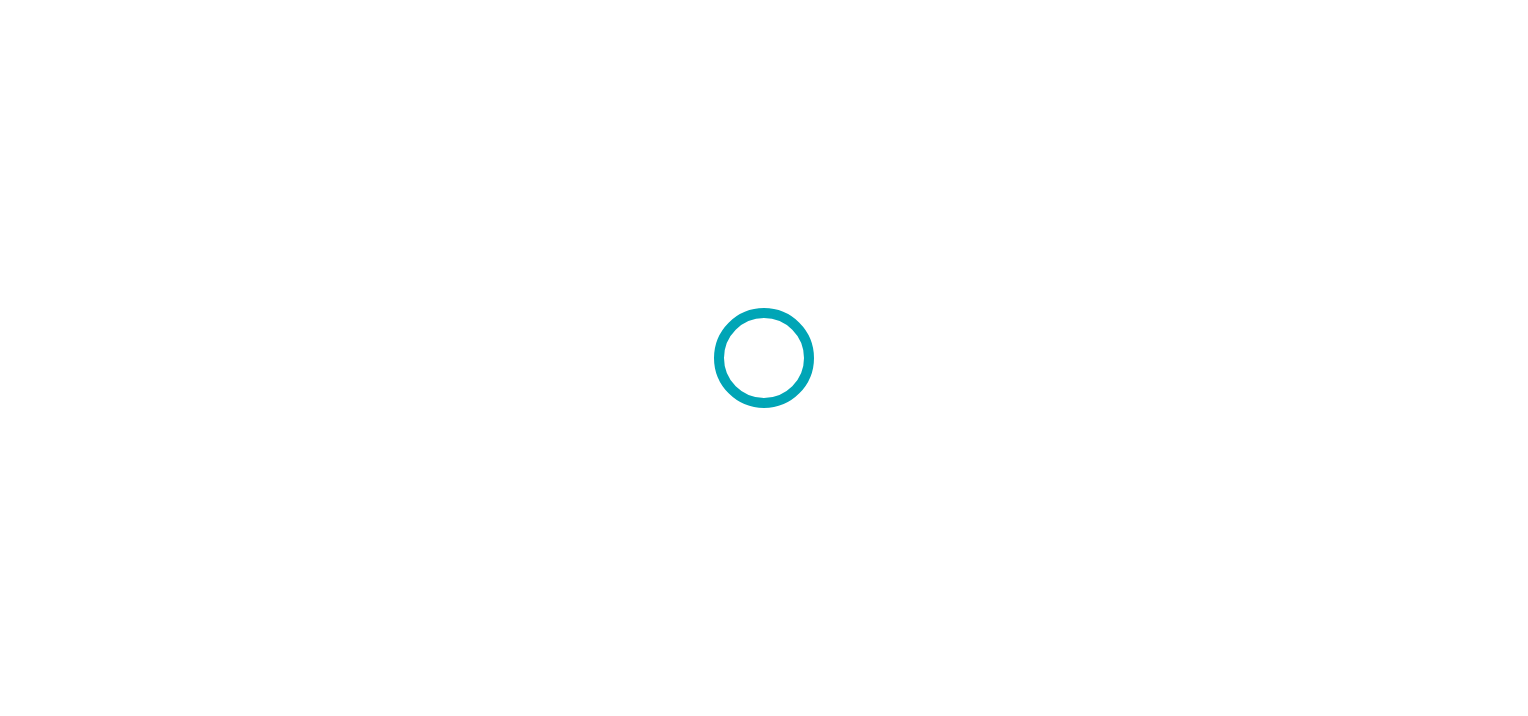 scroll, scrollTop: 0, scrollLeft: 0, axis: both 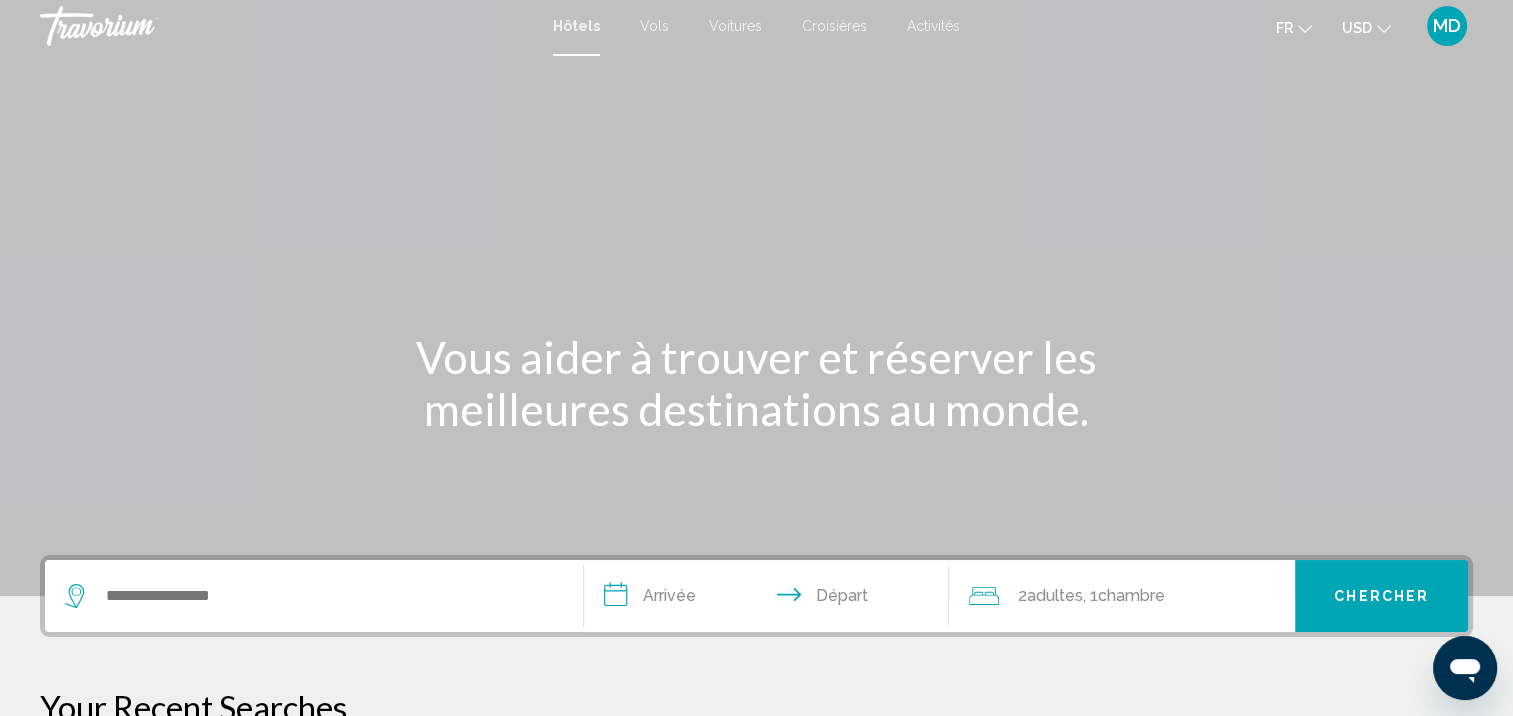 click on "USD" 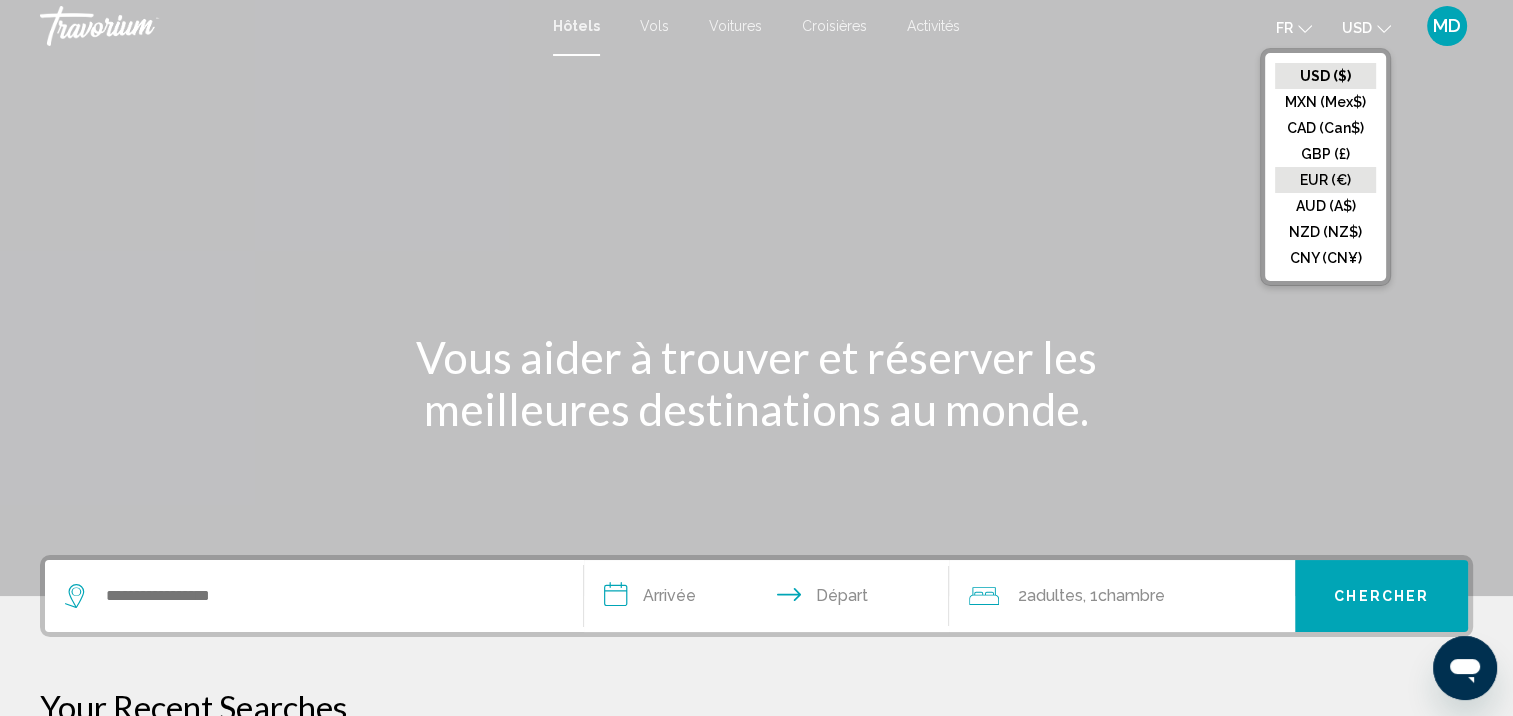 click on "EUR (€)" 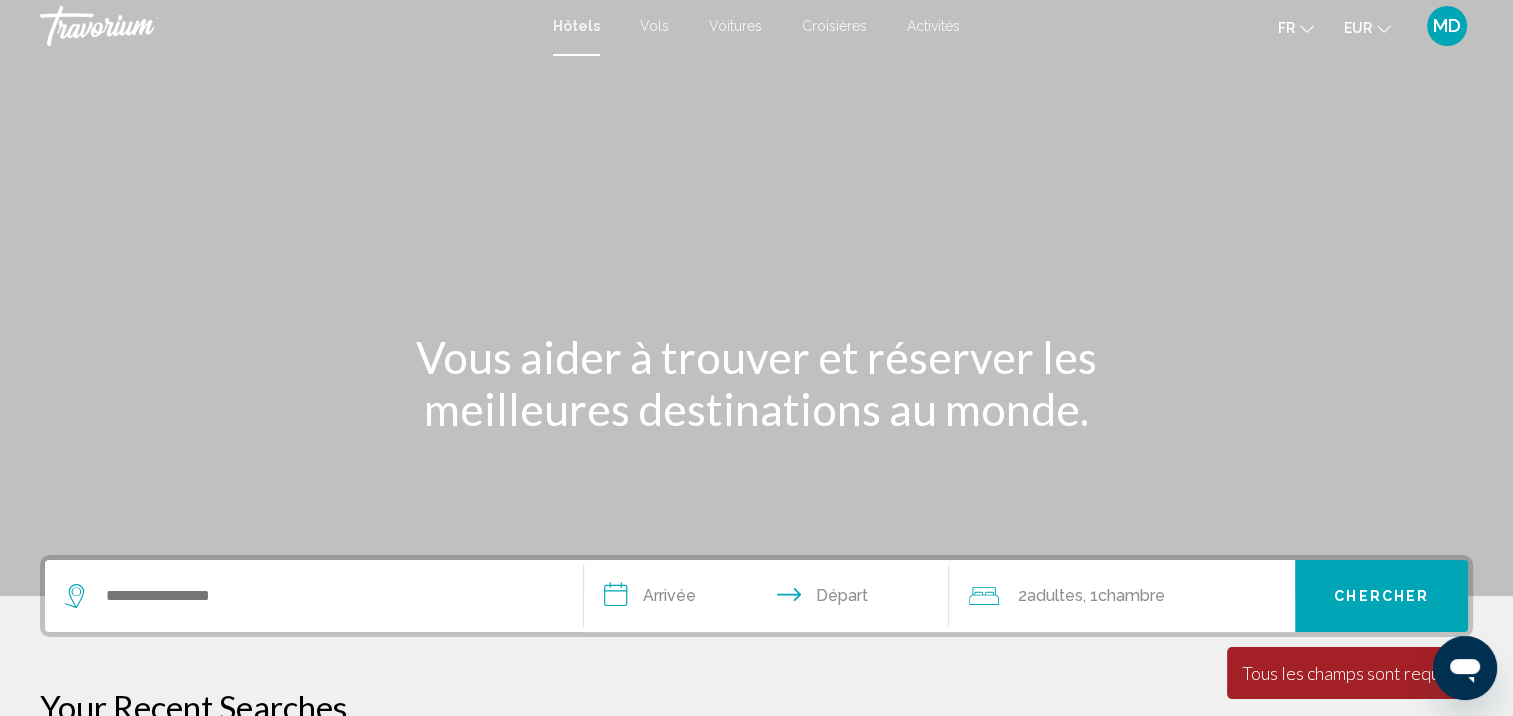 click on "MD" at bounding box center (1447, 26) 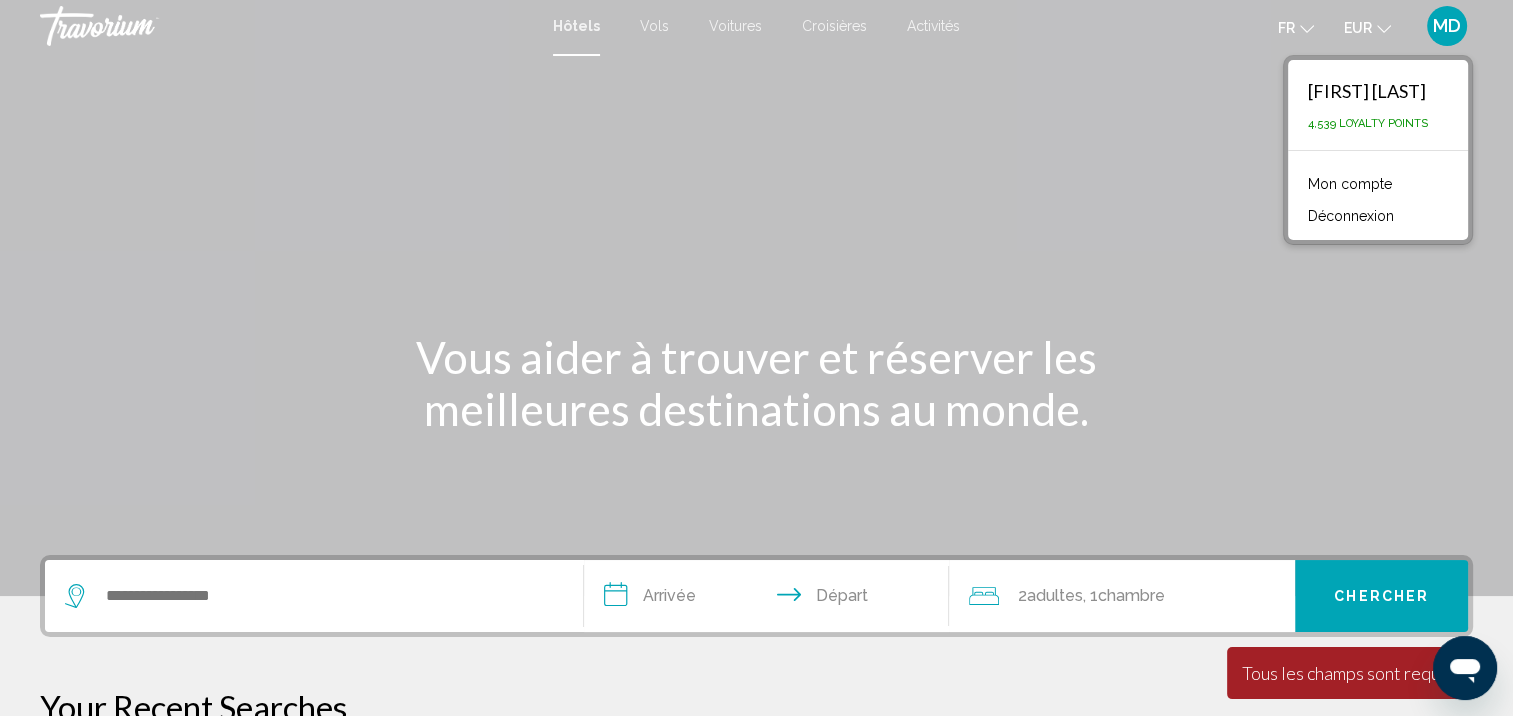 click on "Mon compte" at bounding box center [1350, 184] 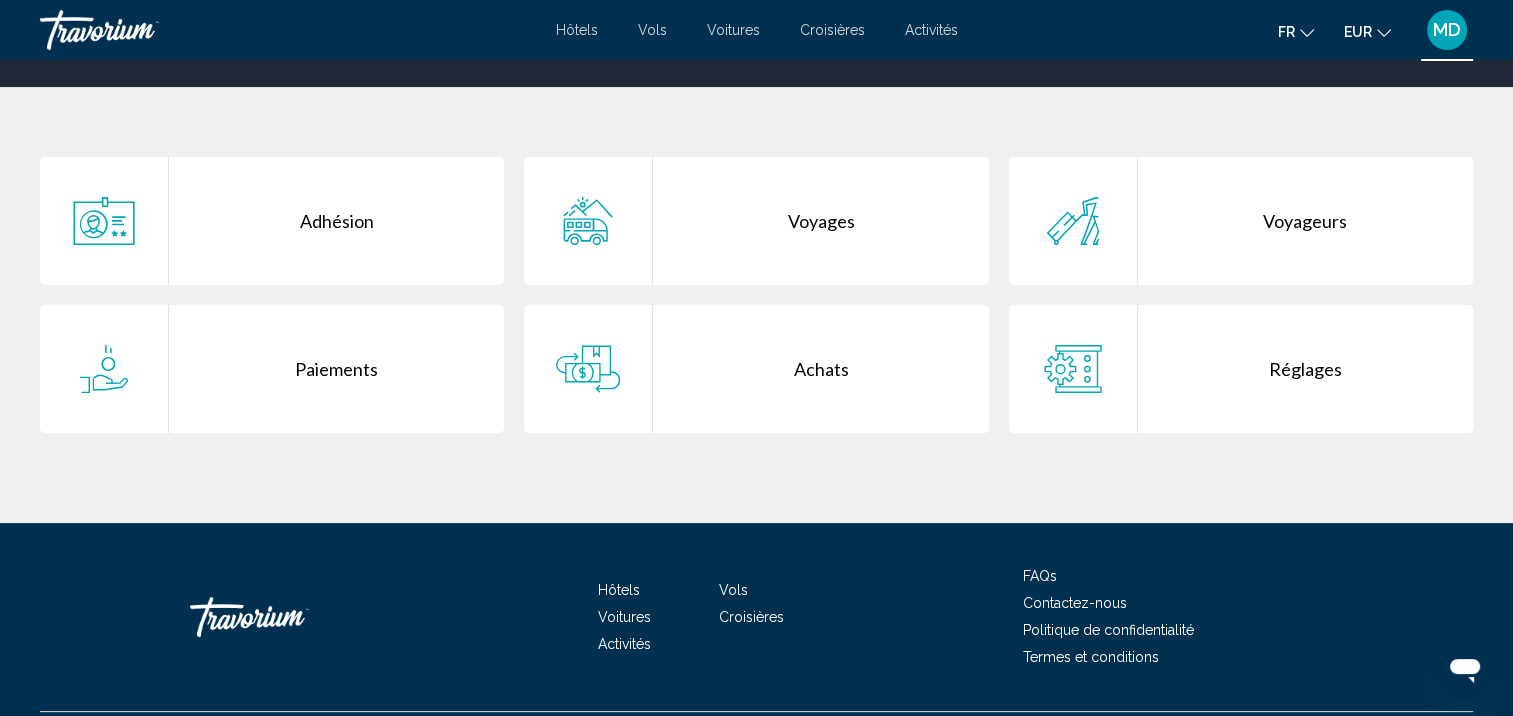 scroll, scrollTop: 360, scrollLeft: 0, axis: vertical 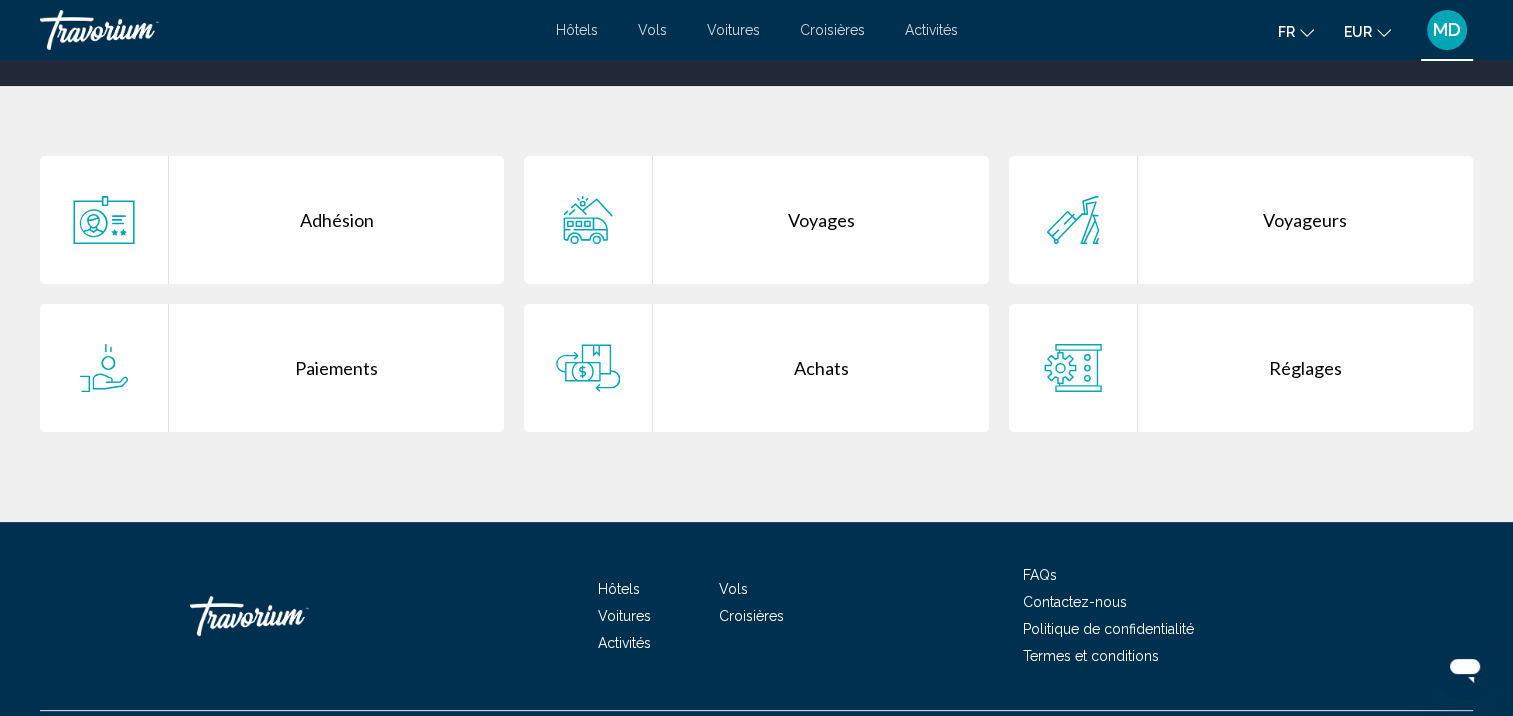 click on "Voyages" at bounding box center (820, 220) 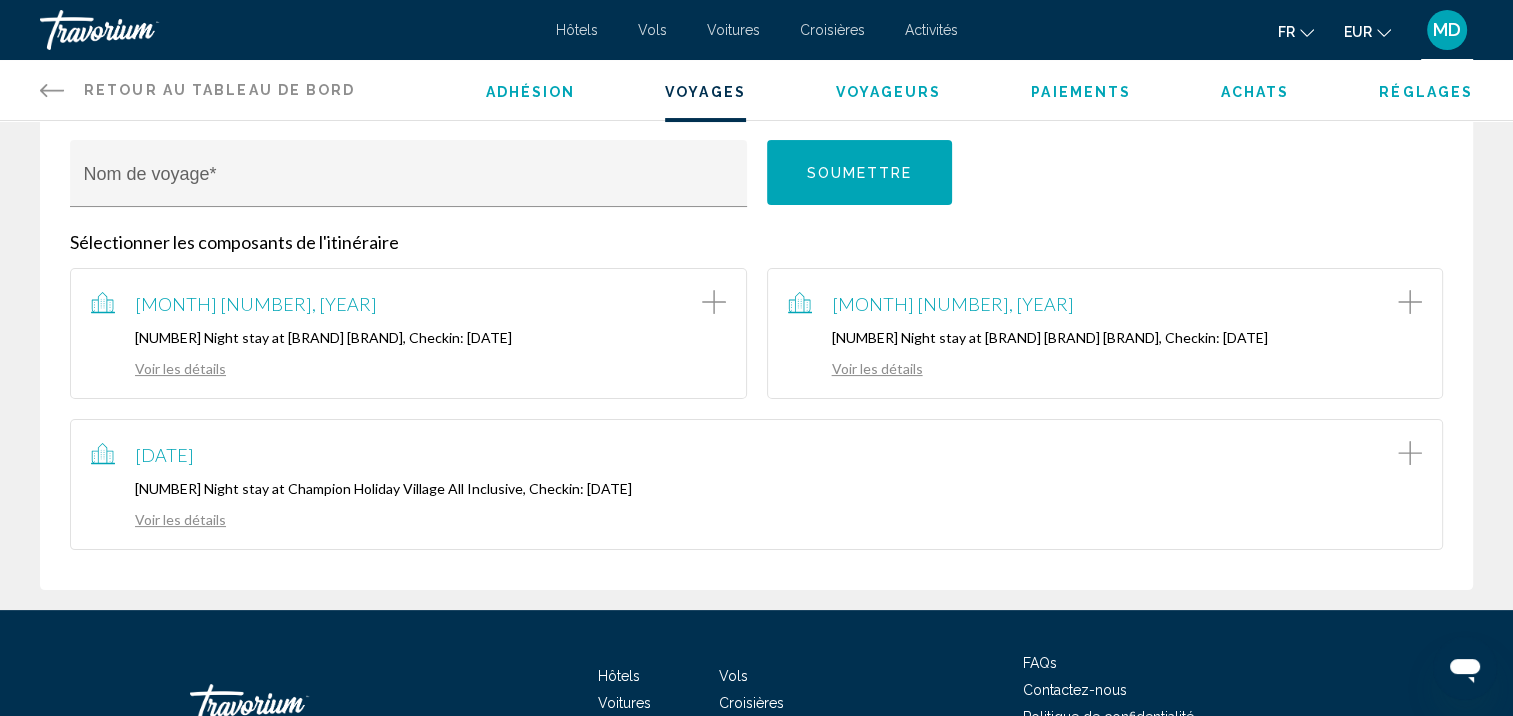 scroll, scrollTop: 267, scrollLeft: 0, axis: vertical 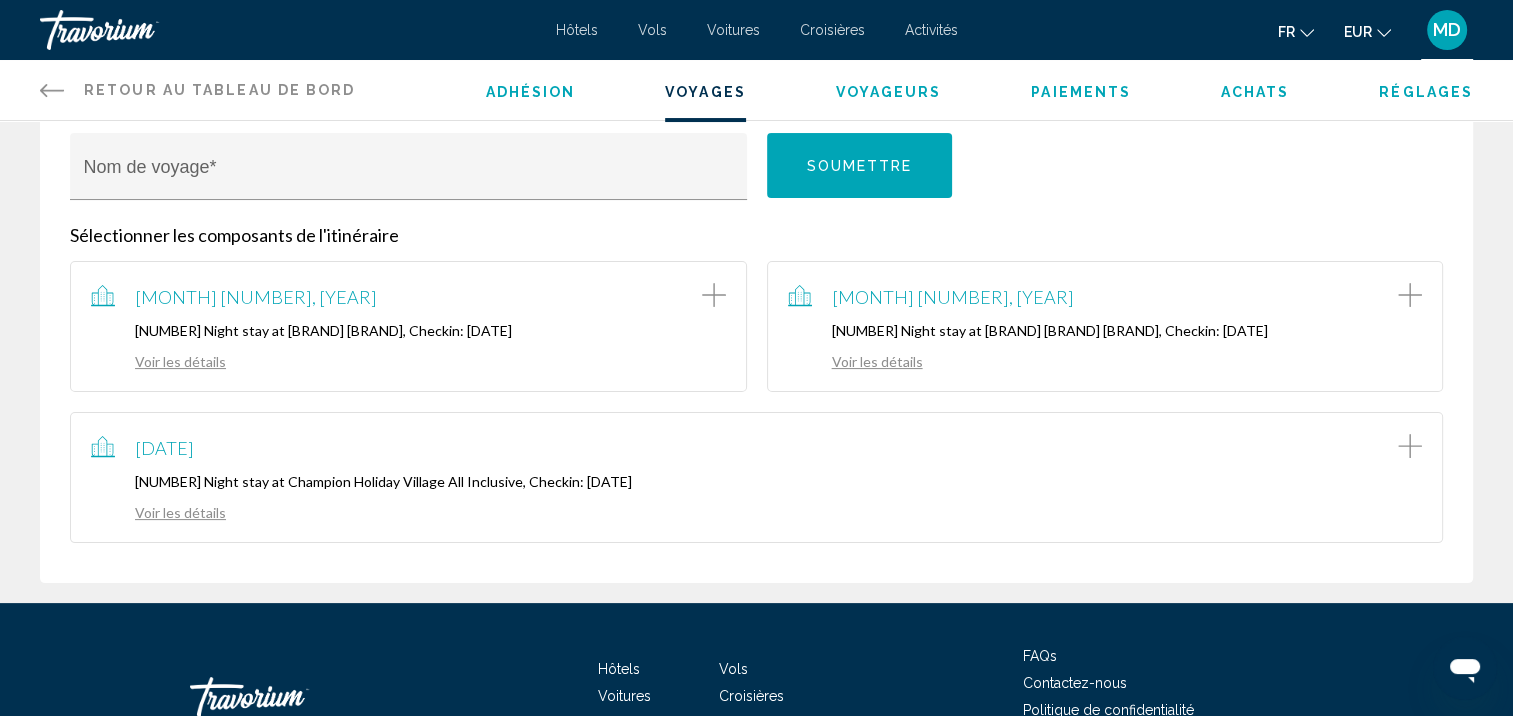 click on "Voir les détails" at bounding box center [158, 512] 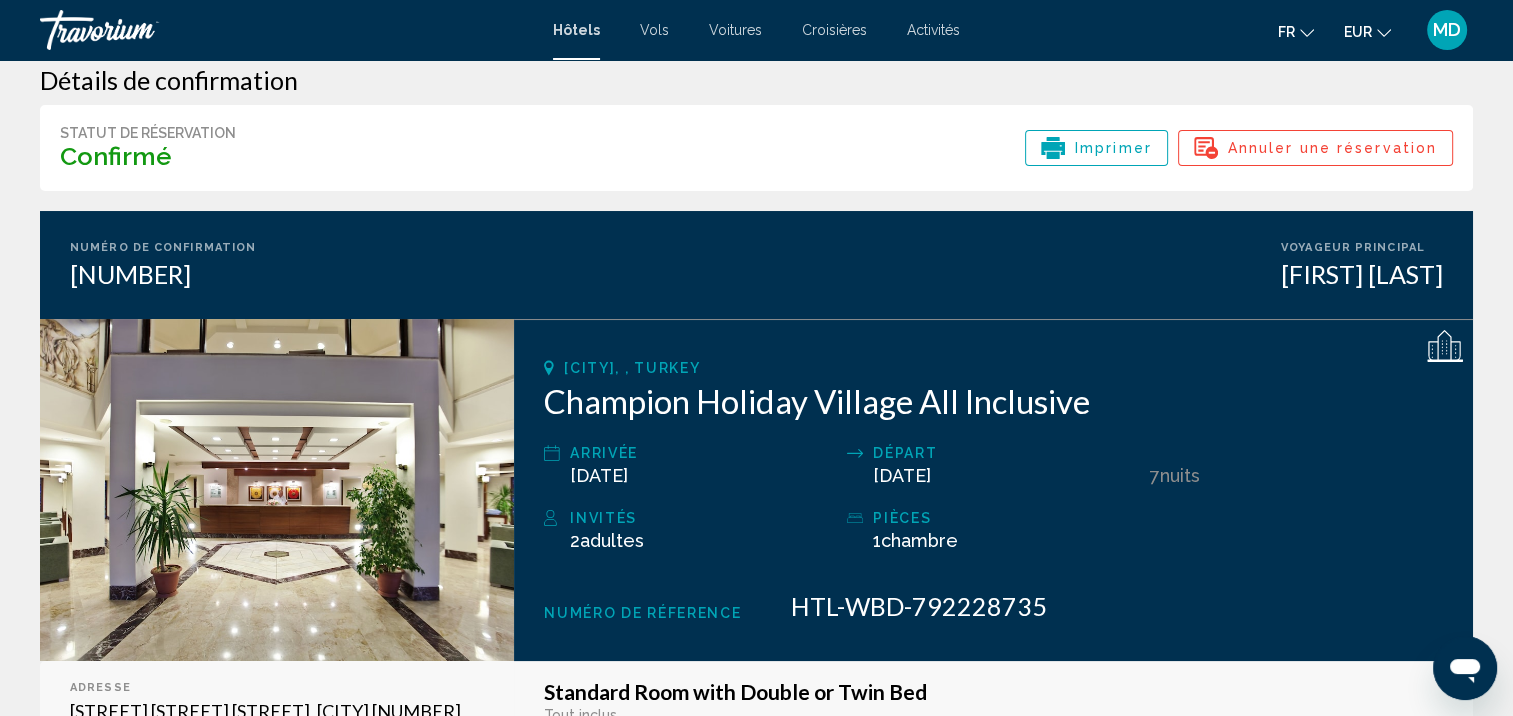 scroll, scrollTop: 0, scrollLeft: 0, axis: both 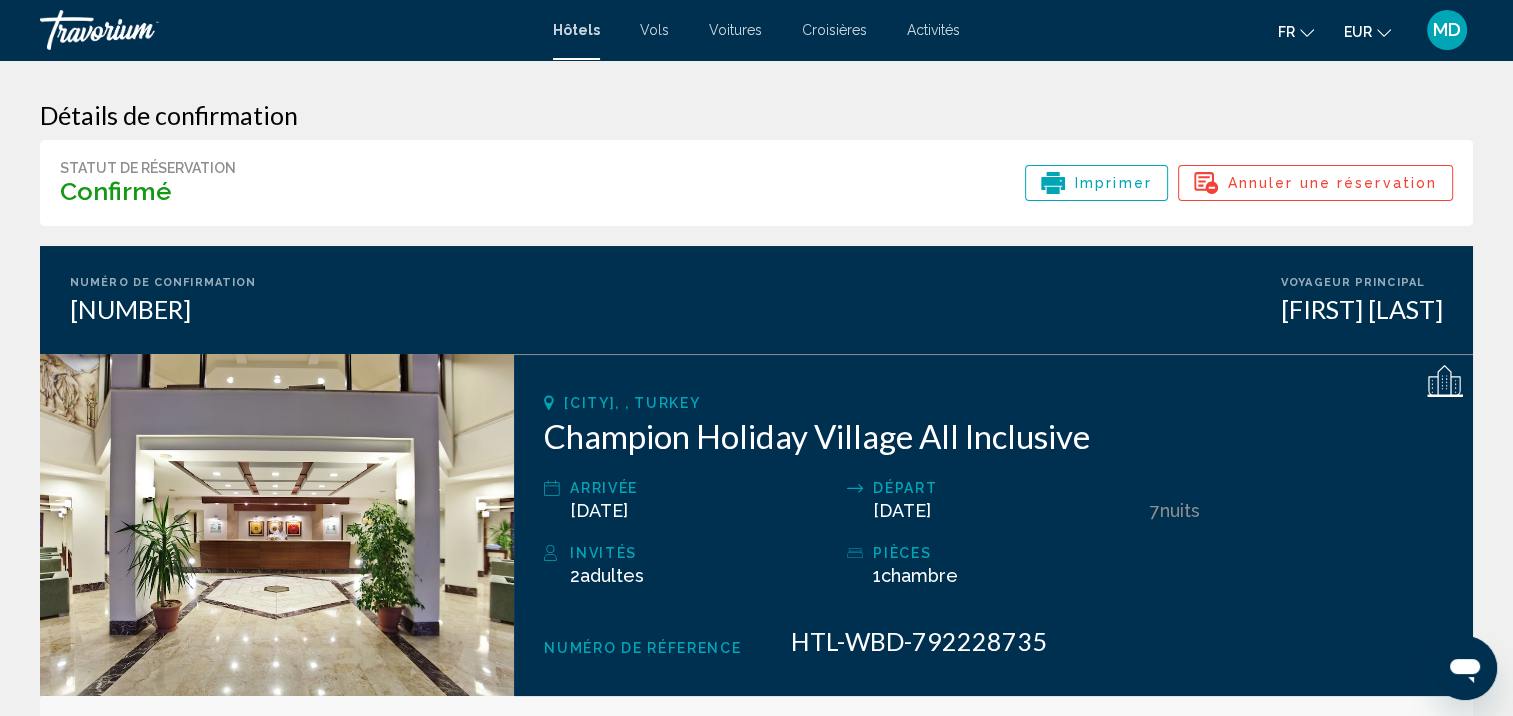 click on "Hôtels" at bounding box center [576, 30] 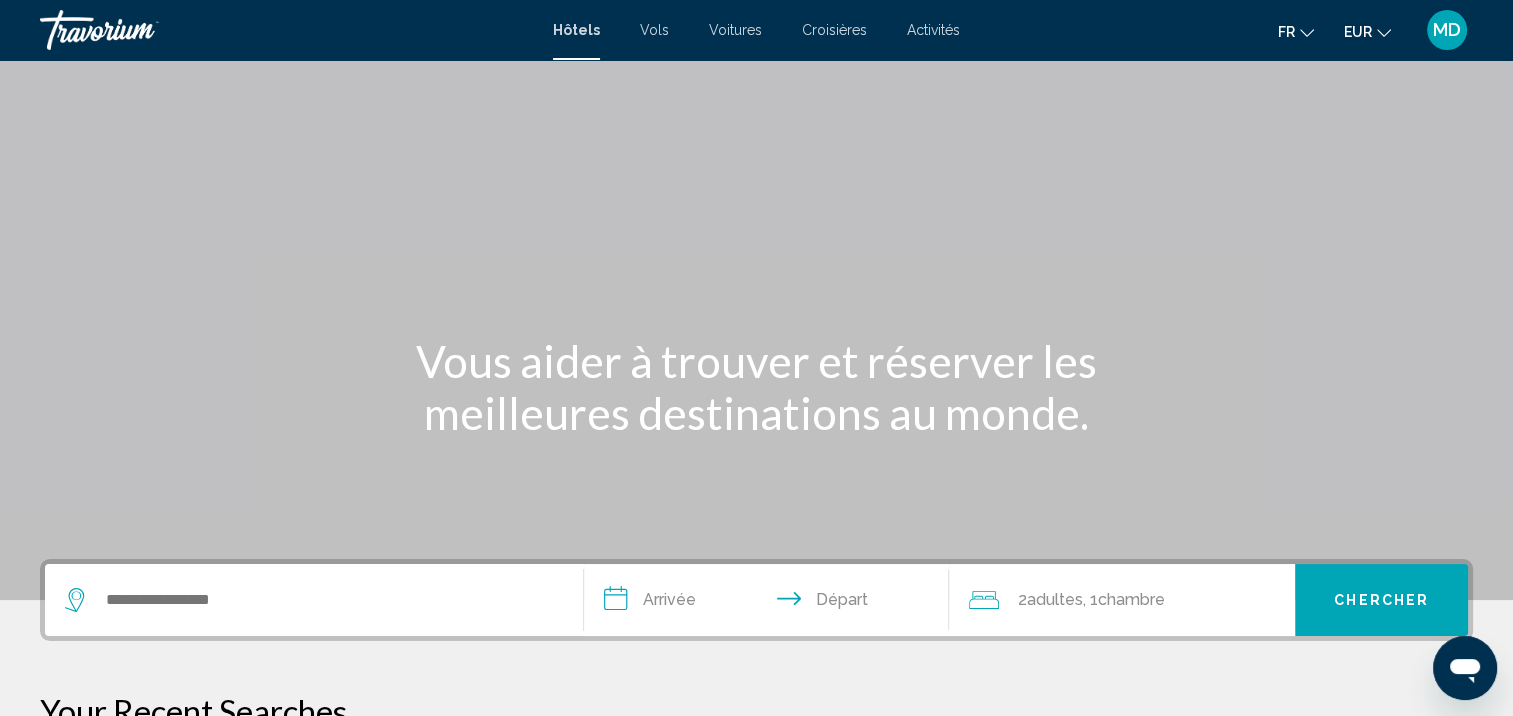 scroll, scrollTop: 146, scrollLeft: 0, axis: vertical 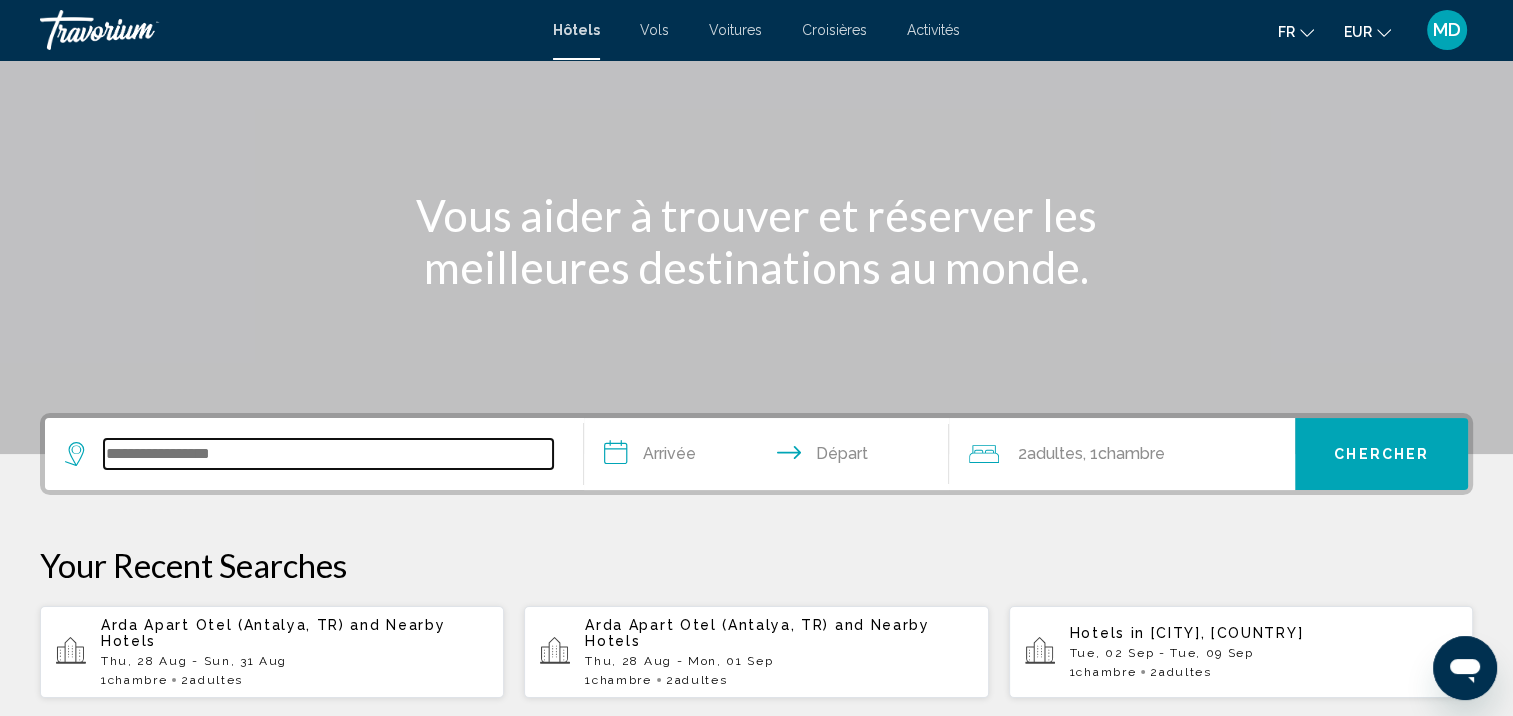 click at bounding box center [328, 454] 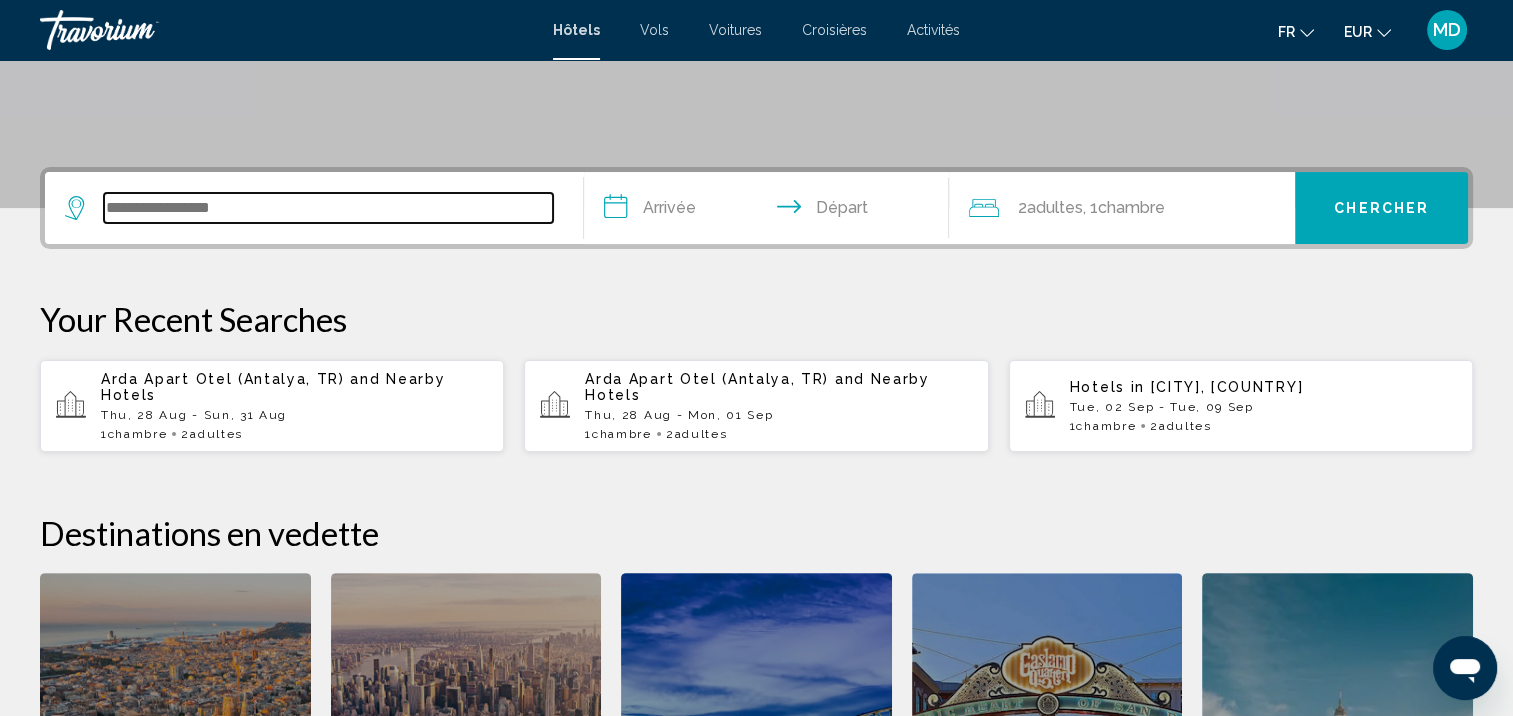 scroll, scrollTop: 493, scrollLeft: 0, axis: vertical 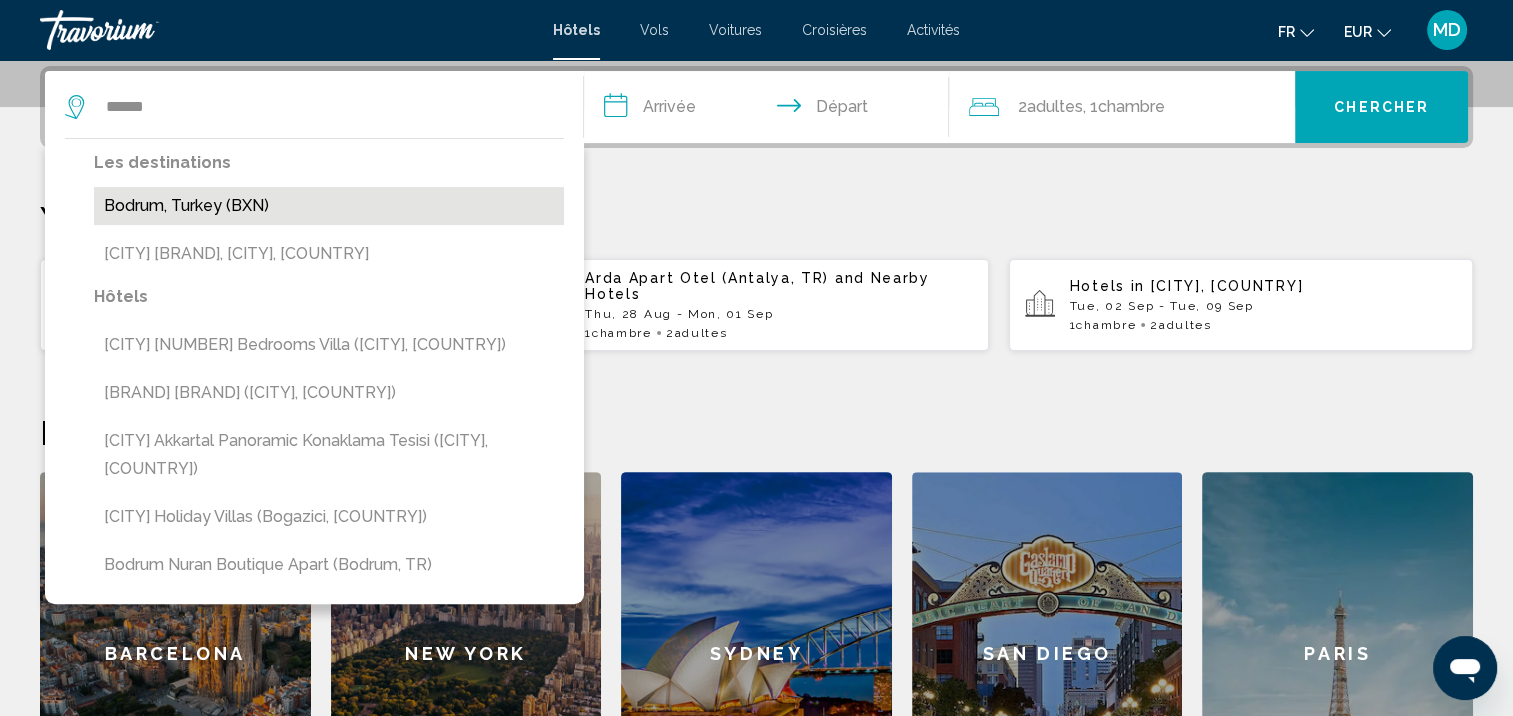 click on "Bodrum, Turkey (BXN)" at bounding box center (329, 206) 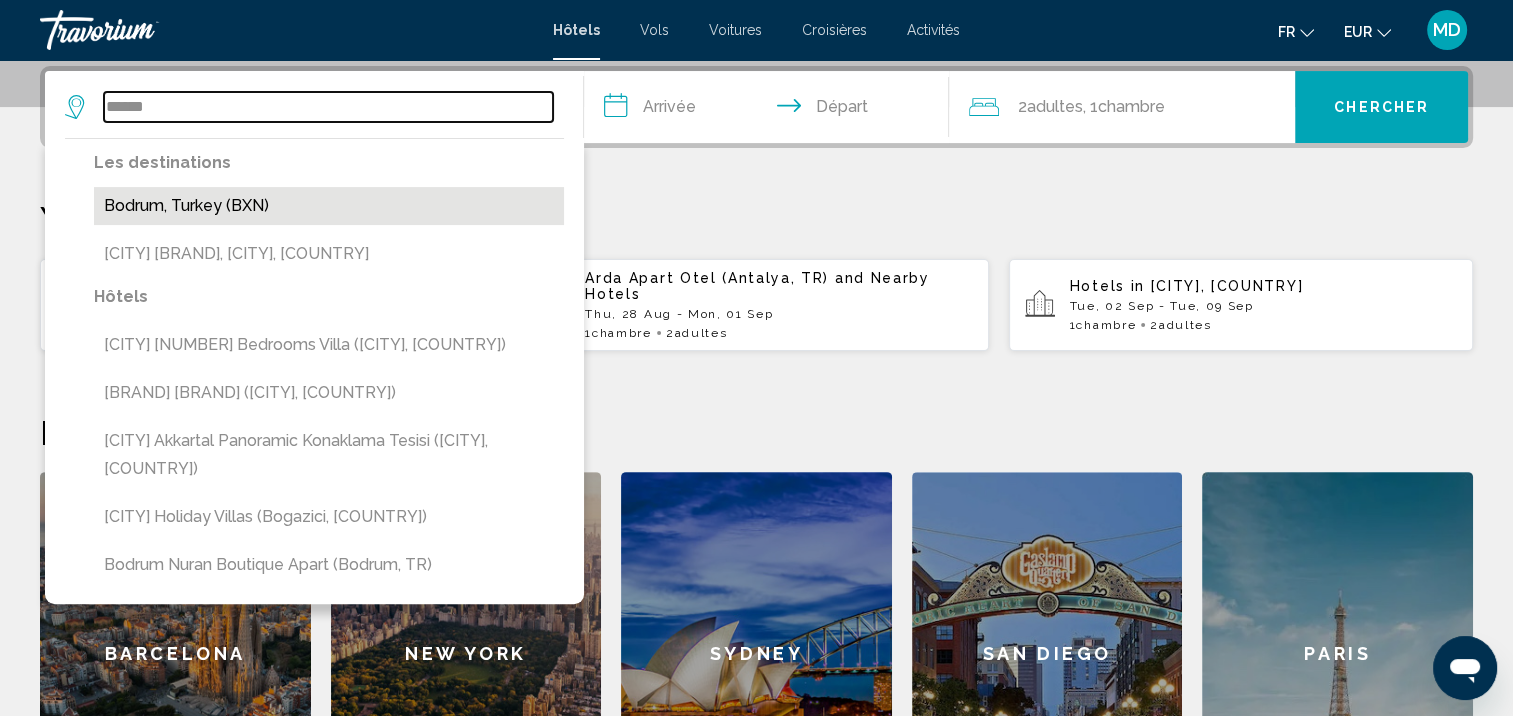 type on "**********" 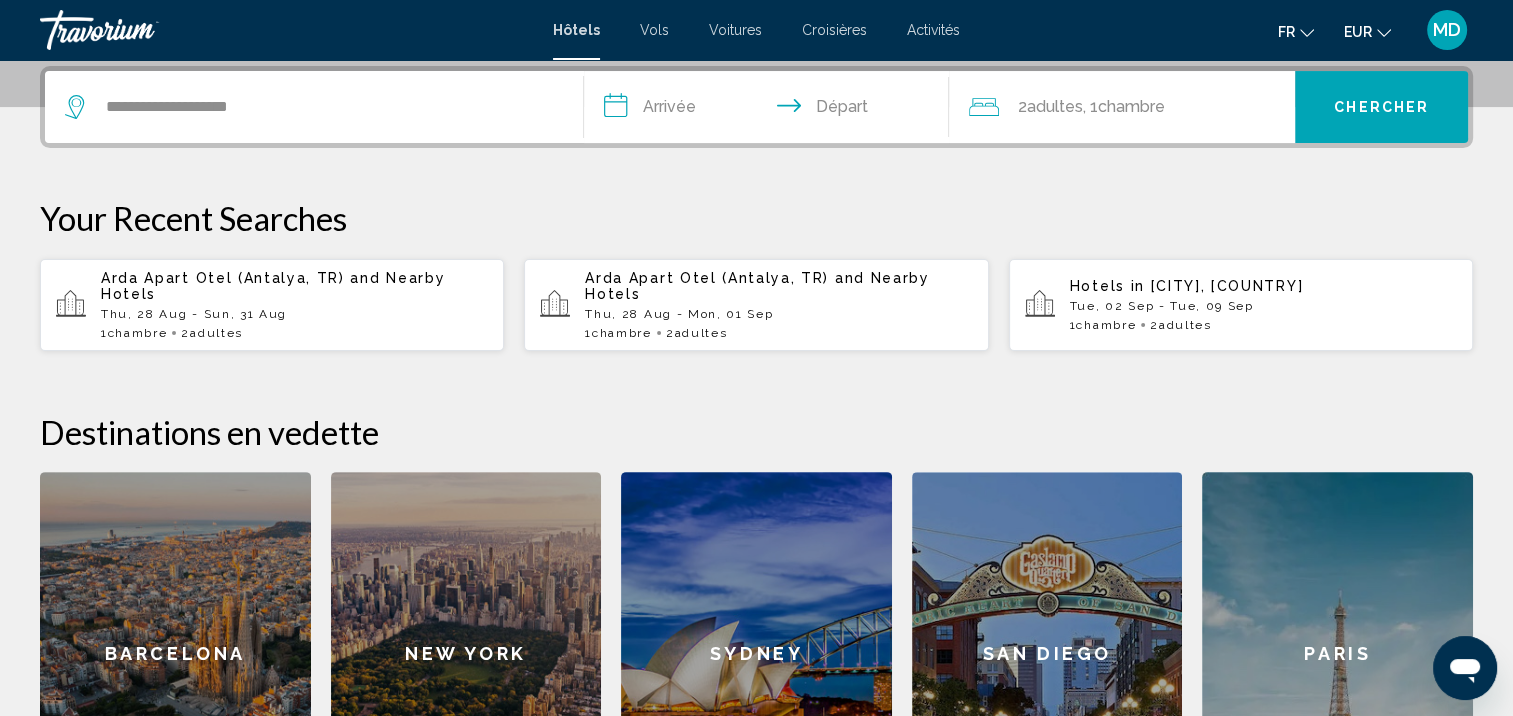 click on "**********" at bounding box center [771, 110] 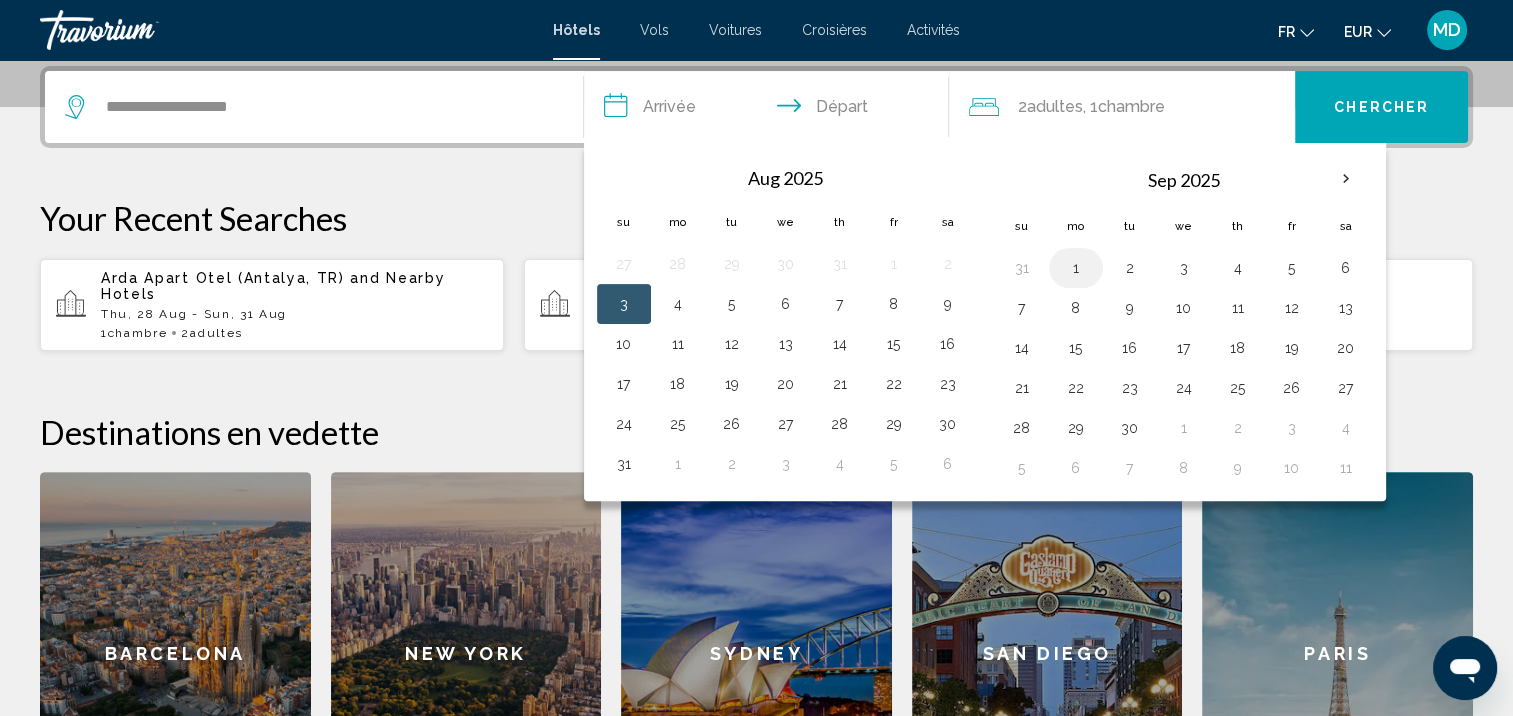 click on "1" at bounding box center (1076, 268) 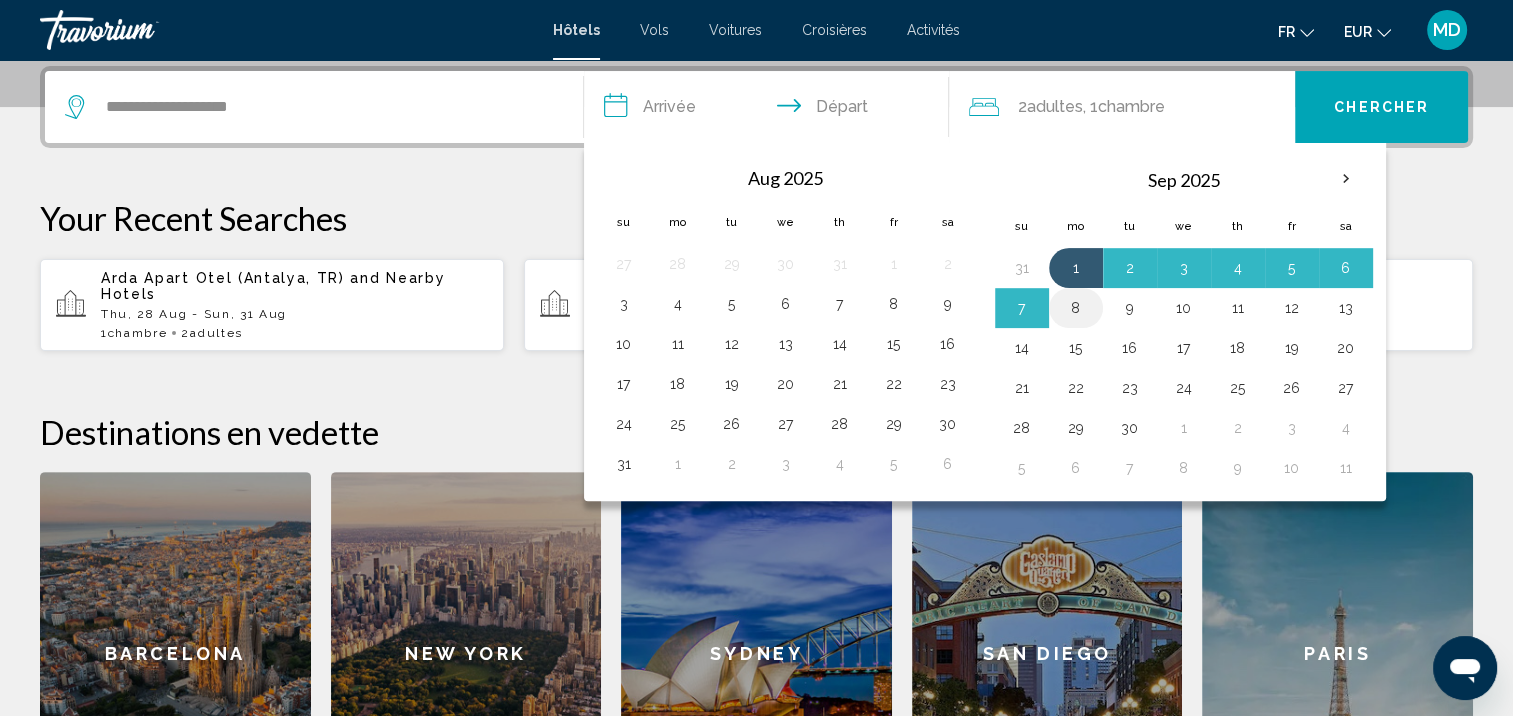 click on "8" at bounding box center [1076, 308] 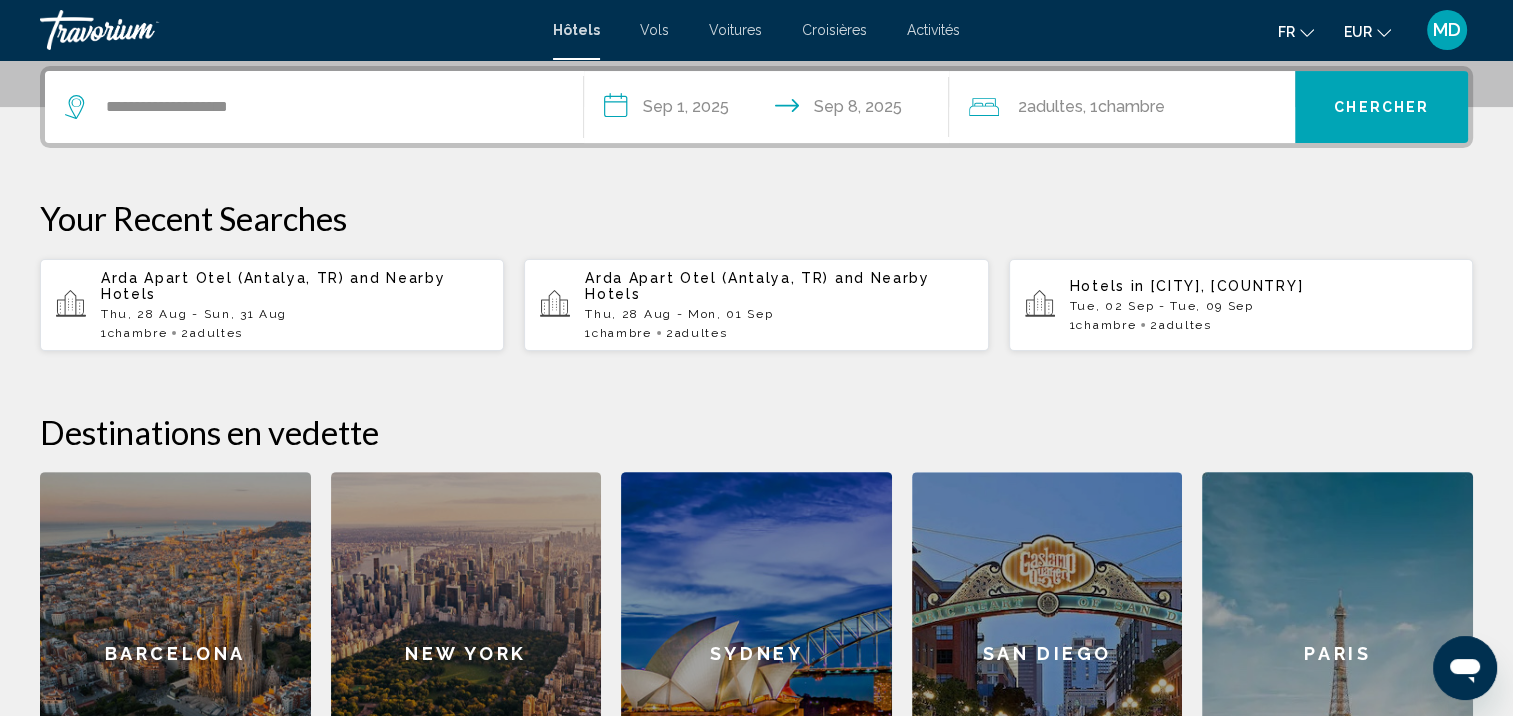 click on "Chercher" at bounding box center [1381, 107] 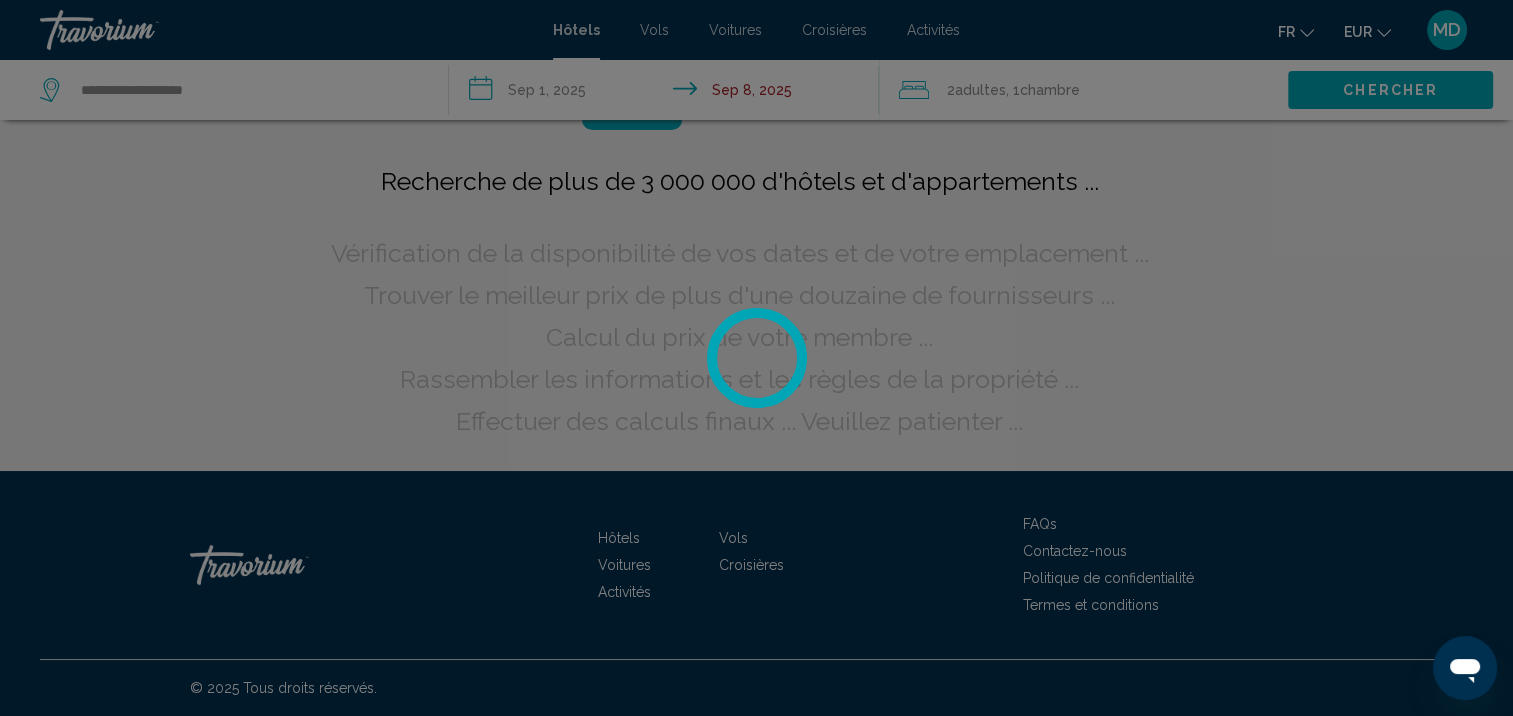 scroll, scrollTop: 0, scrollLeft: 0, axis: both 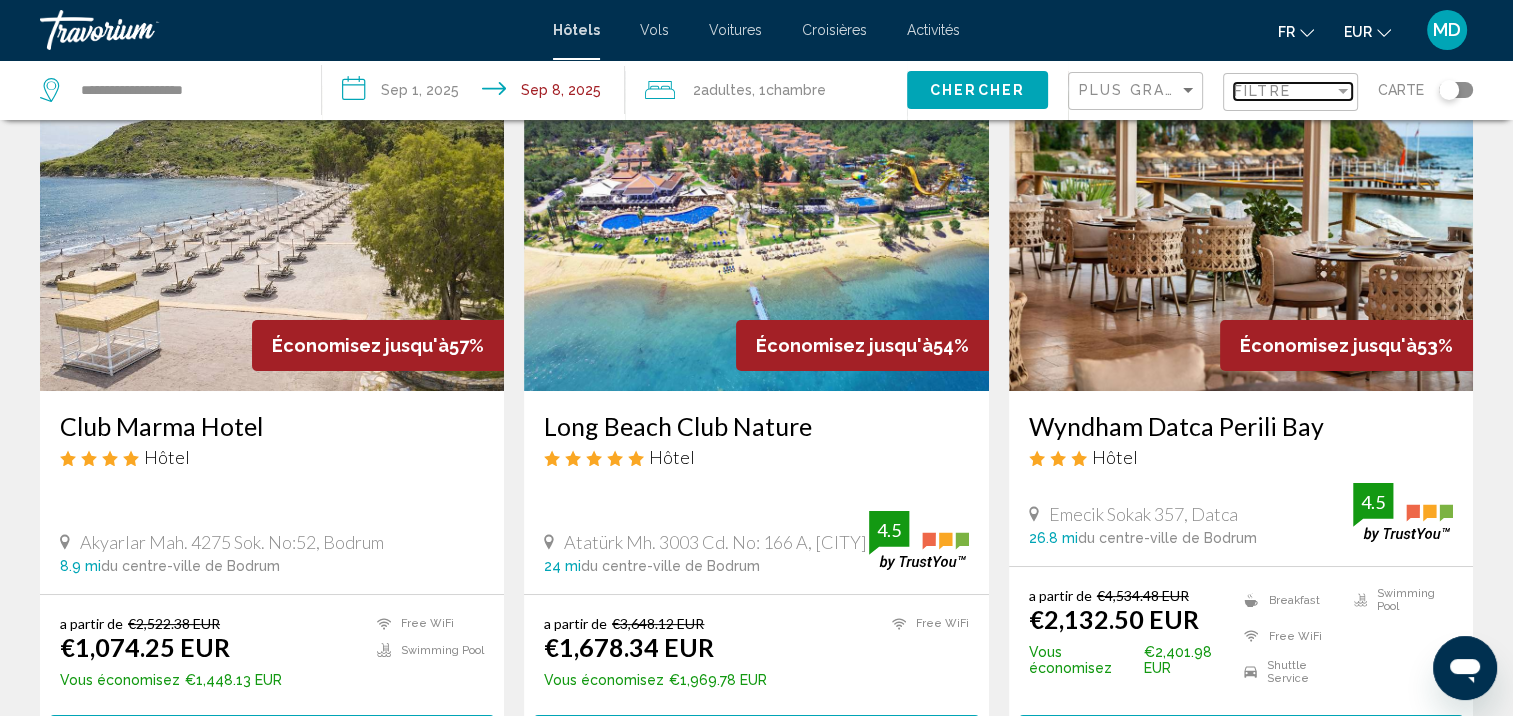 click on "Filtre" at bounding box center (1262, 91) 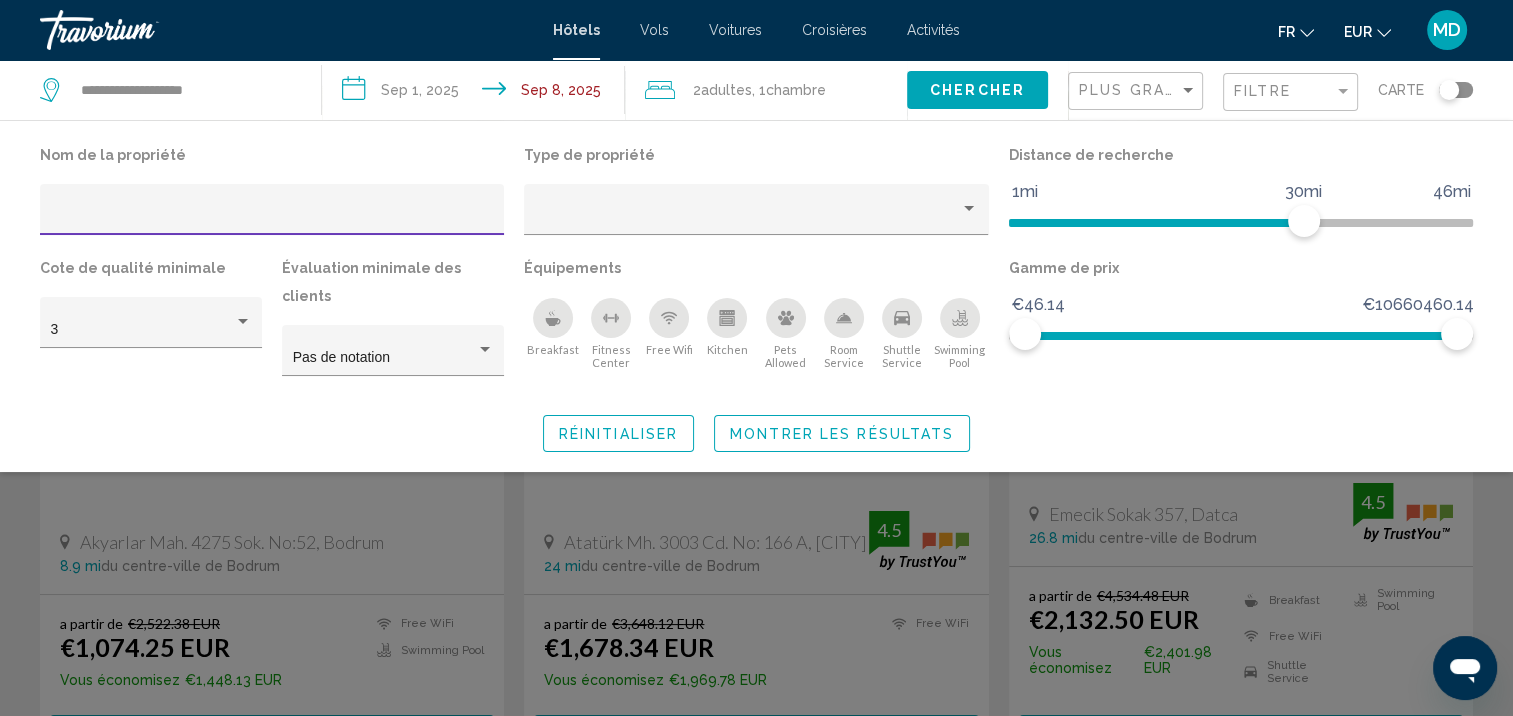 click 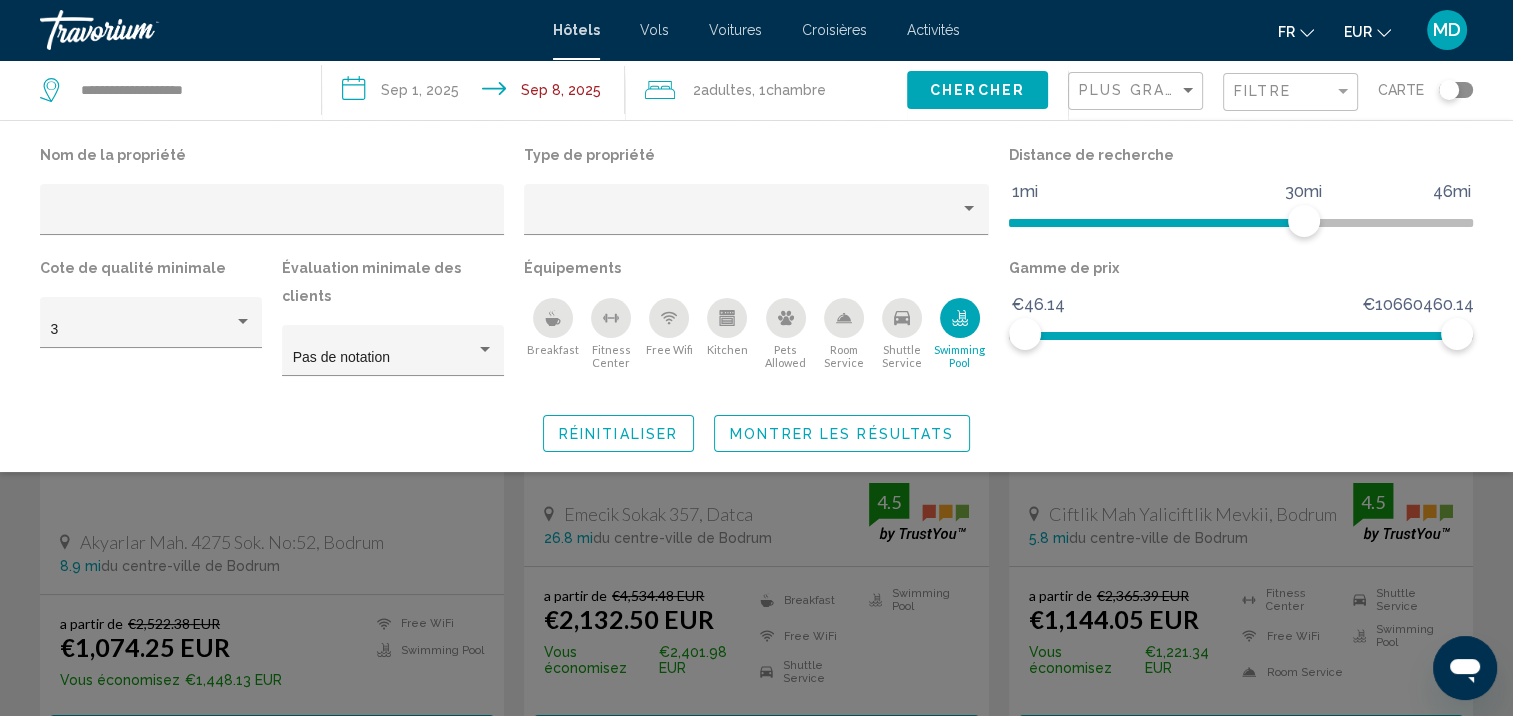click 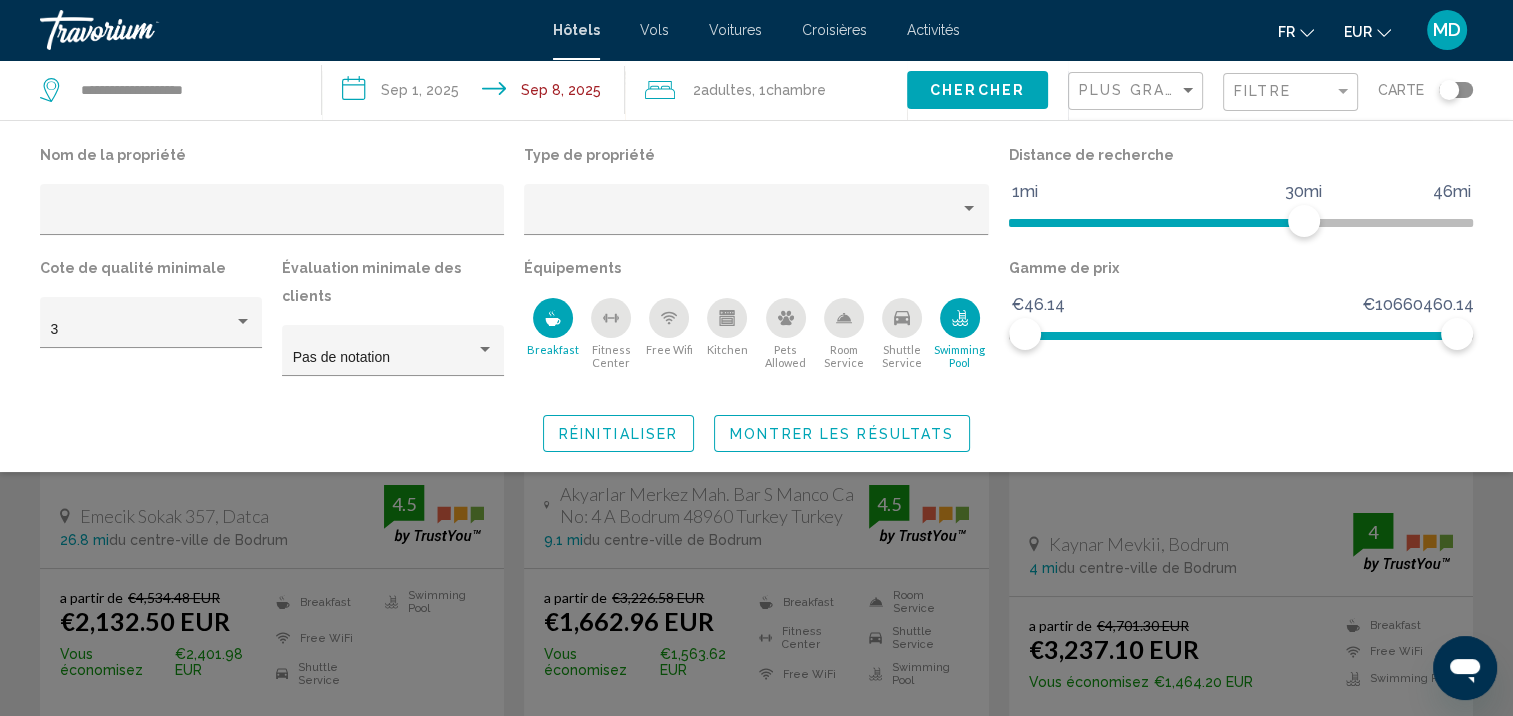 click on "Montrer les résultats" 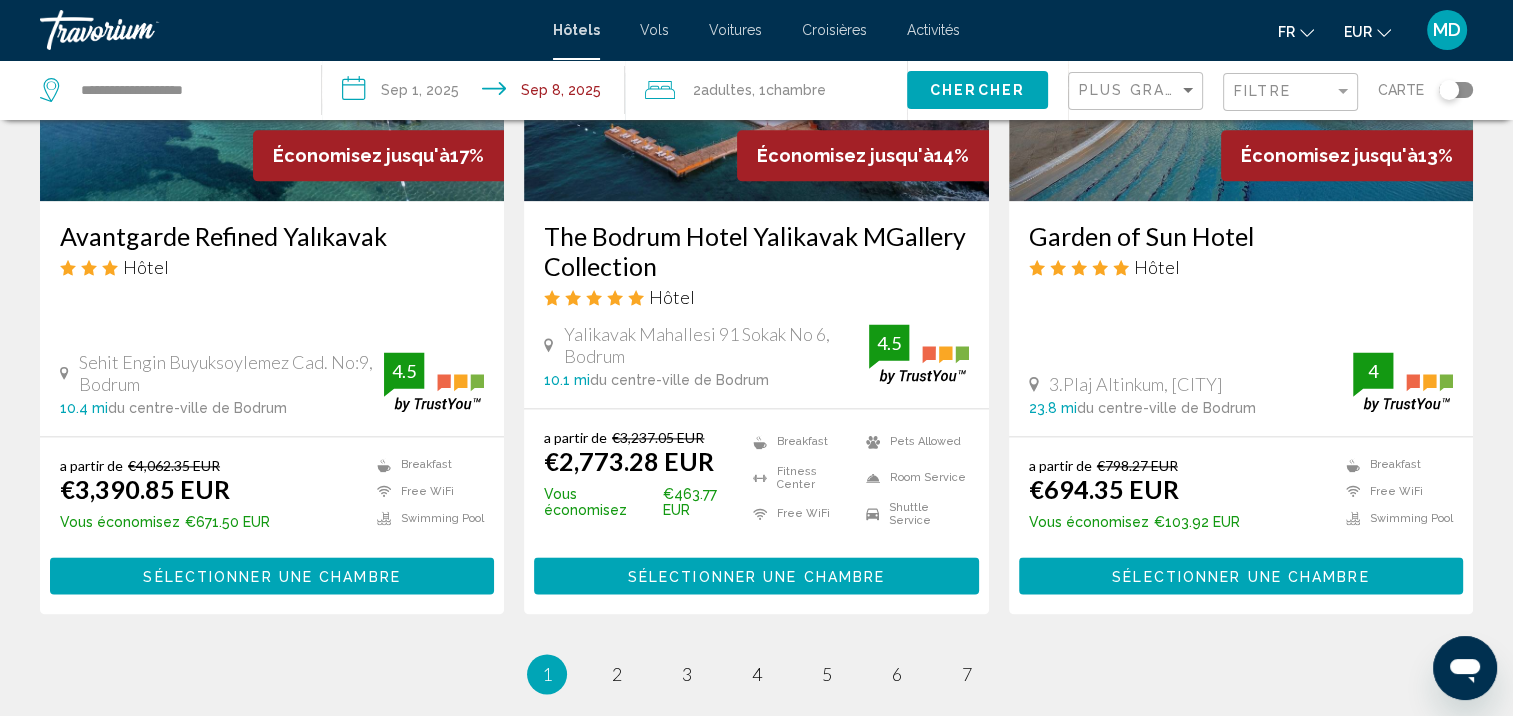 scroll, scrollTop: 2570, scrollLeft: 0, axis: vertical 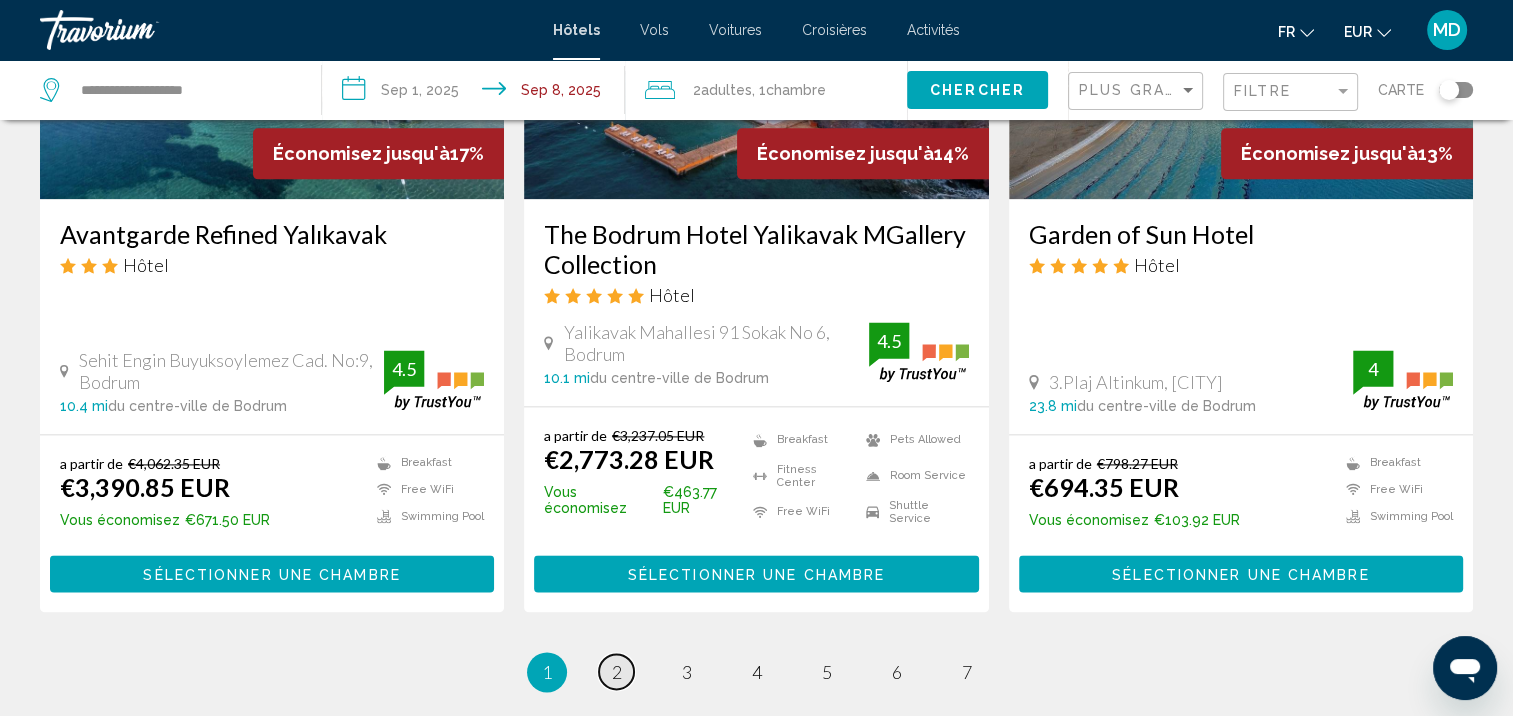 click on "2" at bounding box center [617, 672] 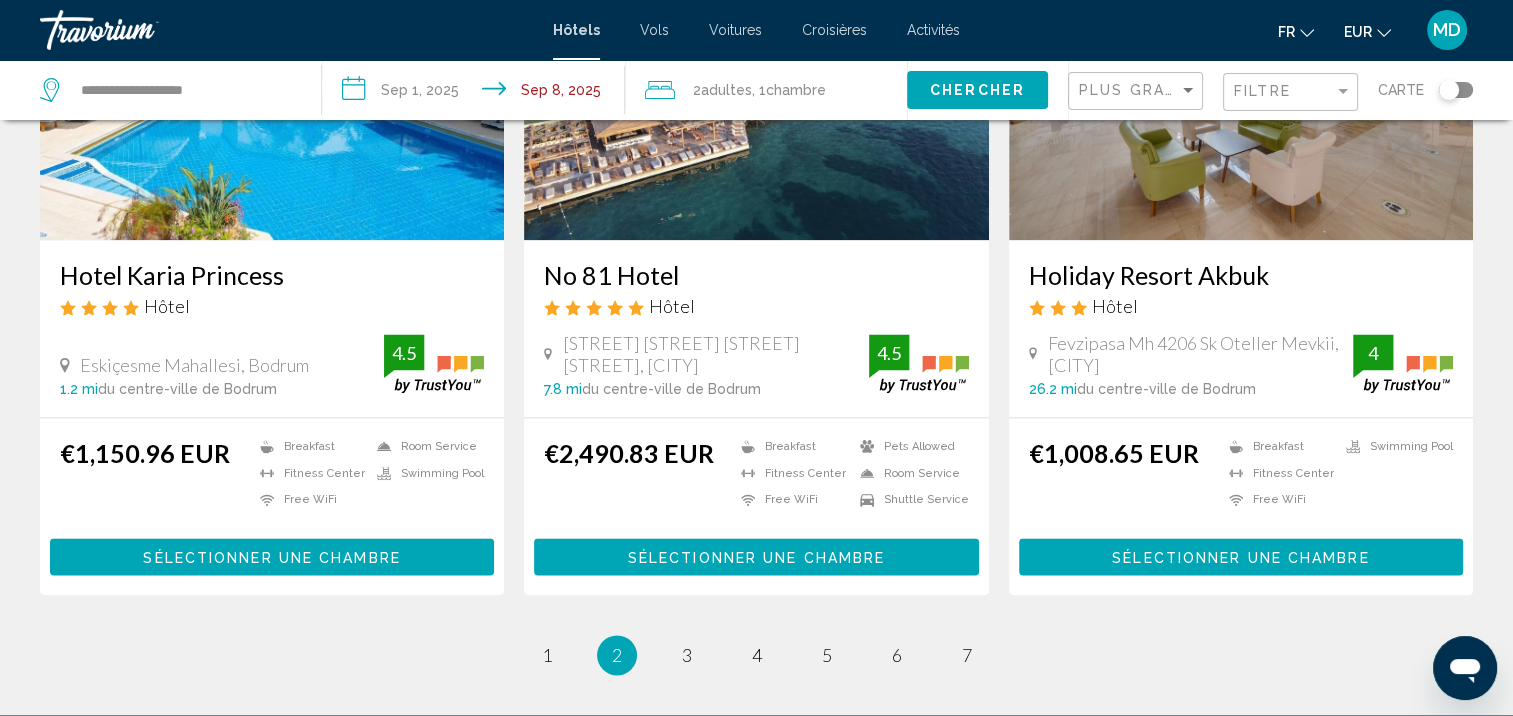 scroll, scrollTop: 2552, scrollLeft: 0, axis: vertical 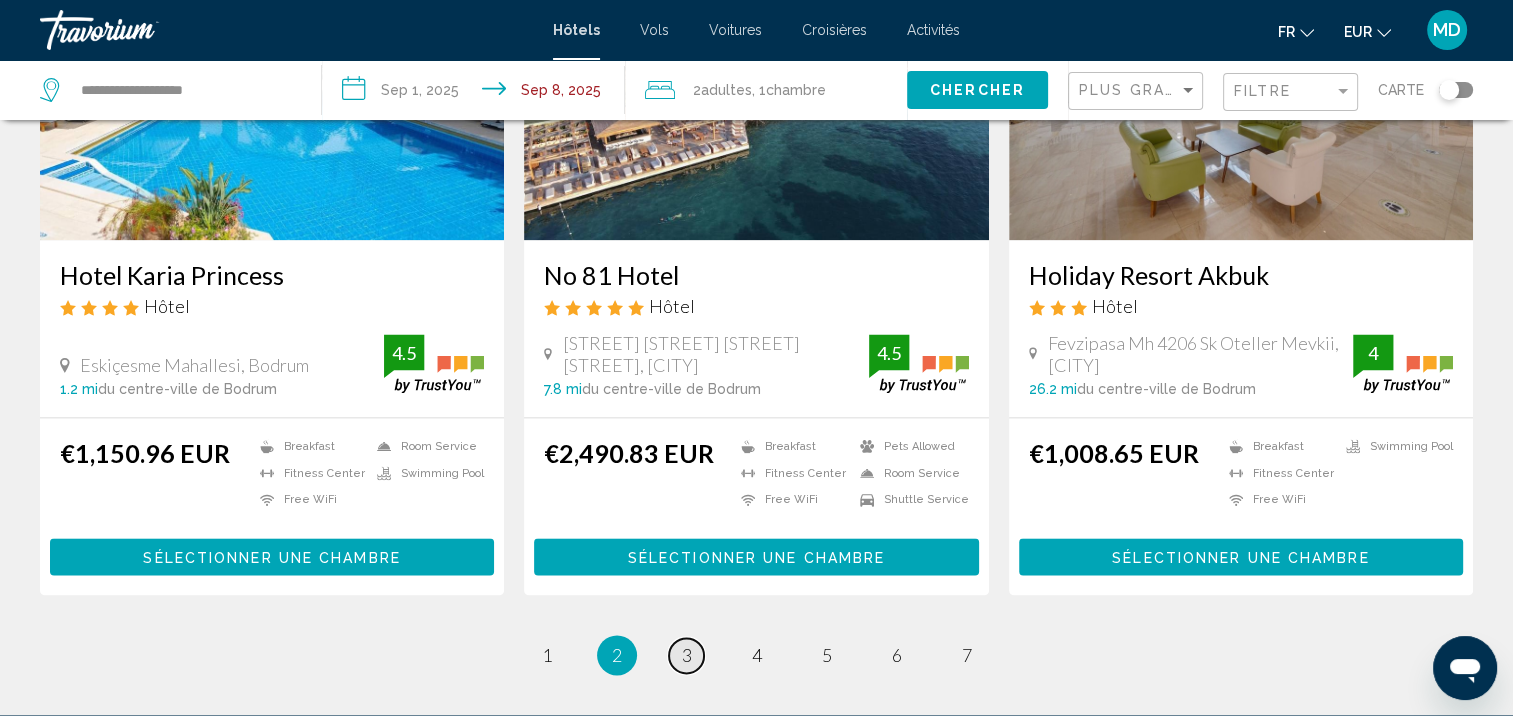 click on "3" at bounding box center [687, 655] 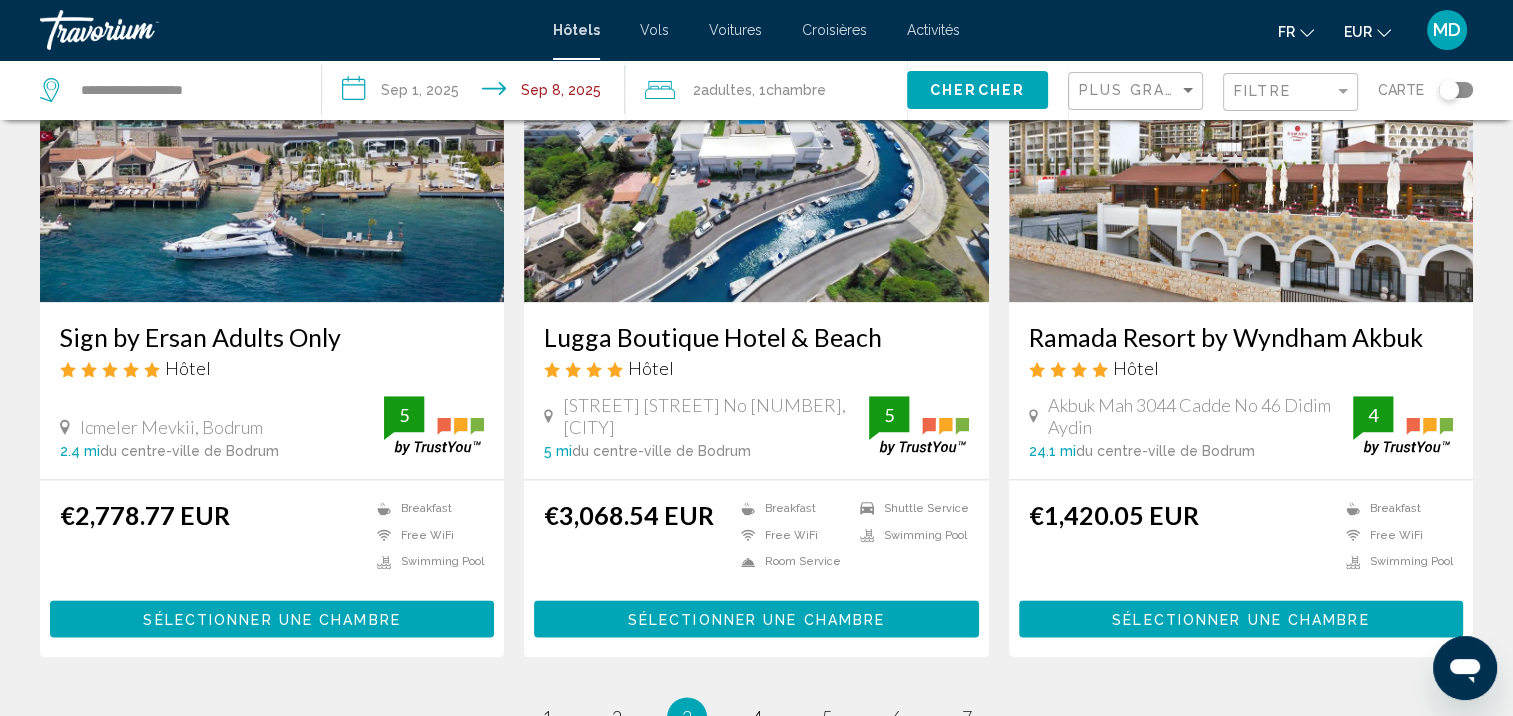 scroll, scrollTop: 2502, scrollLeft: 0, axis: vertical 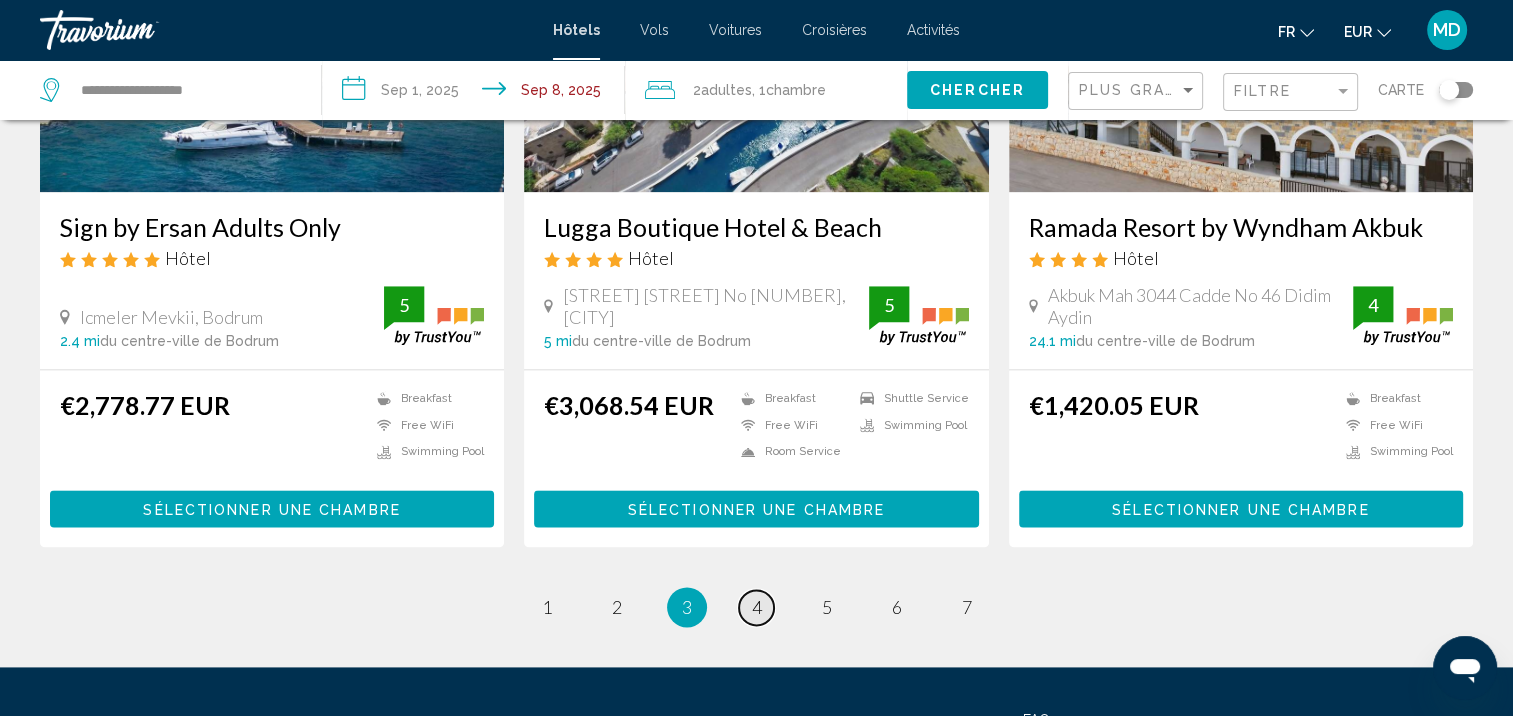 click on "4" at bounding box center (757, 607) 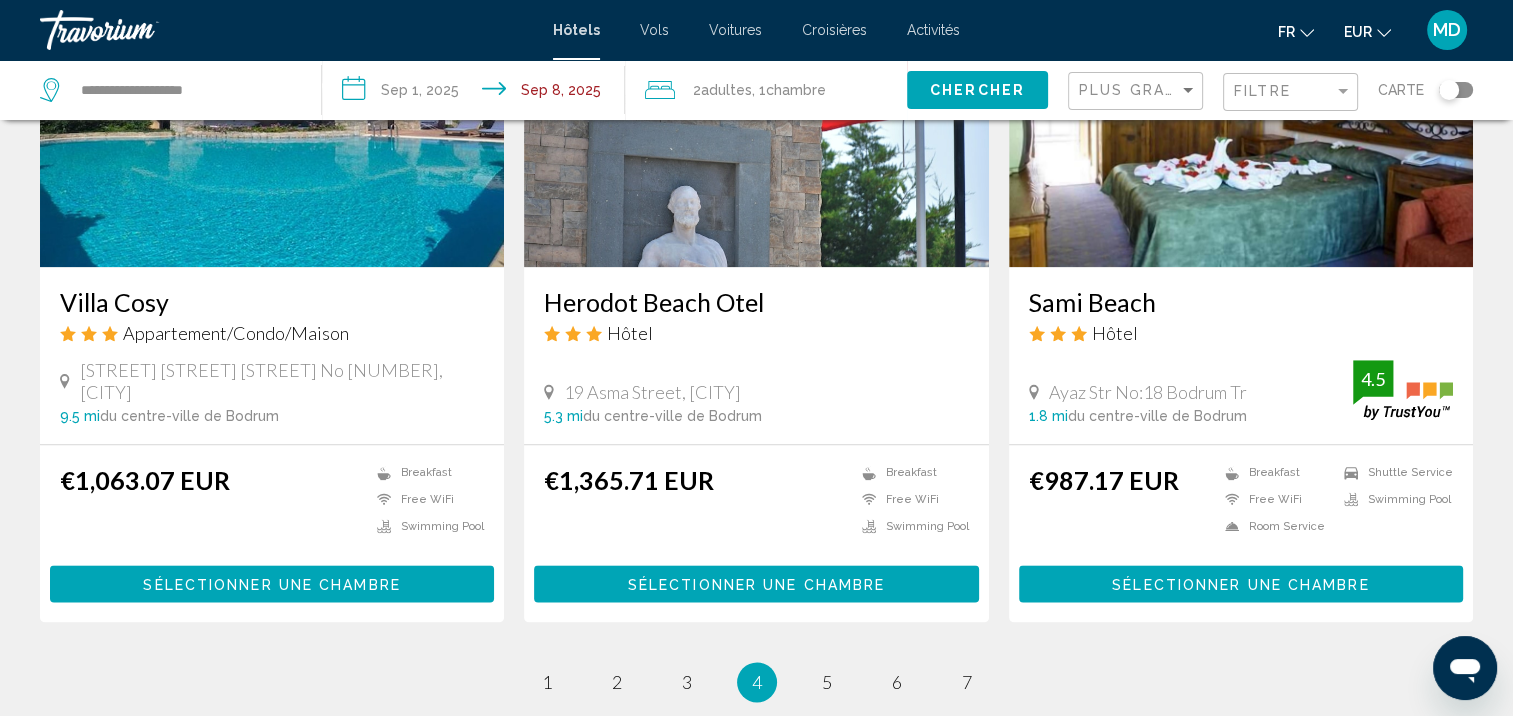scroll, scrollTop: 2390, scrollLeft: 0, axis: vertical 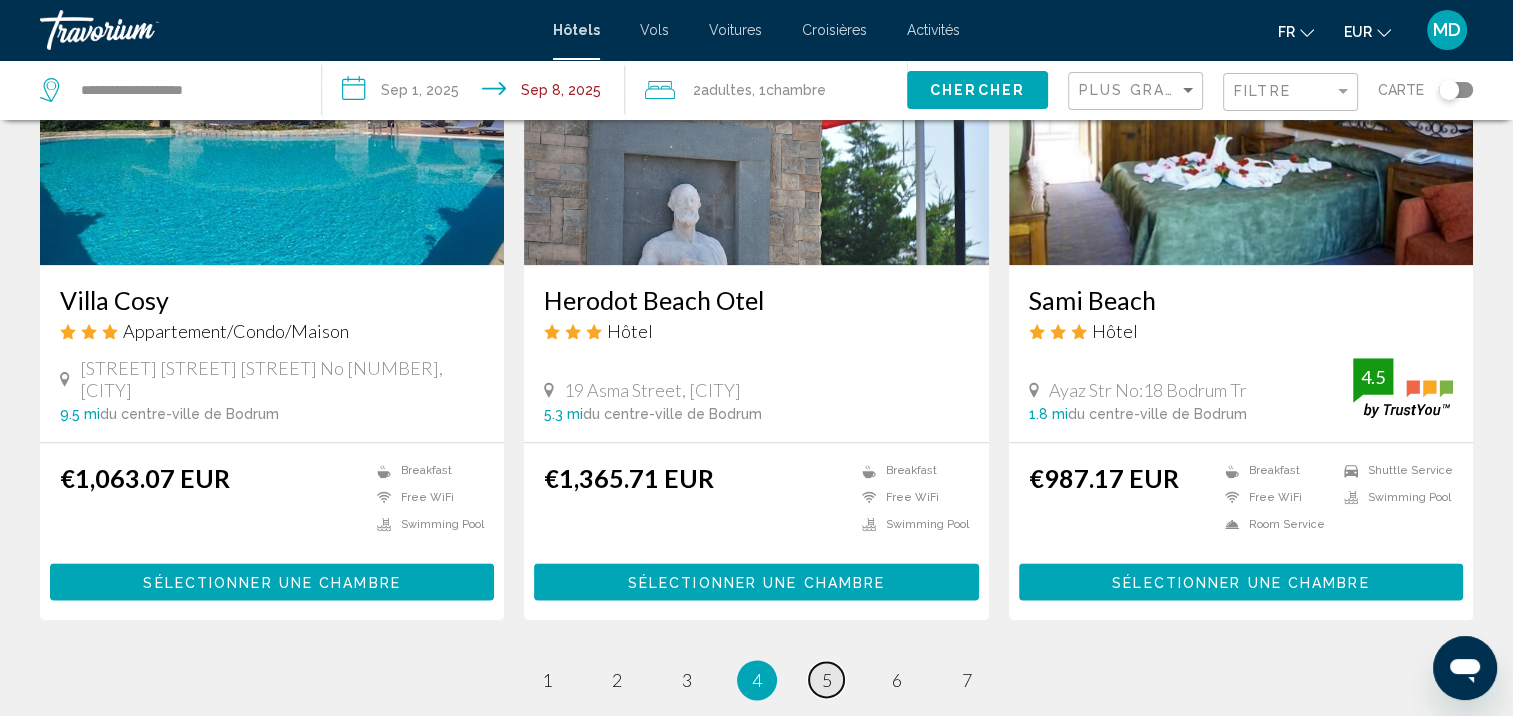 click on "5" at bounding box center (827, 680) 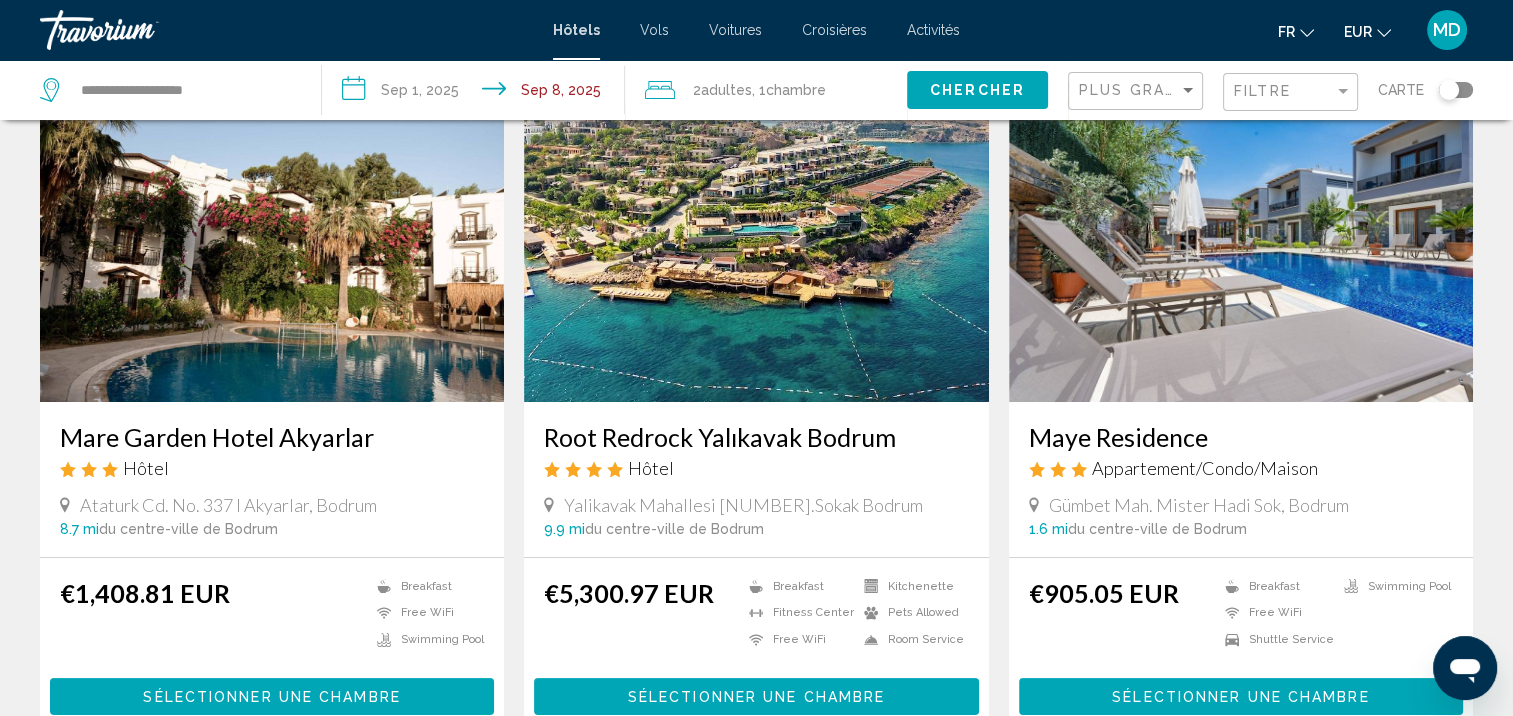 scroll, scrollTop: 110, scrollLeft: 0, axis: vertical 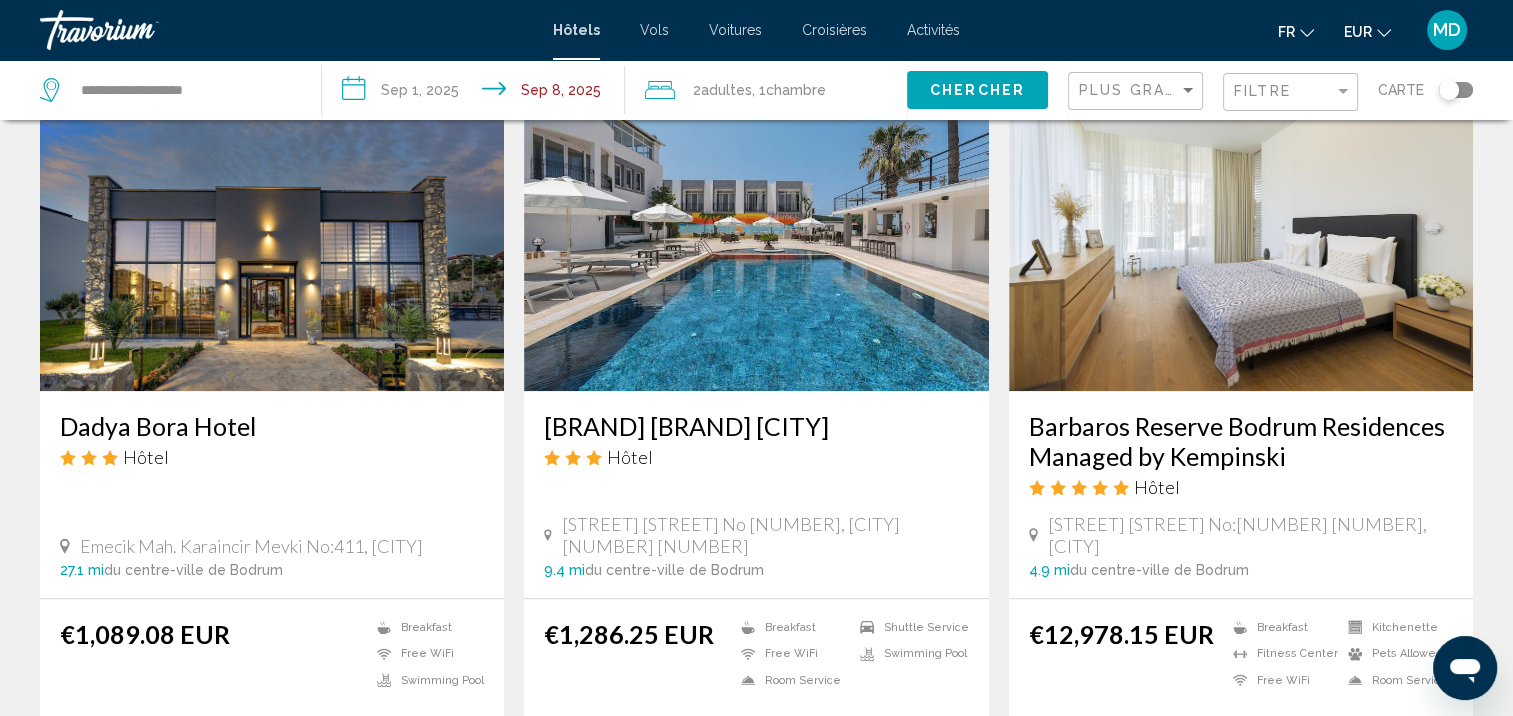 drag, startPoint x: 1175, startPoint y: 517, endPoint x: 999, endPoint y: 600, distance: 194.58931 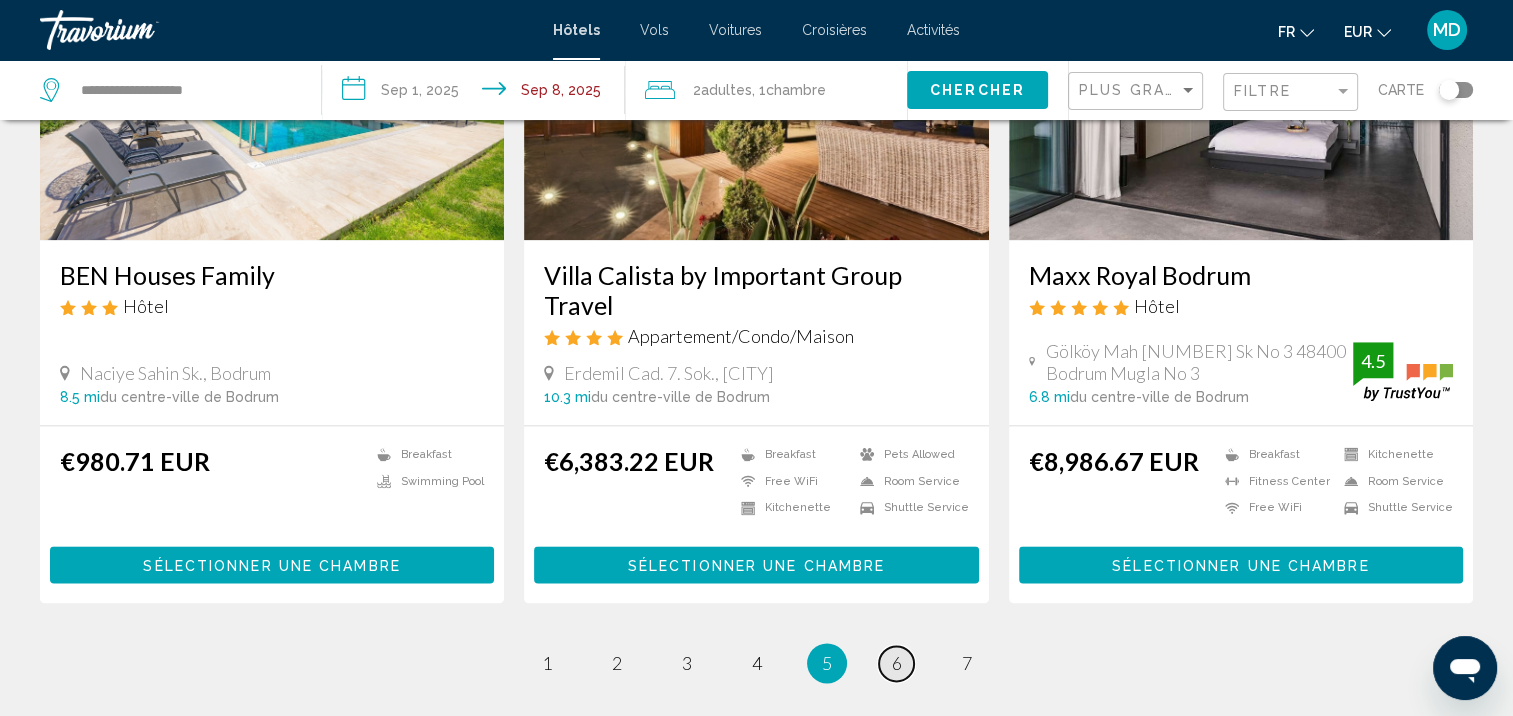 click on "6" at bounding box center [897, 663] 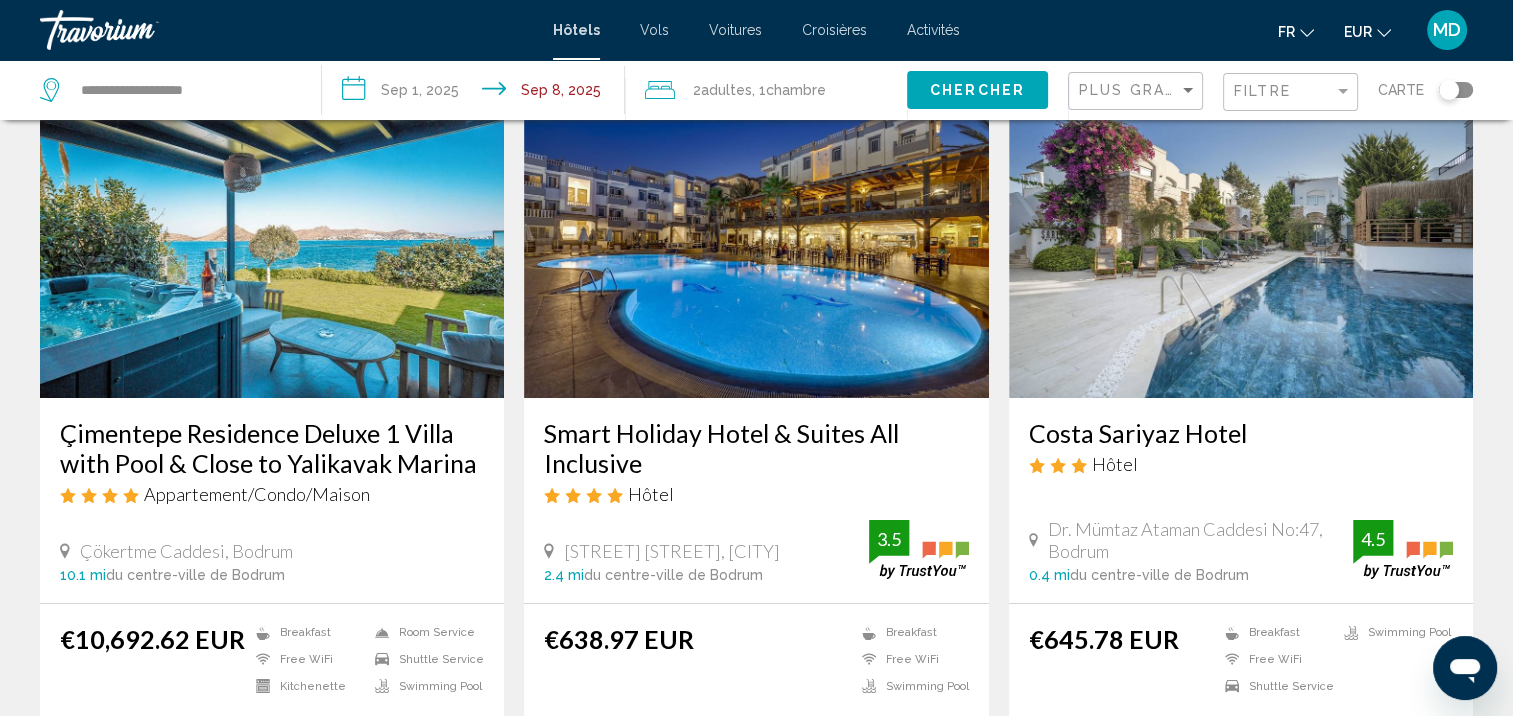 scroll, scrollTop: 115, scrollLeft: 0, axis: vertical 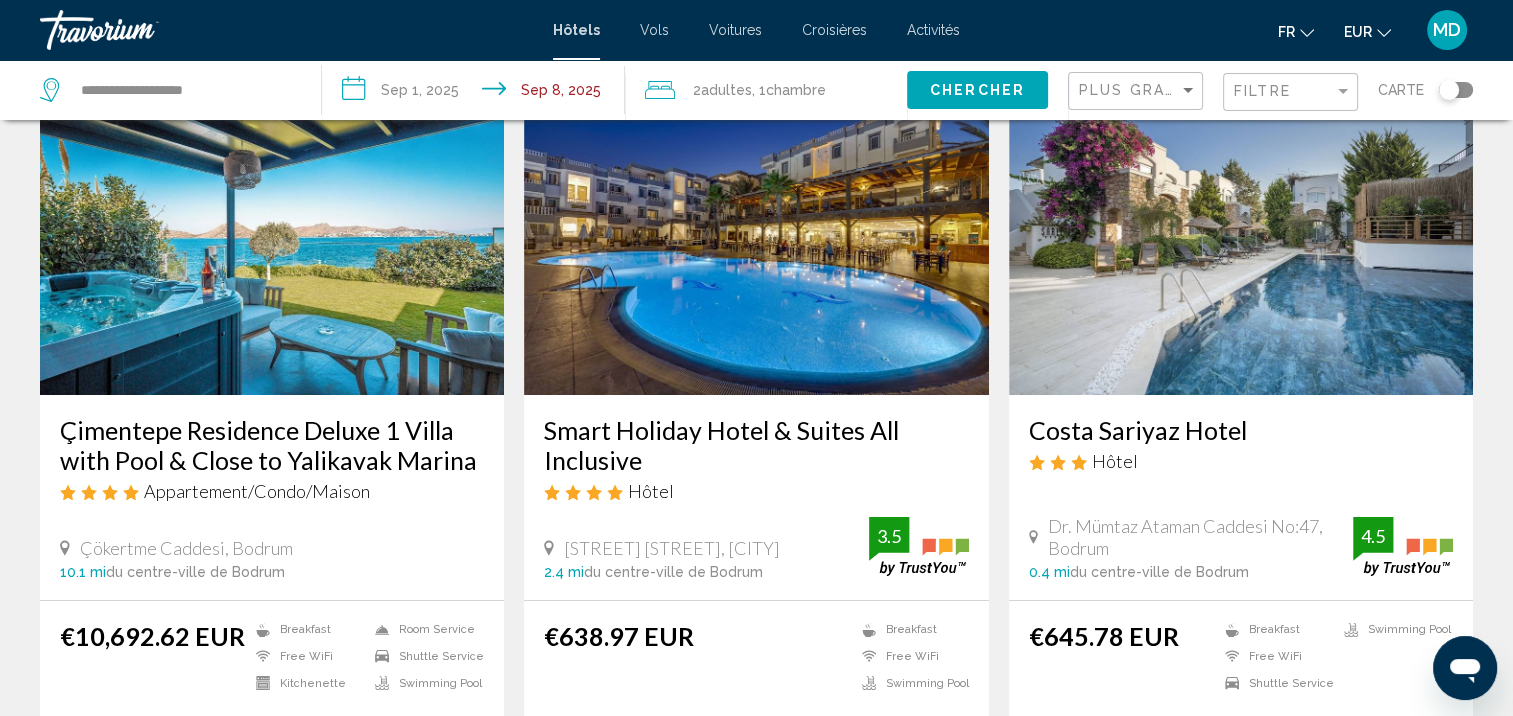 click on "Costa Sariyaz Hotel" at bounding box center [1241, 430] 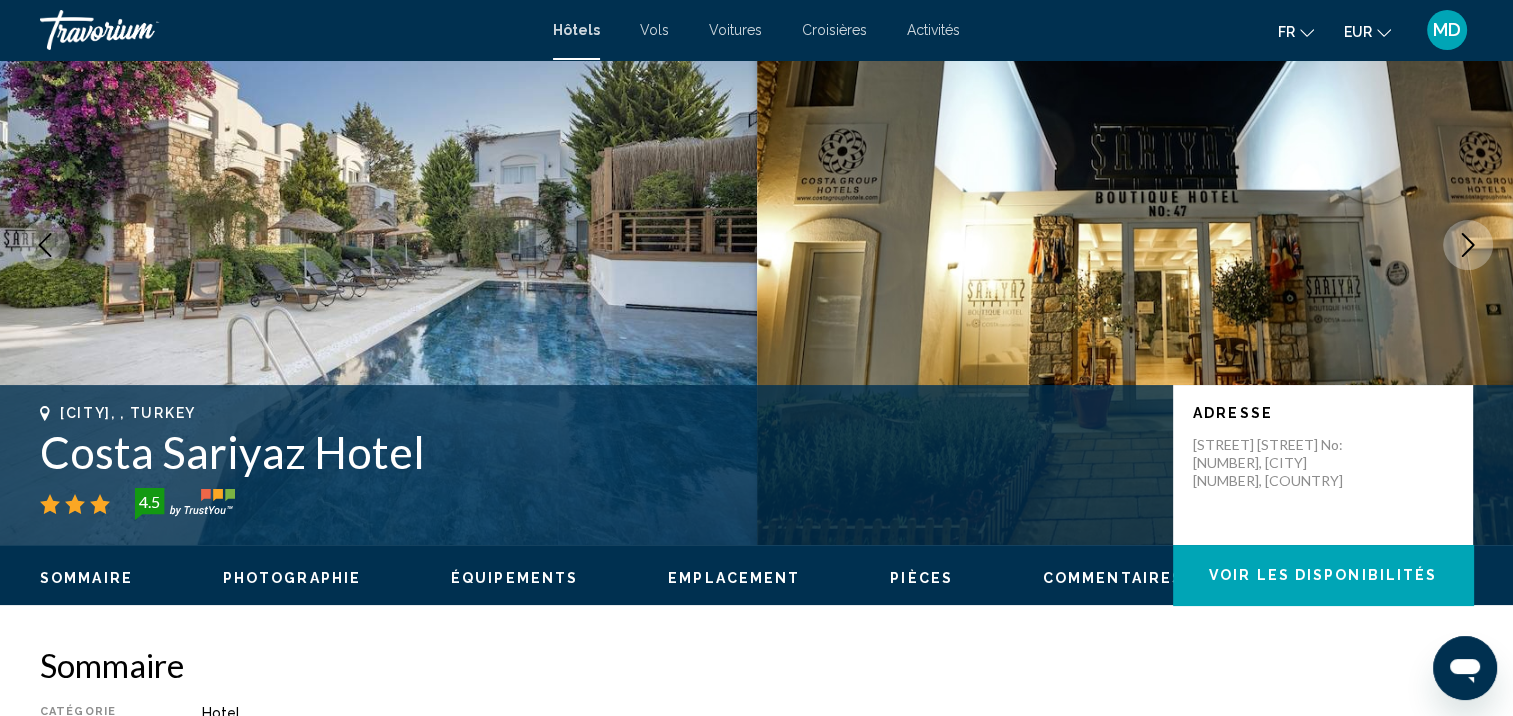 scroll, scrollTop: 1, scrollLeft: 0, axis: vertical 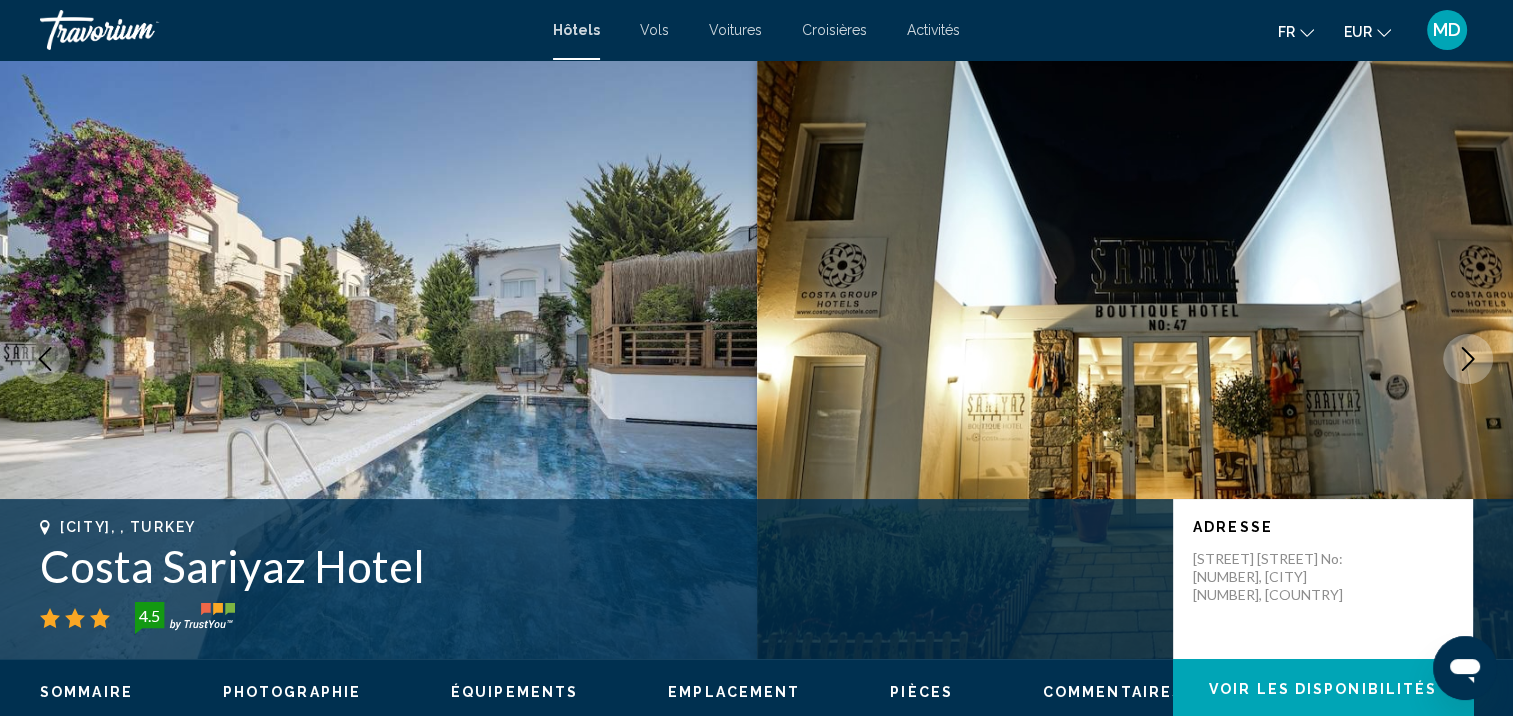 click at bounding box center (1468, 359) 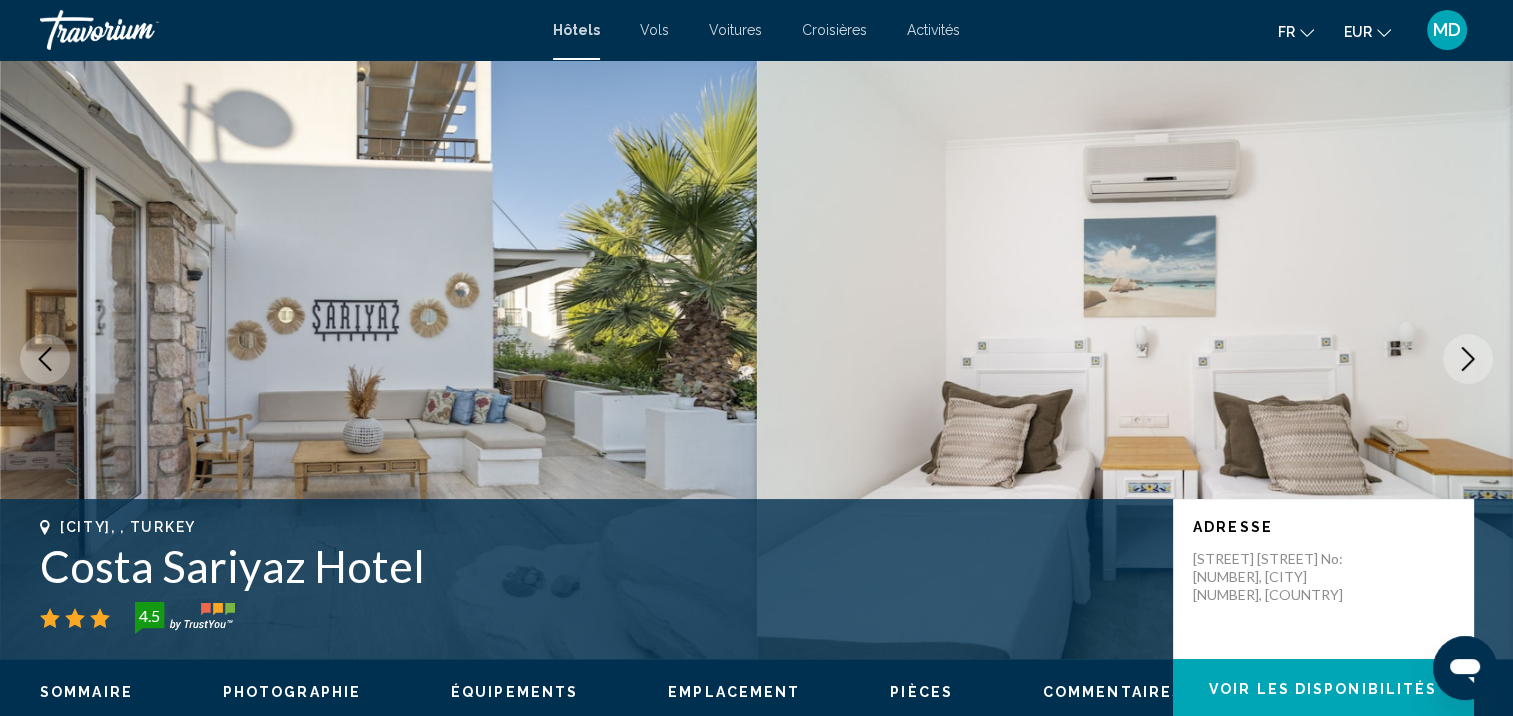 click 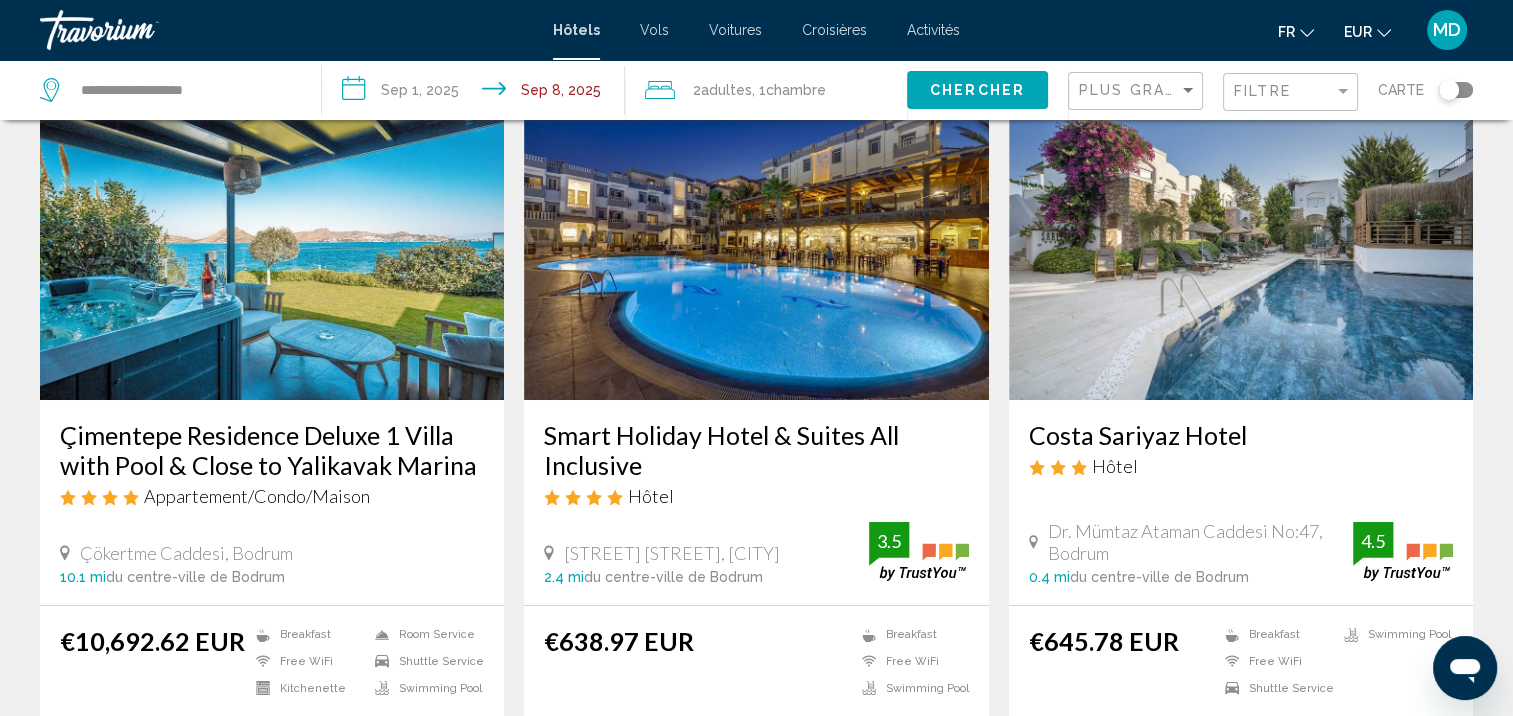 scroll, scrollTop: 116, scrollLeft: 0, axis: vertical 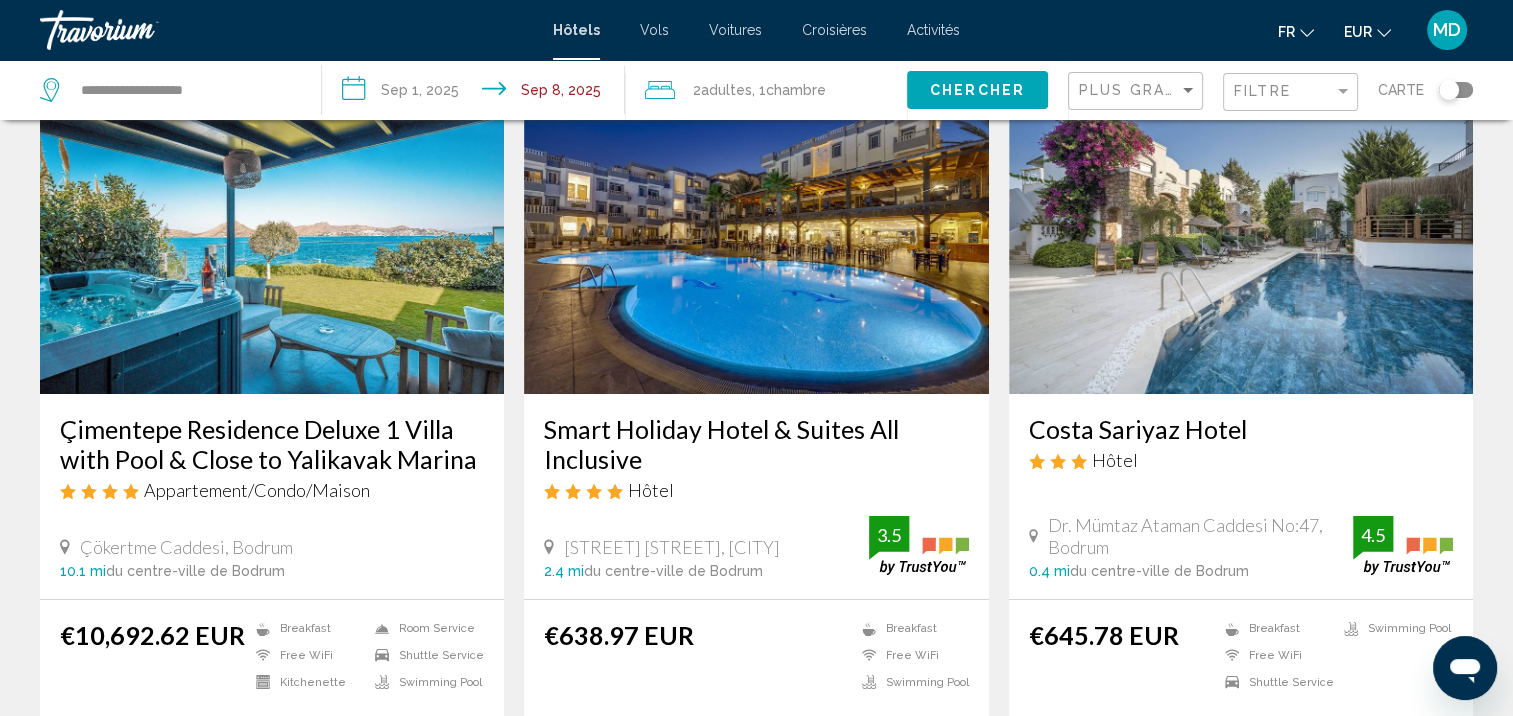 click on "Smart Holiday Hotel & Suites All Inclusive" at bounding box center [756, 444] 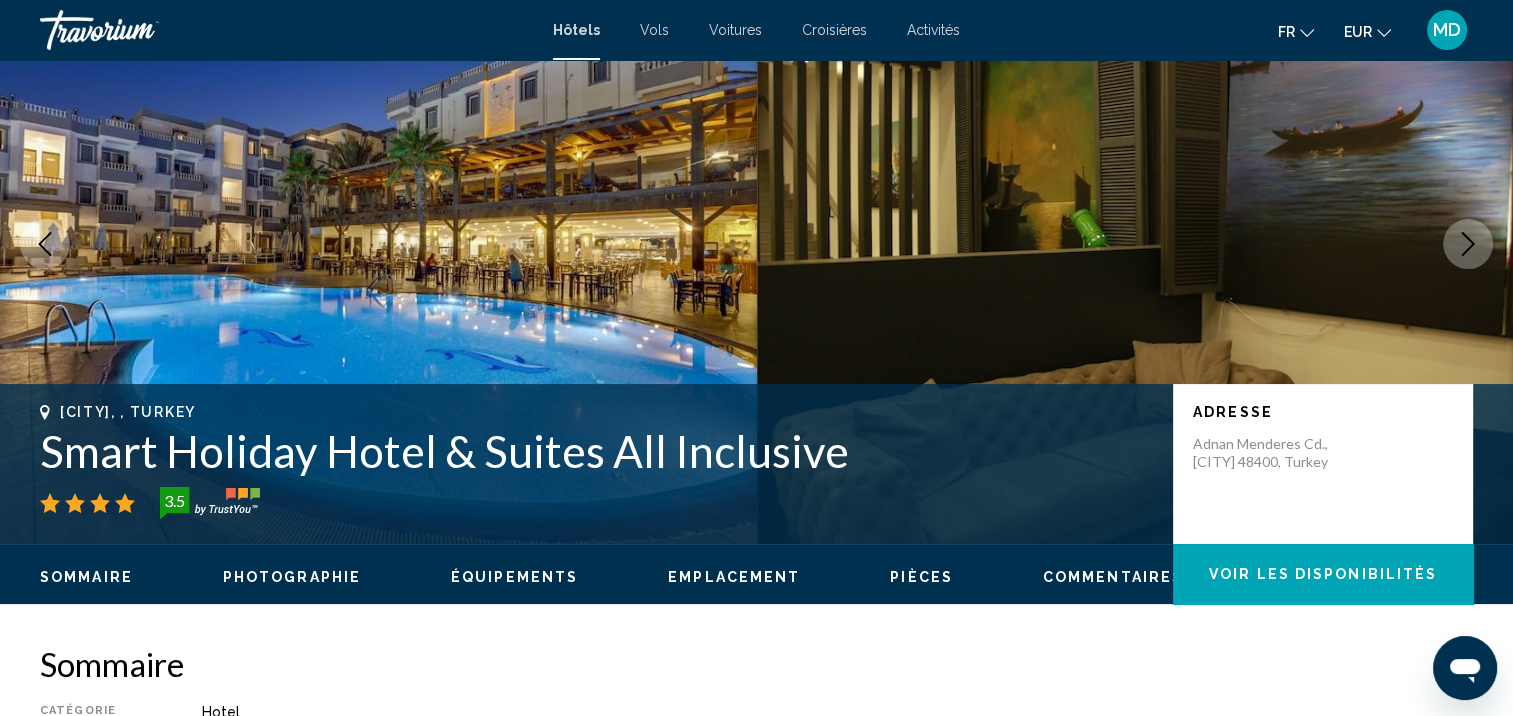 scroll, scrollTop: 1, scrollLeft: 0, axis: vertical 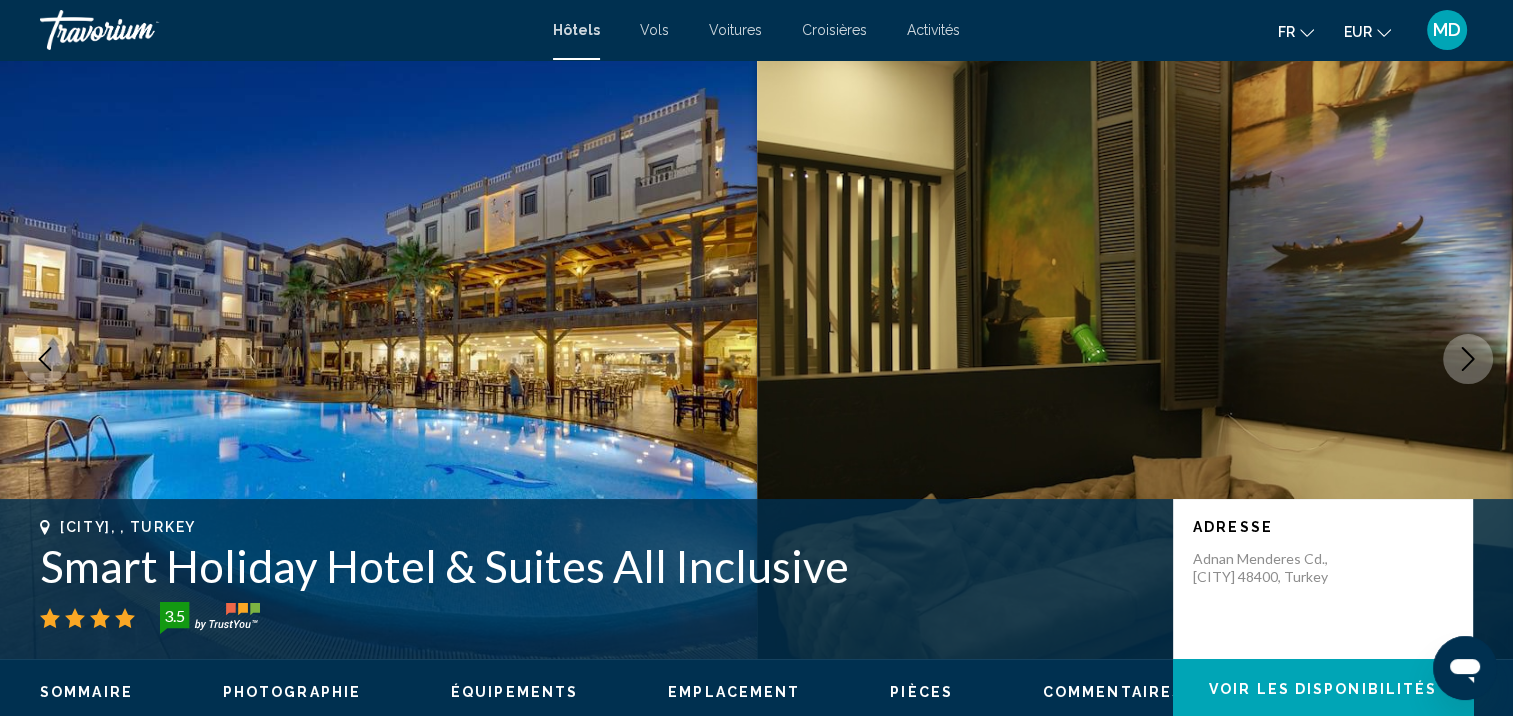 click 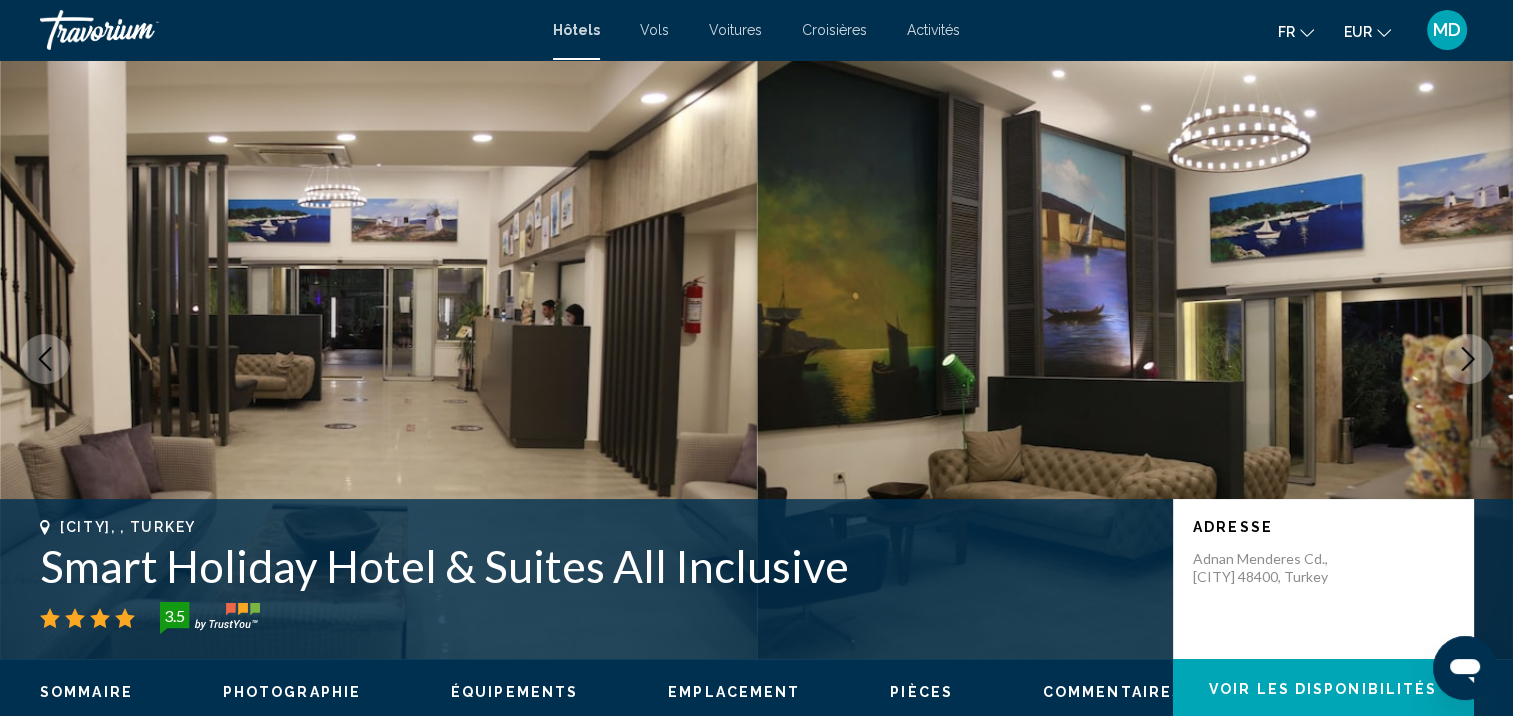 click 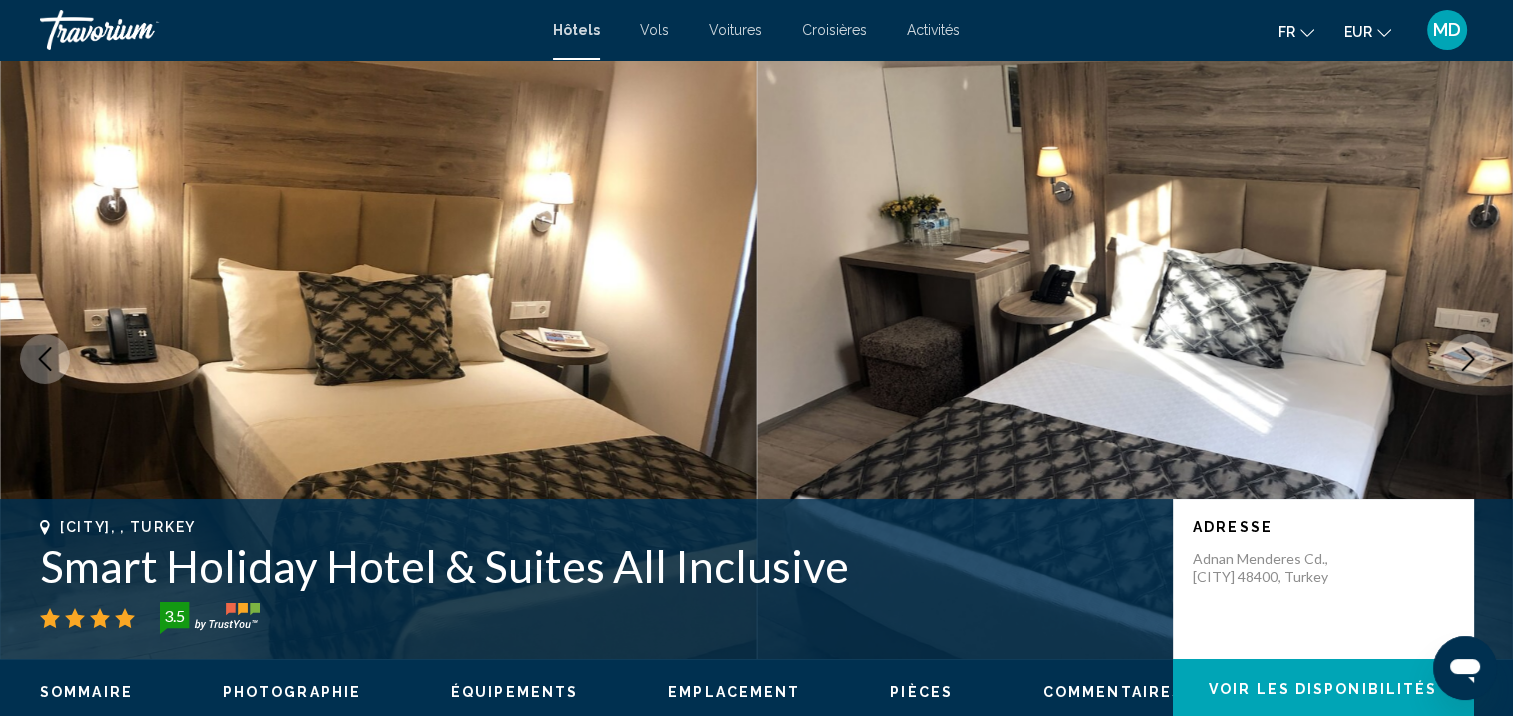 click 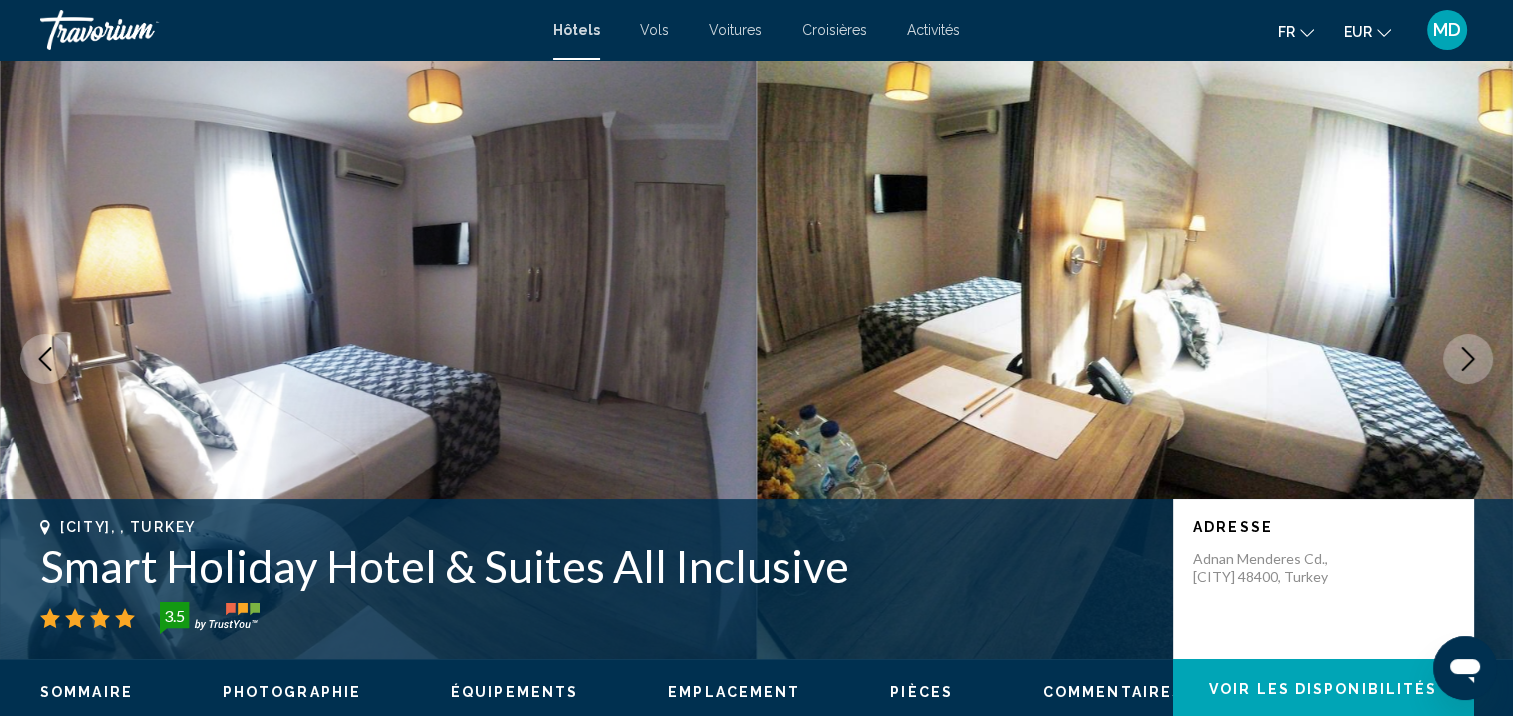 click 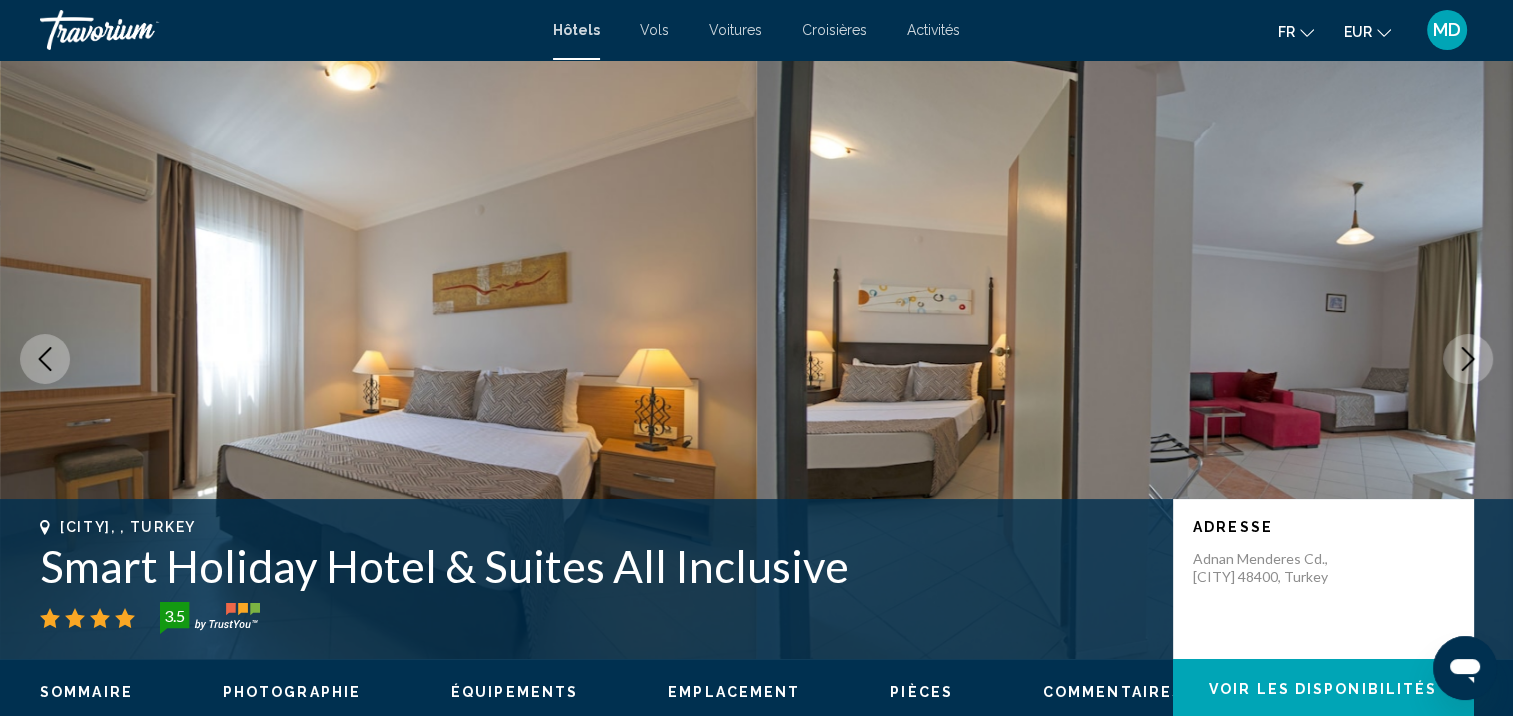 click at bounding box center [1468, 359] 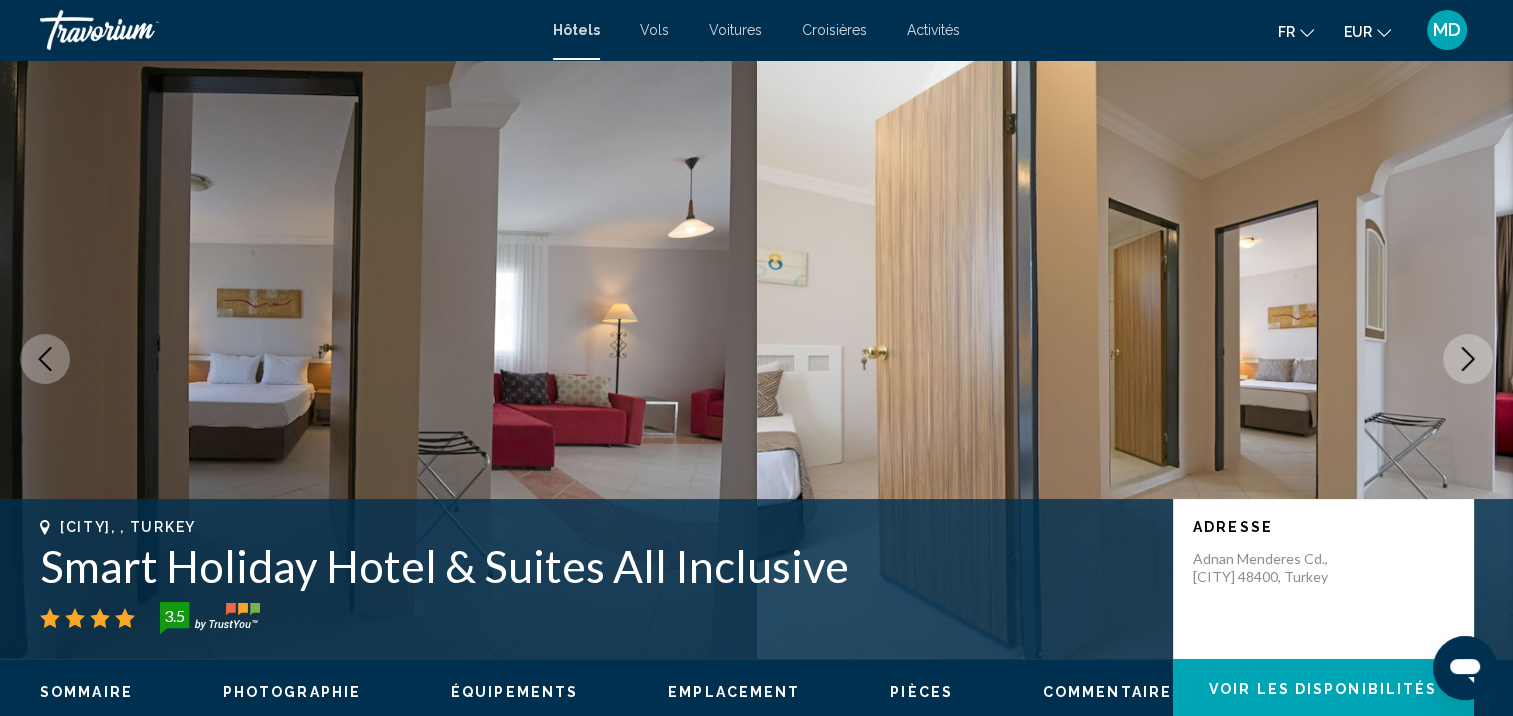 click at bounding box center [1468, 359] 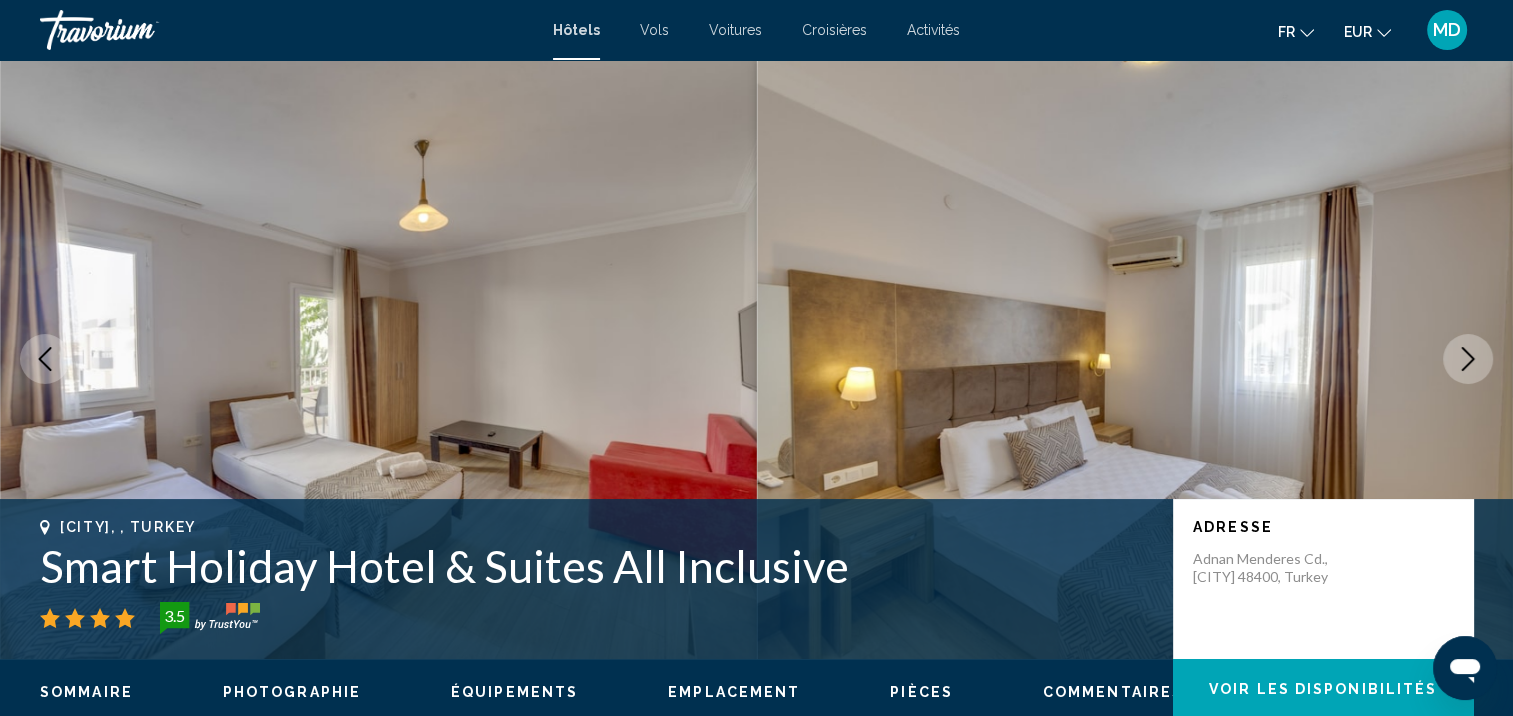 click at bounding box center (1468, 359) 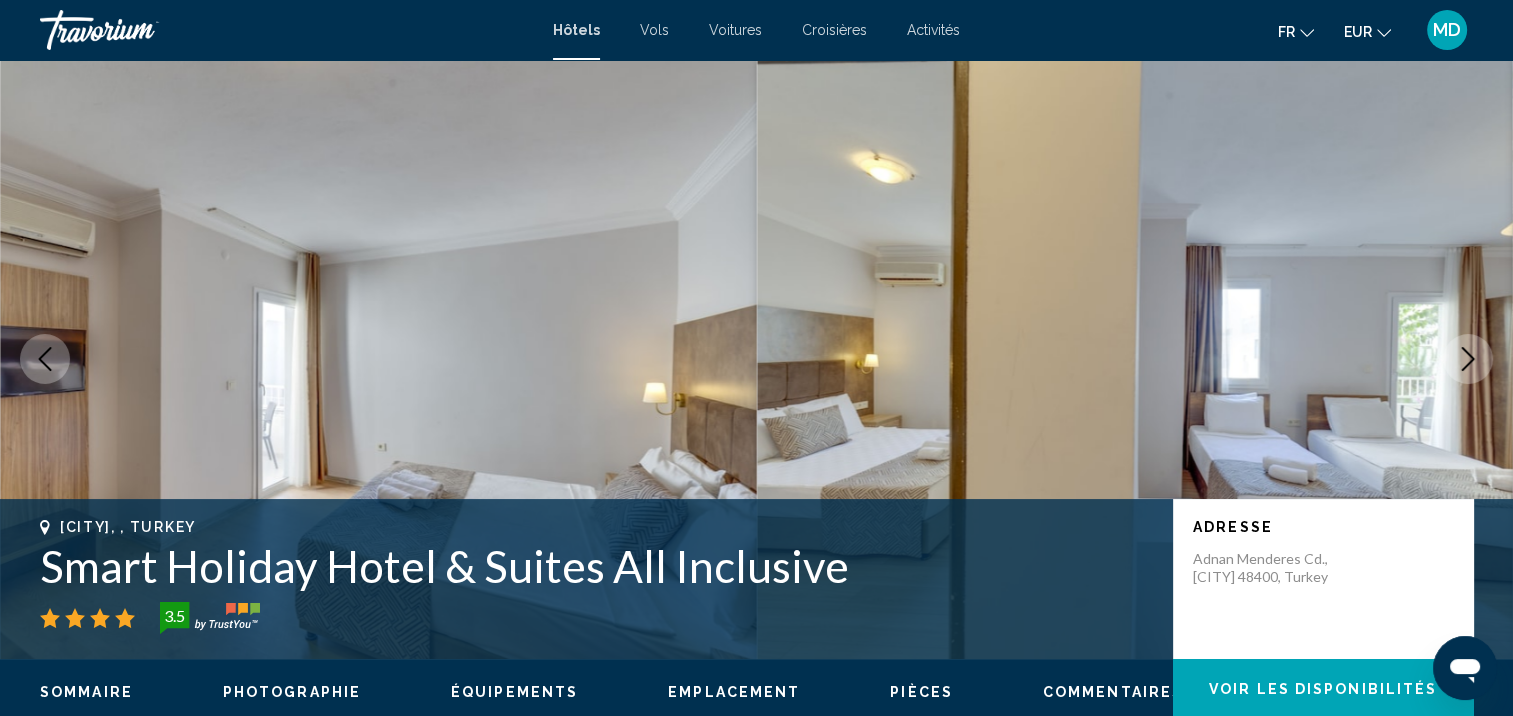 click at bounding box center [1468, 359] 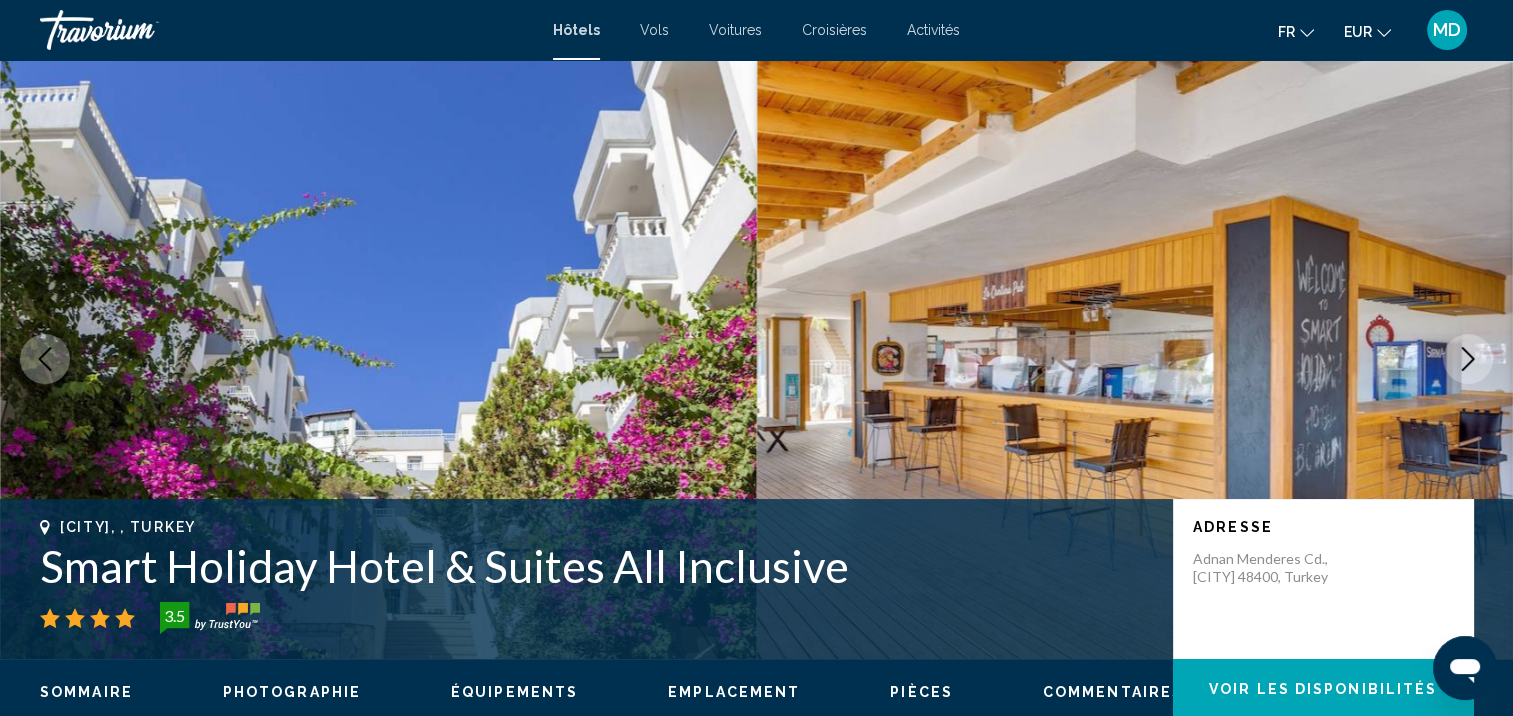 click at bounding box center (1468, 359) 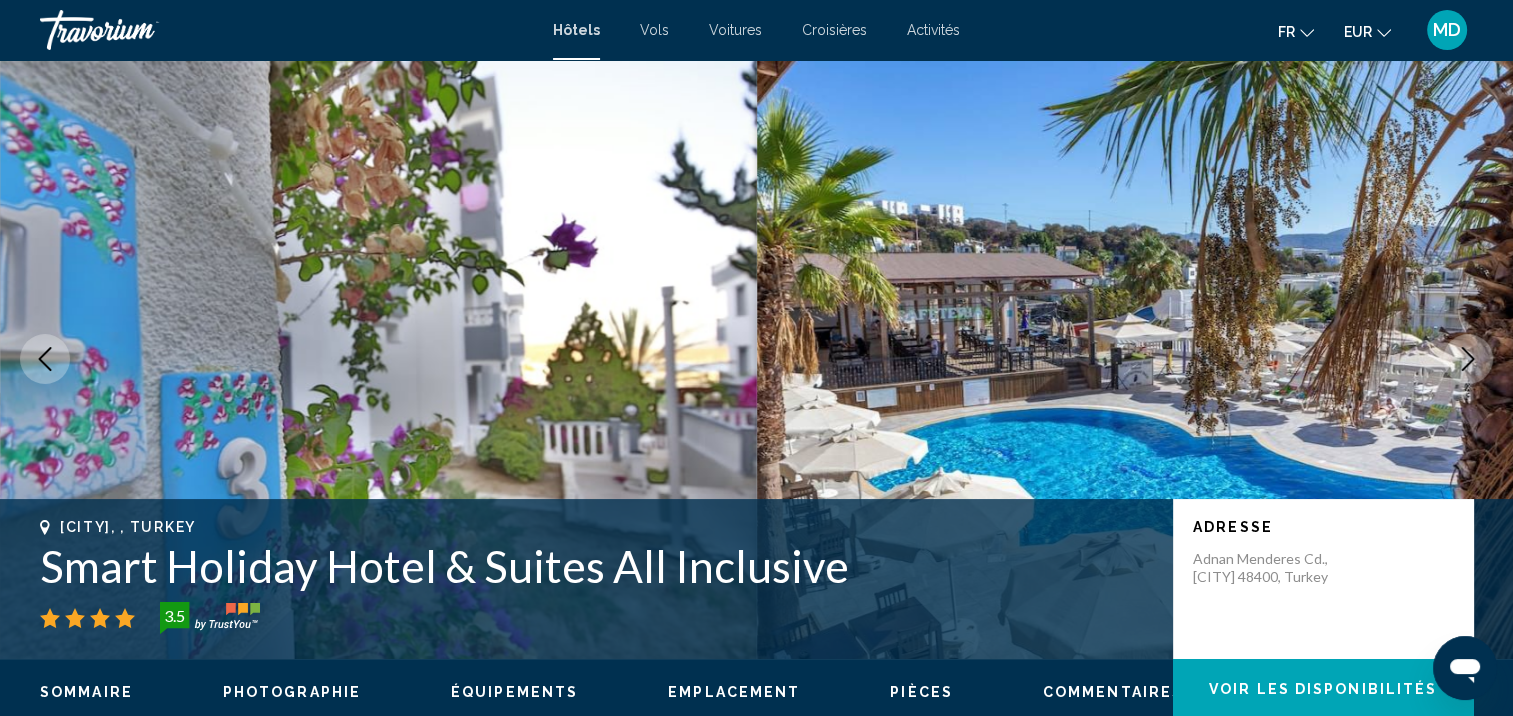 click at bounding box center (1468, 359) 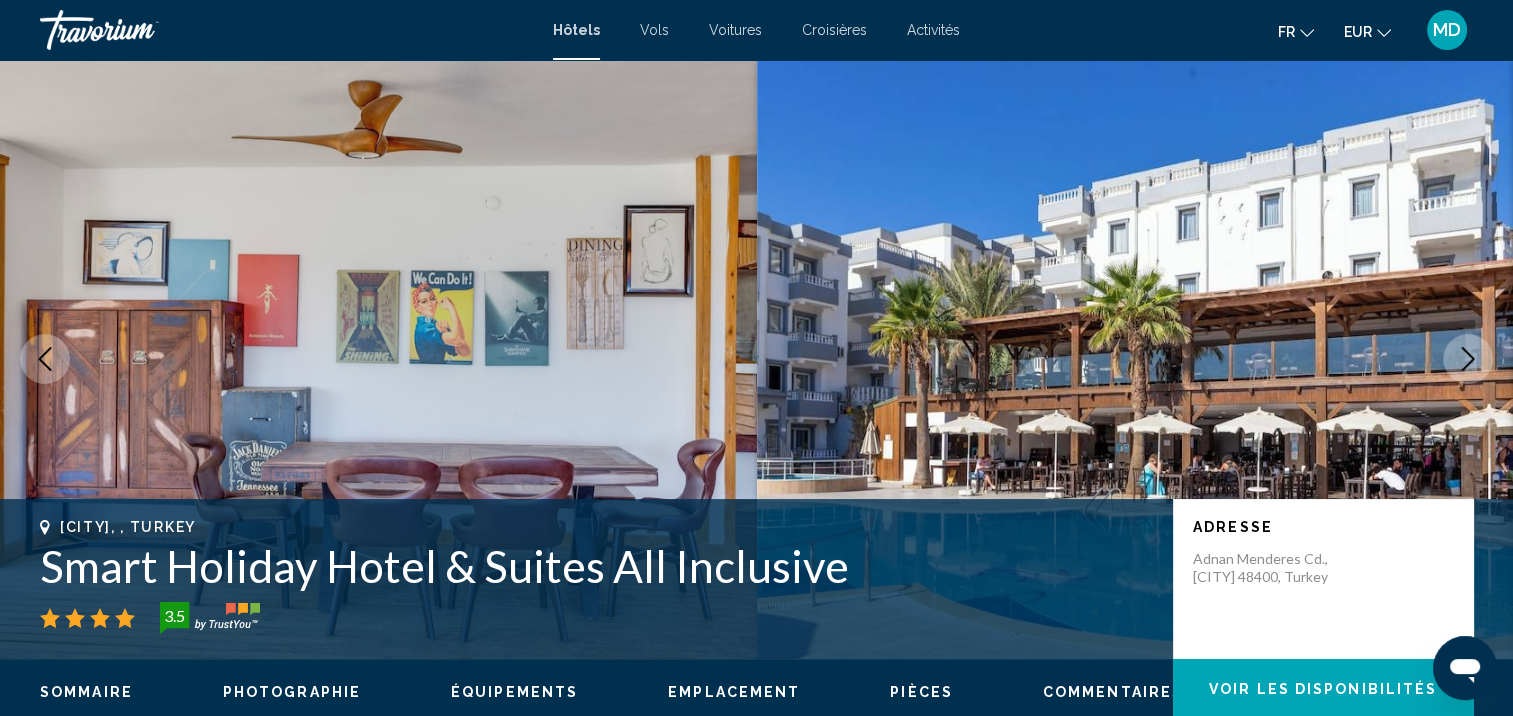 click at bounding box center [1468, 359] 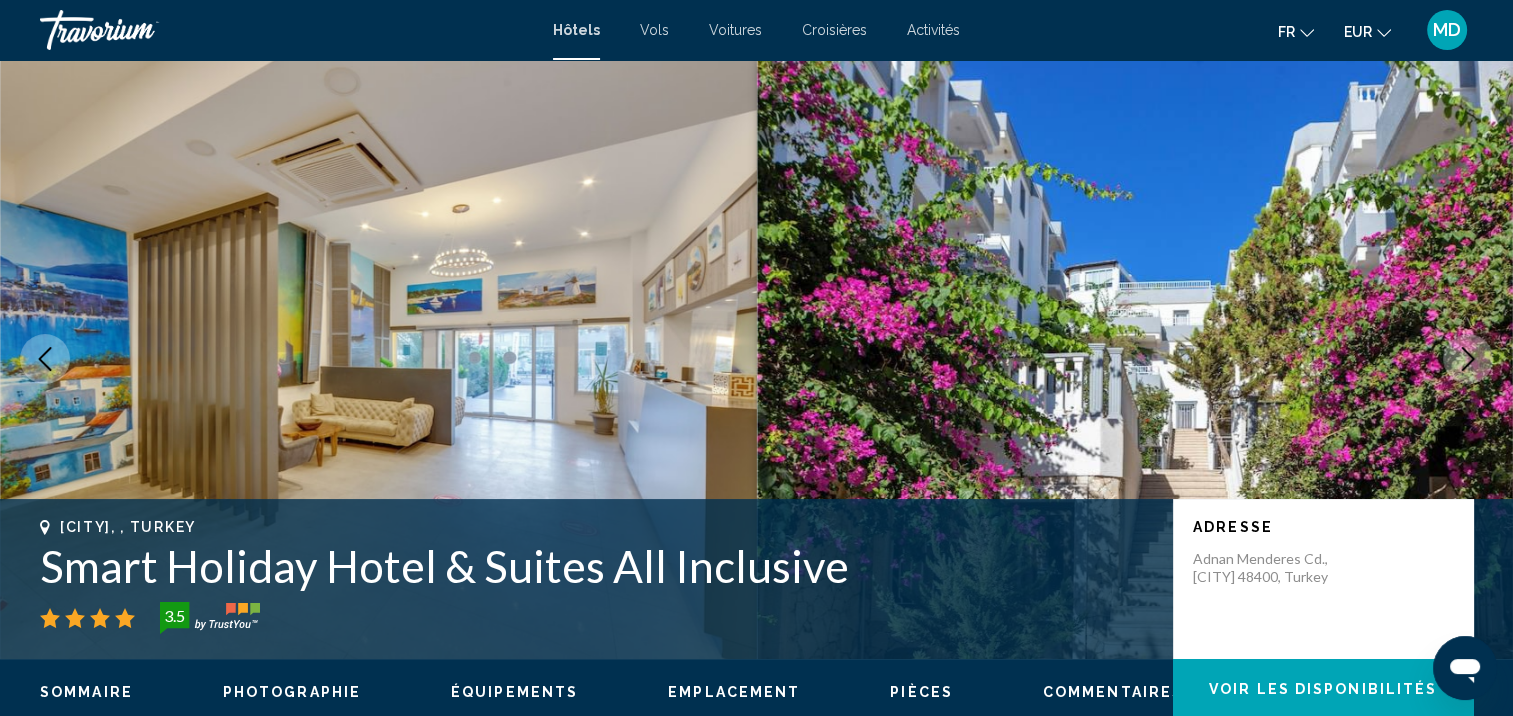 click at bounding box center (1468, 359) 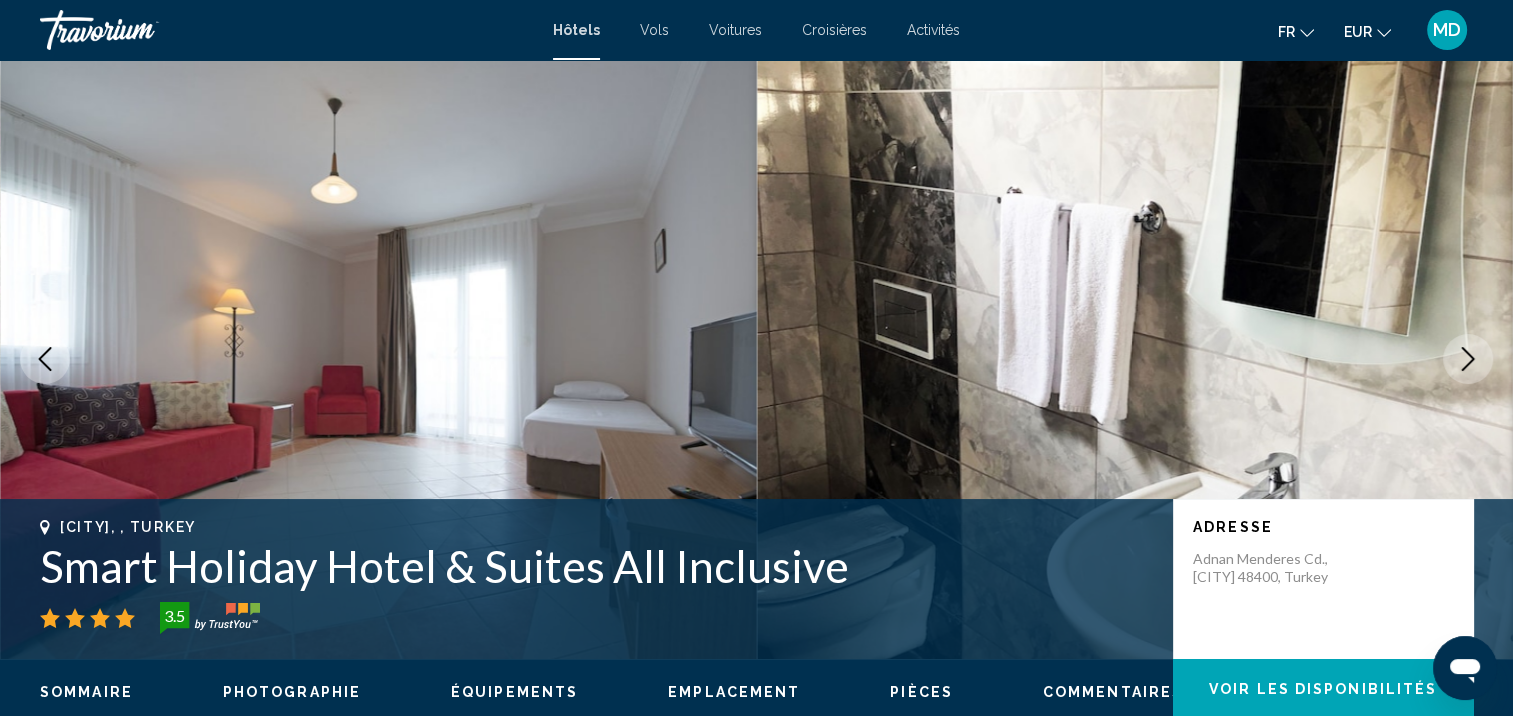 click at bounding box center (1468, 359) 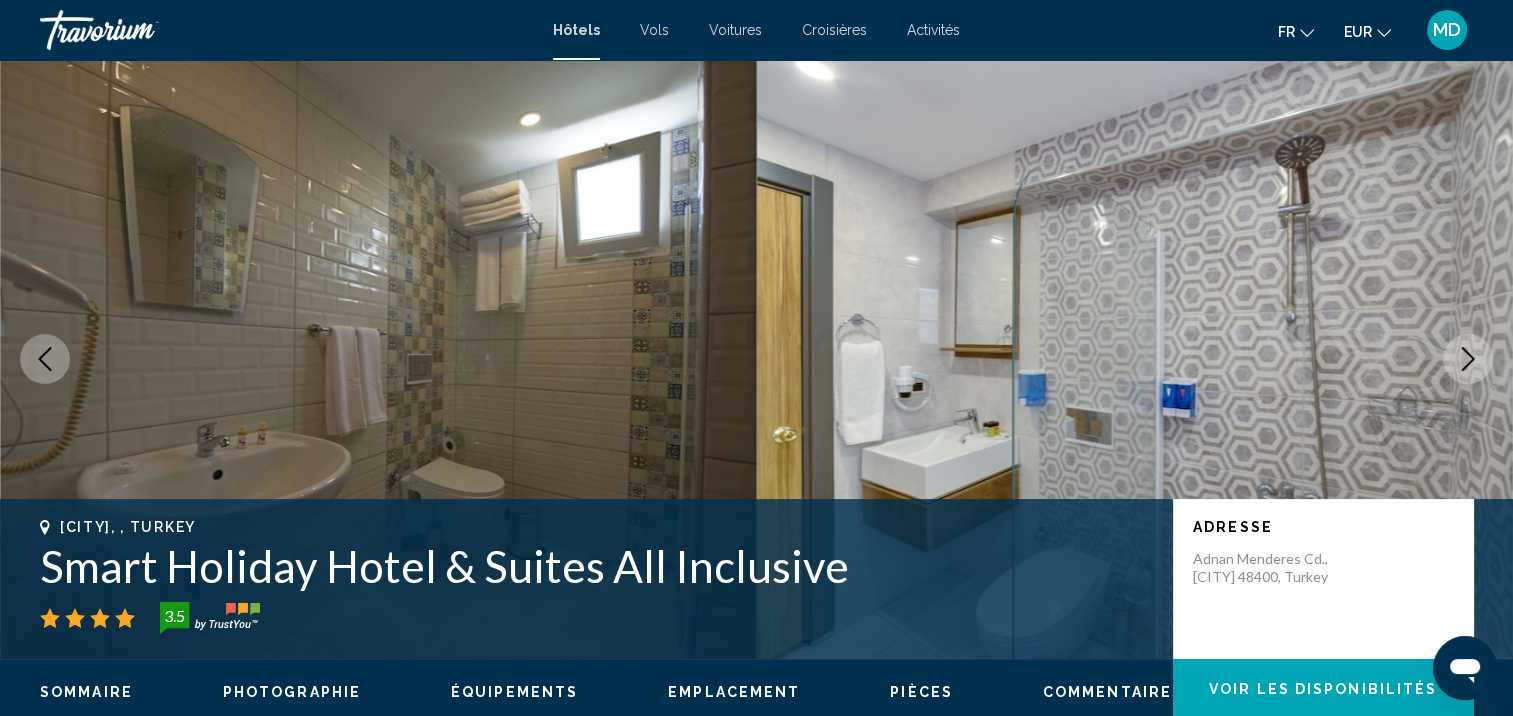 click at bounding box center (1468, 359) 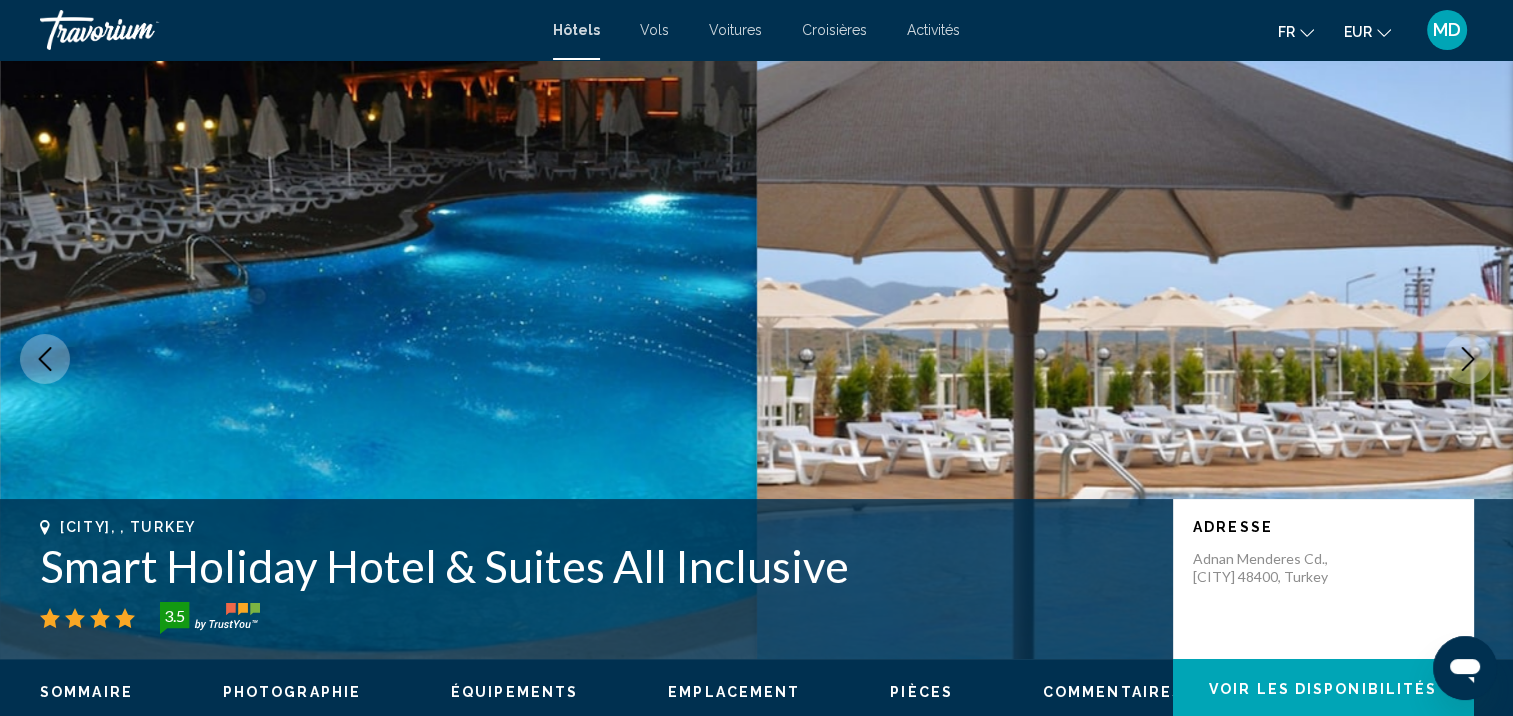 click at bounding box center (1468, 359) 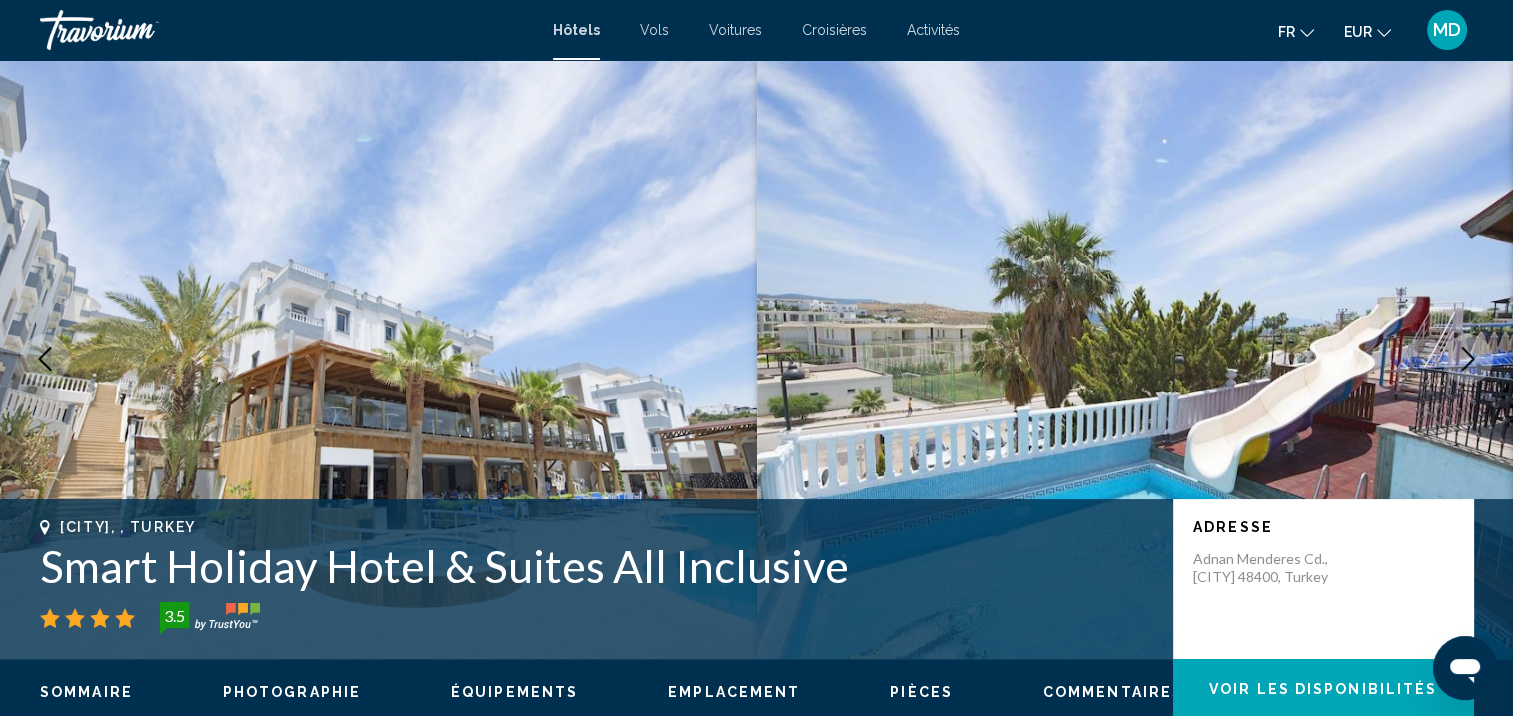 click at bounding box center (1468, 359) 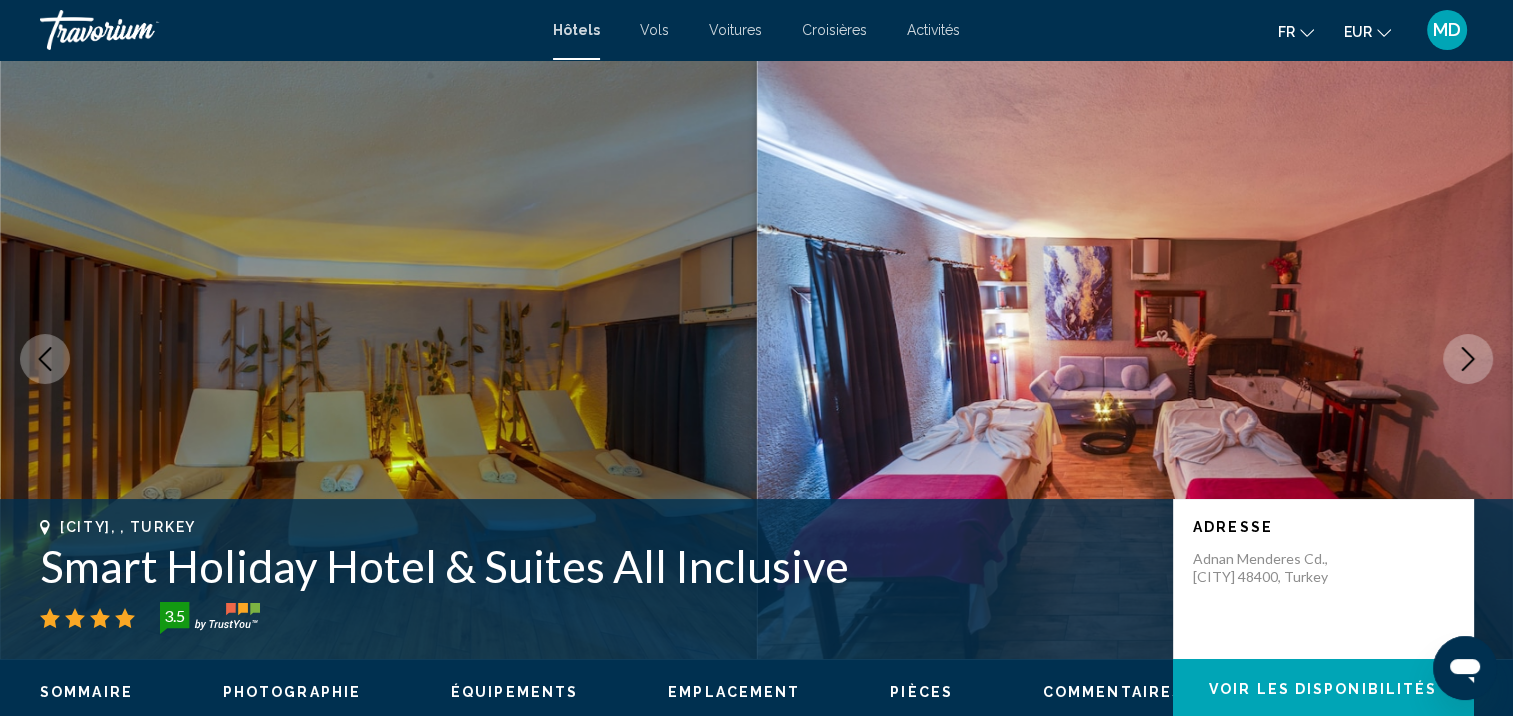 click at bounding box center (1468, 359) 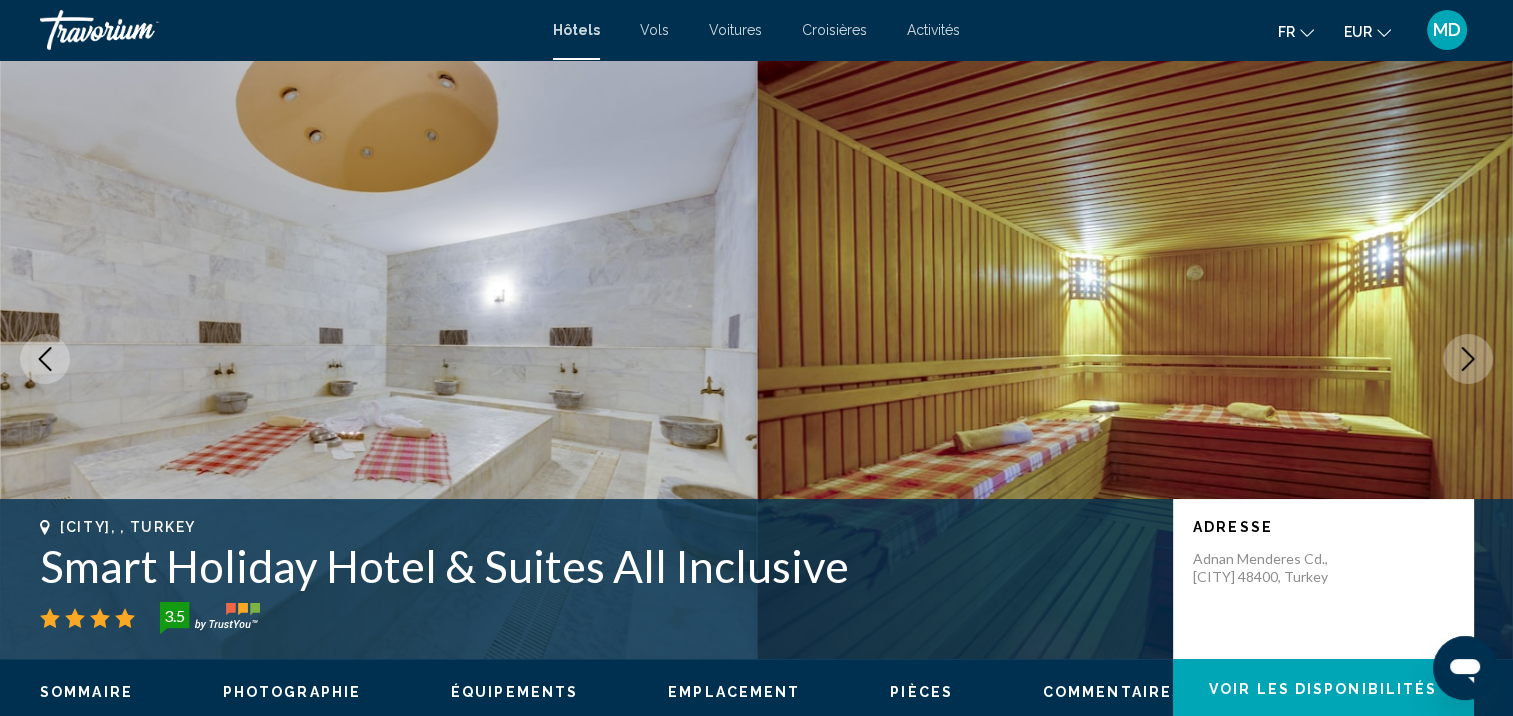 click at bounding box center [1468, 359] 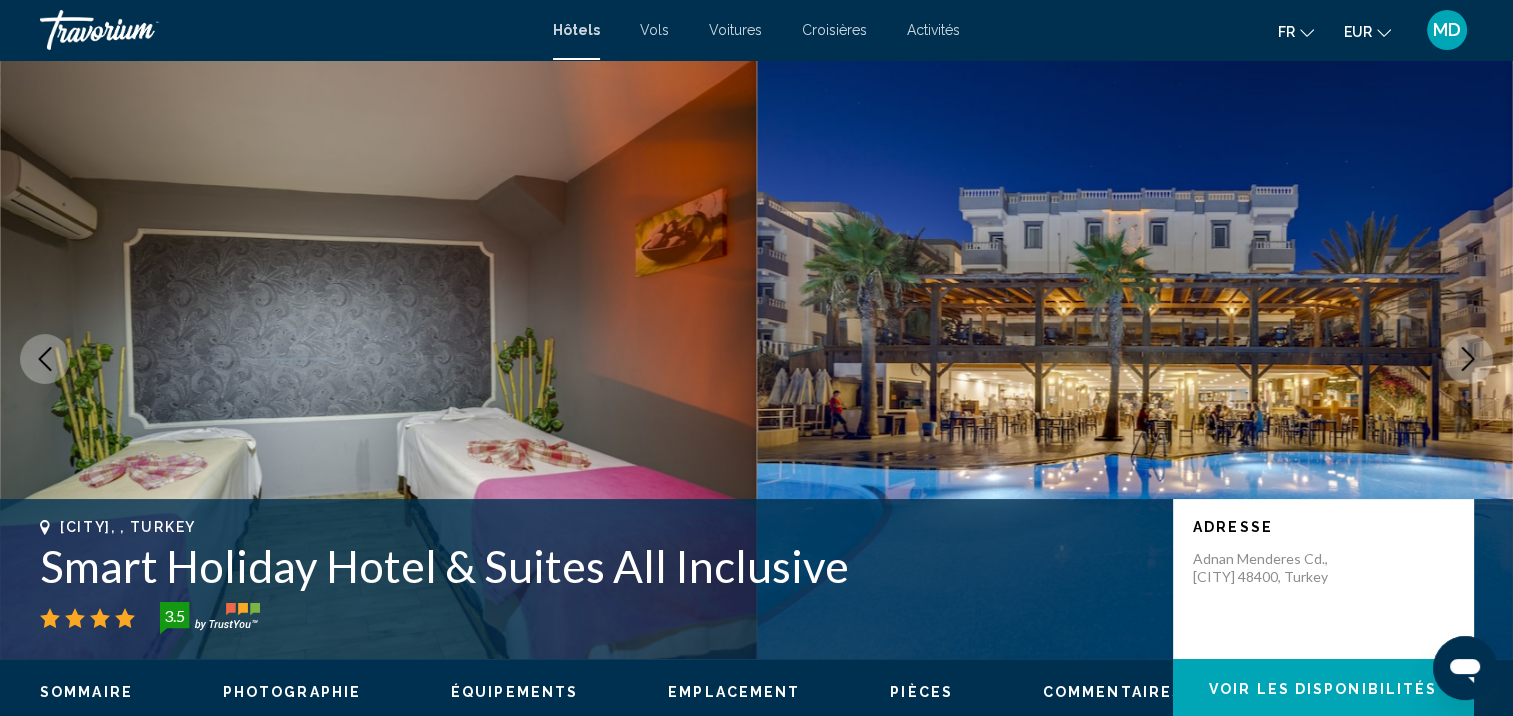 click at bounding box center [1468, 359] 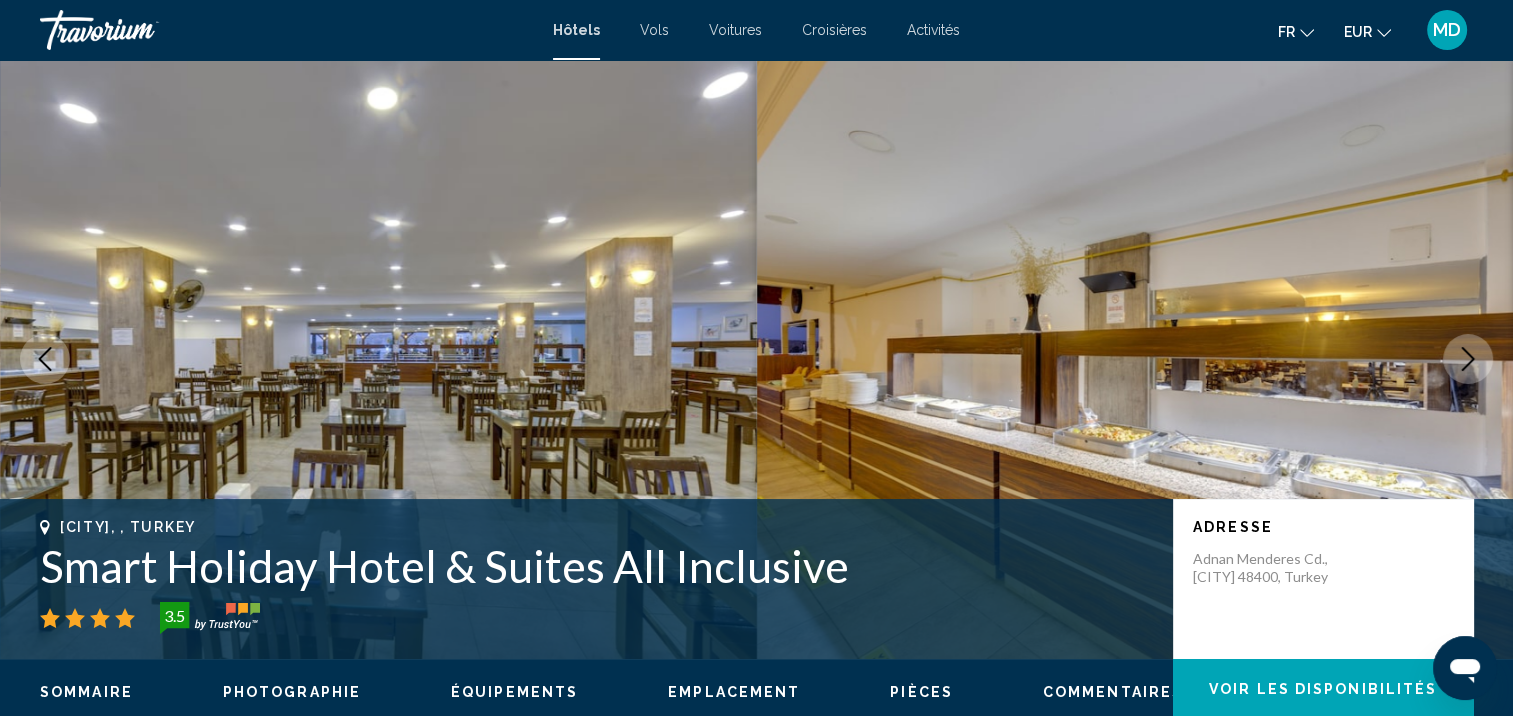 click at bounding box center (1468, 359) 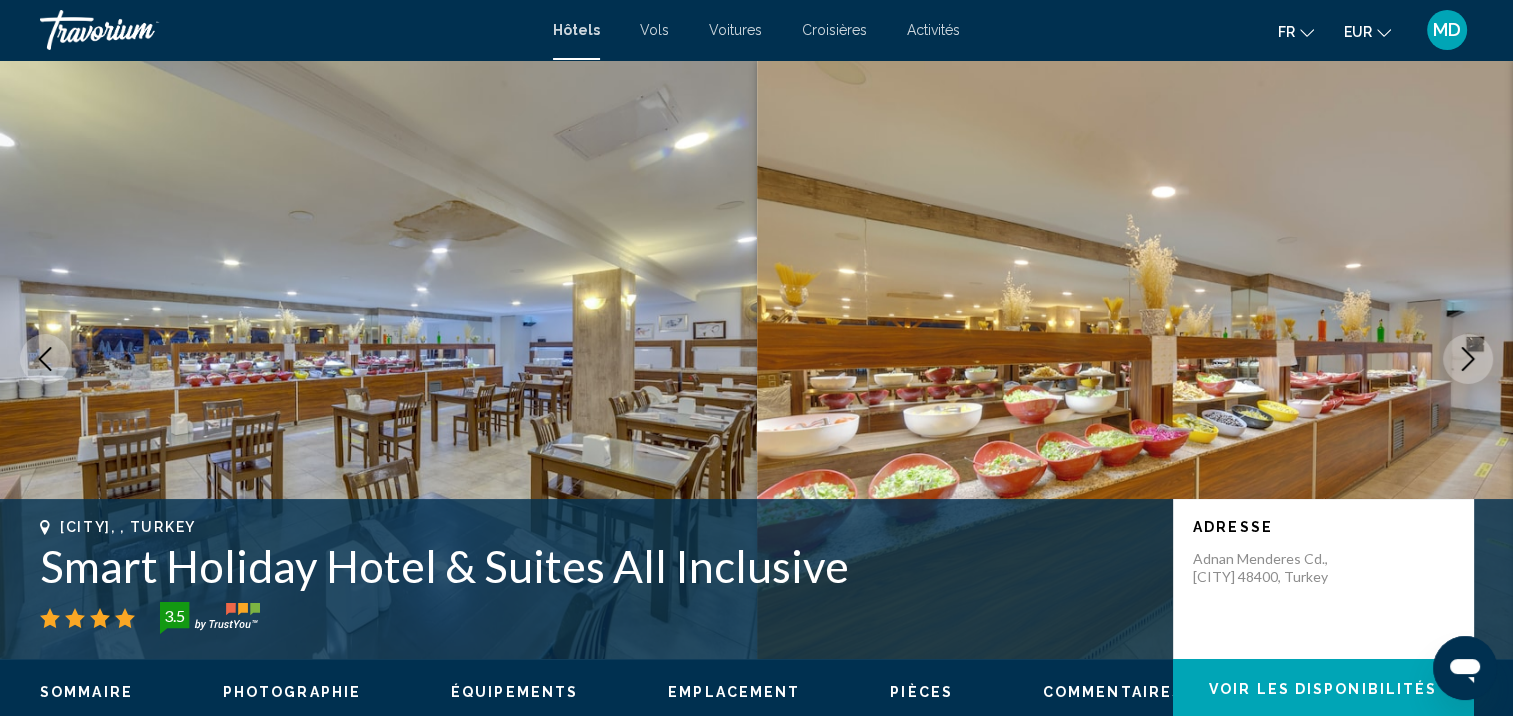 click at bounding box center (1468, 359) 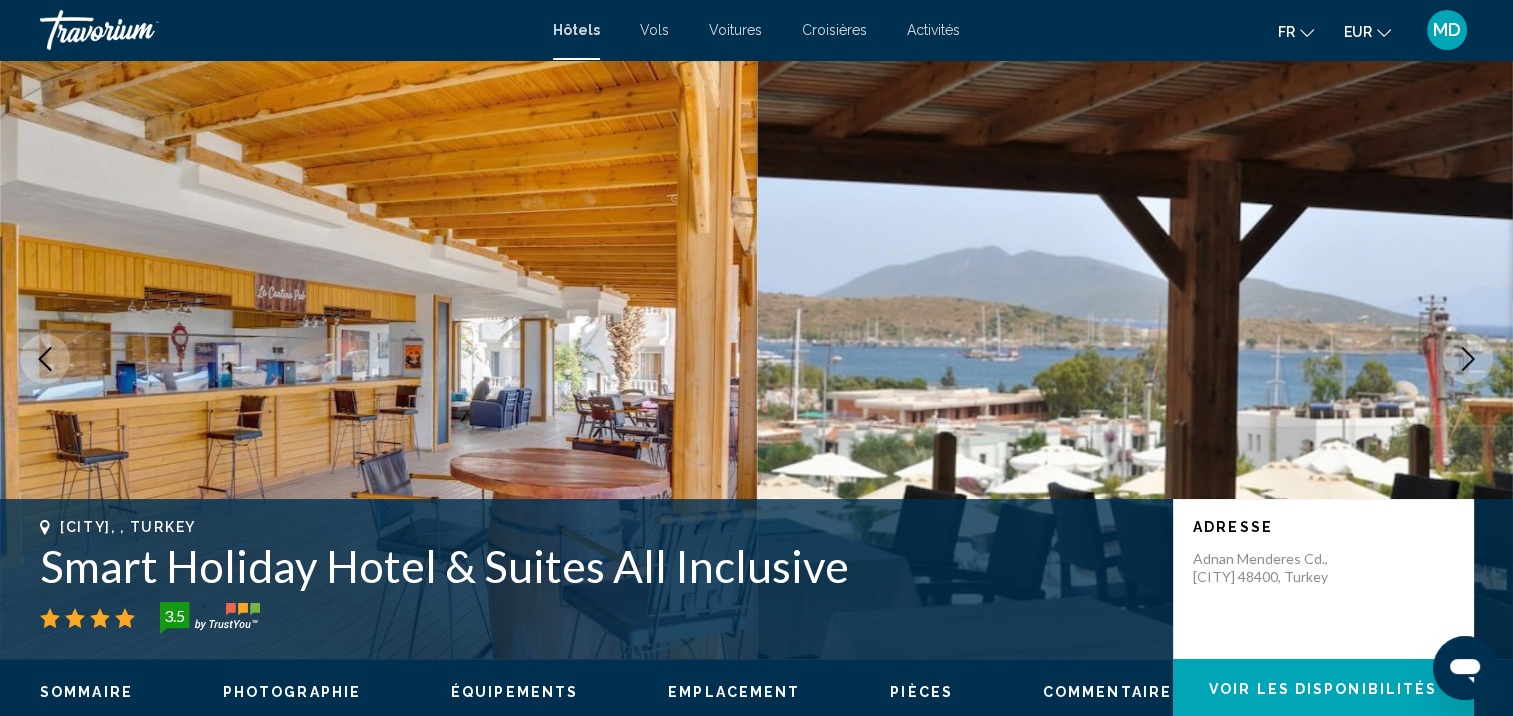 click at bounding box center (1468, 359) 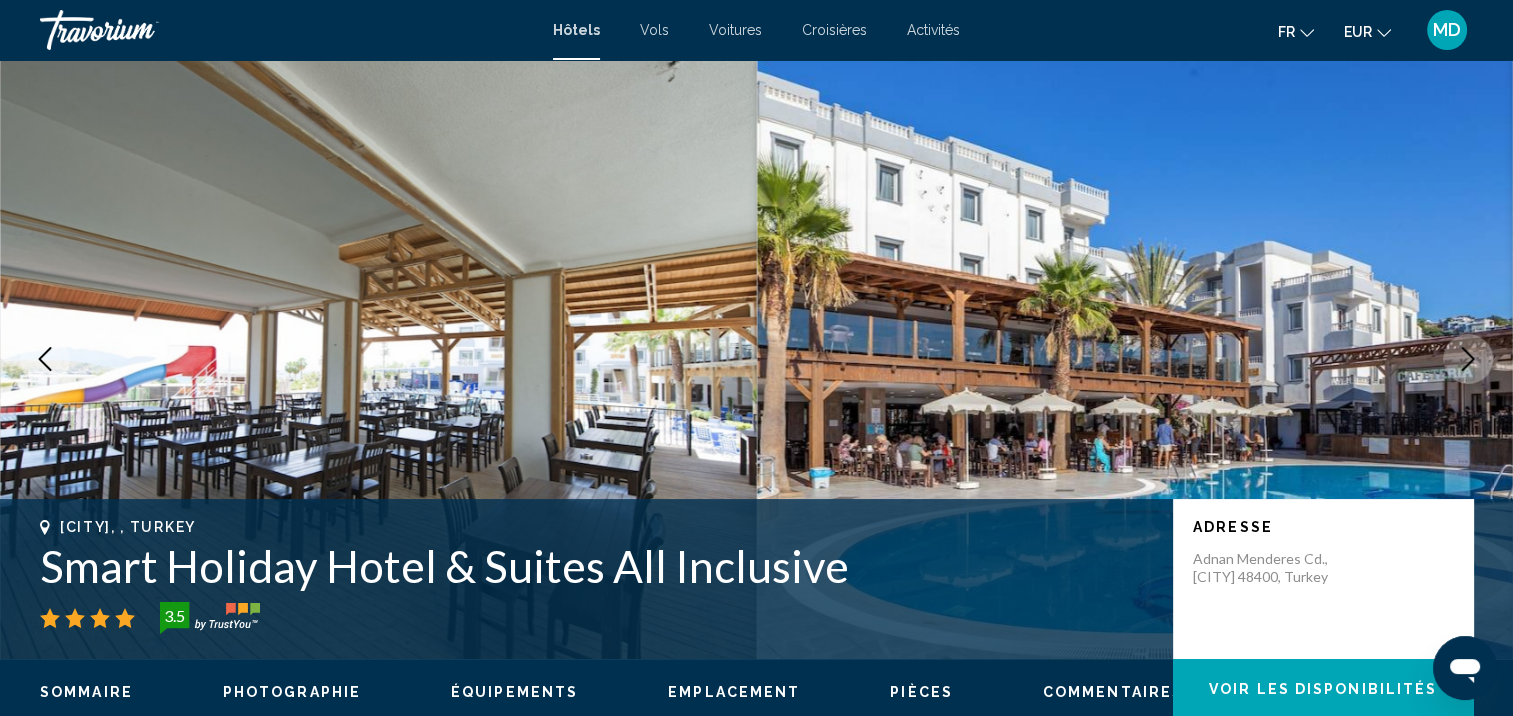 click at bounding box center [1468, 359] 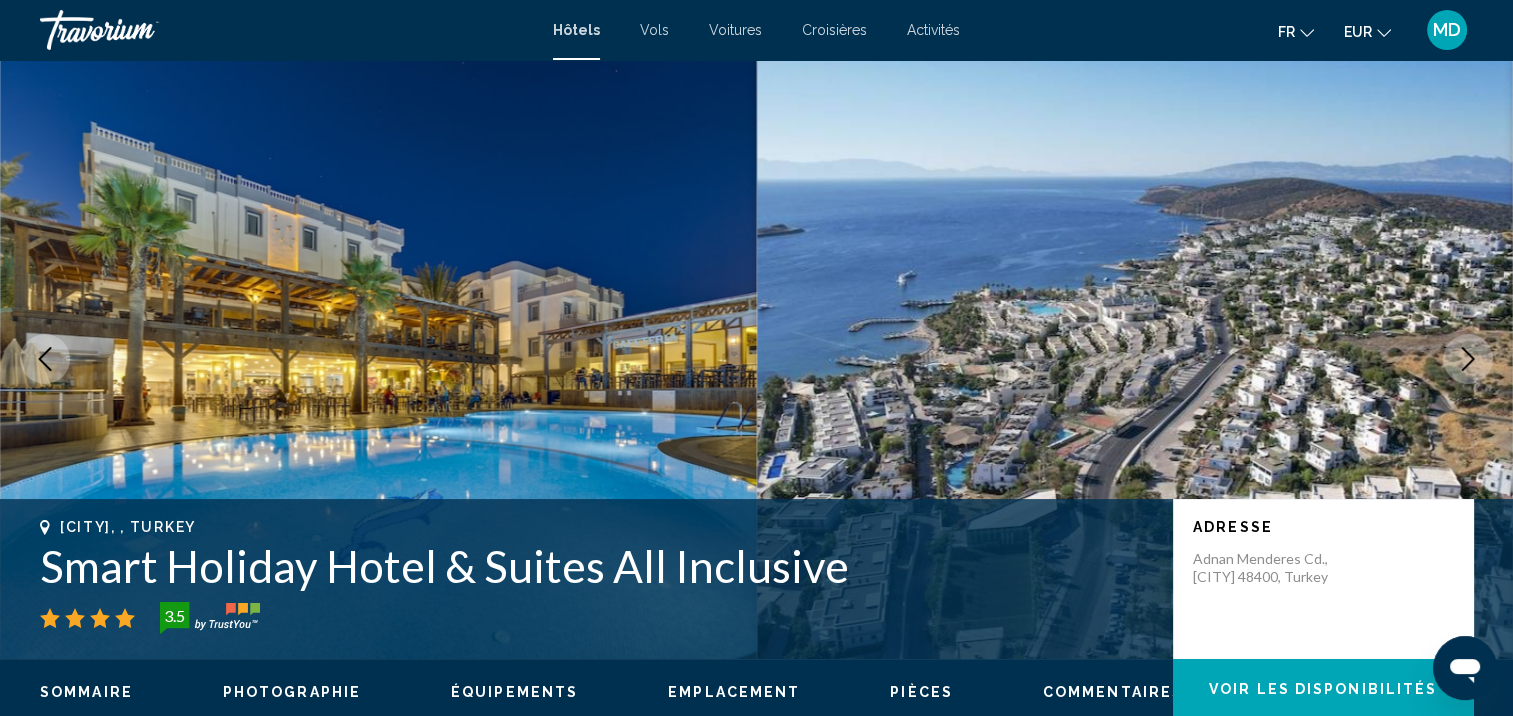 click at bounding box center [1468, 359] 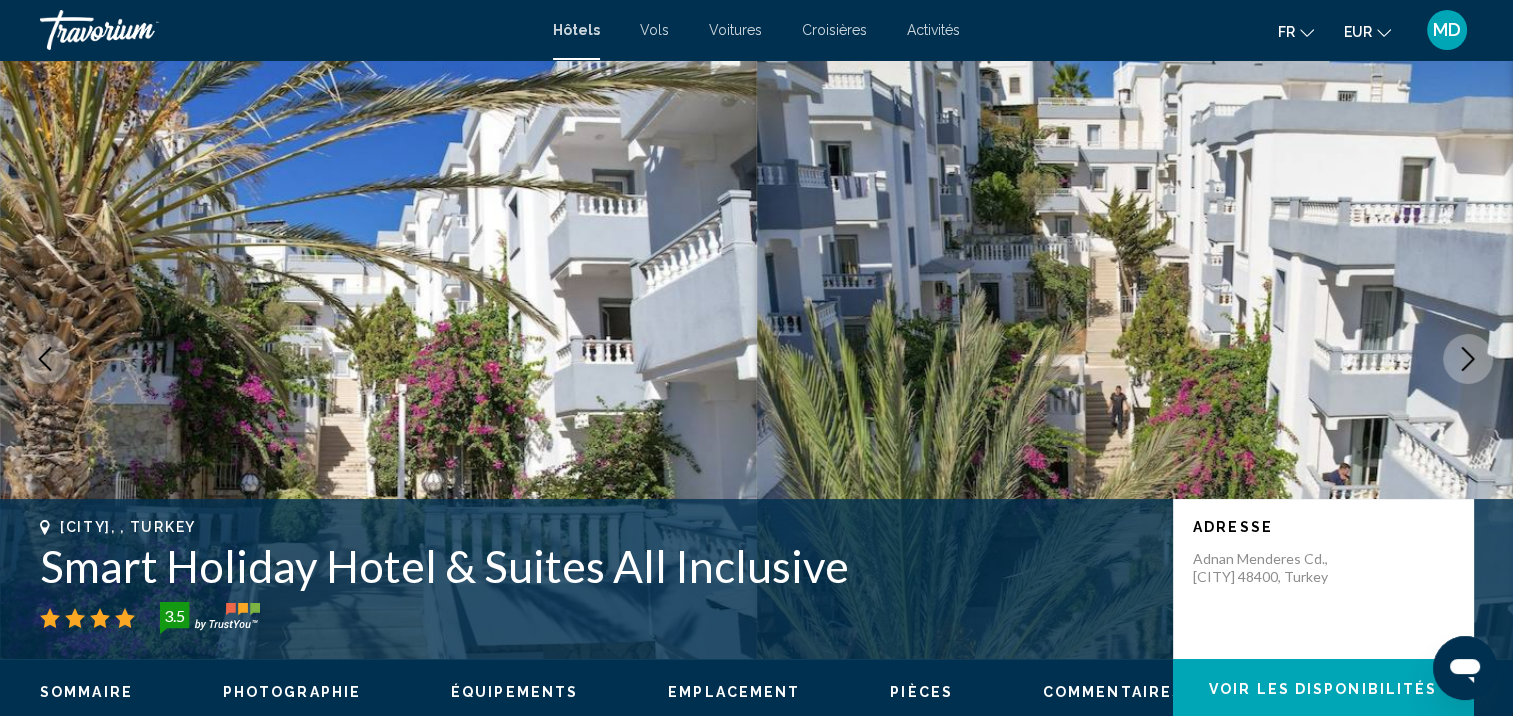 click at bounding box center [1468, 359] 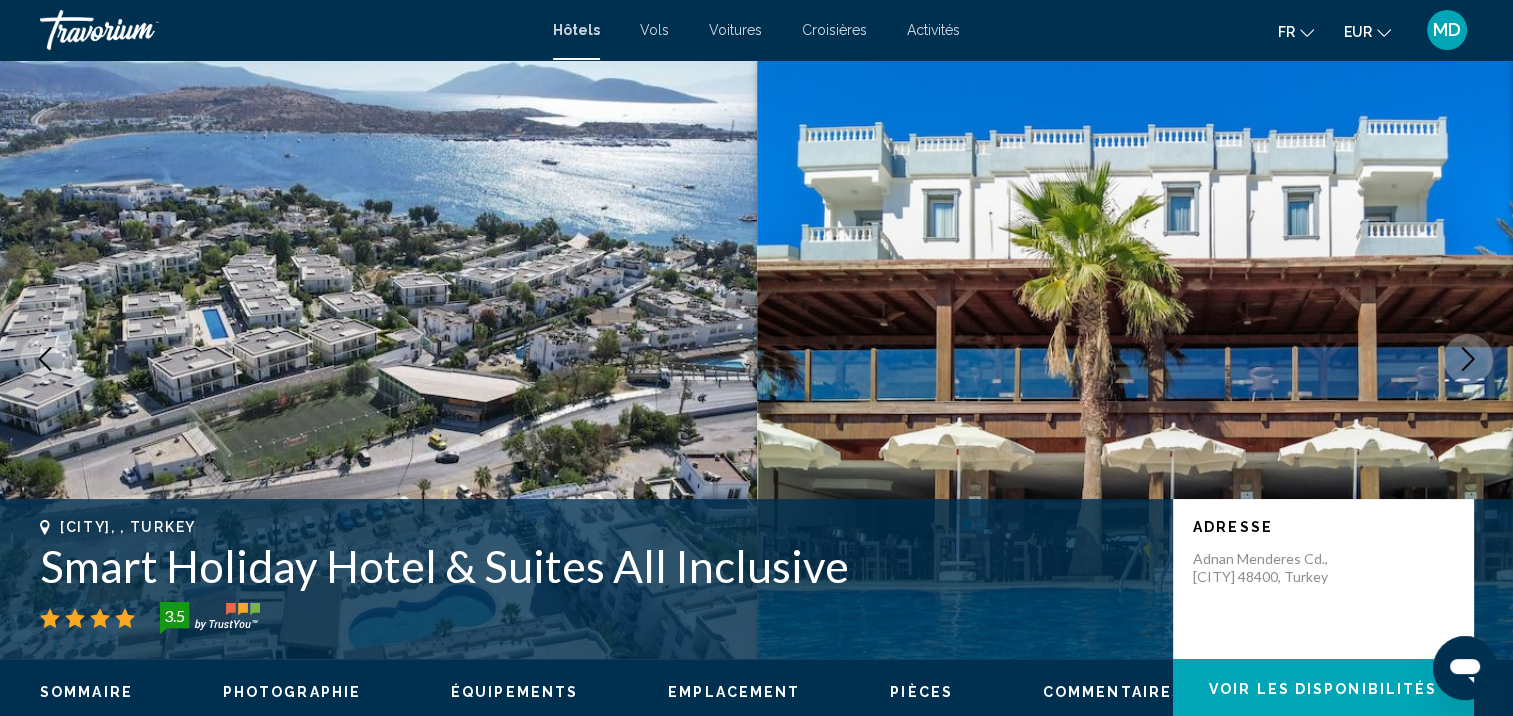 click at bounding box center (1468, 359) 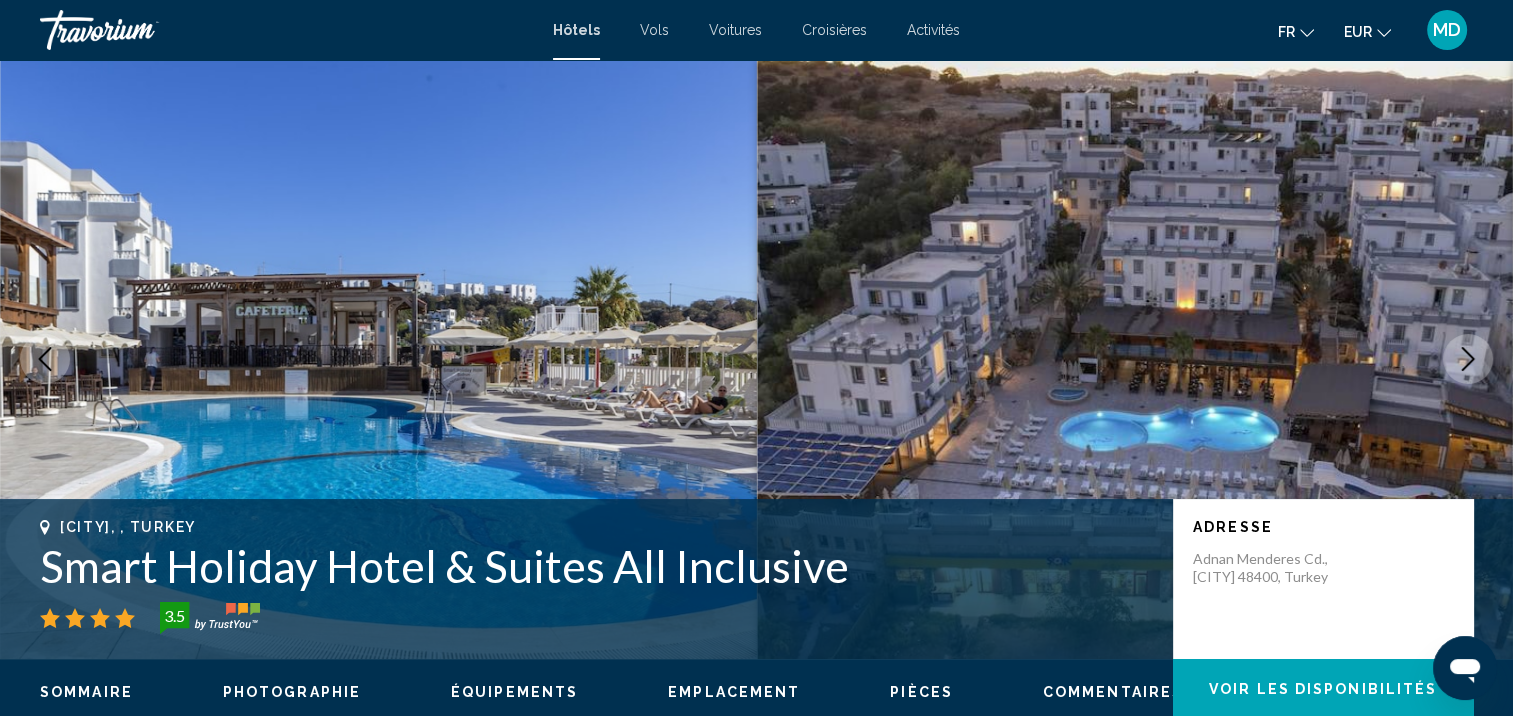 click at bounding box center [1468, 359] 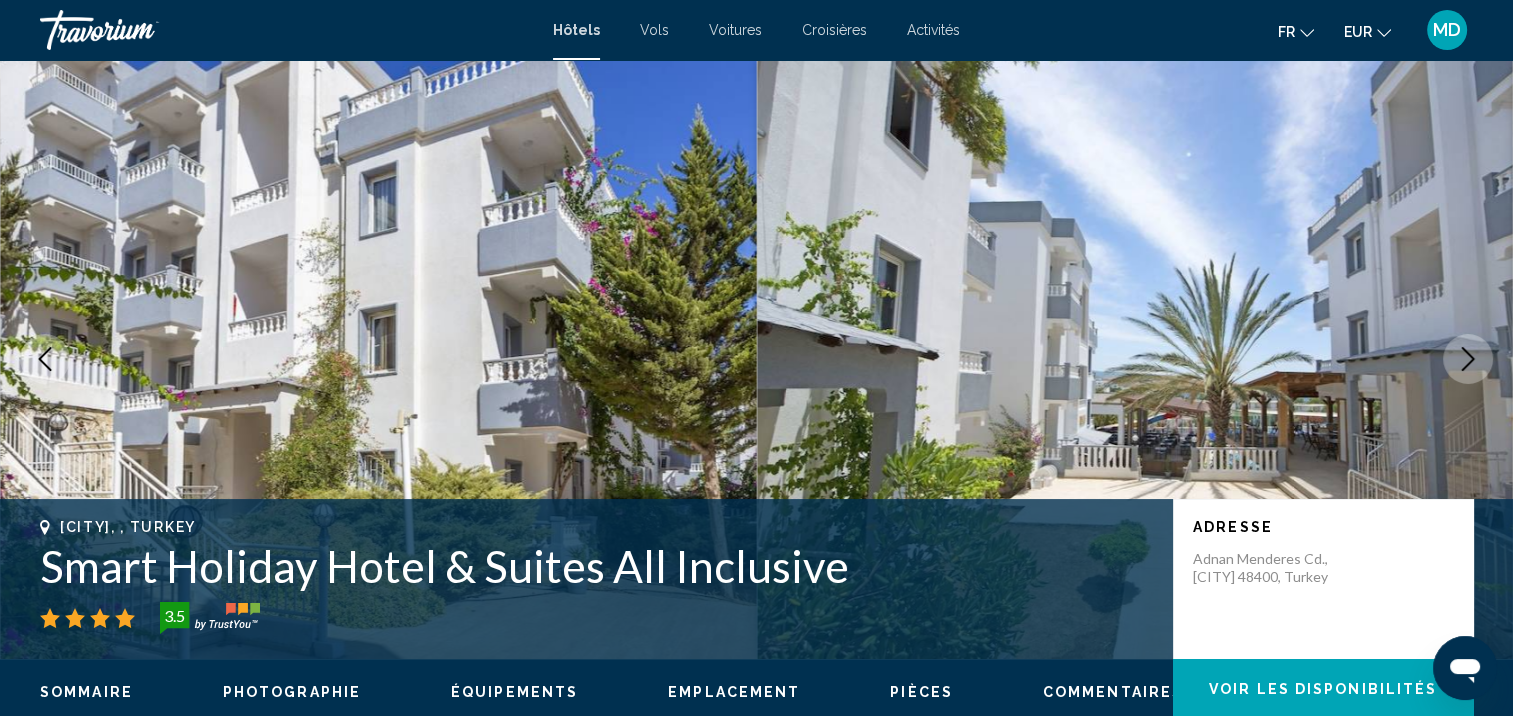 click at bounding box center (1468, 359) 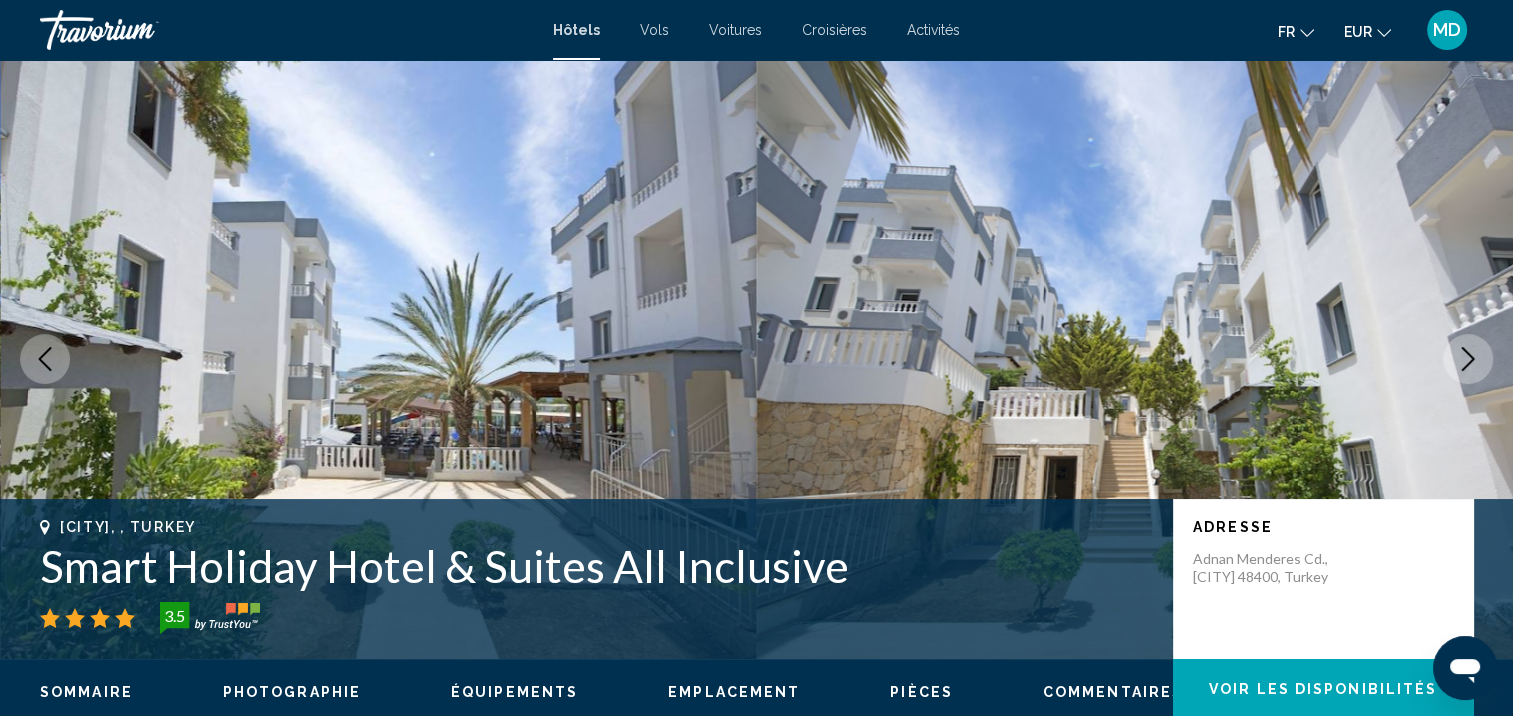 click at bounding box center (1468, 359) 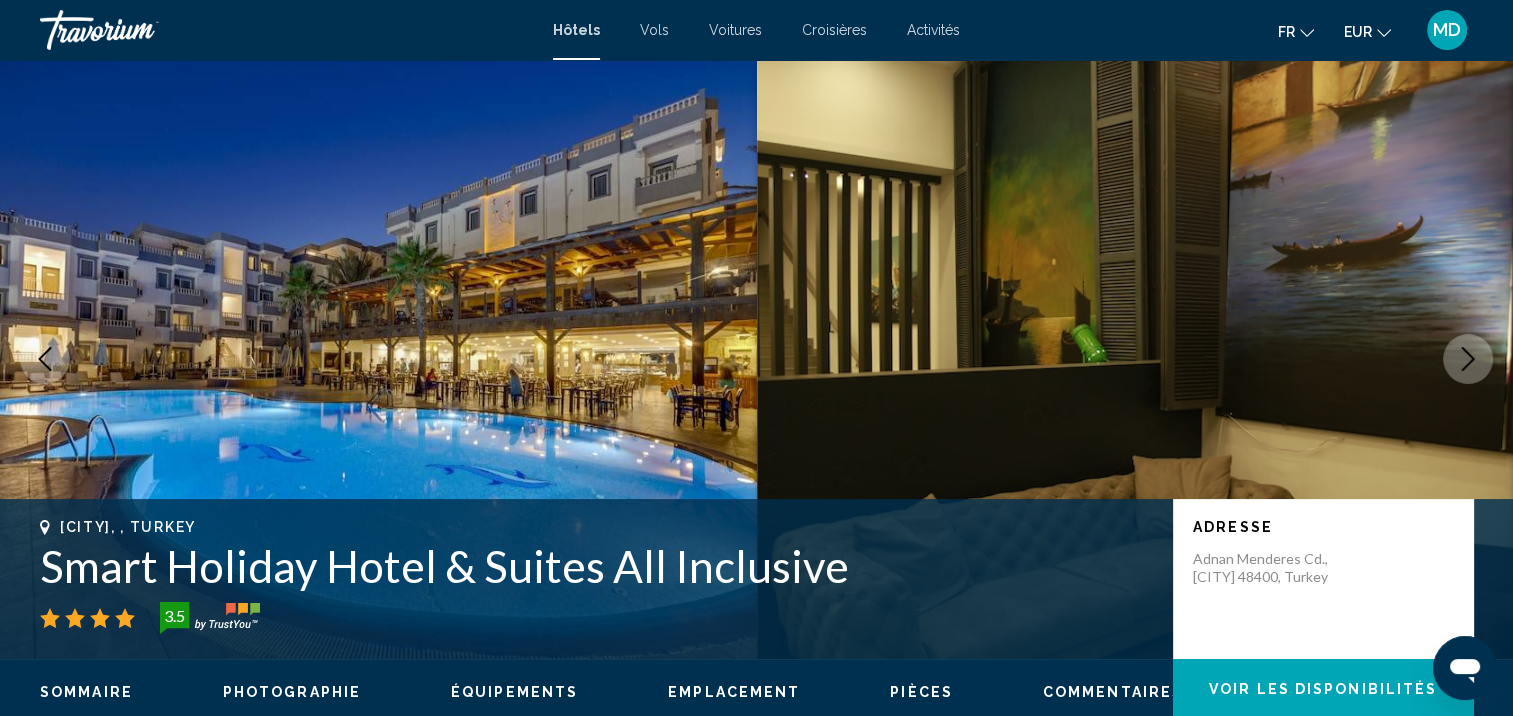 click at bounding box center (1468, 359) 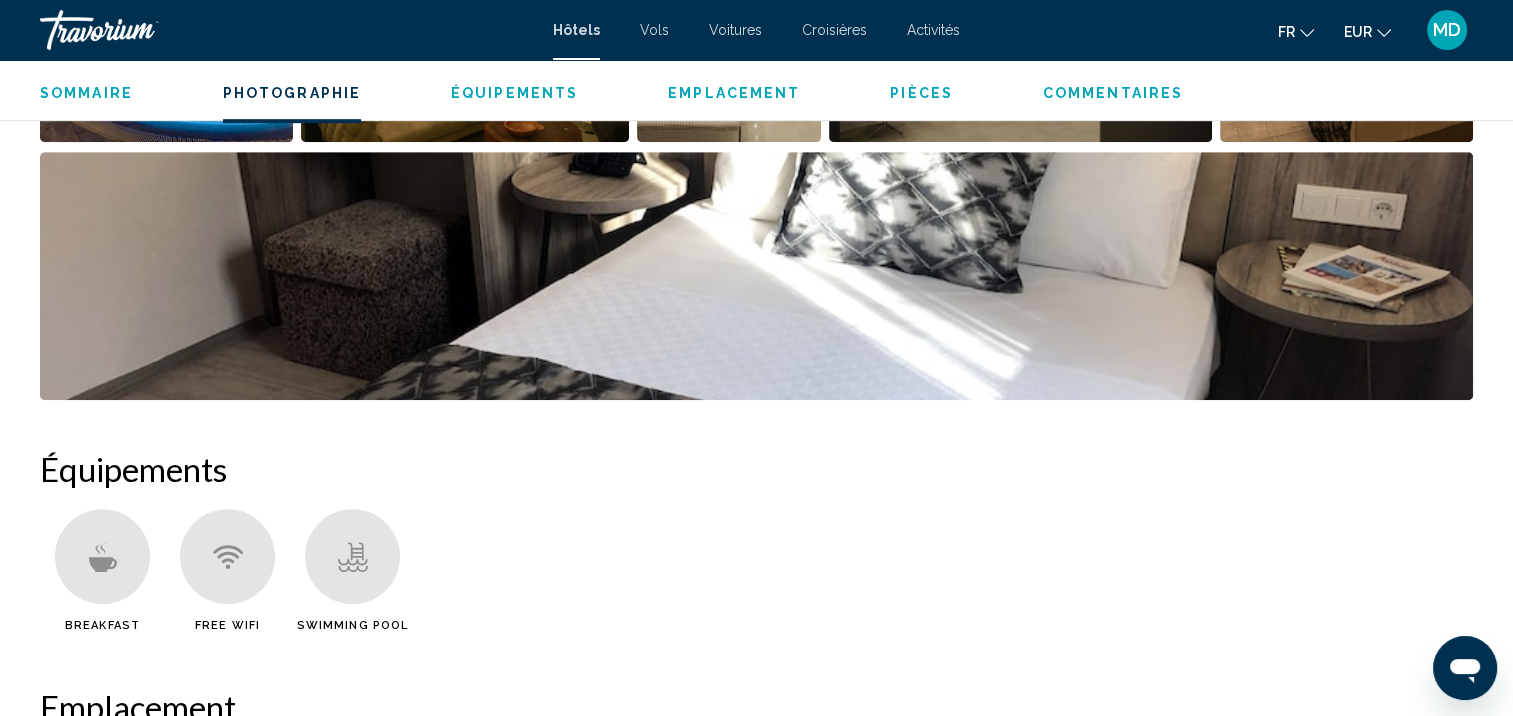 scroll, scrollTop: 929, scrollLeft: 0, axis: vertical 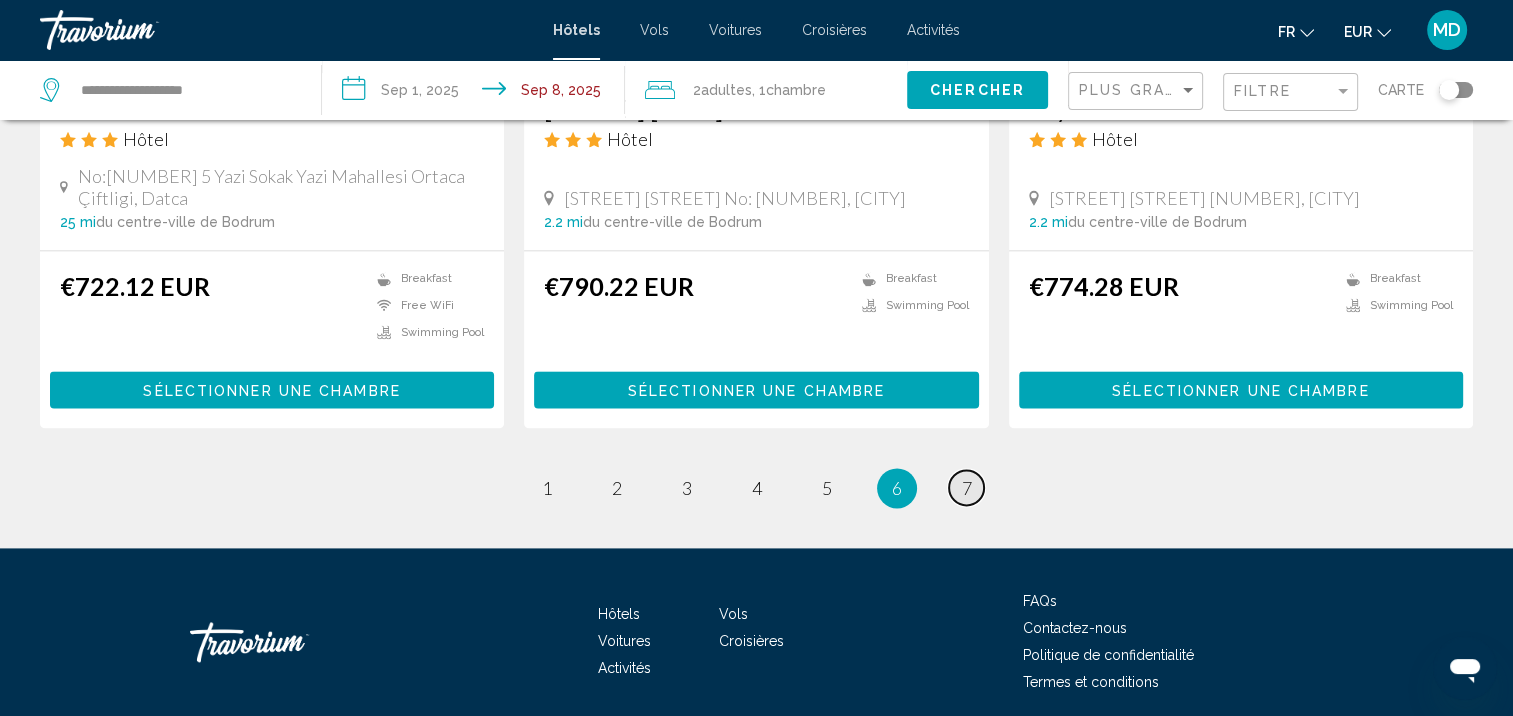 click on "page  7" at bounding box center [966, 487] 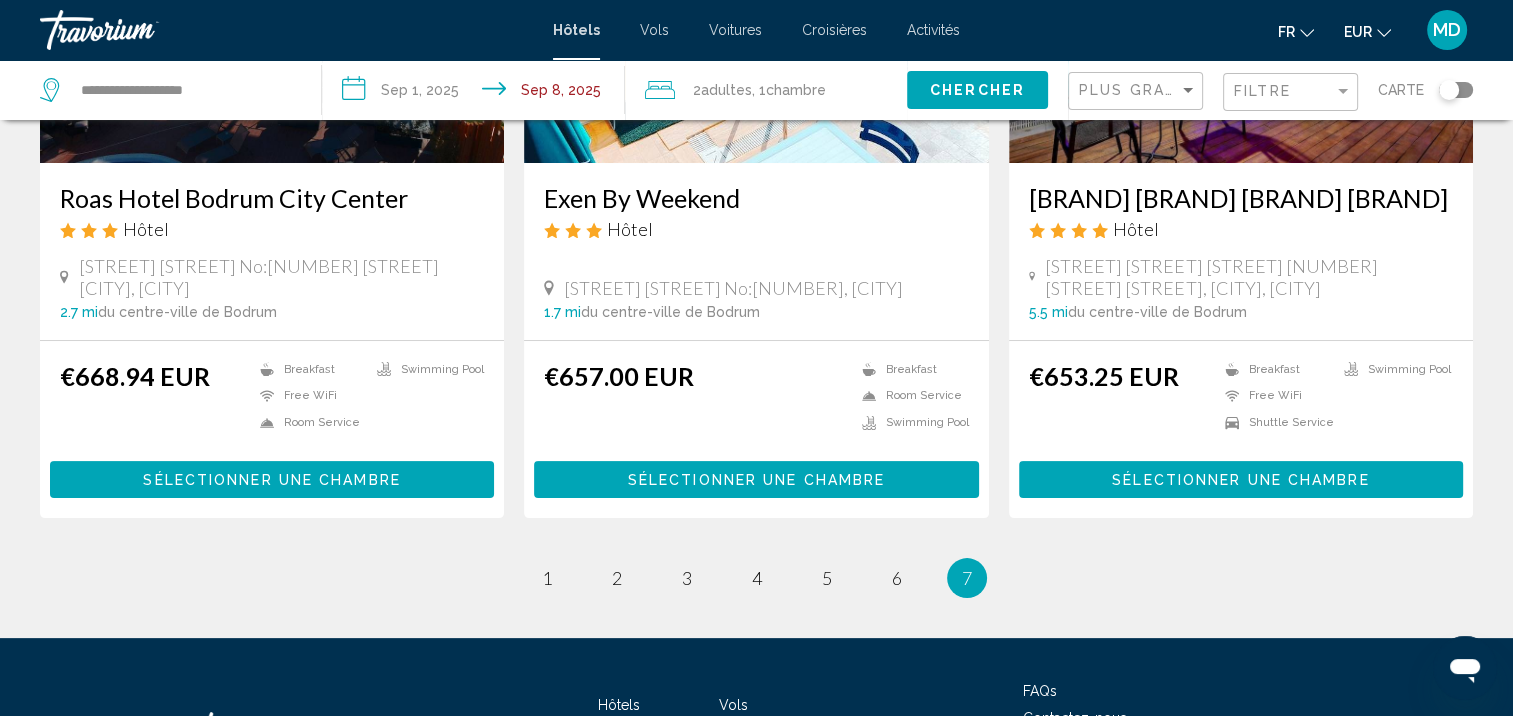 scroll, scrollTop: 348, scrollLeft: 0, axis: vertical 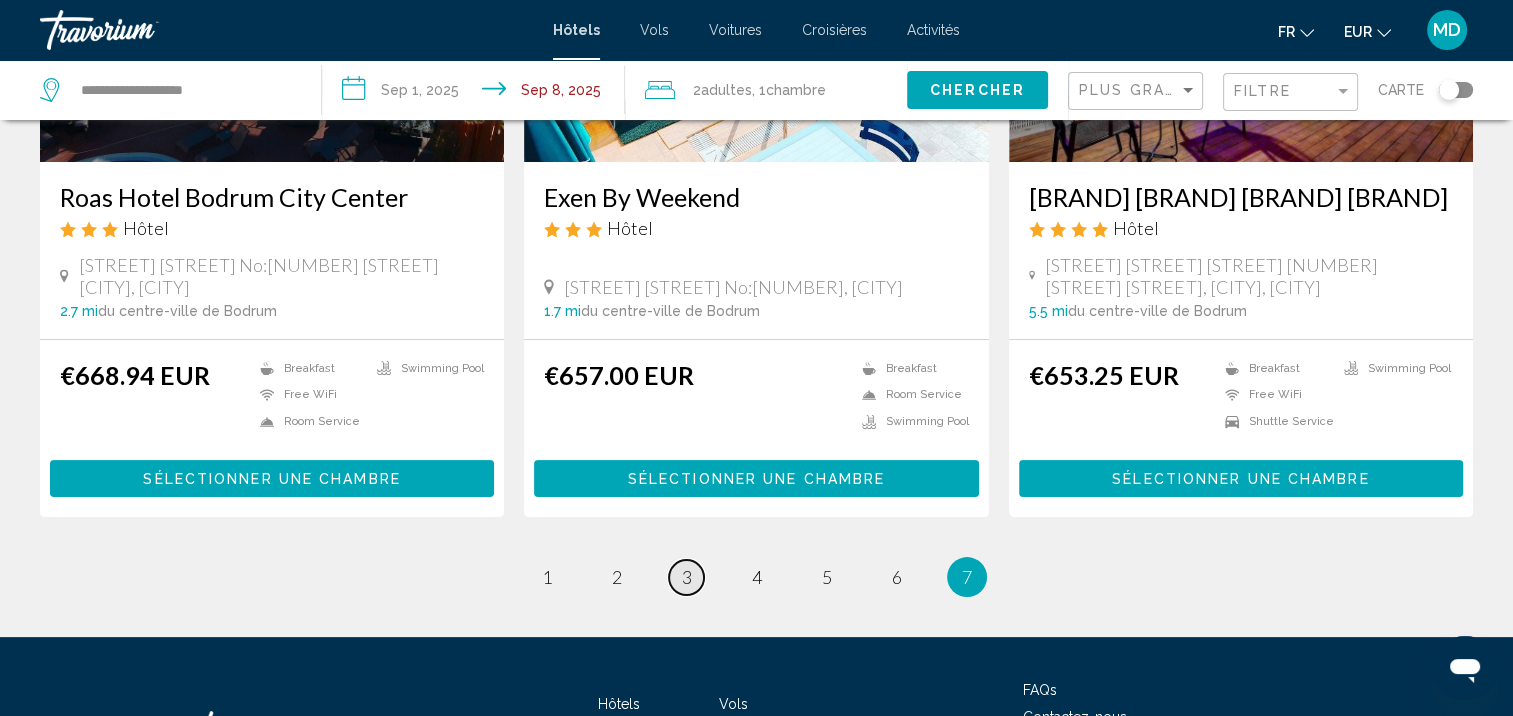 click on "page  3" at bounding box center [686, 577] 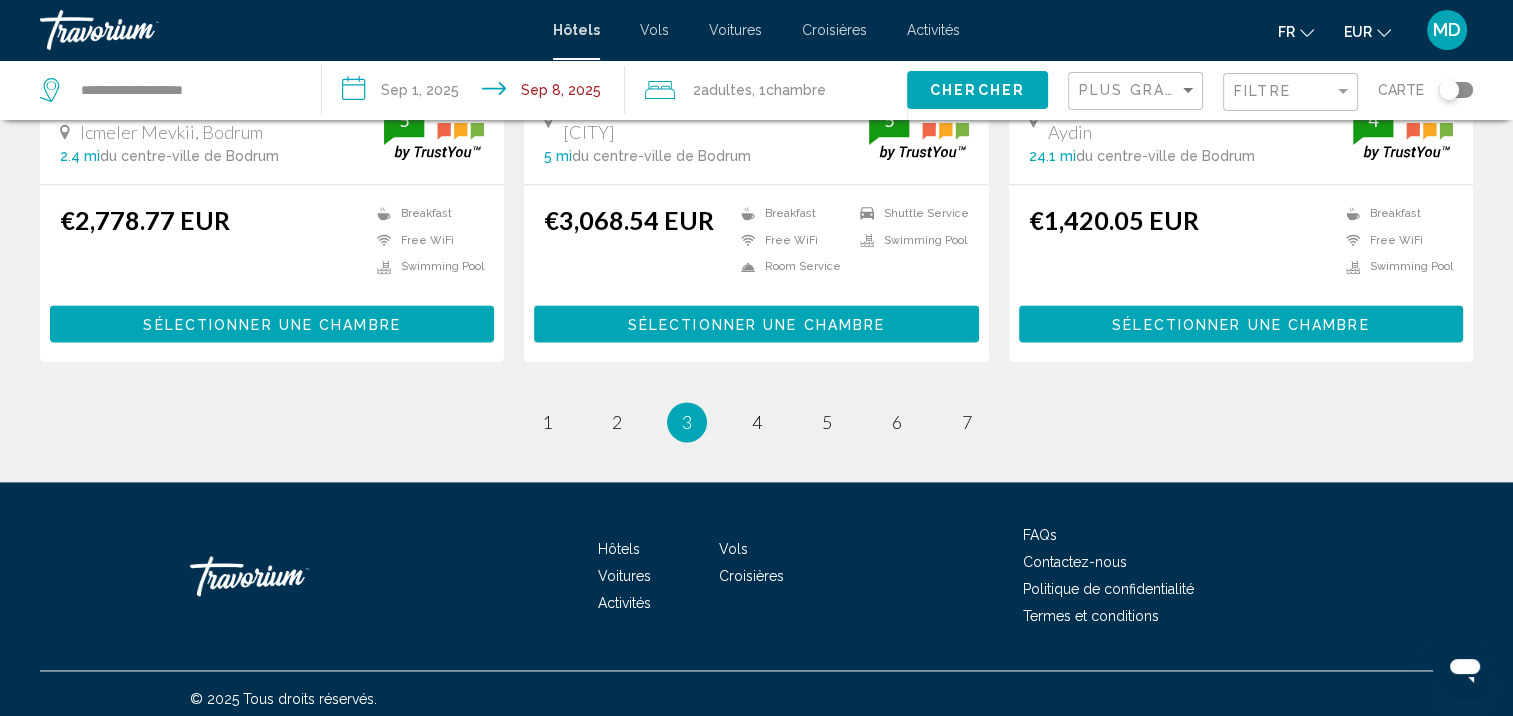 scroll, scrollTop: 2686, scrollLeft: 0, axis: vertical 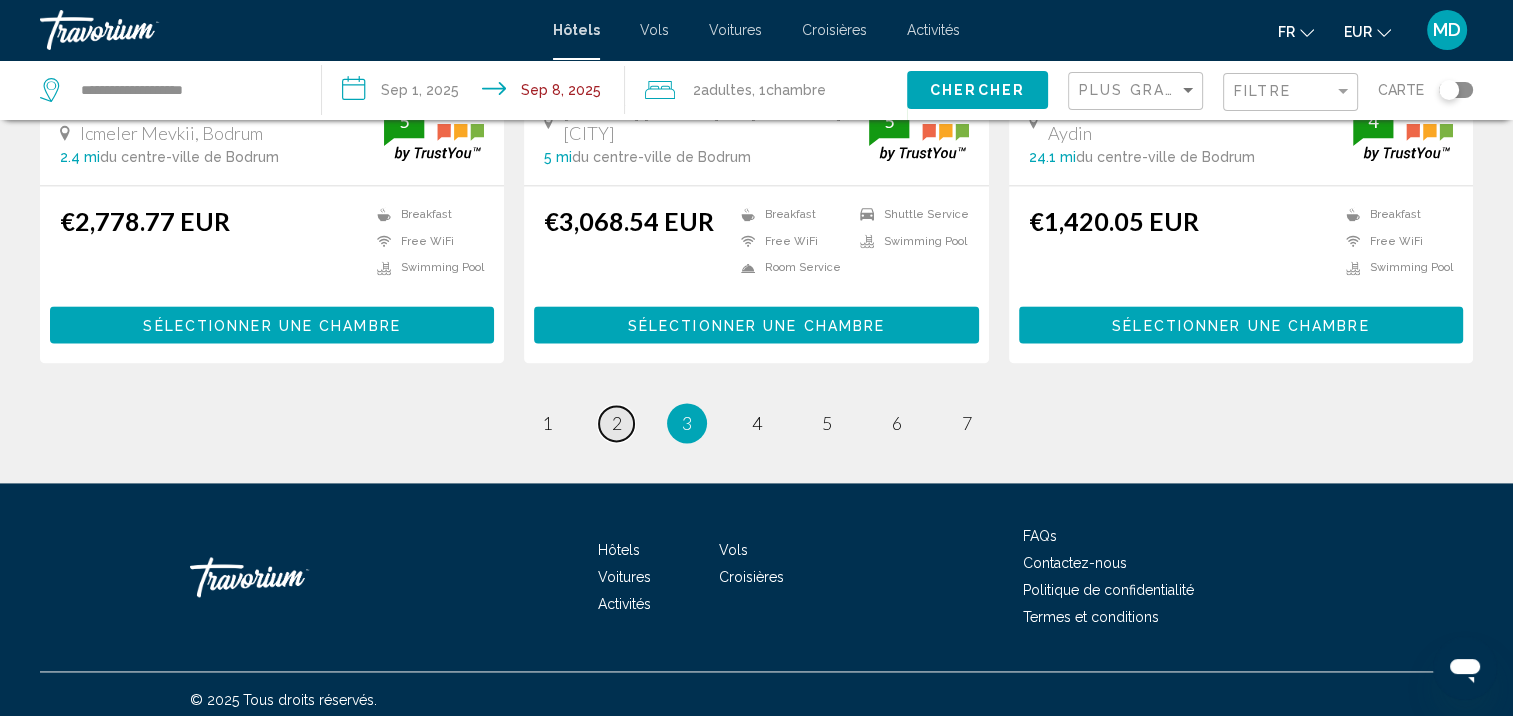 click on "2" at bounding box center [617, 423] 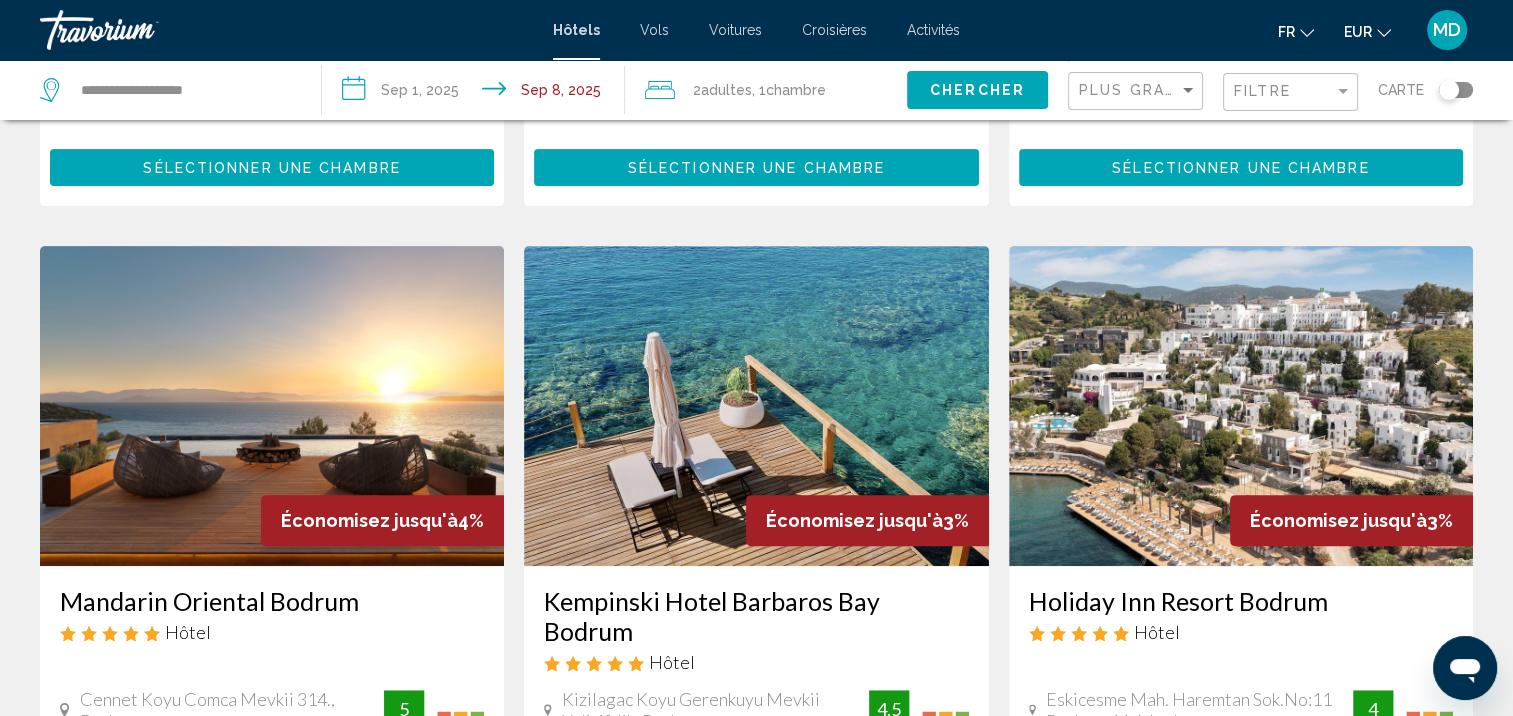 scroll, scrollTop: 714, scrollLeft: 0, axis: vertical 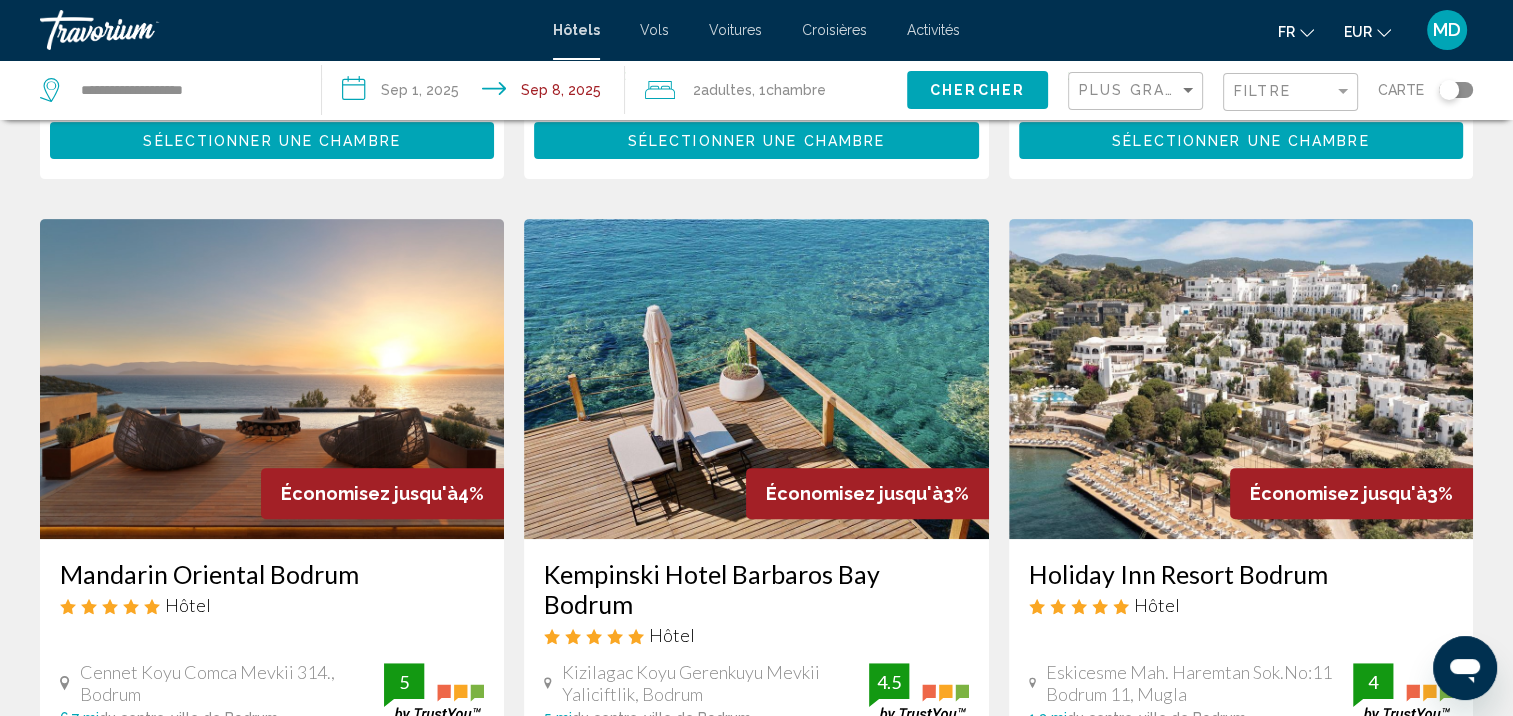 click on "Holiday Inn Resort Bodrum" at bounding box center (1241, 574) 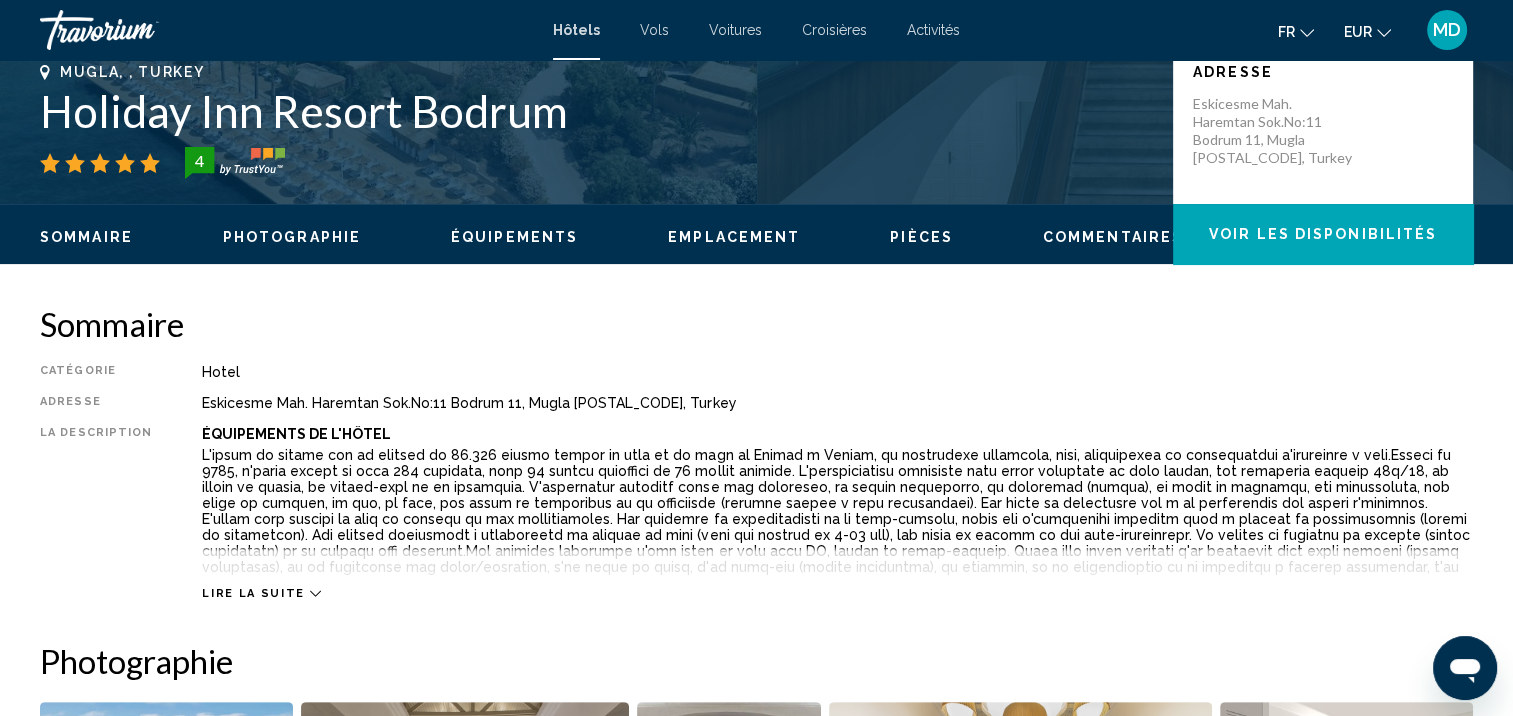 scroll, scrollTop: 456, scrollLeft: 0, axis: vertical 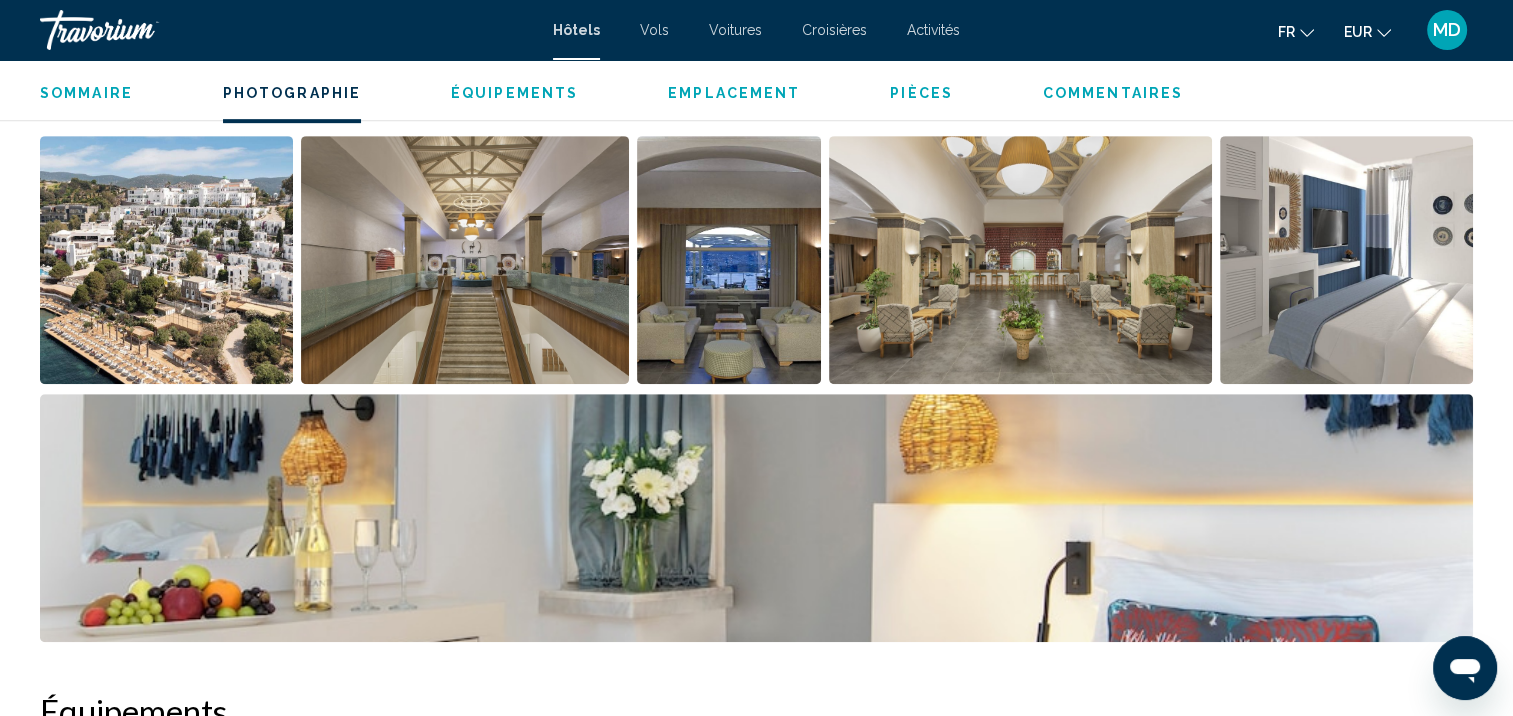 click on "Équipements" at bounding box center (514, 93) 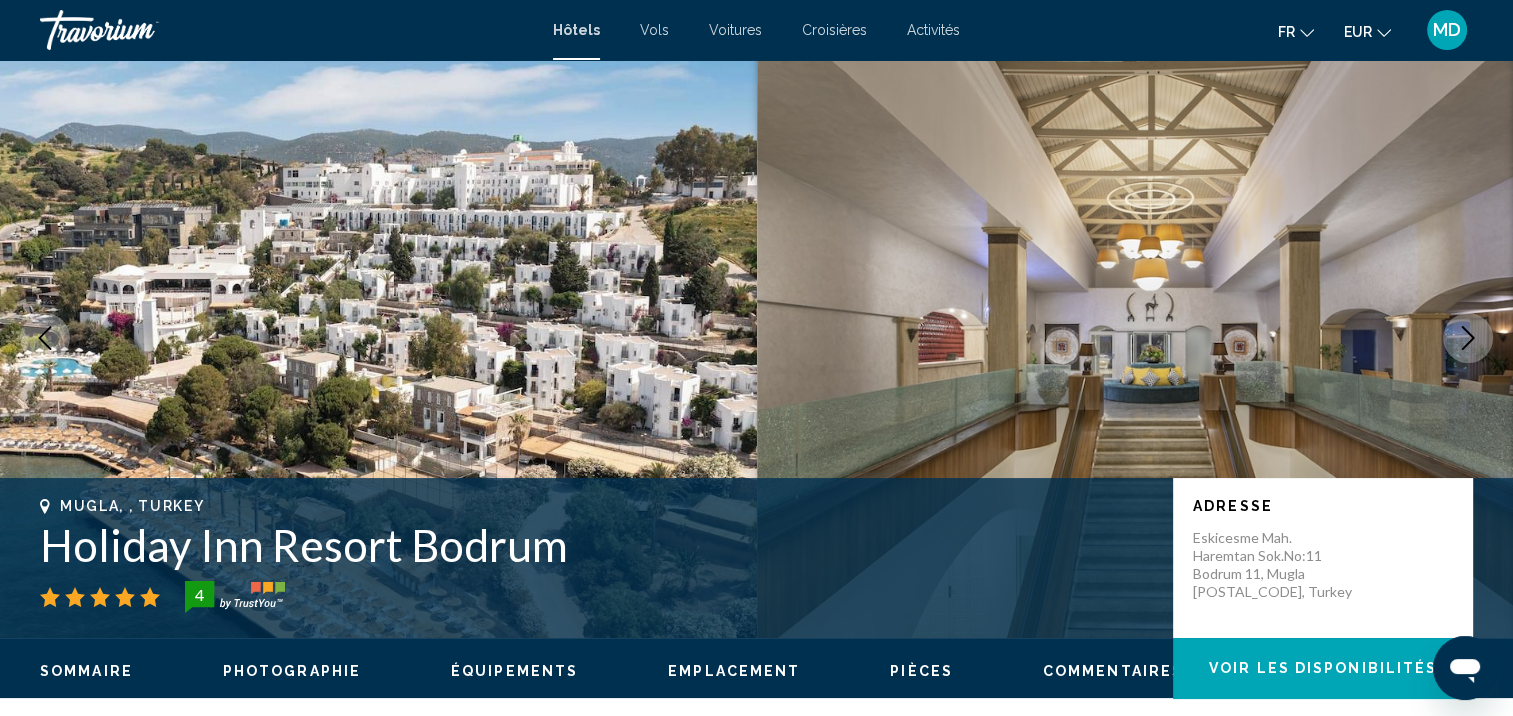 scroll, scrollTop: 0, scrollLeft: 0, axis: both 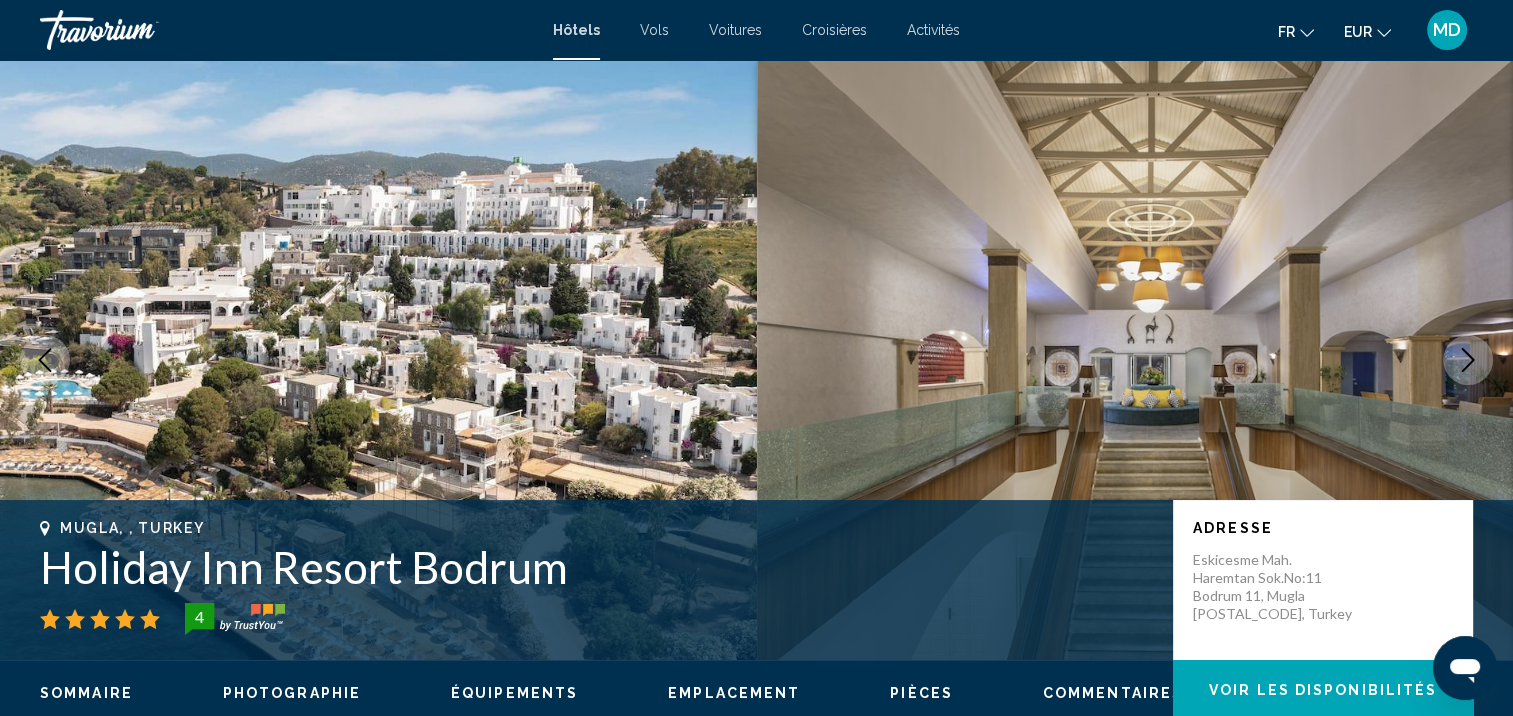 click 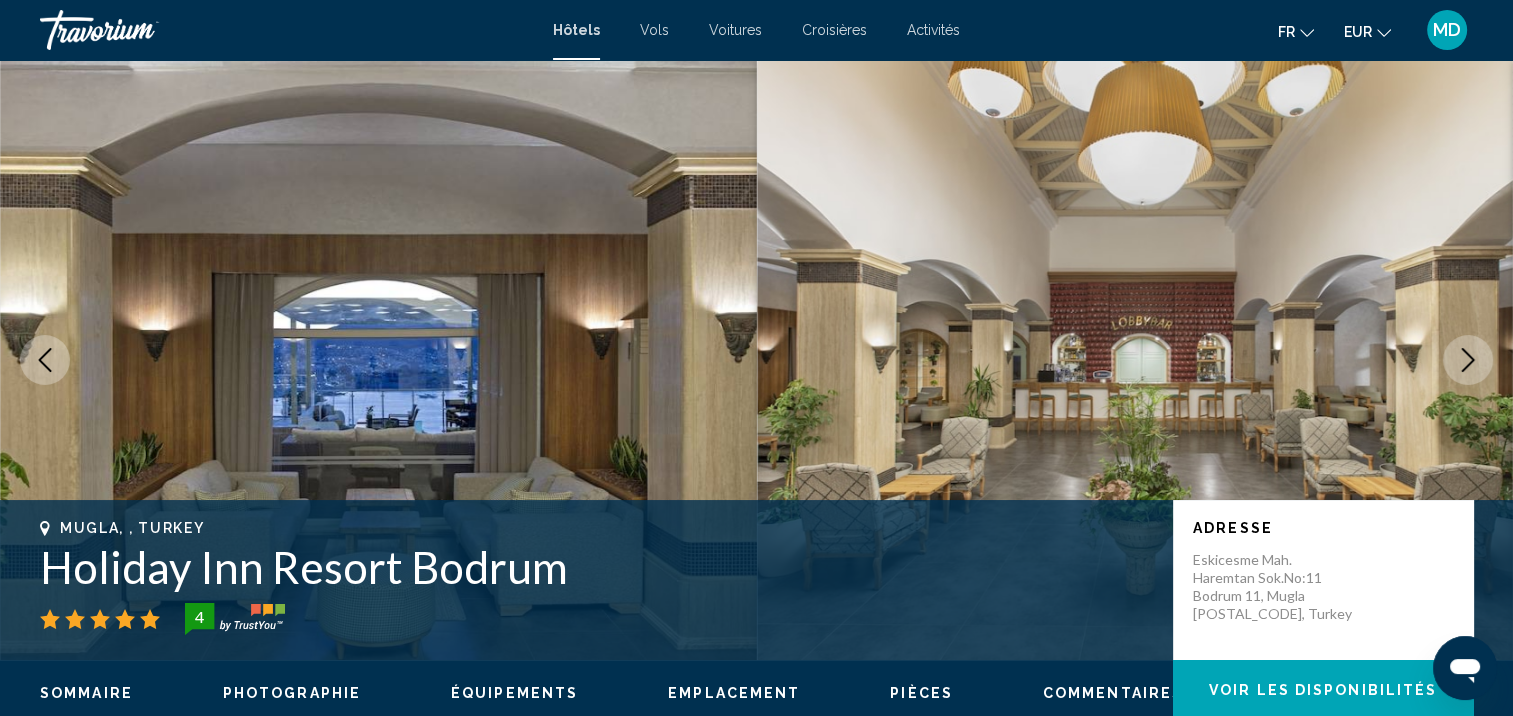 click 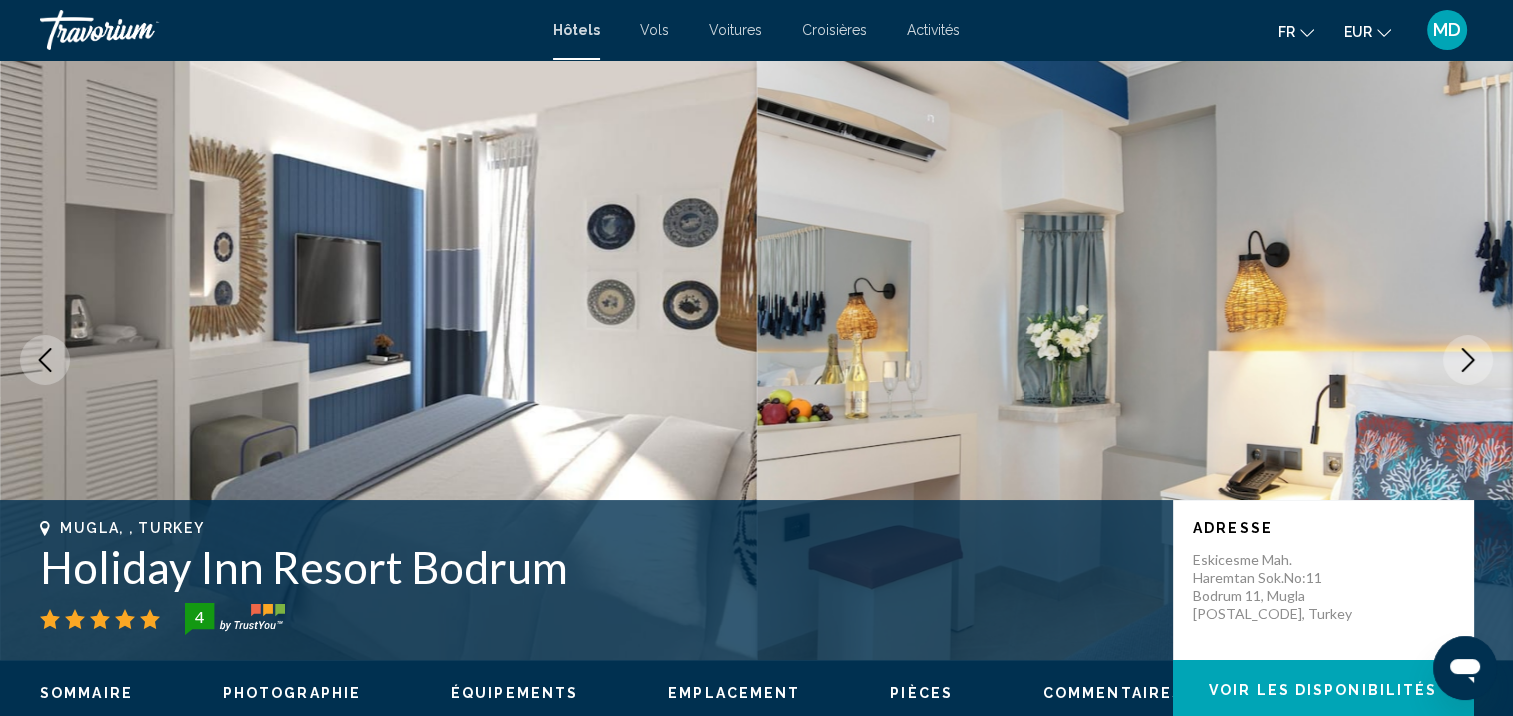 click 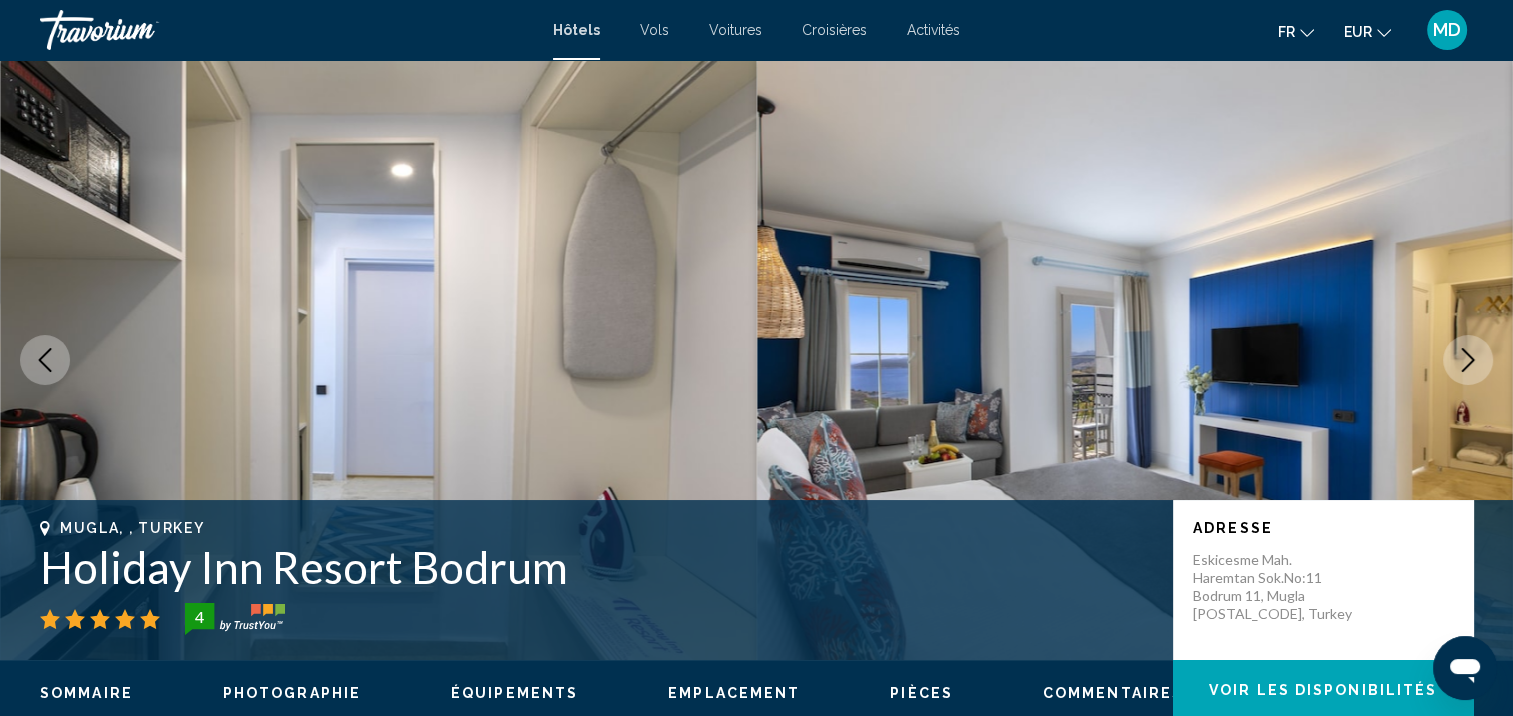 click 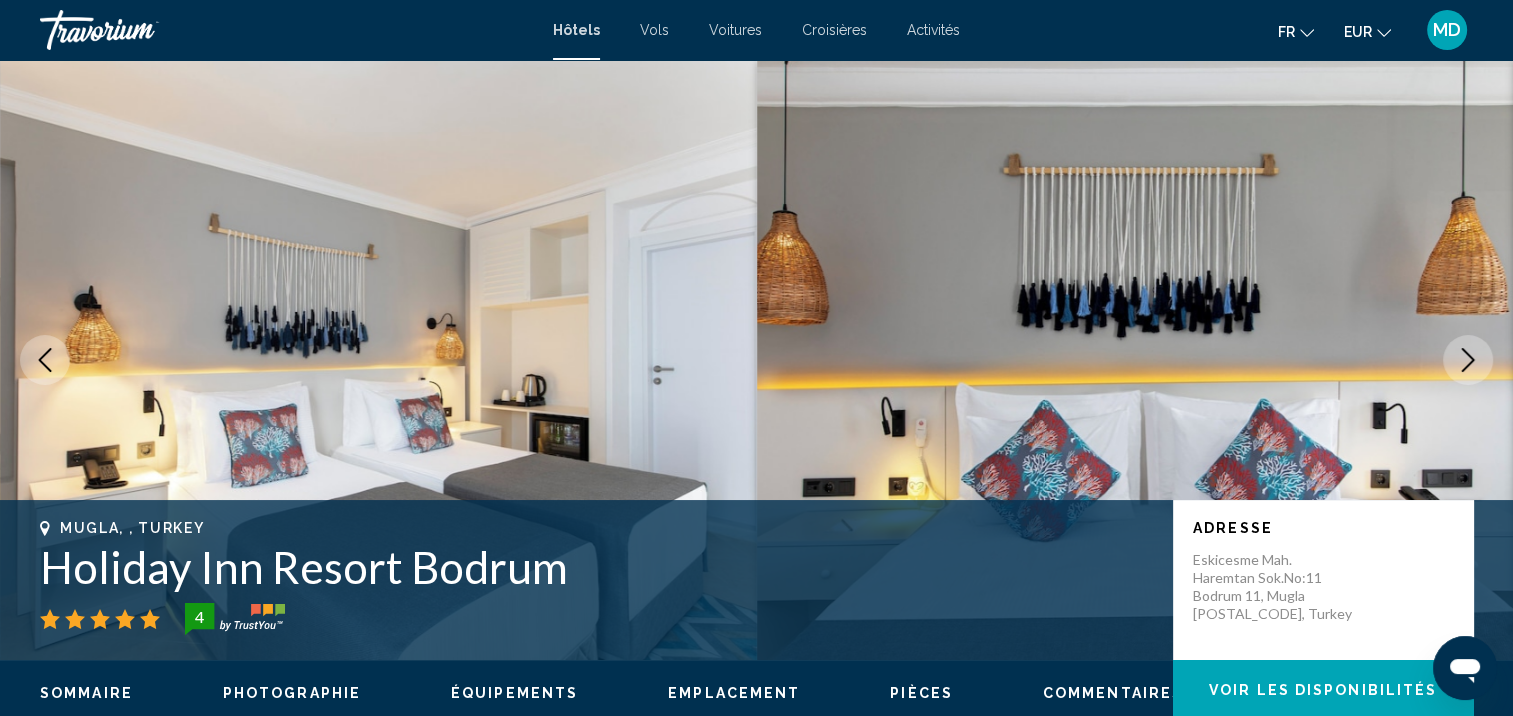 click 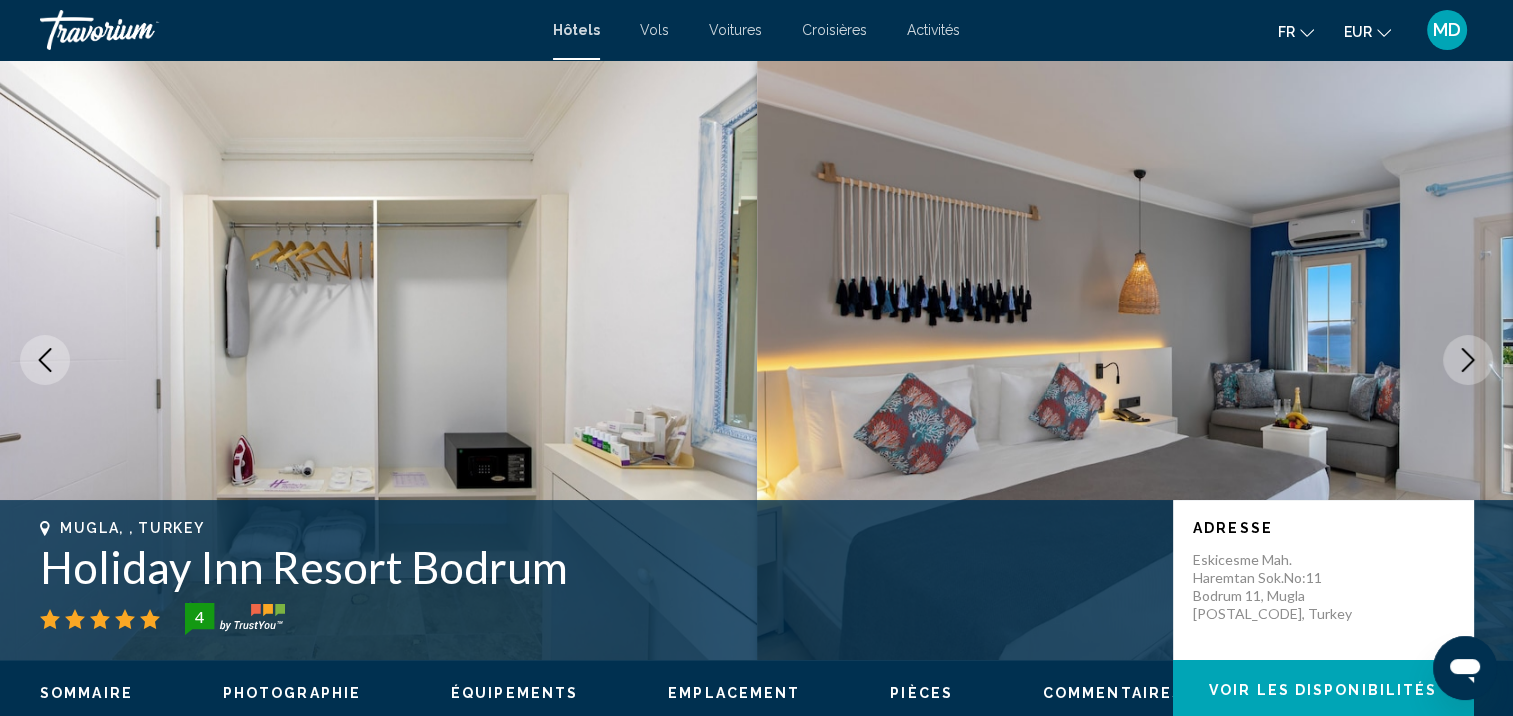 click 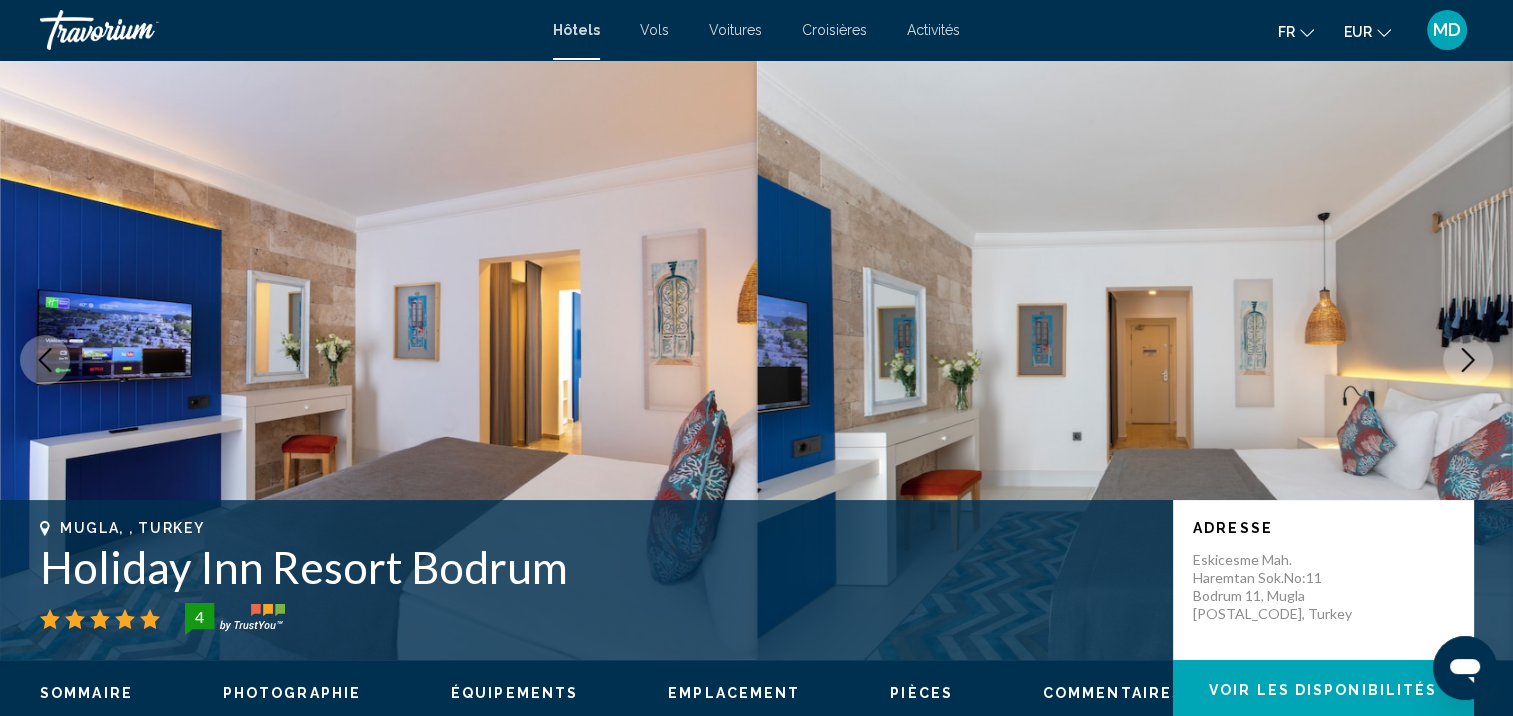 click 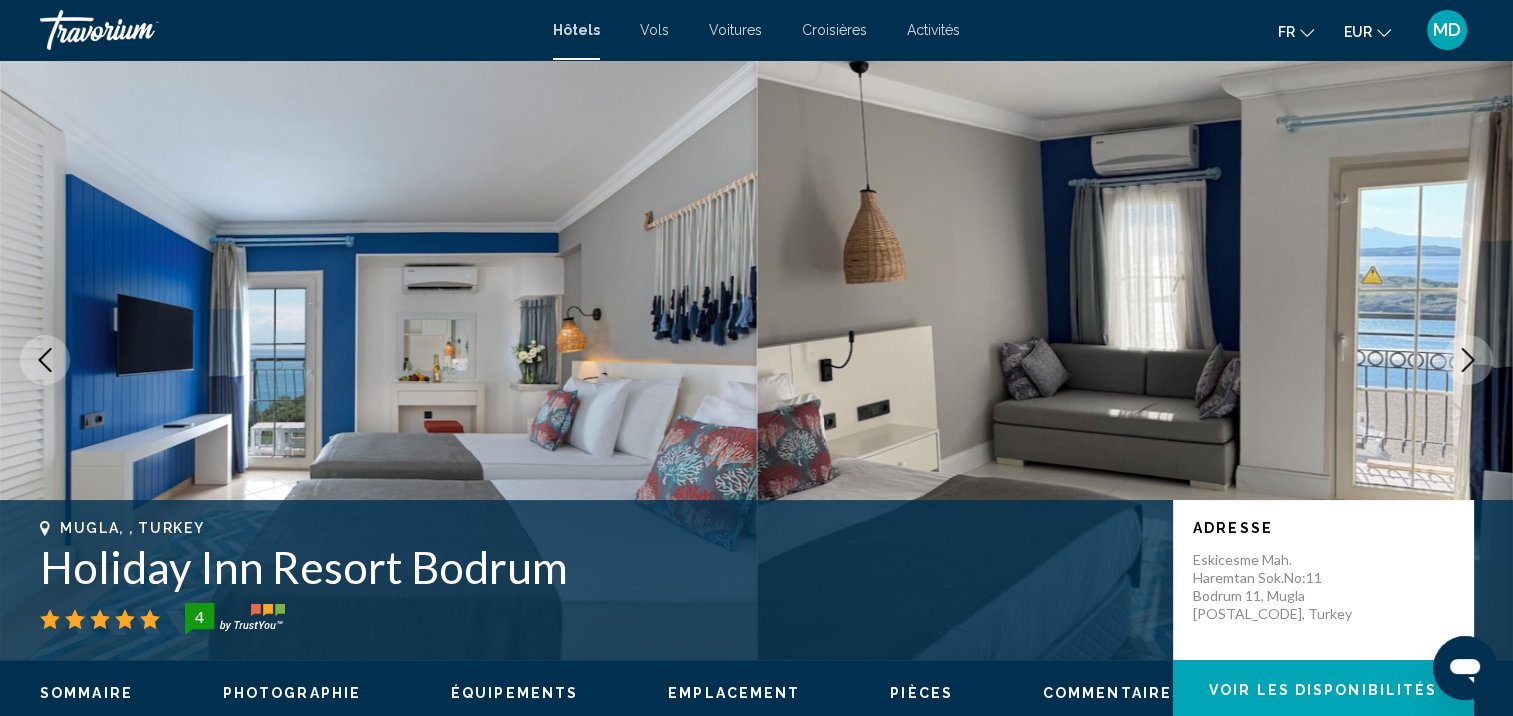 click 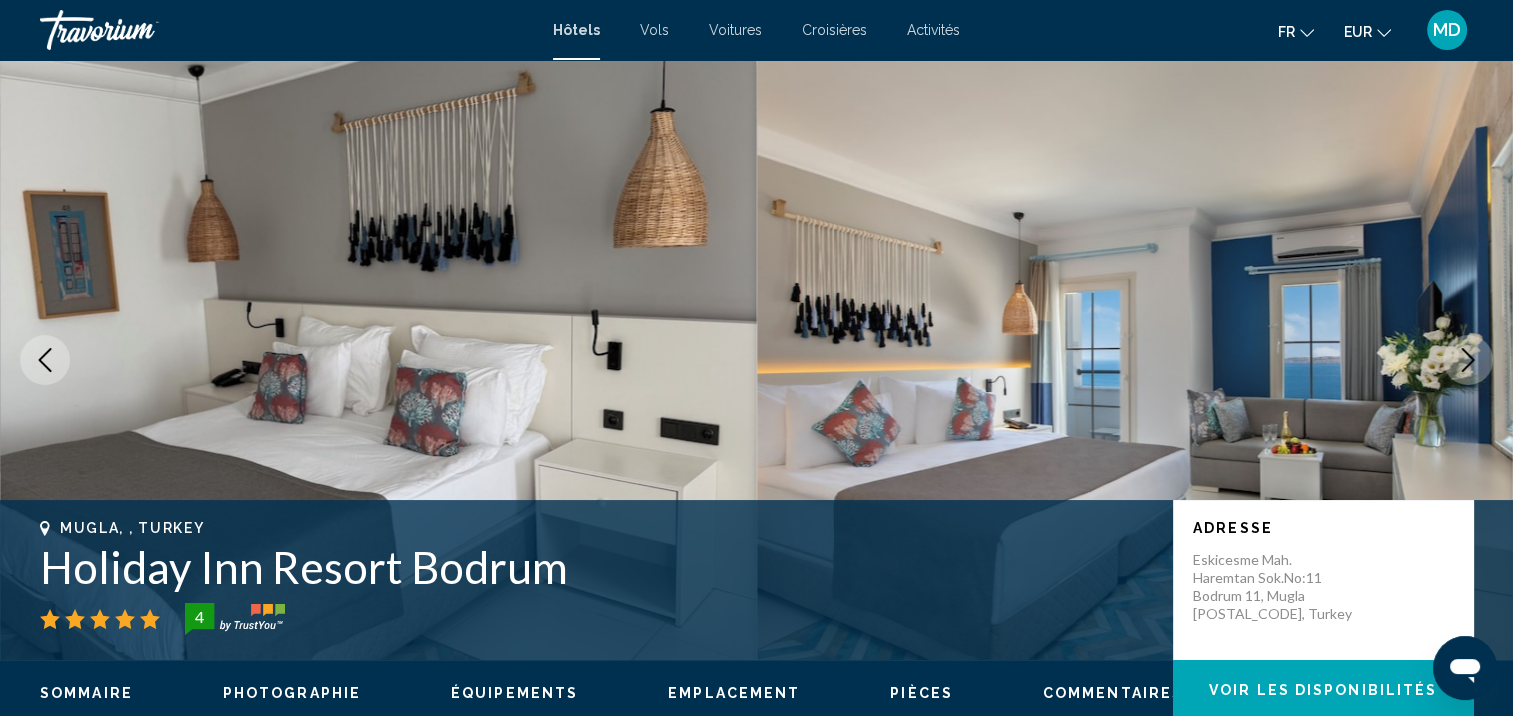 click 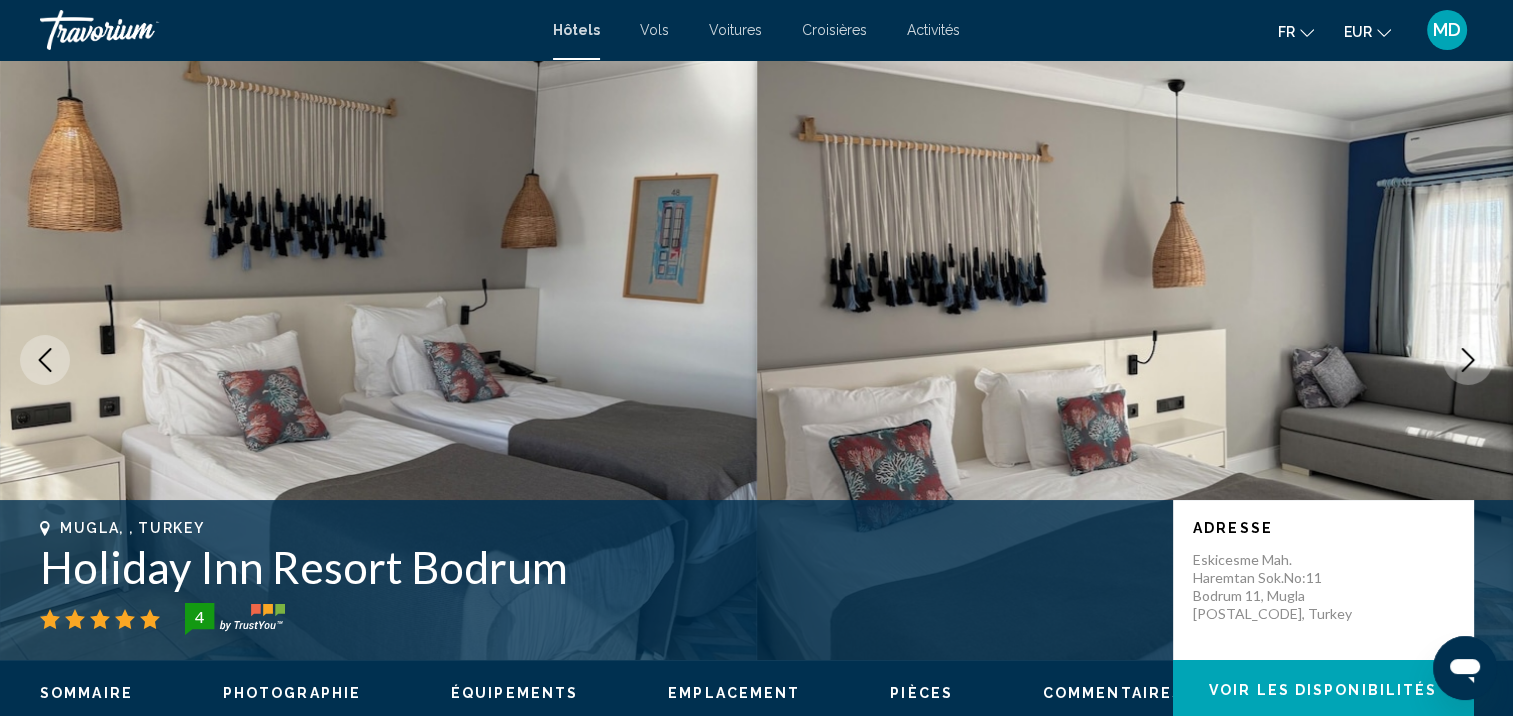 click 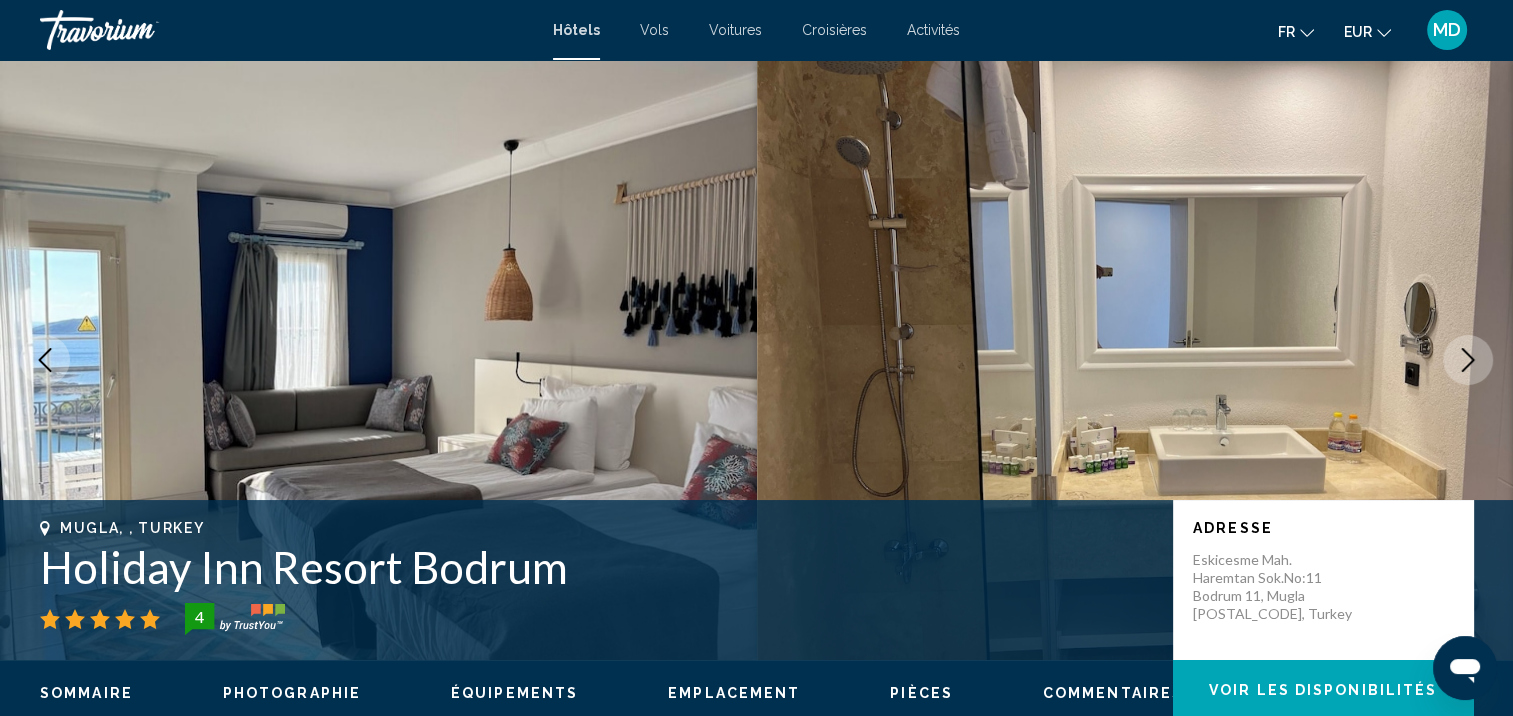 click 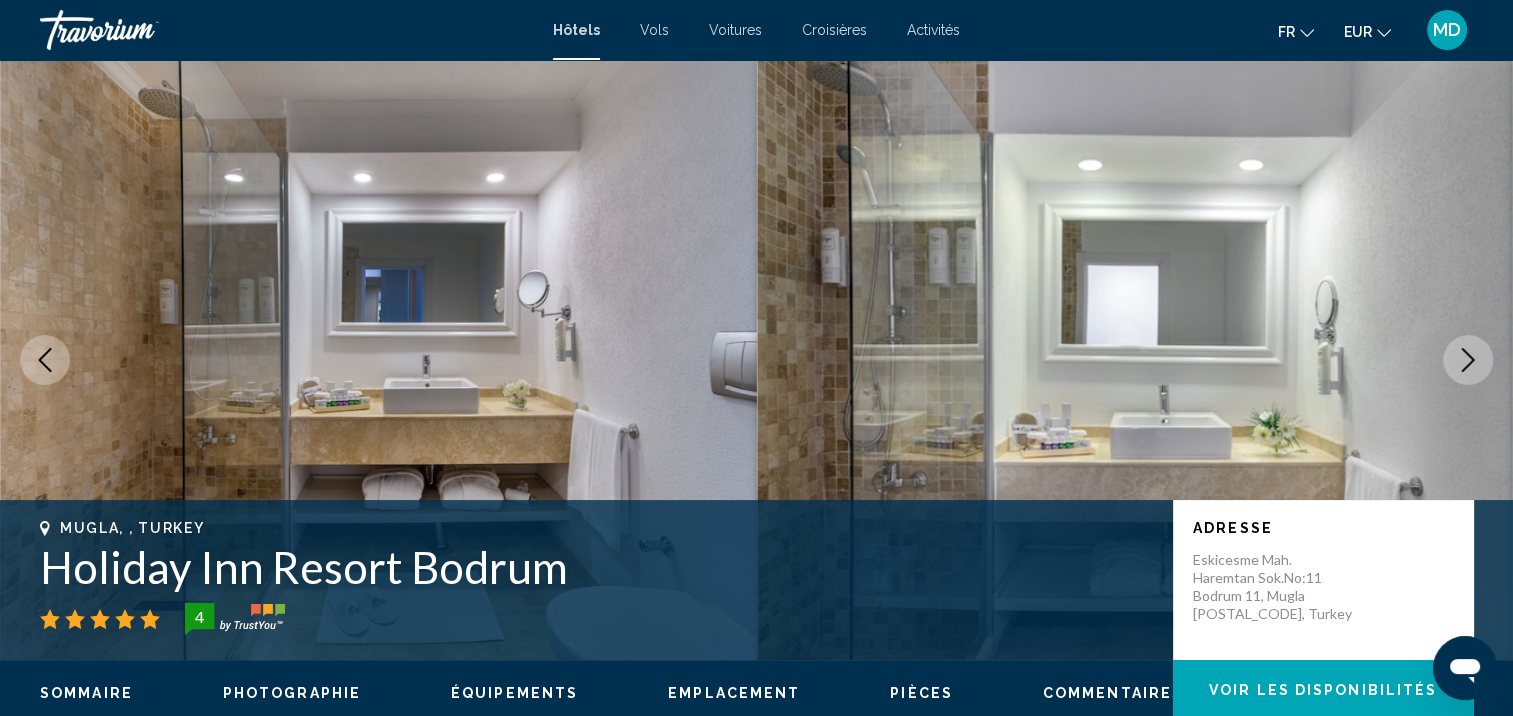 click 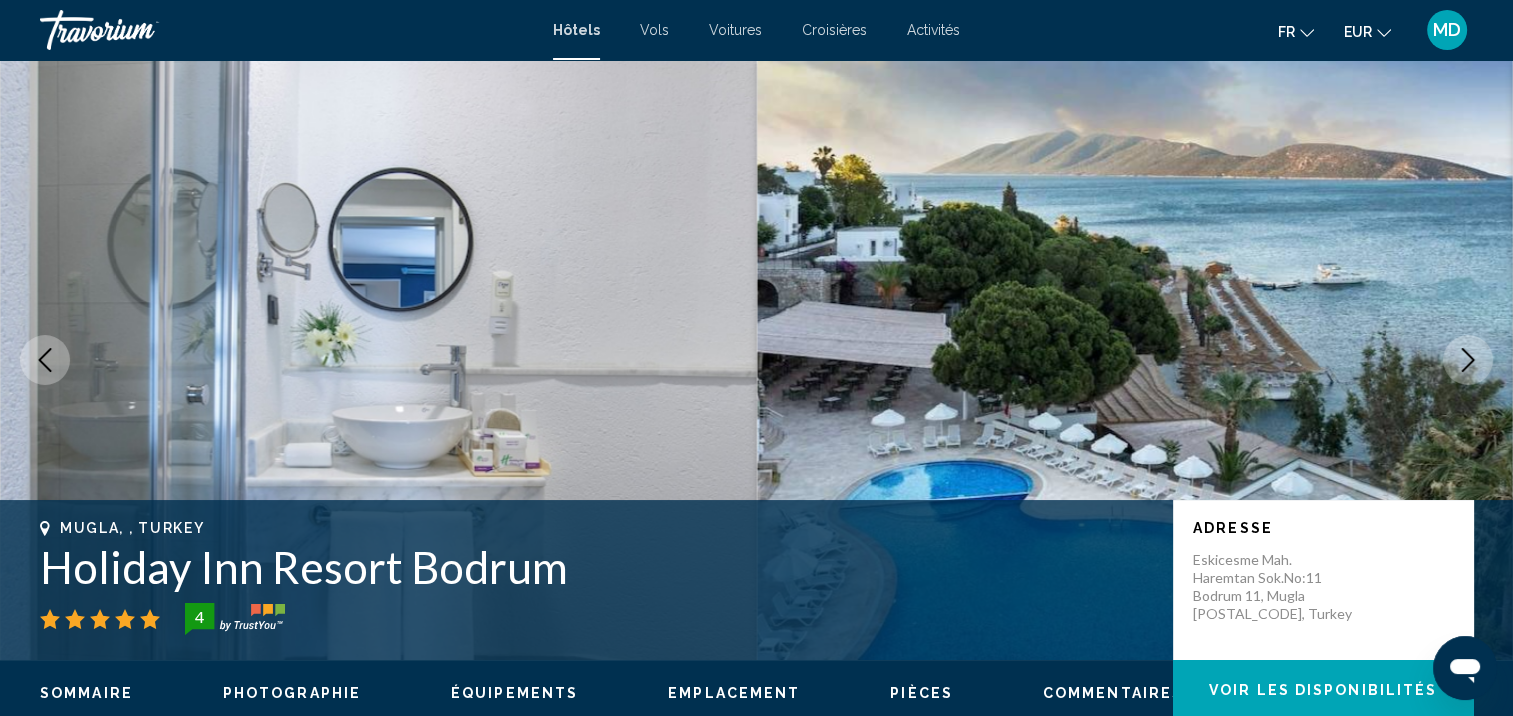 click 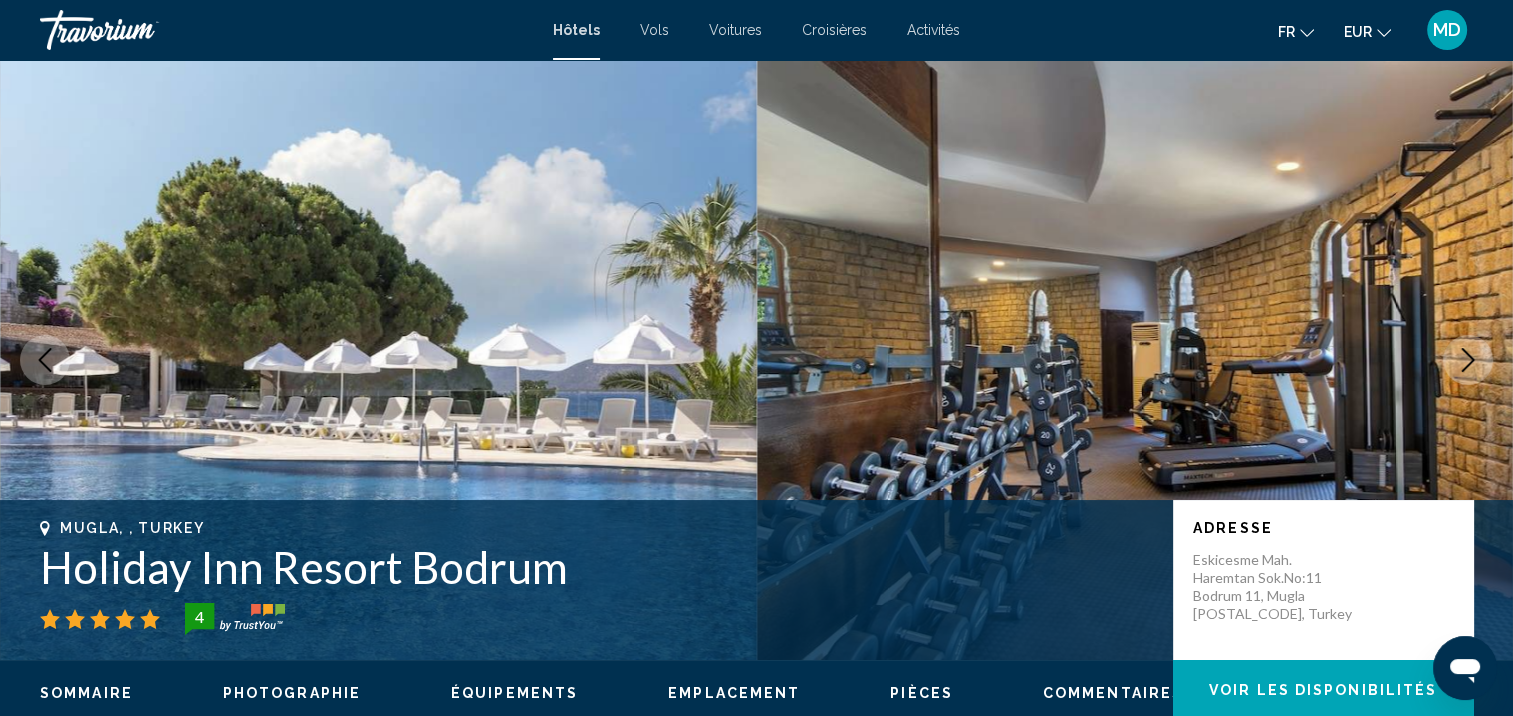 click 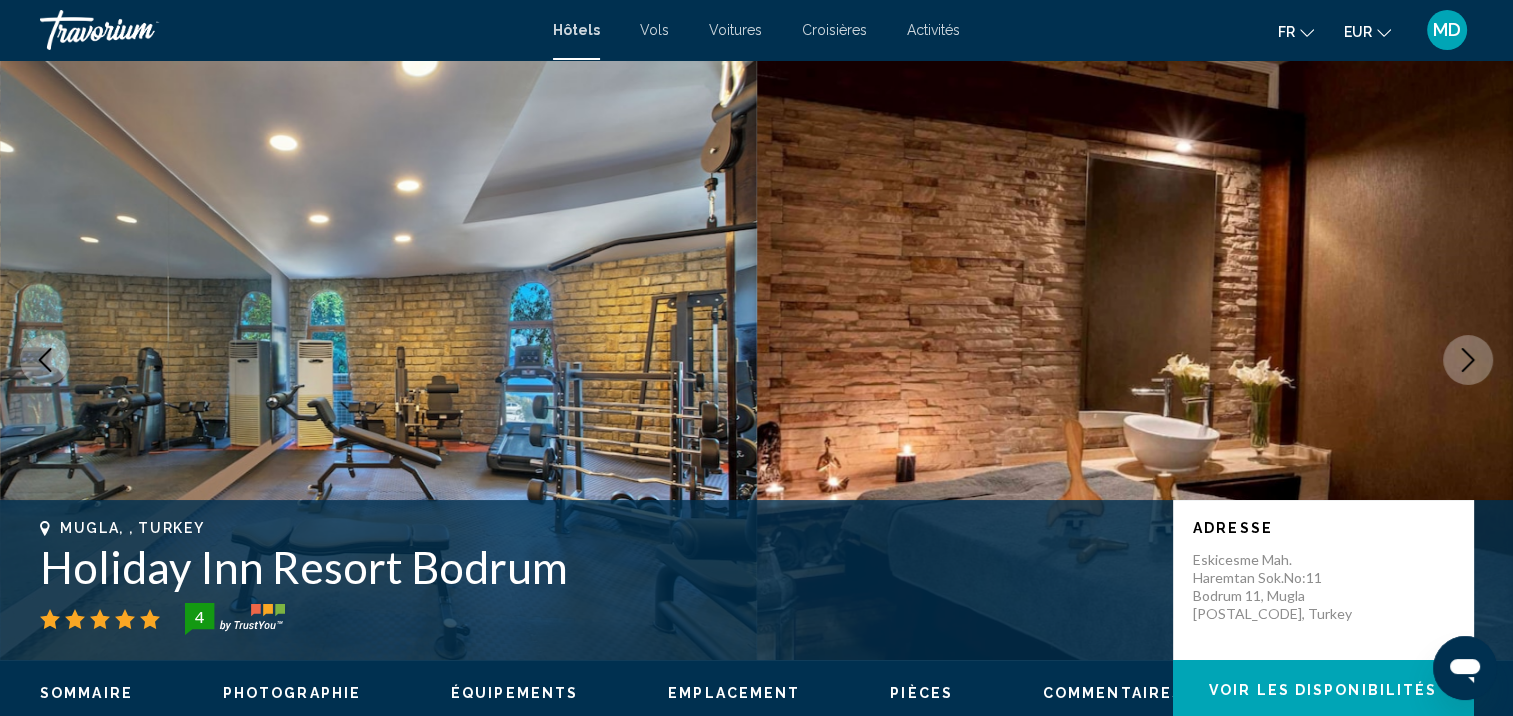 click 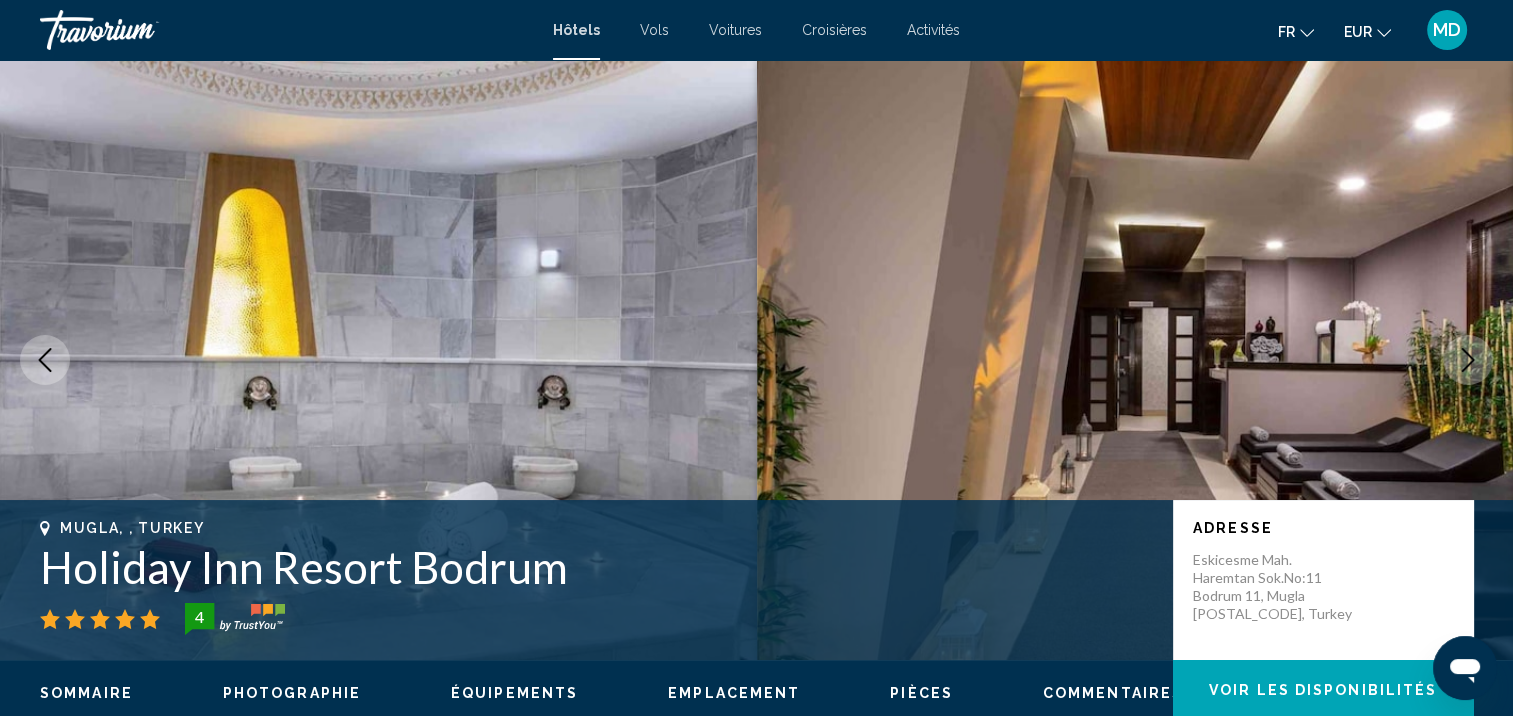 click 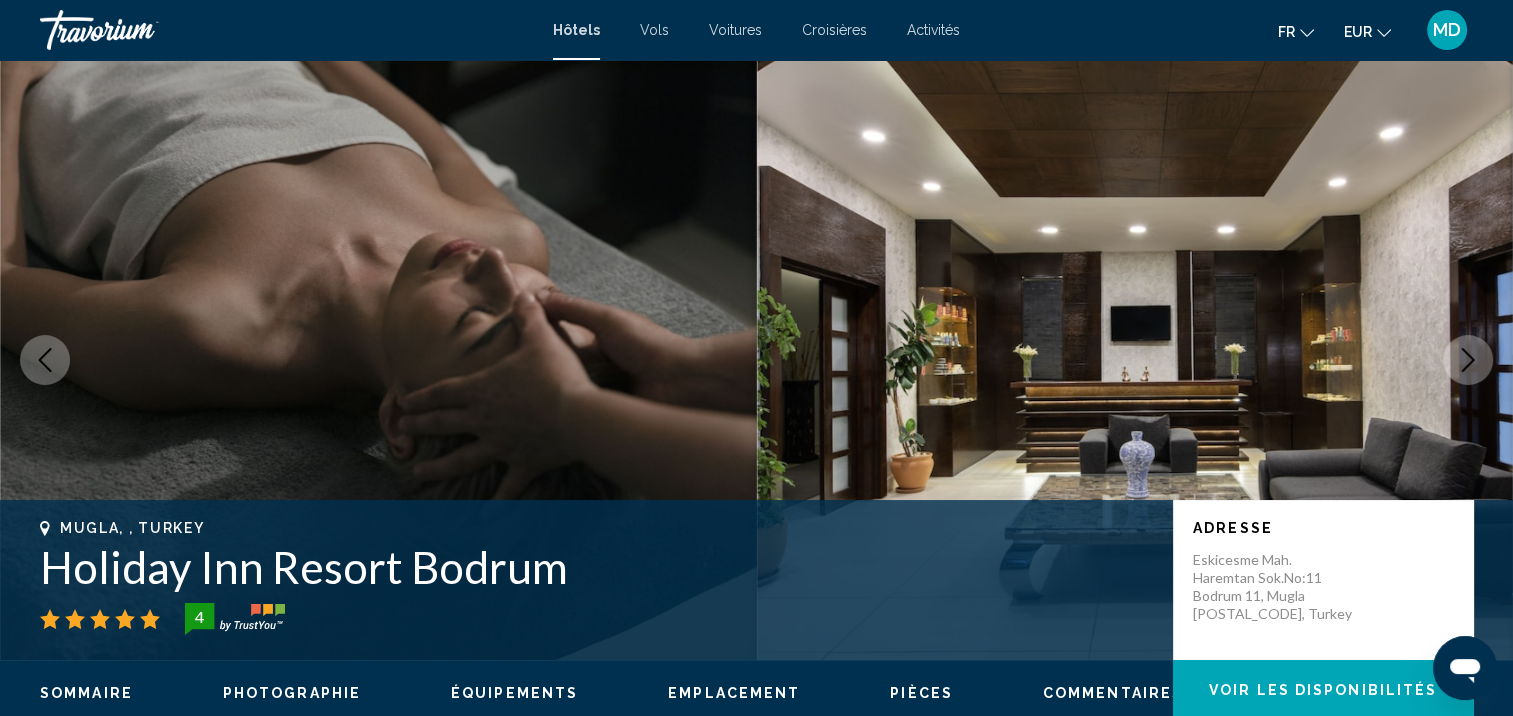 click 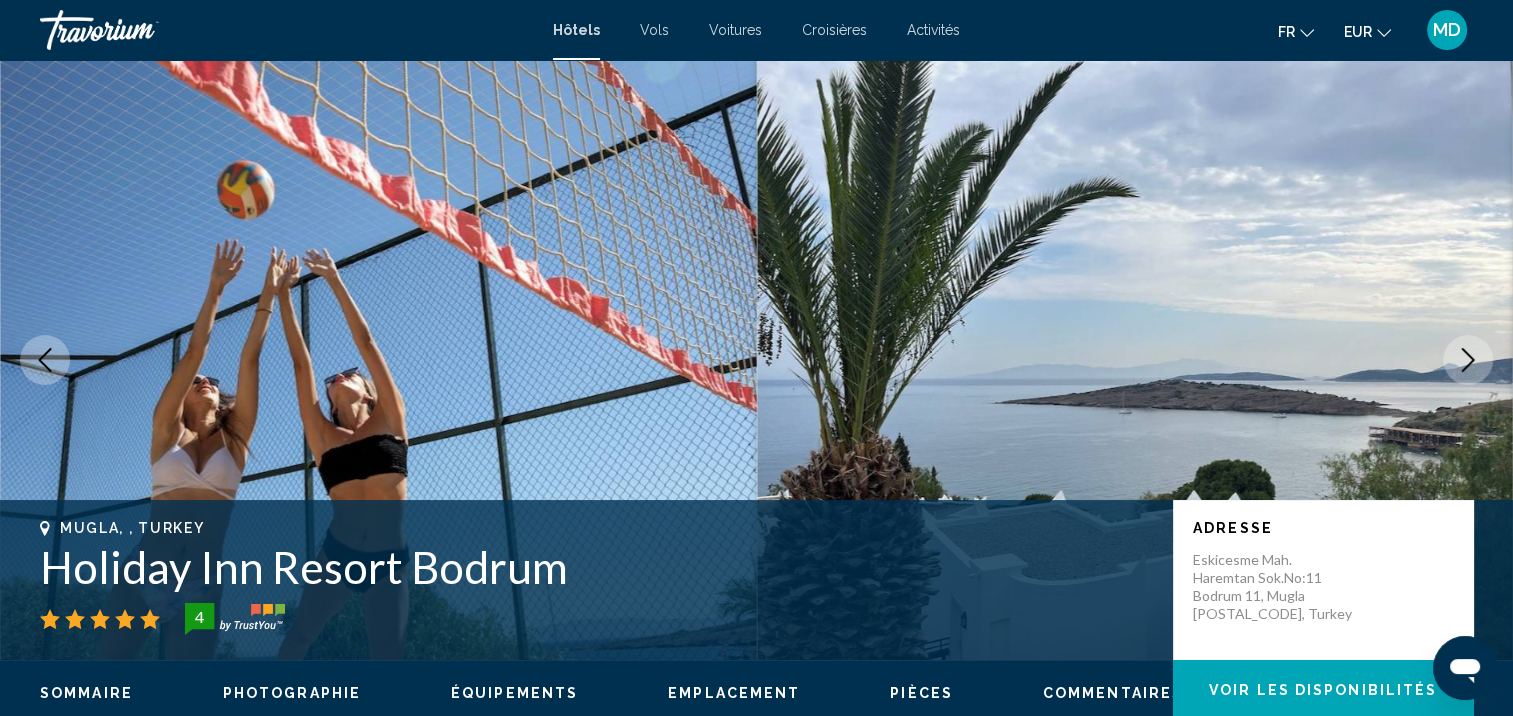 click 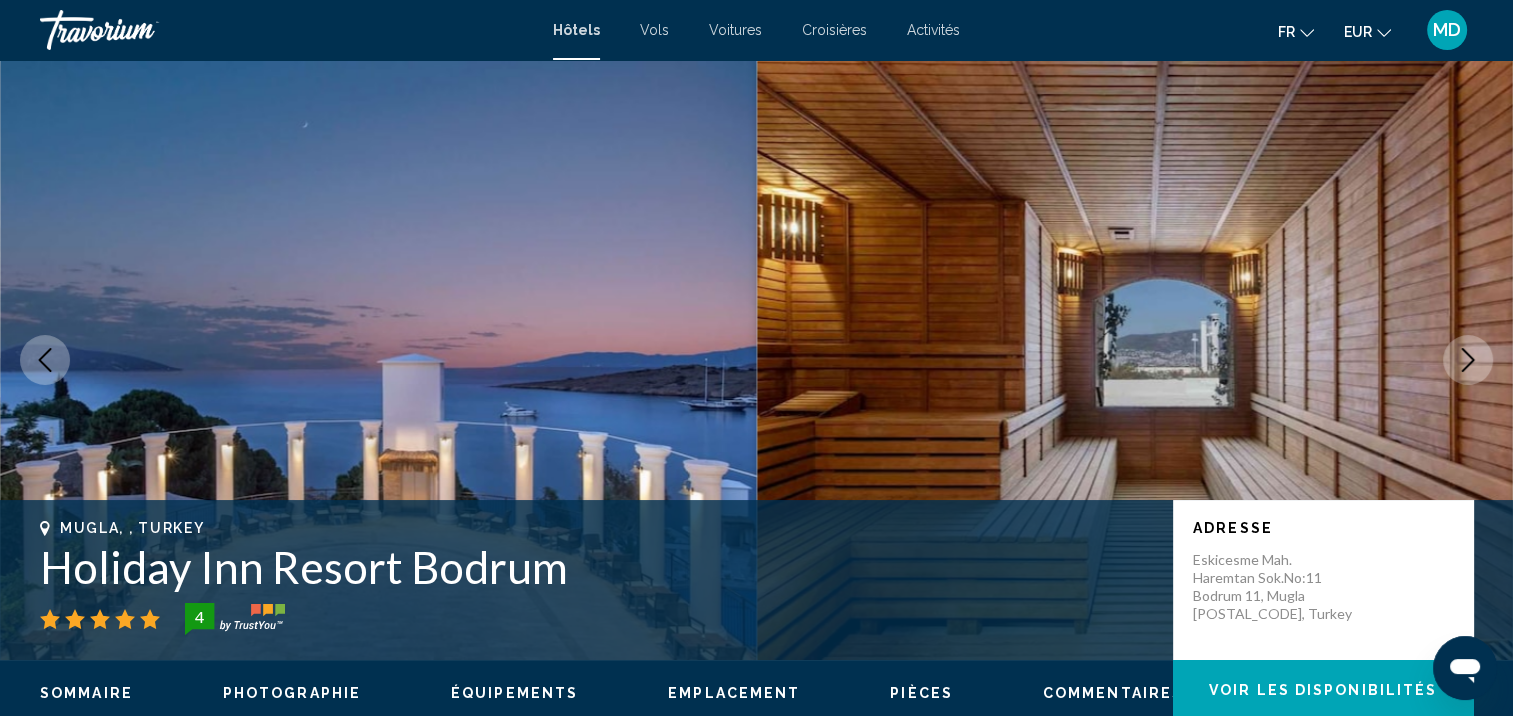 click 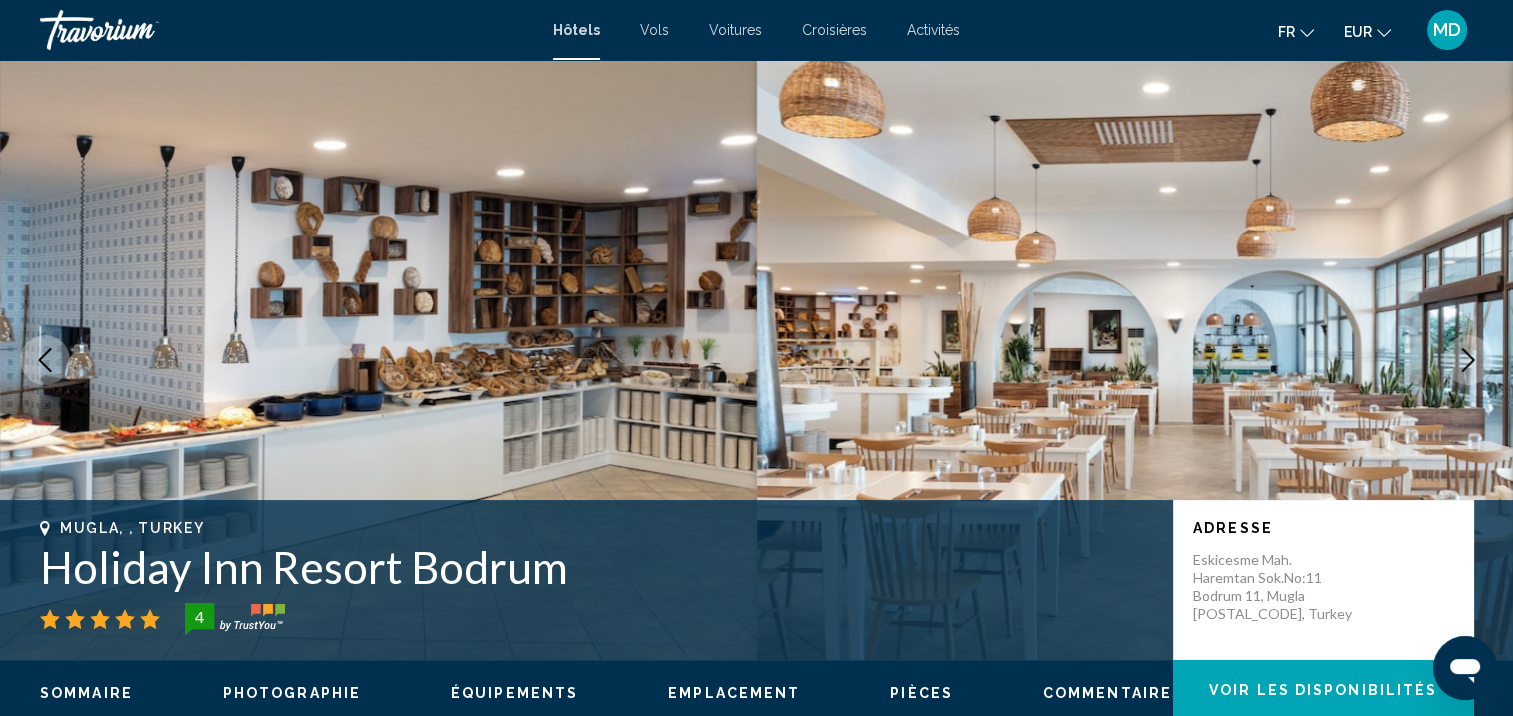 click 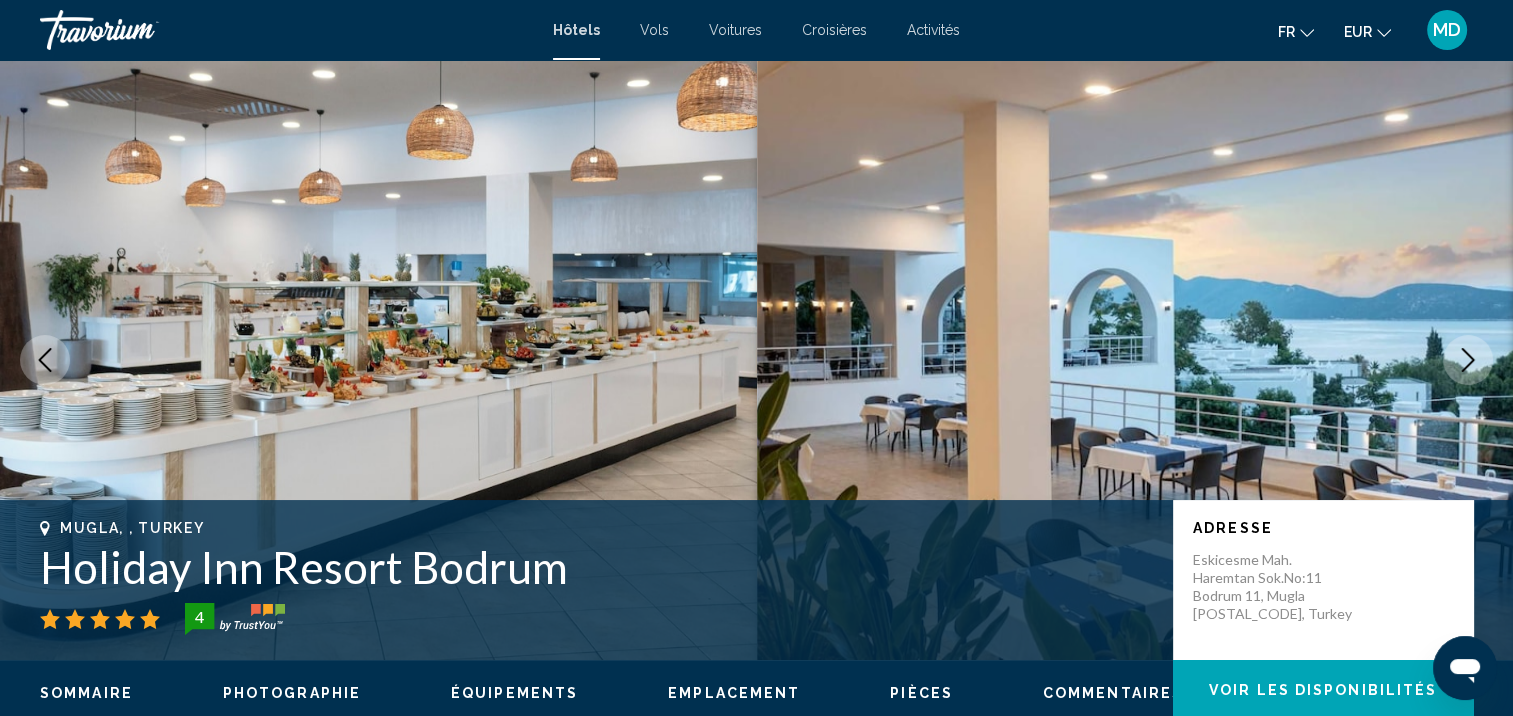 click 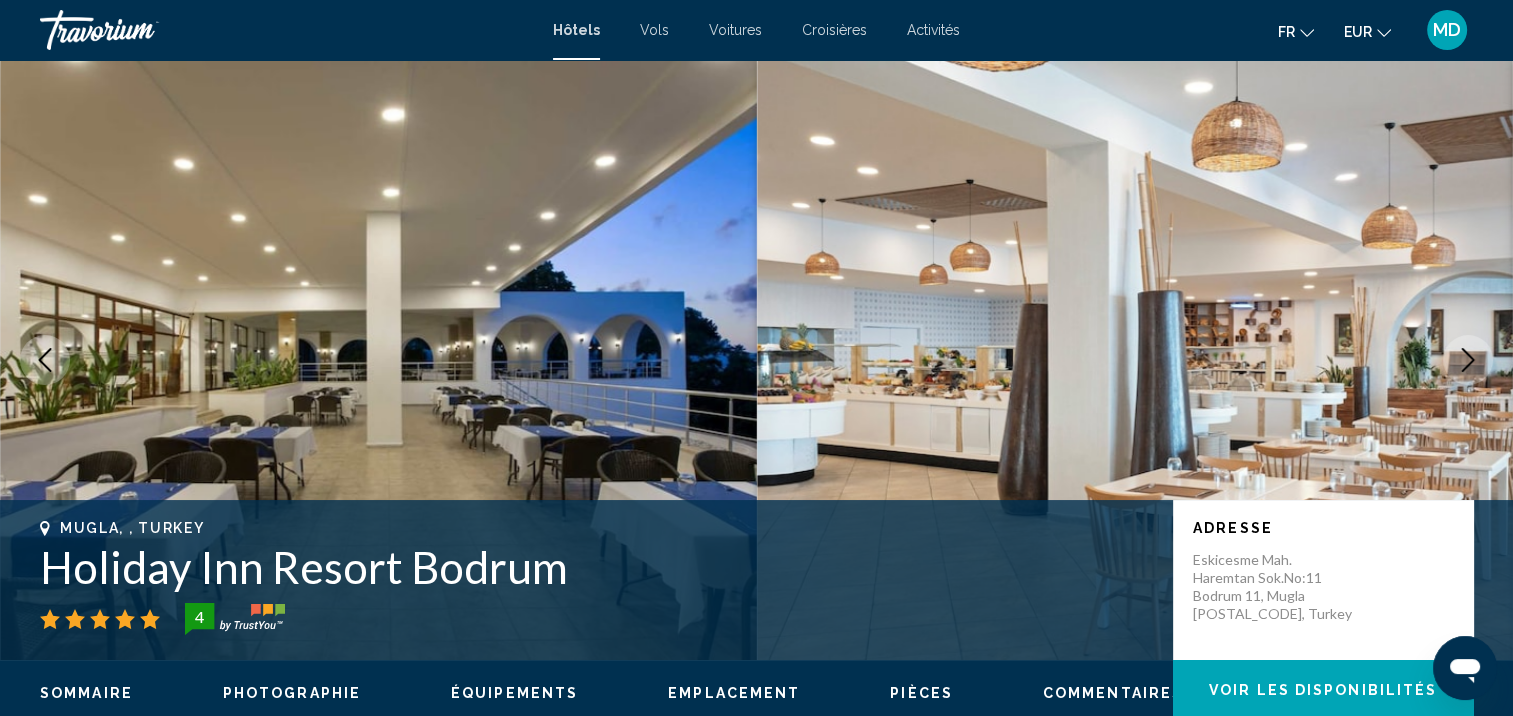 click 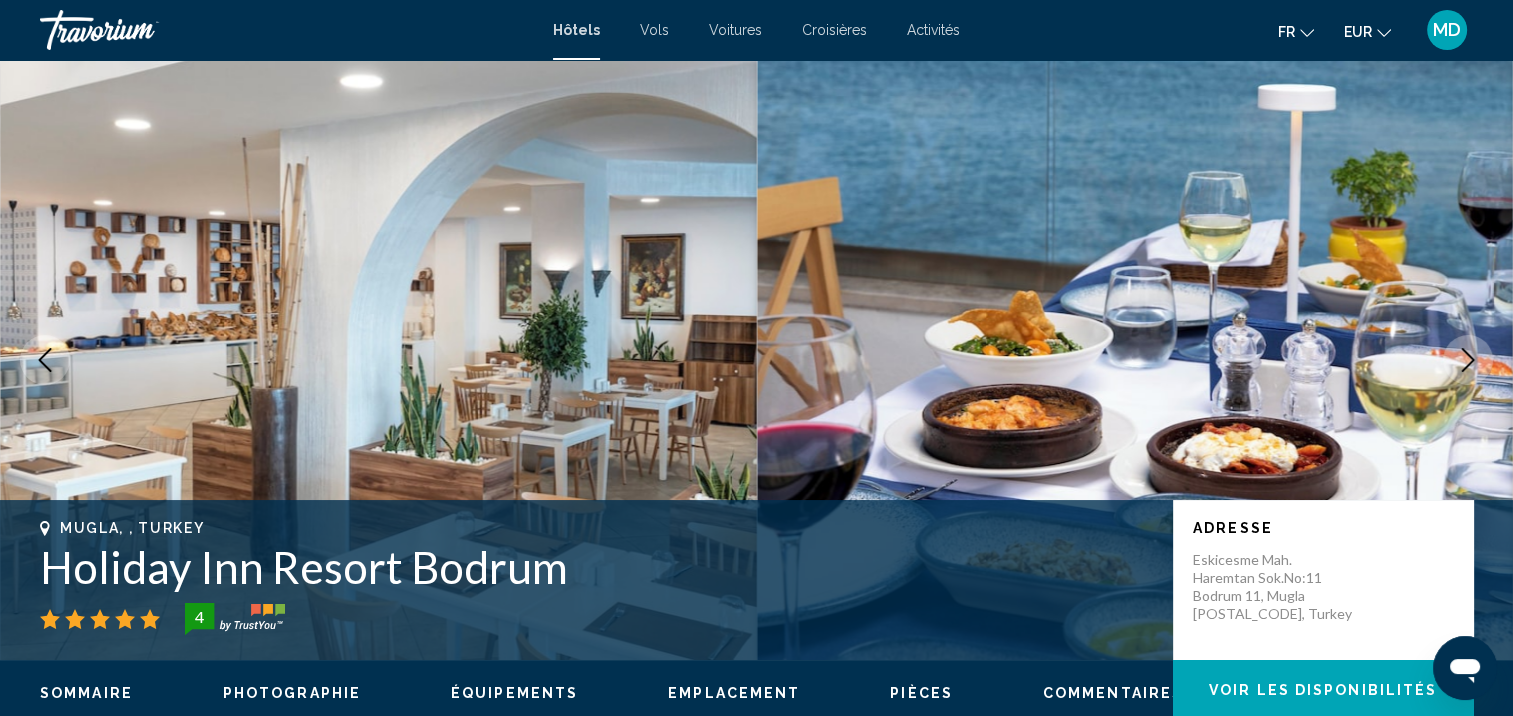 click 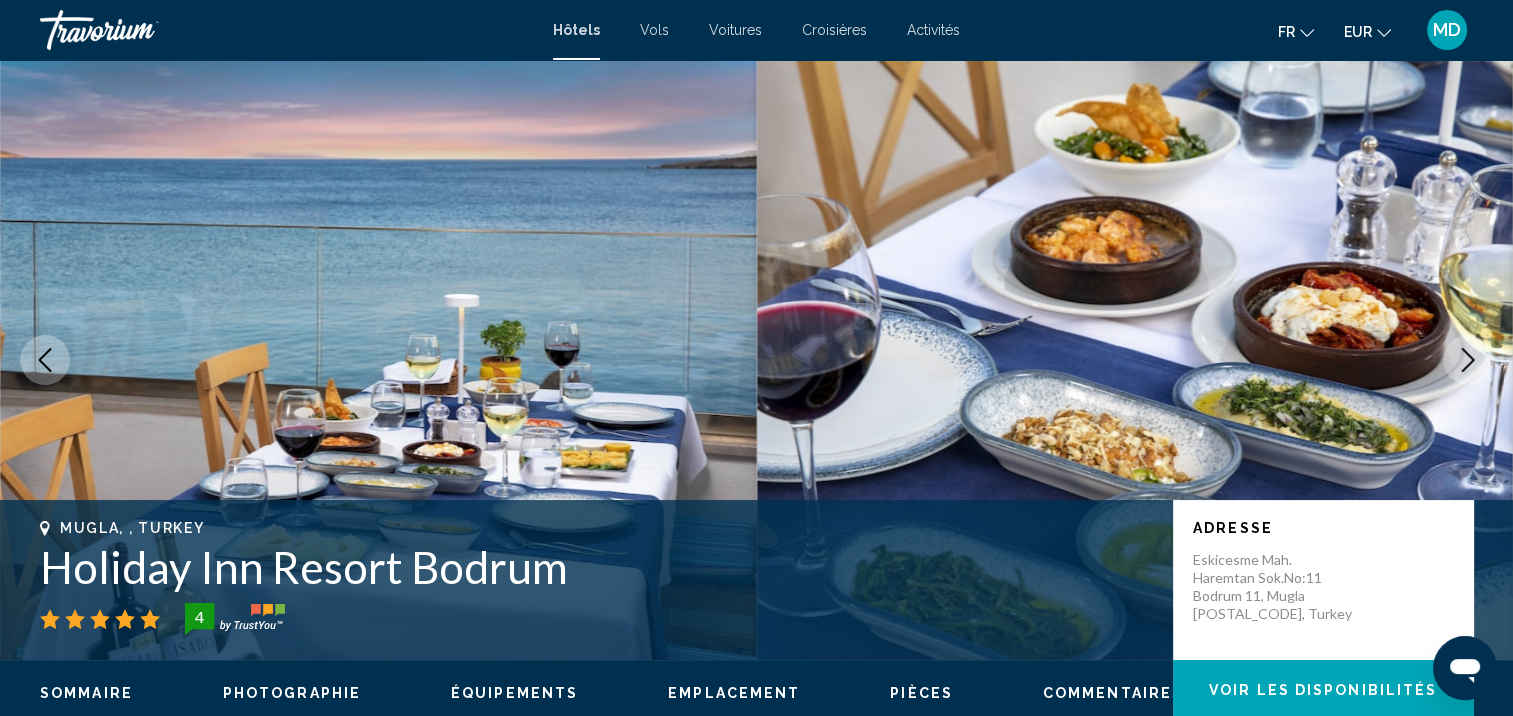 click 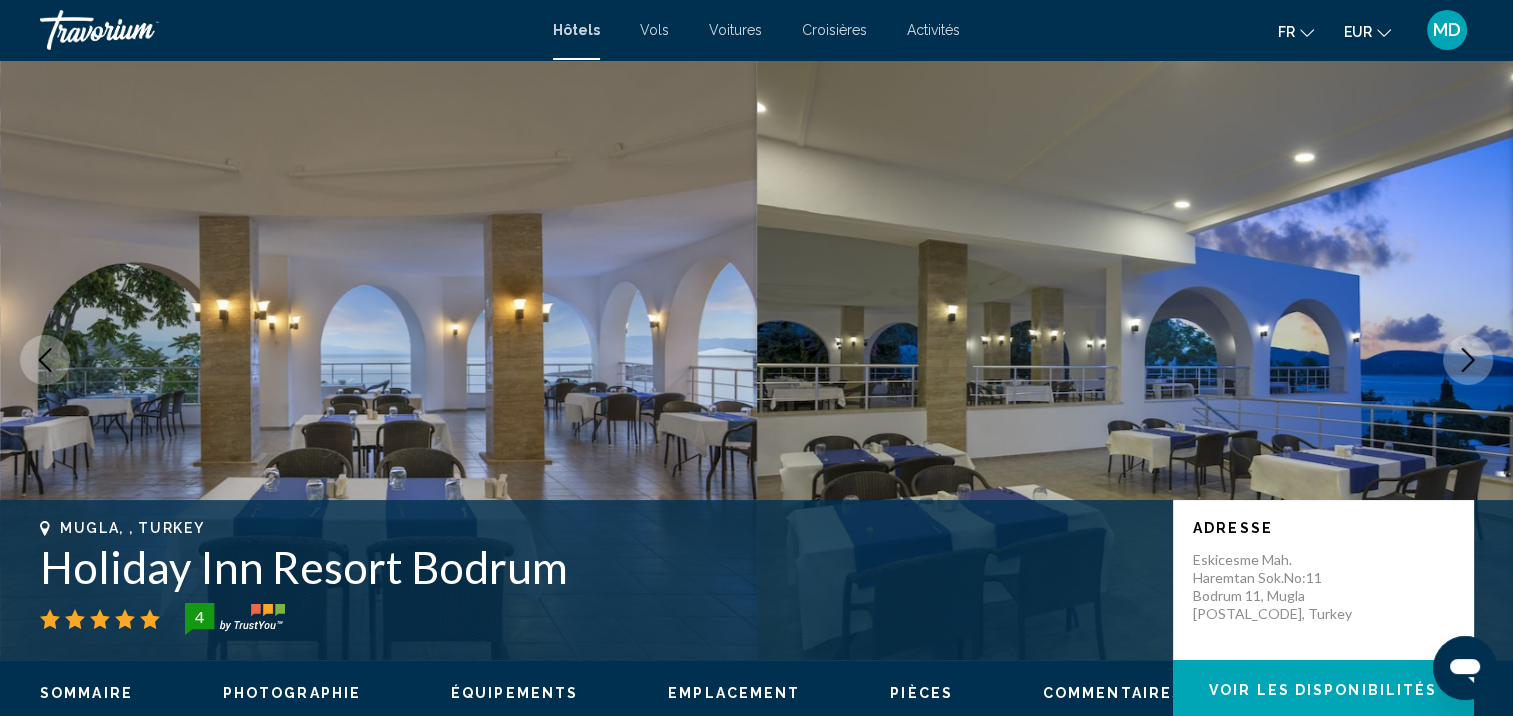 click 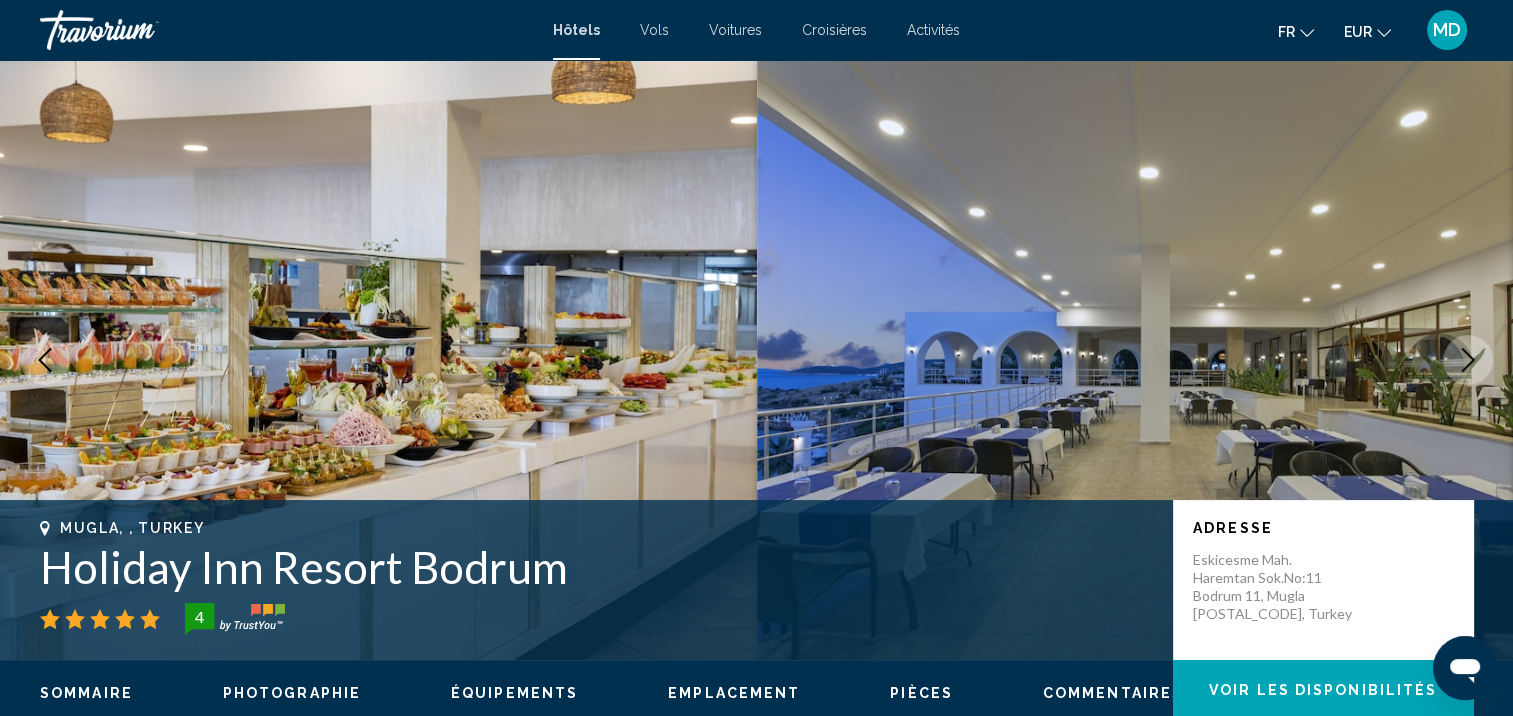 click 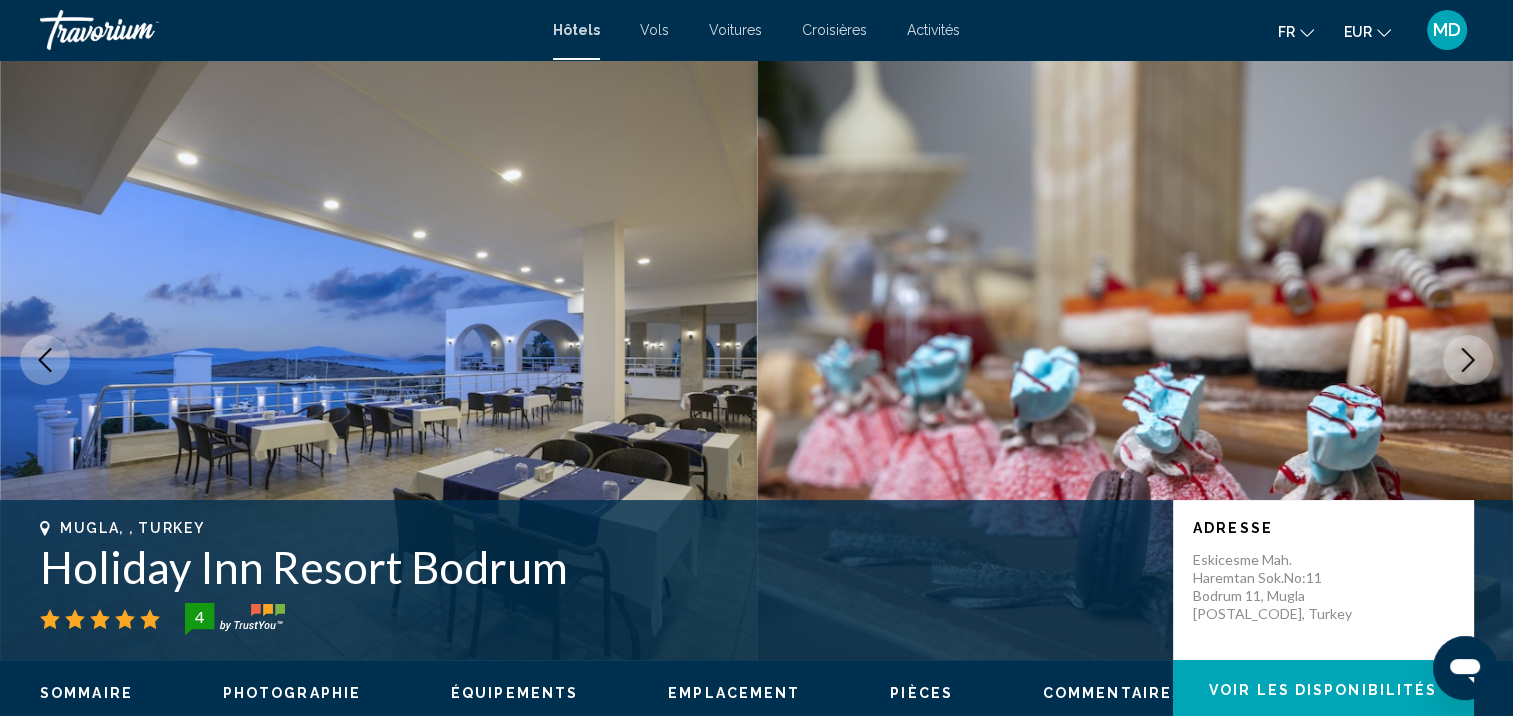 click 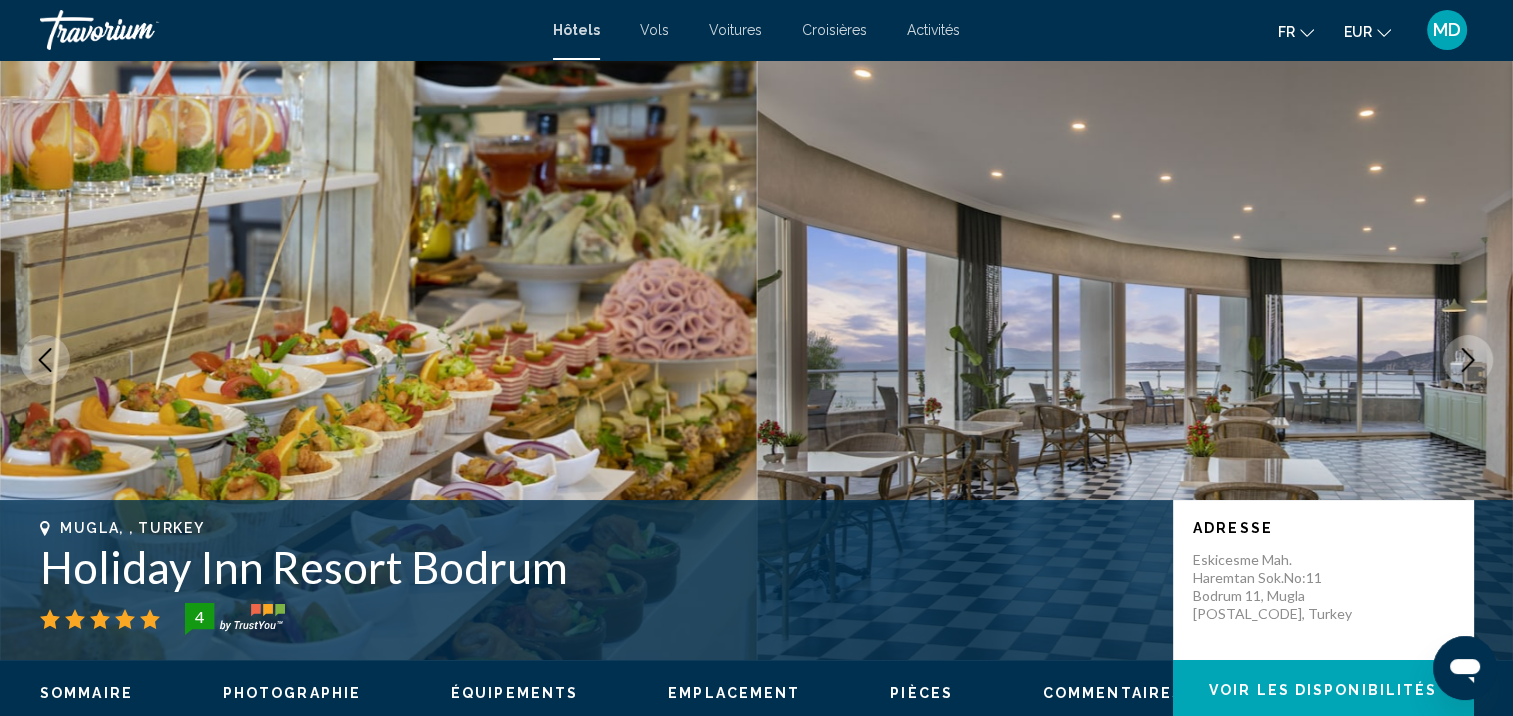 click 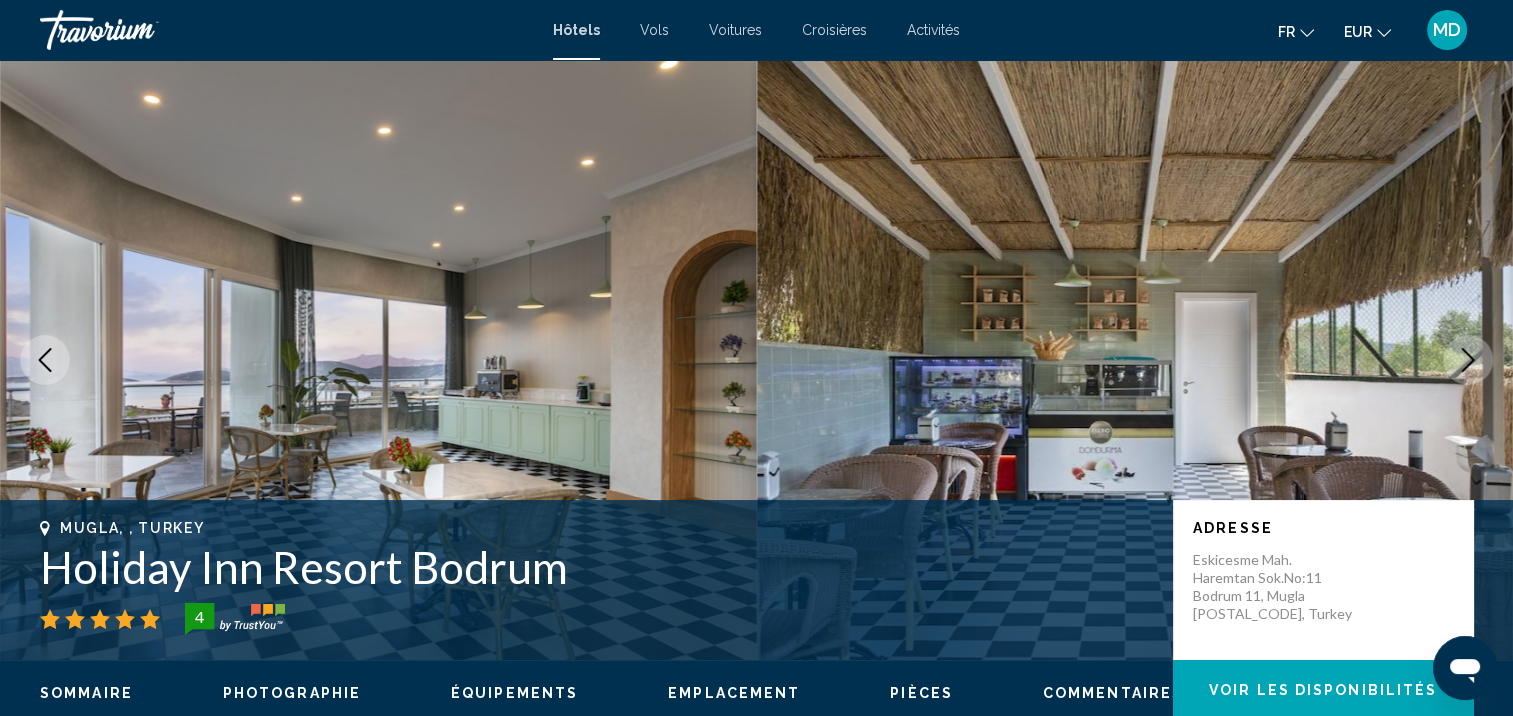 click 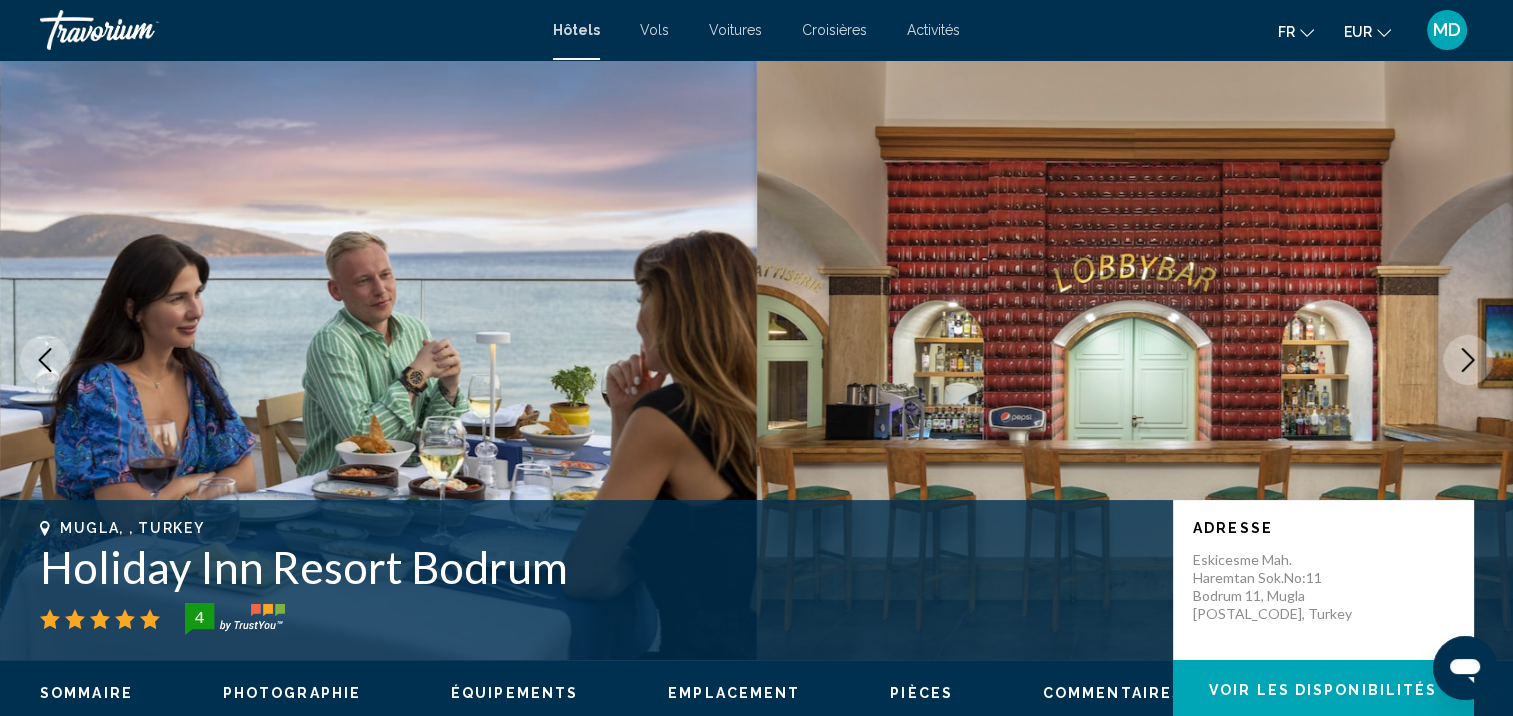click 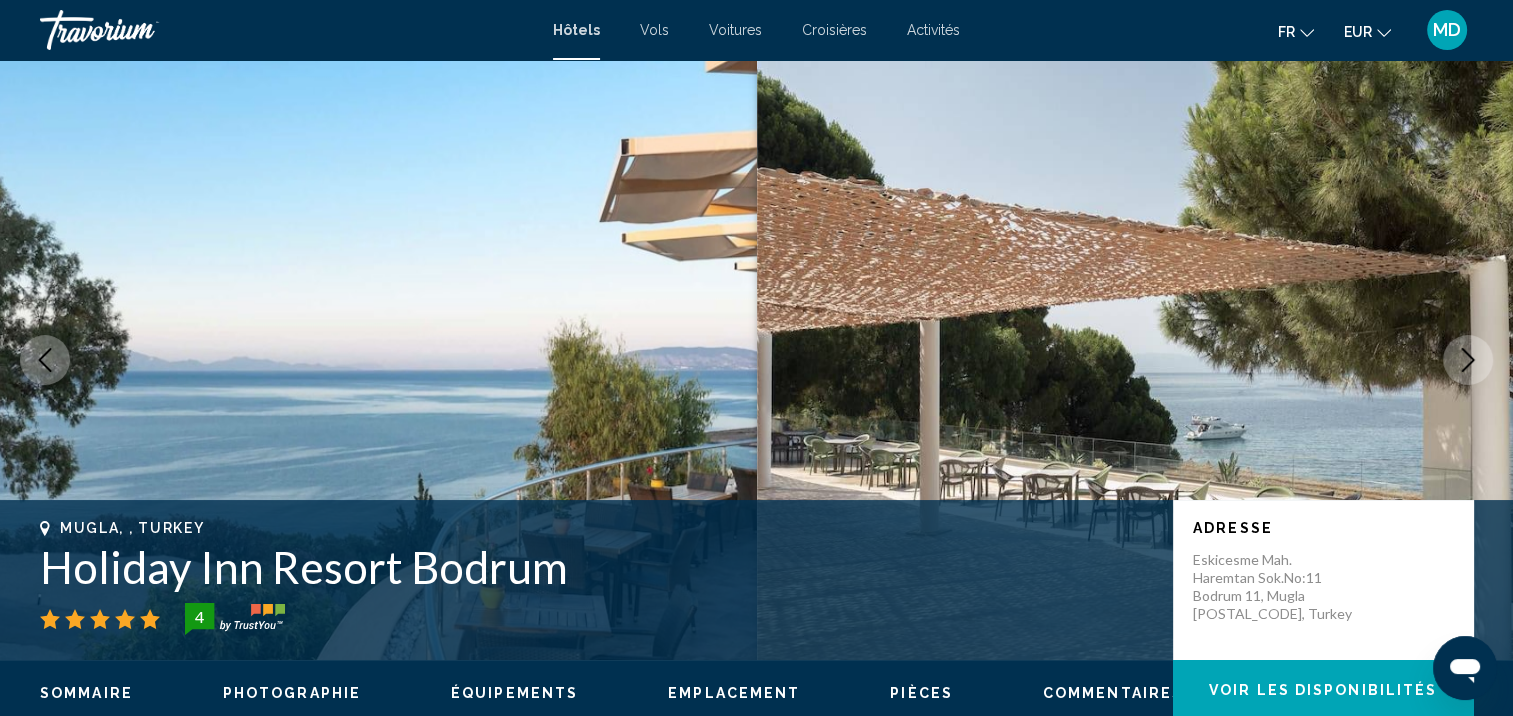 click 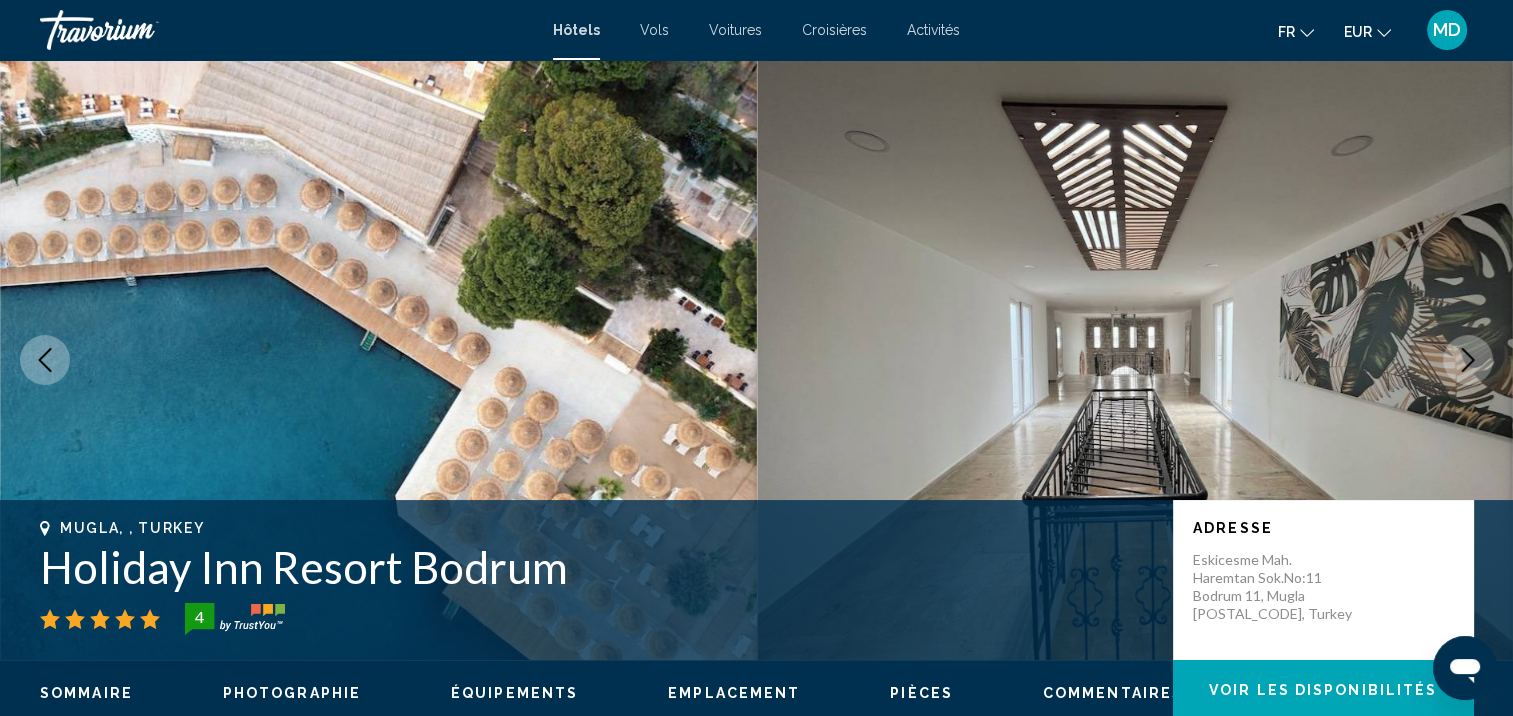 click 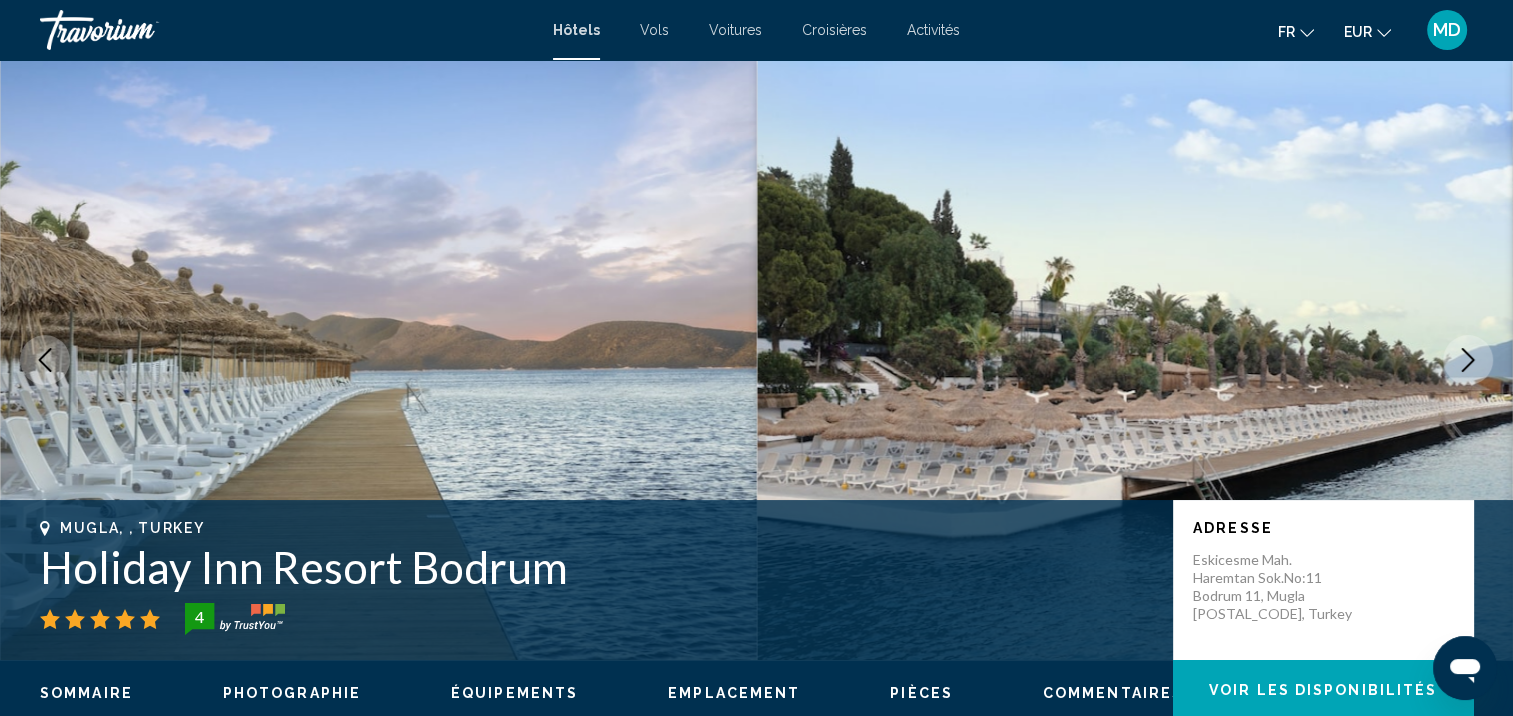 click 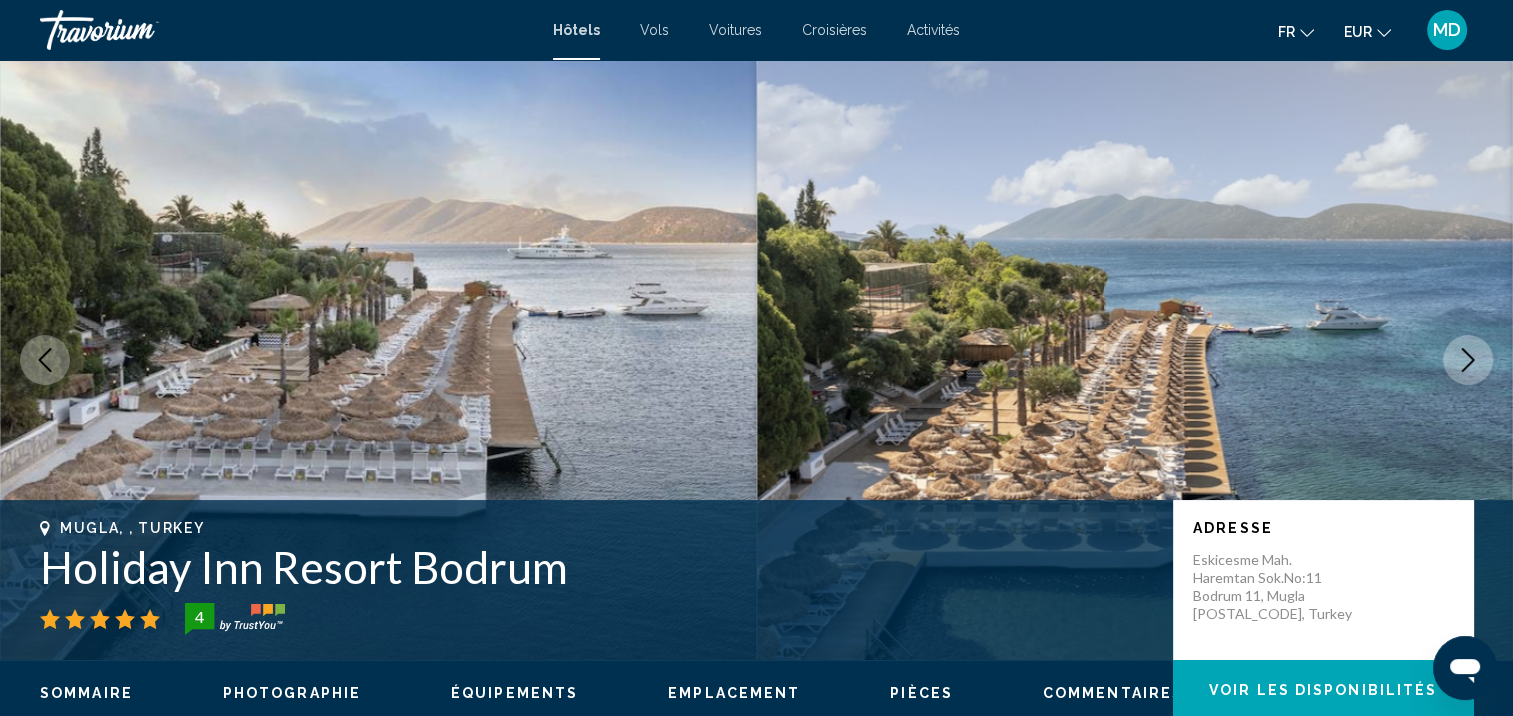 click 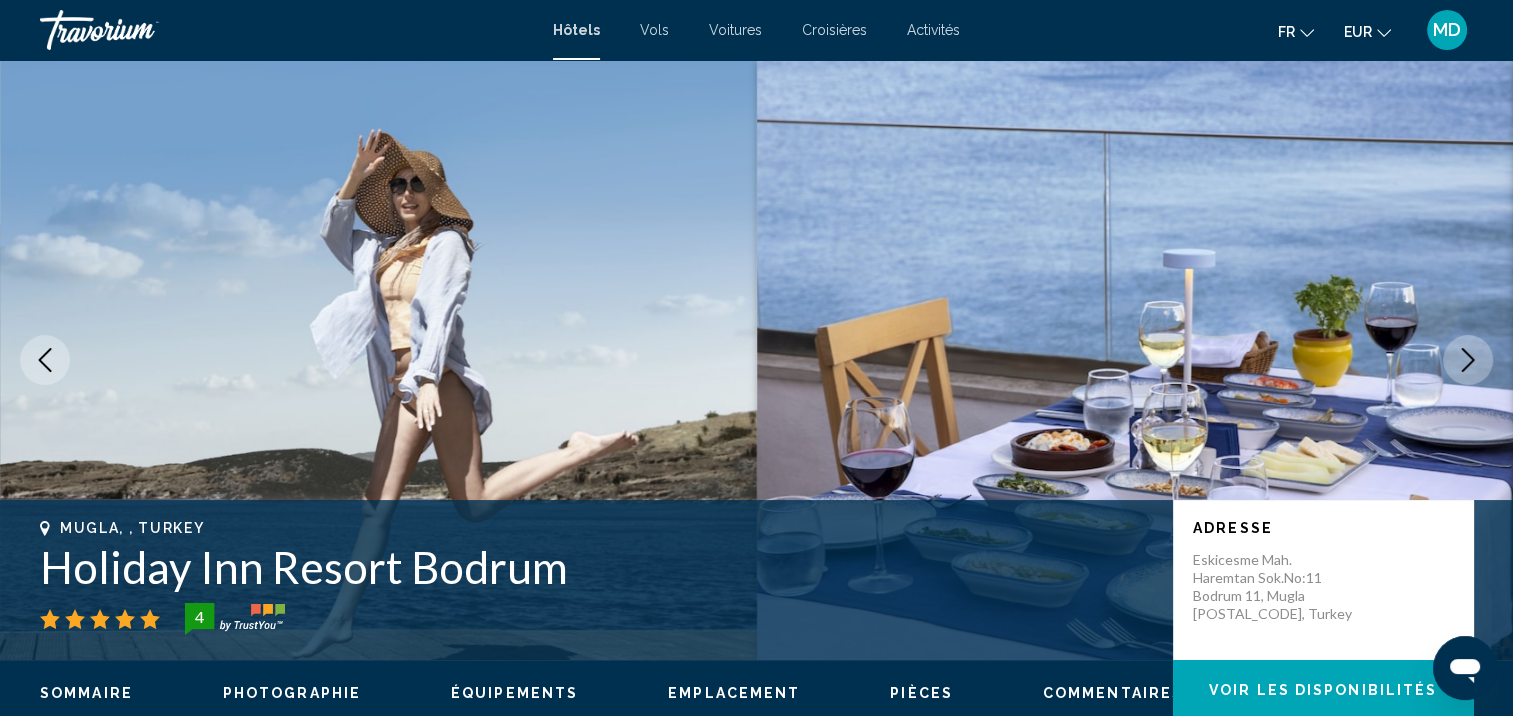 click 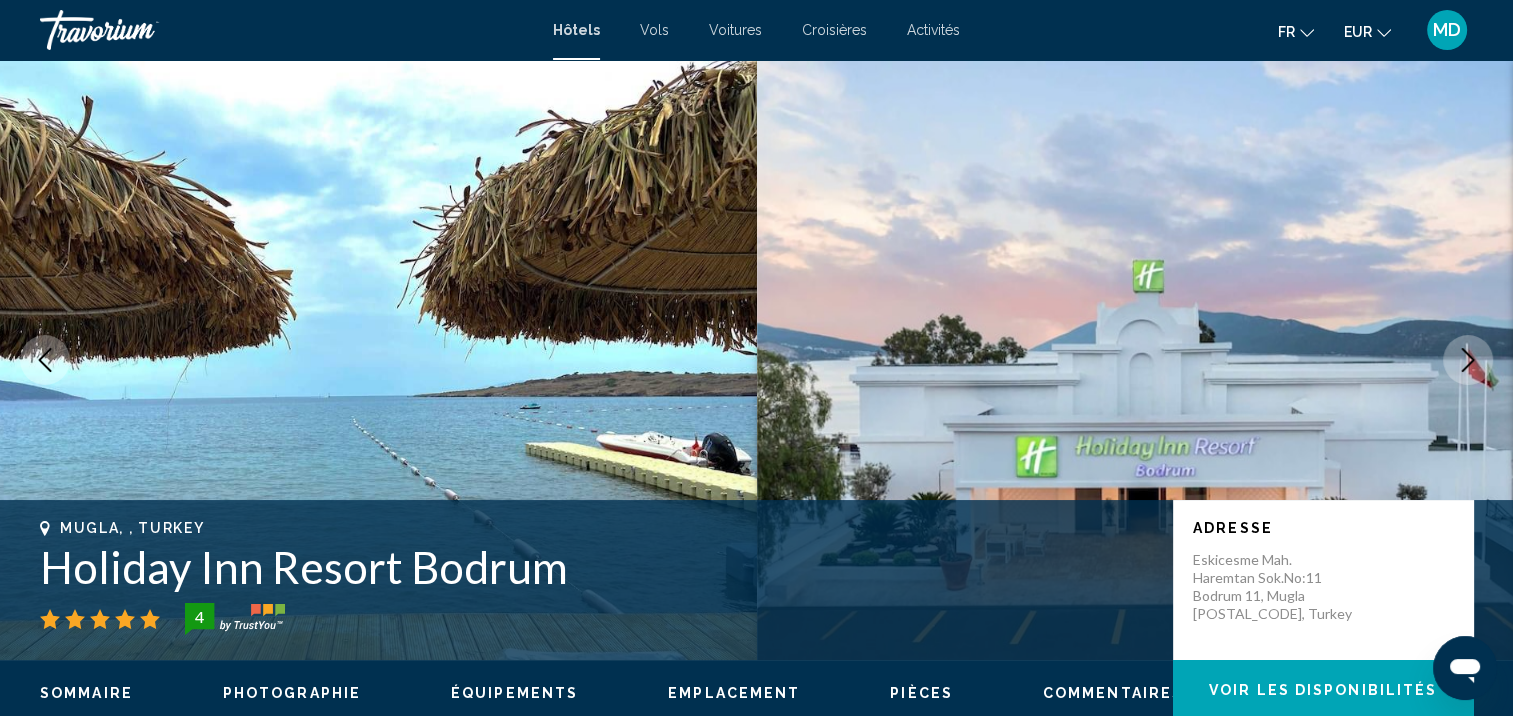 click 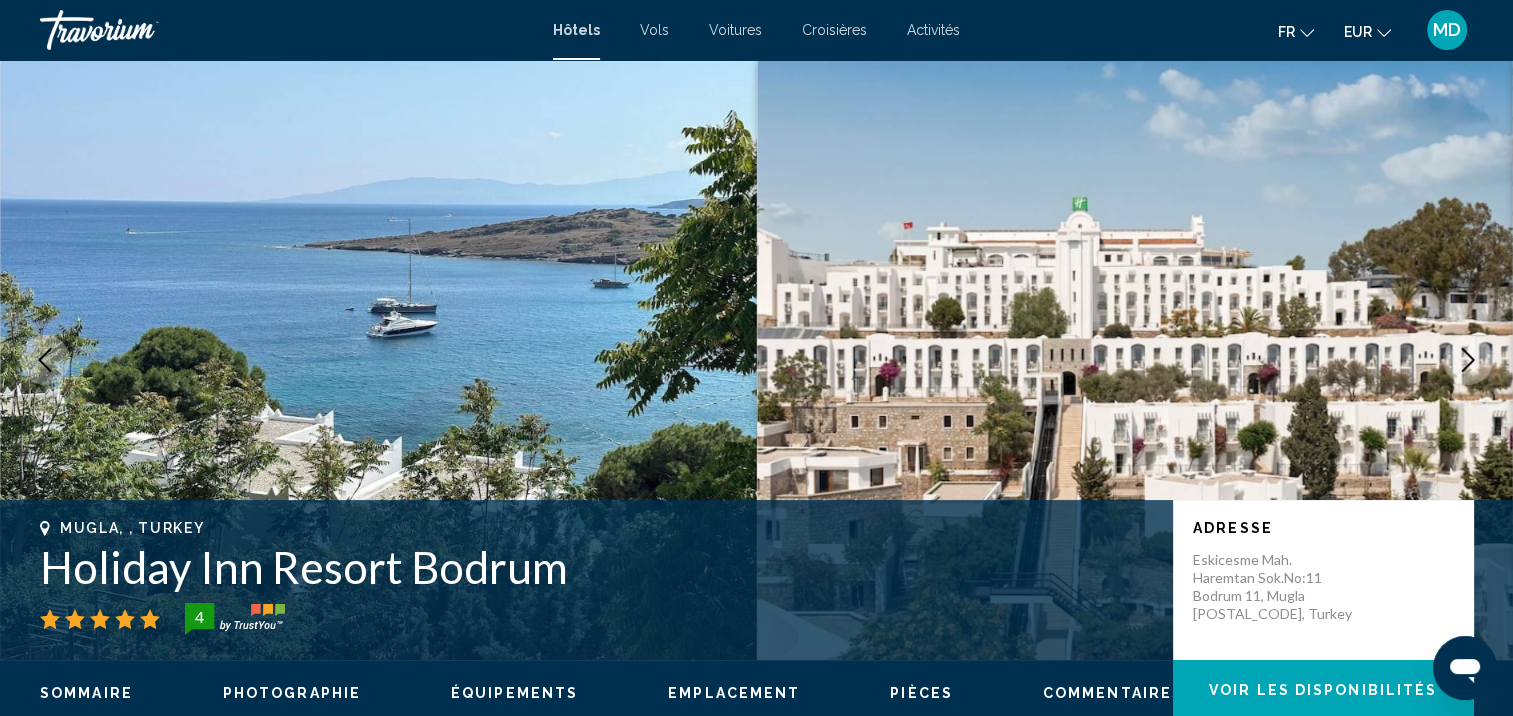 click 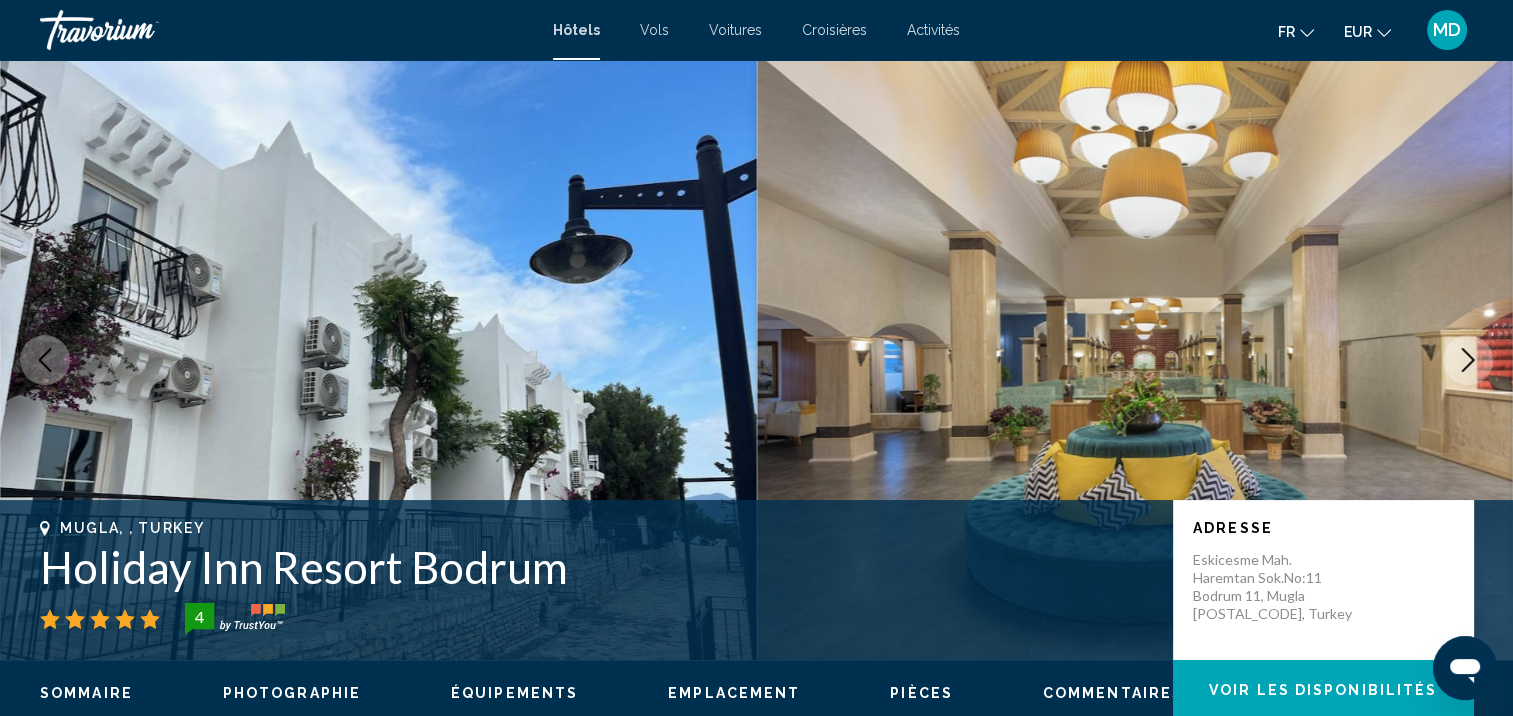 click 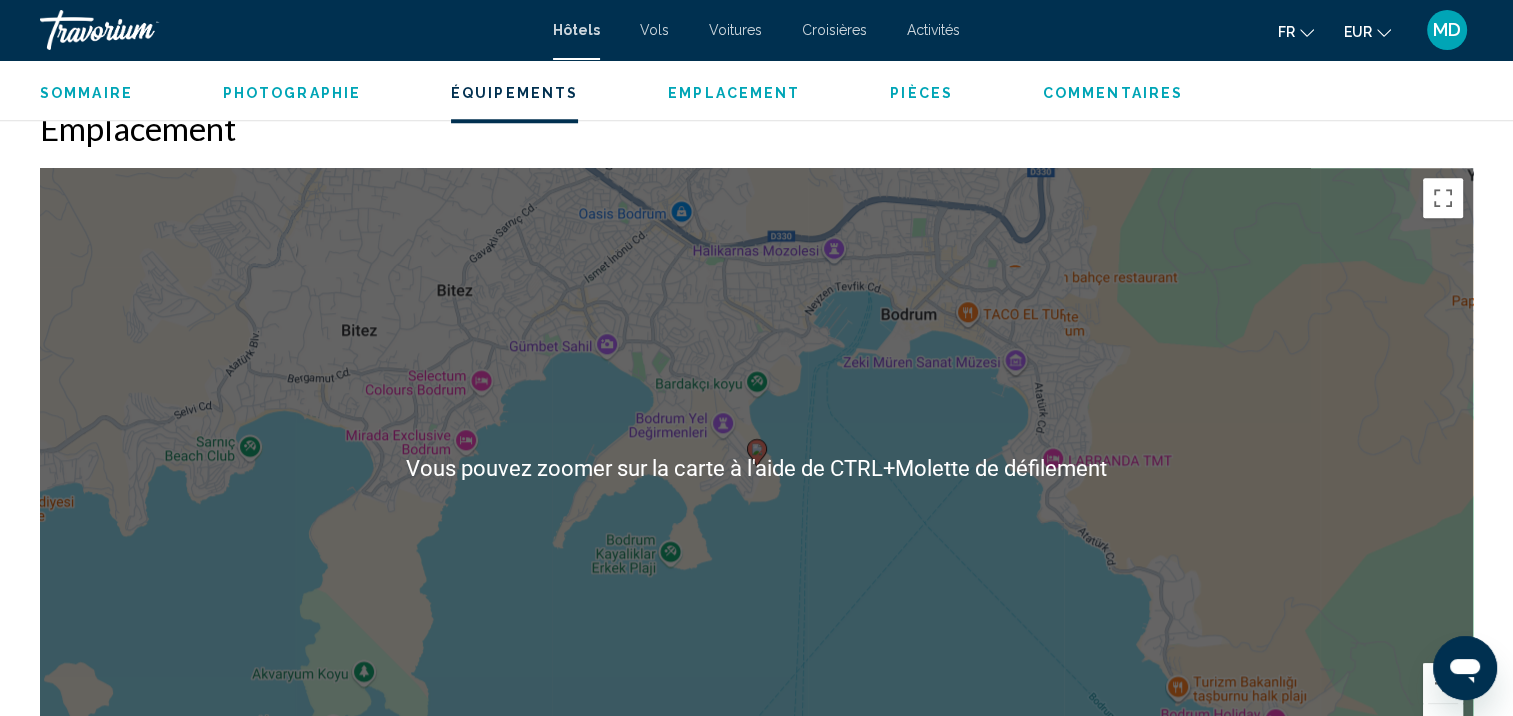 scroll, scrollTop: 1882, scrollLeft: 0, axis: vertical 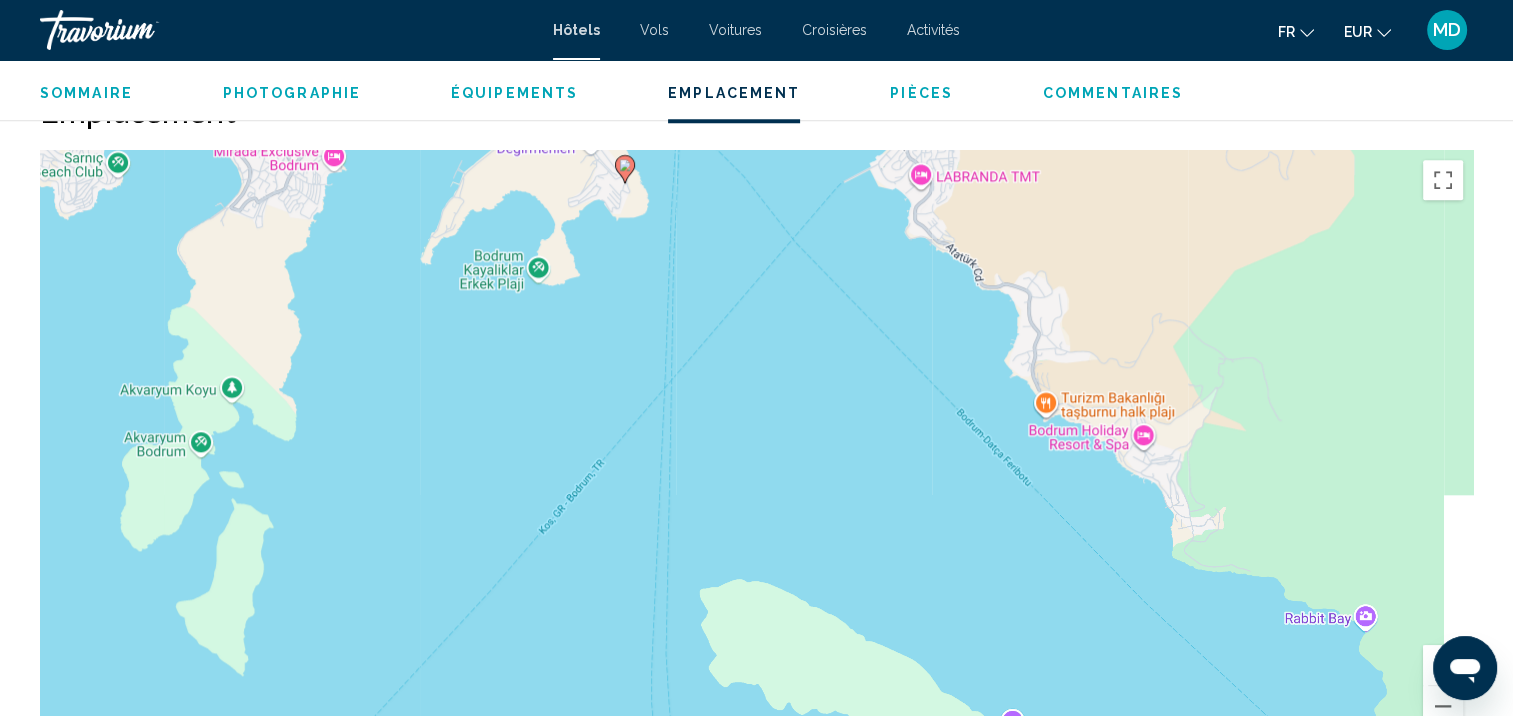 drag, startPoint x: 826, startPoint y: 520, endPoint x: 688, endPoint y: 236, distance: 315.75308 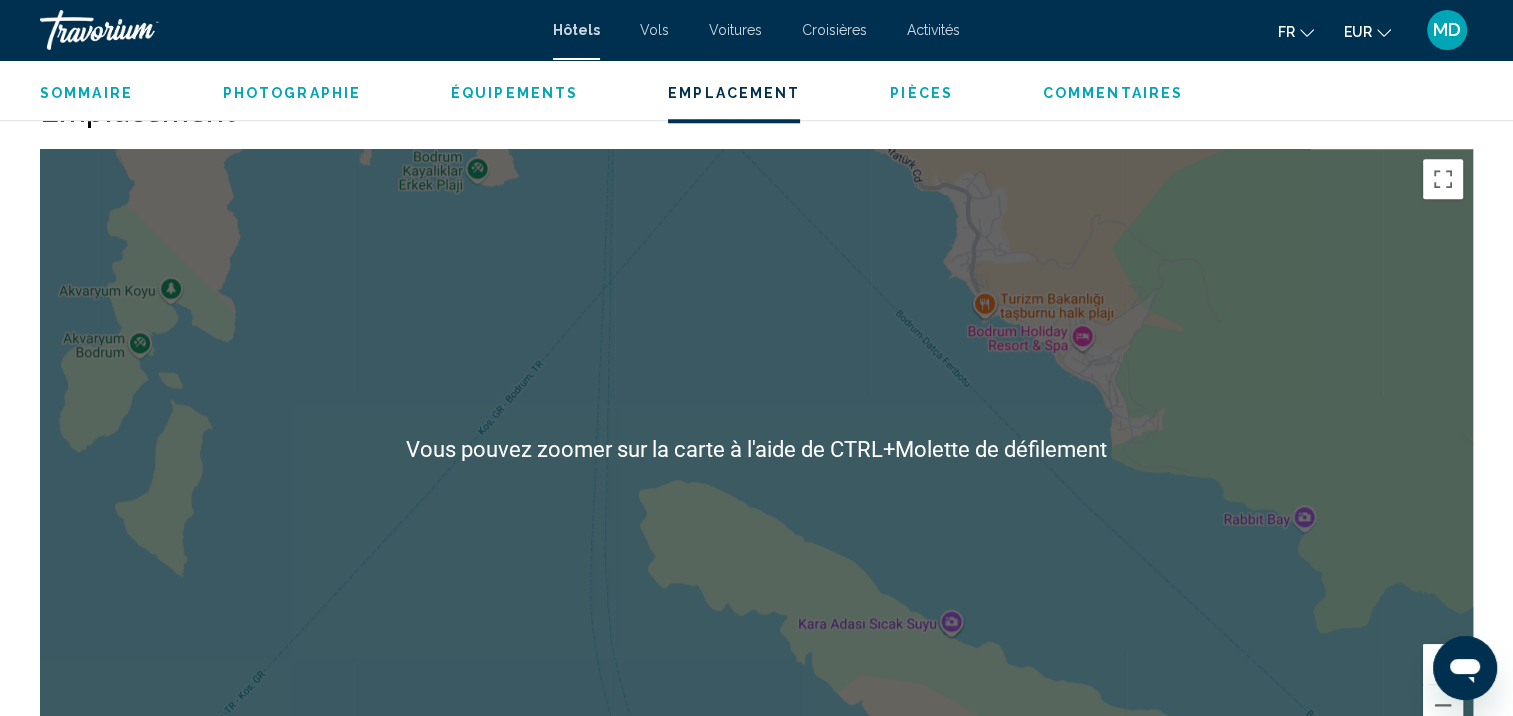 scroll, scrollTop: 1882, scrollLeft: 0, axis: vertical 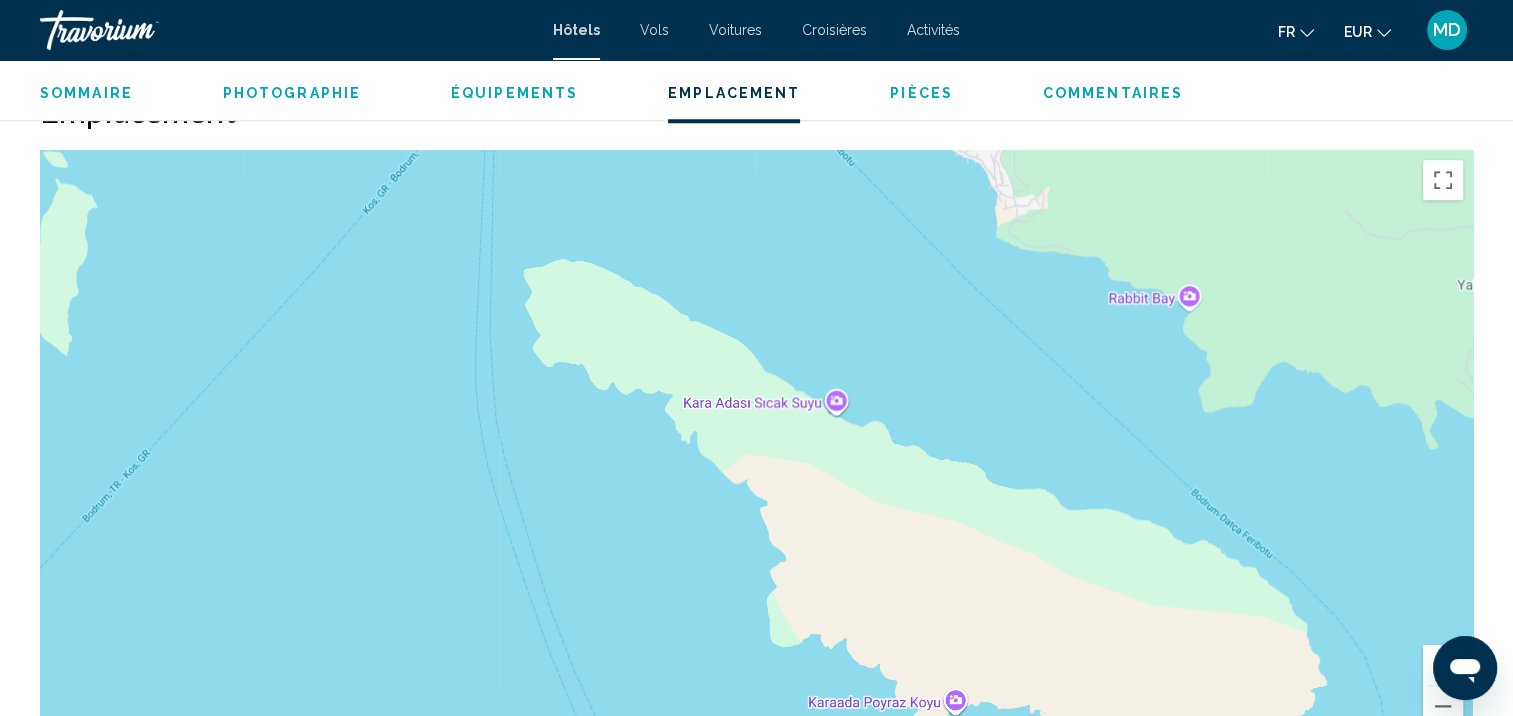 drag, startPoint x: 834, startPoint y: 409, endPoint x: 716, endPoint y: 173, distance: 263.85602 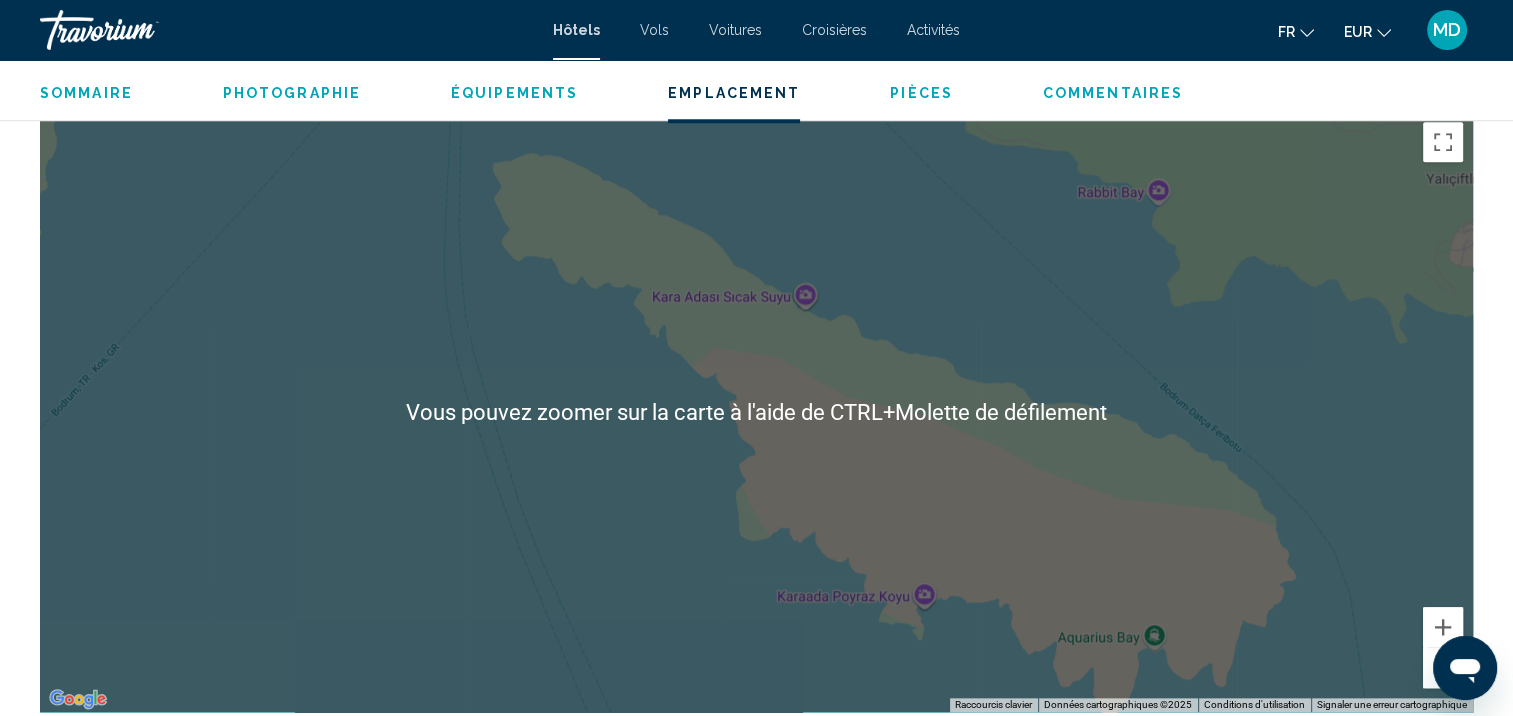 scroll, scrollTop: 1920, scrollLeft: 0, axis: vertical 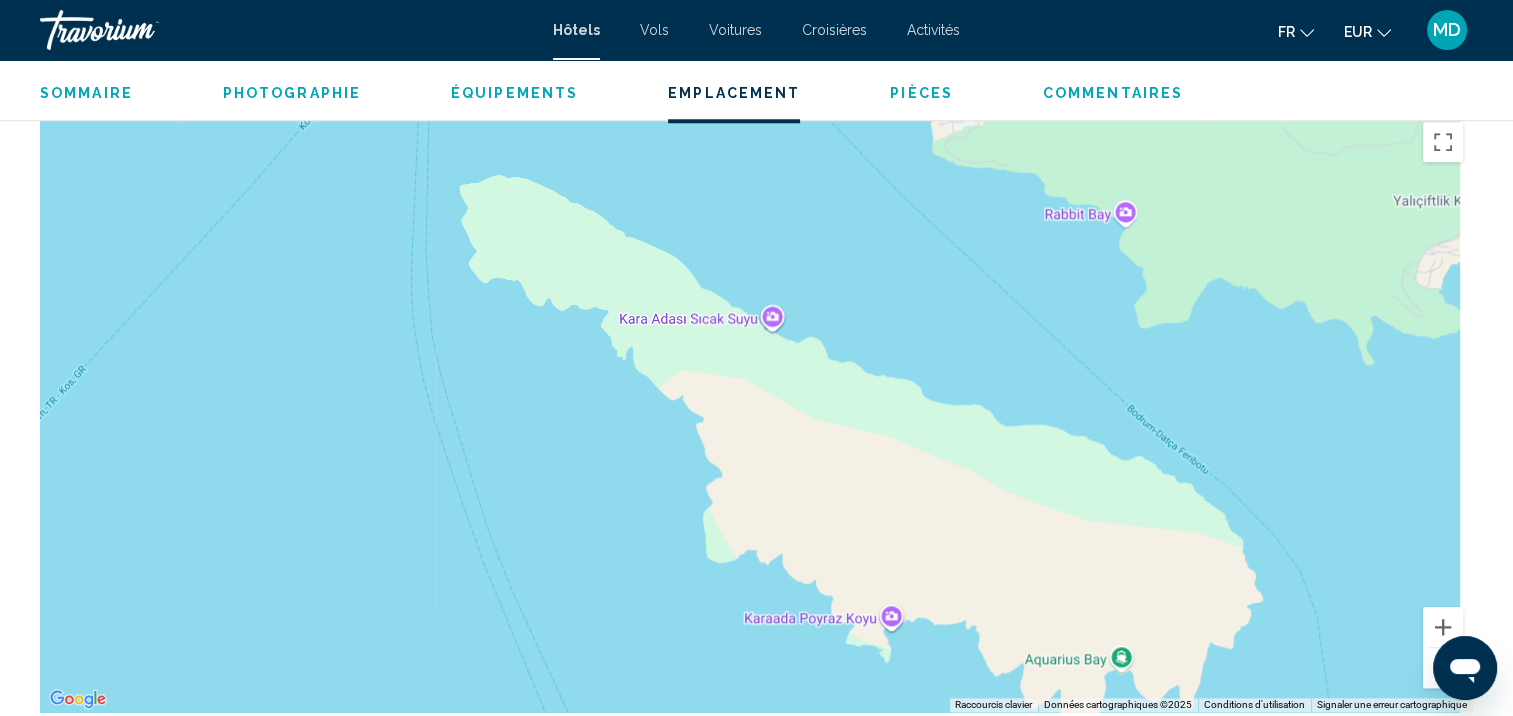 drag, startPoint x: 766, startPoint y: 436, endPoint x: 719, endPoint y: 356, distance: 92.7847 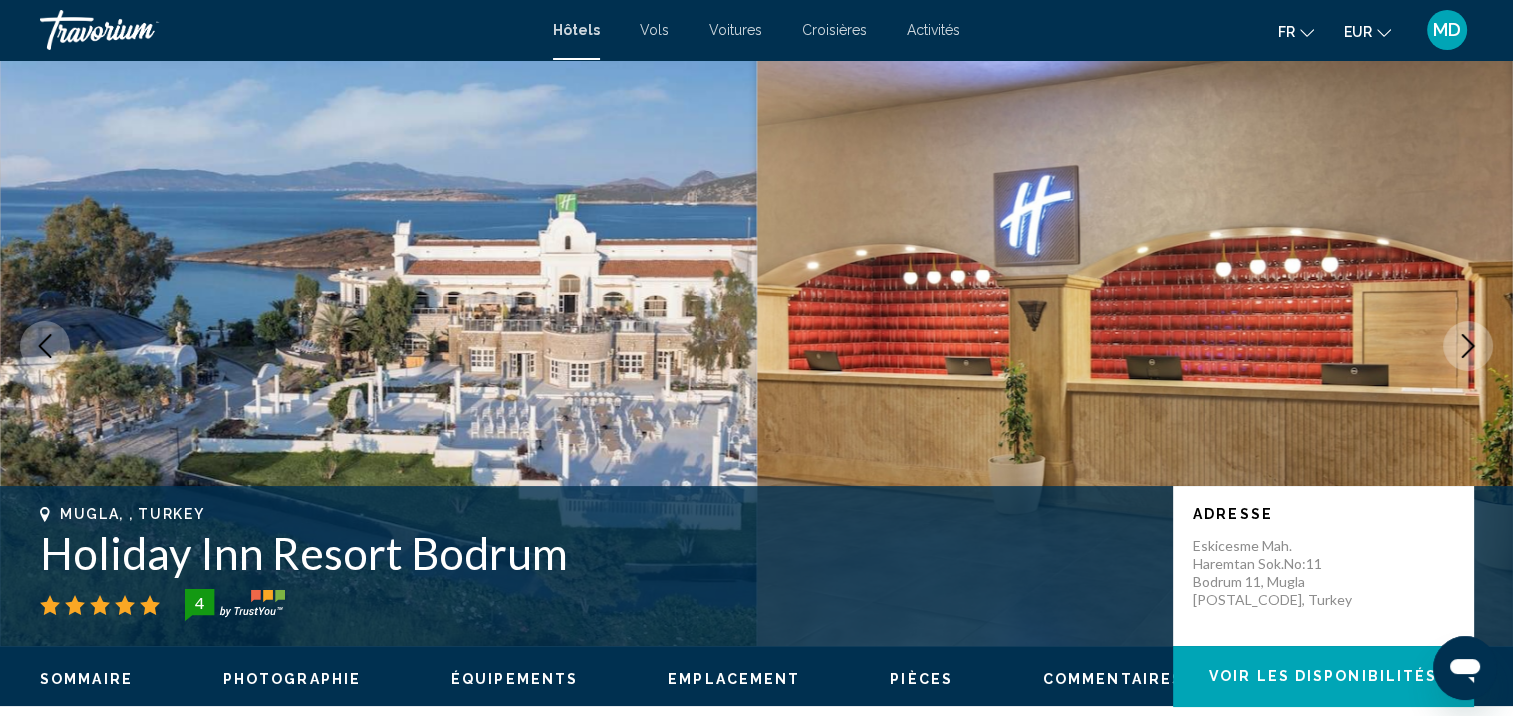 scroll, scrollTop: 0, scrollLeft: 0, axis: both 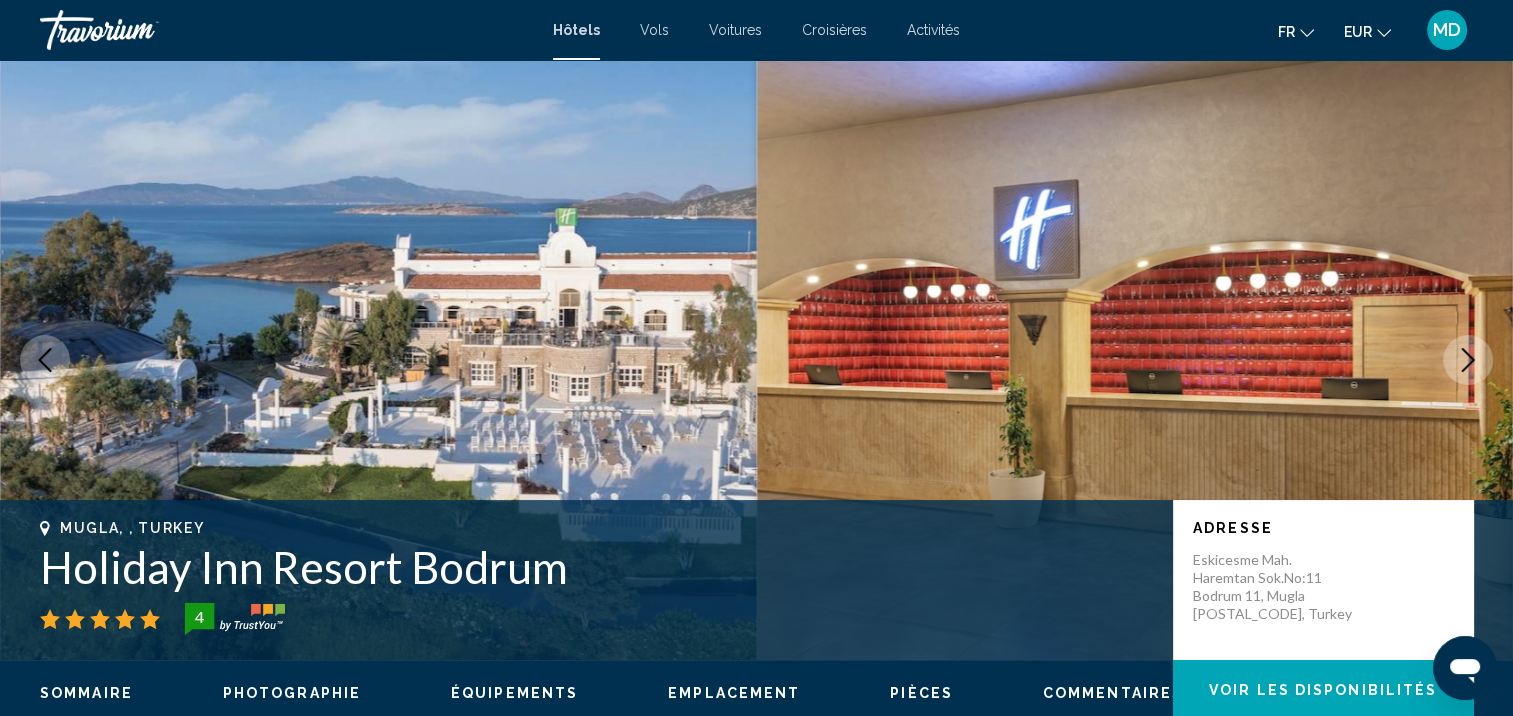click on "Hôtels Vols Voitures Croisières Activités Hôtels Vols Voitures Croisières Activités fr
English Español Français Italiano Português русский EUR
USD ($) MXN (Mex$) CAD (Can$) GBP (£) EUR (€) AUD (A$) NZD (NZ$) CNY (CN¥) MD Se connecter" at bounding box center [756, 30] 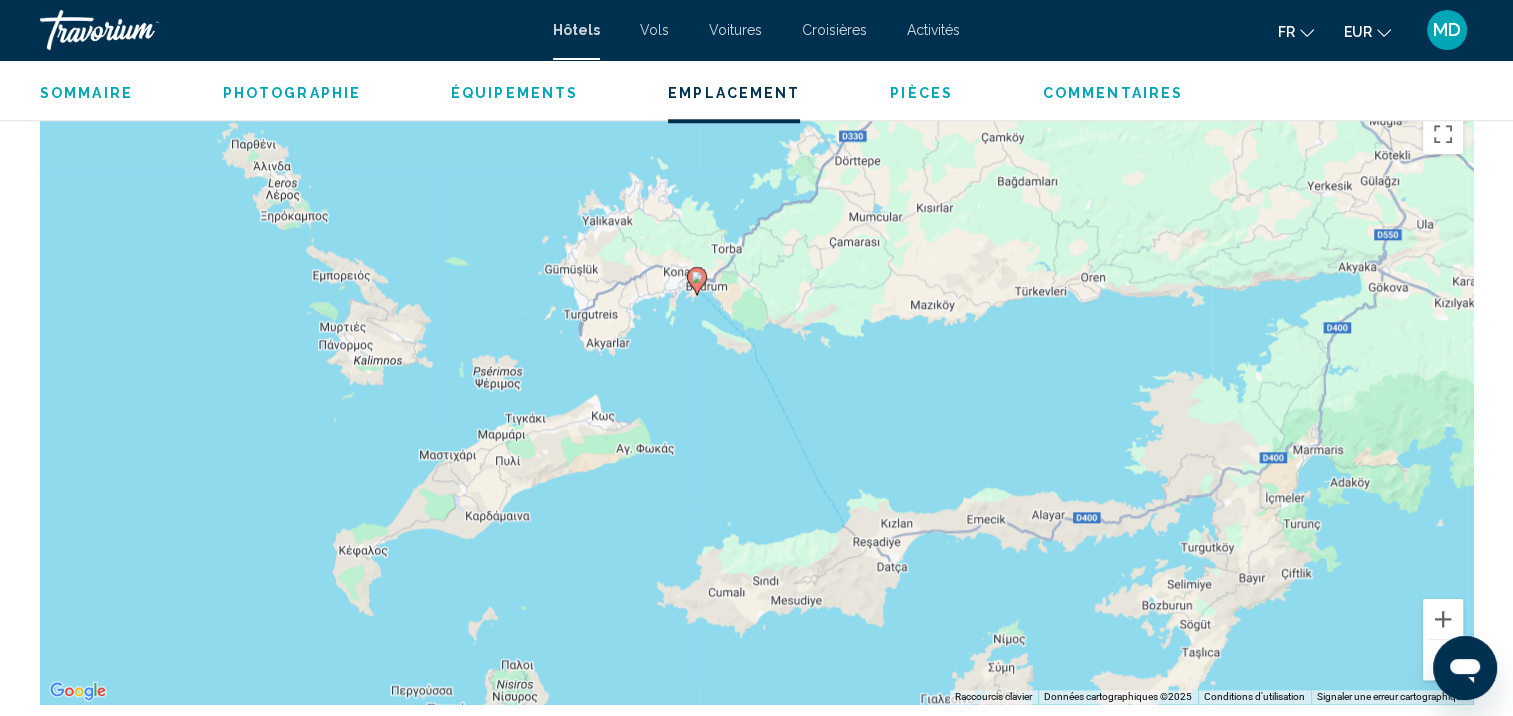 scroll, scrollTop: 2027, scrollLeft: 0, axis: vertical 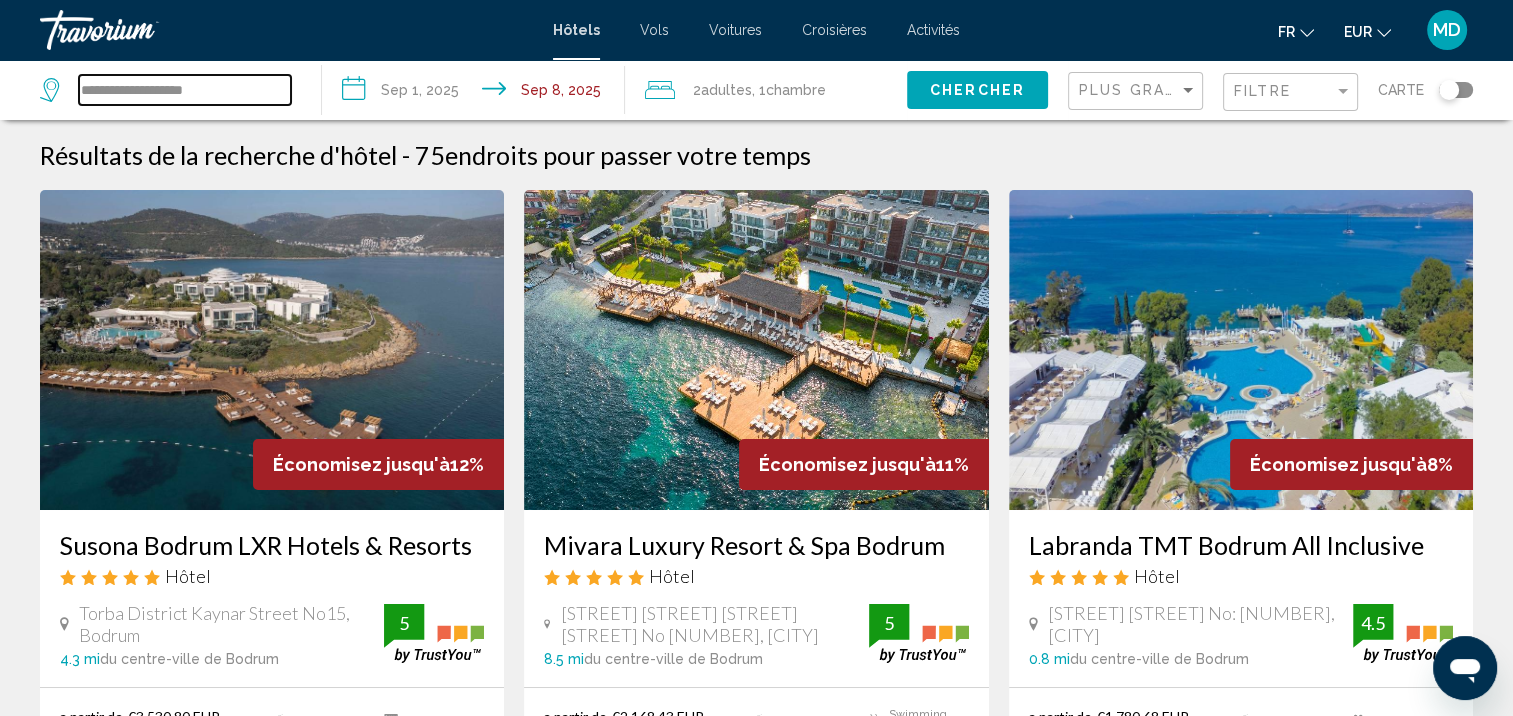 click on "**********" at bounding box center (185, 90) 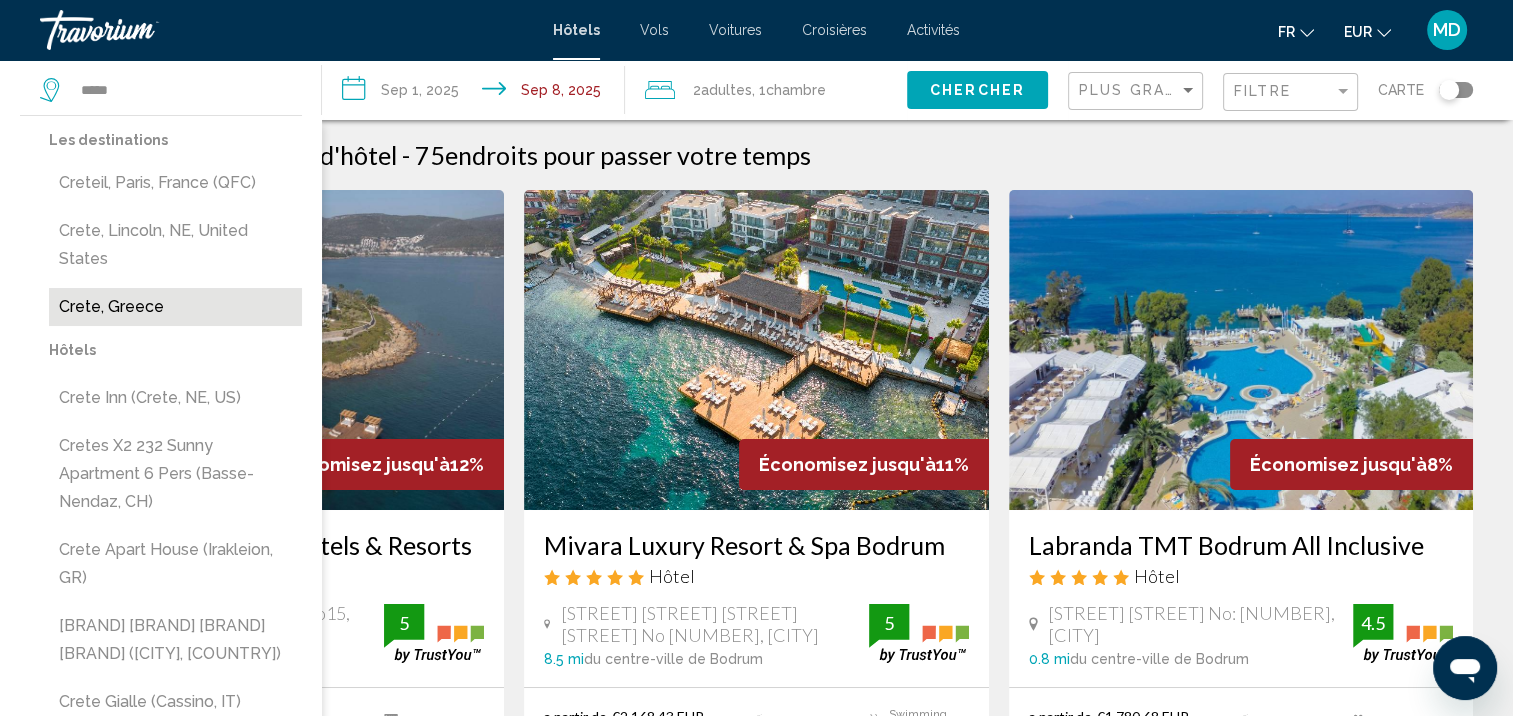click on "Crete, Greece" at bounding box center (175, 307) 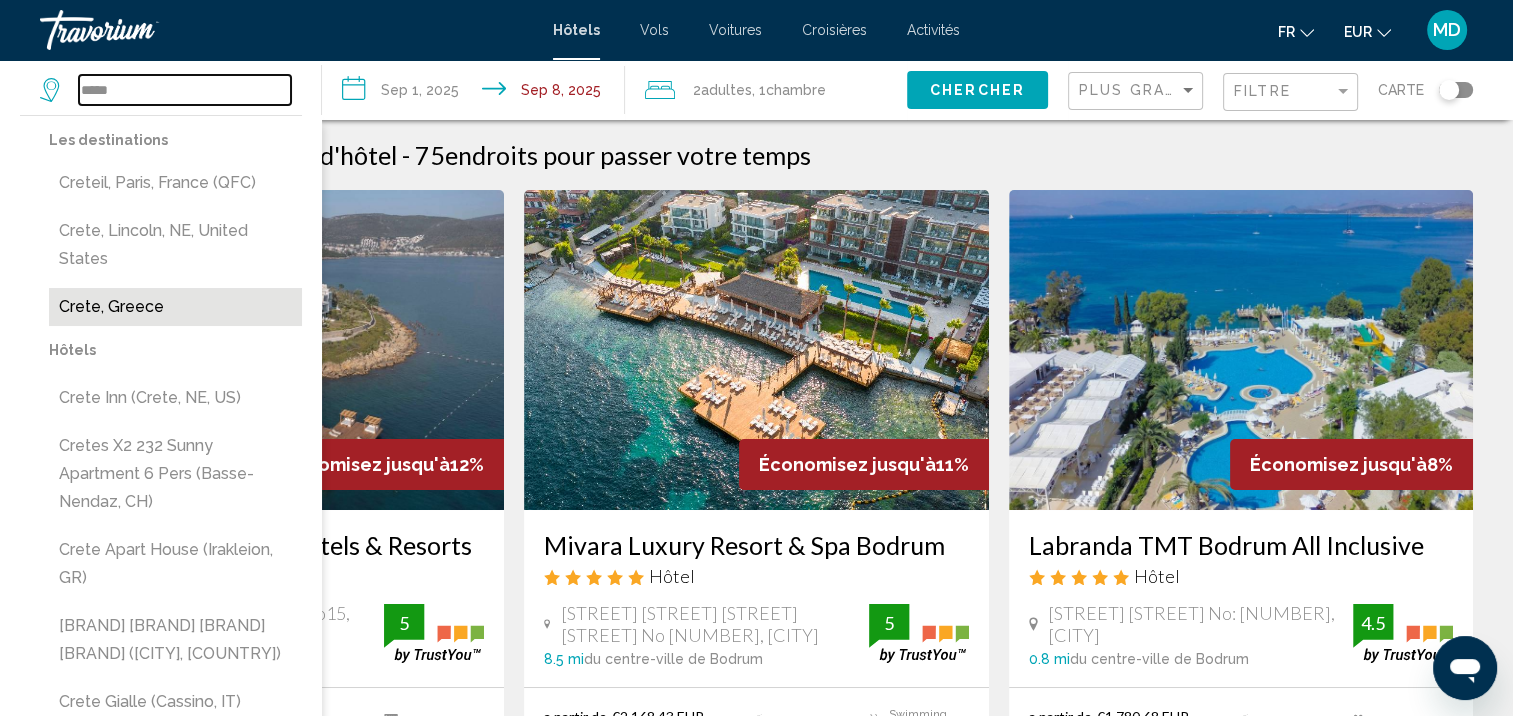type on "**********" 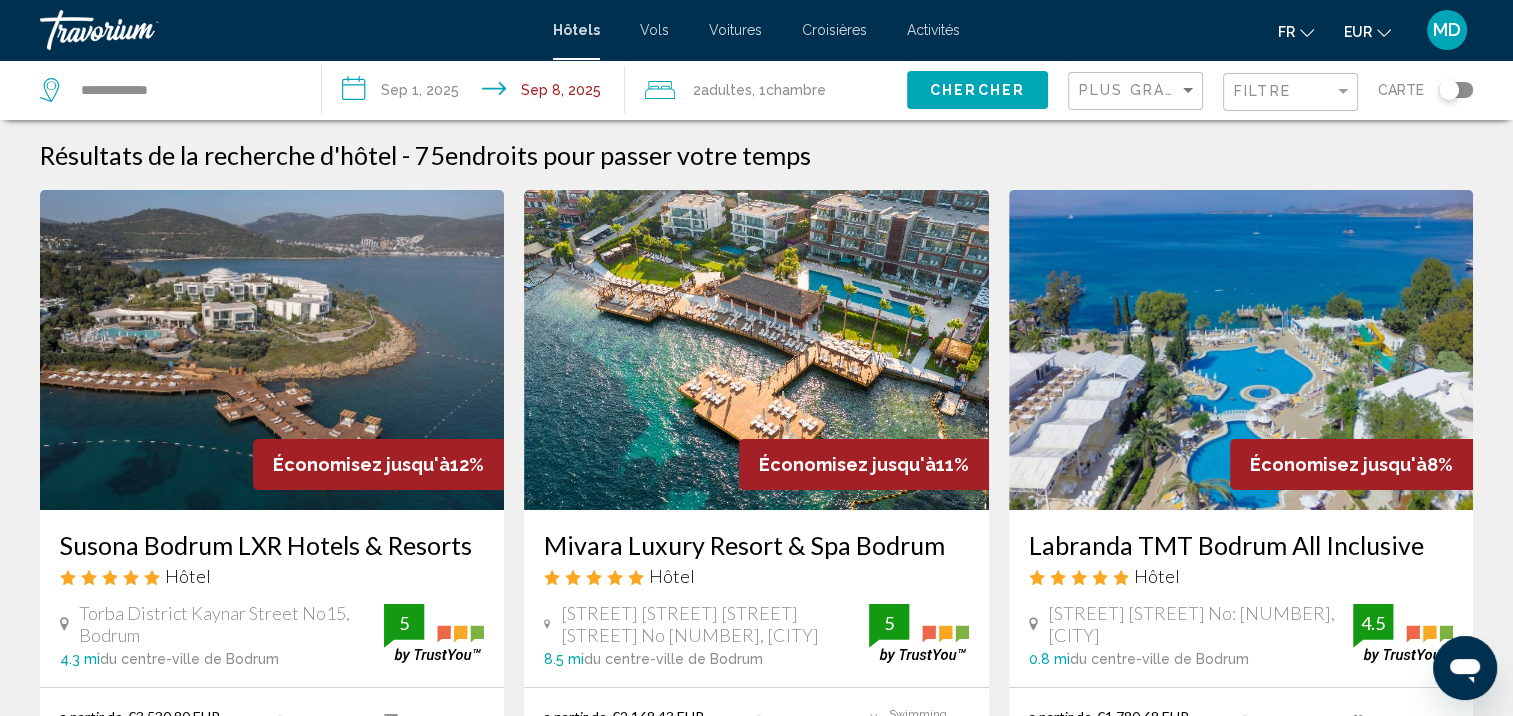 click on "**********" at bounding box center (477, 93) 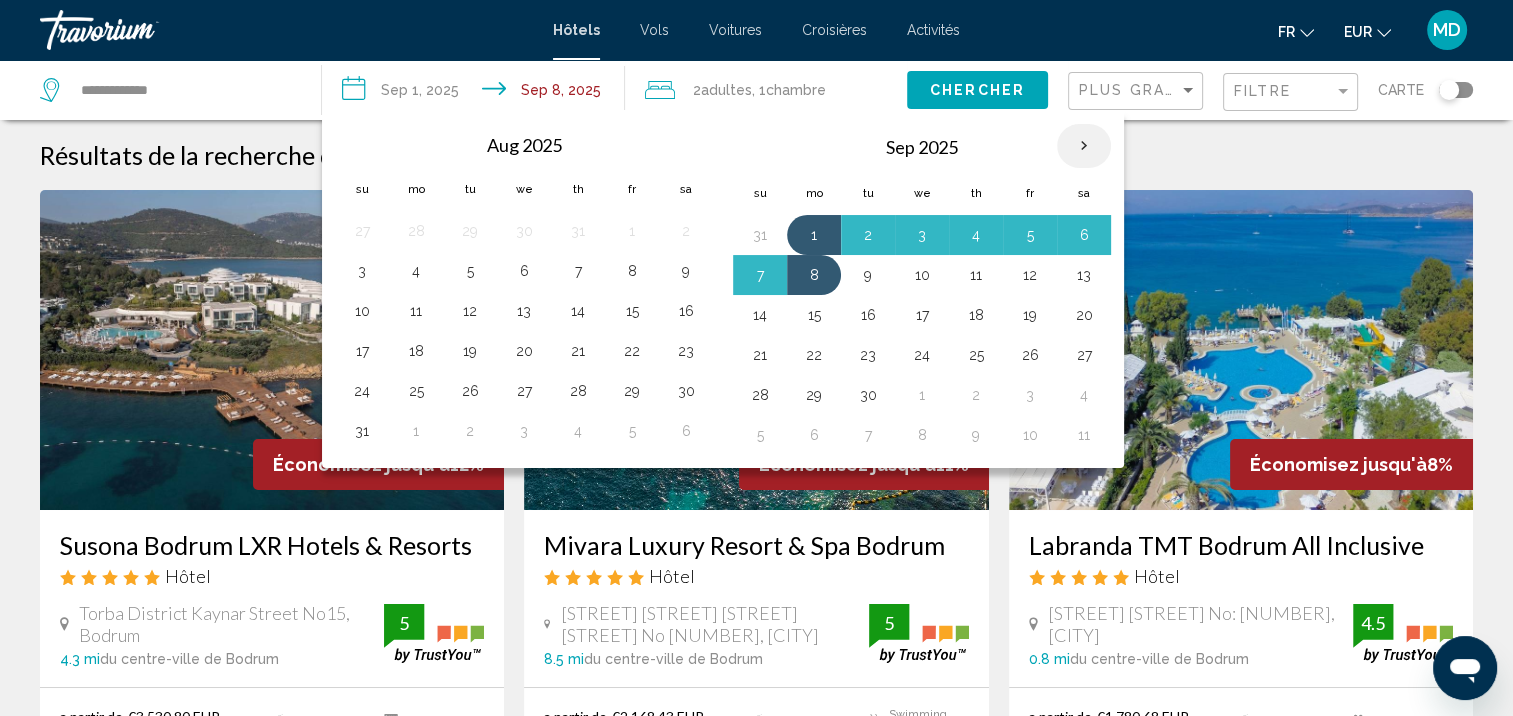 click at bounding box center [1084, 146] 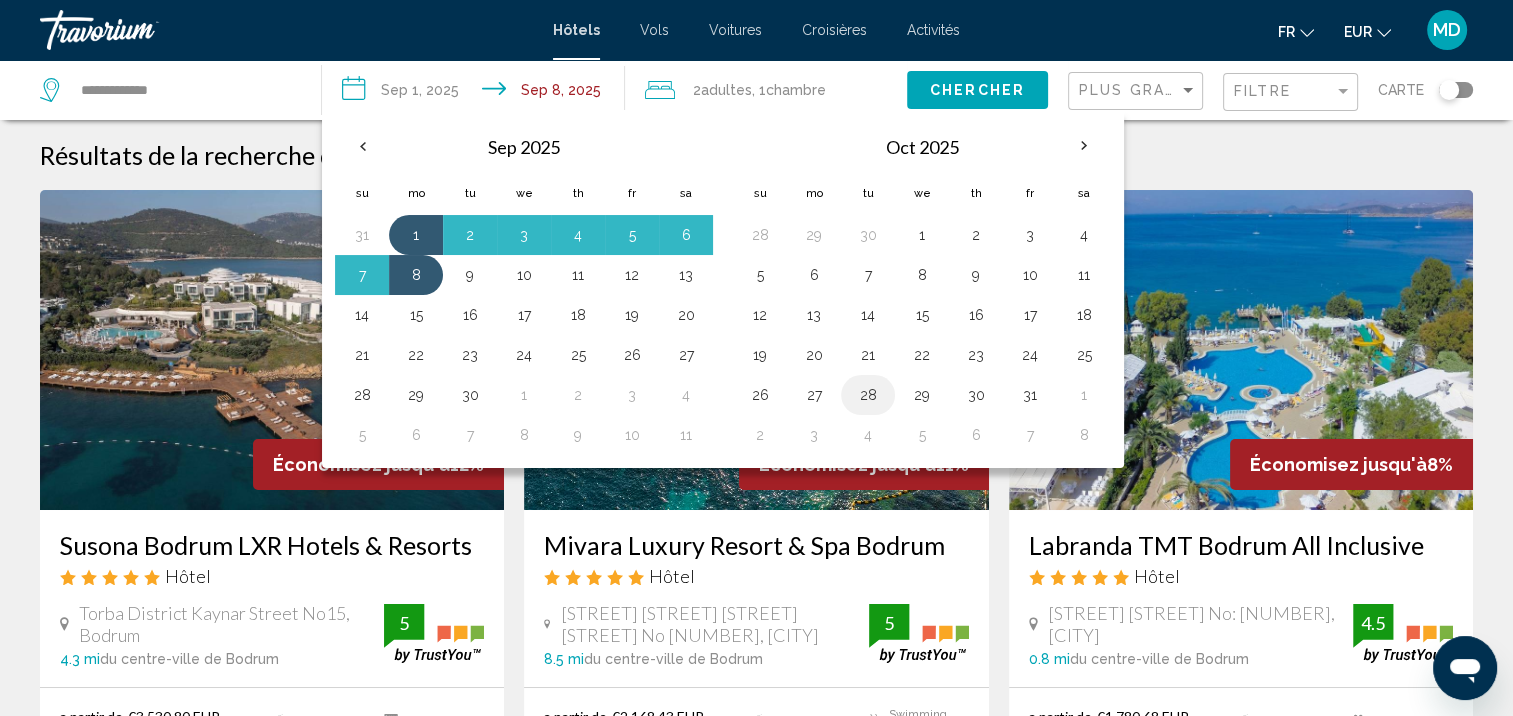 click on "28" at bounding box center [868, 395] 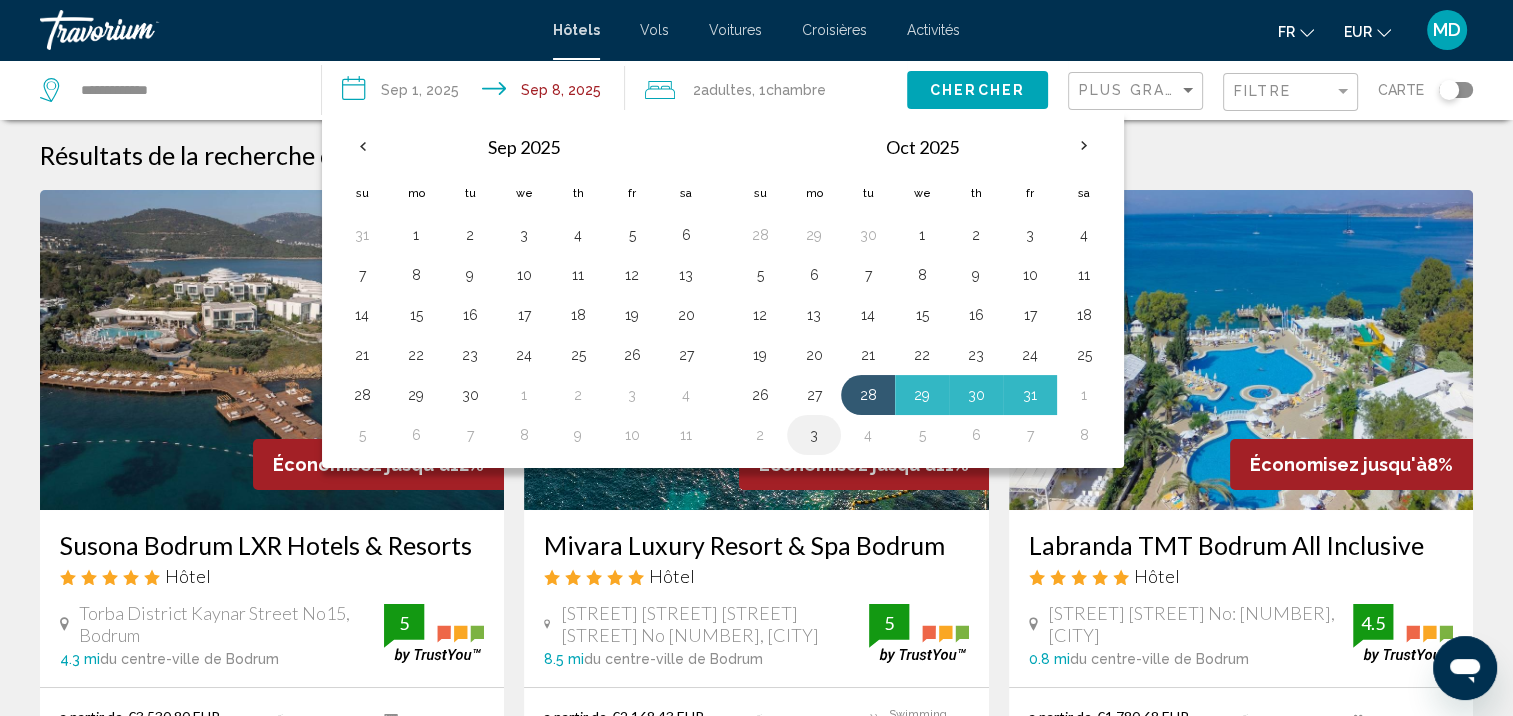 click on "3" at bounding box center [814, 435] 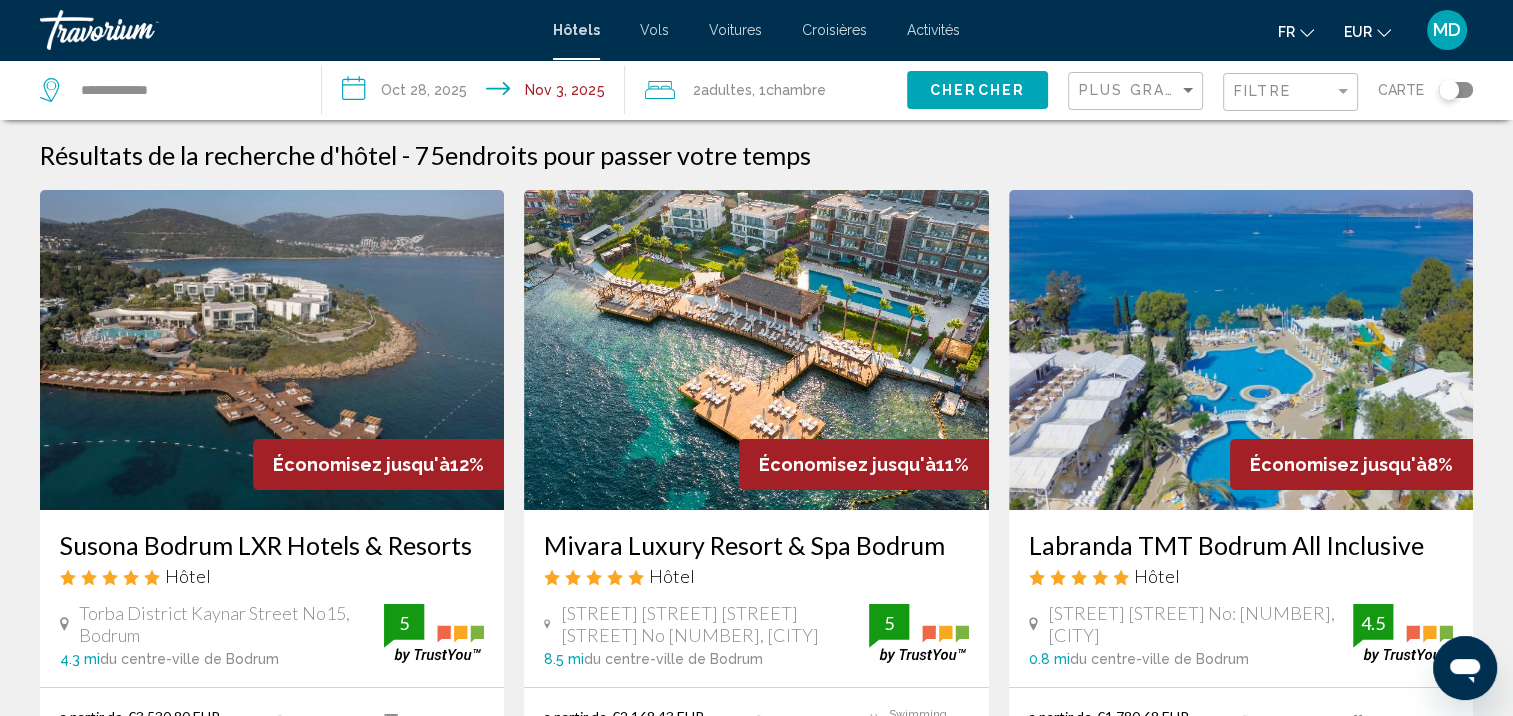 click at bounding box center [576, 59] 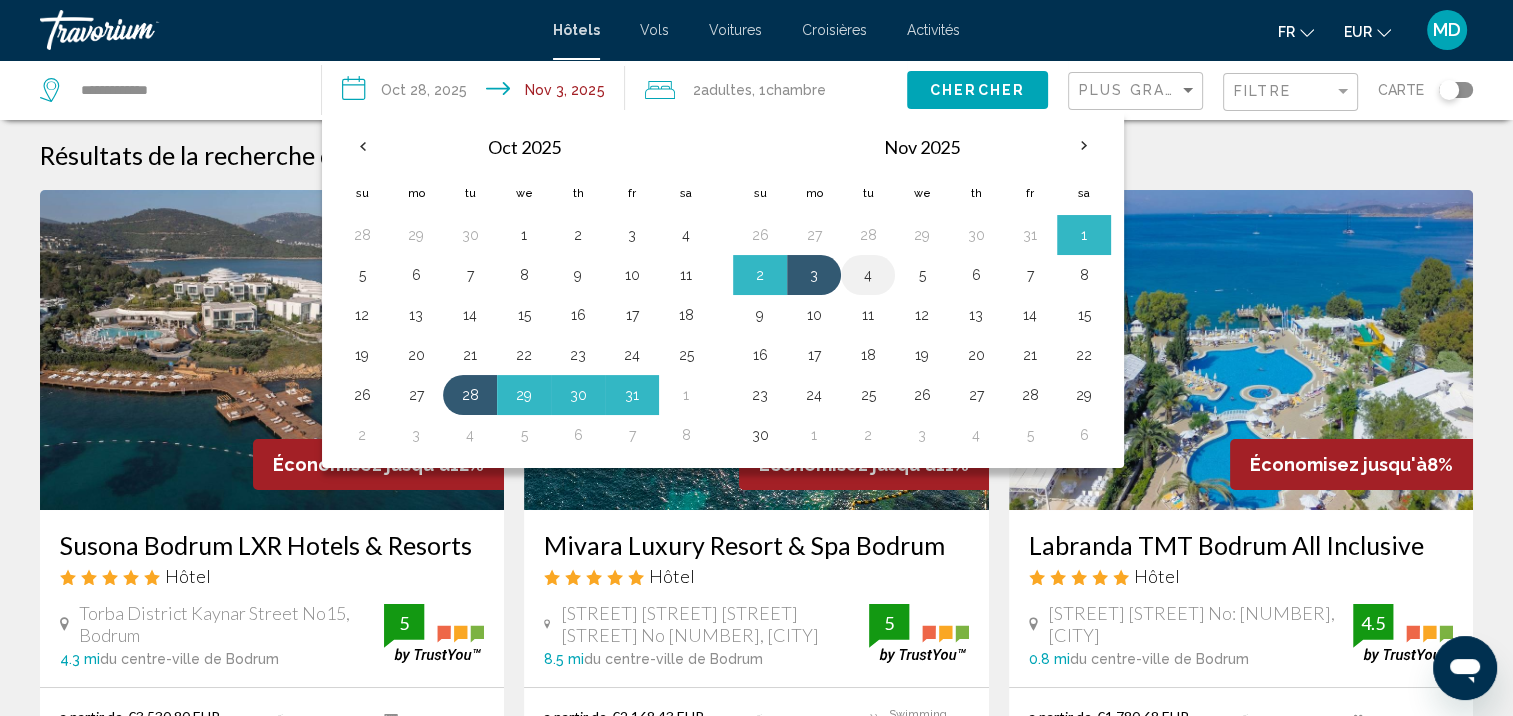 click on "4" at bounding box center (868, 275) 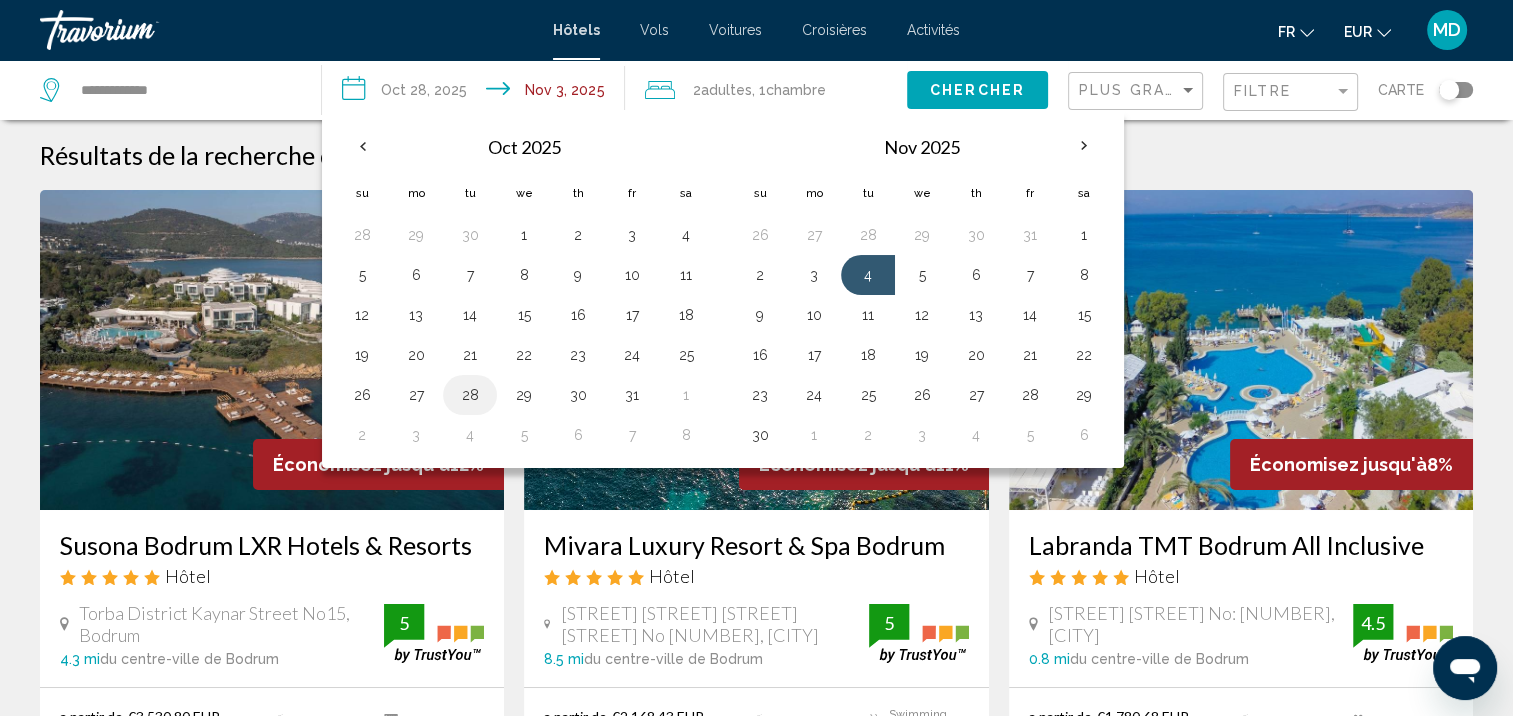 click on "28" at bounding box center [470, 395] 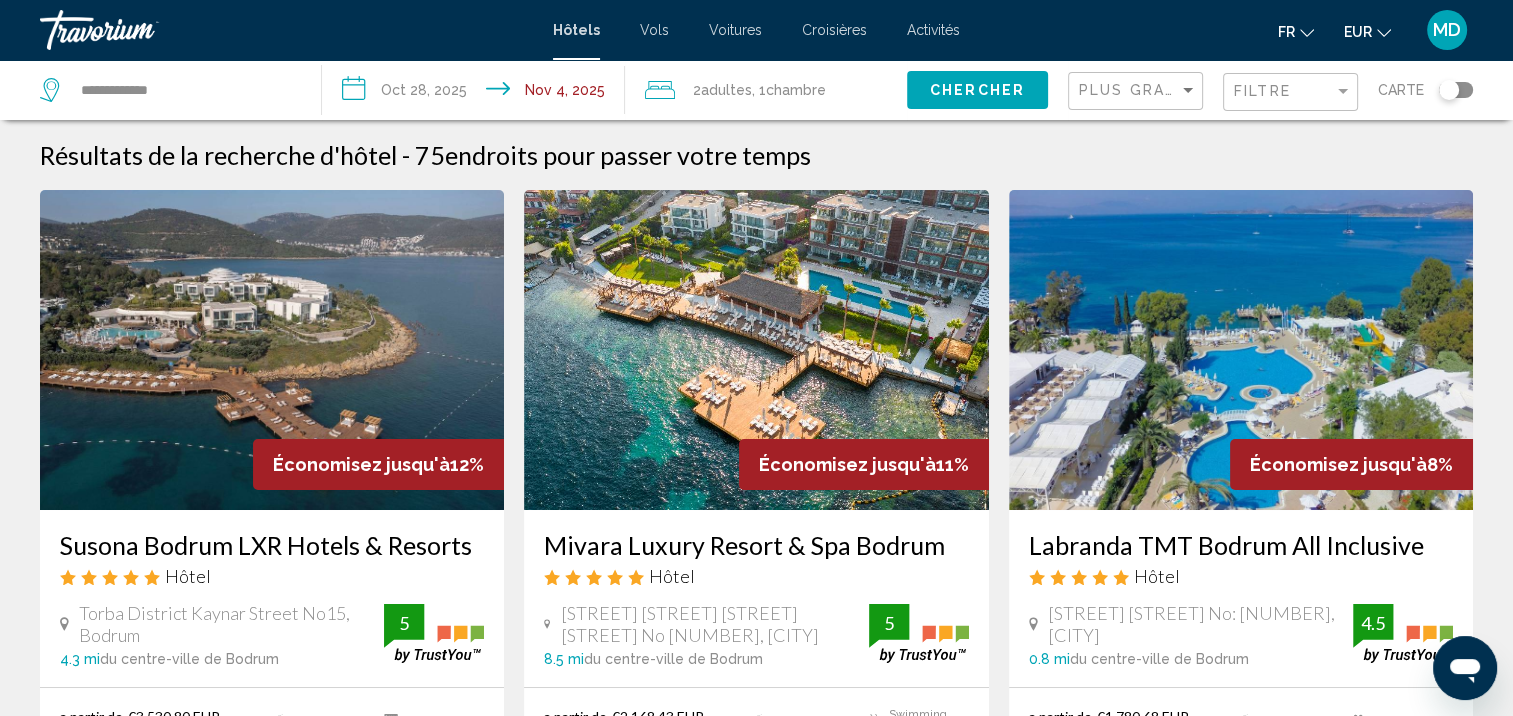 click on "Chercher" 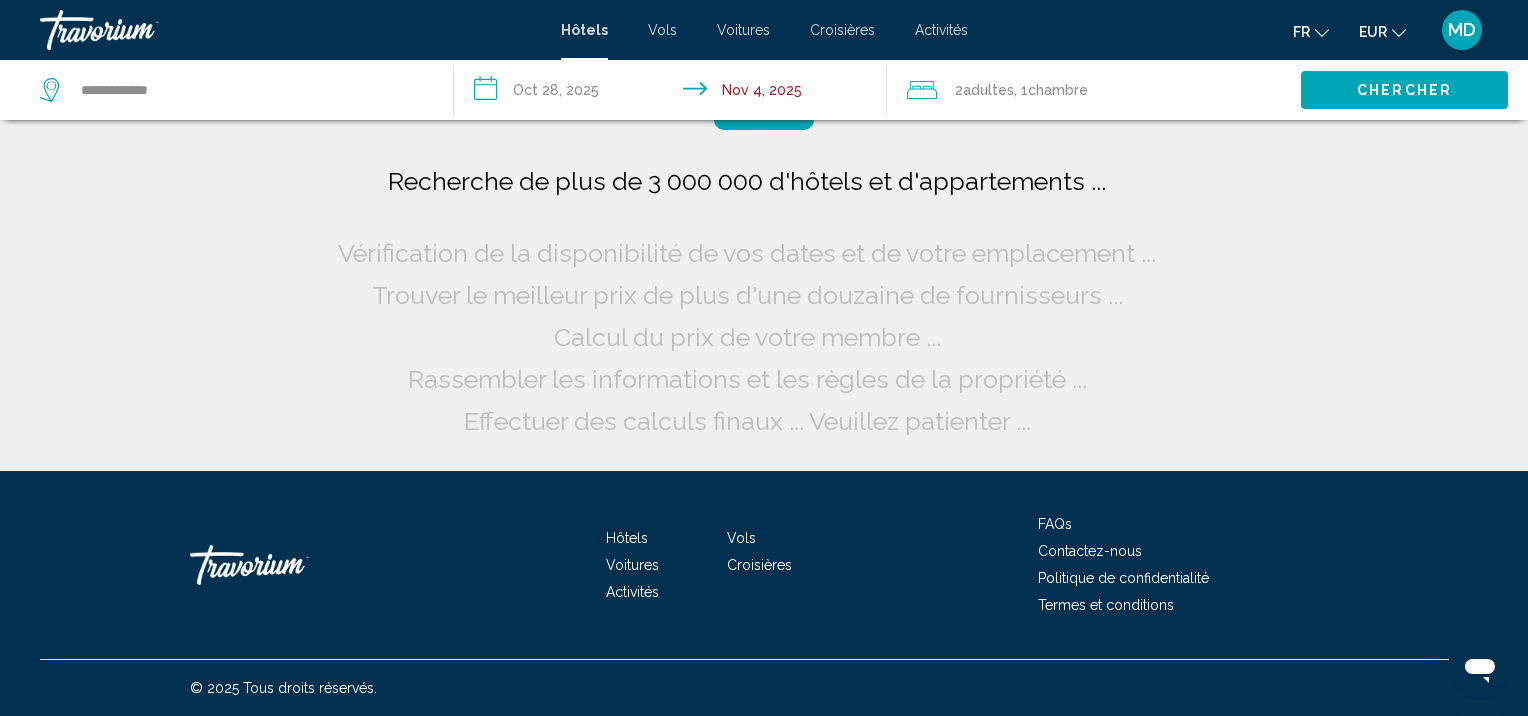 click on ", 1  Chambre pièces" 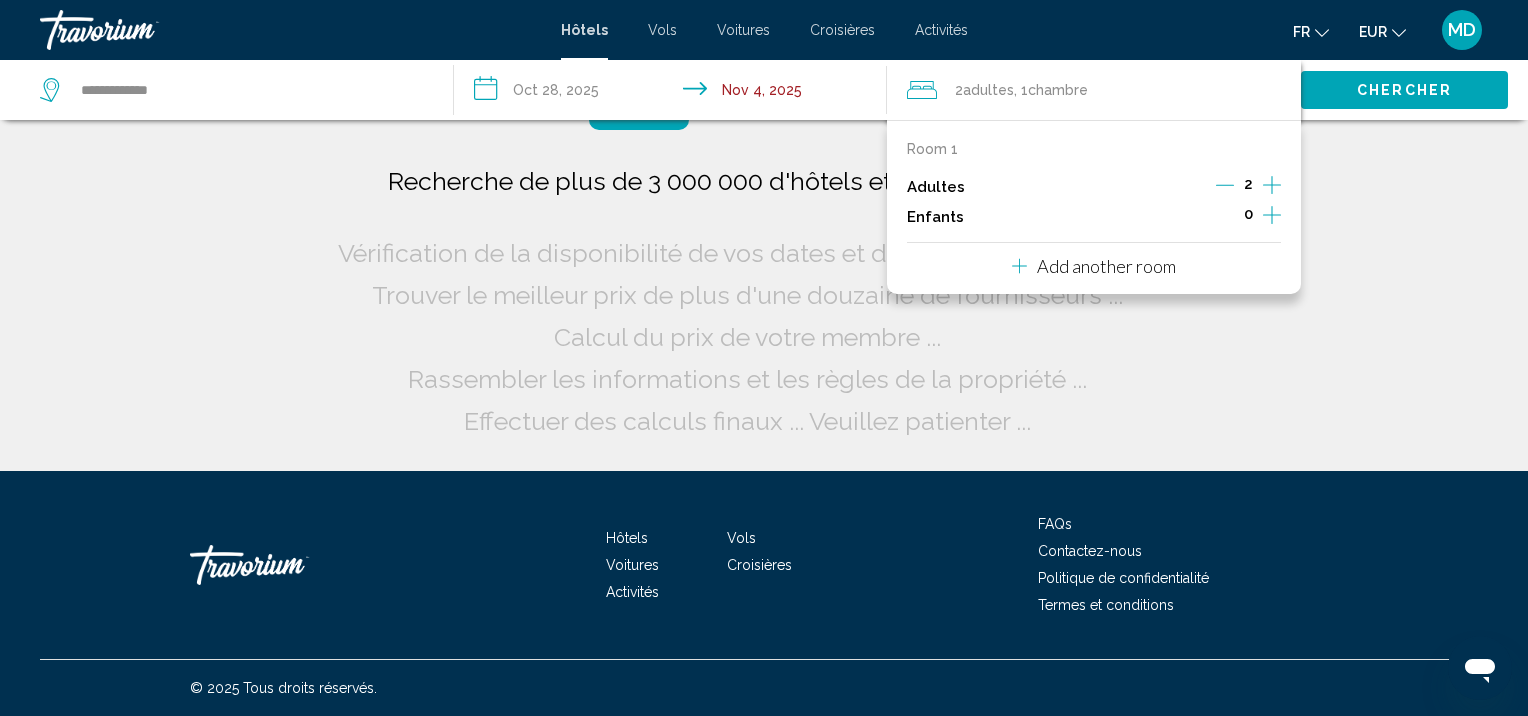 click 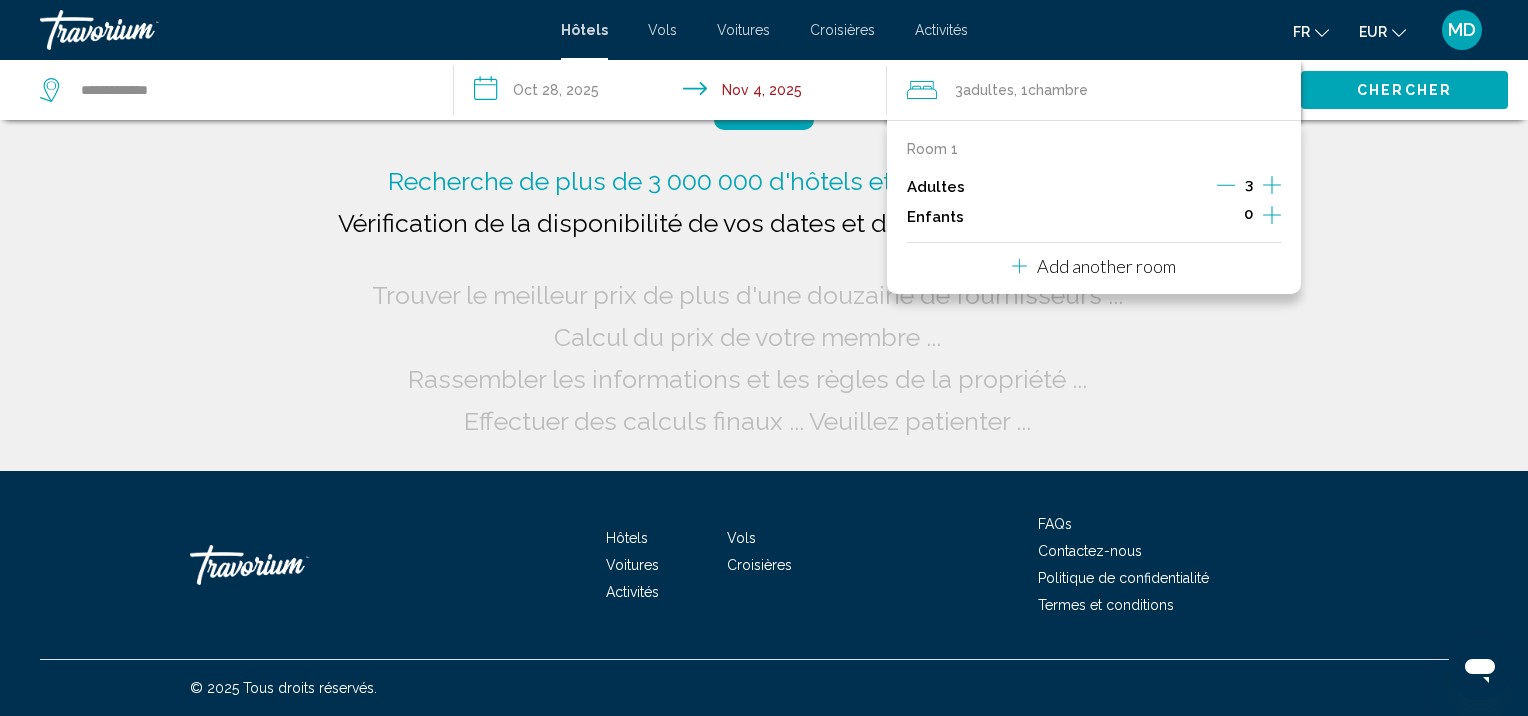 click on "Chercher" 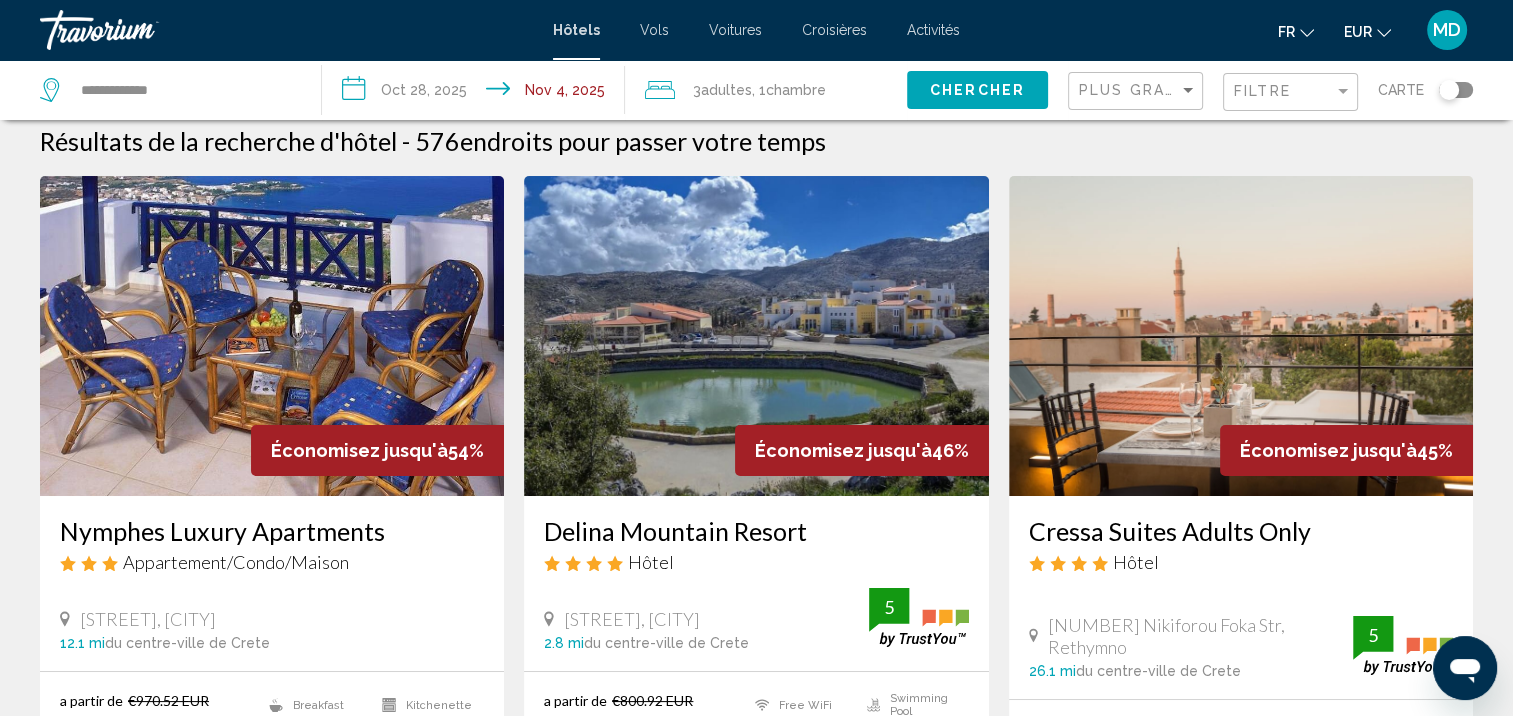 scroll, scrollTop: 0, scrollLeft: 0, axis: both 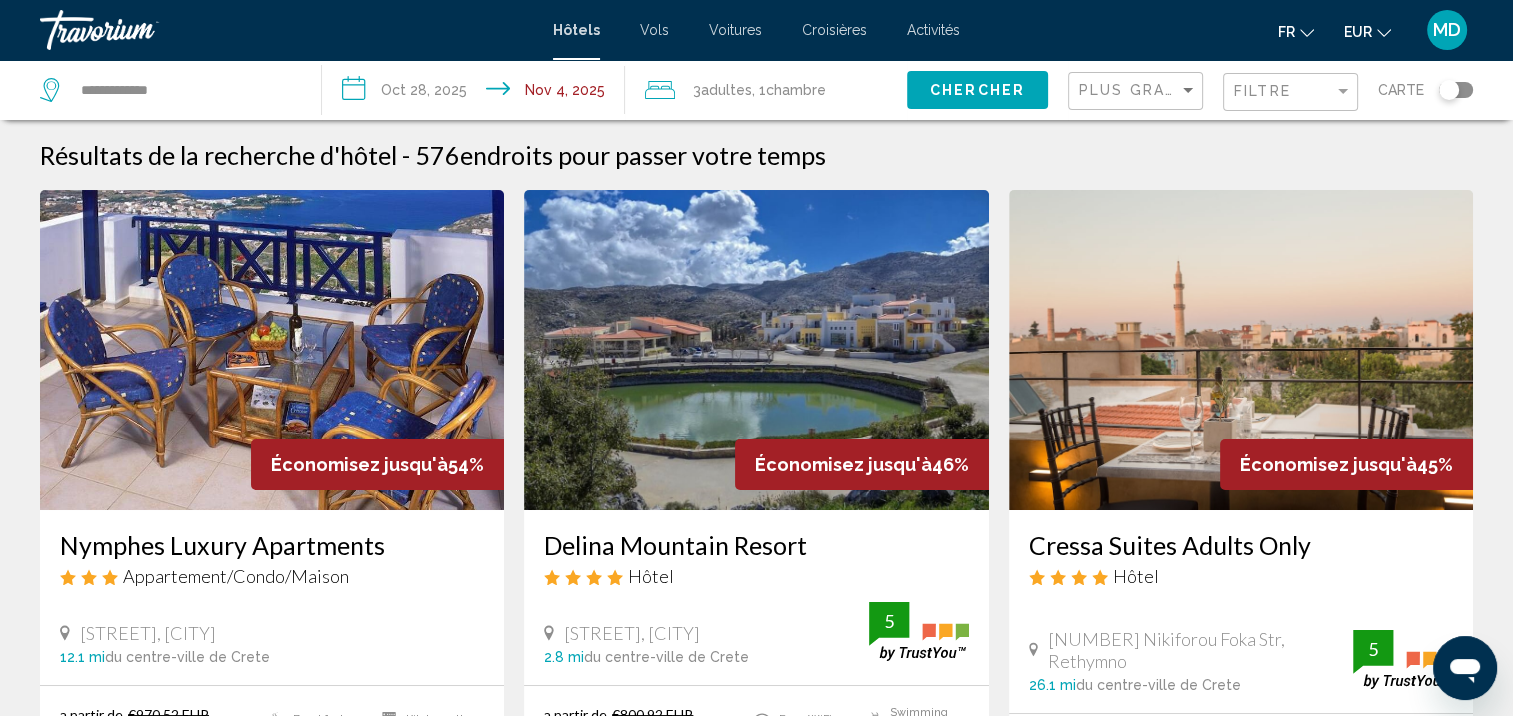 click on "Filtre" 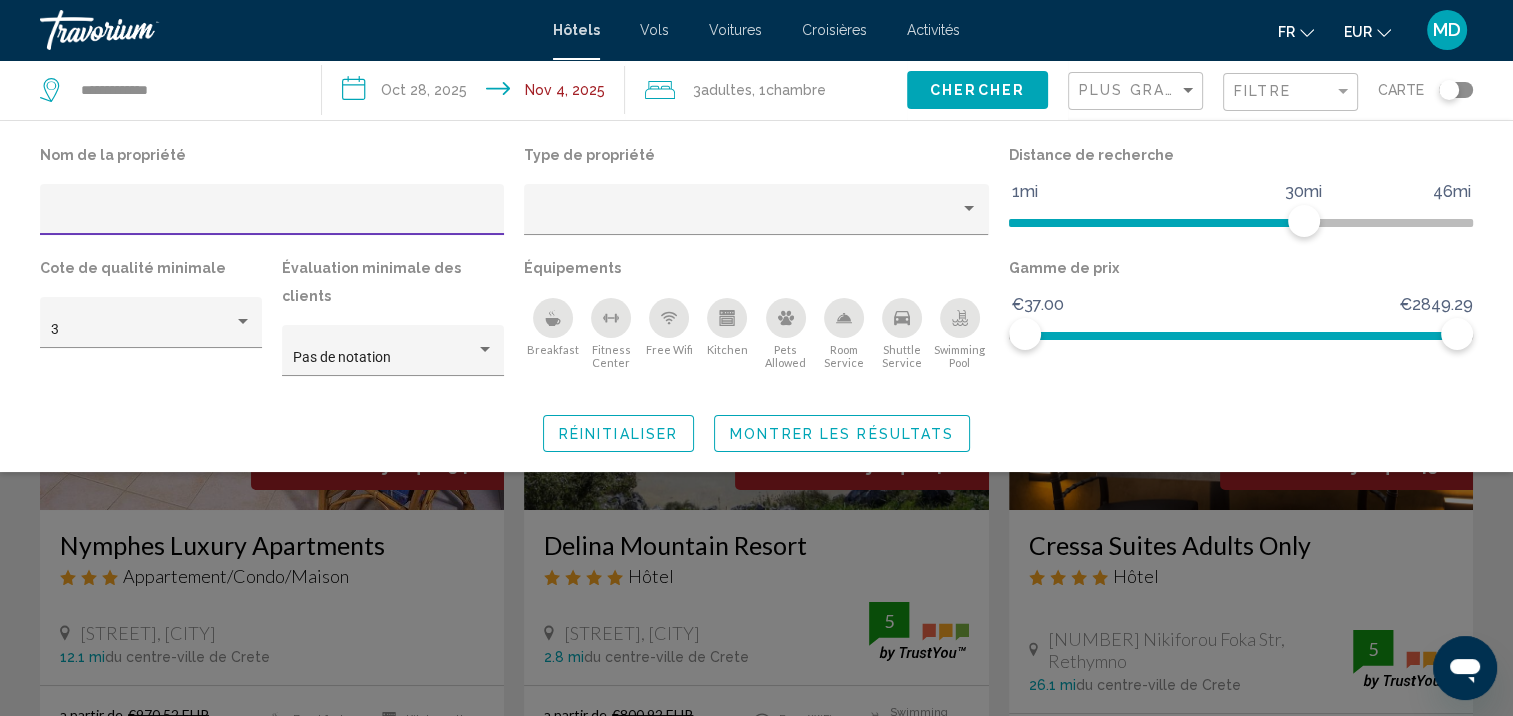 click on "Swimming Pool" 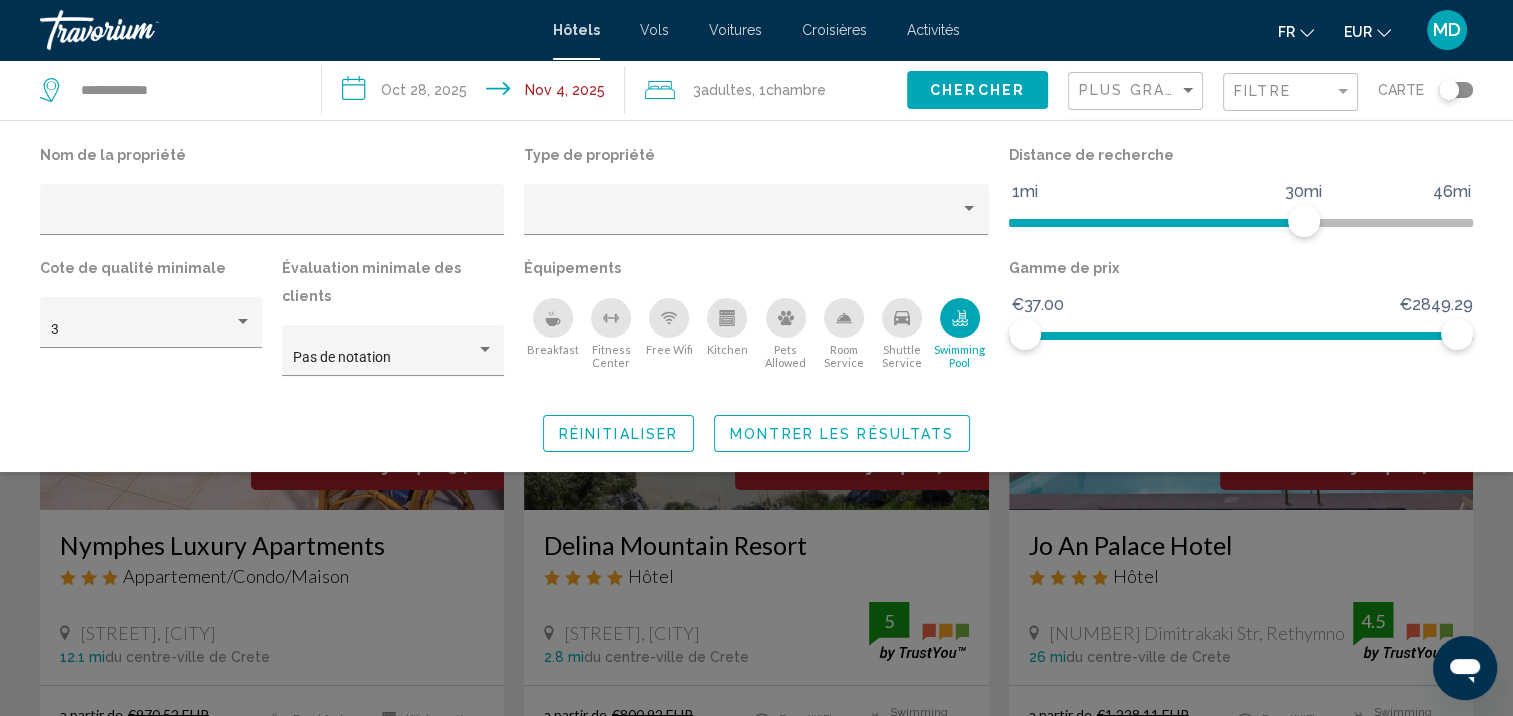click on "Montrer les résultats" 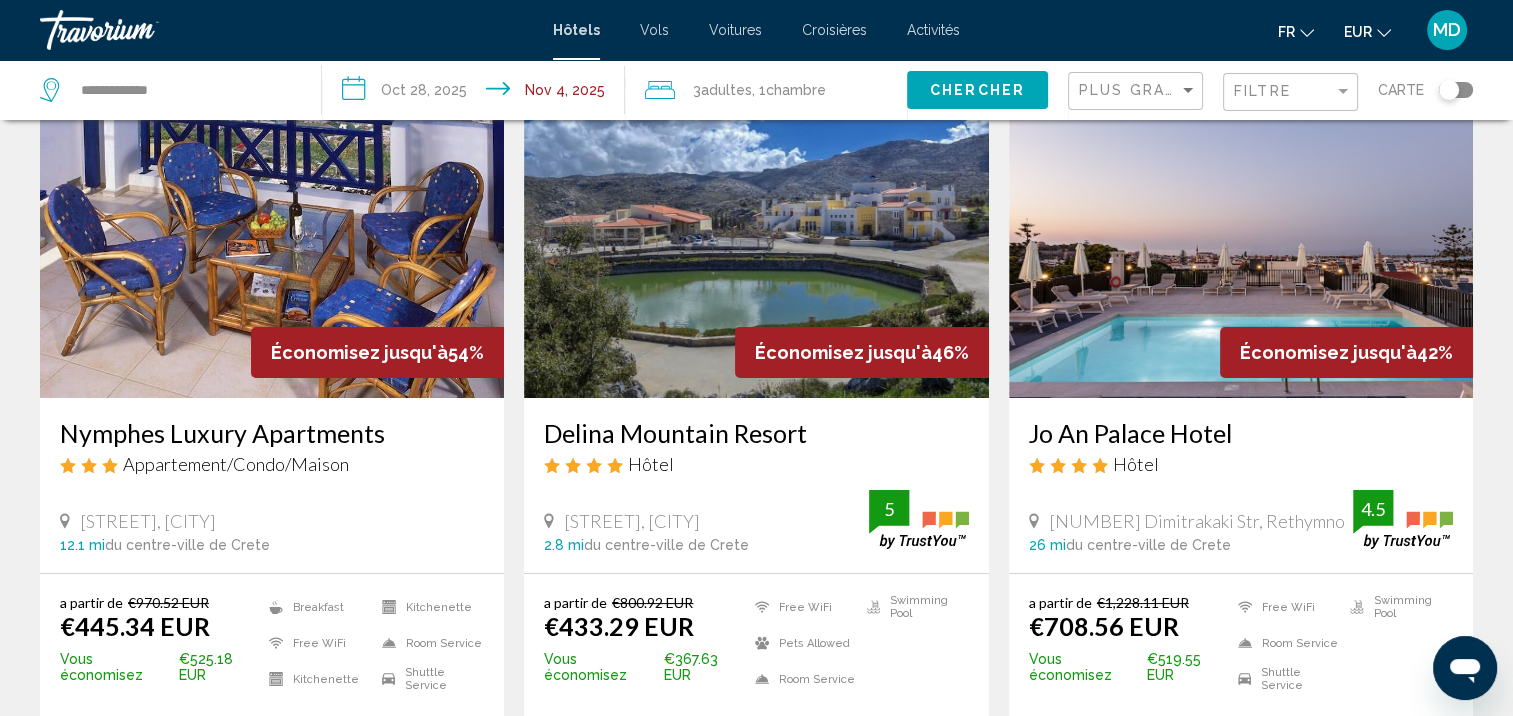 scroll, scrollTop: 111, scrollLeft: 0, axis: vertical 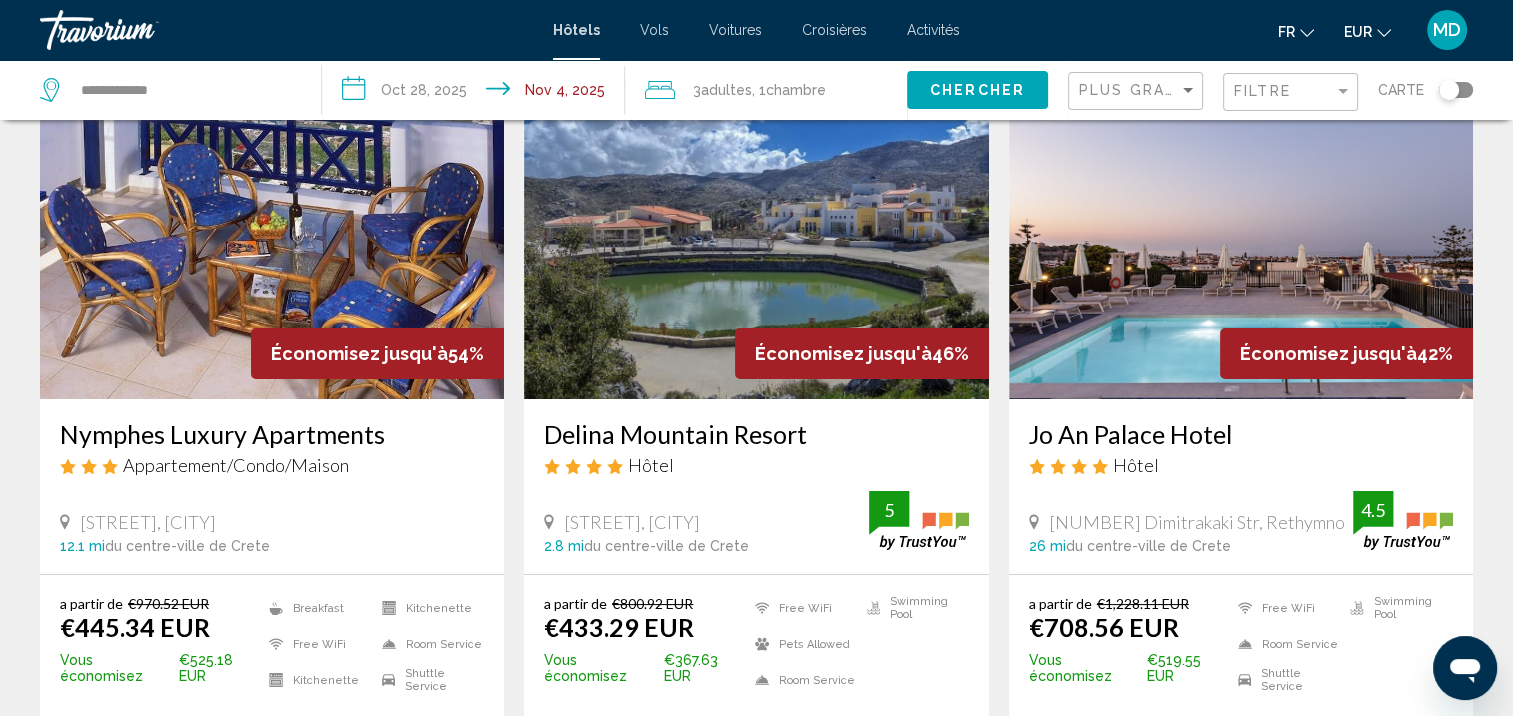 click 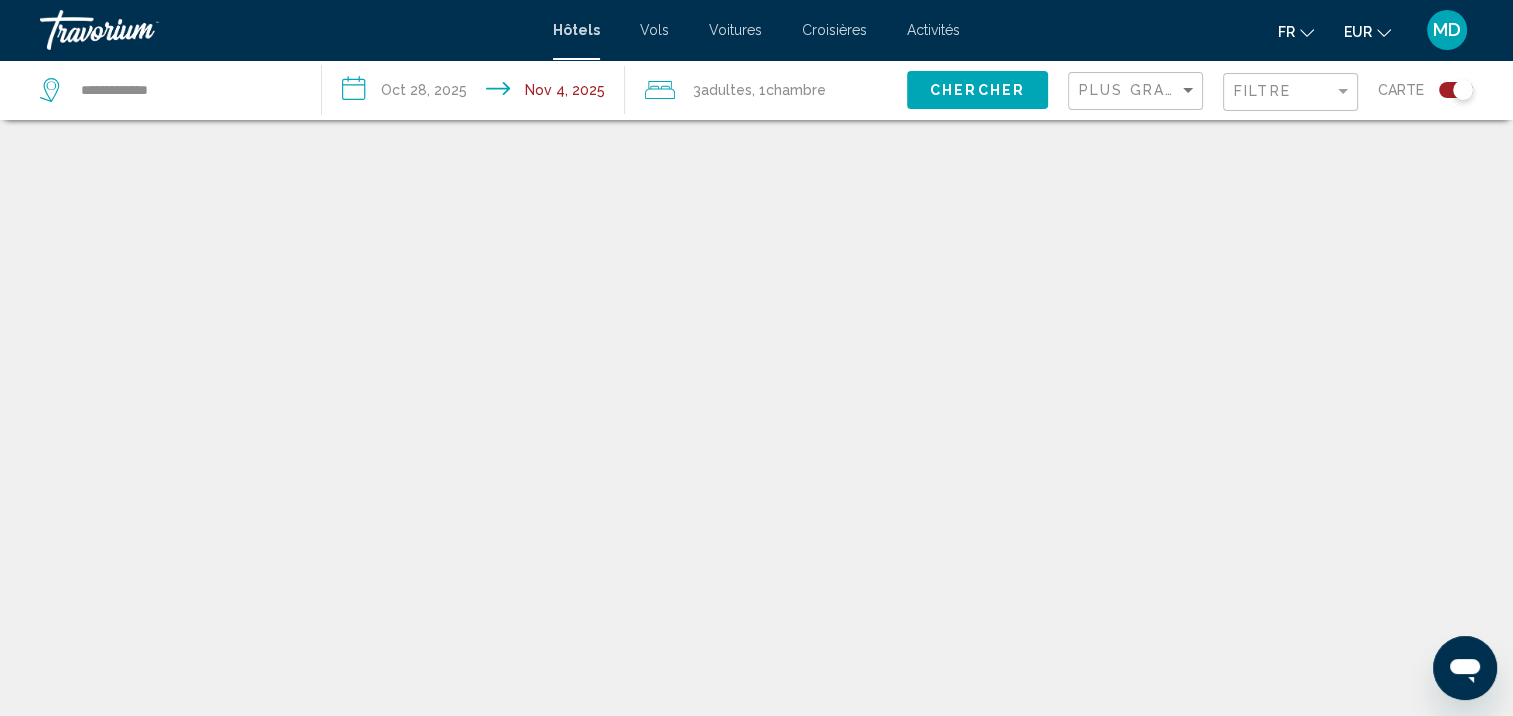scroll, scrollTop: 120, scrollLeft: 0, axis: vertical 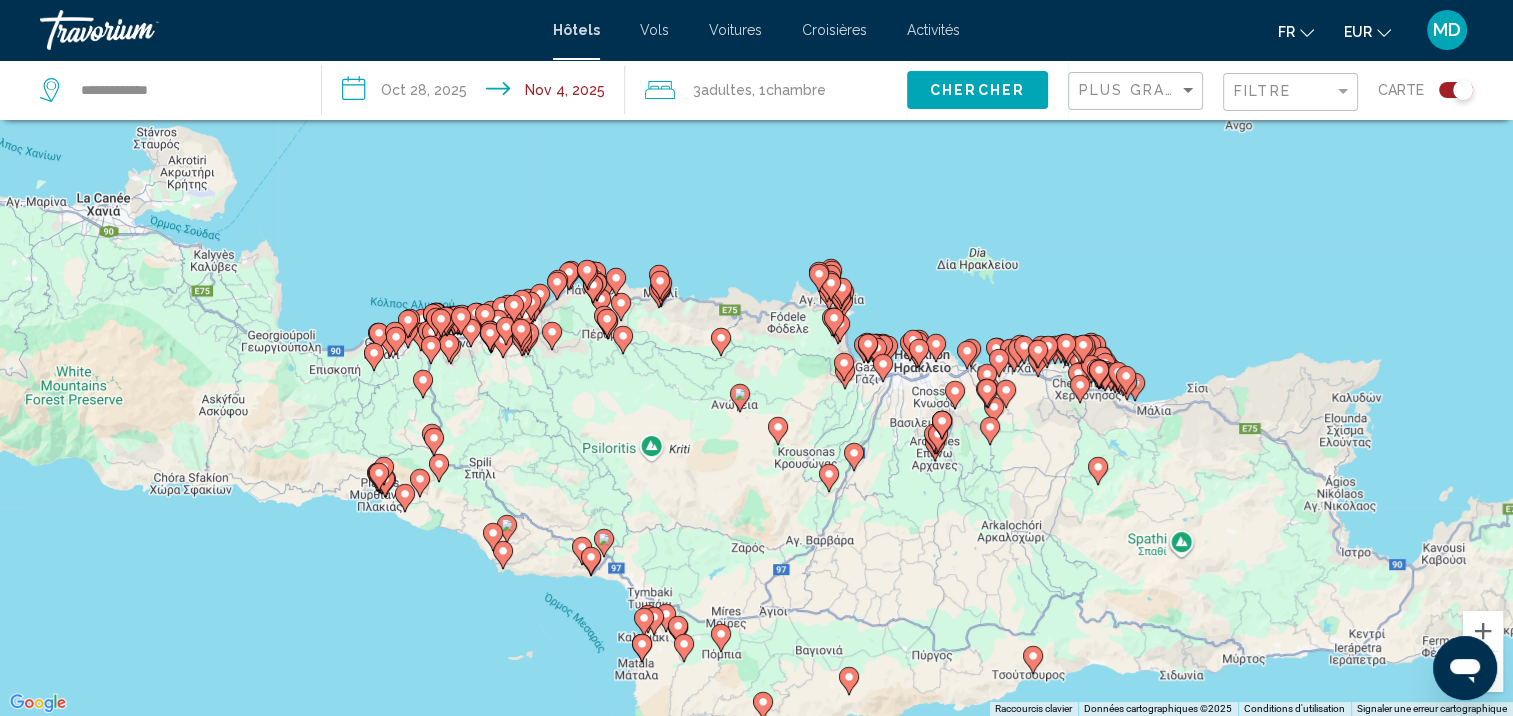 drag, startPoint x: 816, startPoint y: 208, endPoint x: 814, endPoint y: 359, distance: 151.01324 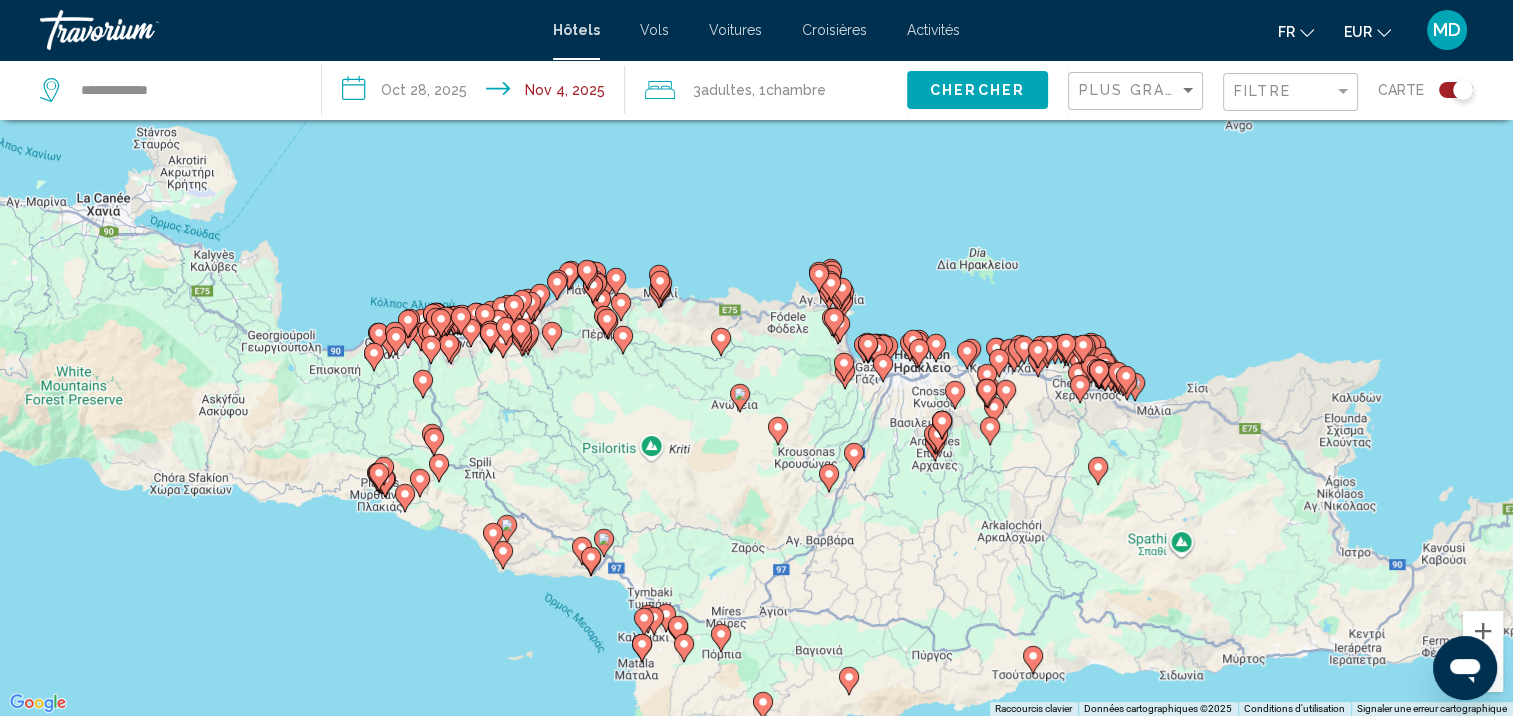 click on "Pour activer le glissement avec le clavier, appuyez sur Alt+Entrée. Une fois ce mode activé, utilisez les touches fléchées pour déplacer le repère. Pour valider le déplacement, appuyez sur Entrée. Pour annuler, appuyez sur Échap." at bounding box center (756, 358) 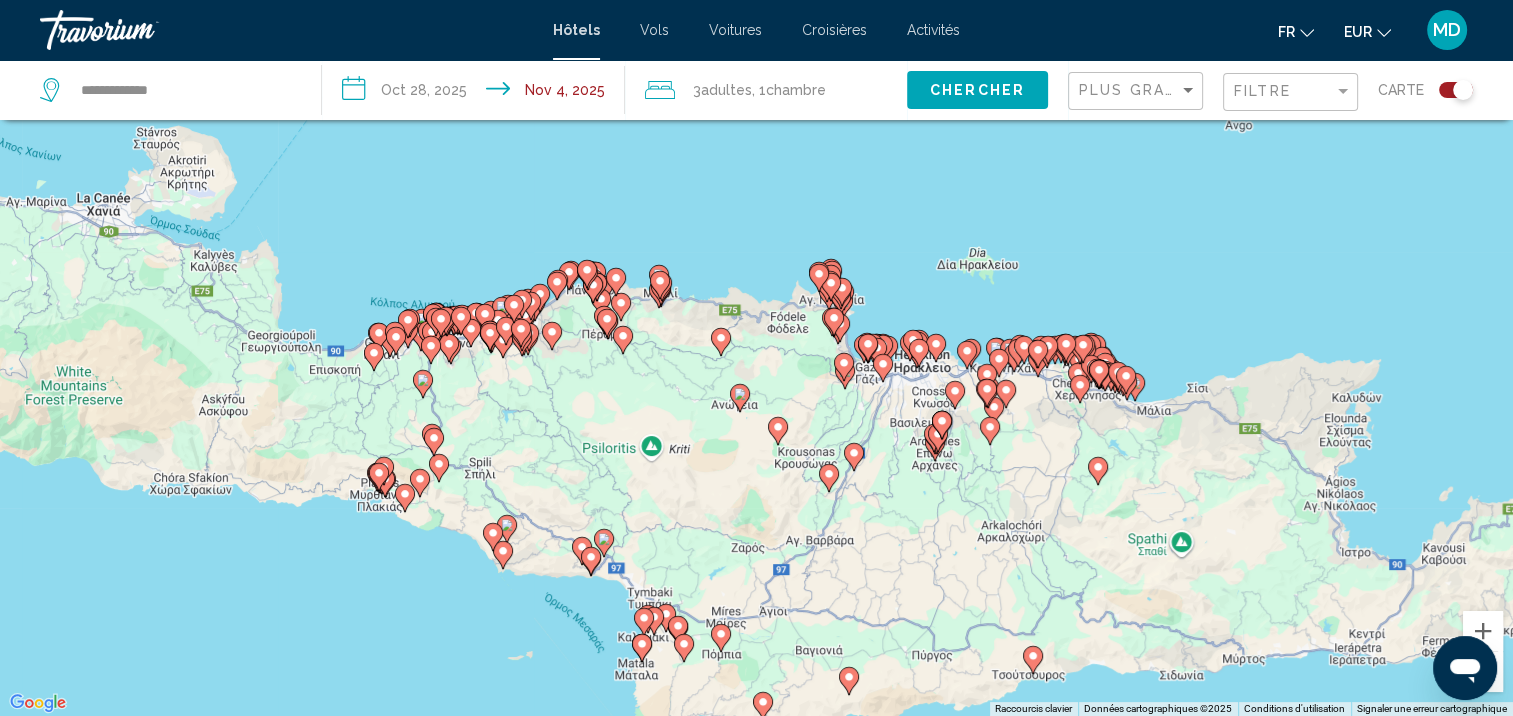 click on "Pour activer le glissement avec le clavier, appuyez sur Alt+Entrée. Une fois ce mode activé, utilisez les touches fléchées pour déplacer le repère. Pour valider le déplacement, appuyez sur Entrée. Pour annuler, appuyez sur Échap." at bounding box center [756, 358] 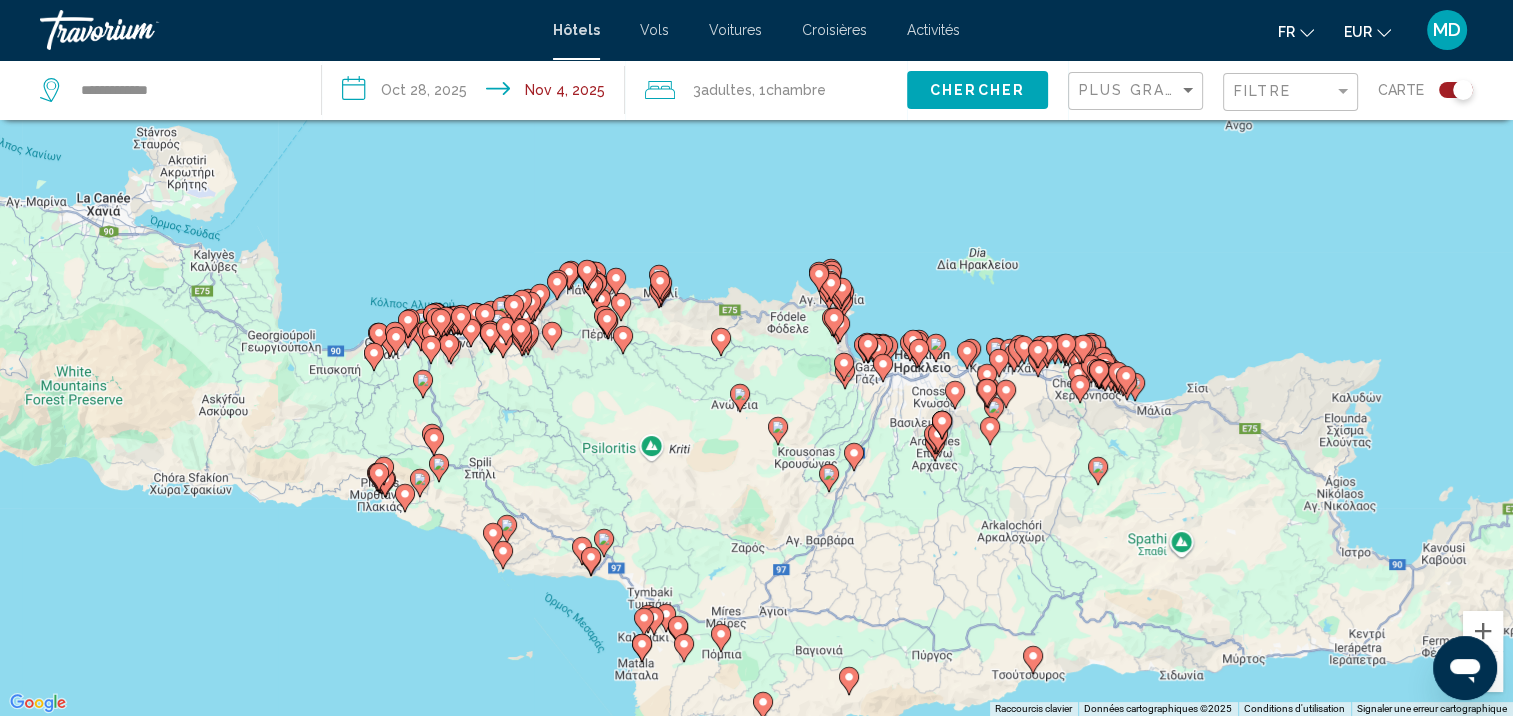 click on "Pour activer le glissement avec le clavier, appuyez sur Alt+Entrée. Une fois ce mode activé, utilisez les touches fléchées pour déplacer le repère. Pour valider le déplacement, appuyez sur Entrée. Pour annuler, appuyez sur Échap." at bounding box center [756, 358] 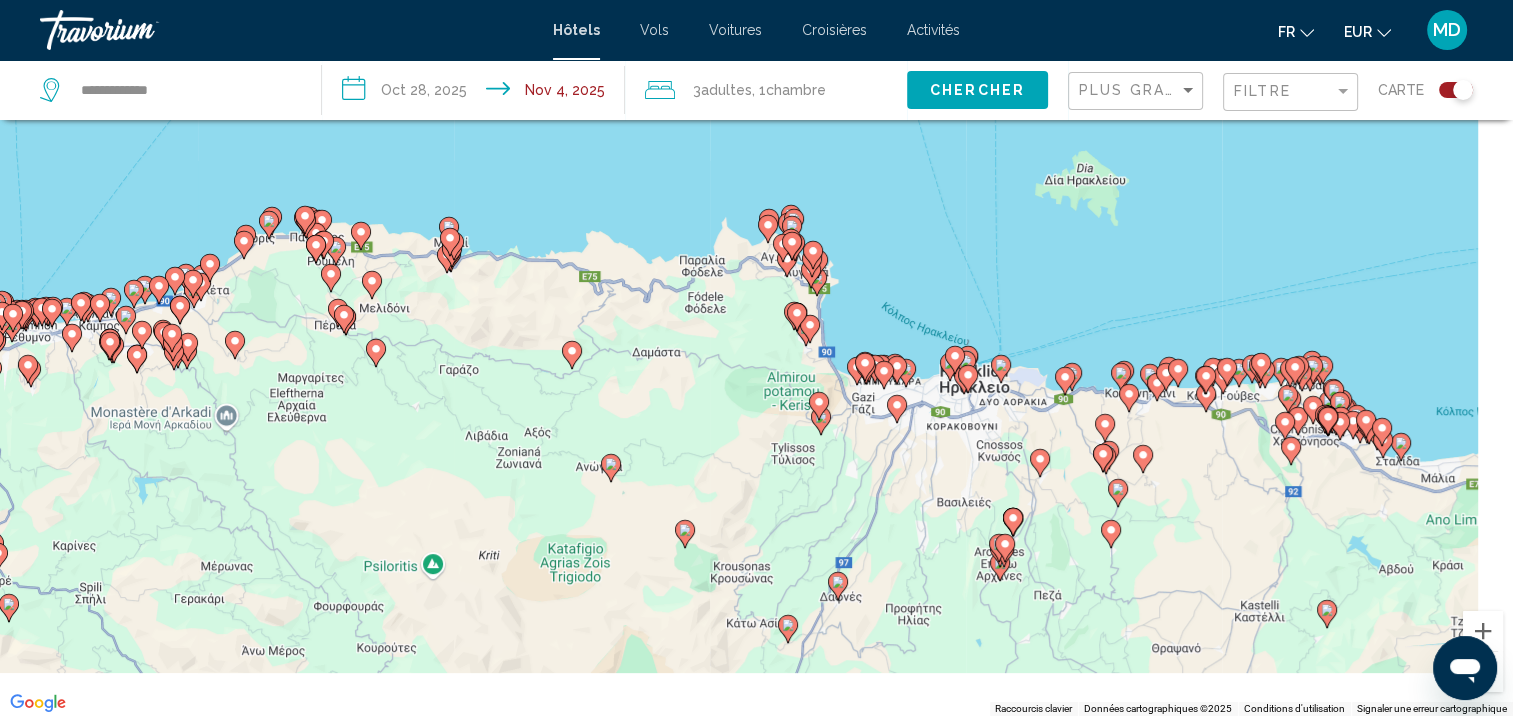 drag, startPoint x: 832, startPoint y: 392, endPoint x: 682, endPoint y: 324, distance: 164.69365 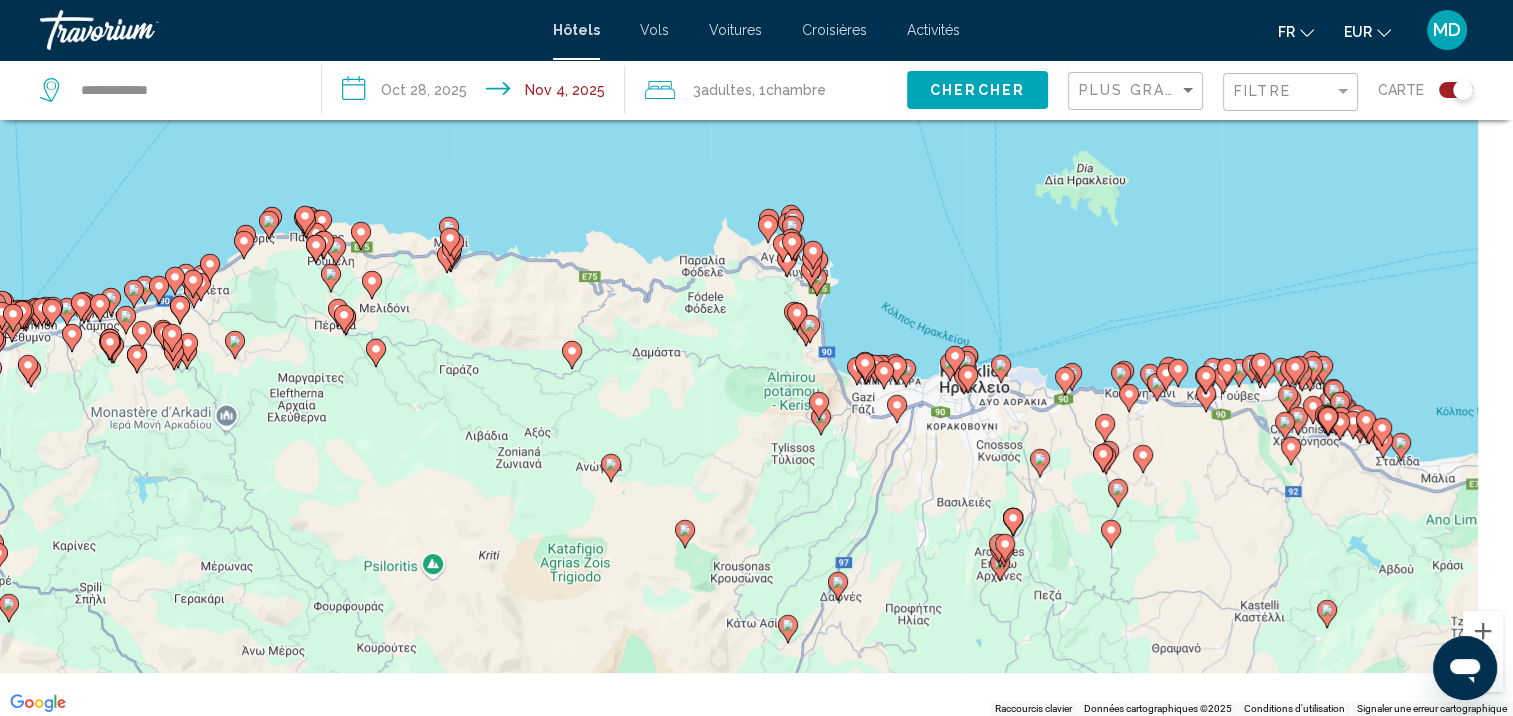 click on "Pour activer le glissement avec le clavier, appuyez sur Alt+Entrée. Une fois ce mode activé, utilisez les touches fléchées pour déplacer le repère. Pour valider le déplacement, appuyez sur Entrée. Pour annuler, appuyez sur Échap." at bounding box center [756, 358] 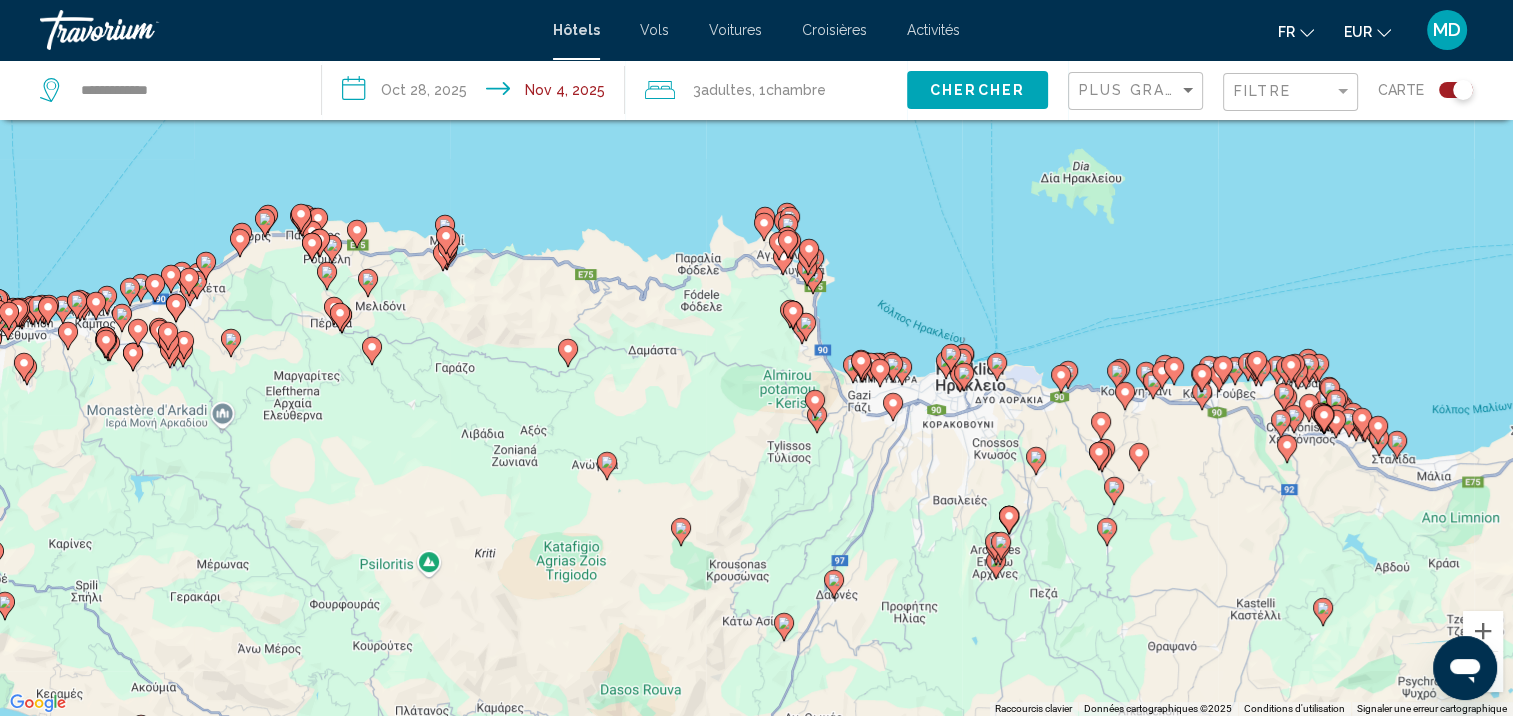 click on "Pour activer le glissement avec le clavier, appuyez sur Alt+Entrée. Une fois ce mode activé, utilisez les touches fléchées pour déplacer le repère. Pour valider le déplacement, appuyez sur Entrée. Pour annuler, appuyez sur Échap." at bounding box center [756, 358] 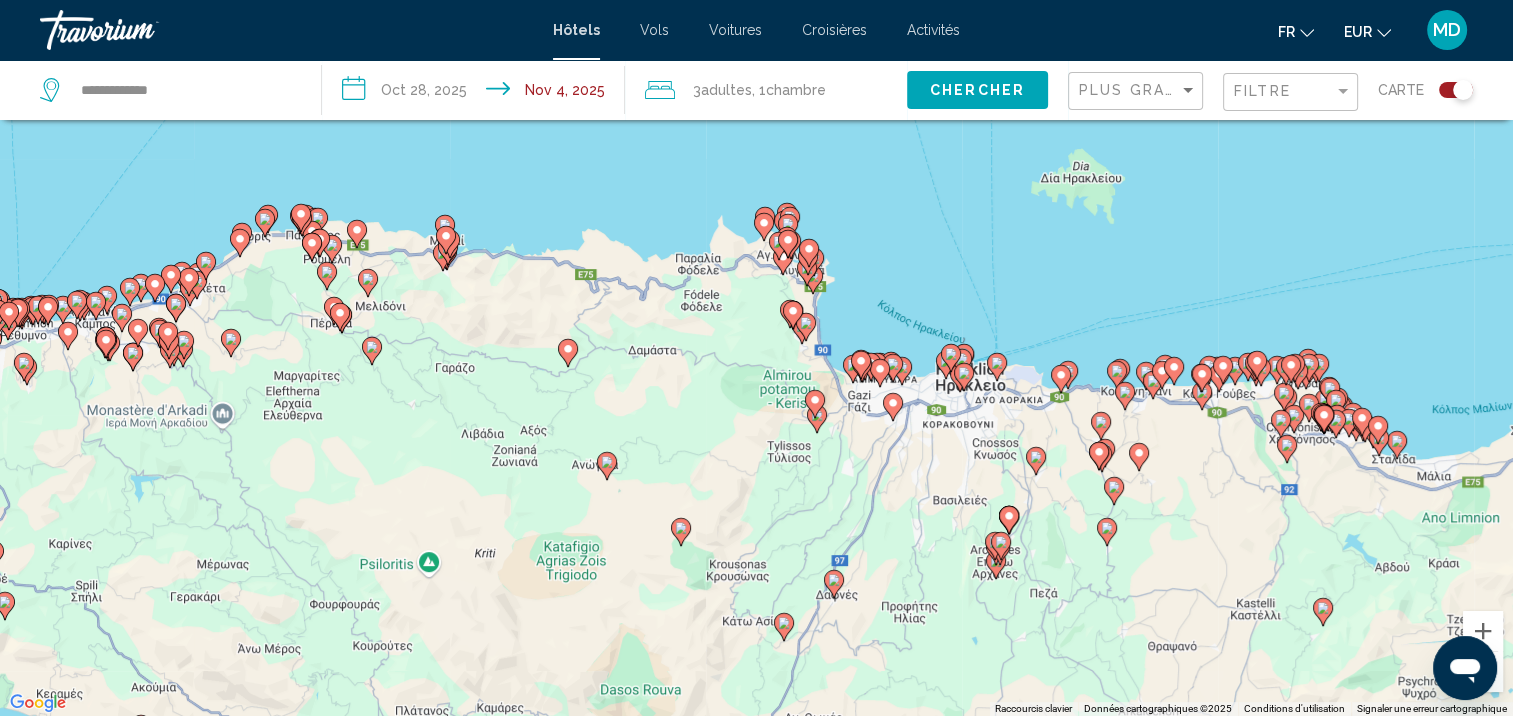click on "Pour activer le glissement avec le clavier, appuyez sur Alt+Entrée. Une fois ce mode activé, utilisez les touches fléchées pour déplacer le repère. Pour valider le déplacement, appuyez sur Entrée. Pour annuler, appuyez sur Échap." at bounding box center (756, 358) 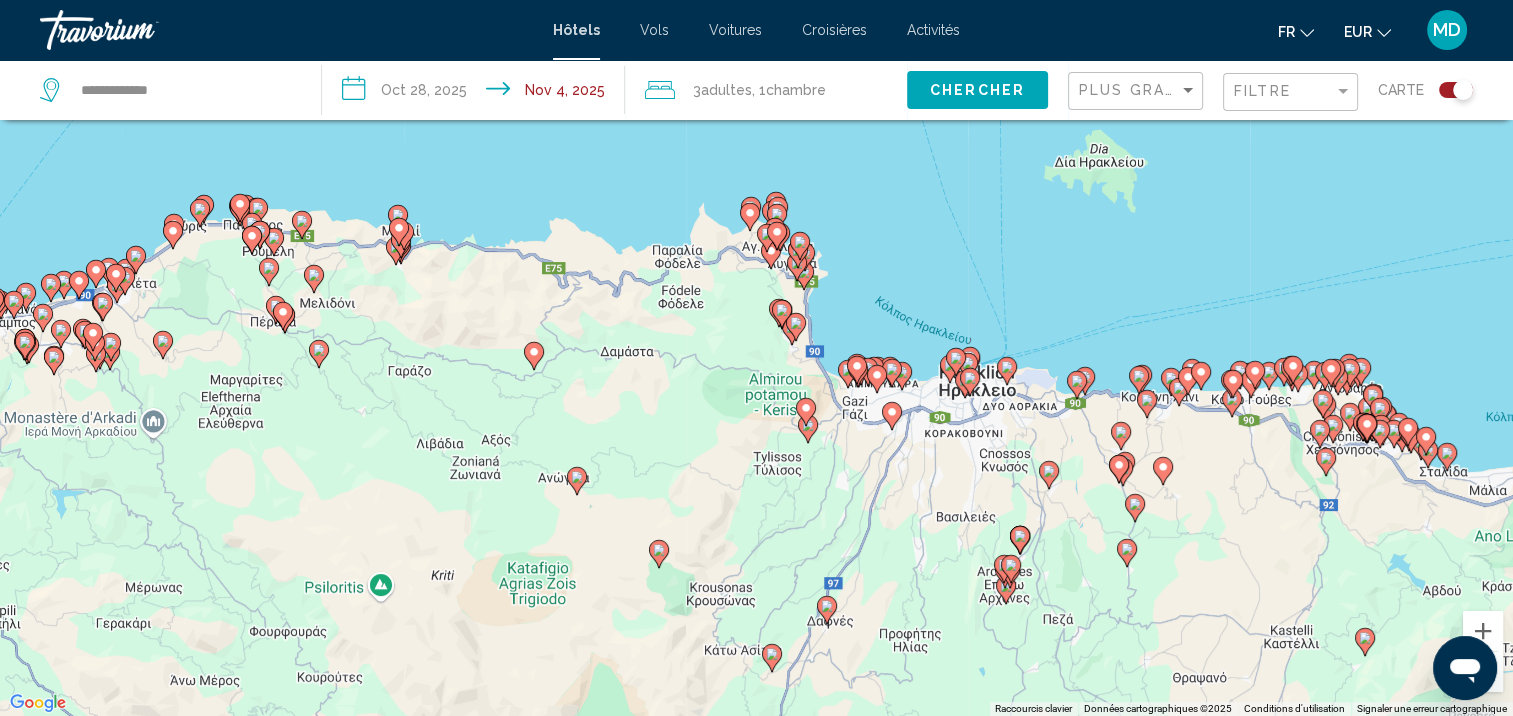 click on "Pour activer le glissement avec le clavier, appuyez sur Alt+Entrée. Une fois ce mode activé, utilisez les touches fléchées pour déplacer le repère. Pour valider le déplacement, appuyez sur Entrée. Pour annuler, appuyez sur Échap." at bounding box center (756, 358) 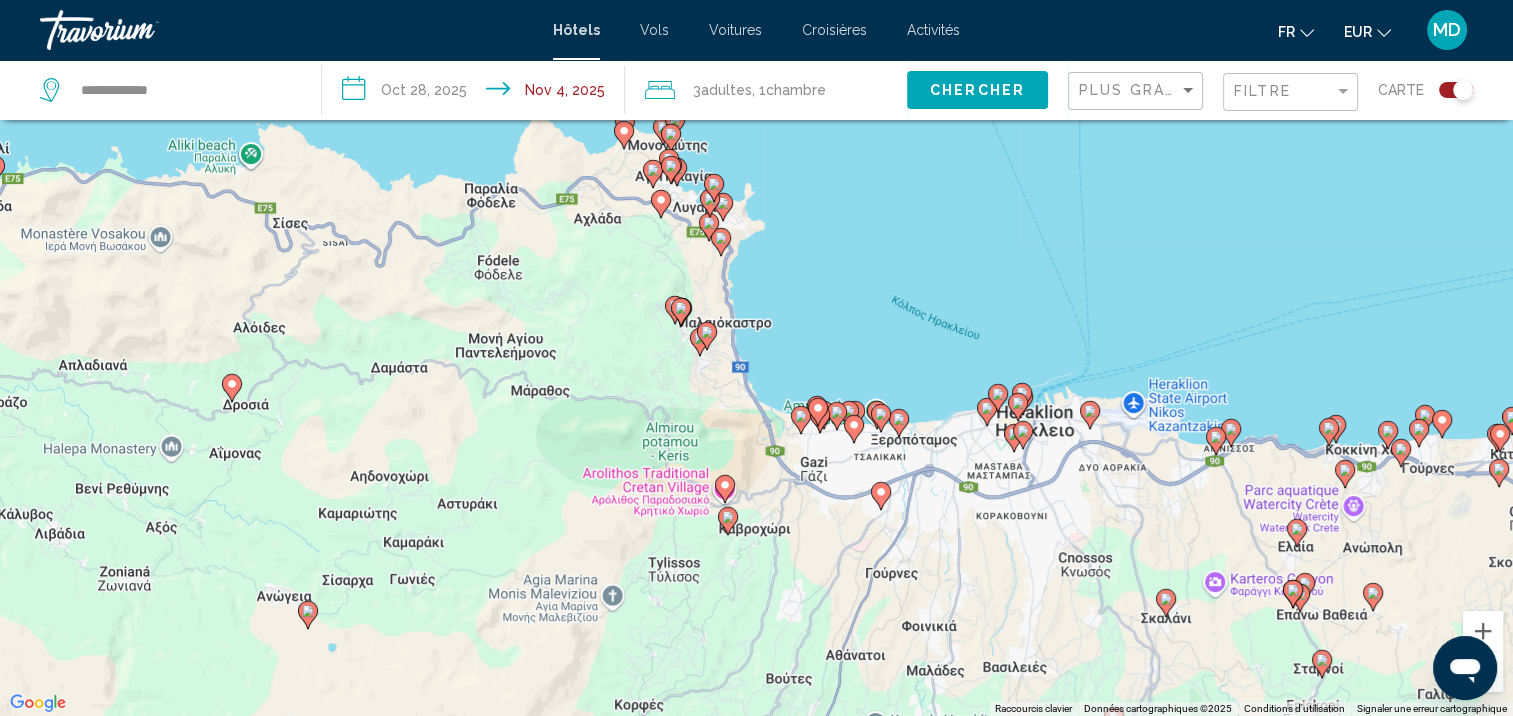 click on "Pour activer le glissement avec le clavier, appuyez sur Alt+Entrée. Une fois ce mode activé, utilisez les touches fléchées pour déplacer le repère. Pour valider le déplacement, appuyez sur Entrée. Pour annuler, appuyez sur Échap." at bounding box center [756, 358] 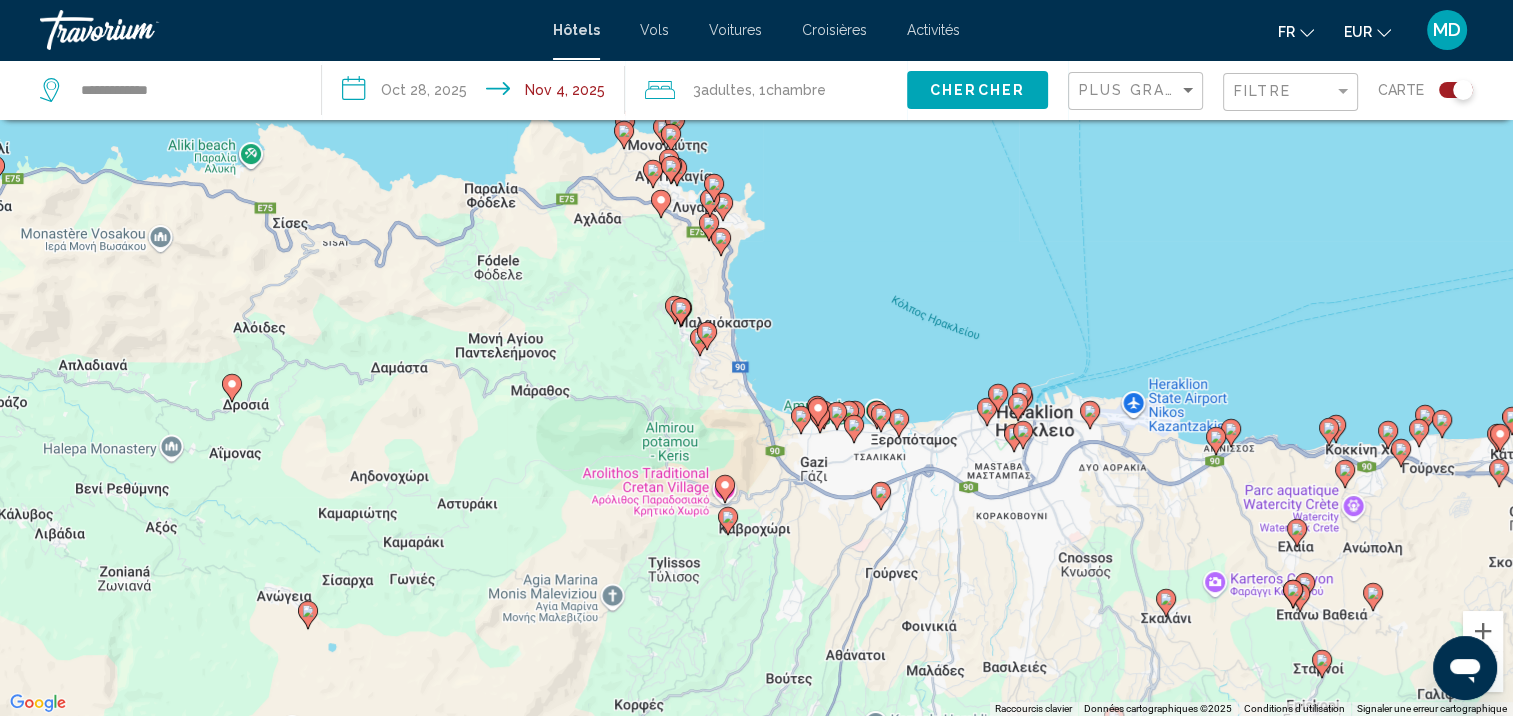 click on "Pour activer le glissement avec le clavier, appuyez sur Alt+Entrée. Une fois ce mode activé, utilisez les touches fléchées pour déplacer le repère. Pour valider le déplacement, appuyez sur Entrée. Pour annuler, appuyez sur Échap." at bounding box center [756, 358] 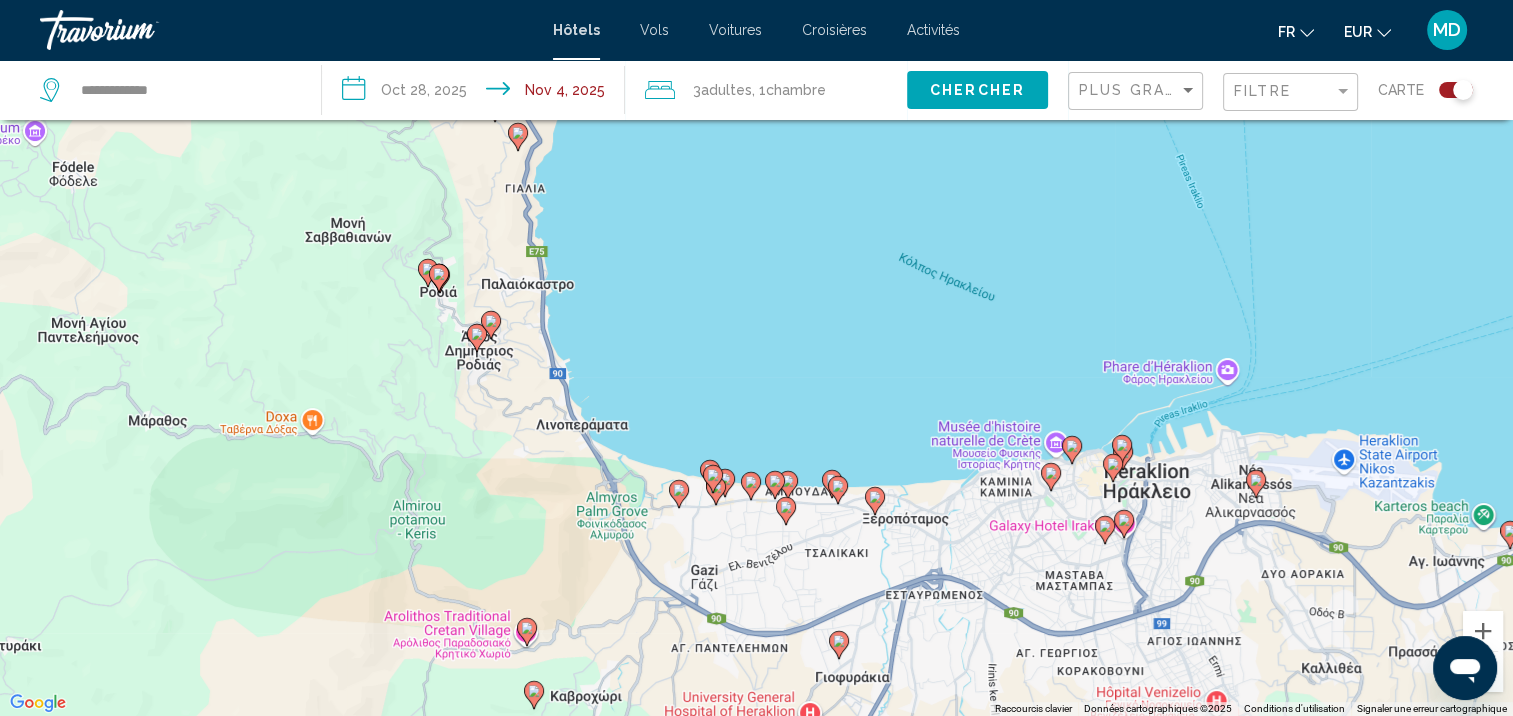 click 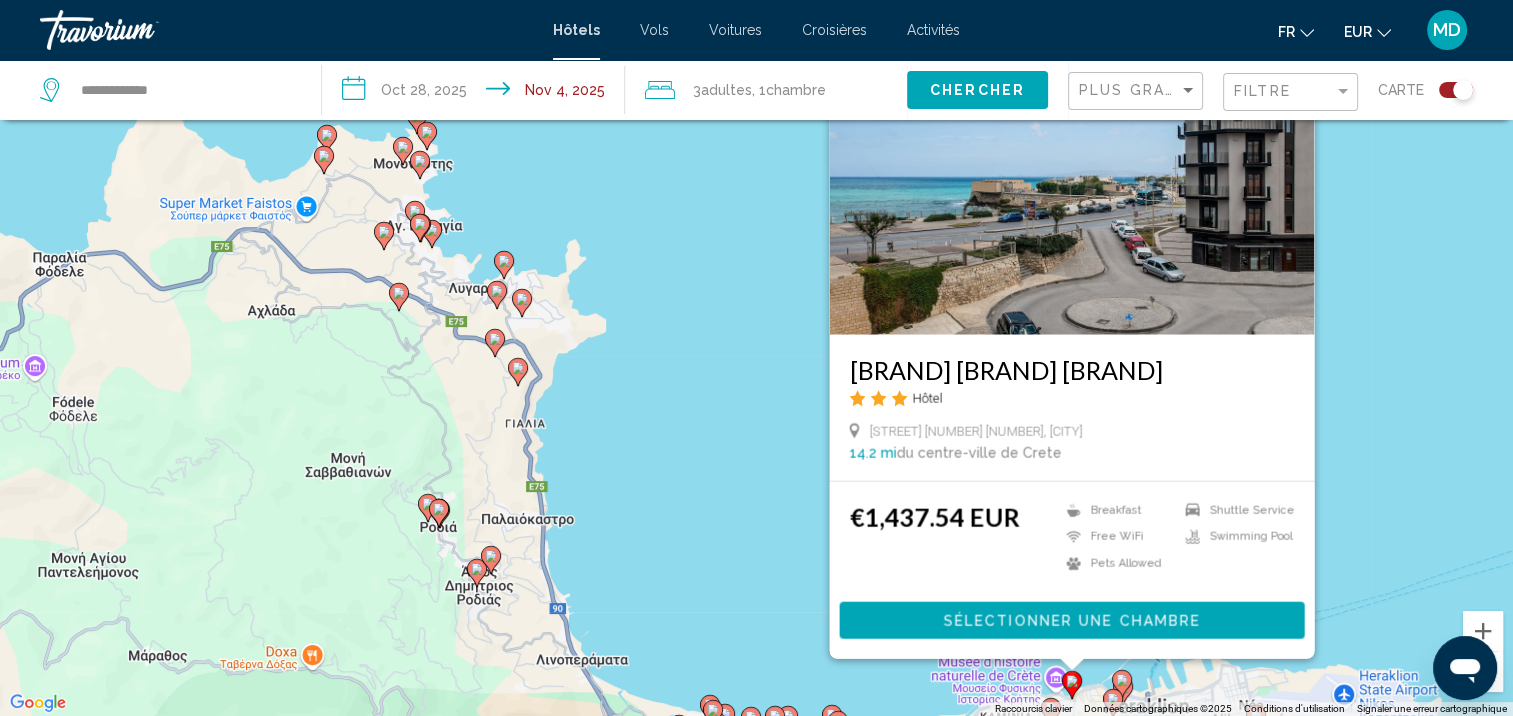 click on "Pour activer le glissement avec le clavier, appuyez sur Alt+Entrée. Une fois ce mode activé, utilisez les touches fléchées pour déplacer le repère. Pour valider le déplacement, appuyez sur Entrée. Pour annuler, appuyez sur Échap.  Vespera City Hotel
Hôtel
Σκορδυλων Και 1878 Αριθμός 1, Irakleion 14.2 mi  du centre-ville de Crete de l'hôtel €1,437.54 EUR
Breakfast
Free WiFi
Pets Allowed
Shuttle Service
Swimming Pool  Sélectionner une chambre" at bounding box center (756, 358) 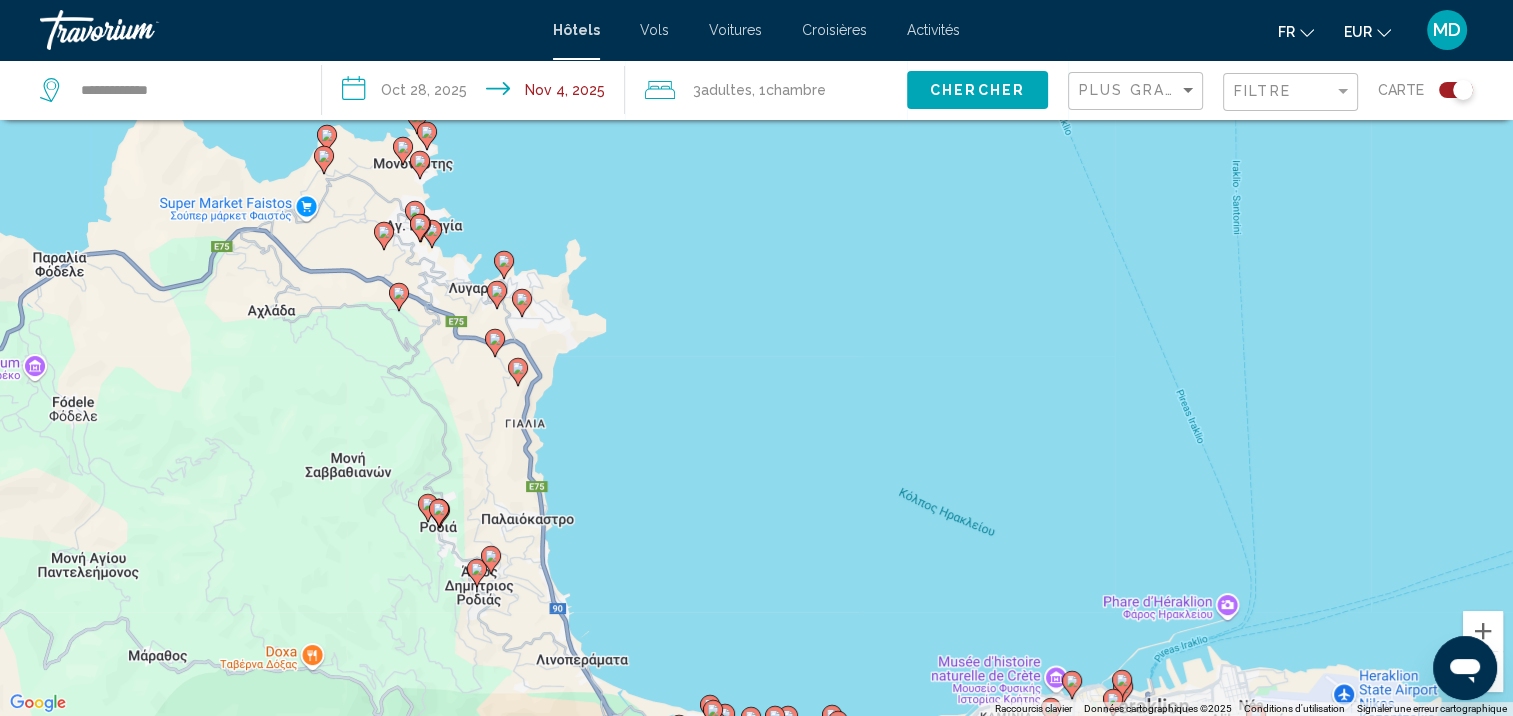click on "Chercher" 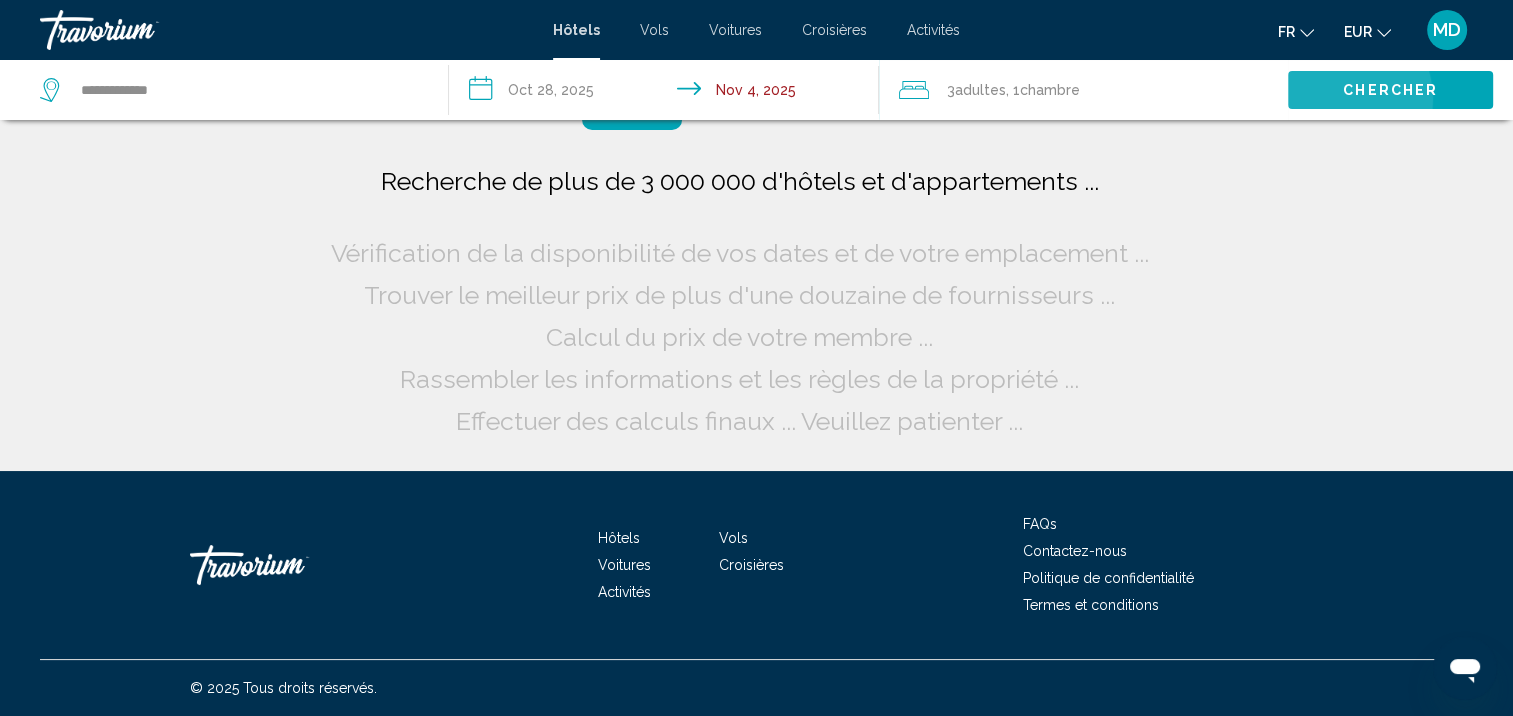 scroll, scrollTop: 0, scrollLeft: 0, axis: both 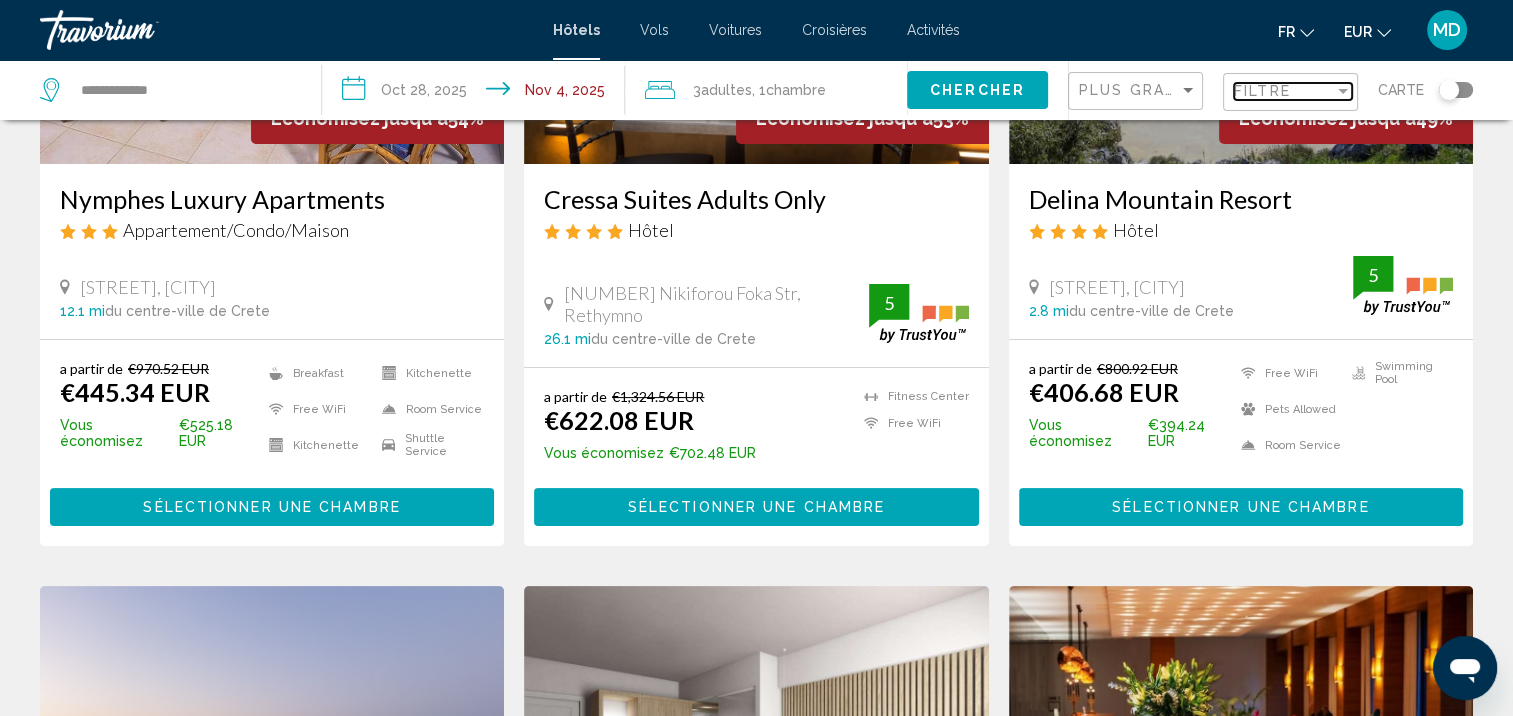 click on "Filtre" at bounding box center [1262, 91] 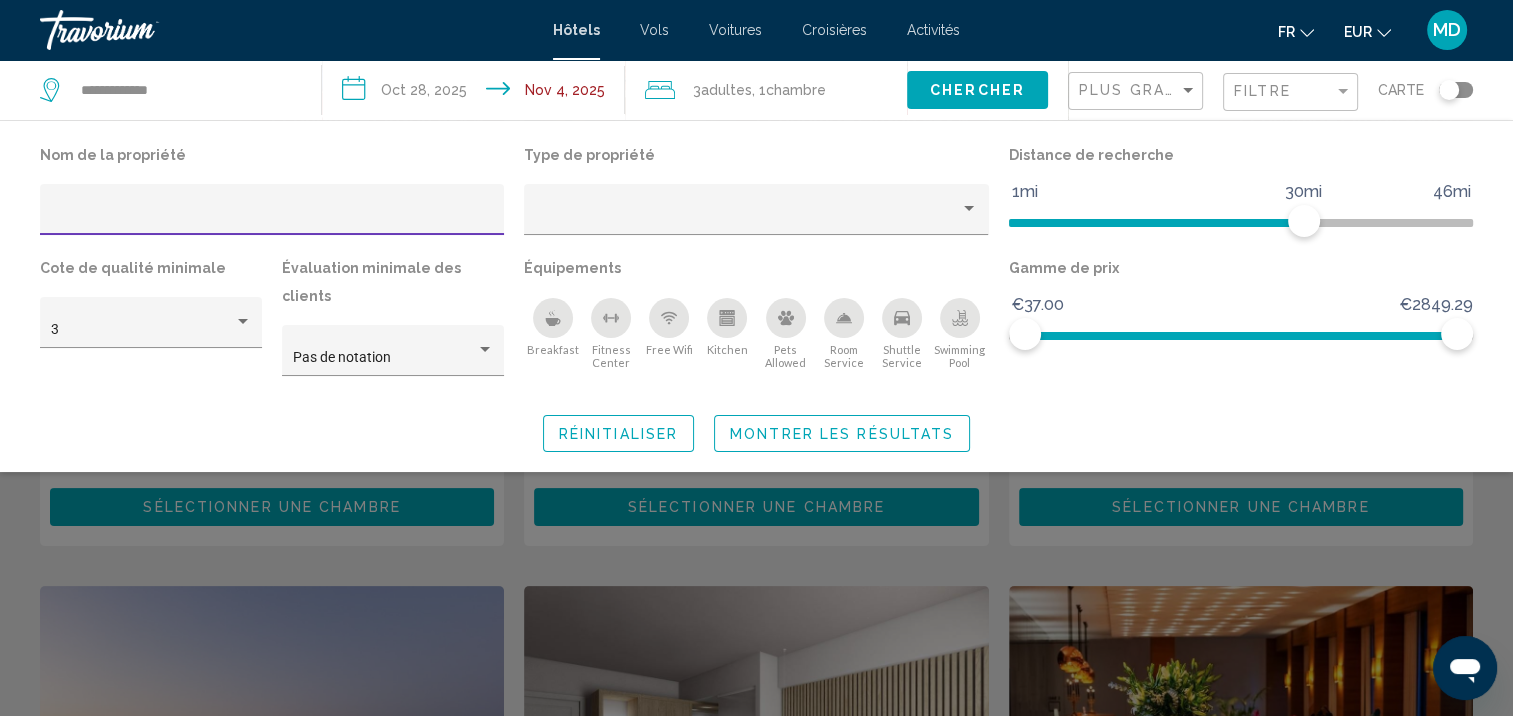 click 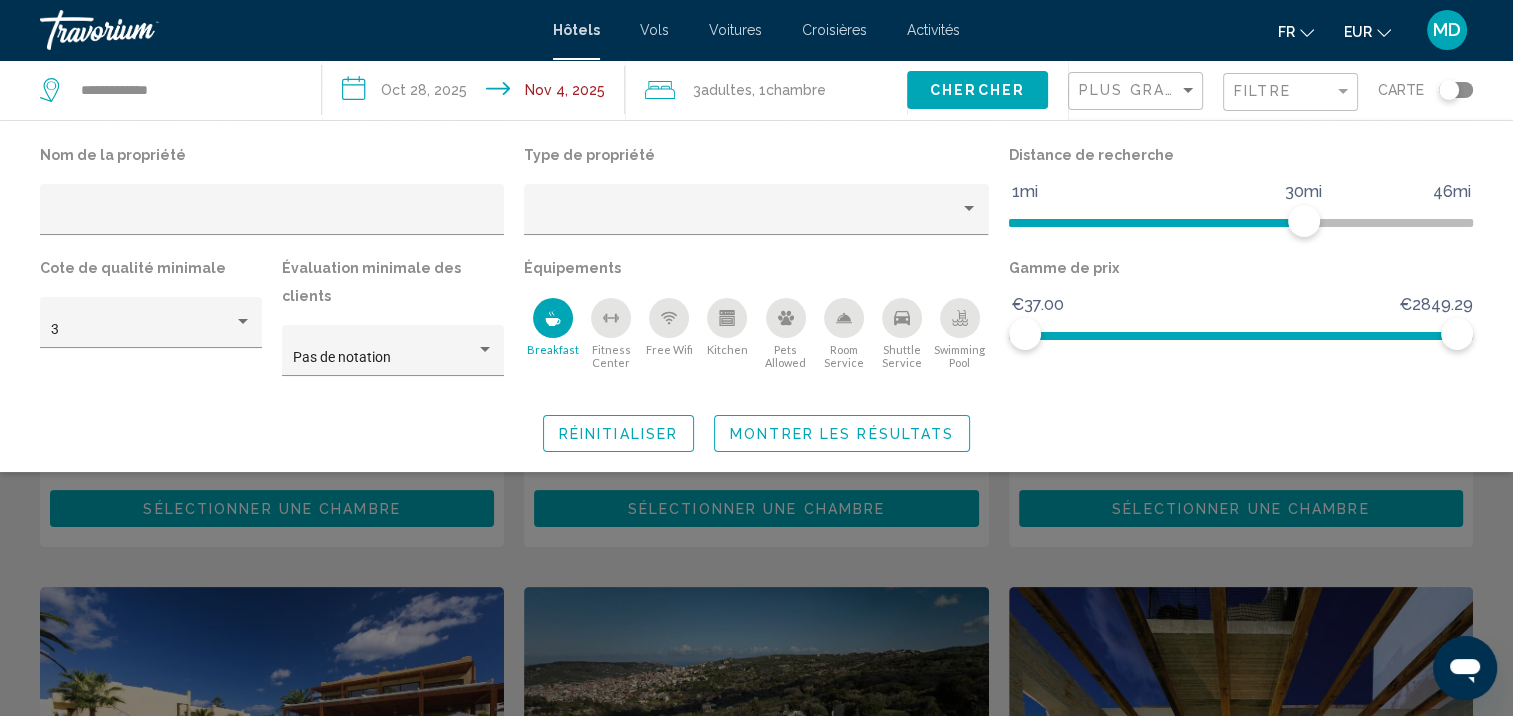 click 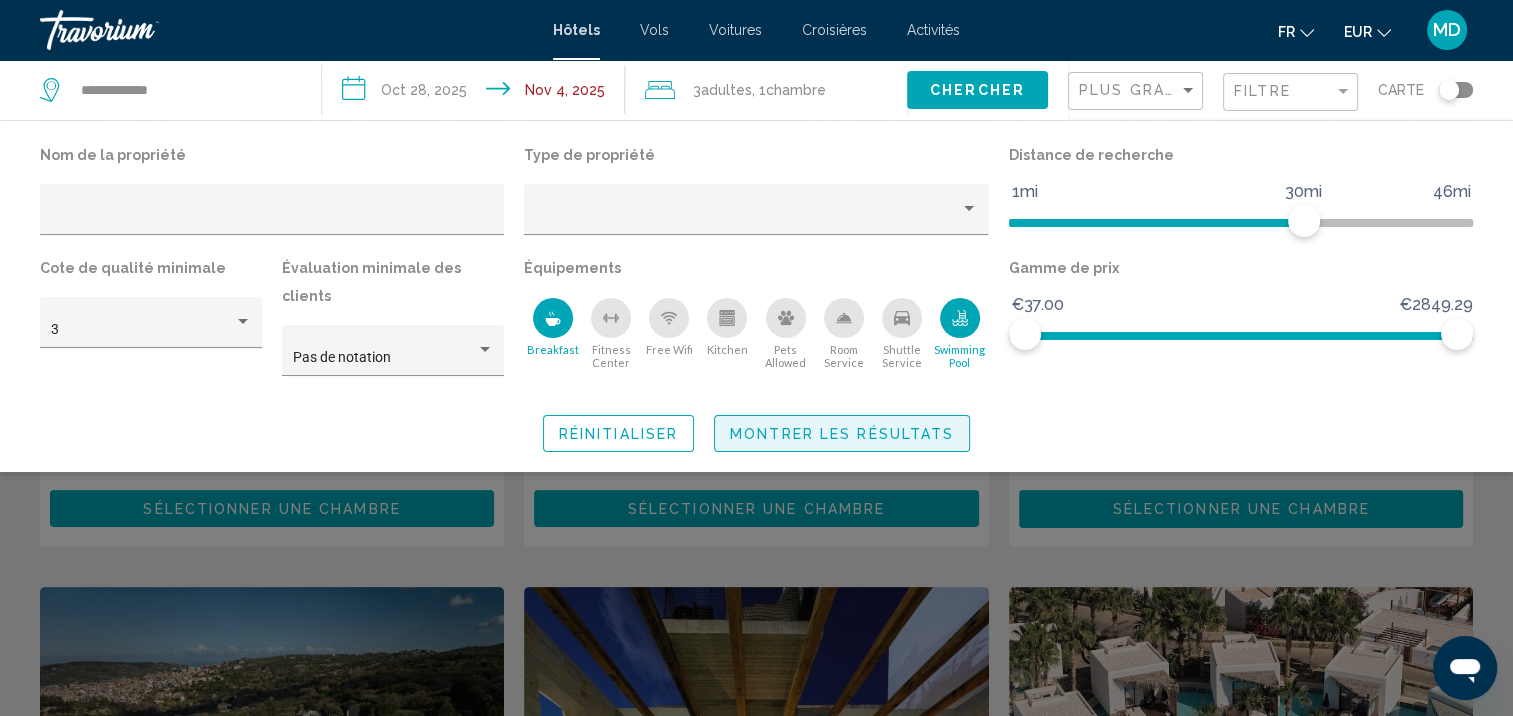 click on "Montrer les résultats" 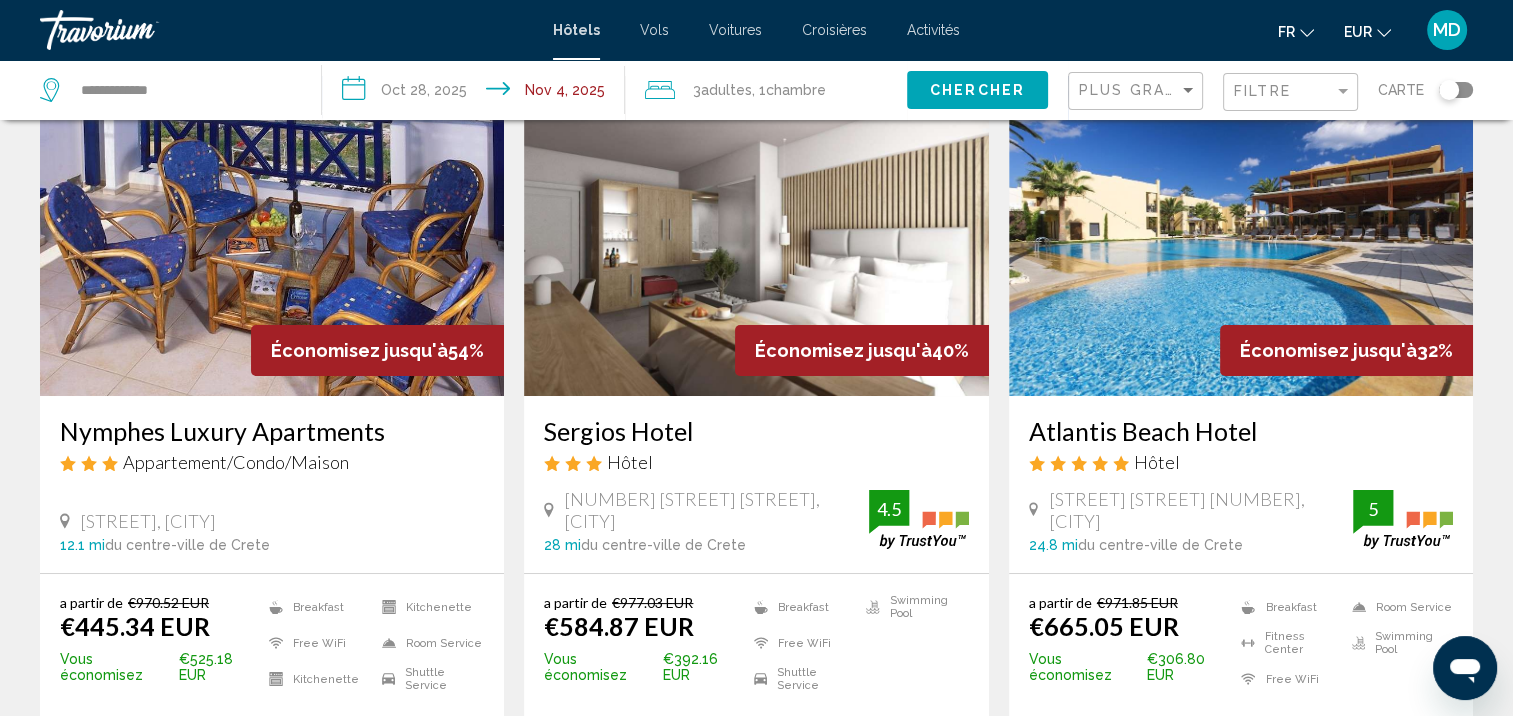 scroll, scrollTop: 115, scrollLeft: 0, axis: vertical 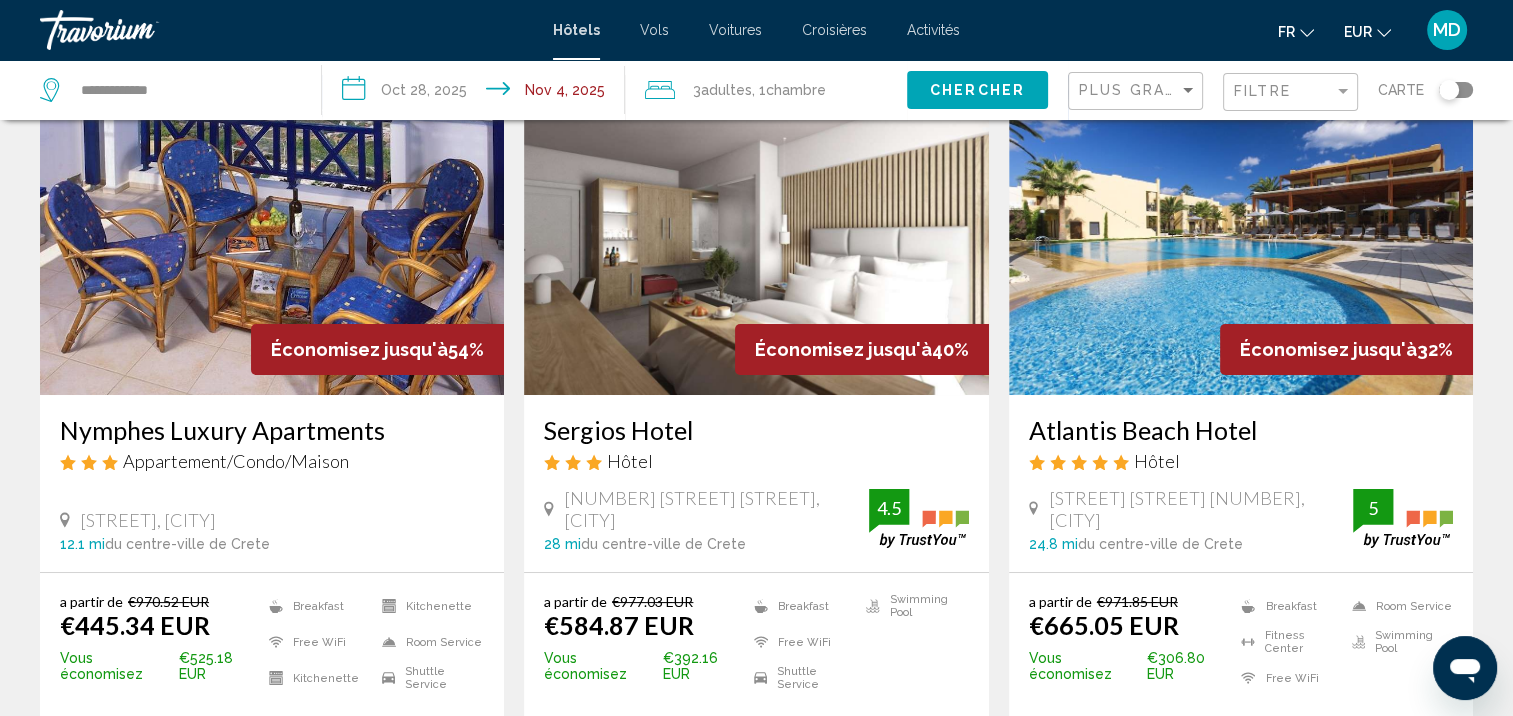 click on "Sergios Hotel" at bounding box center [756, 430] 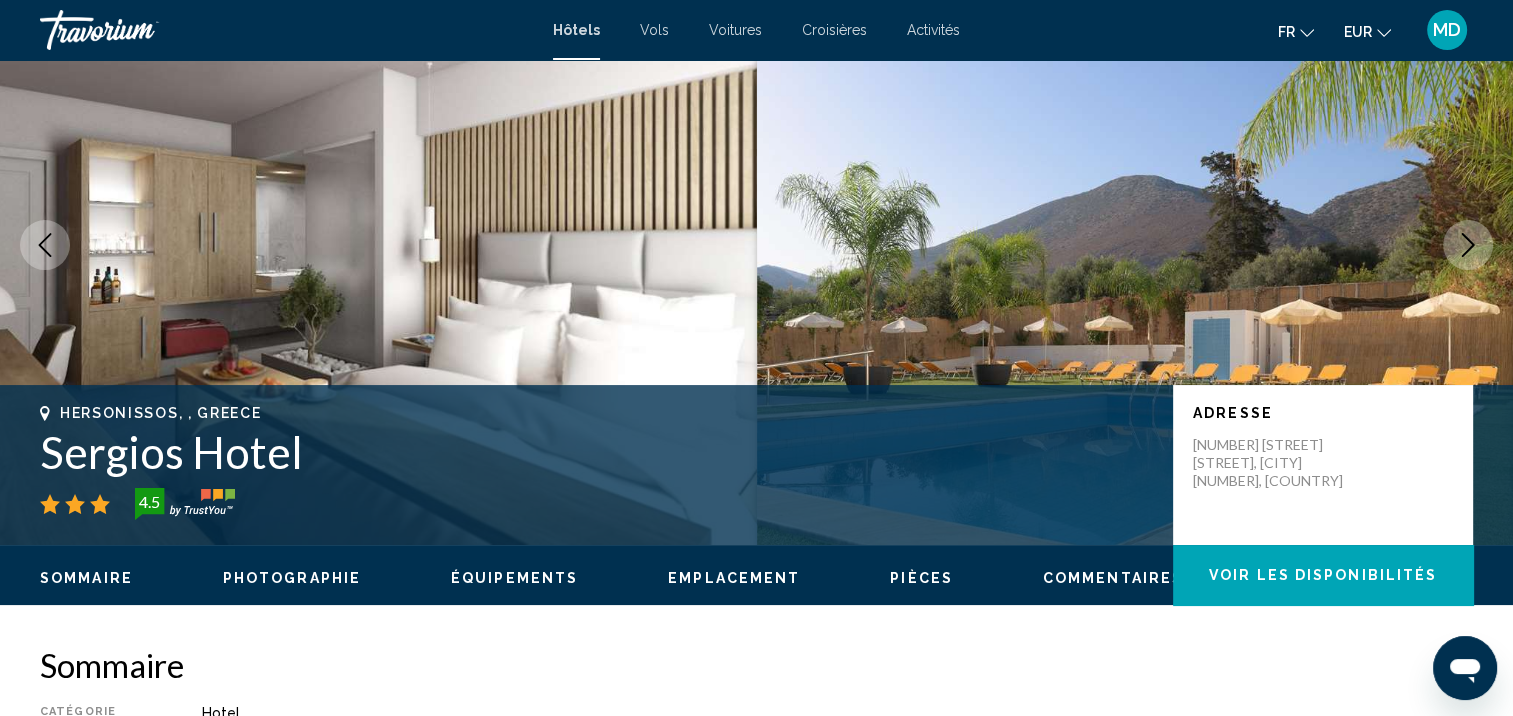 scroll, scrollTop: 1, scrollLeft: 0, axis: vertical 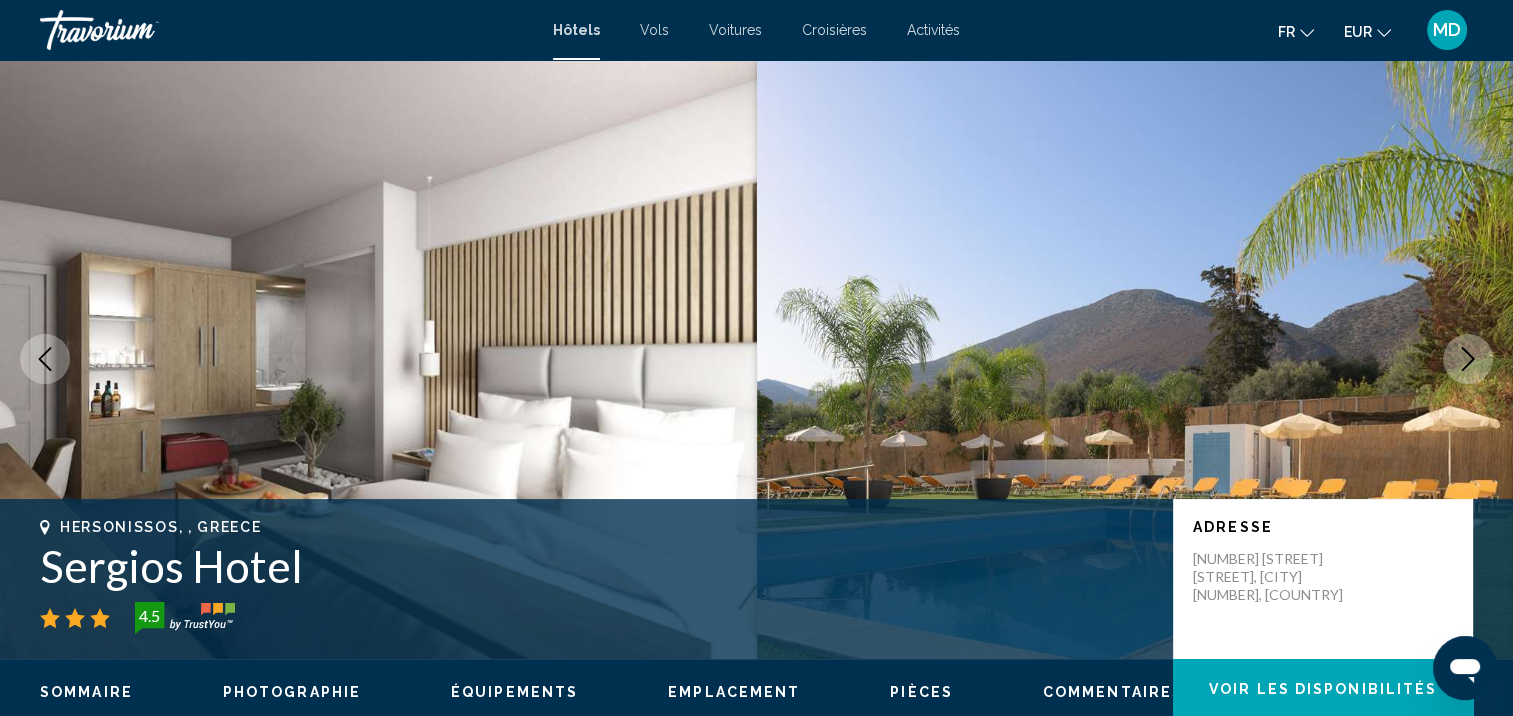 click 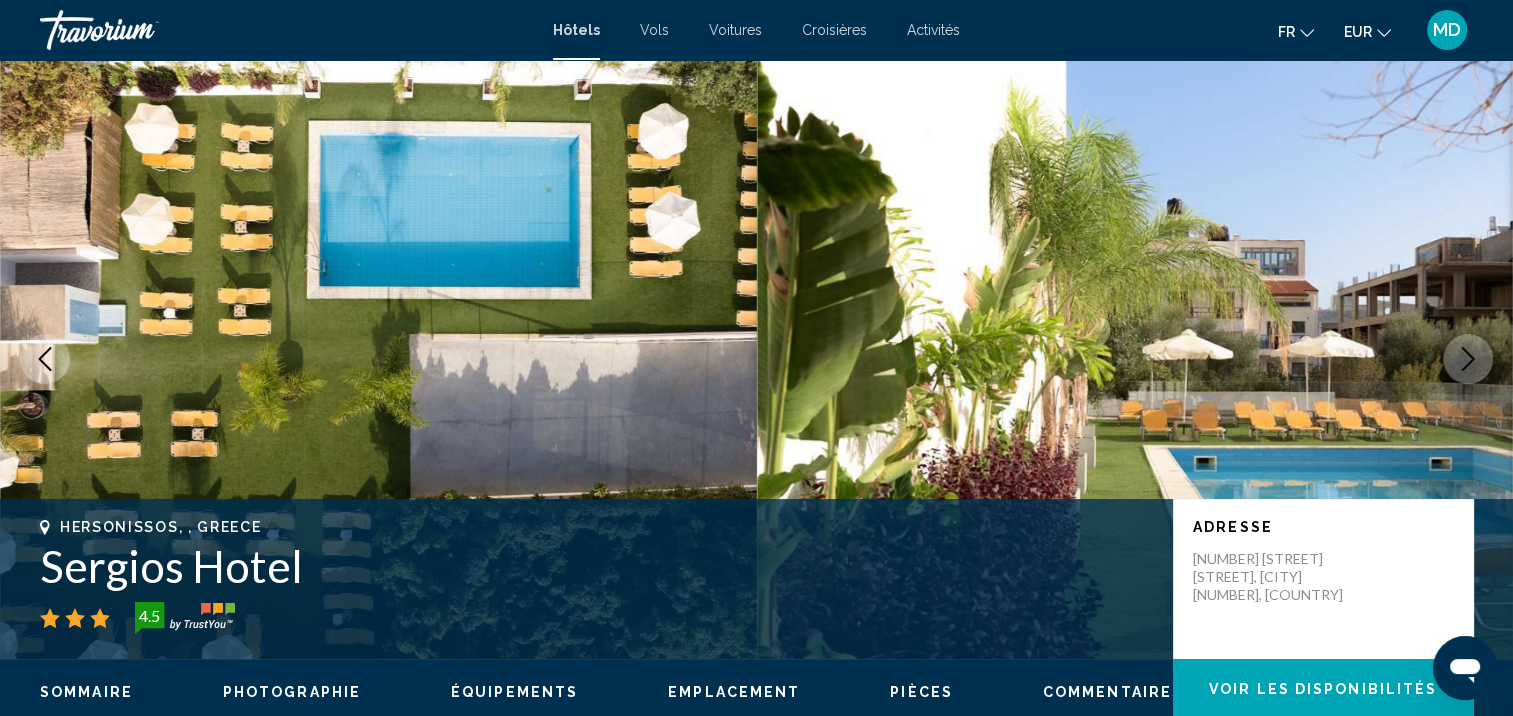 click 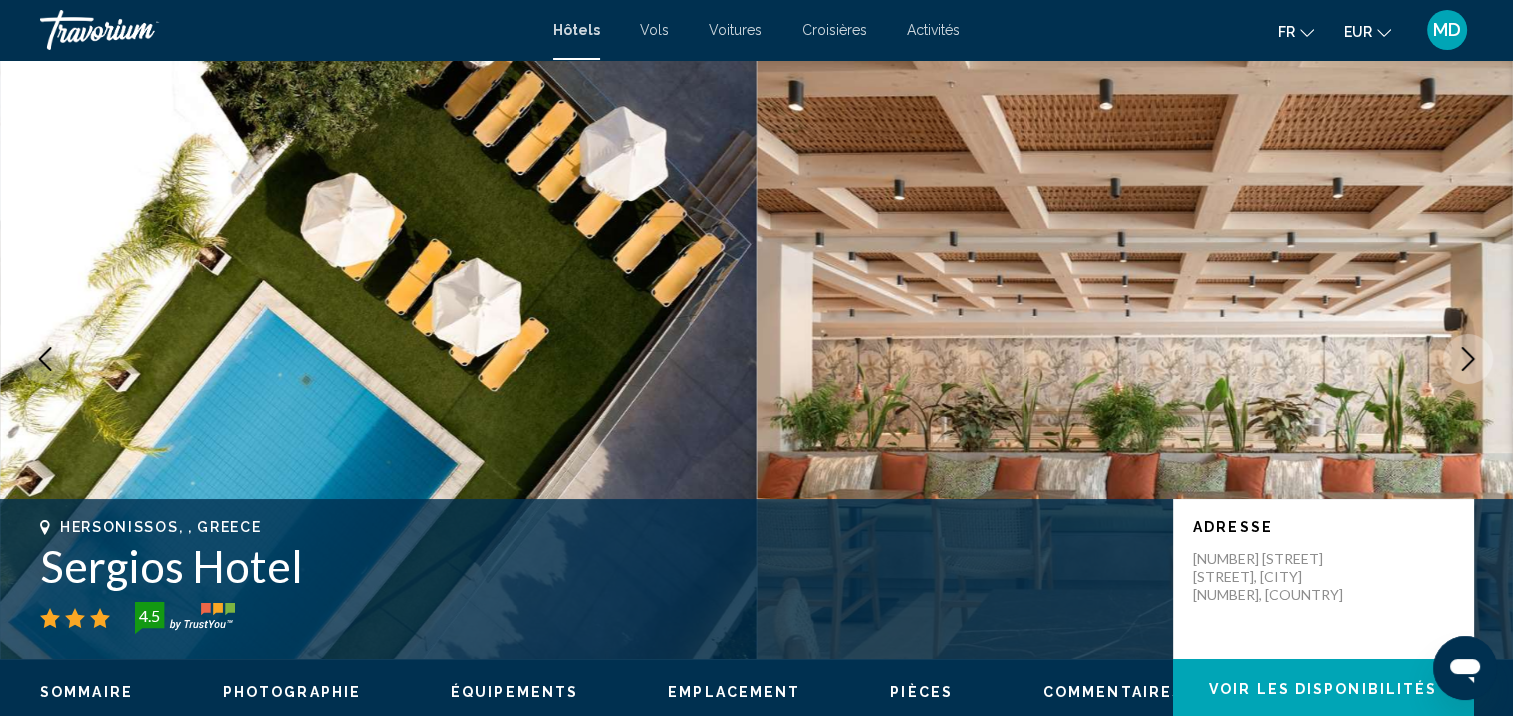 click 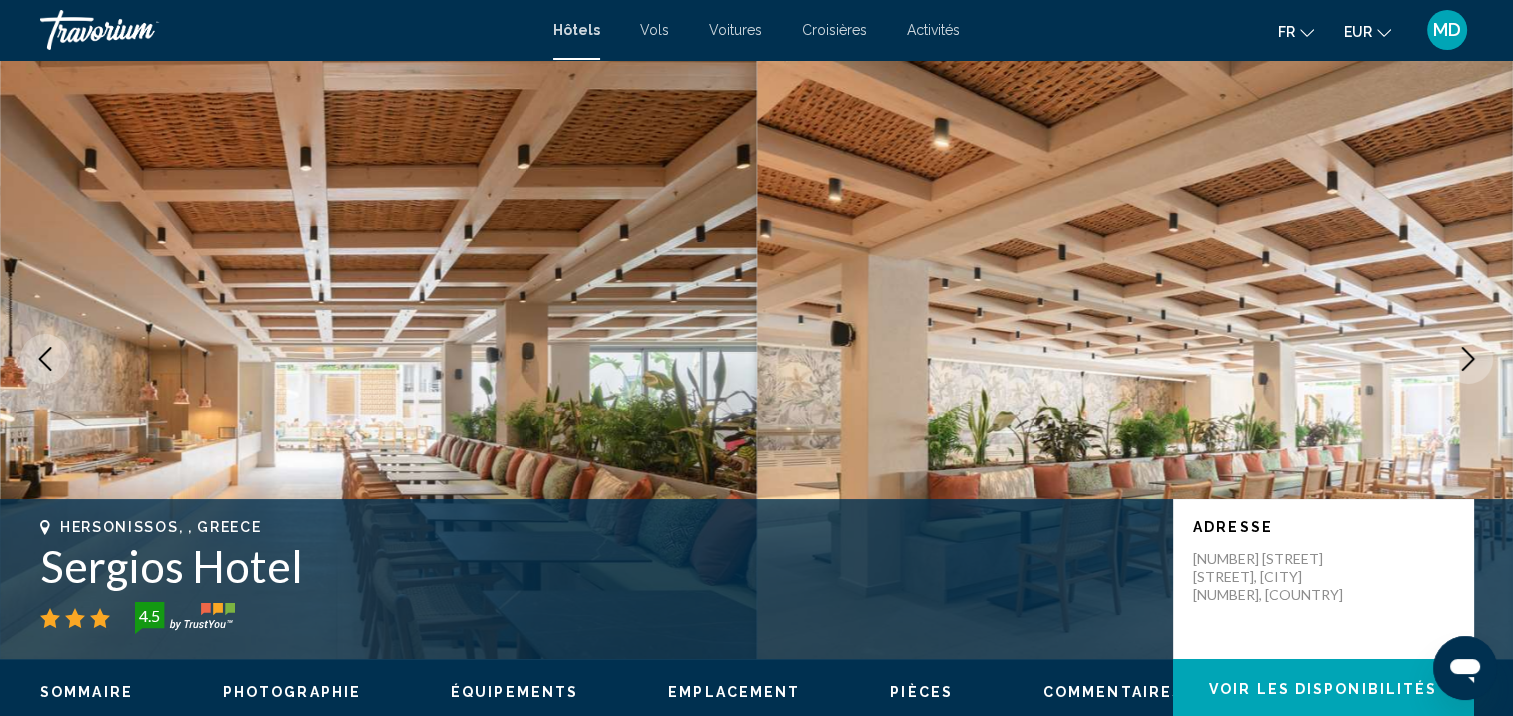 click 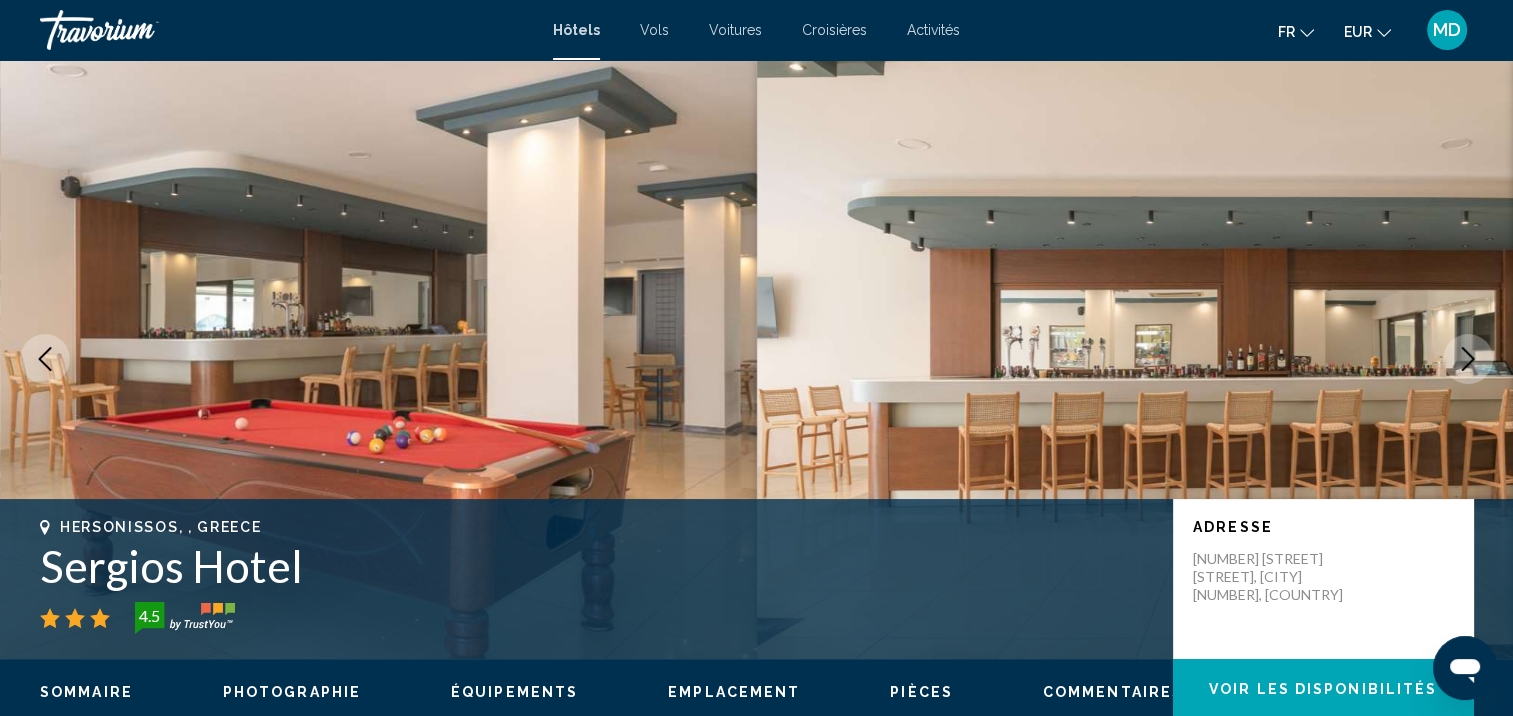 click 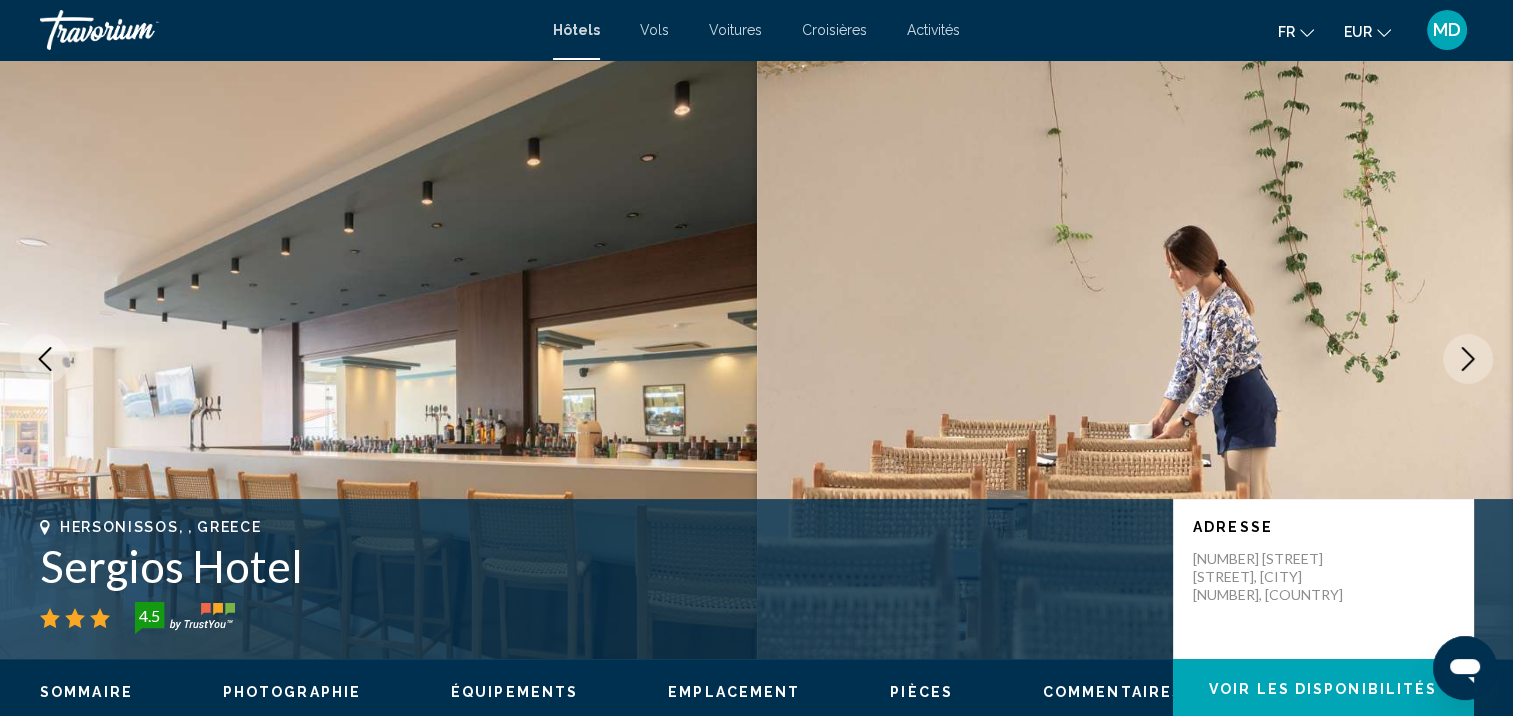 click 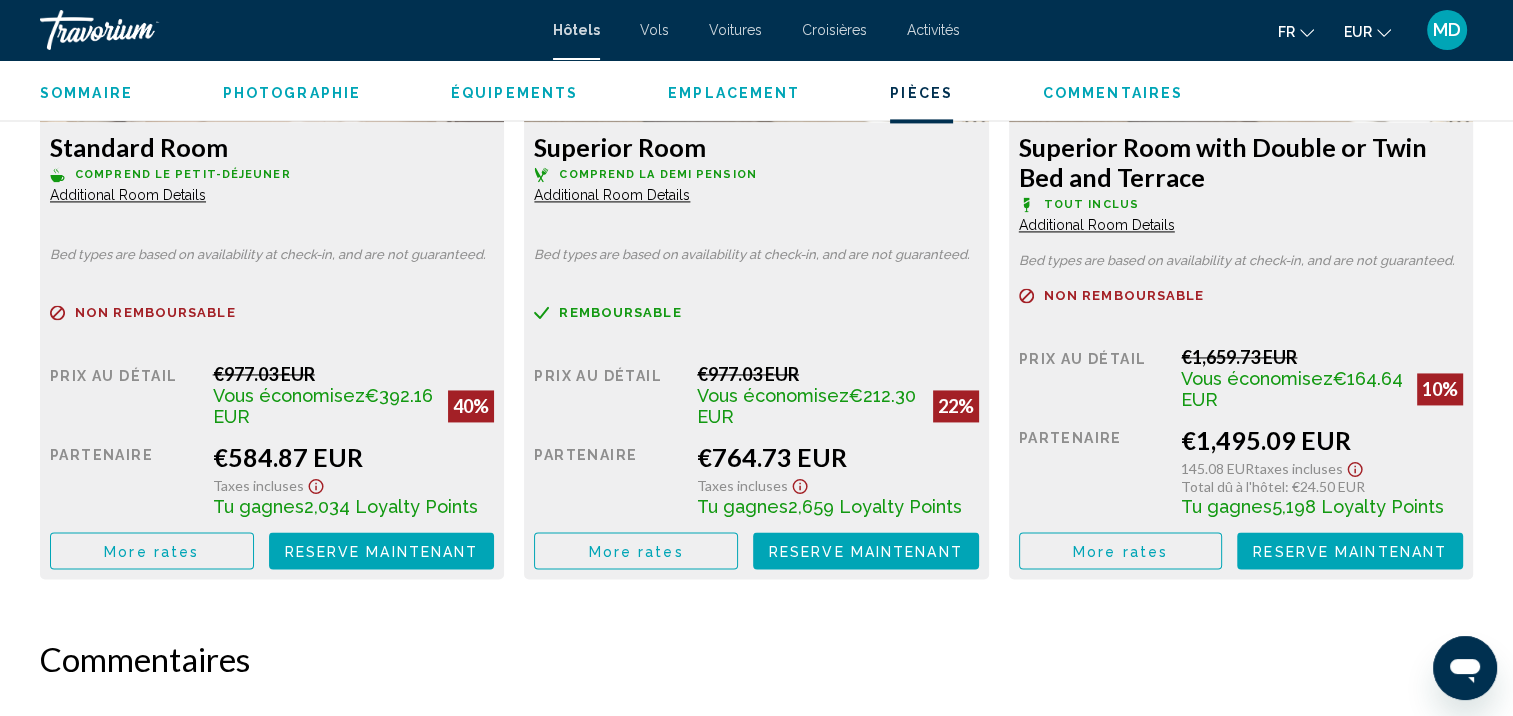 scroll, scrollTop: 2947, scrollLeft: 0, axis: vertical 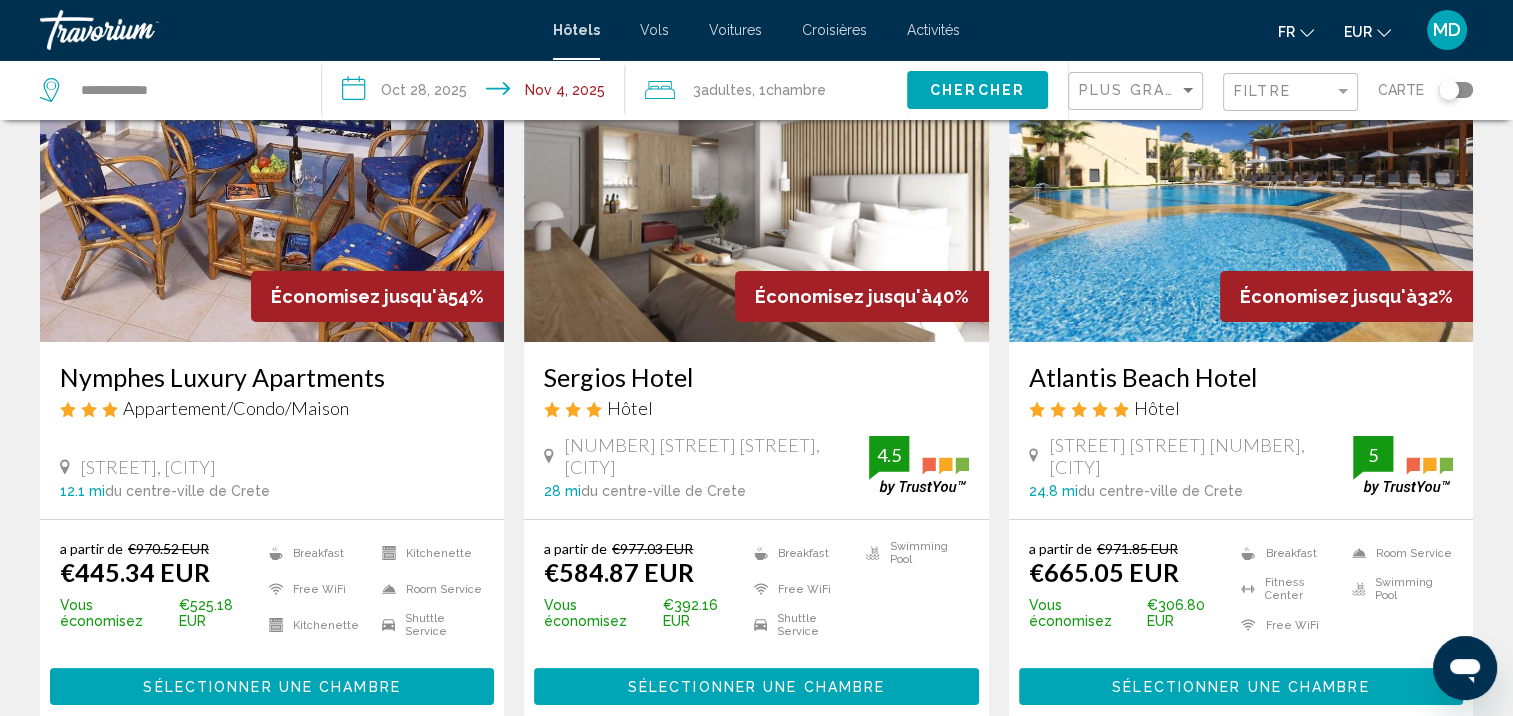 click on "Atlantis Beach Hotel" at bounding box center (1241, 377) 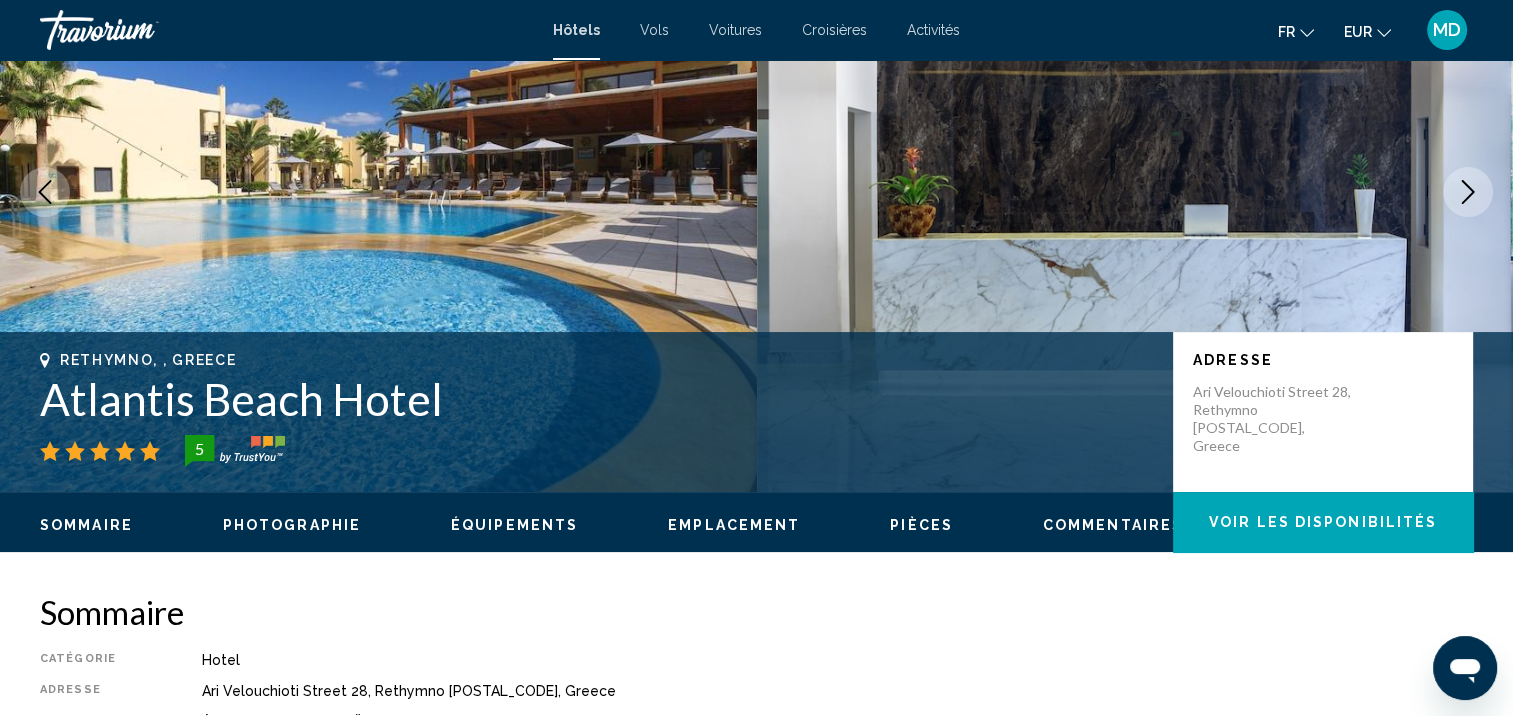 scroll, scrollTop: 1, scrollLeft: 0, axis: vertical 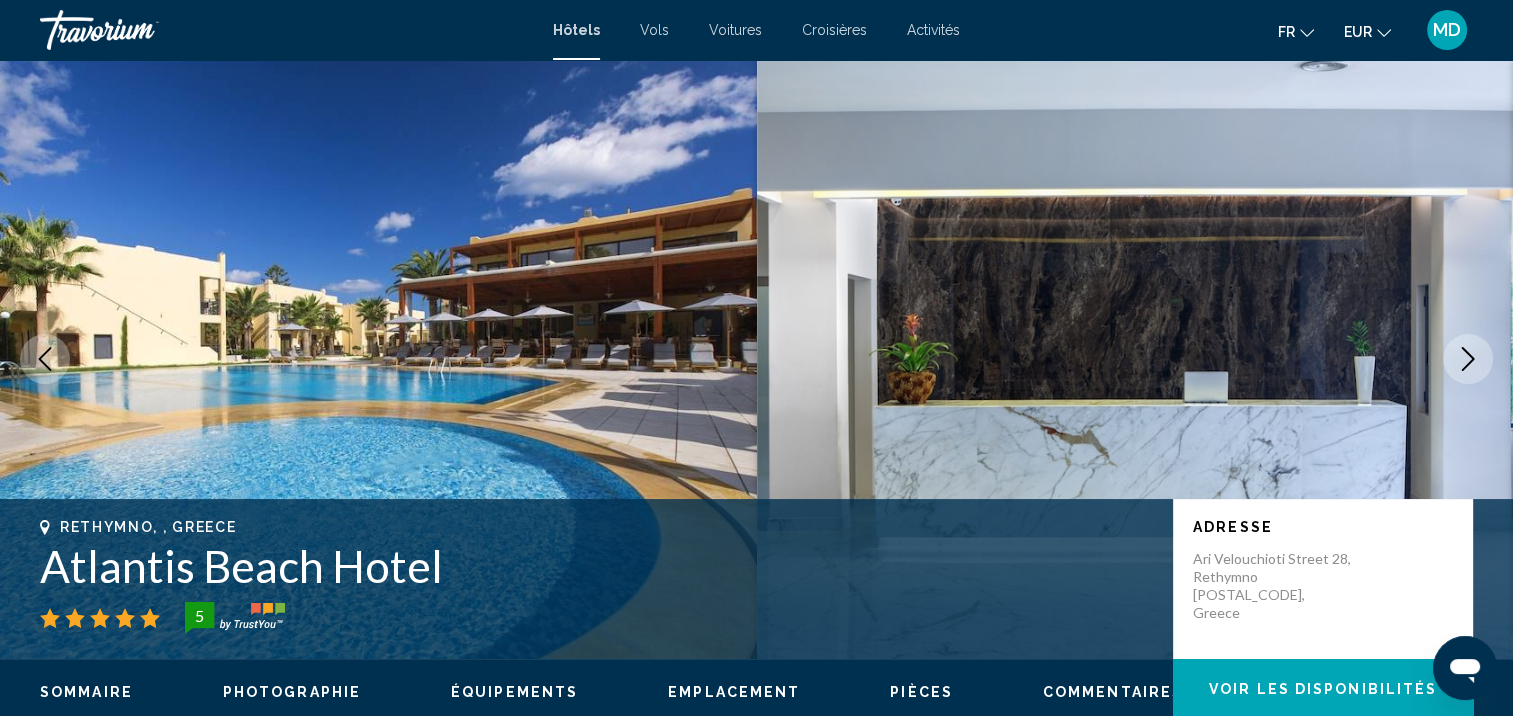 click at bounding box center (1468, 359) 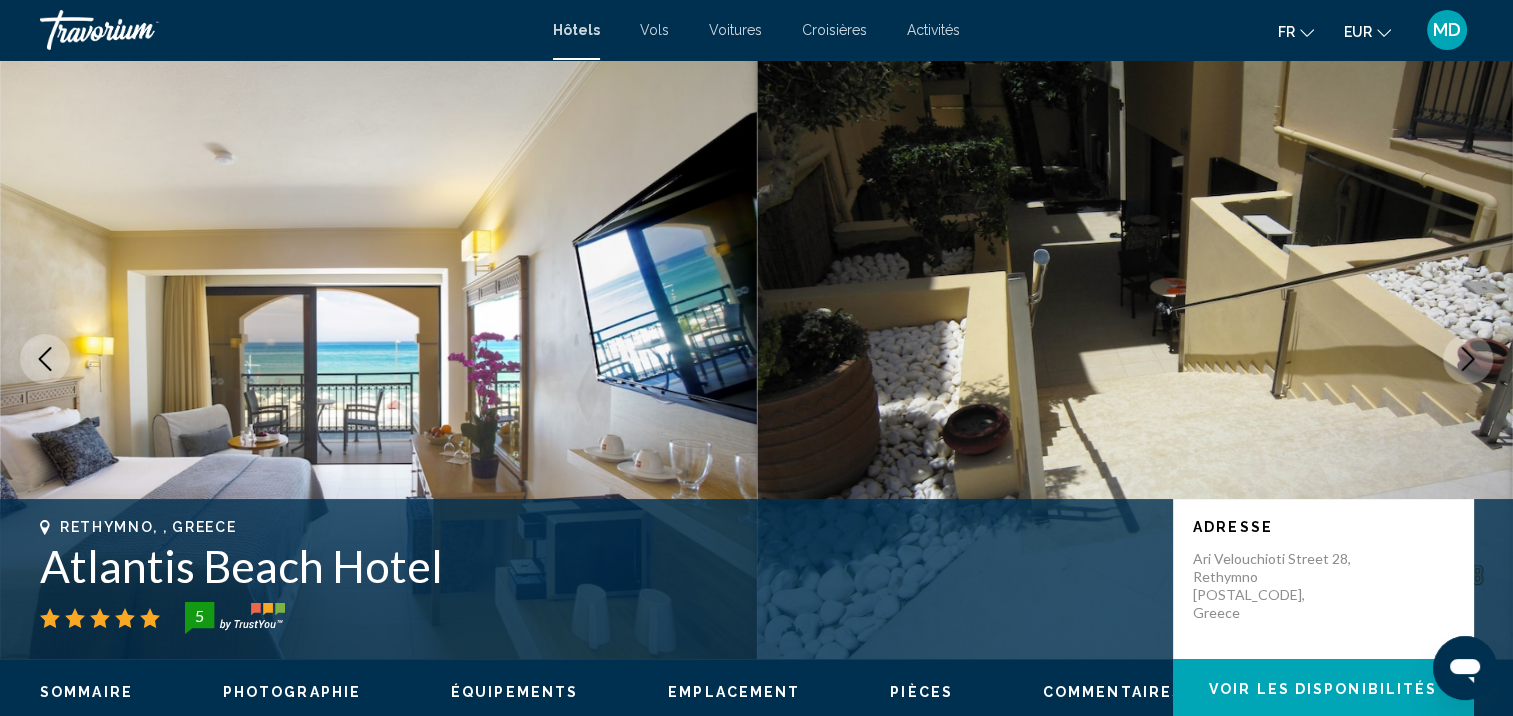 click at bounding box center (1468, 359) 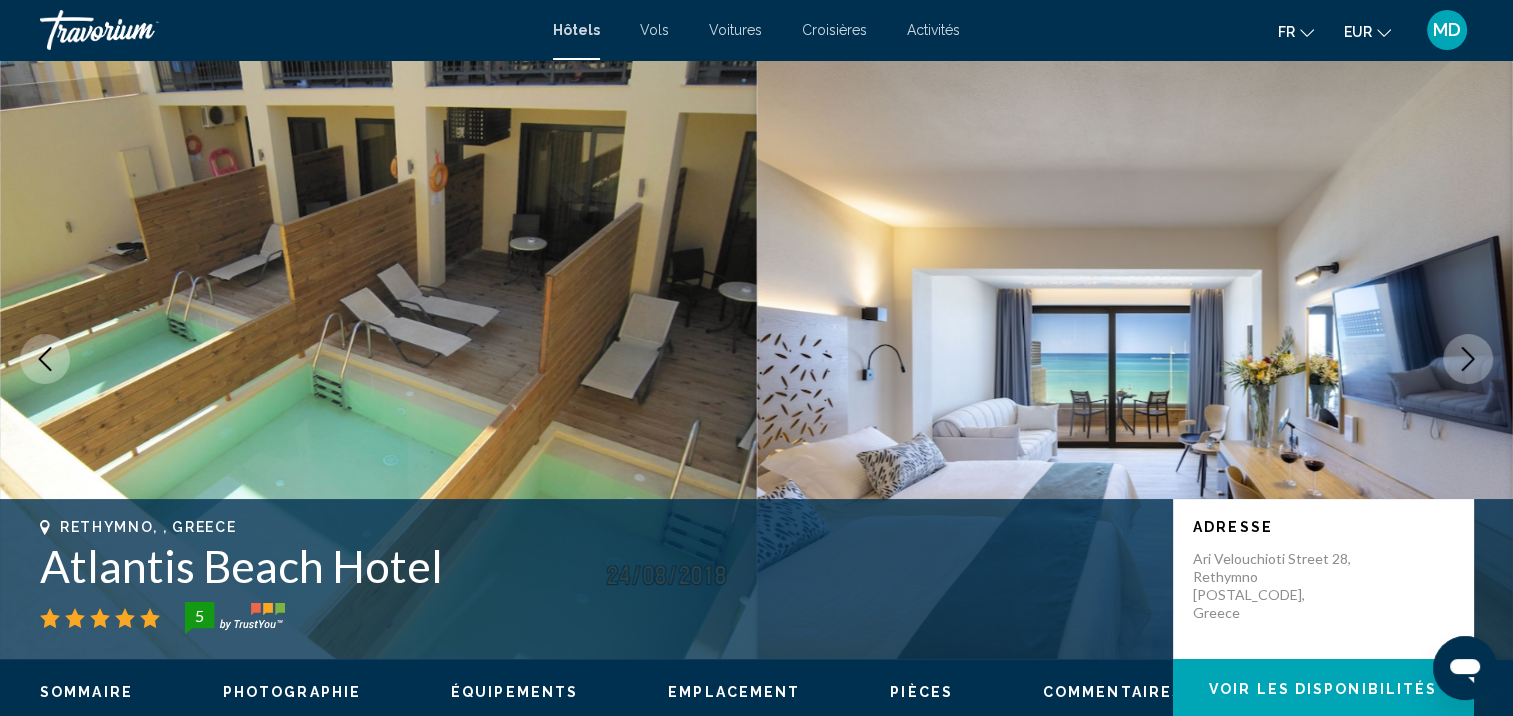 click at bounding box center (1468, 359) 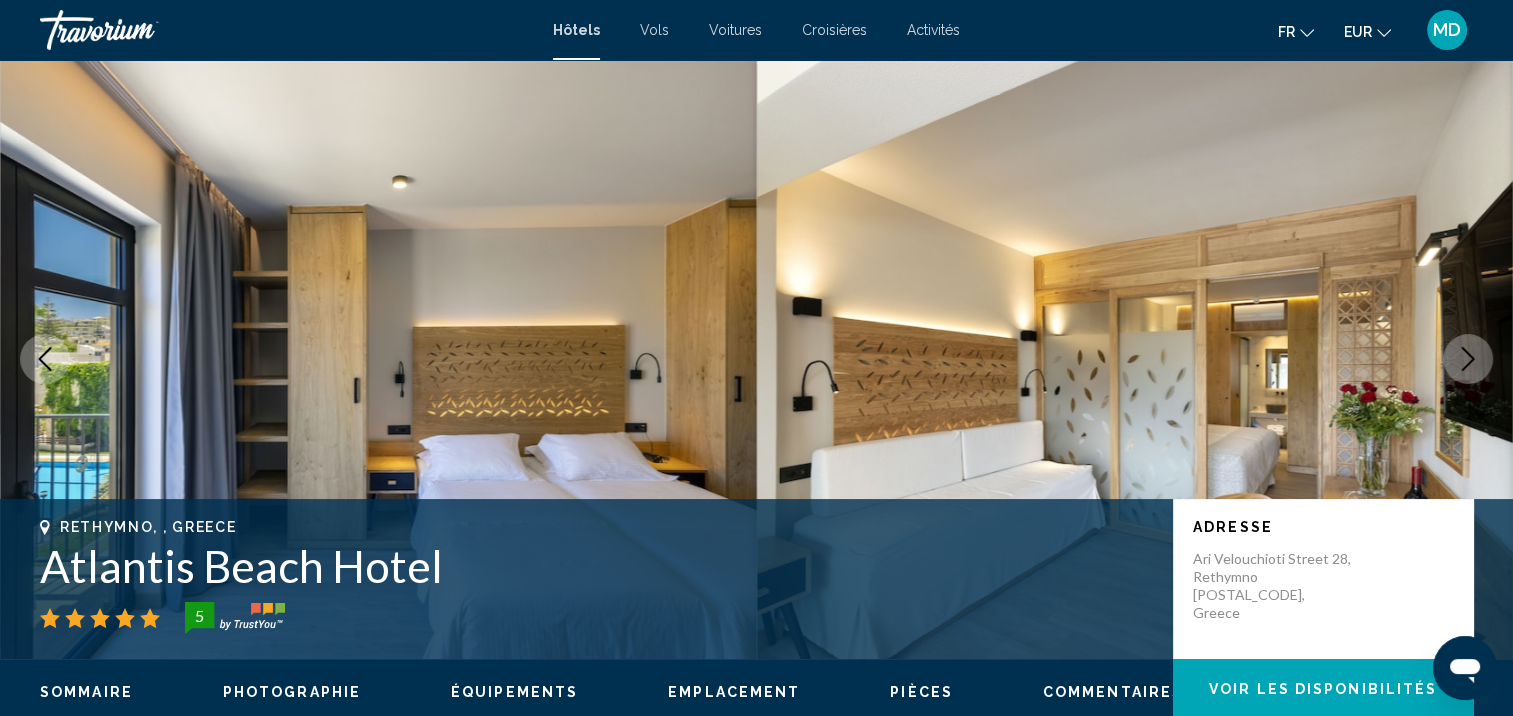 click at bounding box center (1468, 359) 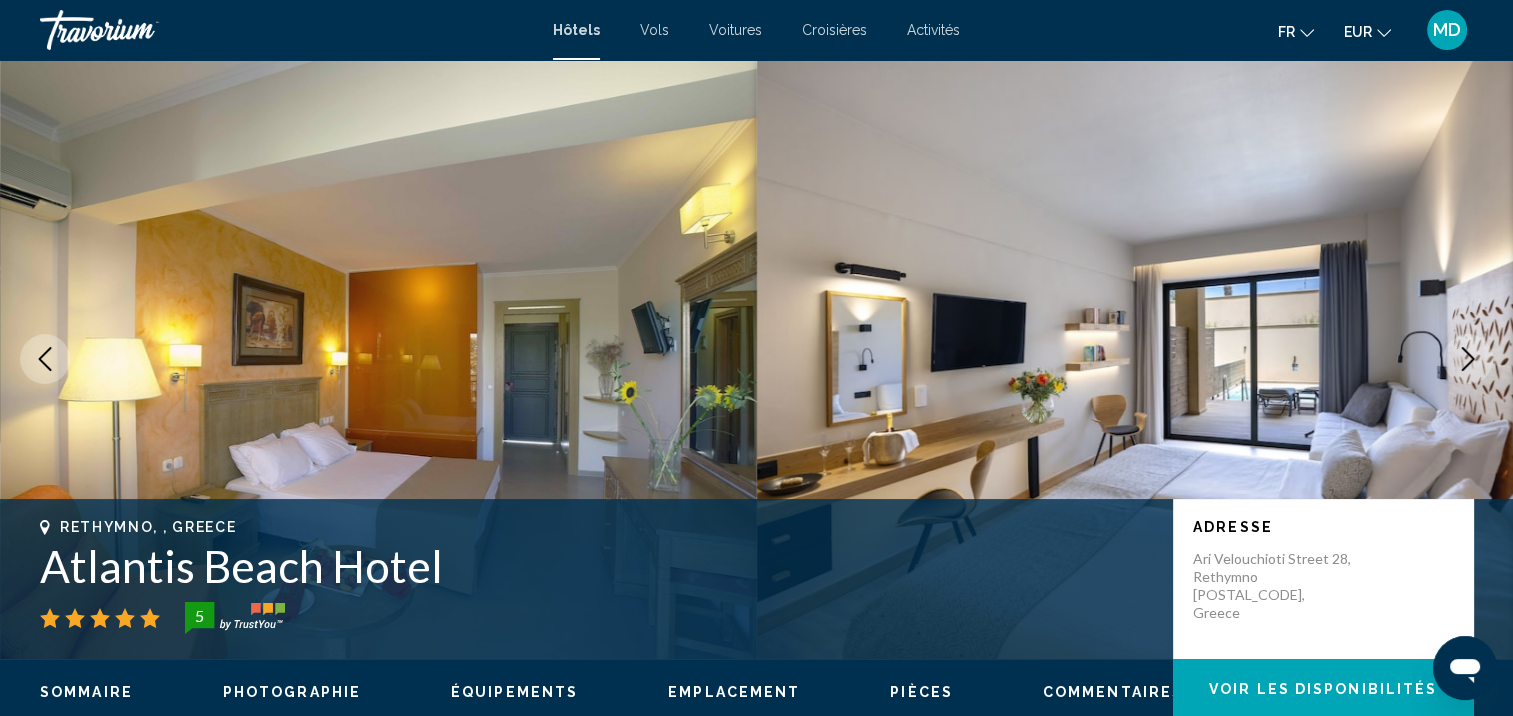 click at bounding box center (1468, 359) 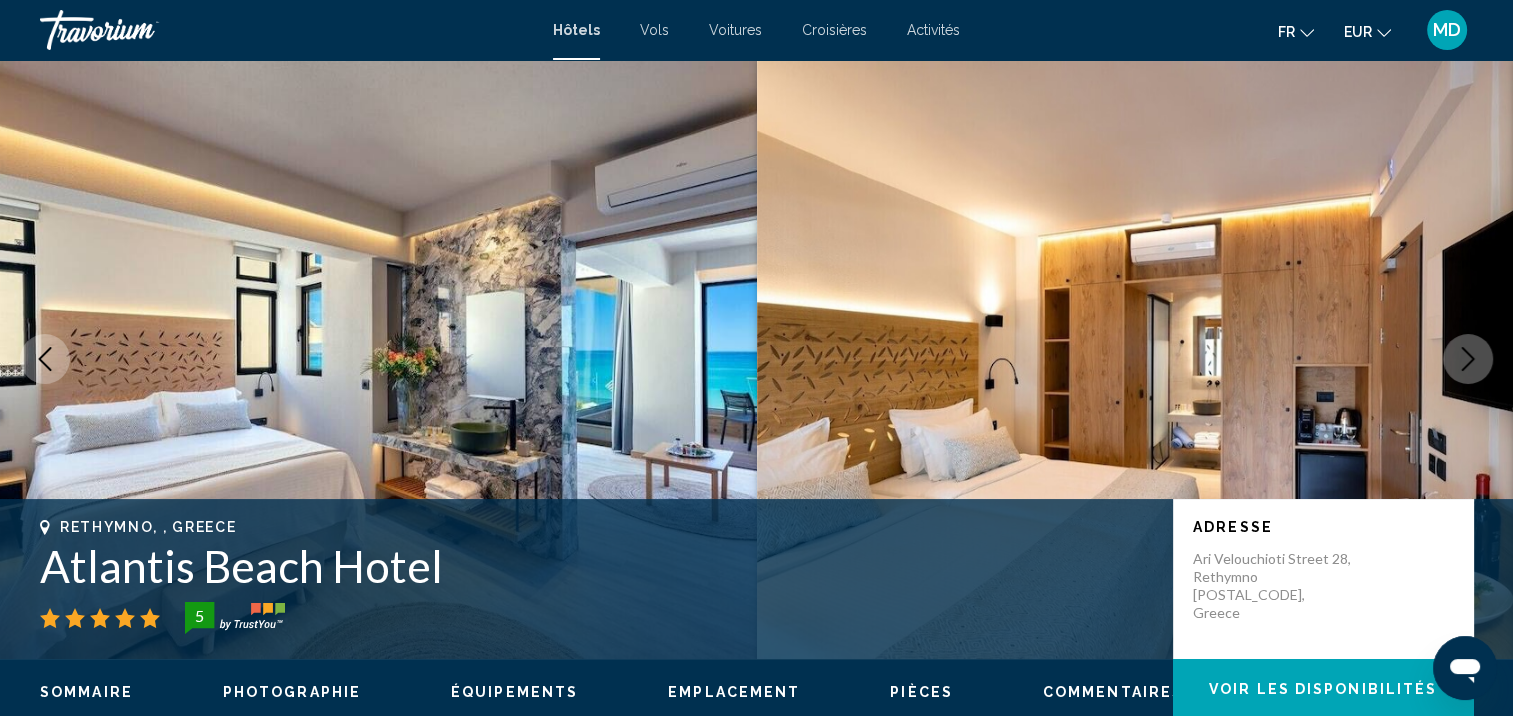 click at bounding box center (1468, 359) 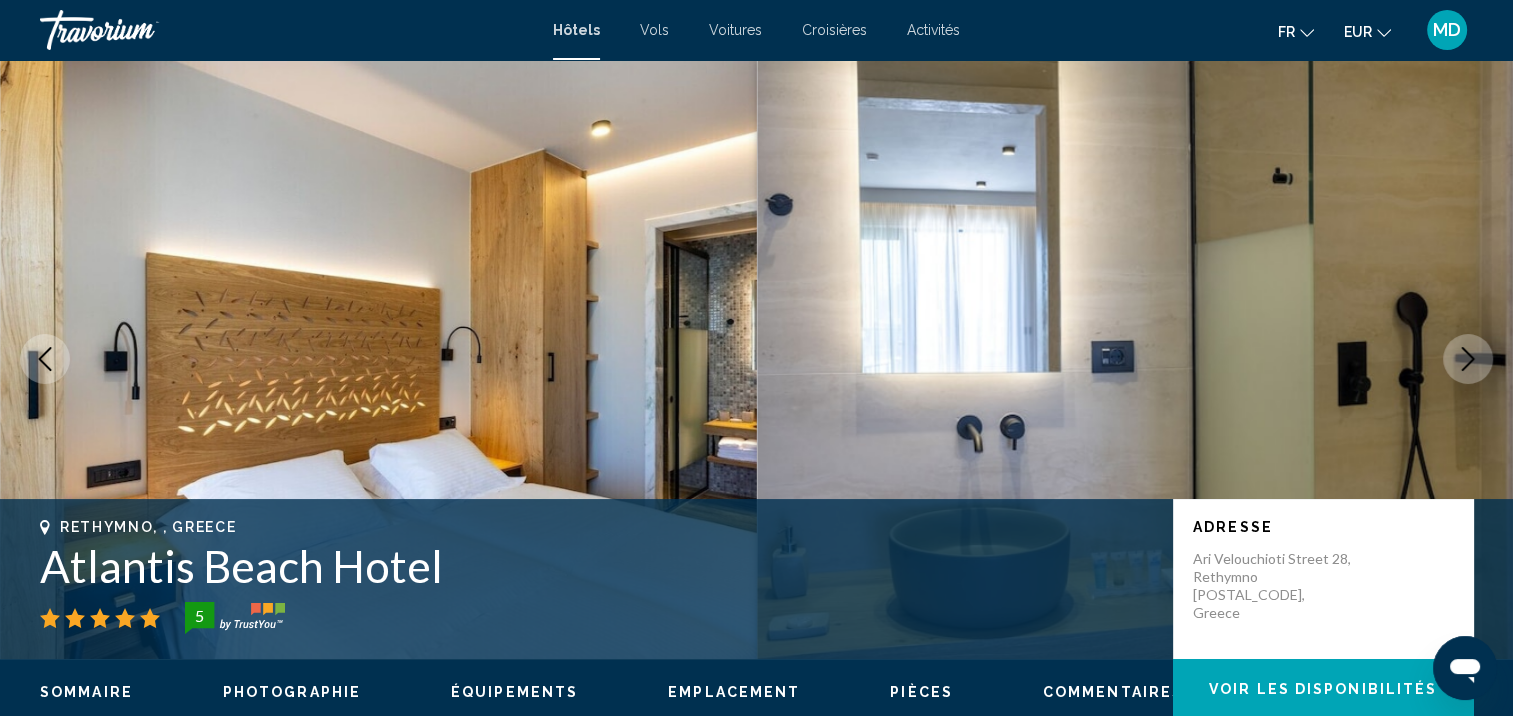 click at bounding box center (1468, 359) 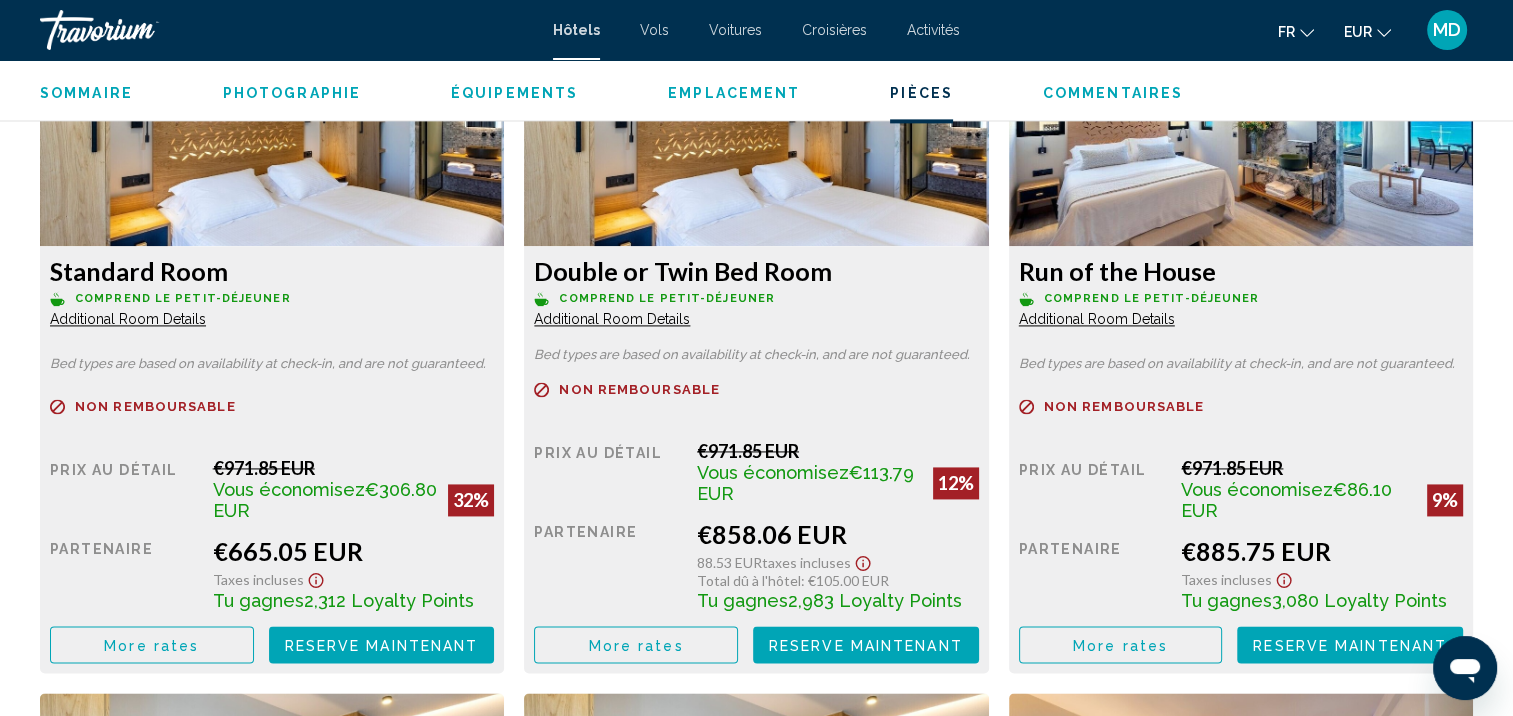 scroll, scrollTop: 2777, scrollLeft: 0, axis: vertical 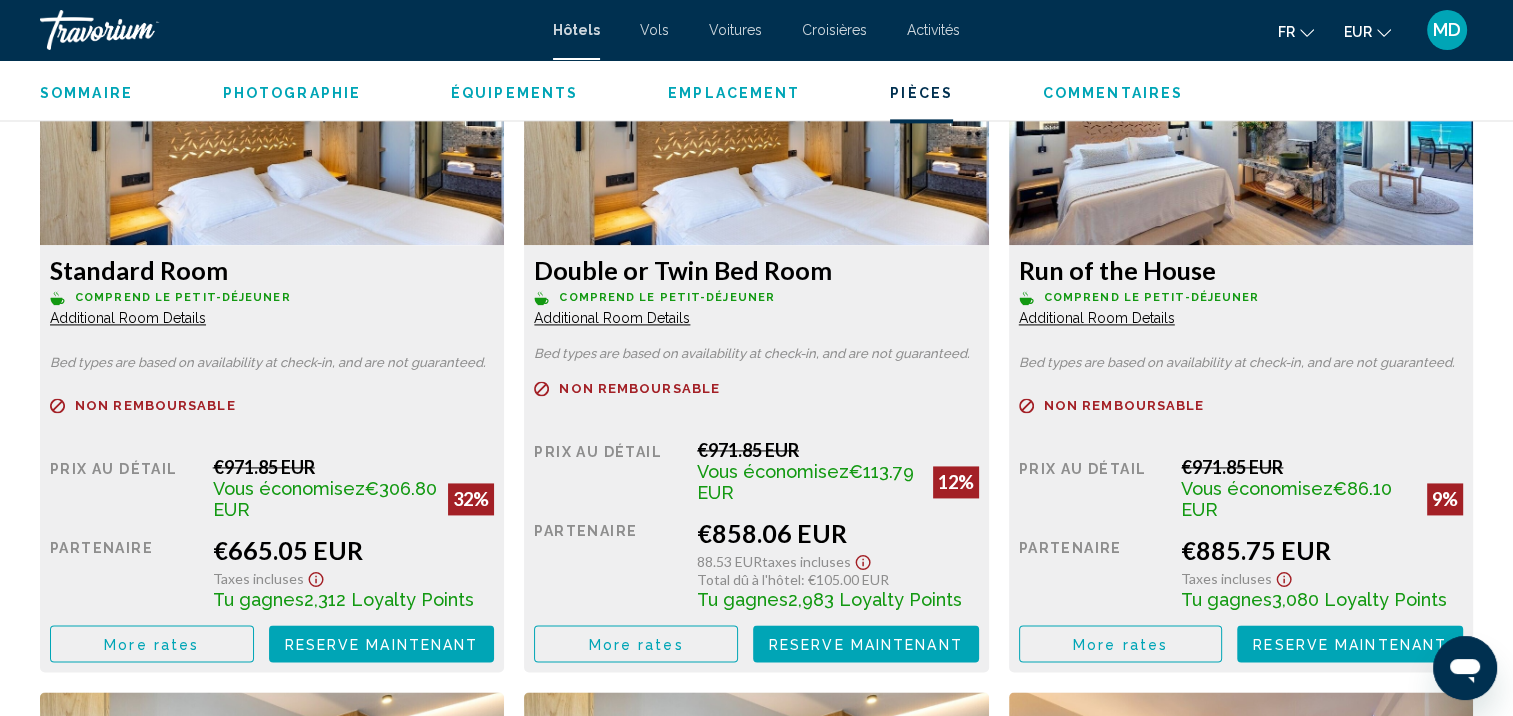 click on "More rates" at bounding box center [152, 643] 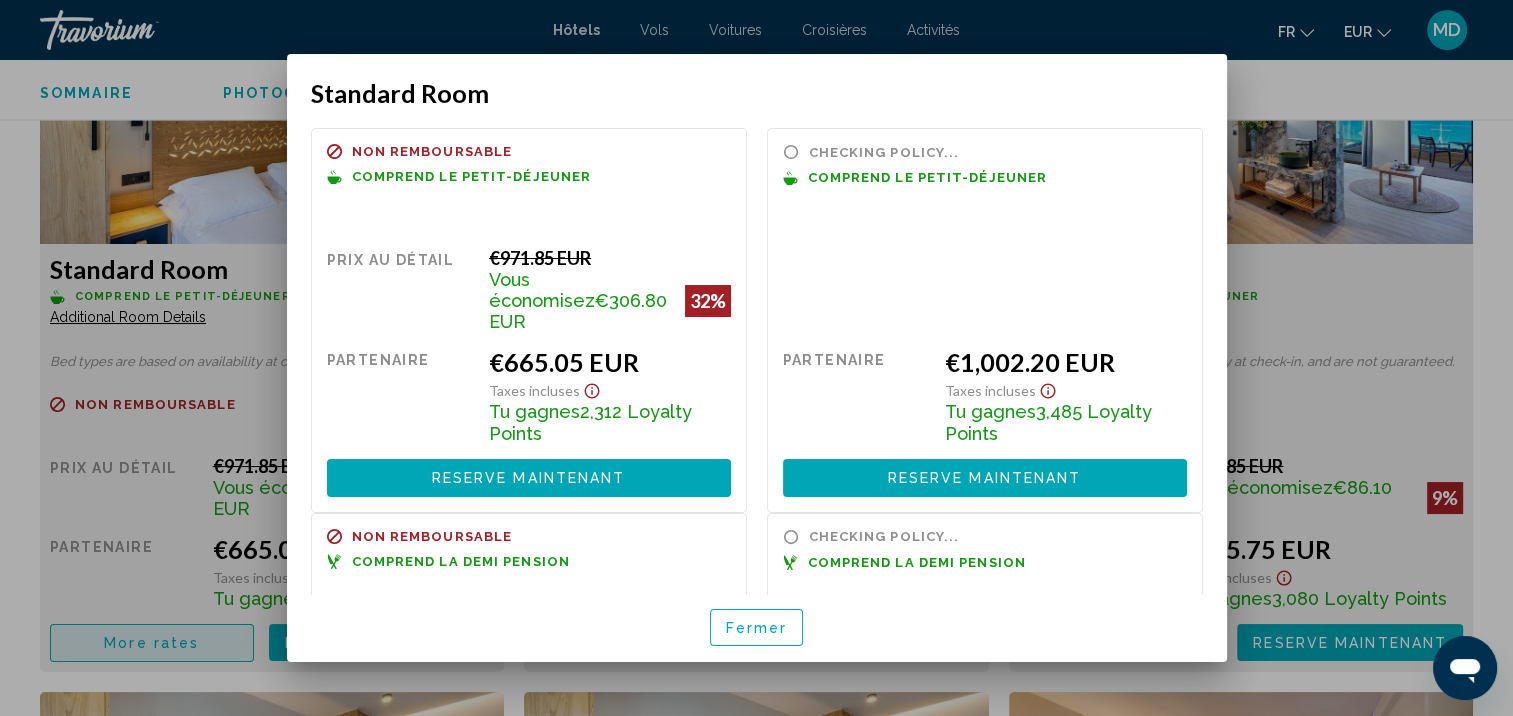 scroll, scrollTop: 0, scrollLeft: 0, axis: both 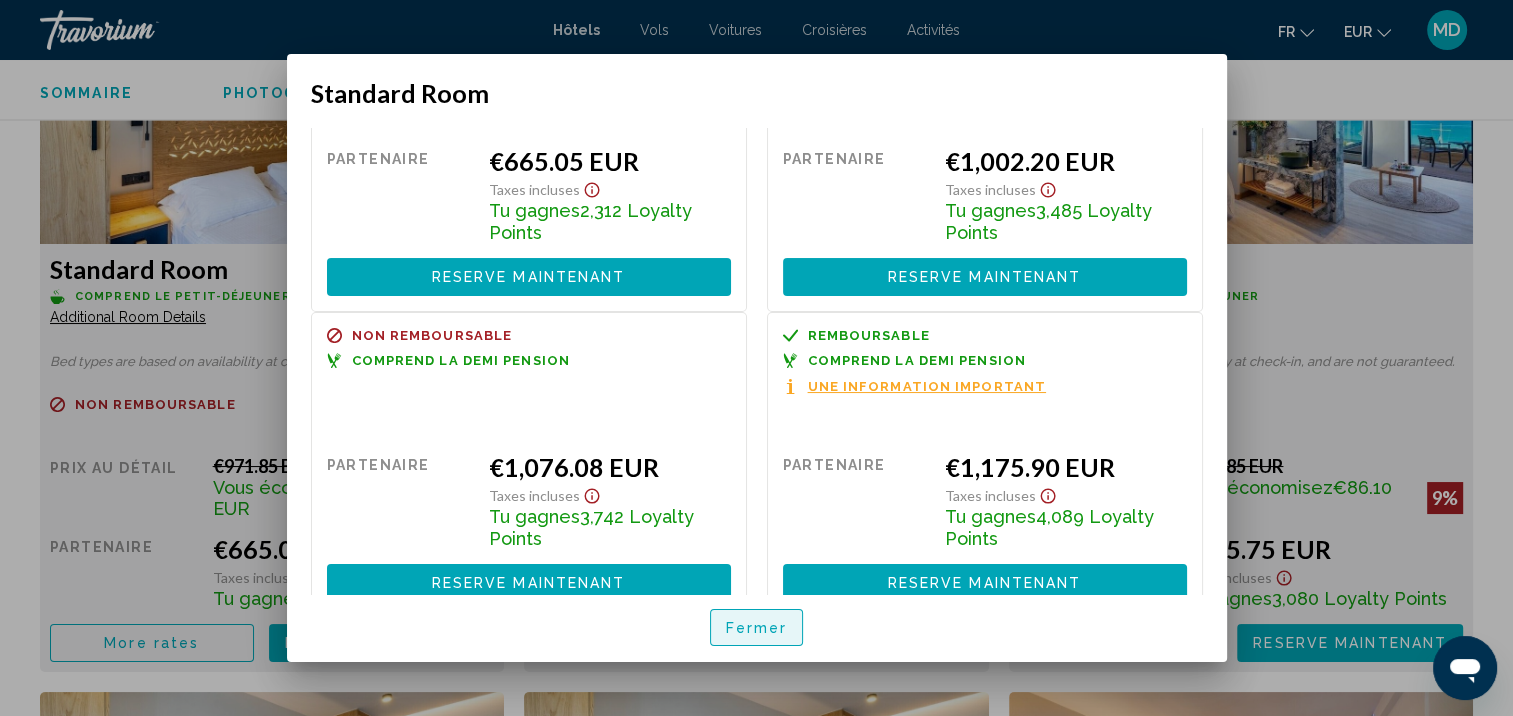 click on "Fermer" at bounding box center [757, 628] 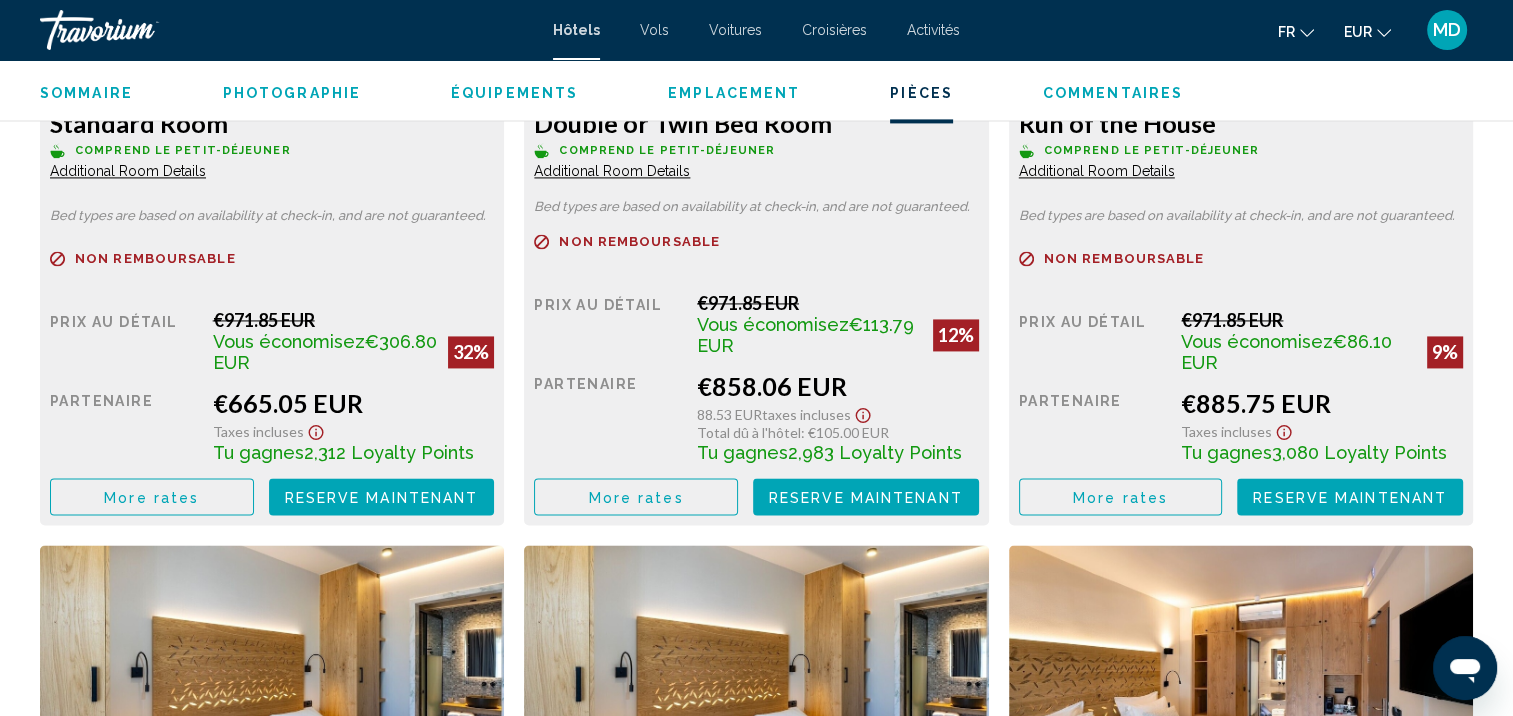 scroll, scrollTop: 2750, scrollLeft: 0, axis: vertical 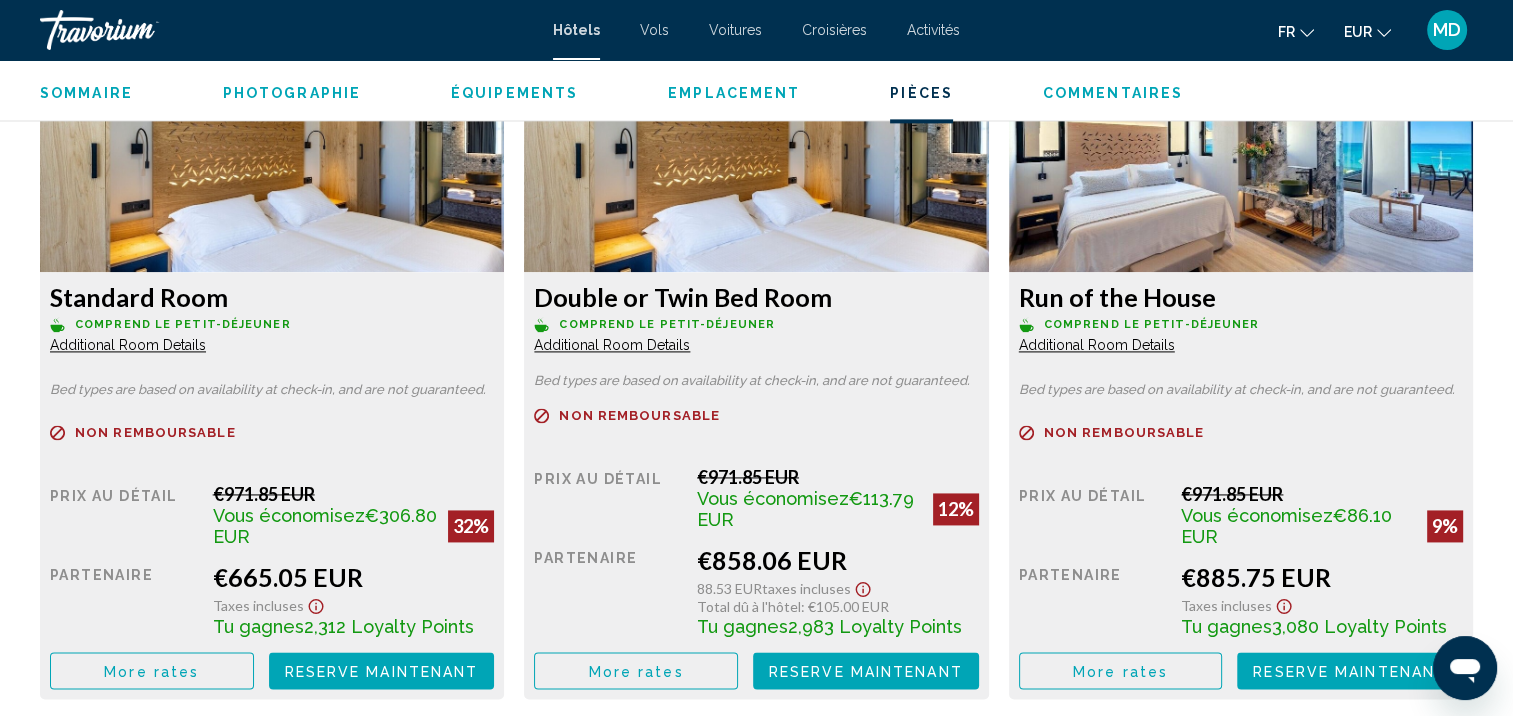 click on "More rates" at bounding box center (152, 670) 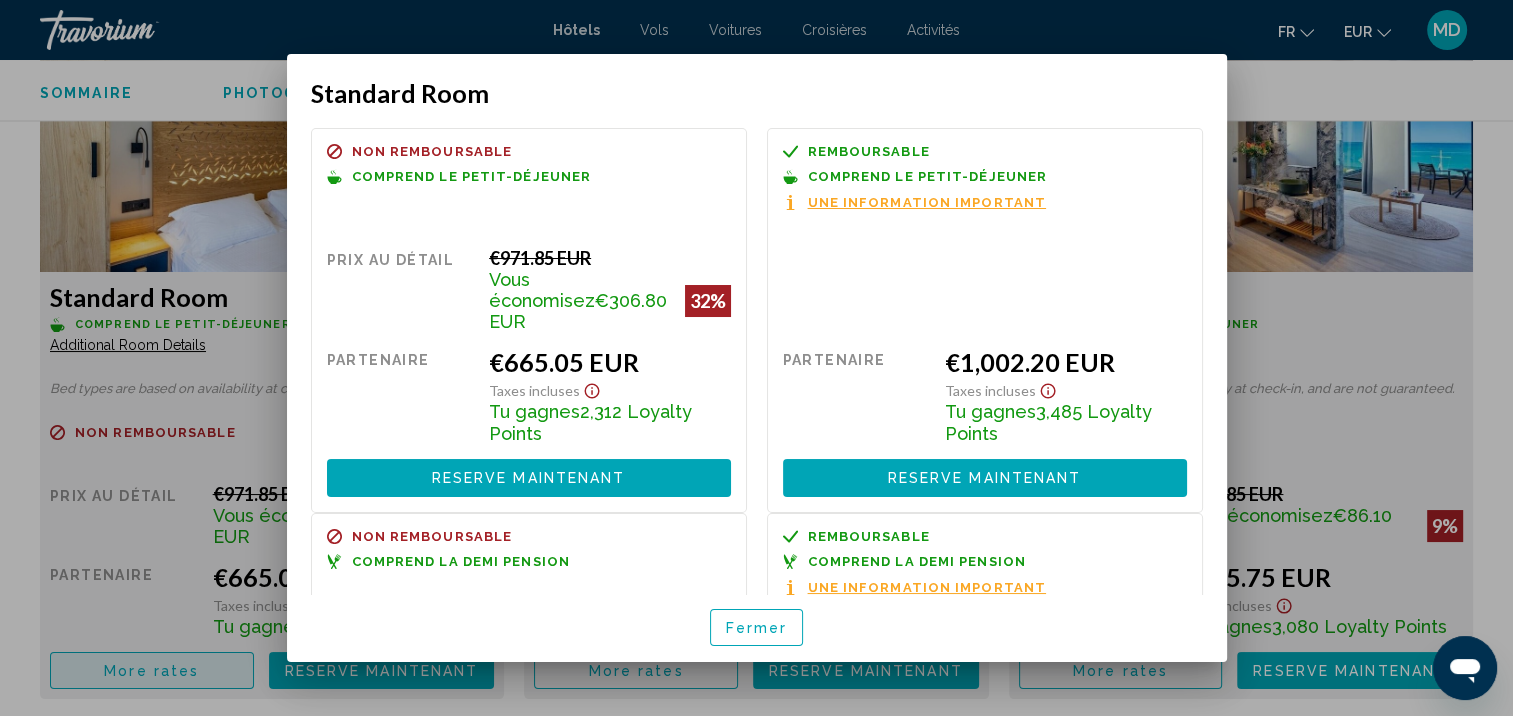 scroll, scrollTop: 0, scrollLeft: 0, axis: both 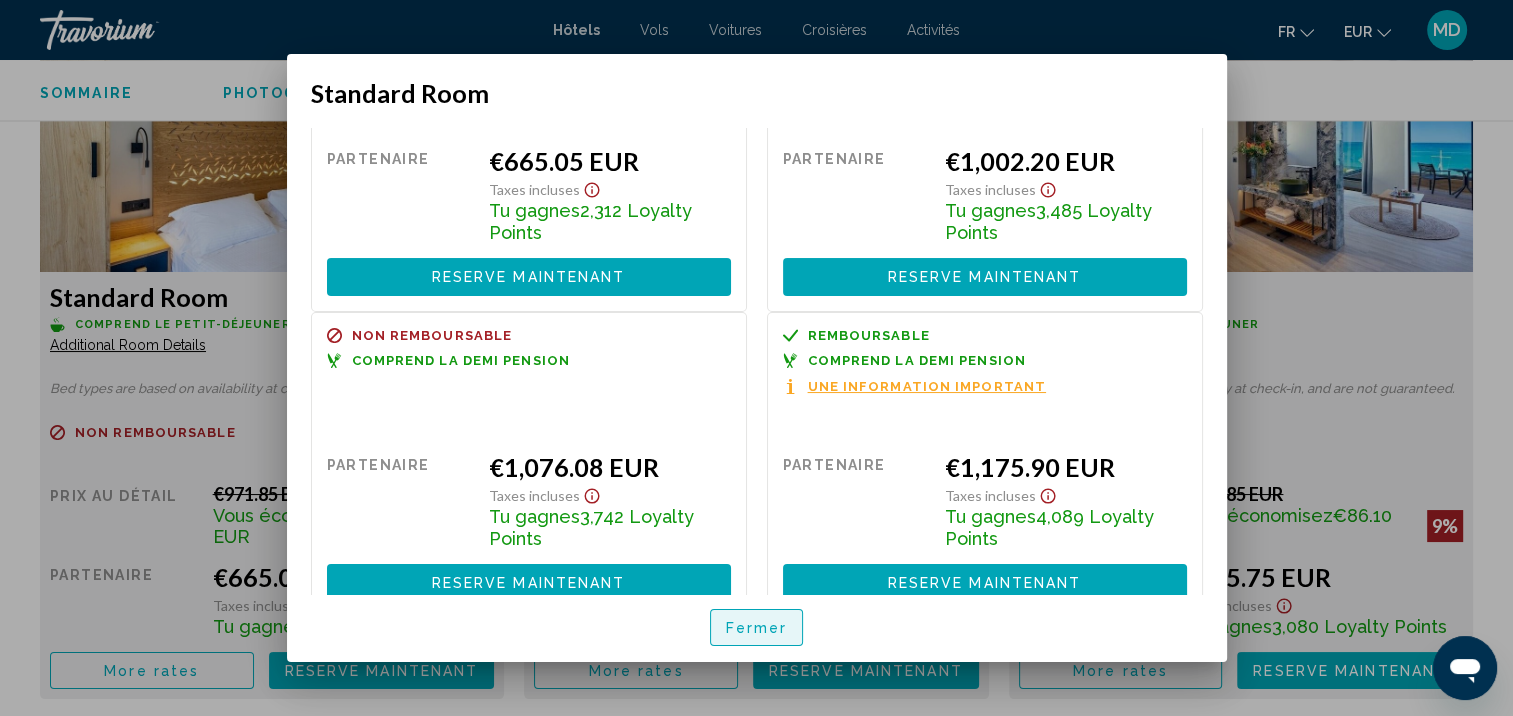 click on "Fermer" at bounding box center (757, 628) 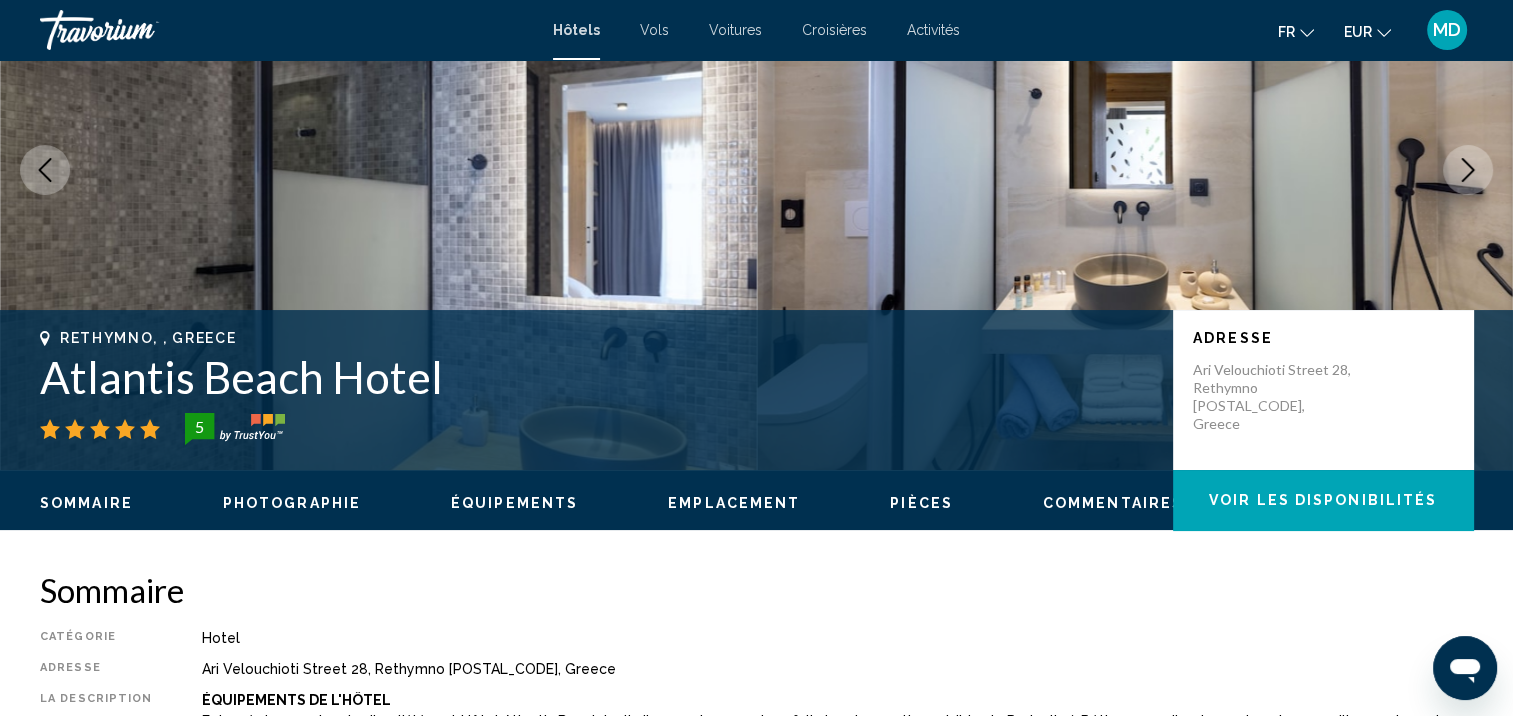 scroll, scrollTop: 0, scrollLeft: 0, axis: both 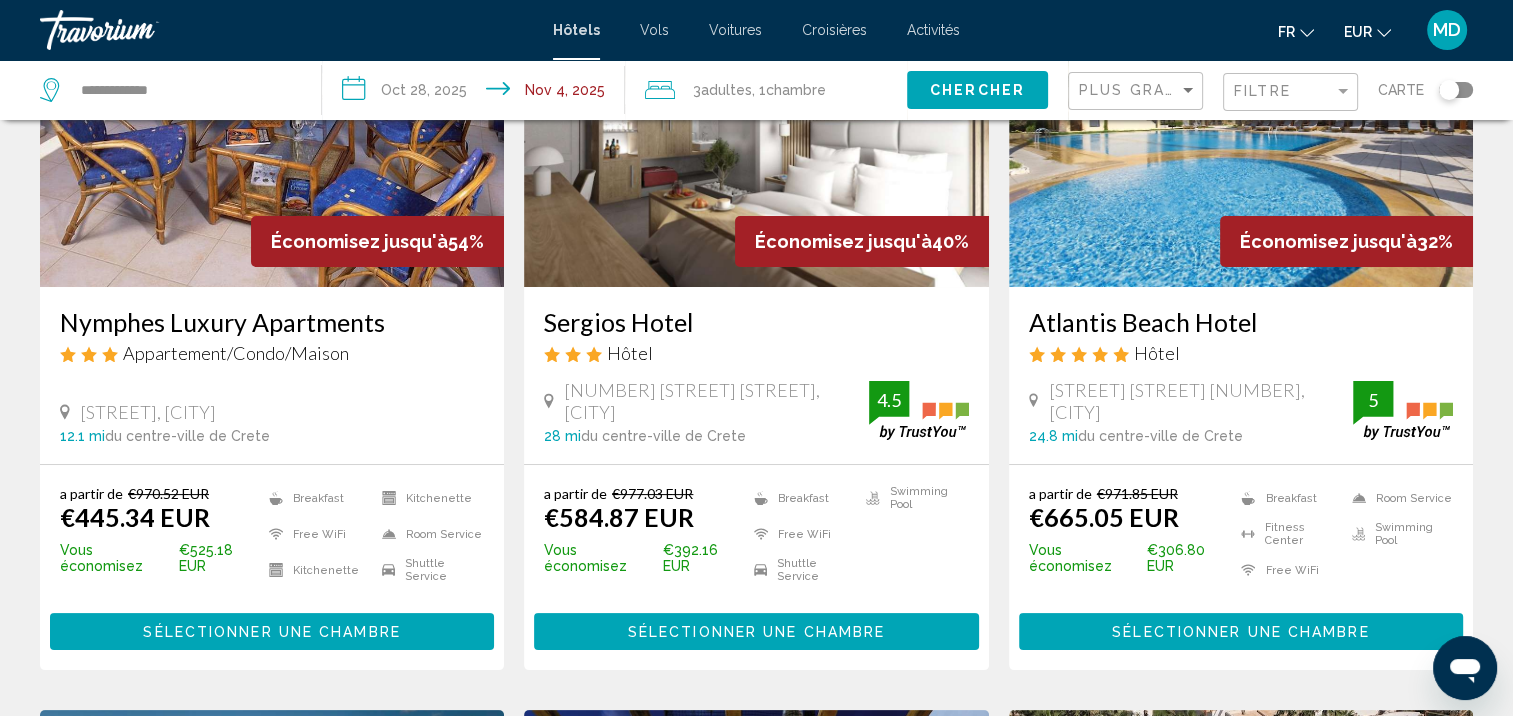 click on "Sergios Hotel" at bounding box center (756, 322) 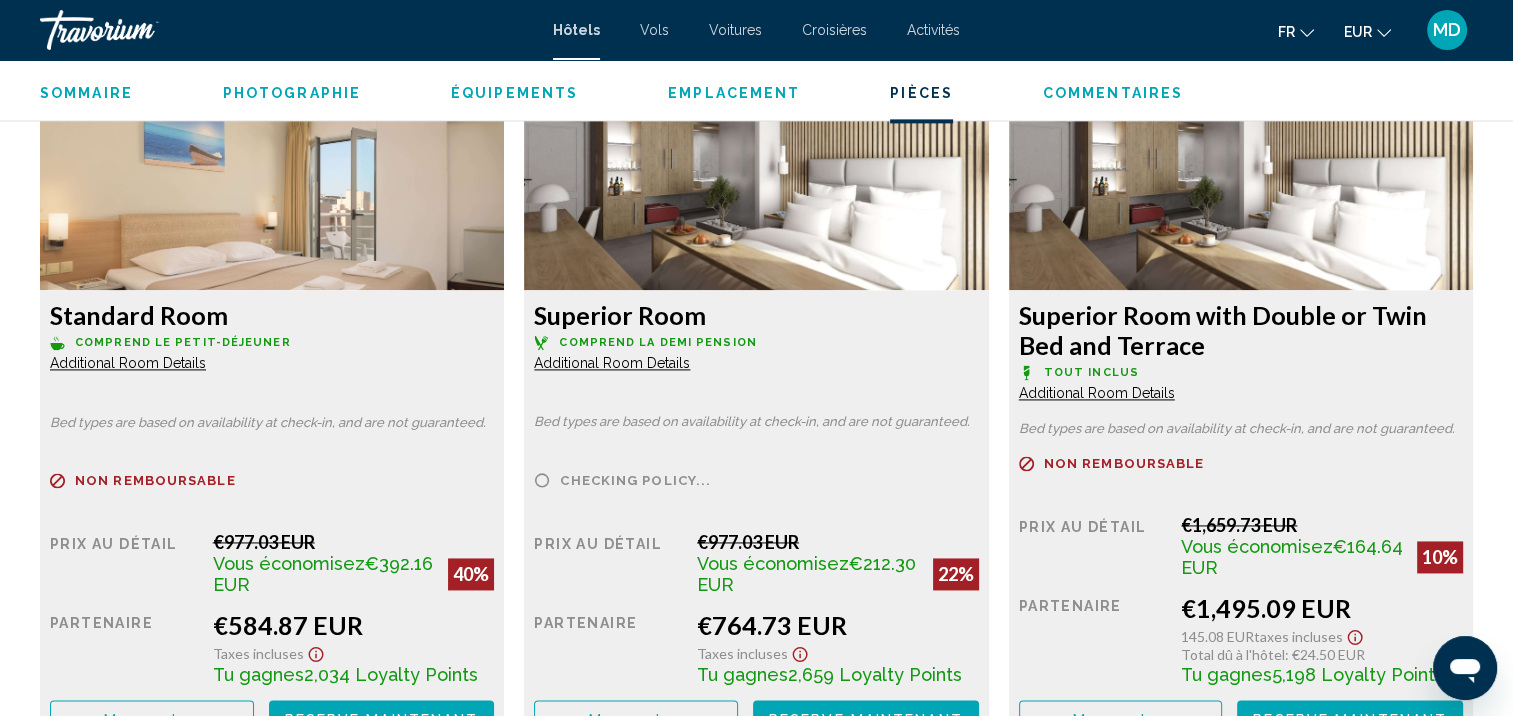 scroll, scrollTop: 2931, scrollLeft: 0, axis: vertical 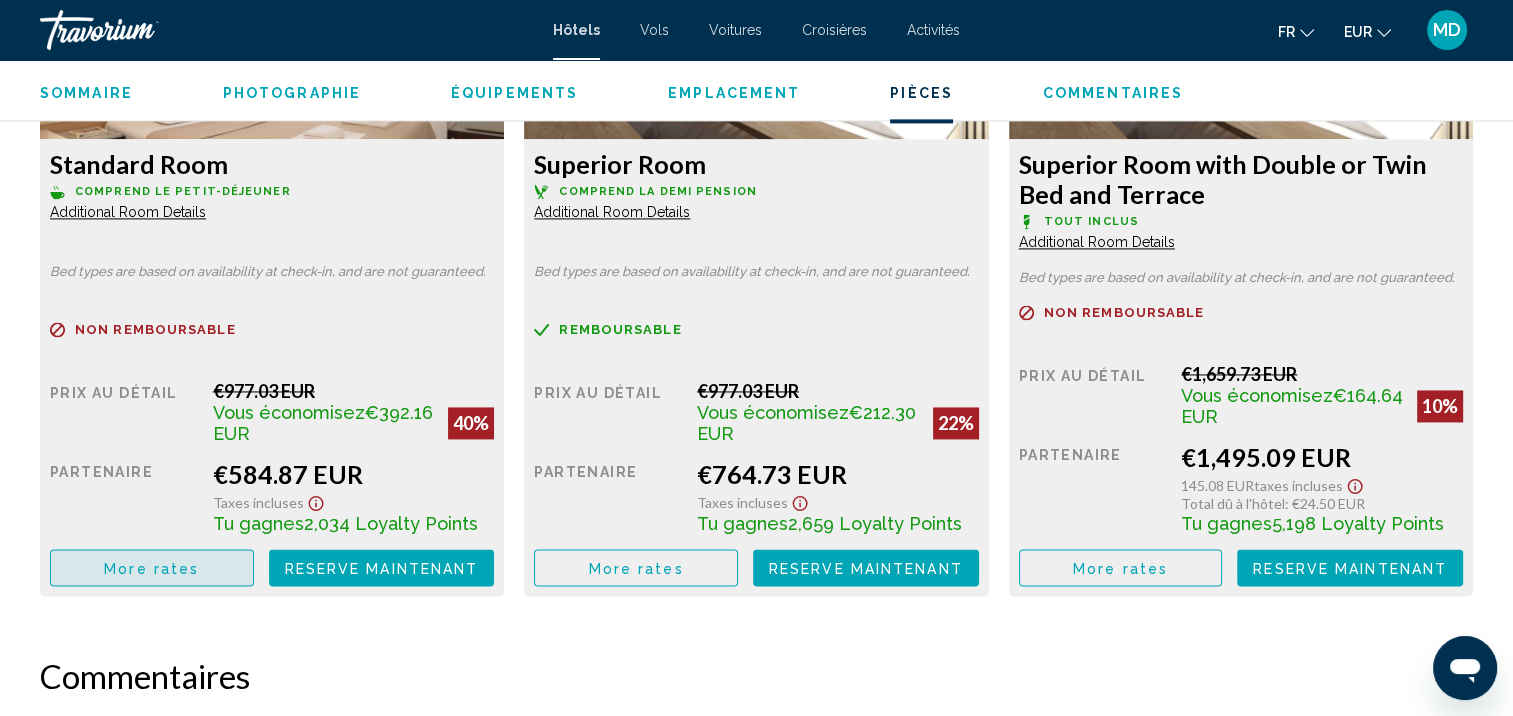 click on "More rates" at bounding box center [151, 568] 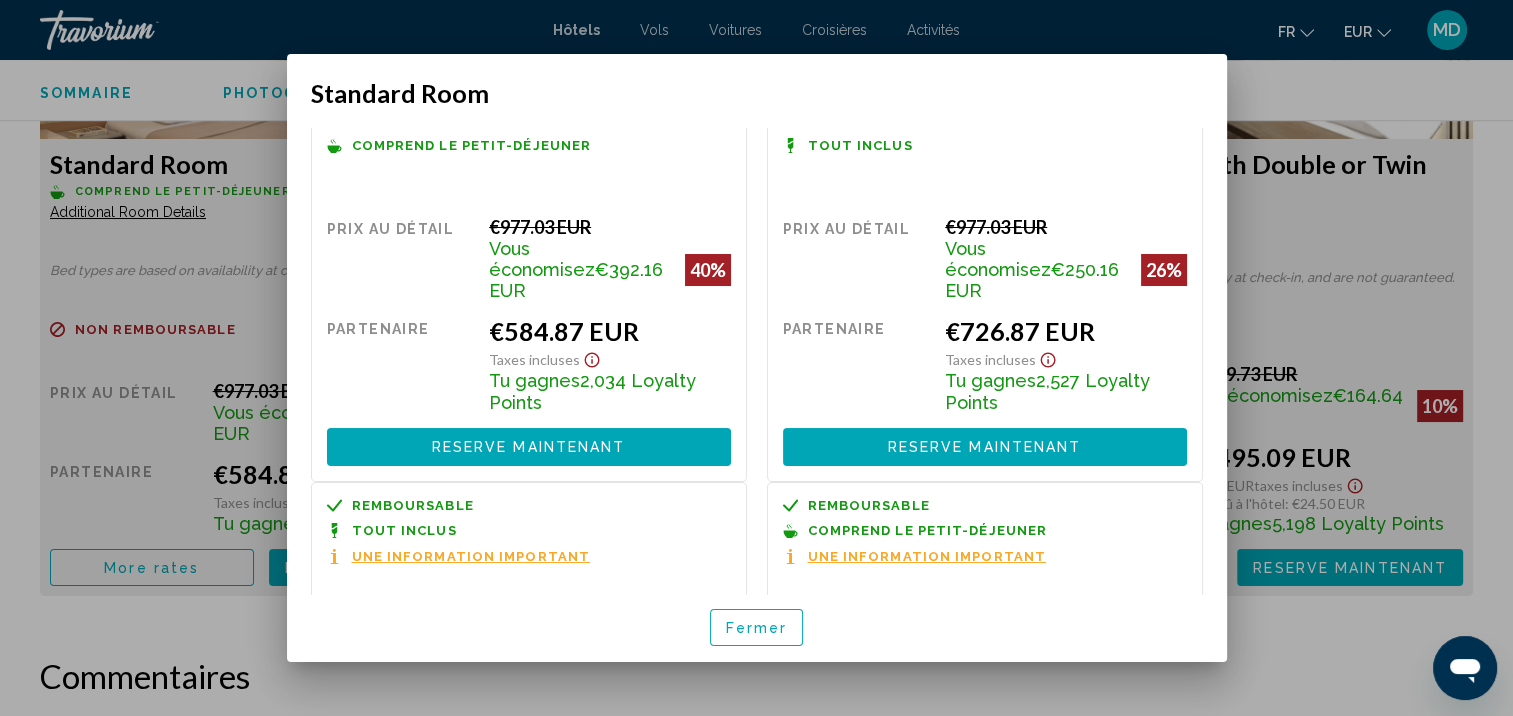 scroll, scrollTop: 0, scrollLeft: 0, axis: both 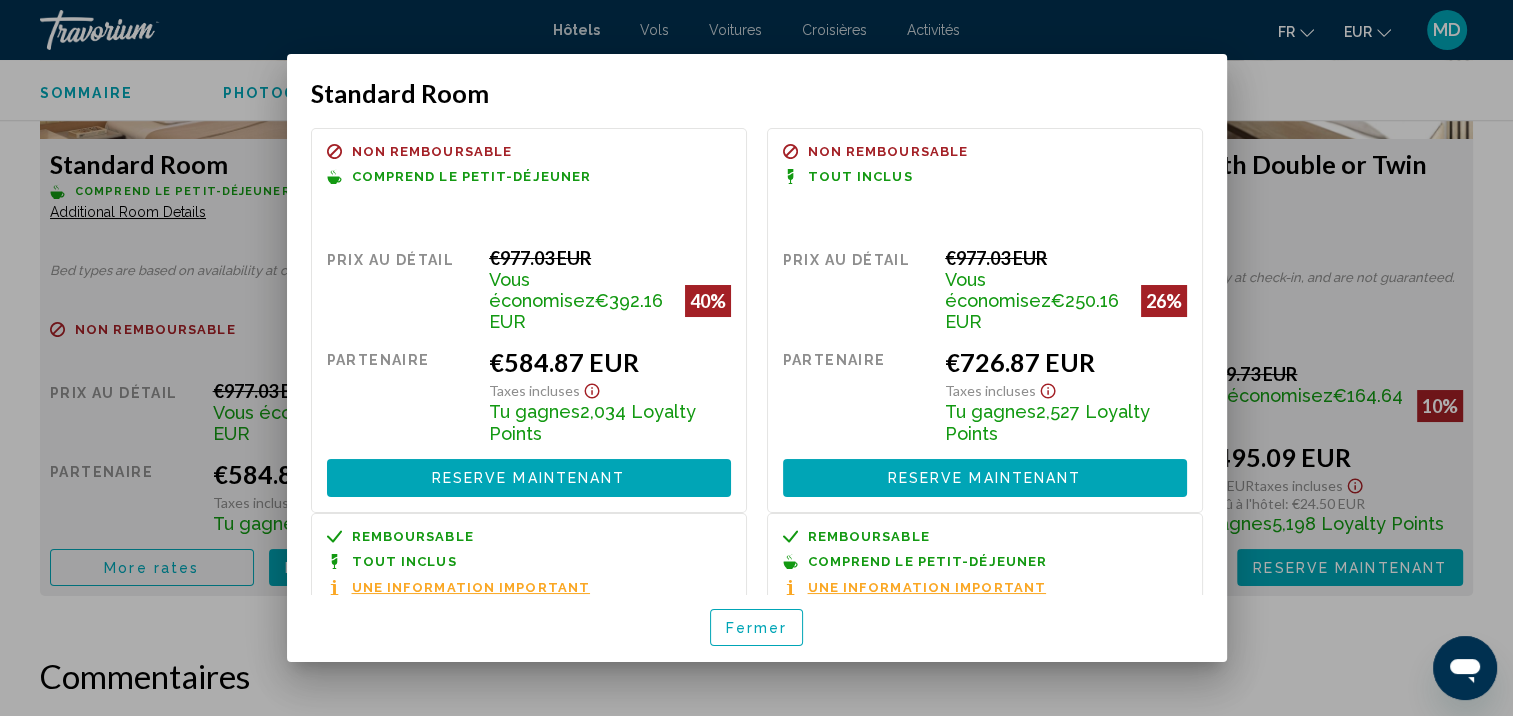 click on "Fermer" at bounding box center [757, 628] 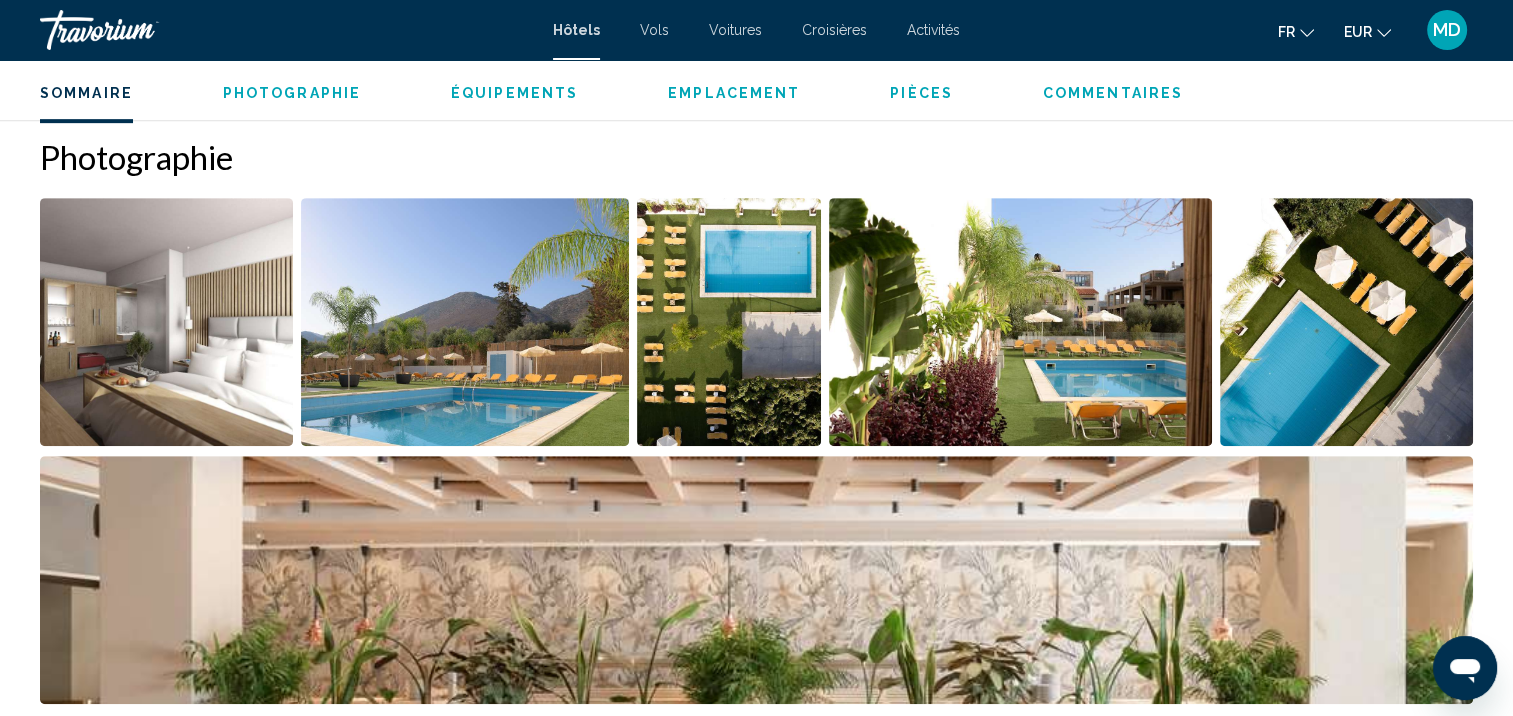scroll, scrollTop: 971, scrollLeft: 0, axis: vertical 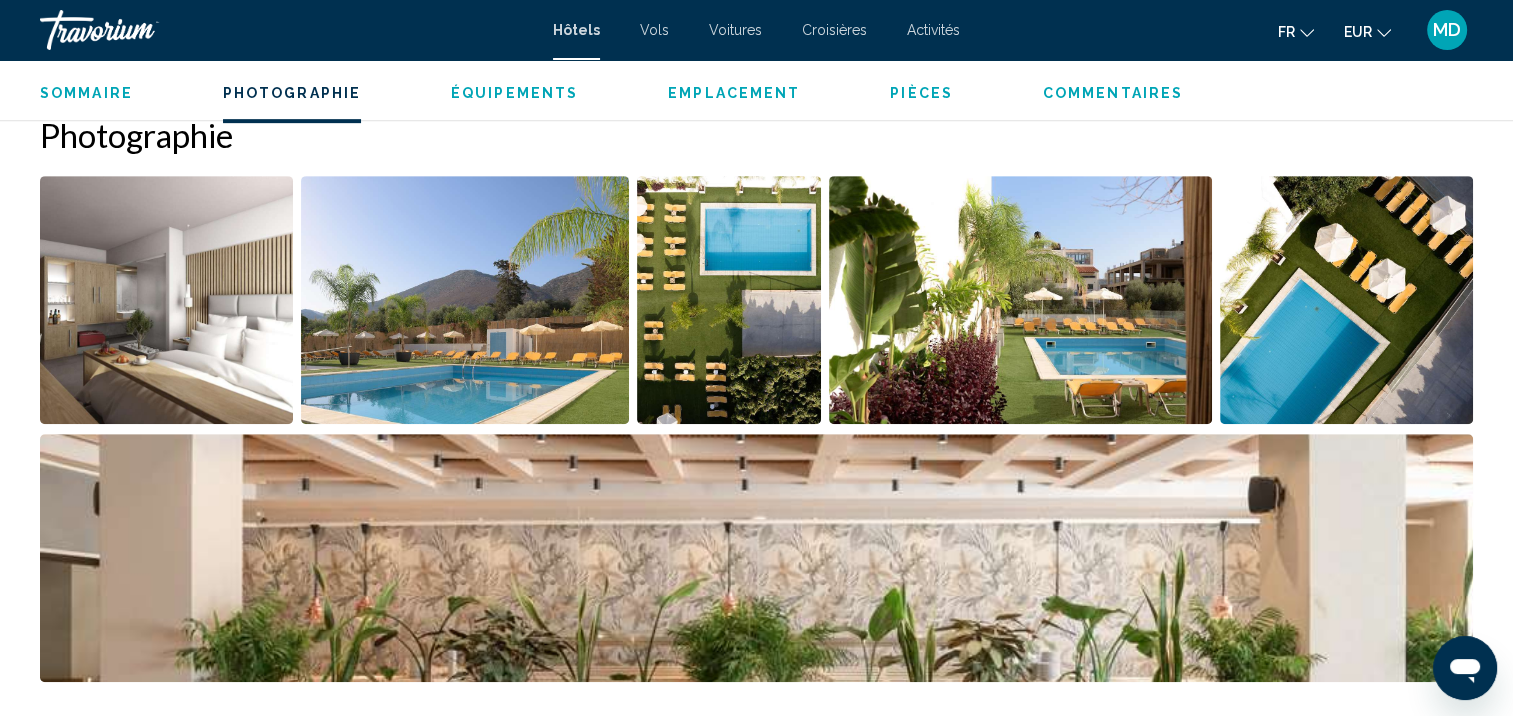 click at bounding box center [166, 300] 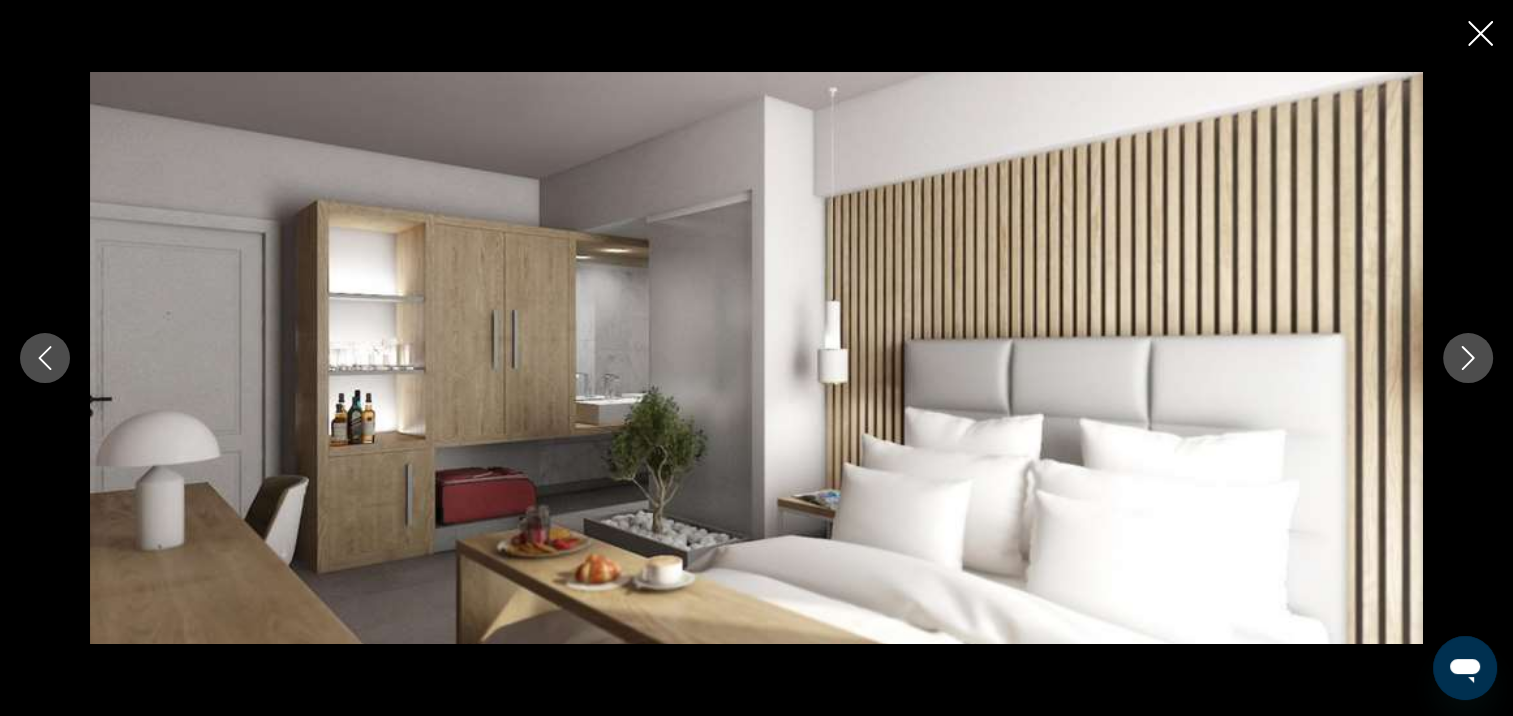 click 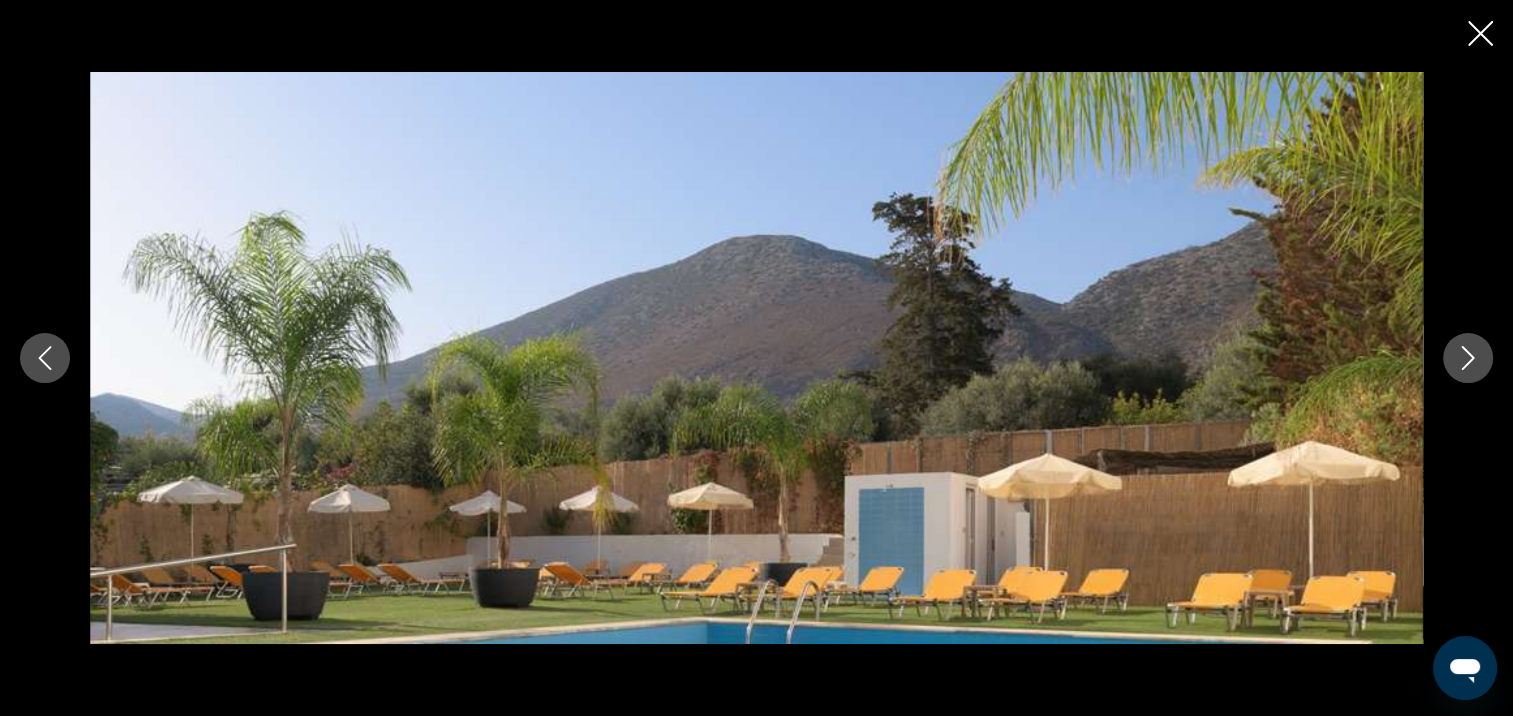 click 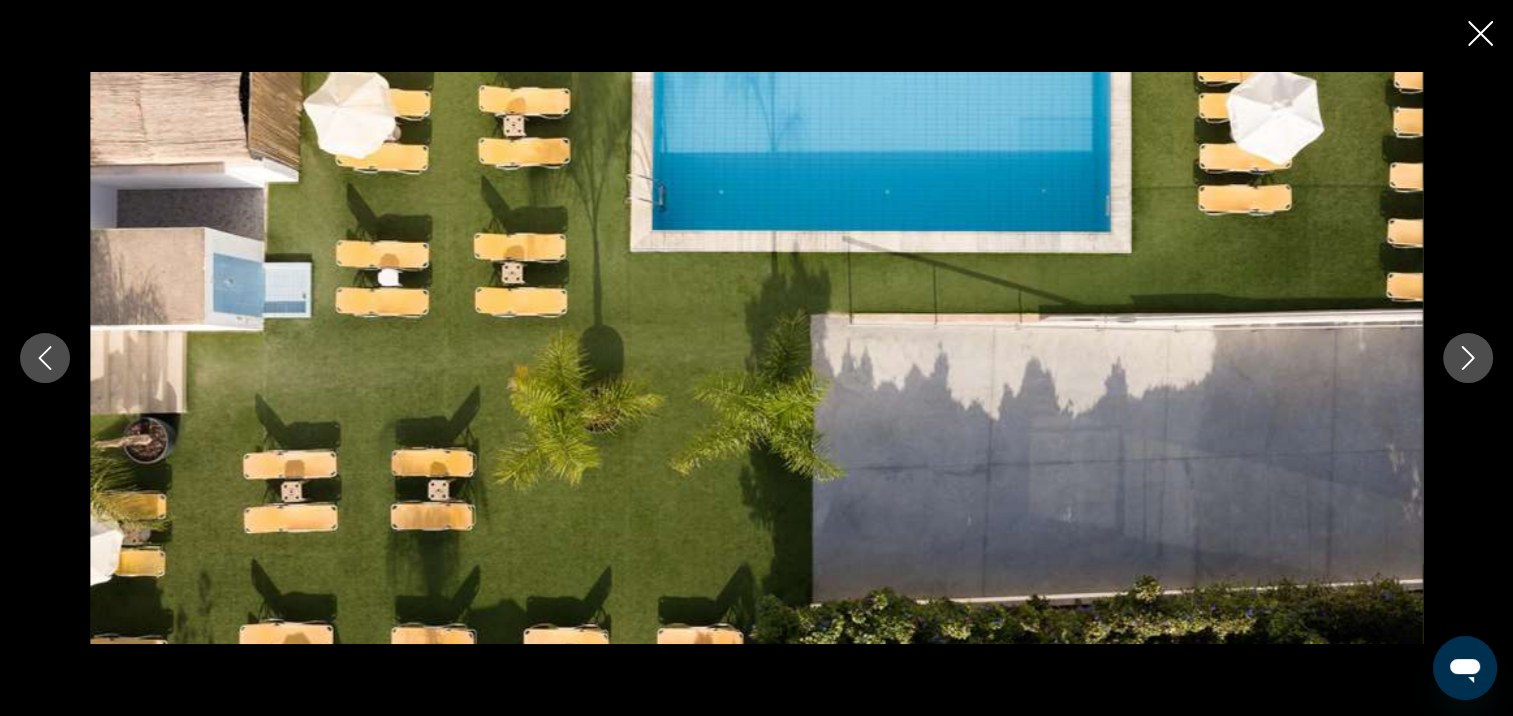 click at bounding box center [1468, 358] 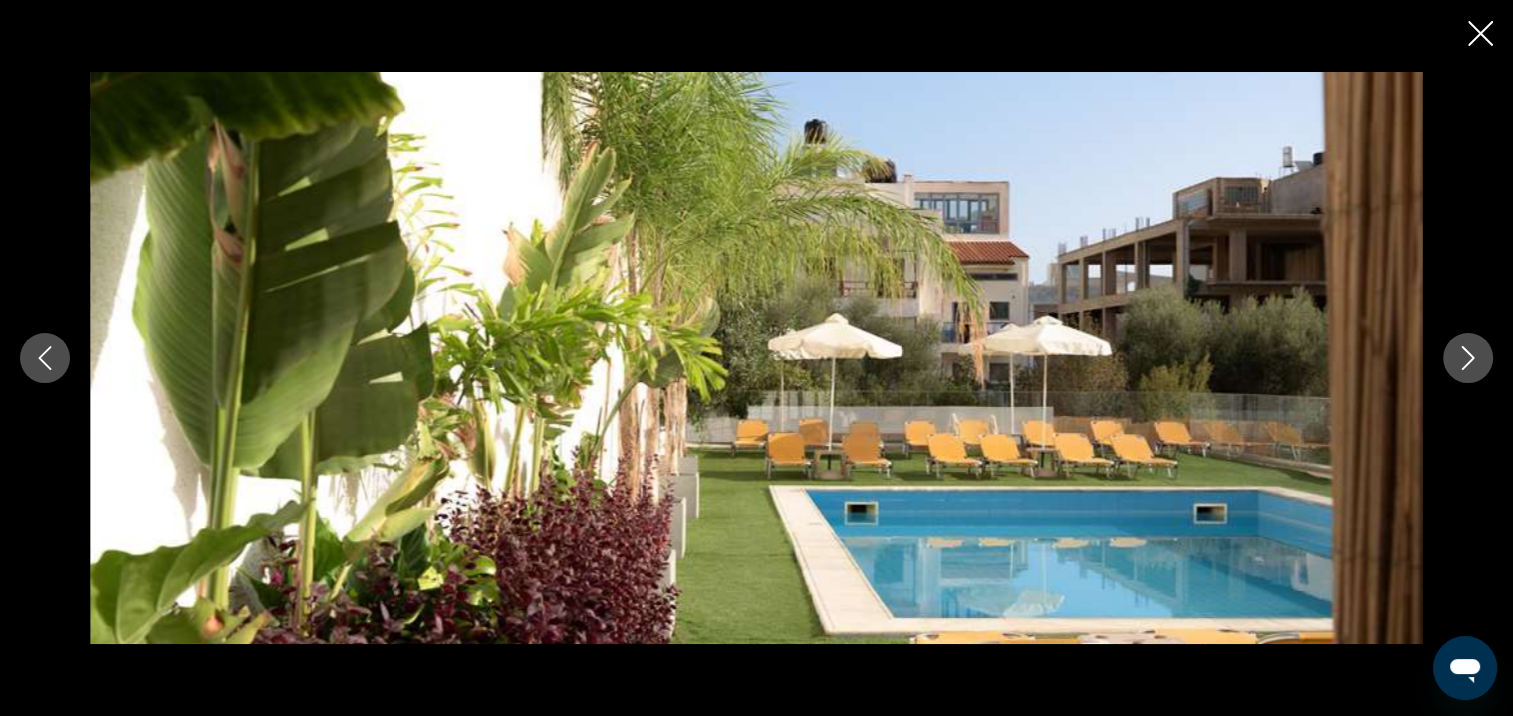 click at bounding box center (1468, 358) 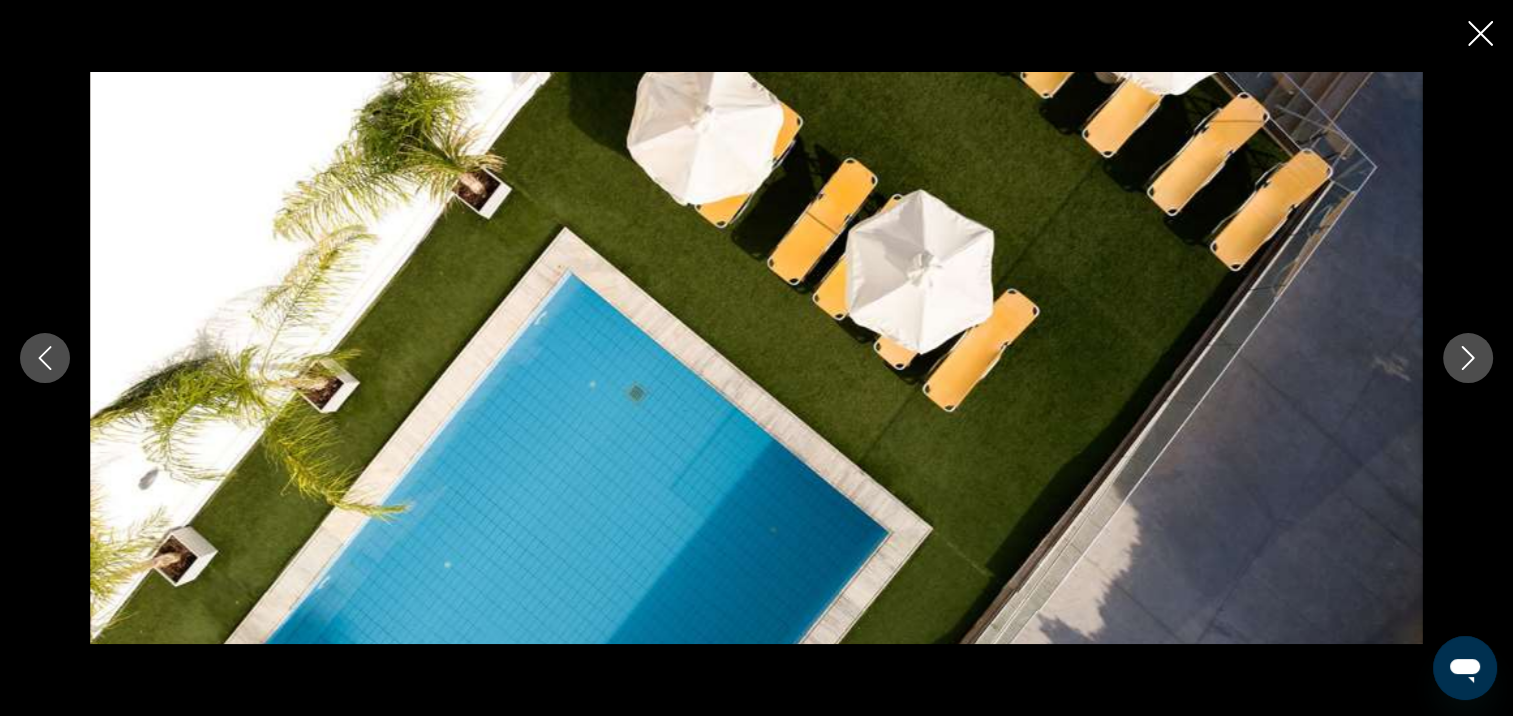 click at bounding box center (1468, 358) 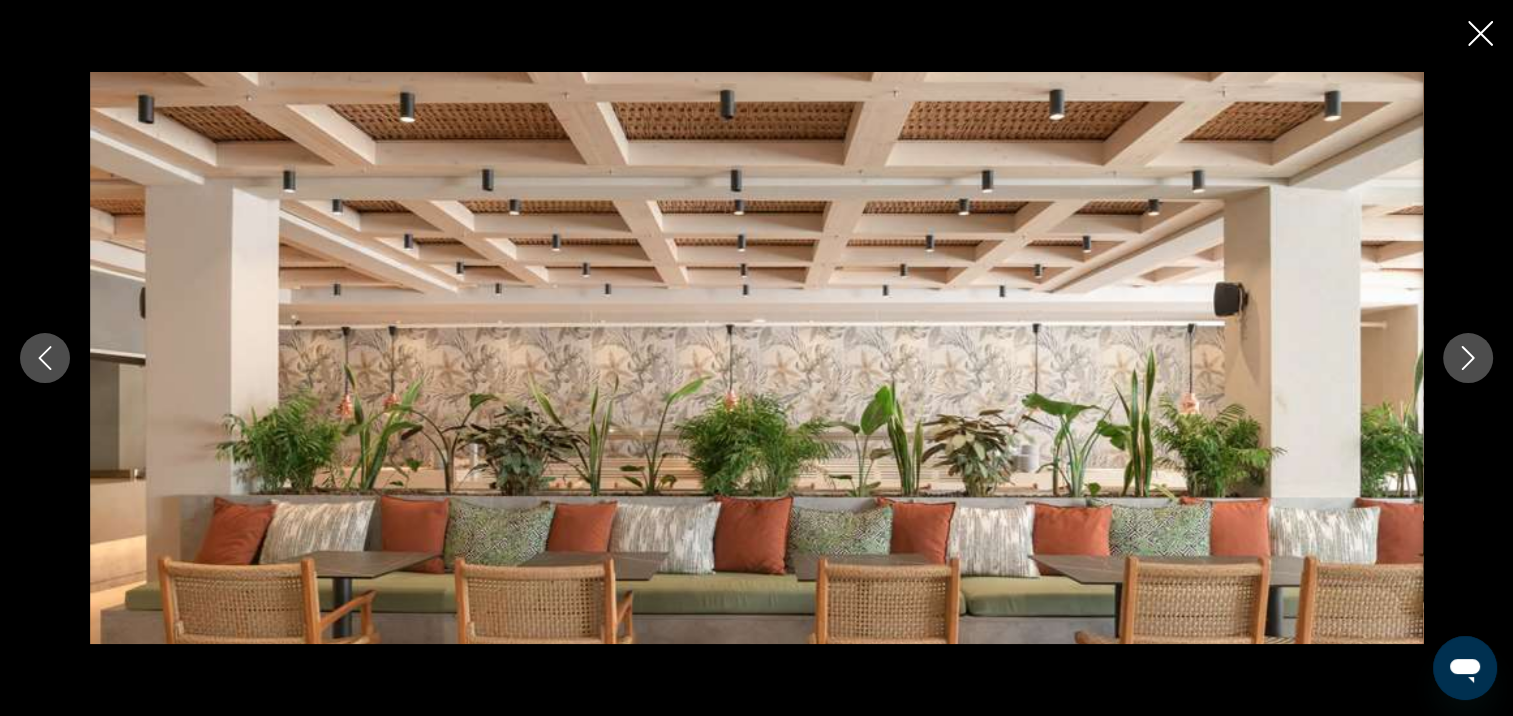 click at bounding box center (1468, 358) 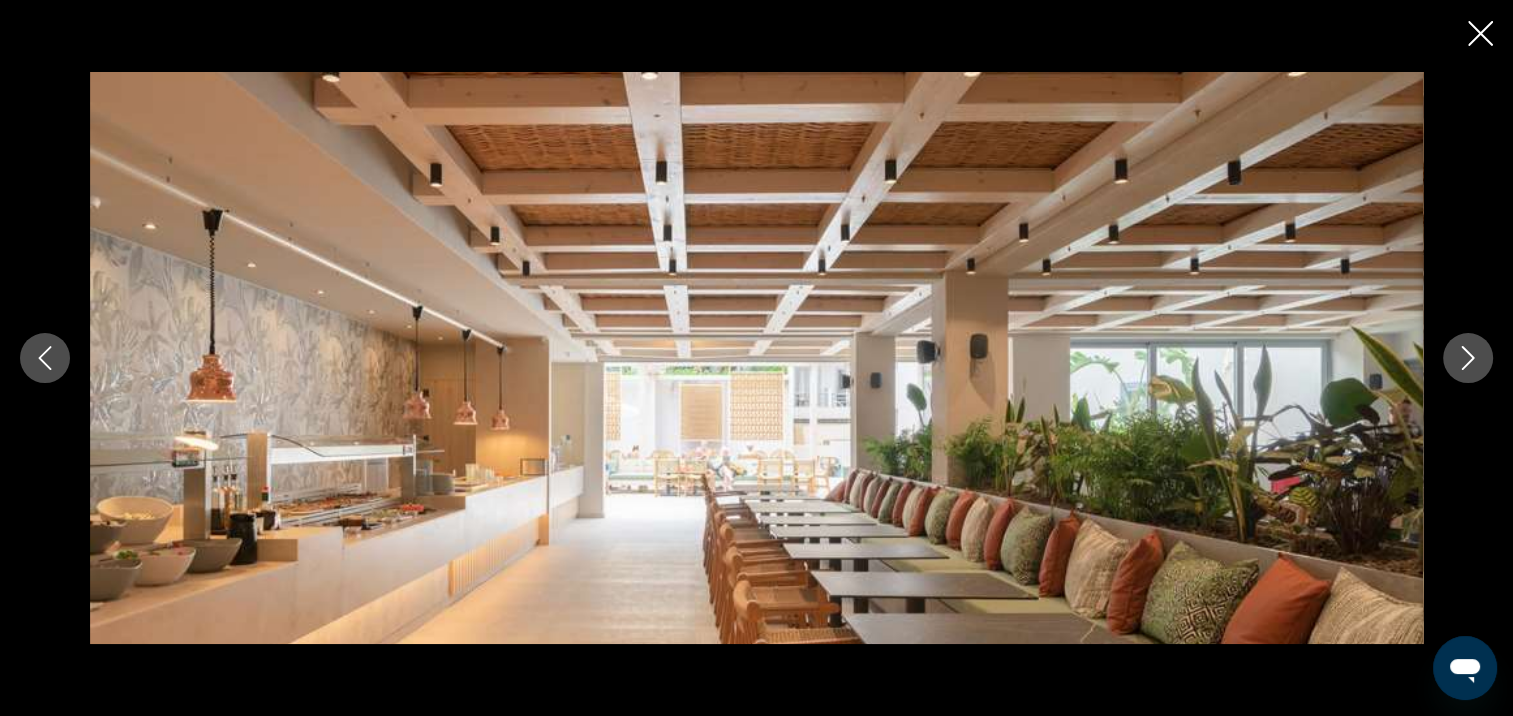 click at bounding box center [1468, 358] 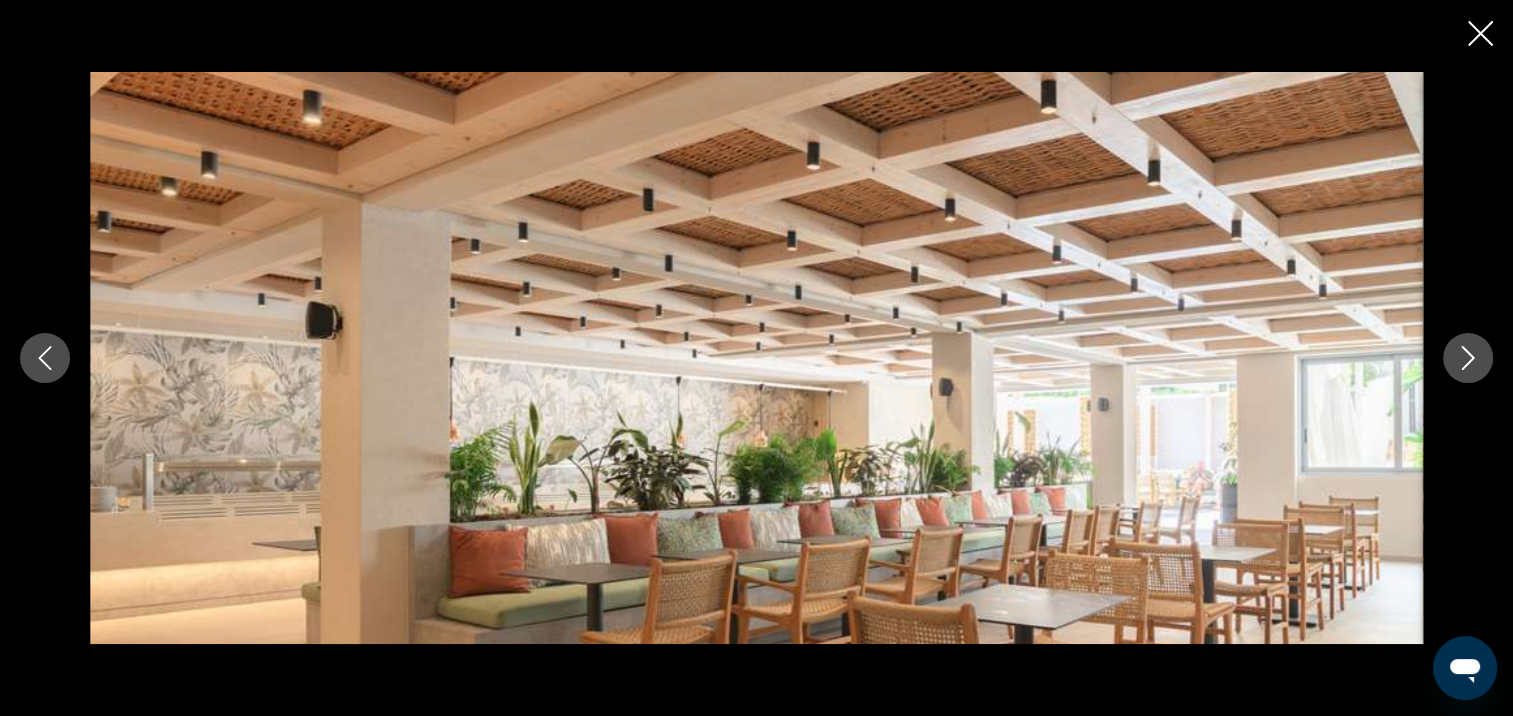 click at bounding box center [1468, 358] 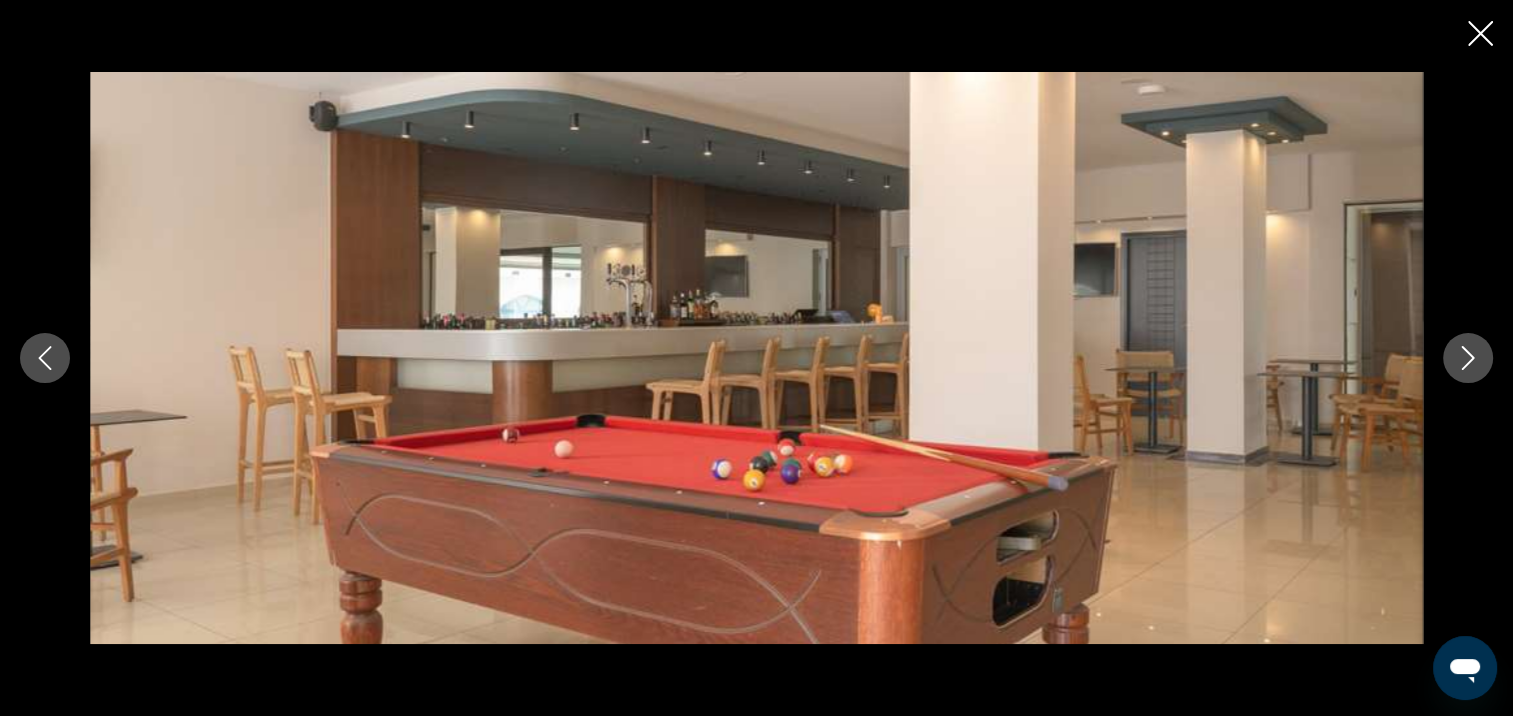 click at bounding box center [1468, 358] 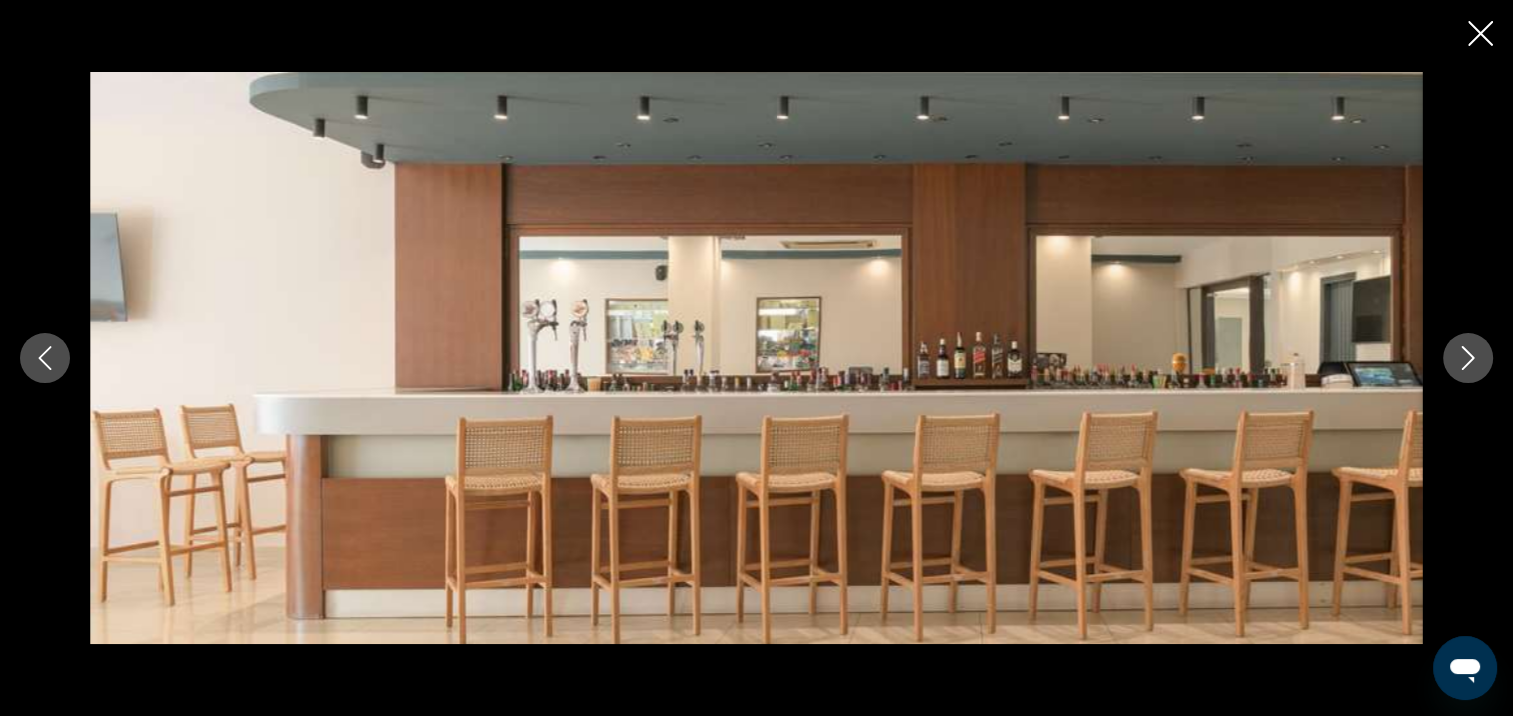 click at bounding box center [1468, 358] 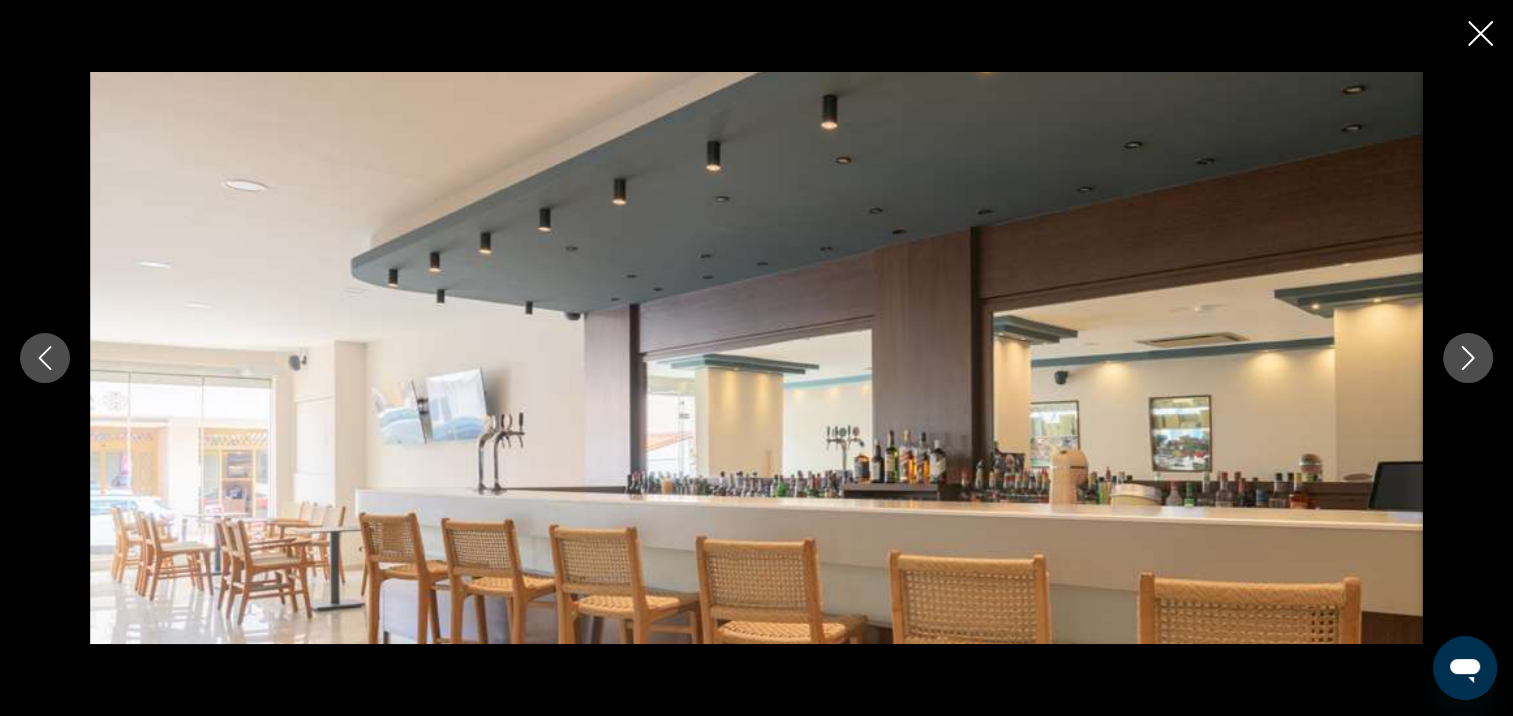 click at bounding box center [1468, 358] 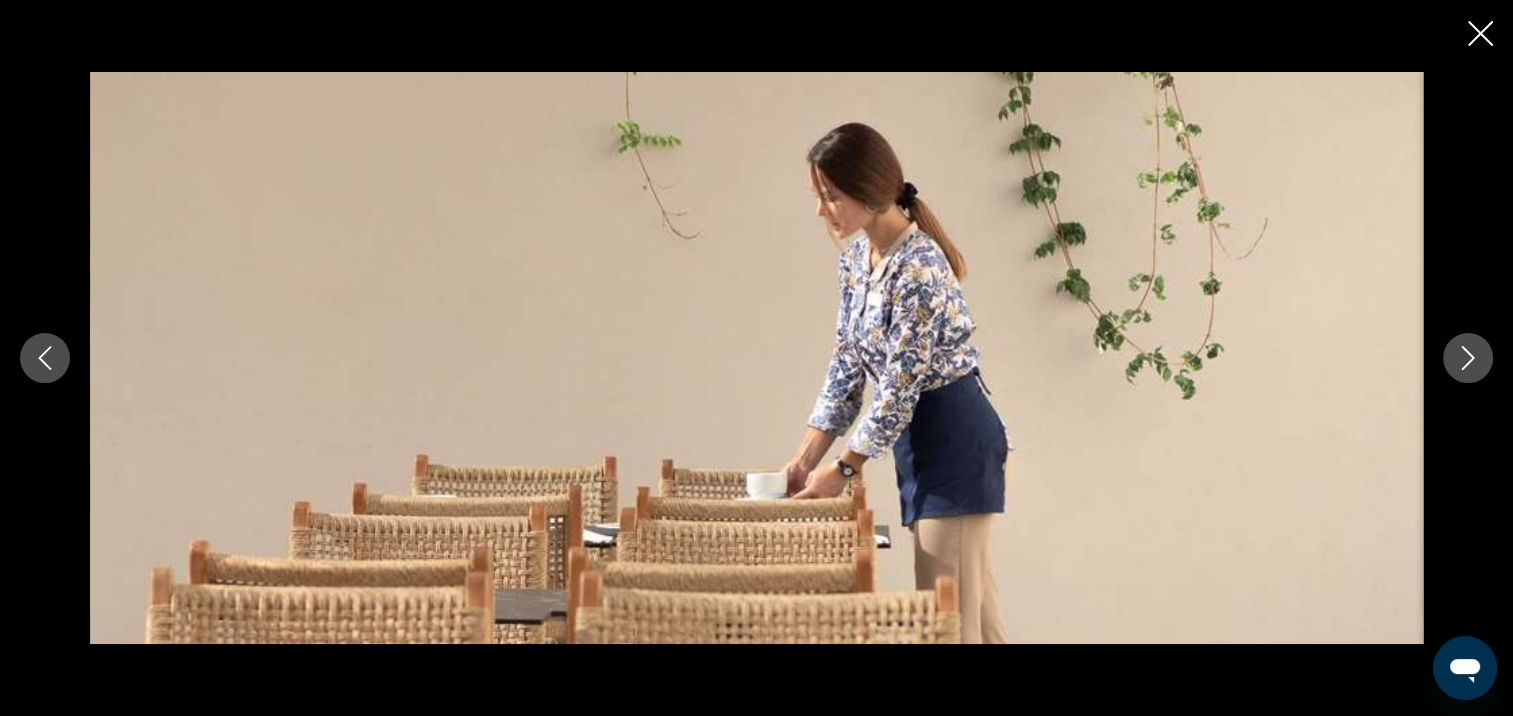click at bounding box center [1468, 358] 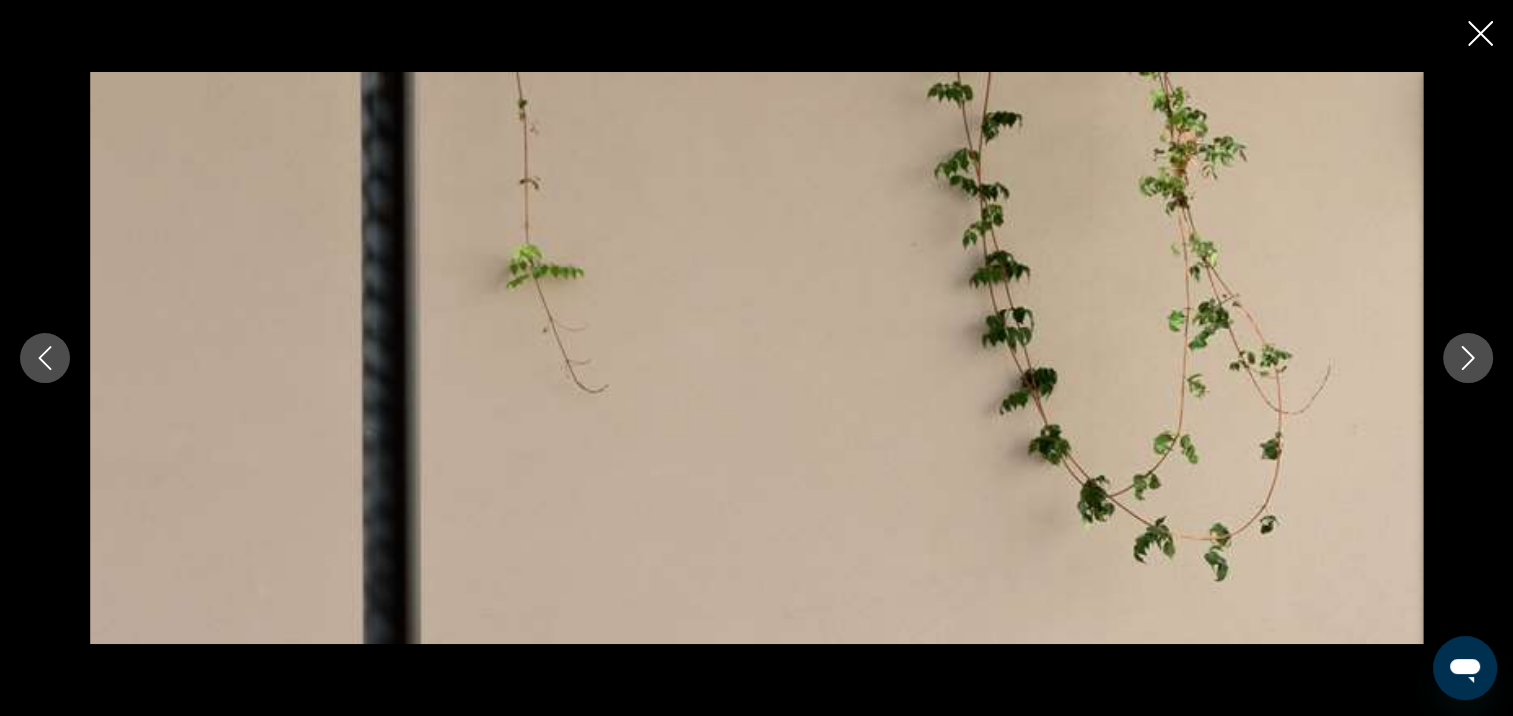 click at bounding box center [1468, 358] 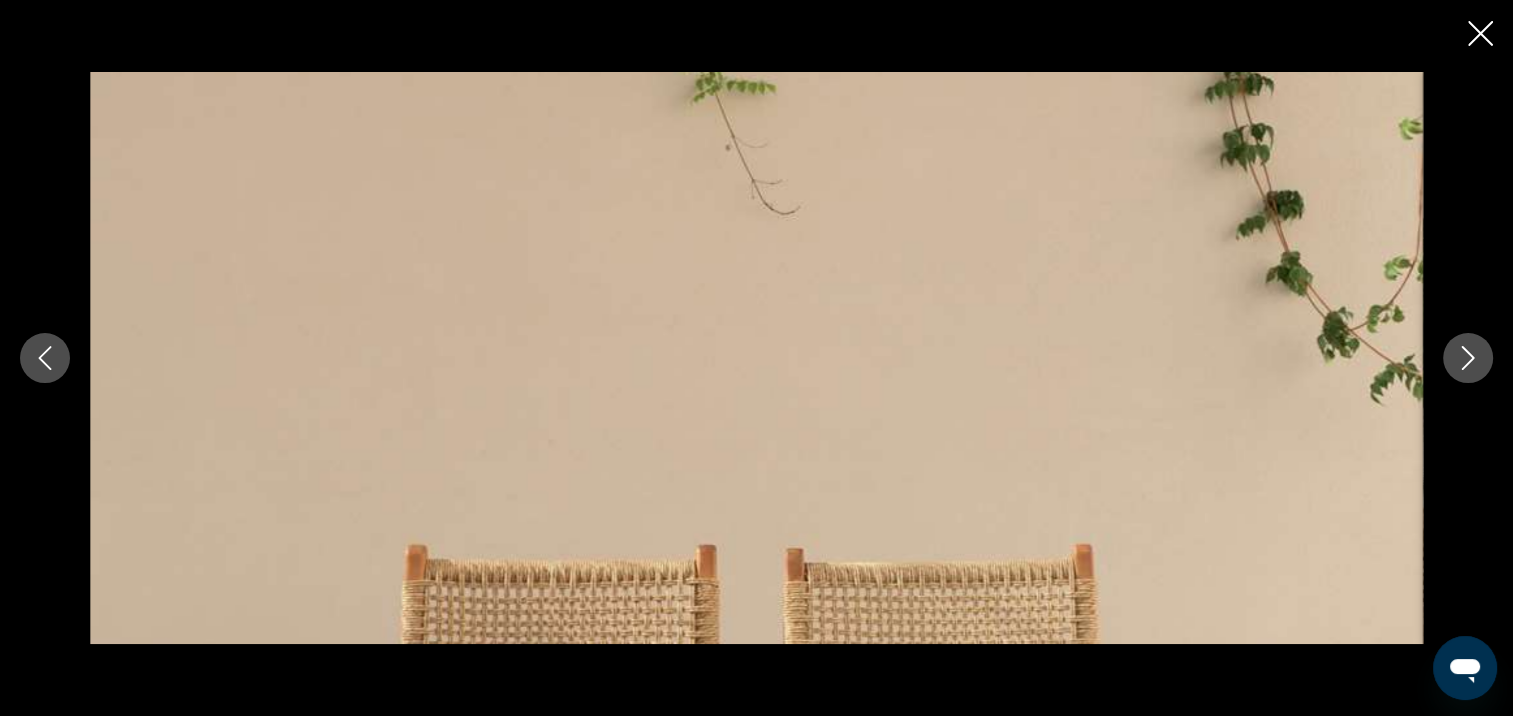 click at bounding box center (1468, 358) 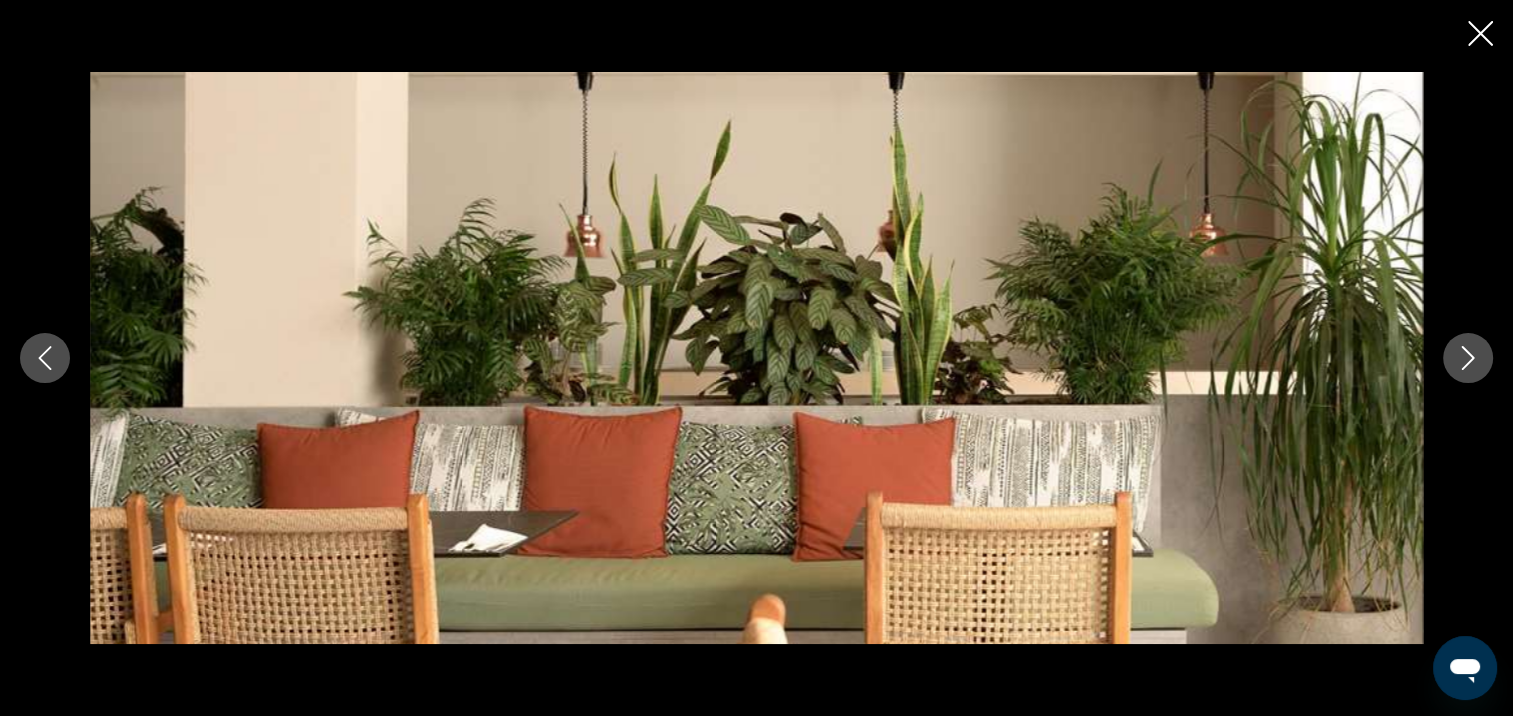click at bounding box center [1468, 358] 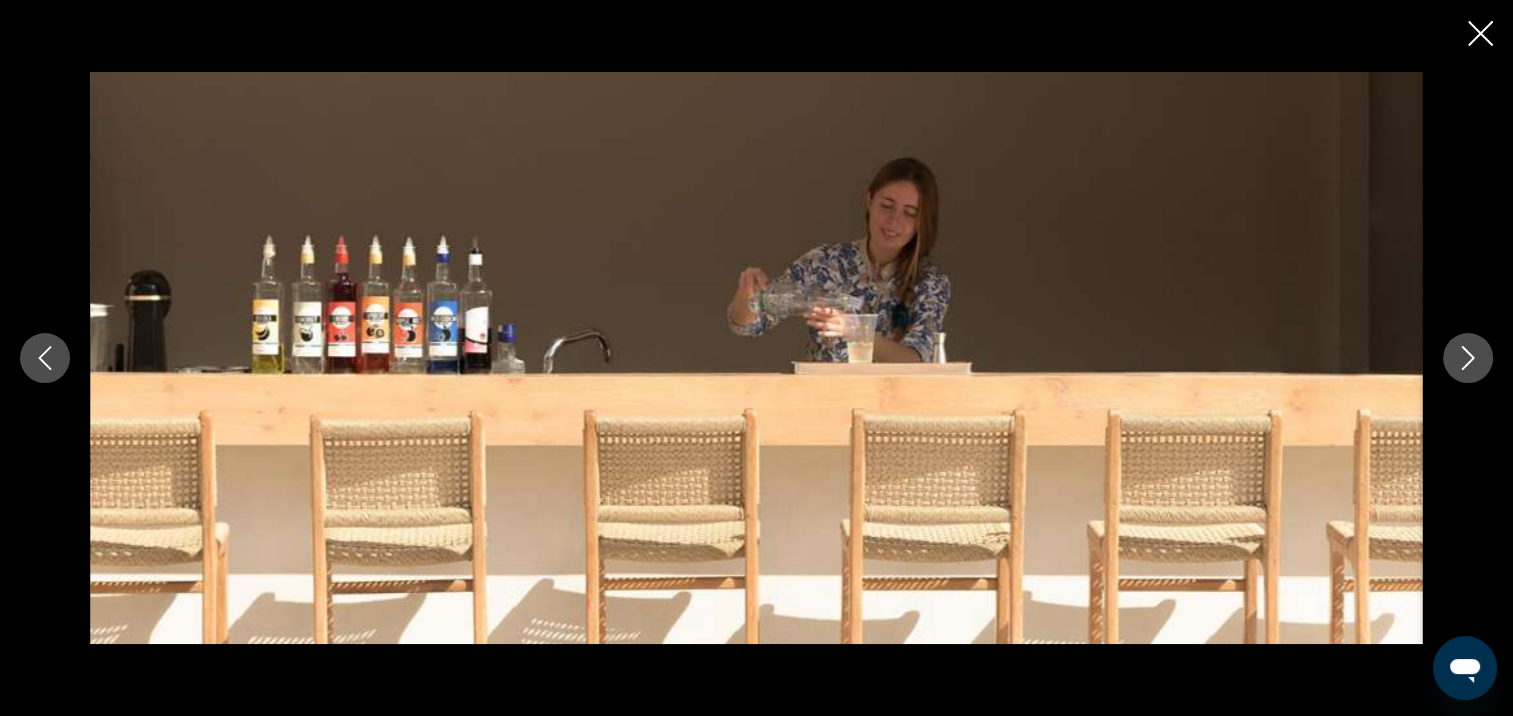 click at bounding box center [1468, 358] 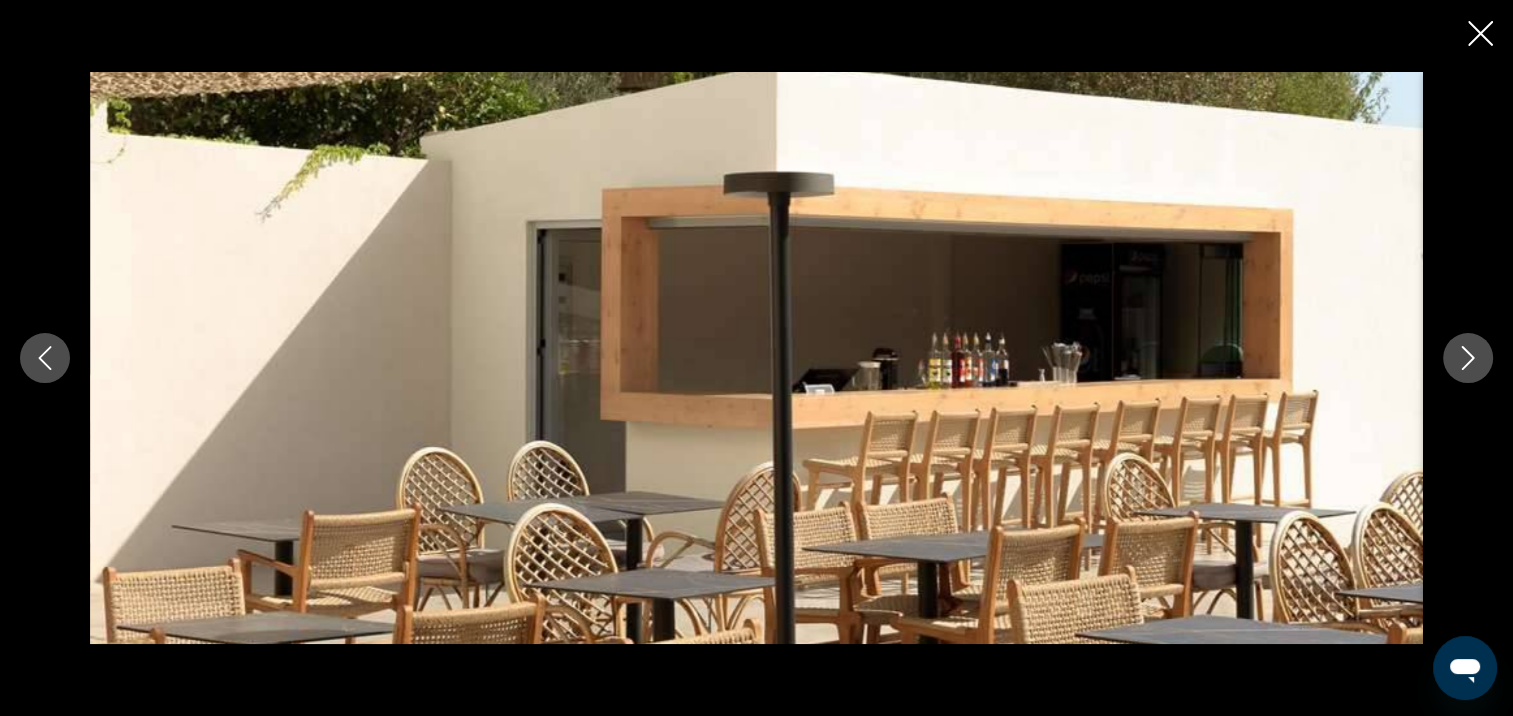 click at bounding box center (1468, 358) 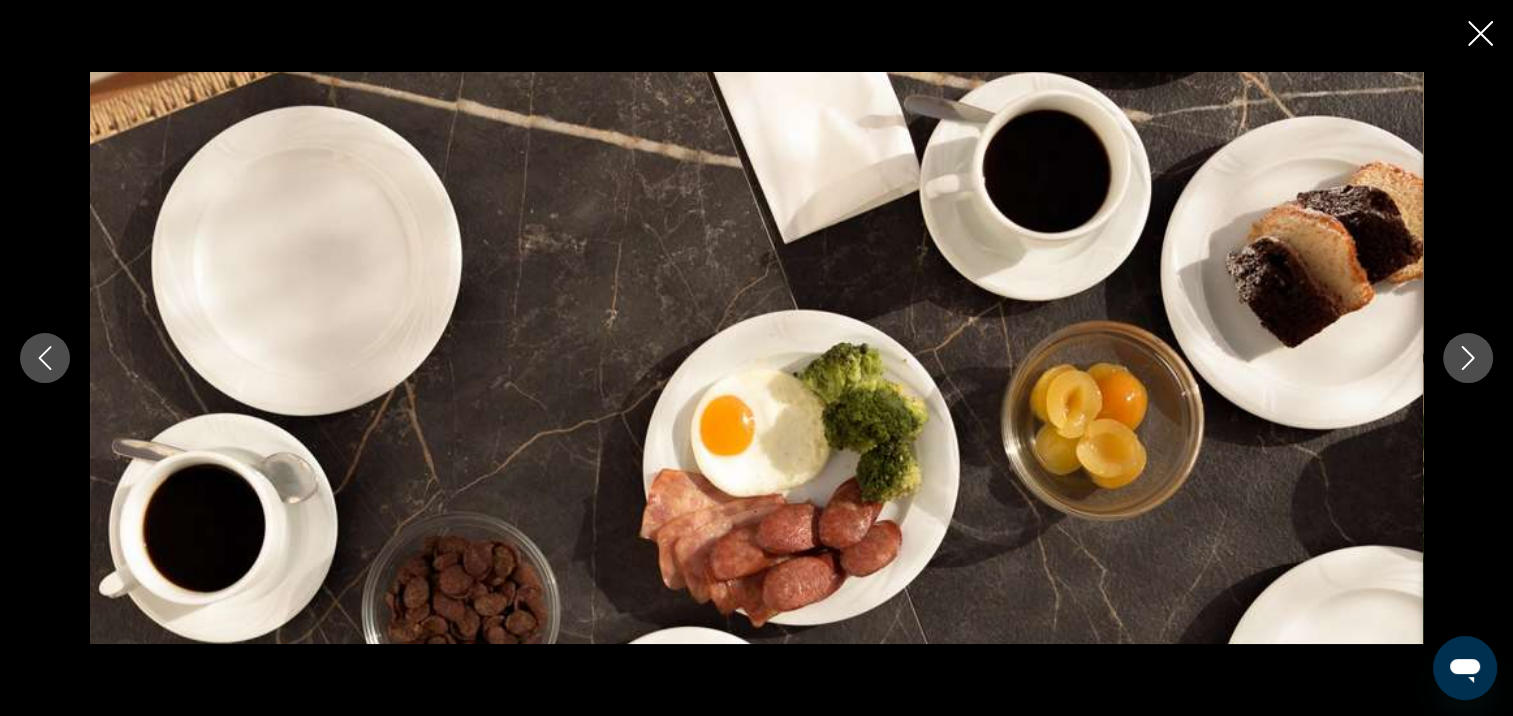 click at bounding box center (1468, 358) 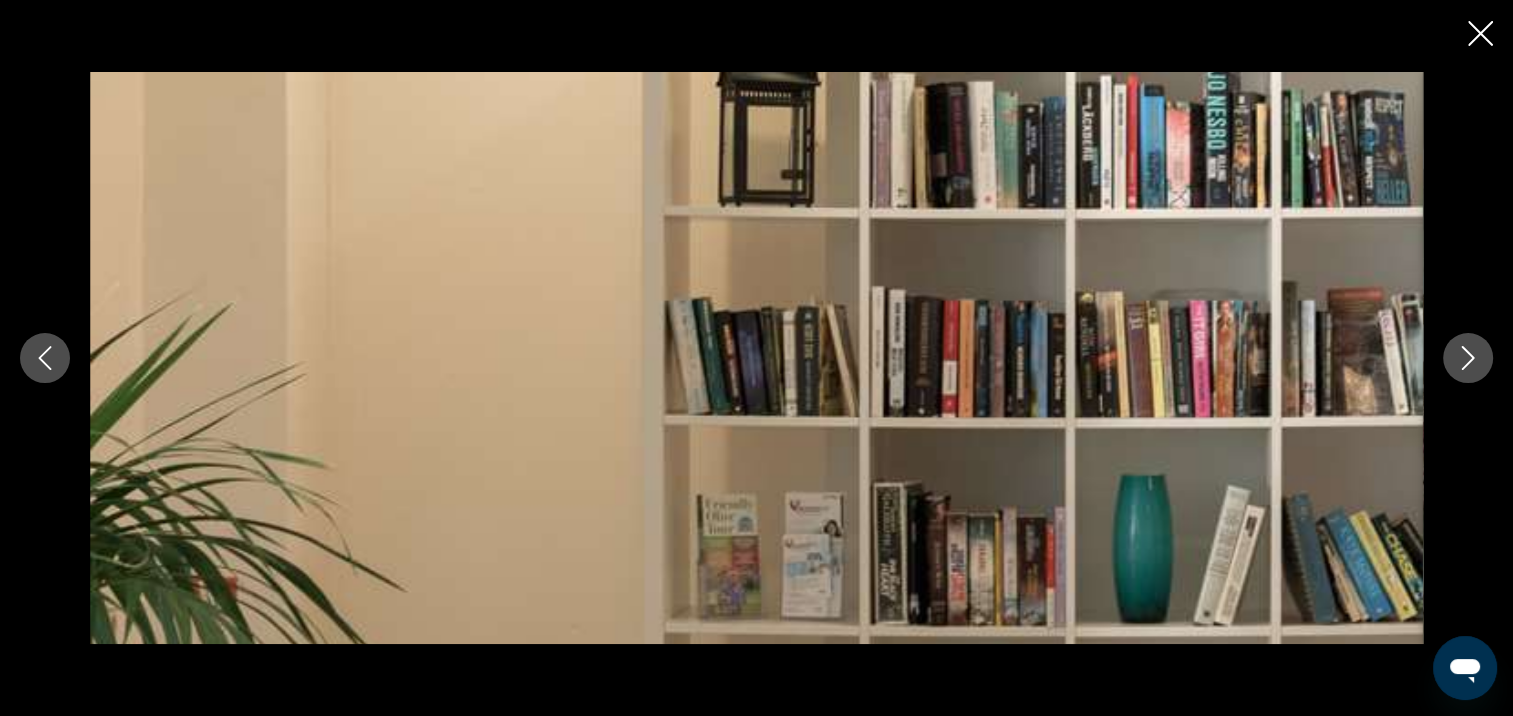 click at bounding box center [1468, 358] 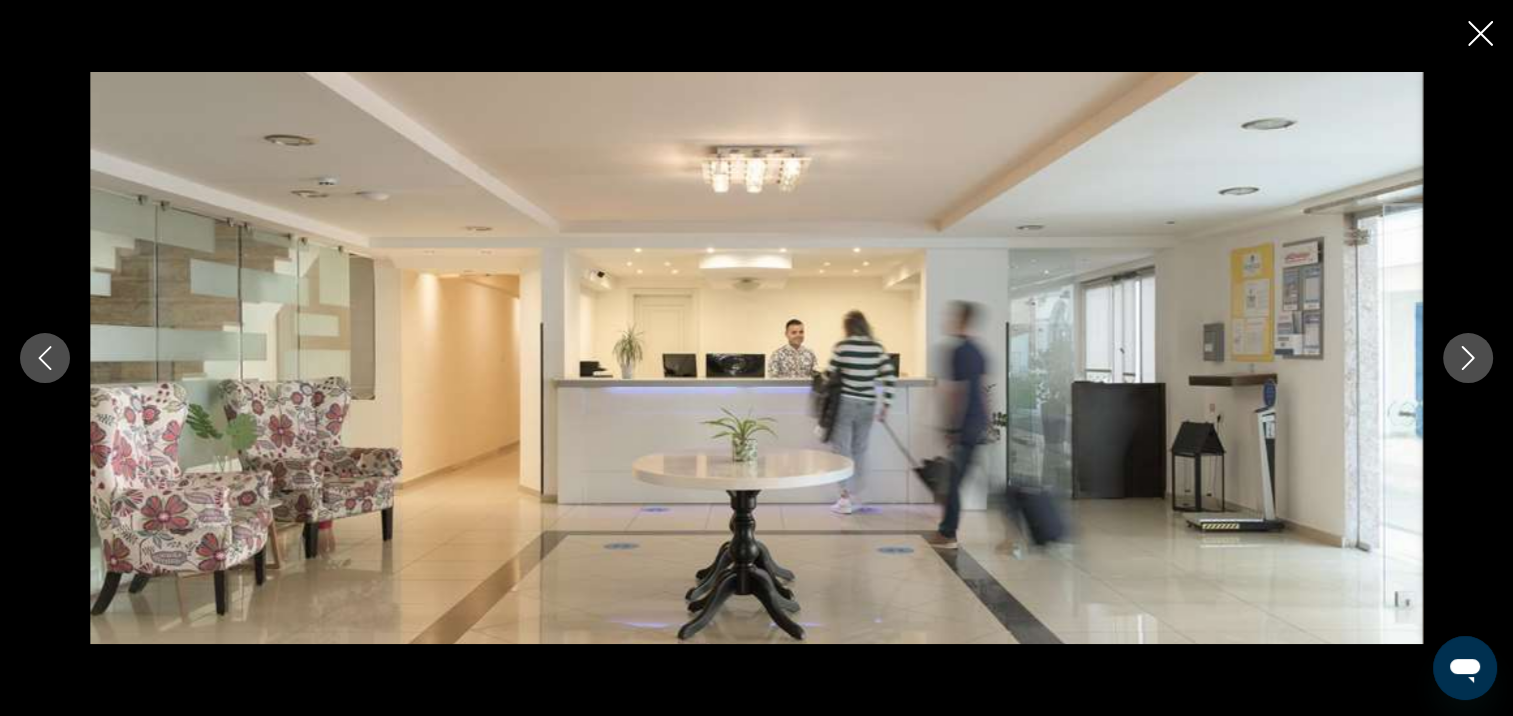 click at bounding box center (1468, 358) 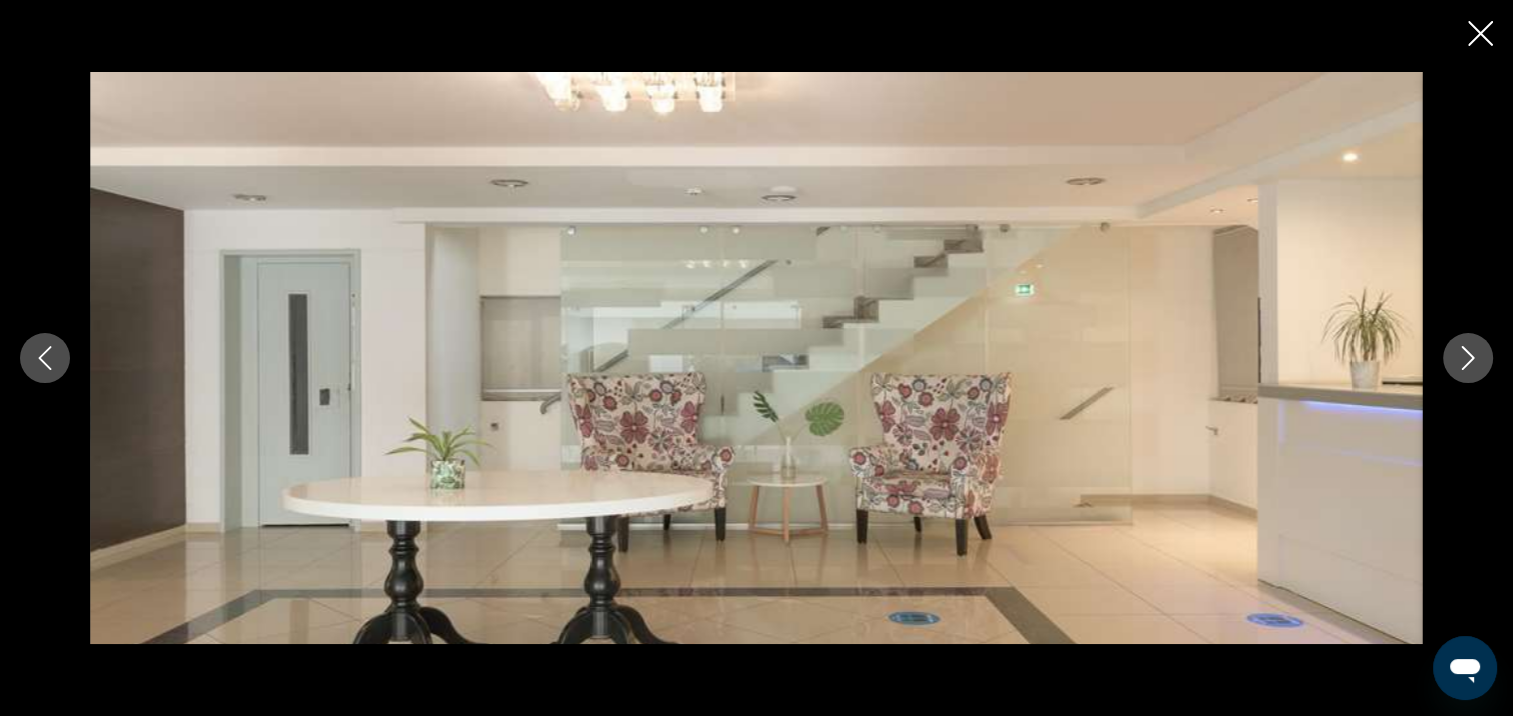 click at bounding box center [1468, 358] 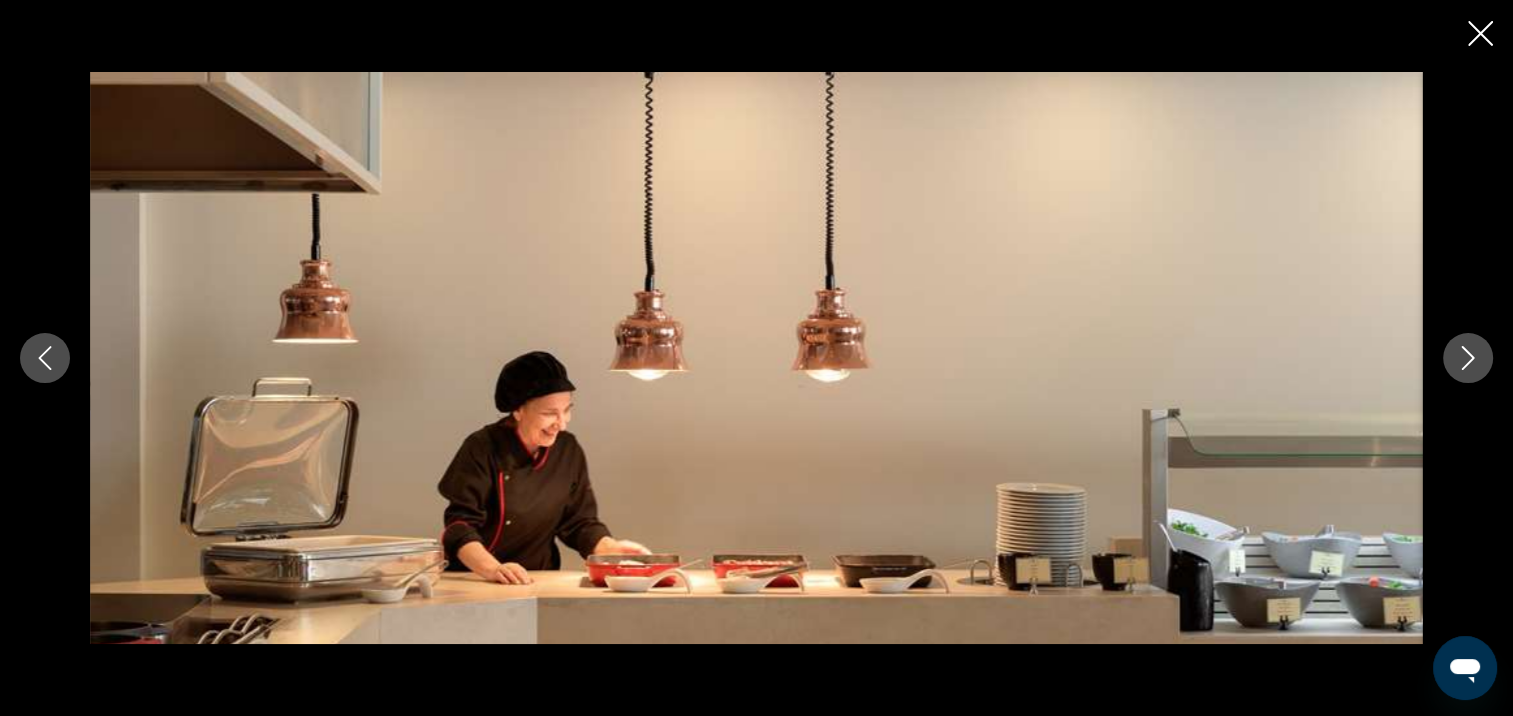 click at bounding box center (1468, 358) 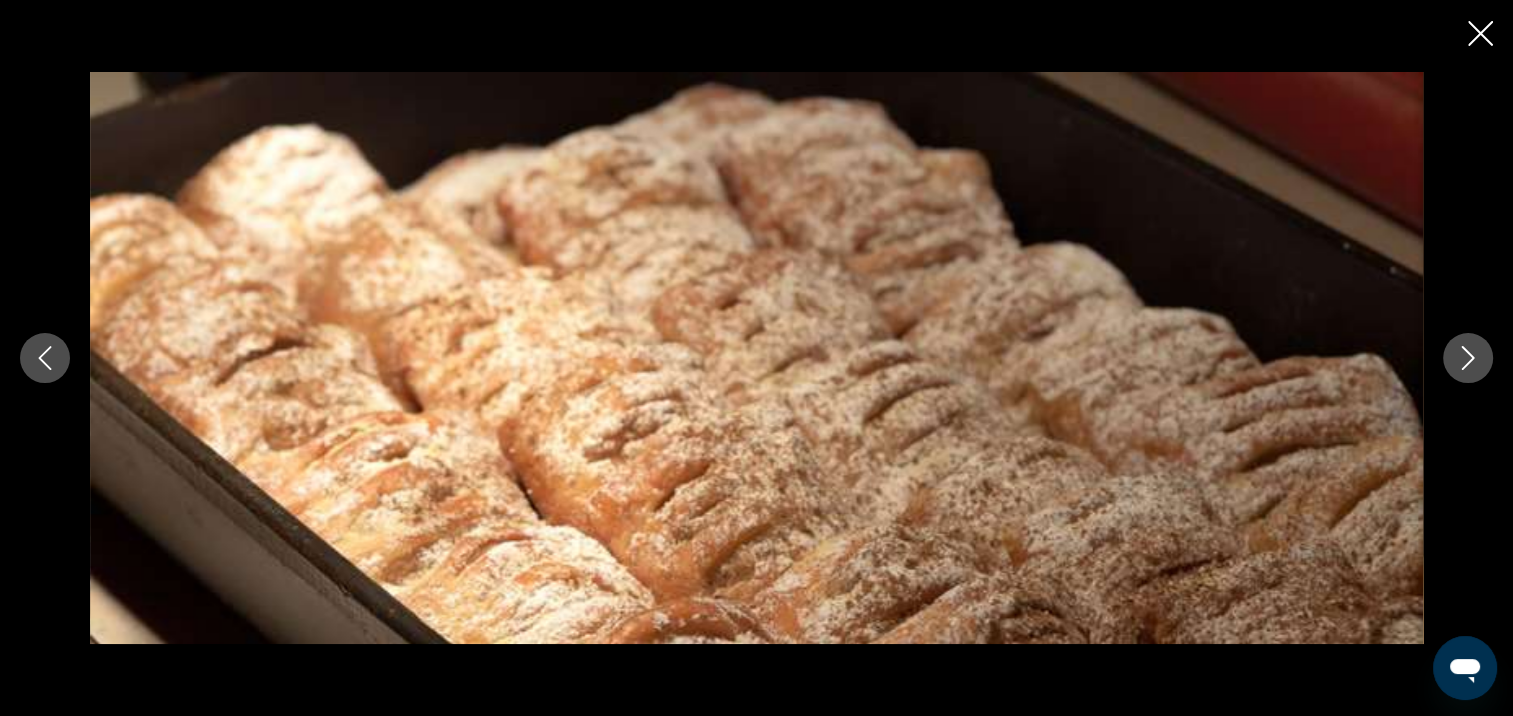 click at bounding box center (1468, 358) 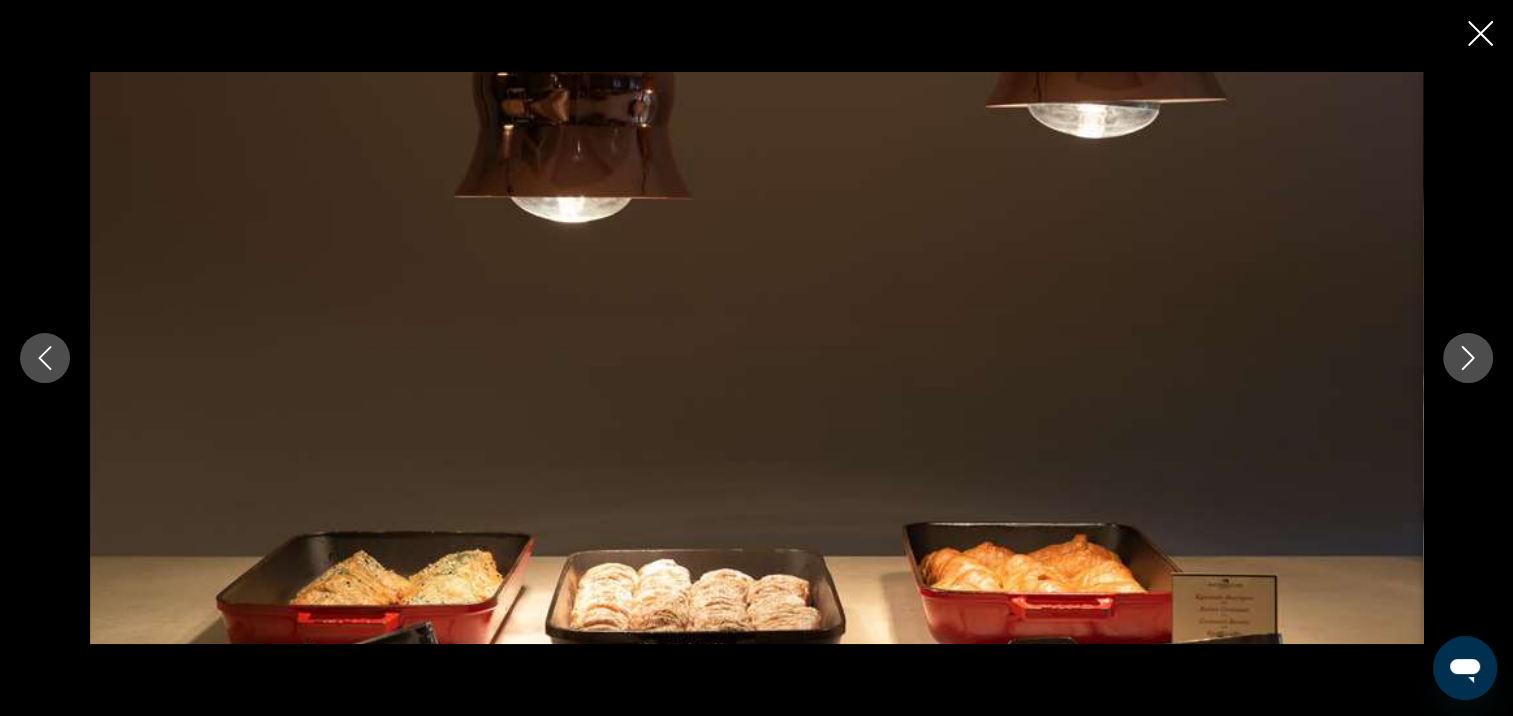 click at bounding box center [1468, 358] 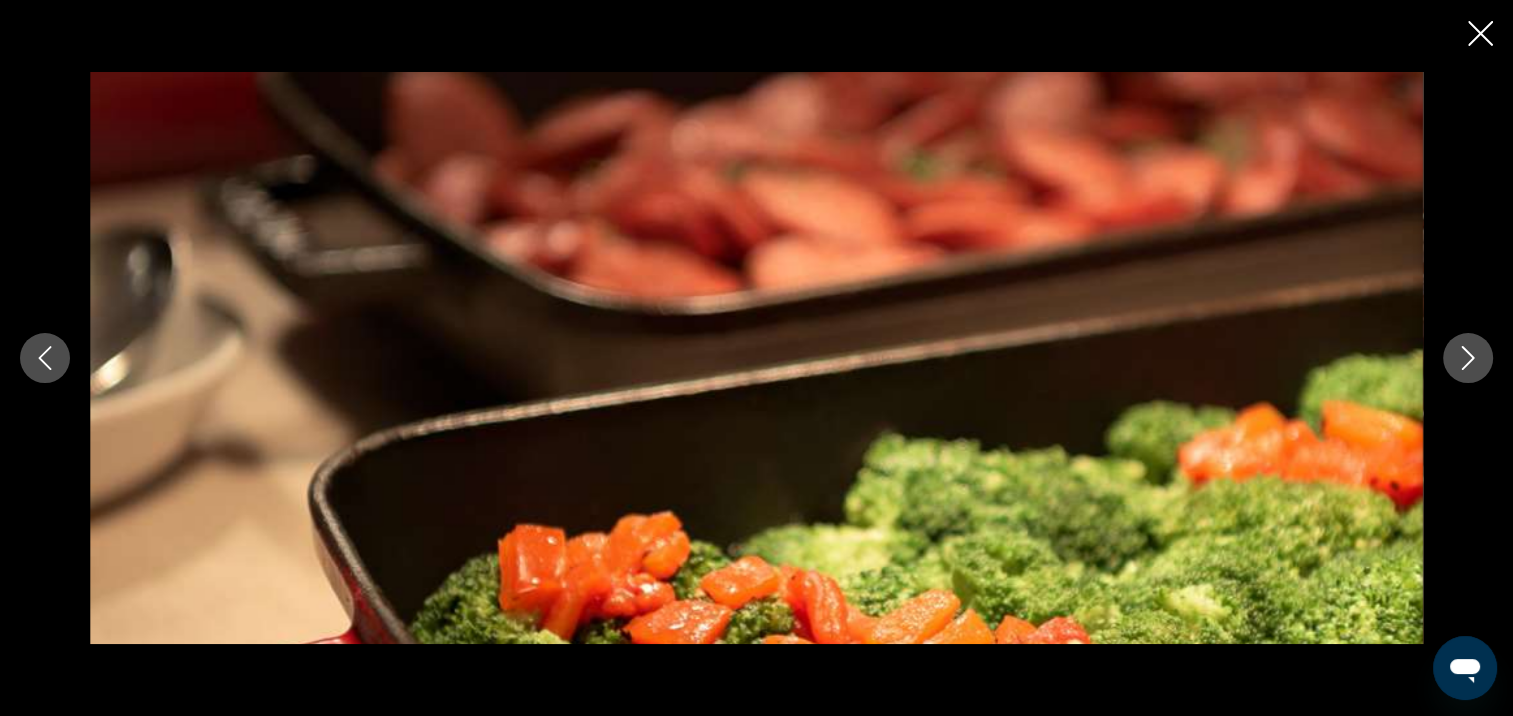 click at bounding box center (1468, 358) 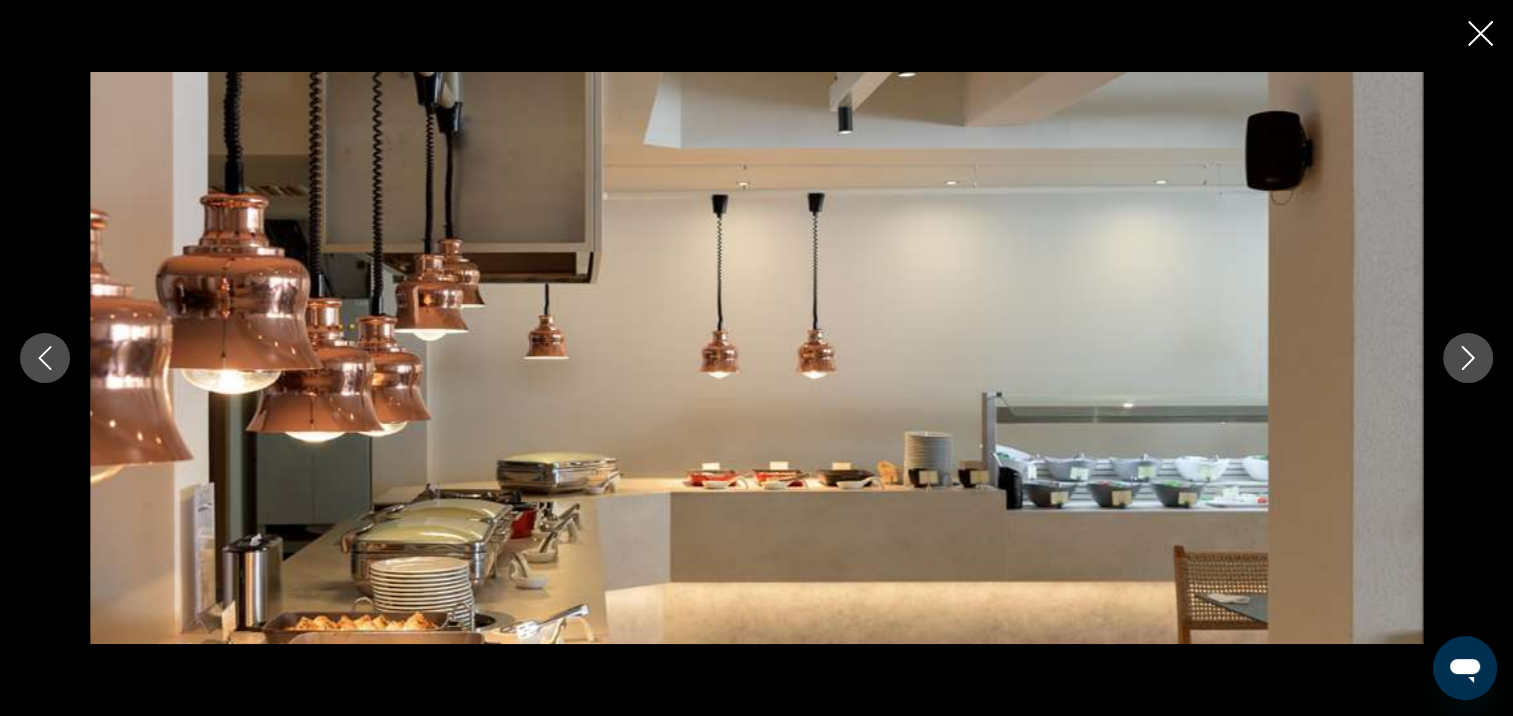 click at bounding box center (1468, 358) 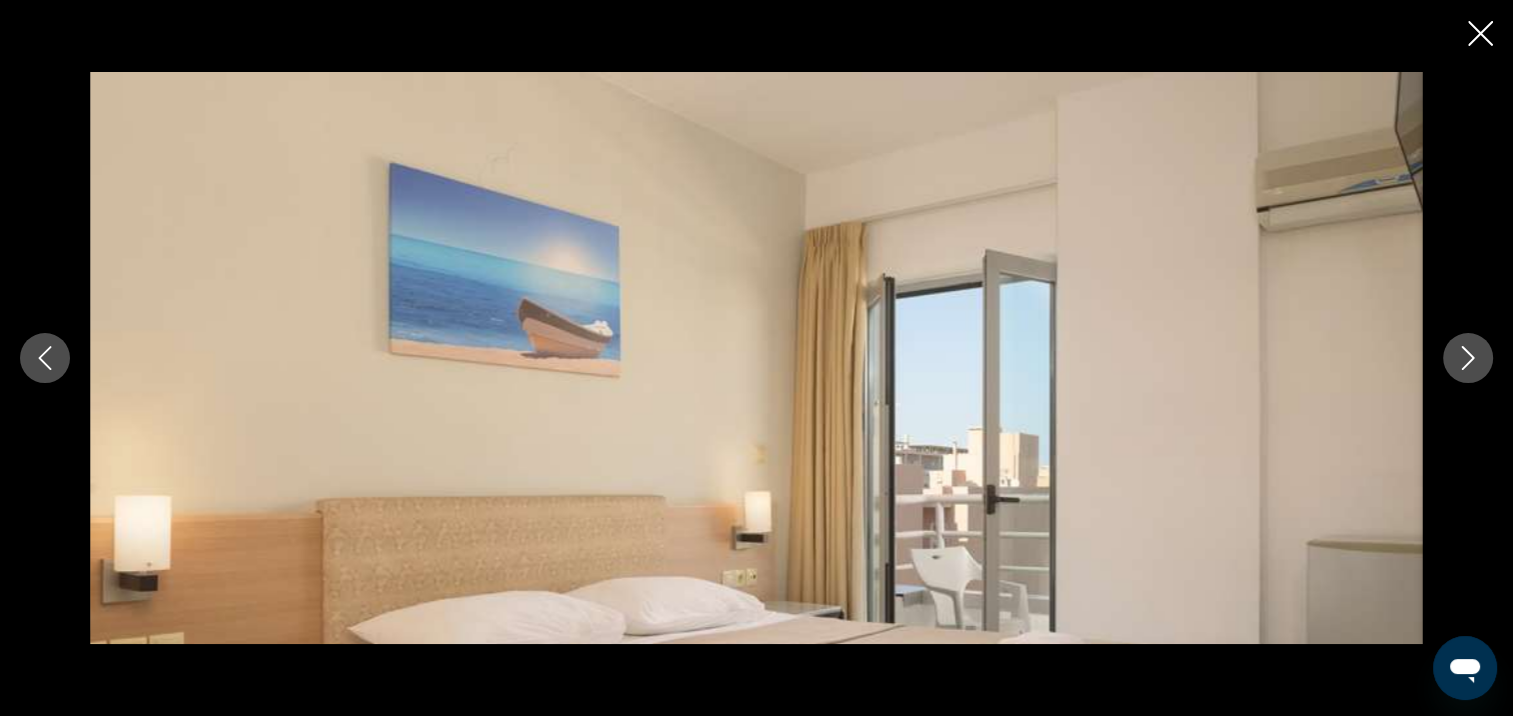 click at bounding box center (1468, 358) 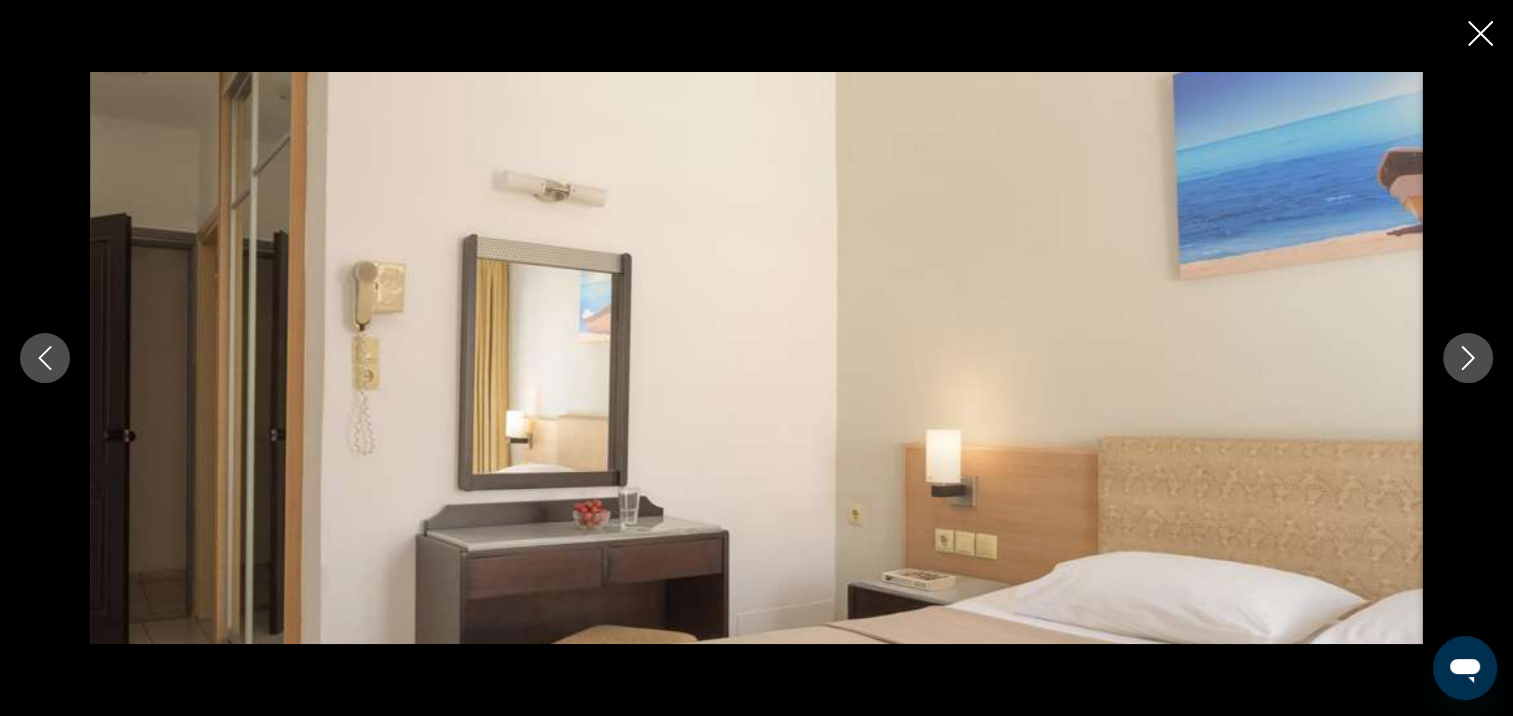 click at bounding box center (1468, 358) 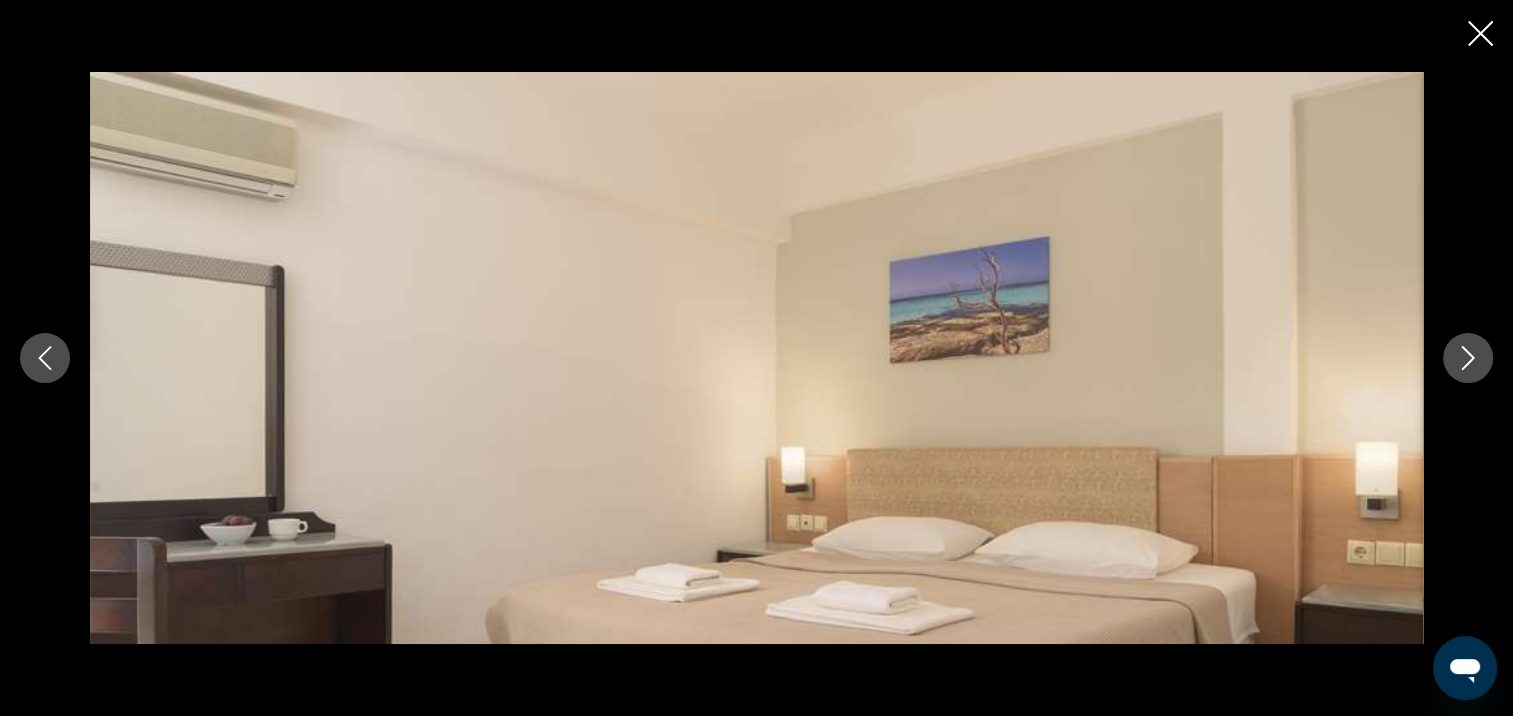 click at bounding box center [1468, 358] 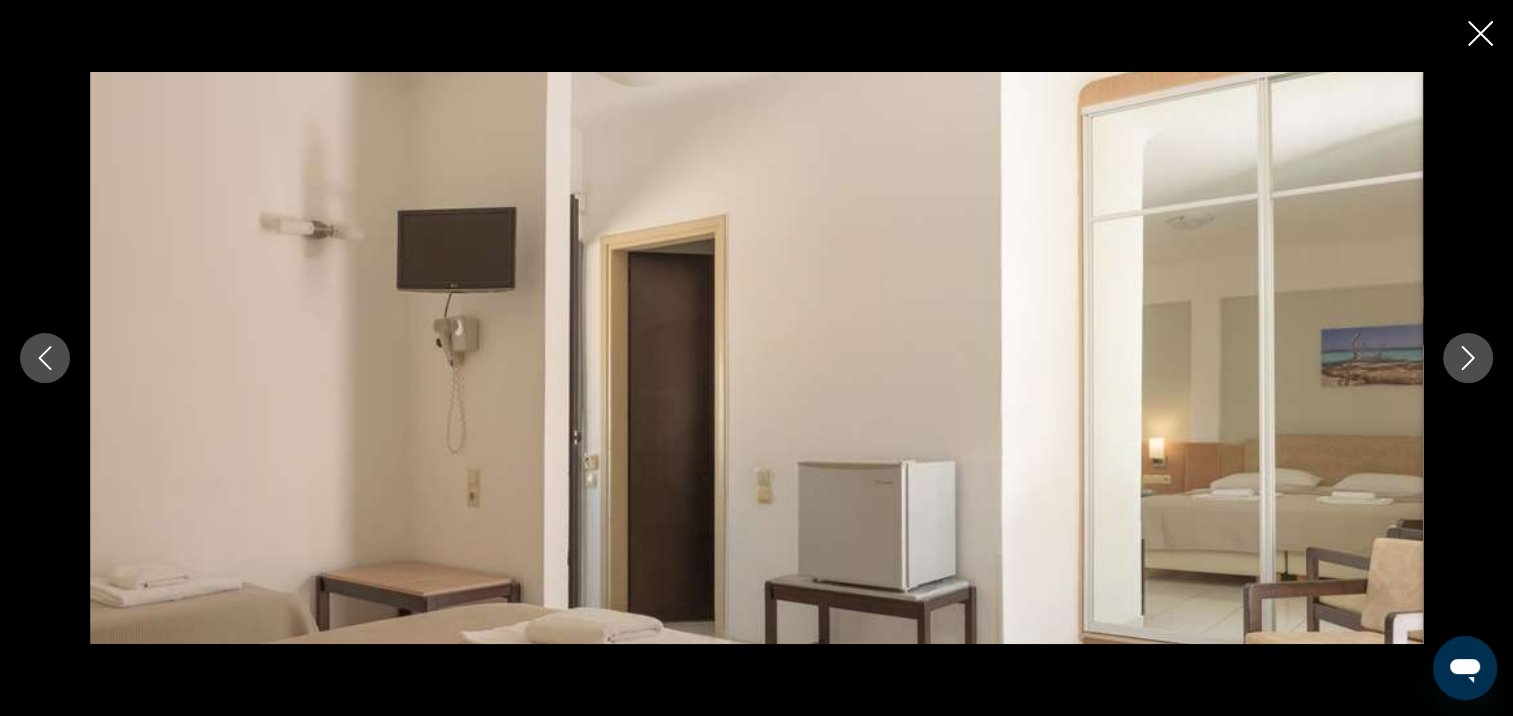 click at bounding box center [1468, 358] 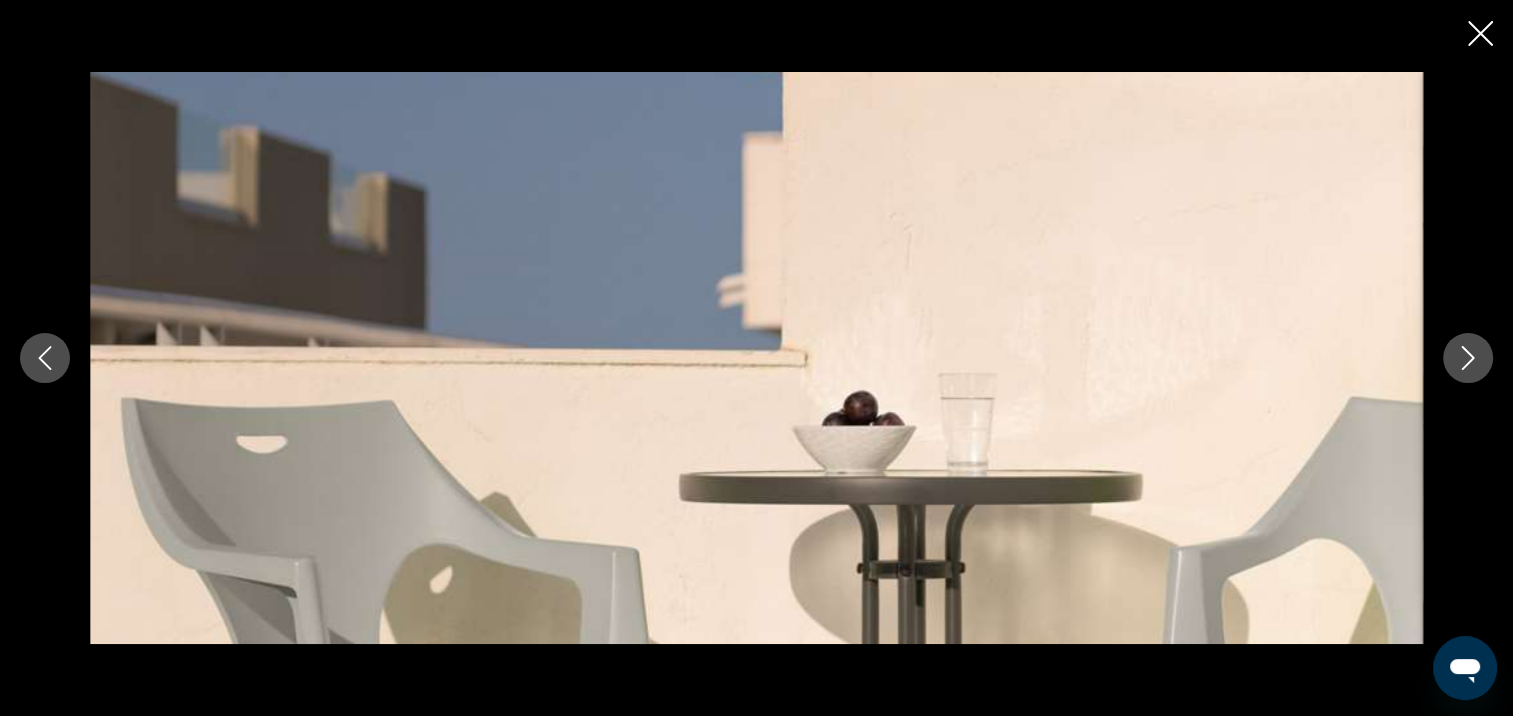 click at bounding box center (1468, 358) 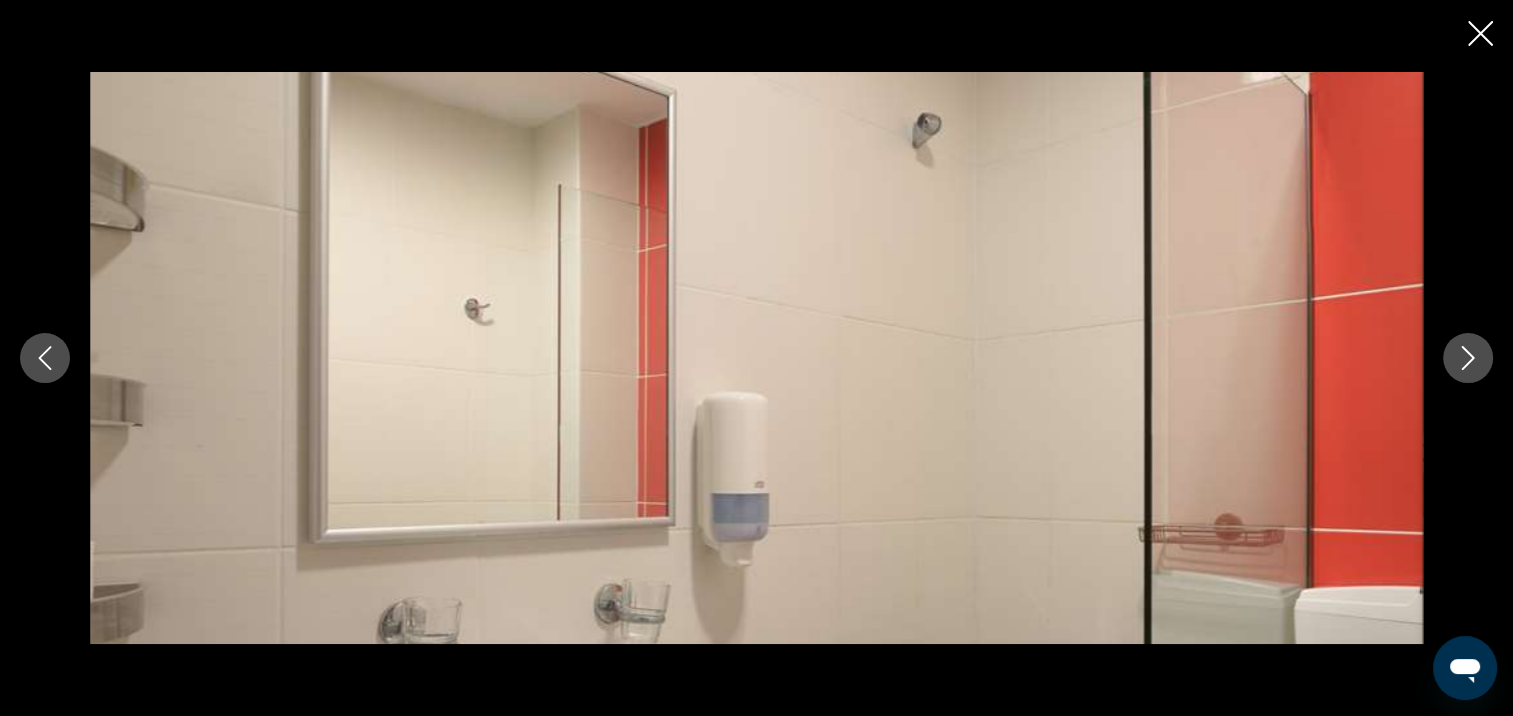 click at bounding box center [1468, 358] 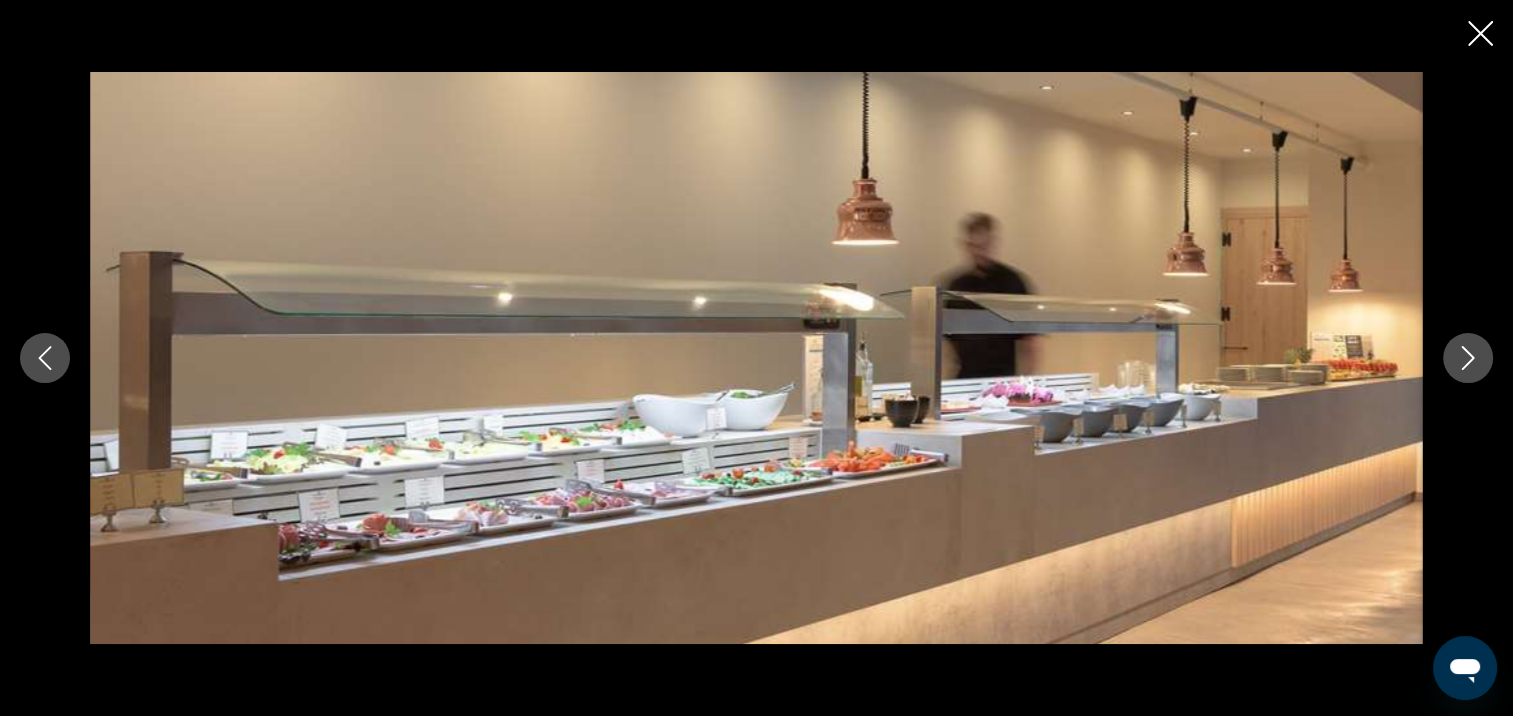 click at bounding box center (1468, 358) 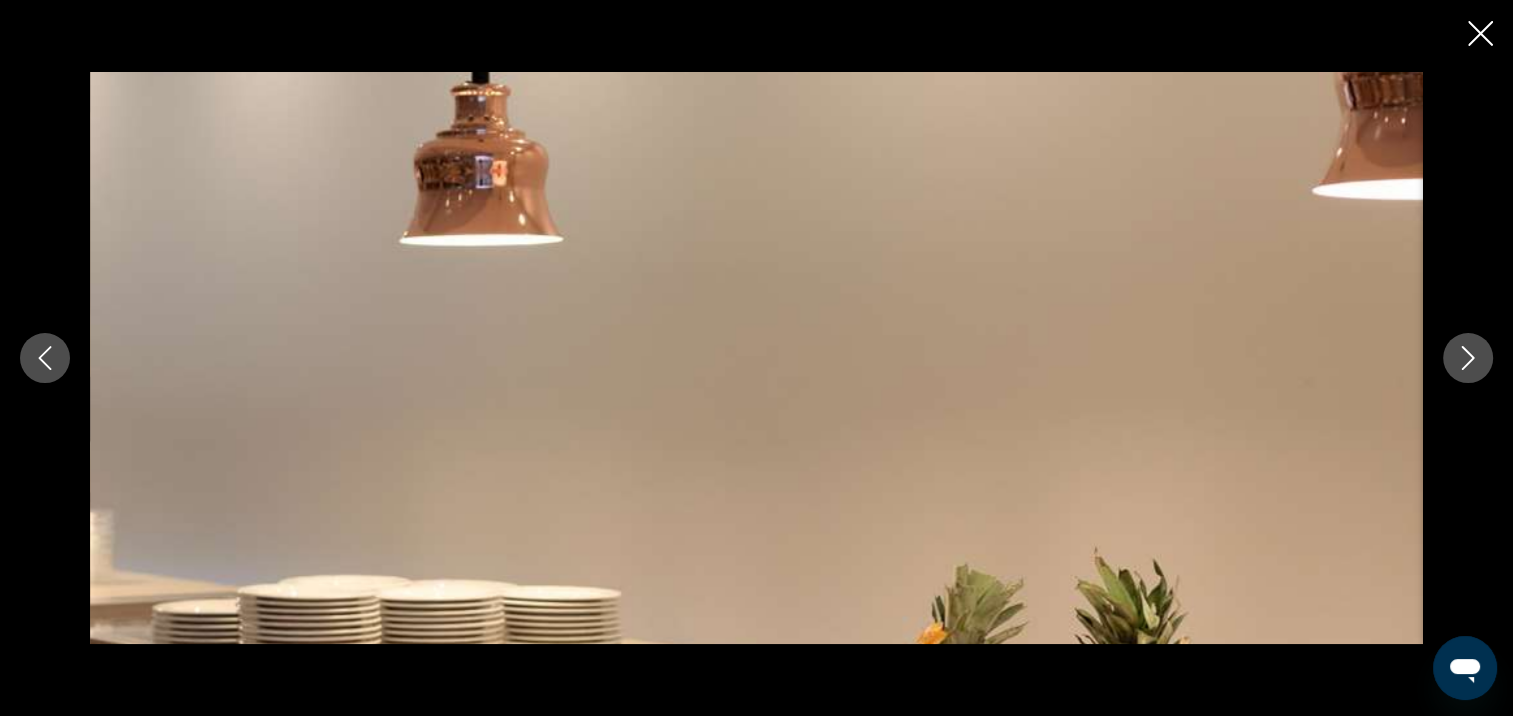 click at bounding box center [1468, 358] 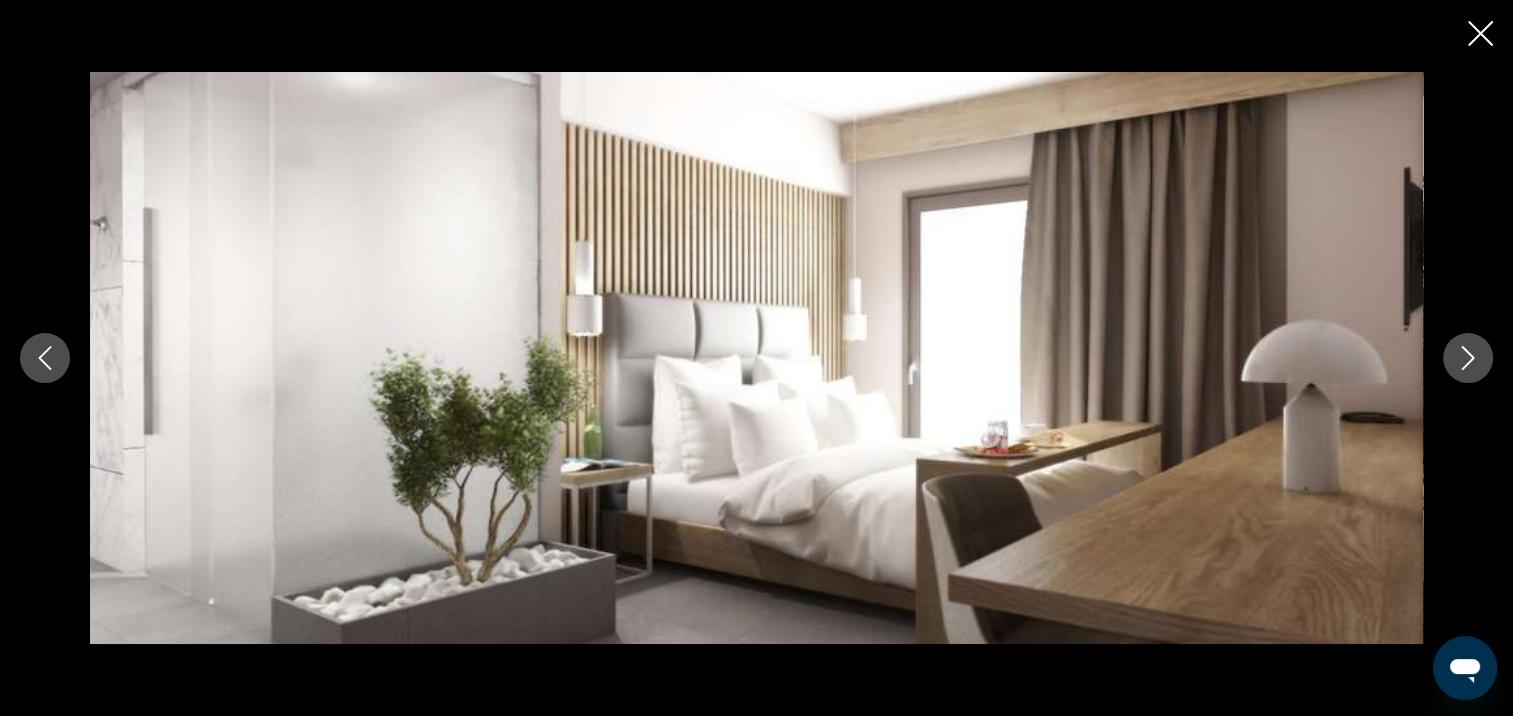 click at bounding box center (1468, 358) 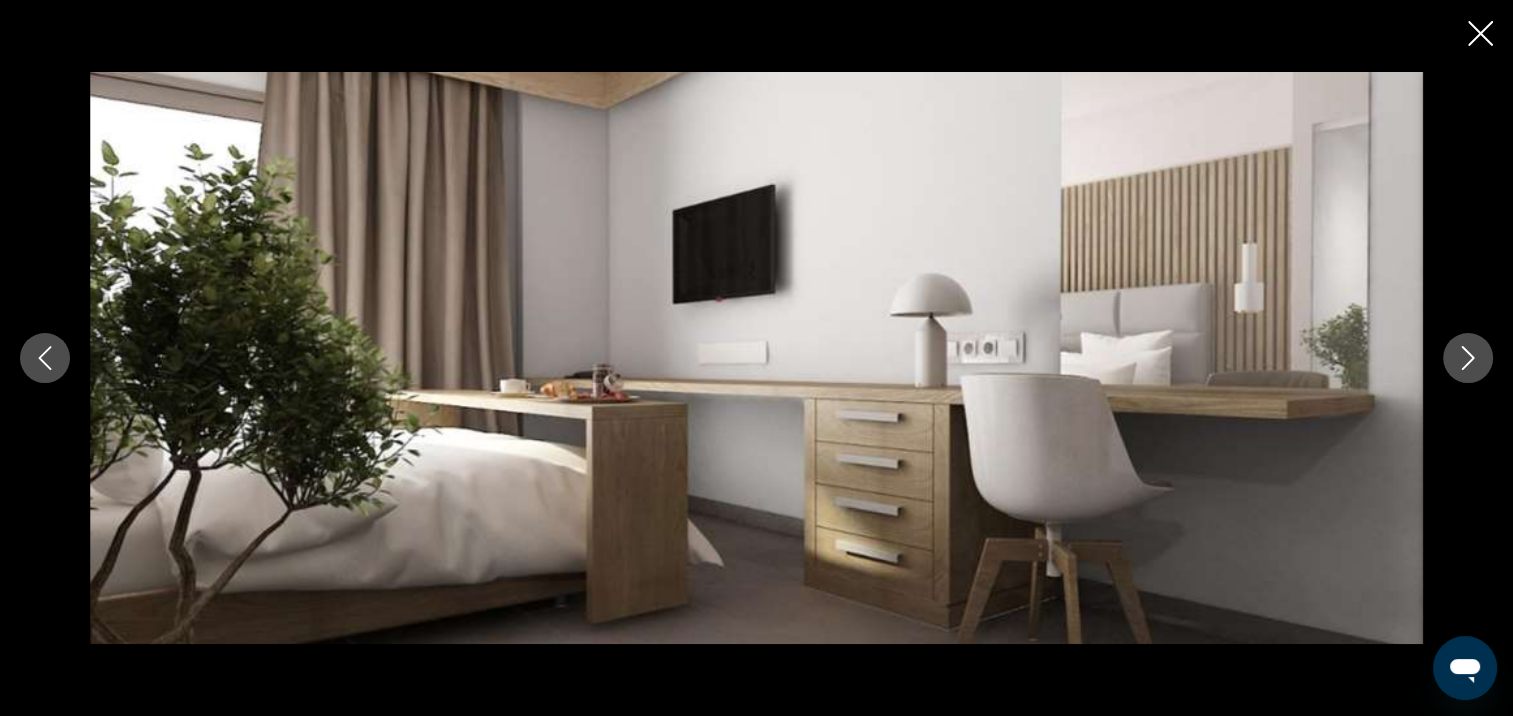 click at bounding box center [1468, 358] 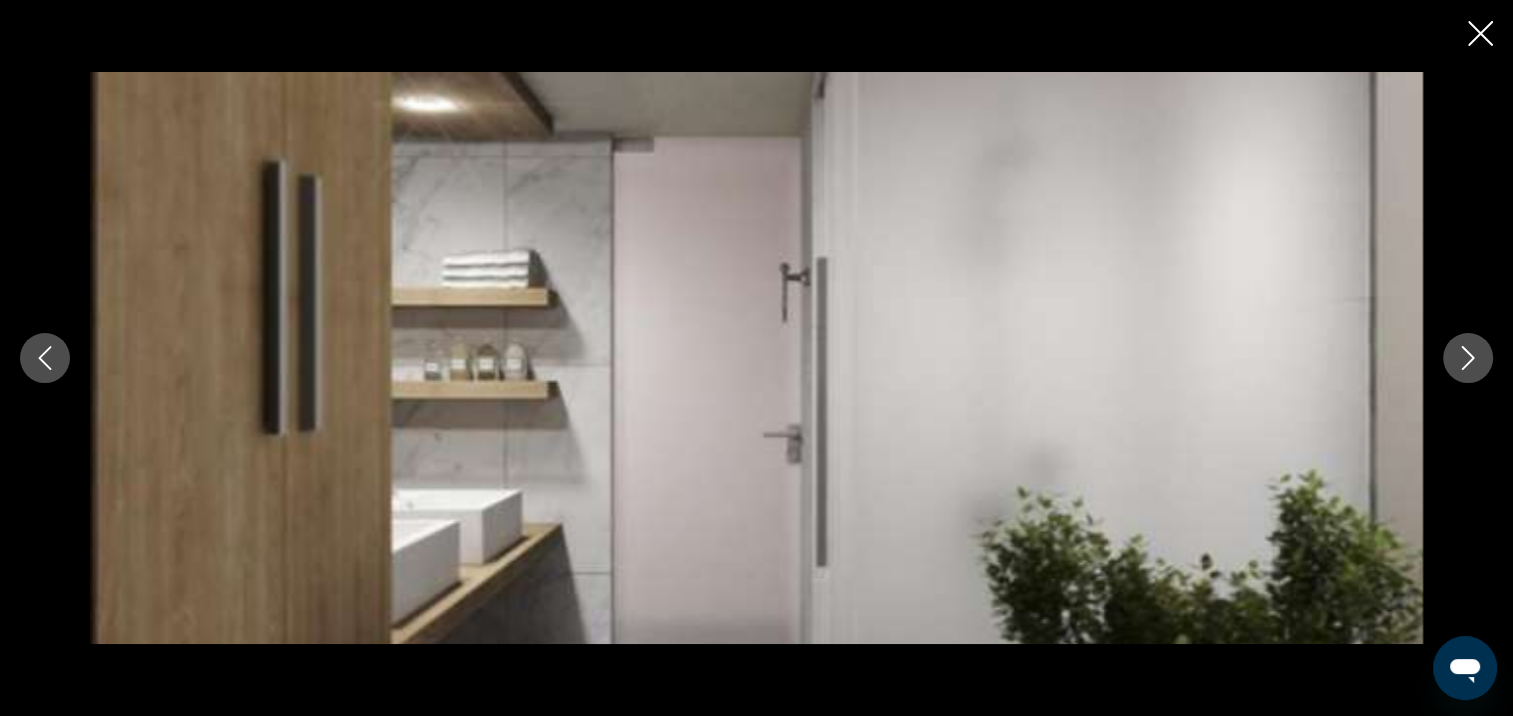click at bounding box center [1468, 358] 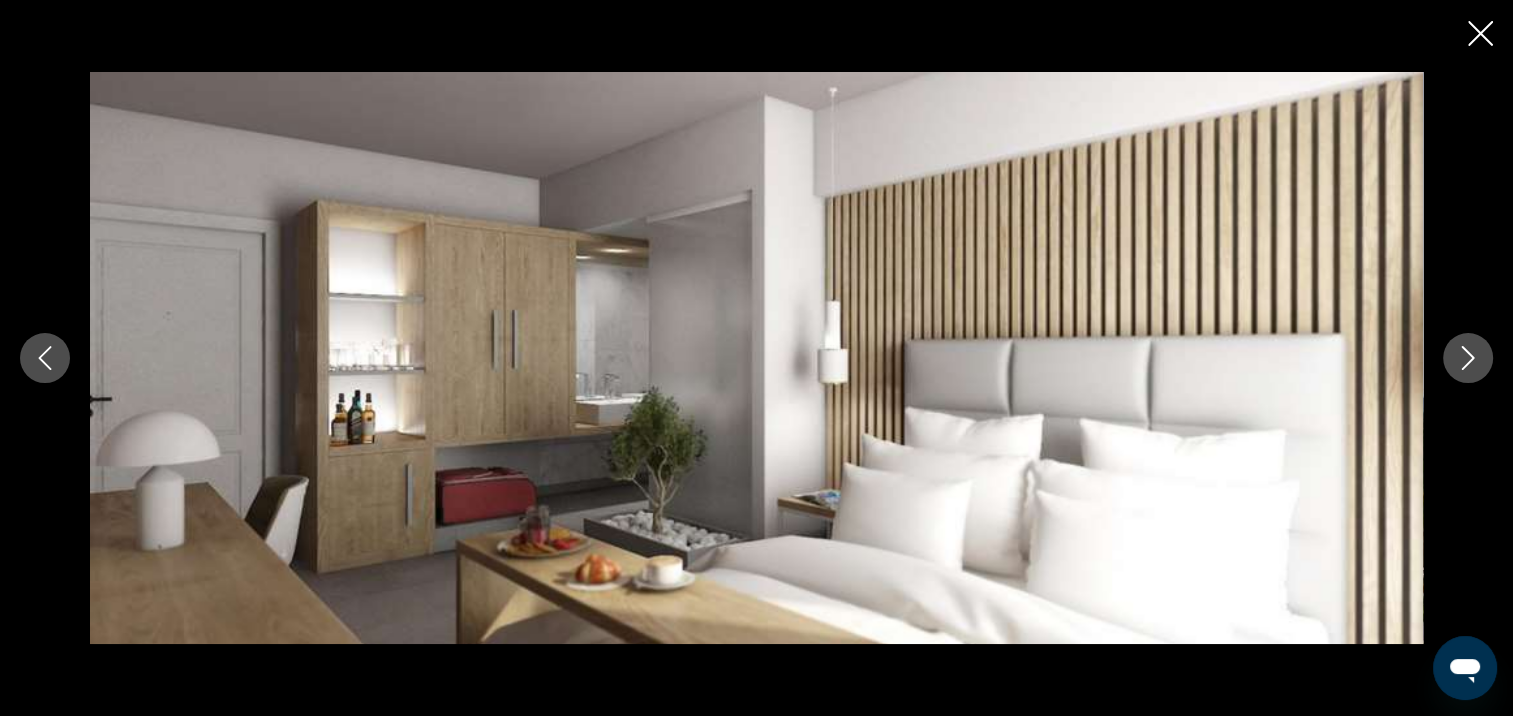 click 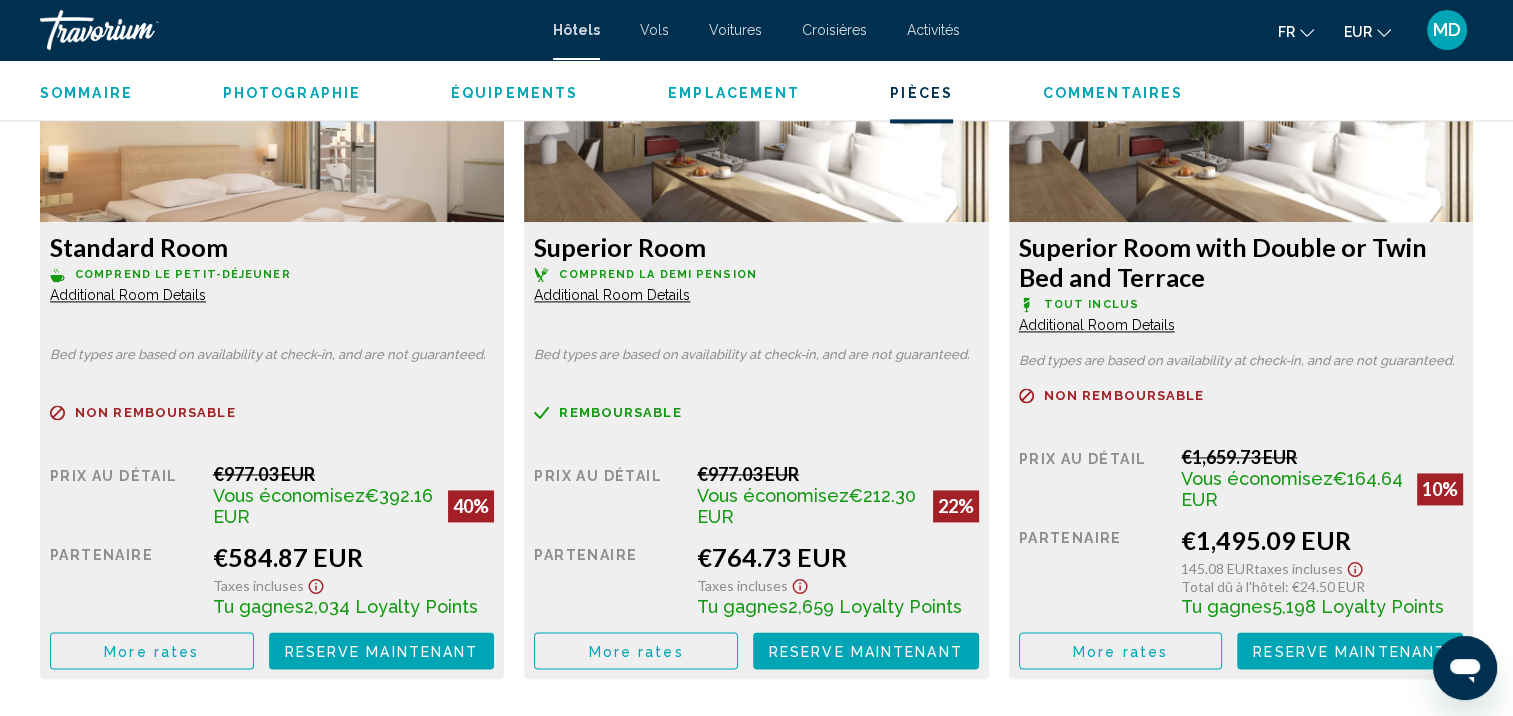 scroll, scrollTop: 2849, scrollLeft: 0, axis: vertical 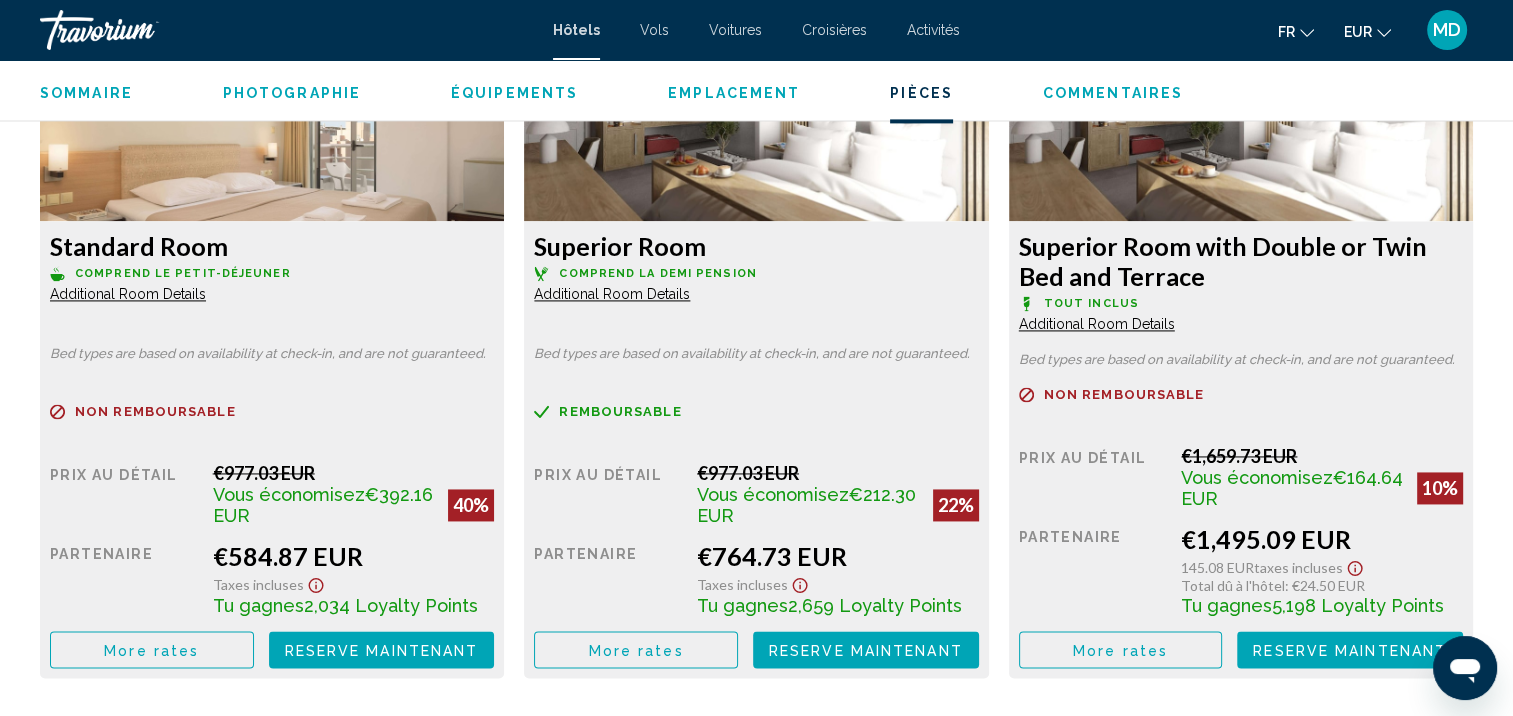 click on "Additional Room Details" at bounding box center (128, 294) 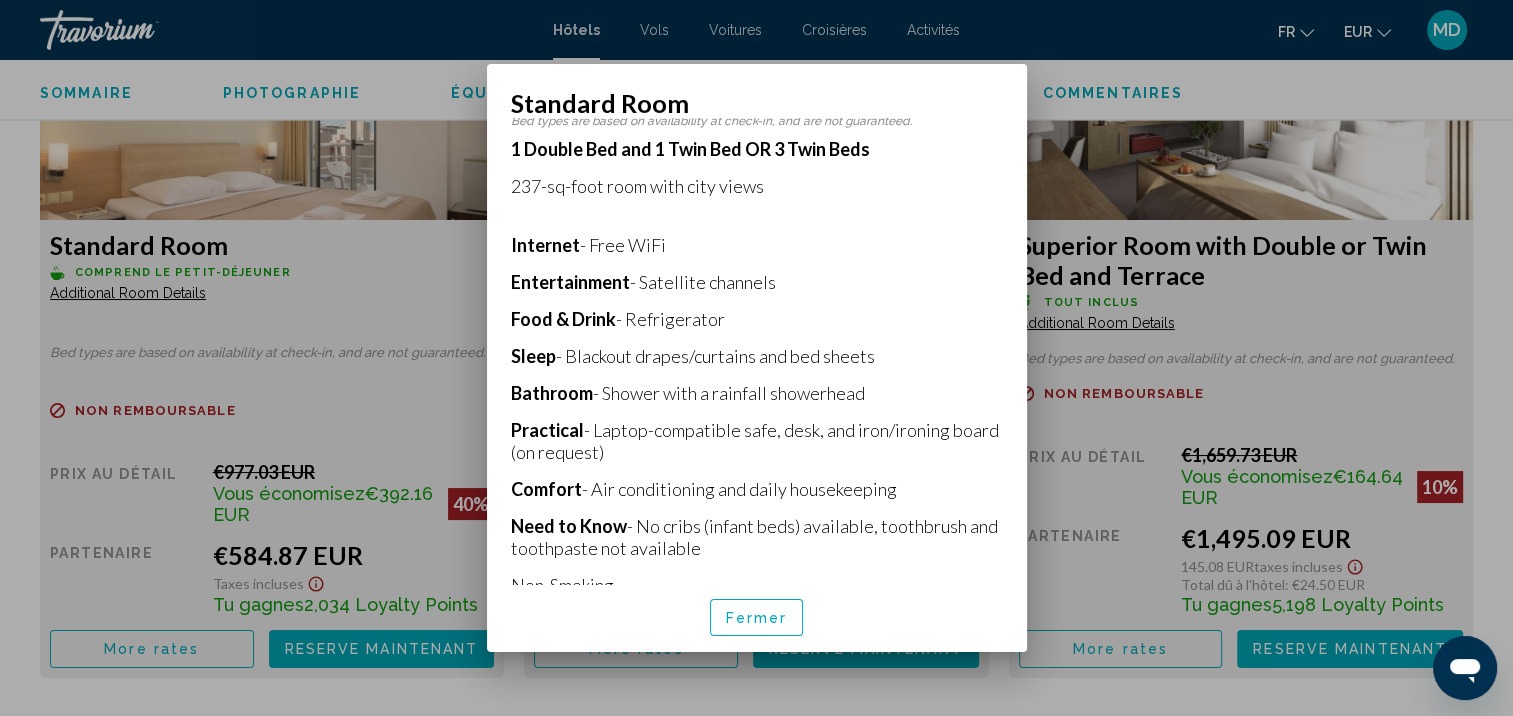 scroll, scrollTop: 369, scrollLeft: 0, axis: vertical 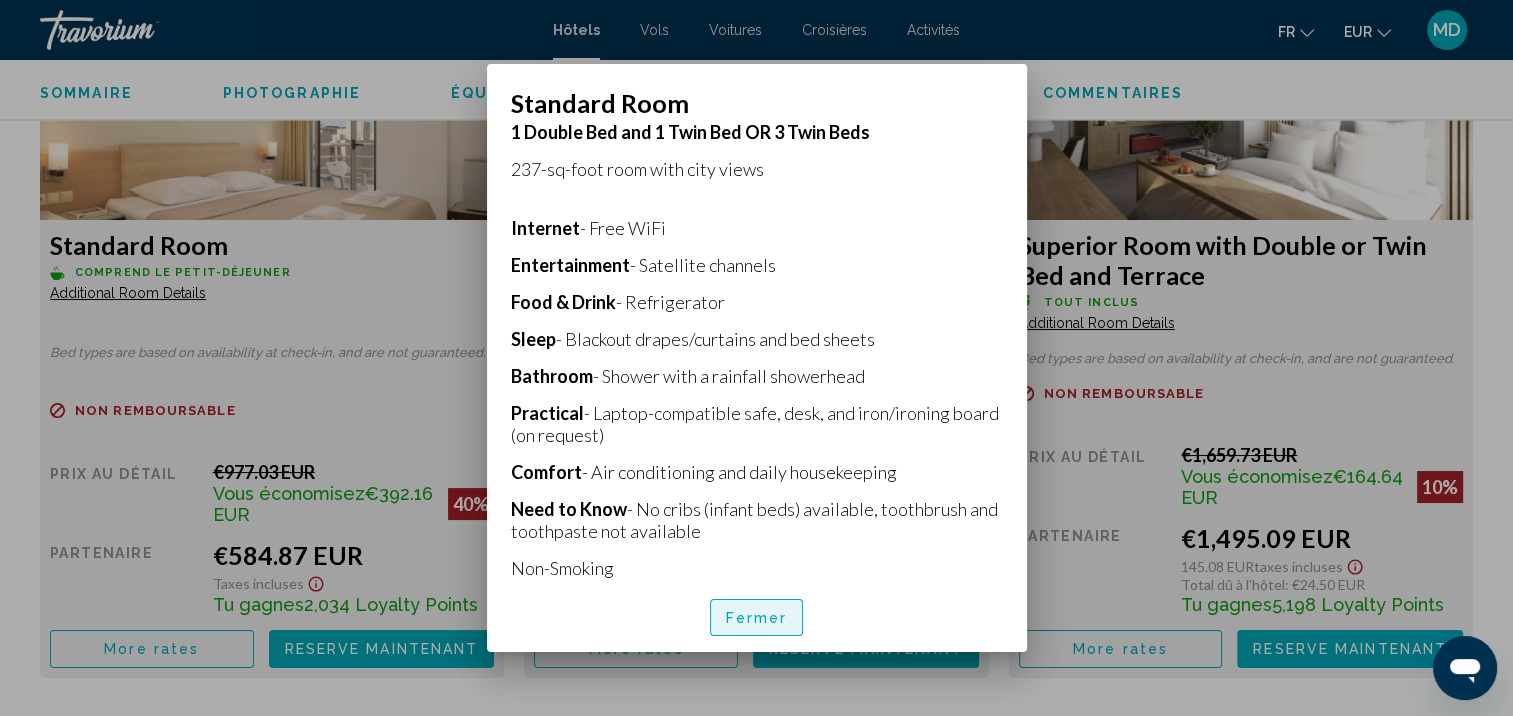 click on "Fermer" at bounding box center (757, 618) 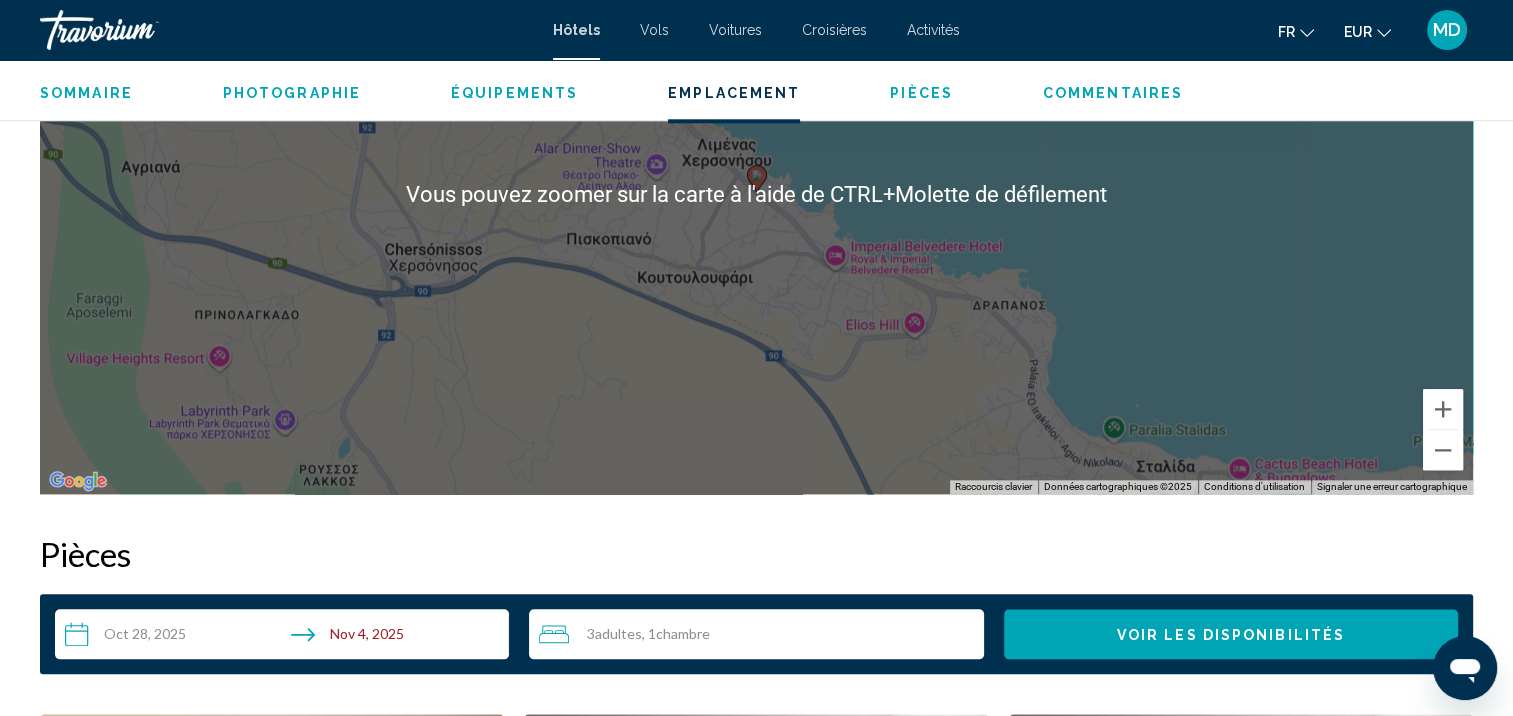 scroll, scrollTop: 2105, scrollLeft: 0, axis: vertical 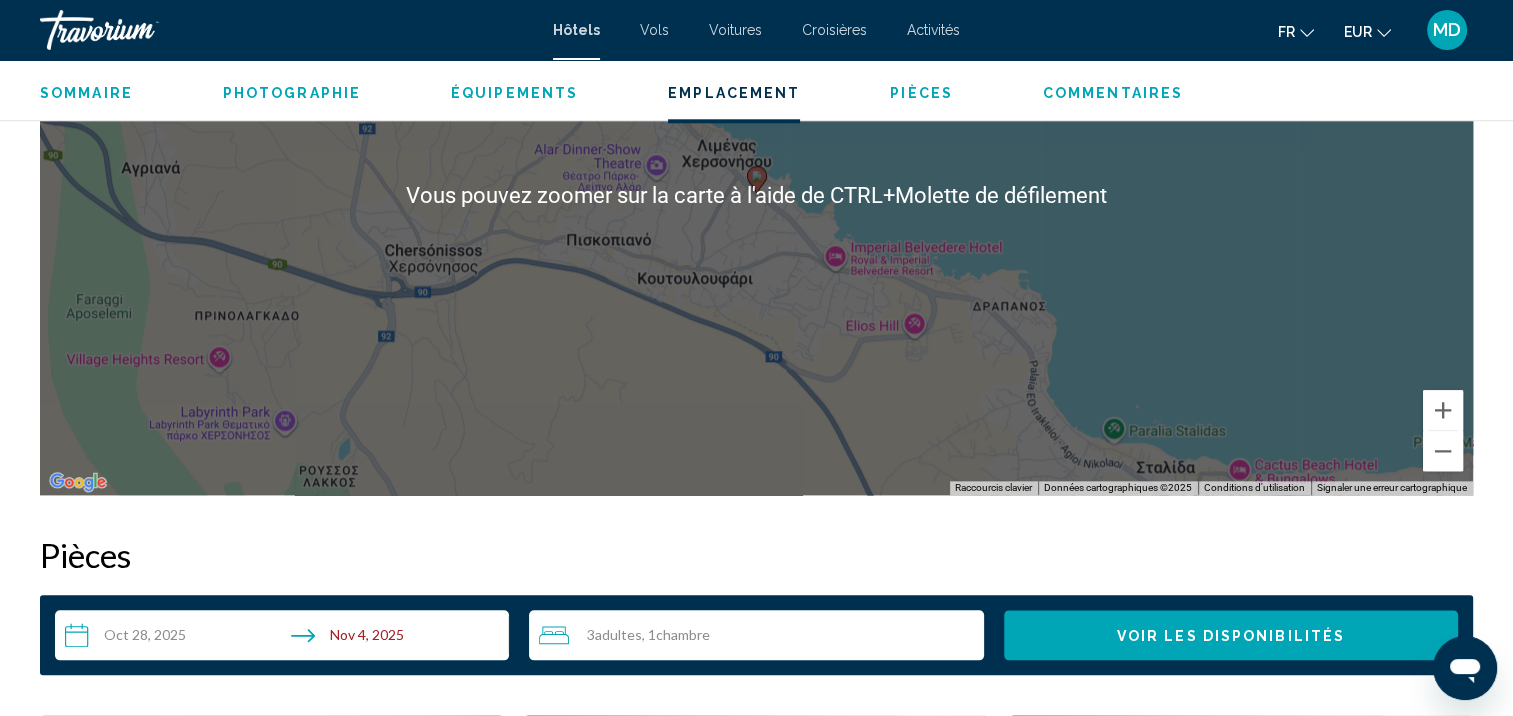 click on "Pour activer le glissement avec le clavier, appuyez sur Alt+Entrée. Une fois ce mode activé, utilisez les touches fléchées pour déplacer le repère. Pour valider le déplacement, appuyez sur Entrée. Pour annuler, appuyez sur Échap." at bounding box center (756, 195) 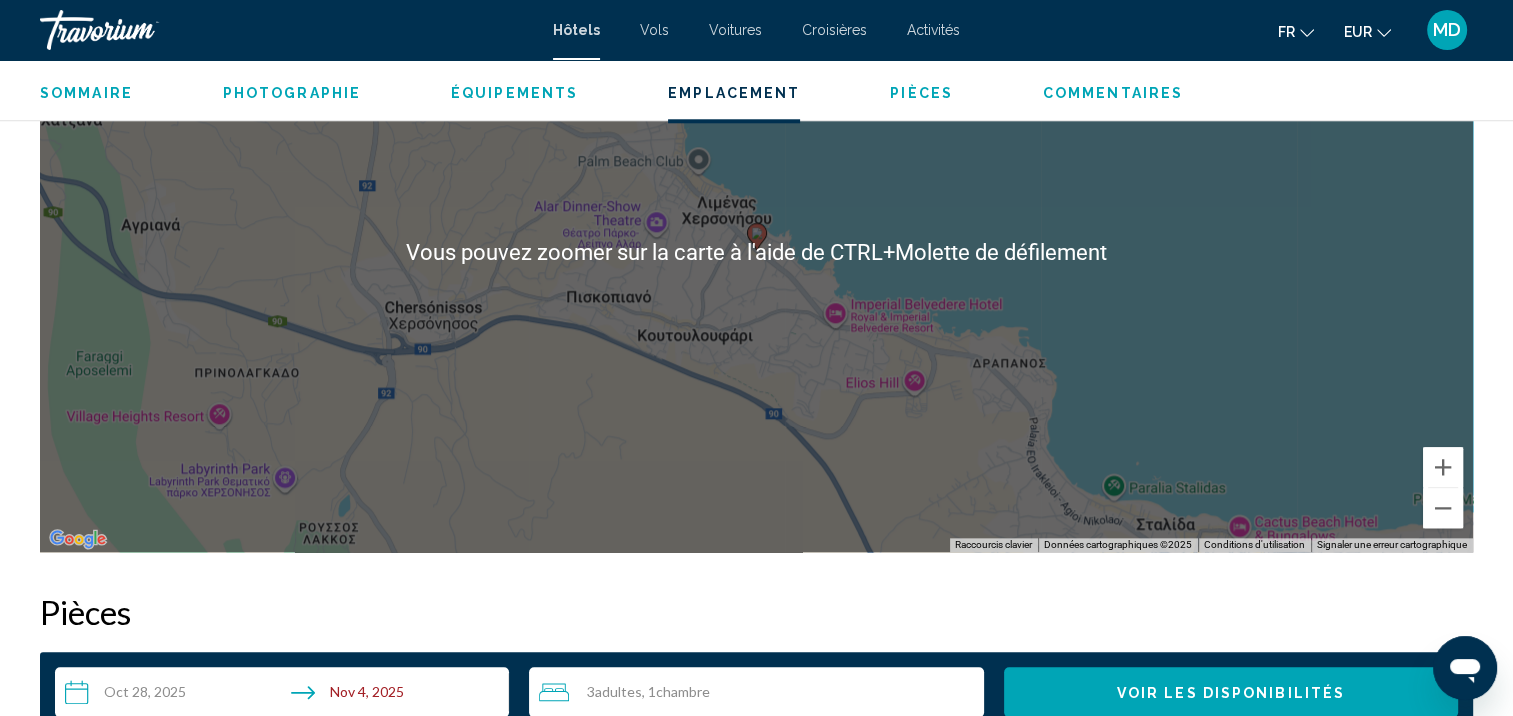 scroll, scrollTop: 2048, scrollLeft: 0, axis: vertical 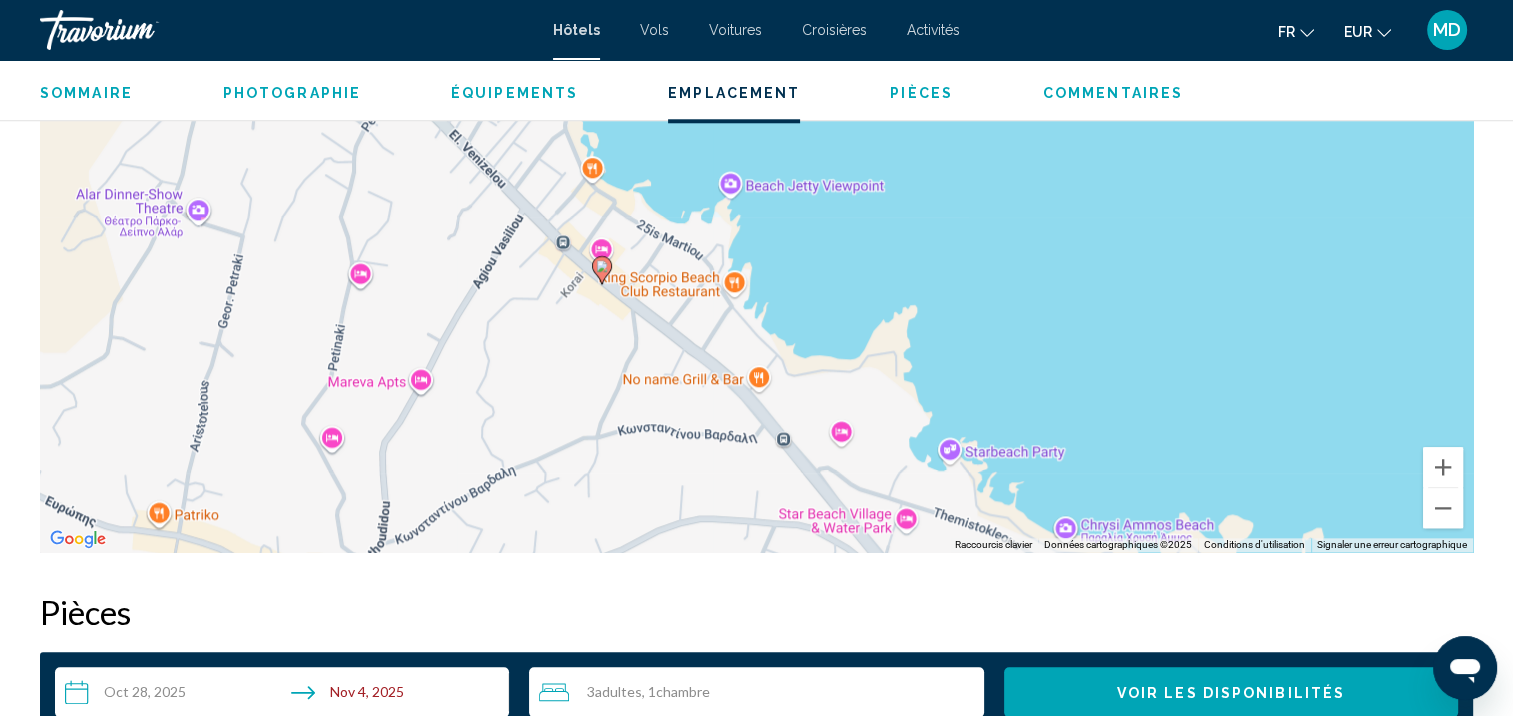 drag, startPoint x: 483, startPoint y: 235, endPoint x: 596, endPoint y: 263, distance: 116.41735 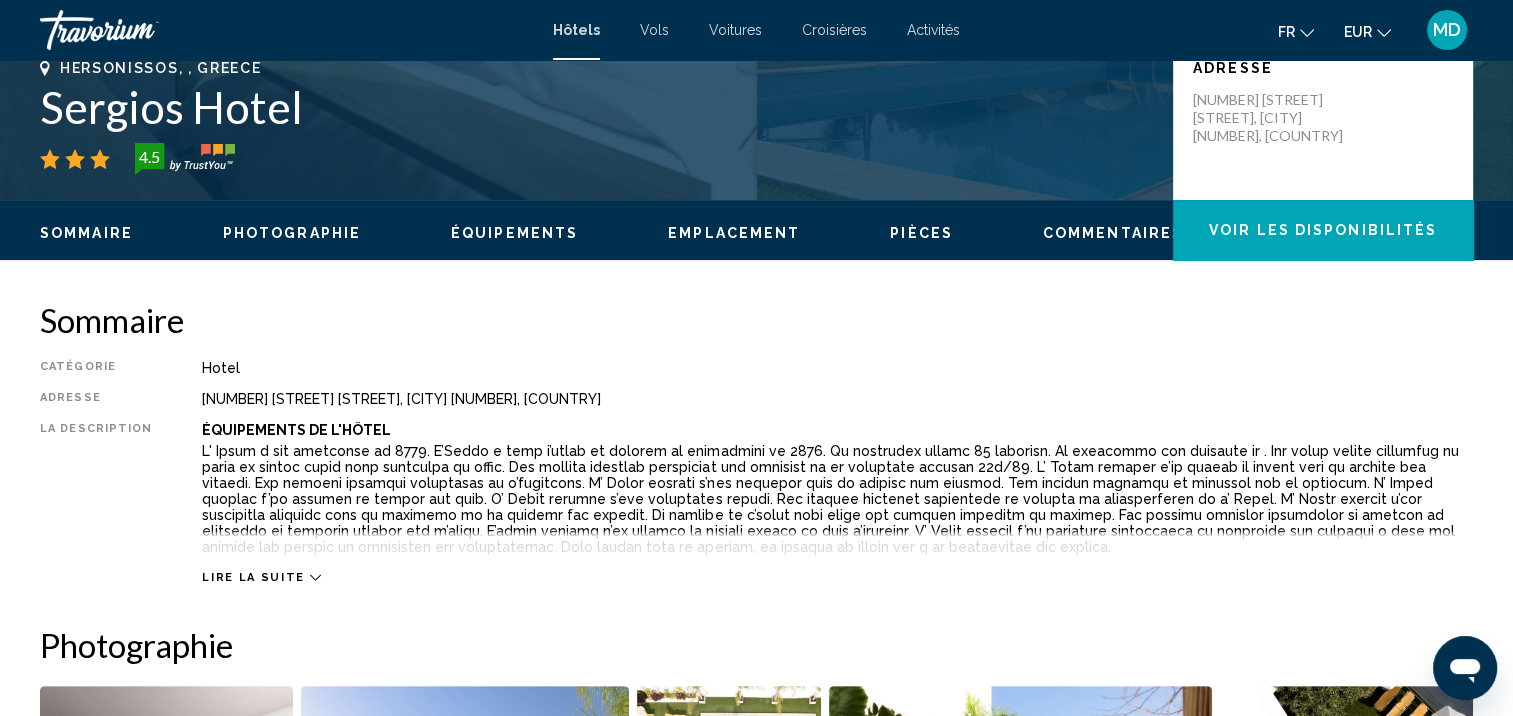 scroll, scrollTop: 461, scrollLeft: 0, axis: vertical 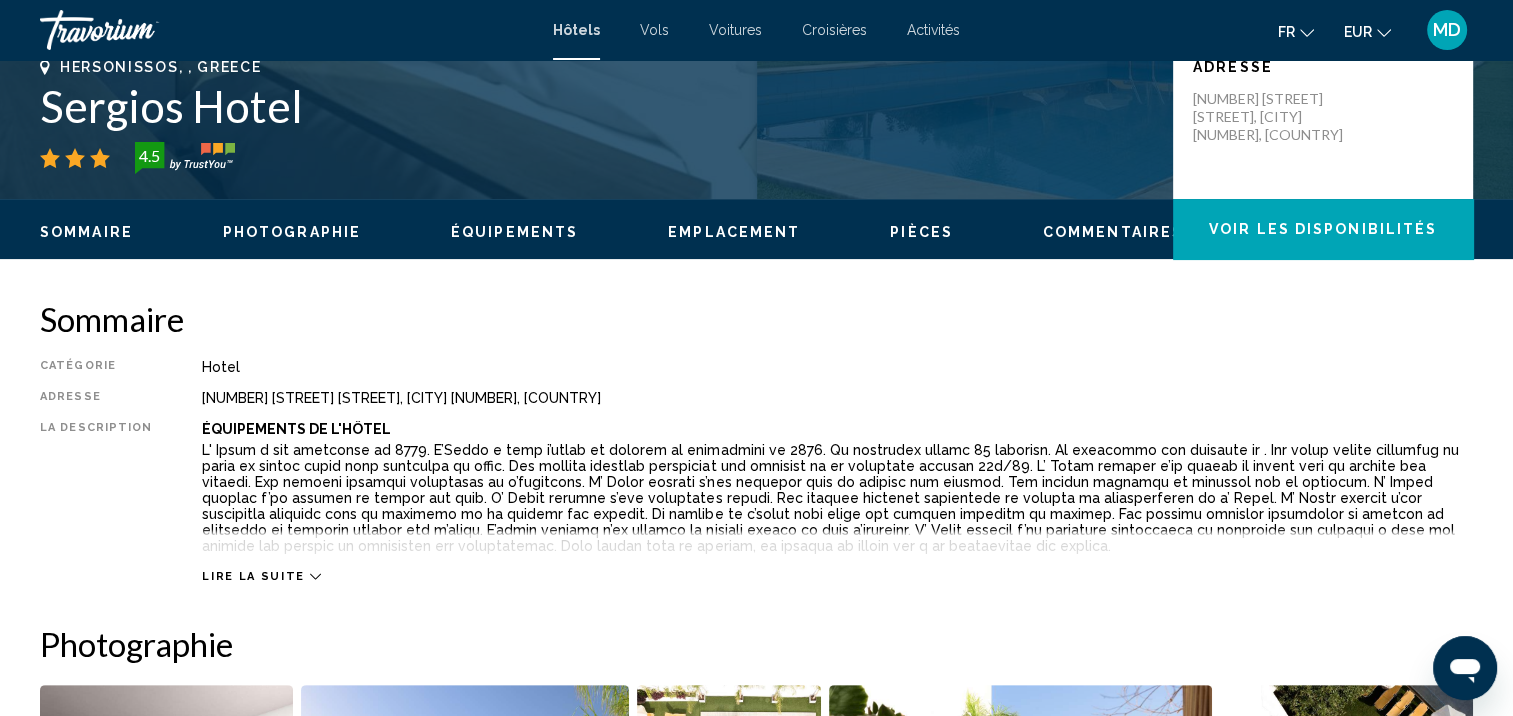 click on "Lire la suite" at bounding box center [253, 576] 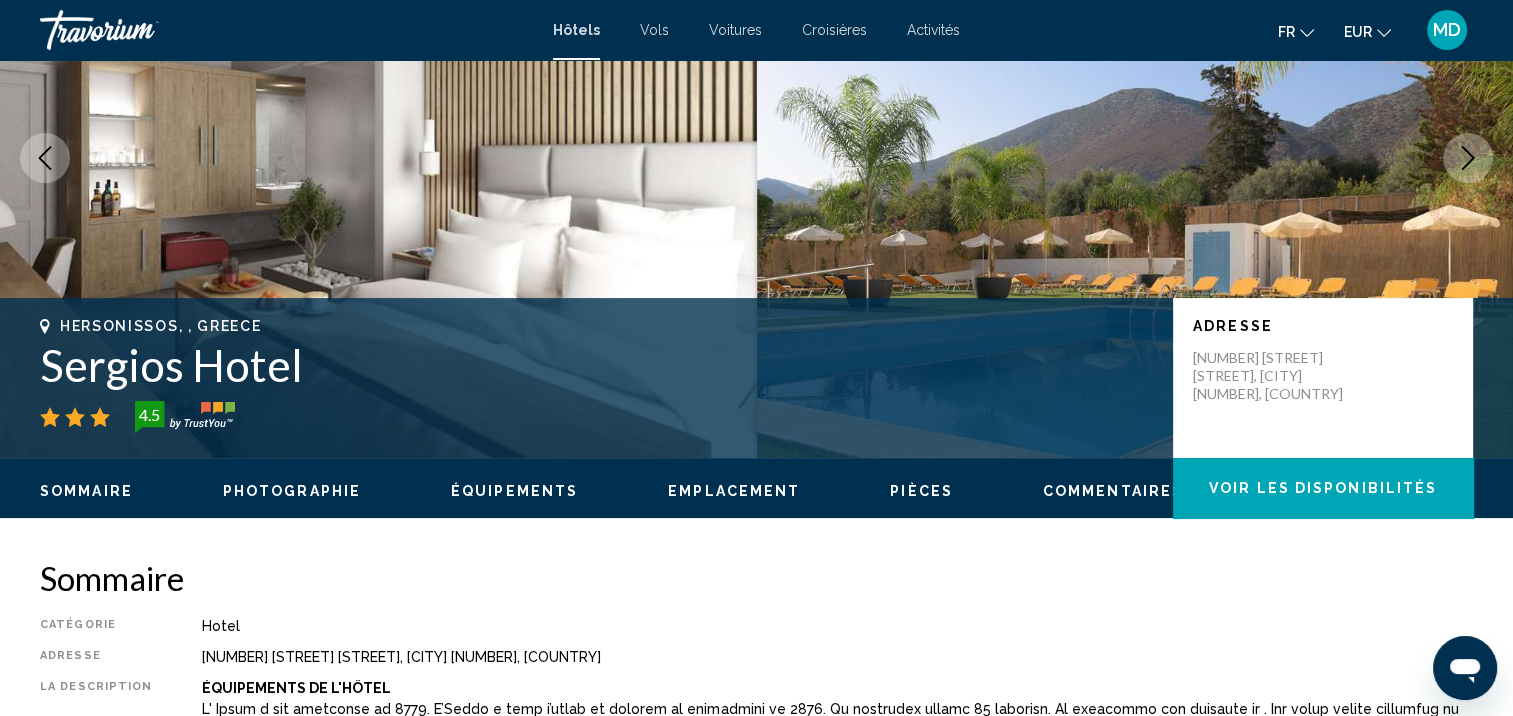 scroll, scrollTop: 0, scrollLeft: 0, axis: both 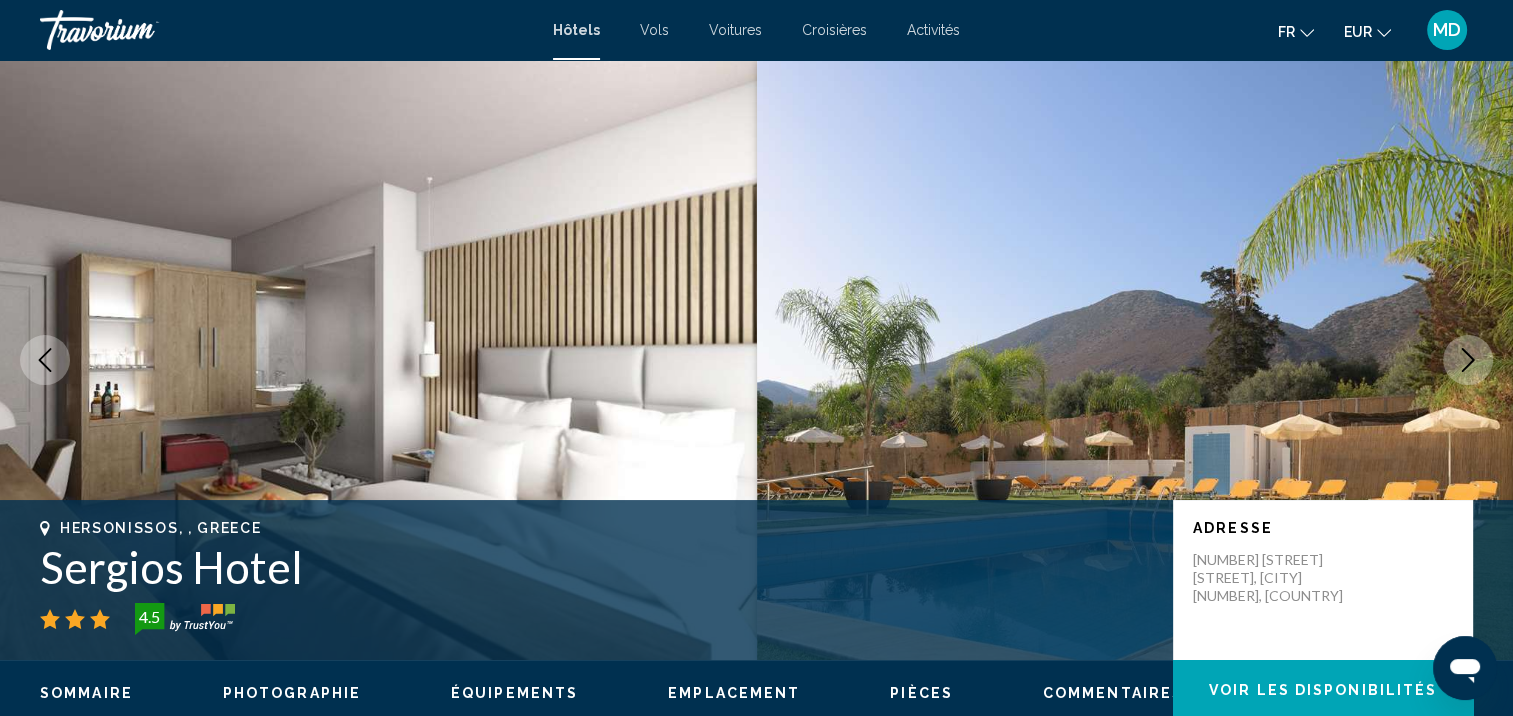 click 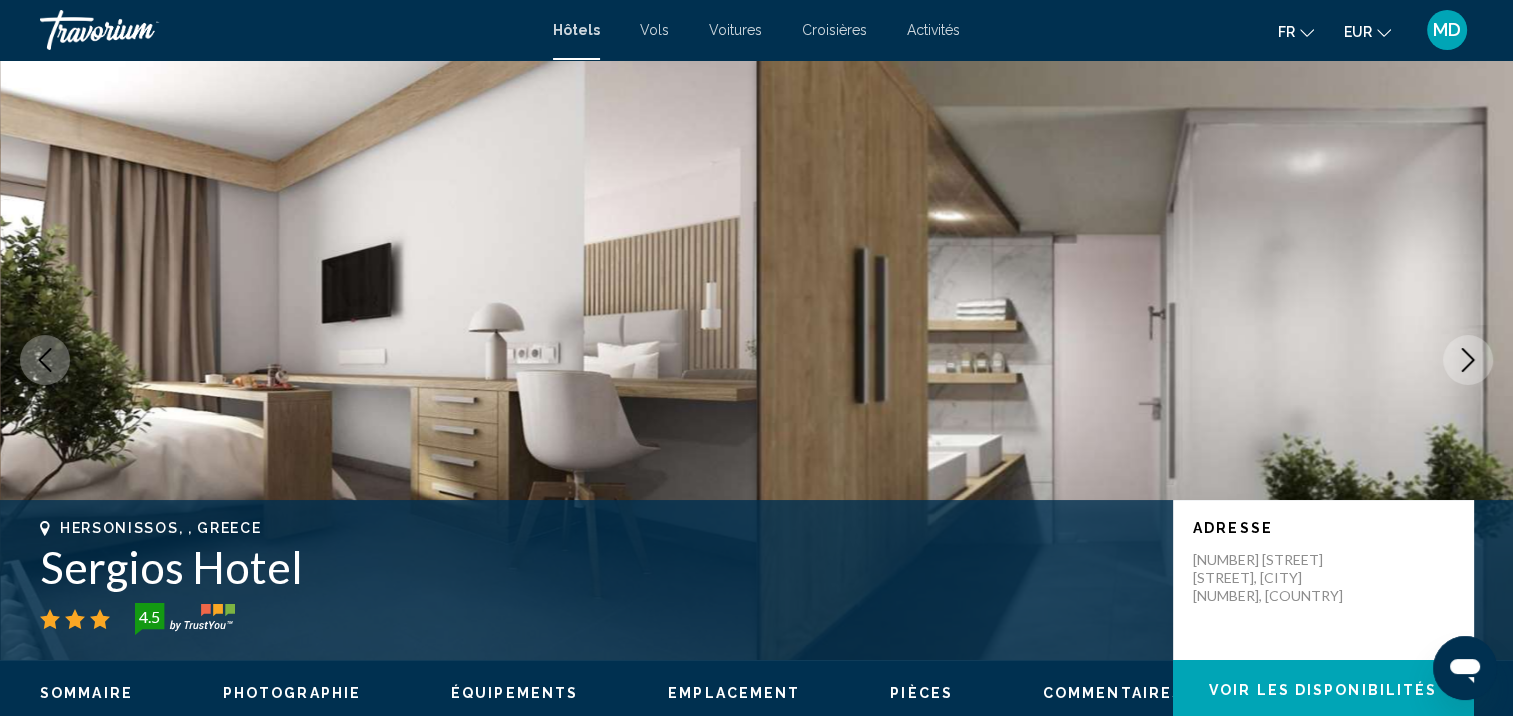 click 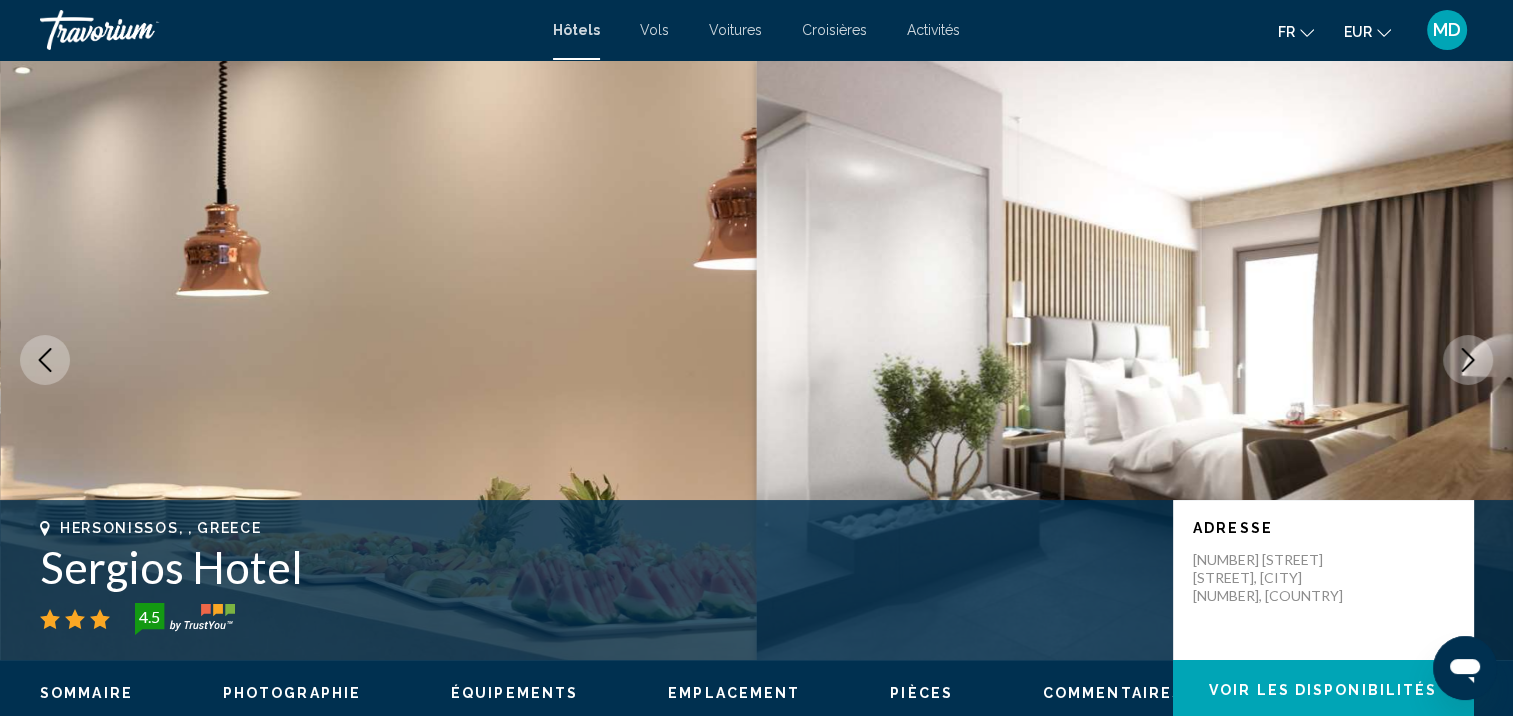 click 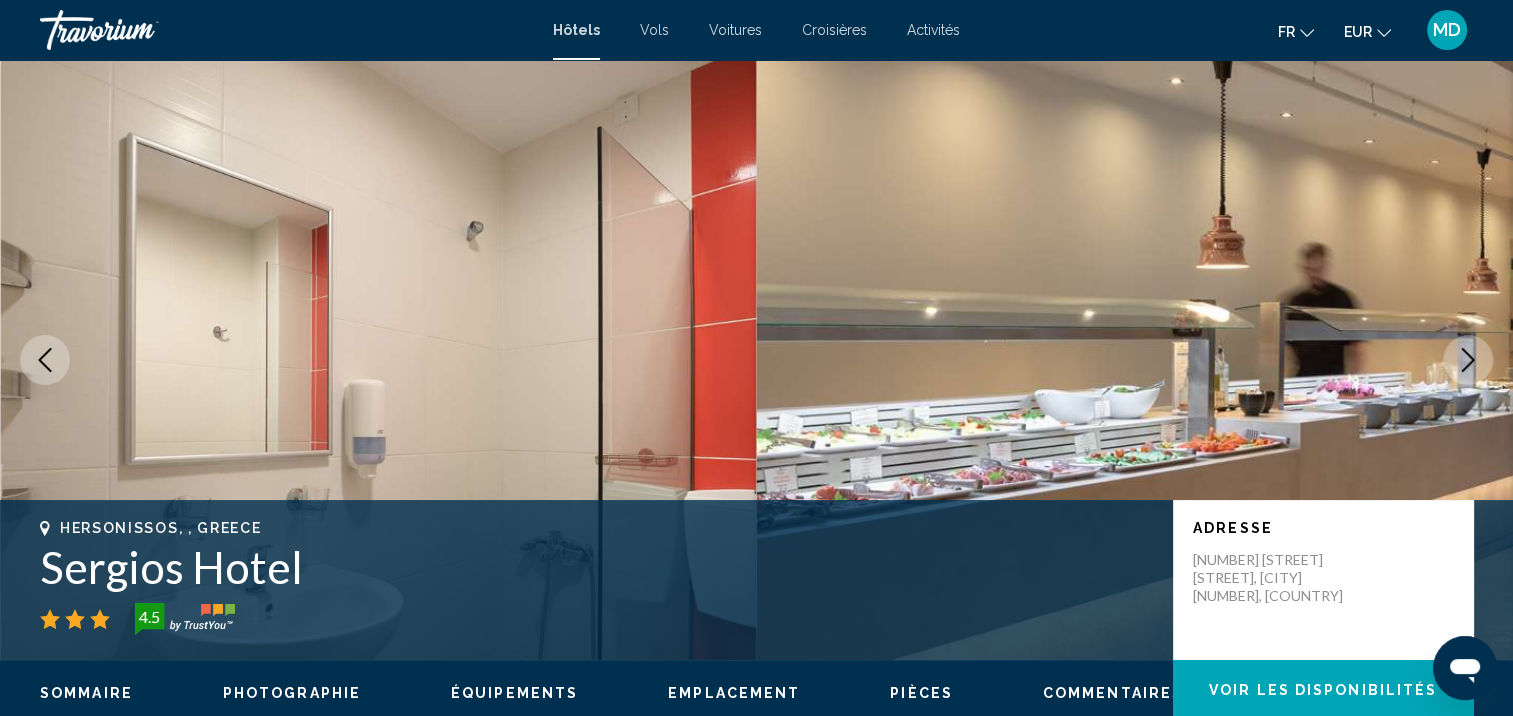 click 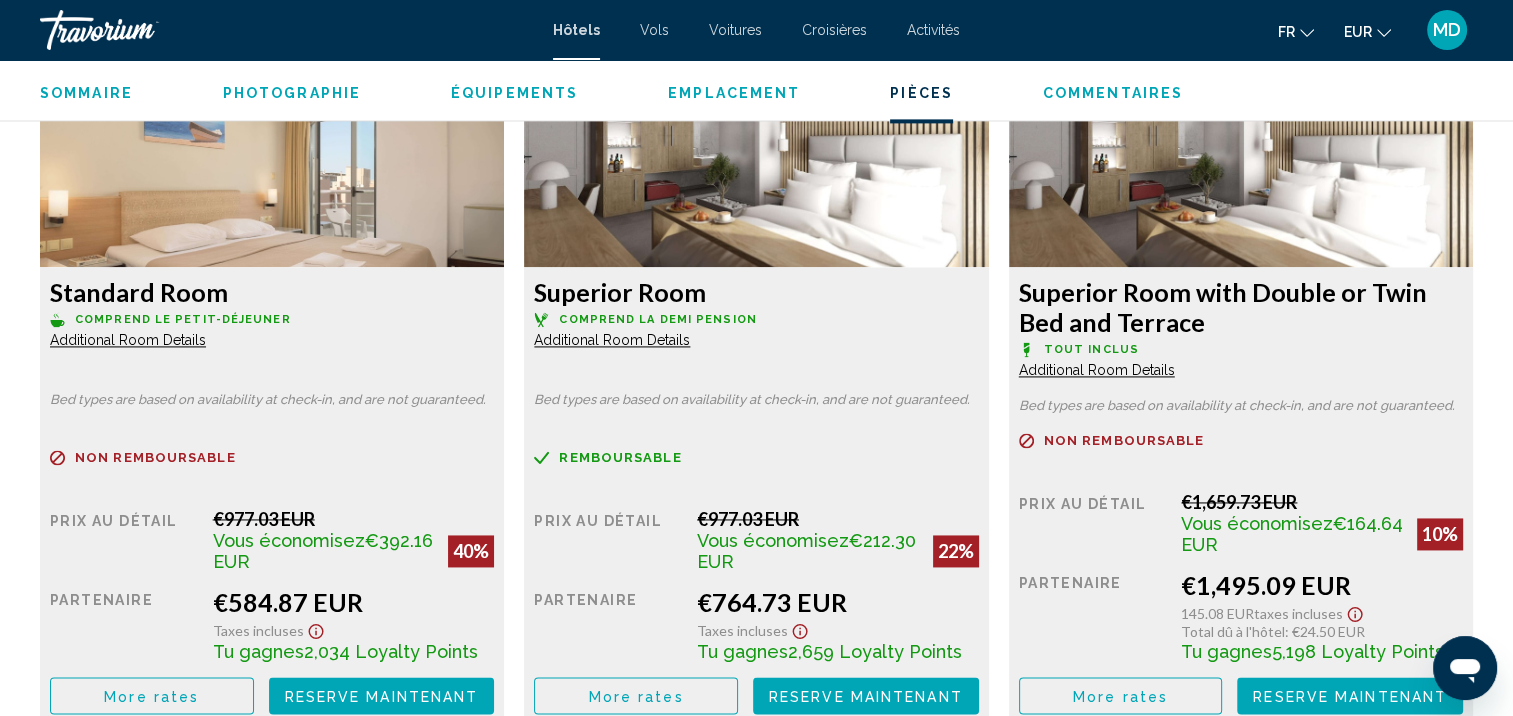 scroll, scrollTop: 2916, scrollLeft: 0, axis: vertical 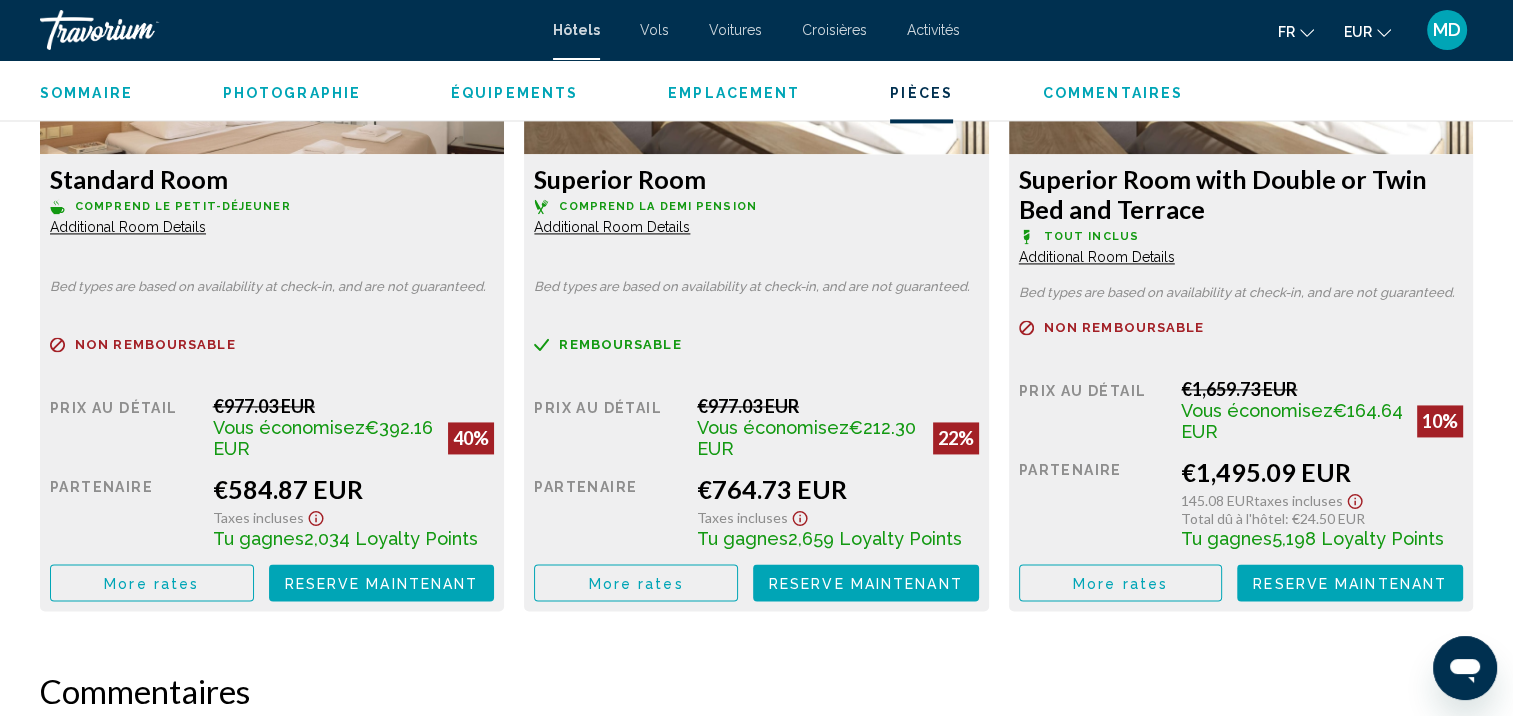 click on "More rates" at bounding box center (152, 582) 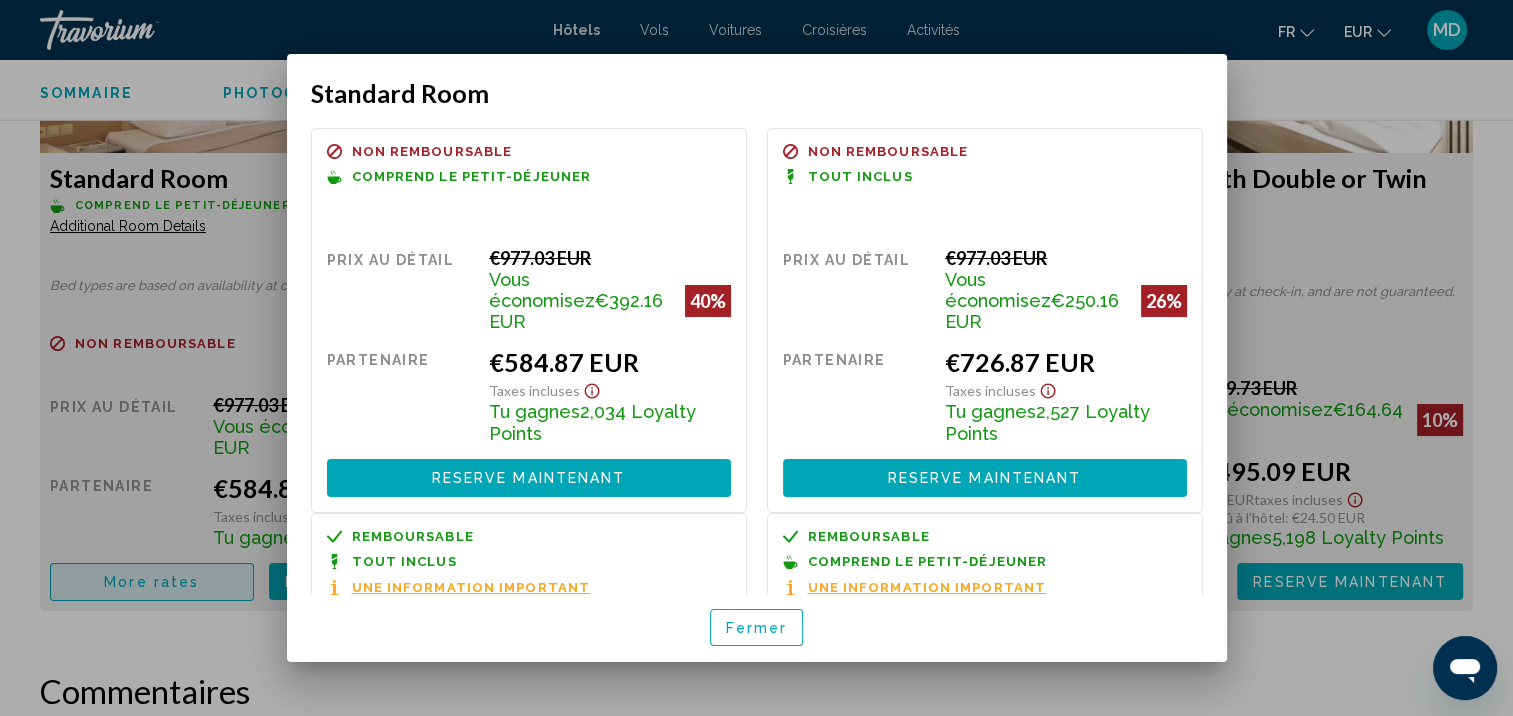 scroll, scrollTop: 0, scrollLeft: 0, axis: both 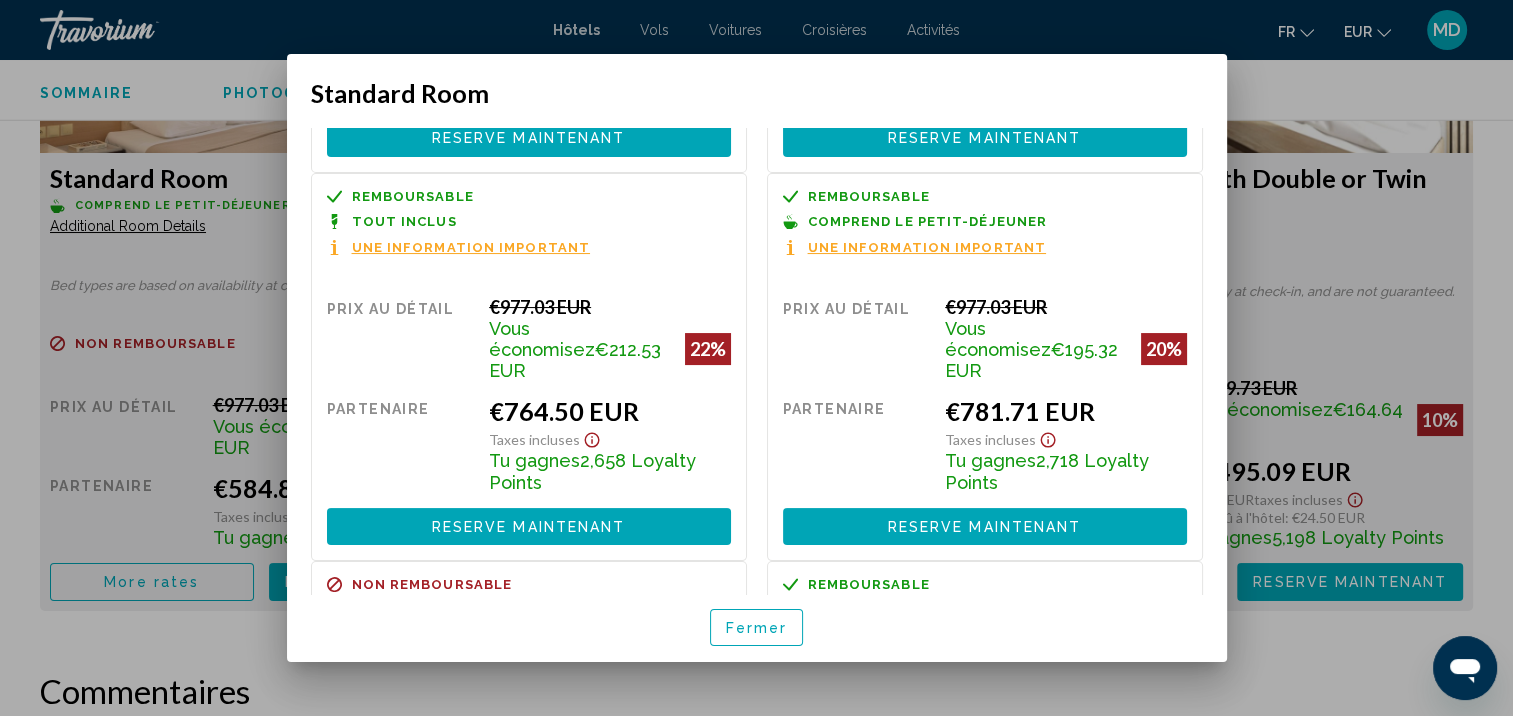 click on "Une information important" at bounding box center [471, 247] 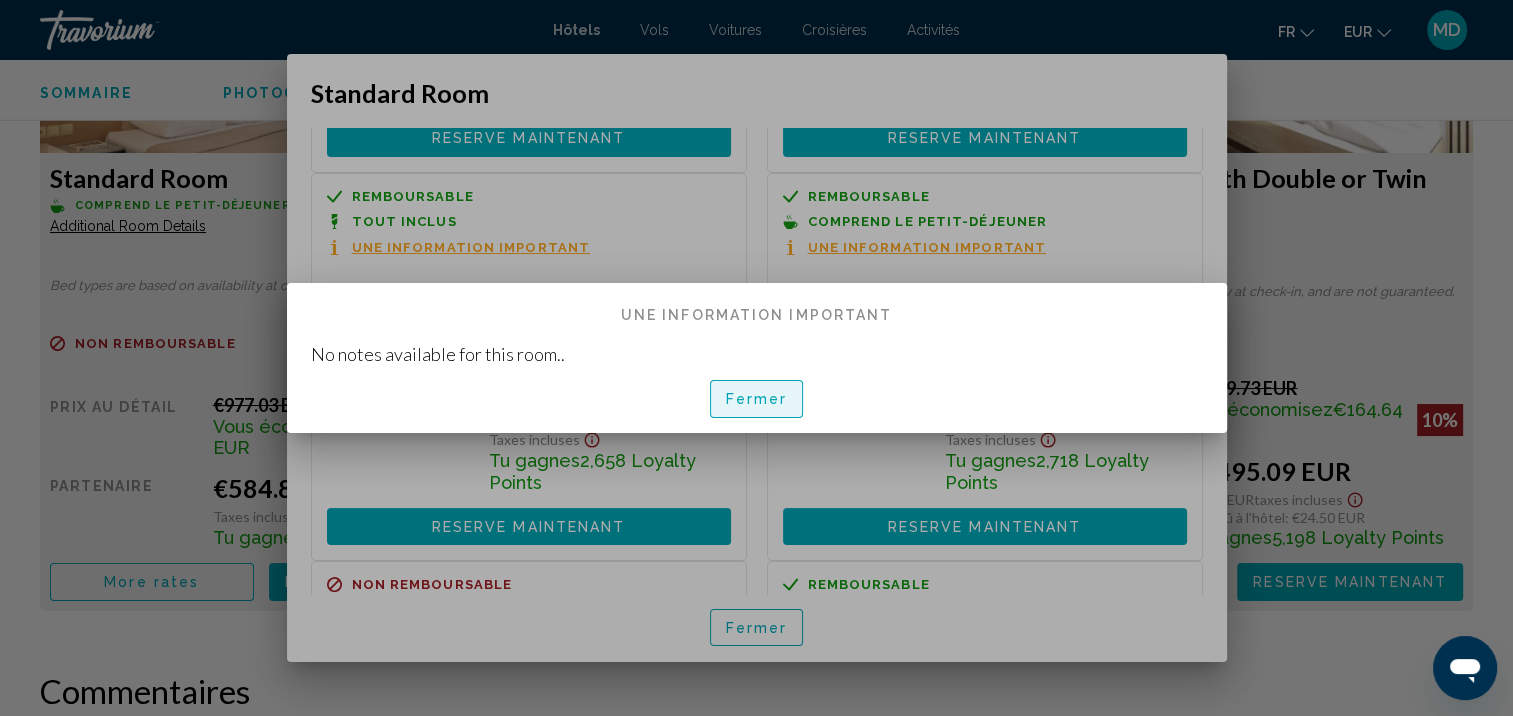 click on "Fermer" at bounding box center (757, 400) 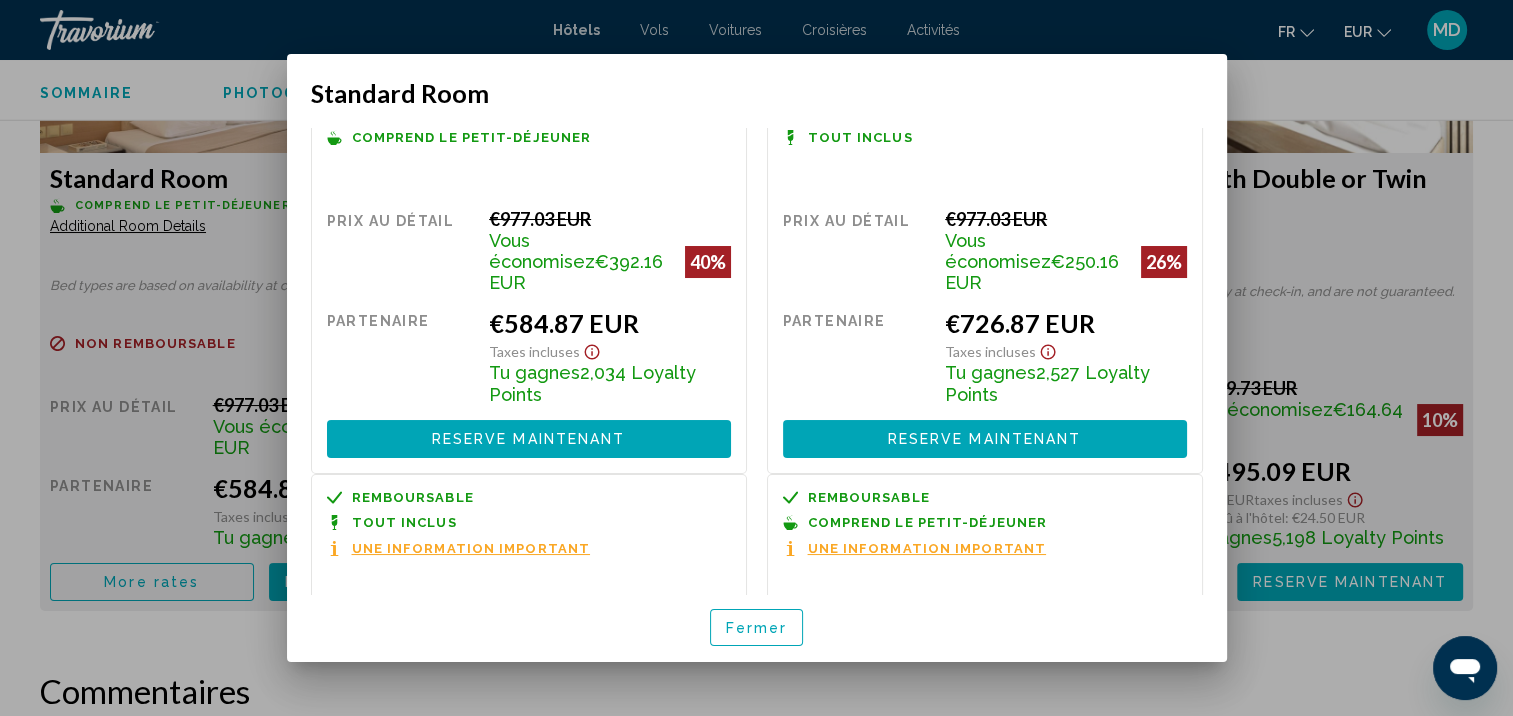 scroll, scrollTop: 0, scrollLeft: 0, axis: both 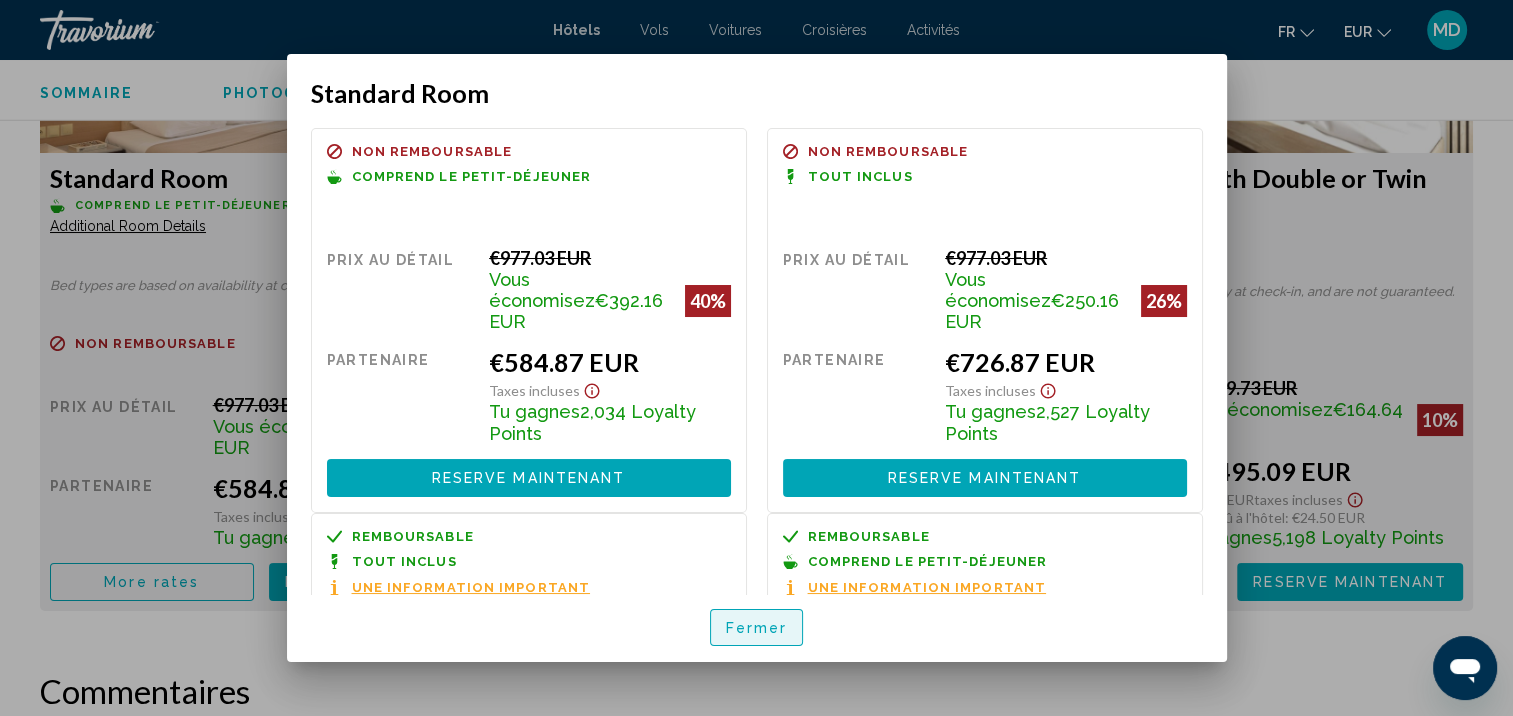 click on "Fermer" at bounding box center [757, 627] 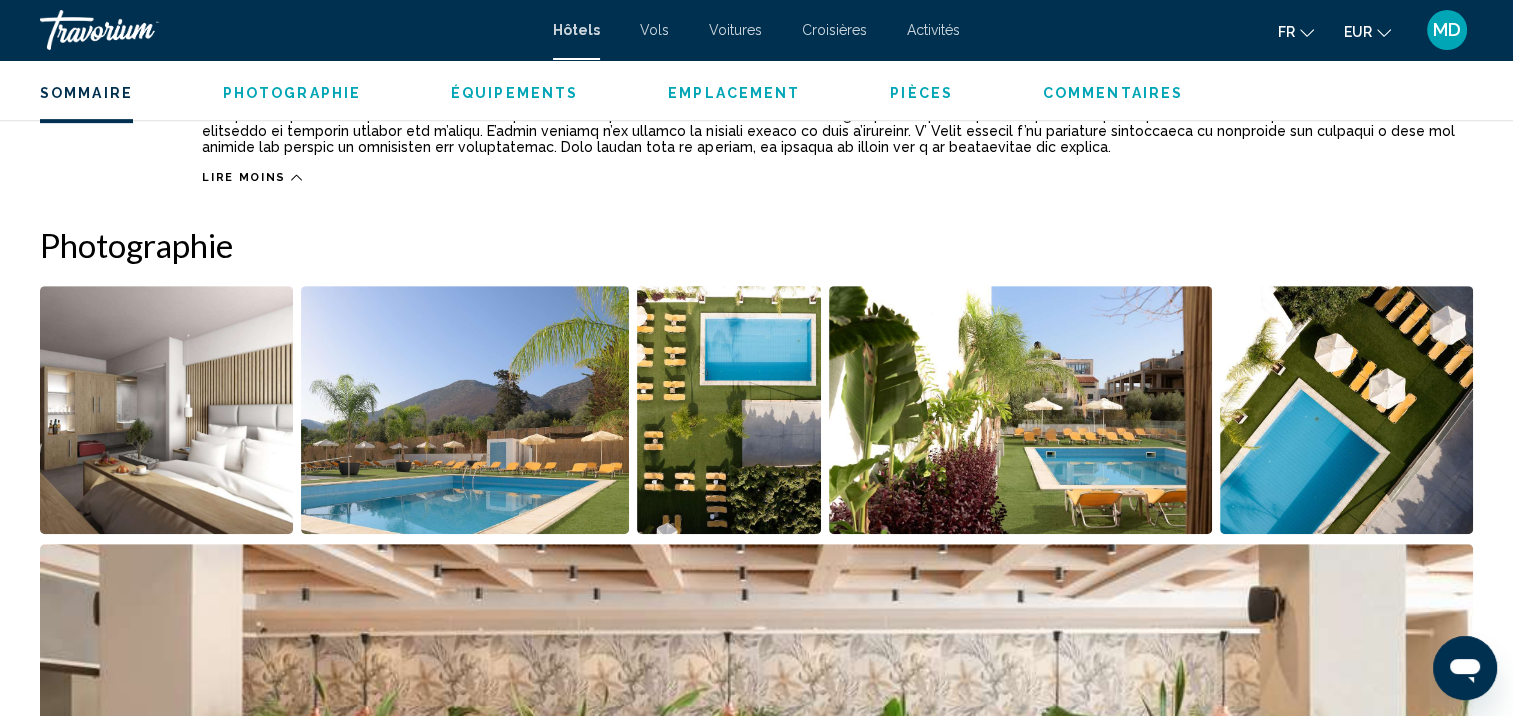 scroll, scrollTop: 823, scrollLeft: 0, axis: vertical 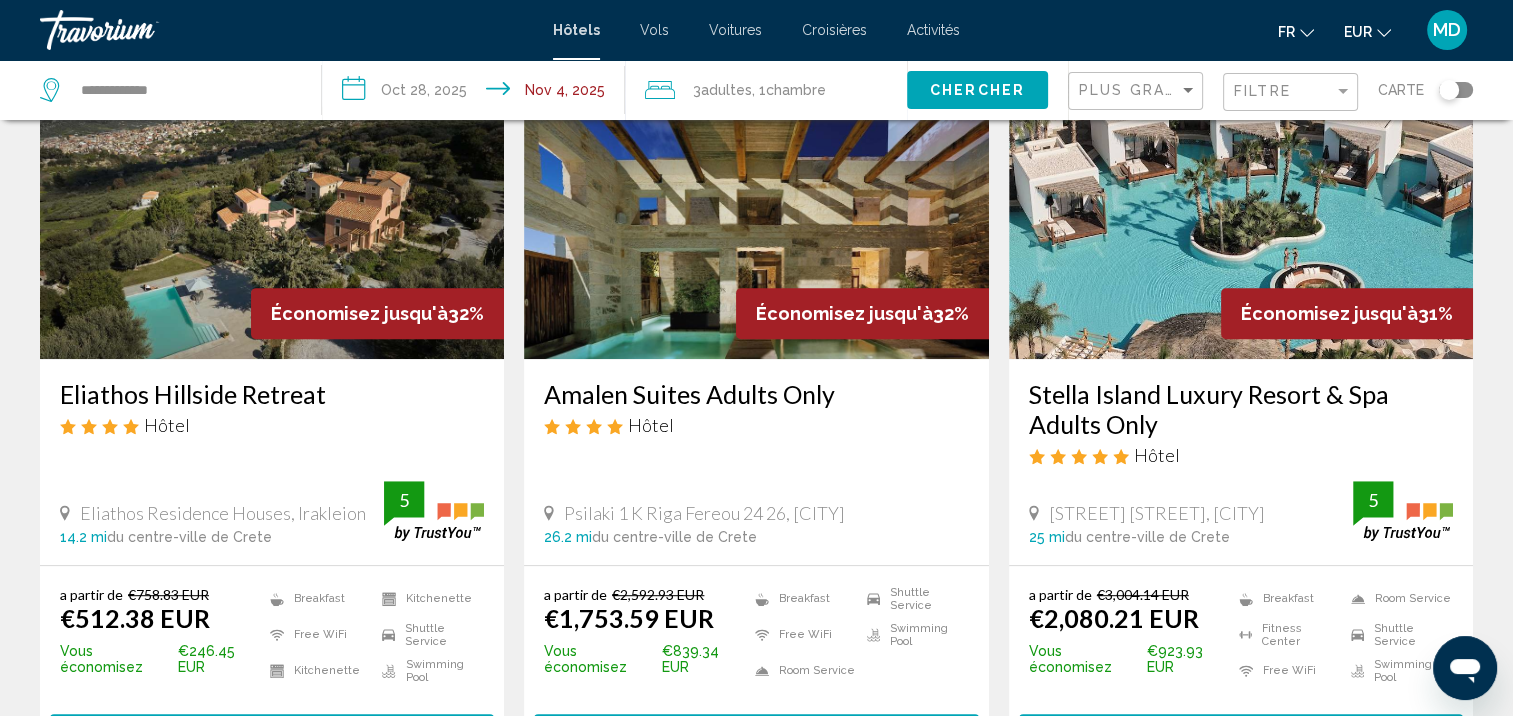 click on "Eliathos Hillside Retreat" at bounding box center [272, 394] 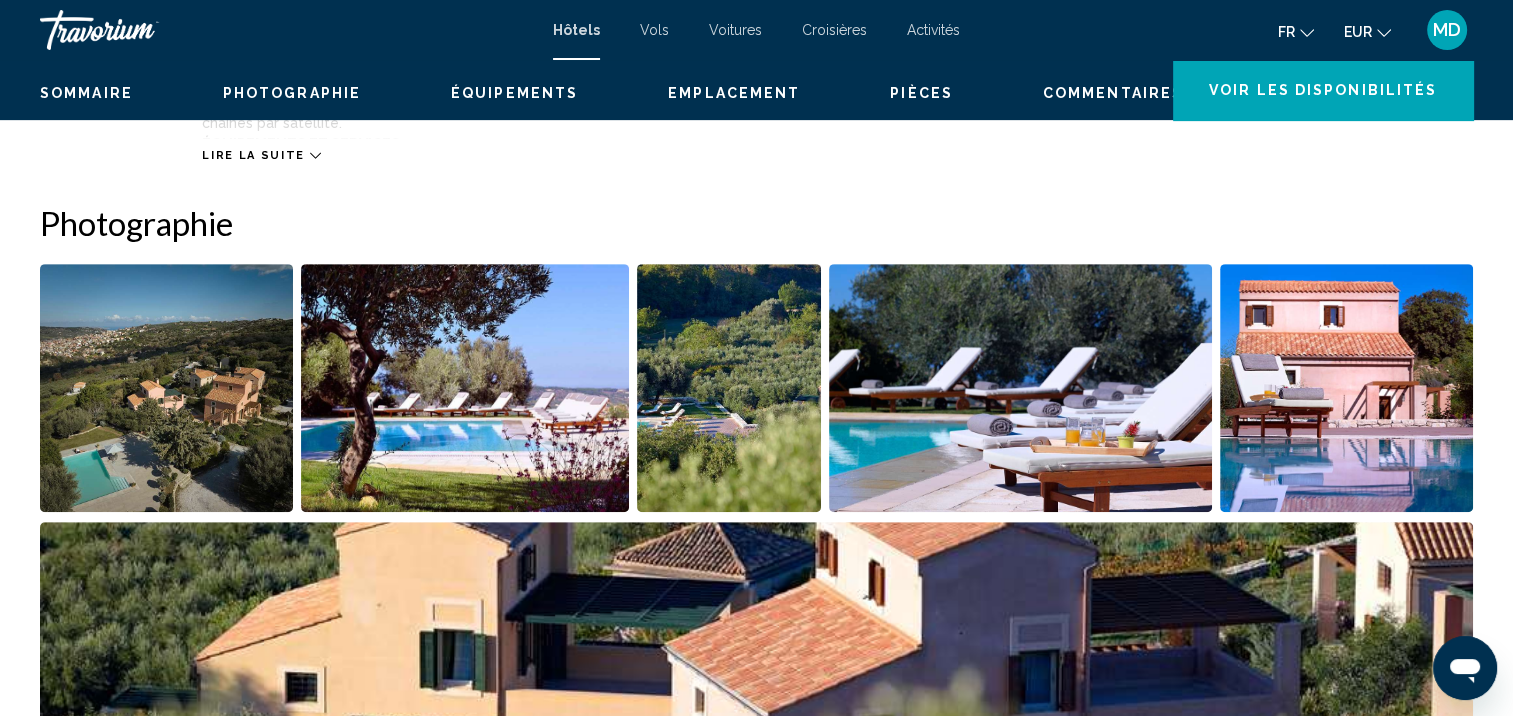 scroll, scrollTop: 1, scrollLeft: 0, axis: vertical 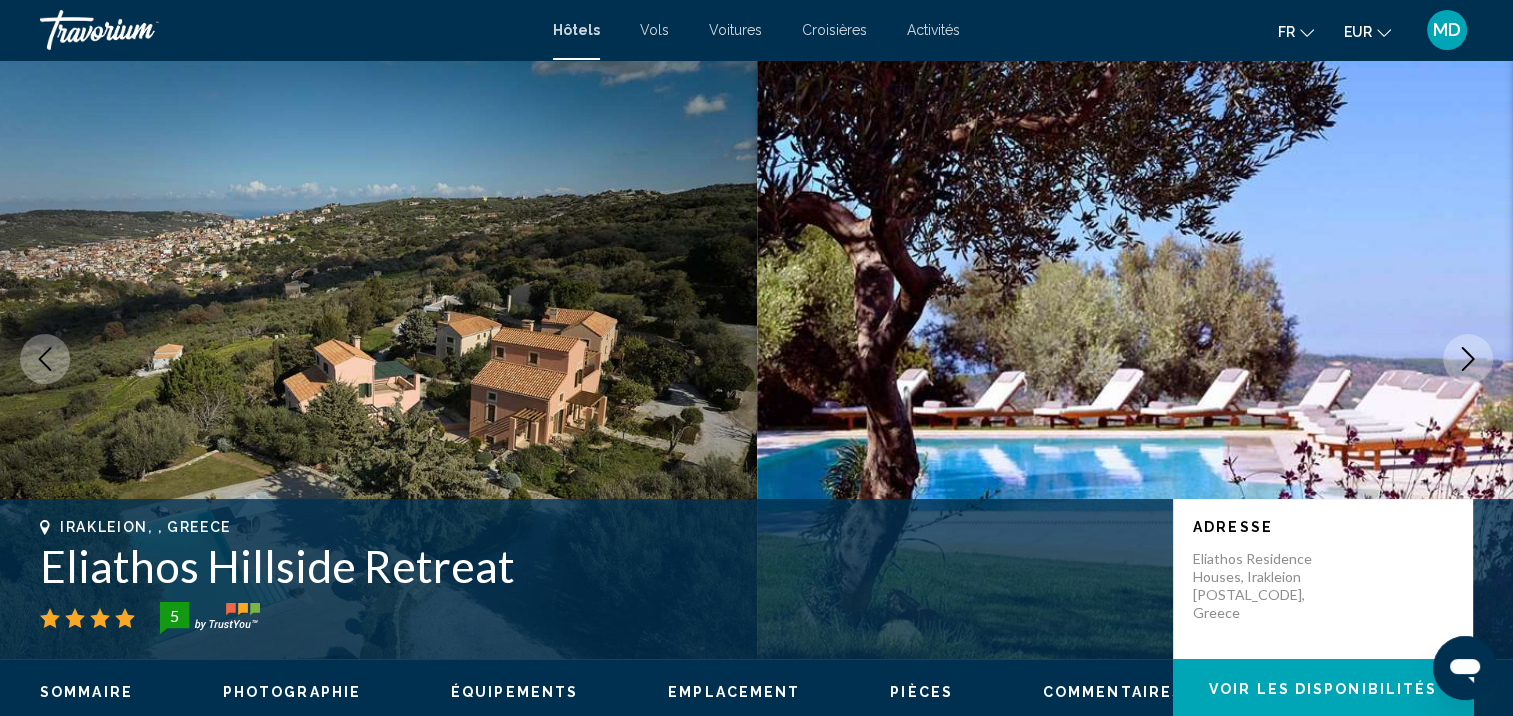 click 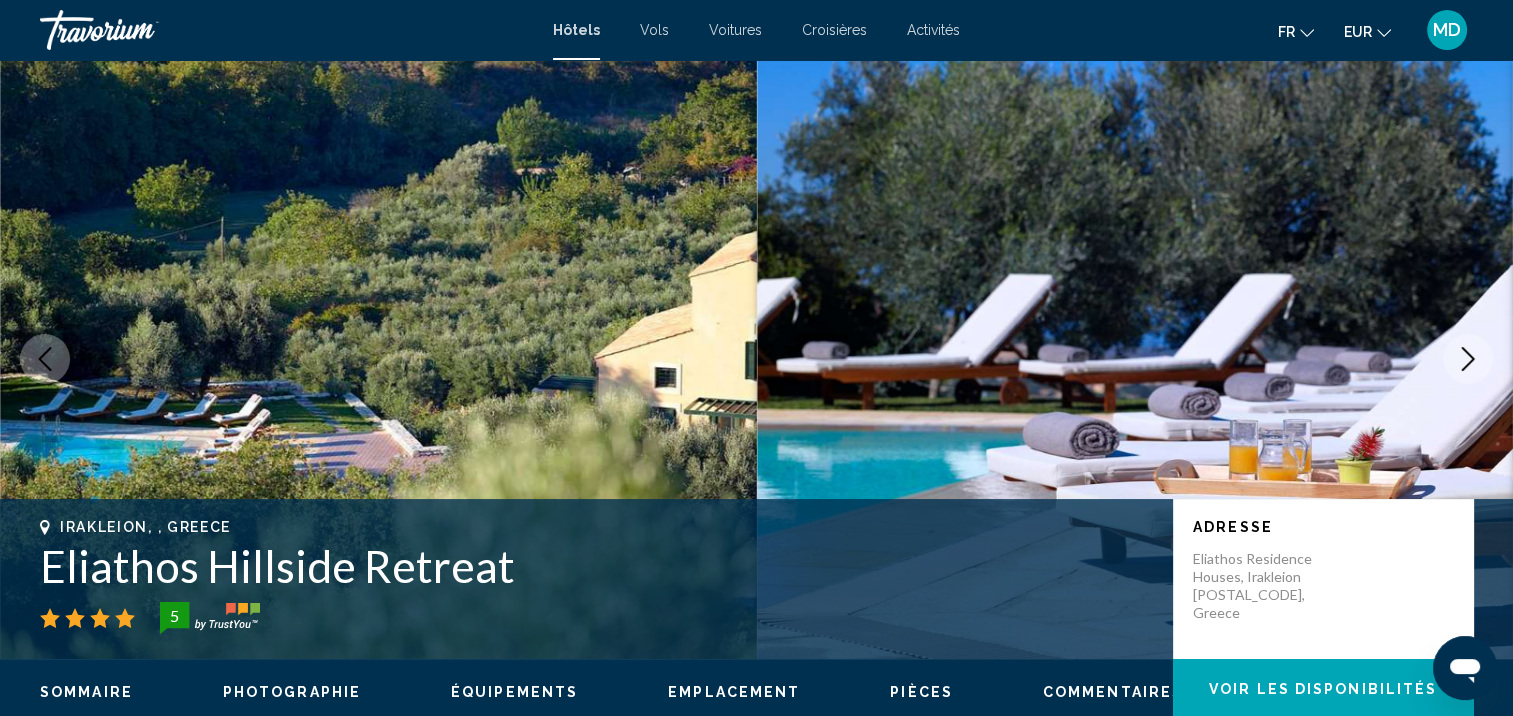click 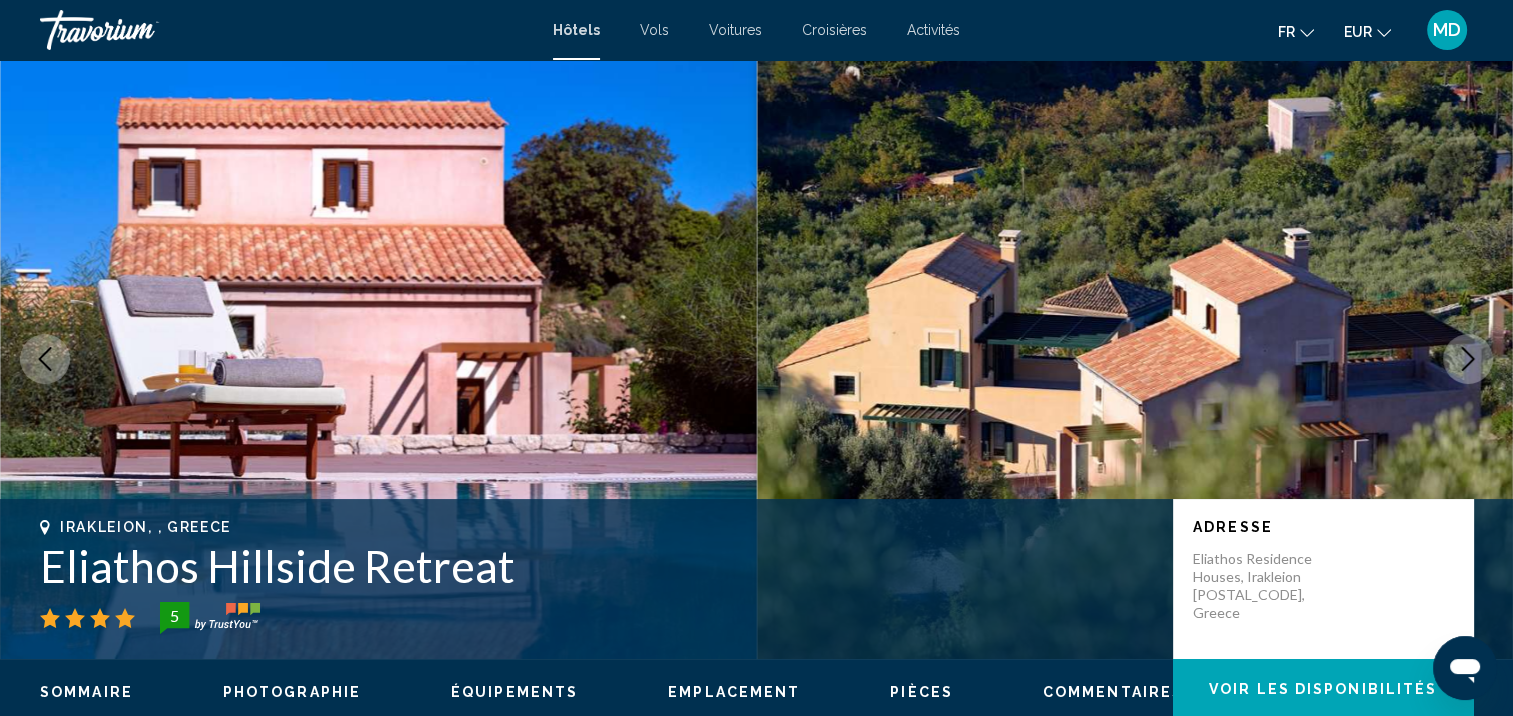 click 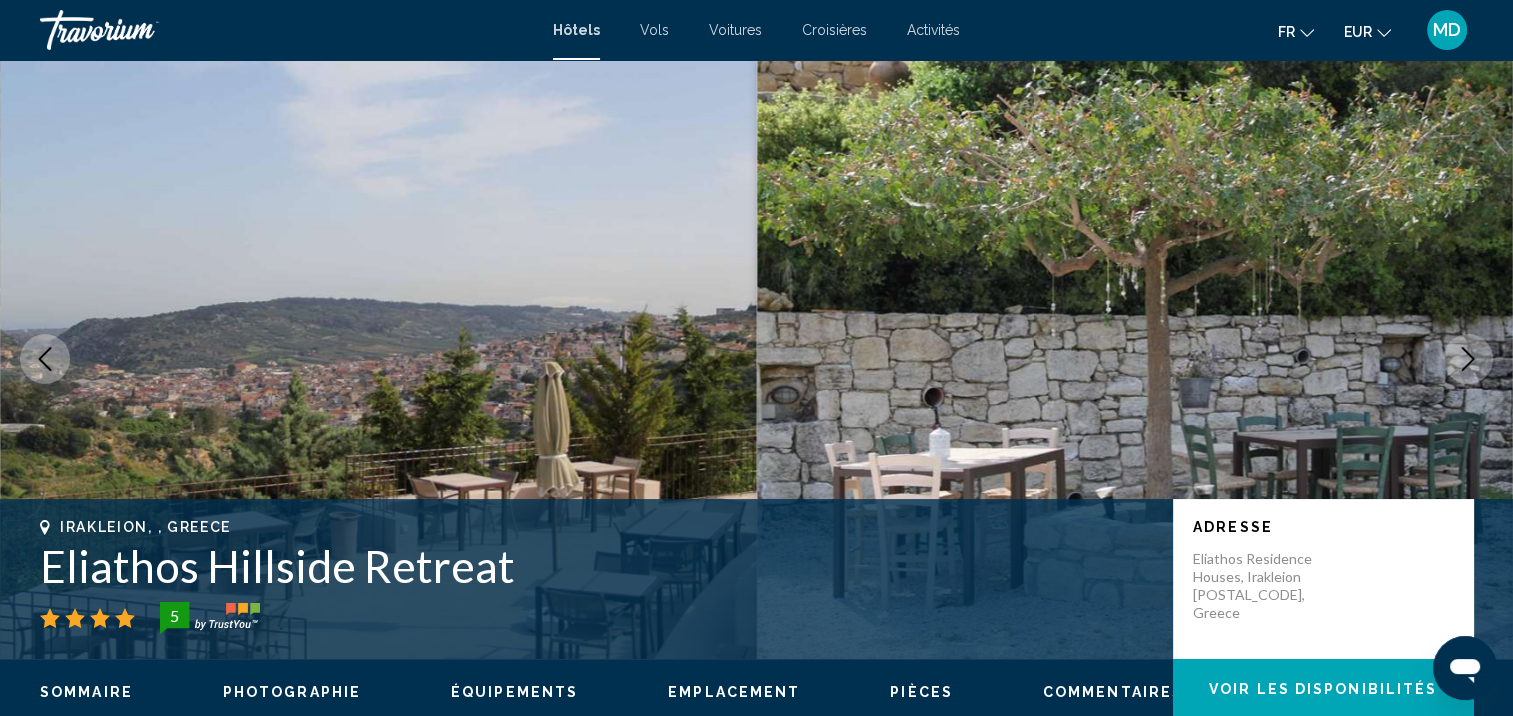 click 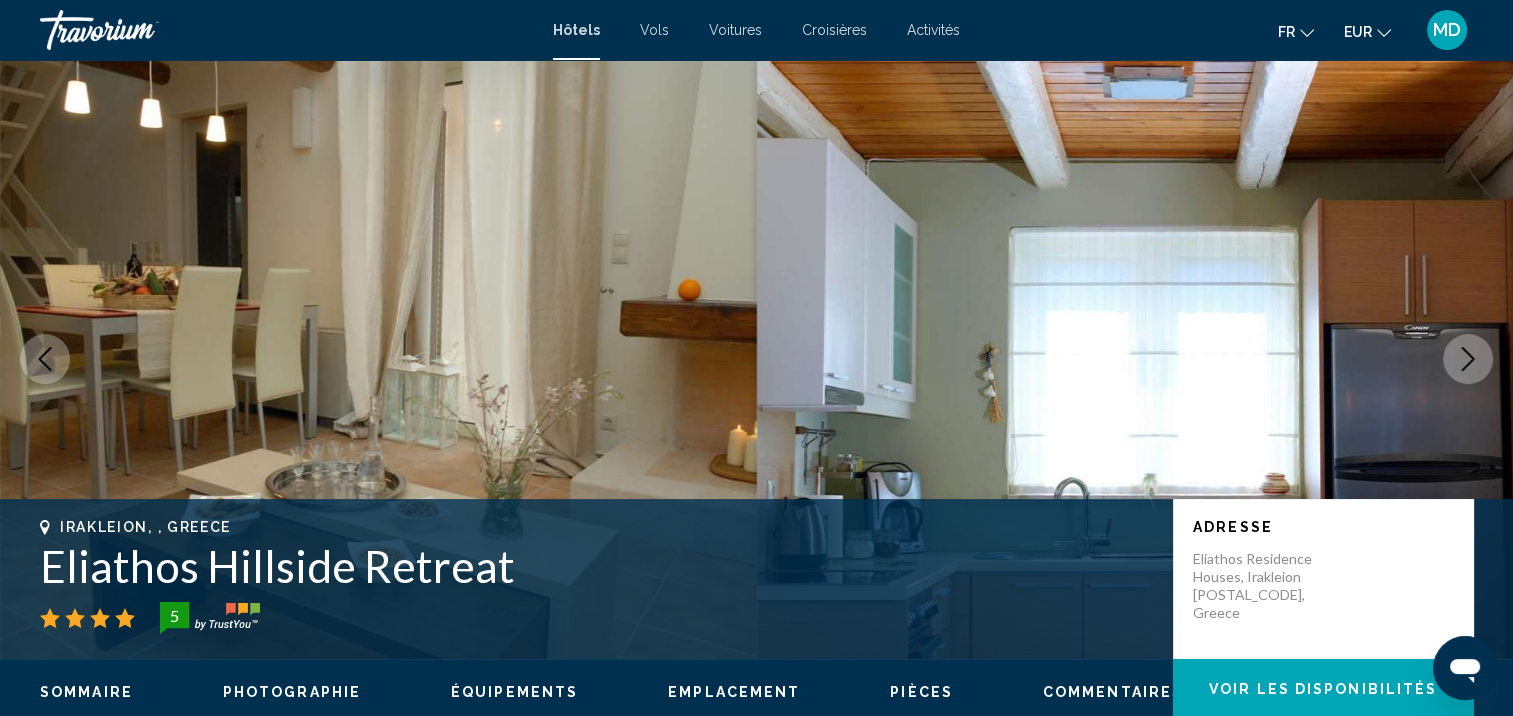 click 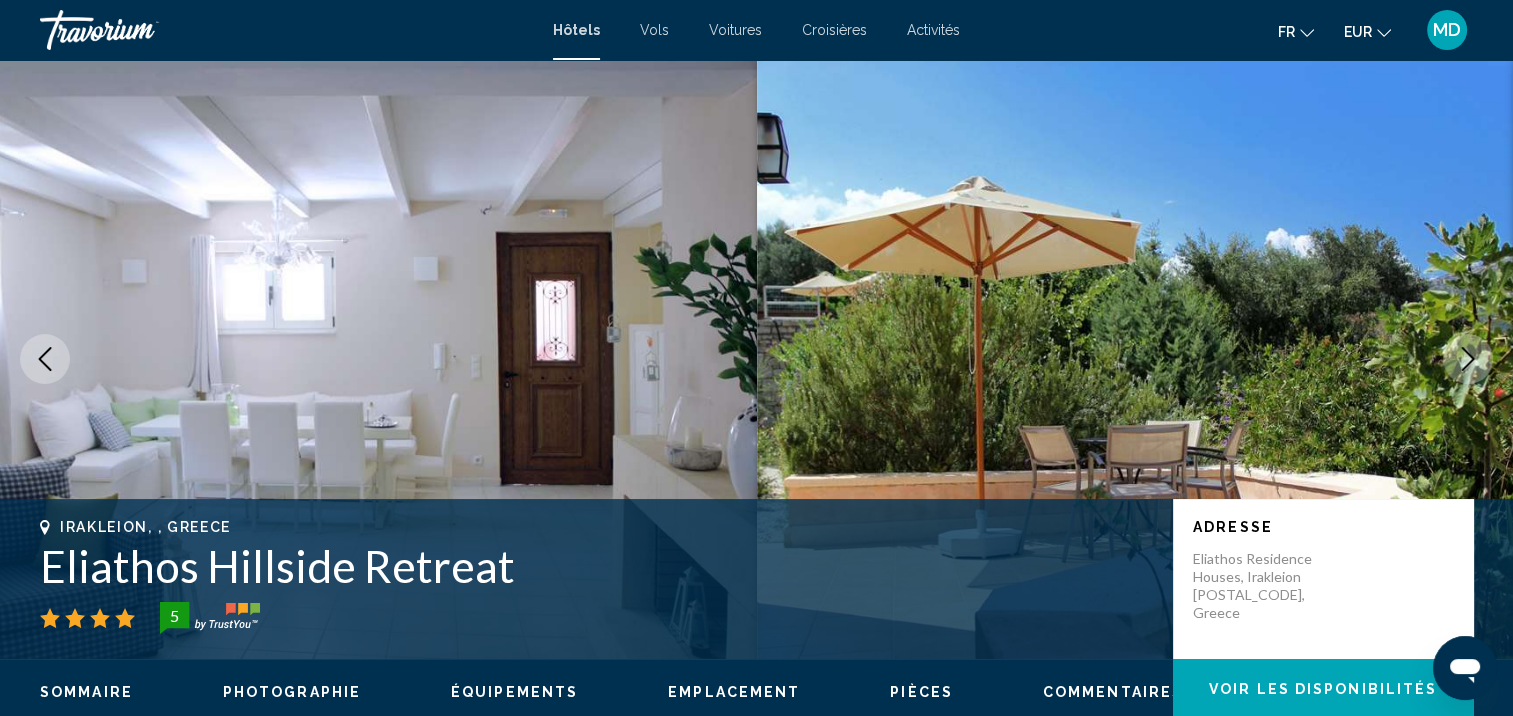 click 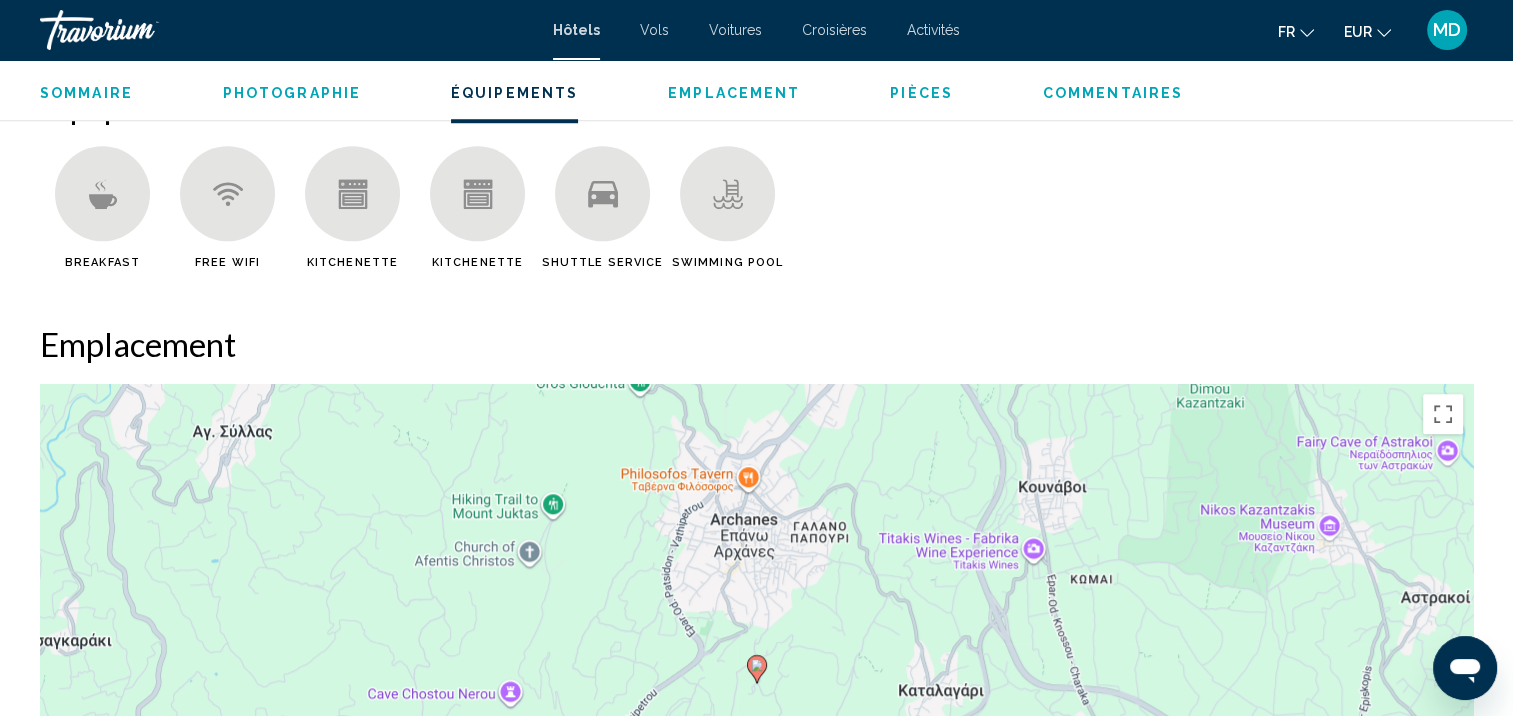 scroll, scrollTop: 1638, scrollLeft: 0, axis: vertical 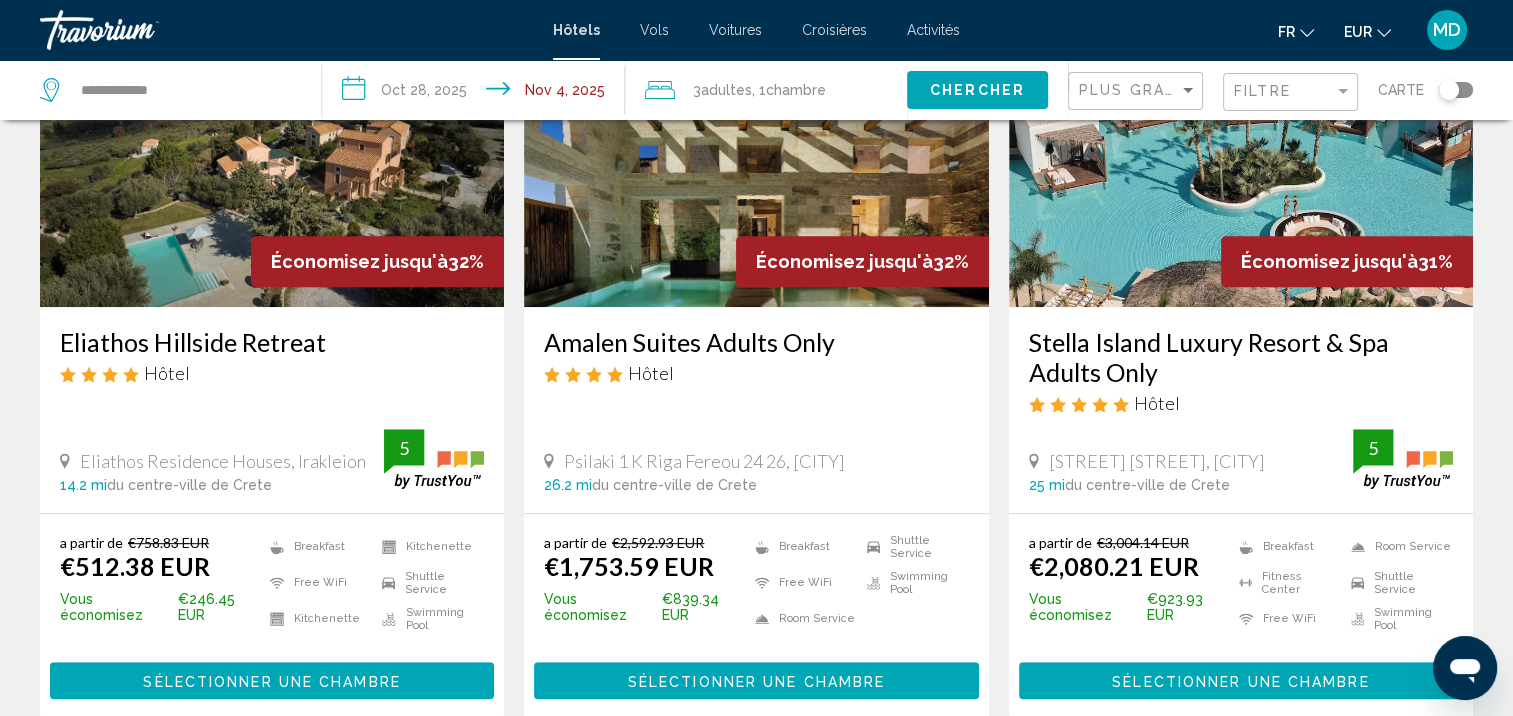 click on "Amalen Suites Adults Only" at bounding box center (756, 342) 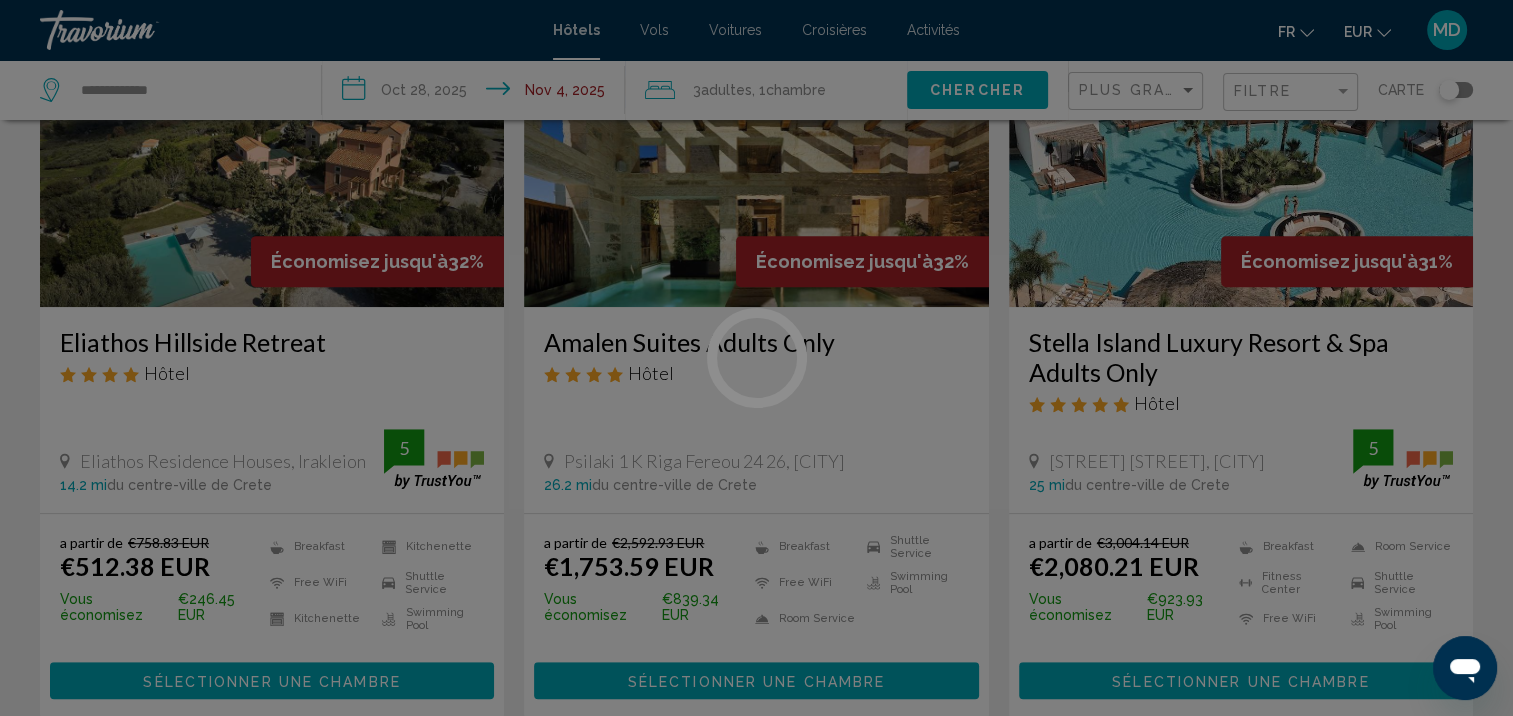 scroll, scrollTop: 1, scrollLeft: 0, axis: vertical 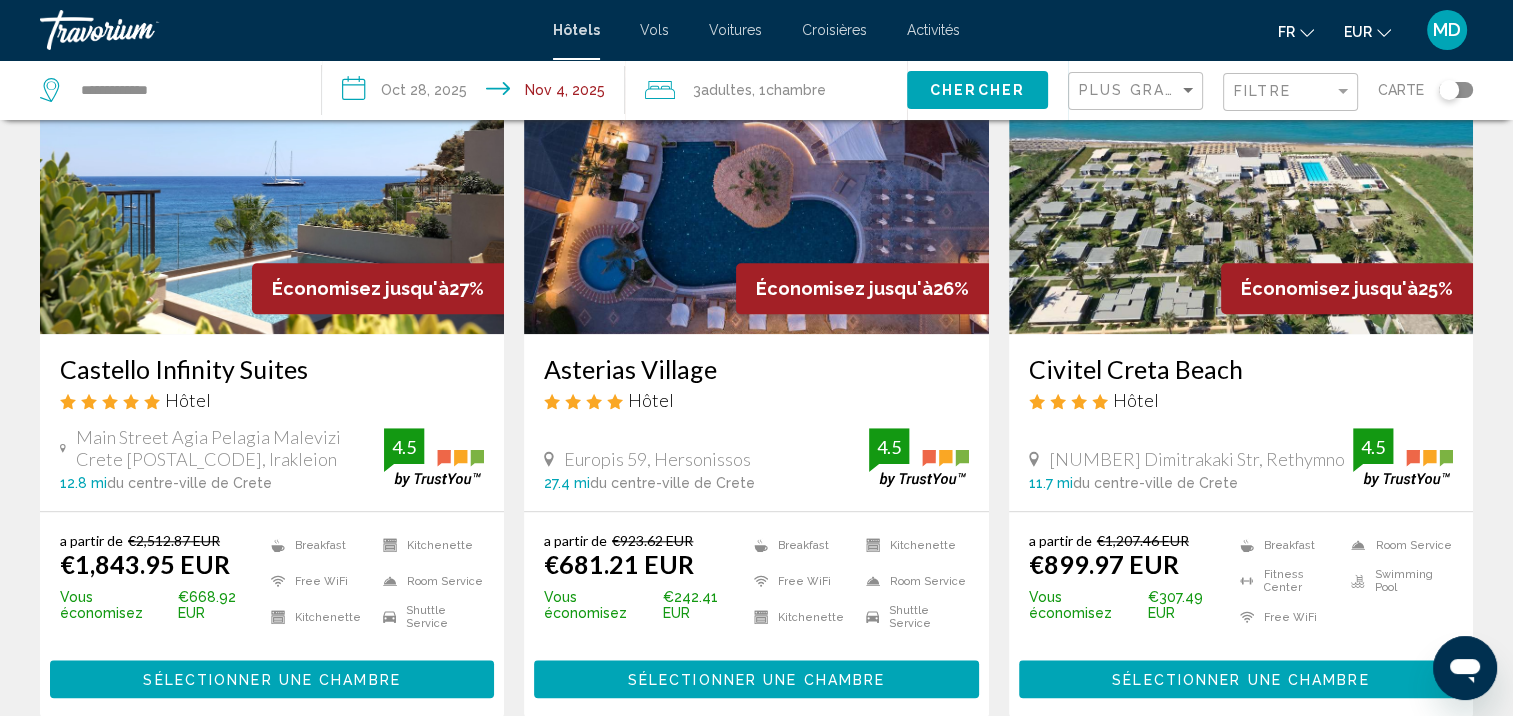 click on "Asterias Village" at bounding box center (756, 369) 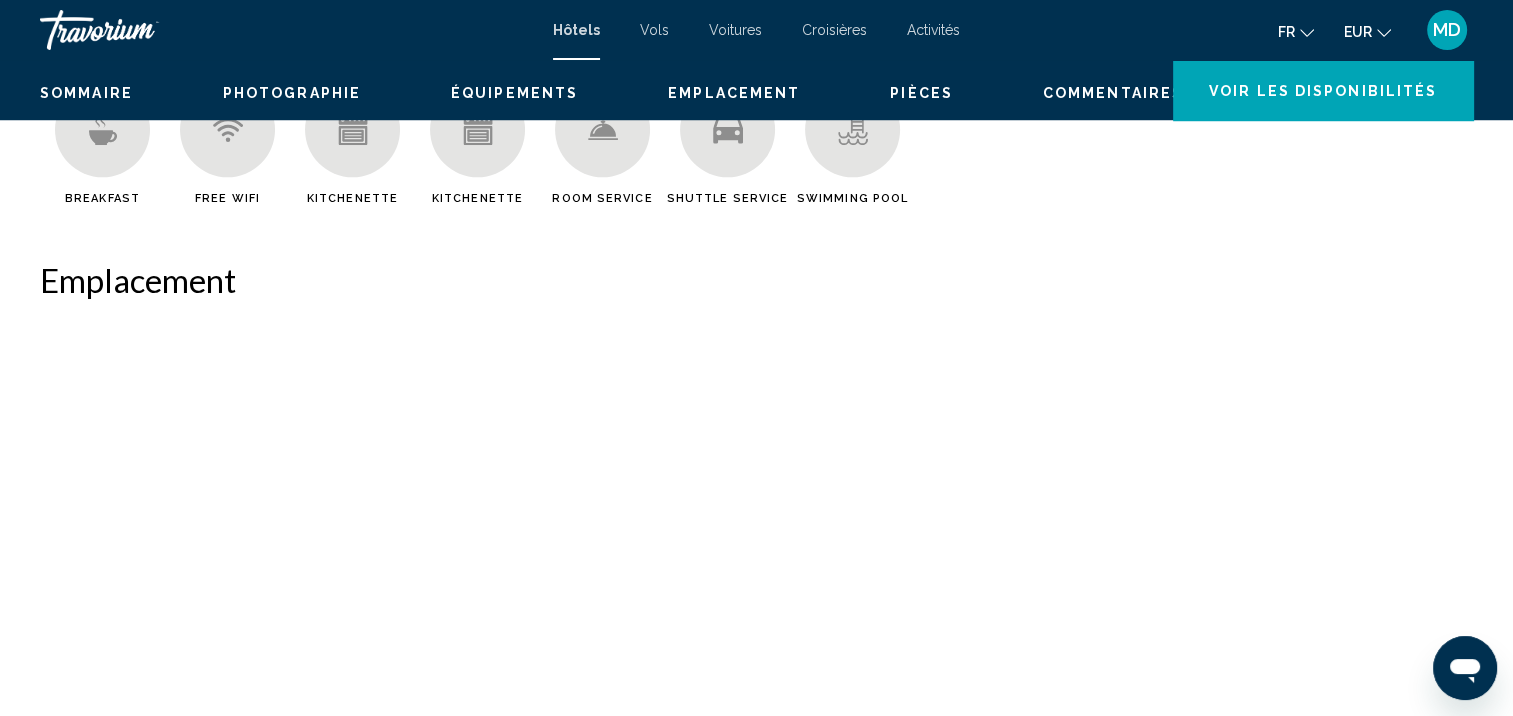 scroll, scrollTop: 1, scrollLeft: 0, axis: vertical 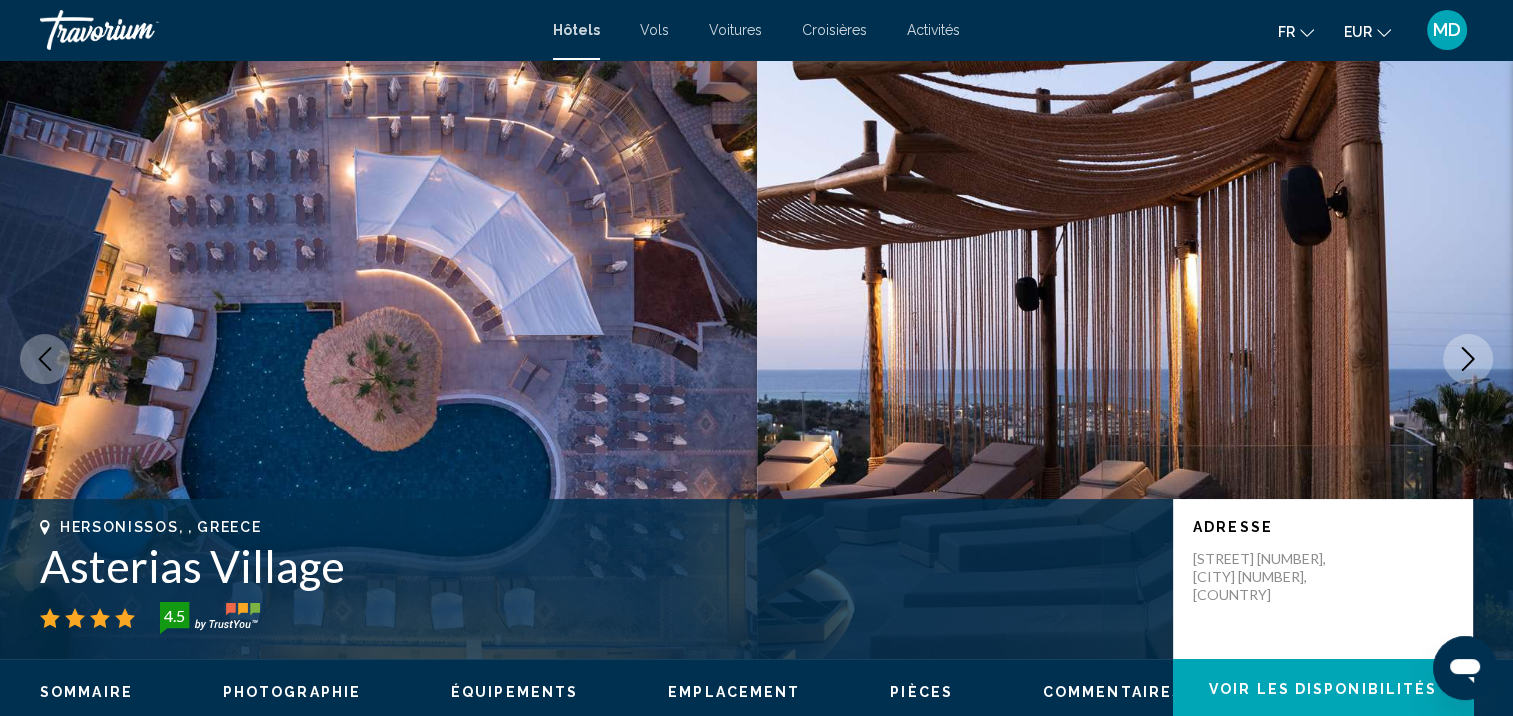 click at bounding box center [1468, 359] 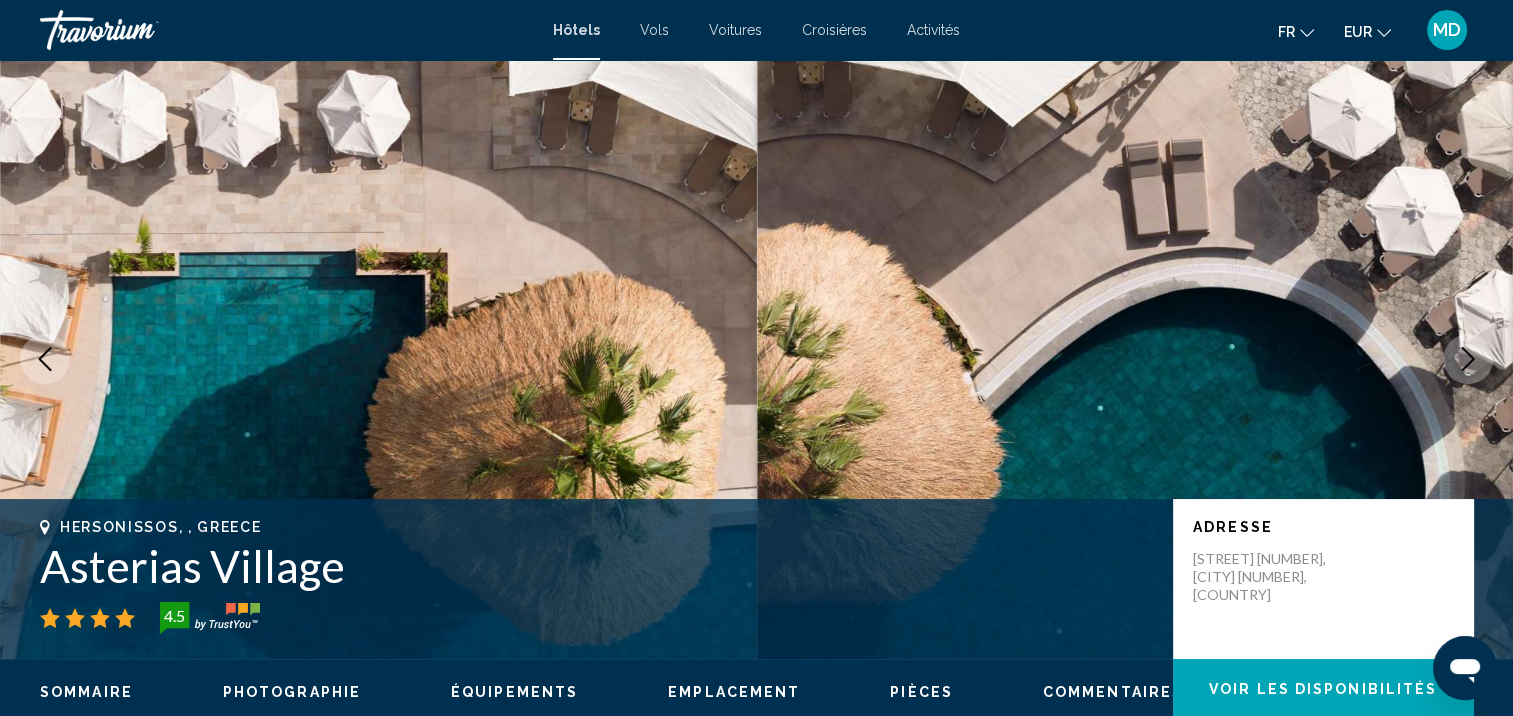 click 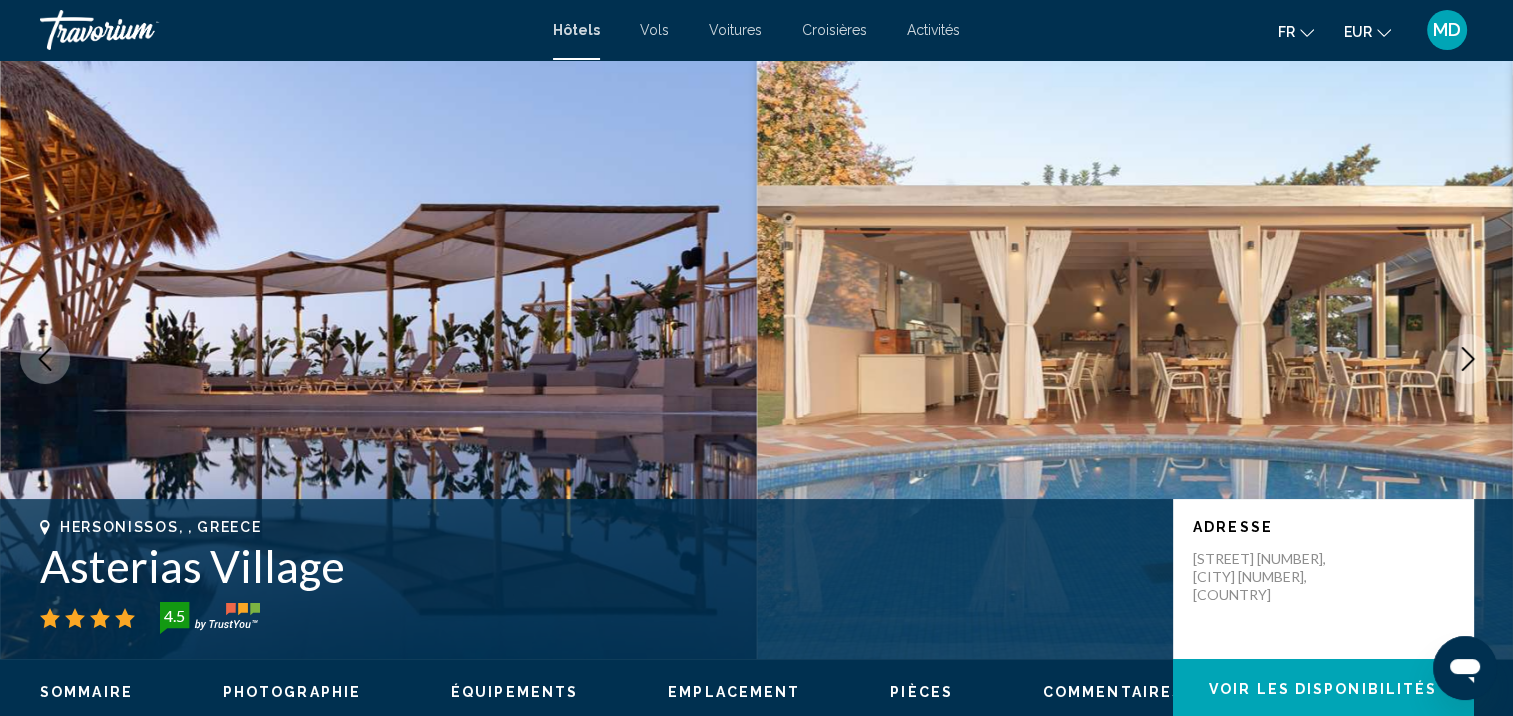 click 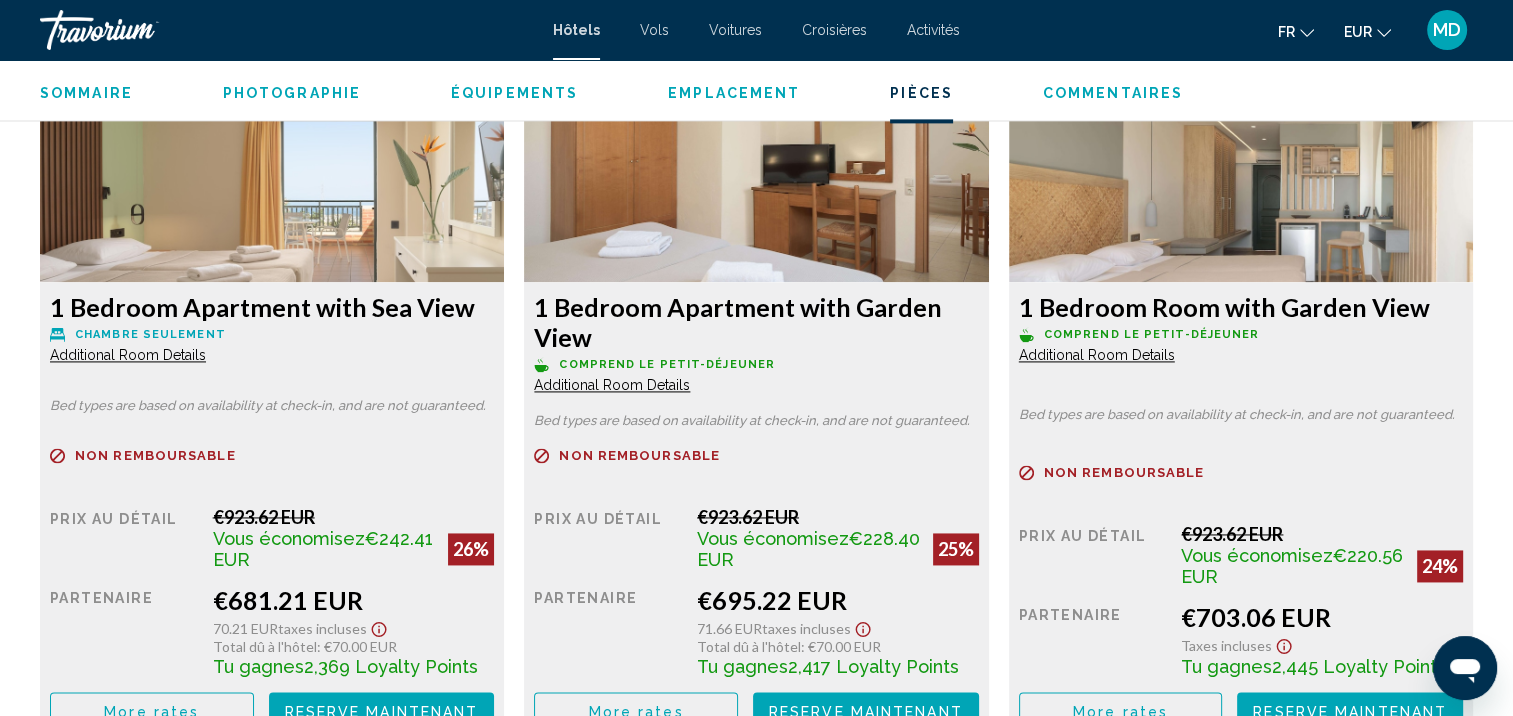 scroll, scrollTop: 2906, scrollLeft: 0, axis: vertical 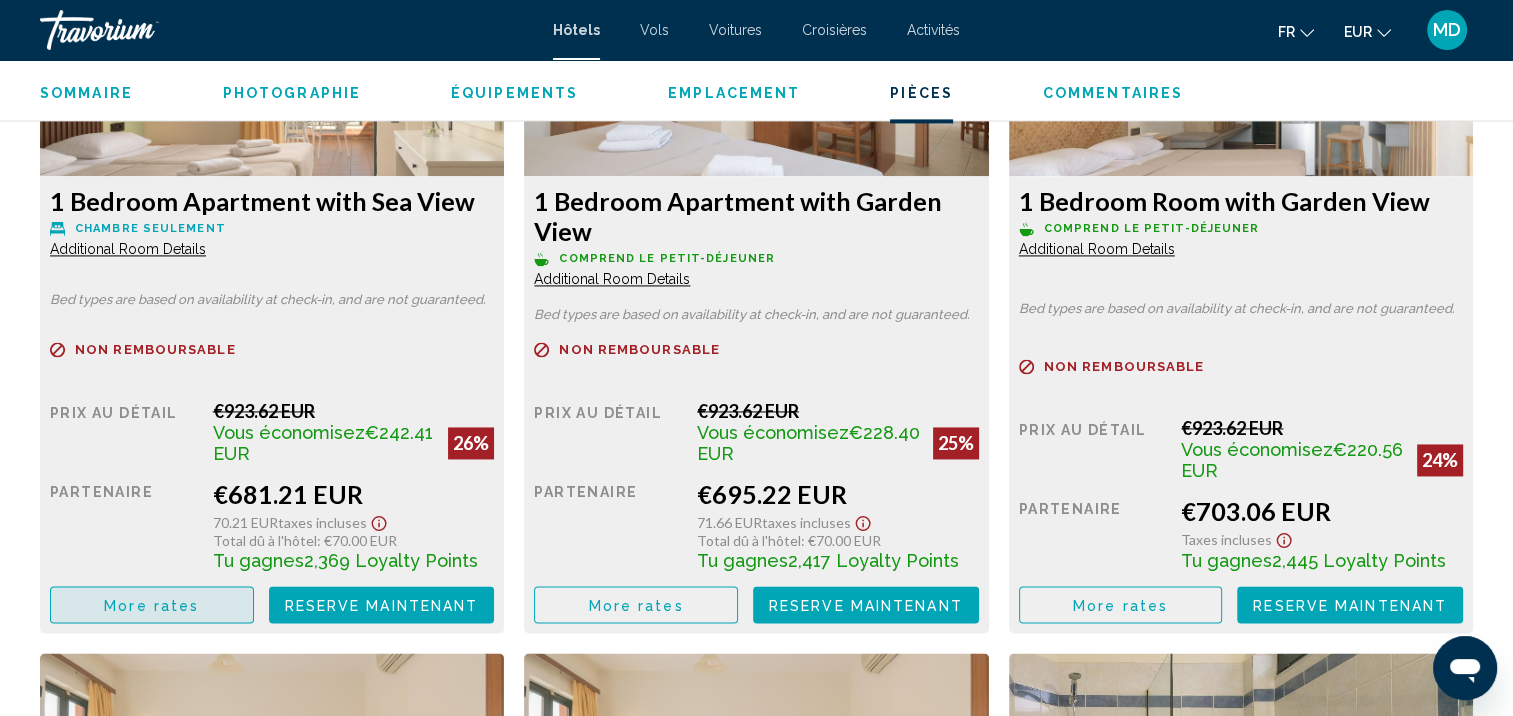 click on "More rates" at bounding box center (151, 605) 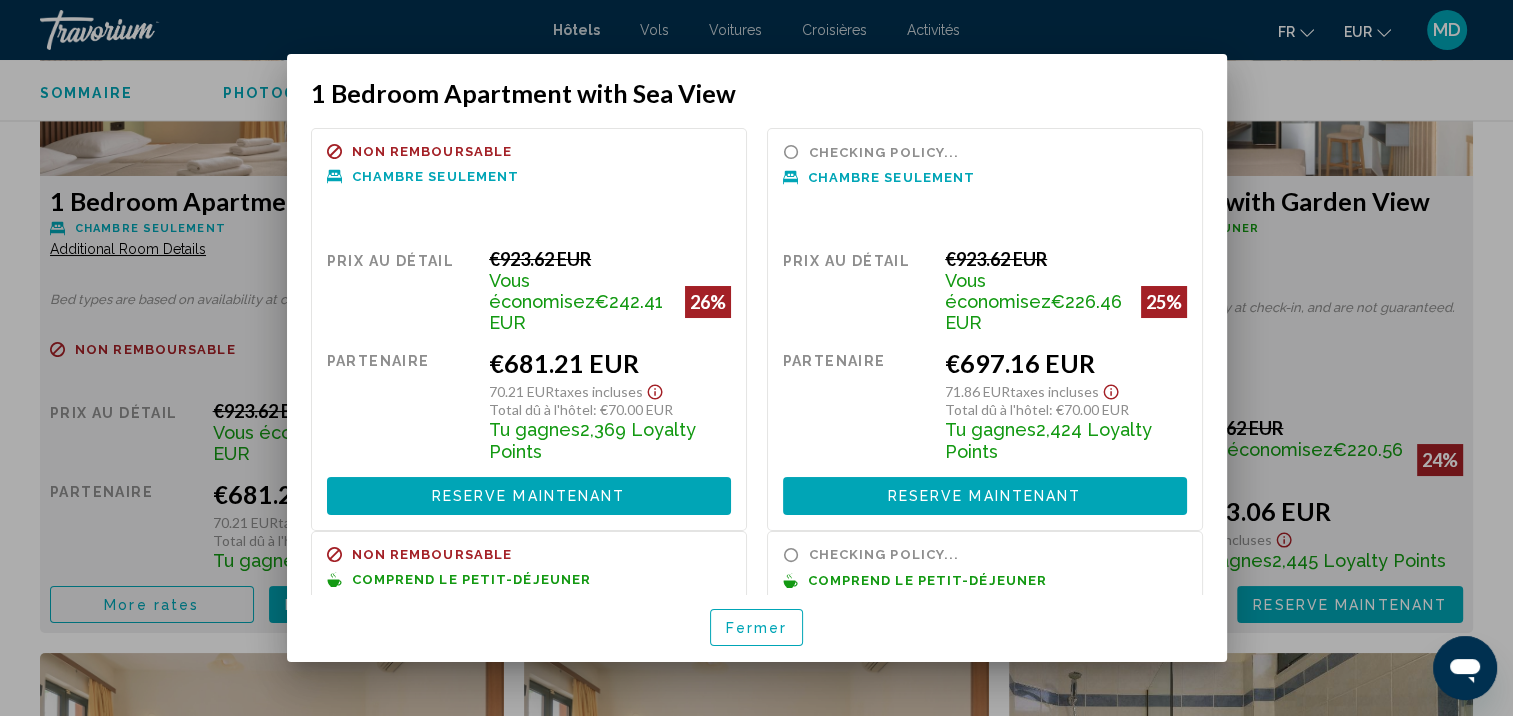 scroll, scrollTop: 0, scrollLeft: 0, axis: both 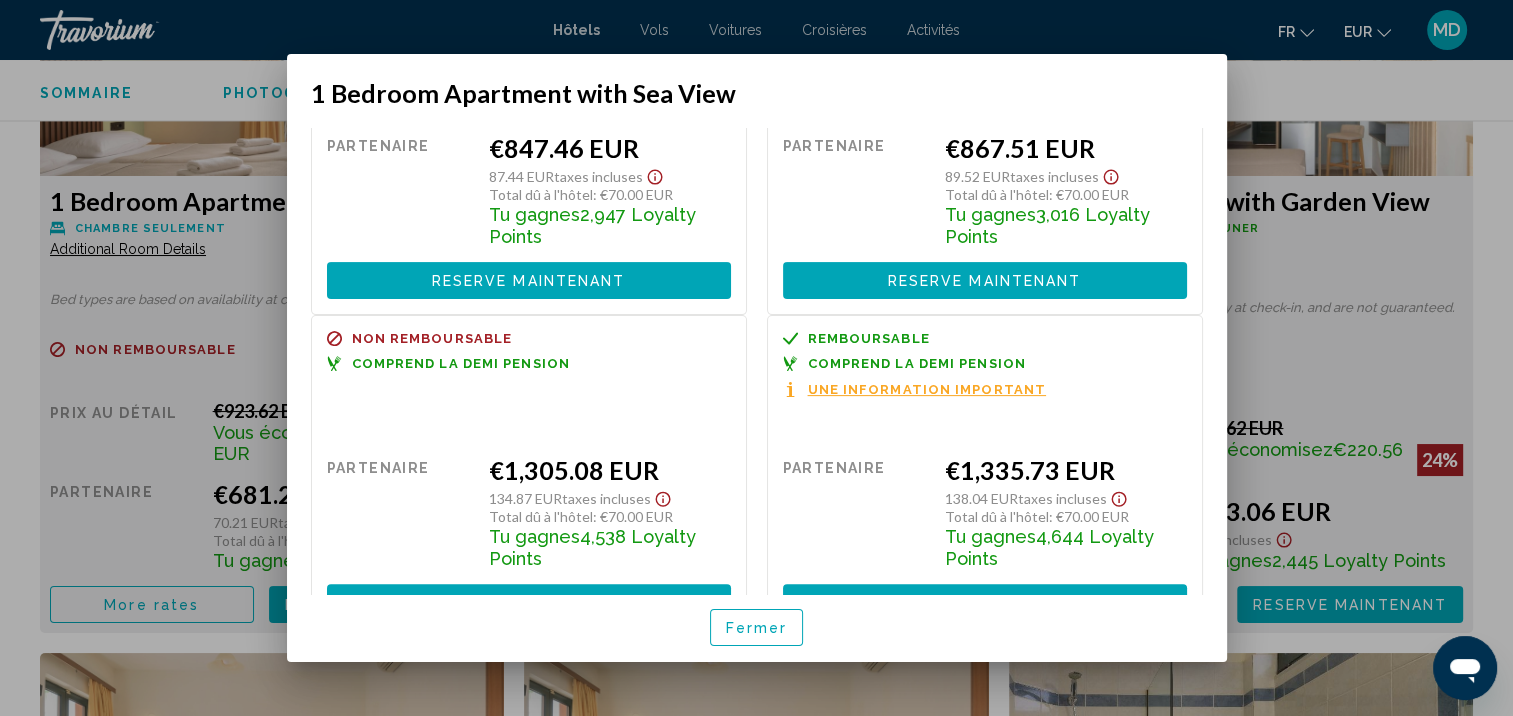 click on "Fermer" at bounding box center [757, 627] 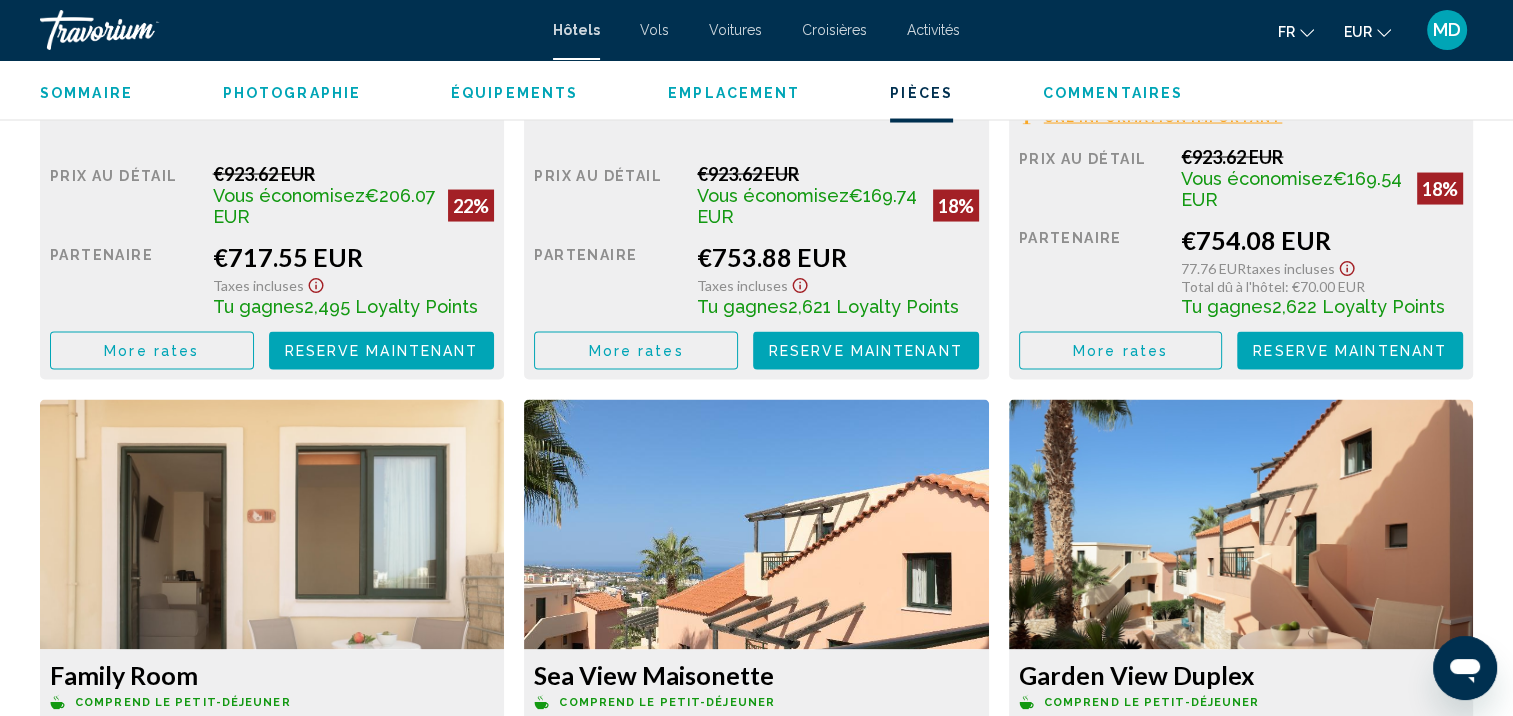 scroll, scrollTop: 3863, scrollLeft: 0, axis: vertical 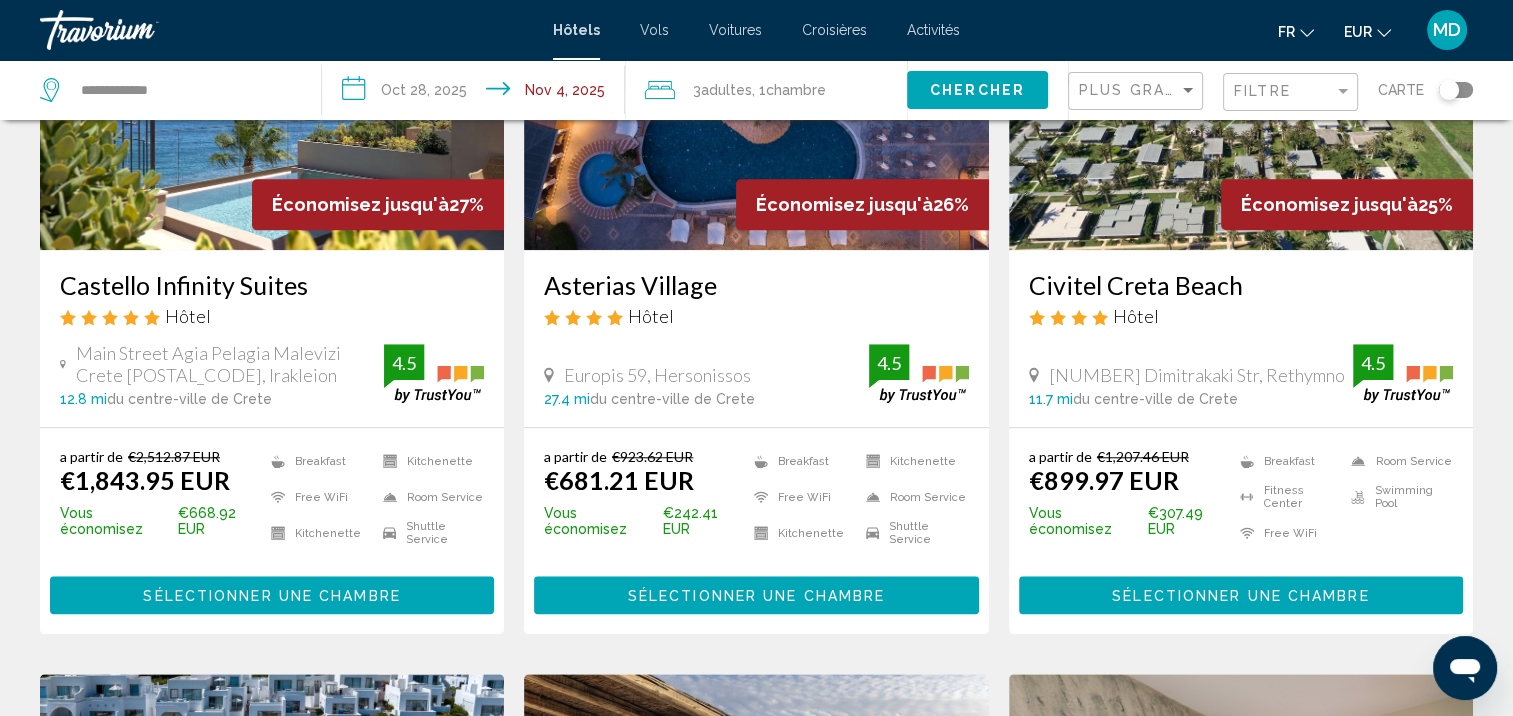 click on "Civitel Creta Beach" at bounding box center [1241, 285] 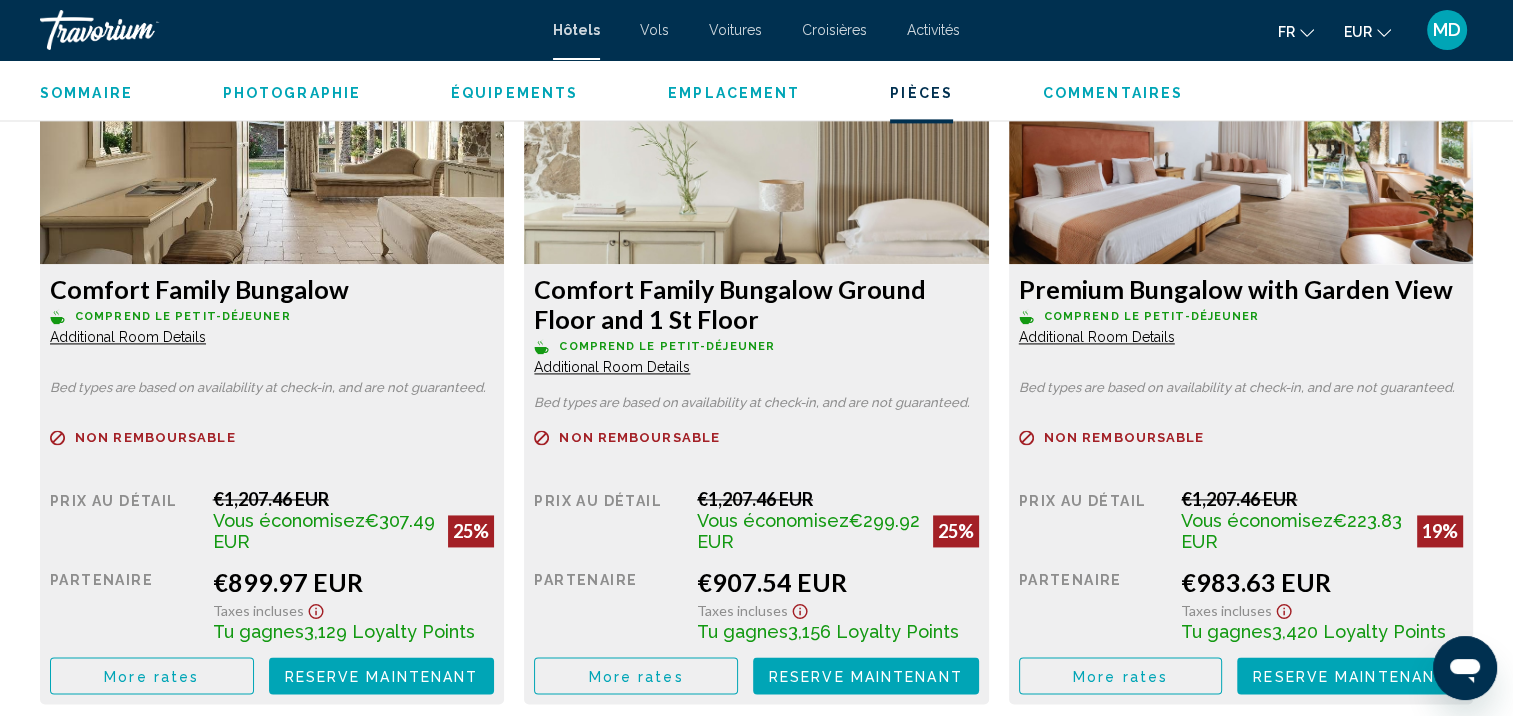 scroll, scrollTop: 2864, scrollLeft: 0, axis: vertical 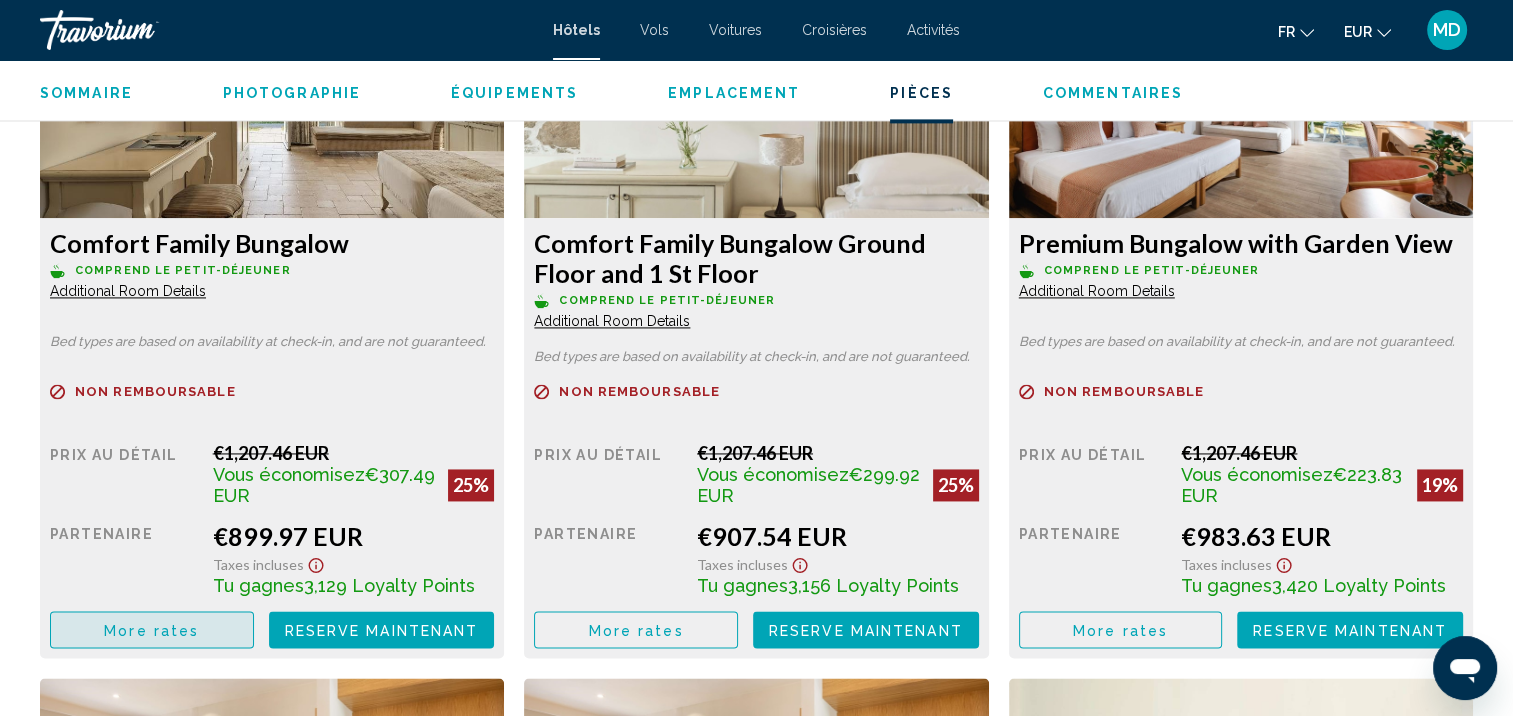 click on "More rates" at bounding box center [152, 629] 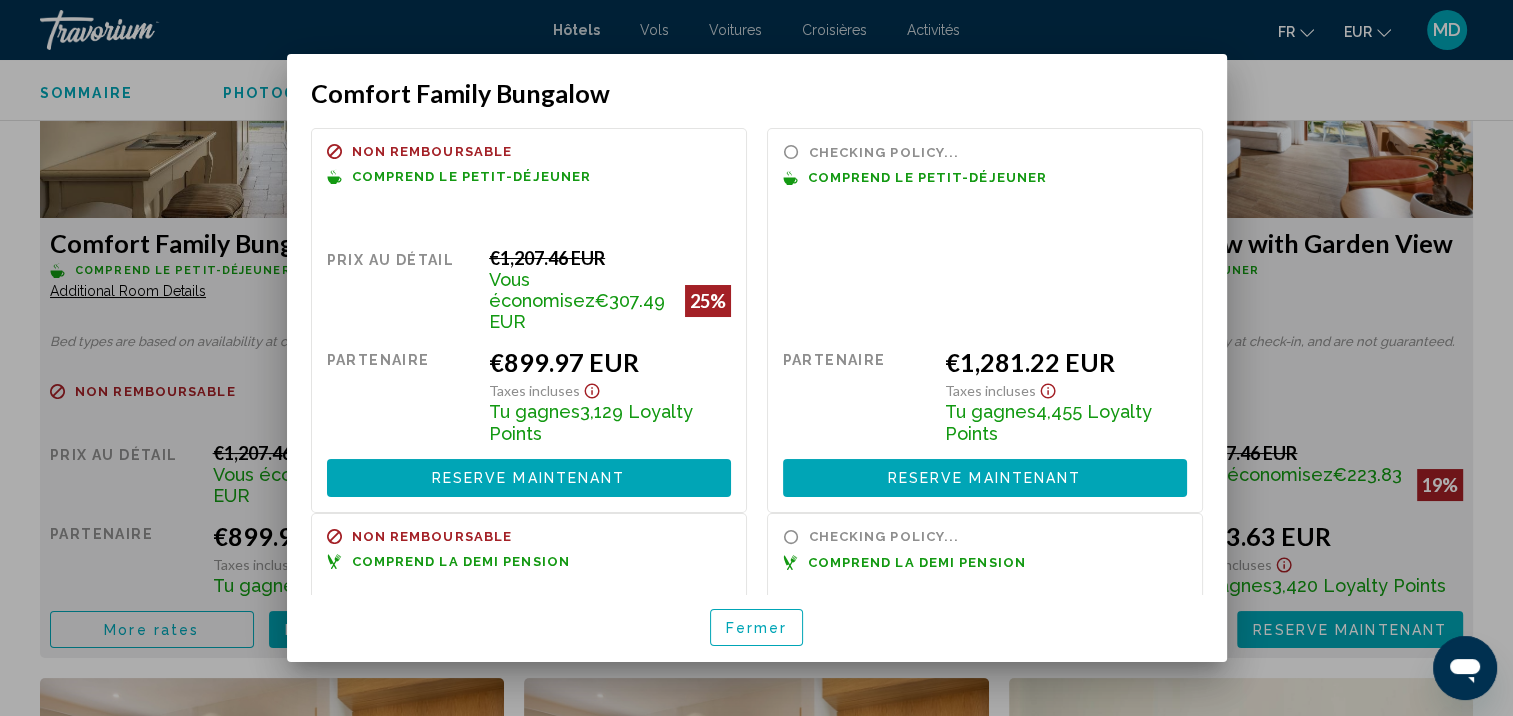 scroll, scrollTop: 0, scrollLeft: 0, axis: both 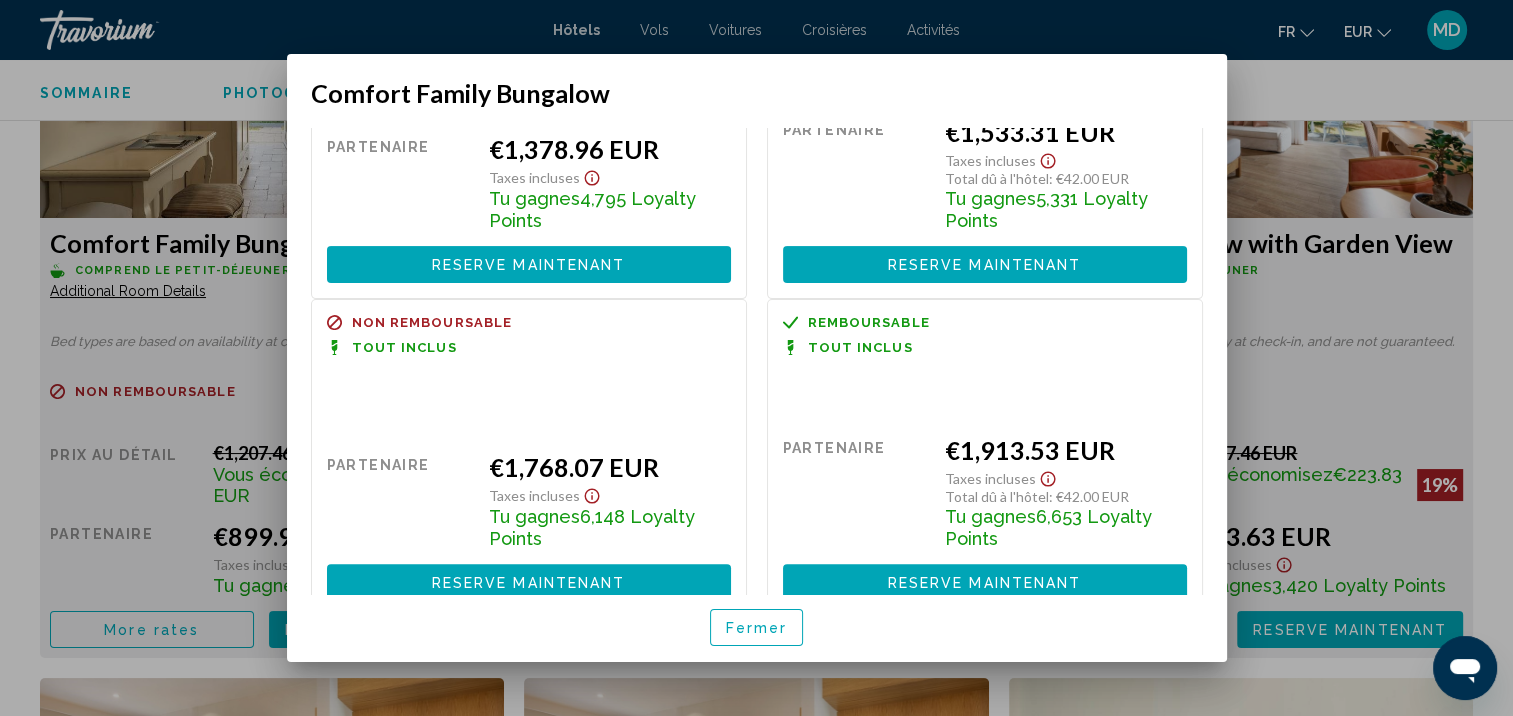 click on "Fermer" at bounding box center (757, 628) 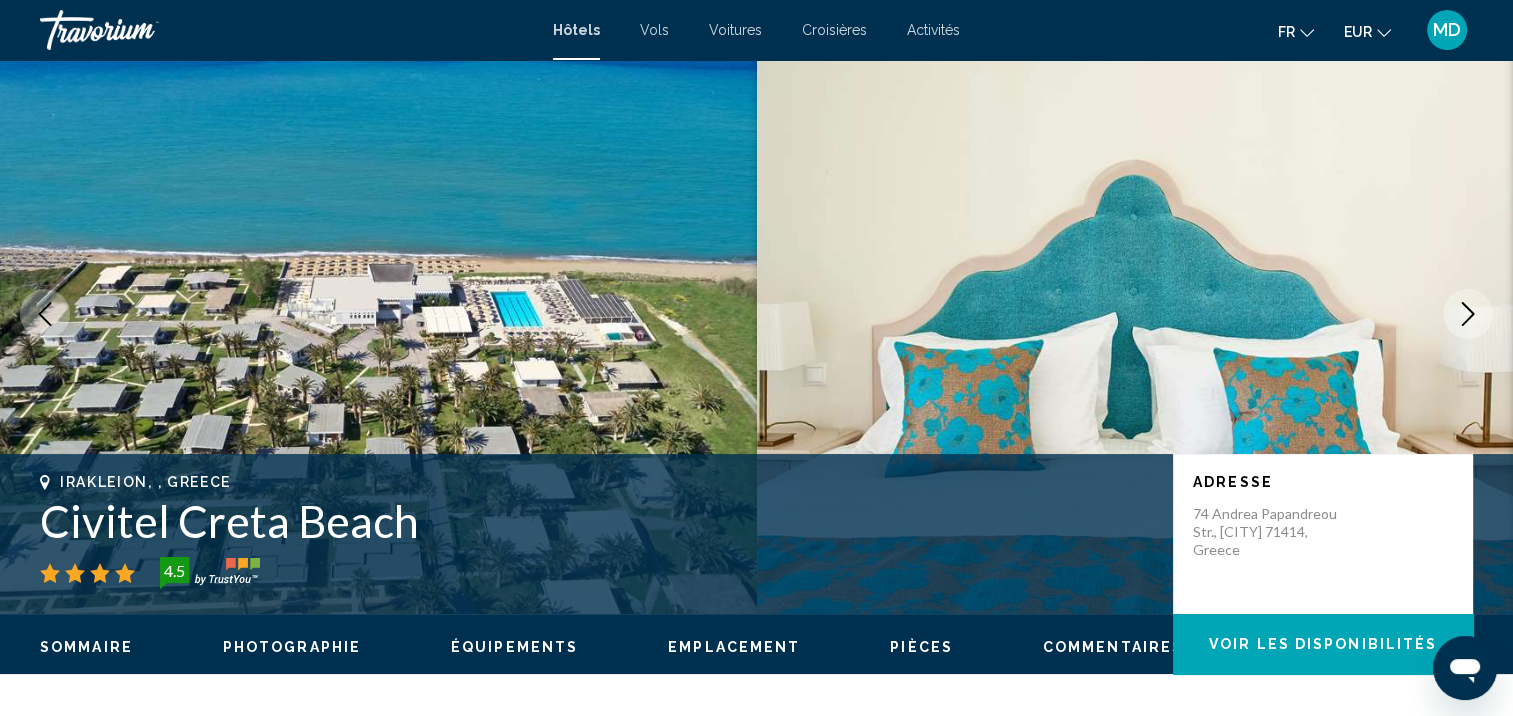 scroll, scrollTop: 47, scrollLeft: 0, axis: vertical 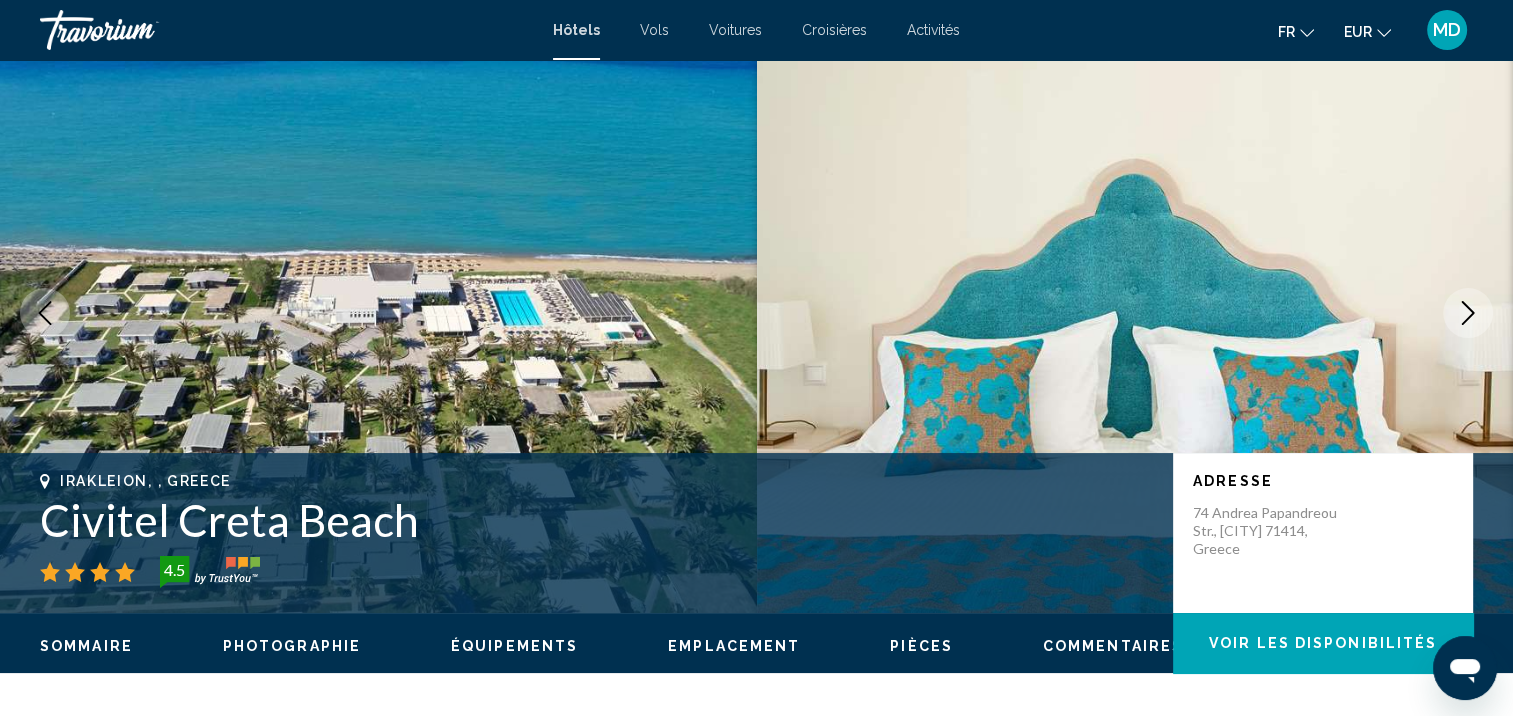 click at bounding box center [1468, 313] 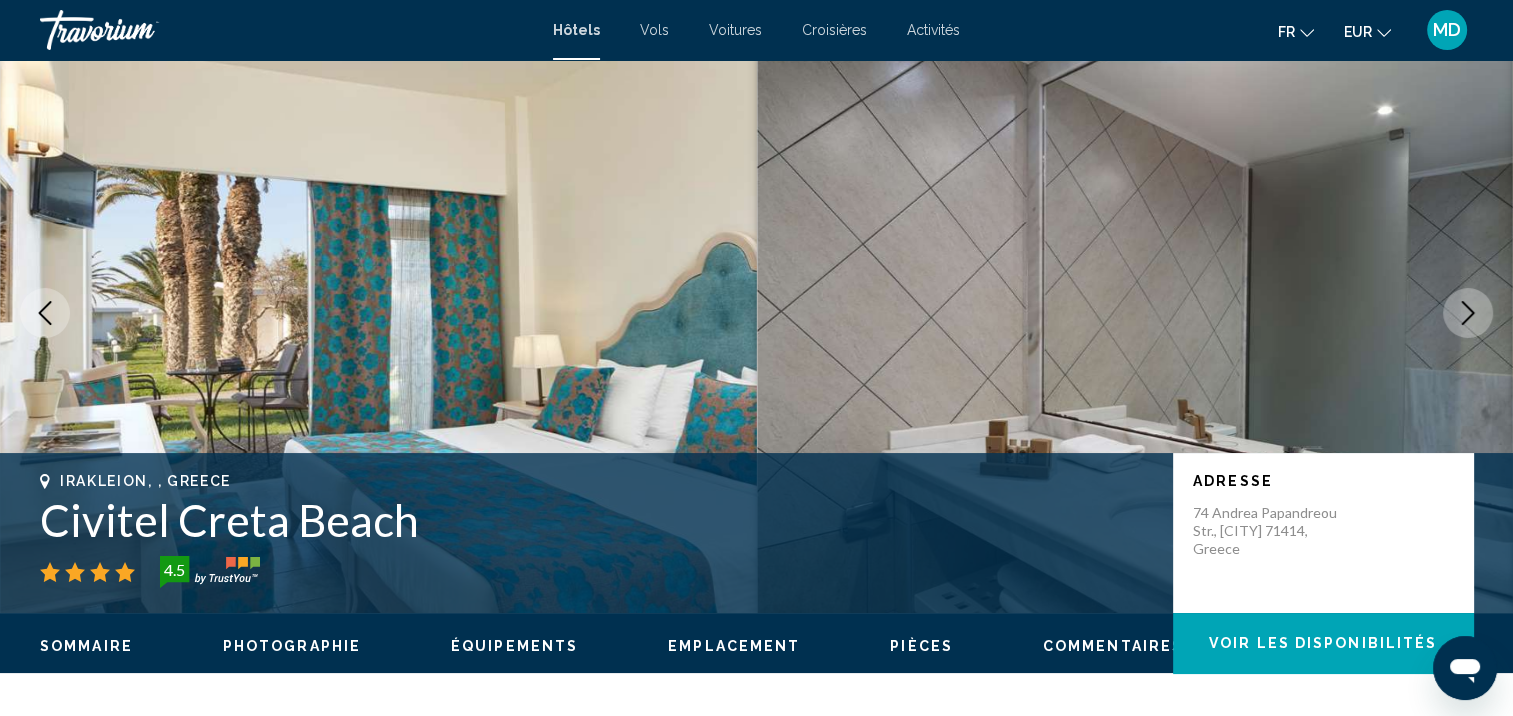 click at bounding box center (1468, 313) 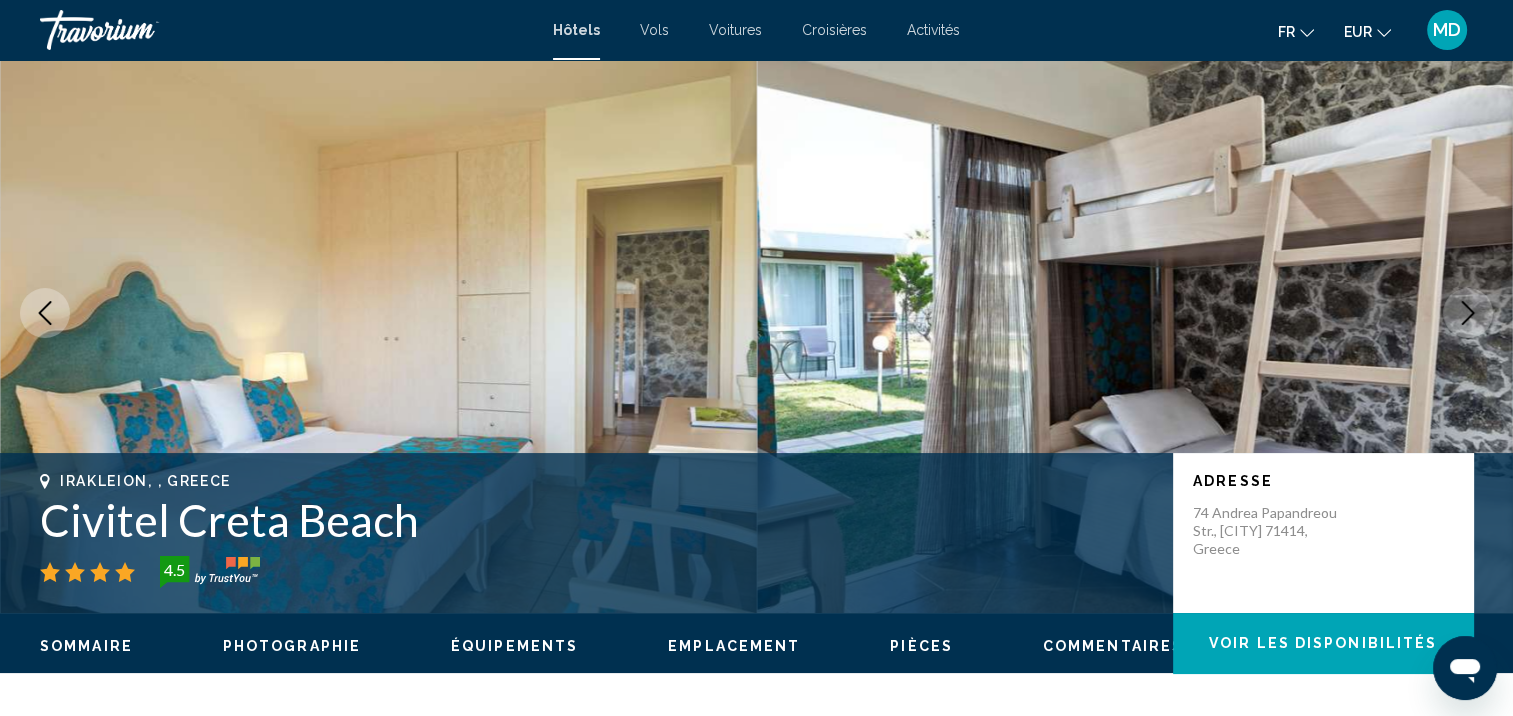 click at bounding box center [1468, 313] 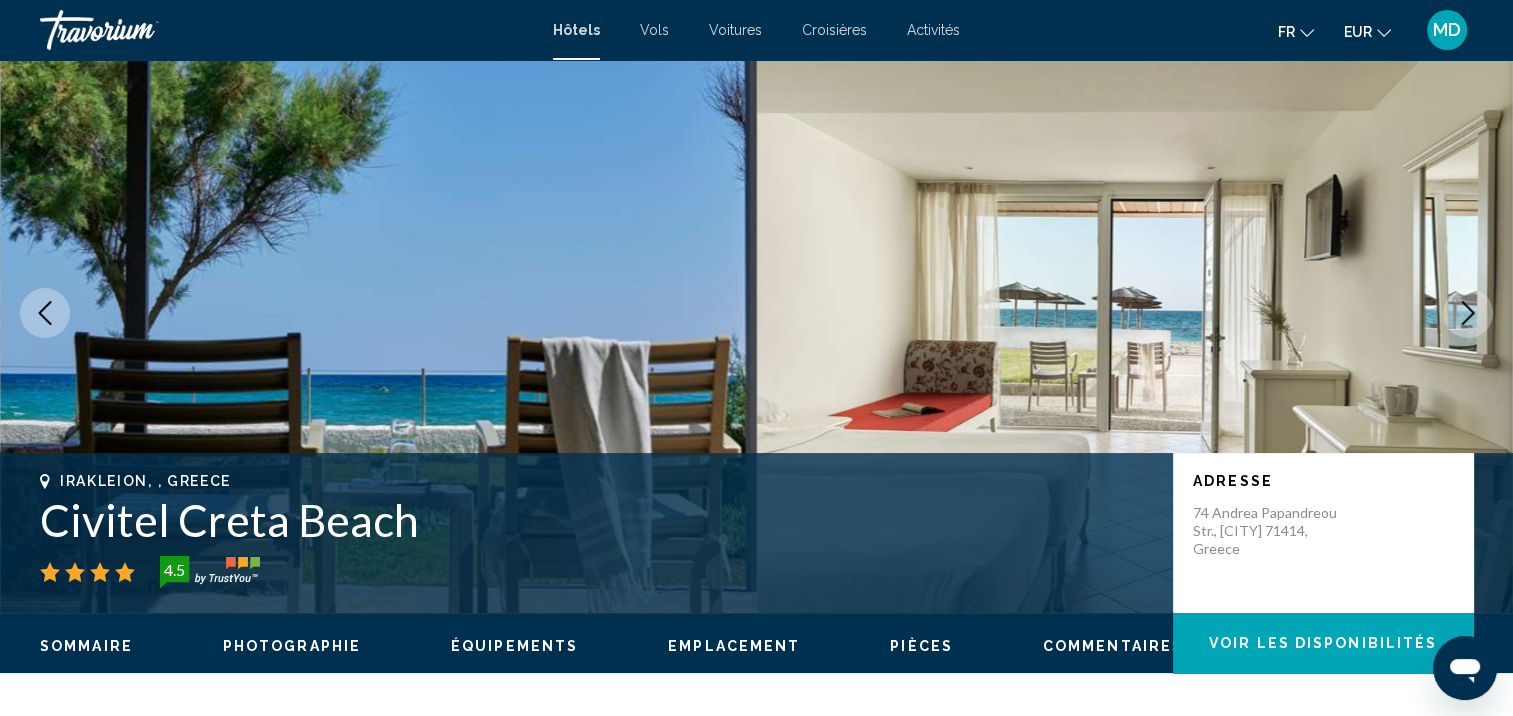 click at bounding box center [1468, 313] 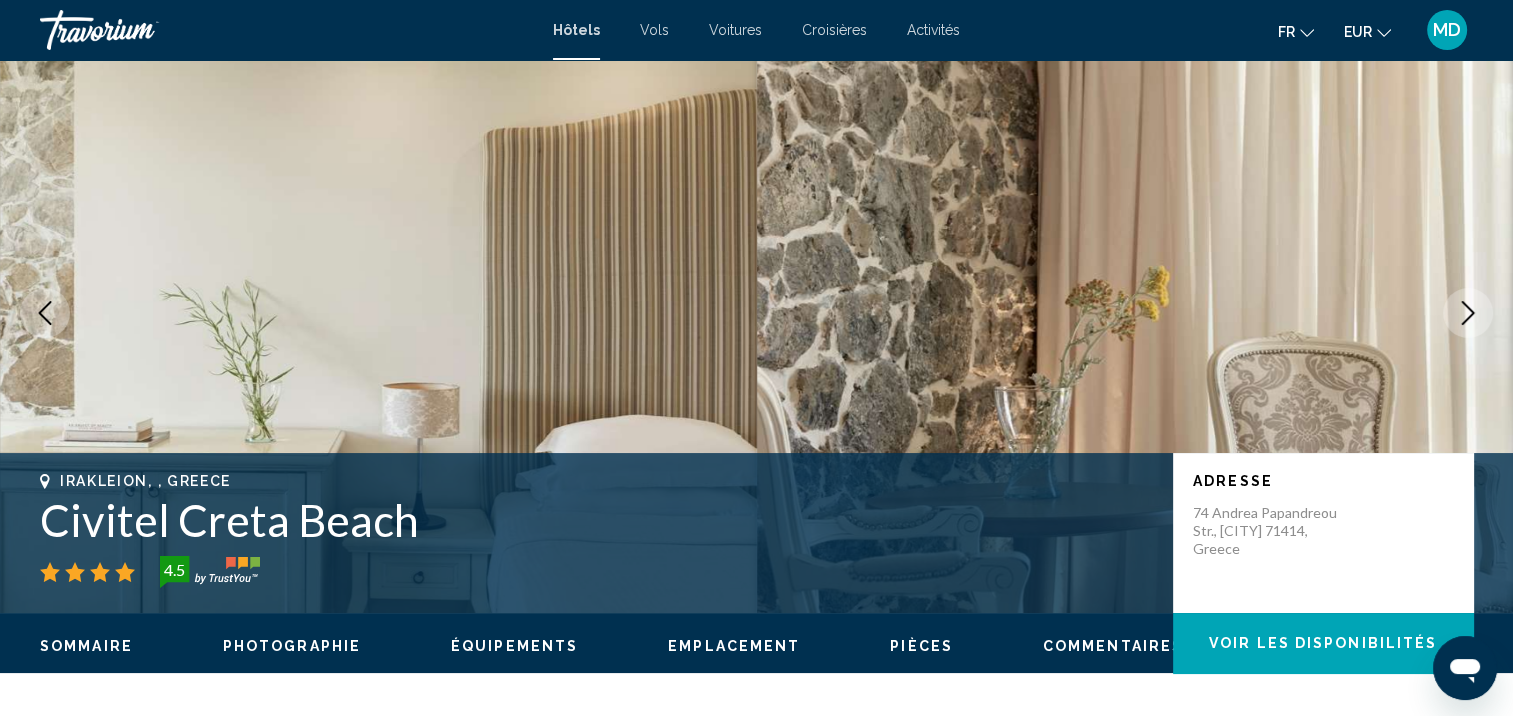 click at bounding box center [1468, 313] 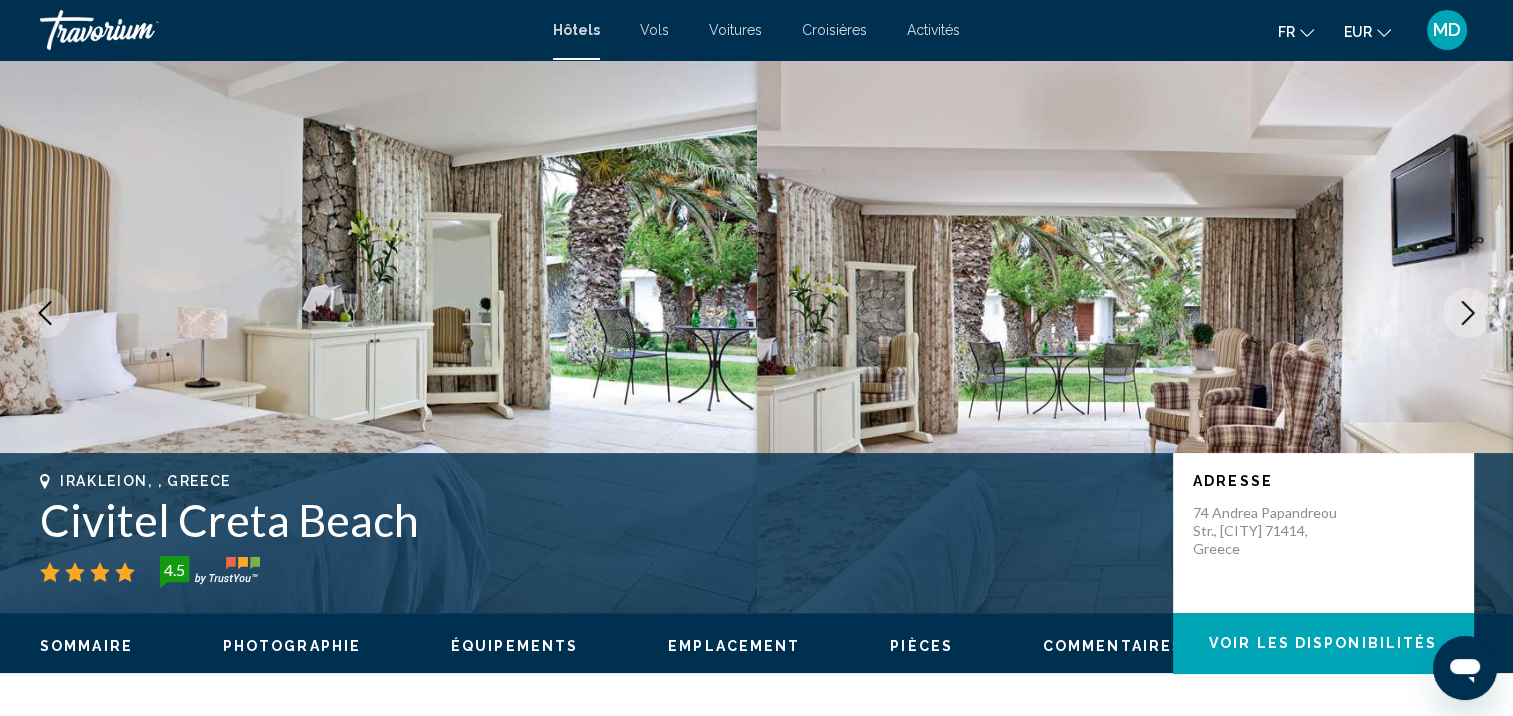 click at bounding box center (1468, 313) 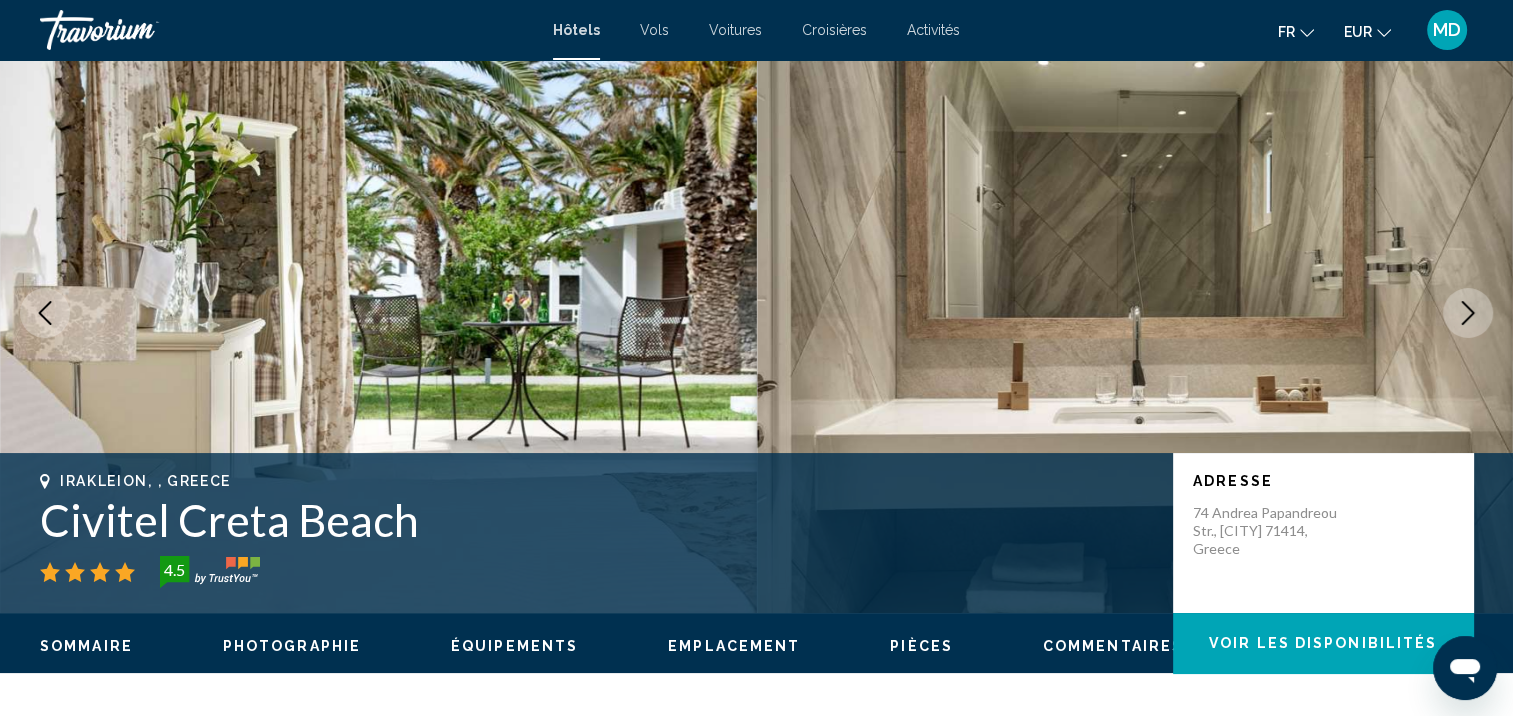 click at bounding box center [1468, 313] 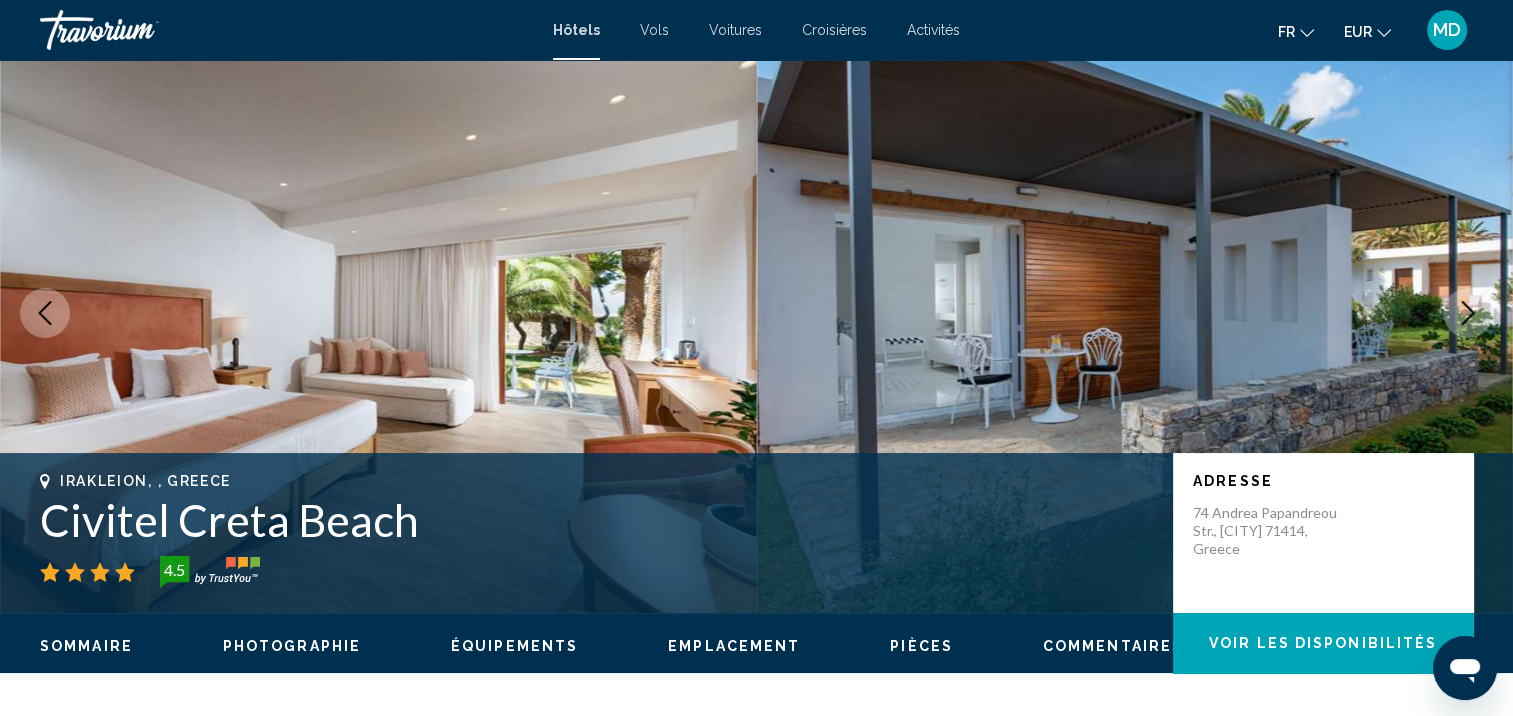 click at bounding box center [1468, 313] 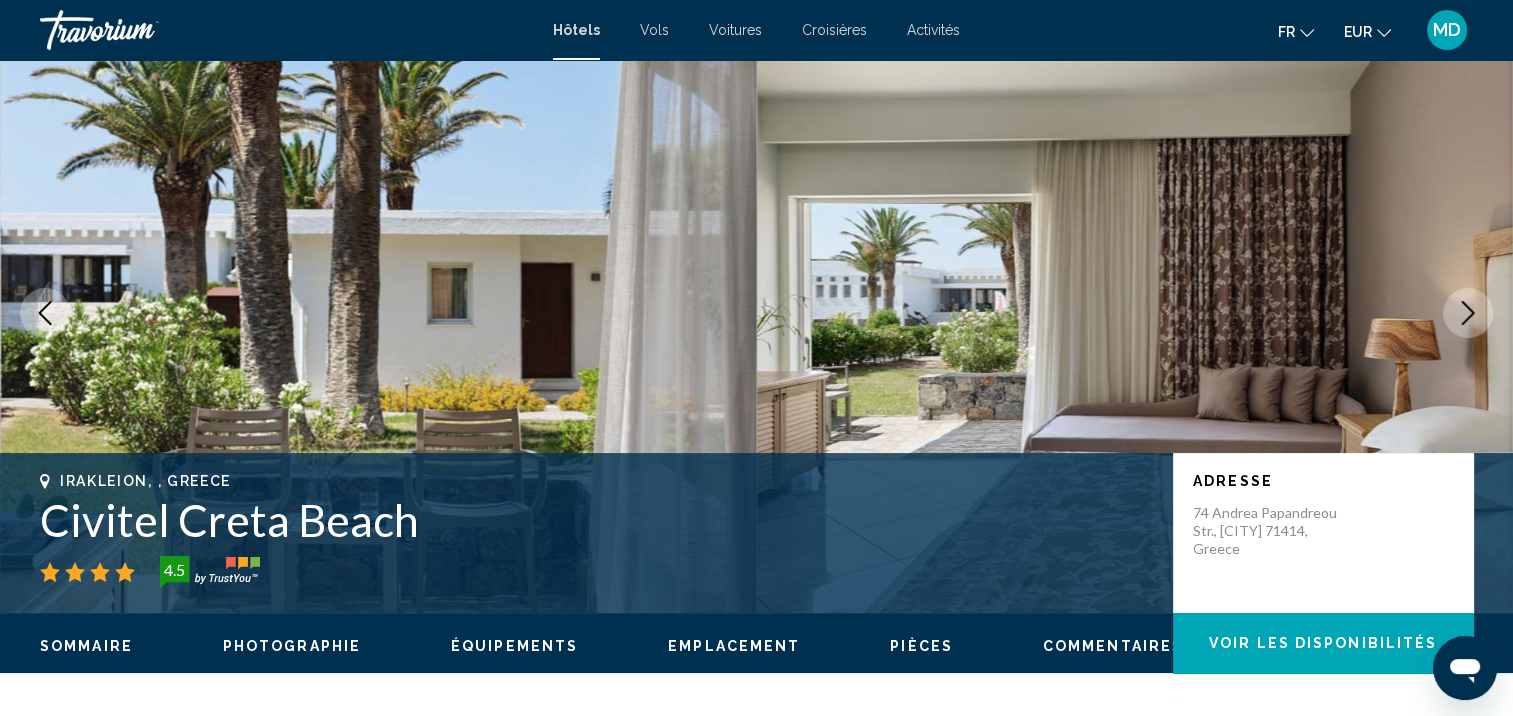 click at bounding box center (1468, 313) 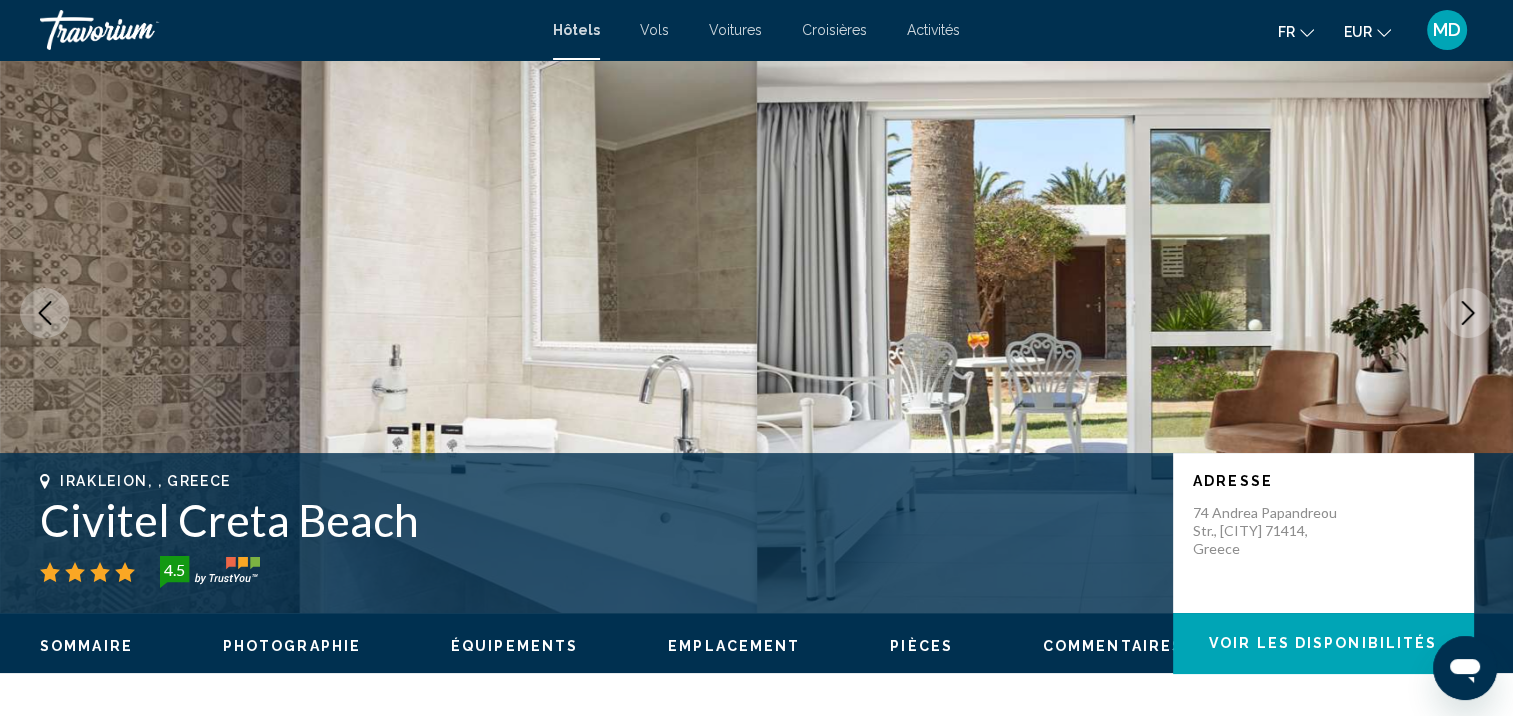click at bounding box center (1468, 313) 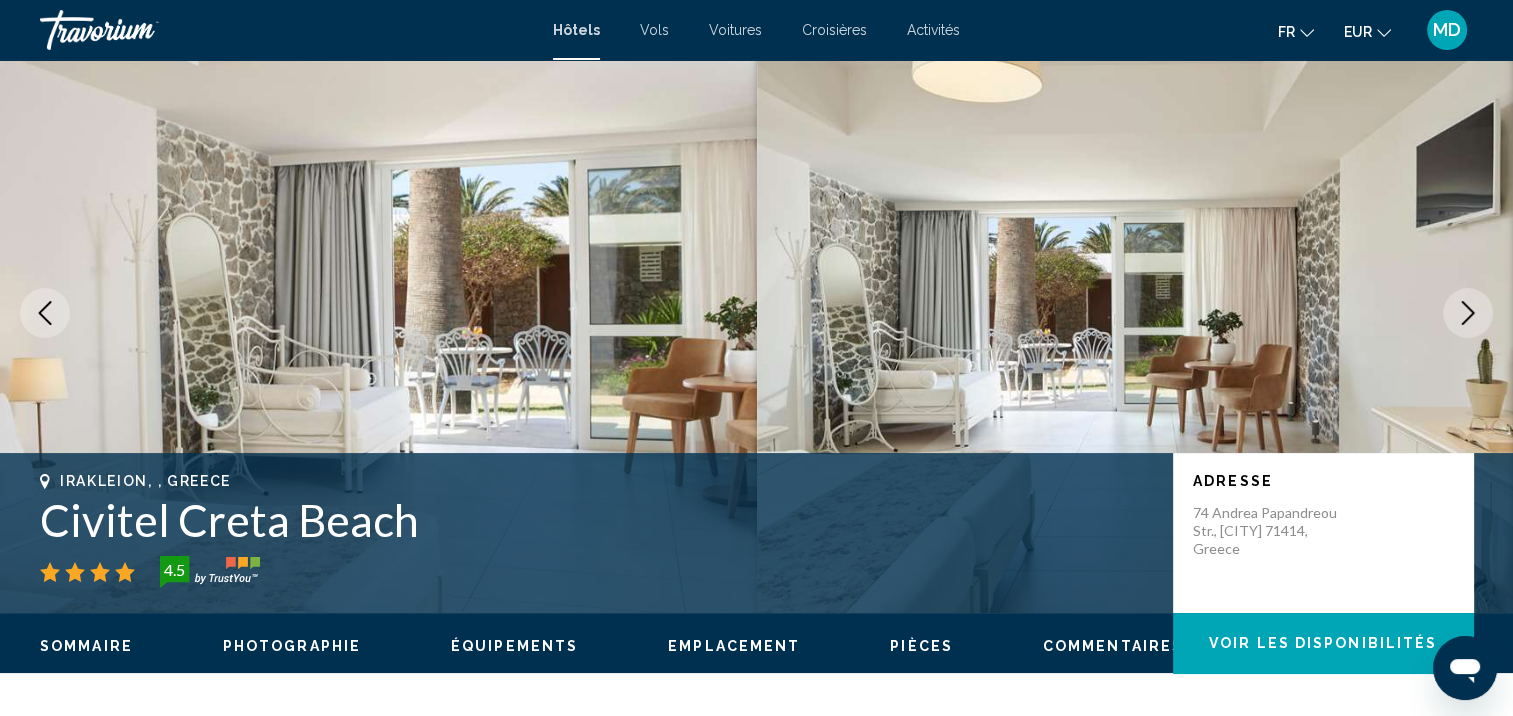 click at bounding box center (1468, 313) 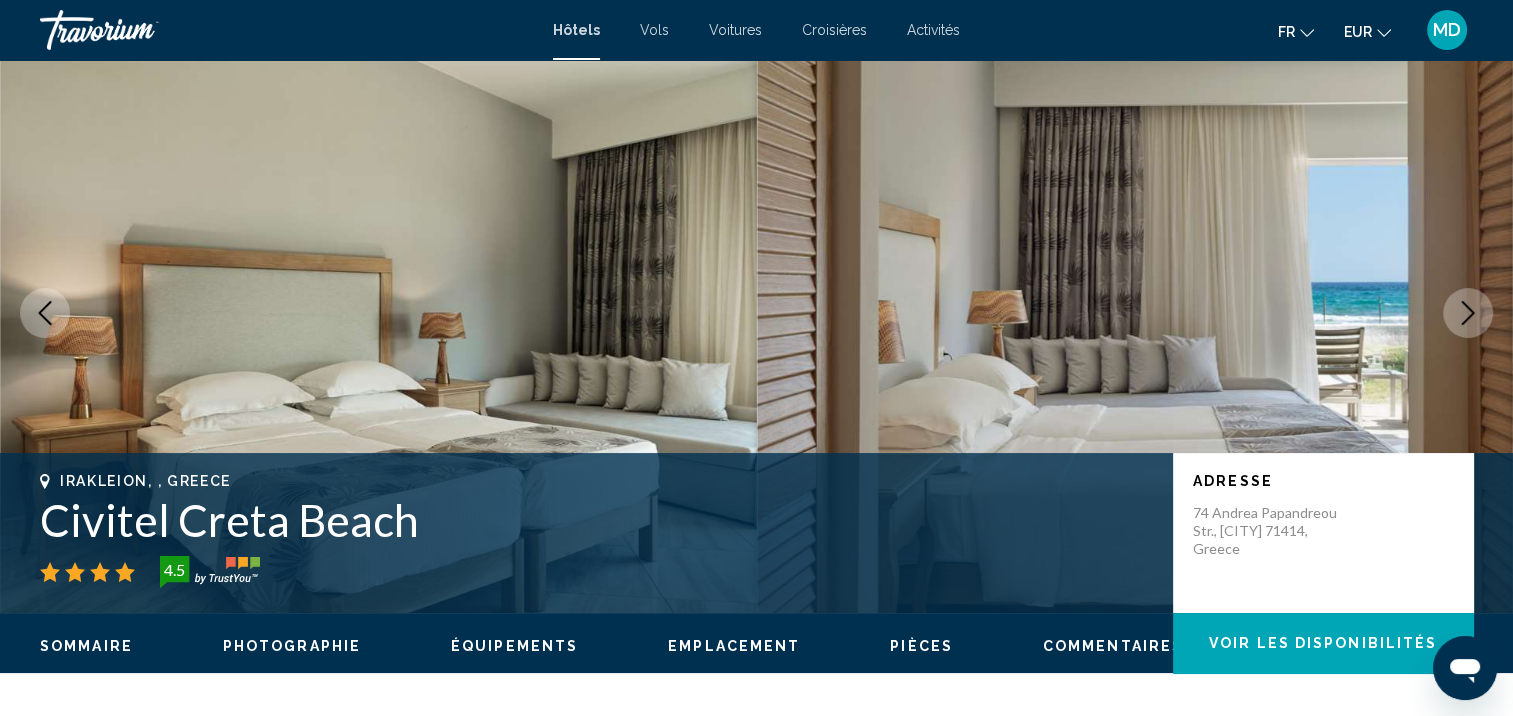 click at bounding box center [1468, 313] 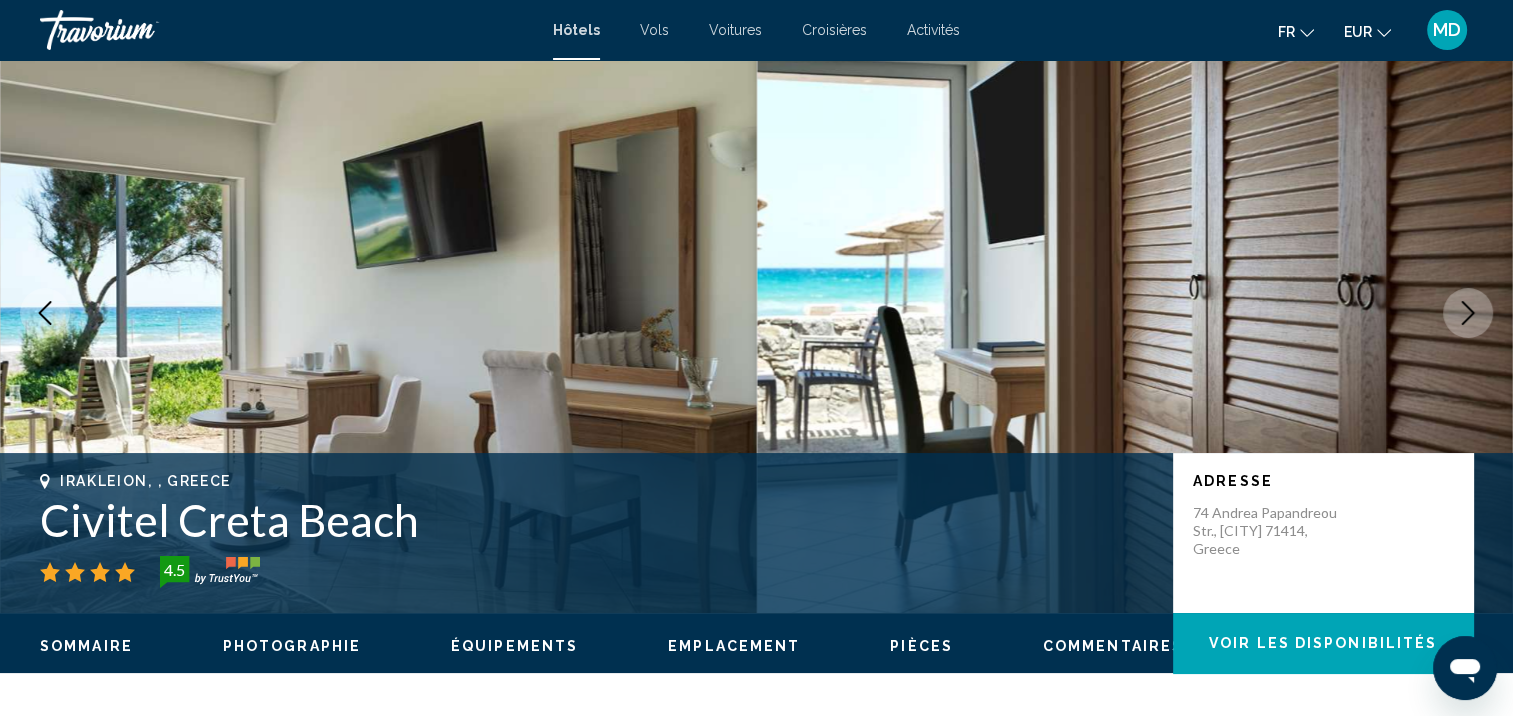 click at bounding box center (1468, 313) 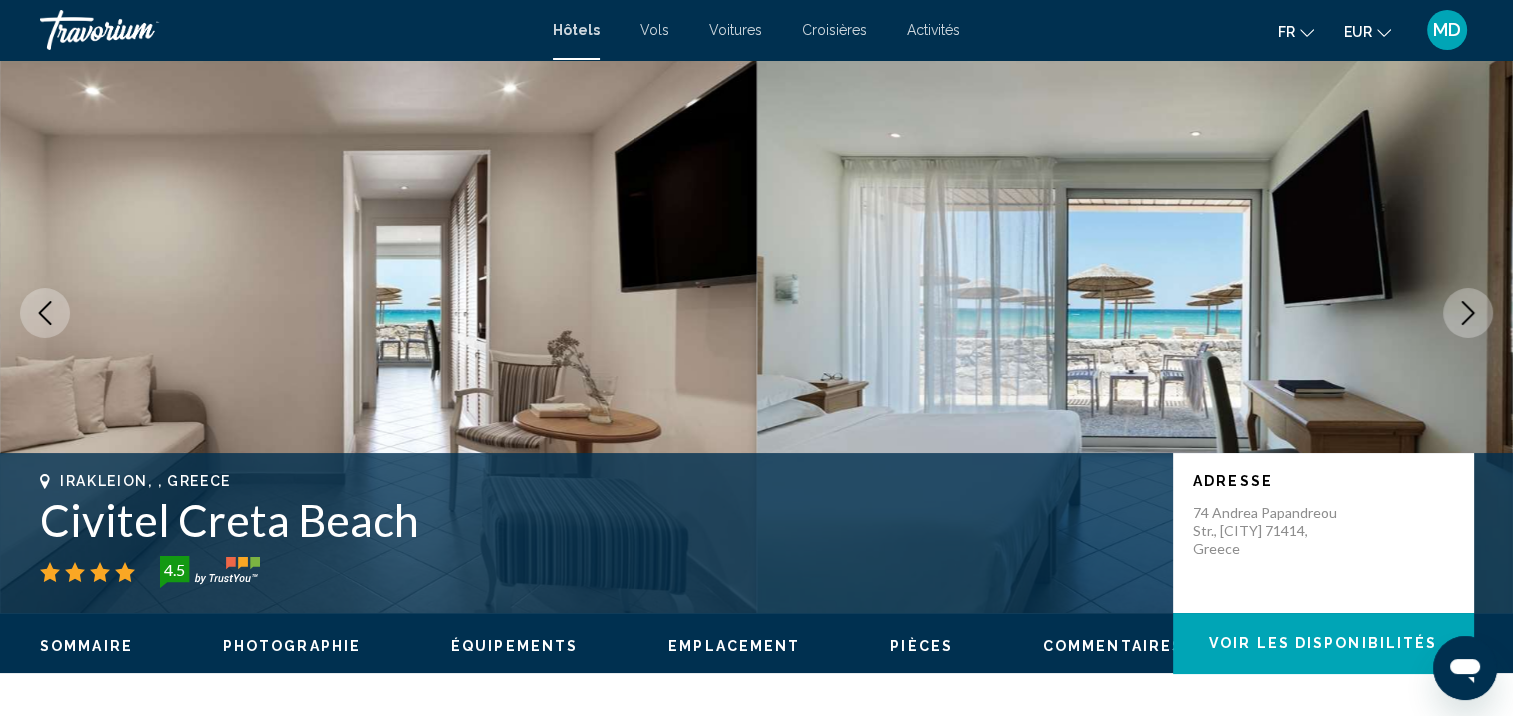 click at bounding box center [1468, 313] 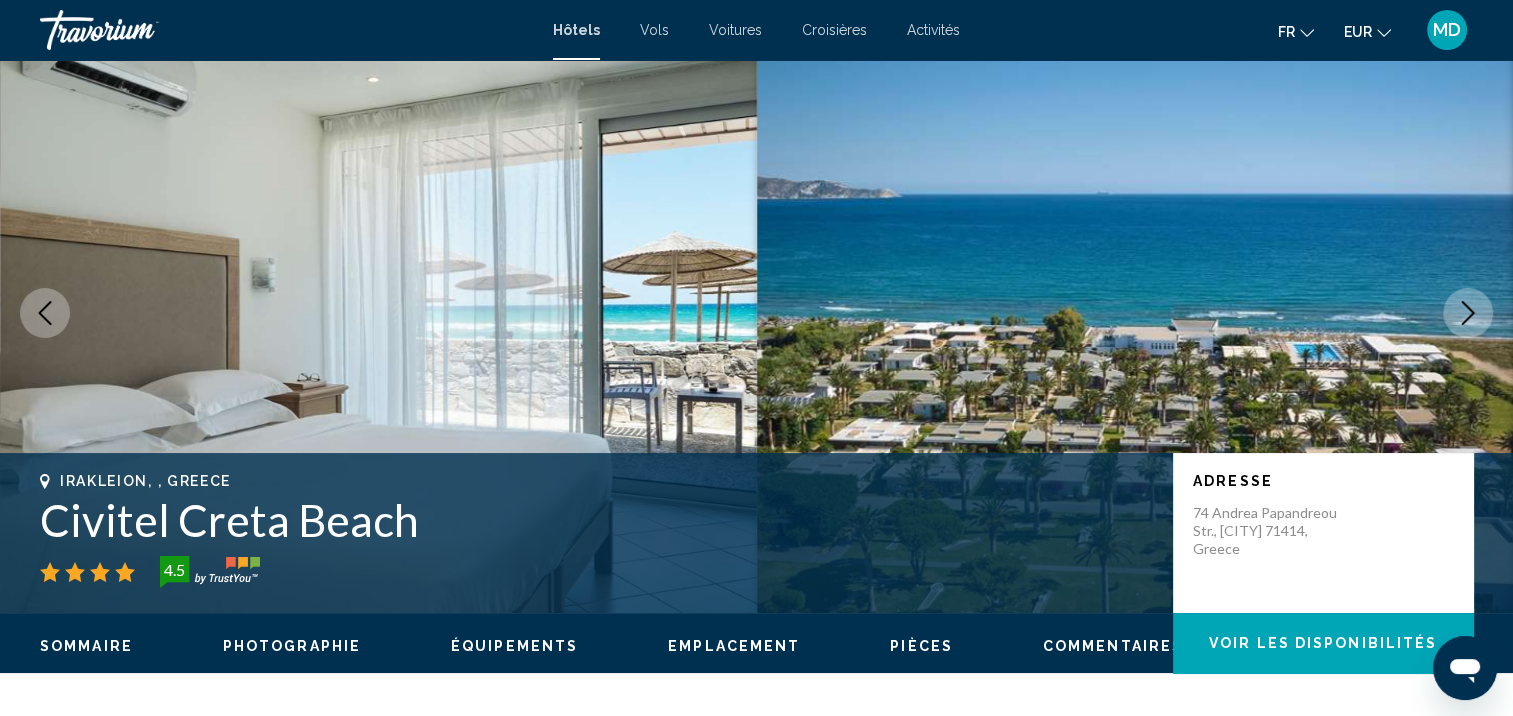 click at bounding box center (1468, 313) 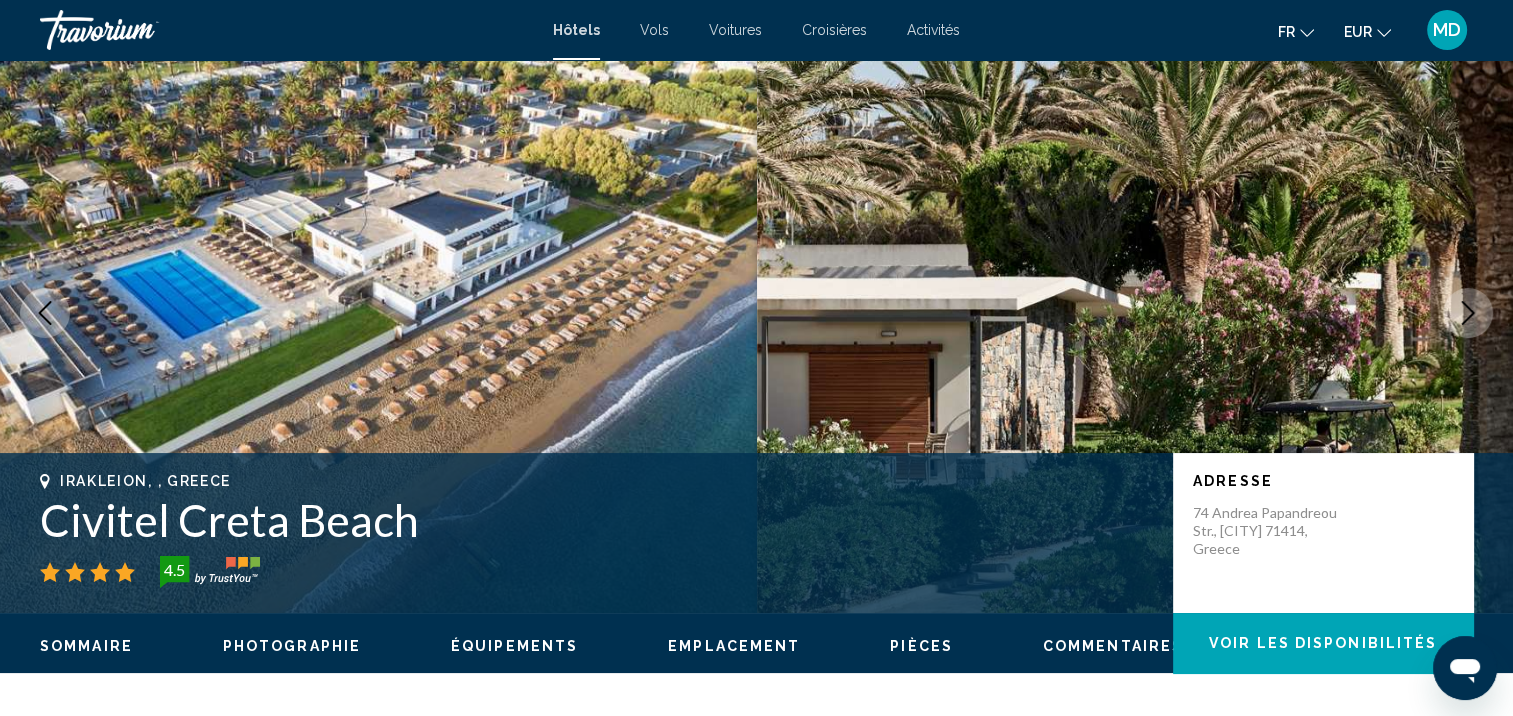click at bounding box center [1468, 313] 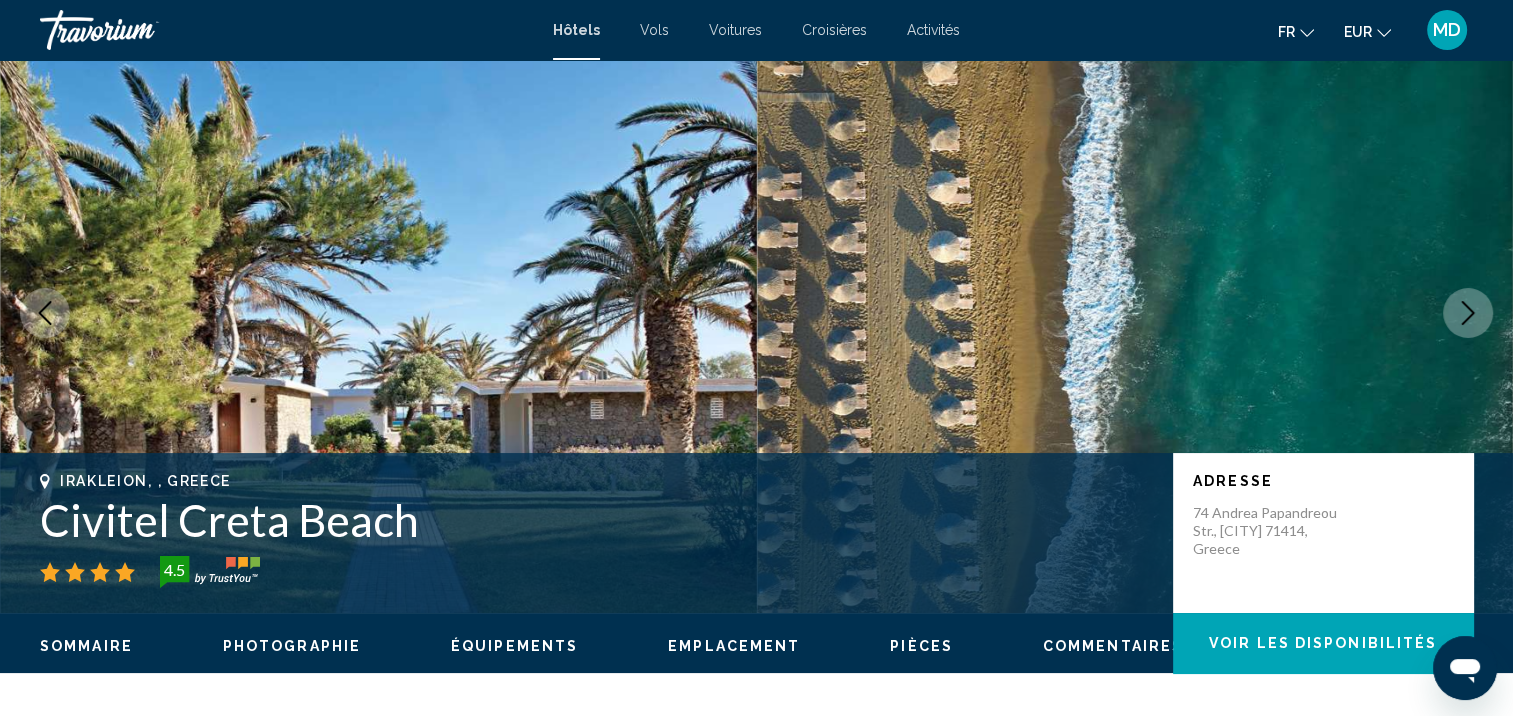 click at bounding box center (1468, 313) 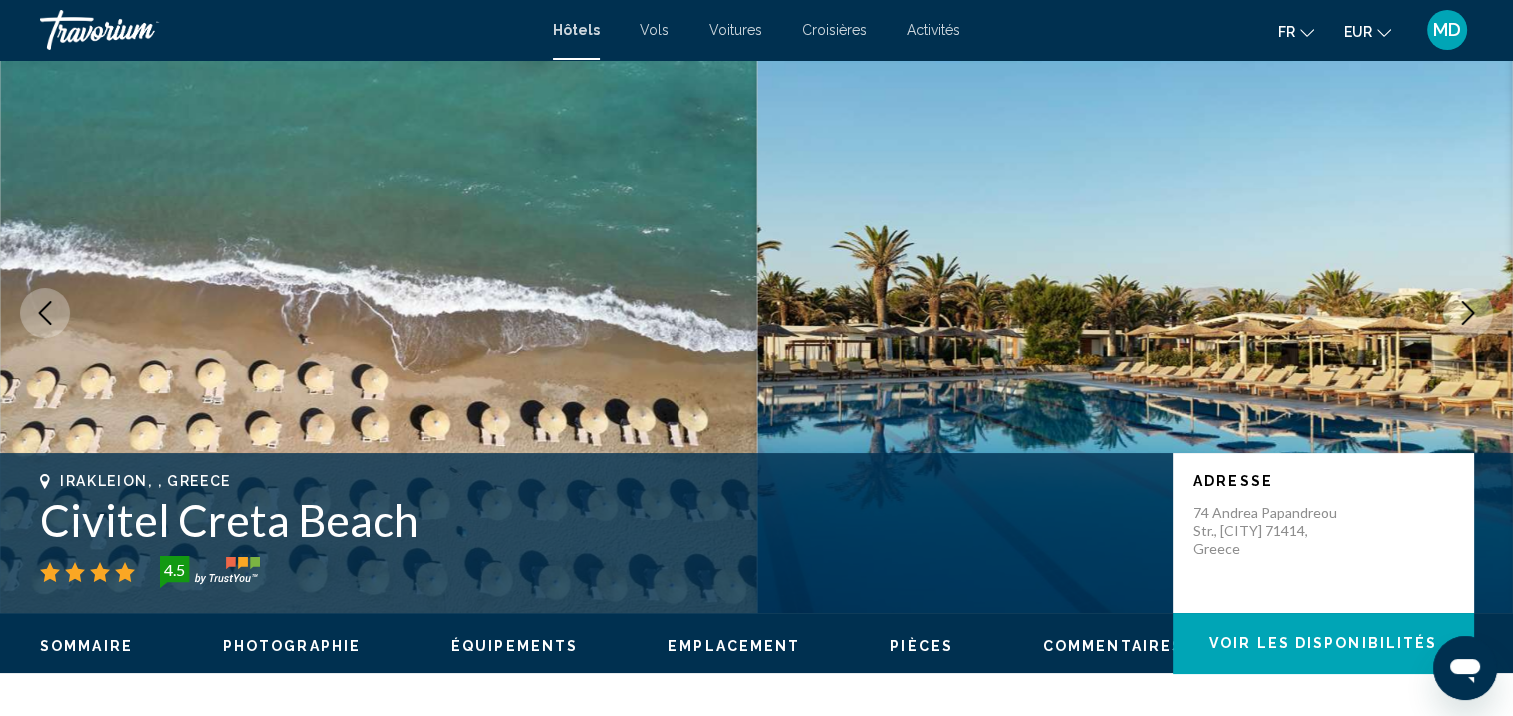 click at bounding box center (1468, 313) 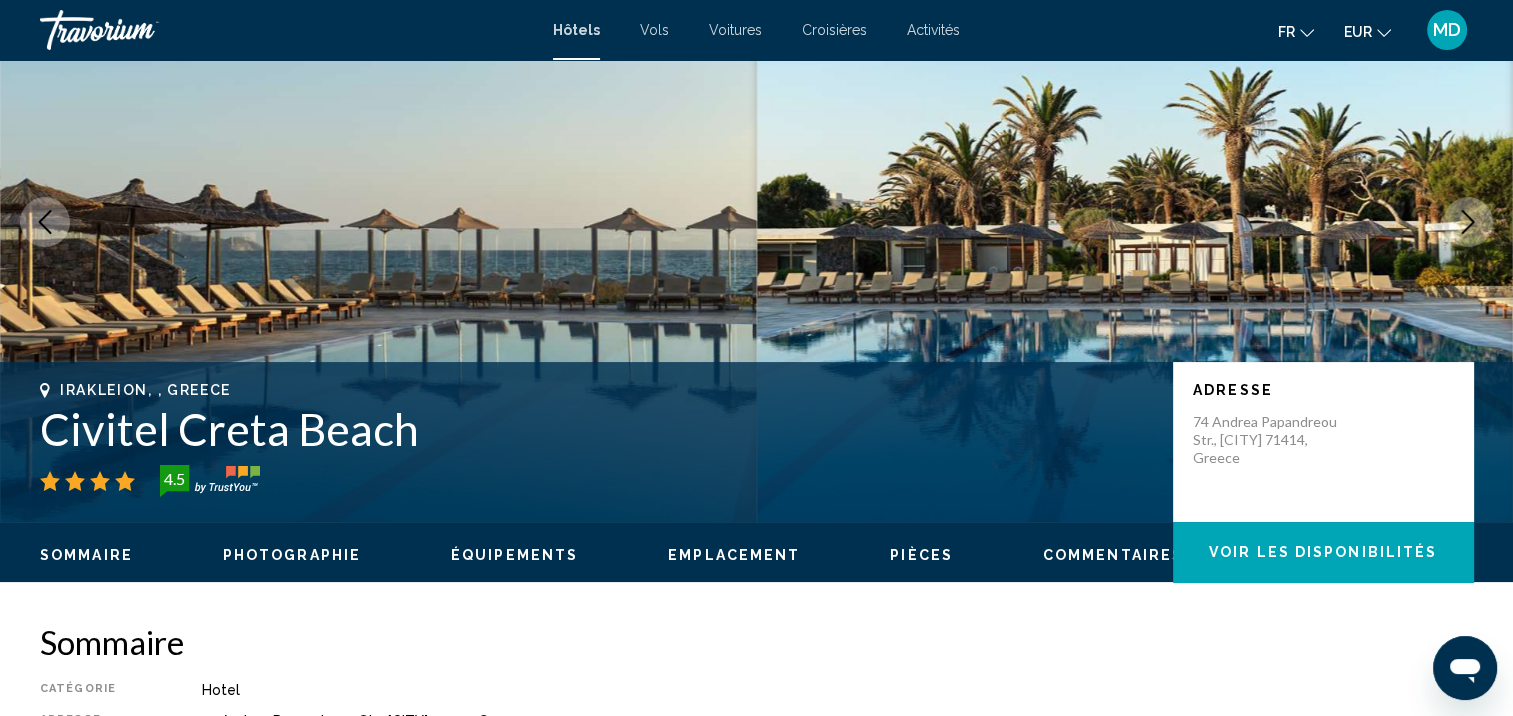 scroll, scrollTop: 67, scrollLeft: 0, axis: vertical 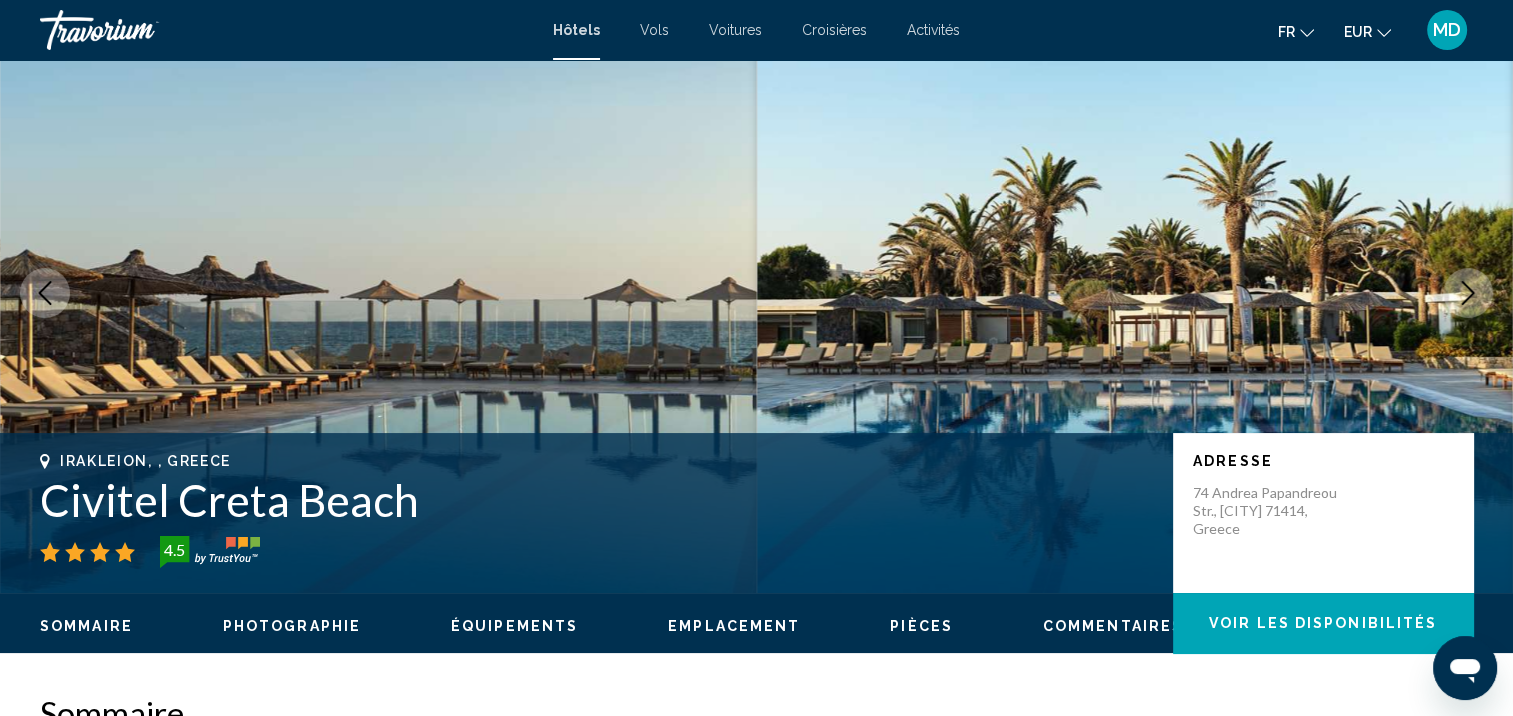 click 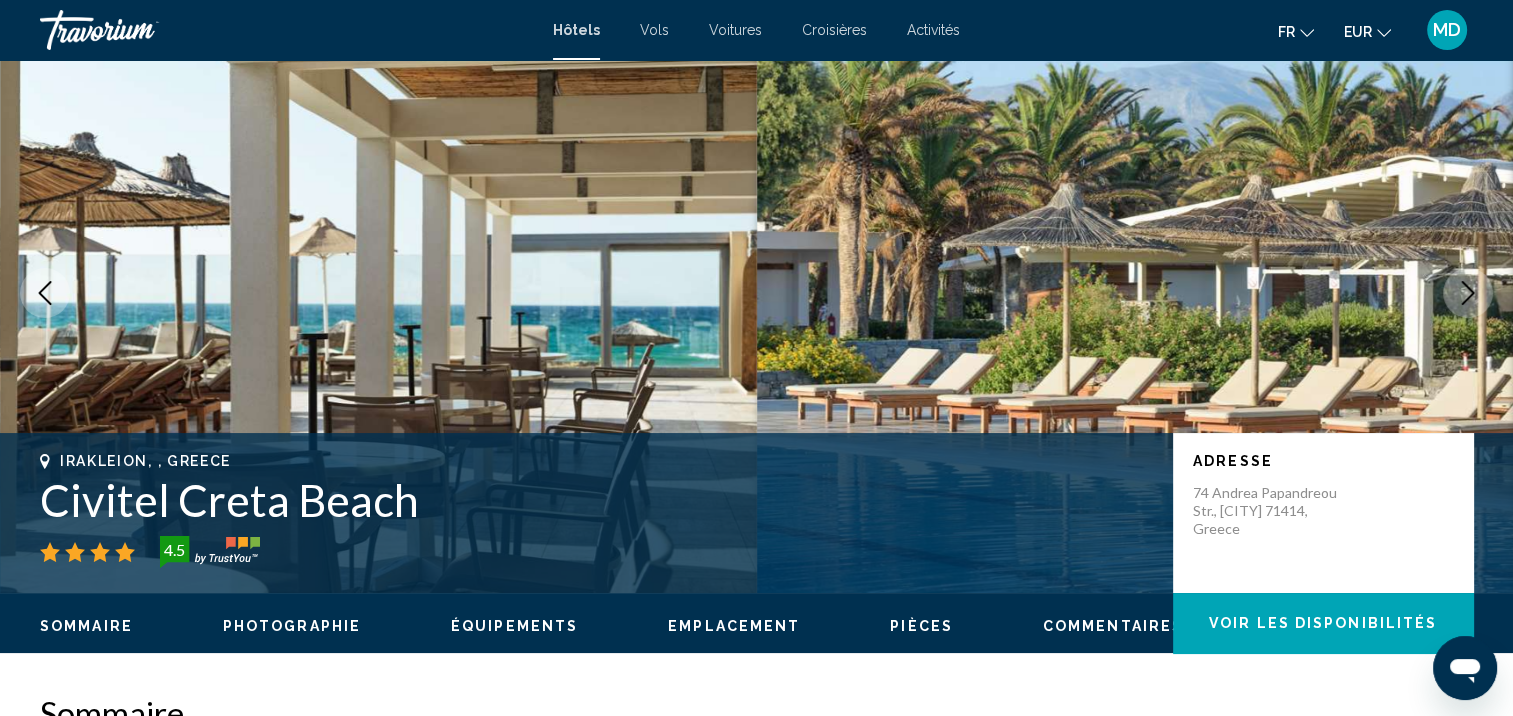 click 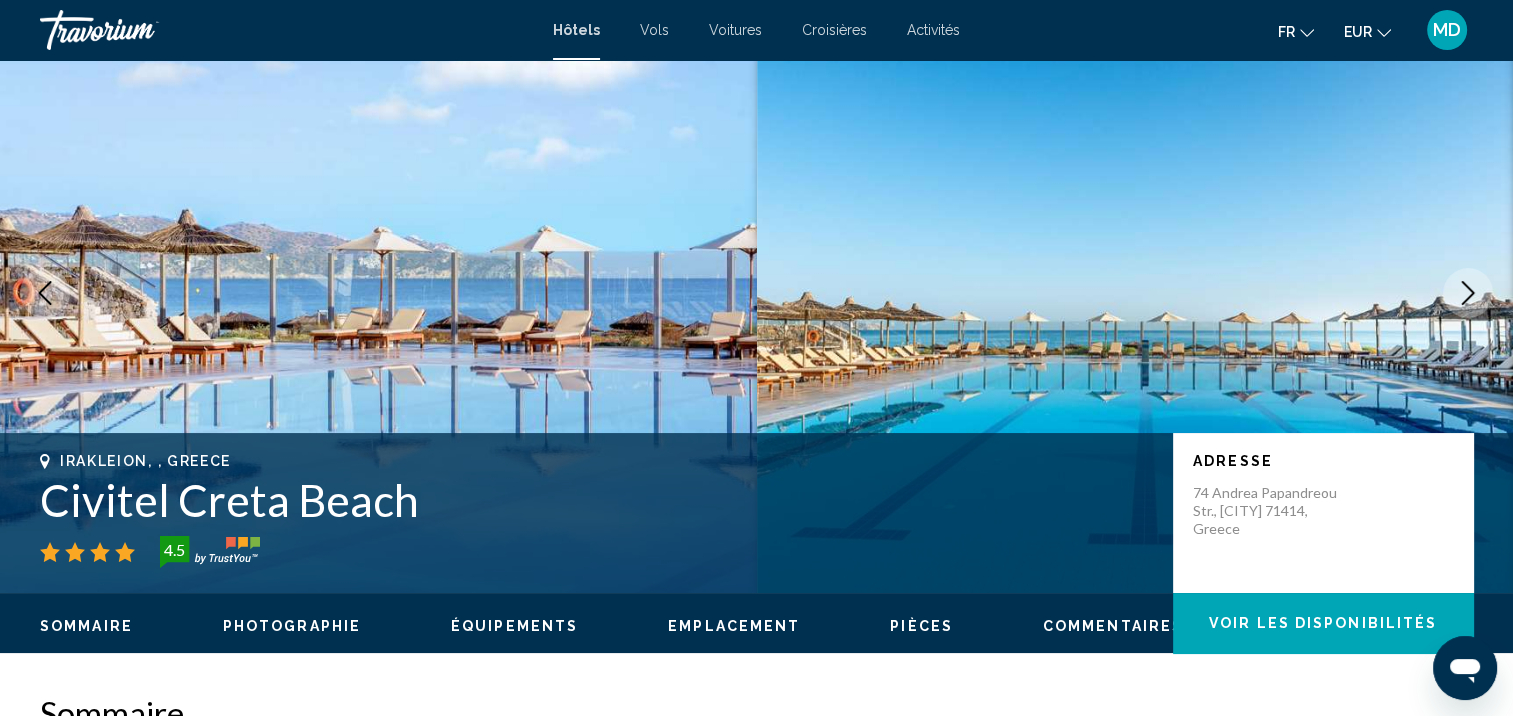 click 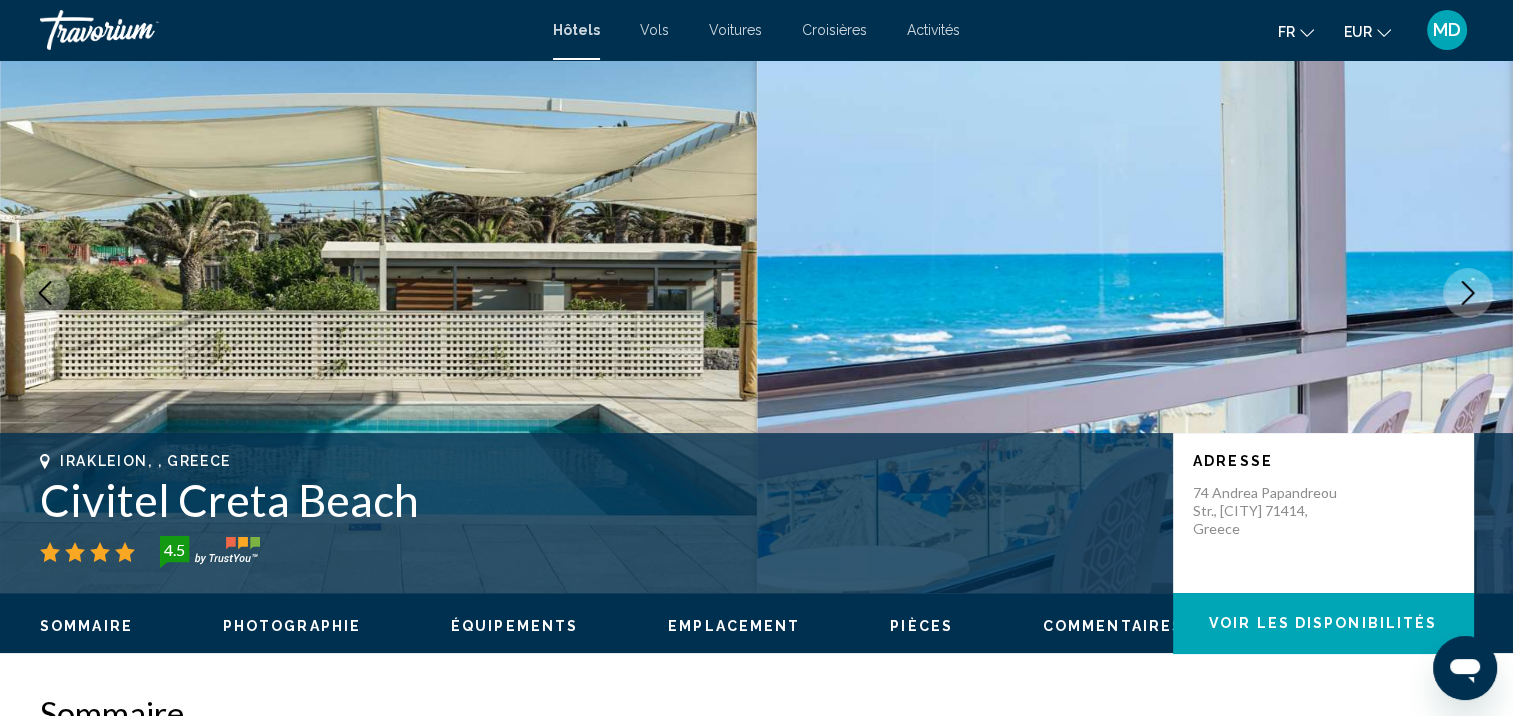 click at bounding box center (1468, 293) 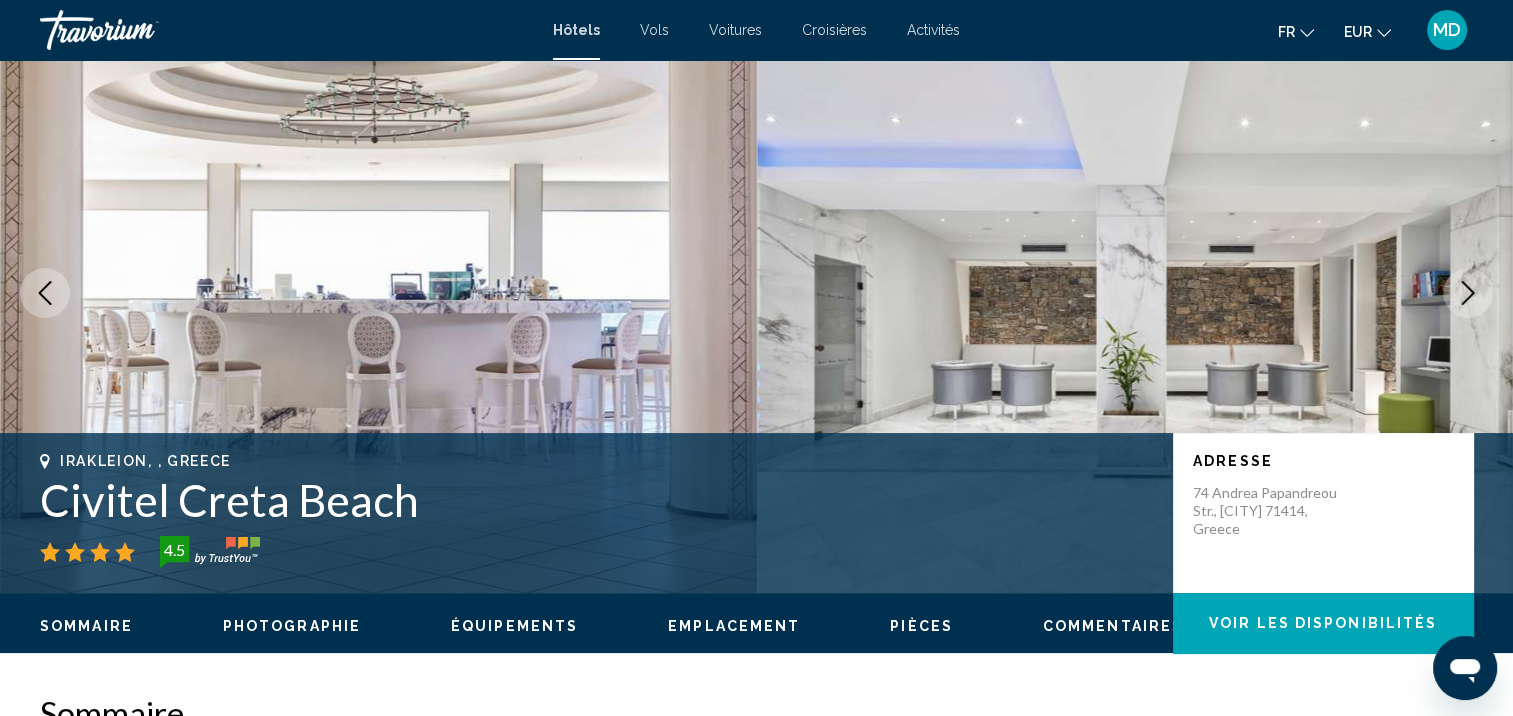 click 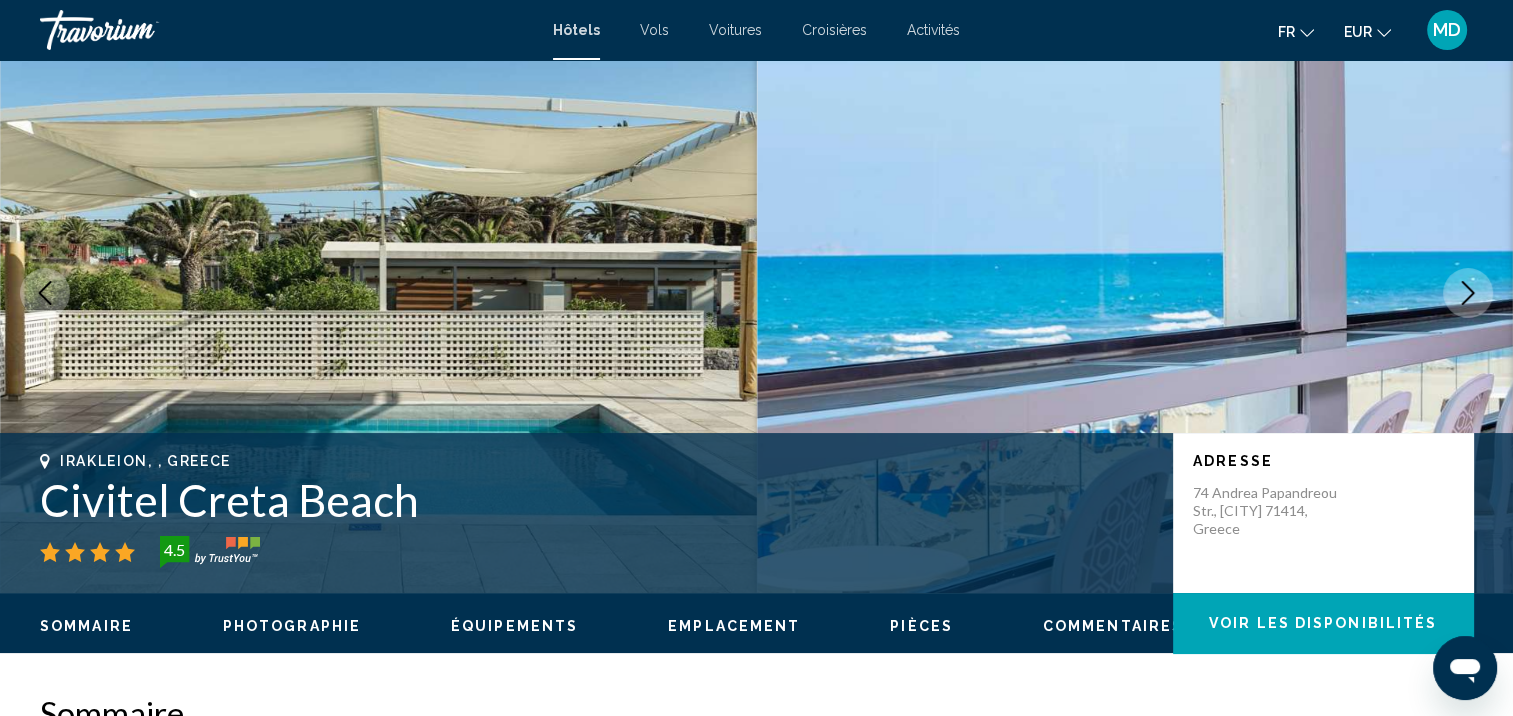 click 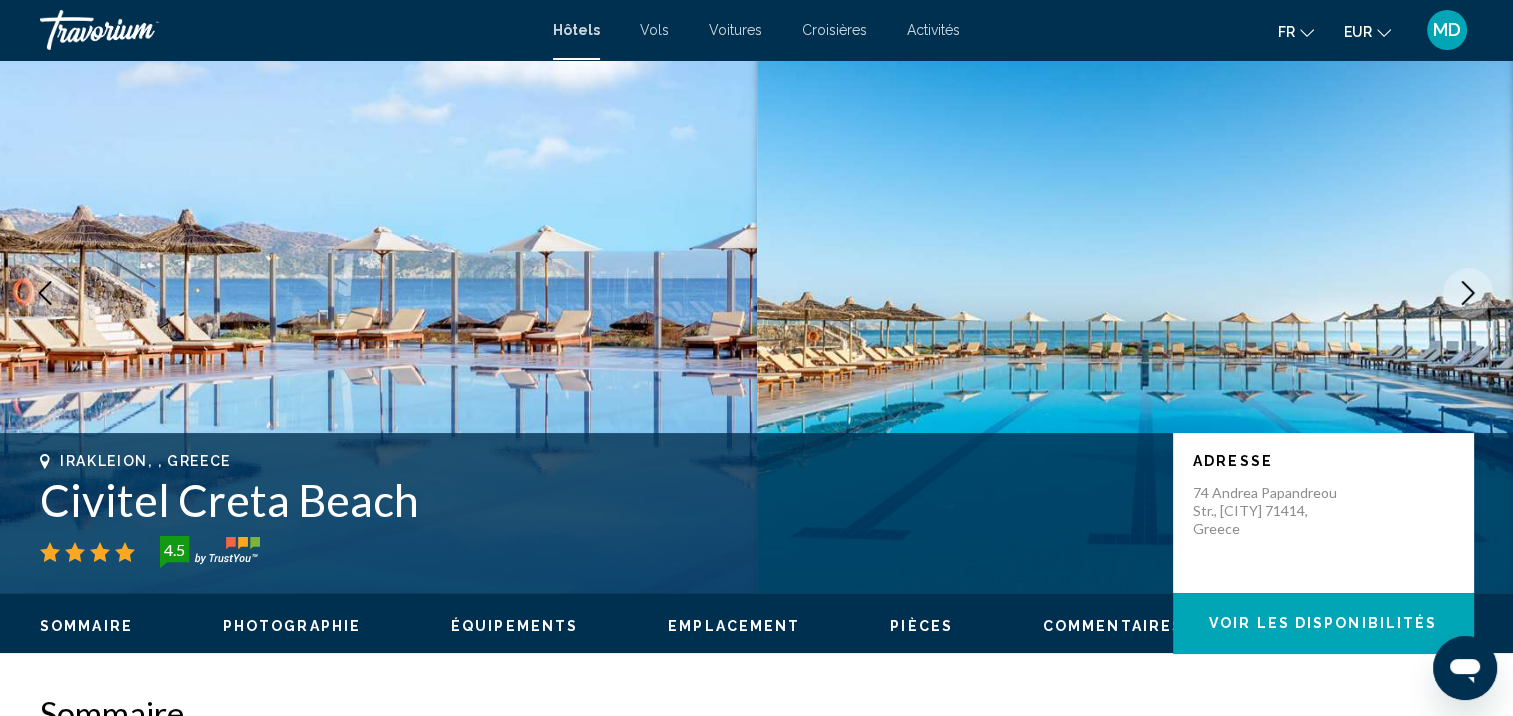 click 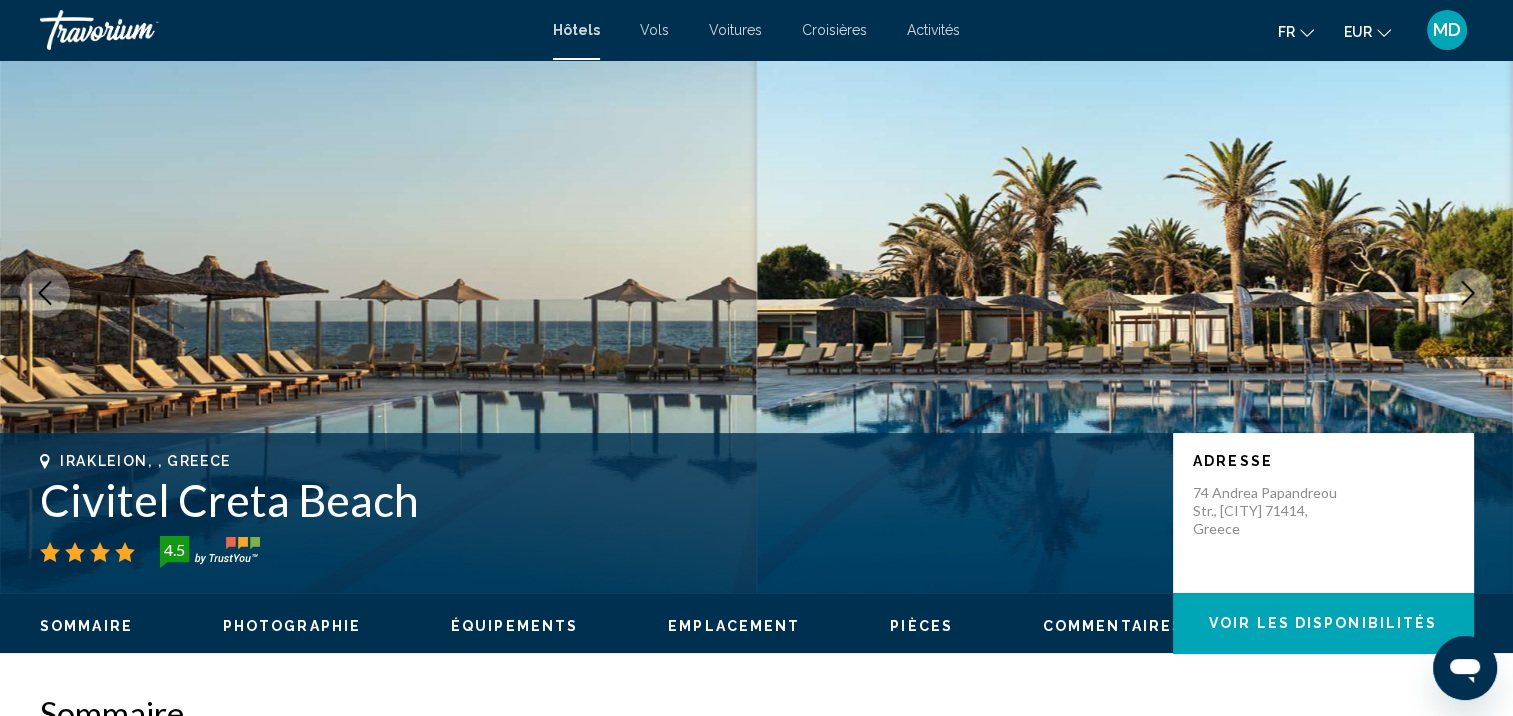 click 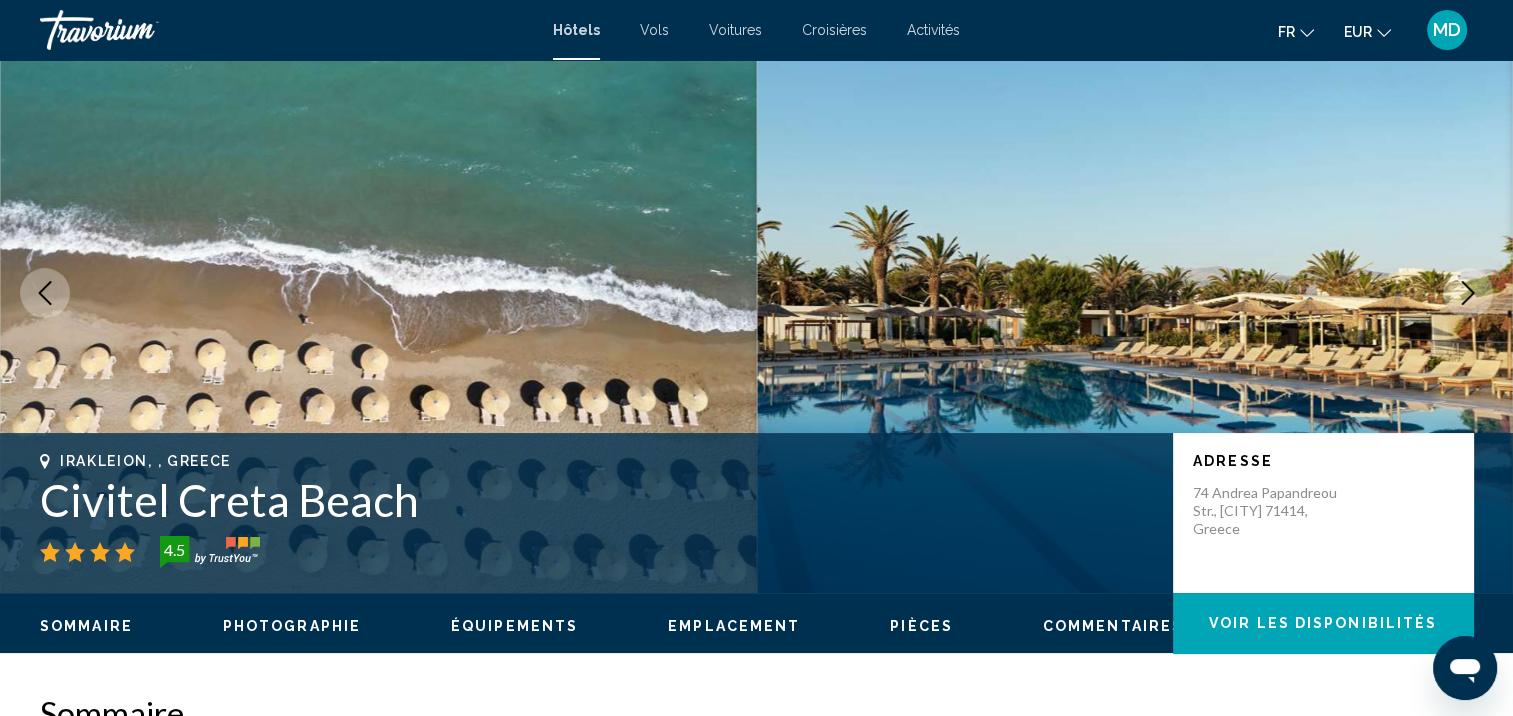 click 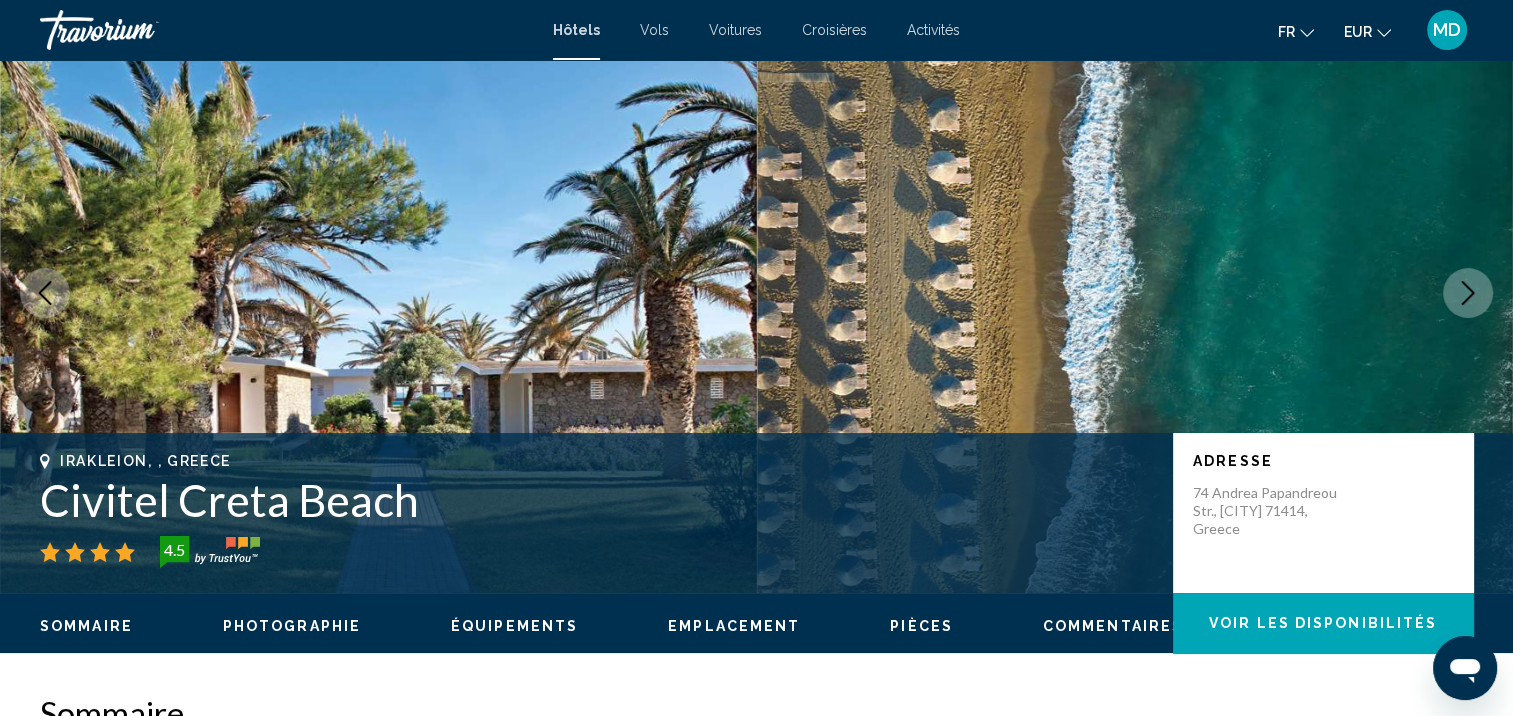 click 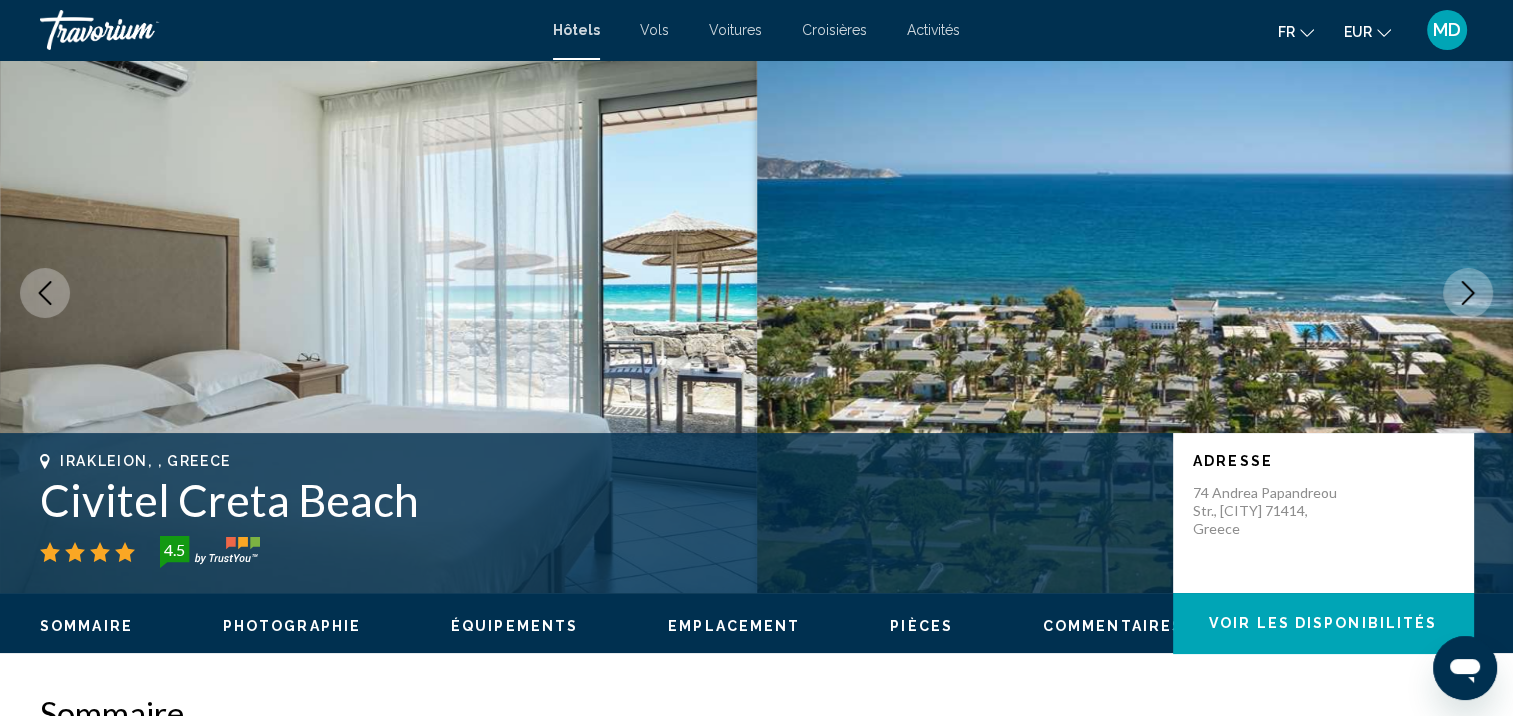click 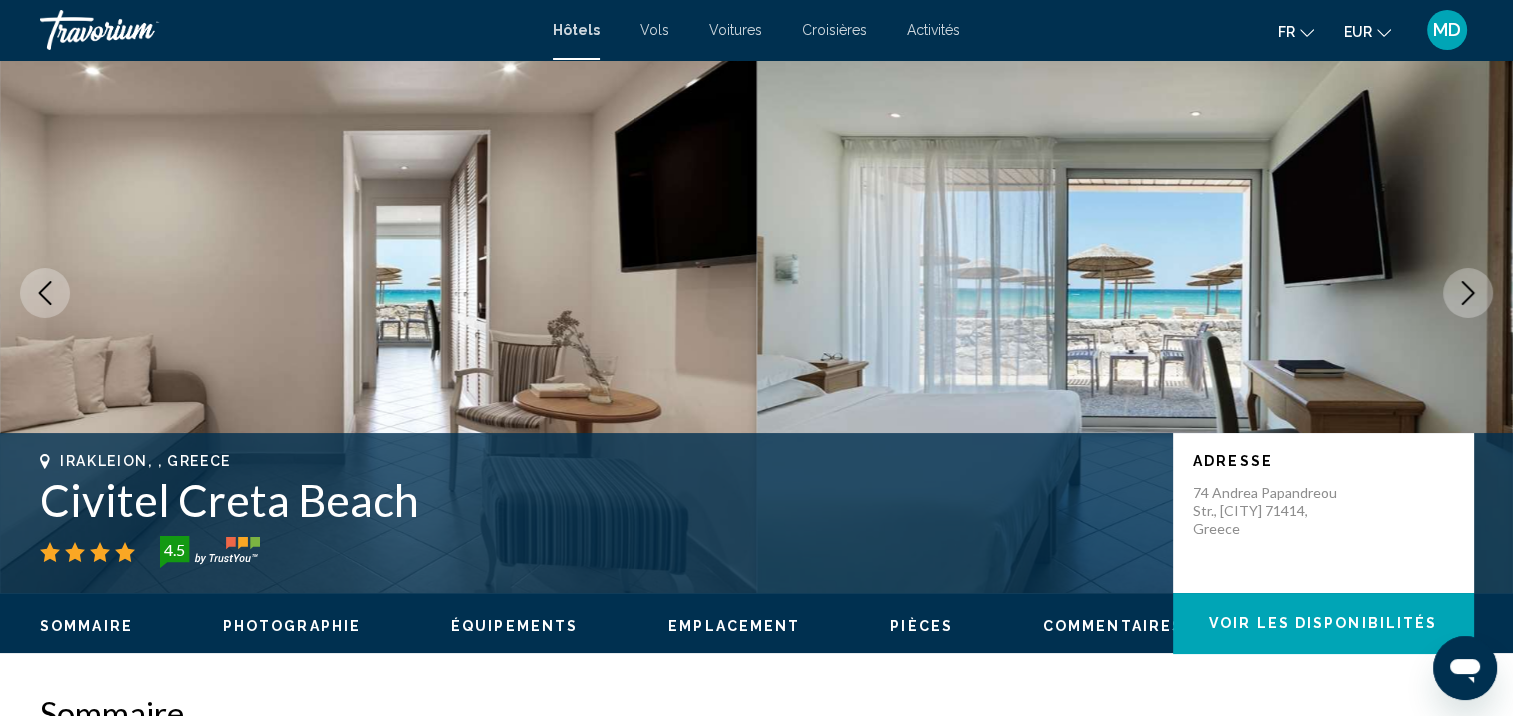 click 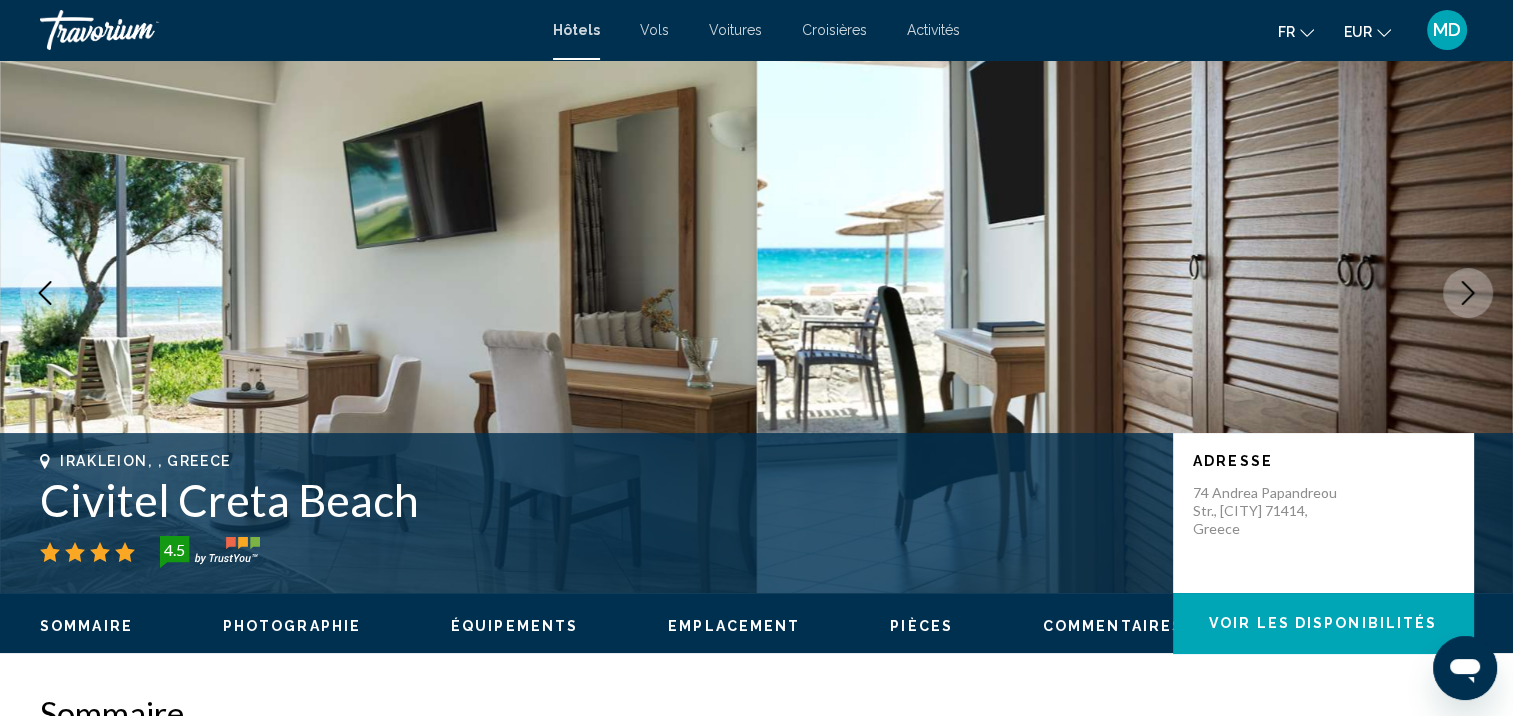 click 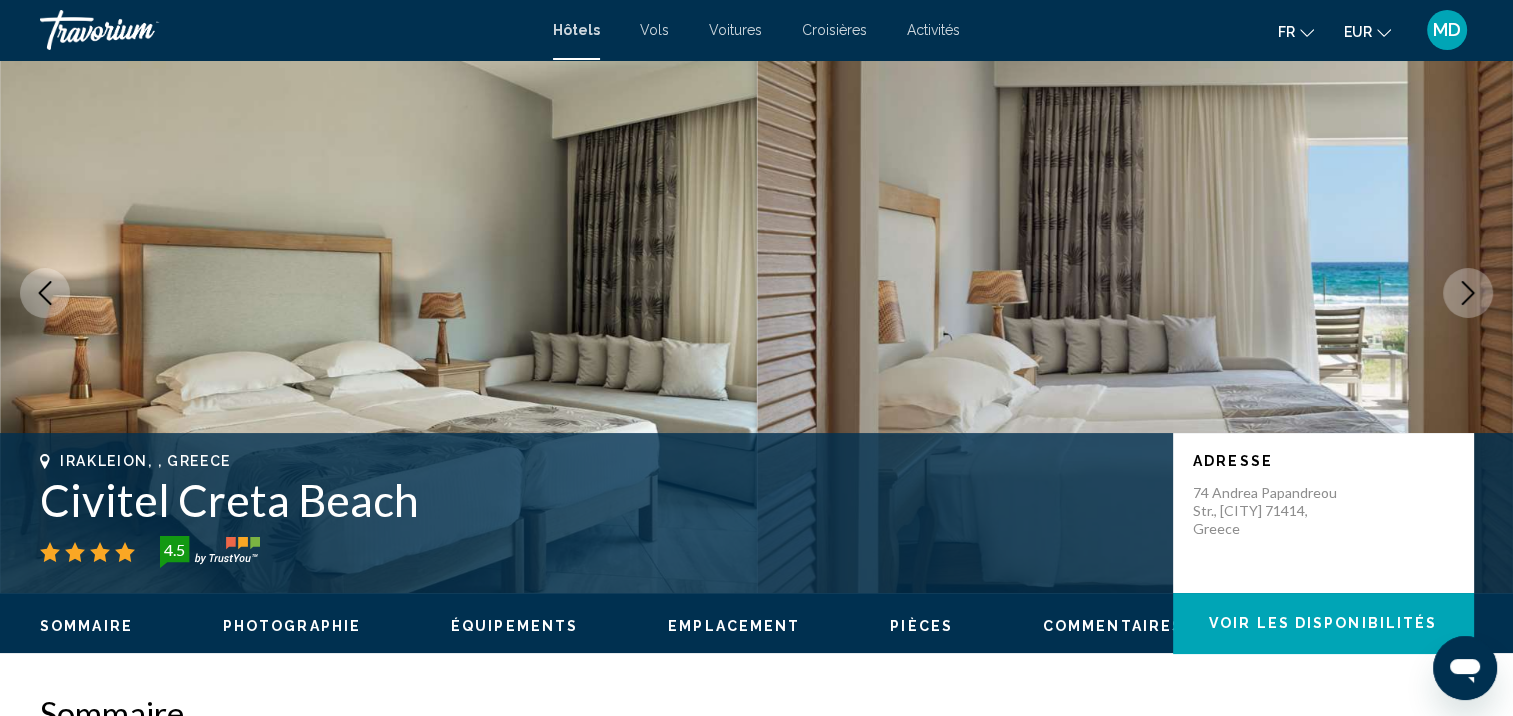 click 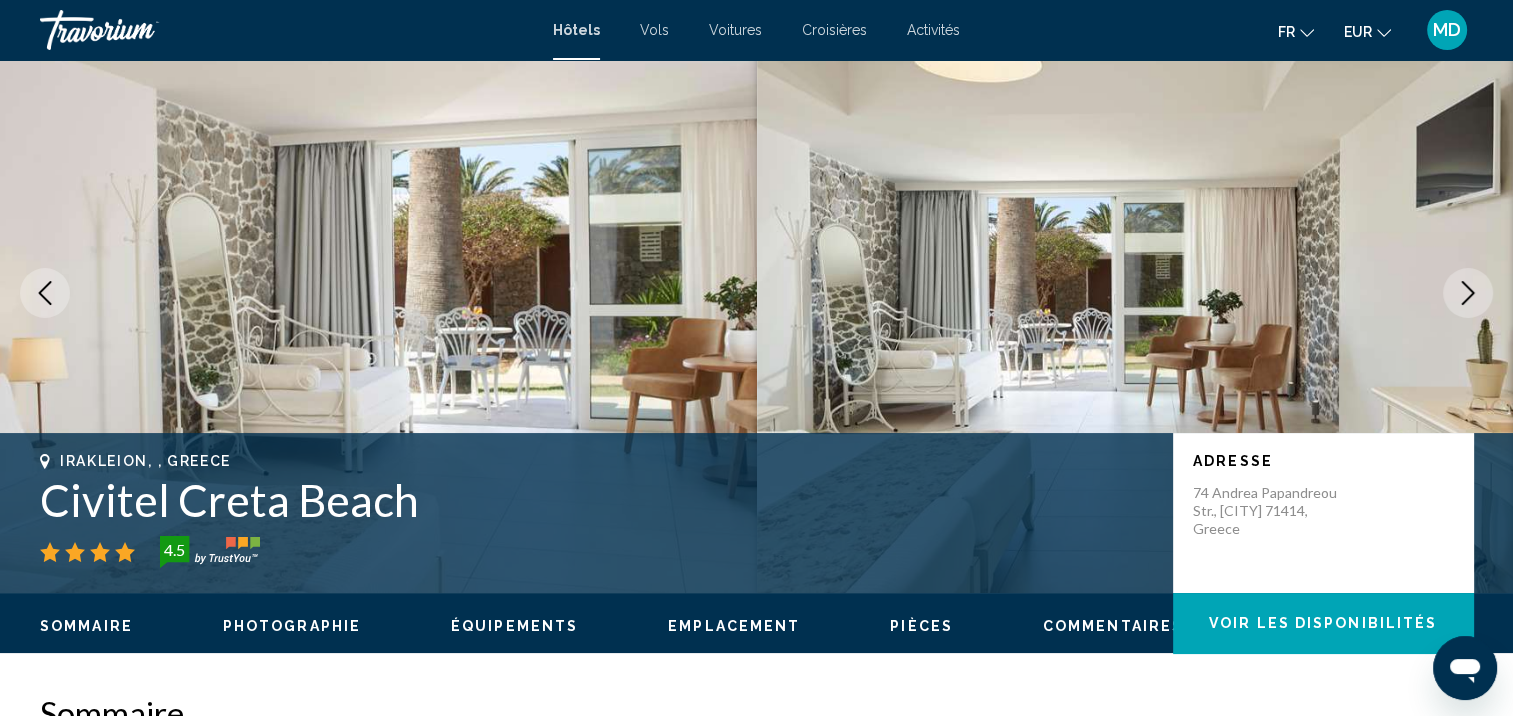 click 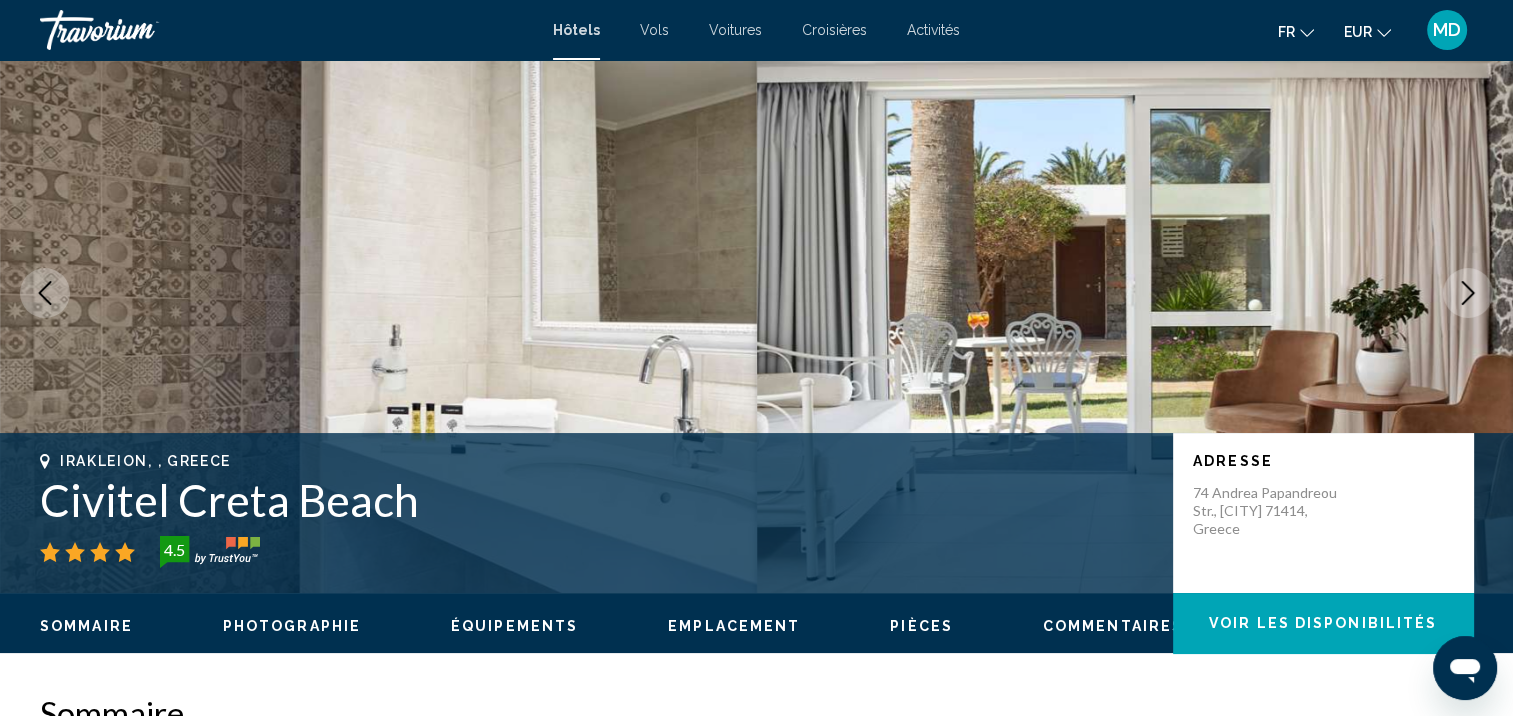 click 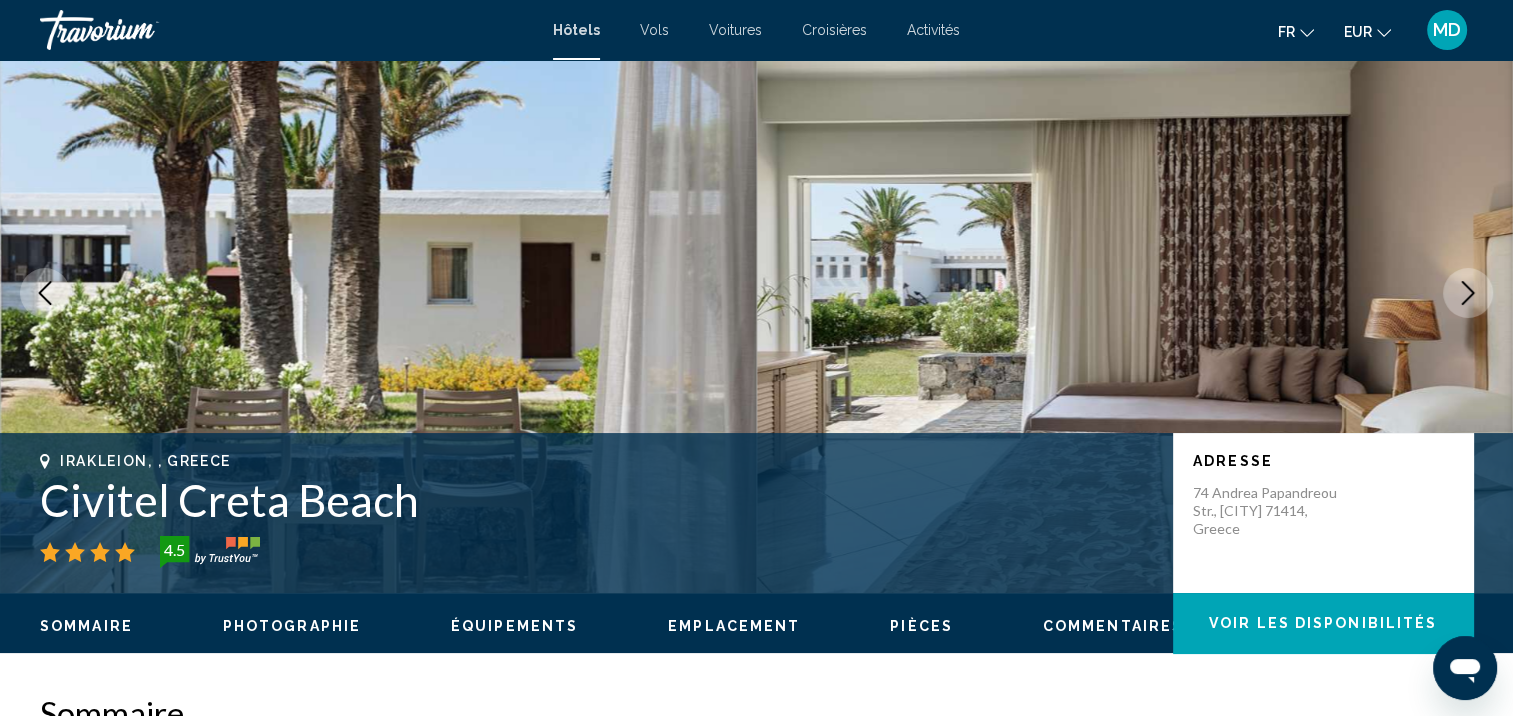 click 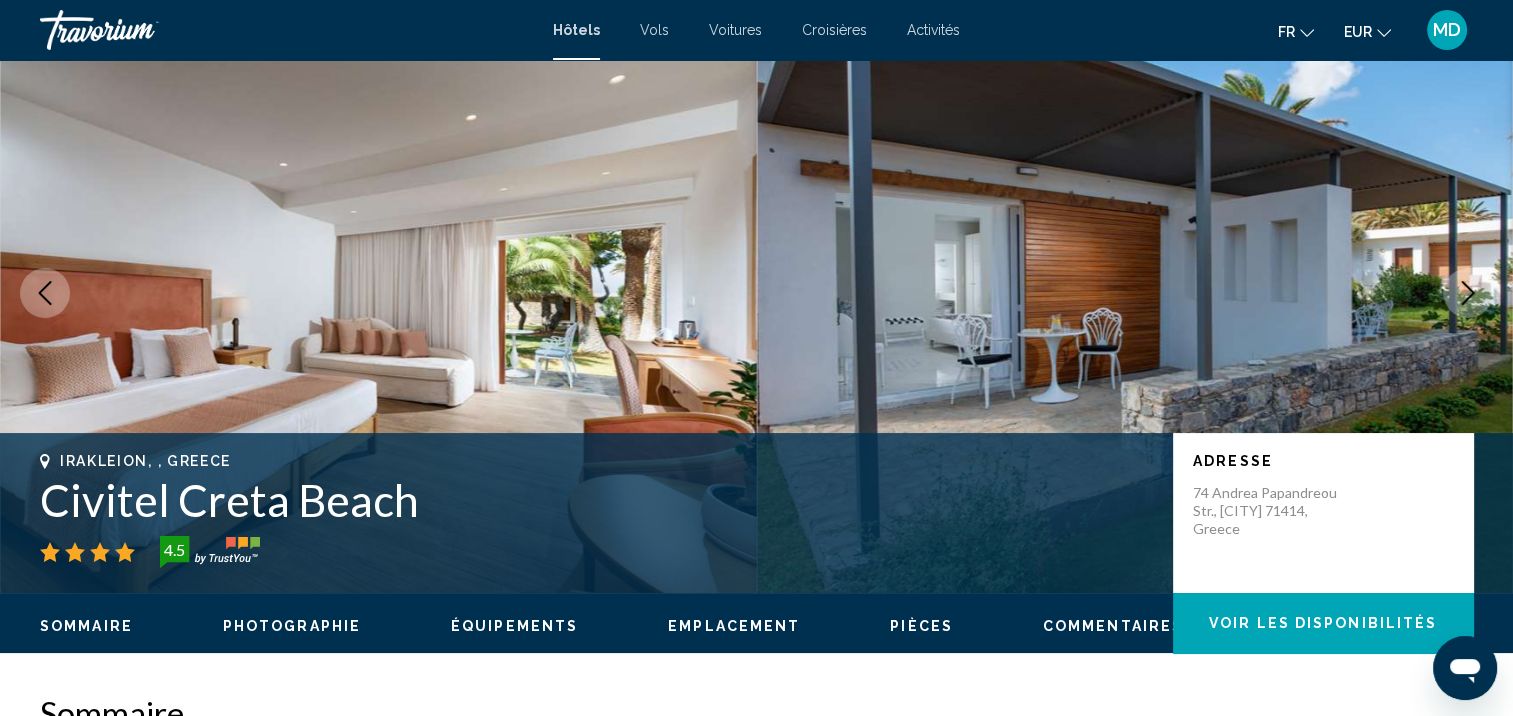 click 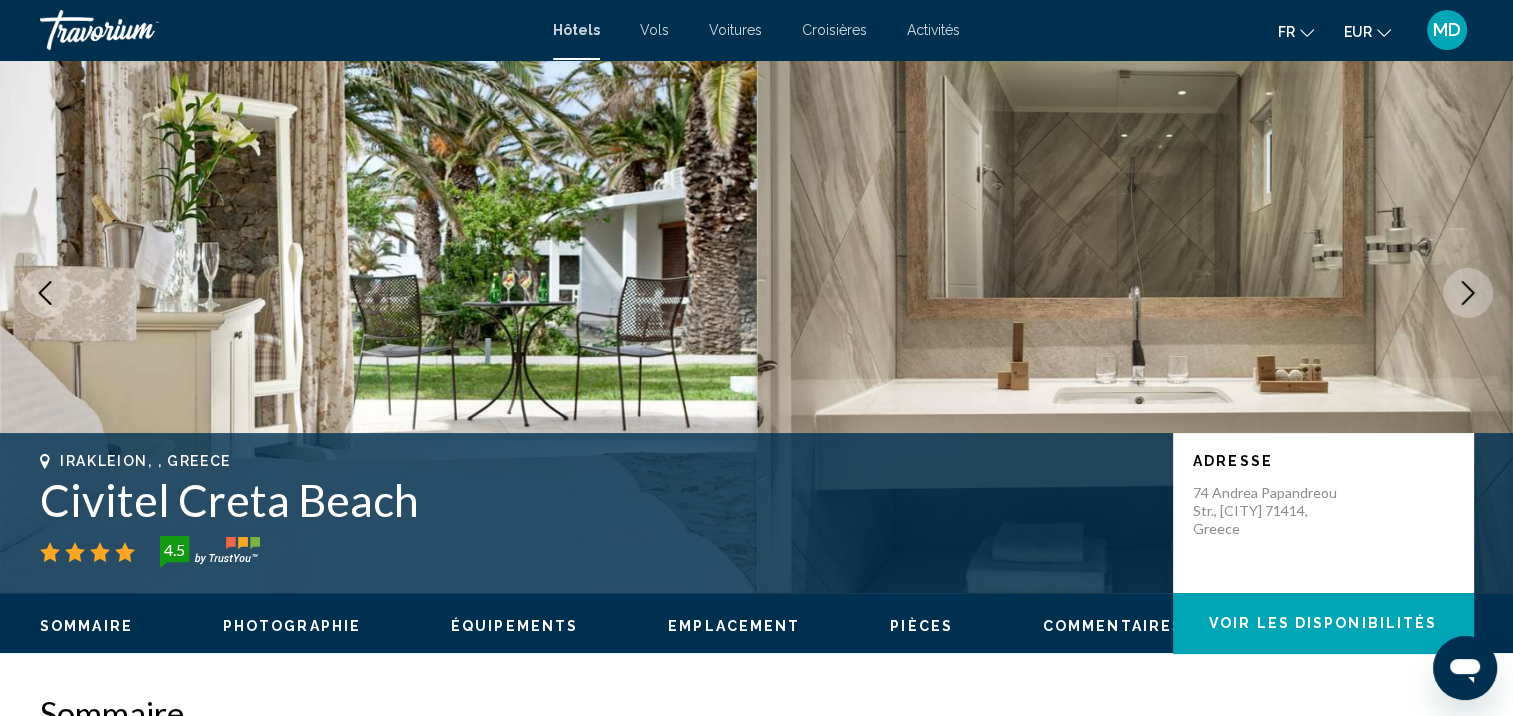 click at bounding box center [45, 293] 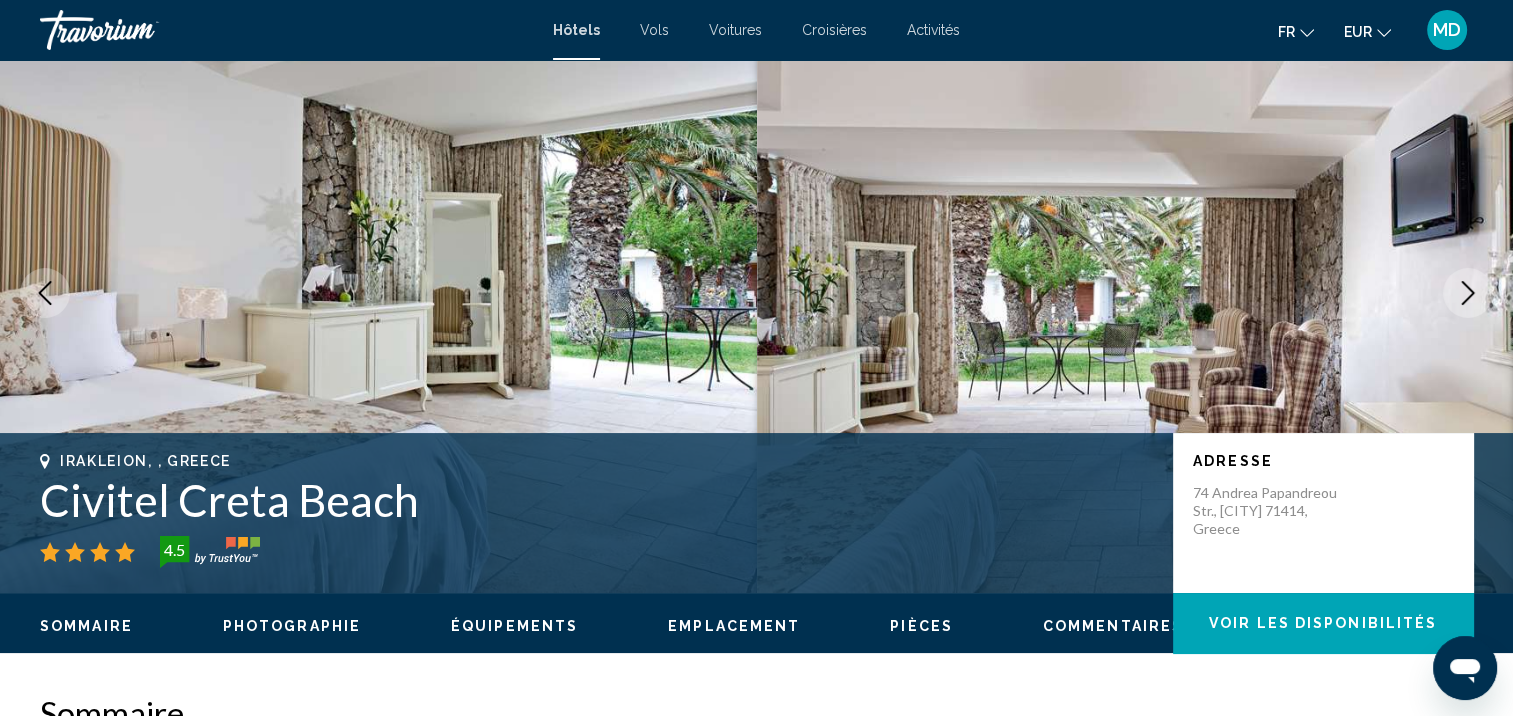 click at bounding box center [45, 293] 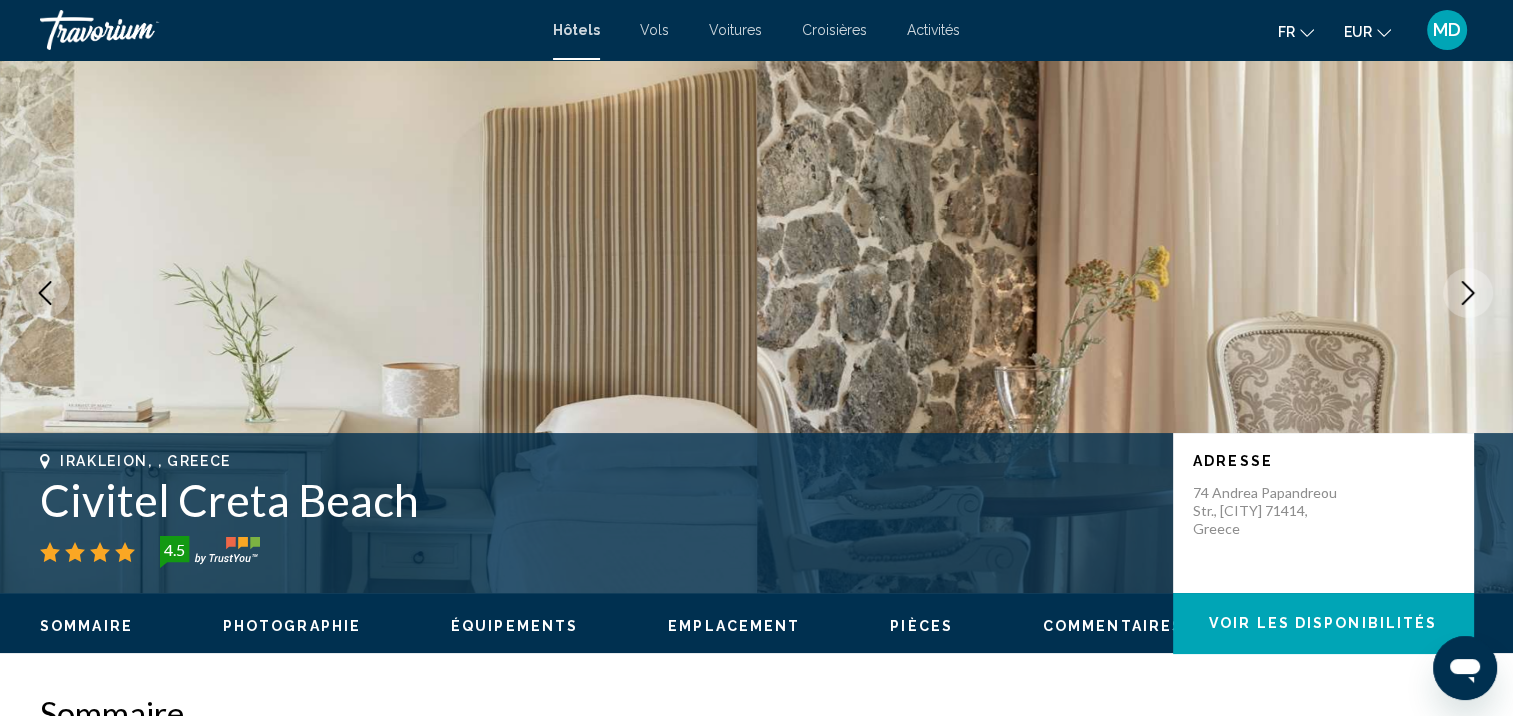 click at bounding box center [45, 293] 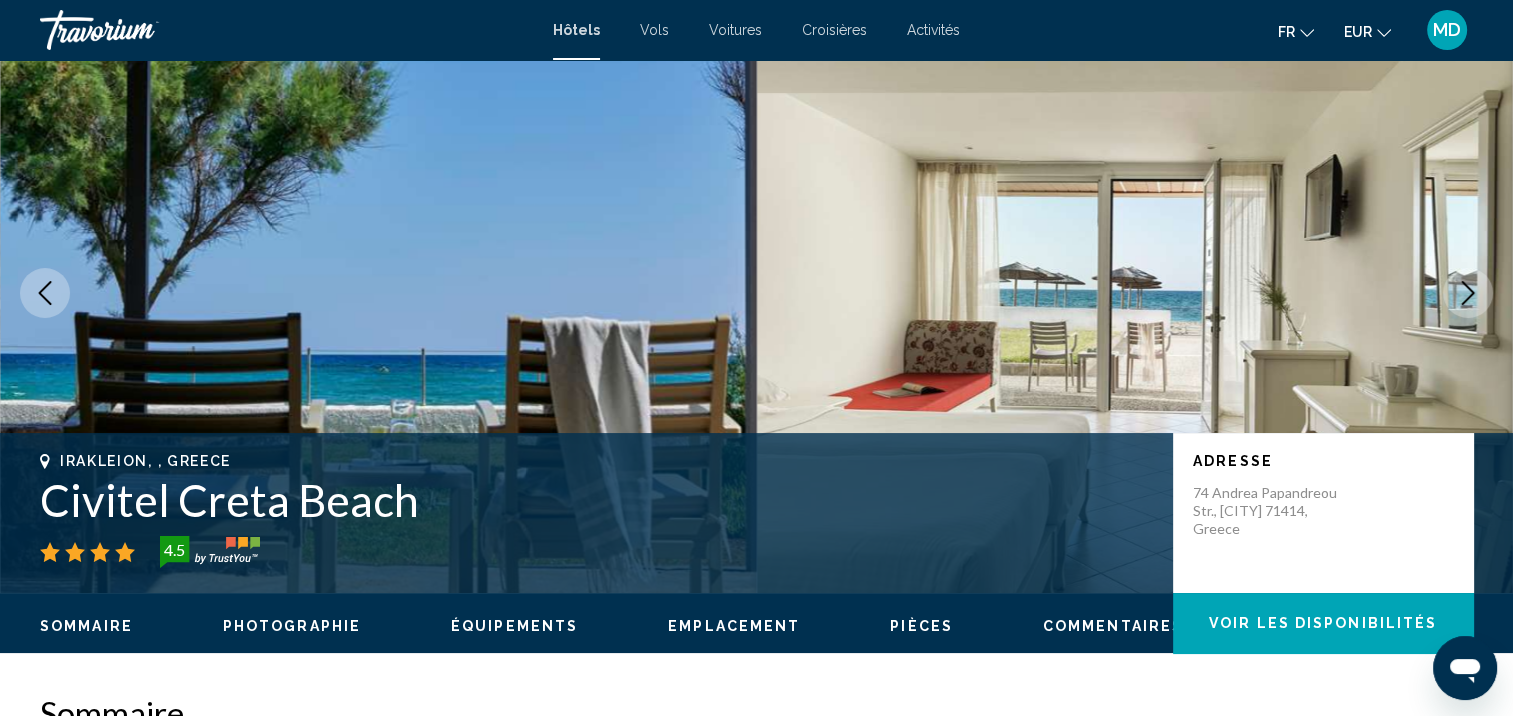 click at bounding box center (45, 293) 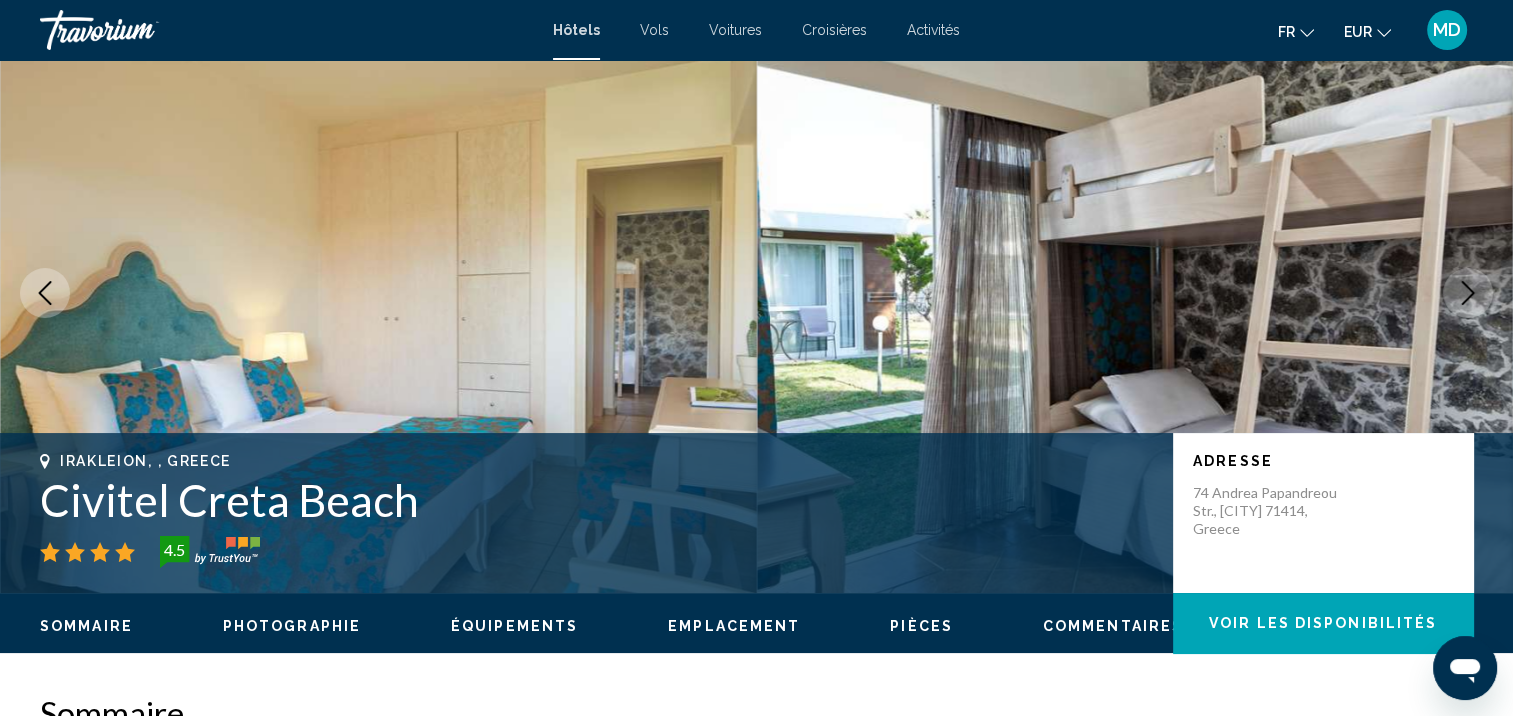 click at bounding box center [378, 293] 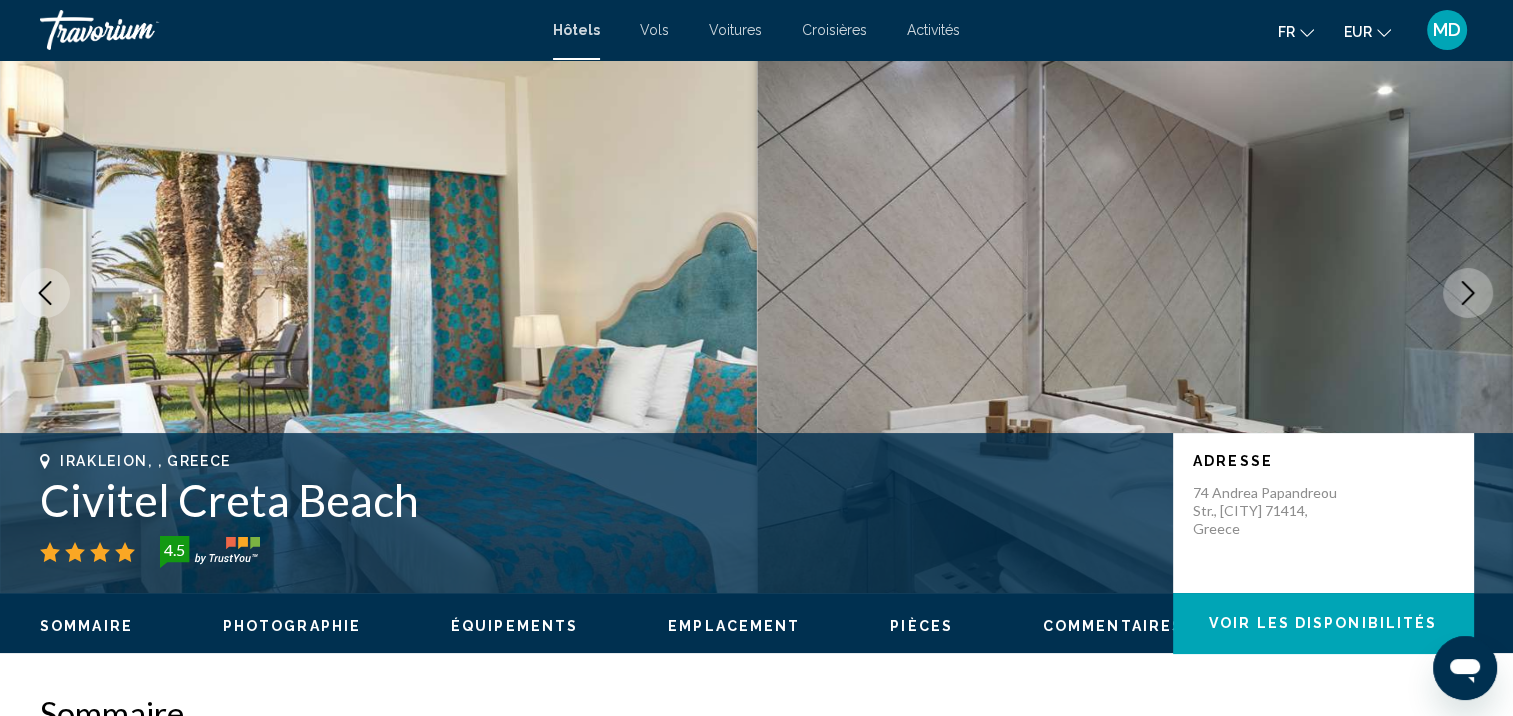 click 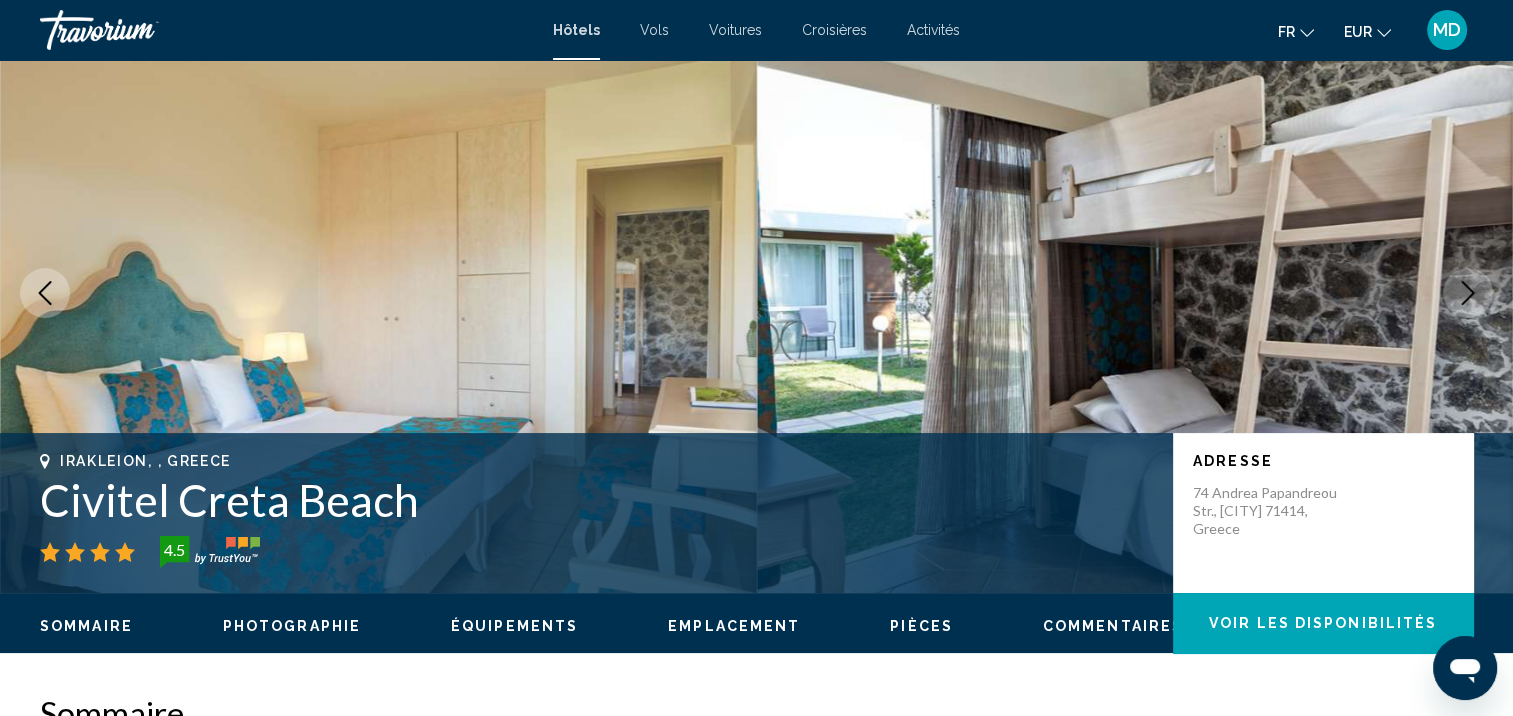 click 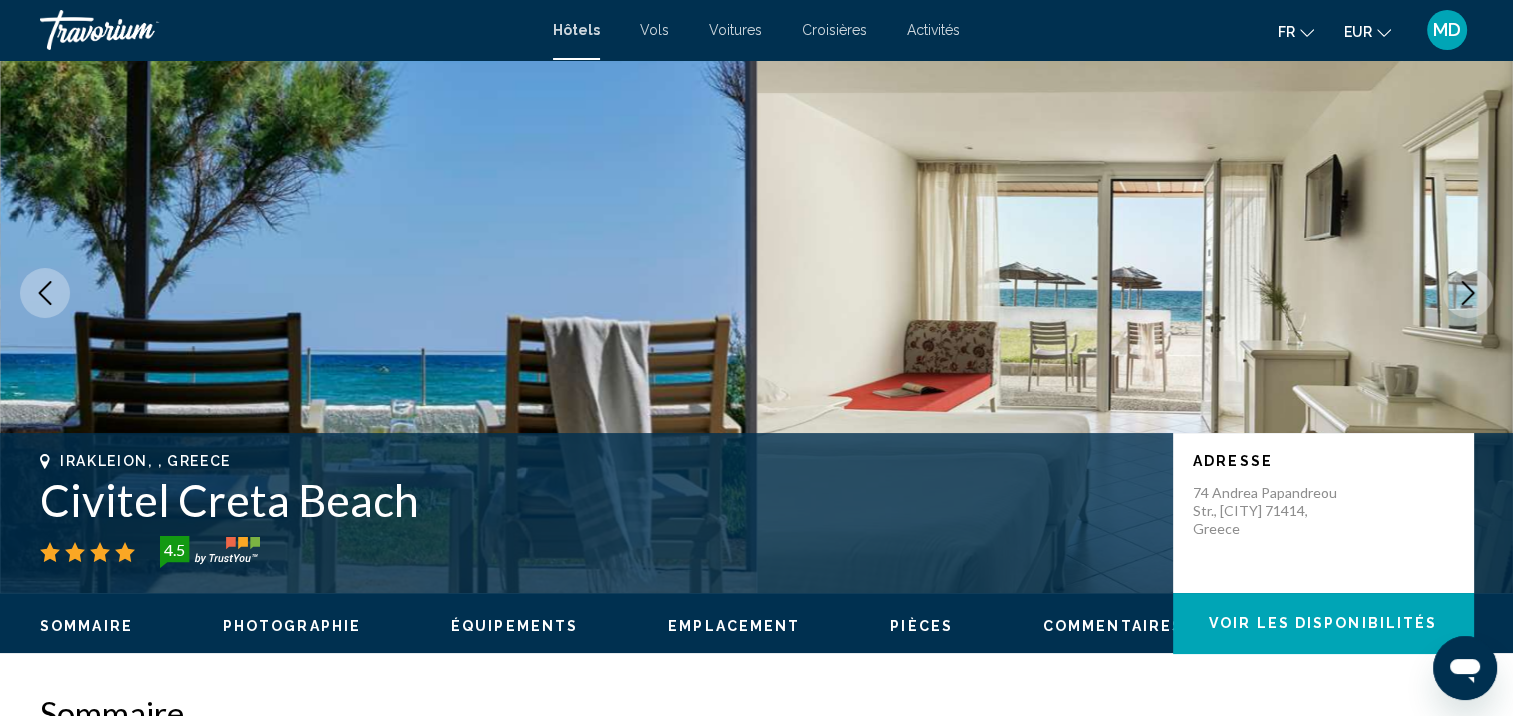 click 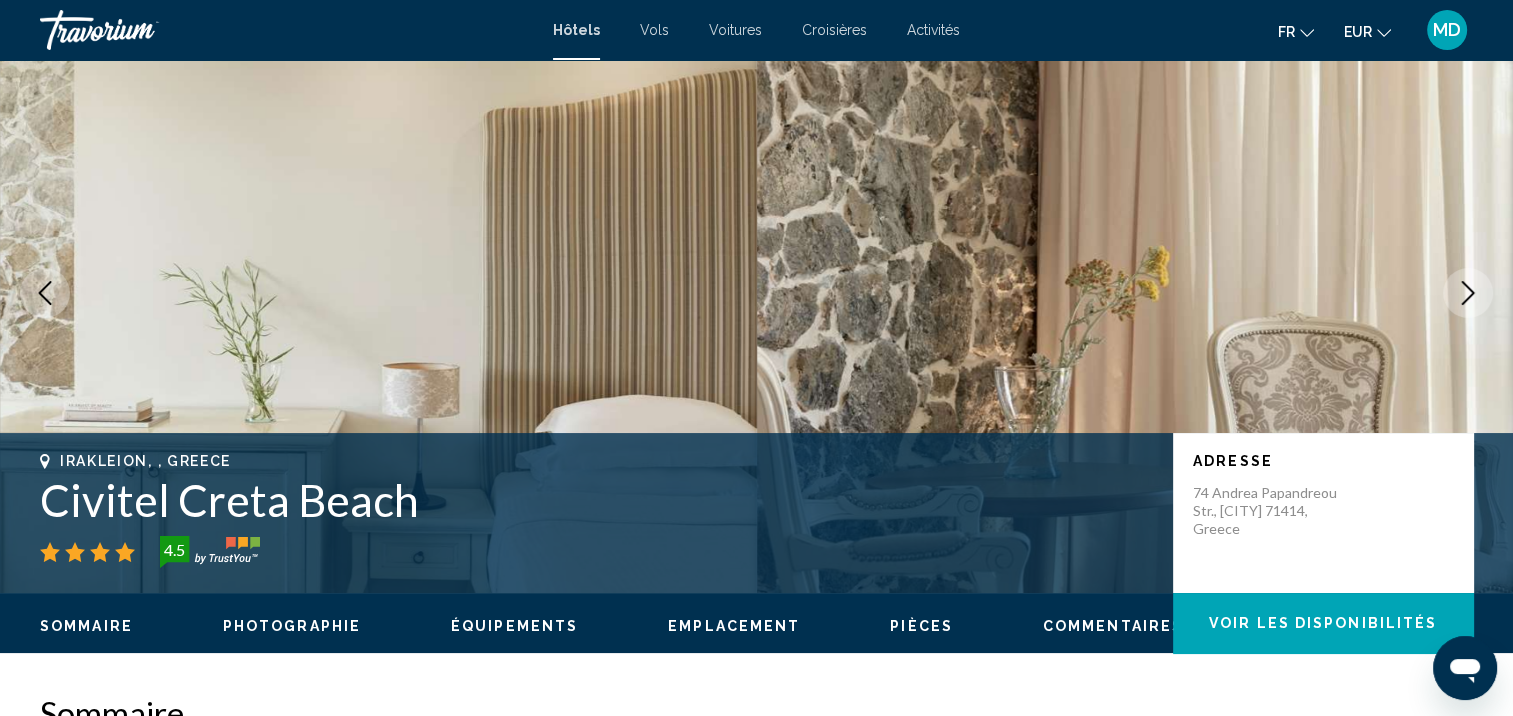 click 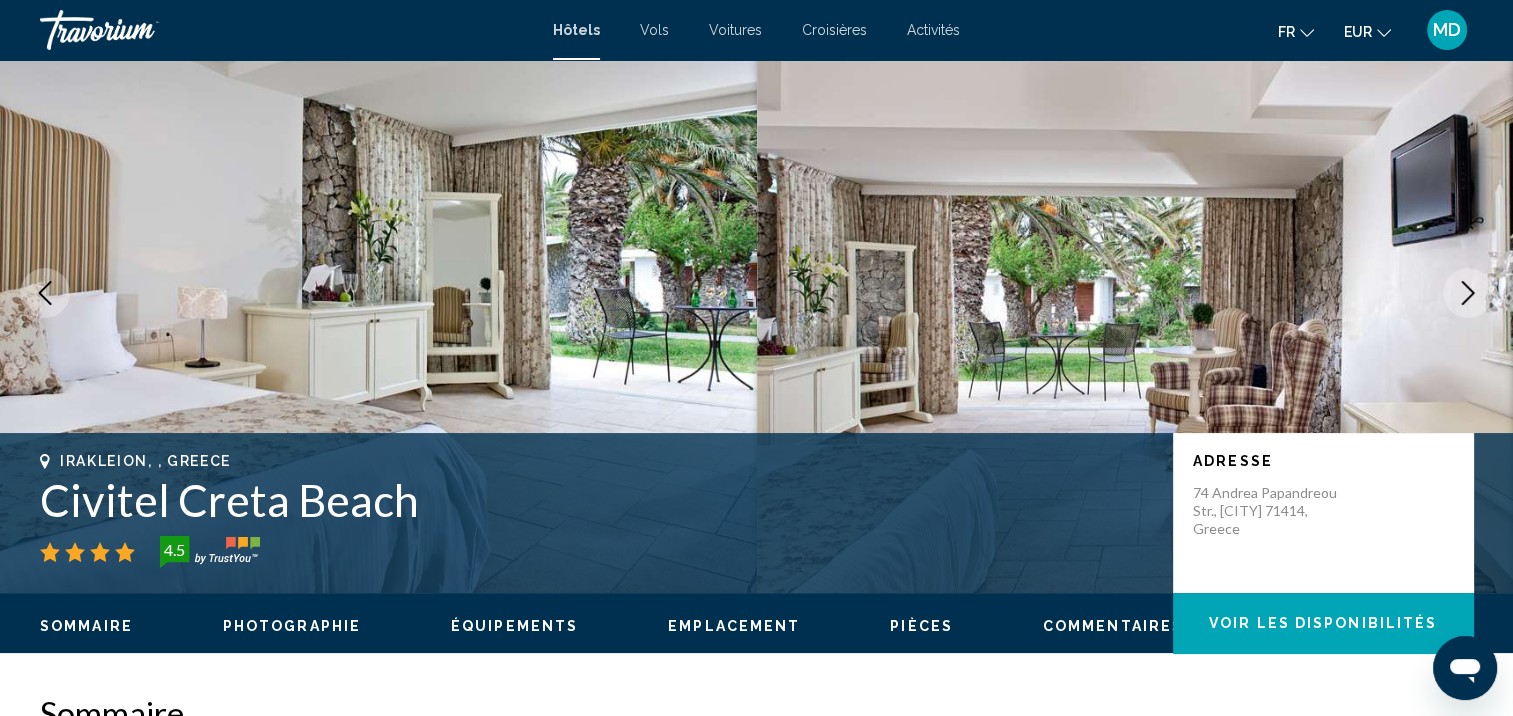 click 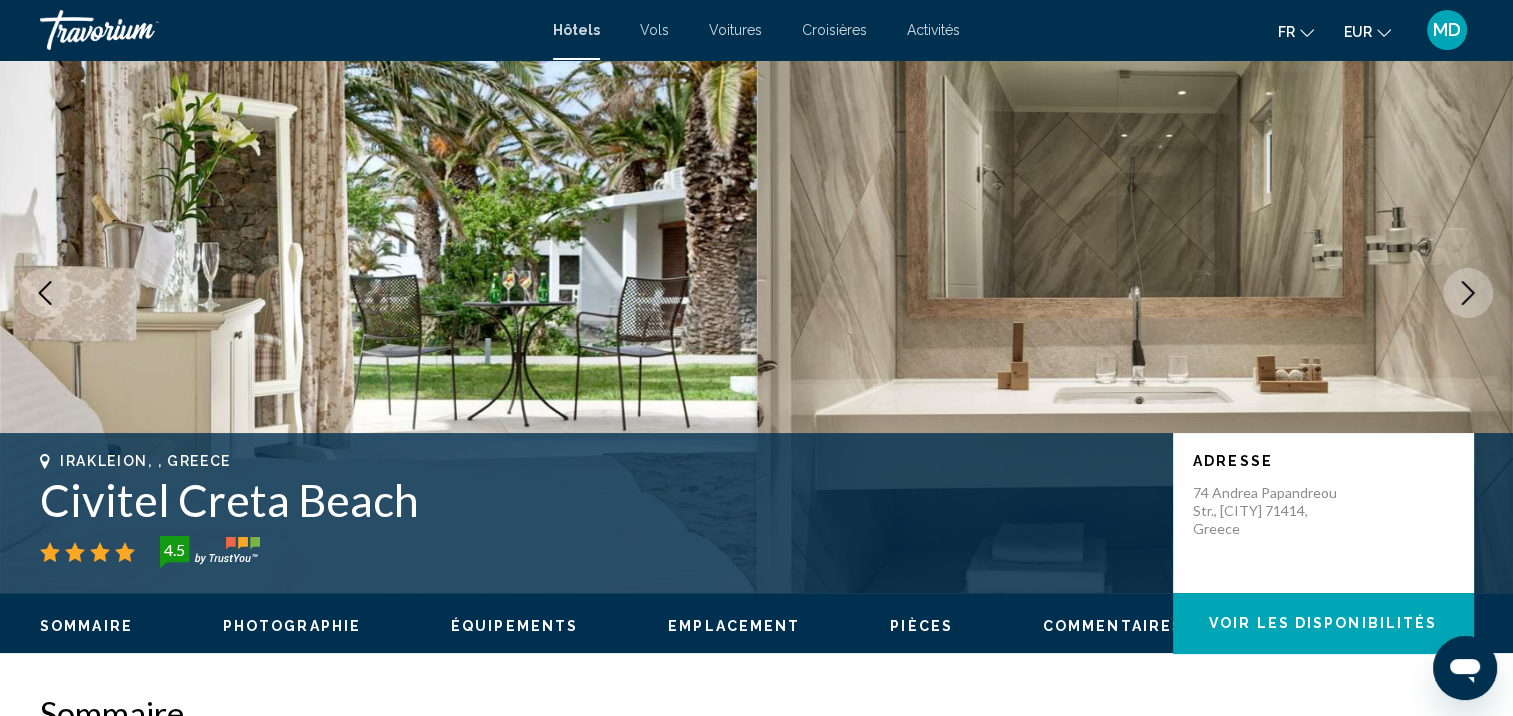click 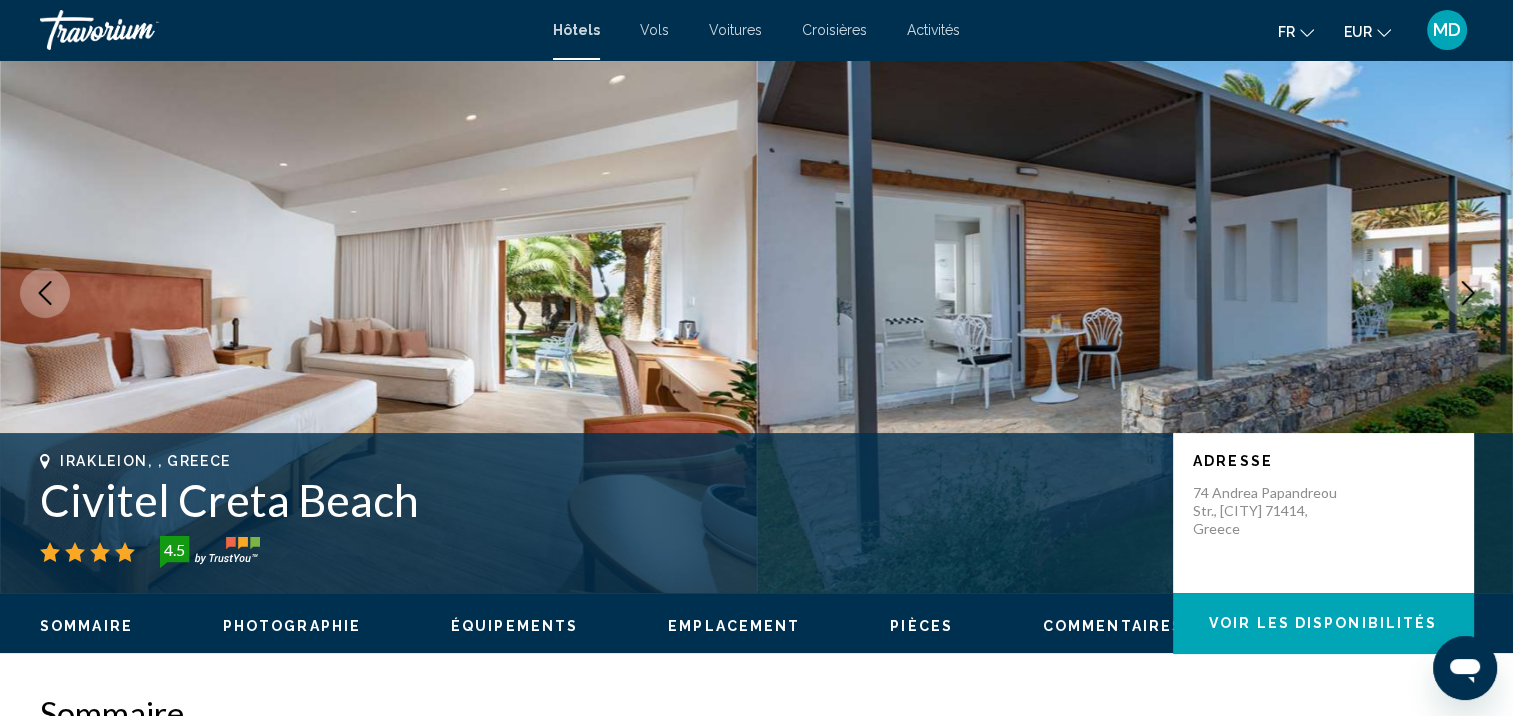 click 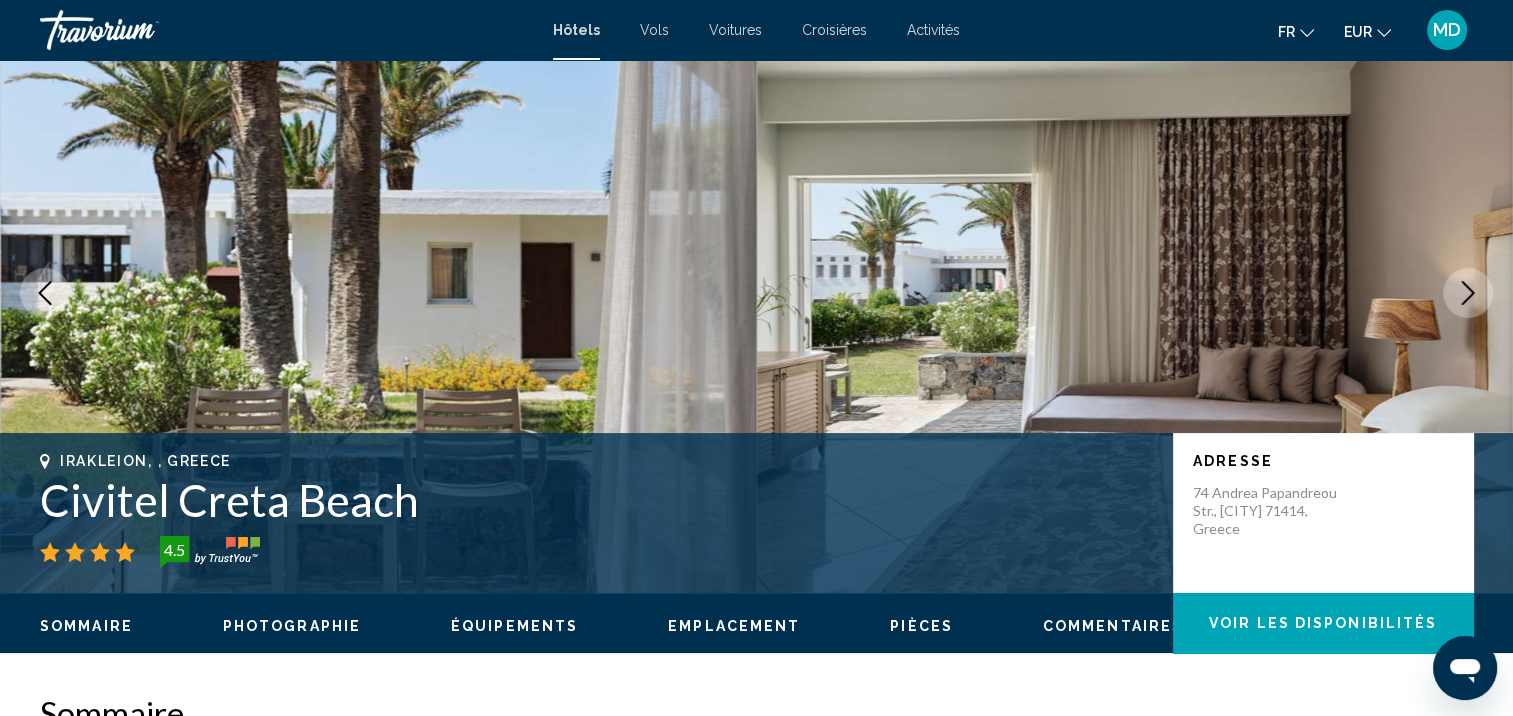click 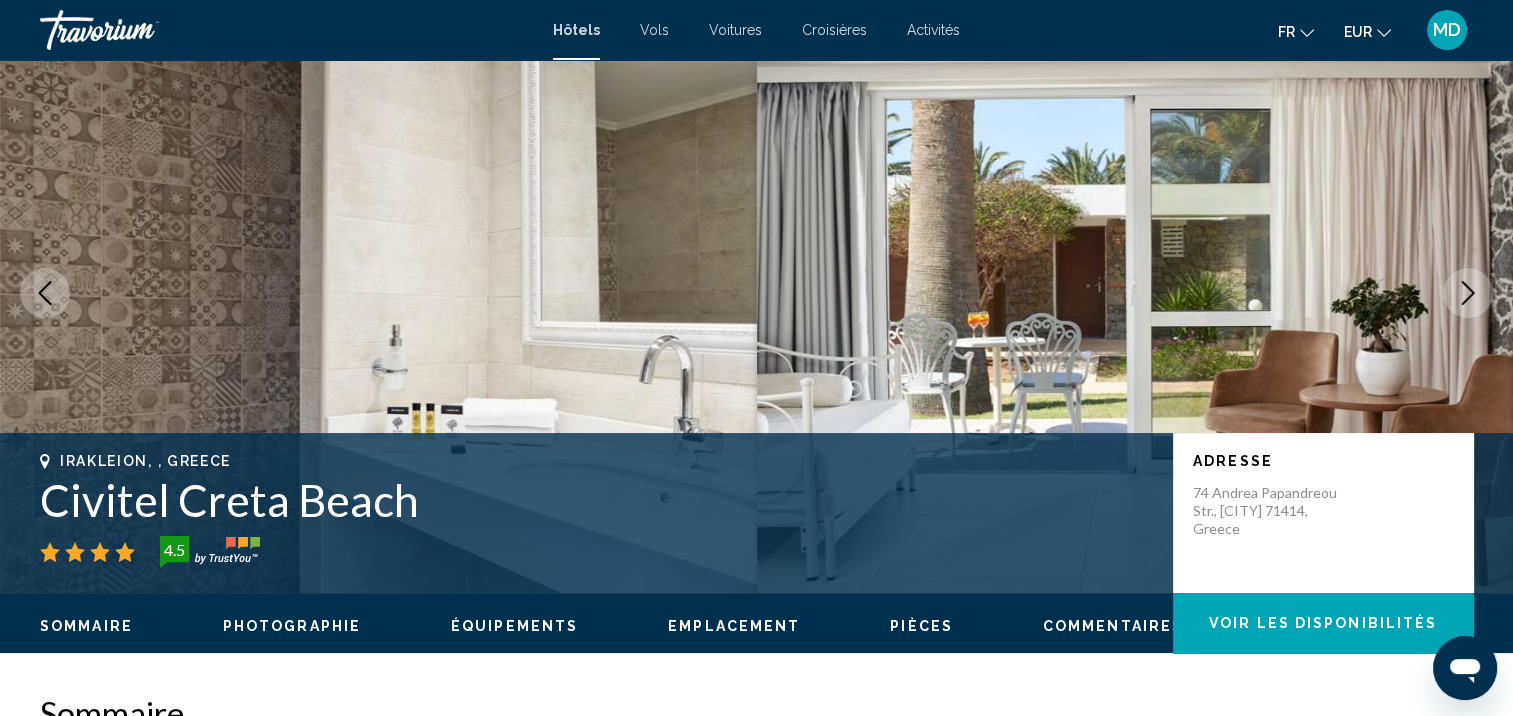 click 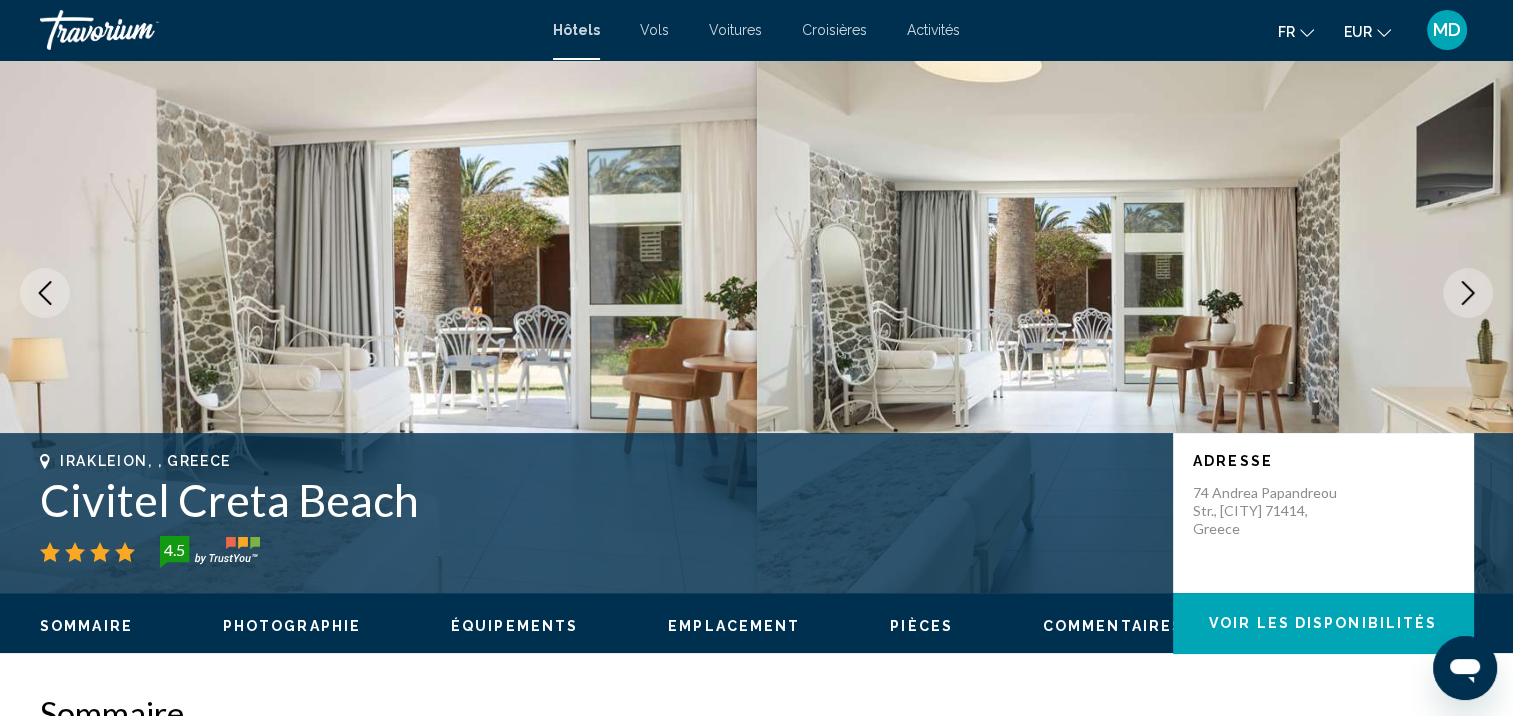 click 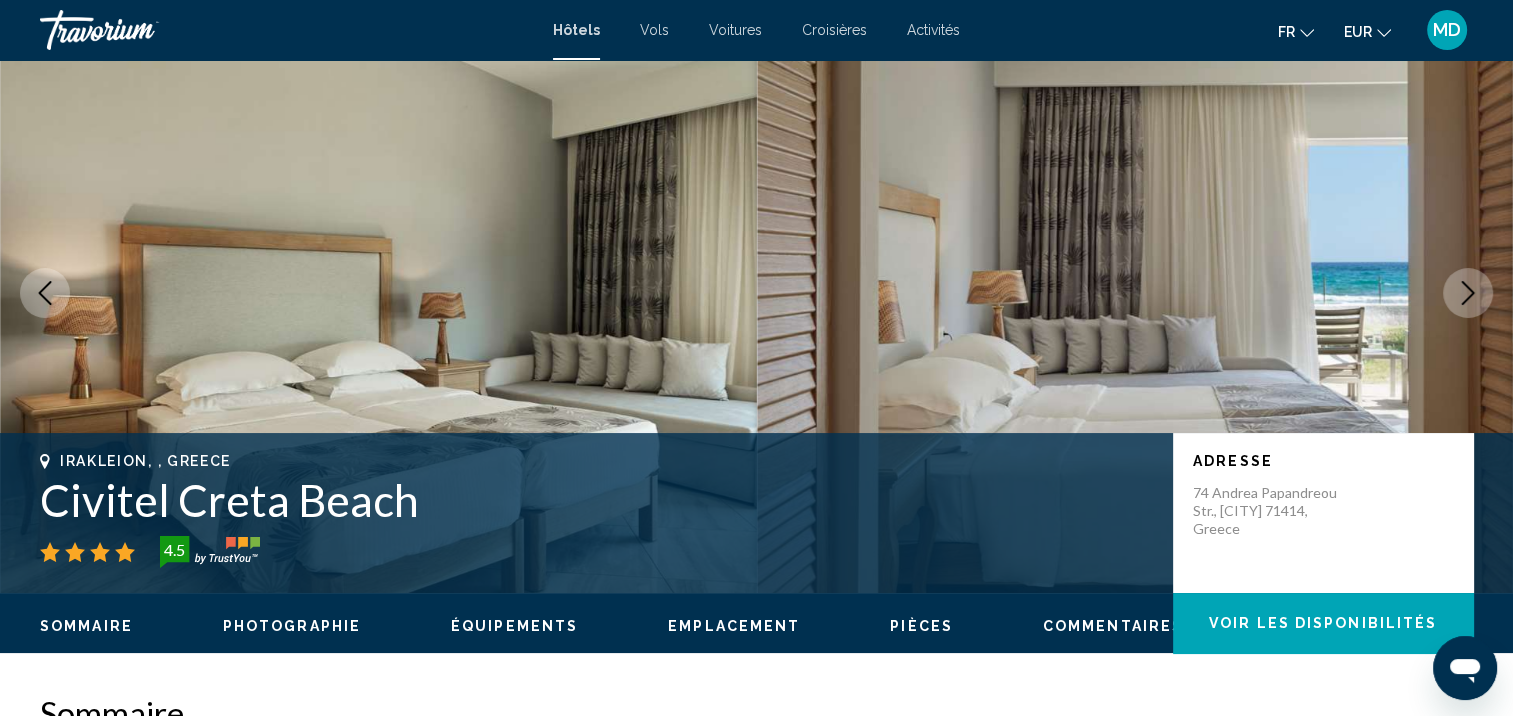 click 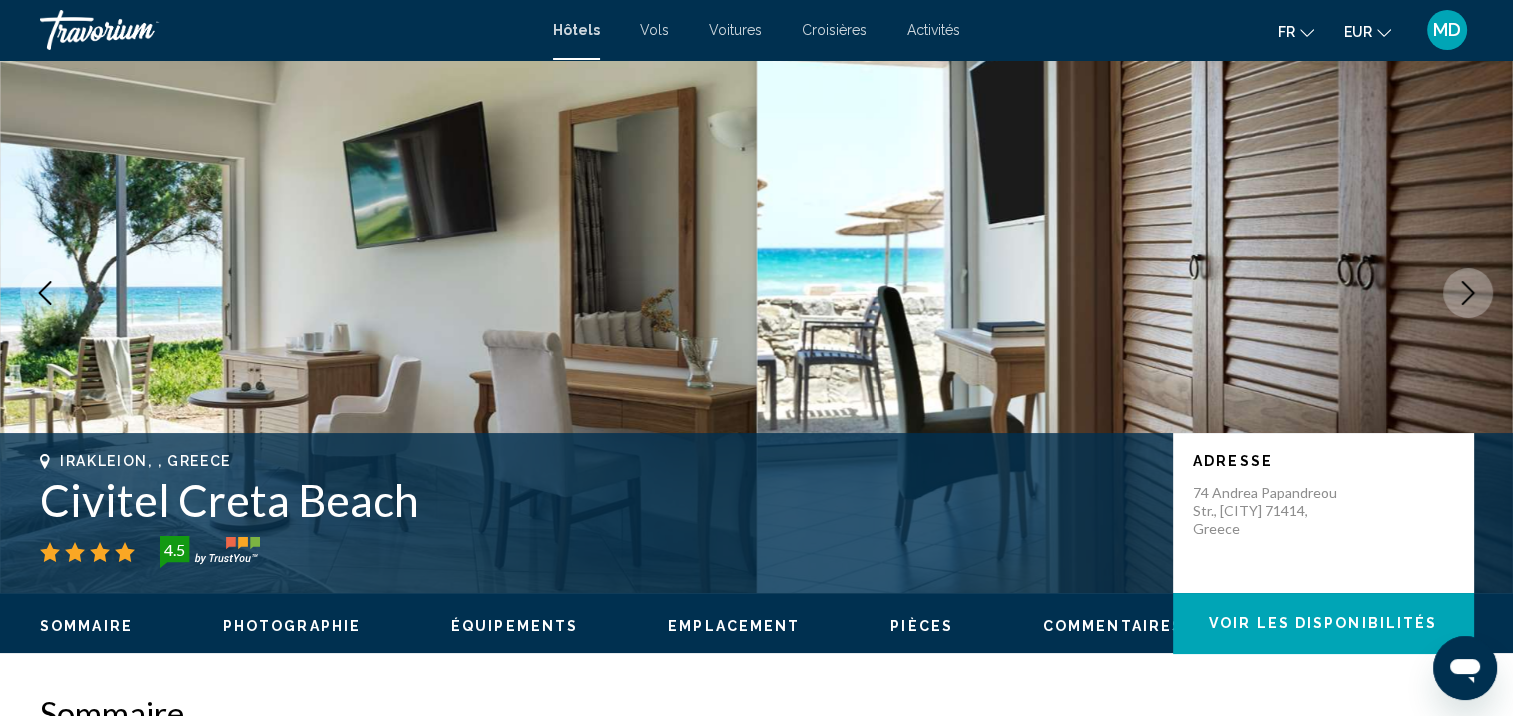 click 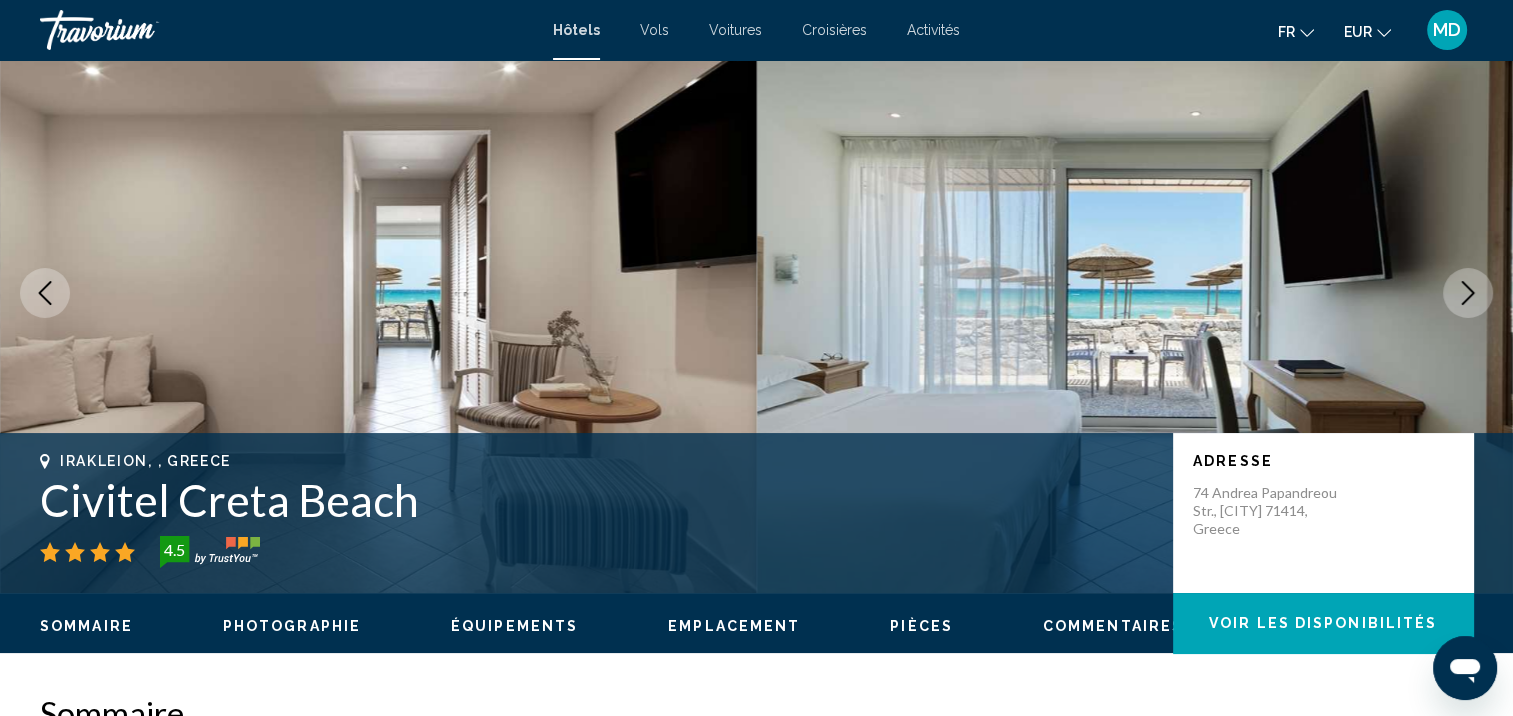 click 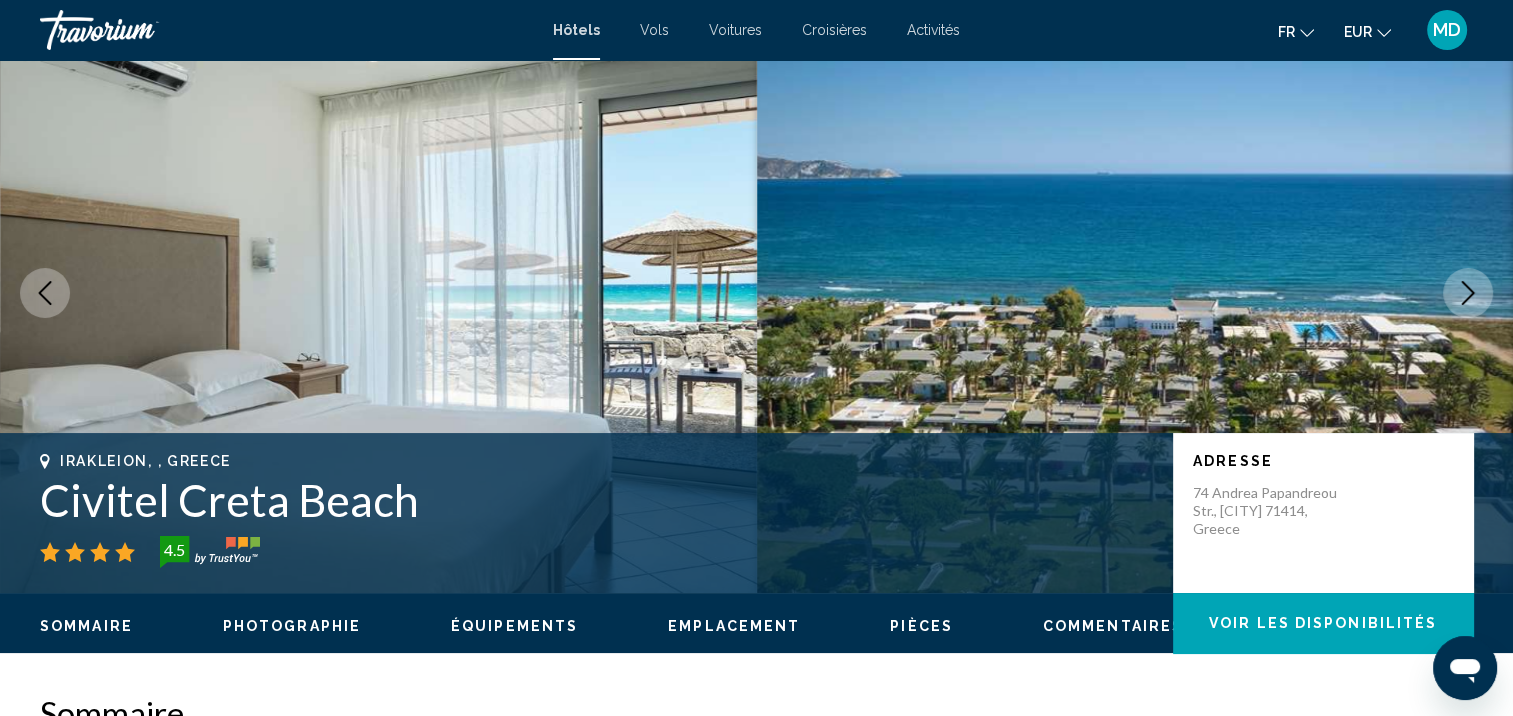 drag, startPoint x: 1458, startPoint y: 283, endPoint x: 1463, endPoint y: 250, distance: 33.37664 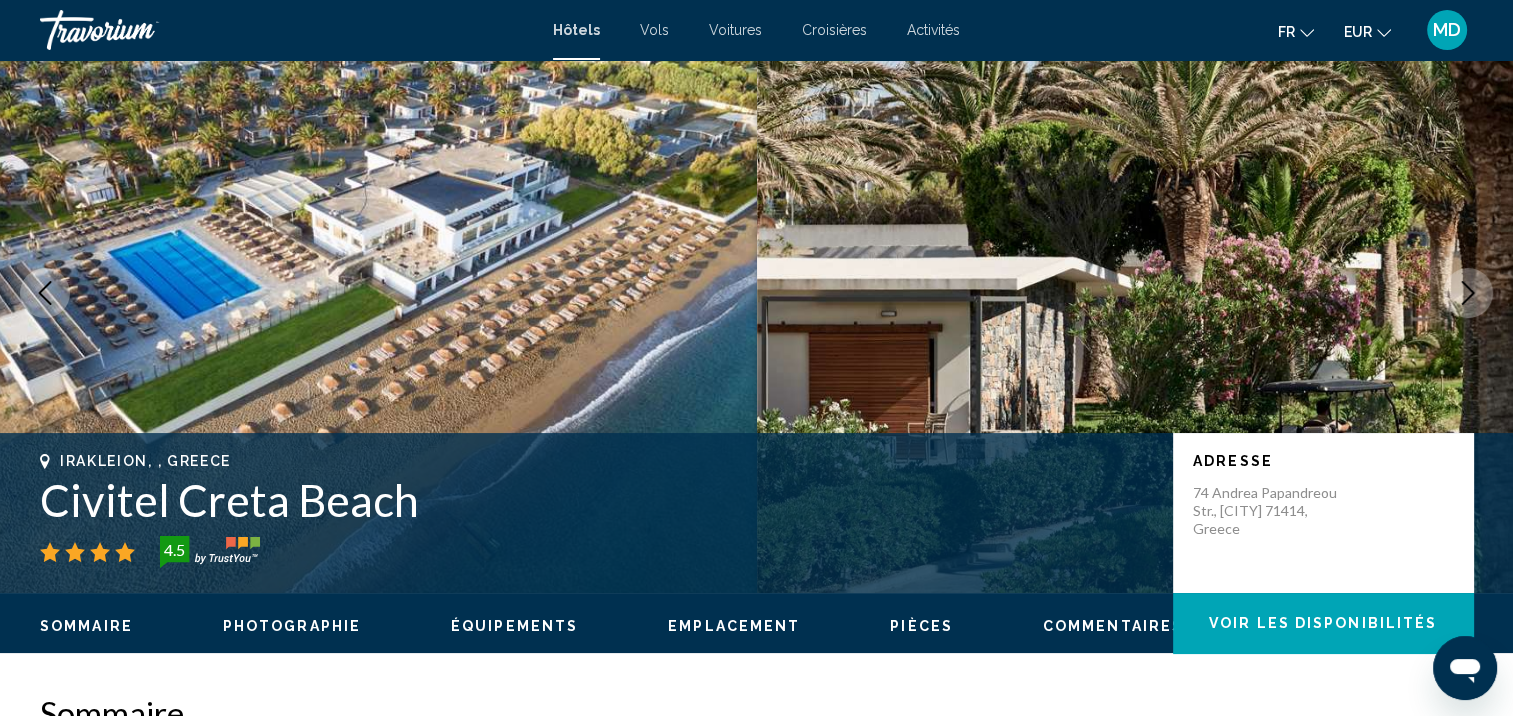 click at bounding box center (1468, 293) 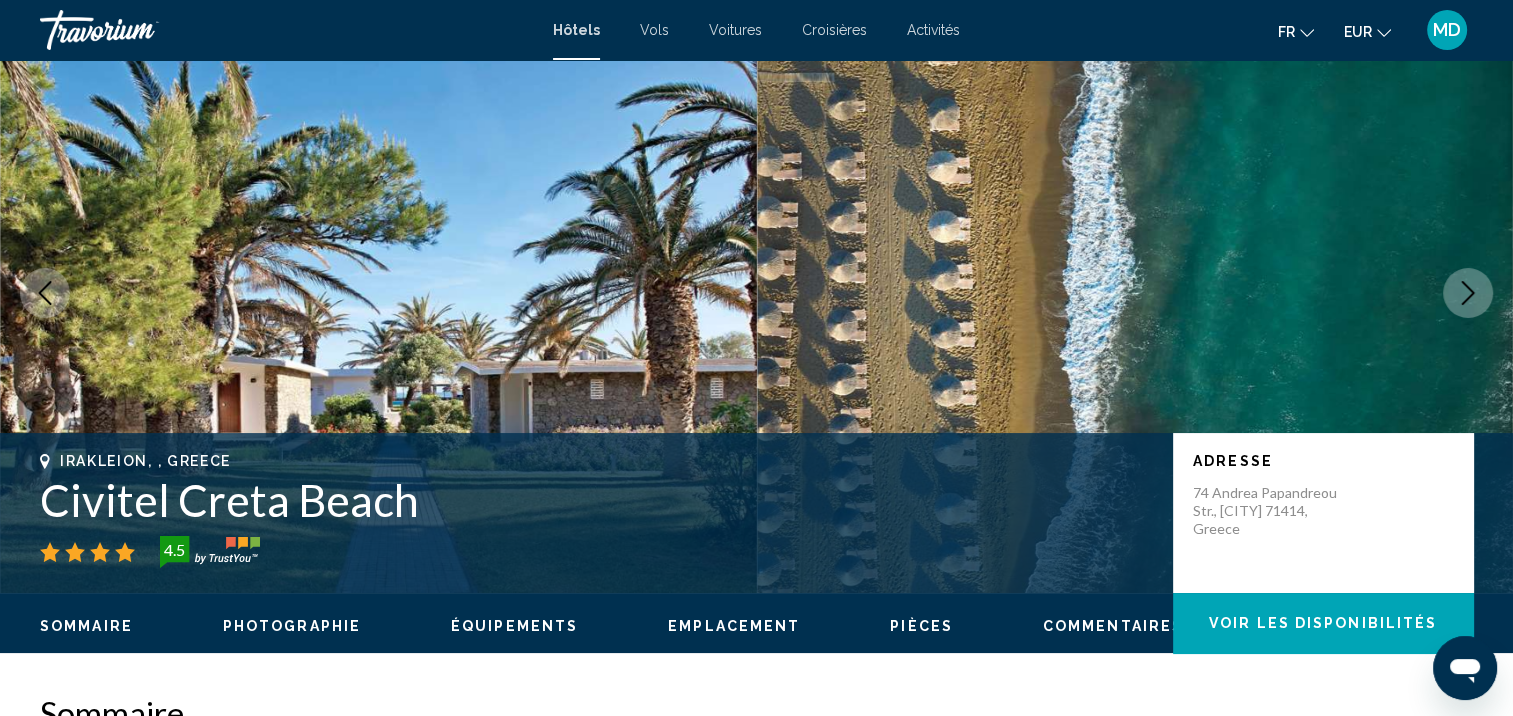 click at bounding box center (1468, 293) 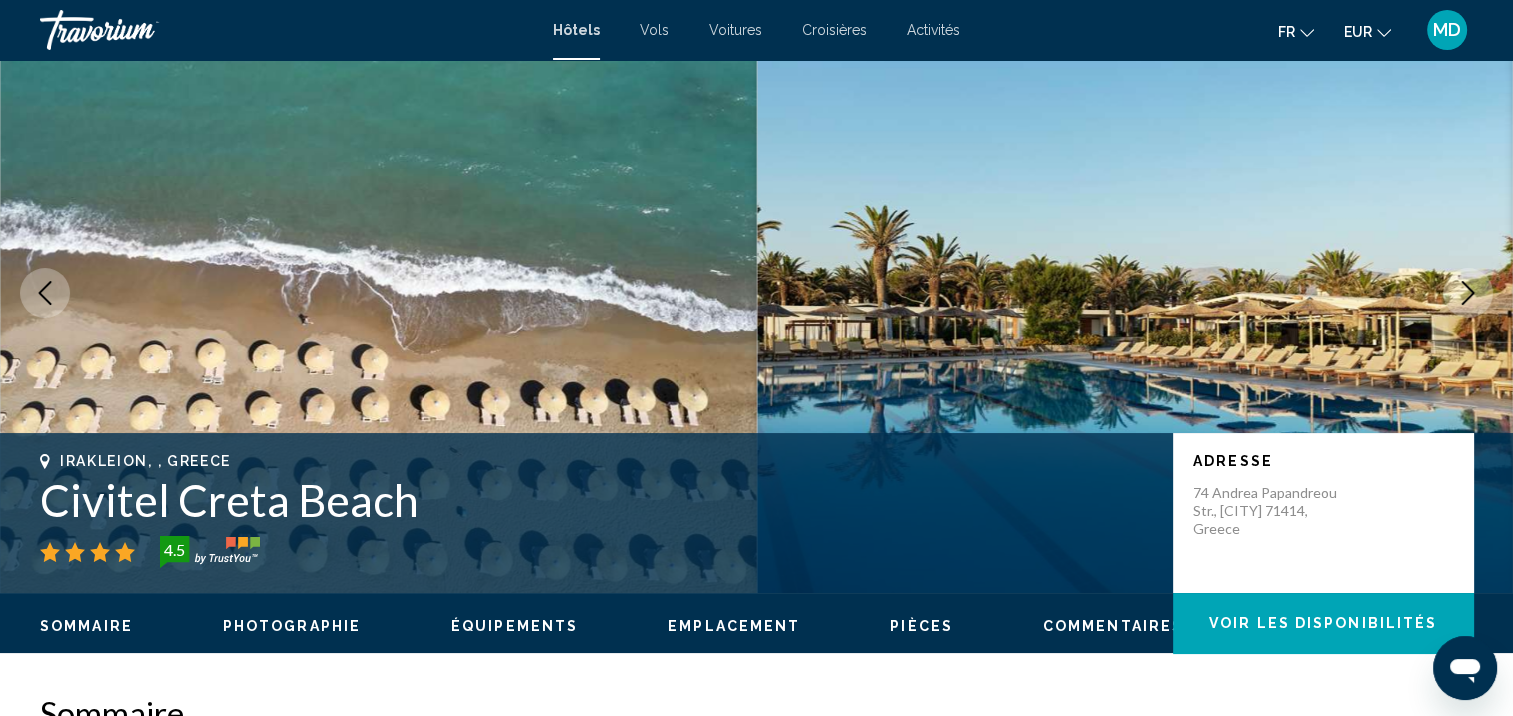 click at bounding box center [1468, 293] 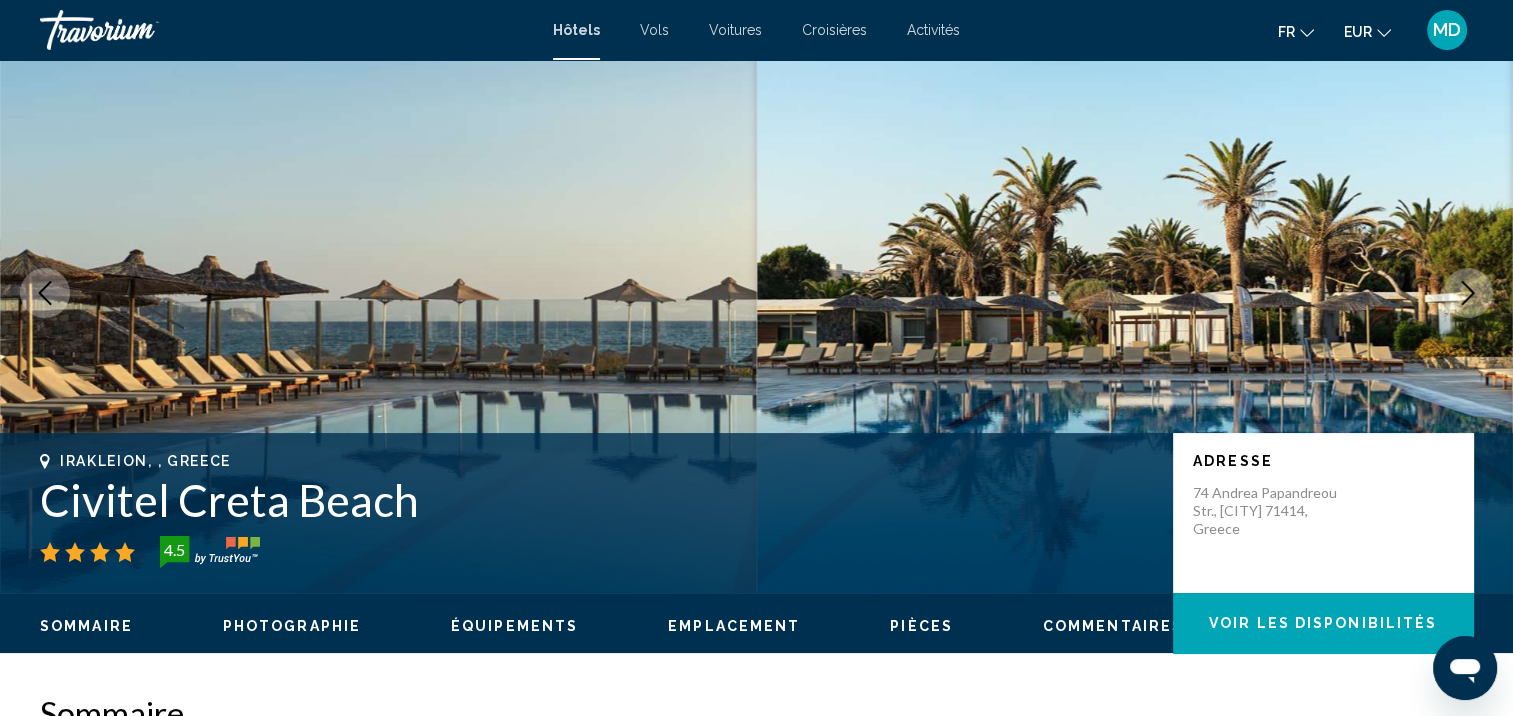 click at bounding box center (1468, 293) 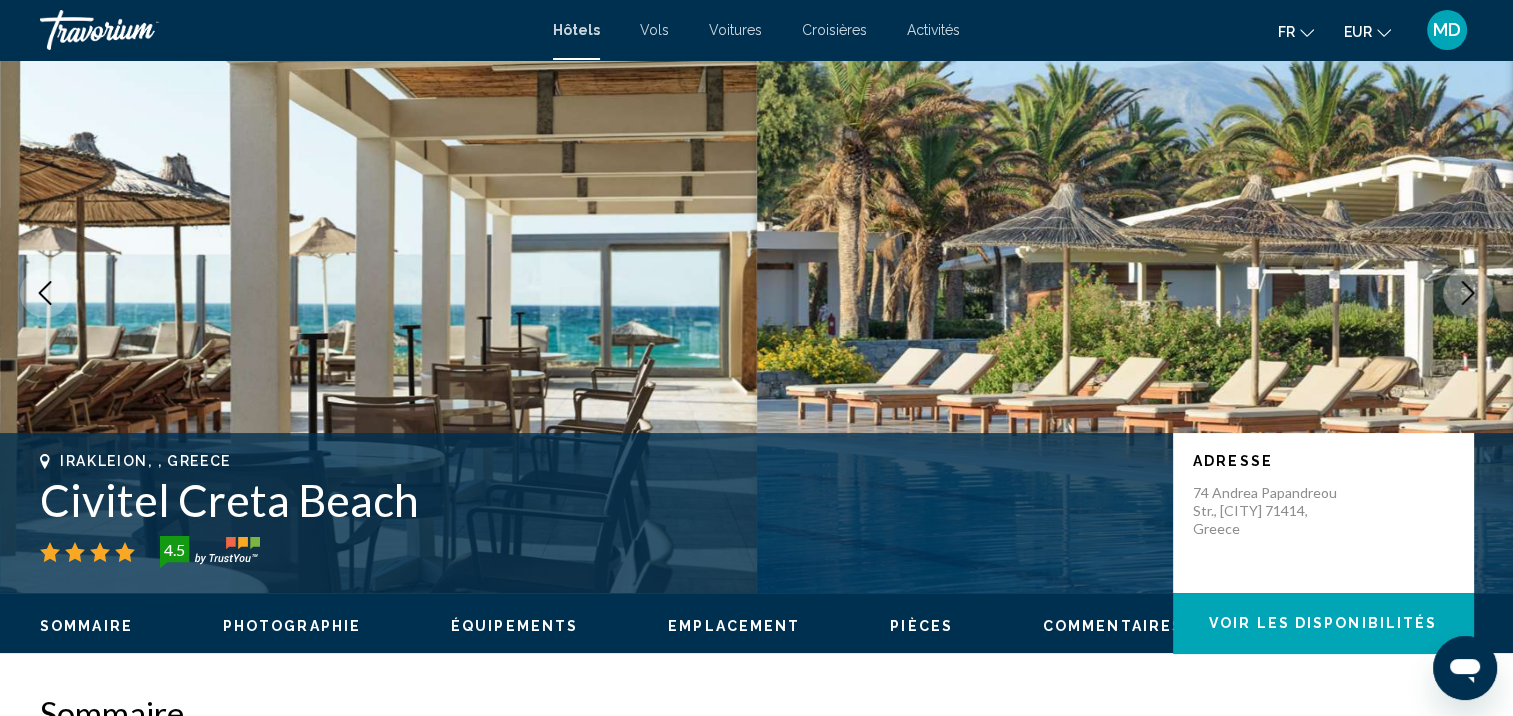 click at bounding box center [1468, 293] 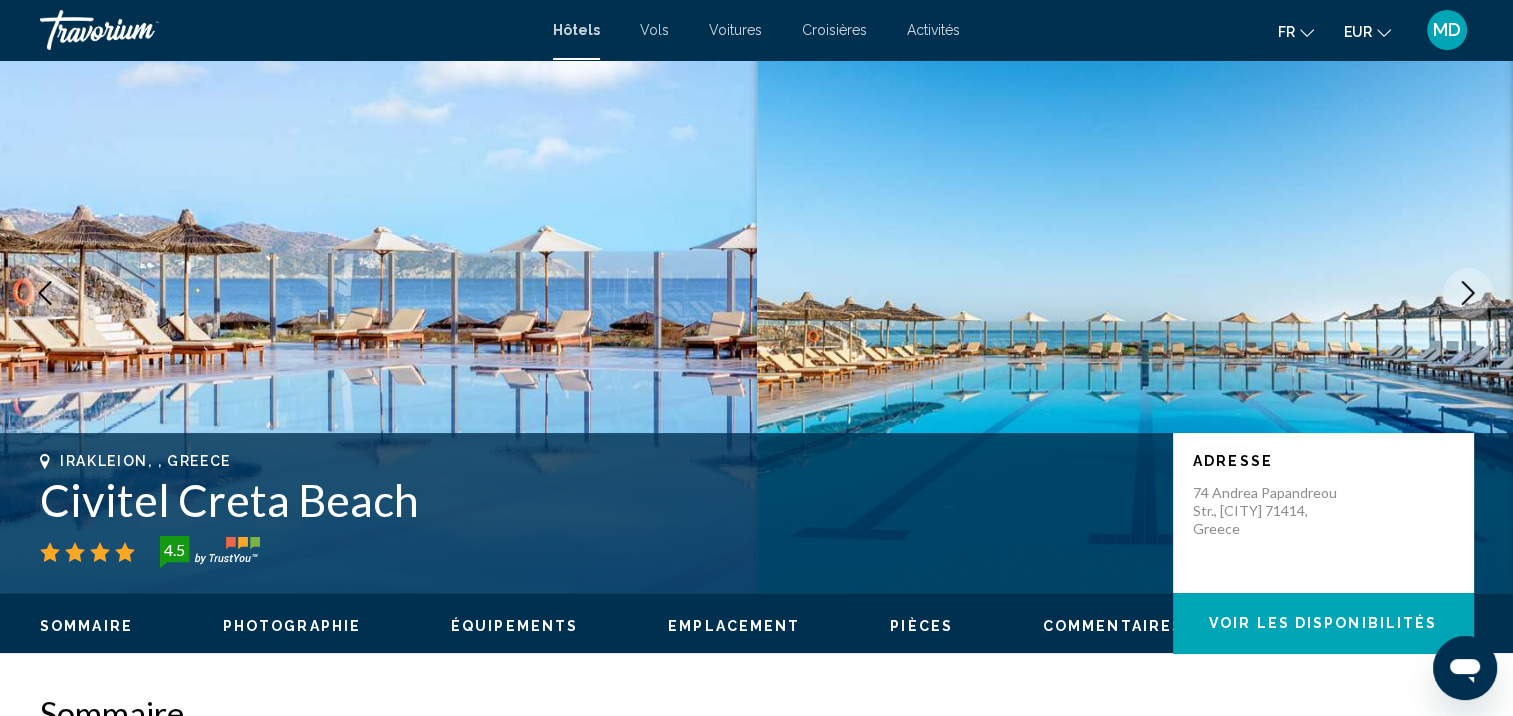 click at bounding box center (1468, 293) 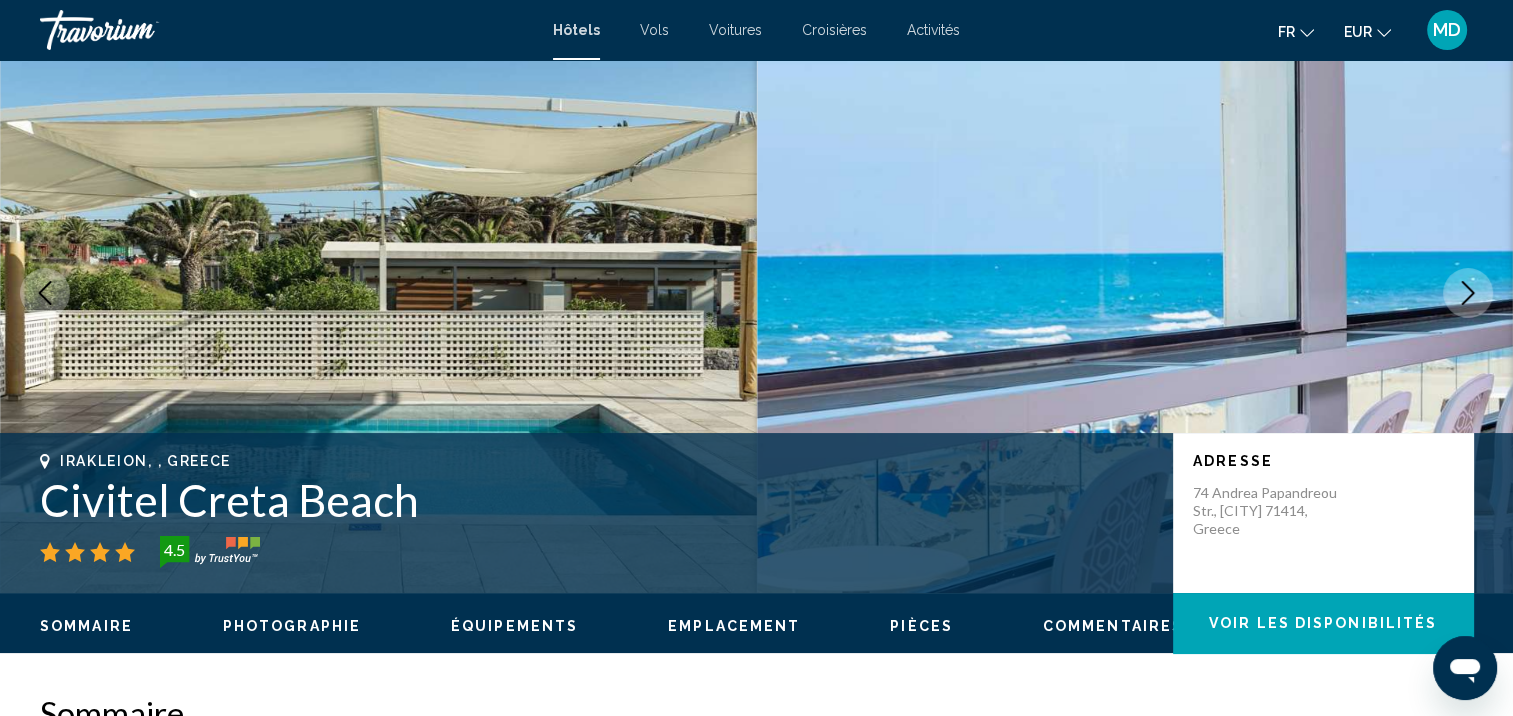 click at bounding box center [1468, 293] 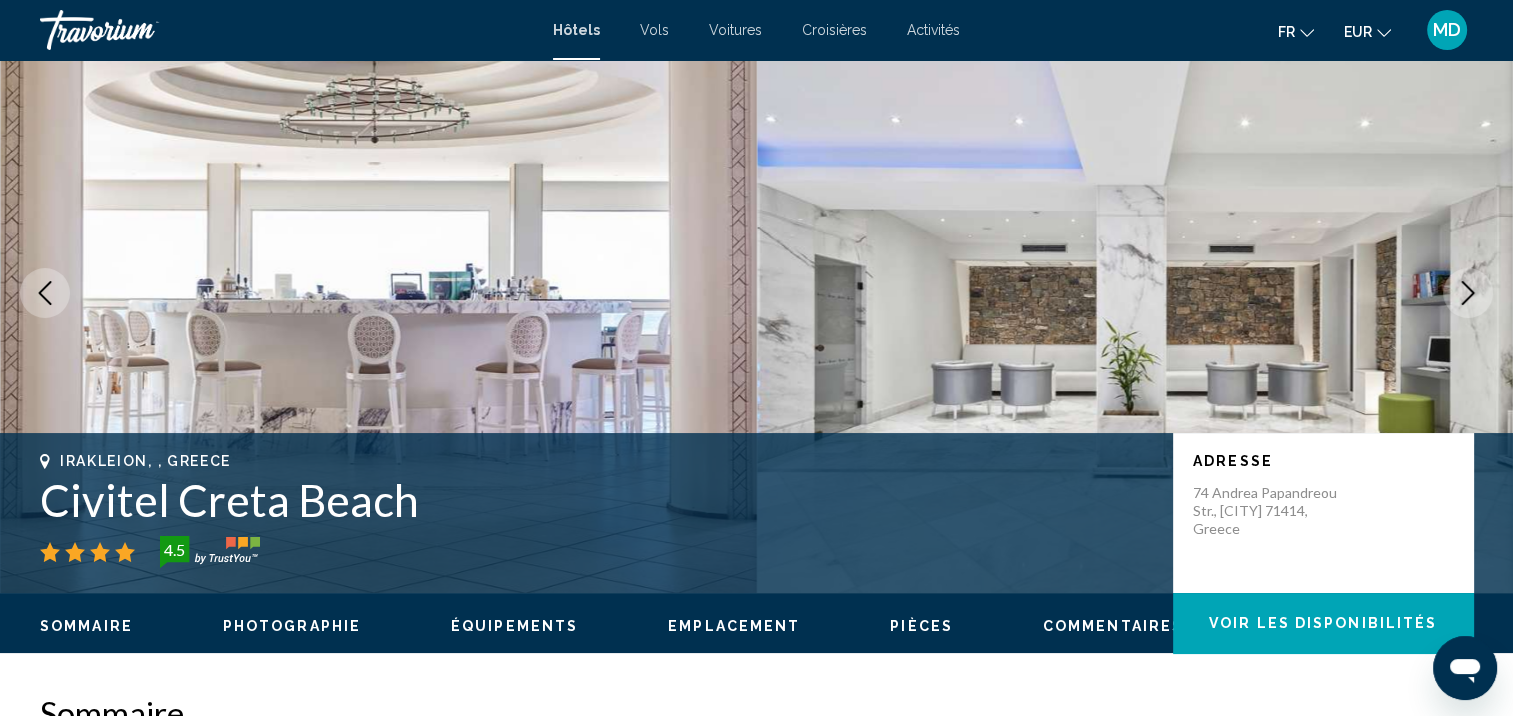 click at bounding box center [1468, 293] 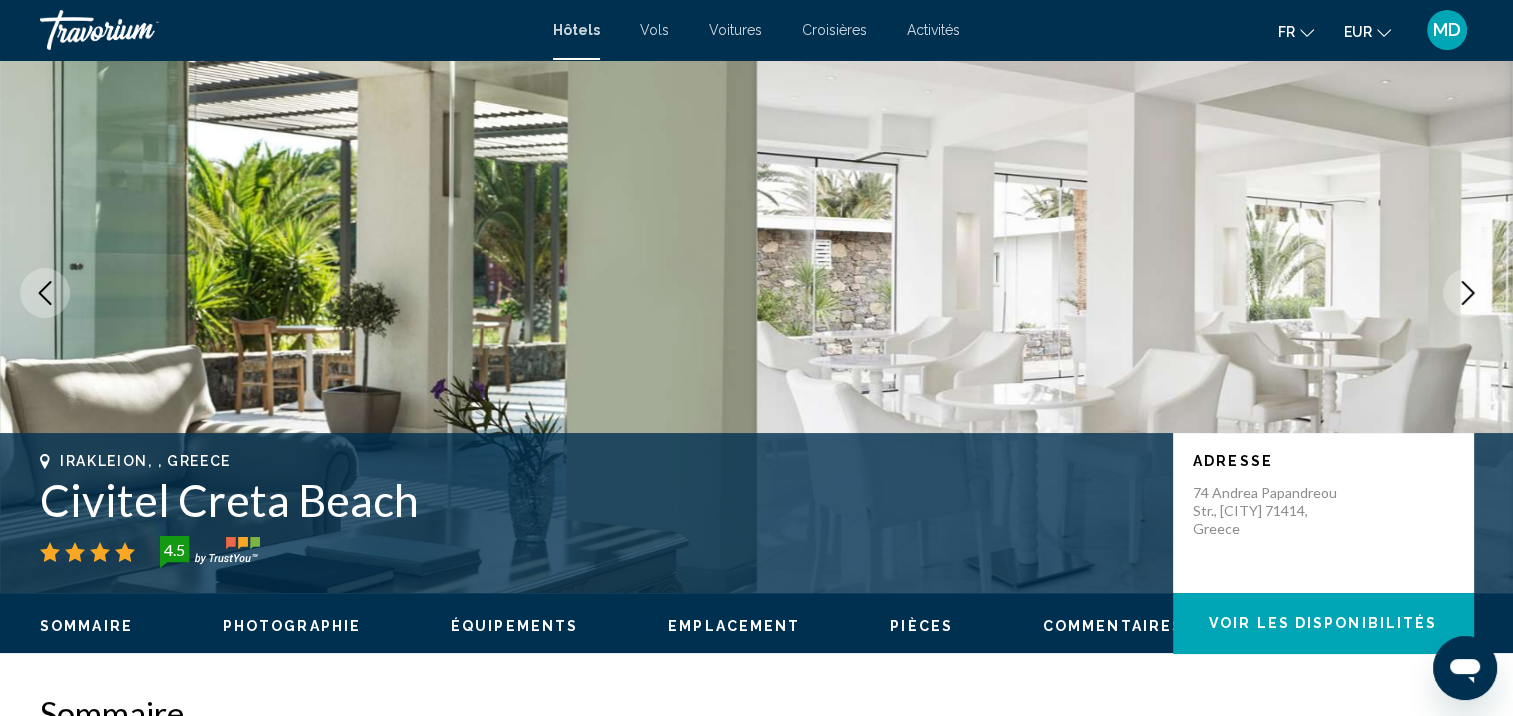 click at bounding box center [1468, 293] 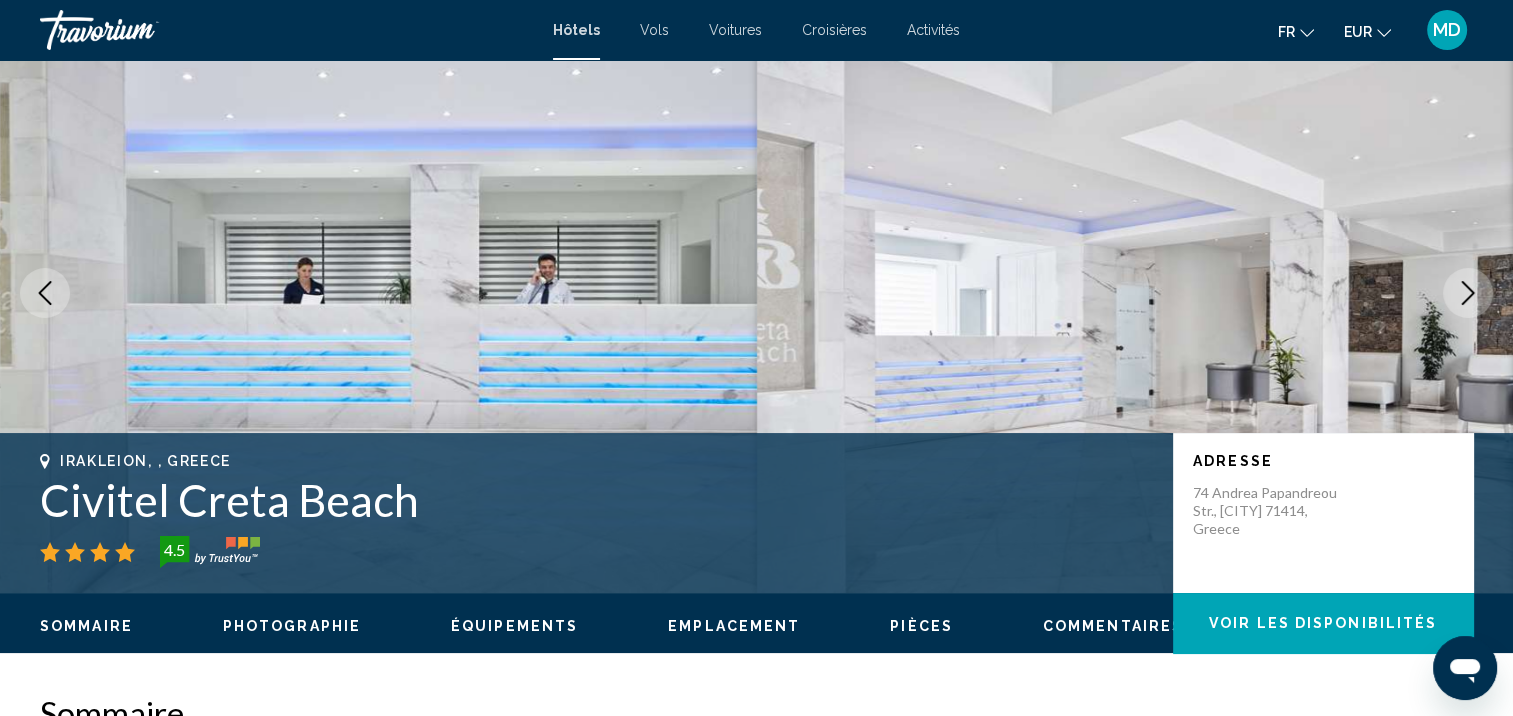 click at bounding box center (1468, 293) 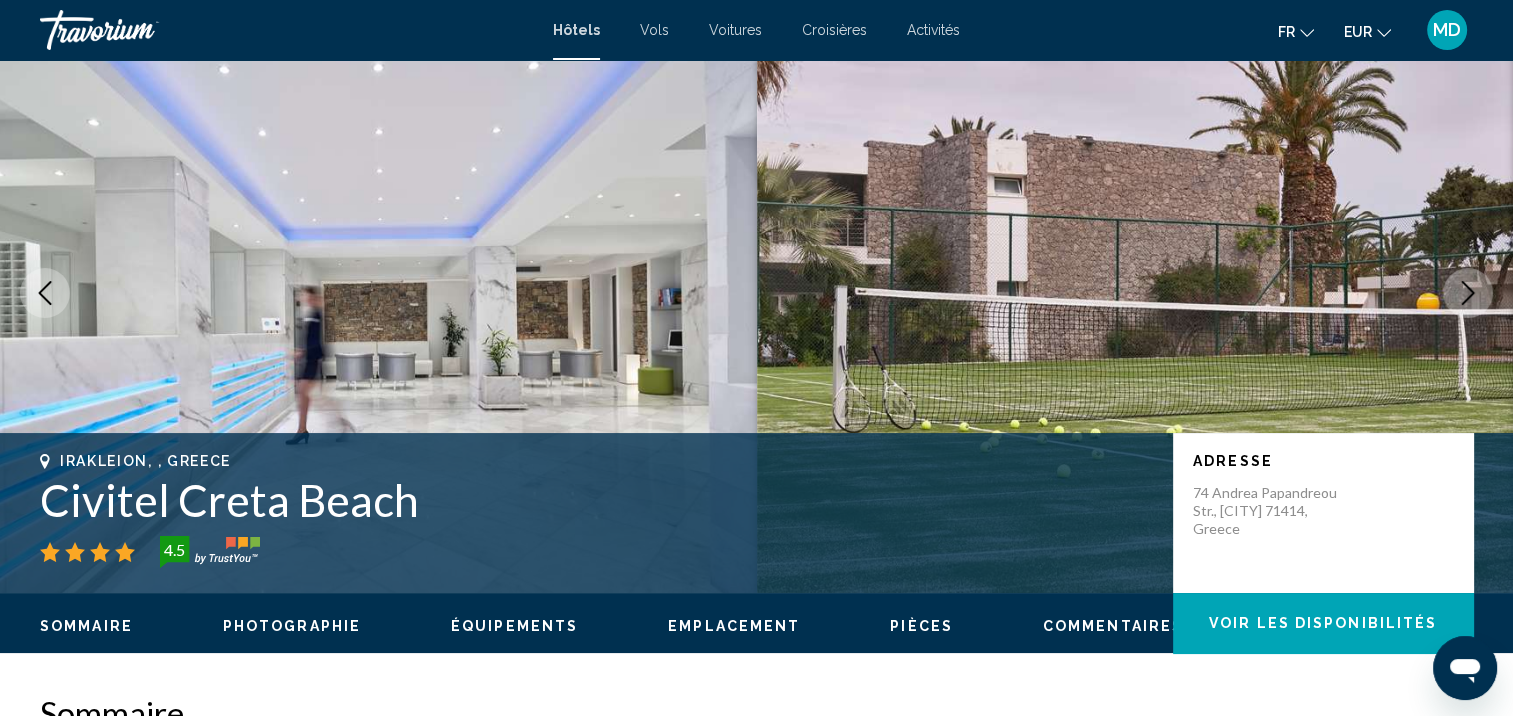 click at bounding box center [1468, 293] 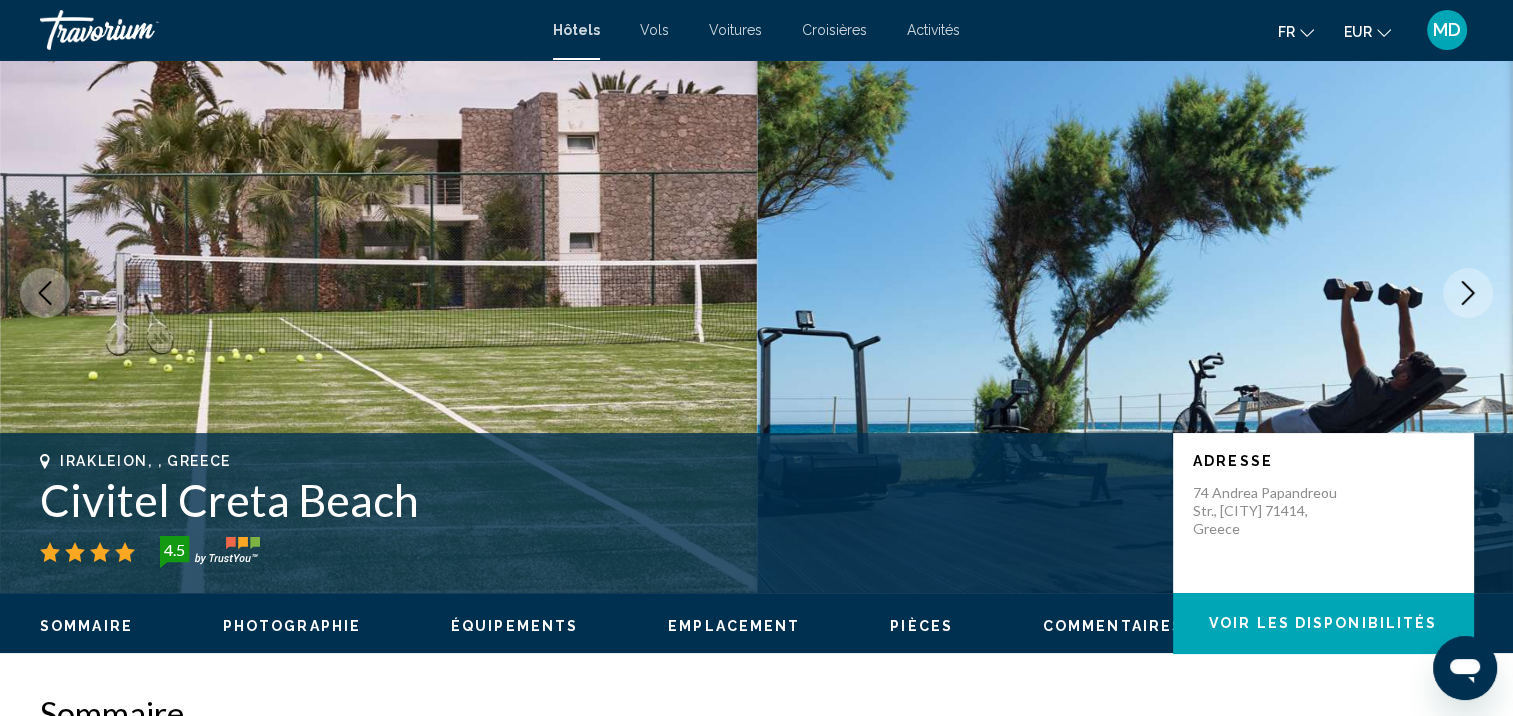 click at bounding box center [1468, 293] 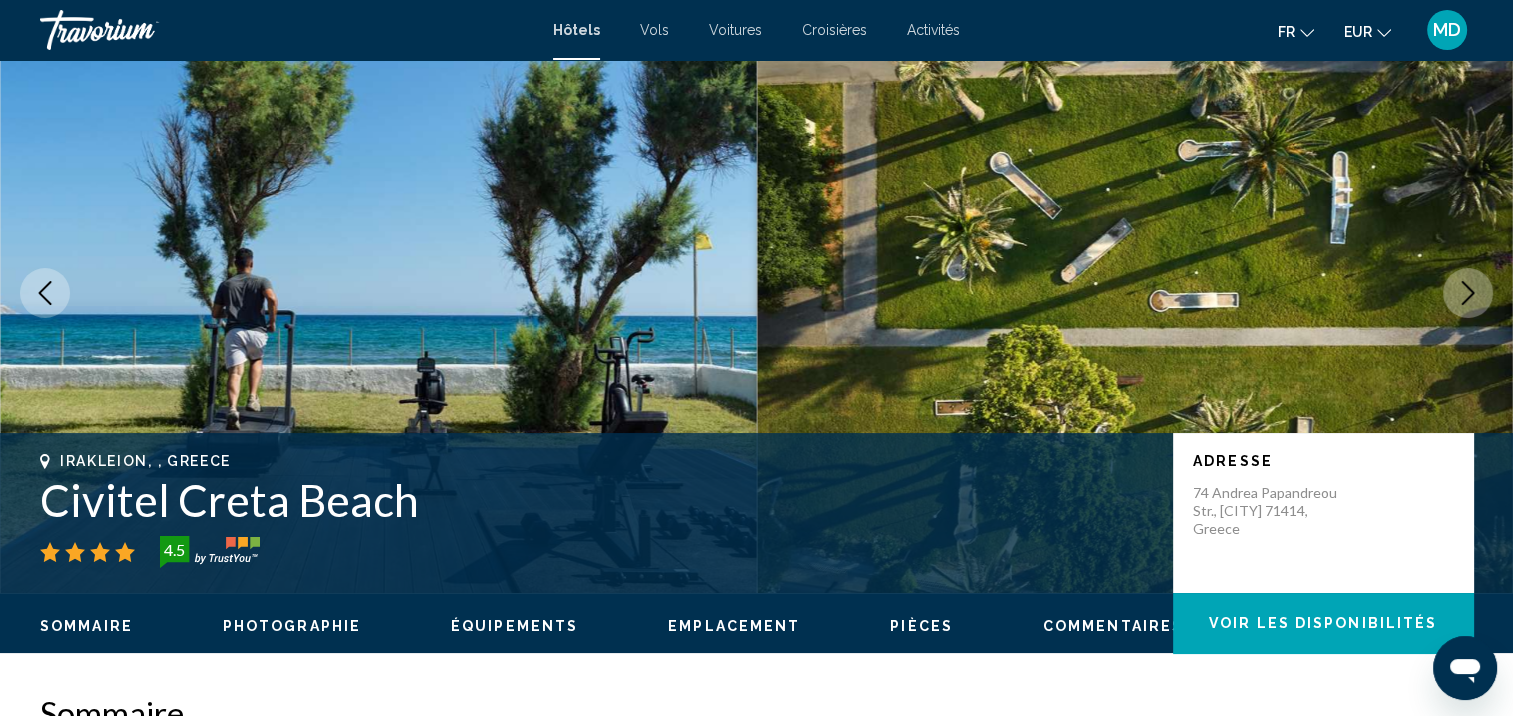 click at bounding box center (1468, 293) 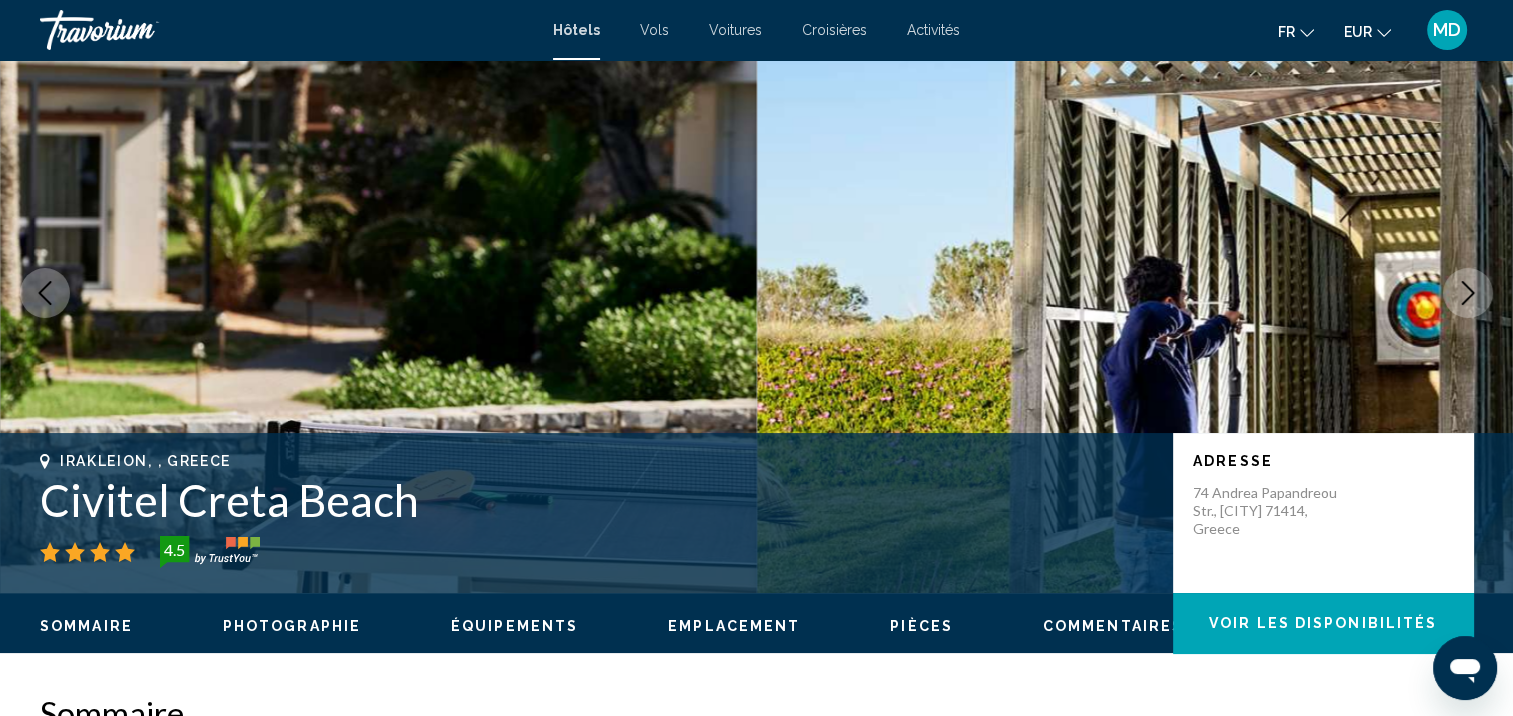 click at bounding box center (1468, 293) 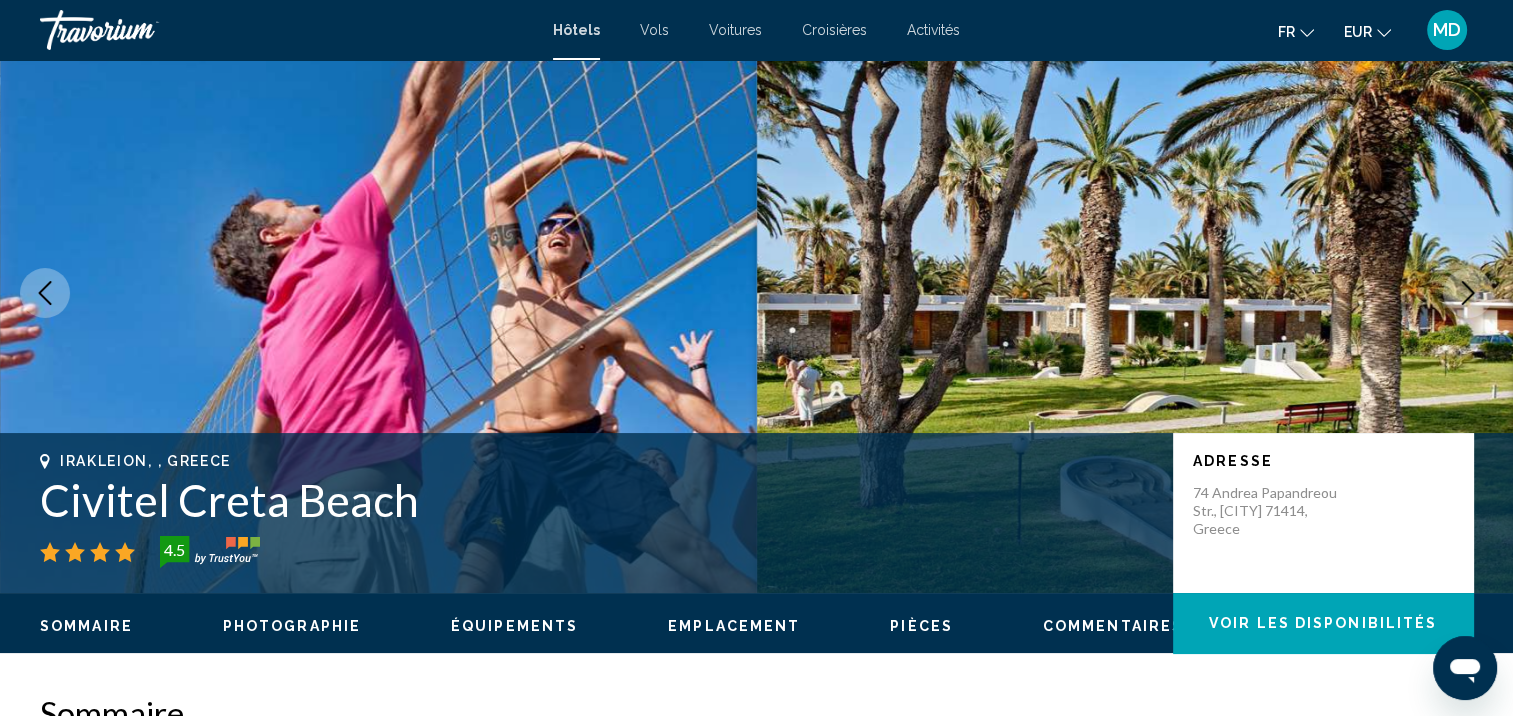 click at bounding box center [1468, 293] 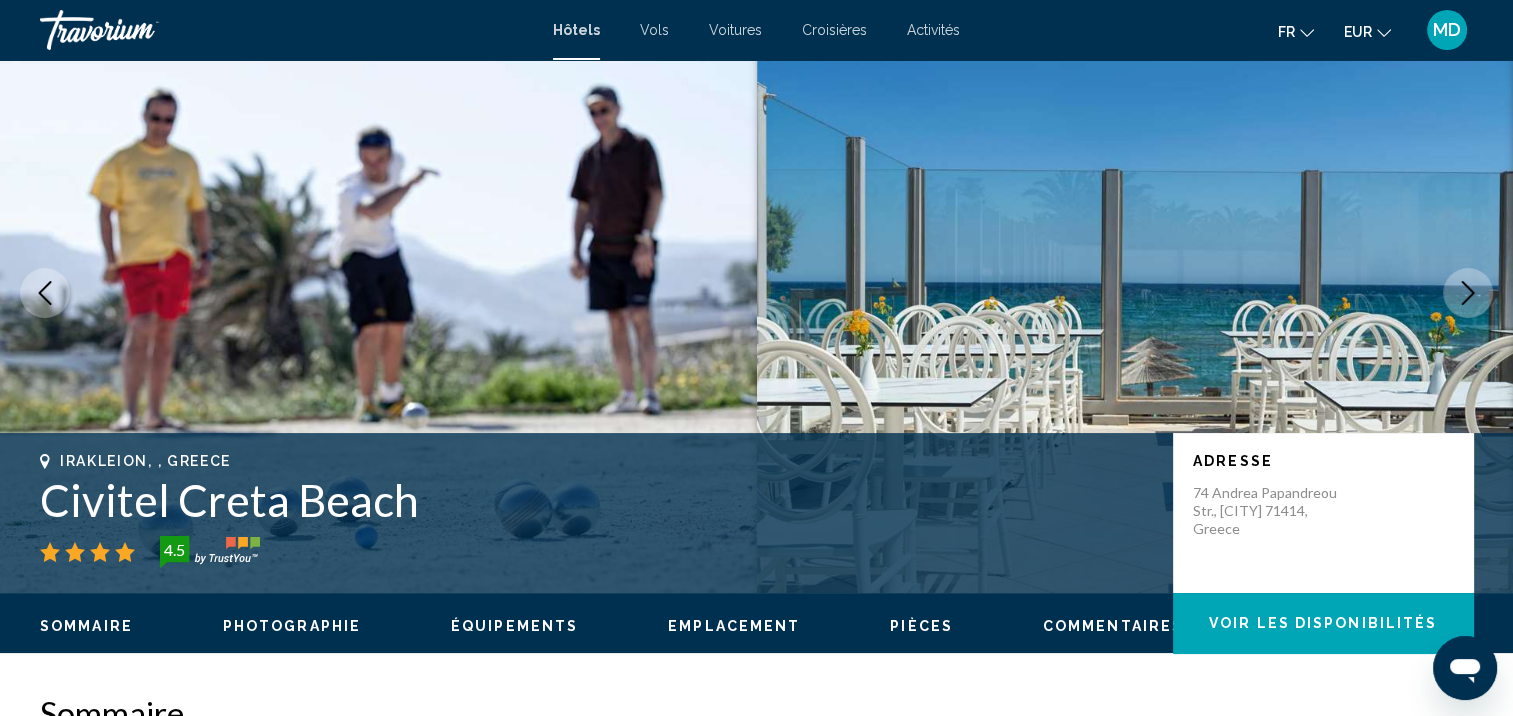 click at bounding box center (1468, 293) 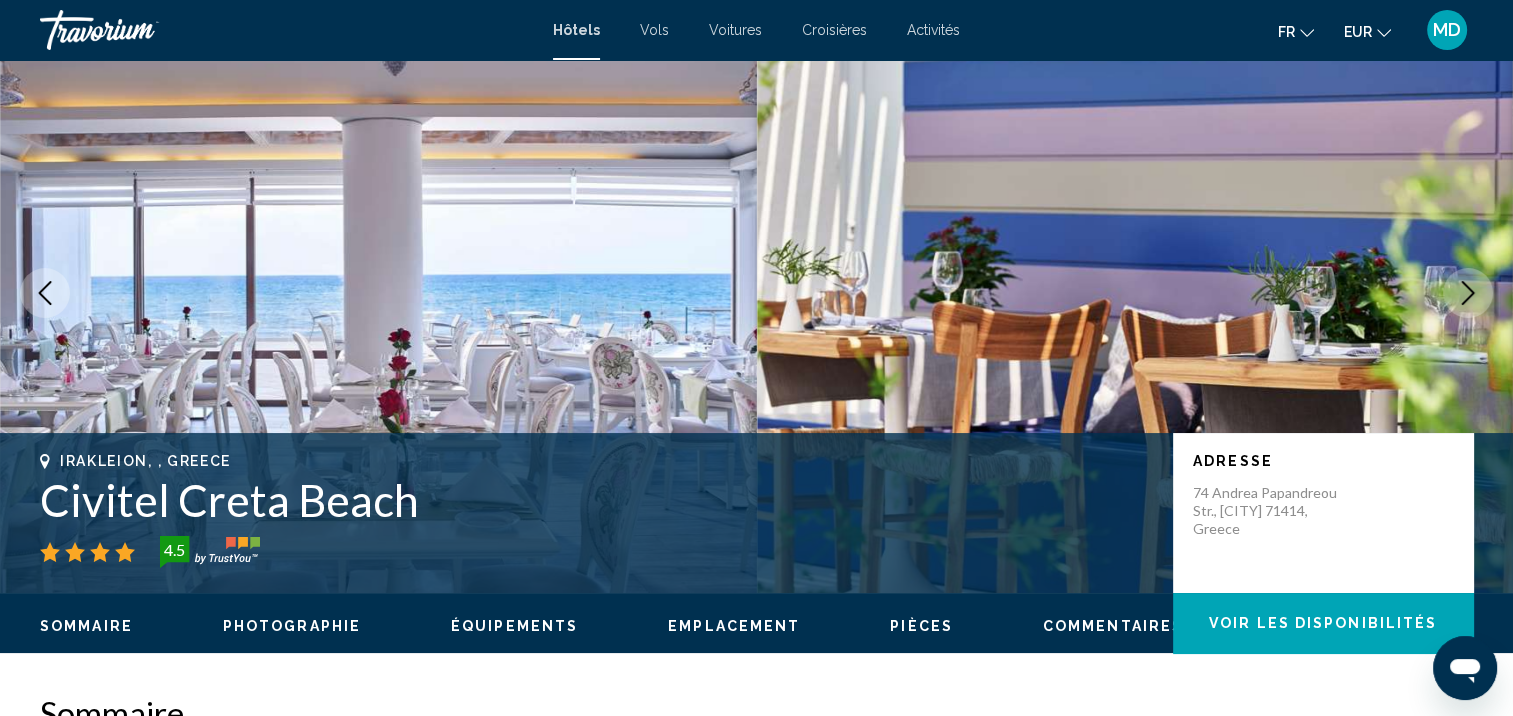 click at bounding box center [1468, 293] 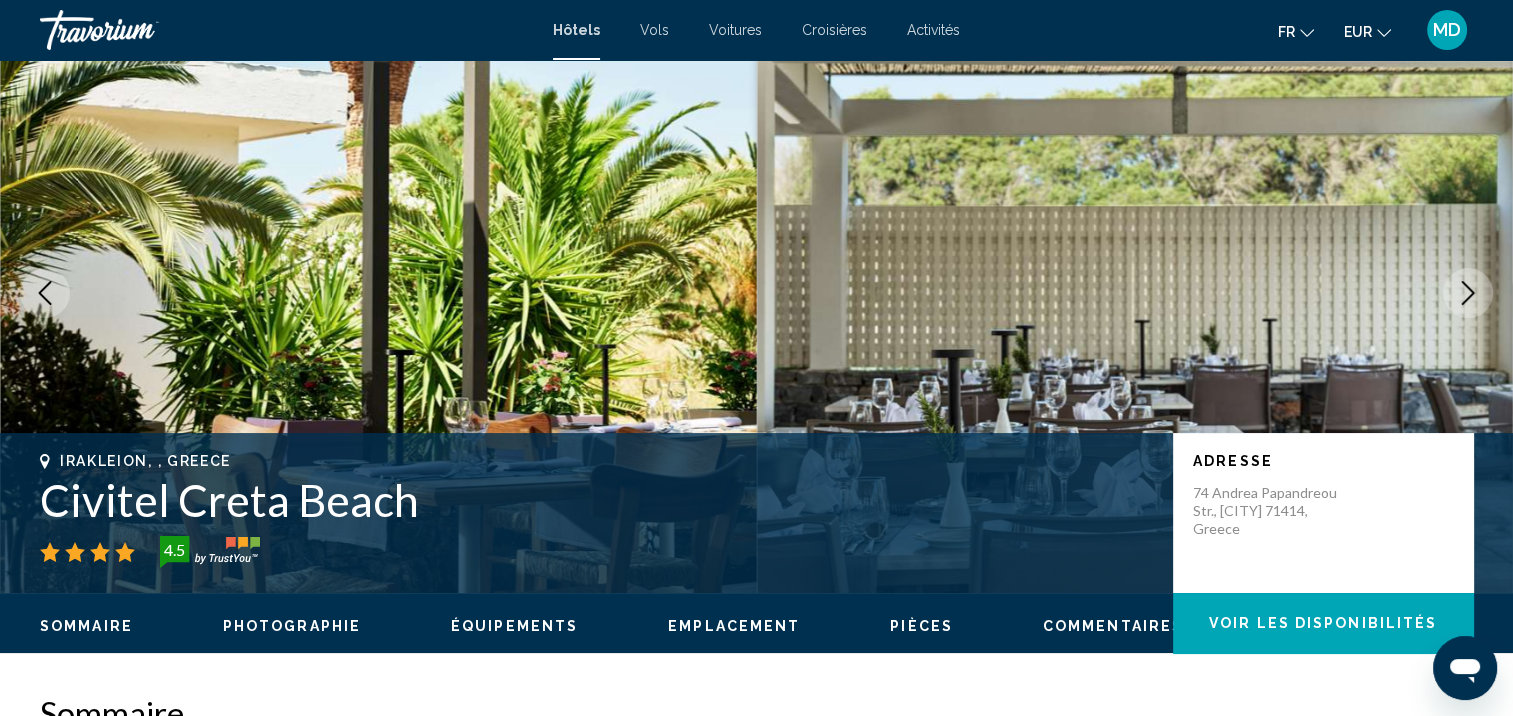click at bounding box center [1468, 293] 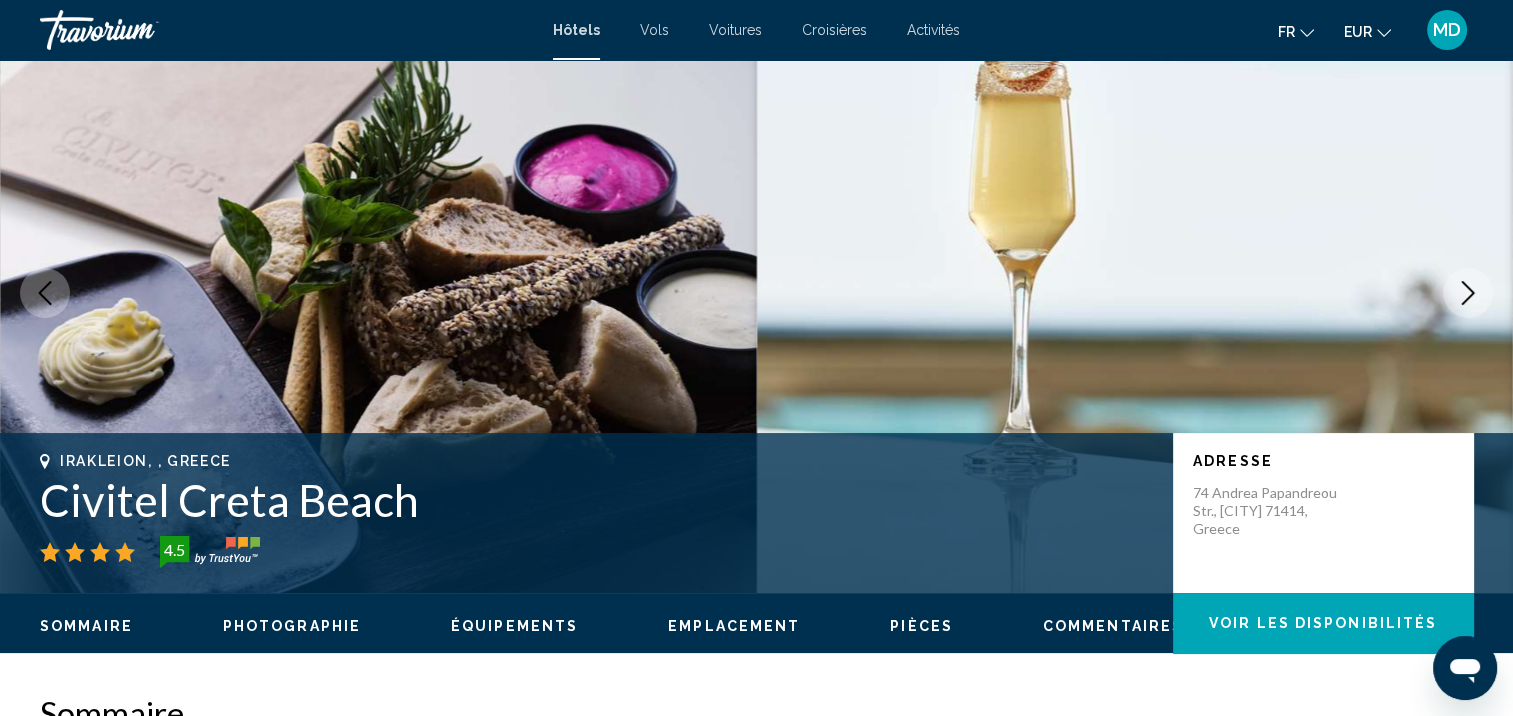 click at bounding box center (1468, 293) 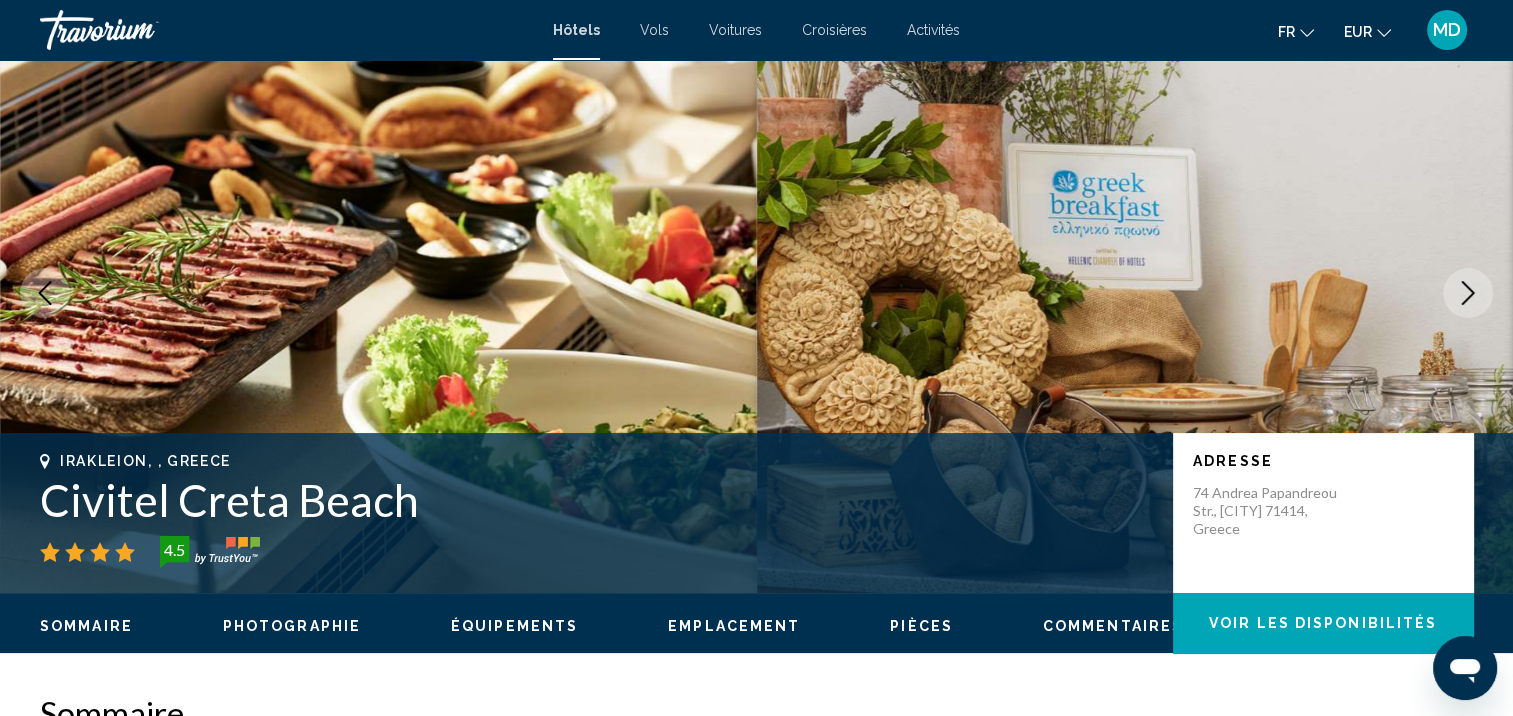 click at bounding box center [1468, 293] 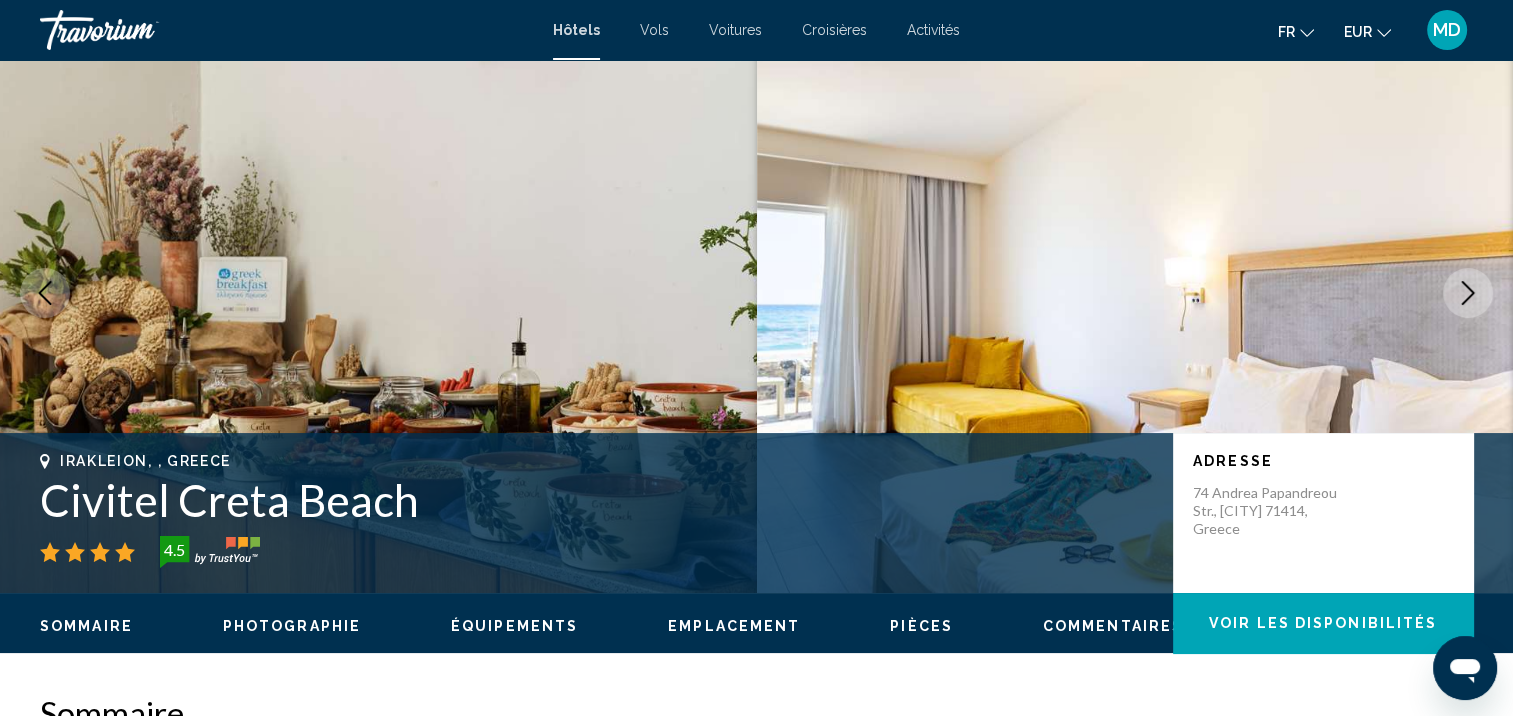 click at bounding box center (1468, 293) 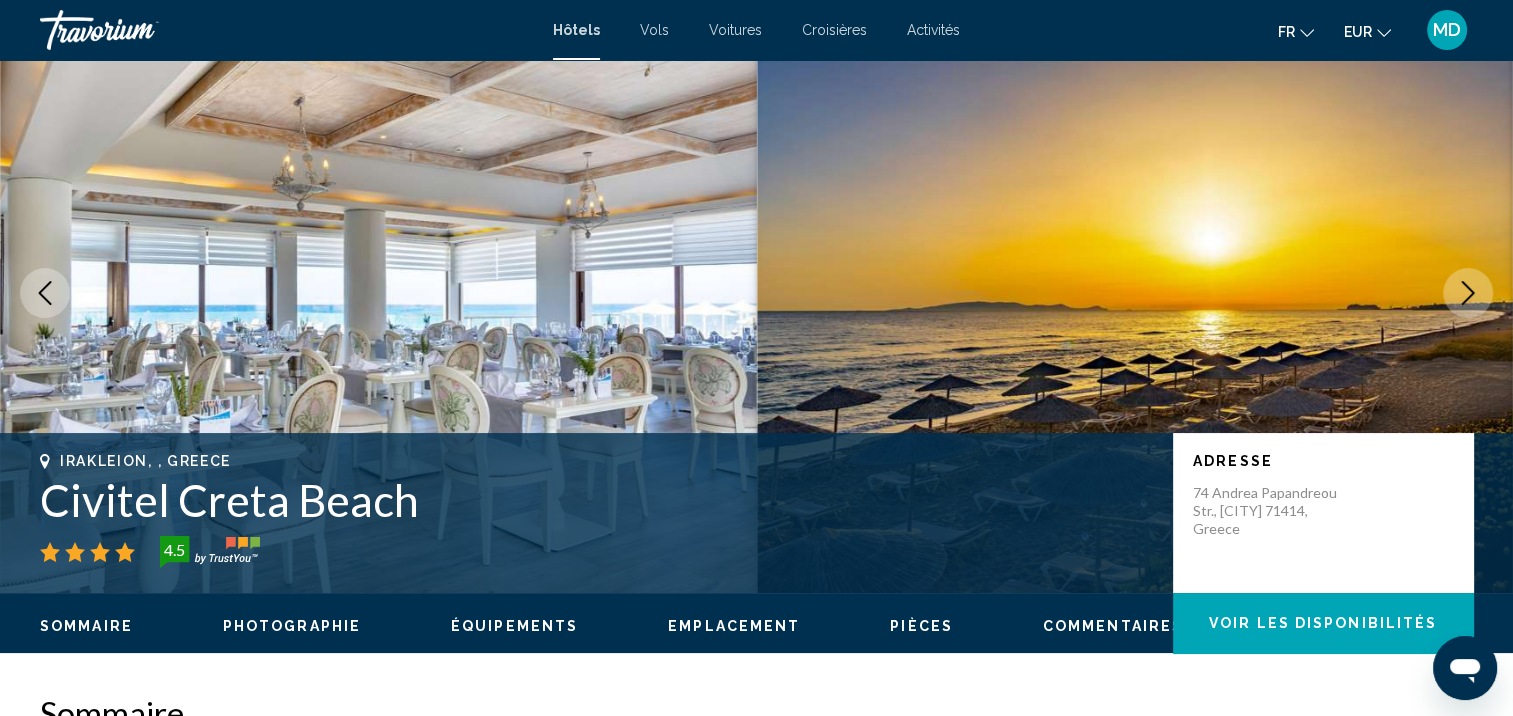 click at bounding box center (1468, 293) 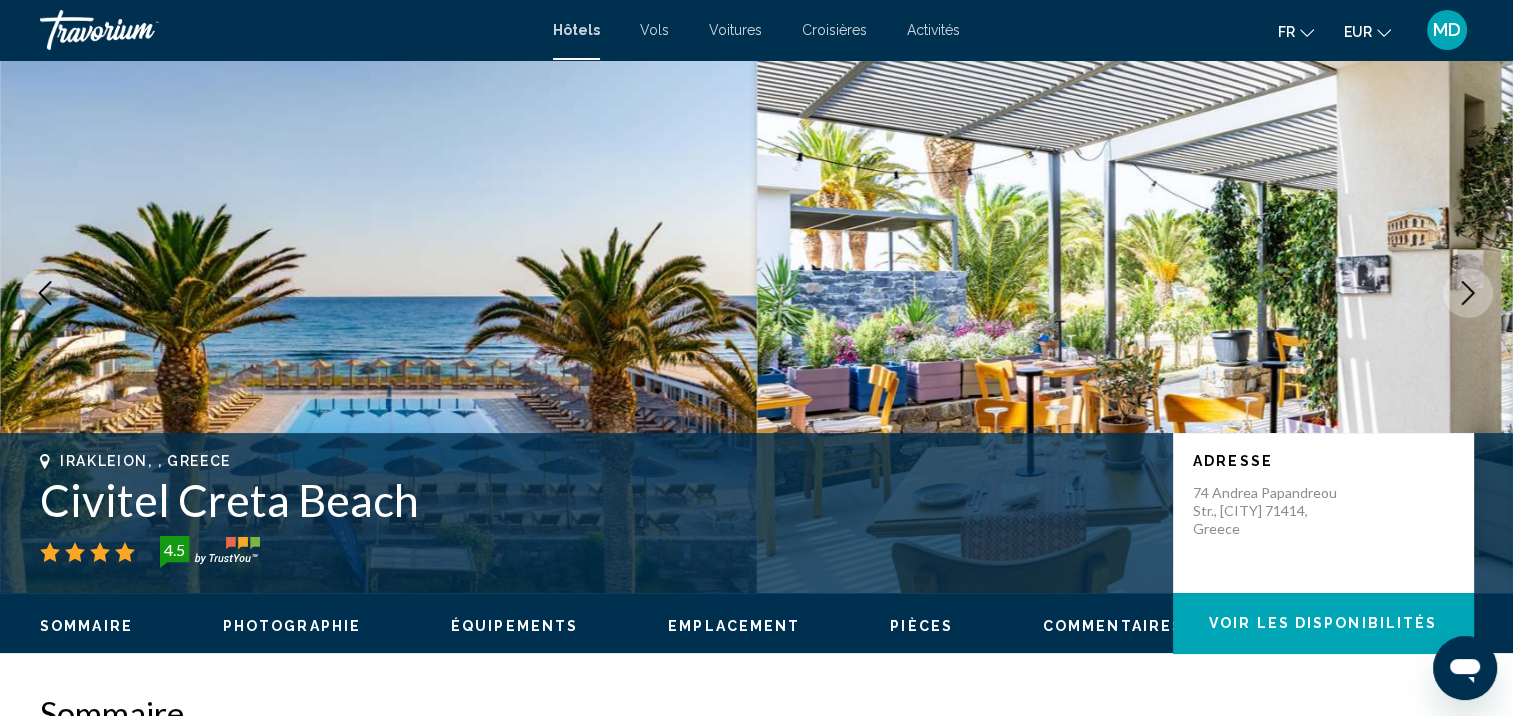 click at bounding box center [1468, 293] 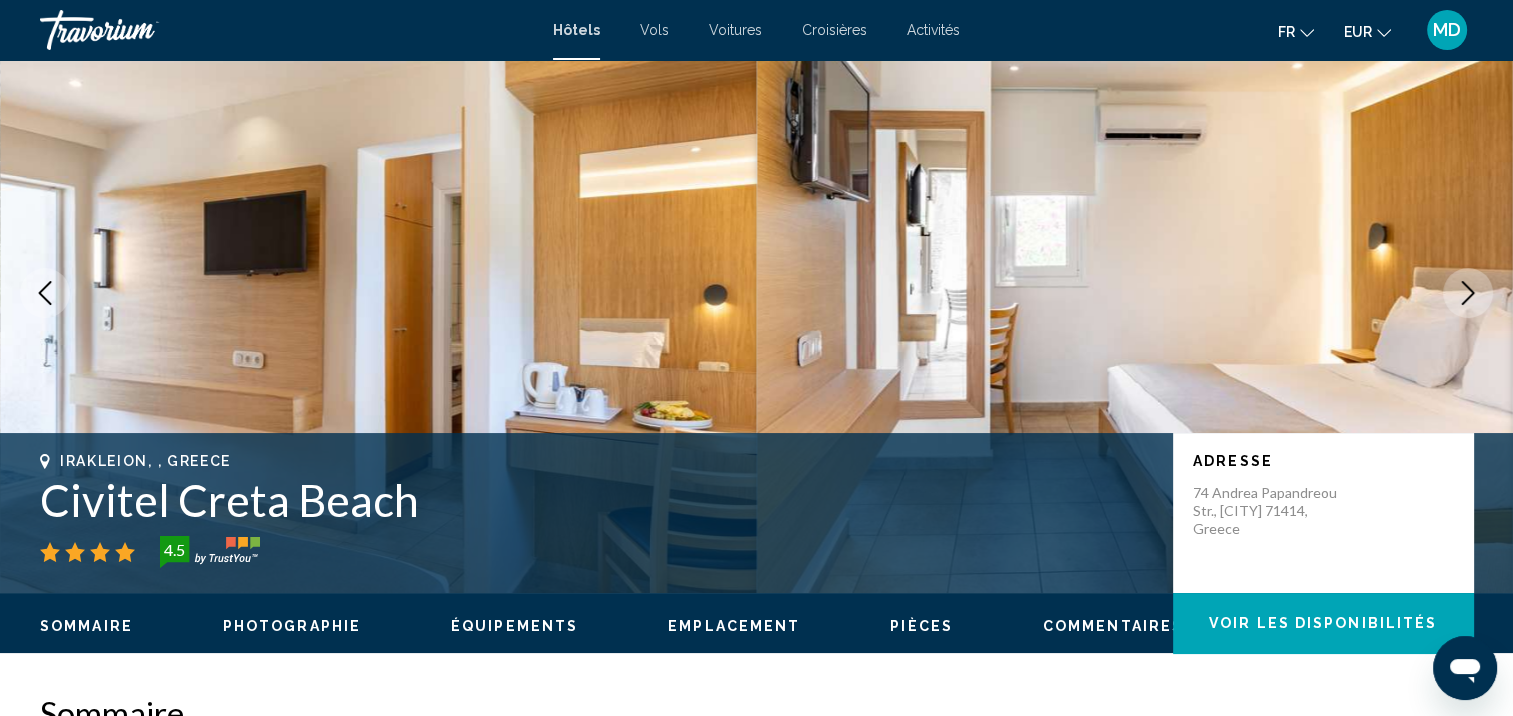 click at bounding box center (1468, 293) 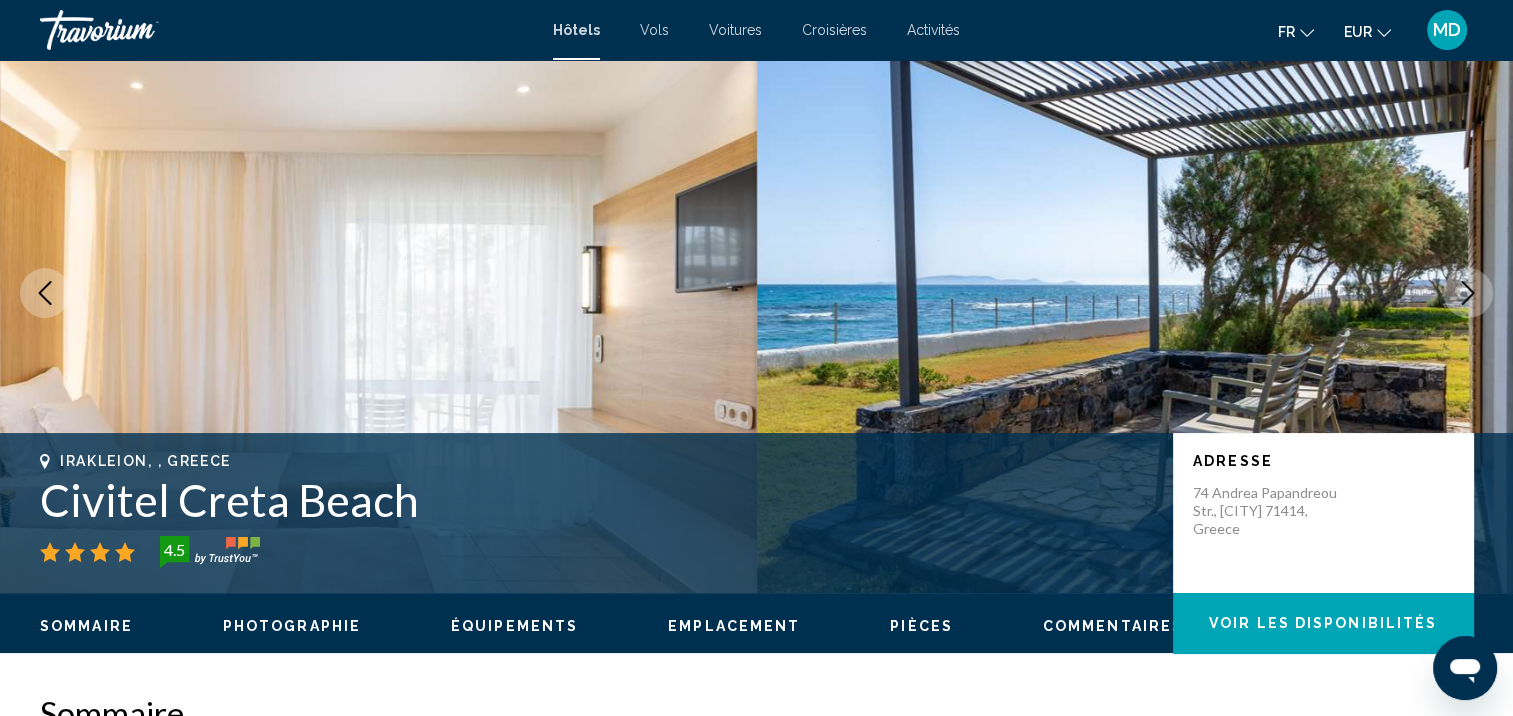 click at bounding box center [1468, 293] 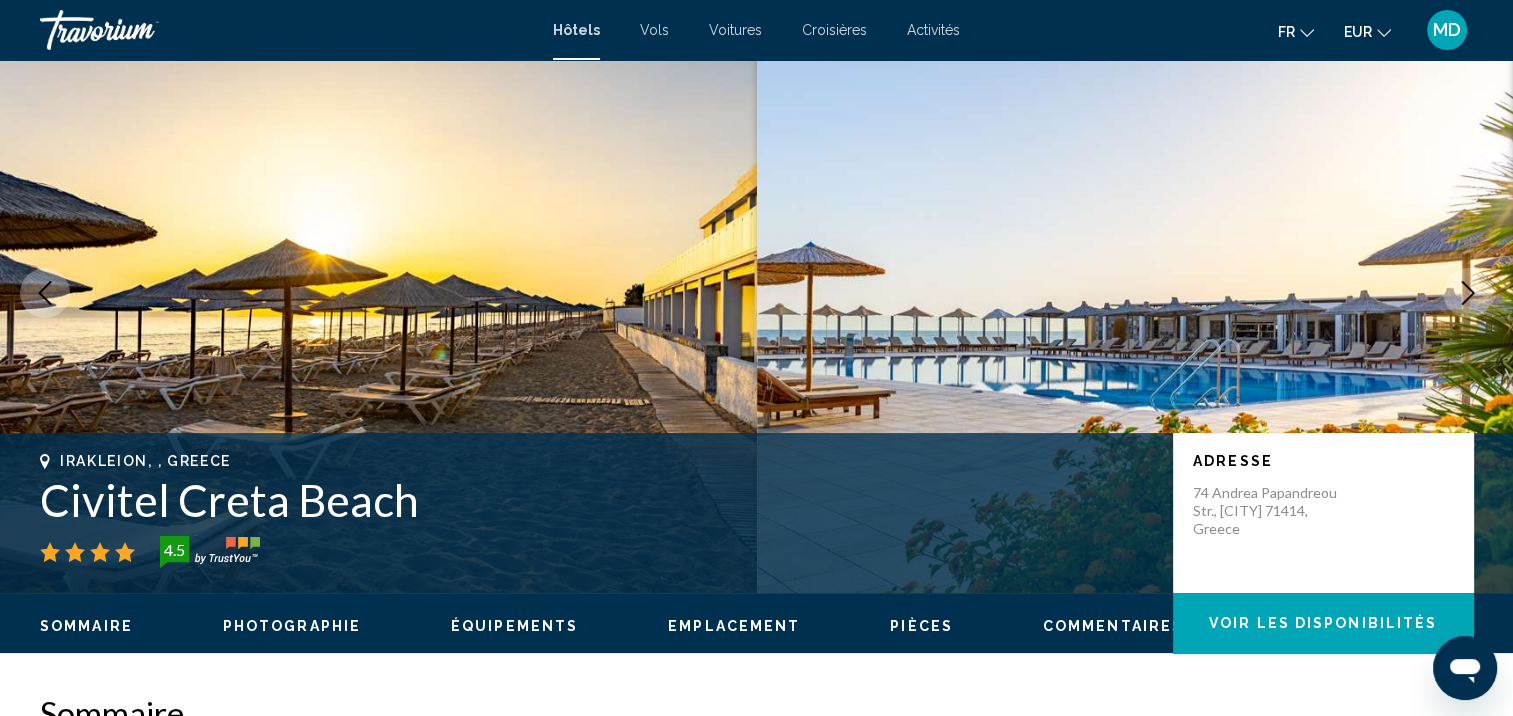 click at bounding box center (1468, 293) 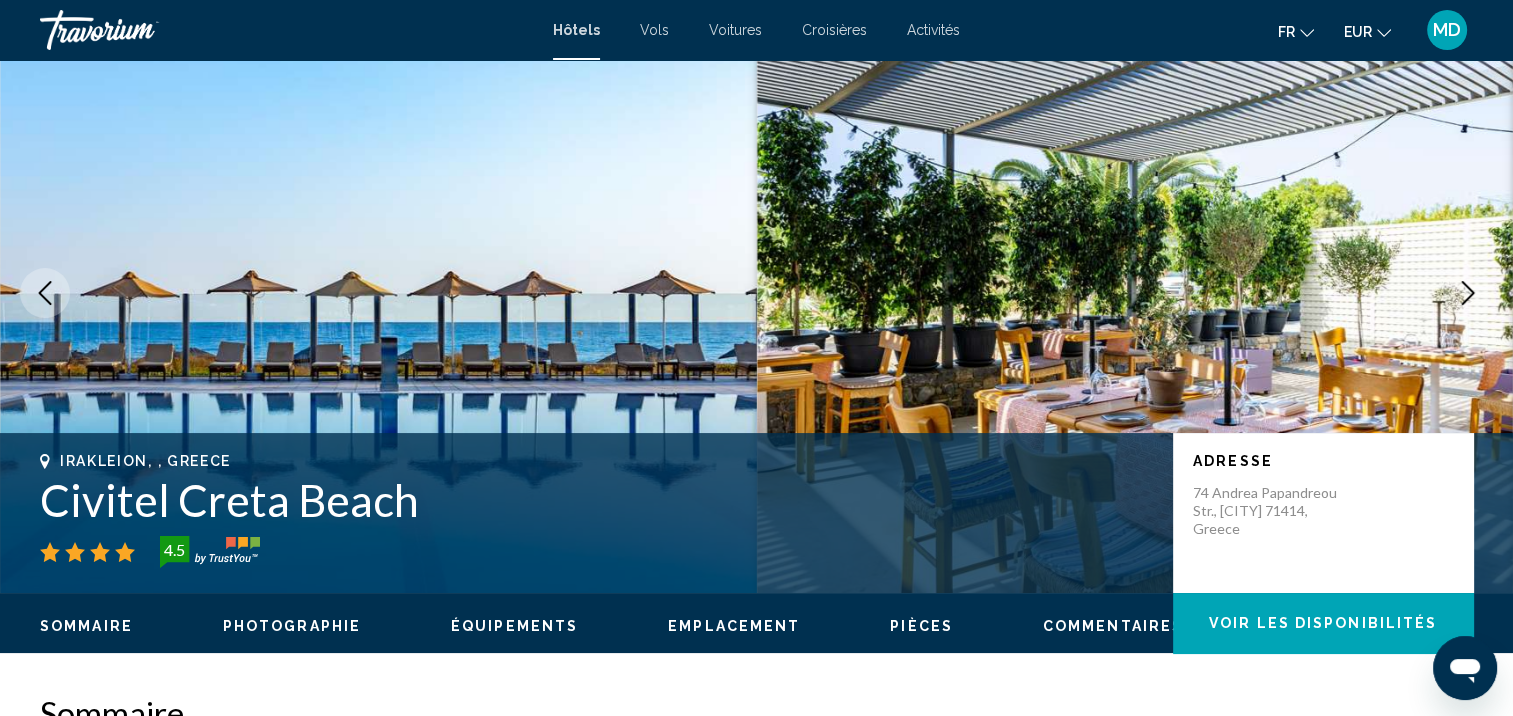 click at bounding box center (1468, 293) 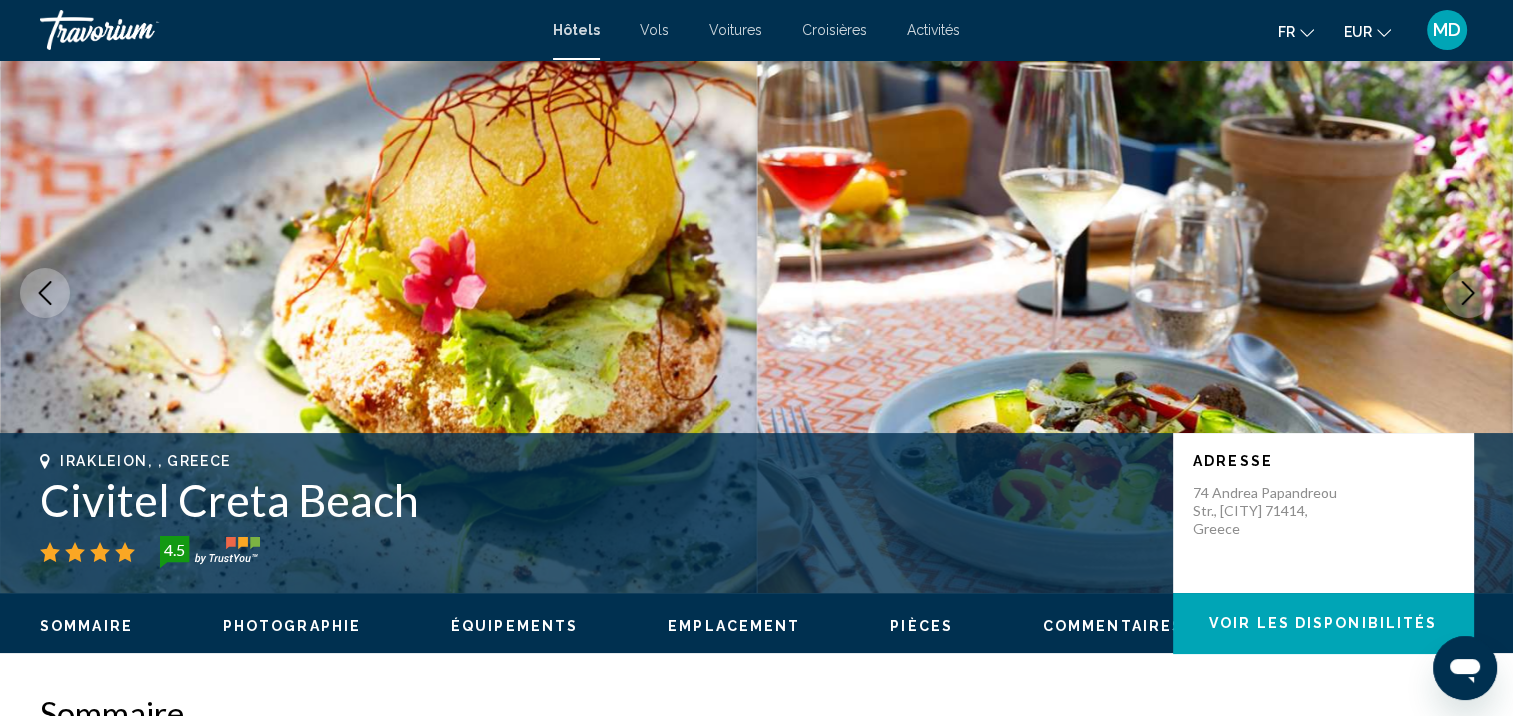 click at bounding box center (1468, 293) 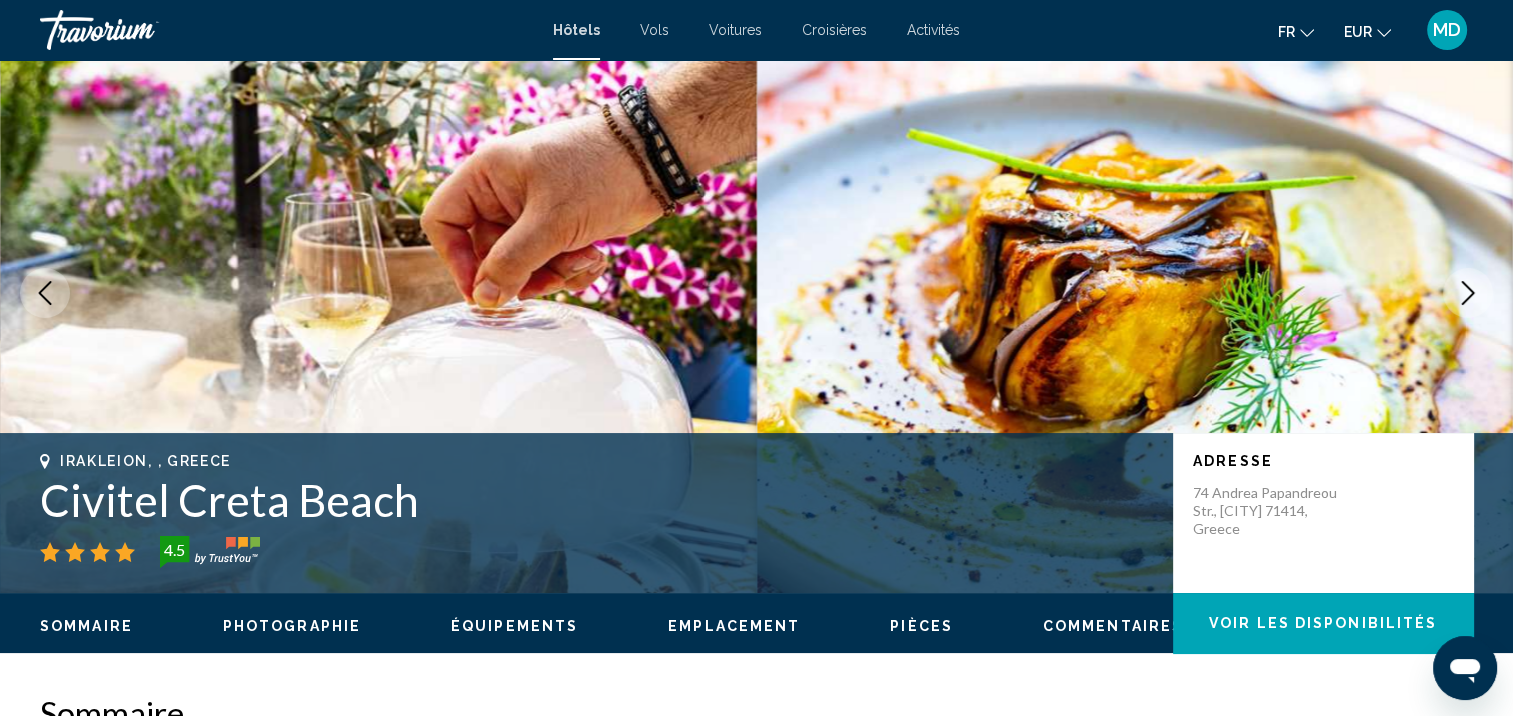 click at bounding box center [1468, 293] 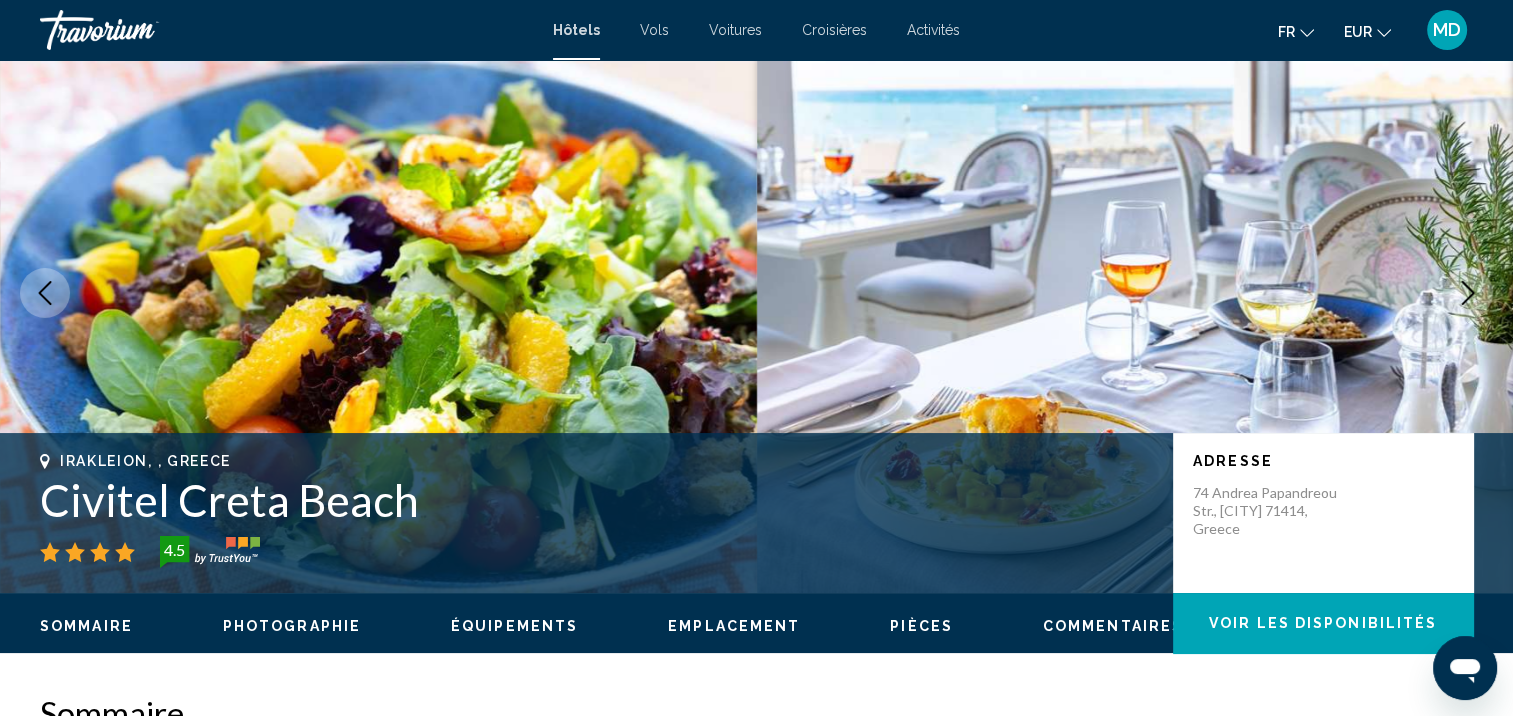 click at bounding box center (1468, 293) 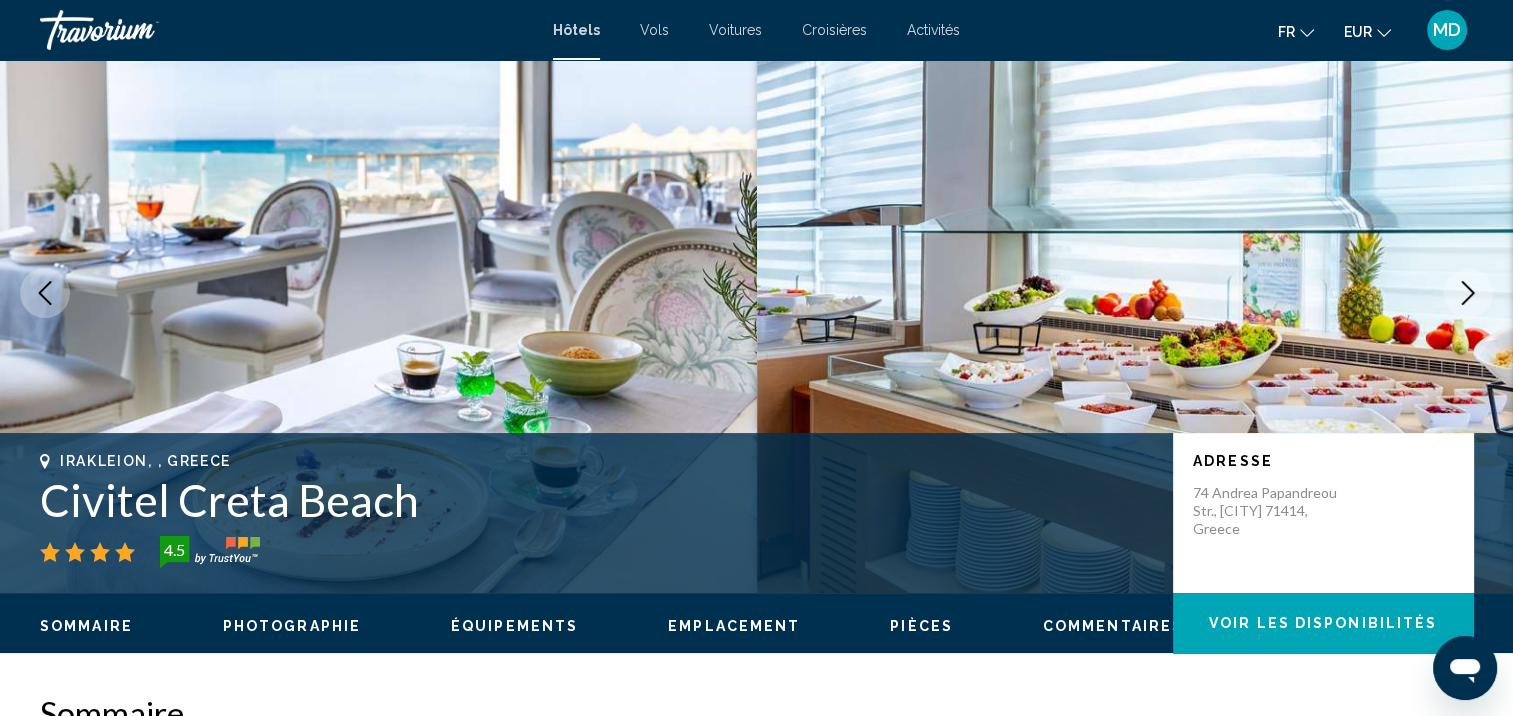 click at bounding box center (1468, 293) 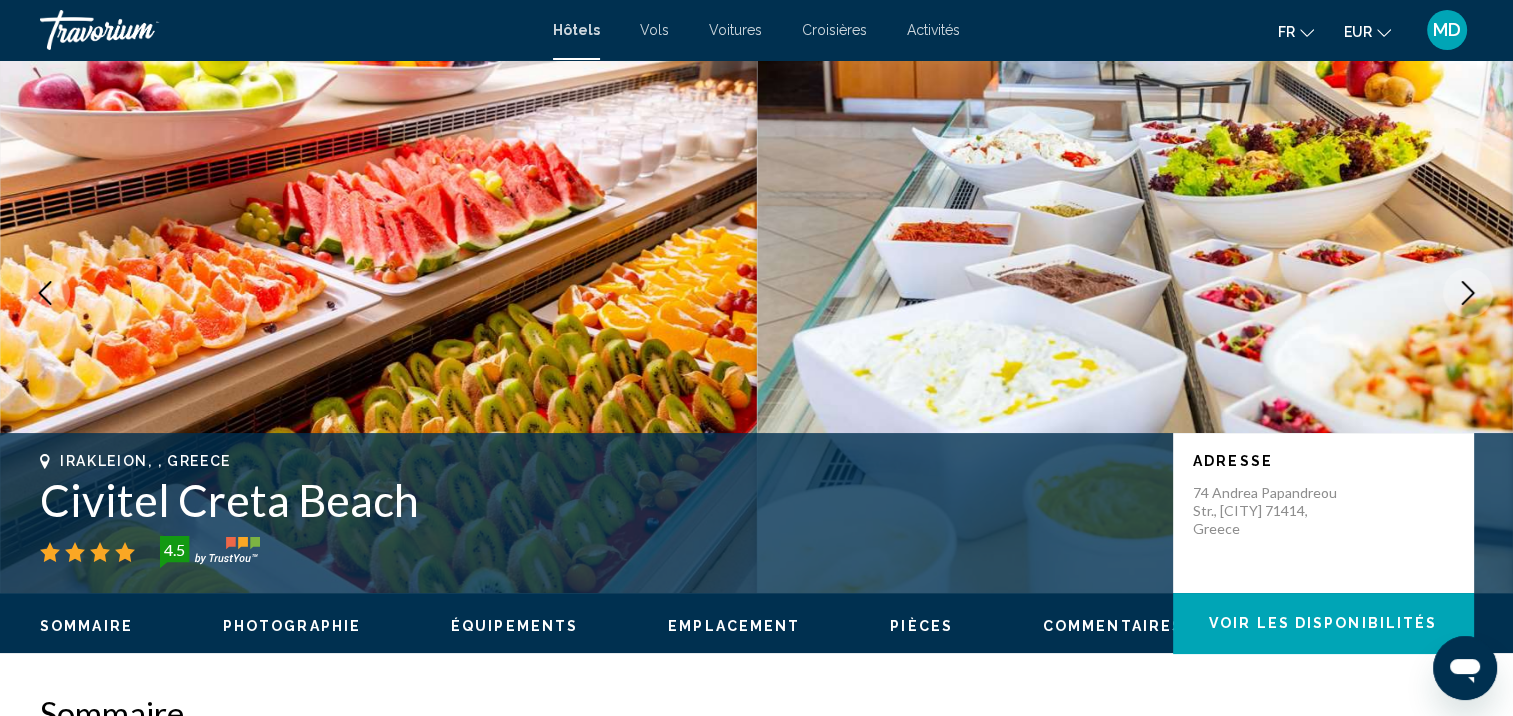 click at bounding box center (1468, 293) 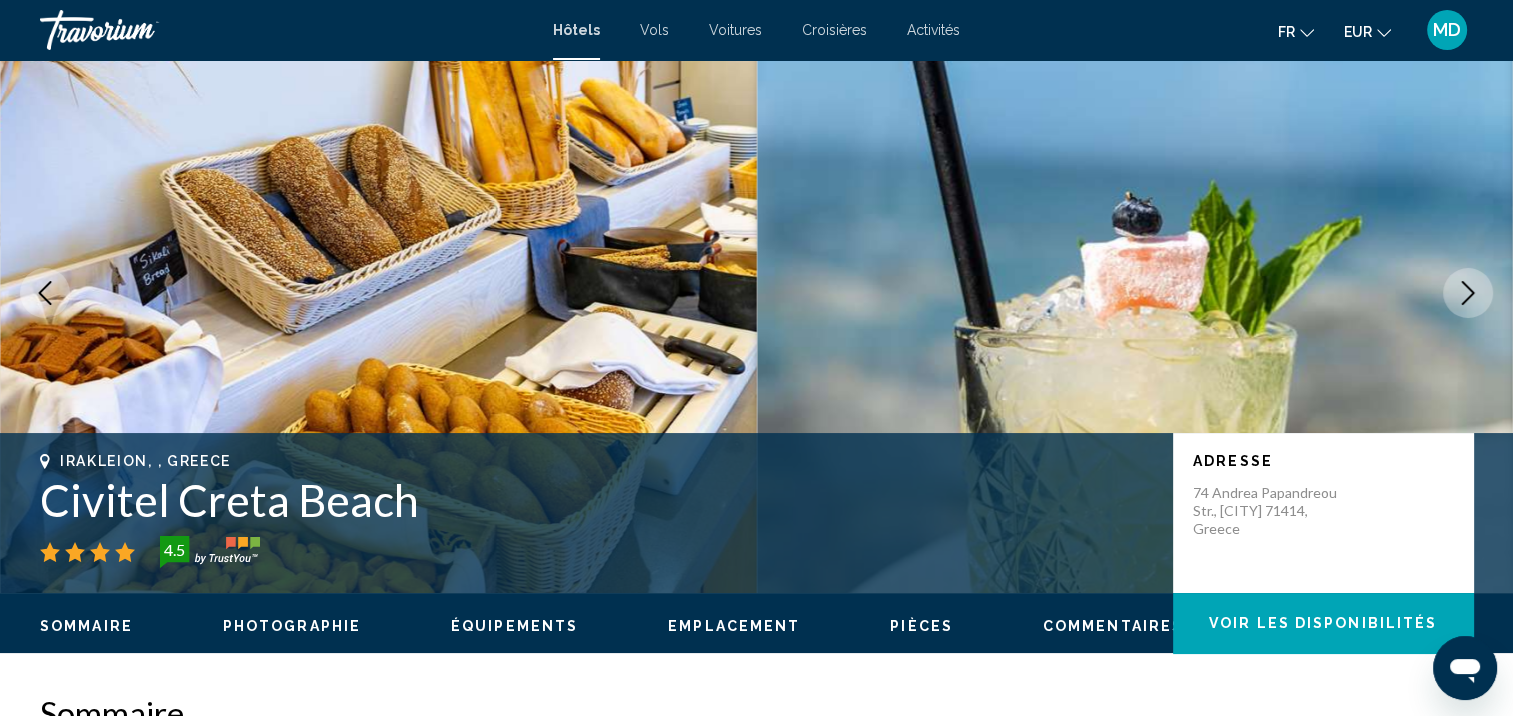 click at bounding box center [1468, 293] 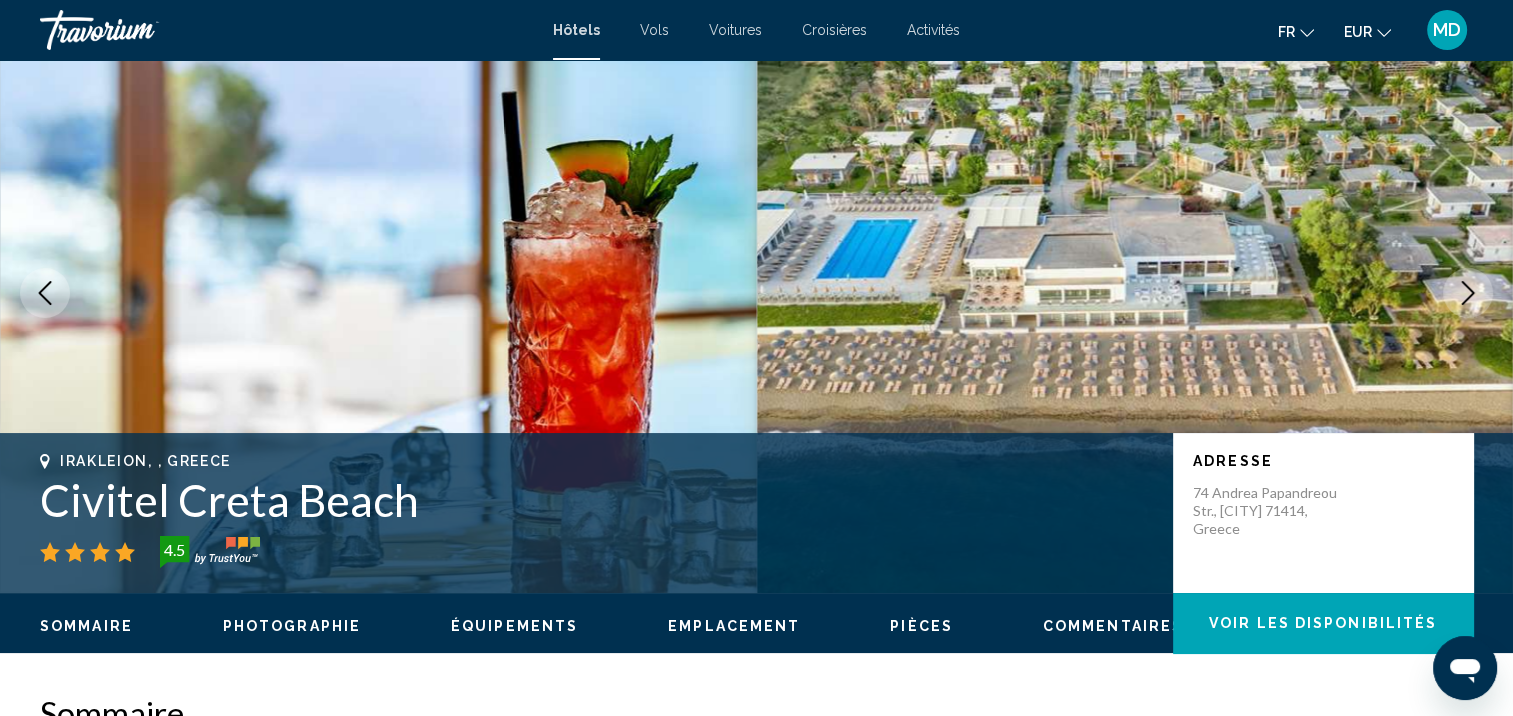 click at bounding box center (1468, 293) 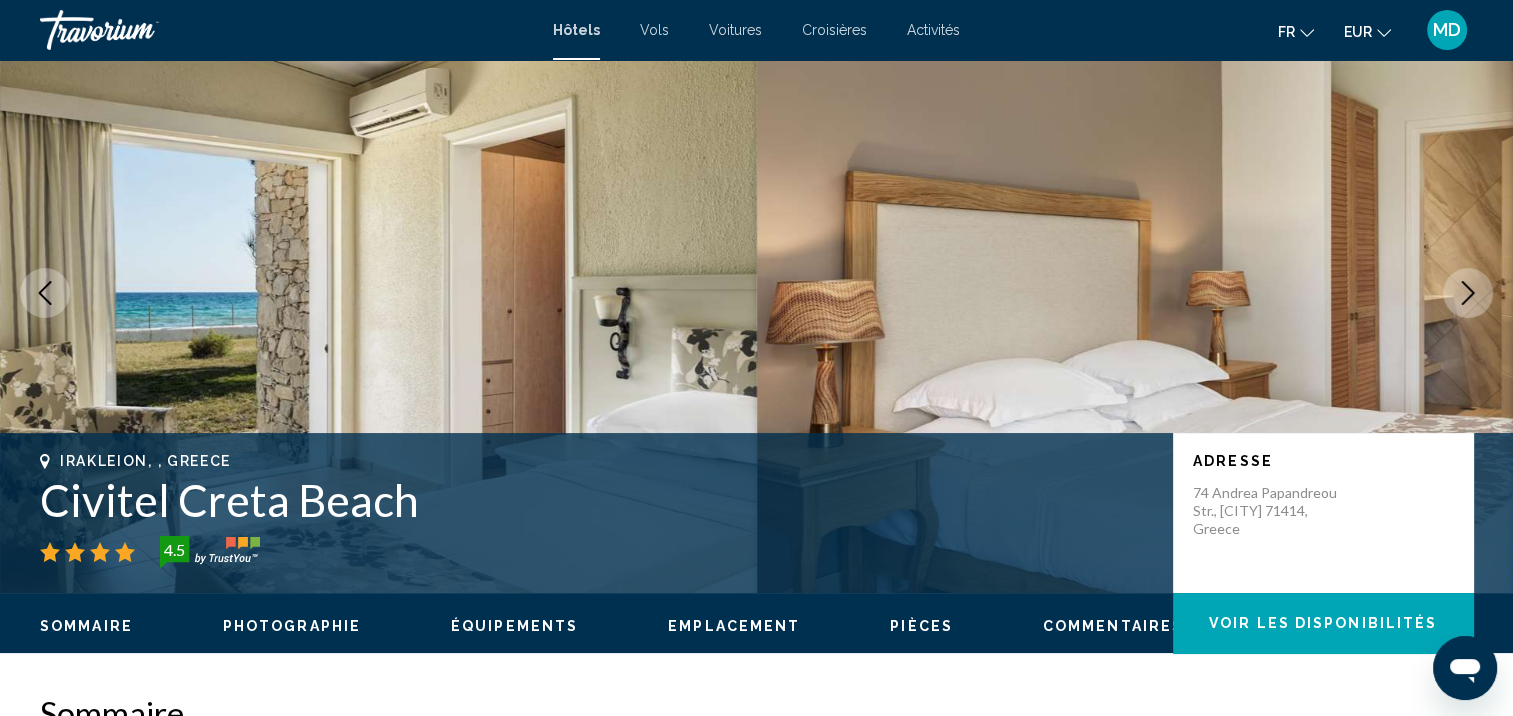 click at bounding box center [1468, 293] 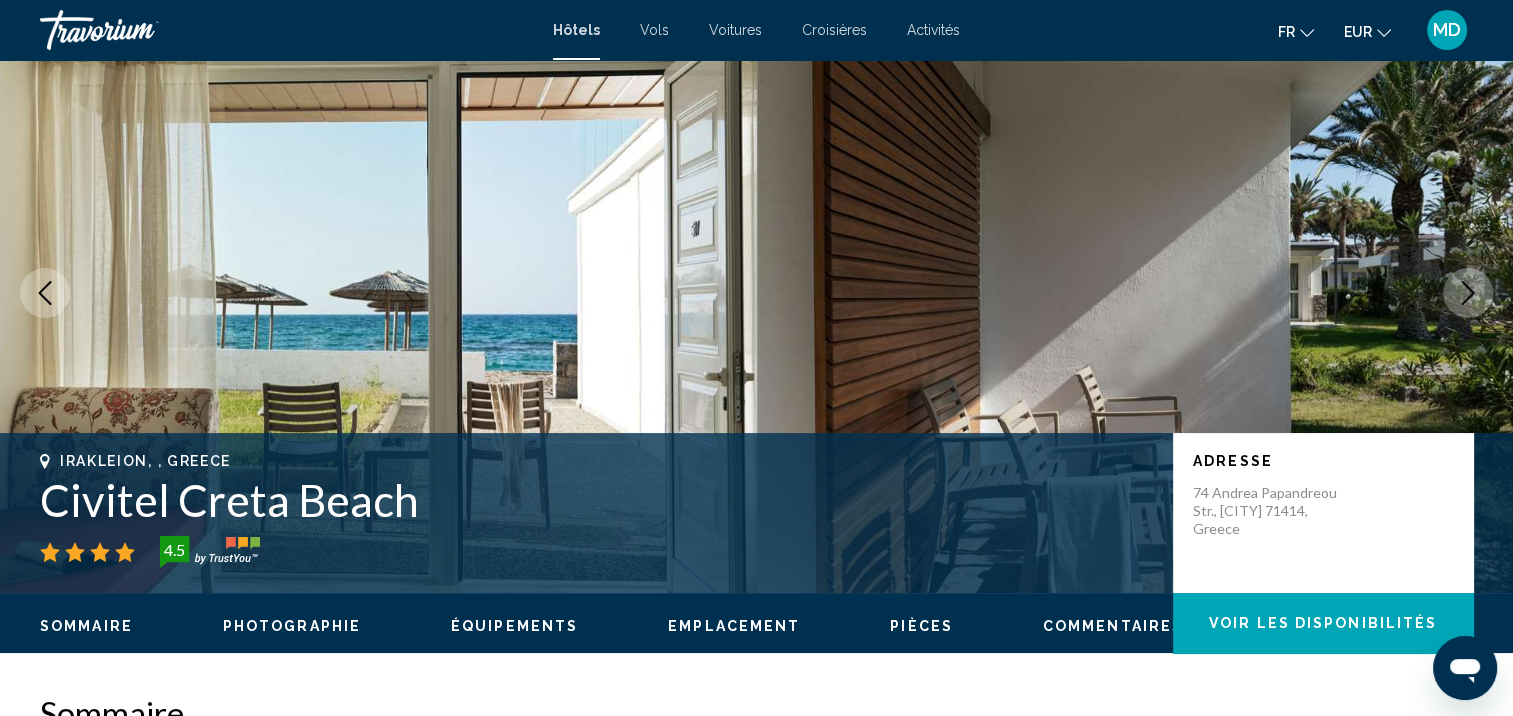 click at bounding box center (1468, 293) 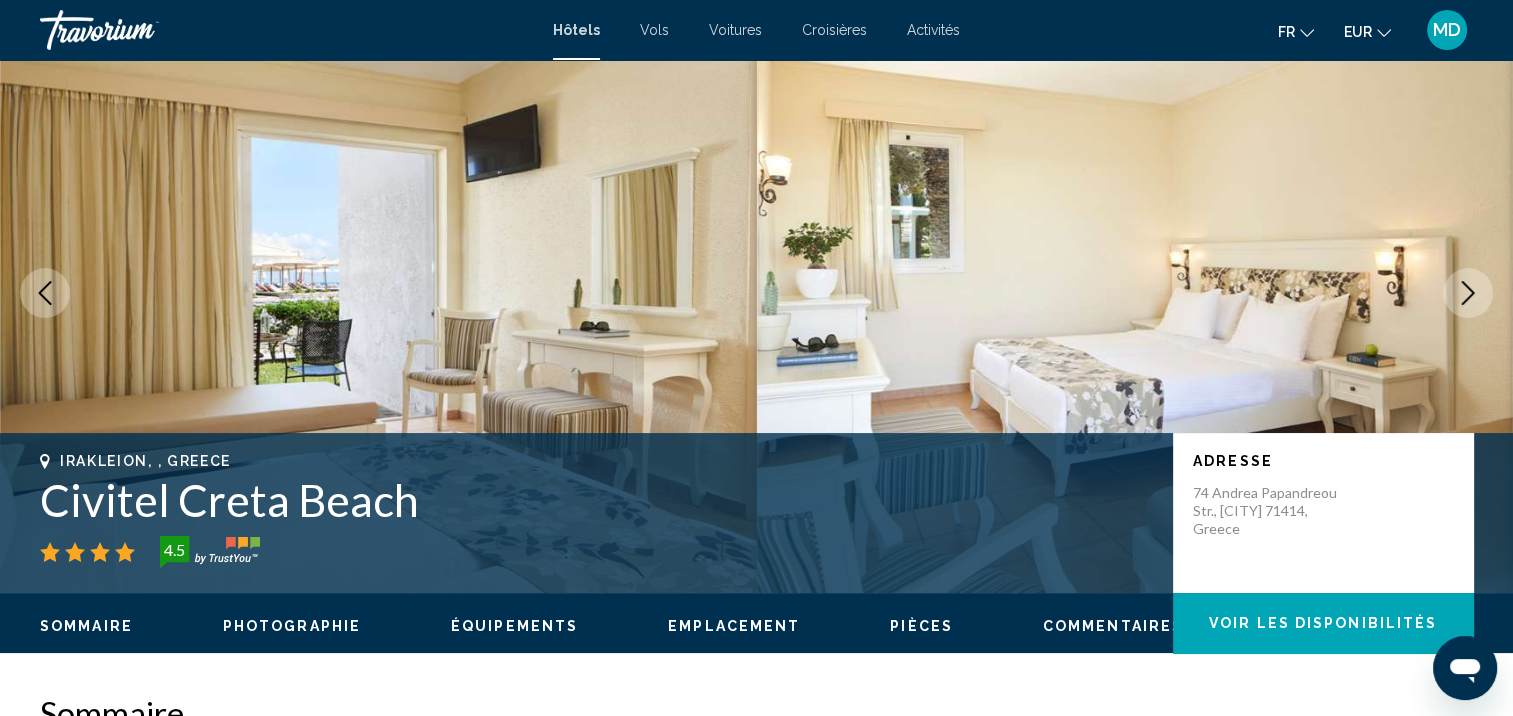 click at bounding box center (1468, 293) 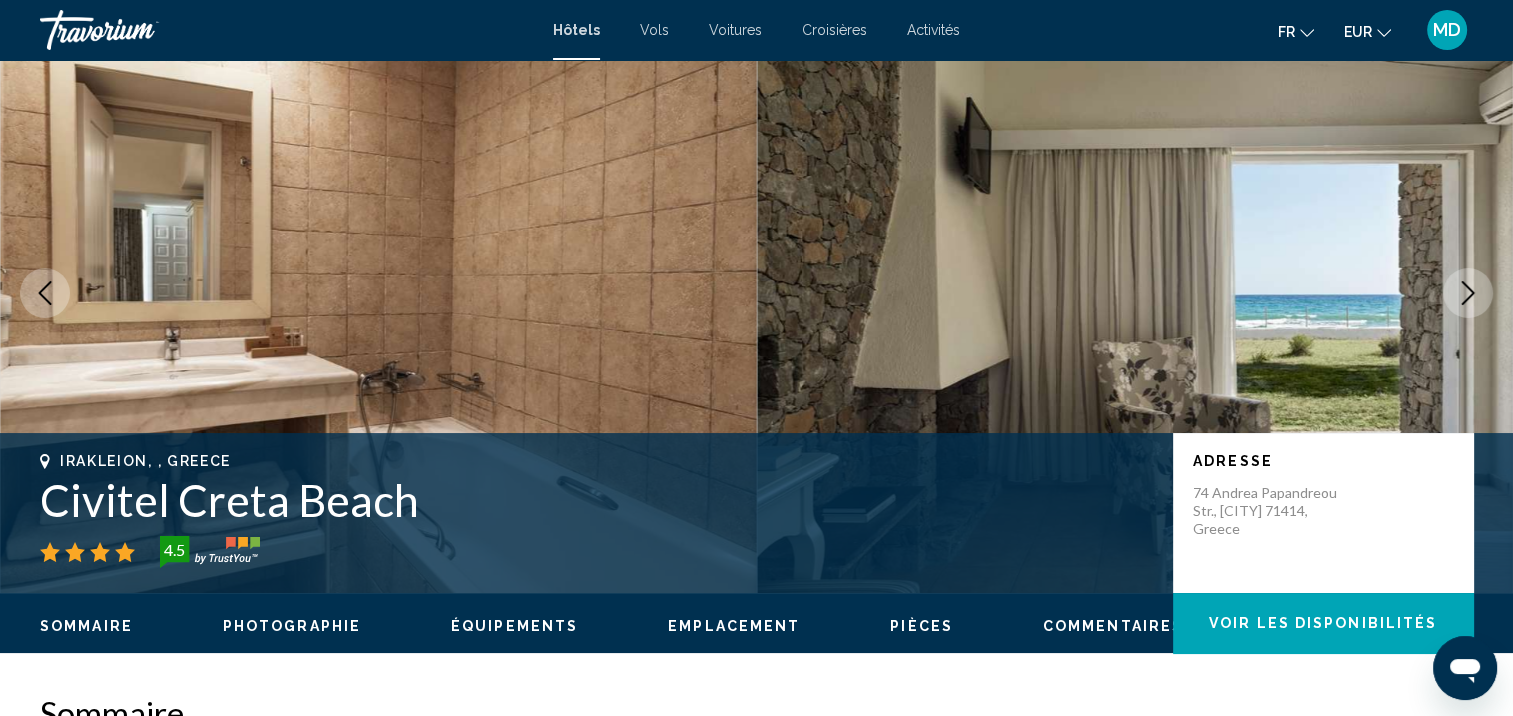 click at bounding box center [1468, 293] 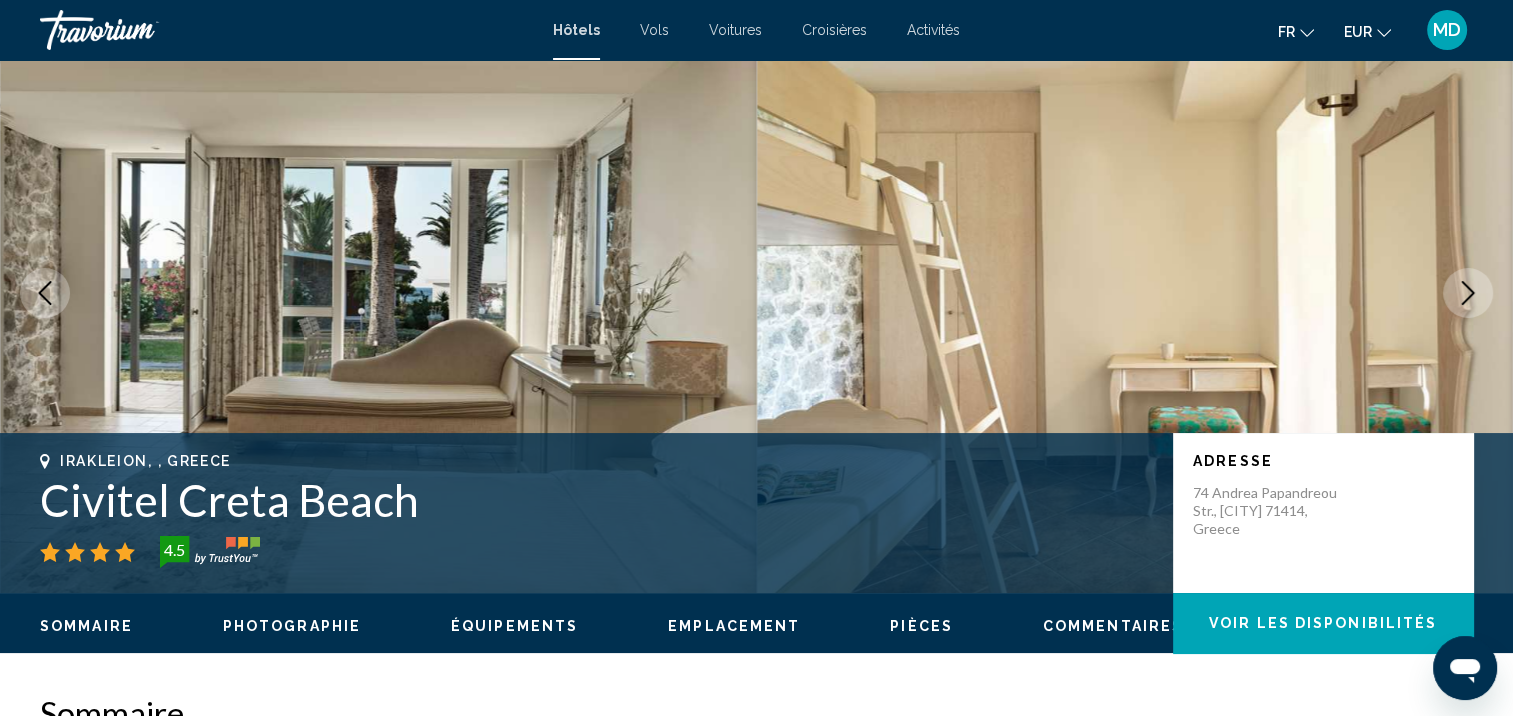click at bounding box center [1468, 293] 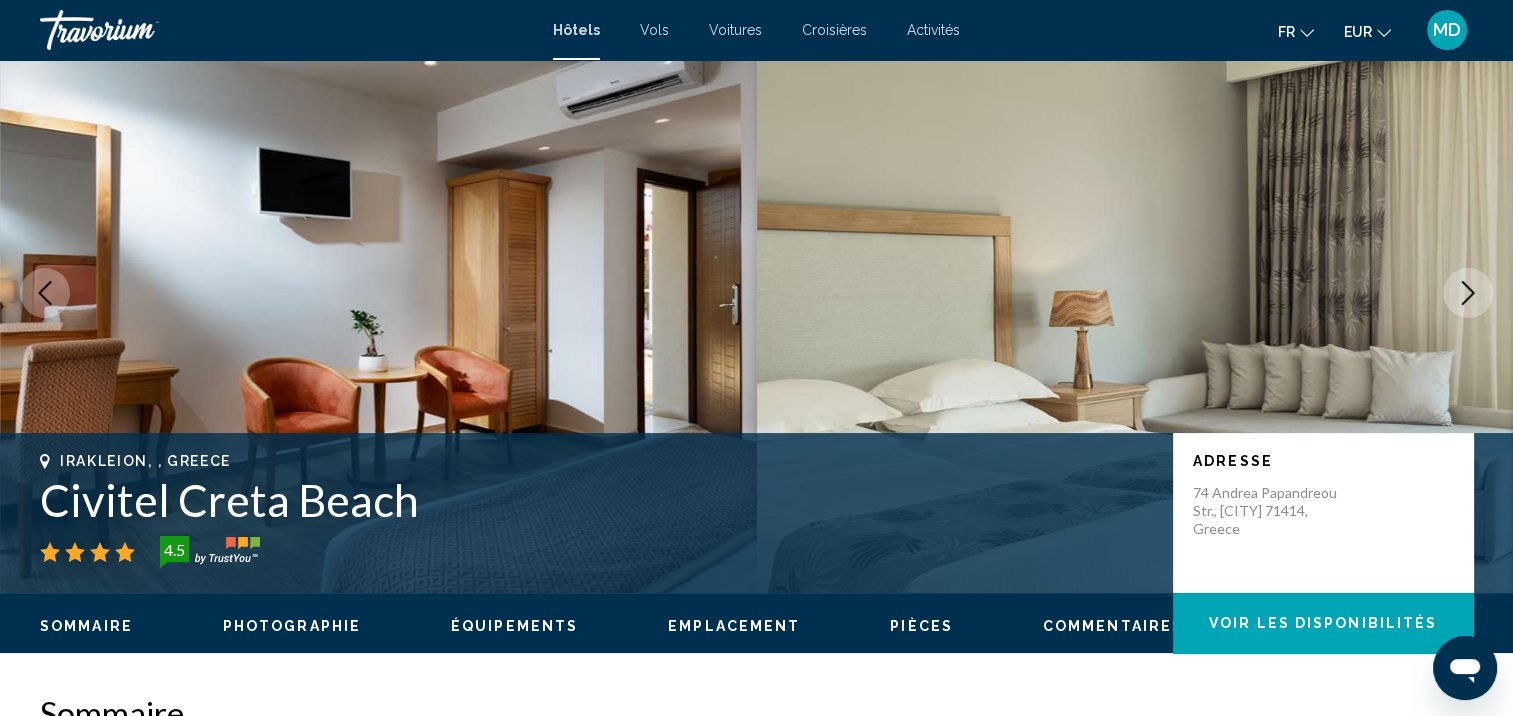 click at bounding box center (1468, 293) 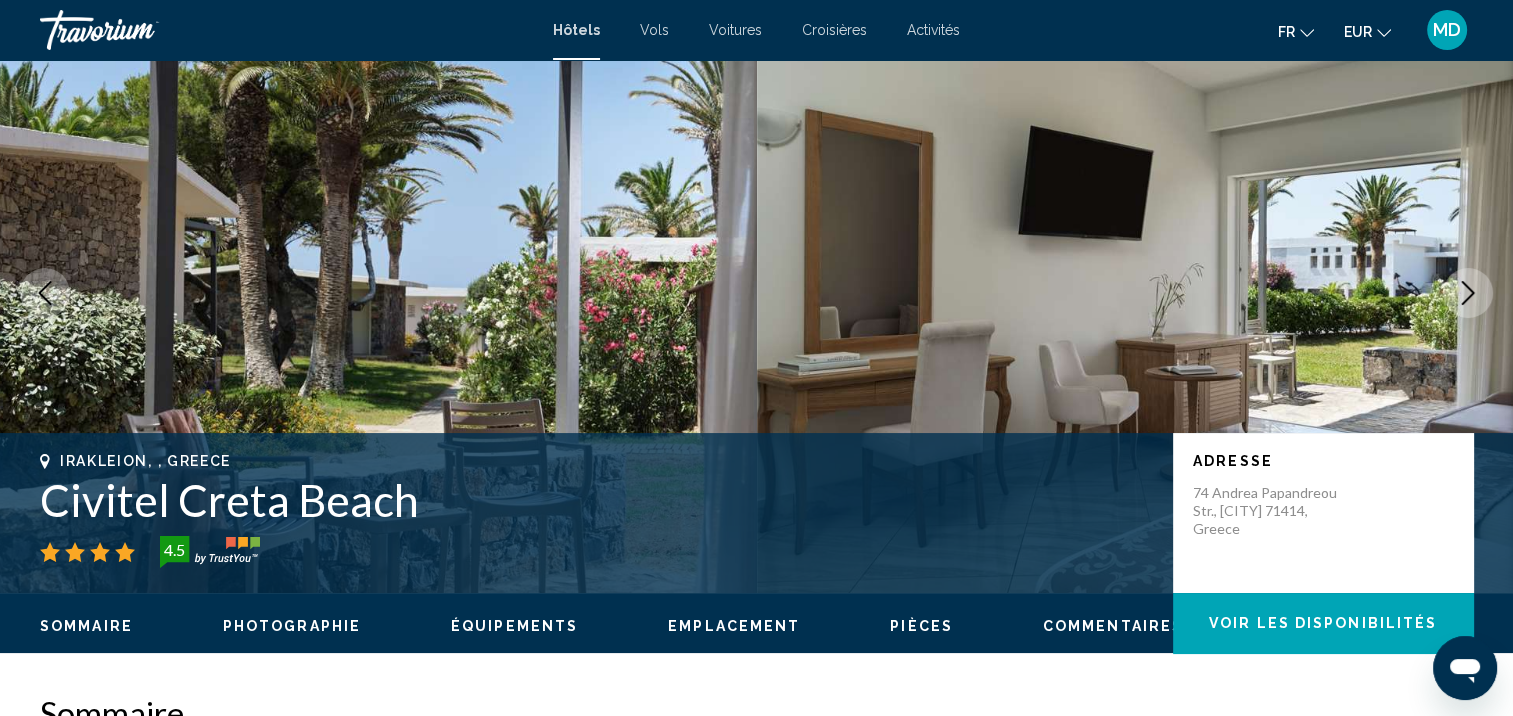 click at bounding box center (1468, 293) 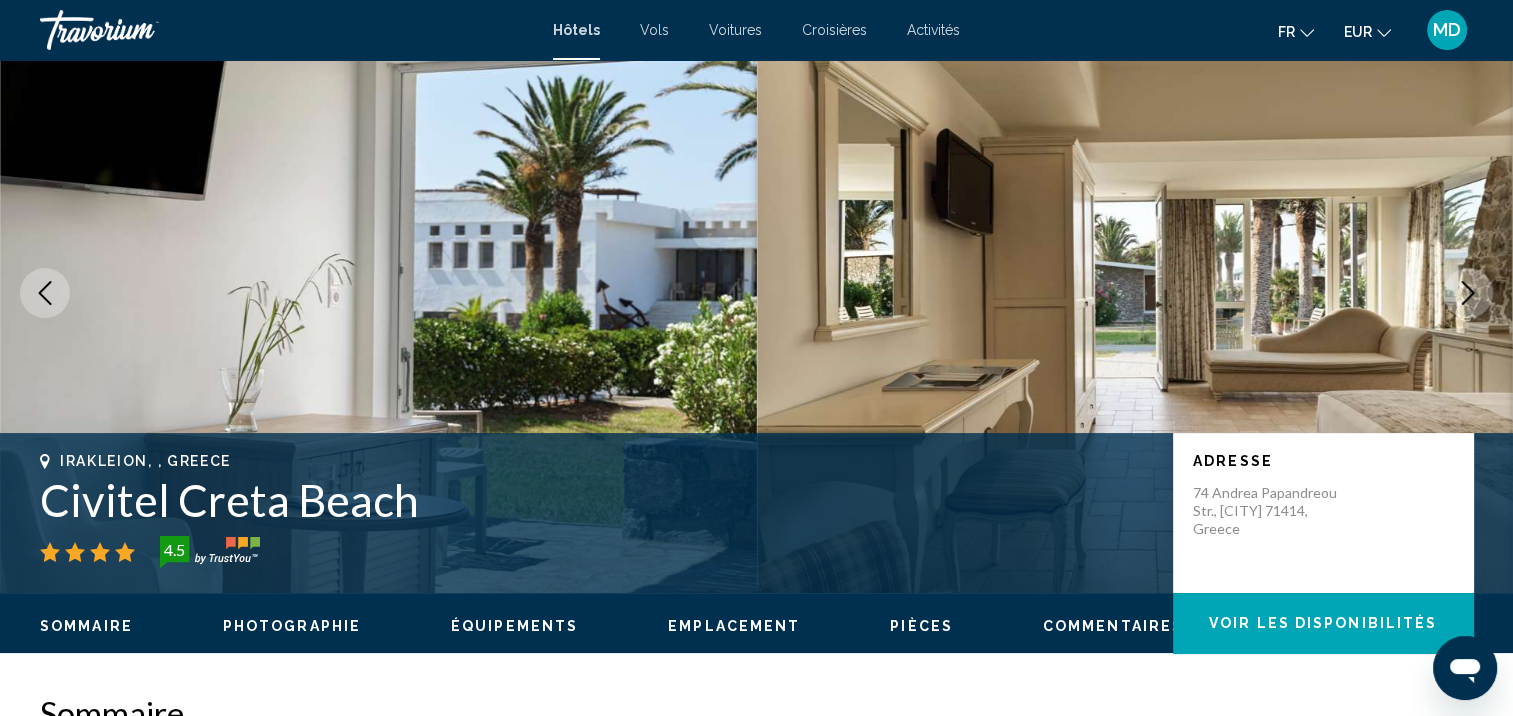 click at bounding box center (1468, 293) 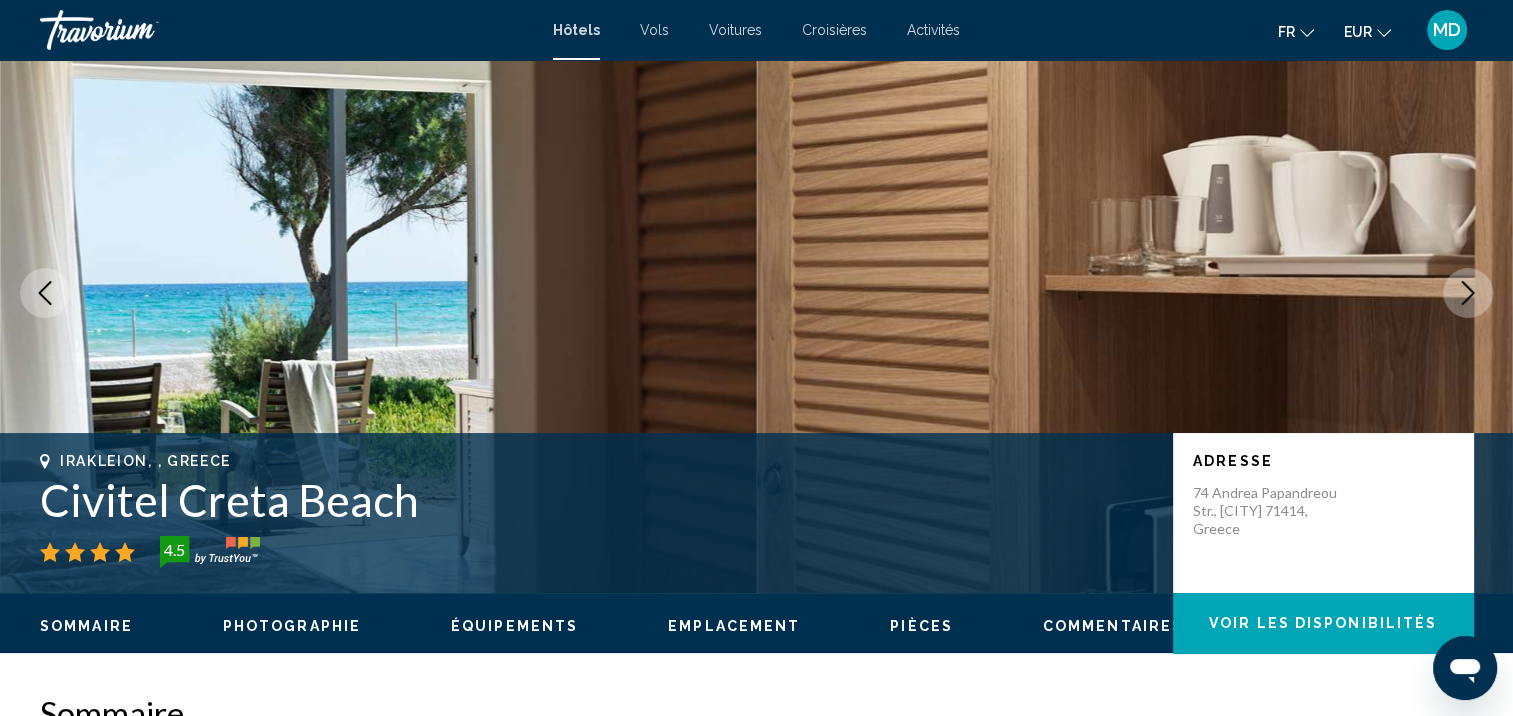 click at bounding box center [1468, 293] 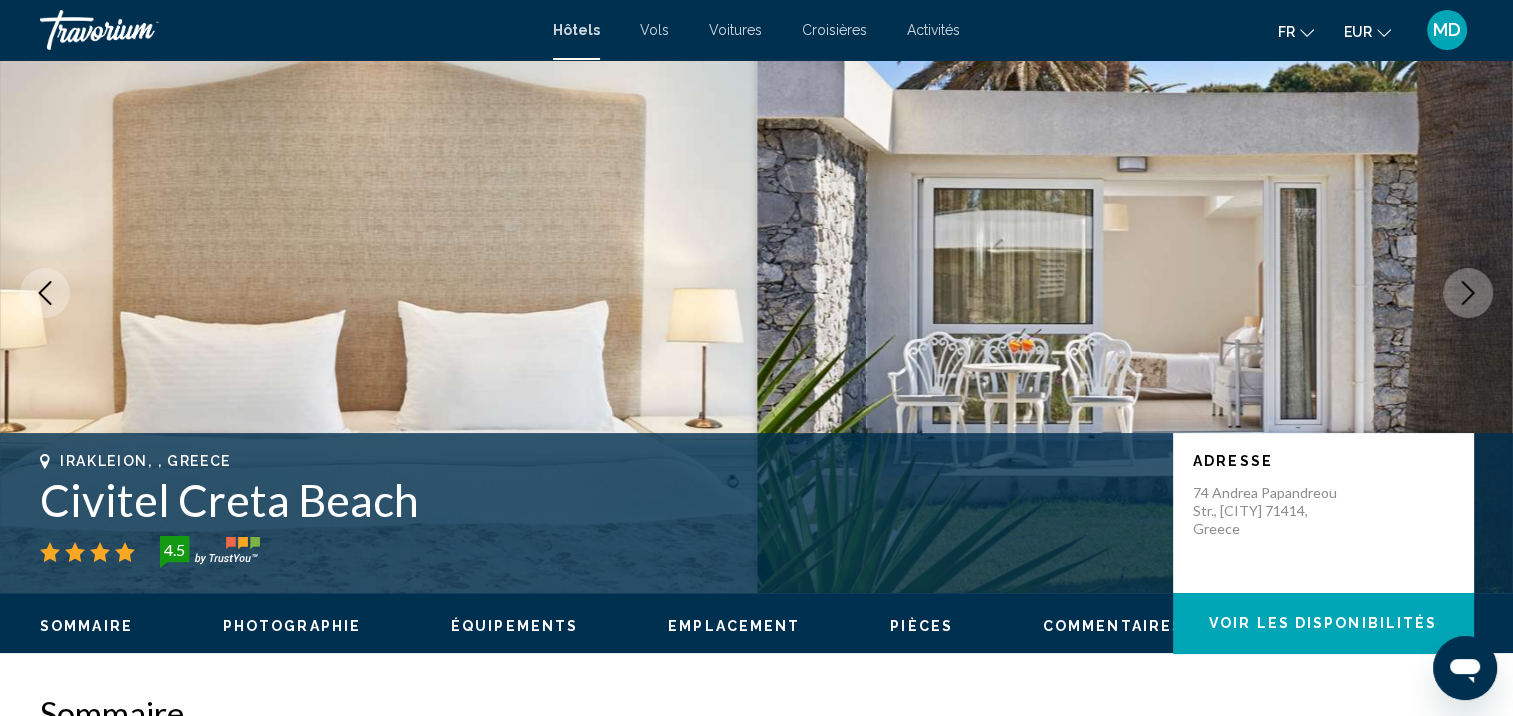 click at bounding box center (1468, 293) 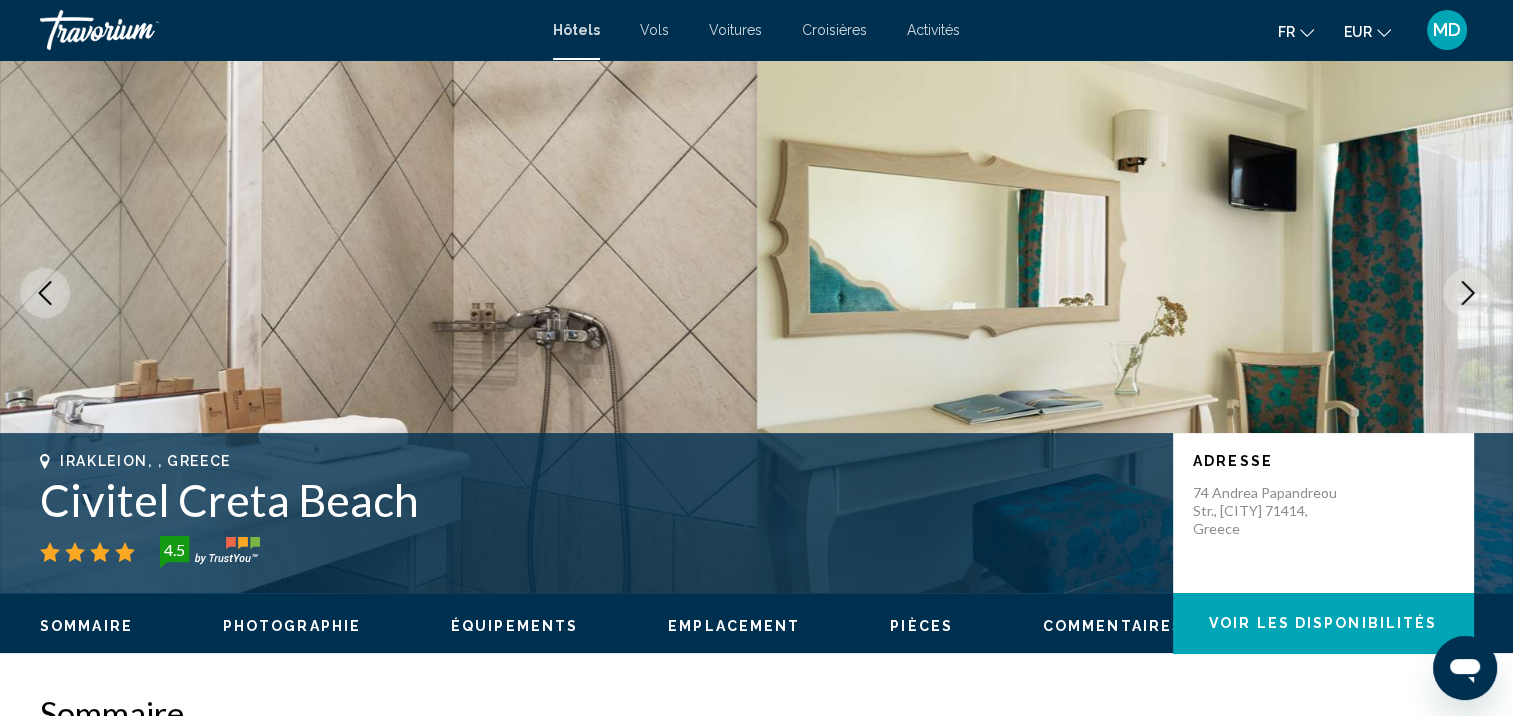 click at bounding box center (1468, 293) 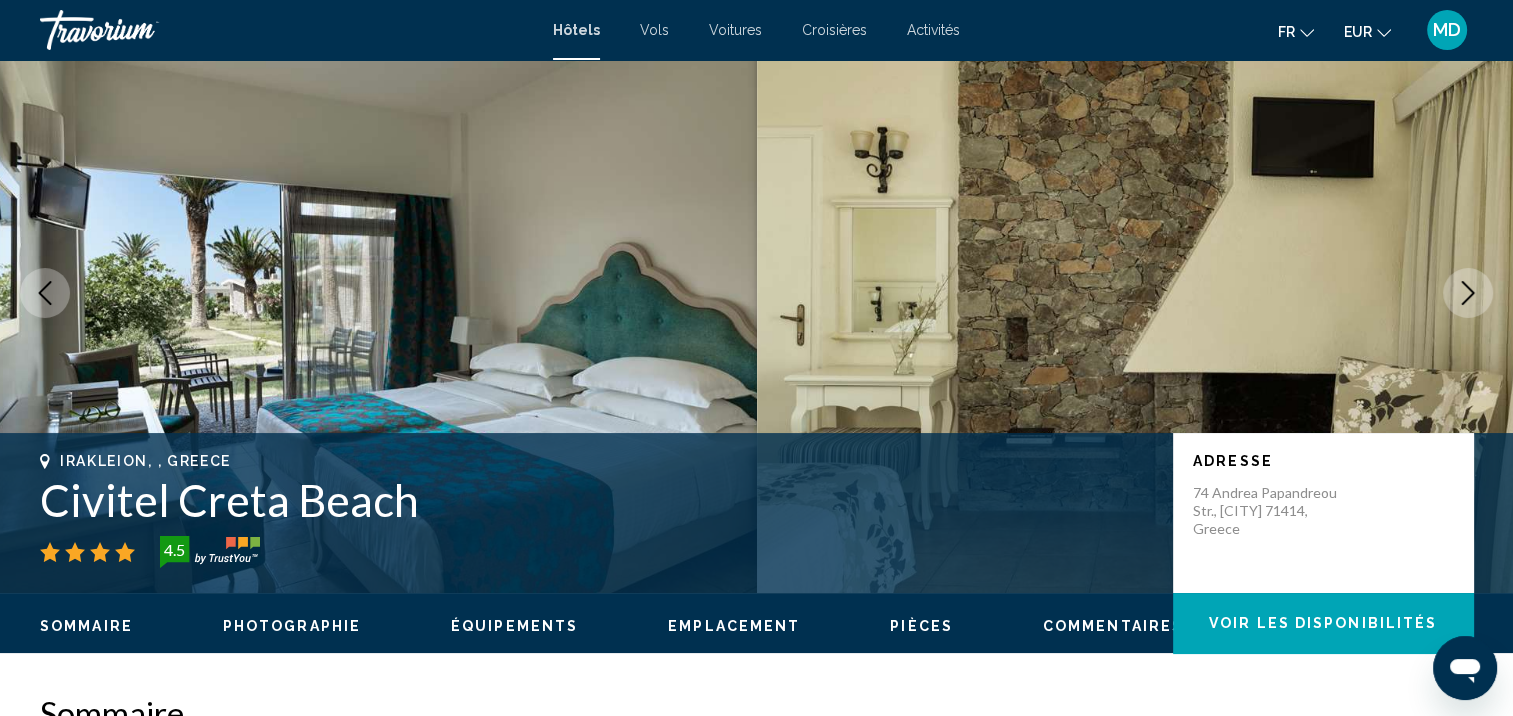 click at bounding box center (1468, 293) 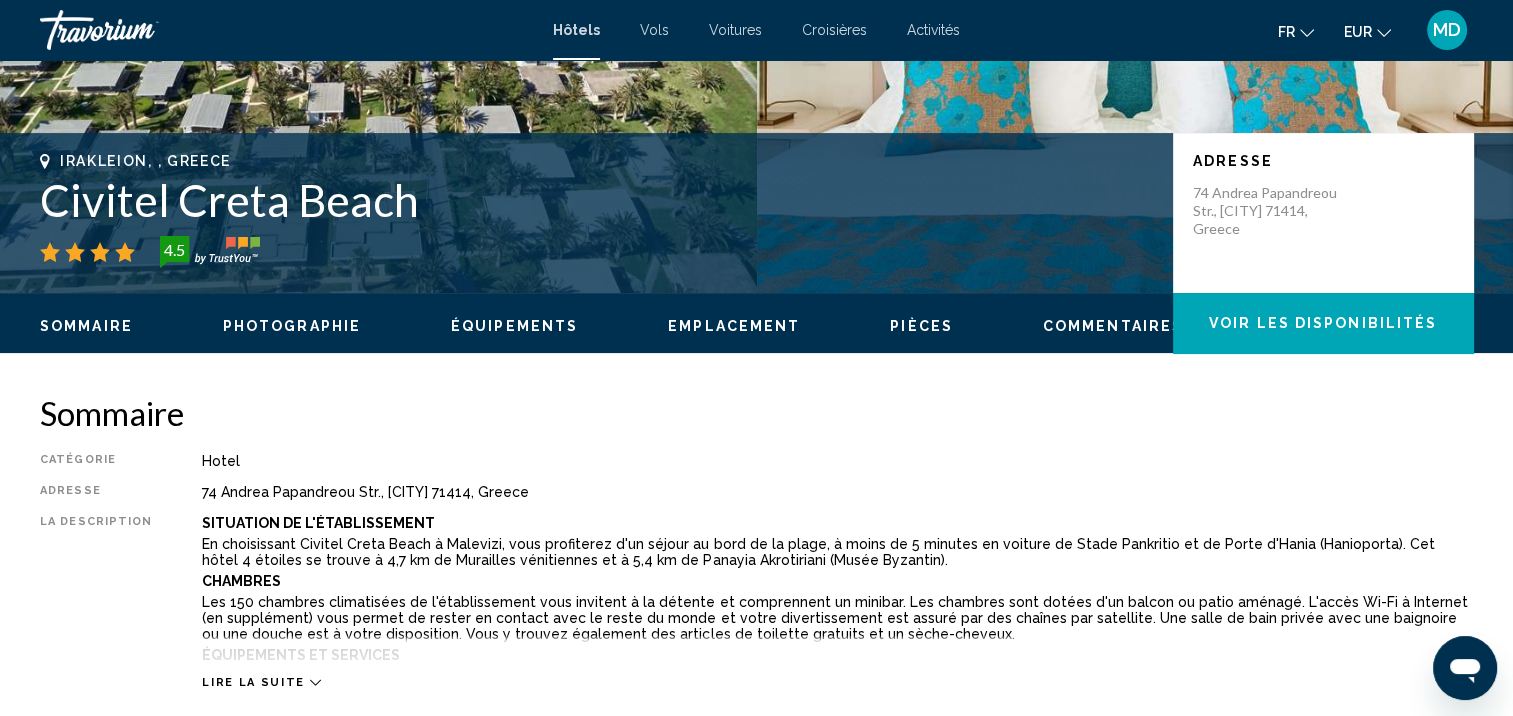 scroll, scrollTop: 394, scrollLeft: 0, axis: vertical 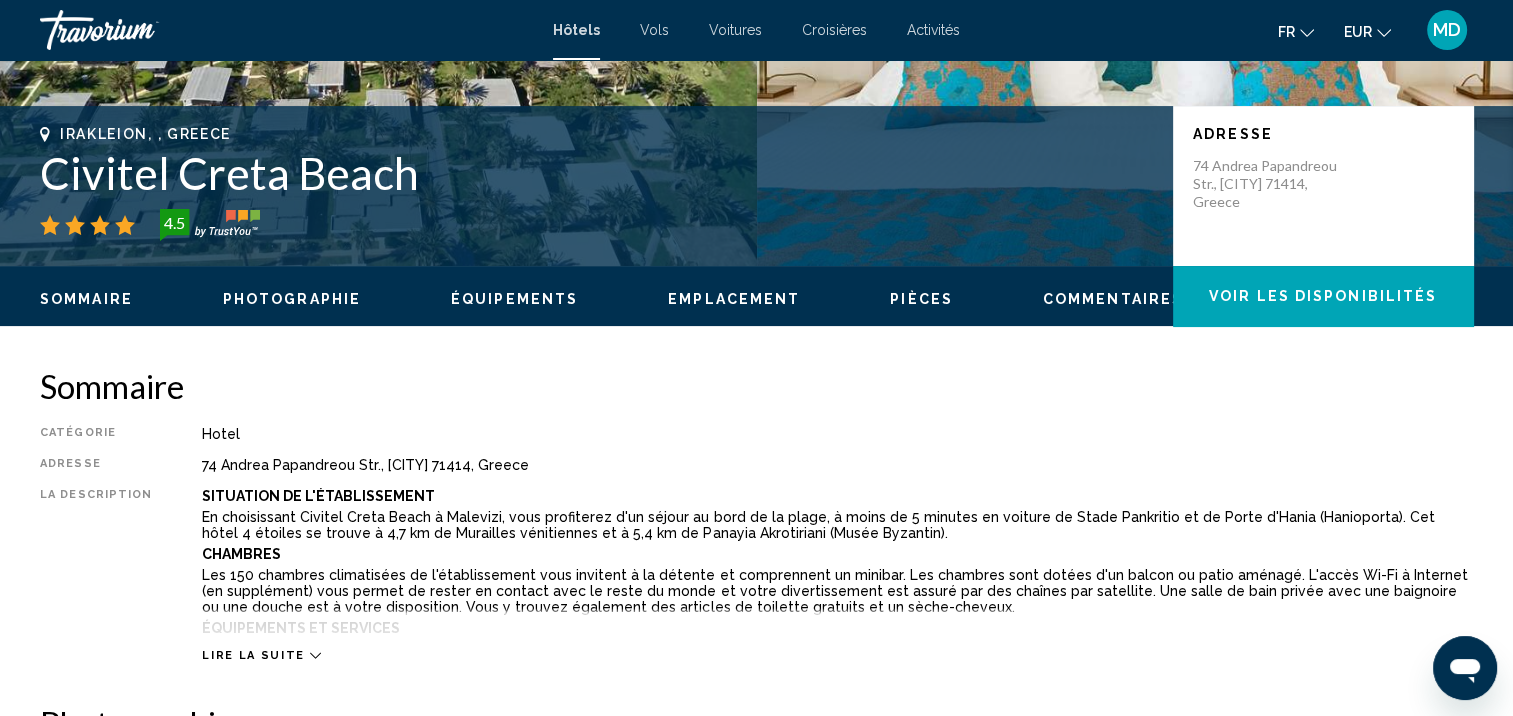 click on "Équipements" at bounding box center (514, 299) 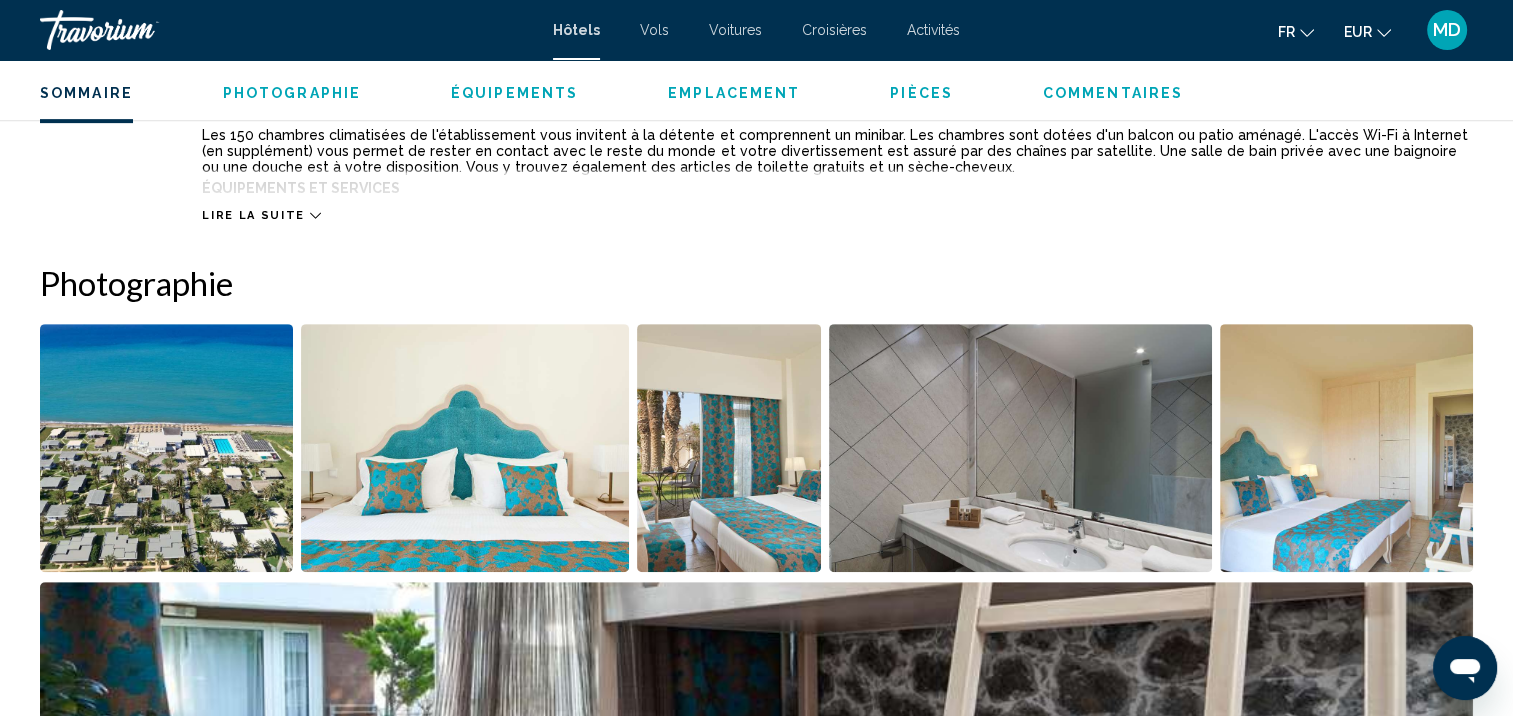 scroll, scrollTop: 698, scrollLeft: 0, axis: vertical 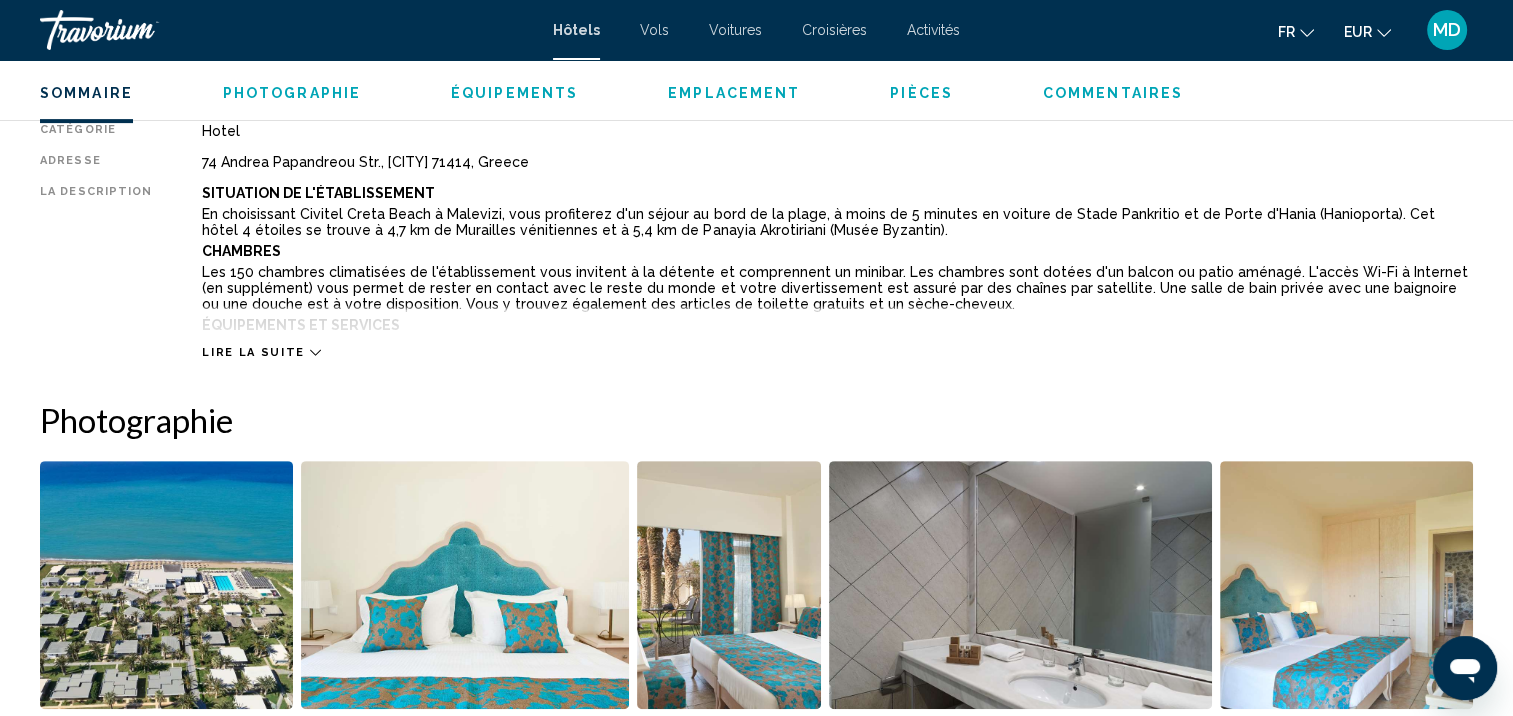 click on "Lire la suite" at bounding box center [253, 352] 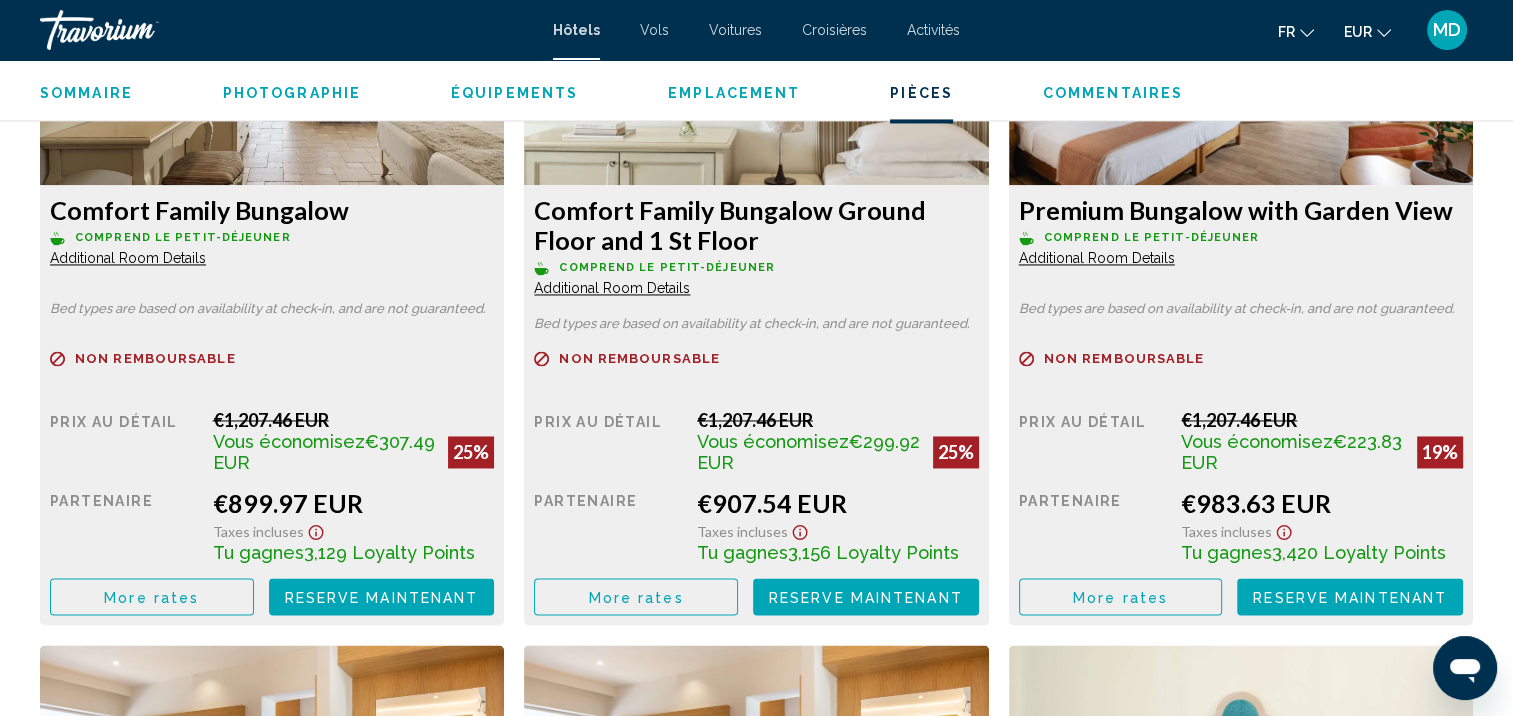 scroll, scrollTop: 3197, scrollLeft: 0, axis: vertical 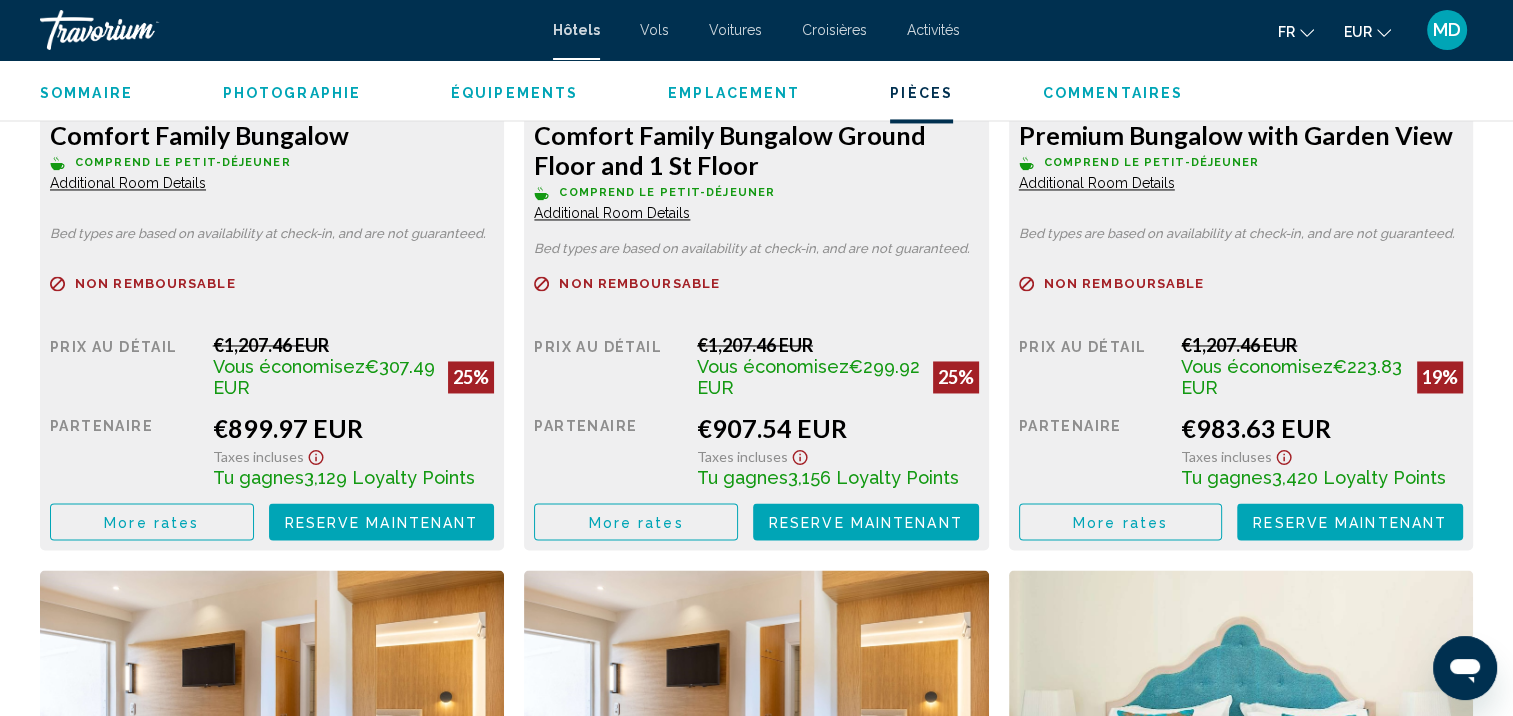 click on "More rates" at bounding box center (151, 522) 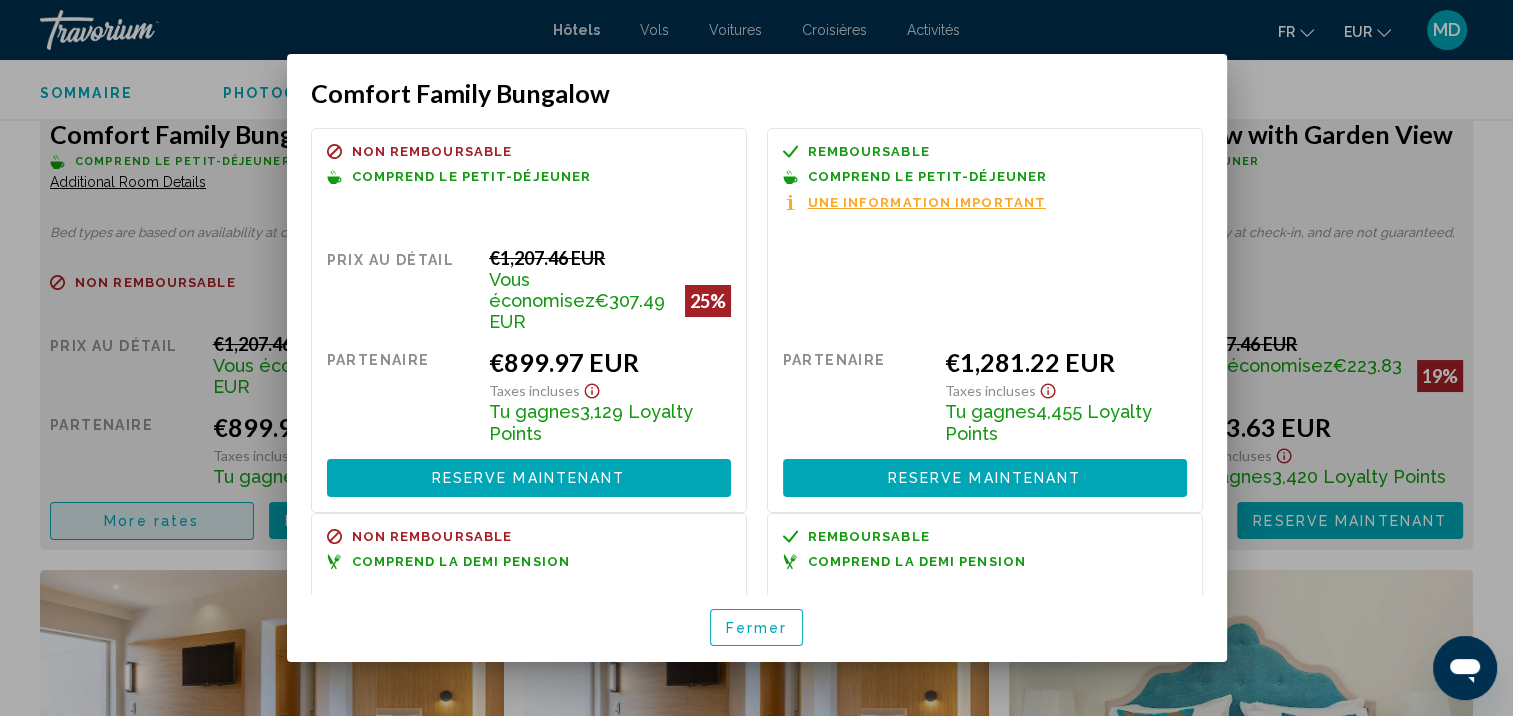 scroll, scrollTop: 0, scrollLeft: 0, axis: both 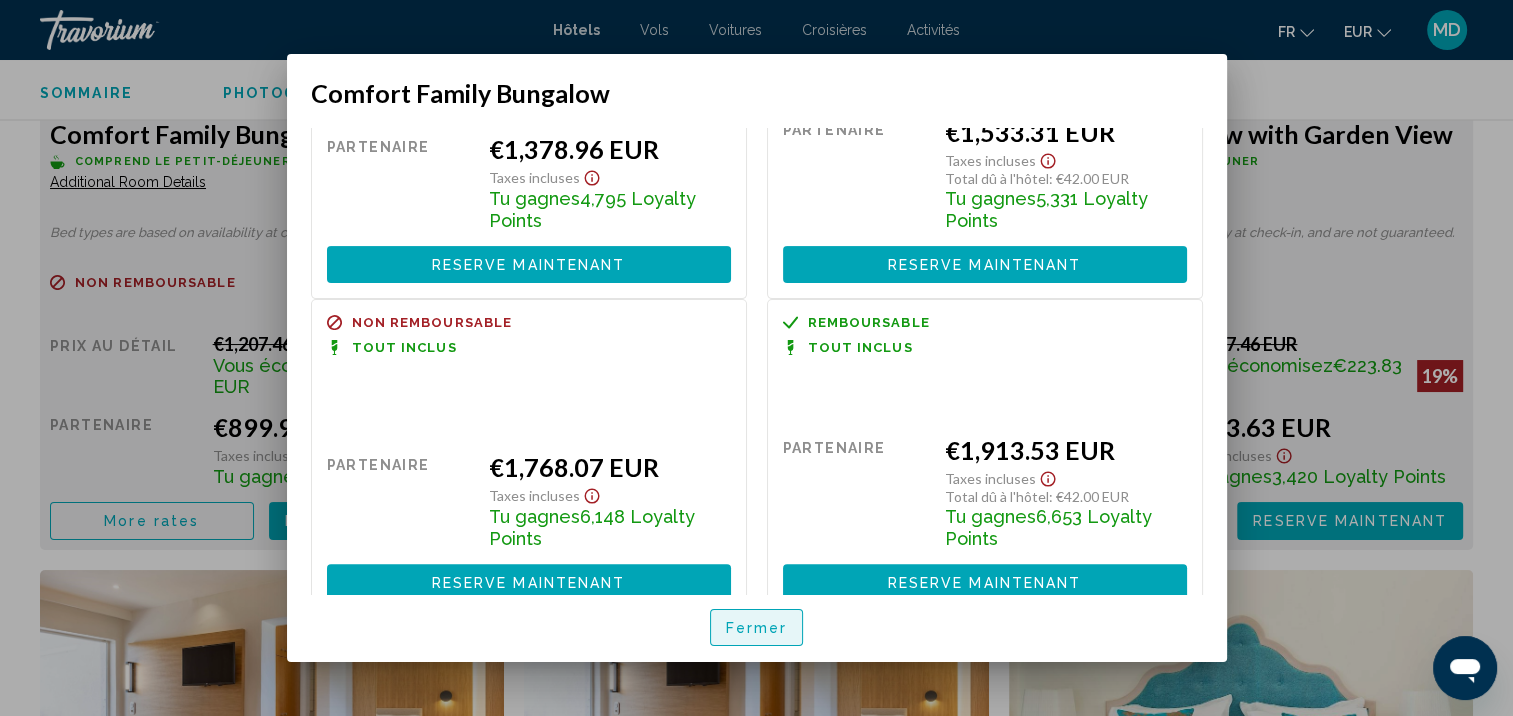 click on "Fermer" at bounding box center [757, 628] 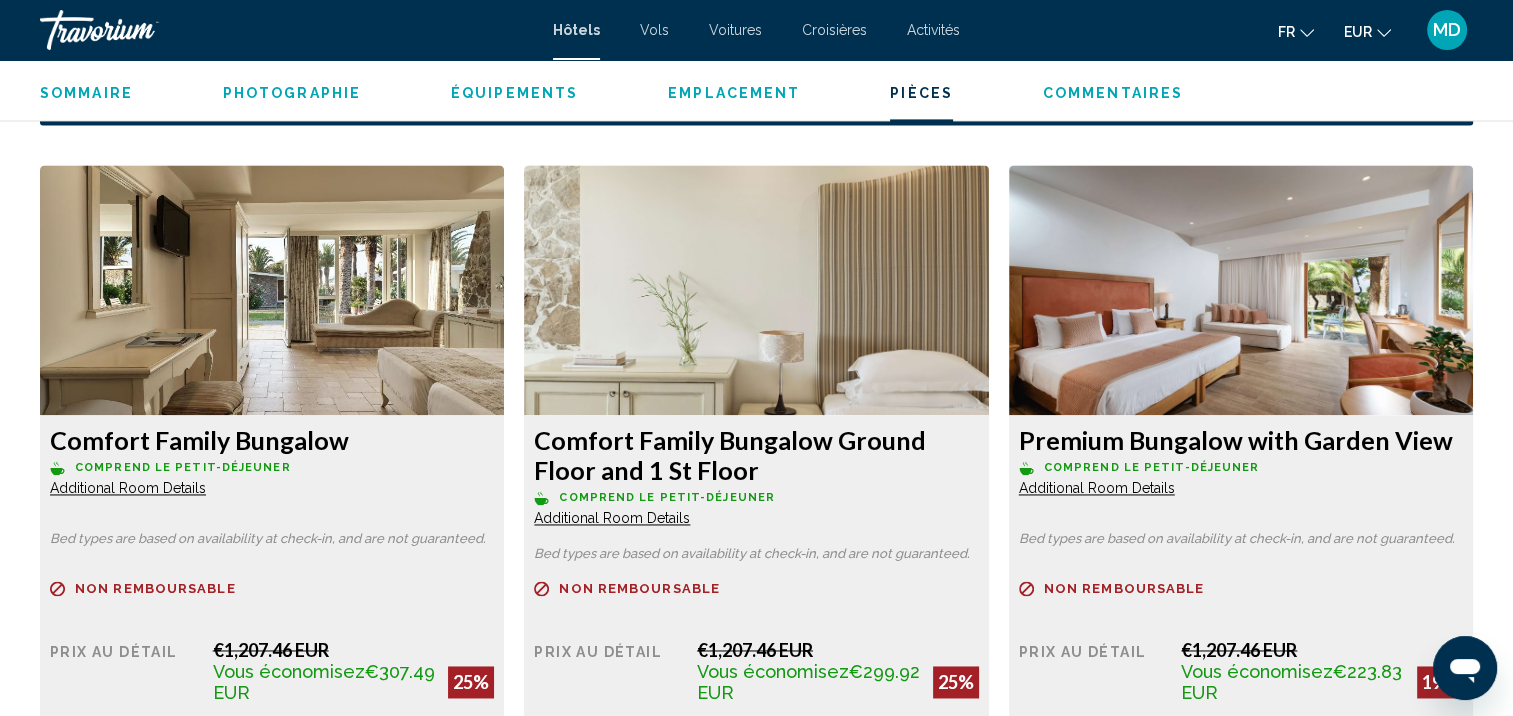 scroll, scrollTop: 2878, scrollLeft: 0, axis: vertical 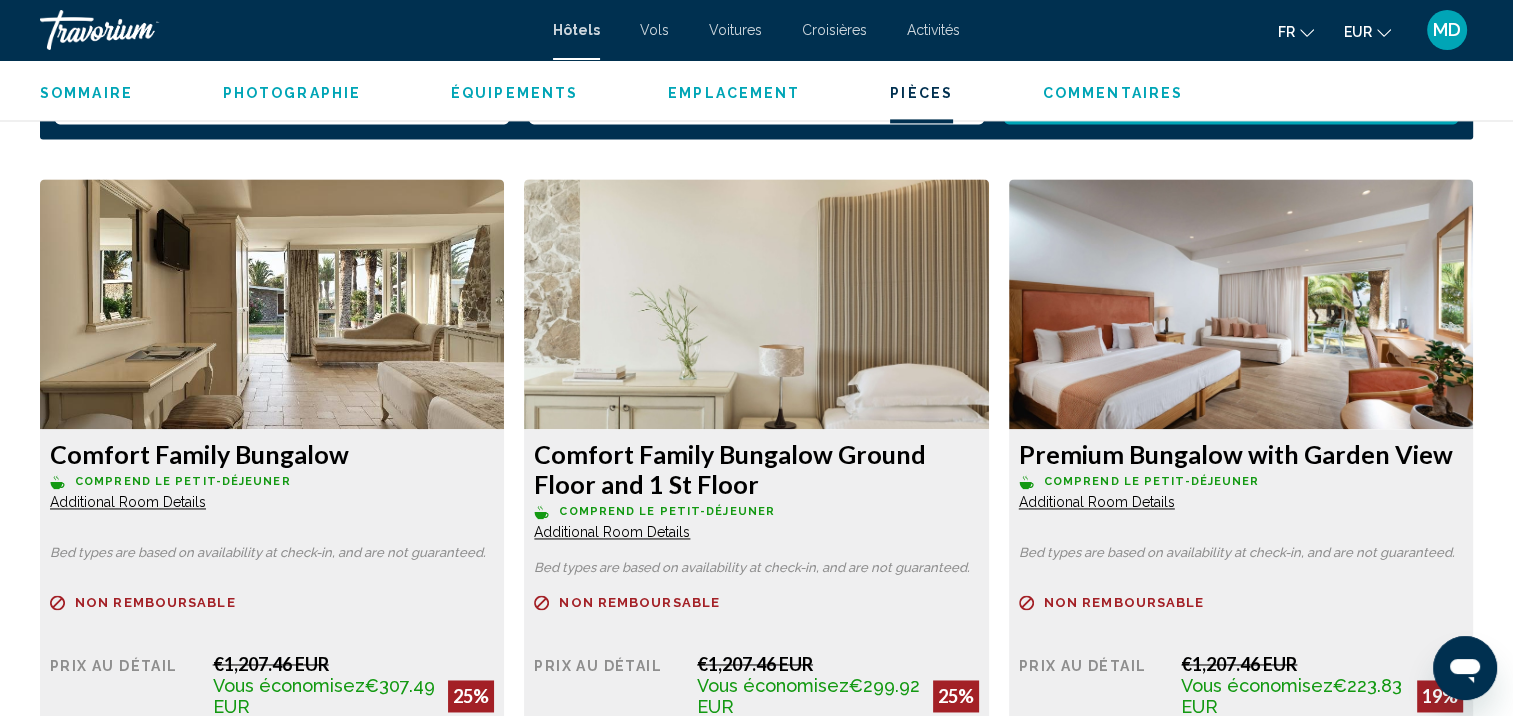 click on "Additional Room Details" at bounding box center [128, 502] 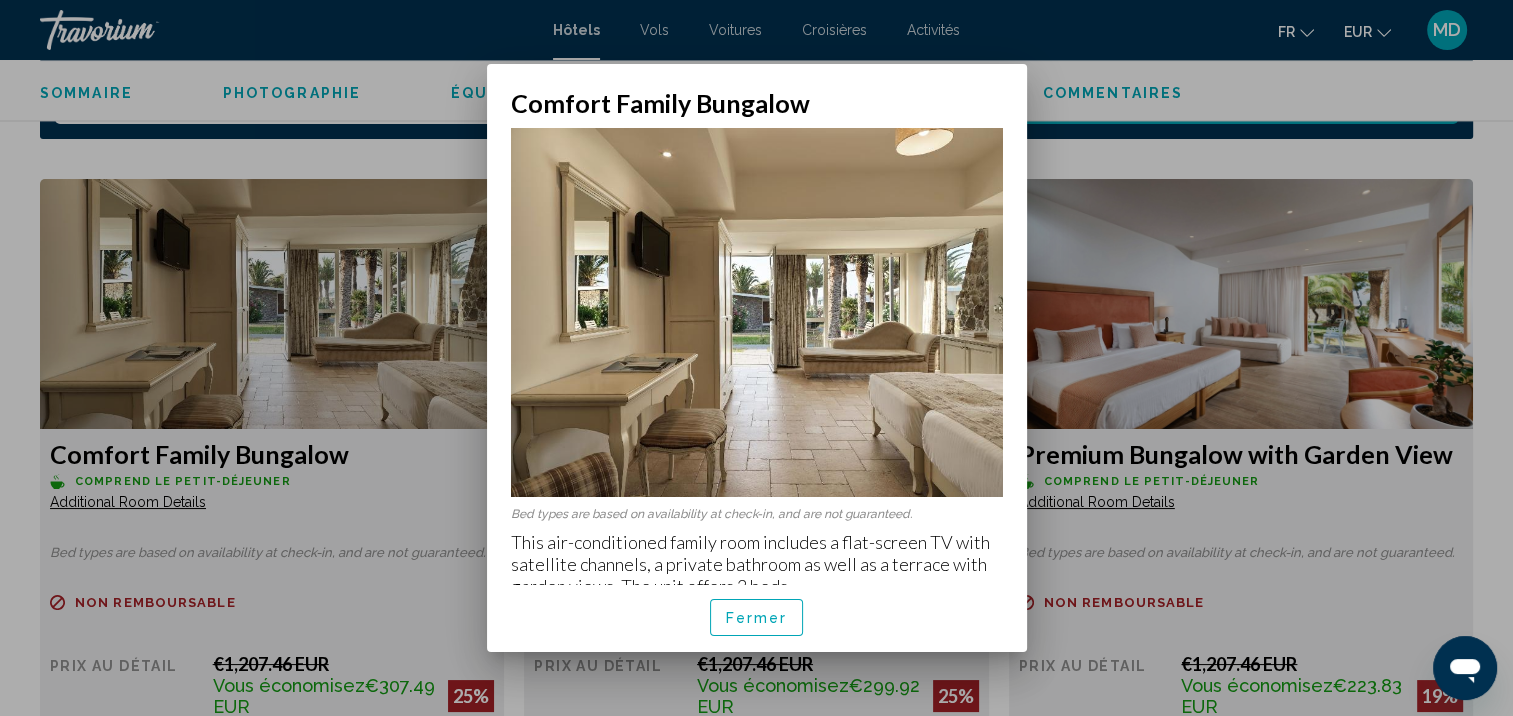 scroll, scrollTop: 0, scrollLeft: 0, axis: both 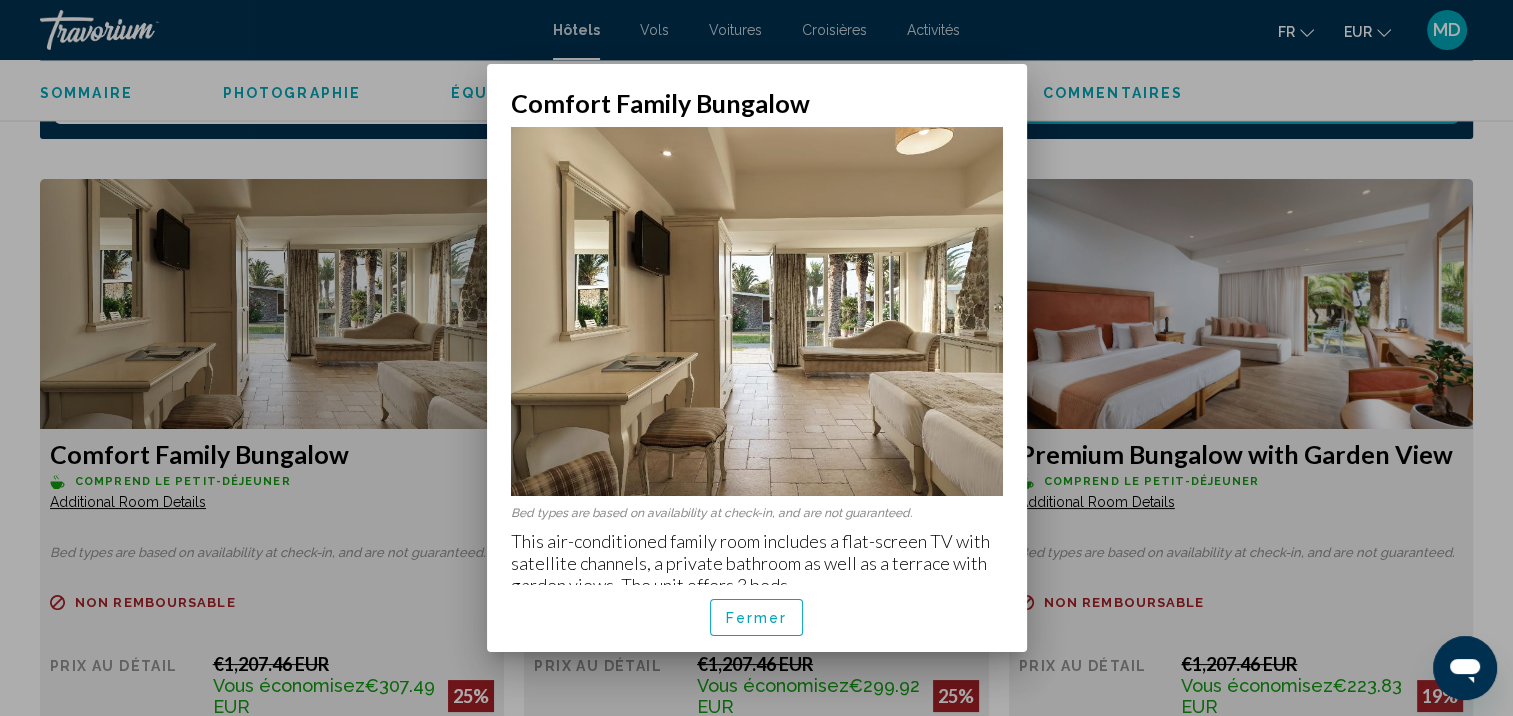 click on "Fermer" at bounding box center (757, 617) 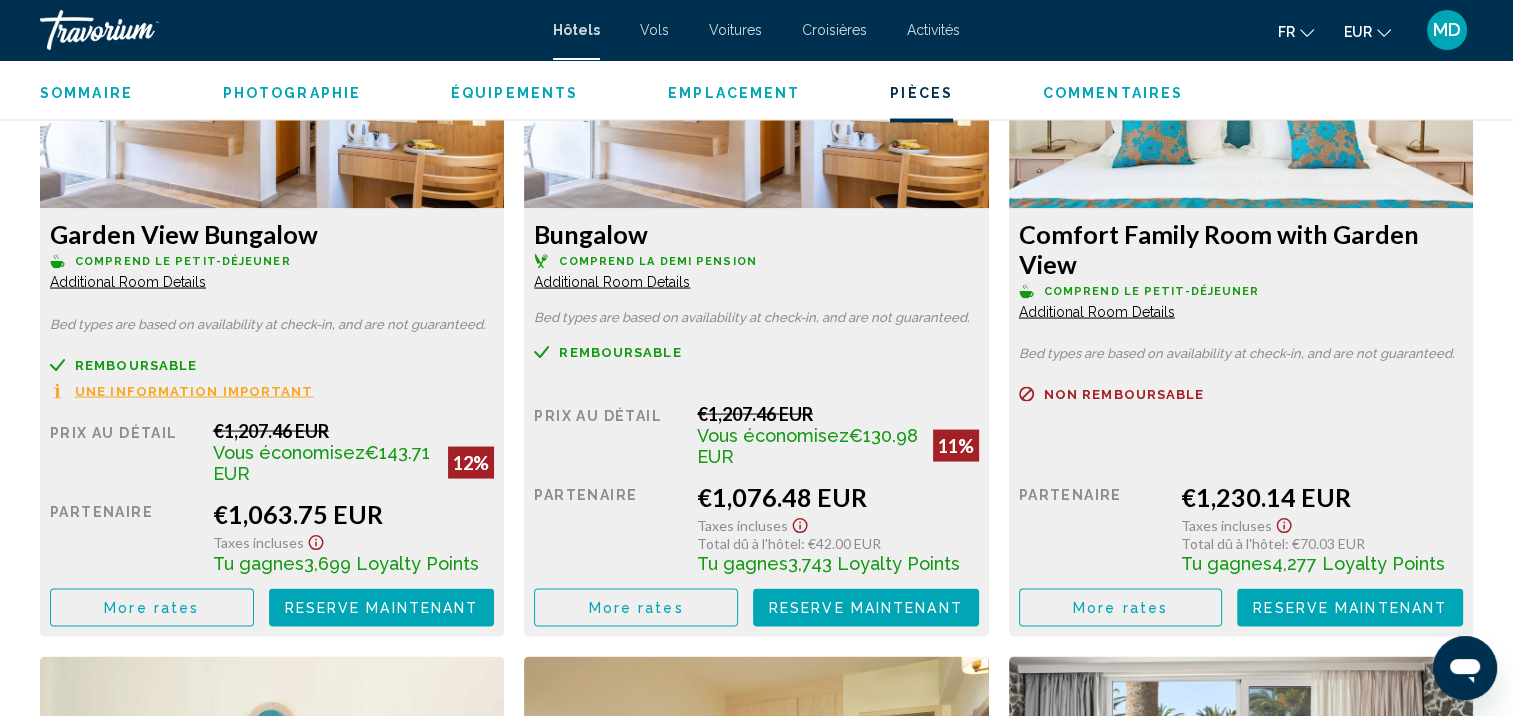 scroll, scrollTop: 3809, scrollLeft: 0, axis: vertical 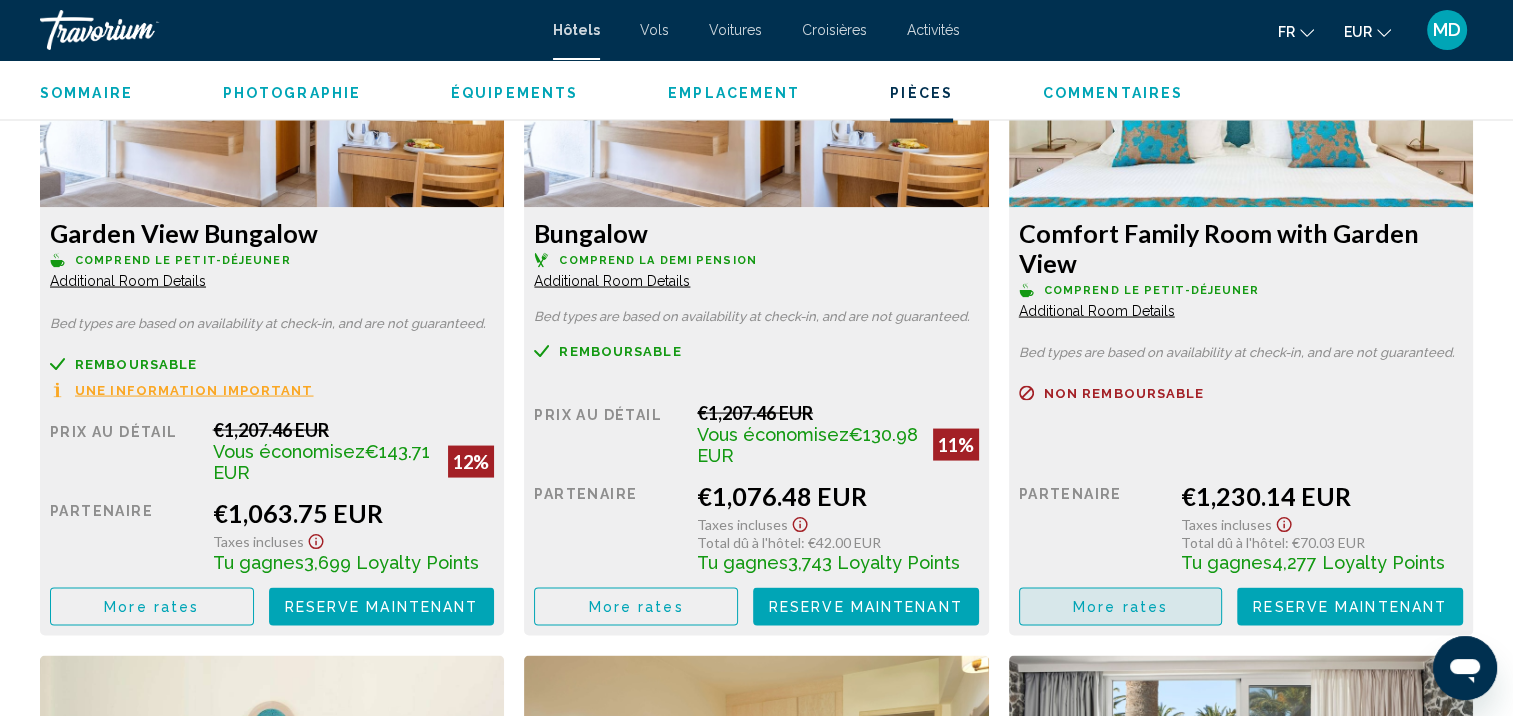 click on "More rates" at bounding box center [1121, 606] 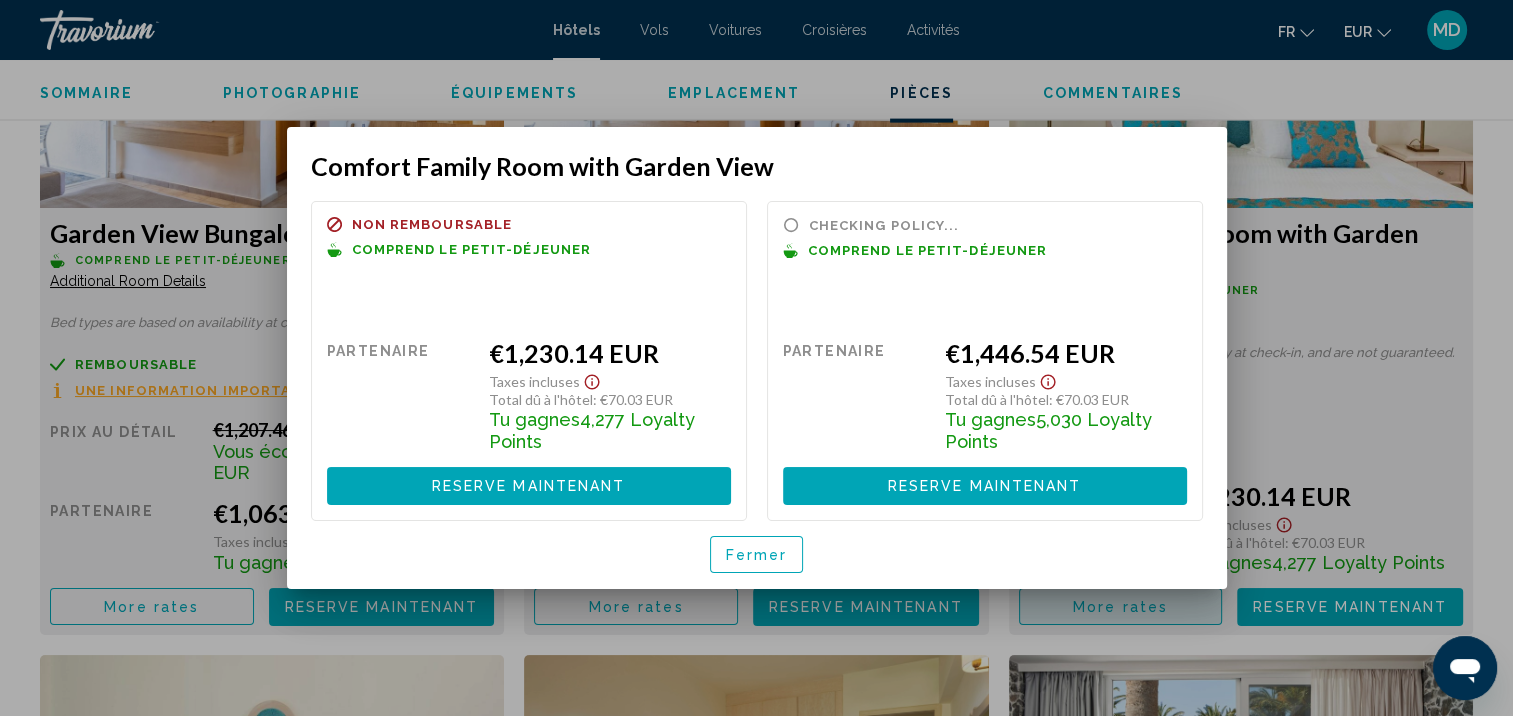 scroll, scrollTop: 0, scrollLeft: 0, axis: both 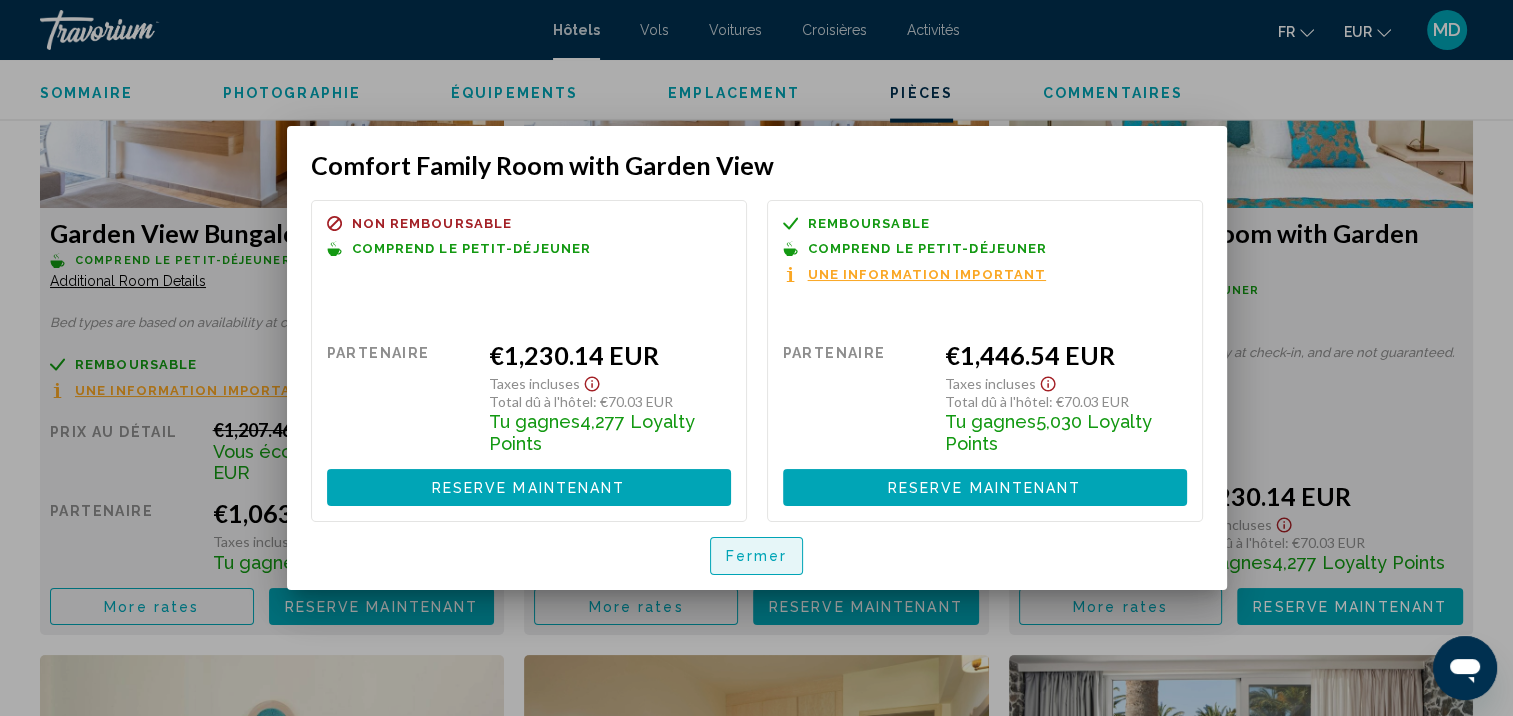 click on "Fermer" at bounding box center (757, 555) 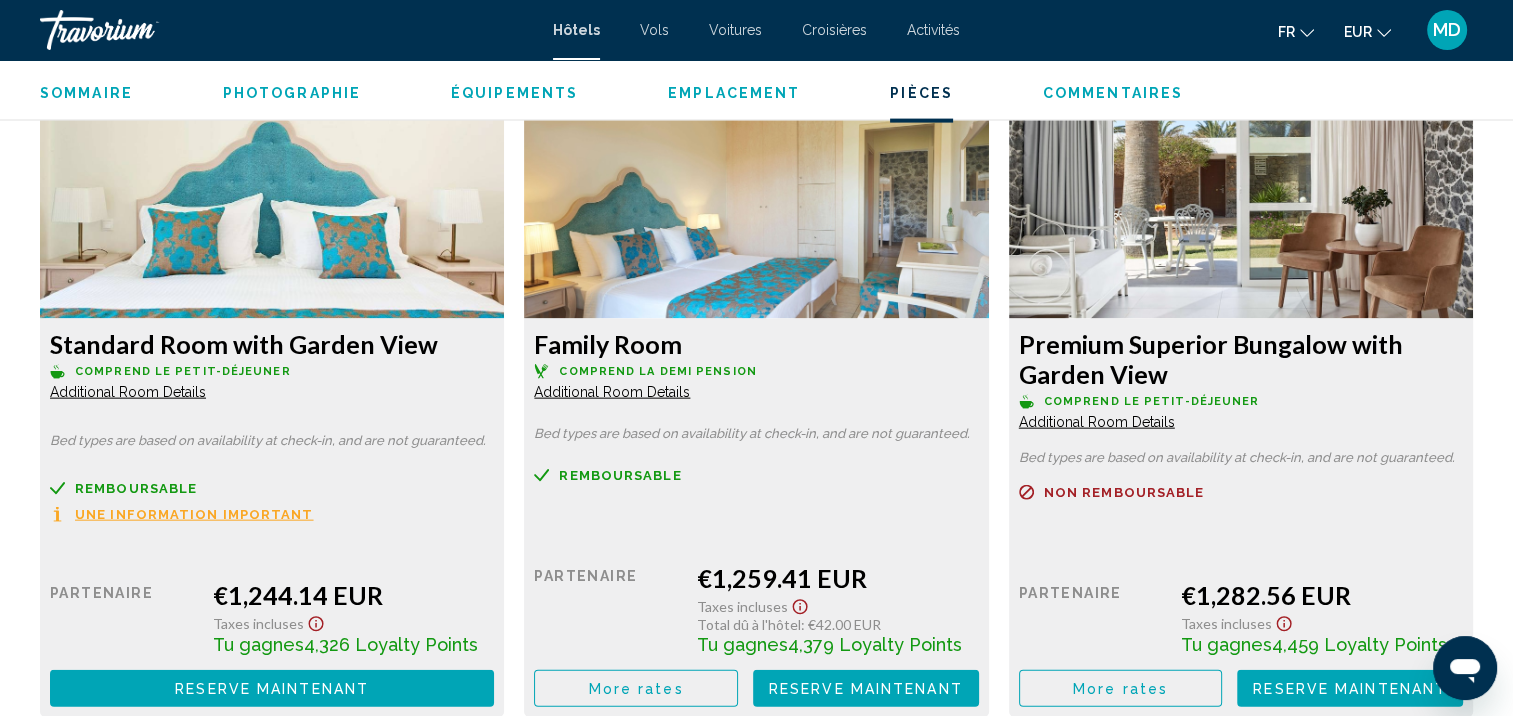scroll, scrollTop: 4468, scrollLeft: 0, axis: vertical 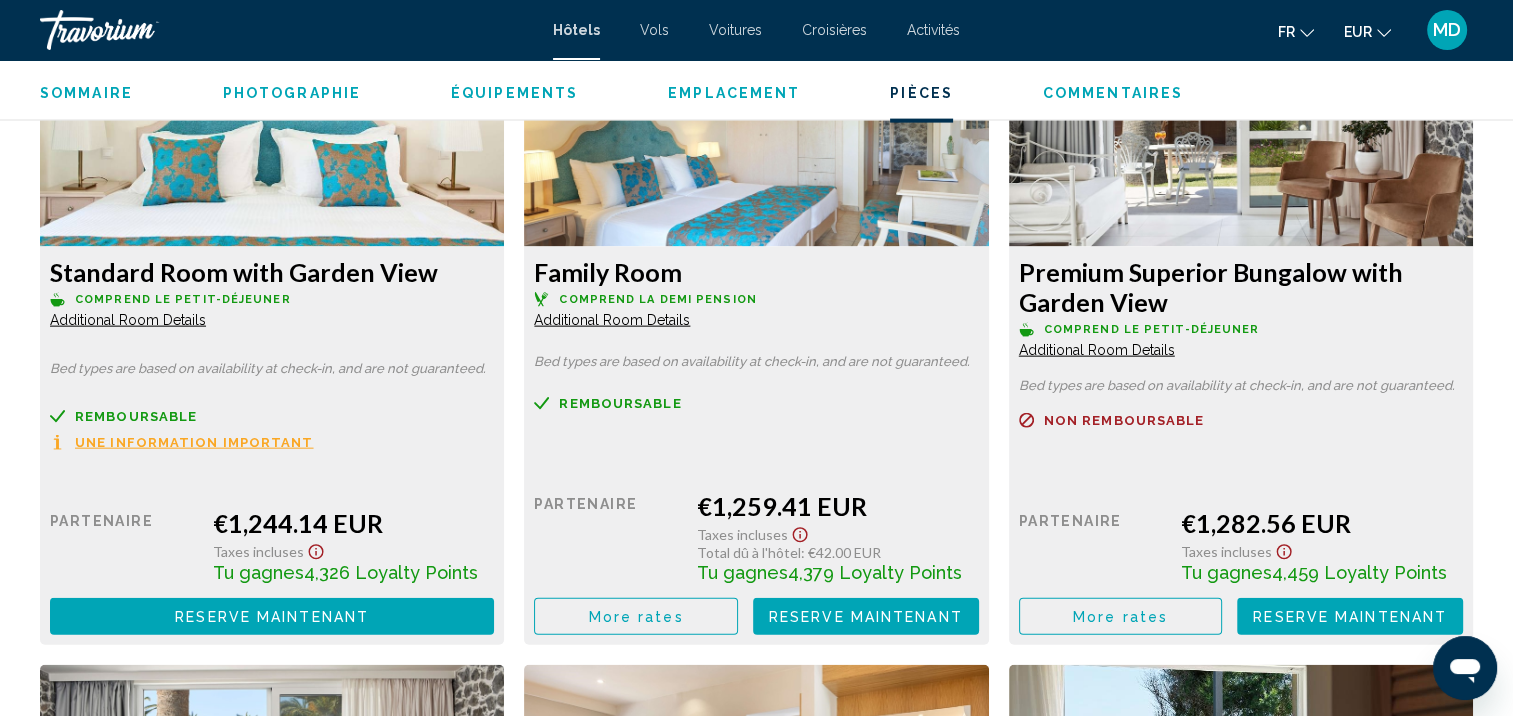 click on "More rates" at bounding box center (151, -749) 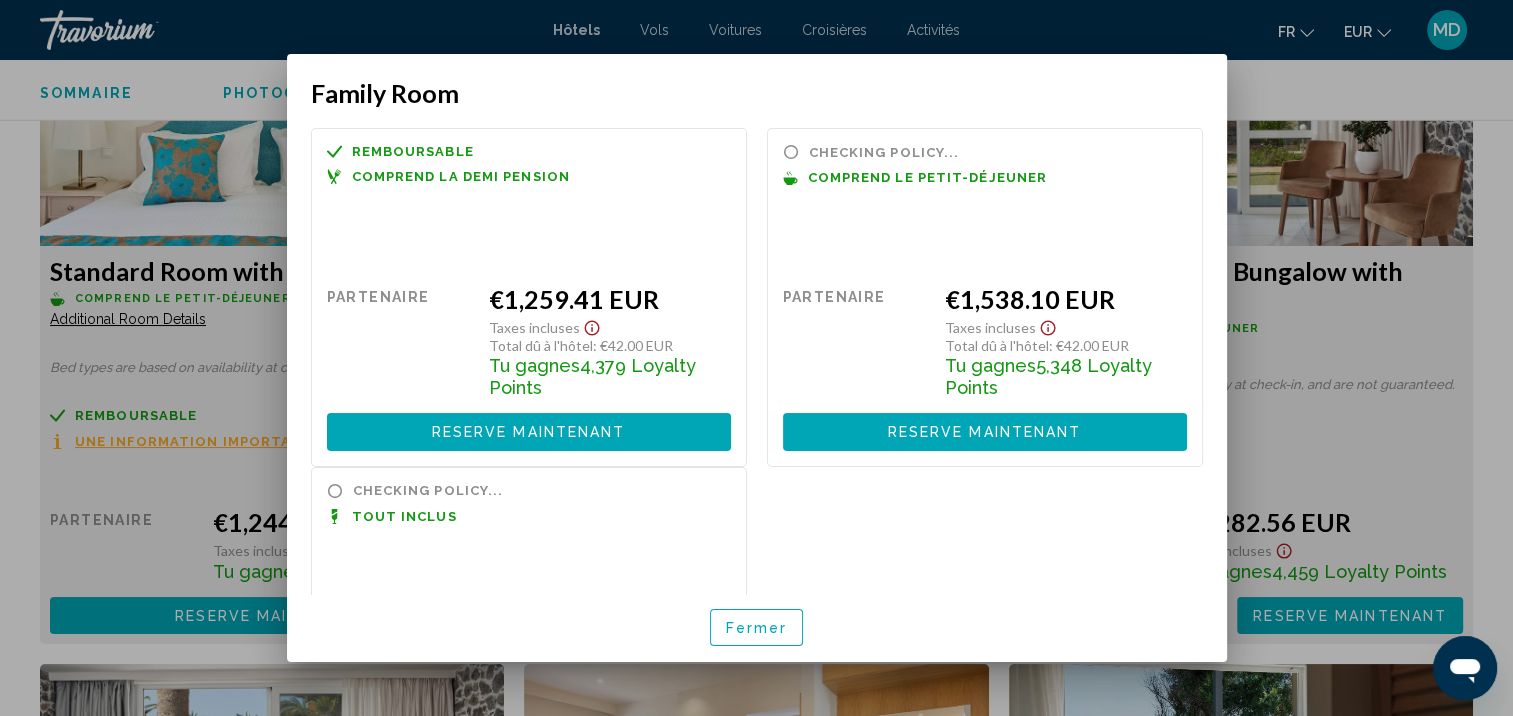 scroll, scrollTop: 0, scrollLeft: 0, axis: both 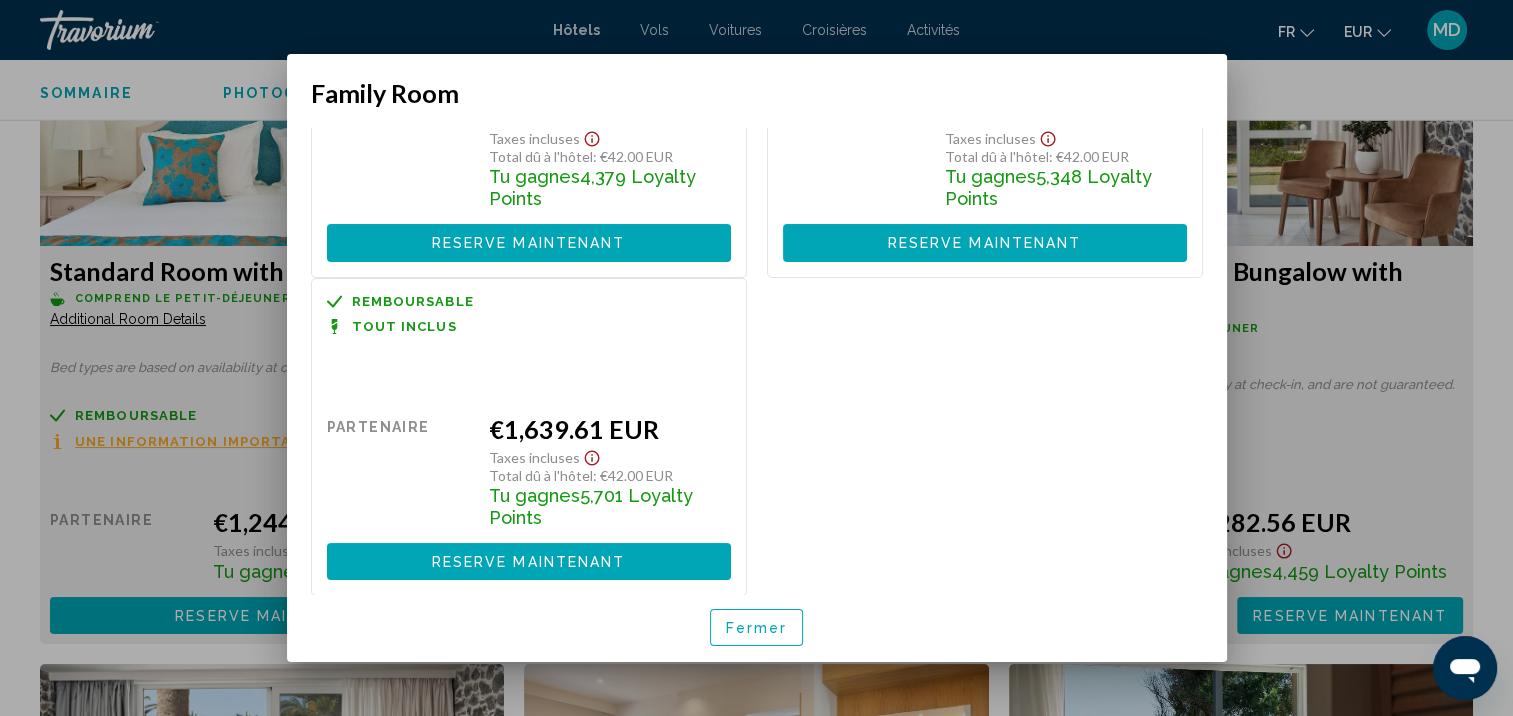click on "Fermer" at bounding box center [757, 628] 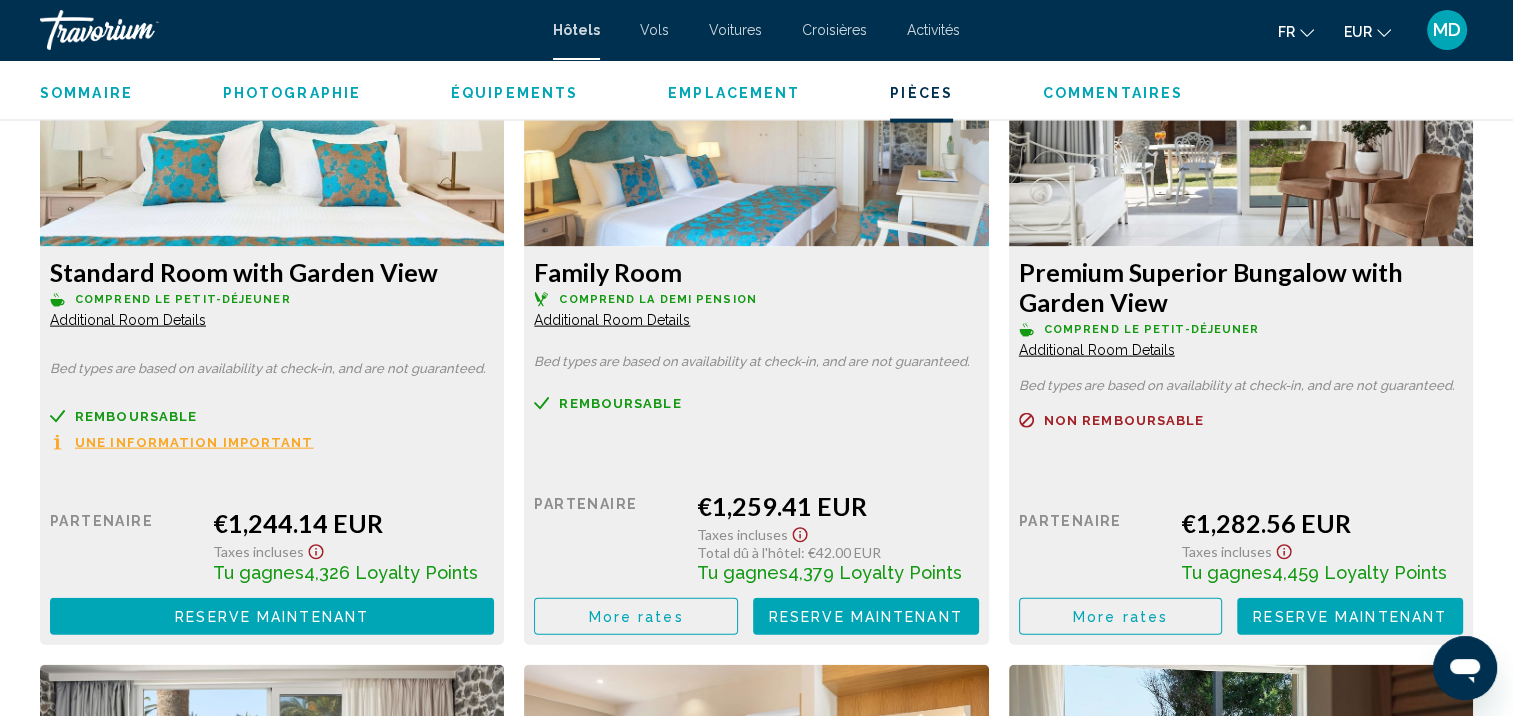 scroll, scrollTop: 4457, scrollLeft: 0, axis: vertical 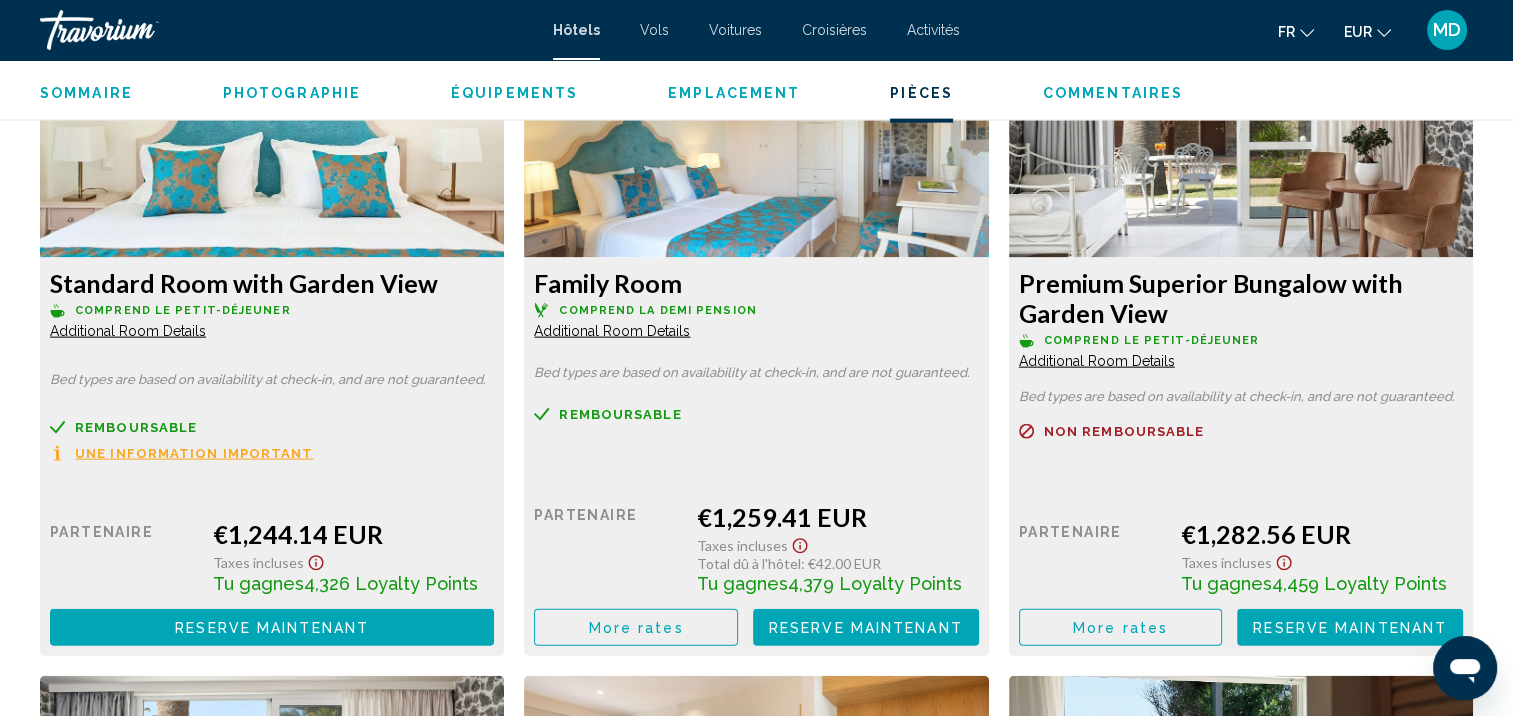 click on "Additional Room Details" at bounding box center [128, -1077] 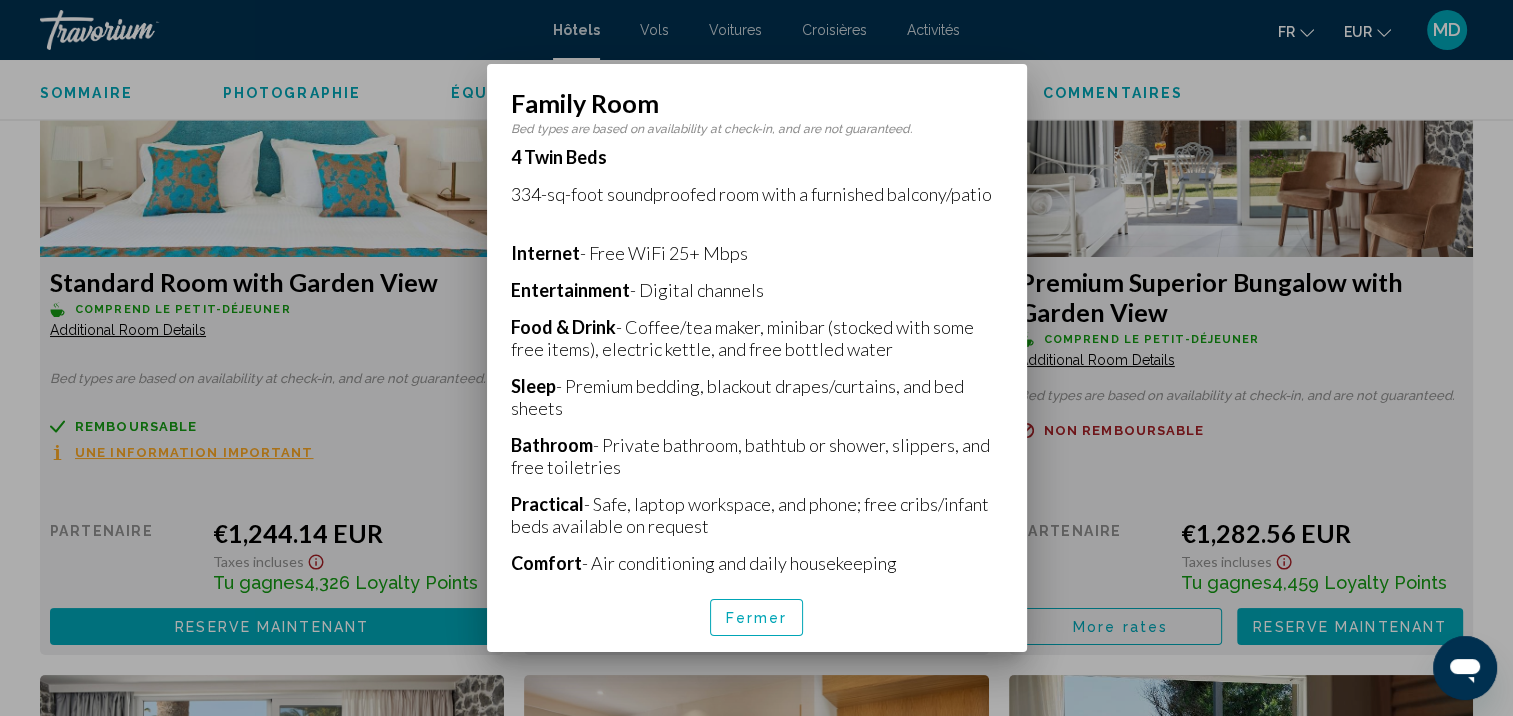 scroll, scrollTop: 366, scrollLeft: 0, axis: vertical 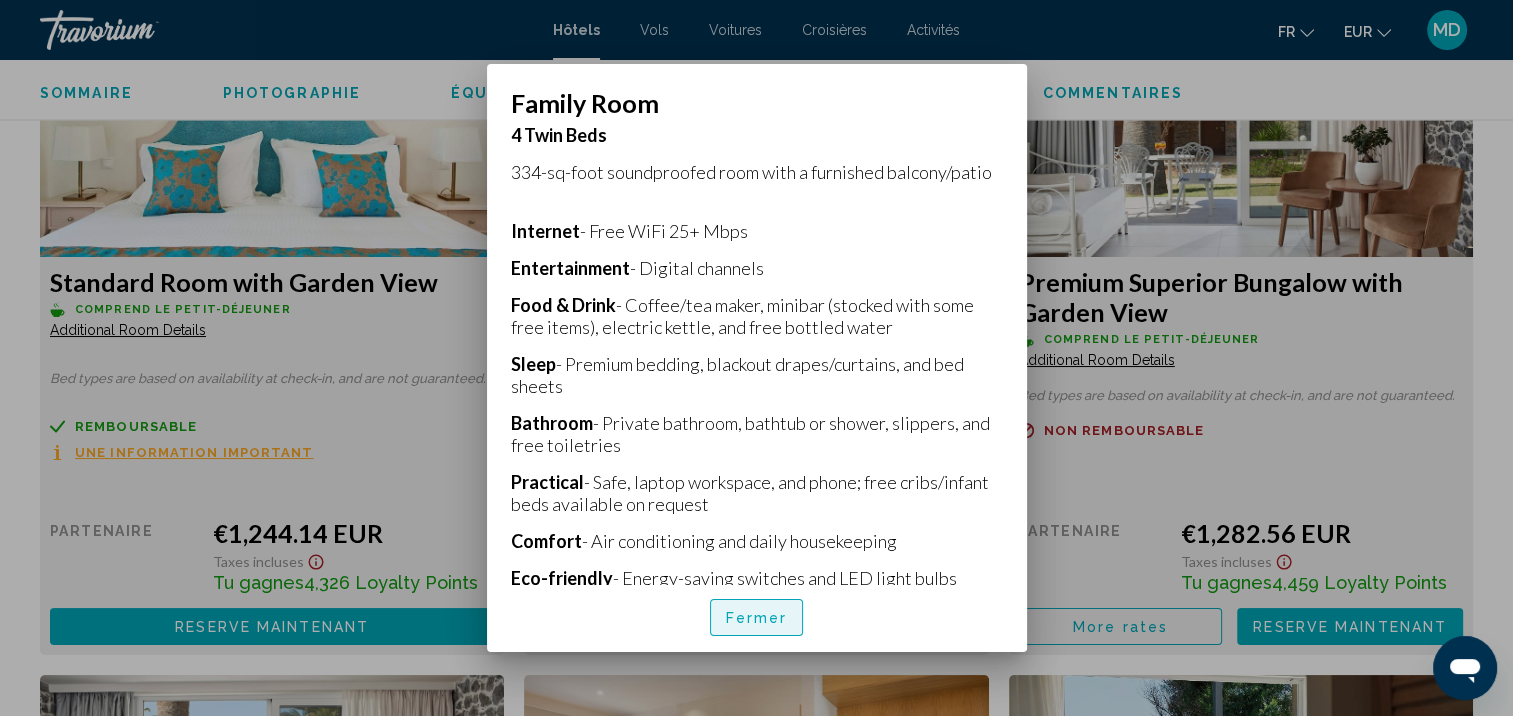 click on "Fermer" at bounding box center (757, 618) 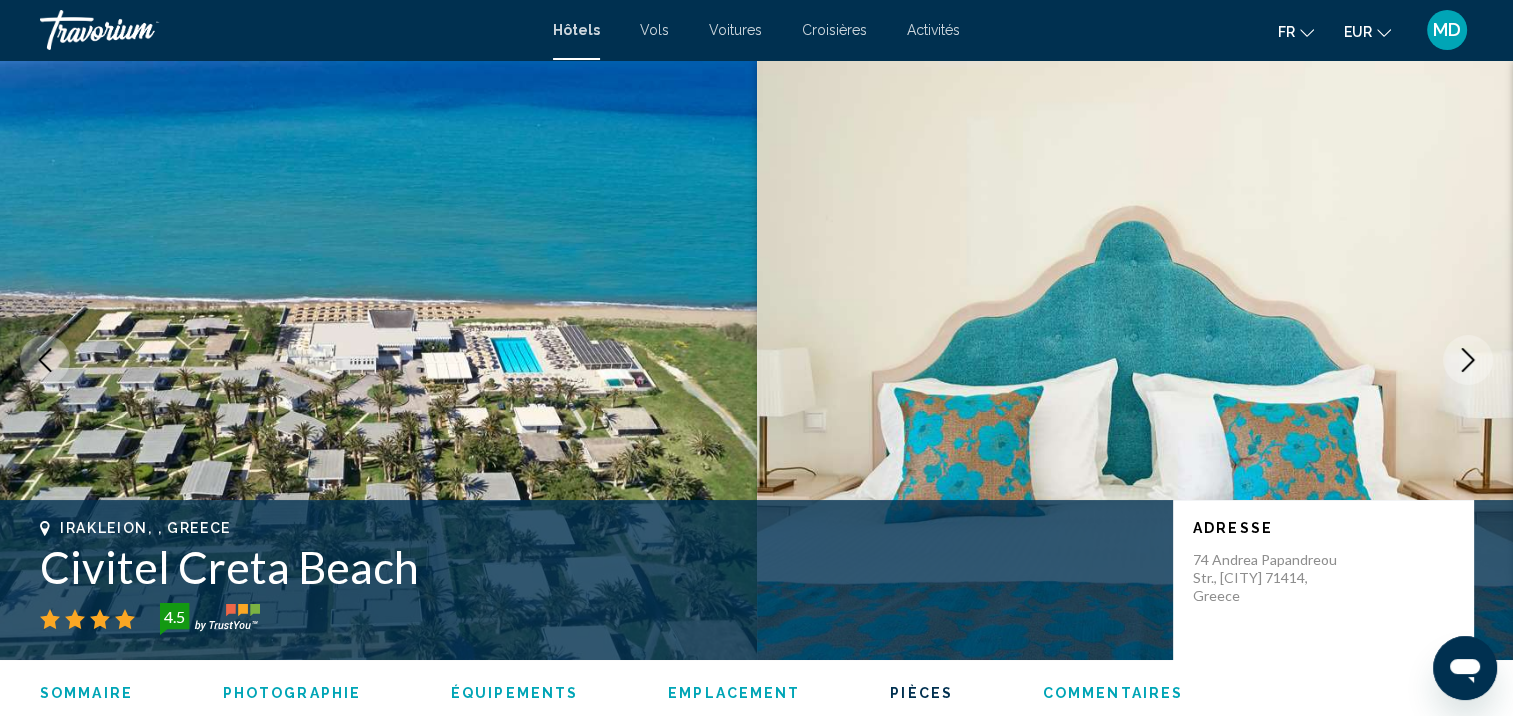 scroll, scrollTop: 4457, scrollLeft: 0, axis: vertical 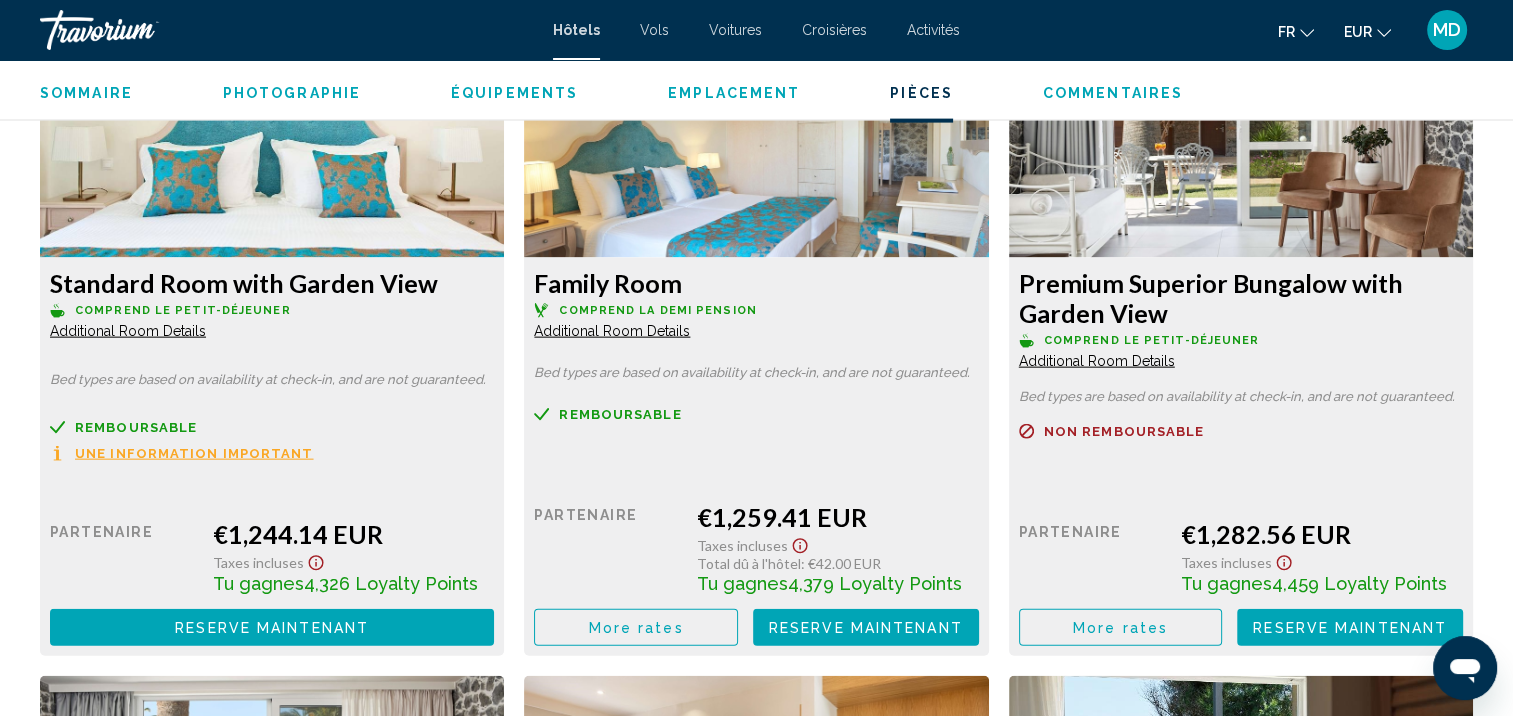 click on "More rates" at bounding box center [151, -738] 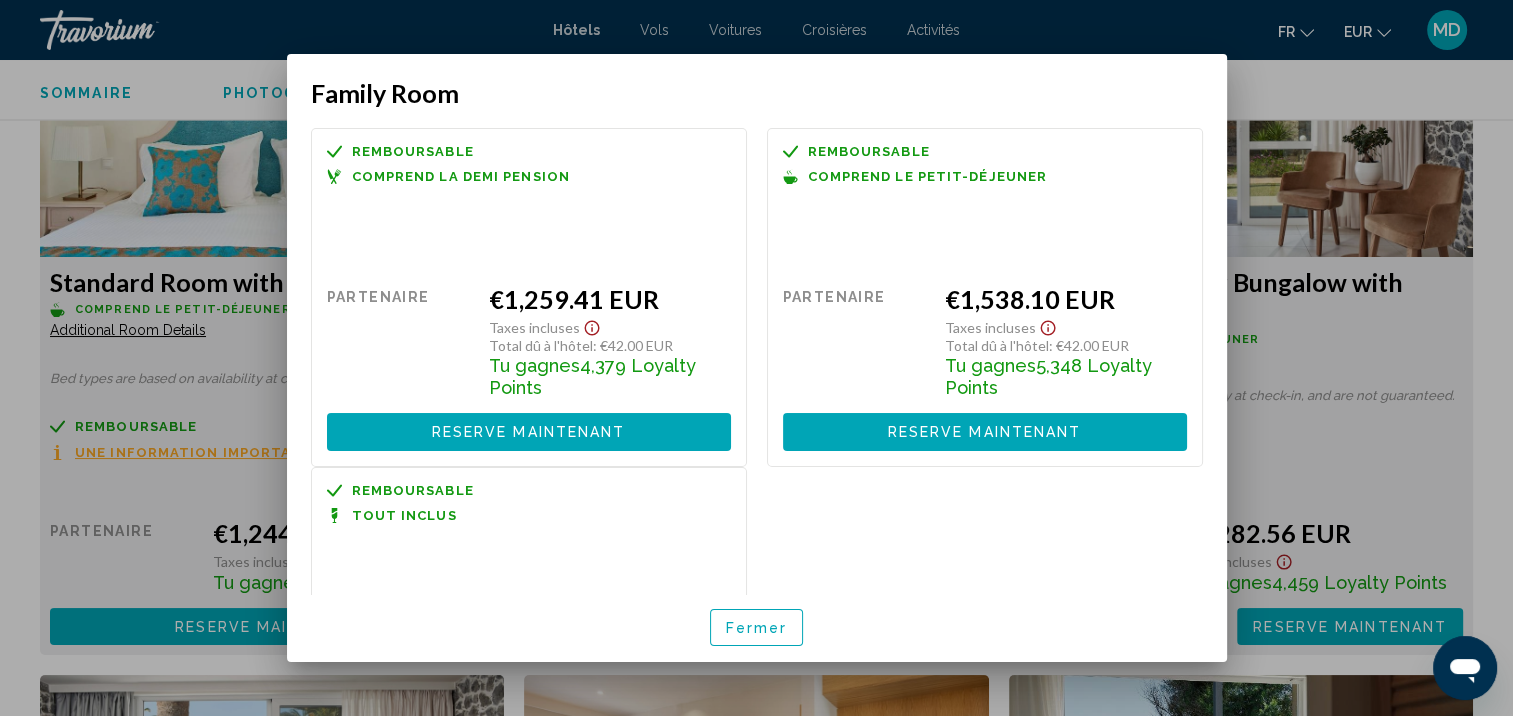 scroll, scrollTop: 189, scrollLeft: 0, axis: vertical 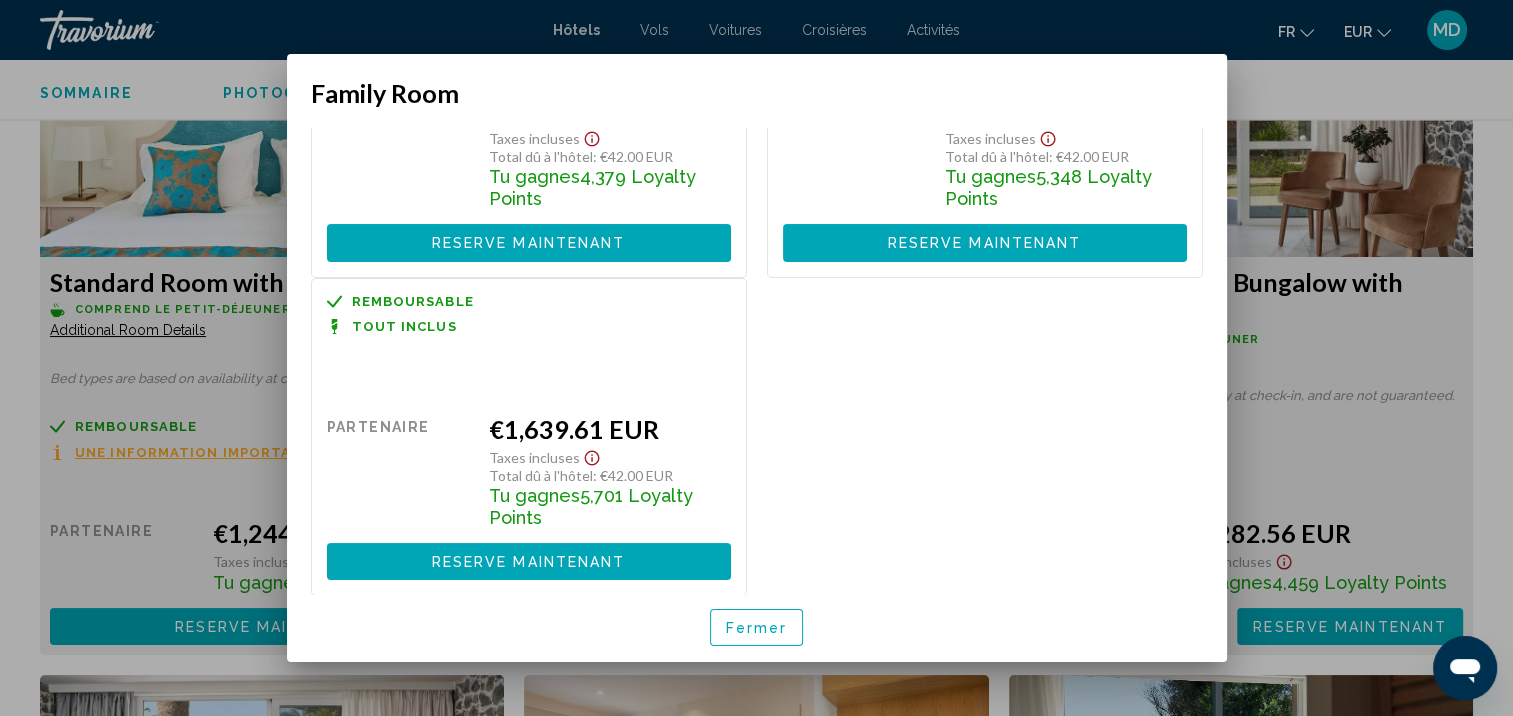 click on "Fermer" at bounding box center [757, 628] 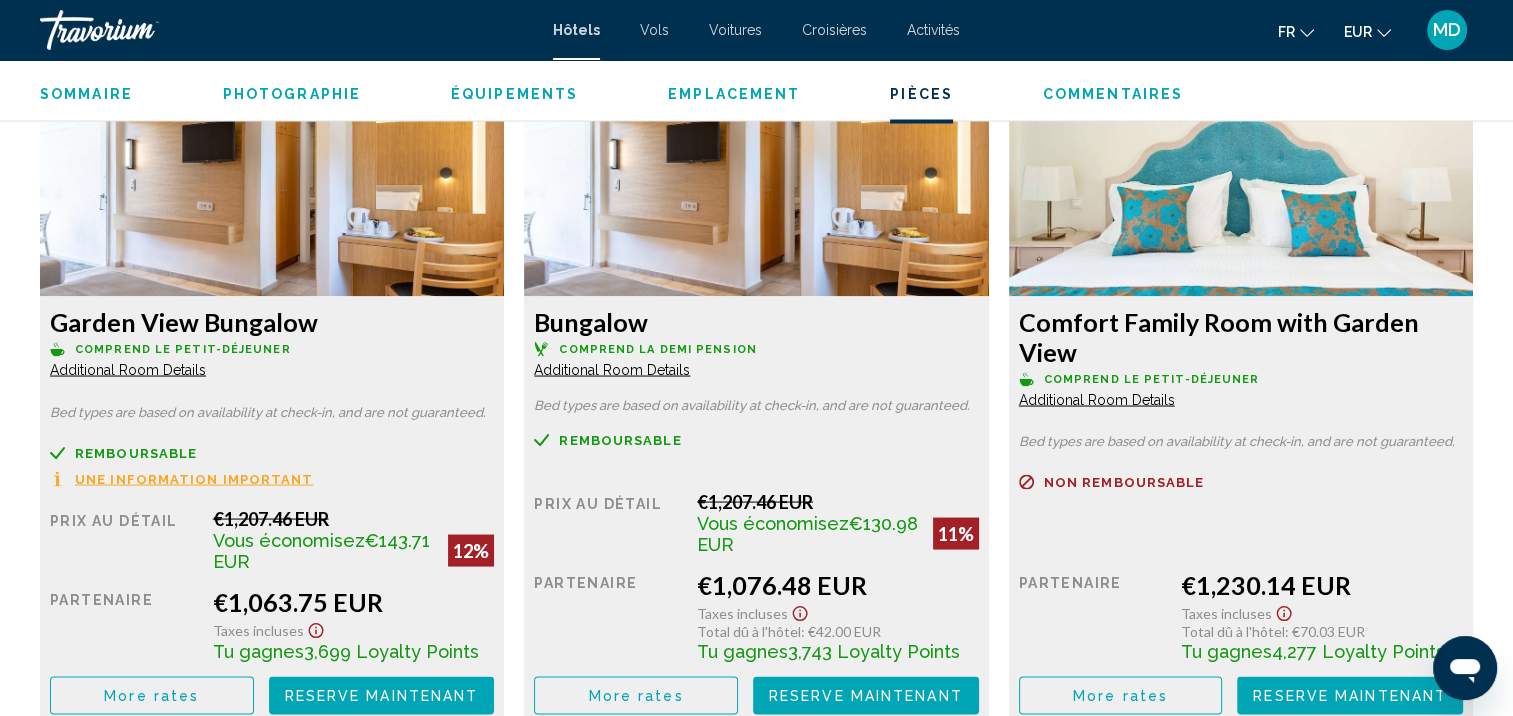 scroll, scrollTop: 3761, scrollLeft: 0, axis: vertical 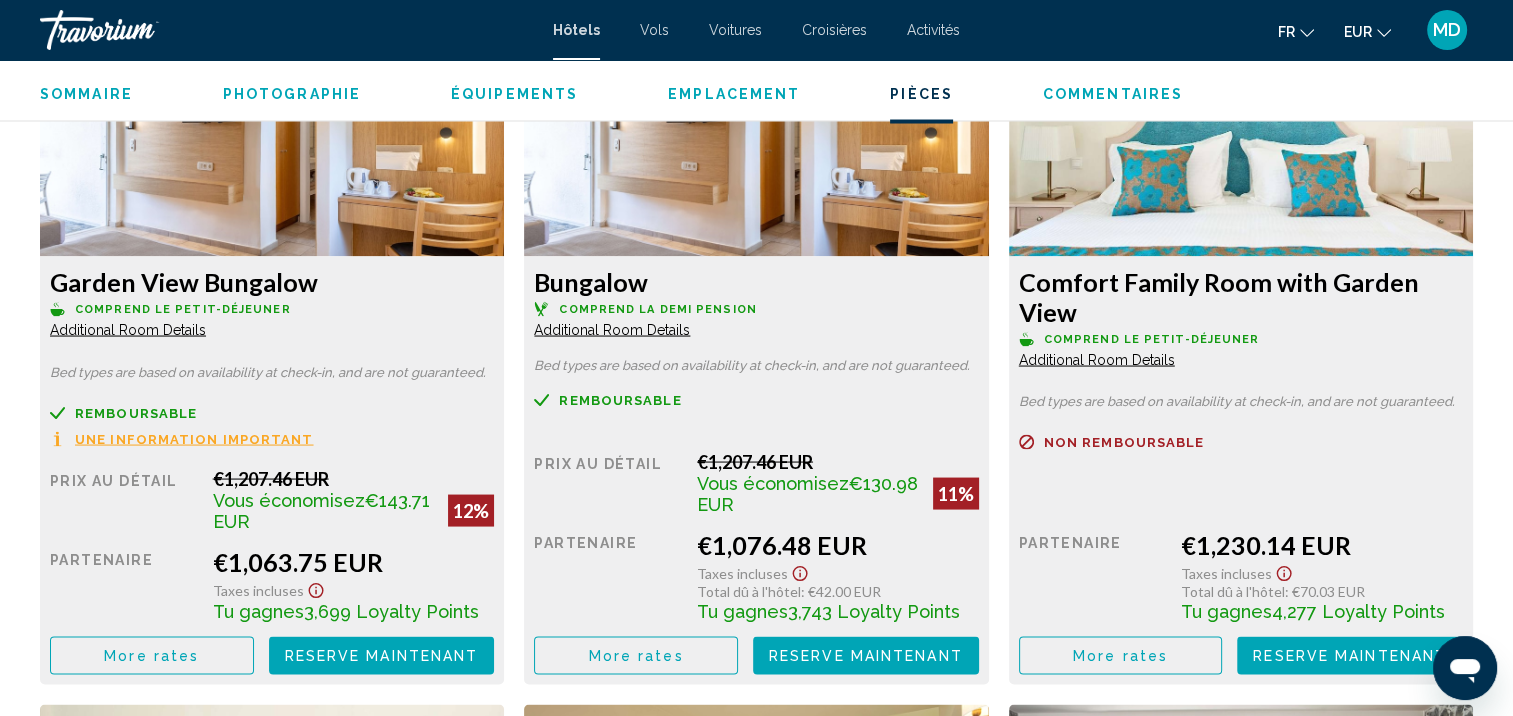 click on "More rates" at bounding box center [151, -42] 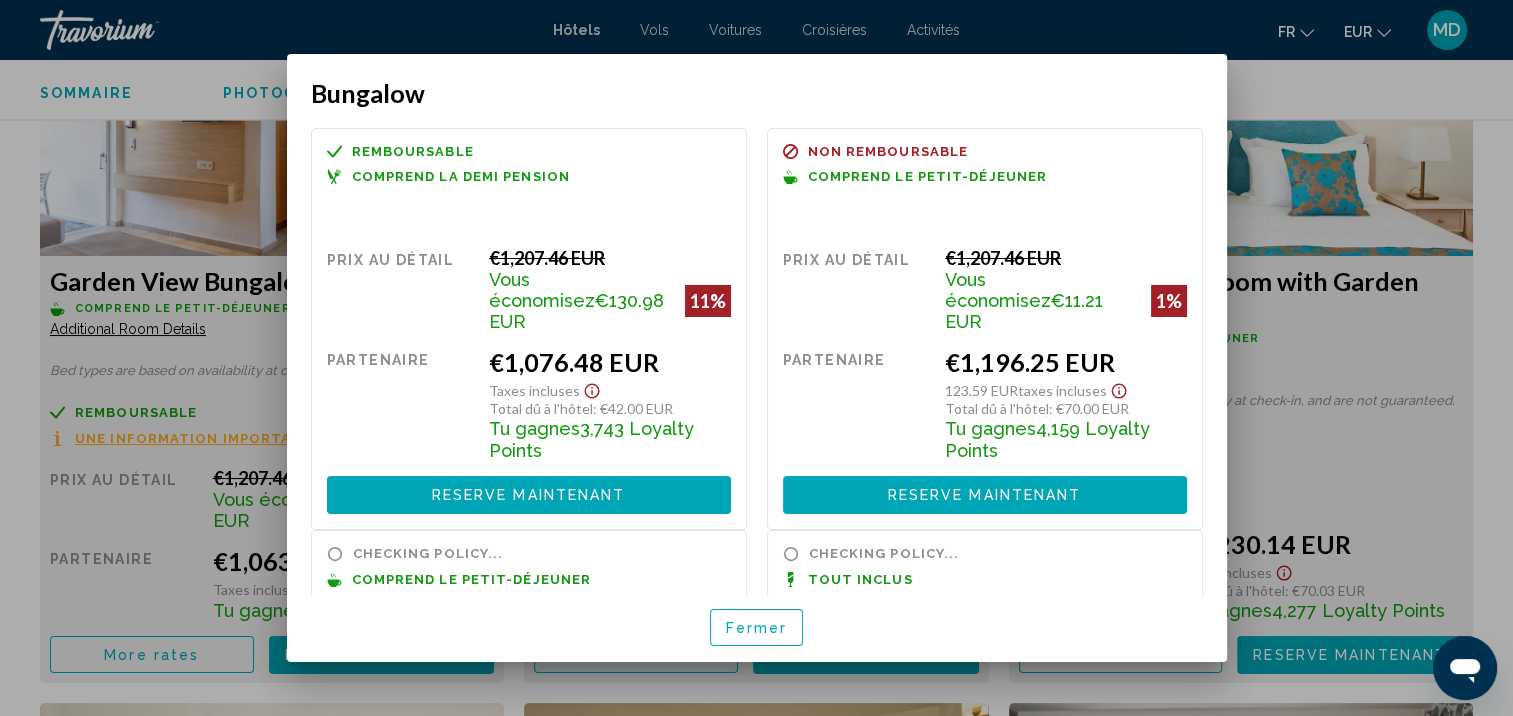 scroll, scrollTop: 0, scrollLeft: 0, axis: both 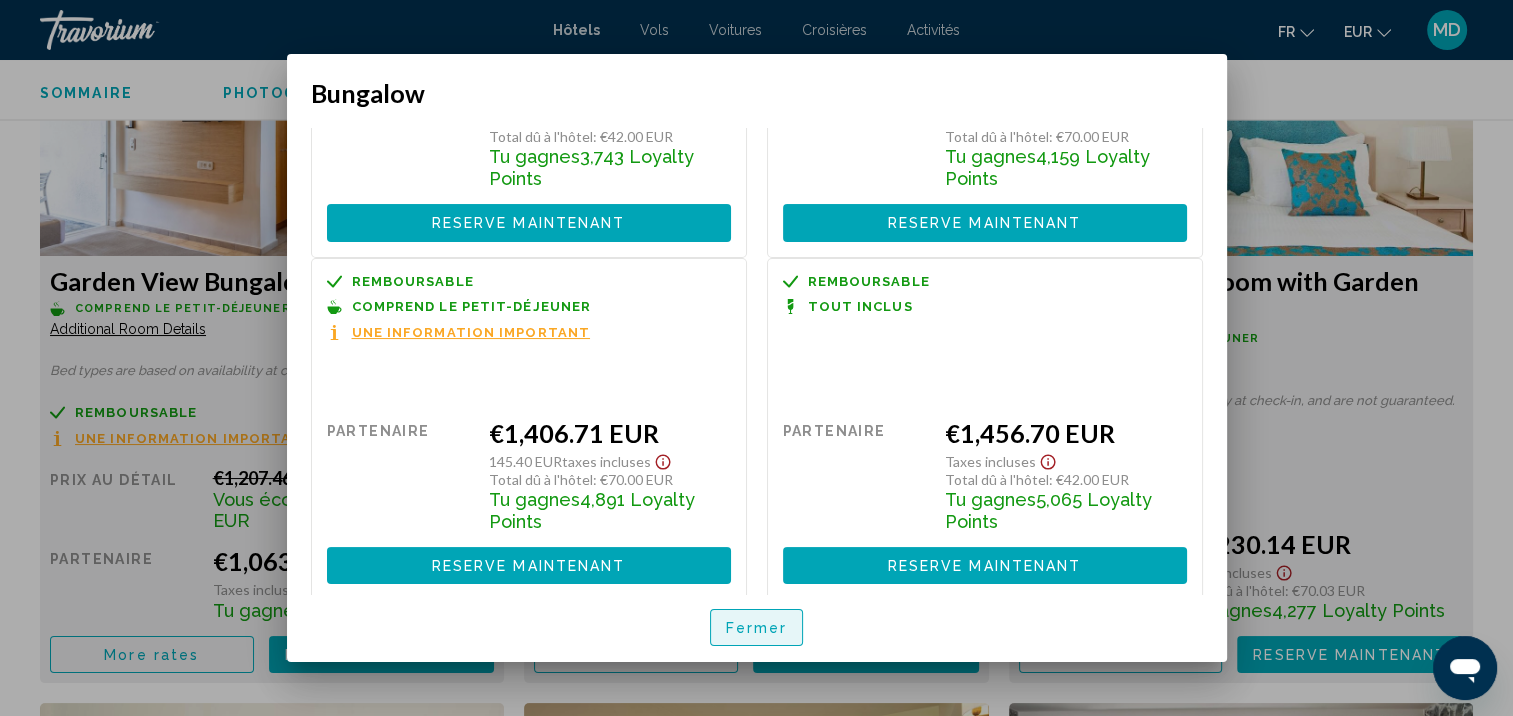 click on "Fermer" at bounding box center (757, 628) 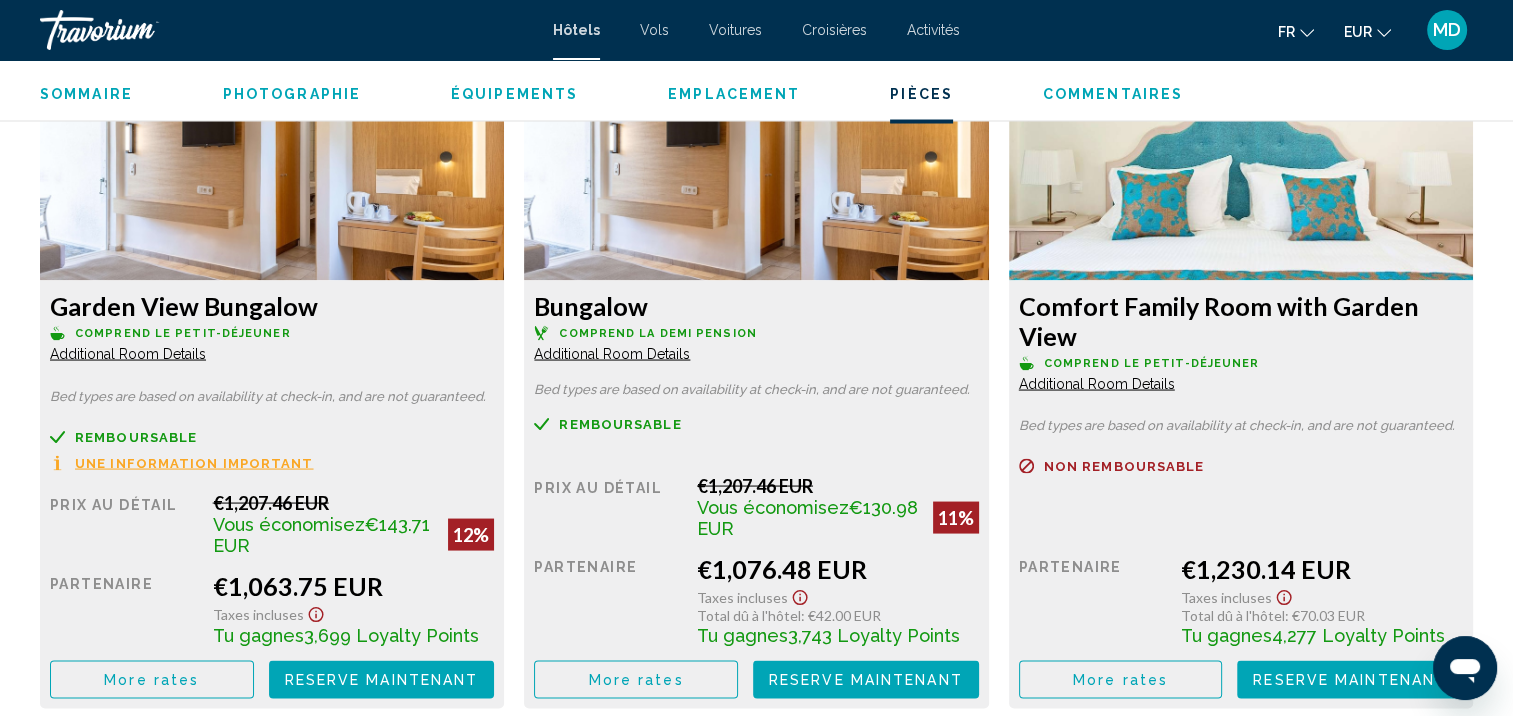 scroll, scrollTop: 3738, scrollLeft: 0, axis: vertical 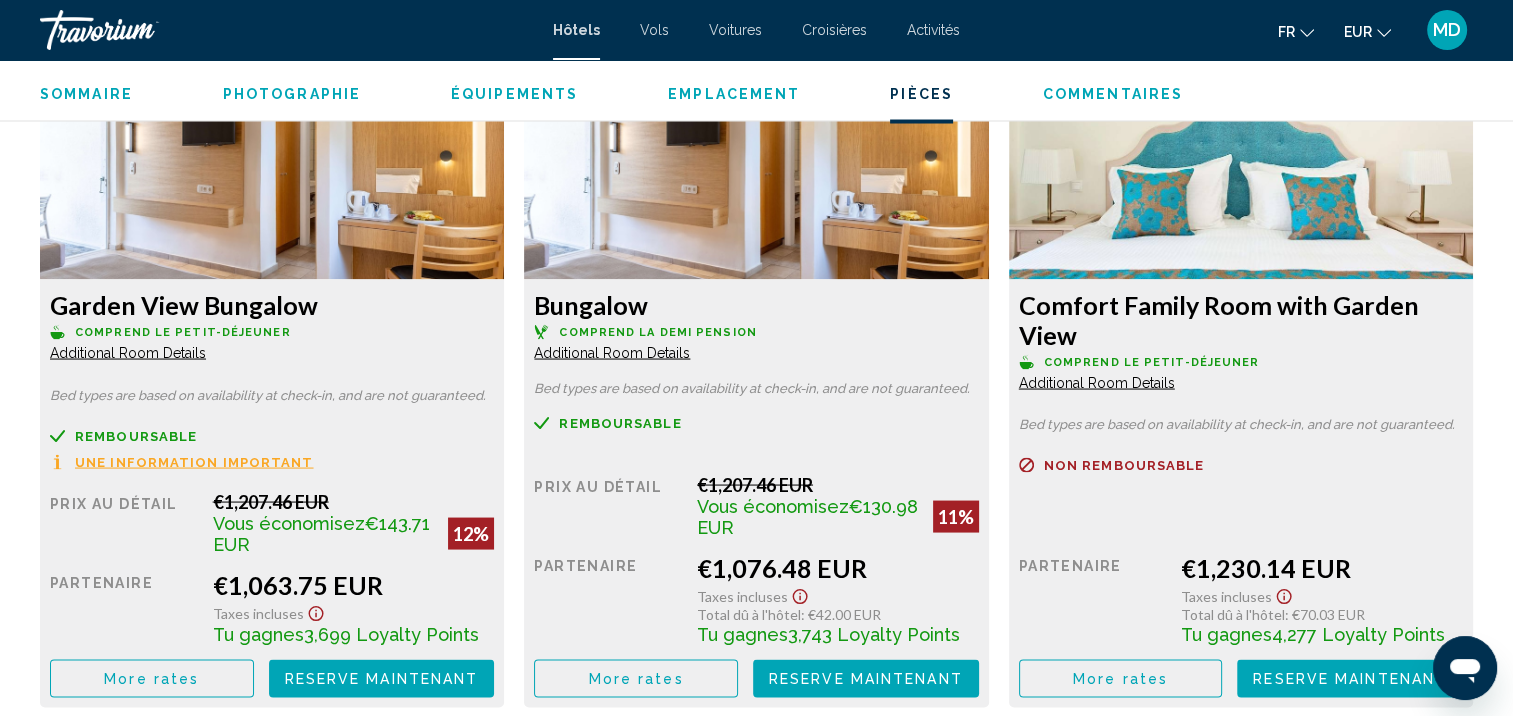 click on "More rates" at bounding box center (152, -20) 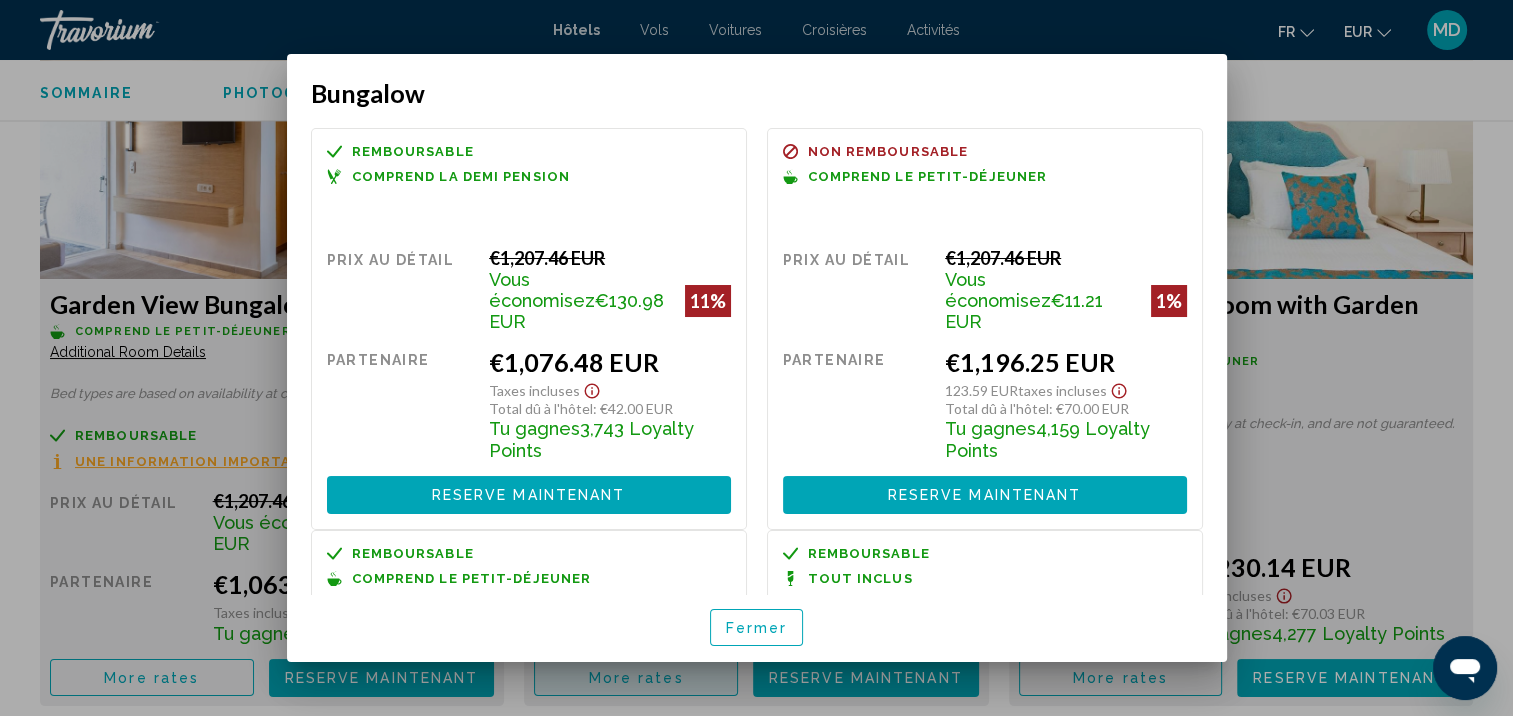 scroll, scrollTop: 0, scrollLeft: 0, axis: both 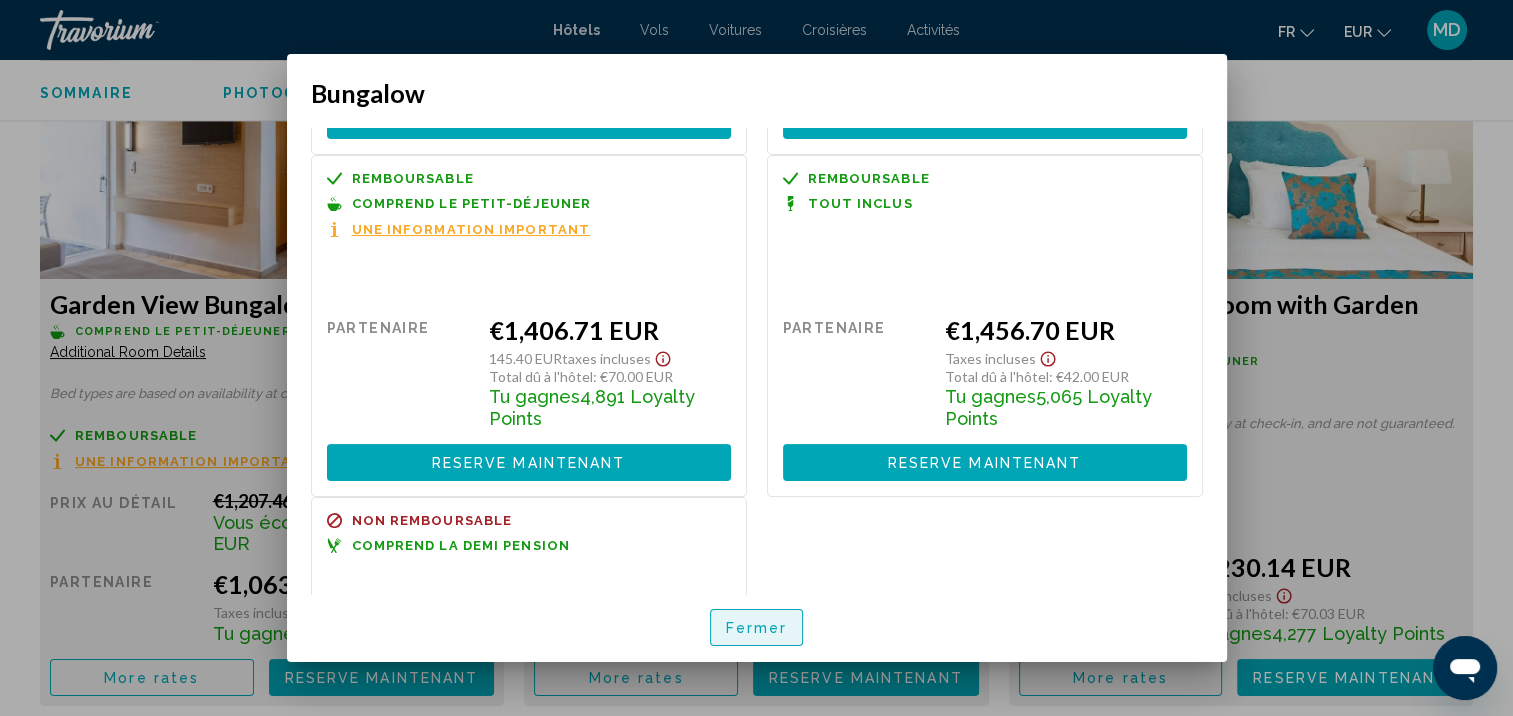 click on "Fermer" at bounding box center (757, 627) 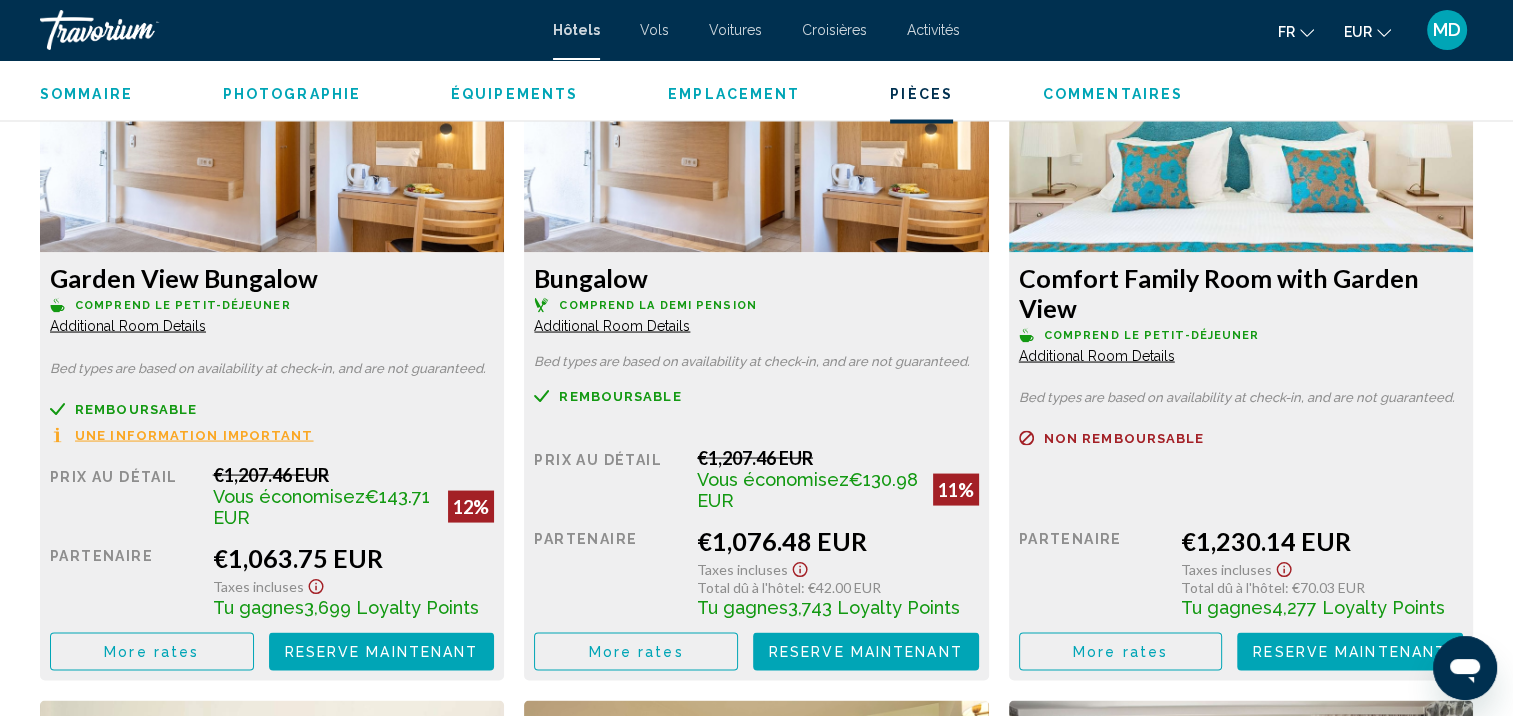 scroll, scrollTop: 3763, scrollLeft: 0, axis: vertical 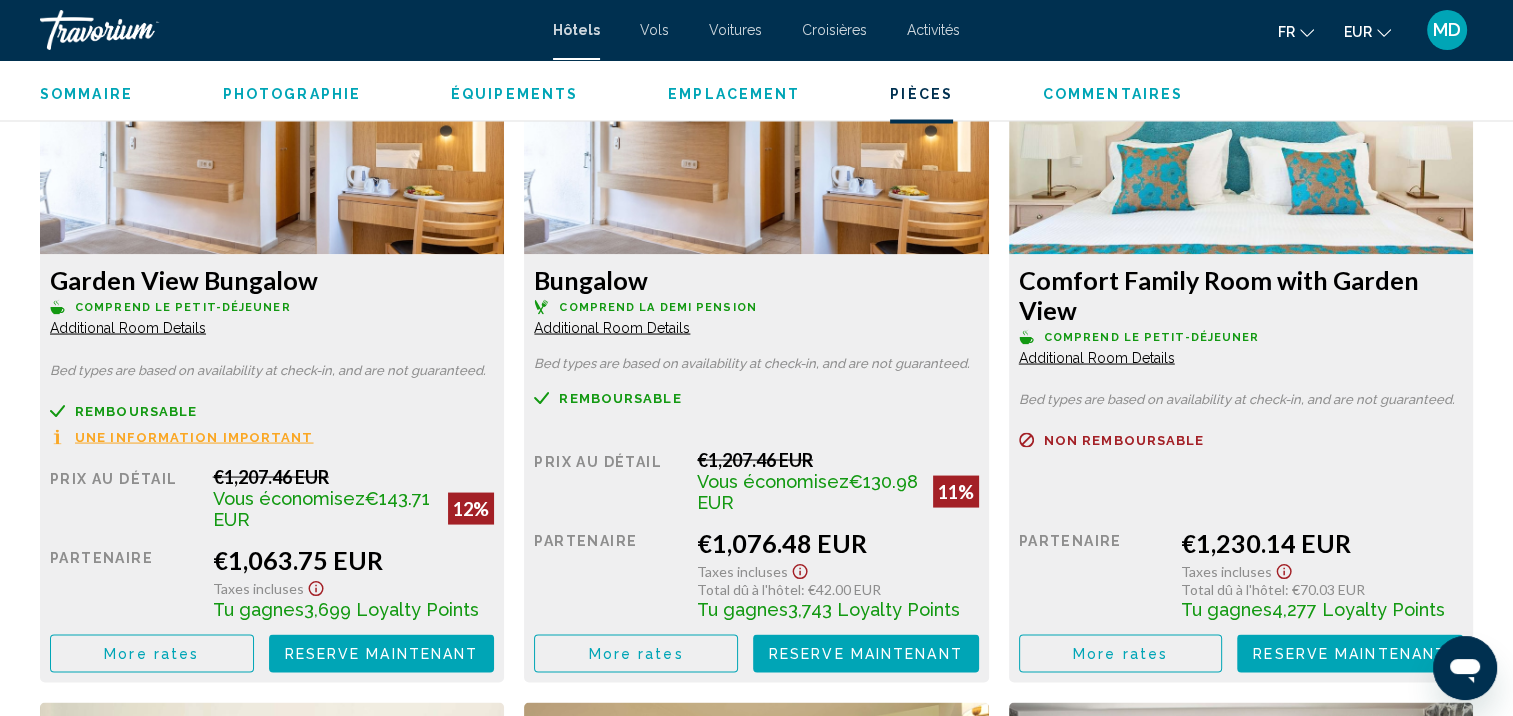 click on "More rates" at bounding box center [152, -45] 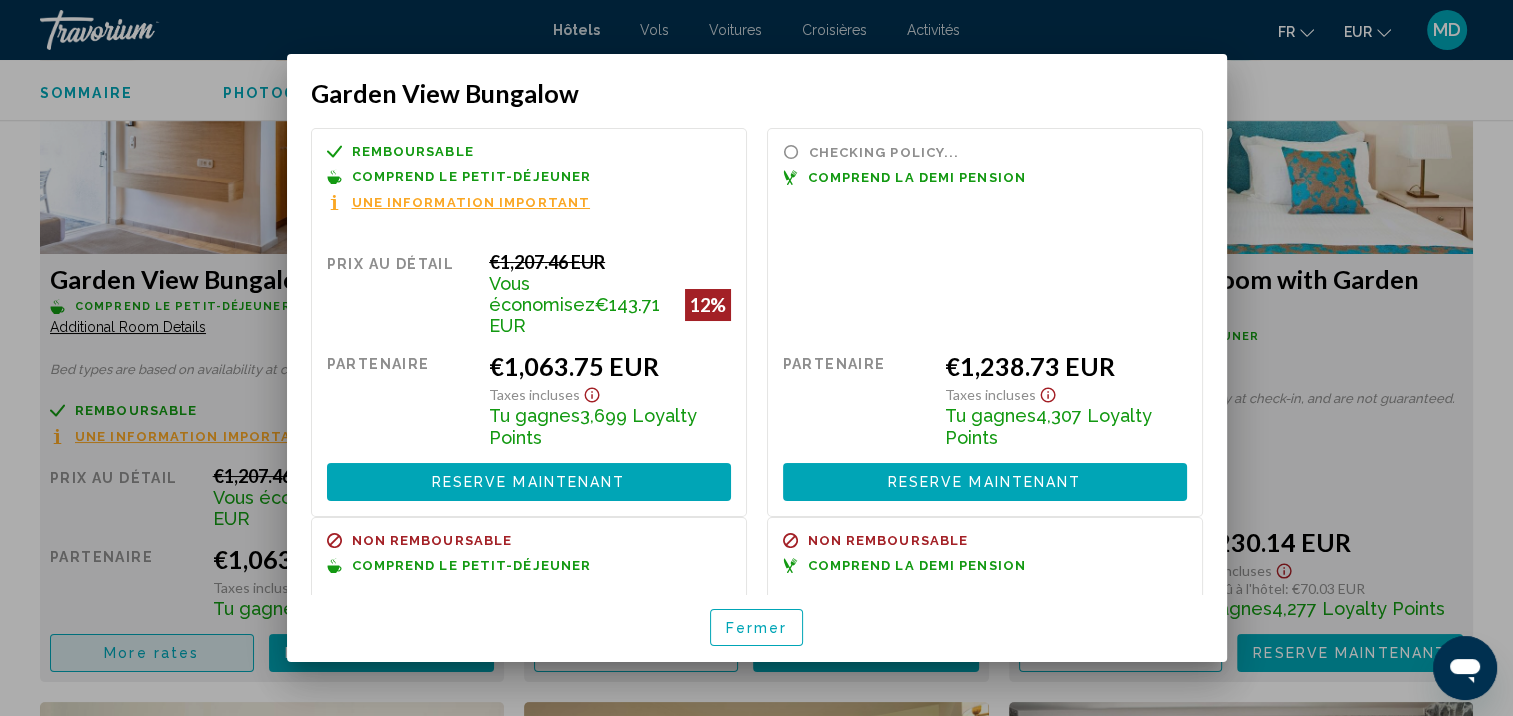 scroll, scrollTop: 0, scrollLeft: 0, axis: both 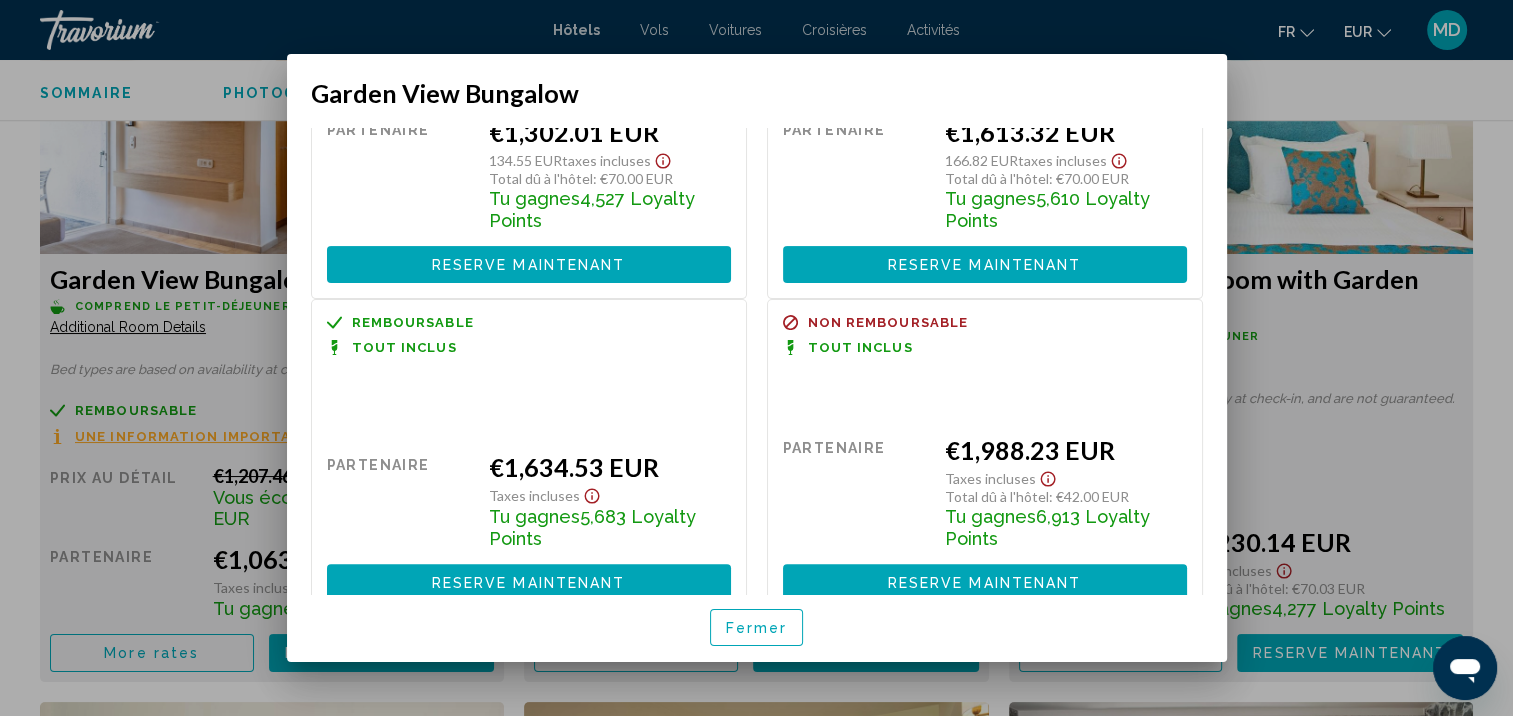click on "Fermer" at bounding box center [757, 627] 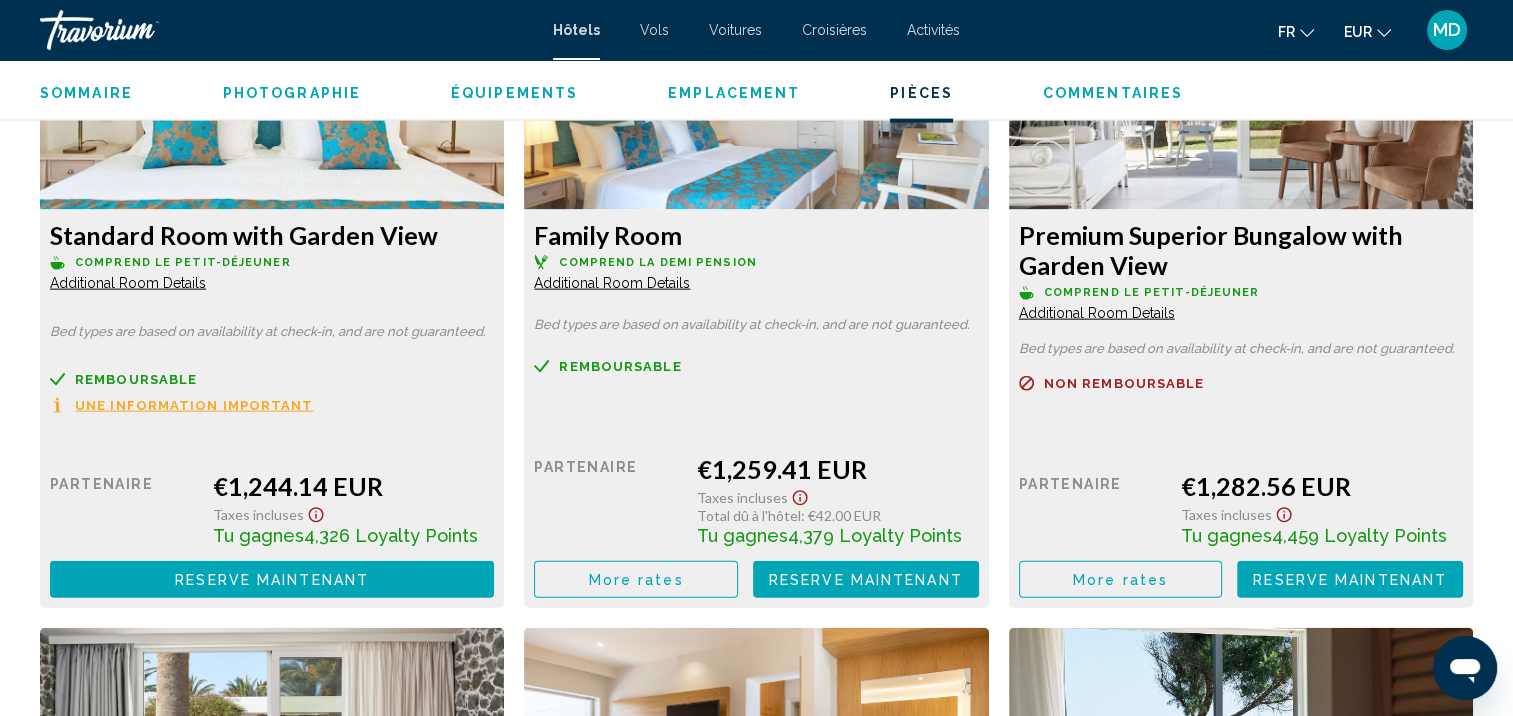 scroll, scrollTop: 4507, scrollLeft: 0, axis: vertical 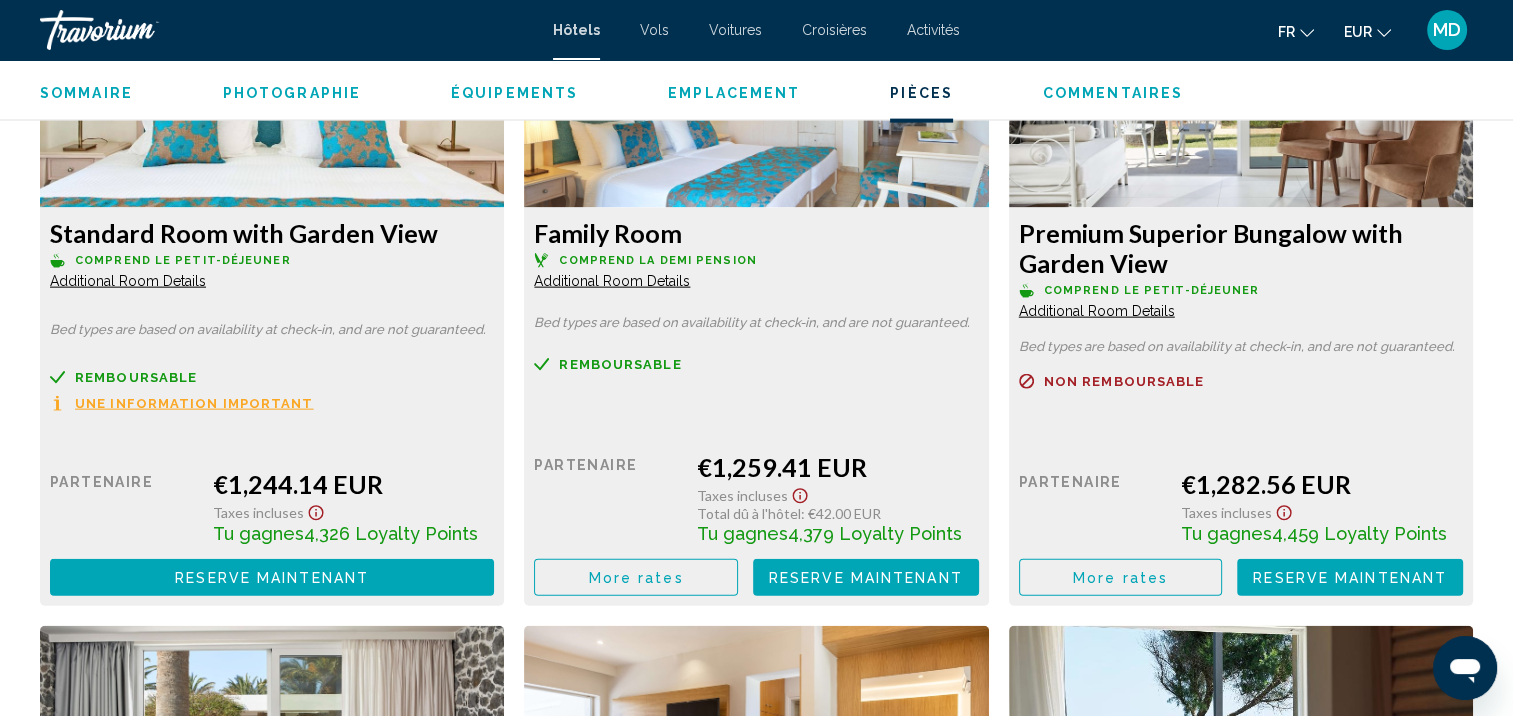 click on "More rates" at bounding box center [151, -788] 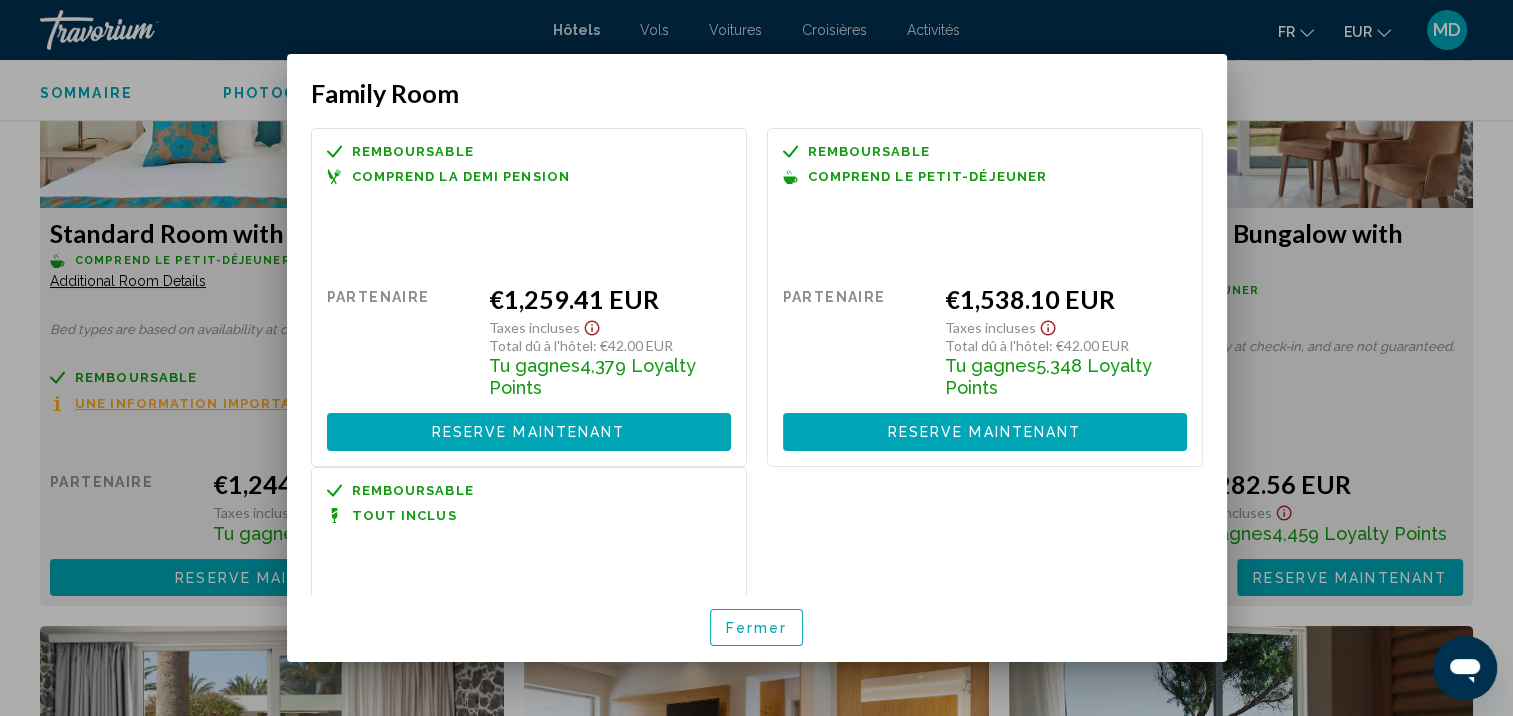 scroll, scrollTop: 0, scrollLeft: 0, axis: both 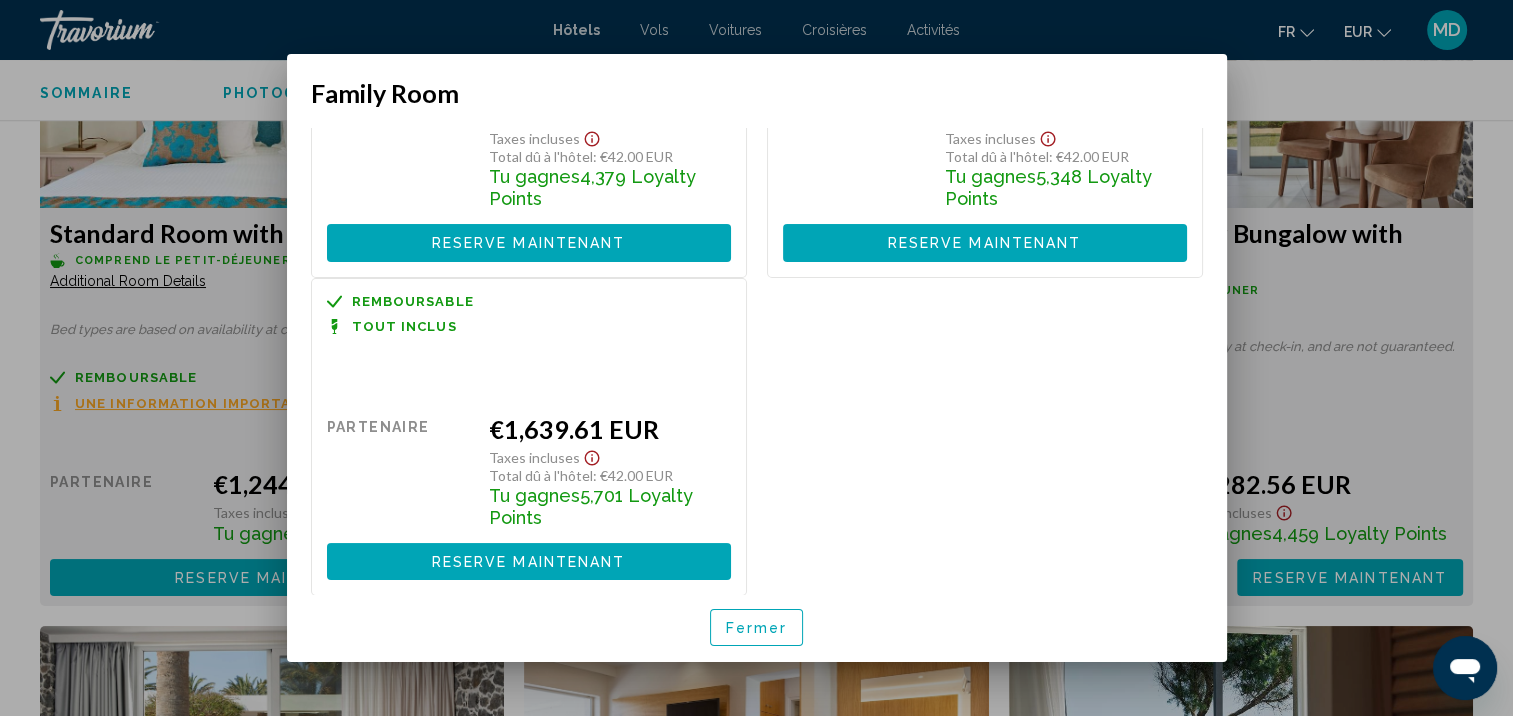 click on "Fermer" at bounding box center (757, 628) 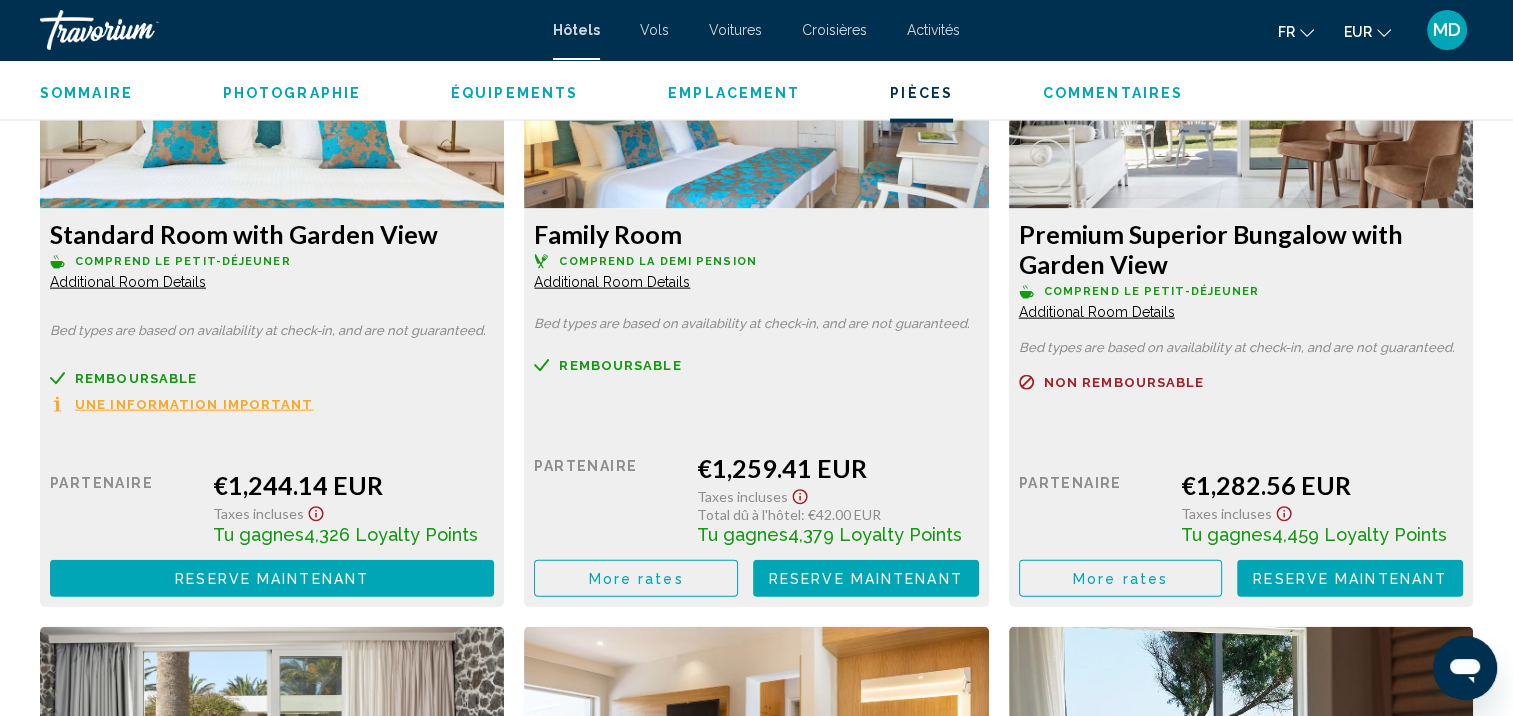 scroll, scrollTop: 4495, scrollLeft: 0, axis: vertical 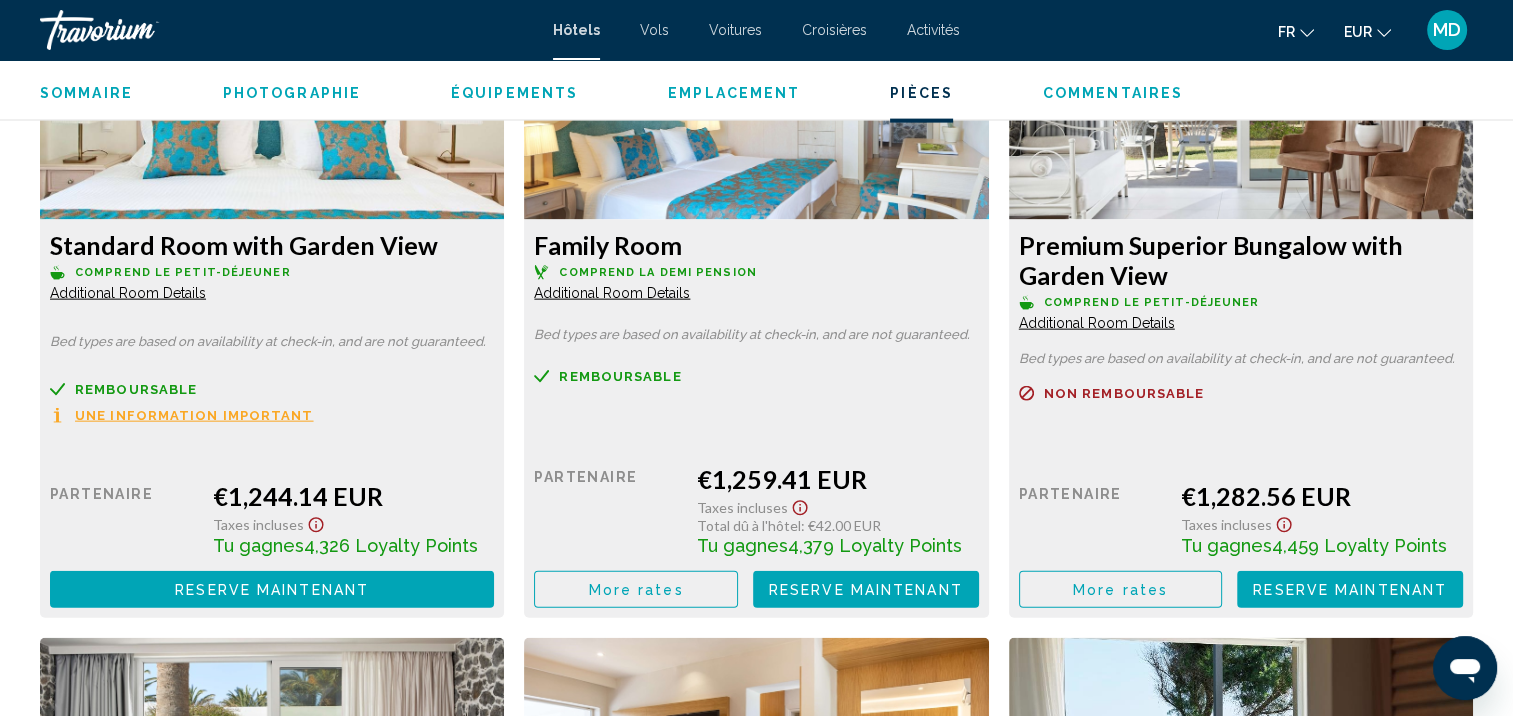 click on "More rates" at bounding box center [152, -777] 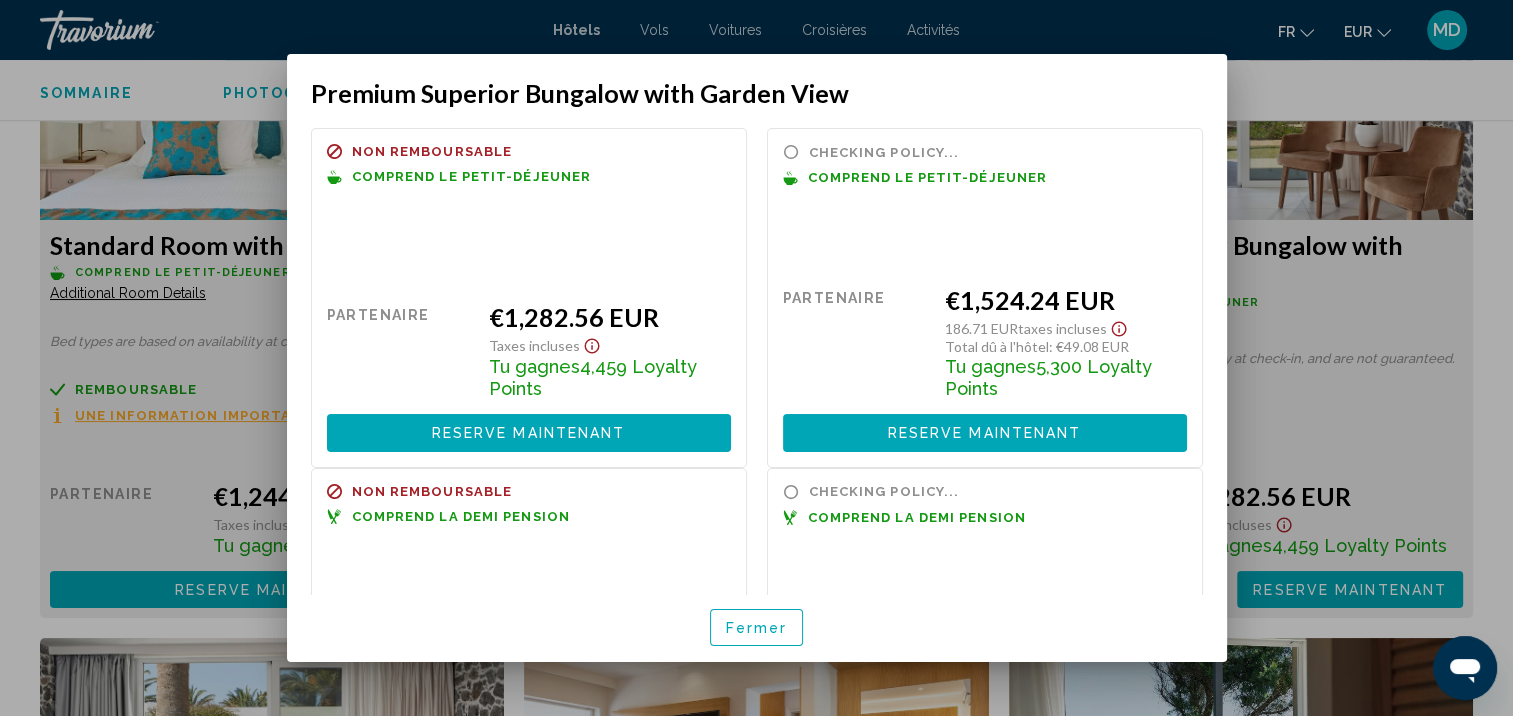 scroll, scrollTop: 0, scrollLeft: 0, axis: both 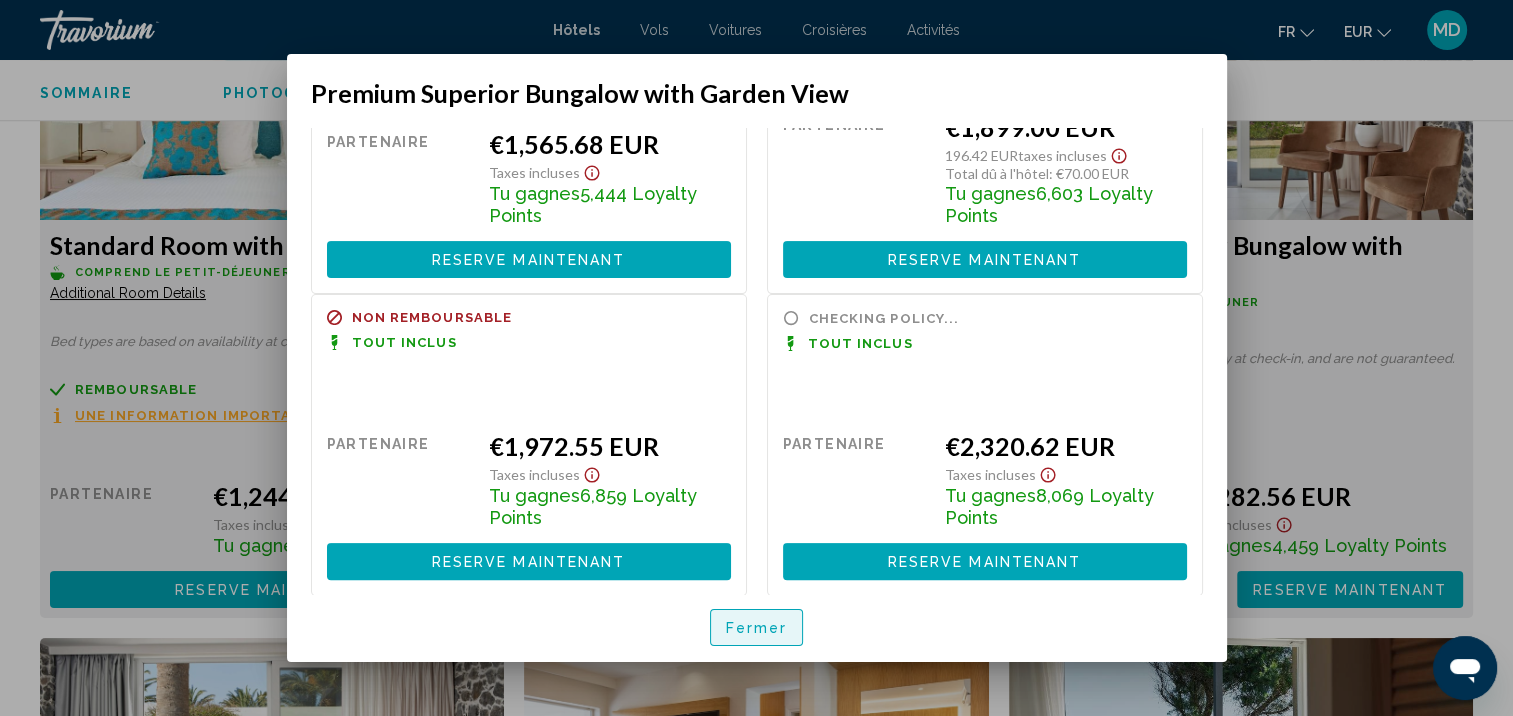 click on "Fermer" at bounding box center (757, 628) 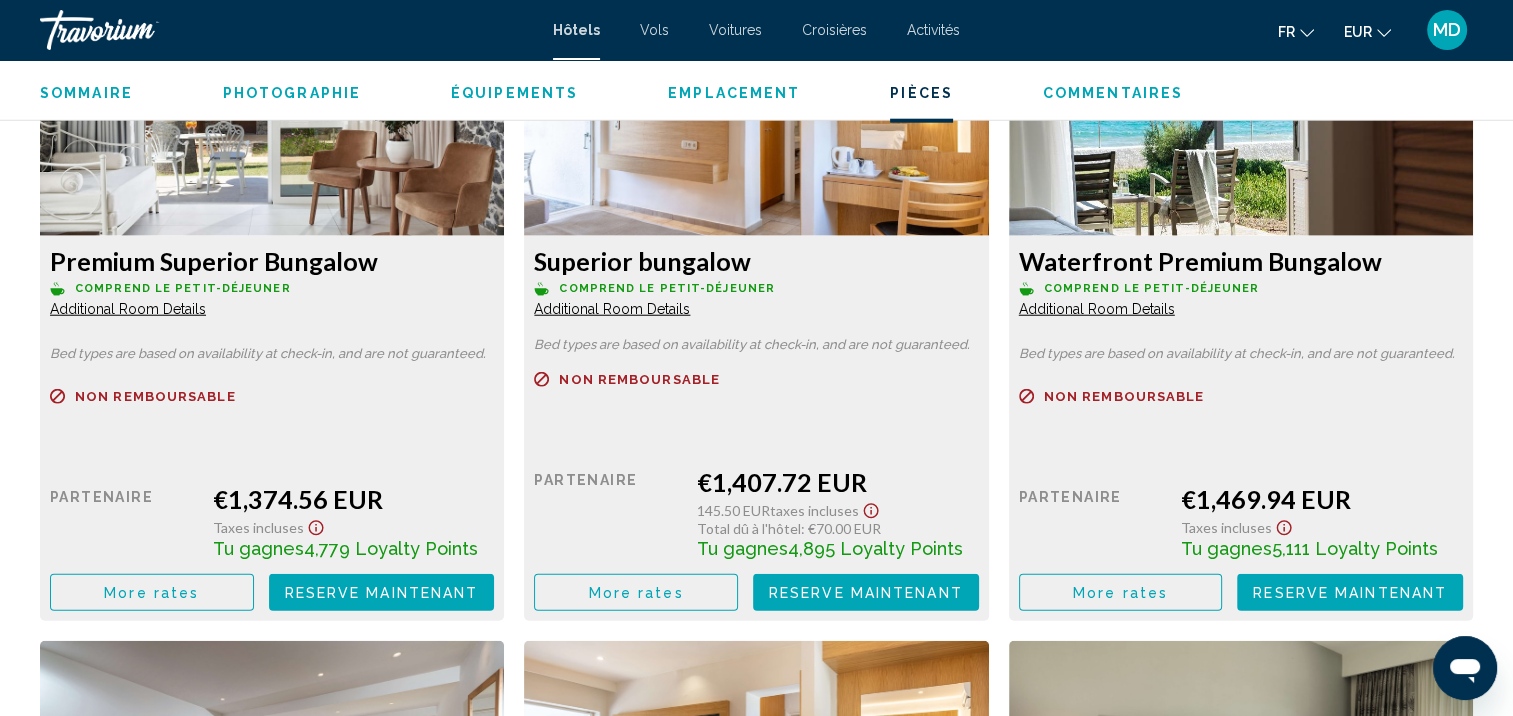 scroll, scrollTop: 5146, scrollLeft: 0, axis: vertical 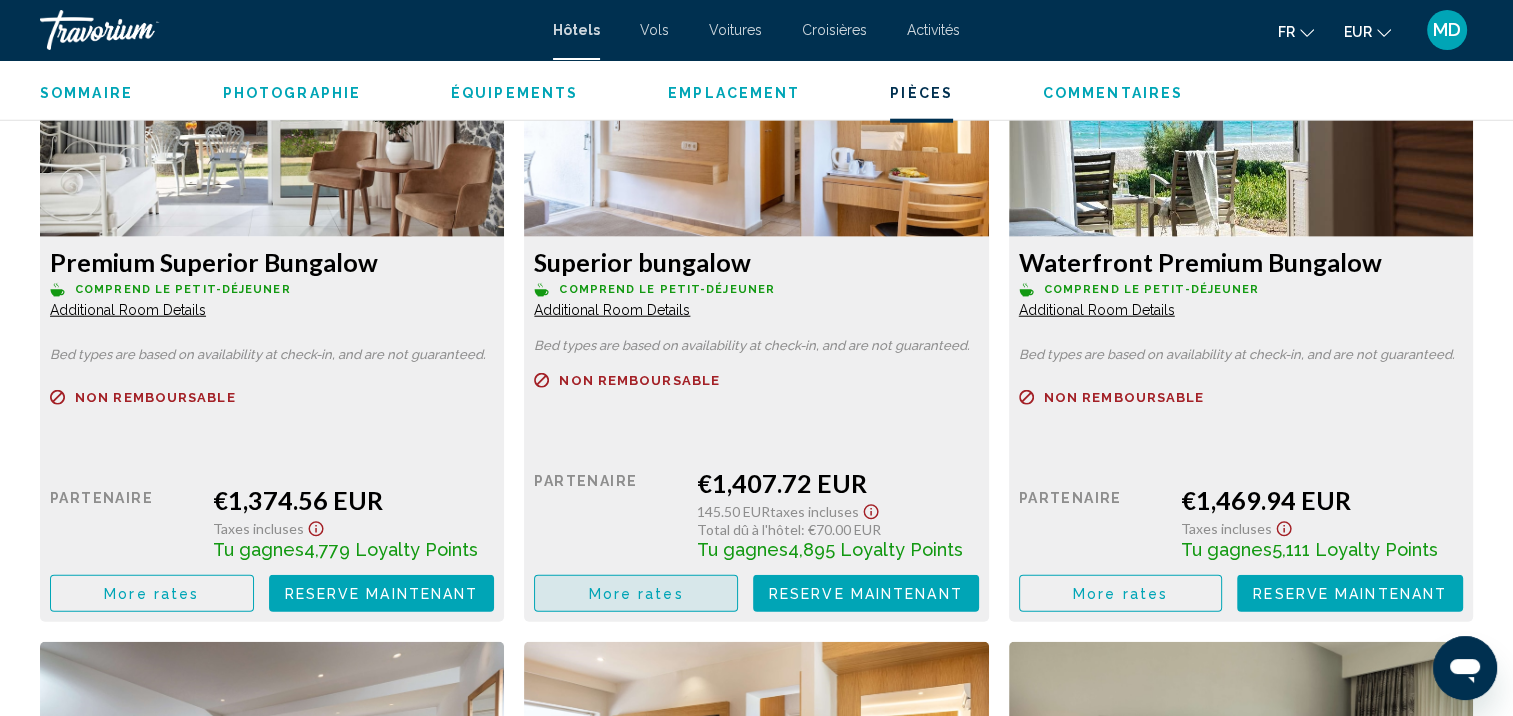 click on "More rates" at bounding box center (636, 593) 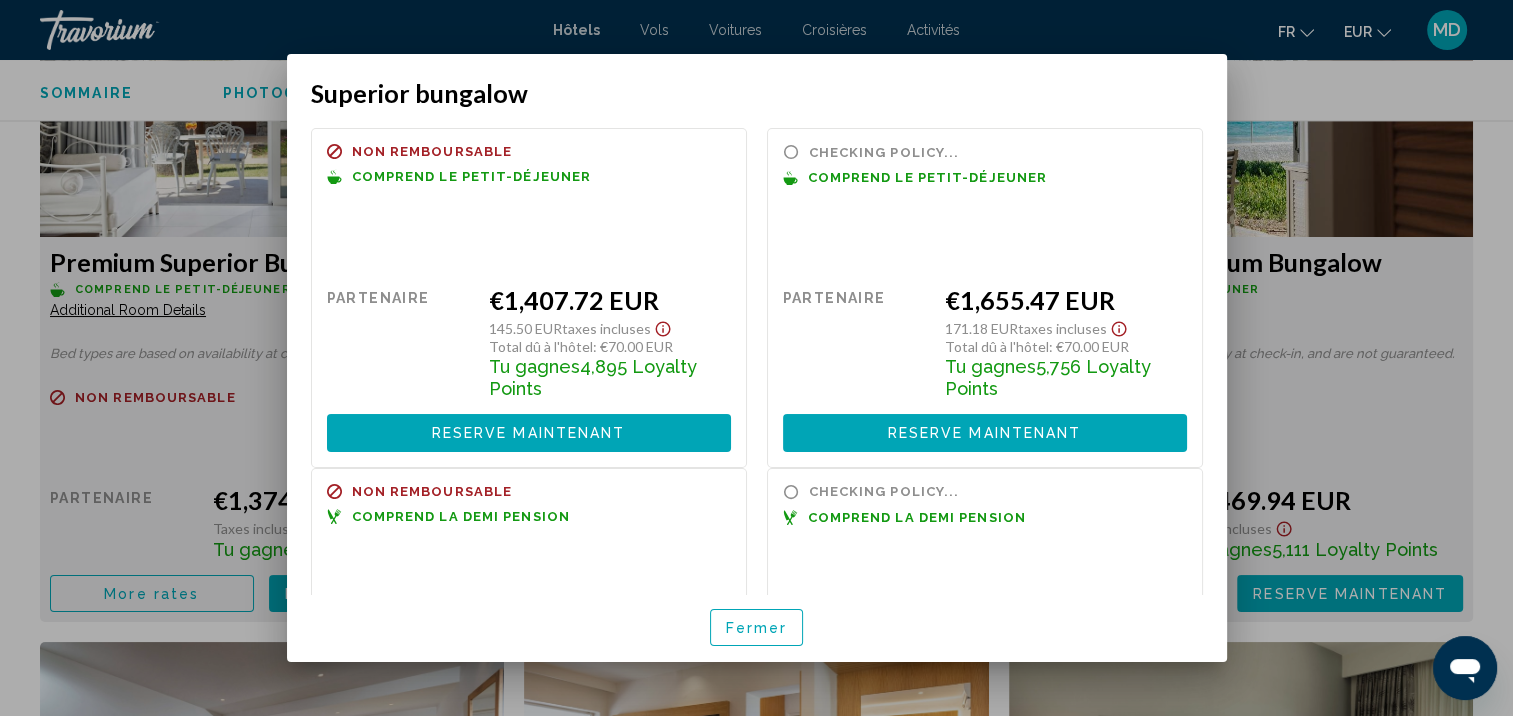 scroll, scrollTop: 192, scrollLeft: 0, axis: vertical 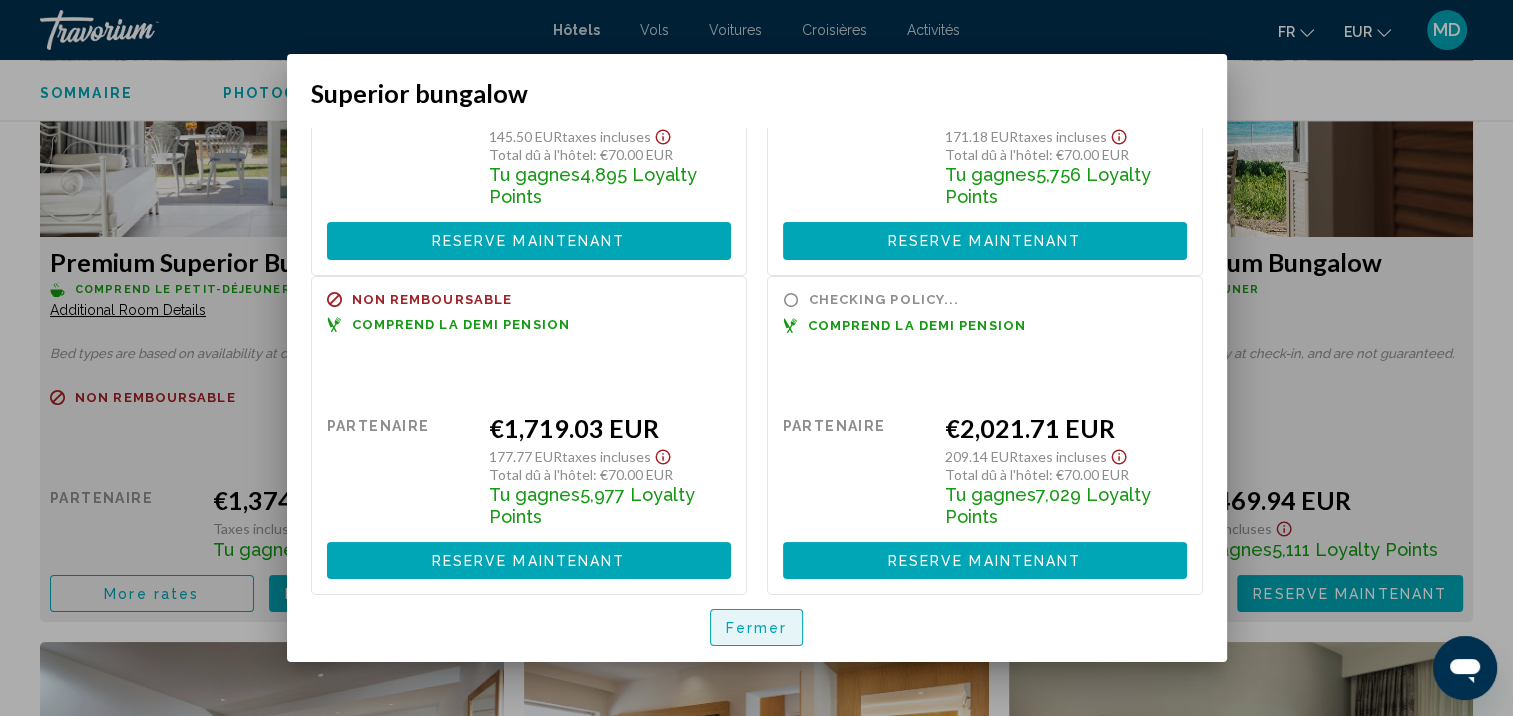 click on "Fermer" at bounding box center (757, 628) 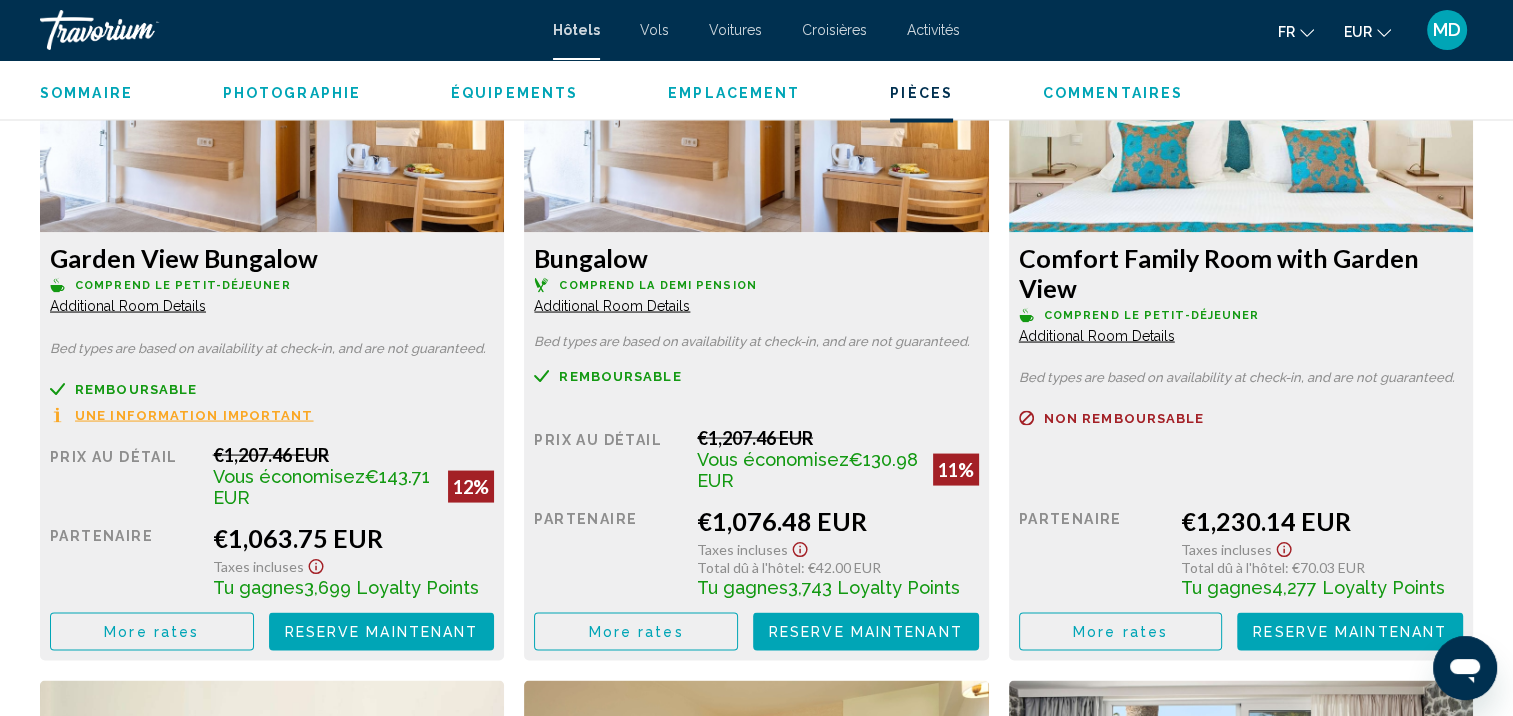 scroll, scrollTop: 3786, scrollLeft: 0, axis: vertical 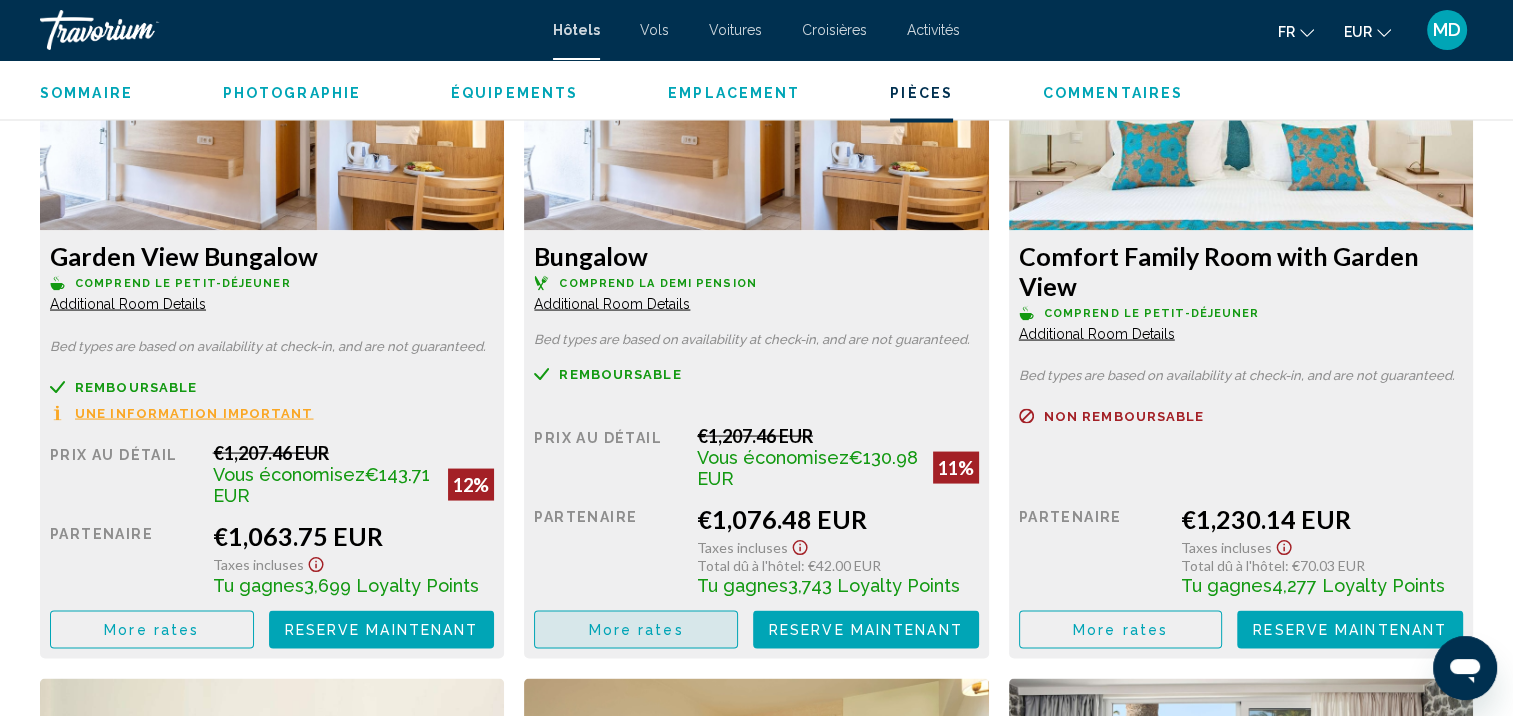 click on "More rates" at bounding box center (636, 629) 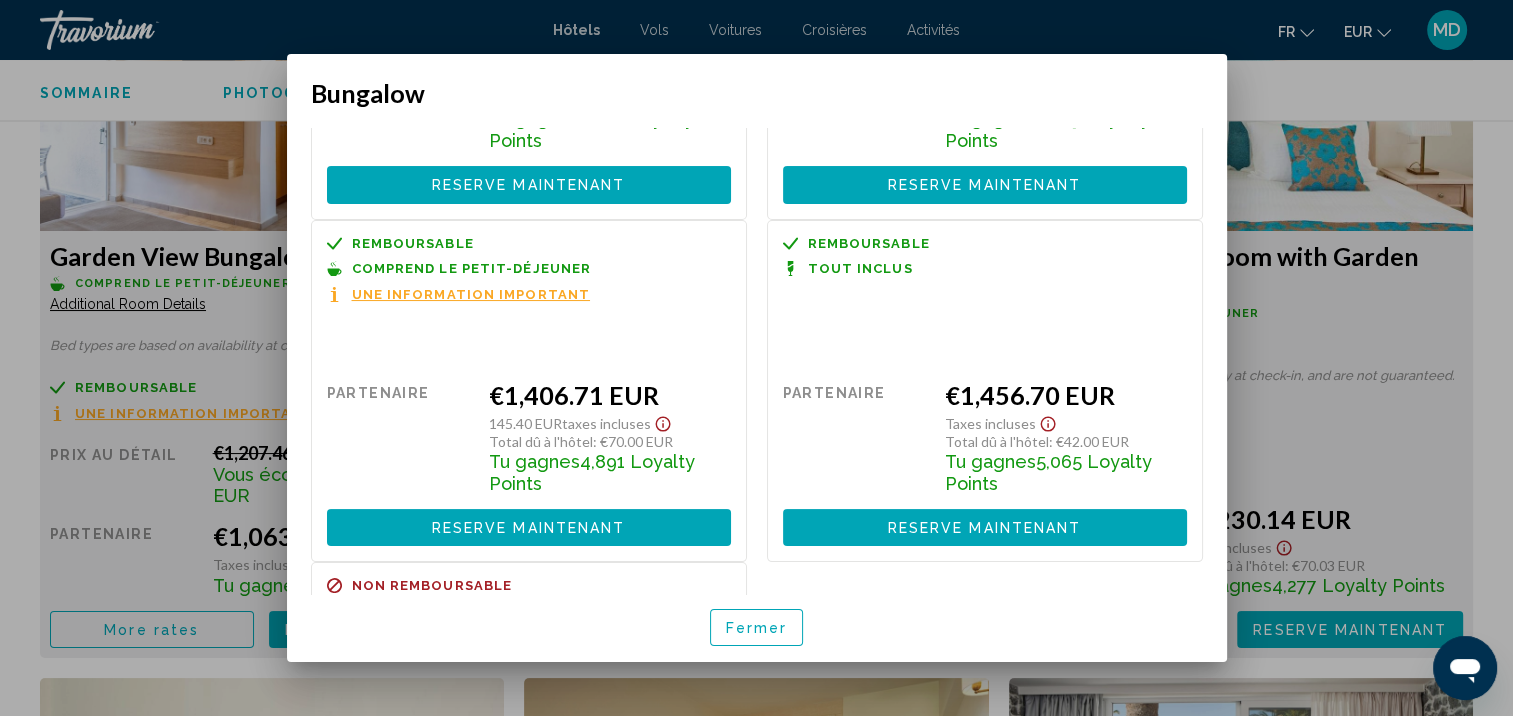 scroll, scrollTop: 312, scrollLeft: 0, axis: vertical 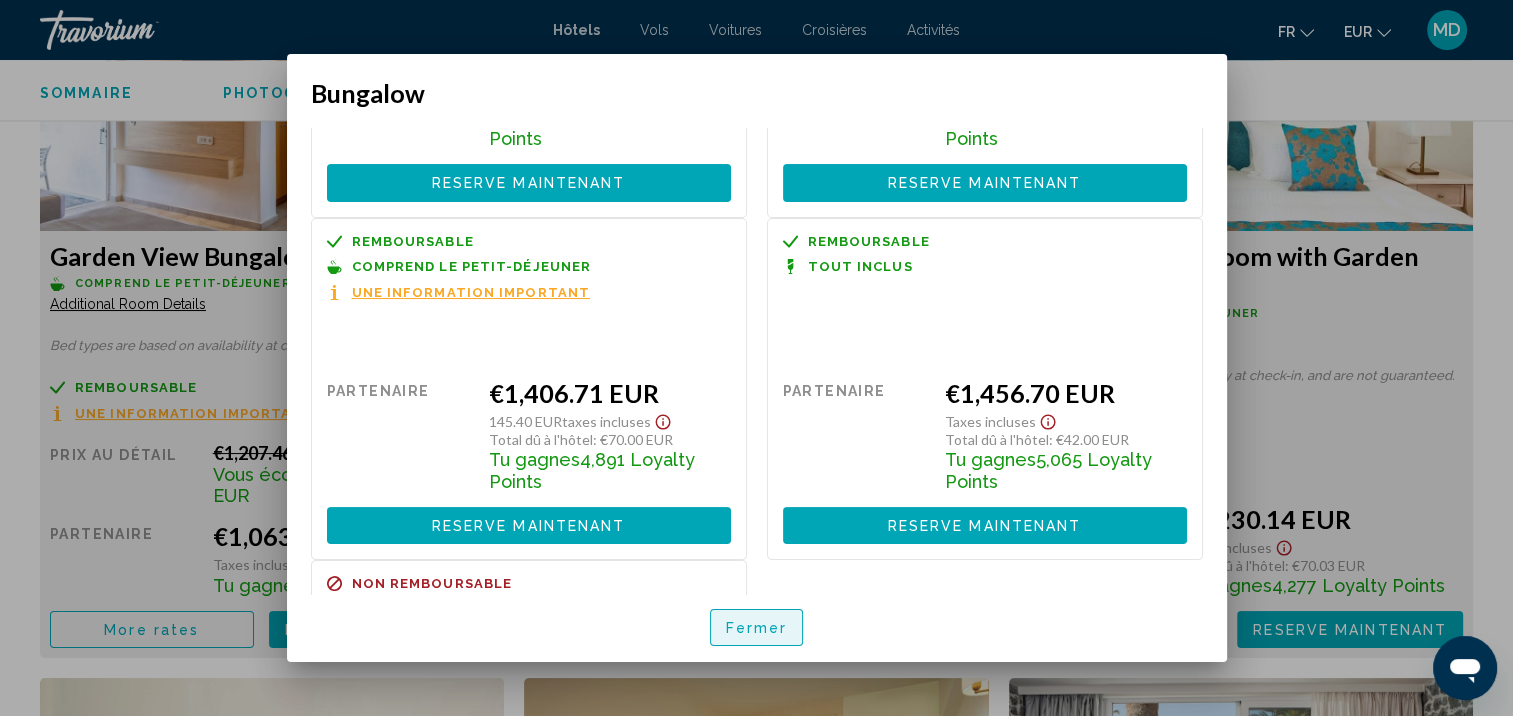 click on "Fermer" at bounding box center [757, 628] 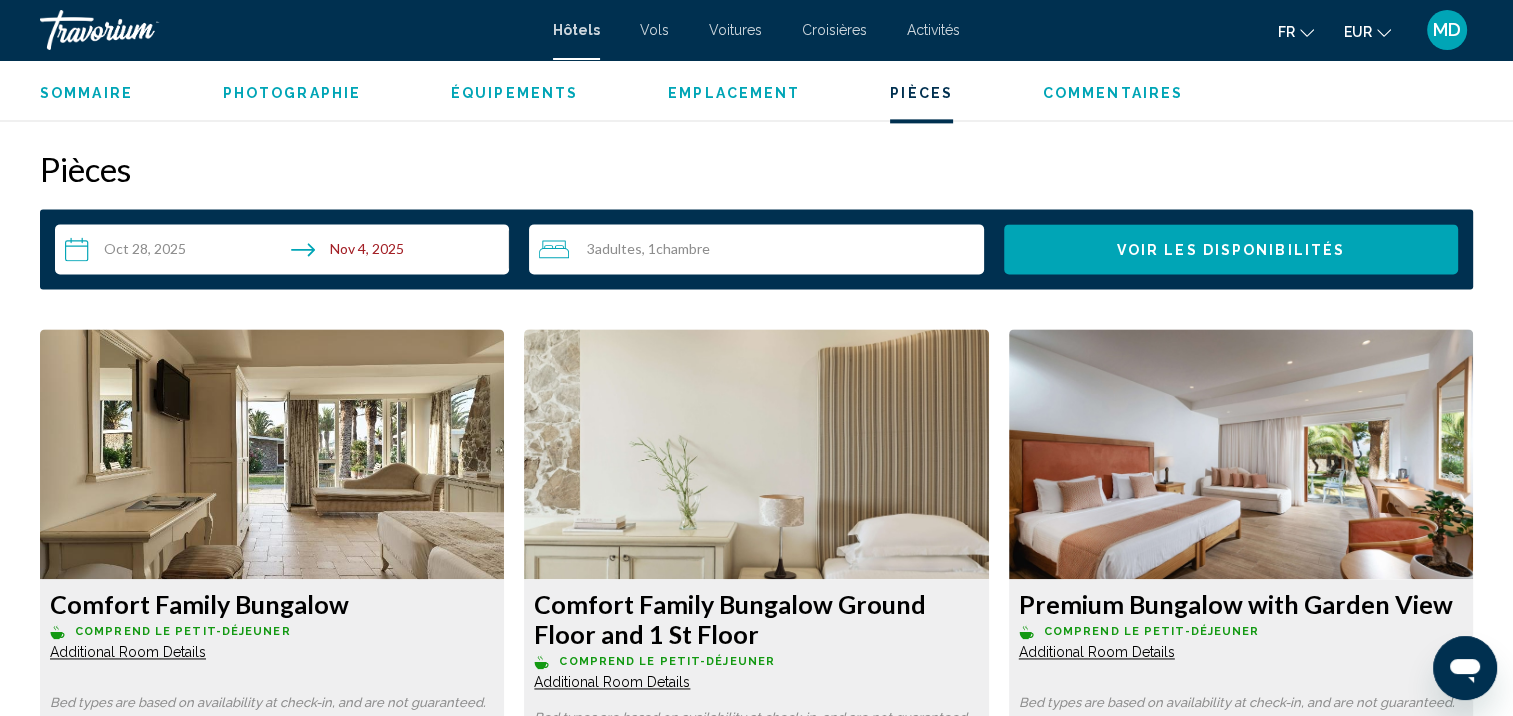 scroll, scrollTop: 2738, scrollLeft: 0, axis: vertical 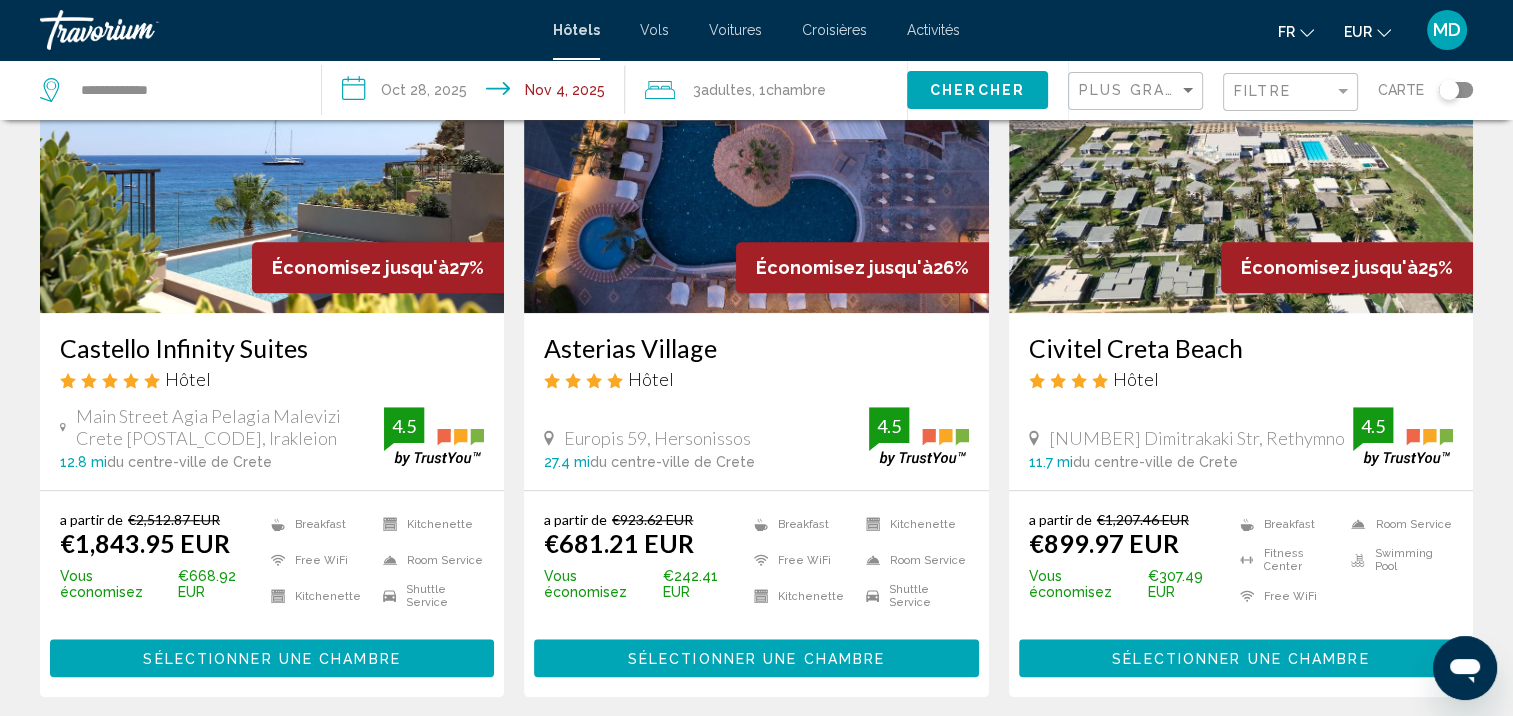 click on "Castello Infinity Suites" at bounding box center (272, 348) 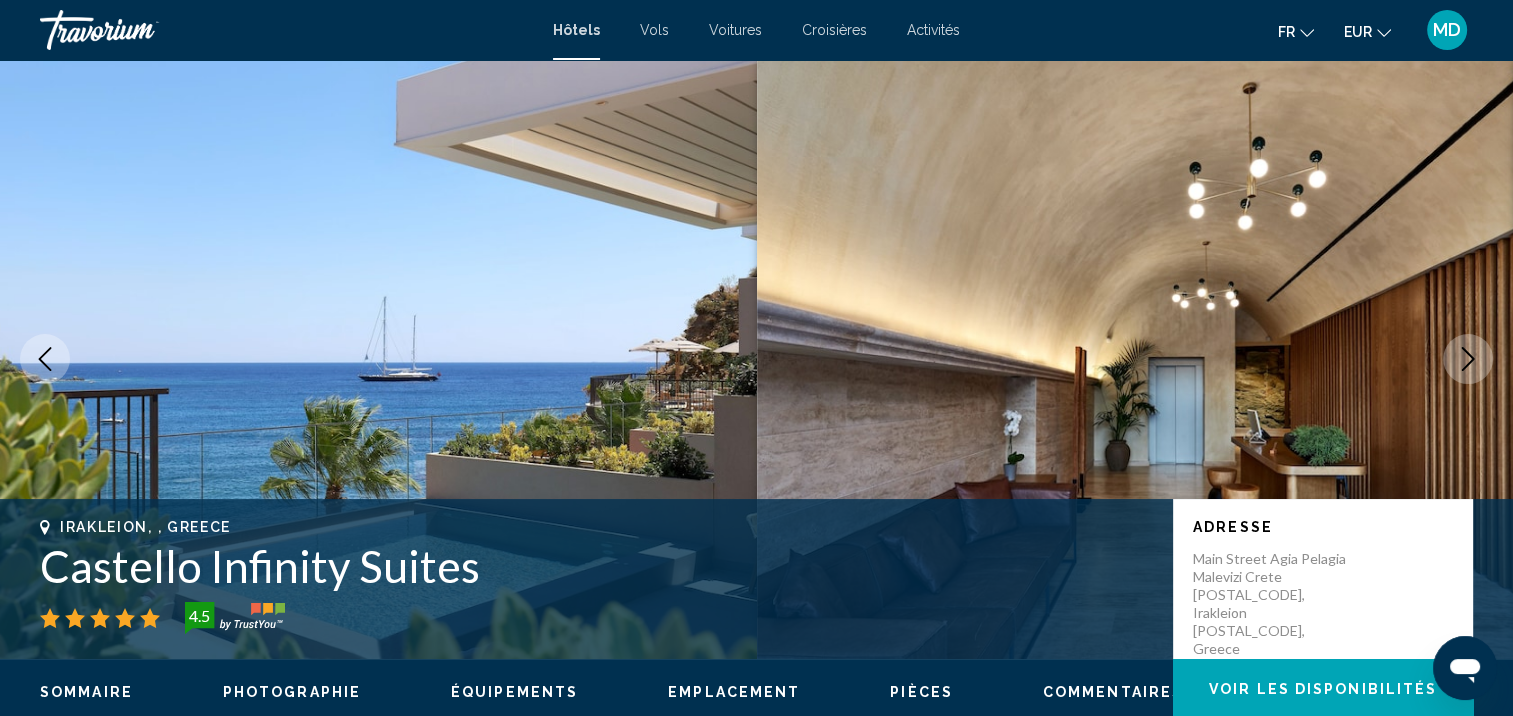scroll, scrollTop: 61, scrollLeft: 0, axis: vertical 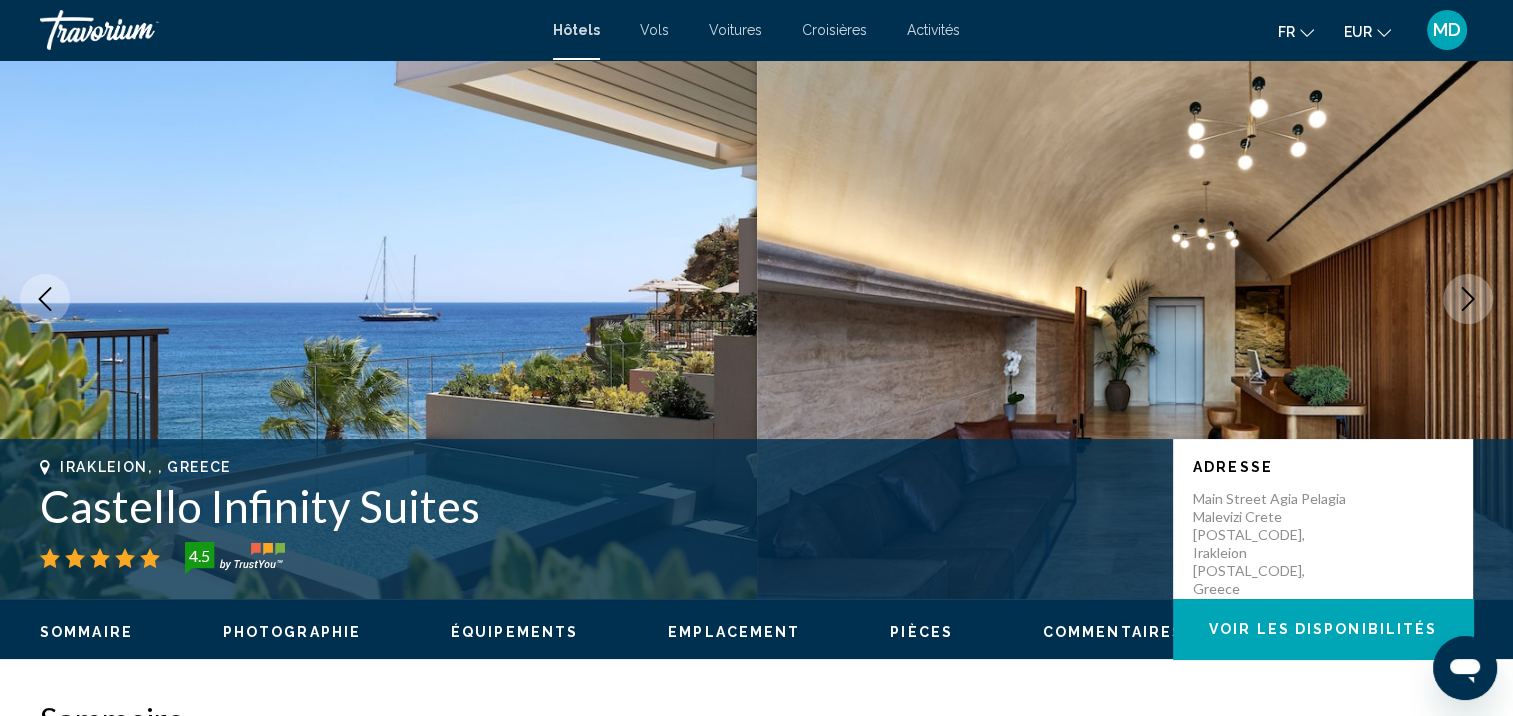 click at bounding box center (1468, 299) 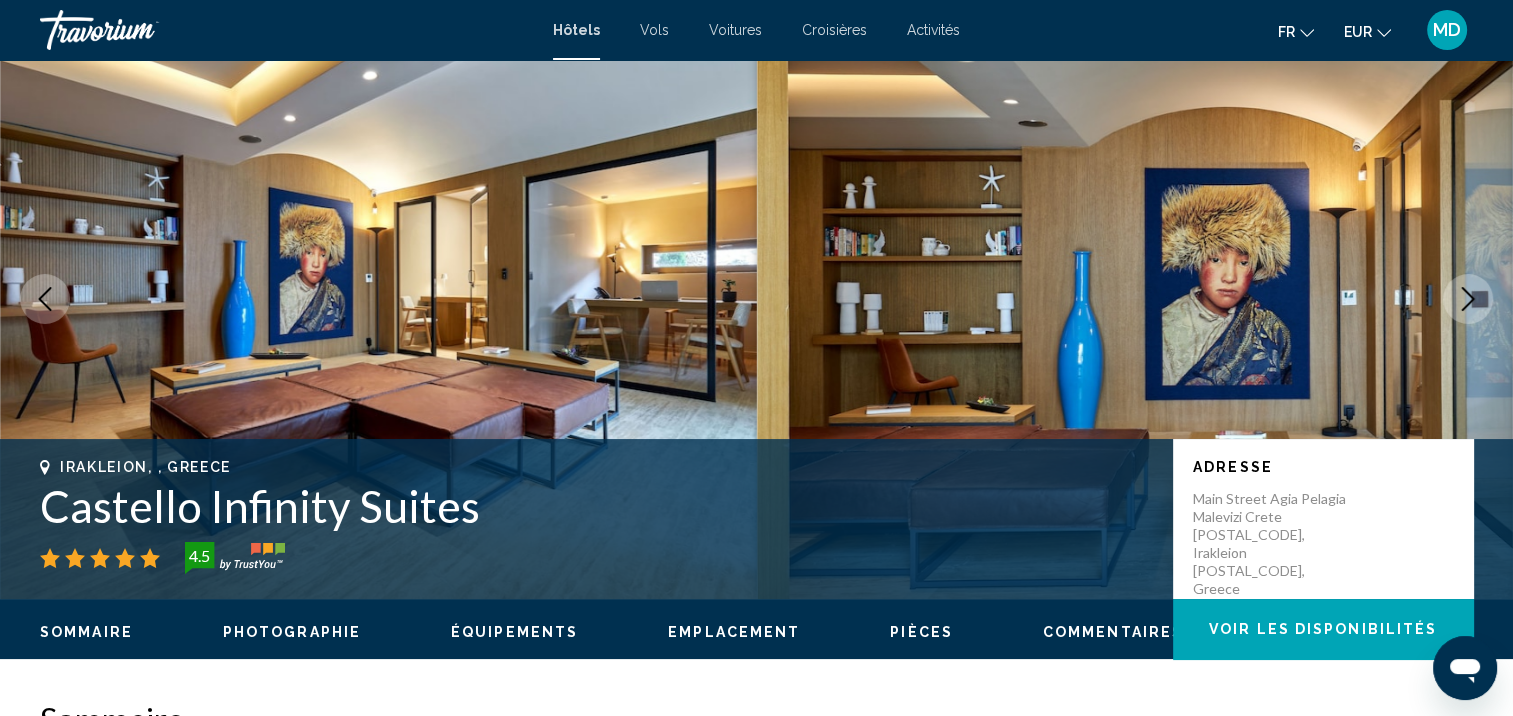 click at bounding box center (1468, 299) 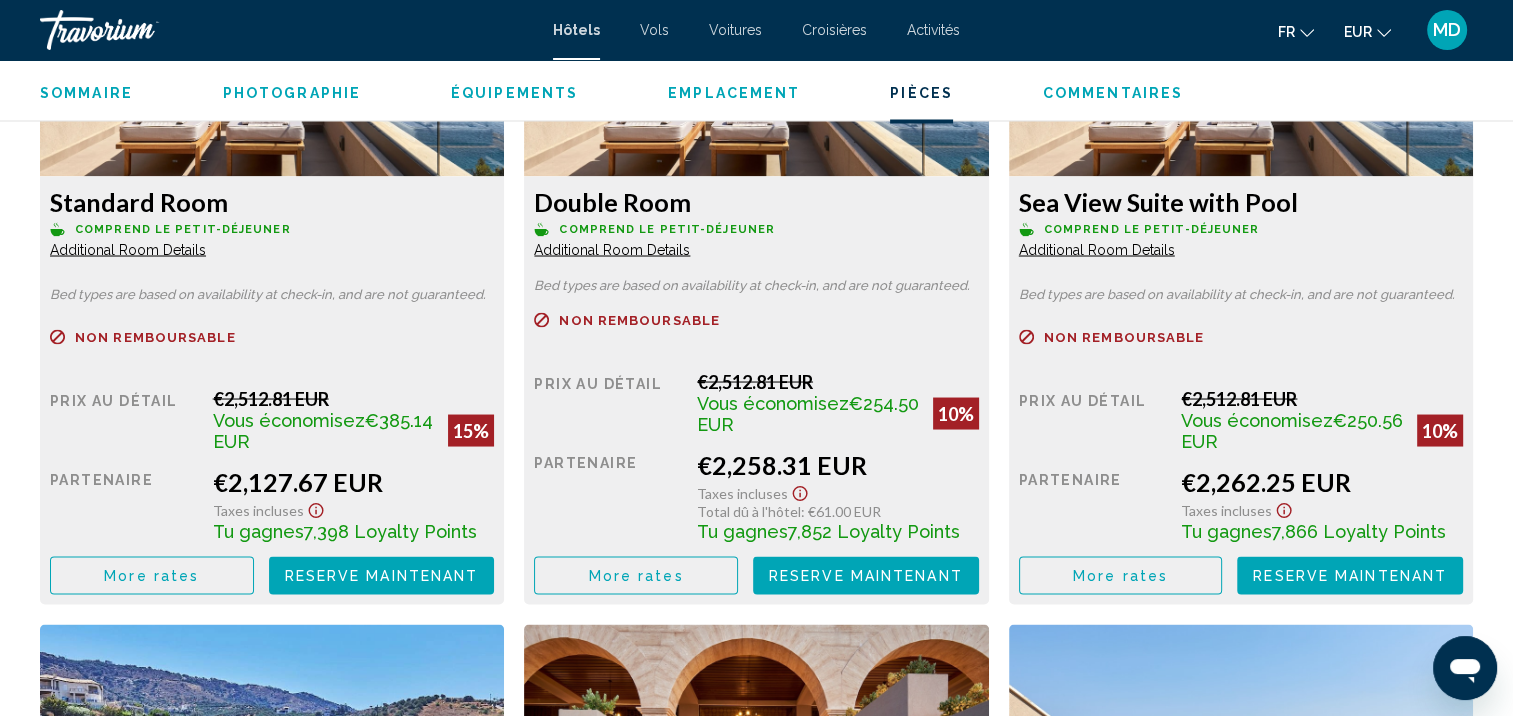 scroll, scrollTop: 3616, scrollLeft: 0, axis: vertical 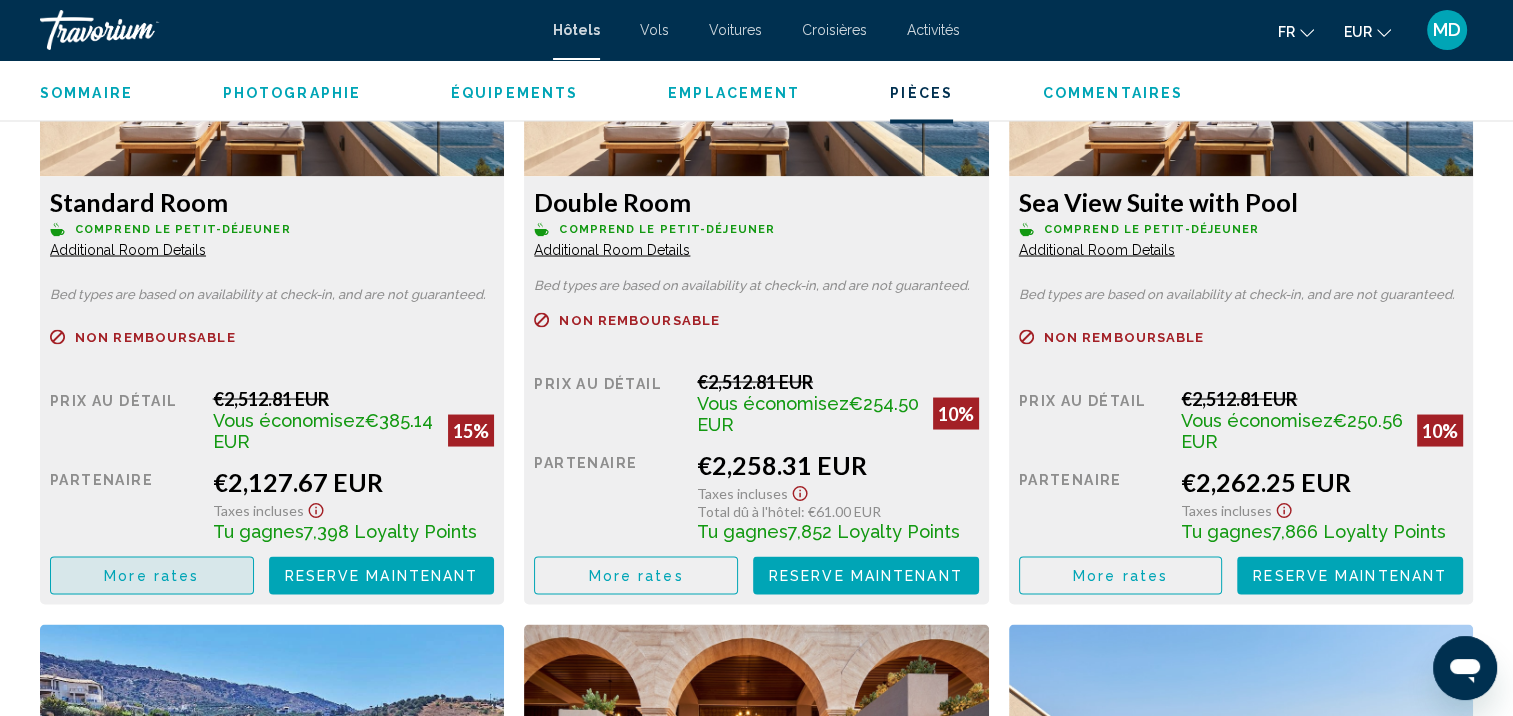 click on "More rates" at bounding box center (151, 576) 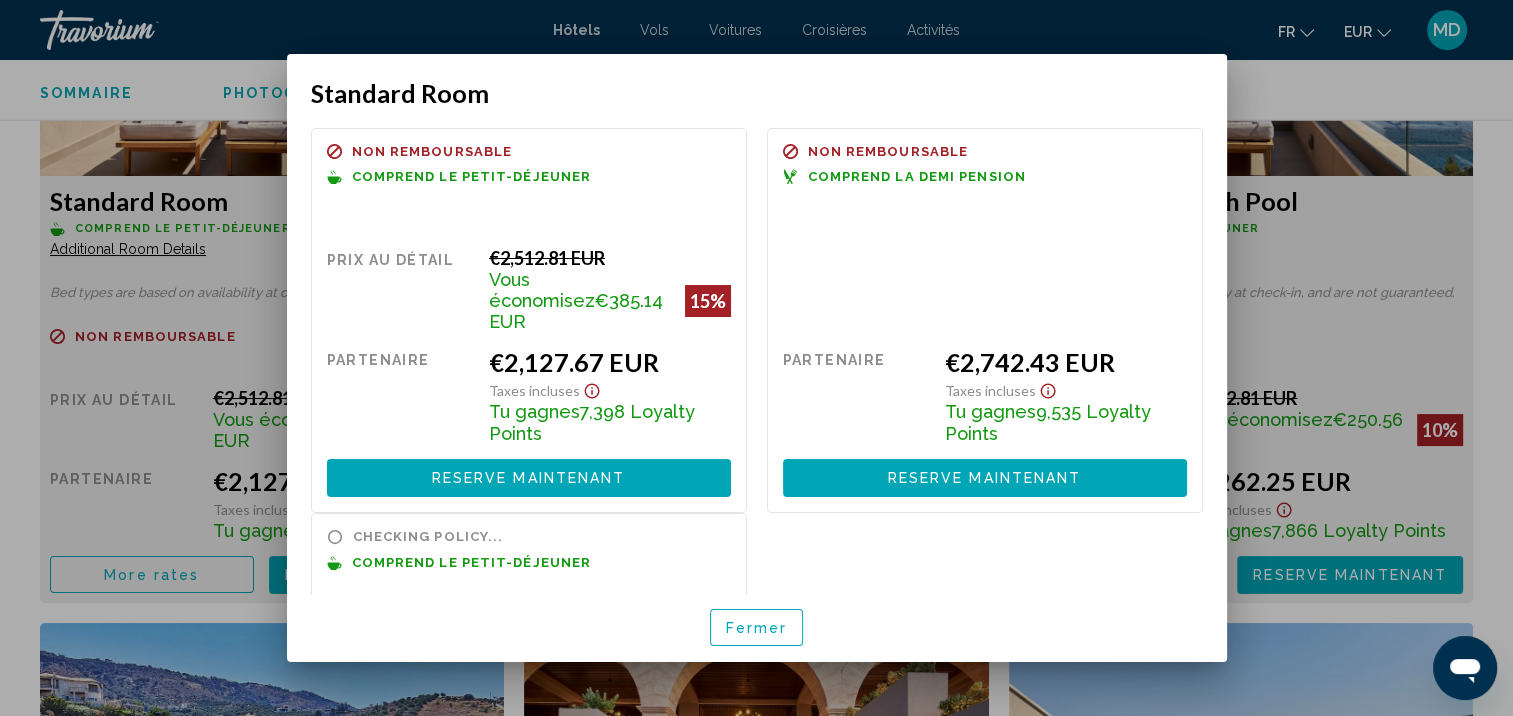 scroll, scrollTop: 216, scrollLeft: 0, axis: vertical 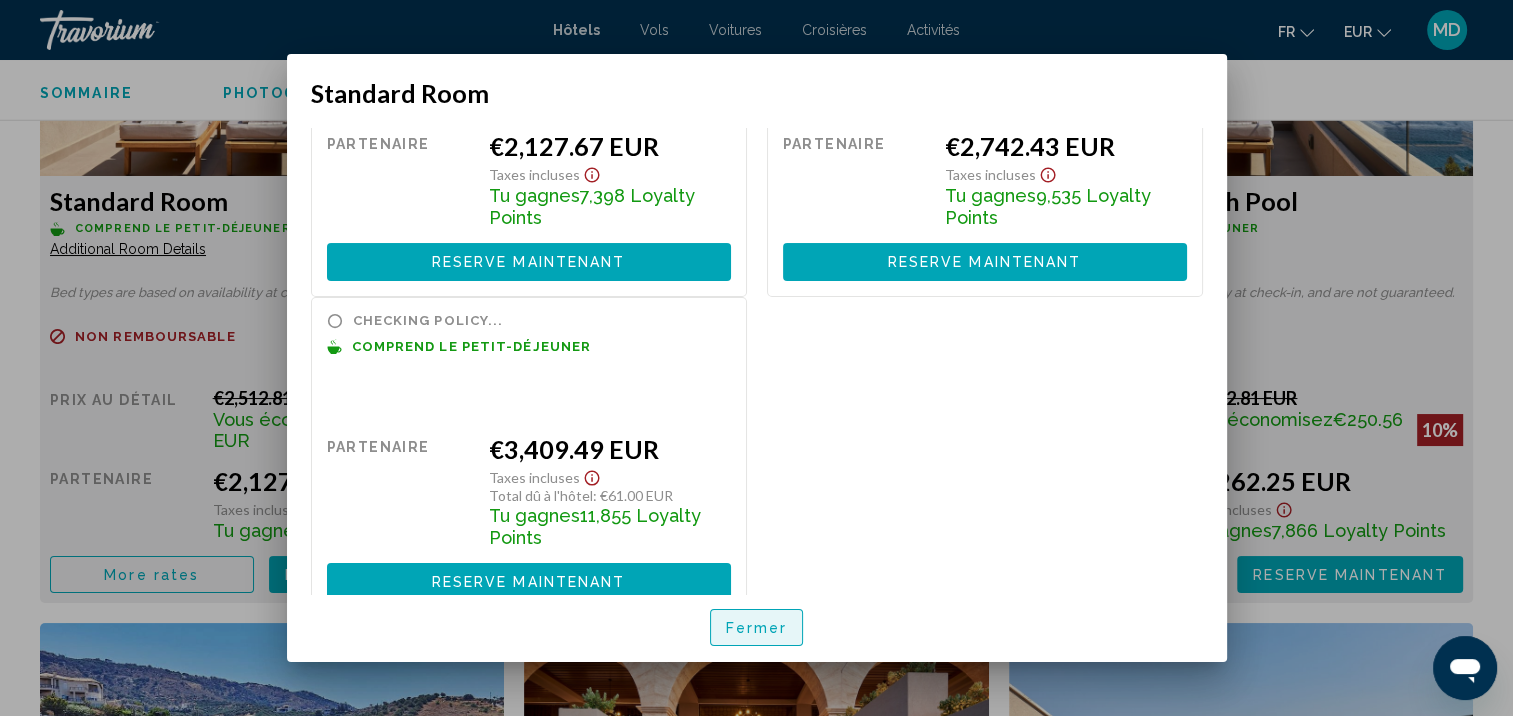 click on "Fermer" at bounding box center [757, 628] 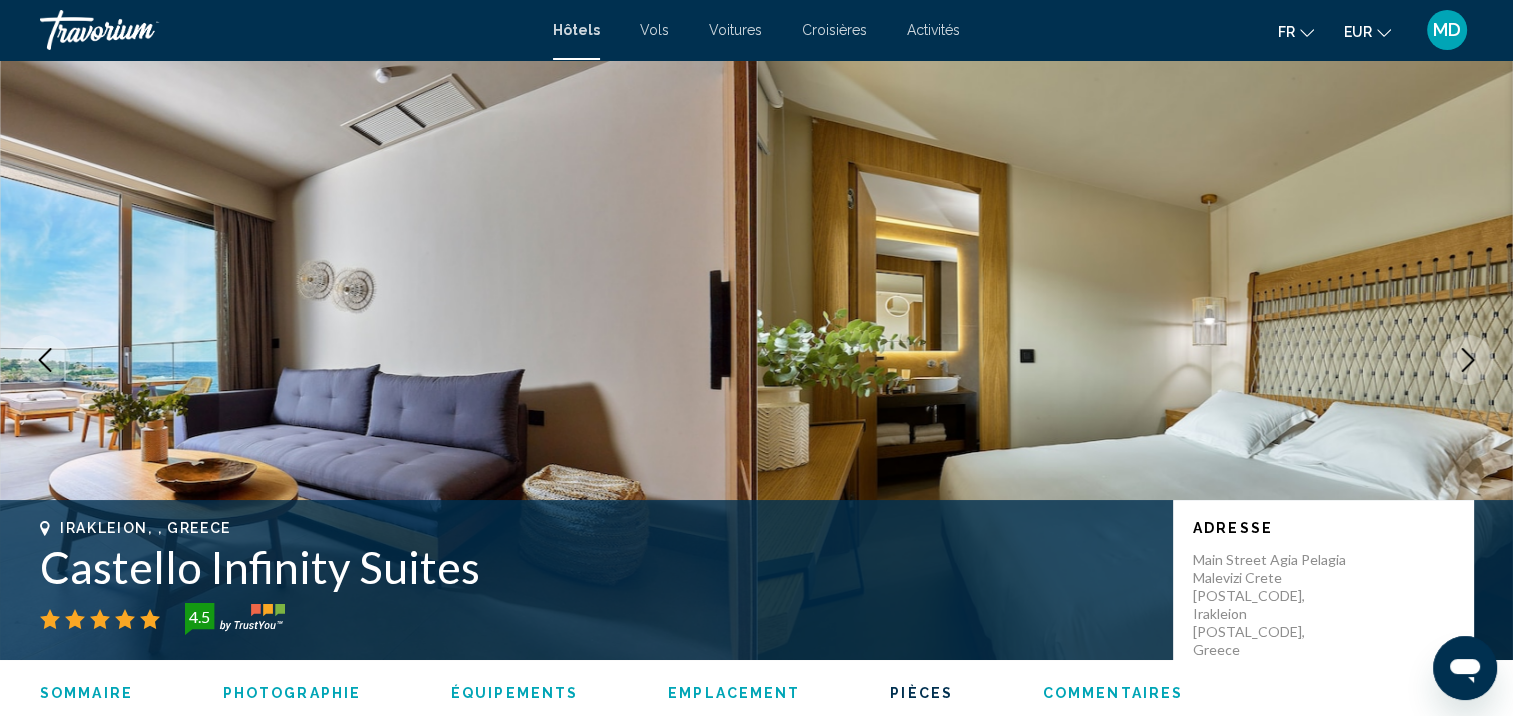 scroll, scrollTop: 3616, scrollLeft: 0, axis: vertical 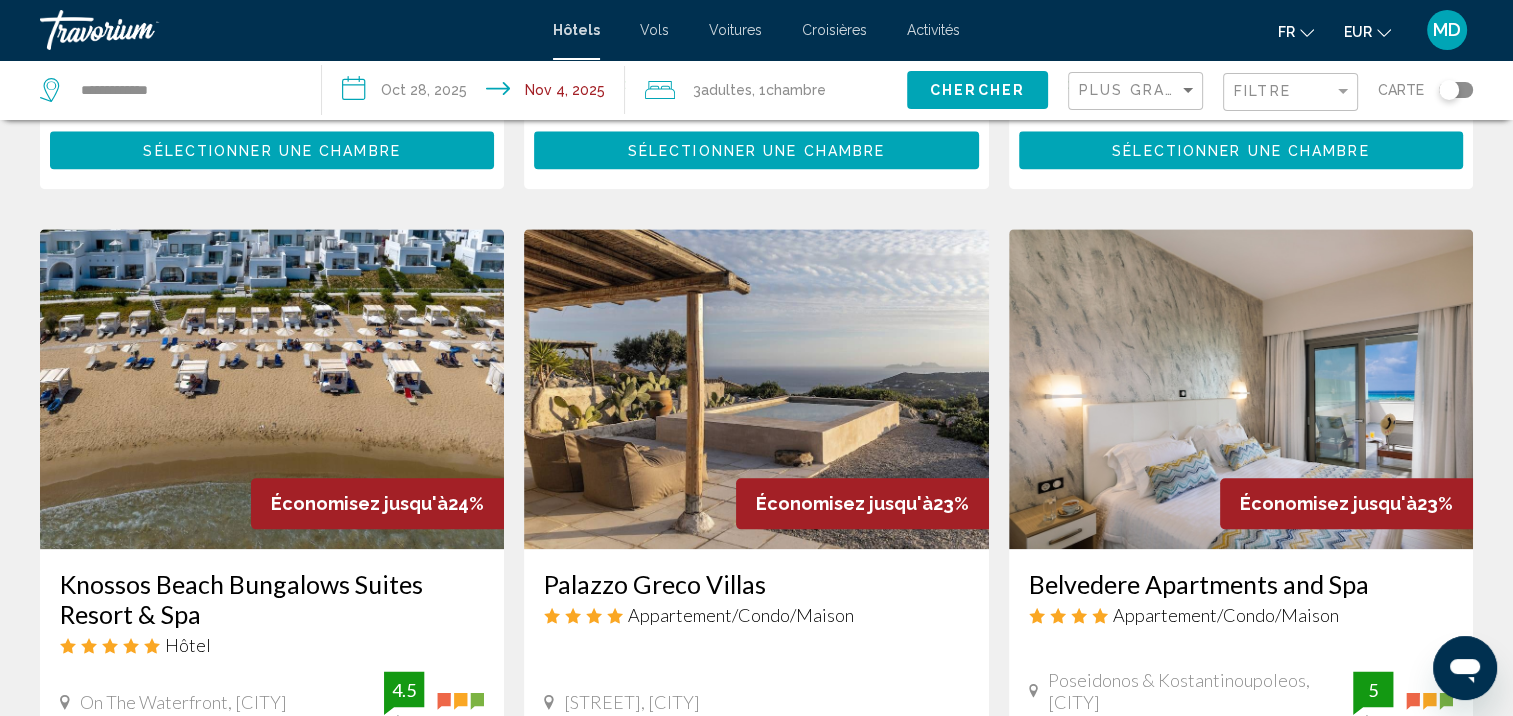click on "Knossos Beach Bungalows Suites Resort & Spa" at bounding box center (272, 599) 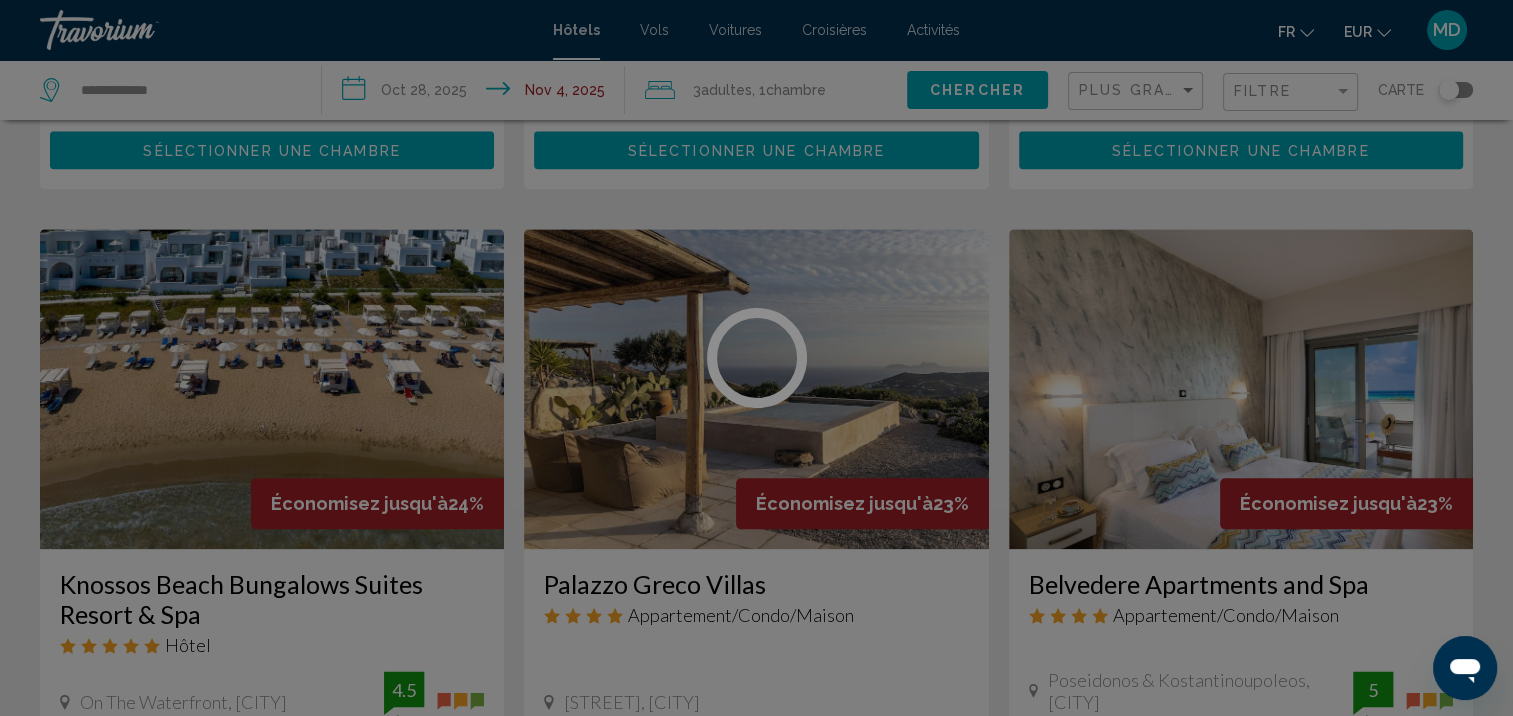 scroll, scrollTop: 0, scrollLeft: 0, axis: both 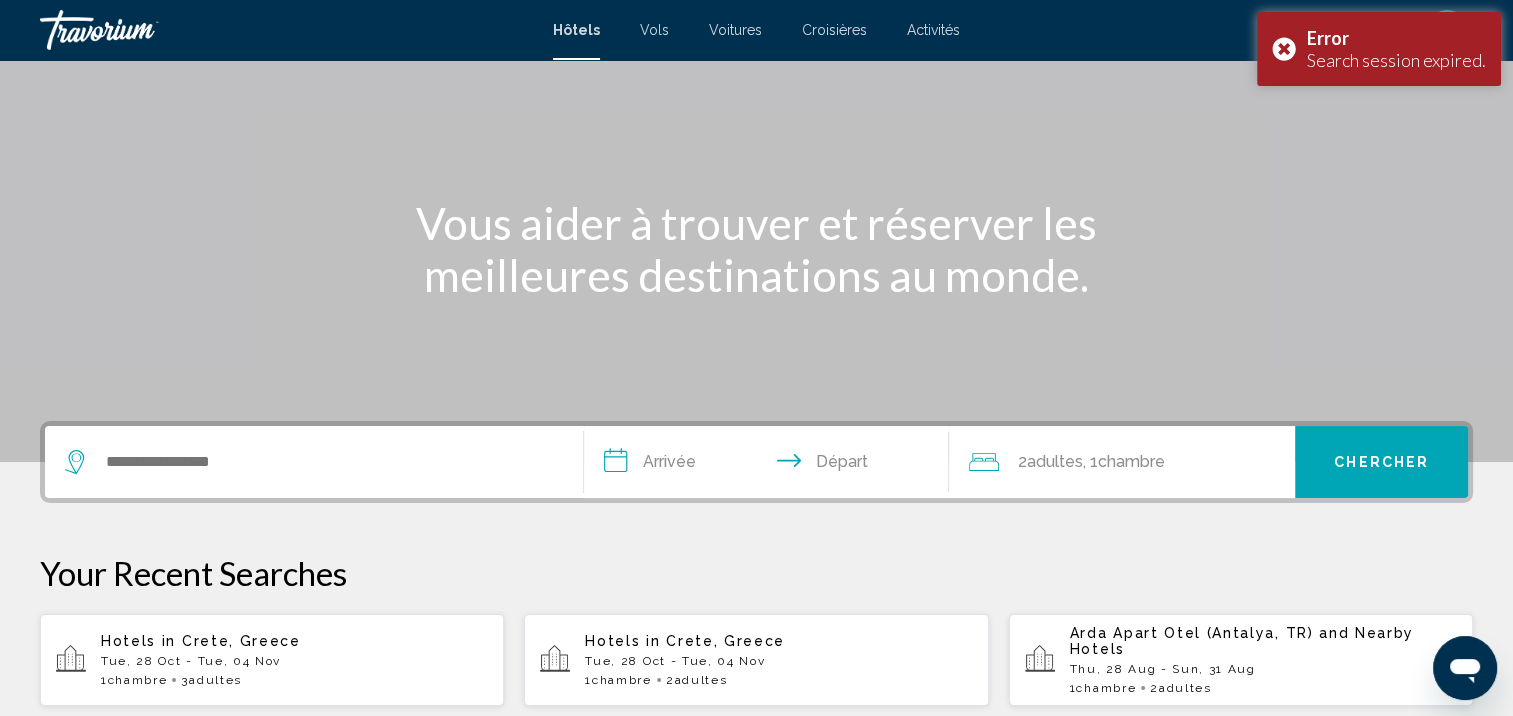 click at bounding box center [314, 462] 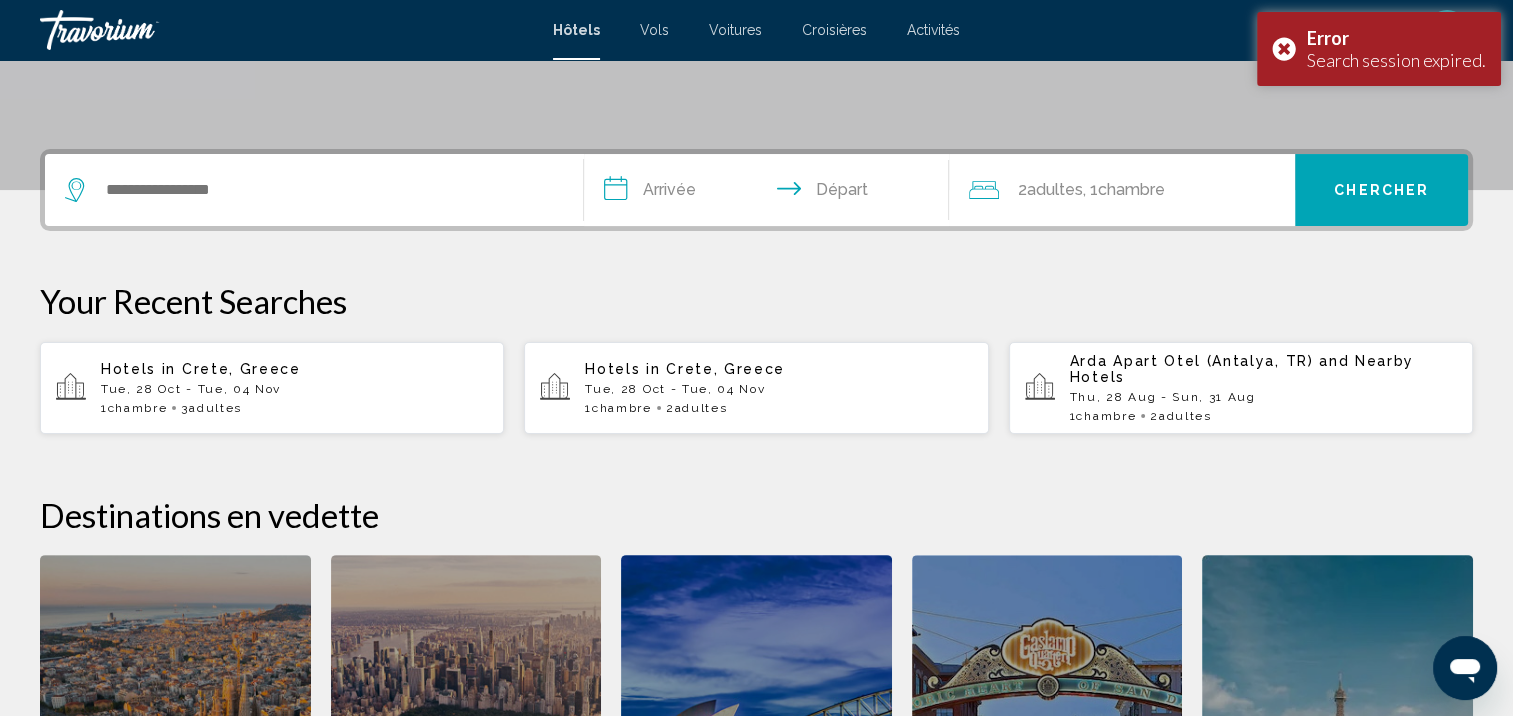 scroll, scrollTop: 493, scrollLeft: 0, axis: vertical 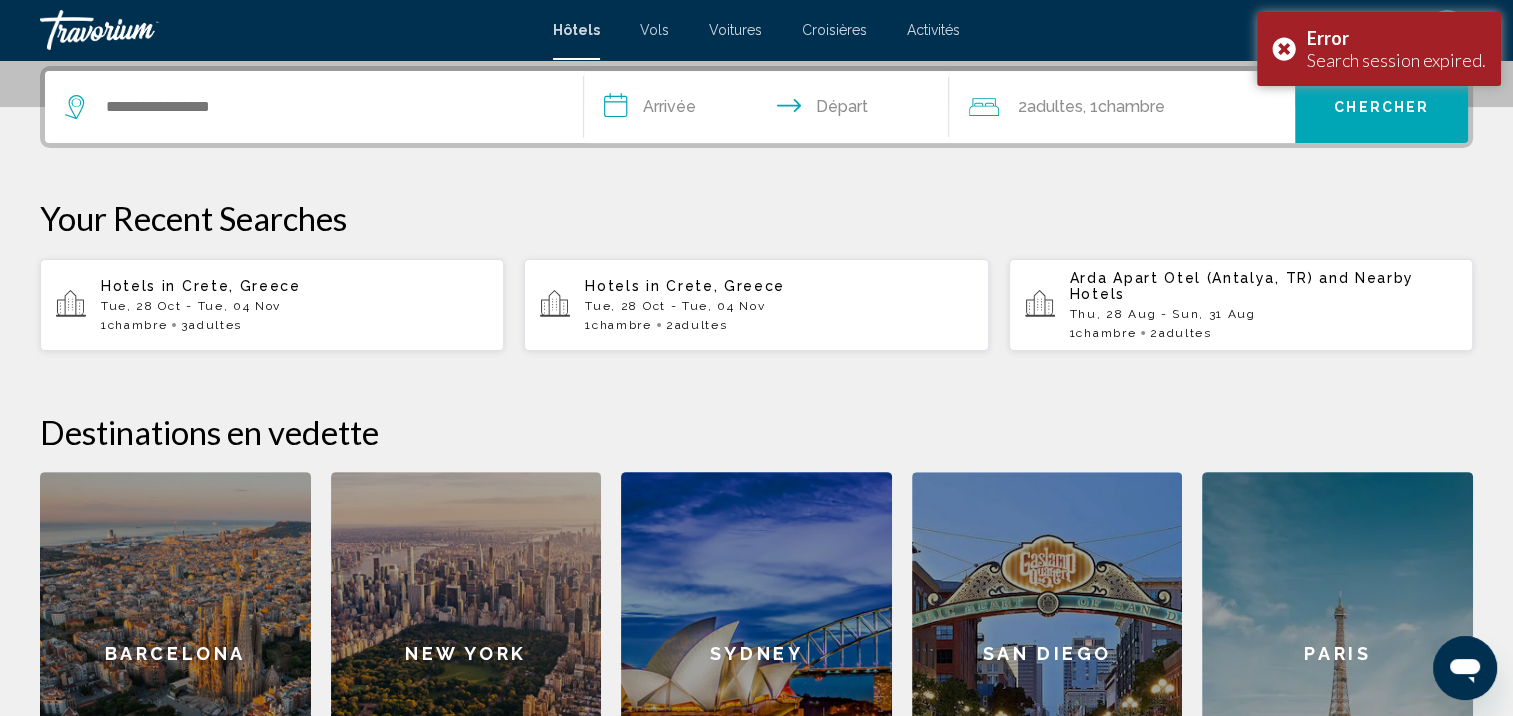 click on "1  Chambre pièces 3  Adulte Adultes" at bounding box center [294, 325] 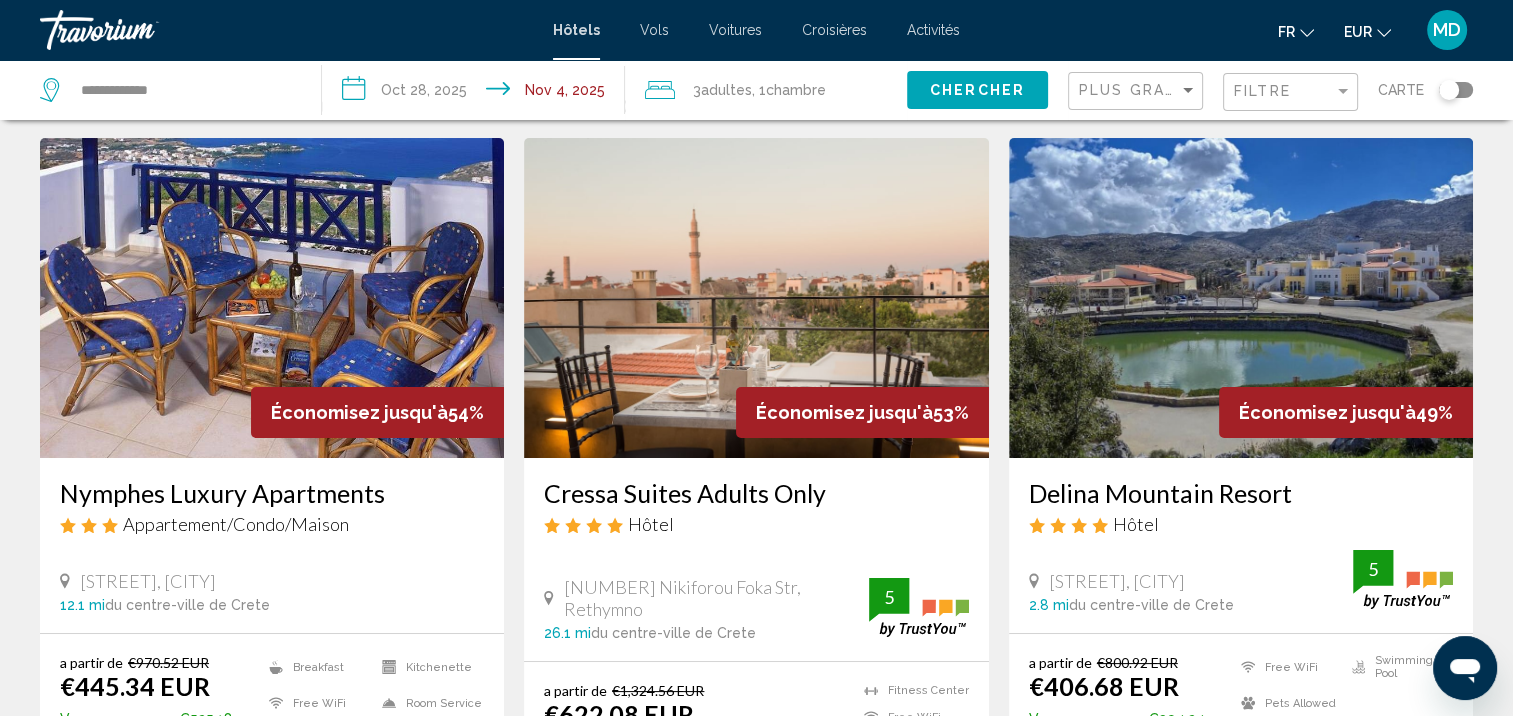 scroll, scrollTop: 0, scrollLeft: 0, axis: both 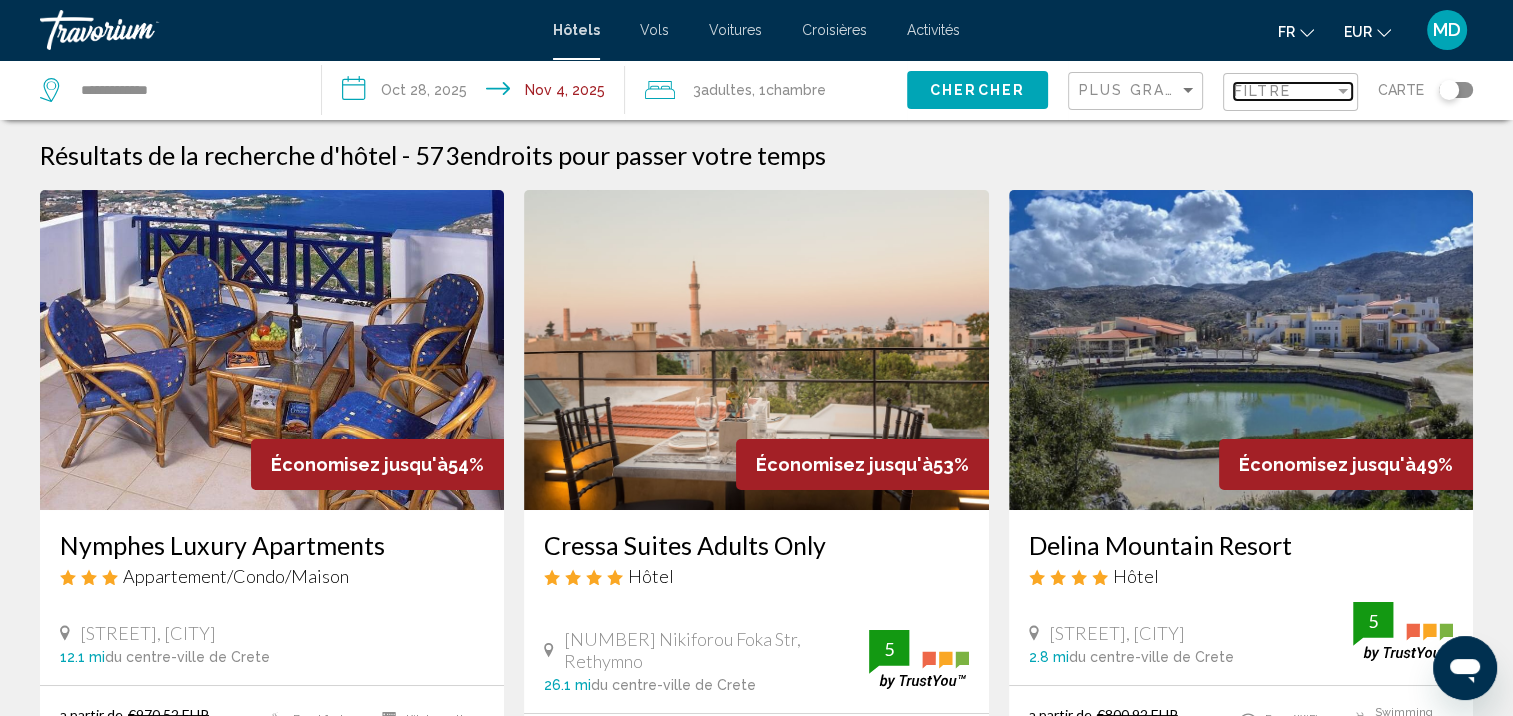 click on "Filtre" at bounding box center (1262, 91) 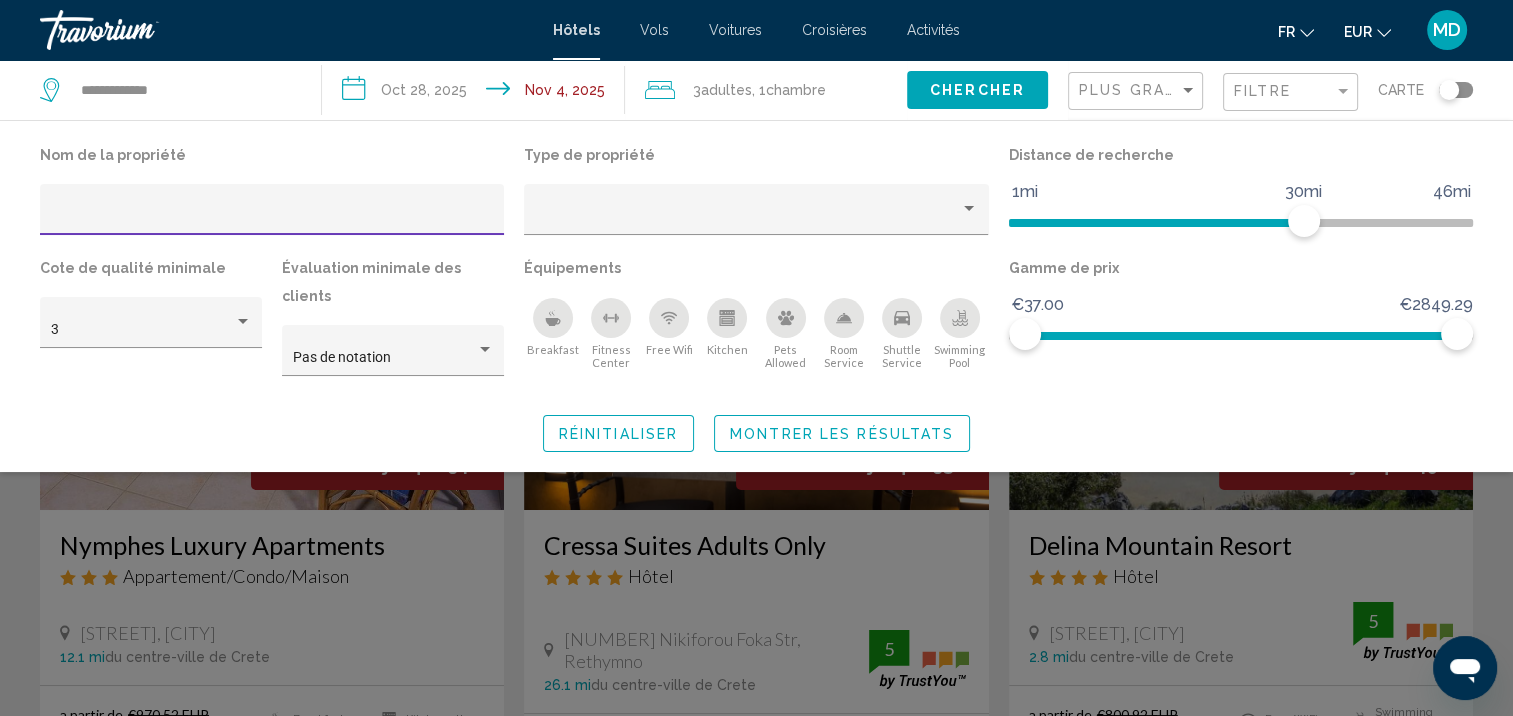 click 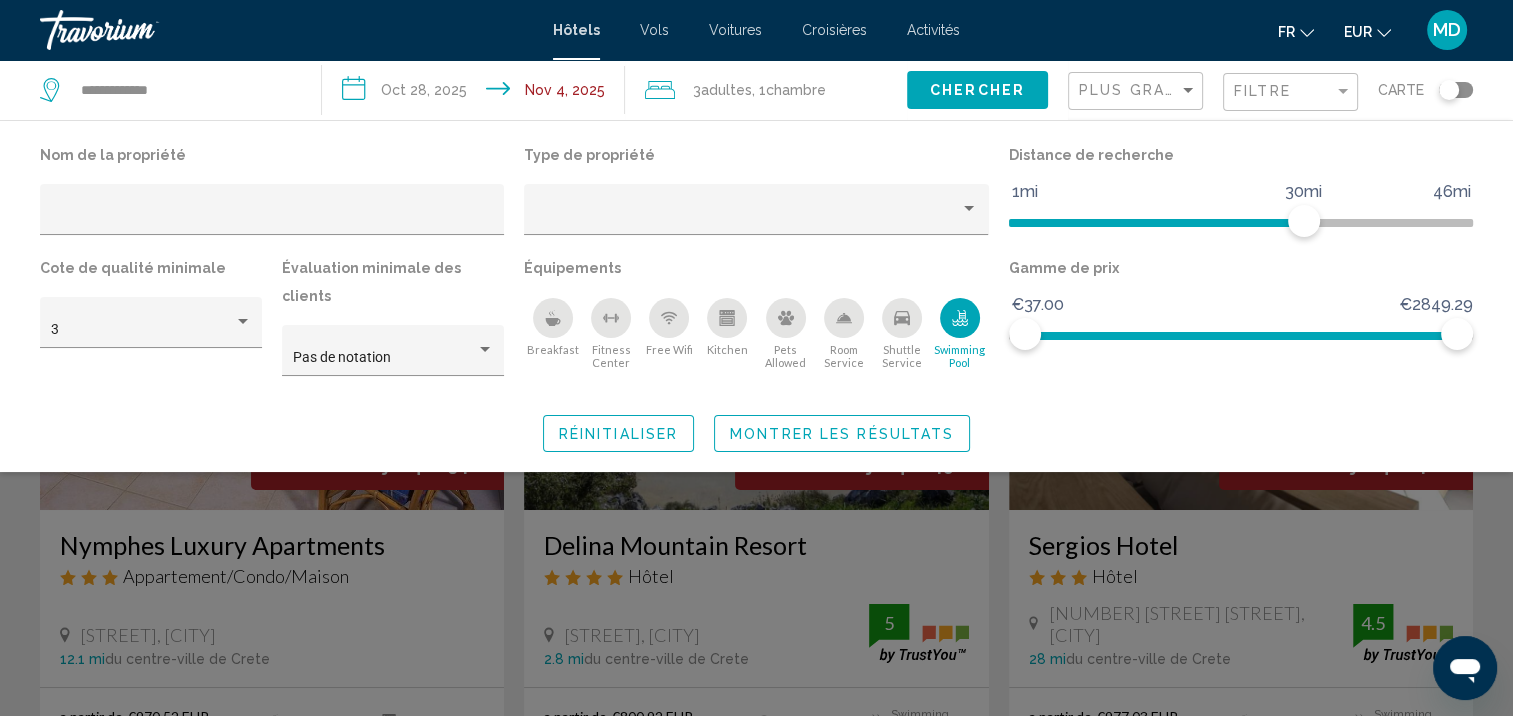 click 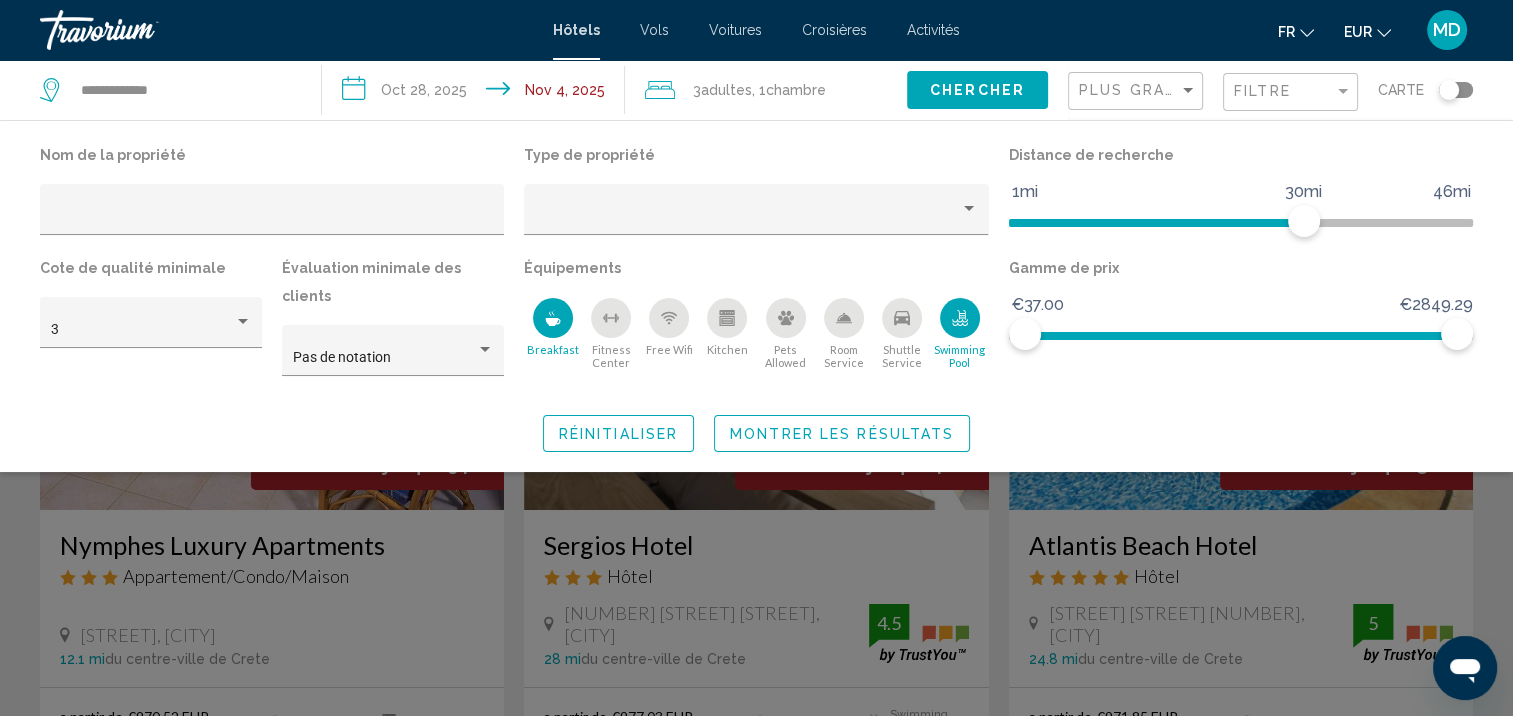 click on "Montrer les résultats" 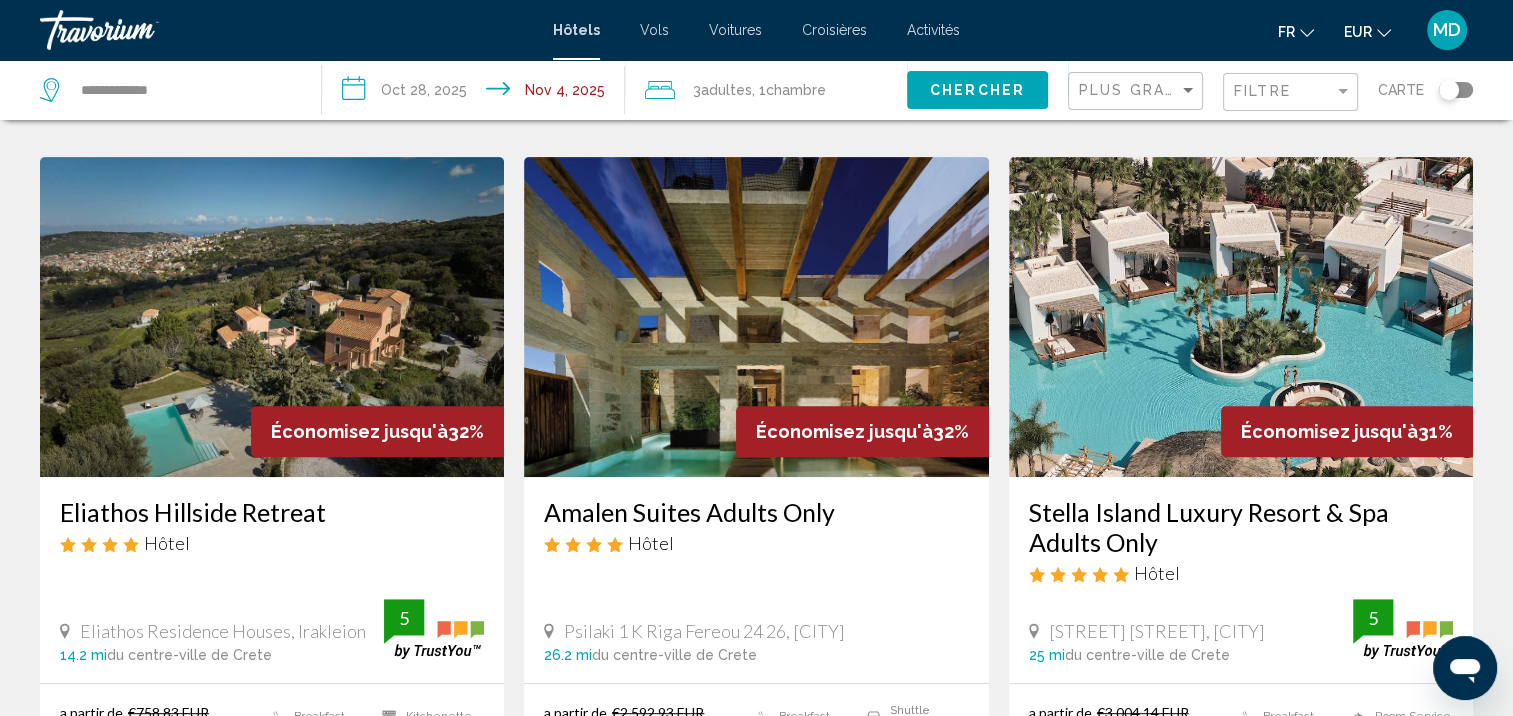 scroll, scrollTop: 776, scrollLeft: 0, axis: vertical 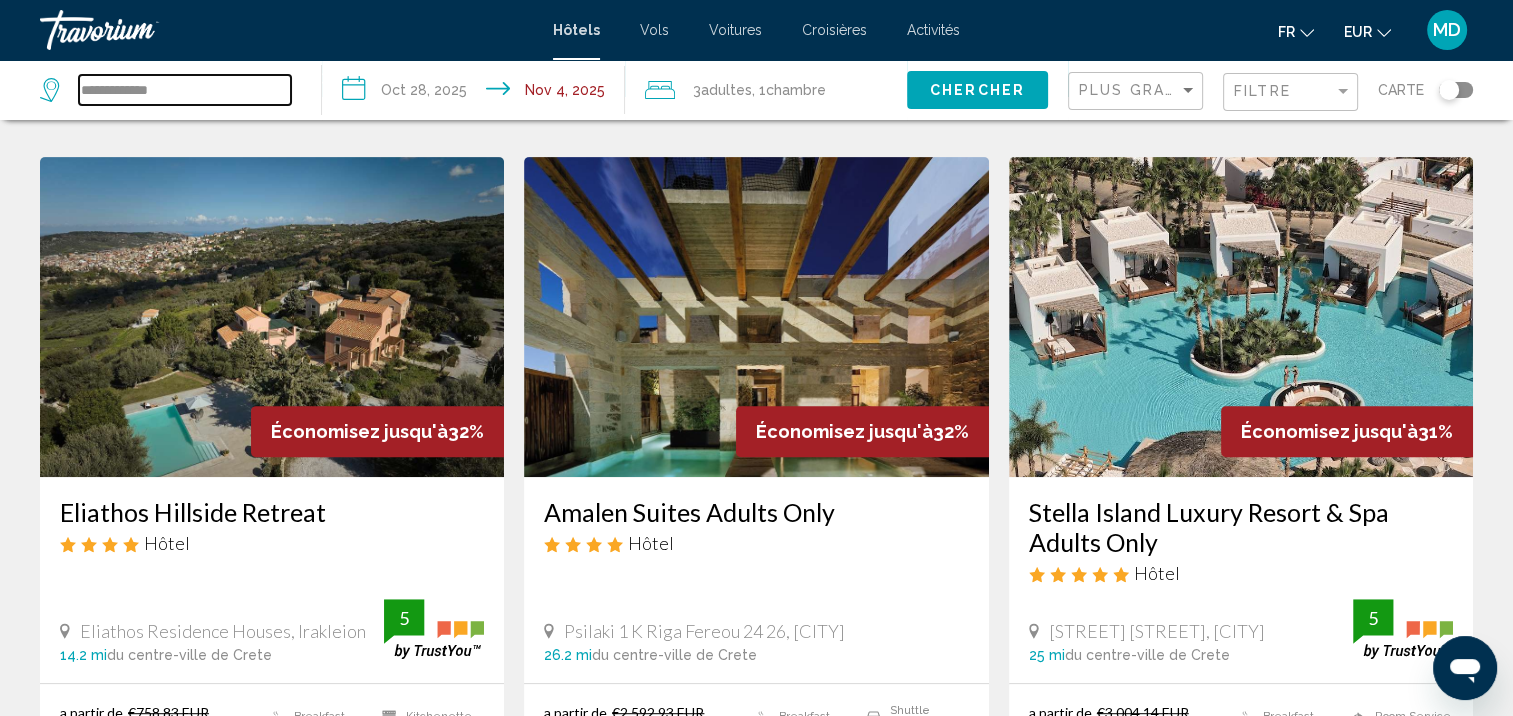 click on "**********" at bounding box center (185, 90) 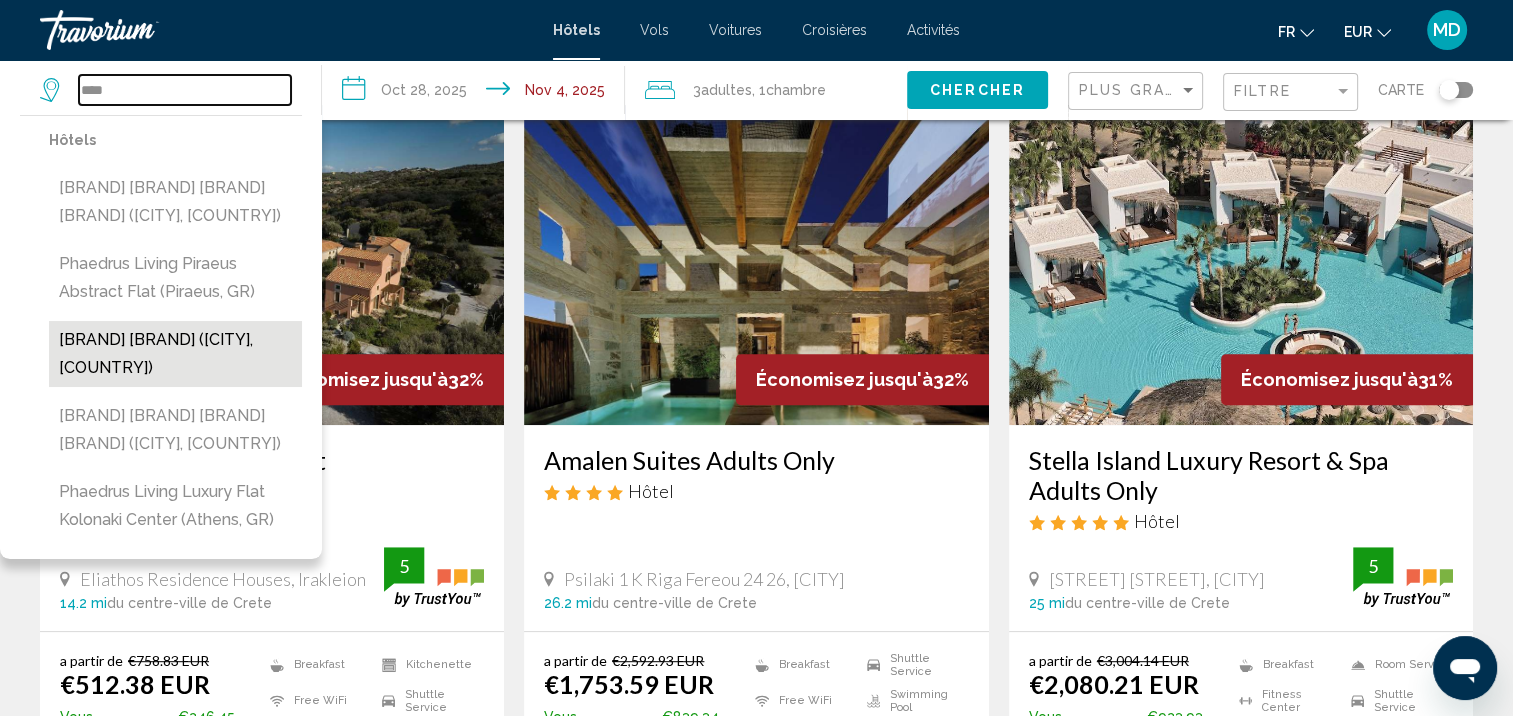 scroll, scrollTop: 836, scrollLeft: 0, axis: vertical 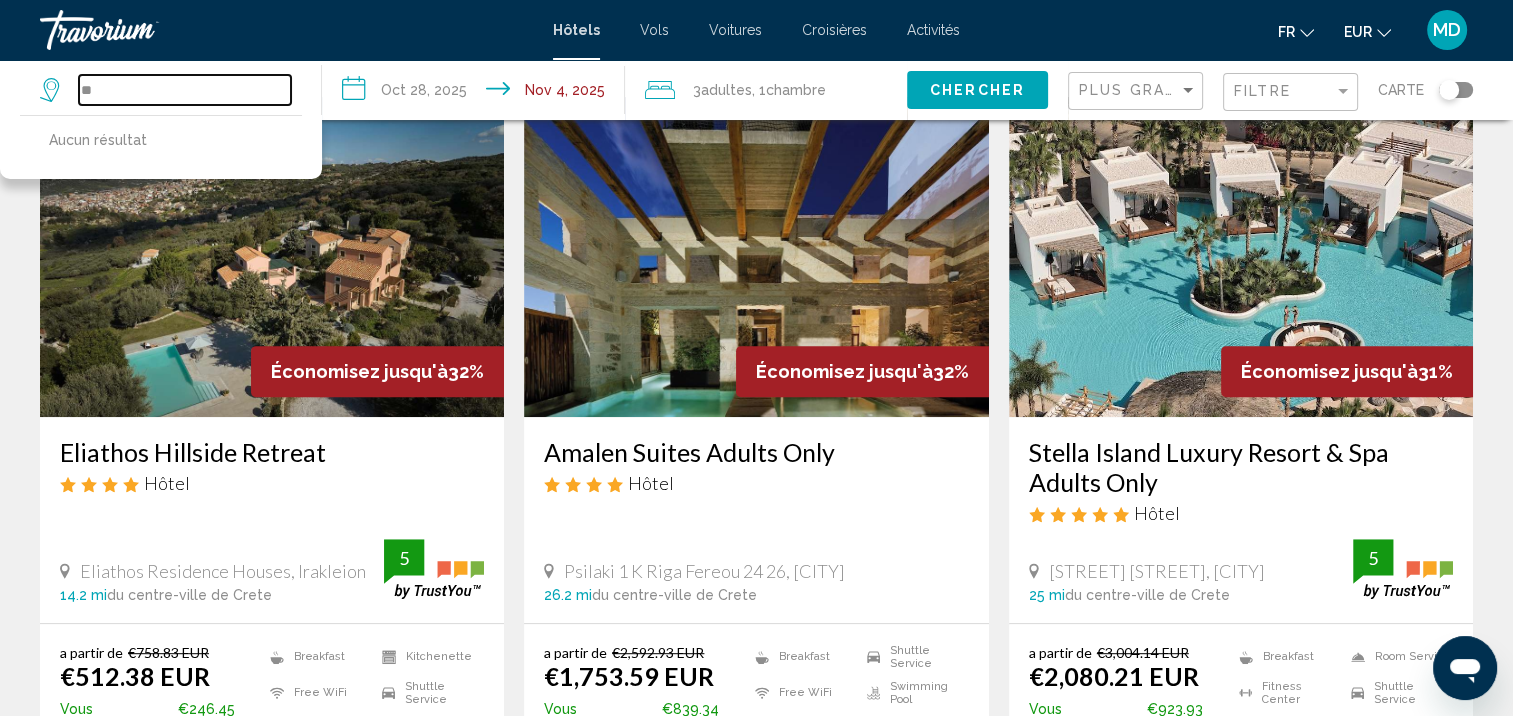 type on "*" 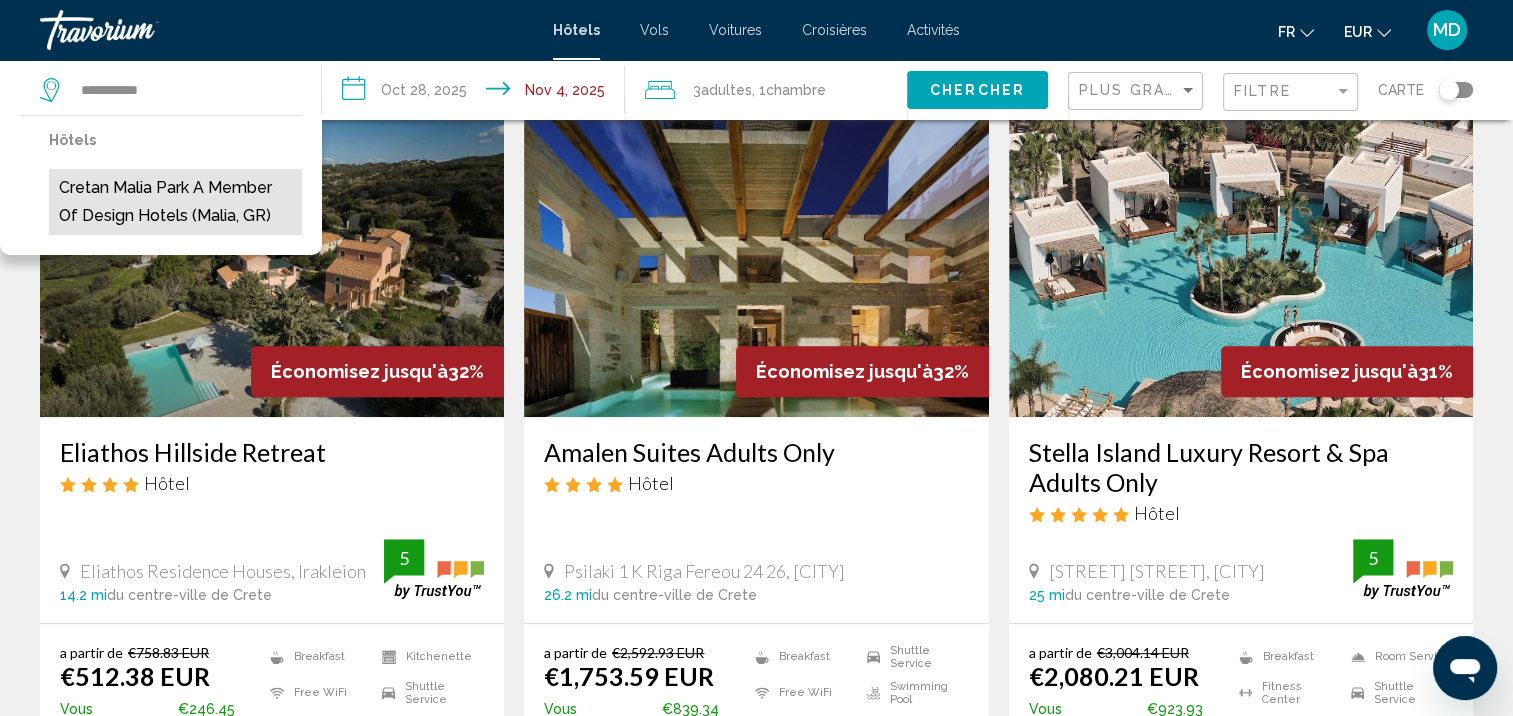 click on "Cretan Malia Park A Member Of Design Hotels (Malia, GR)" at bounding box center [175, 202] 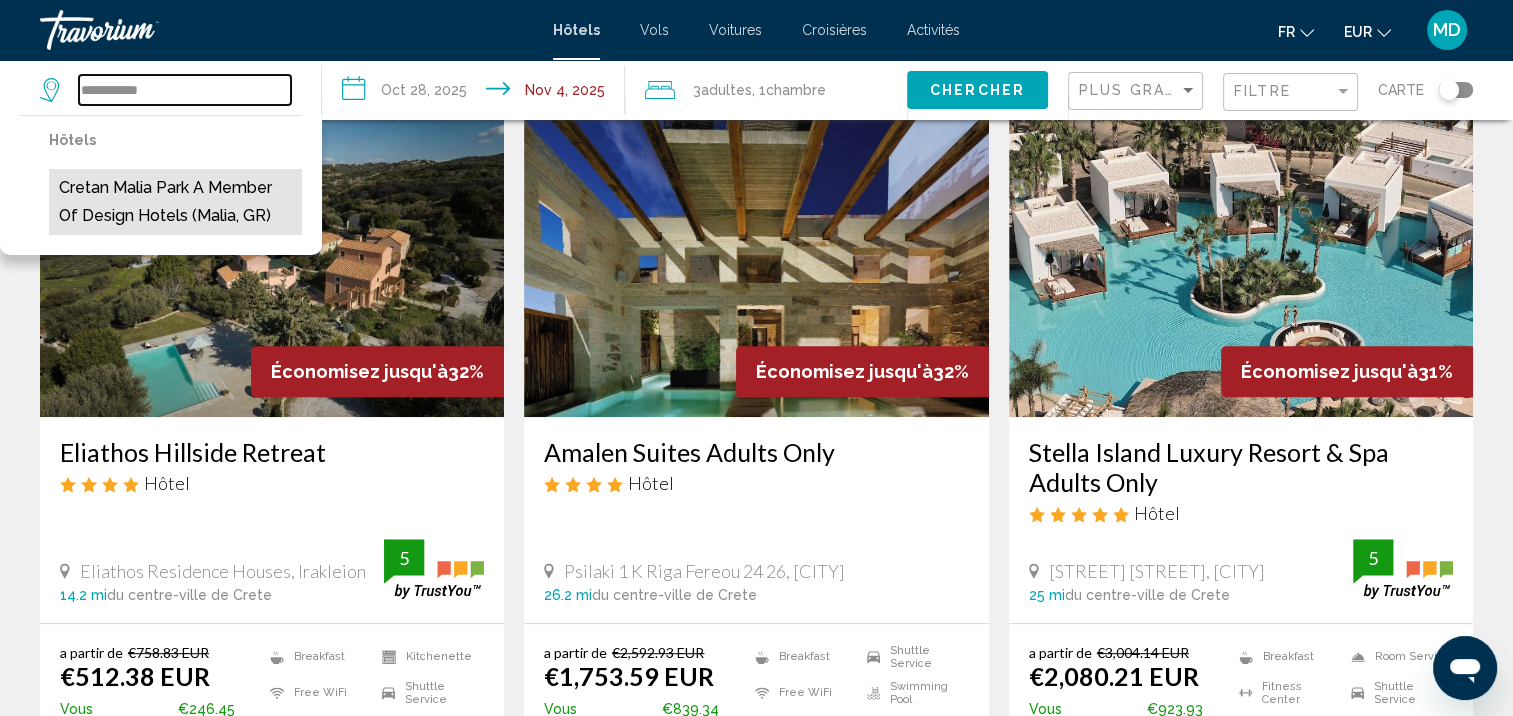 type on "**********" 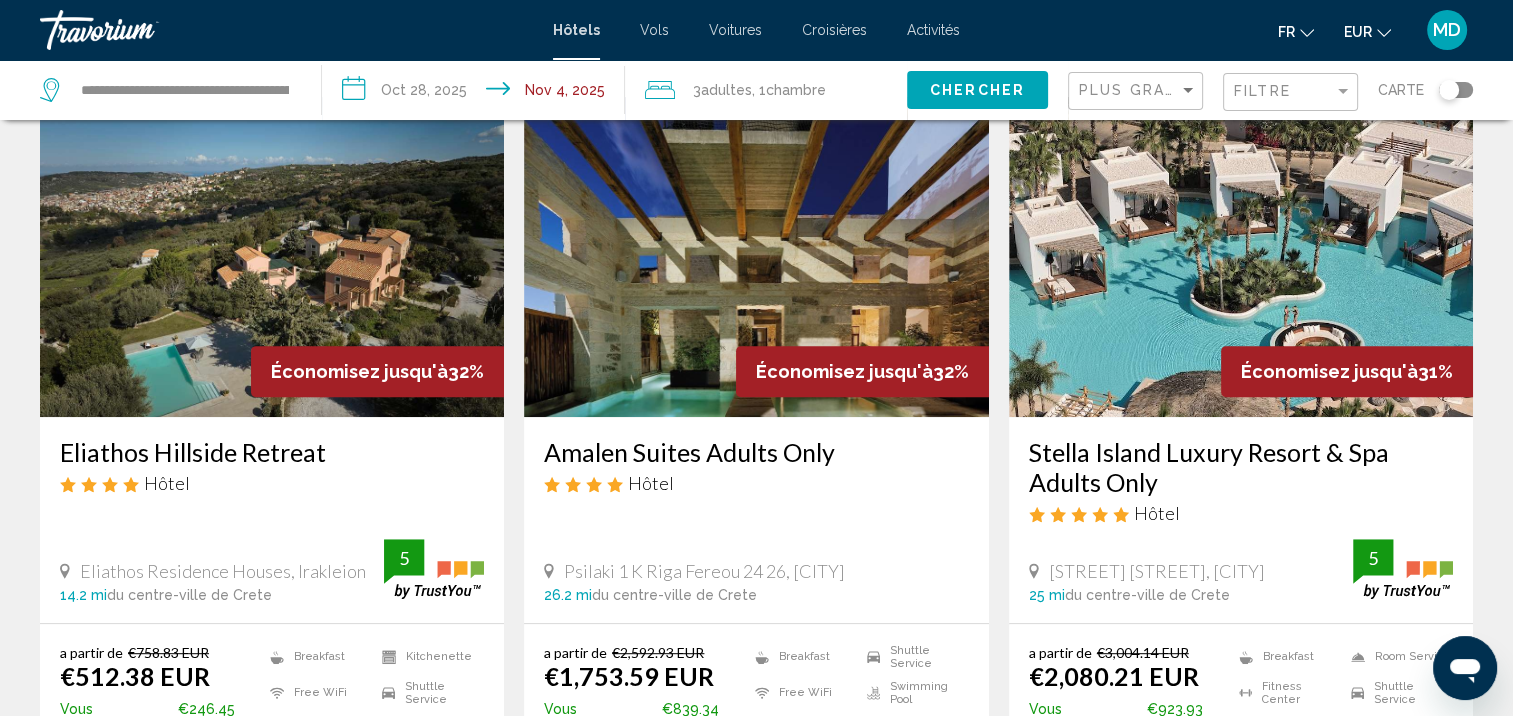 click on "Chercher" 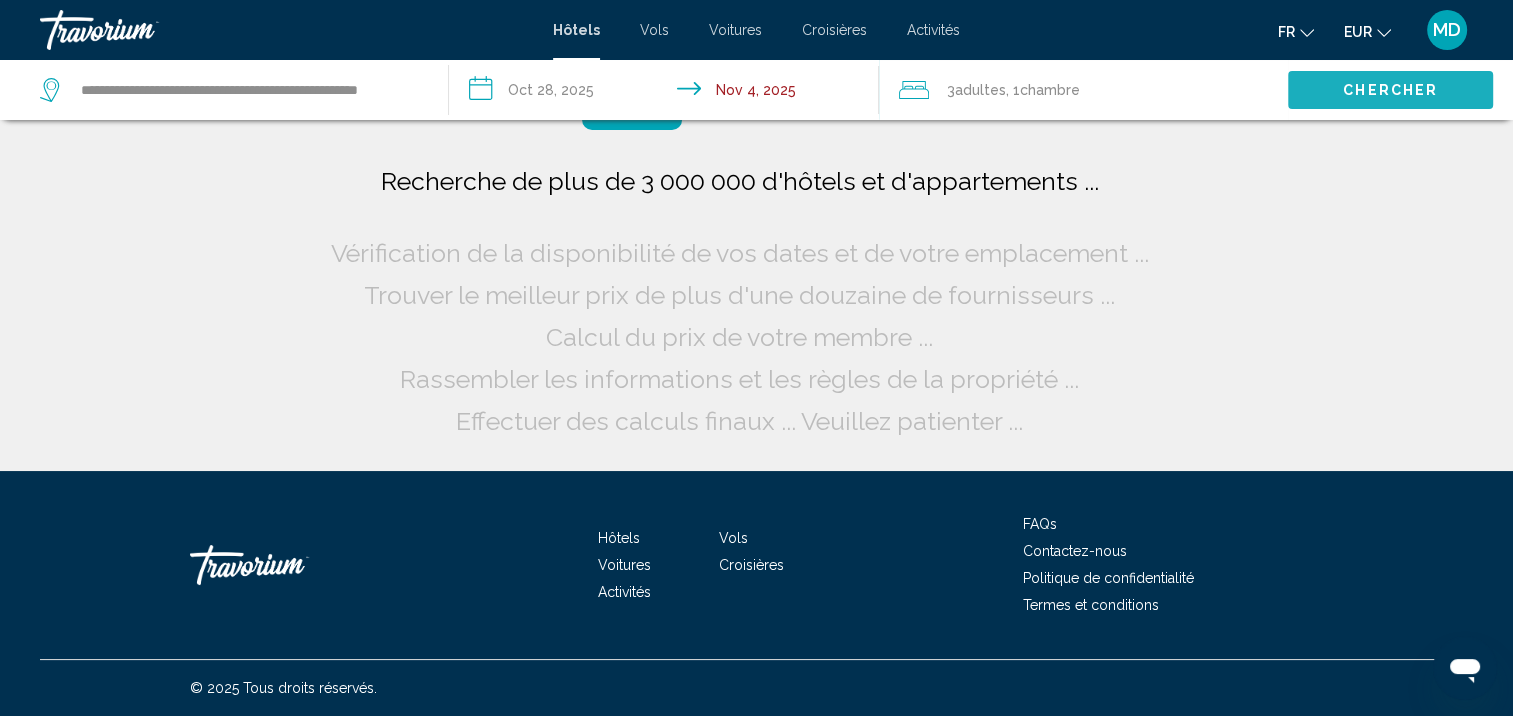 scroll, scrollTop: 0, scrollLeft: 0, axis: both 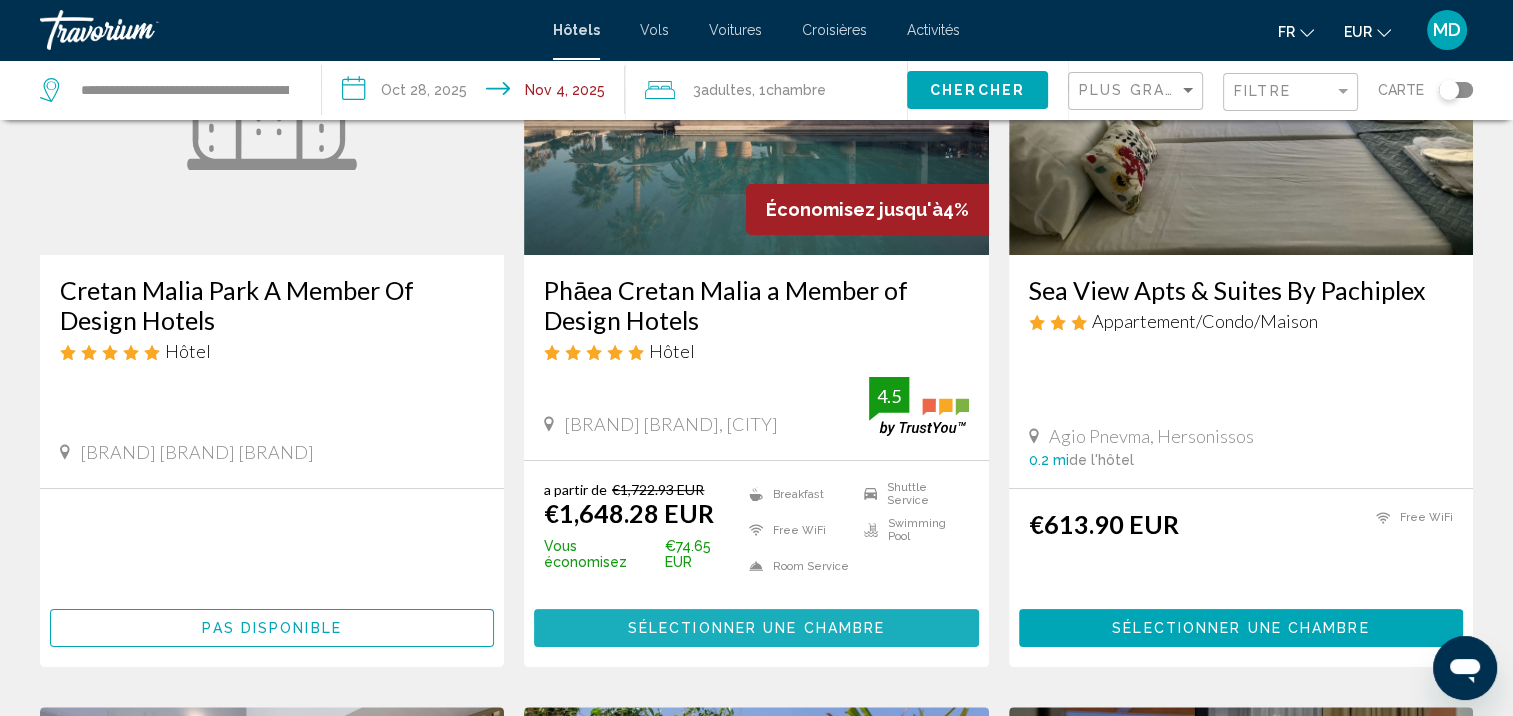 click on "Sélectionner une chambre" at bounding box center [756, 629] 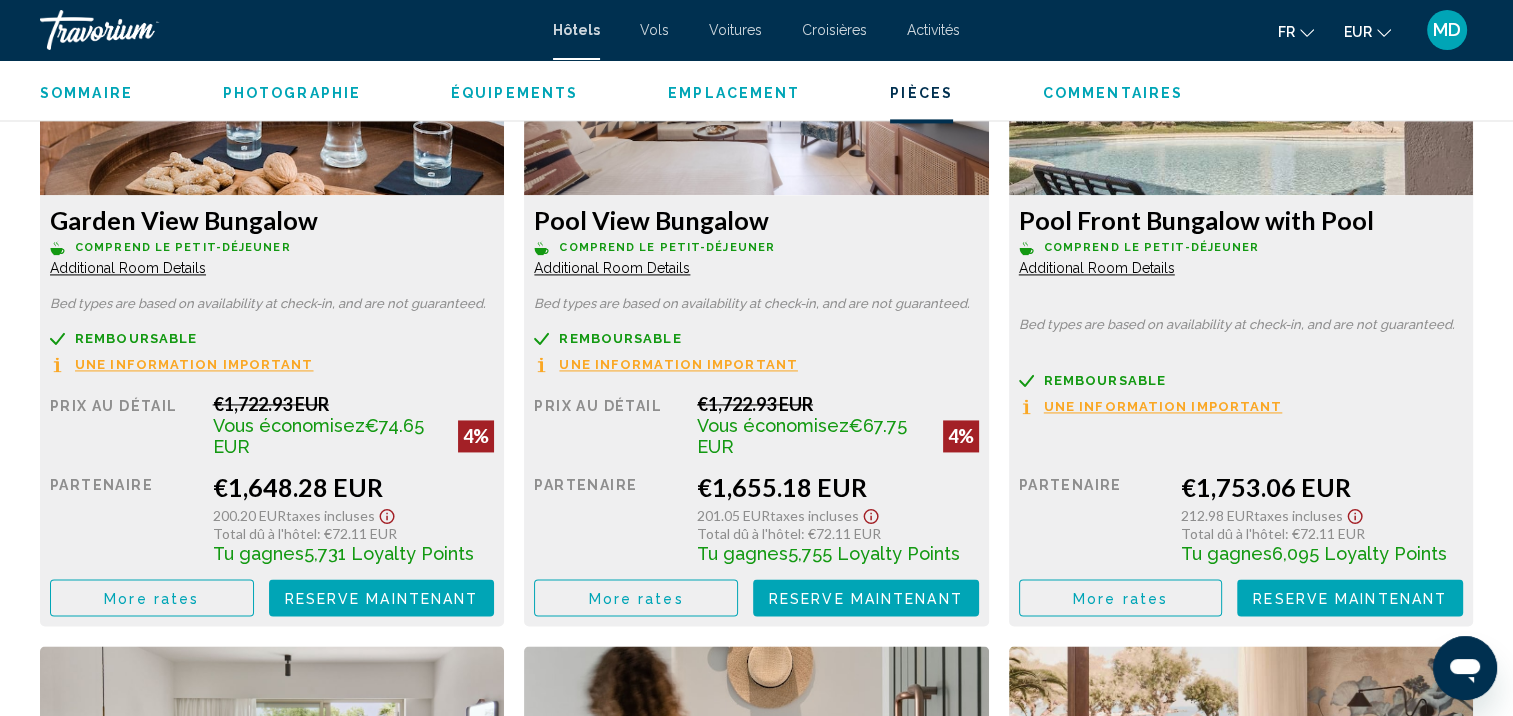 scroll, scrollTop: 2886, scrollLeft: 0, axis: vertical 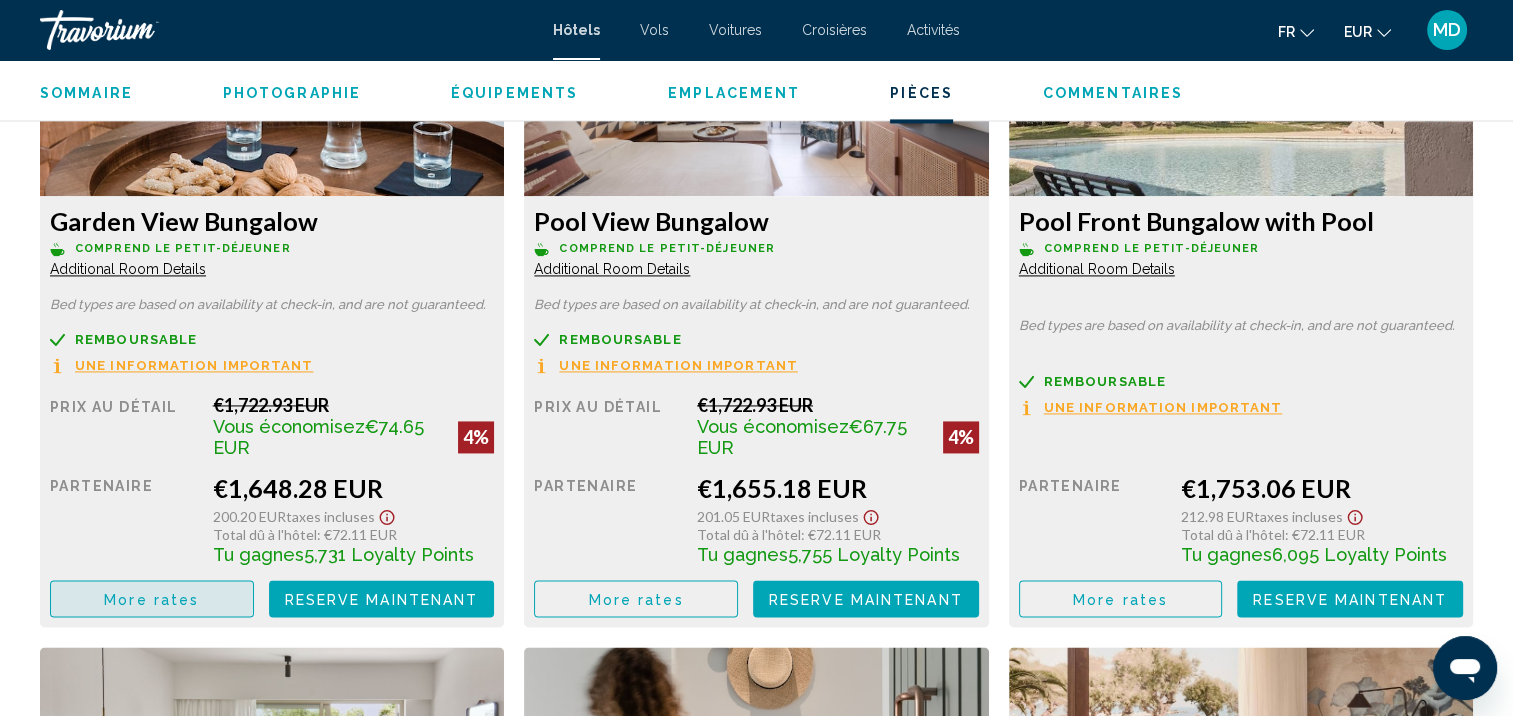 click on "More rates" at bounding box center [151, 599] 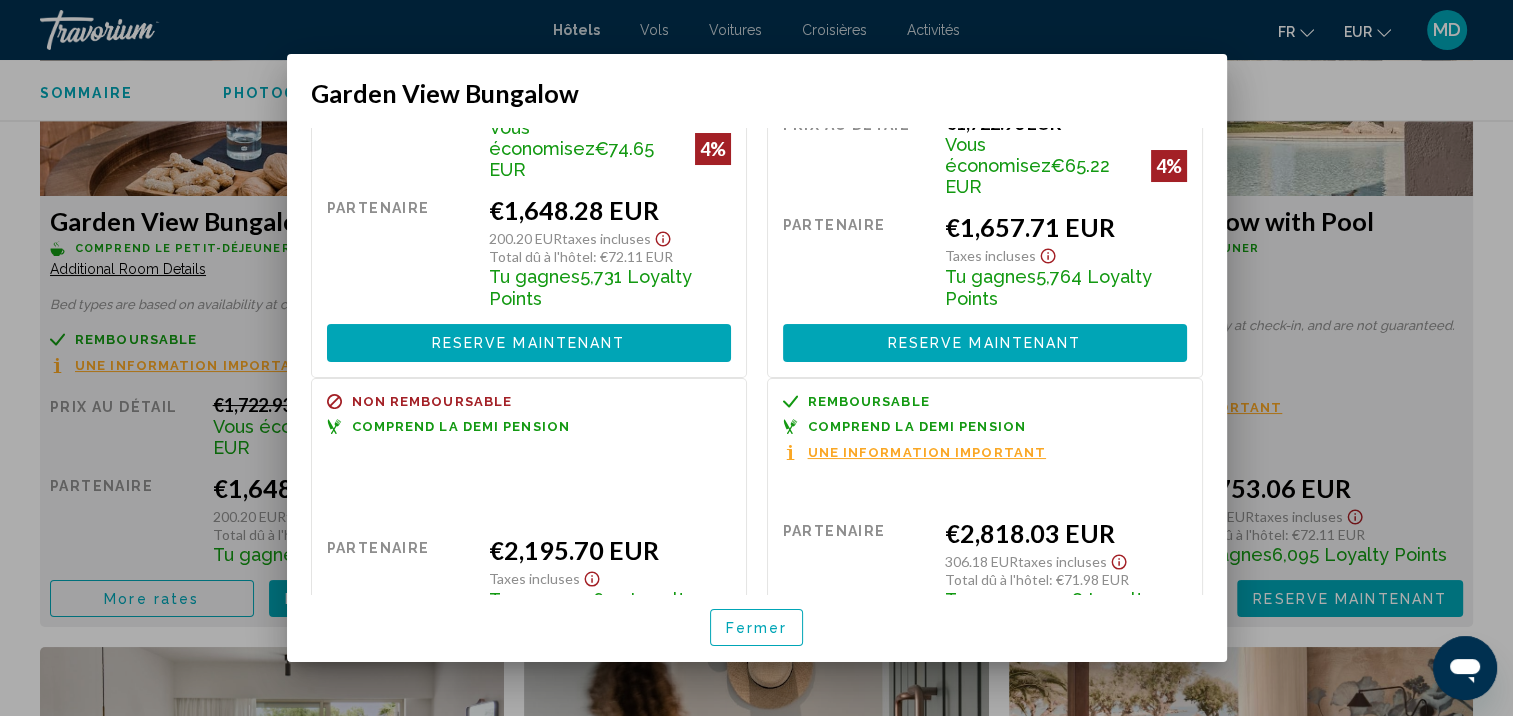 scroll, scrollTop: 240, scrollLeft: 0, axis: vertical 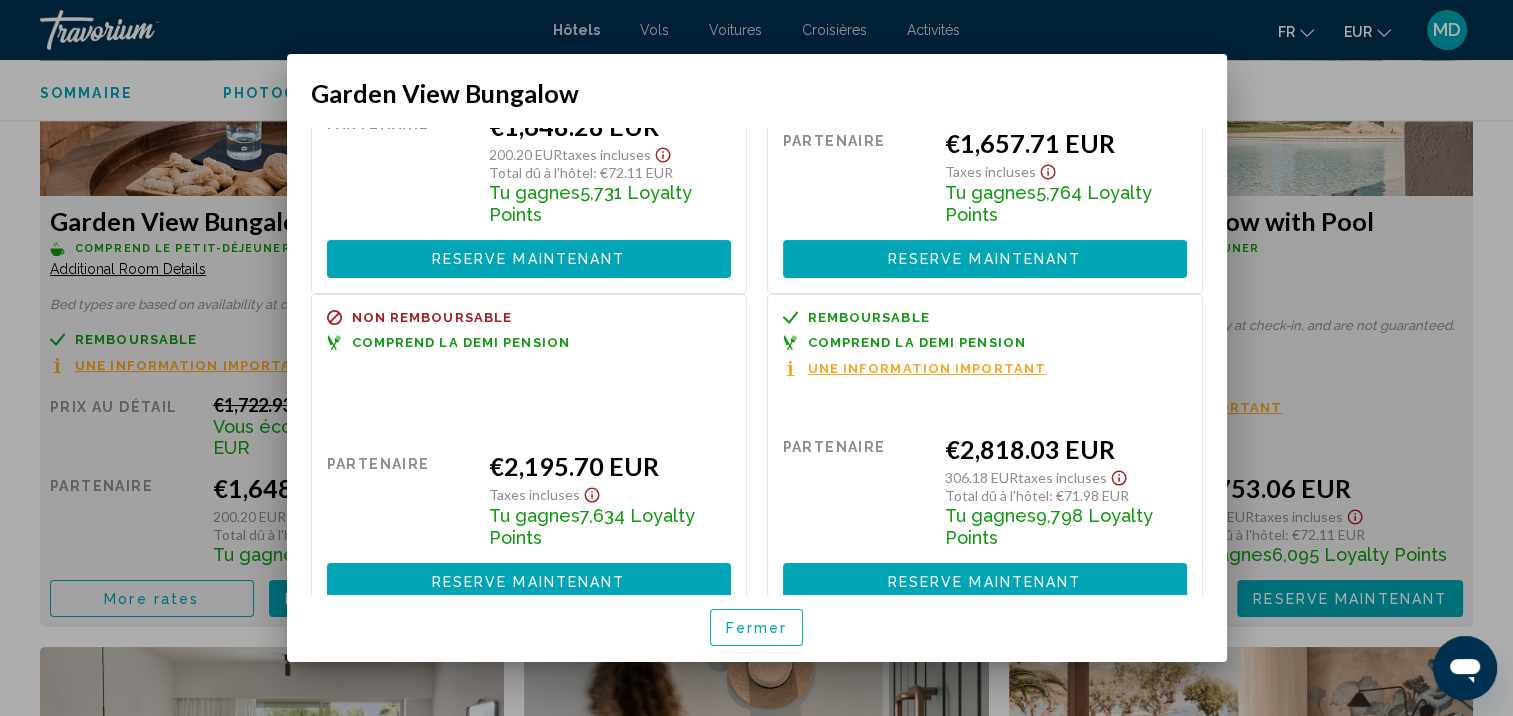 click on "Fermer" at bounding box center (757, 627) 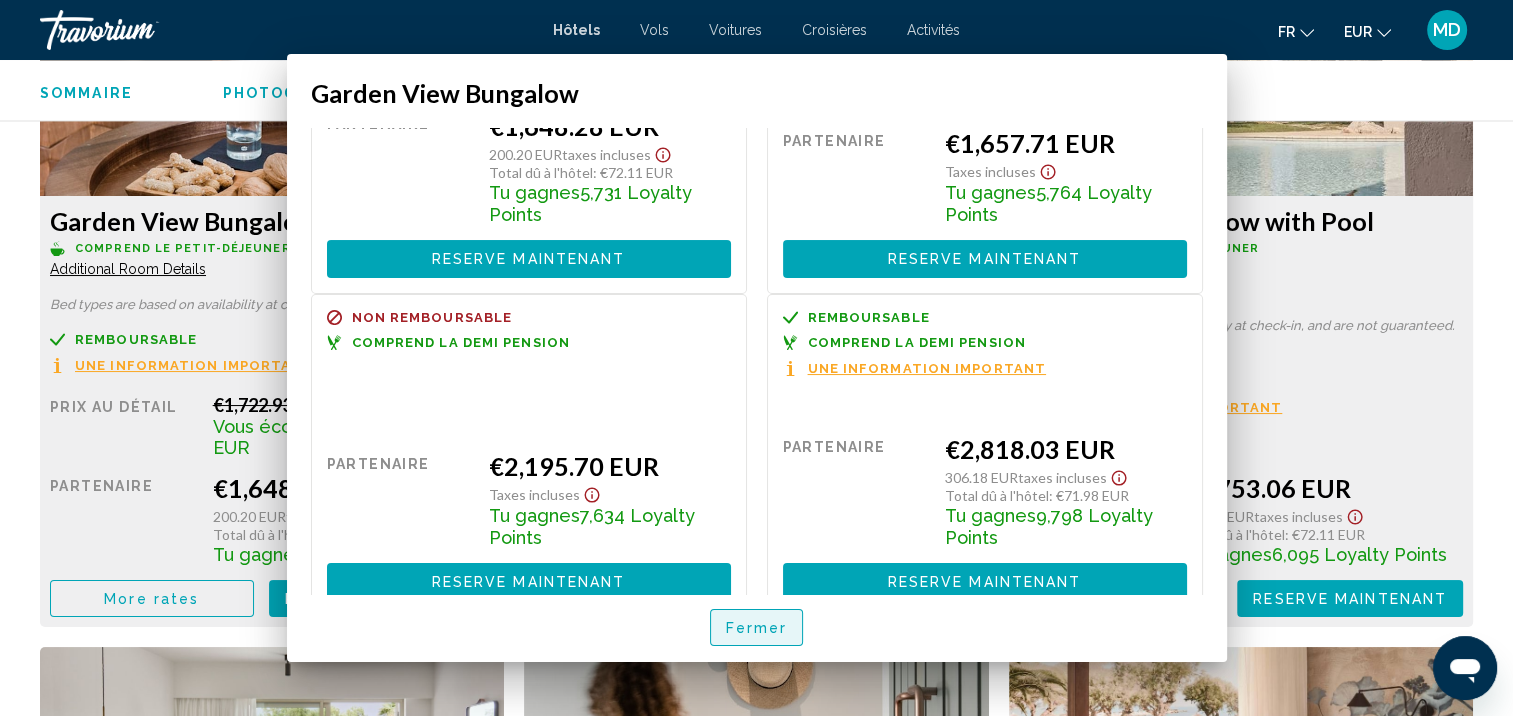 scroll, scrollTop: 2886, scrollLeft: 0, axis: vertical 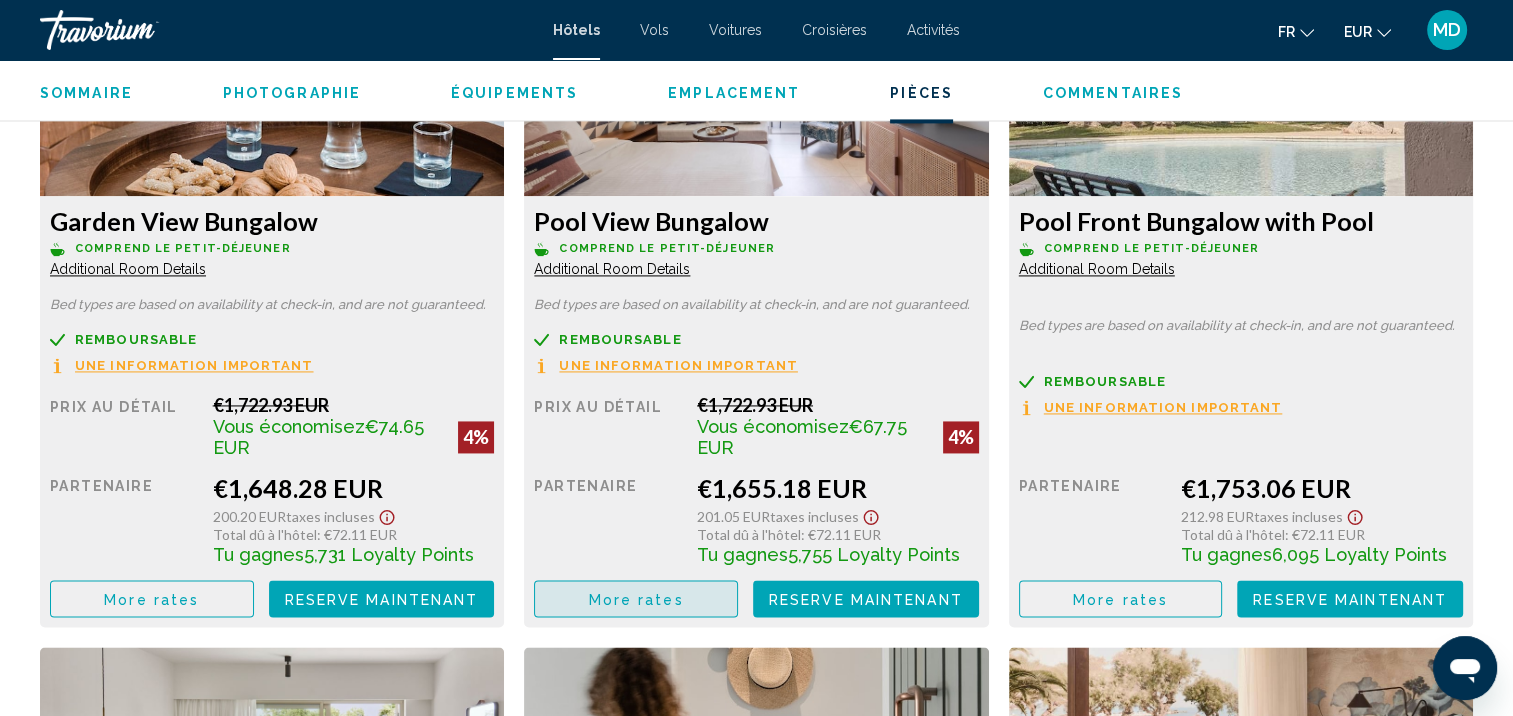click on "More rates" at bounding box center (636, 599) 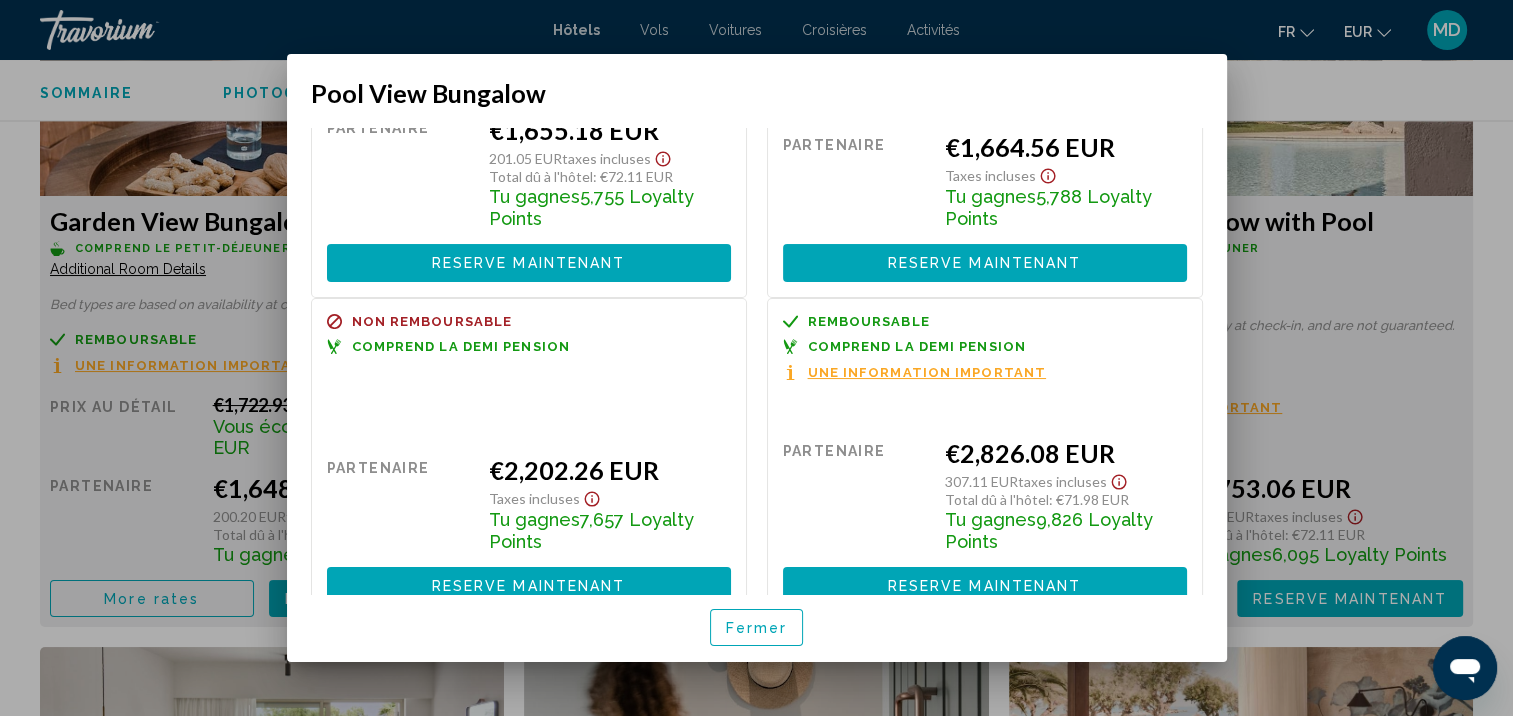 scroll, scrollTop: 240, scrollLeft: 0, axis: vertical 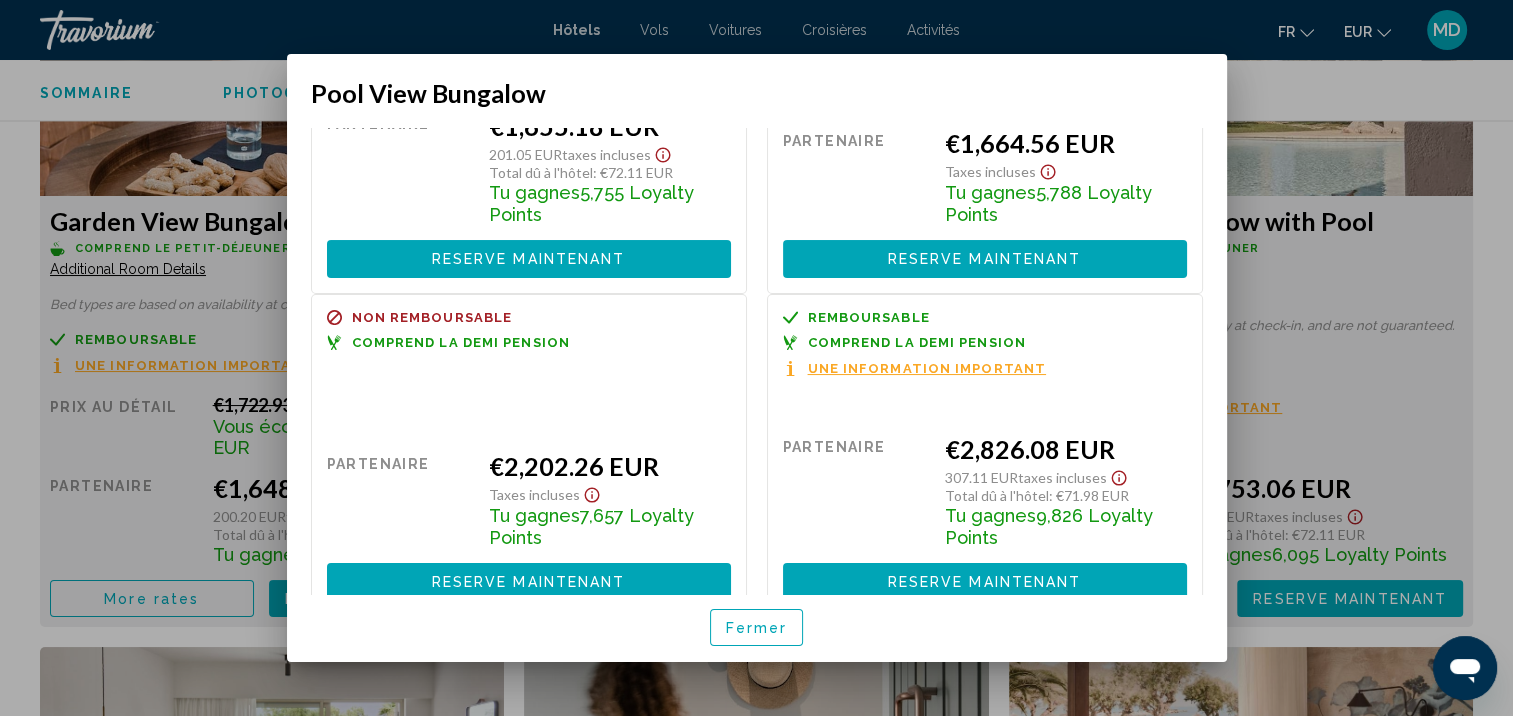 click on "Fermer" at bounding box center [757, 628] 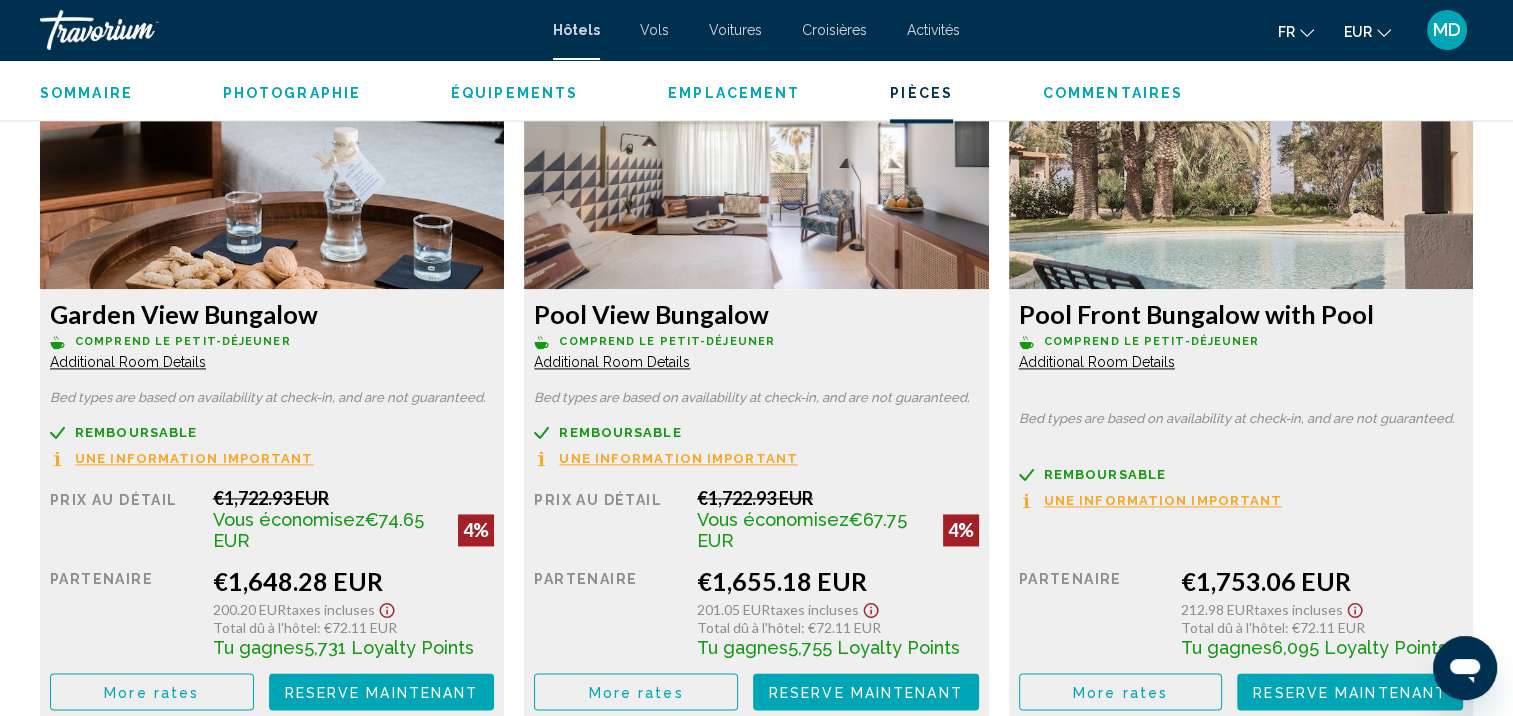 scroll, scrollTop: 2880, scrollLeft: 0, axis: vertical 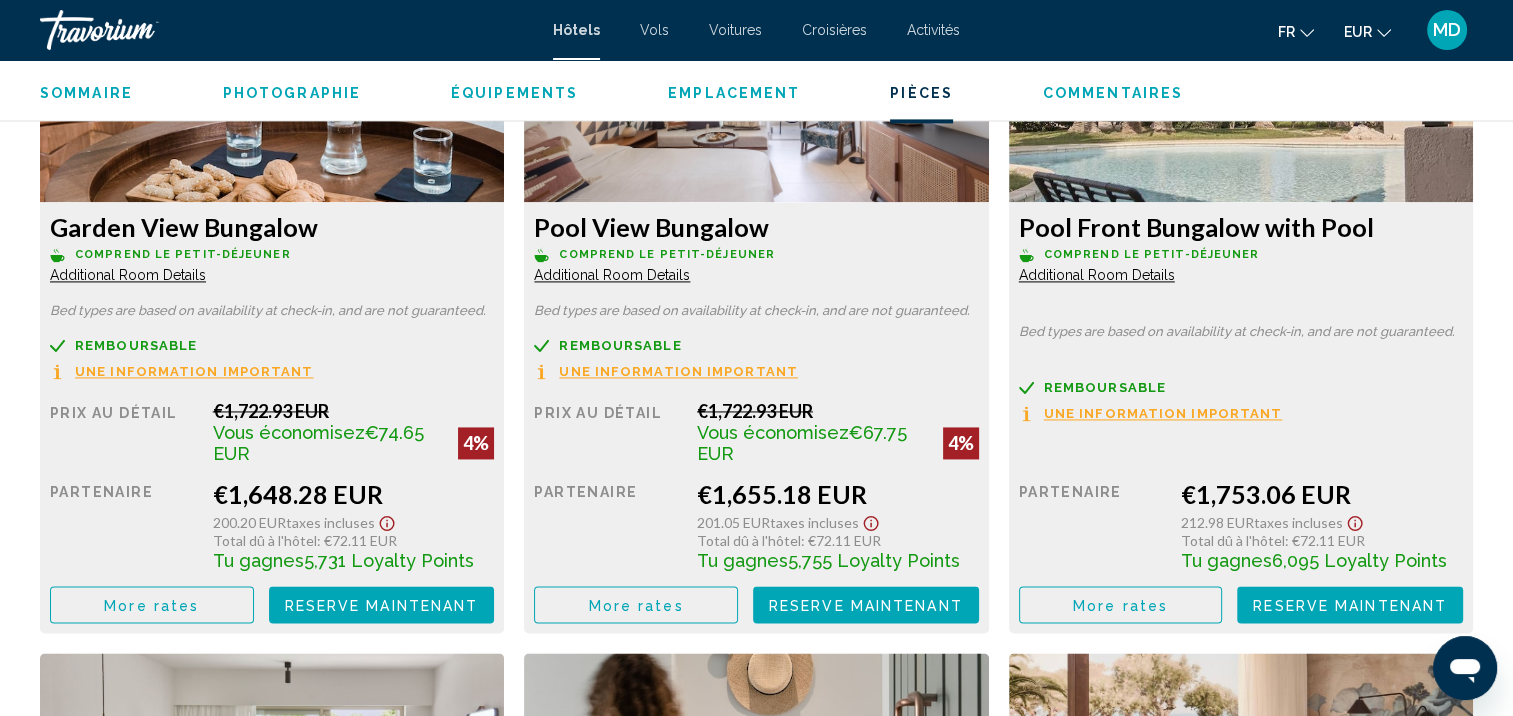click on "More rates" at bounding box center [151, 605] 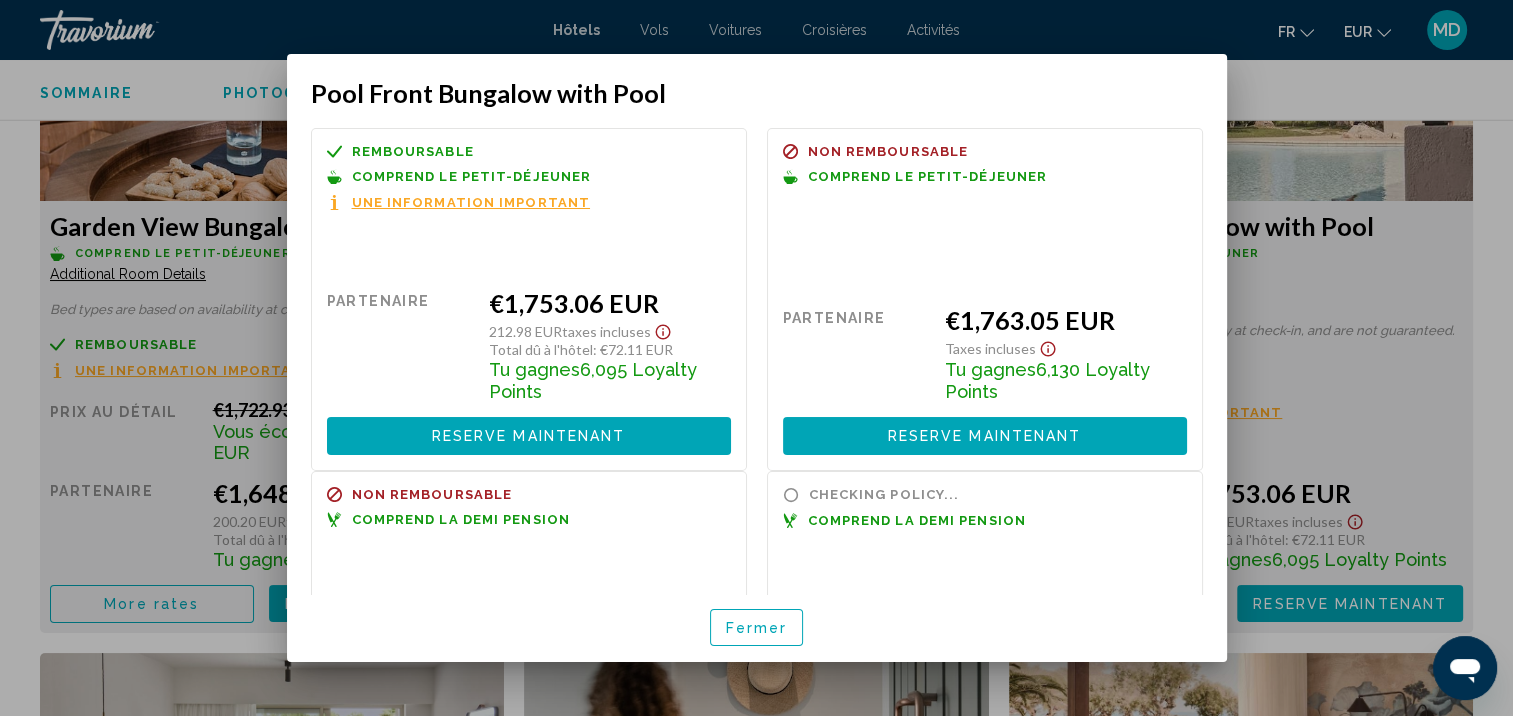 scroll, scrollTop: 0, scrollLeft: 0, axis: both 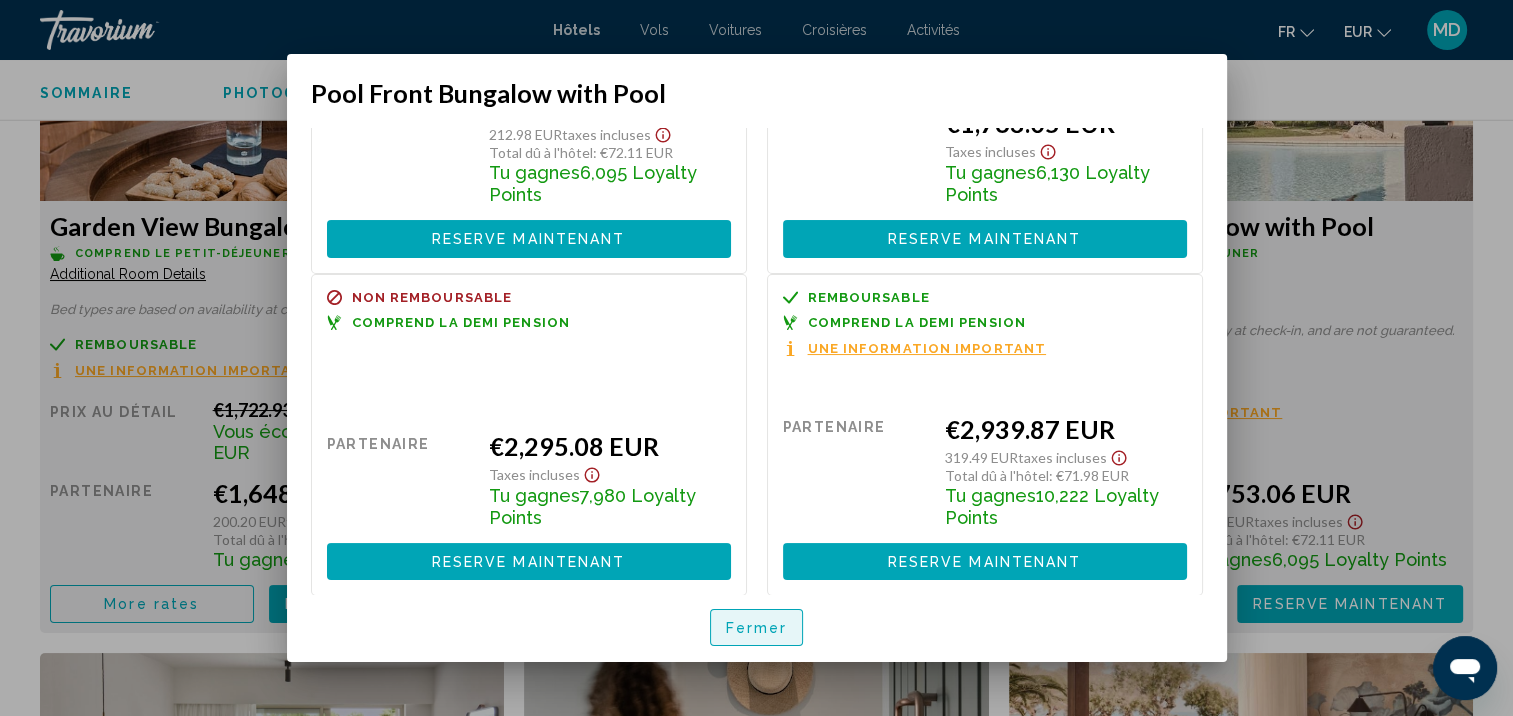 click on "Fermer" at bounding box center (757, 627) 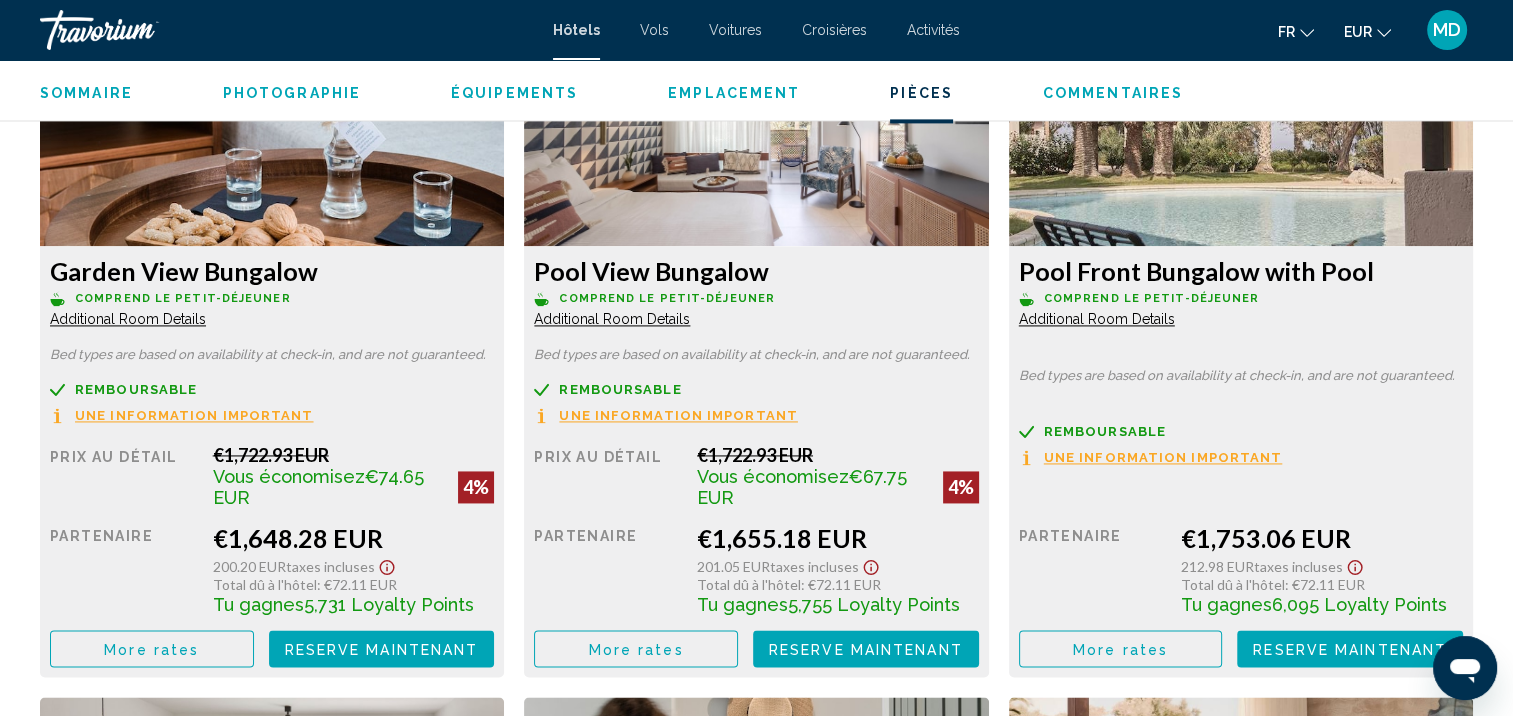 scroll, scrollTop: 2839, scrollLeft: 0, axis: vertical 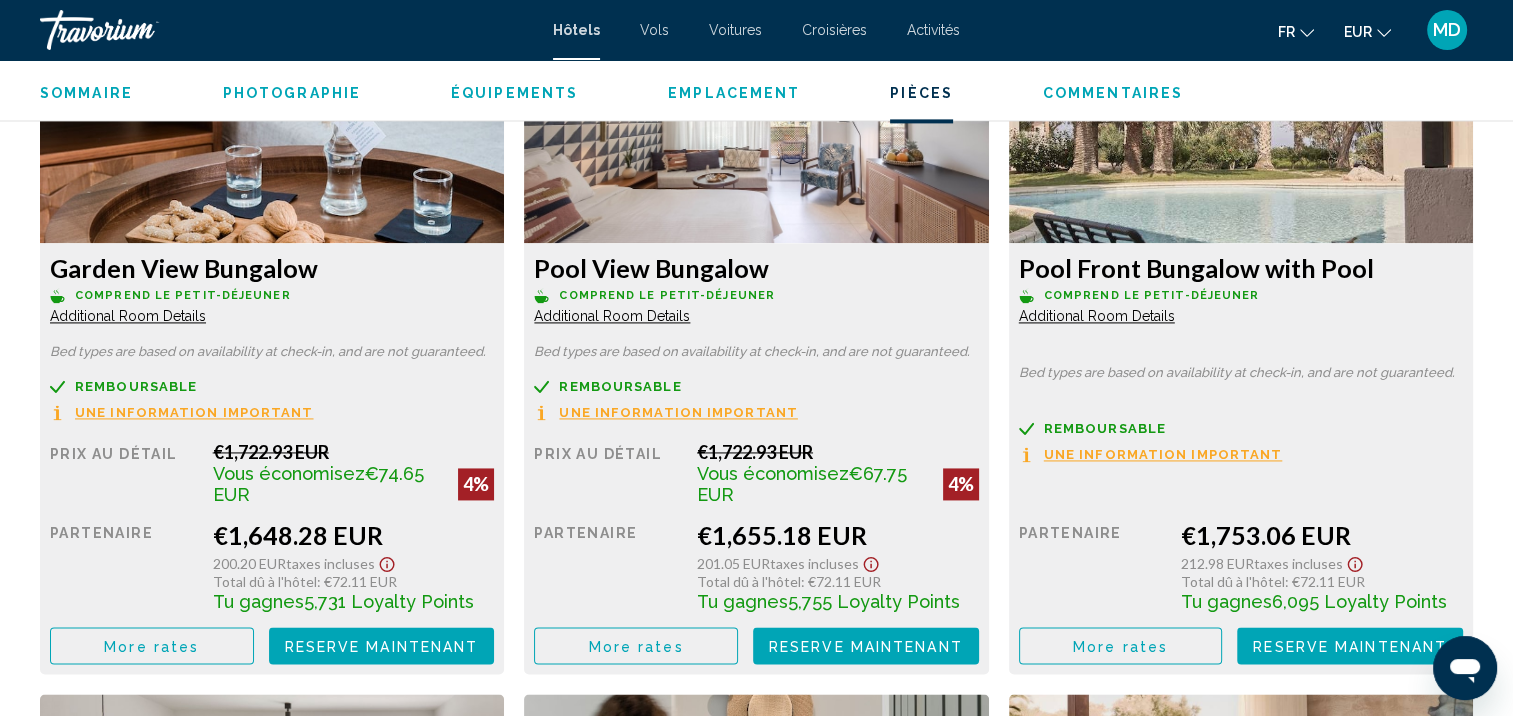 click on "More rates" at bounding box center [151, 646] 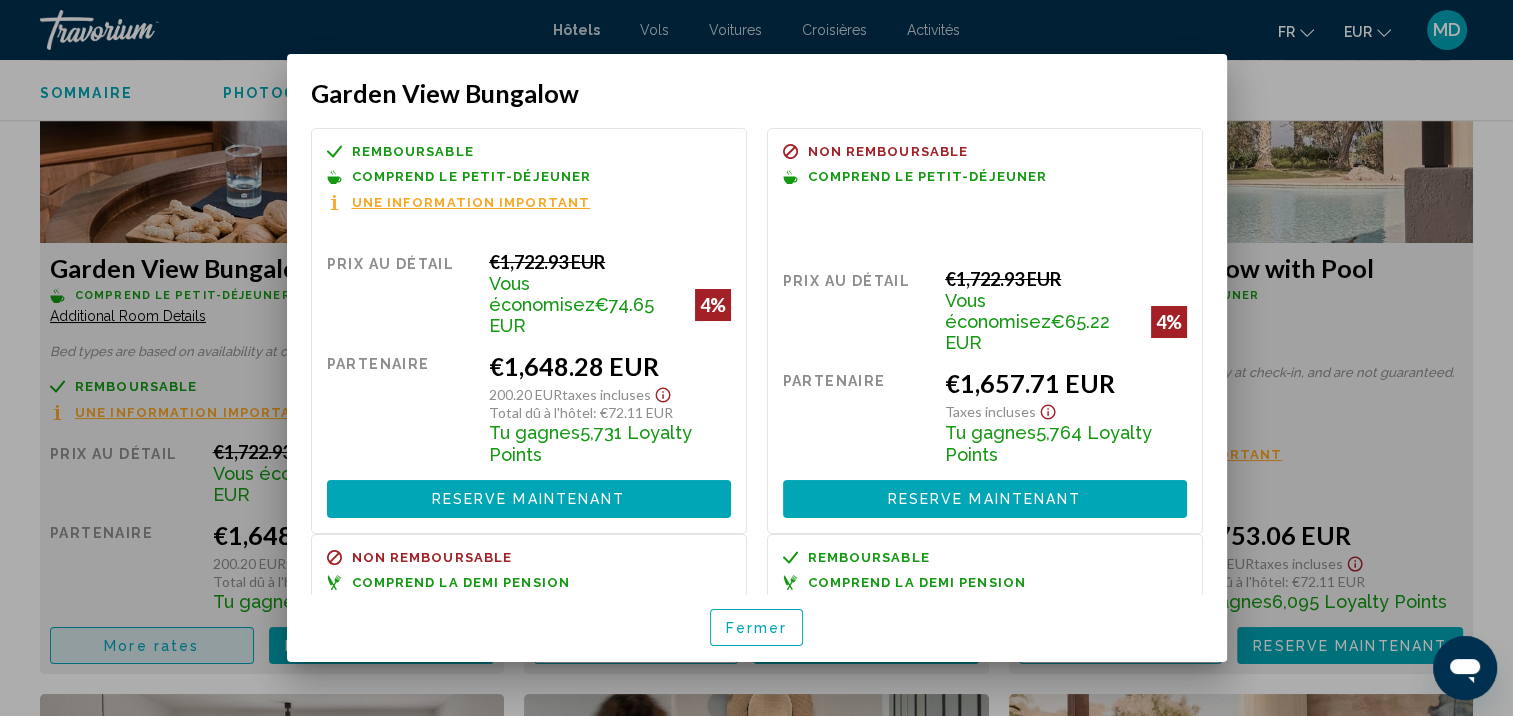 scroll, scrollTop: 0, scrollLeft: 0, axis: both 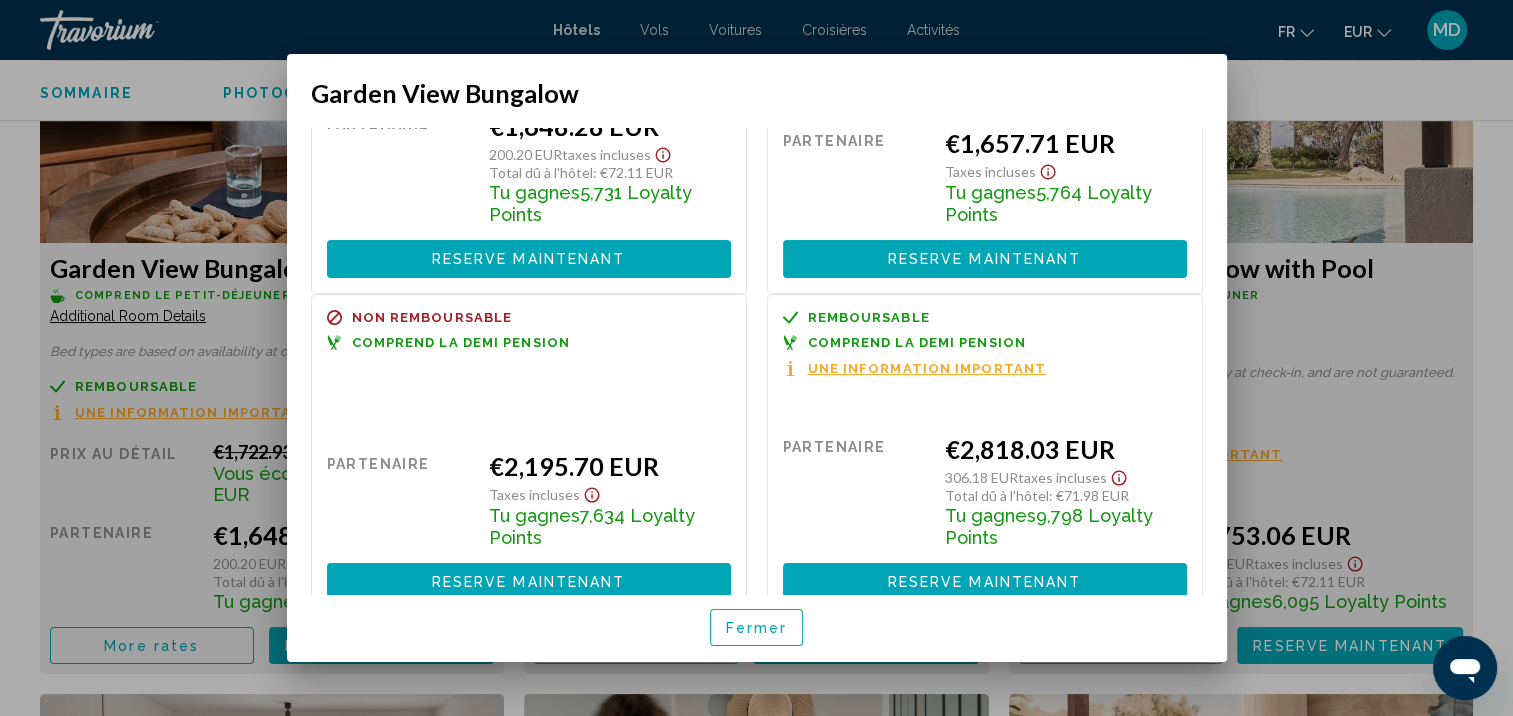 click on "Fermer" at bounding box center [757, 627] 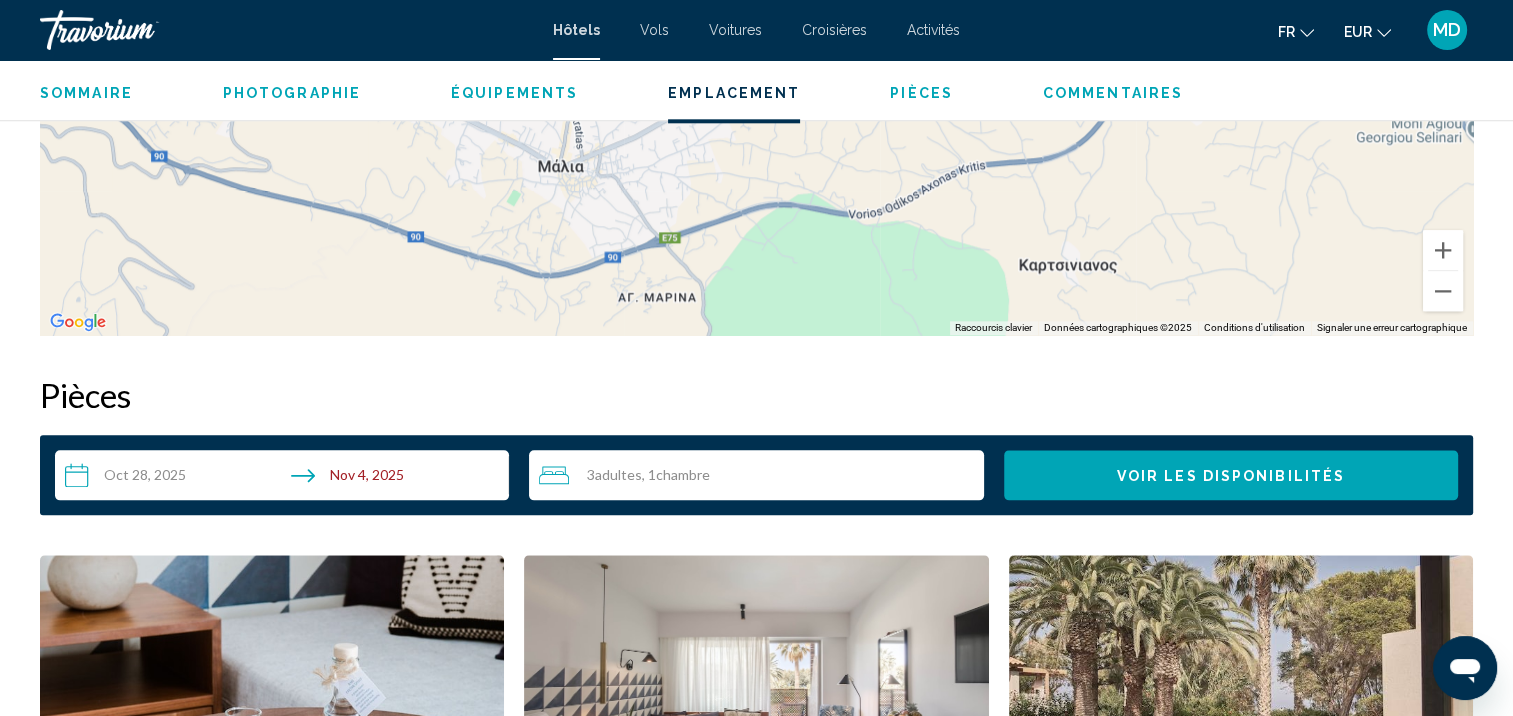 scroll, scrollTop: 2276, scrollLeft: 0, axis: vertical 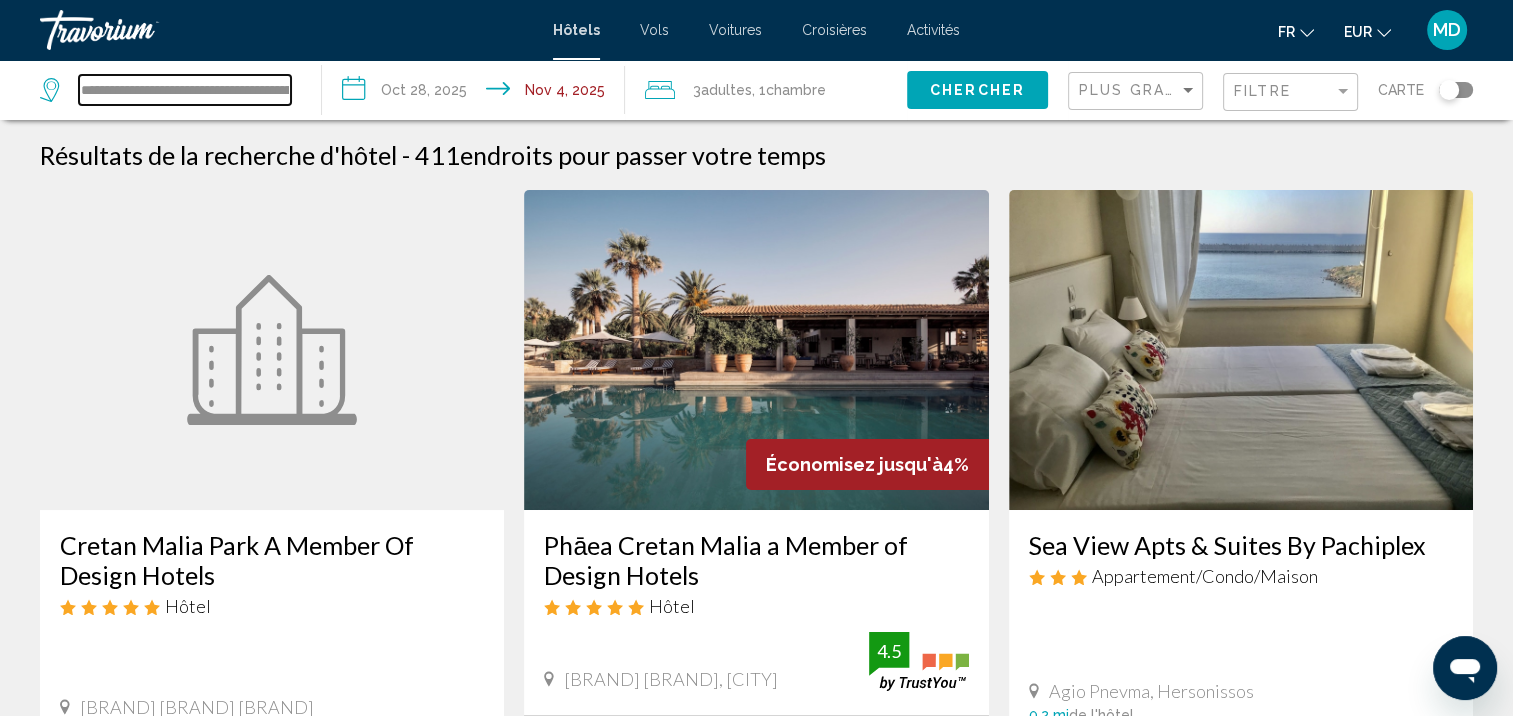 click on "**********" at bounding box center [185, 90] 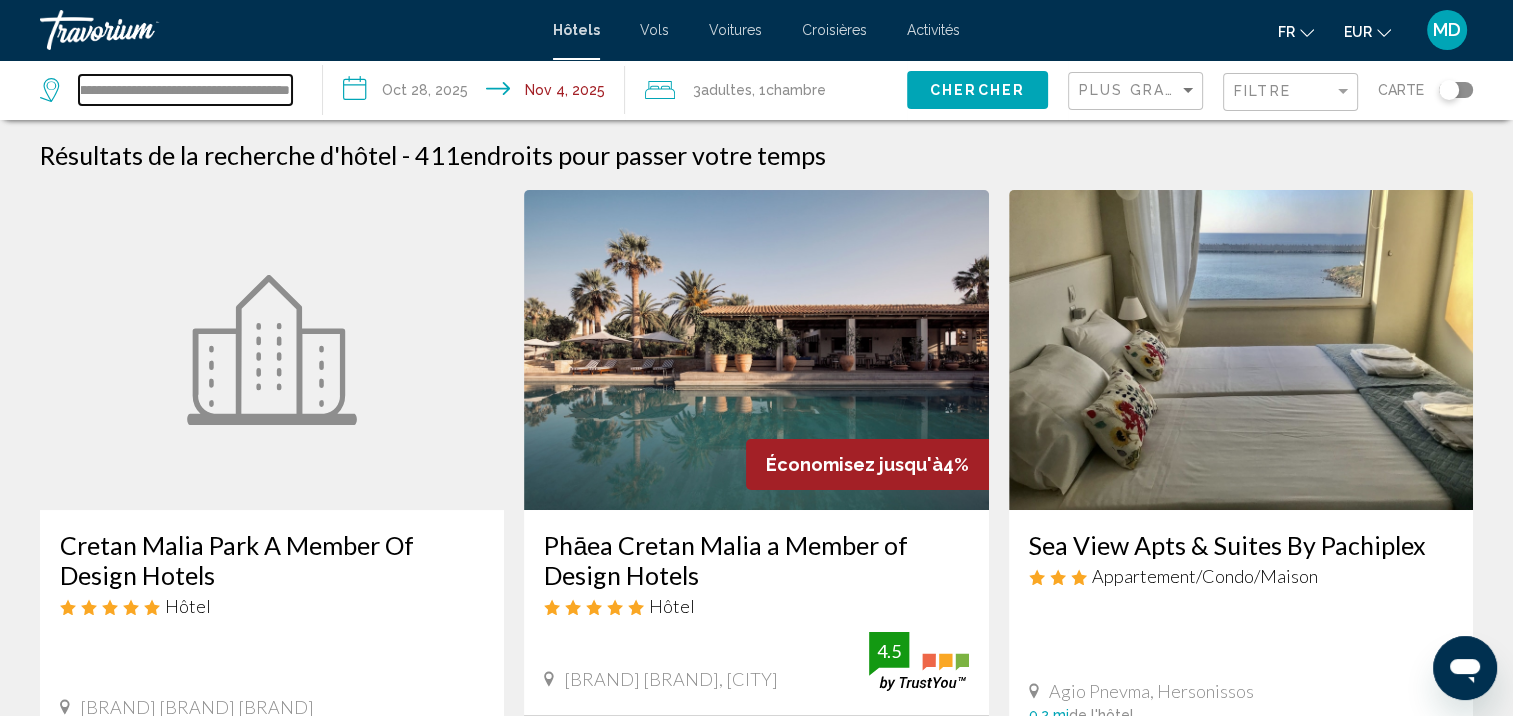 drag, startPoint x: 125, startPoint y: 83, endPoint x: 765, endPoint y: 7, distance: 644.4967 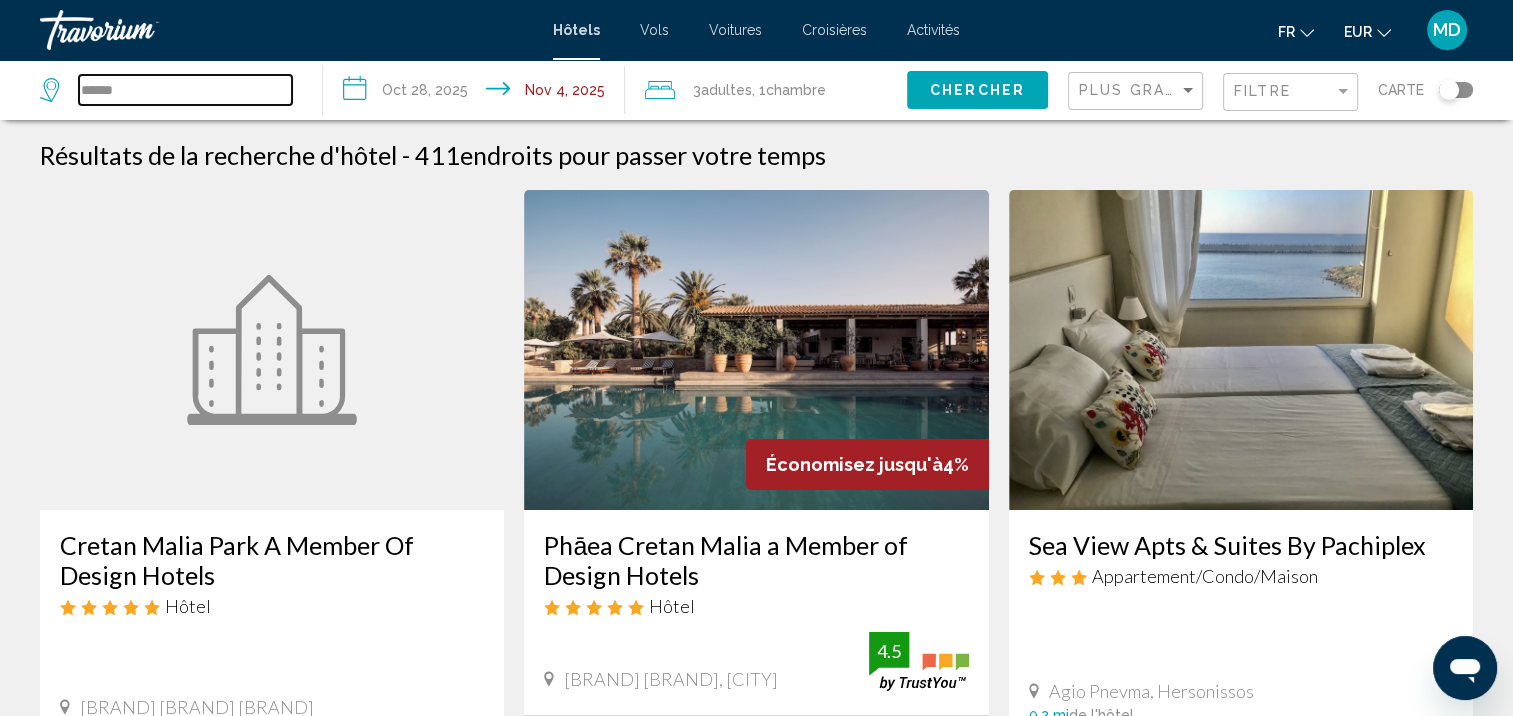 scroll, scrollTop: 0, scrollLeft: 0, axis: both 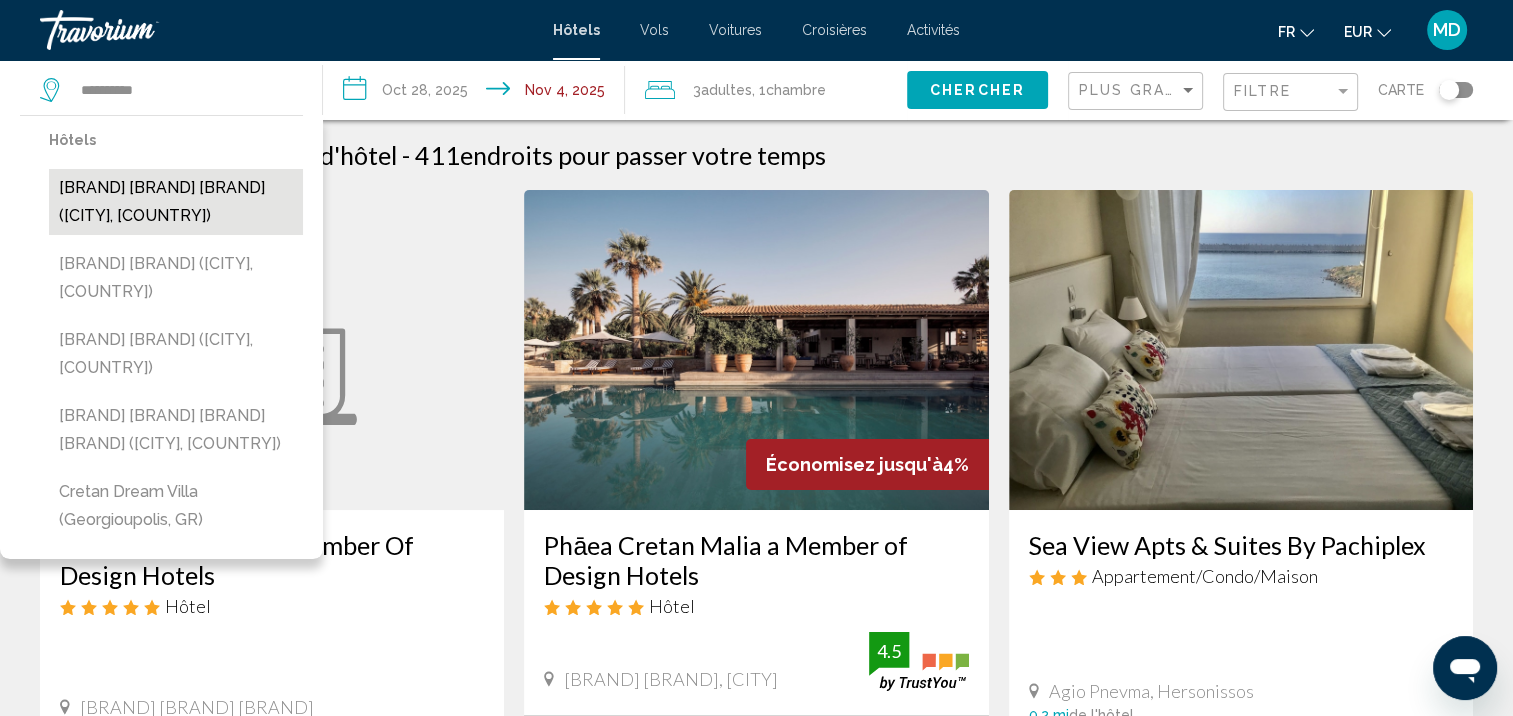 click on "Cretan Dream Resort and Spa (Chania, GR)" at bounding box center [176, 202] 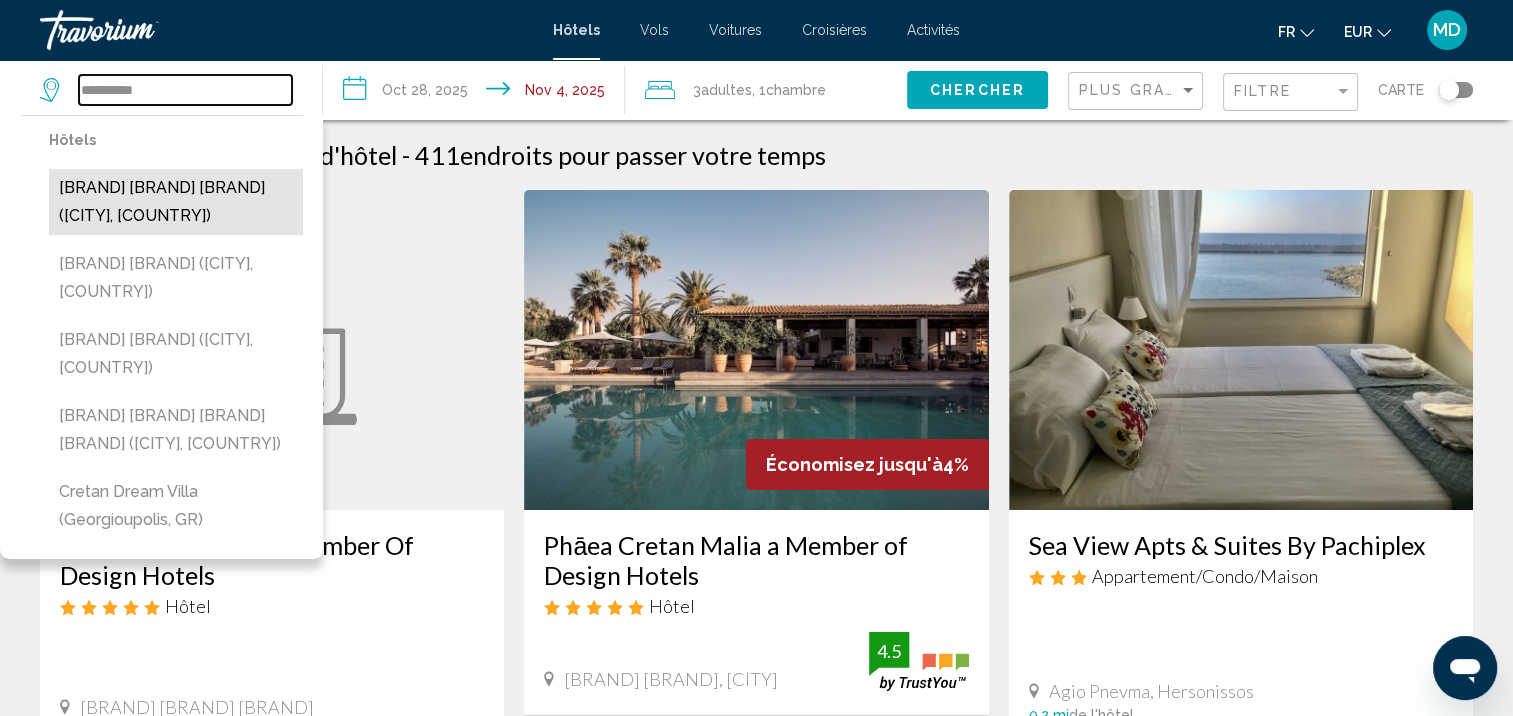 type on "**********" 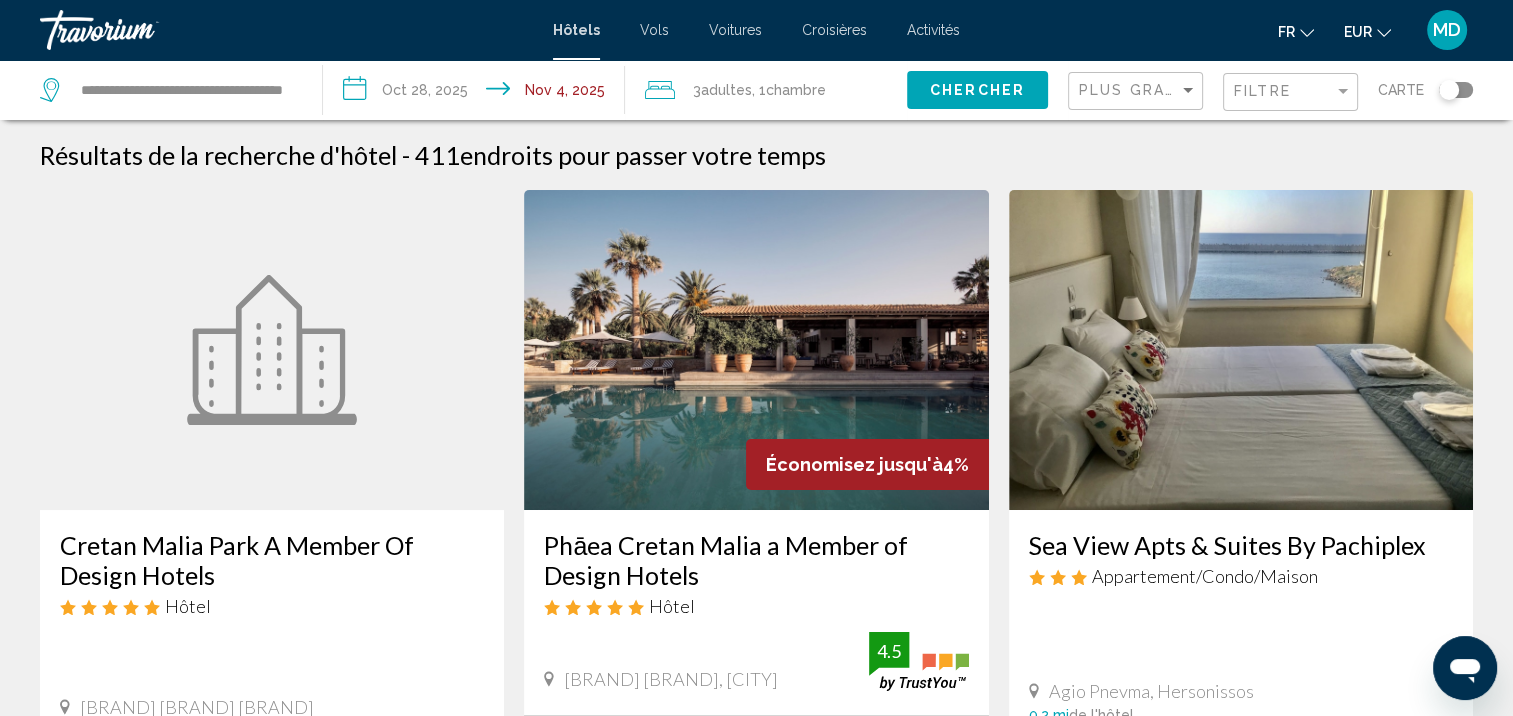 click on "Chercher" 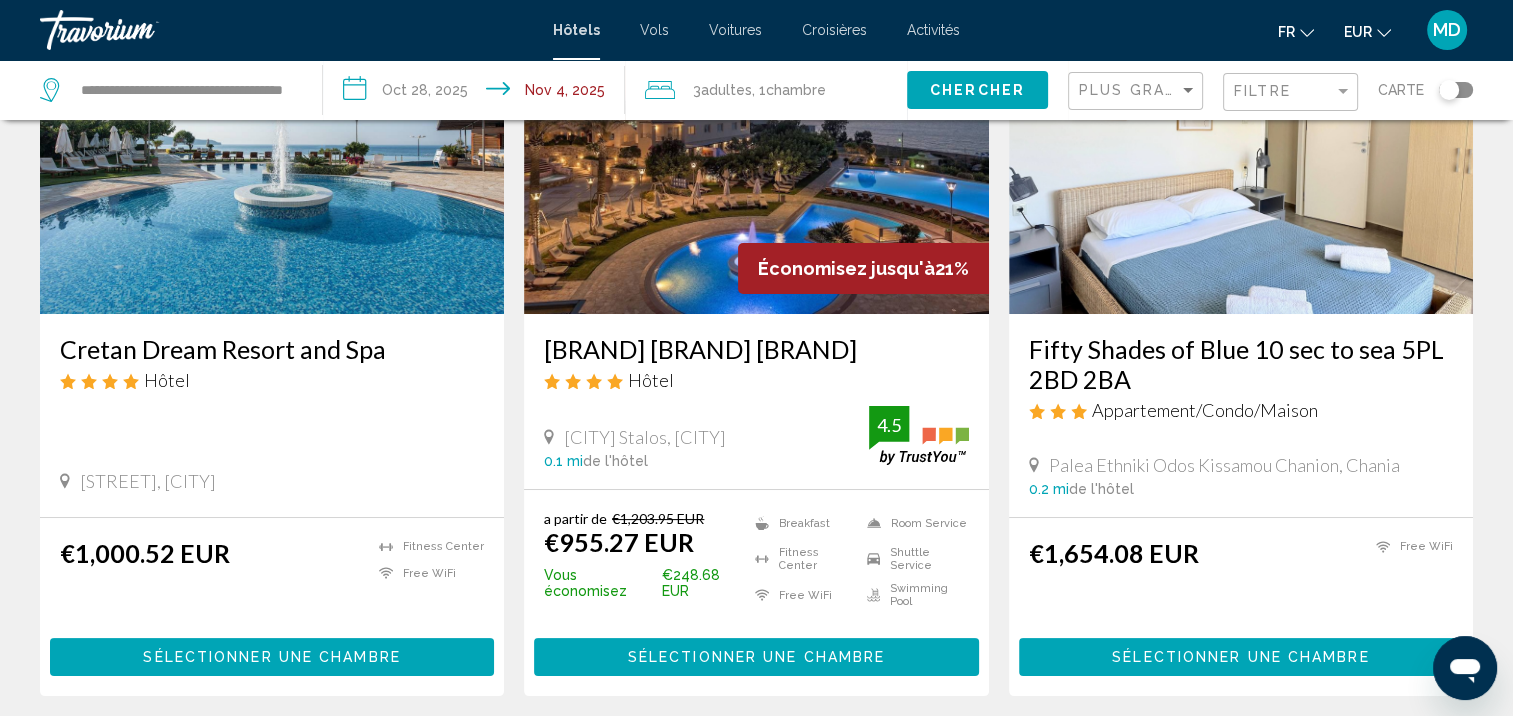 scroll, scrollTop: 196, scrollLeft: 0, axis: vertical 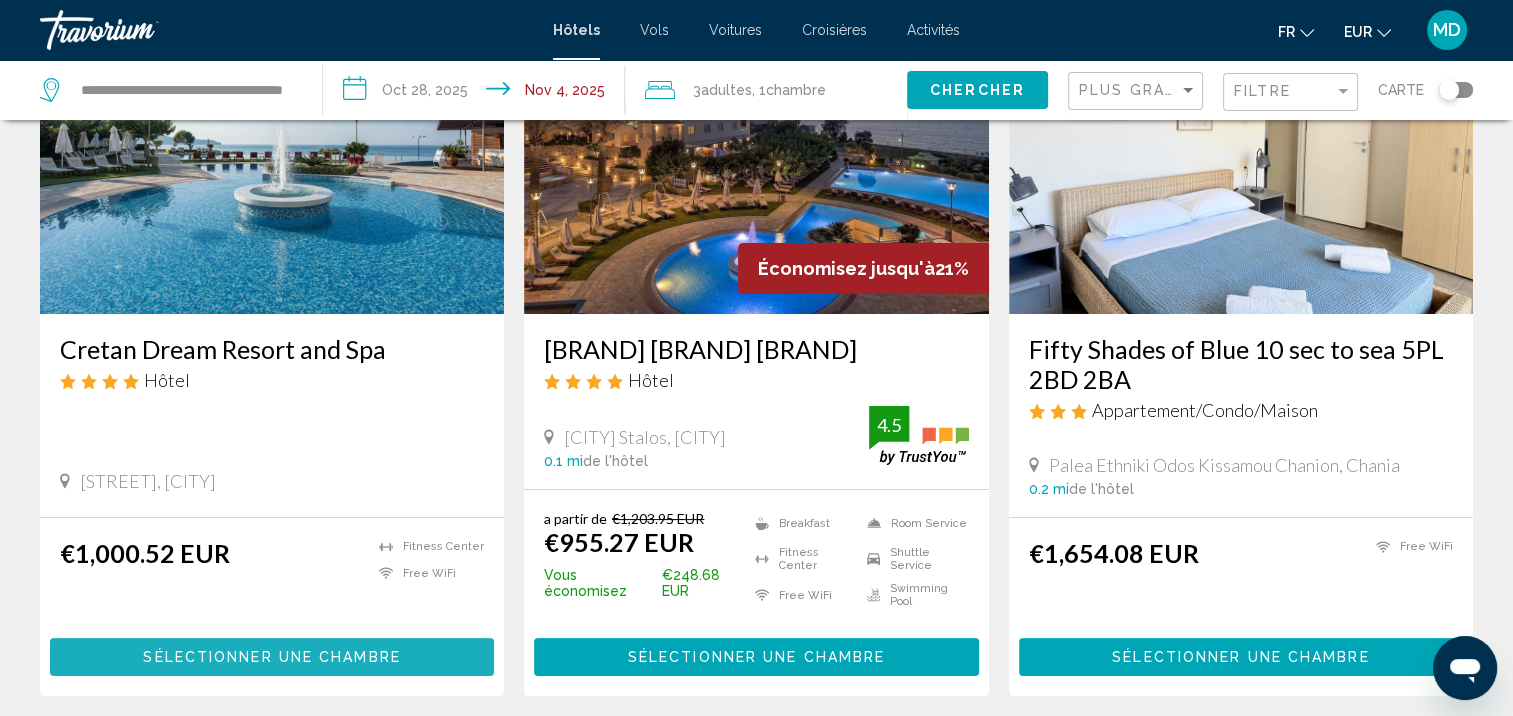 click on "Sélectionner une chambre" at bounding box center (271, 658) 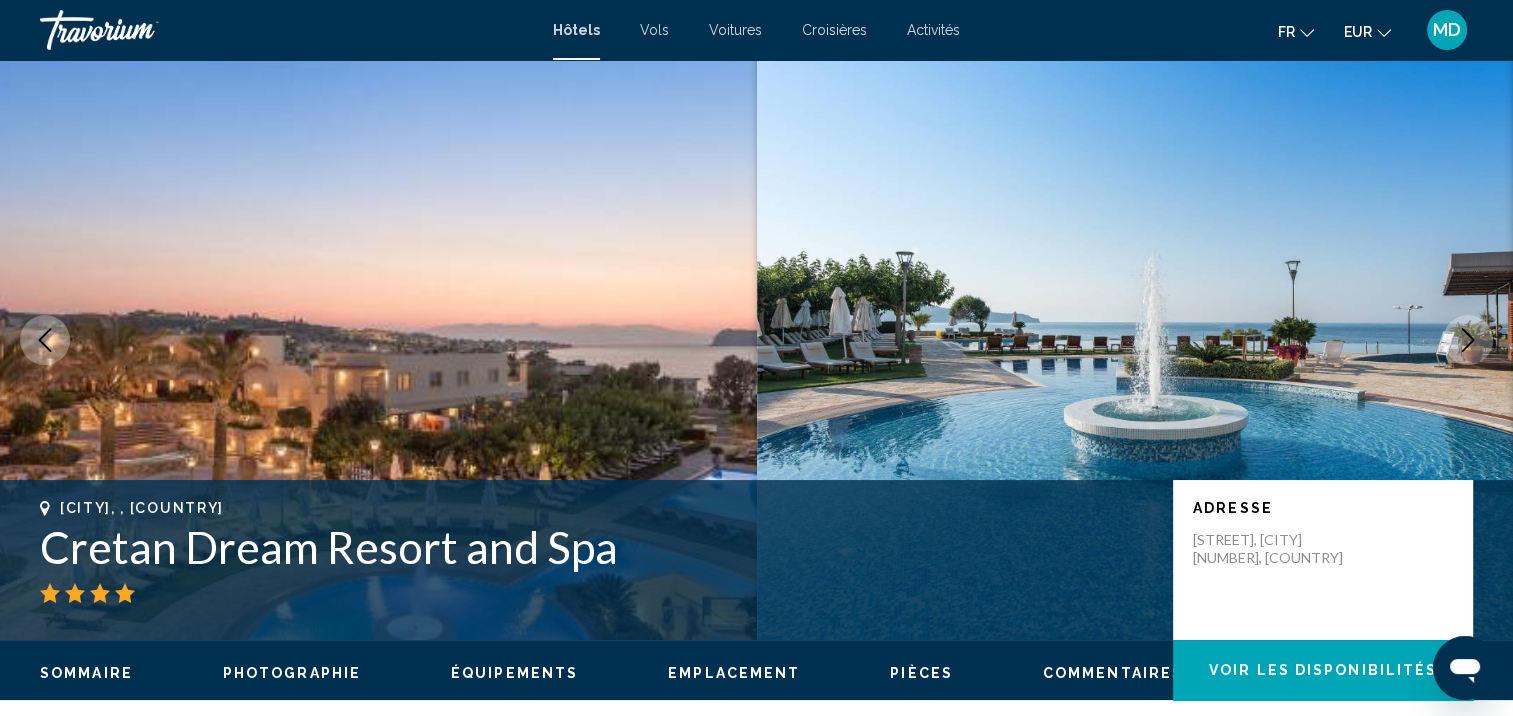 scroll, scrollTop: 0, scrollLeft: 0, axis: both 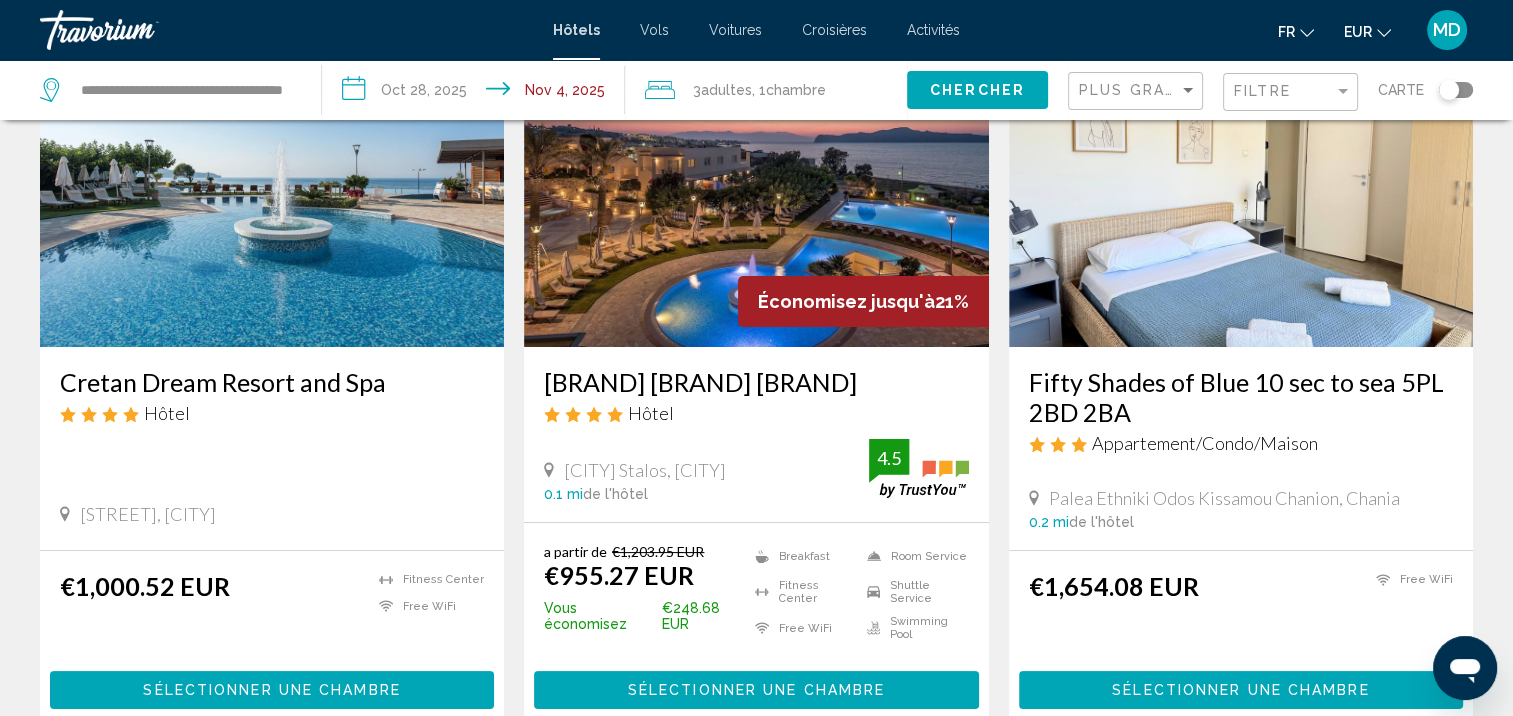 click on "Sélectionner une chambre" at bounding box center (756, 691) 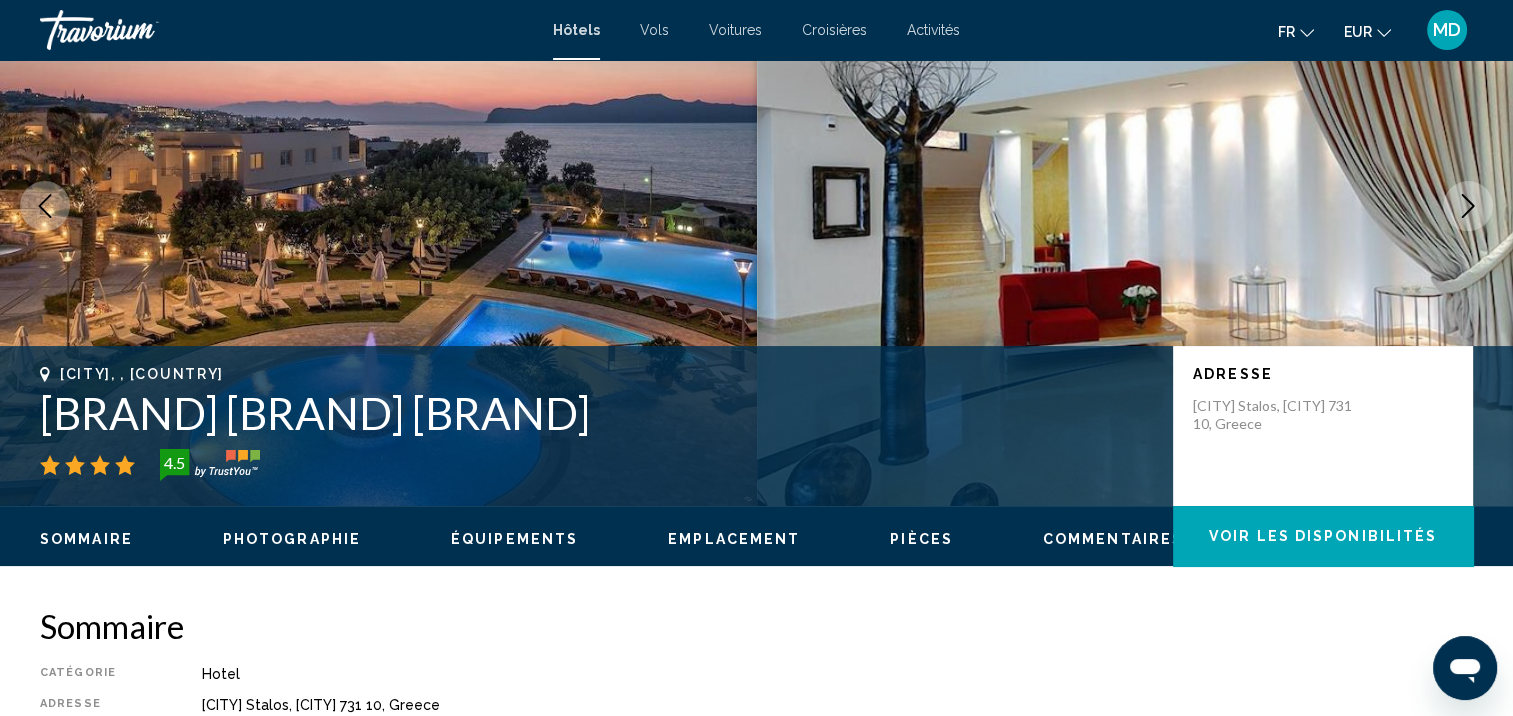 scroll, scrollTop: 165, scrollLeft: 0, axis: vertical 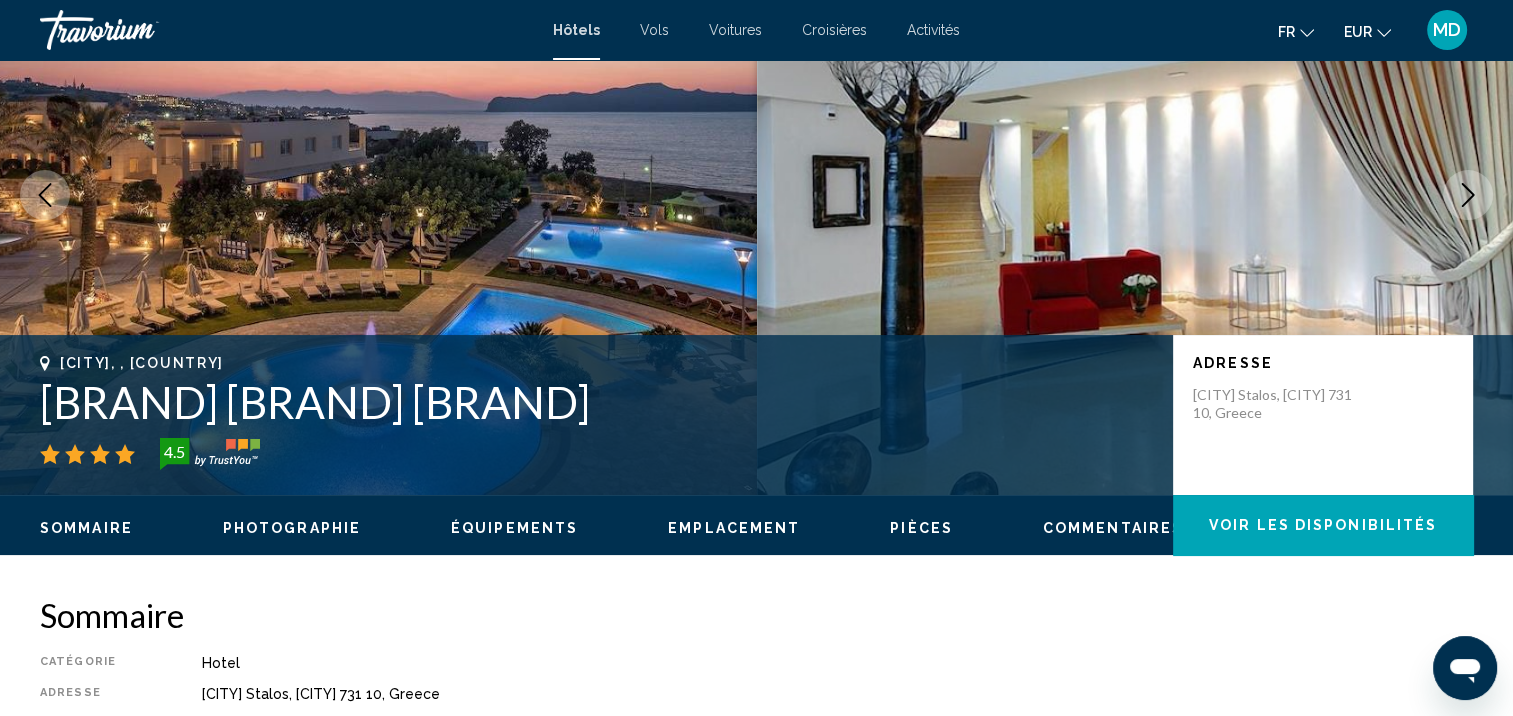 click at bounding box center [1468, 195] 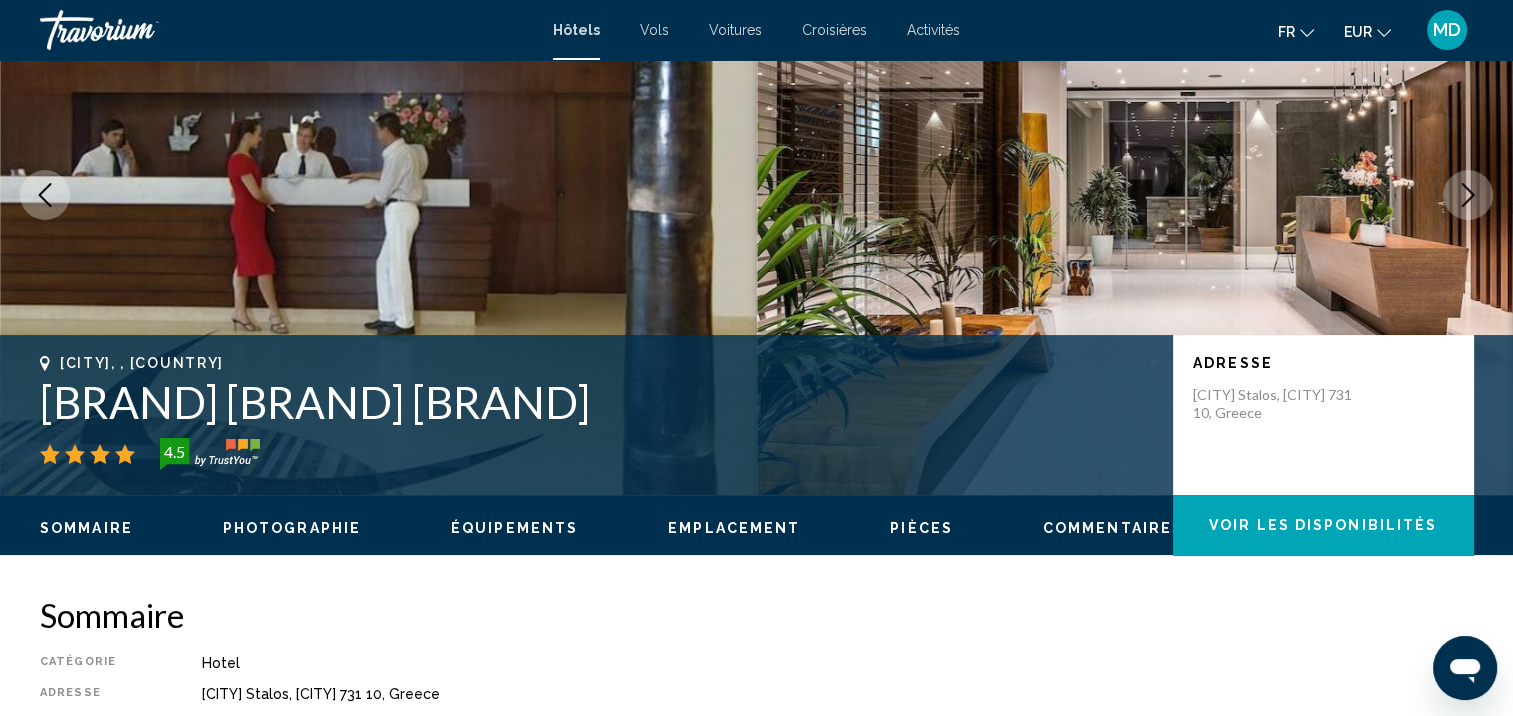 click at bounding box center [1468, 195] 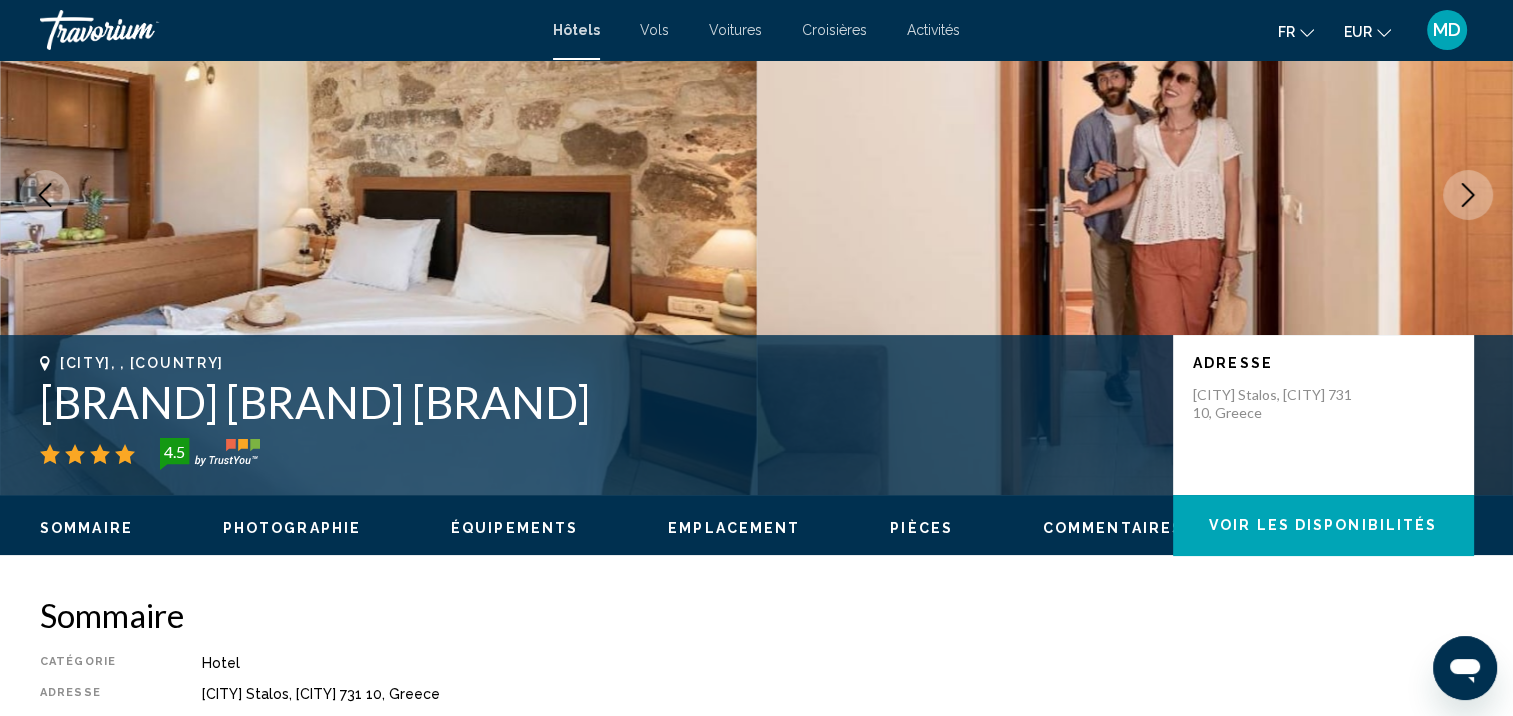 click at bounding box center (1468, 195) 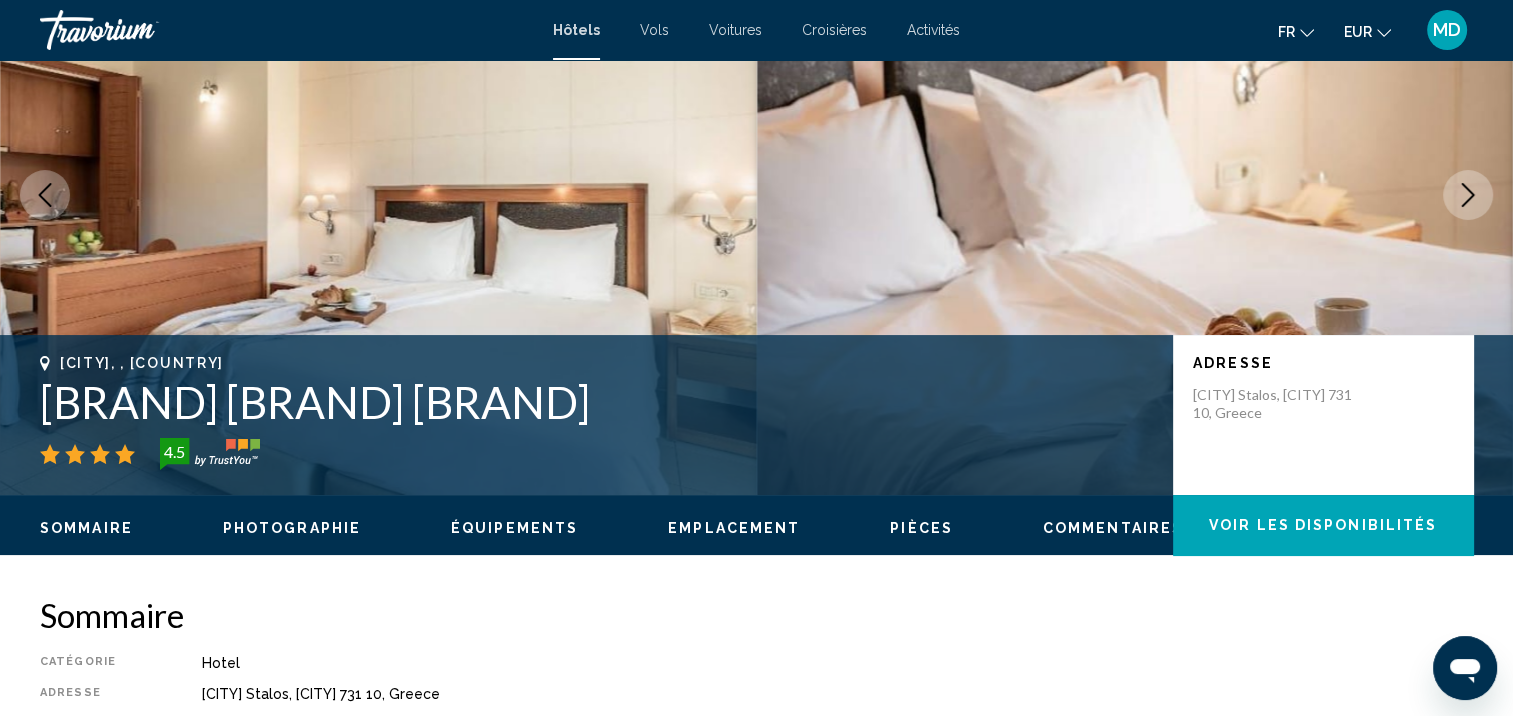 click at bounding box center [1468, 195] 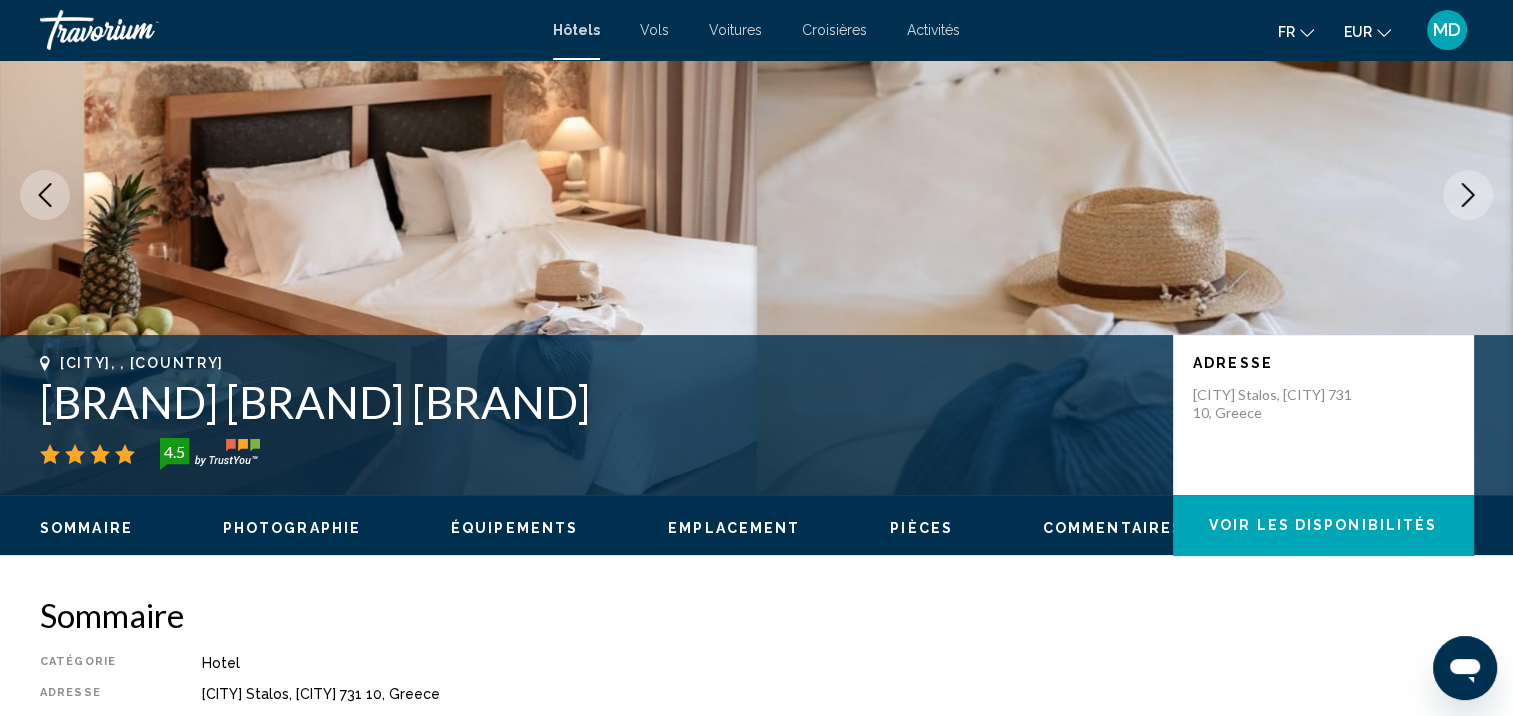 click at bounding box center (1468, 195) 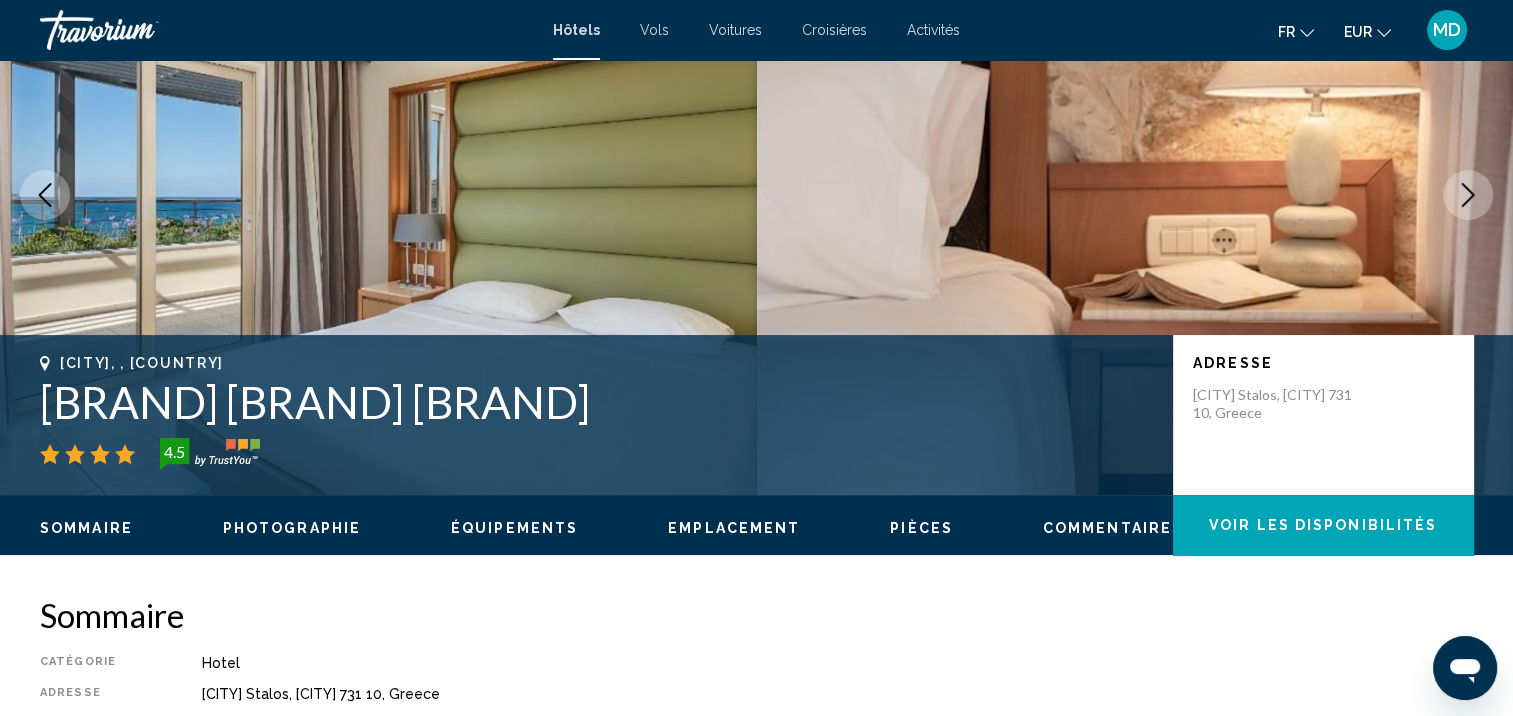 scroll, scrollTop: 360, scrollLeft: 0, axis: vertical 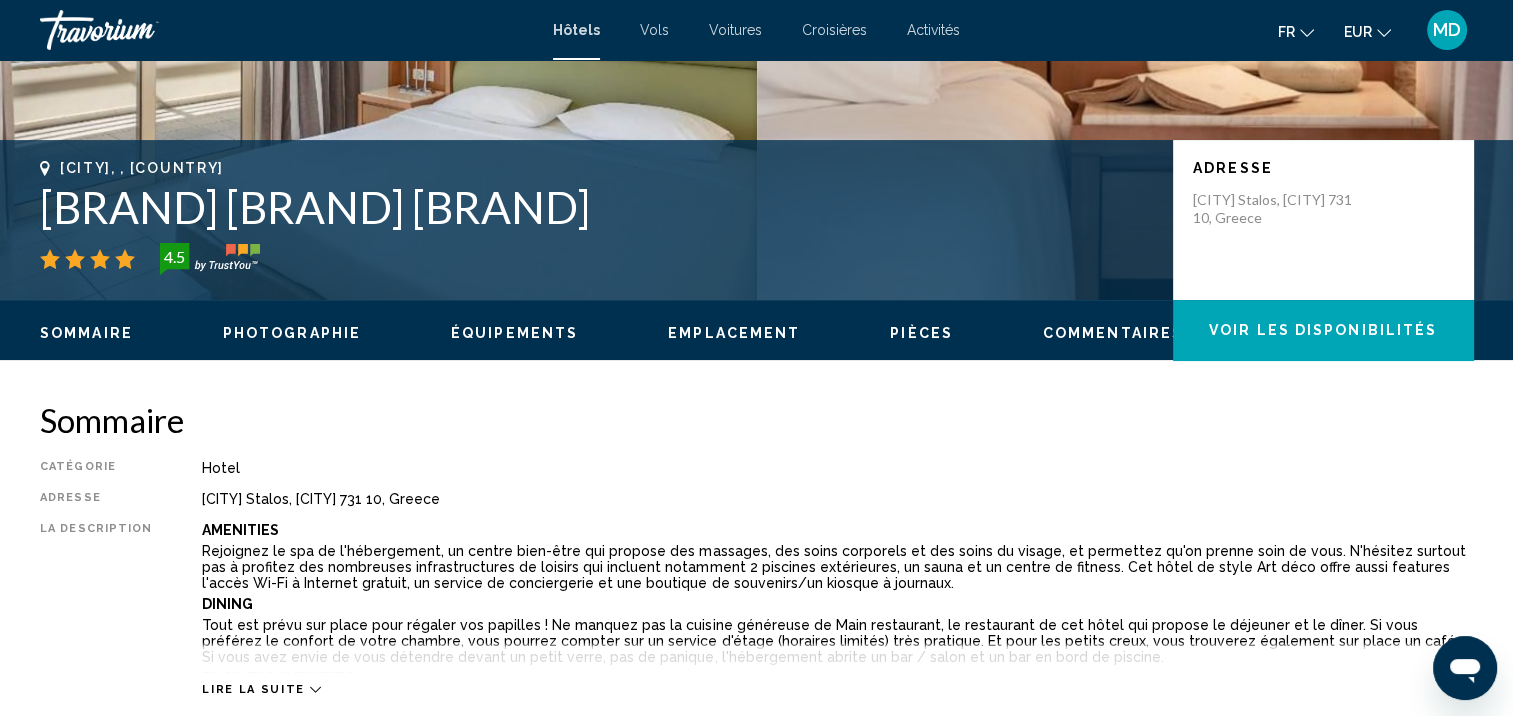 click on "Équipements" at bounding box center [514, 333] 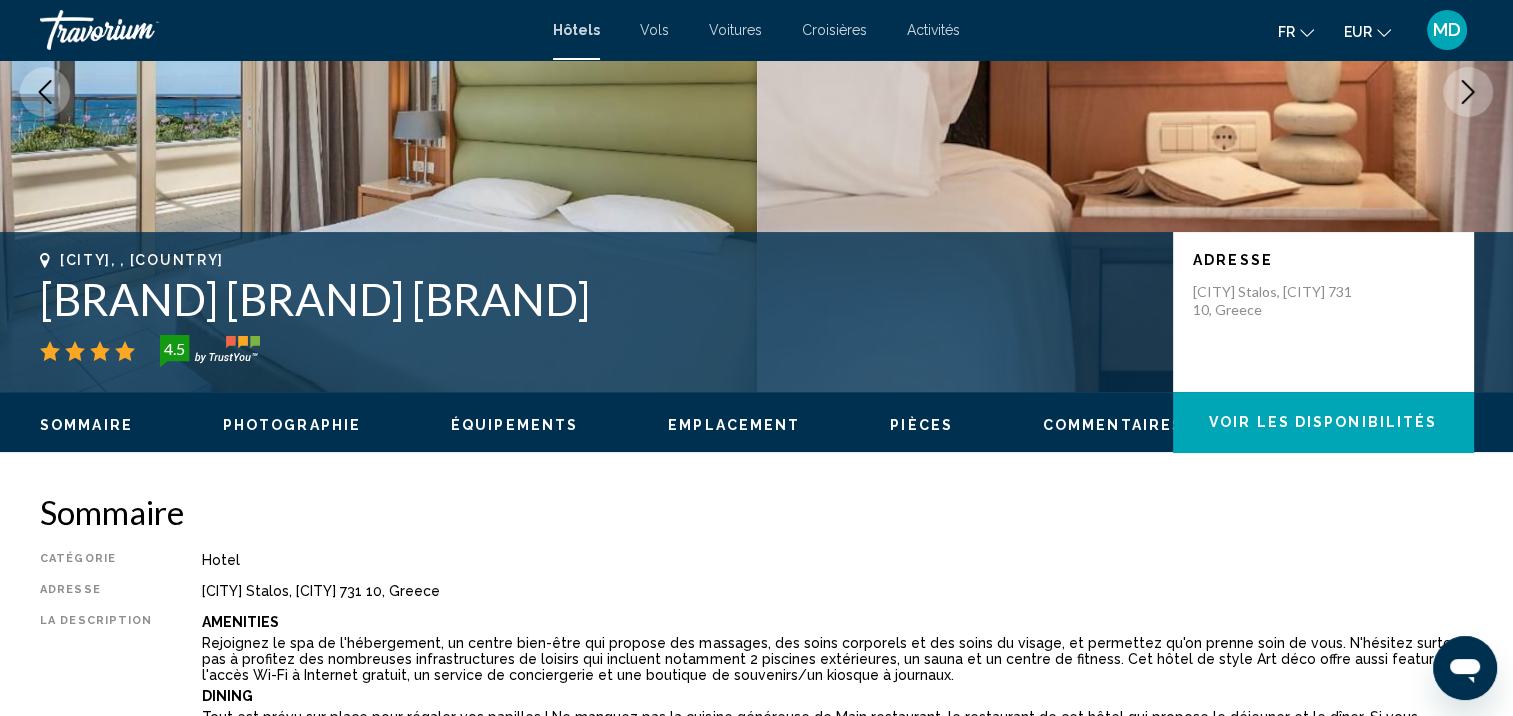 scroll, scrollTop: 0, scrollLeft: 0, axis: both 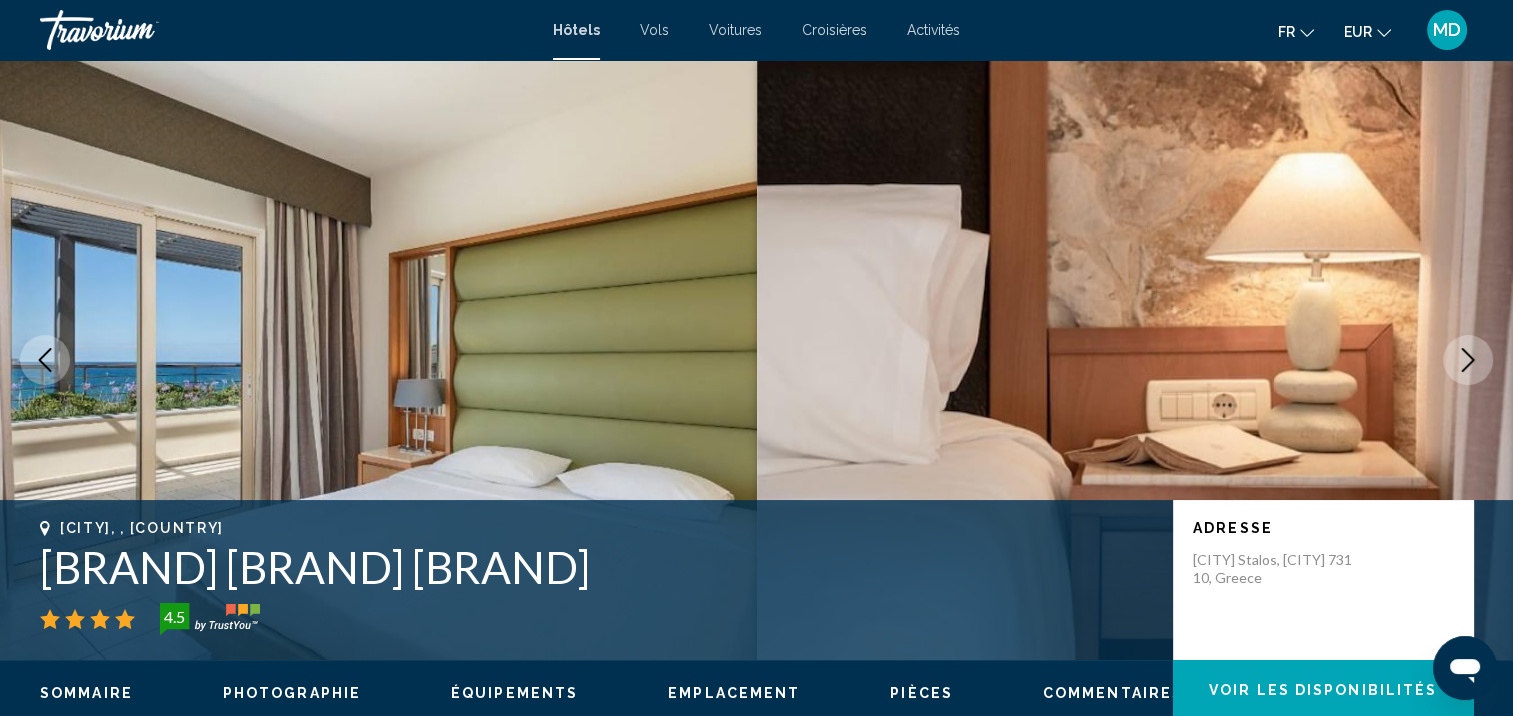 click 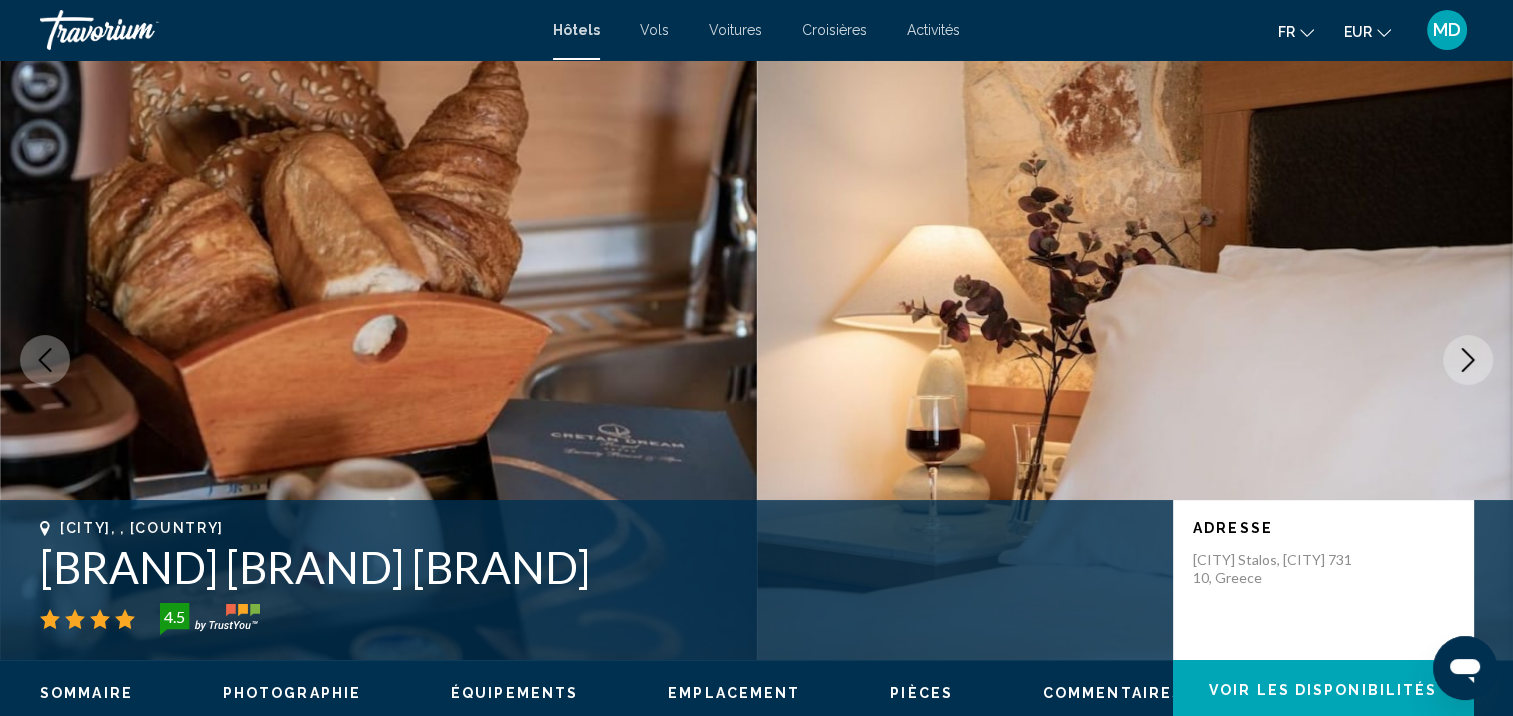 click 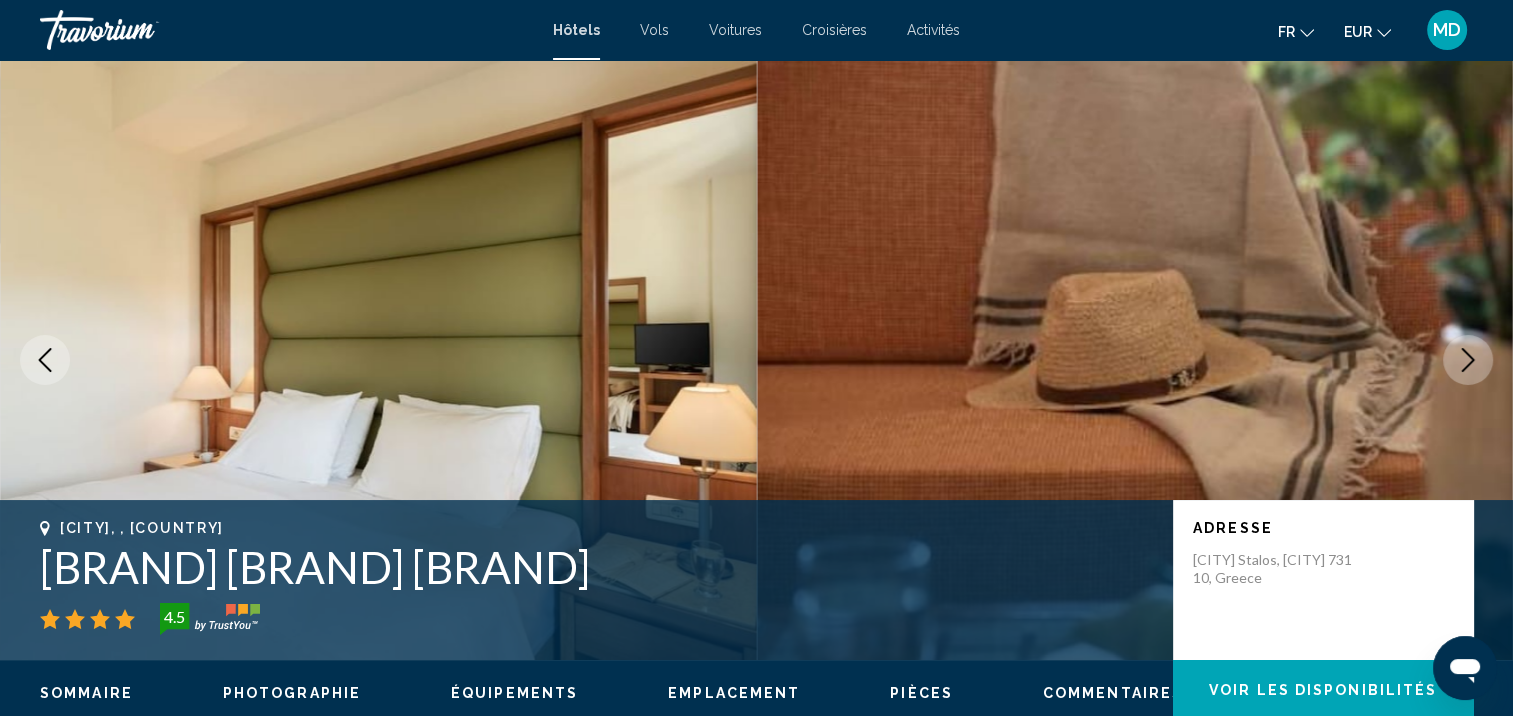 click 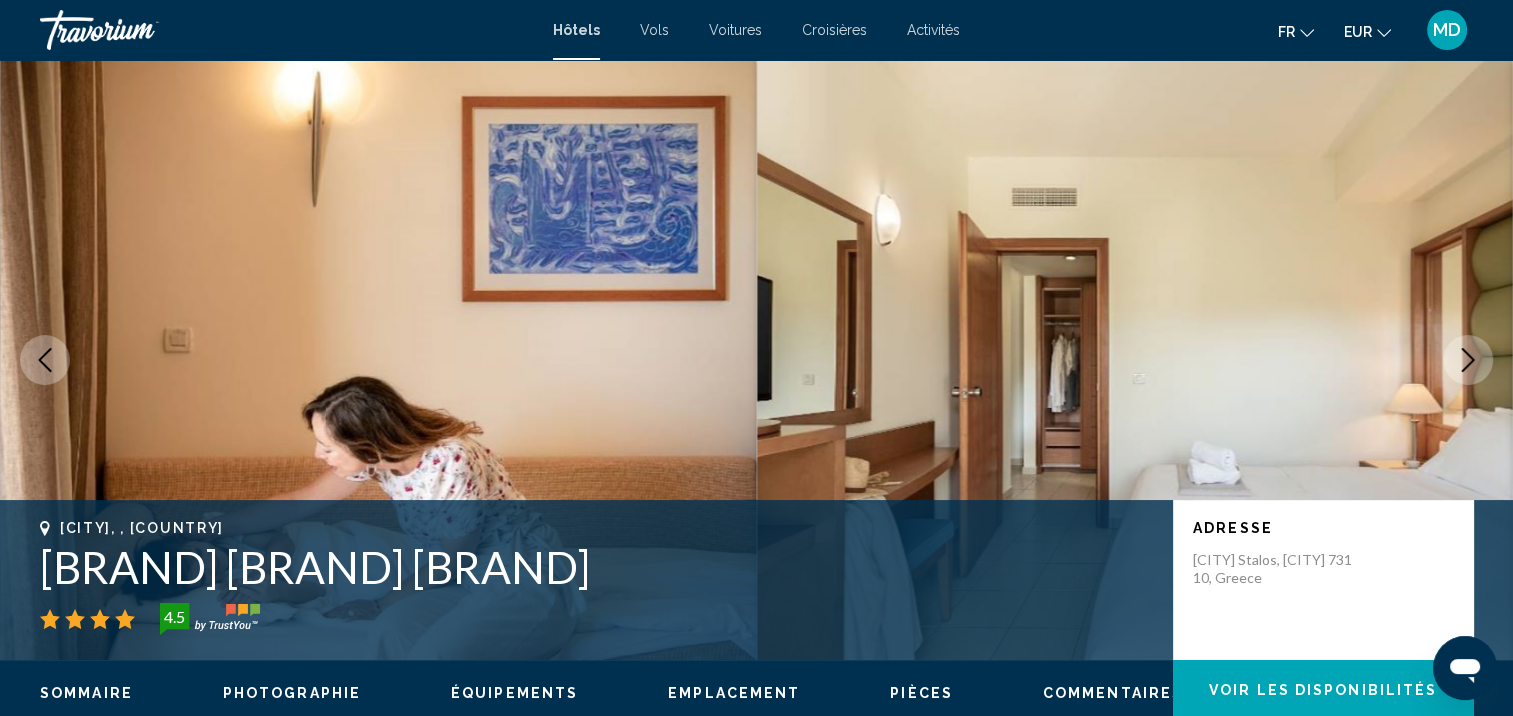 click 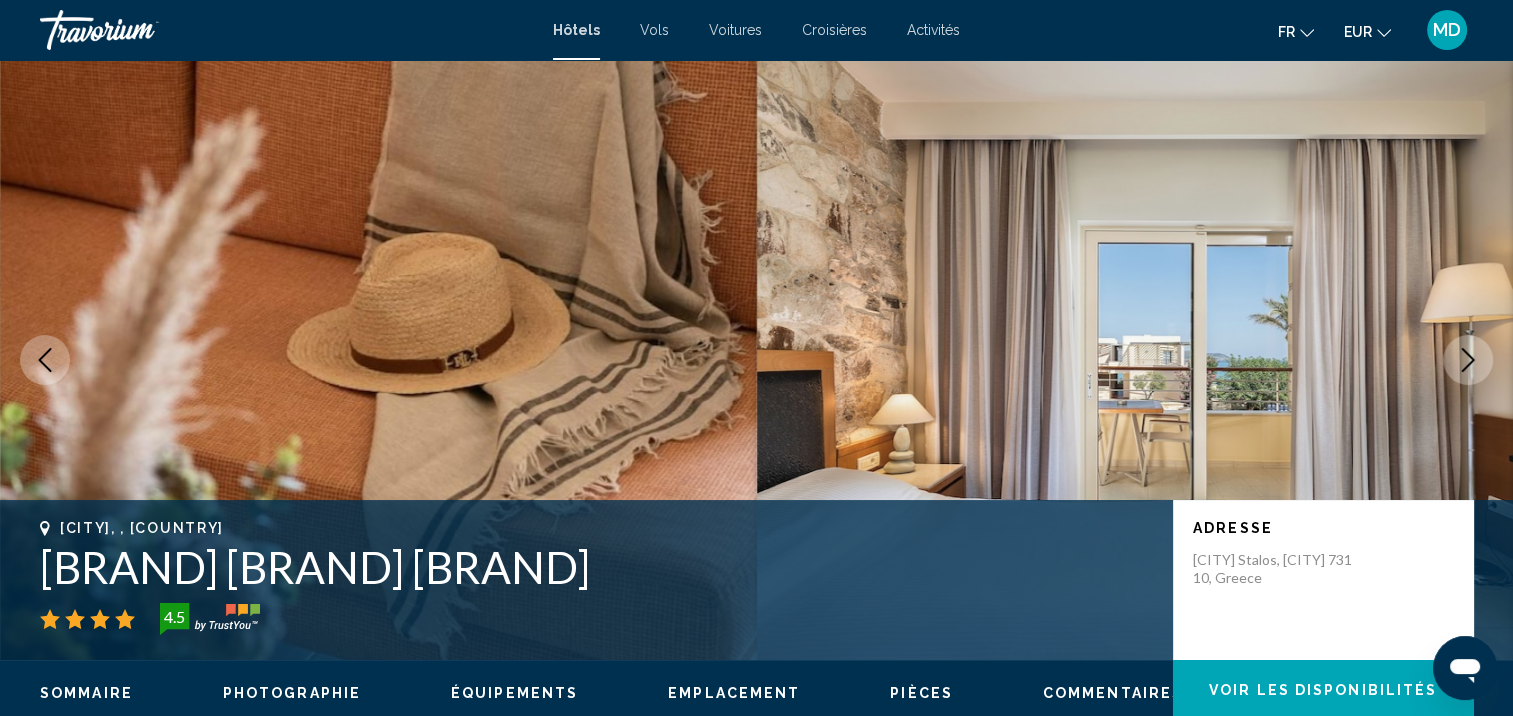 click 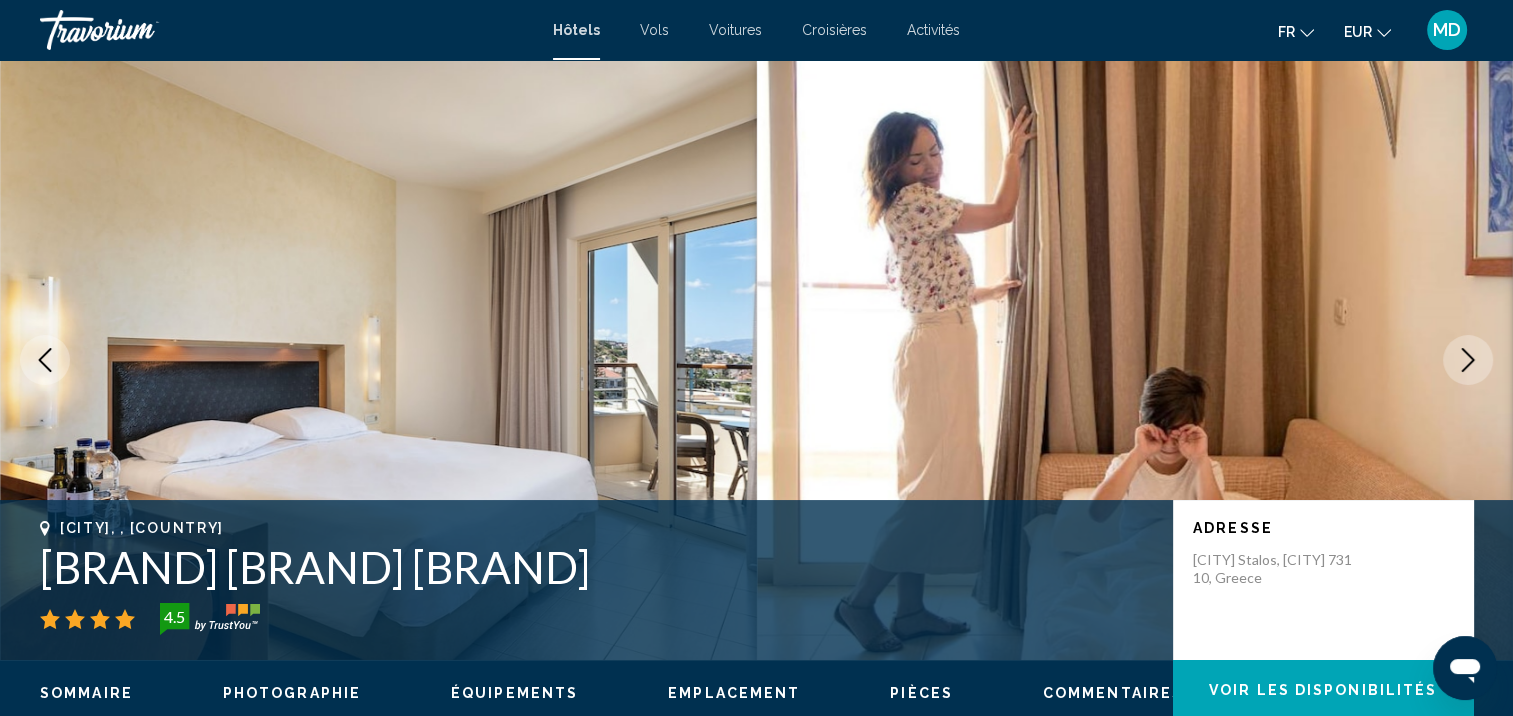 click 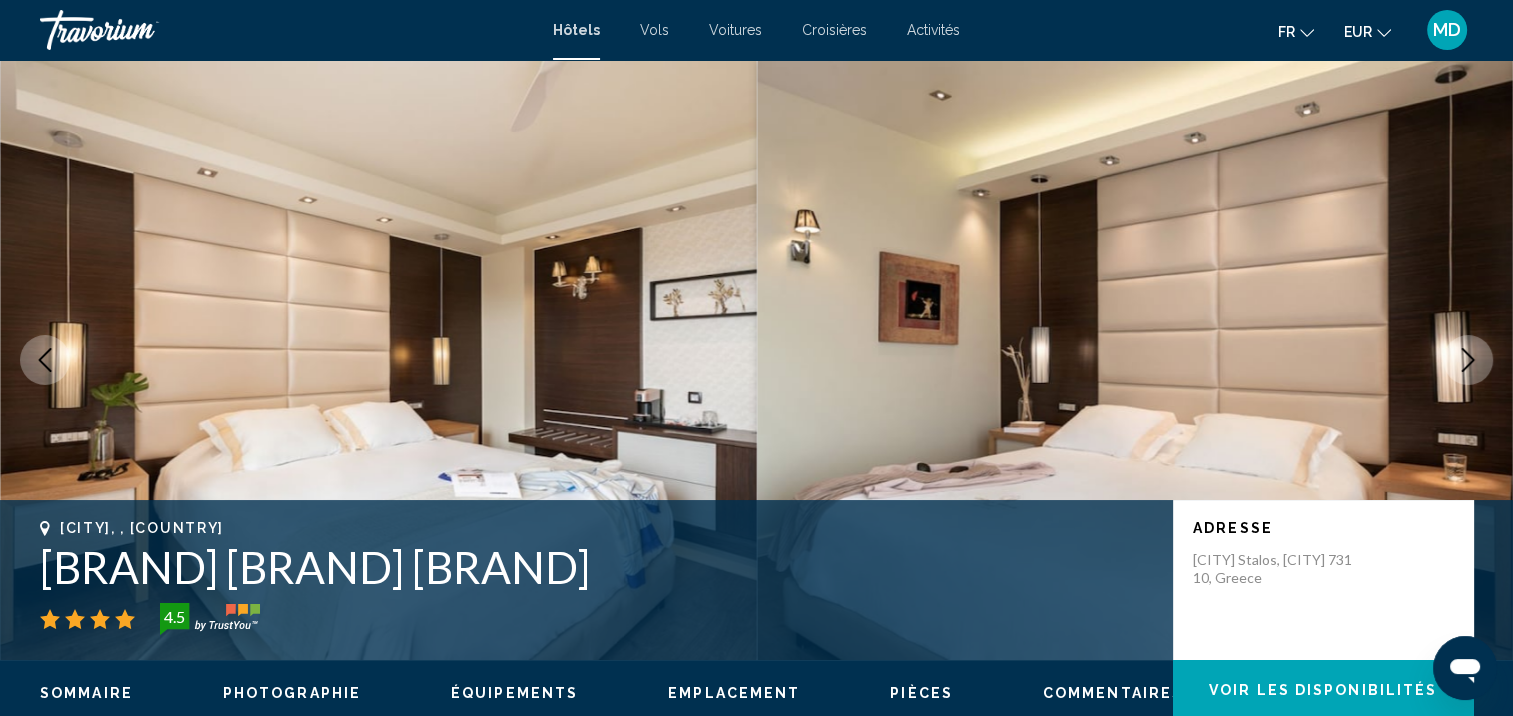 click 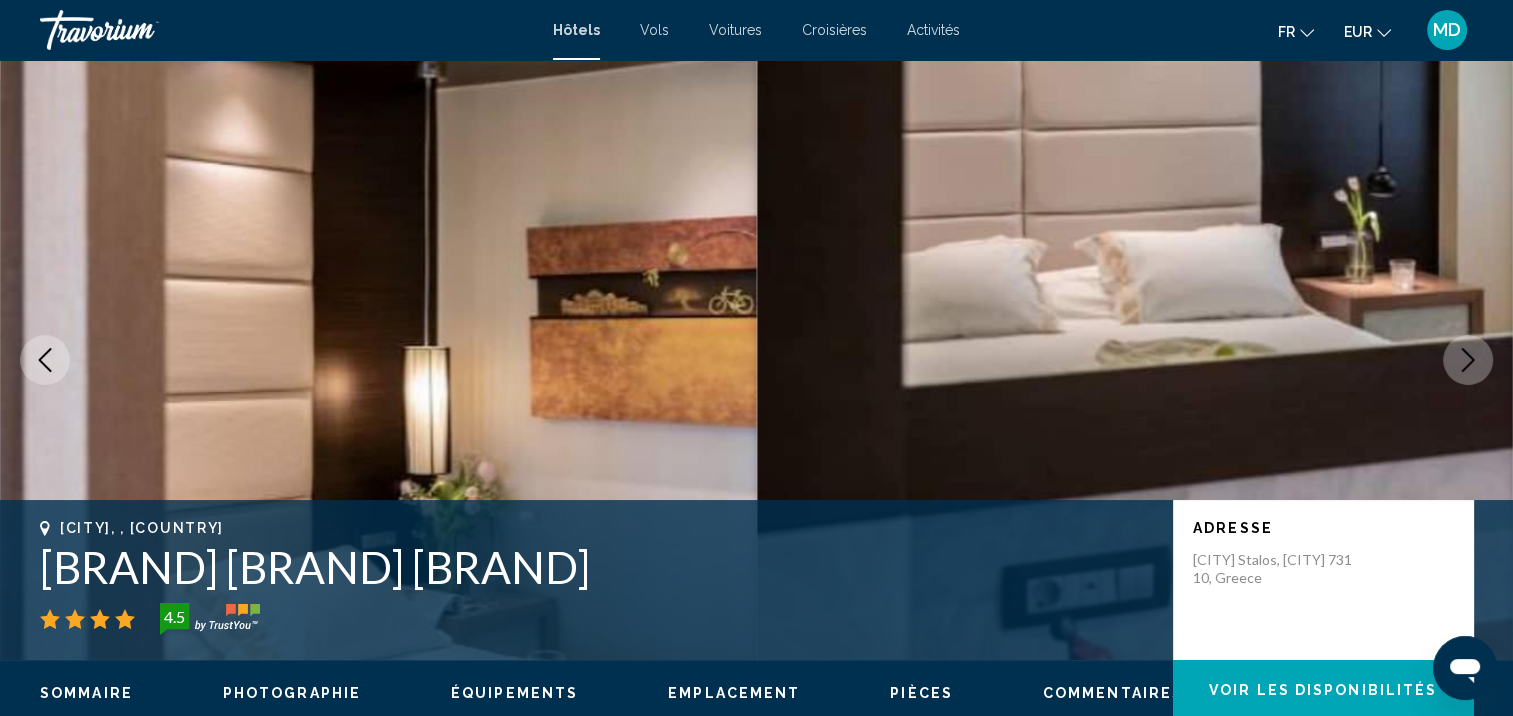 click 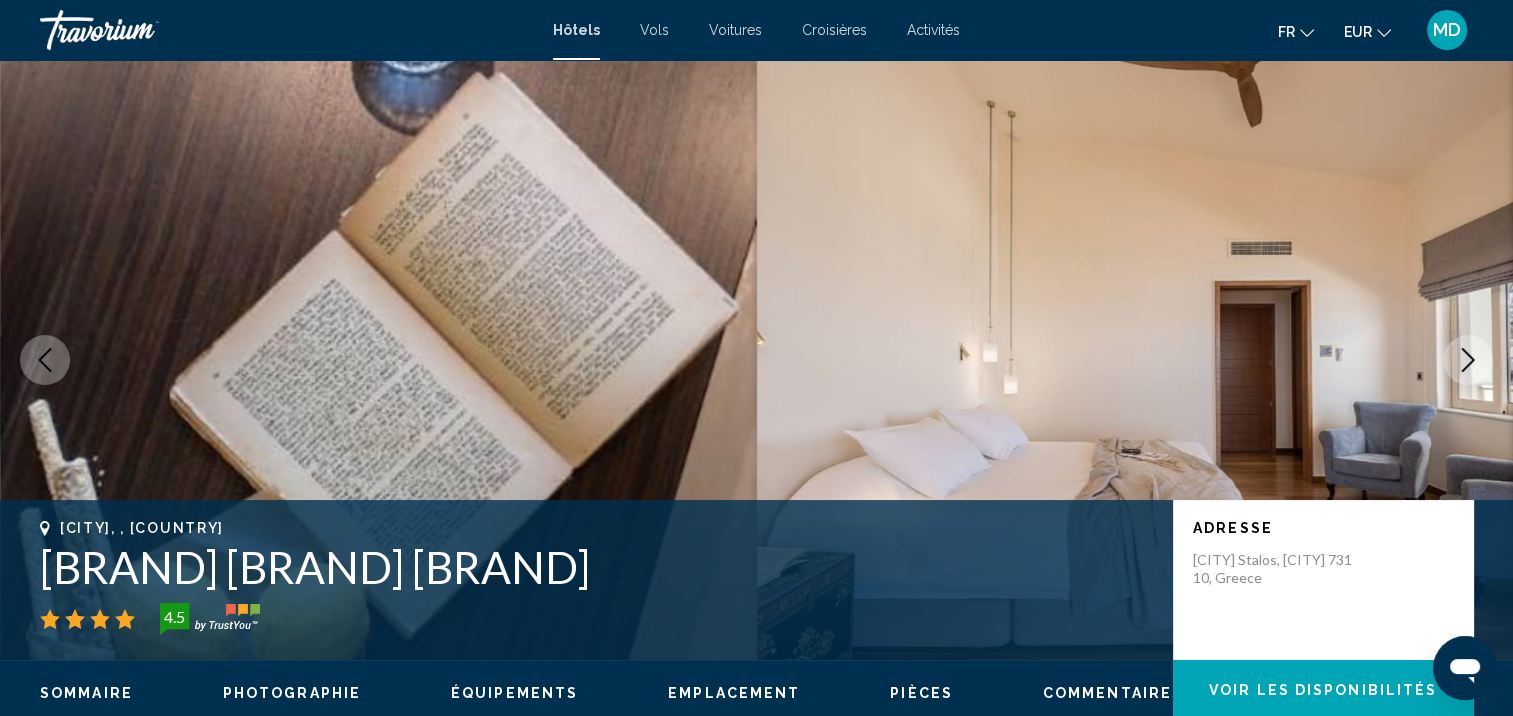 click 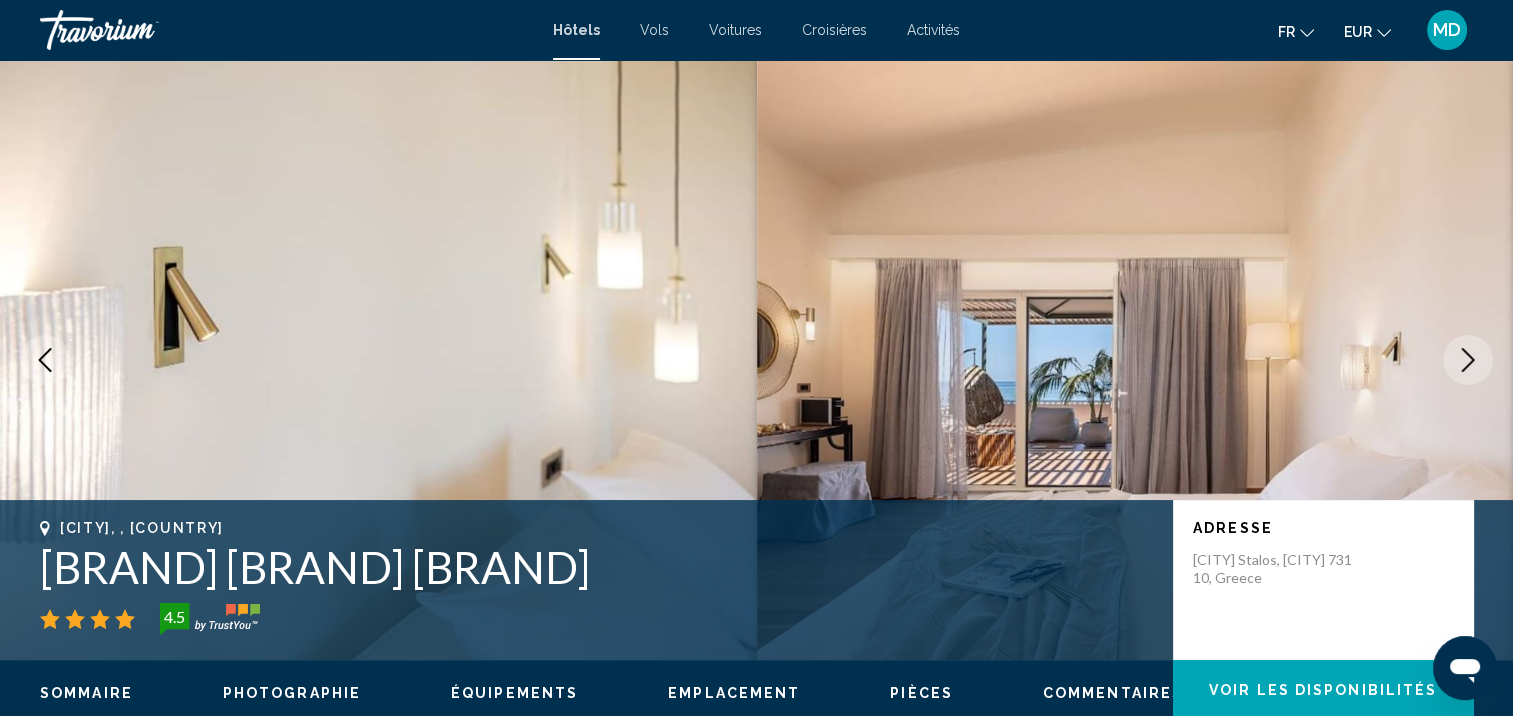 click 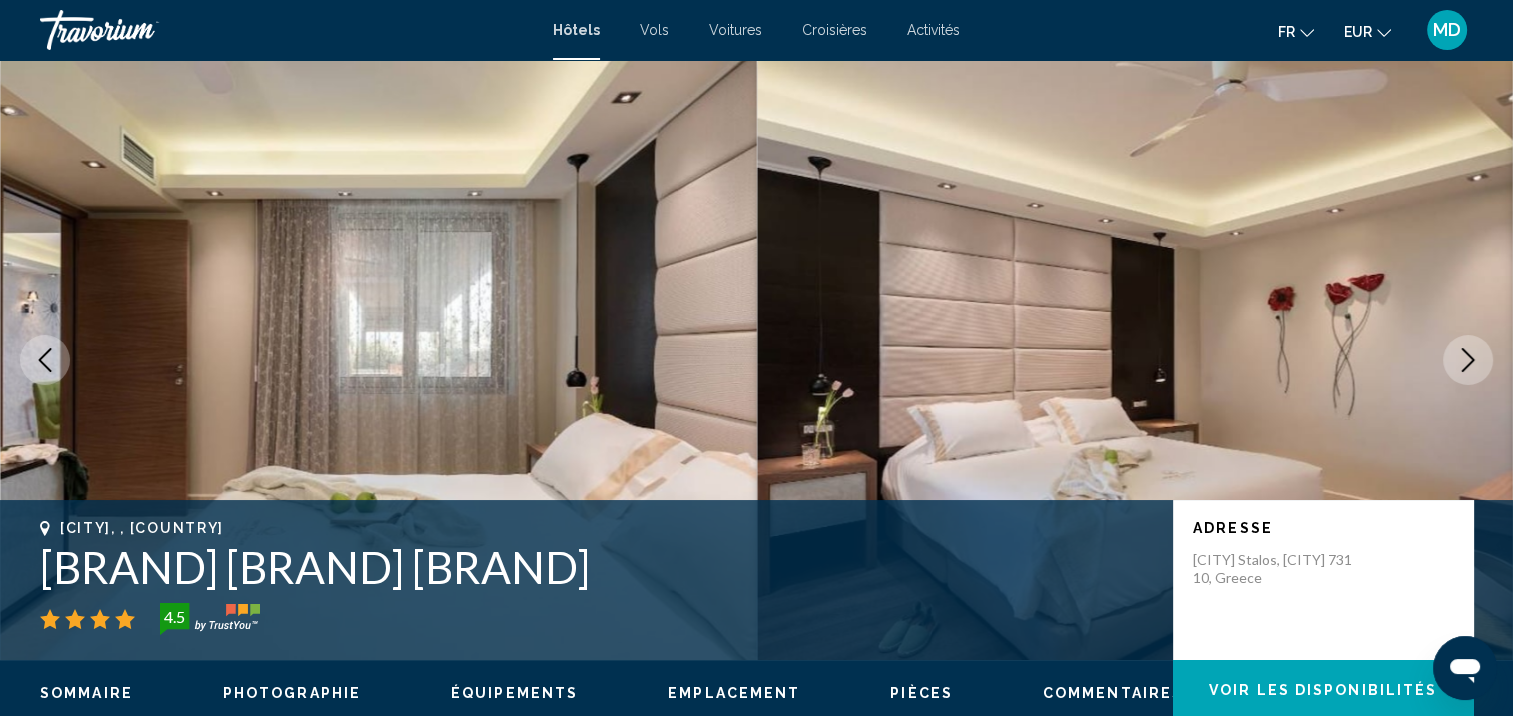 click 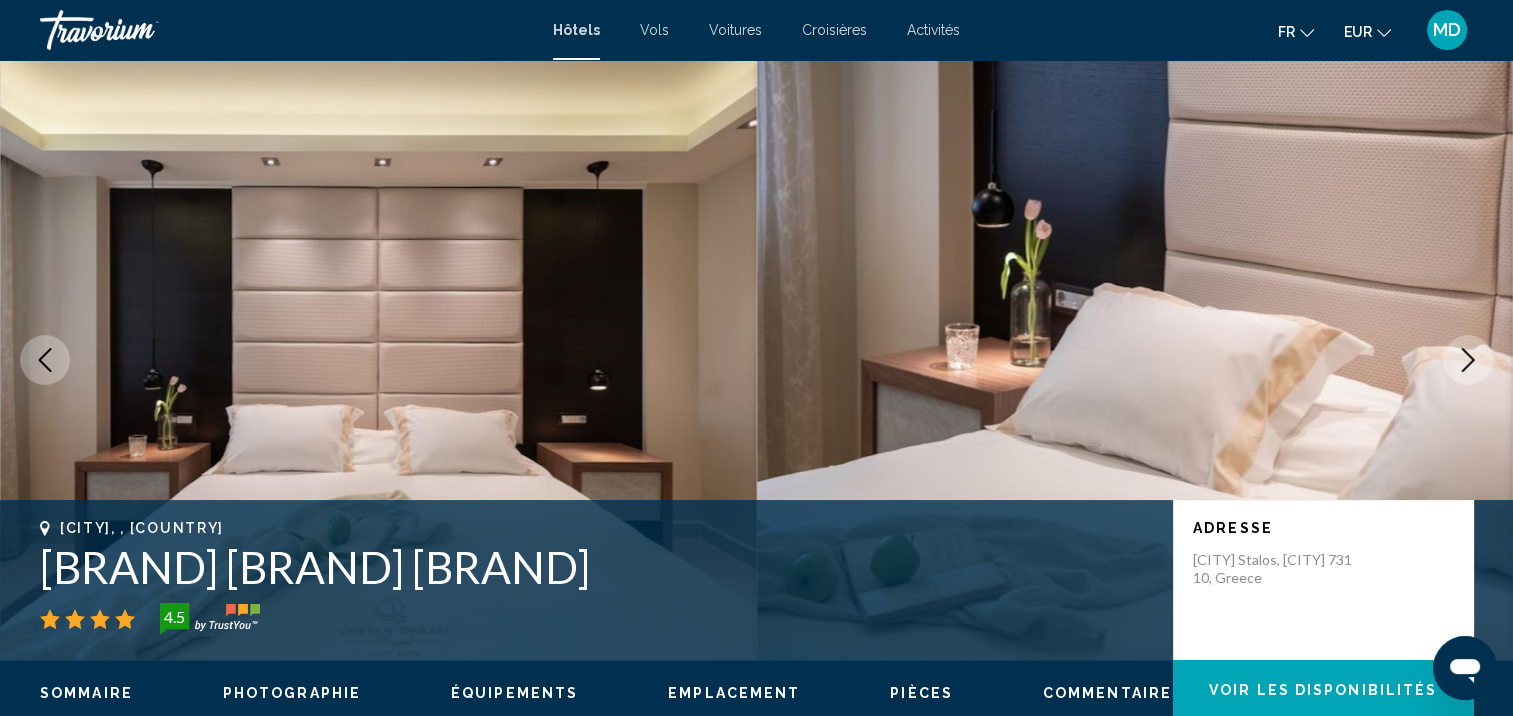 click 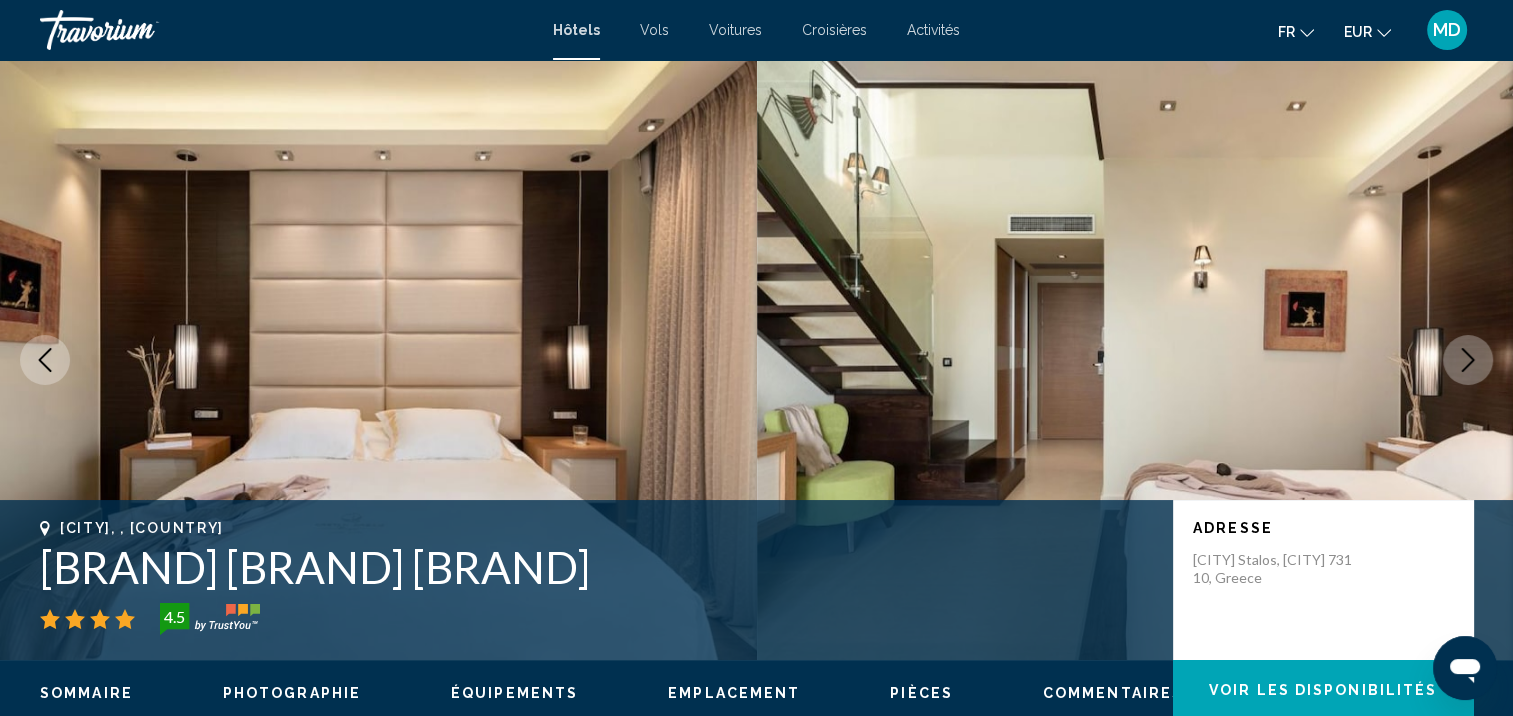 click 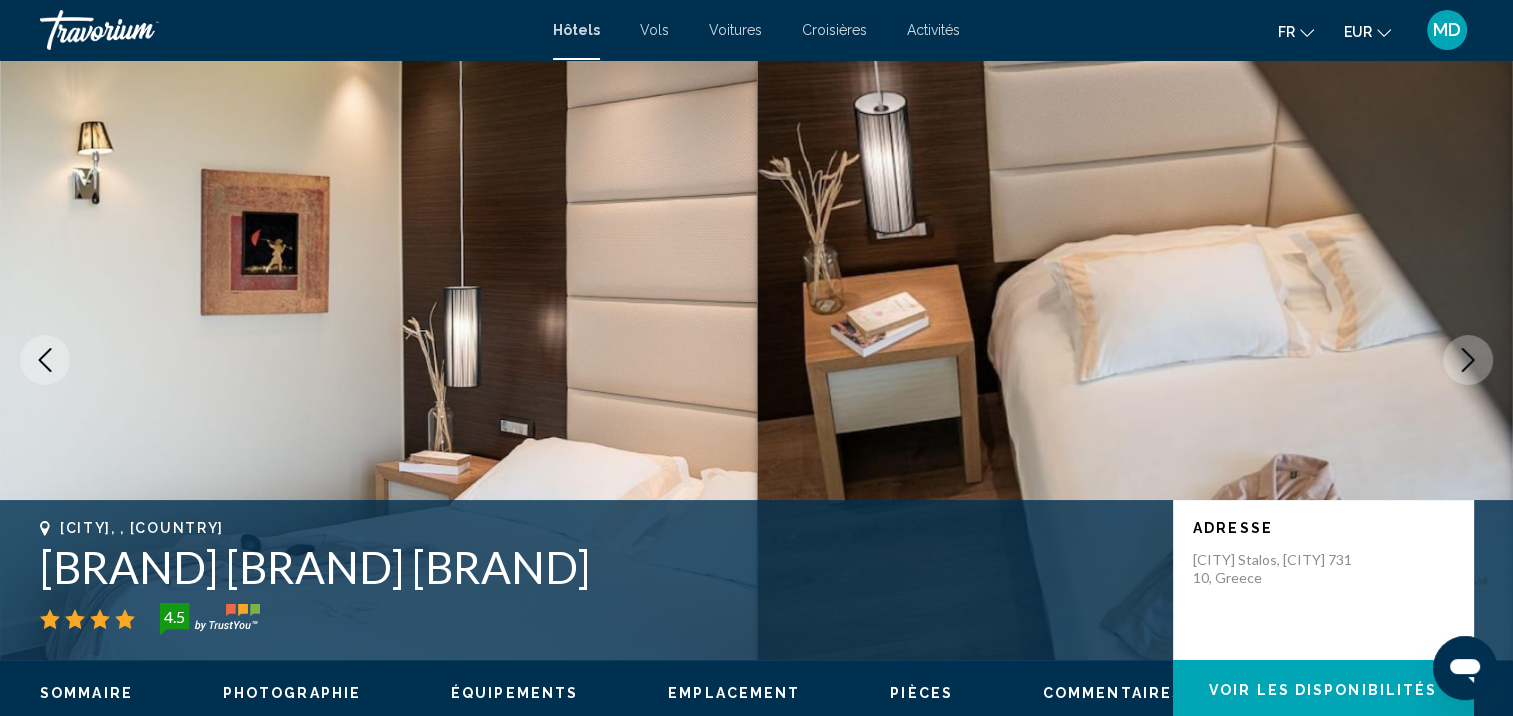click 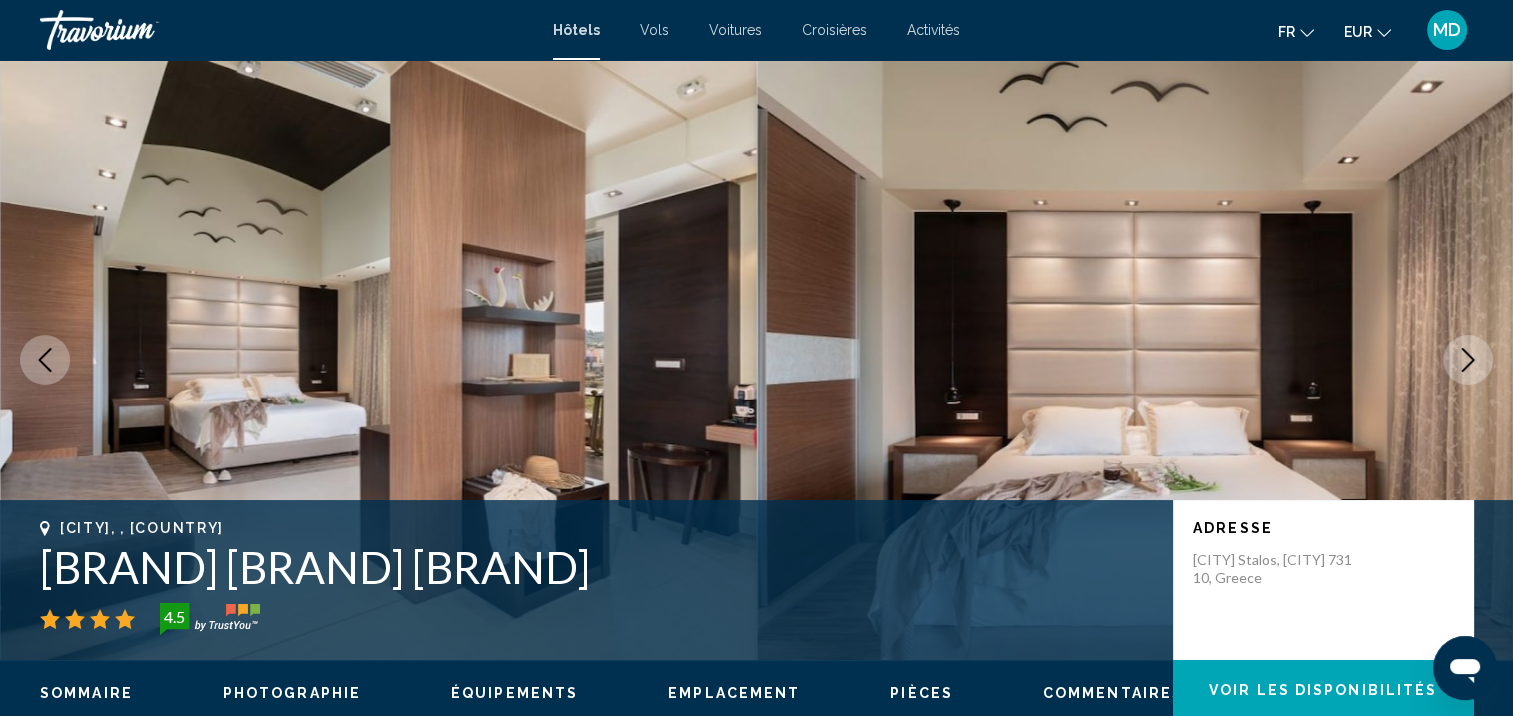 click 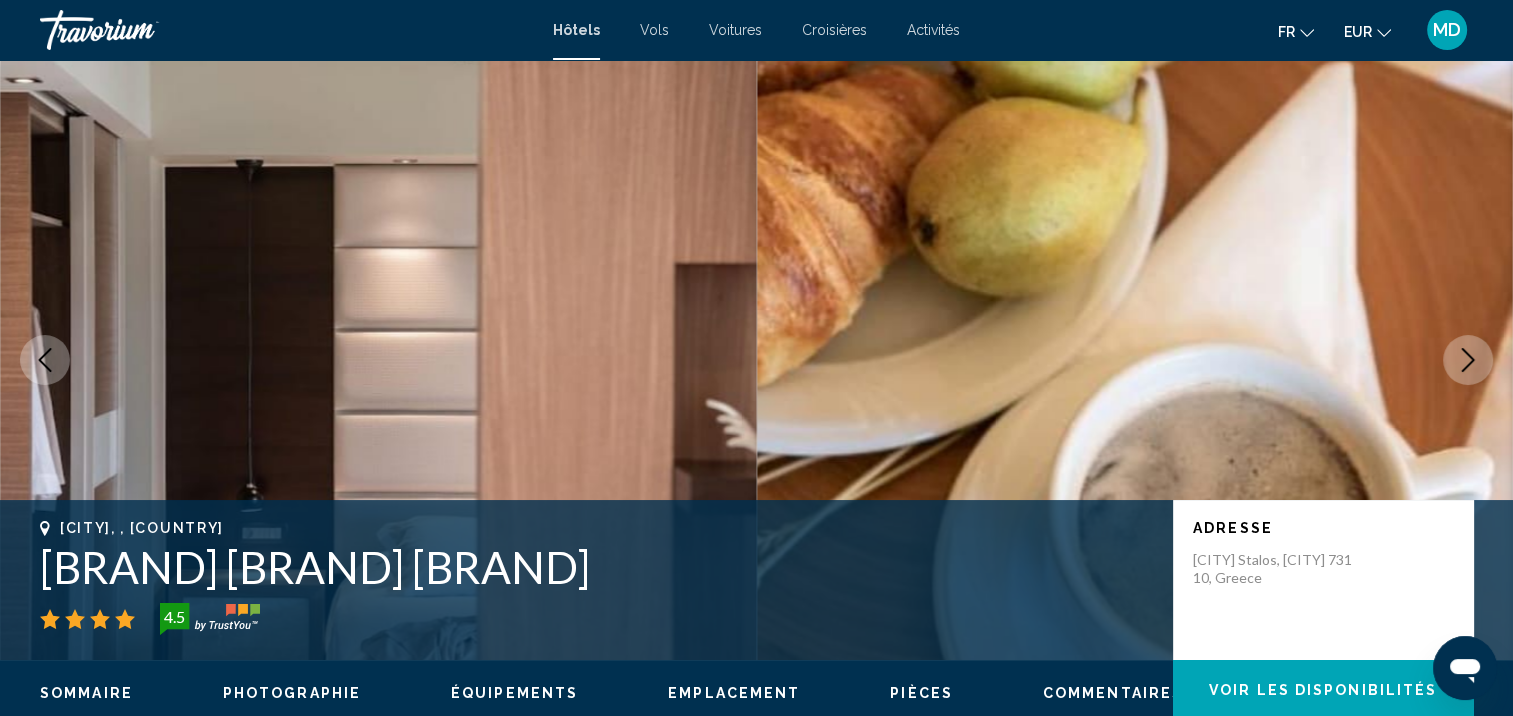click 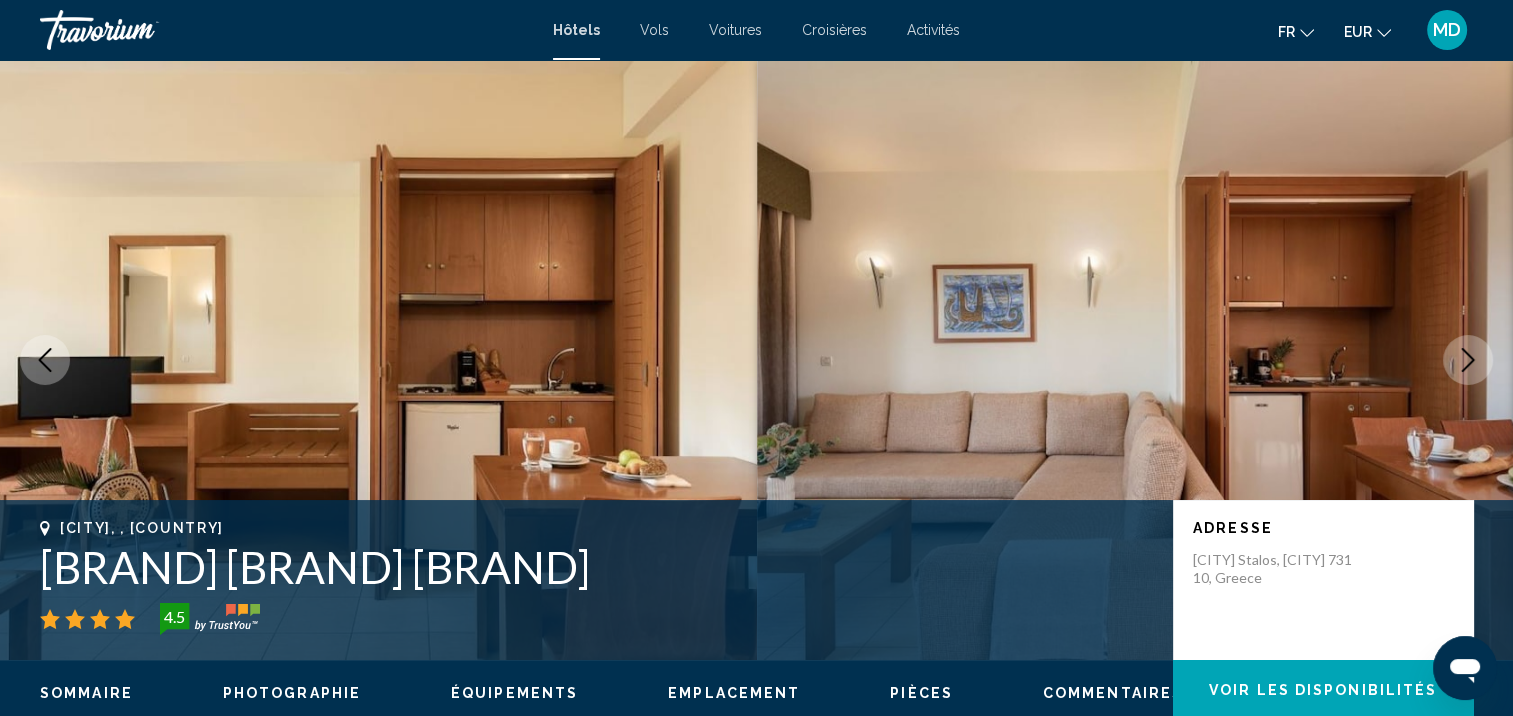 click at bounding box center [1135, 360] 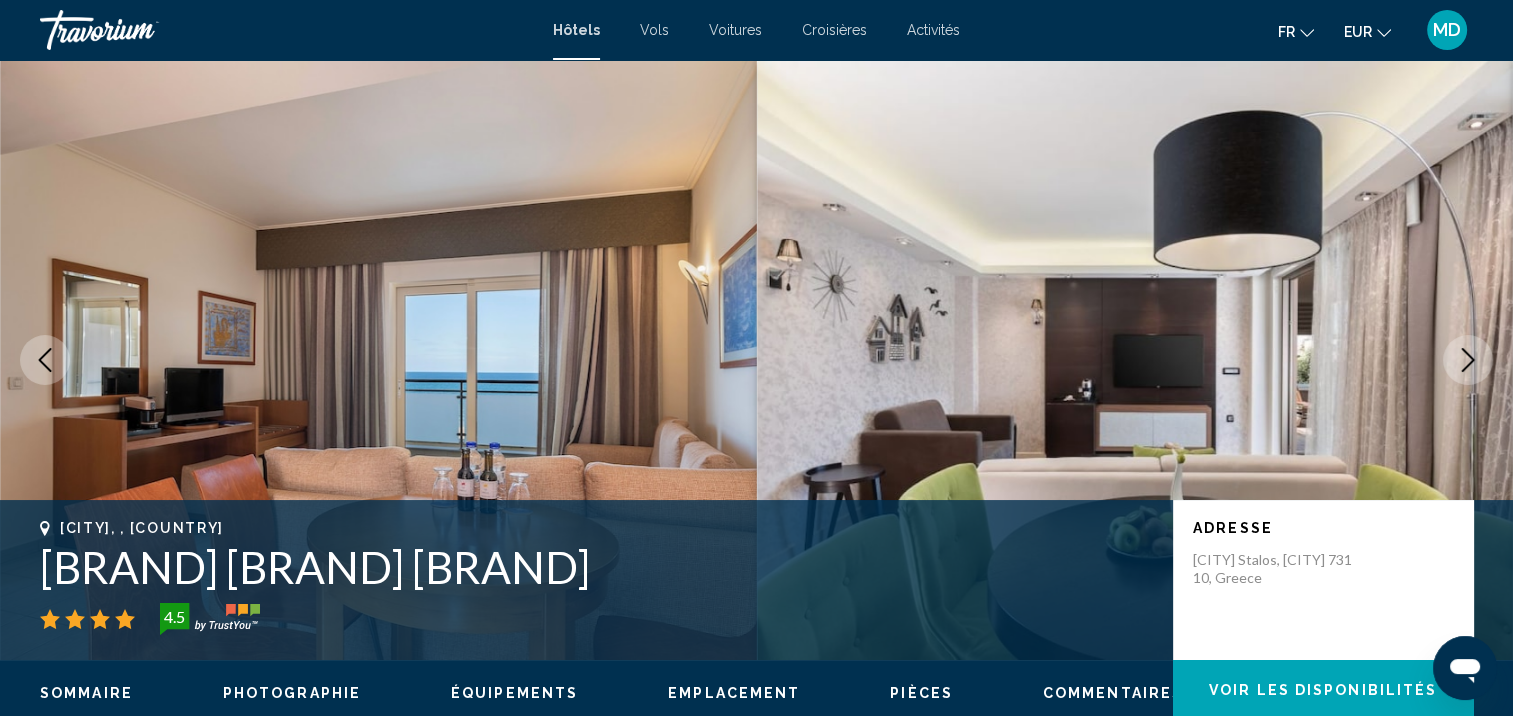 click at bounding box center (1468, 360) 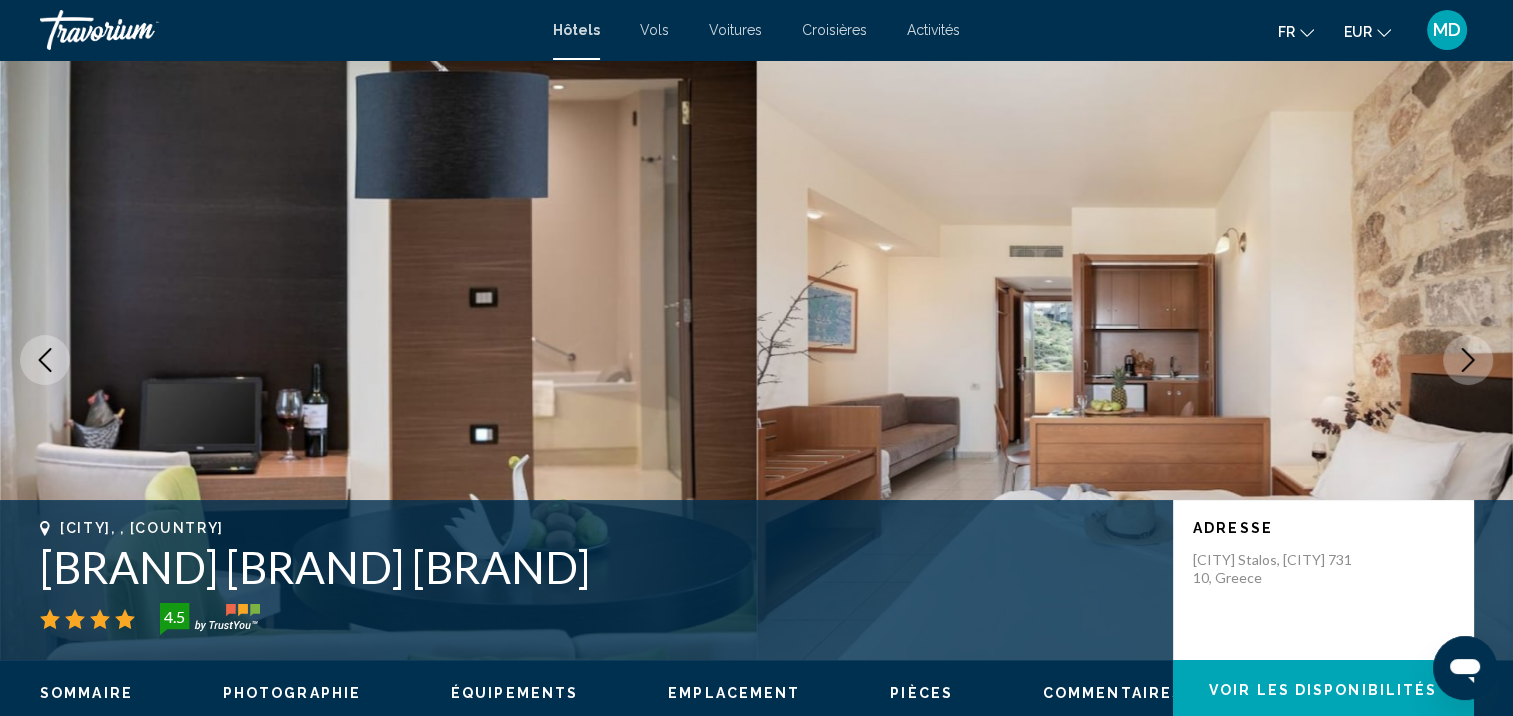 click at bounding box center [1468, 360] 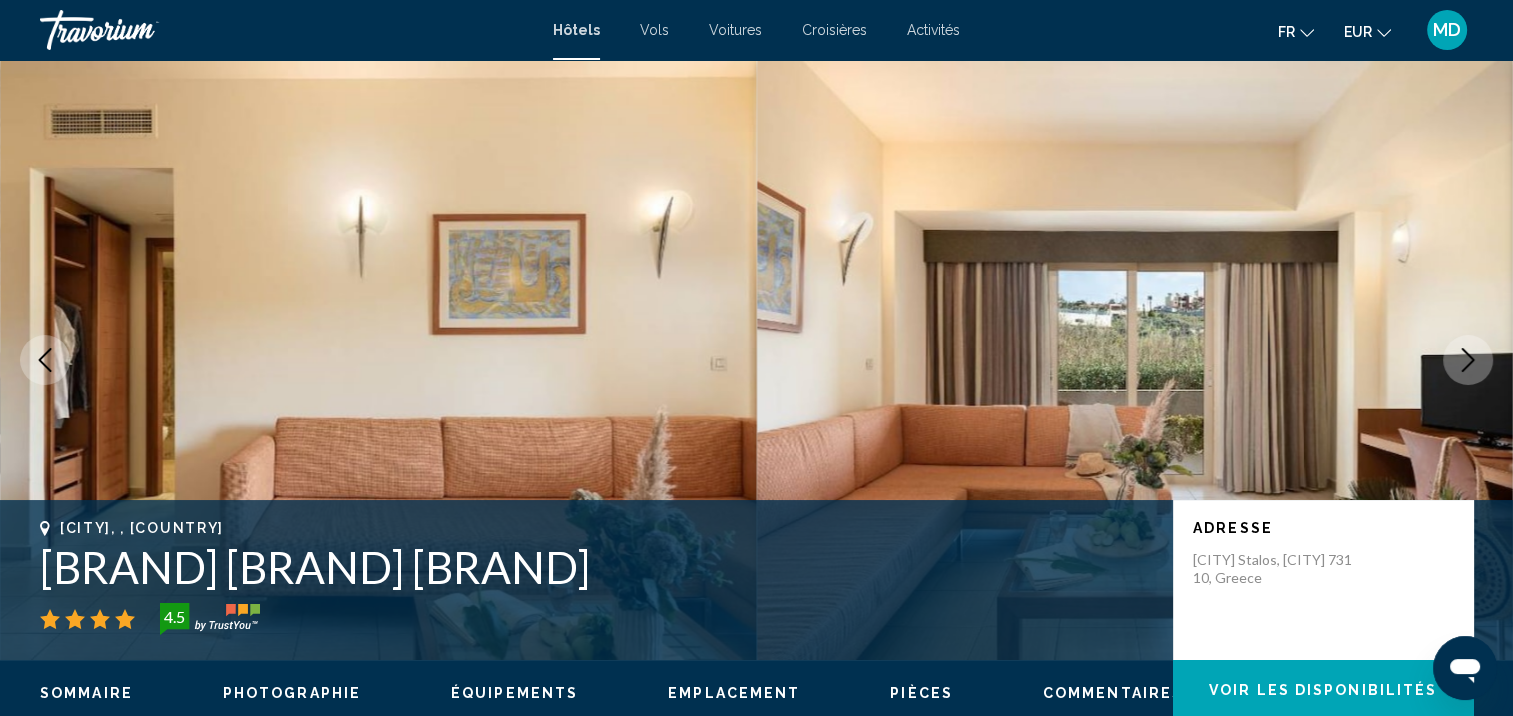 click at bounding box center (1468, 360) 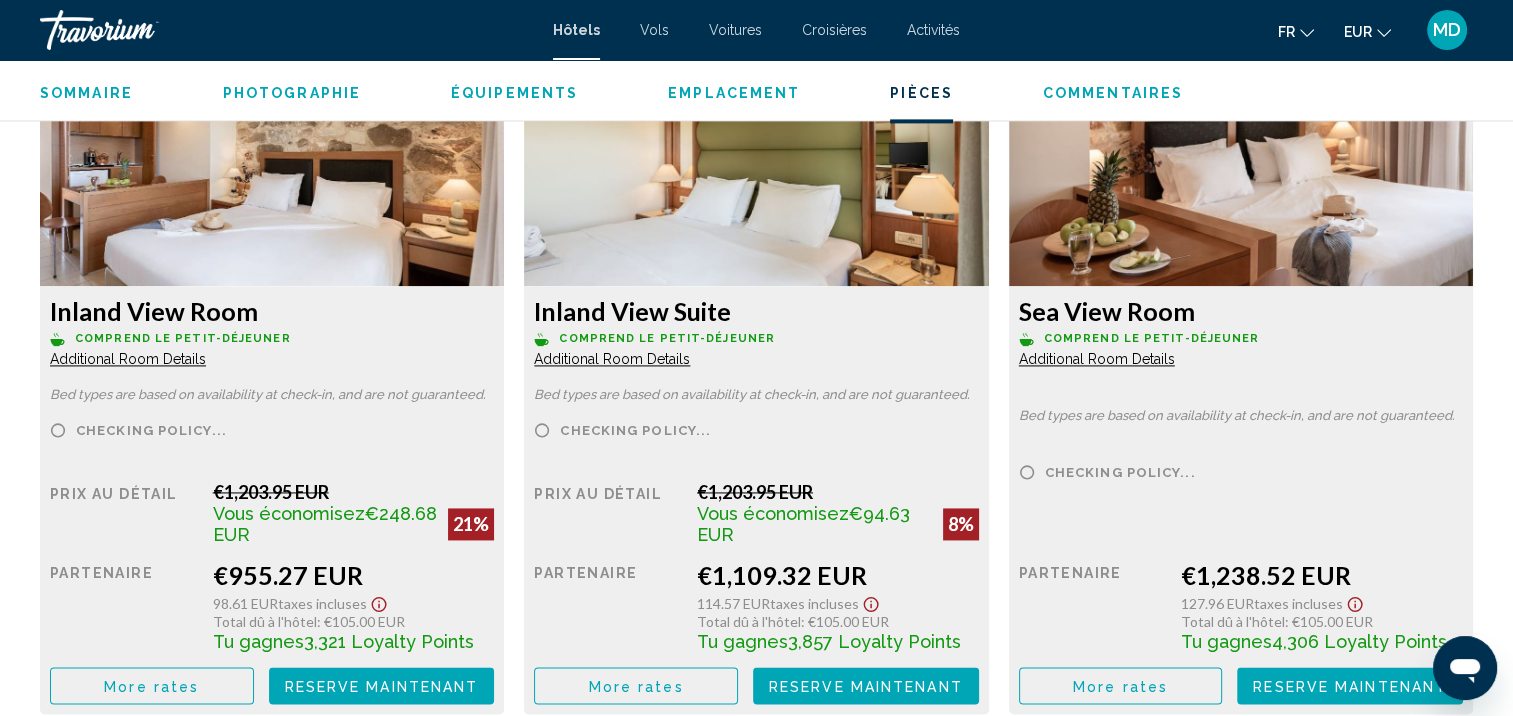 scroll, scrollTop: 2798, scrollLeft: 0, axis: vertical 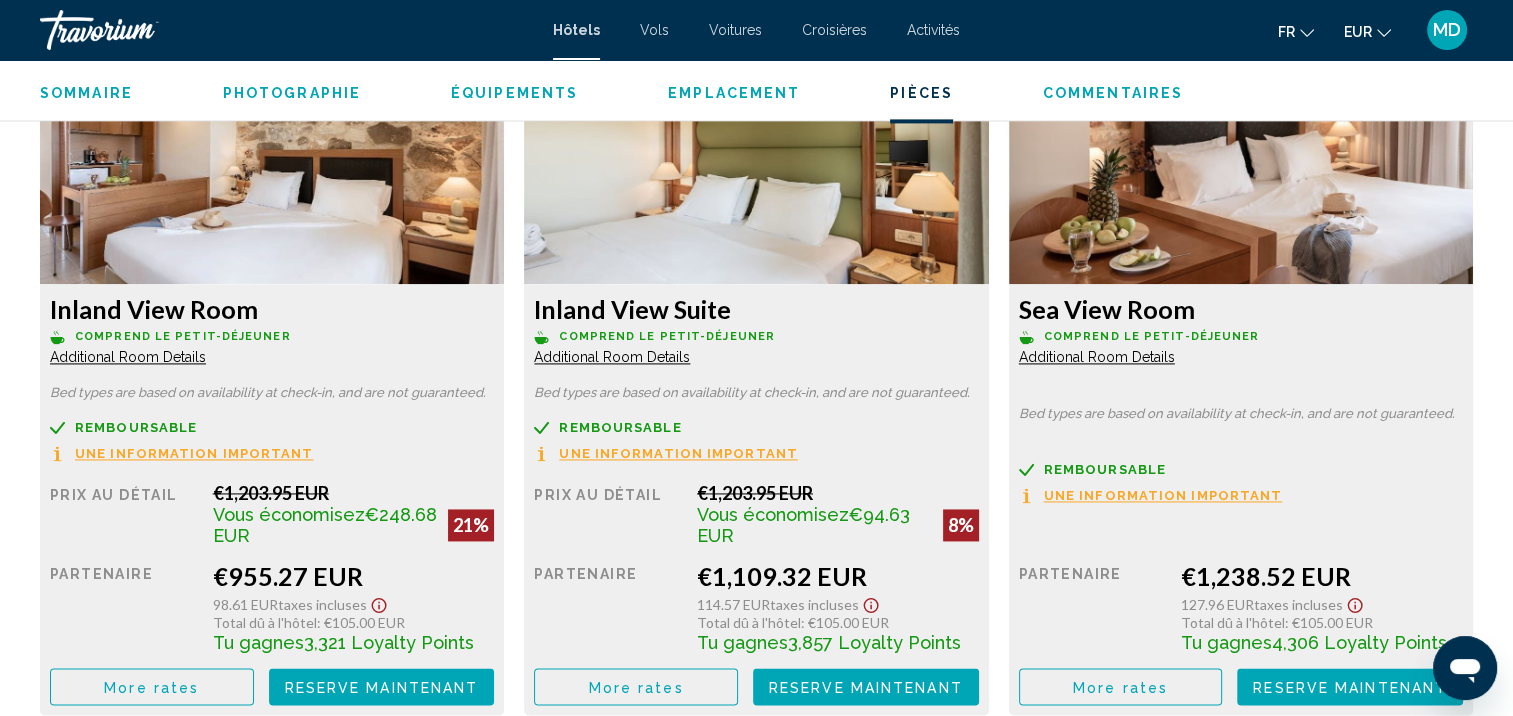 click on "More rates" at bounding box center (151, 687) 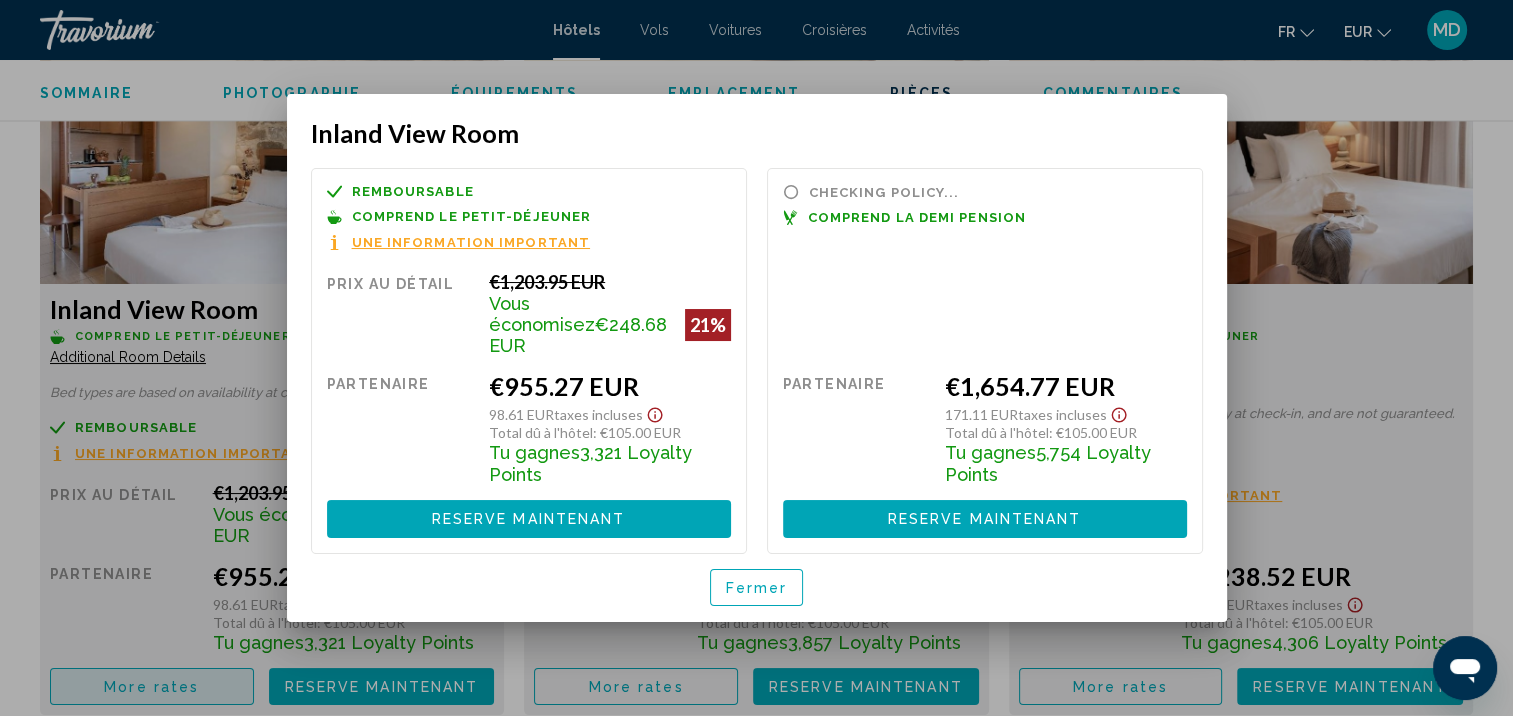 scroll, scrollTop: 0, scrollLeft: 0, axis: both 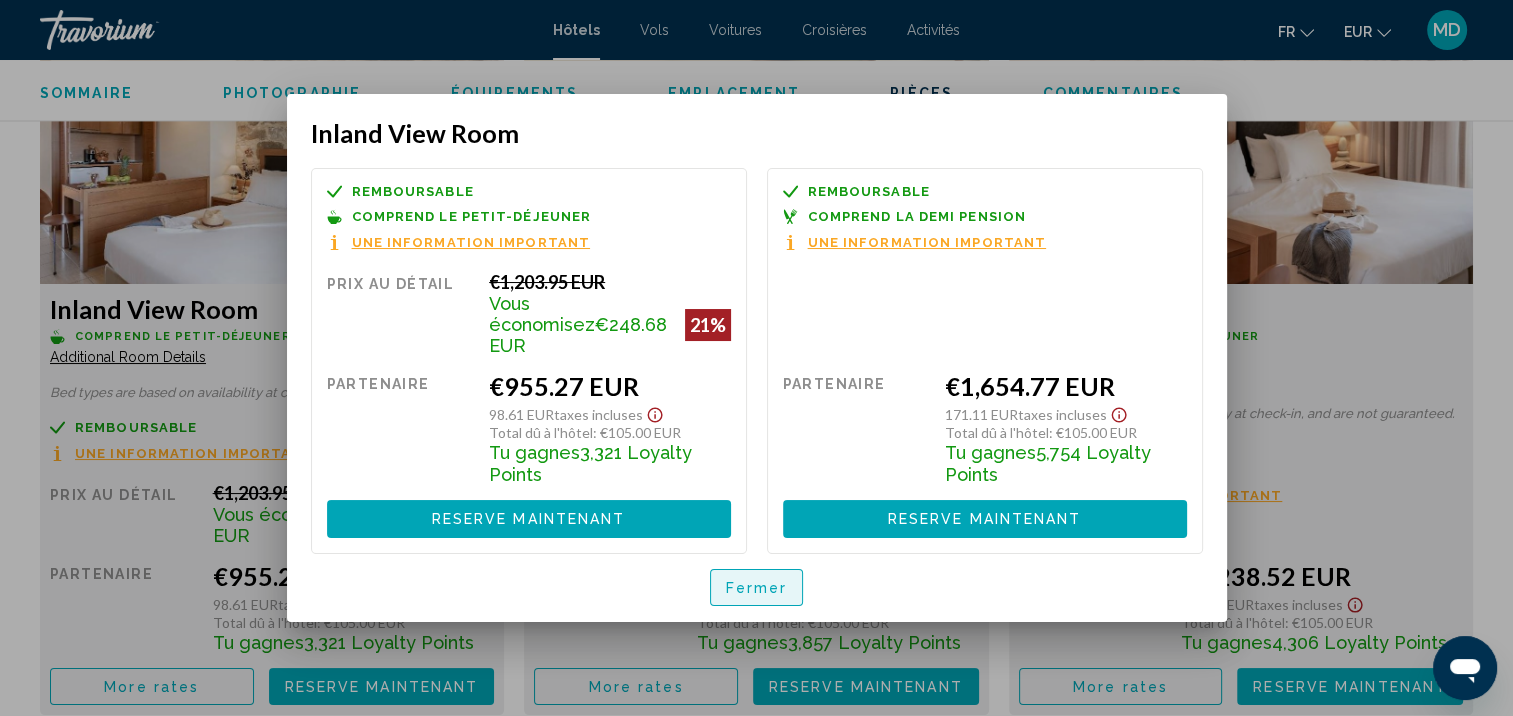 click on "Fermer" at bounding box center (757, 588) 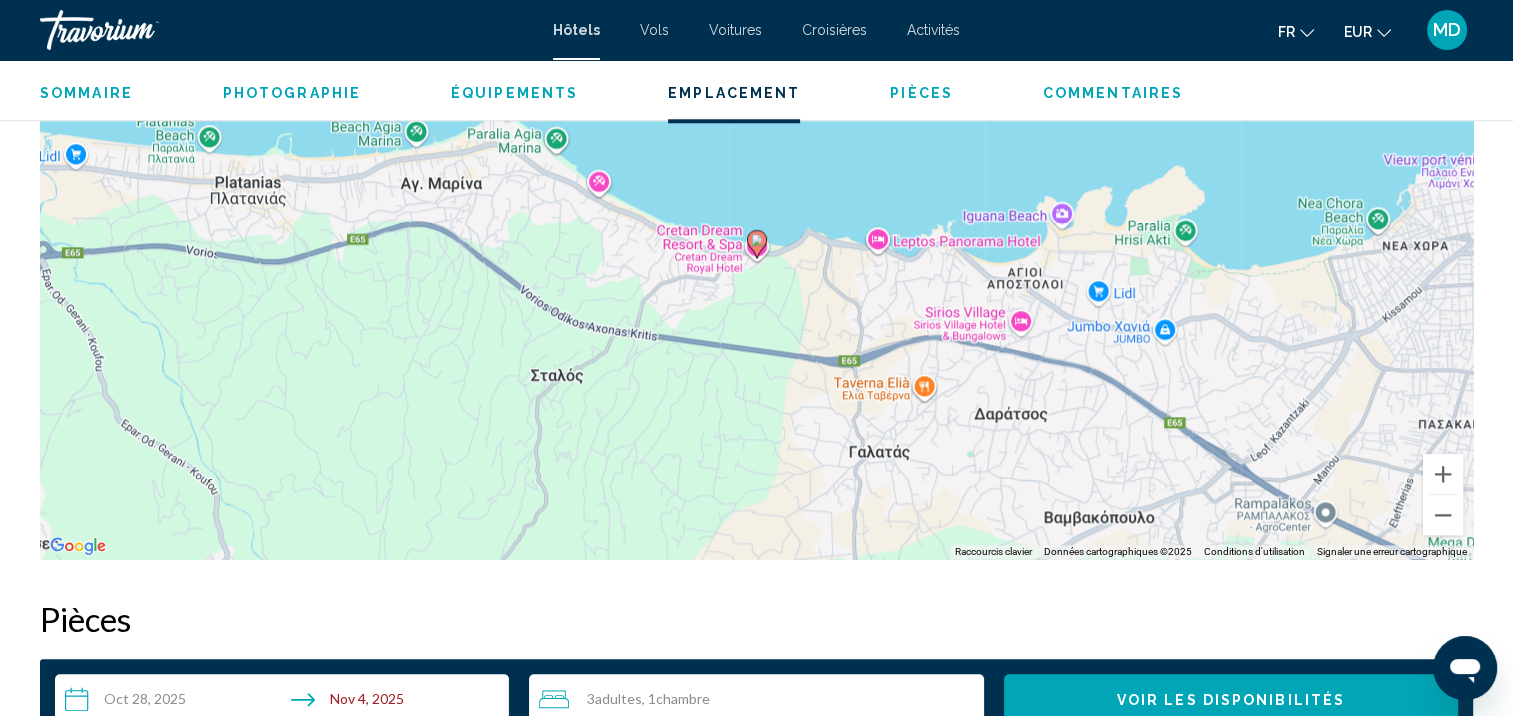 scroll, scrollTop: 1979, scrollLeft: 0, axis: vertical 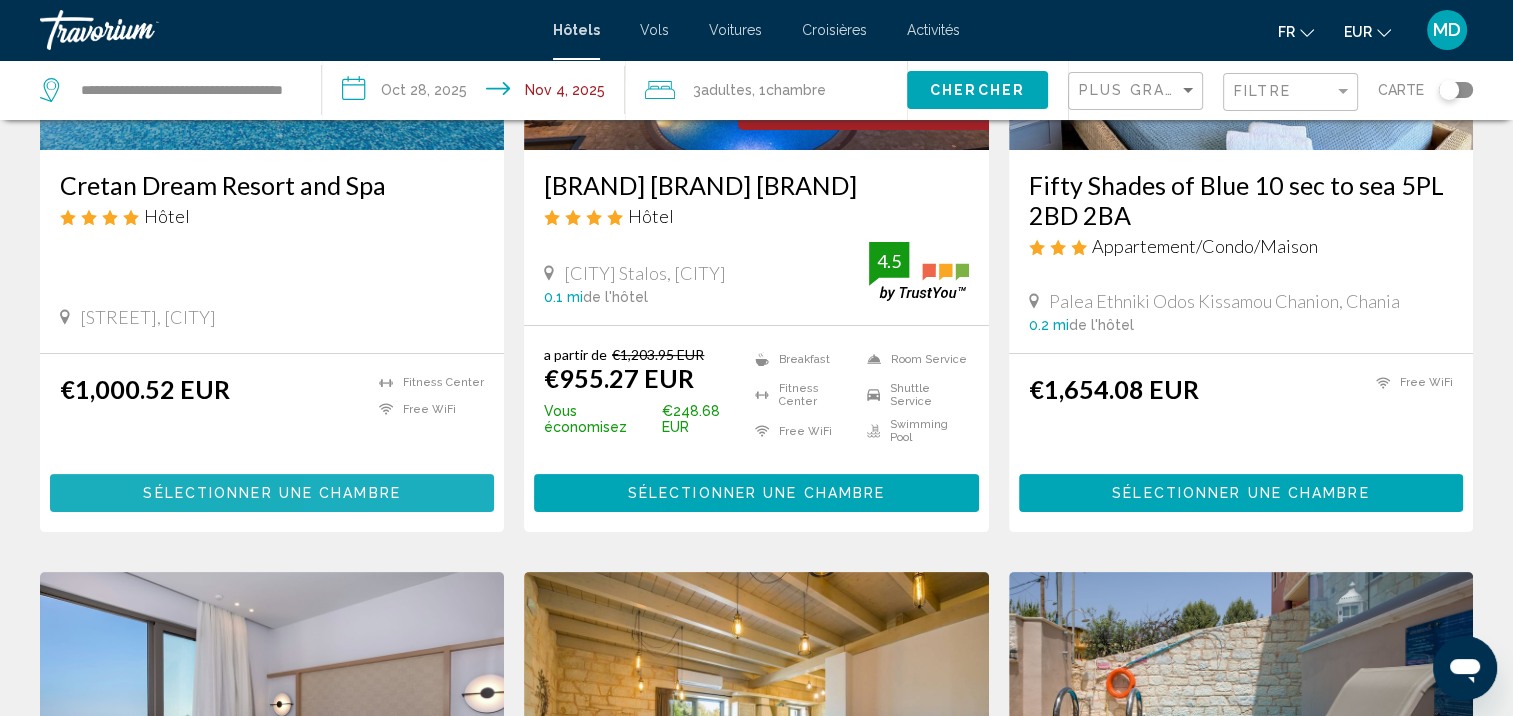 click on "Sélectionner une chambre" at bounding box center (271, 494) 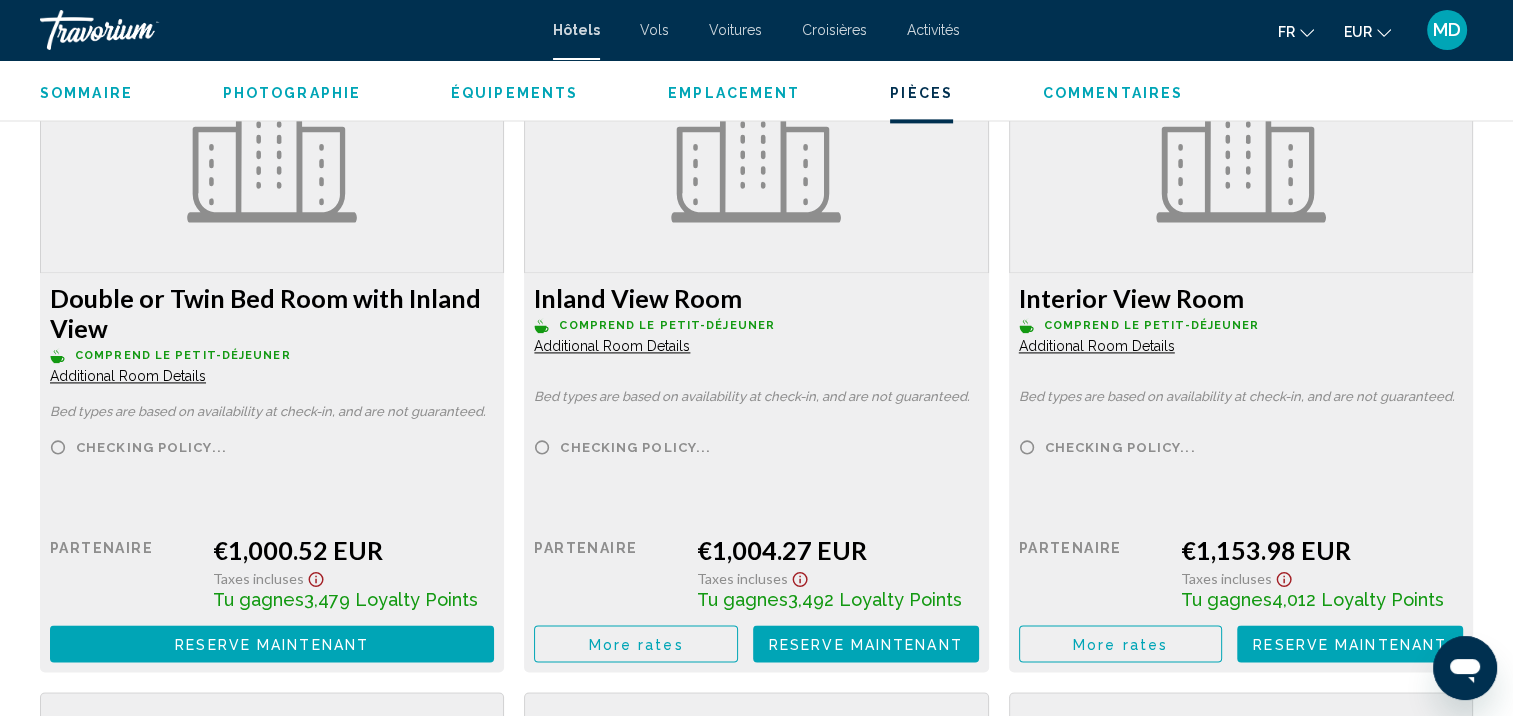 scroll, scrollTop: 2798, scrollLeft: 0, axis: vertical 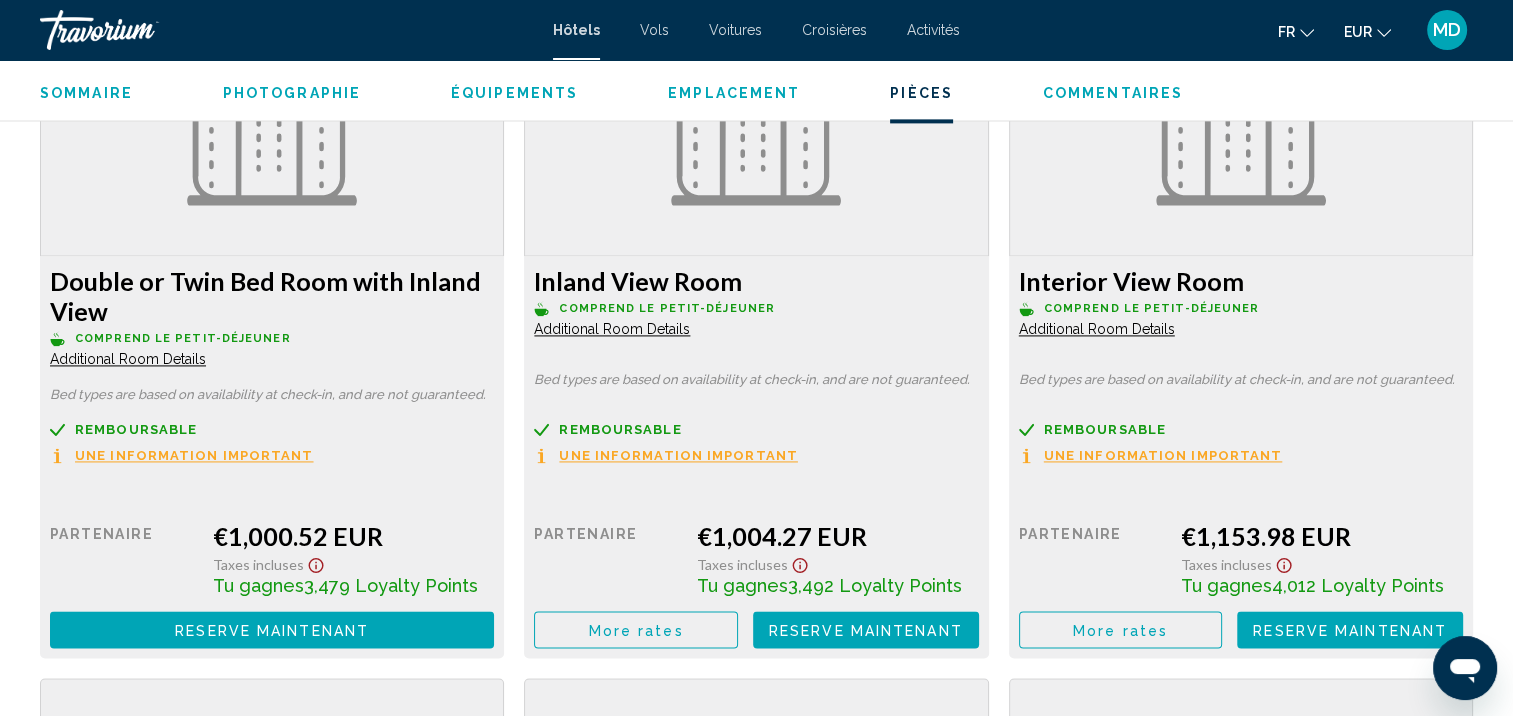 click on "More rates" at bounding box center [636, 629] 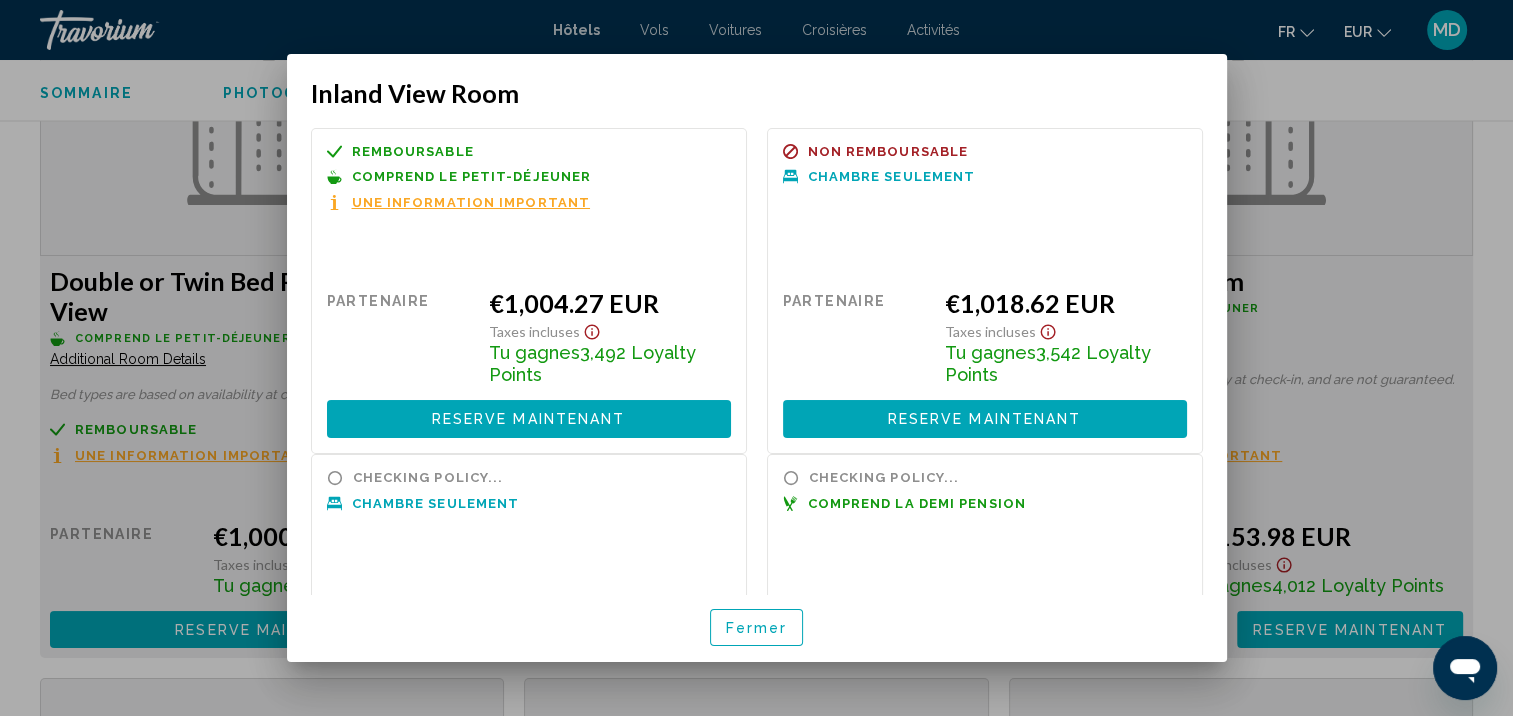 scroll, scrollTop: 0, scrollLeft: 0, axis: both 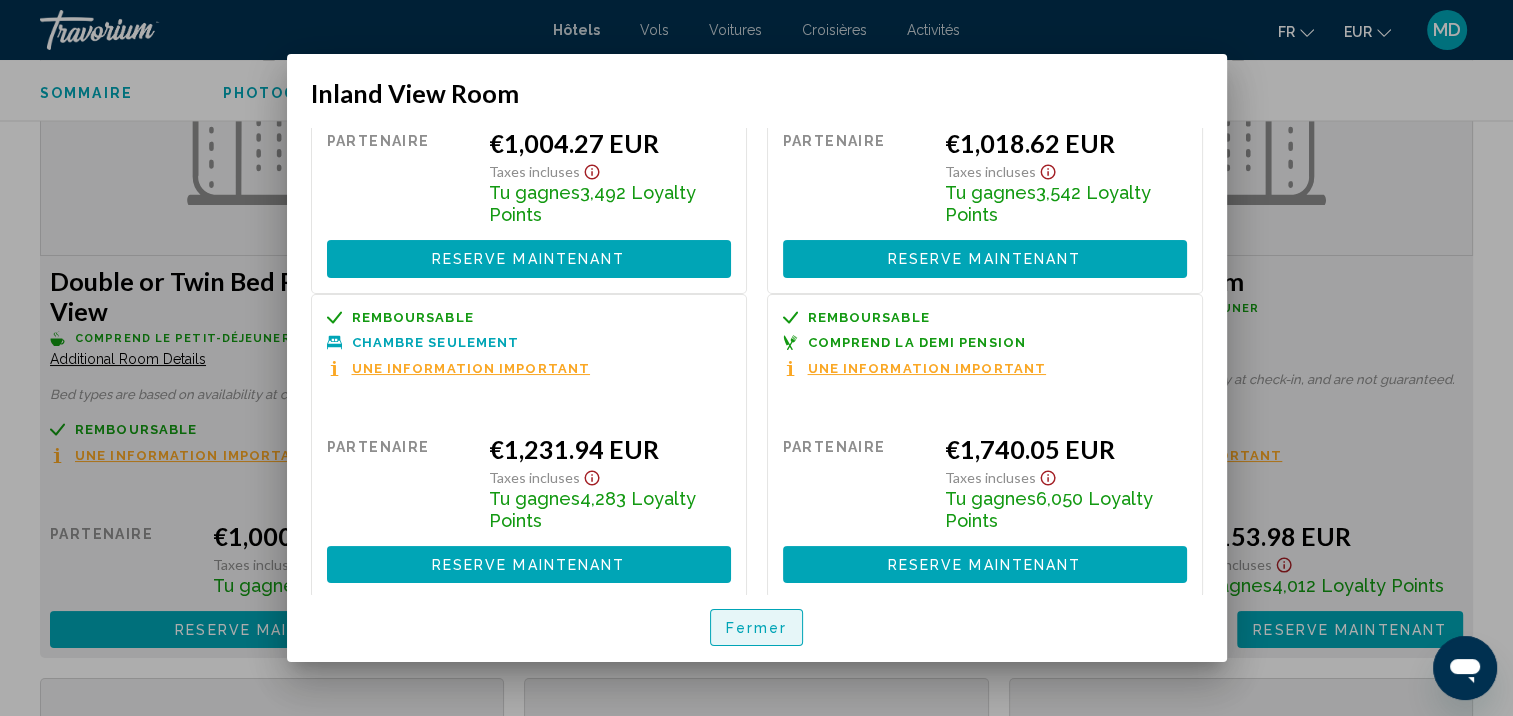 click on "Fermer" at bounding box center (757, 628) 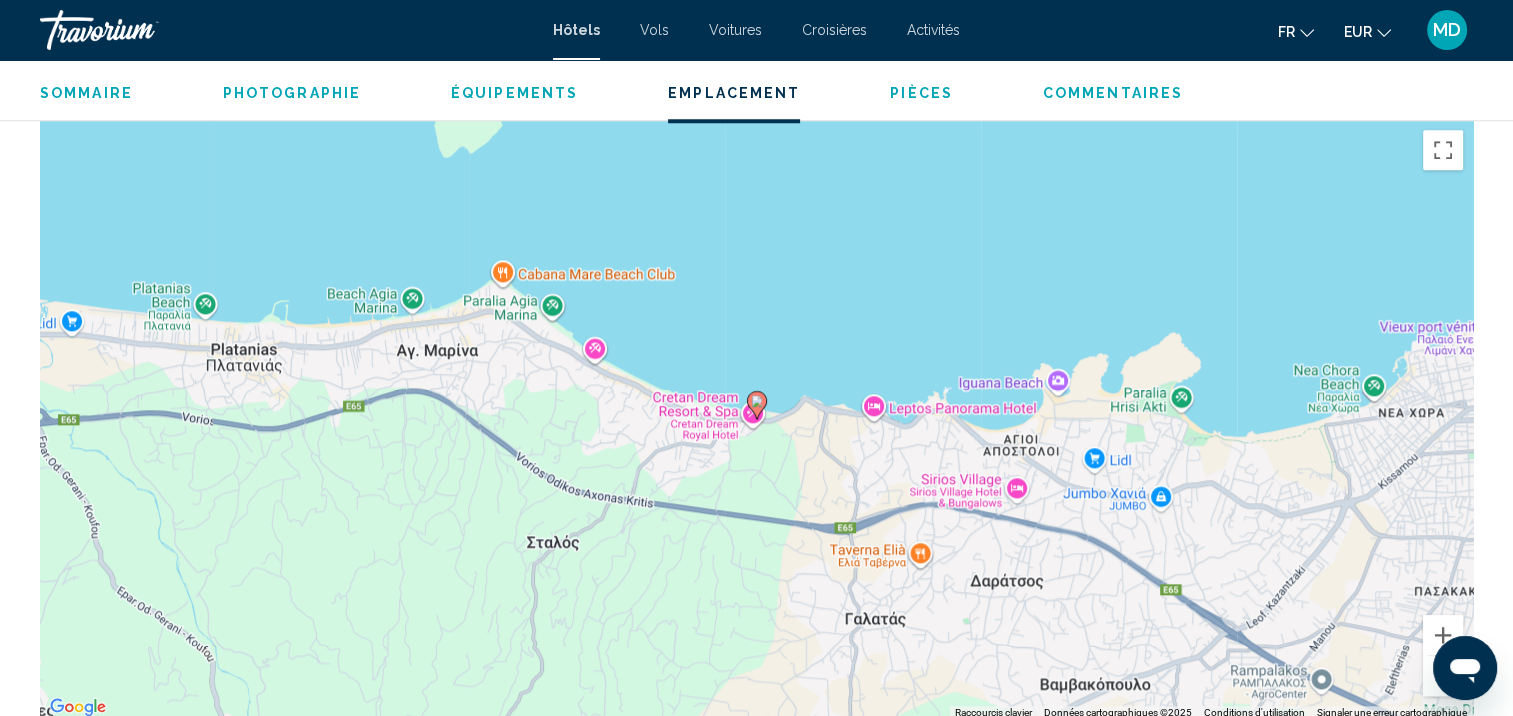 scroll, scrollTop: 1847, scrollLeft: 0, axis: vertical 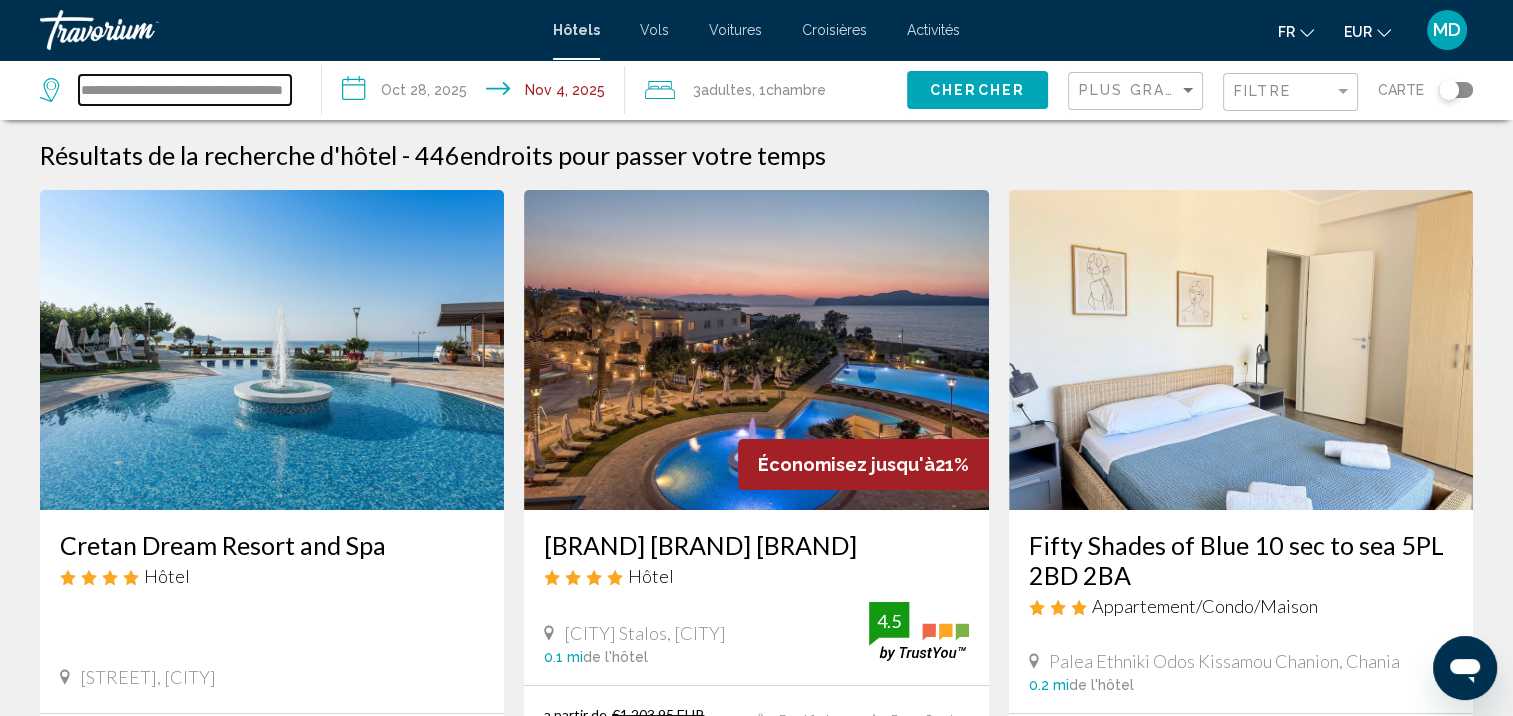 click on "**********" at bounding box center [185, 90] 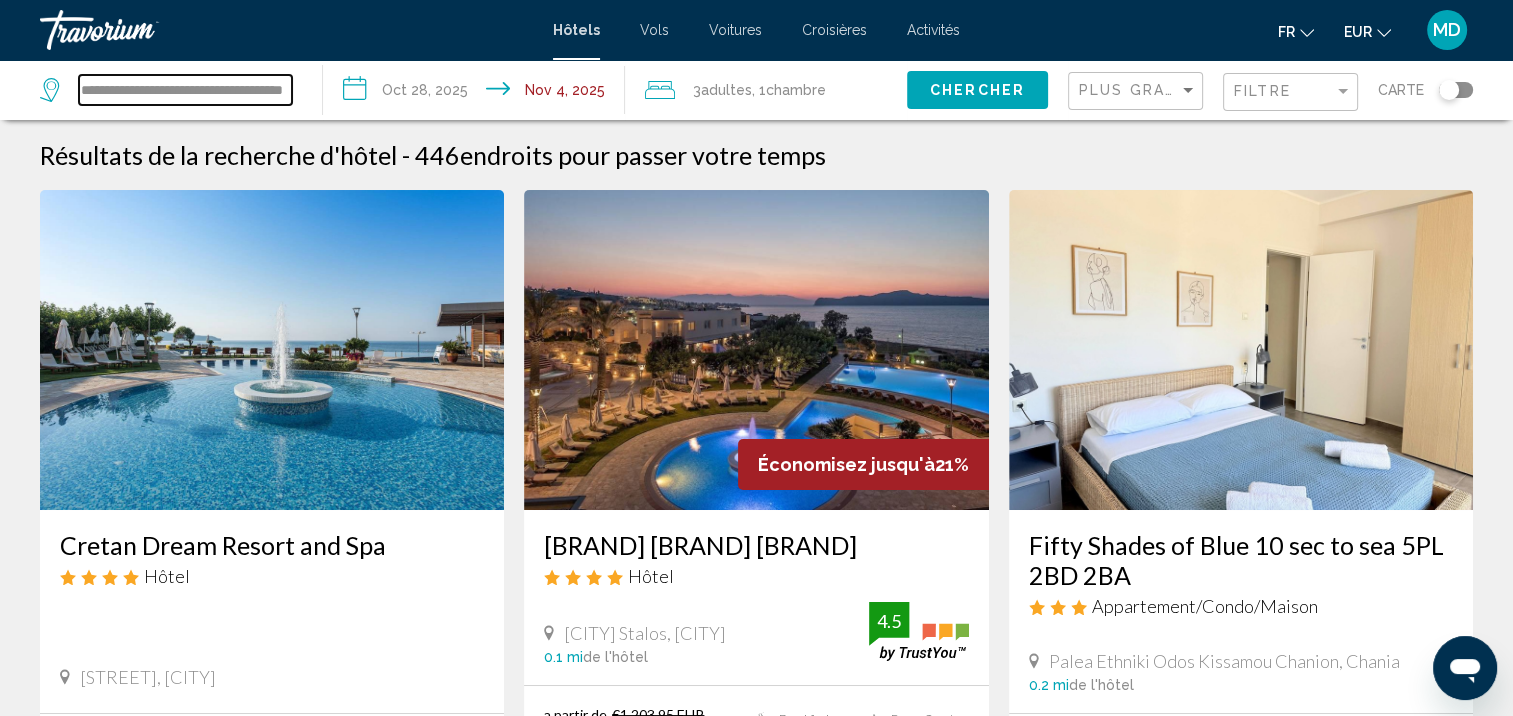 drag, startPoint x: 78, startPoint y: 90, endPoint x: 606, endPoint y: 98, distance: 528.0606 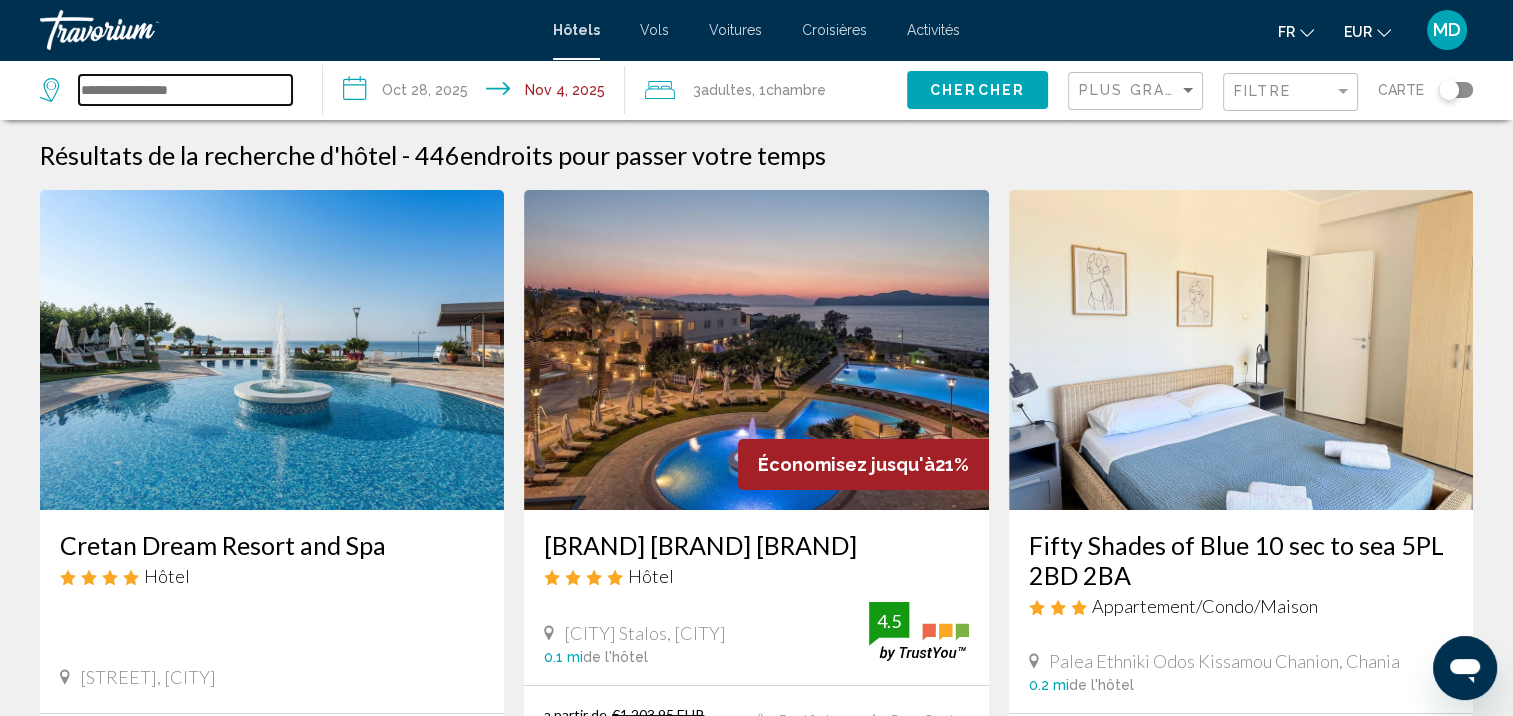 scroll, scrollTop: 0, scrollLeft: 0, axis: both 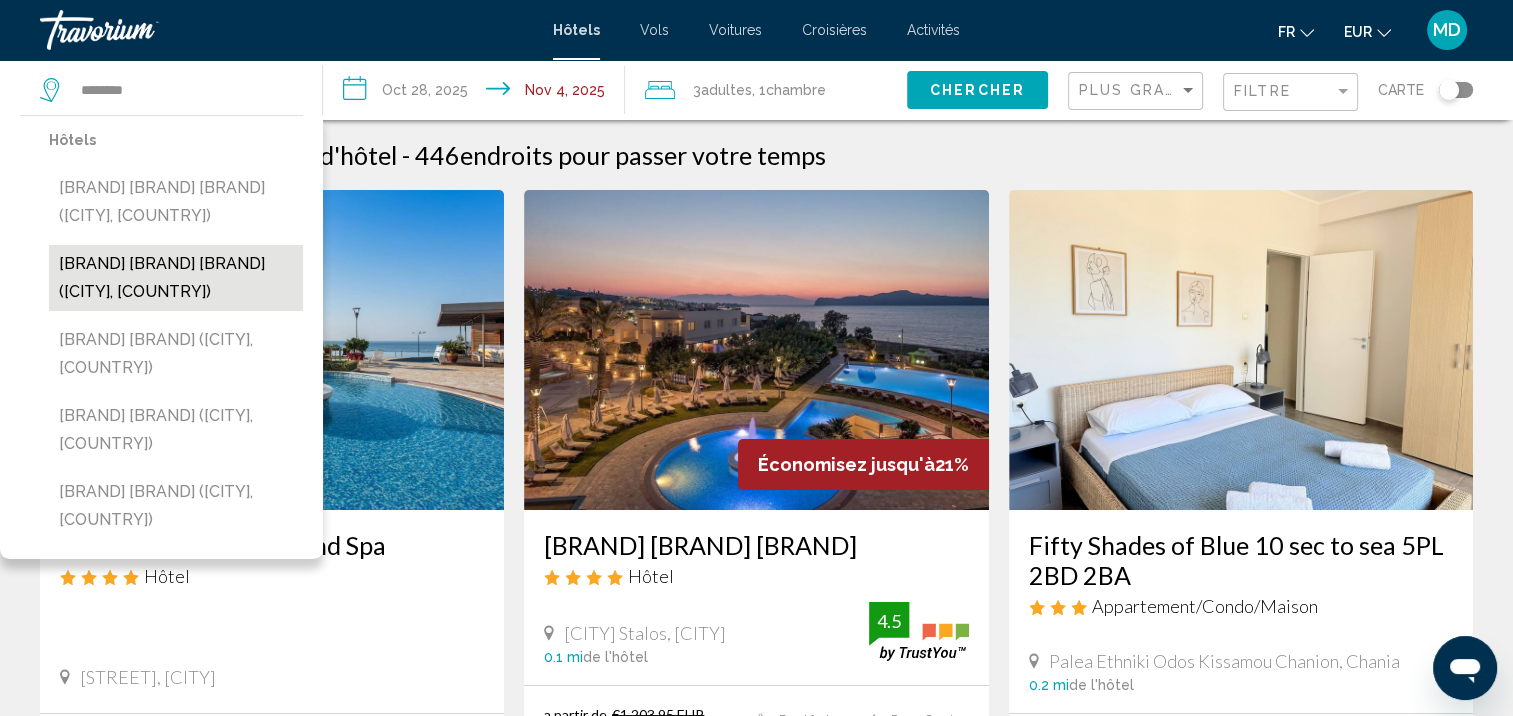 click on "Grecotel Marine Palace & Aqua Park (Rethymno, GR)" at bounding box center (176, 278) 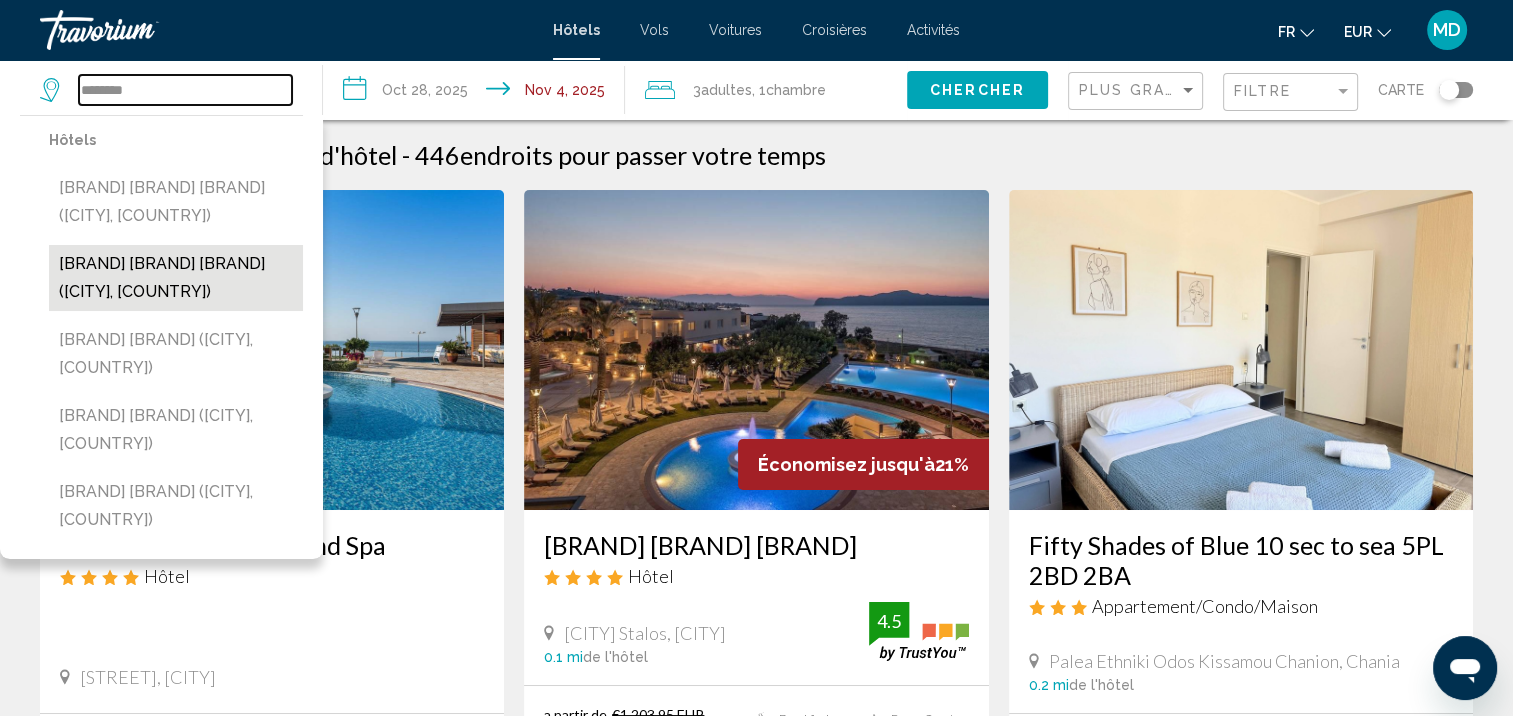 type on "**********" 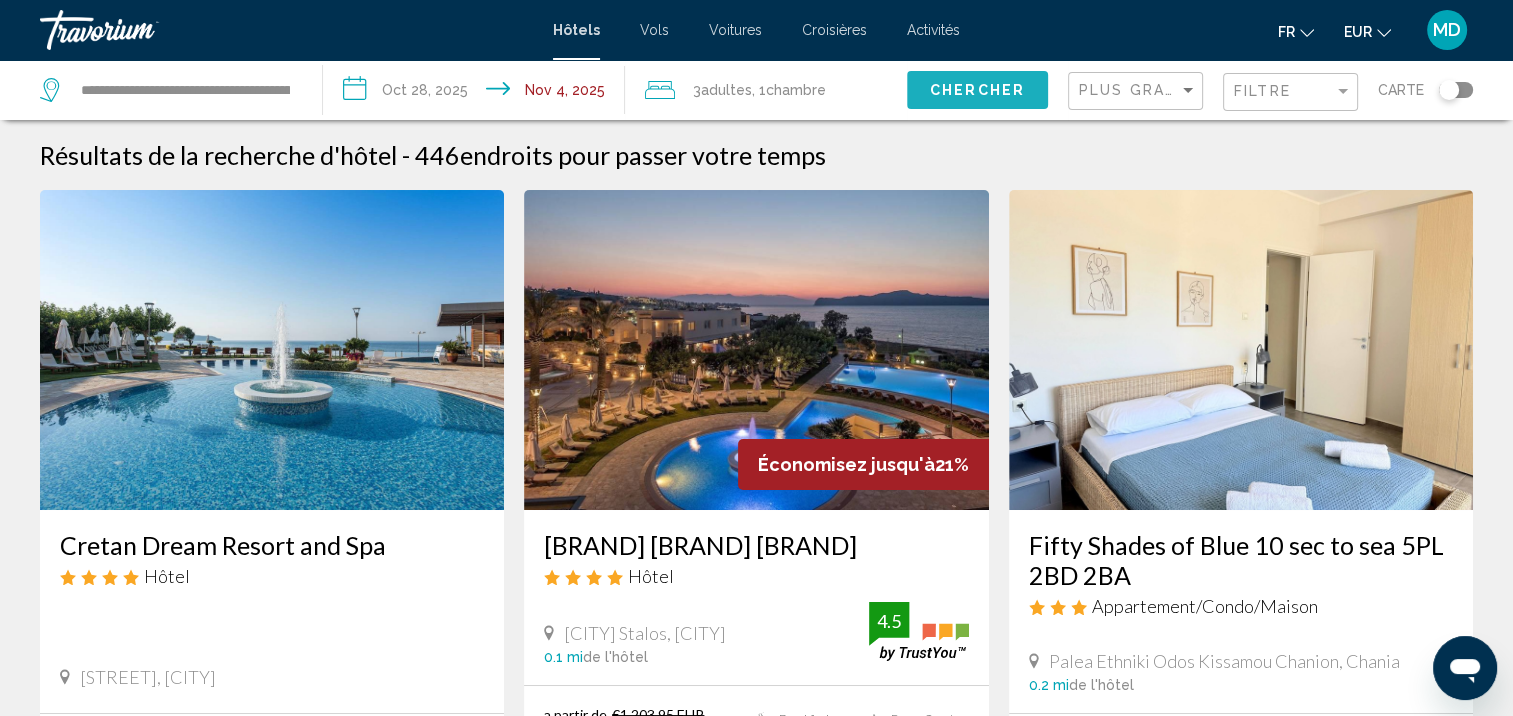 click on "Chercher" 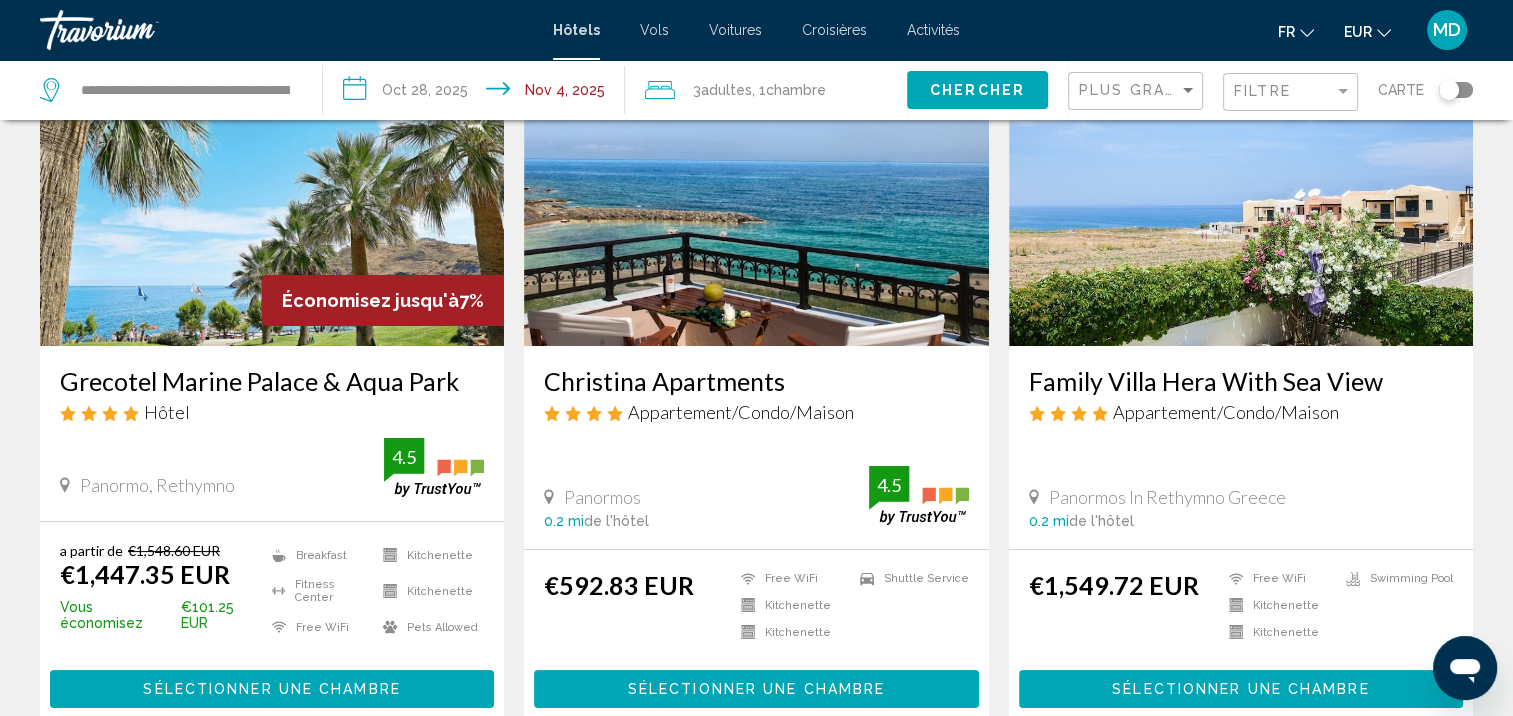 scroll, scrollTop: 188, scrollLeft: 0, axis: vertical 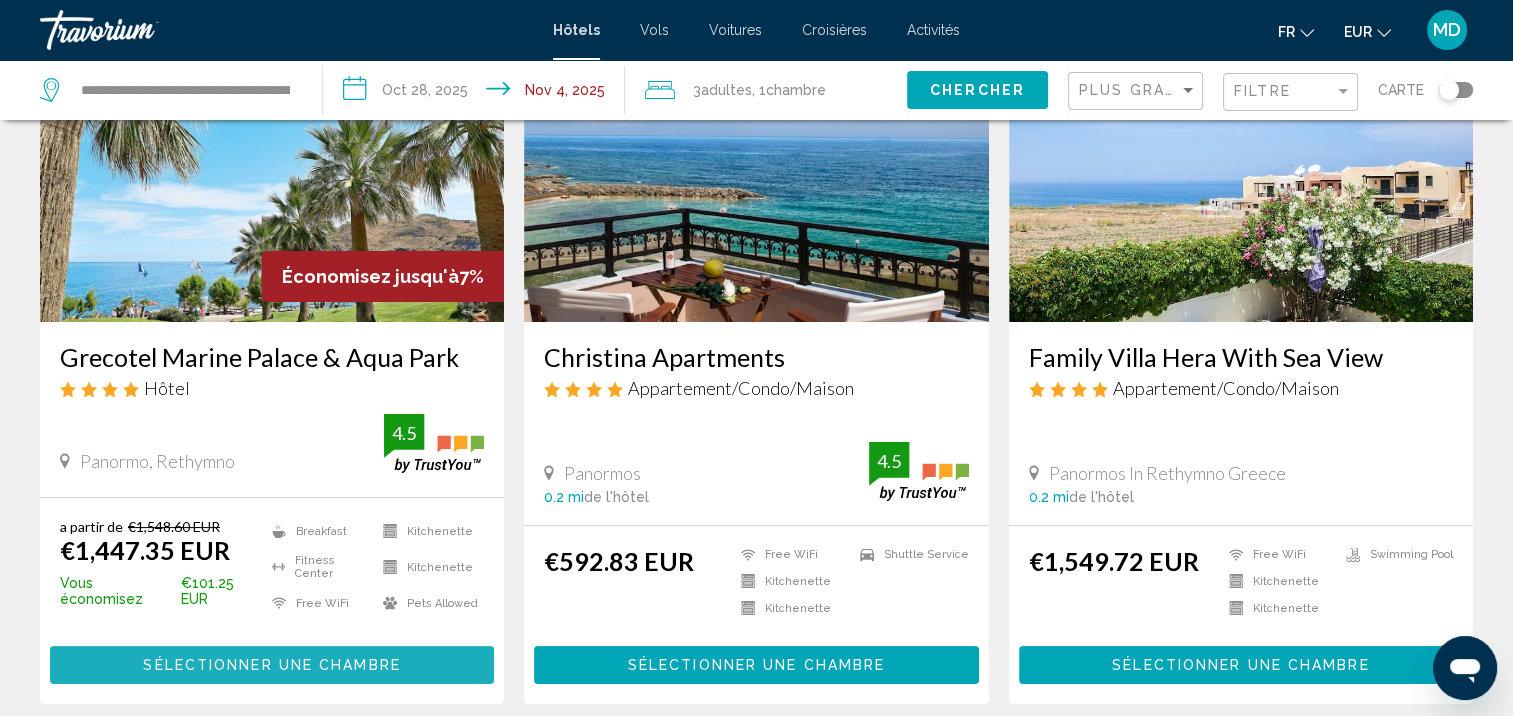 click on "Sélectionner une chambre" at bounding box center (271, 664) 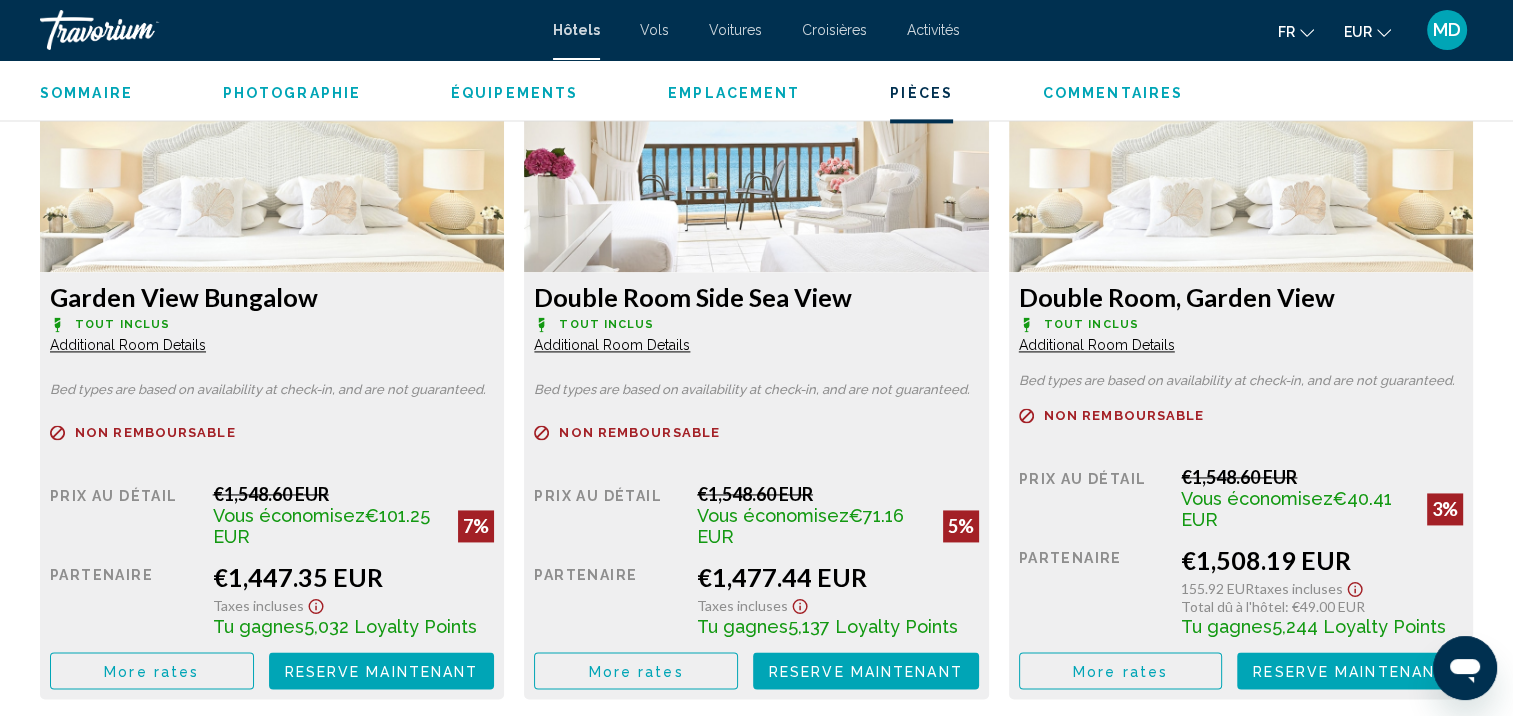 scroll, scrollTop: 2811, scrollLeft: 0, axis: vertical 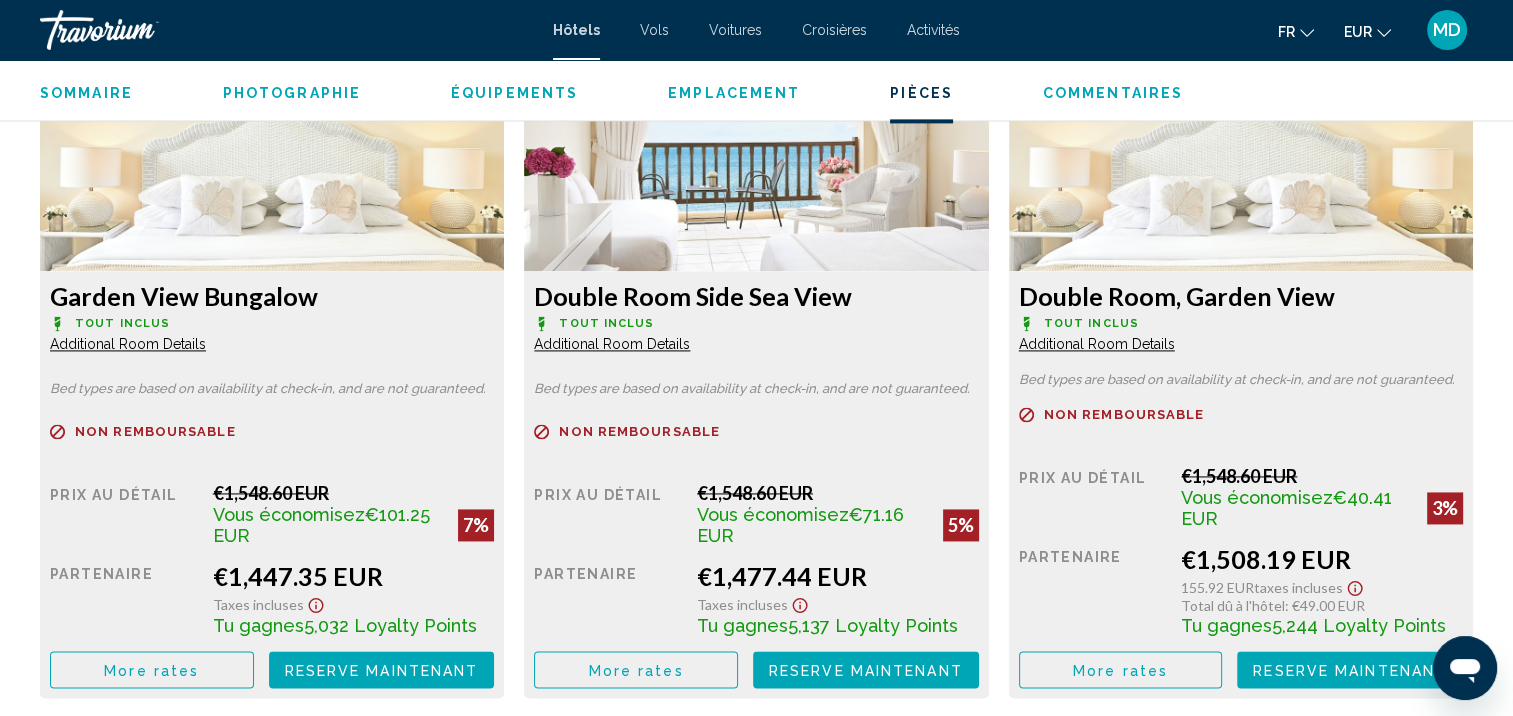 click on "More rates" at bounding box center (151, 670) 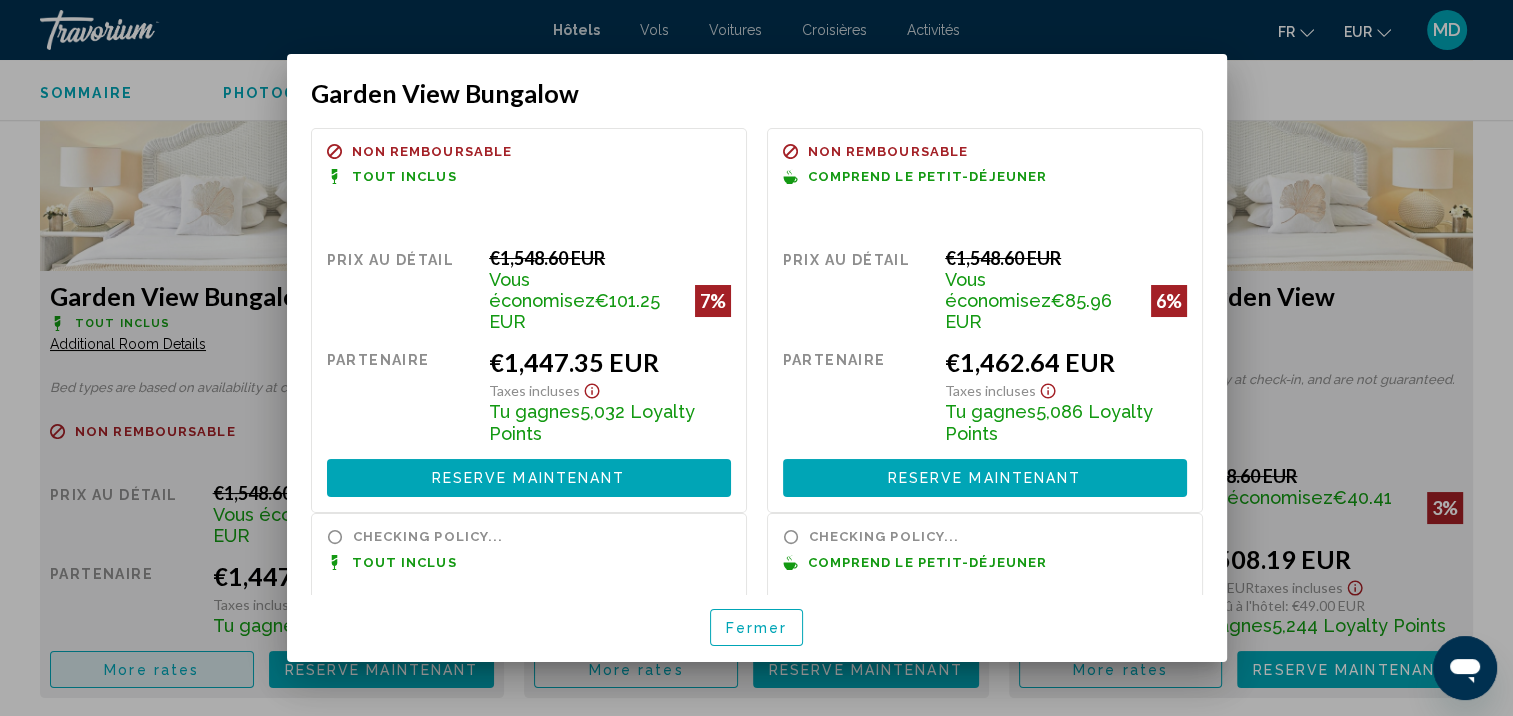 scroll, scrollTop: 0, scrollLeft: 0, axis: both 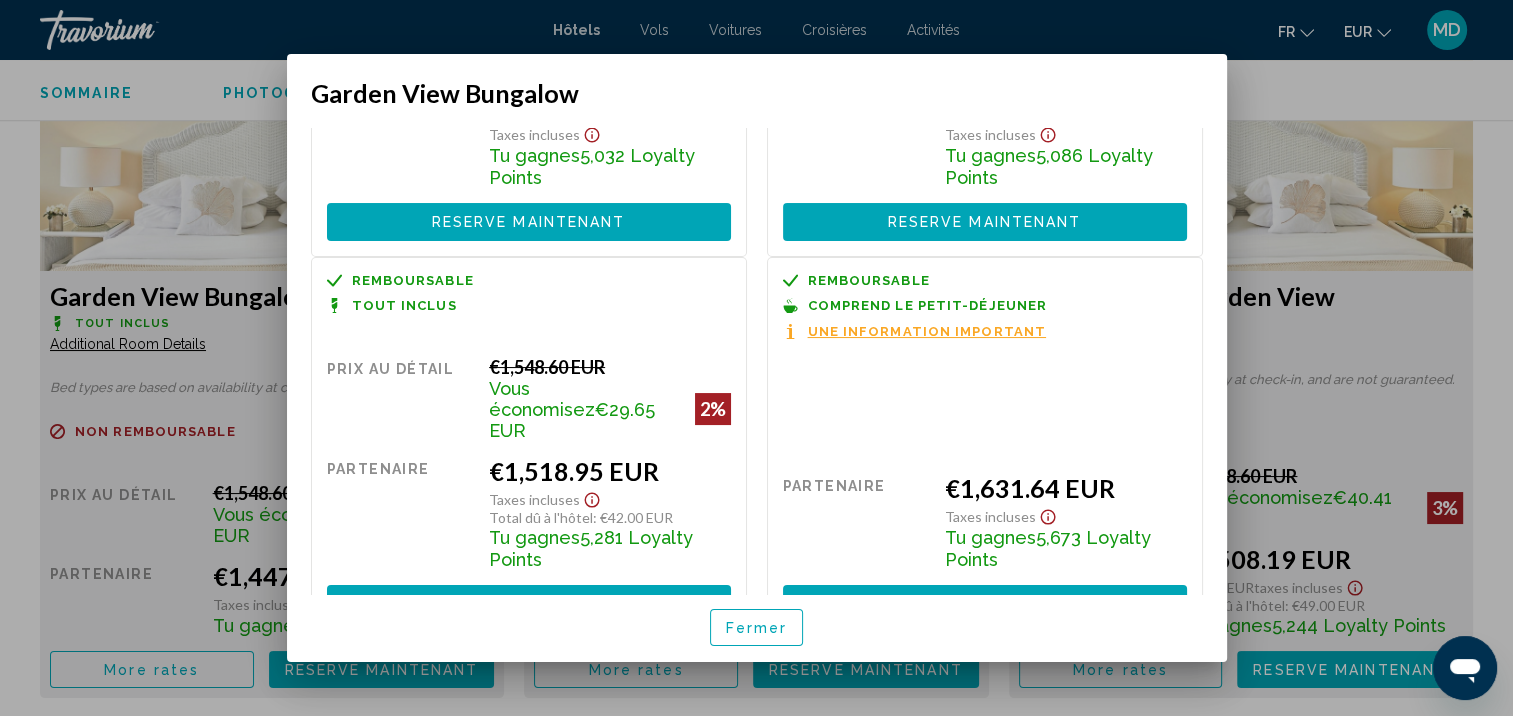 click on "Fermer" at bounding box center (757, 627) 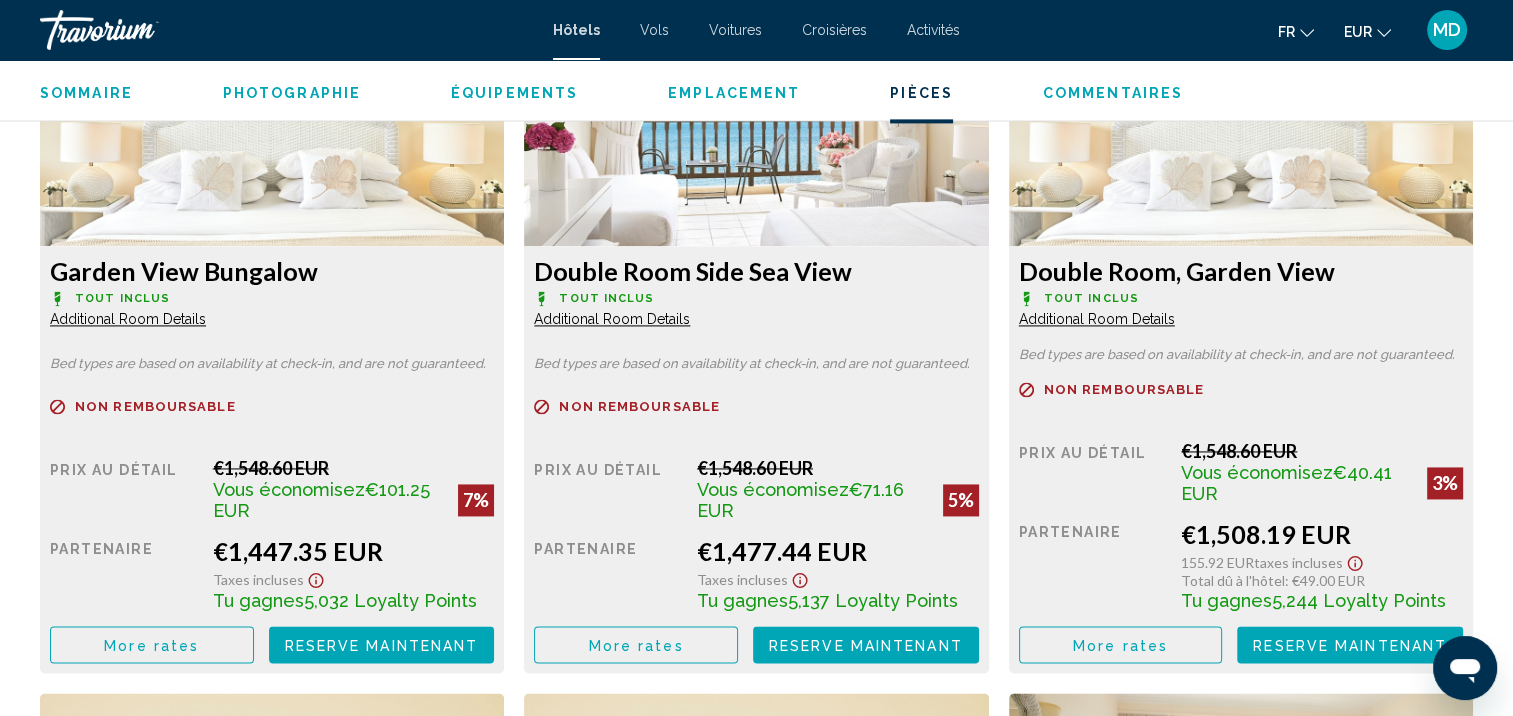 scroll, scrollTop: 2835, scrollLeft: 0, axis: vertical 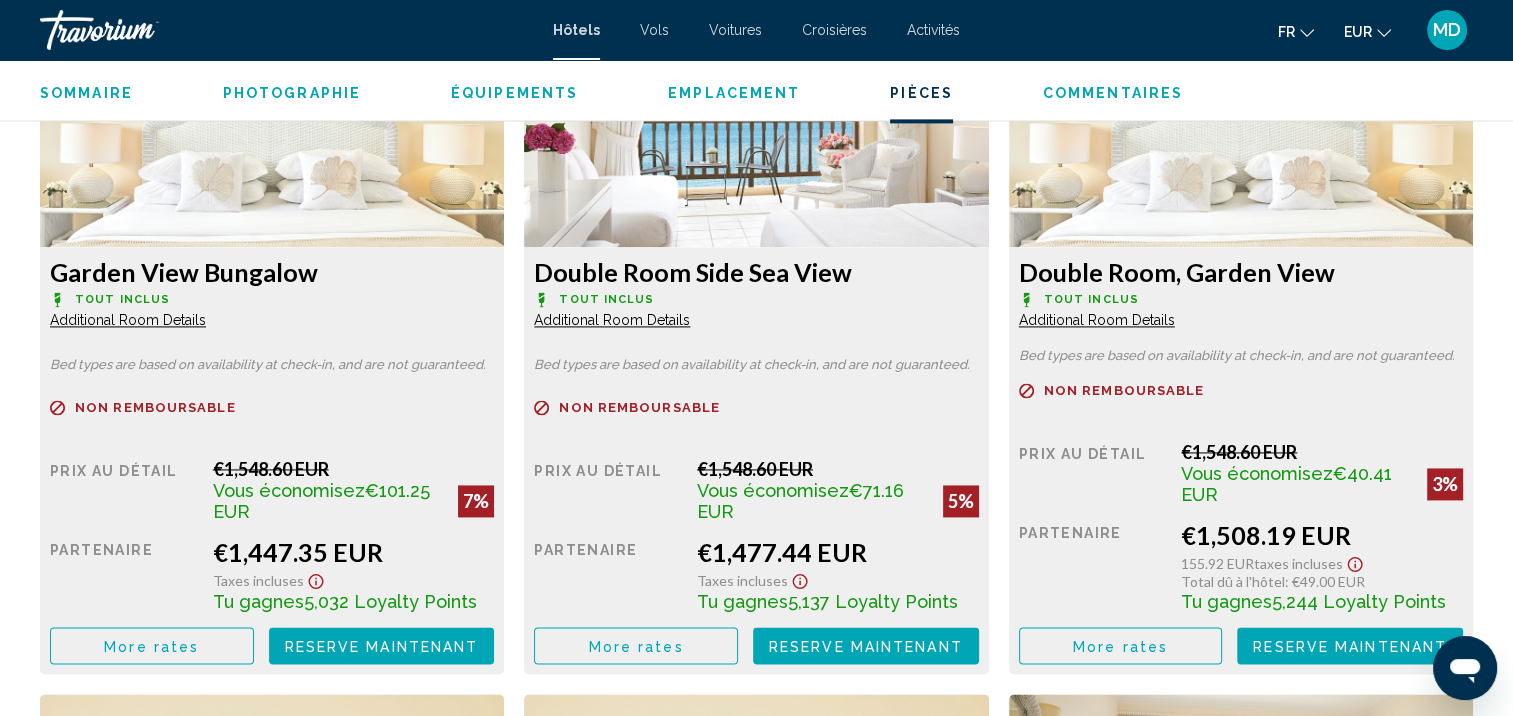 click on "More rates" at bounding box center [151, 646] 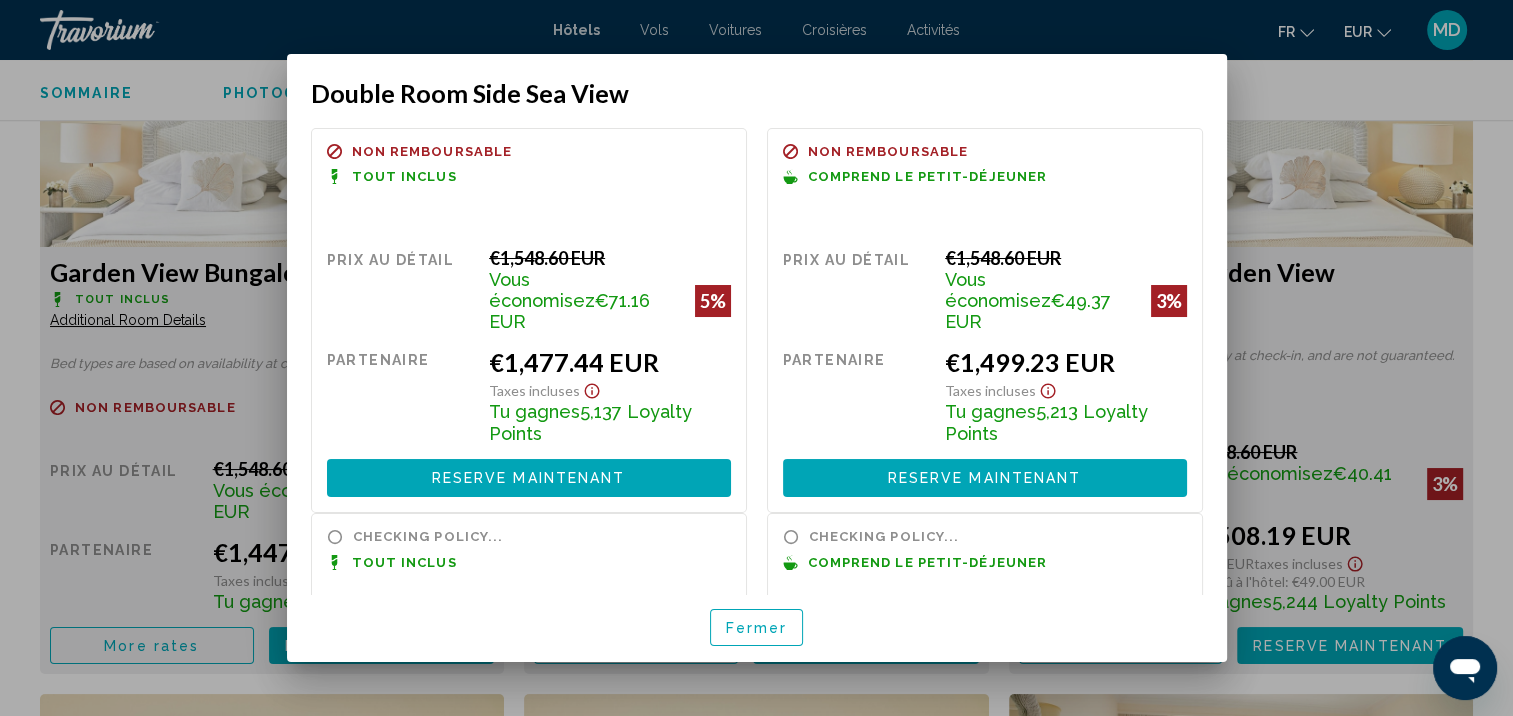 scroll, scrollTop: 0, scrollLeft: 0, axis: both 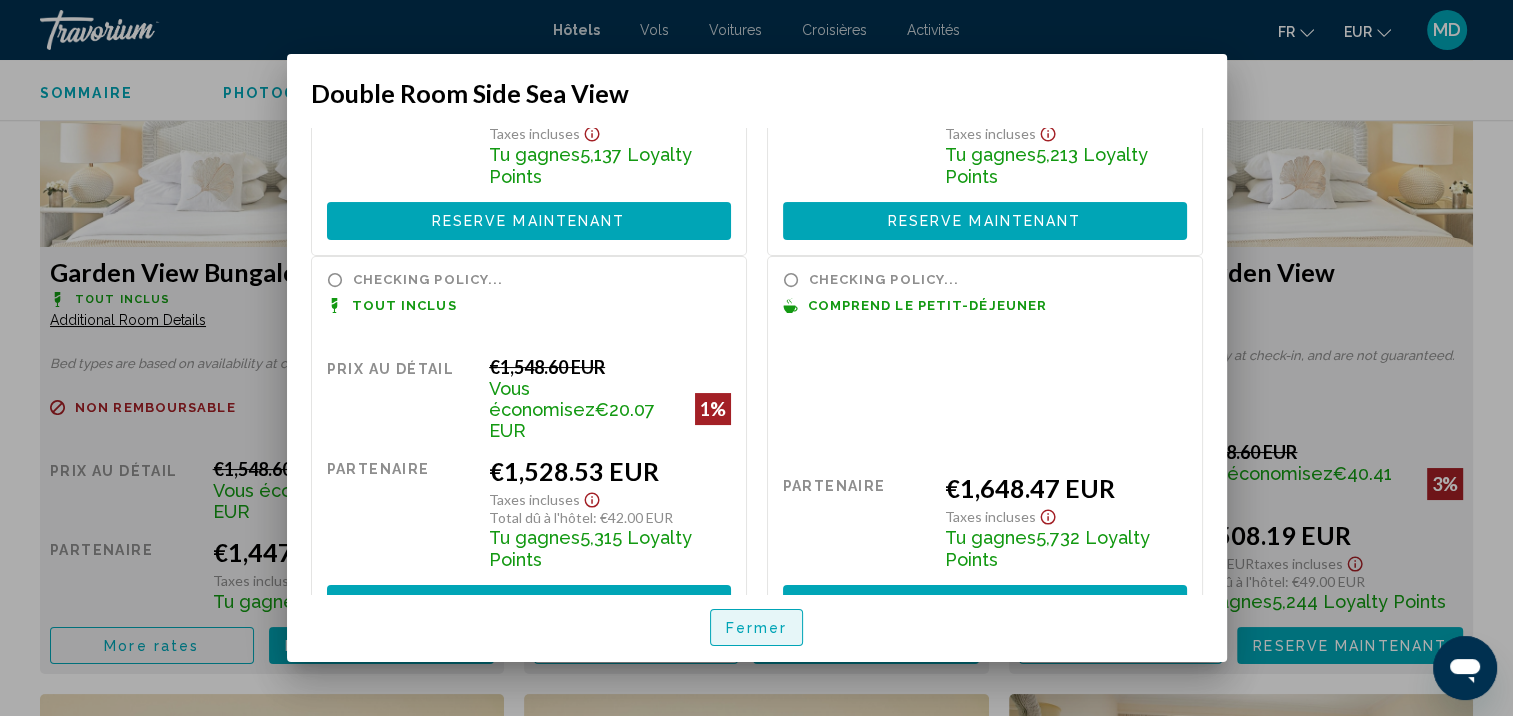 click on "Fermer" at bounding box center [757, 627] 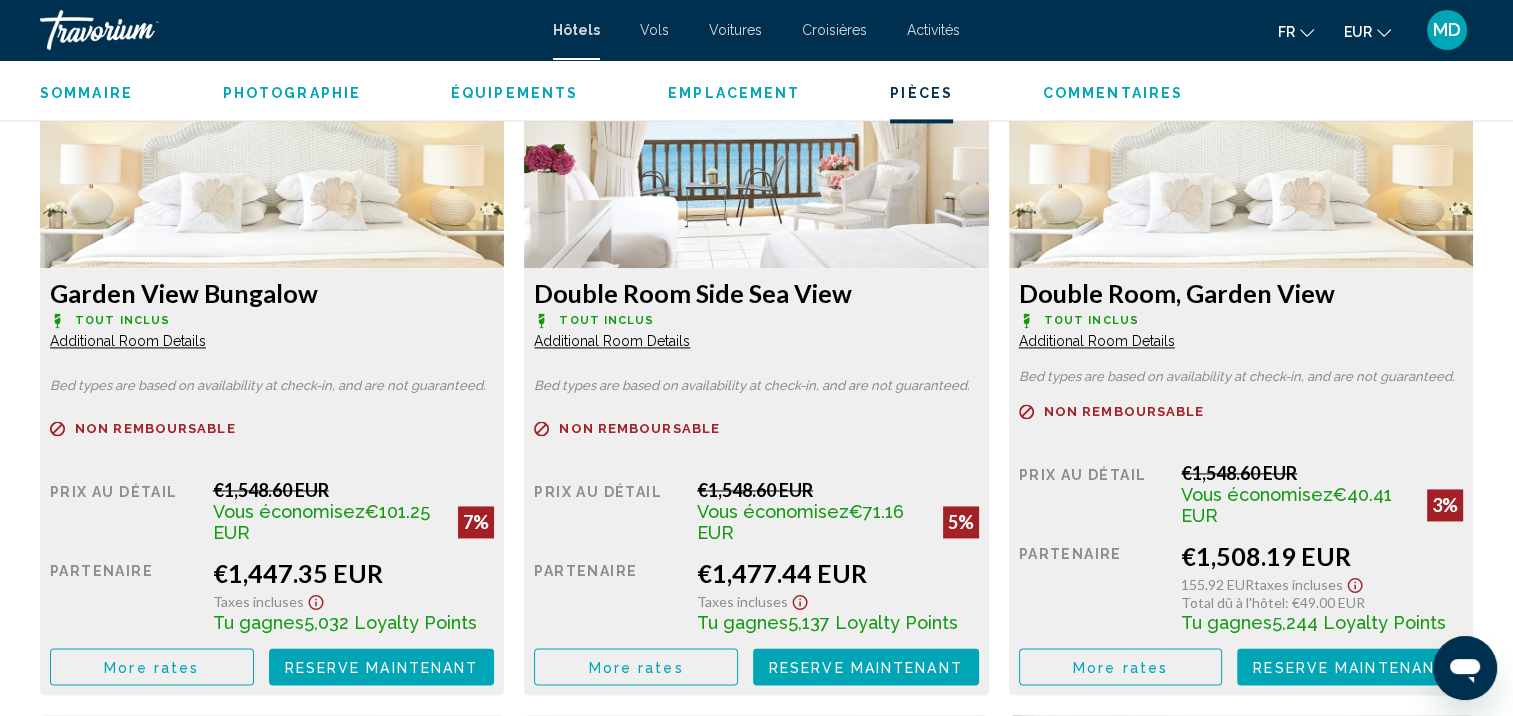 scroll, scrollTop: 2843, scrollLeft: 0, axis: vertical 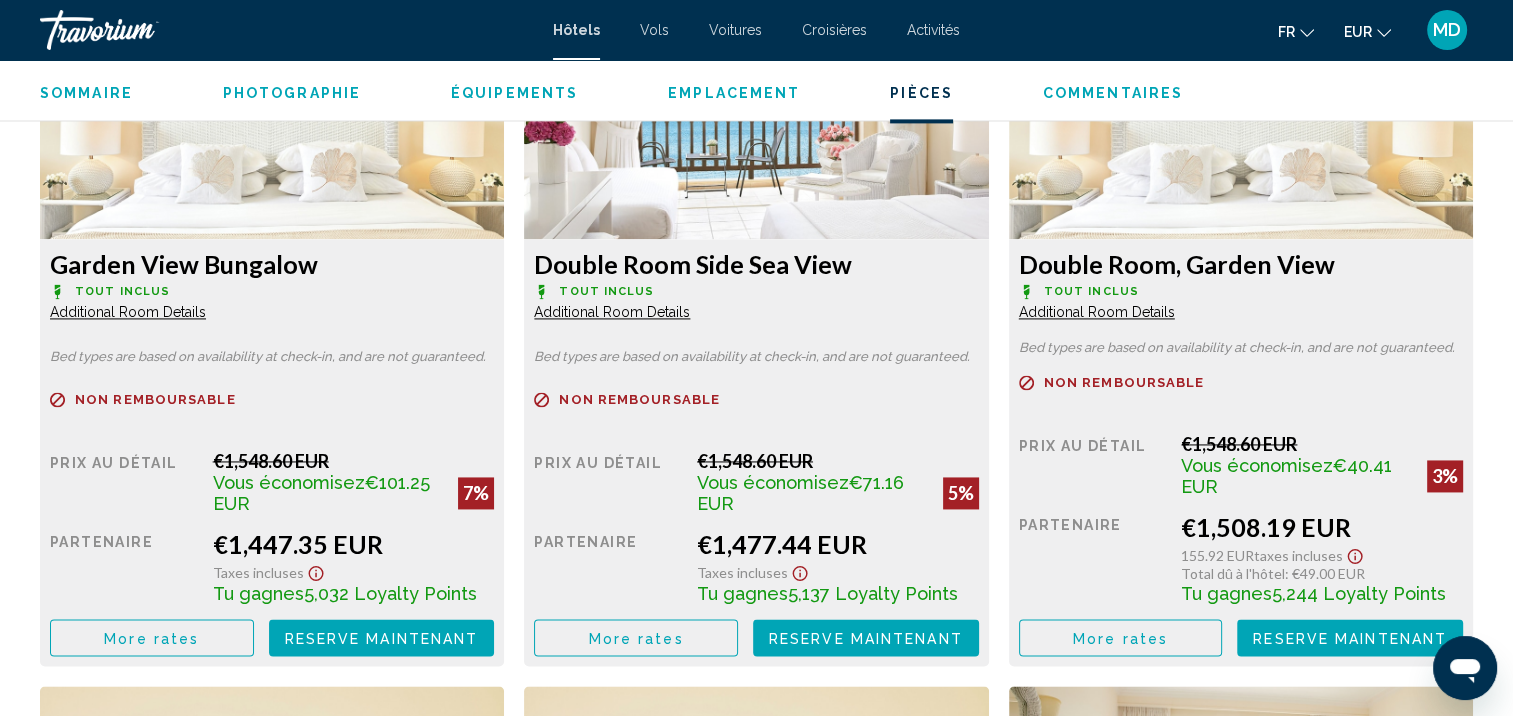 click on "More rates" at bounding box center [152, 637] 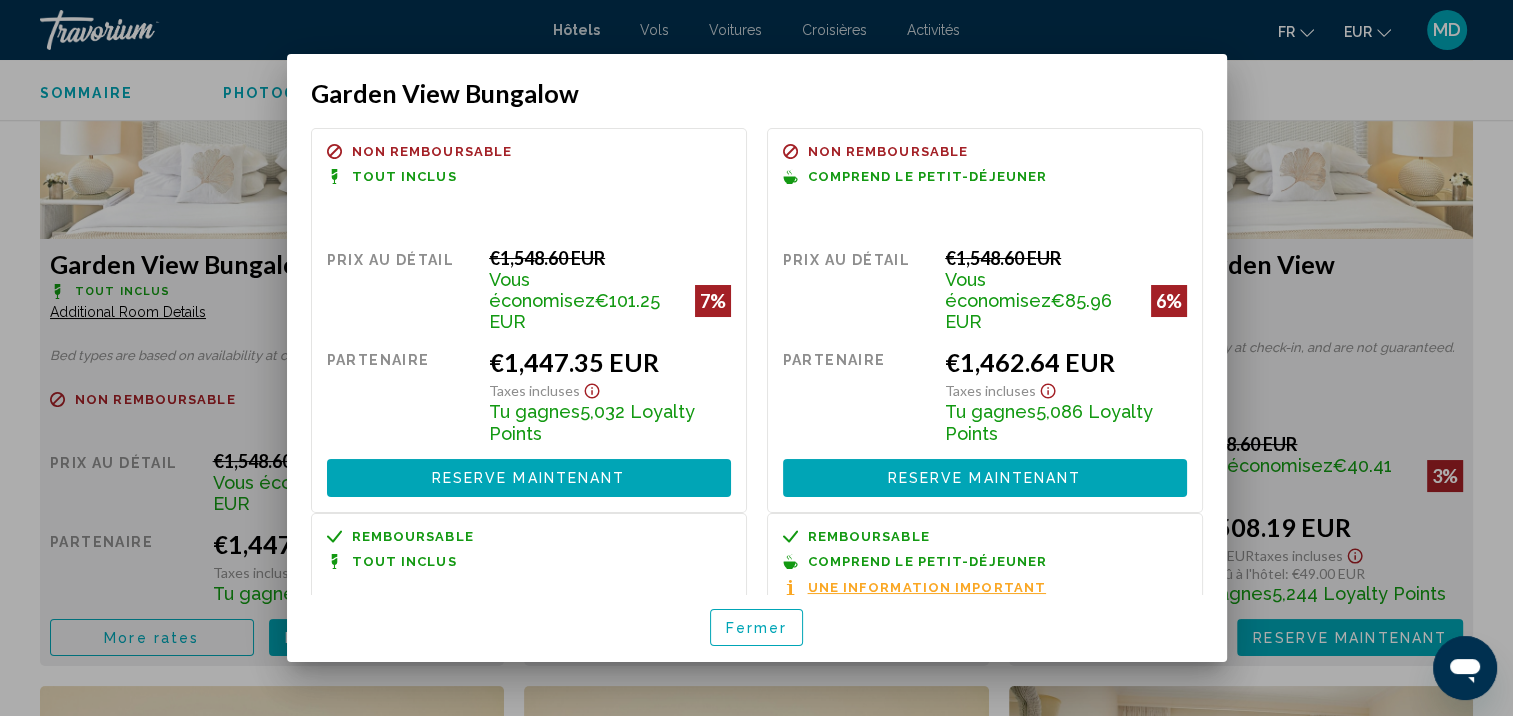 scroll, scrollTop: 256, scrollLeft: 0, axis: vertical 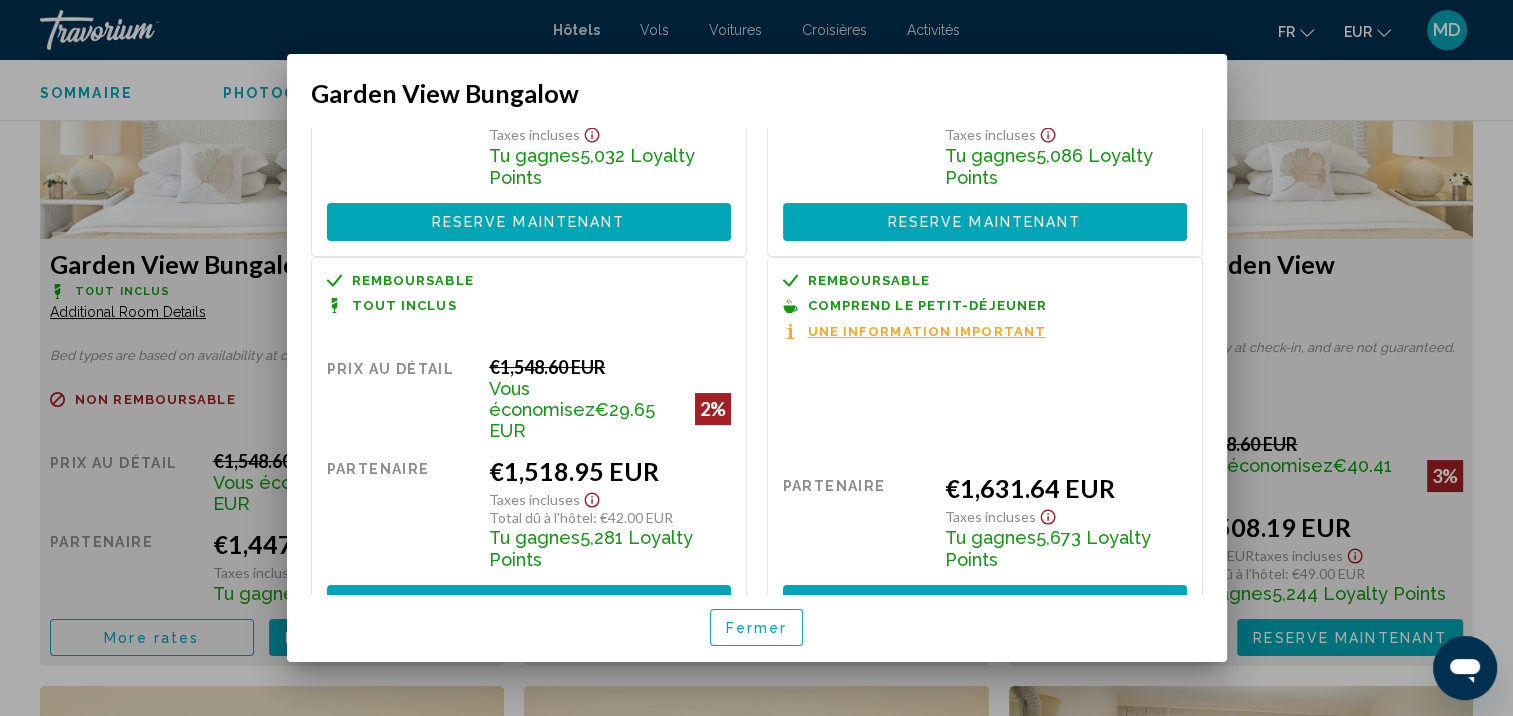 click at bounding box center (756, 358) 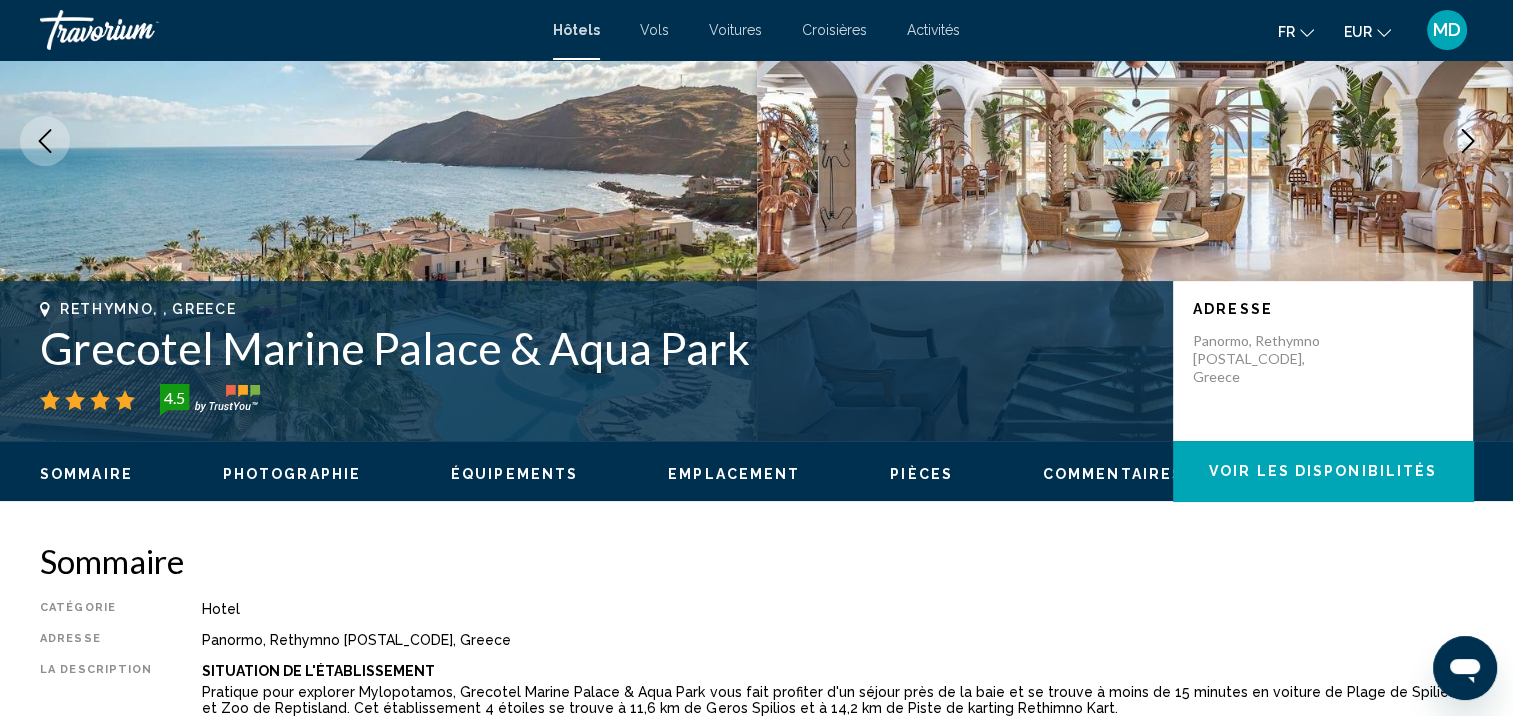 scroll, scrollTop: 126, scrollLeft: 0, axis: vertical 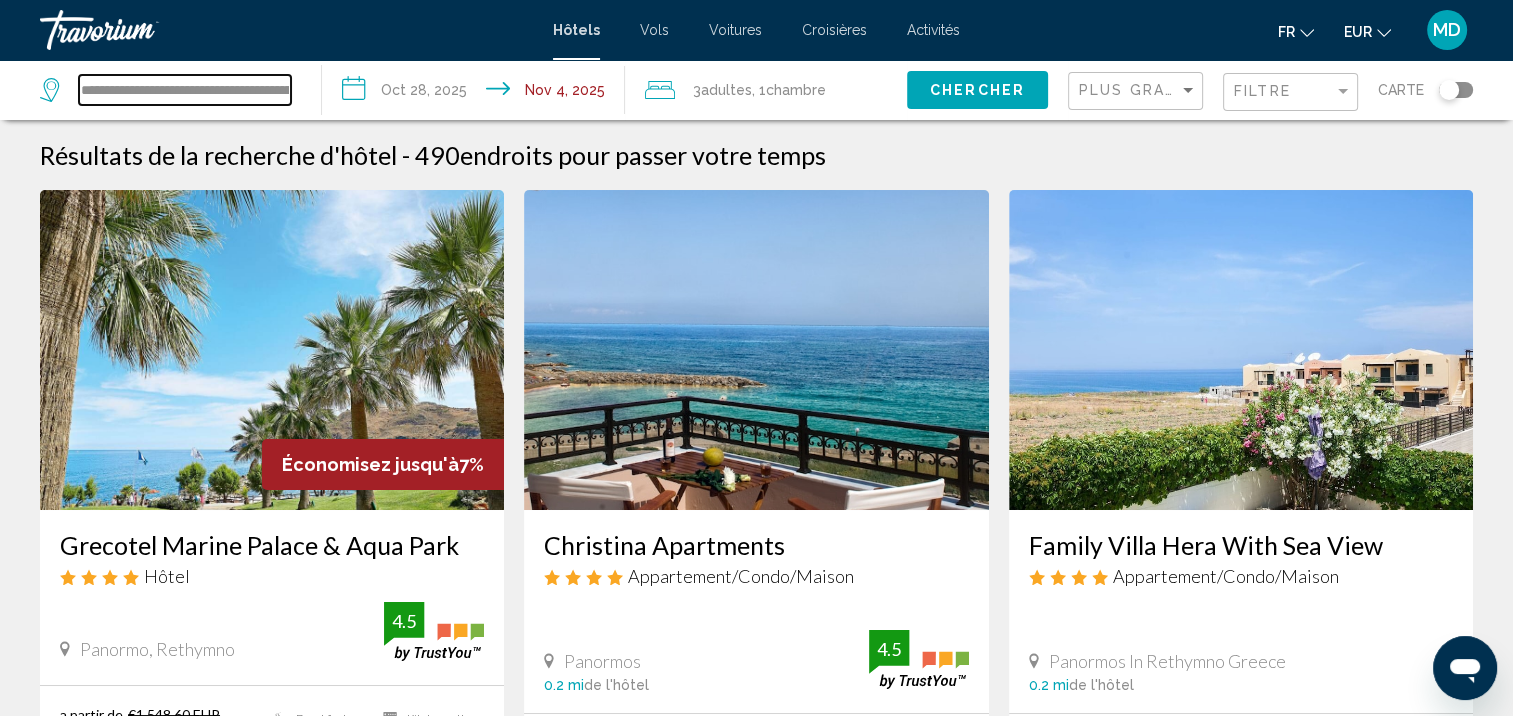 click on "**********" at bounding box center [185, 90] 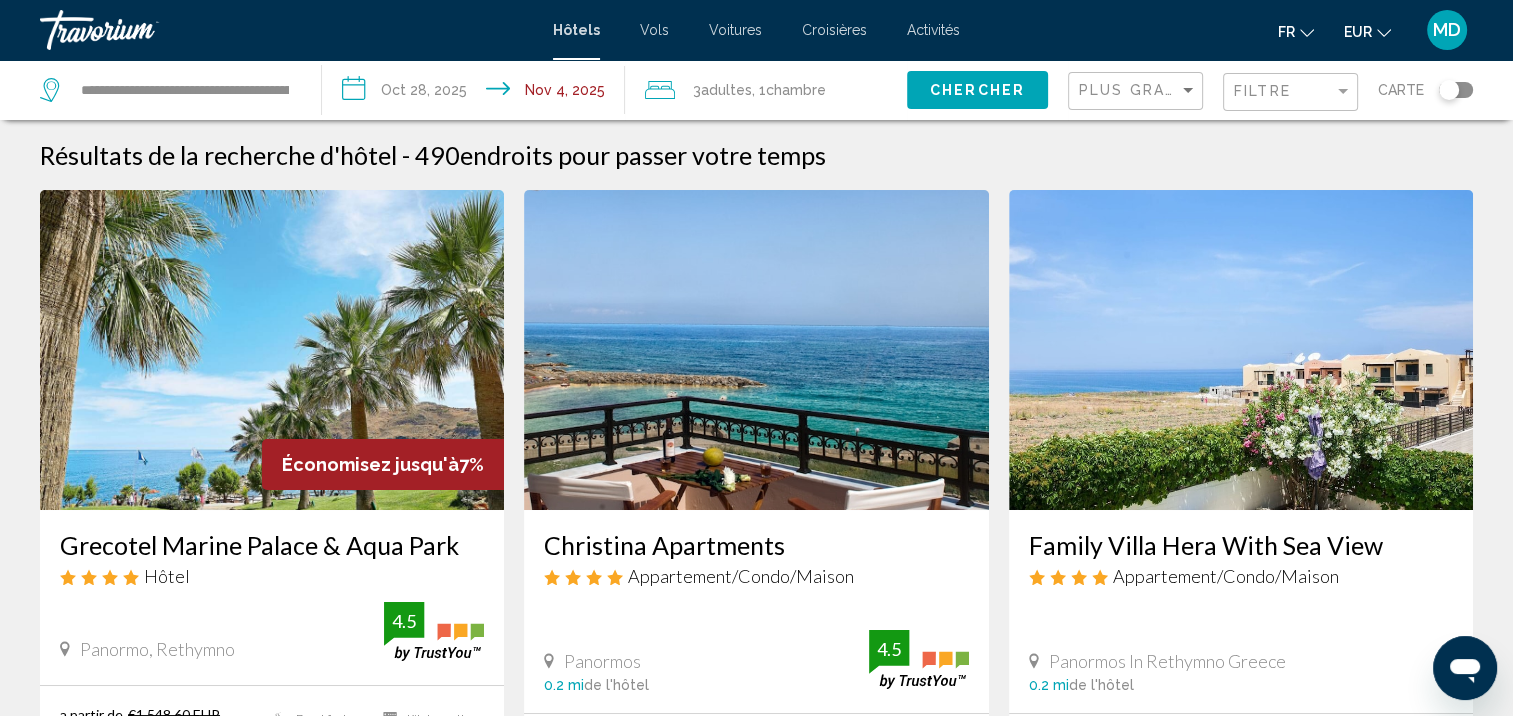 drag, startPoint x: 77, startPoint y: 80, endPoint x: 92, endPoint y: 76, distance: 15.524175 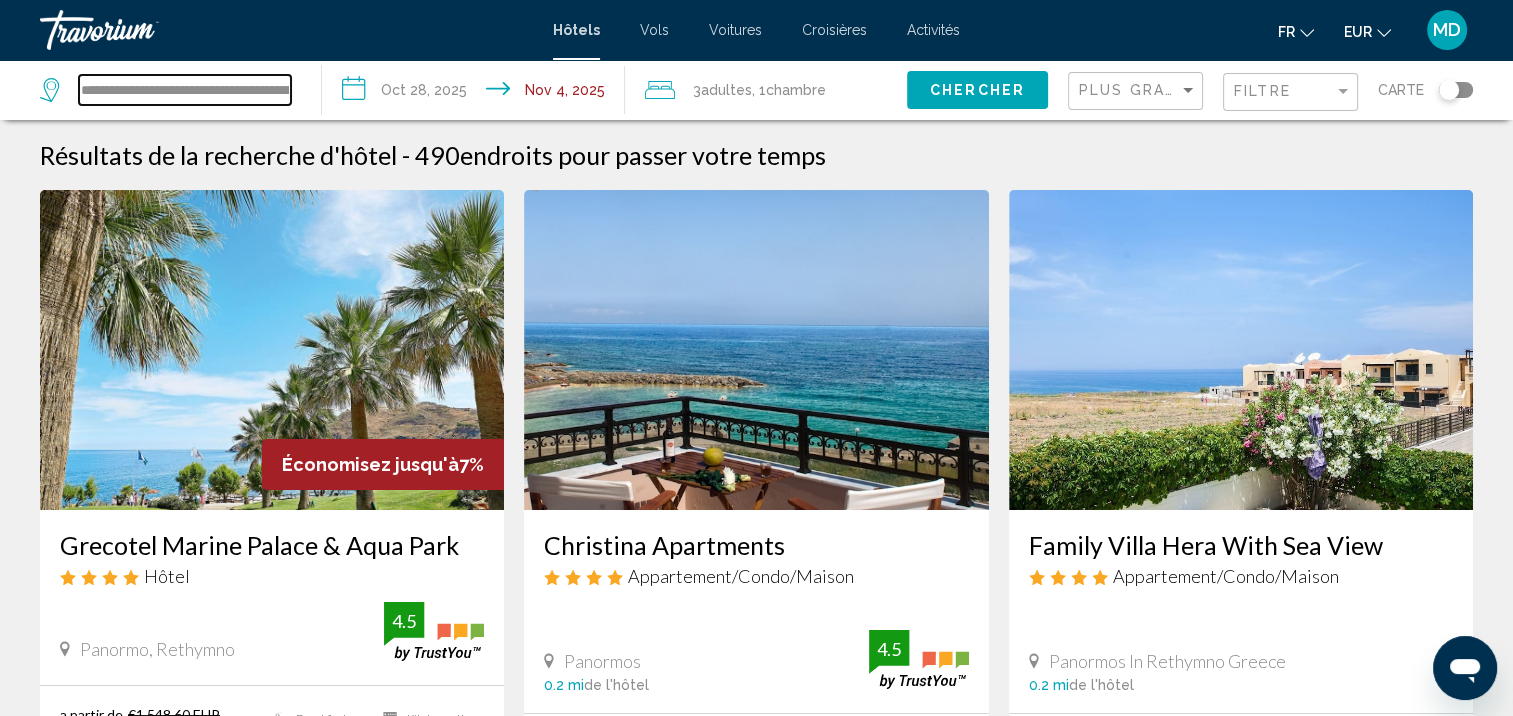 click on "**********" at bounding box center (185, 90) 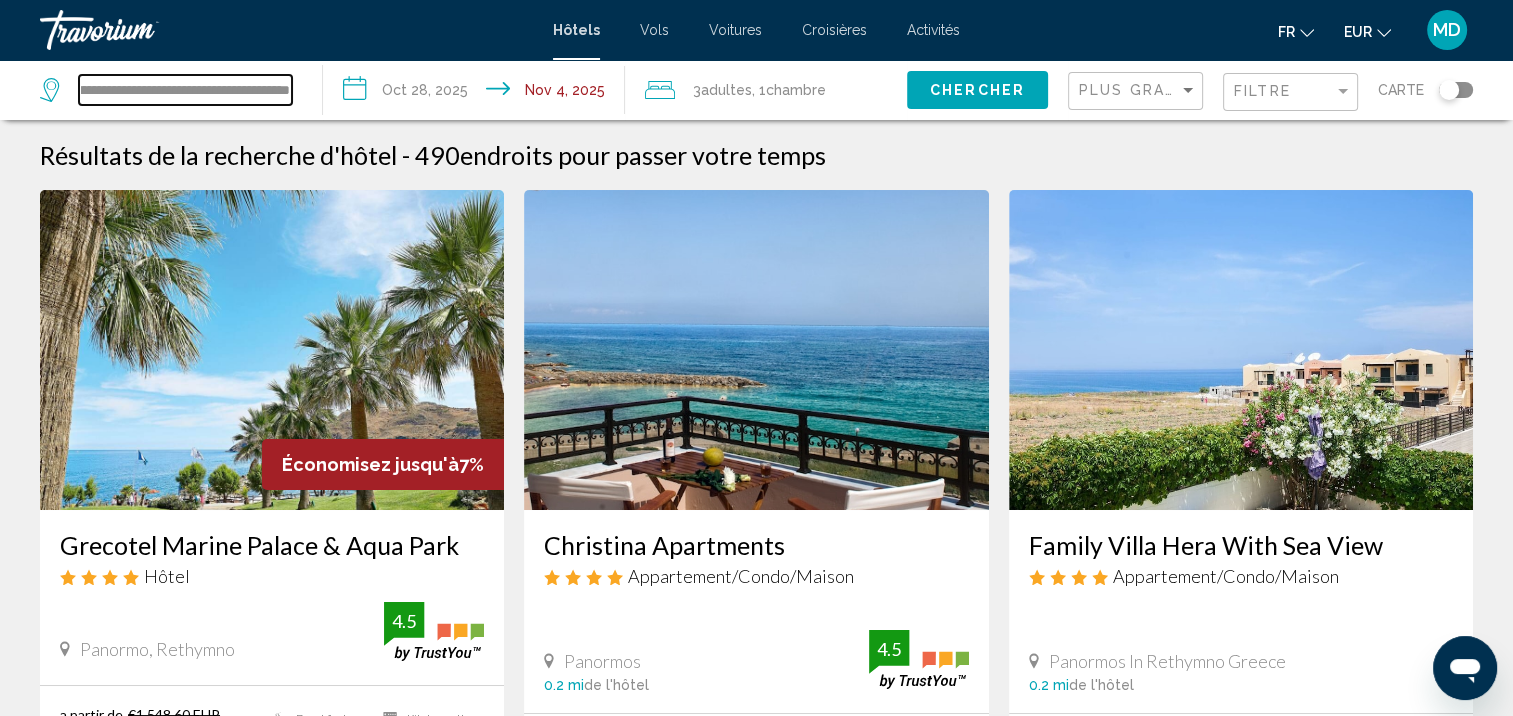 drag, startPoint x: 81, startPoint y: 80, endPoint x: 464, endPoint y: 87, distance: 383.06396 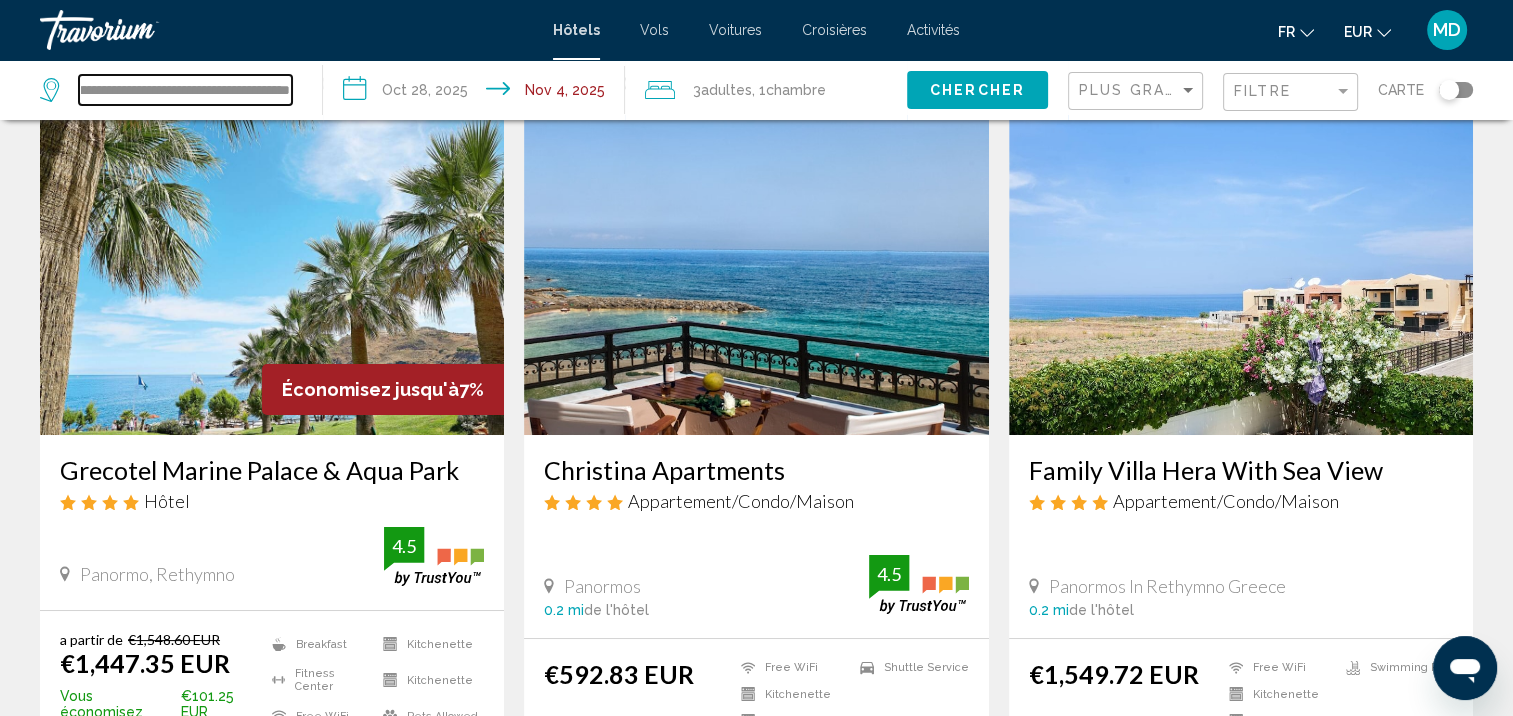 scroll, scrollTop: 79, scrollLeft: 0, axis: vertical 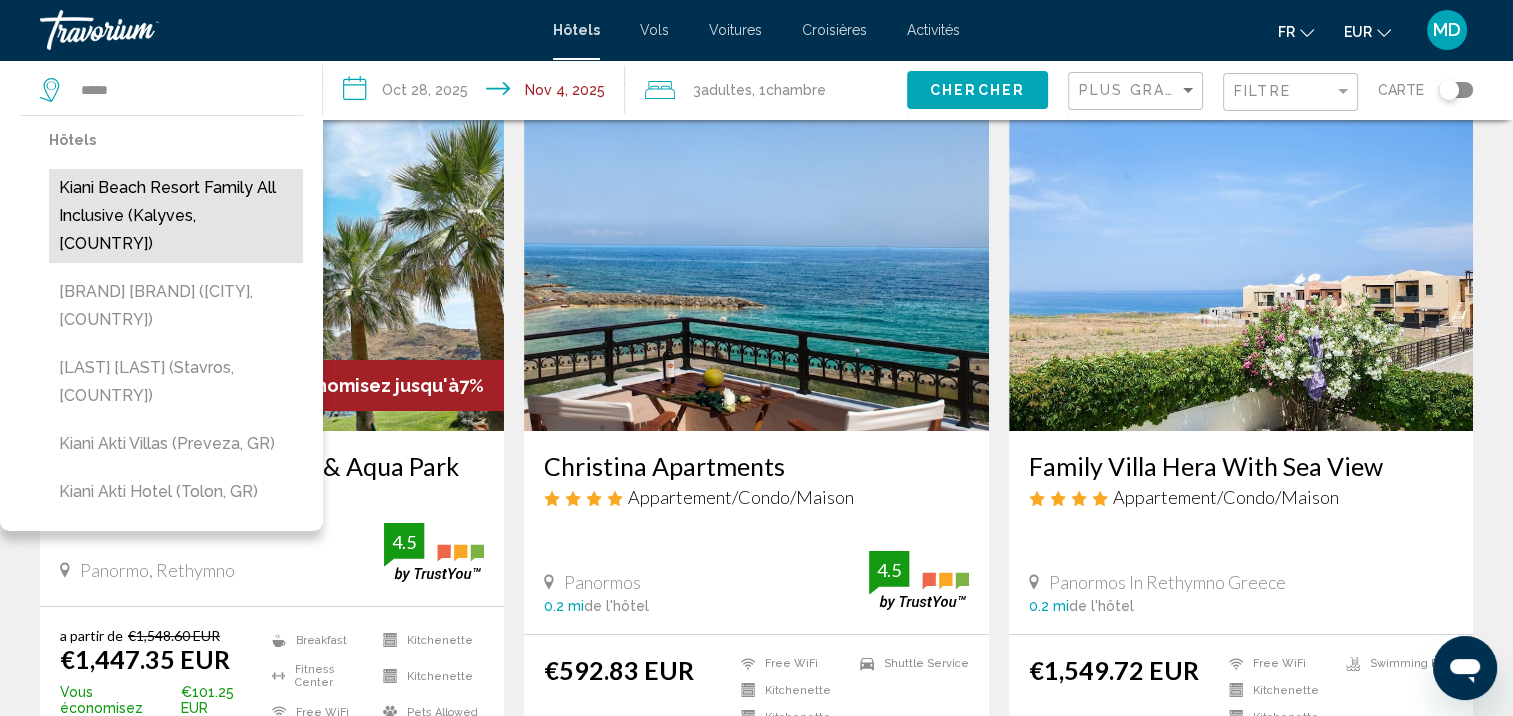 click on "Kiani Beach Resort Family All Inclusive (Kalyves, GR)" at bounding box center (176, 216) 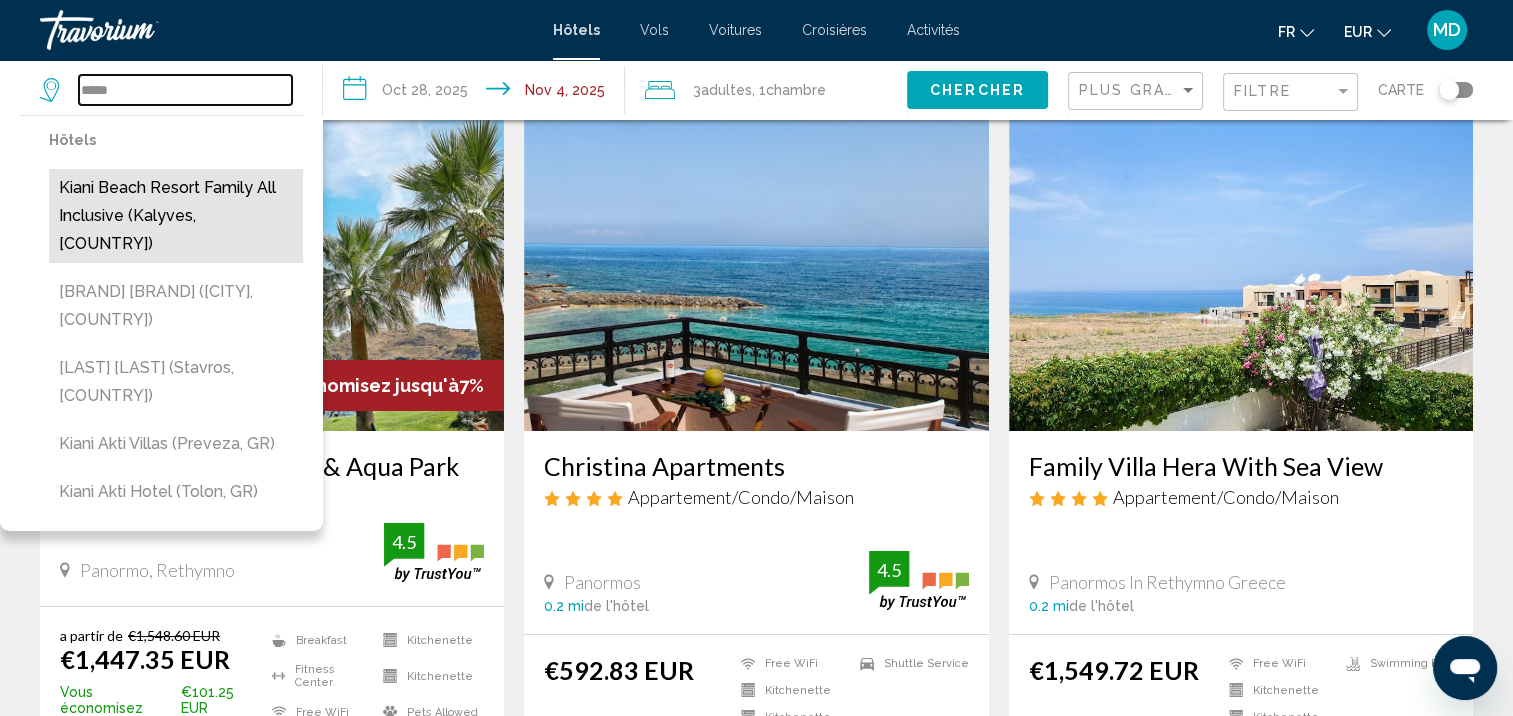 type on "**********" 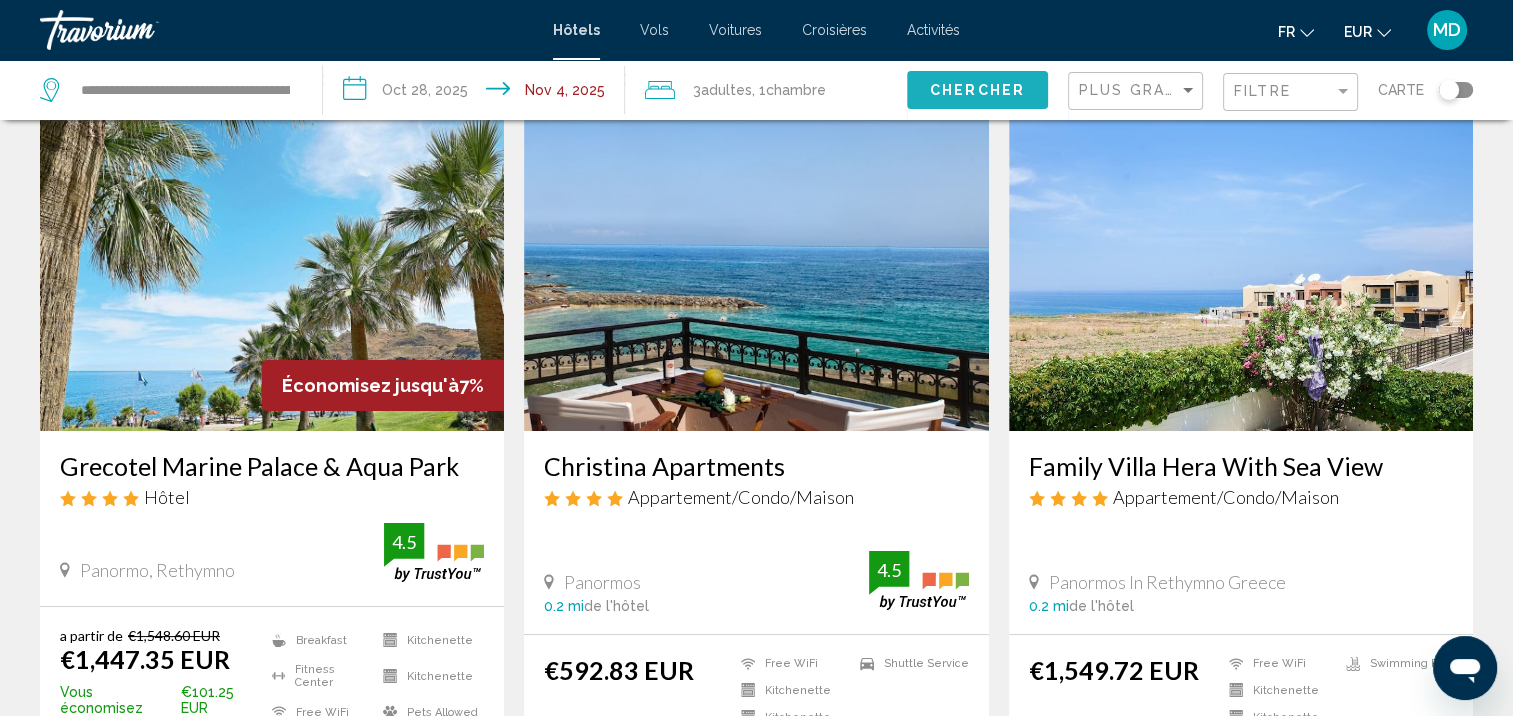 click on "Chercher" 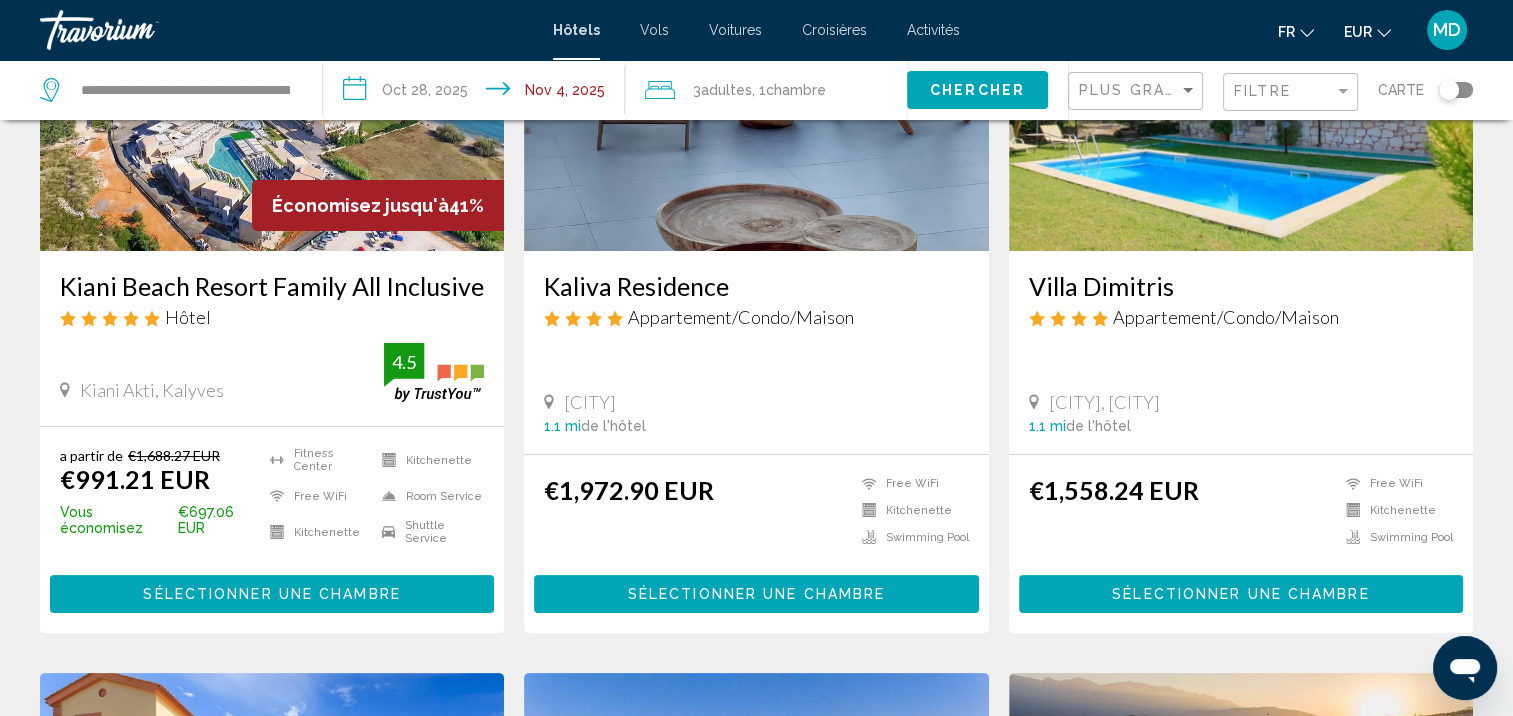 scroll, scrollTop: 260, scrollLeft: 0, axis: vertical 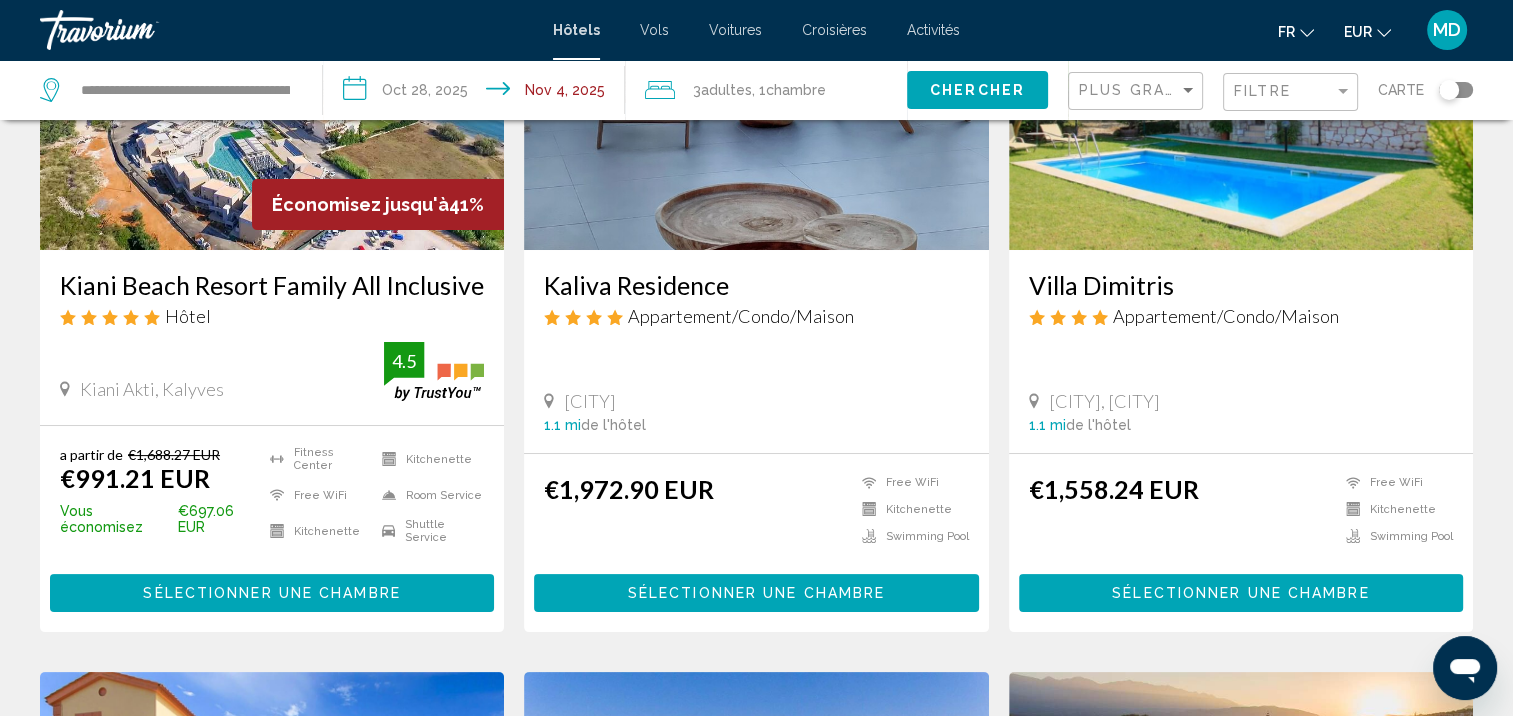 click on "Sélectionner une chambre" at bounding box center (272, 592) 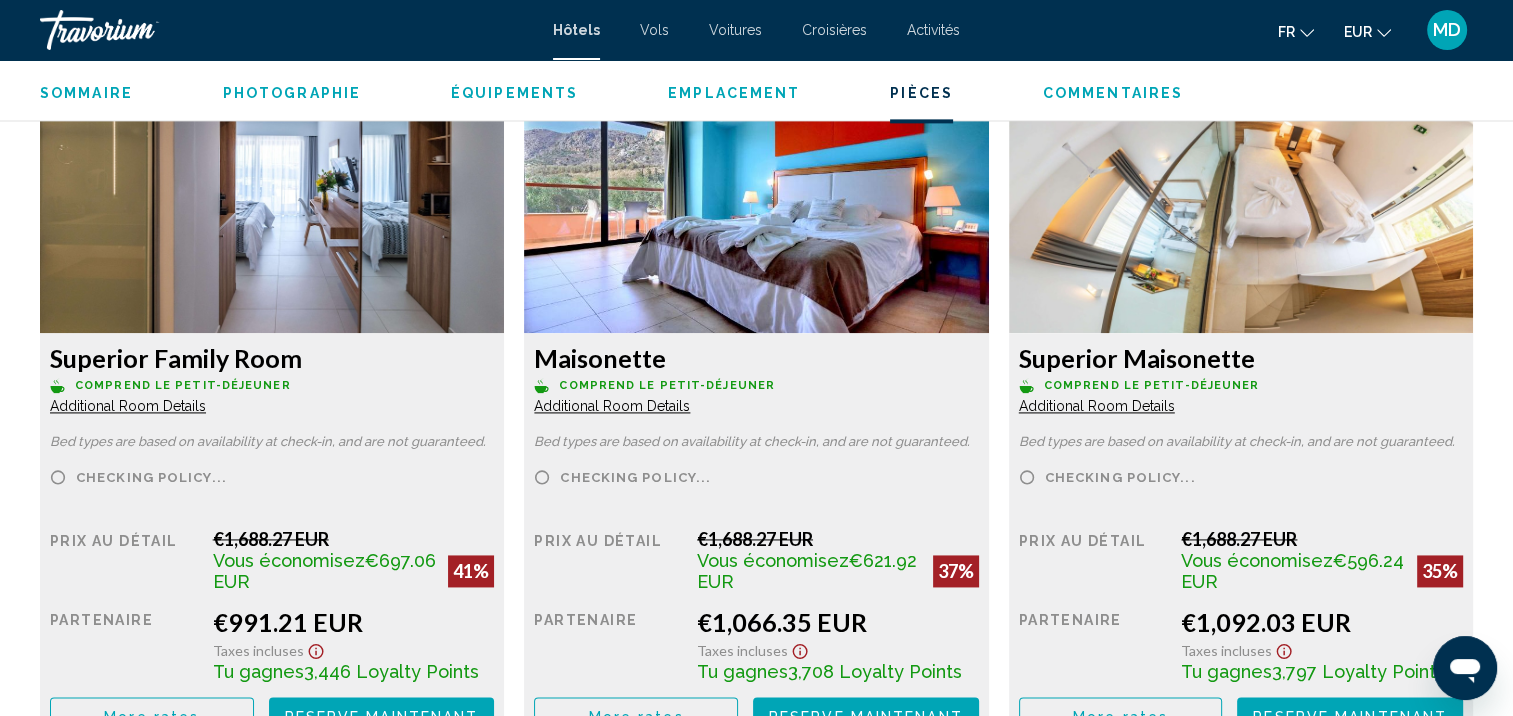 scroll, scrollTop: 2800, scrollLeft: 0, axis: vertical 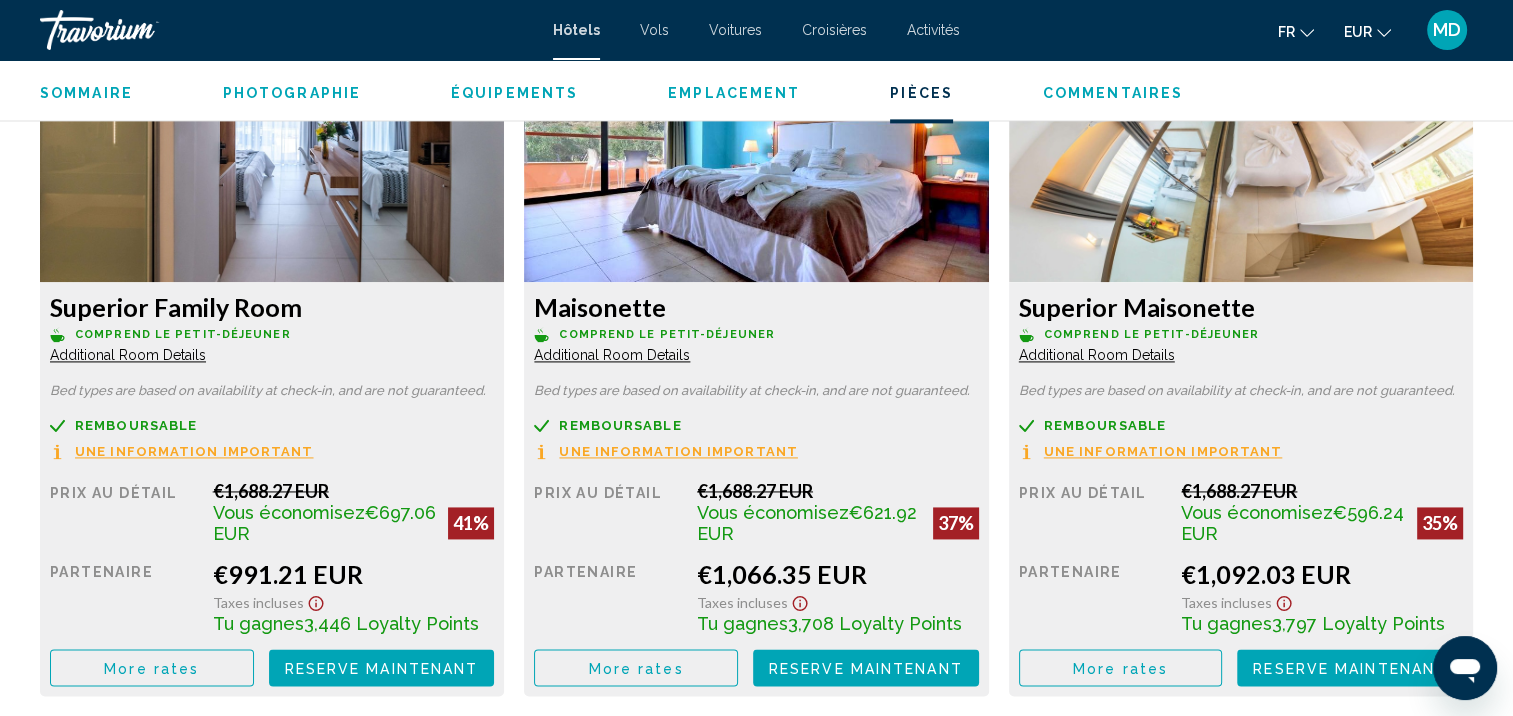 click on "More rates" at bounding box center [152, 667] 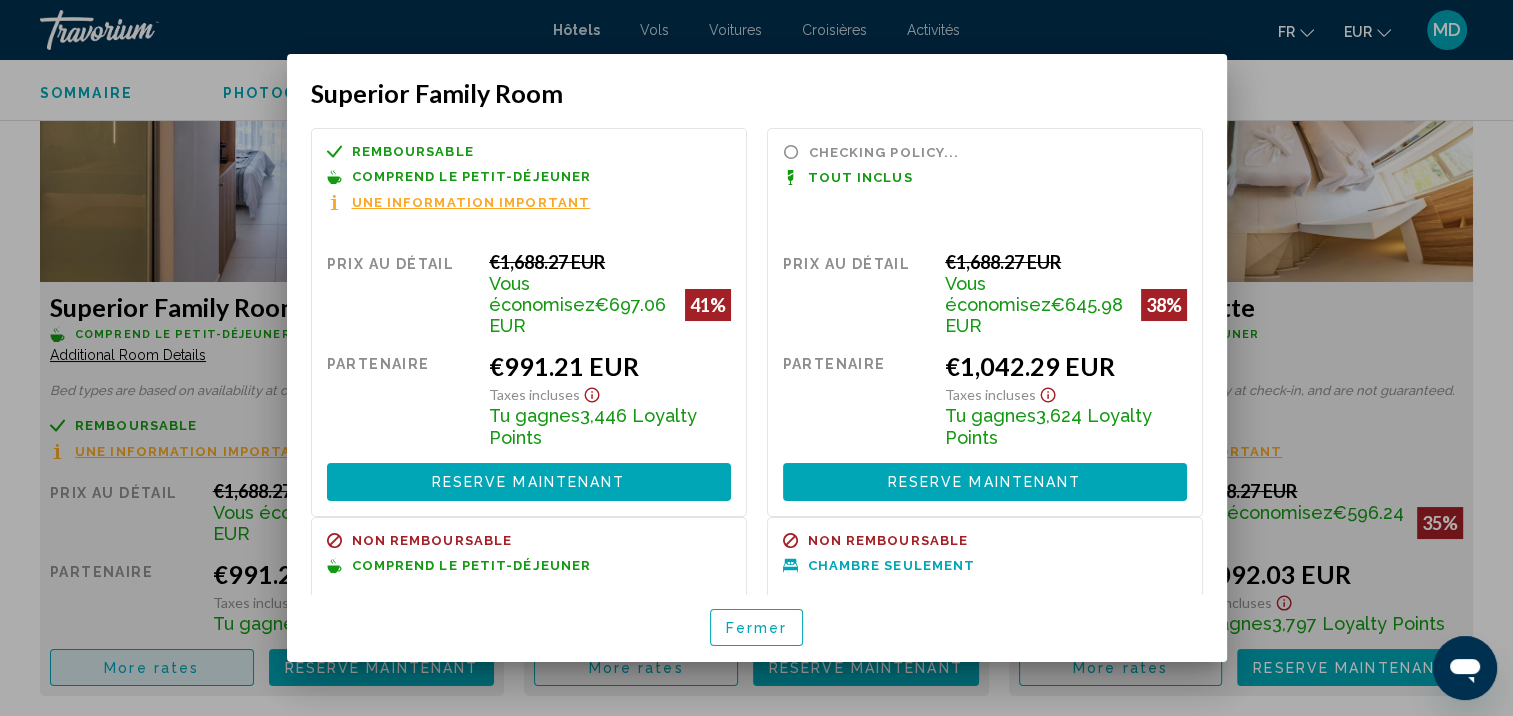 scroll, scrollTop: 0, scrollLeft: 0, axis: both 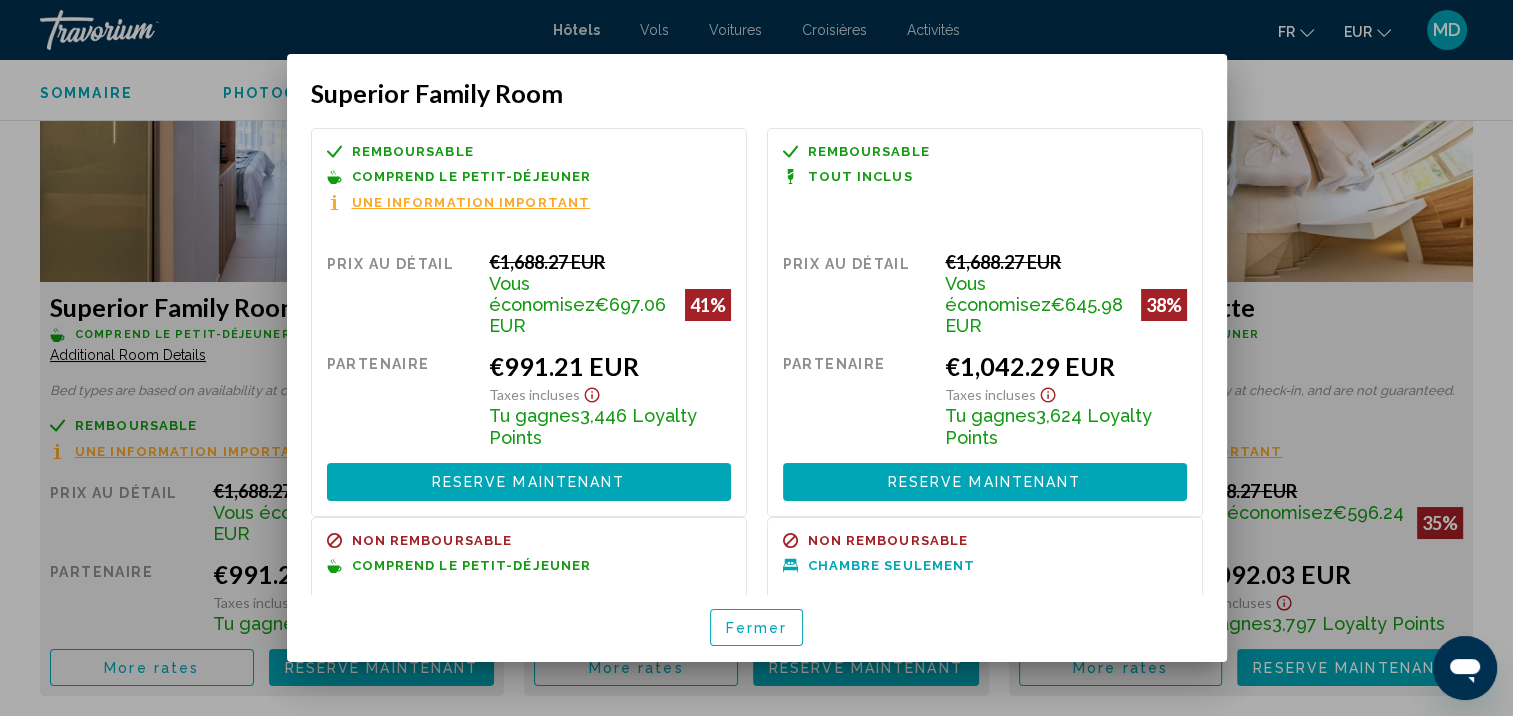 click on "Fermer" at bounding box center (757, 627) 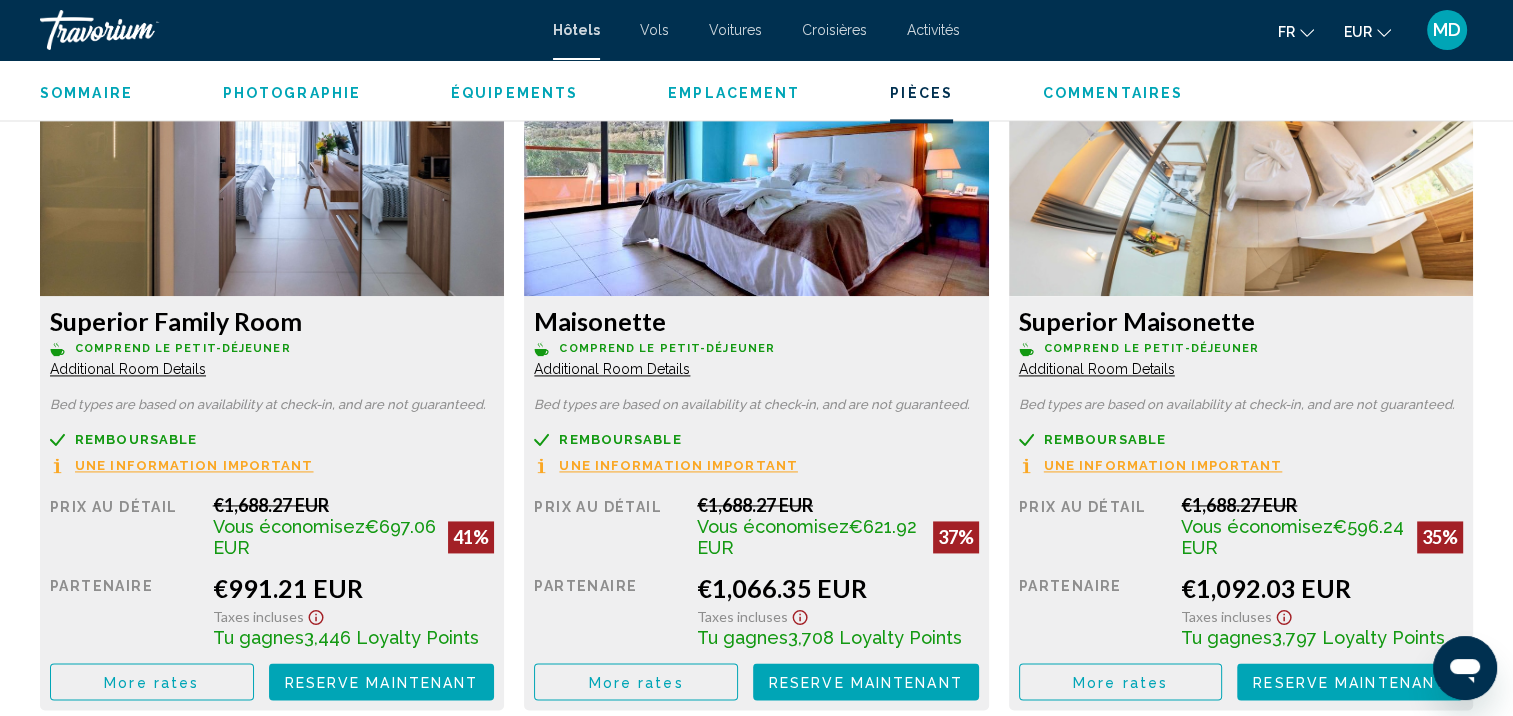 scroll, scrollTop: 2790, scrollLeft: 0, axis: vertical 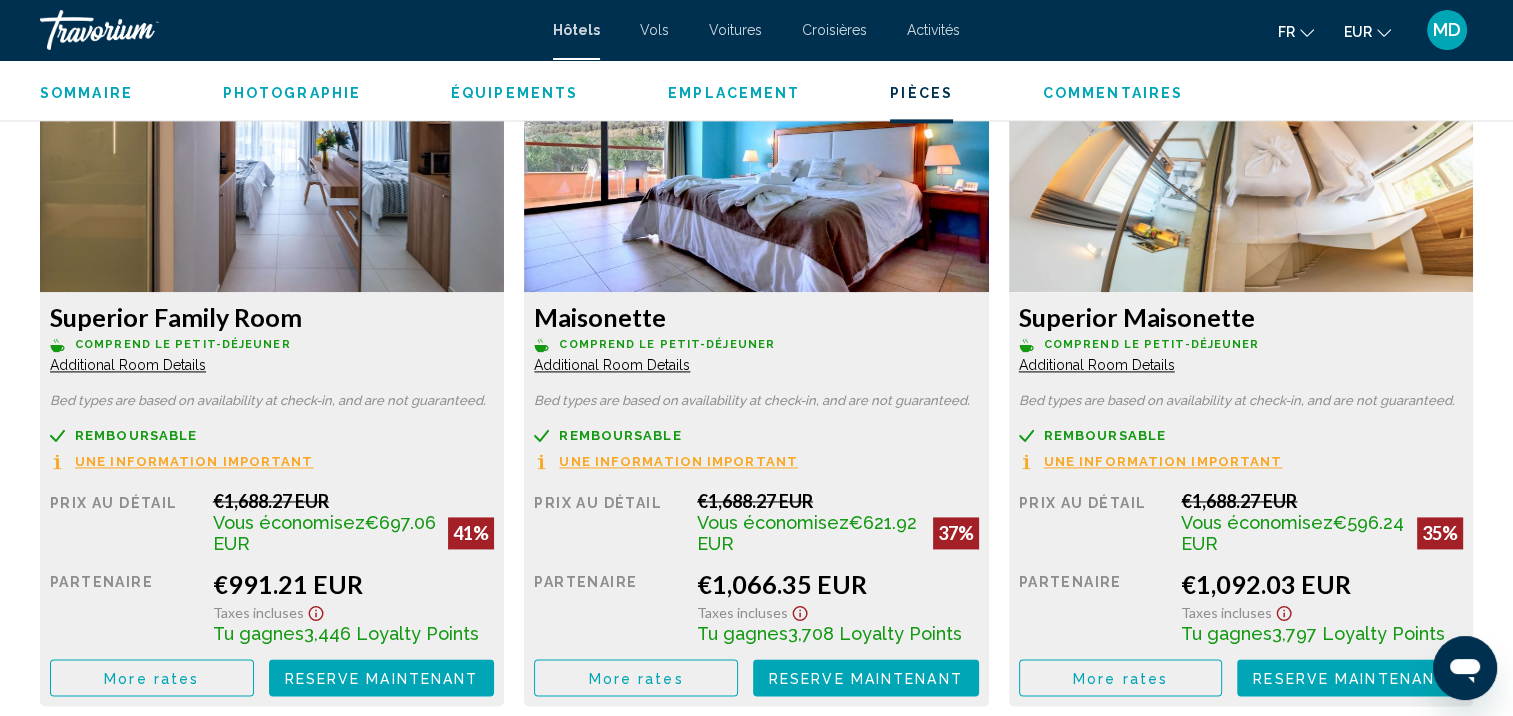 click on "More rates" at bounding box center [151, 678] 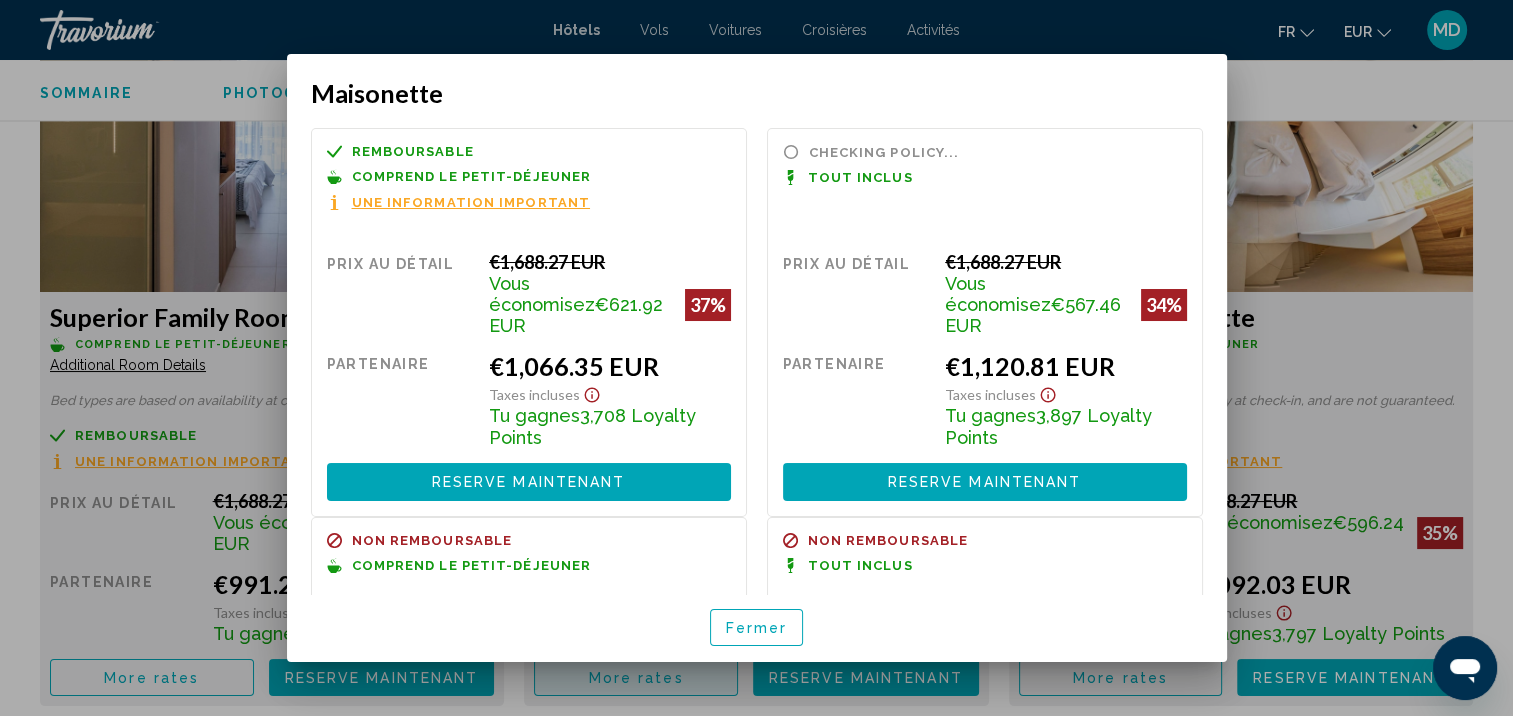 scroll, scrollTop: 0, scrollLeft: 0, axis: both 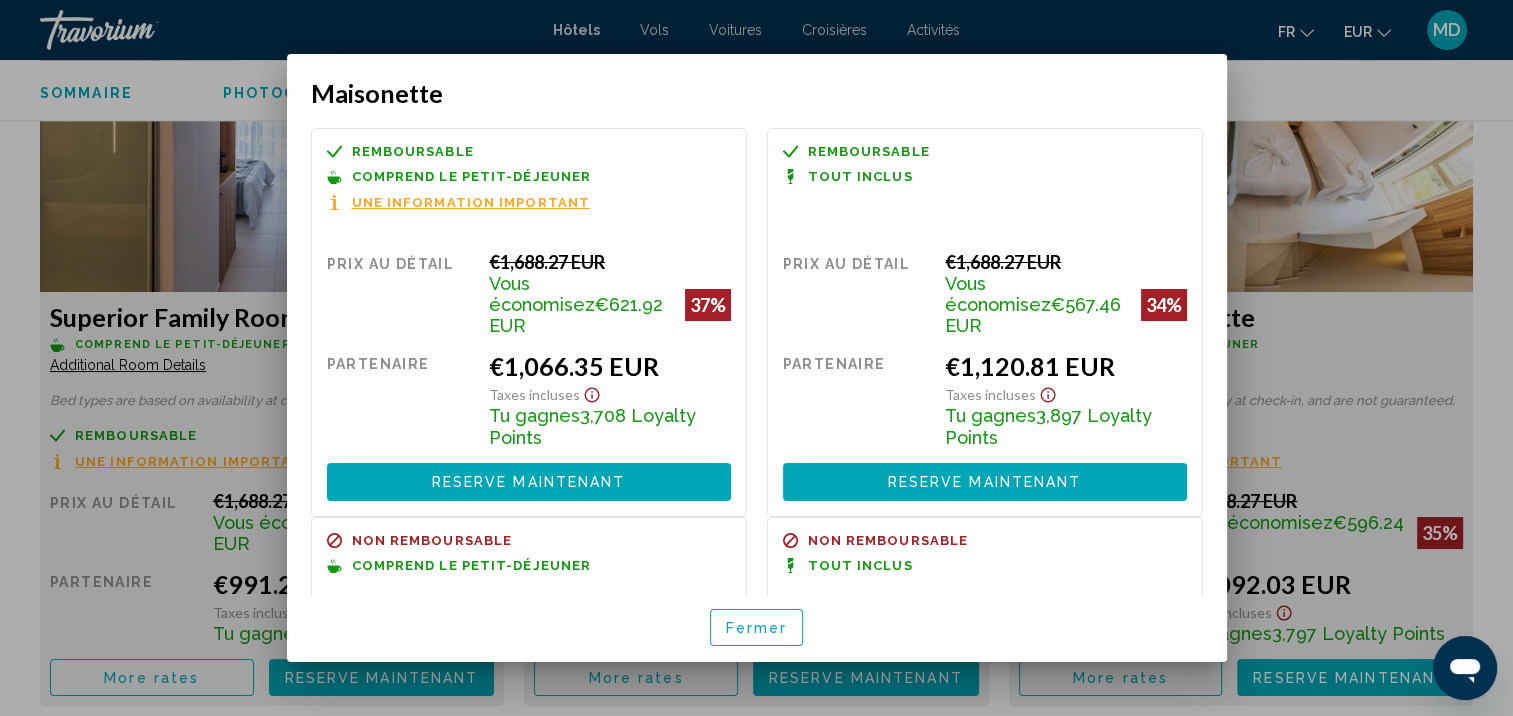 click on "Fermer" at bounding box center [757, 627] 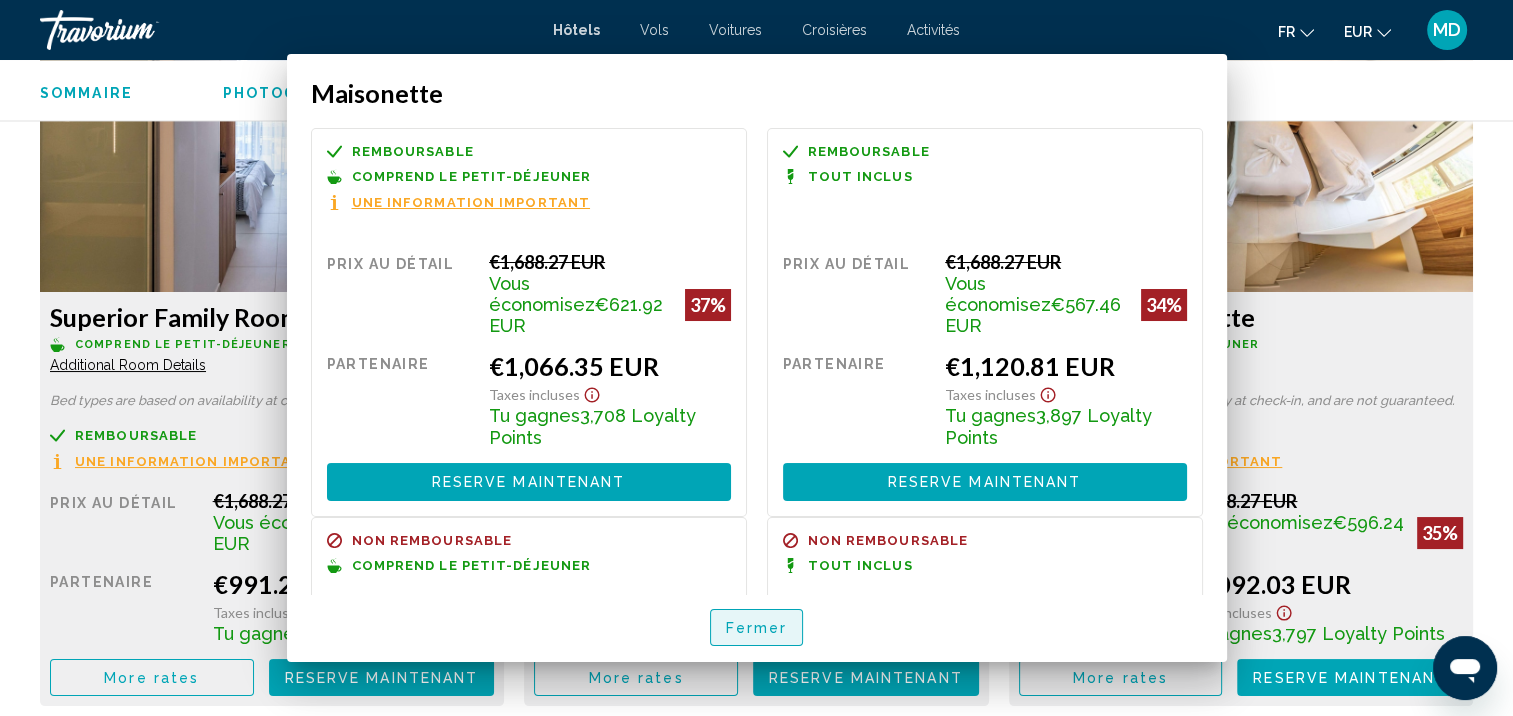 scroll, scrollTop: 2790, scrollLeft: 0, axis: vertical 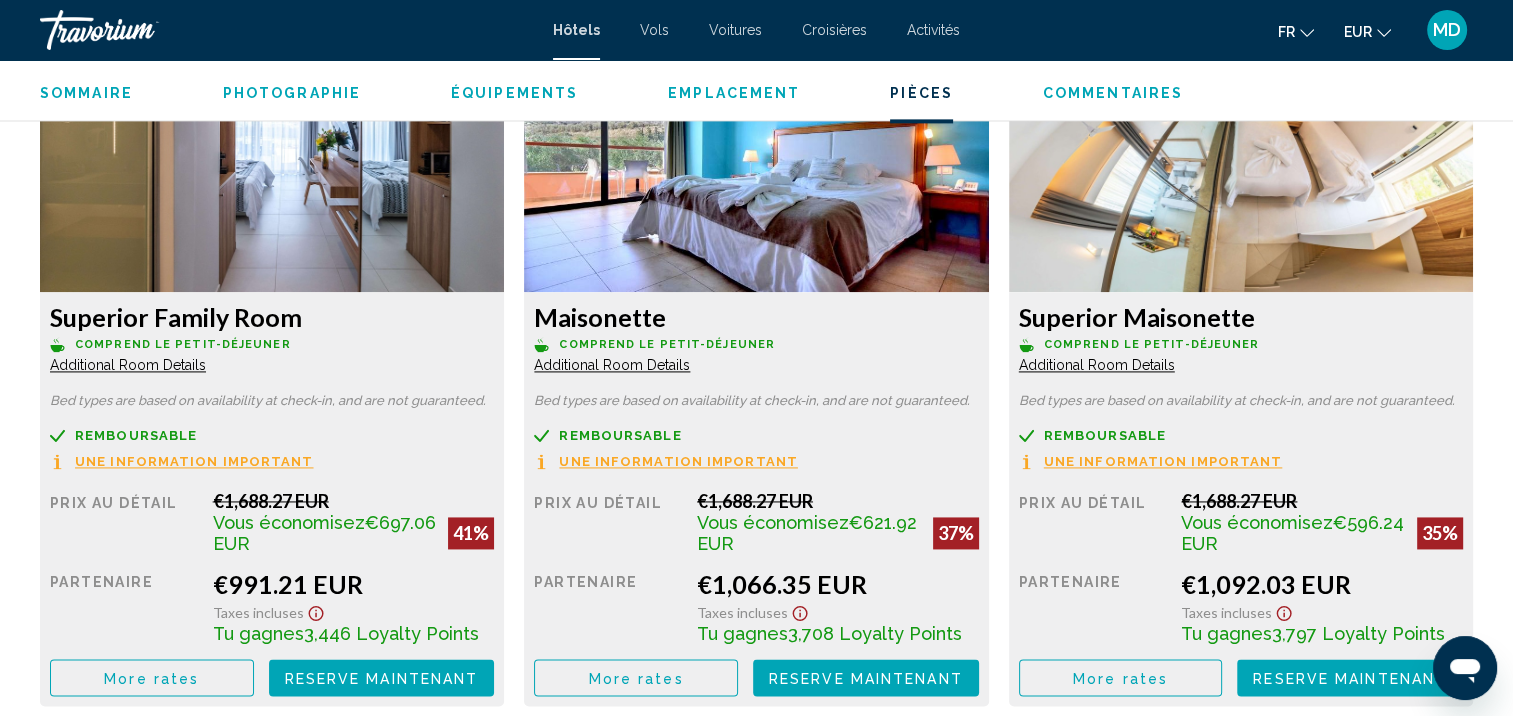 click on "Additional Room Details" at bounding box center [128, 365] 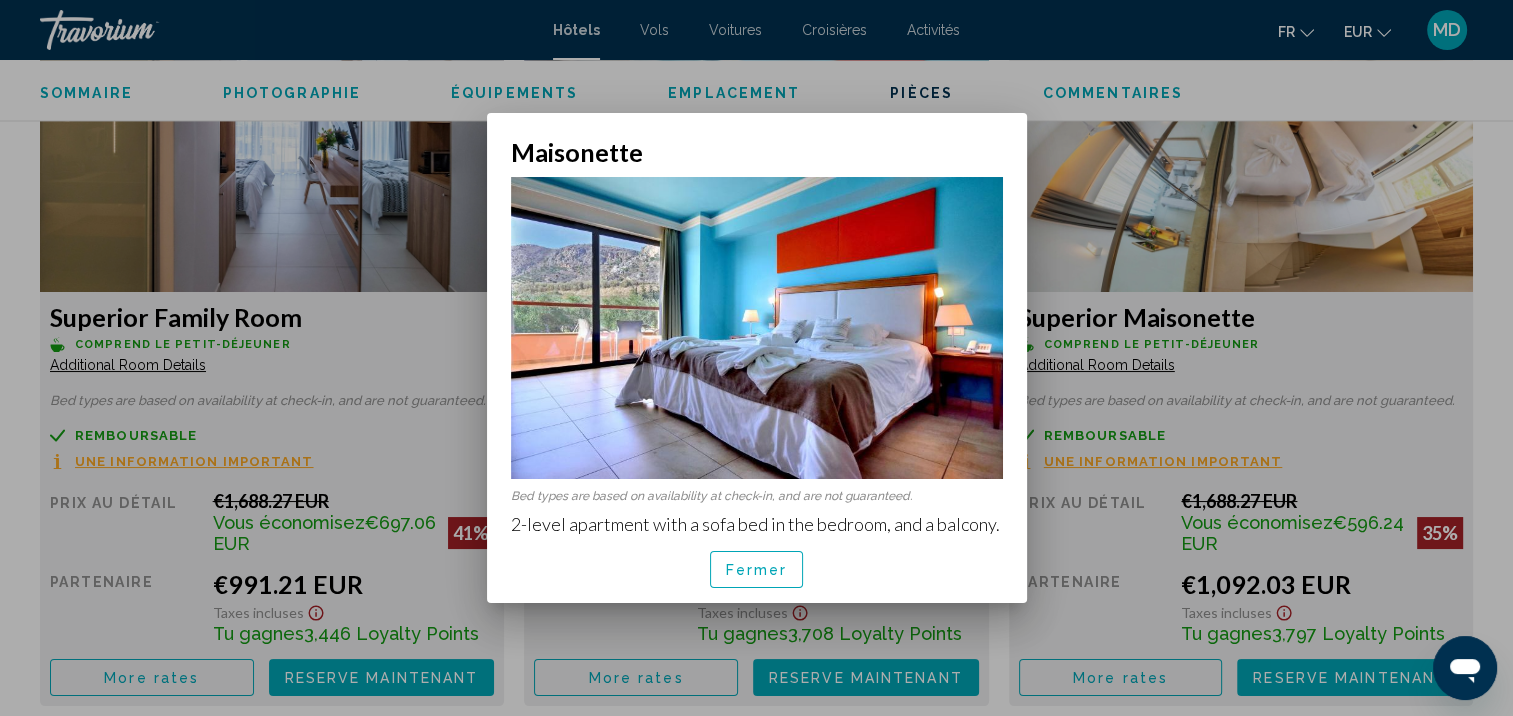 click on "Fermer" at bounding box center (757, 570) 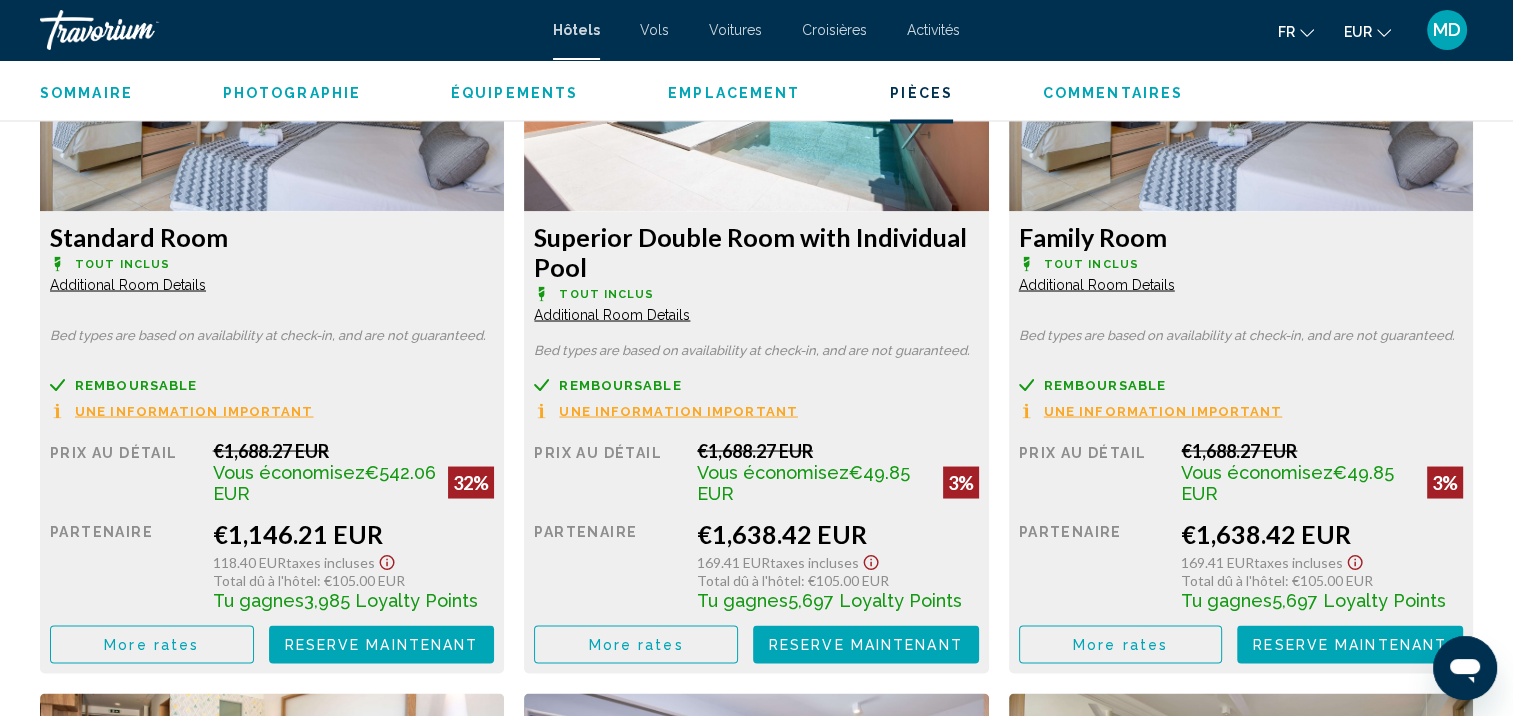 scroll, scrollTop: 3556, scrollLeft: 0, axis: vertical 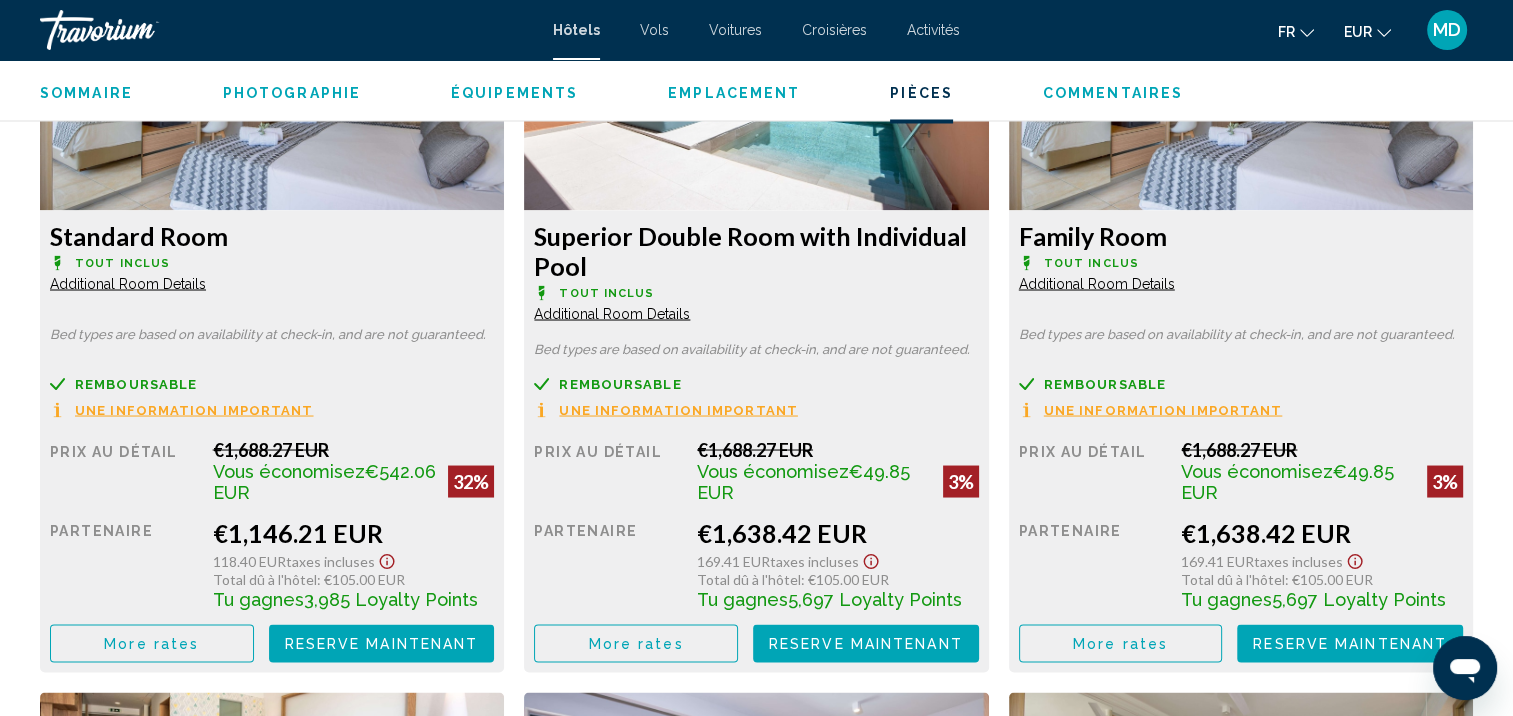 click on "More rates" at bounding box center (152, -89) 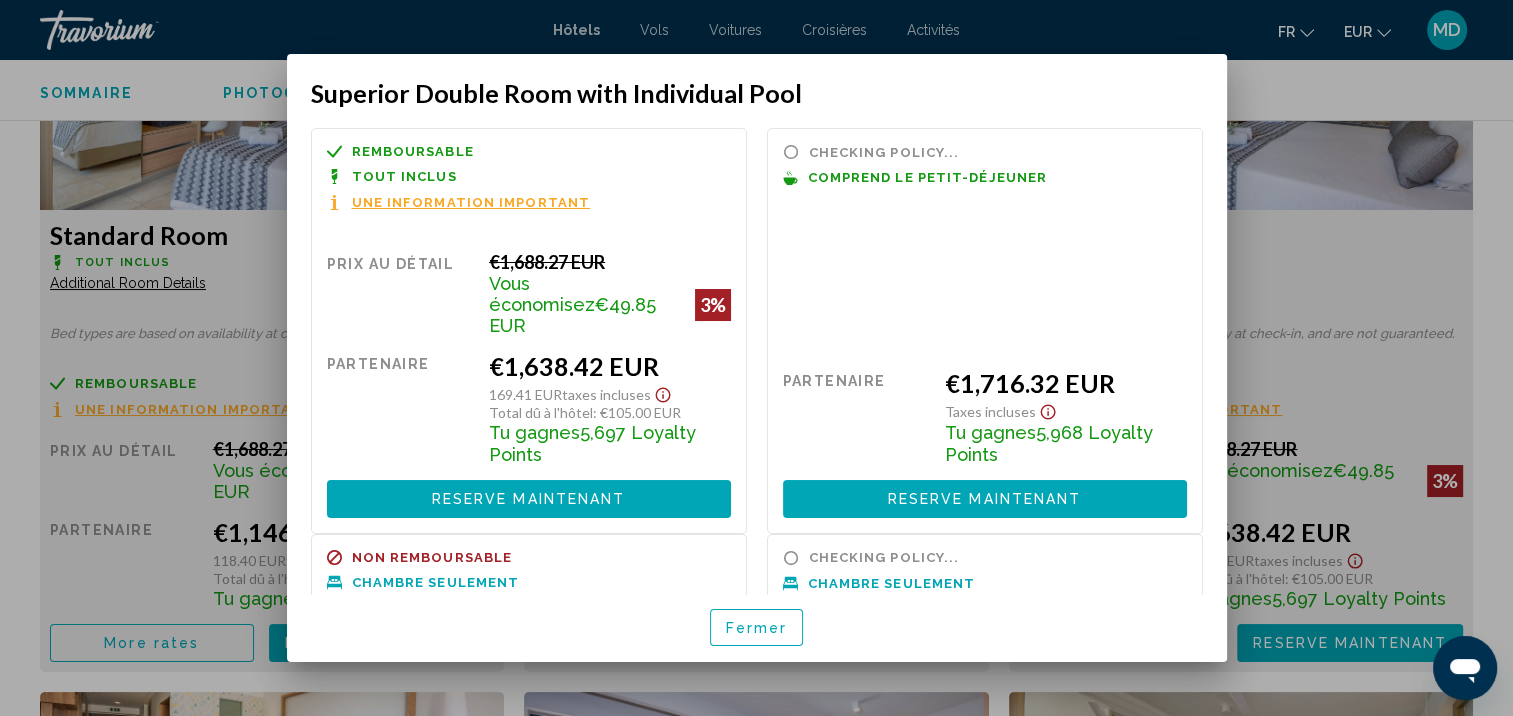 scroll, scrollTop: 0, scrollLeft: 0, axis: both 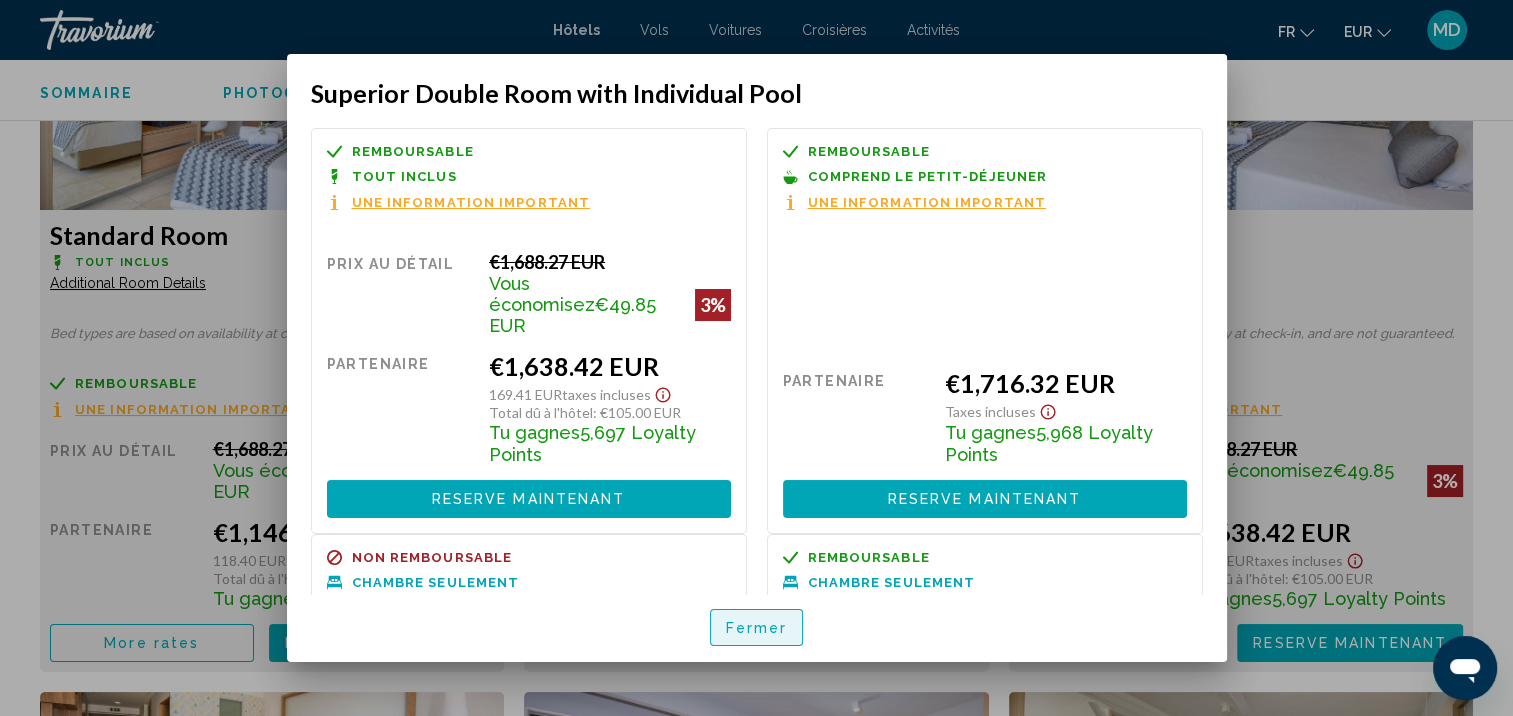 click on "Fermer" at bounding box center [757, 627] 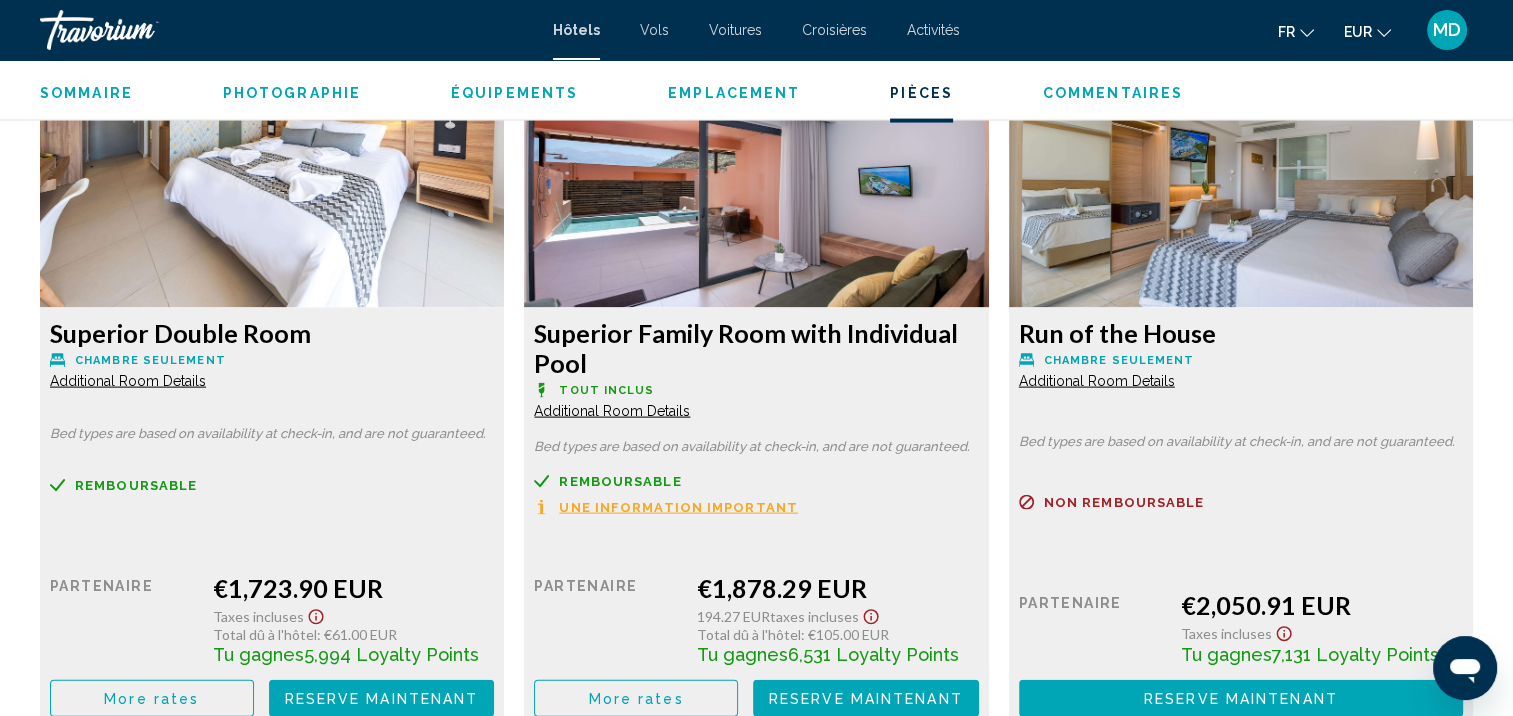 scroll, scrollTop: 4191, scrollLeft: 0, axis: vertical 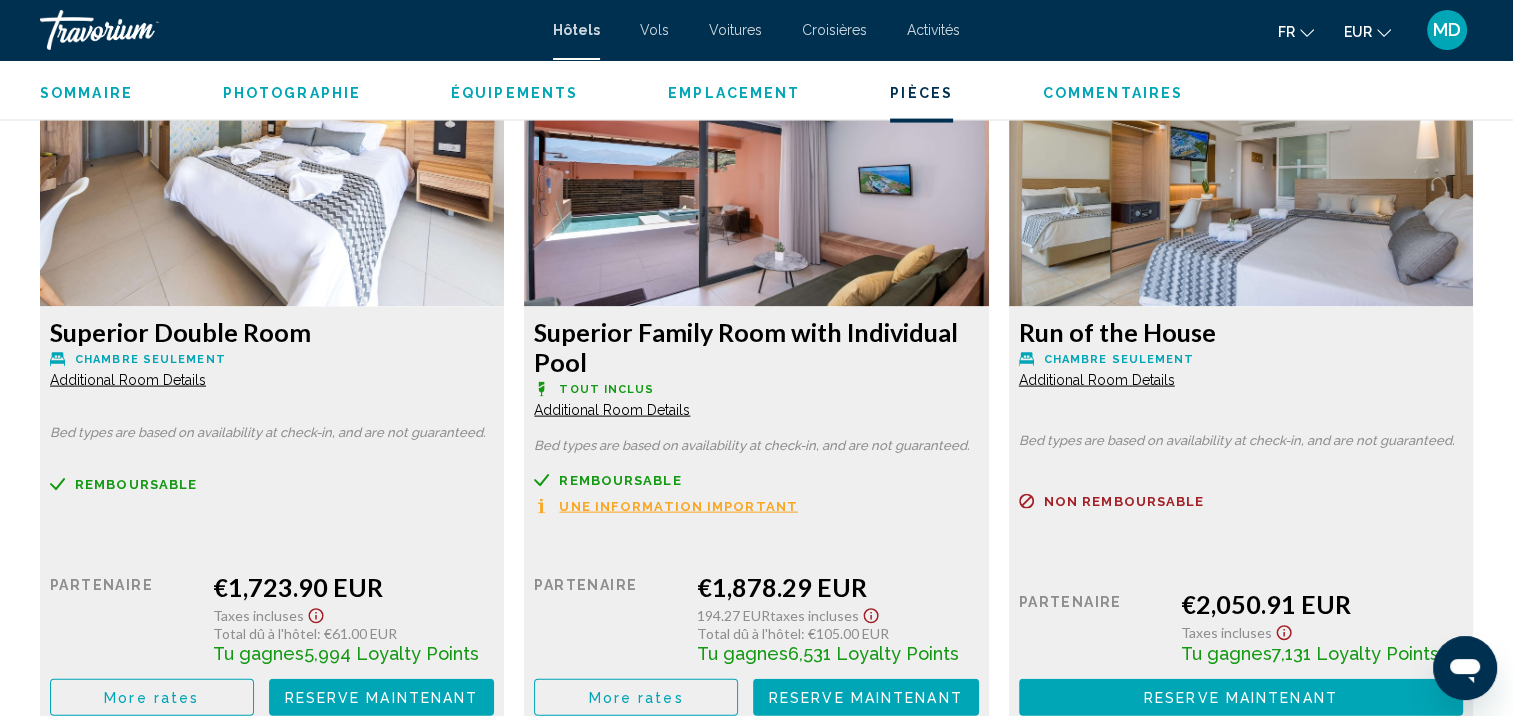 click on "Additional Room Details" at bounding box center (128, -1036) 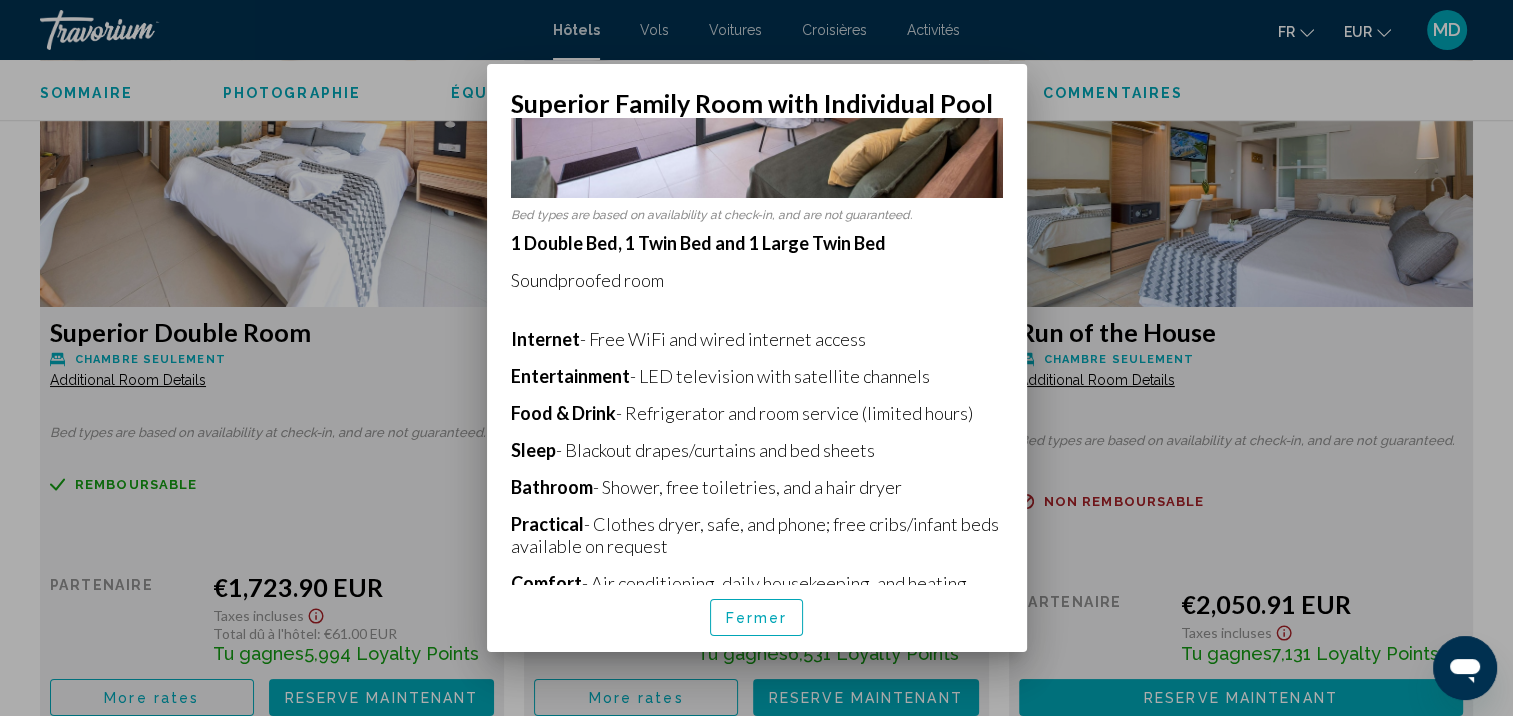 scroll, scrollTop: 260, scrollLeft: 0, axis: vertical 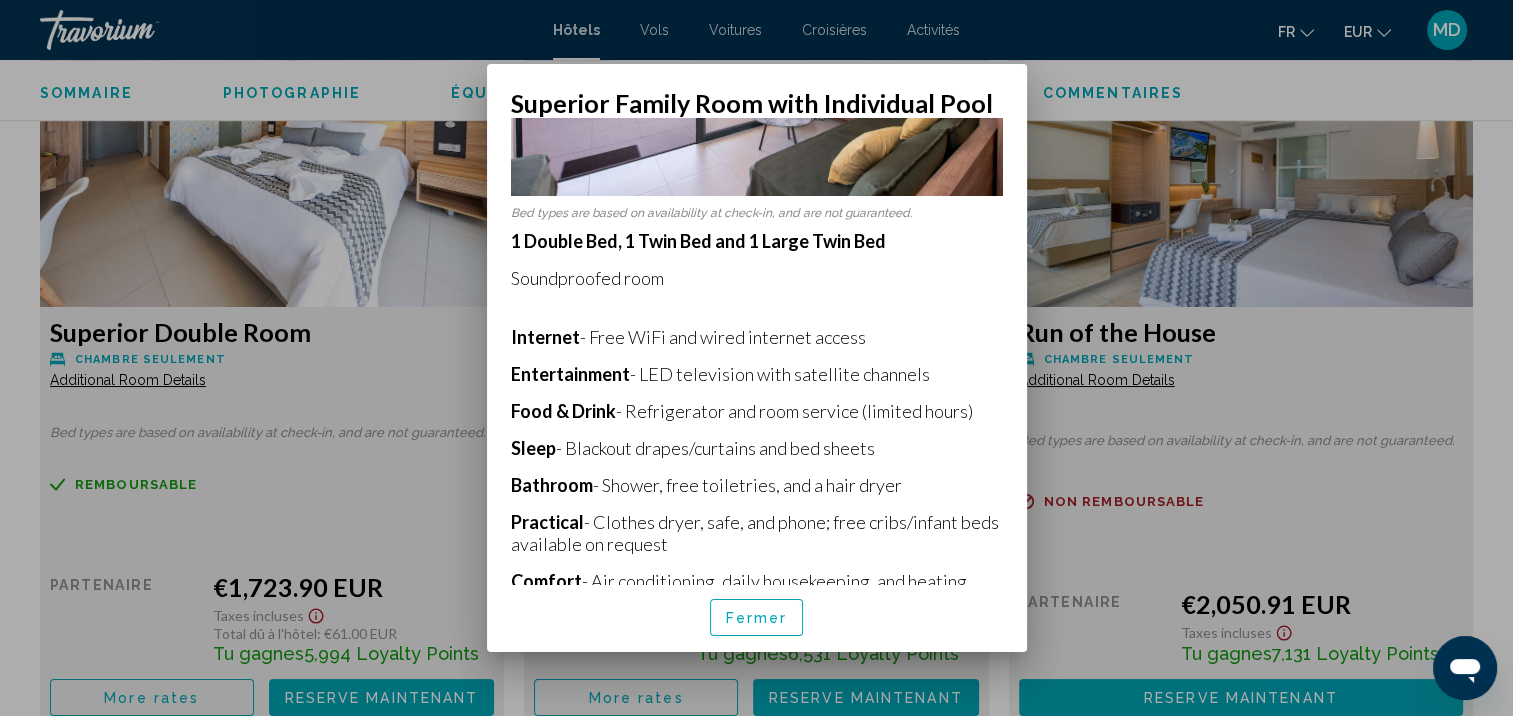click on "Fermer" at bounding box center [757, 618] 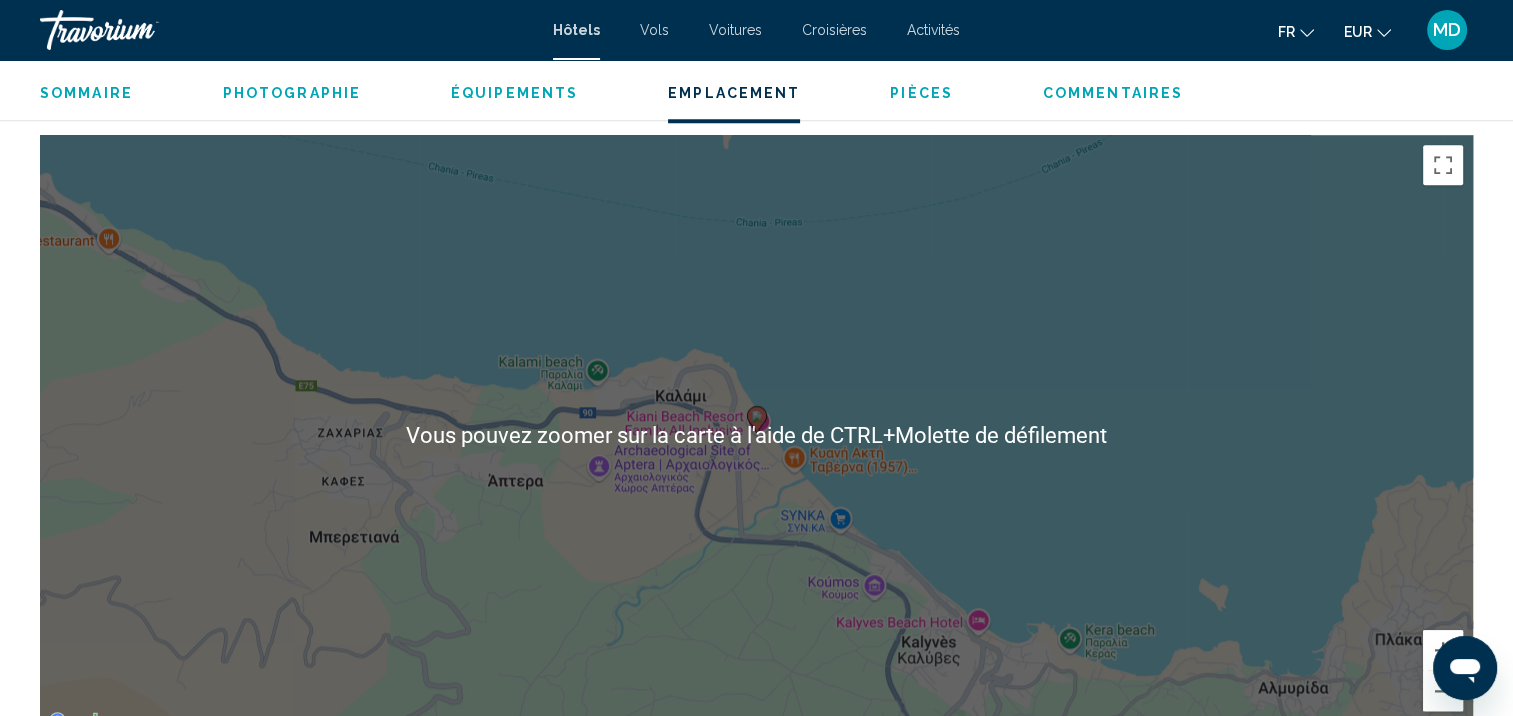 scroll, scrollTop: 1878, scrollLeft: 0, axis: vertical 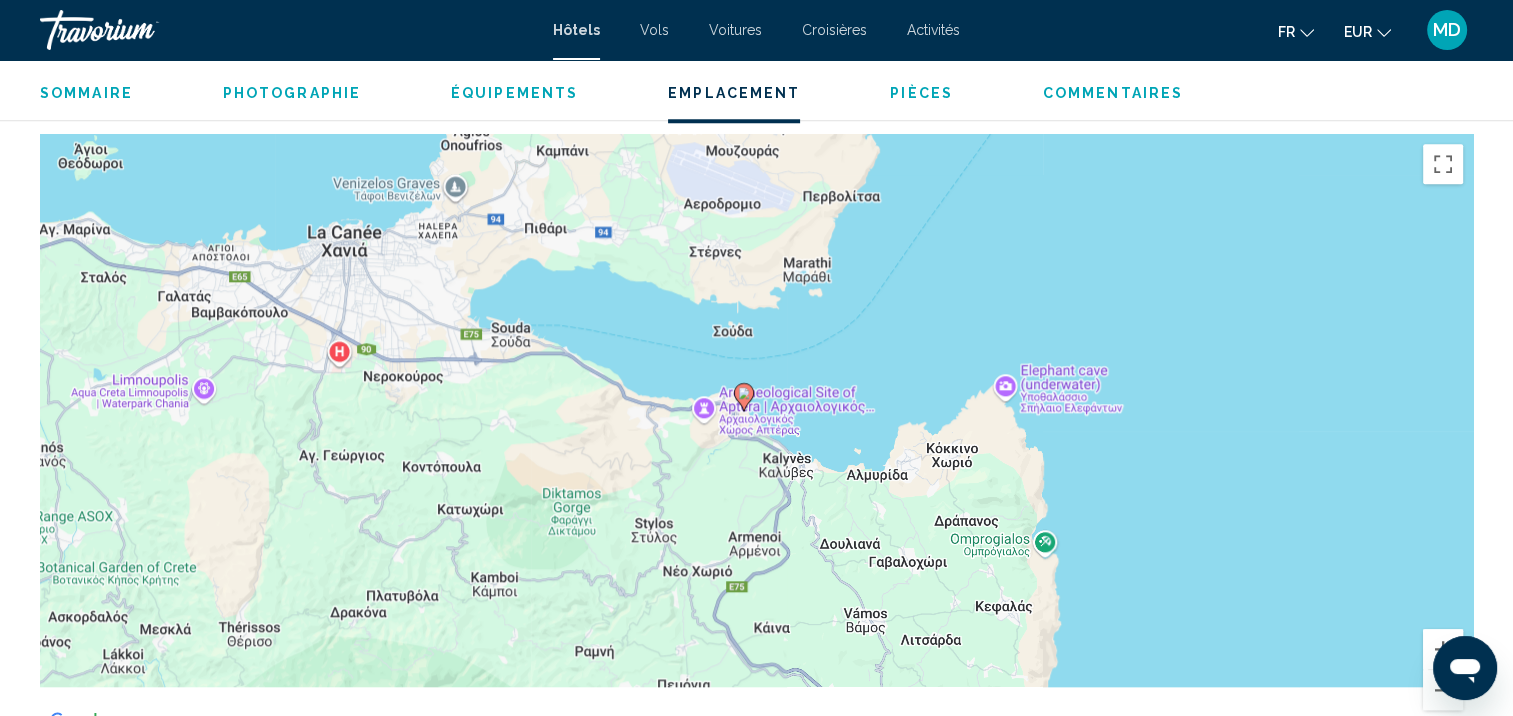 drag, startPoint x: 747, startPoint y: 532, endPoint x: 864, endPoint y: 292, distance: 267 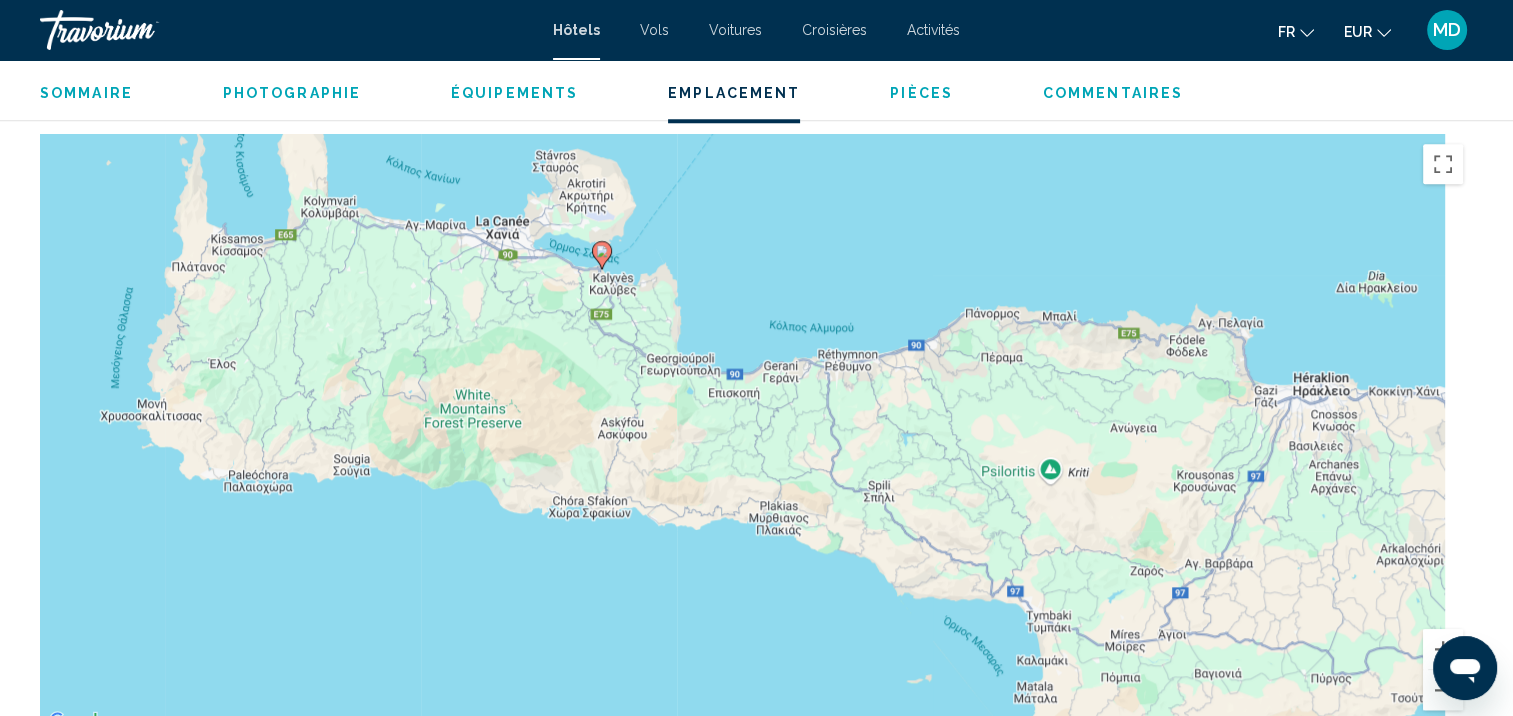 drag, startPoint x: 1031, startPoint y: 404, endPoint x: 763, endPoint y: 370, distance: 270.1481 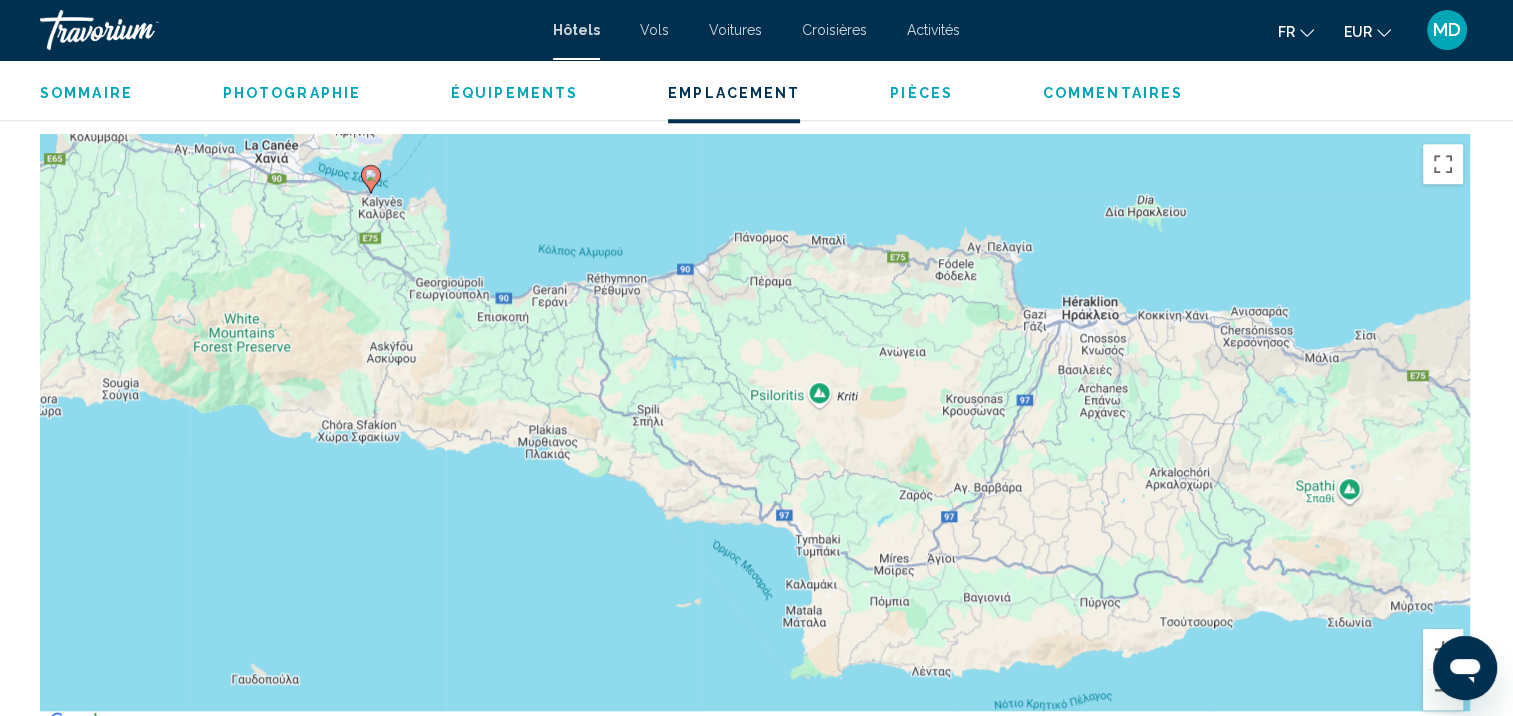 drag, startPoint x: 945, startPoint y: 450, endPoint x: 711, endPoint y: 348, distance: 255.26457 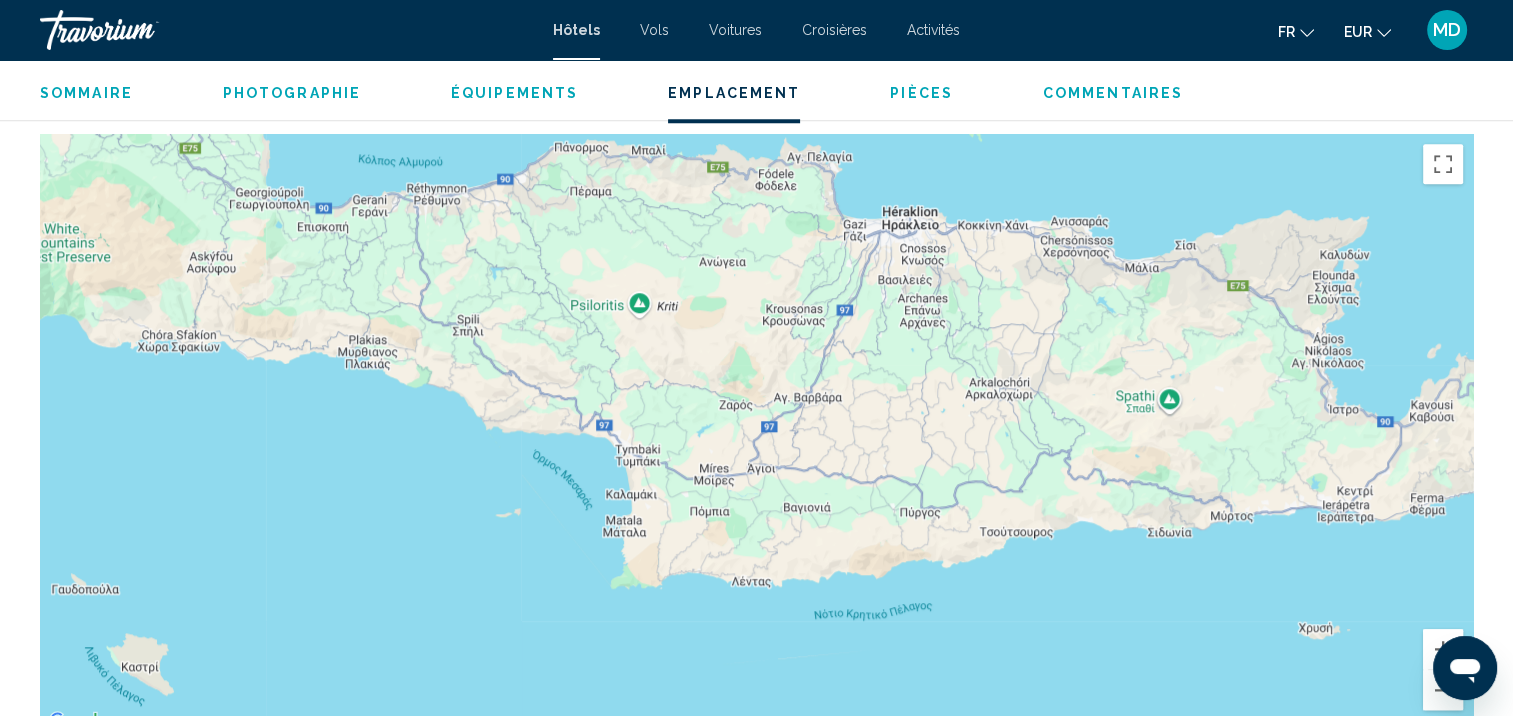 click on "Pour activer le glissement avec le clavier, appuyez sur Alt+Entrée. Une fois ce mode activé, utilisez les touches fléchées pour déplacer le repère. Pour valider le déplacement, appuyez sur Entrée. Pour annuler, appuyez sur Échap." at bounding box center (756, 434) 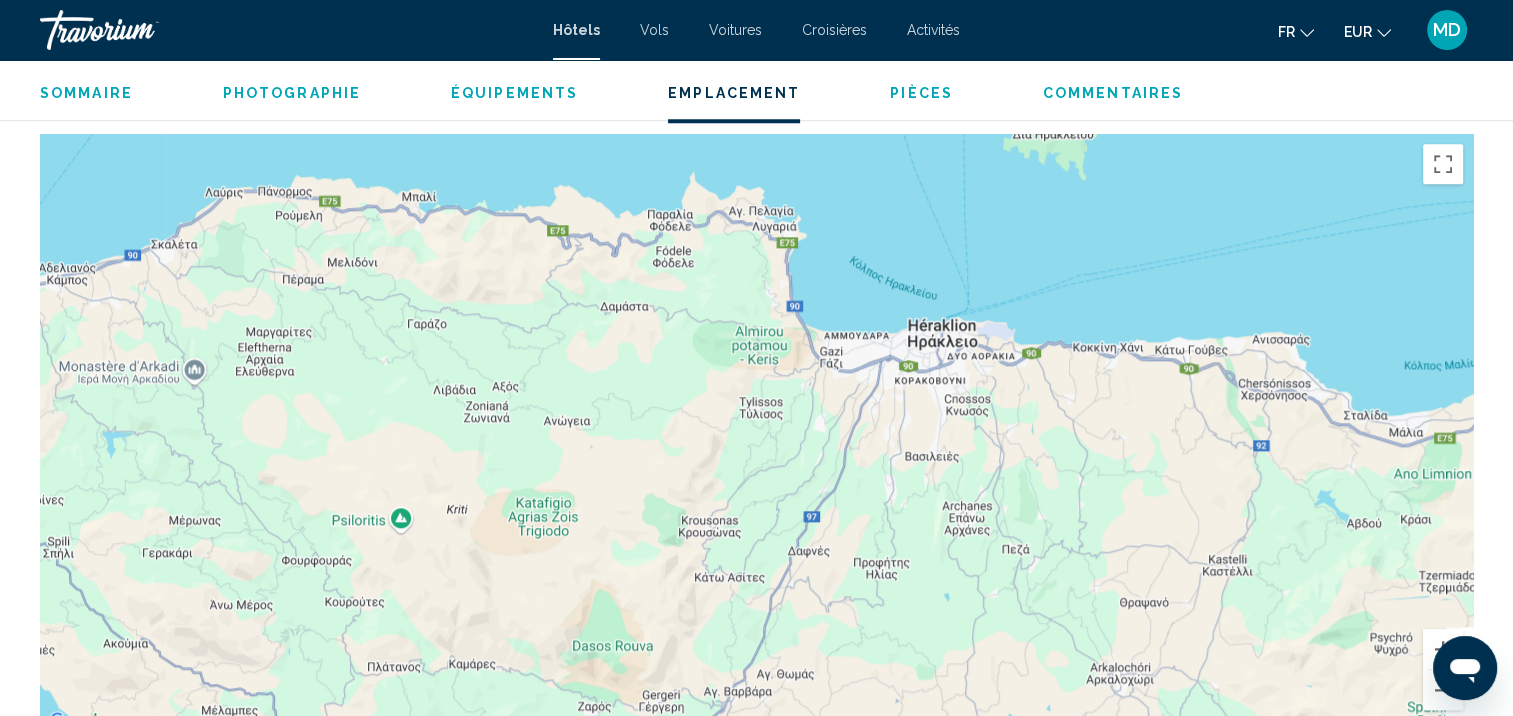 drag, startPoint x: 940, startPoint y: 229, endPoint x: 697, endPoint y: 629, distance: 468.0267 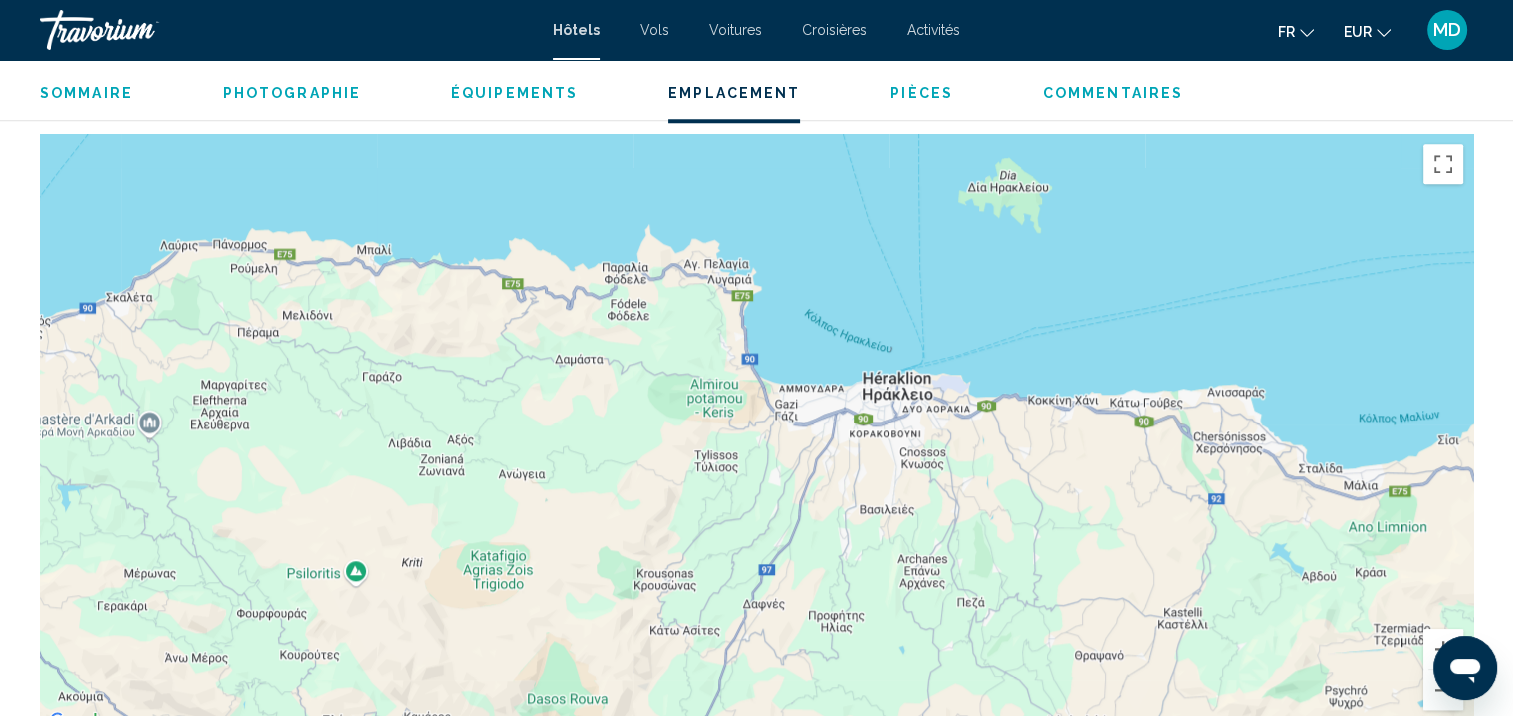 drag, startPoint x: 784, startPoint y: 583, endPoint x: 796, endPoint y: 399, distance: 184.39088 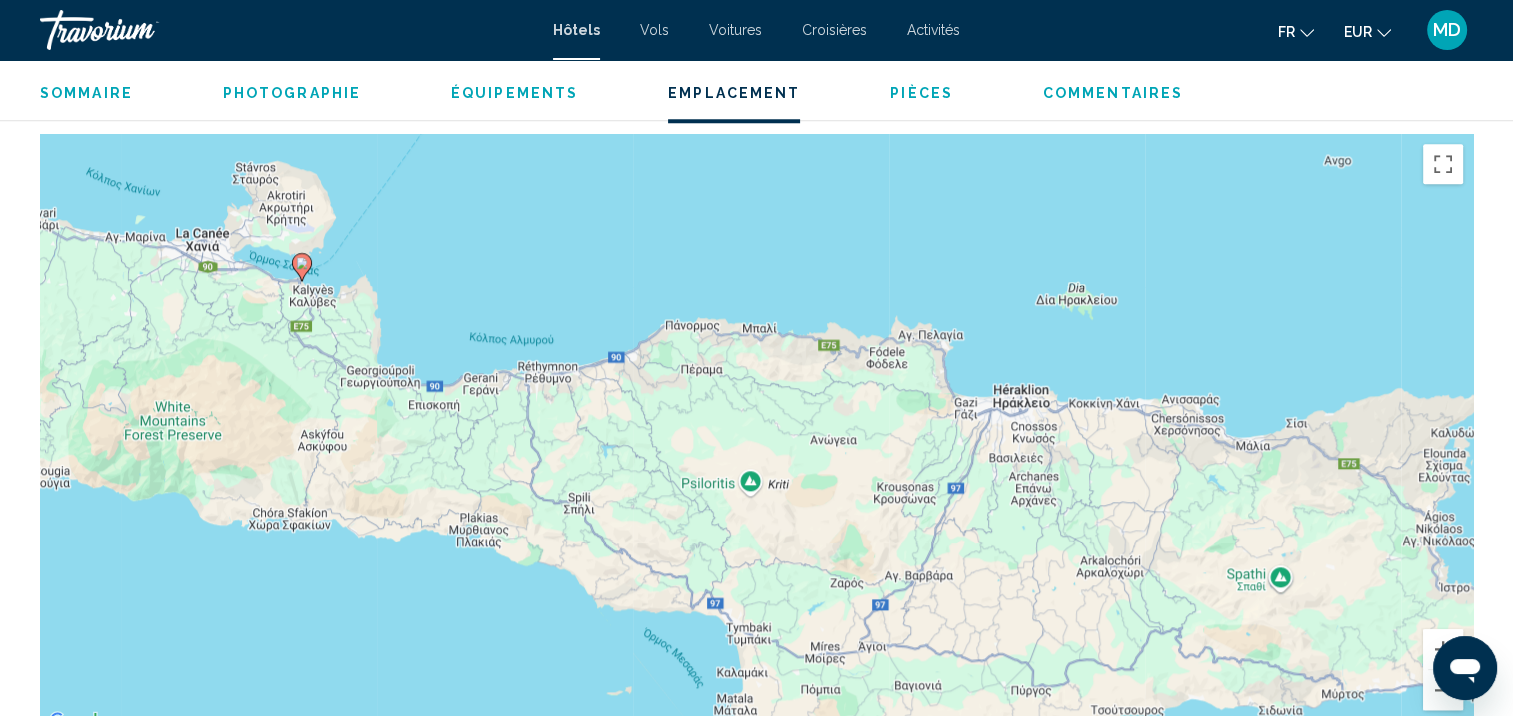drag, startPoint x: 666, startPoint y: 438, endPoint x: 929, endPoint y: 455, distance: 263.54886 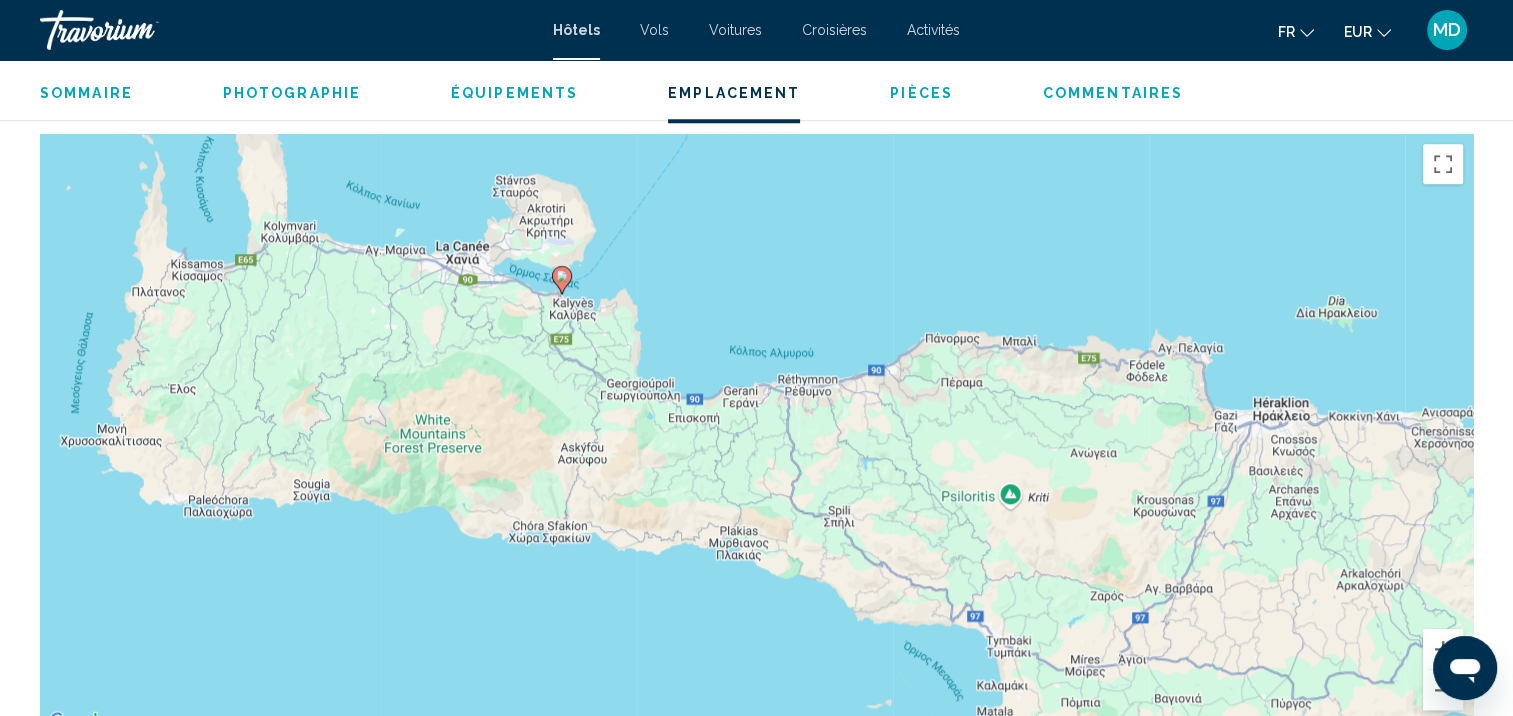drag, startPoint x: 928, startPoint y: 453, endPoint x: 1193, endPoint y: 480, distance: 266.37192 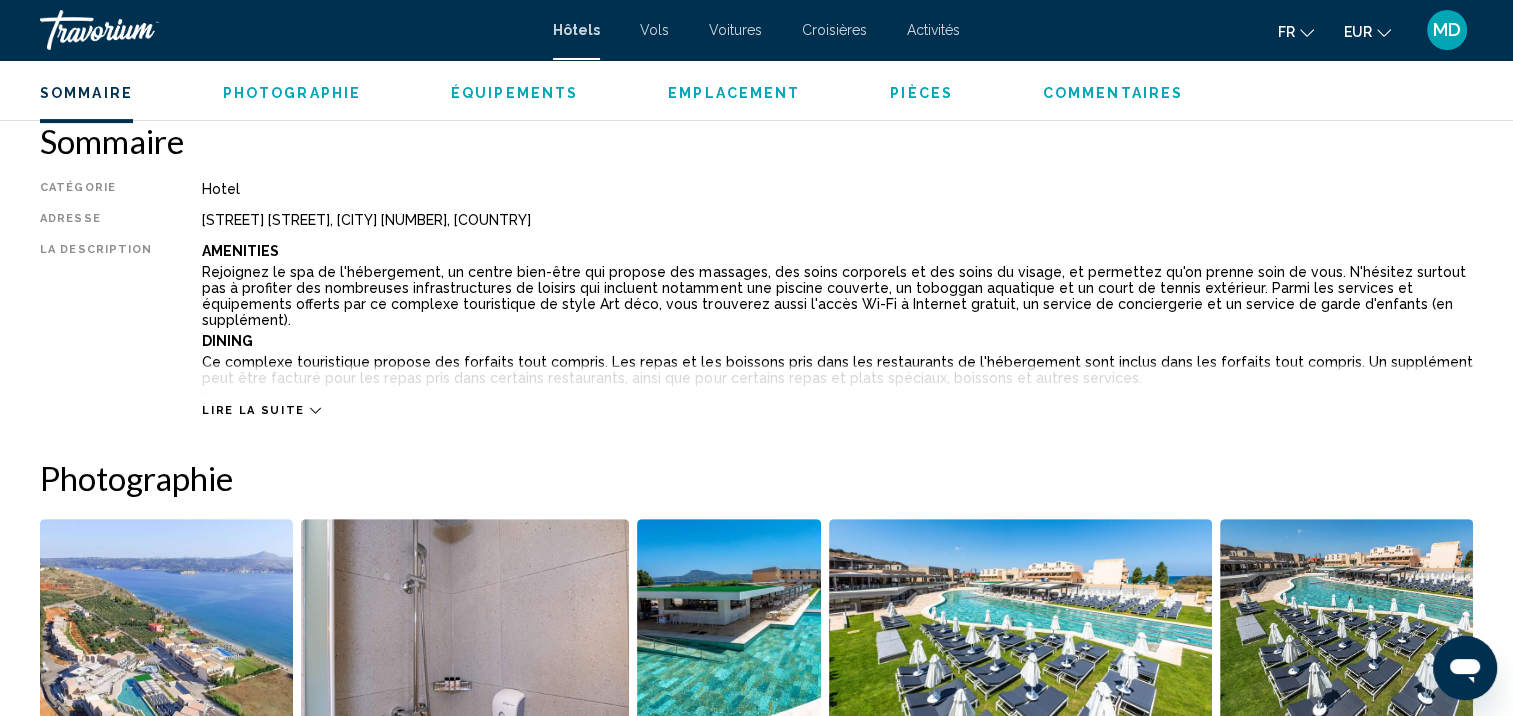 scroll, scrollTop: 588, scrollLeft: 0, axis: vertical 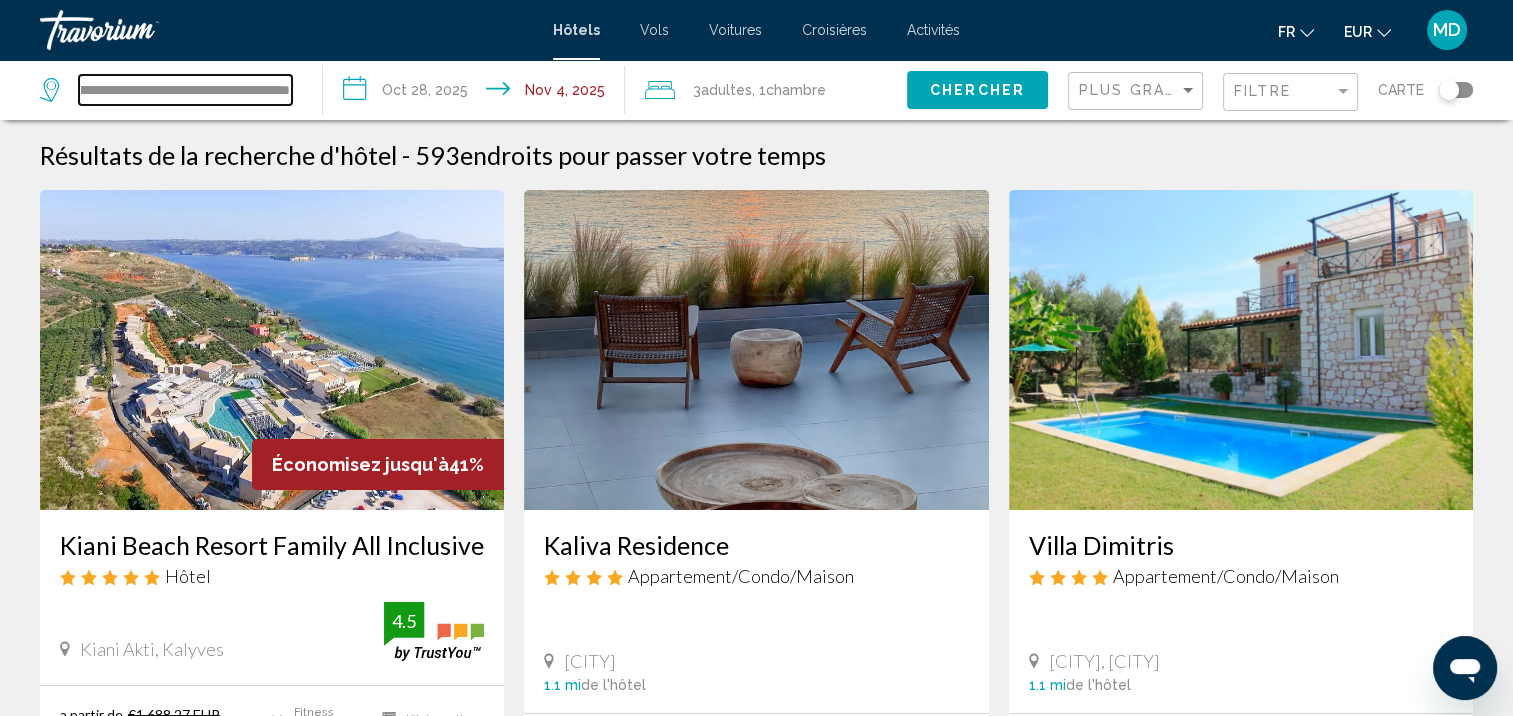 drag, startPoint x: 82, startPoint y: 89, endPoint x: 685, endPoint y: 135, distance: 604.752 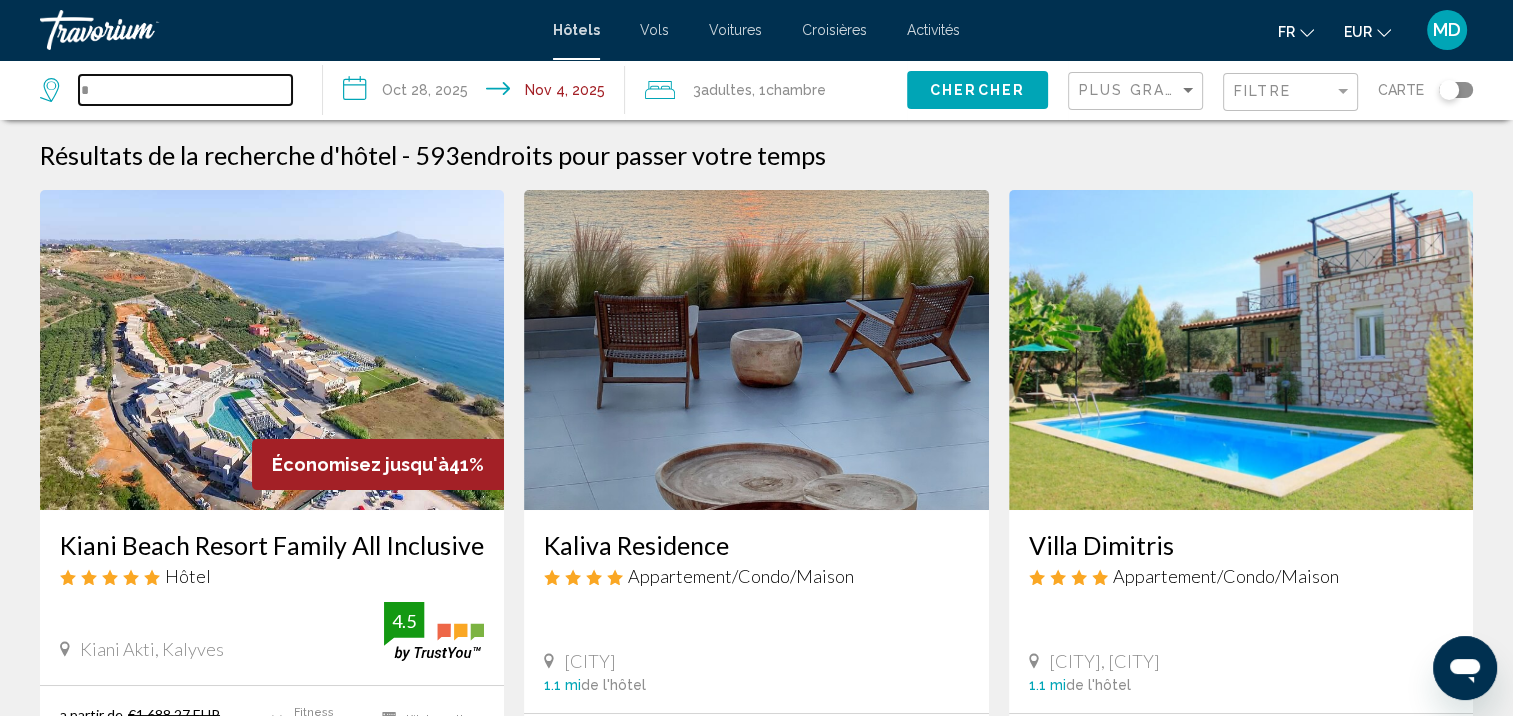 scroll, scrollTop: 0, scrollLeft: 0, axis: both 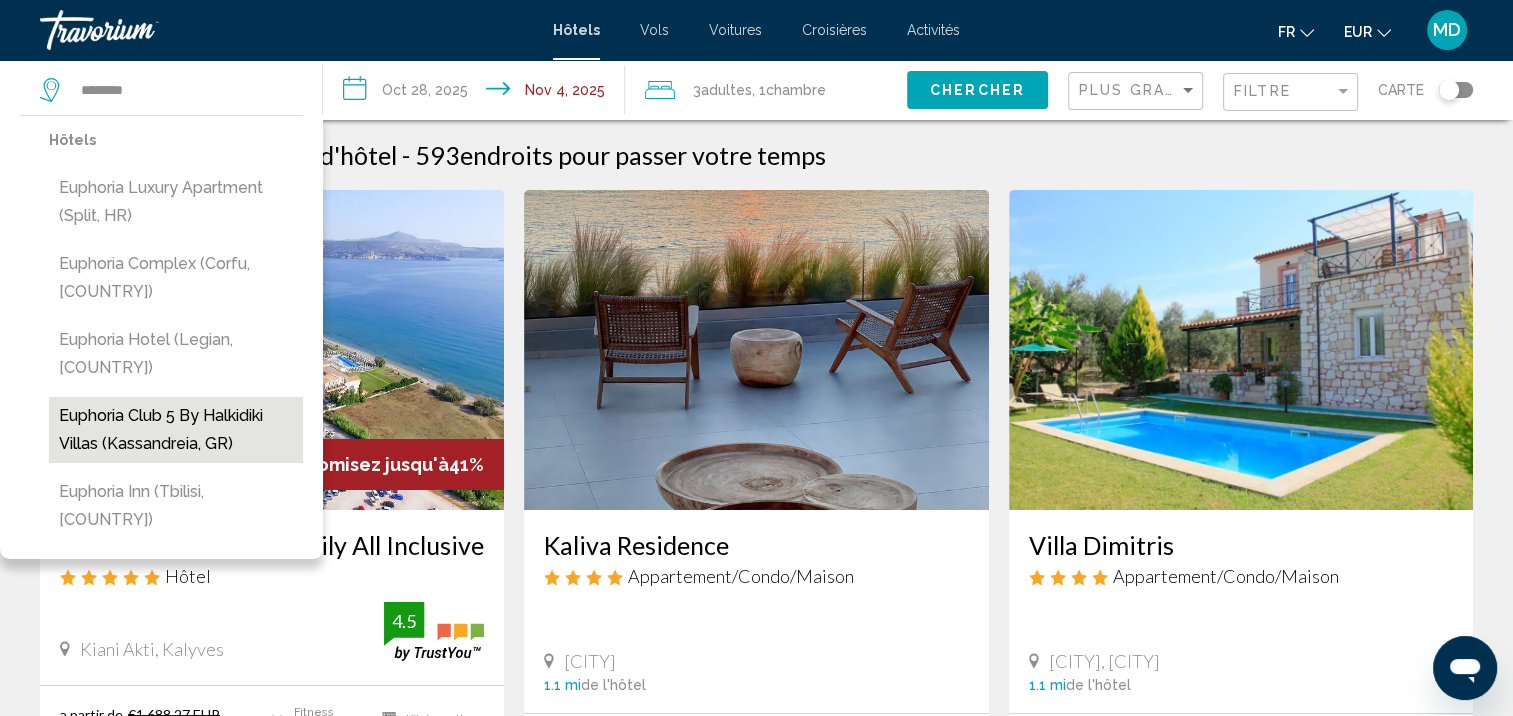 click on "Euphoria Club 5 by Halkidiki Villas (Kassandreia, GR)" at bounding box center (176, 430) 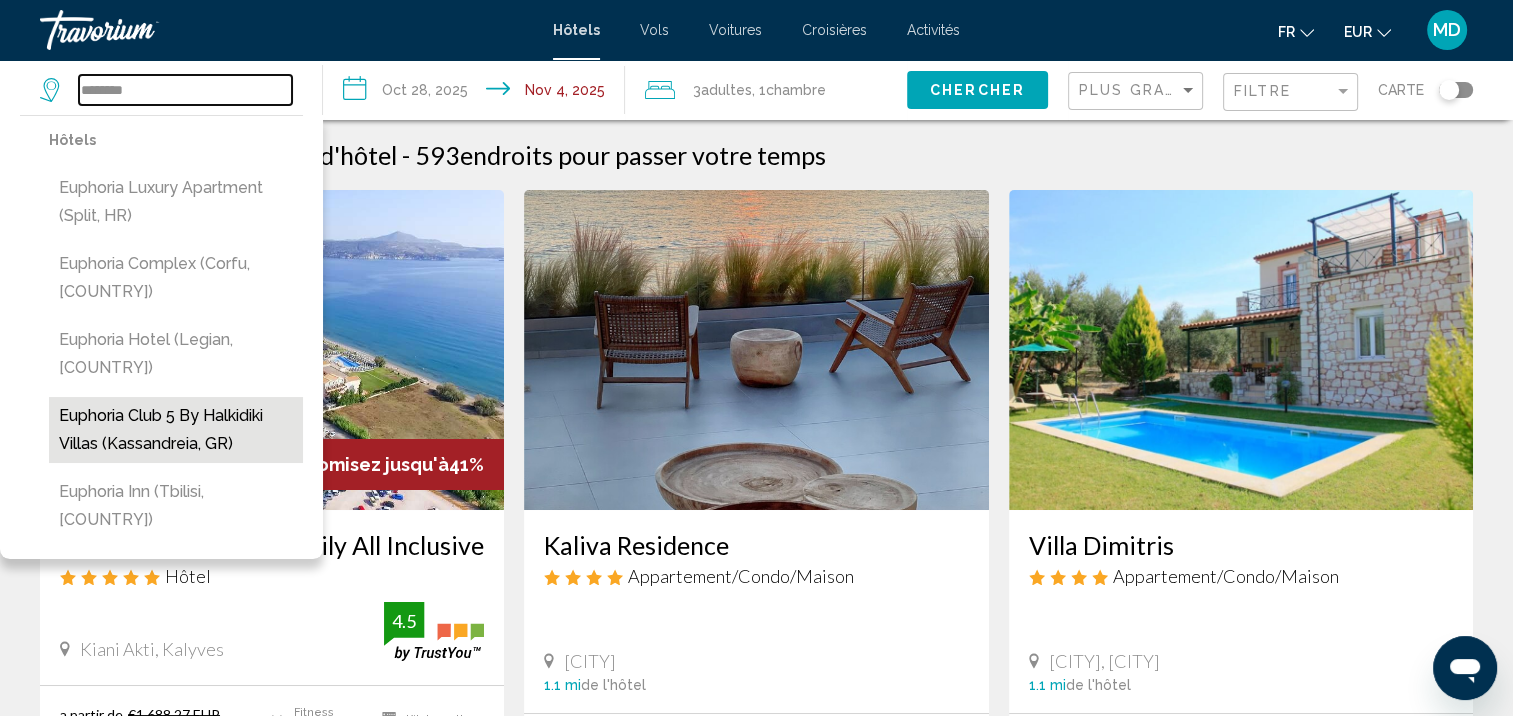 type on "**********" 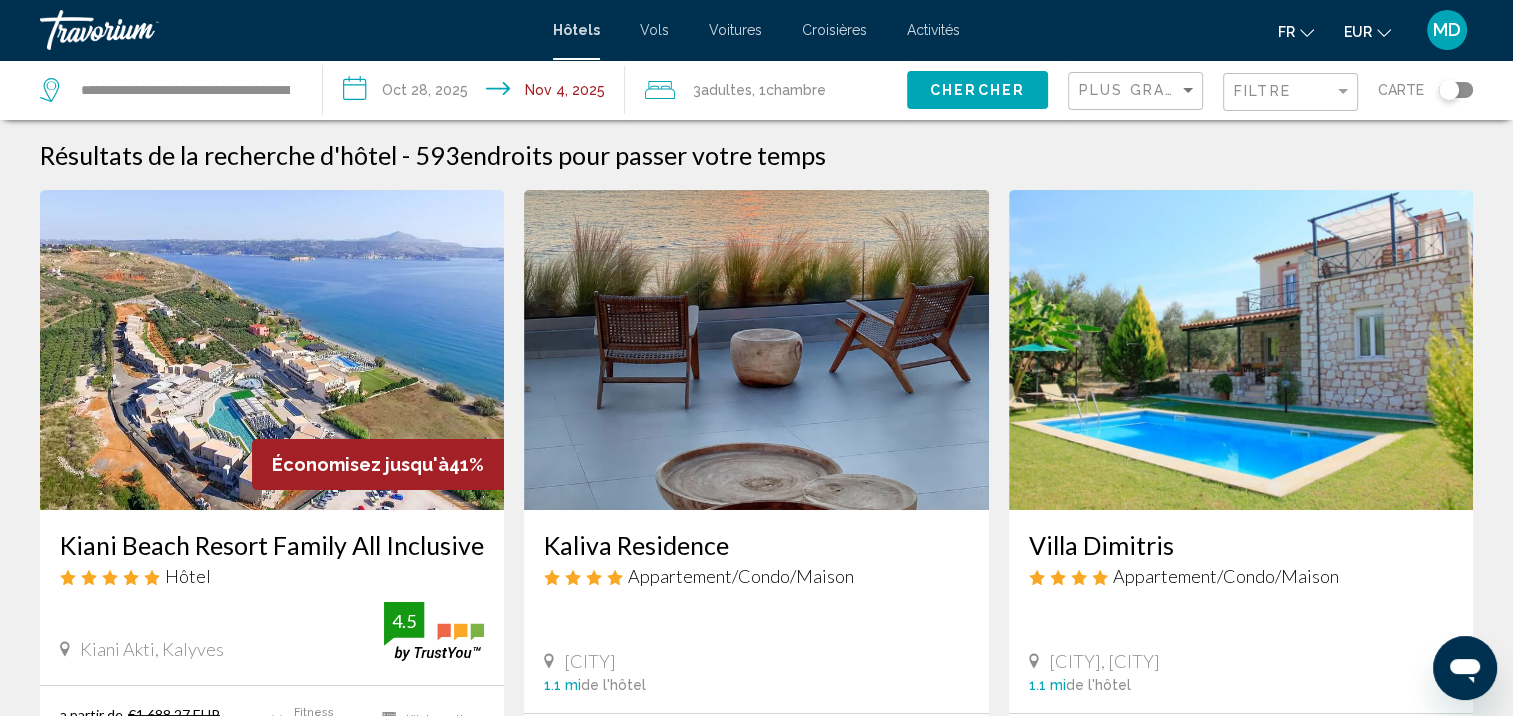 click on "Chercher" 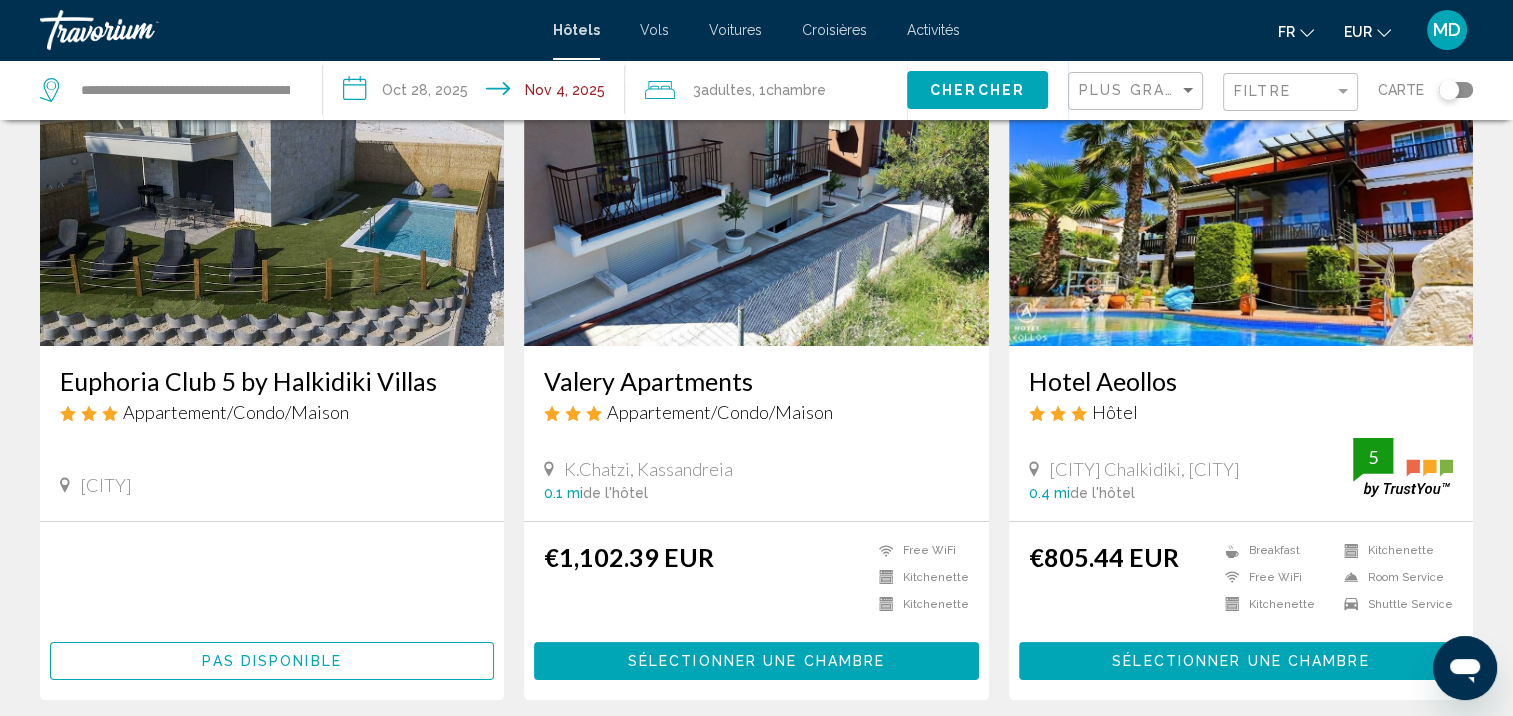 scroll, scrollTop: 70, scrollLeft: 0, axis: vertical 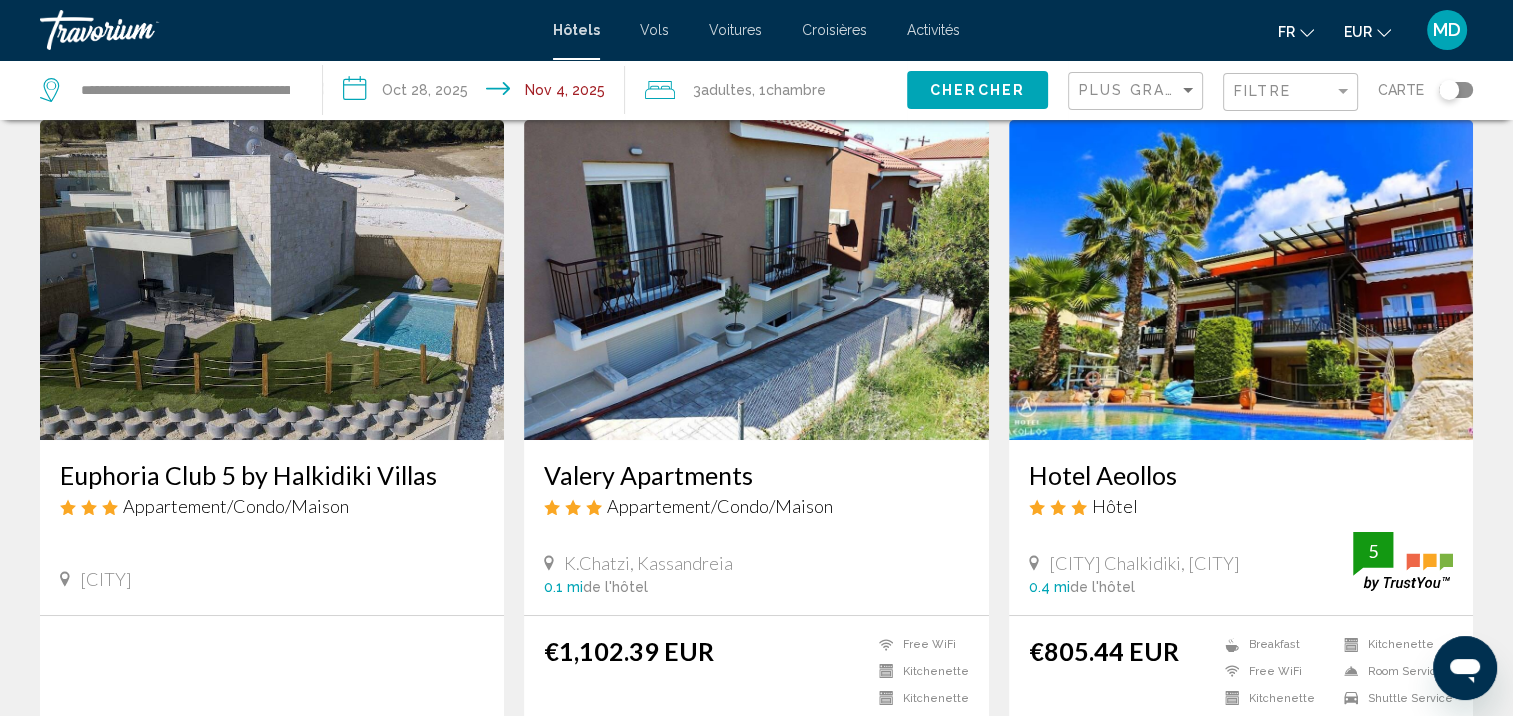 click on "Euphoria Club 5 by Halkidiki Villas" at bounding box center (272, 475) 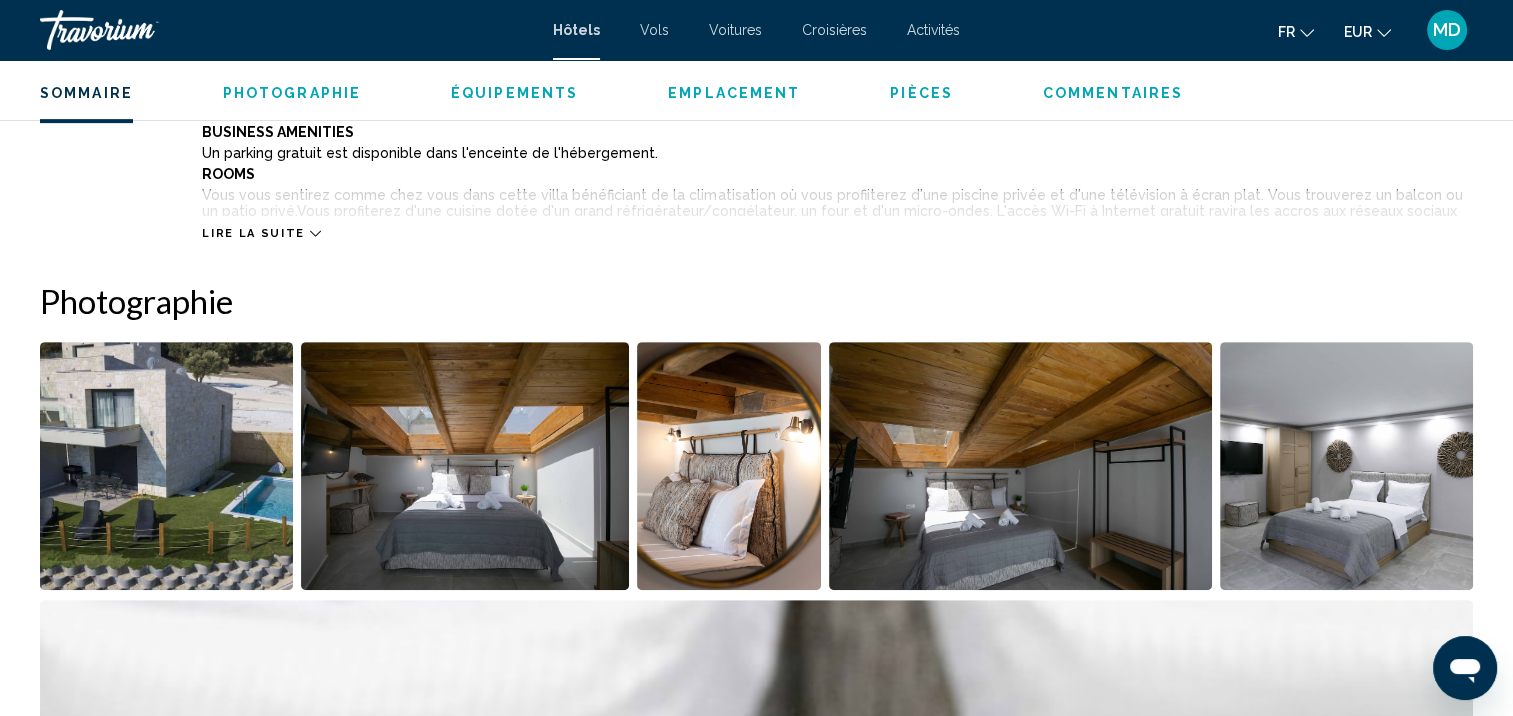 scroll, scrollTop: 773, scrollLeft: 0, axis: vertical 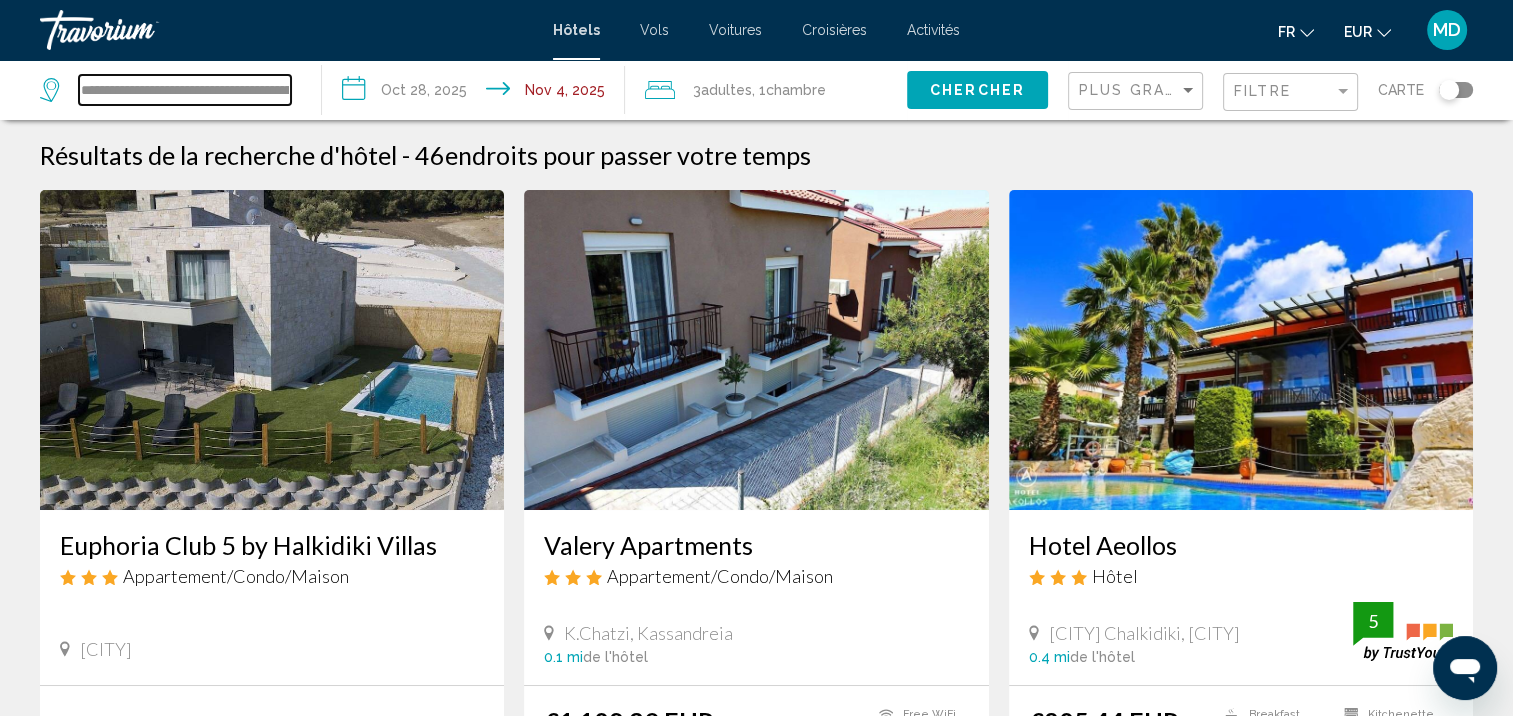 click on "**********" at bounding box center [185, 90] 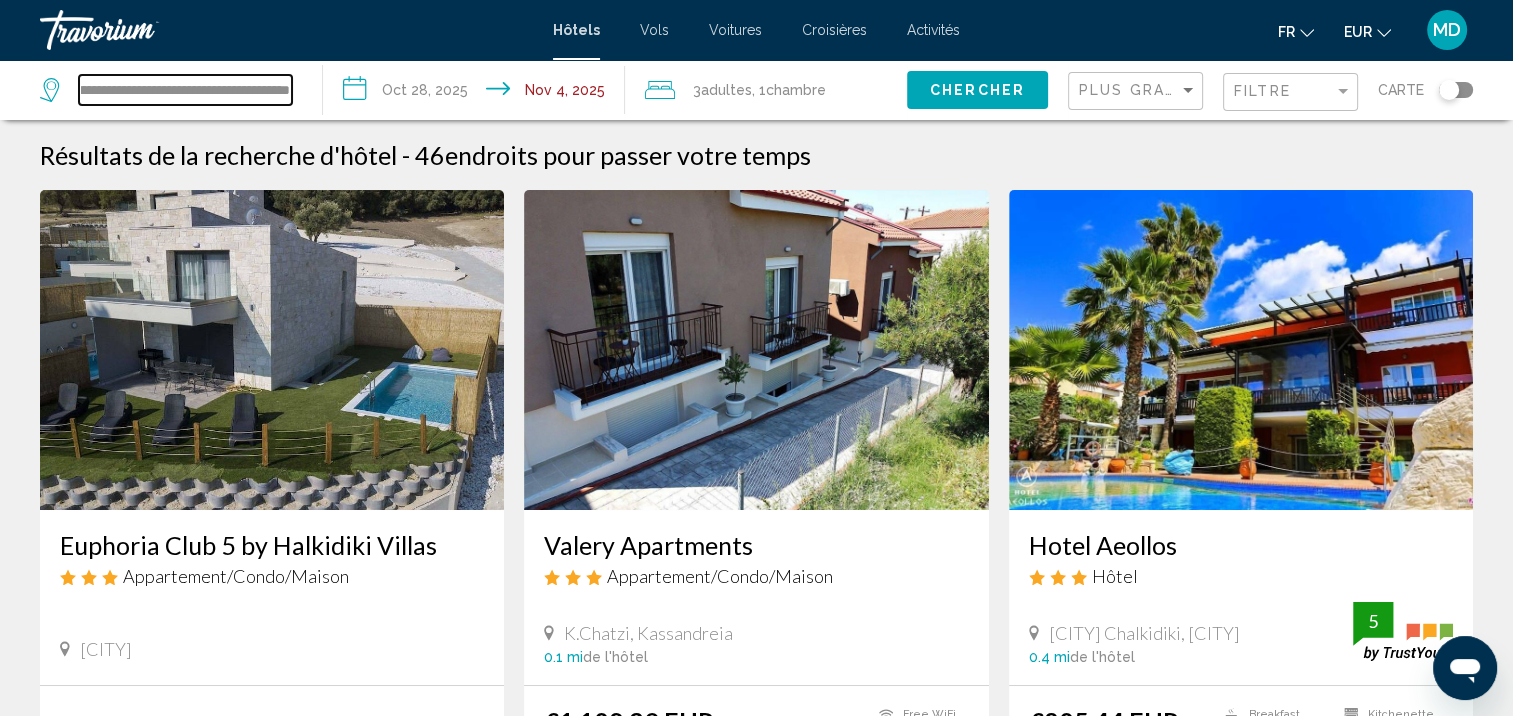 drag, startPoint x: 84, startPoint y: 88, endPoint x: 819, endPoint y: 68, distance: 735.27203 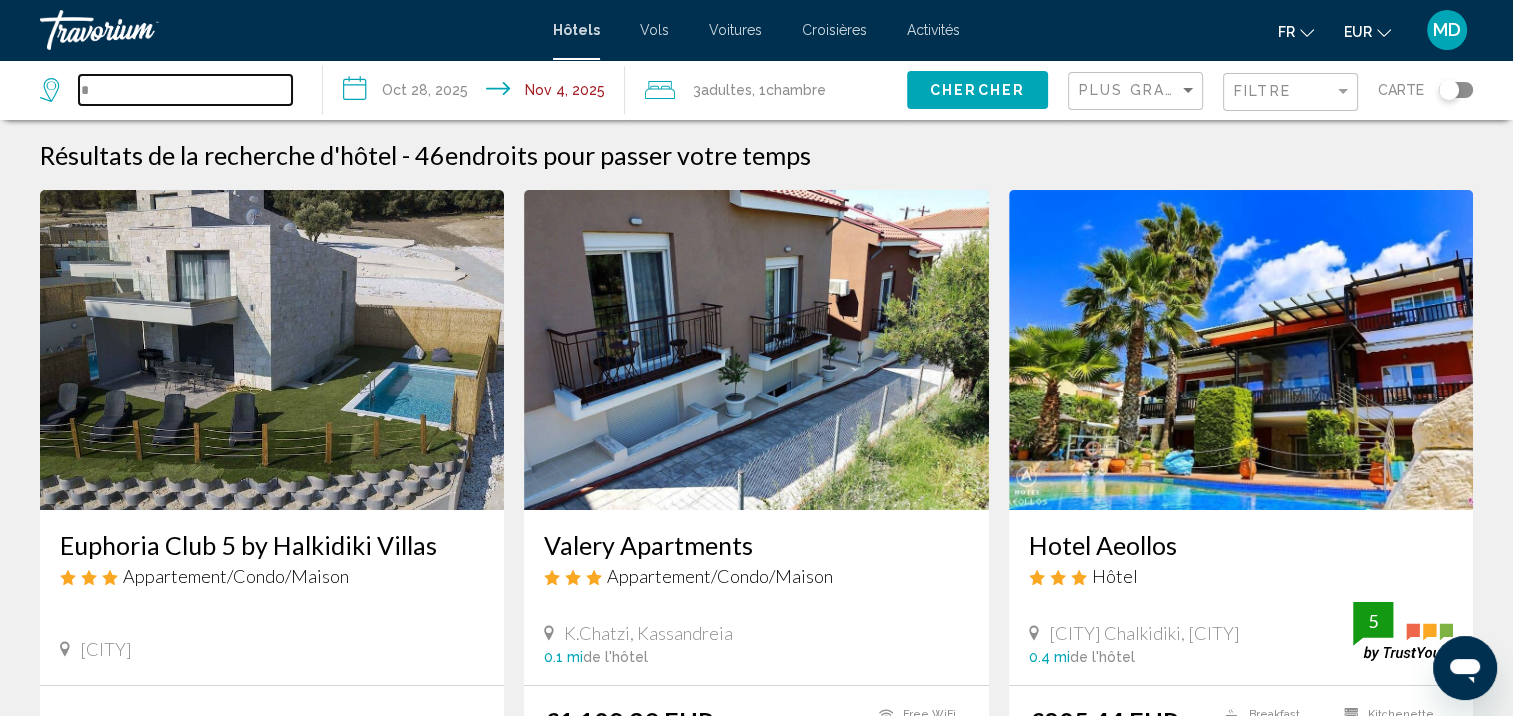 scroll, scrollTop: 0, scrollLeft: 0, axis: both 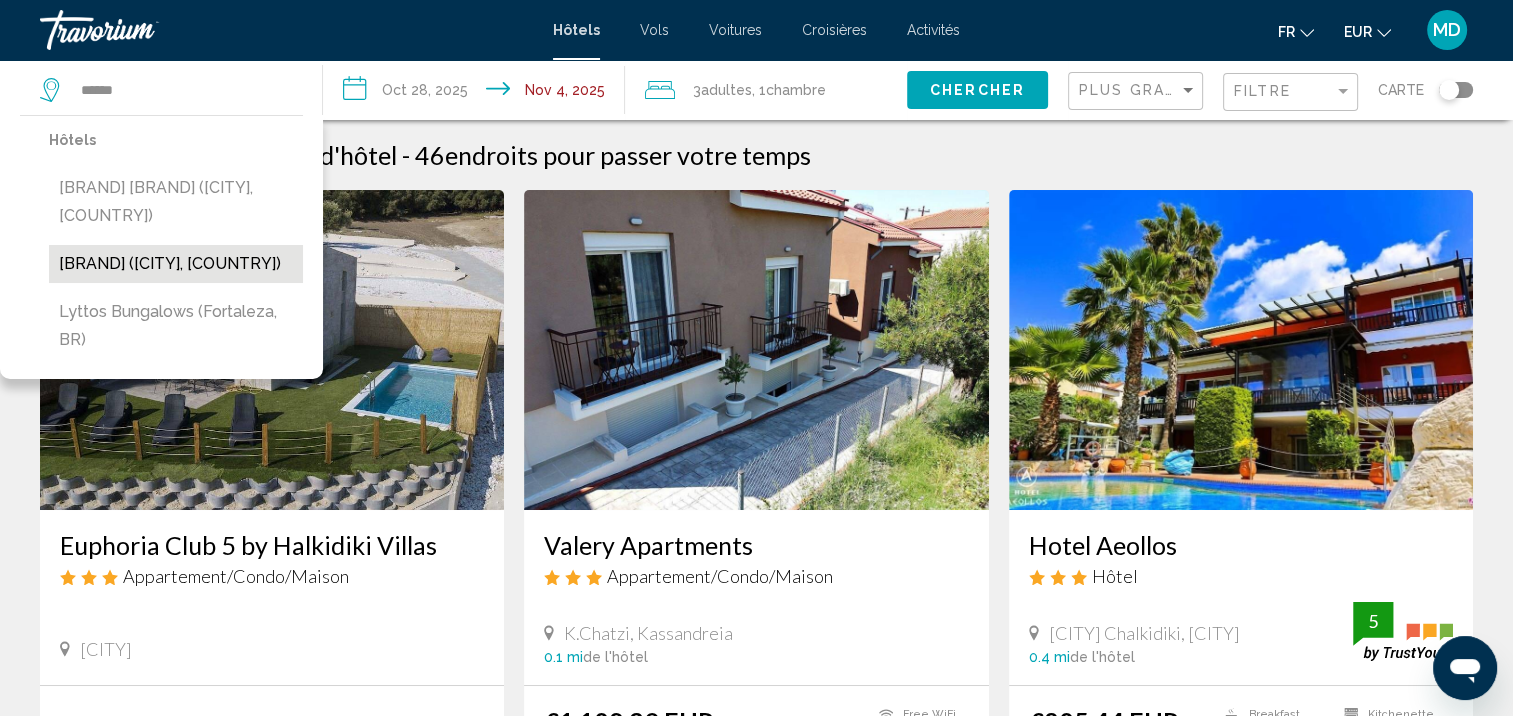 click on "Lyttos Beach (Hersonissos, GR)" at bounding box center (176, 264) 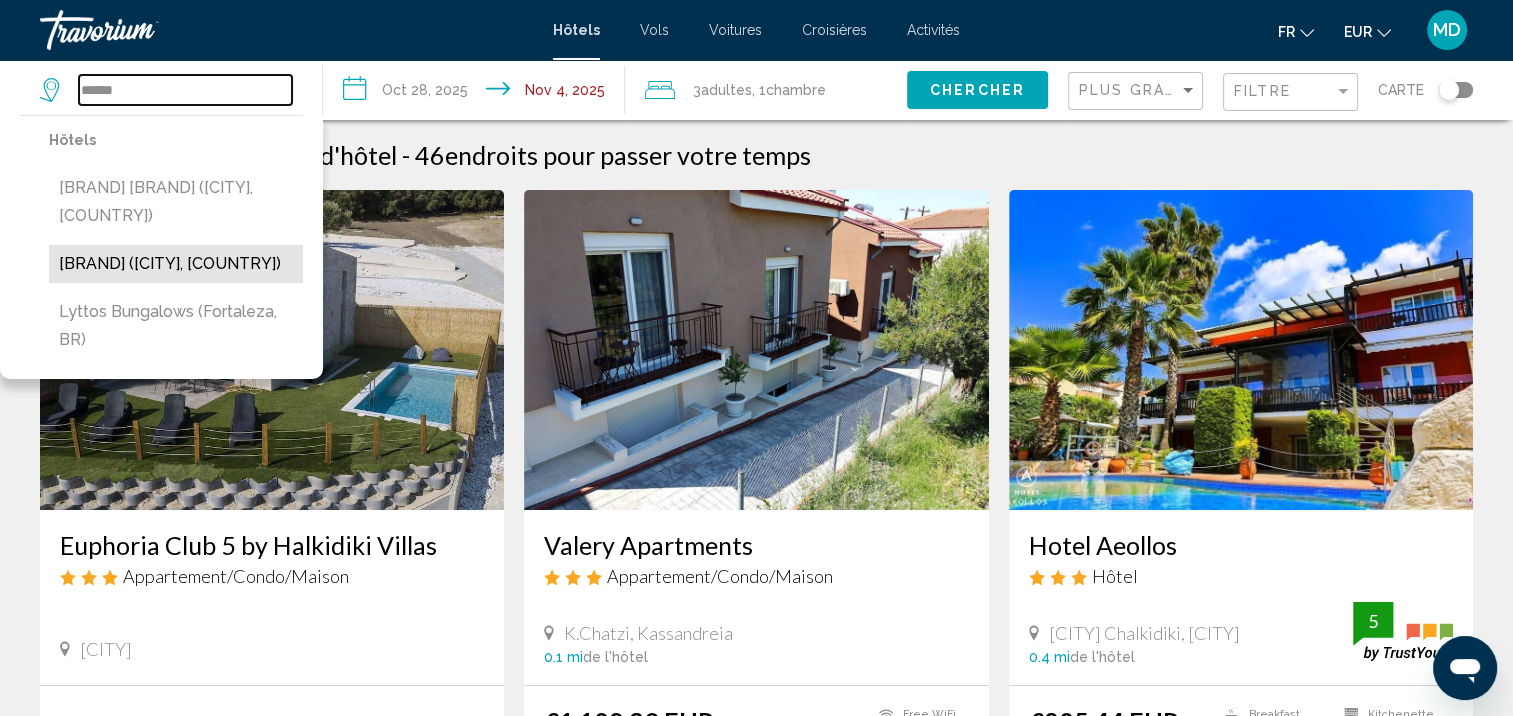 type on "**********" 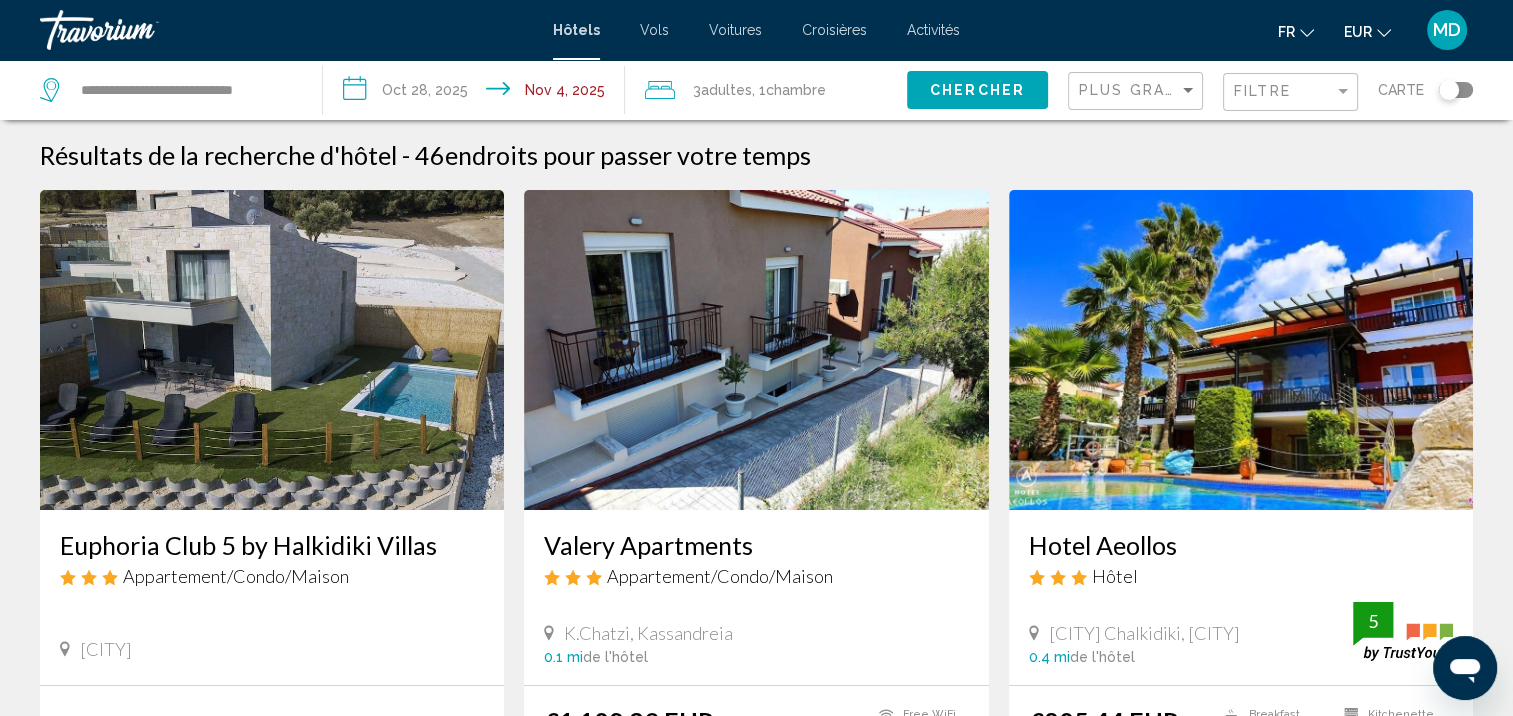 click on "Chercher" 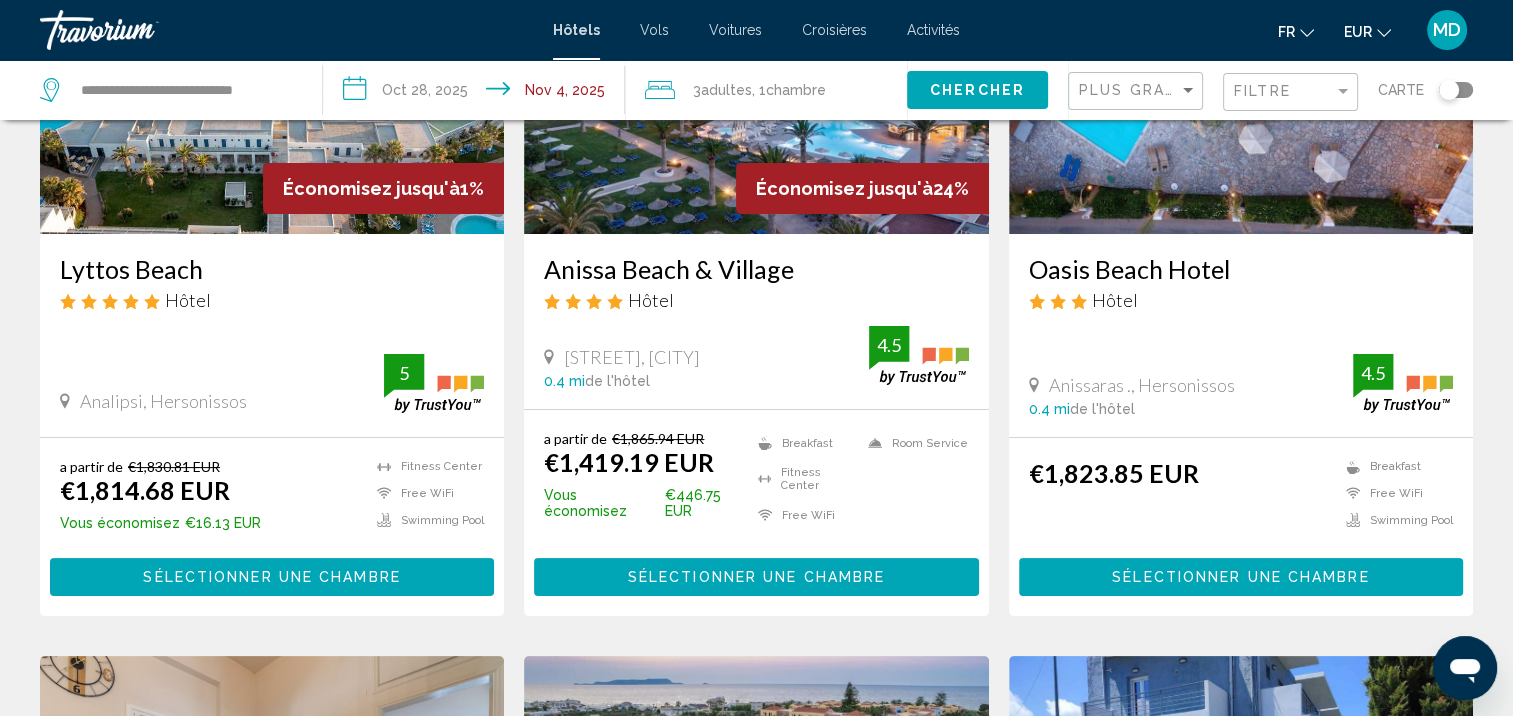 scroll, scrollTop: 332, scrollLeft: 0, axis: vertical 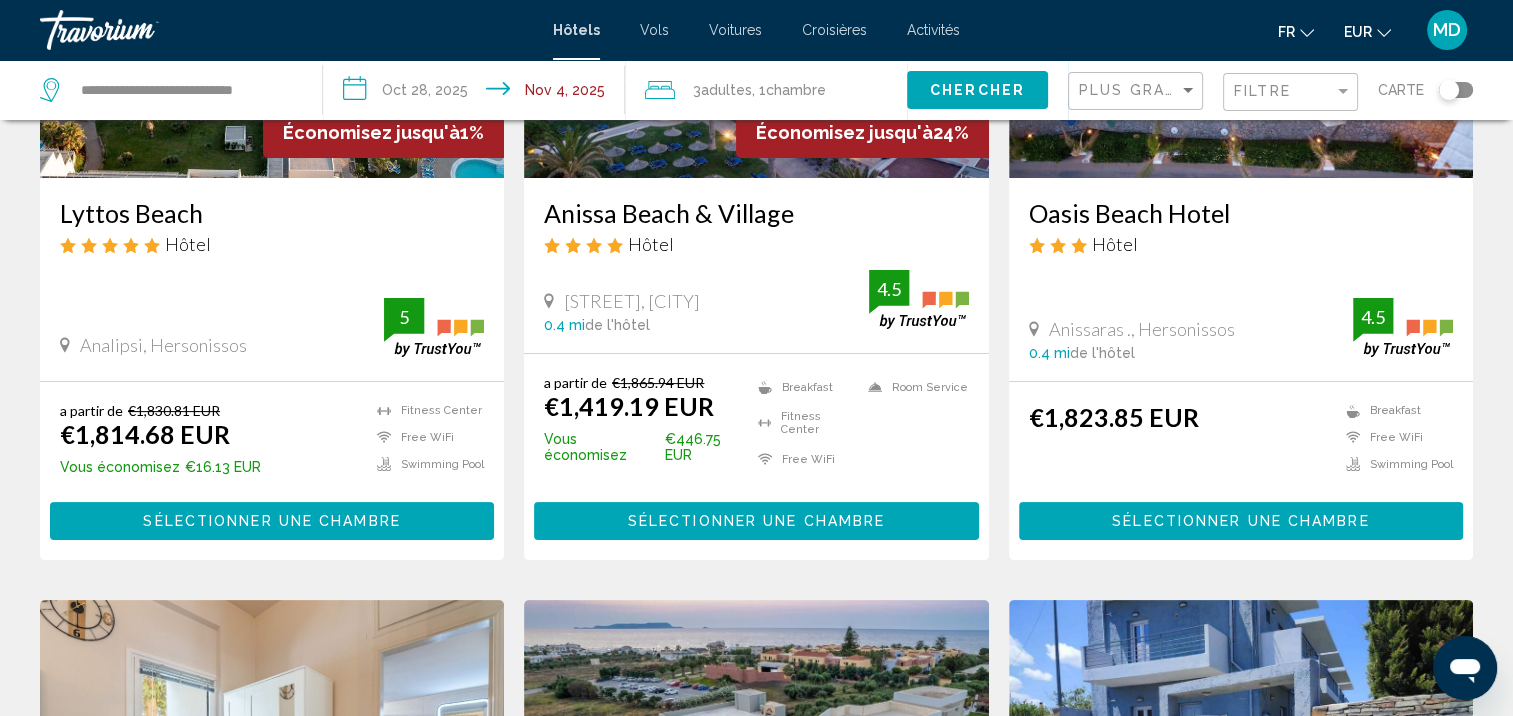 click on "Sélectionner une chambre" at bounding box center (271, 522) 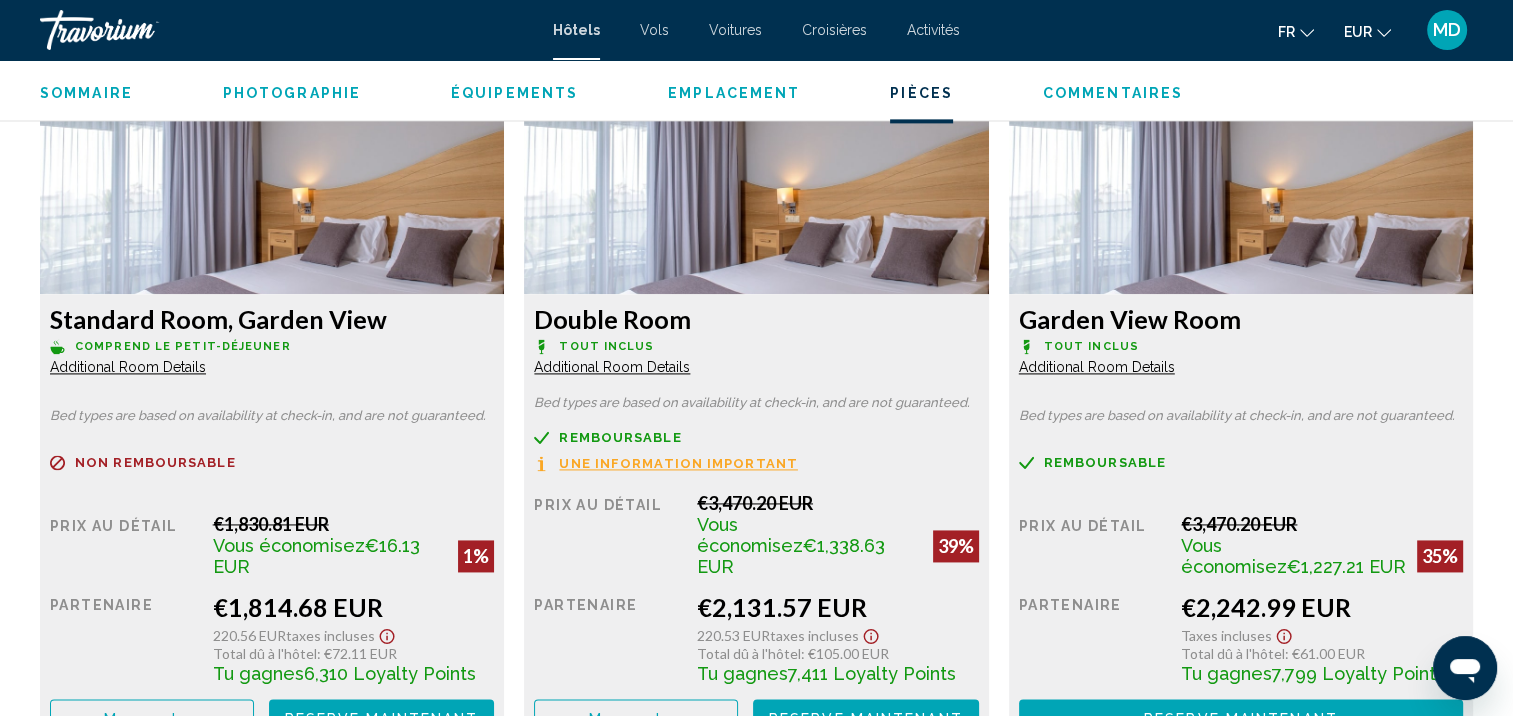 scroll, scrollTop: 2770, scrollLeft: 0, axis: vertical 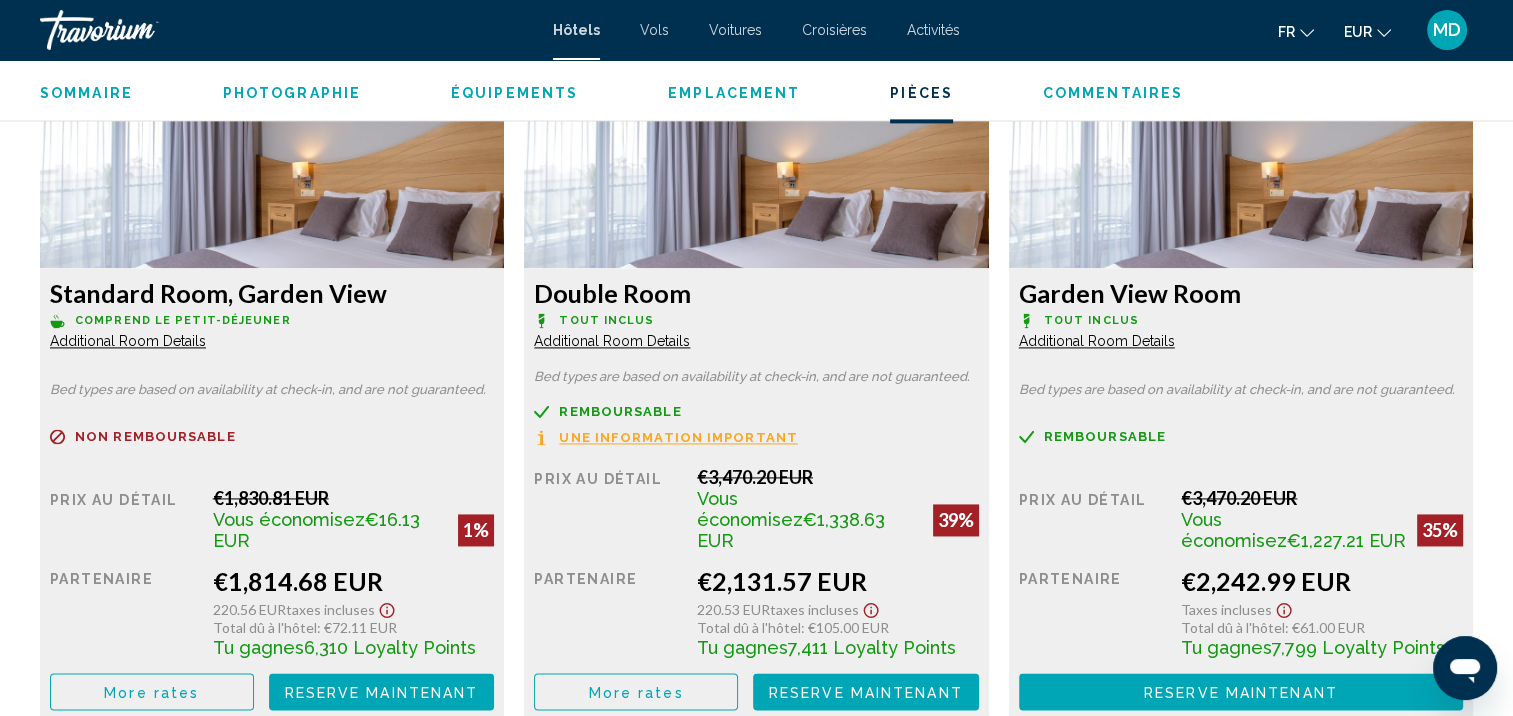 click on "More rates" at bounding box center [152, 691] 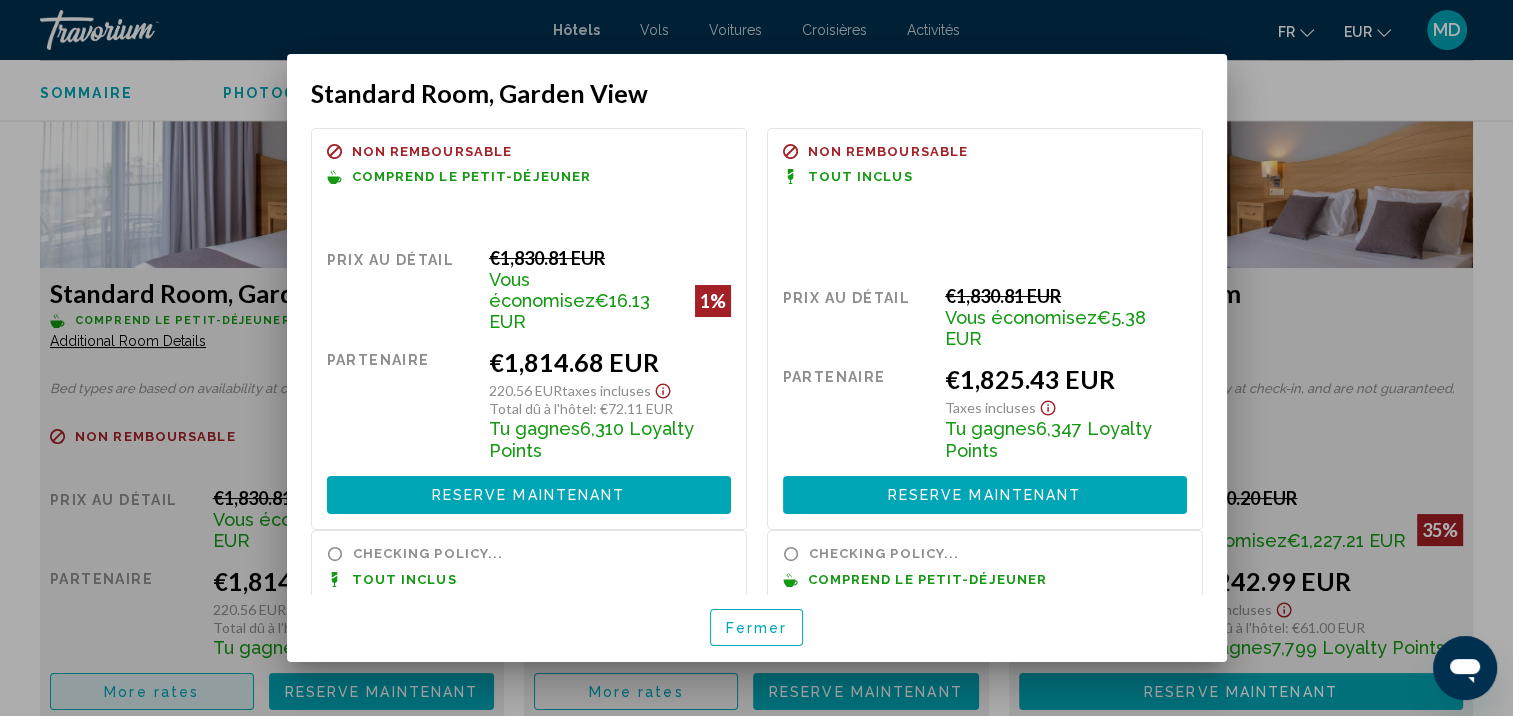 scroll, scrollTop: 0, scrollLeft: 0, axis: both 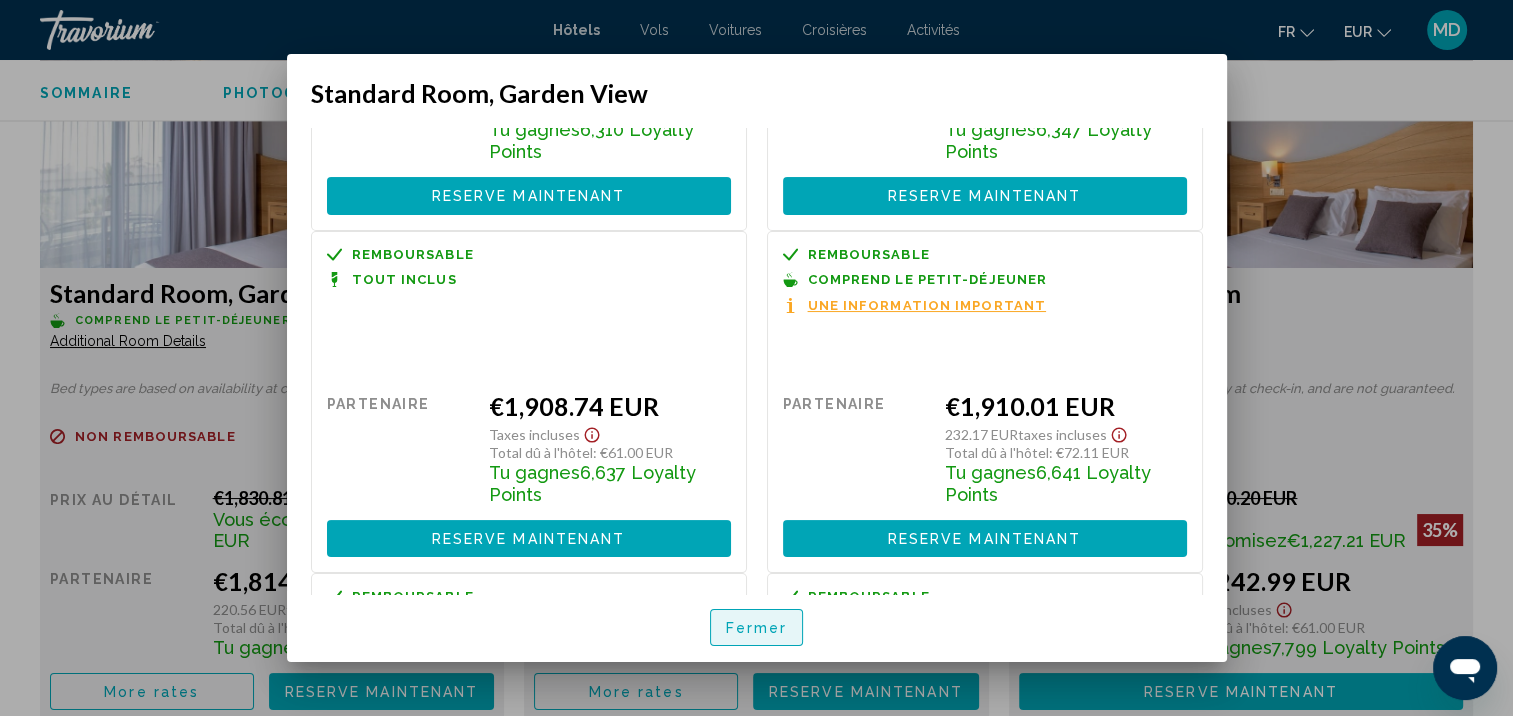 click on "Fermer" at bounding box center (757, 628) 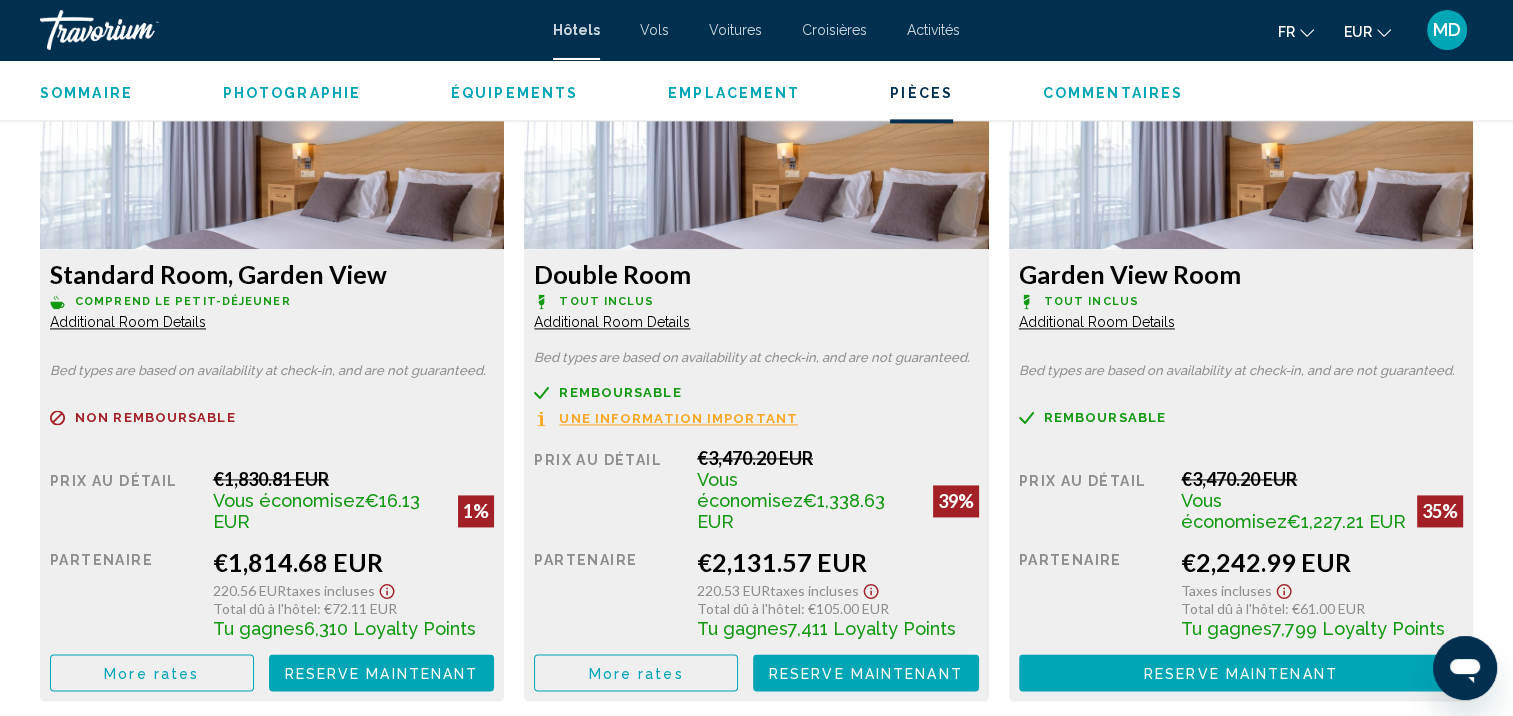scroll, scrollTop: 2797, scrollLeft: 0, axis: vertical 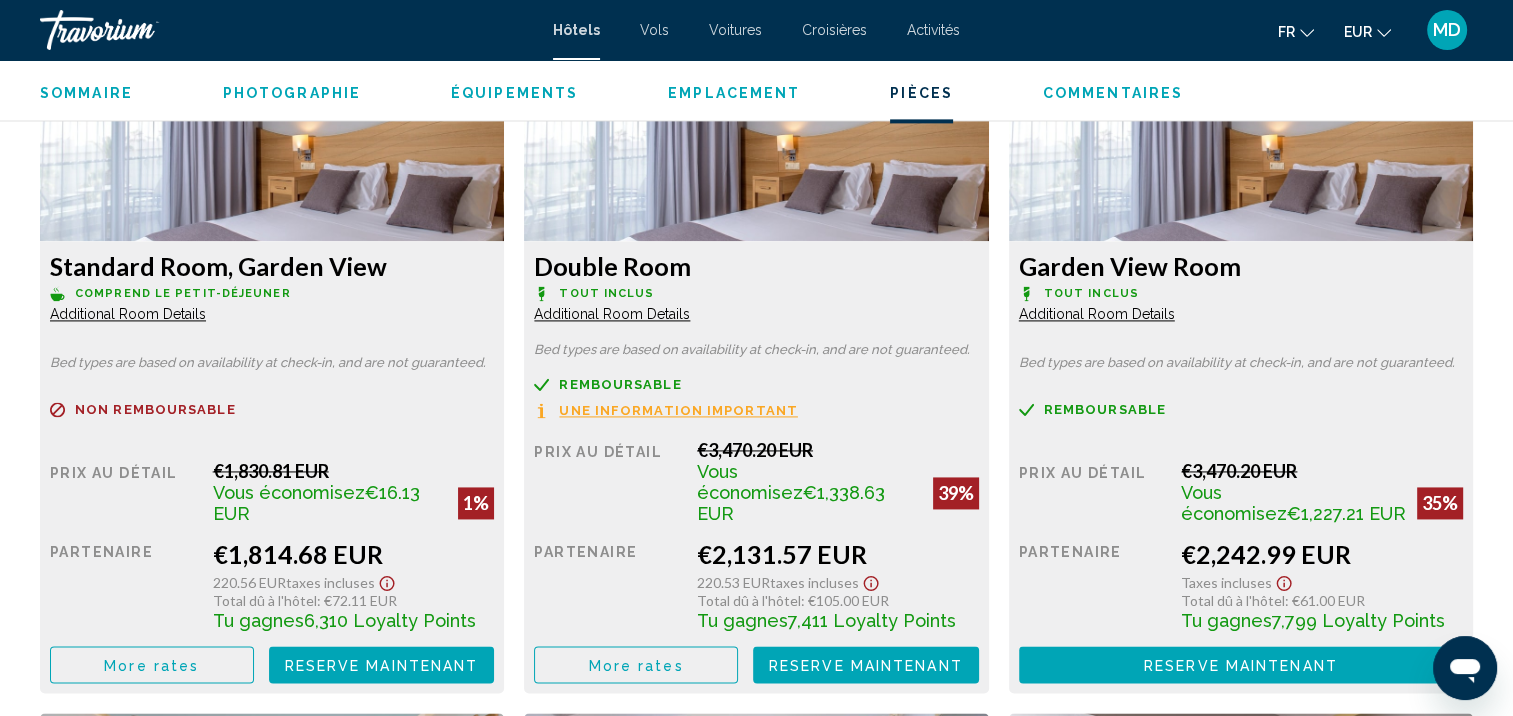 click on "More rates" at bounding box center [151, 665] 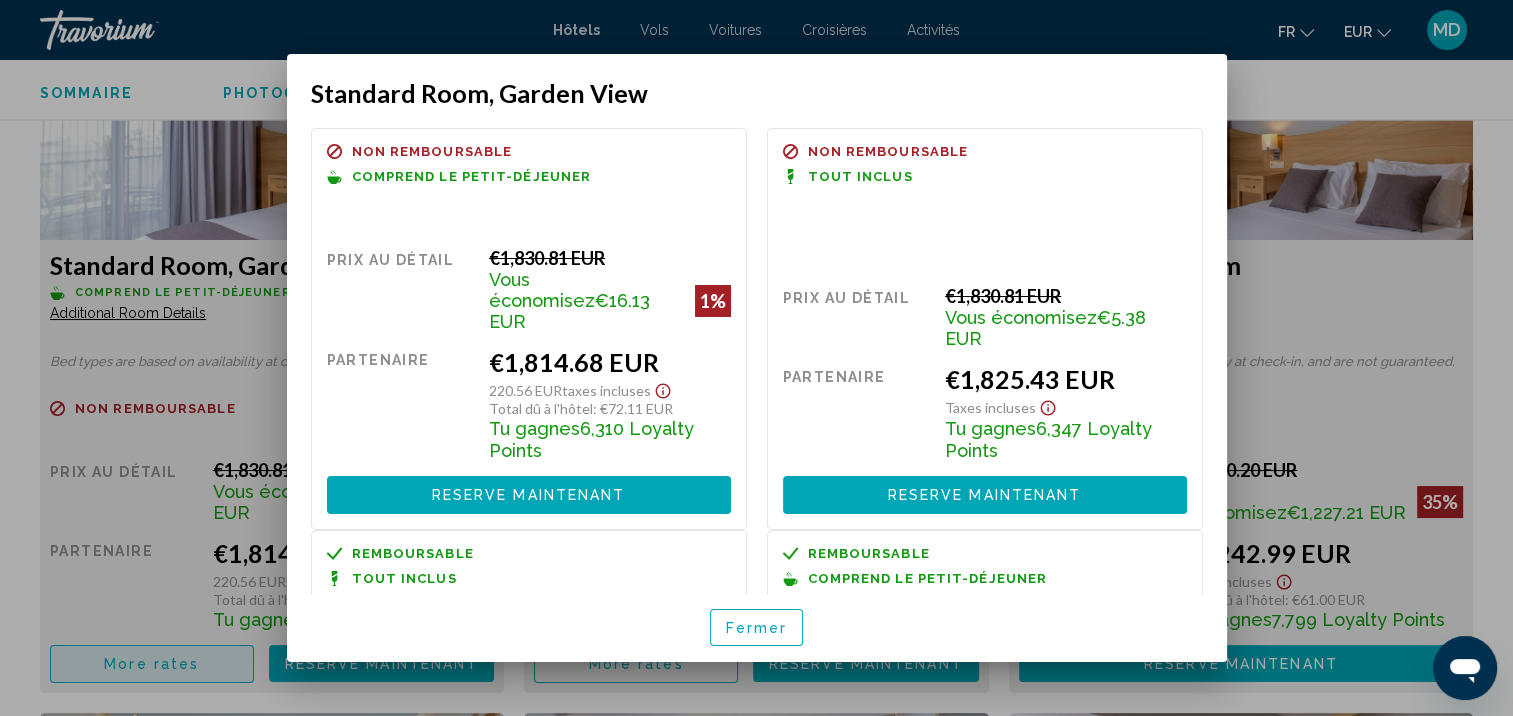 scroll, scrollTop: 0, scrollLeft: 0, axis: both 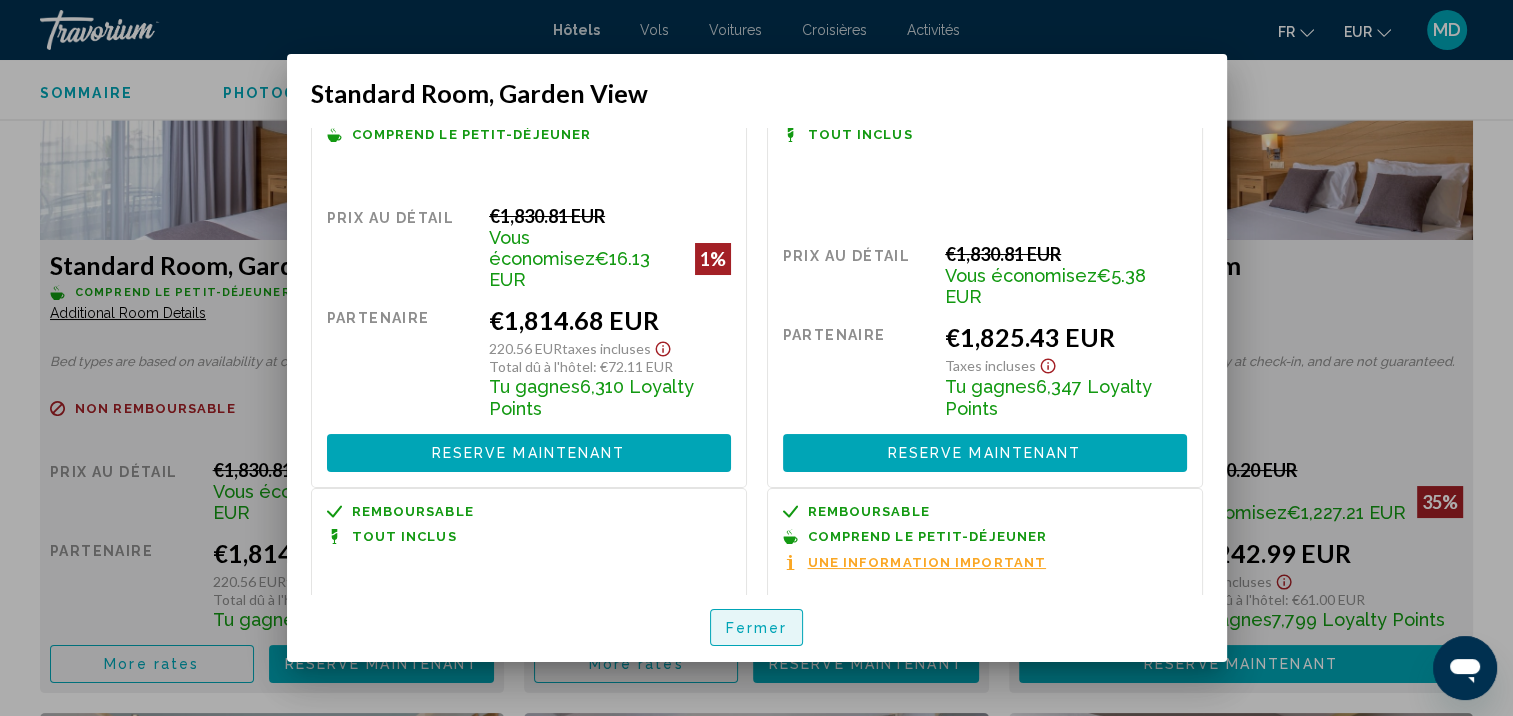 click on "Fermer" at bounding box center (757, 628) 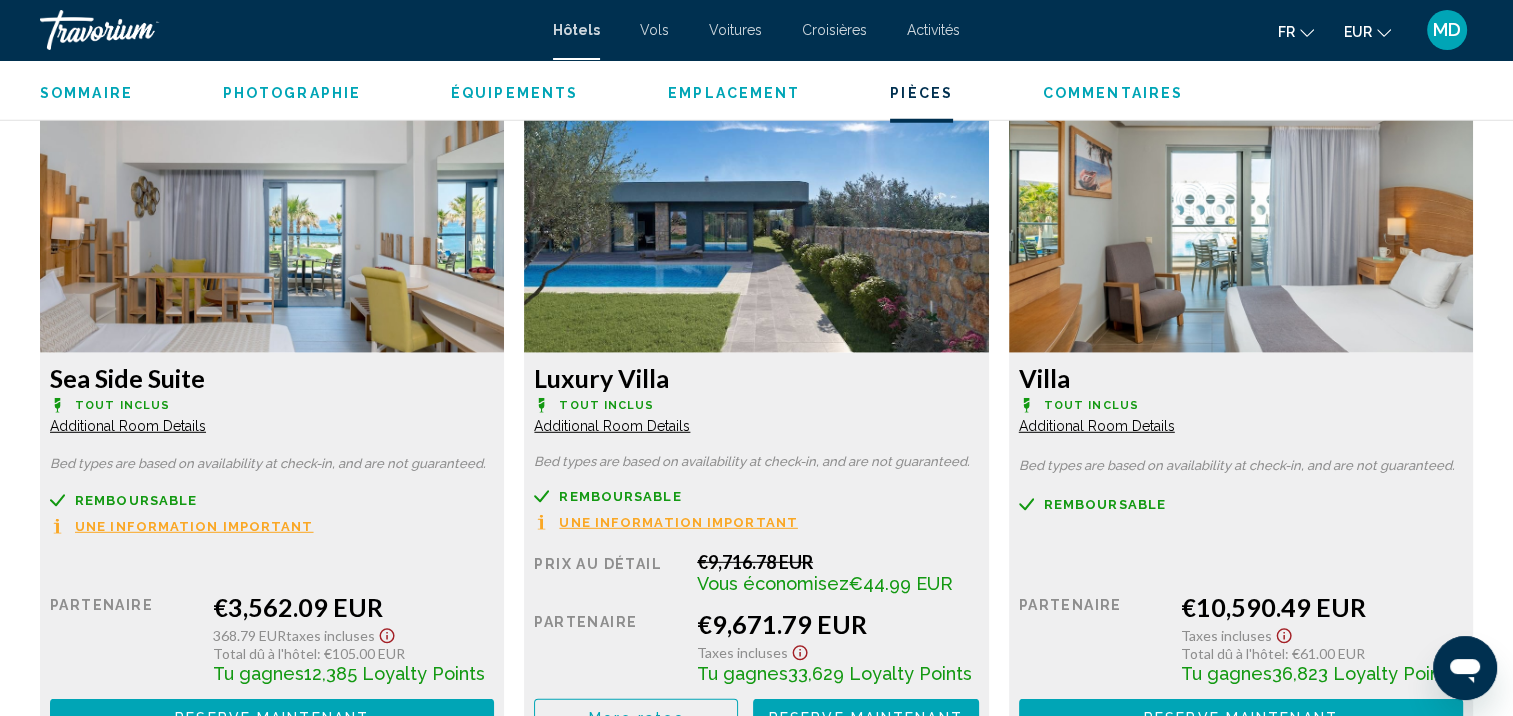 scroll, scrollTop: 5548, scrollLeft: 0, axis: vertical 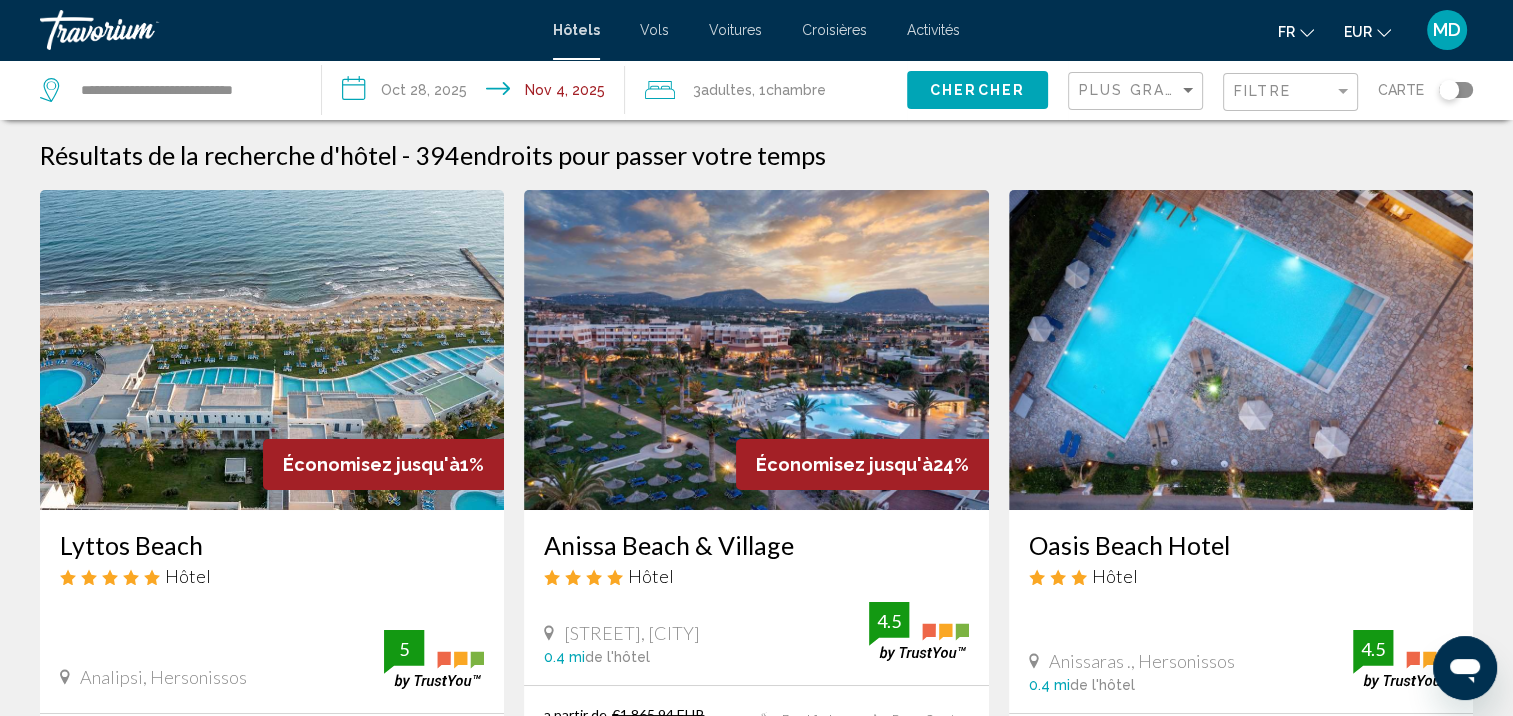 click on "**********" 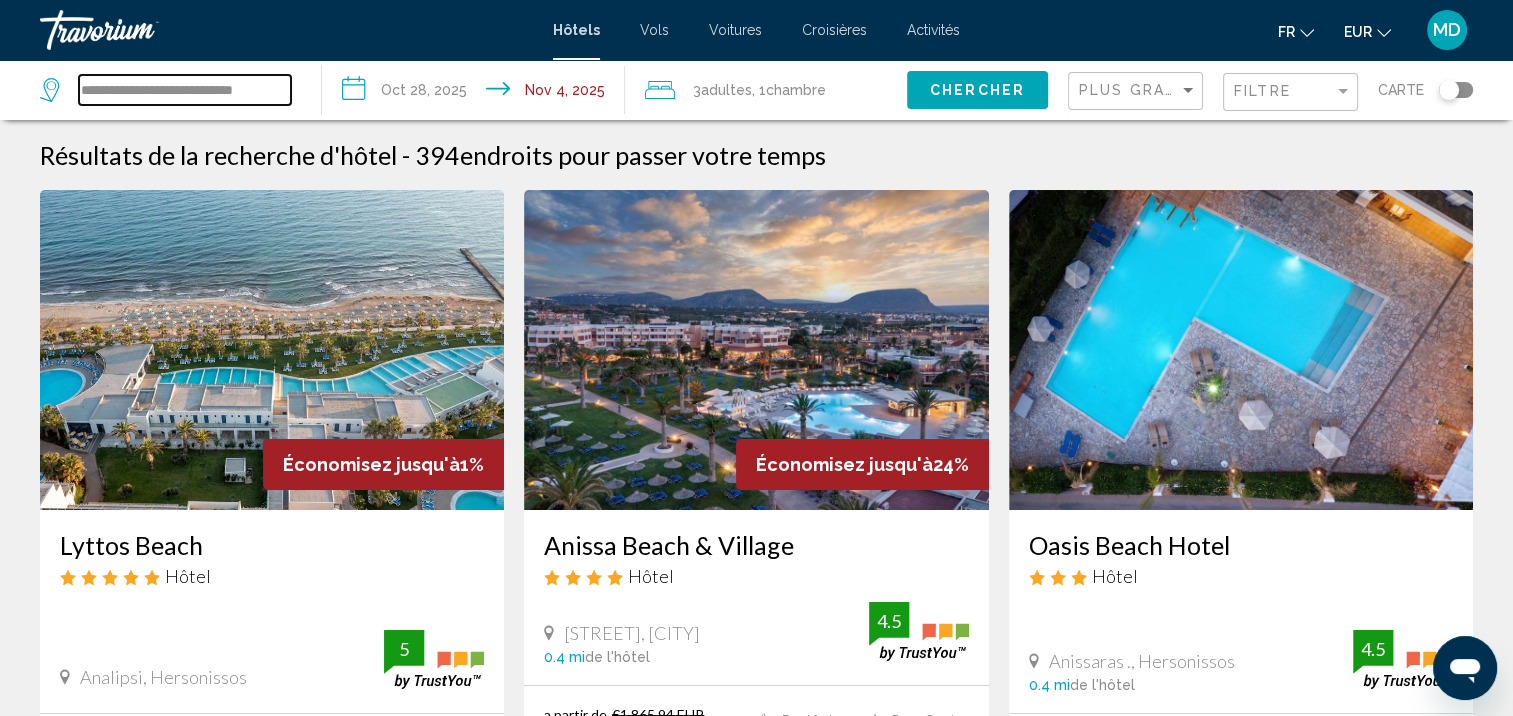 click on "**********" at bounding box center (185, 90) 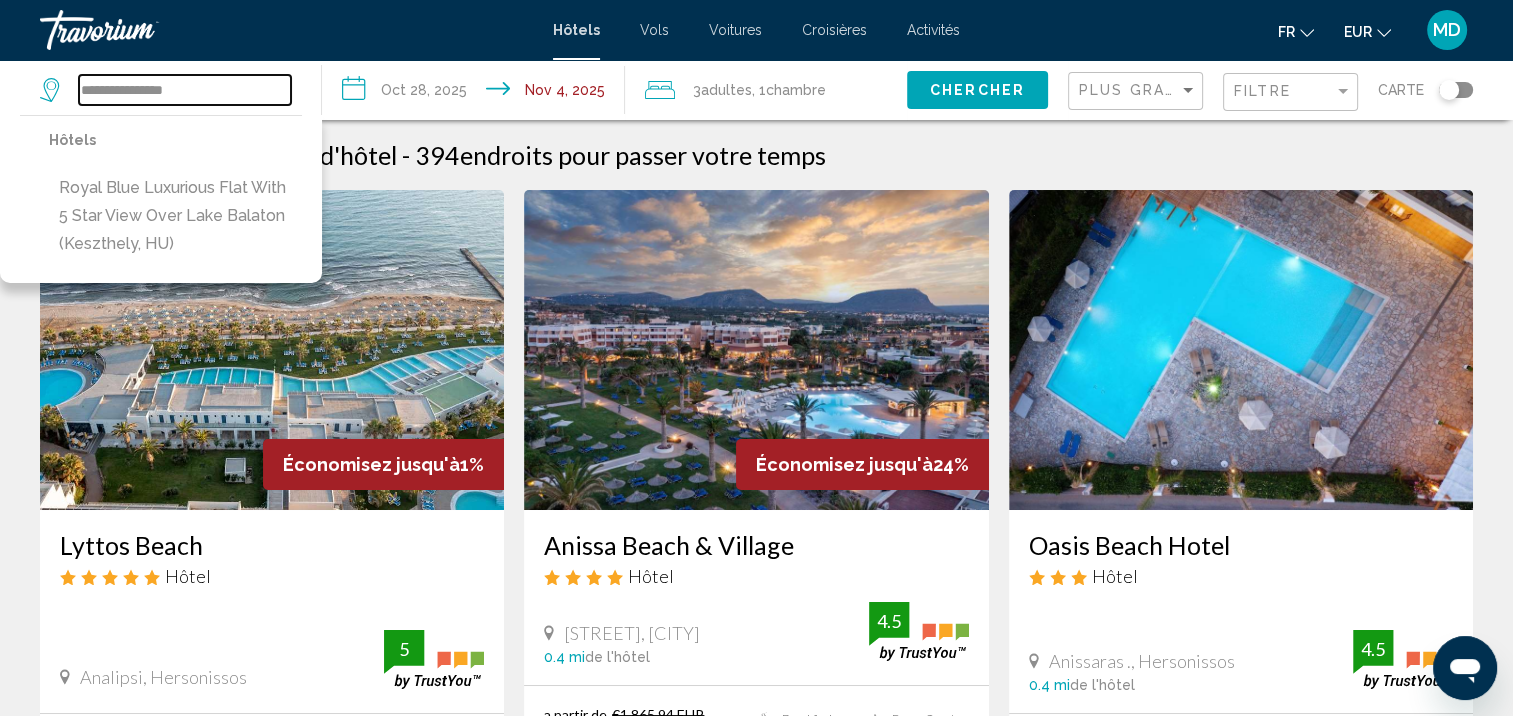 click on "**********" at bounding box center [185, 90] 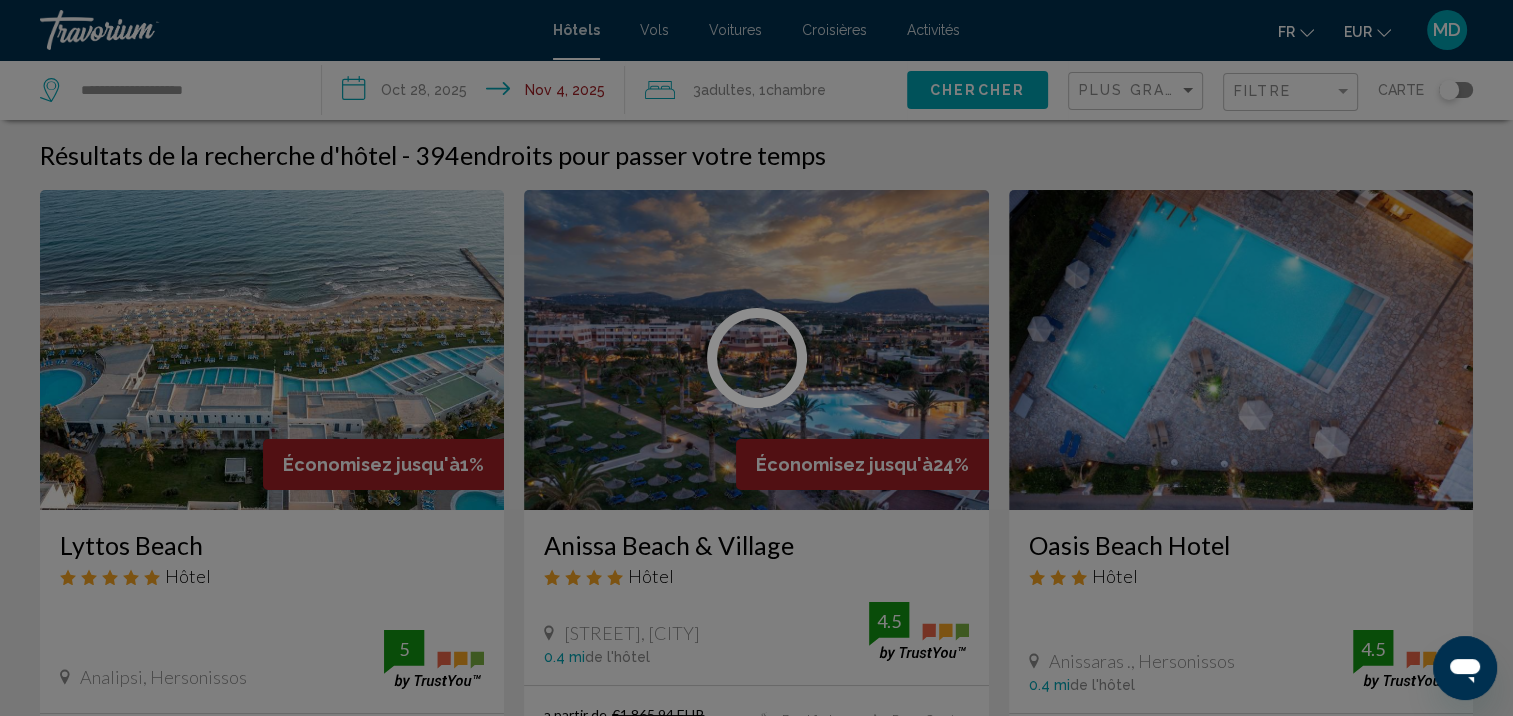 click on "**********" at bounding box center (756, 358) 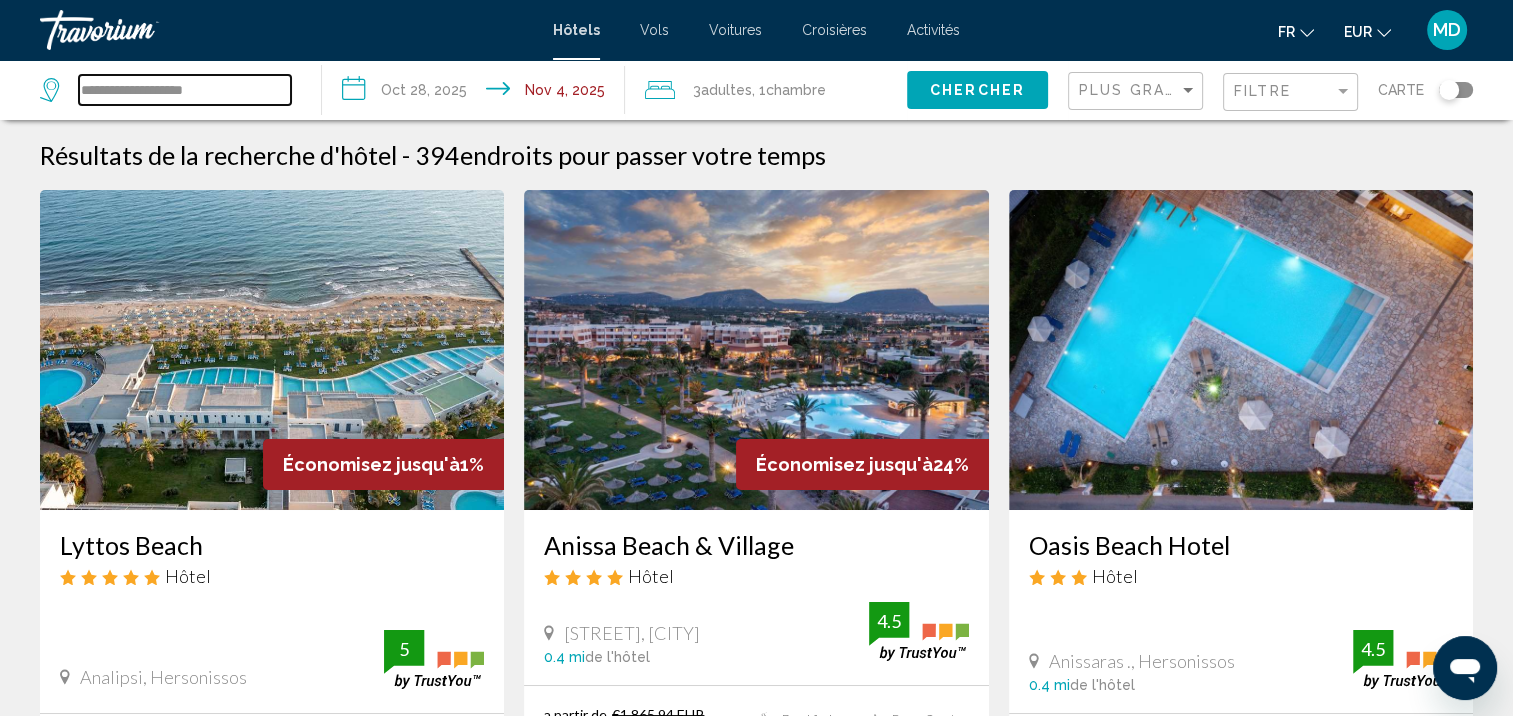 click on "**********" at bounding box center [185, 90] 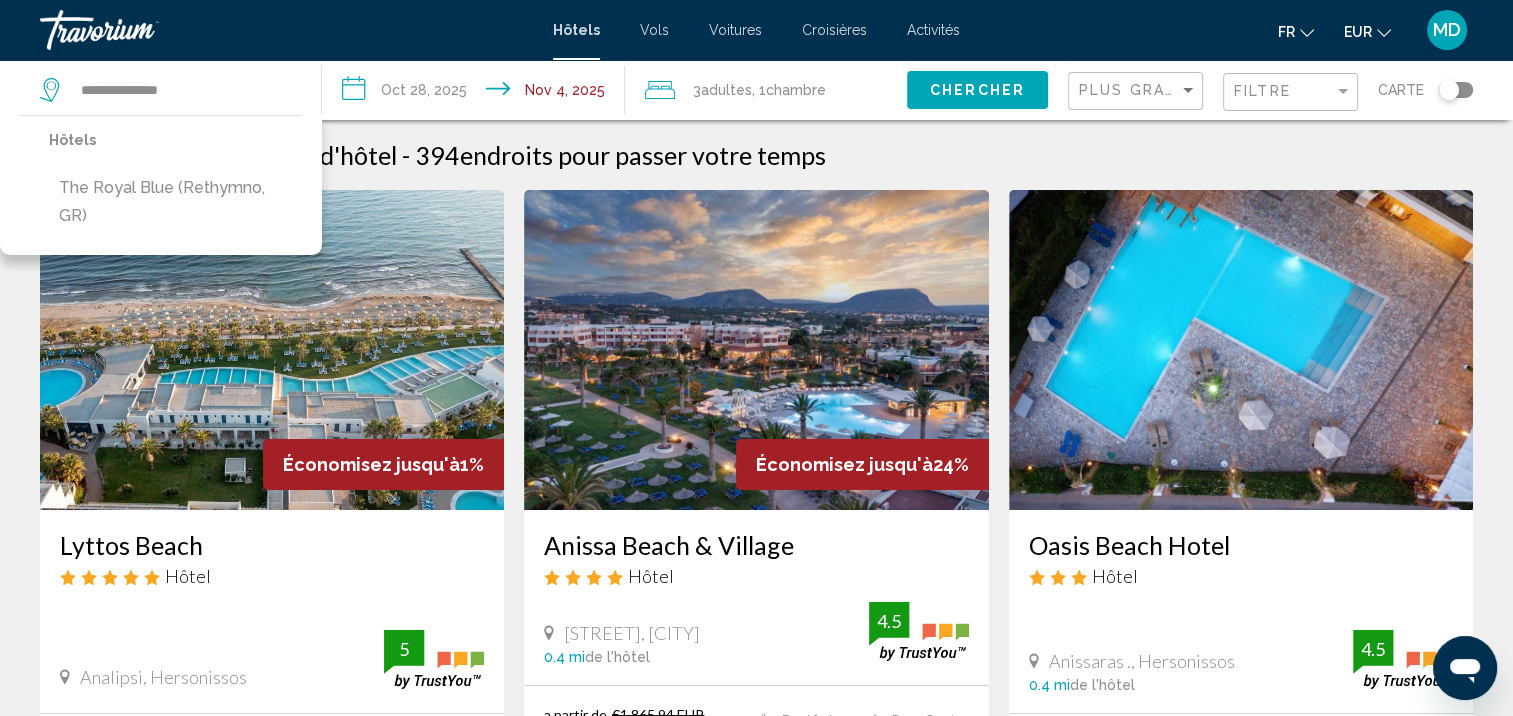 click on "The Royal Blue (Rethymno, GR)" at bounding box center (175, 202) 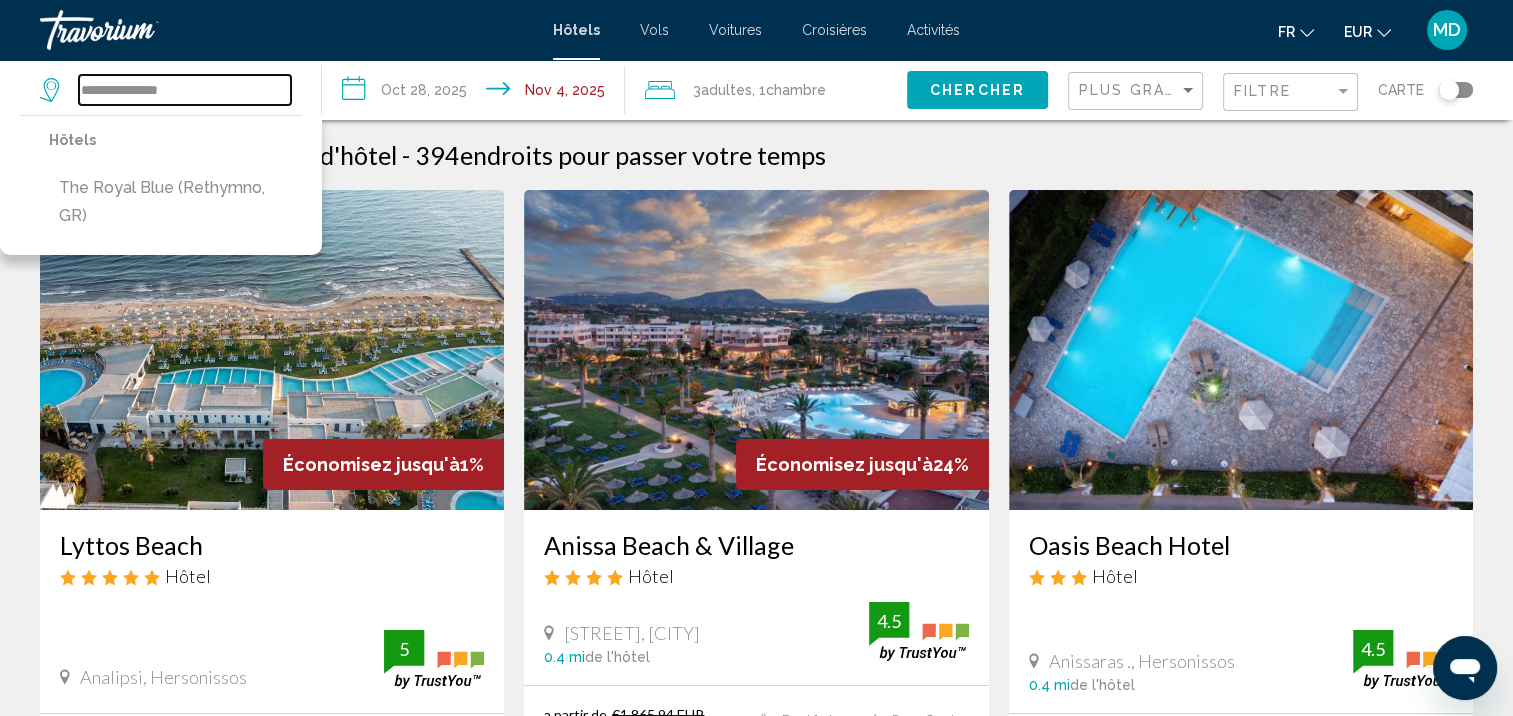 type on "**********" 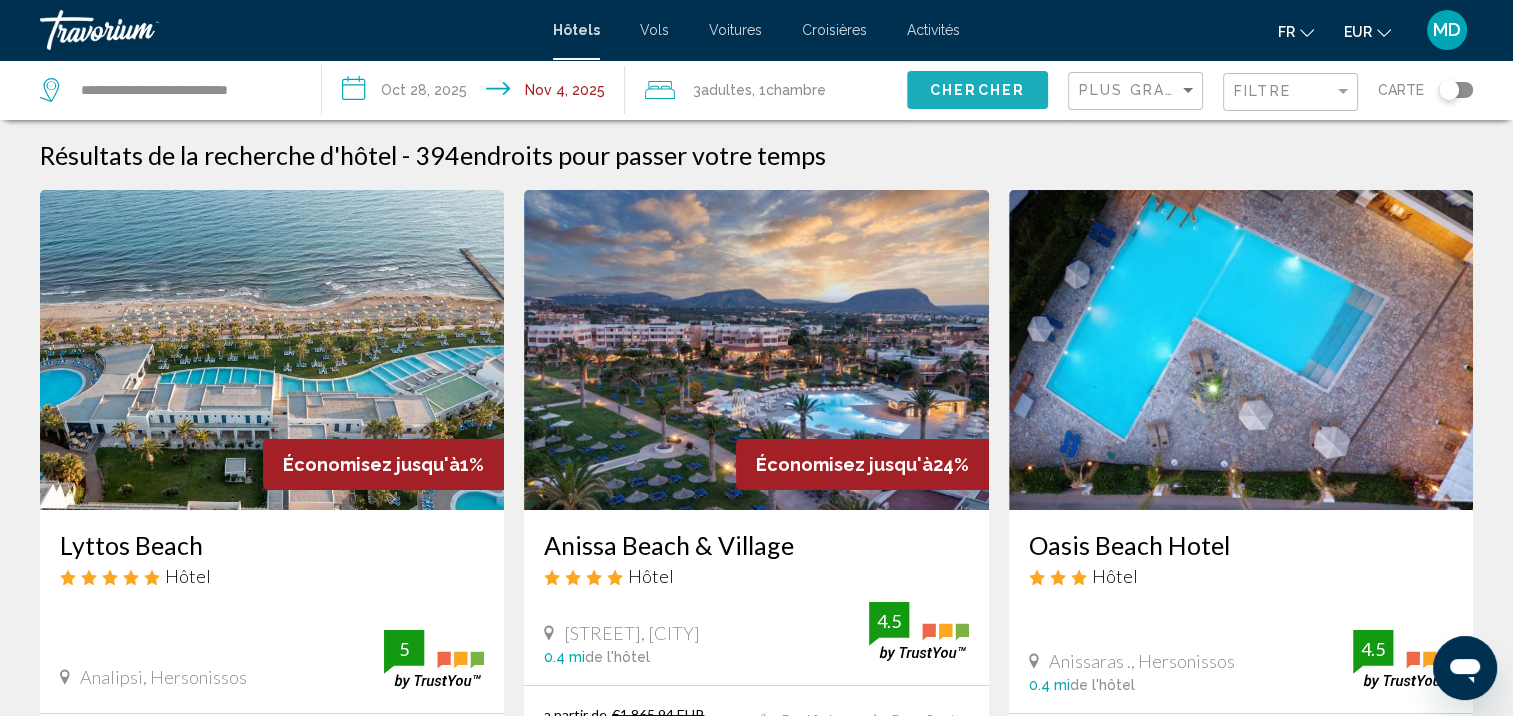 click on "Chercher" 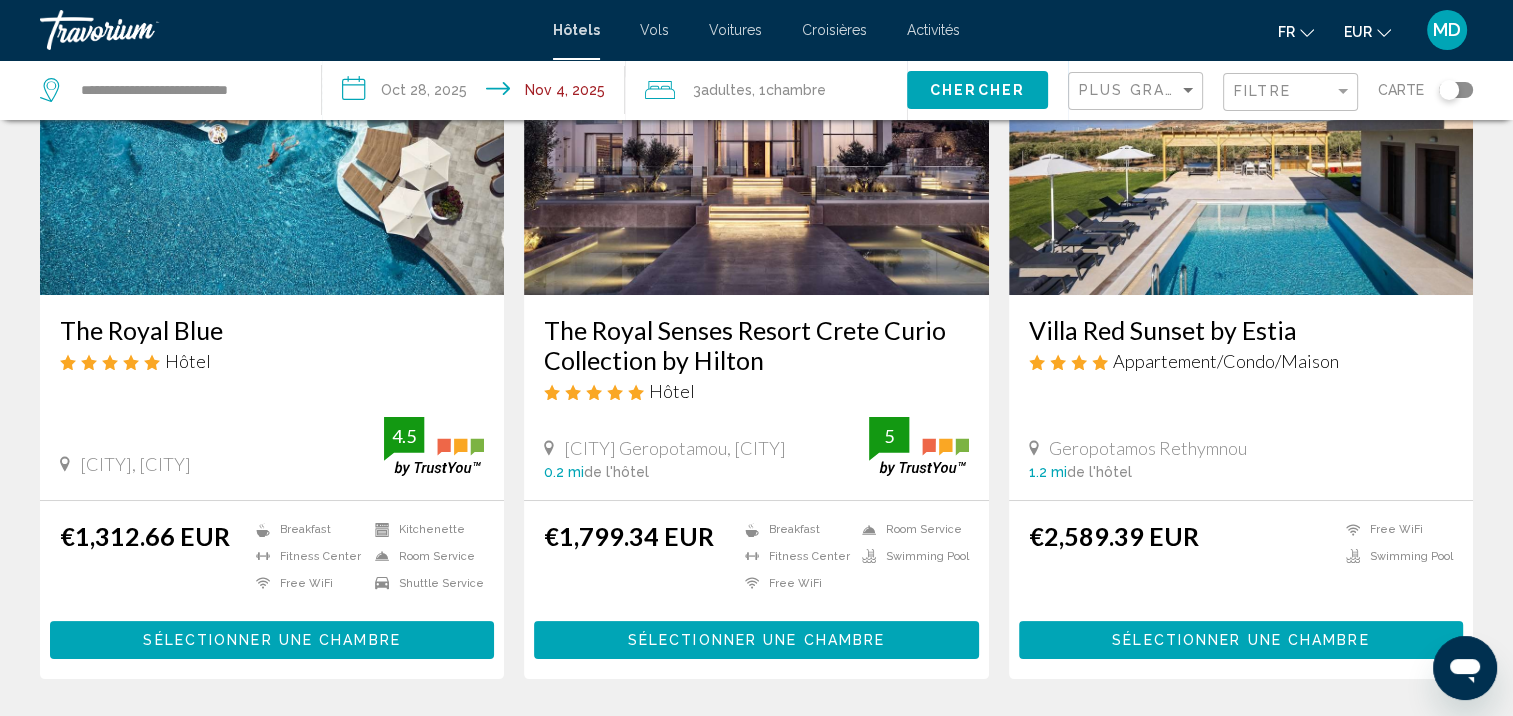 scroll, scrollTop: 216, scrollLeft: 0, axis: vertical 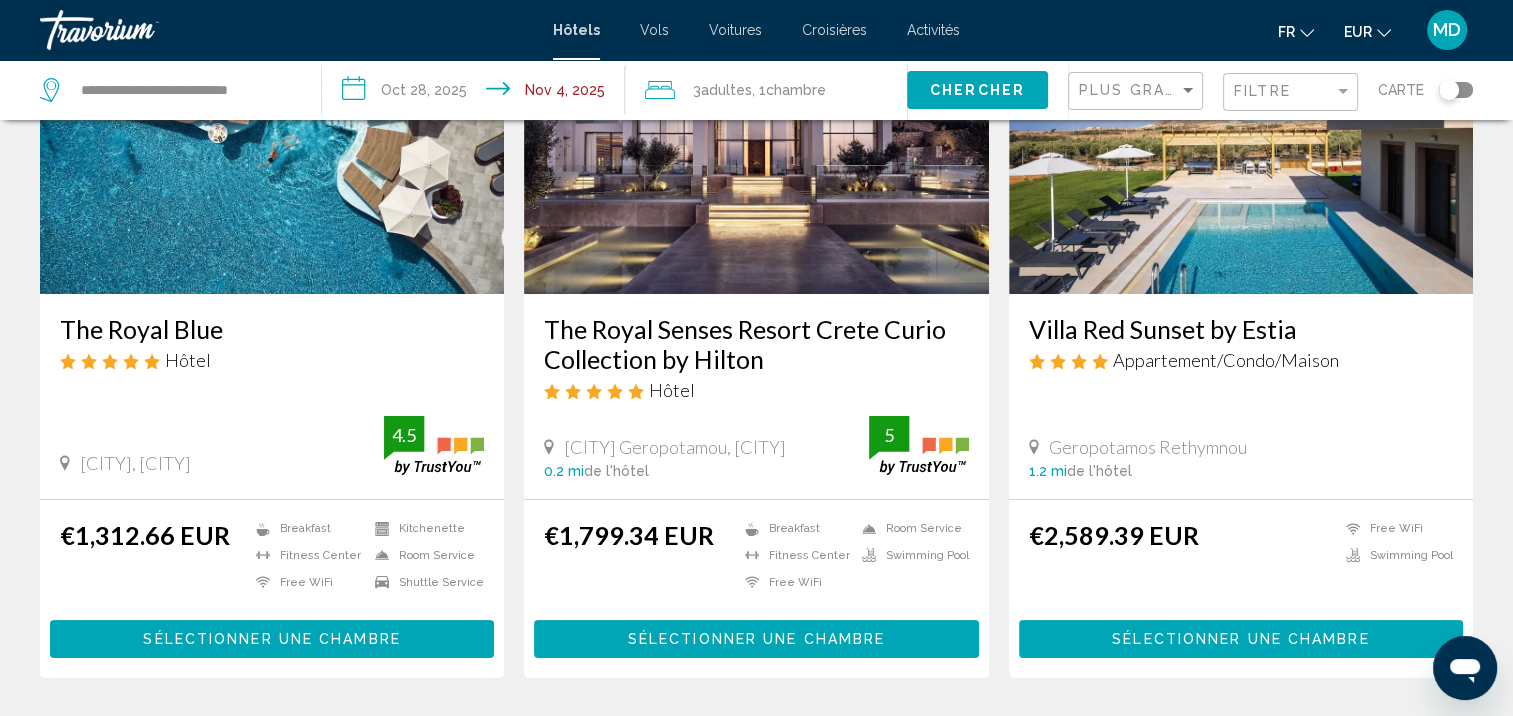 click on "Sélectionner une chambre" at bounding box center [271, 640] 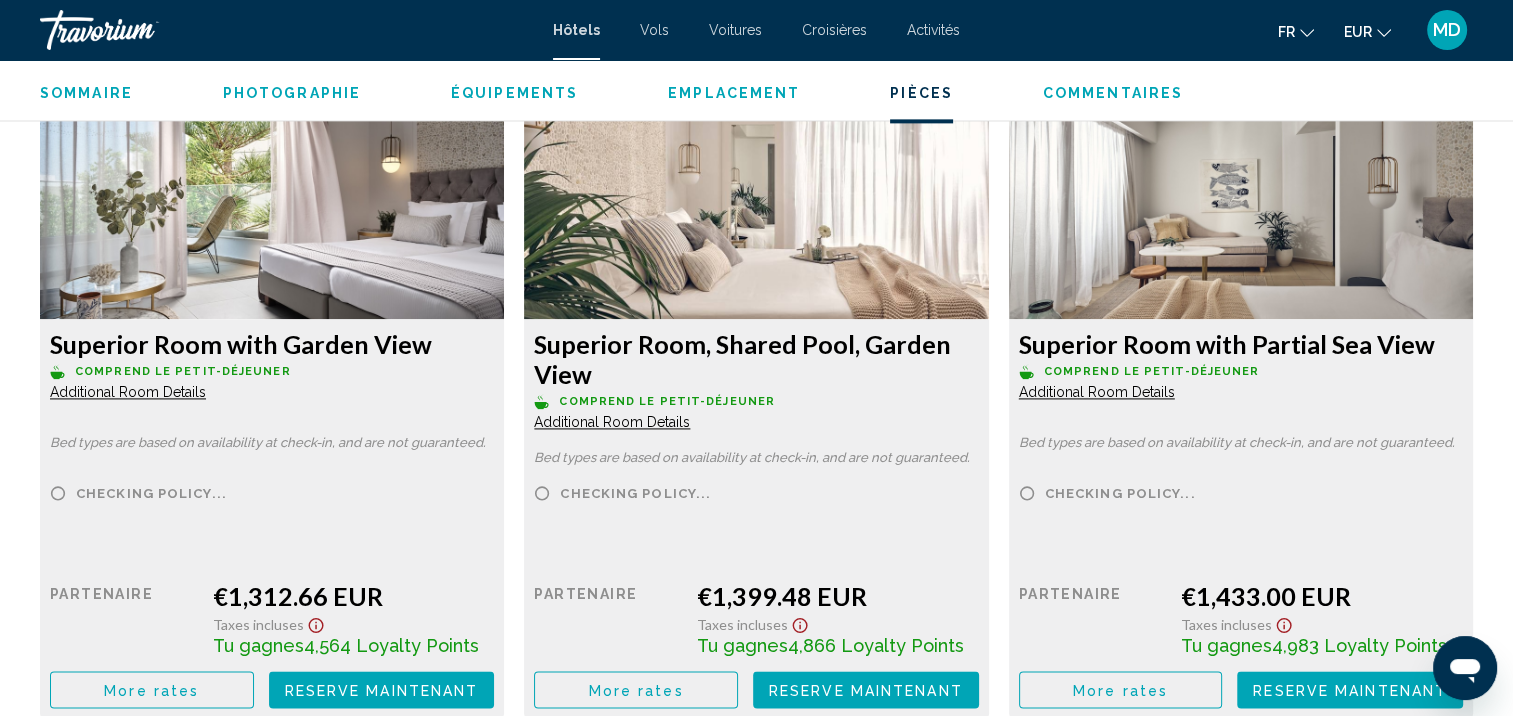 scroll, scrollTop: 2720, scrollLeft: 0, axis: vertical 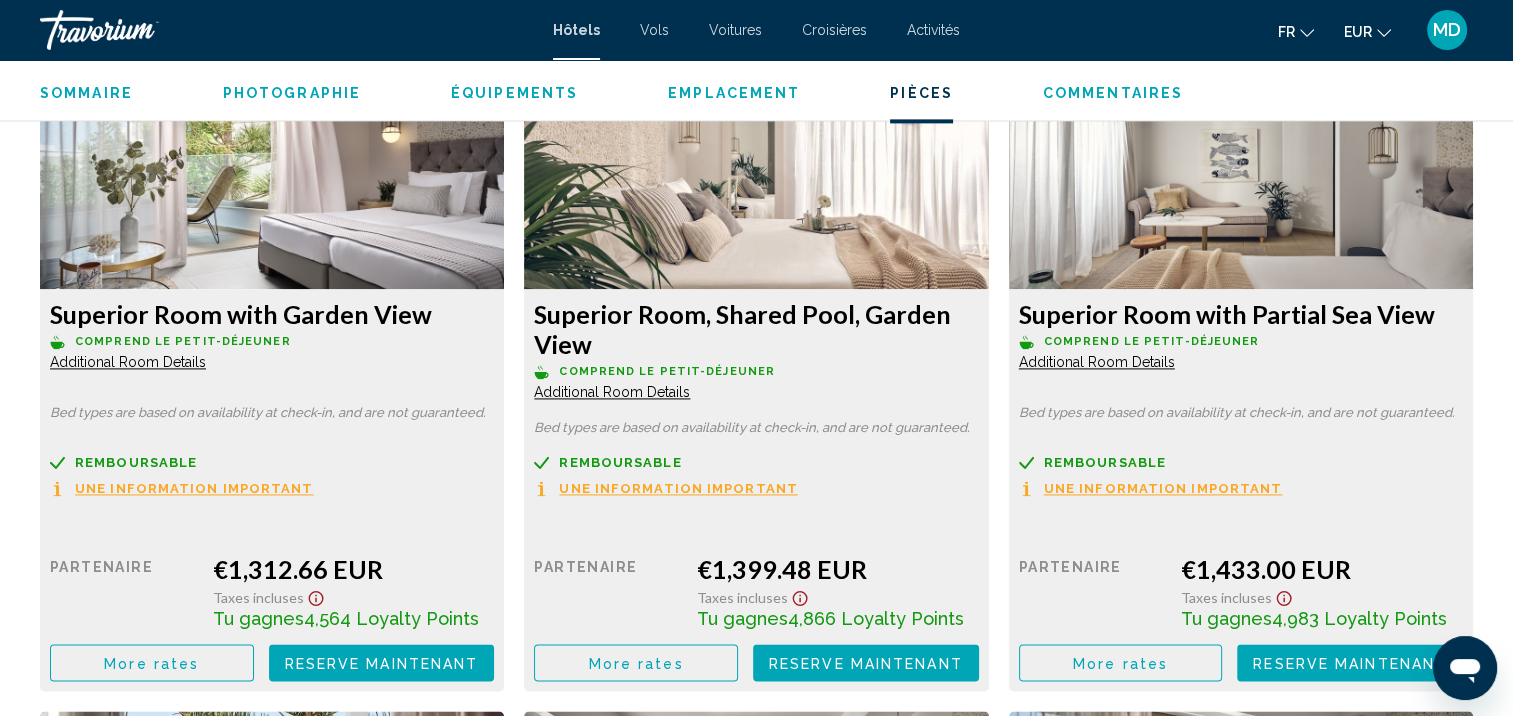 click on "More rates" at bounding box center (151, 663) 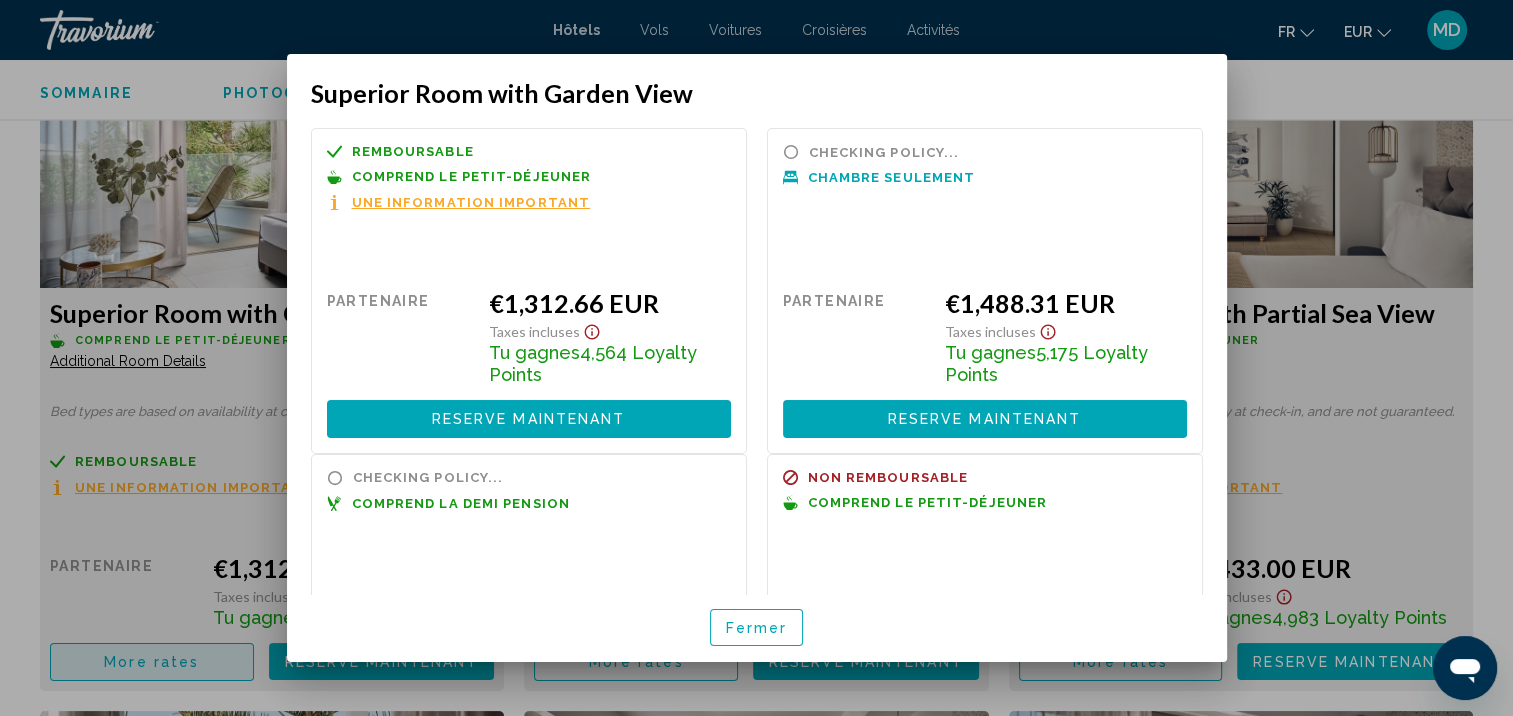 scroll, scrollTop: 0, scrollLeft: 0, axis: both 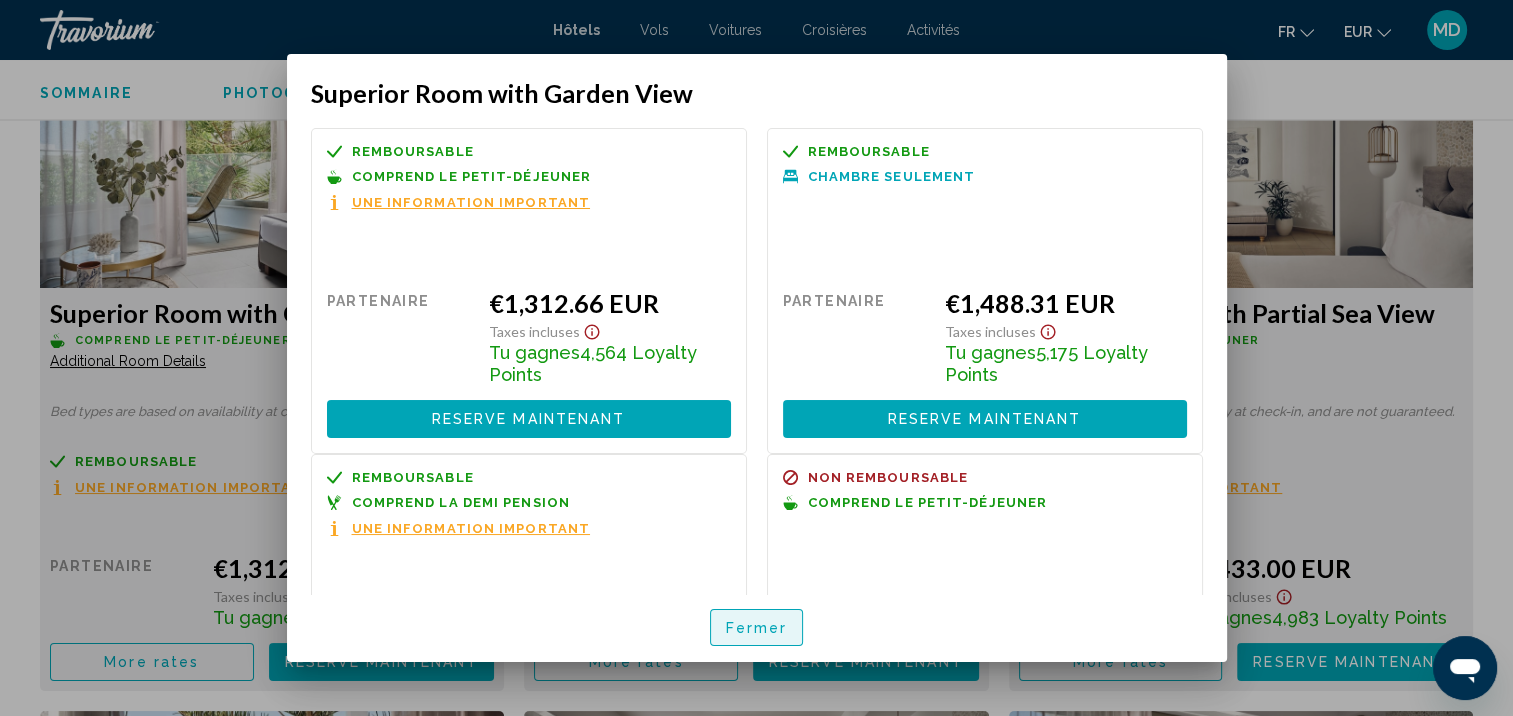click on "Fermer" at bounding box center (757, 628) 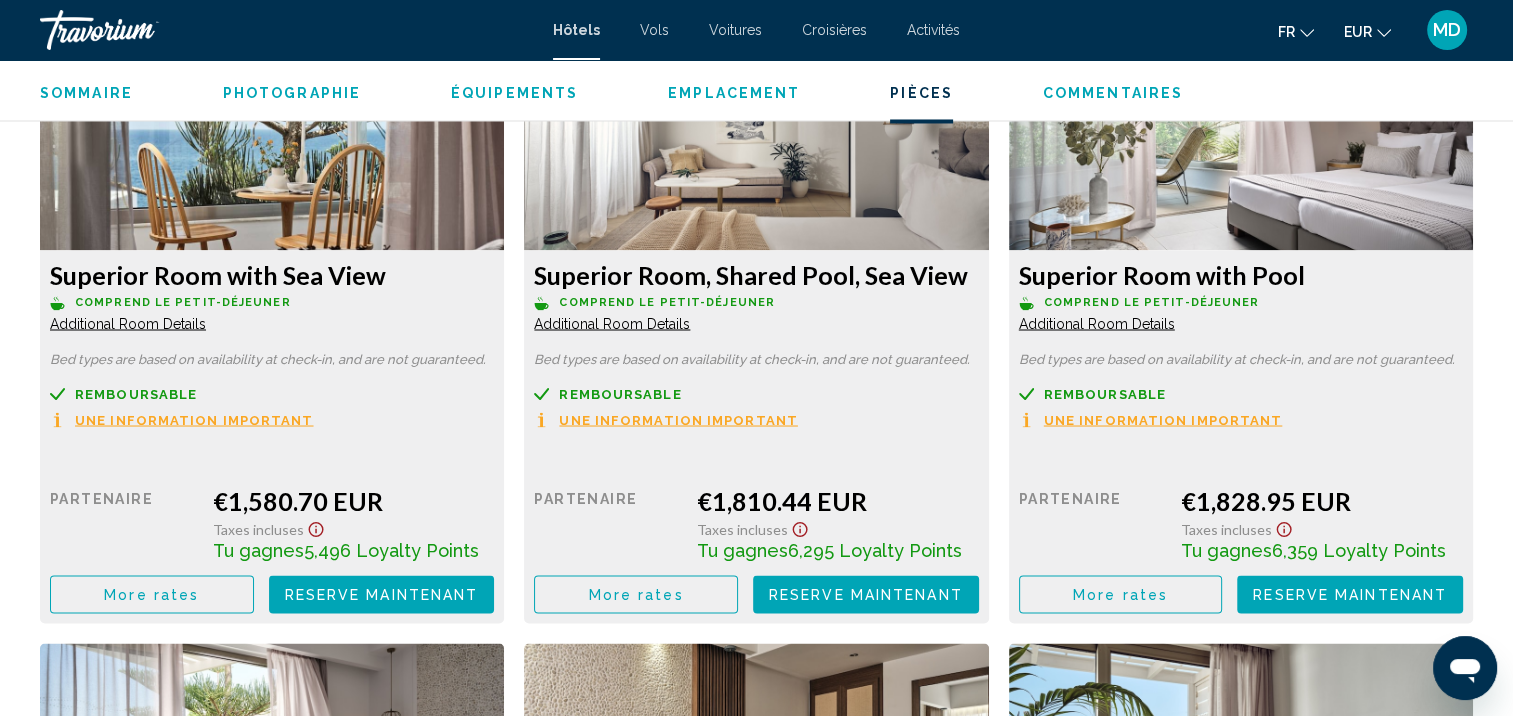 scroll, scrollTop: 3461, scrollLeft: 0, axis: vertical 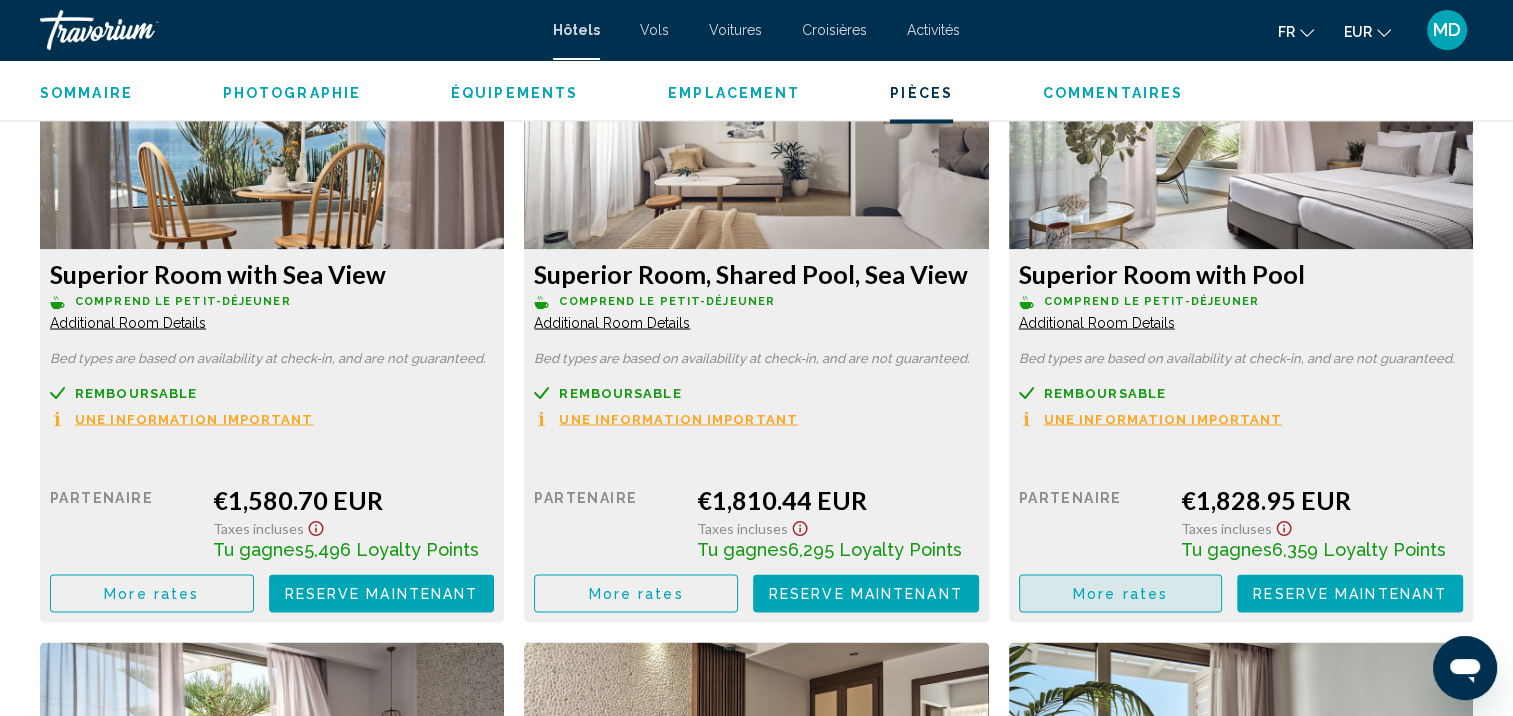 click on "More rates" at bounding box center [1120, 594] 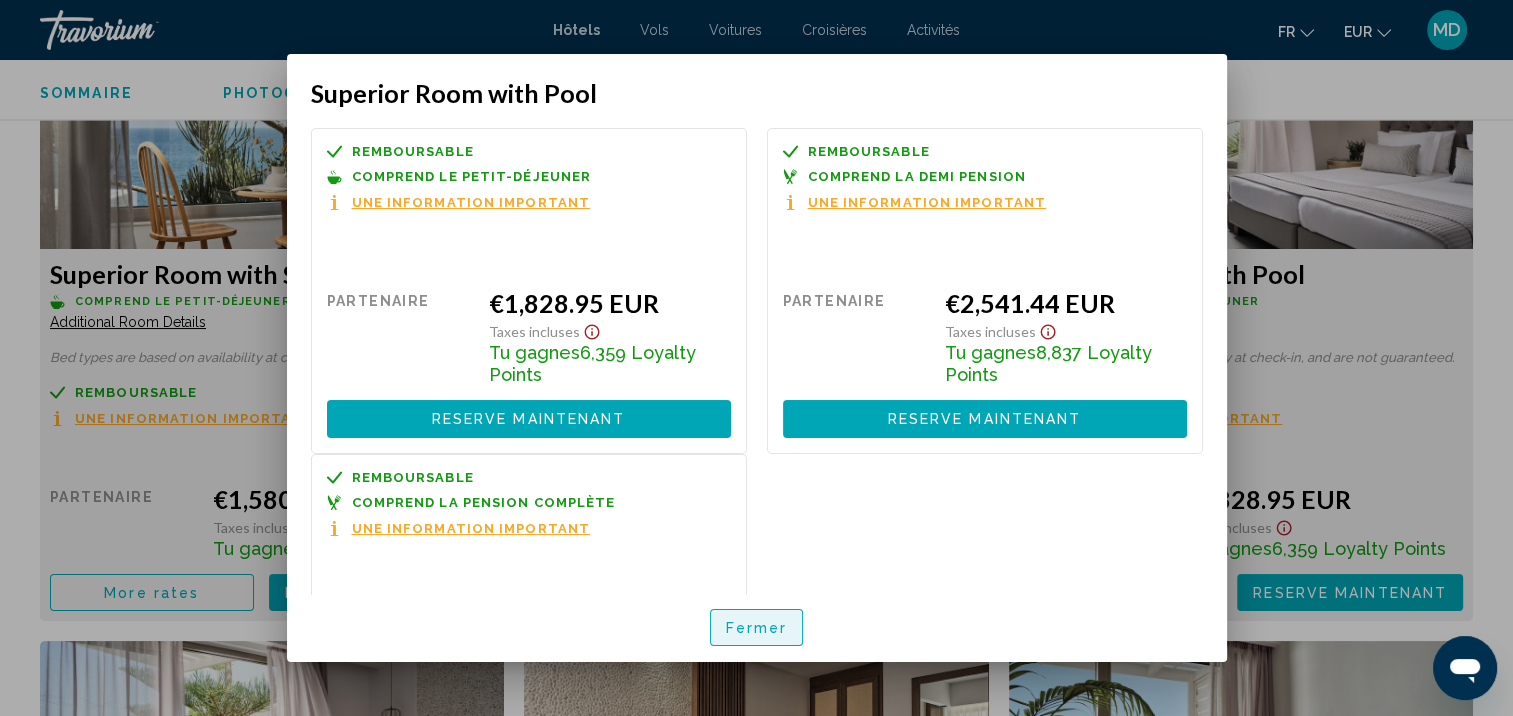 click on "Fermer" at bounding box center [757, 628] 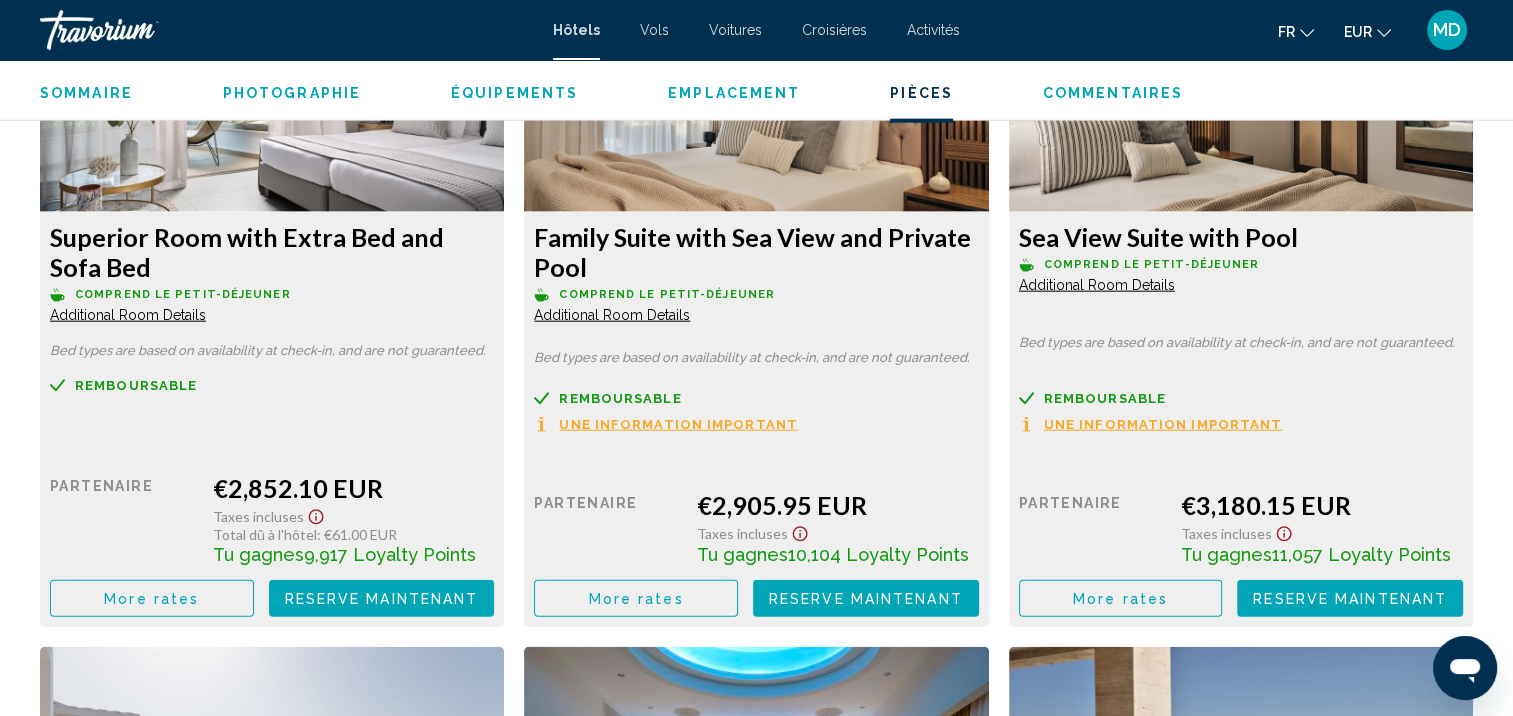 scroll, scrollTop: 4818, scrollLeft: 0, axis: vertical 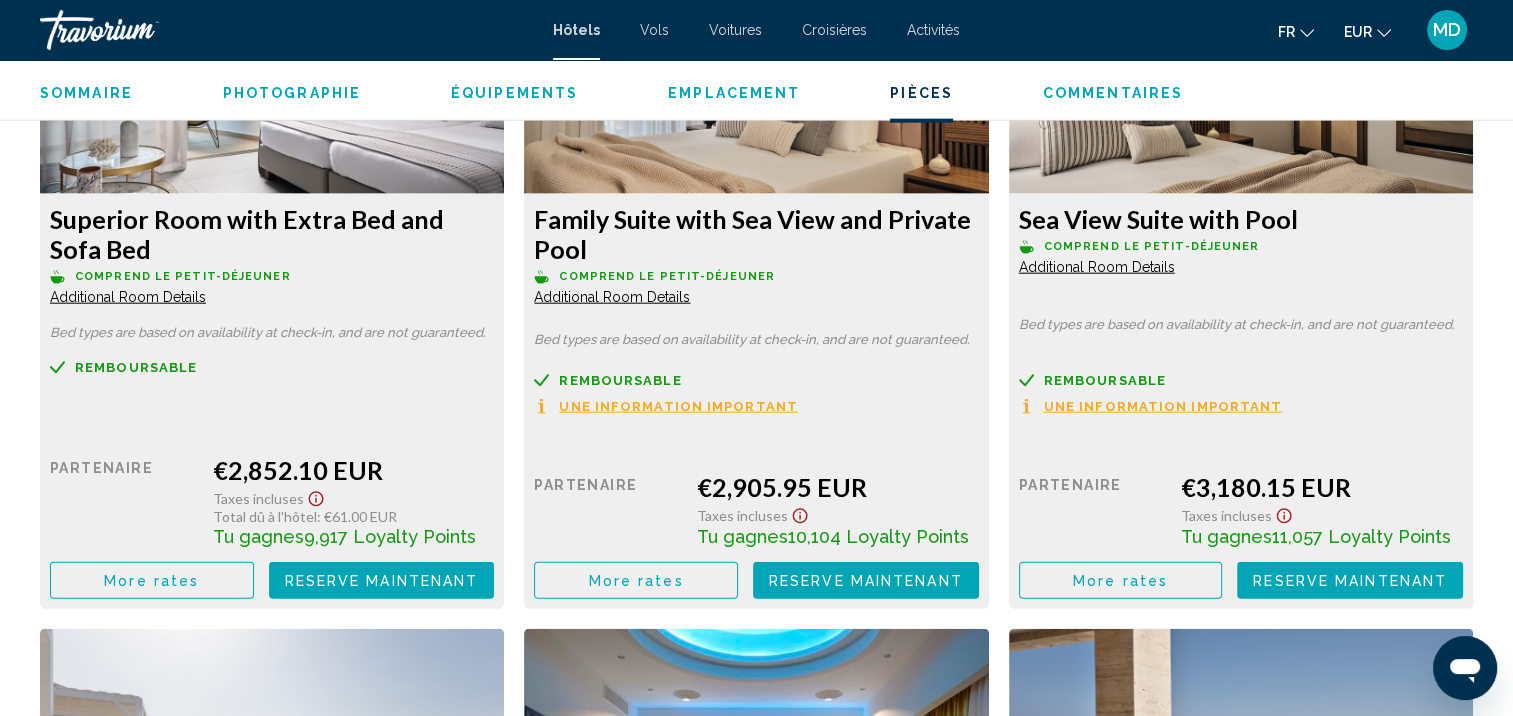 click on "More rates" at bounding box center [151, -1406] 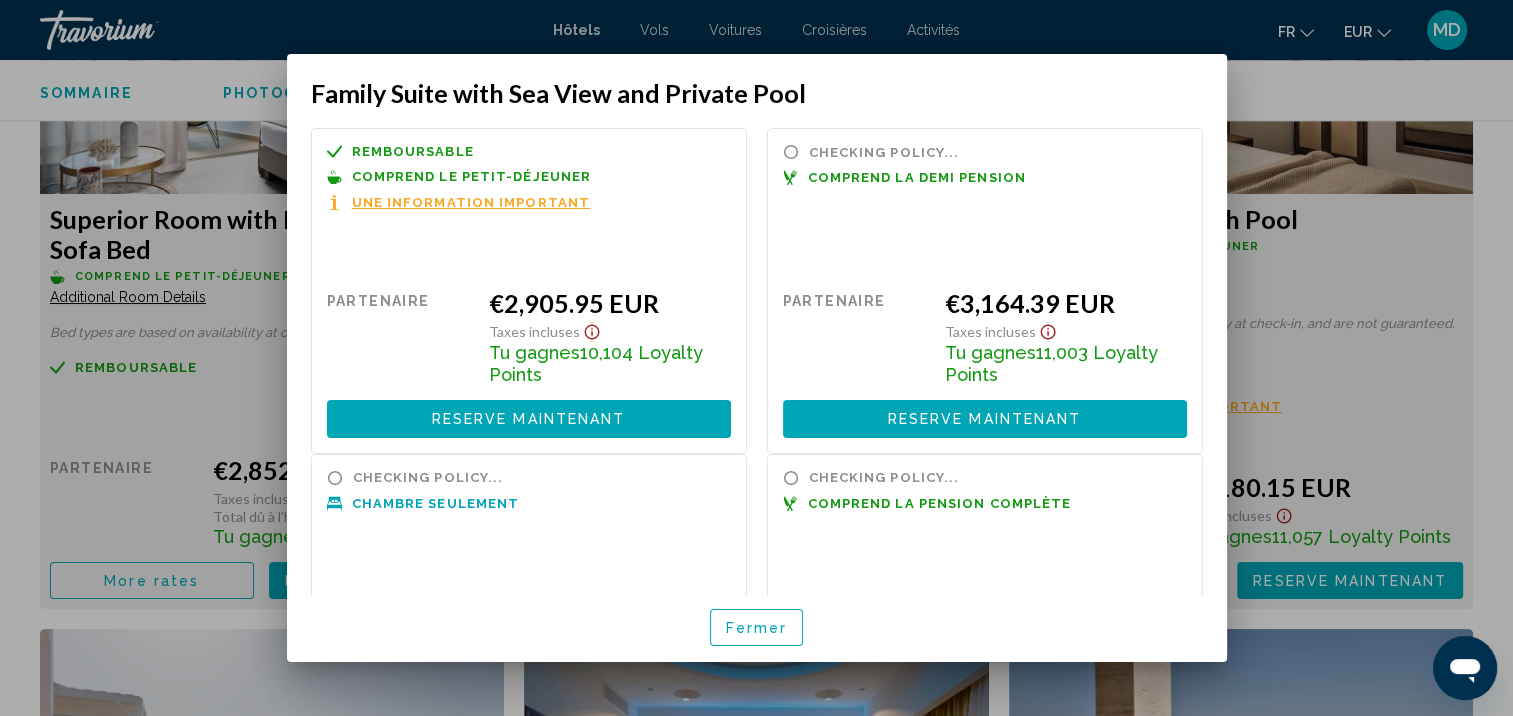 scroll, scrollTop: 0, scrollLeft: 0, axis: both 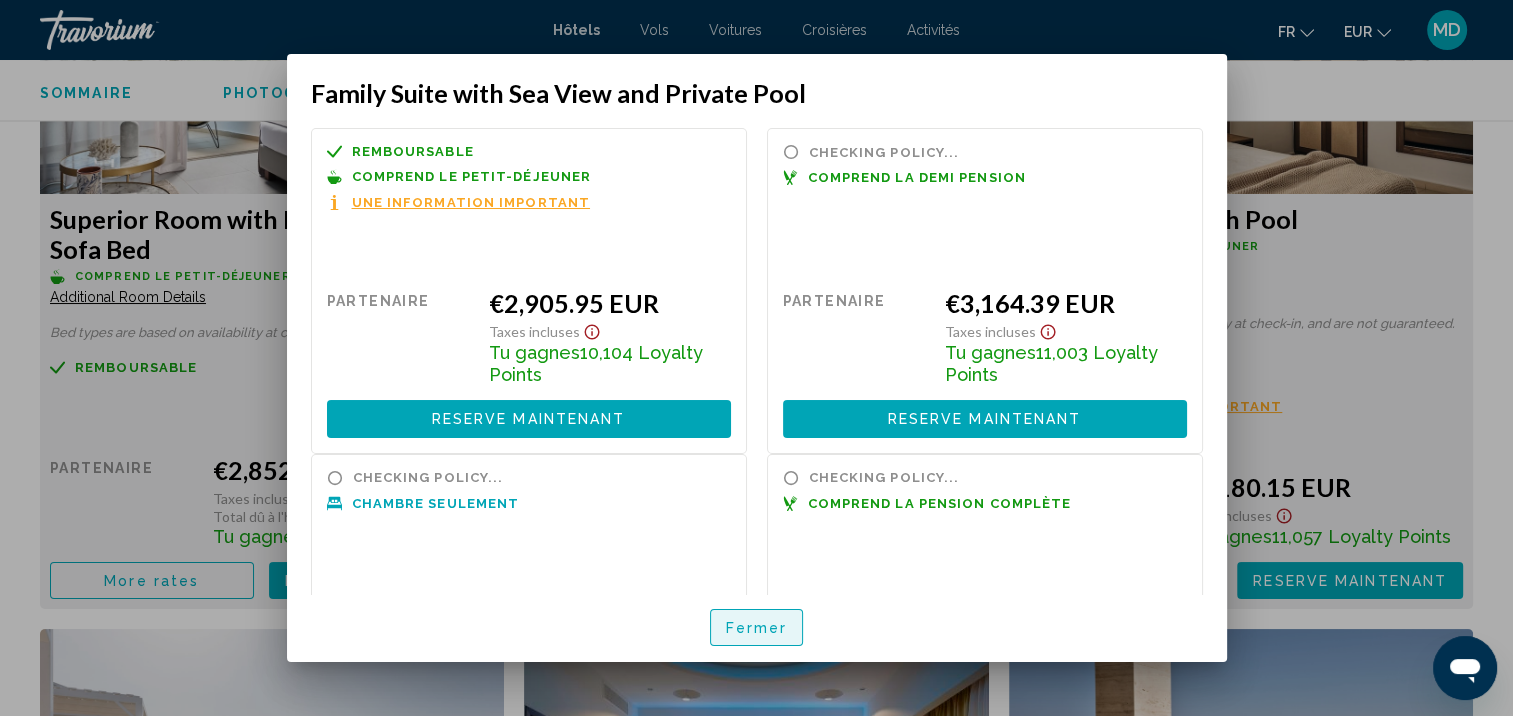 click on "Fermer" at bounding box center [757, 628] 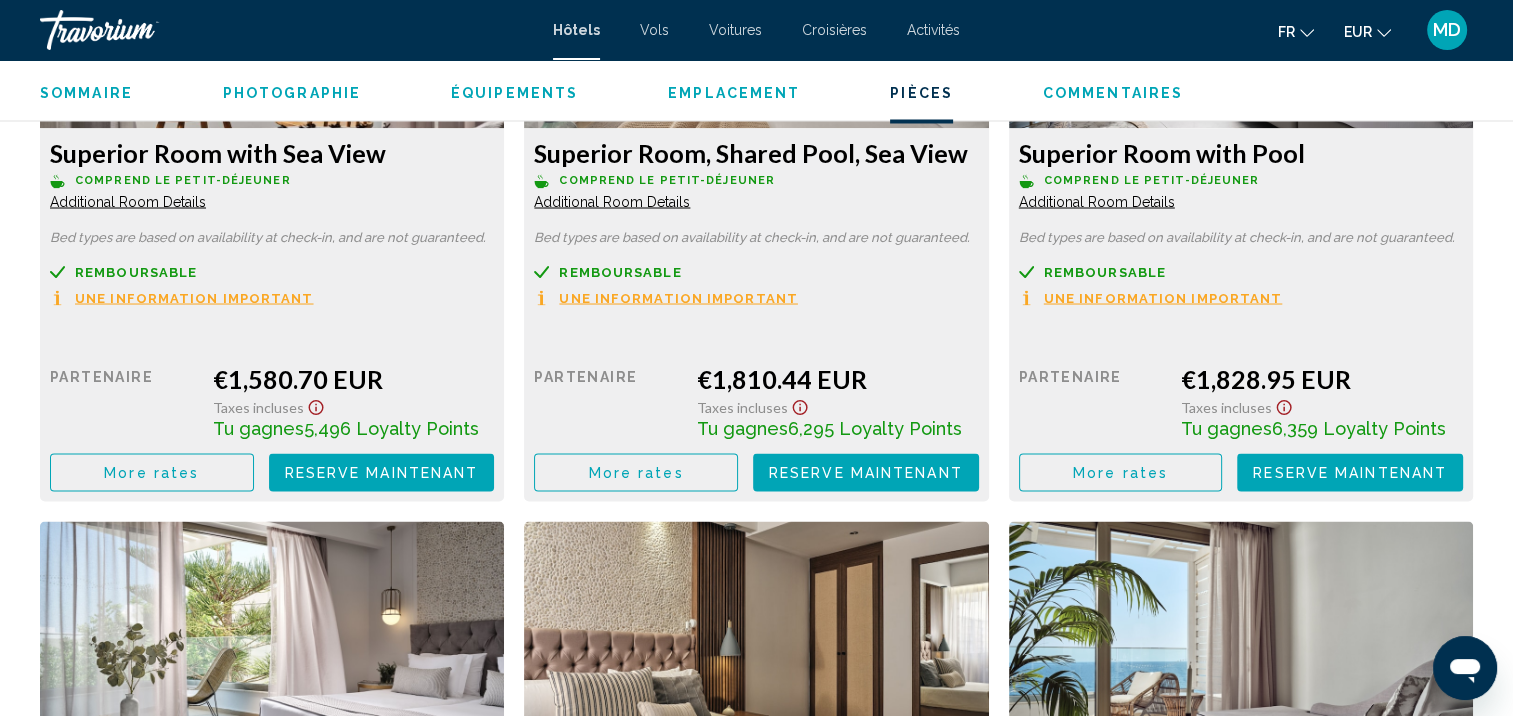 scroll, scrollTop: 3479, scrollLeft: 0, axis: vertical 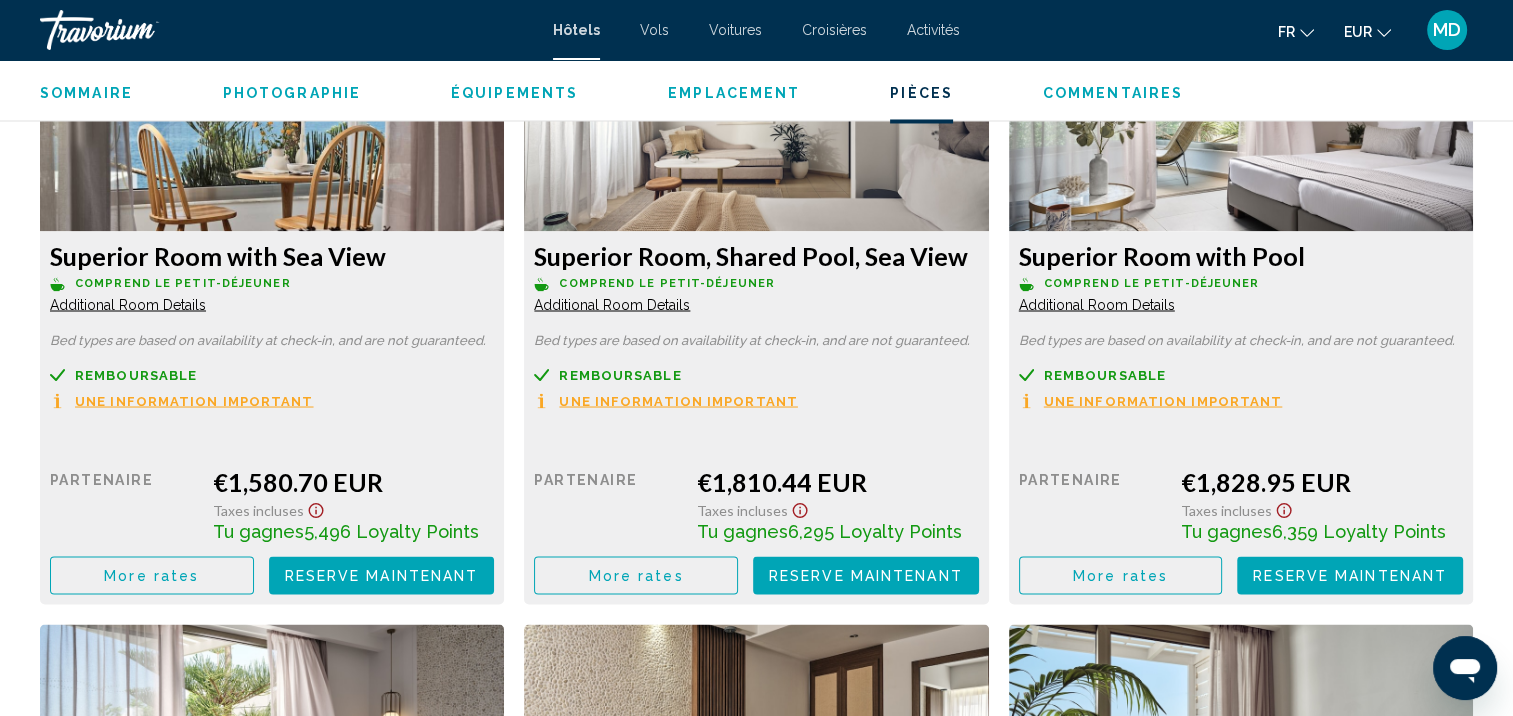 click on "More rates" at bounding box center [152, -68] 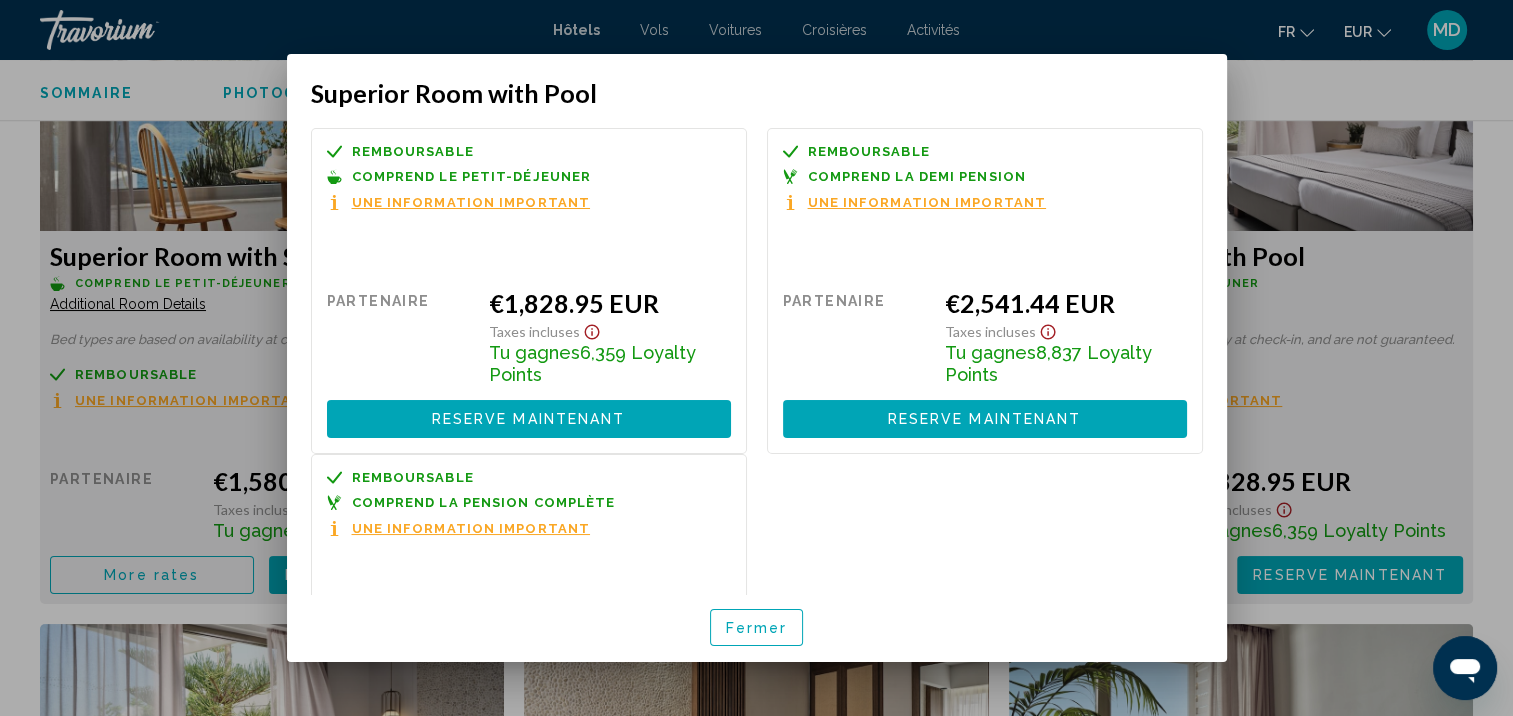 scroll, scrollTop: 0, scrollLeft: 0, axis: both 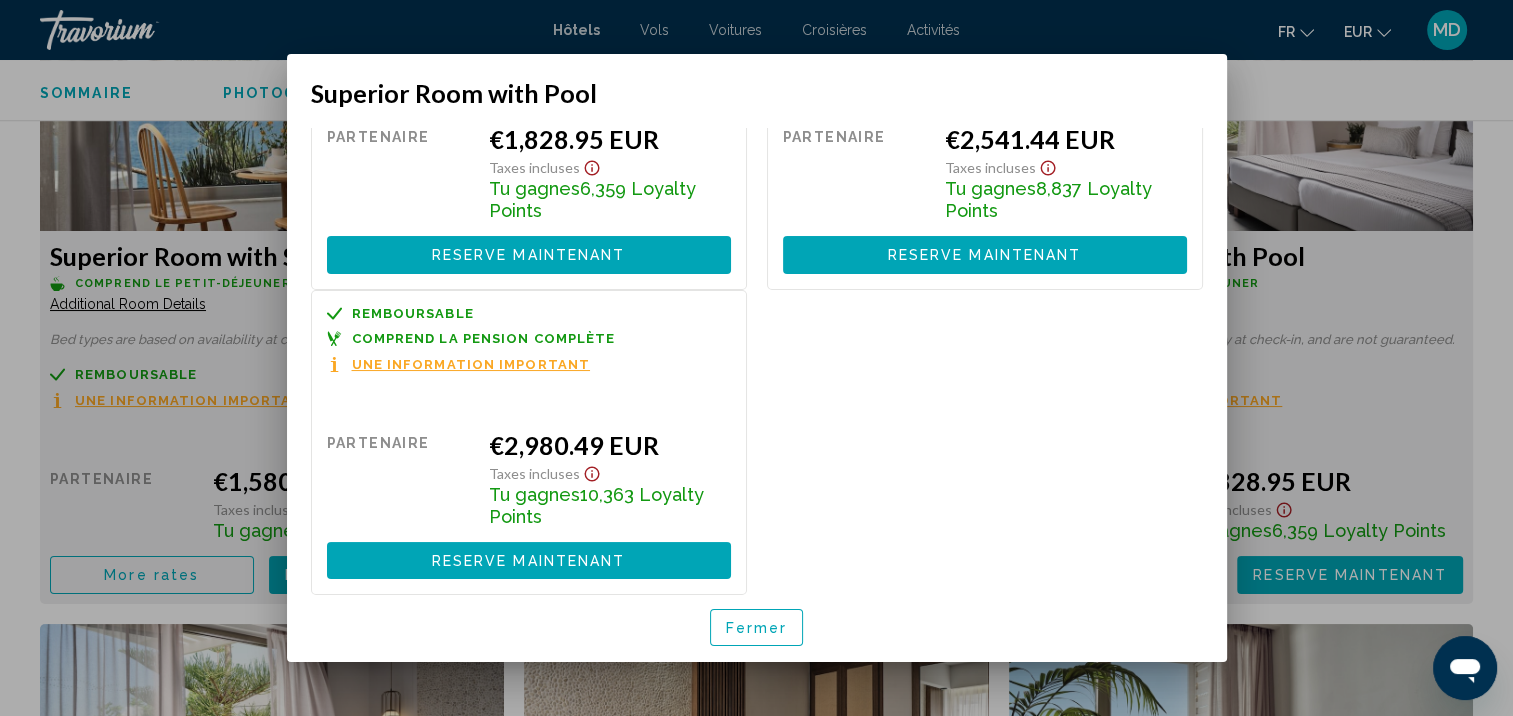 click on "Fermer" at bounding box center [757, 628] 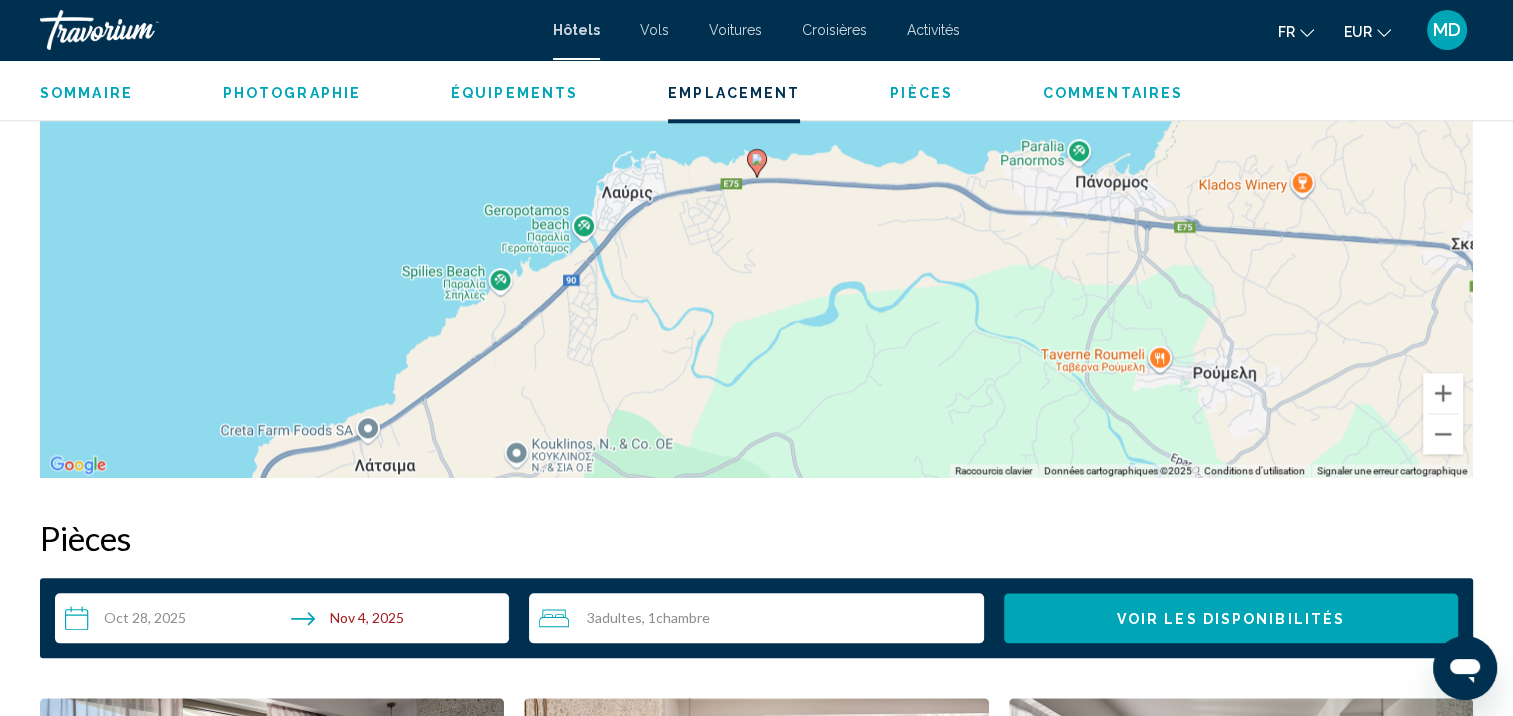 scroll, scrollTop: 1943, scrollLeft: 0, axis: vertical 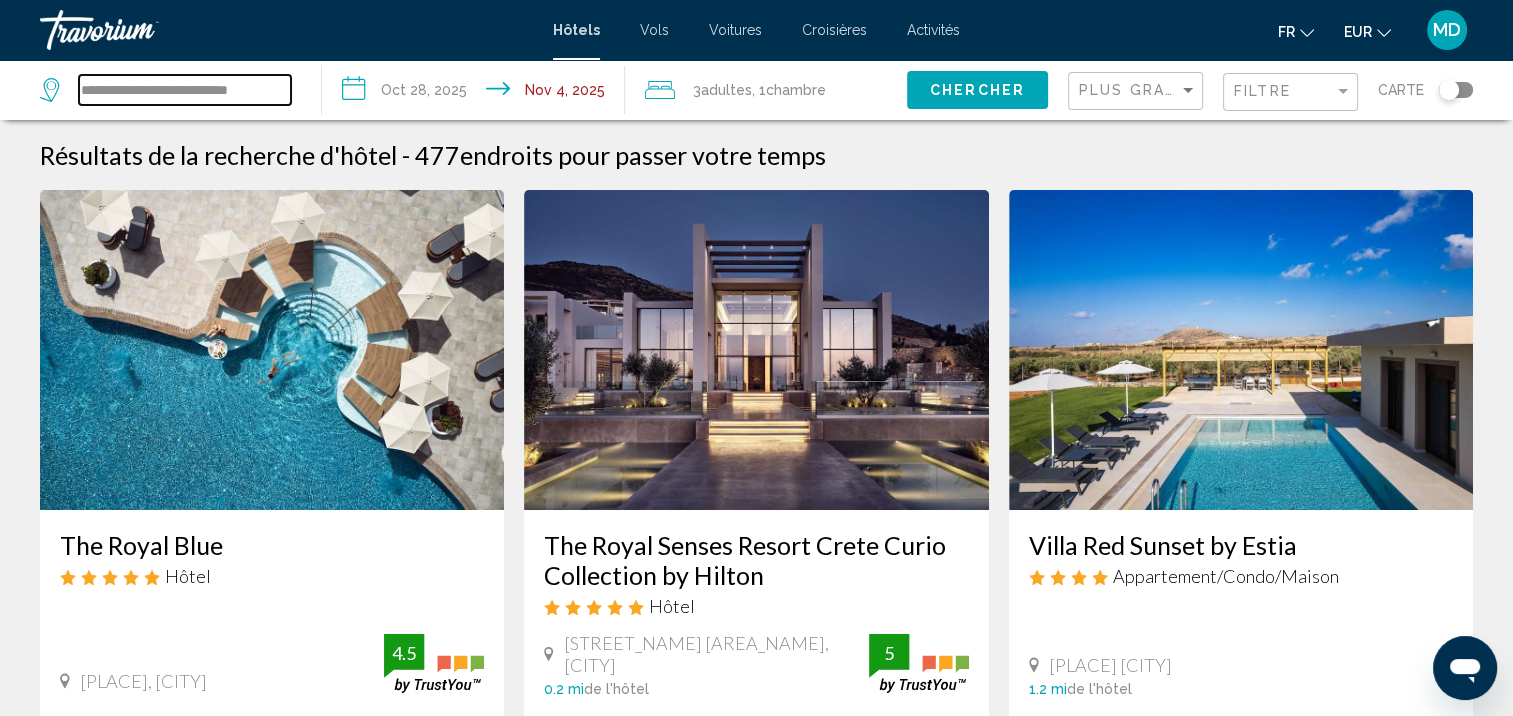 drag, startPoint x: 87, startPoint y: 97, endPoint x: 818, endPoint y: 77, distance: 731.27356 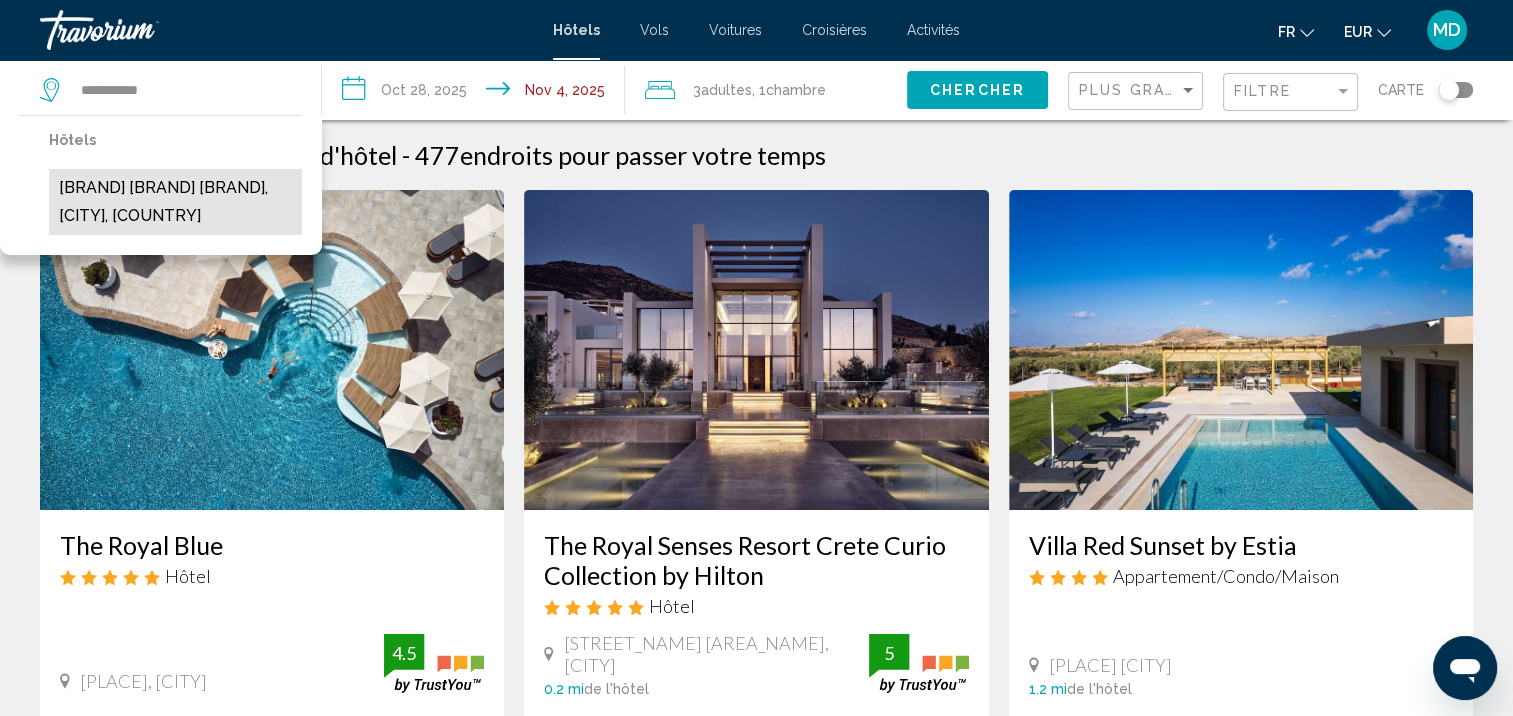 click on "[BRAND] [BRAND] [BRAND], [CITY], [COUNTRY]" at bounding box center (175, 202) 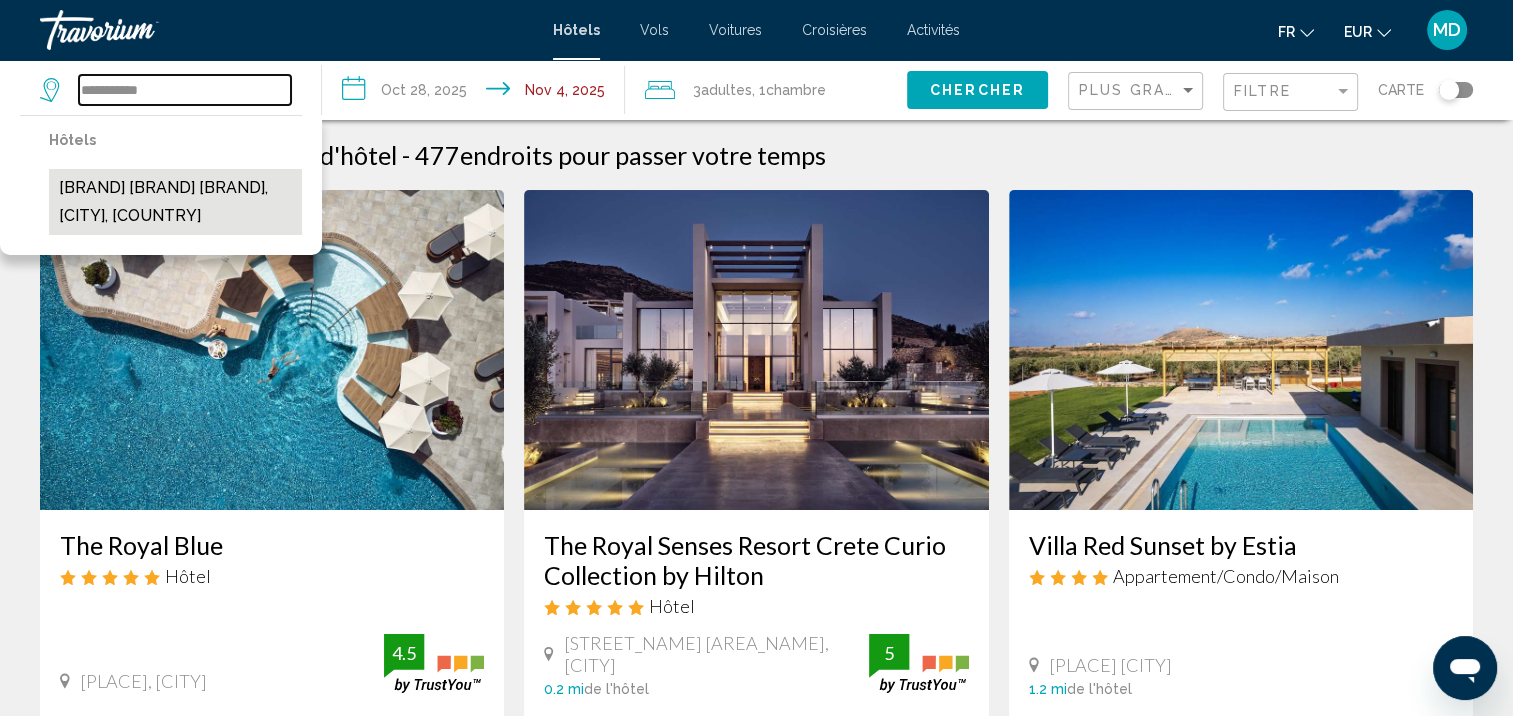 type on "**********" 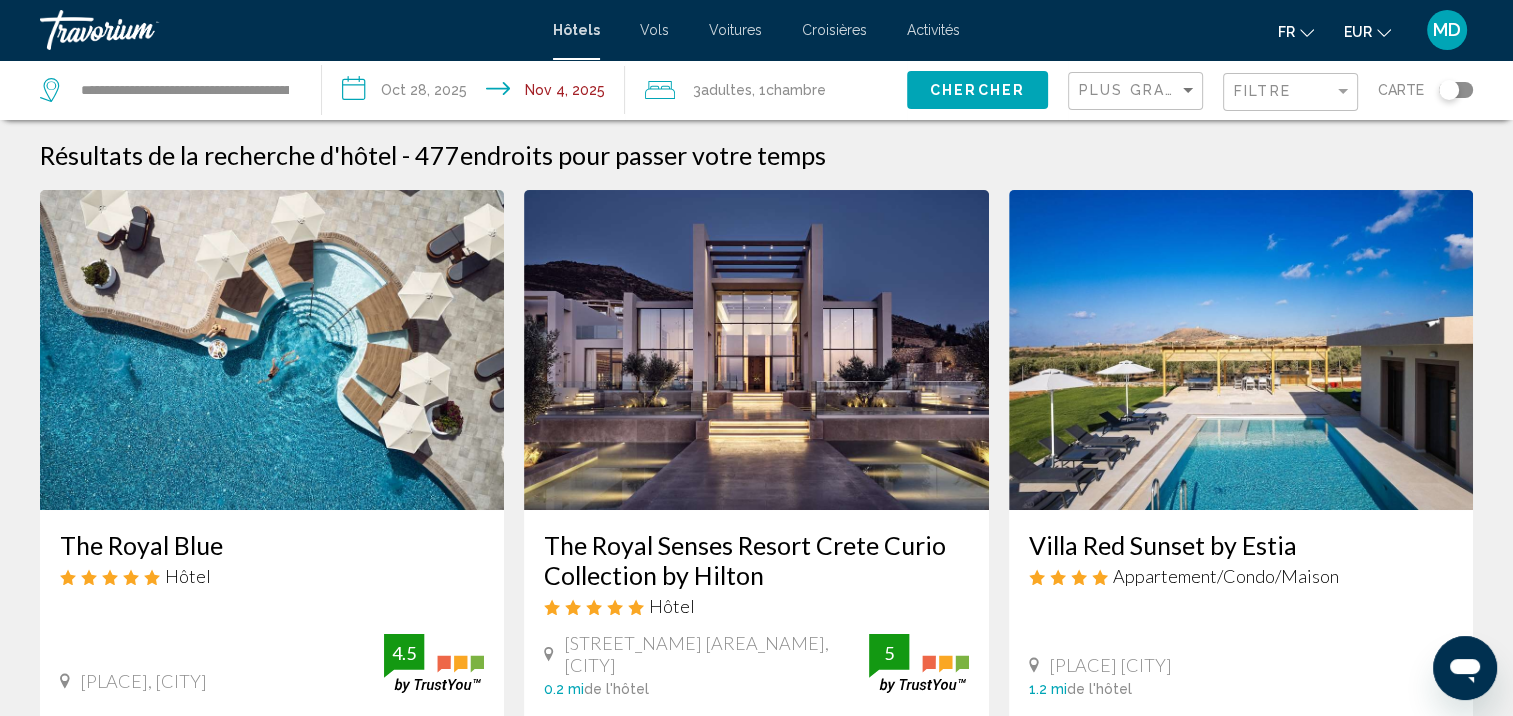 click on "Chercher" 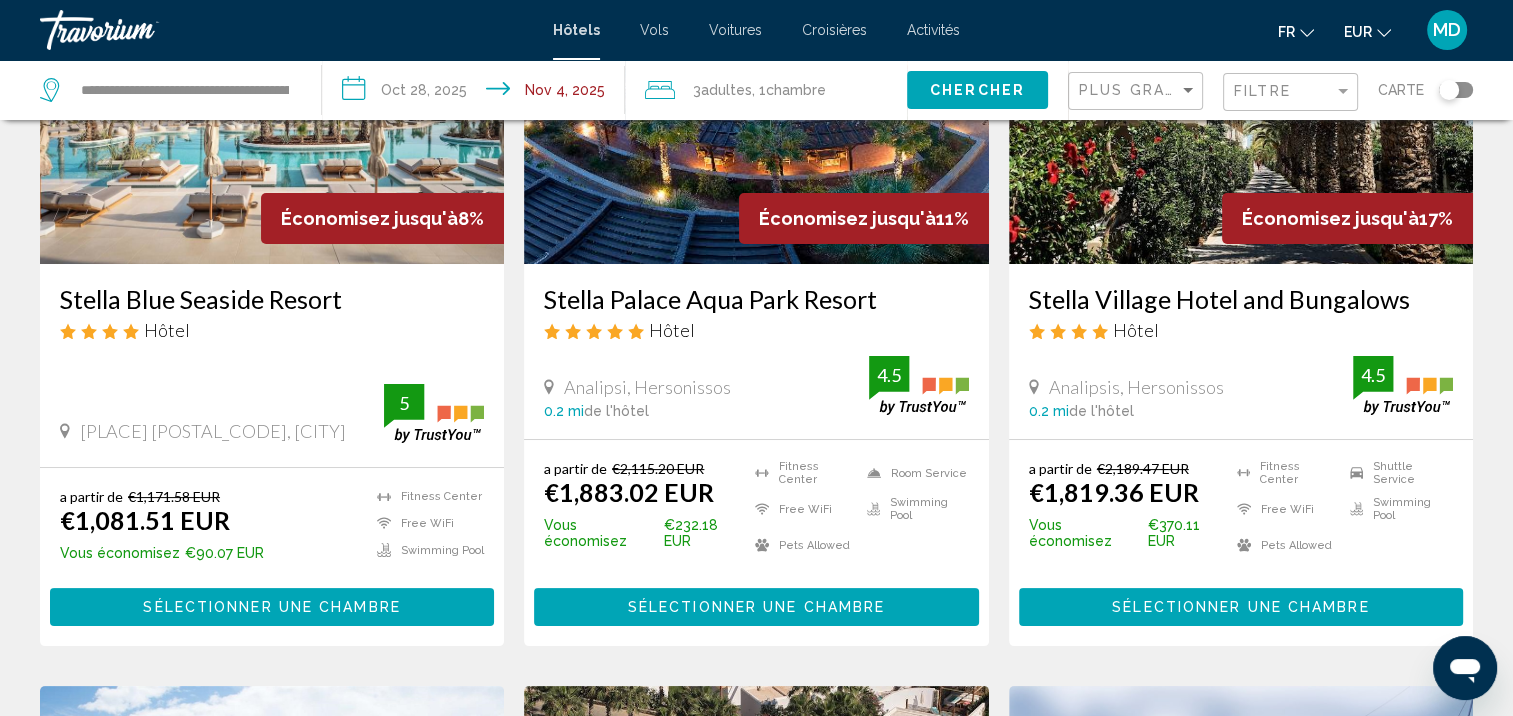 scroll, scrollTop: 256, scrollLeft: 0, axis: vertical 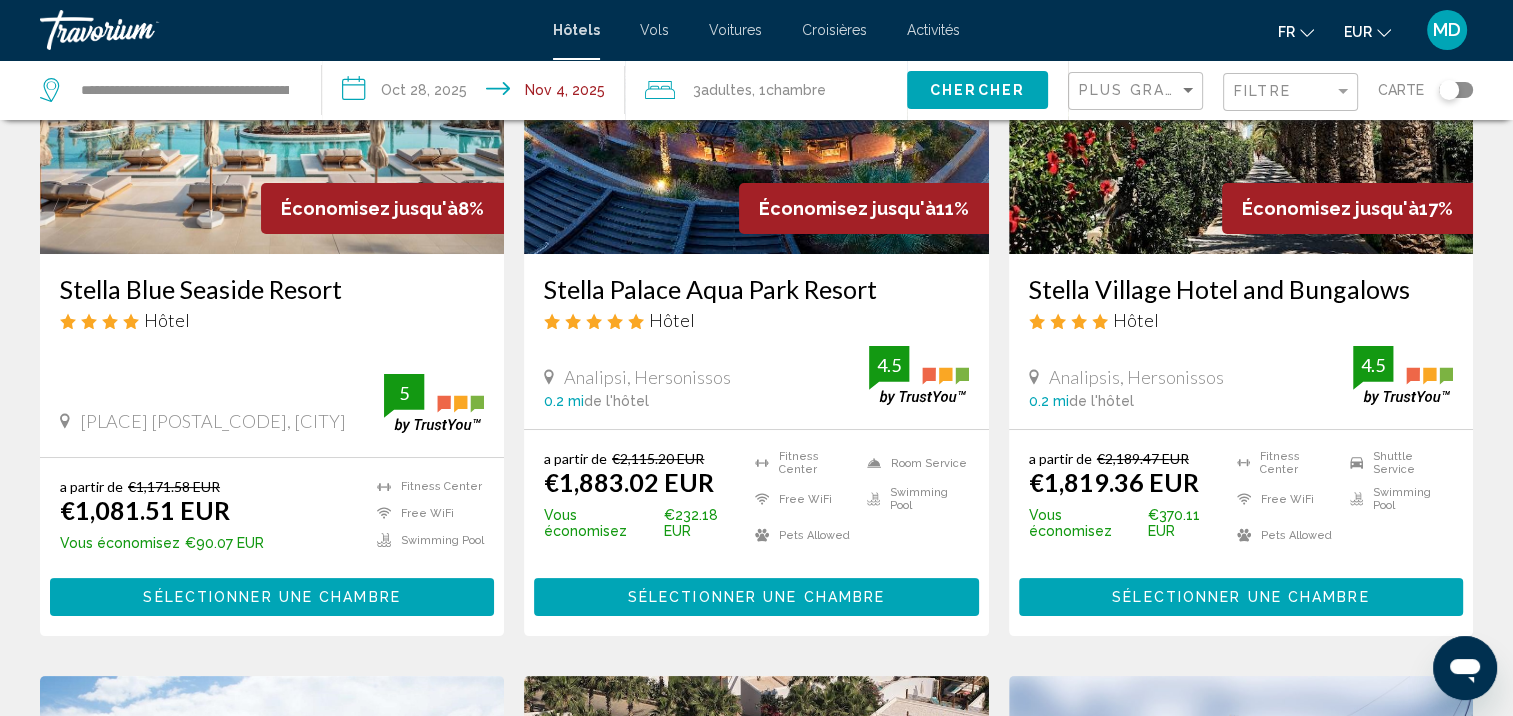 click on "Sélectionner une chambre" at bounding box center [271, 598] 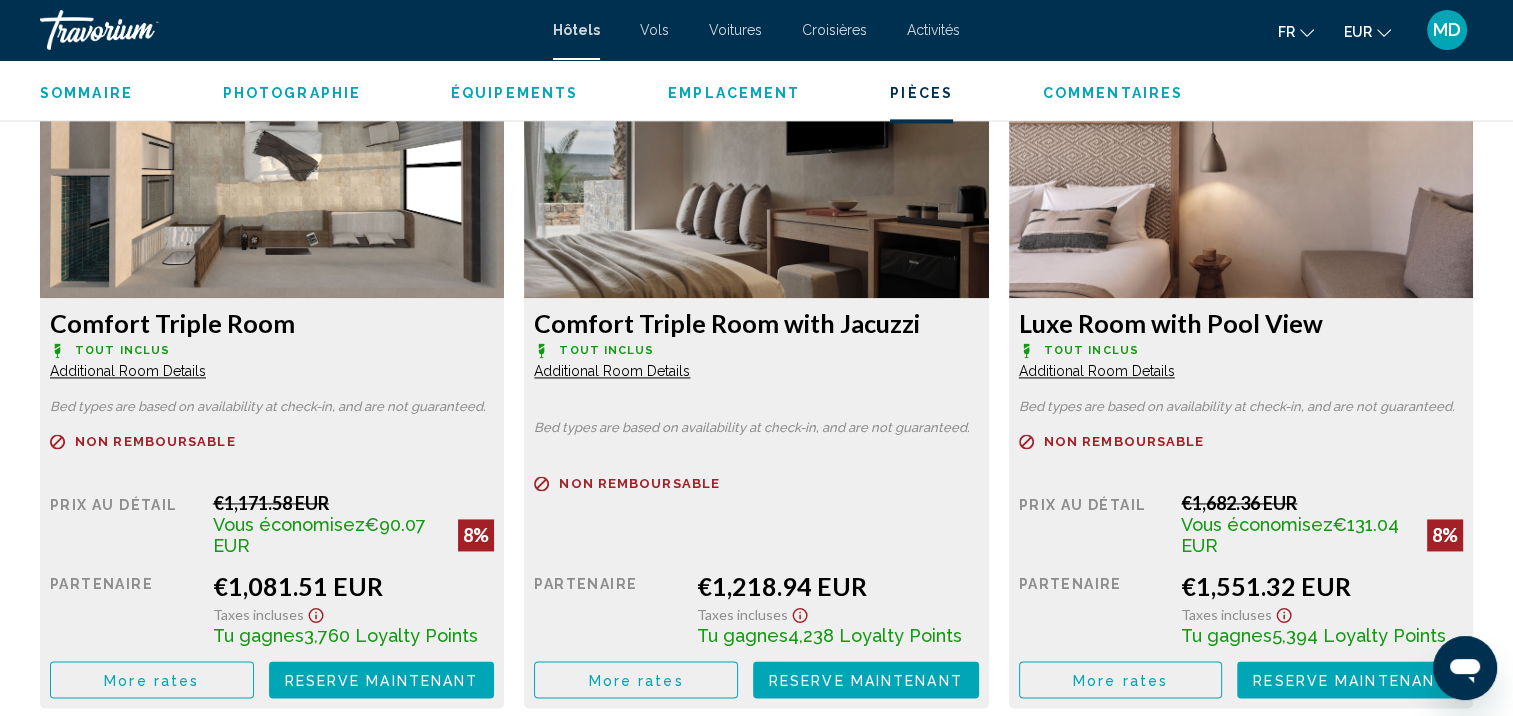 scroll, scrollTop: 2784, scrollLeft: 0, axis: vertical 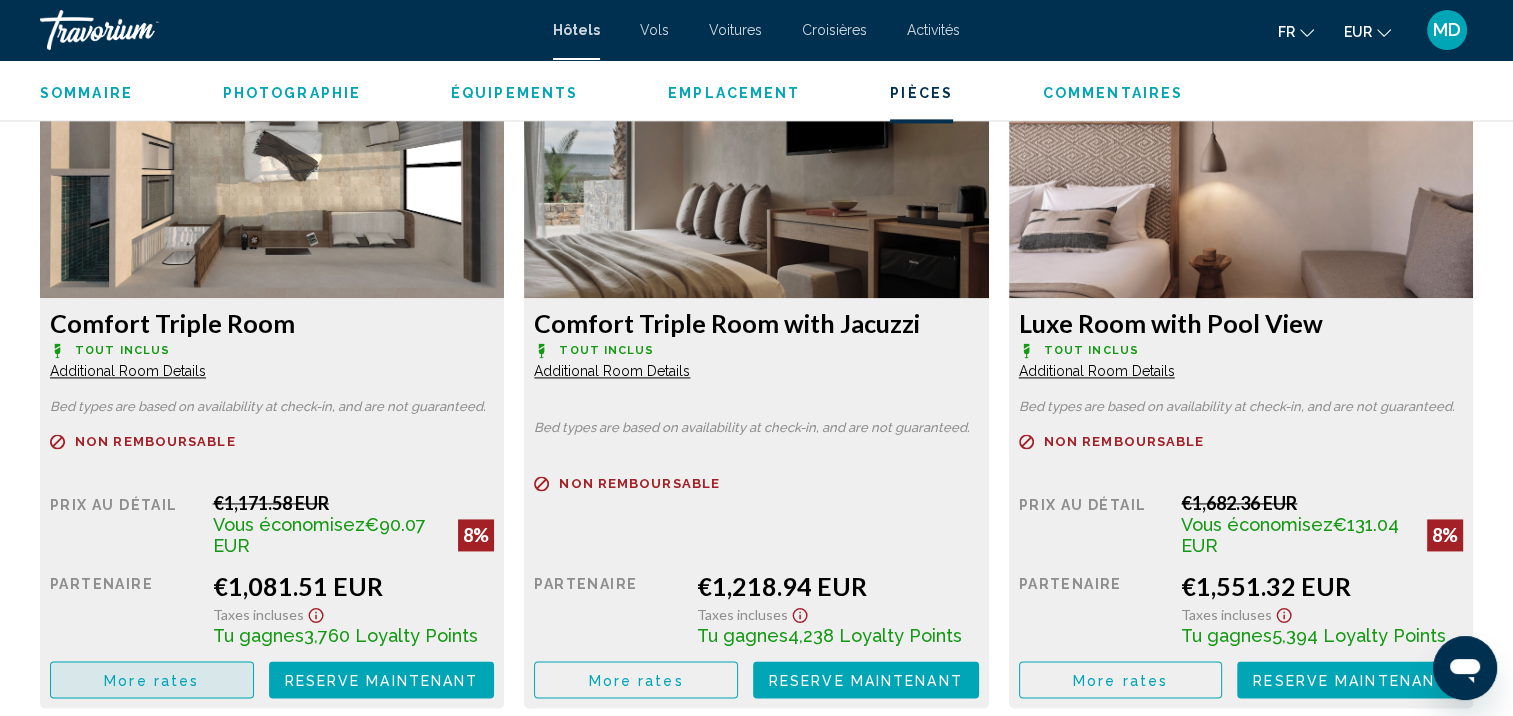 click on "More rates" at bounding box center (151, 680) 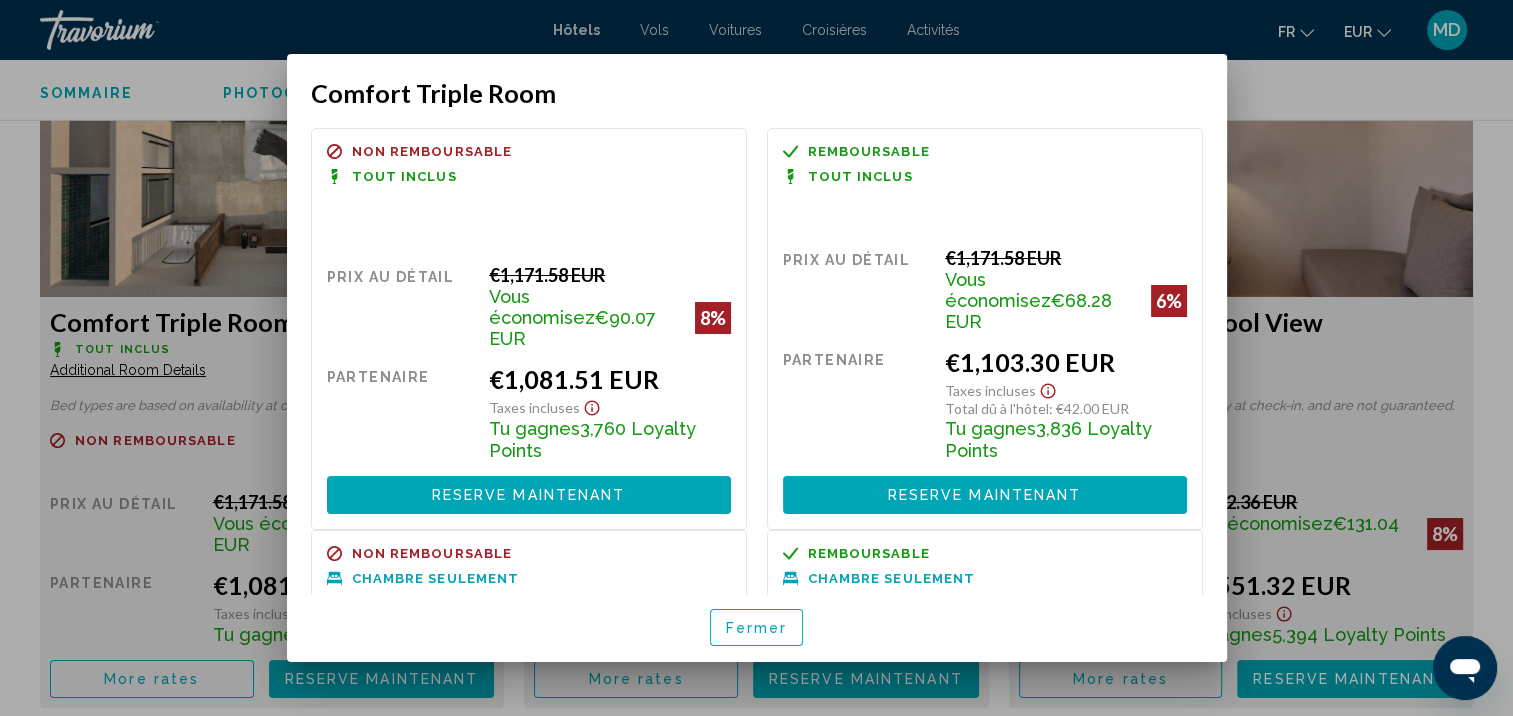 click on "Fermer" at bounding box center [757, 628] 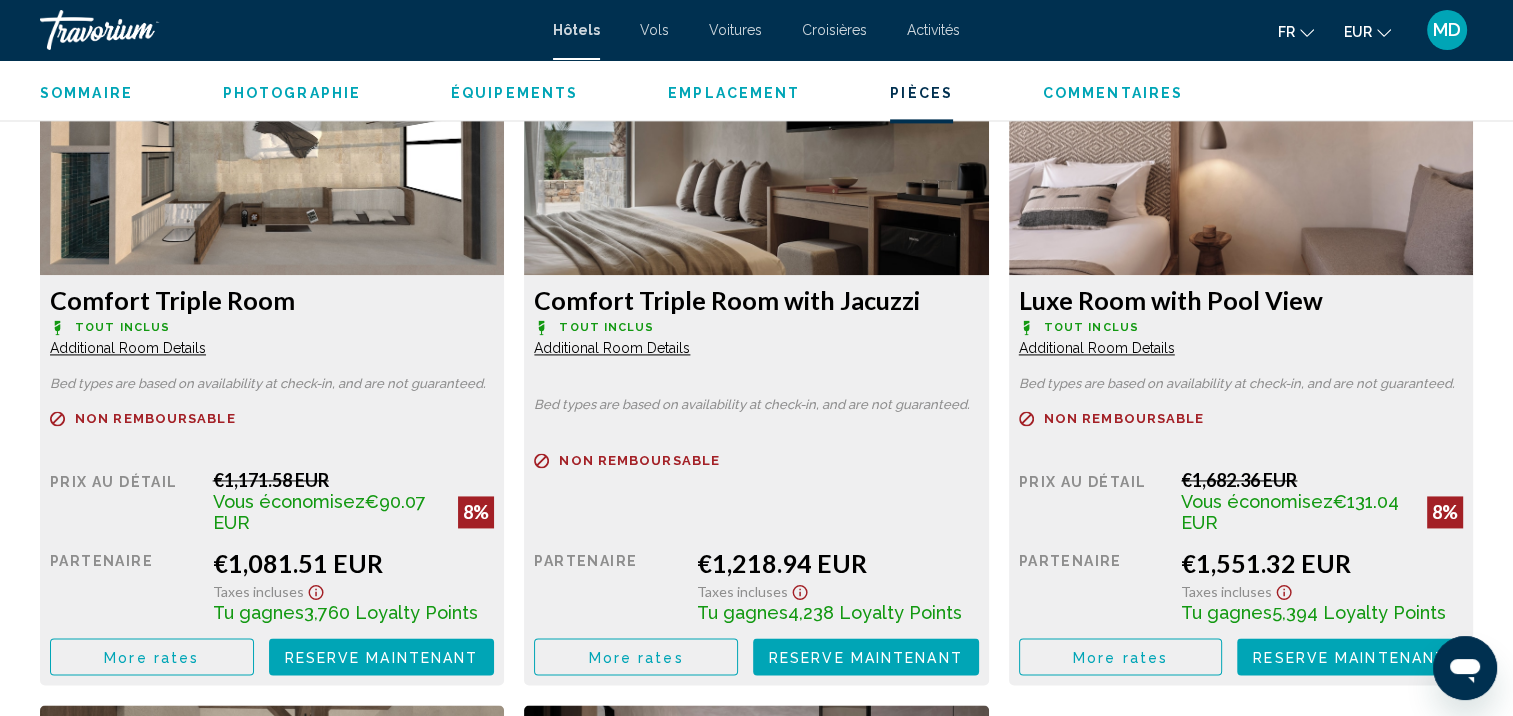 scroll, scrollTop: 2808, scrollLeft: 0, axis: vertical 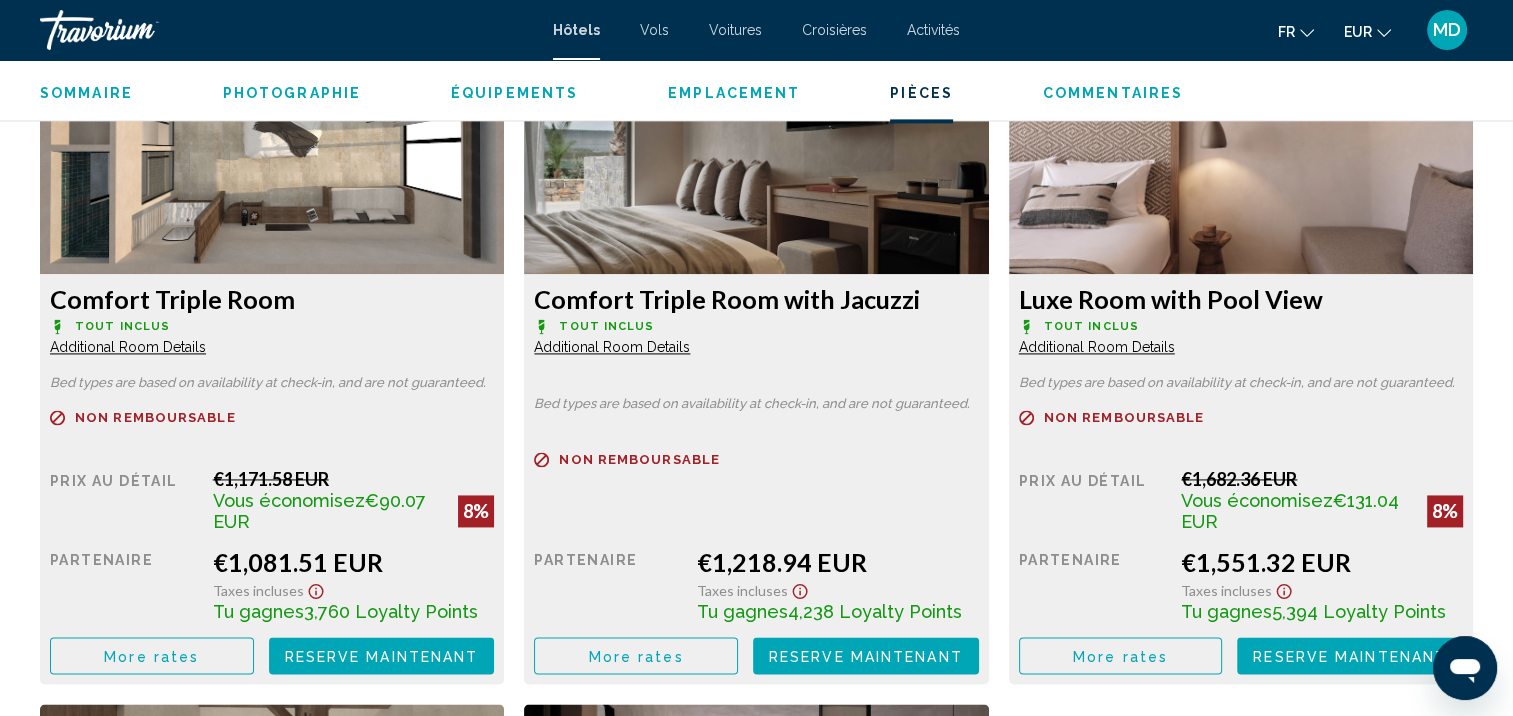click on "More rates" at bounding box center (152, 655) 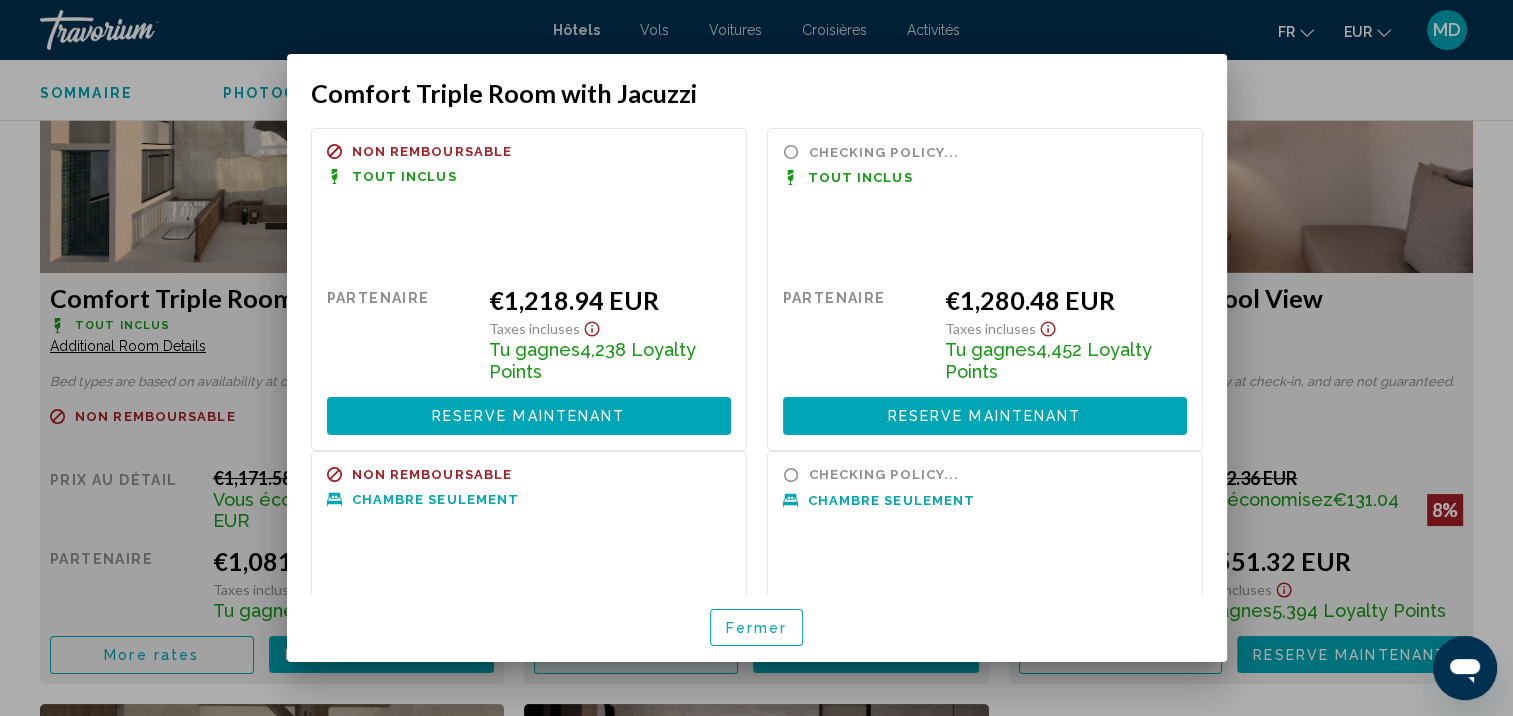 scroll, scrollTop: 0, scrollLeft: 0, axis: both 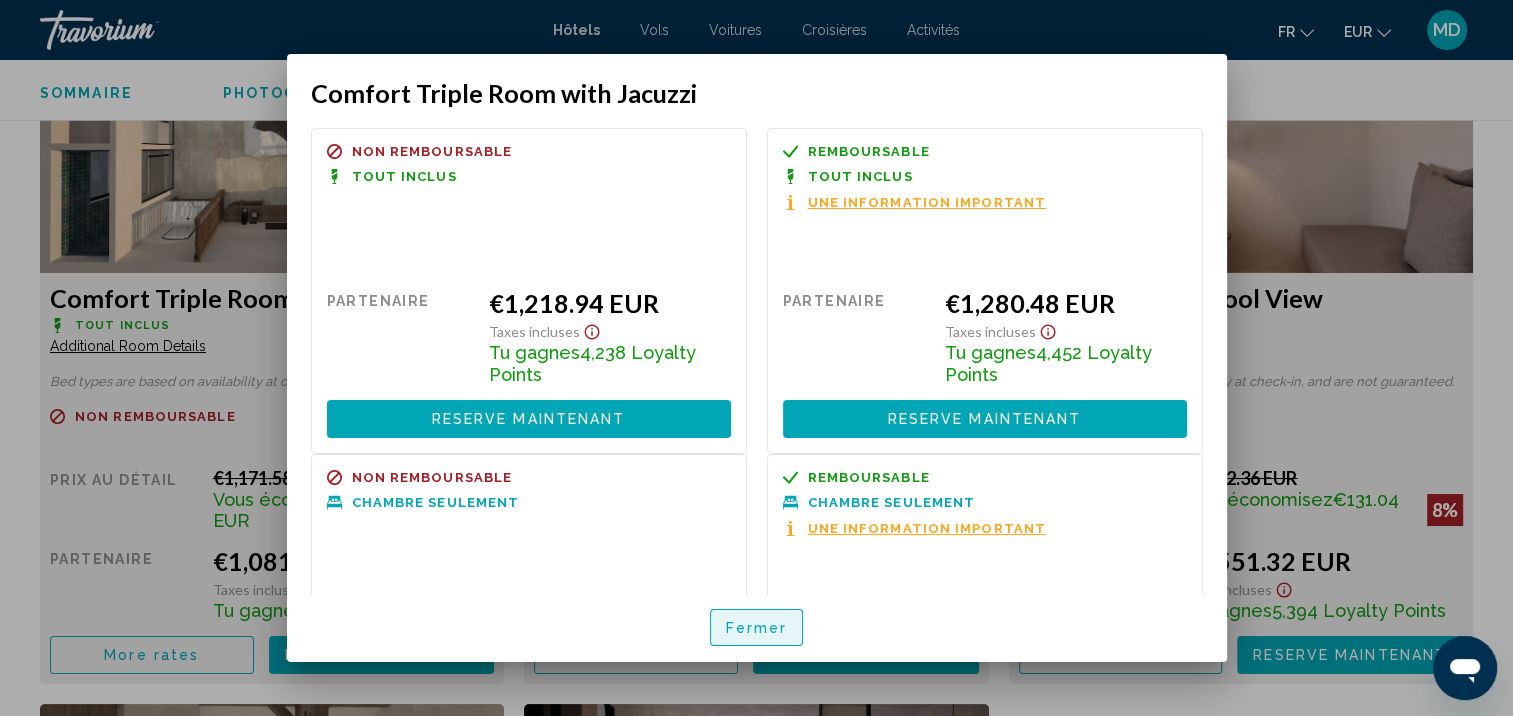 click on "Fermer" at bounding box center (757, 628) 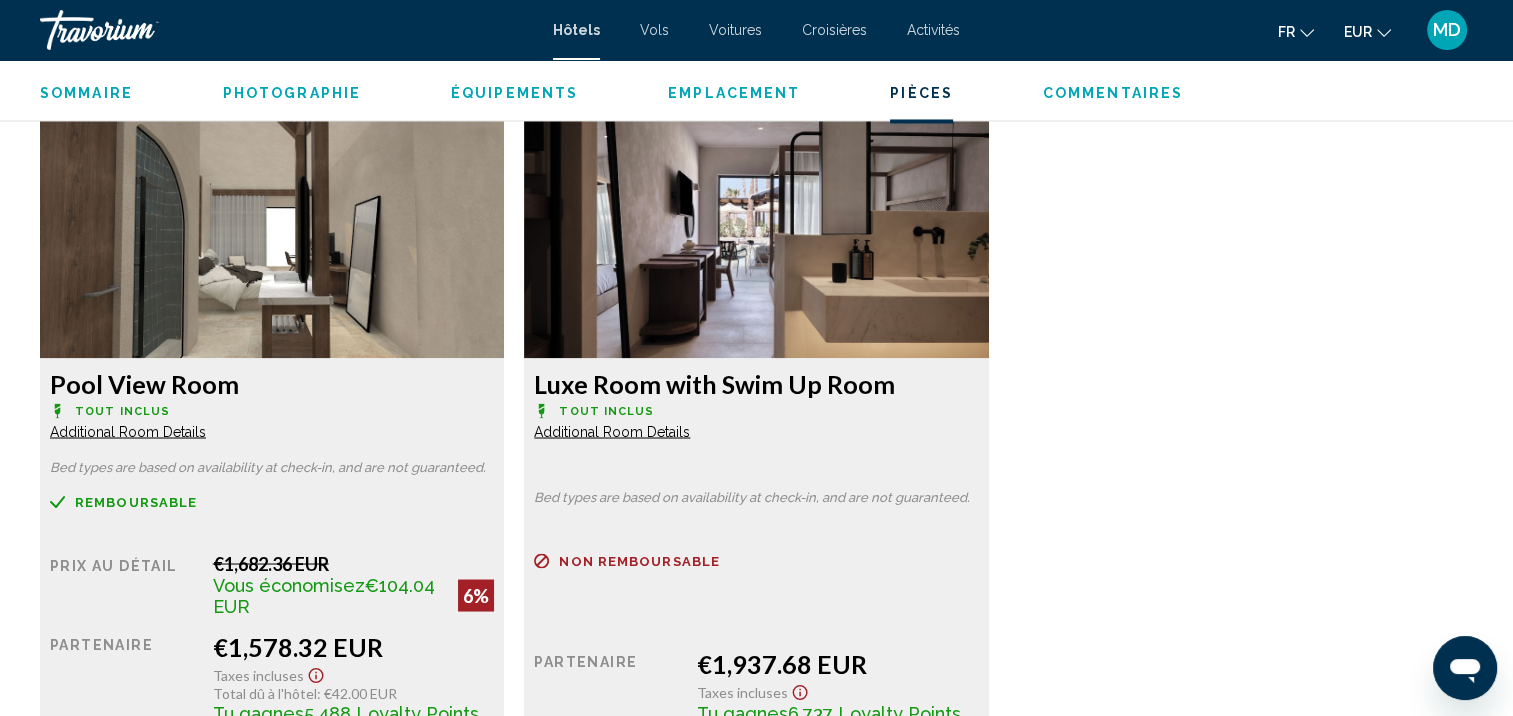 scroll, scrollTop: 3401, scrollLeft: 0, axis: vertical 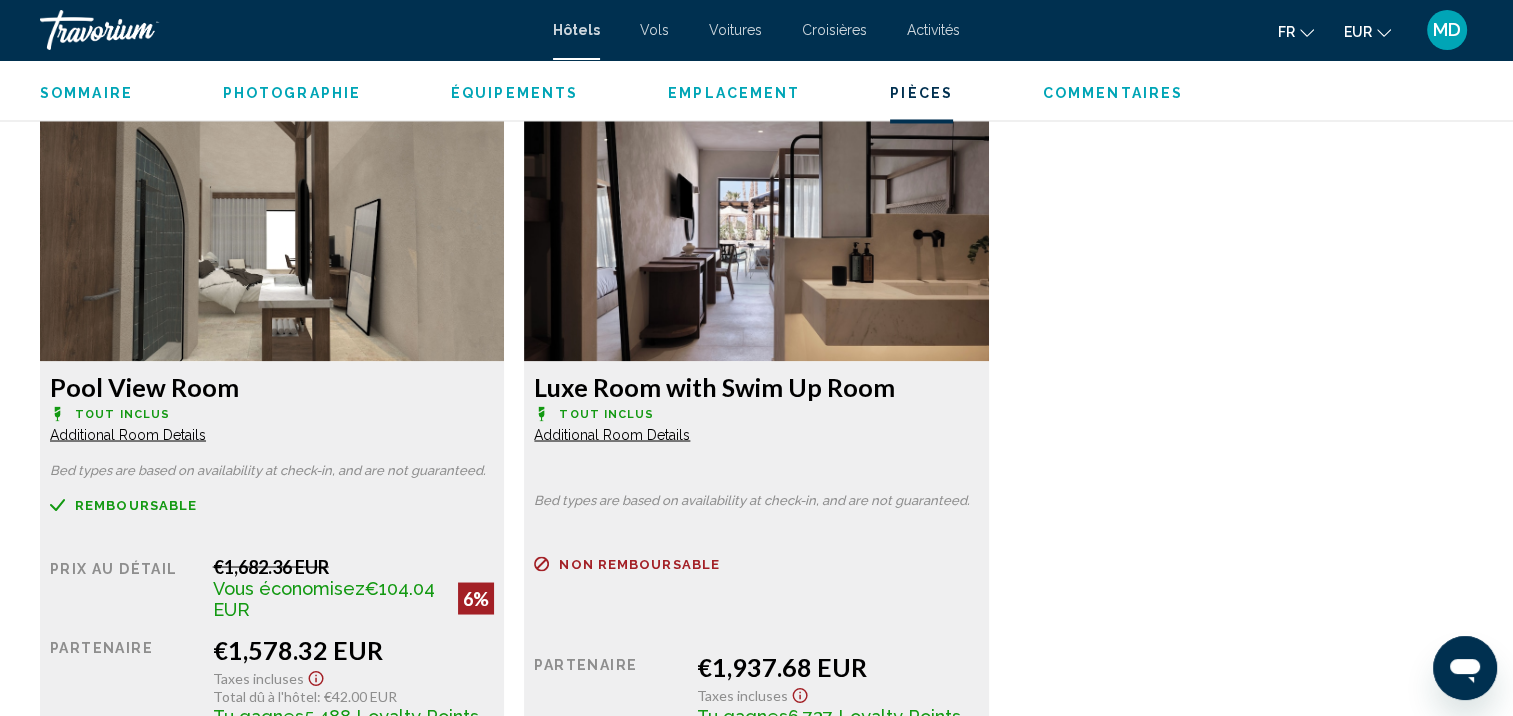 click on "Additional Room Details" at bounding box center (128, -246) 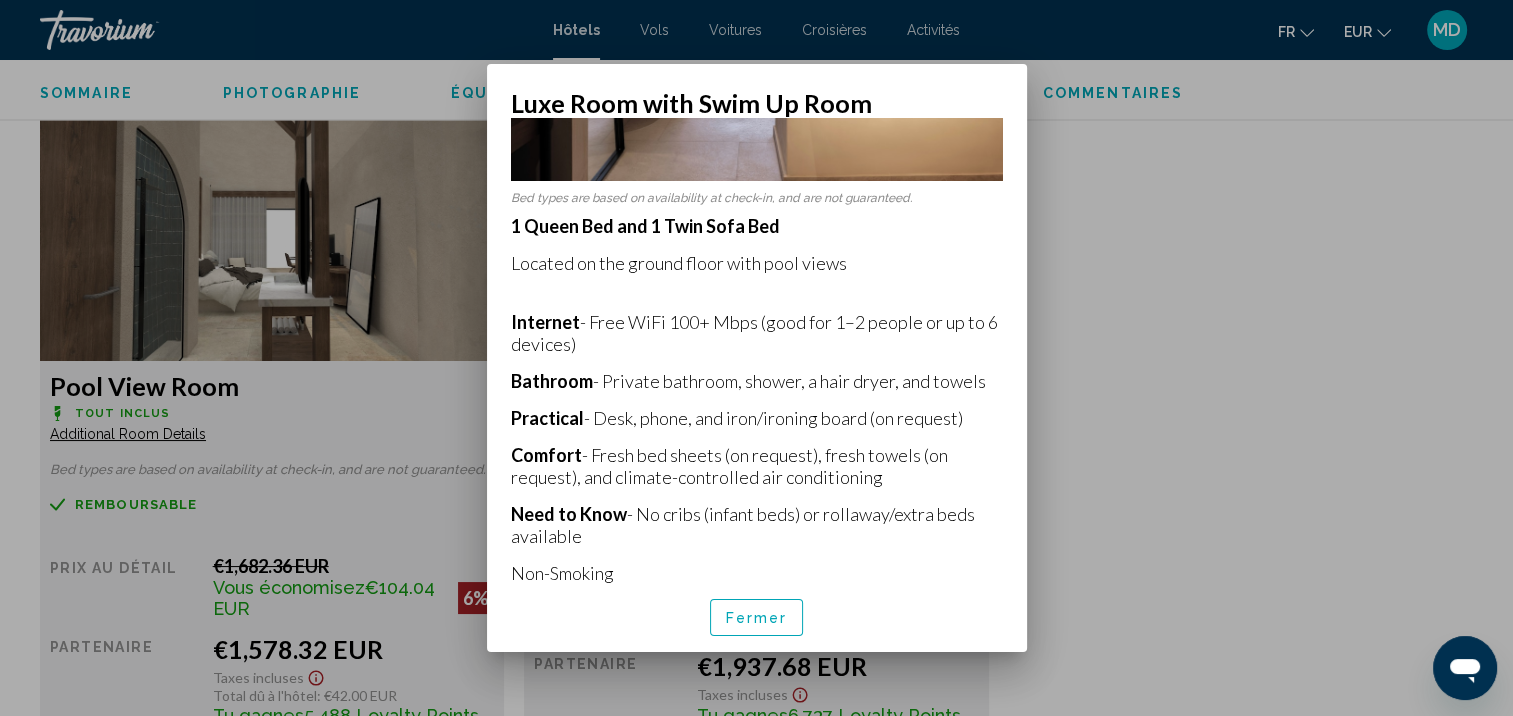 scroll, scrollTop: 320, scrollLeft: 0, axis: vertical 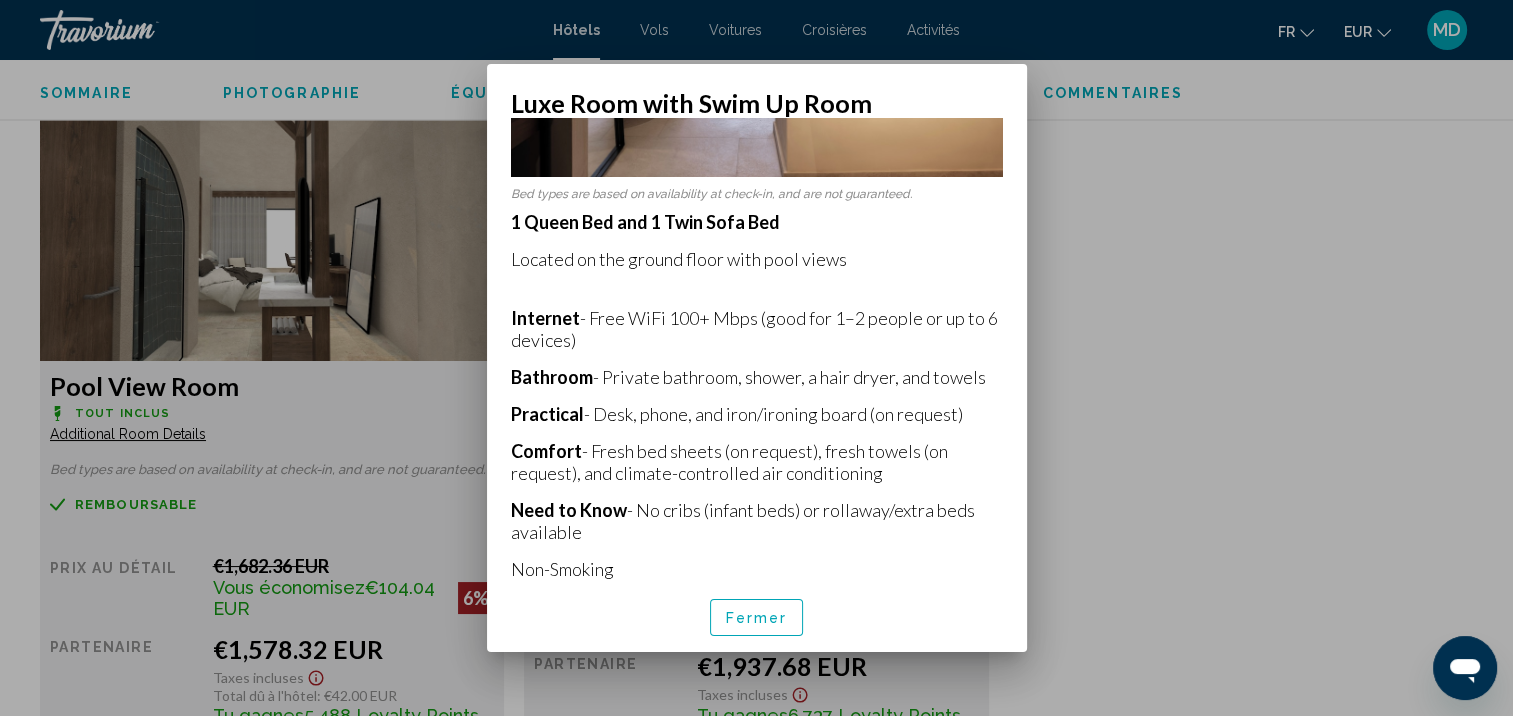 click on "Fermer" at bounding box center (757, 618) 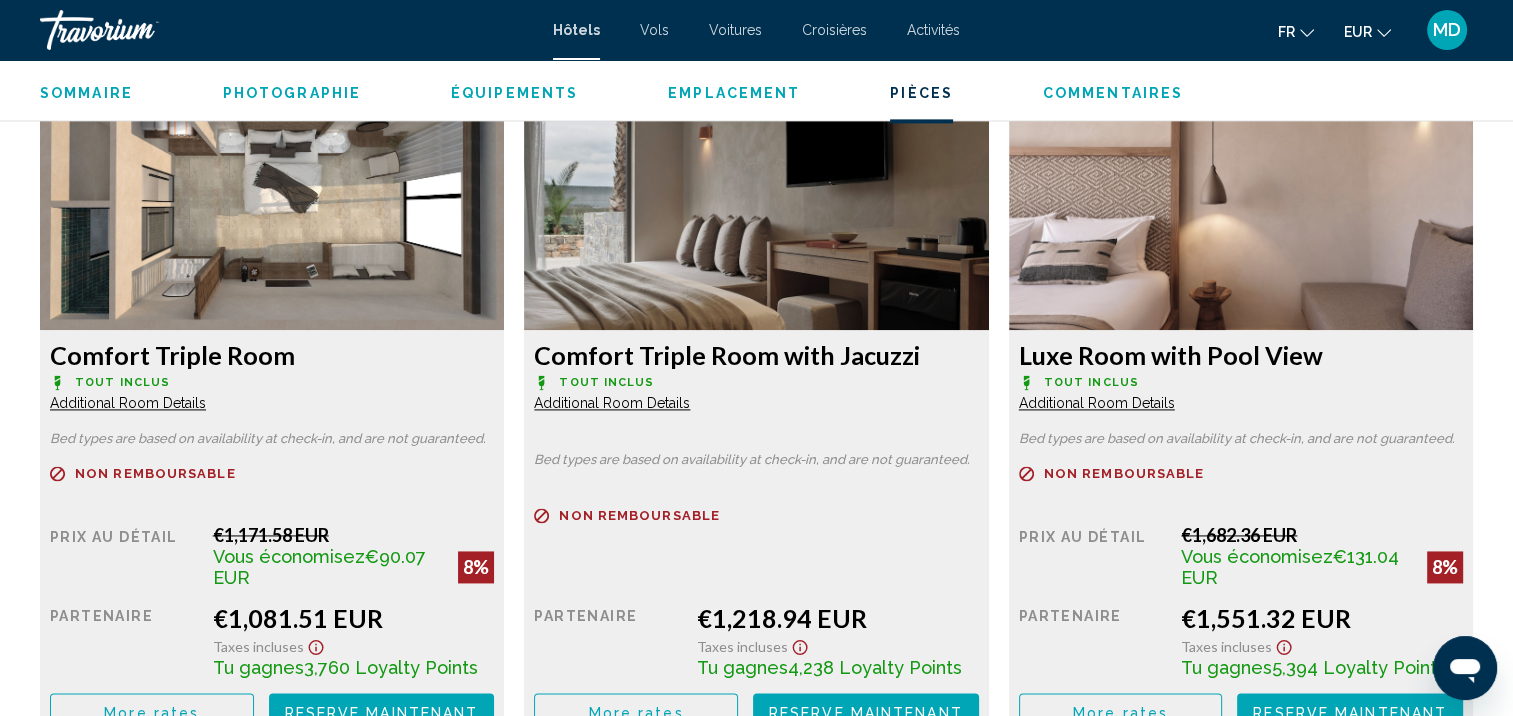 scroll, scrollTop: 2753, scrollLeft: 0, axis: vertical 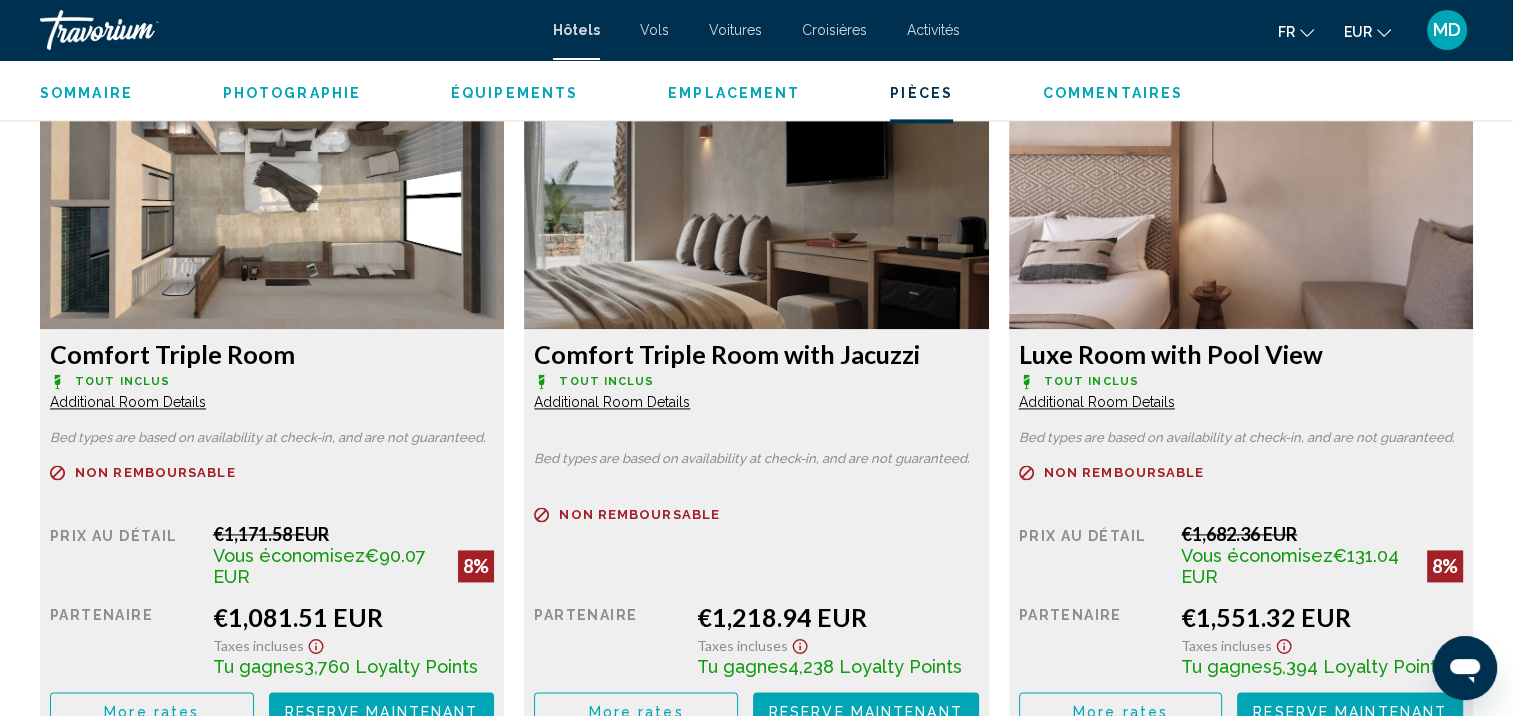 click on "Additional Room Details" at bounding box center [128, 402] 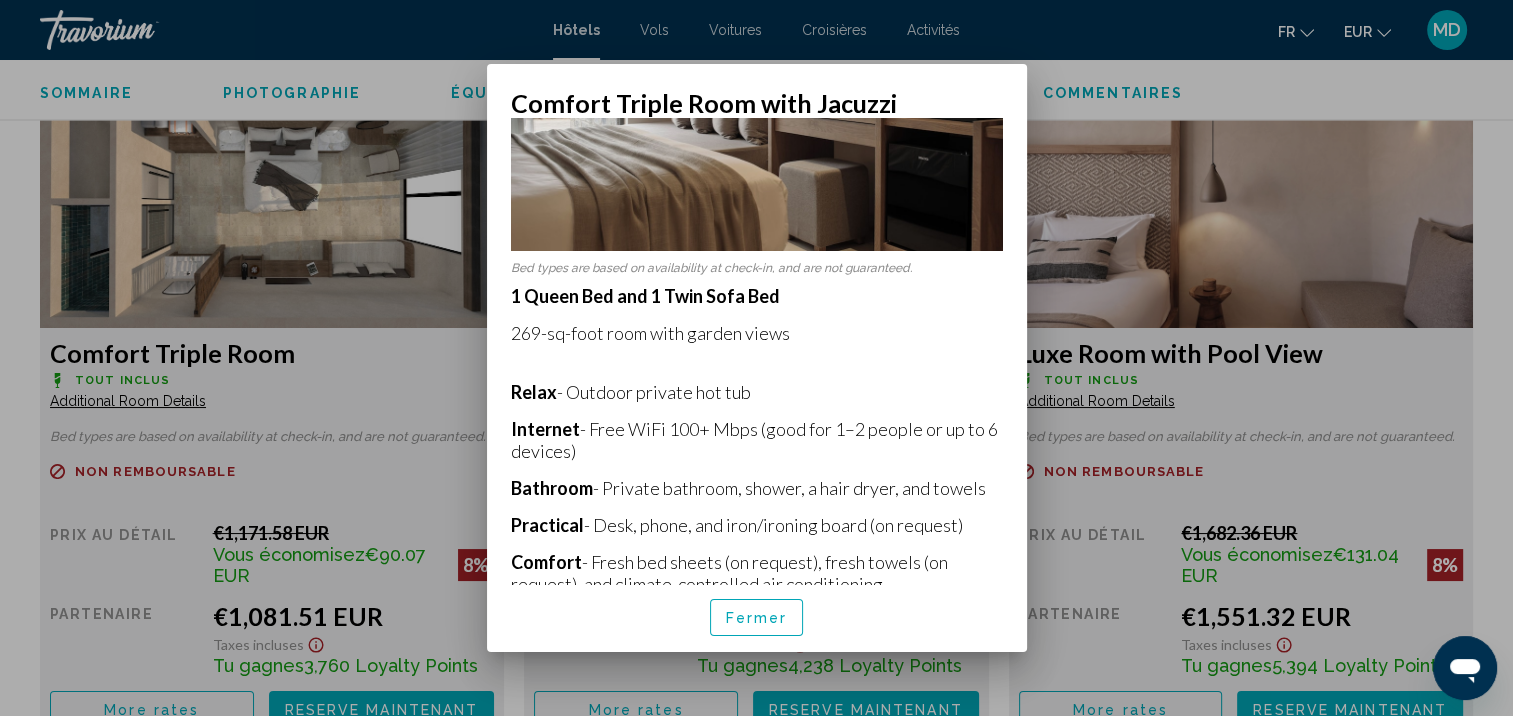 scroll, scrollTop: 255, scrollLeft: 0, axis: vertical 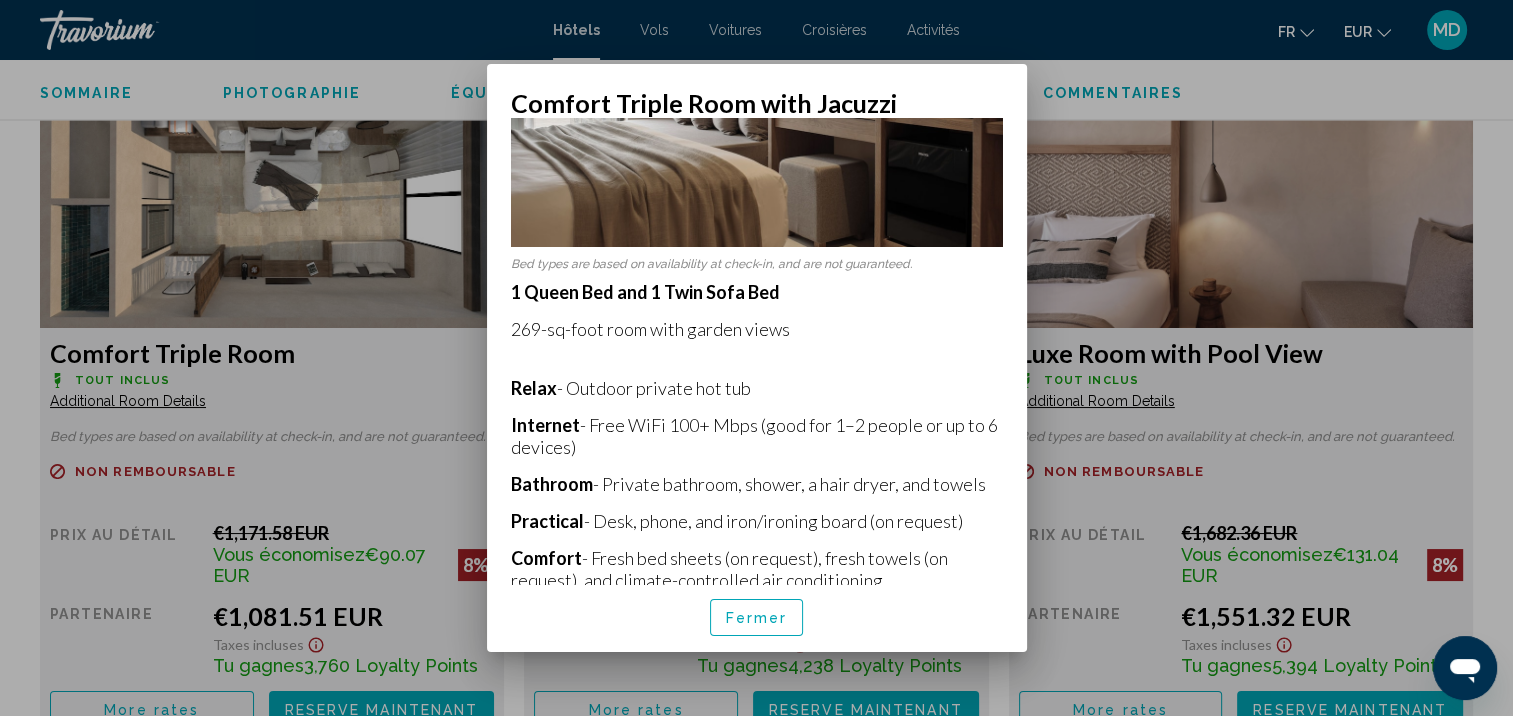 click on "Fermer" at bounding box center (757, 618) 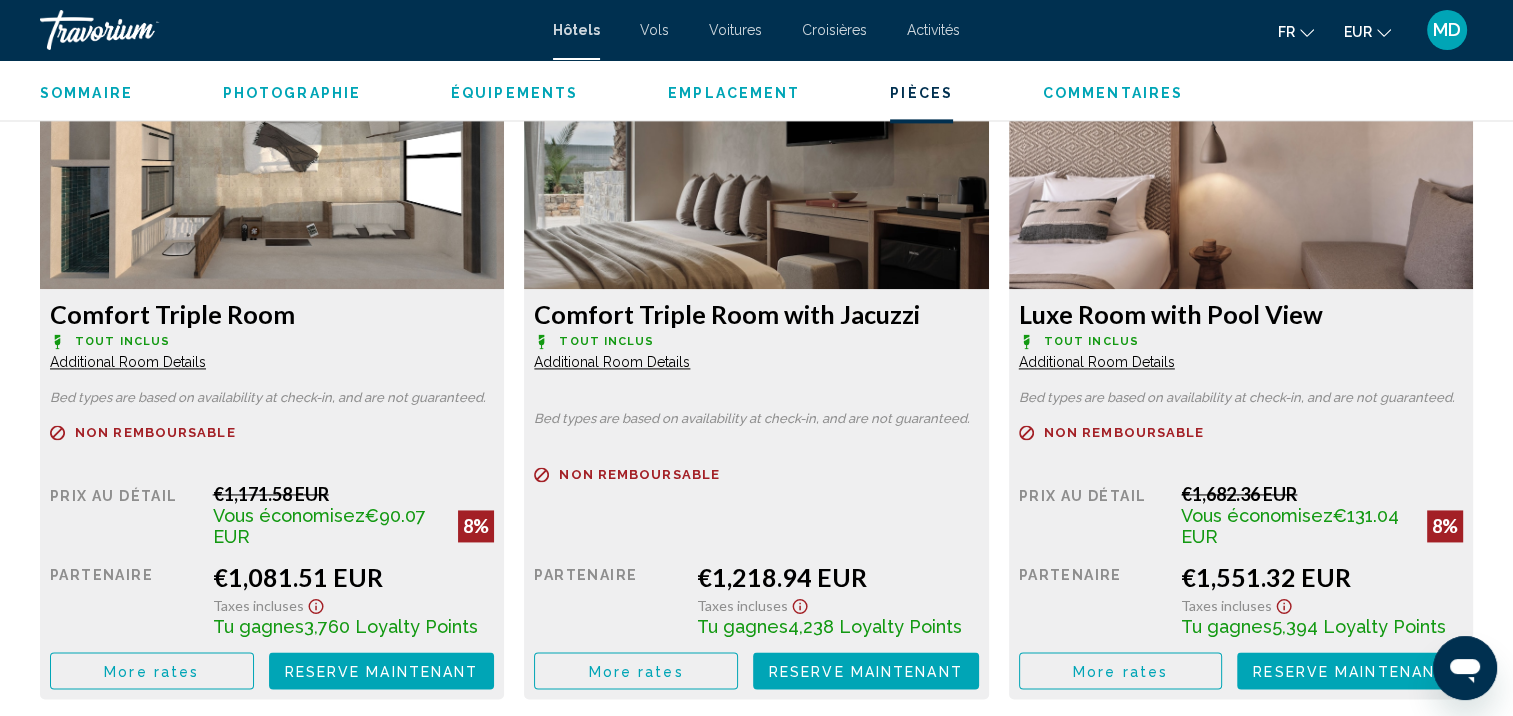 scroll, scrollTop: 2794, scrollLeft: 0, axis: vertical 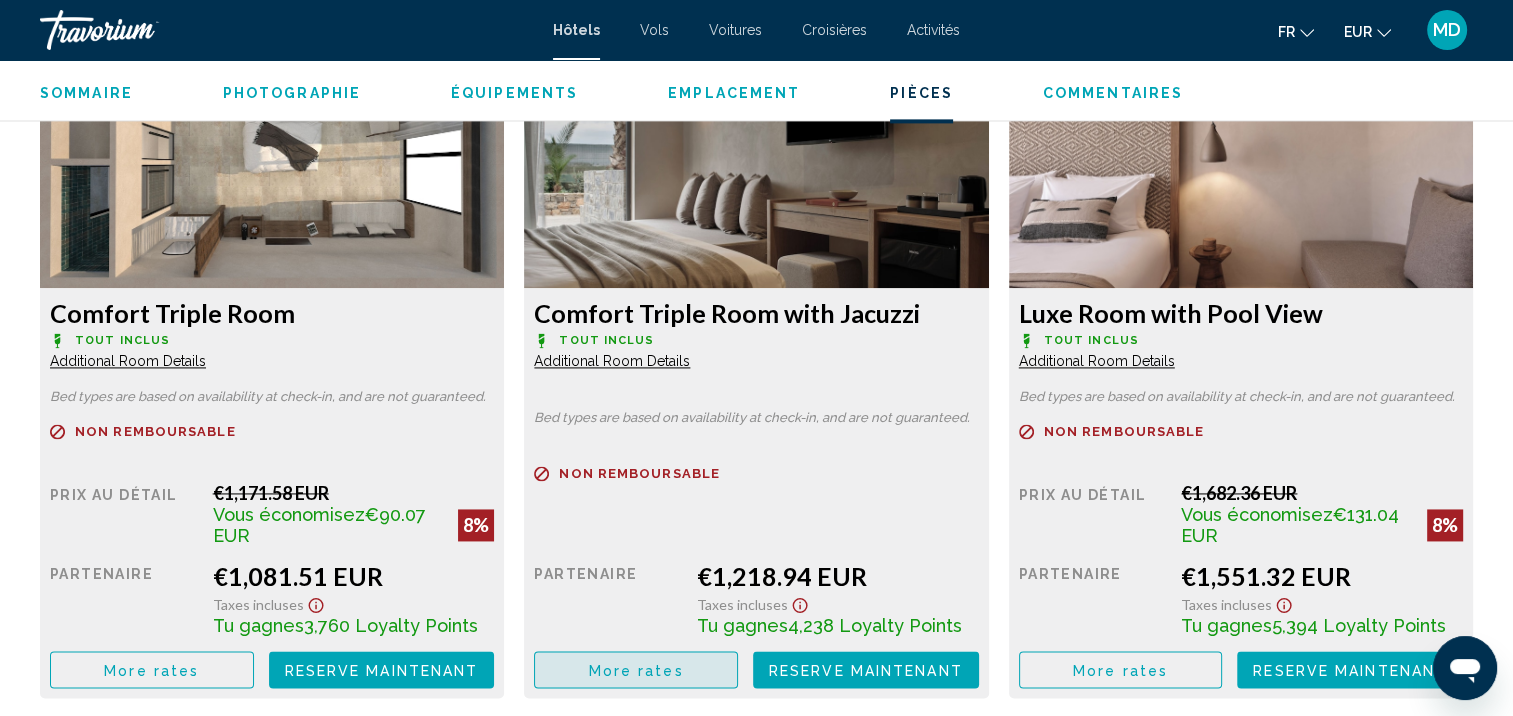 click on "More rates" at bounding box center [636, 670] 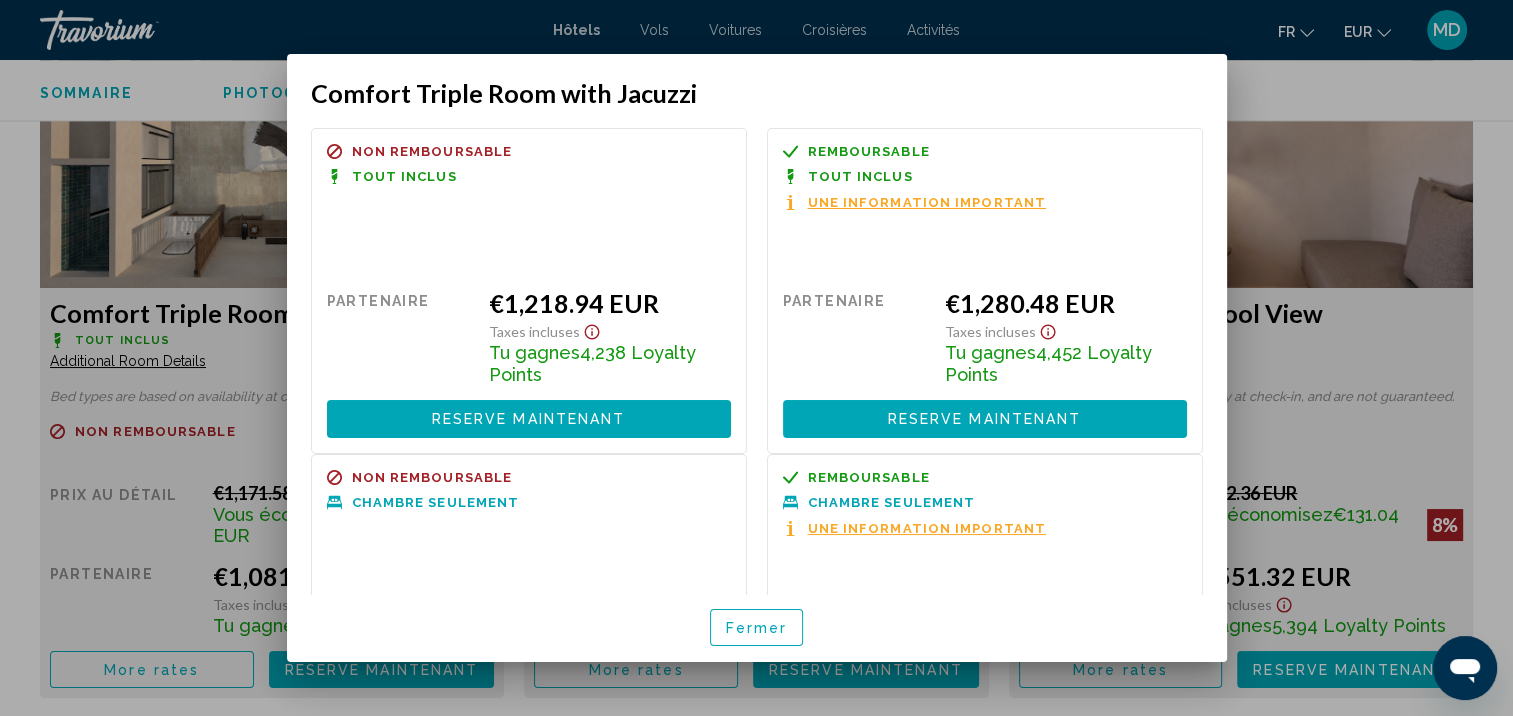 click on "Fermer" at bounding box center [757, 628] 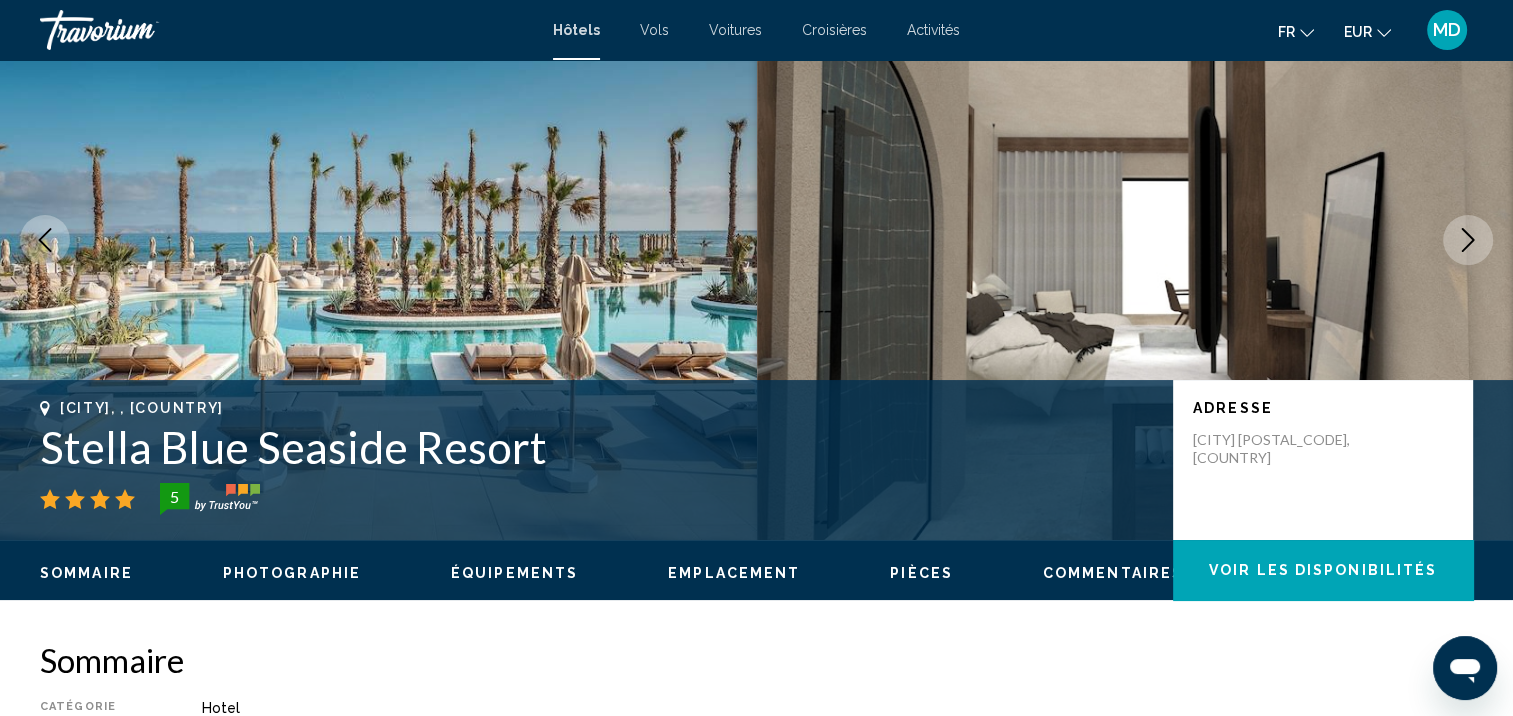 scroll, scrollTop: 0, scrollLeft: 0, axis: both 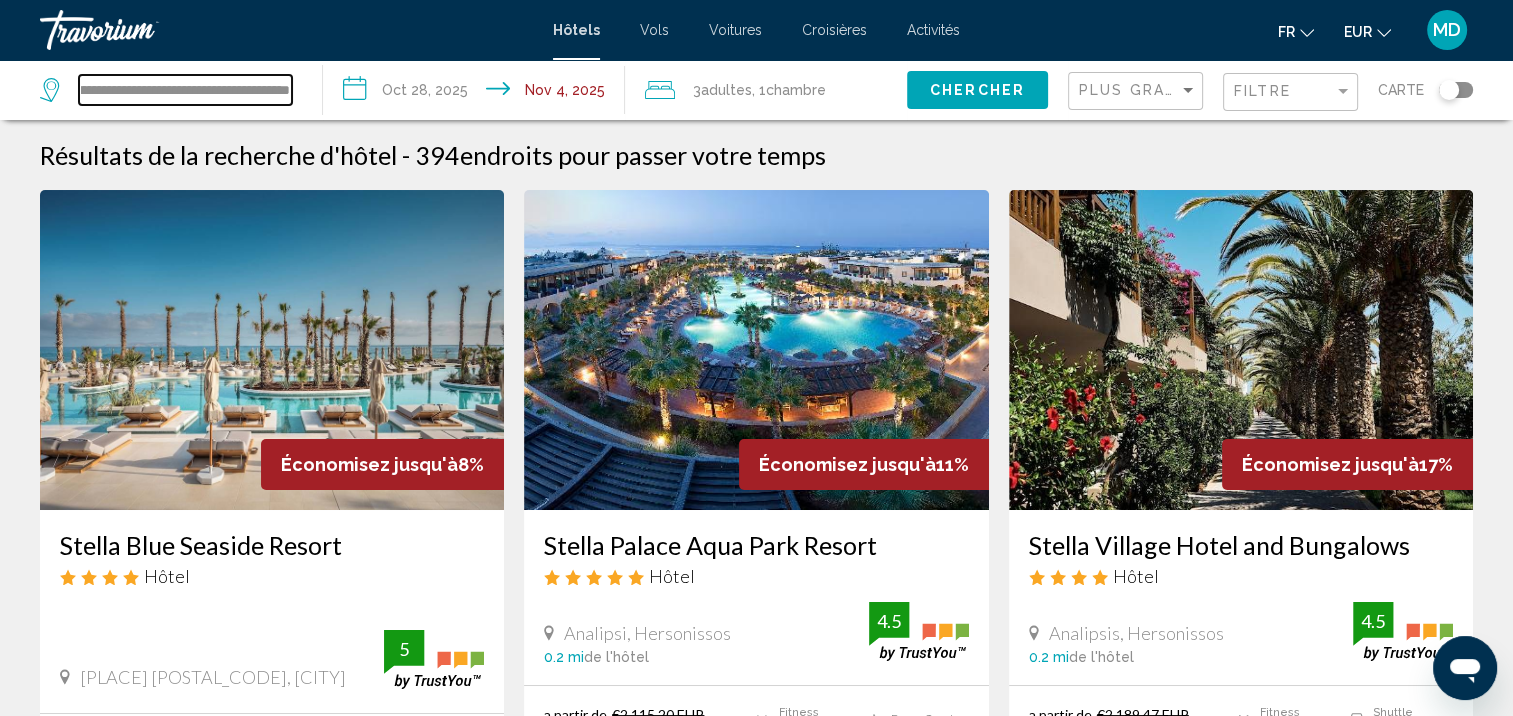 drag, startPoint x: 80, startPoint y: 88, endPoint x: 621, endPoint y: 34, distance: 543.68835 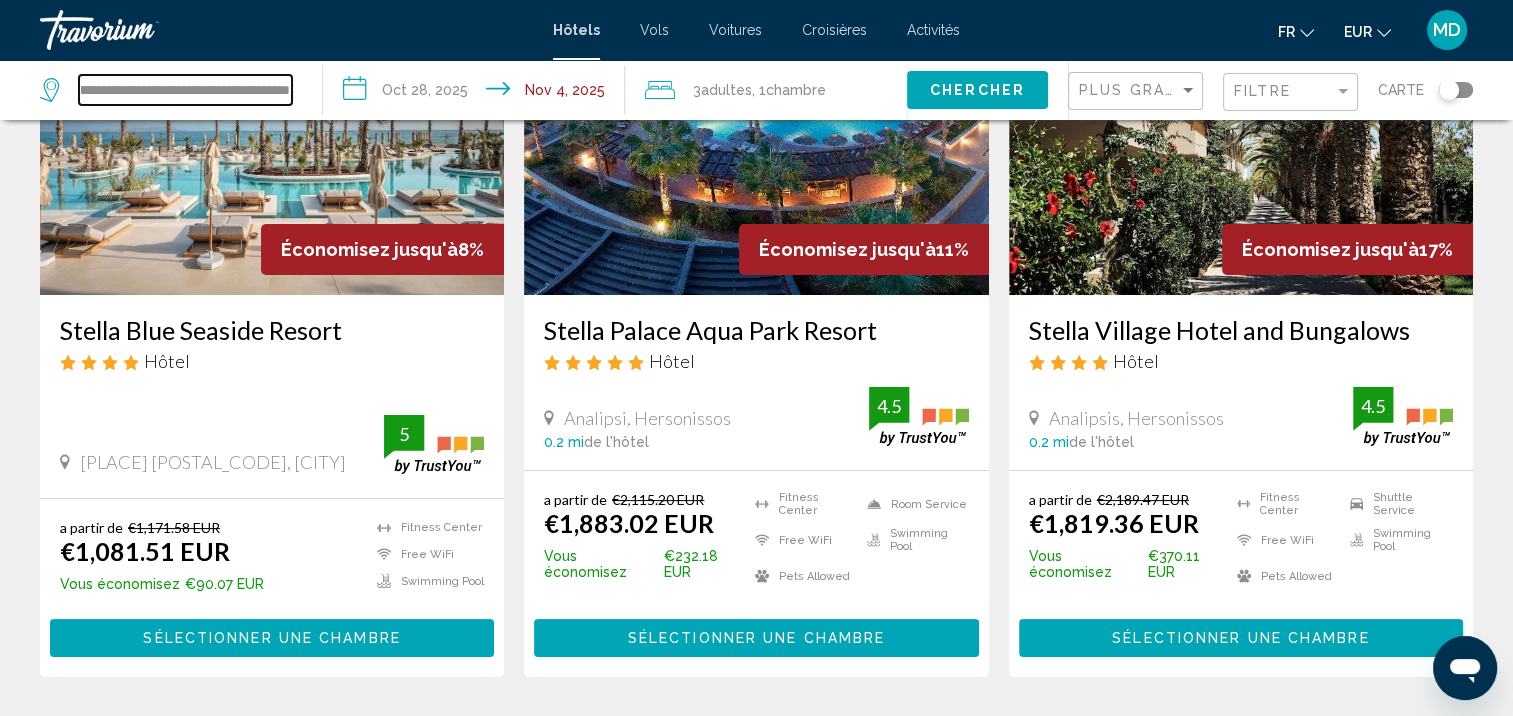 scroll, scrollTop: 0, scrollLeft: 0, axis: both 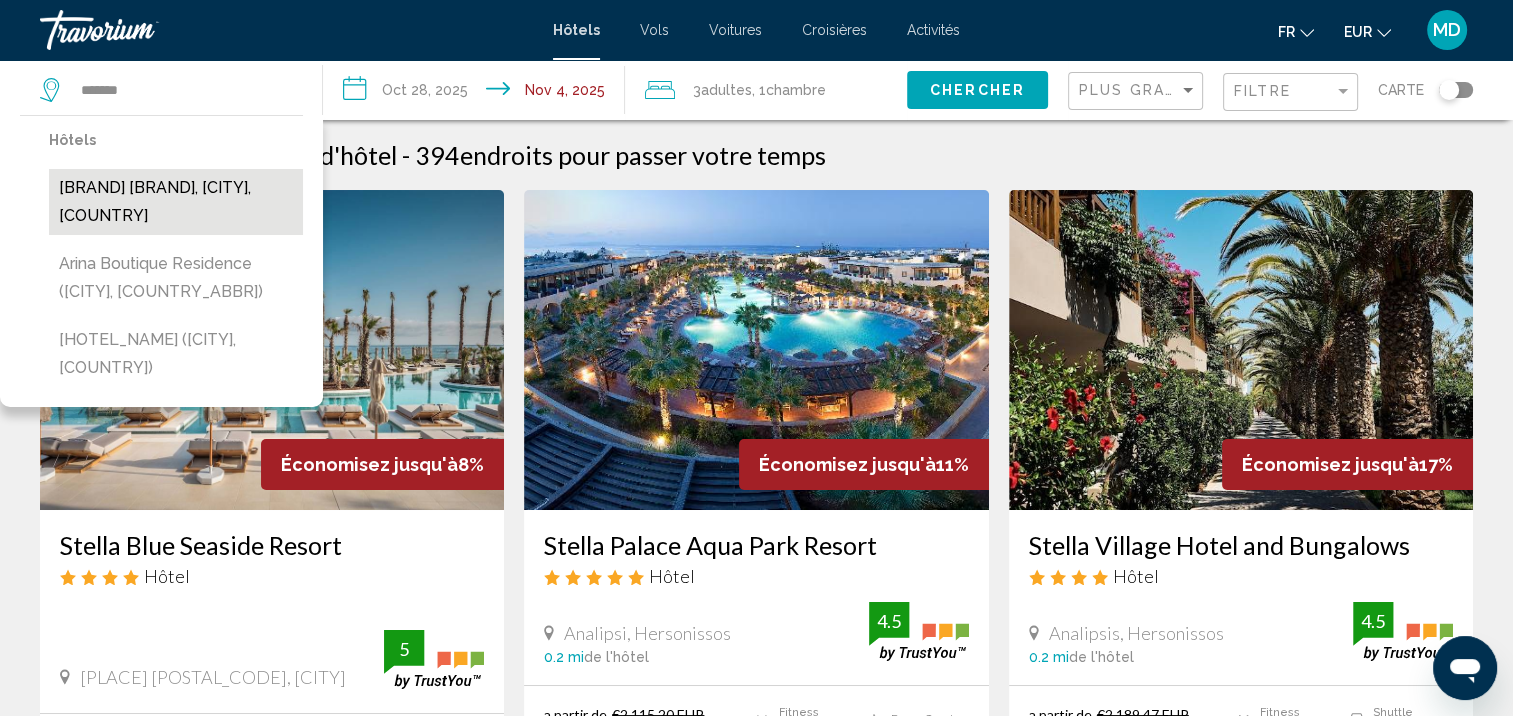 click on "[BRAND] [BRAND], [CITY], [COUNTRY]" at bounding box center (176, 202) 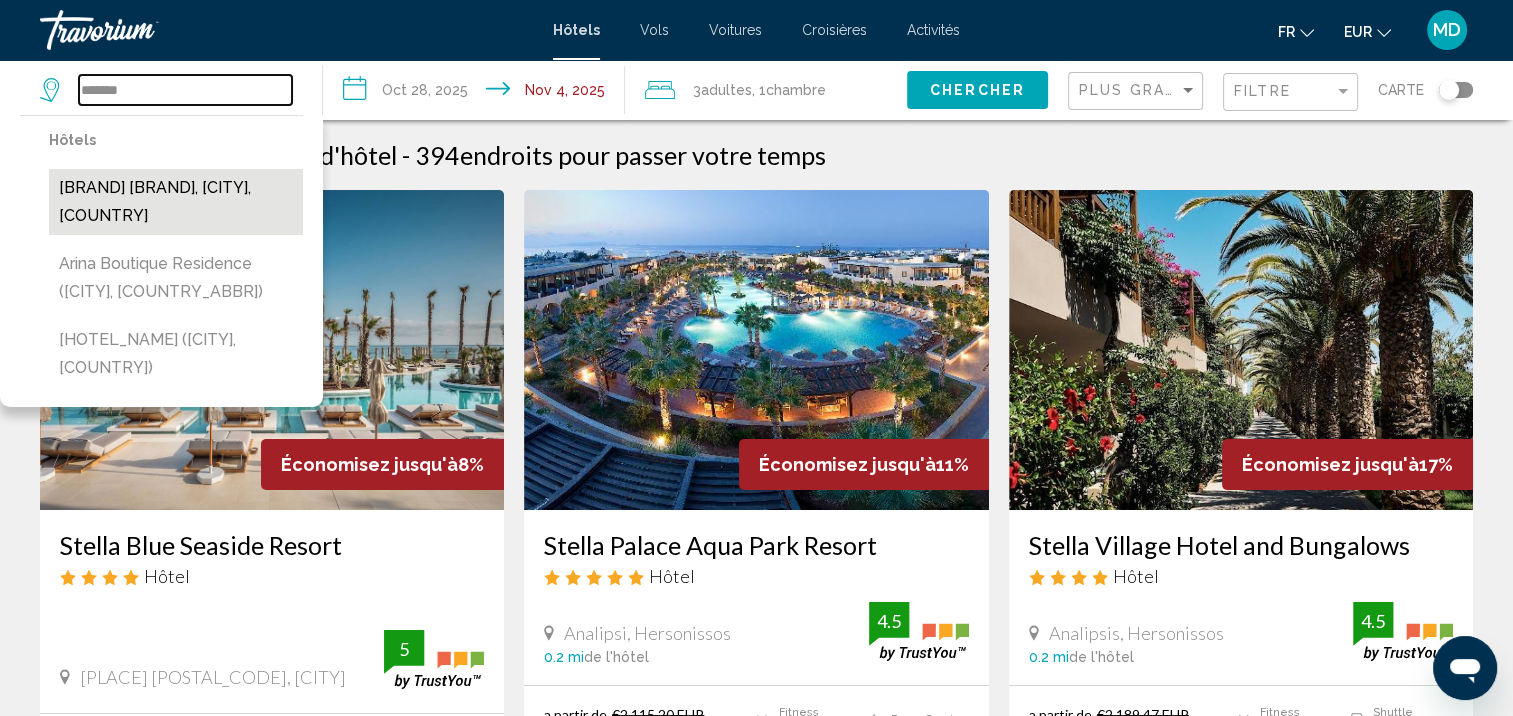 type on "**********" 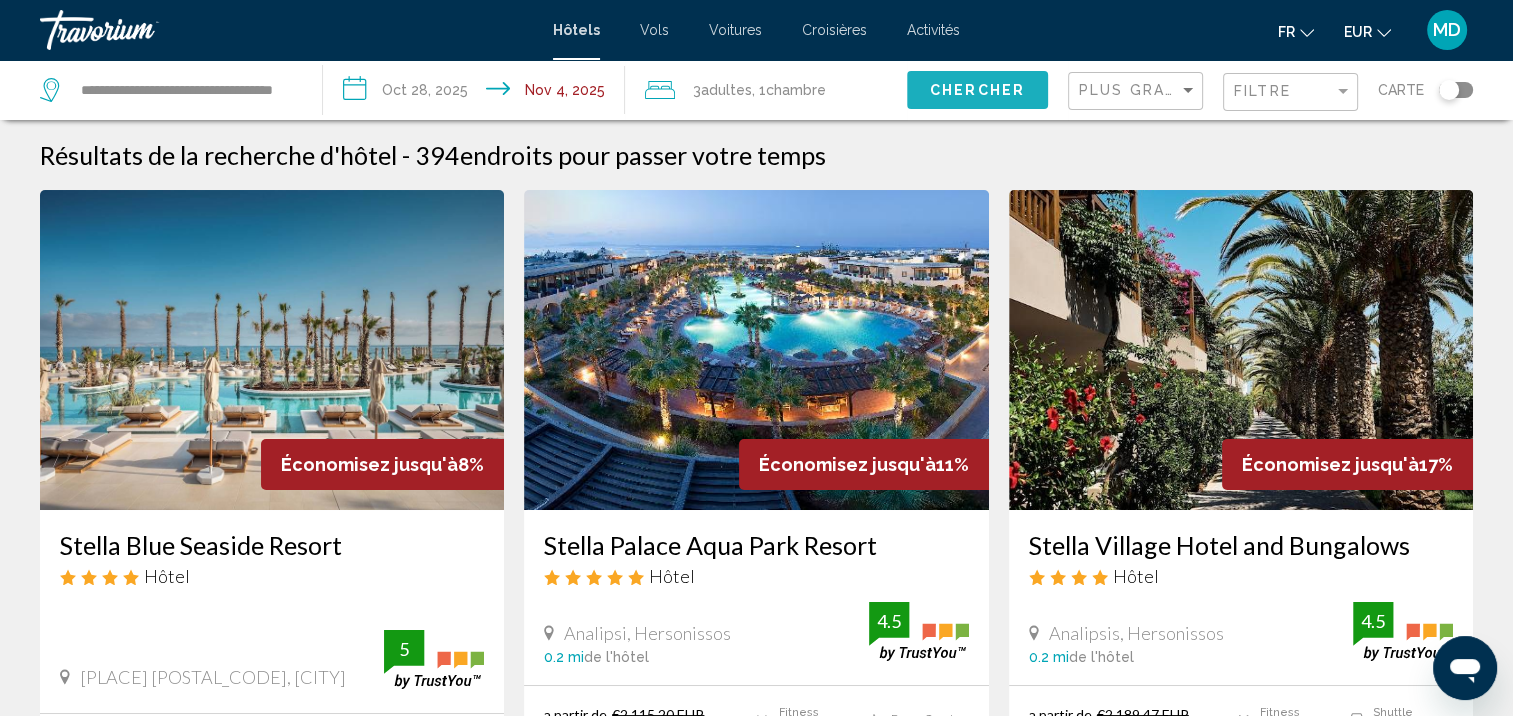 click on "Chercher" 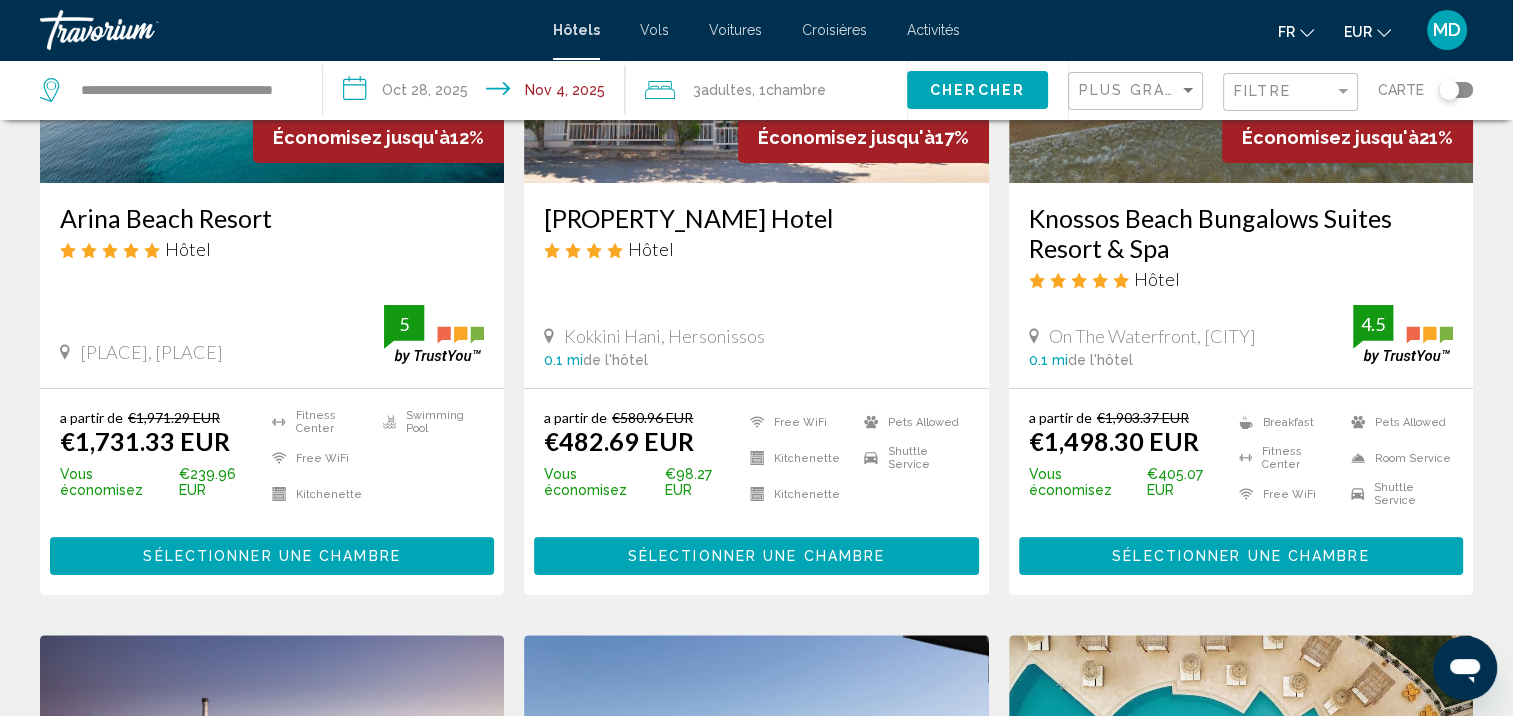 scroll, scrollTop: 328, scrollLeft: 0, axis: vertical 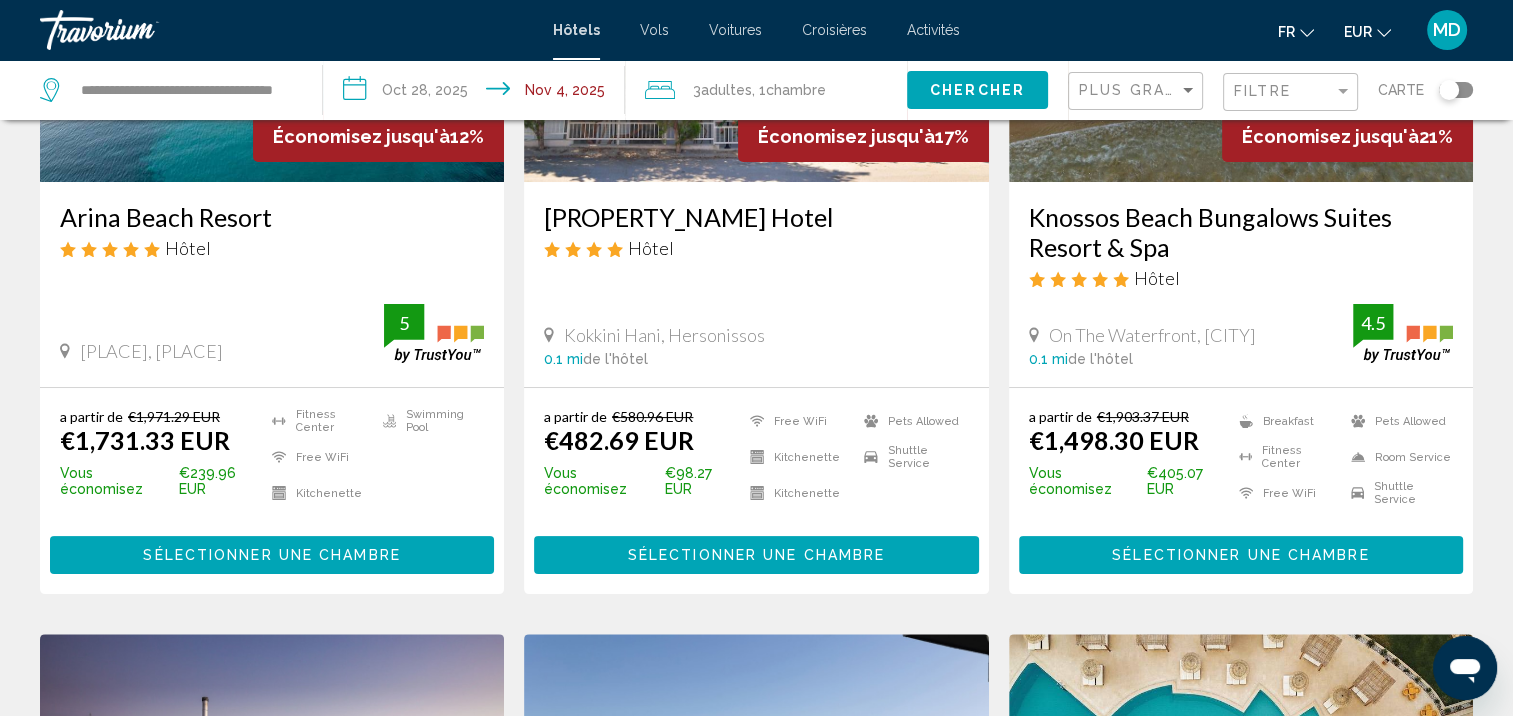 click on "Sélectionner une chambre" at bounding box center (271, 556) 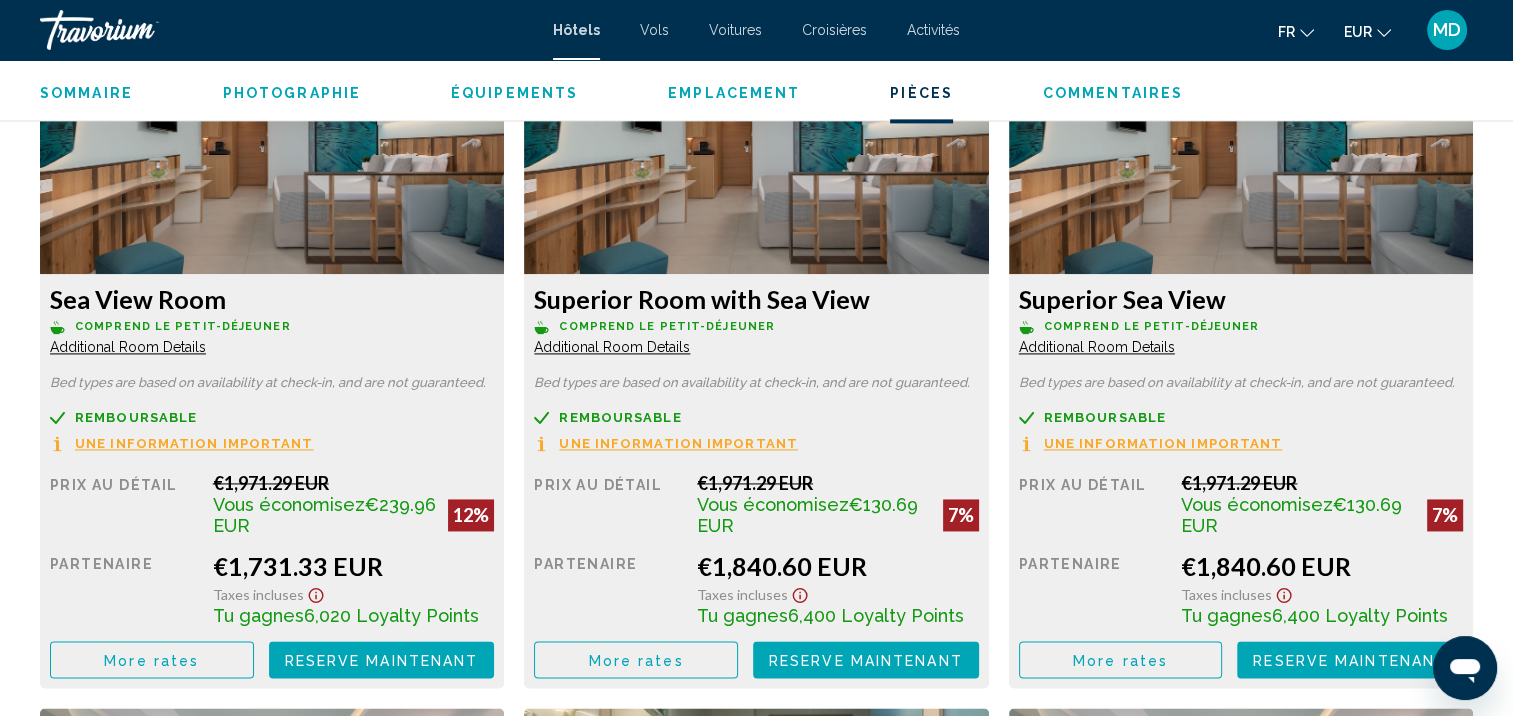 scroll, scrollTop: 2812, scrollLeft: 0, axis: vertical 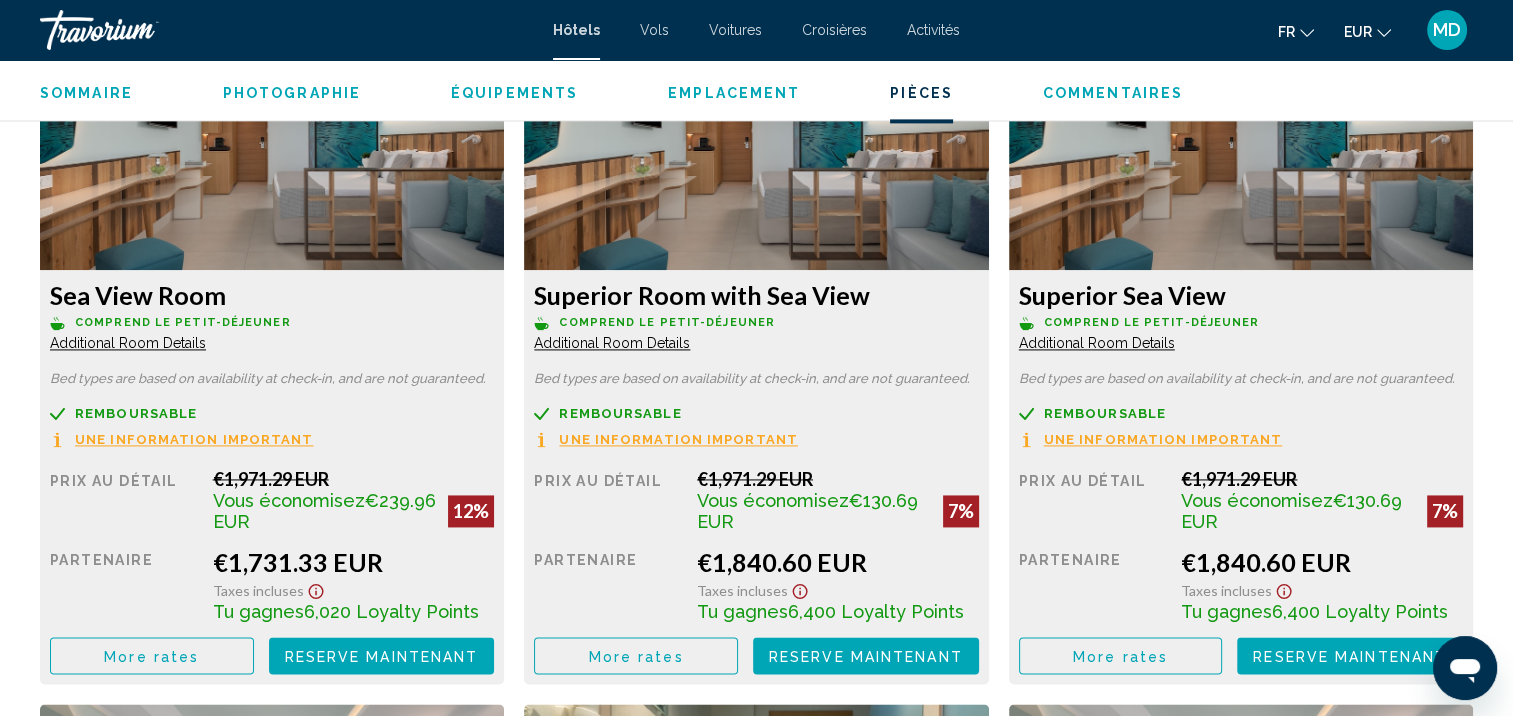 click on "More rates" at bounding box center (151, 656) 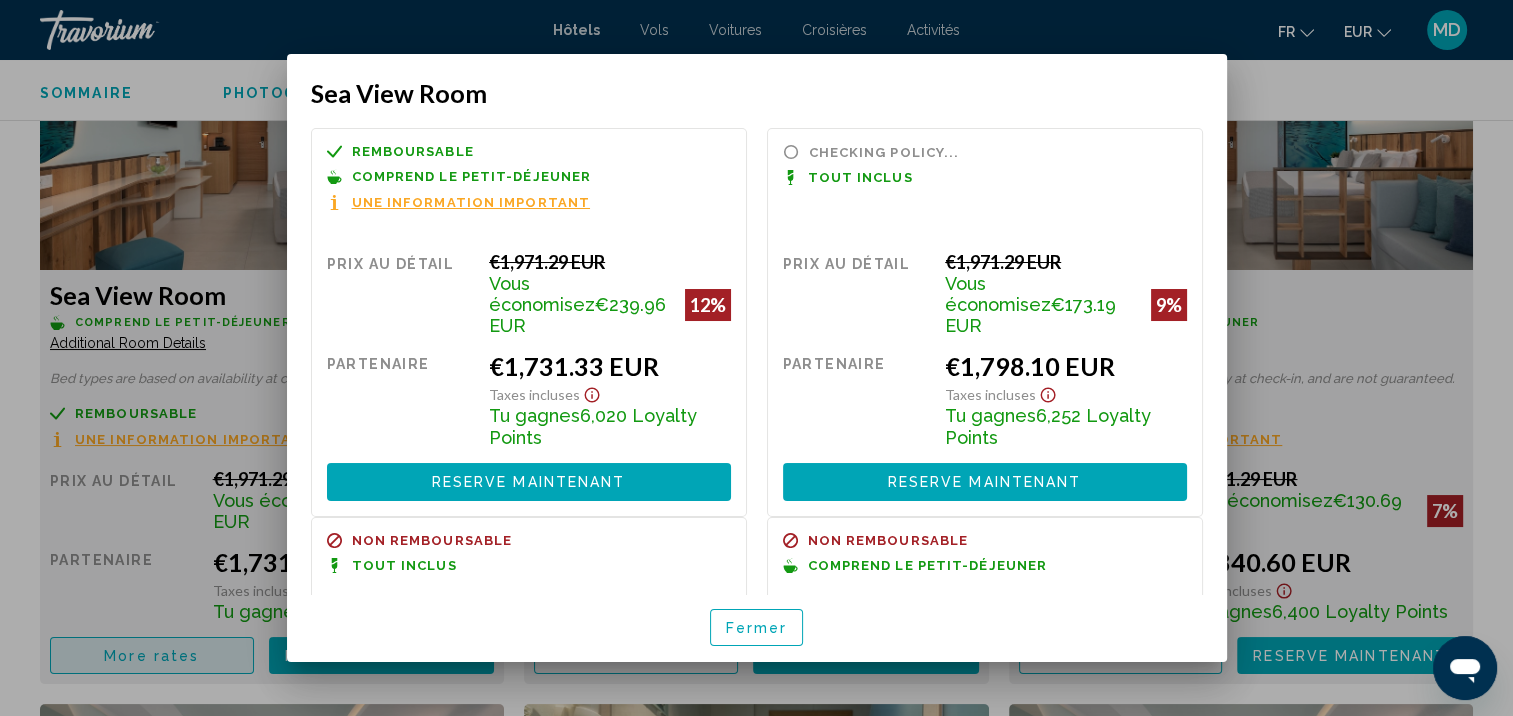 scroll, scrollTop: 0, scrollLeft: 0, axis: both 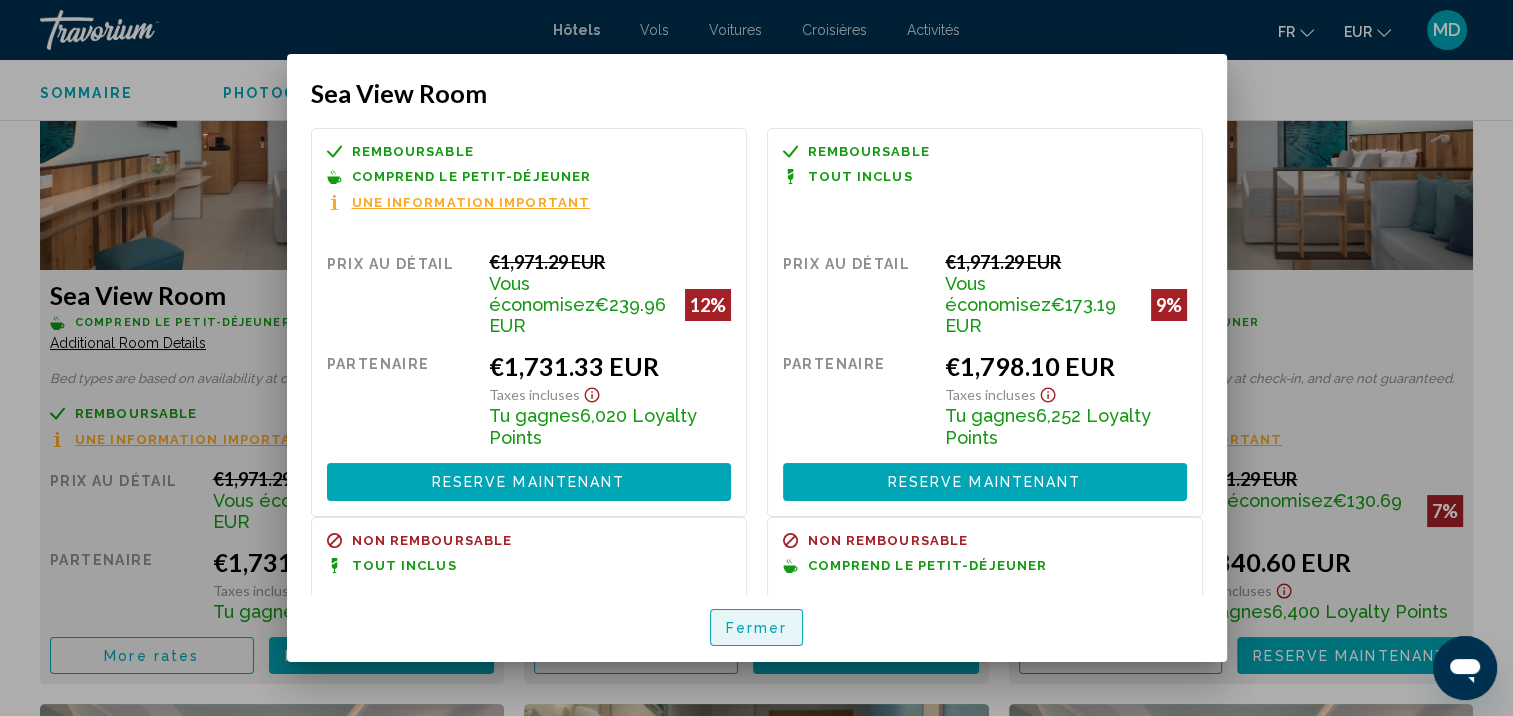 click on "Fermer" at bounding box center (757, 628) 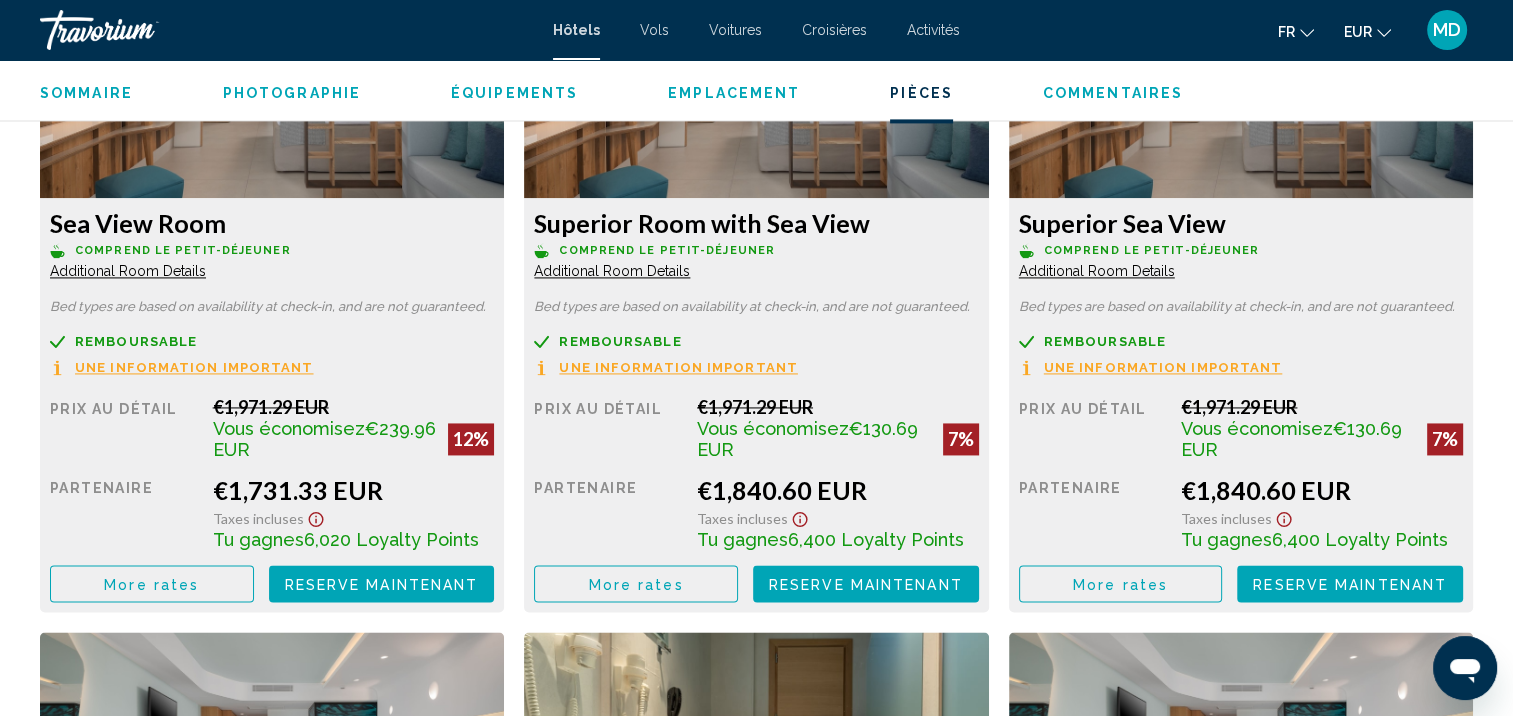 scroll, scrollTop: 2834, scrollLeft: 0, axis: vertical 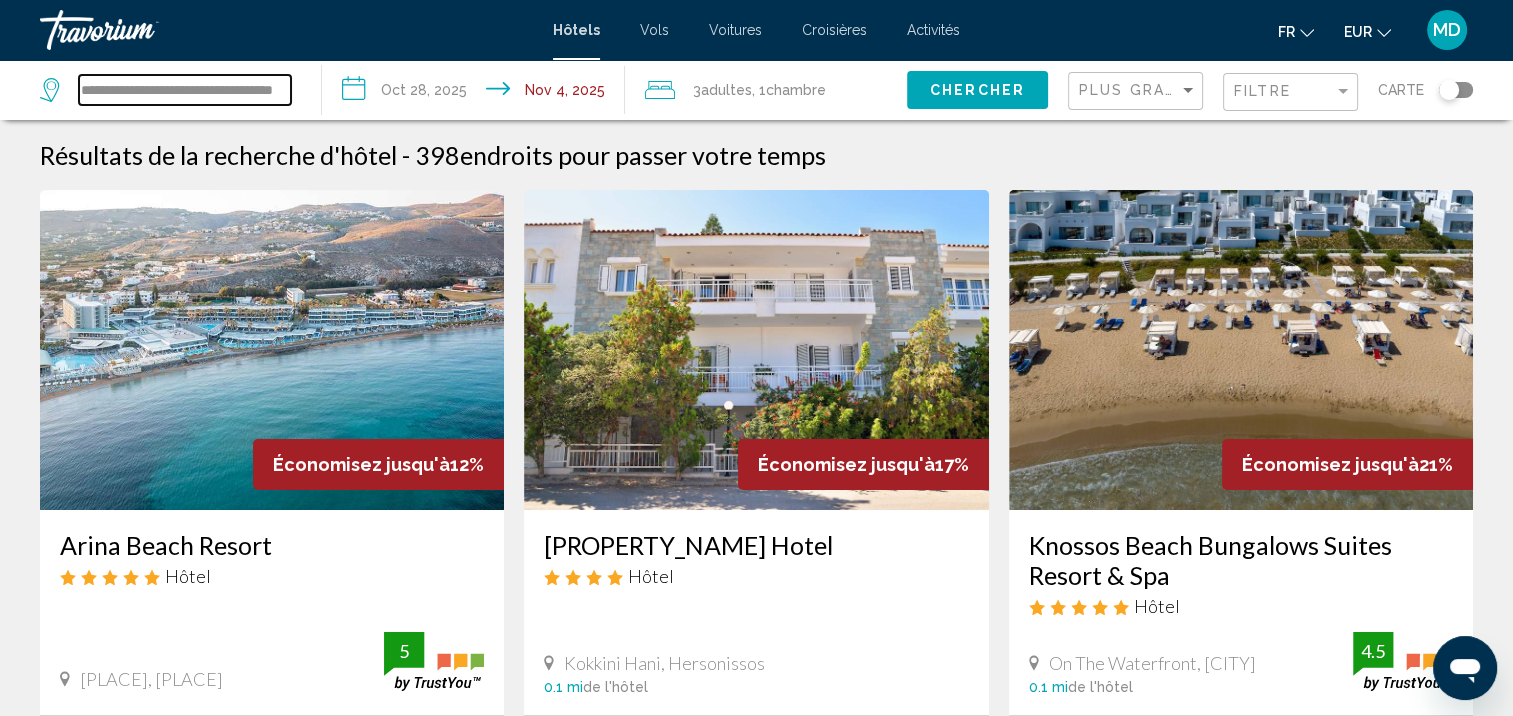 click on "**********" at bounding box center [185, 90] 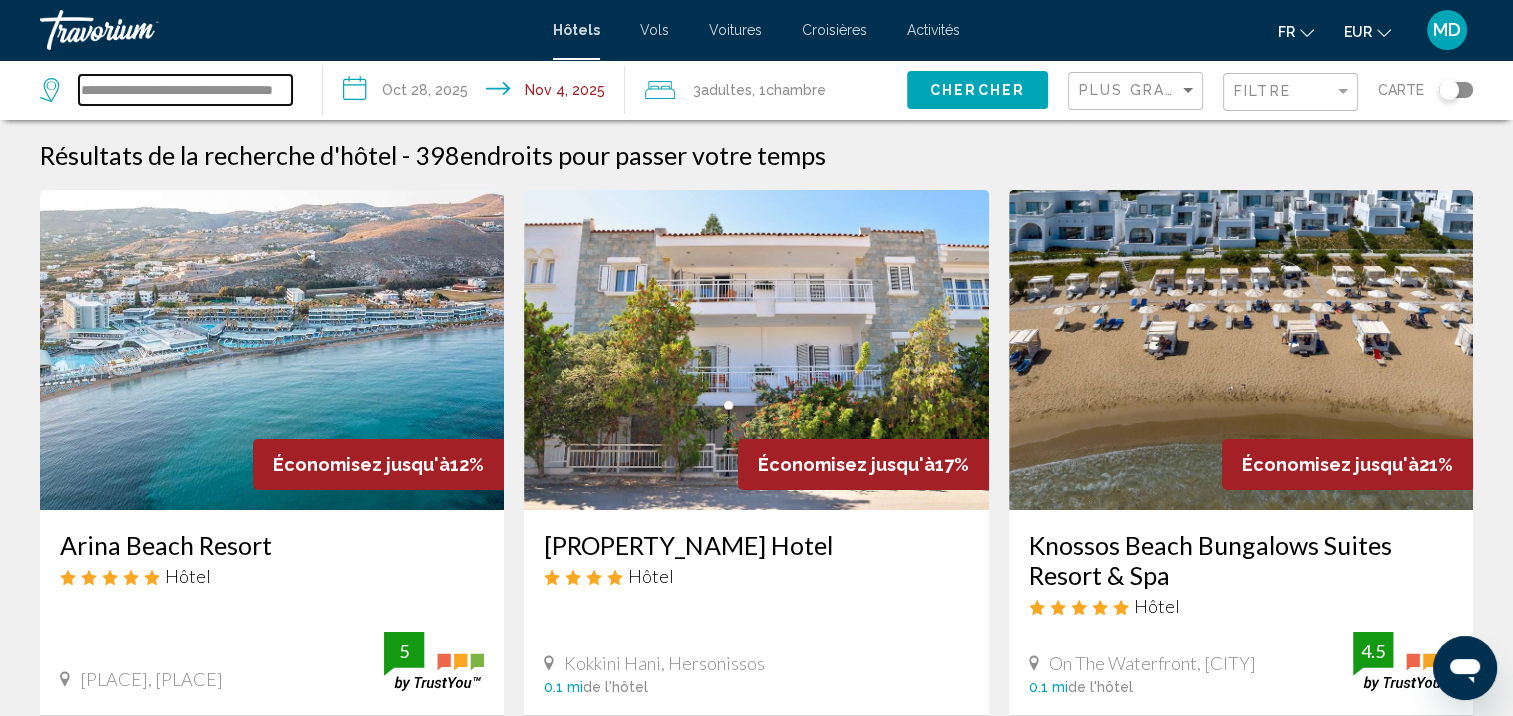 drag, startPoint x: 82, startPoint y: 96, endPoint x: 865, endPoint y: 100, distance: 783.0102 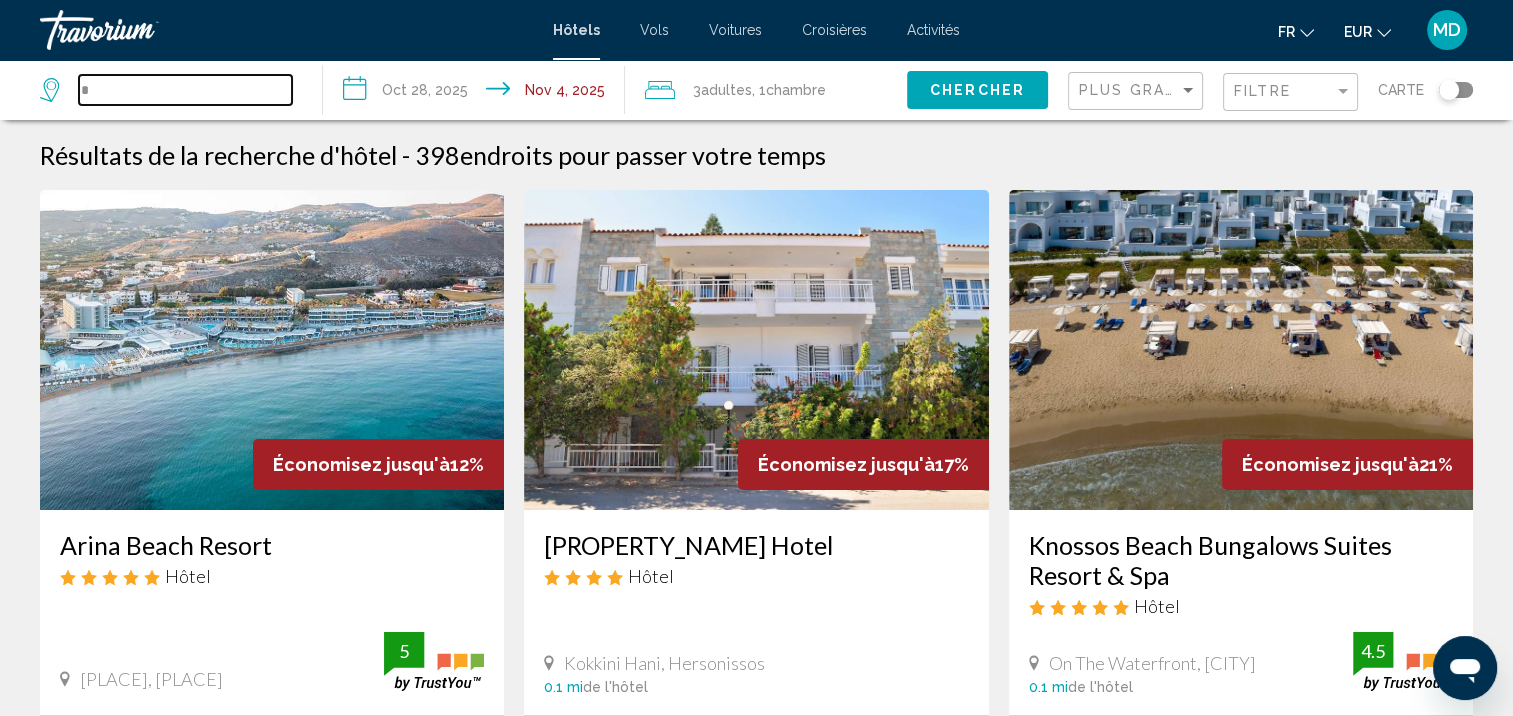 scroll, scrollTop: 0, scrollLeft: 0, axis: both 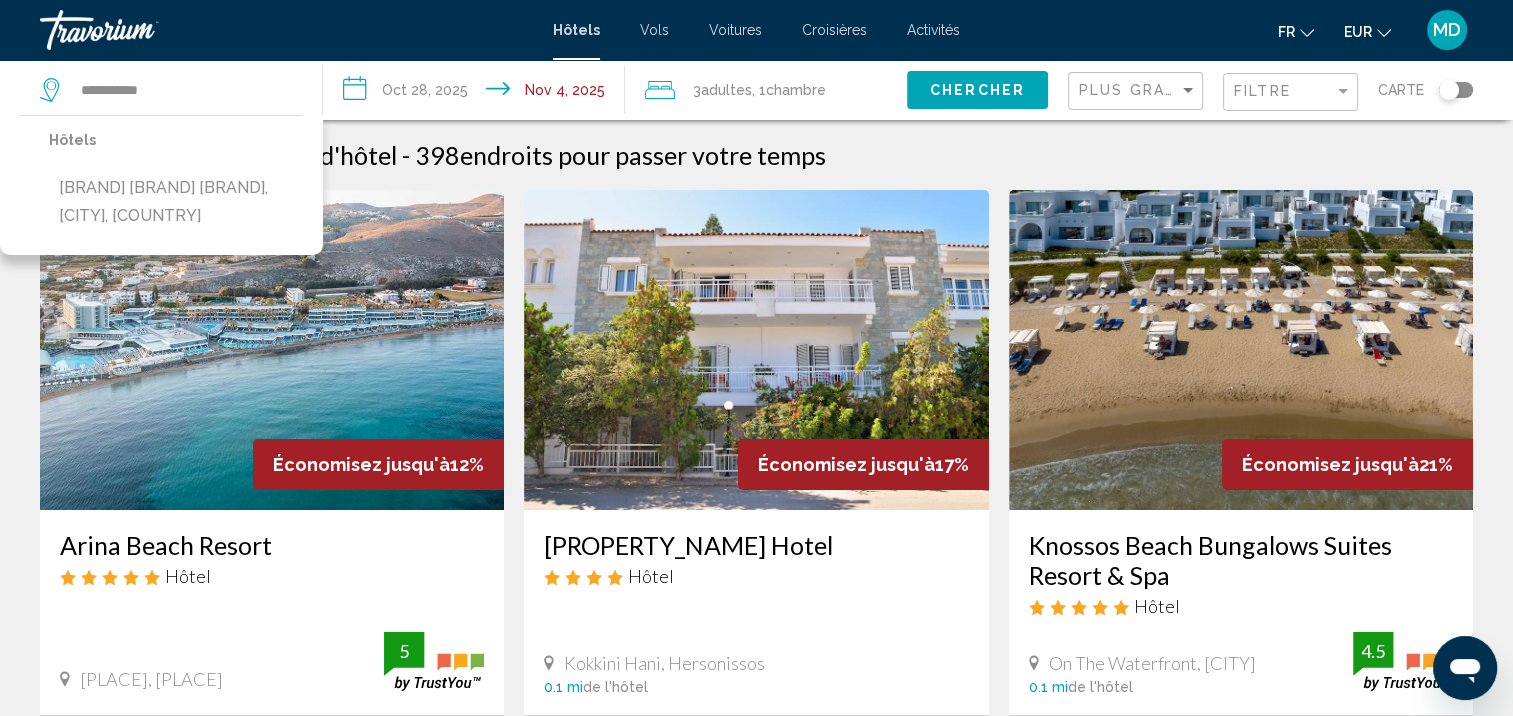 click on "[BRAND] [BRAND] [BRAND], [CITY], [COUNTRY]" at bounding box center (176, 202) 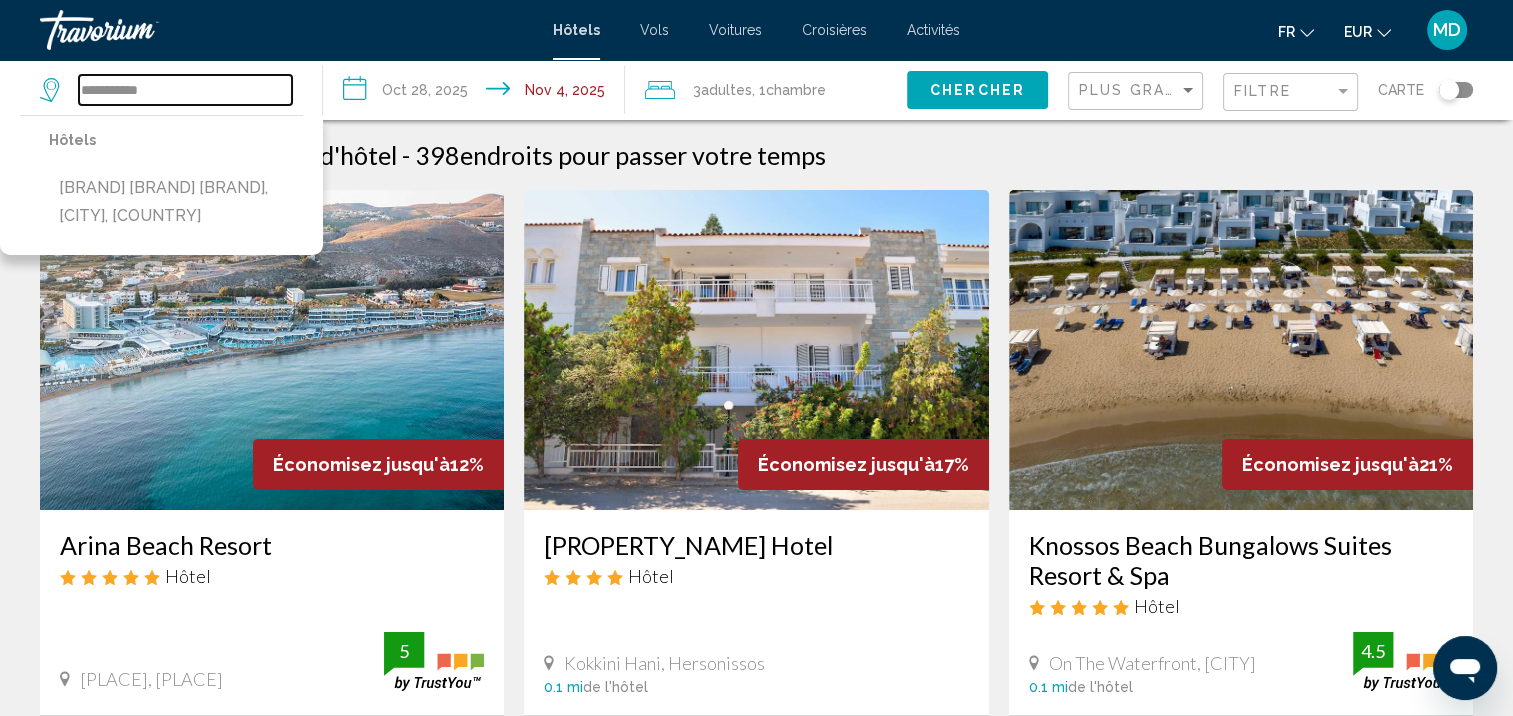 type on "**********" 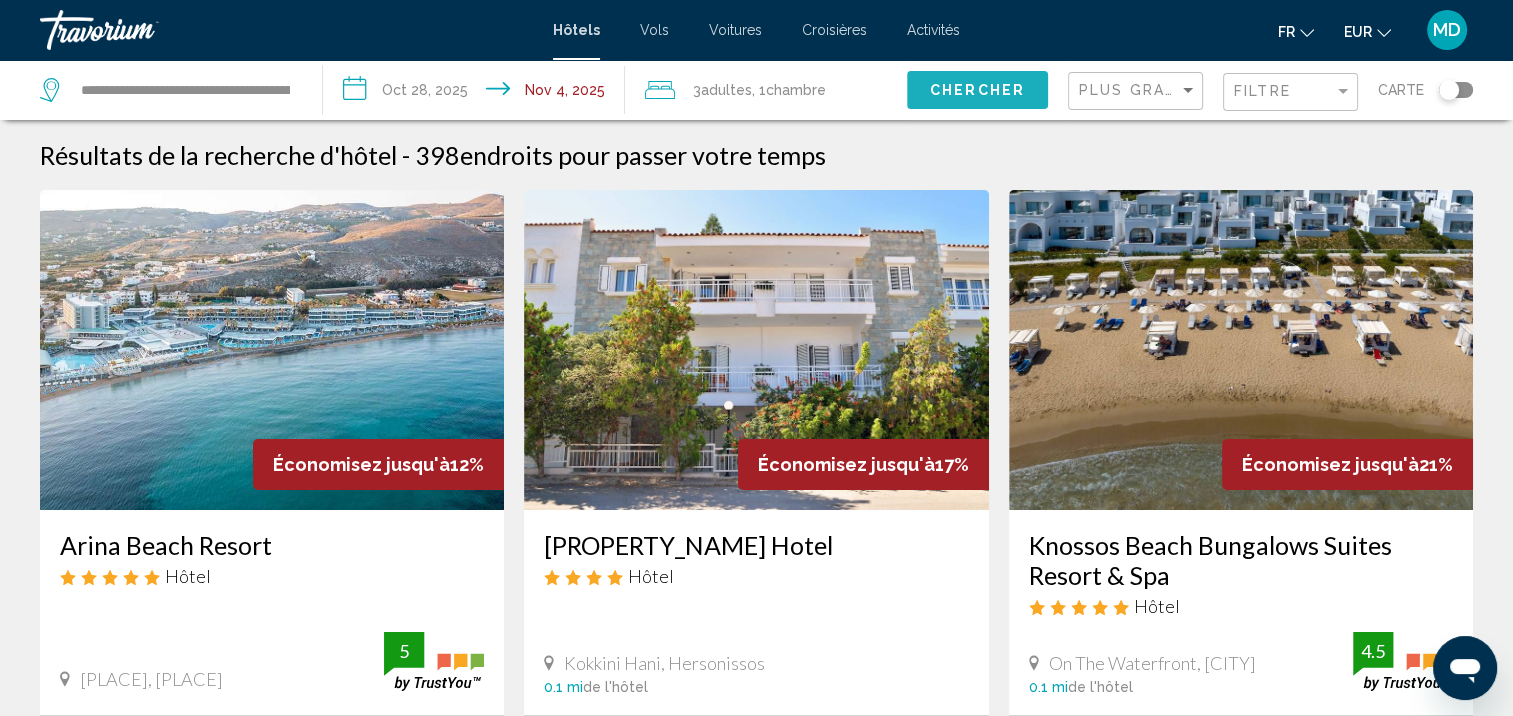 click on "Chercher" 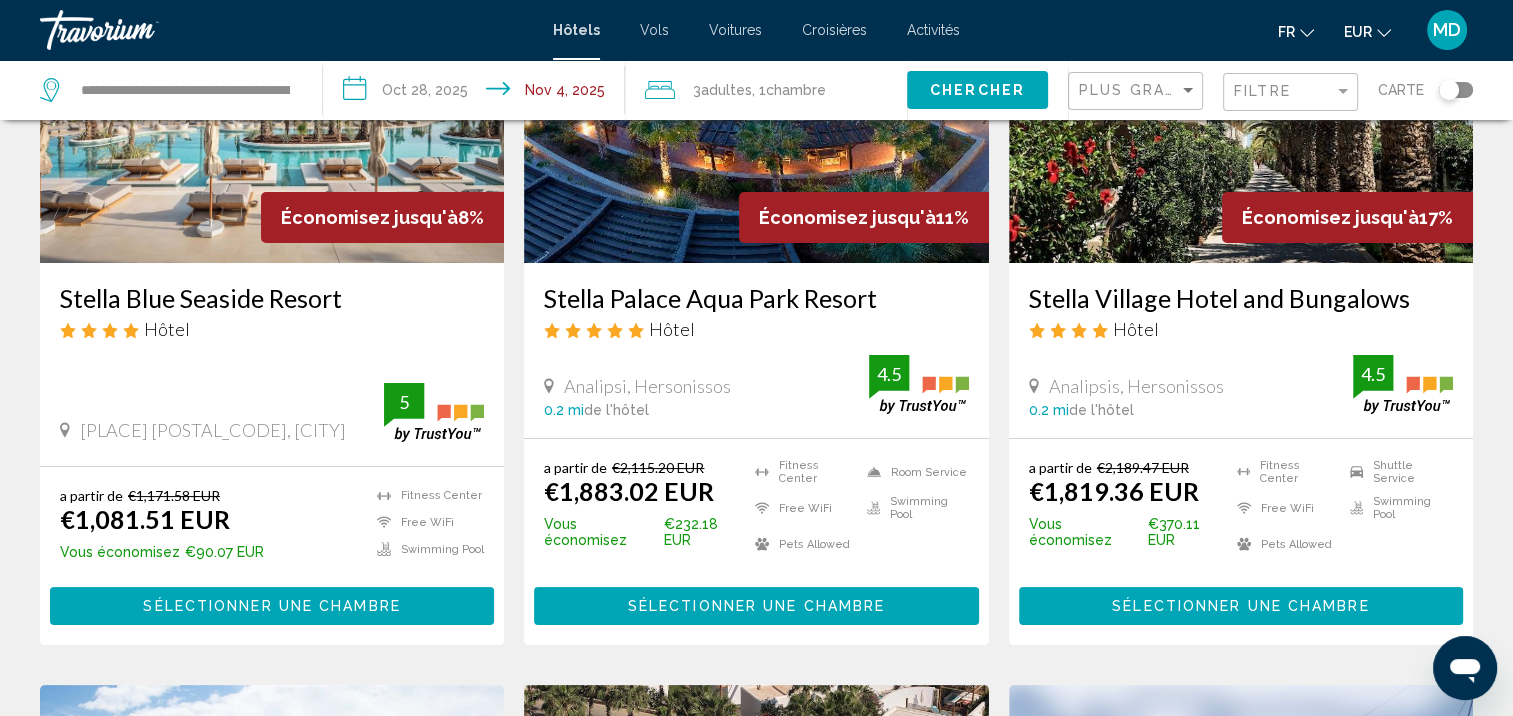 scroll, scrollTop: 250, scrollLeft: 0, axis: vertical 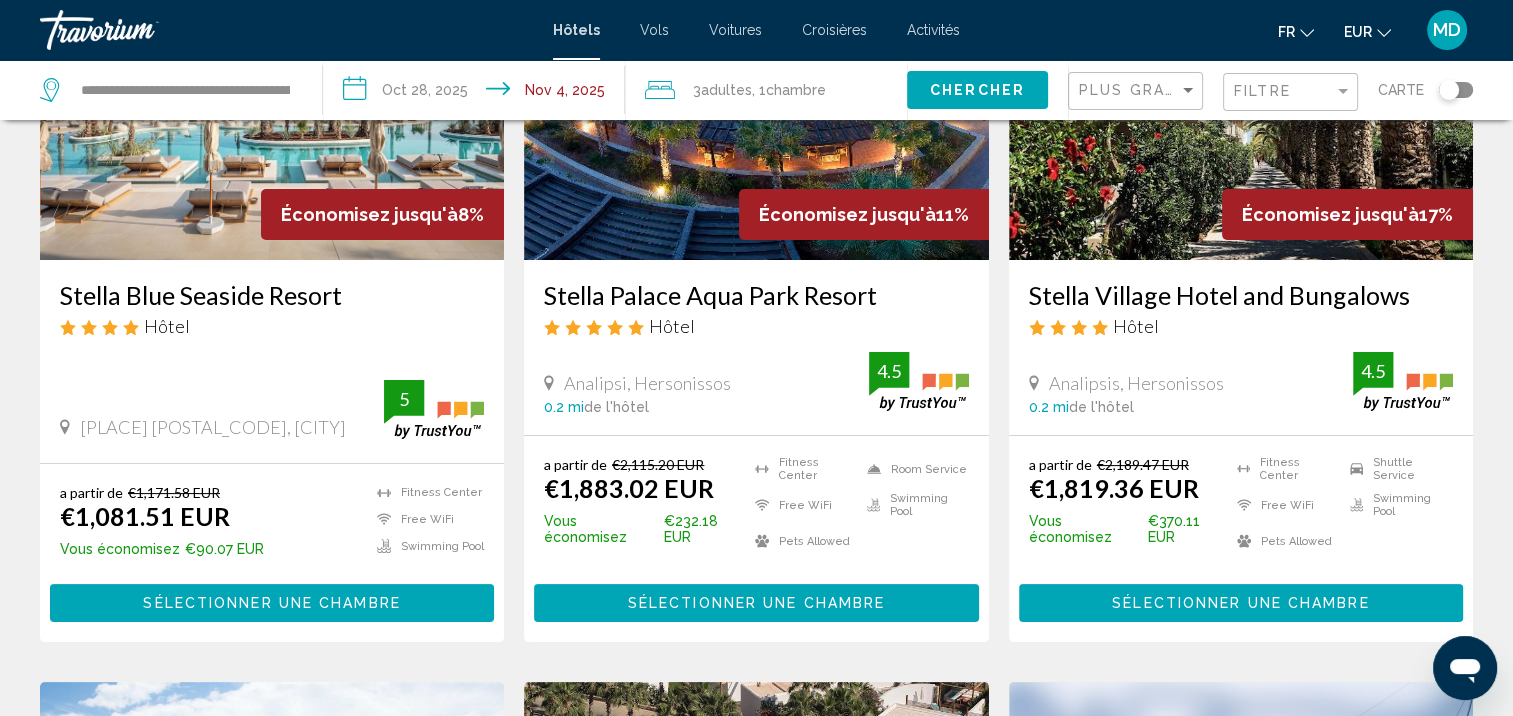 click on "Sélectionner une chambre" at bounding box center (756, 604) 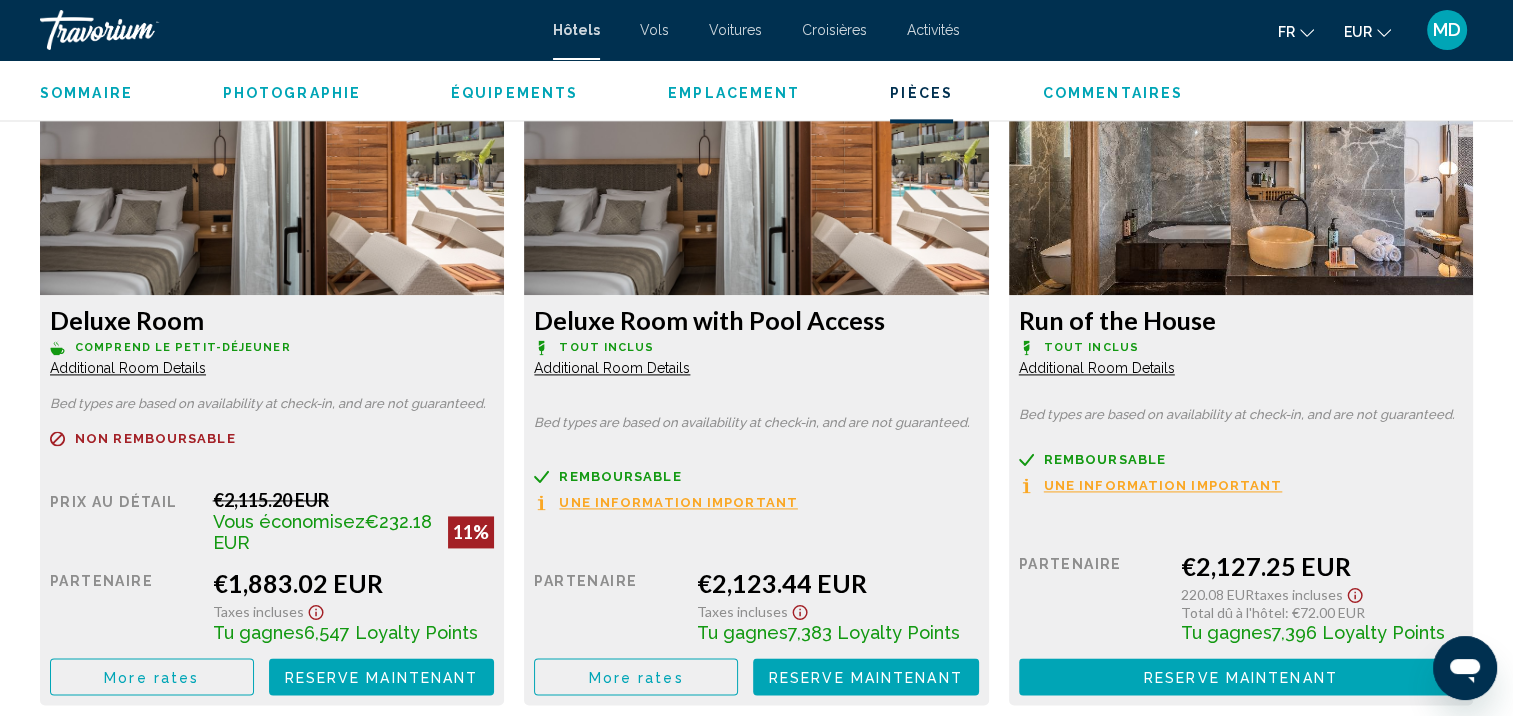 scroll, scrollTop: 2728, scrollLeft: 0, axis: vertical 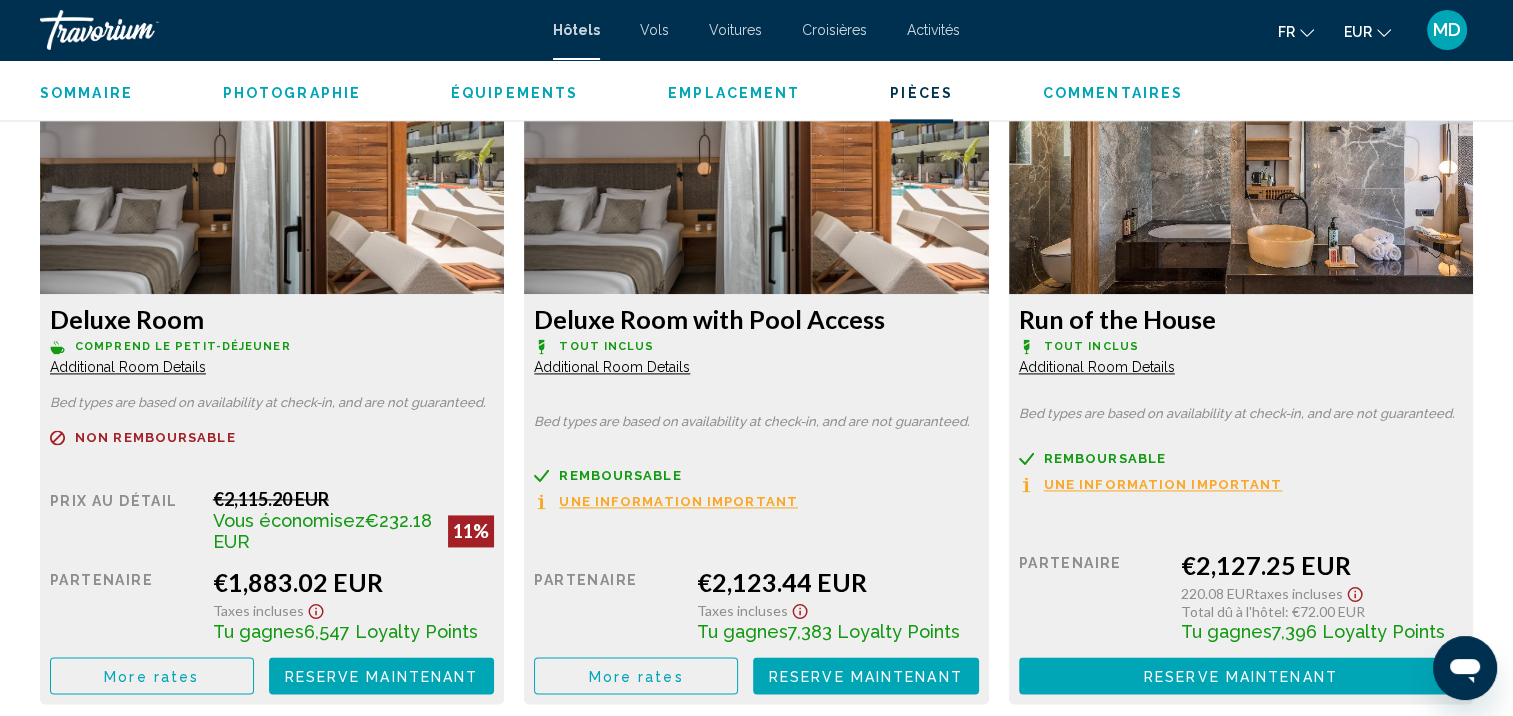 click on "More rates" at bounding box center (152, 675) 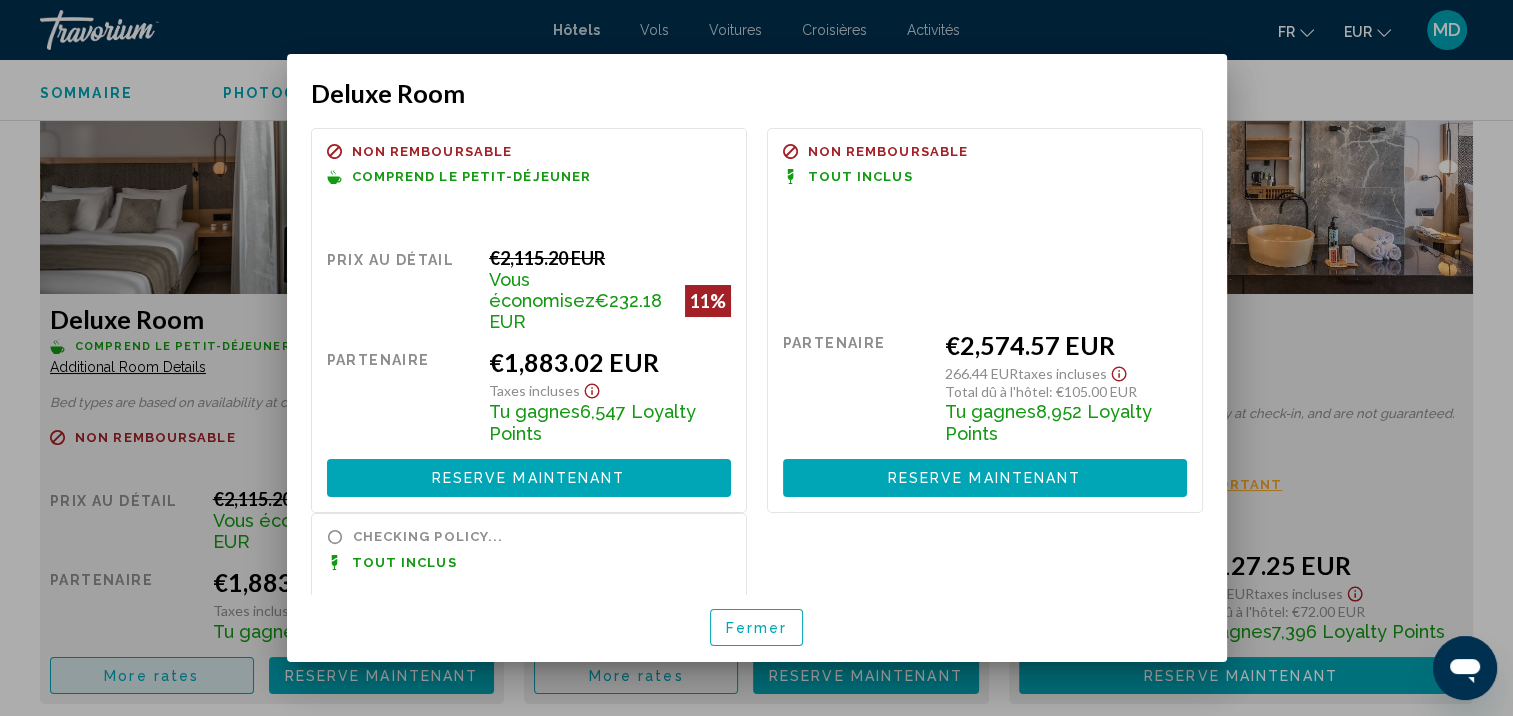 scroll, scrollTop: 0, scrollLeft: 0, axis: both 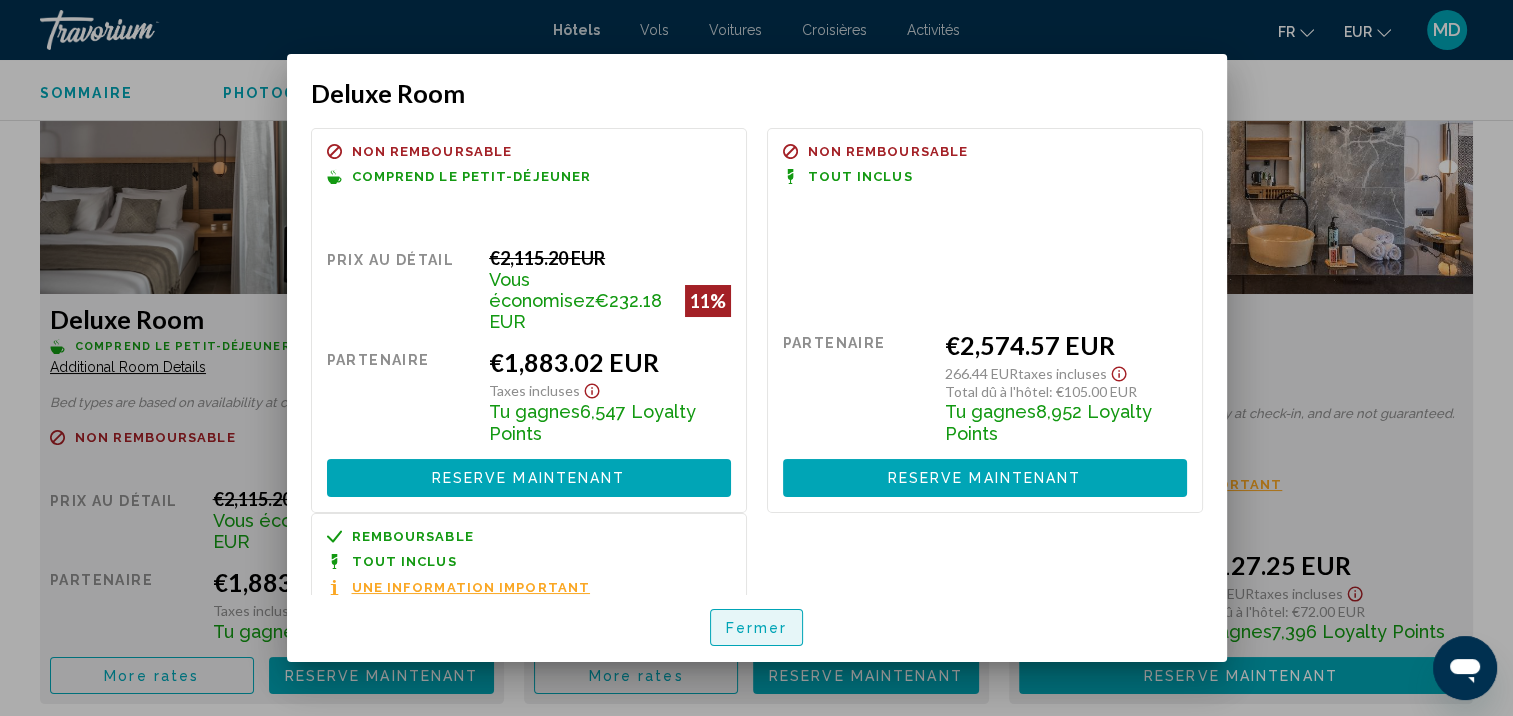 click on "Fermer" at bounding box center (757, 628) 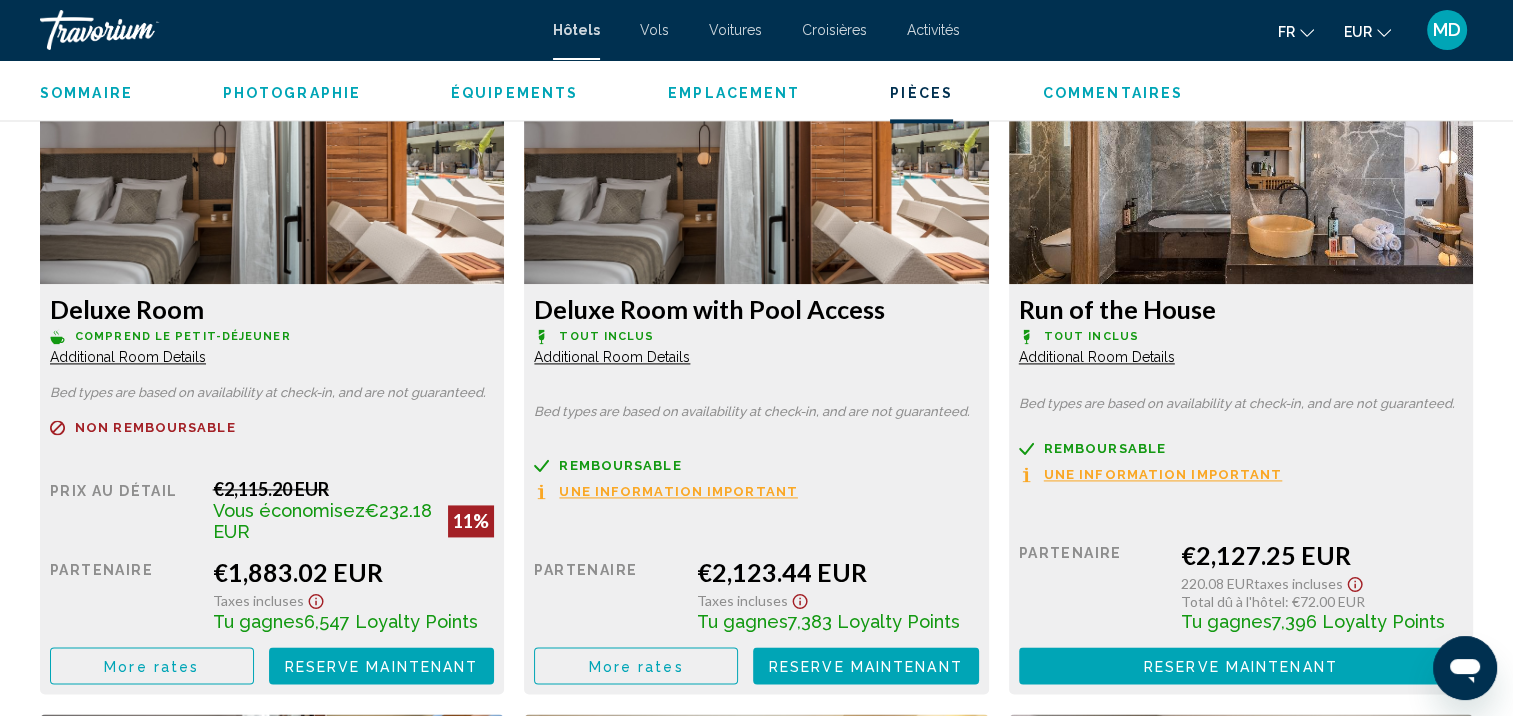 scroll, scrollTop: 2808, scrollLeft: 0, axis: vertical 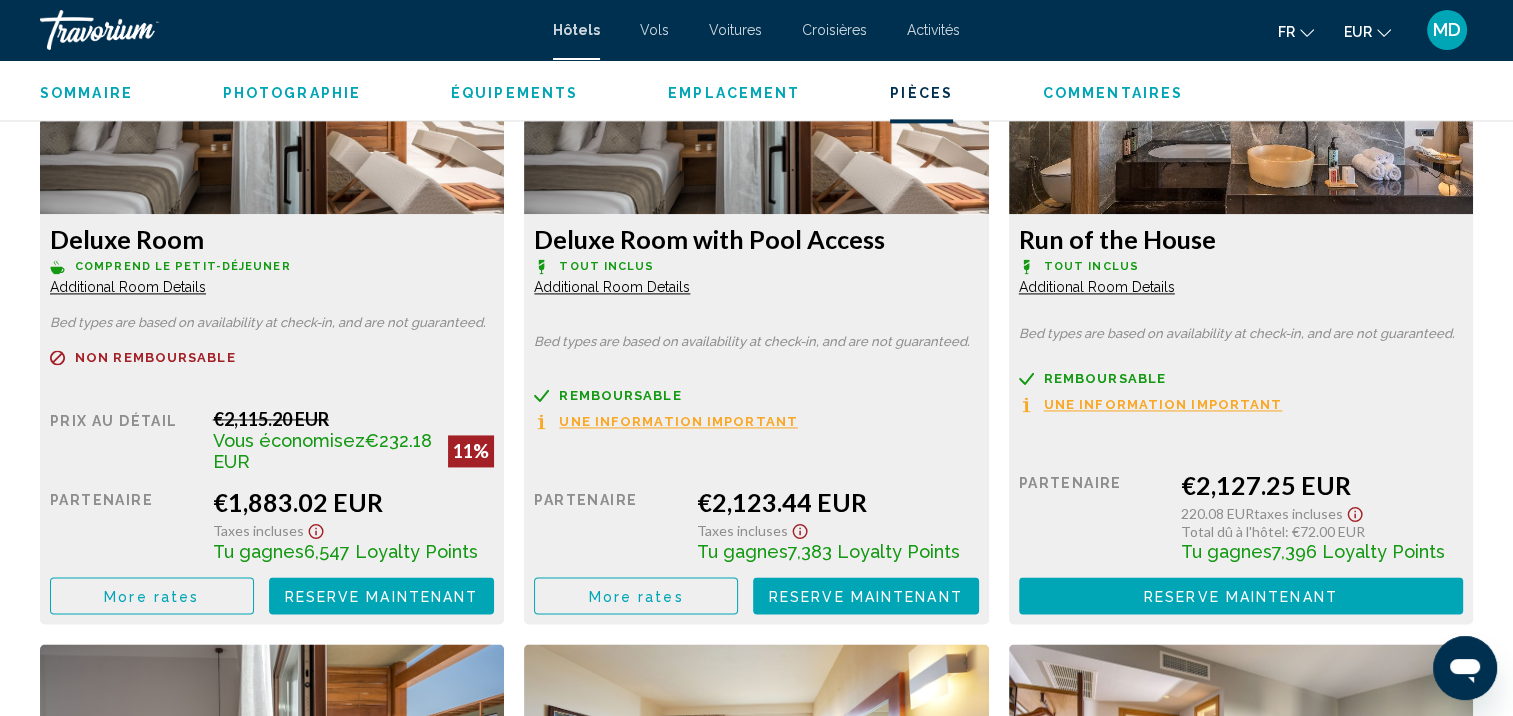 click on "More rates" at bounding box center [151, 596] 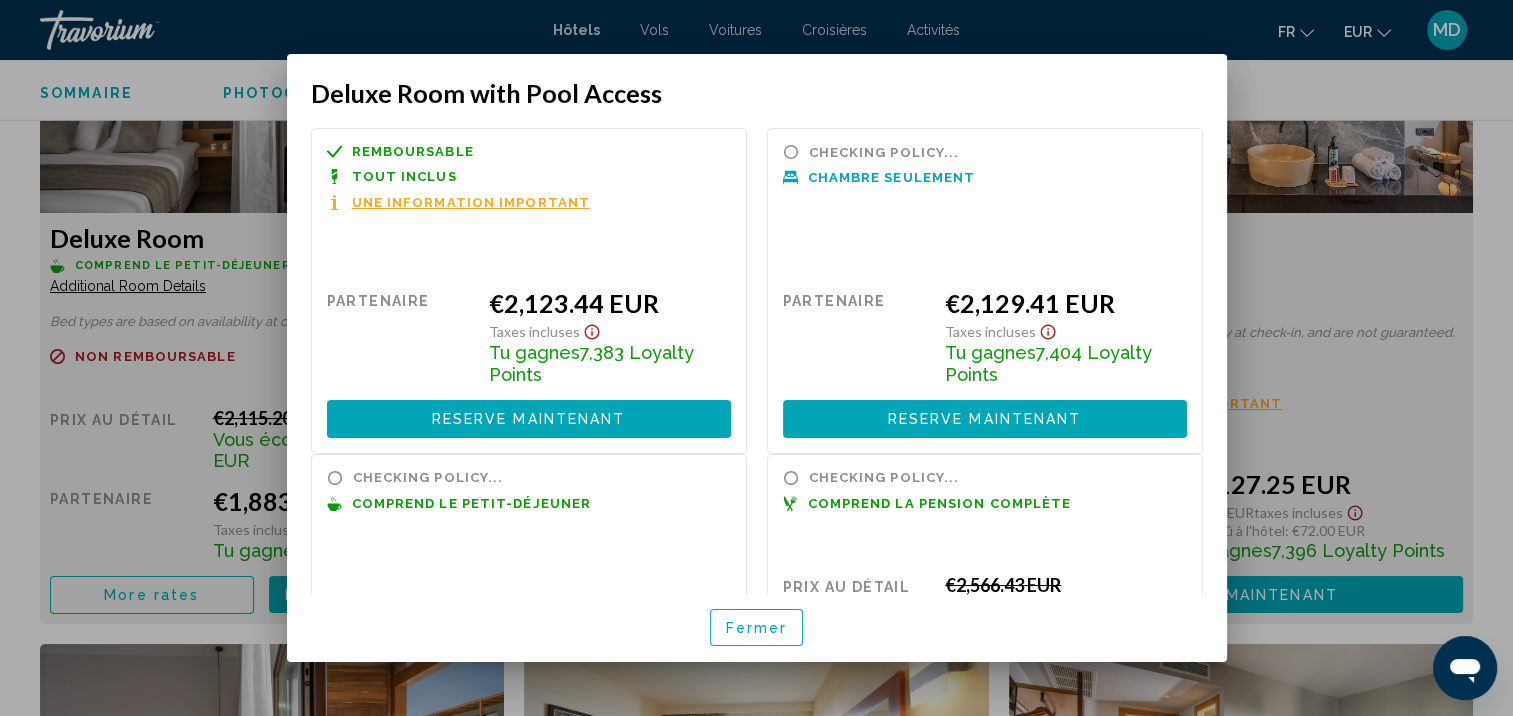 scroll, scrollTop: 0, scrollLeft: 0, axis: both 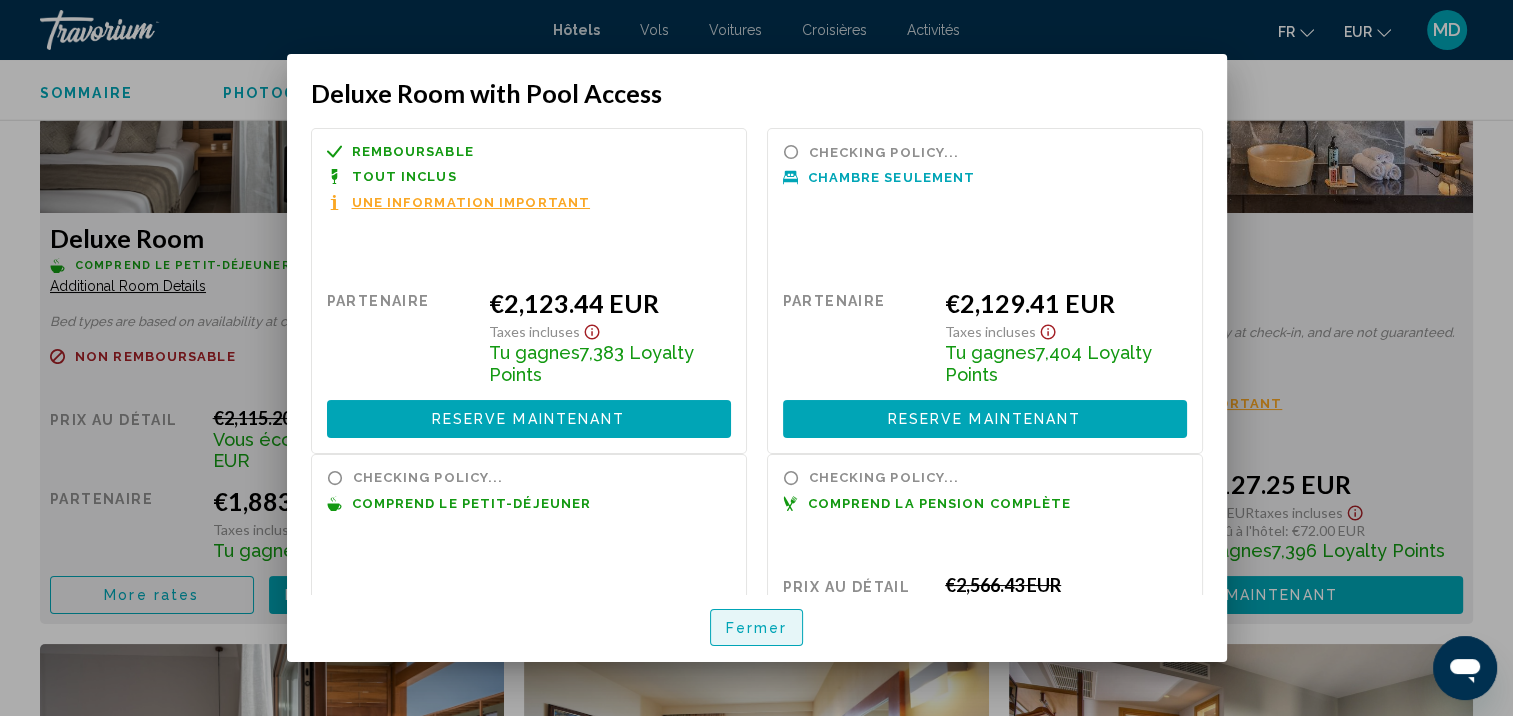 click on "Fermer" at bounding box center (757, 627) 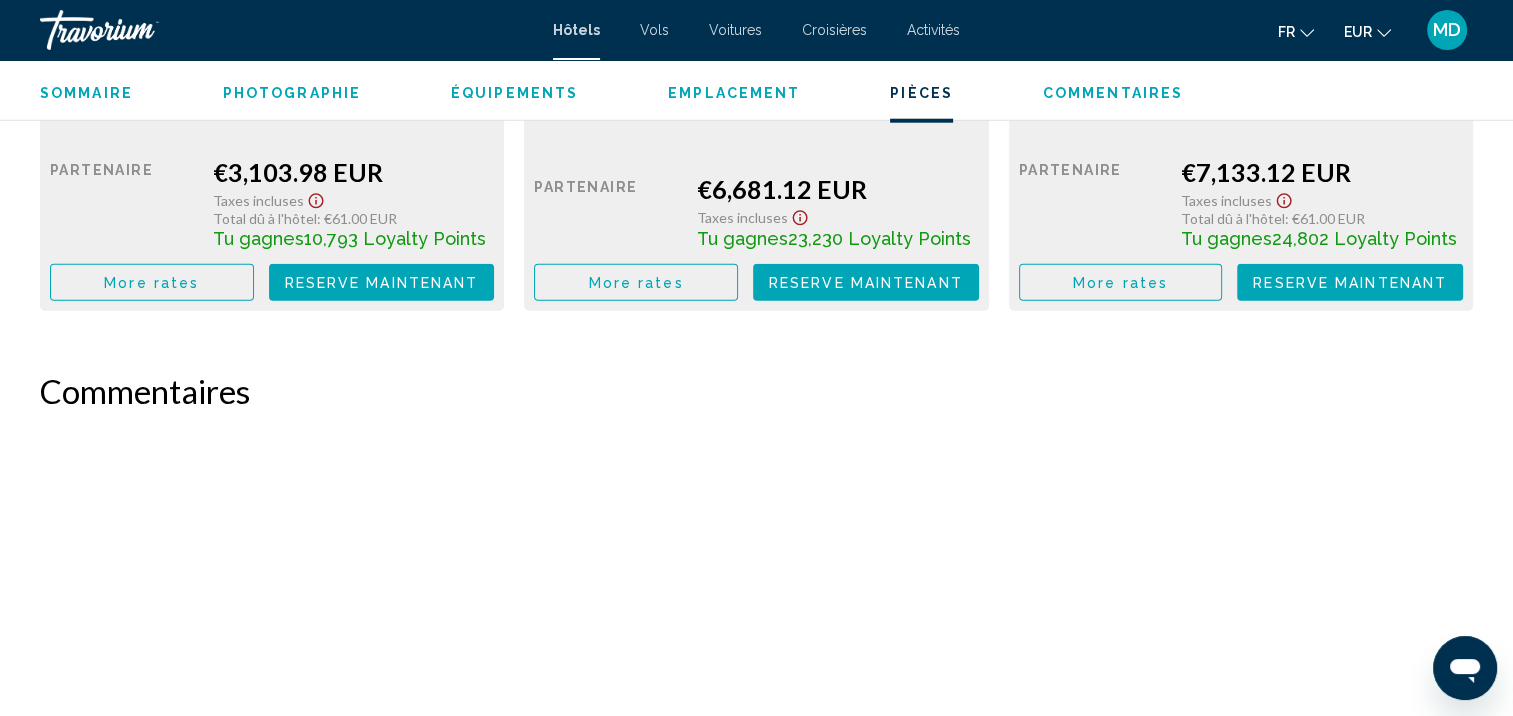 scroll, scrollTop: 5176, scrollLeft: 0, axis: vertical 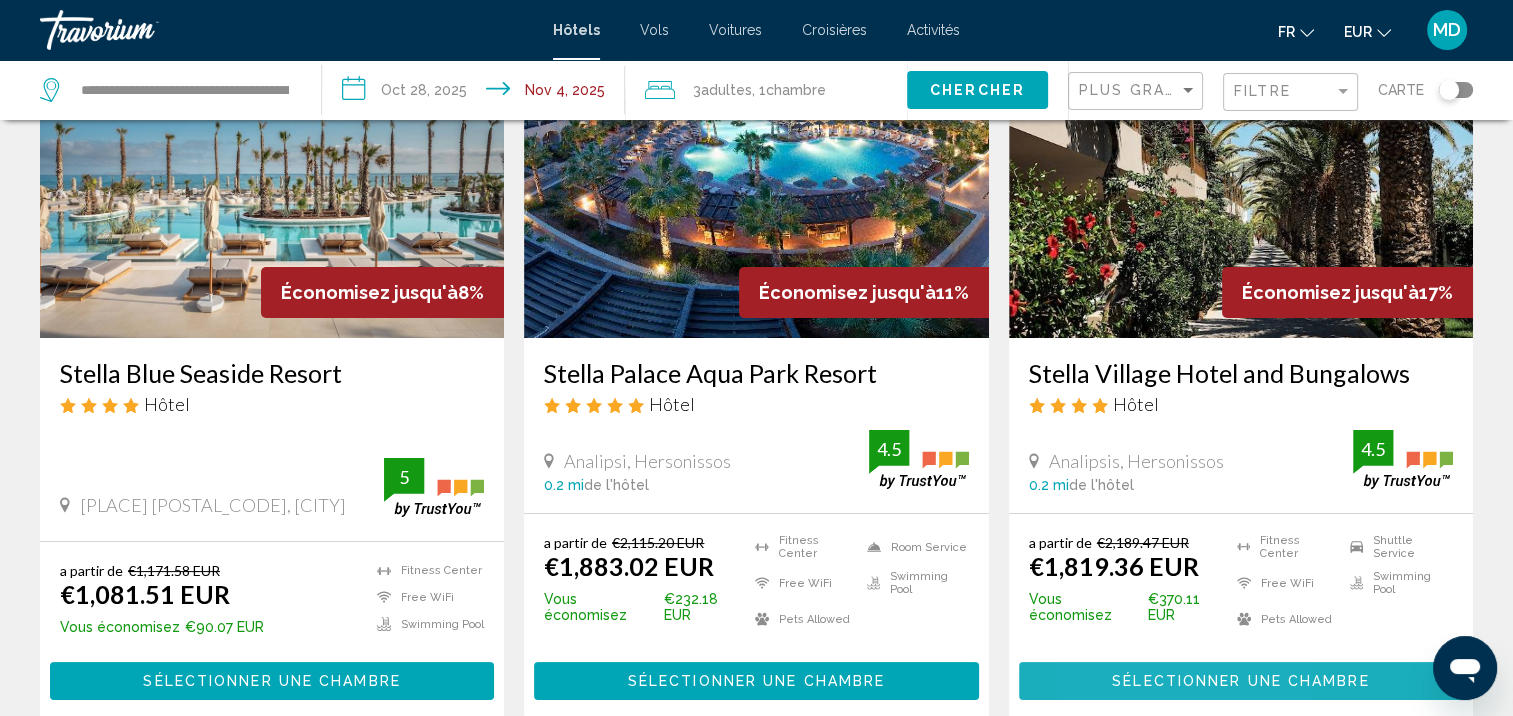 click on "Sélectionner une chambre" at bounding box center (1240, 682) 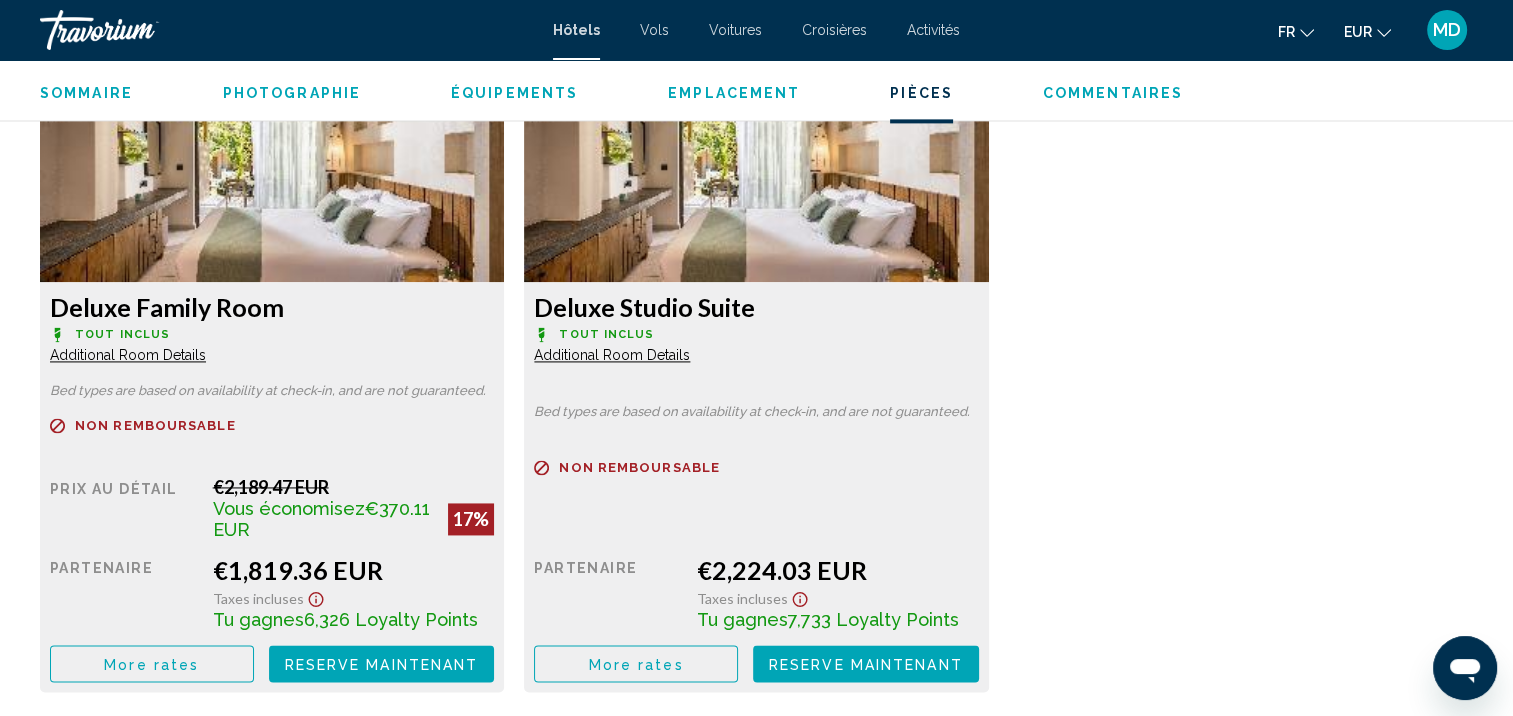 scroll, scrollTop: 2803, scrollLeft: 0, axis: vertical 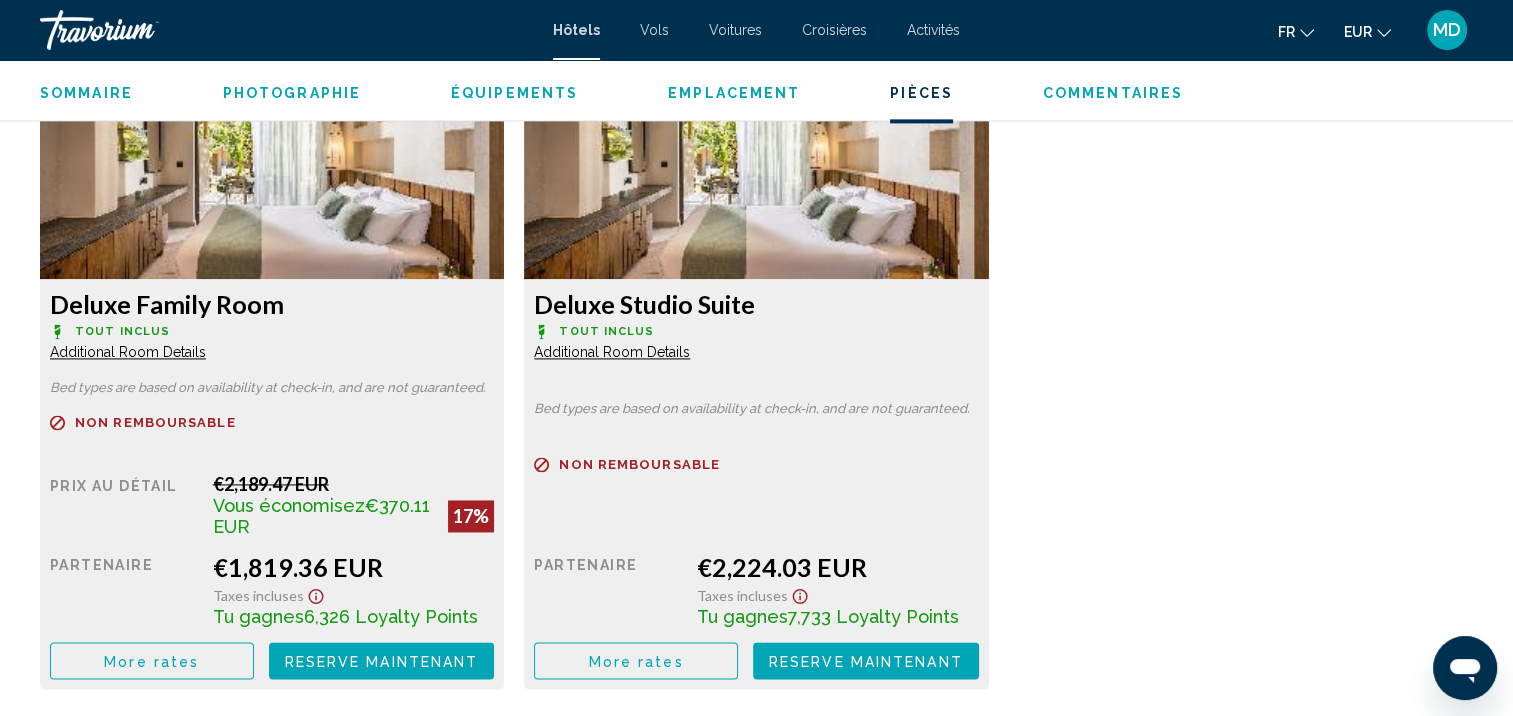 click on "More rates" at bounding box center [151, 661] 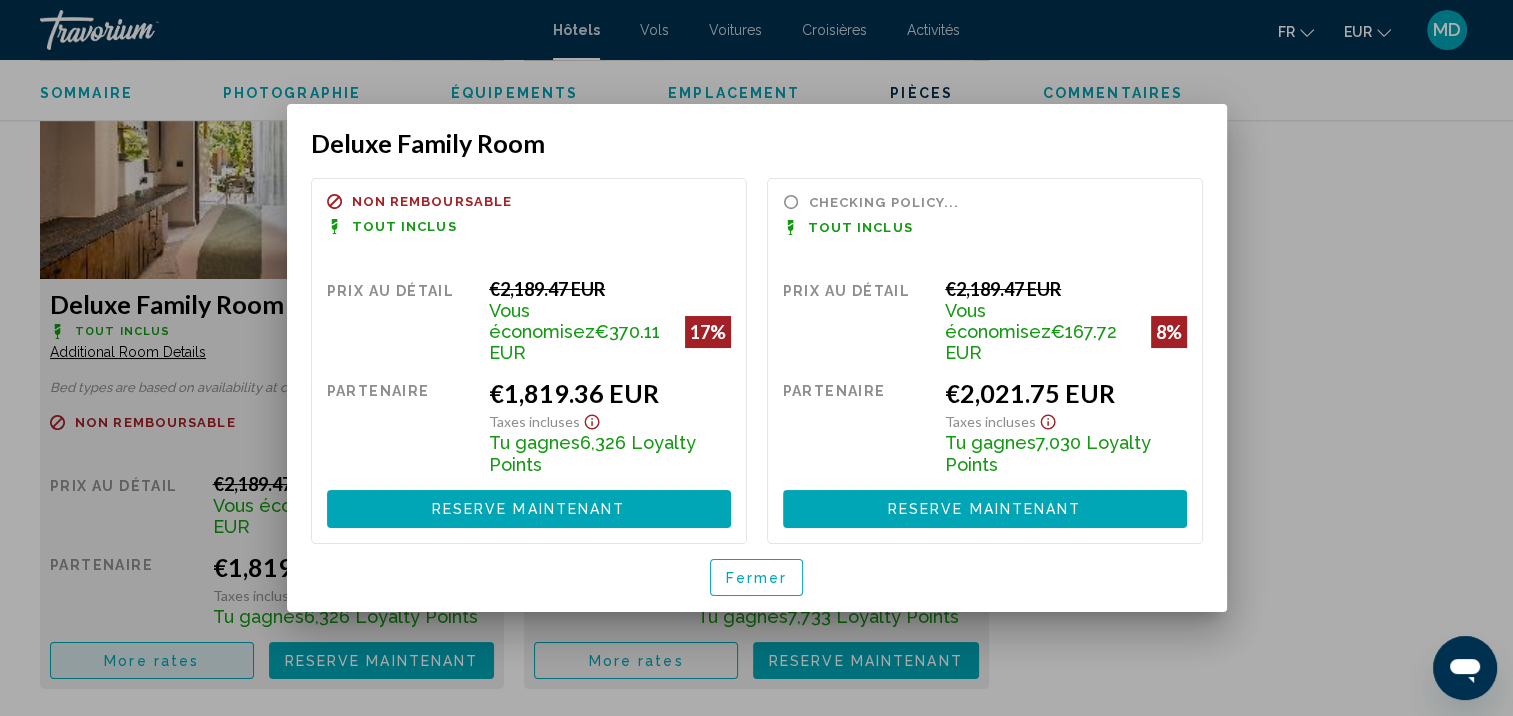 scroll, scrollTop: 0, scrollLeft: 0, axis: both 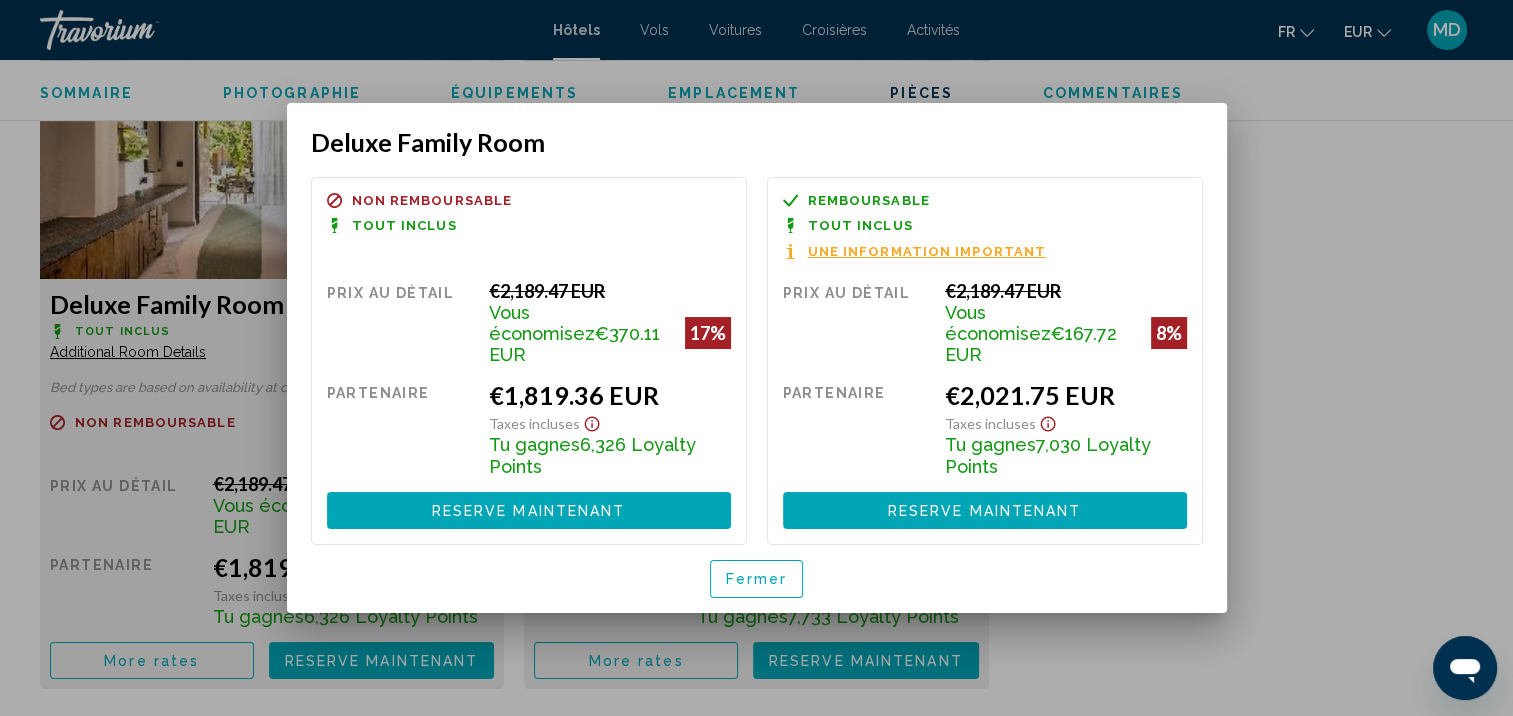 click on "Fermer" at bounding box center [757, 578] 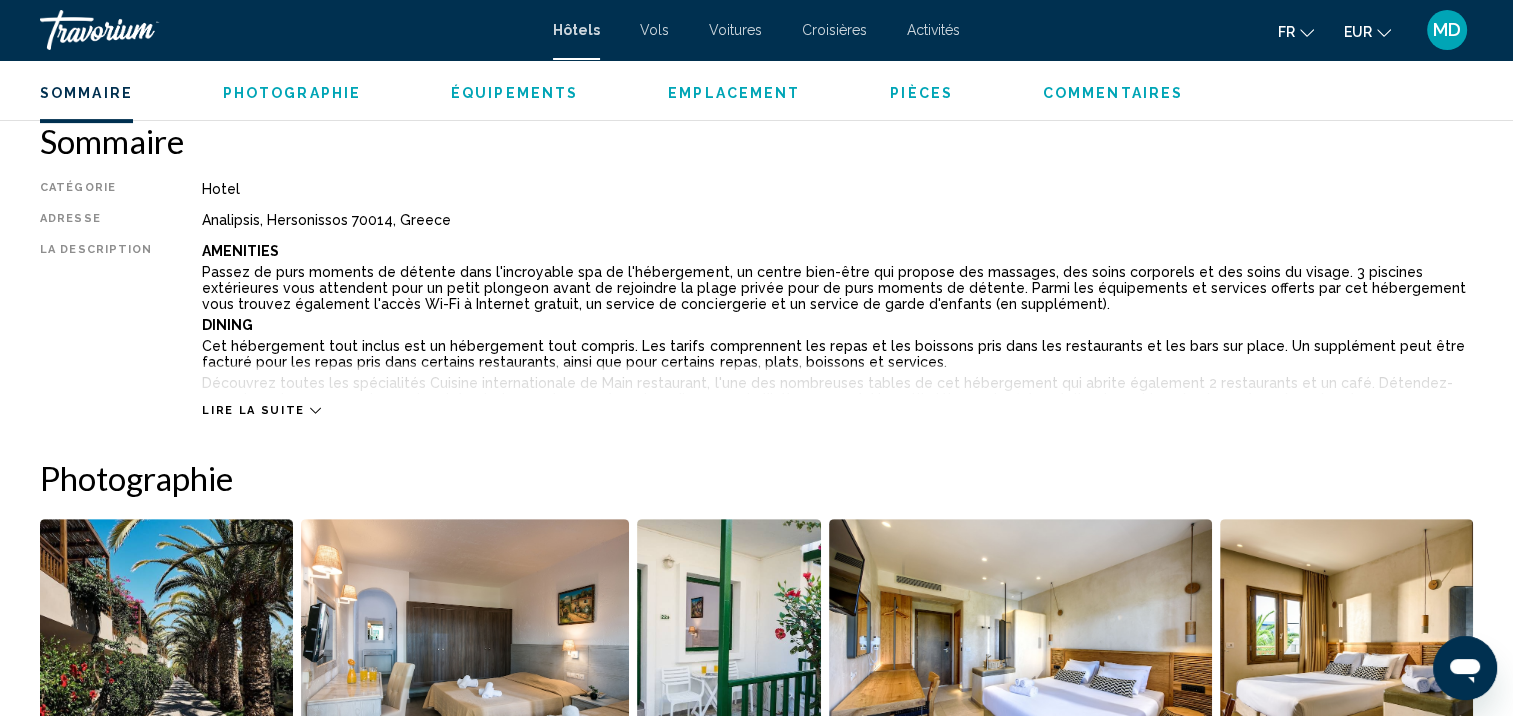 scroll, scrollTop: 626, scrollLeft: 0, axis: vertical 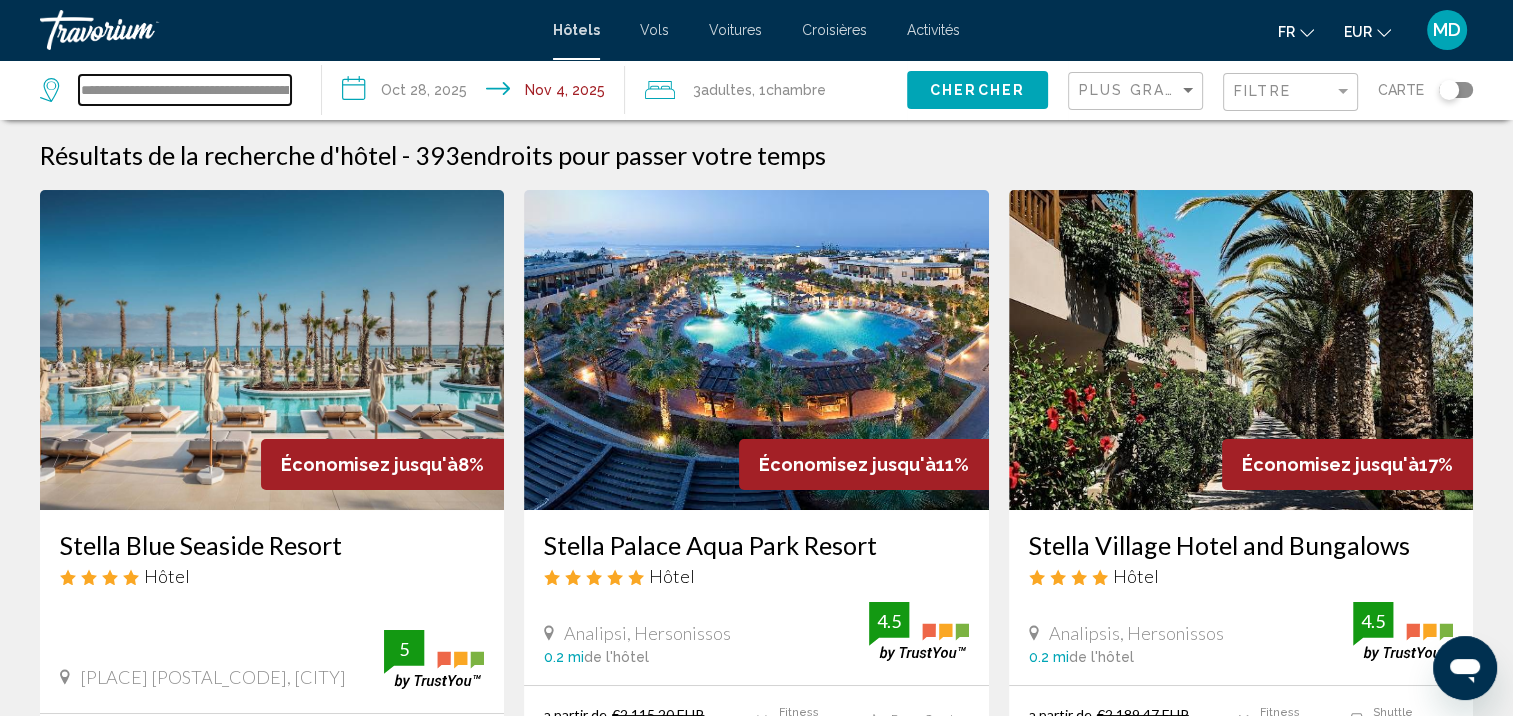 drag, startPoint x: 81, startPoint y: 87, endPoint x: 1059, endPoint y: 82, distance: 978.01276 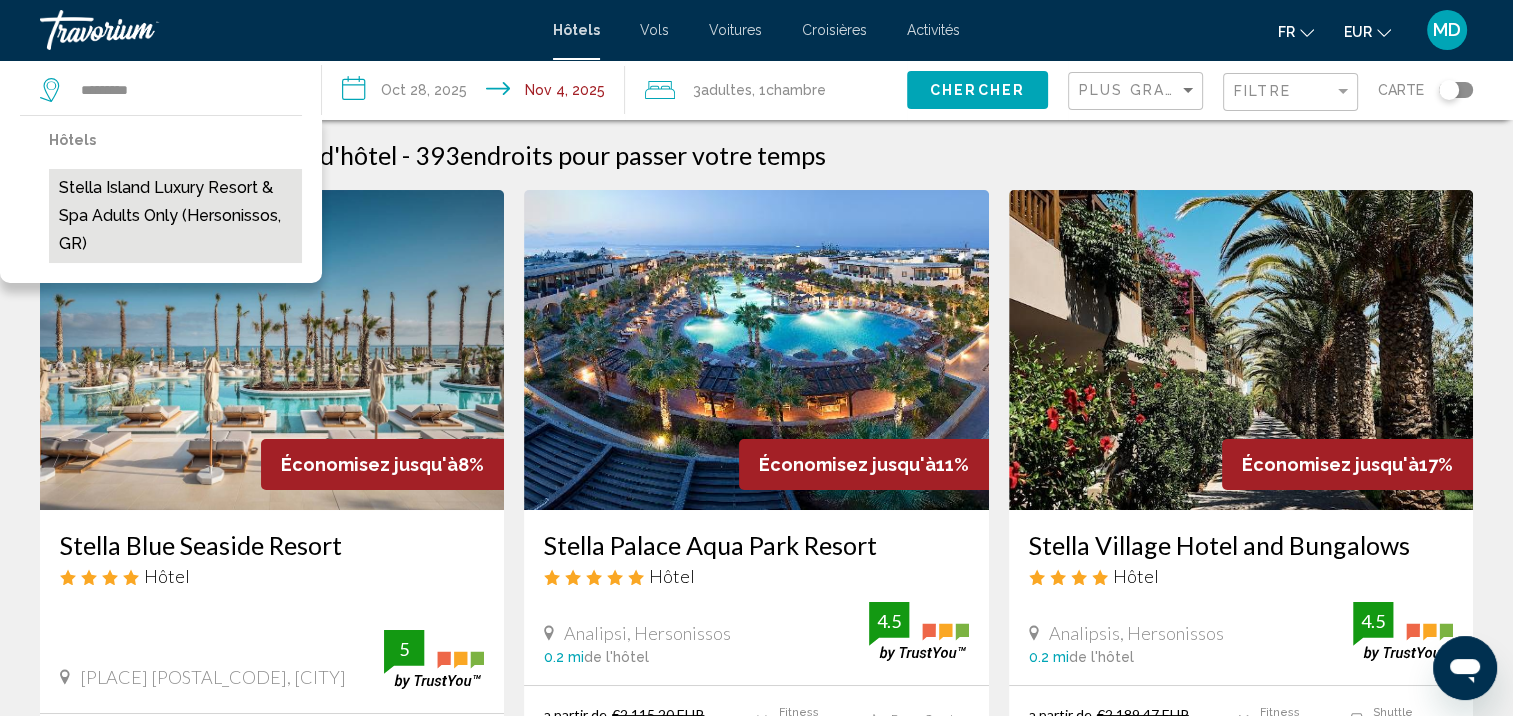 click on "Stella Island Luxury Resort & Spa Adults Only (Hersonissos, GR)" at bounding box center (175, 216) 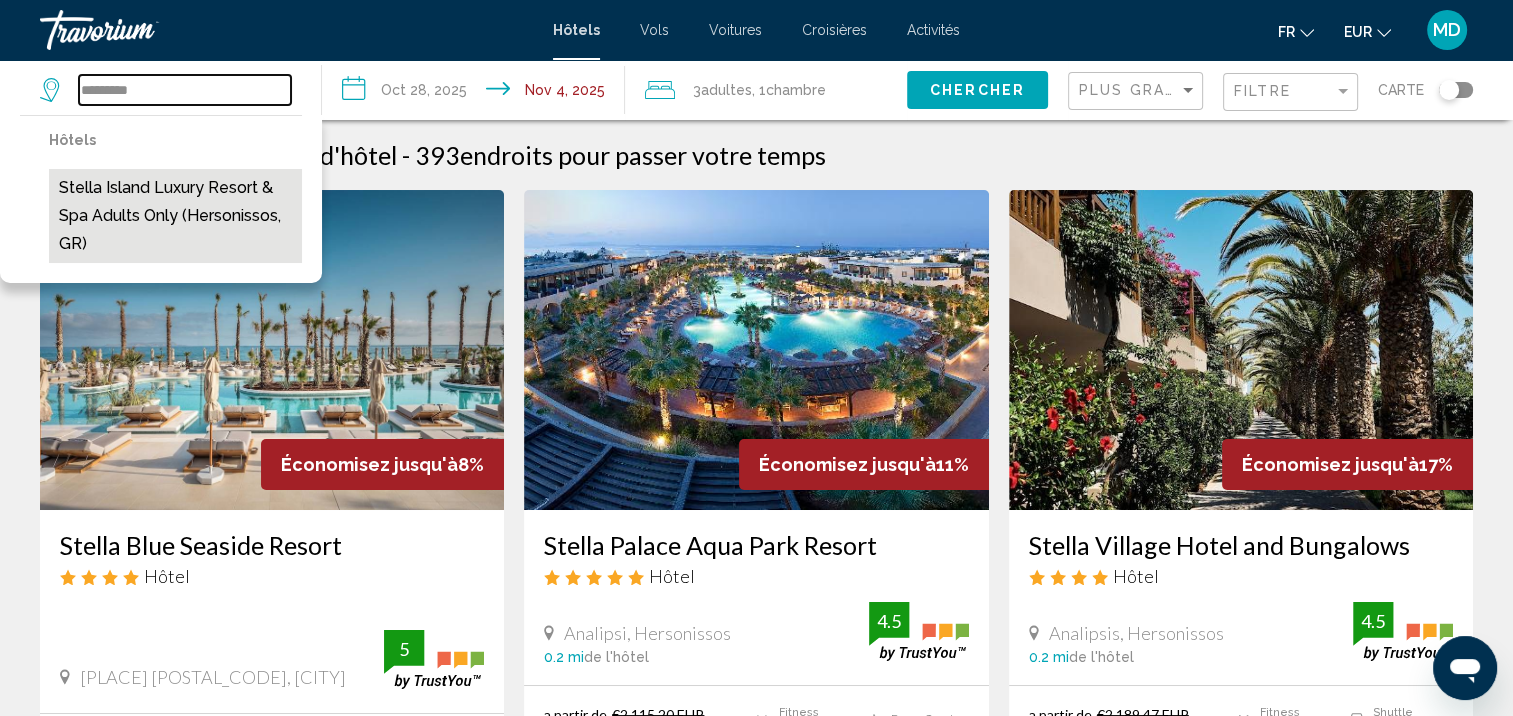 type on "**********" 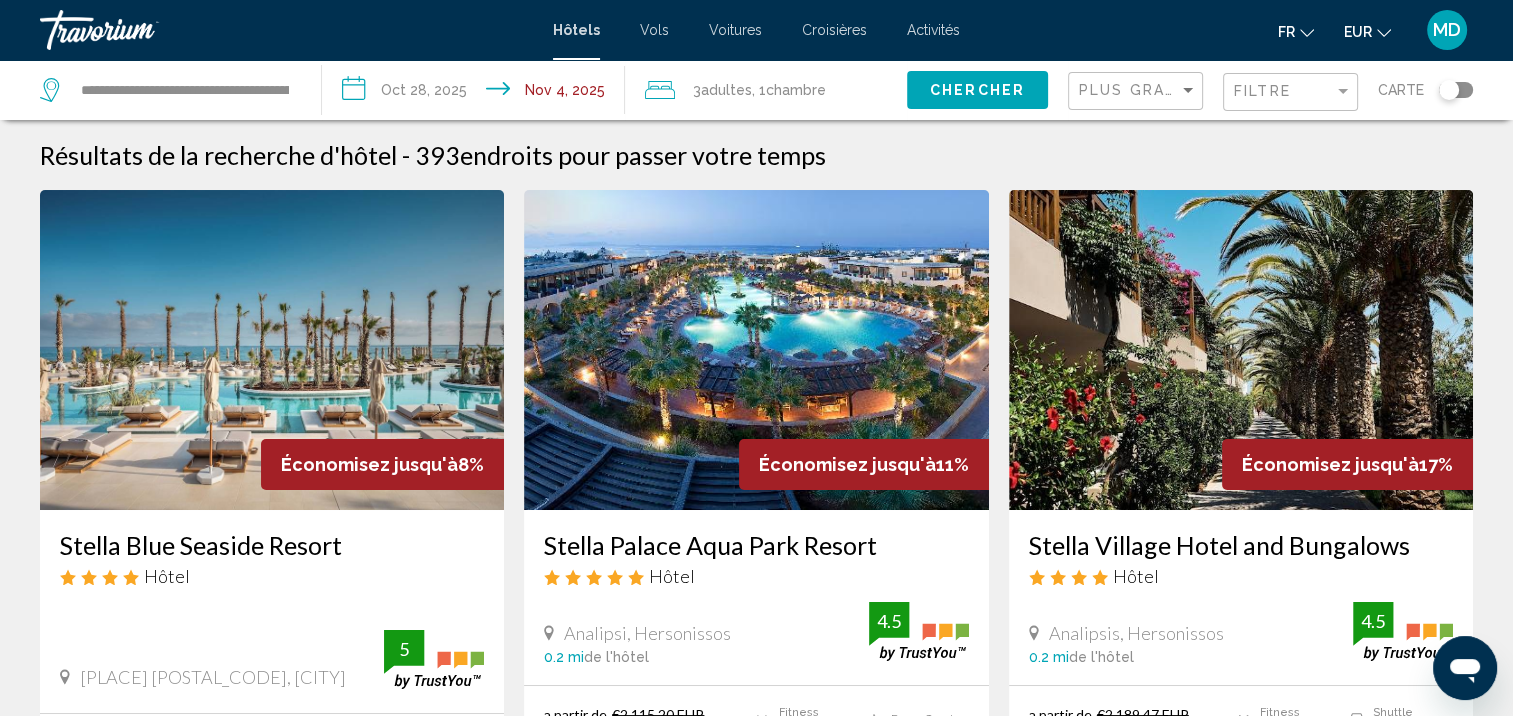 click on "Chercher" 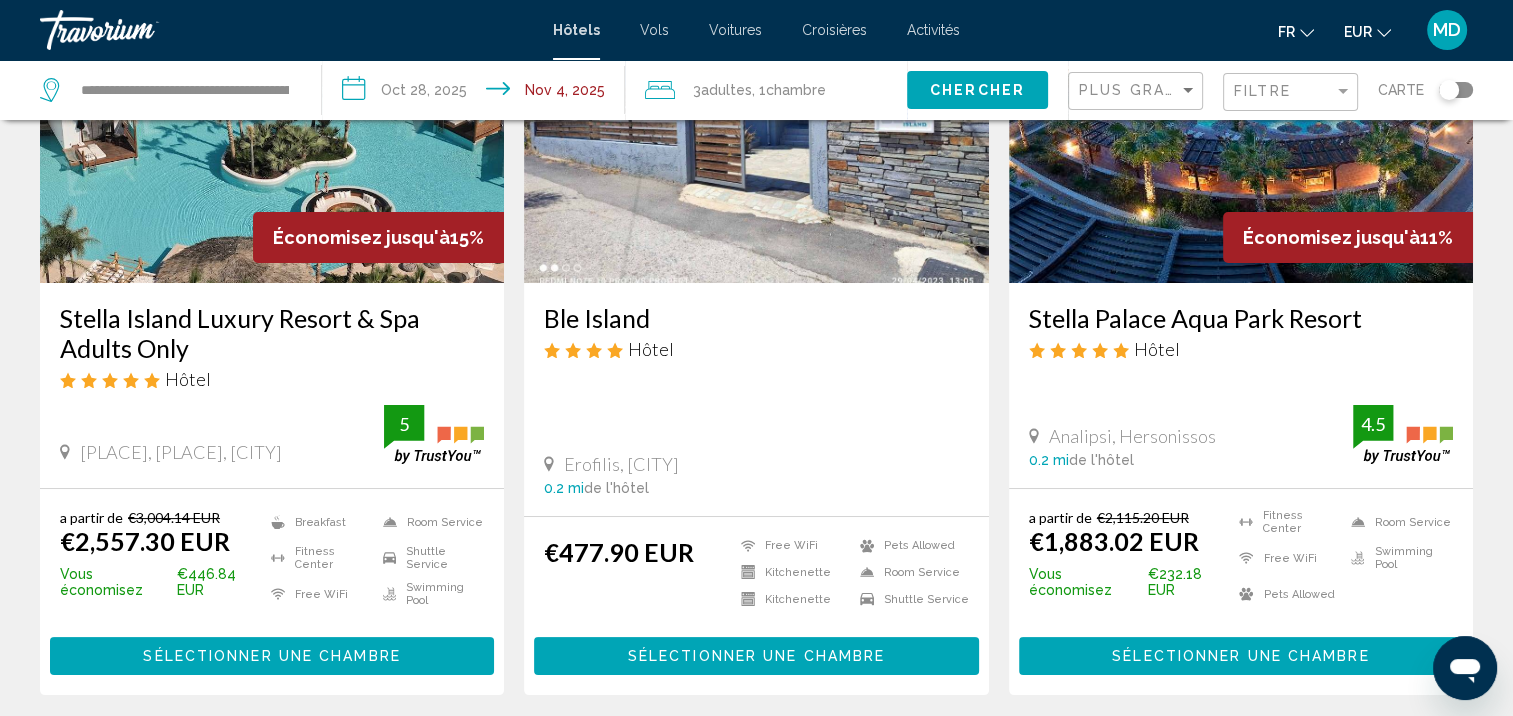 scroll, scrollTop: 228, scrollLeft: 0, axis: vertical 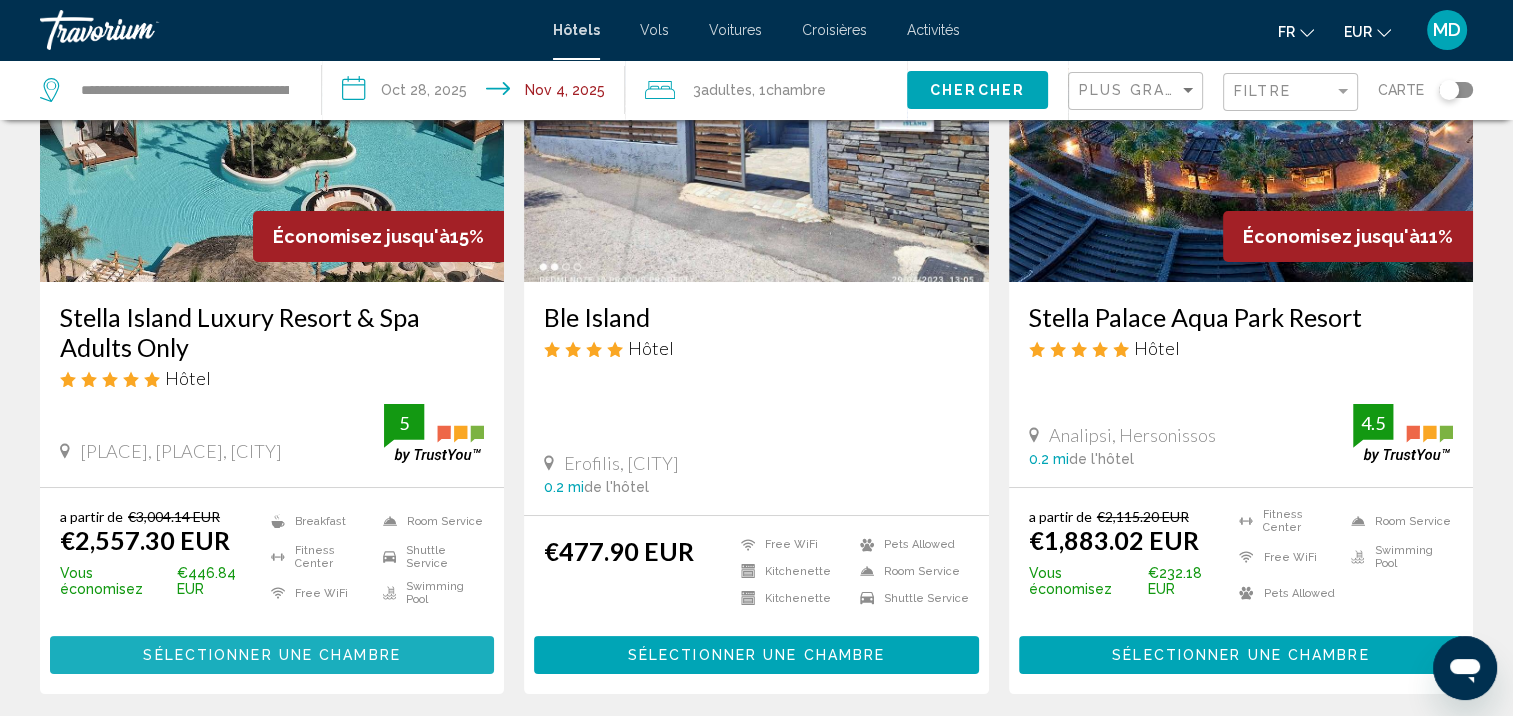 click on "Sélectionner une chambre" at bounding box center (272, 654) 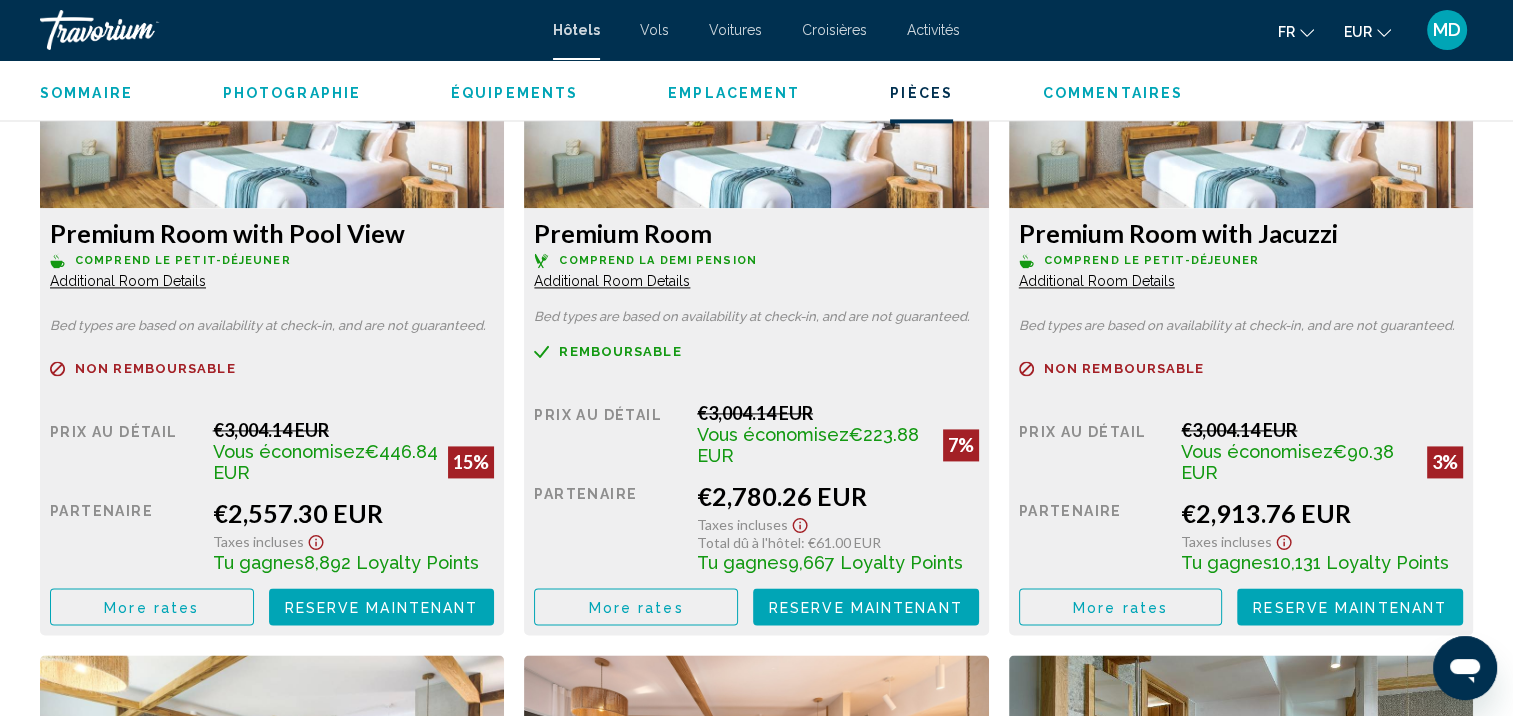 scroll, scrollTop: 2767, scrollLeft: 0, axis: vertical 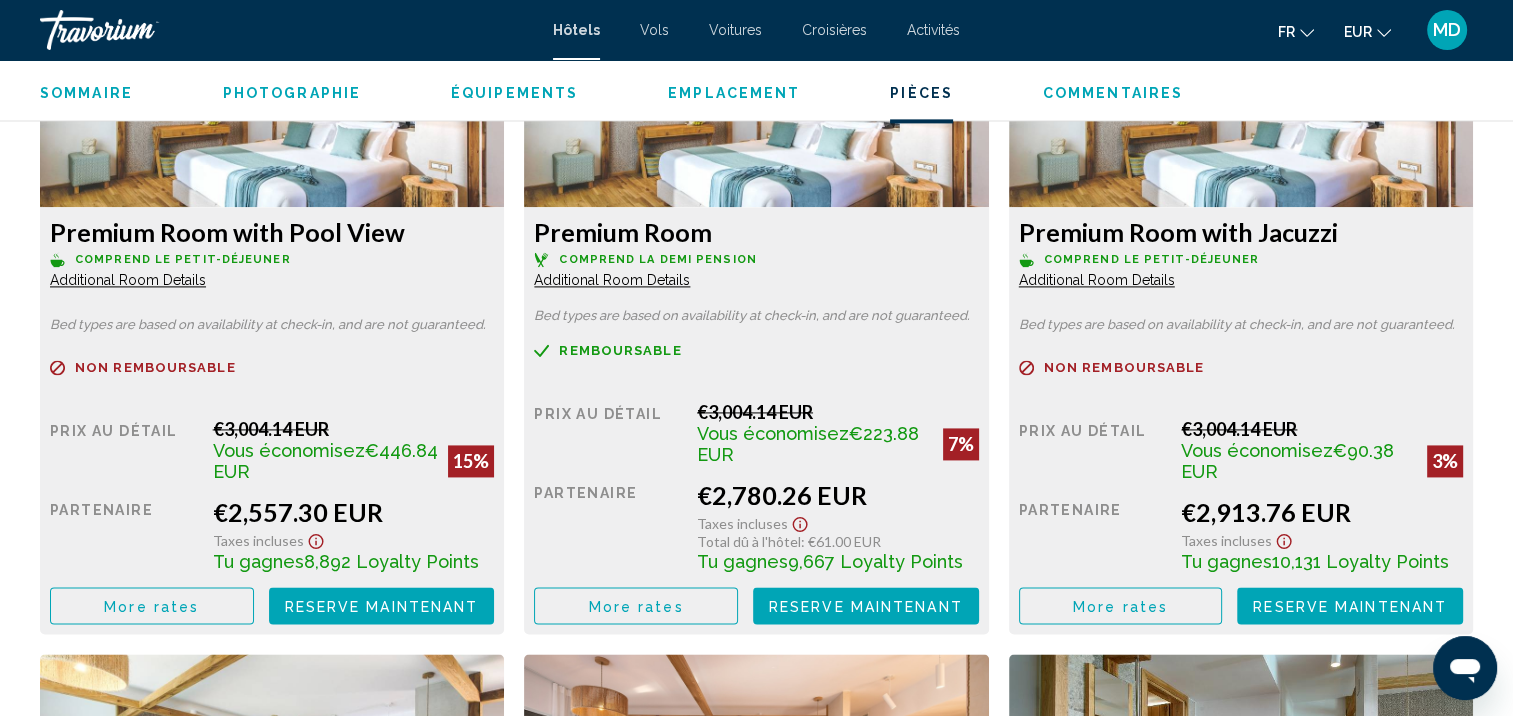 click on "More rates" at bounding box center (151, 606) 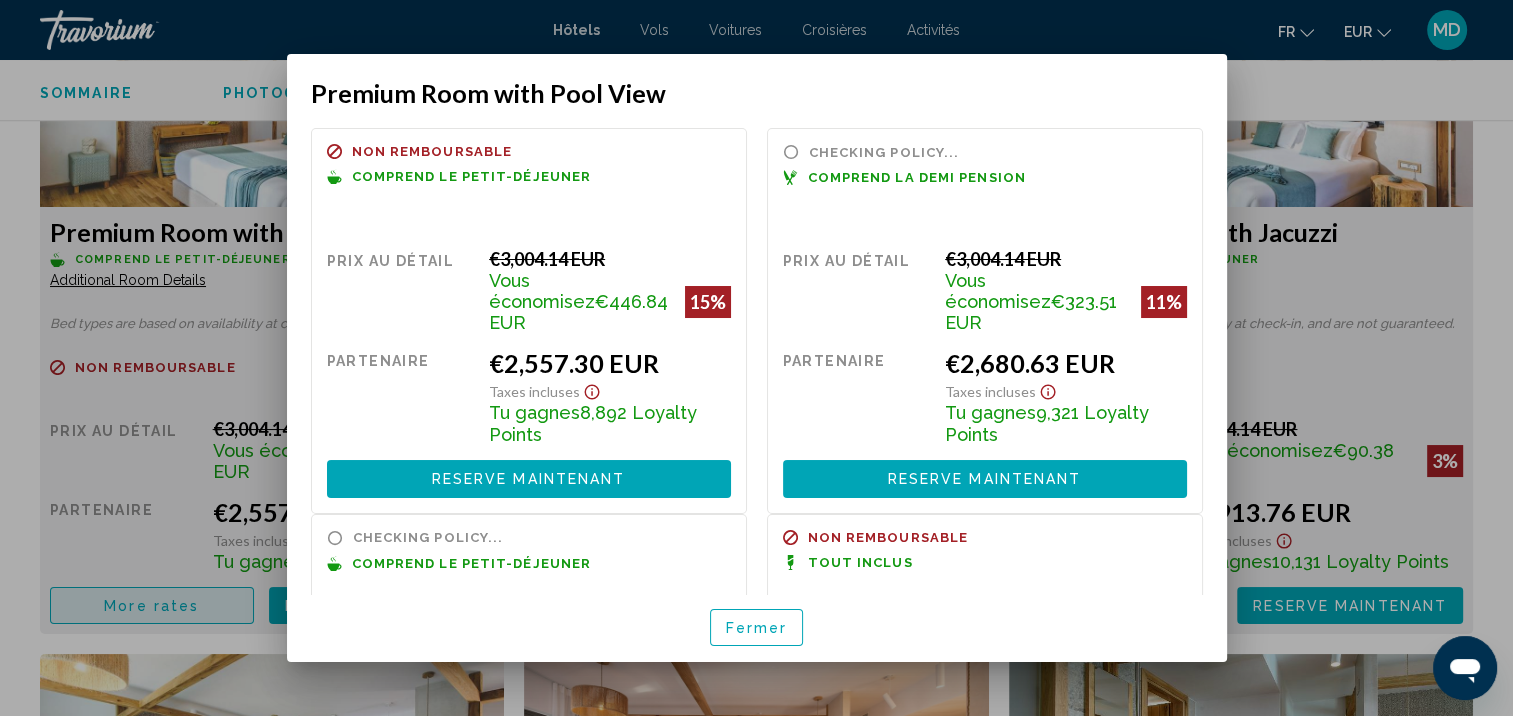 scroll, scrollTop: 0, scrollLeft: 0, axis: both 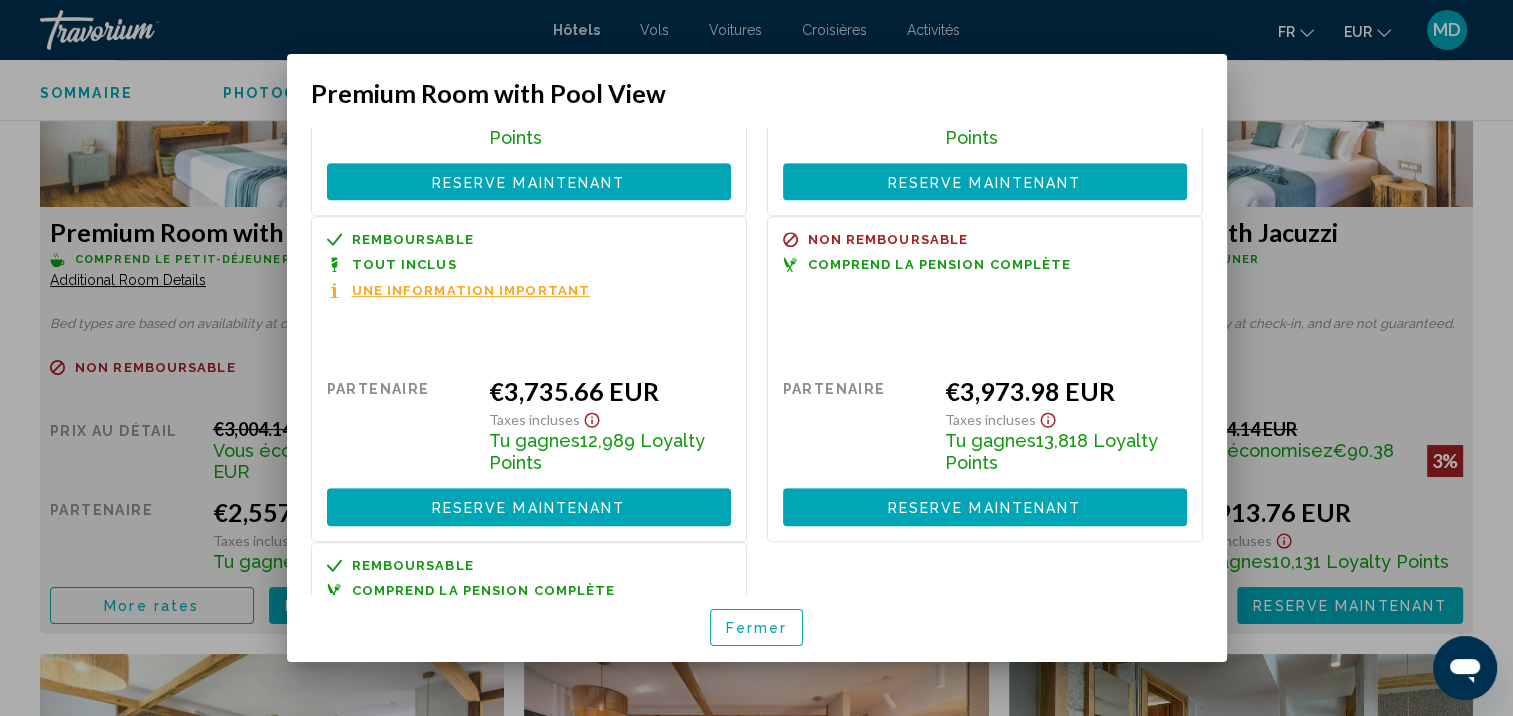 click on "Fermer" at bounding box center [757, 627] 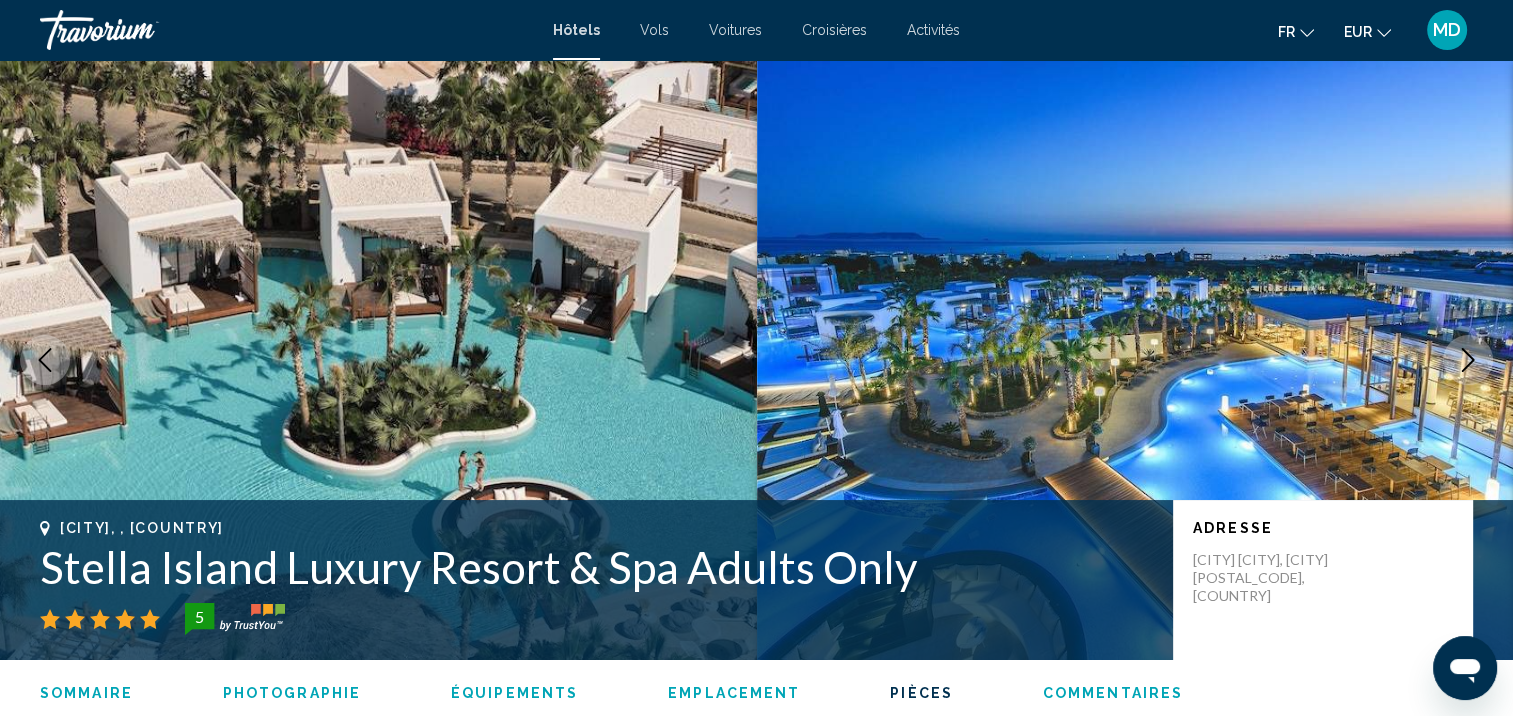 scroll, scrollTop: 2767, scrollLeft: 0, axis: vertical 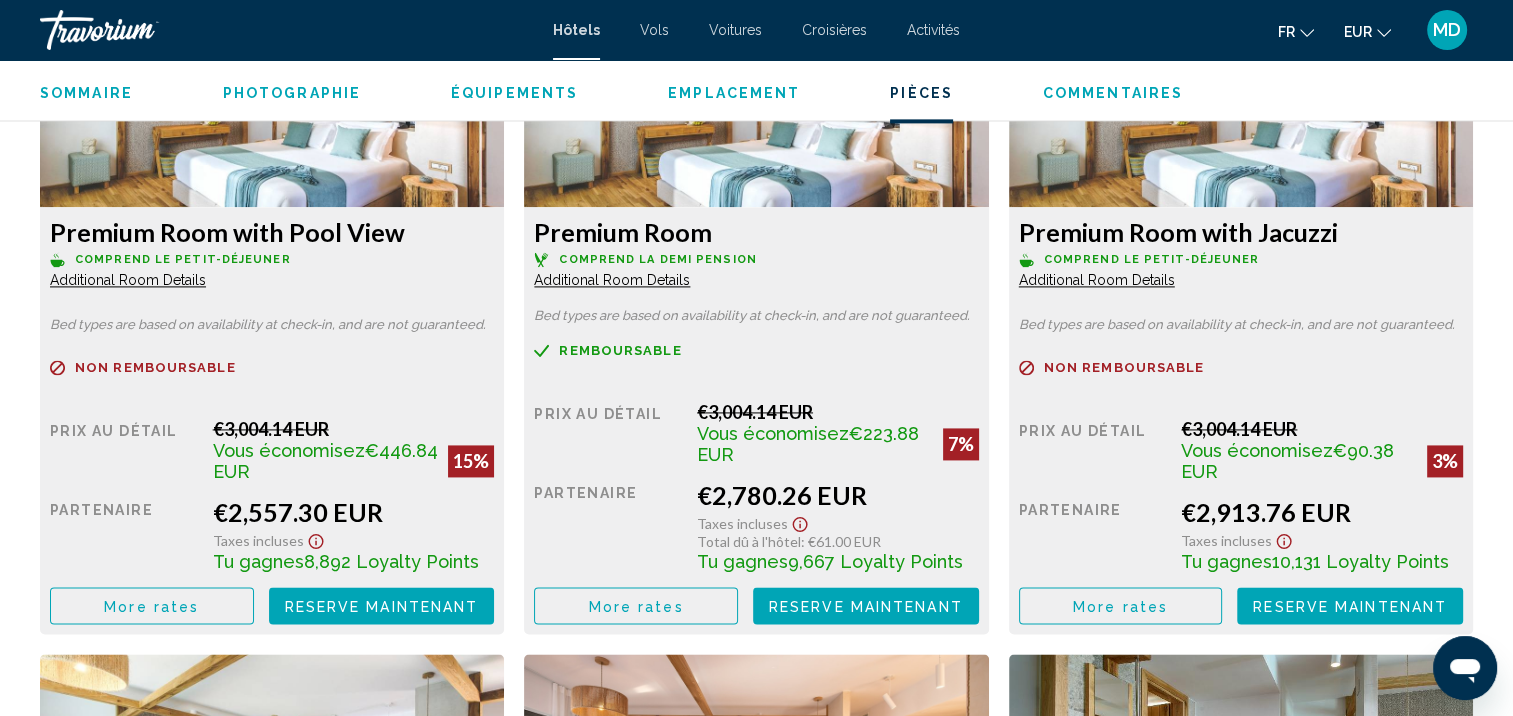 click on "More rates" at bounding box center [151, 606] 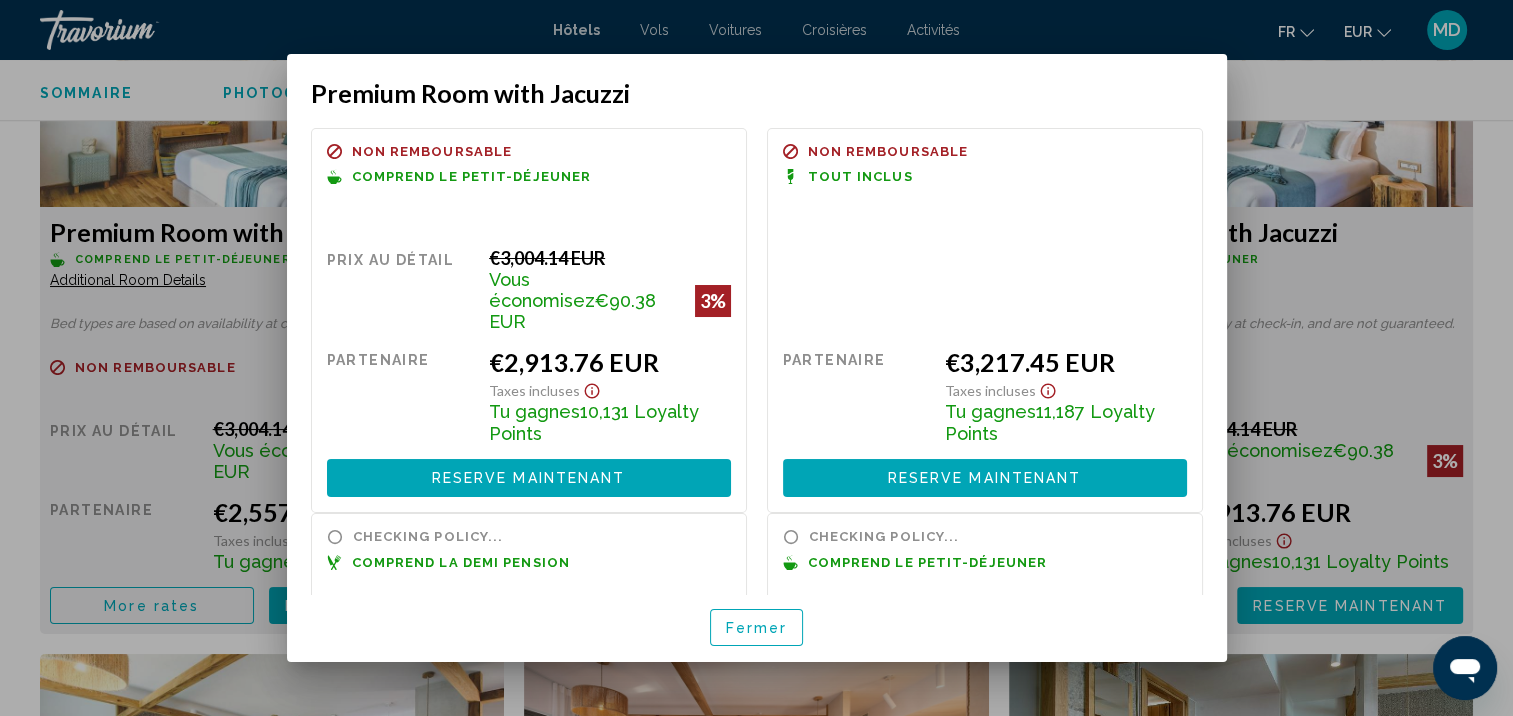 scroll, scrollTop: 0, scrollLeft: 0, axis: both 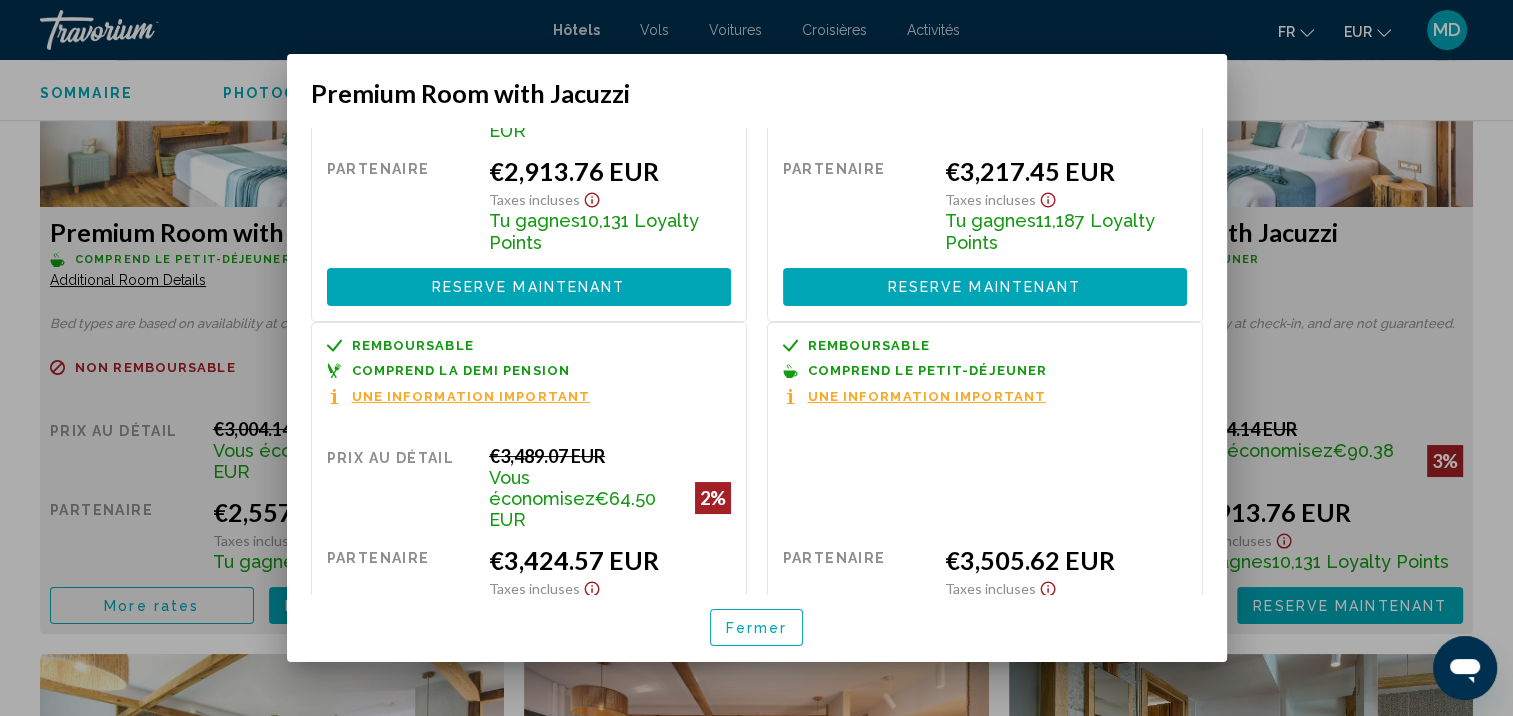 click on "Remboursable
Non remboursable
Non remboursable
Comprend le petit-déjeuner
Une information important Prix au détail  $0.00  quand vous échangez    Partenaire  €3,505.62 EUR  Taxes incluses
Tu gagnes  12,189 Loyalty Points  Reserve maintenant Plus disponible" at bounding box center [985, 516] 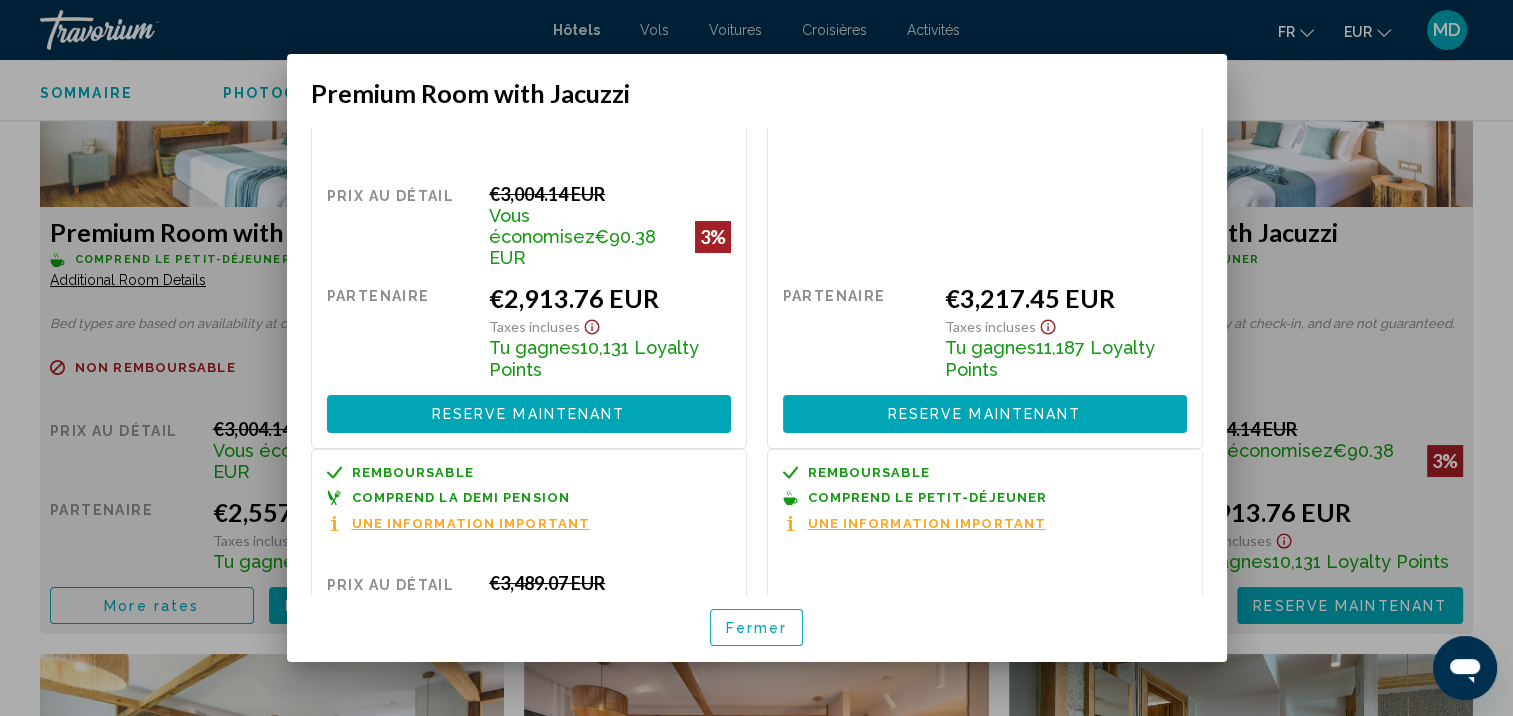 scroll, scrollTop: 0, scrollLeft: 0, axis: both 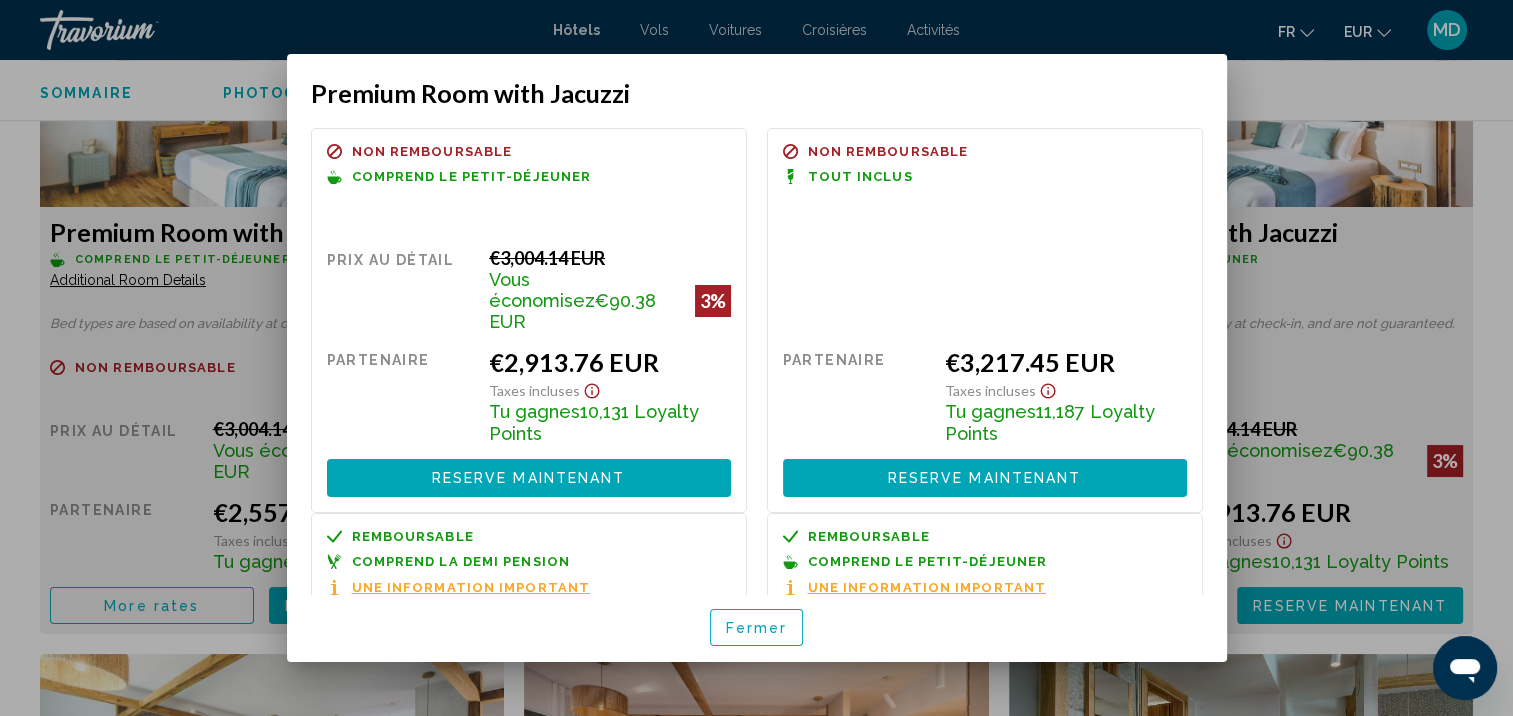click on "Fermer" at bounding box center (757, 628) 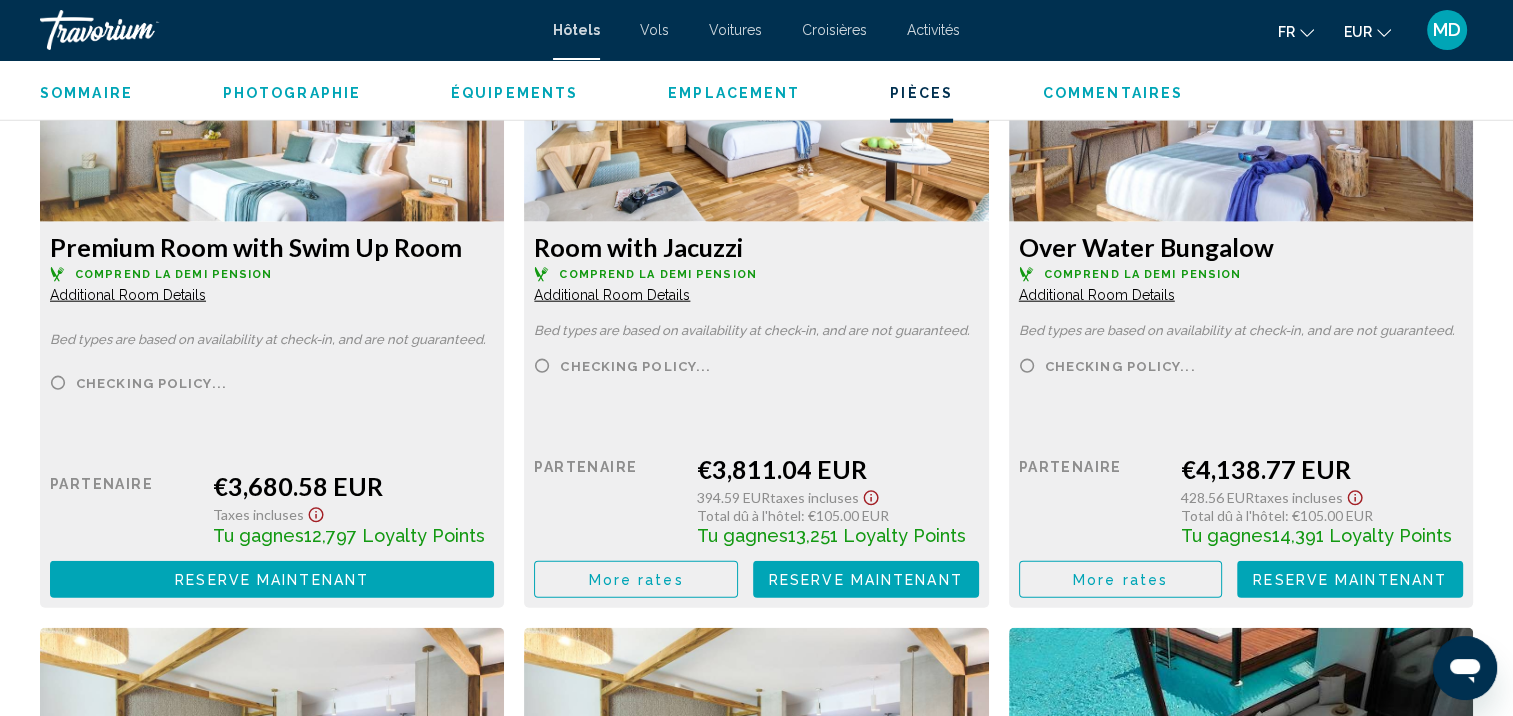 scroll, scrollTop: 4881, scrollLeft: 0, axis: vertical 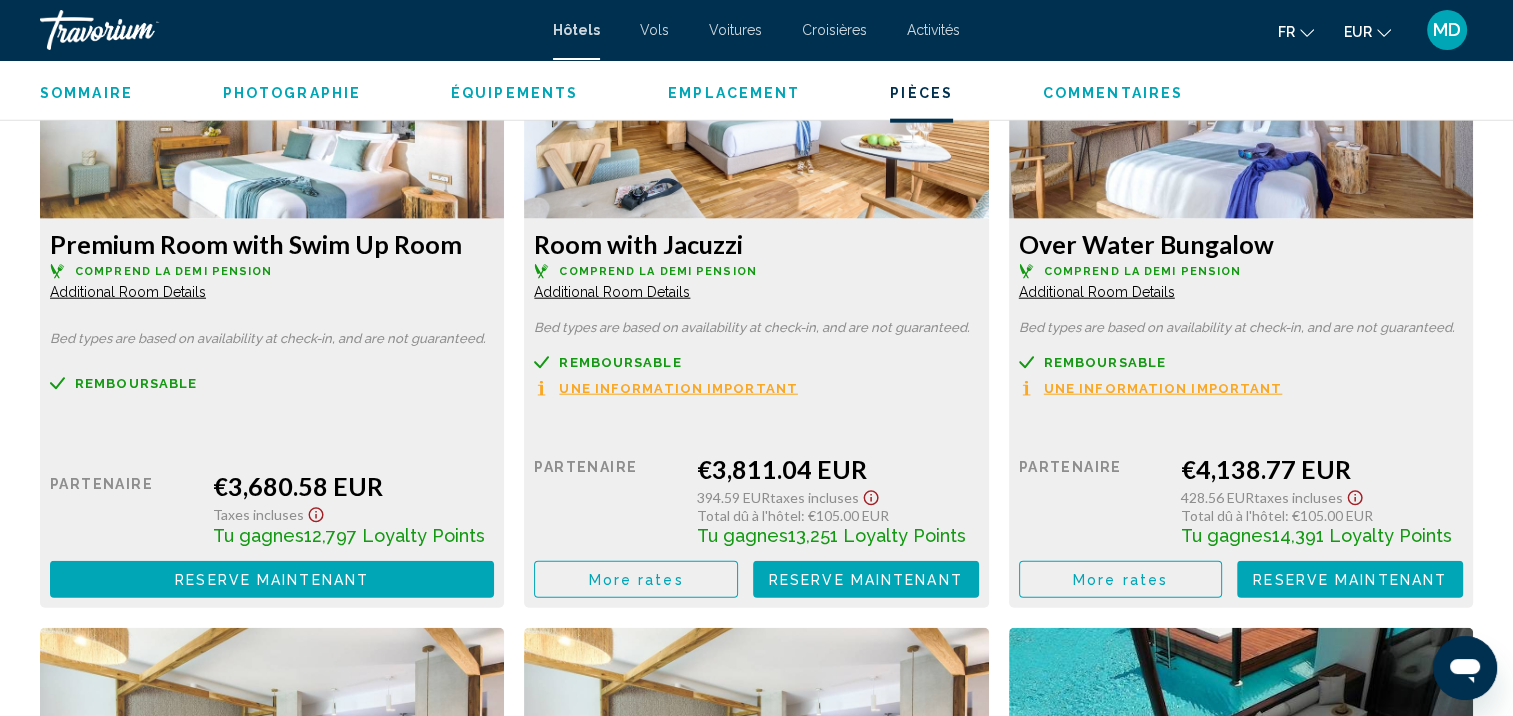 click on "More rates" at bounding box center [152, -1509] 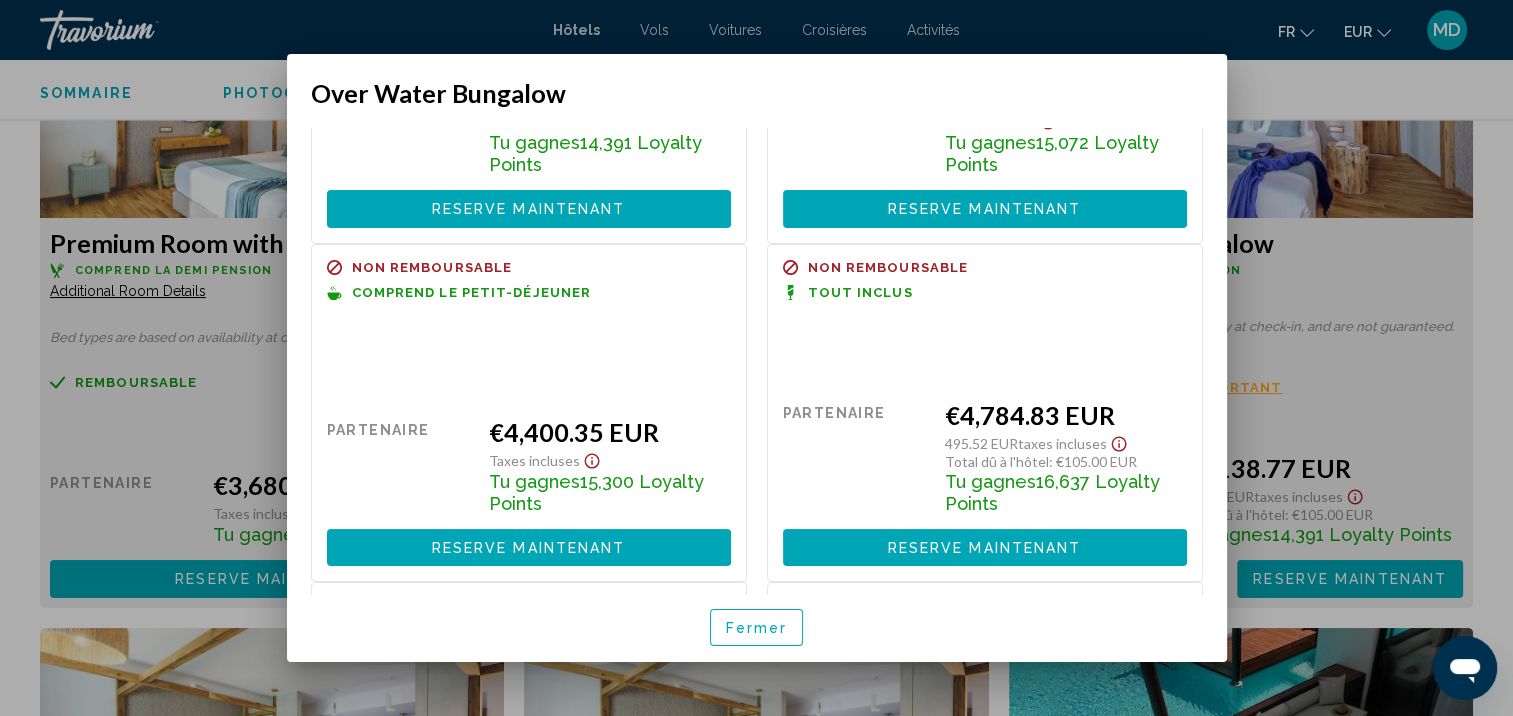 scroll, scrollTop: 228, scrollLeft: 0, axis: vertical 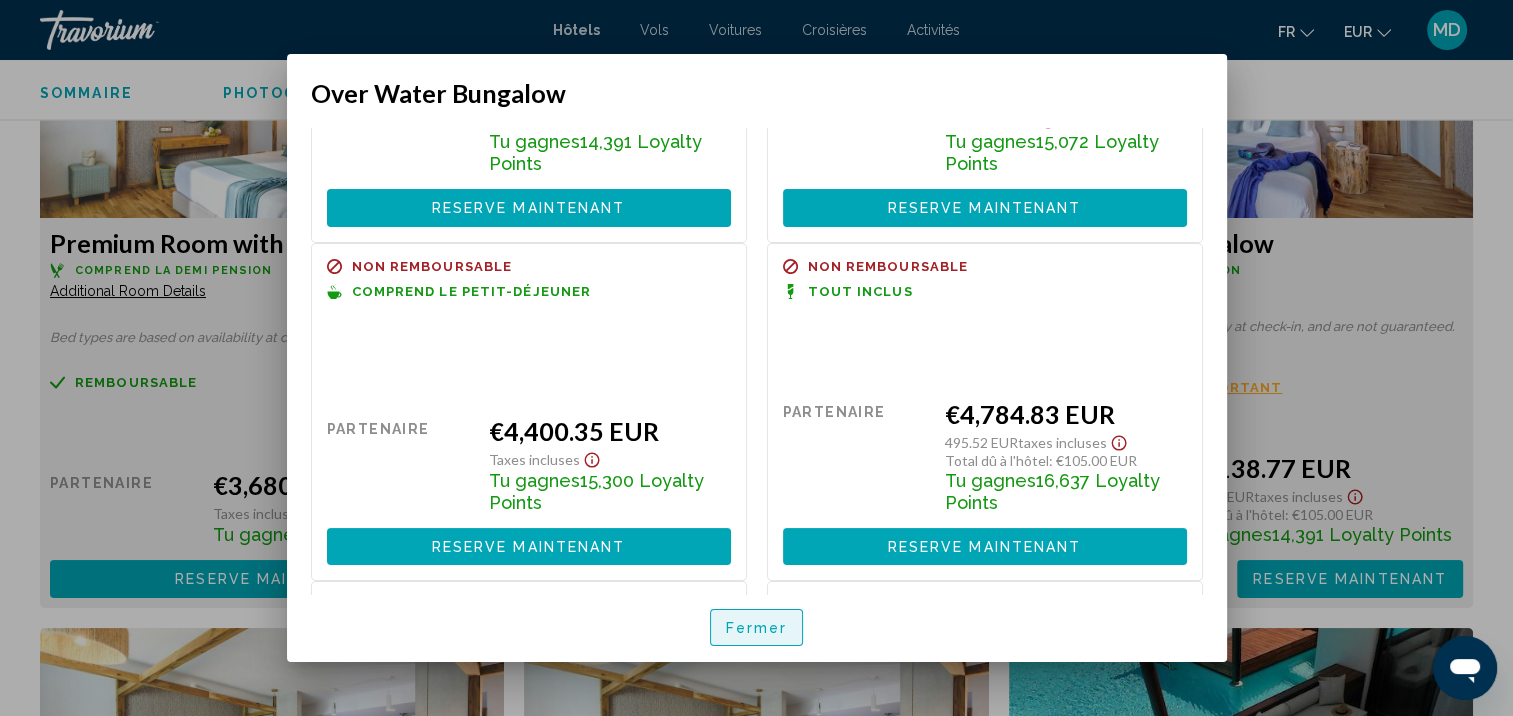 click on "Fermer" at bounding box center [757, 627] 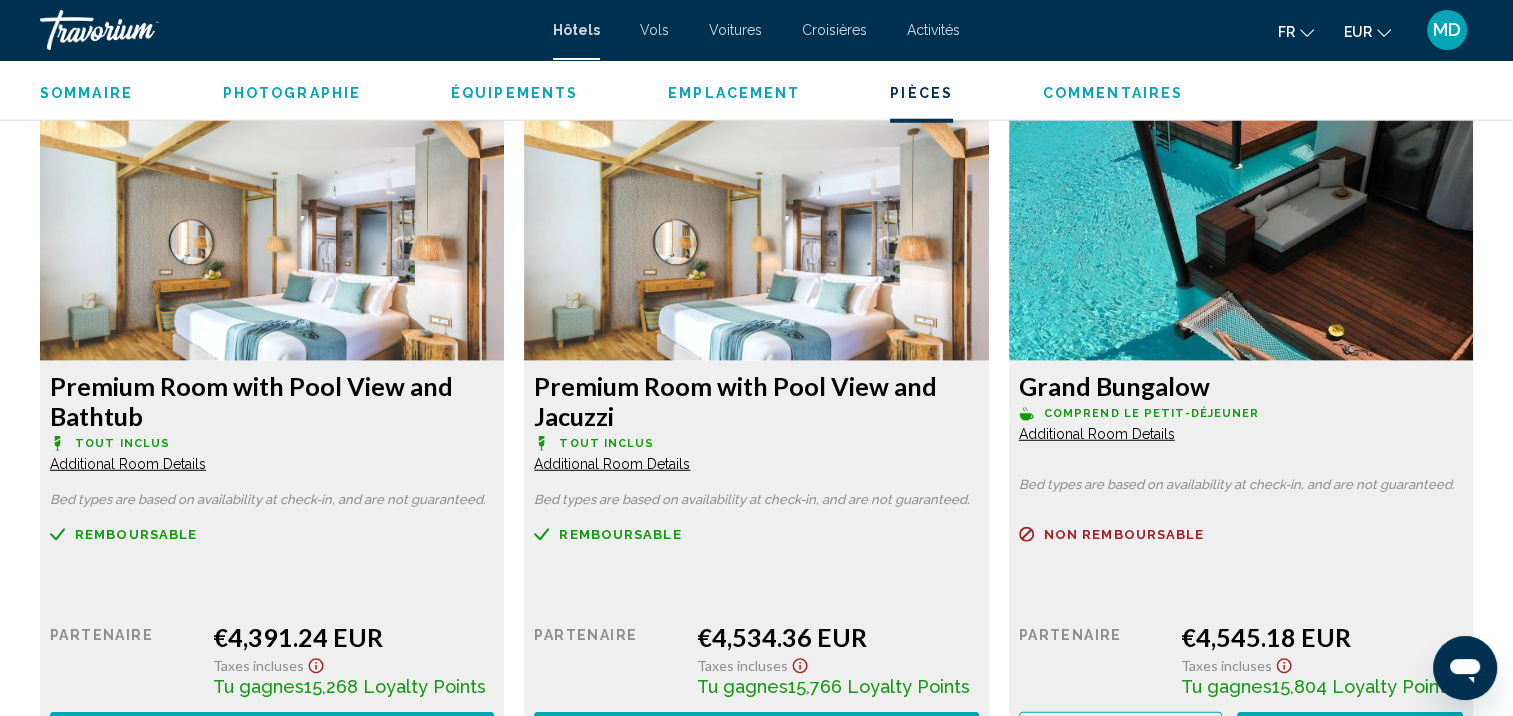 scroll, scrollTop: 5482, scrollLeft: 0, axis: vertical 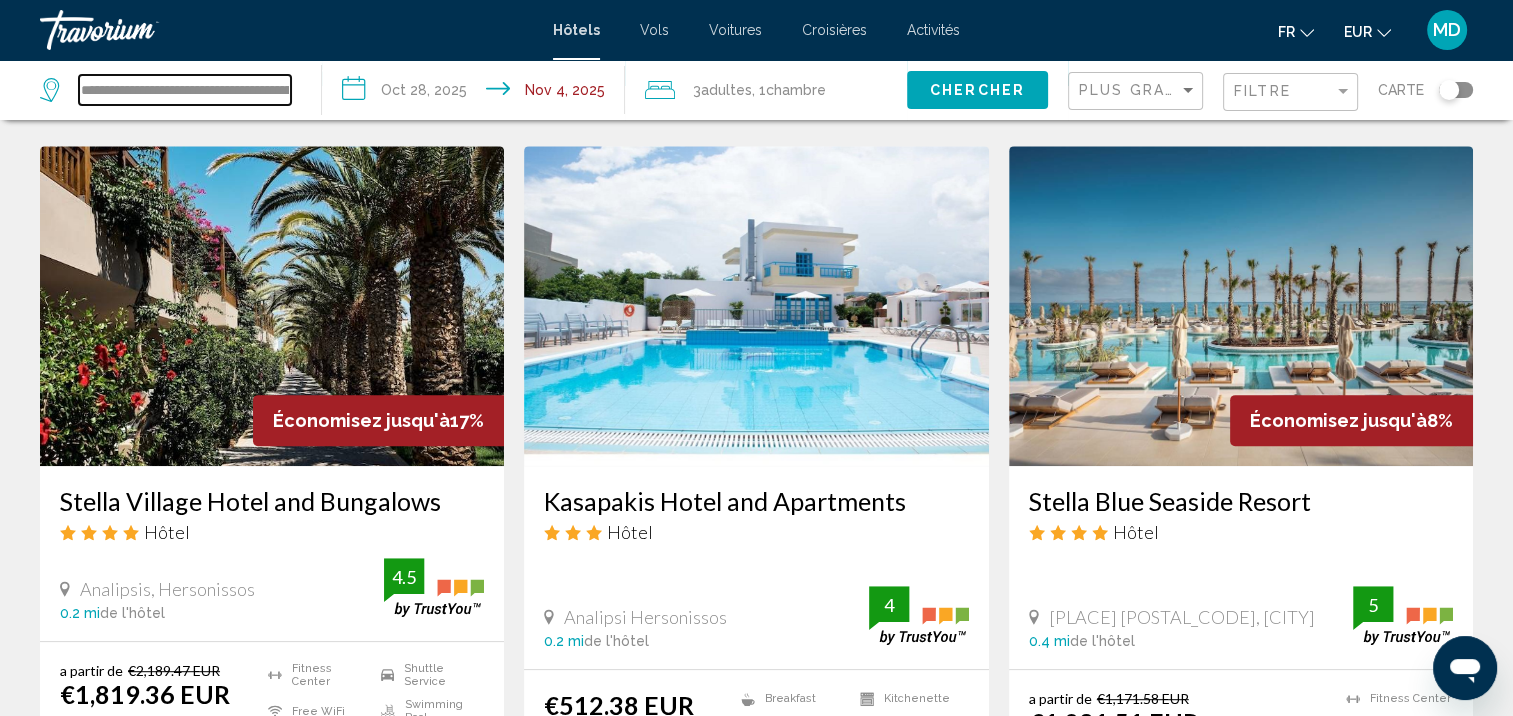 click on "**********" at bounding box center (185, 90) 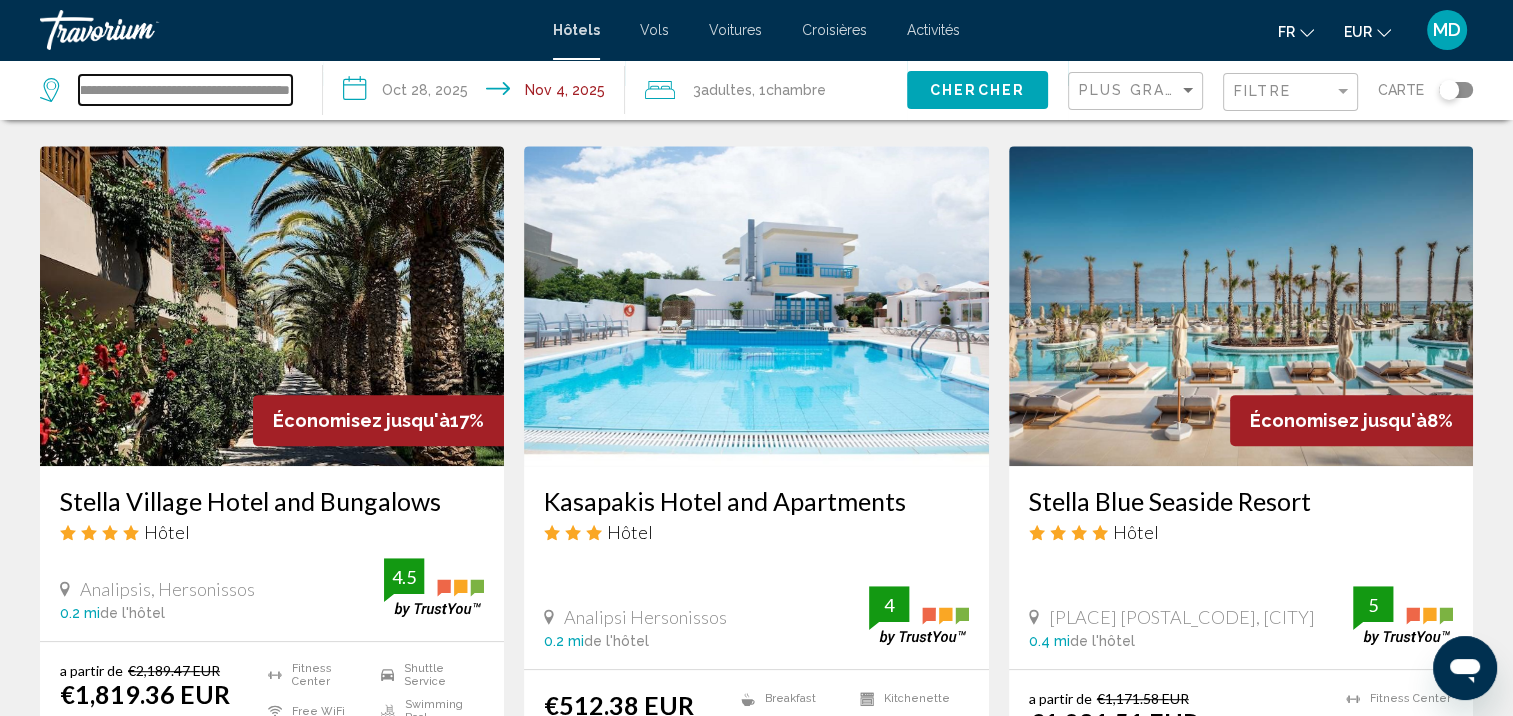 drag, startPoint x: 78, startPoint y: 89, endPoint x: 1175, endPoint y: 372, distance: 1132.9156 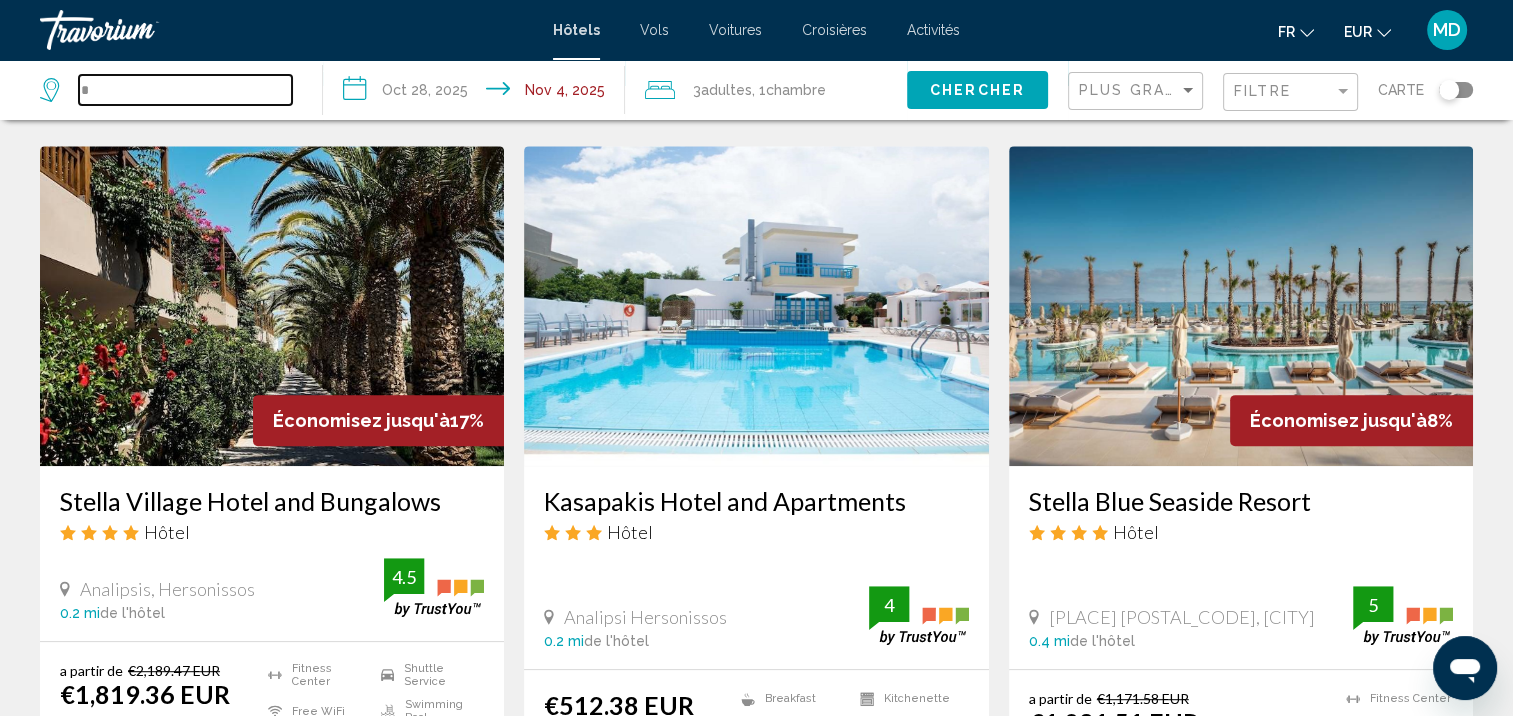 scroll, scrollTop: 0, scrollLeft: 0, axis: both 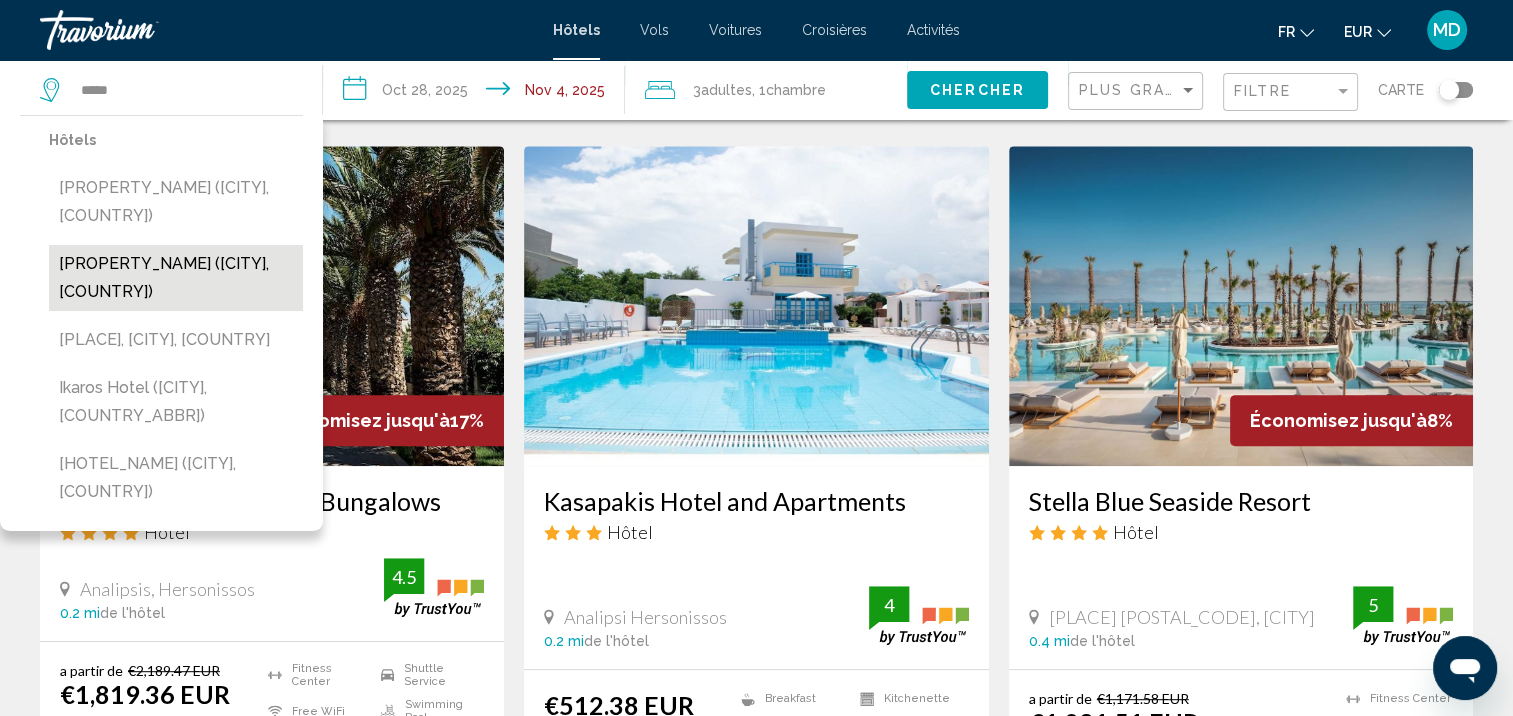 click on "[PROPERTY_NAME] ([CITY], [COUNTRY])" at bounding box center (176, 278) 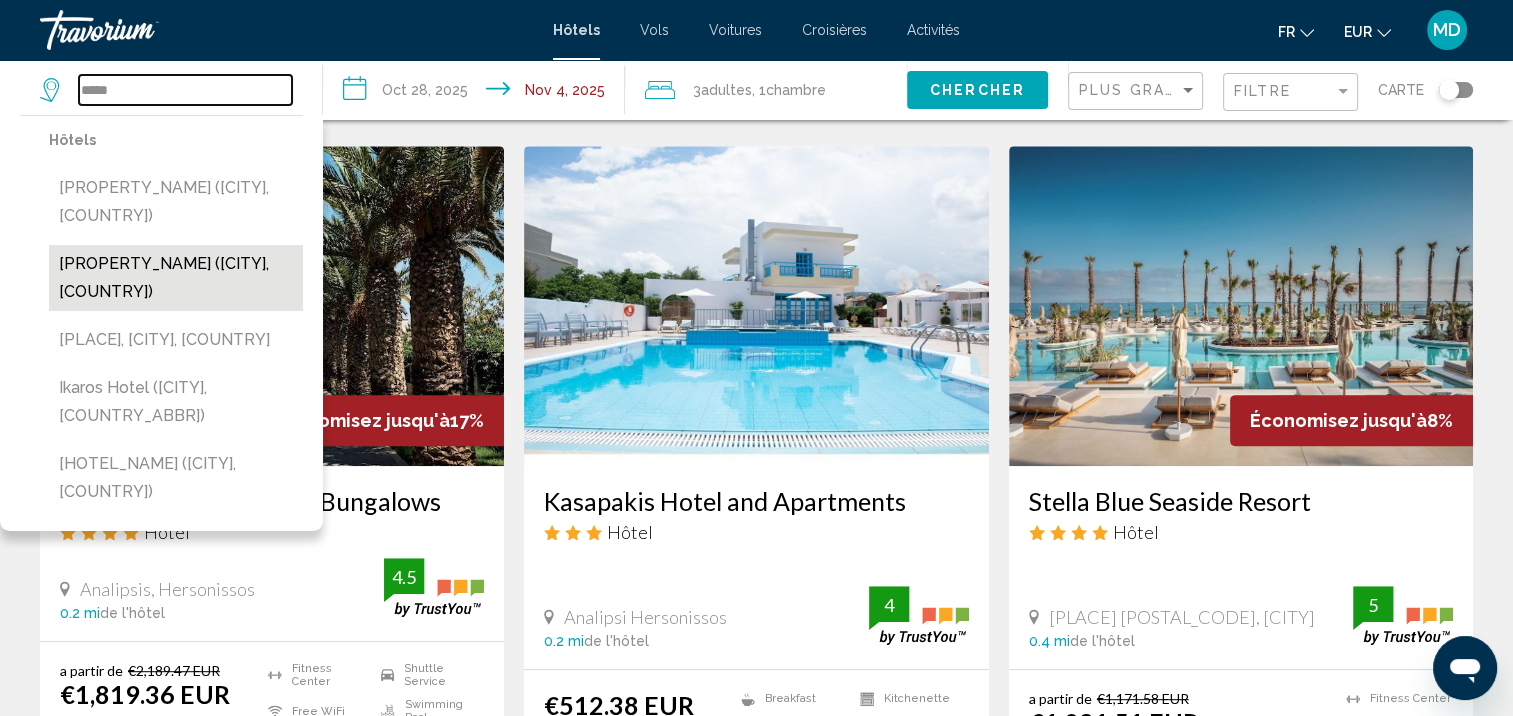 type on "**********" 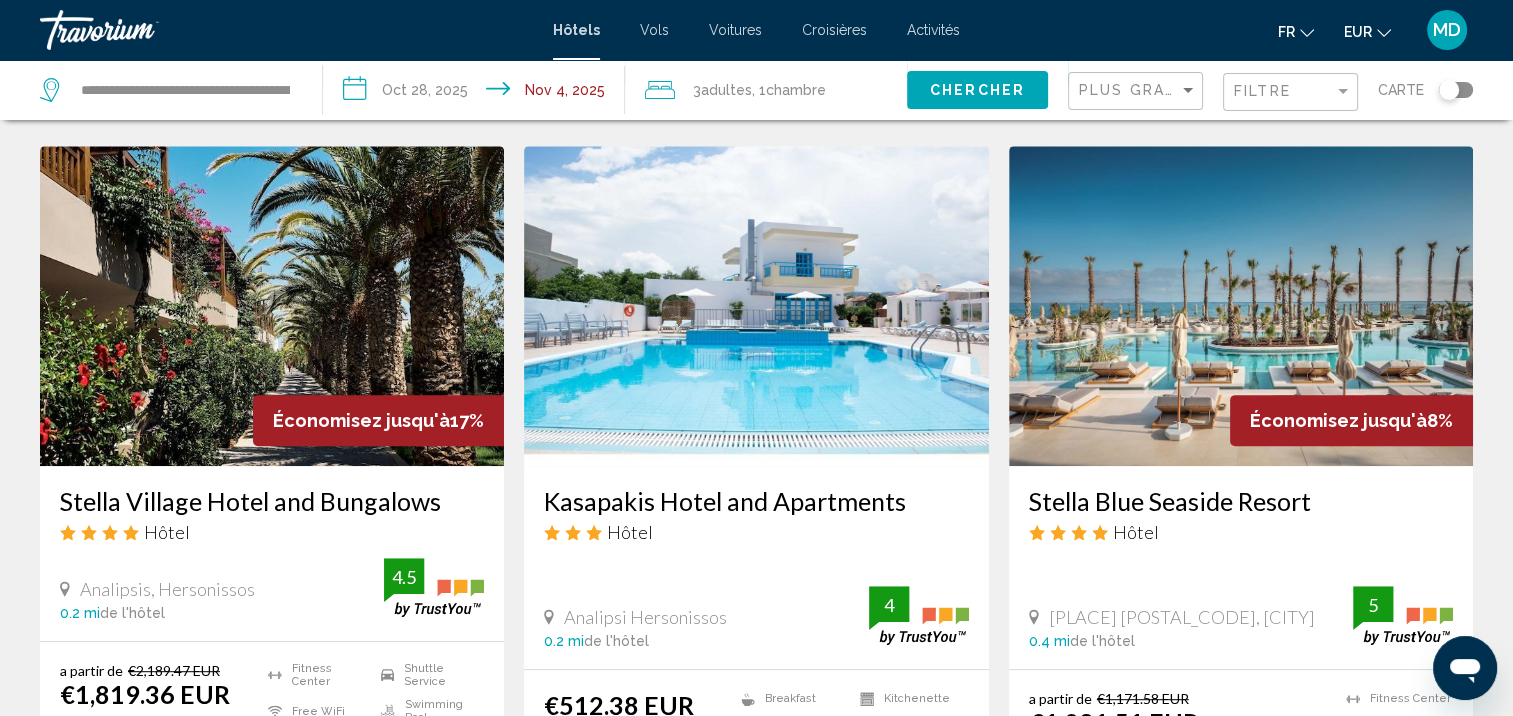 click on "Chercher" 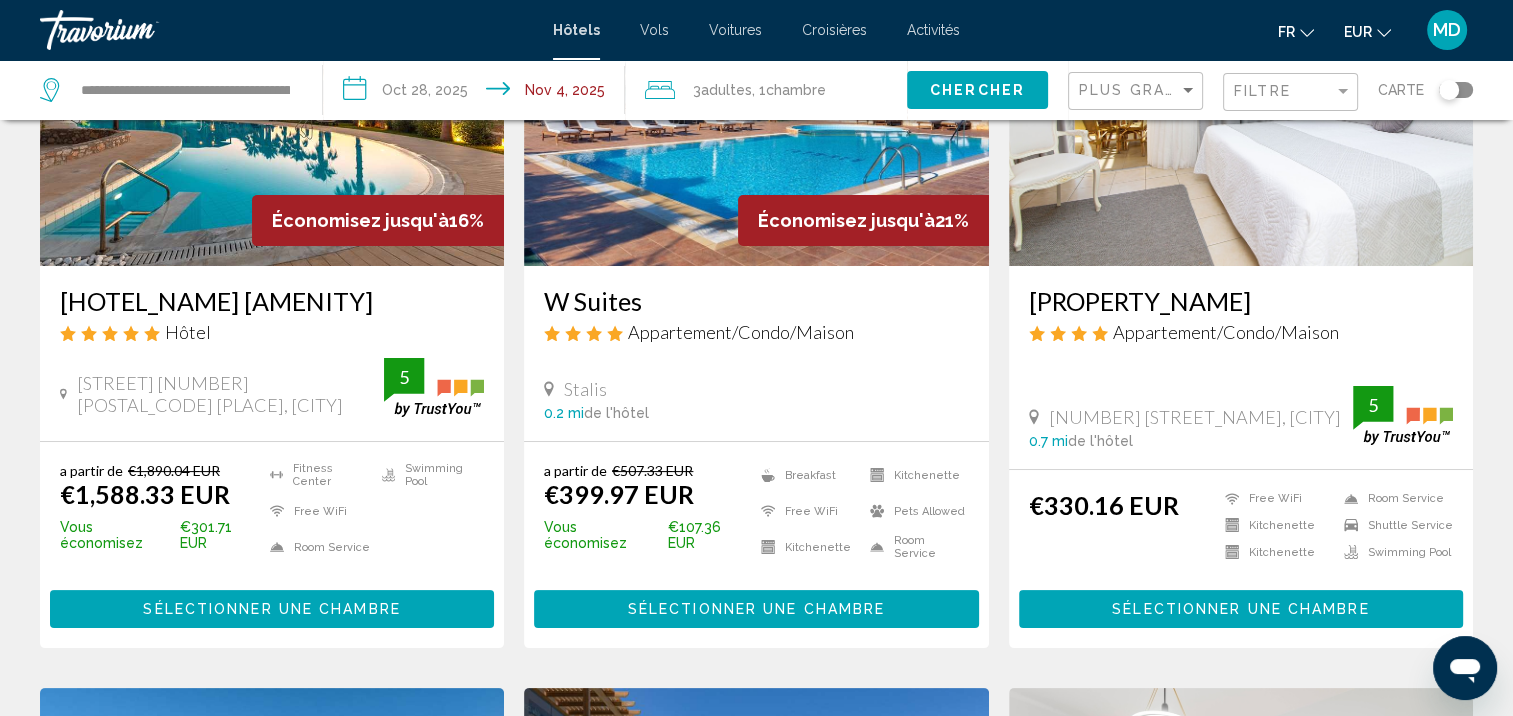 scroll, scrollTop: 244, scrollLeft: 0, axis: vertical 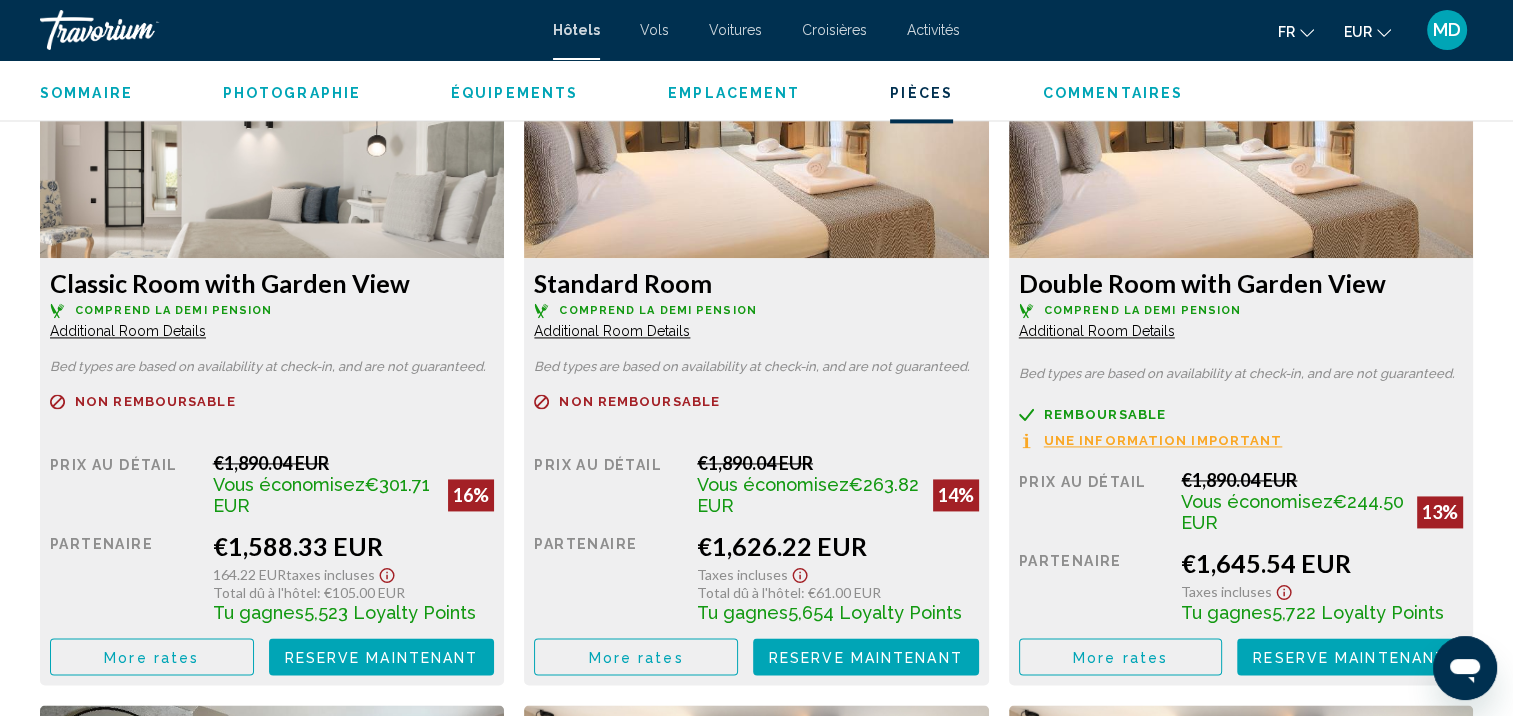 click on "More rates" at bounding box center (151, 657) 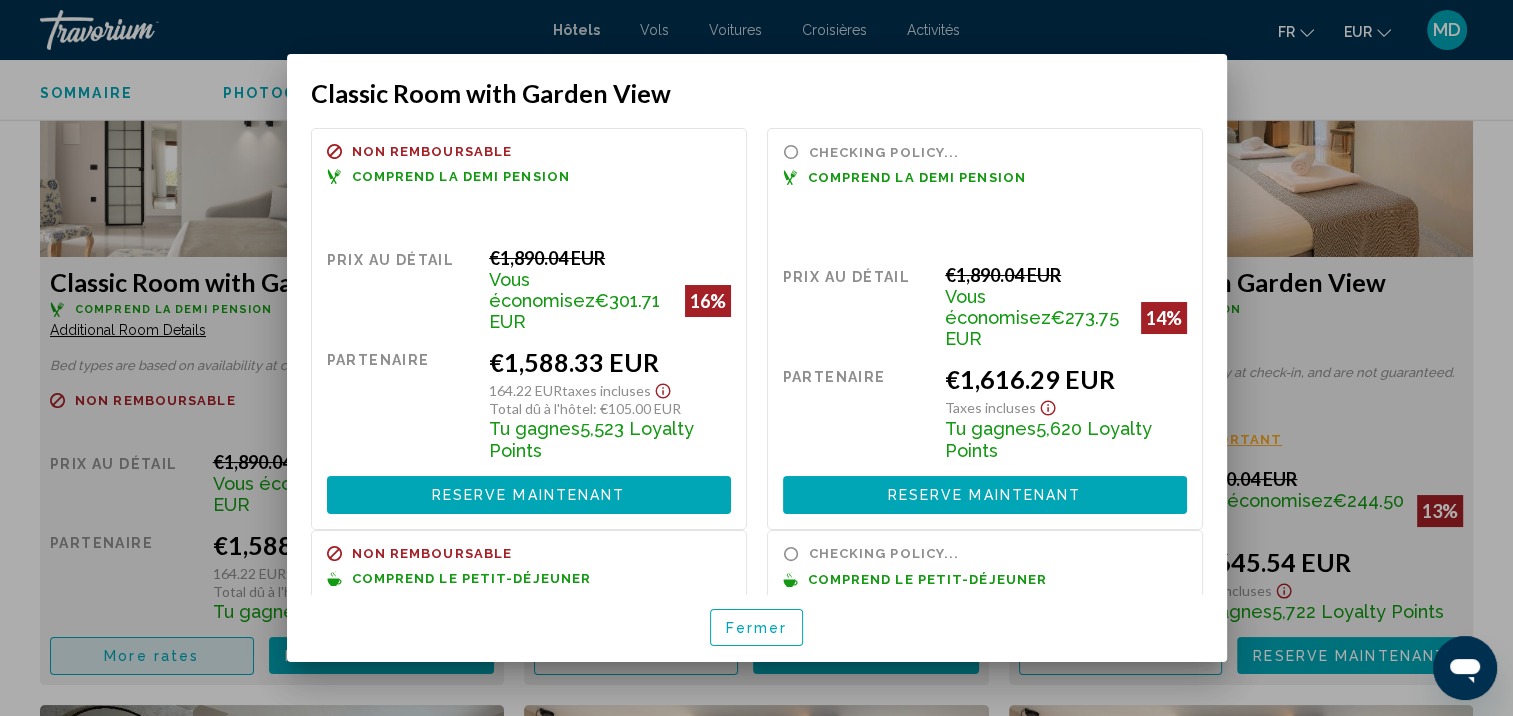 scroll, scrollTop: 0, scrollLeft: 0, axis: both 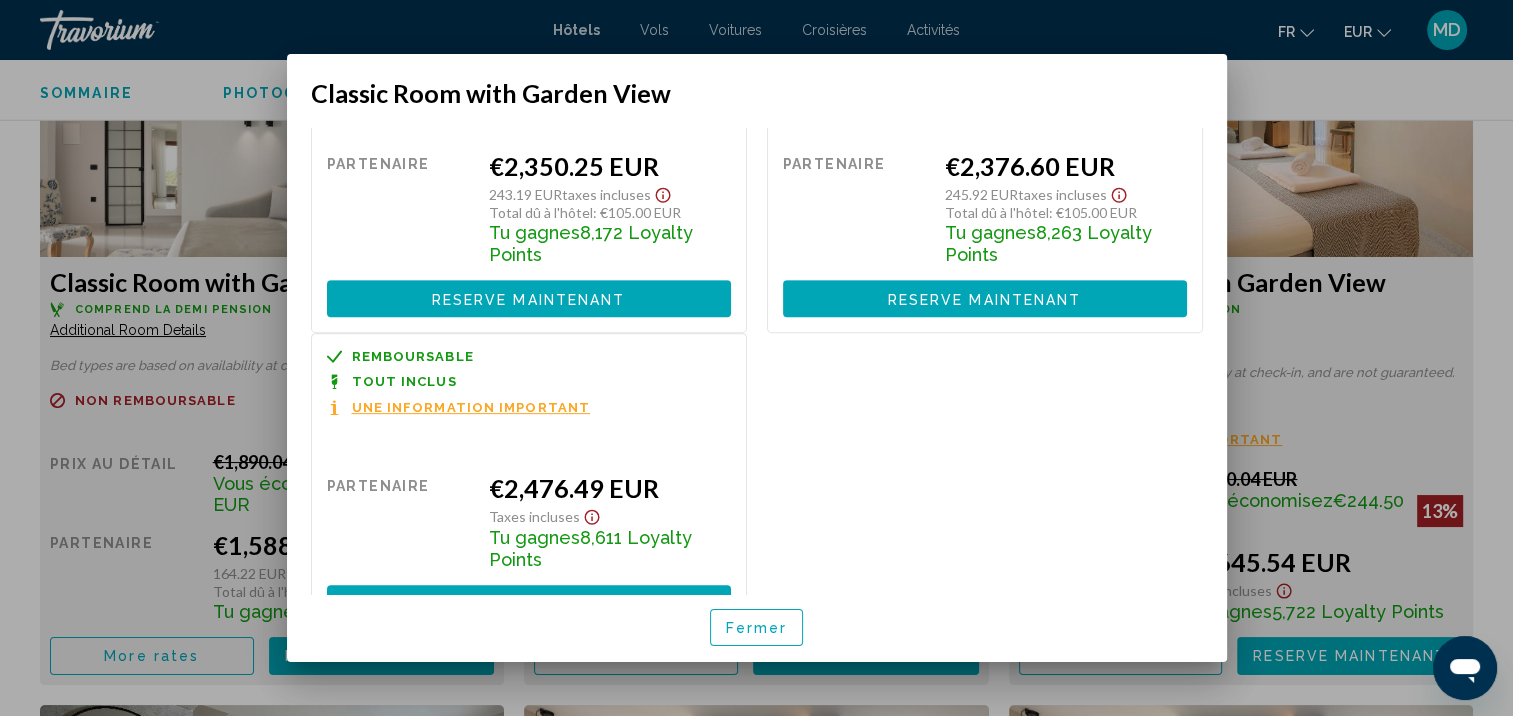 click at bounding box center (756, 358) 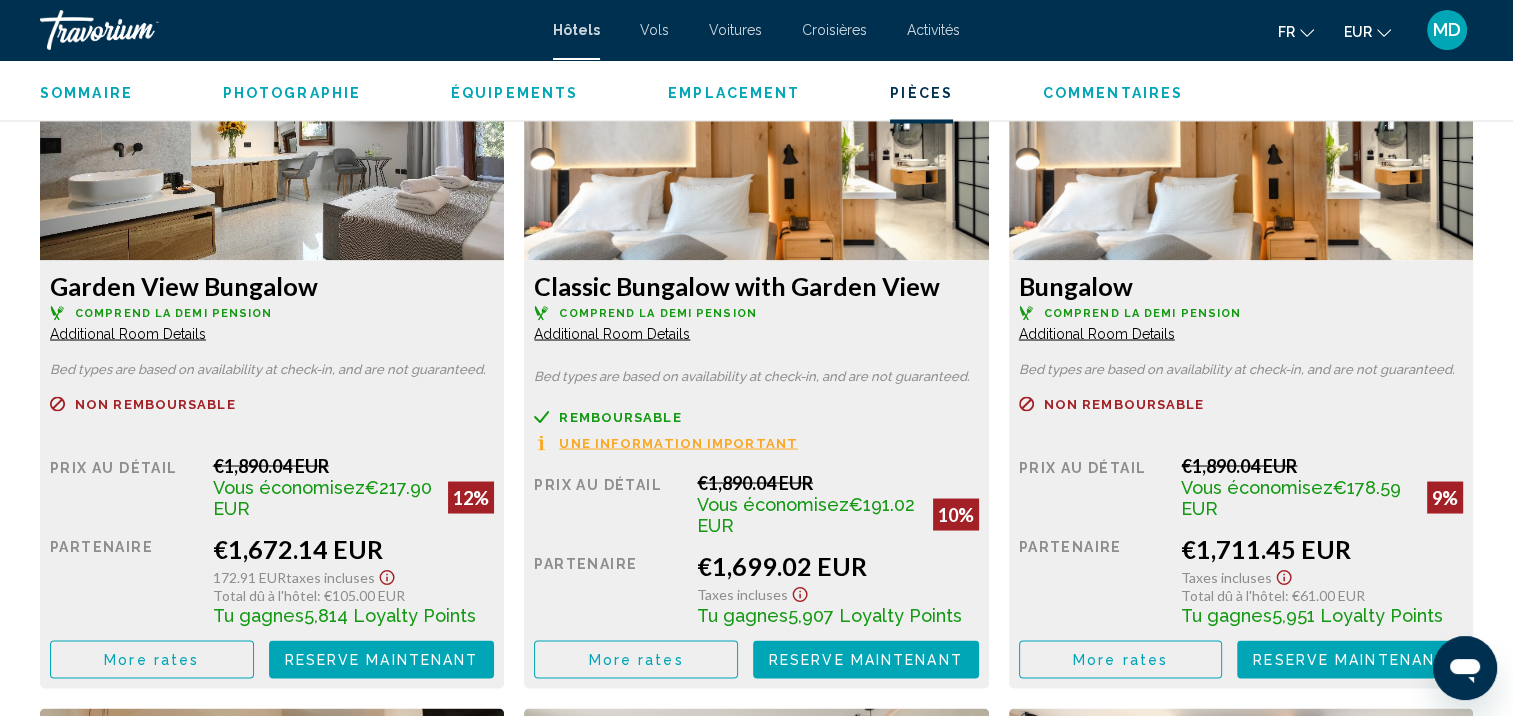 scroll, scrollTop: 3517, scrollLeft: 0, axis: vertical 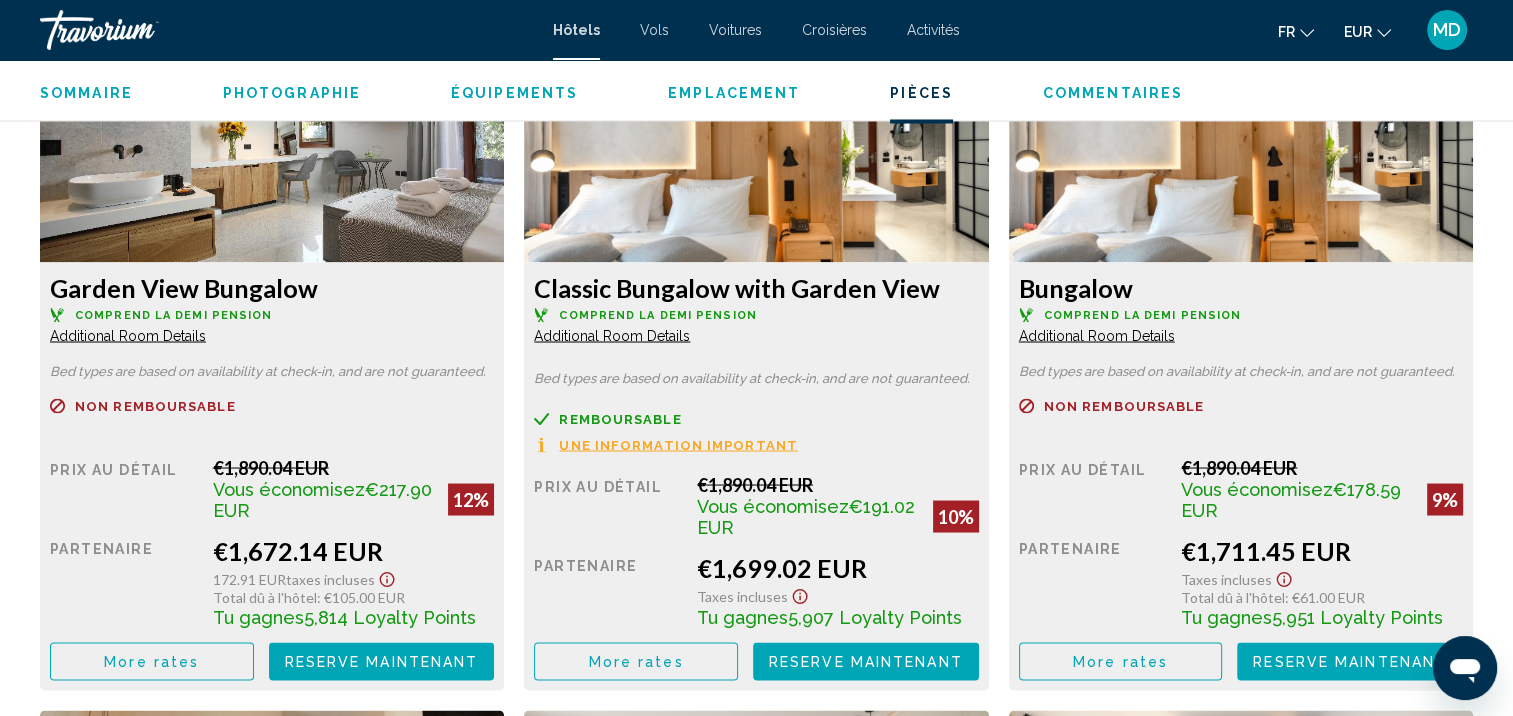 click on "More rates" at bounding box center [151, -37] 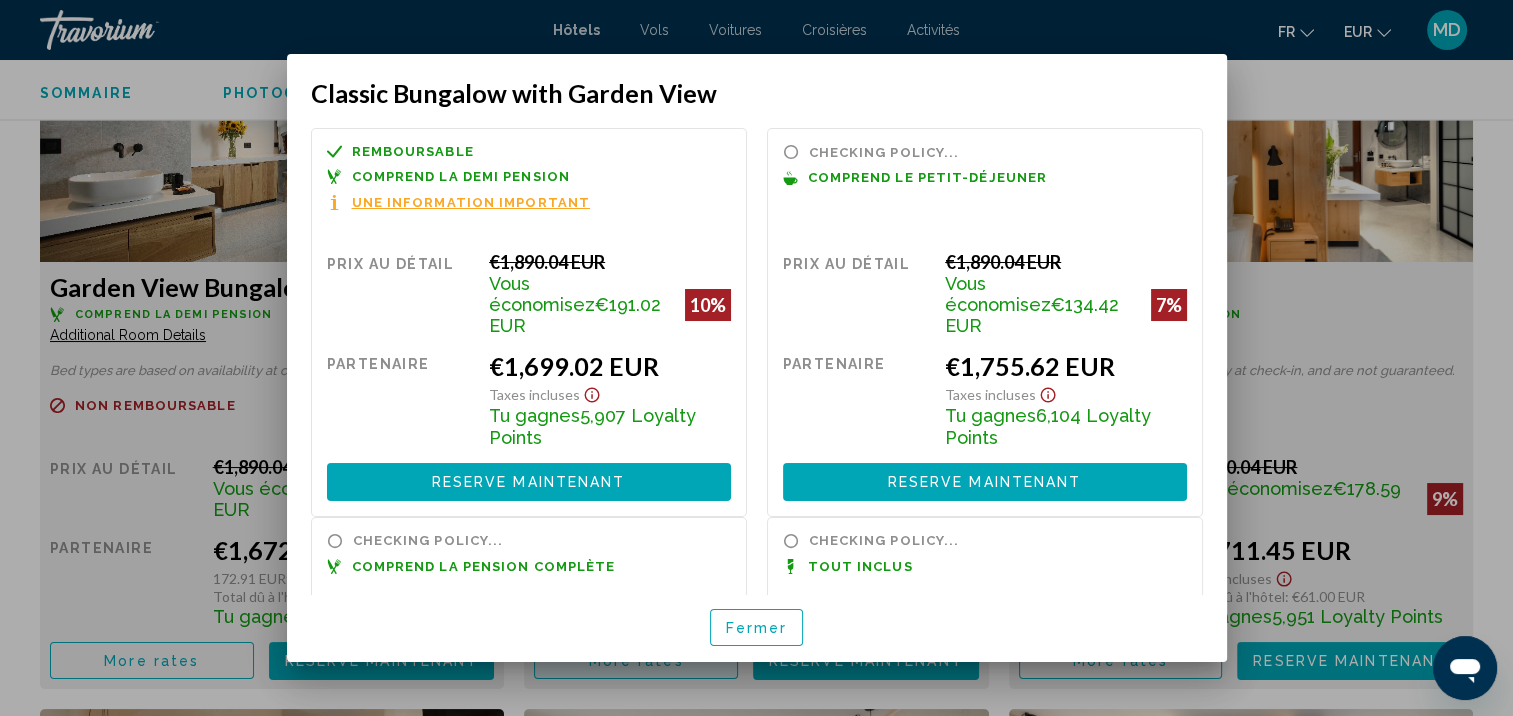 scroll, scrollTop: 0, scrollLeft: 0, axis: both 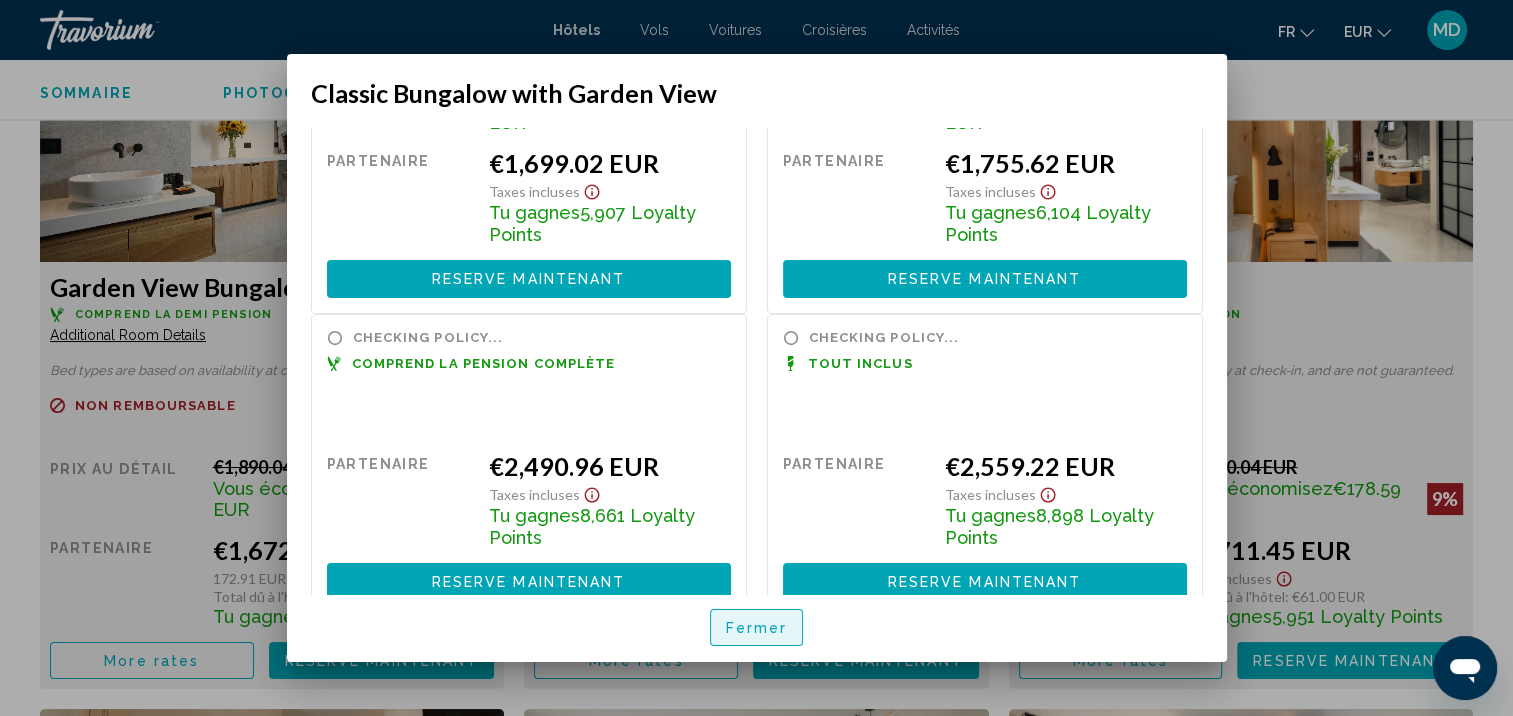 click on "Fermer" at bounding box center (757, 628) 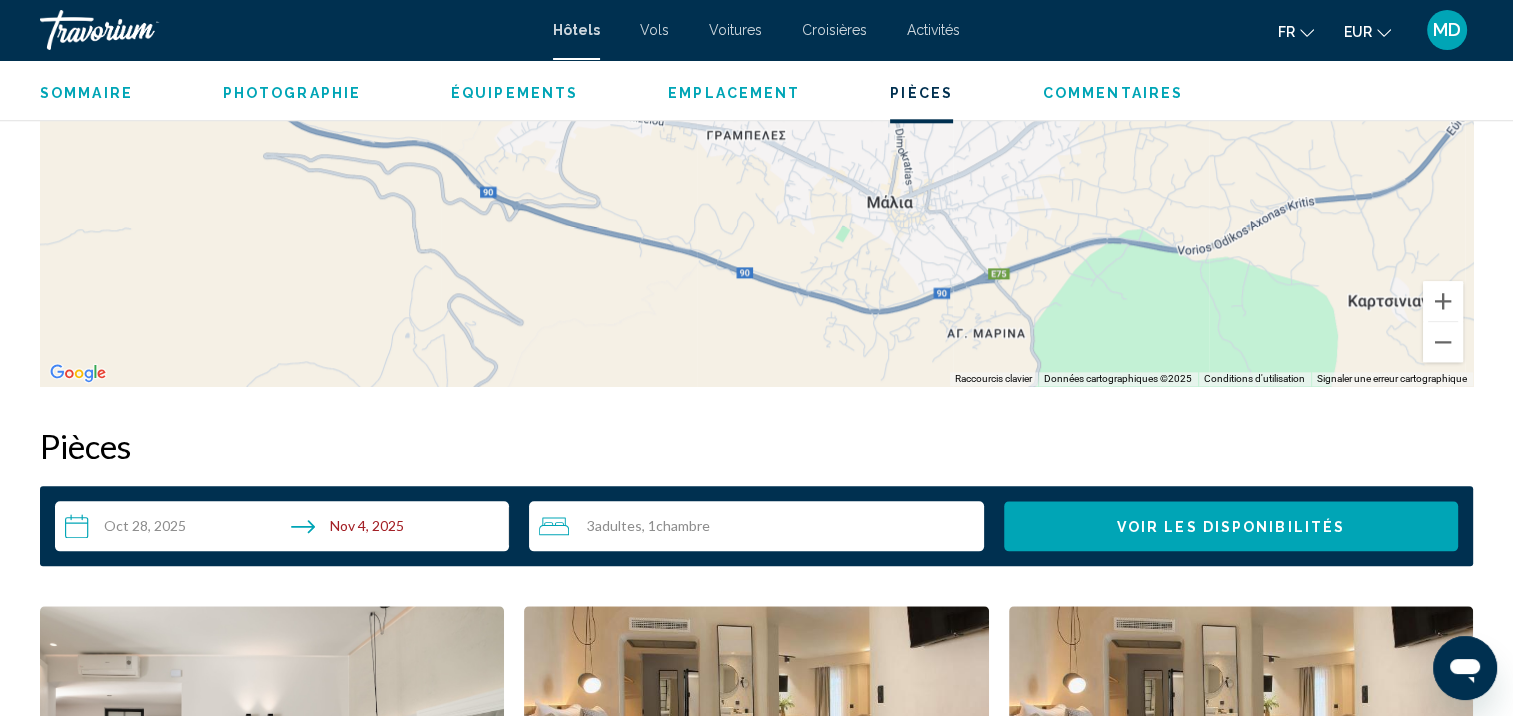 scroll, scrollTop: 2012, scrollLeft: 0, axis: vertical 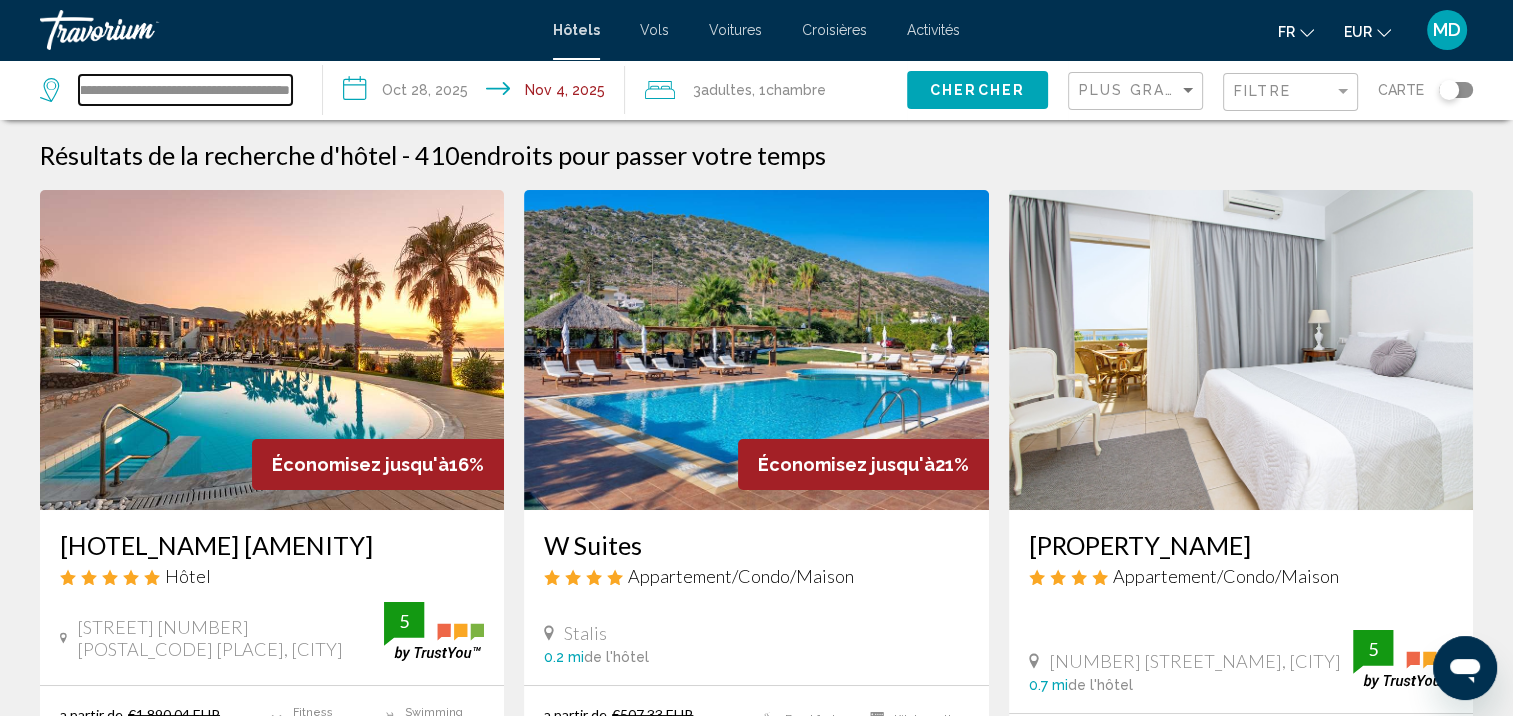 drag, startPoint x: 81, startPoint y: 88, endPoint x: 1119, endPoint y: 125, distance: 1038.6592 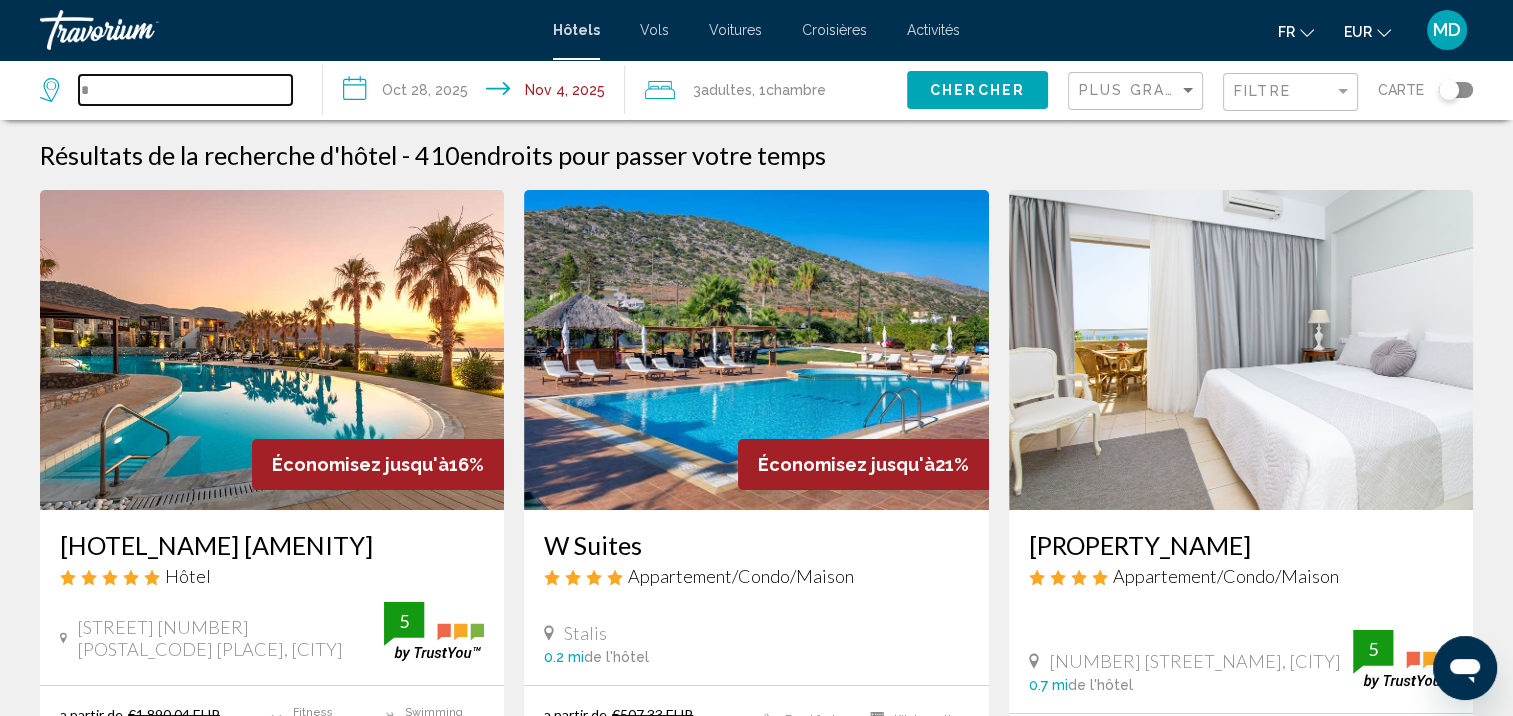 scroll, scrollTop: 0, scrollLeft: 0, axis: both 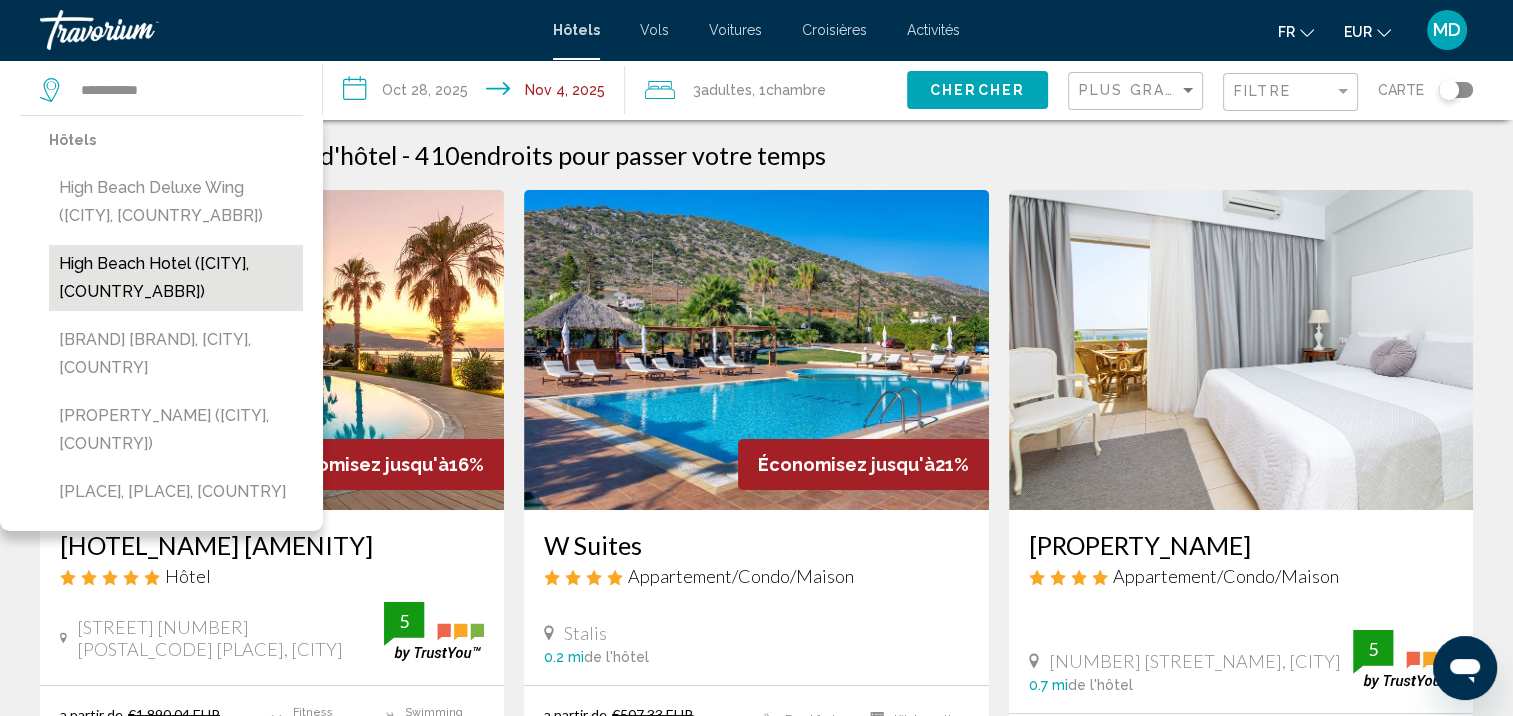 click on "High Beach Hotel ([CITY], [COUNTRY_ABBR])" at bounding box center [176, 278] 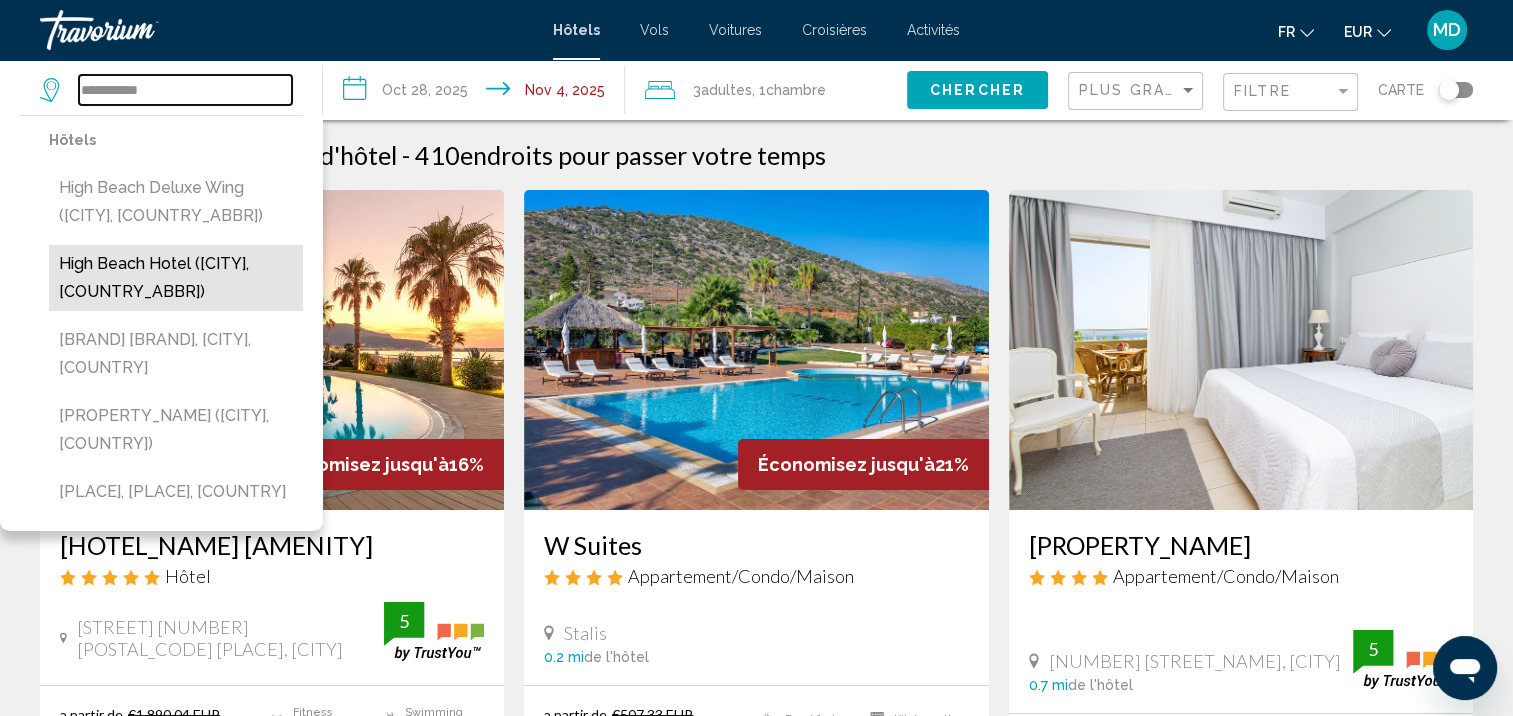 type on "**********" 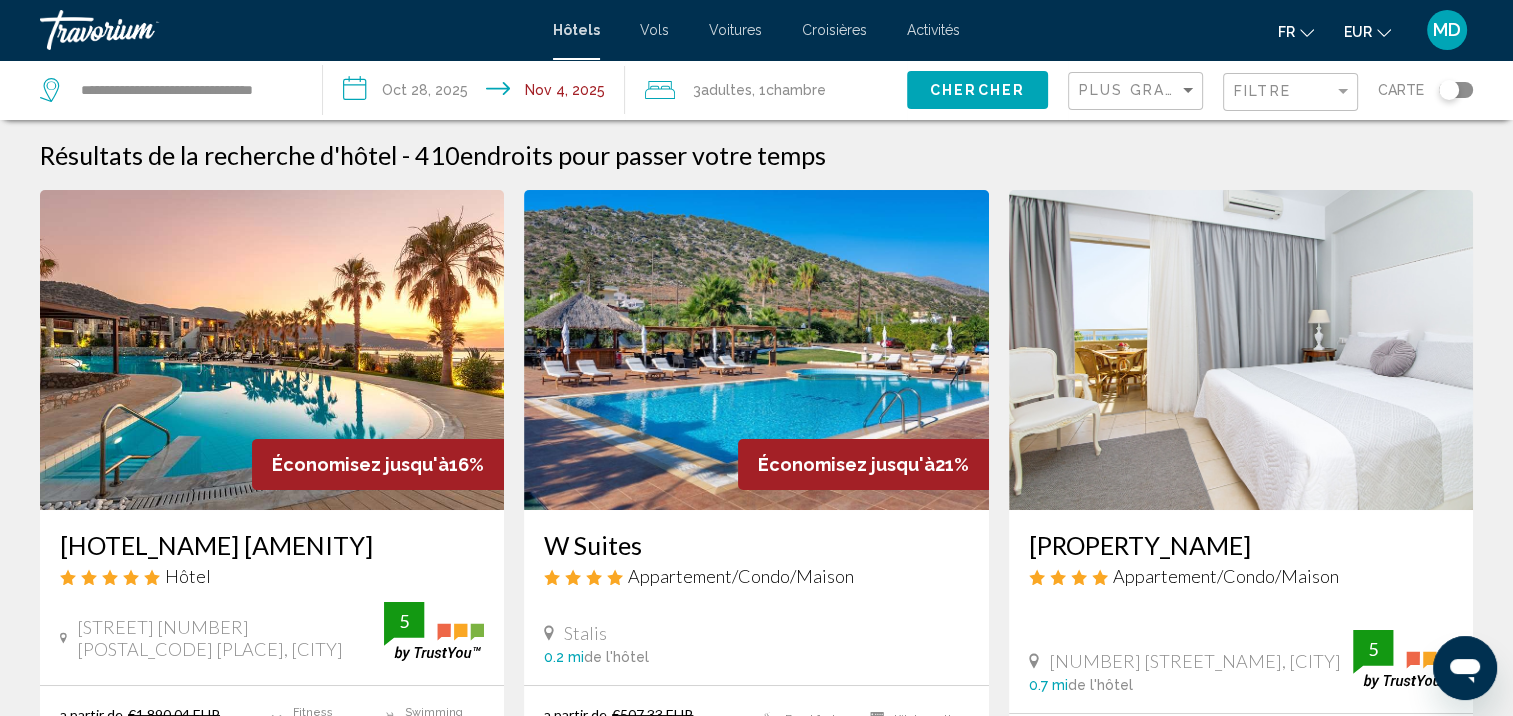 click on "Chercher" 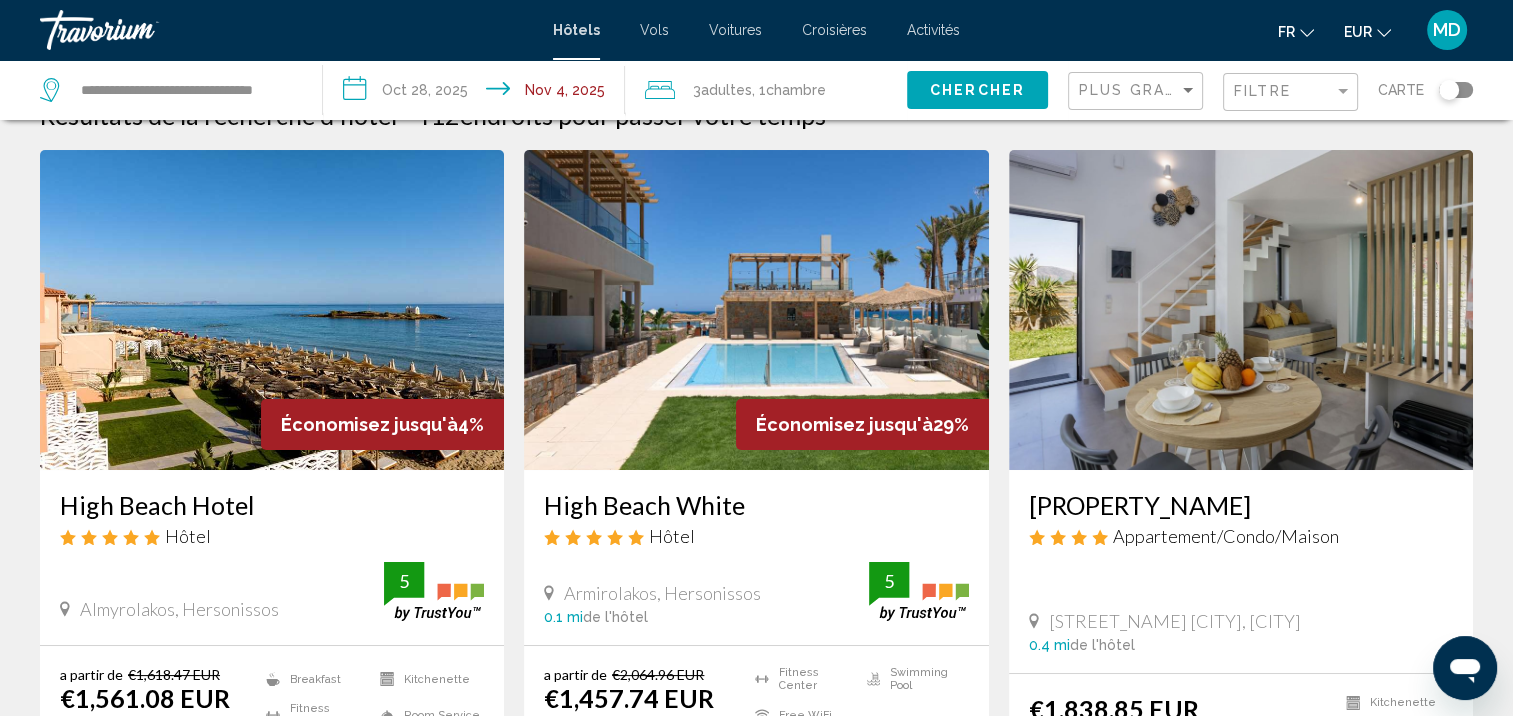 scroll, scrollTop: 10, scrollLeft: 0, axis: vertical 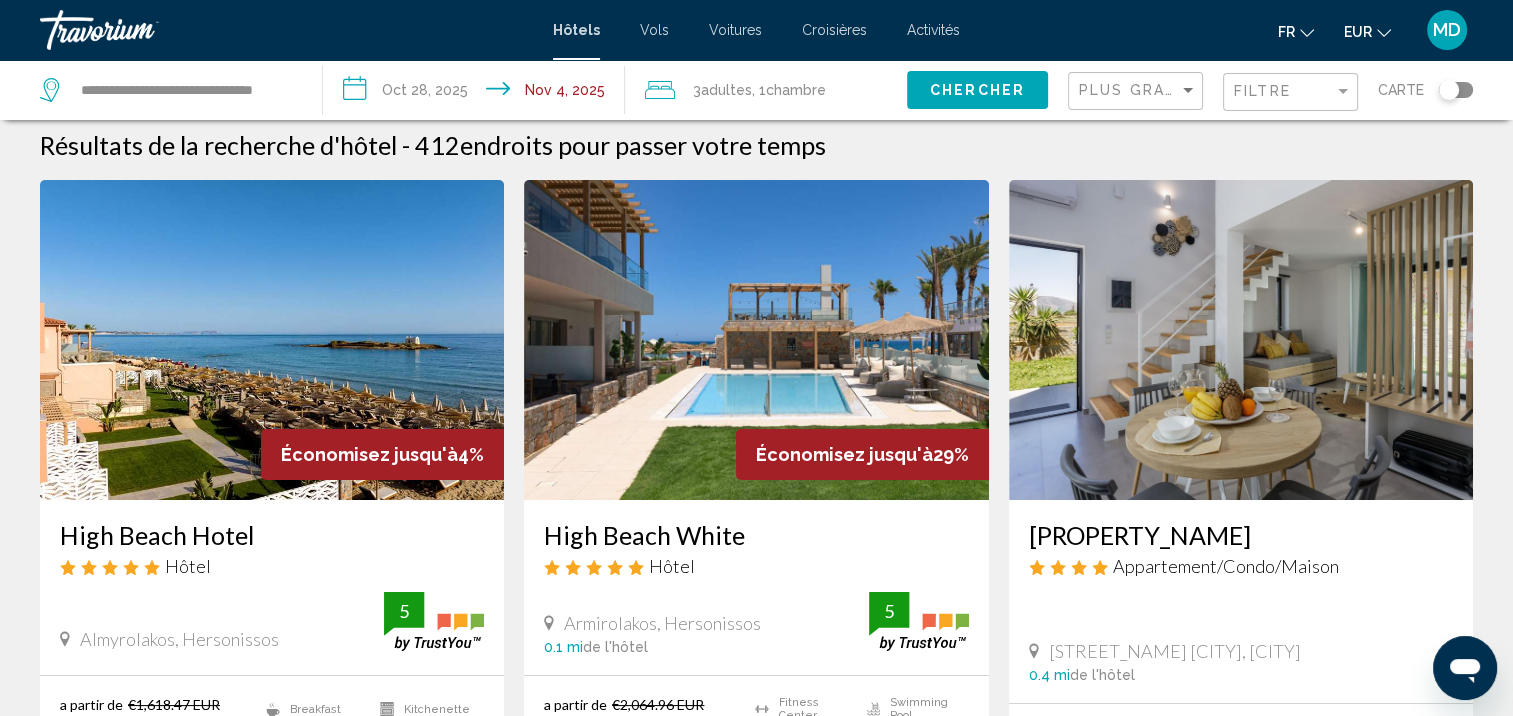 click on "High Beach Hotel" at bounding box center (272, 535) 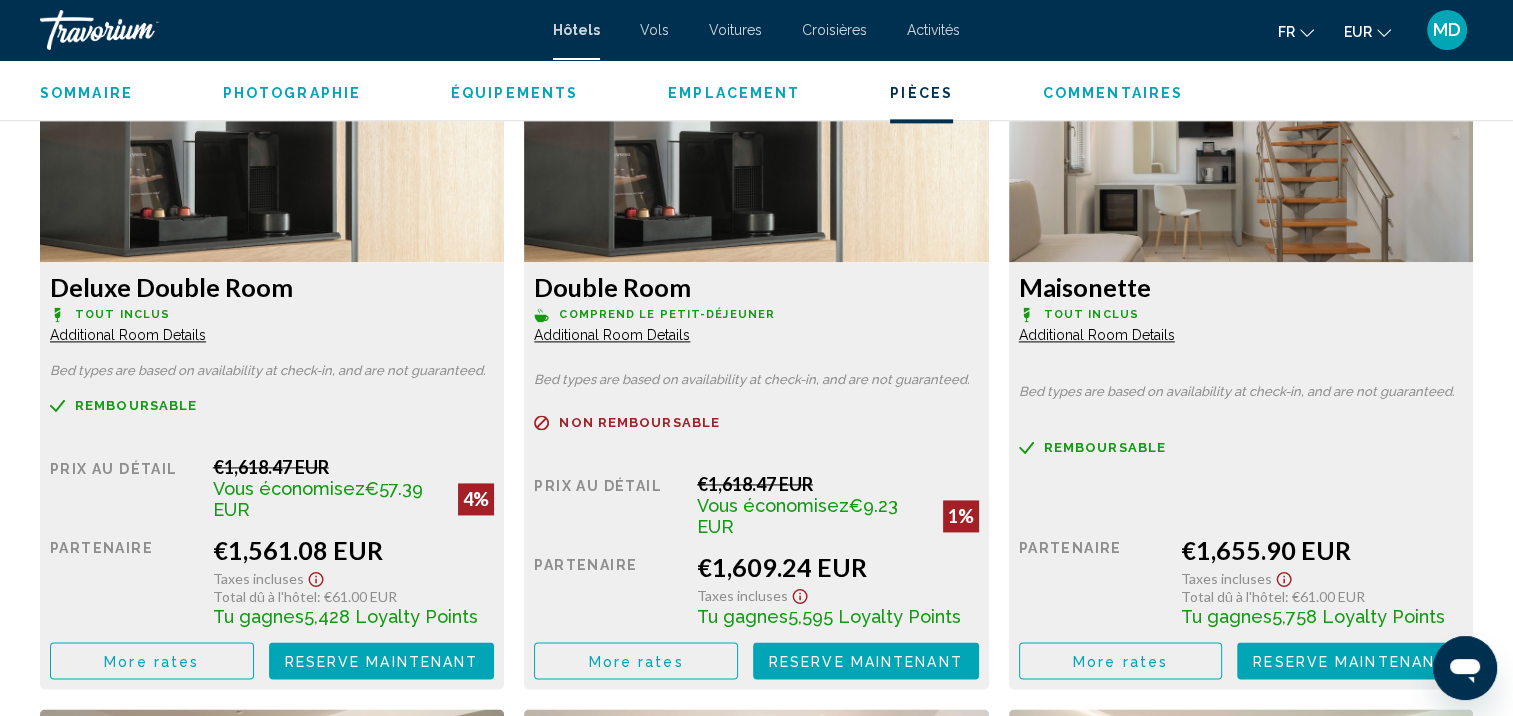 scroll, scrollTop: 2713, scrollLeft: 0, axis: vertical 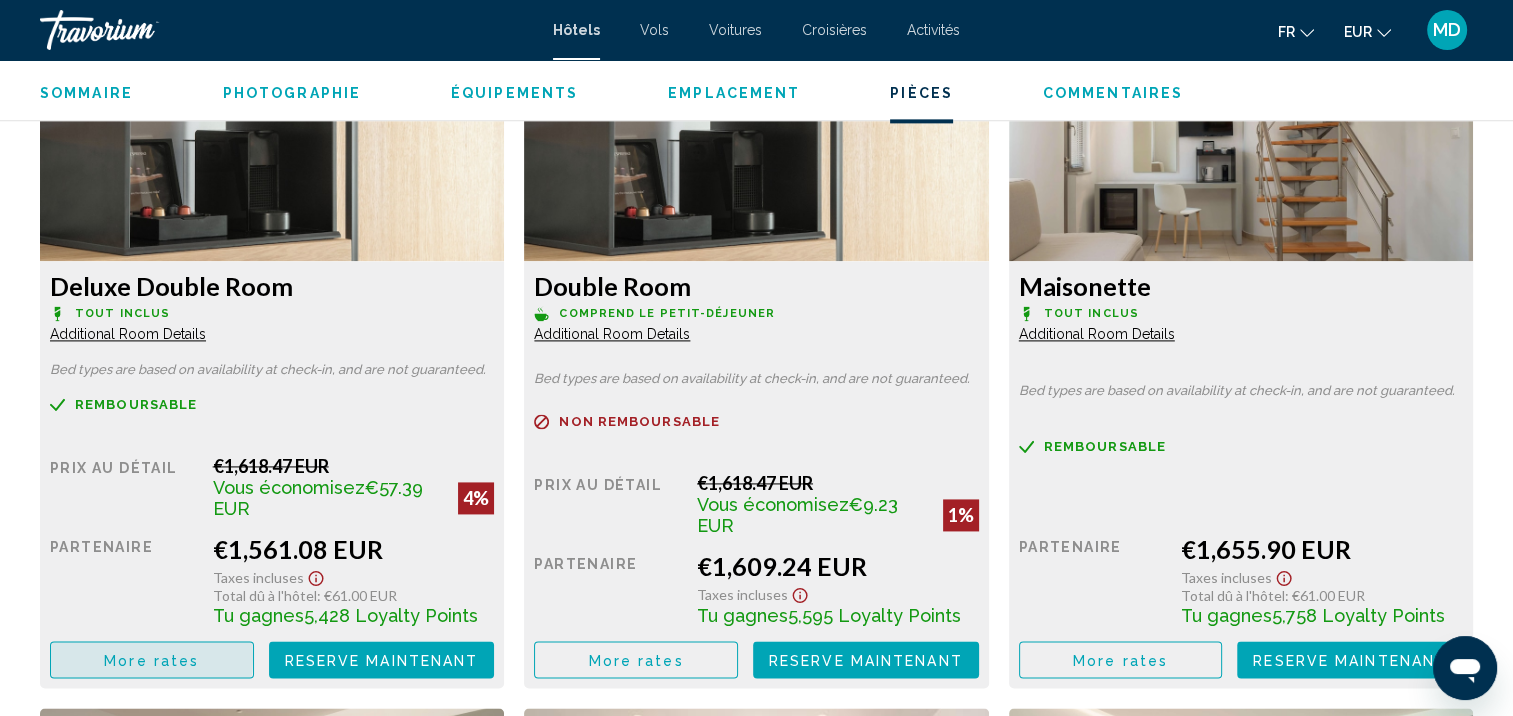 click on "More rates" at bounding box center (151, 660) 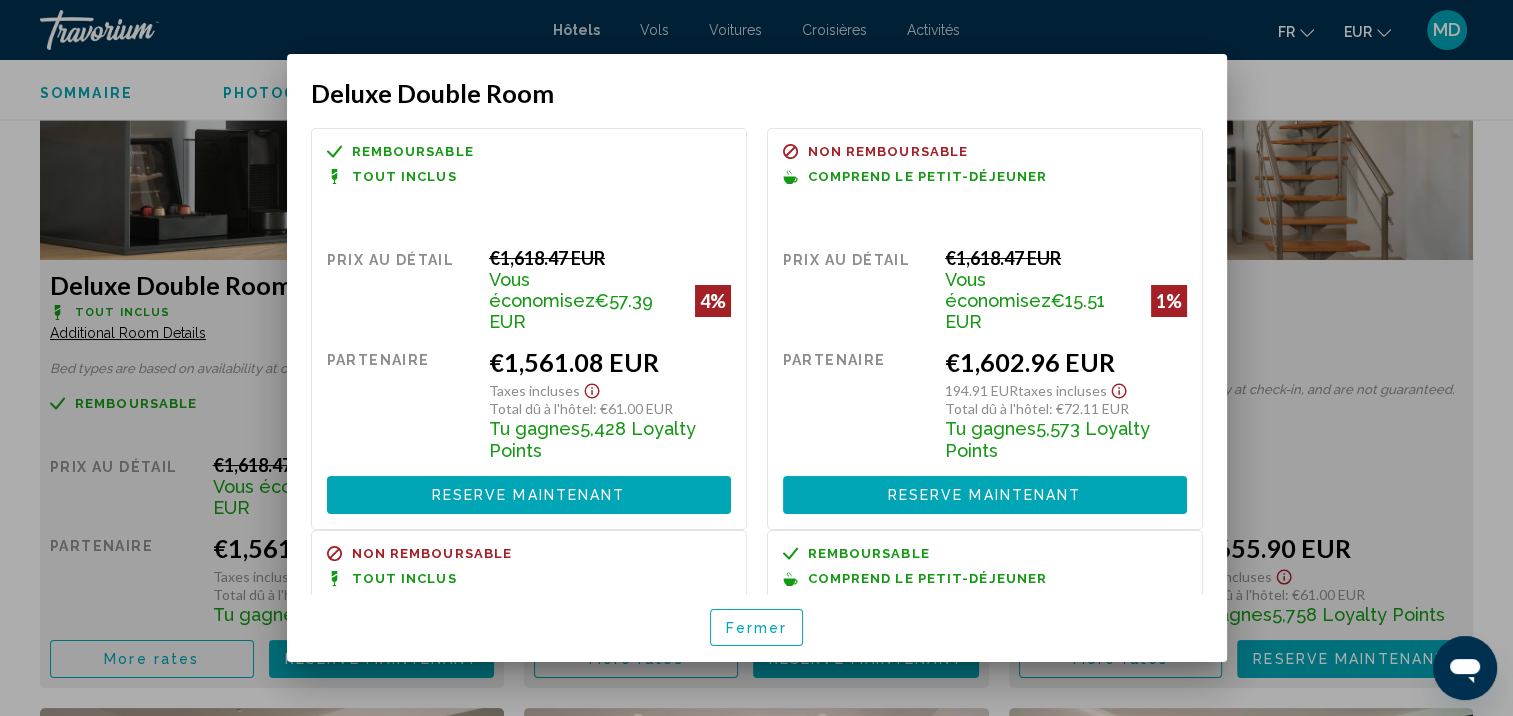 click on "Fermer" at bounding box center [757, 627] 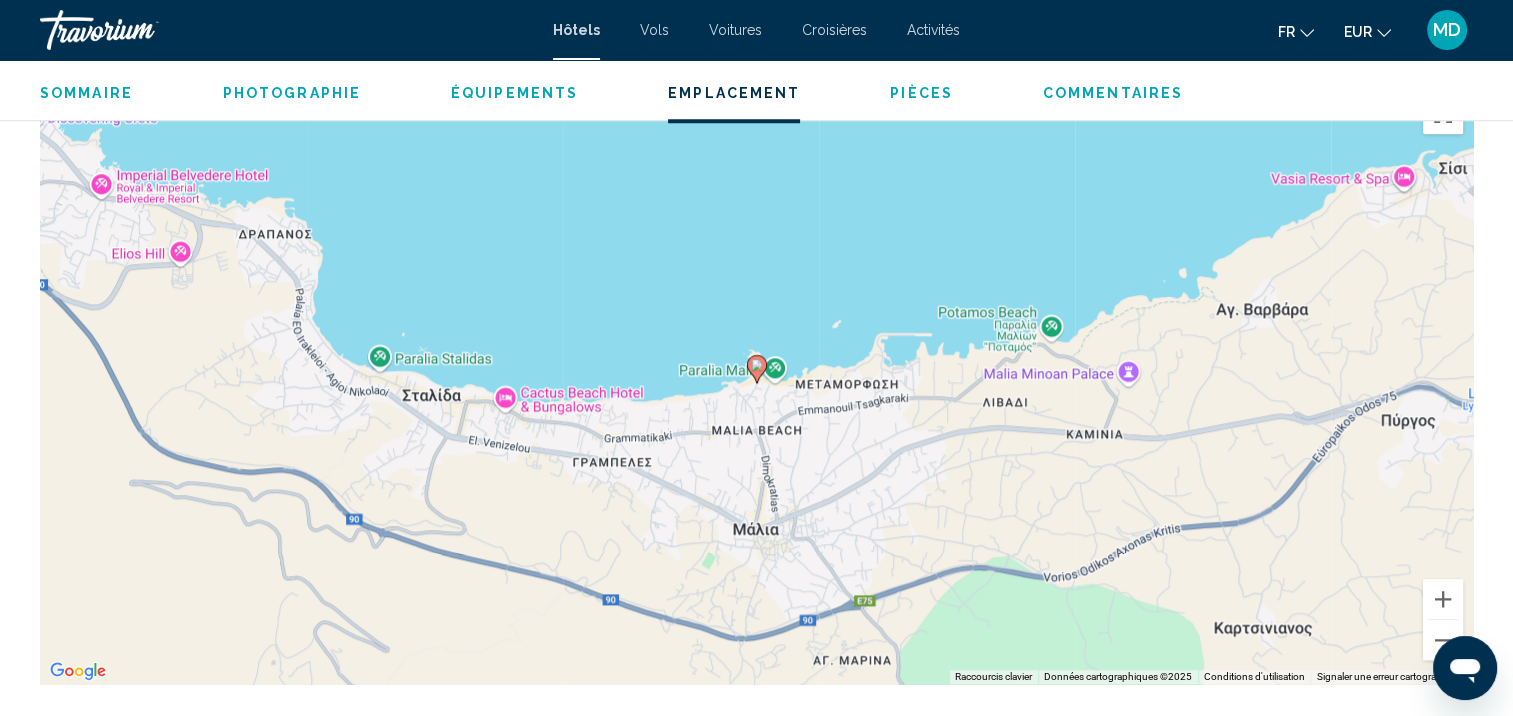 scroll, scrollTop: 1796, scrollLeft: 0, axis: vertical 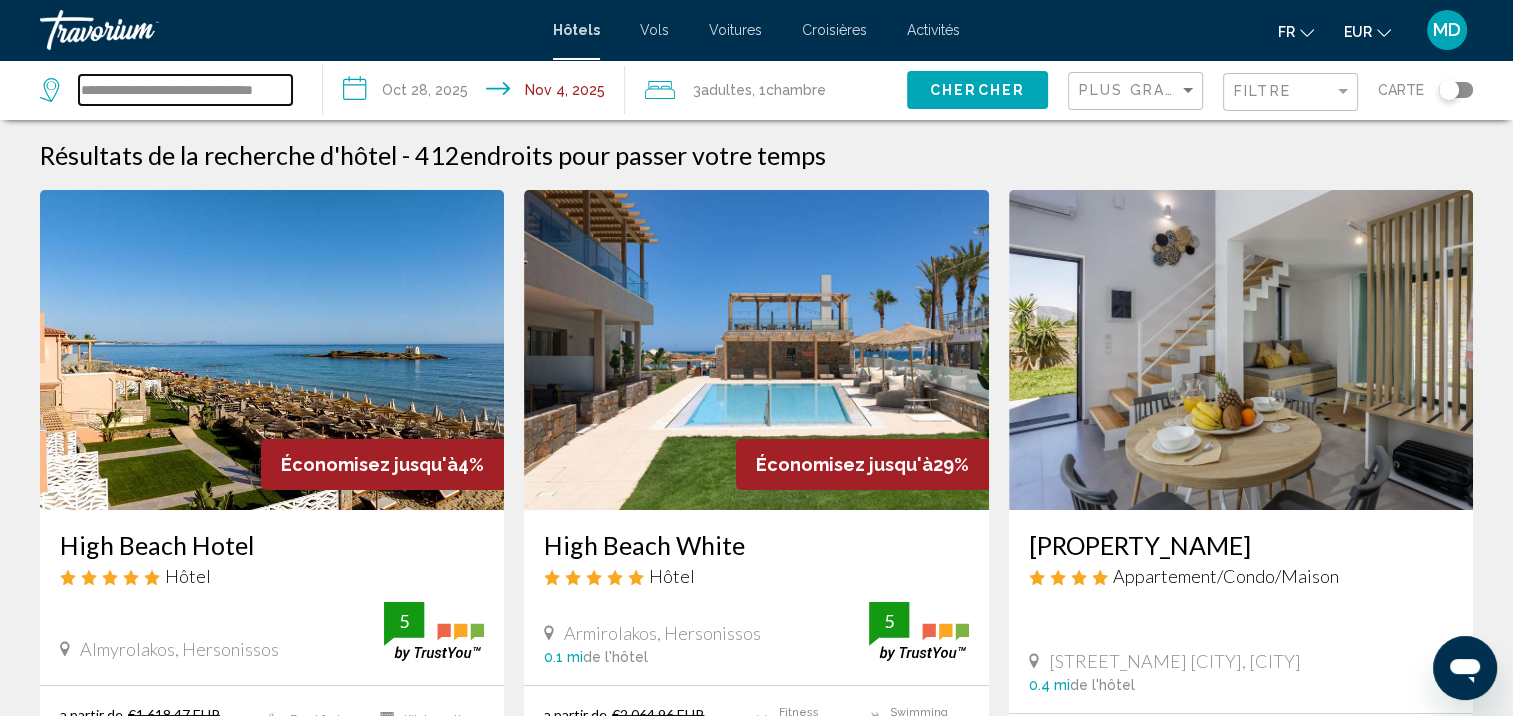 drag, startPoint x: 80, startPoint y: 85, endPoint x: 717, endPoint y: 126, distance: 638.3181 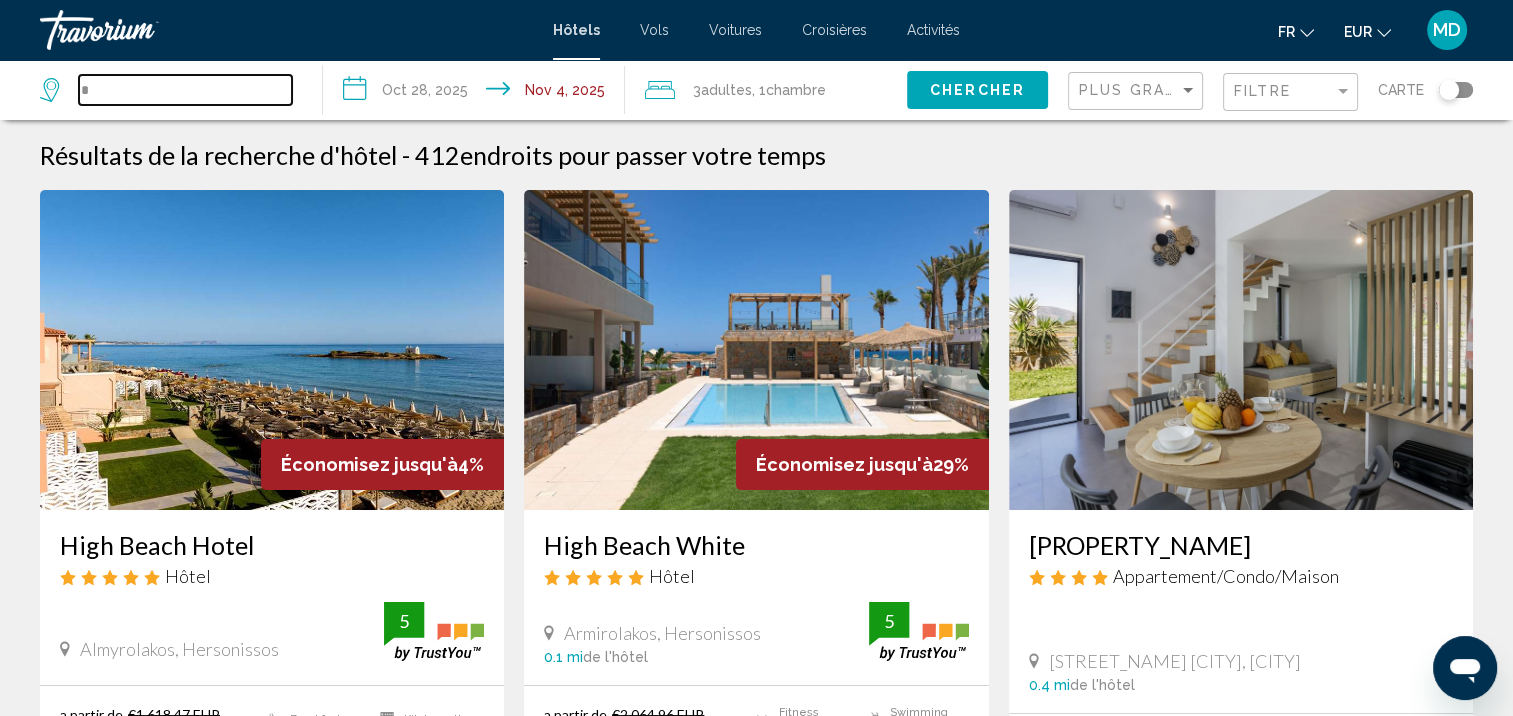 scroll, scrollTop: 0, scrollLeft: 0, axis: both 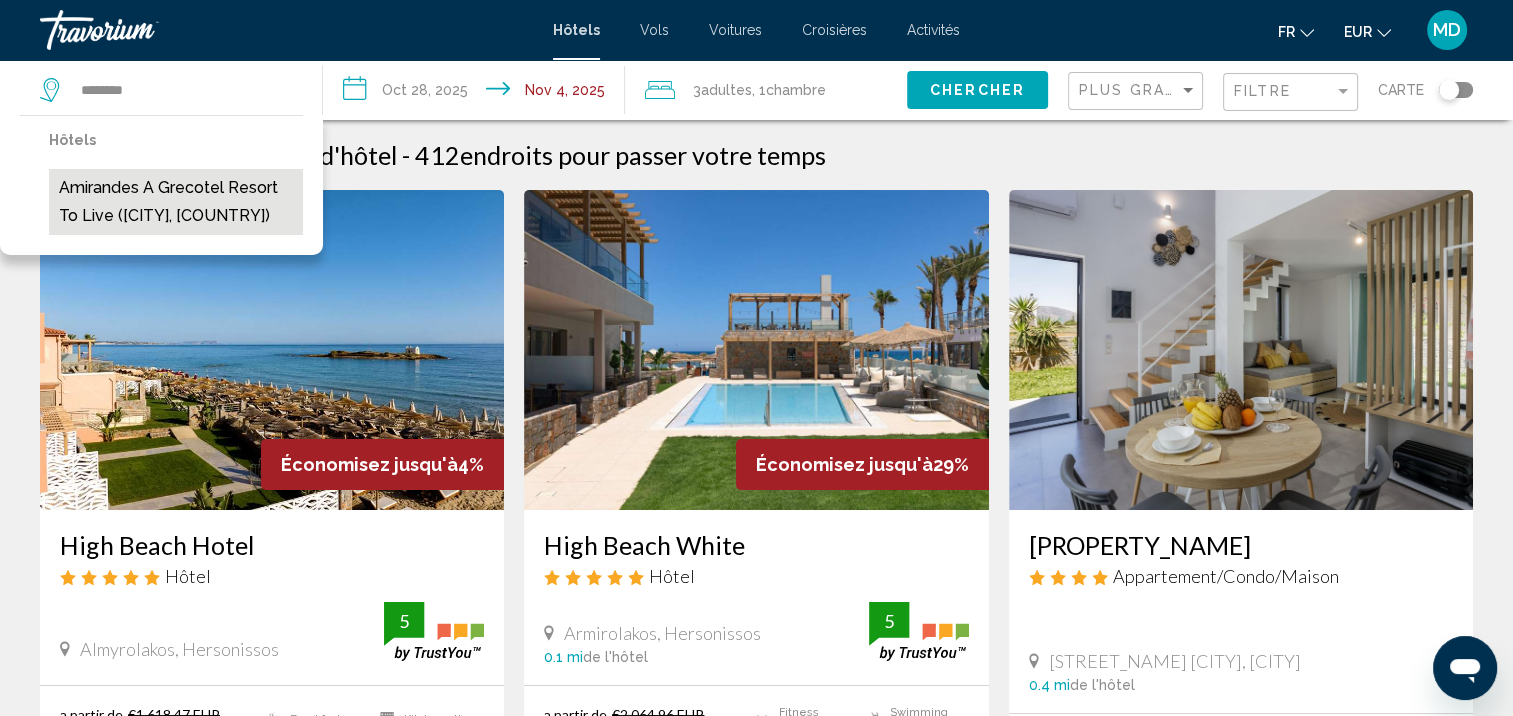 click on "Amirandes A Grecotel Resort to Live ([CITY], [COUNTRY])" at bounding box center (176, 202) 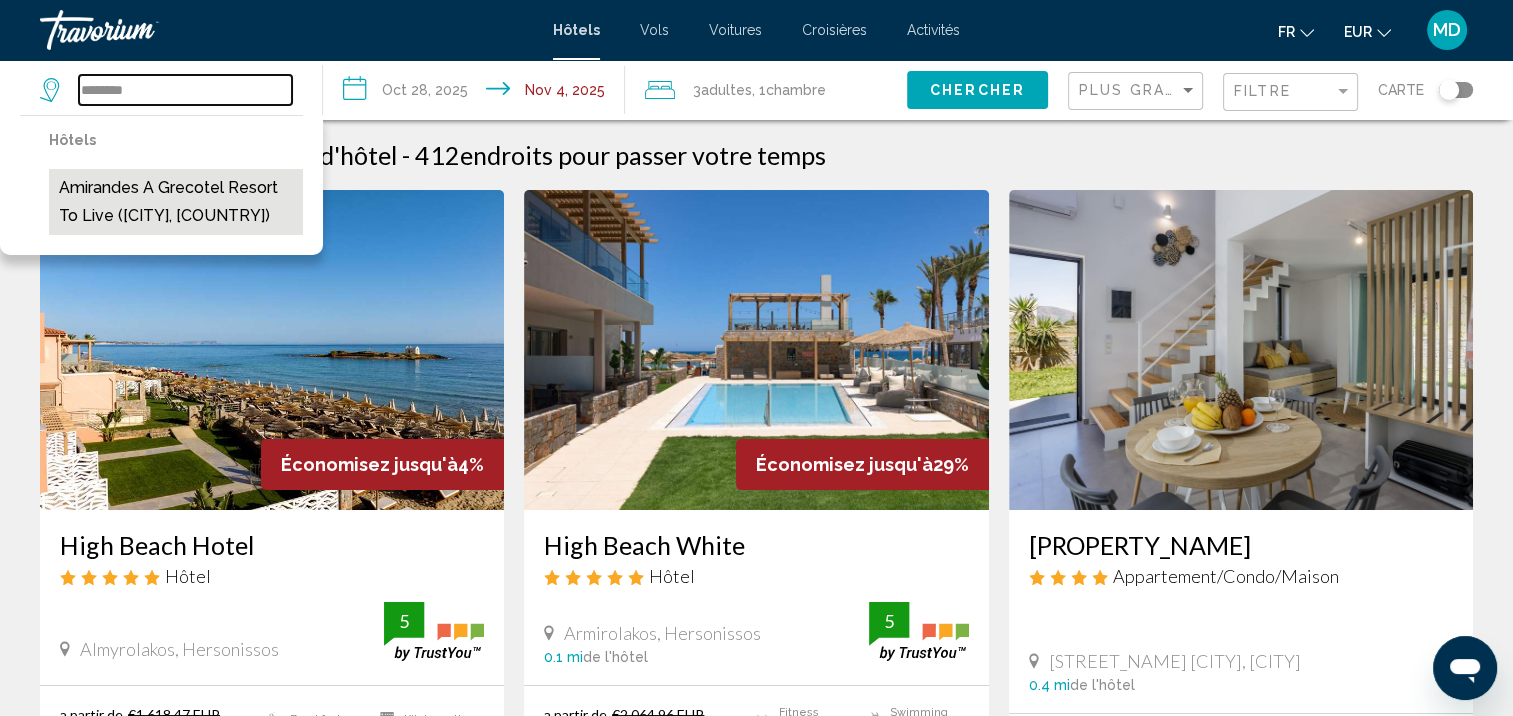 type on "**********" 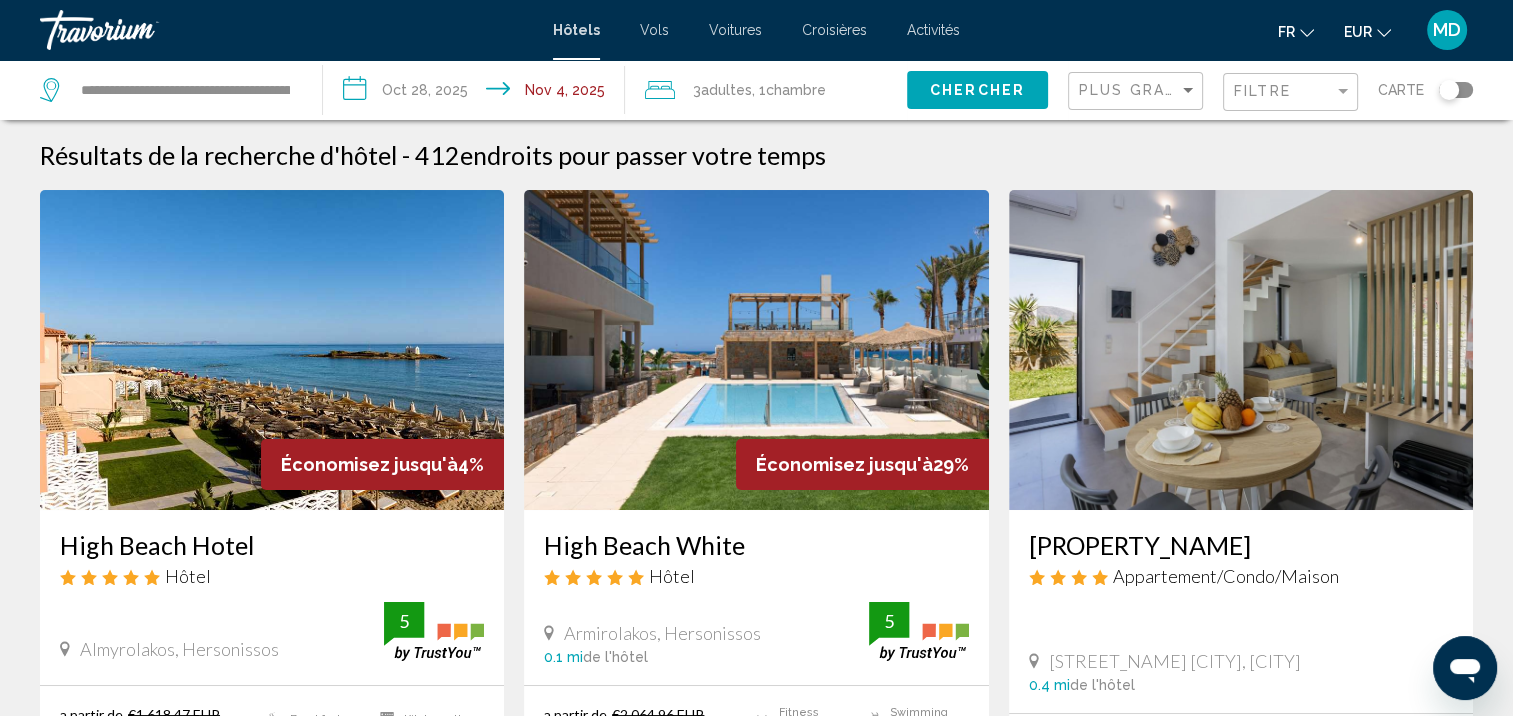 click on "Chercher" 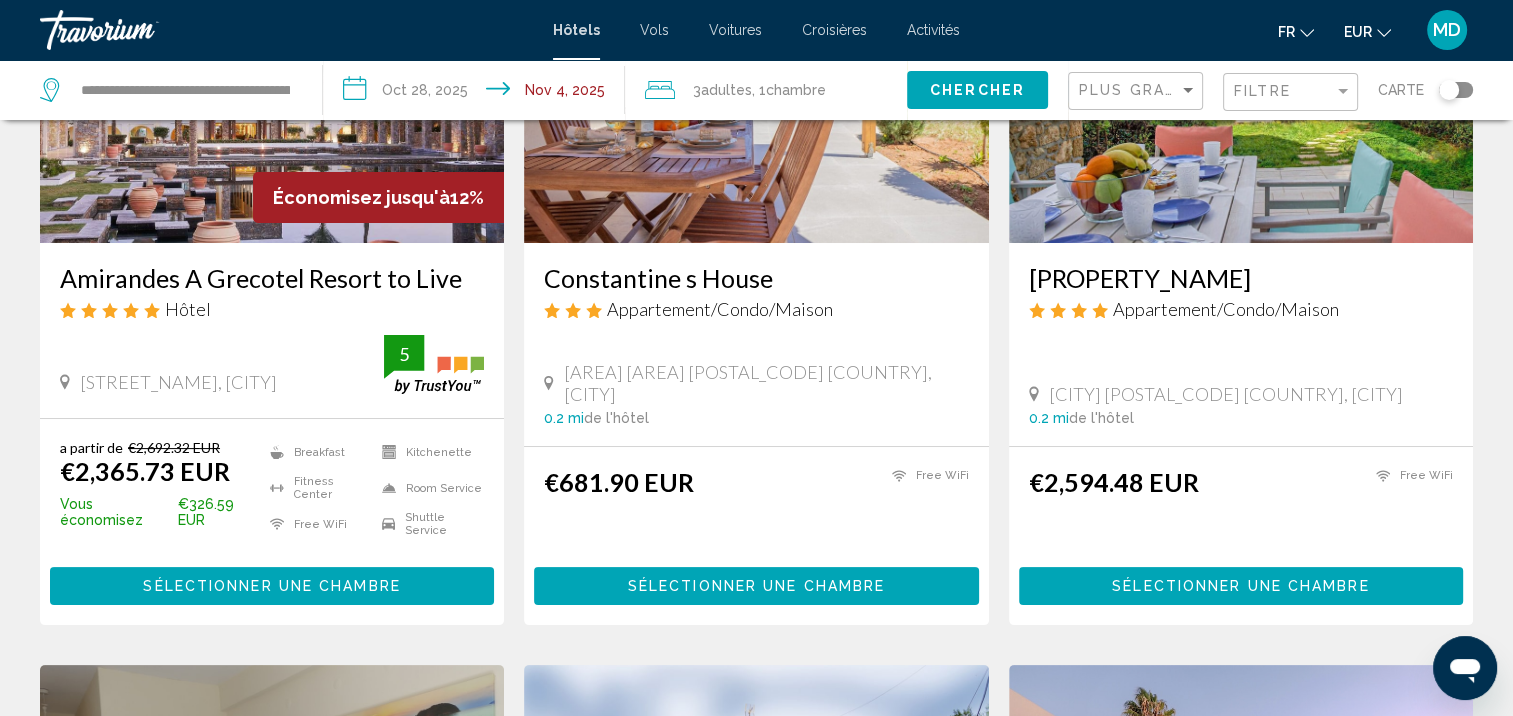 scroll, scrollTop: 268, scrollLeft: 0, axis: vertical 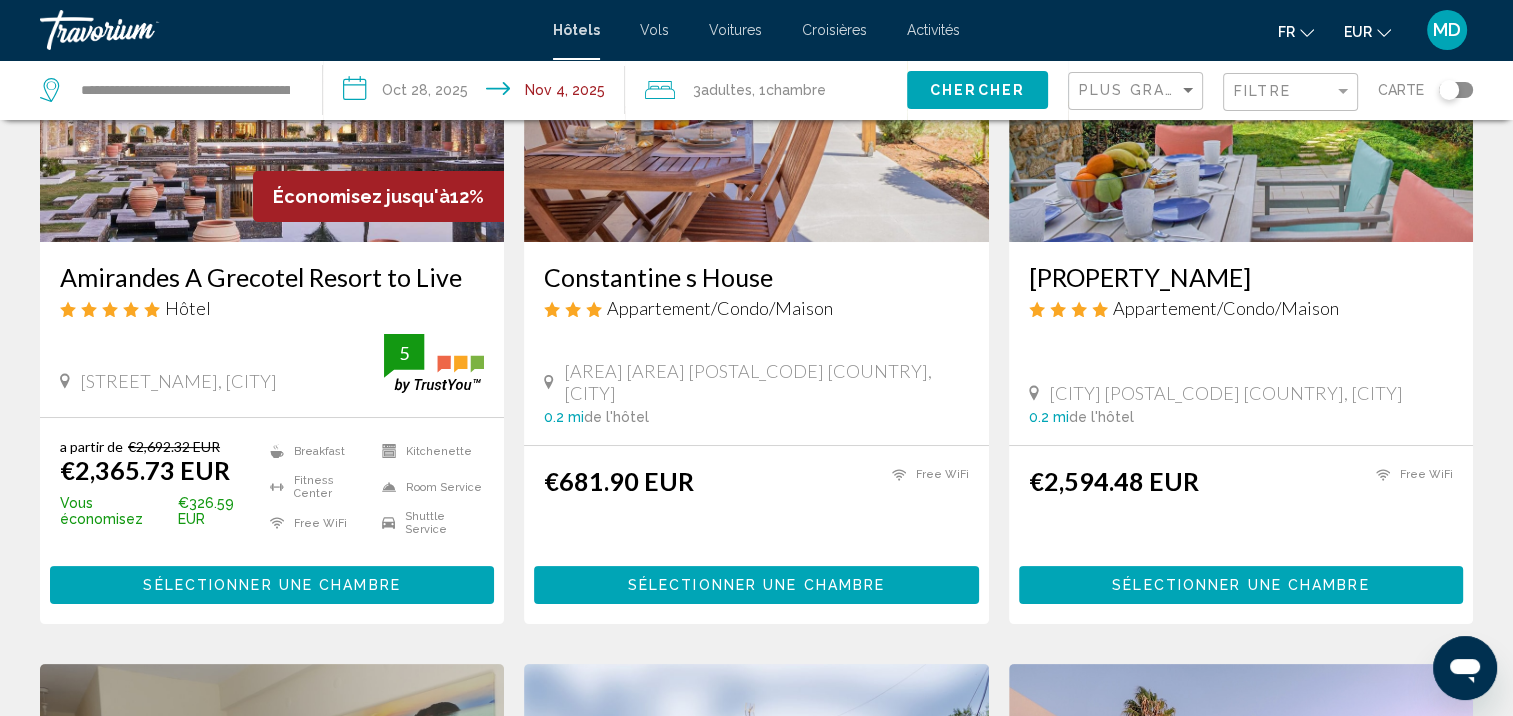 click on "Sélectionner une chambre" at bounding box center (272, 584) 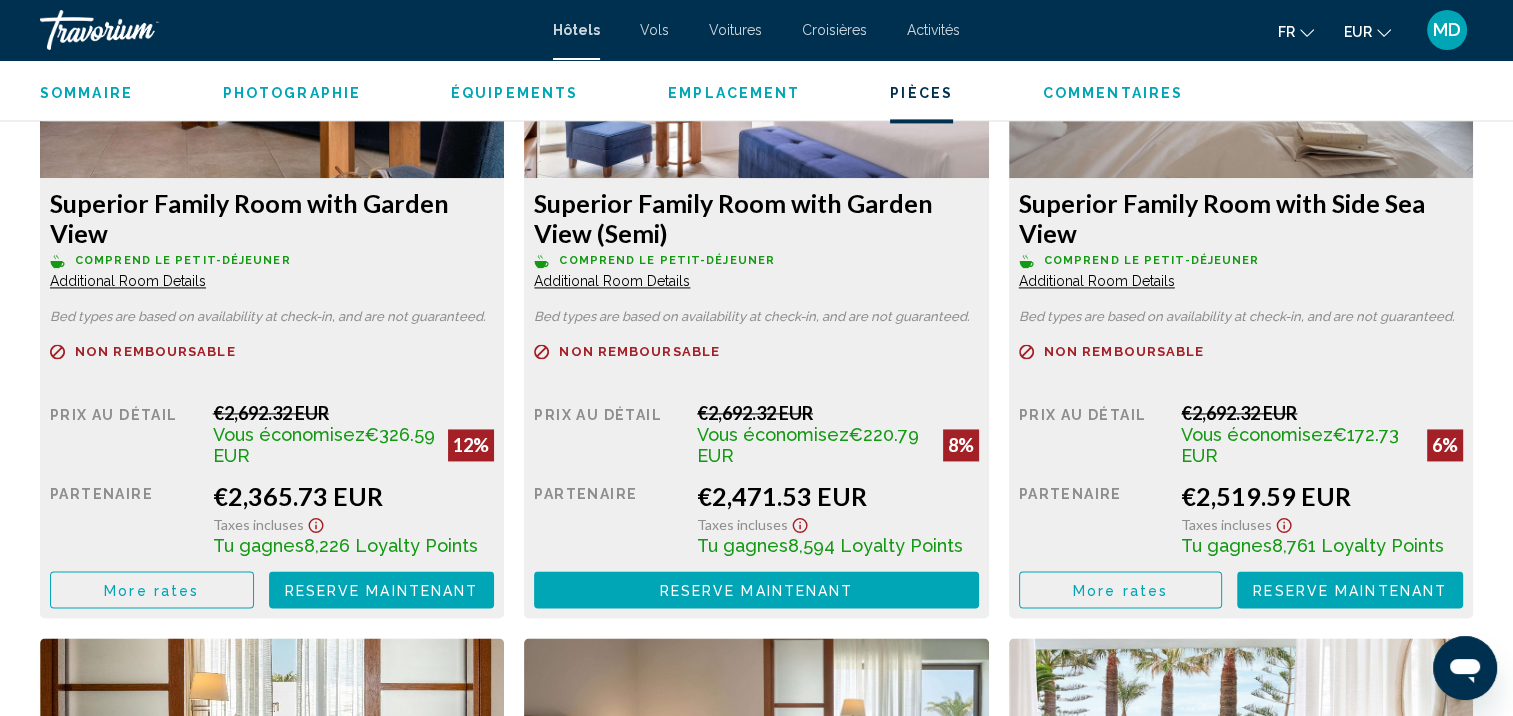 scroll, scrollTop: 2905, scrollLeft: 0, axis: vertical 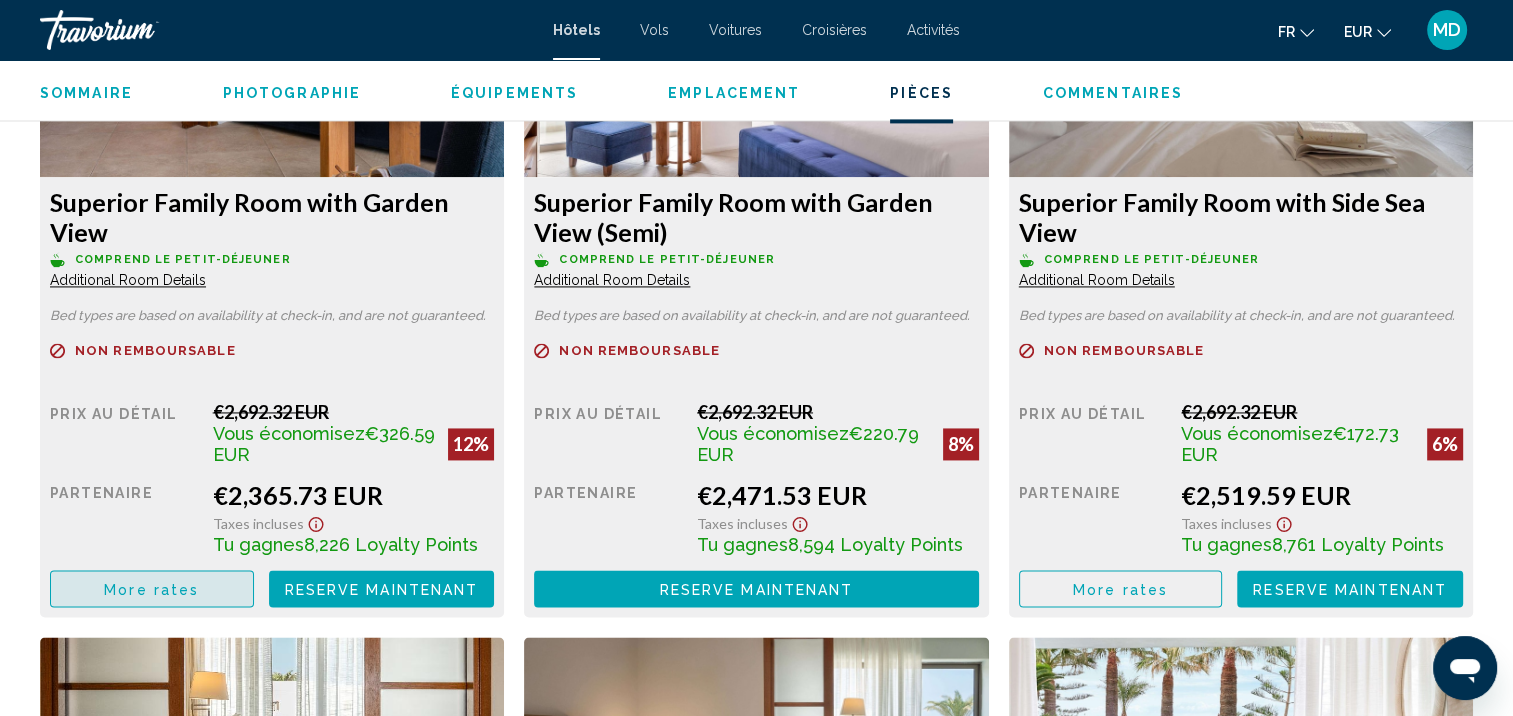 click on "More rates" at bounding box center (151, 589) 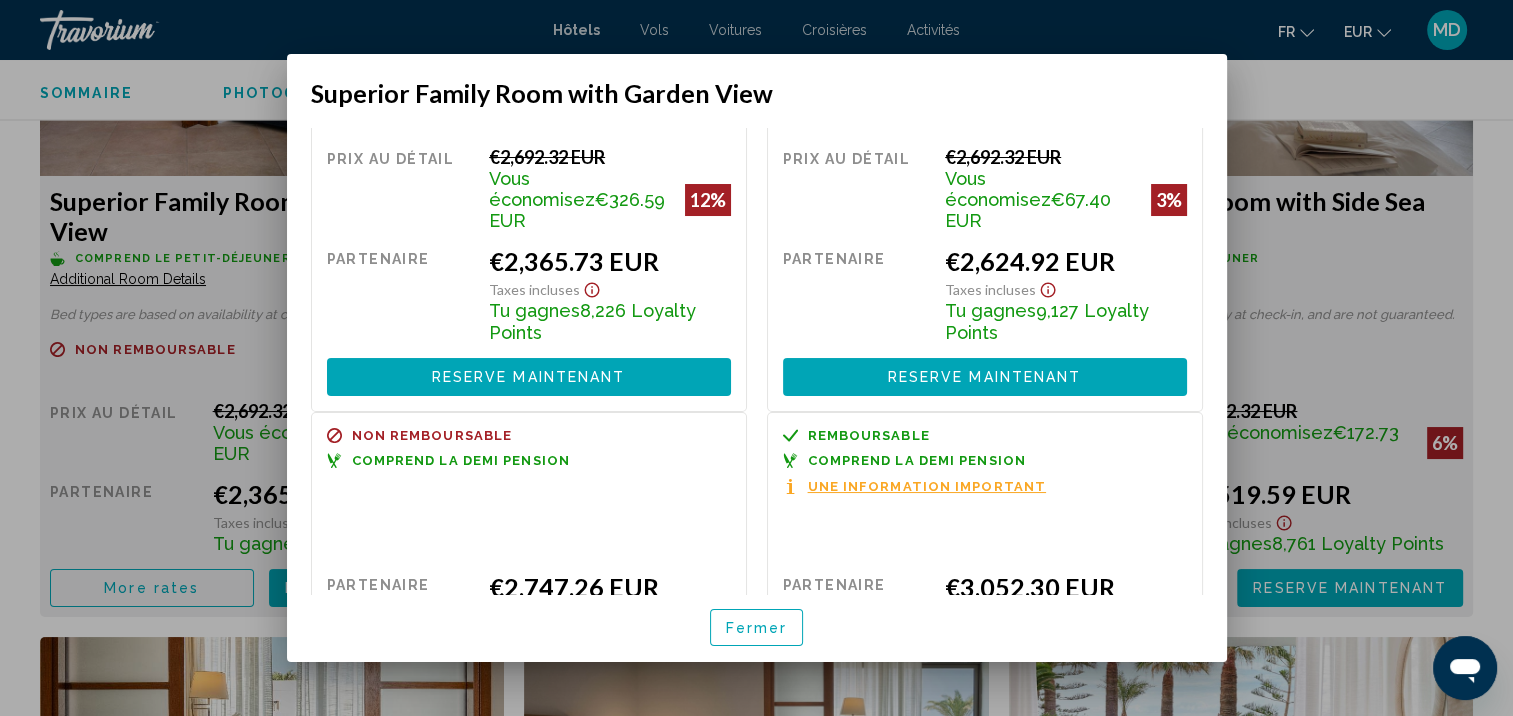 scroll, scrollTop: 0, scrollLeft: 0, axis: both 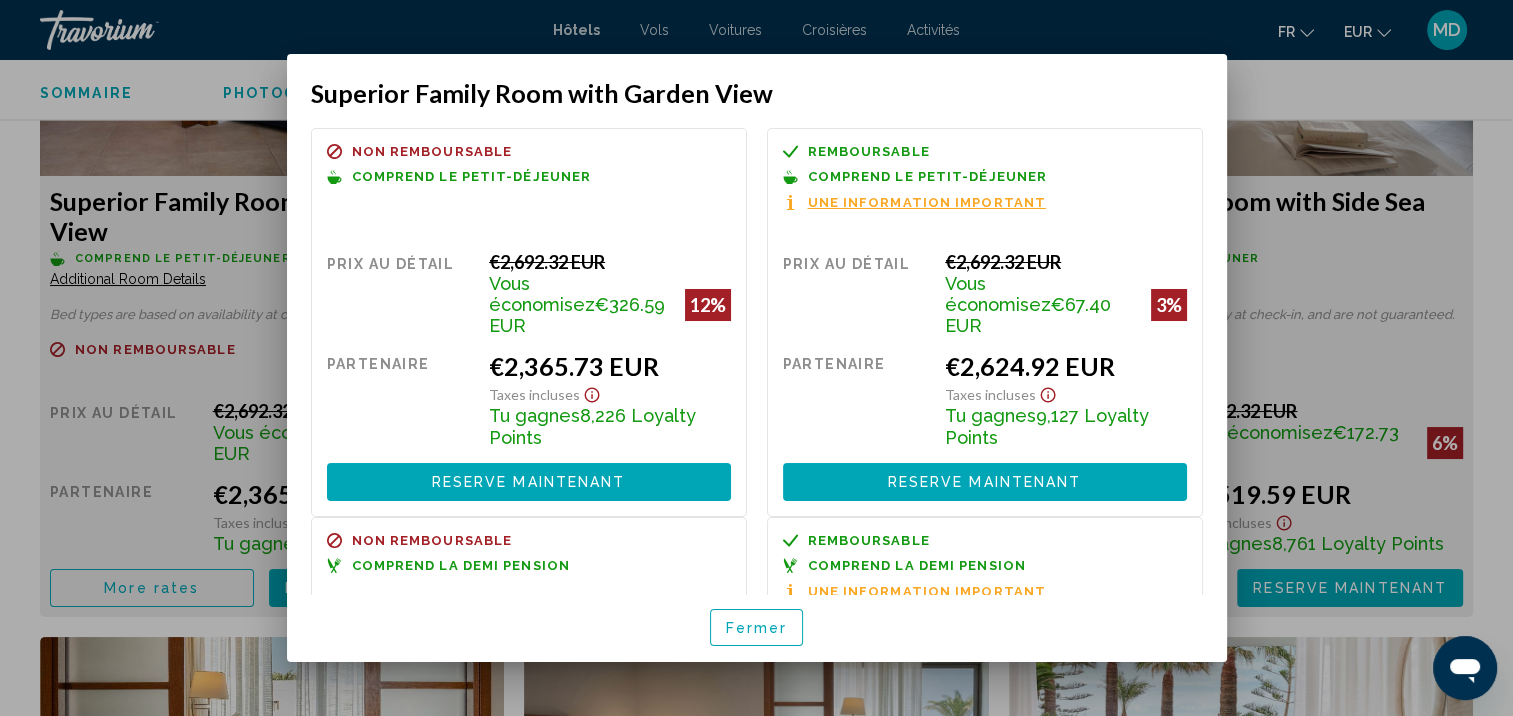 click on "Fermer" at bounding box center [757, 628] 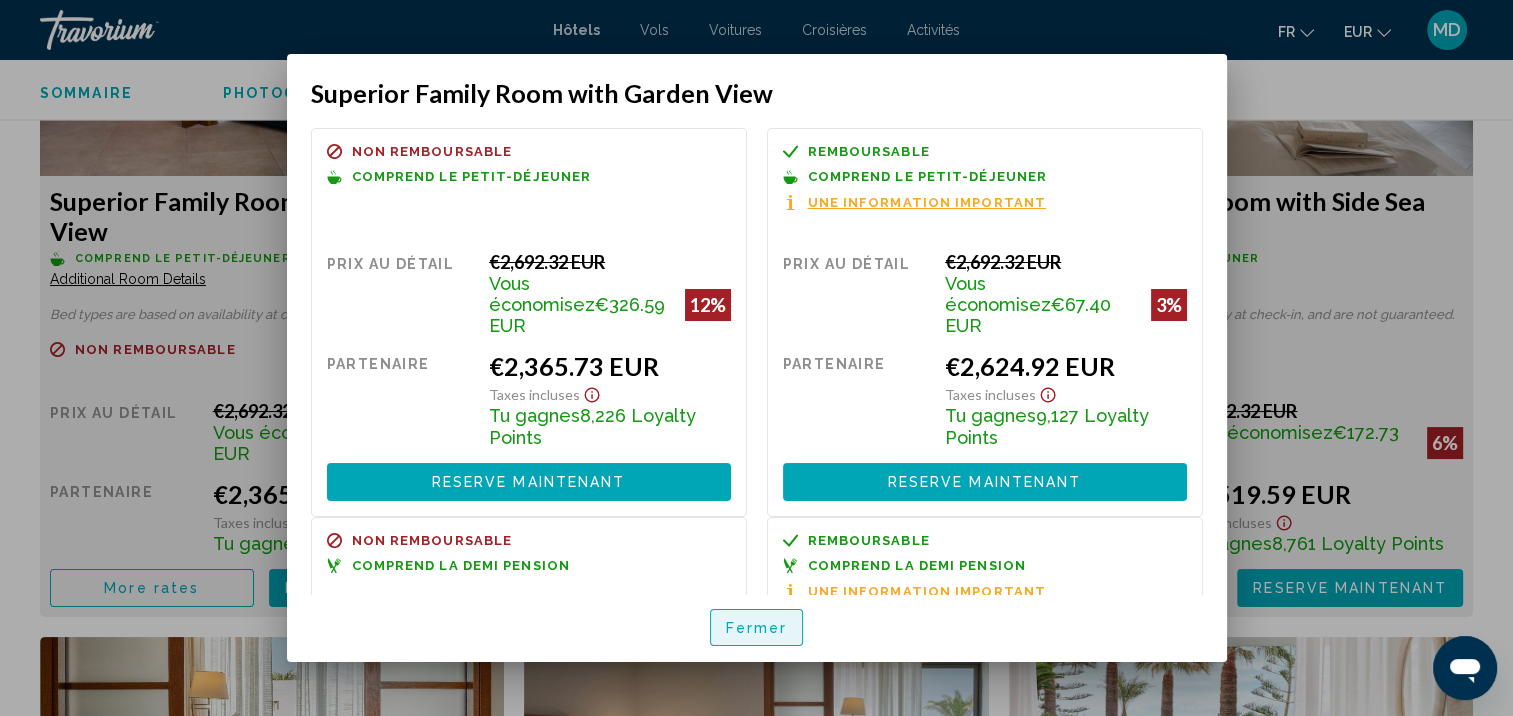 click on "Fermer" at bounding box center (757, 627) 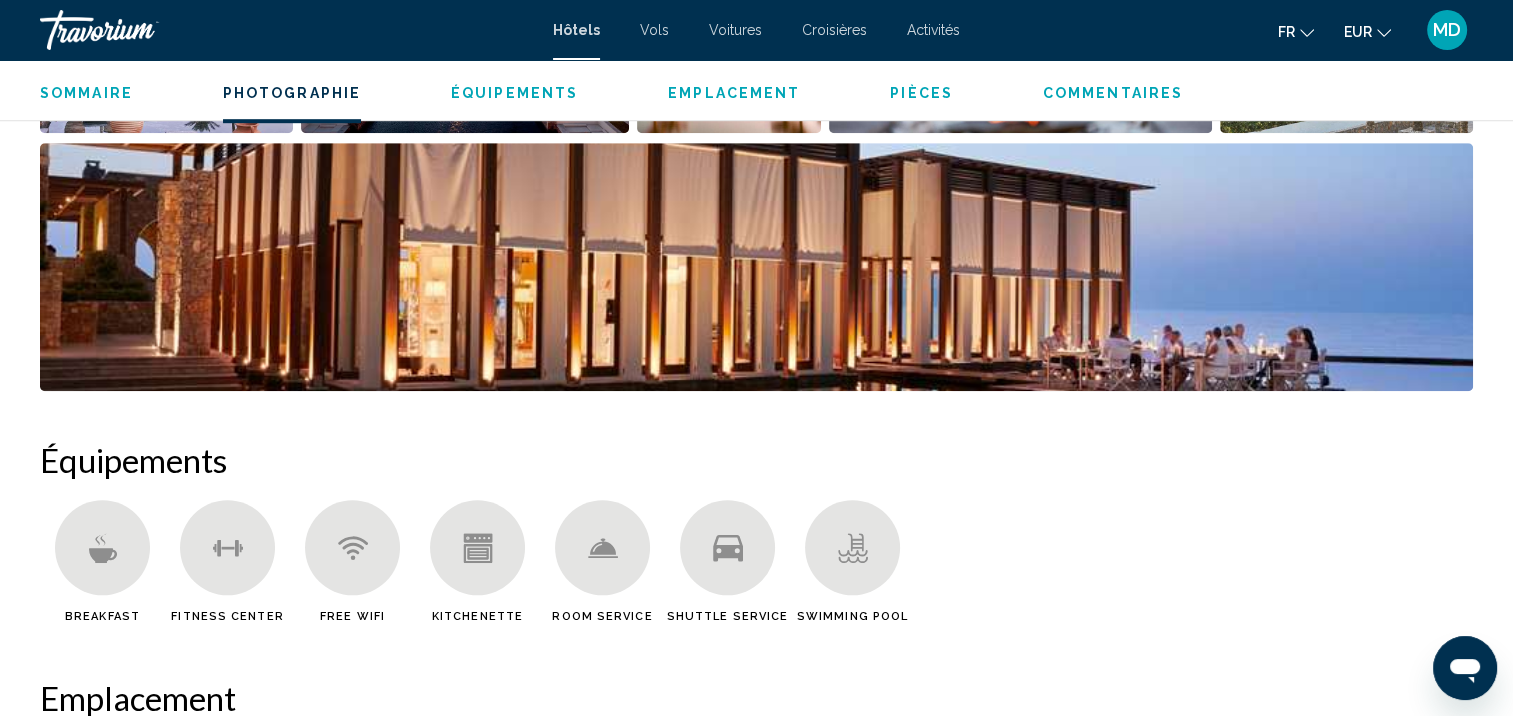 scroll, scrollTop: 936, scrollLeft: 0, axis: vertical 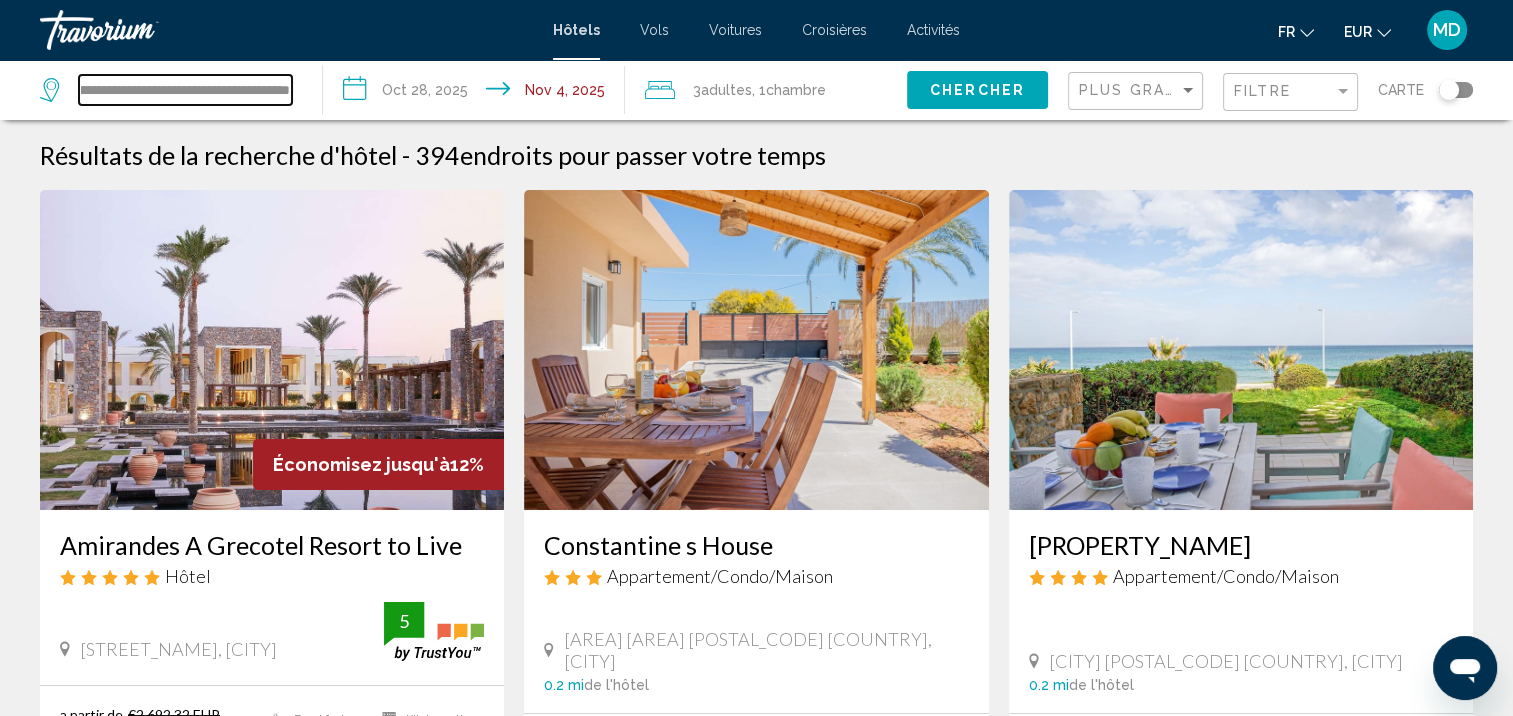 drag, startPoint x: 93, startPoint y: 91, endPoint x: 1032, endPoint y: 149, distance: 940.78955 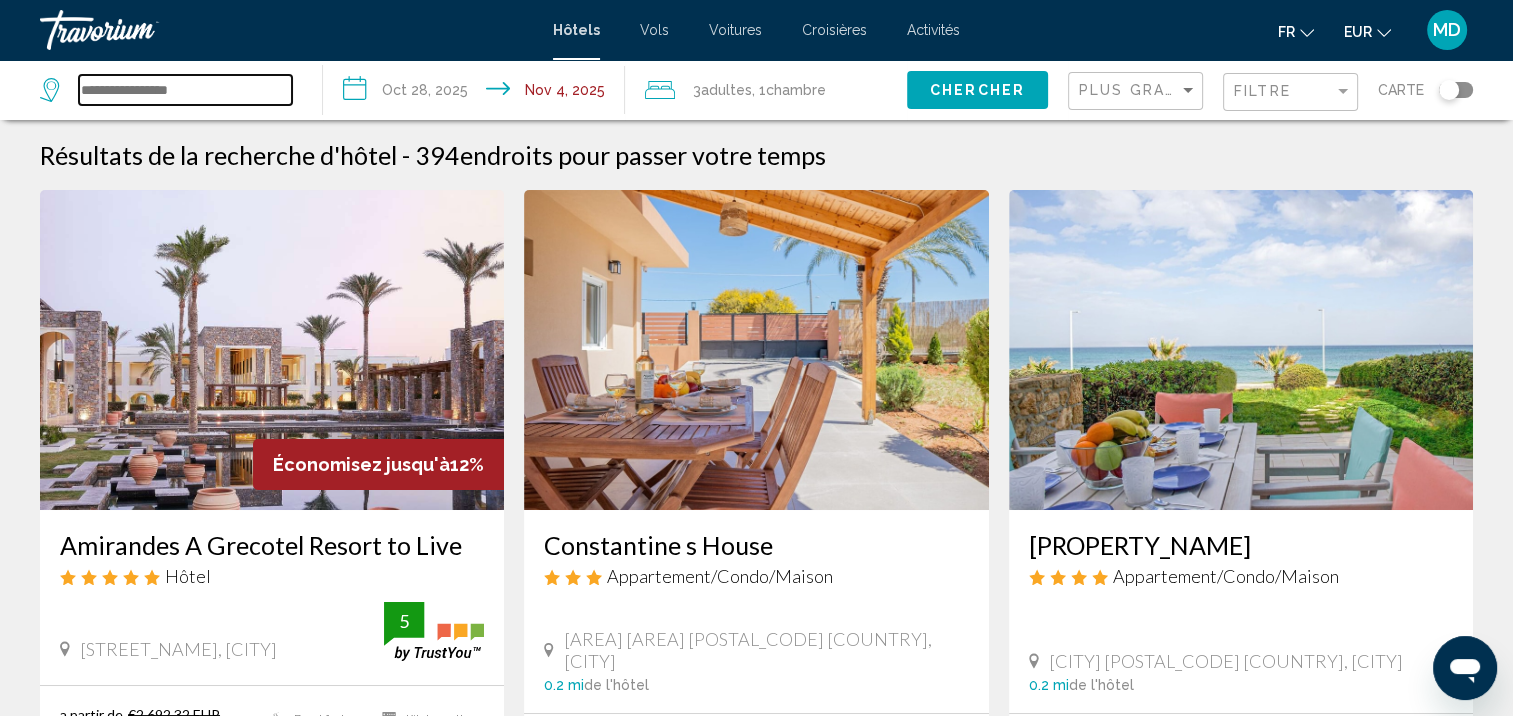 scroll, scrollTop: 0, scrollLeft: 0, axis: both 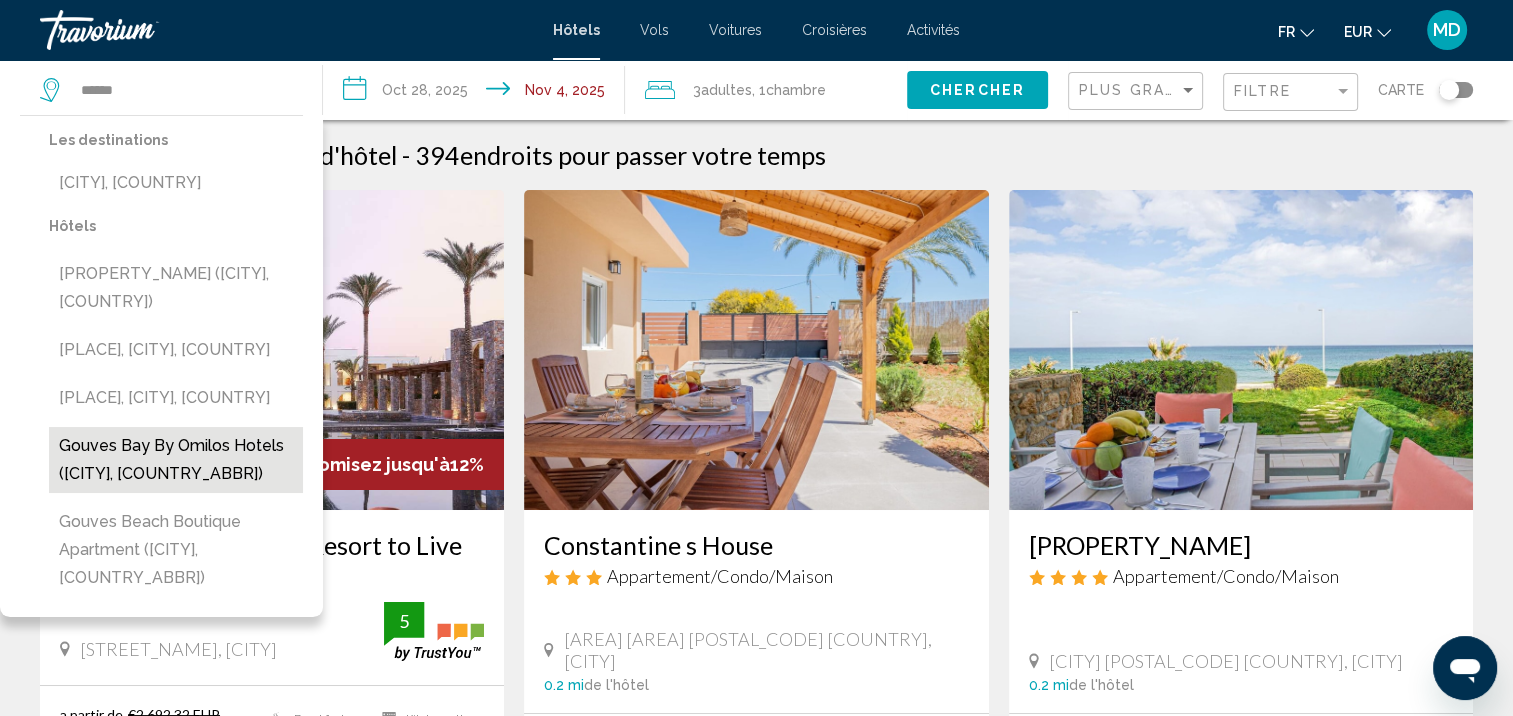 click on "Gouves Bay by Omilos Hotels ([CITY], [COUNTRY_ABBR])" at bounding box center (176, 460) 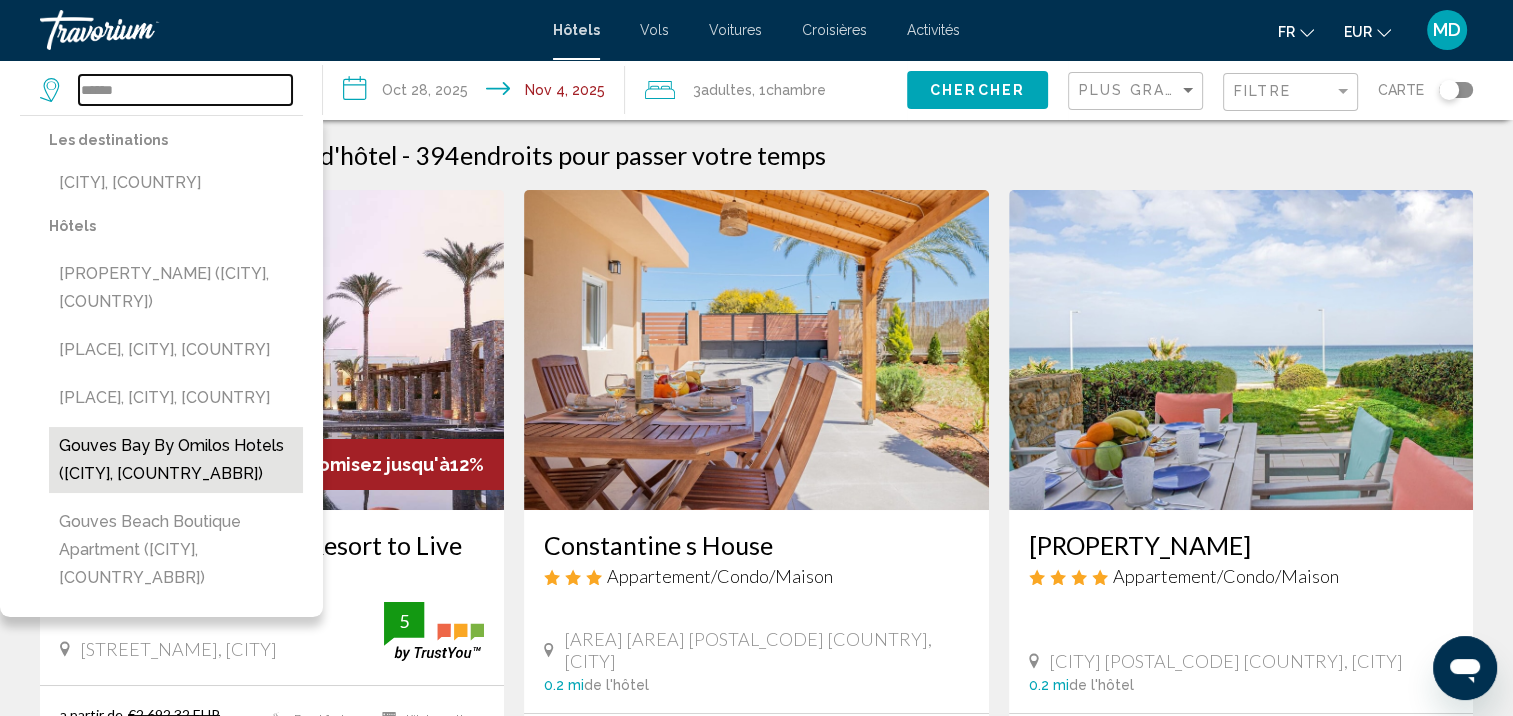 type on "**********" 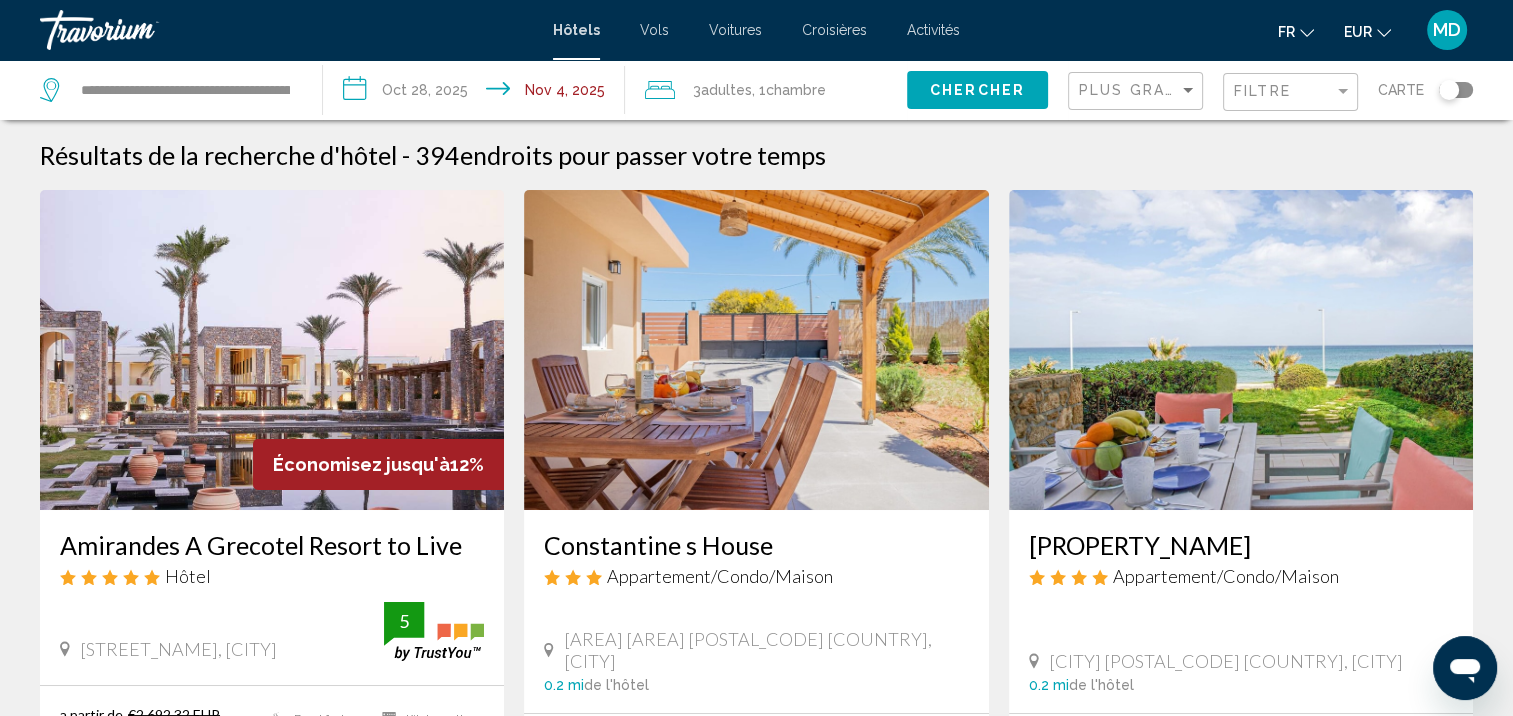 click on "Chercher" 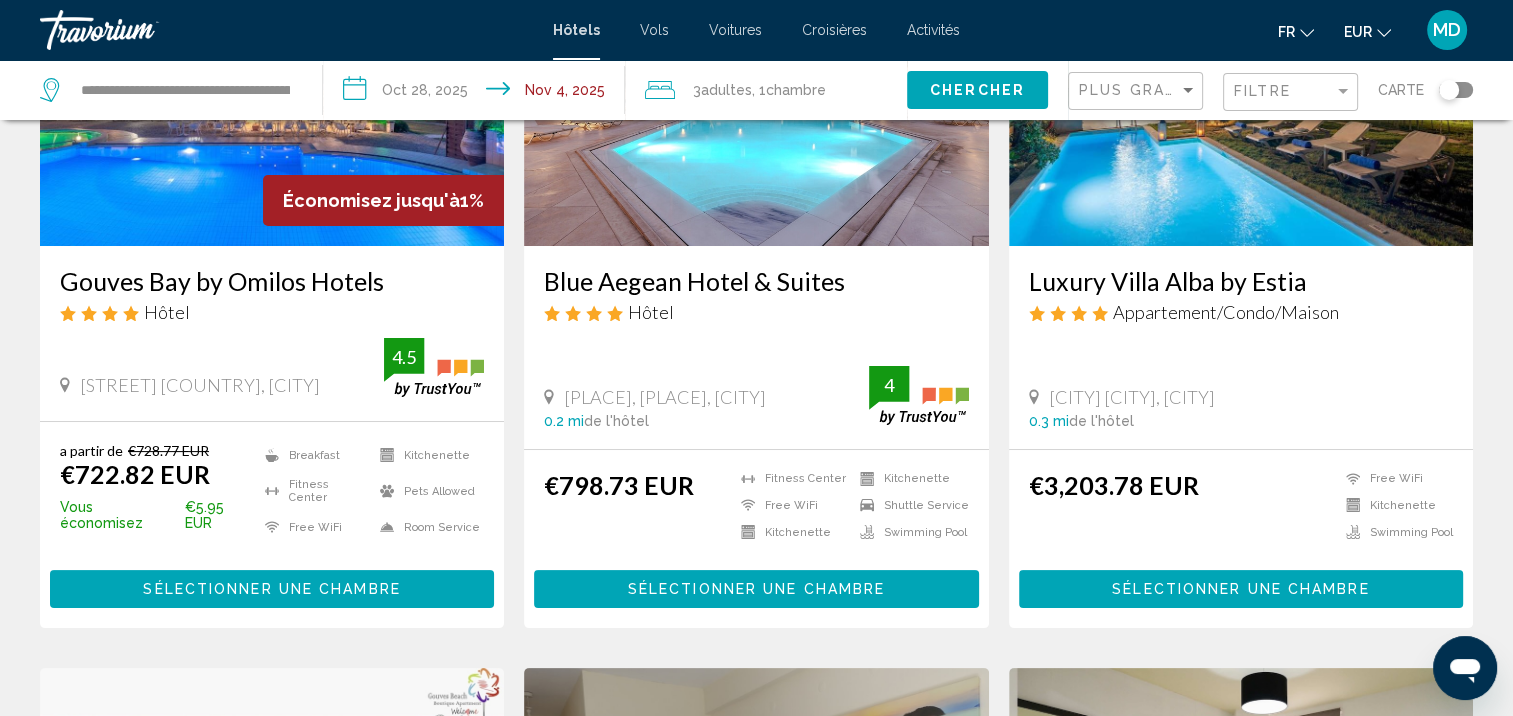 scroll, scrollTop: 264, scrollLeft: 0, axis: vertical 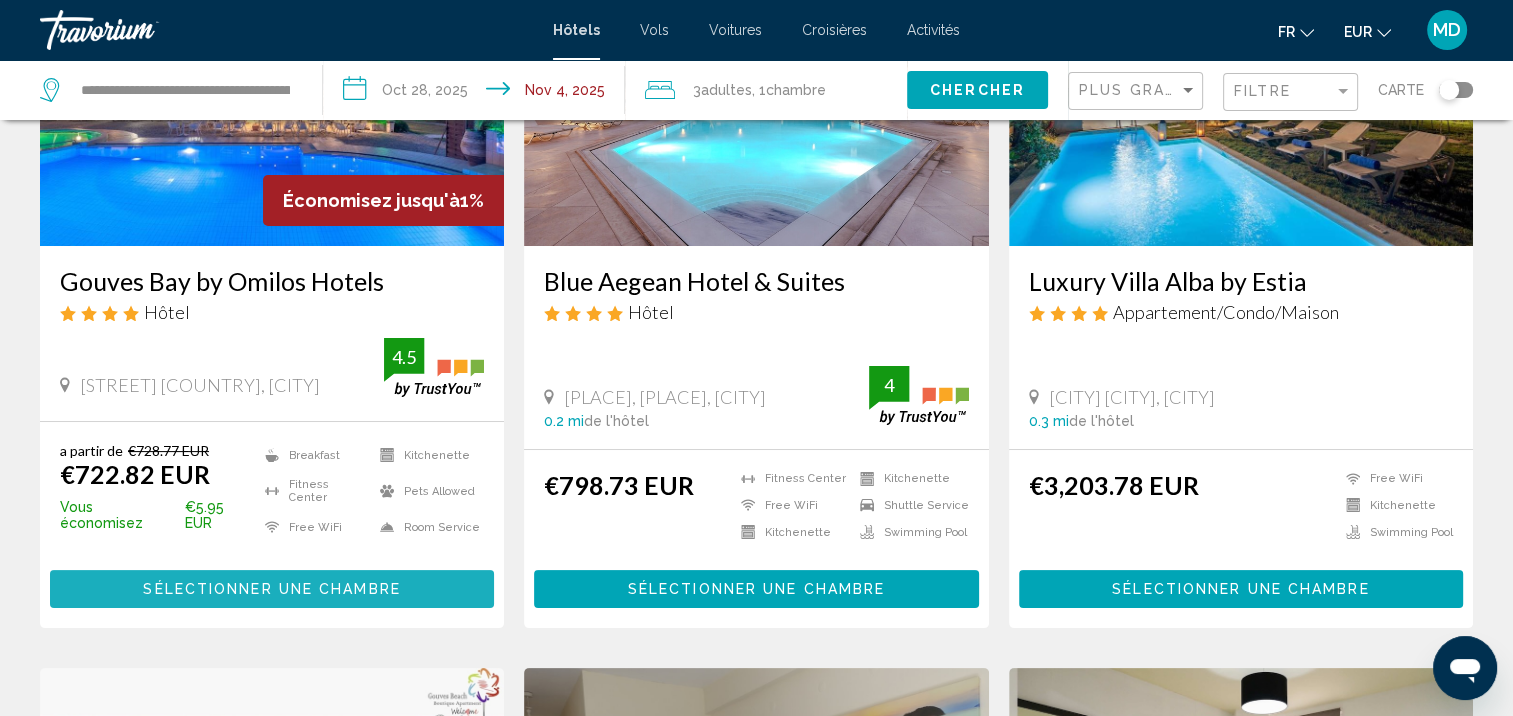 click on "Sélectionner une chambre" at bounding box center [272, 588] 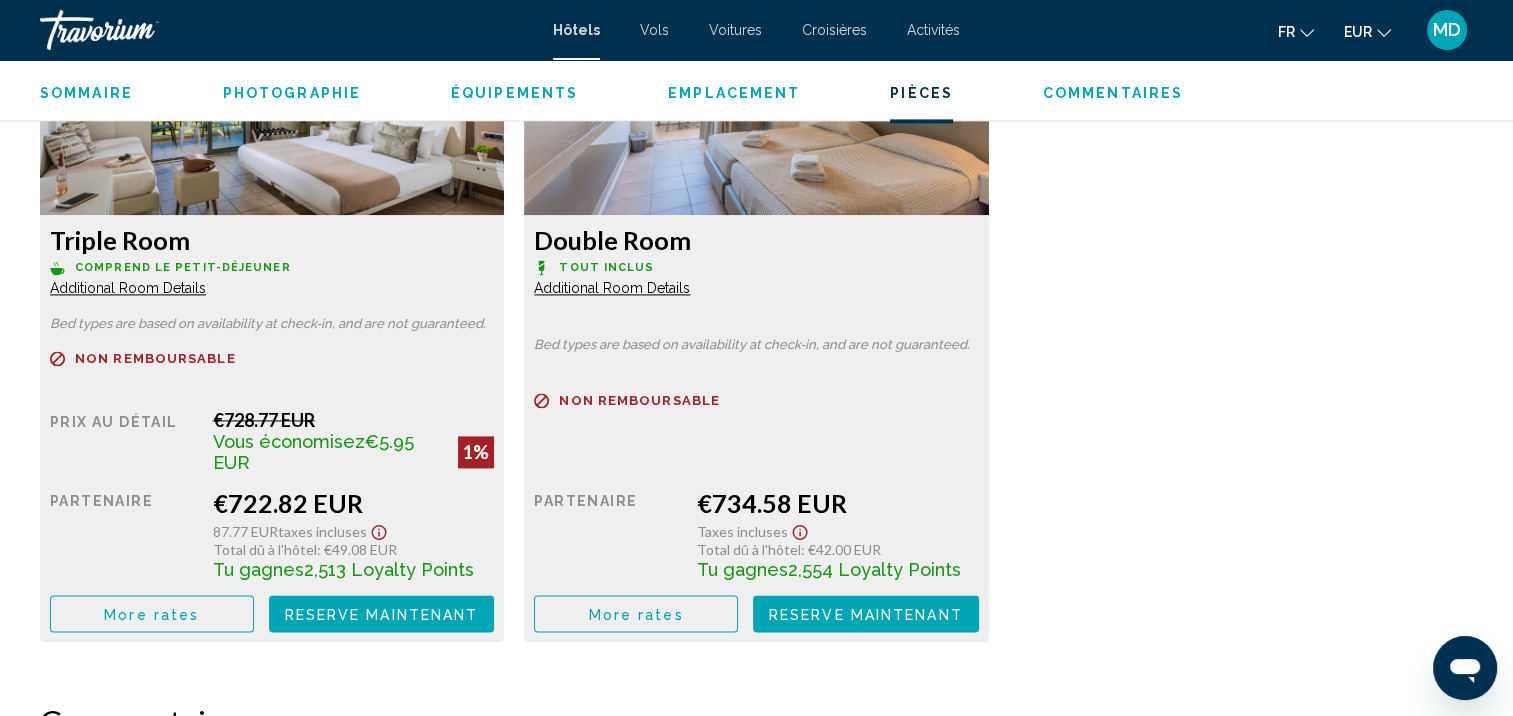 scroll, scrollTop: 2869, scrollLeft: 0, axis: vertical 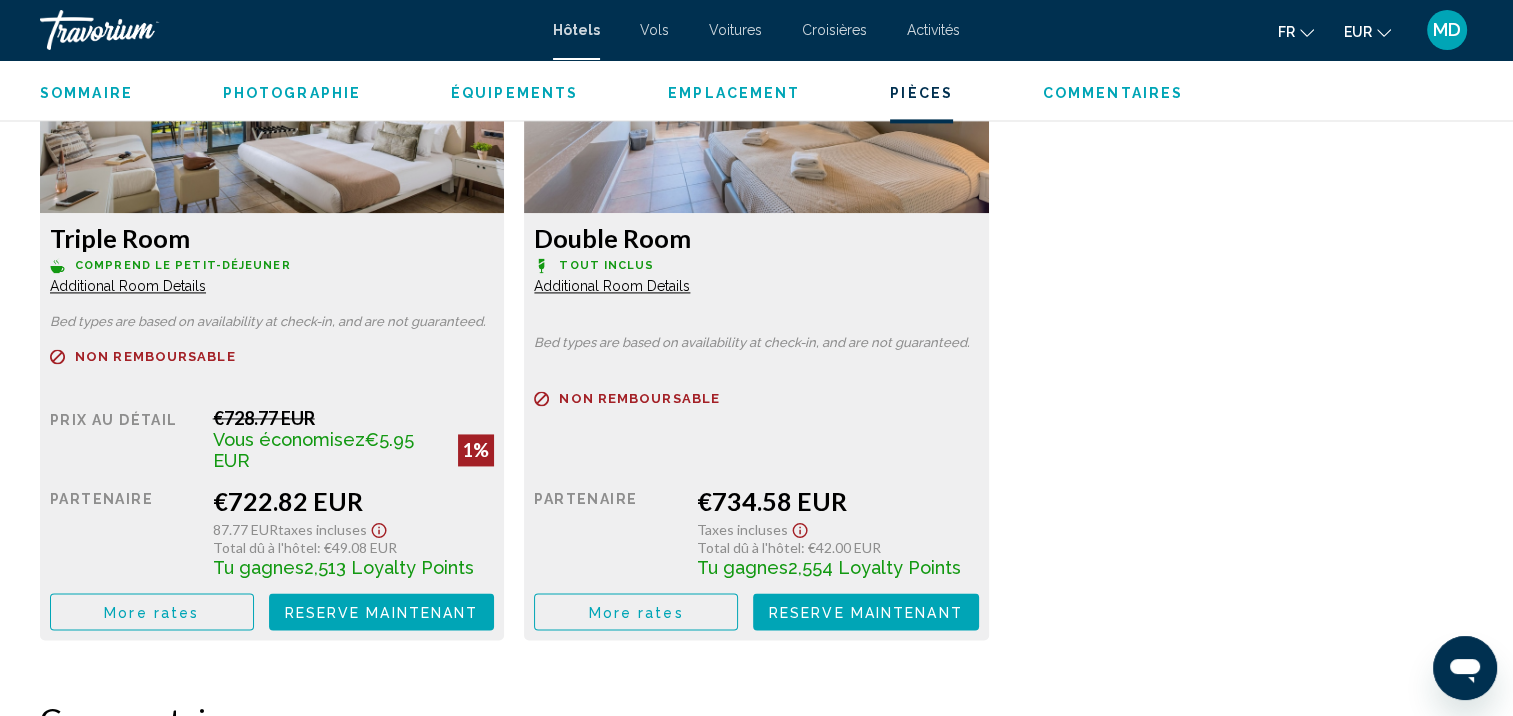 click on "More rates" at bounding box center [152, 611] 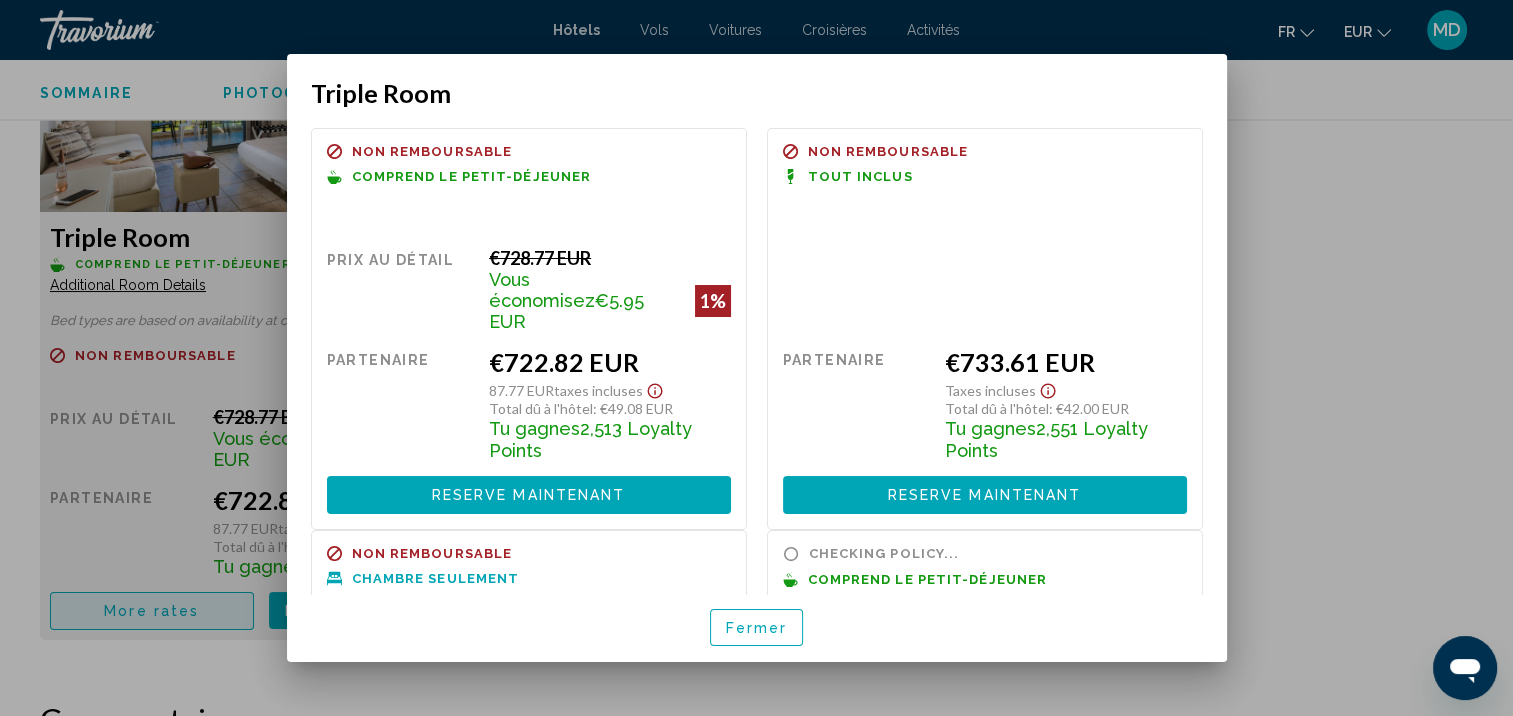 scroll, scrollTop: 0, scrollLeft: 0, axis: both 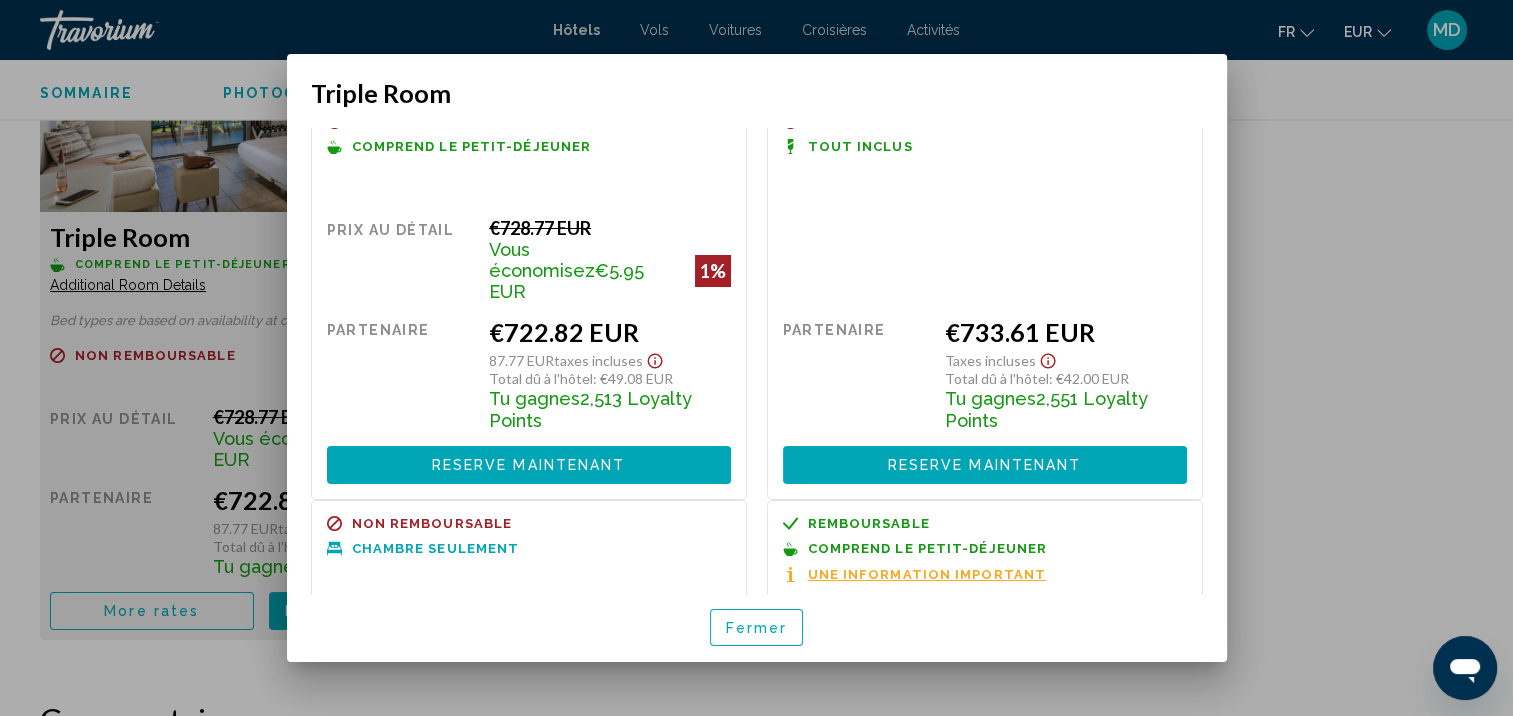click on "Fermer" at bounding box center (757, 627) 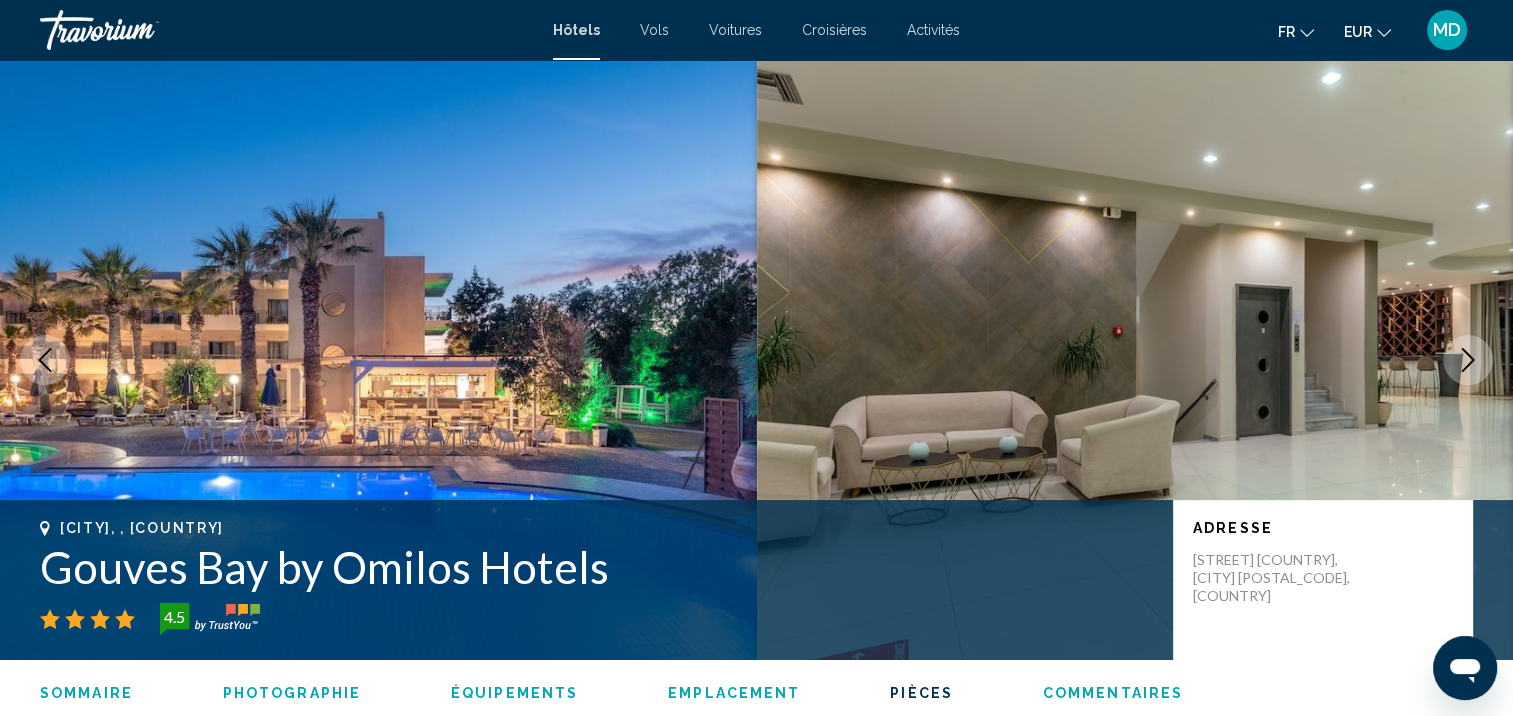 scroll, scrollTop: 2869, scrollLeft: 0, axis: vertical 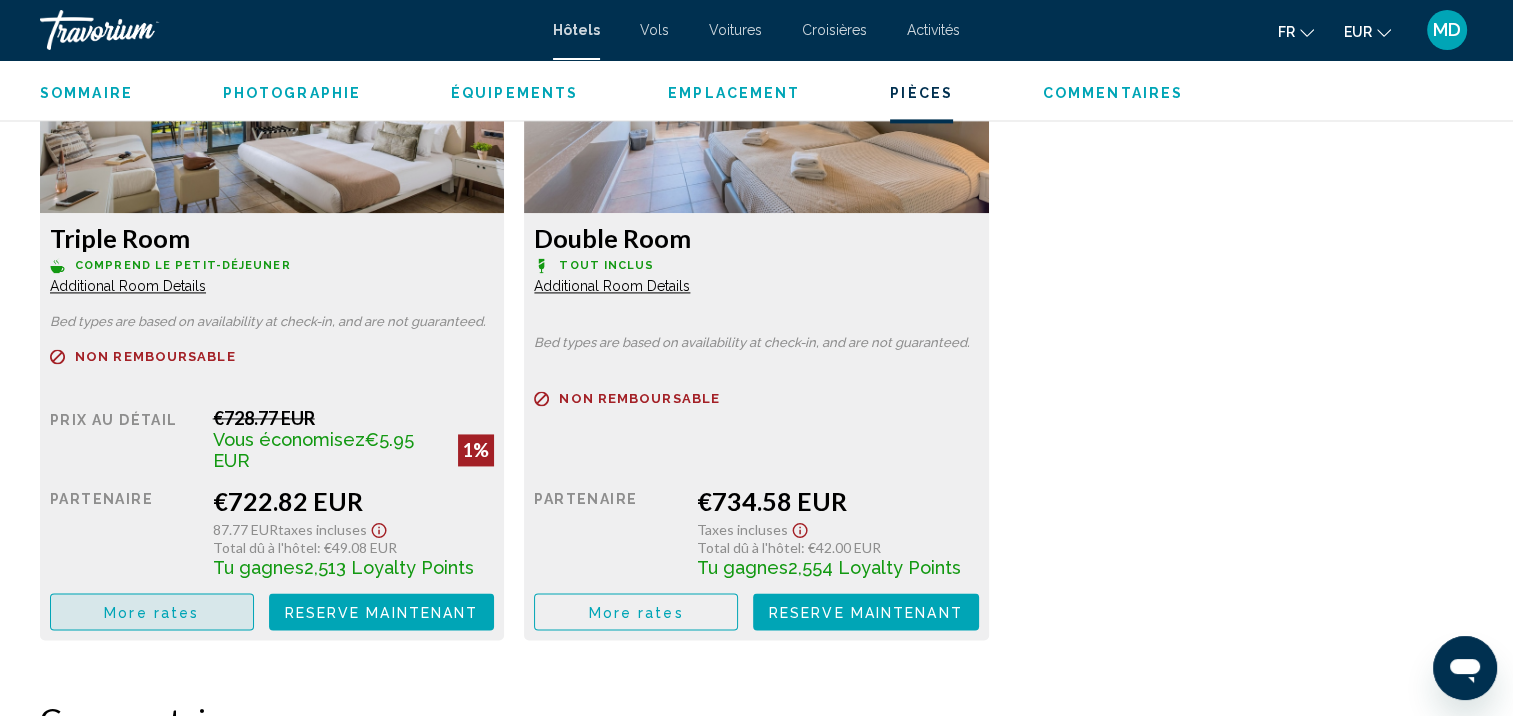 click on "More rates" at bounding box center [151, 612] 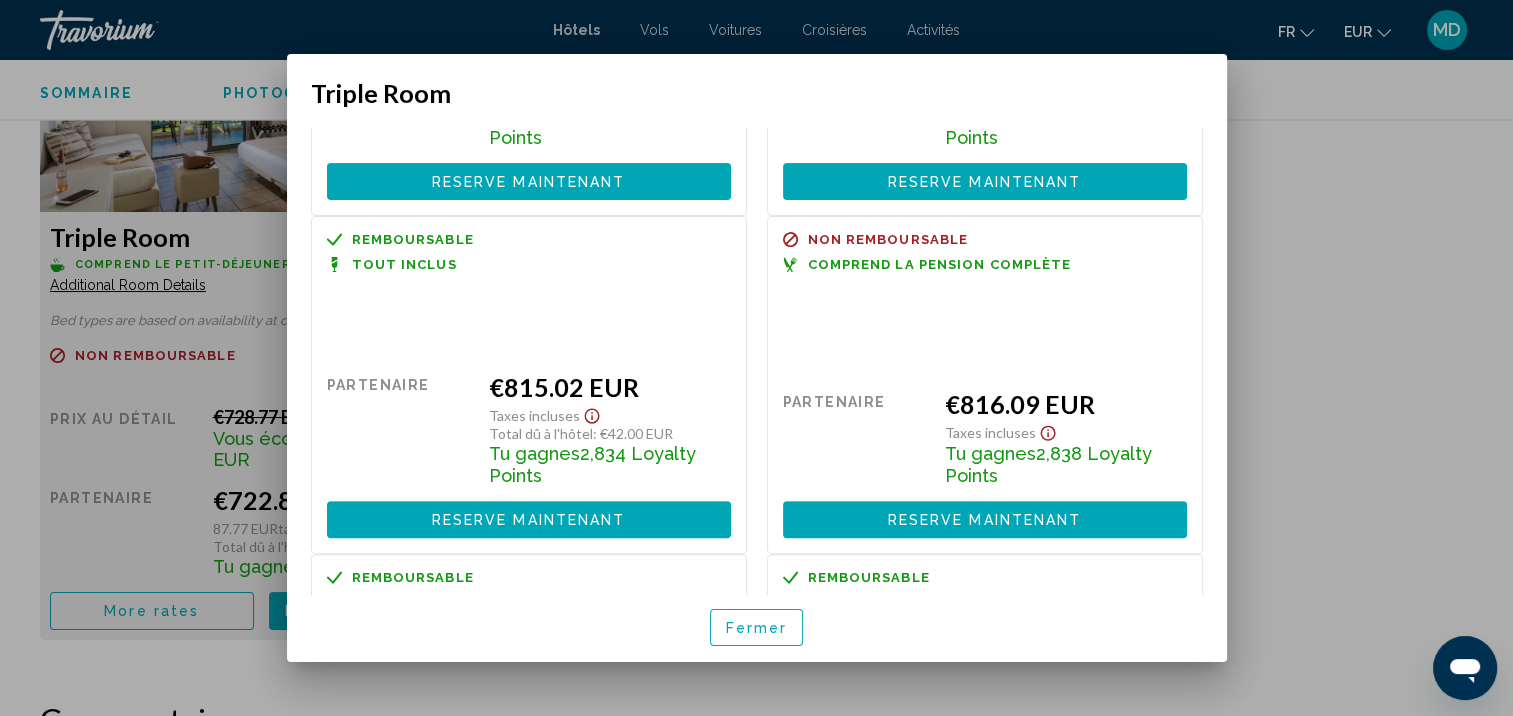 scroll, scrollTop: 658, scrollLeft: 0, axis: vertical 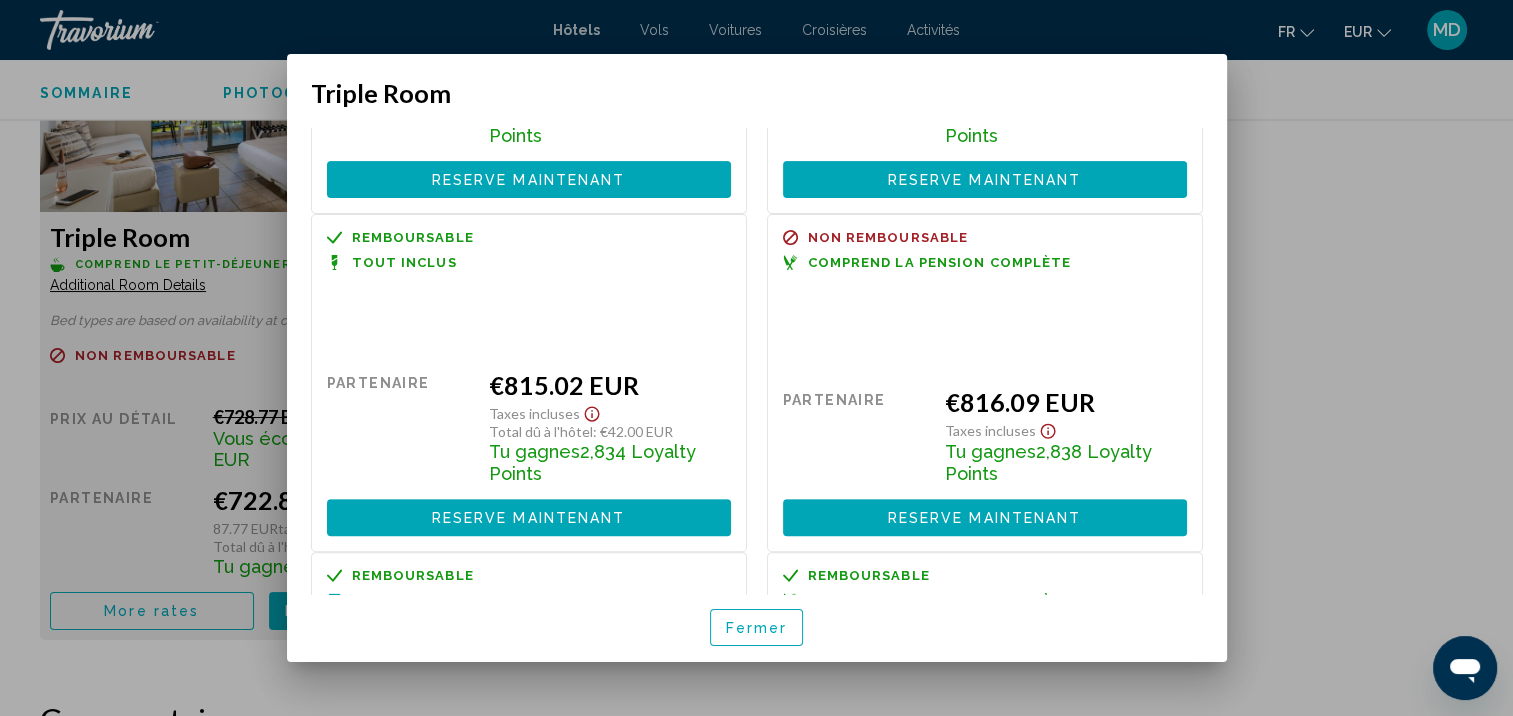 click on "Fermer" at bounding box center (757, 628) 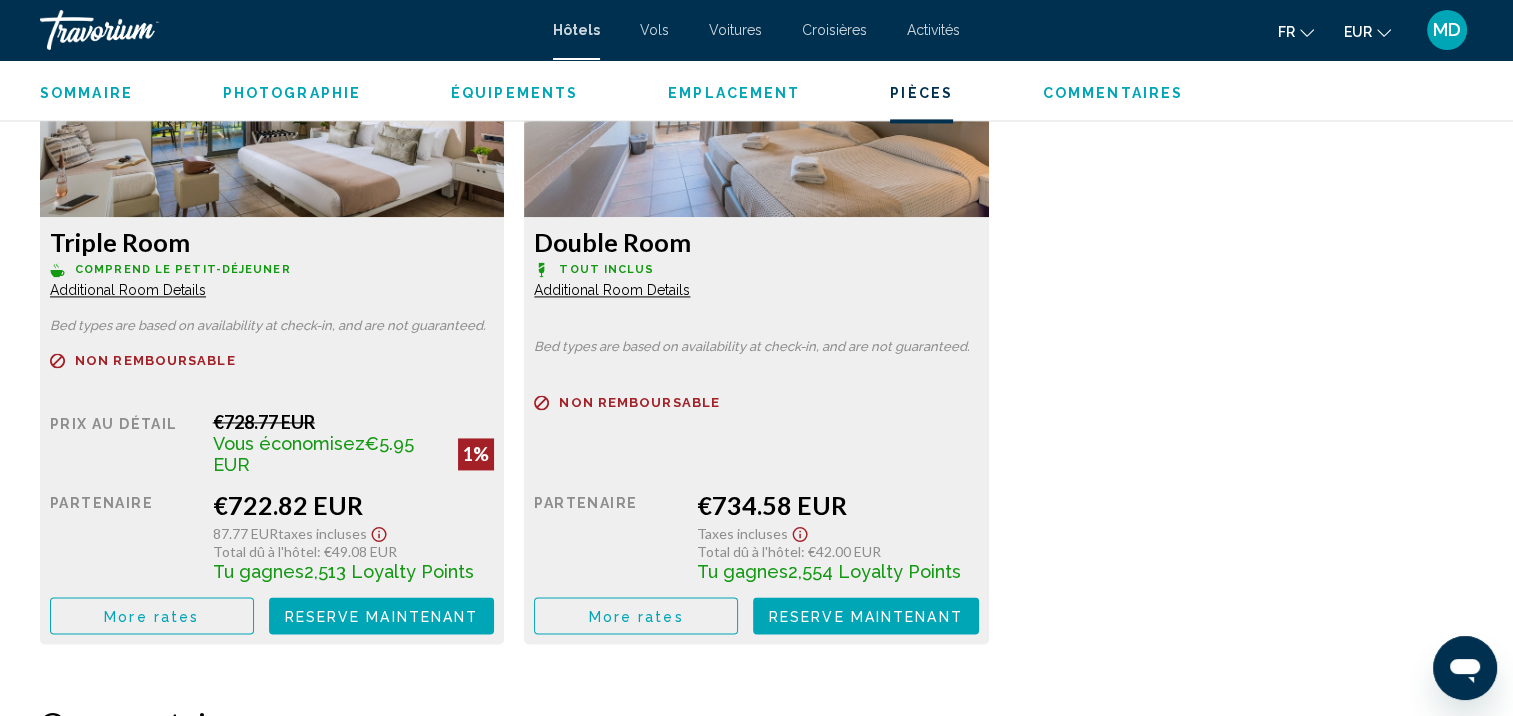 scroll, scrollTop: 2867, scrollLeft: 0, axis: vertical 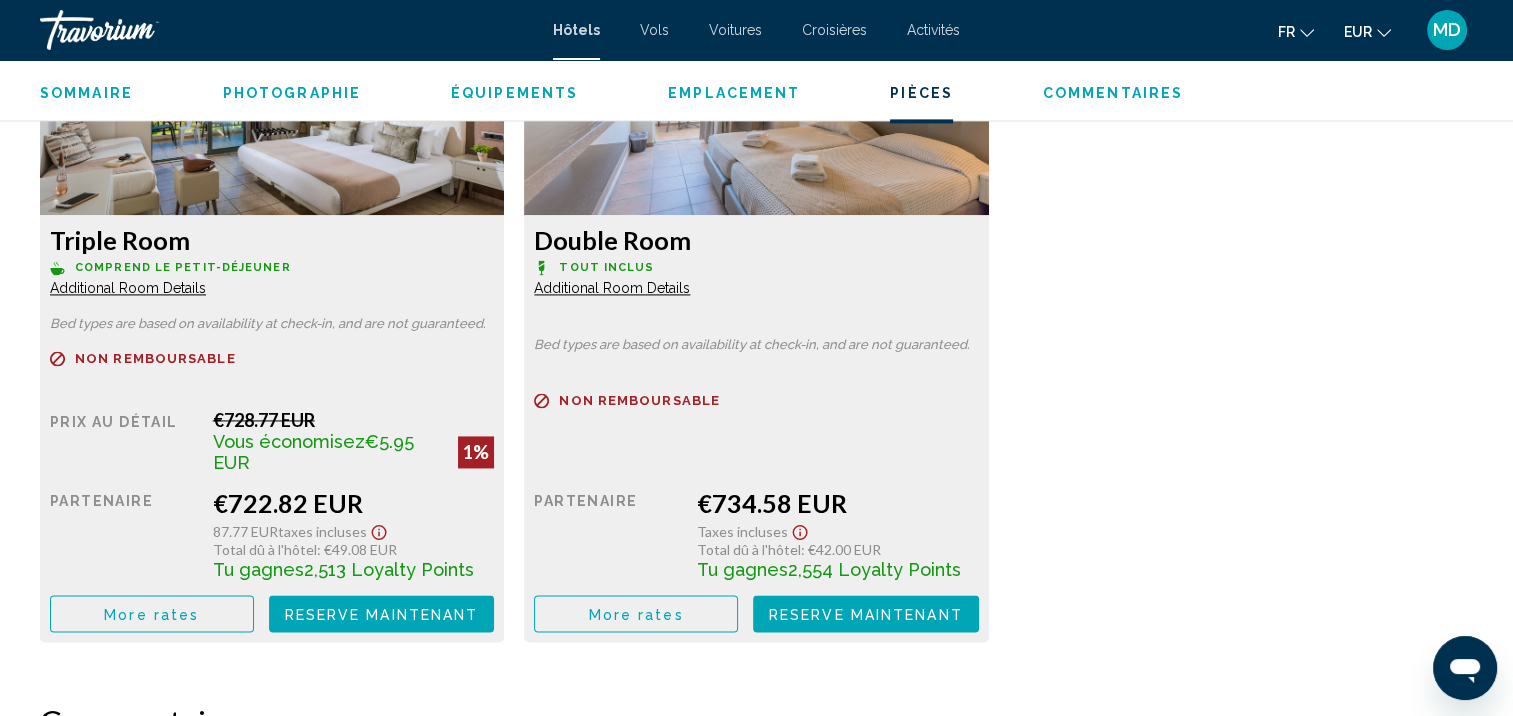 click on "More rates" at bounding box center (151, 614) 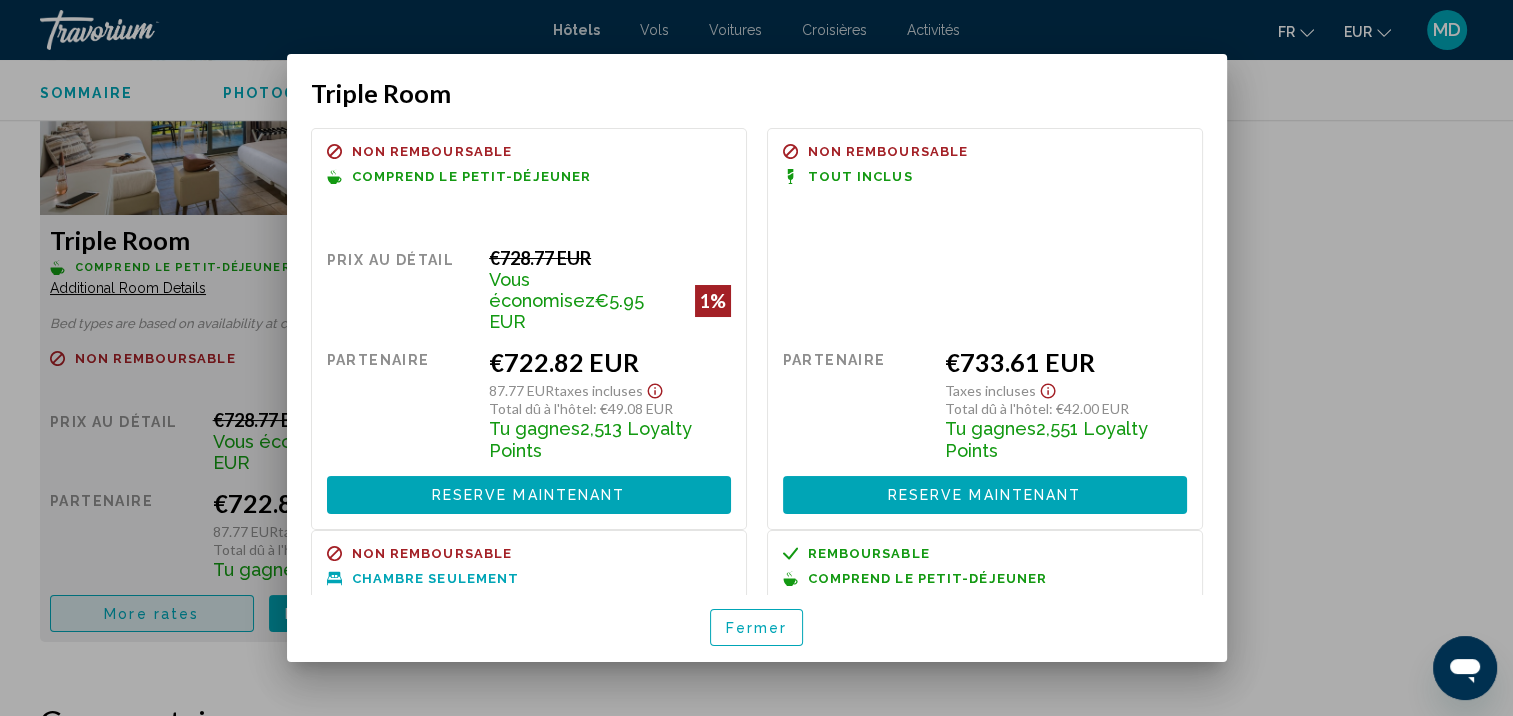 scroll, scrollTop: 0, scrollLeft: 0, axis: both 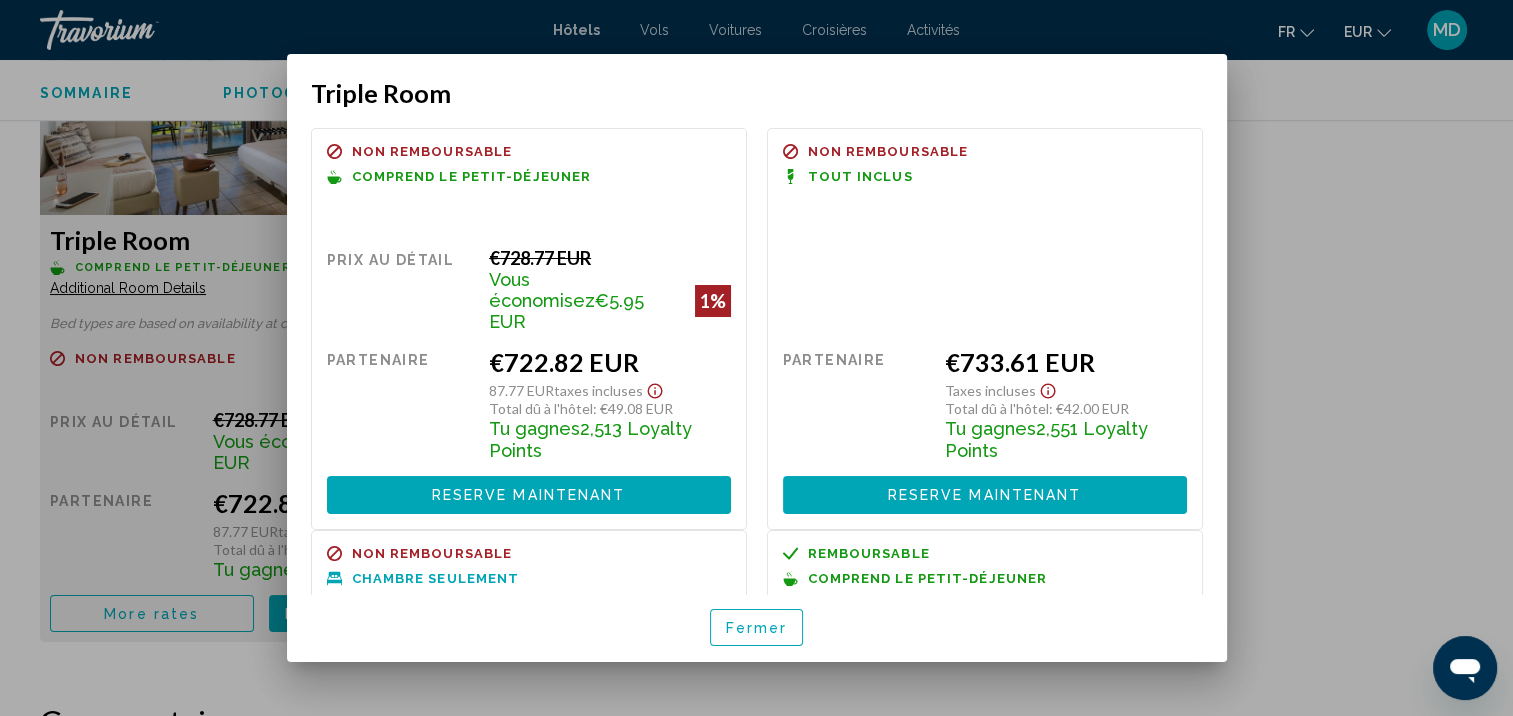 click on "Fermer" at bounding box center (757, 627) 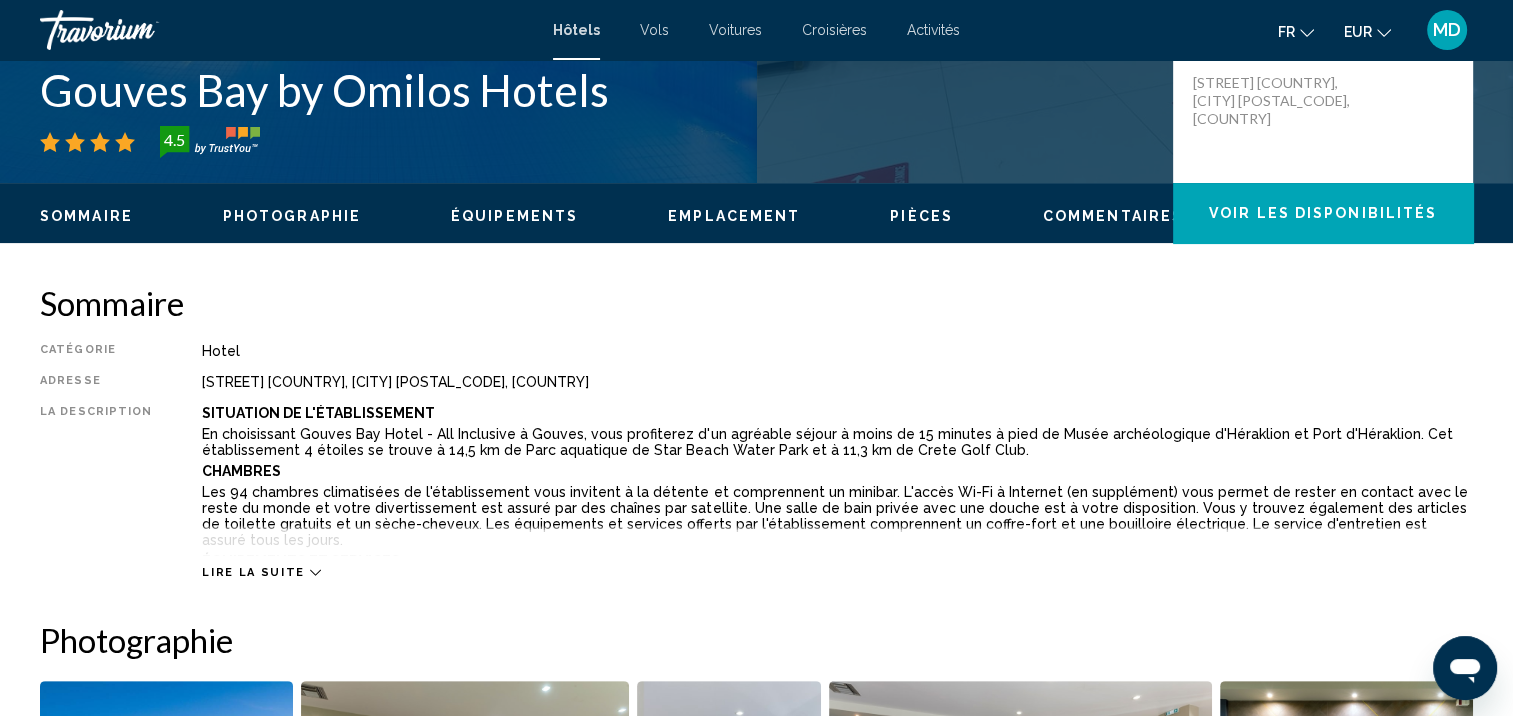 scroll, scrollTop: 461, scrollLeft: 0, axis: vertical 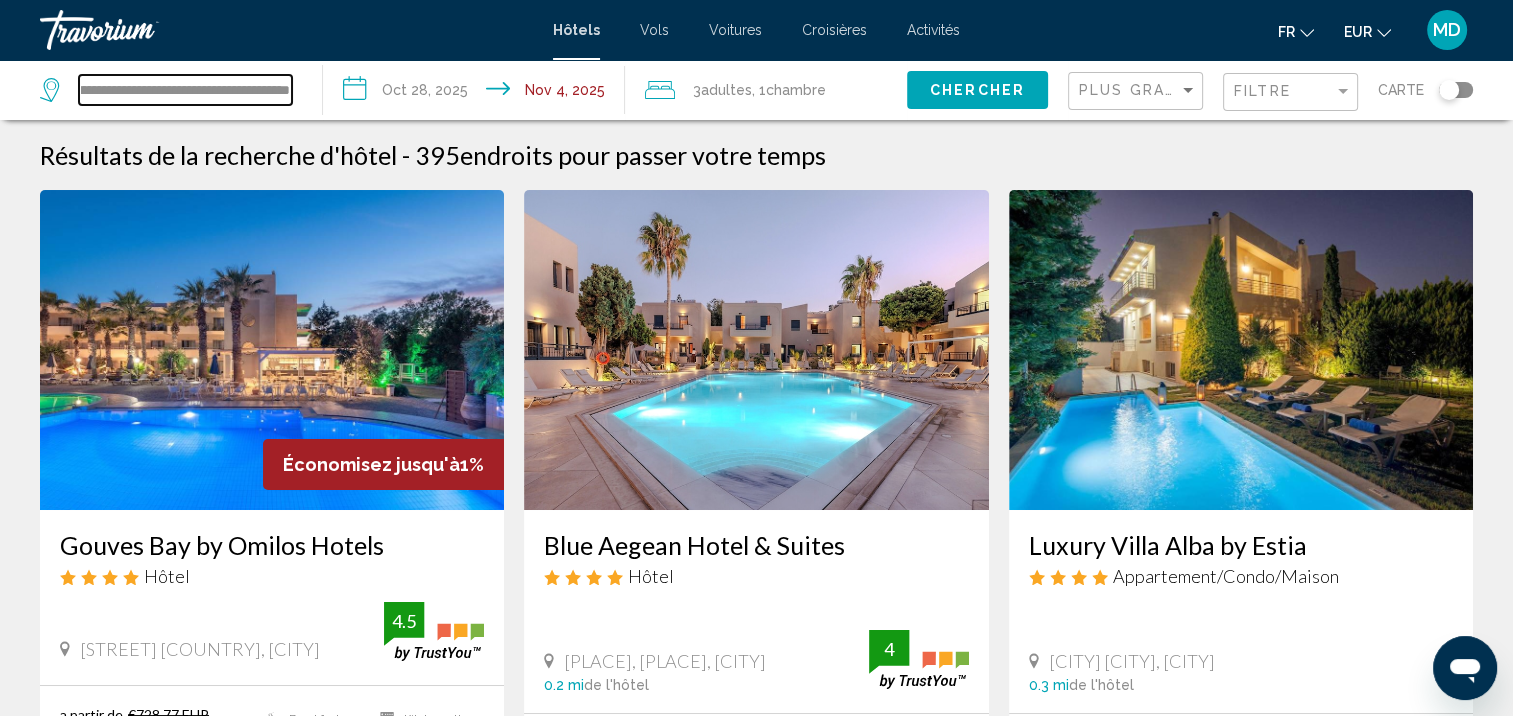drag, startPoint x: 81, startPoint y: 85, endPoint x: 1068, endPoint y: 219, distance: 996.0547 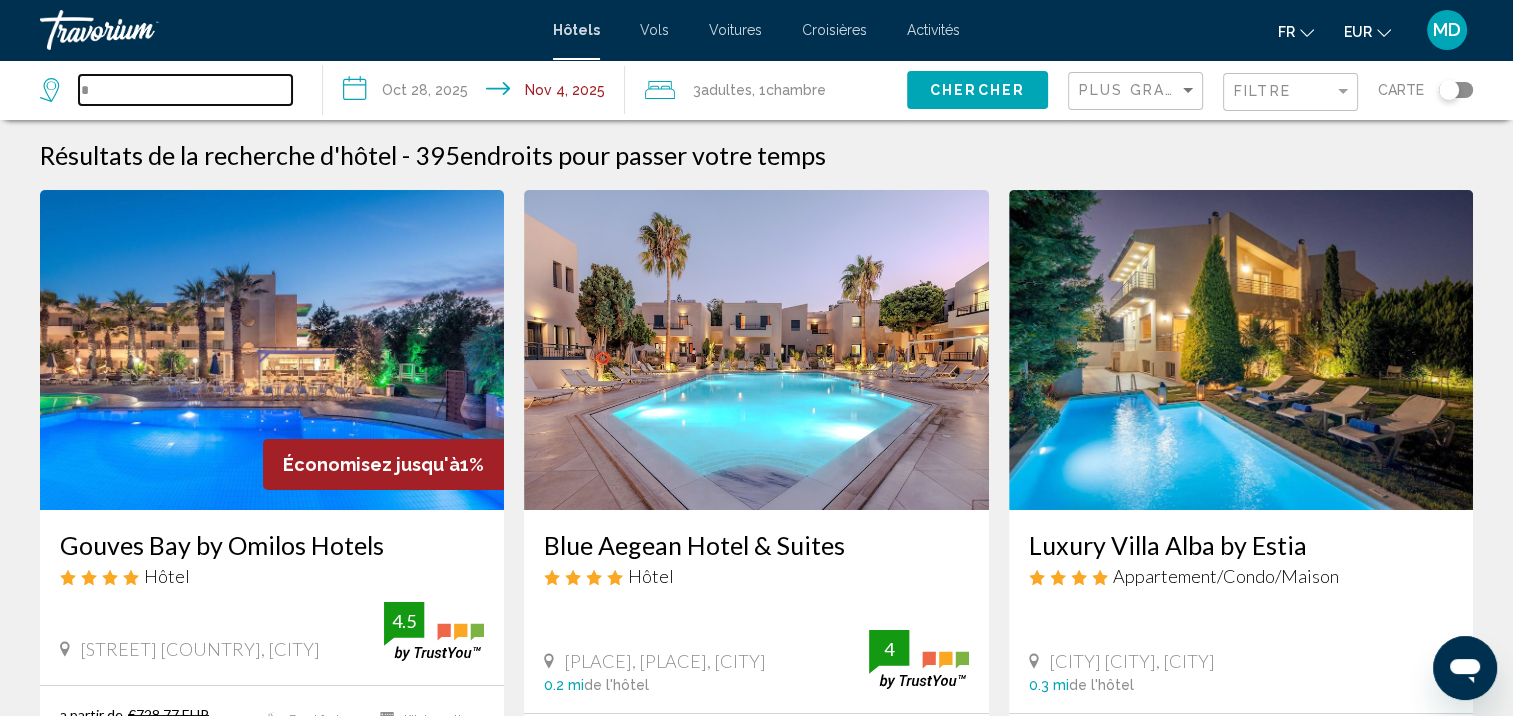 scroll, scrollTop: 0, scrollLeft: 0, axis: both 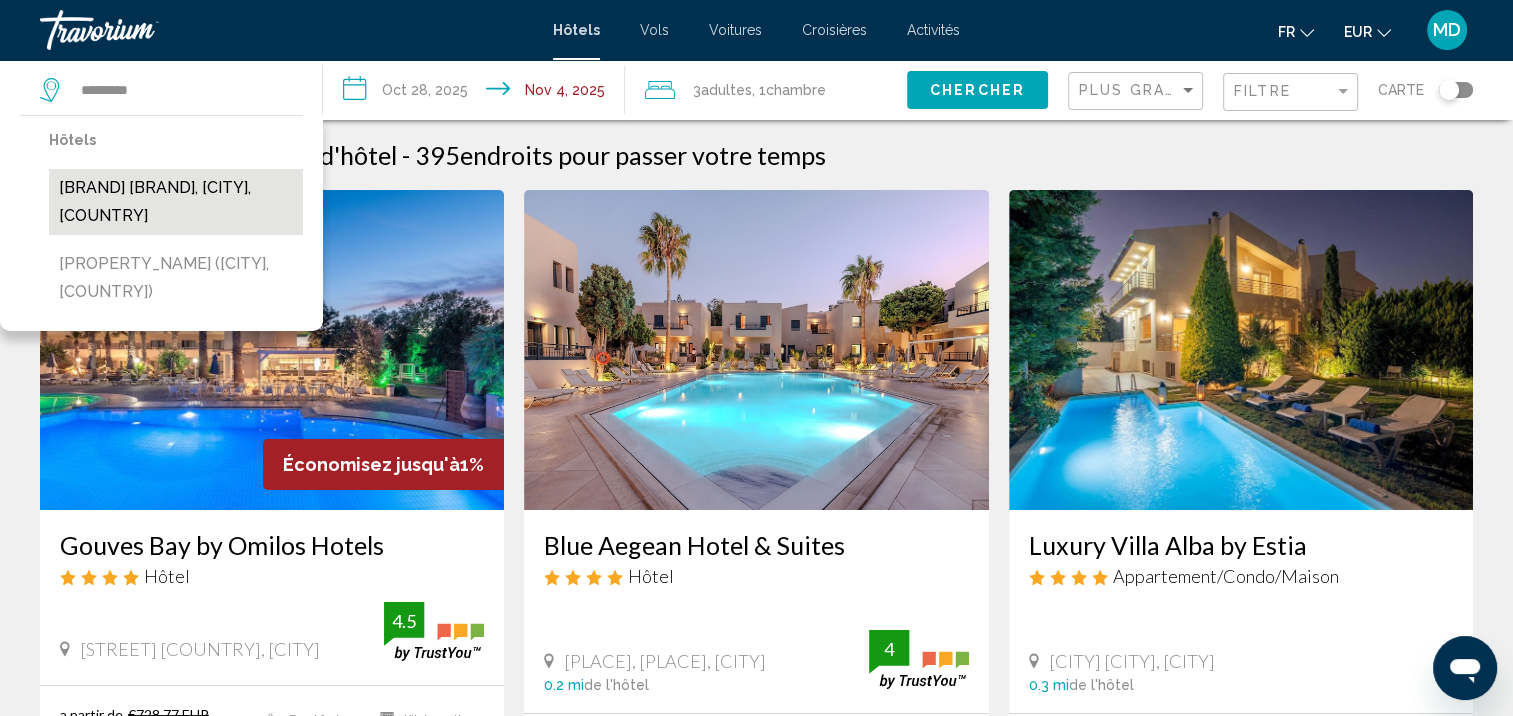 click on "[BRAND] [BRAND], [CITY], [COUNTRY]" at bounding box center [176, 202] 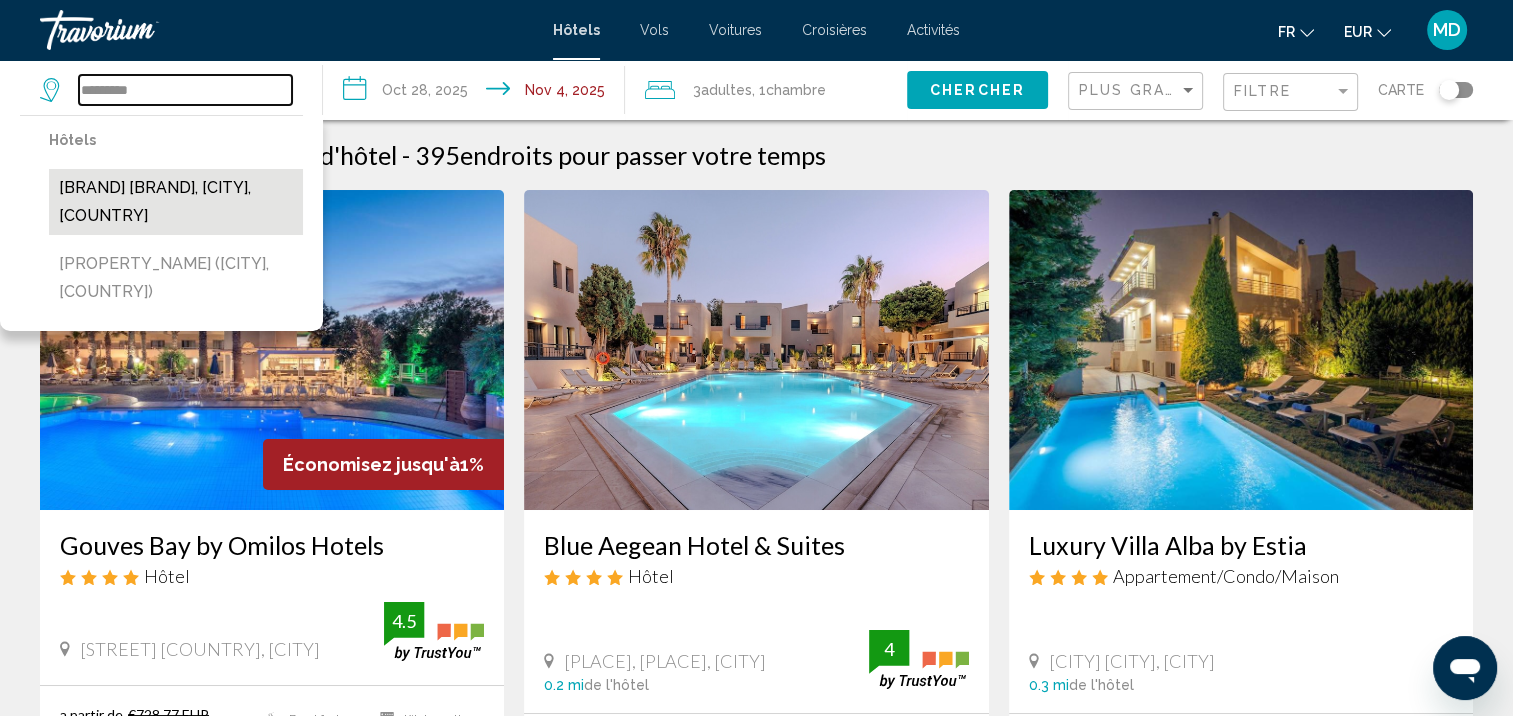 type on "**********" 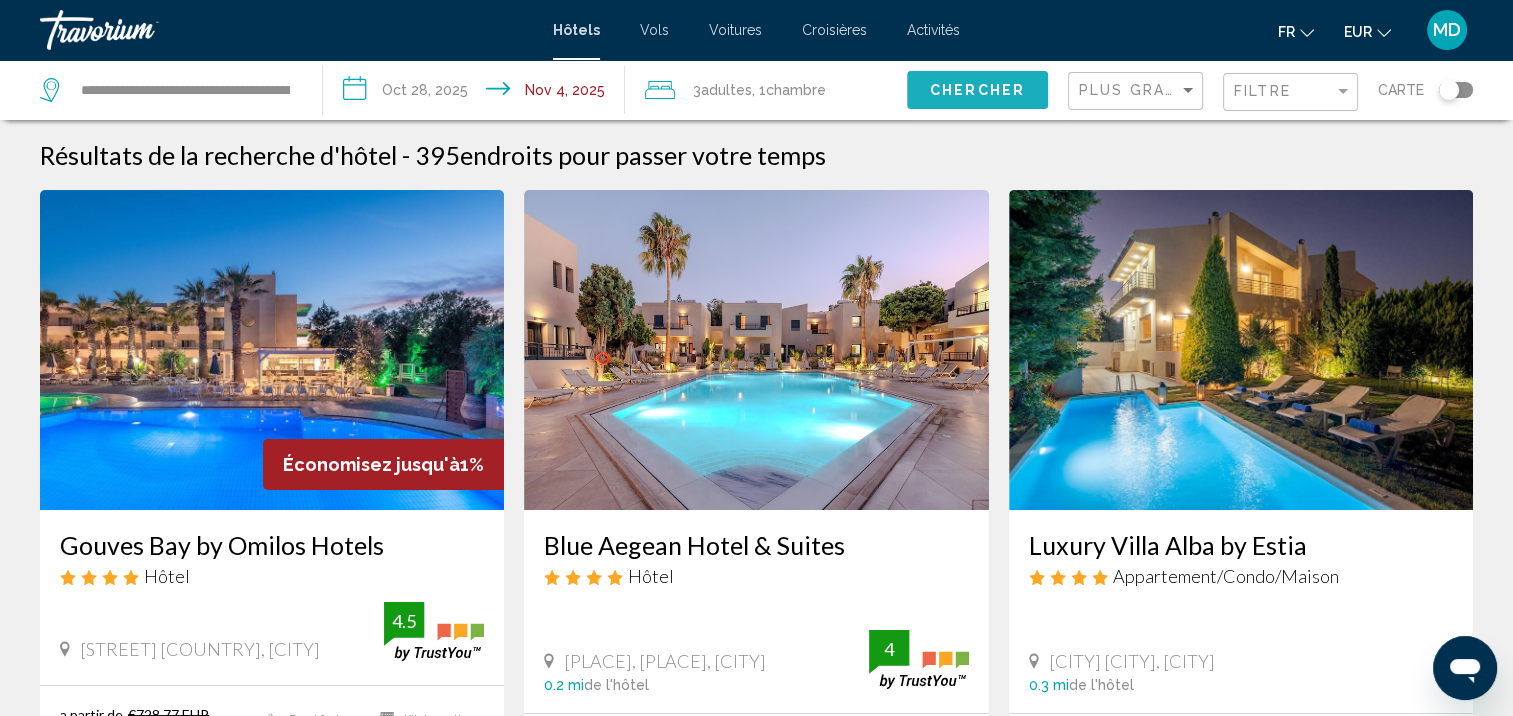 click on "Chercher" 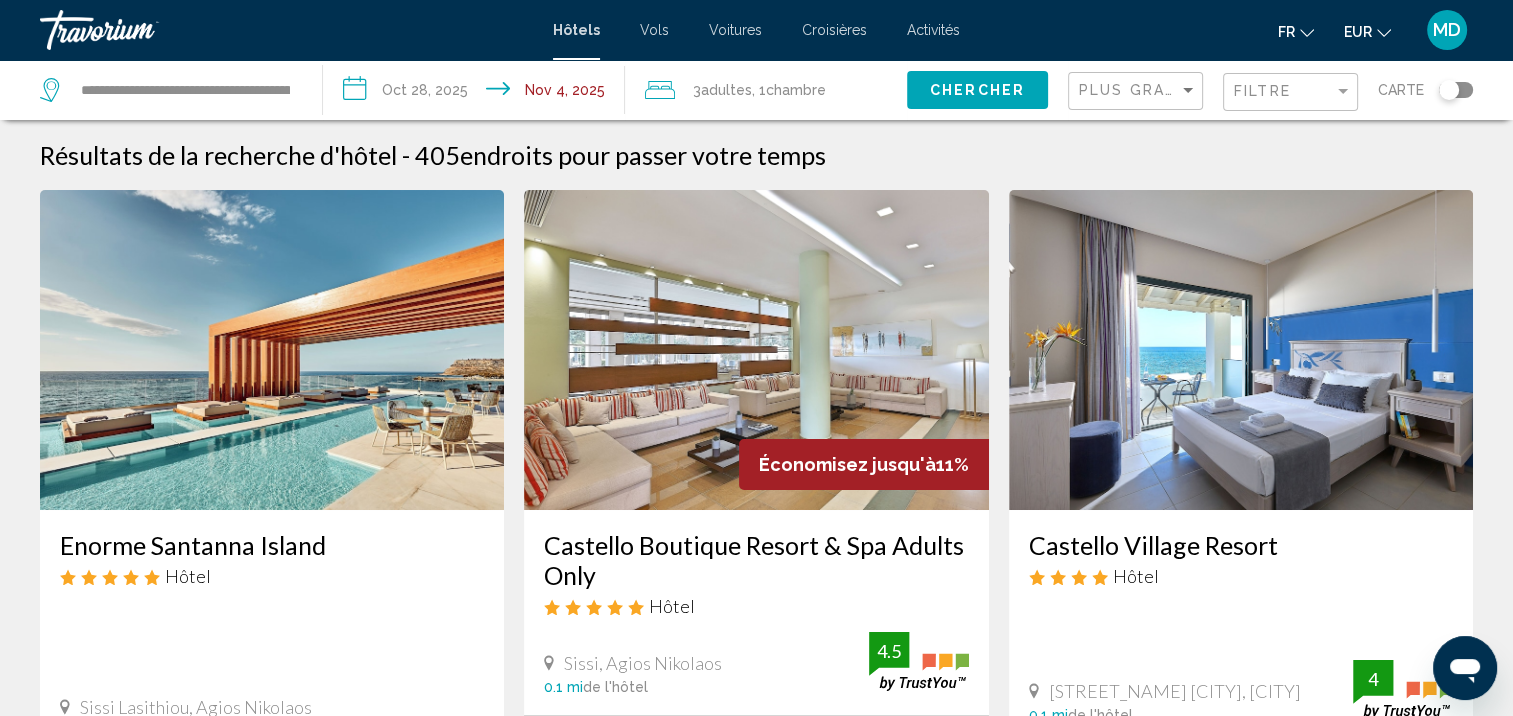 scroll, scrollTop: 222, scrollLeft: 0, axis: vertical 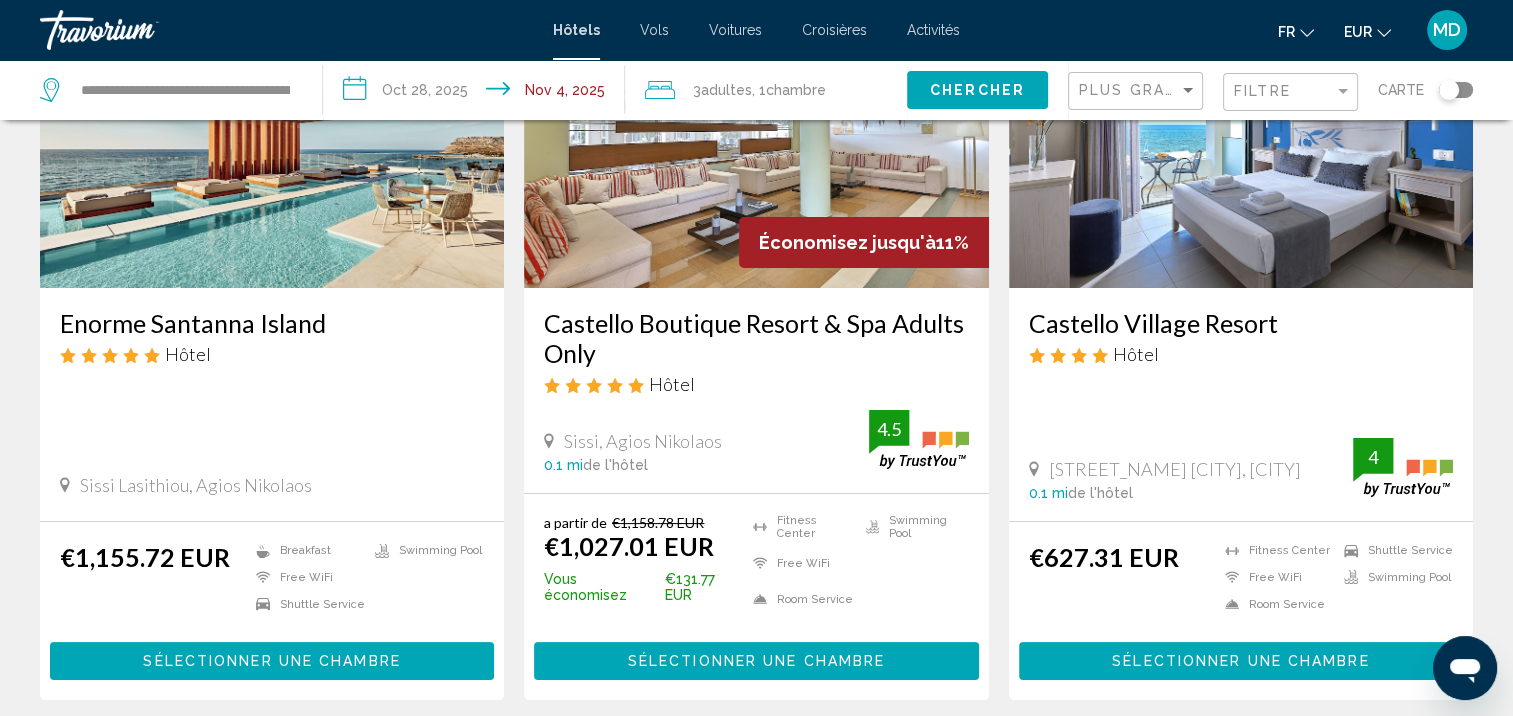 click on "Sélectionner une chambre" at bounding box center (271, 662) 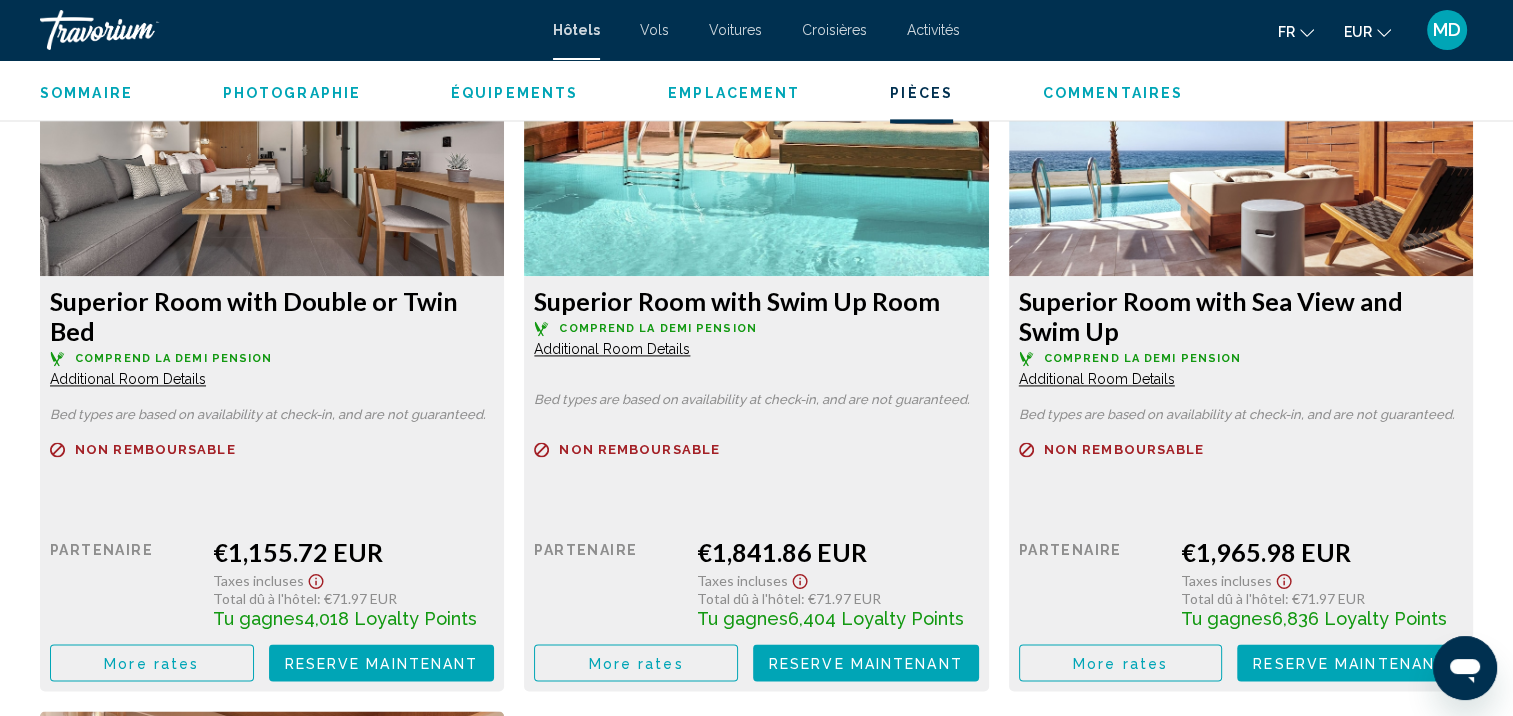 scroll, scrollTop: 2807, scrollLeft: 0, axis: vertical 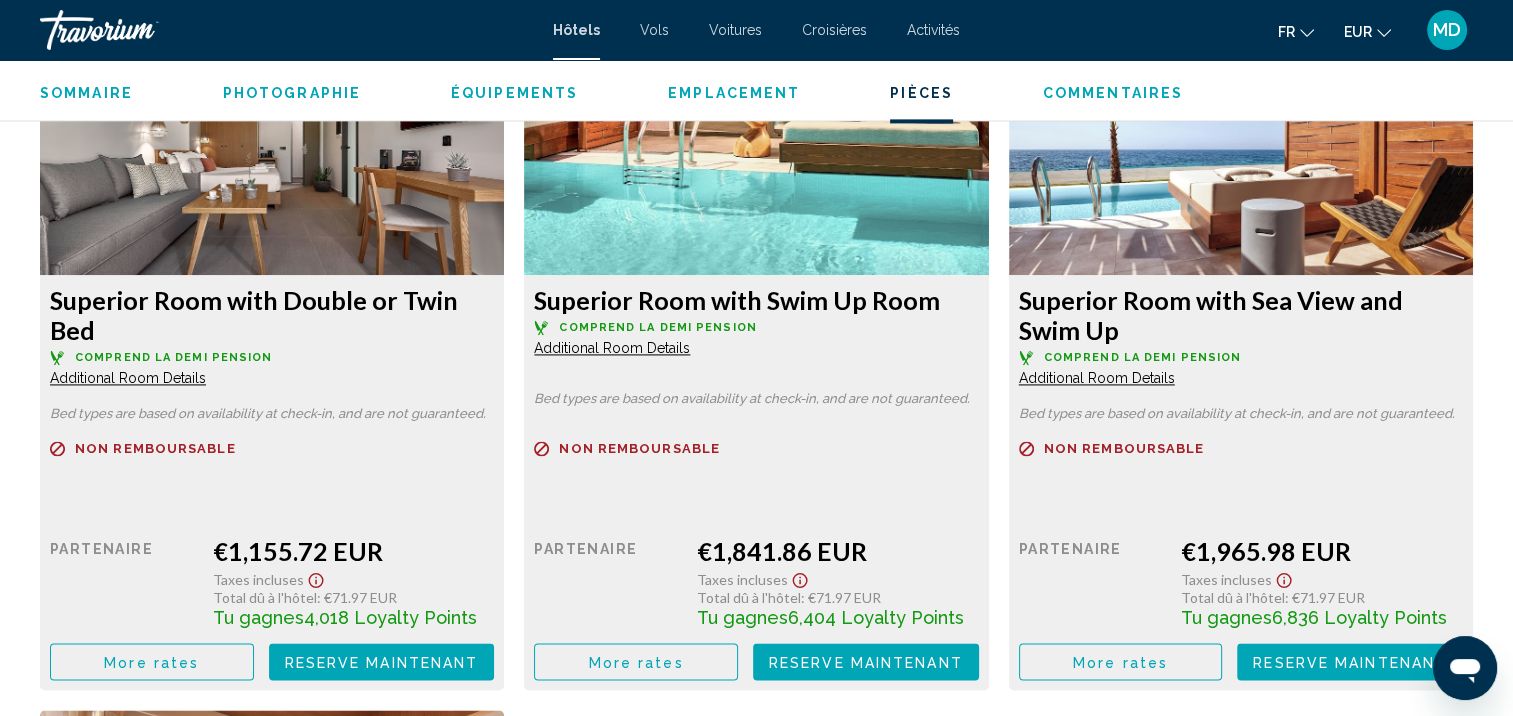 click on "More rates" at bounding box center [151, 662] 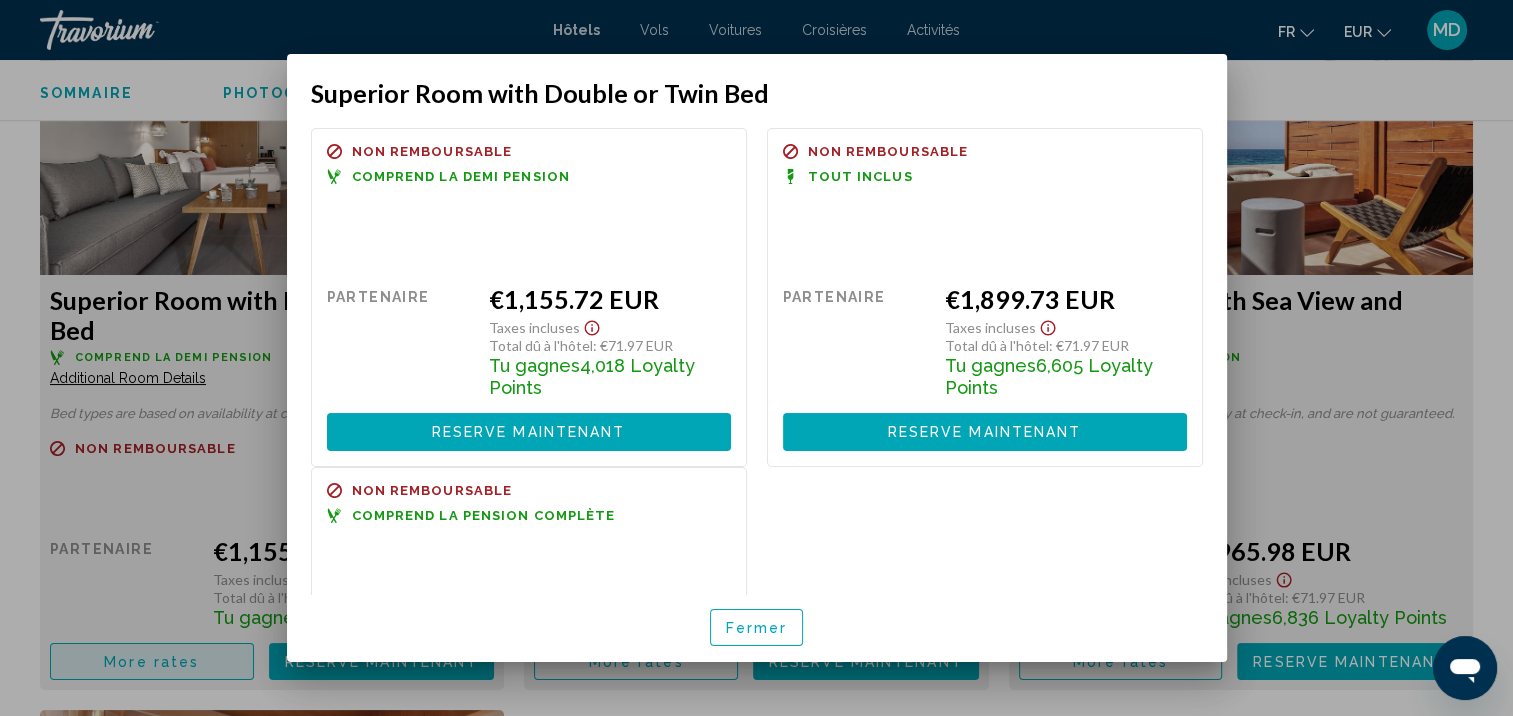 scroll, scrollTop: 0, scrollLeft: 0, axis: both 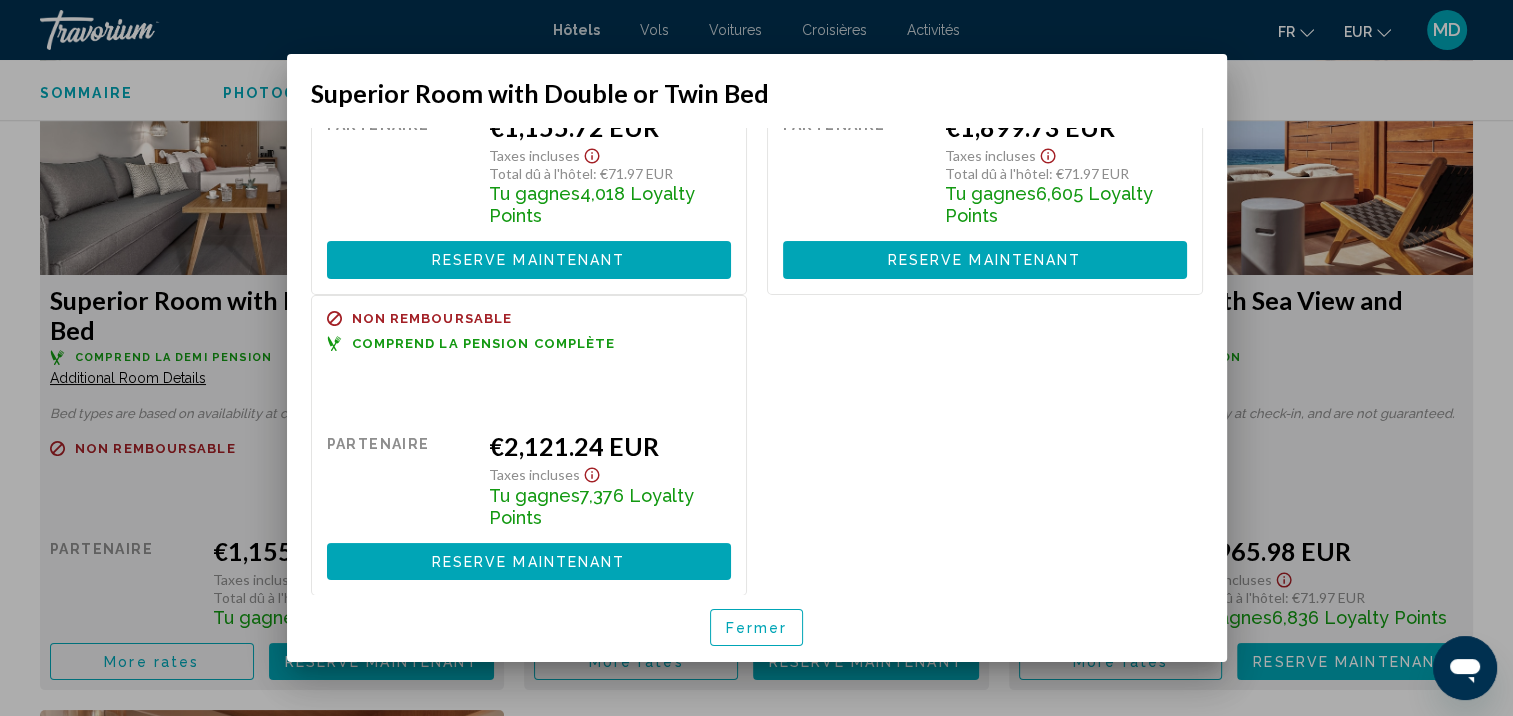 click on "Fermer" at bounding box center [757, 627] 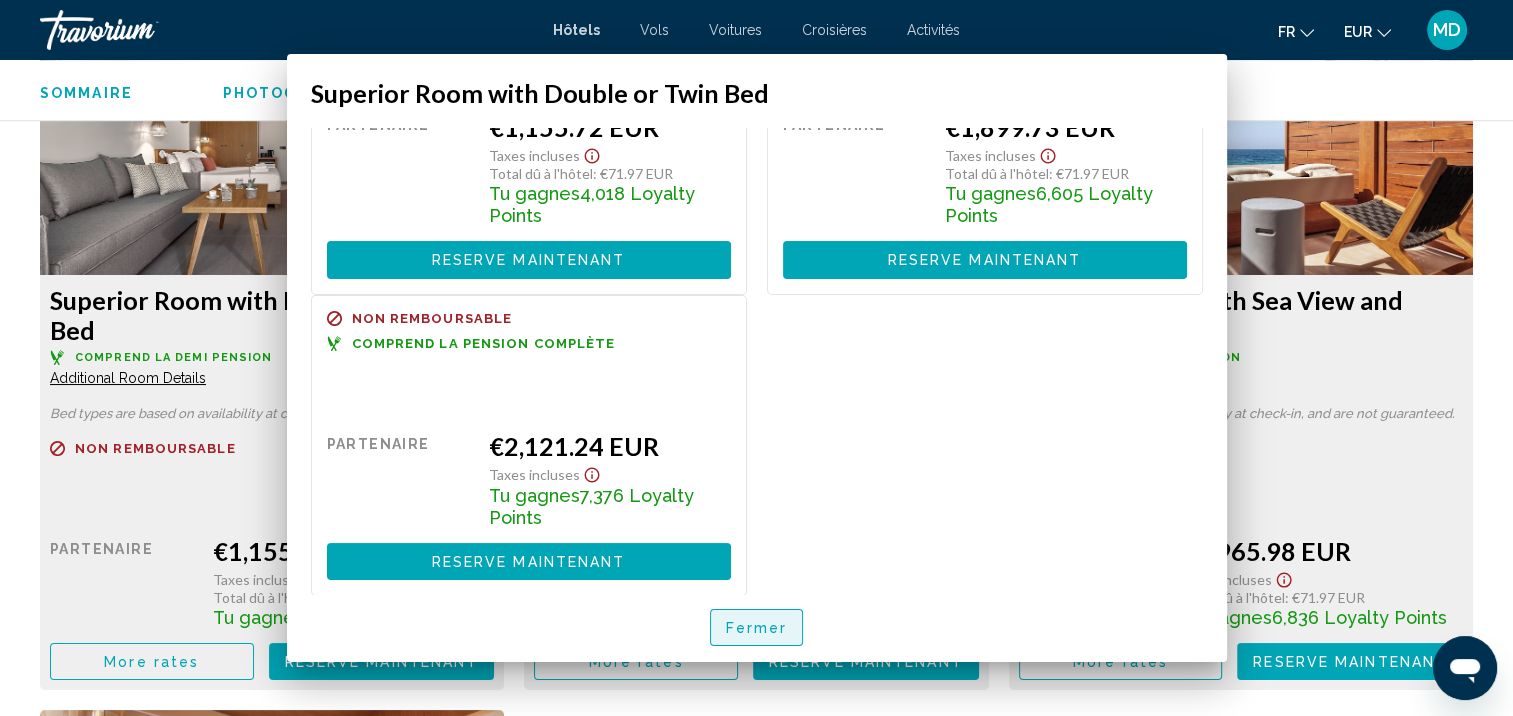 scroll, scrollTop: 2807, scrollLeft: 0, axis: vertical 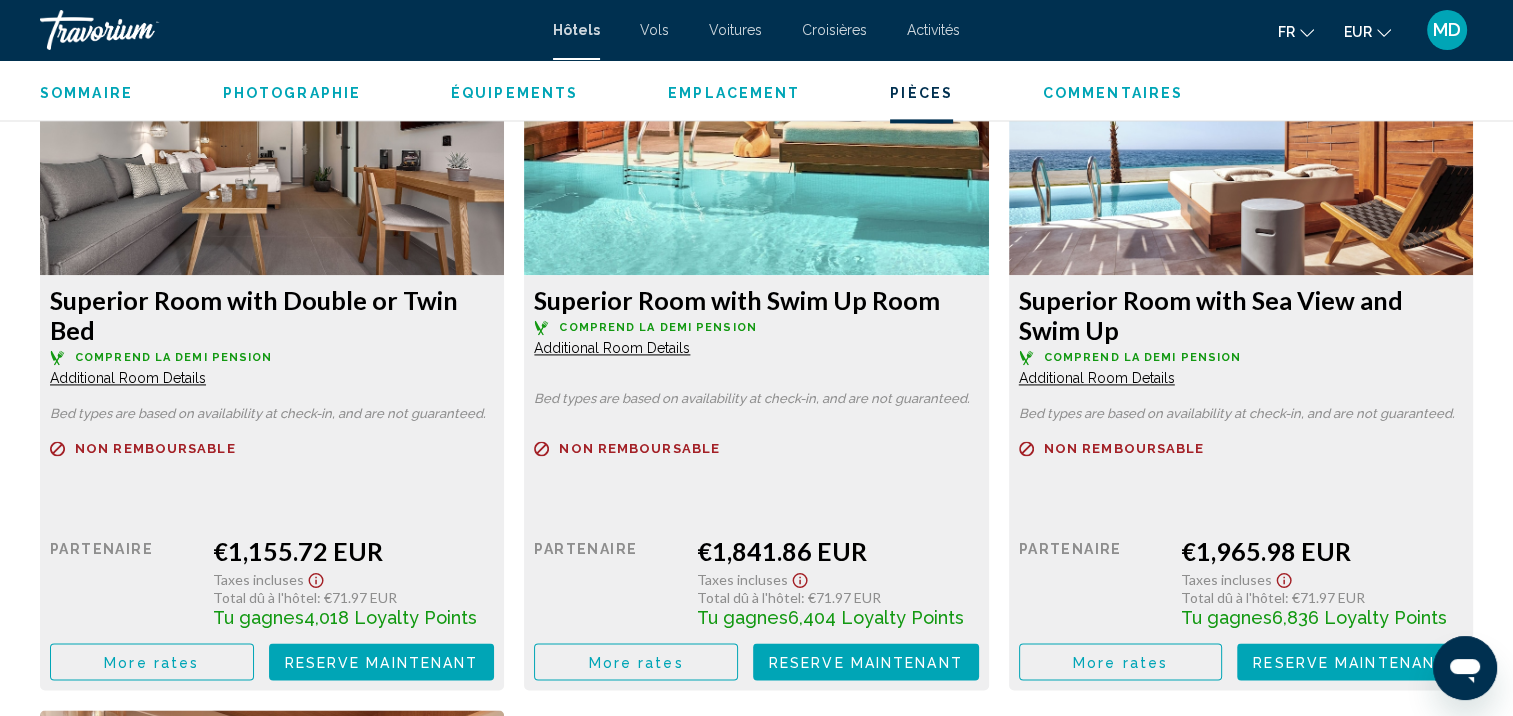 click on "More rates" at bounding box center [151, 662] 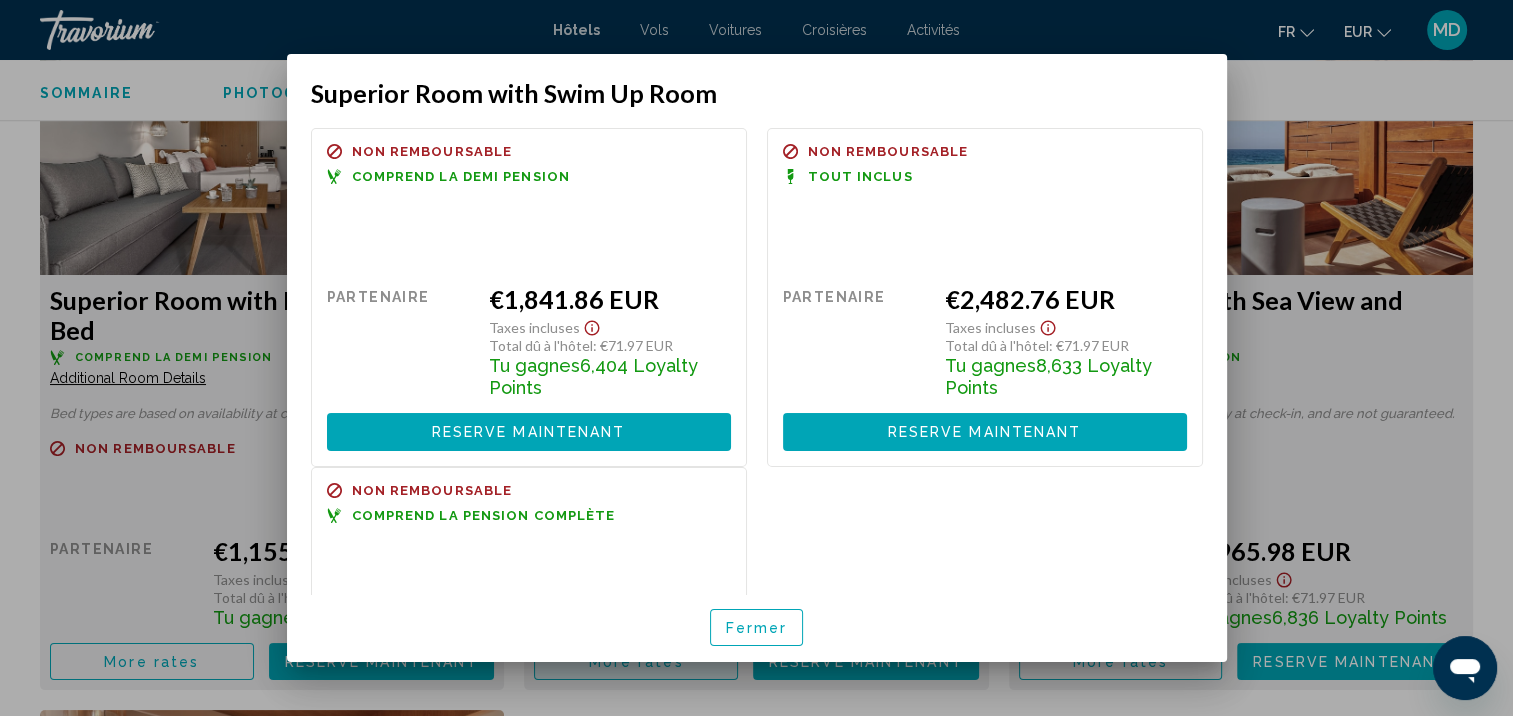 scroll, scrollTop: 0, scrollLeft: 0, axis: both 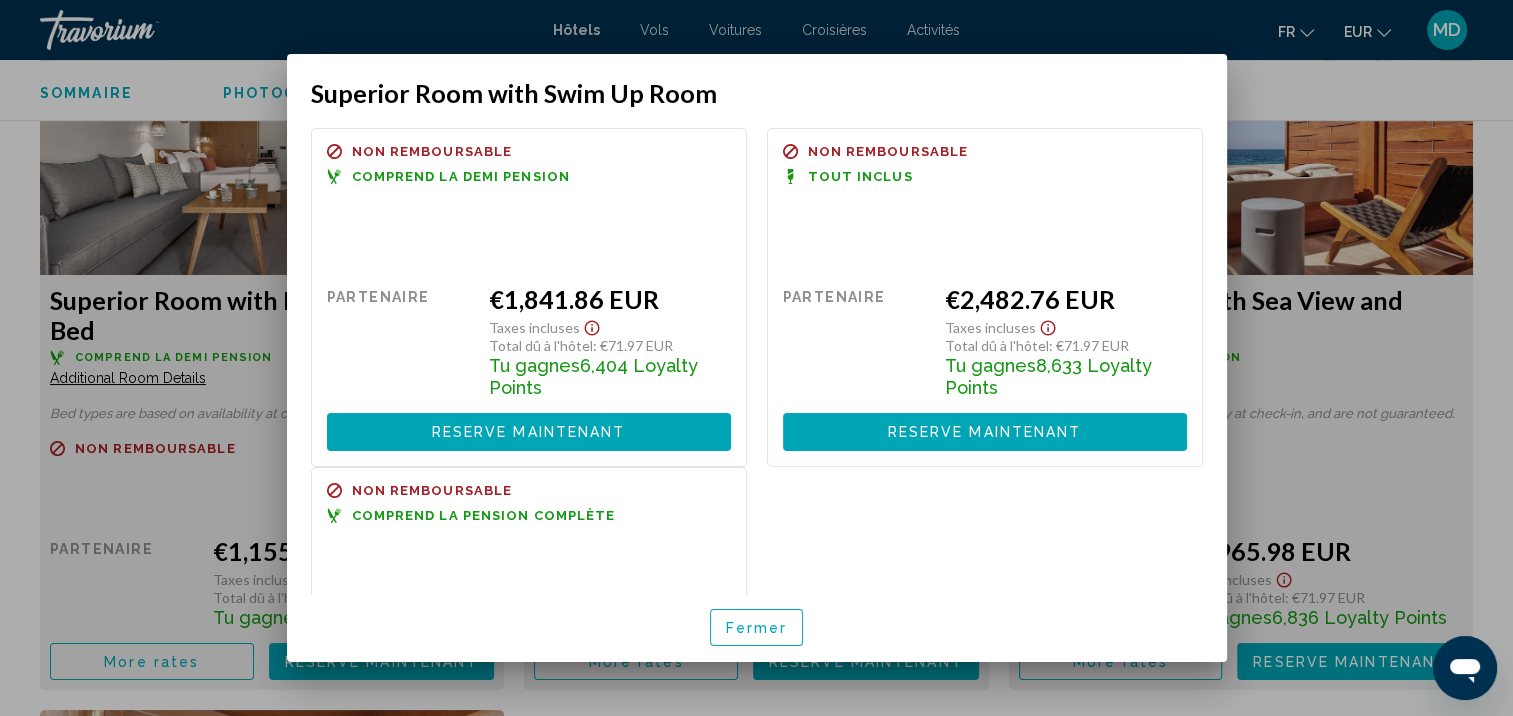 click on "Fermer" at bounding box center [757, 628] 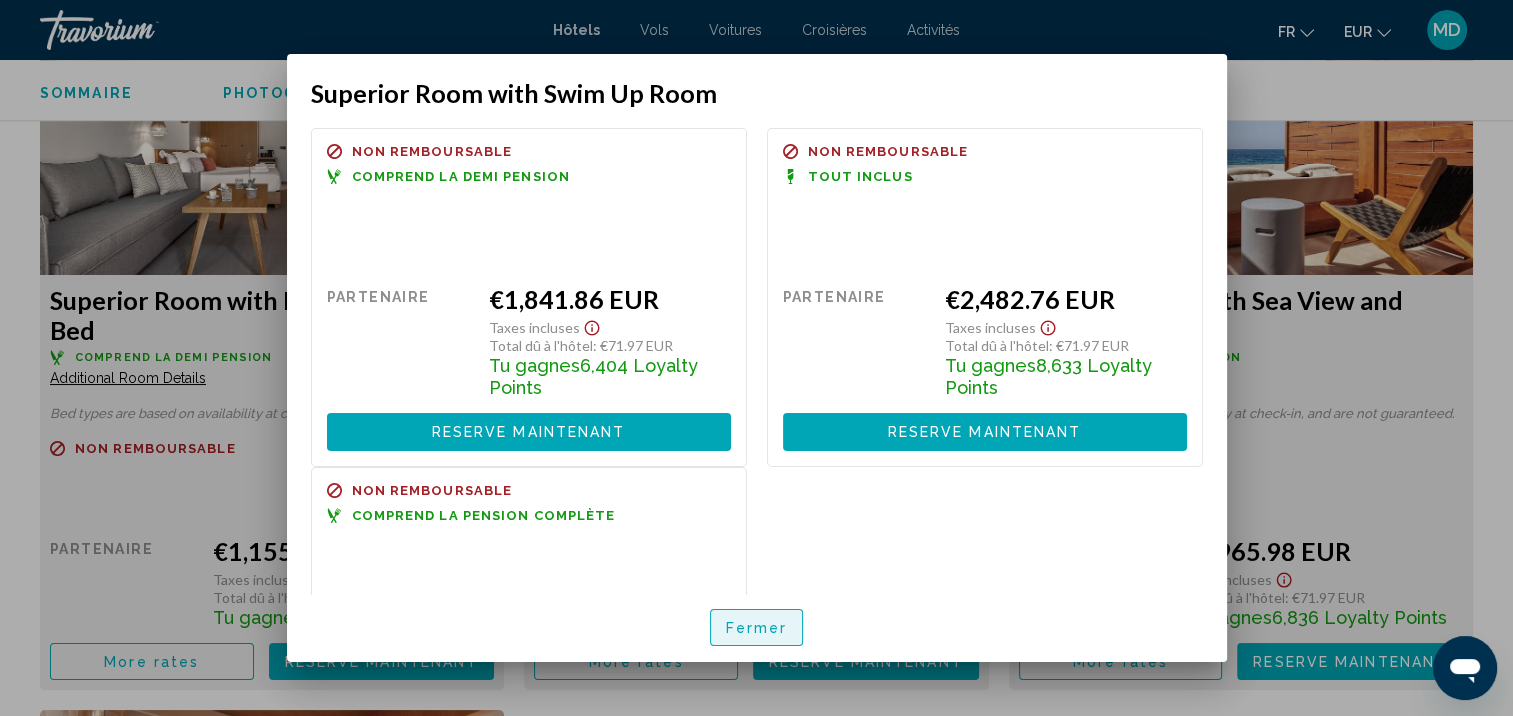 click on "Fermer" at bounding box center (757, 627) 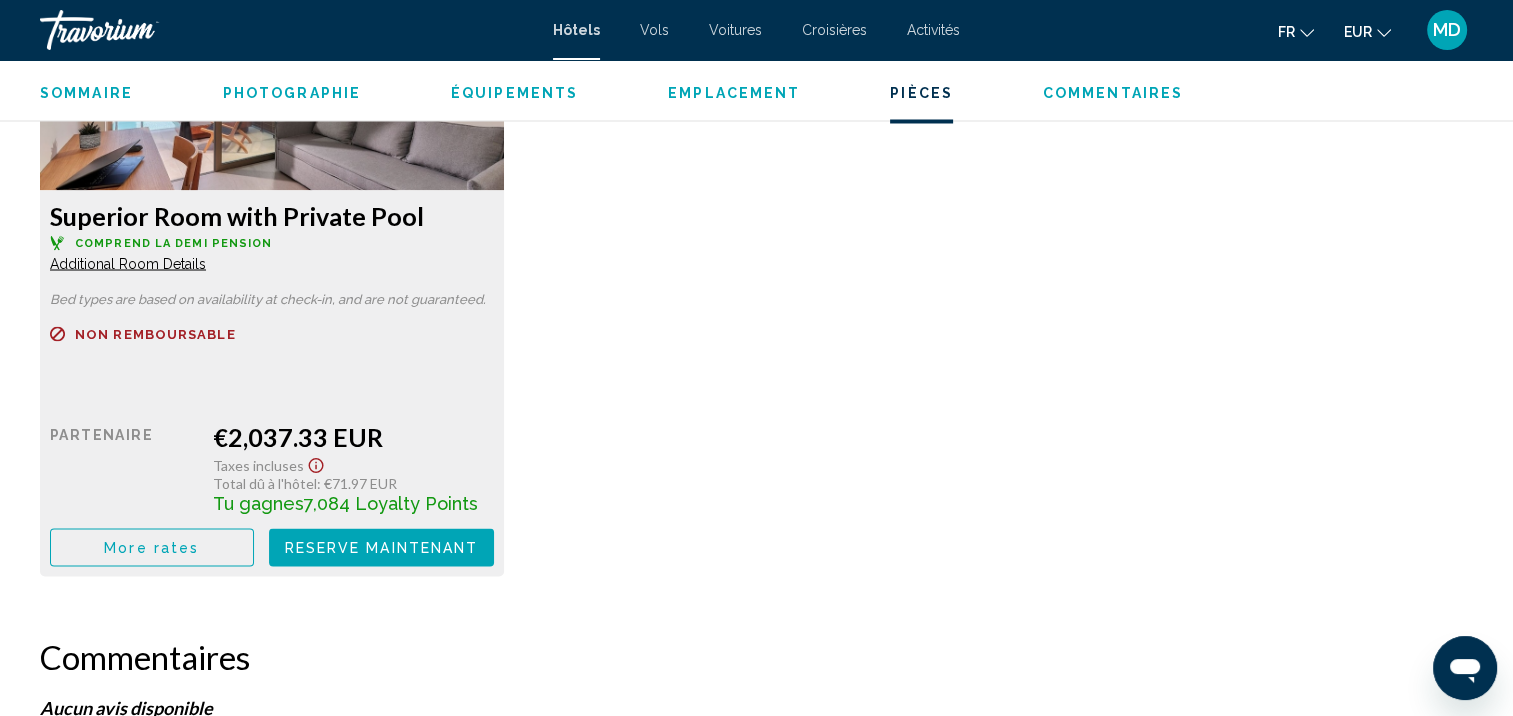 scroll, scrollTop: 3576, scrollLeft: 0, axis: vertical 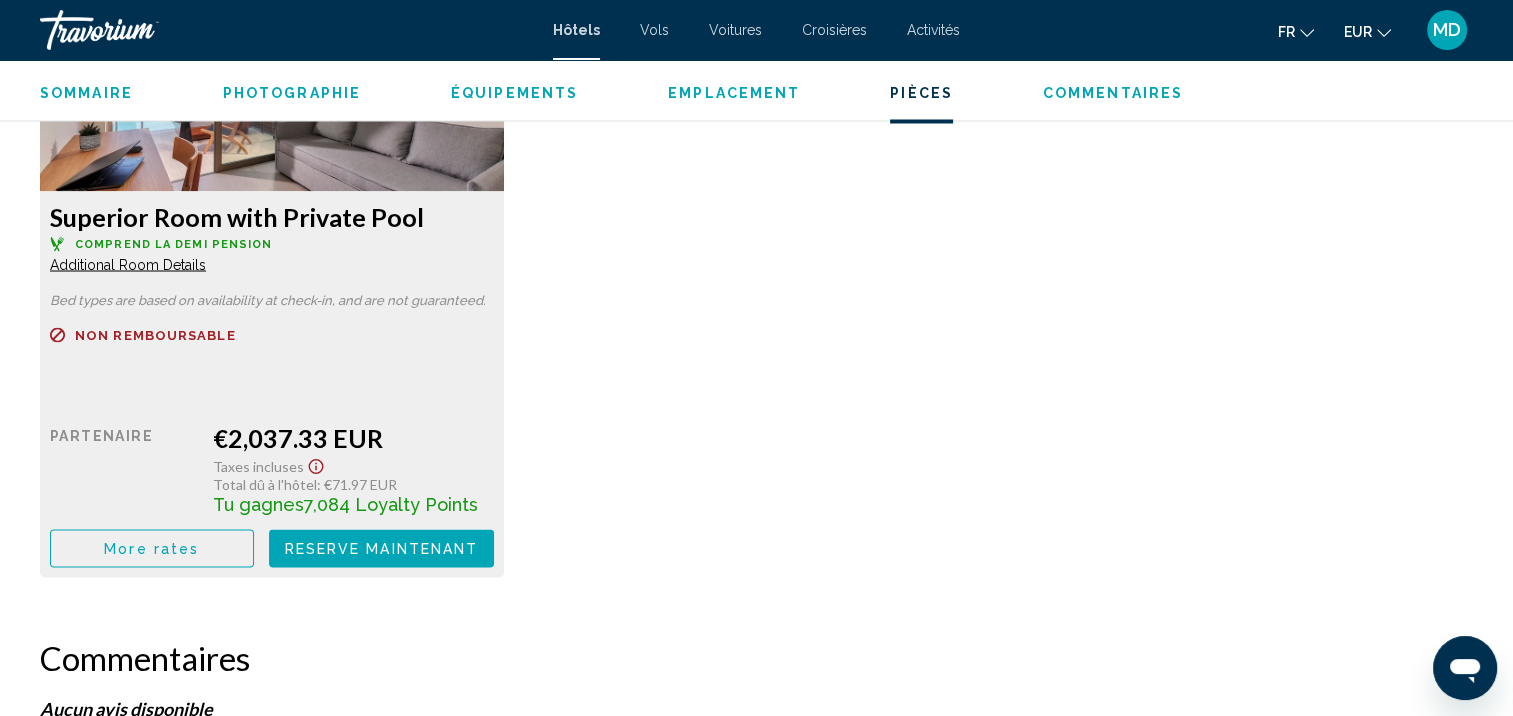 click on "More rates" at bounding box center (152, -108) 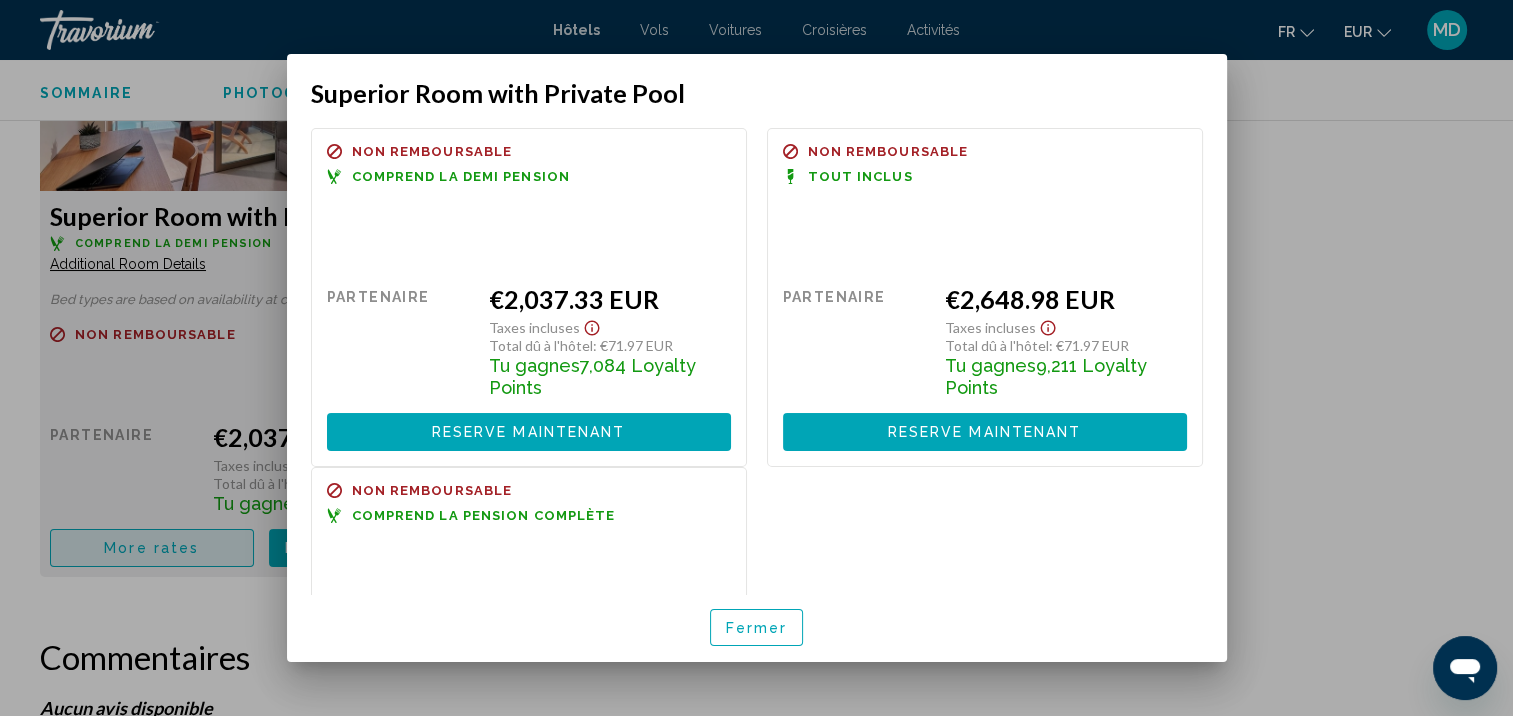 scroll, scrollTop: 0, scrollLeft: 0, axis: both 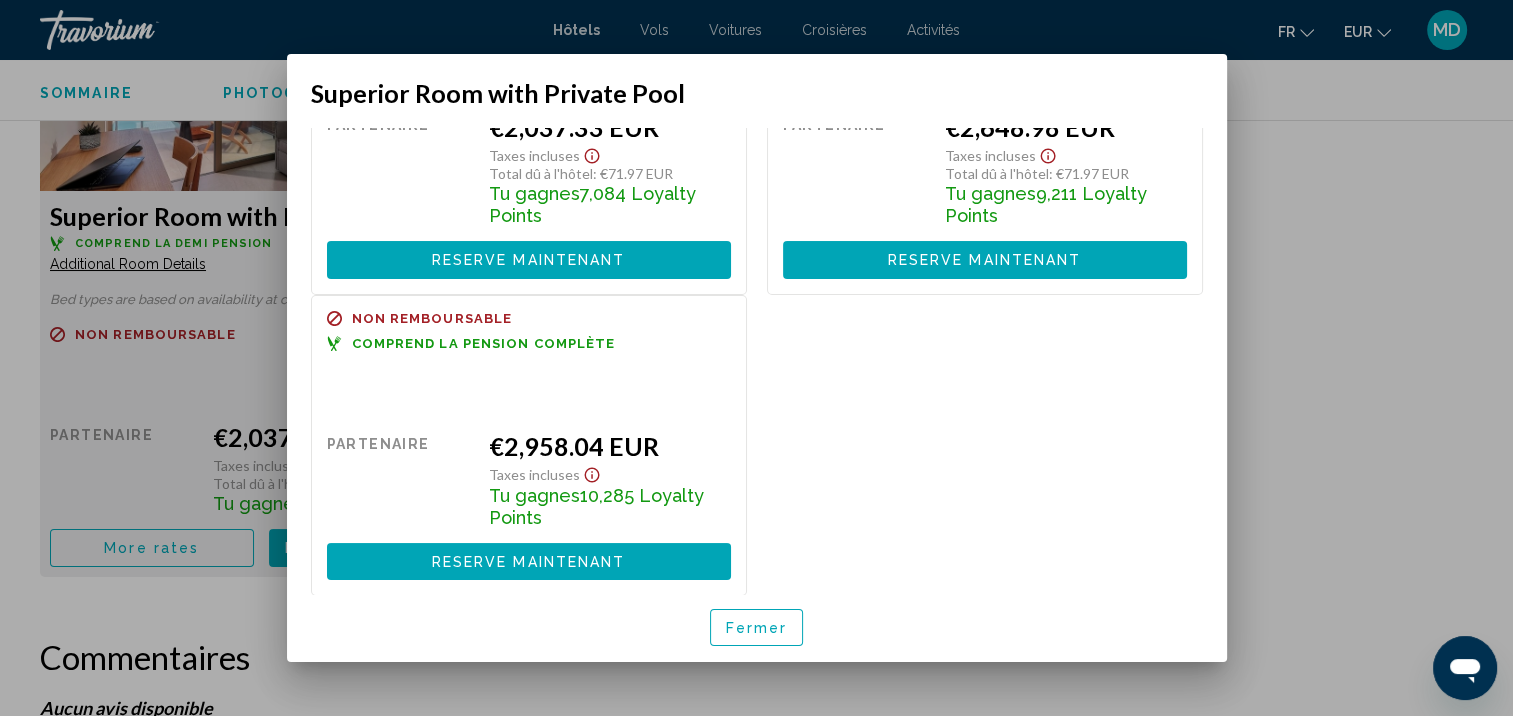 click on "Fermer" at bounding box center (757, 627) 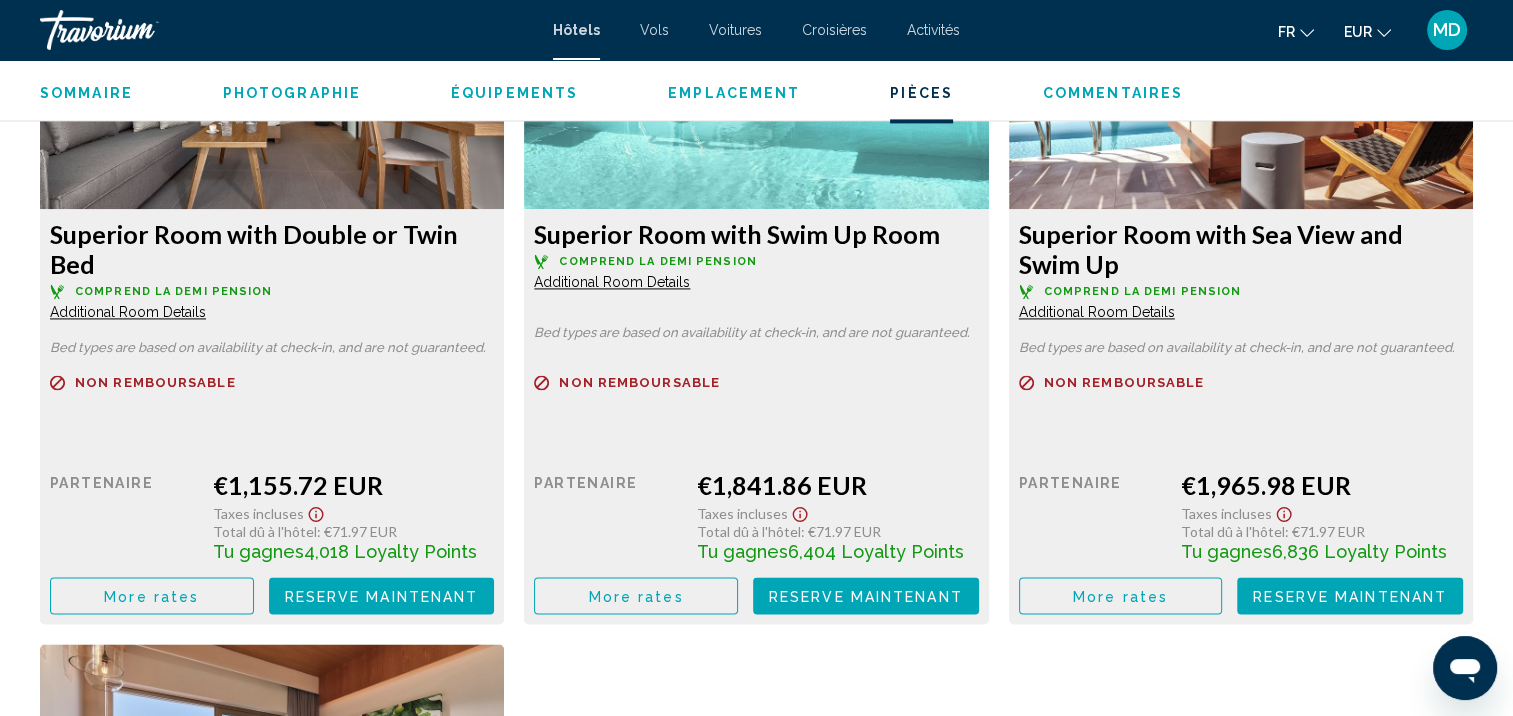 scroll, scrollTop: 2820, scrollLeft: 0, axis: vertical 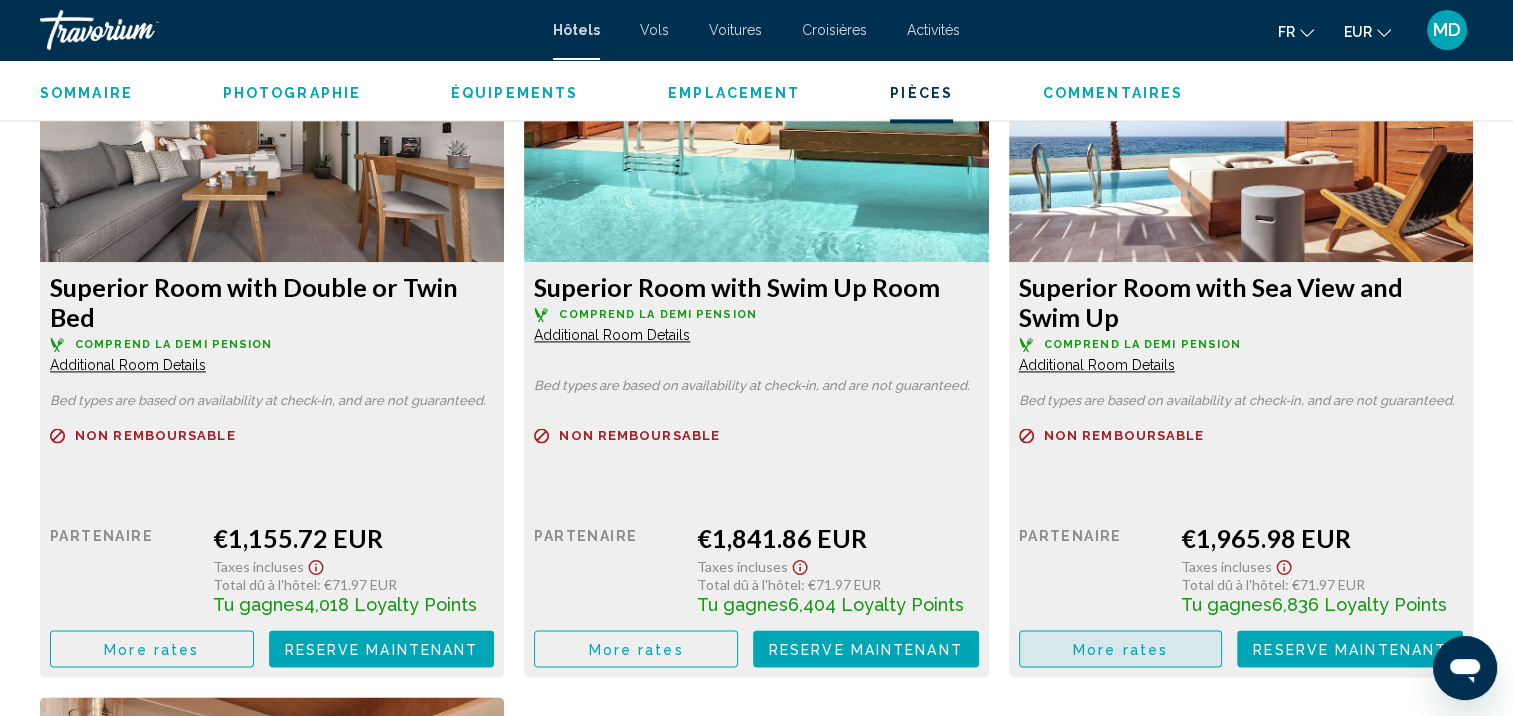 click on "More rates" at bounding box center [1121, 648] 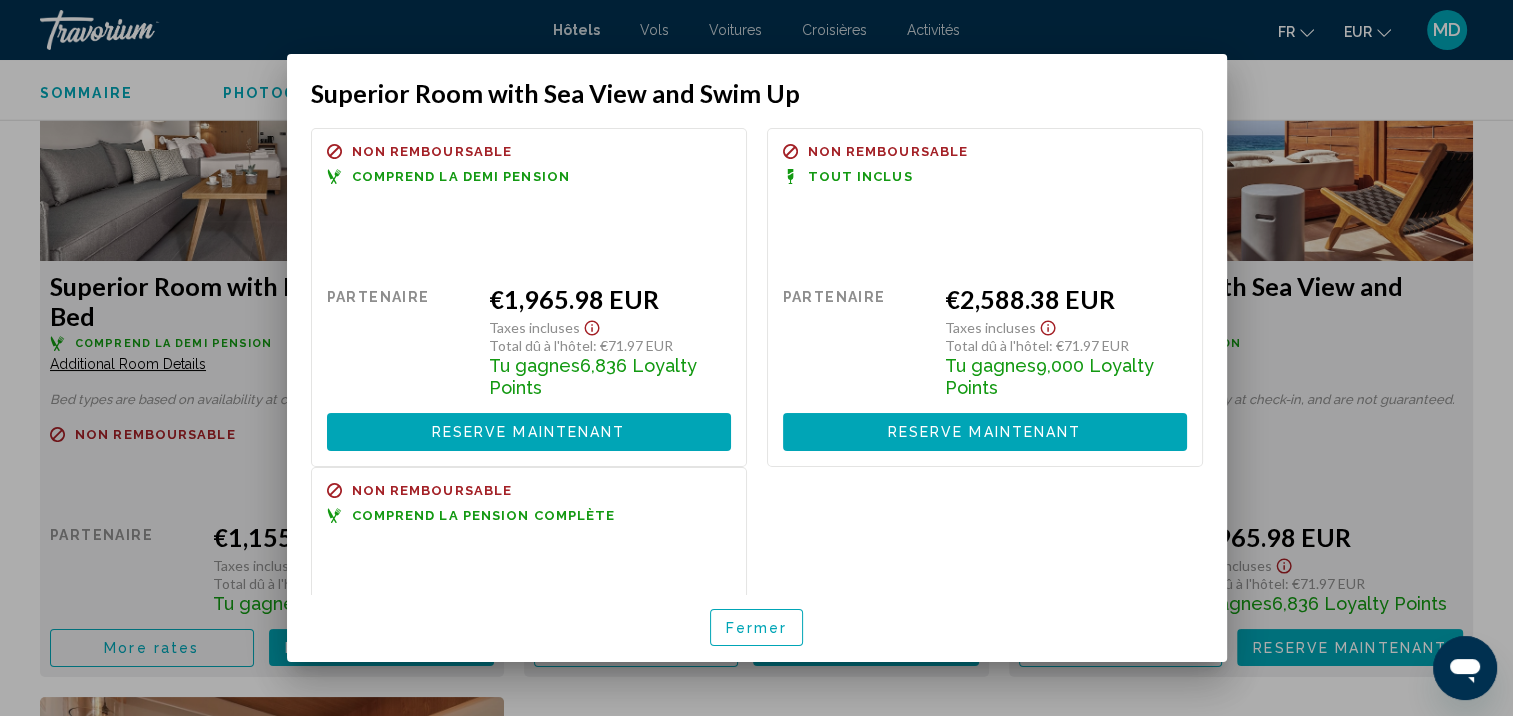scroll, scrollTop: 172, scrollLeft: 0, axis: vertical 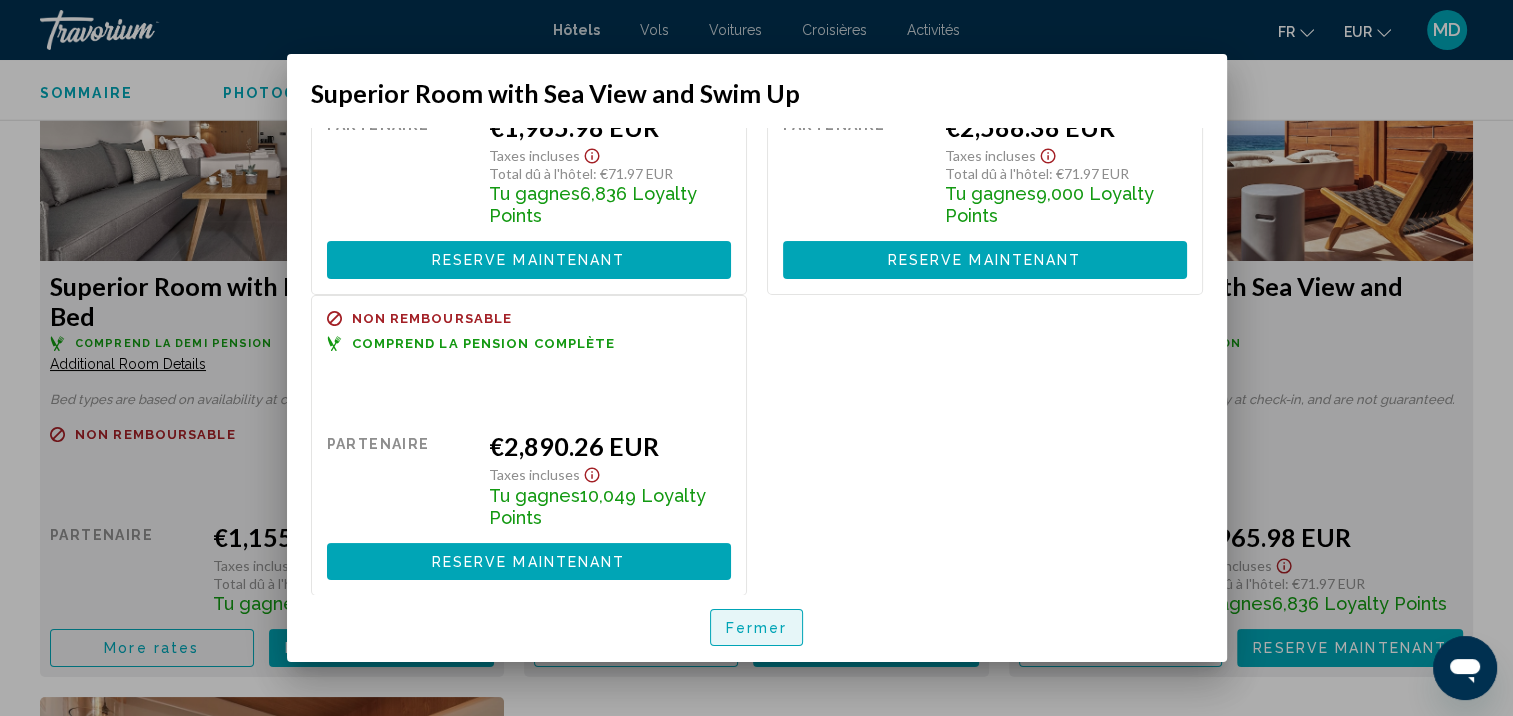 click on "Fermer" at bounding box center [757, 628] 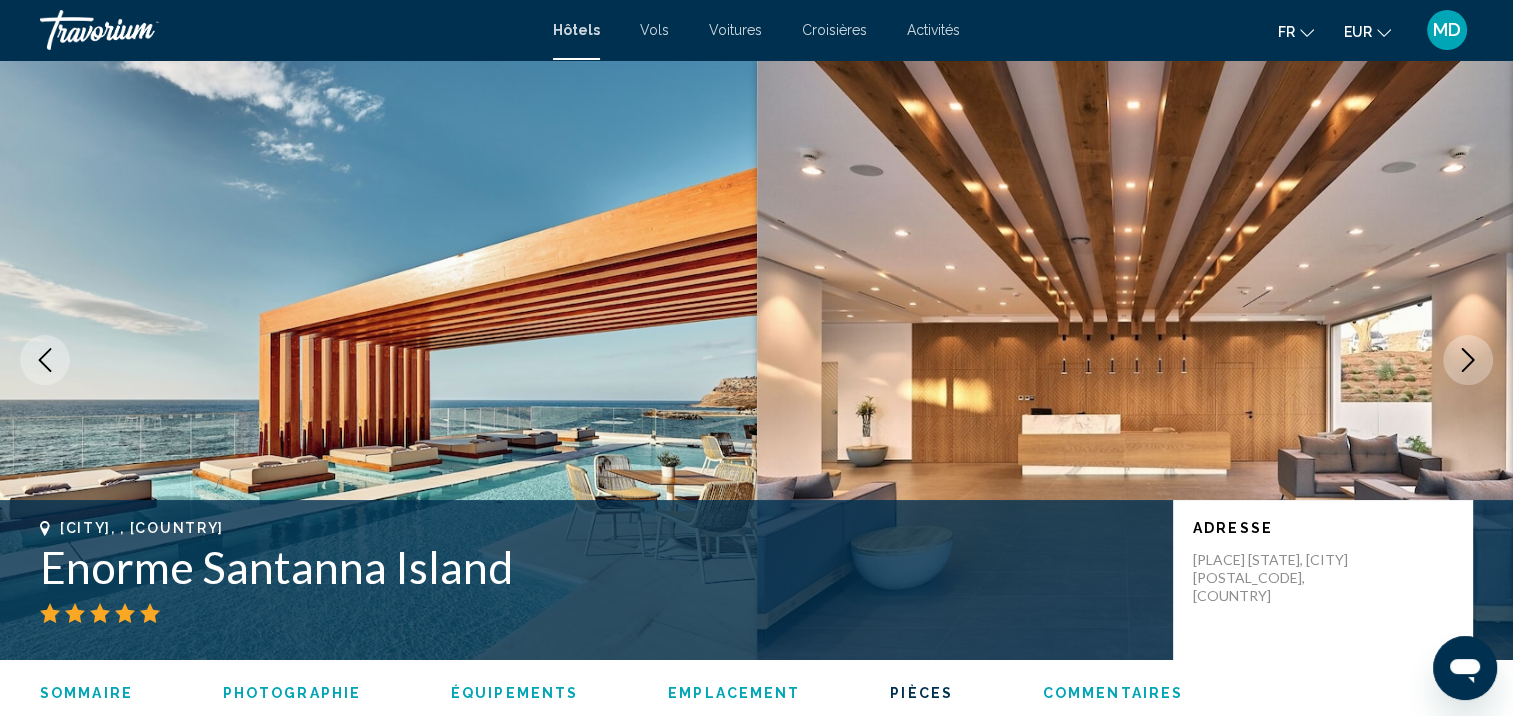 scroll, scrollTop: 2820, scrollLeft: 0, axis: vertical 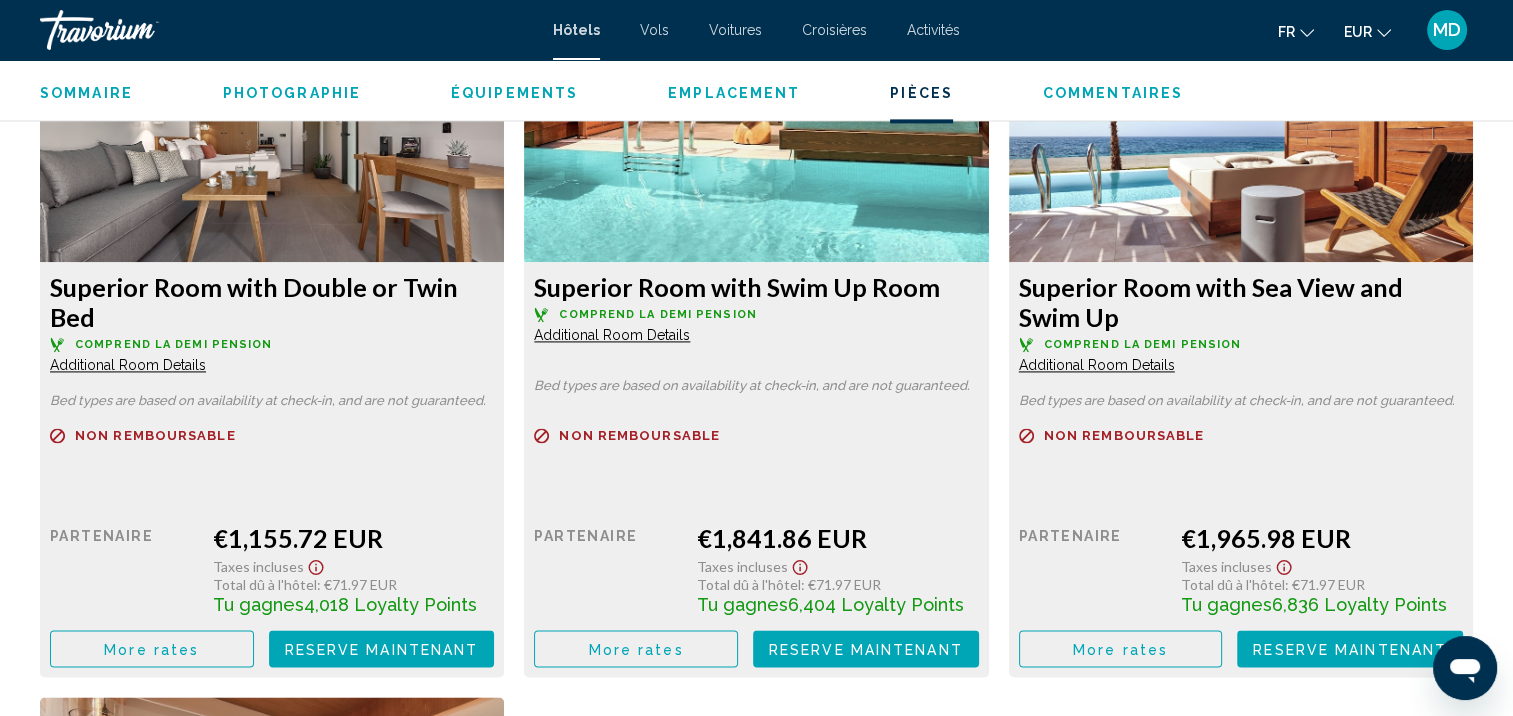click on "More rates" at bounding box center (152, 648) 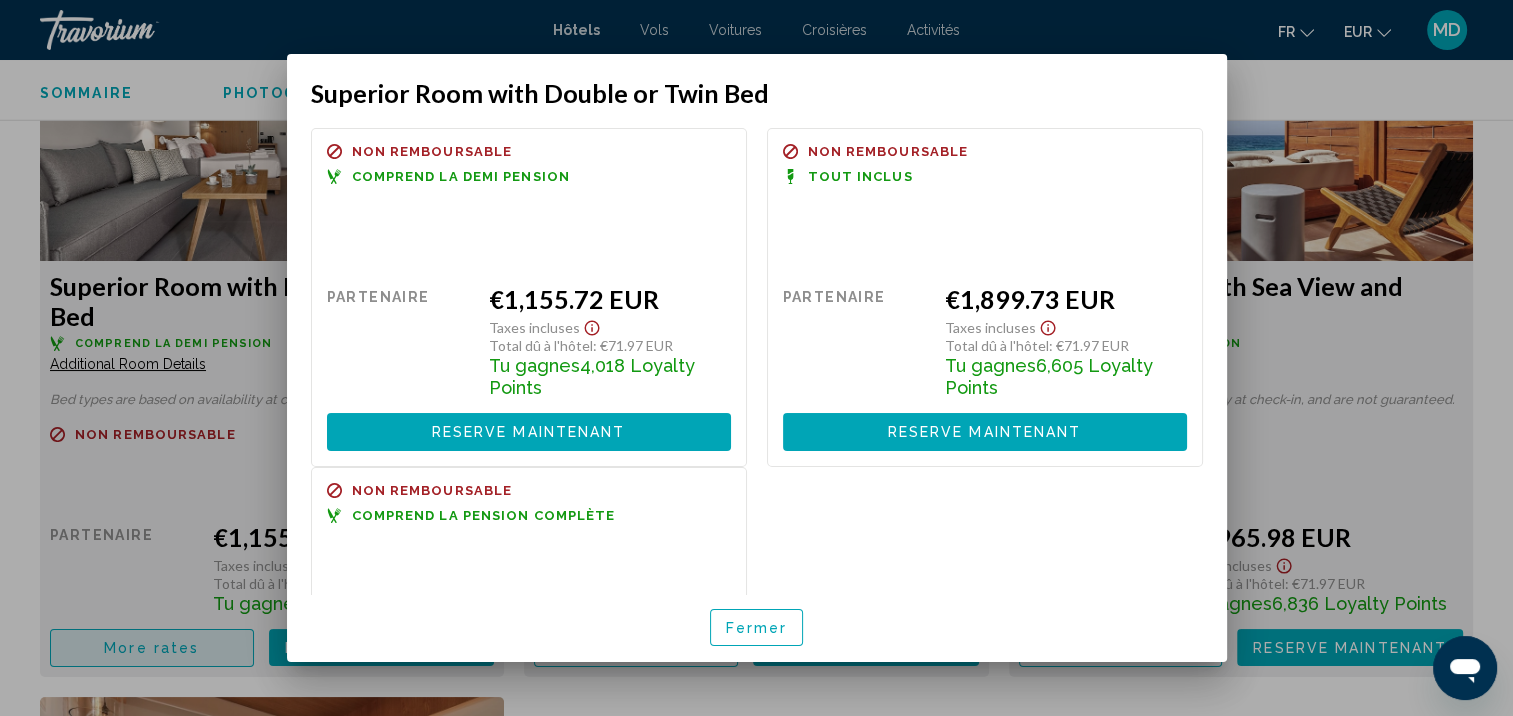 scroll, scrollTop: 0, scrollLeft: 0, axis: both 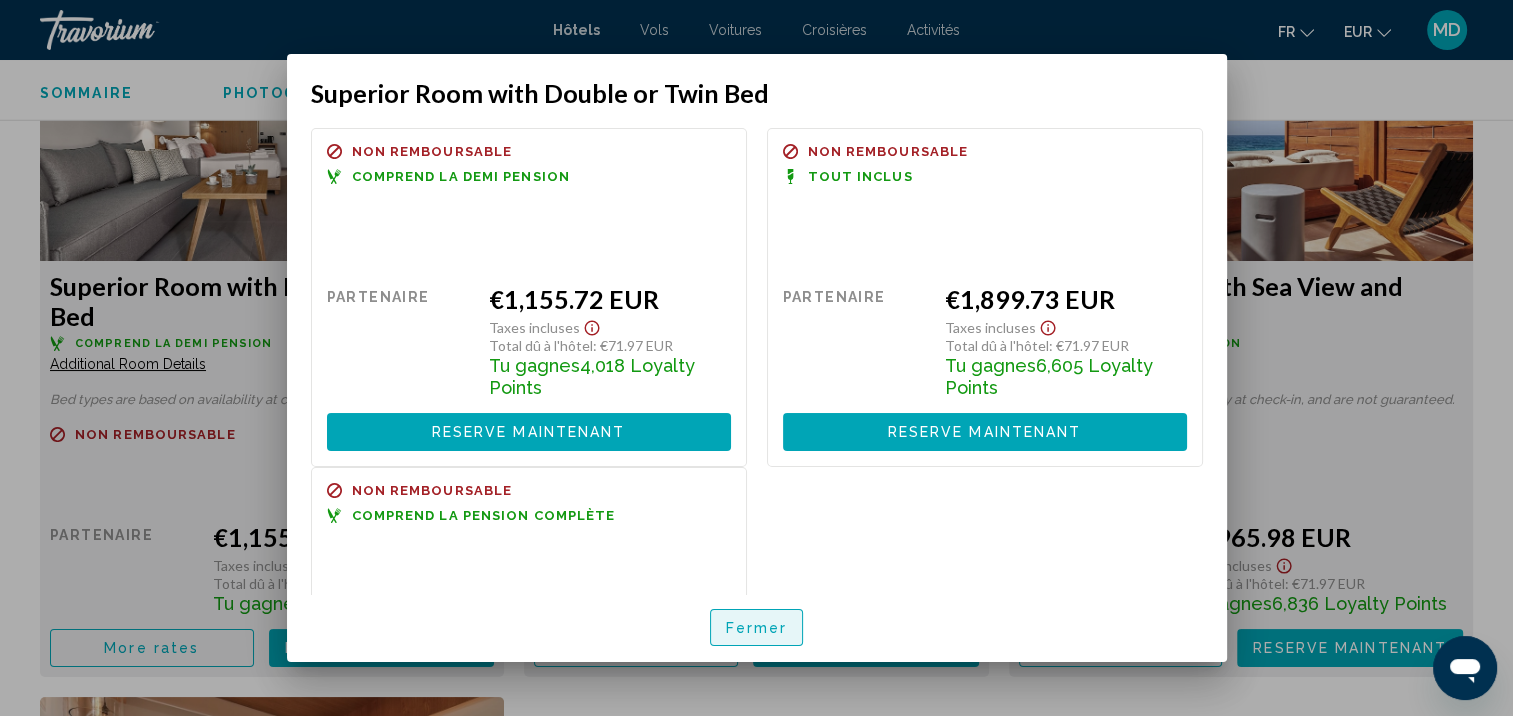 click on "Fermer" at bounding box center (757, 628) 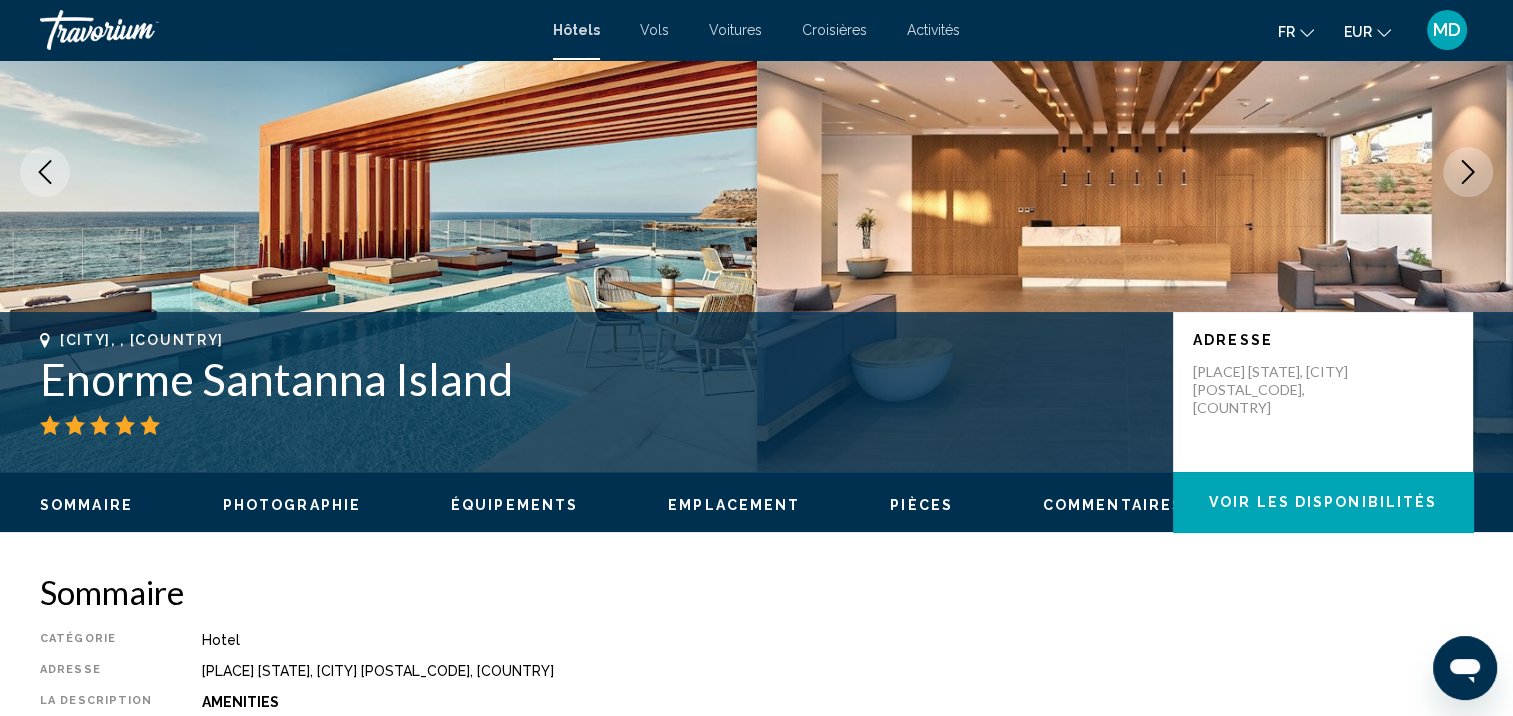 scroll, scrollTop: 0, scrollLeft: 0, axis: both 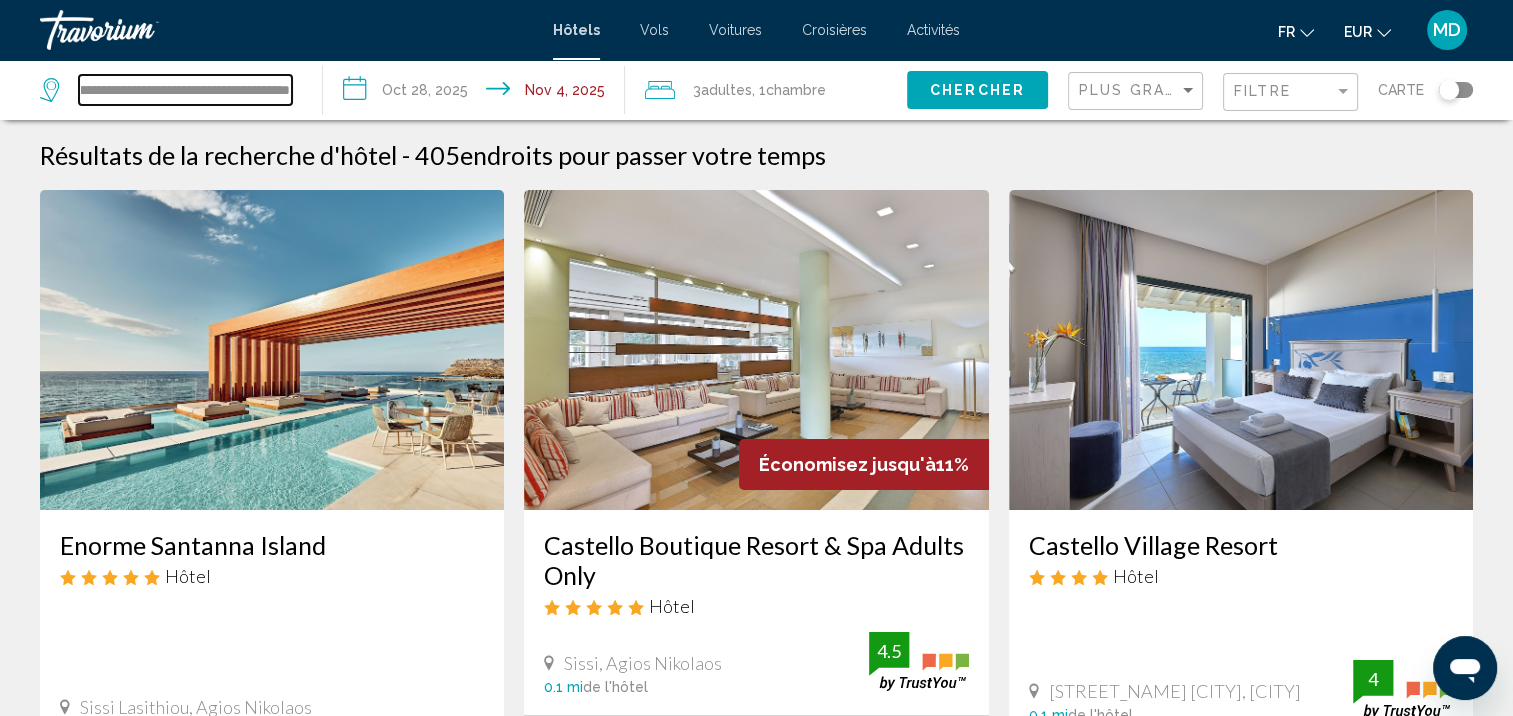 drag, startPoint x: 80, startPoint y: 92, endPoint x: 1321, endPoint y: 255, distance: 1251.6589 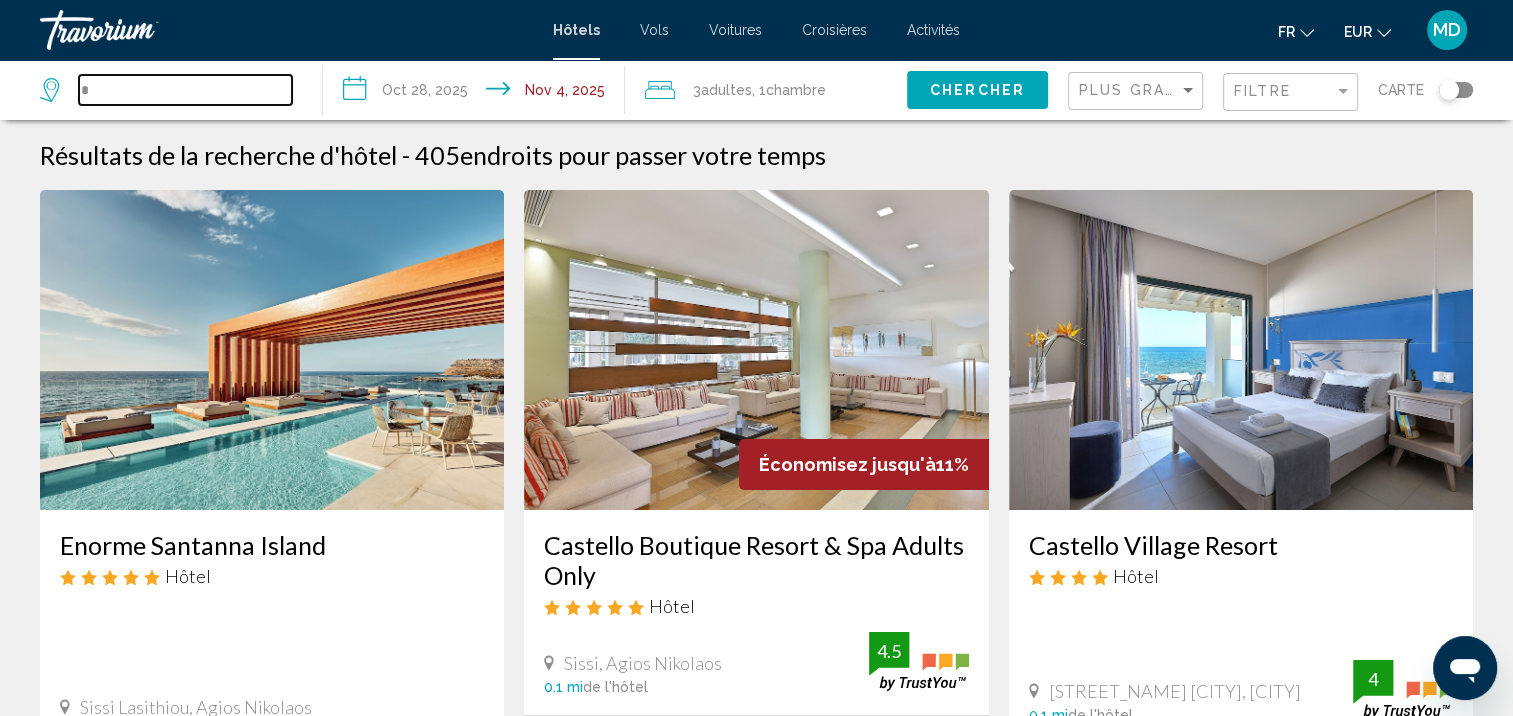 scroll, scrollTop: 0, scrollLeft: 0, axis: both 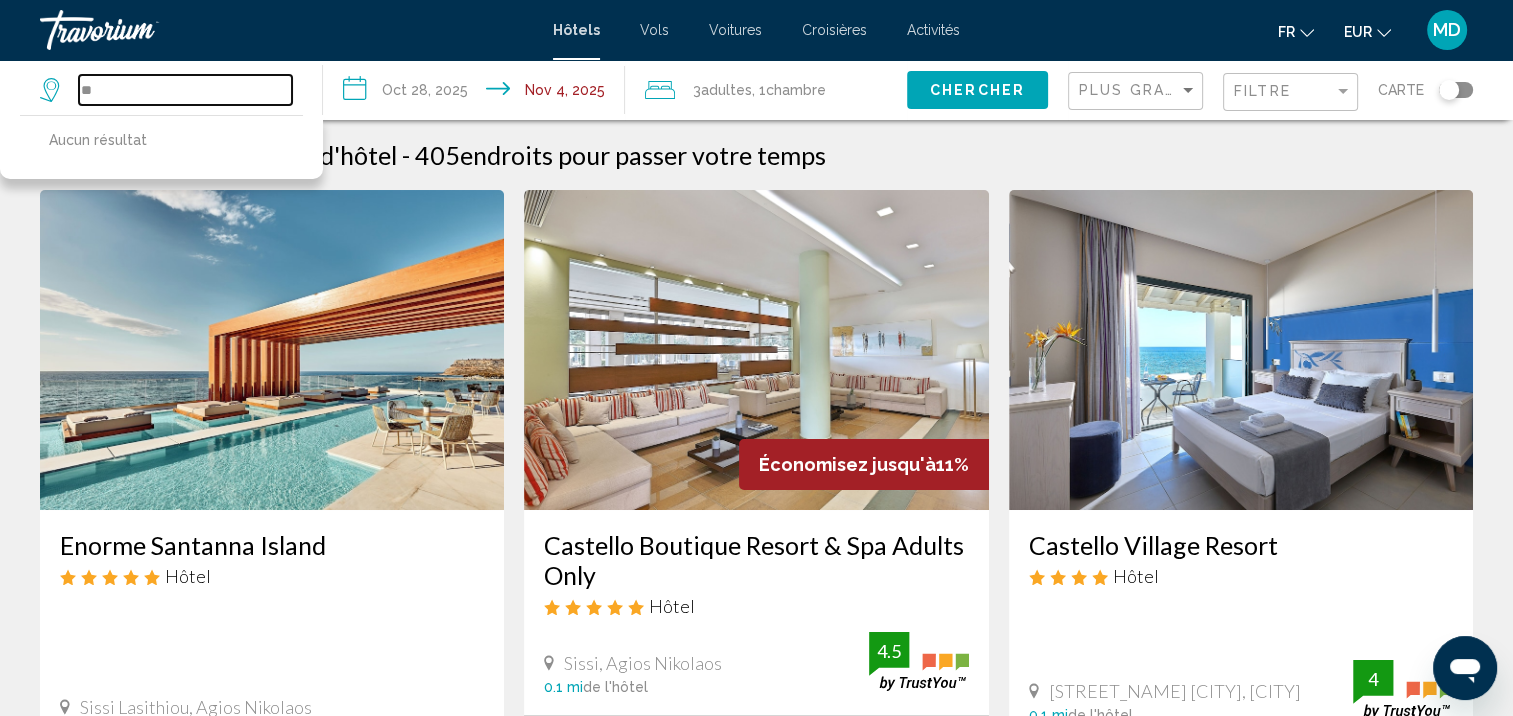type on "*" 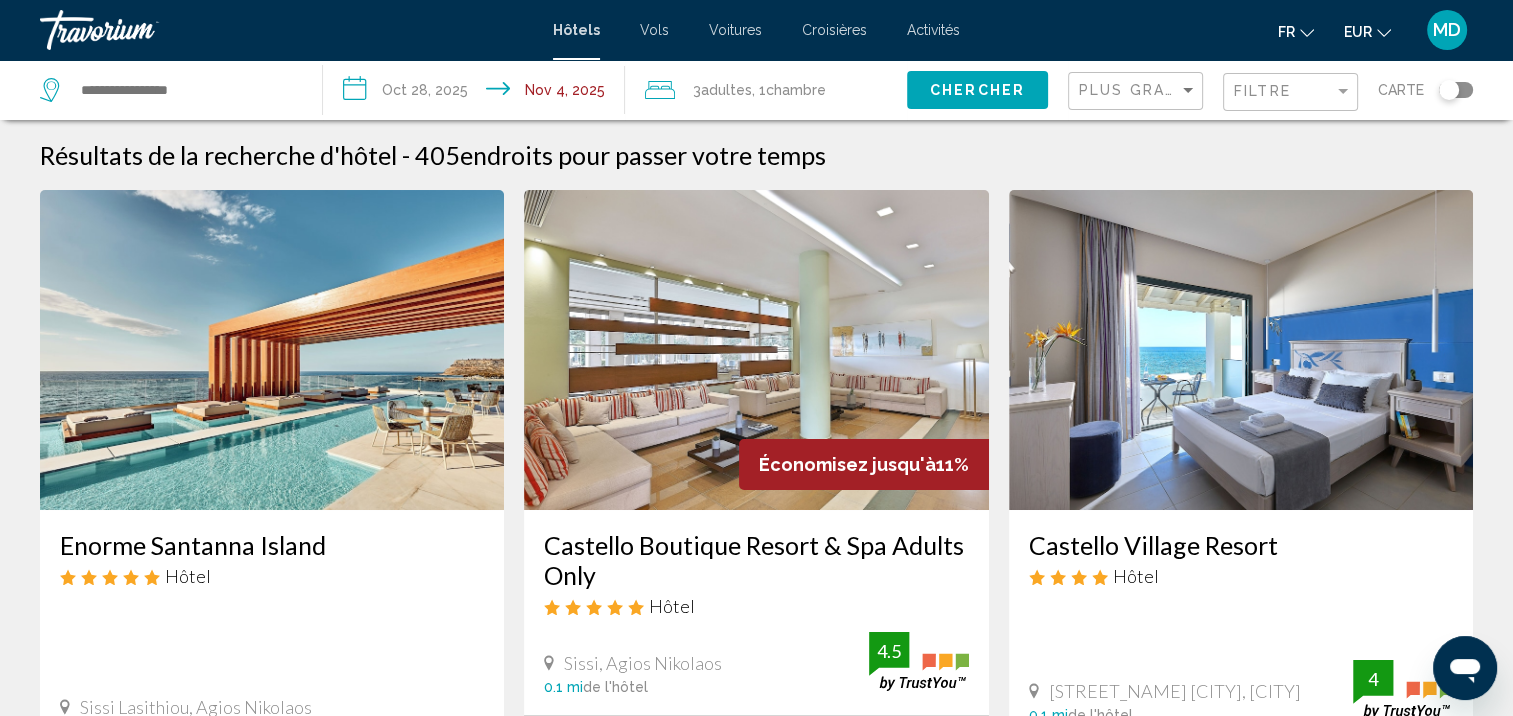 click on "**********" at bounding box center [478, 93] 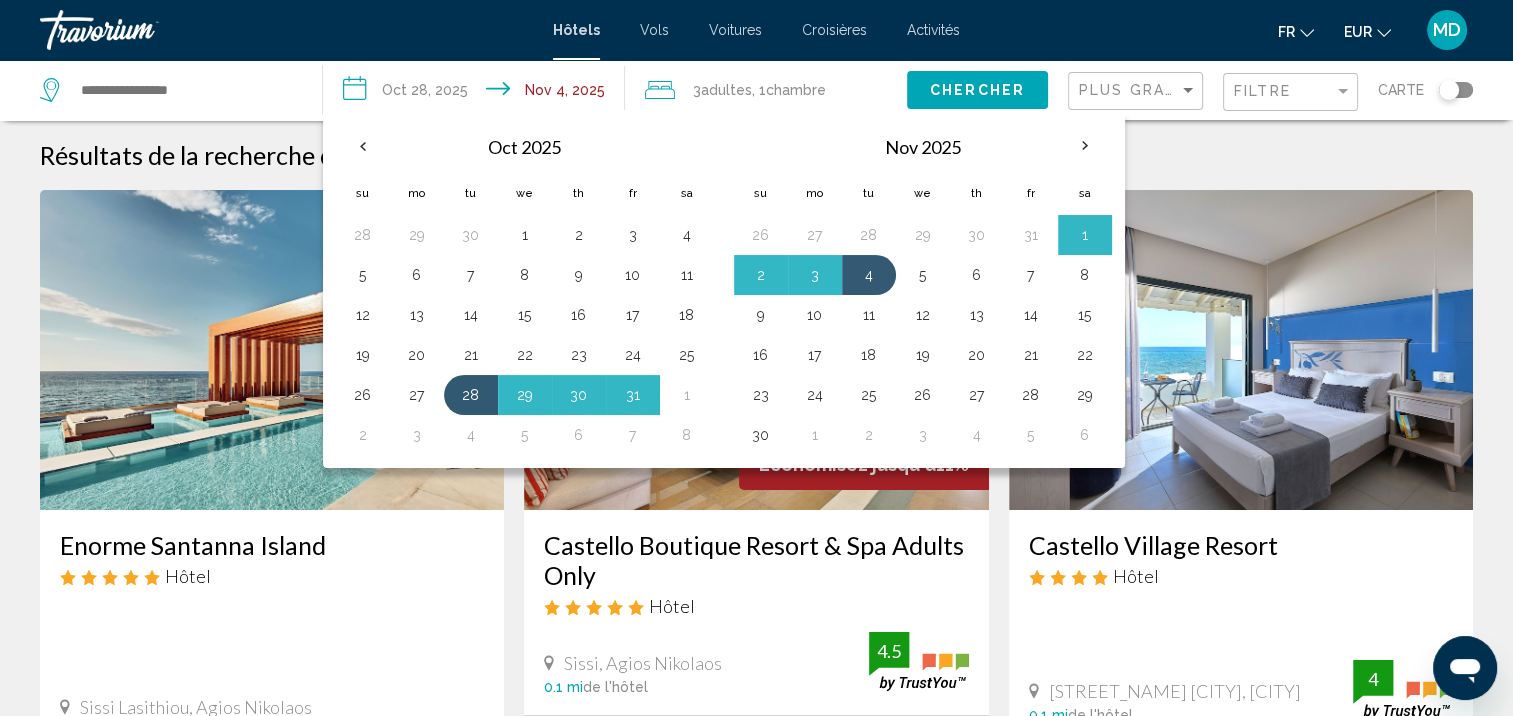 click 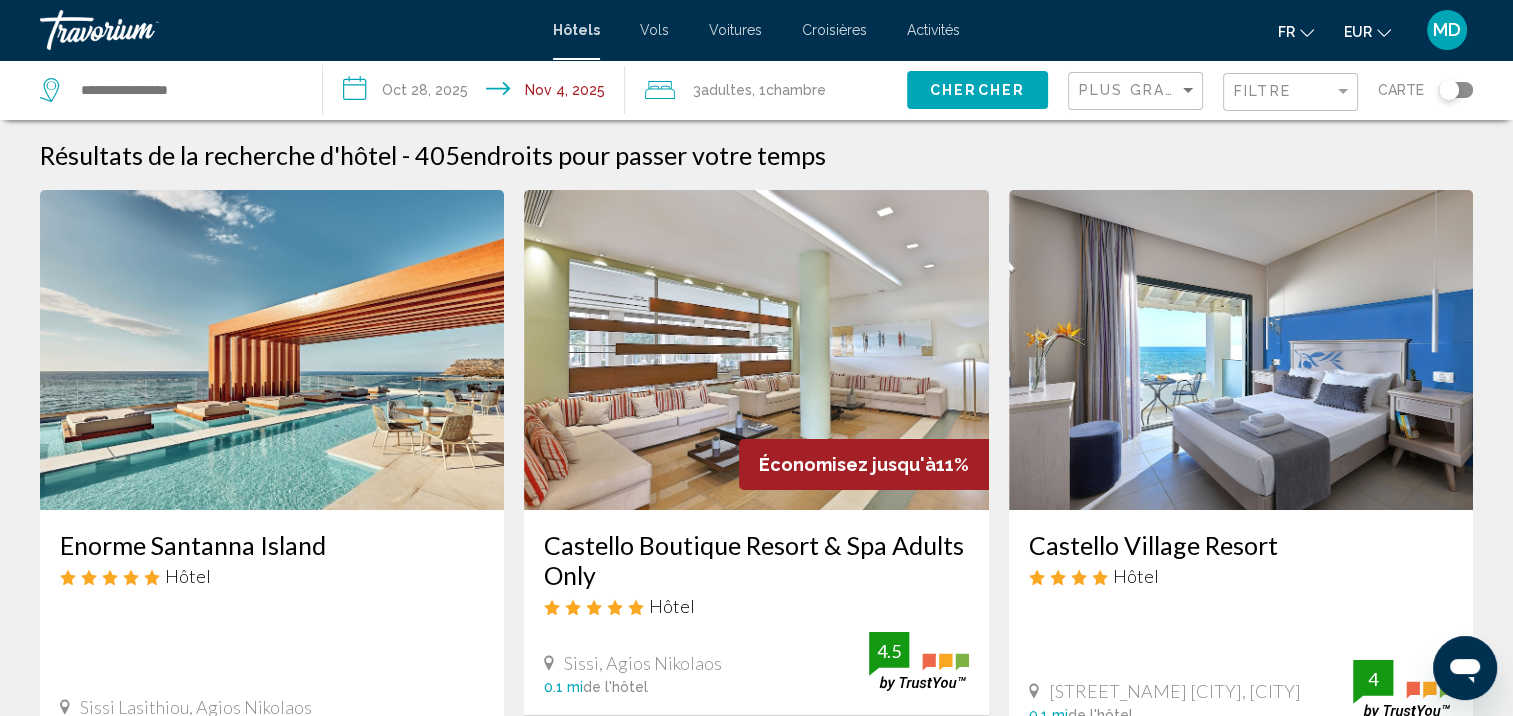 click 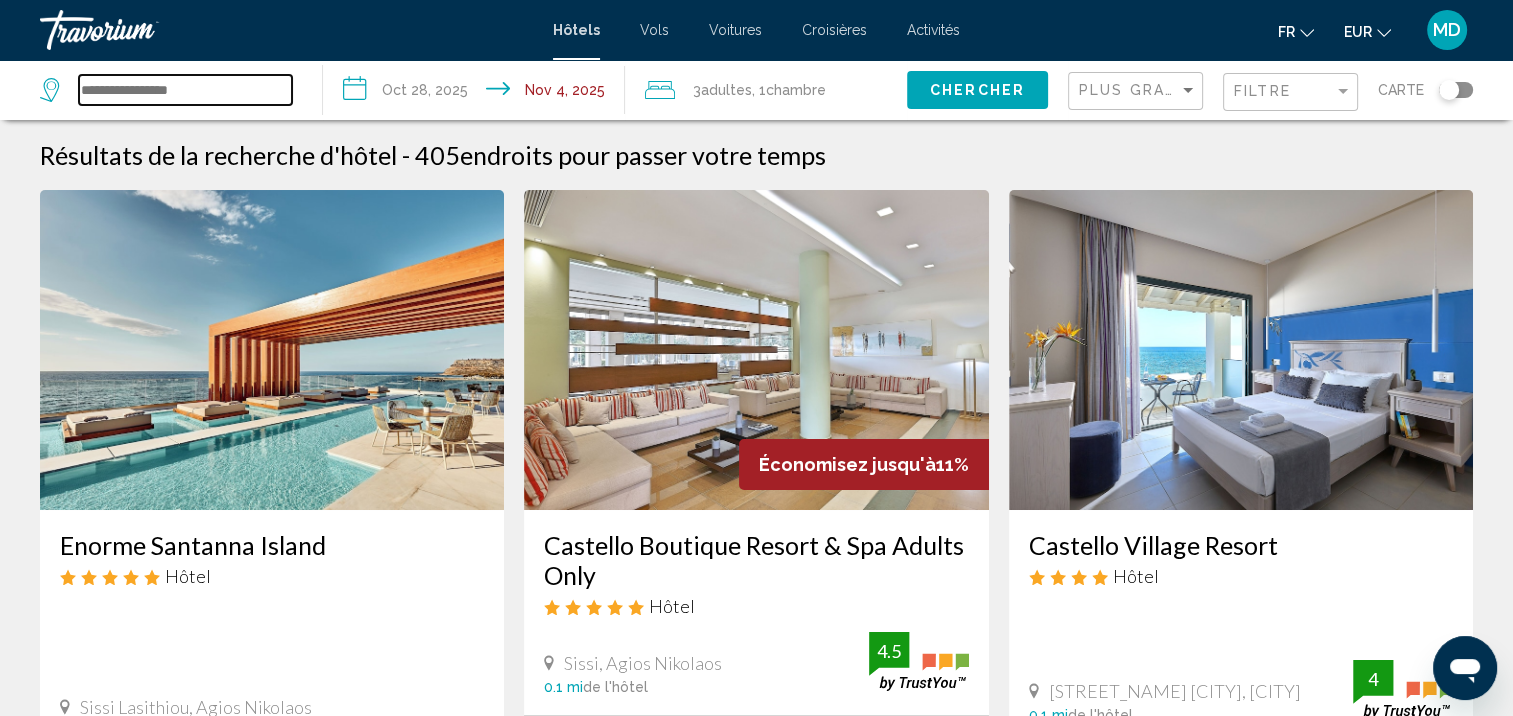 click at bounding box center [185, 90] 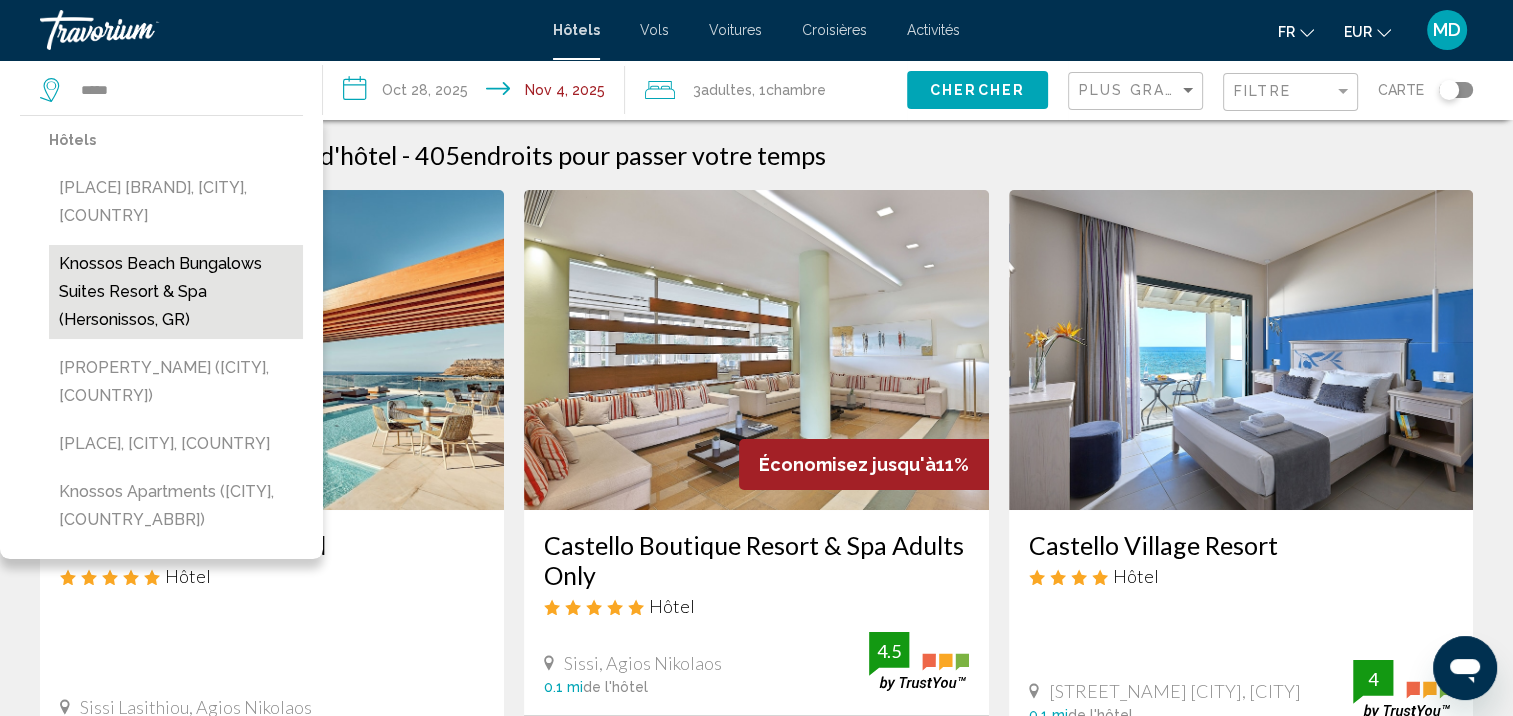 click on "Knossos Beach Bungalows Suites Resort & Spa (Hersonissos, GR)" at bounding box center (176, 292) 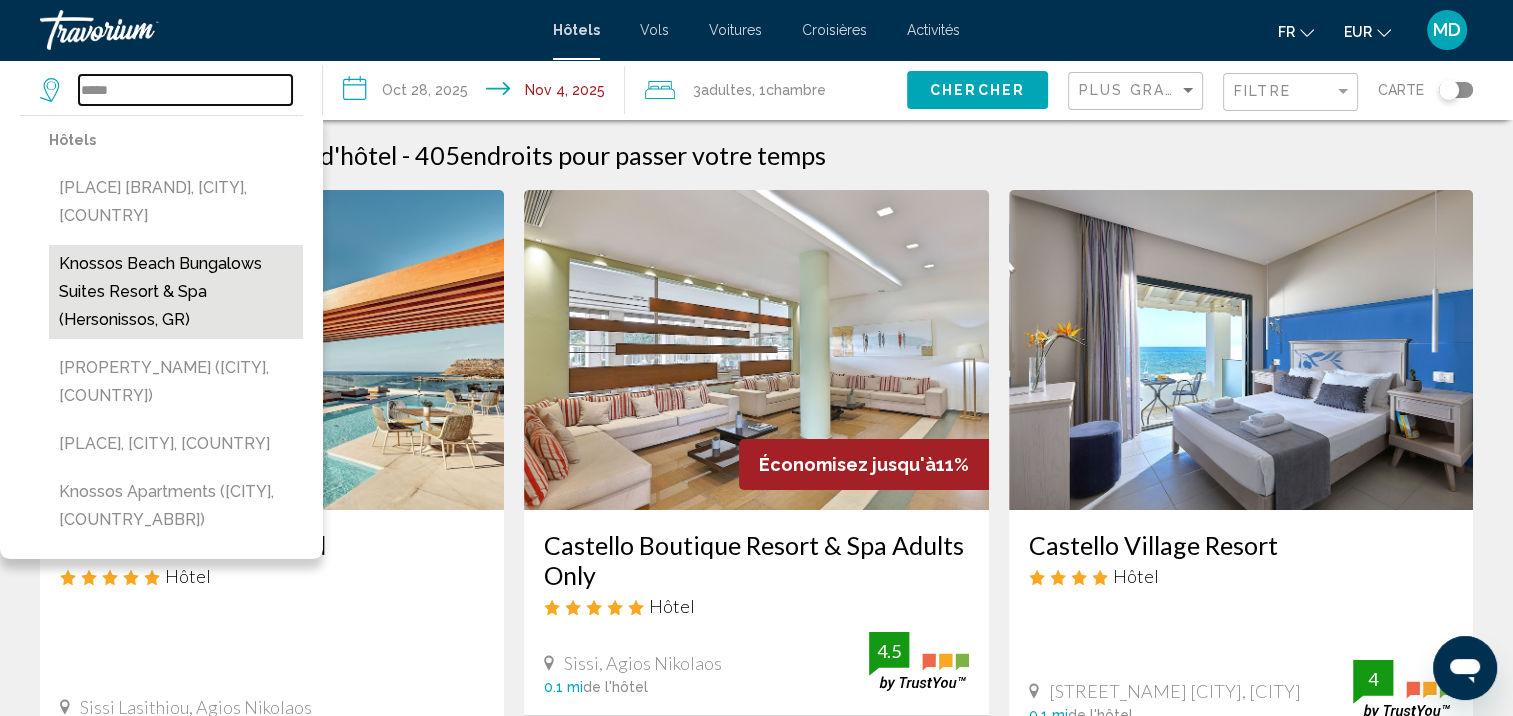 type on "**********" 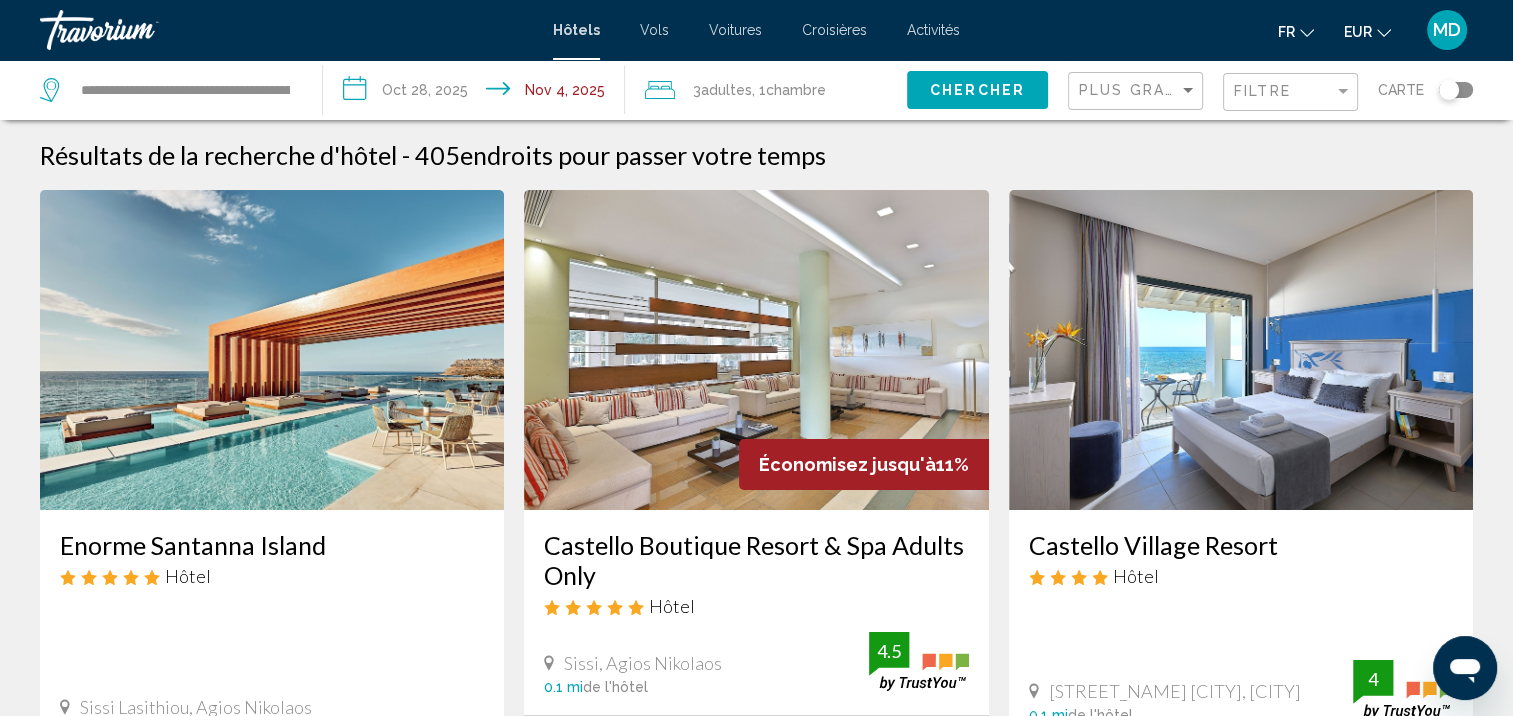 click on "Chercher" 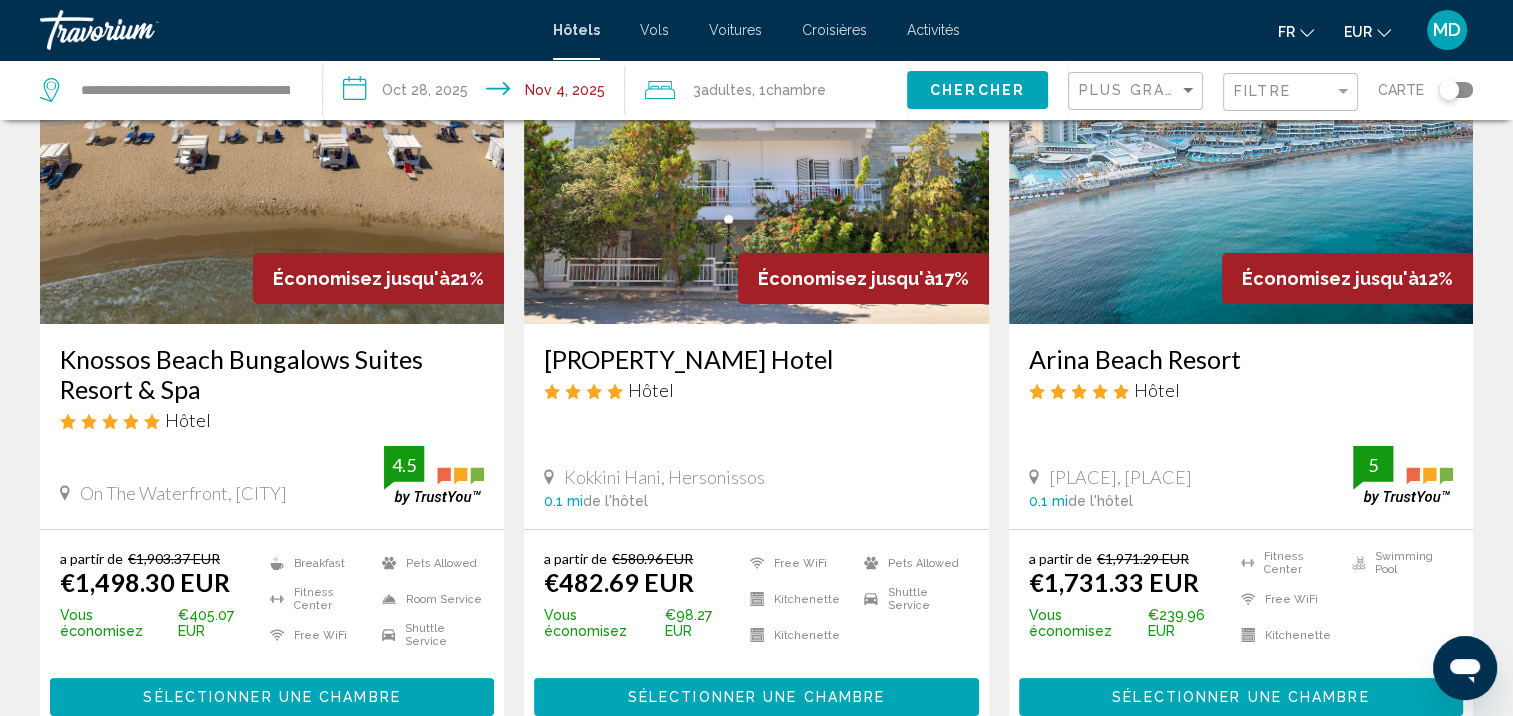 scroll, scrollTop: 216, scrollLeft: 0, axis: vertical 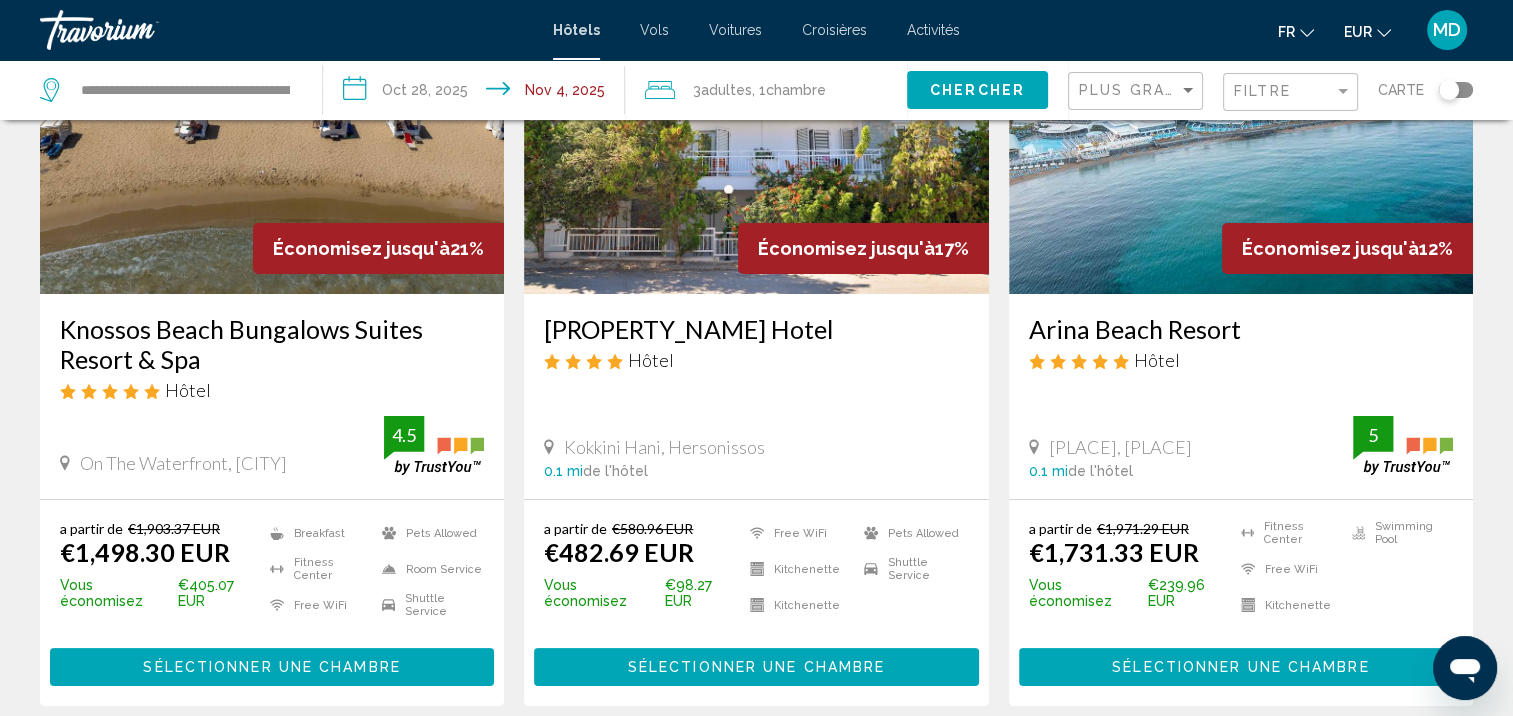 click on "Sélectionner une chambre" at bounding box center [271, 668] 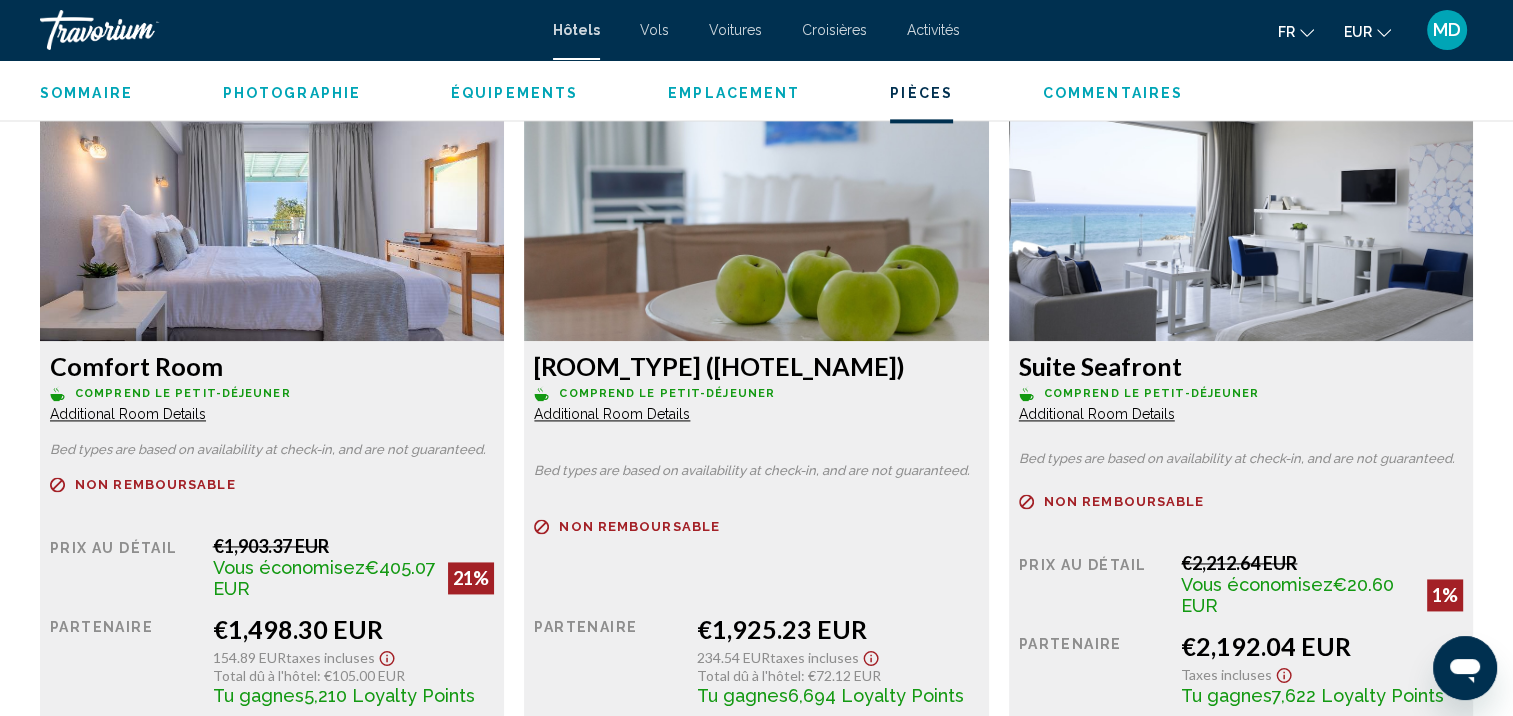 scroll, scrollTop: 2856, scrollLeft: 0, axis: vertical 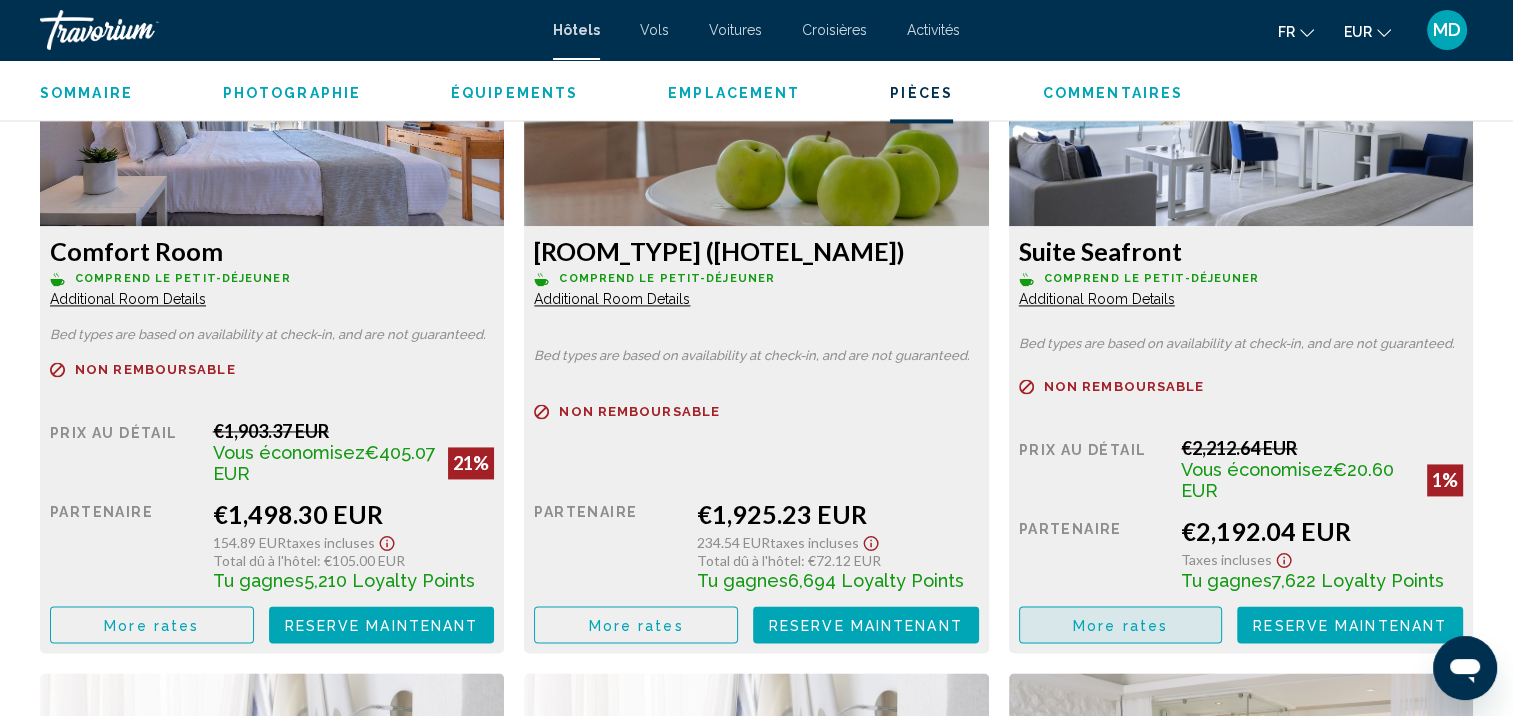 click on "More rates" at bounding box center [1121, 624] 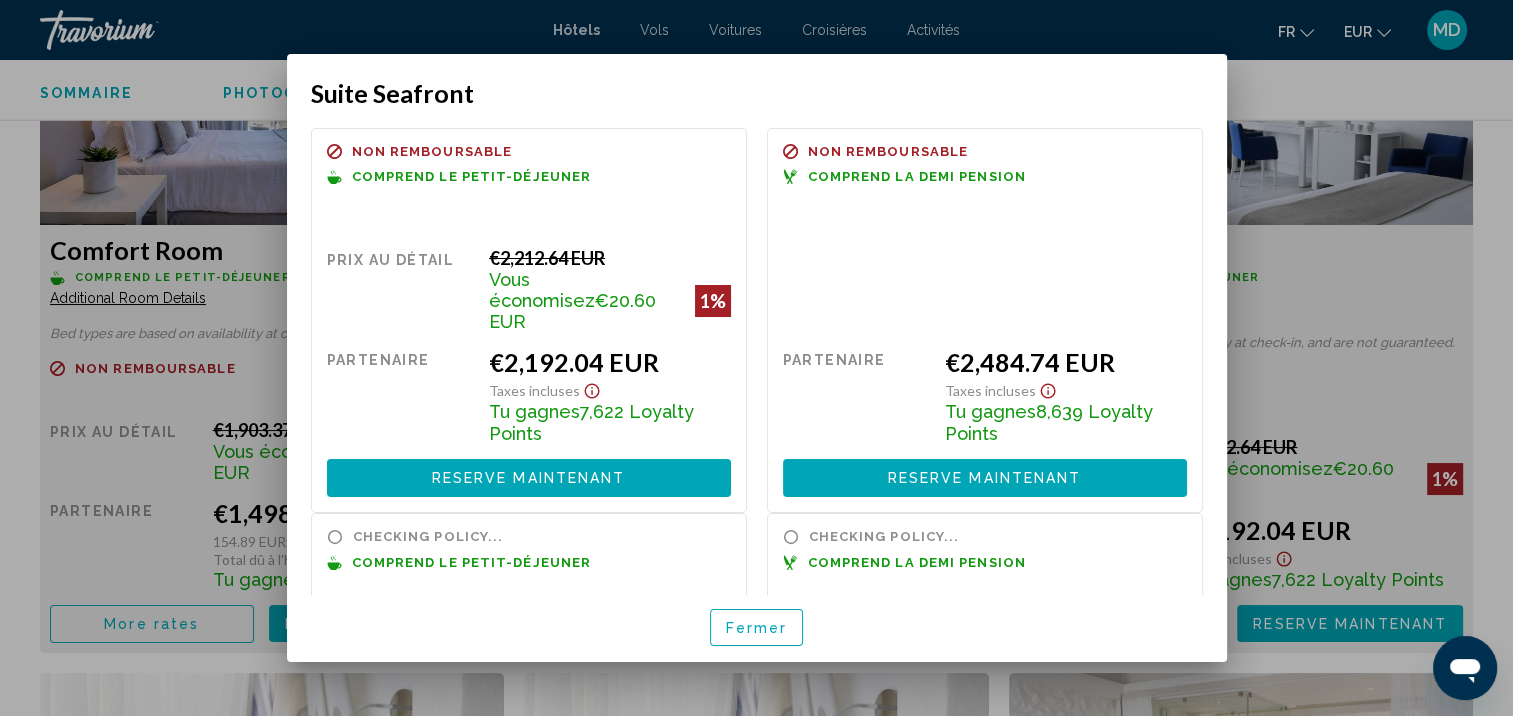 scroll, scrollTop: 0, scrollLeft: 0, axis: both 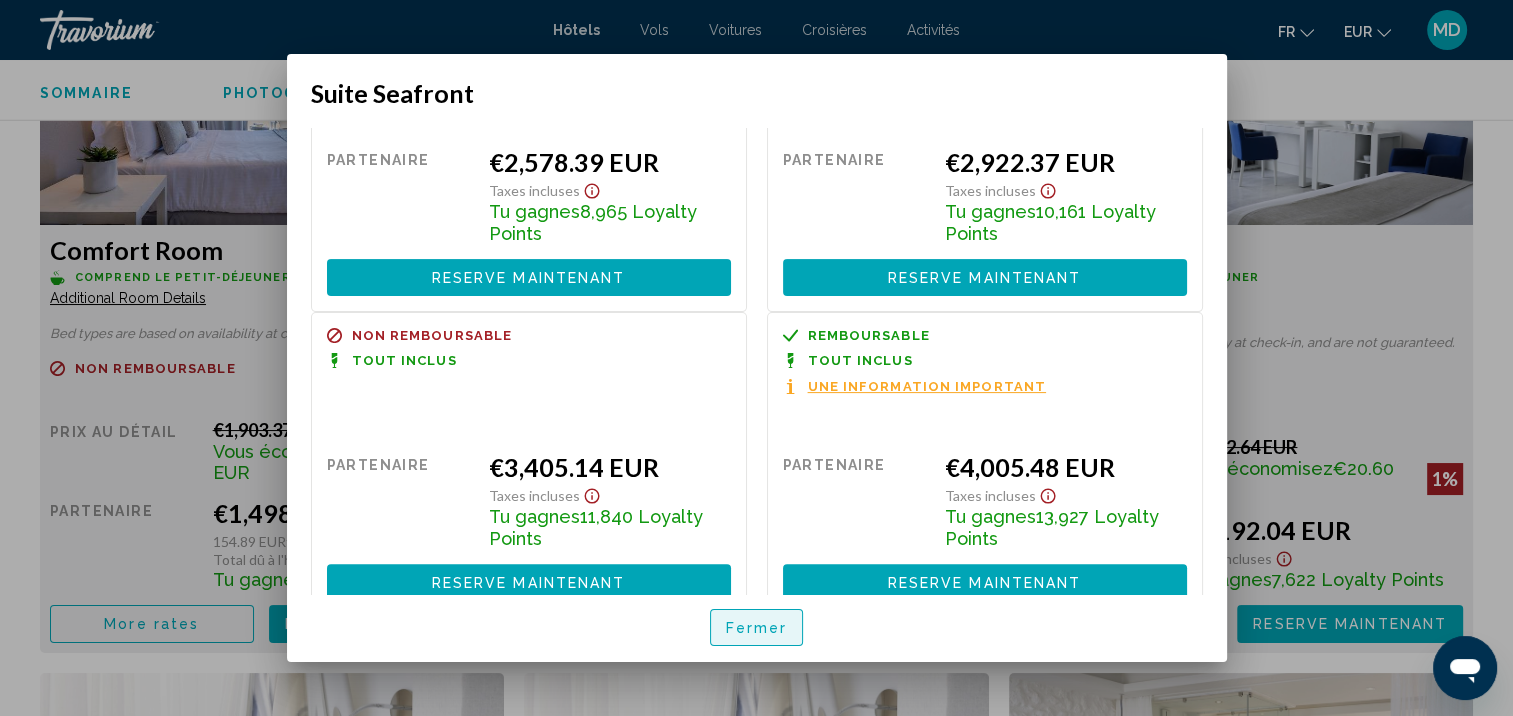 click on "Fermer" at bounding box center [757, 628] 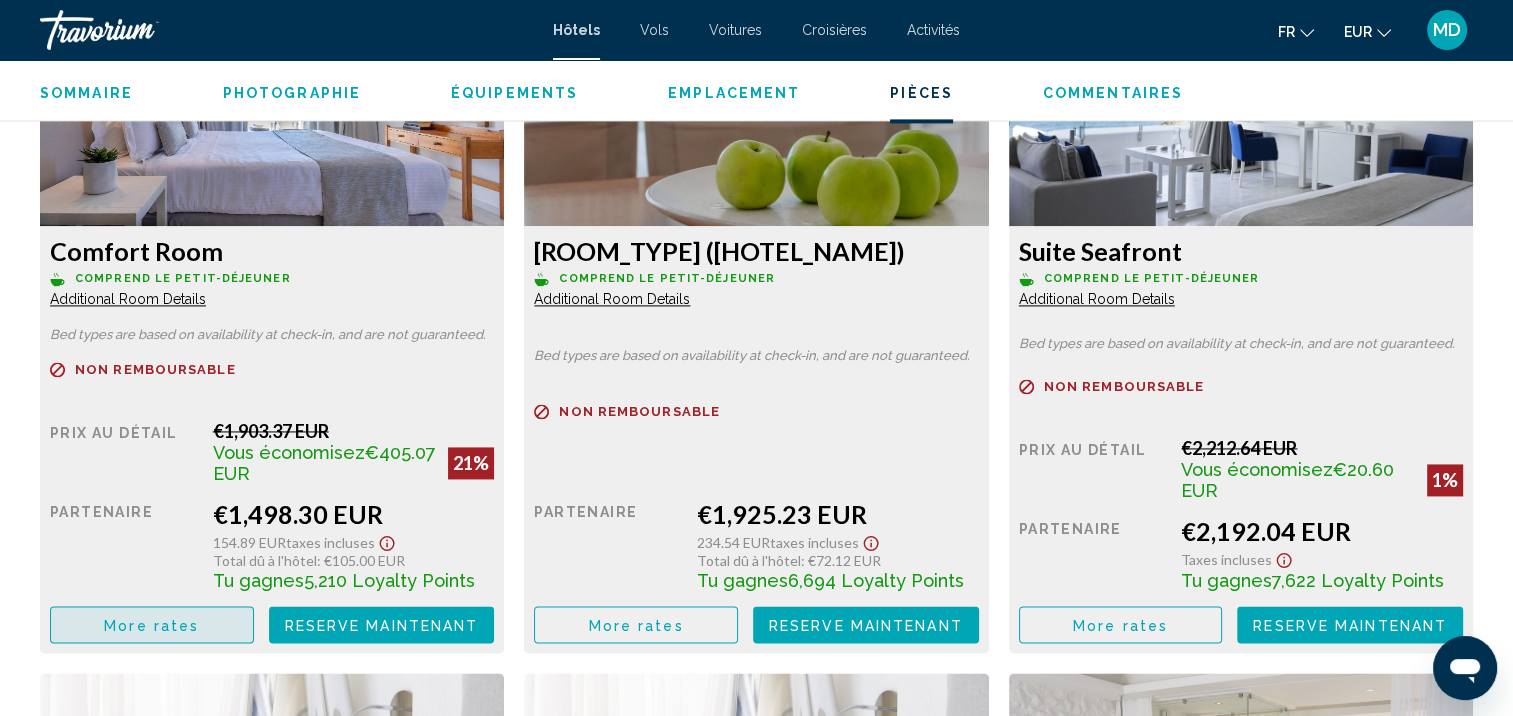 click on "More rates" at bounding box center [152, 624] 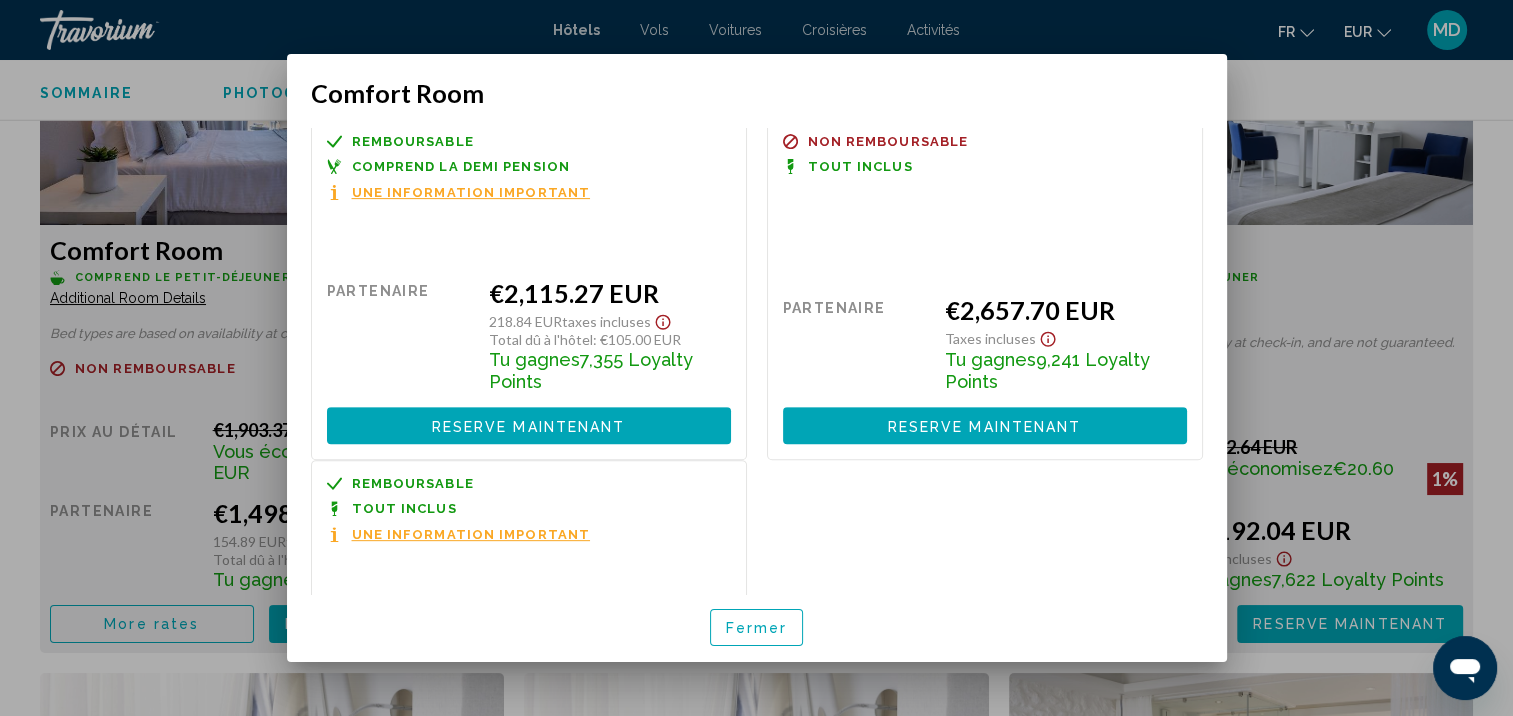 scroll, scrollTop: 961, scrollLeft: 0, axis: vertical 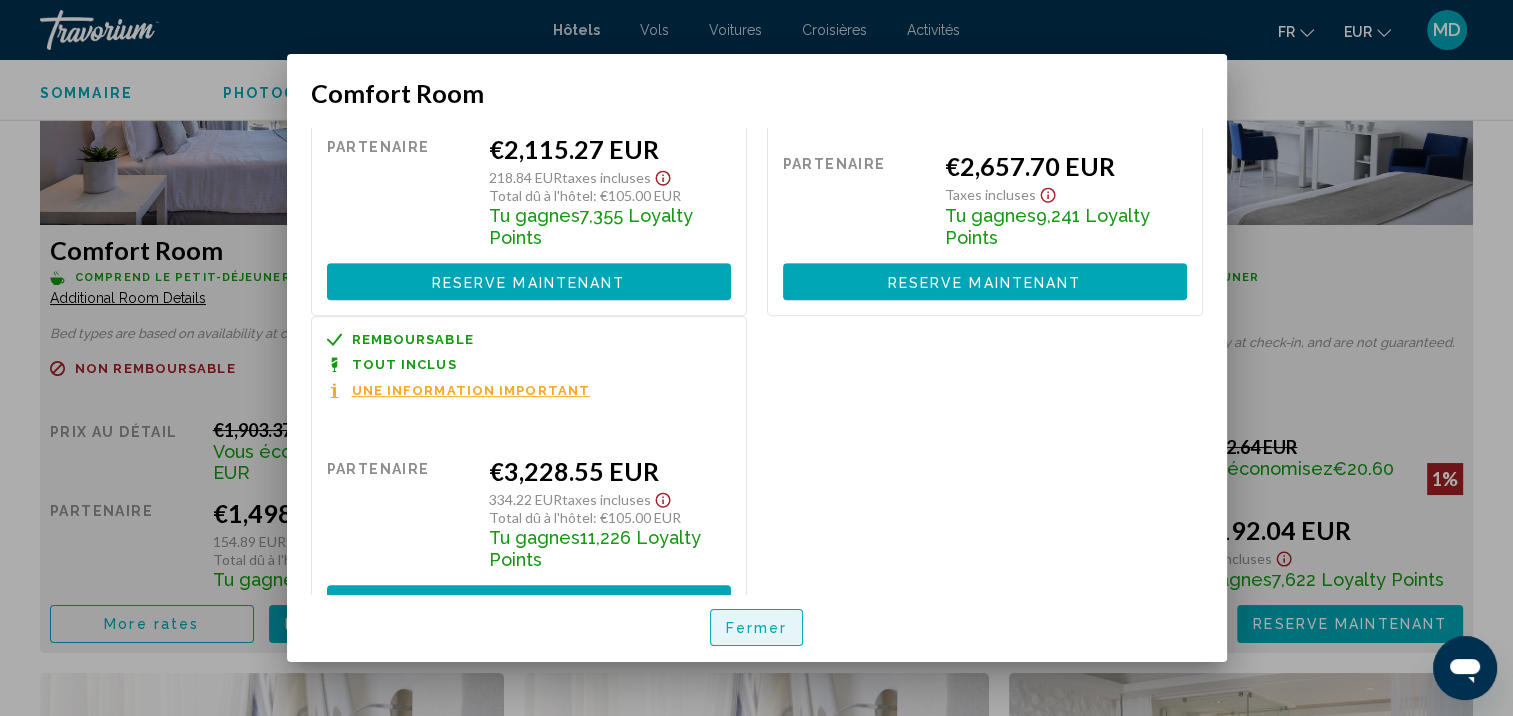 click on "Fermer" at bounding box center (757, 627) 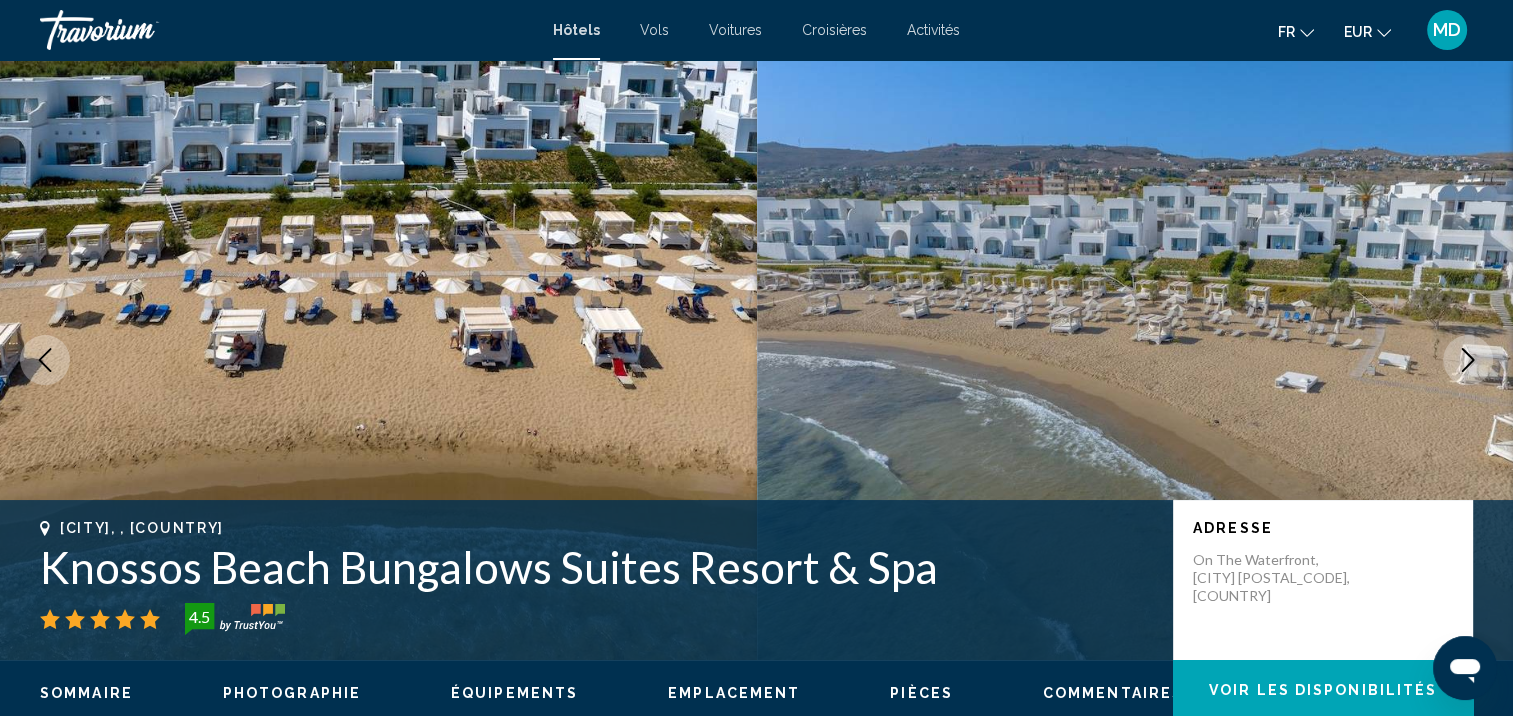 scroll, scrollTop: 0, scrollLeft: 0, axis: both 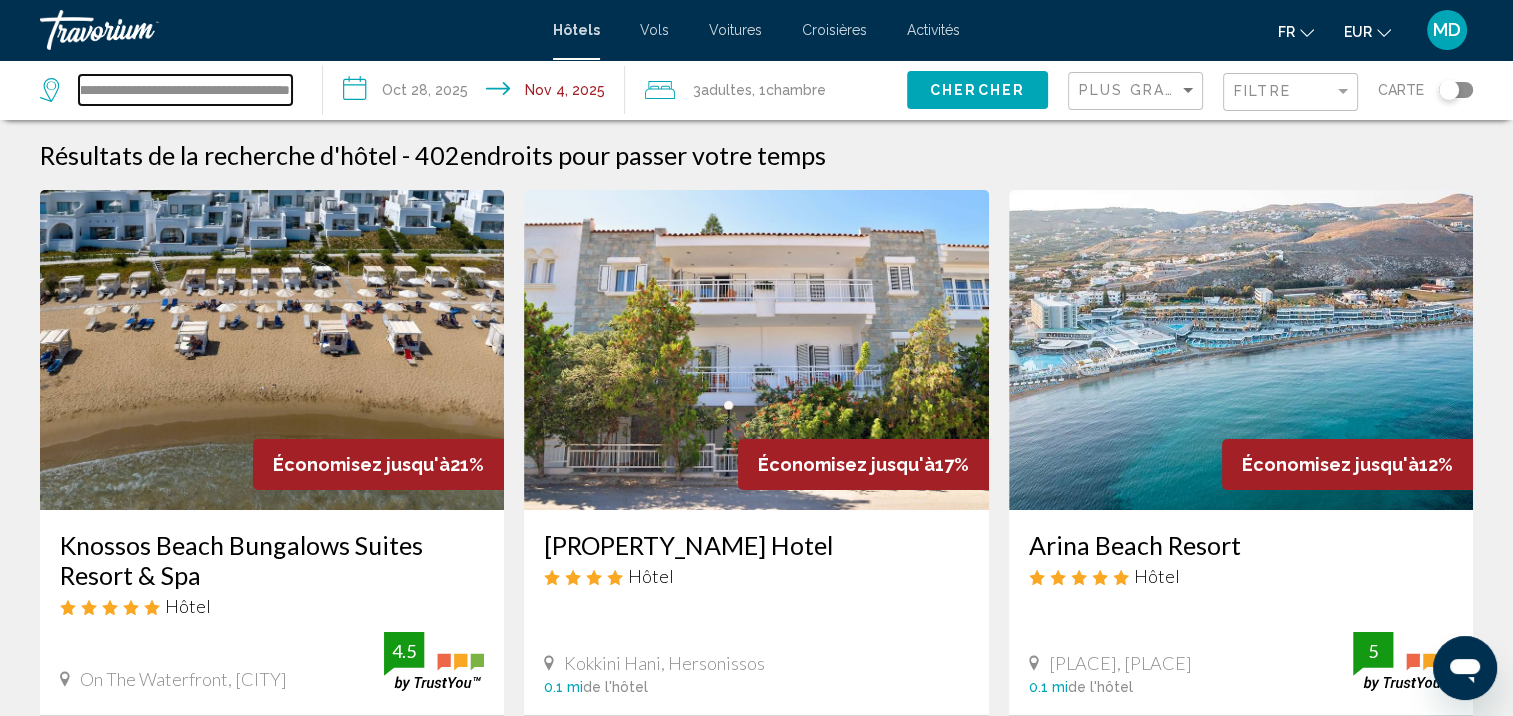 drag, startPoint x: 179, startPoint y: 54, endPoint x: 1017, endPoint y: 2, distance: 839.6118 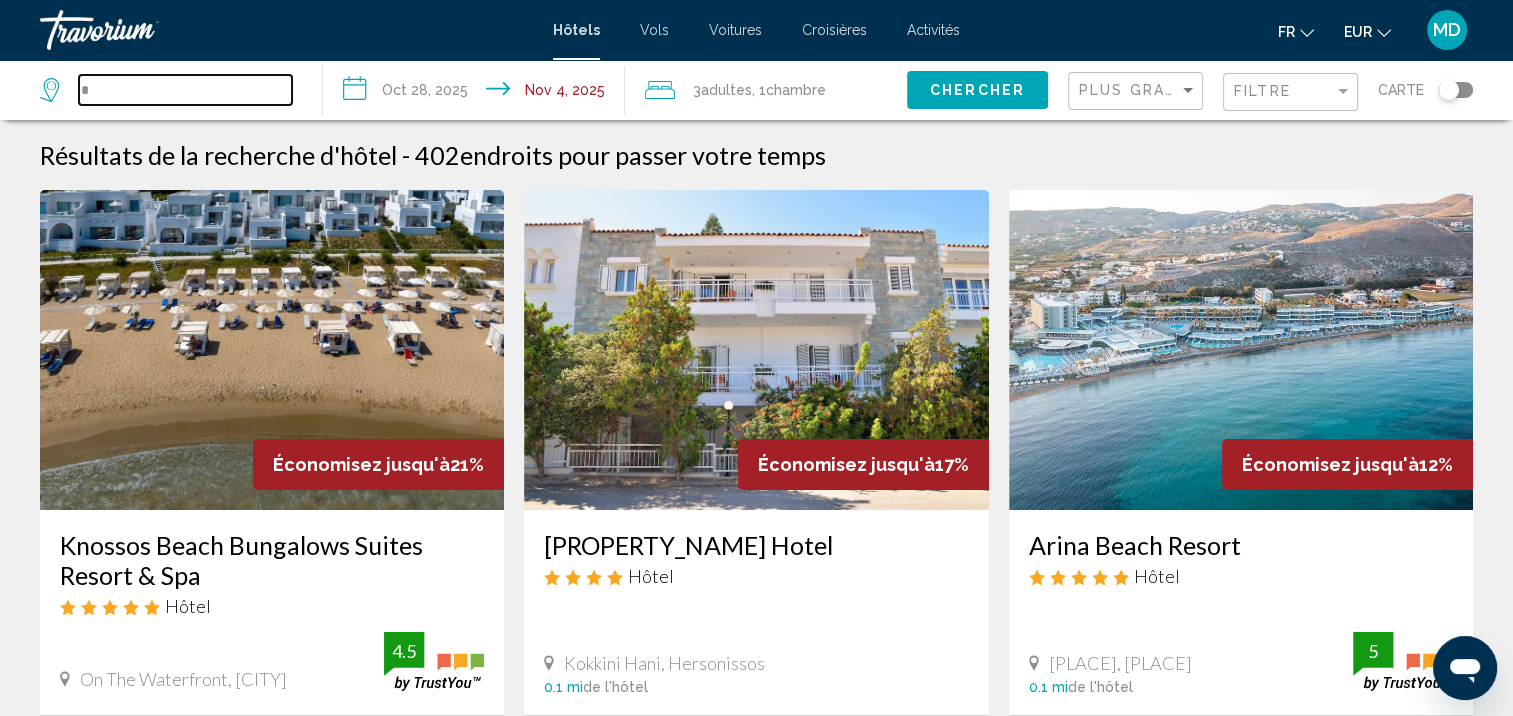 scroll, scrollTop: 0, scrollLeft: 0, axis: both 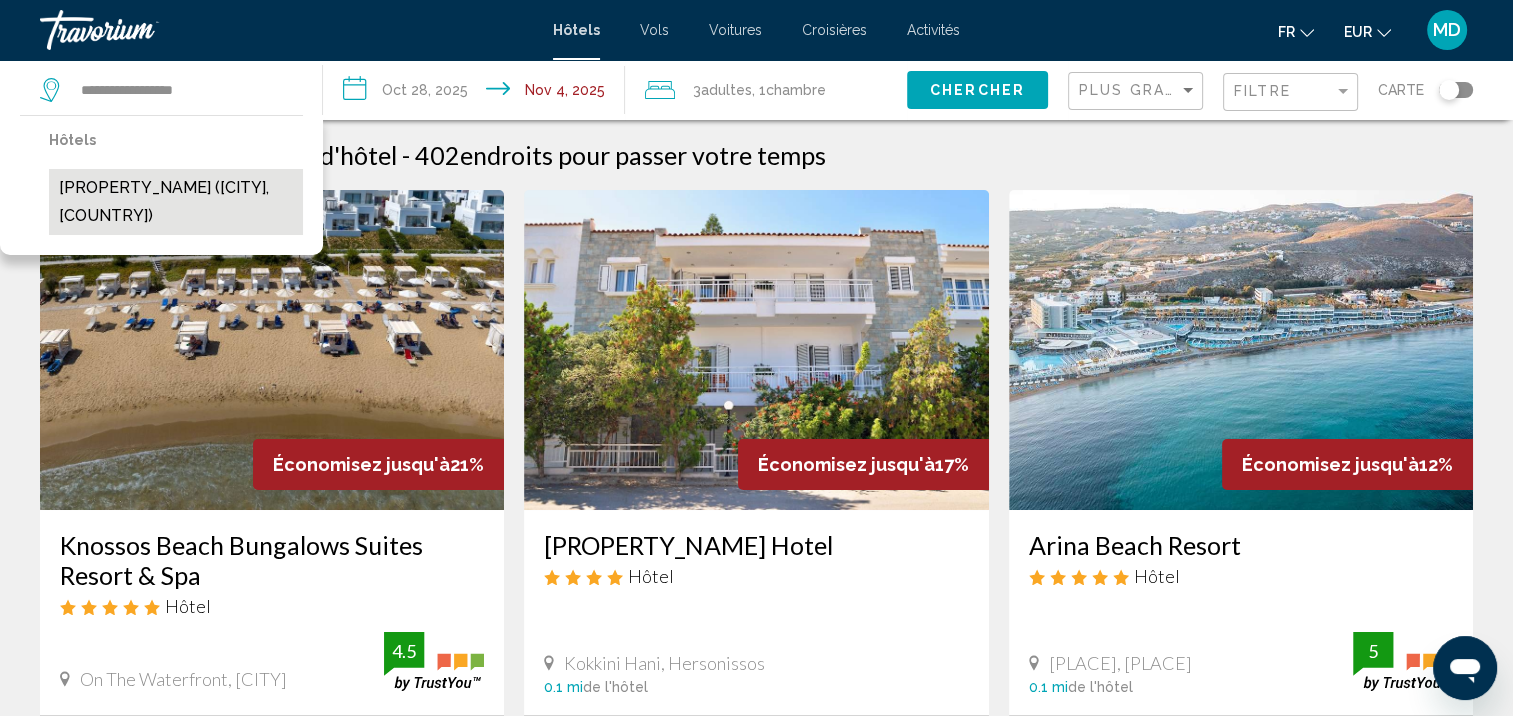 click on "[PROPERTY_NAME] ([CITY], [COUNTRY])" at bounding box center [176, 202] 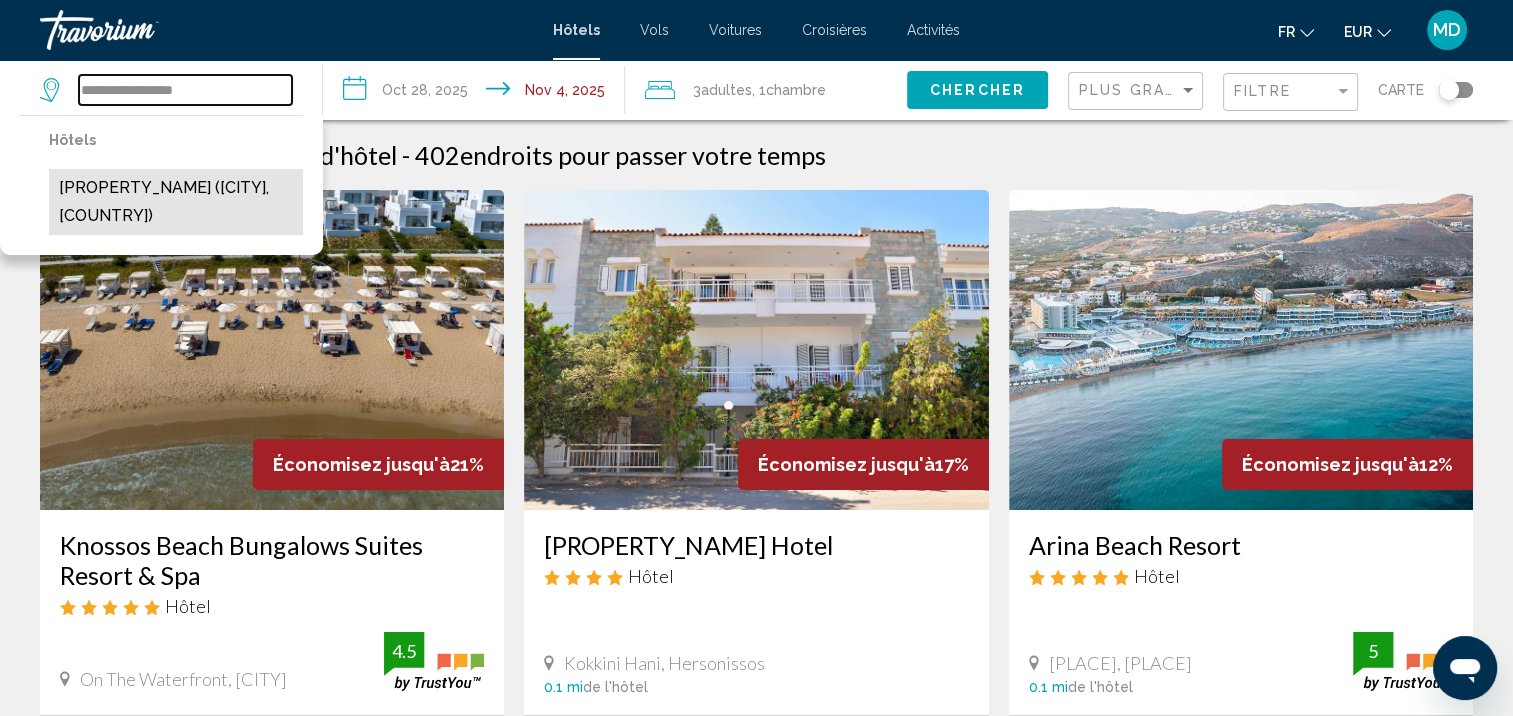 type on "**********" 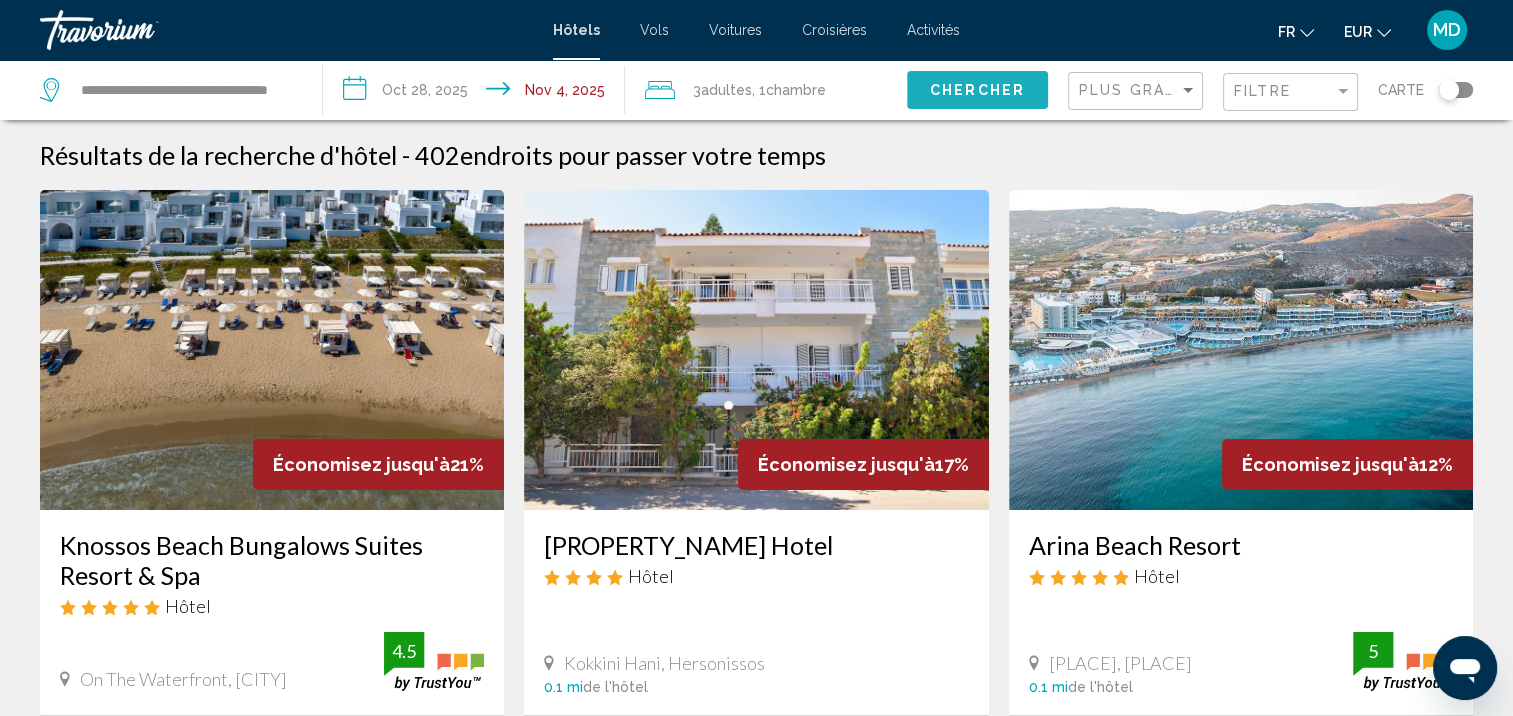 click on "Chercher" 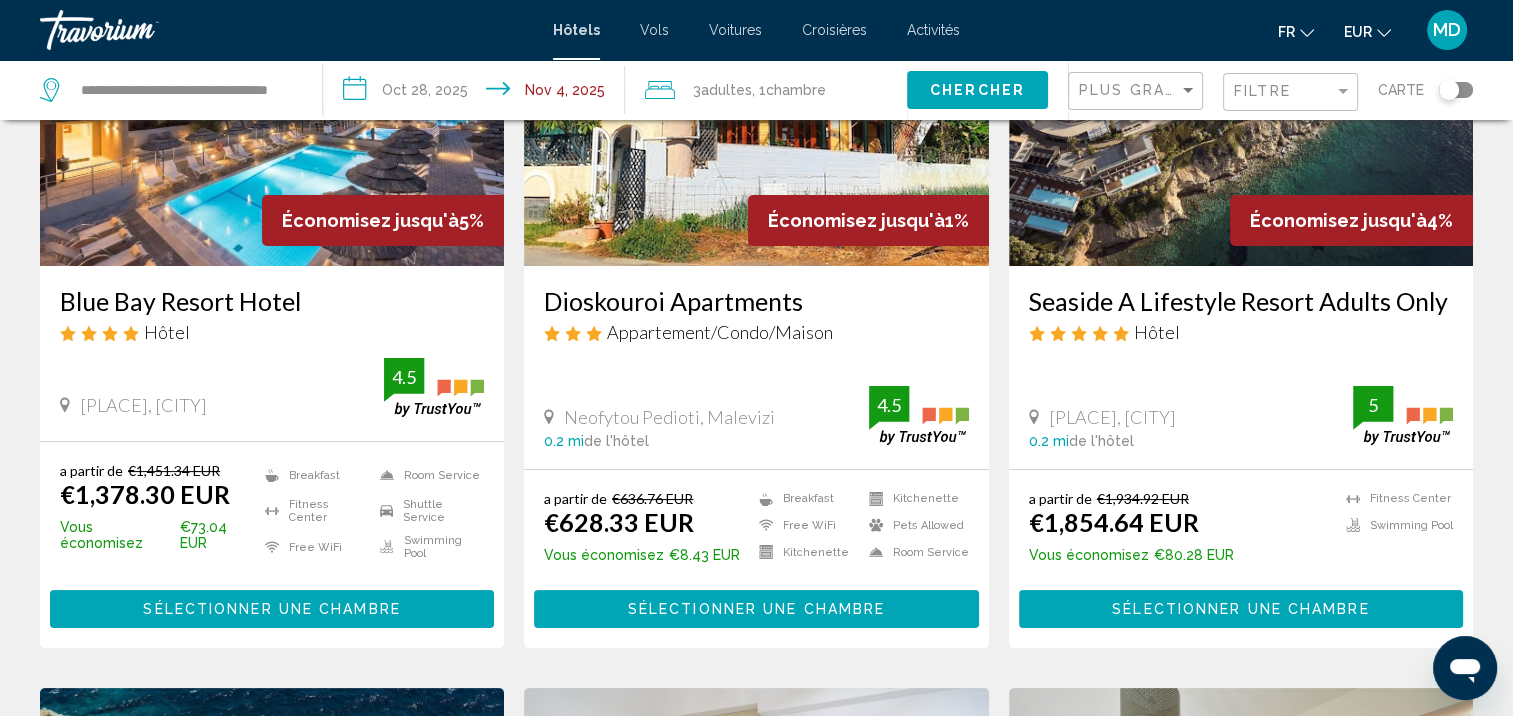 scroll, scrollTop: 256, scrollLeft: 0, axis: vertical 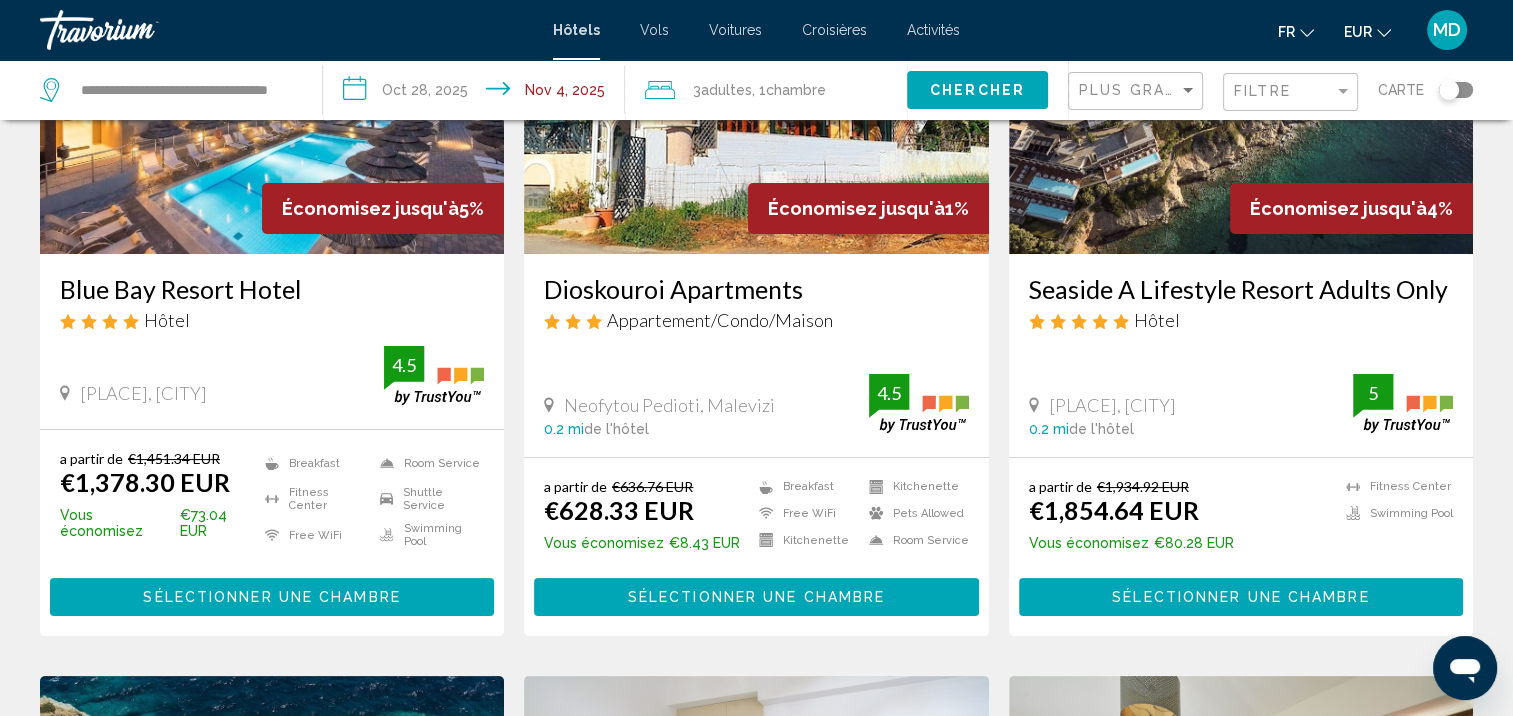 click on "Sélectionner une chambre" at bounding box center [271, 598] 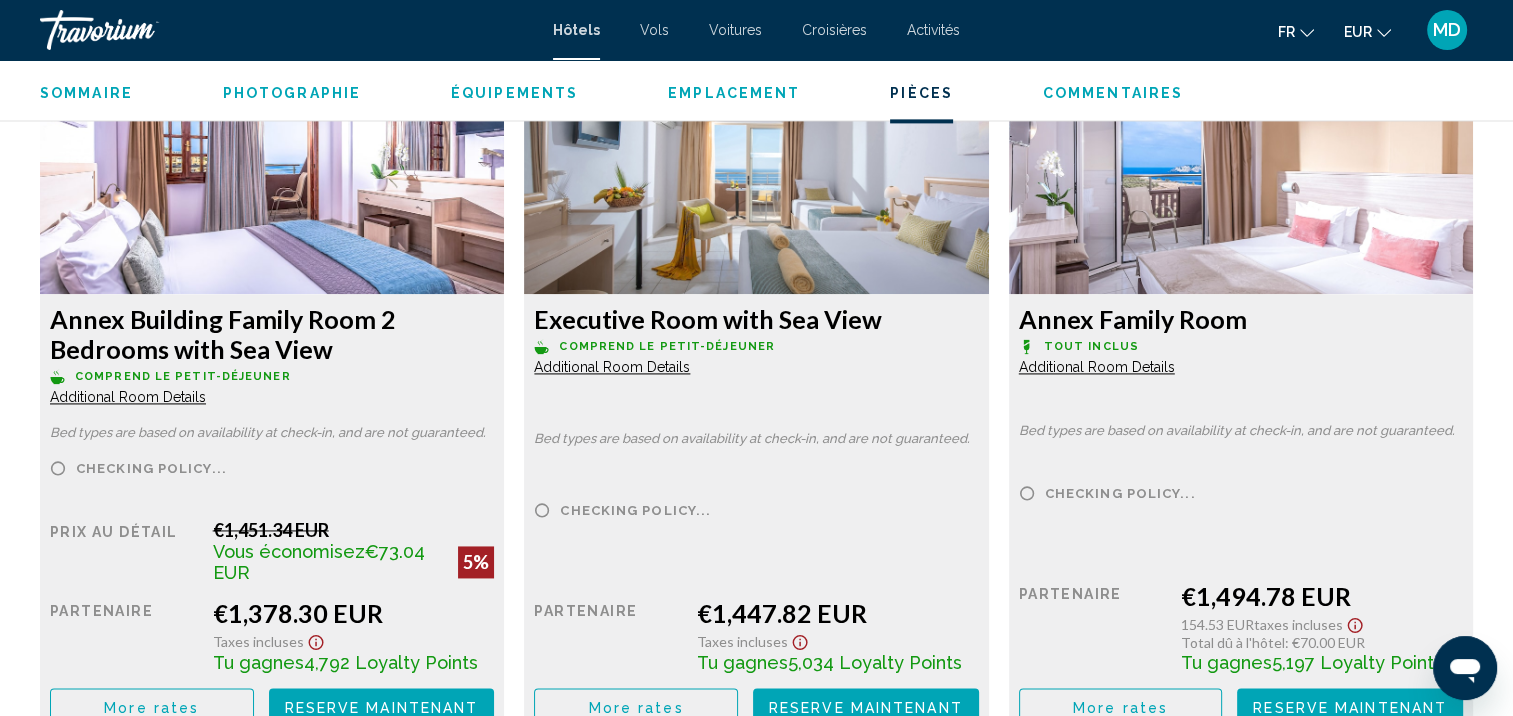 scroll, scrollTop: 2789, scrollLeft: 0, axis: vertical 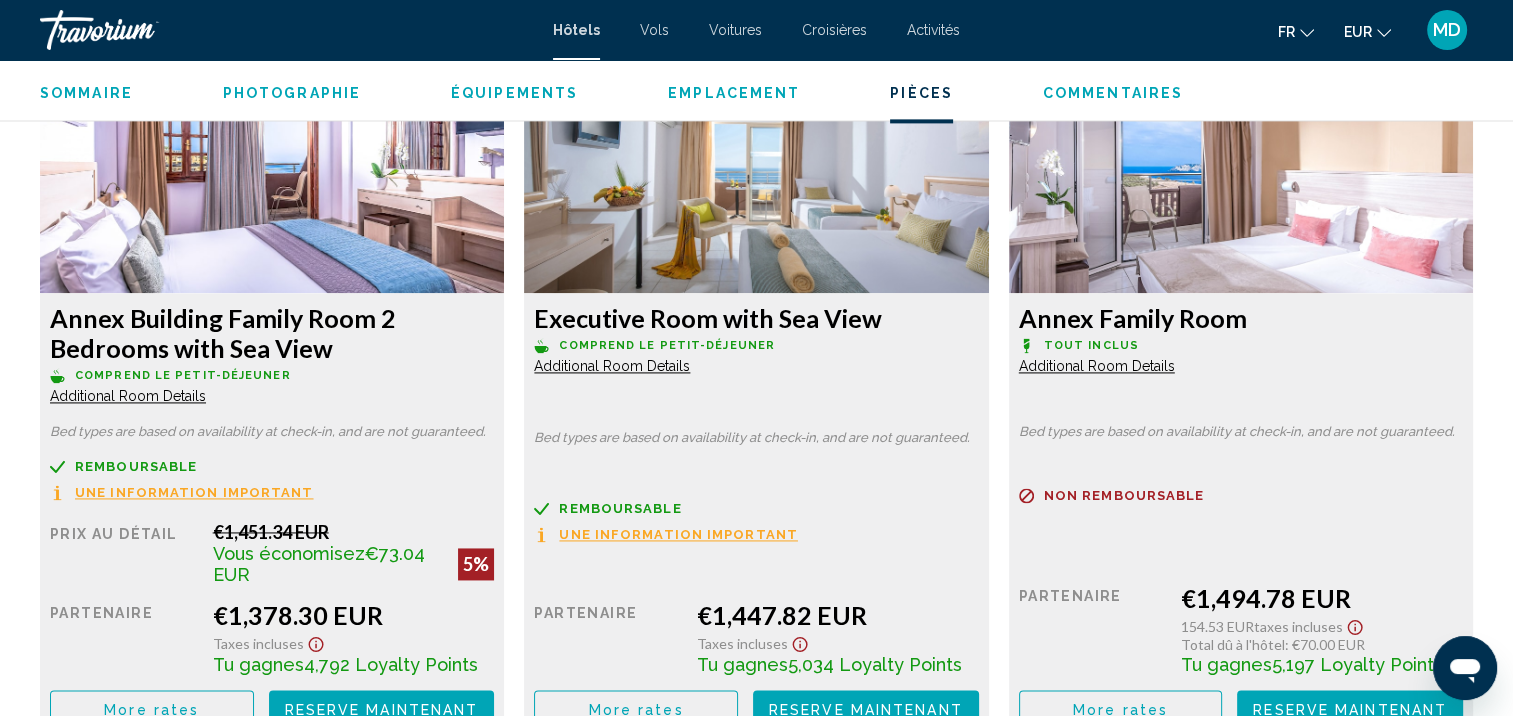 click on "More rates" at bounding box center [151, 709] 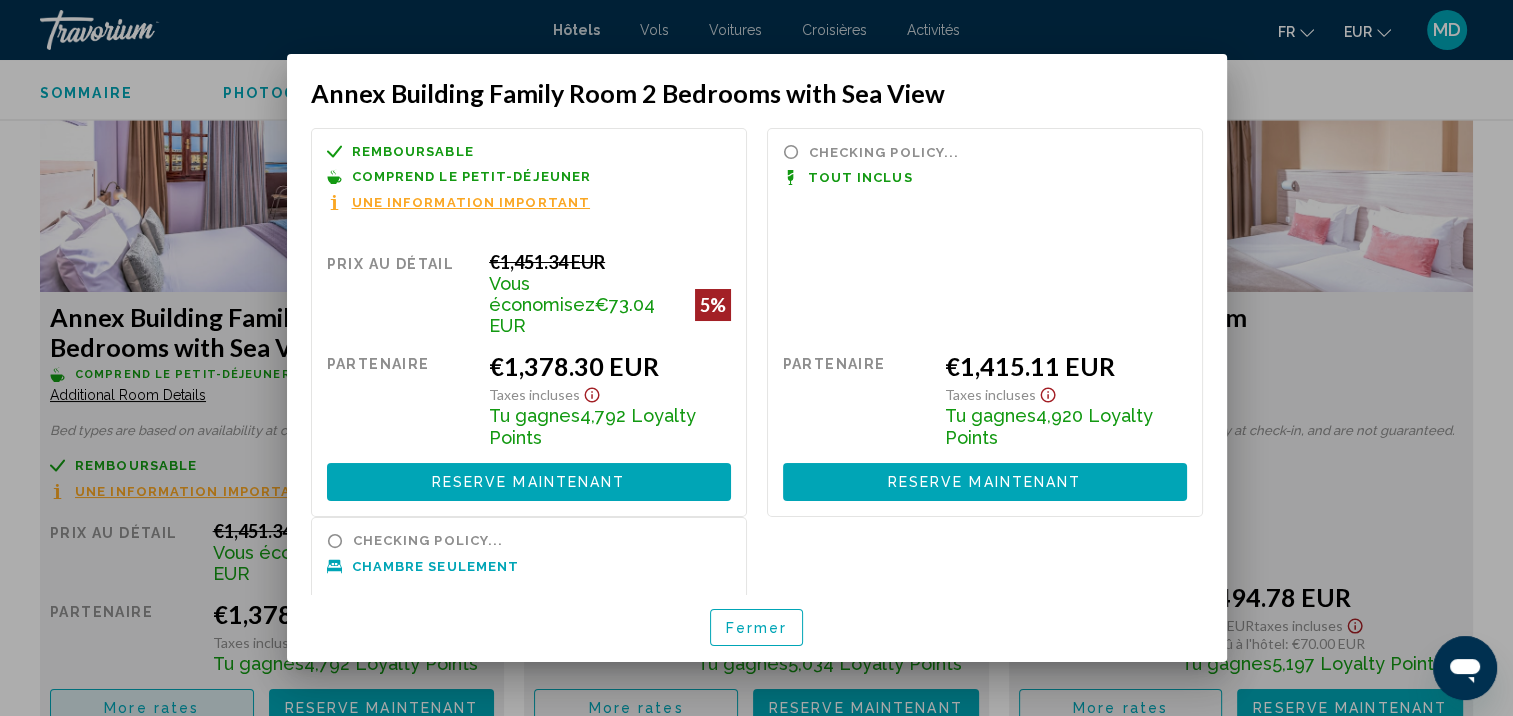 scroll, scrollTop: 0, scrollLeft: 0, axis: both 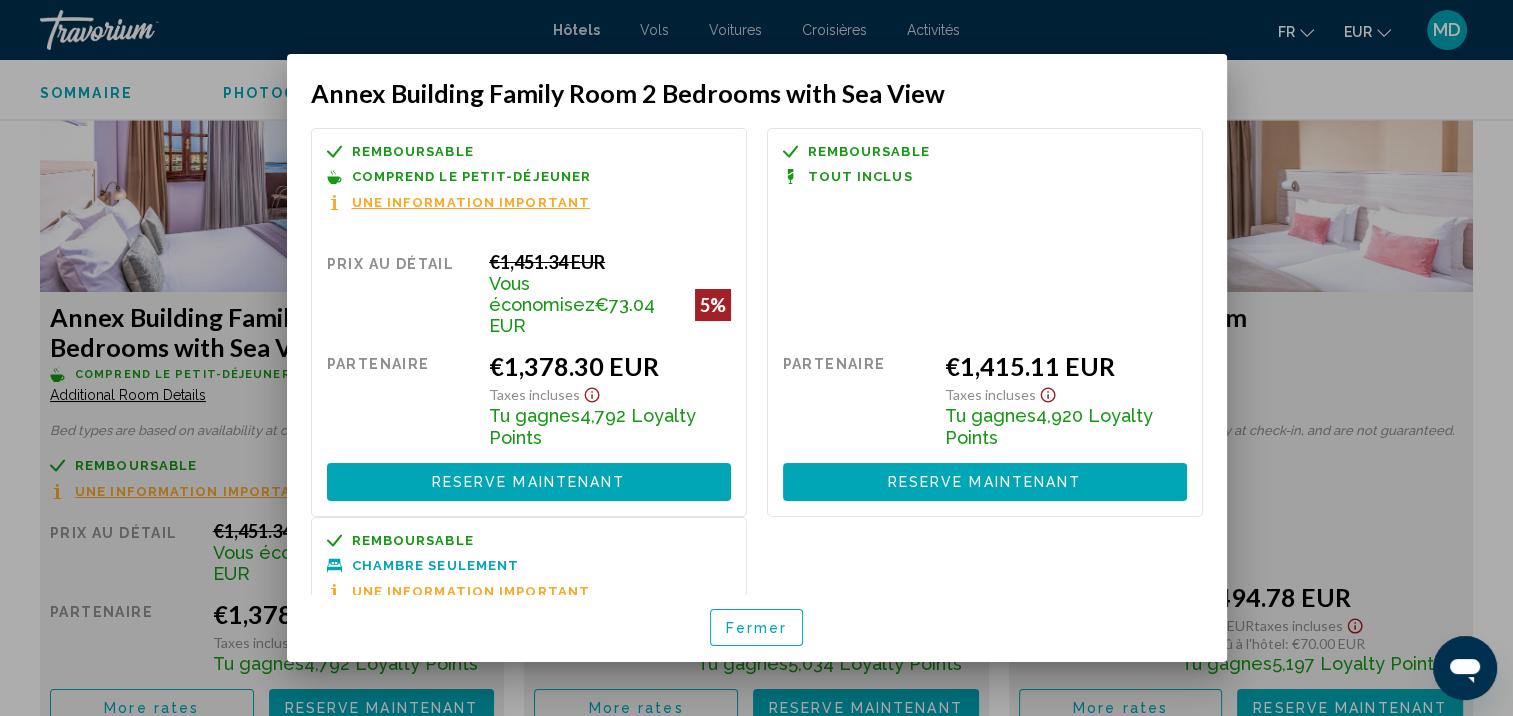 click on "Fermer" at bounding box center (757, 628) 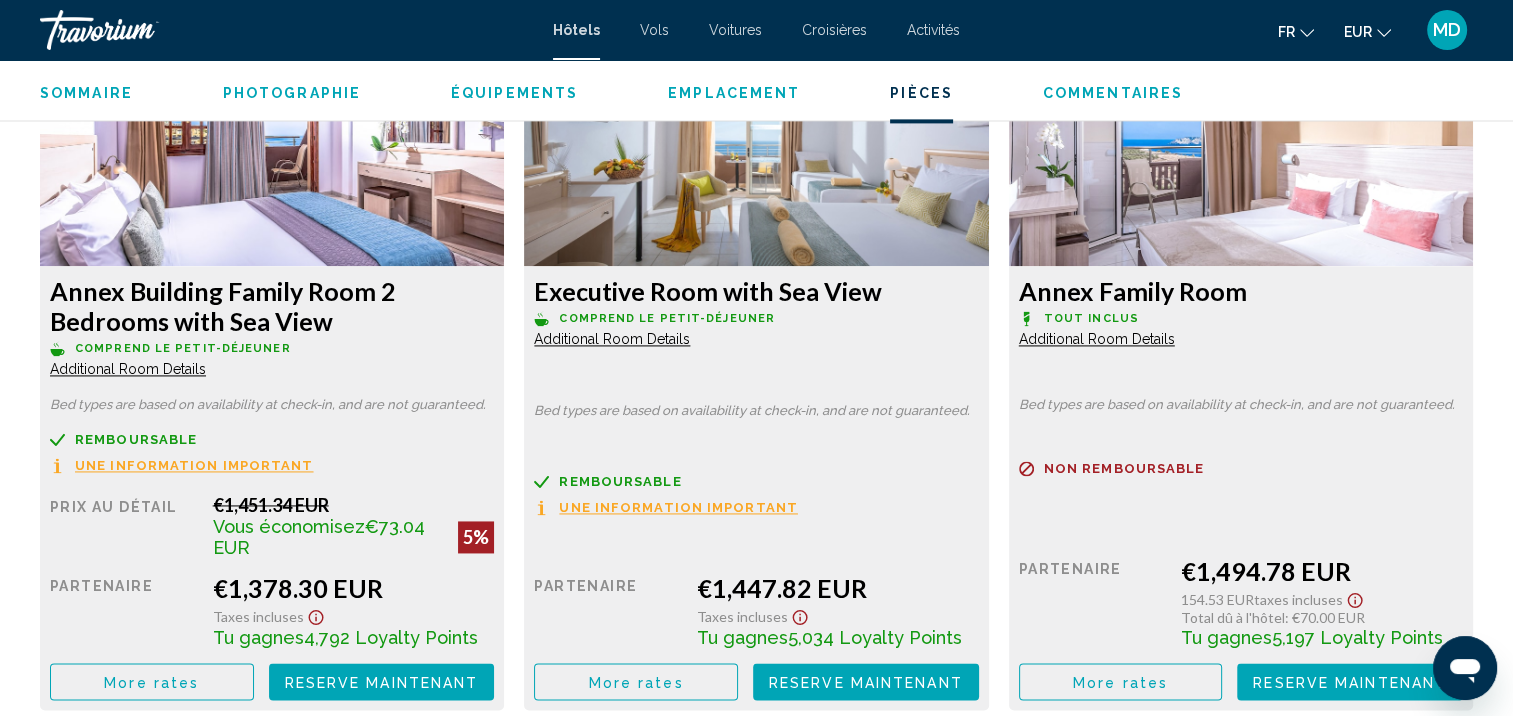 scroll, scrollTop: 2844, scrollLeft: 0, axis: vertical 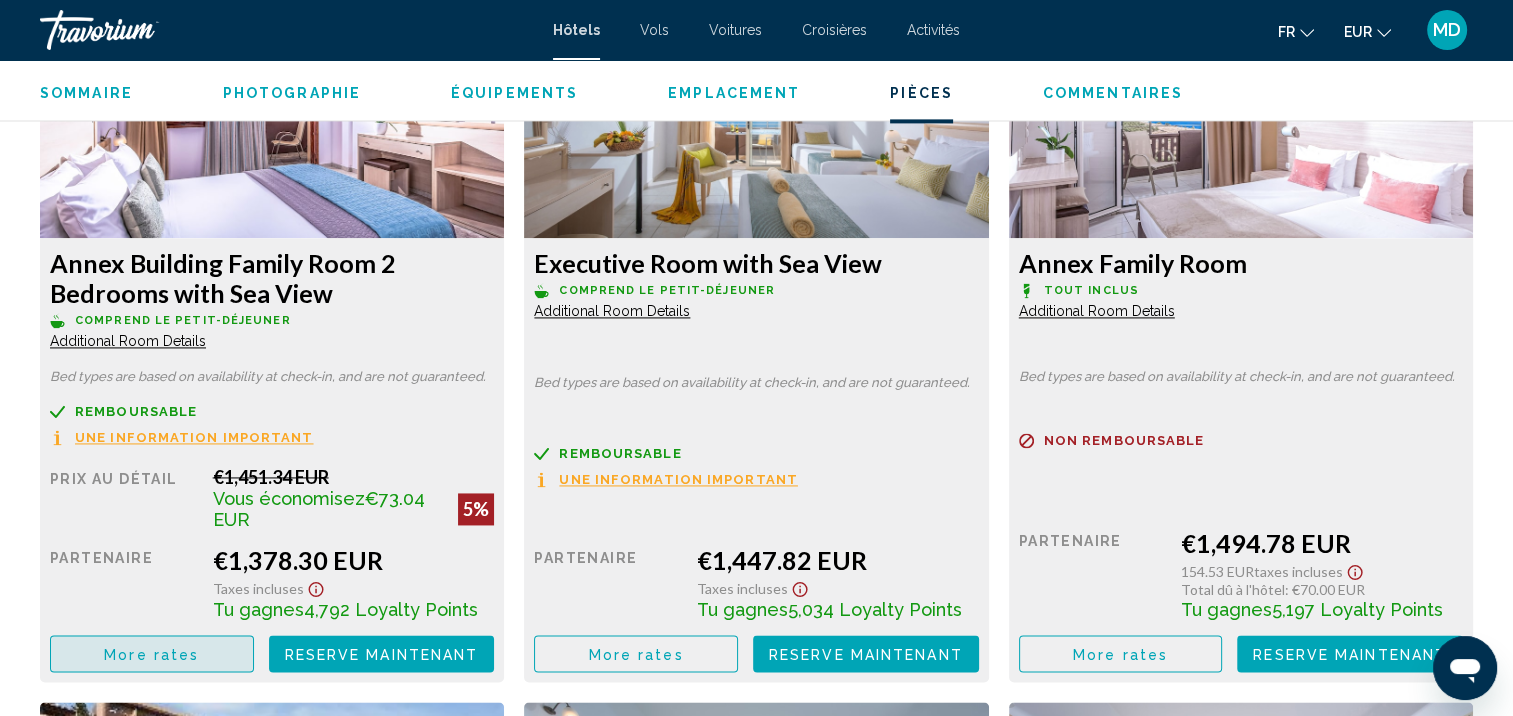 click on "More rates" at bounding box center [152, 653] 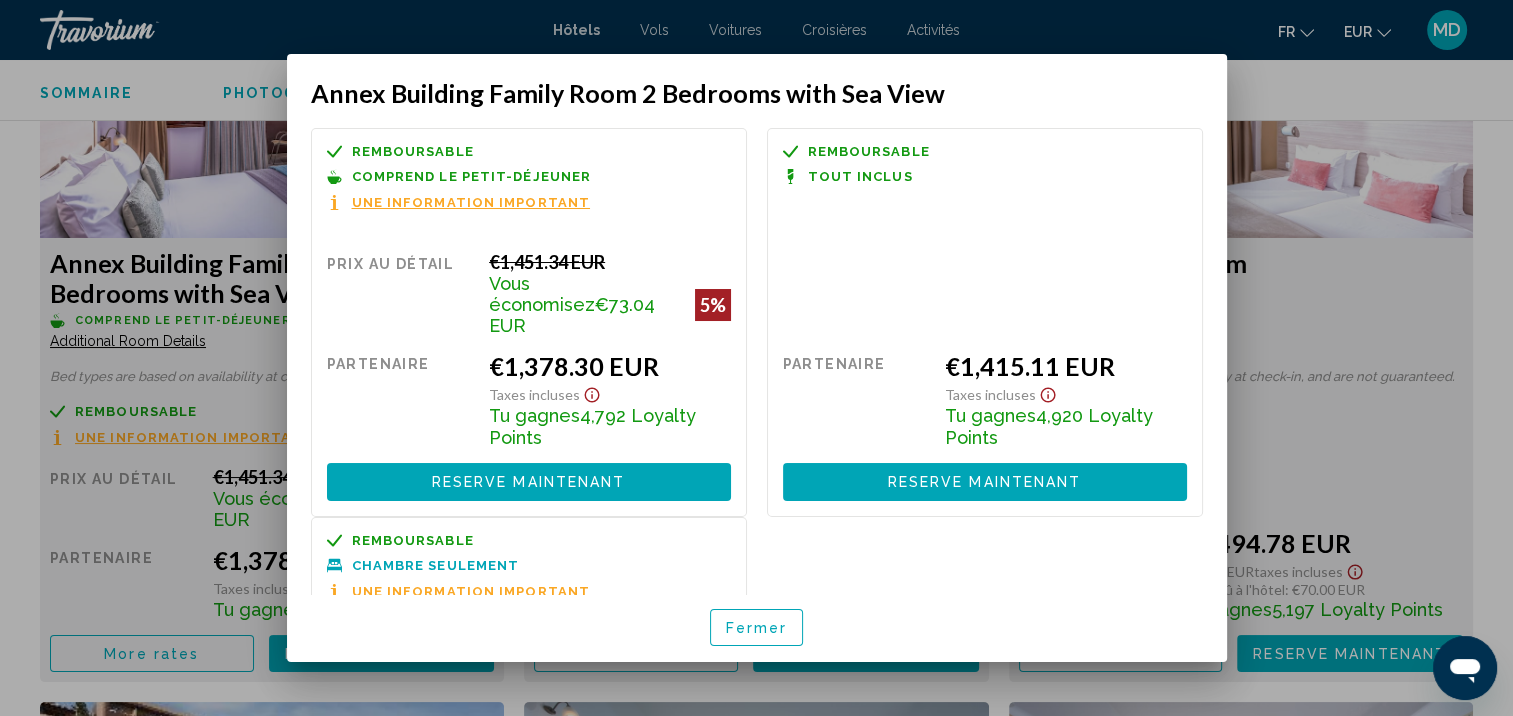 scroll, scrollTop: 0, scrollLeft: 0, axis: both 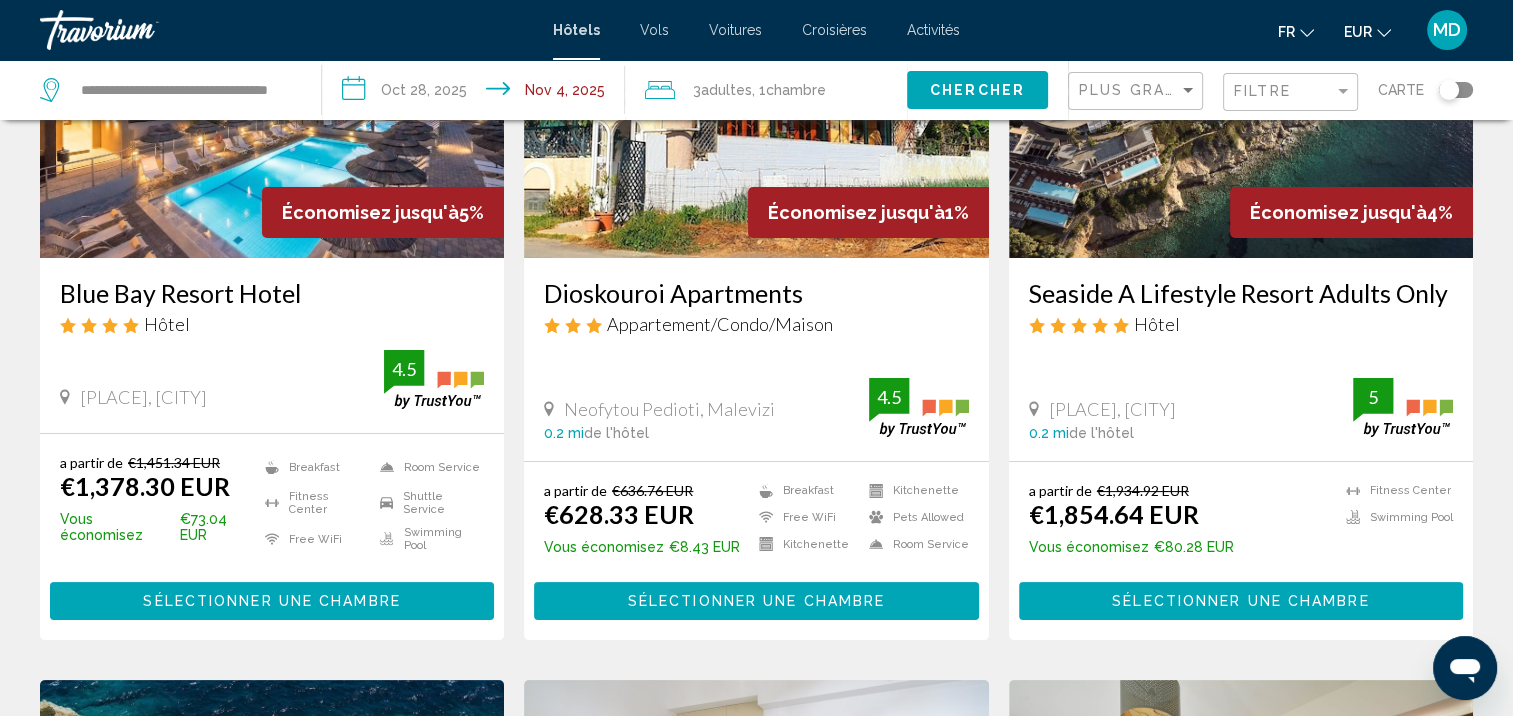 click on "Seaside A Lifestyle Resort Adults Only" at bounding box center [1241, 293] 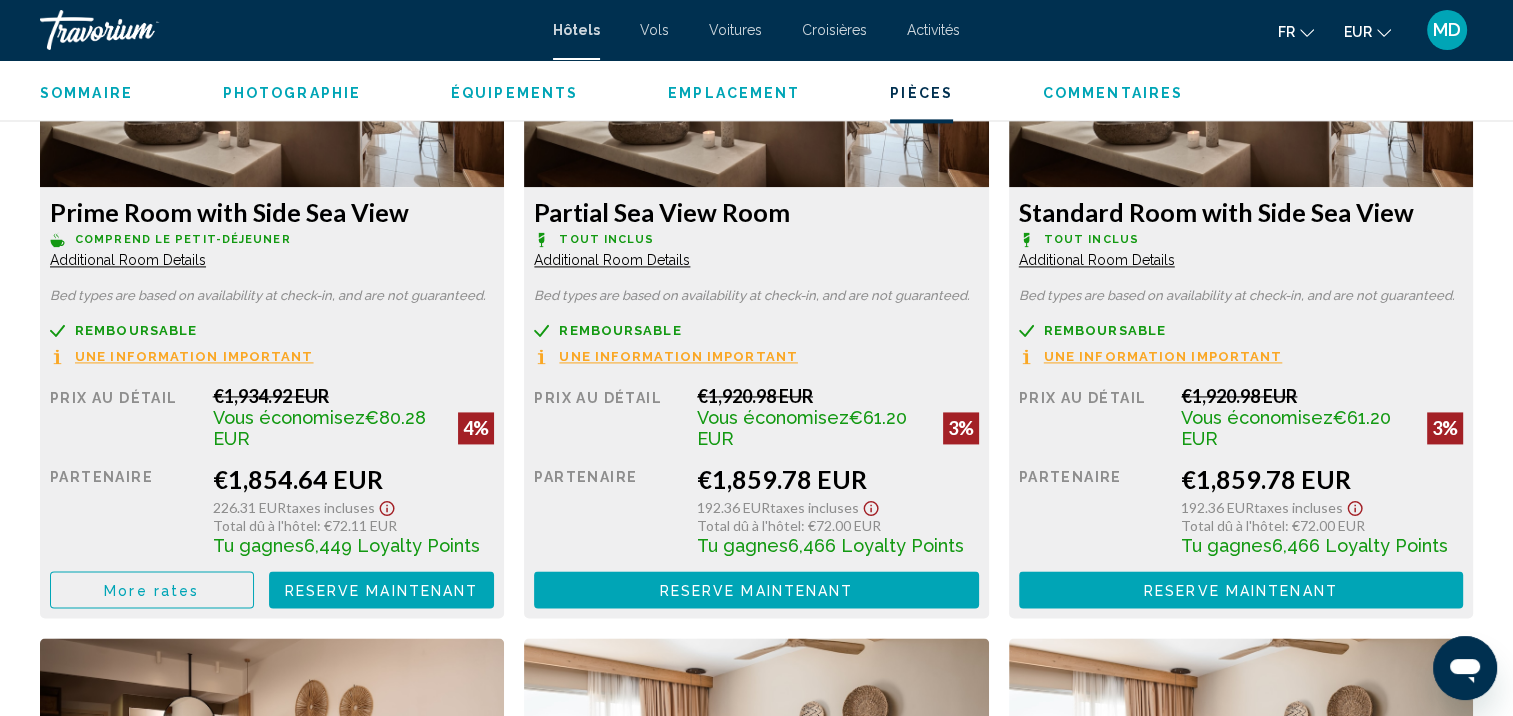 scroll, scrollTop: 2817, scrollLeft: 0, axis: vertical 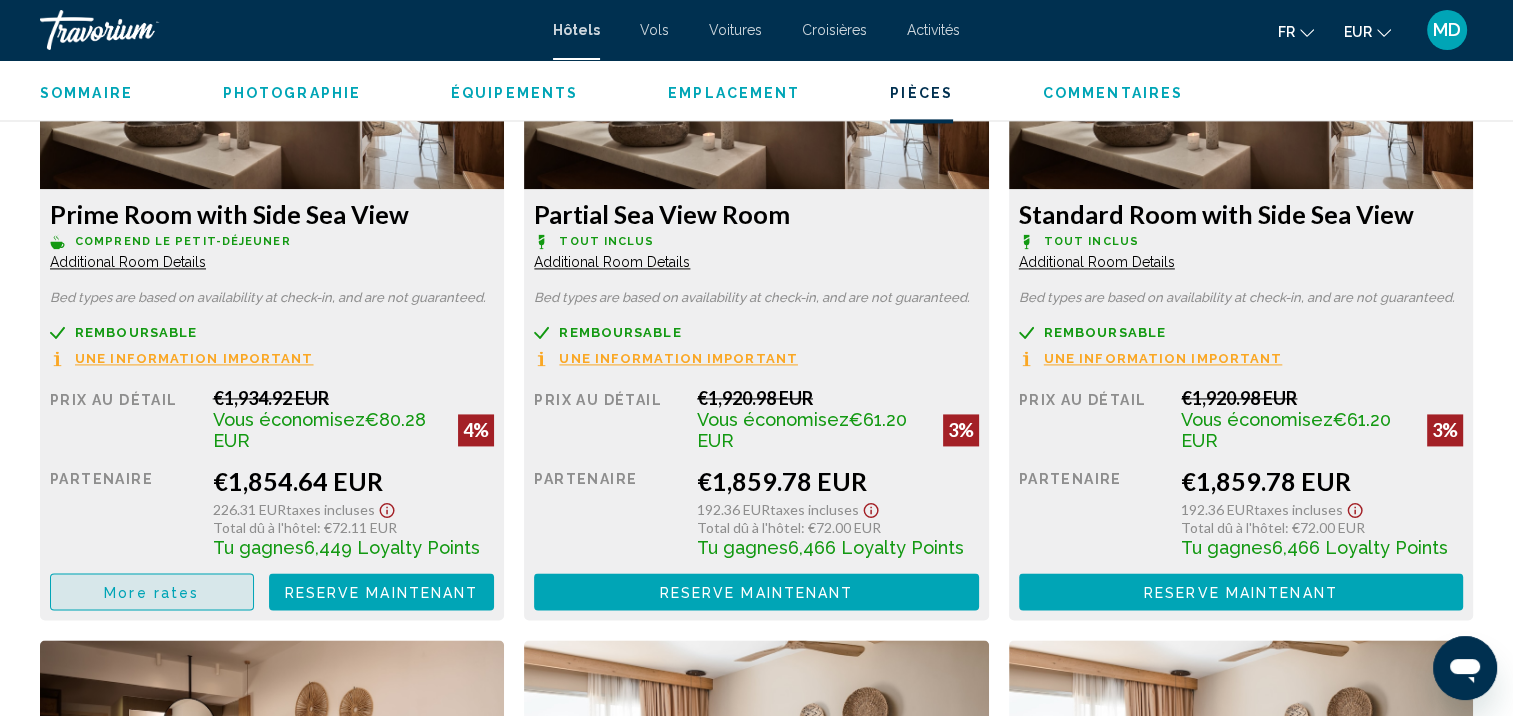 click on "More rates" at bounding box center [152, 591] 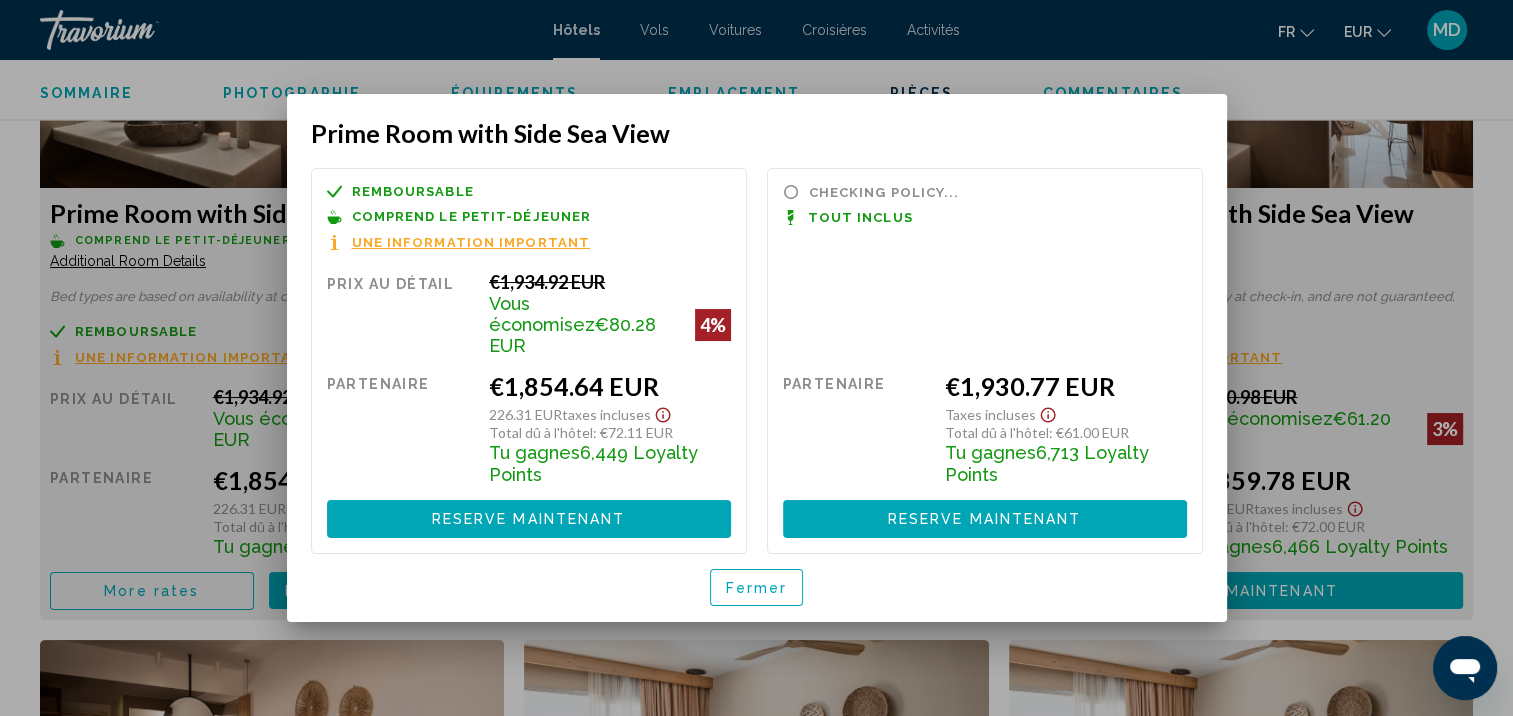 scroll, scrollTop: 0, scrollLeft: 0, axis: both 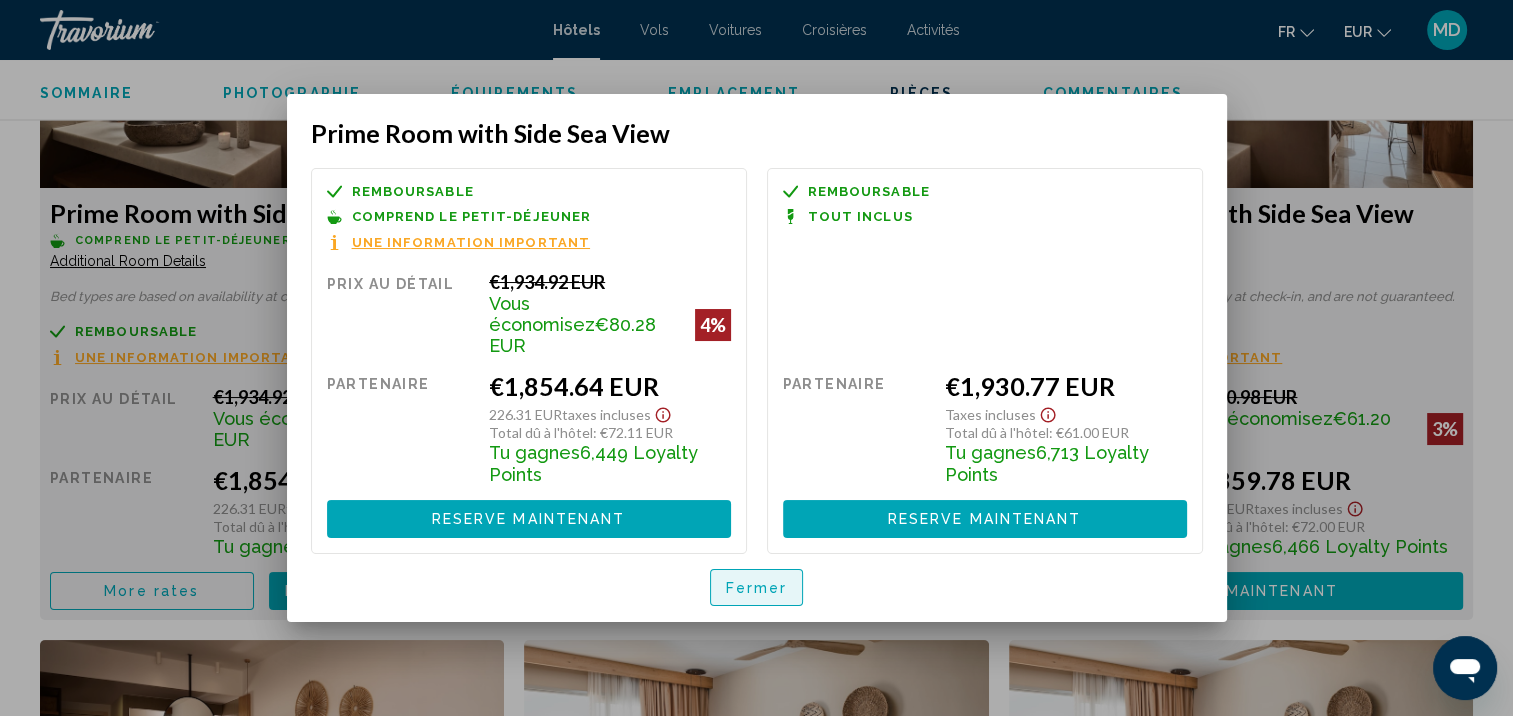 click on "Fermer" at bounding box center (757, 587) 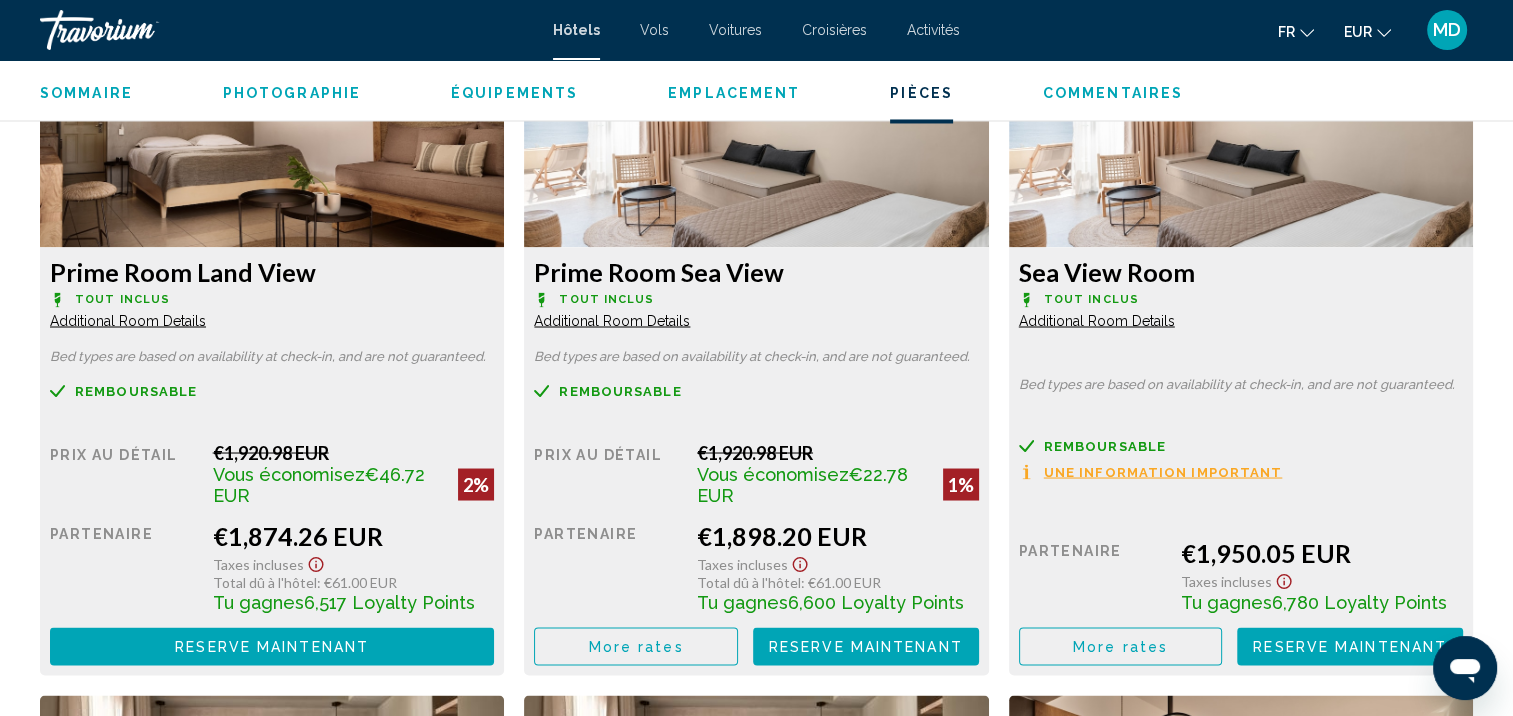 scroll, scrollTop: 3460, scrollLeft: 0, axis: vertical 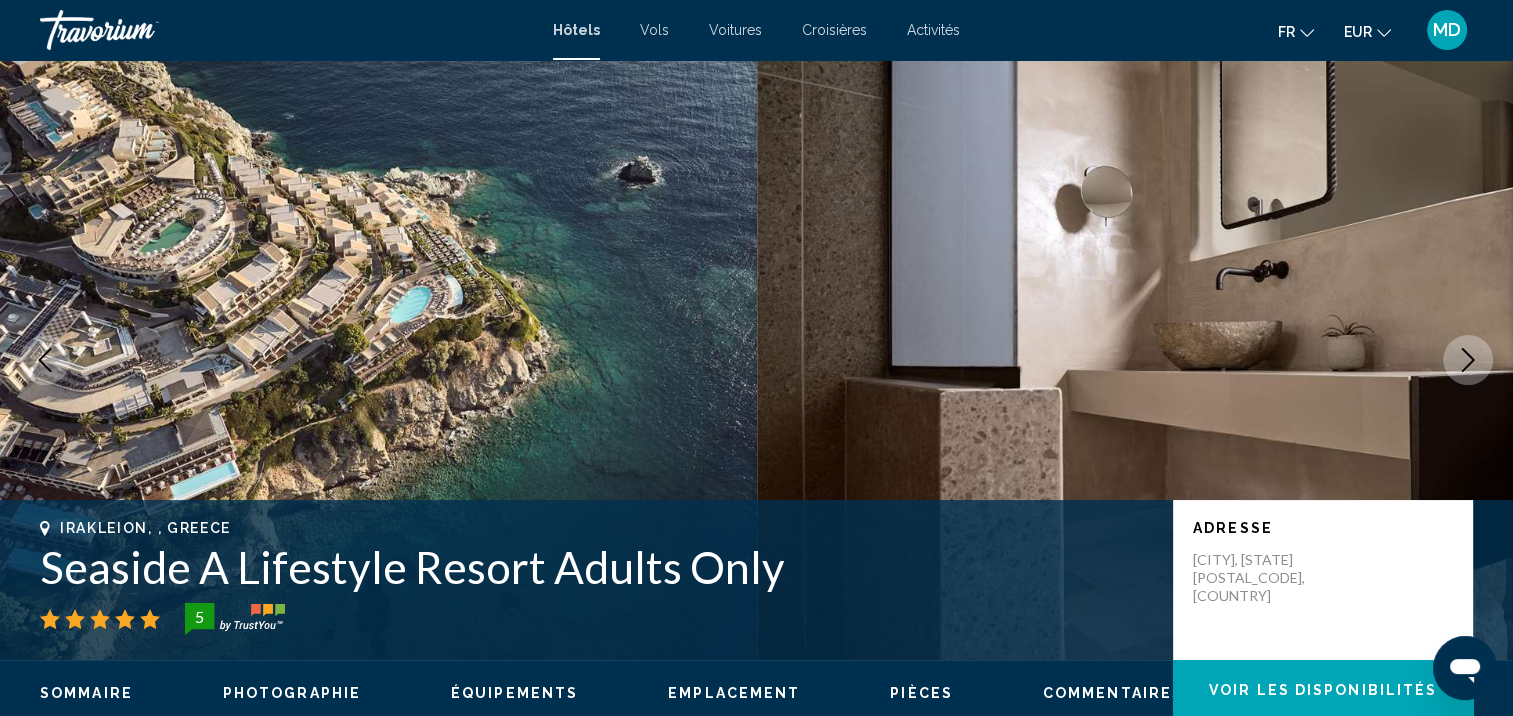 click at bounding box center (1468, 360) 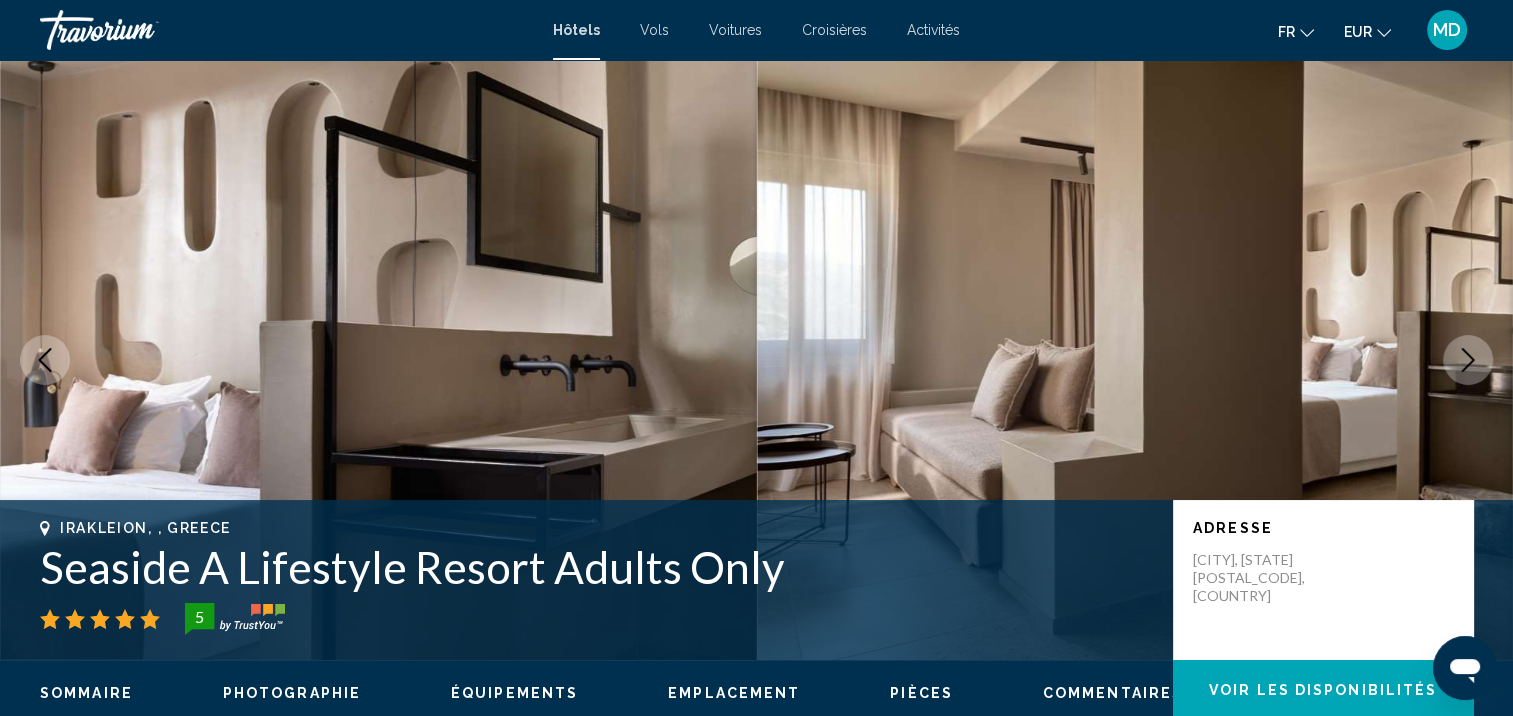 click at bounding box center (1468, 360) 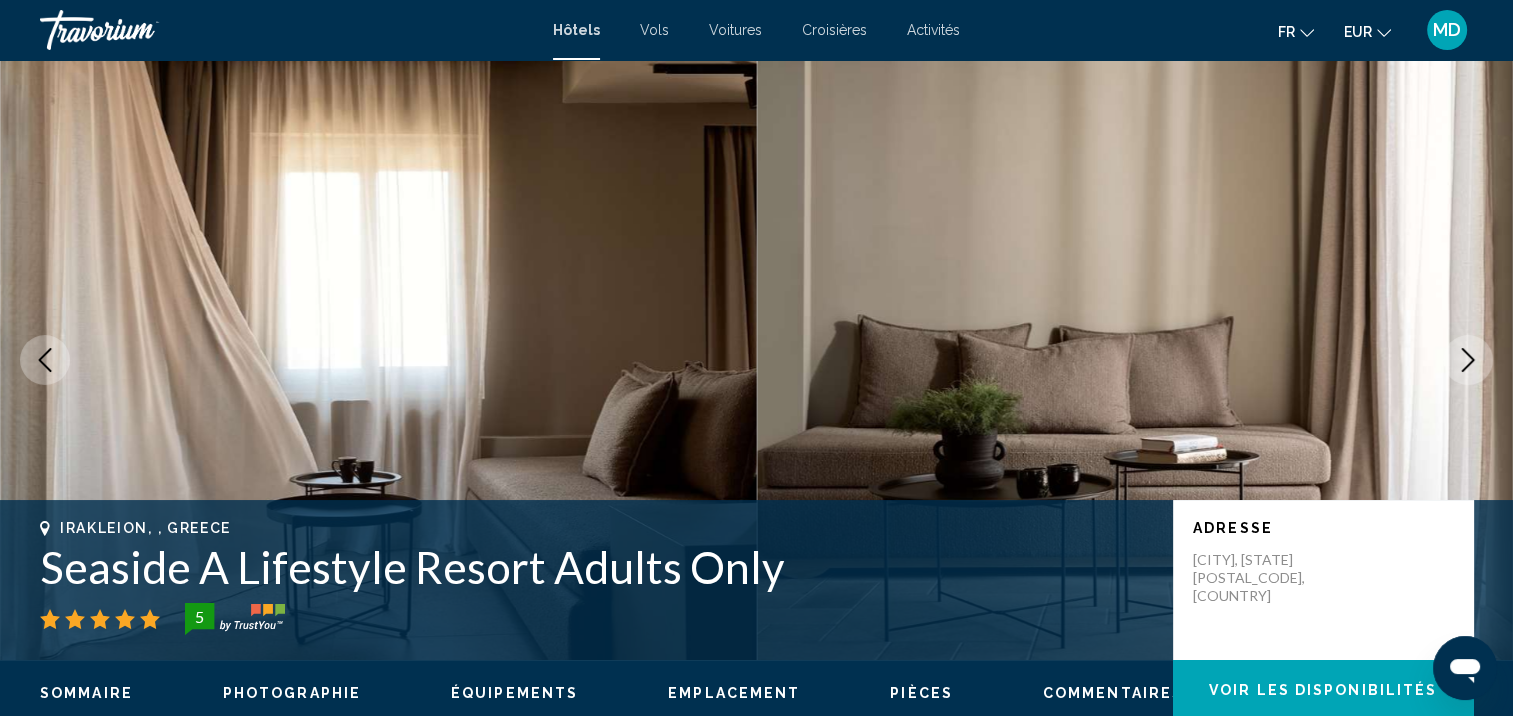 click at bounding box center (1468, 360) 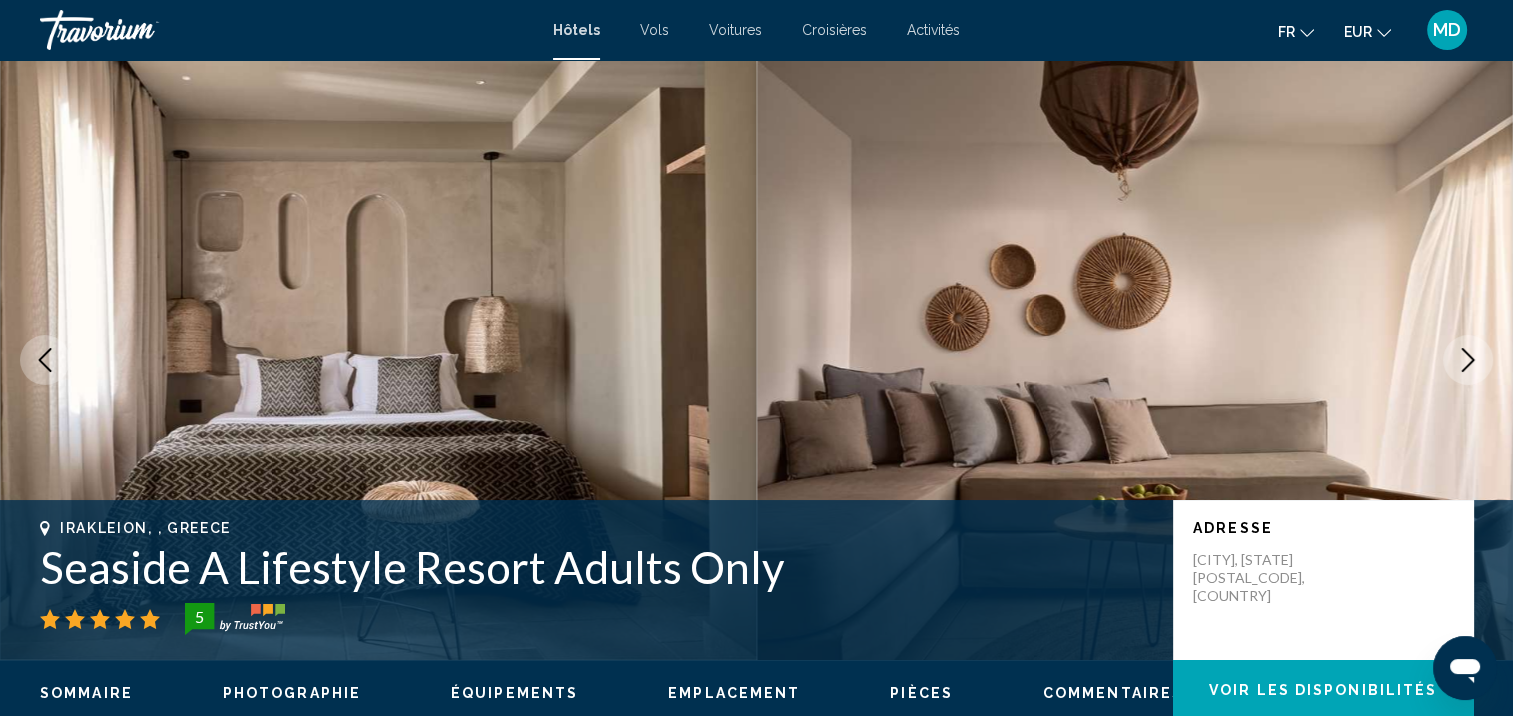 click at bounding box center (1468, 360) 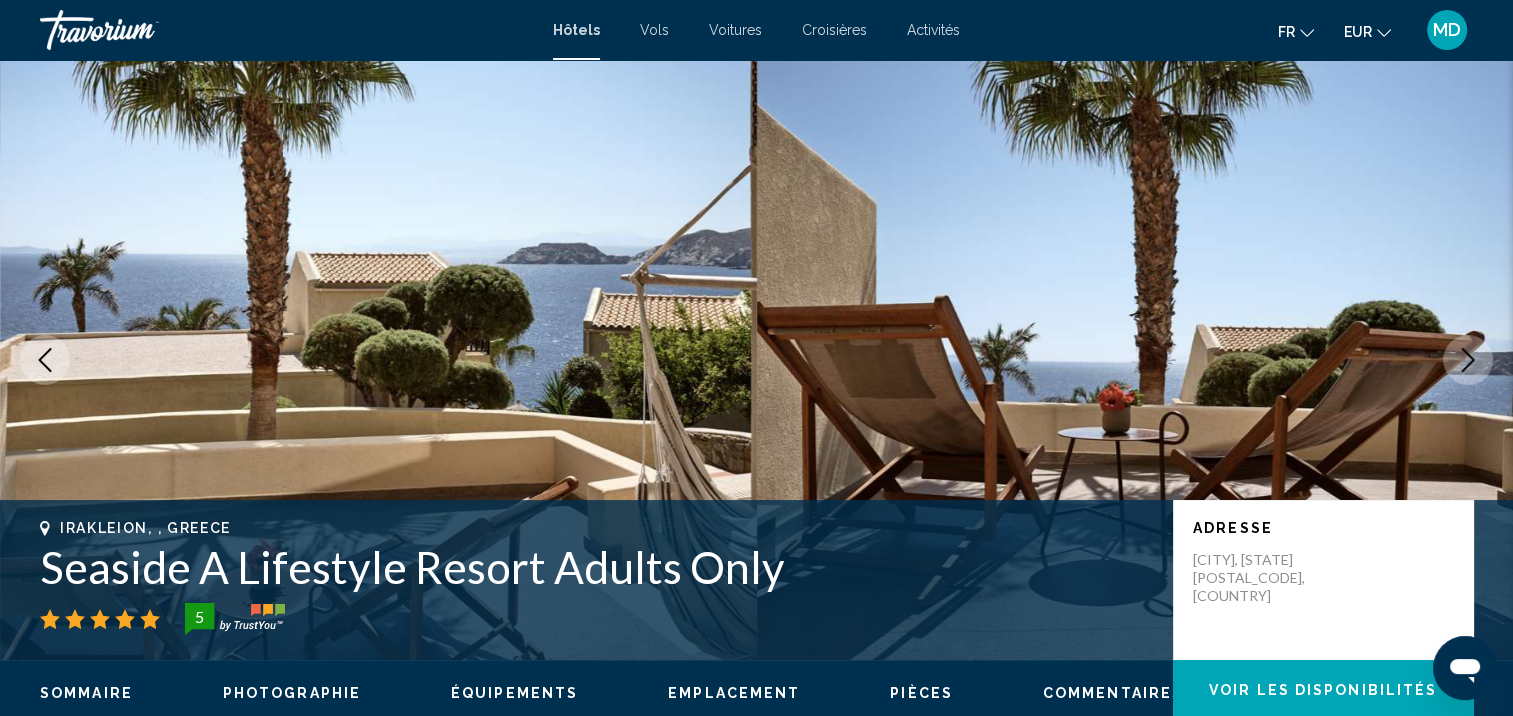 click at bounding box center (1468, 360) 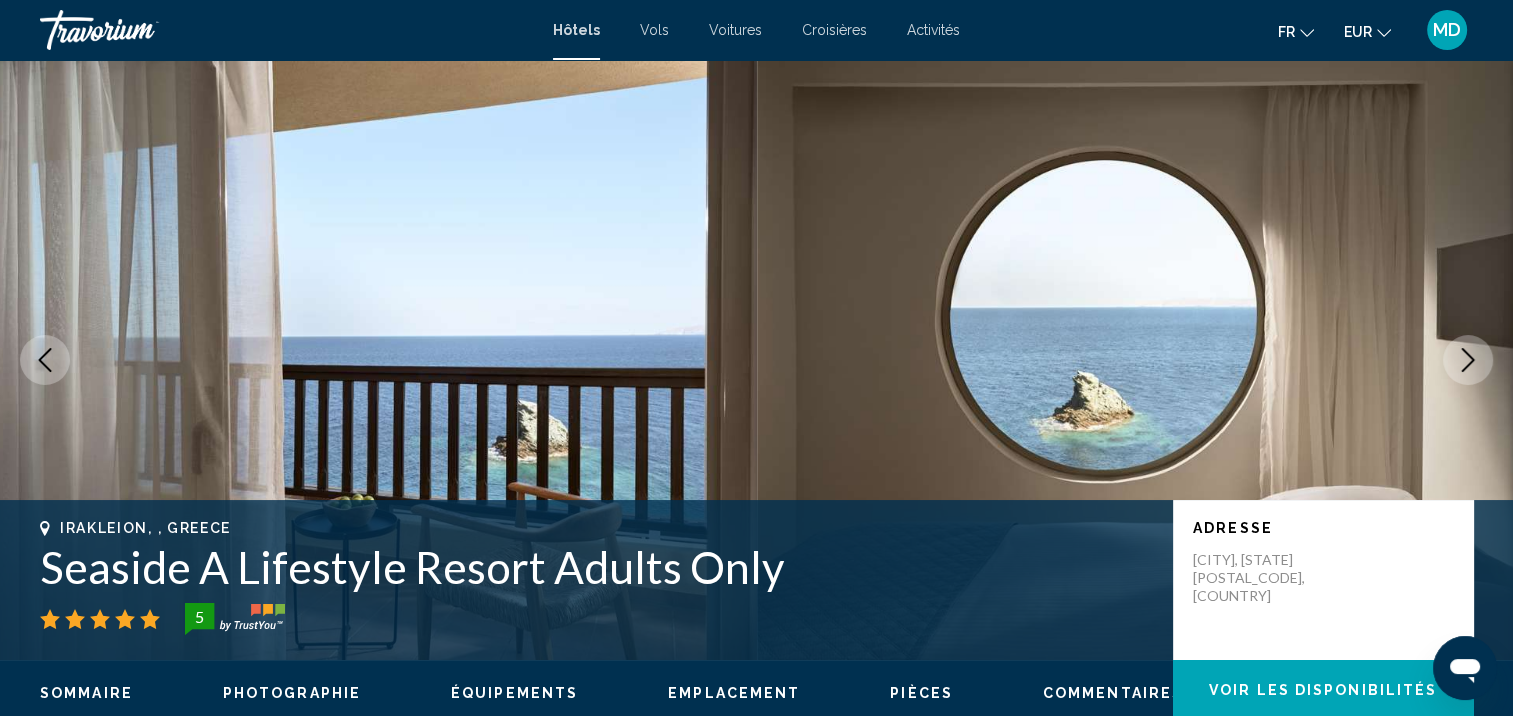 click at bounding box center [1468, 360] 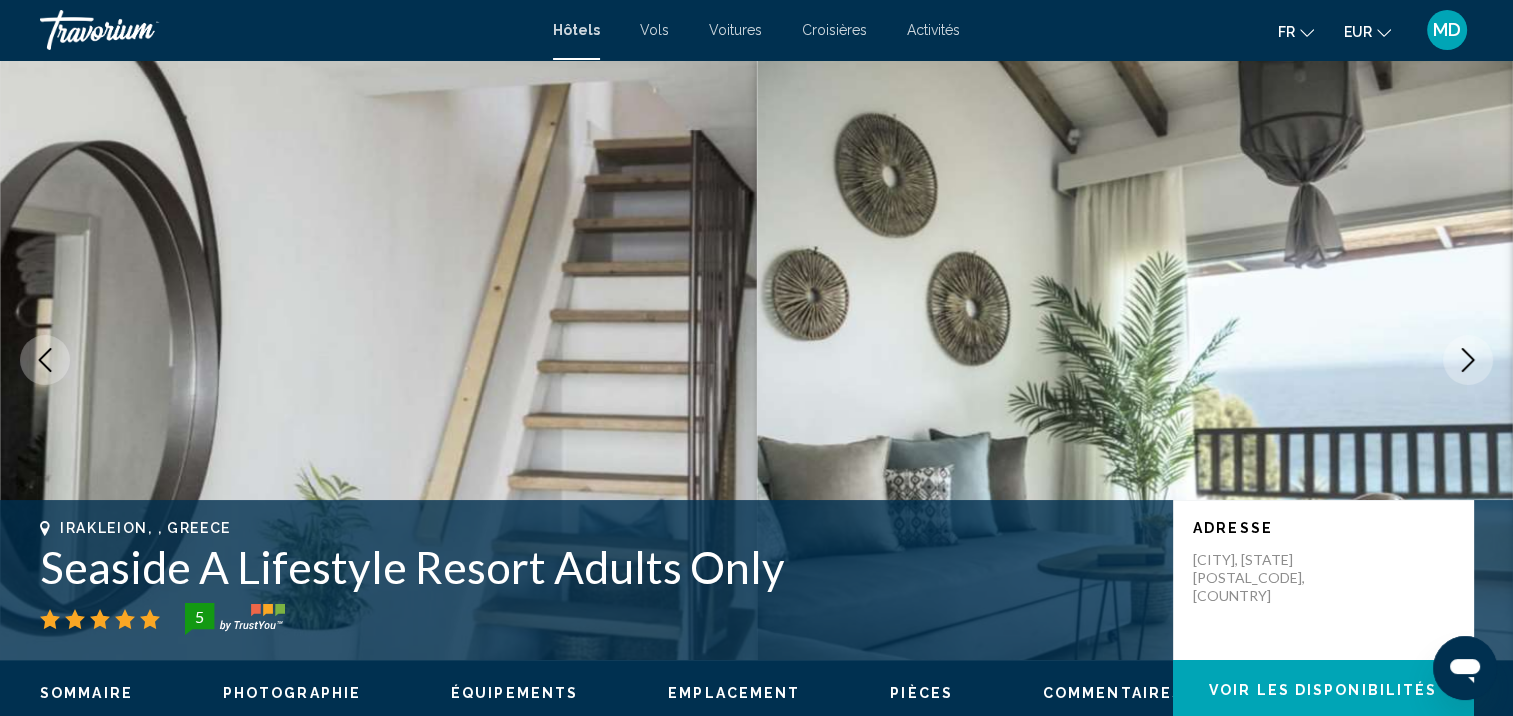 click at bounding box center (1468, 360) 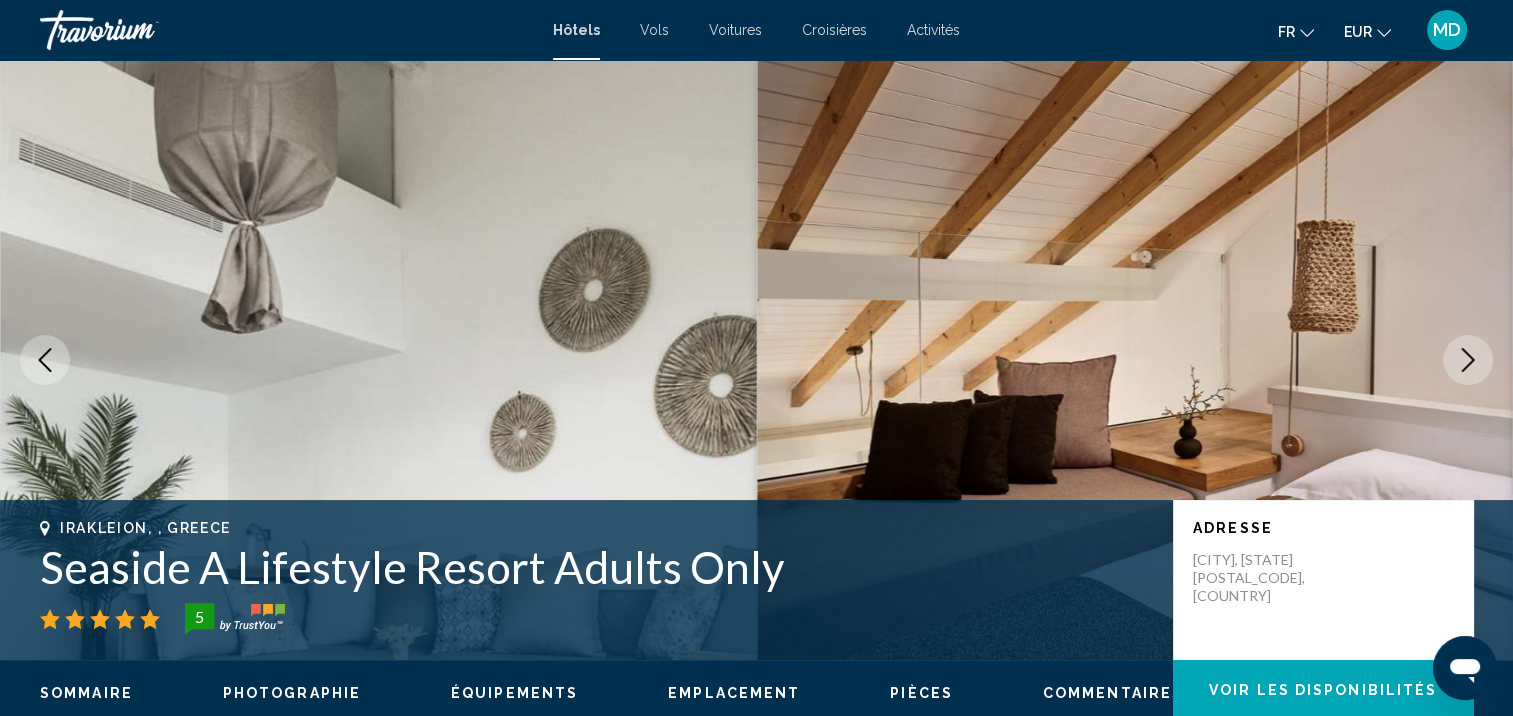 click at bounding box center [1468, 360] 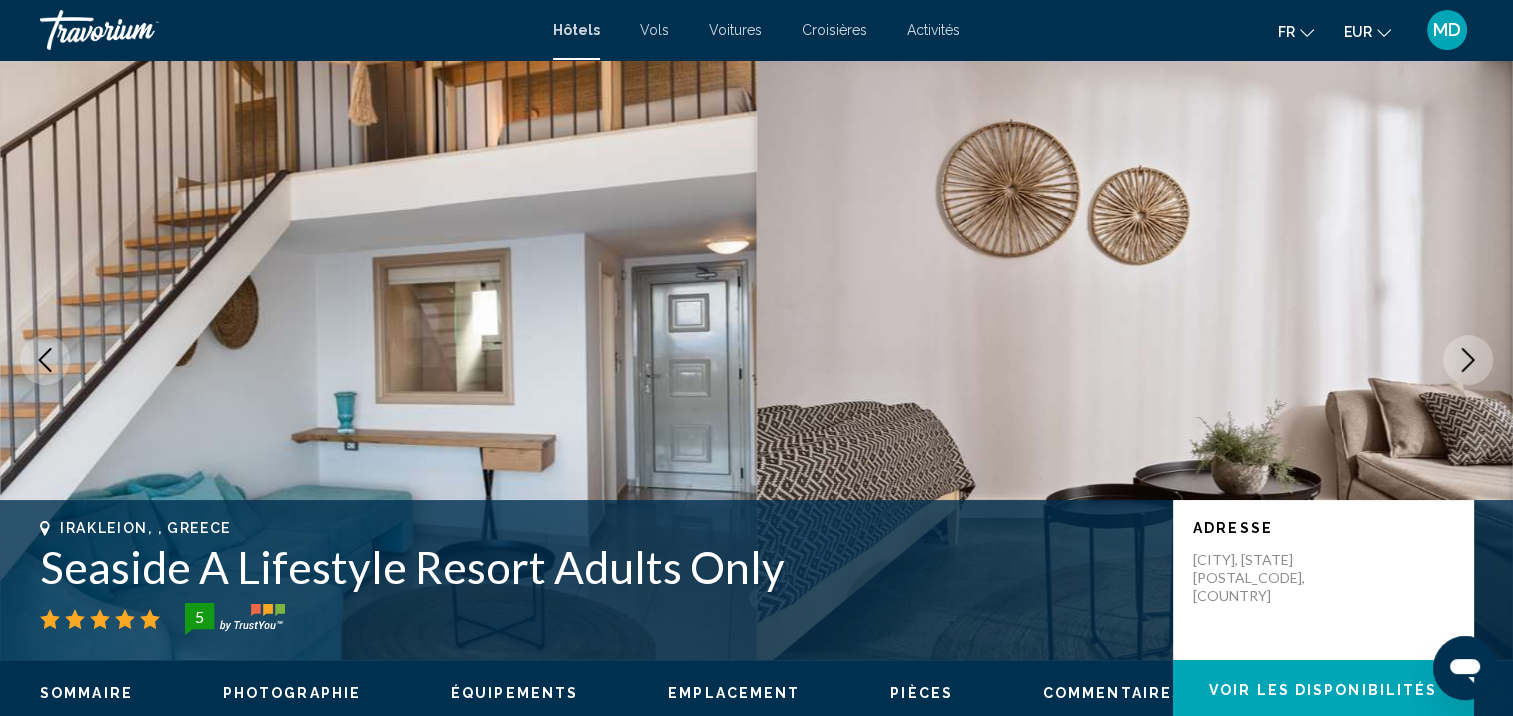 click at bounding box center [1468, 360] 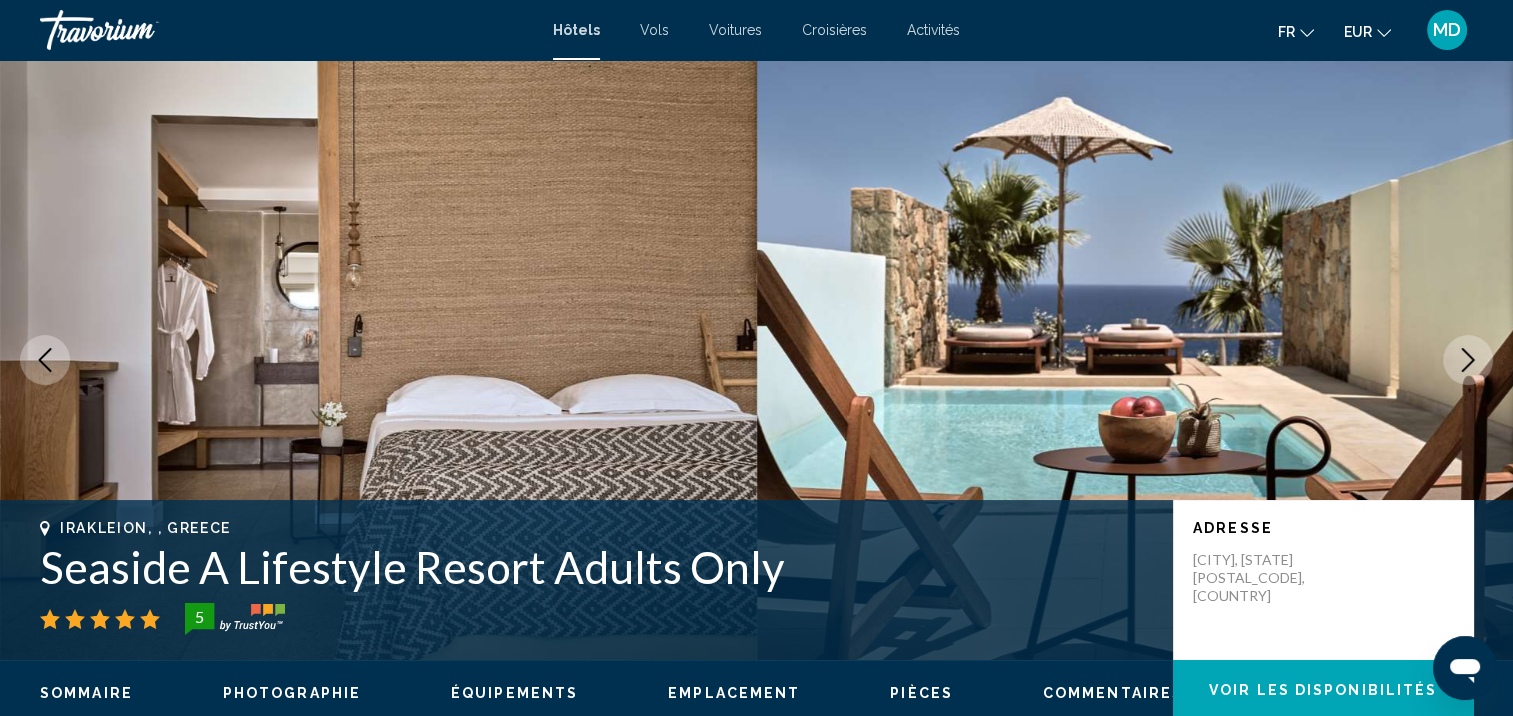 click at bounding box center [1468, 360] 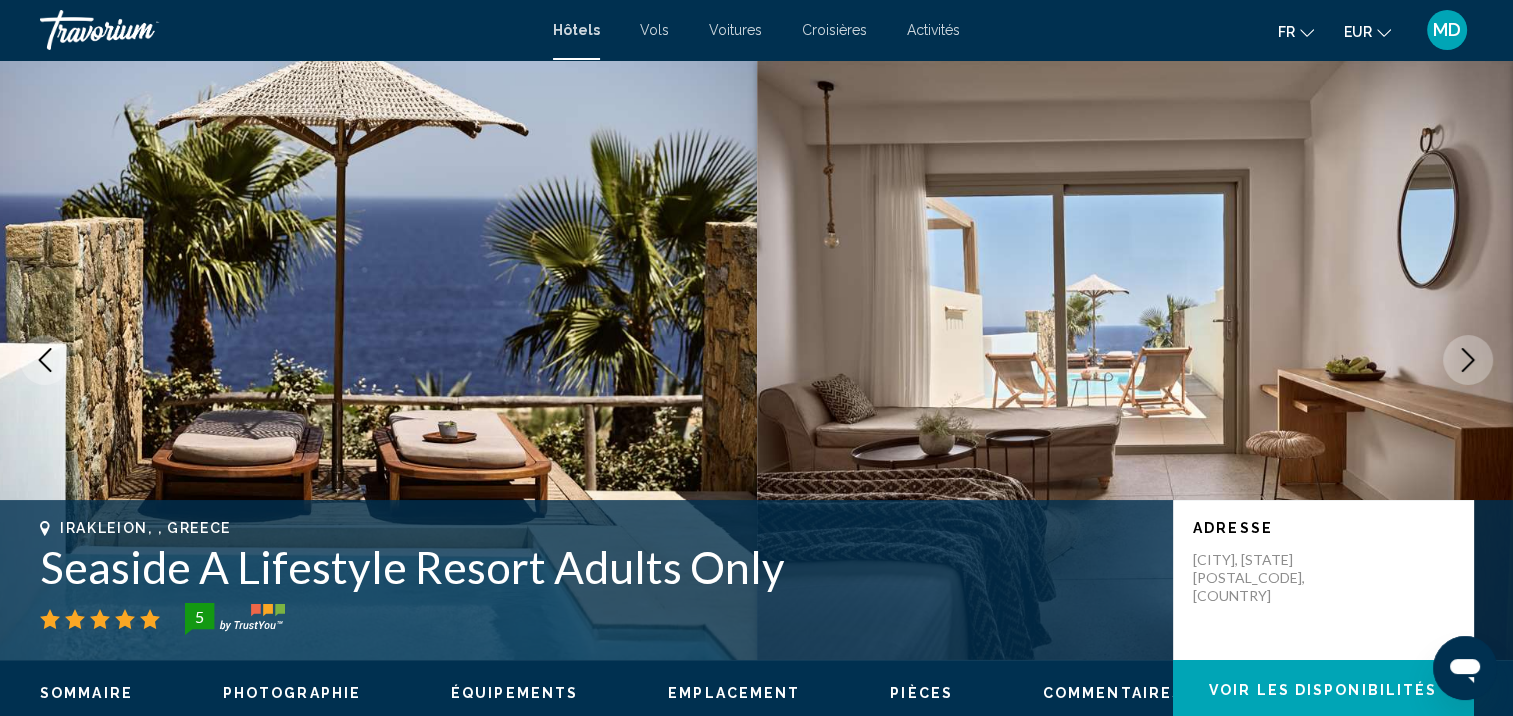 click at bounding box center [1468, 360] 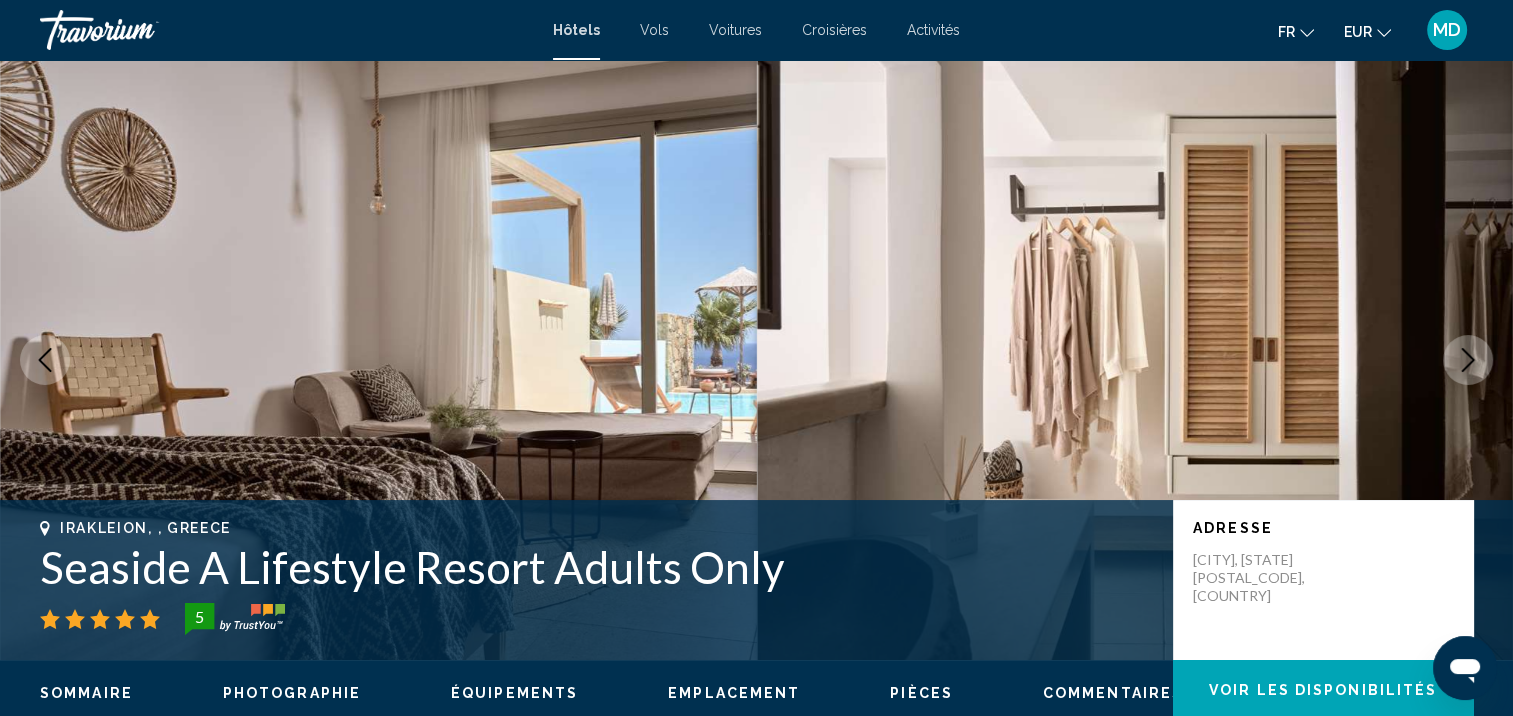 click at bounding box center (1468, 360) 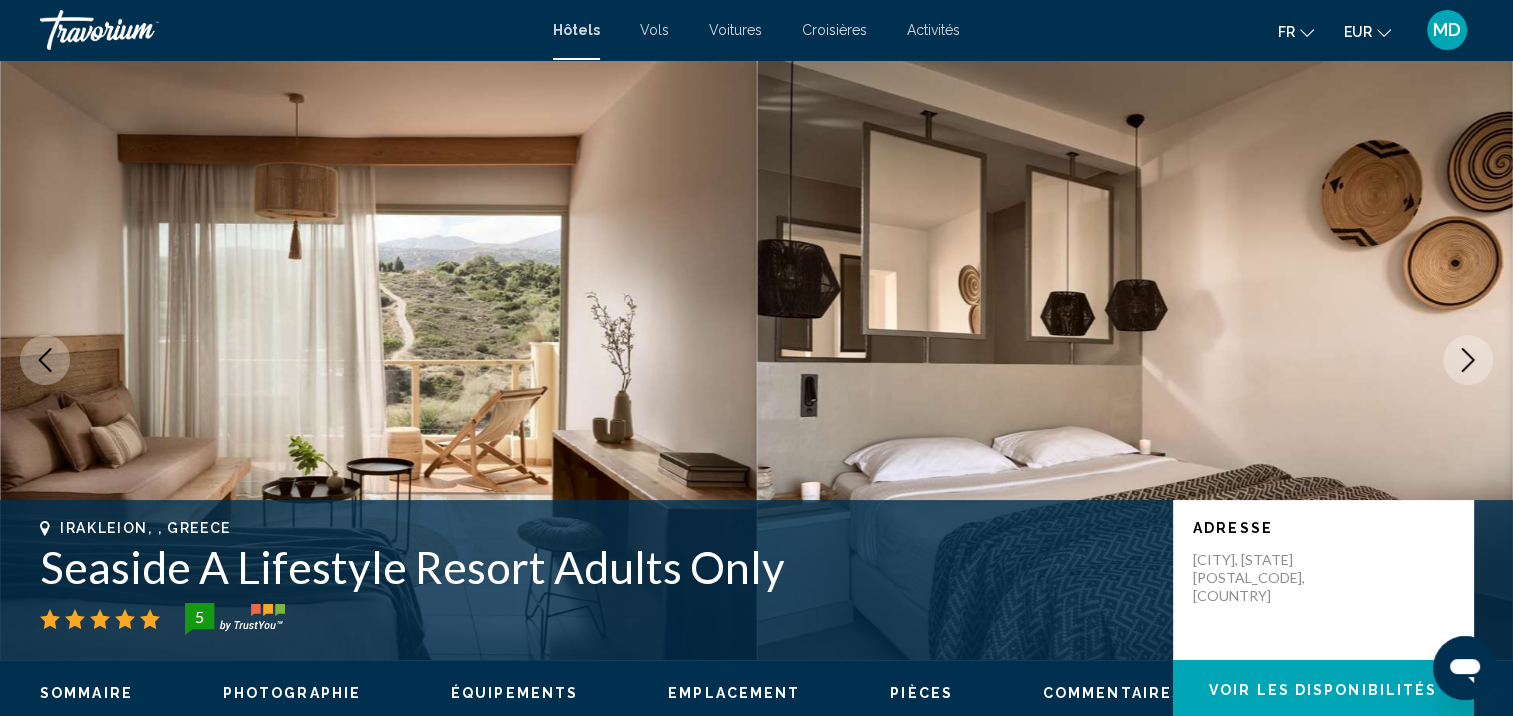click at bounding box center [1468, 360] 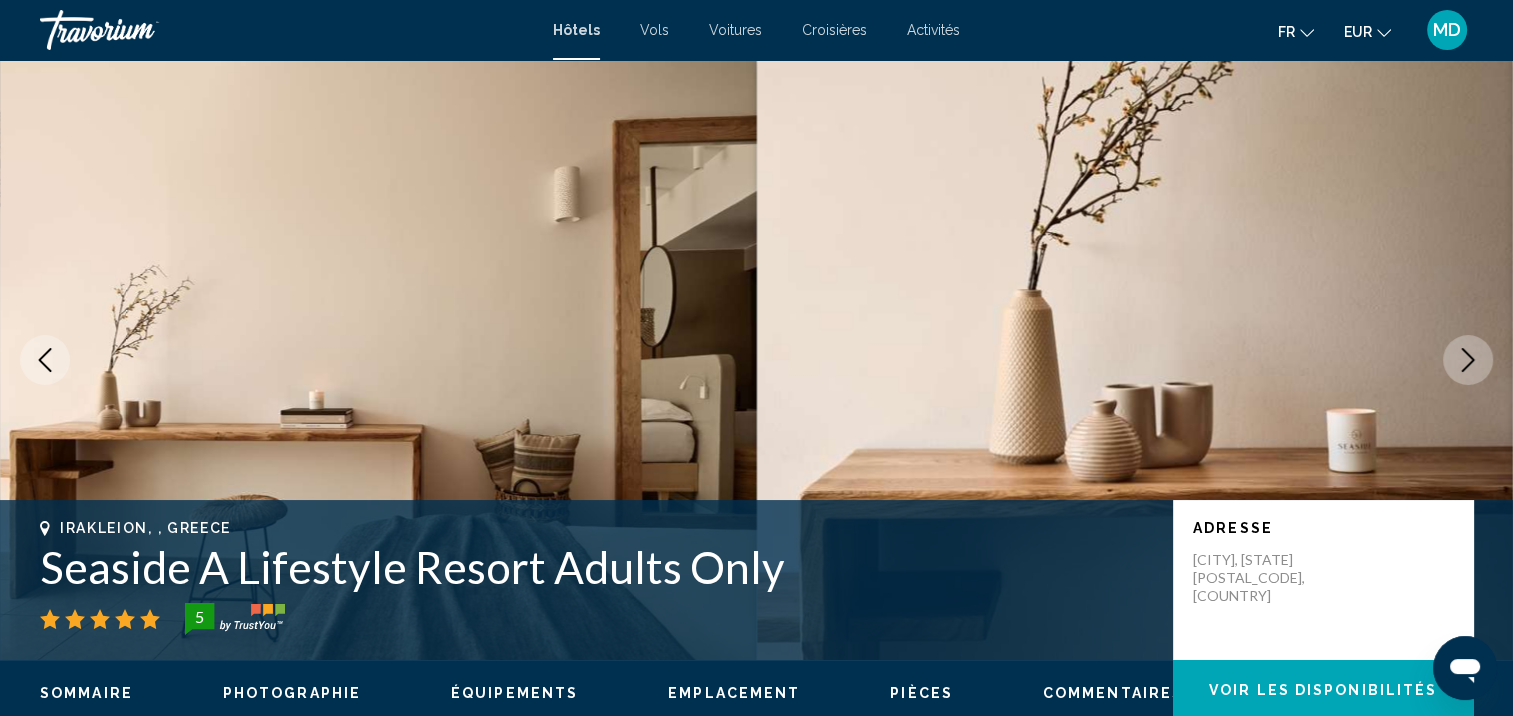 click at bounding box center (1468, 360) 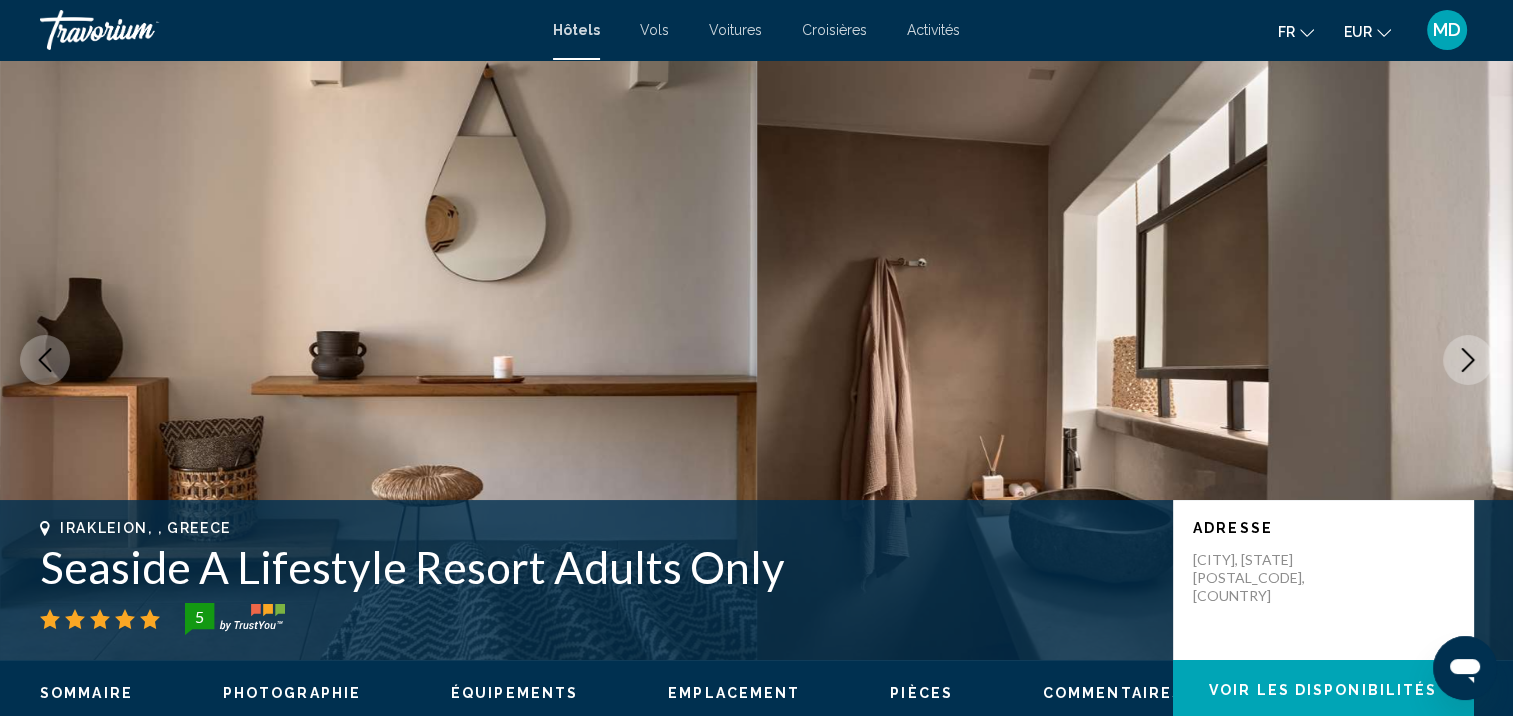 click at bounding box center (1468, 360) 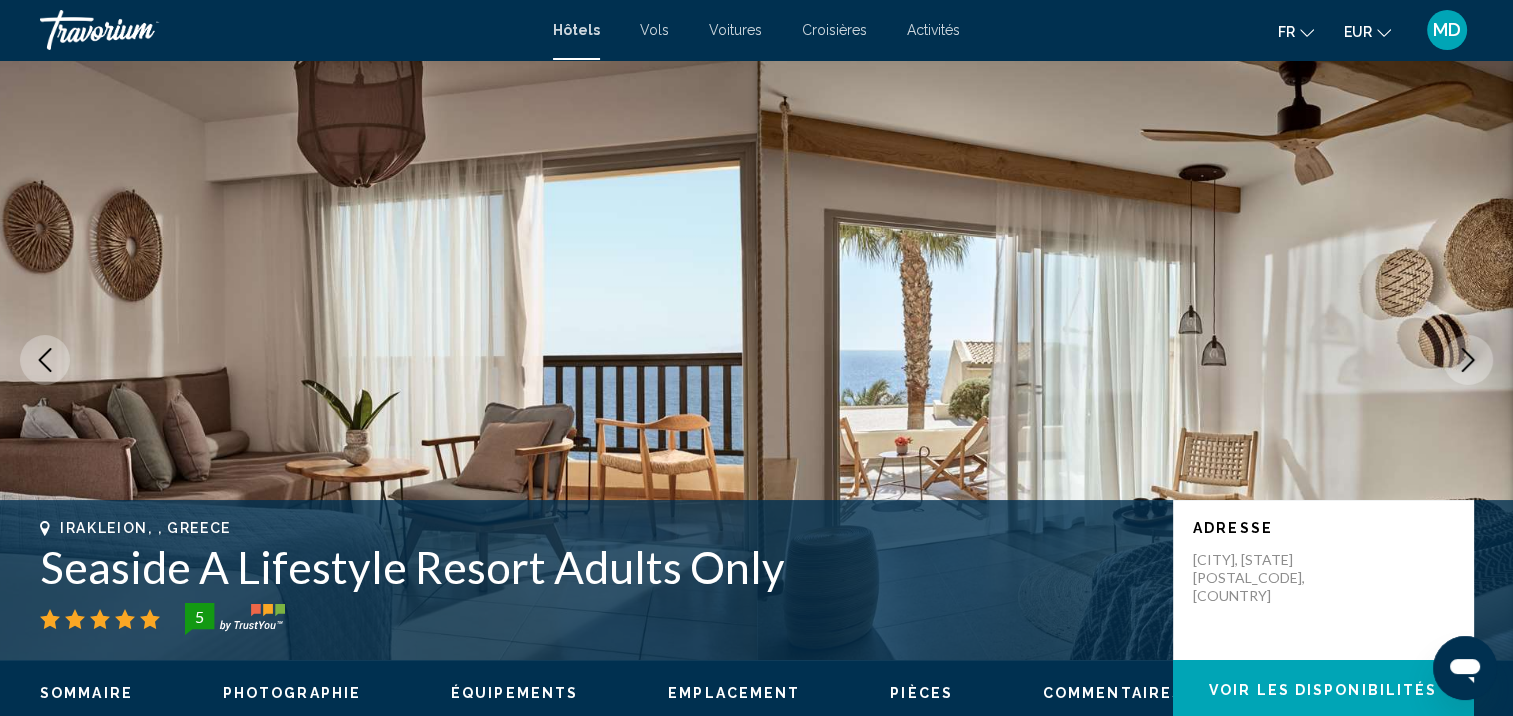click at bounding box center [1468, 360] 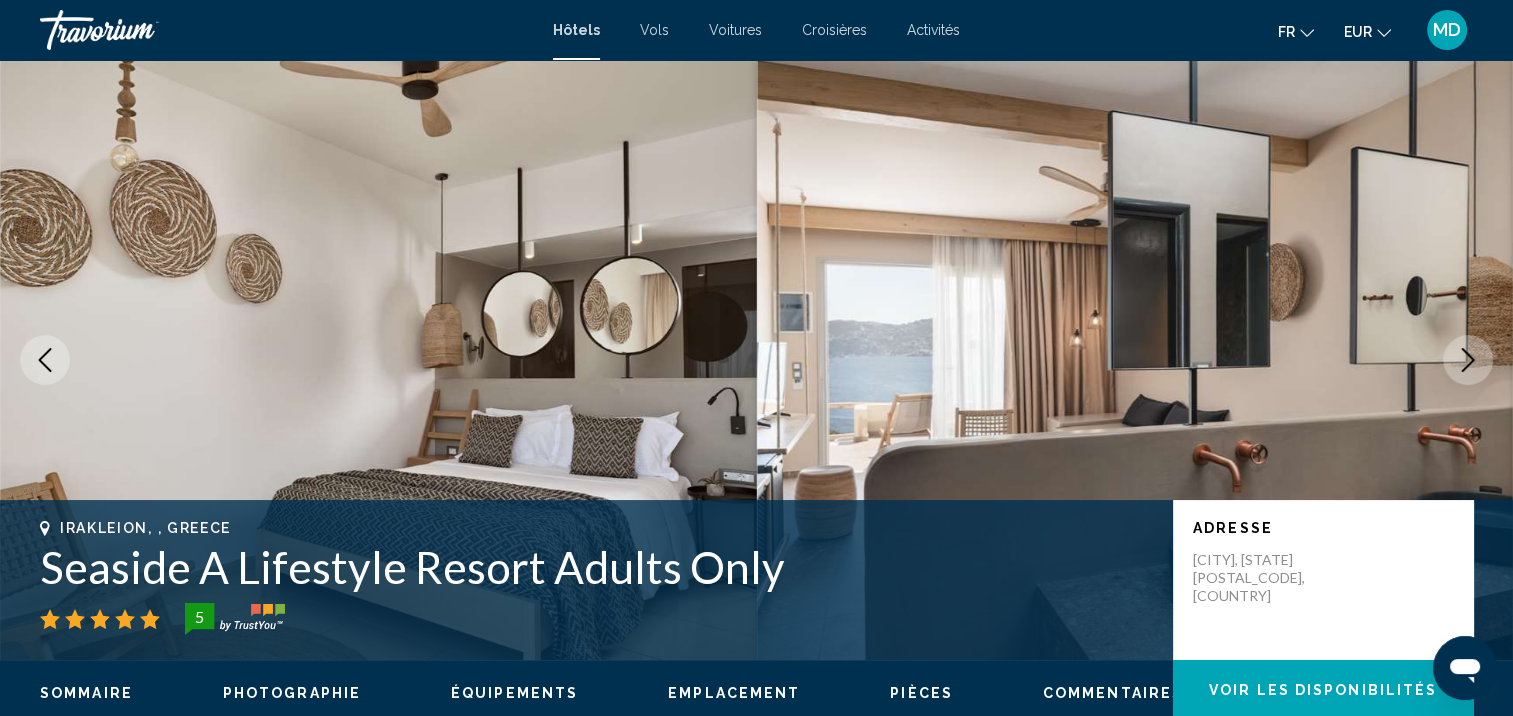 click at bounding box center [1468, 360] 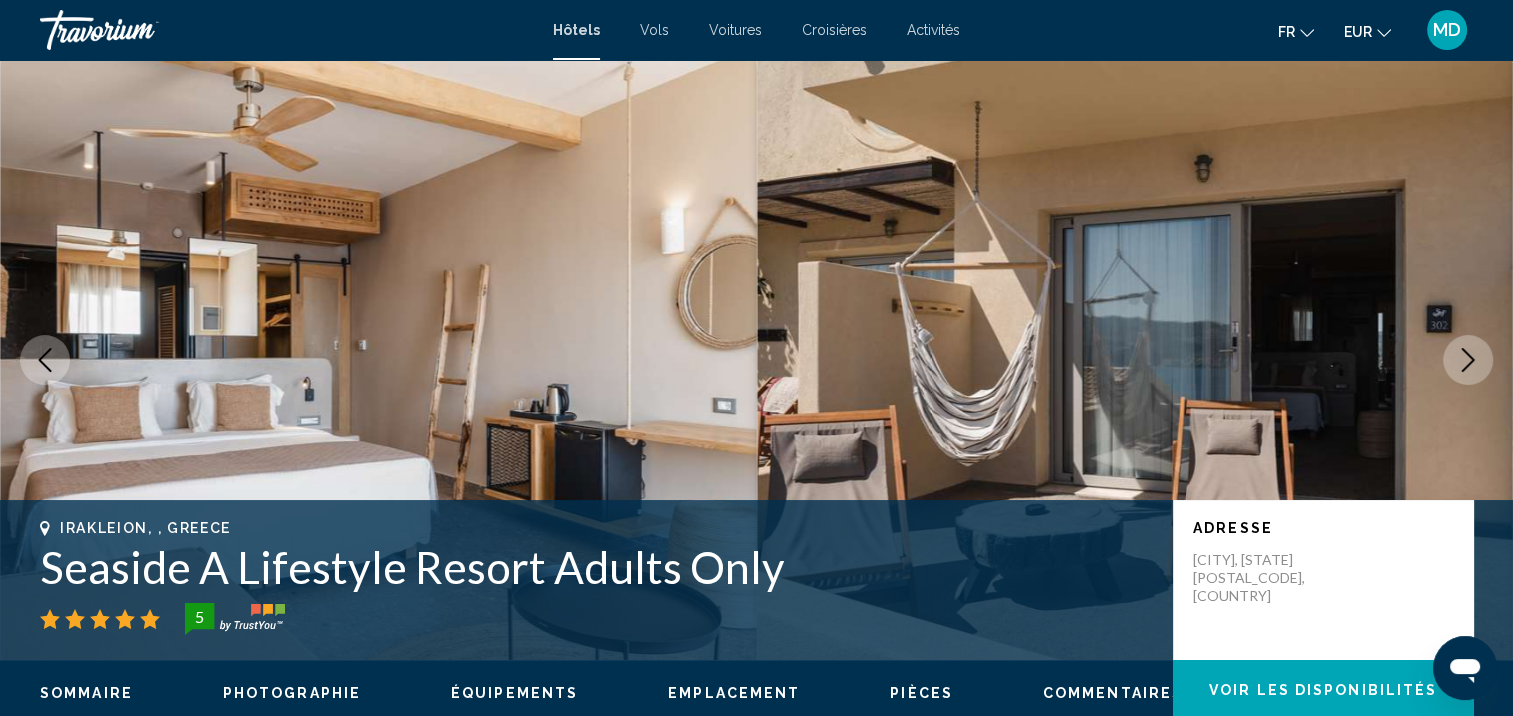 click at bounding box center (1468, 360) 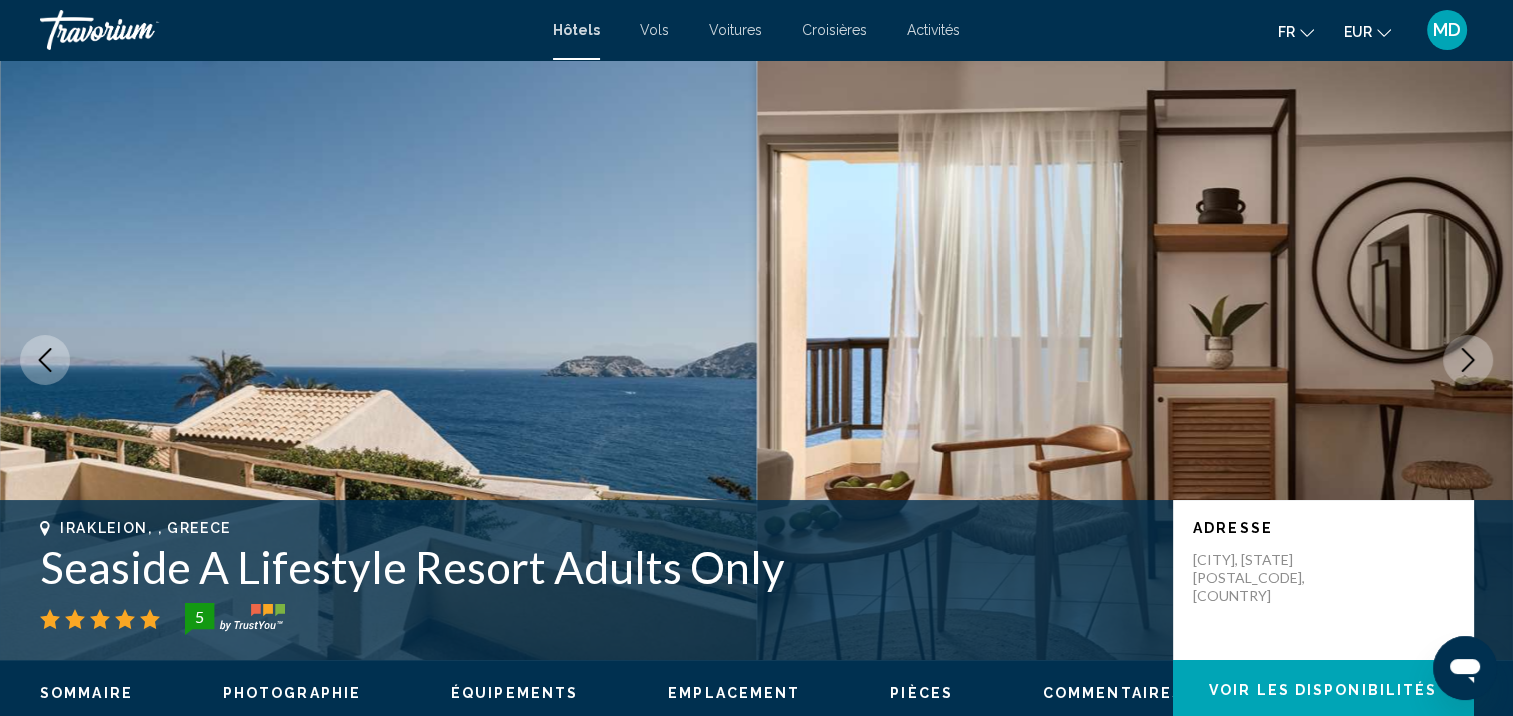 click at bounding box center (1468, 360) 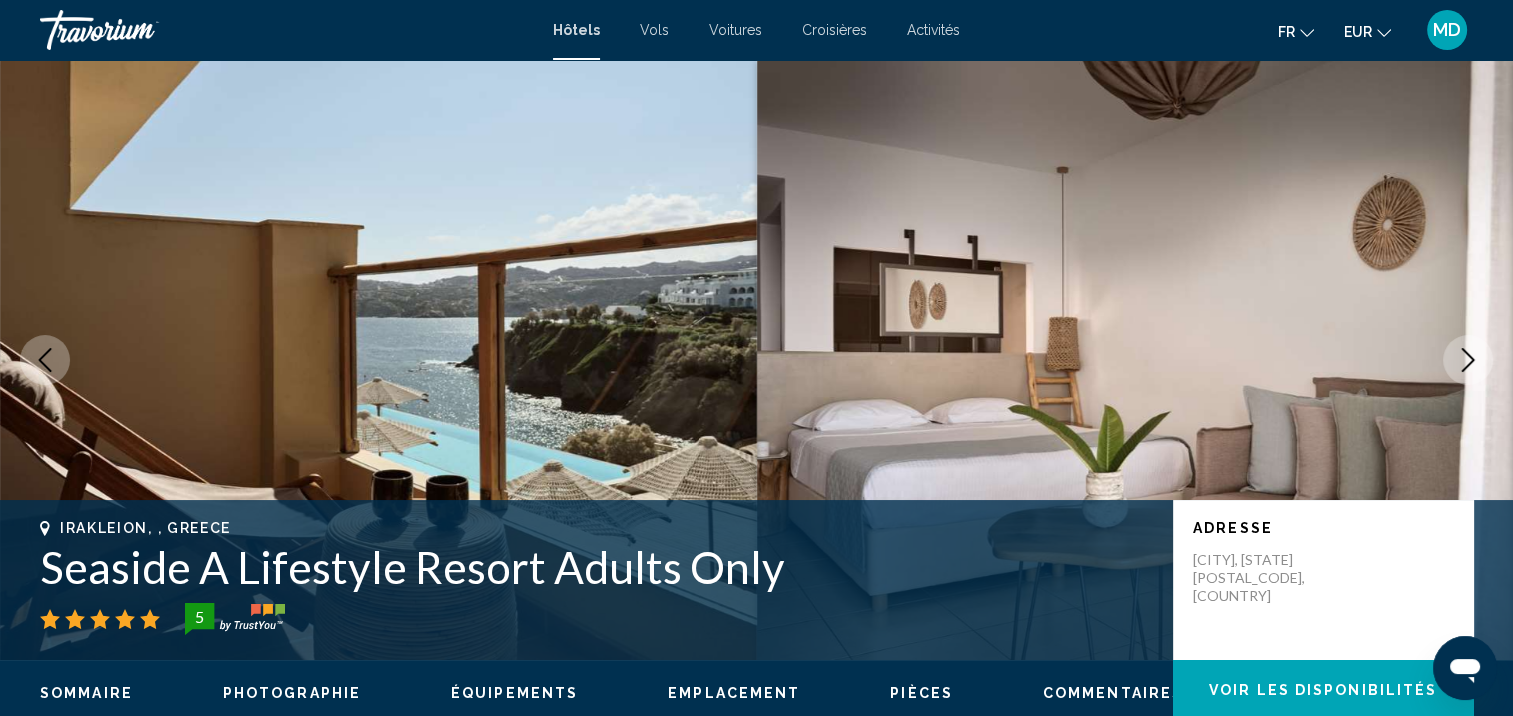 click at bounding box center [1468, 360] 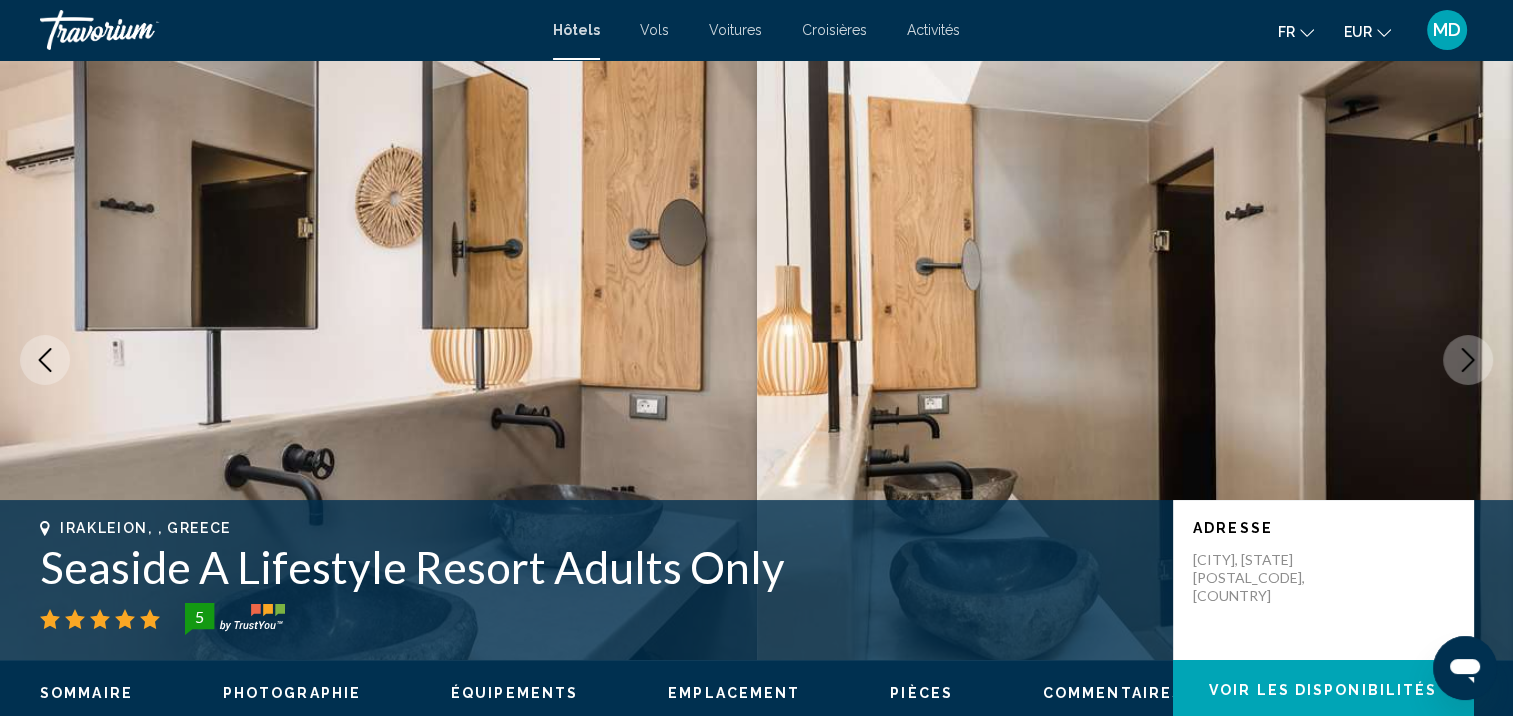 click at bounding box center (1468, 360) 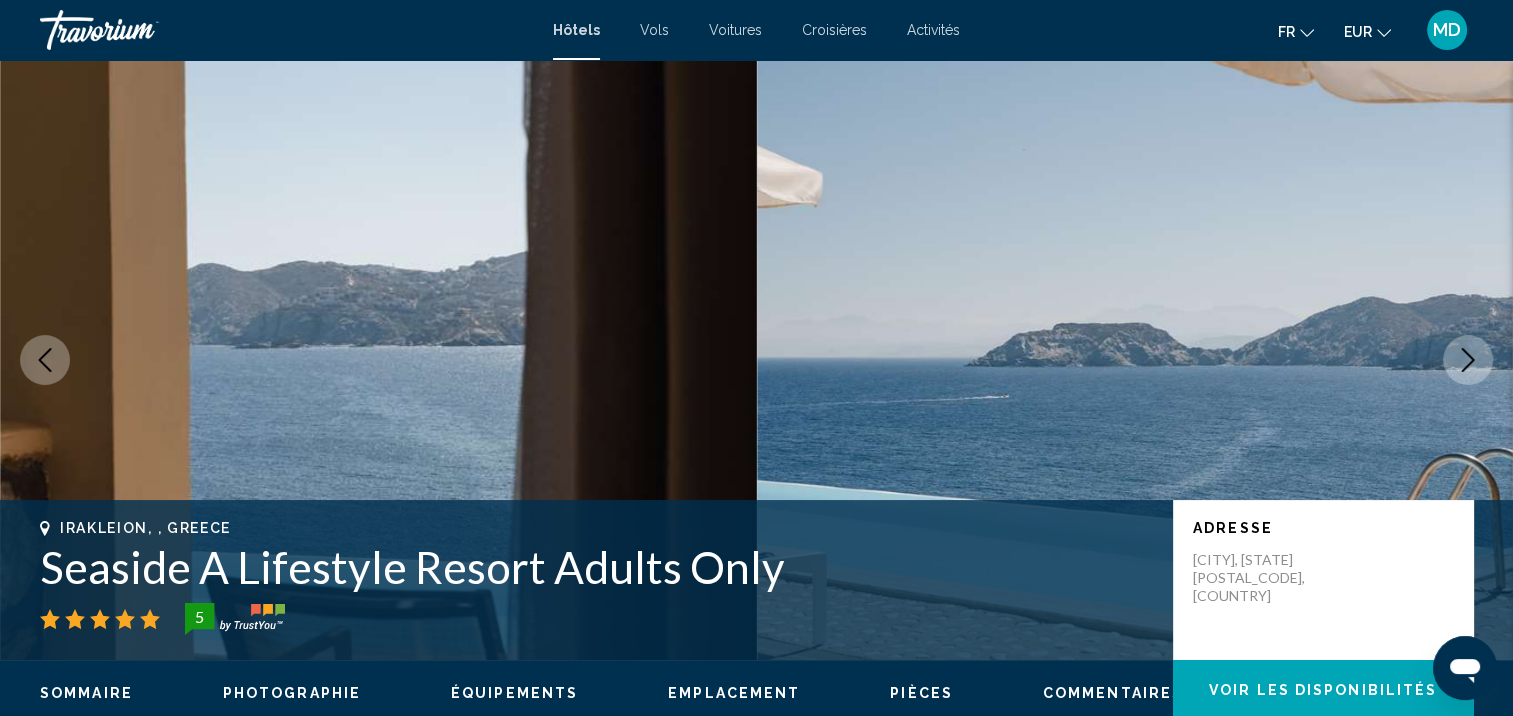 click at bounding box center [1468, 360] 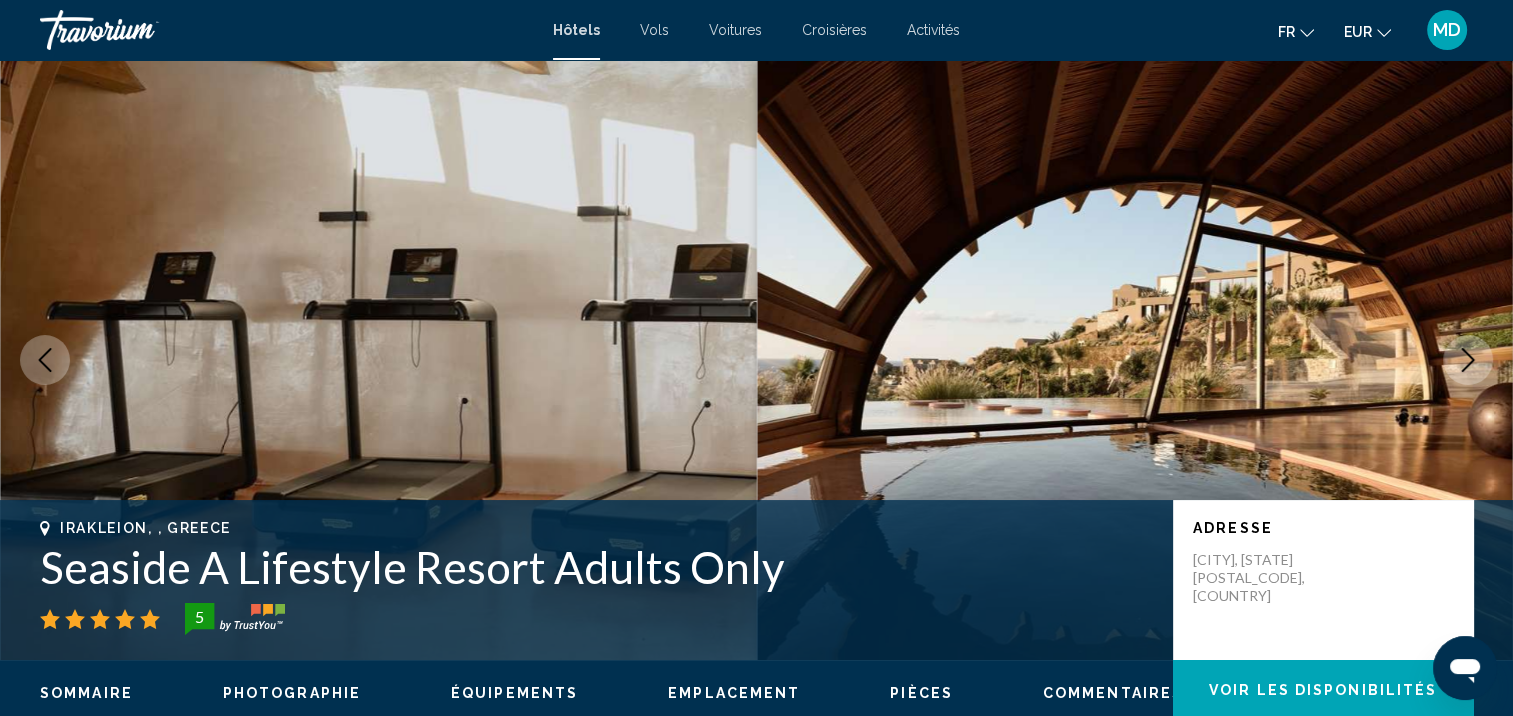 click at bounding box center [1468, 360] 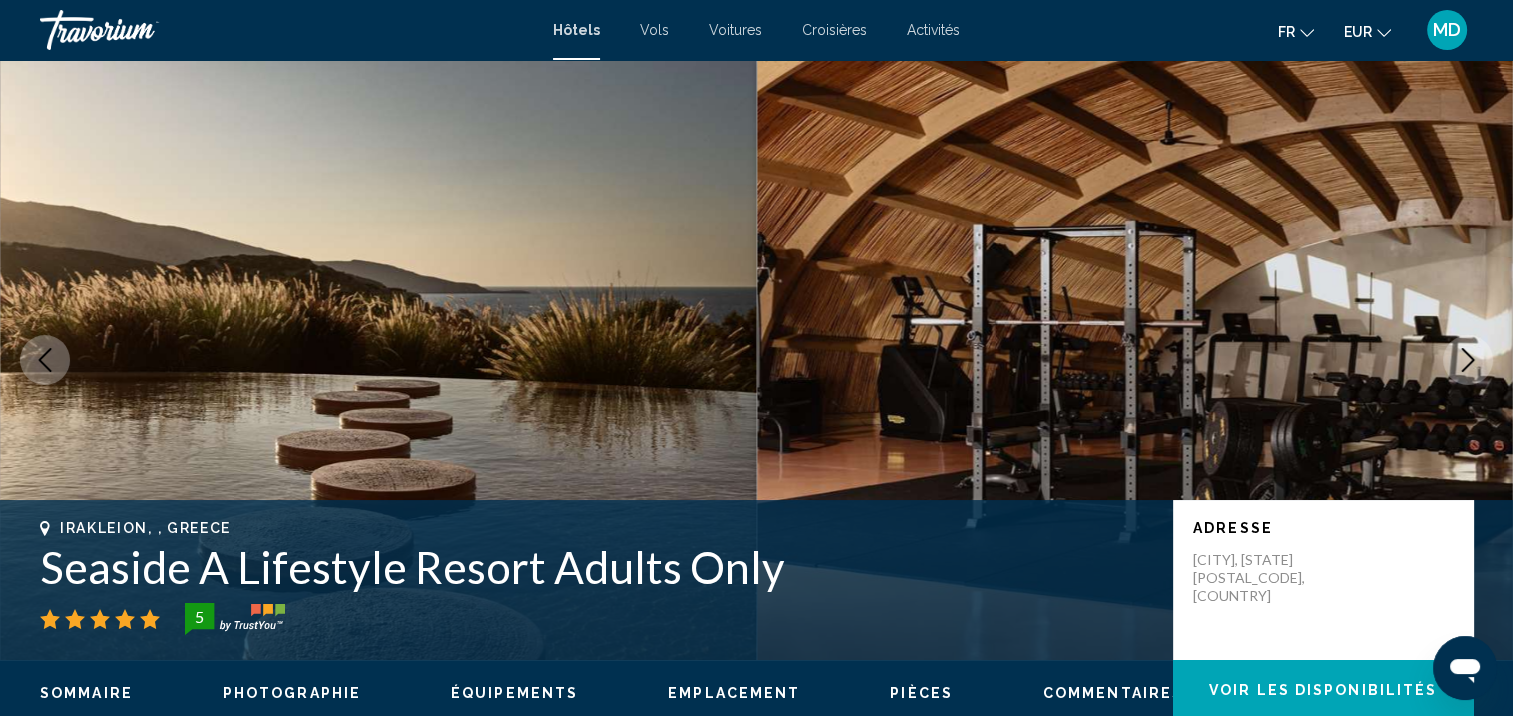 click at bounding box center [1468, 360] 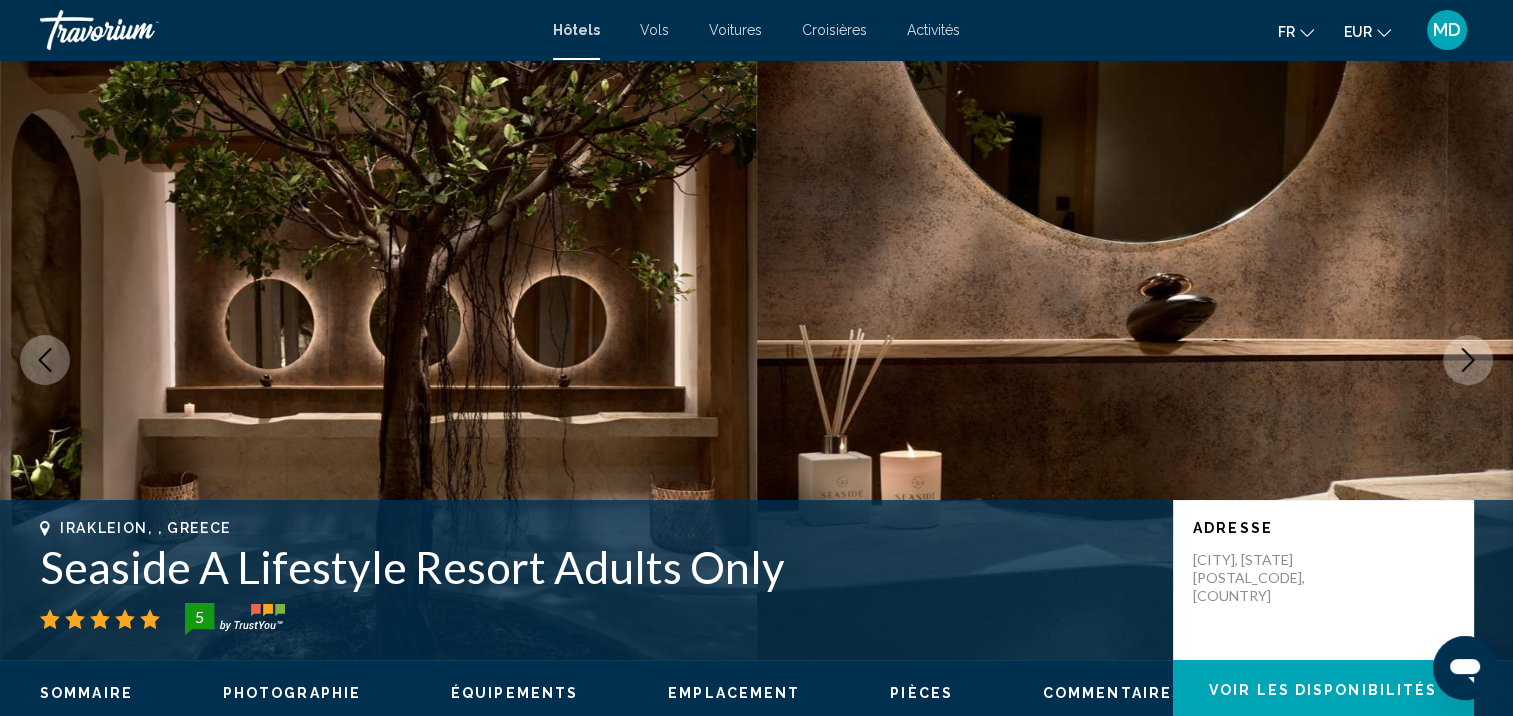 click at bounding box center [1468, 360] 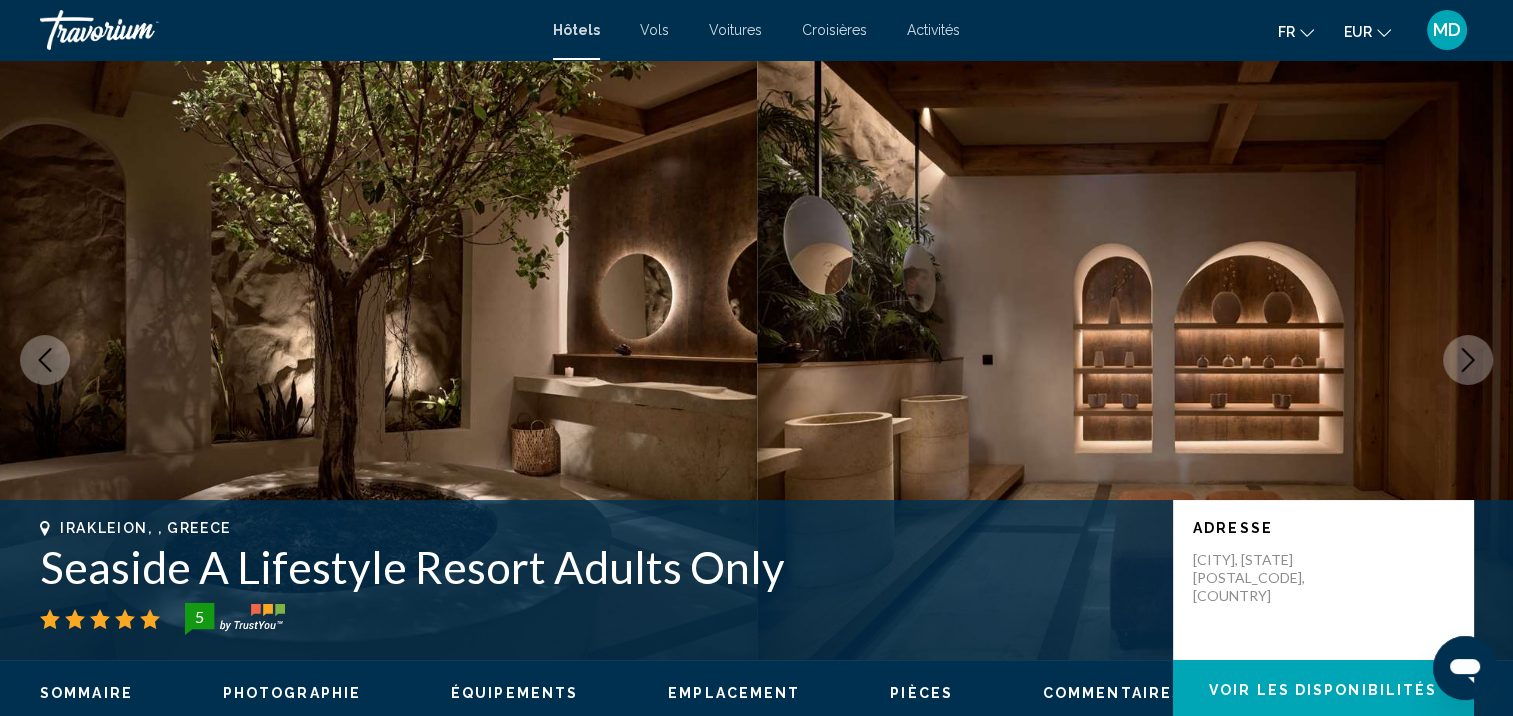 click at bounding box center (1468, 360) 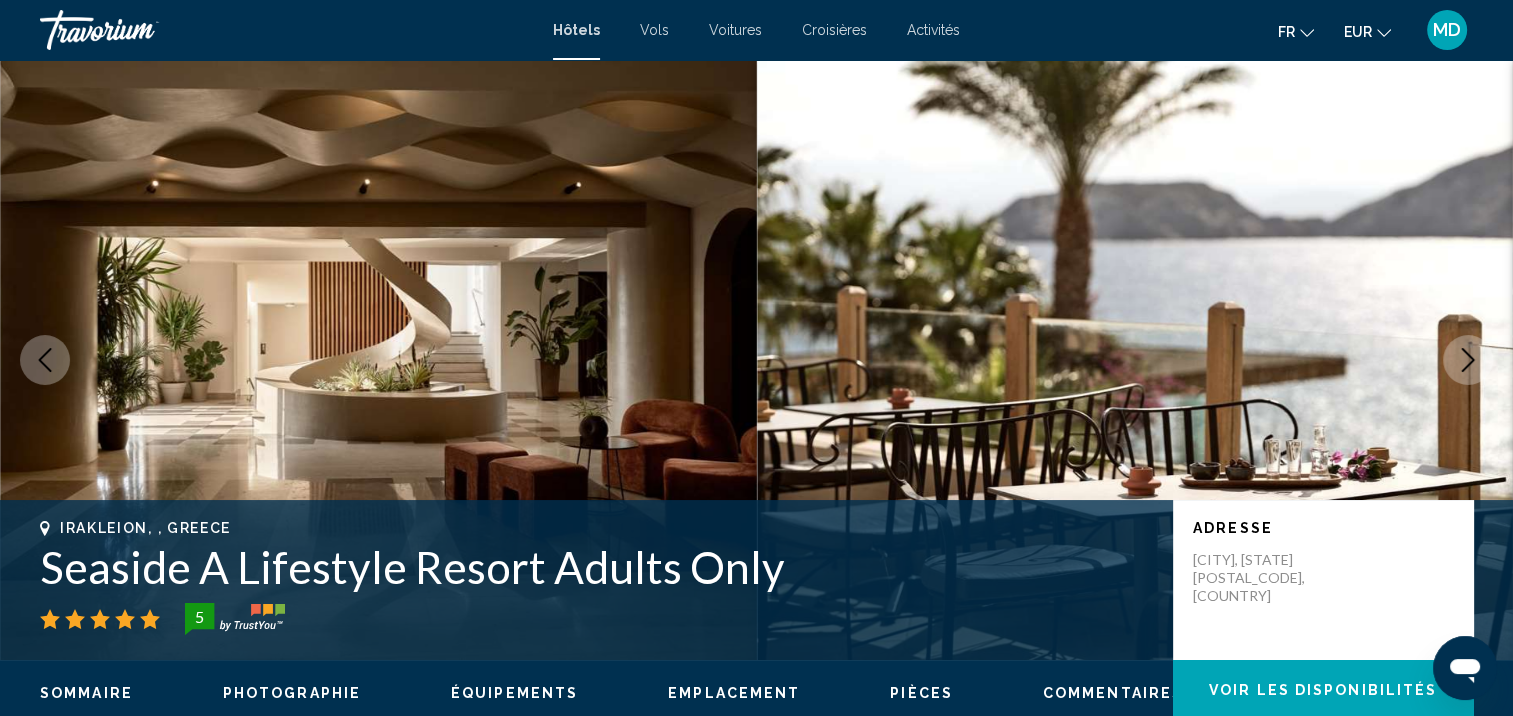 click at bounding box center (1468, 360) 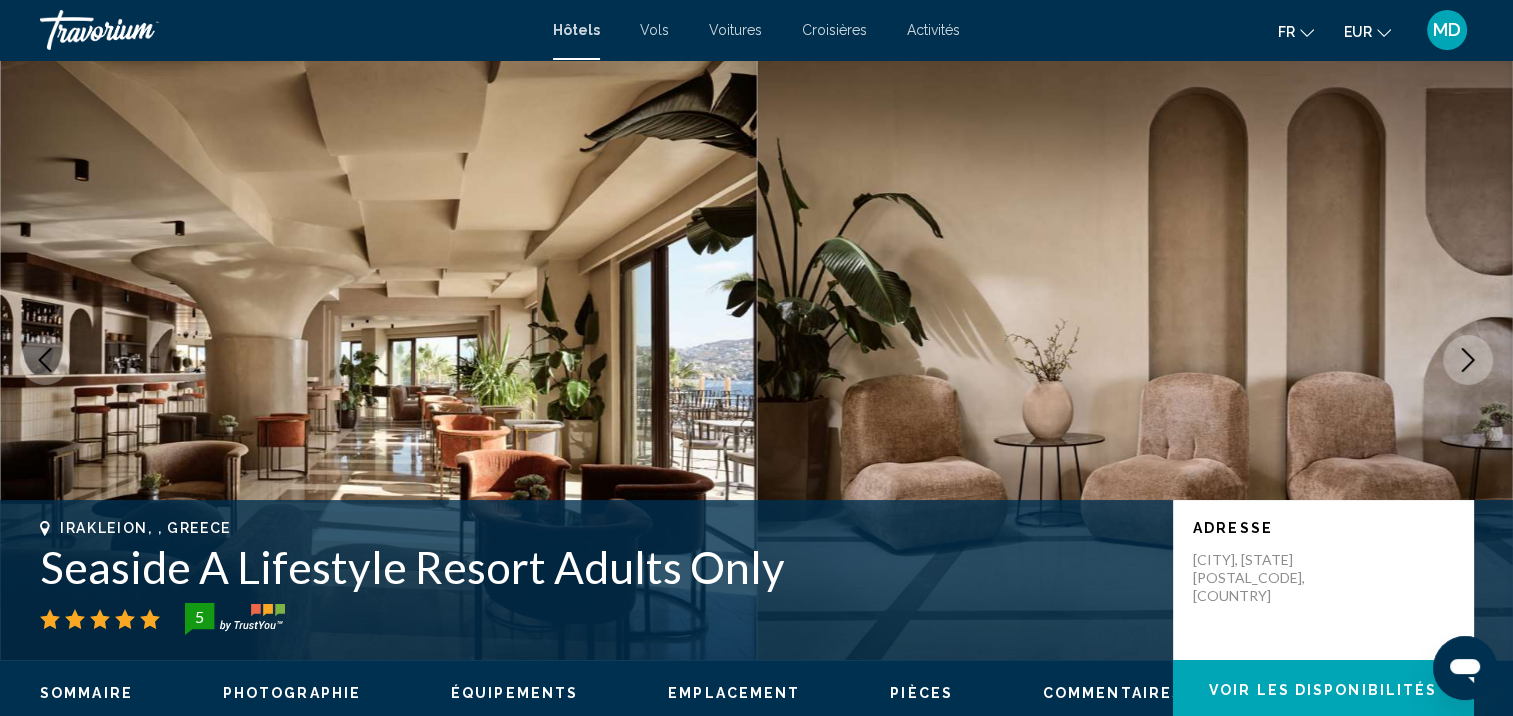 click at bounding box center [1468, 360] 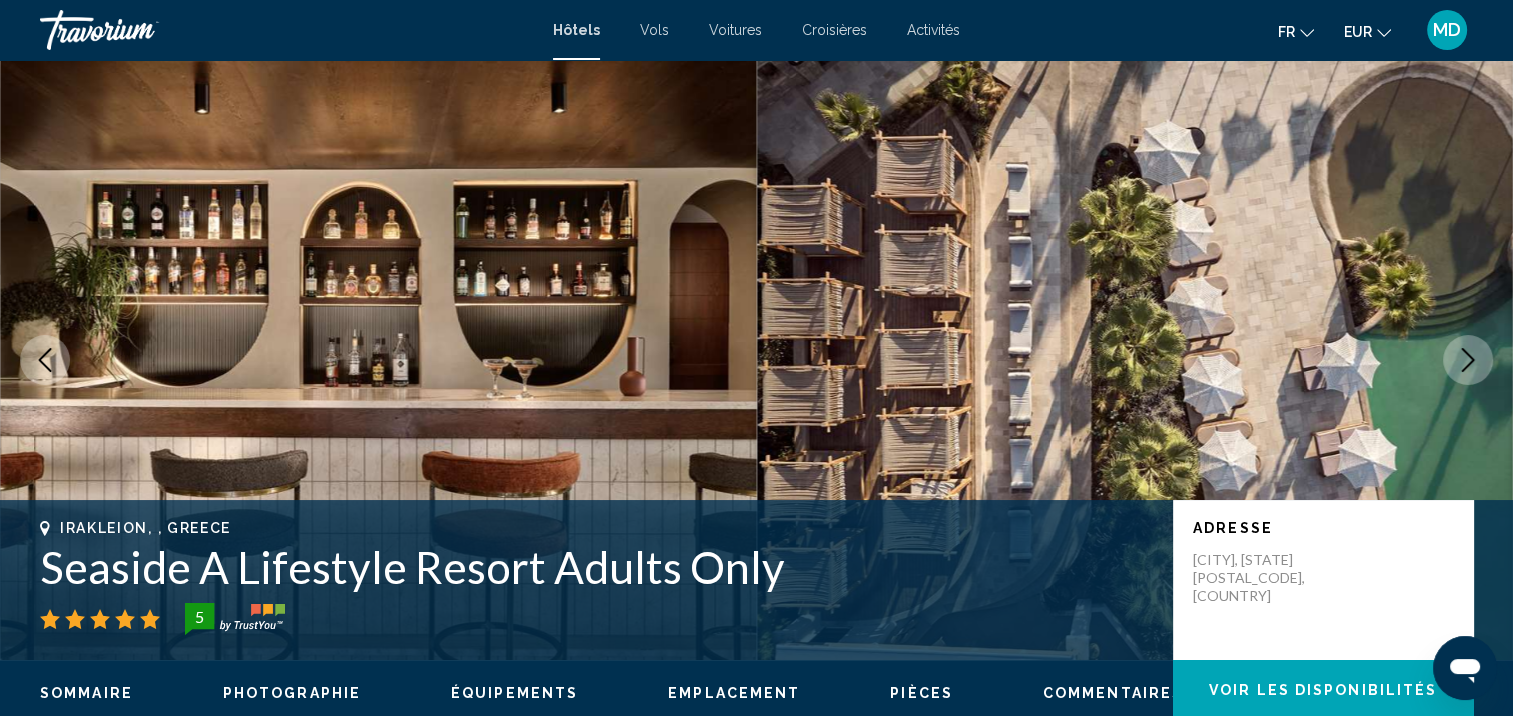 click at bounding box center [1468, 360] 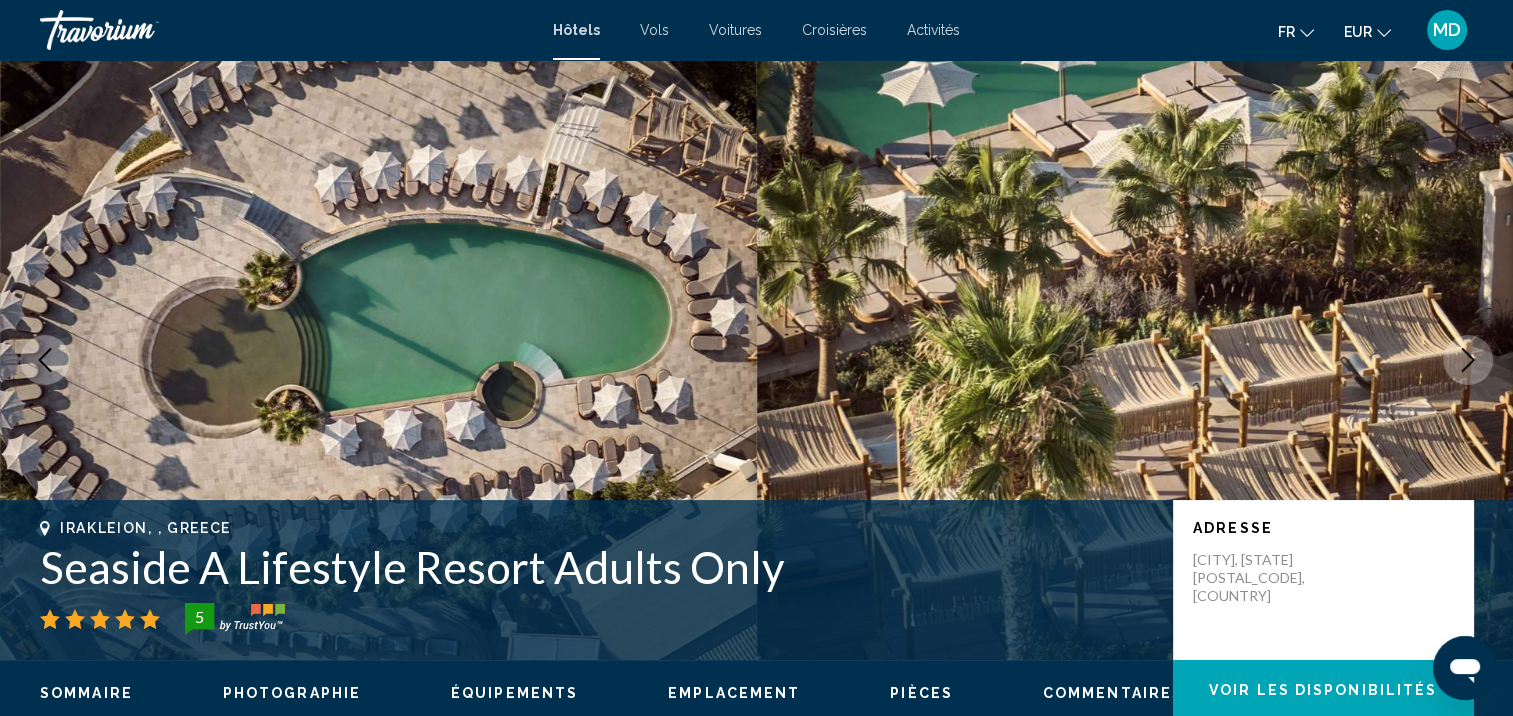 click at bounding box center [1468, 360] 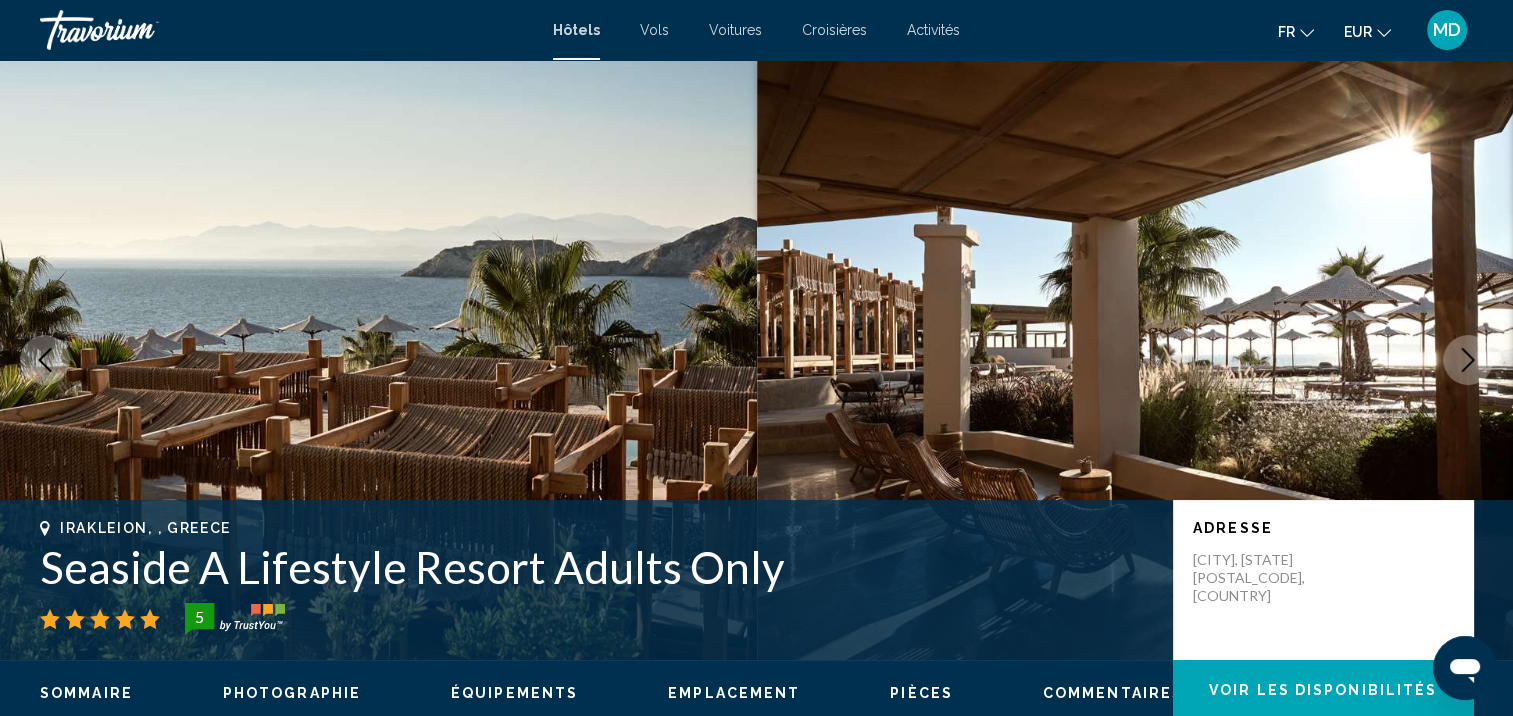 click at bounding box center (1468, 360) 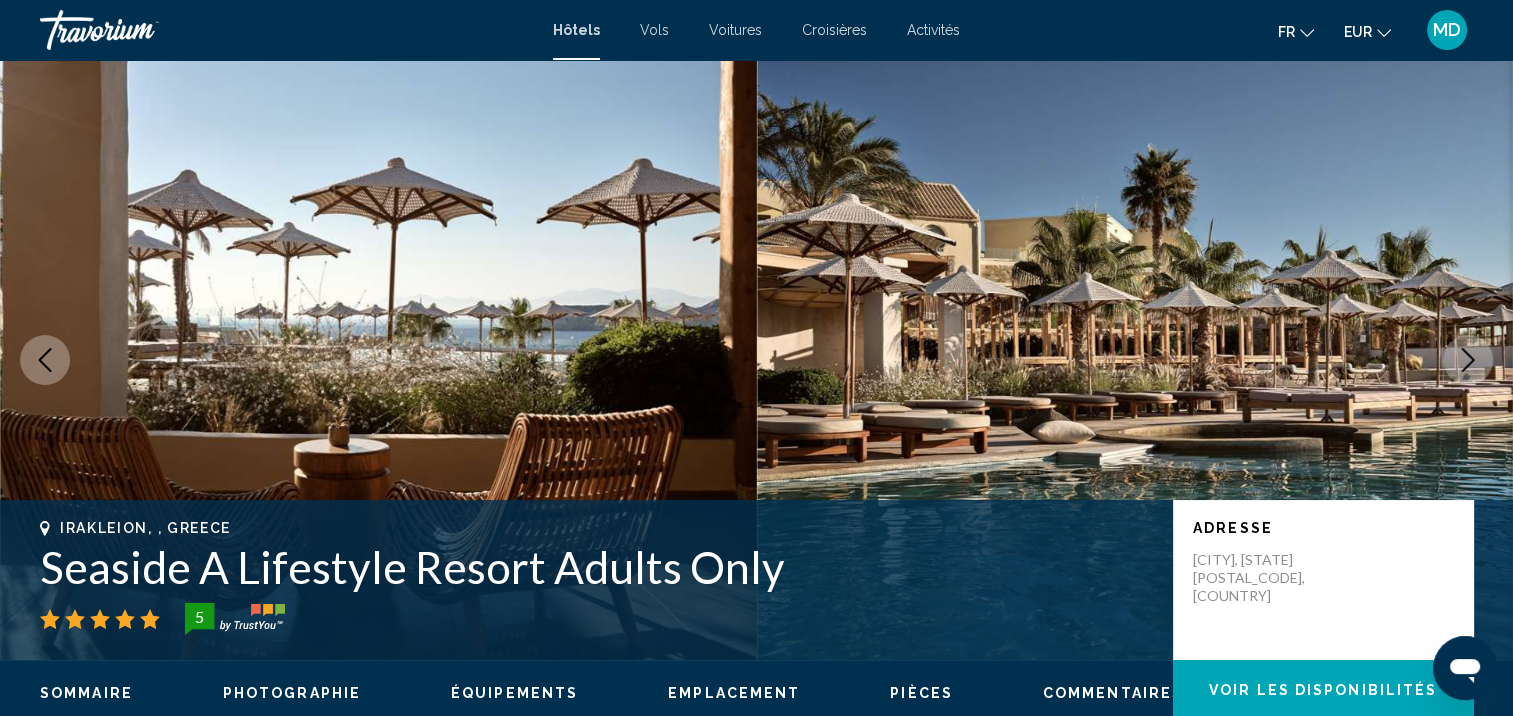 click at bounding box center (1468, 360) 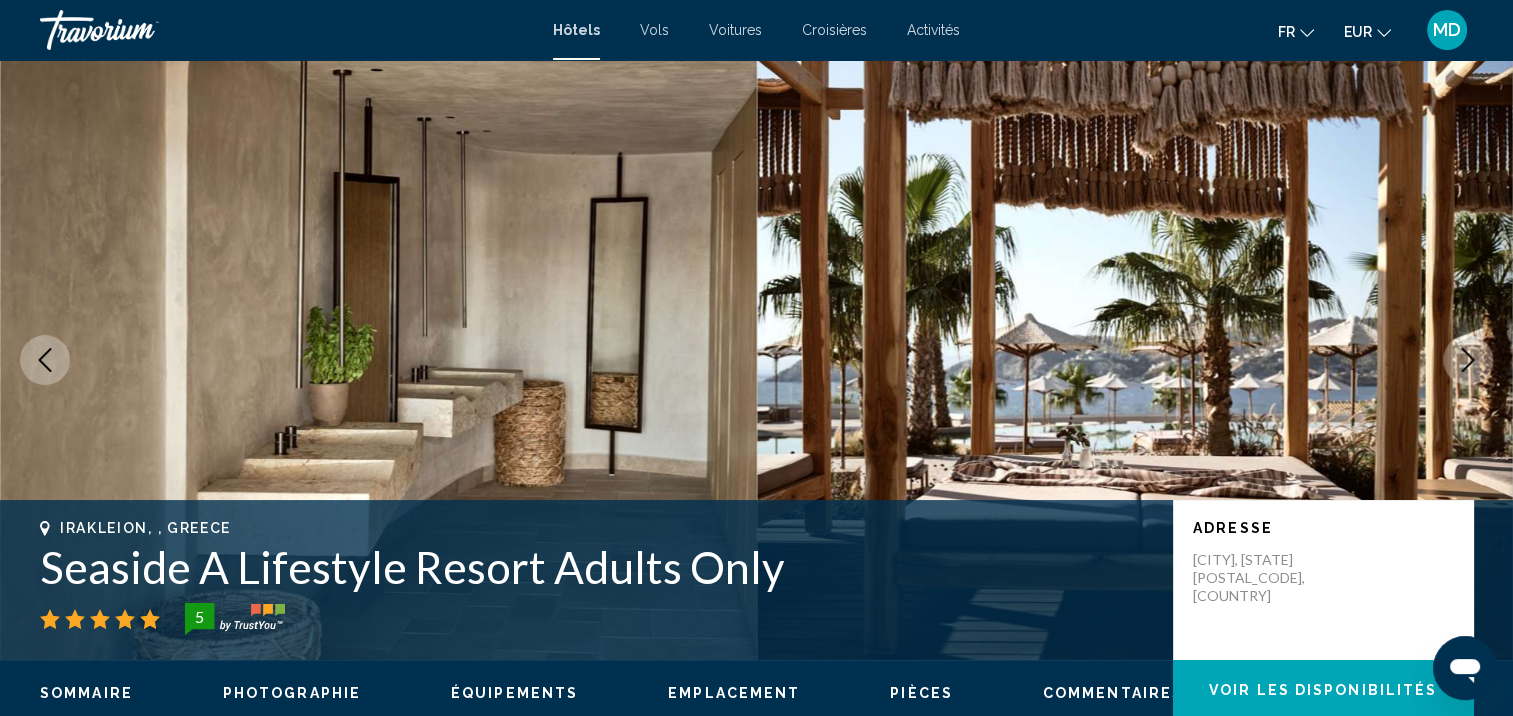 click at bounding box center [1468, 360] 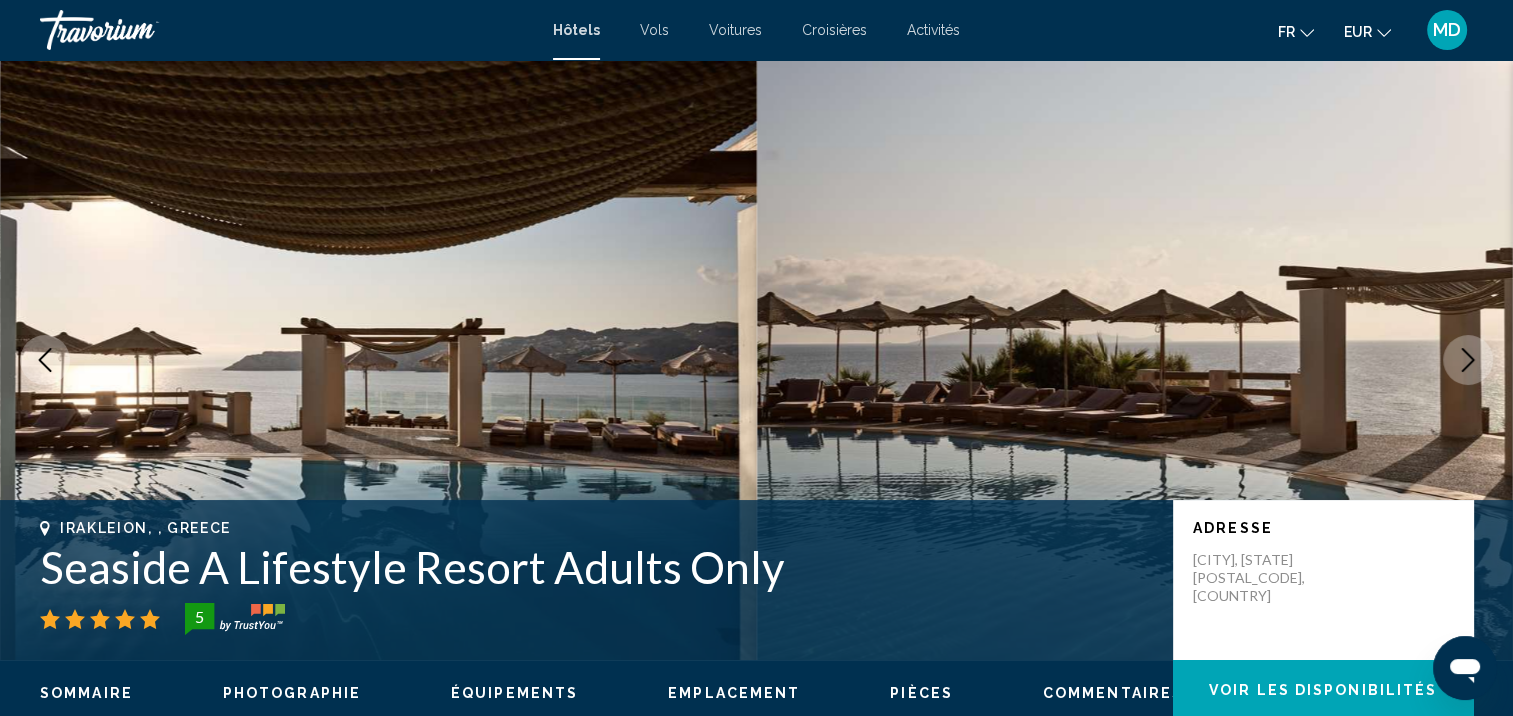 click at bounding box center (1468, 360) 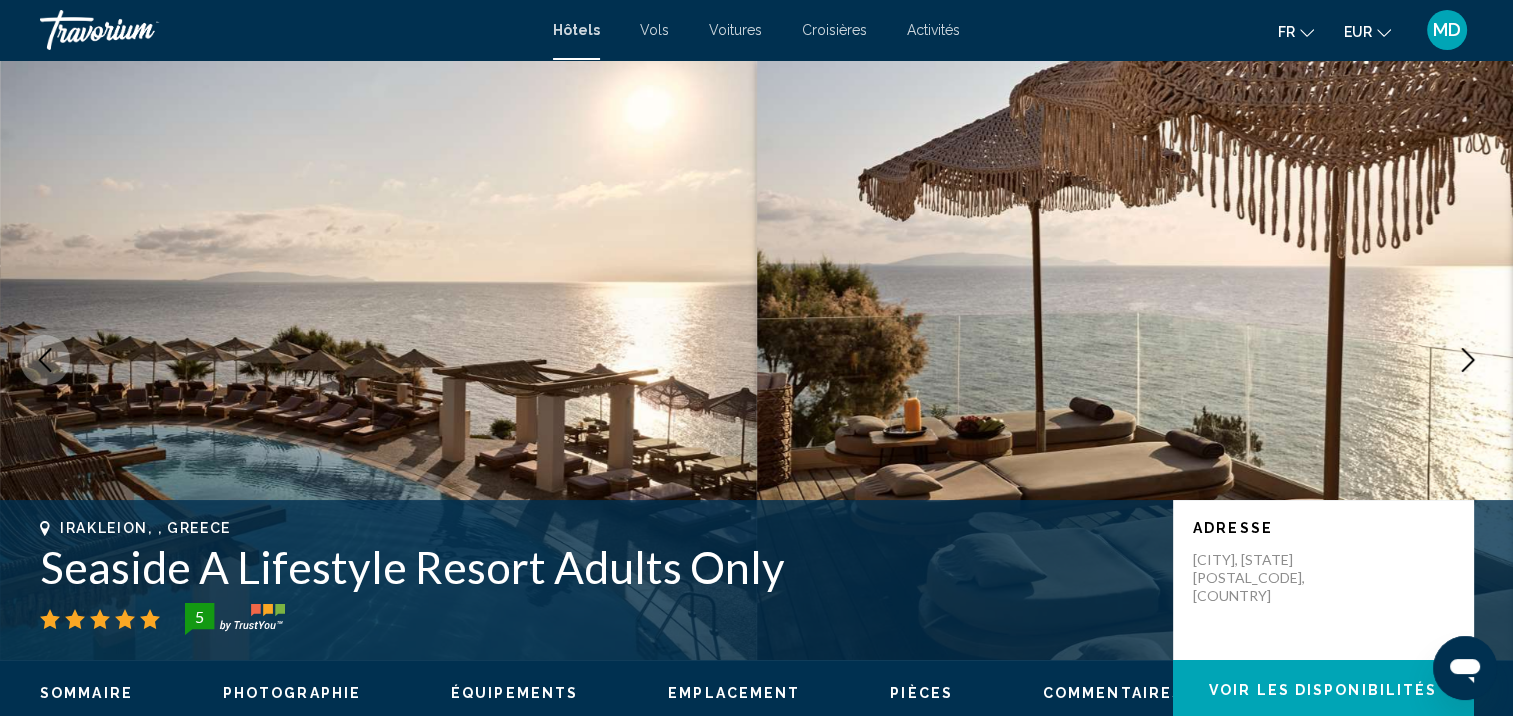 click at bounding box center (1468, 360) 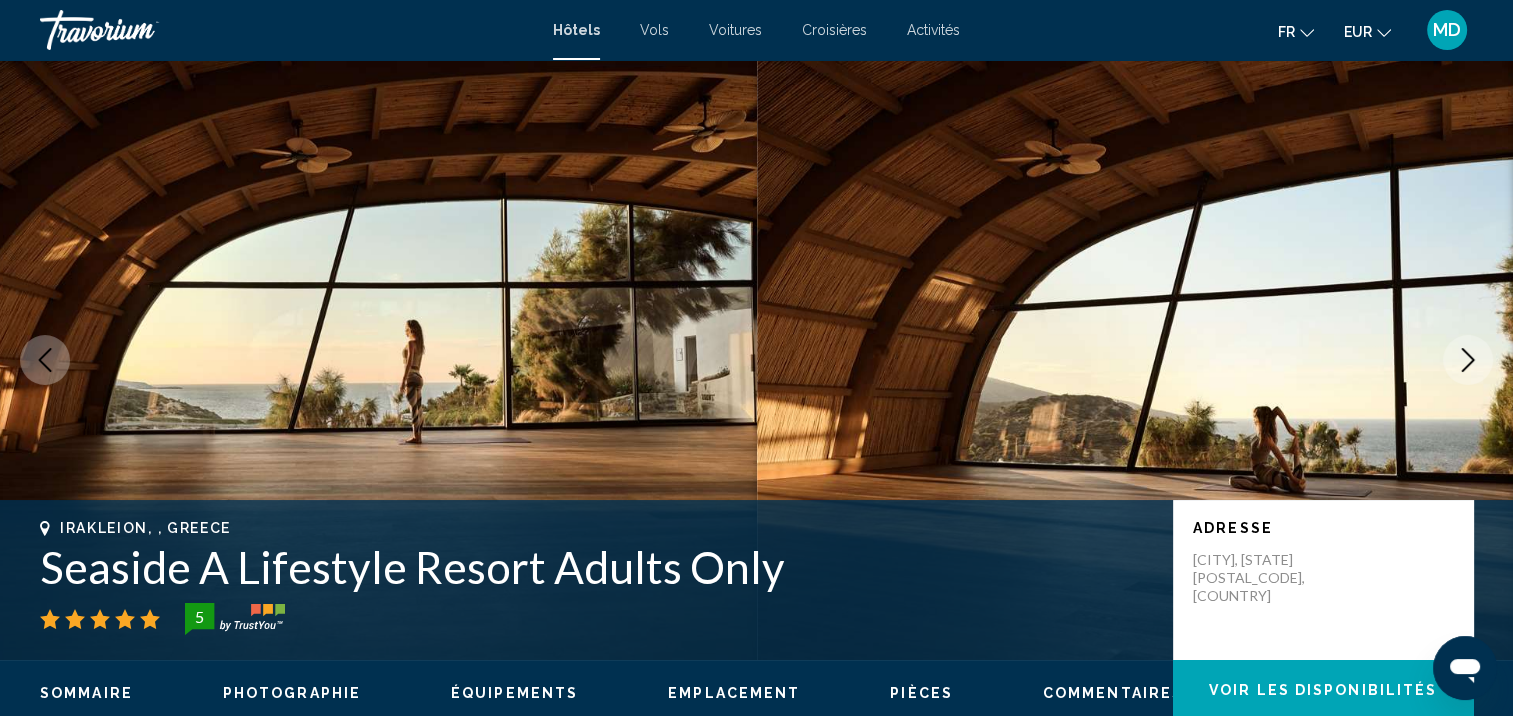 click at bounding box center (1468, 360) 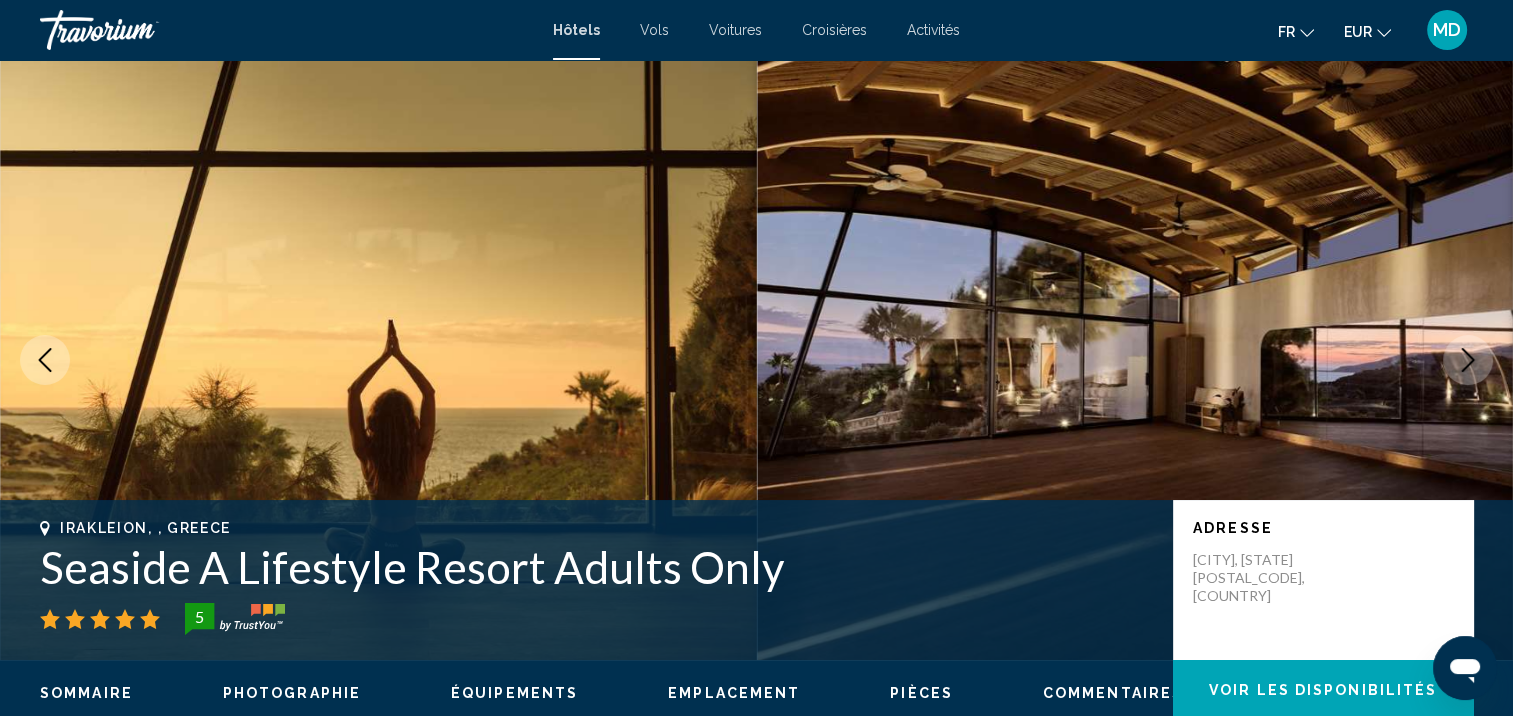 click at bounding box center [1468, 360] 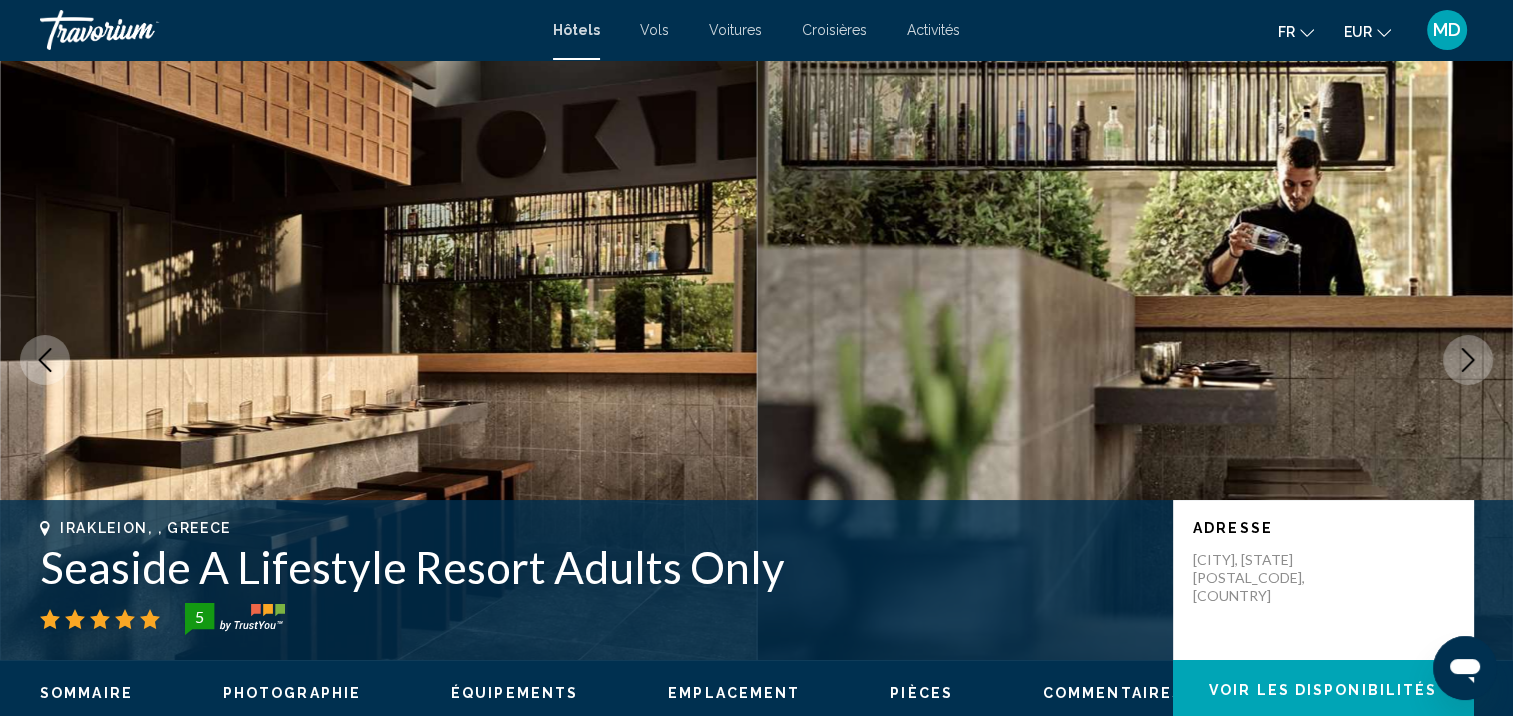 click at bounding box center (1468, 360) 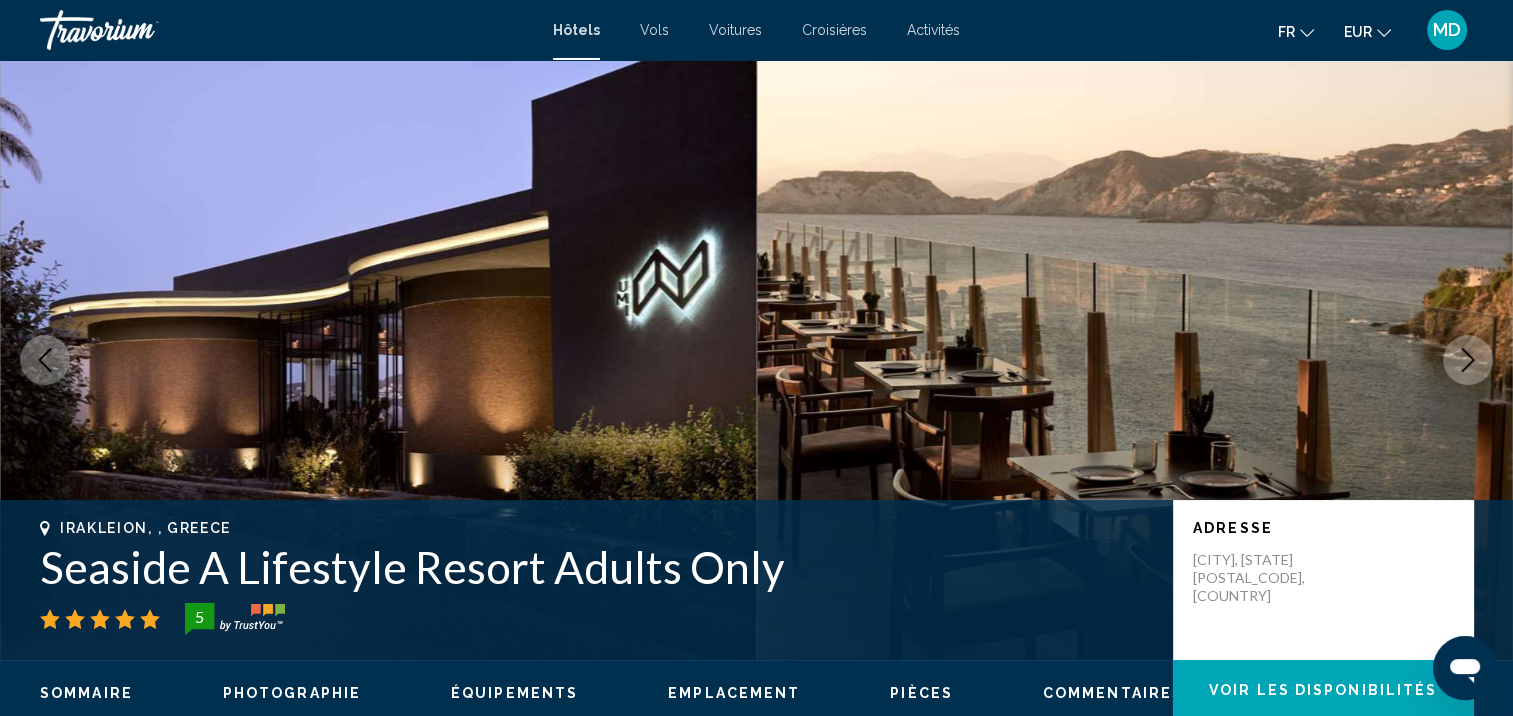 click at bounding box center [1468, 360] 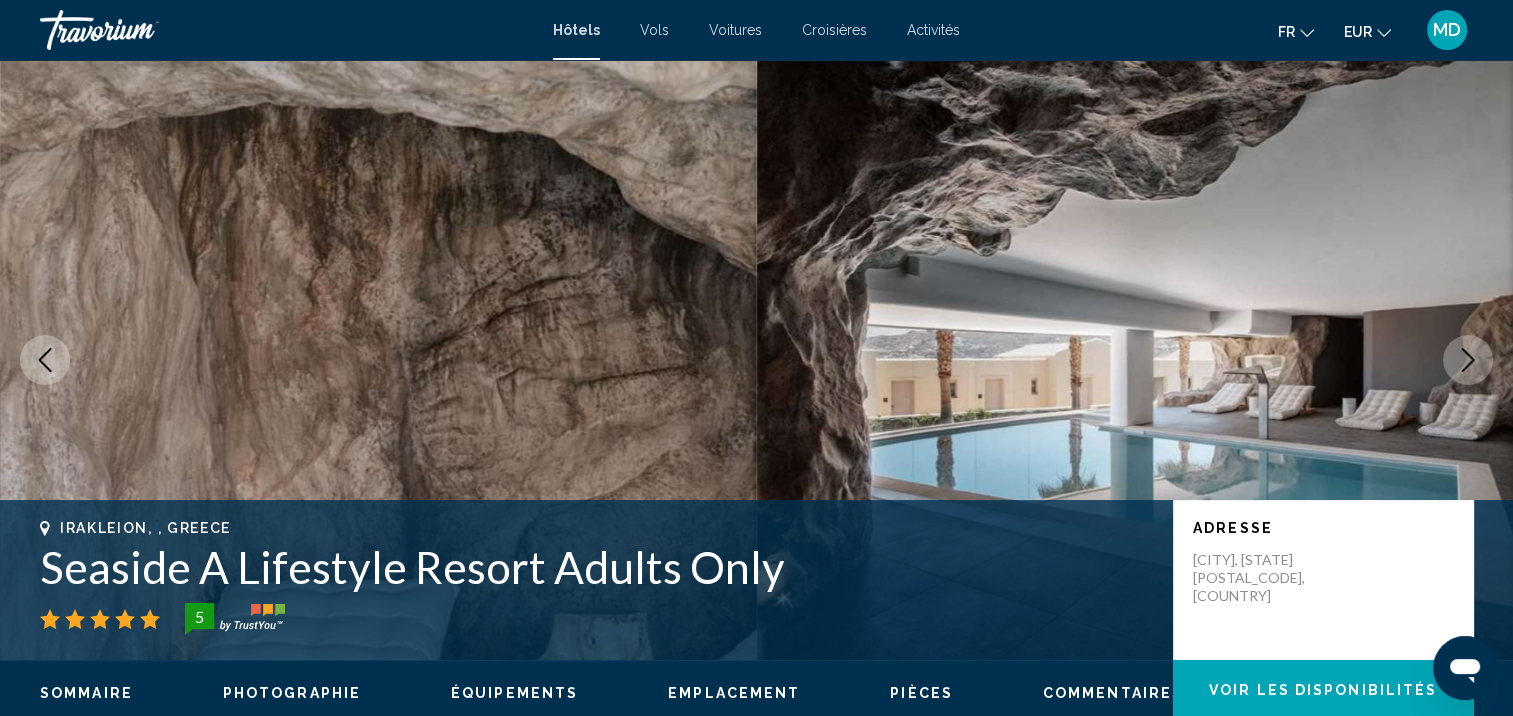 click at bounding box center (1468, 360) 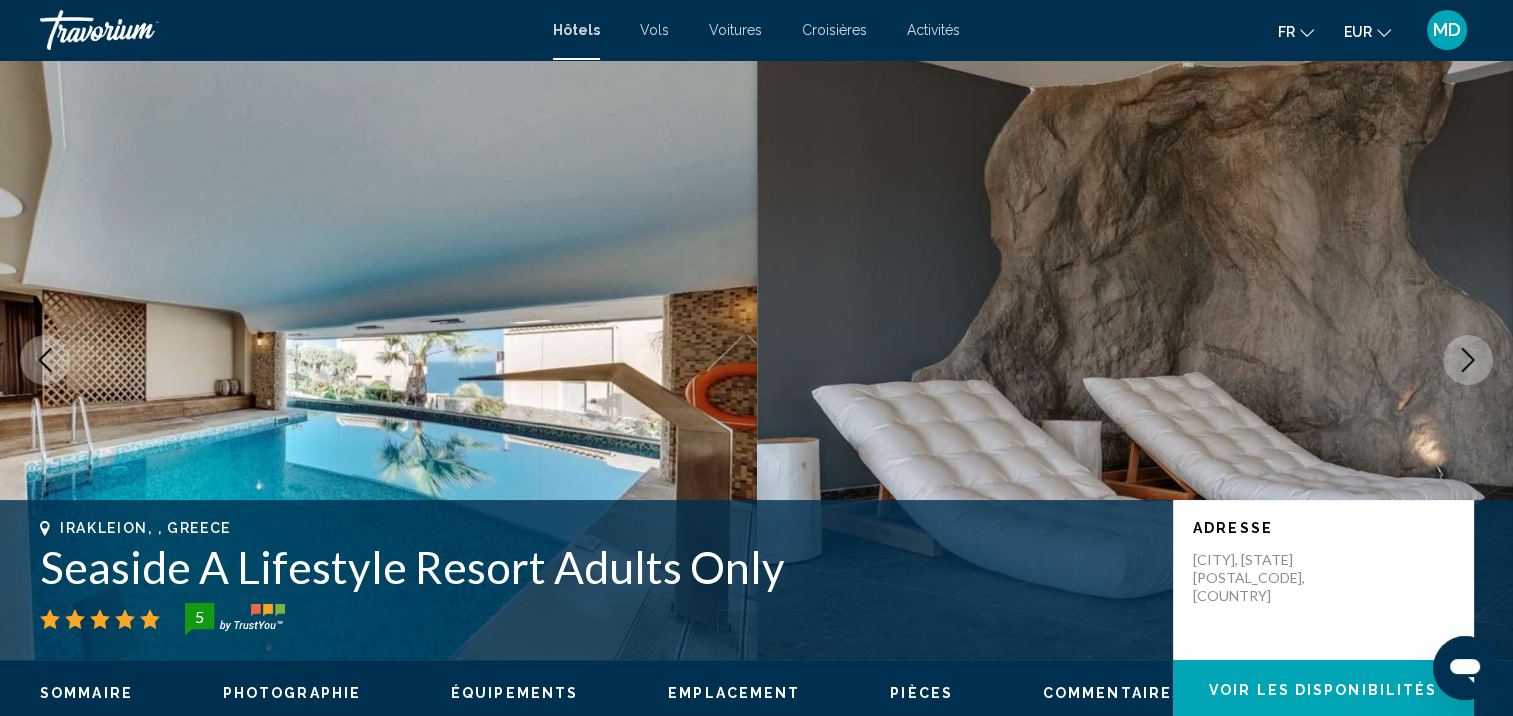 click at bounding box center [1468, 360] 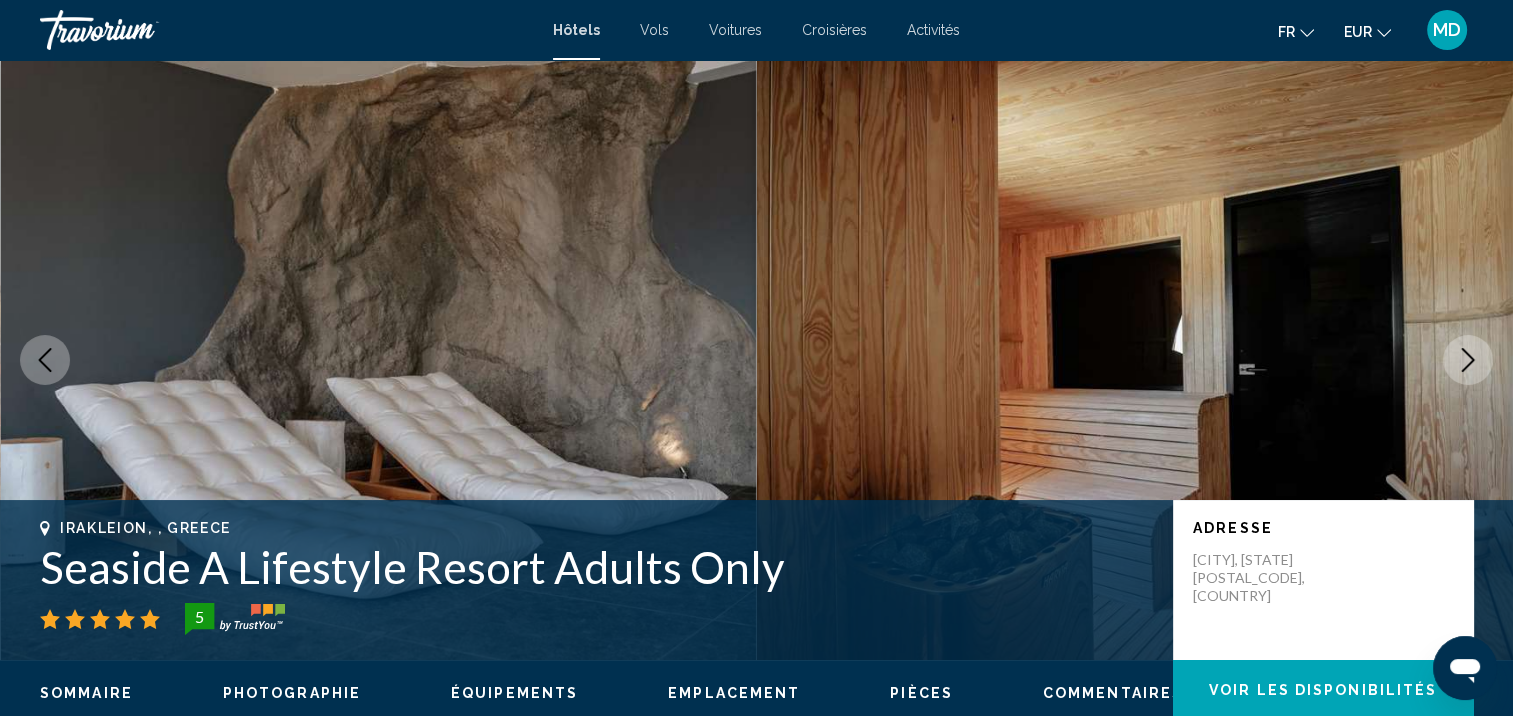 click at bounding box center [1468, 360] 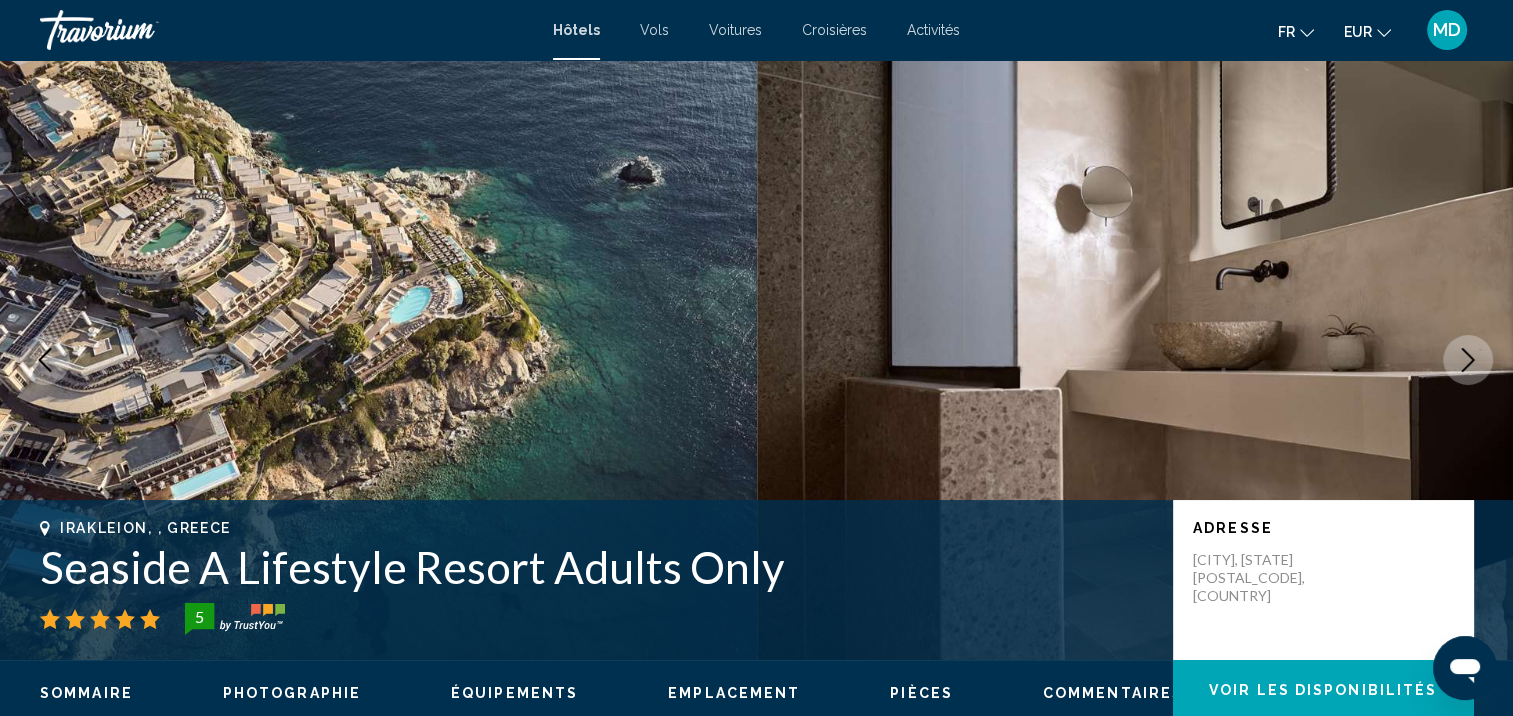 click at bounding box center (1468, 360) 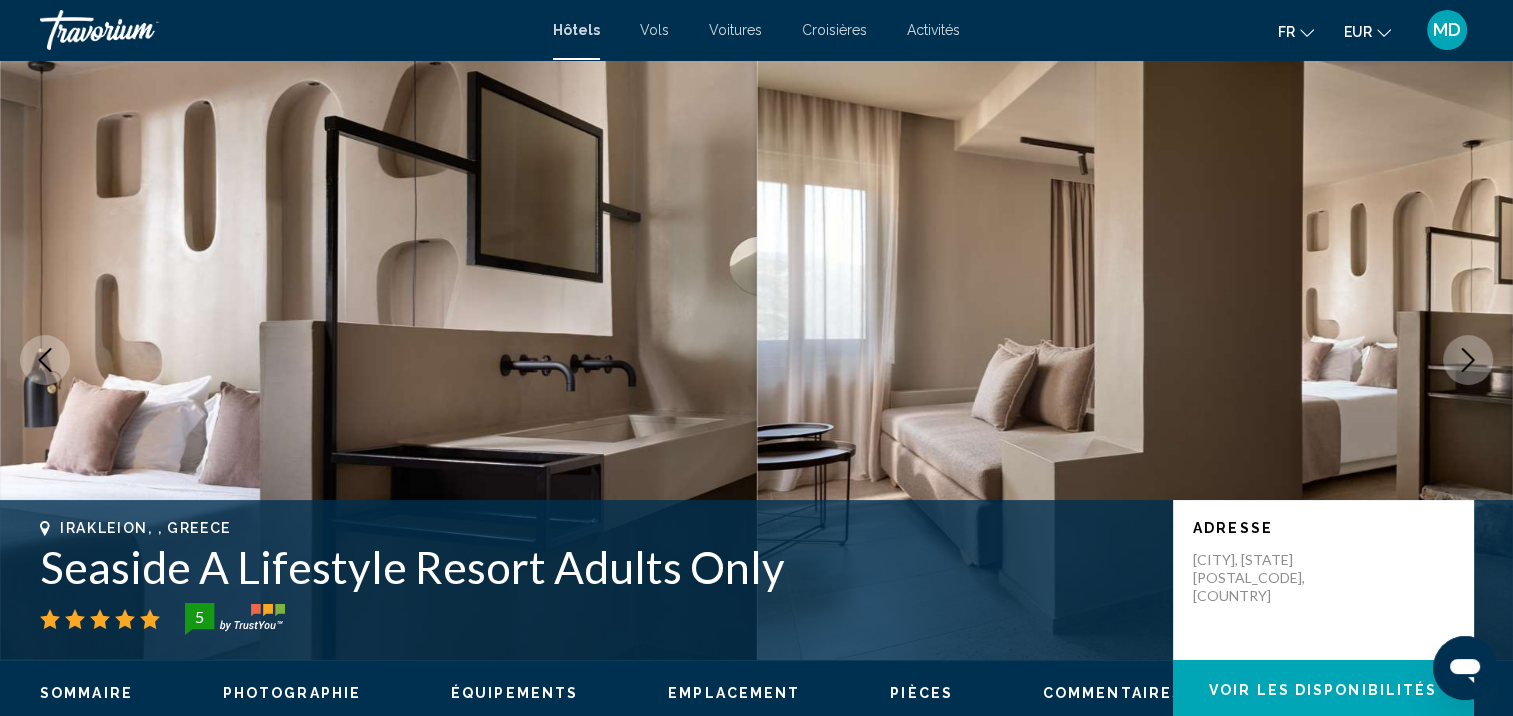 click at bounding box center [1468, 360] 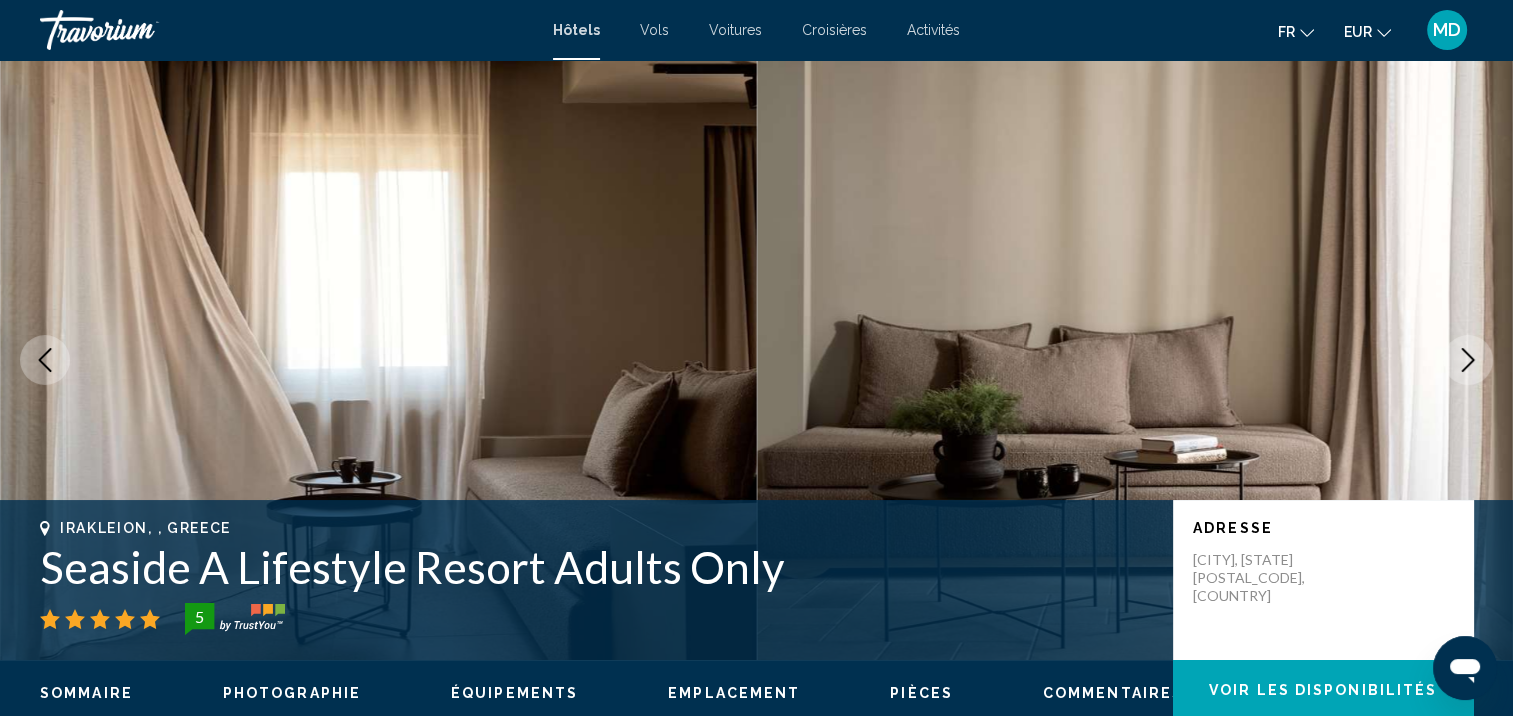 click at bounding box center (1468, 360) 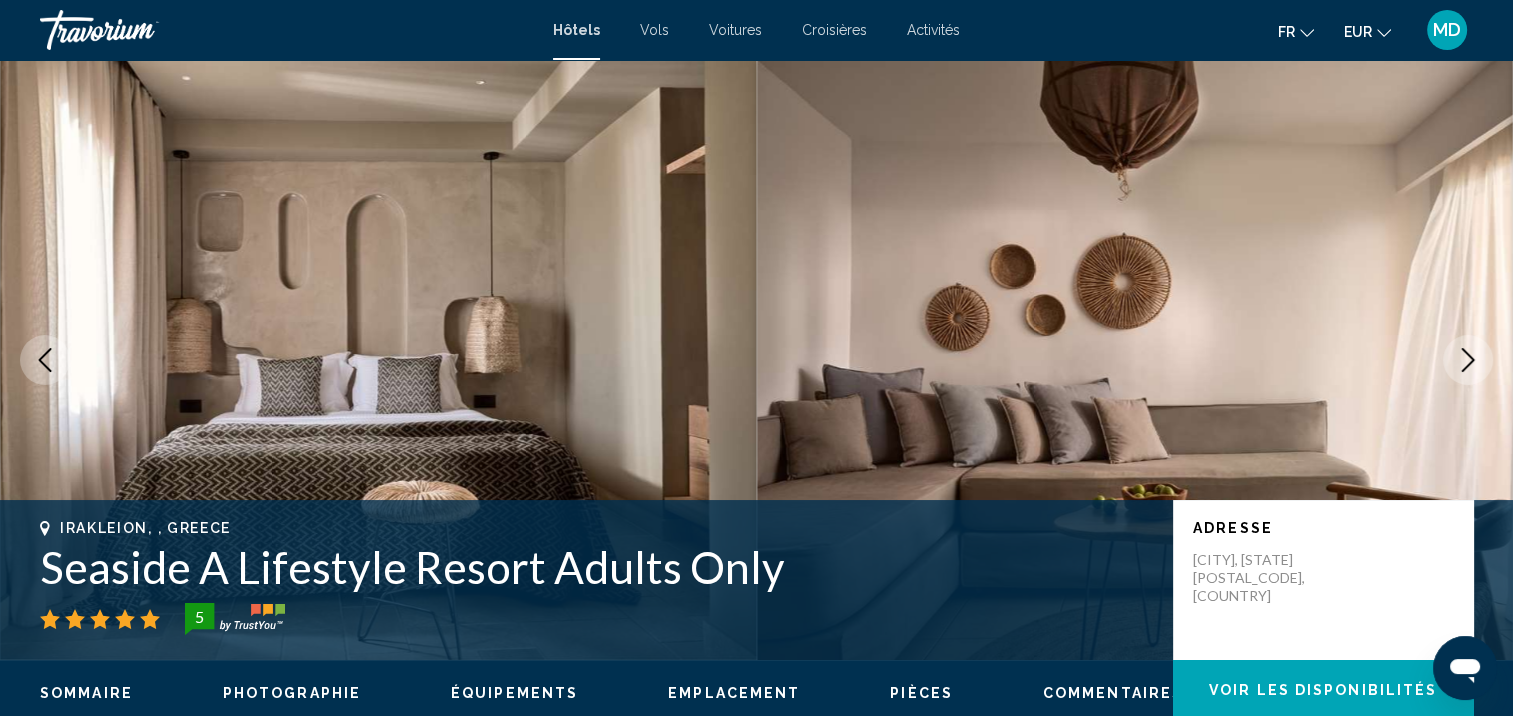 click at bounding box center (1468, 360) 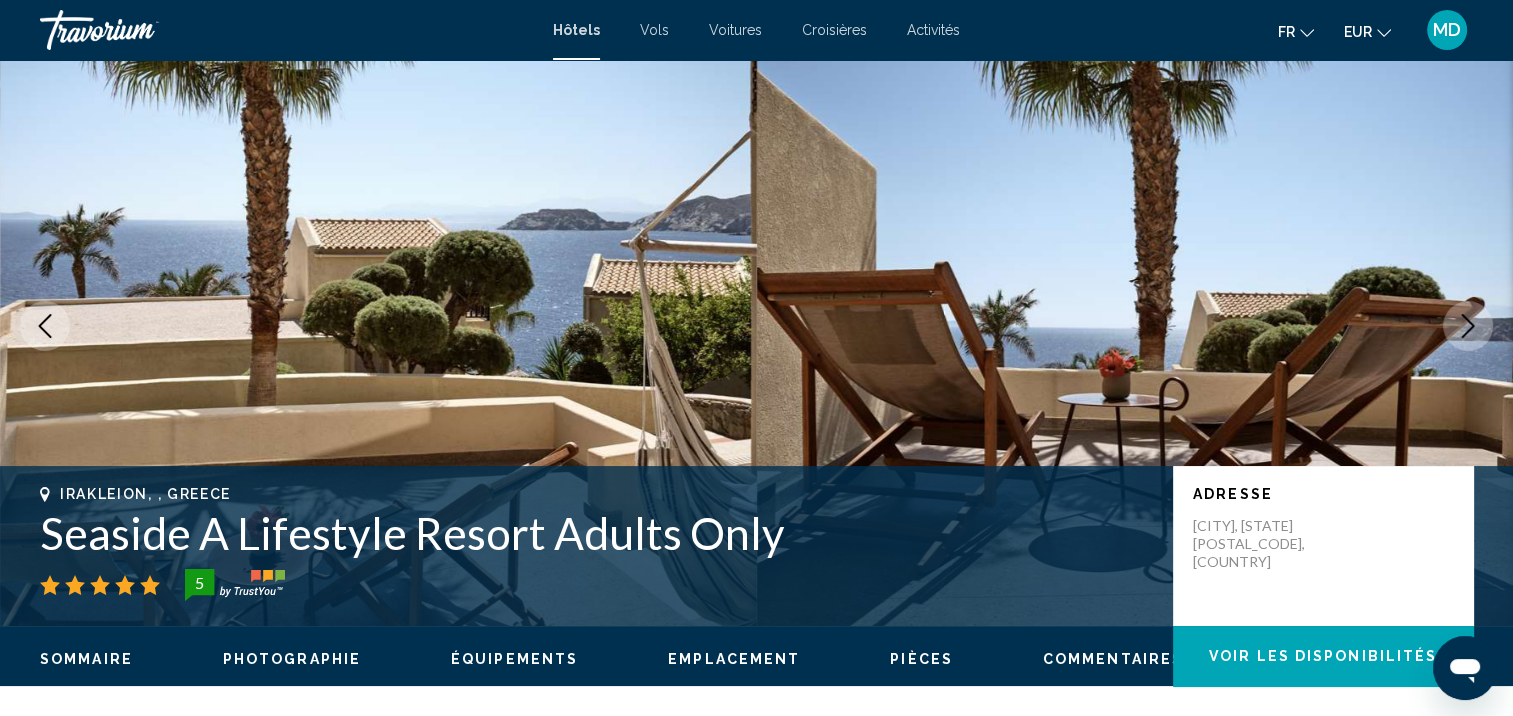 scroll, scrollTop: 35, scrollLeft: 0, axis: vertical 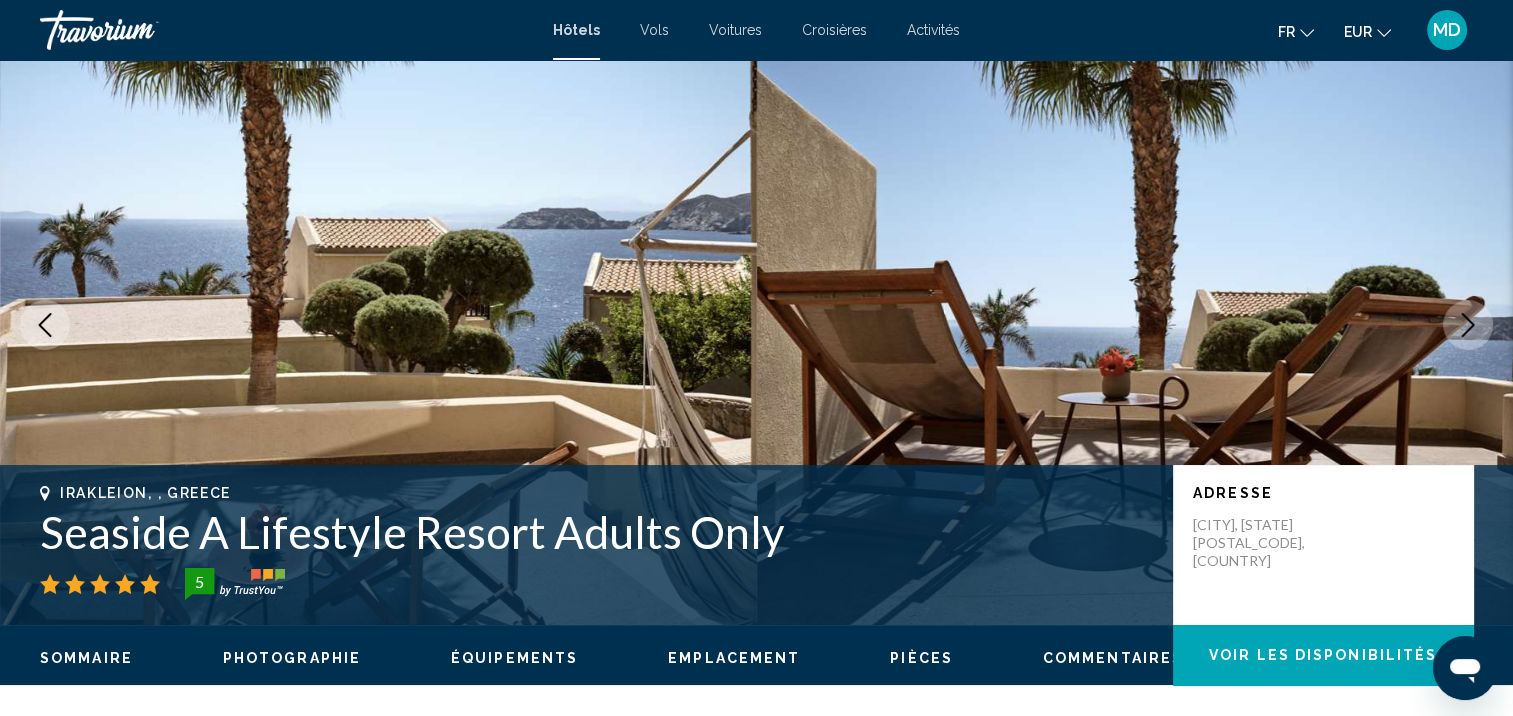 click on "Emplacement" at bounding box center (734, 658) 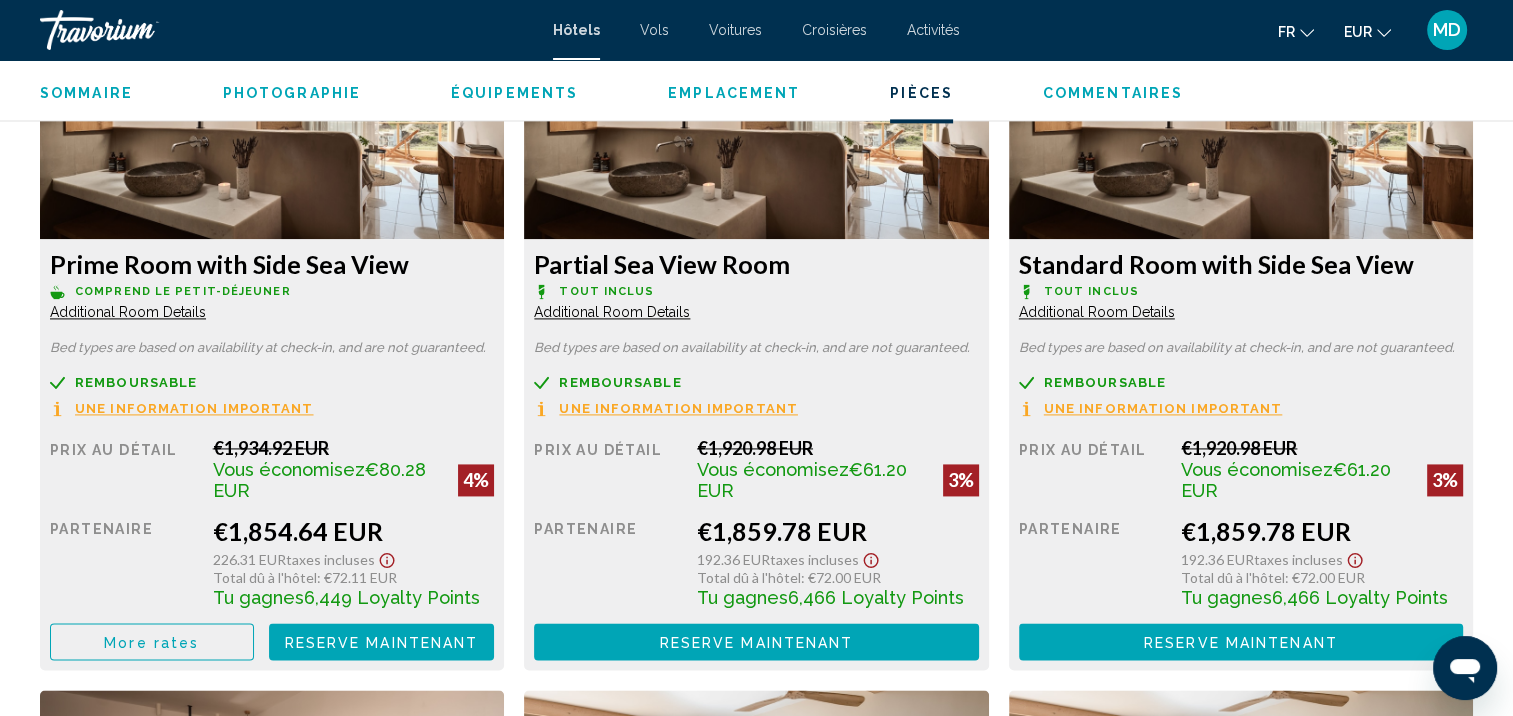 scroll, scrollTop: 2768, scrollLeft: 0, axis: vertical 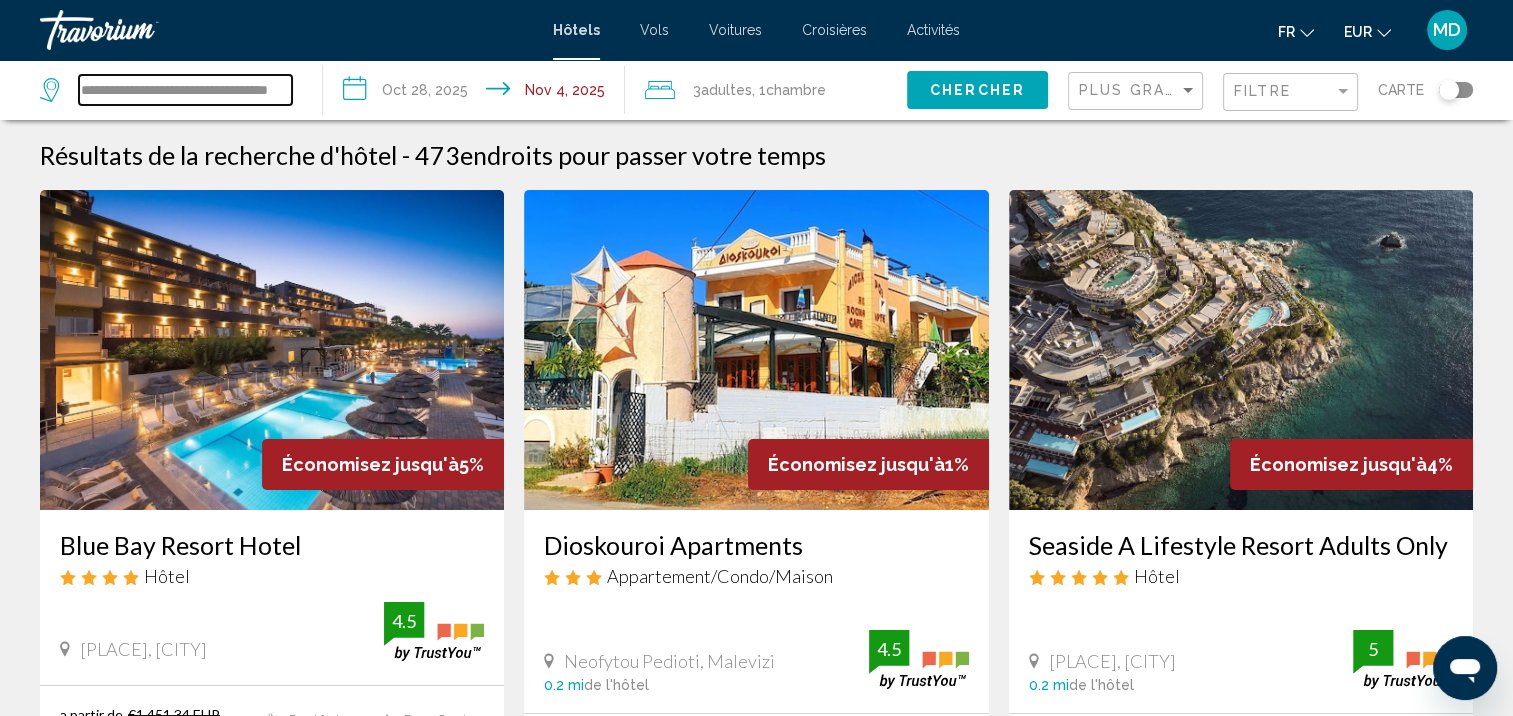 drag, startPoint x: 80, startPoint y: 85, endPoint x: 1199, endPoint y: 92, distance: 1119.0219 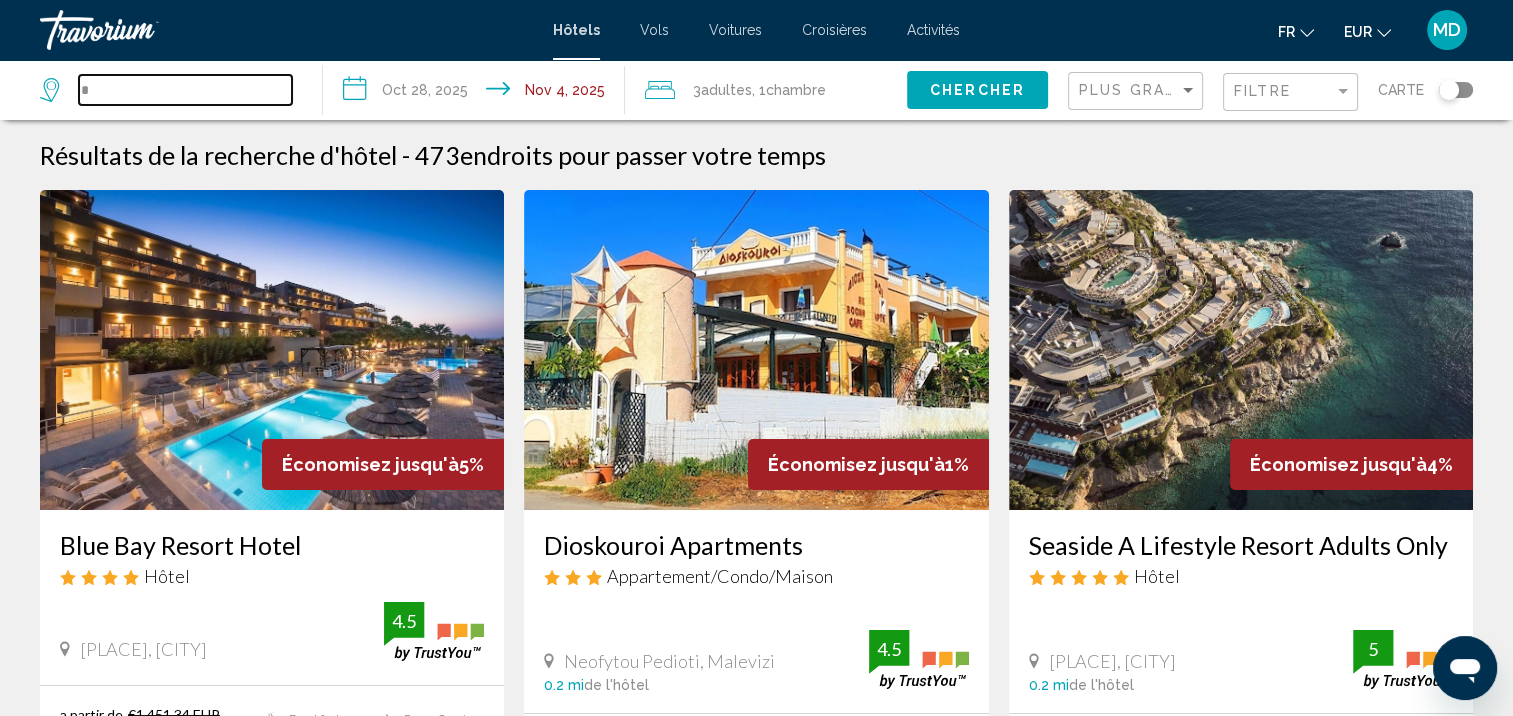 scroll, scrollTop: 0, scrollLeft: 0, axis: both 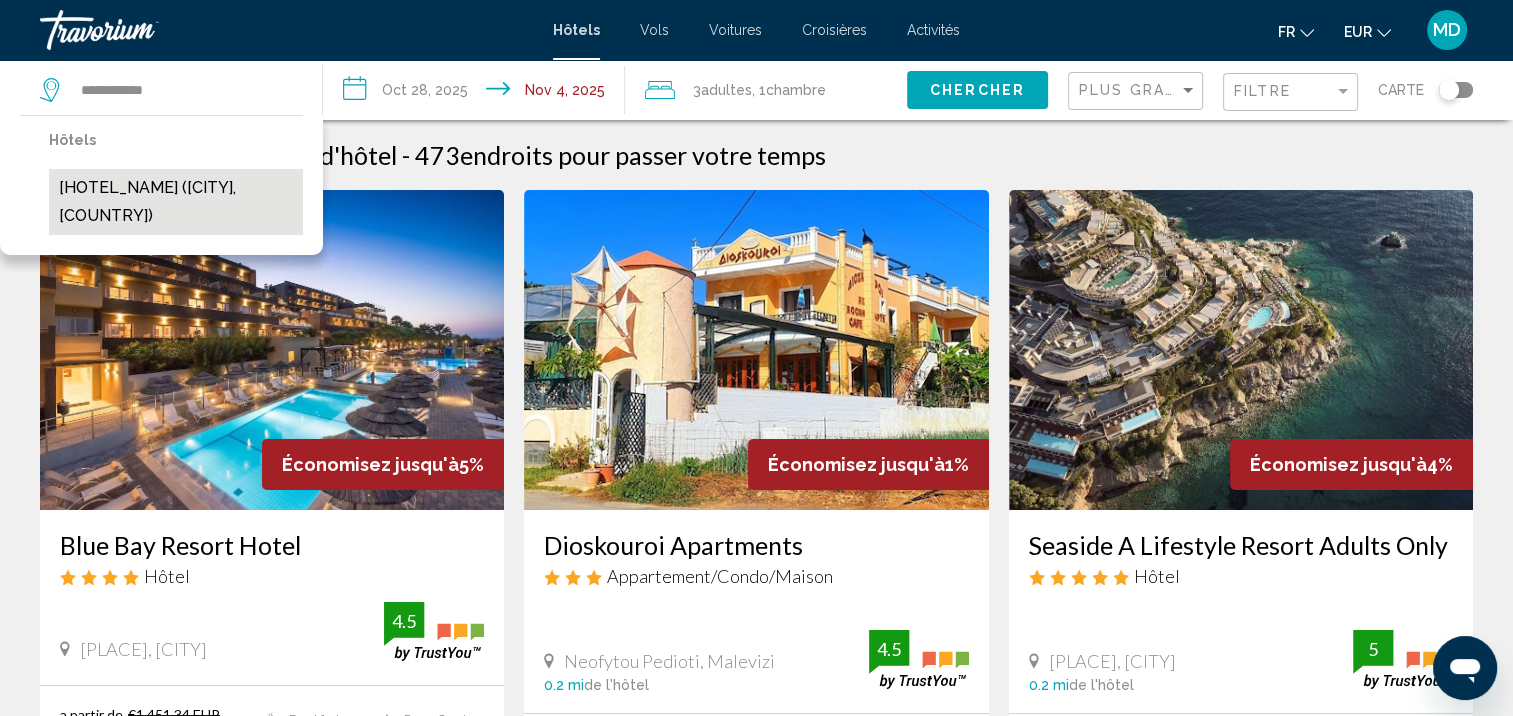 click on "[HOTEL_NAME] ([CITY], [COUNTRY])" at bounding box center (176, 202) 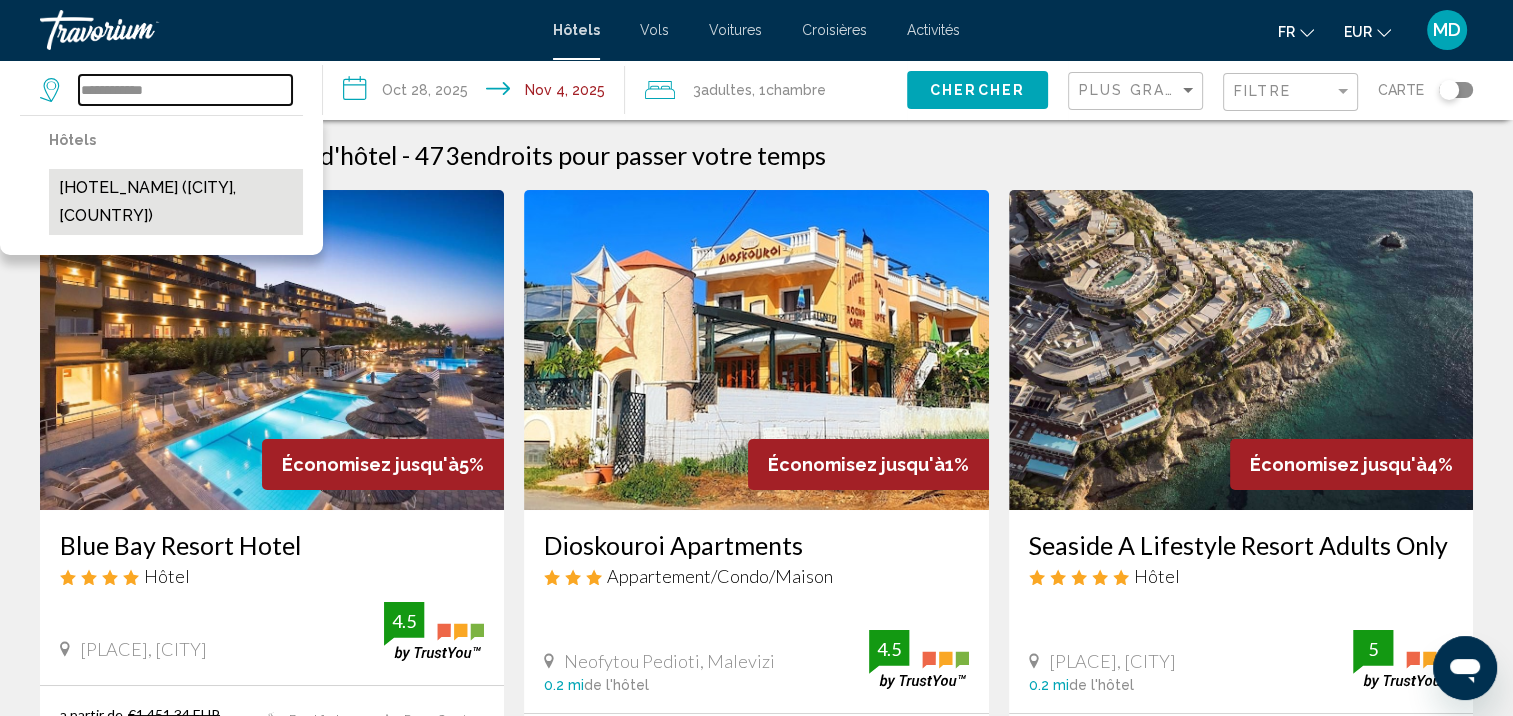 type on "**********" 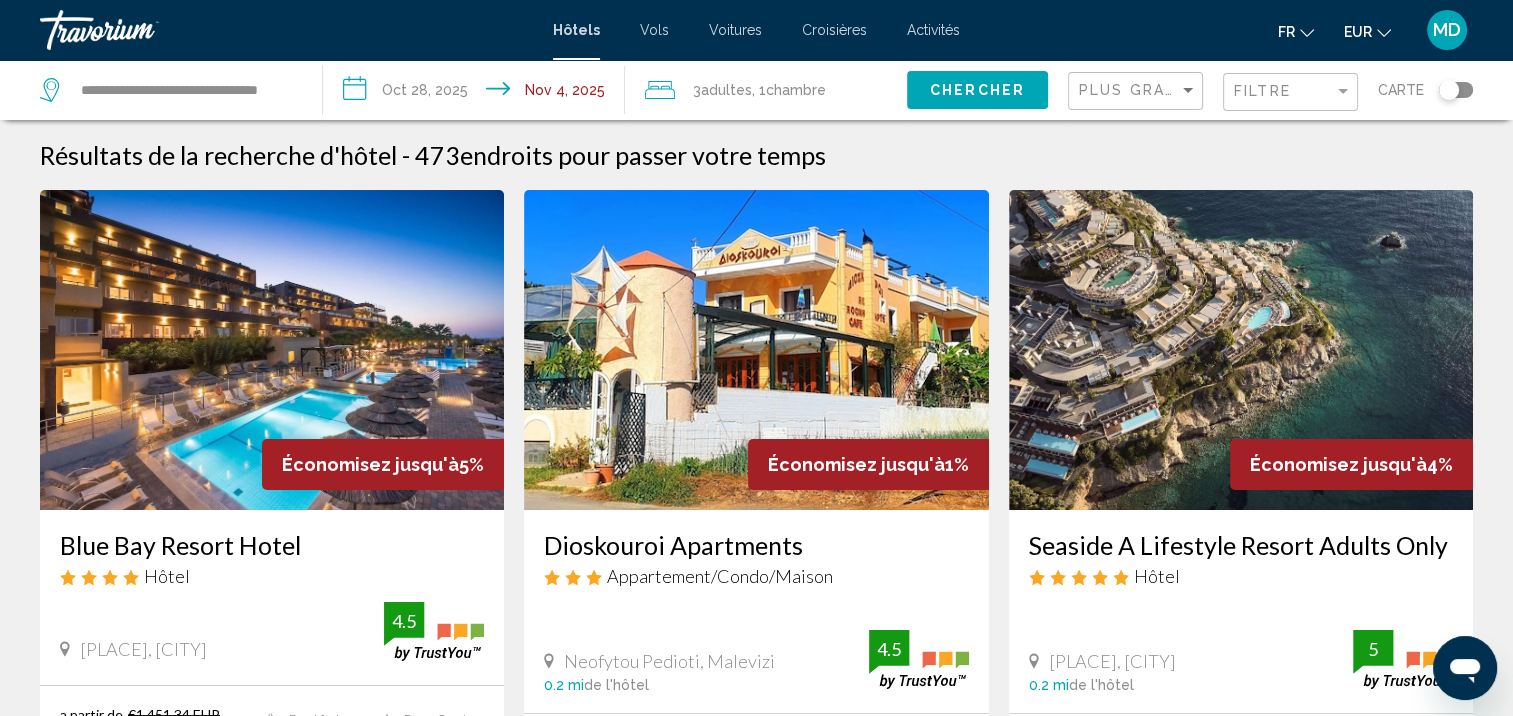 click on "Chercher" 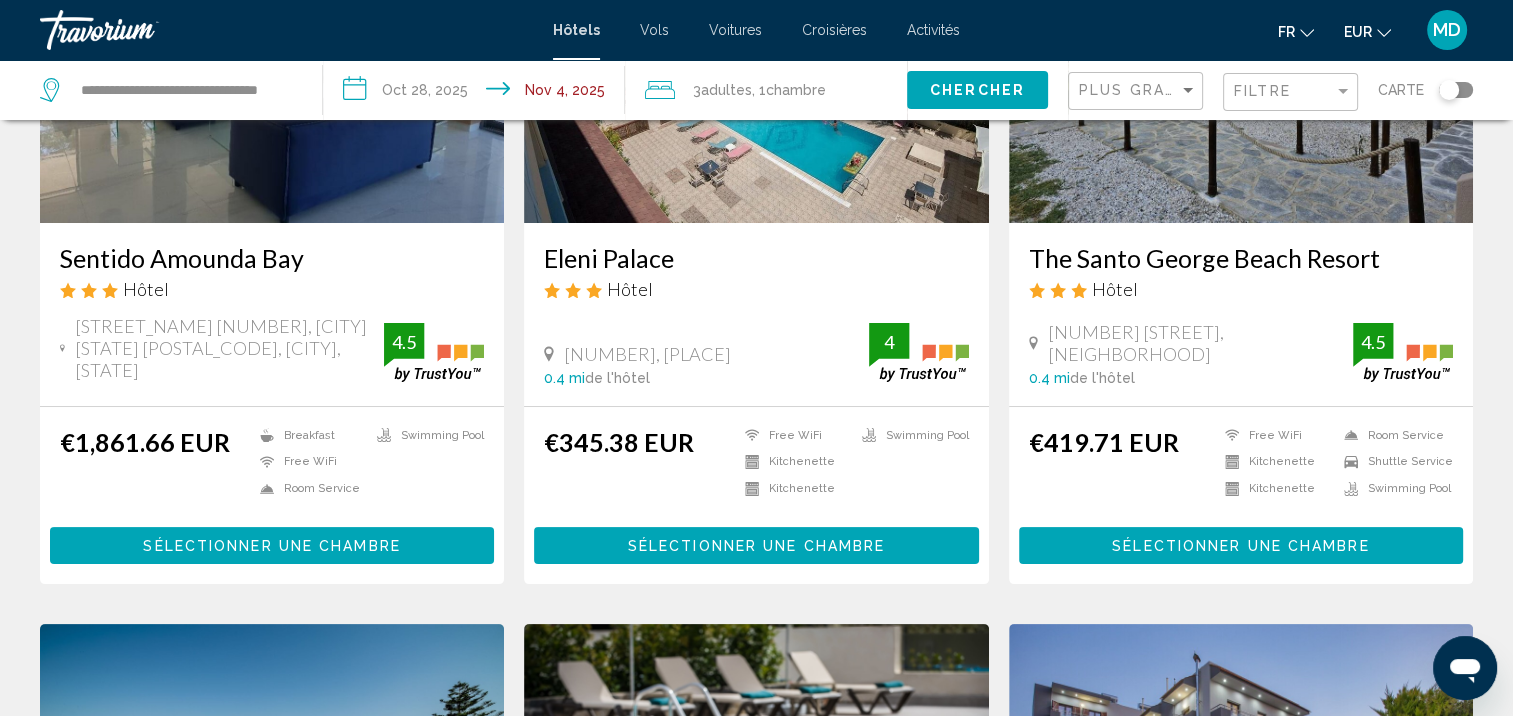 scroll, scrollTop: 288, scrollLeft: 0, axis: vertical 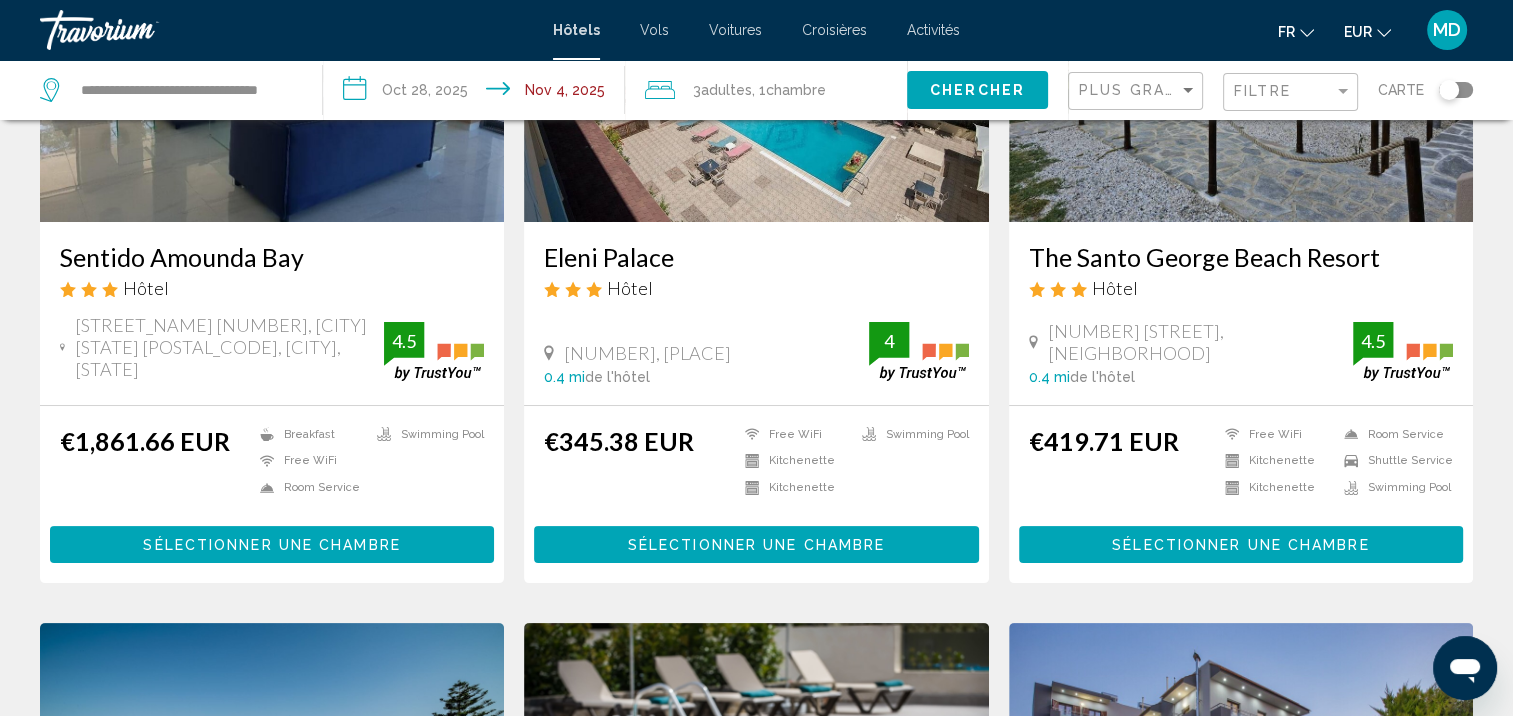 click on "Sélectionner une chambre" at bounding box center (271, 545) 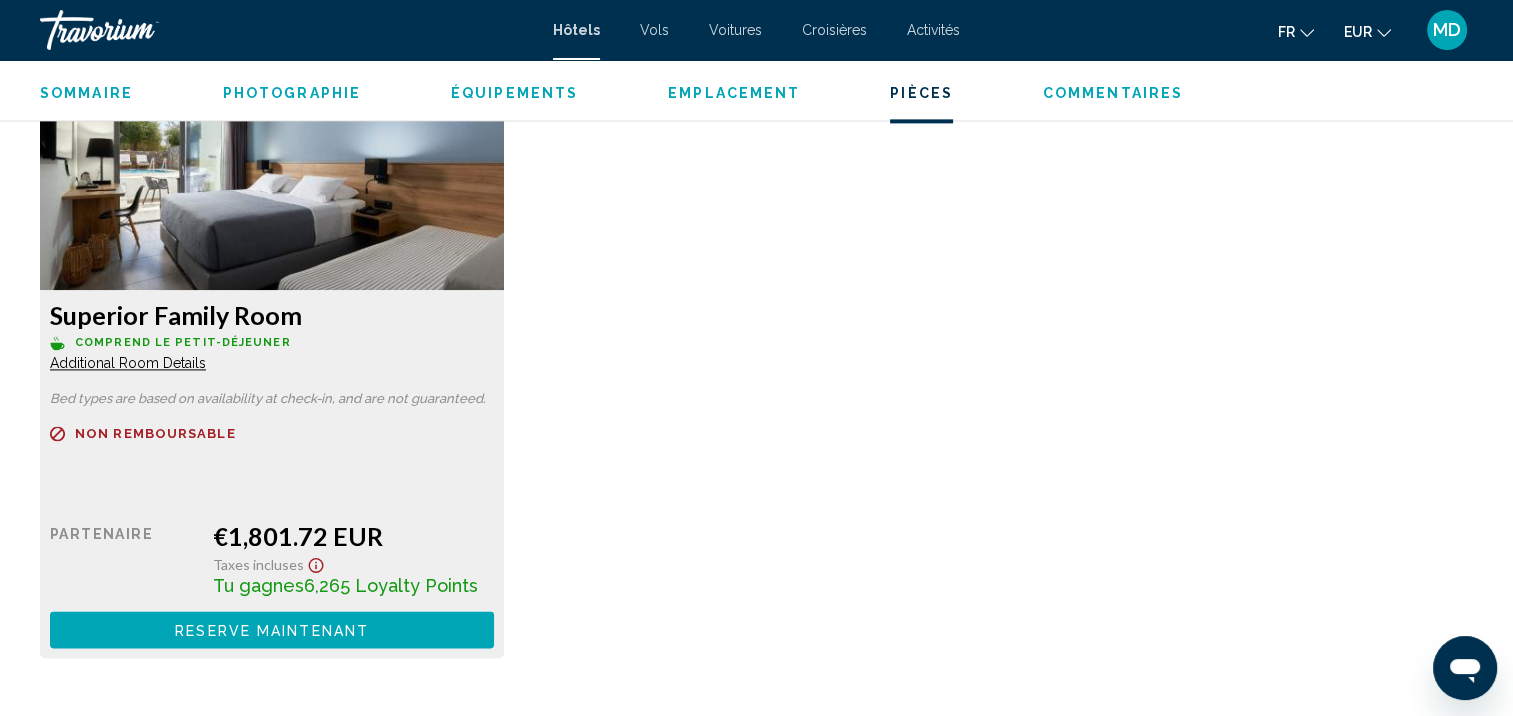 scroll, scrollTop: 2733, scrollLeft: 0, axis: vertical 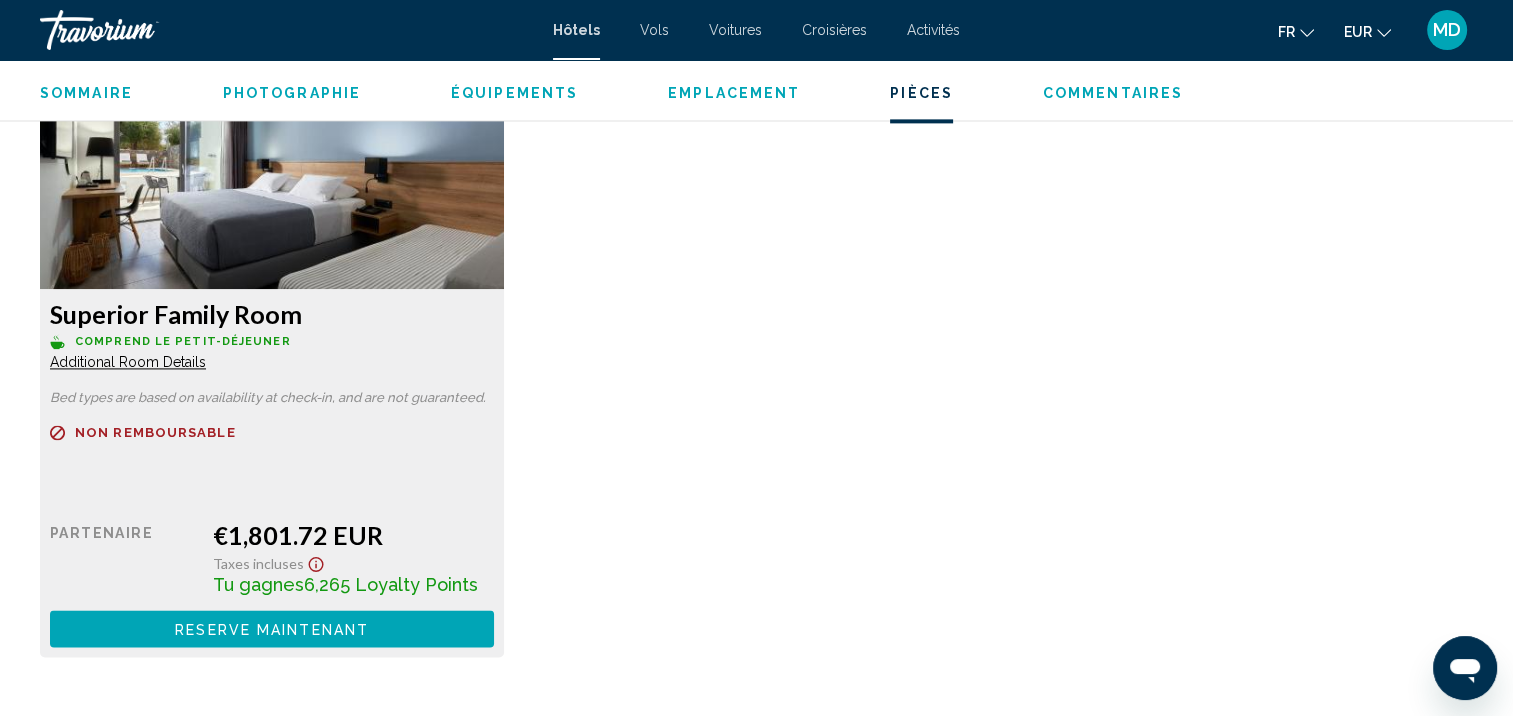 click on "Additional Room Details" at bounding box center (128, 362) 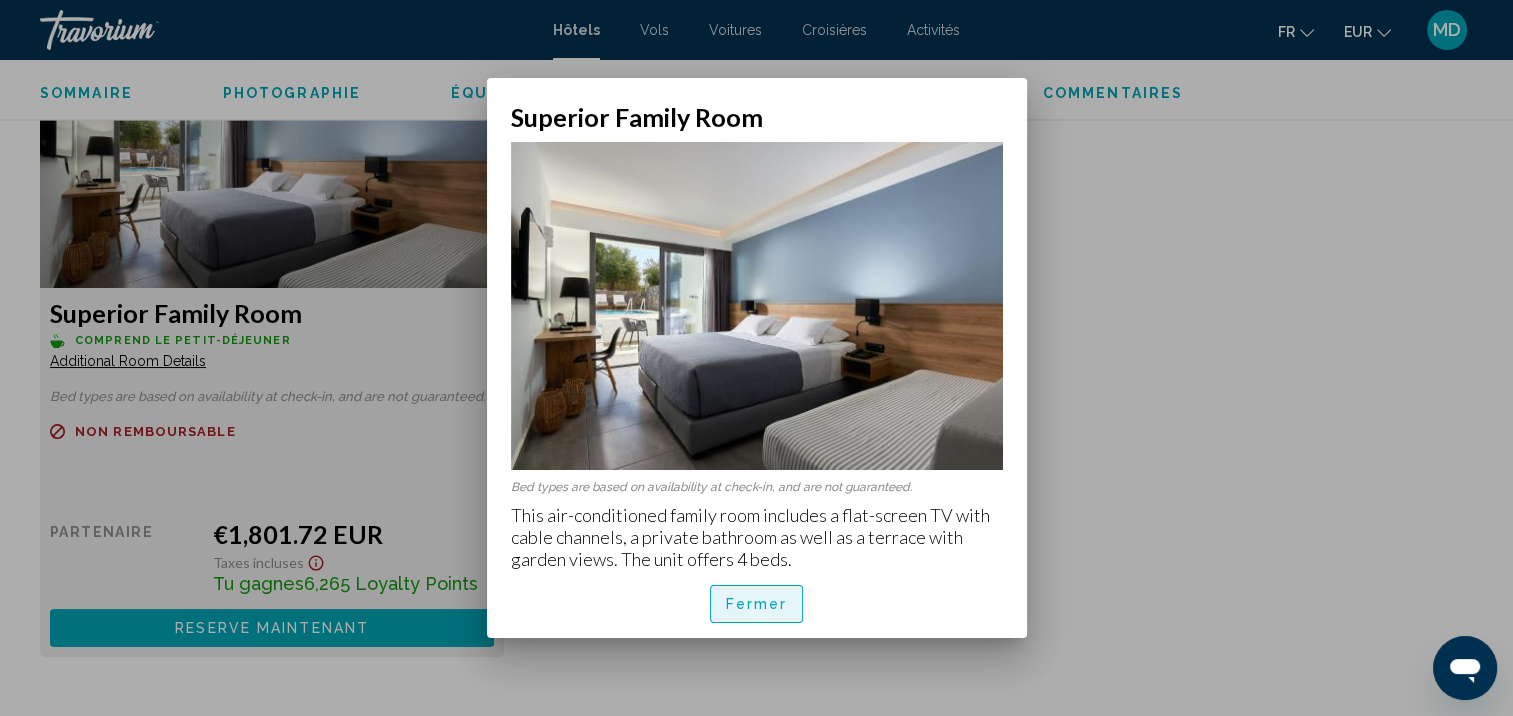 click on "Fermer" at bounding box center (757, 603) 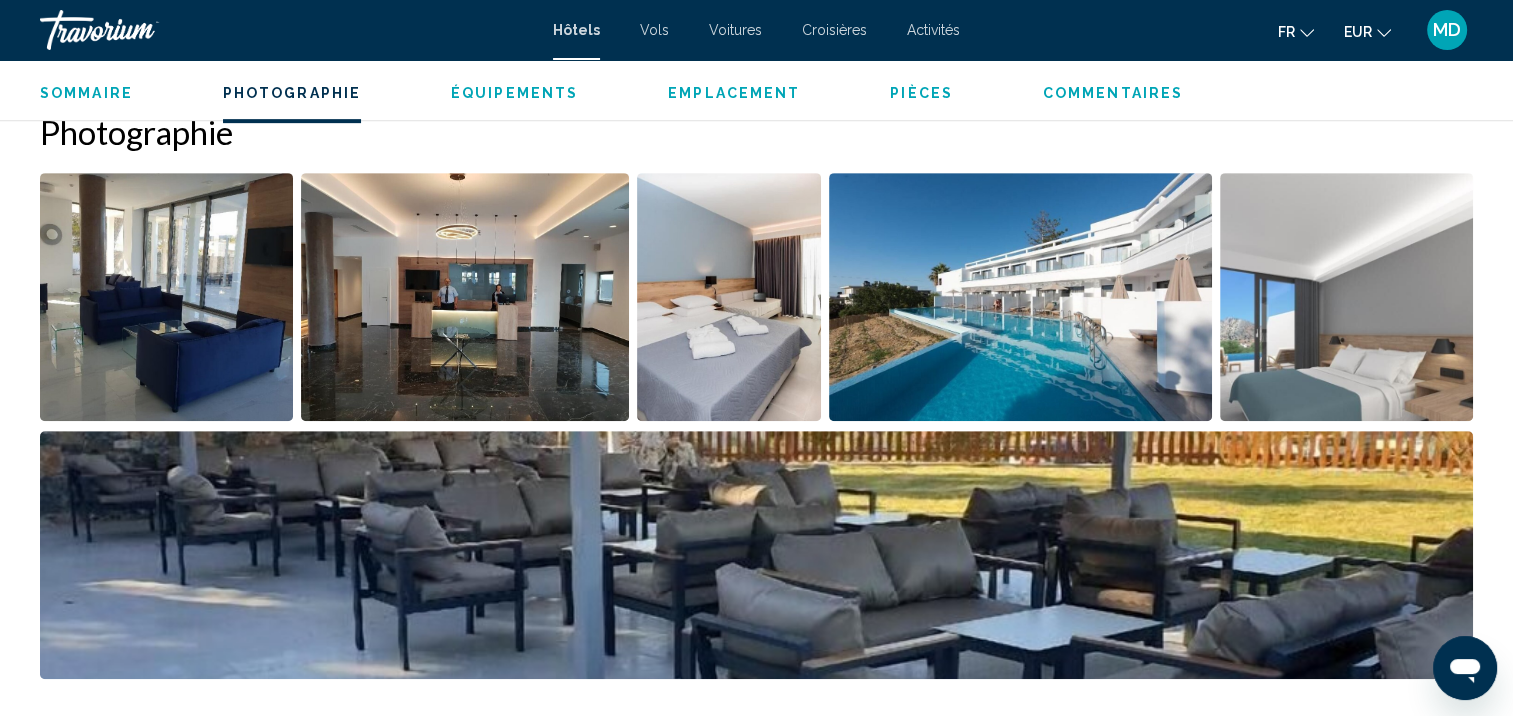 scroll, scrollTop: 930, scrollLeft: 0, axis: vertical 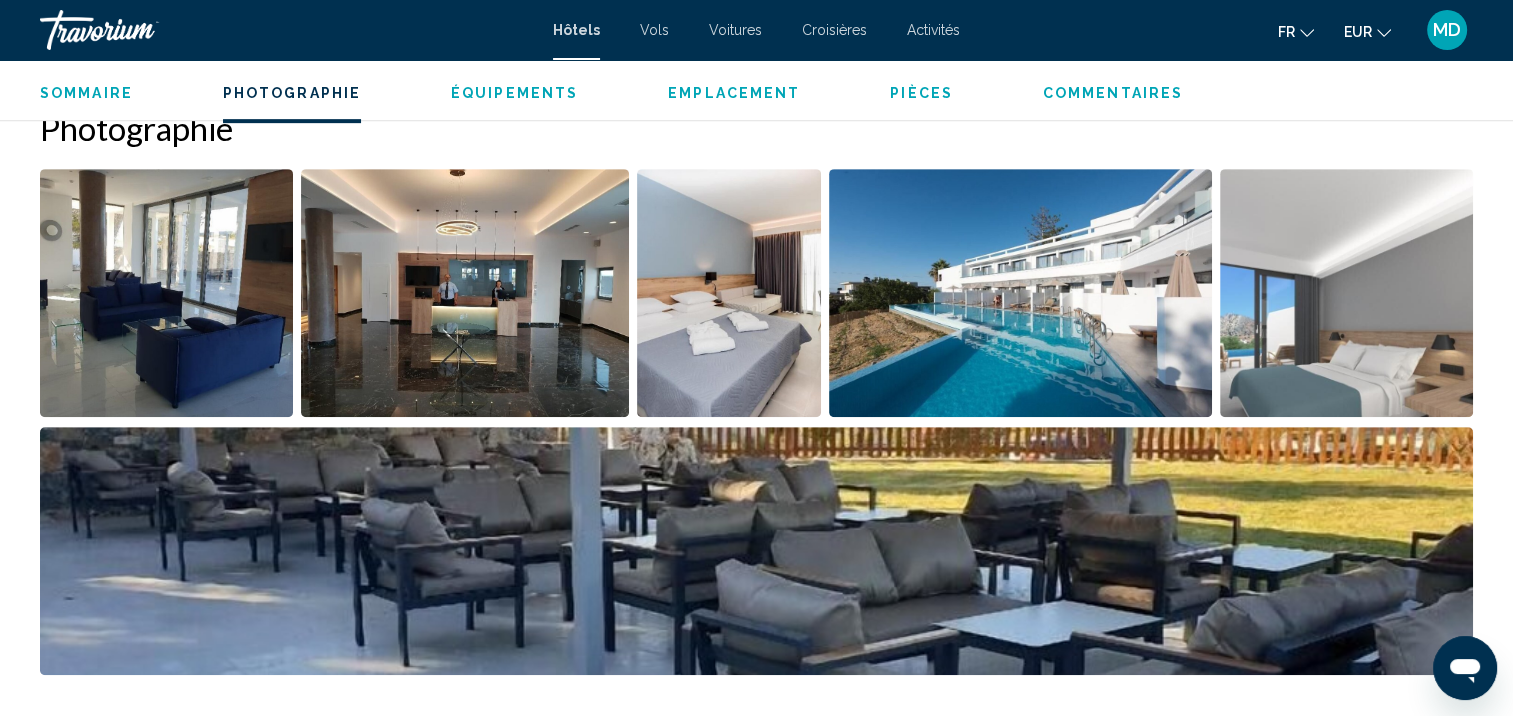click at bounding box center (1020, 293) 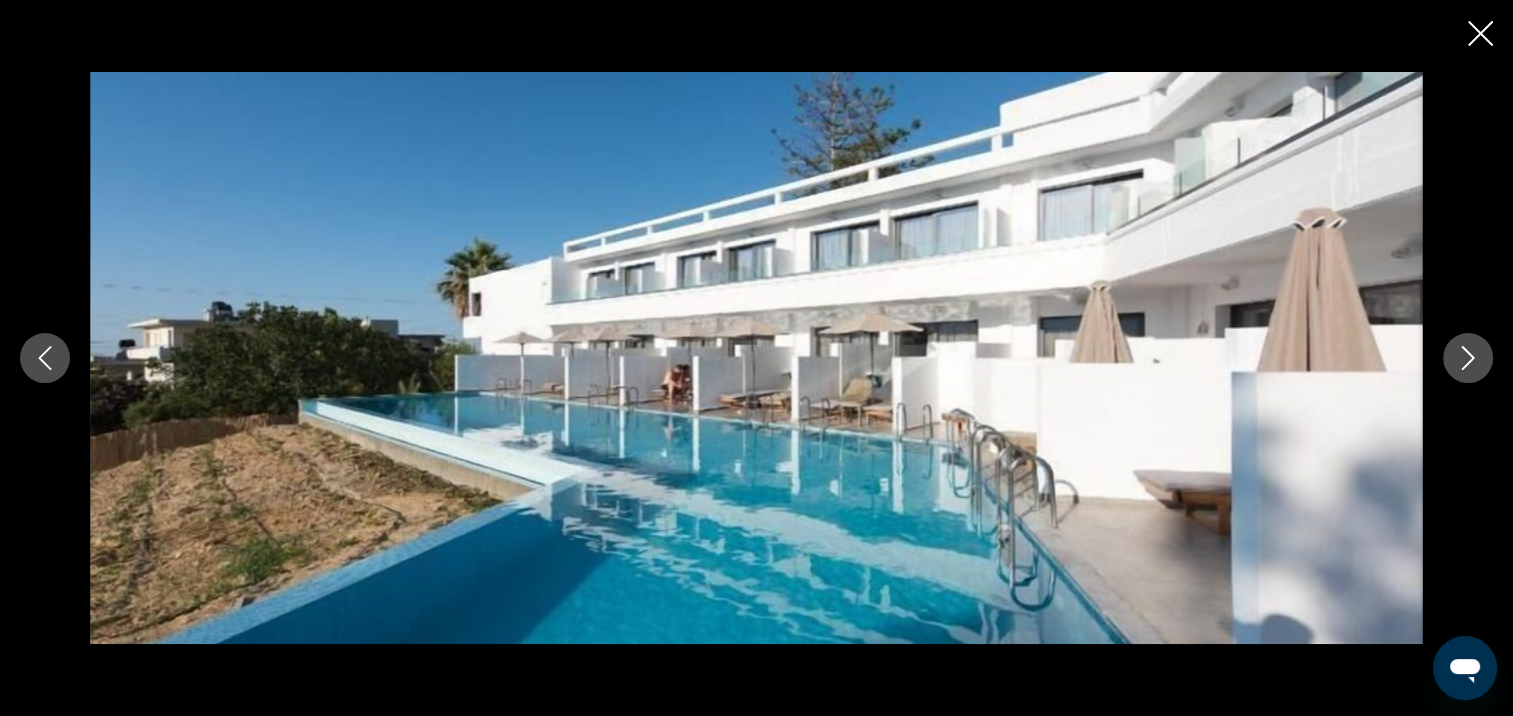 click 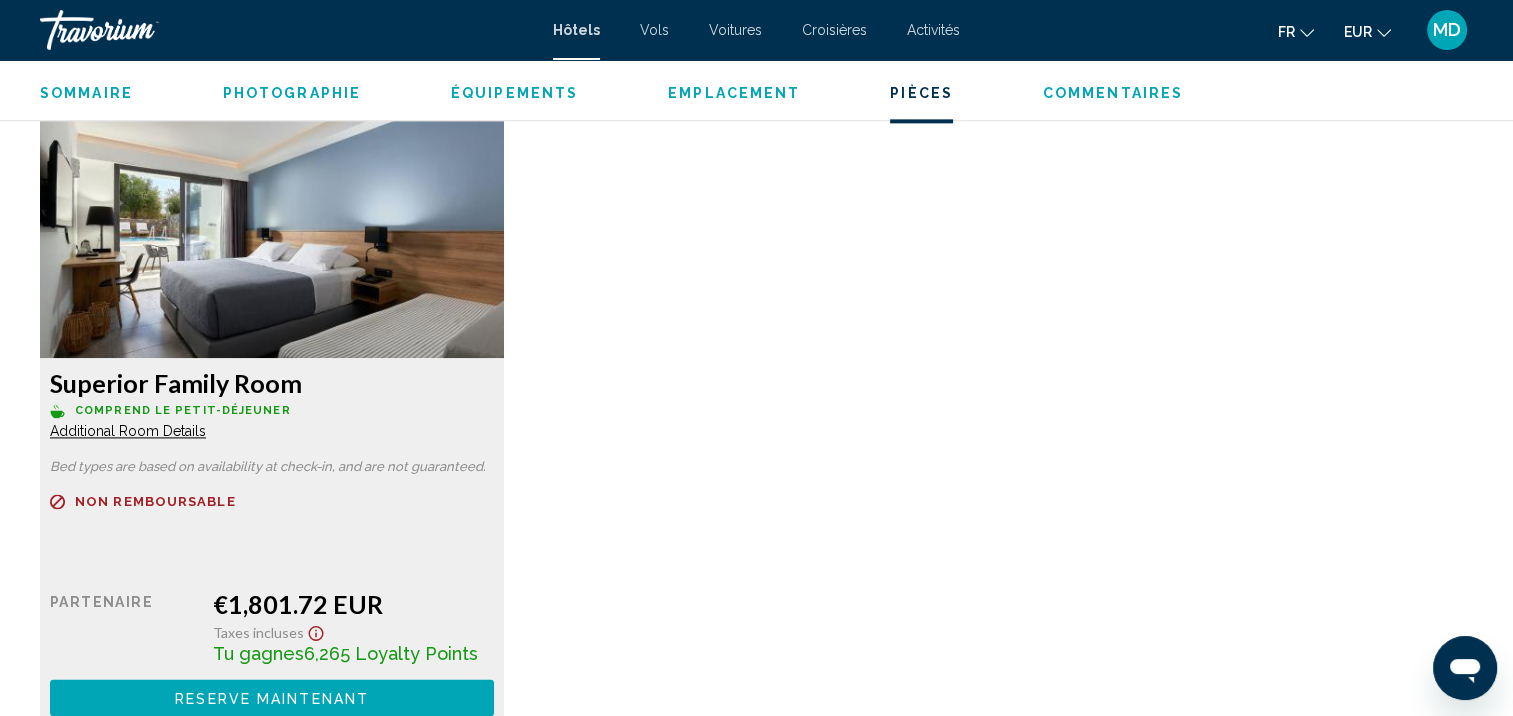 scroll, scrollTop: 2670, scrollLeft: 0, axis: vertical 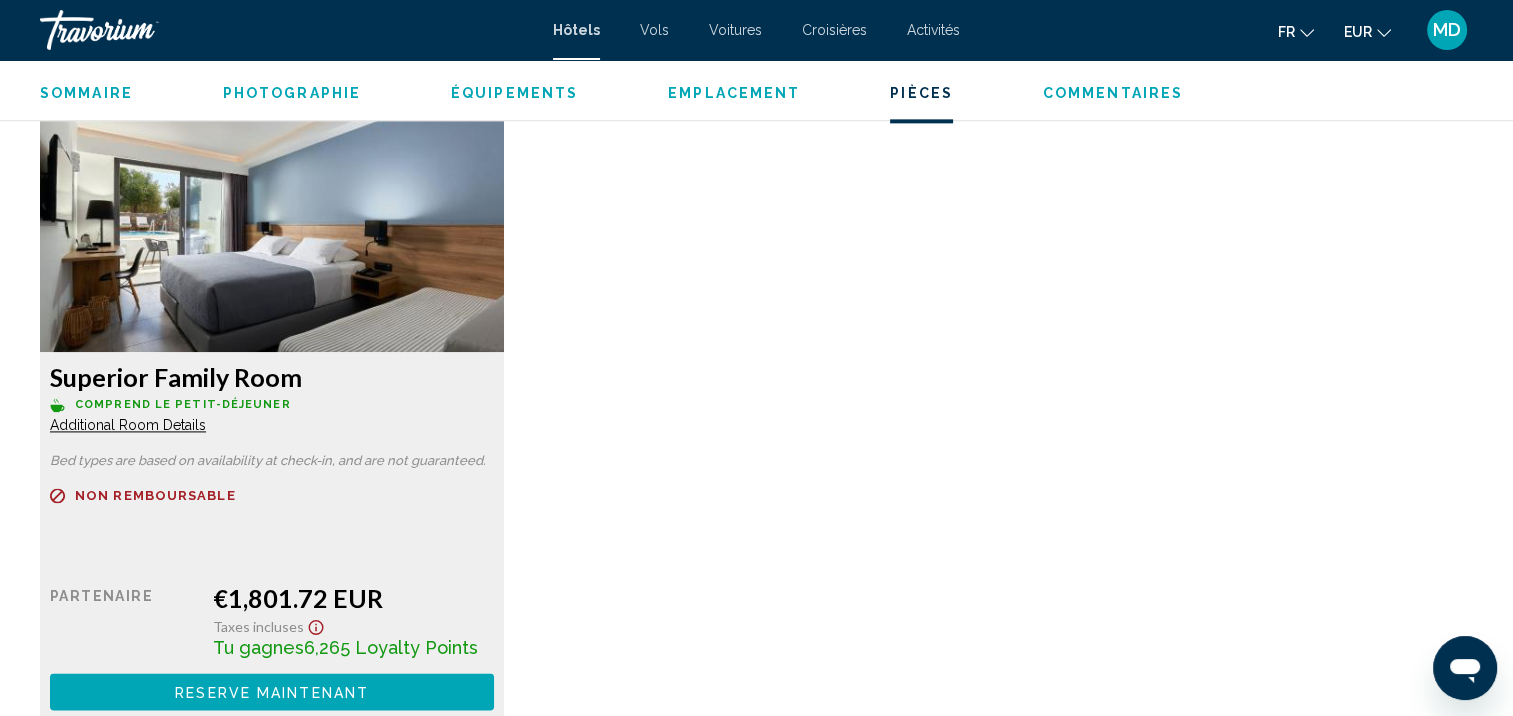 click on "Additional Room Details" at bounding box center [128, 425] 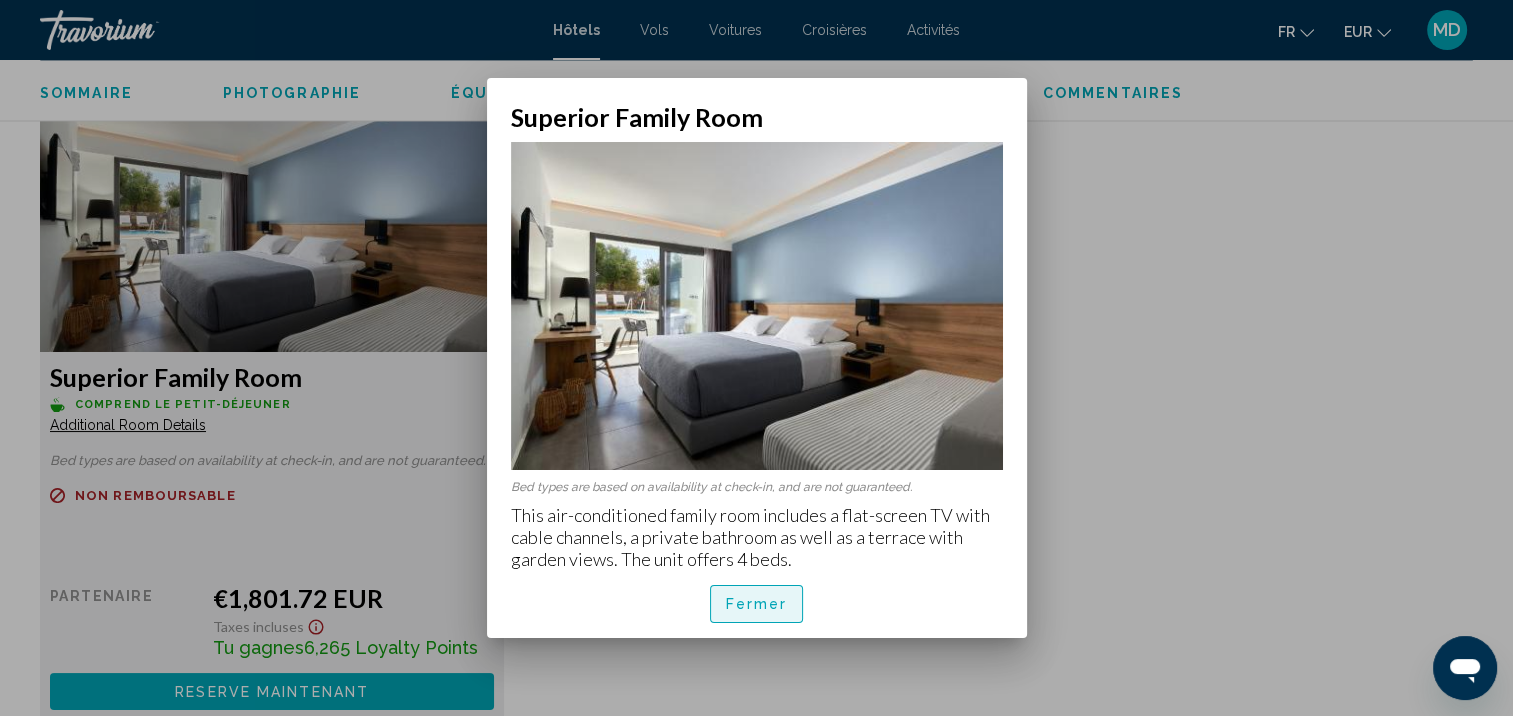 click on "Fermer" at bounding box center [757, 605] 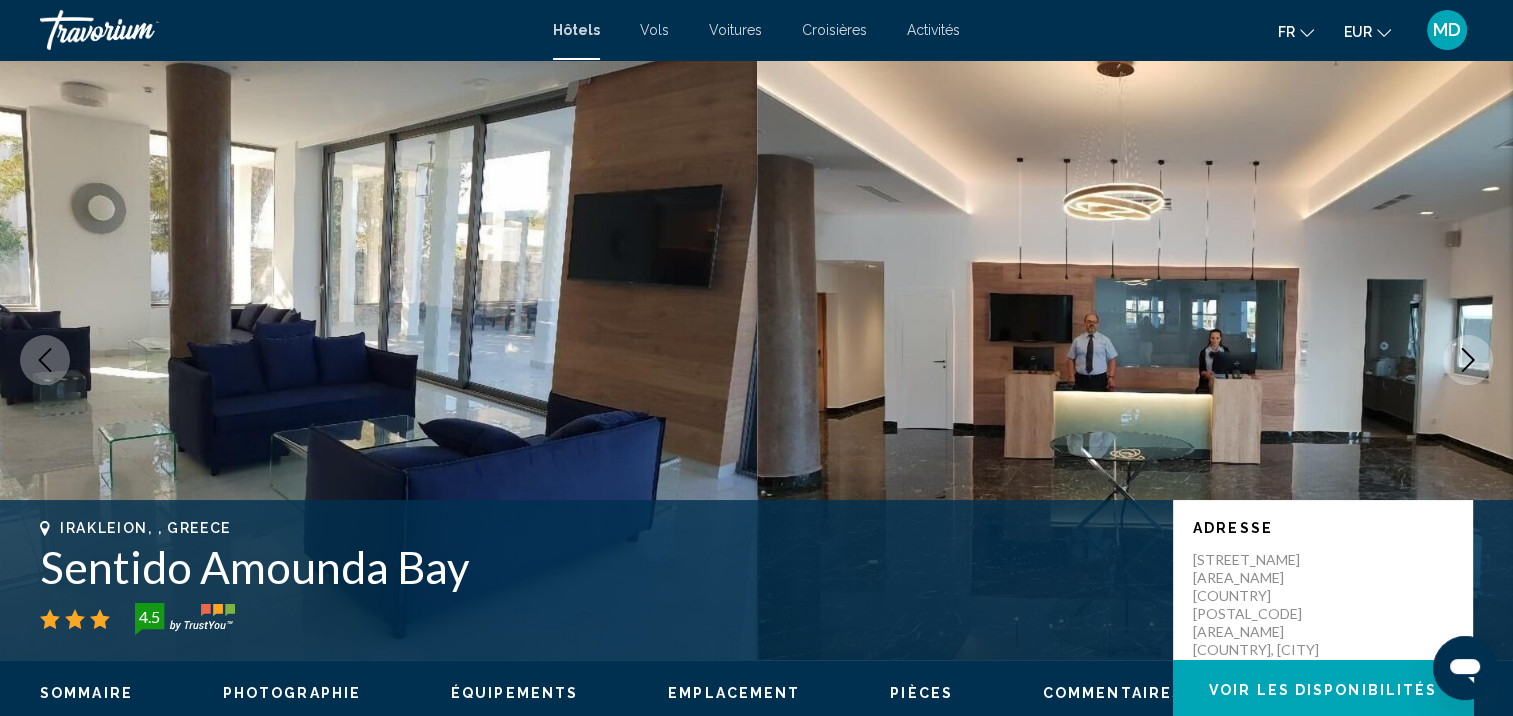 scroll, scrollTop: 0, scrollLeft: 0, axis: both 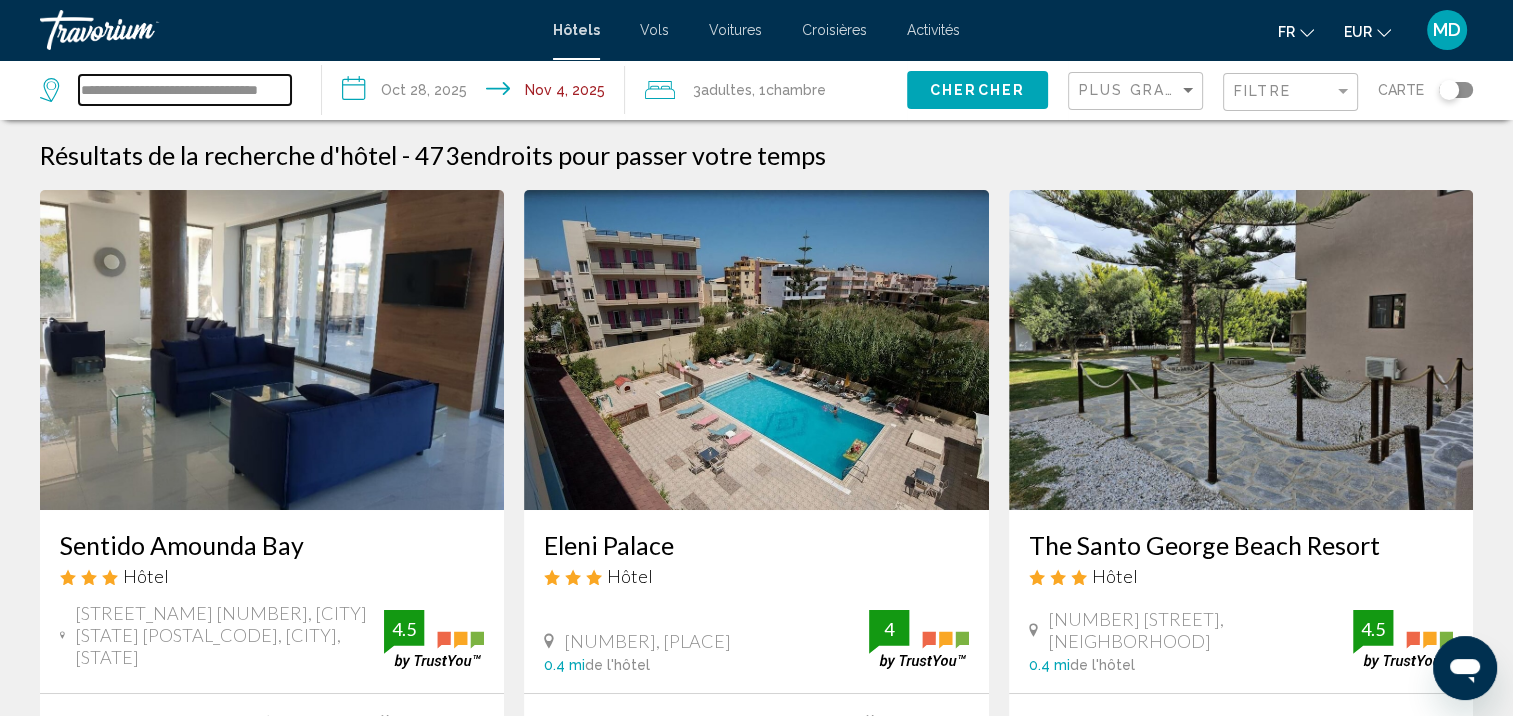 click on "**********" at bounding box center [185, 90] 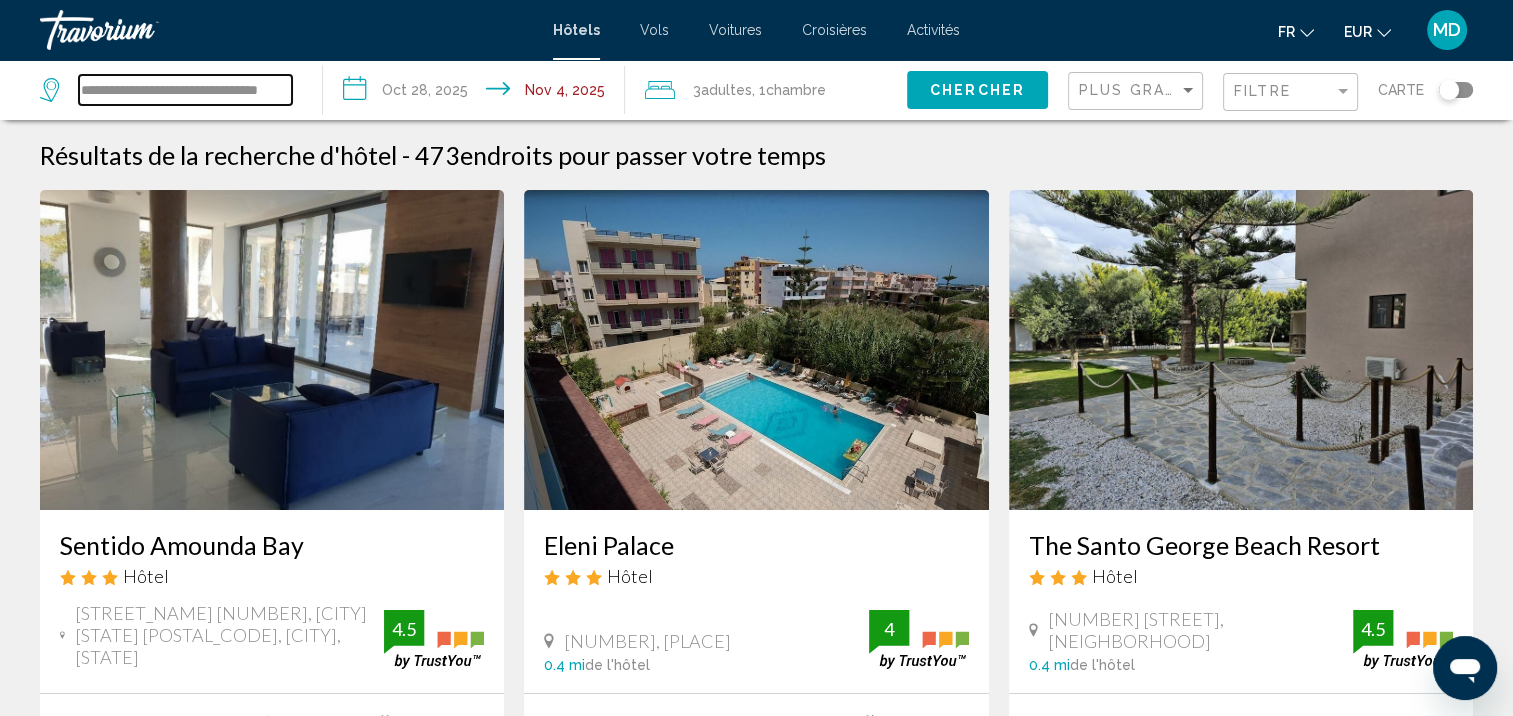 drag, startPoint x: 87, startPoint y: 88, endPoint x: 533, endPoint y: 100, distance: 446.1614 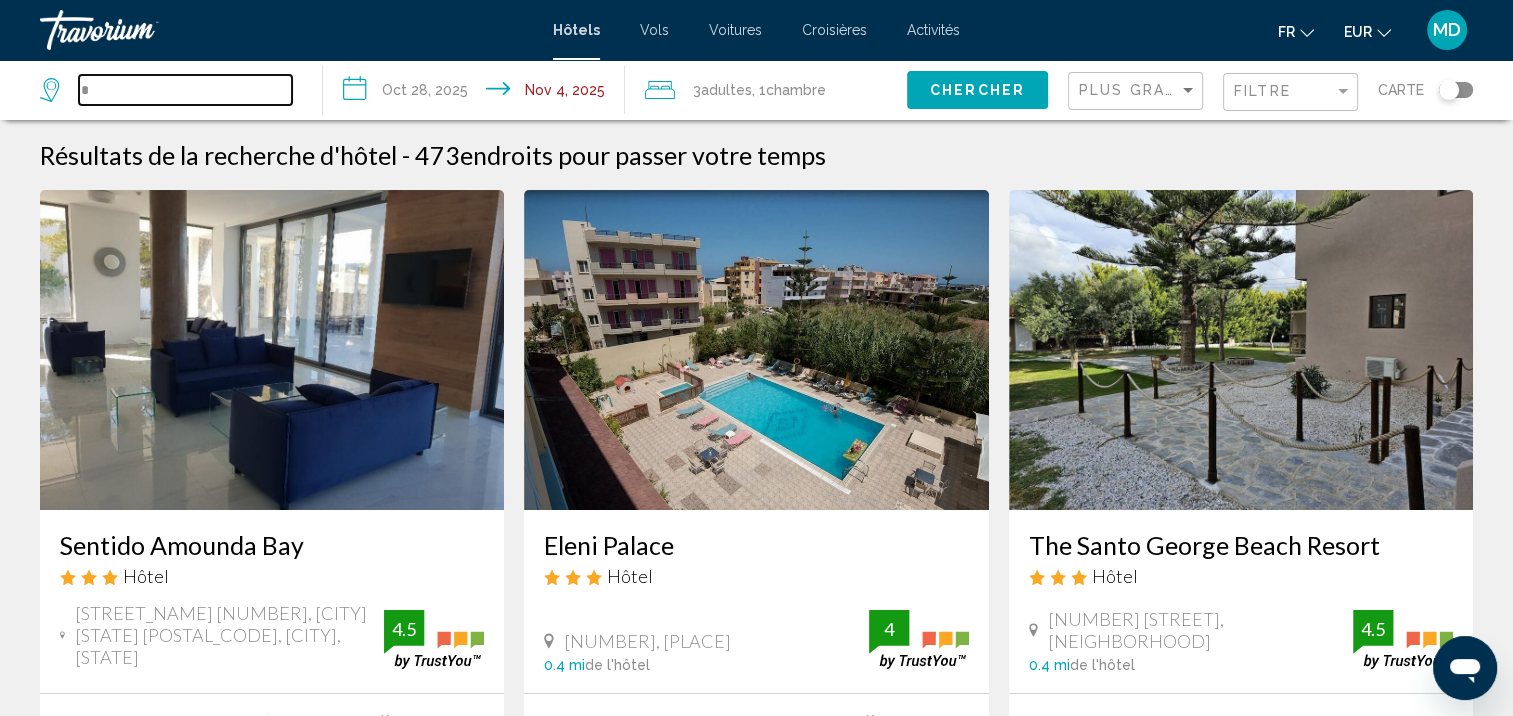 scroll, scrollTop: 0, scrollLeft: 0, axis: both 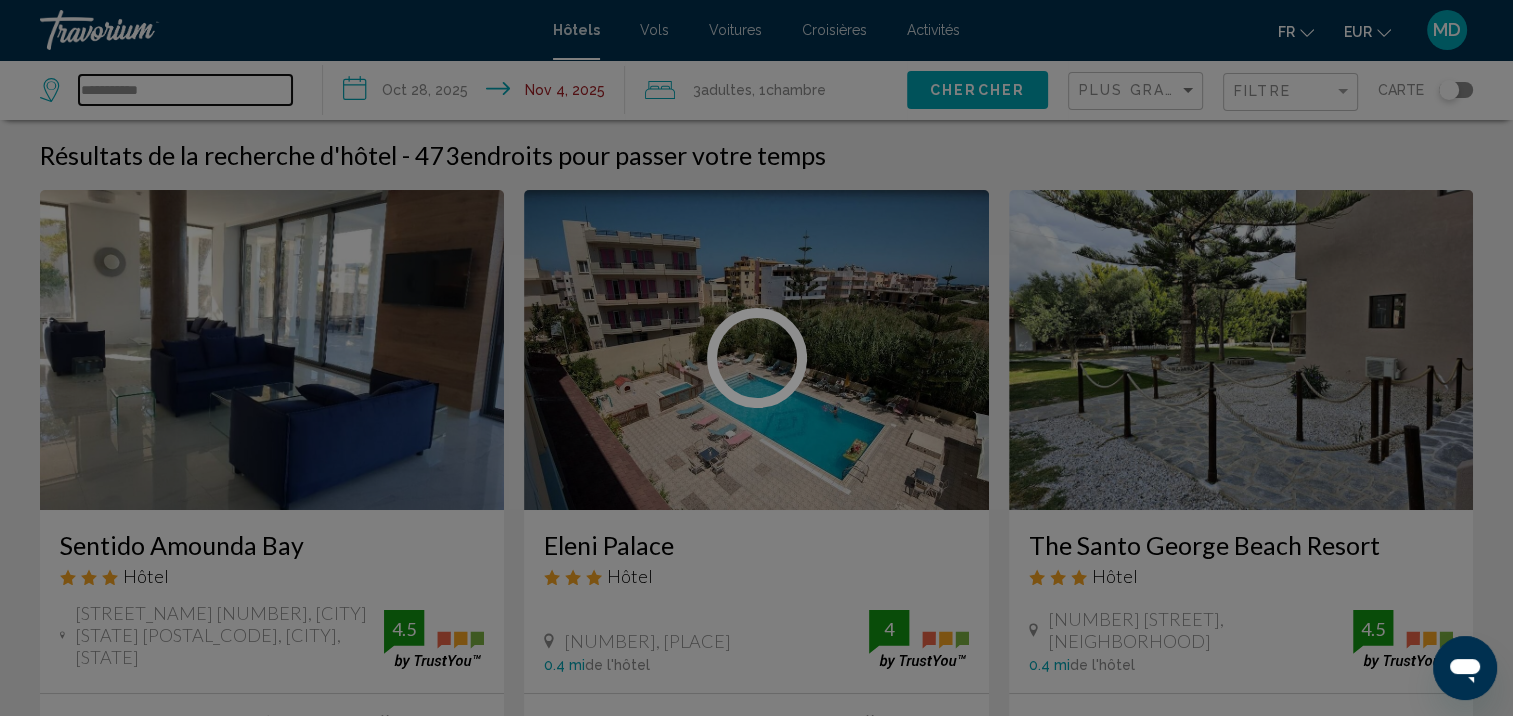 type on "**********" 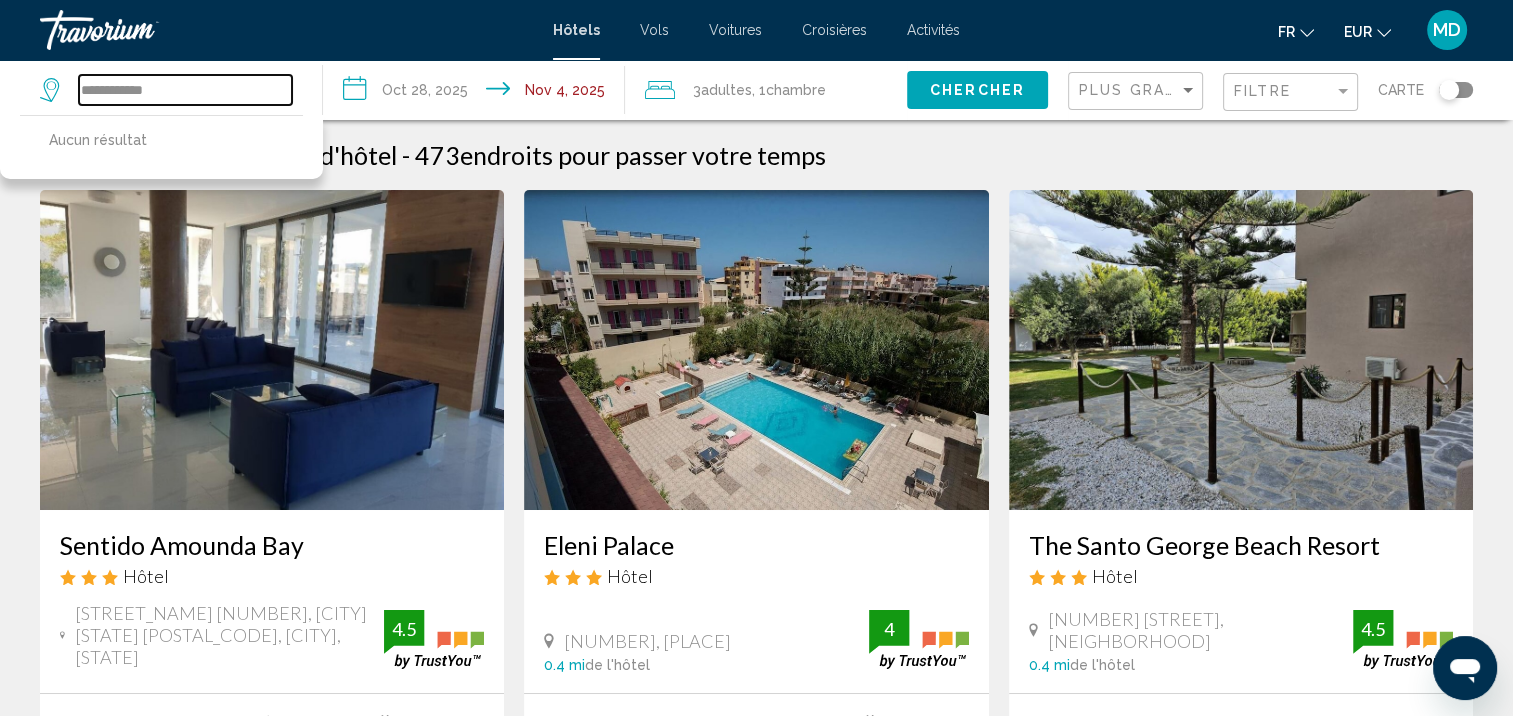 drag, startPoint x: 200, startPoint y: 87, endPoint x: 0, endPoint y: 64, distance: 201.31816 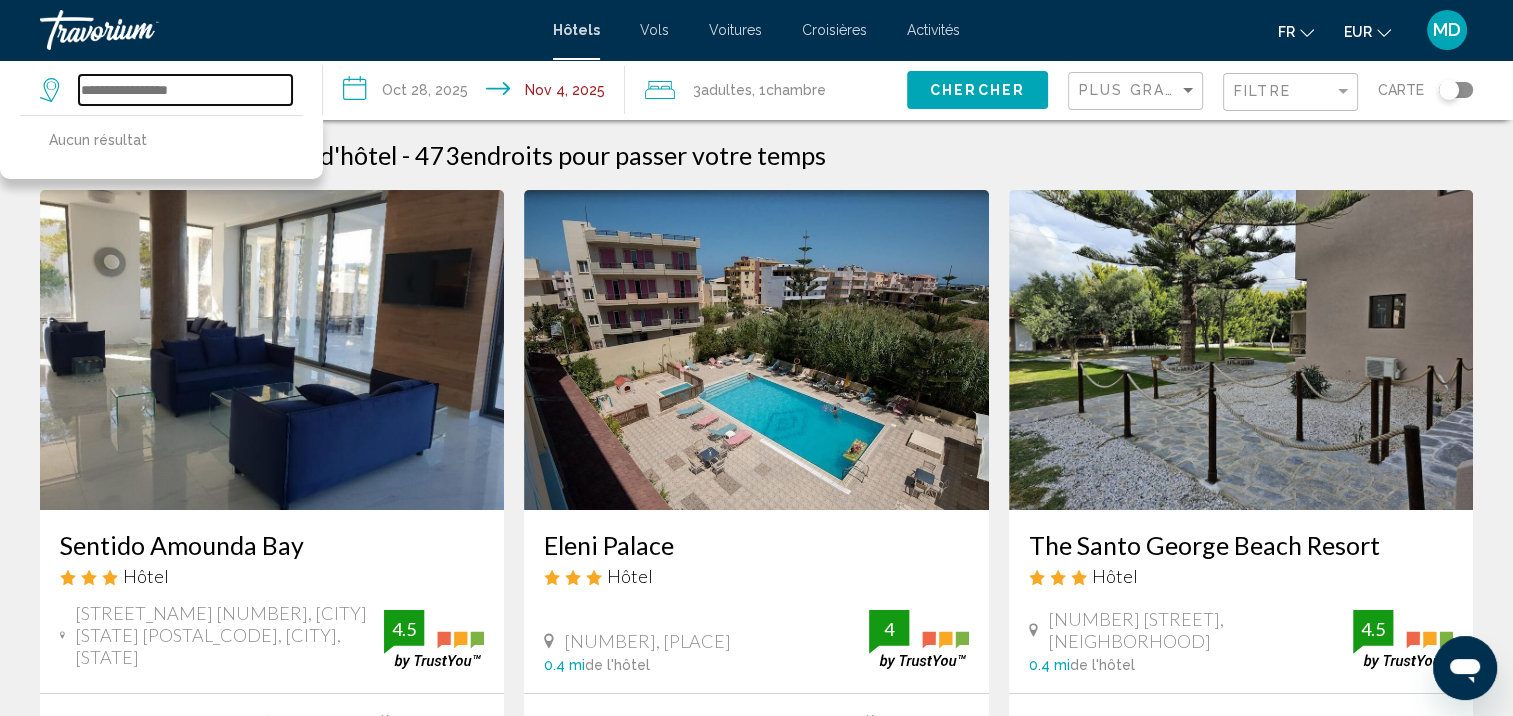 type 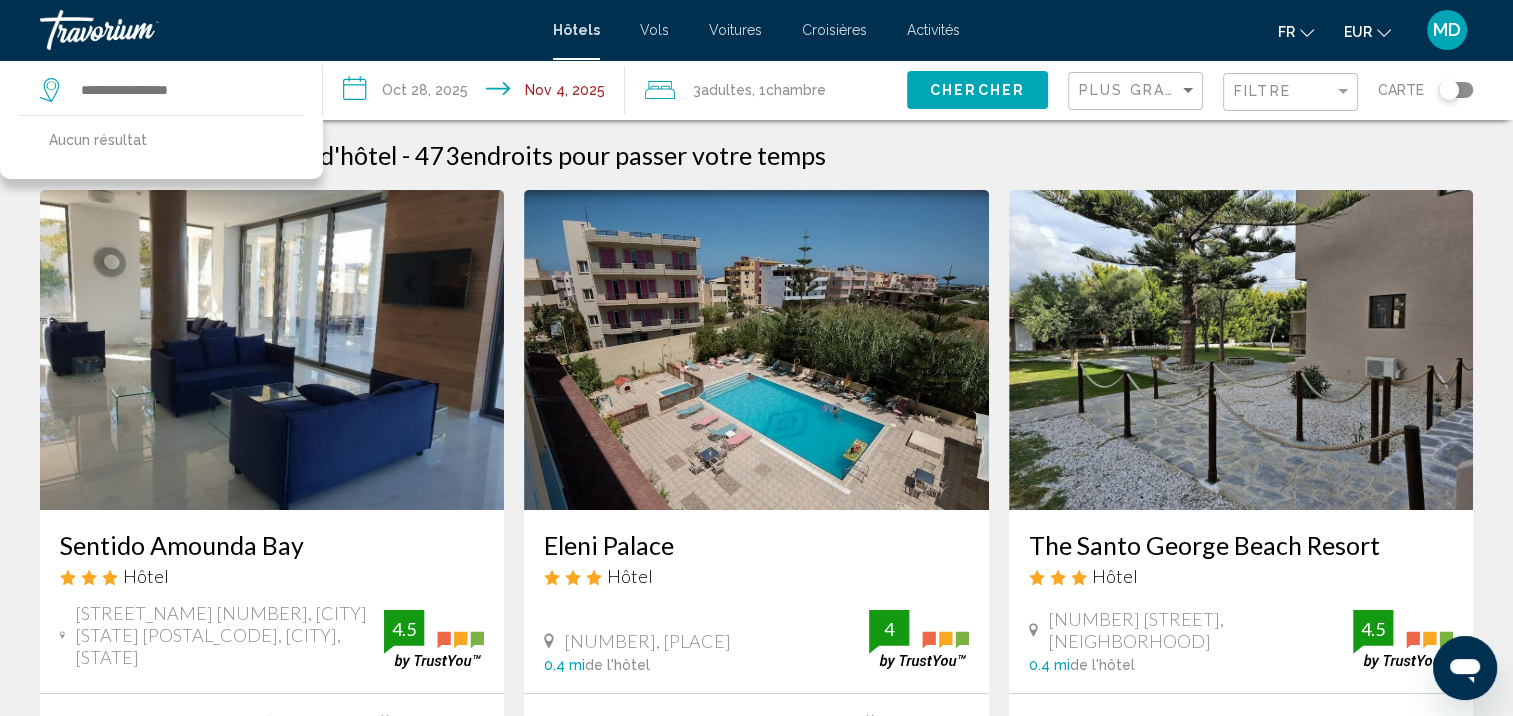click on "**********" at bounding box center [478, 93] 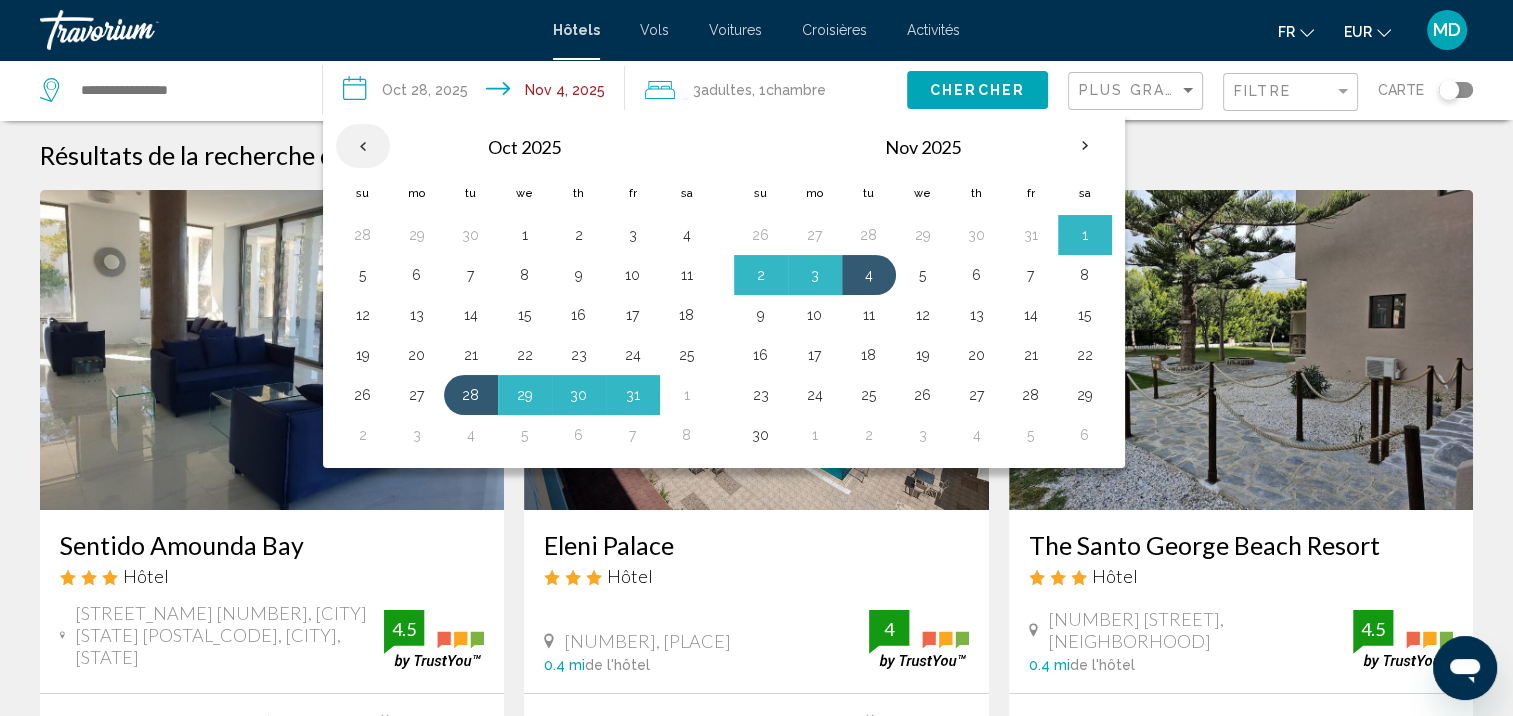 click at bounding box center (363, 146) 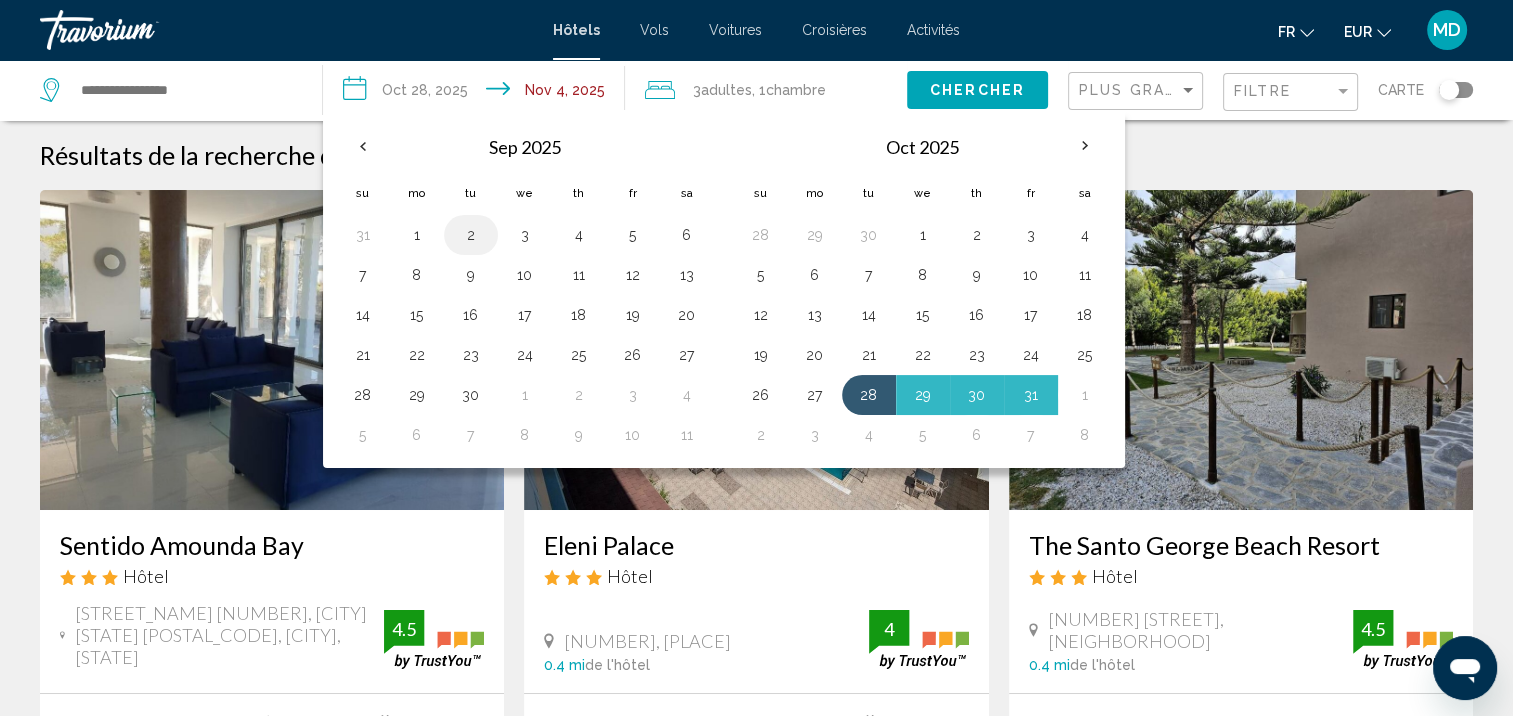 click on "2" at bounding box center [471, 235] 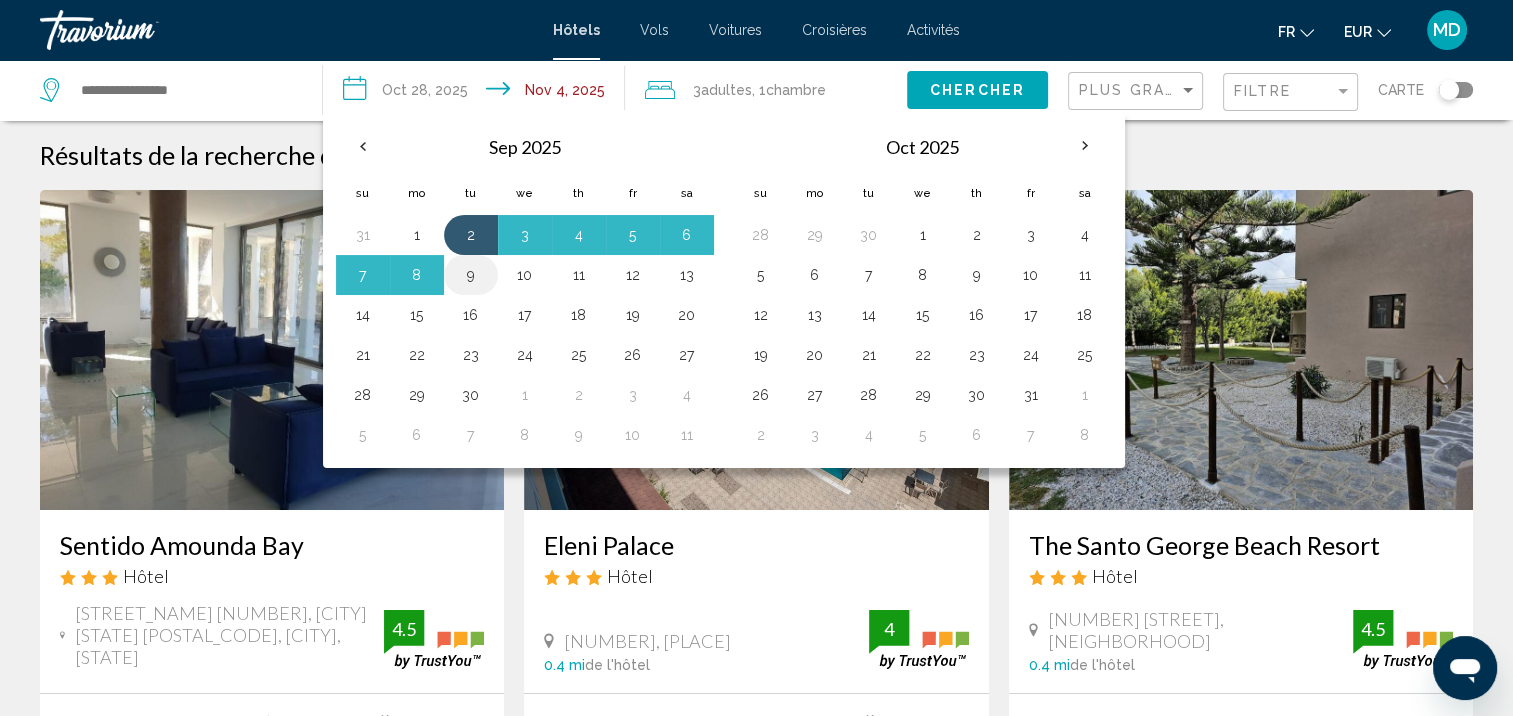 click on "9" at bounding box center [471, 275] 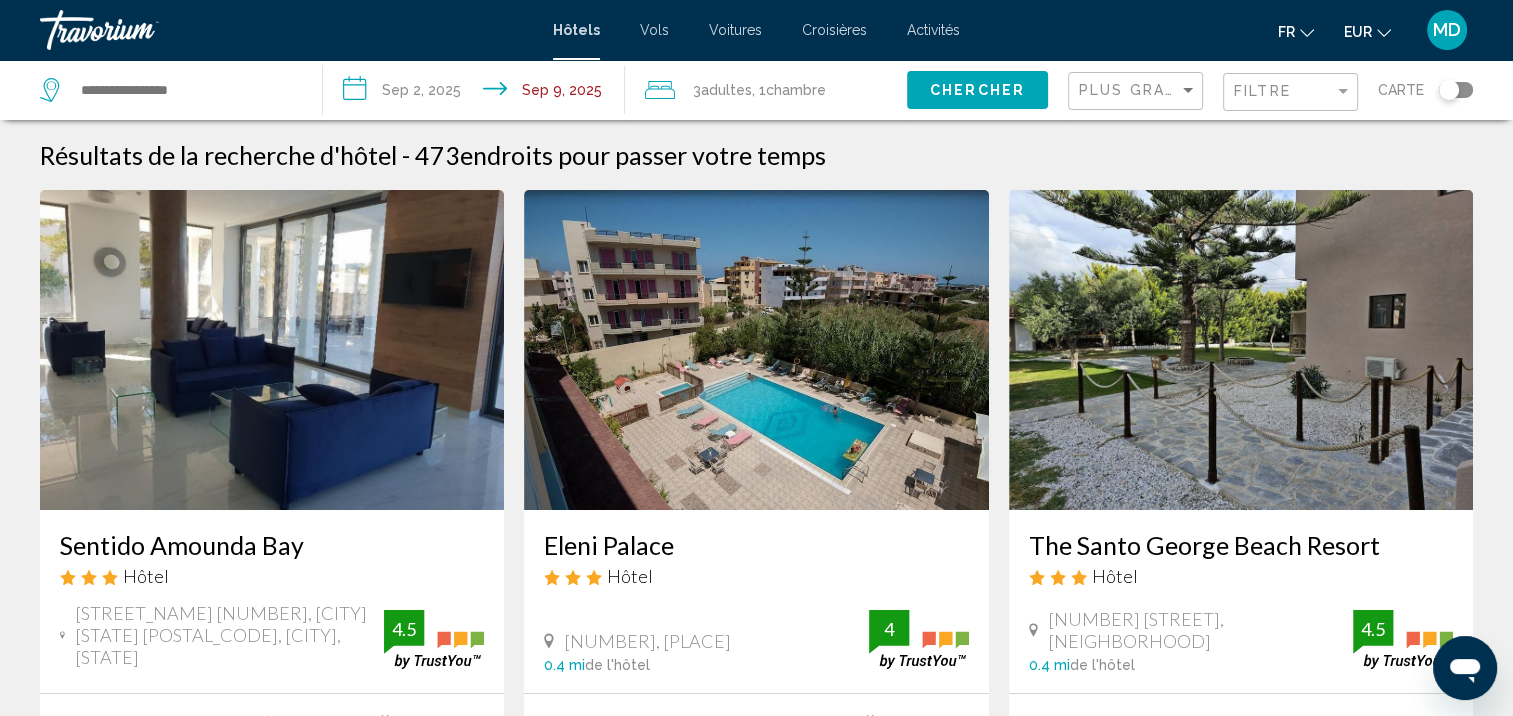 click 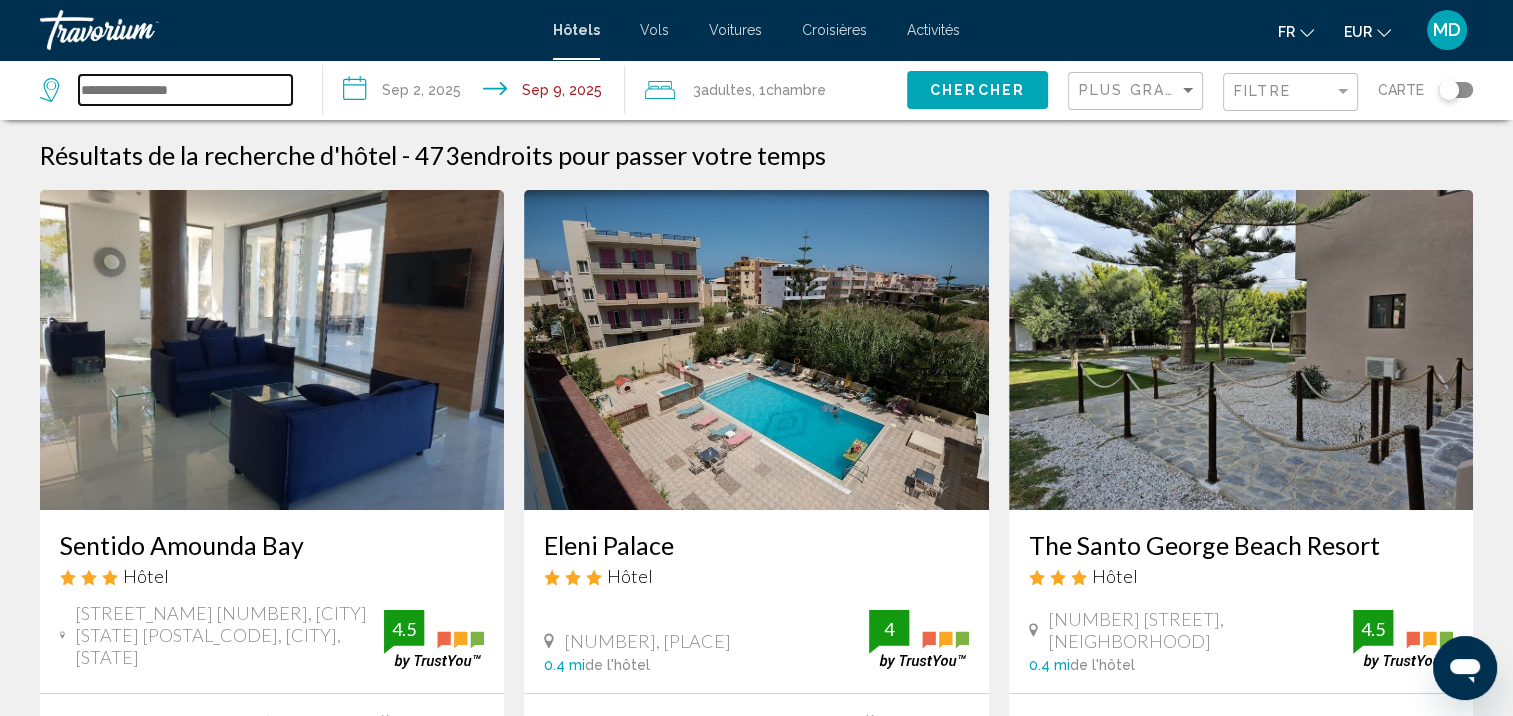 click at bounding box center (185, 90) 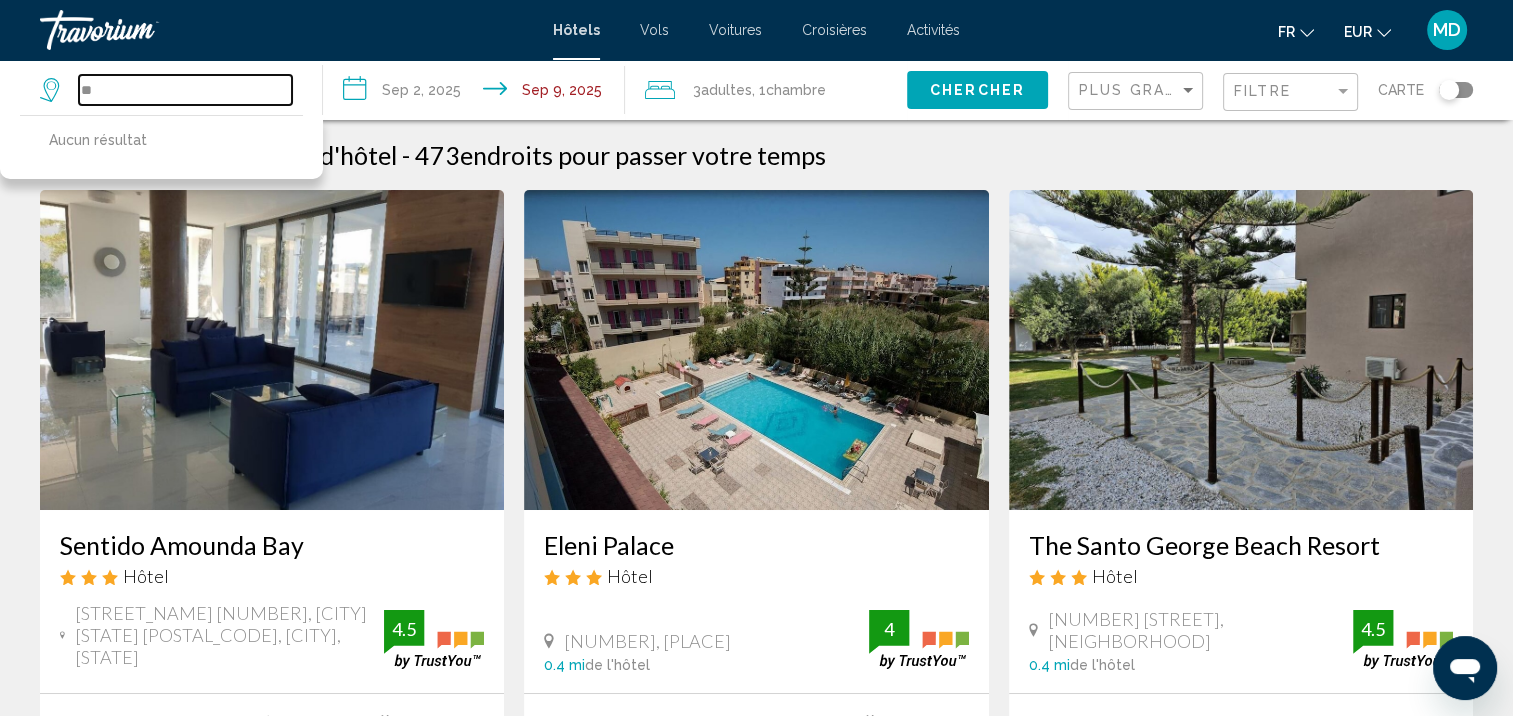 type on "*" 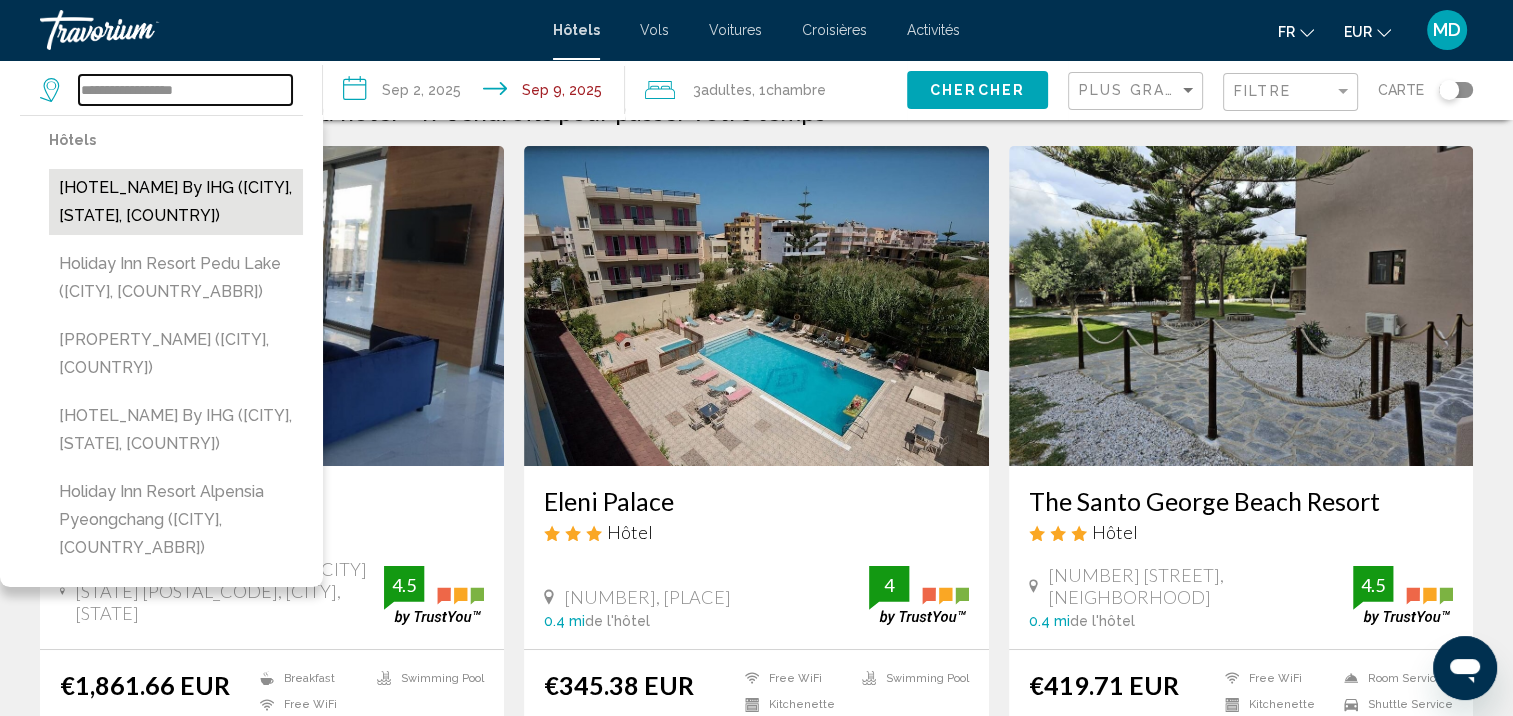 scroll, scrollTop: 46, scrollLeft: 0, axis: vertical 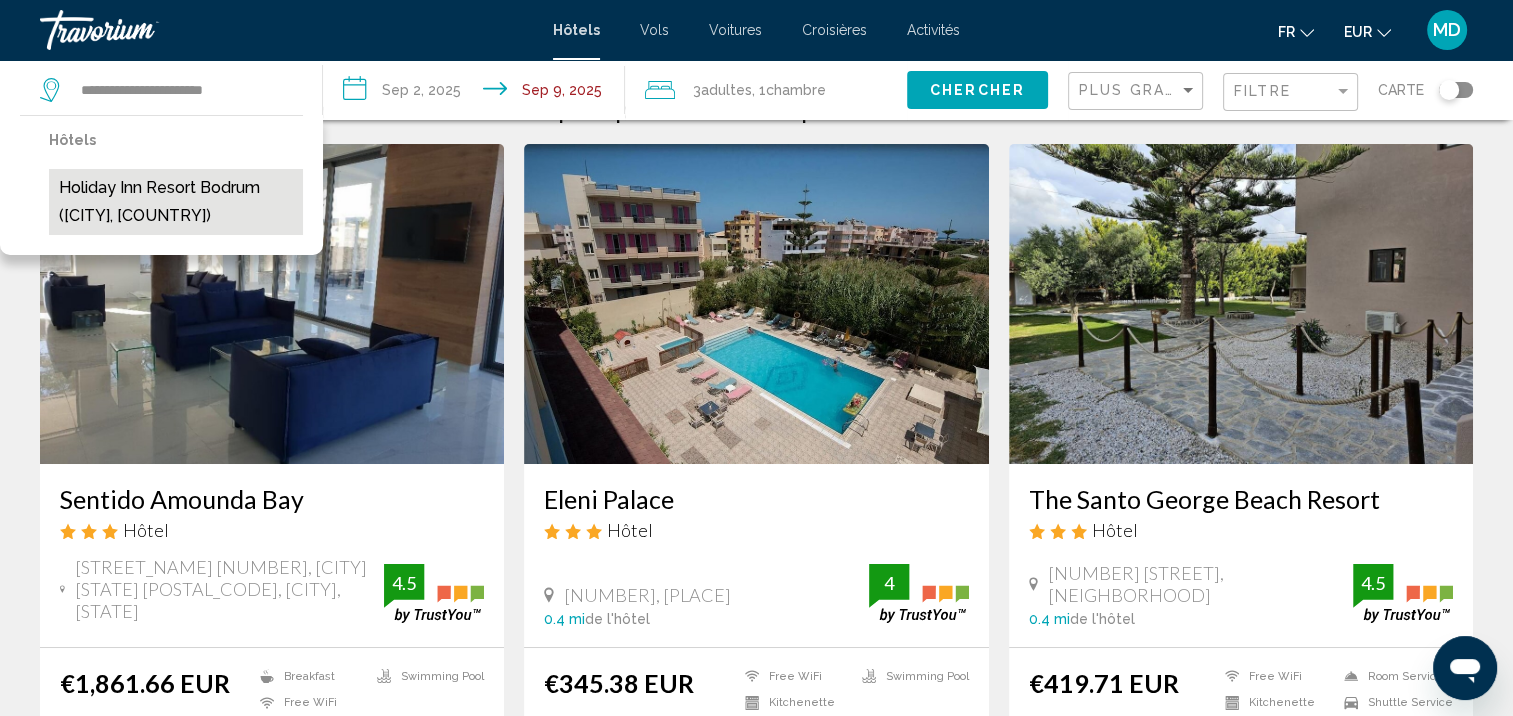 click on "Holiday Inn Resort Bodrum ([CITY], [COUNTRY])" at bounding box center [176, 202] 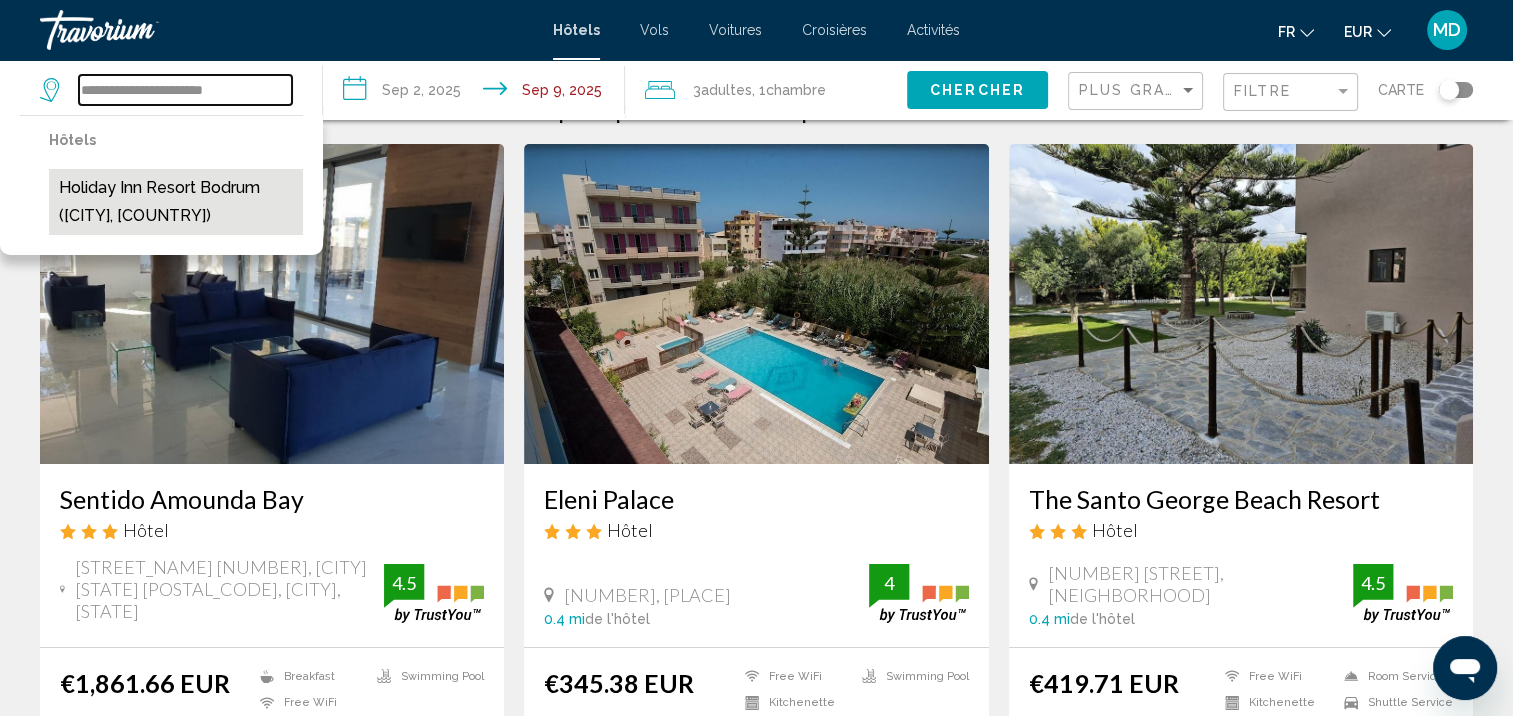 type on "**********" 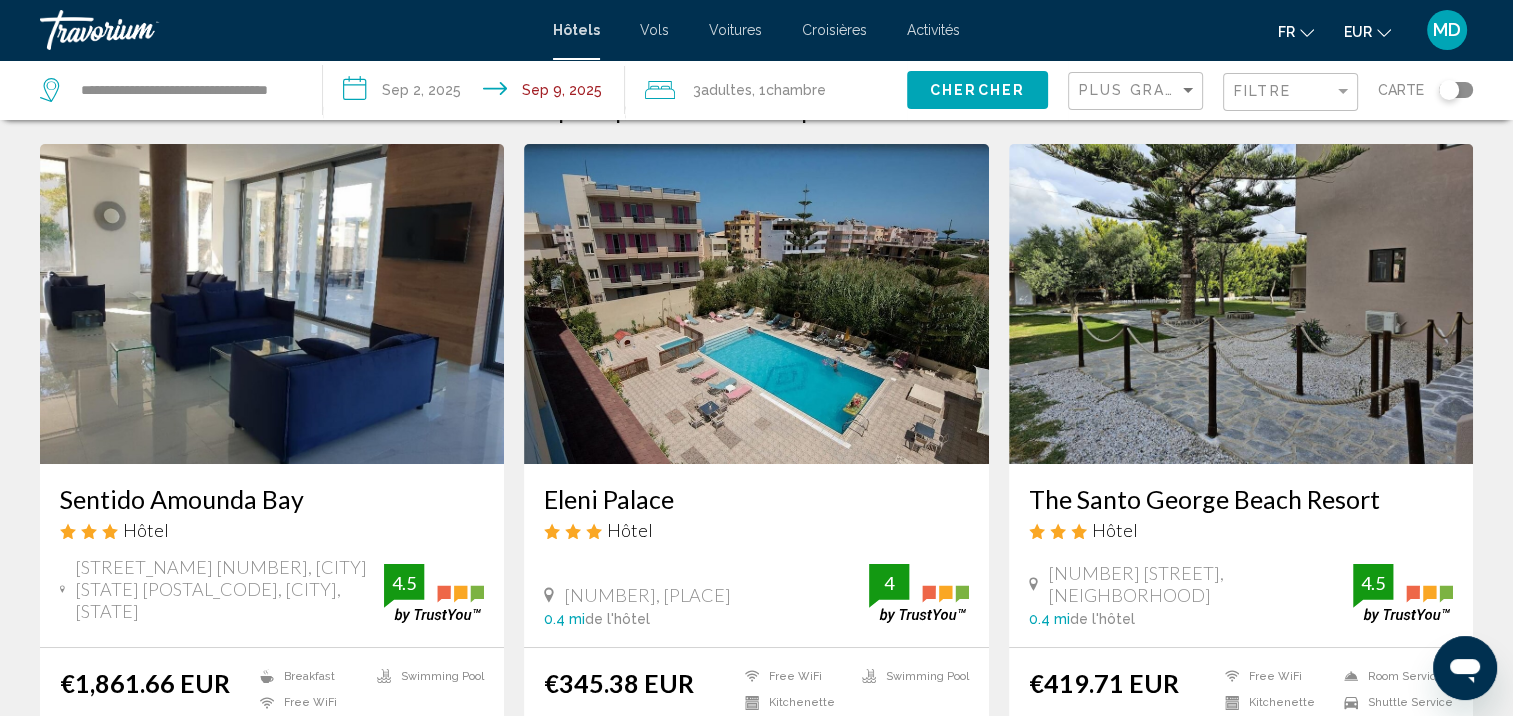 click on "3  Adulte Adultes , 1  Chambre pièces" 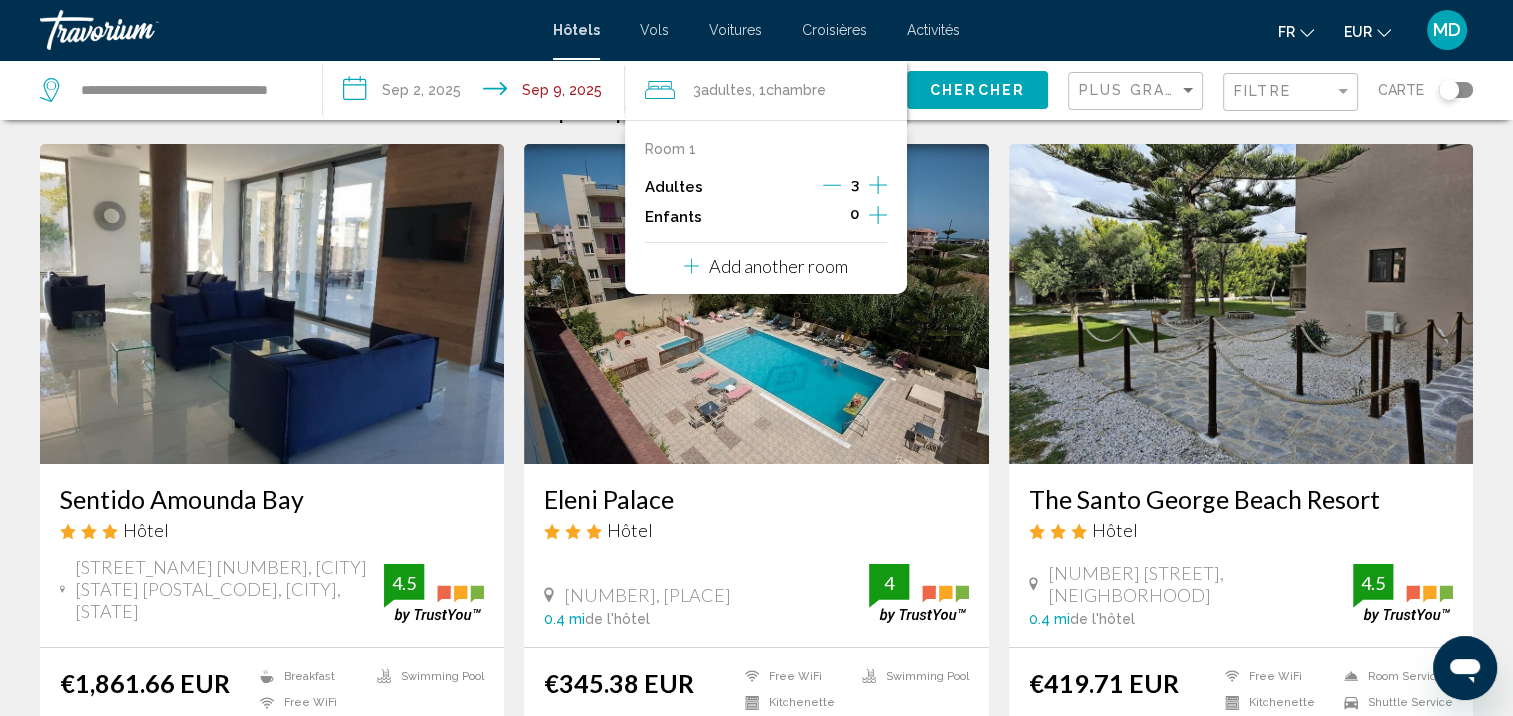 click 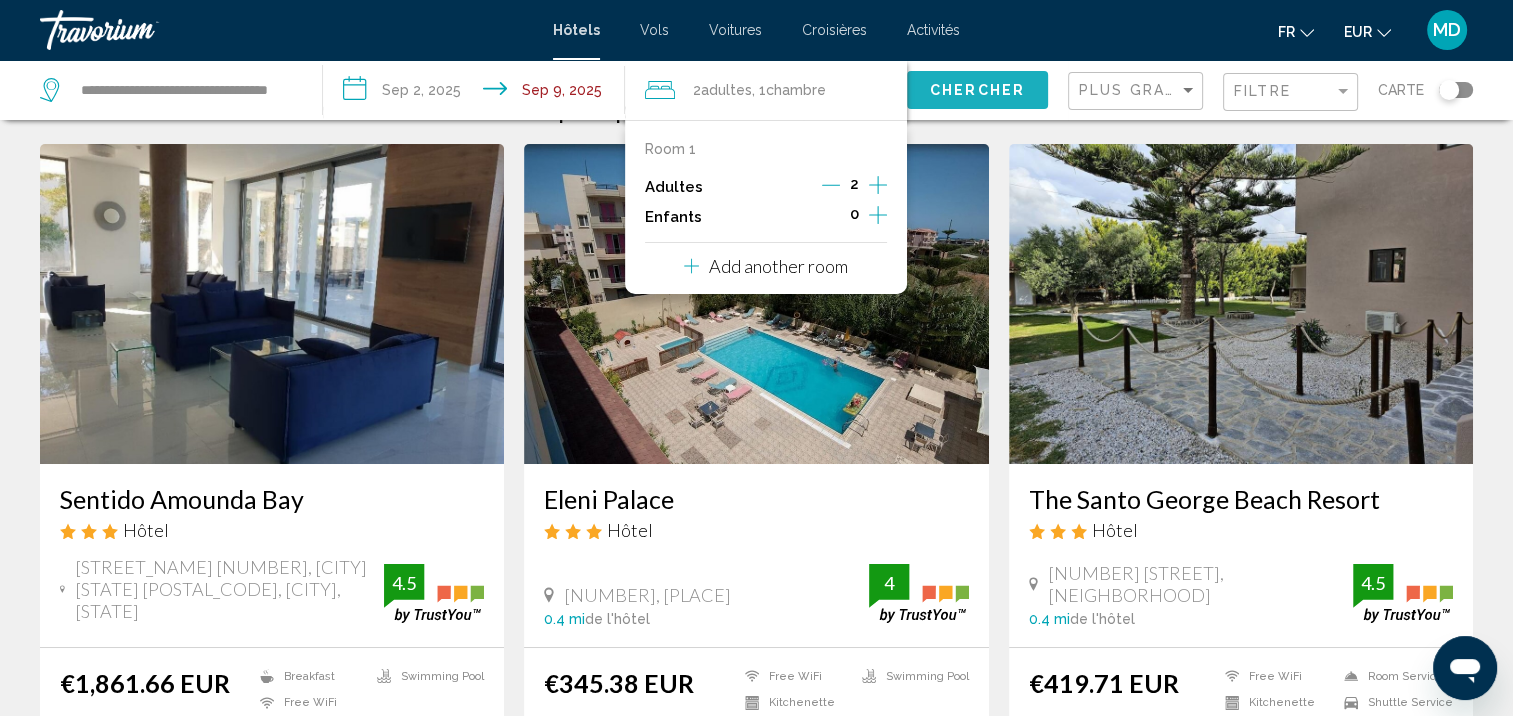 click on "Chercher" 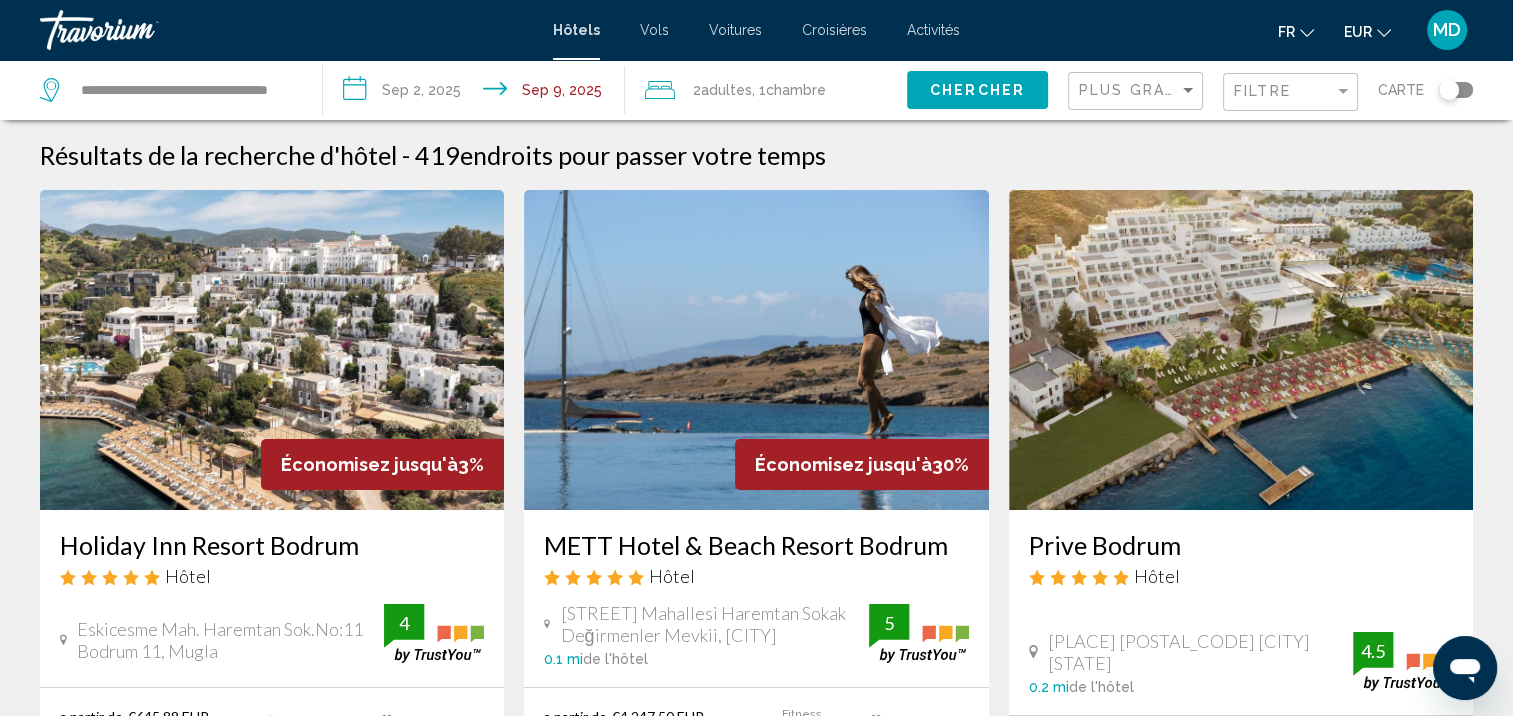 click on "Holiday Inn Resort Bodrum
Hôtel" at bounding box center (272, 566) 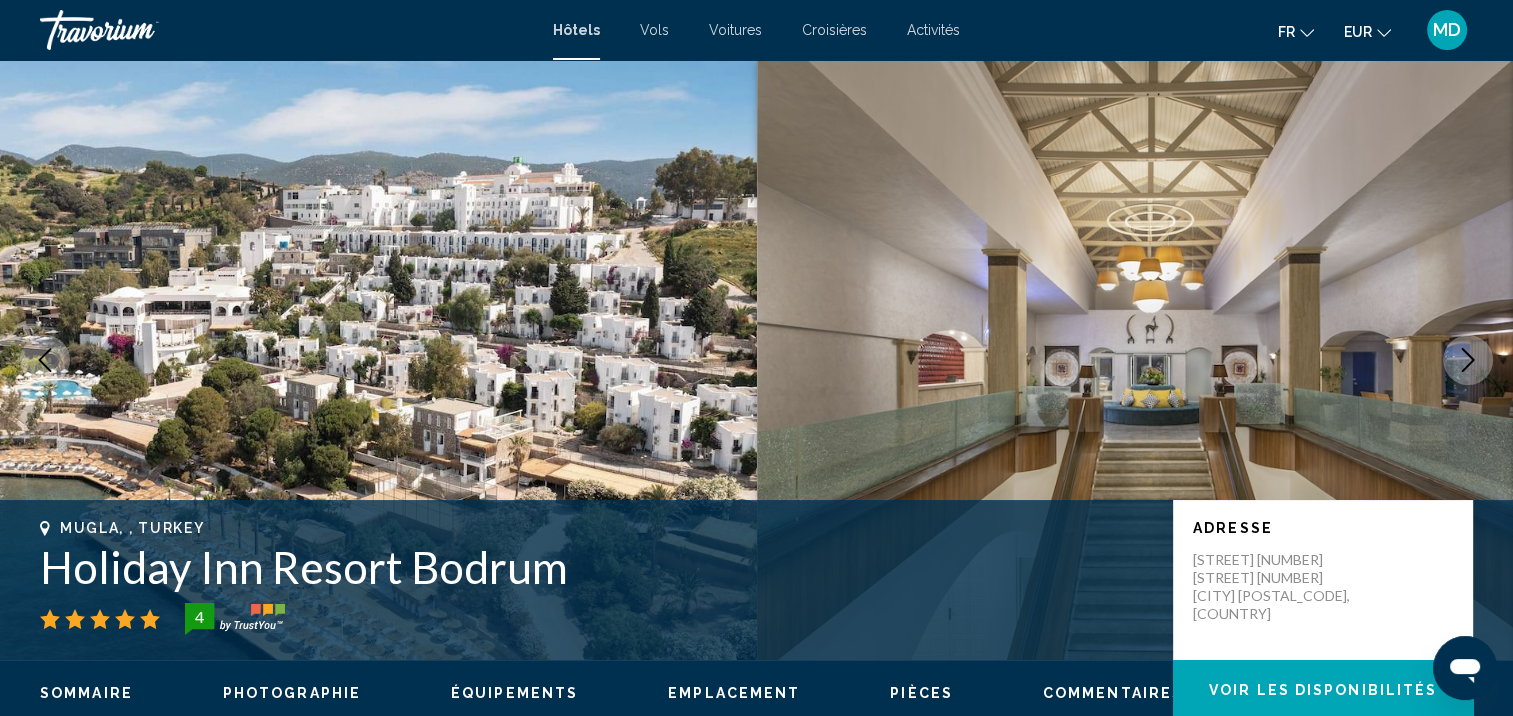 scroll, scrollTop: 2, scrollLeft: 0, axis: vertical 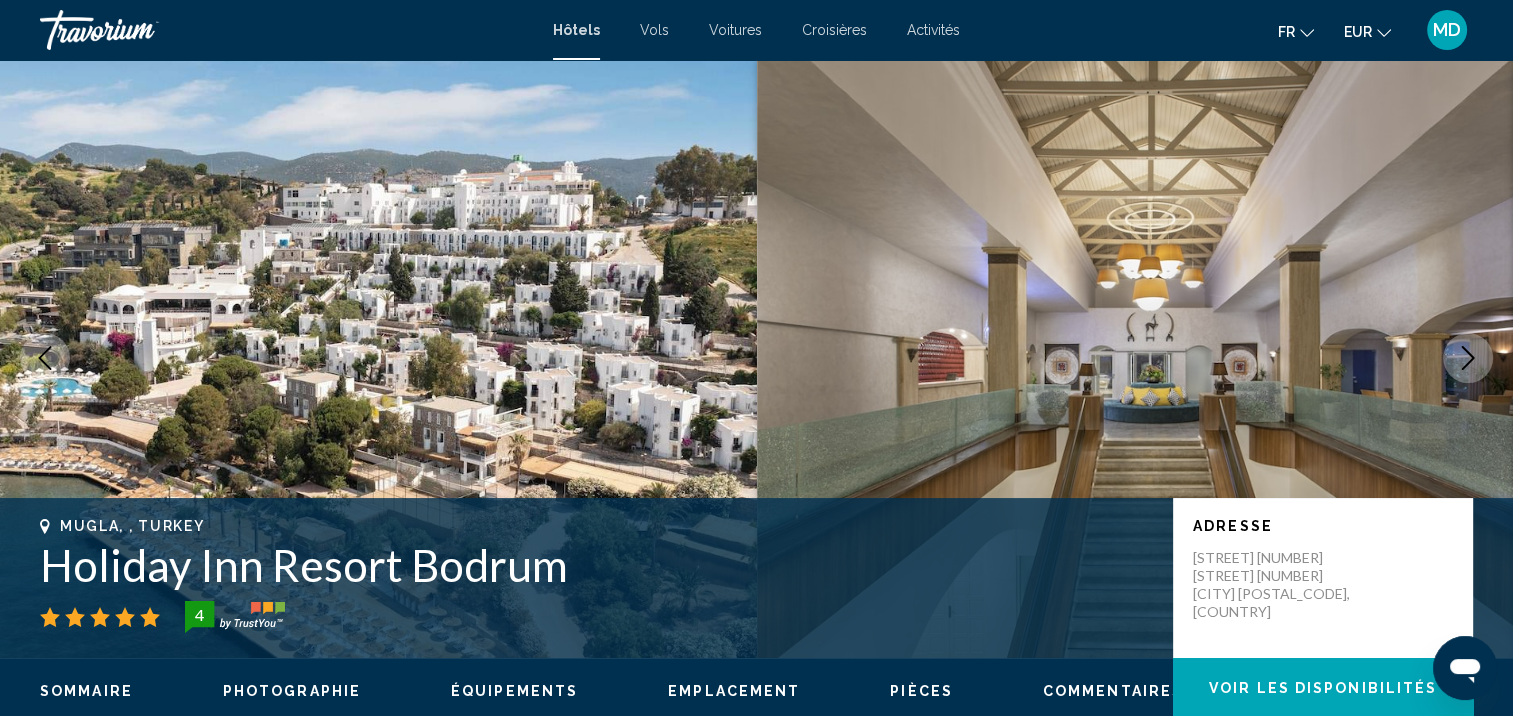 click at bounding box center [1468, 358] 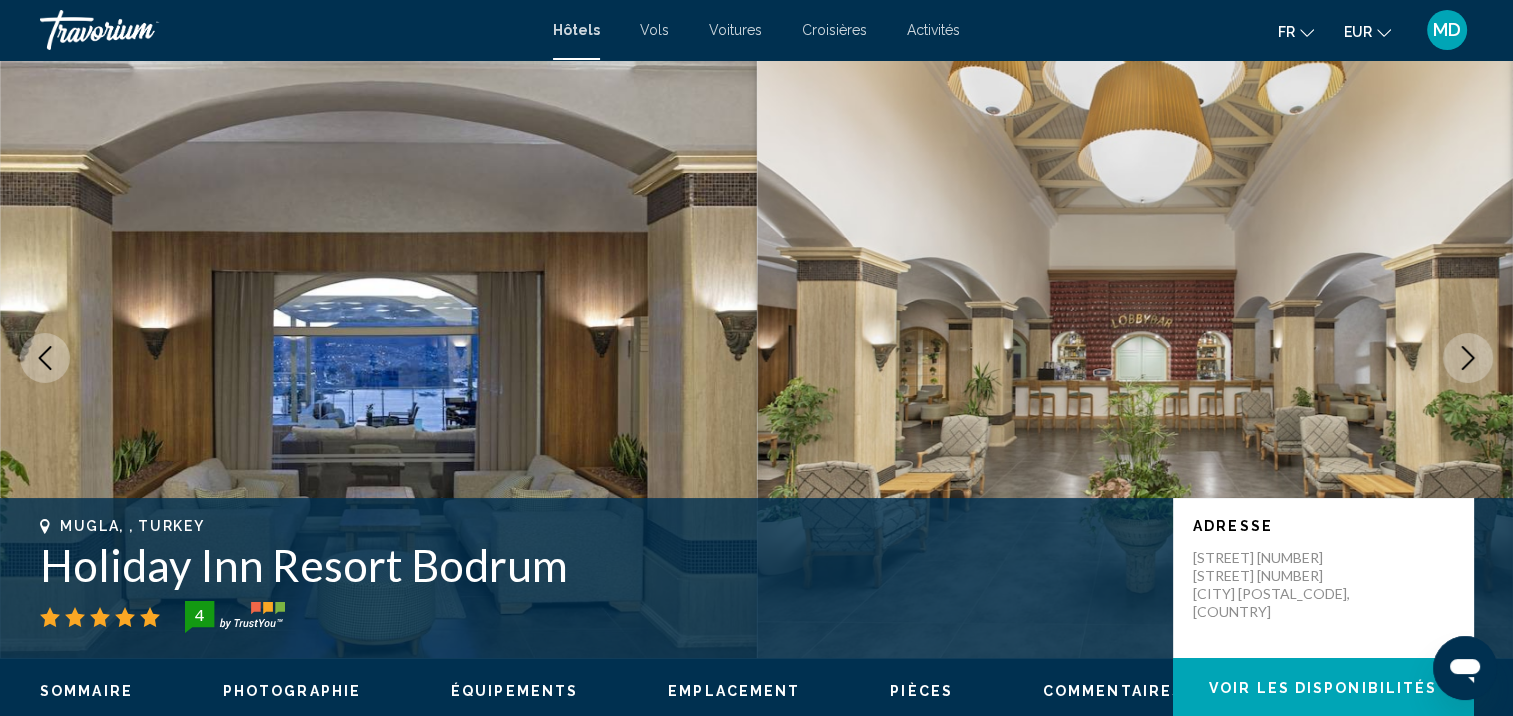 click at bounding box center (1468, 358) 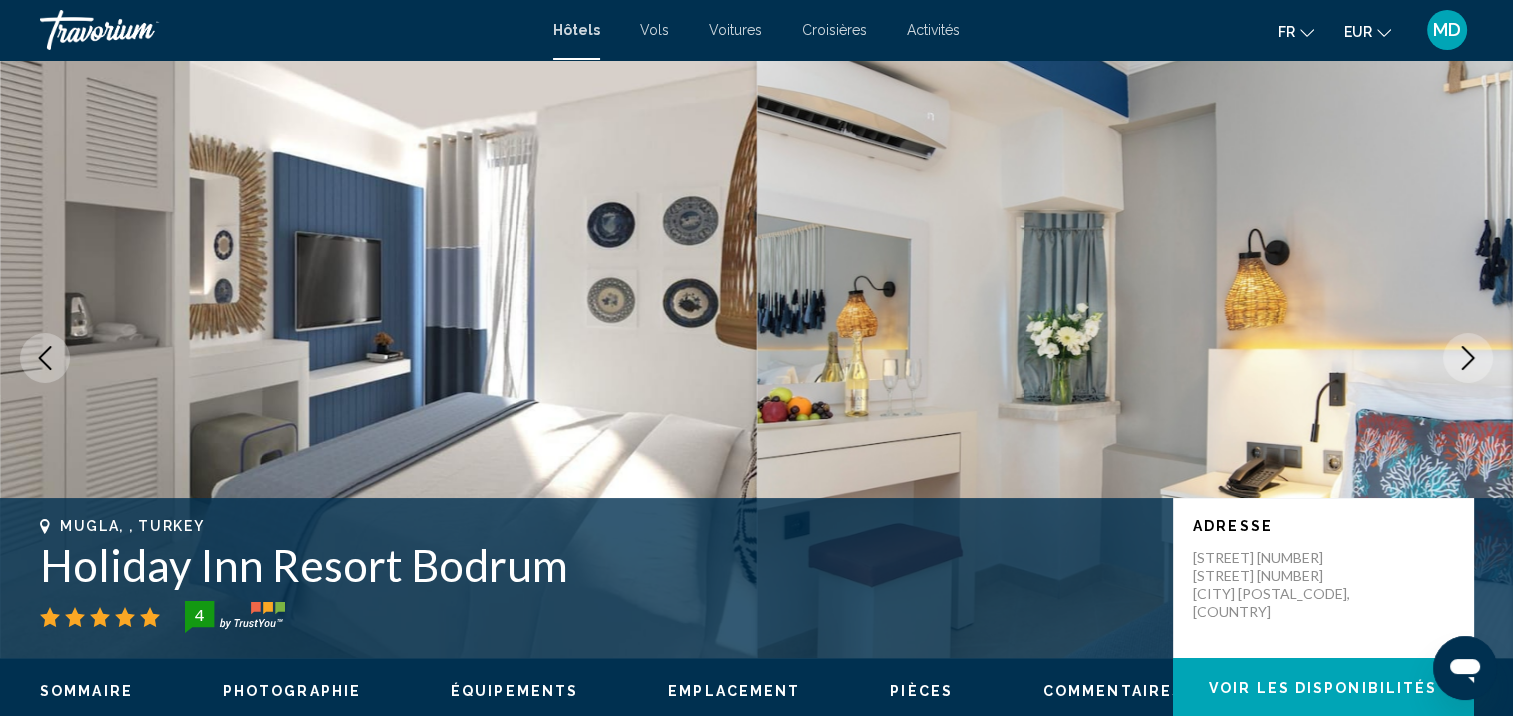 click at bounding box center (1468, 358) 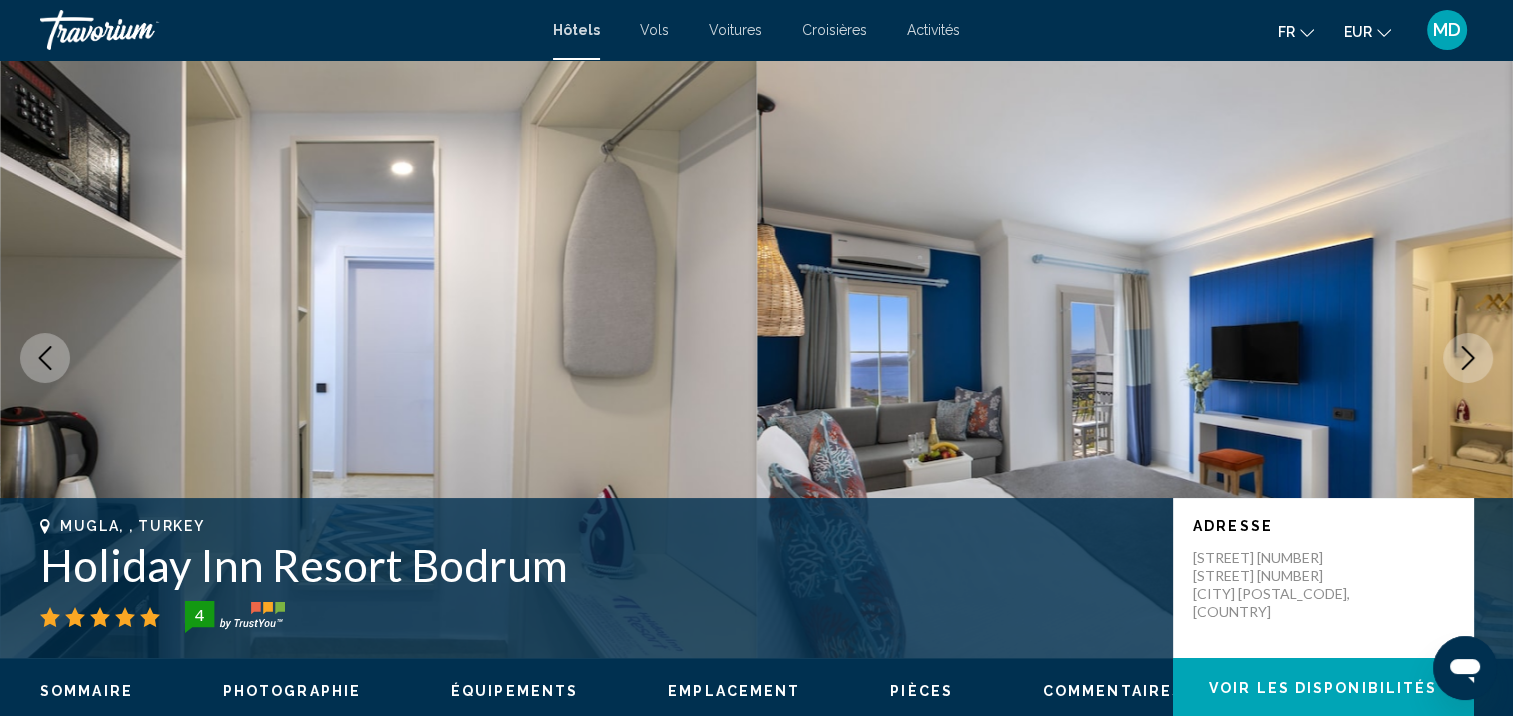 click at bounding box center (1468, 358) 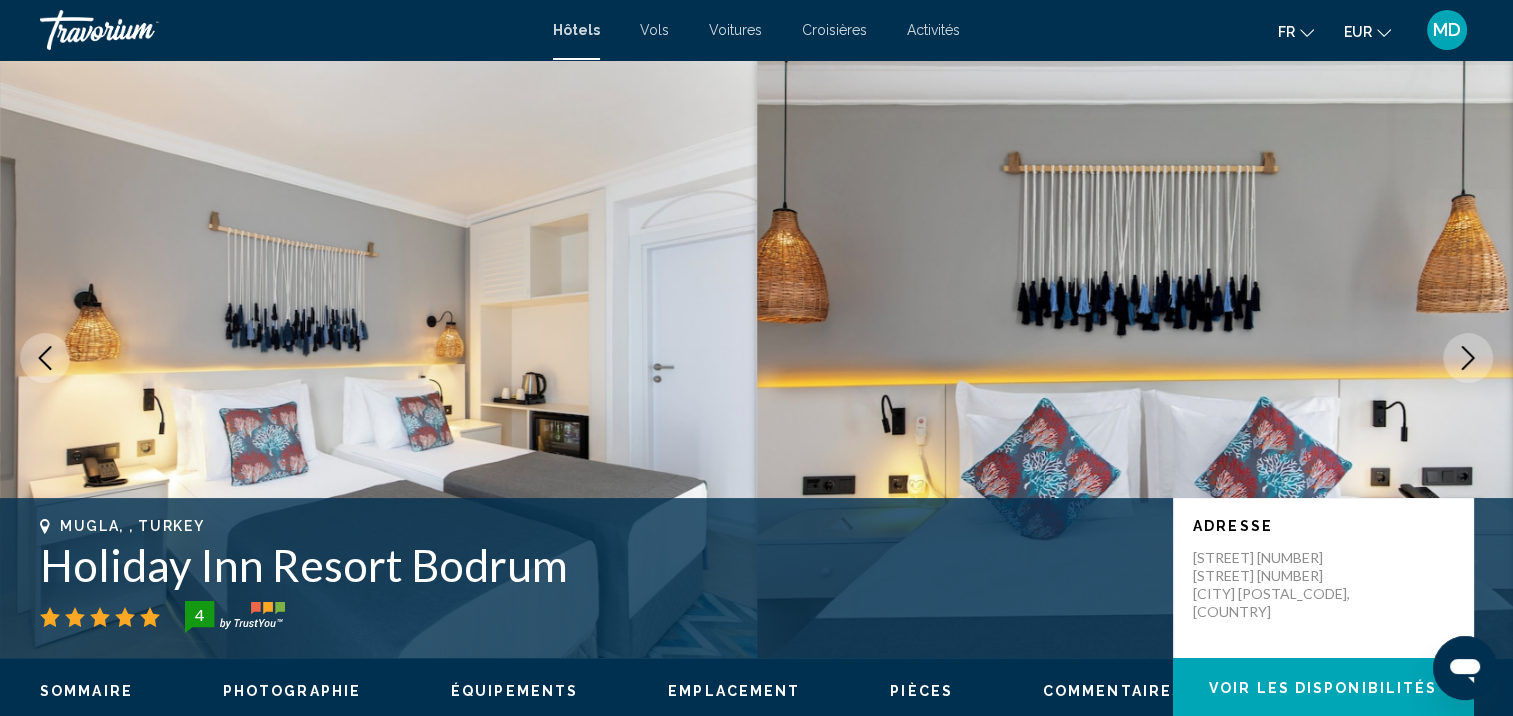 click at bounding box center [1468, 358] 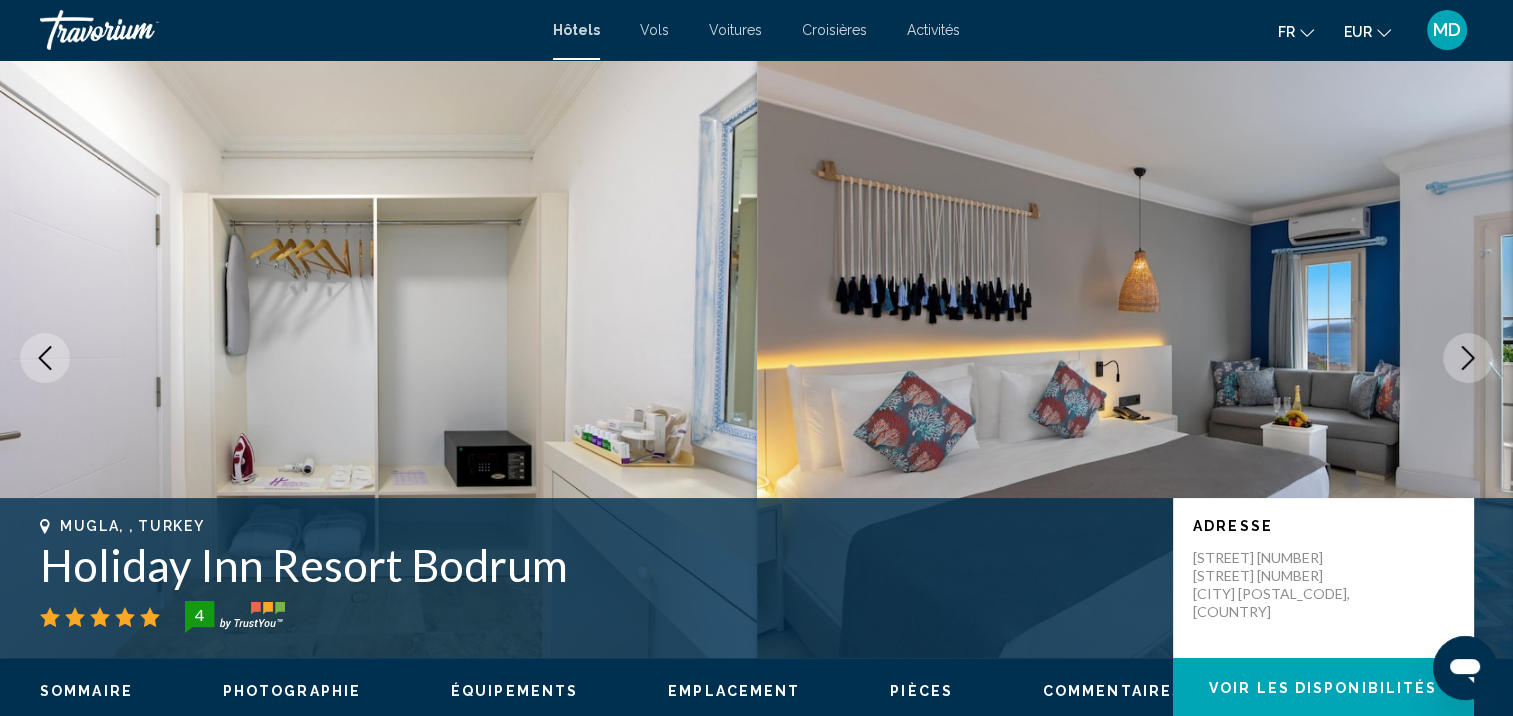 click 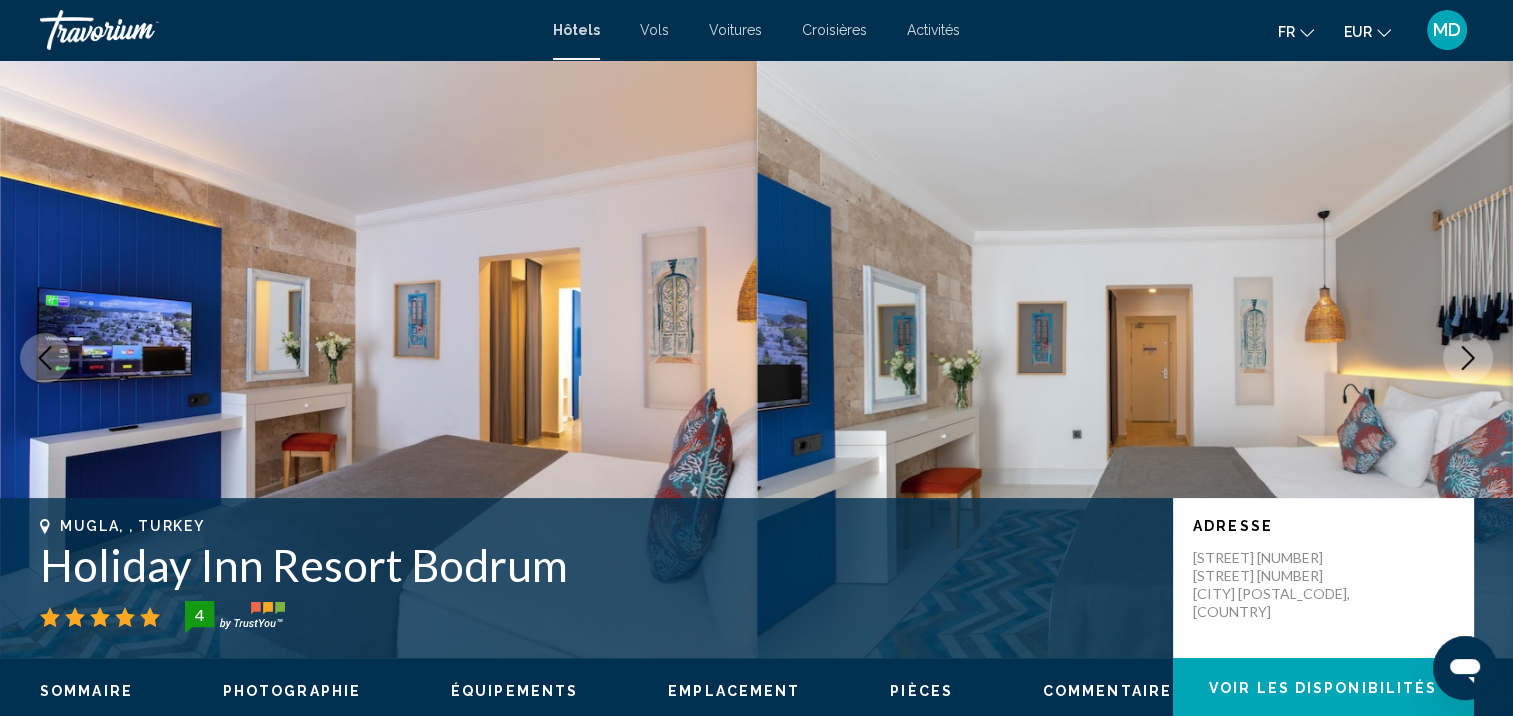 click 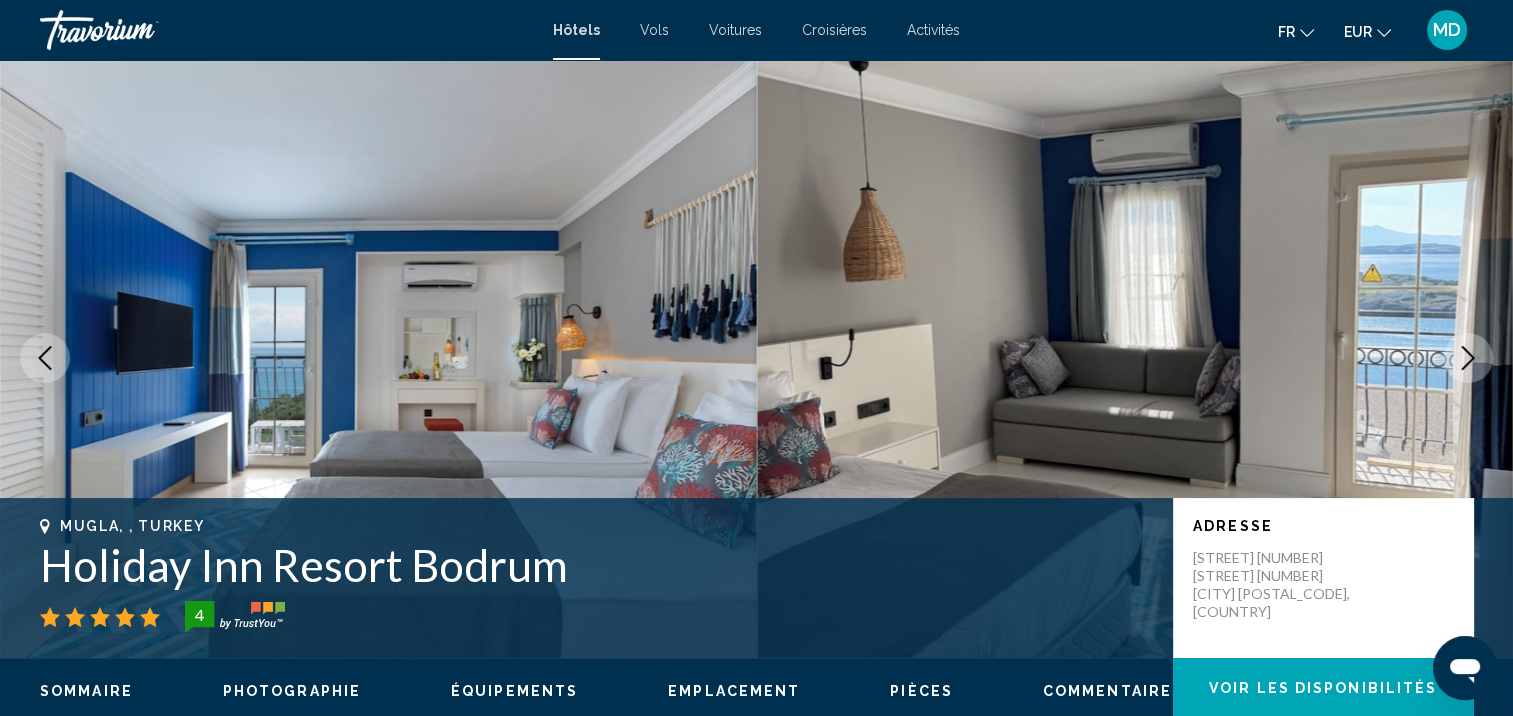 click 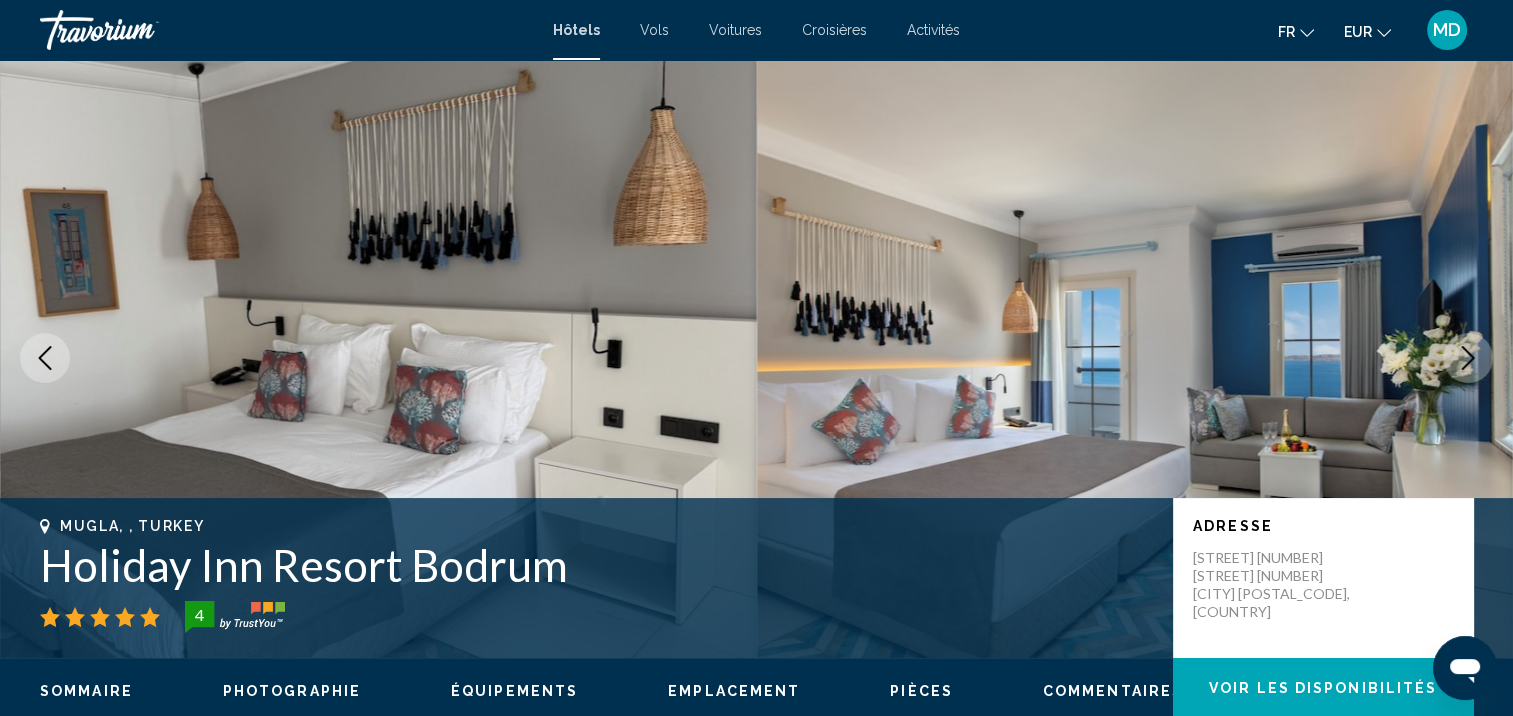 click 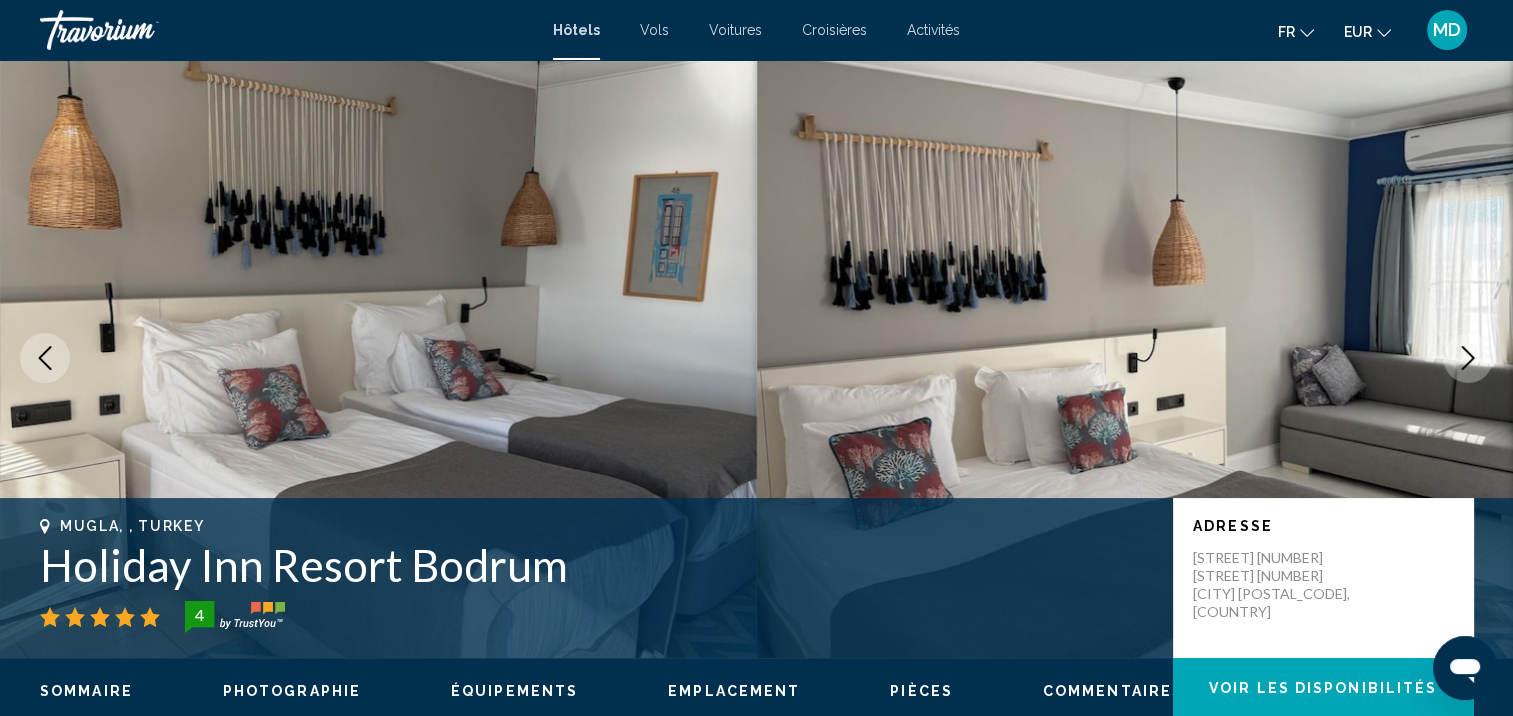 click 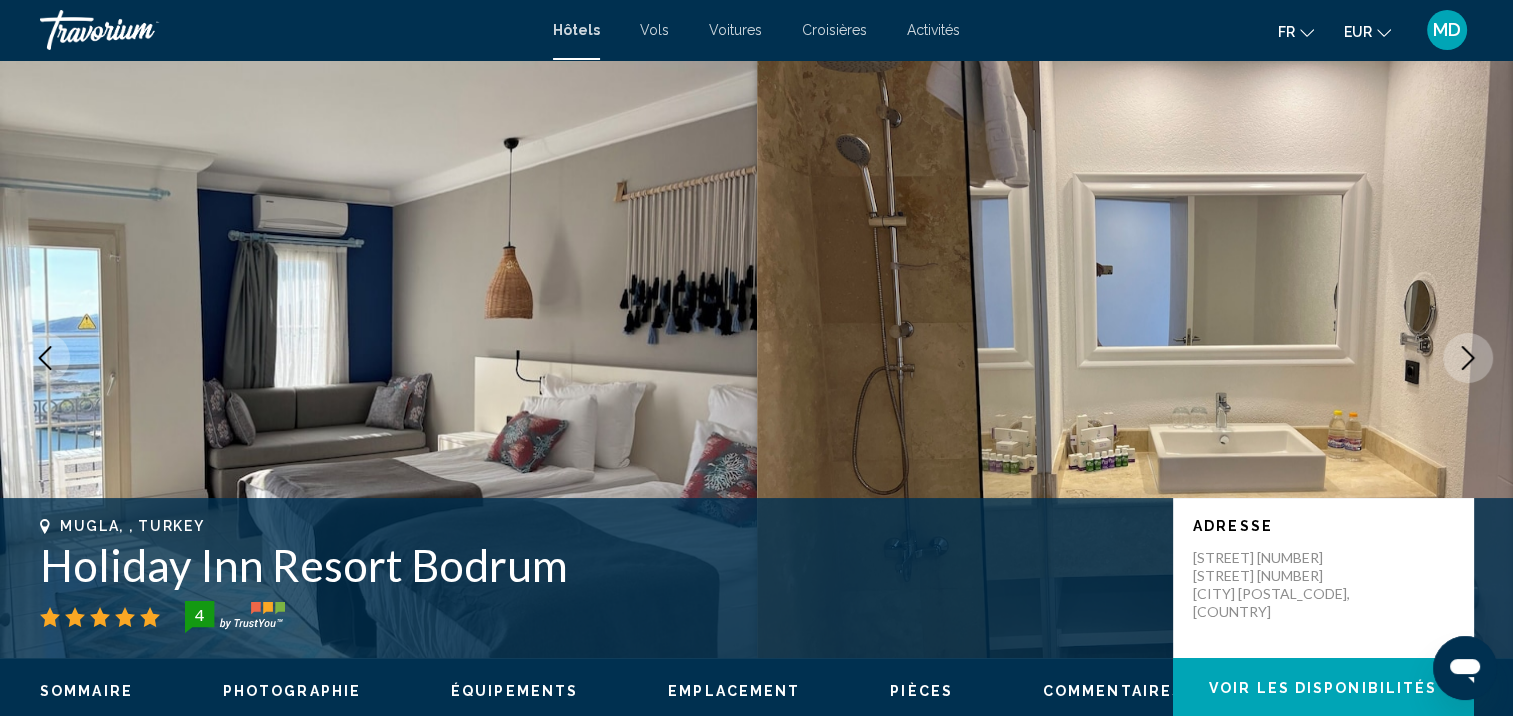 click 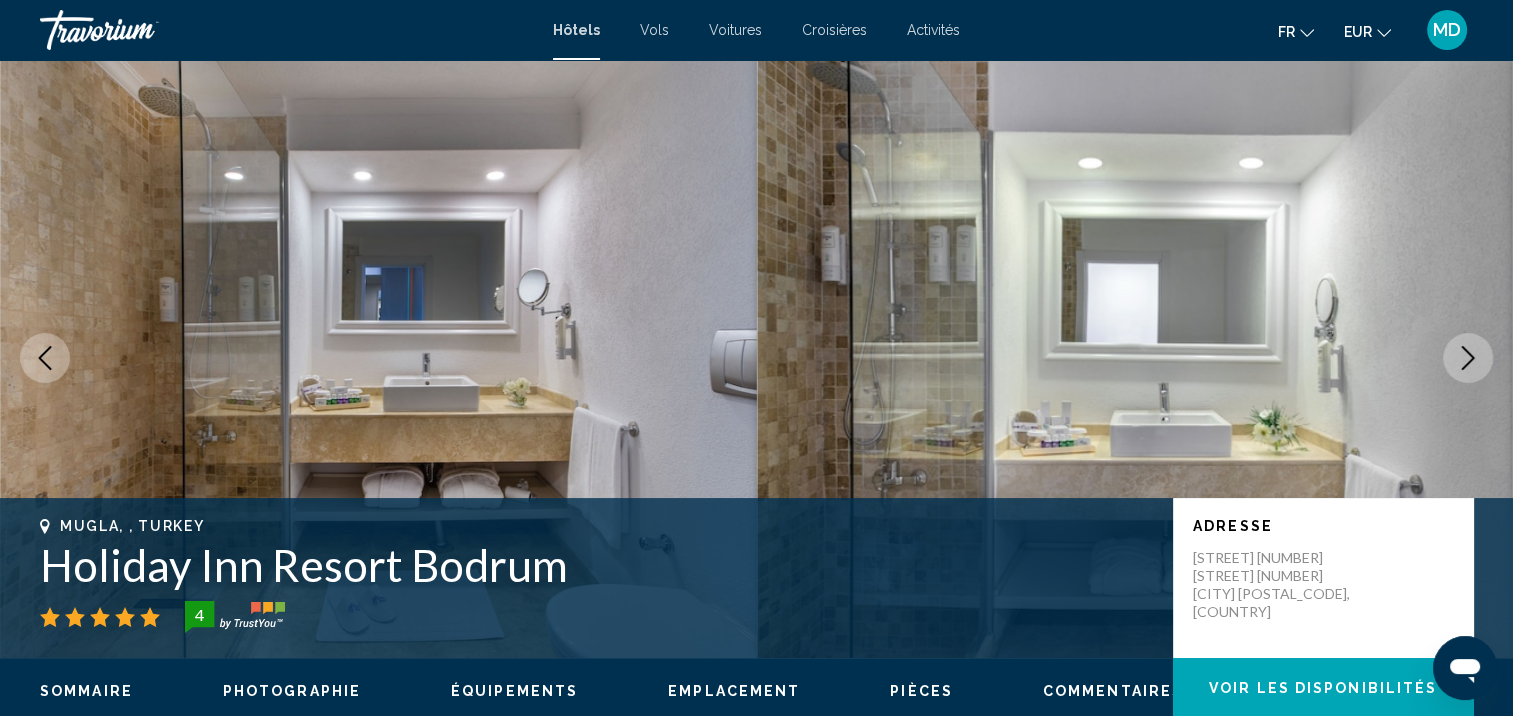 click 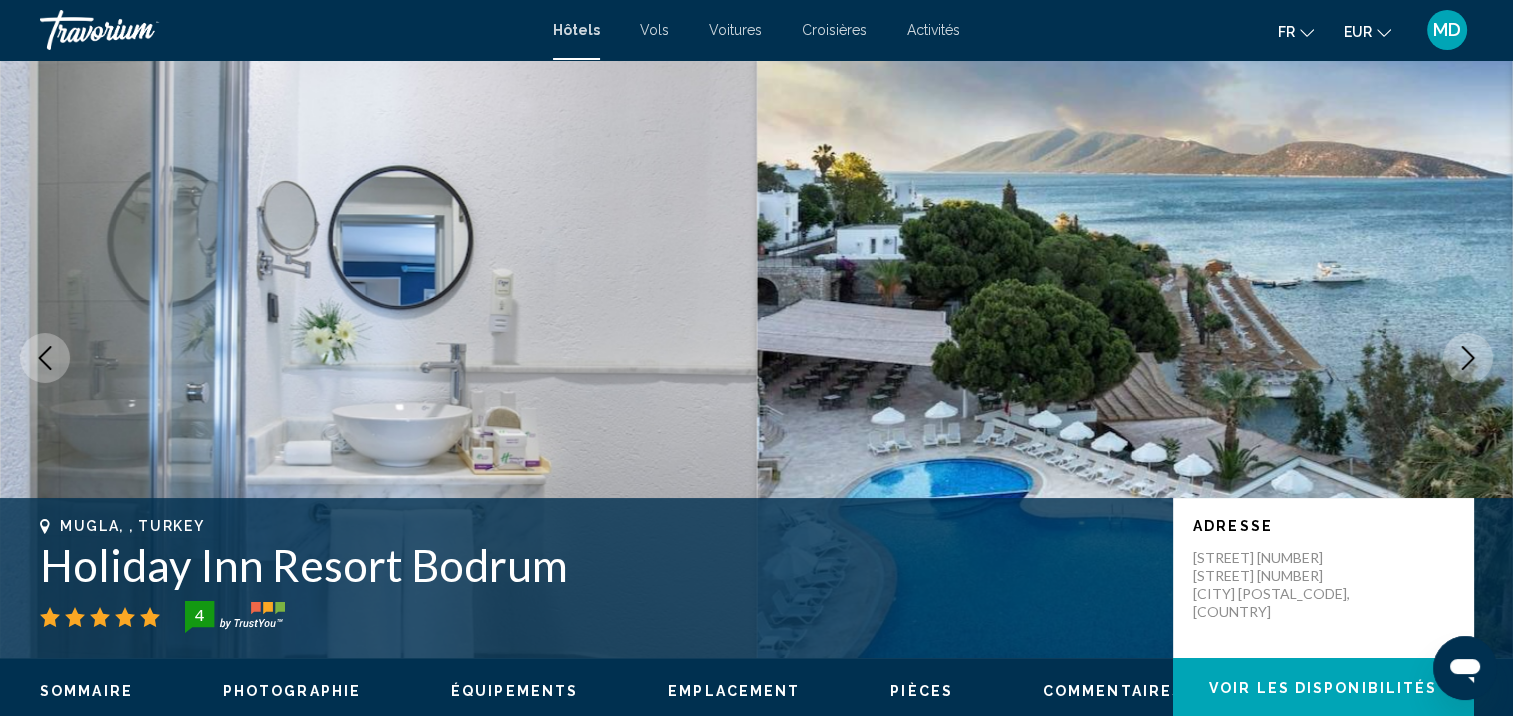 click 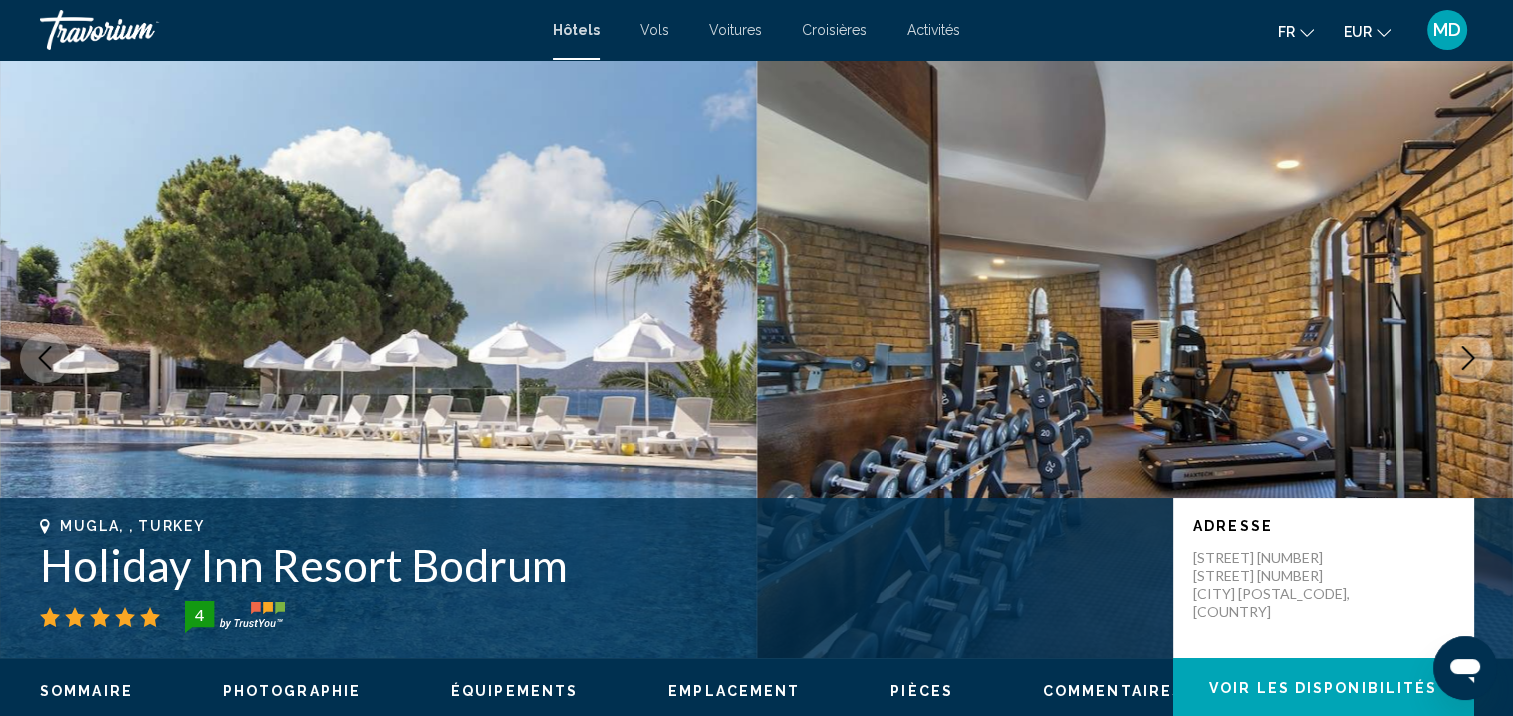 click 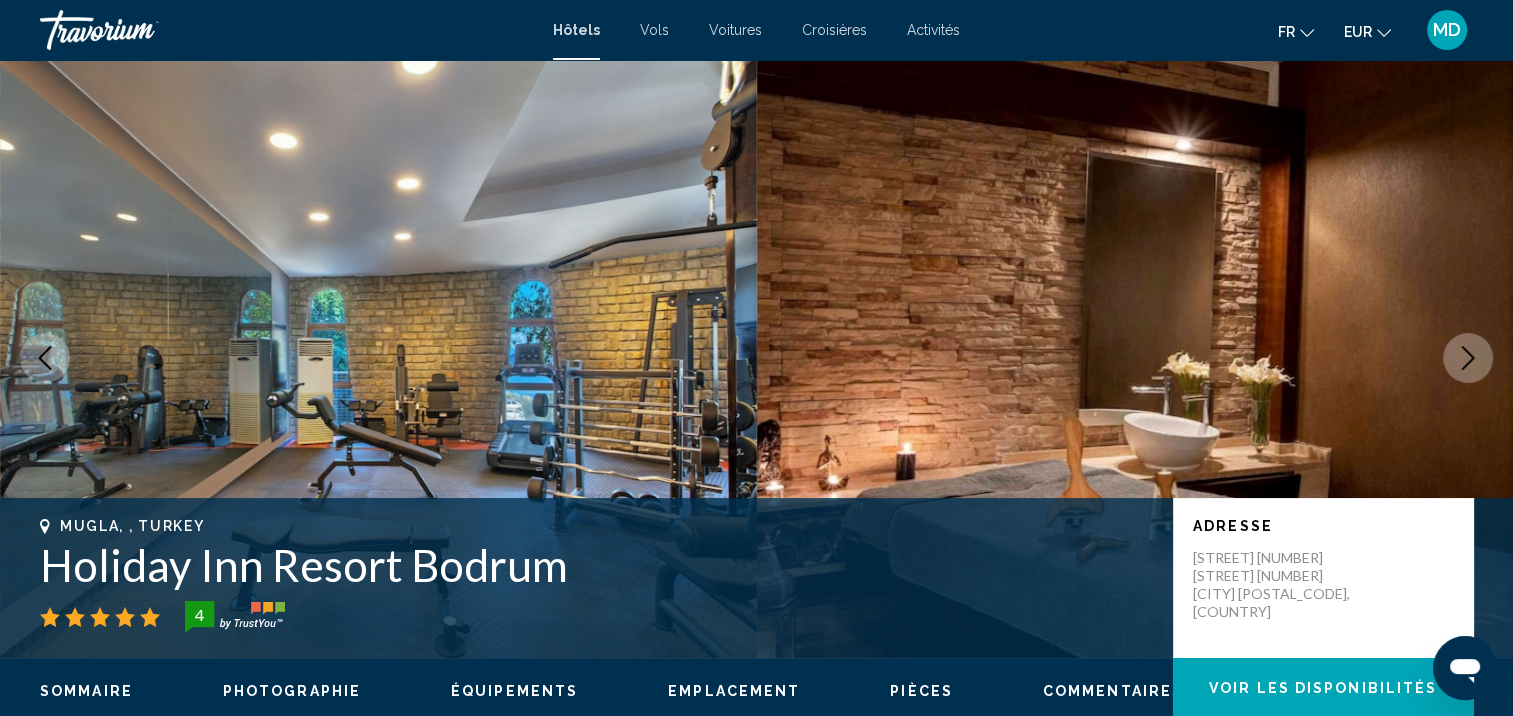click 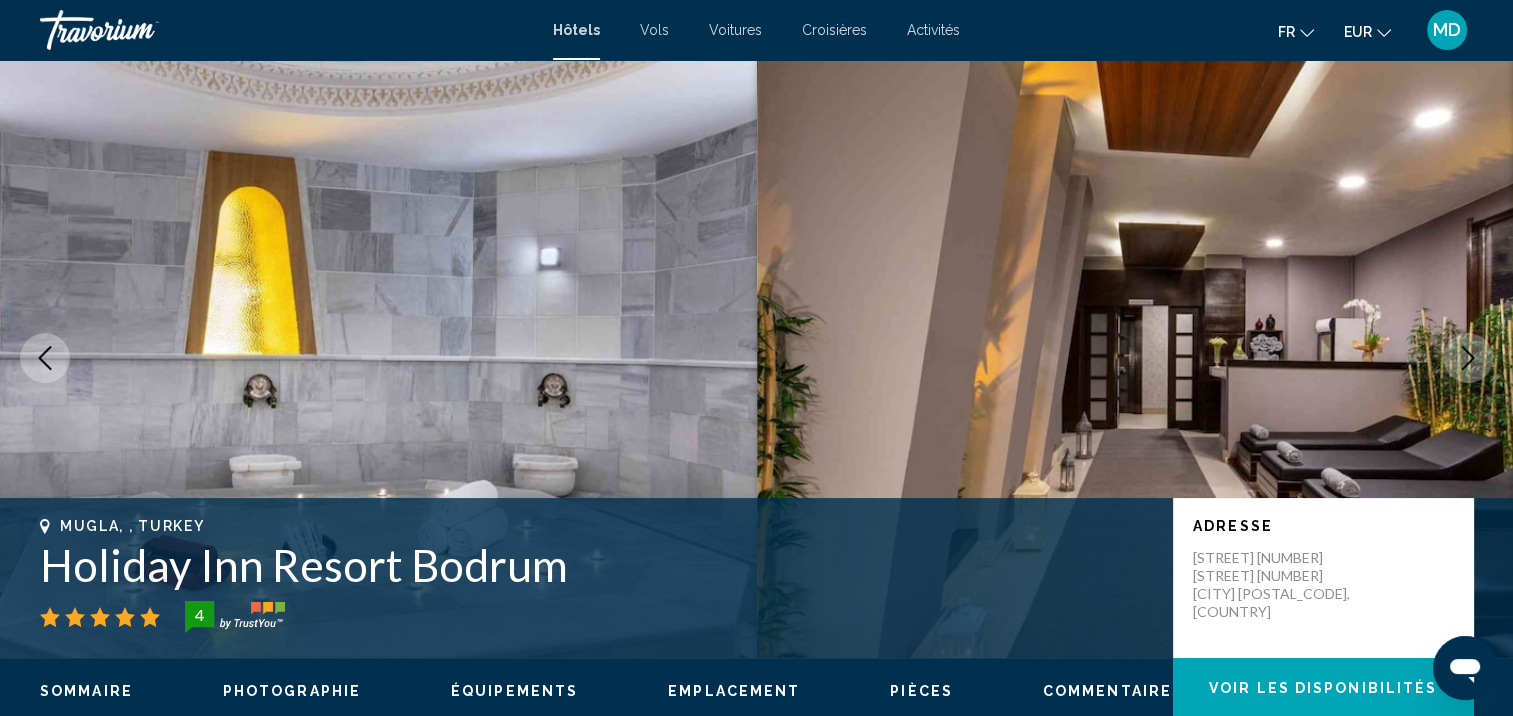 click 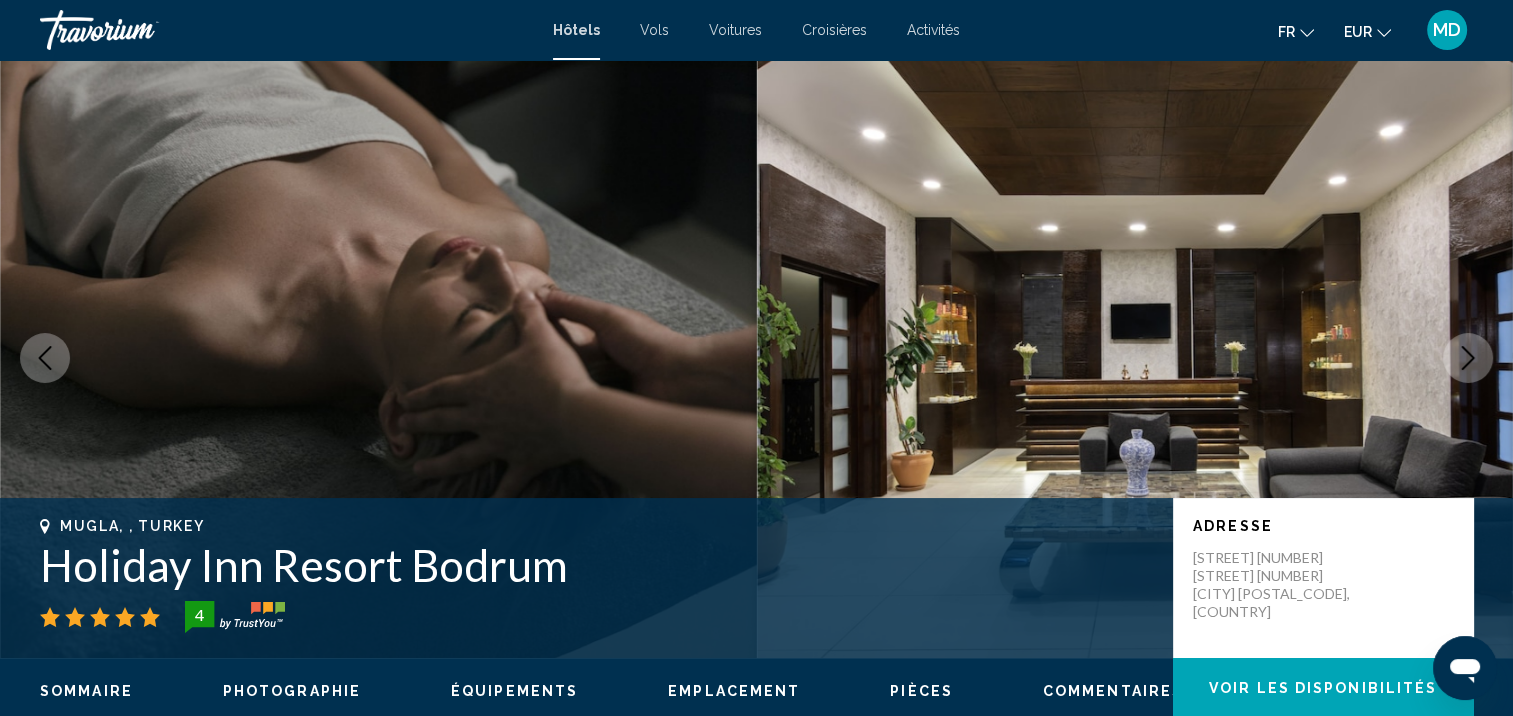 click 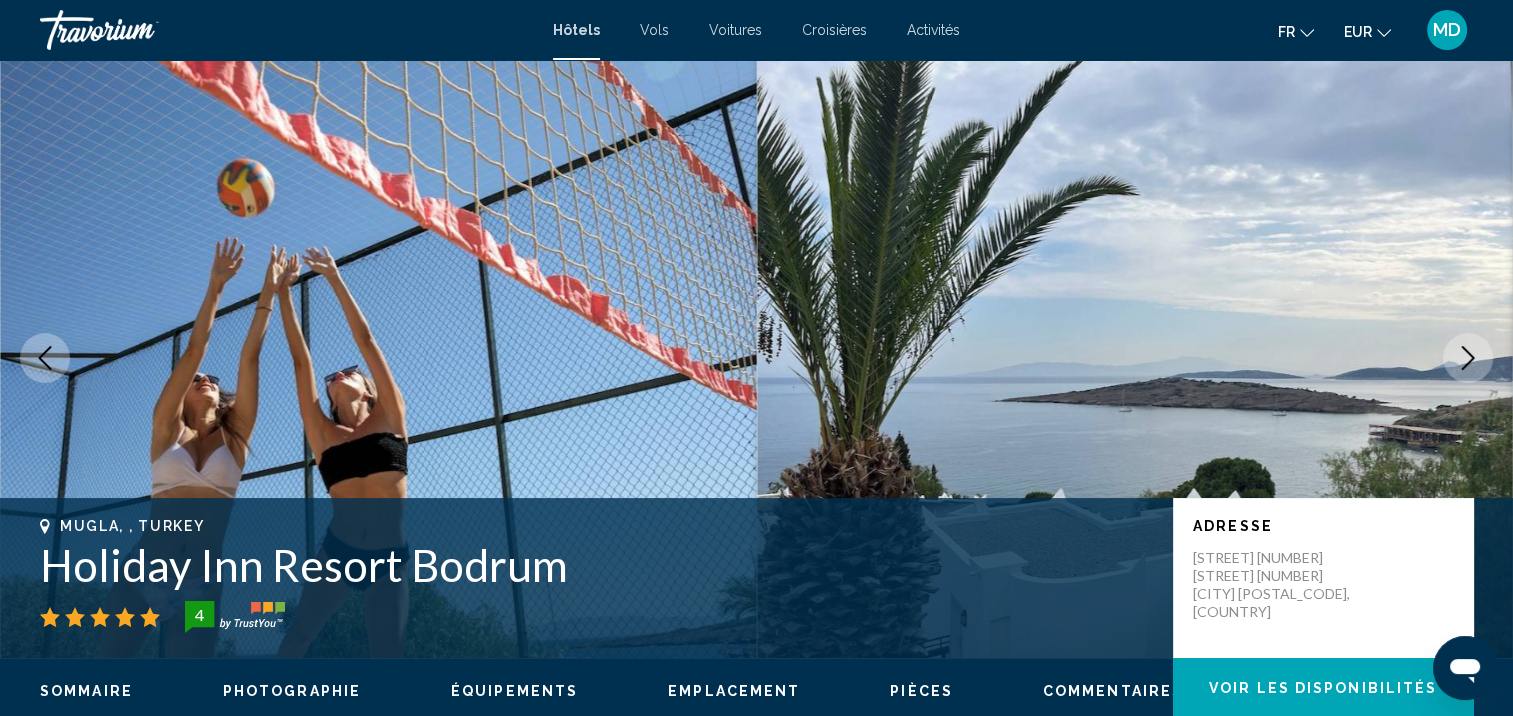 click 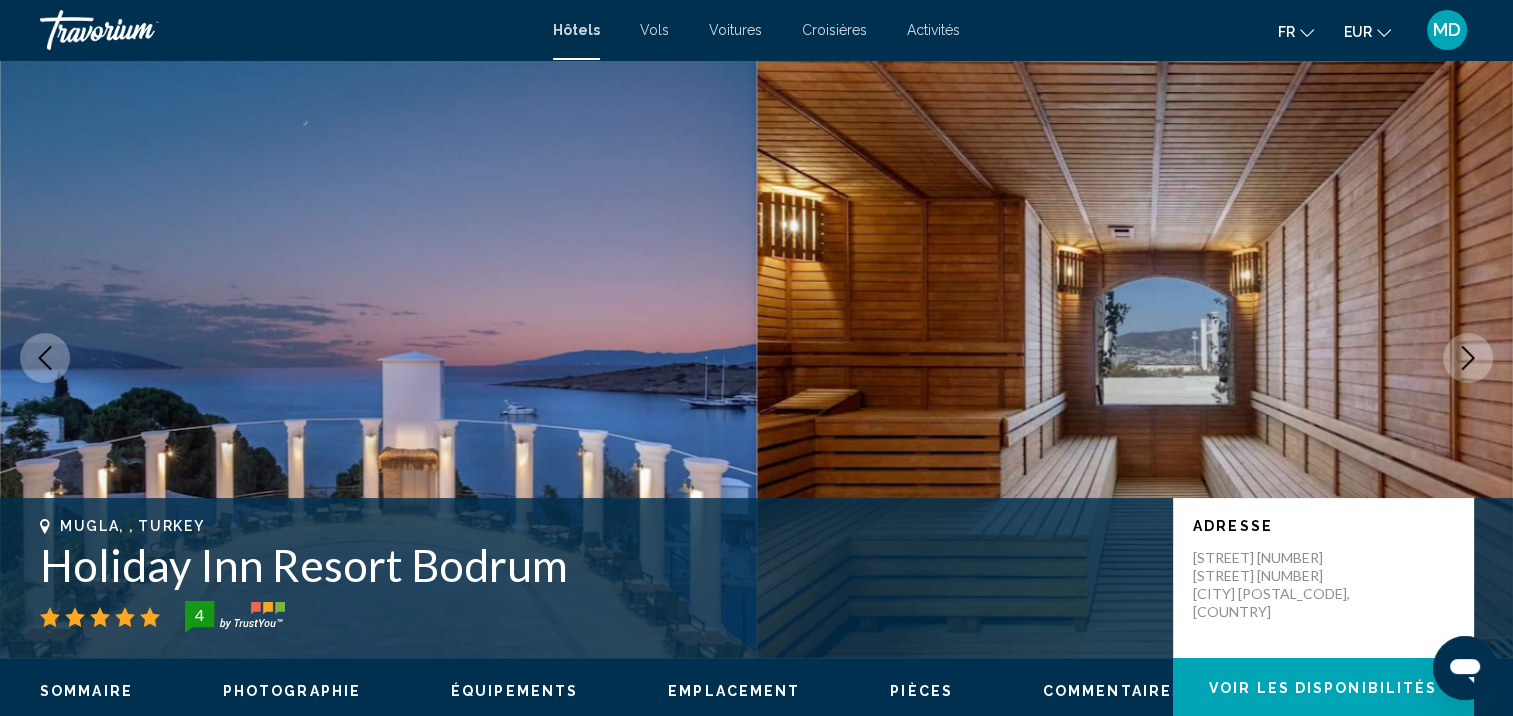 click 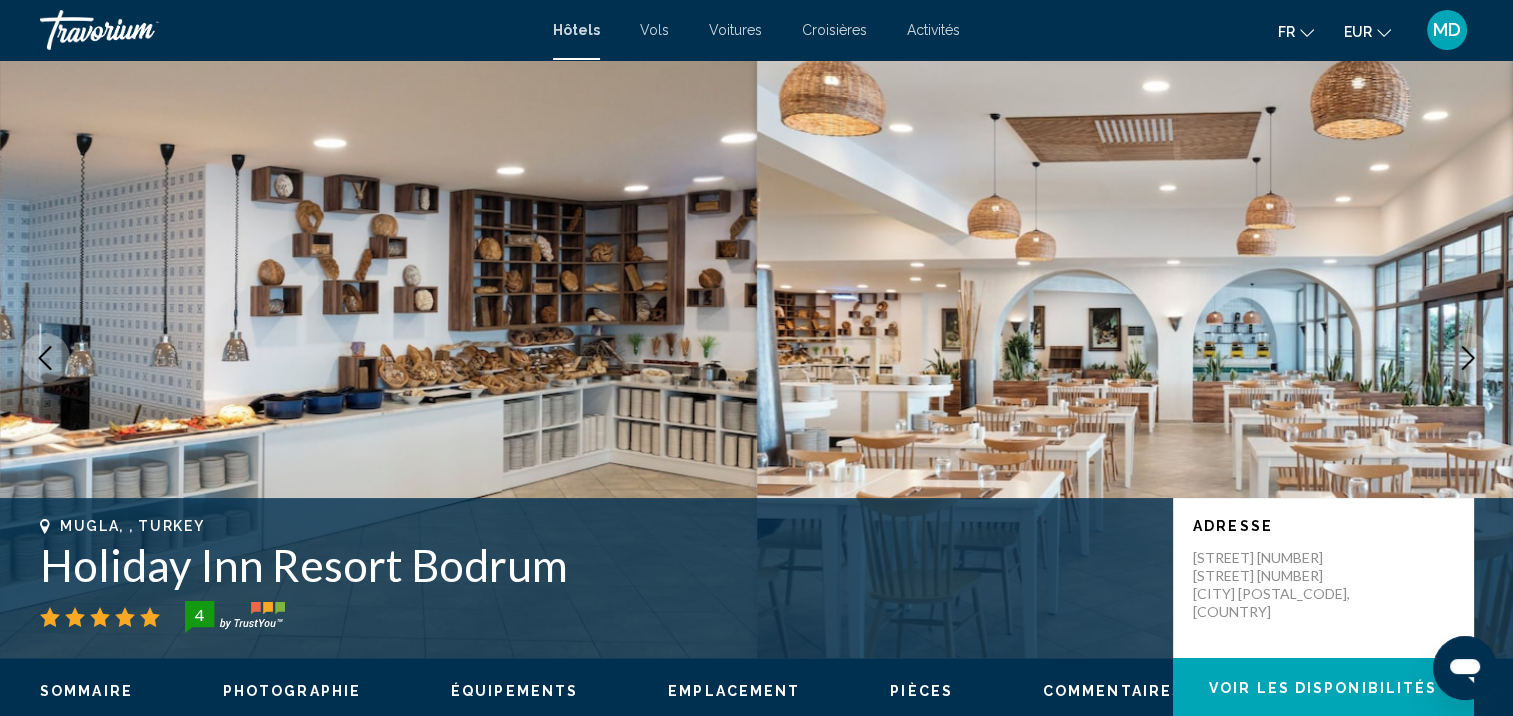 click 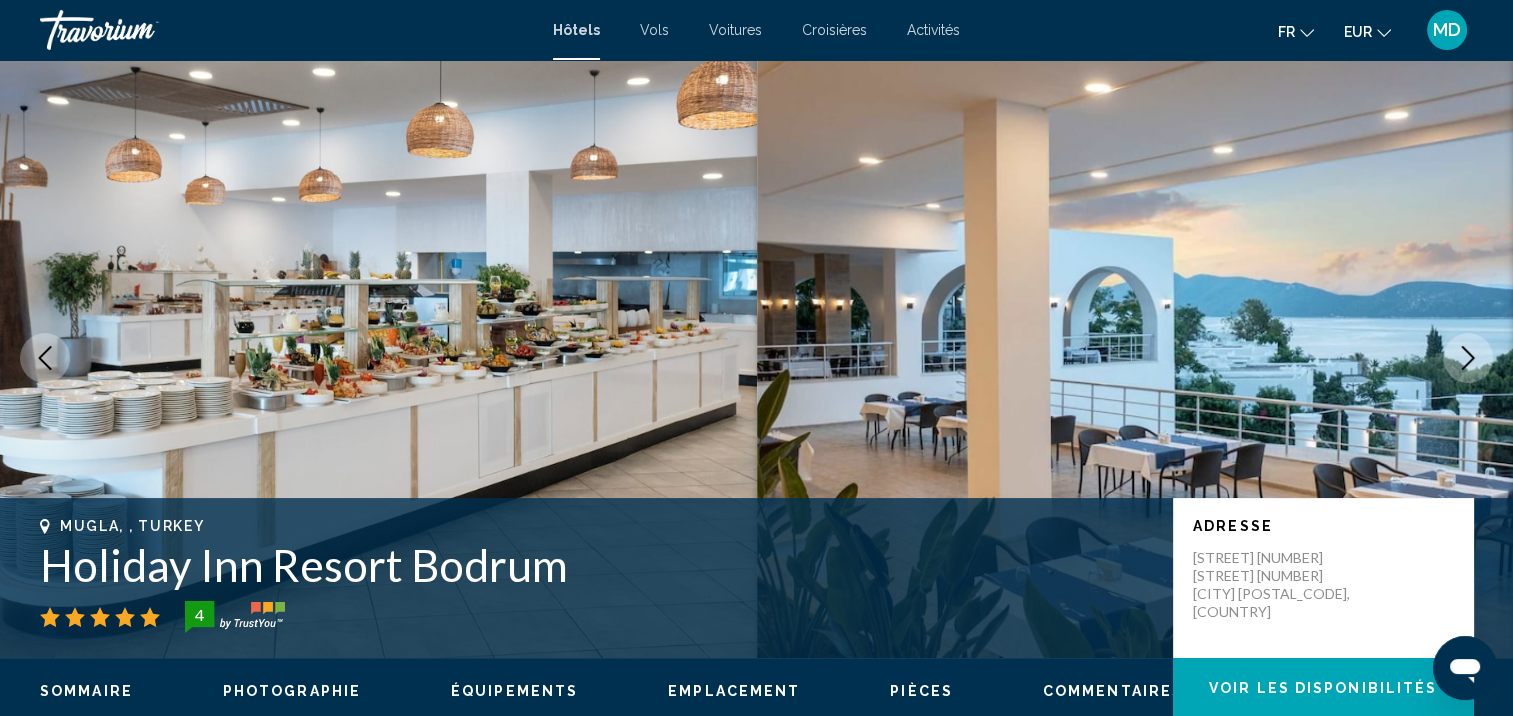 click 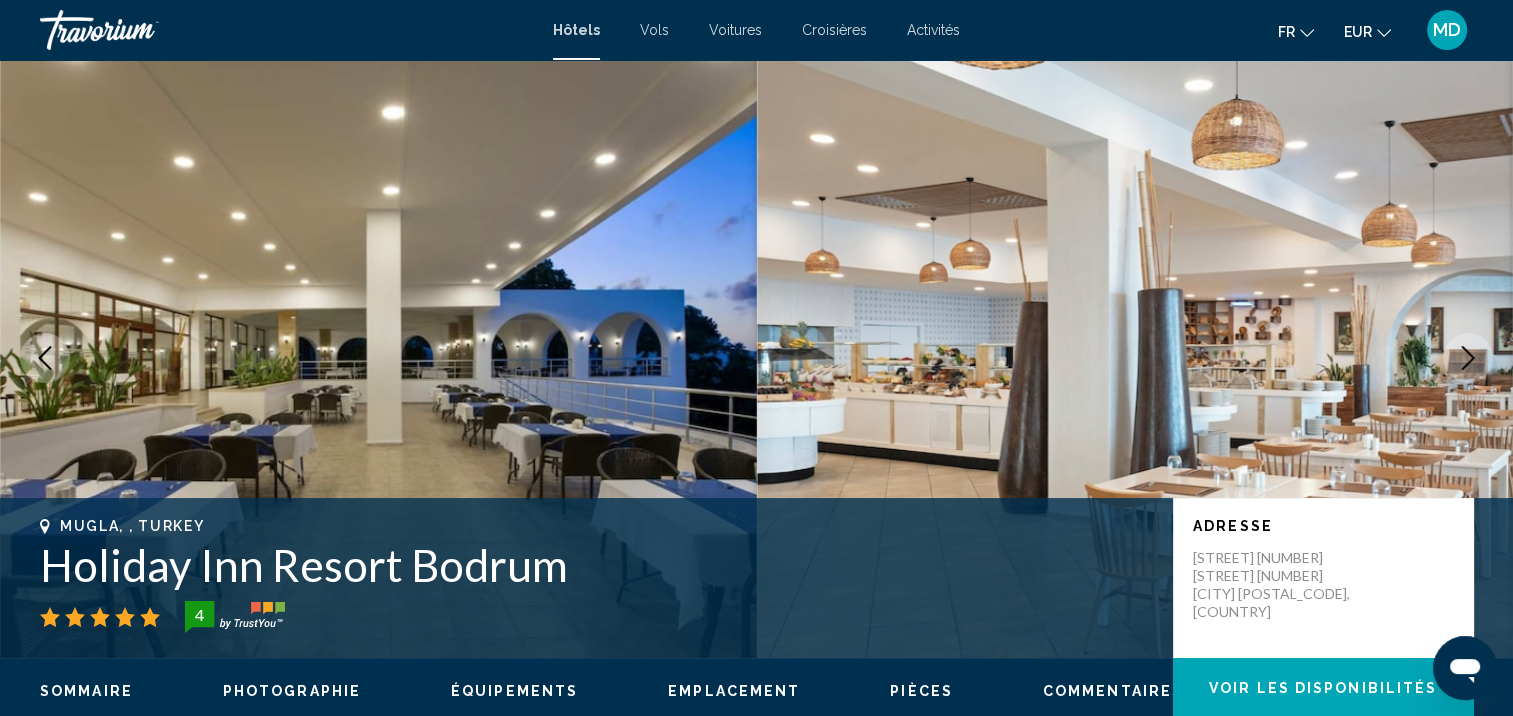 click 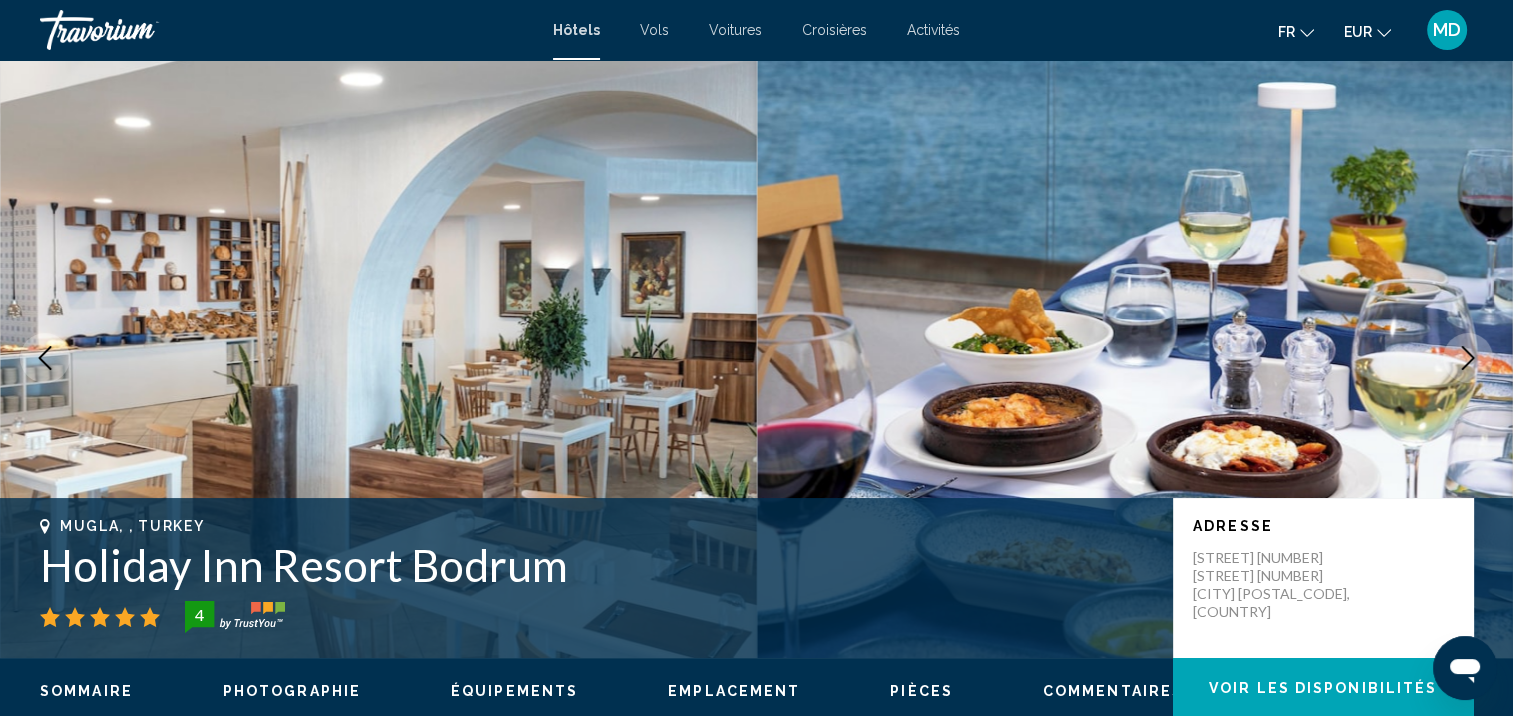 click 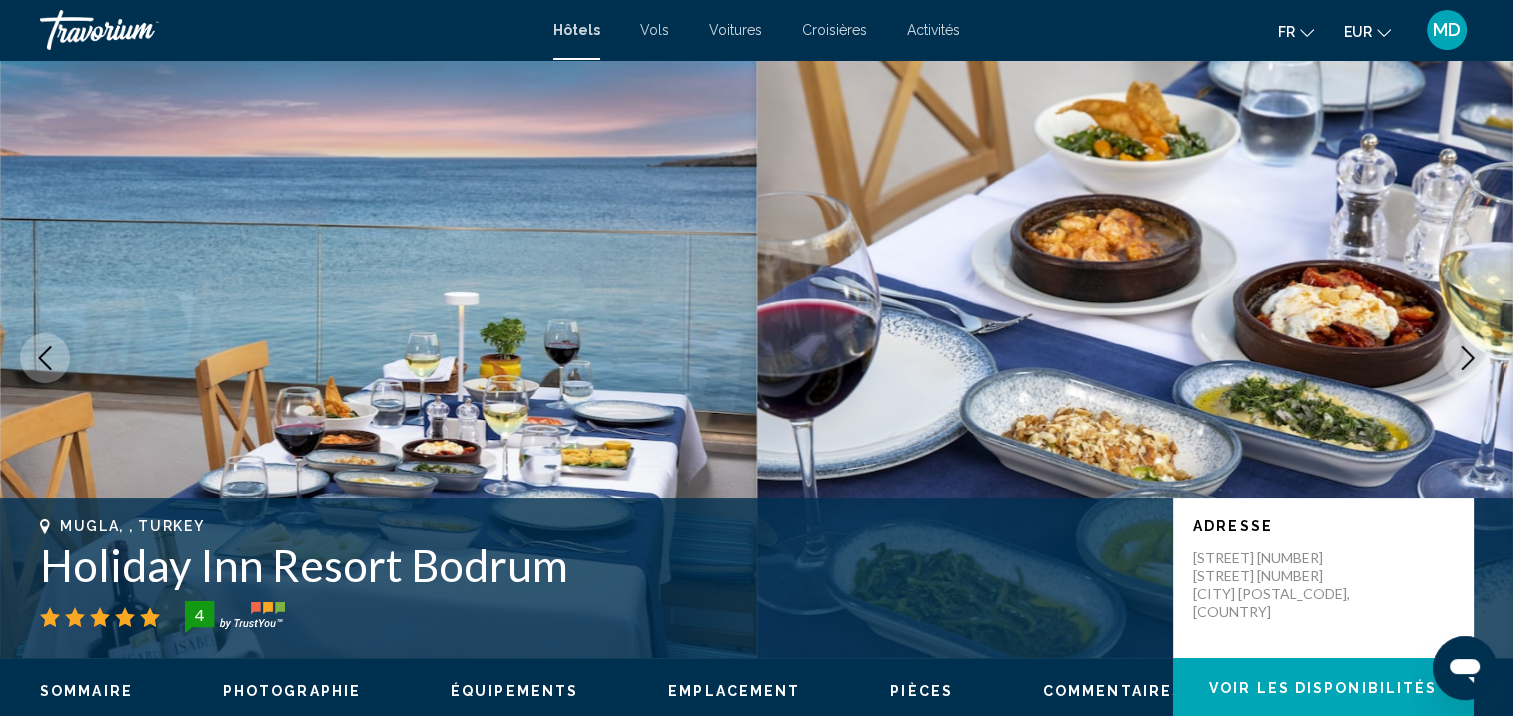 click 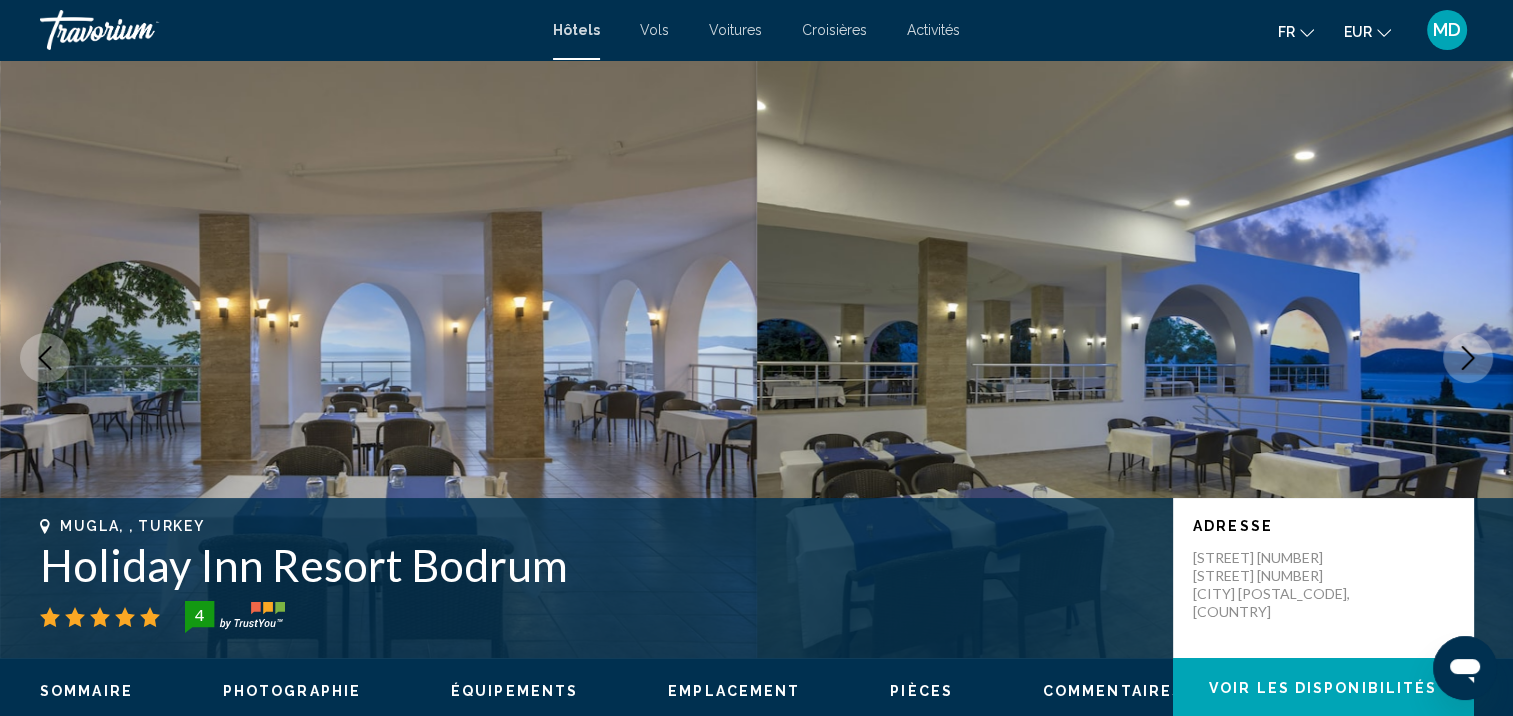 click 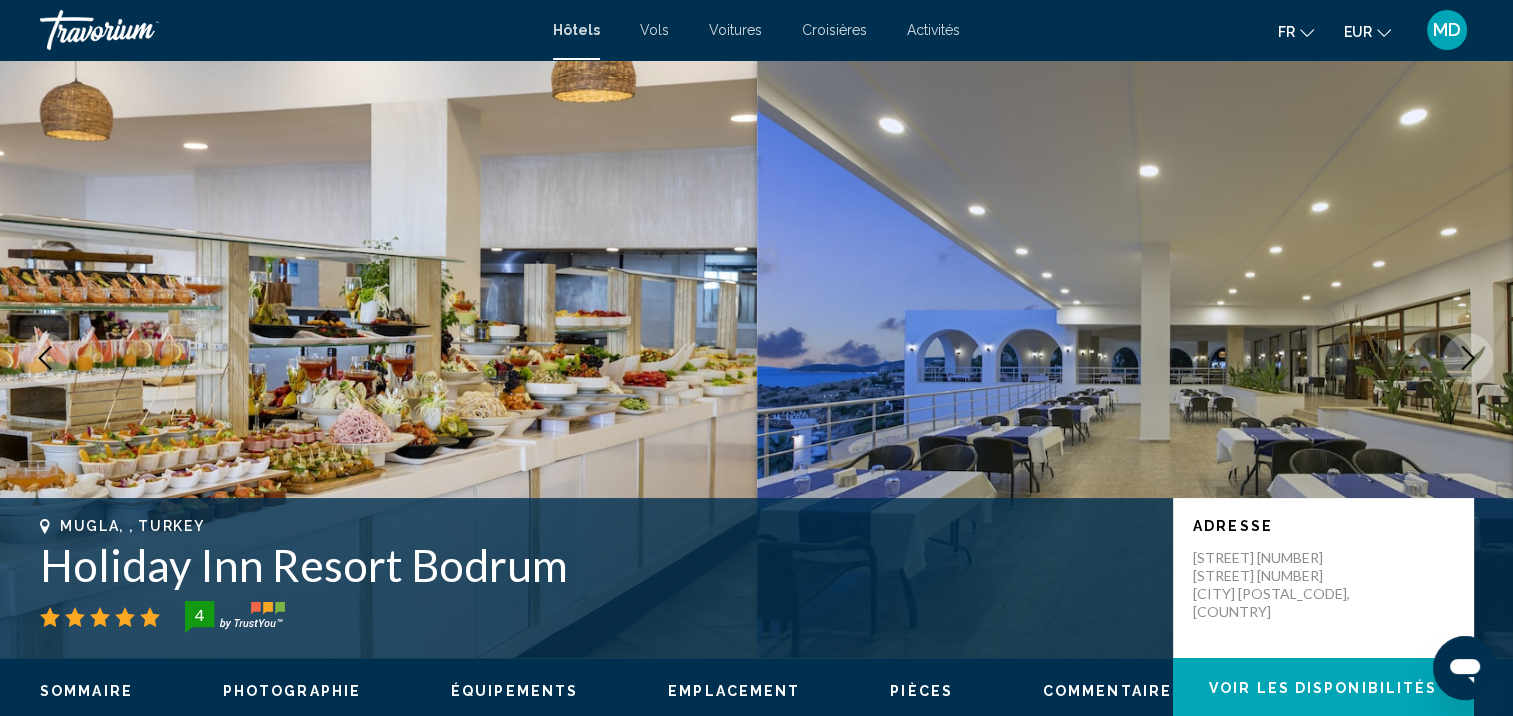 click 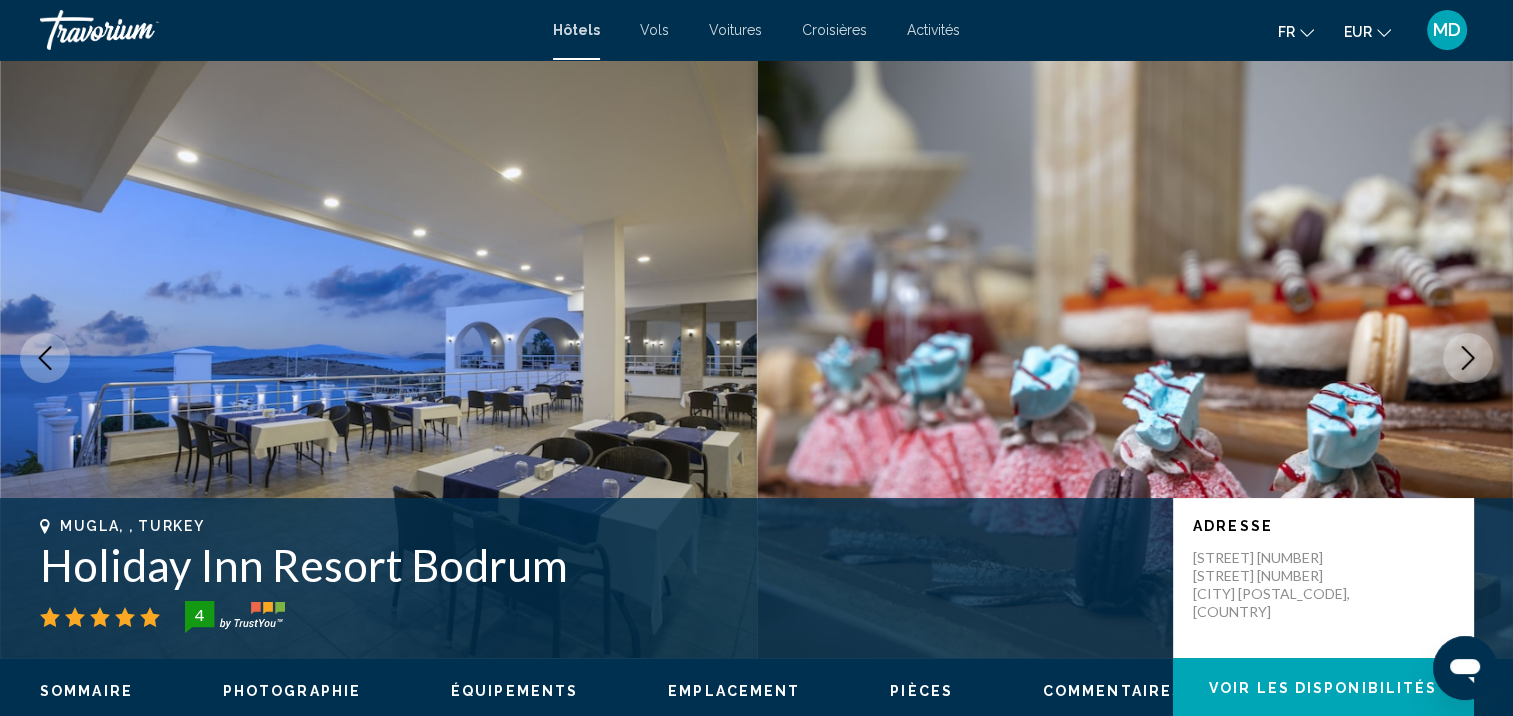 click 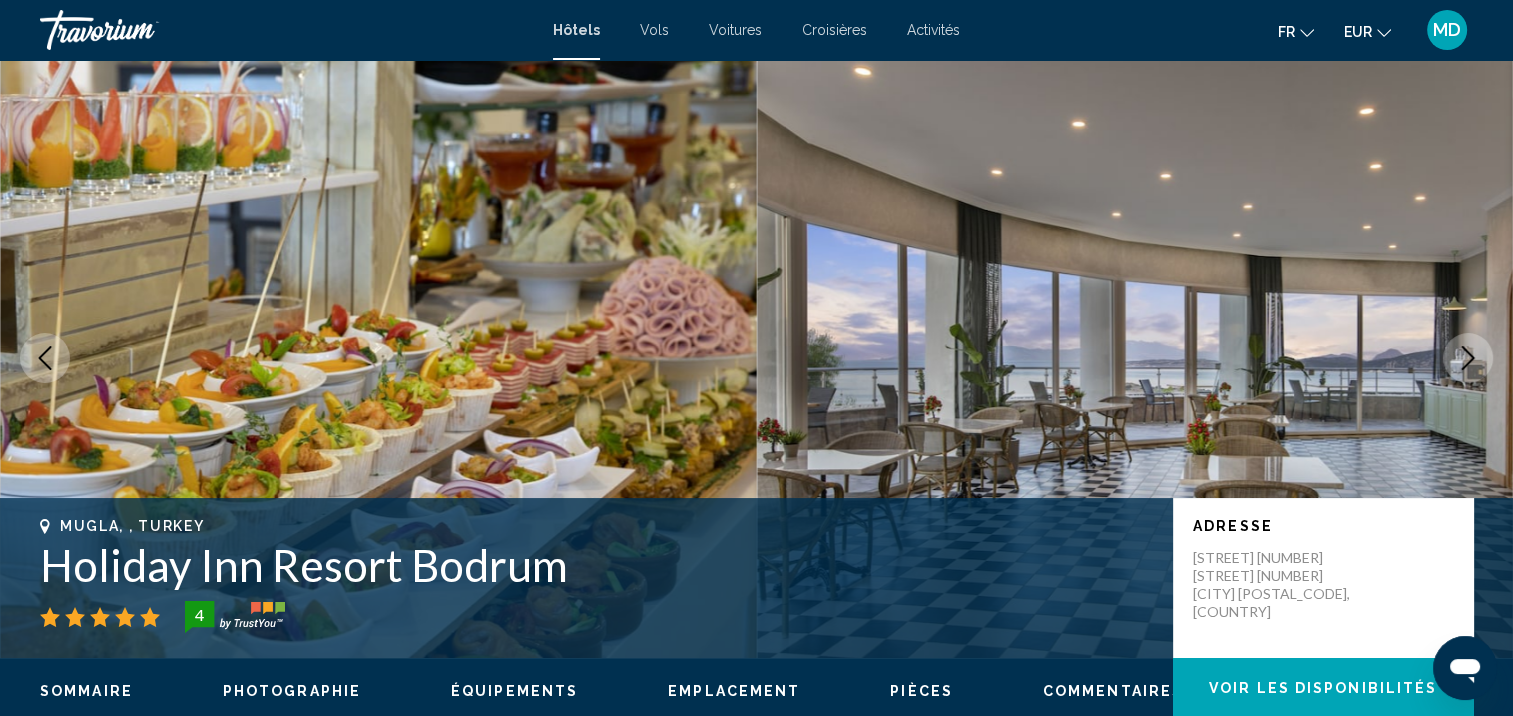 click 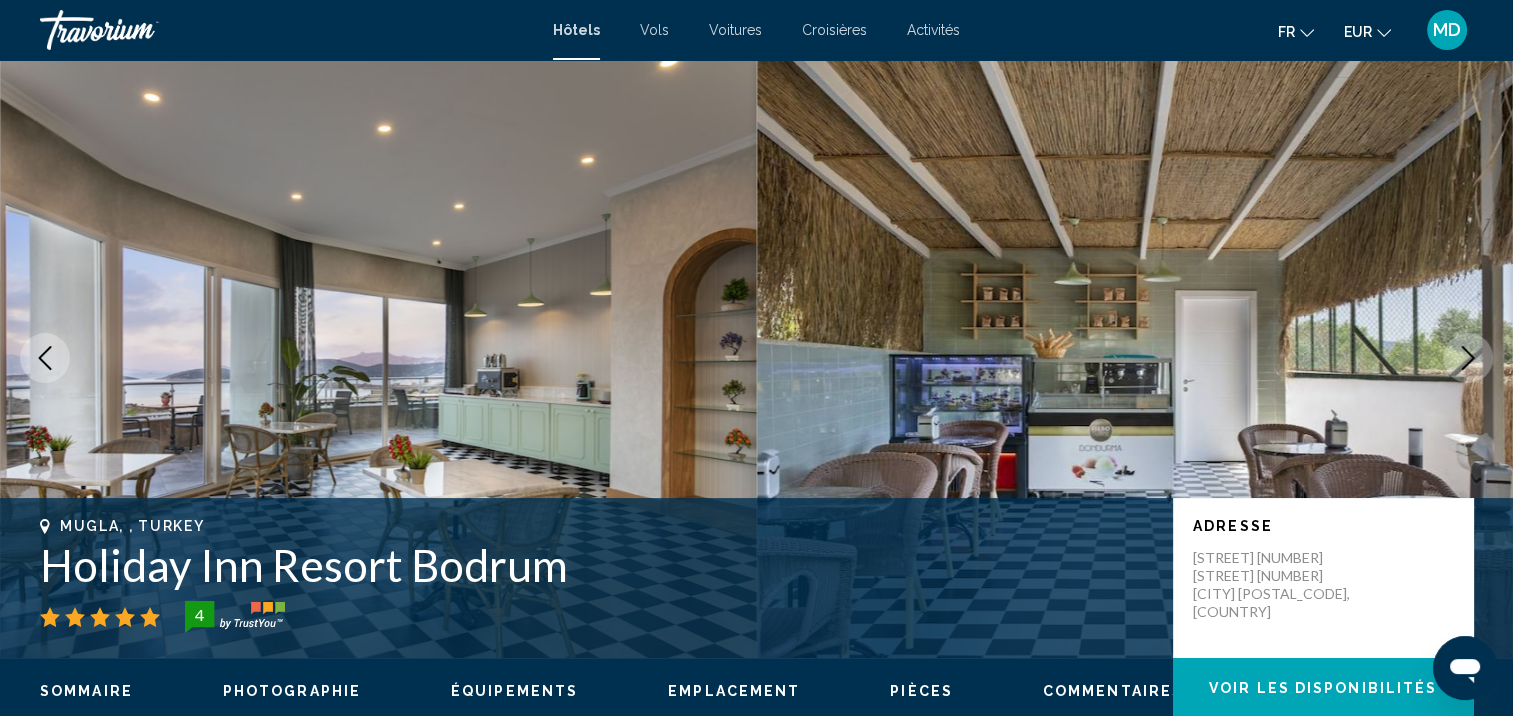 click 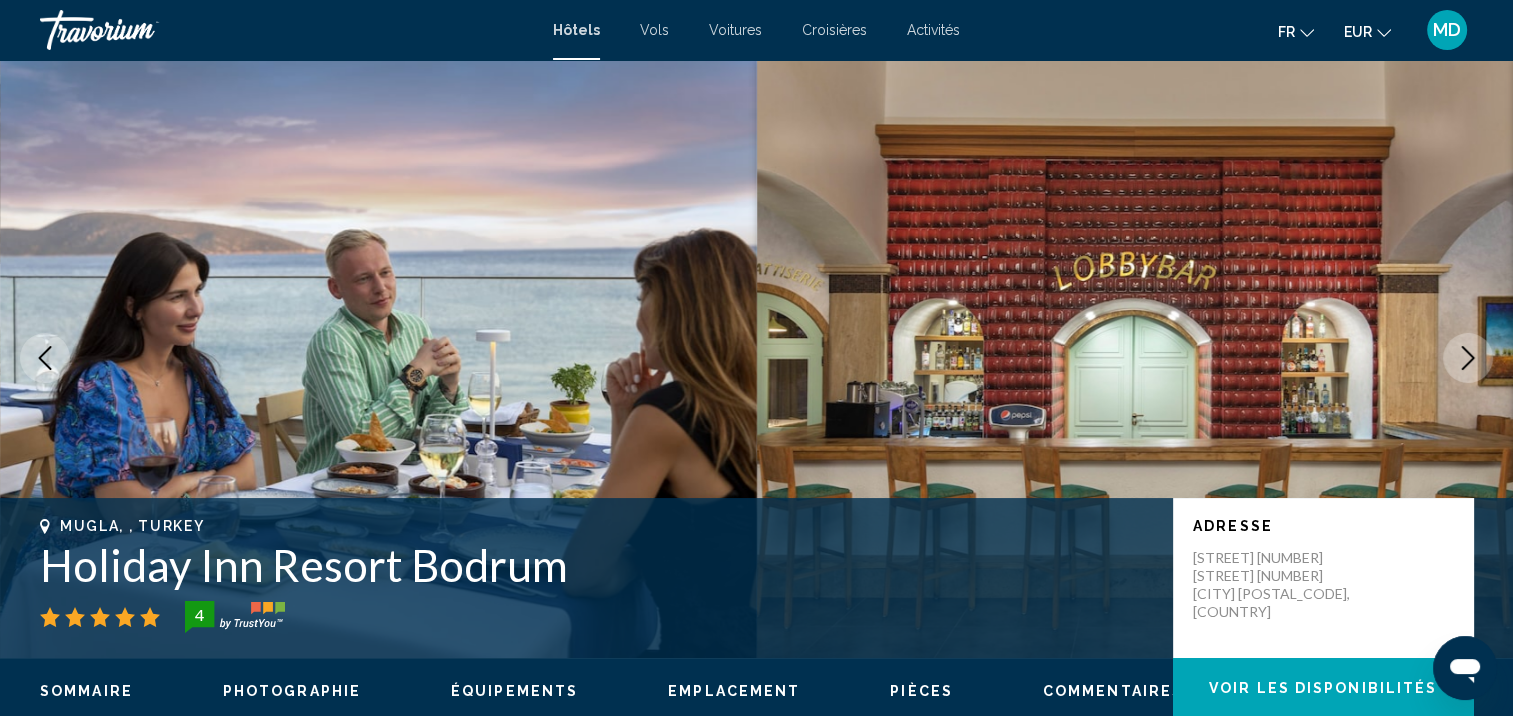 click 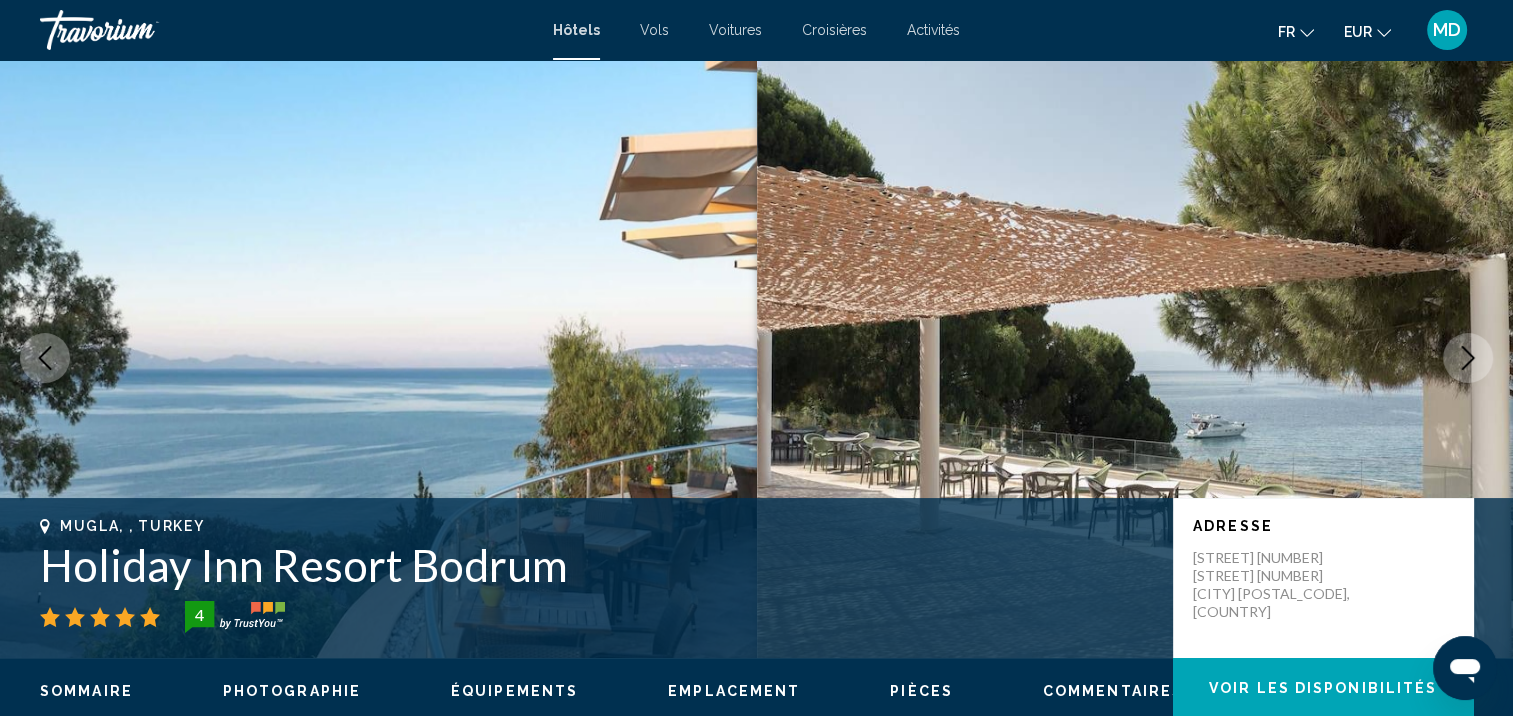 click 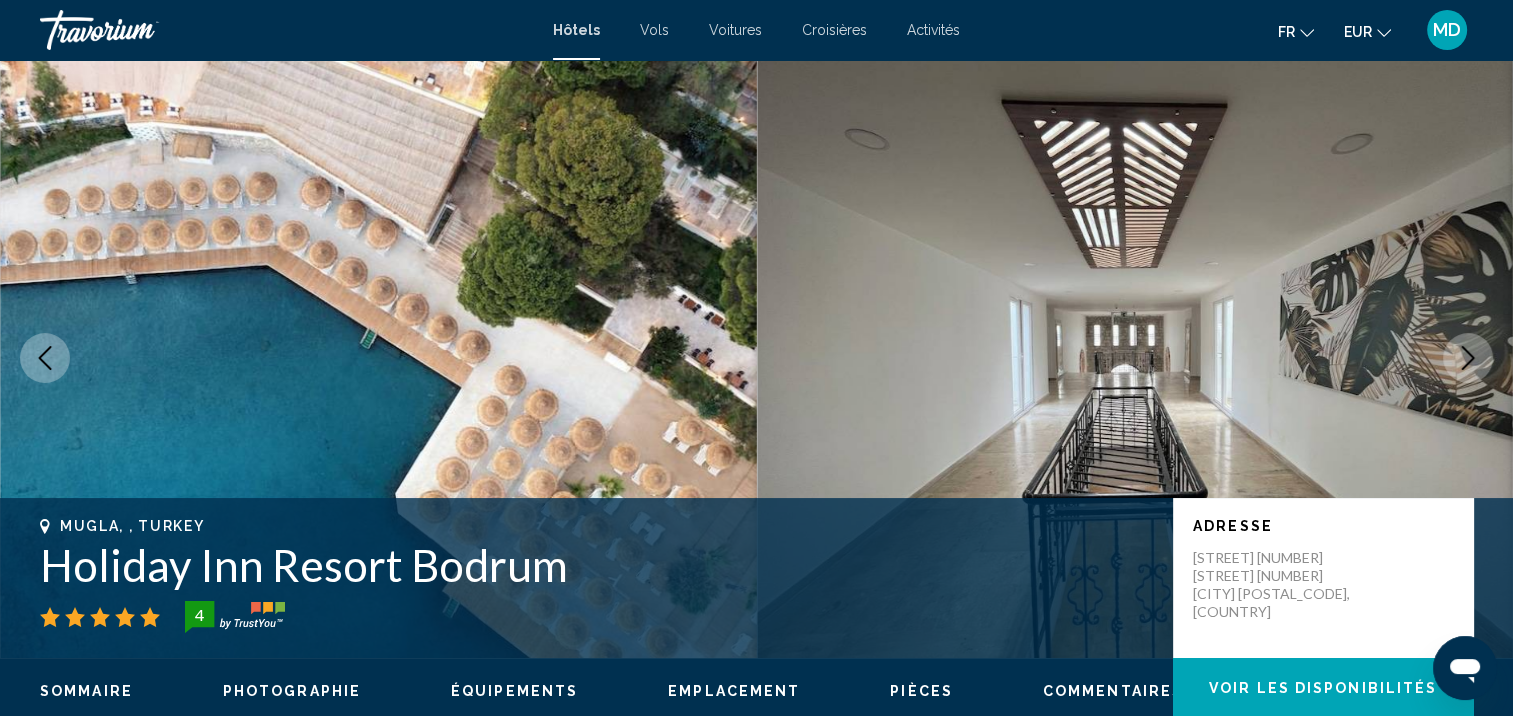 click 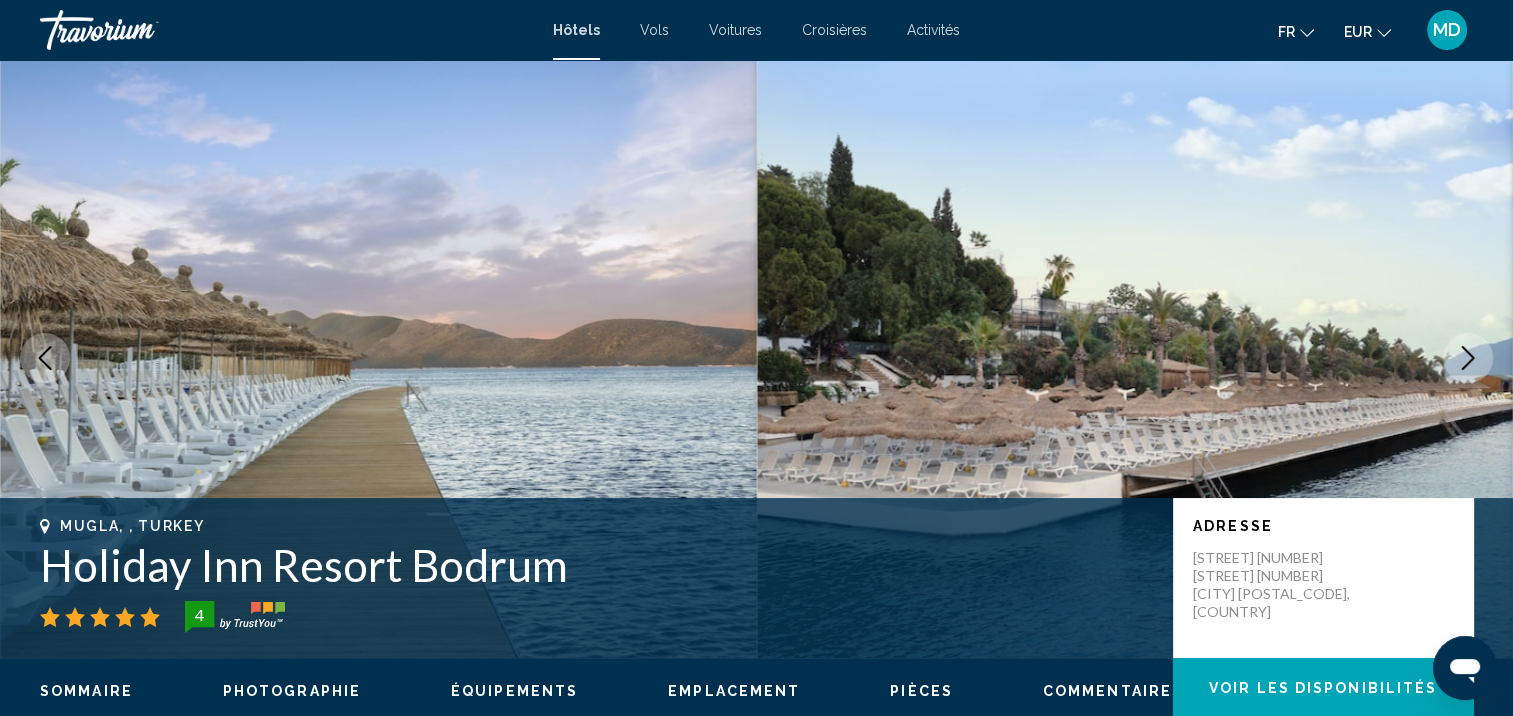 click 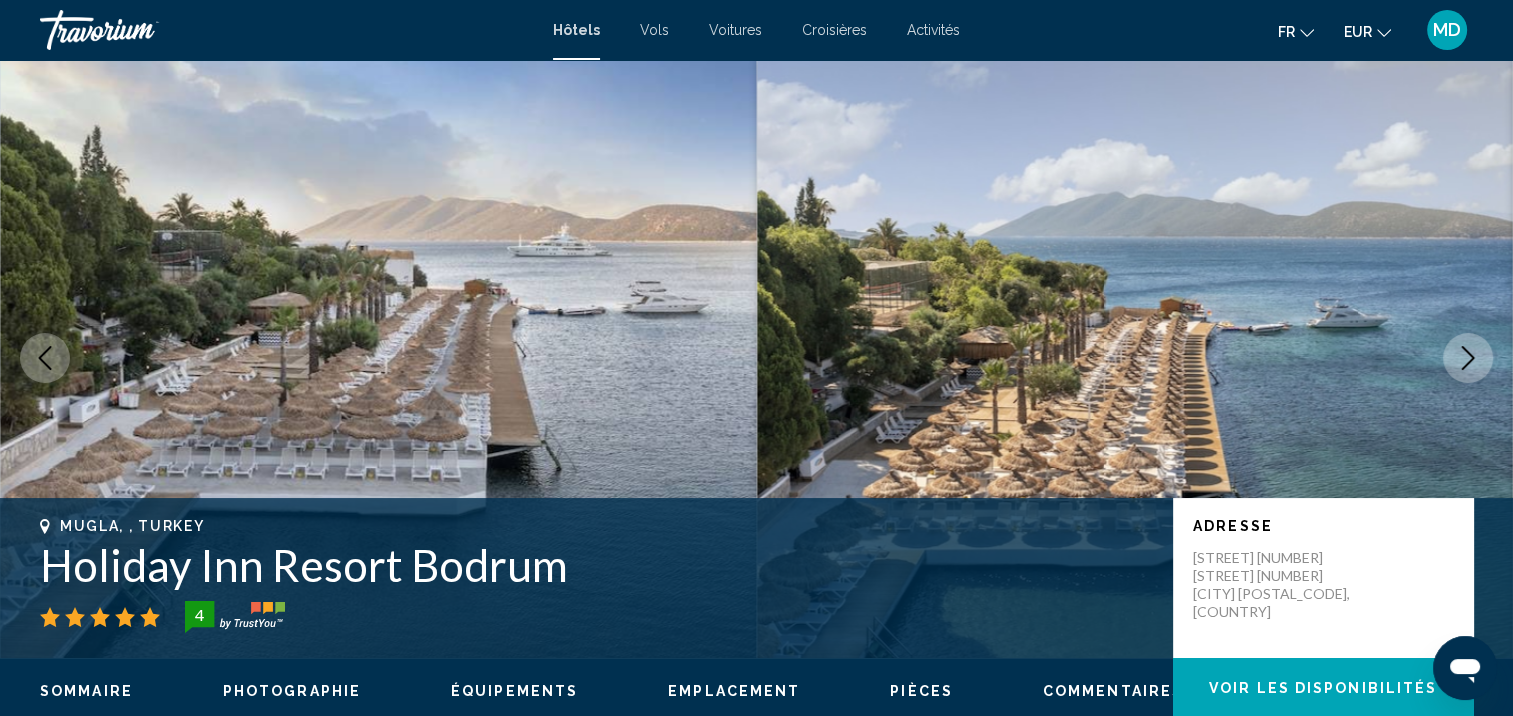 click 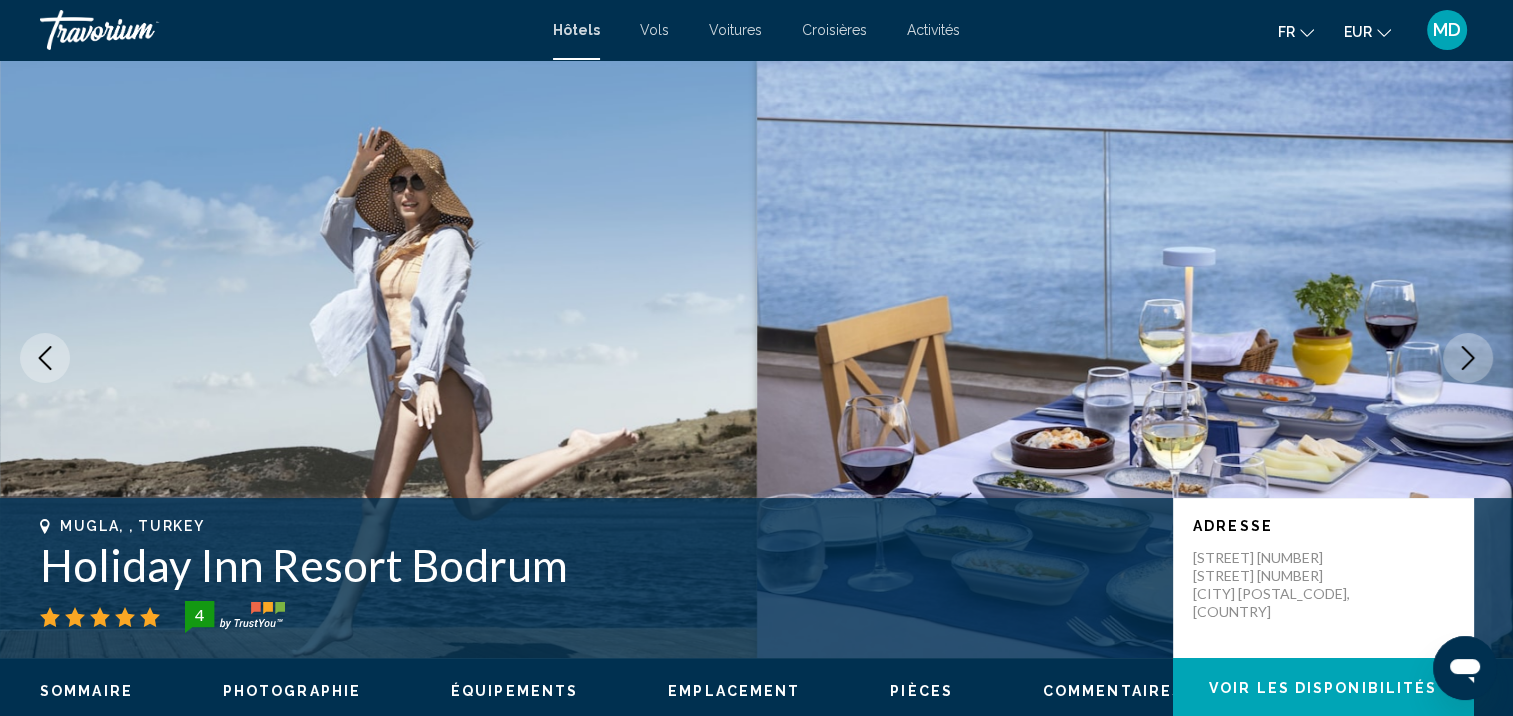 click 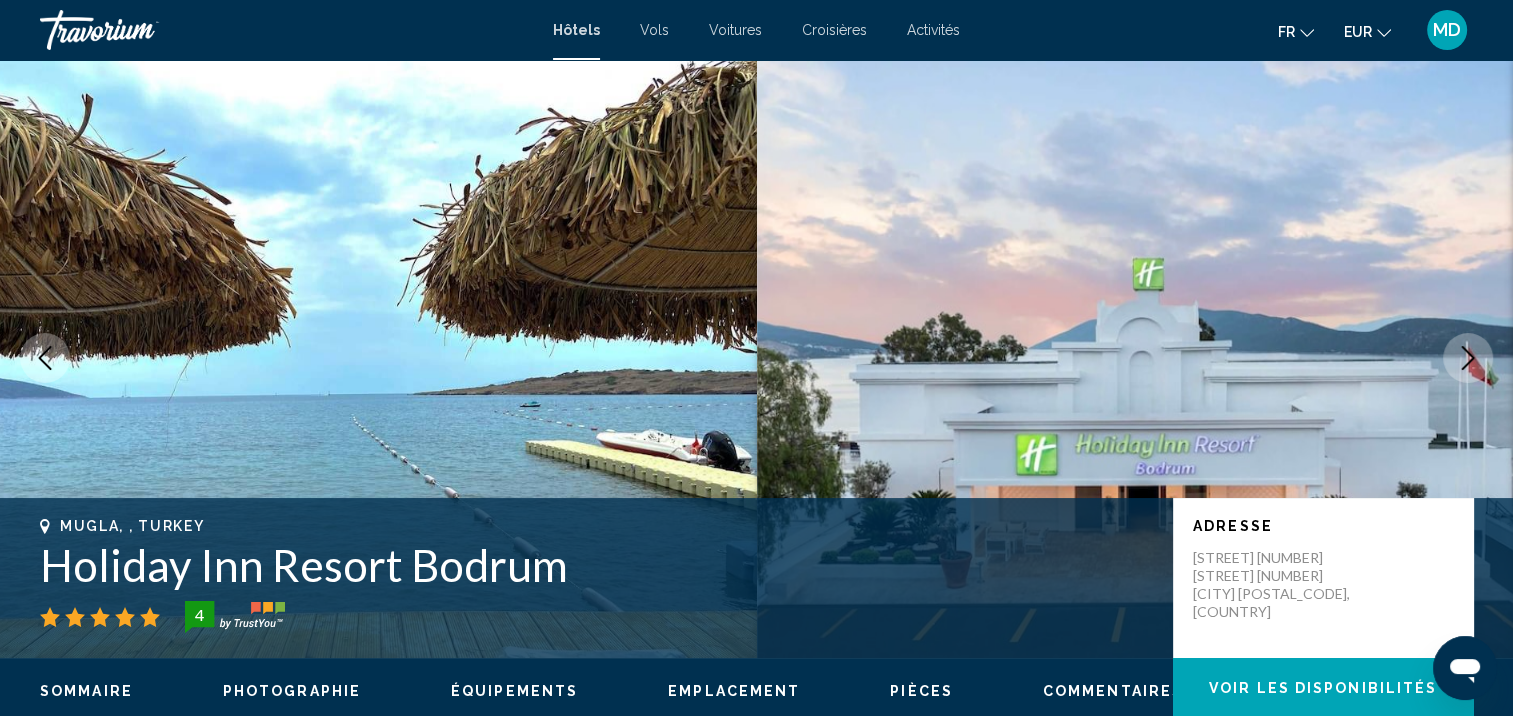 click 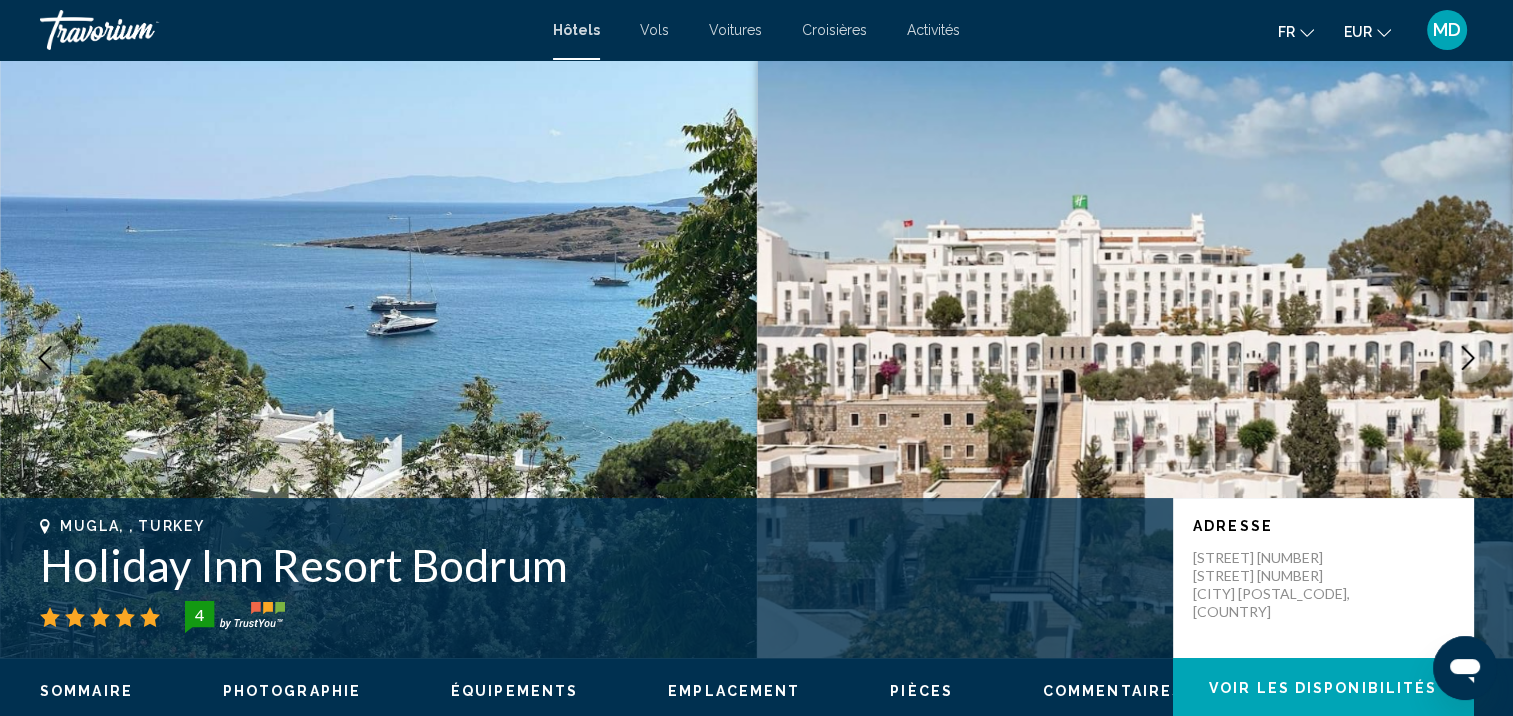 click 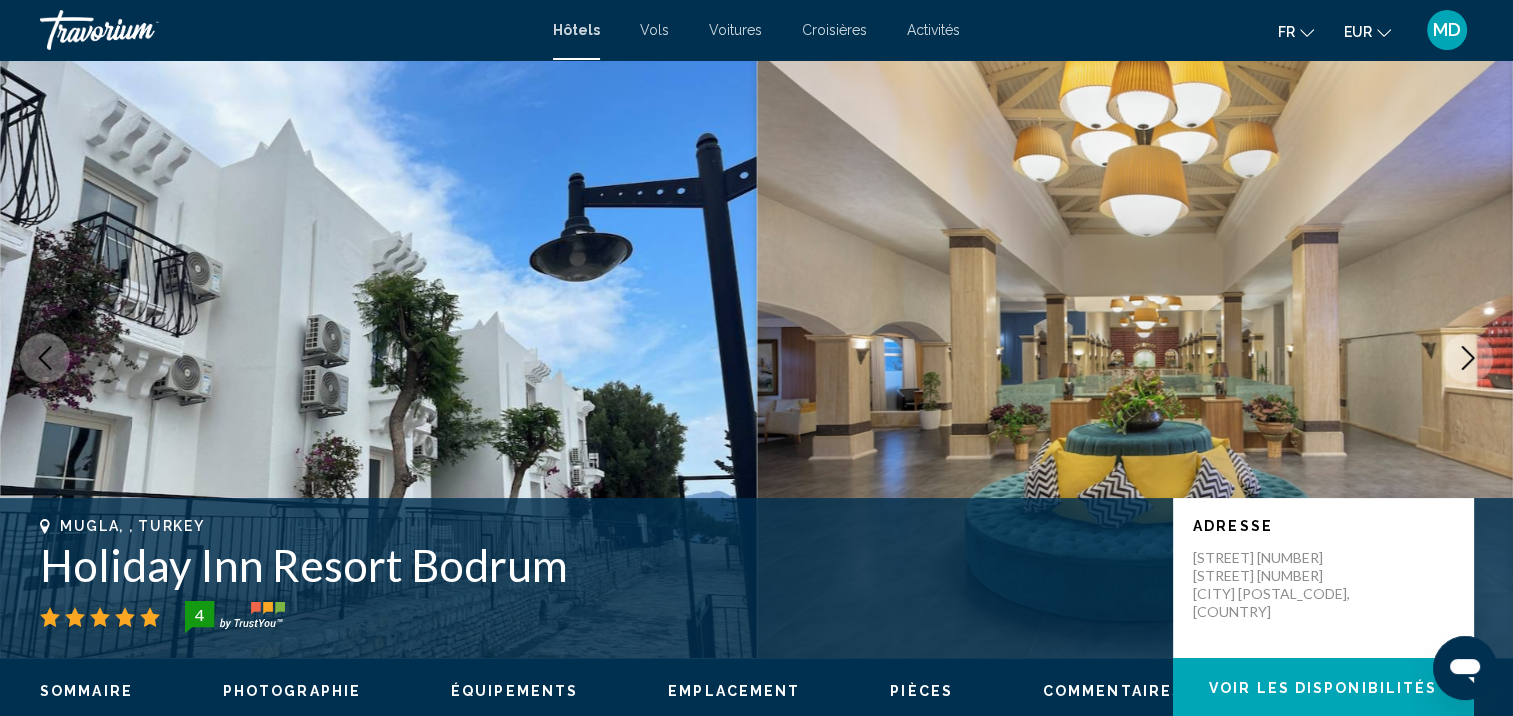 click 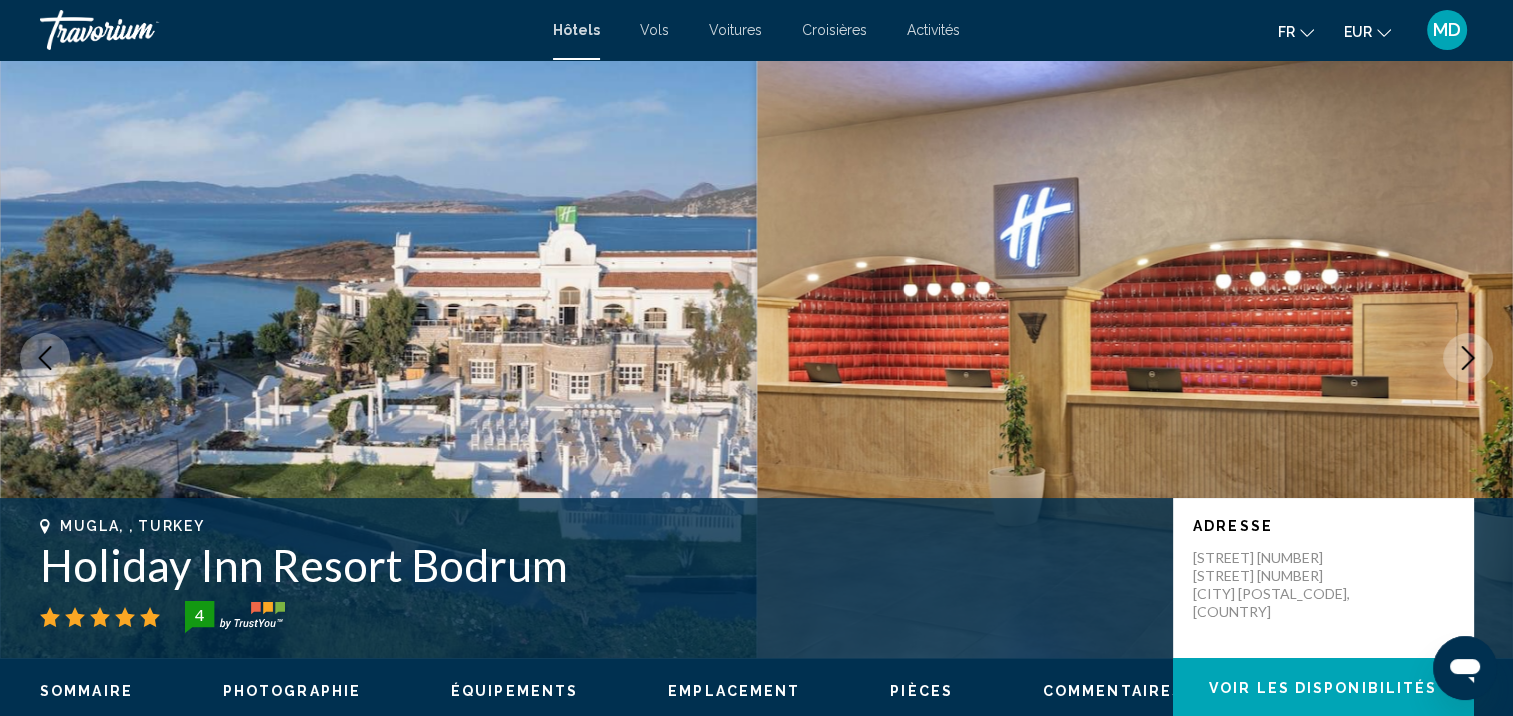 click 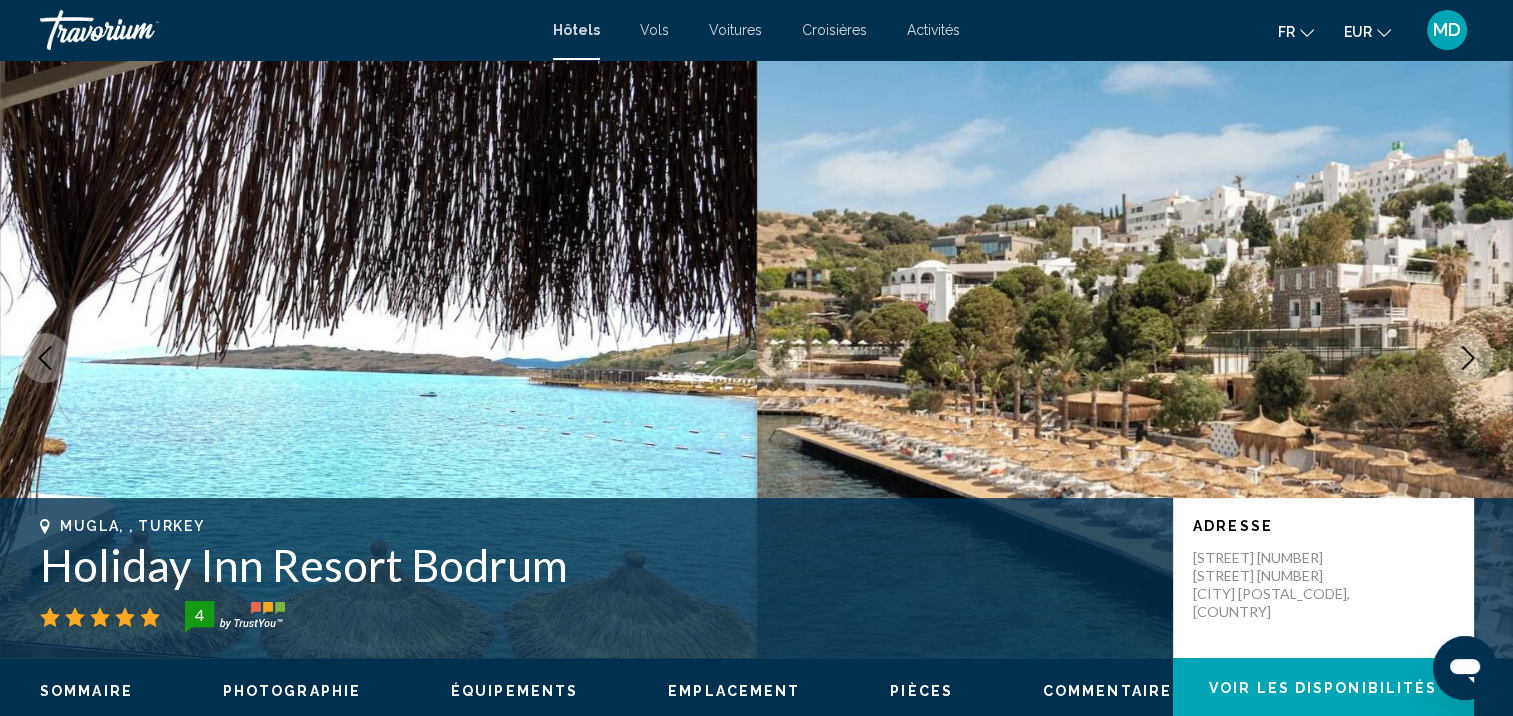 click 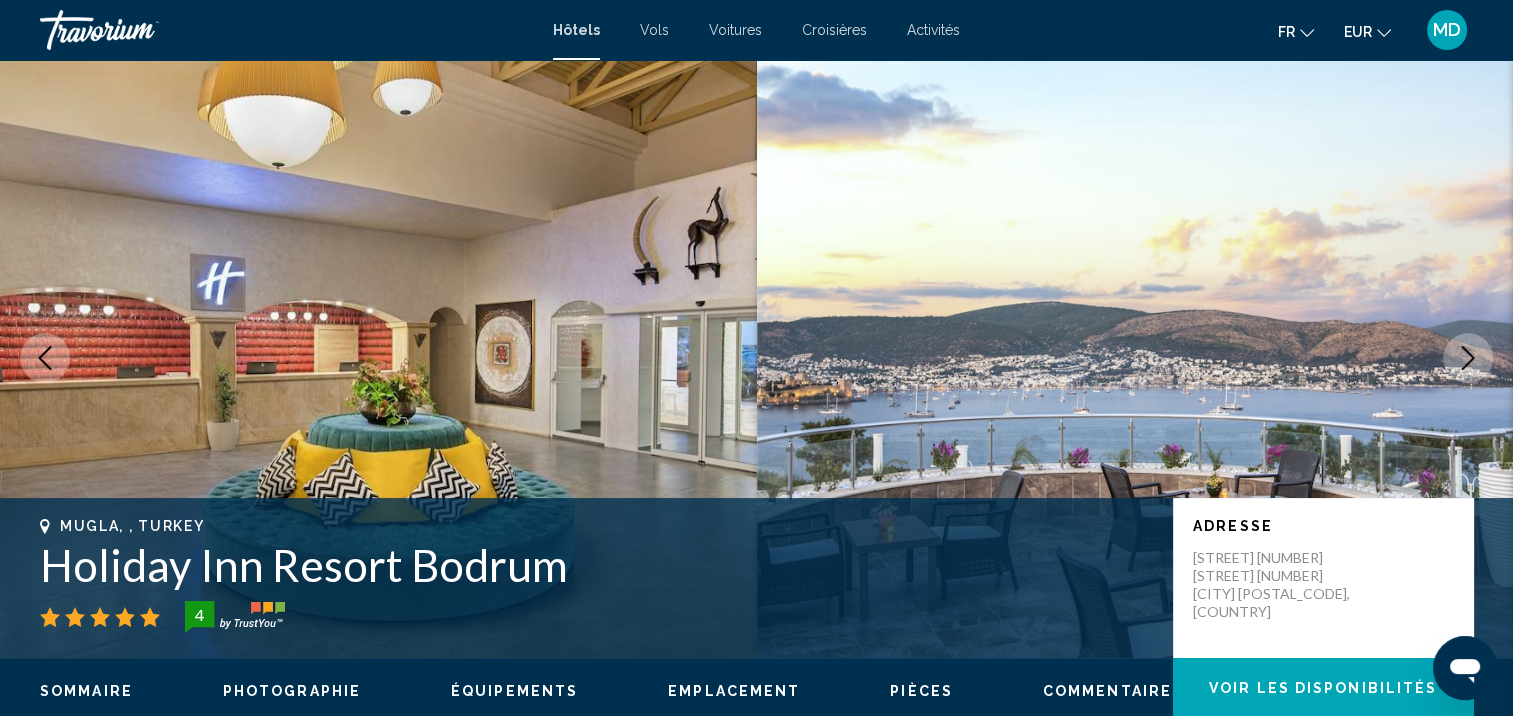 click 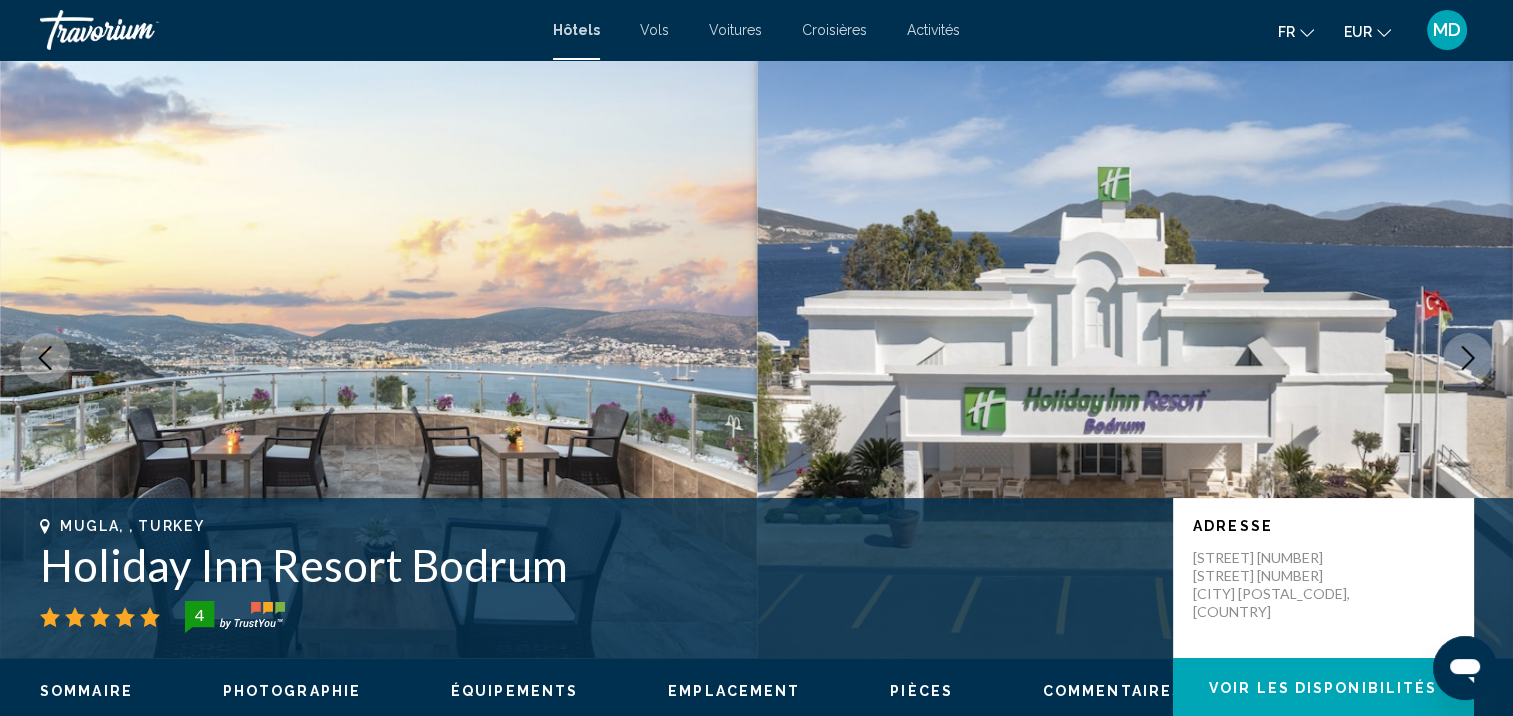 click 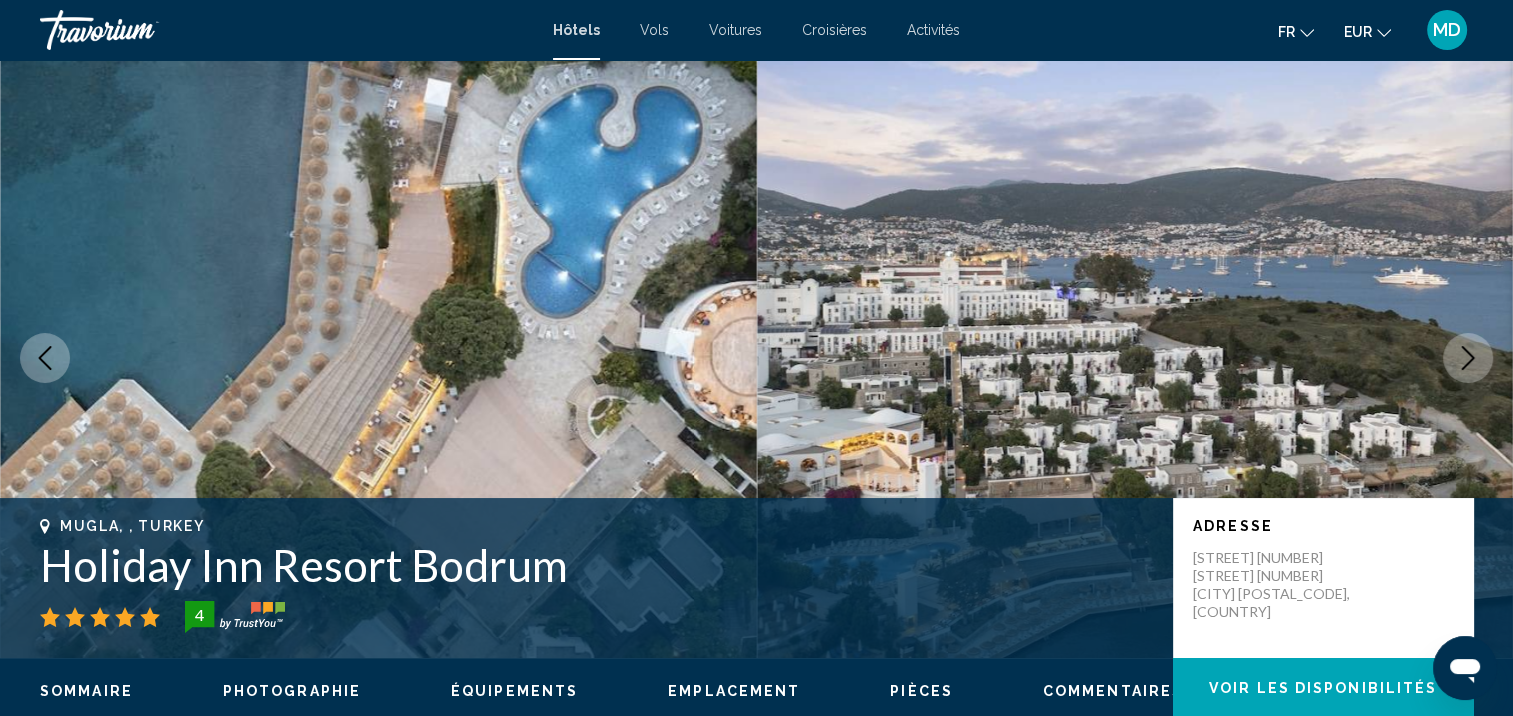 click 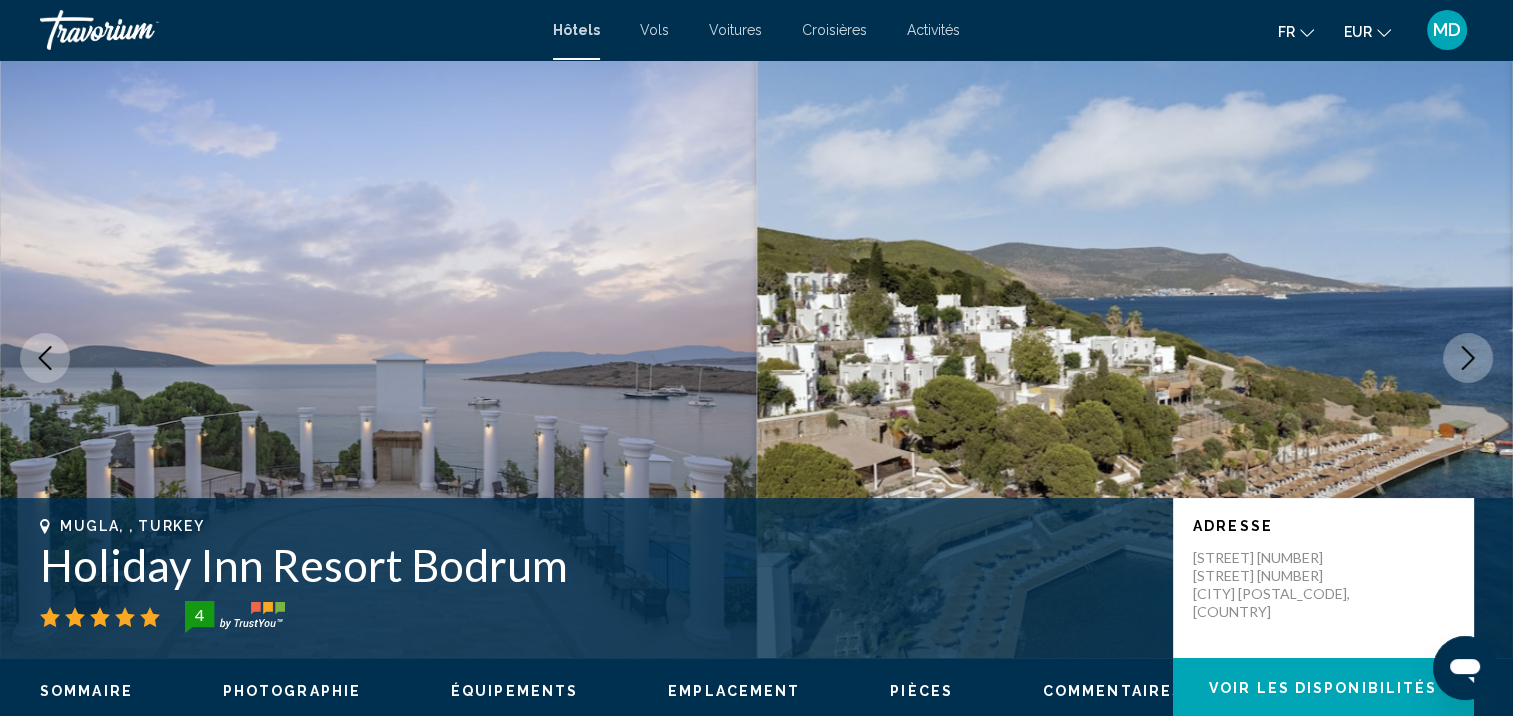 click 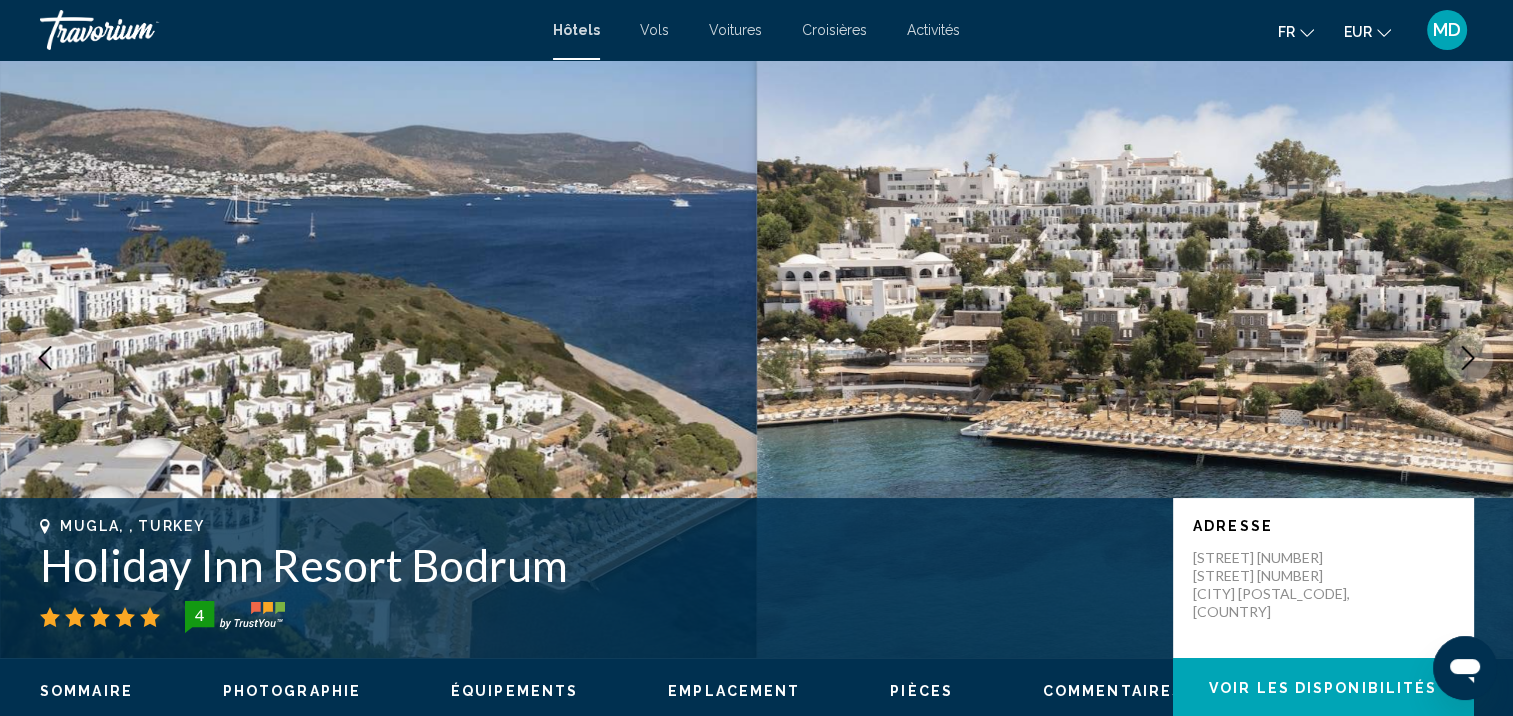 click 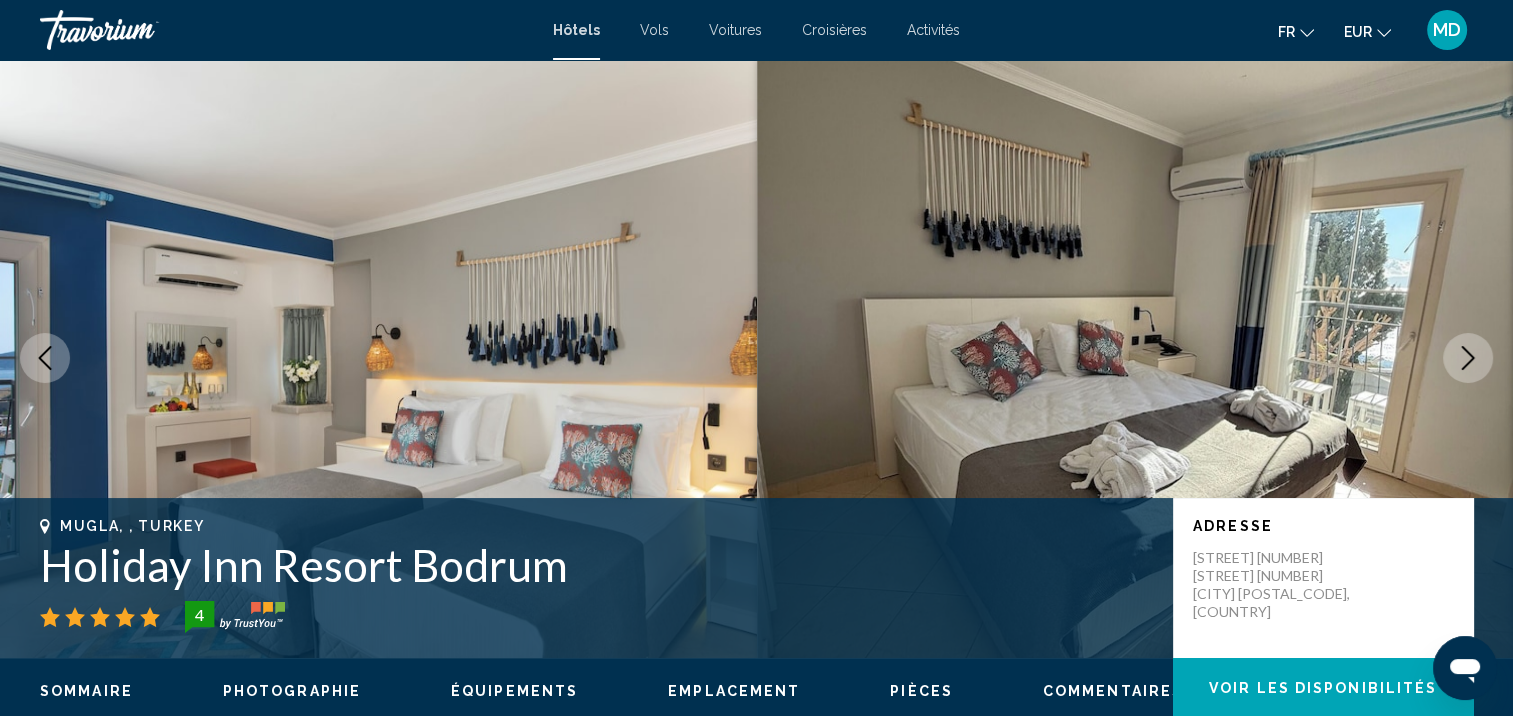 click 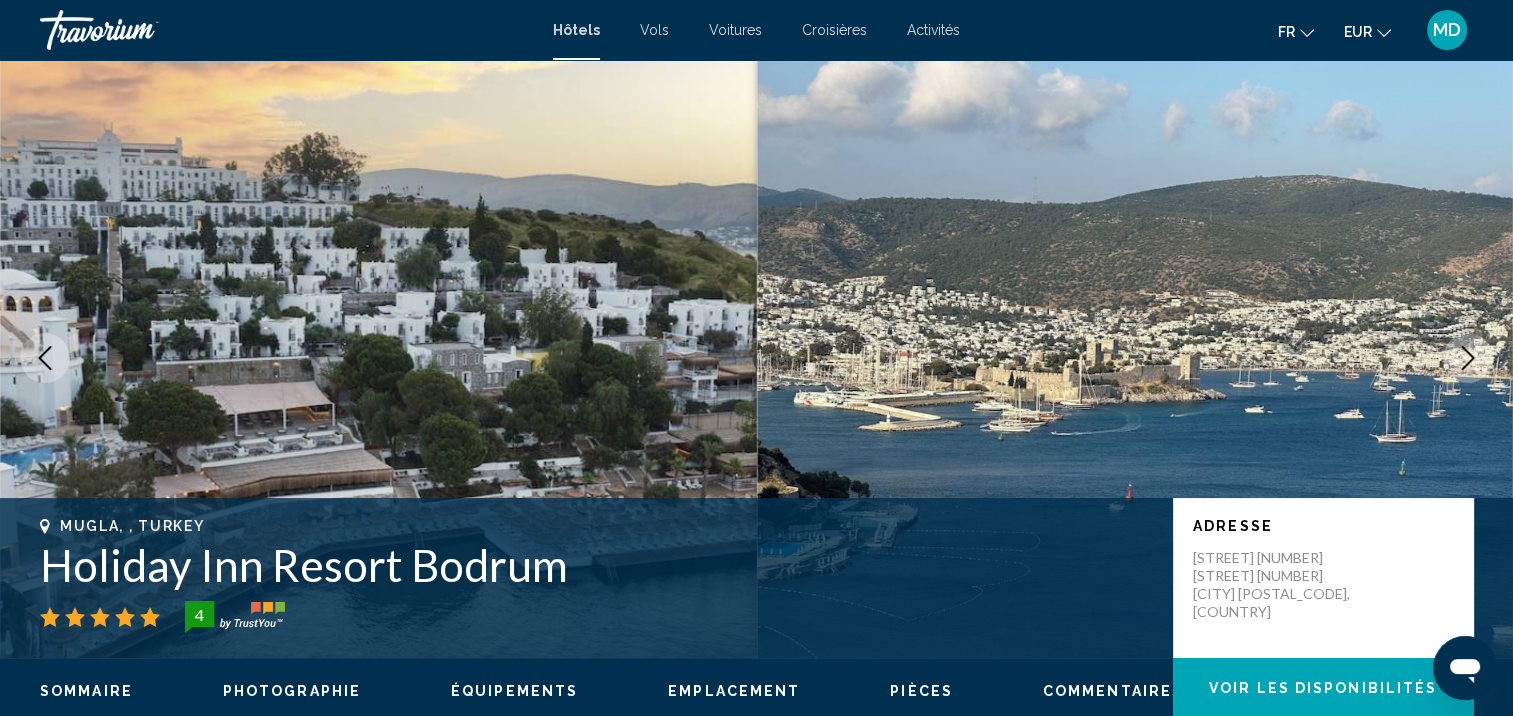 click 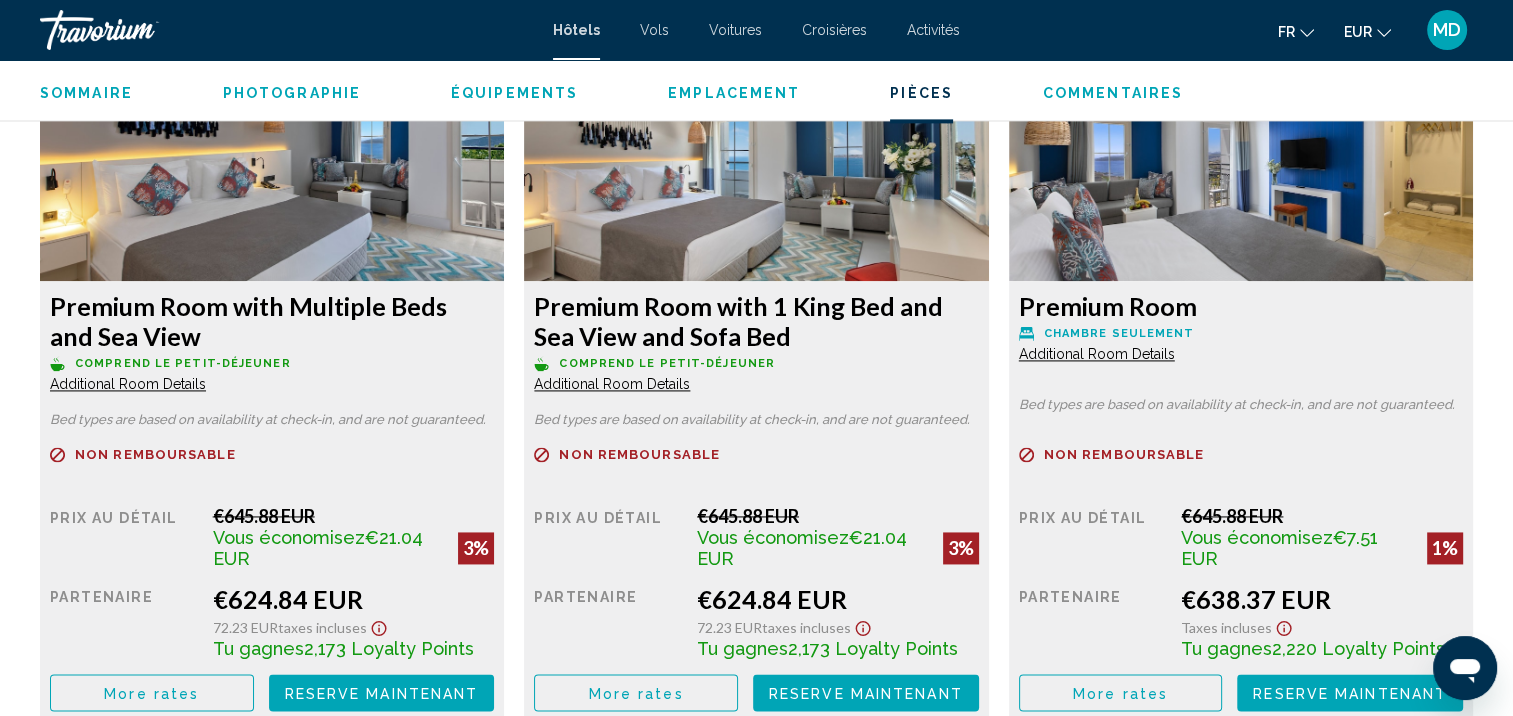 scroll, scrollTop: 2897, scrollLeft: 0, axis: vertical 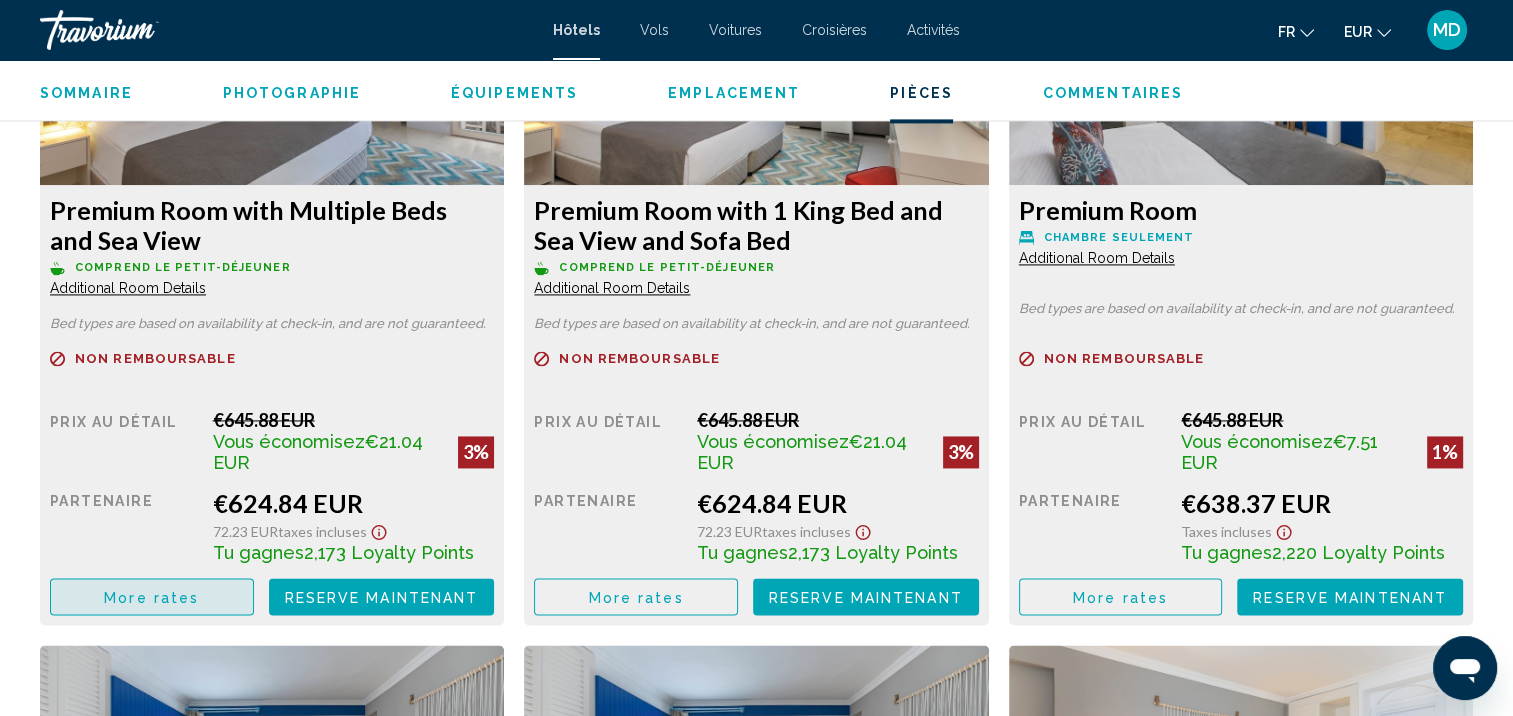 click on "More rates" at bounding box center (151, 597) 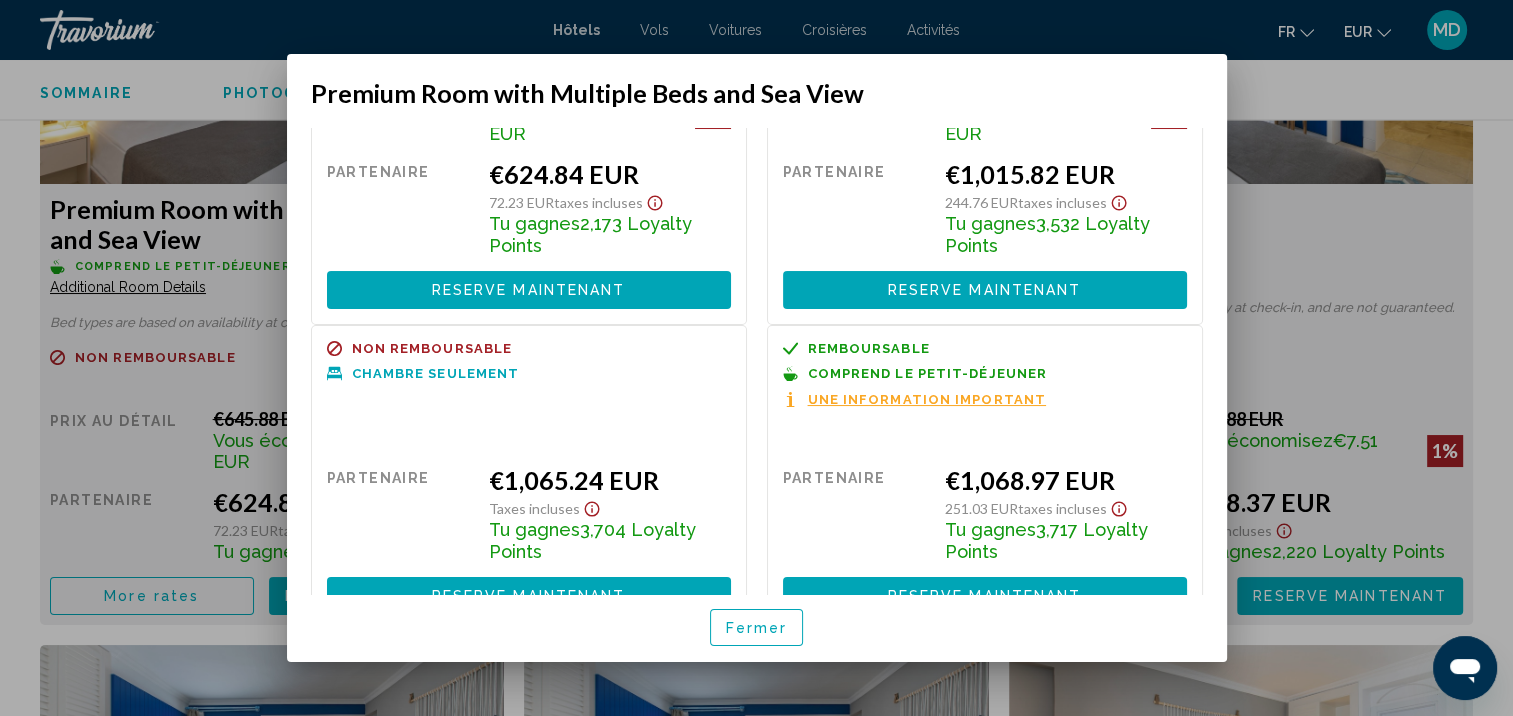 scroll, scrollTop: 0, scrollLeft: 0, axis: both 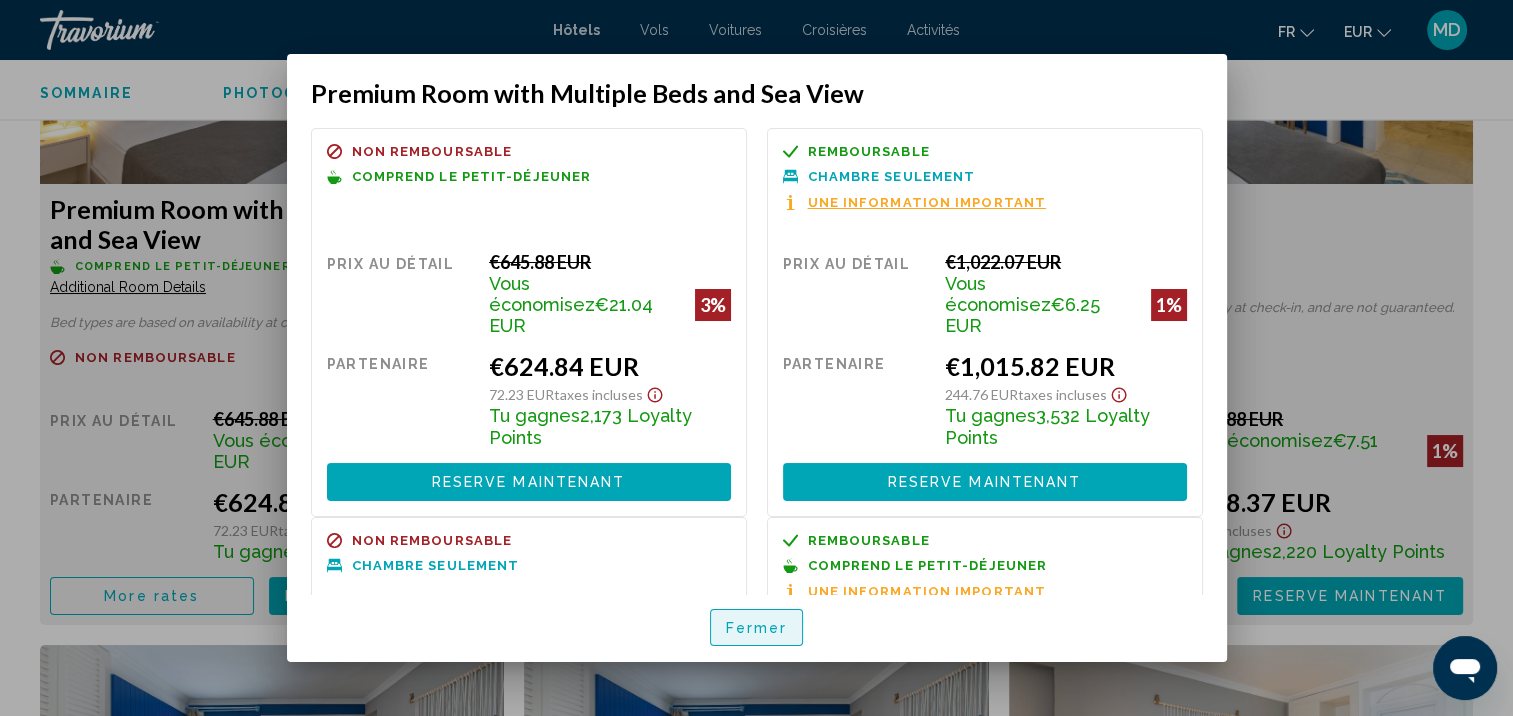 click on "Fermer" at bounding box center [757, 627] 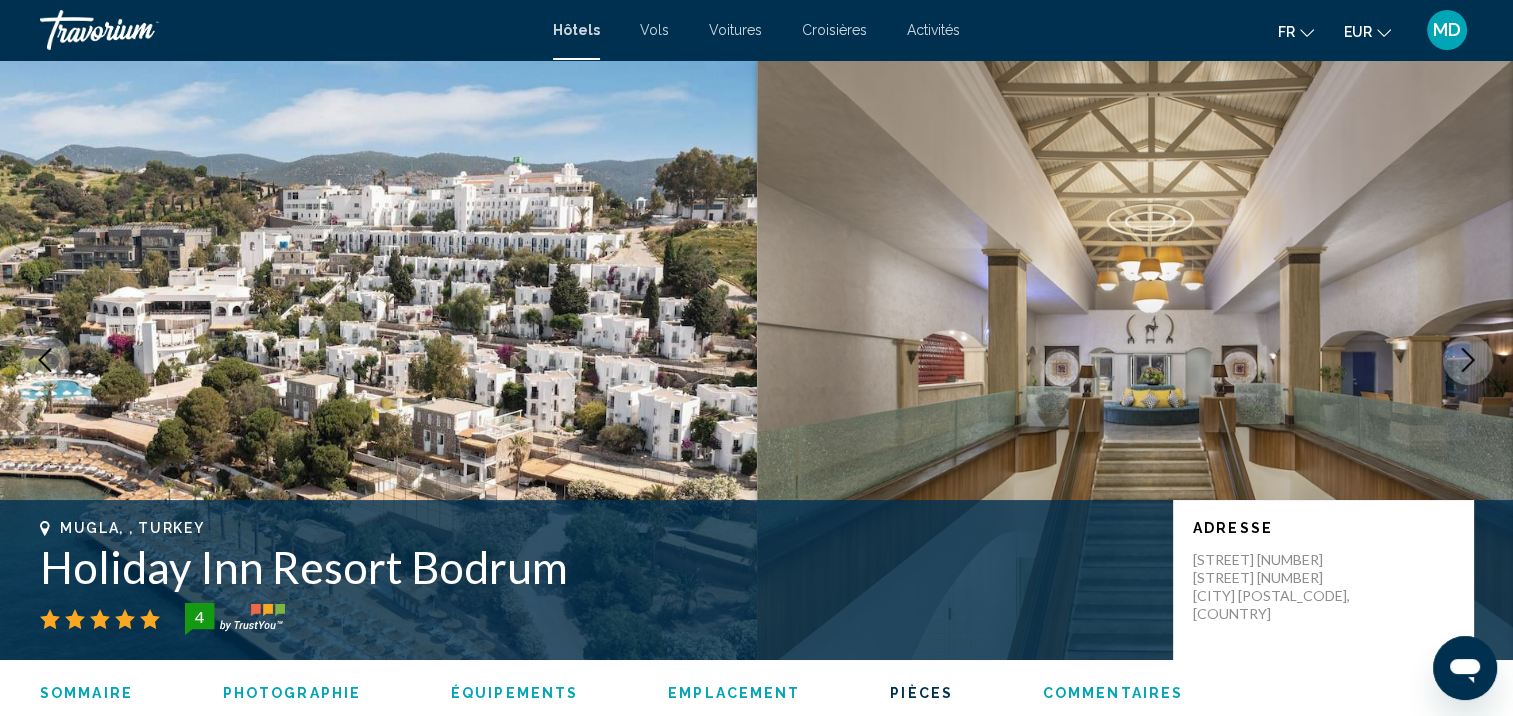 scroll, scrollTop: 2897, scrollLeft: 0, axis: vertical 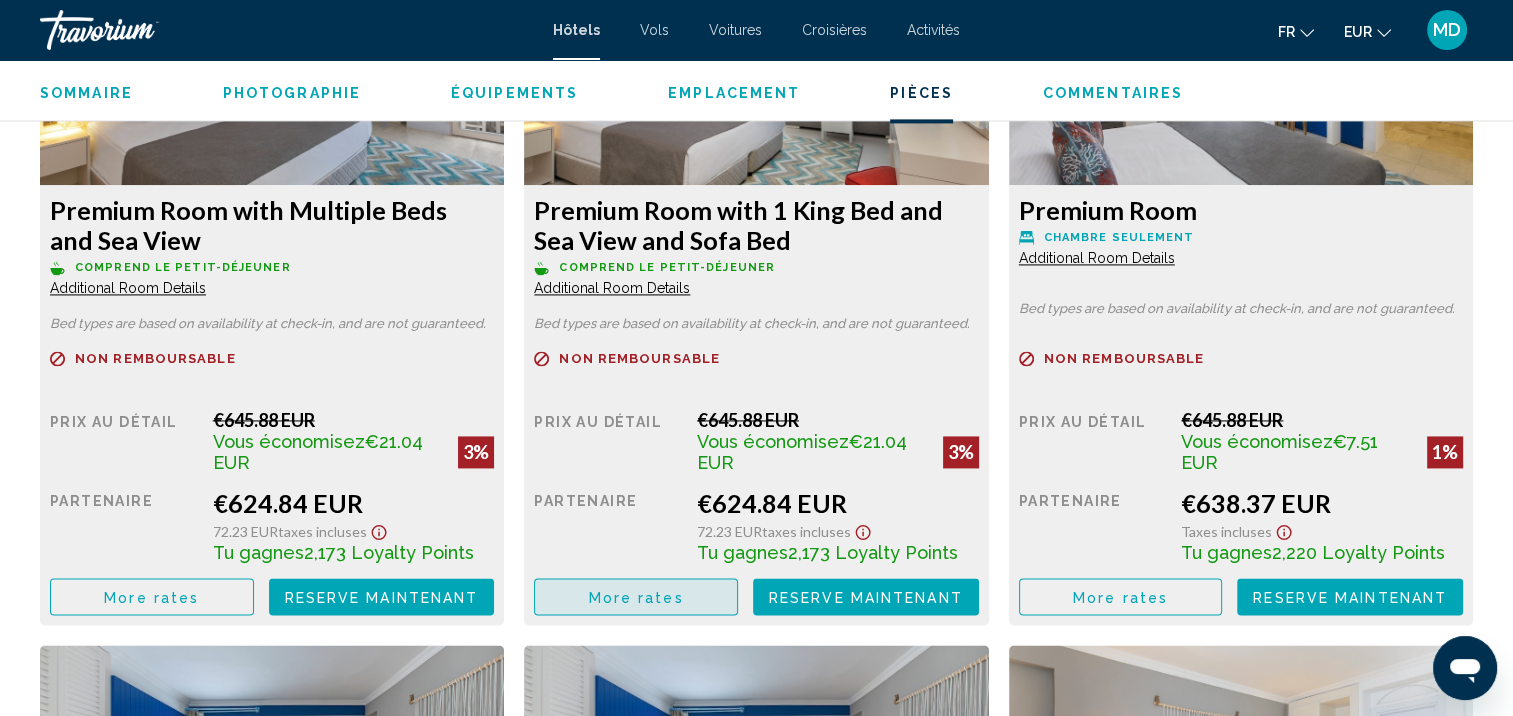 click on "More rates" at bounding box center [636, 597] 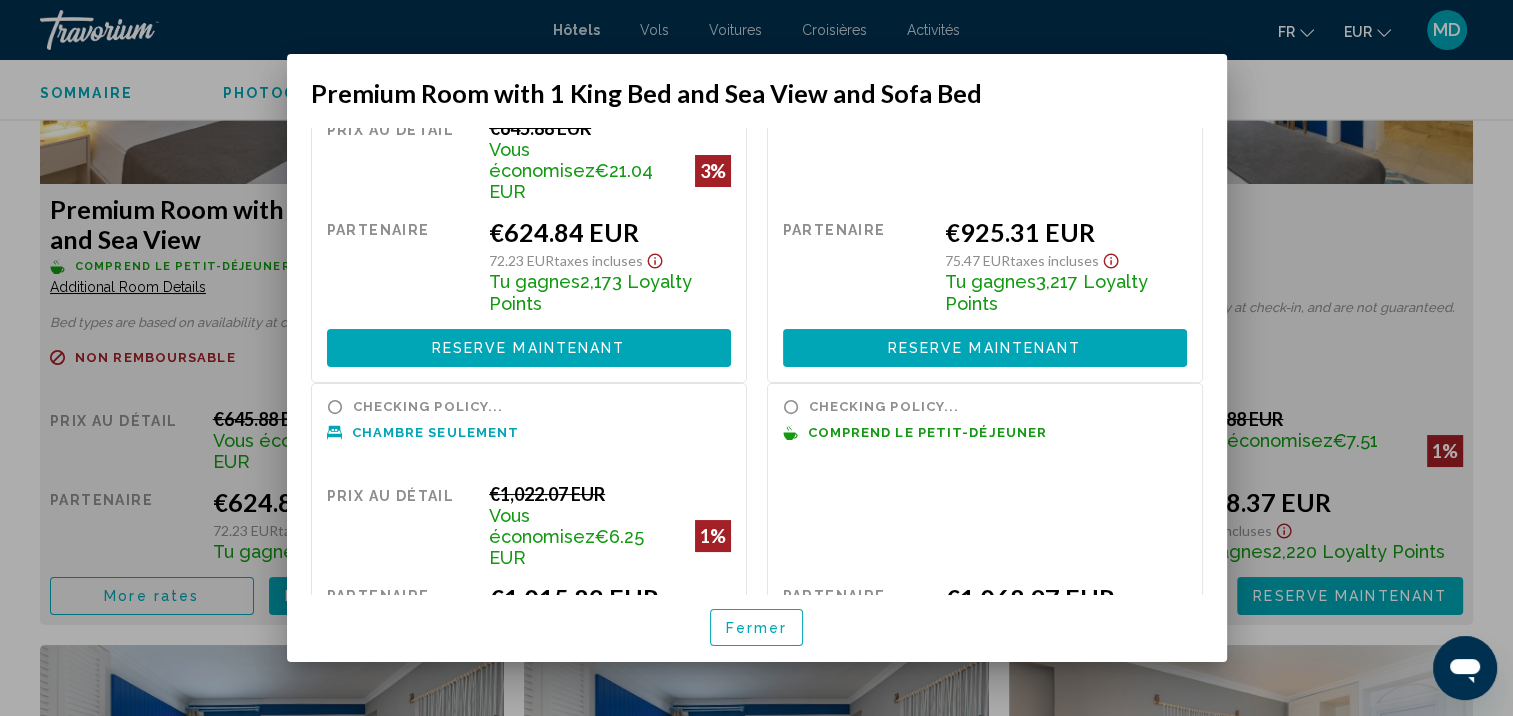 scroll, scrollTop: 240, scrollLeft: 0, axis: vertical 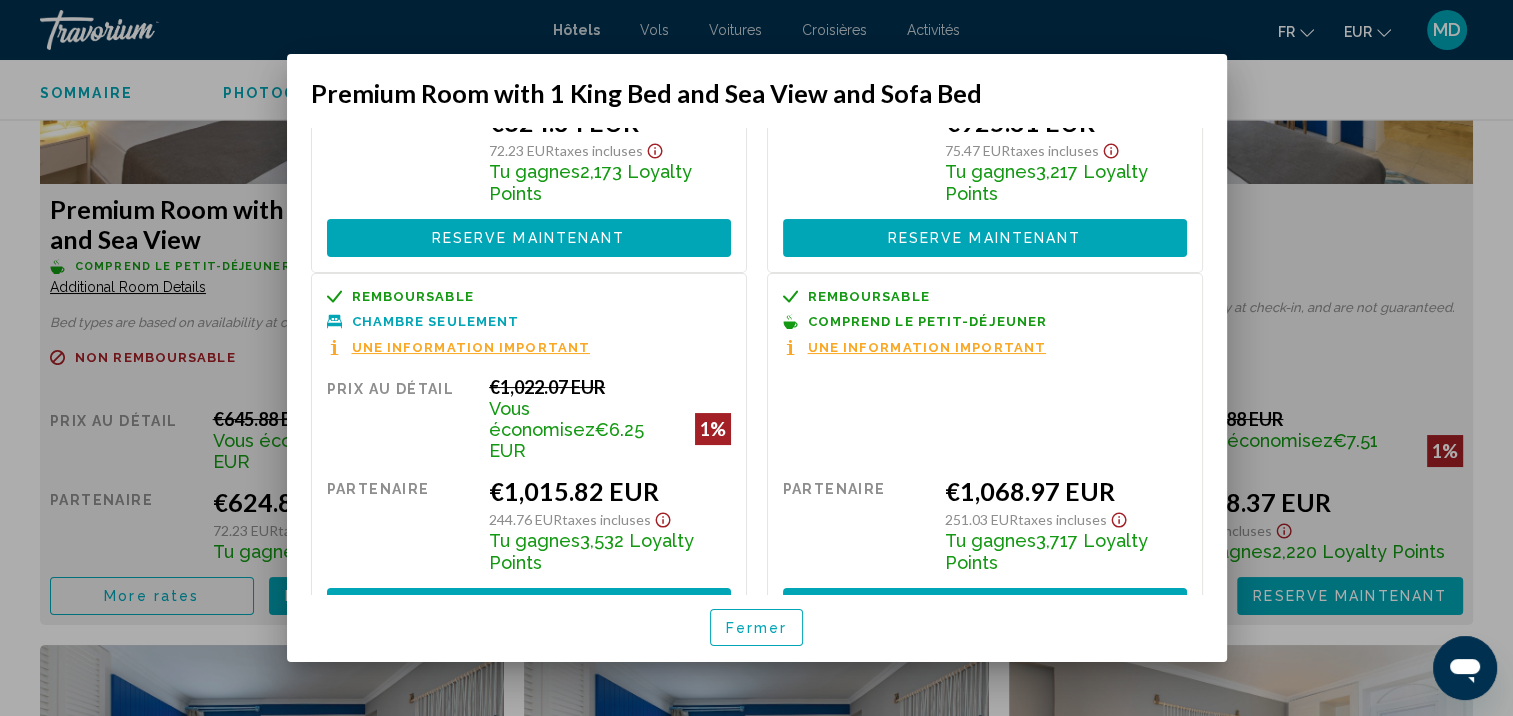 click on "Fermer" at bounding box center [757, 627] 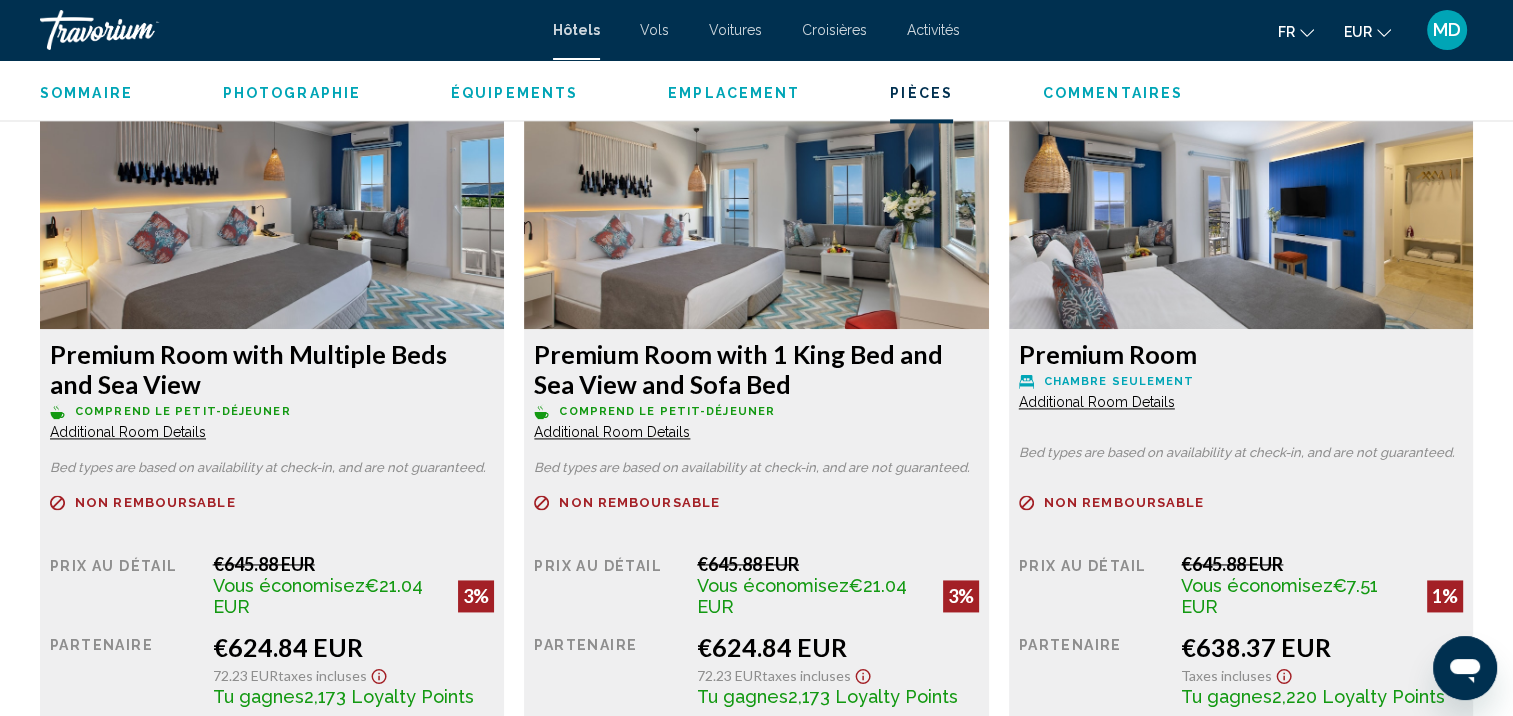 scroll, scrollTop: 2905, scrollLeft: 0, axis: vertical 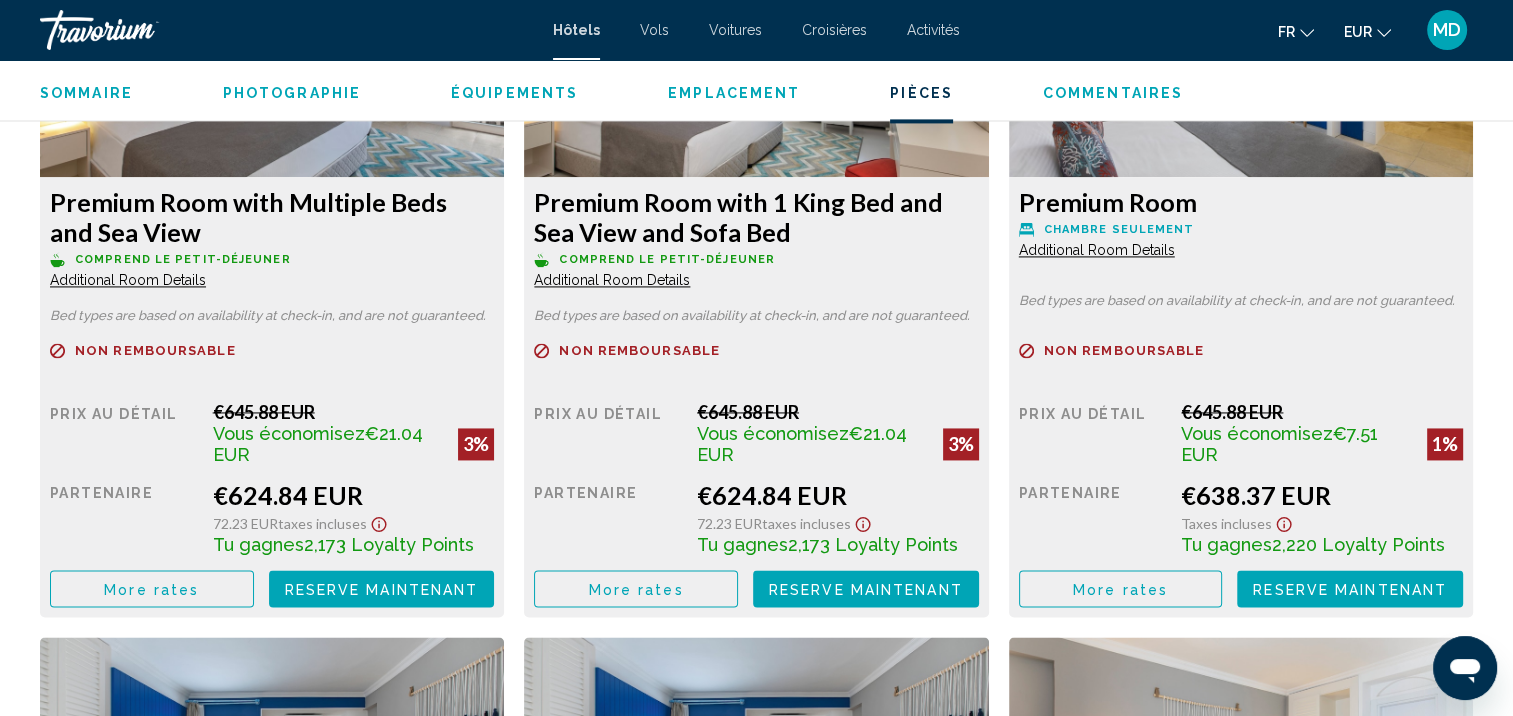 click on "More rates" at bounding box center (151, 589) 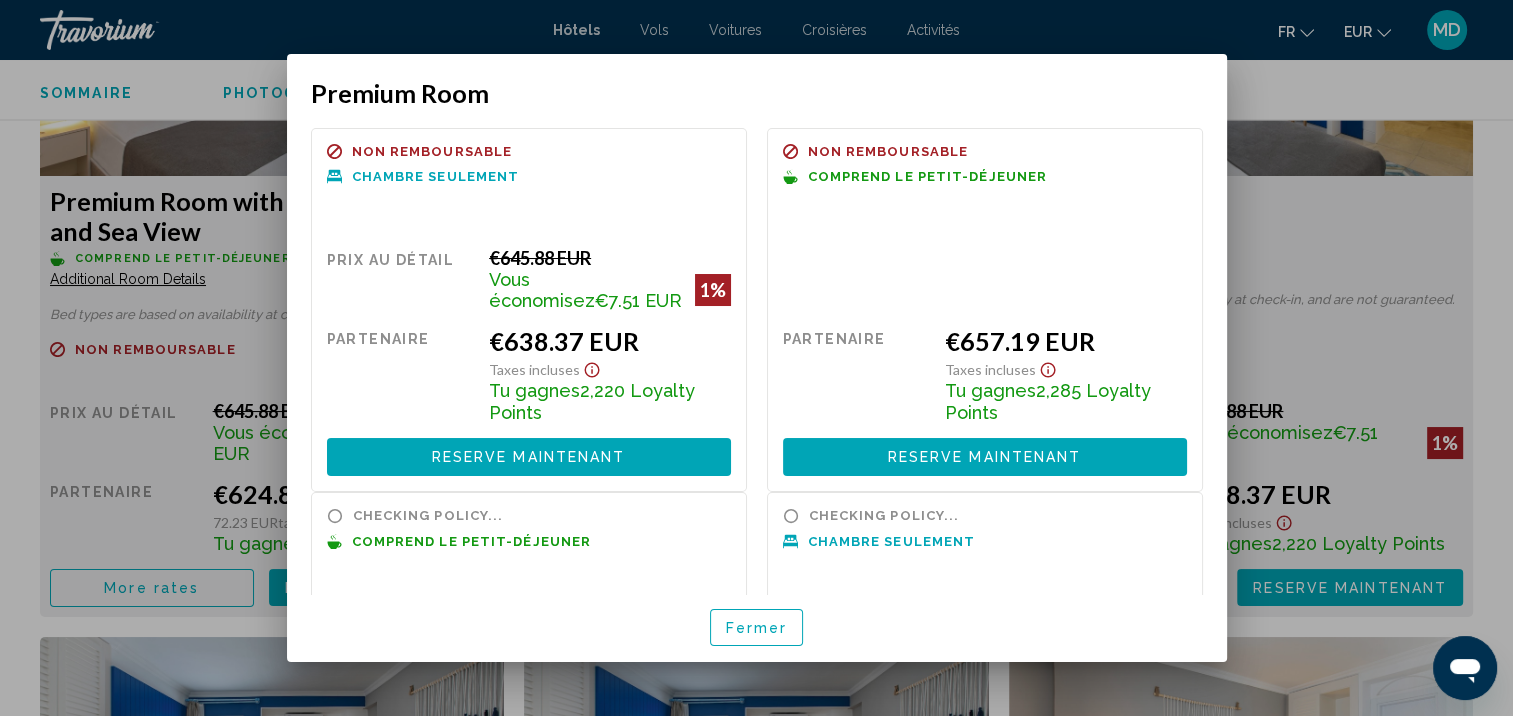 scroll, scrollTop: 0, scrollLeft: 0, axis: both 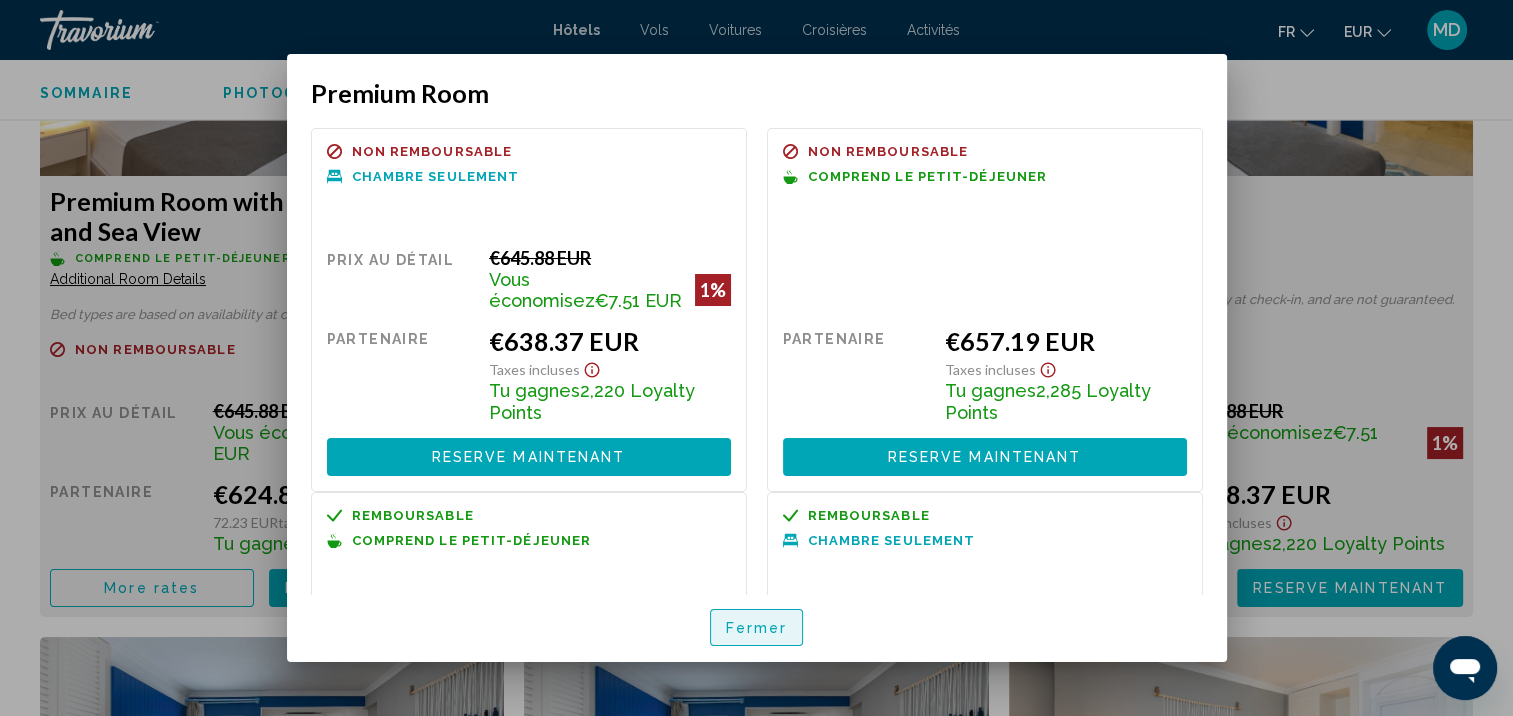 click on "Fermer" at bounding box center (757, 628) 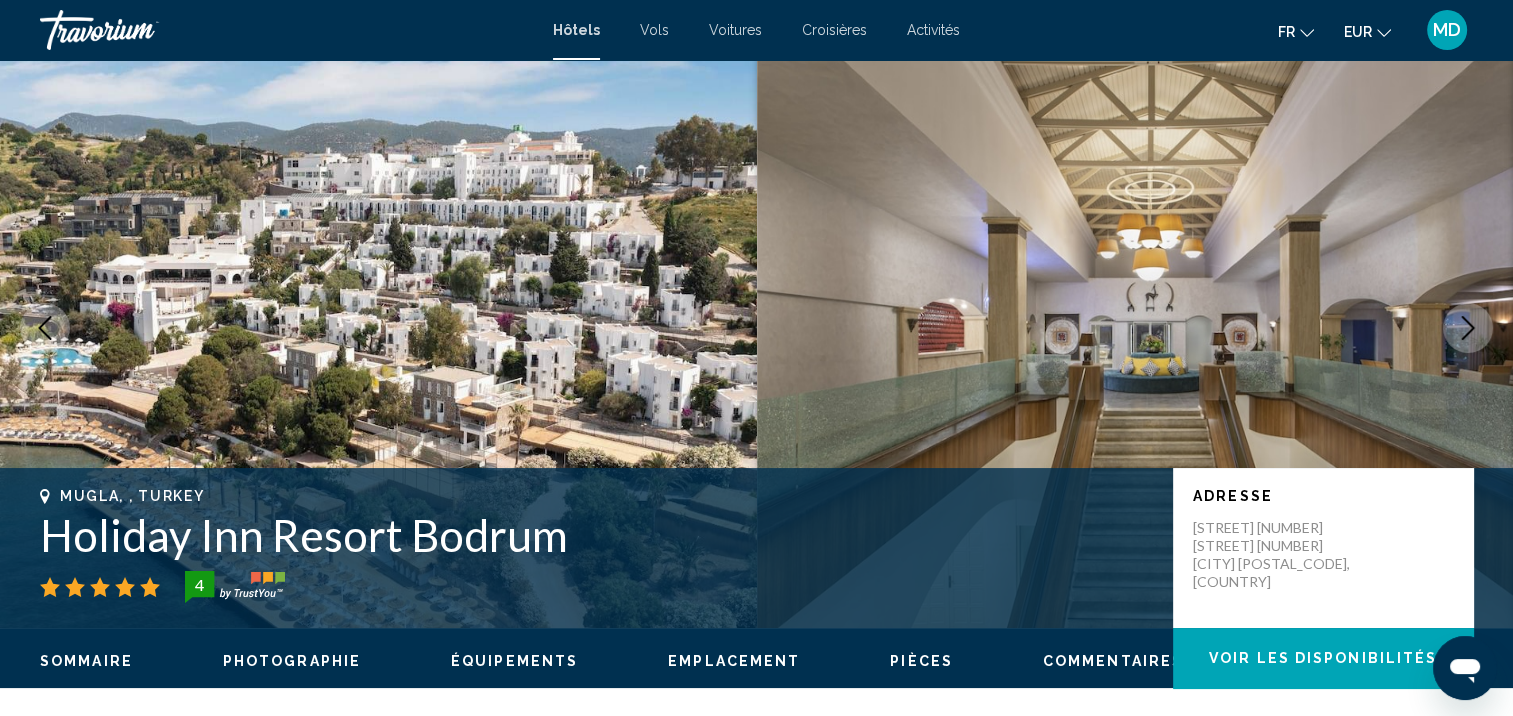 scroll, scrollTop: 0, scrollLeft: 0, axis: both 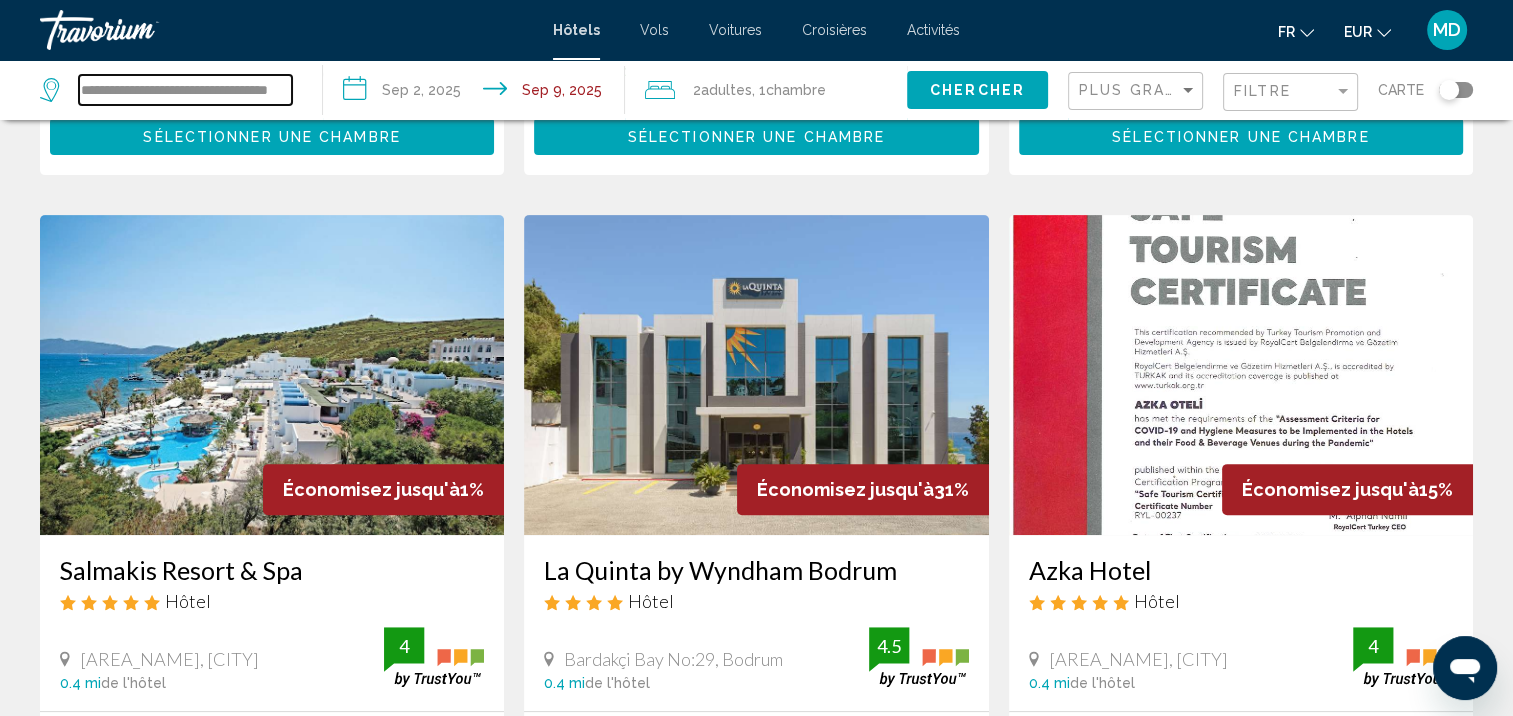 drag, startPoint x: 81, startPoint y: 88, endPoint x: 1151, endPoint y: -60, distance: 1080.187 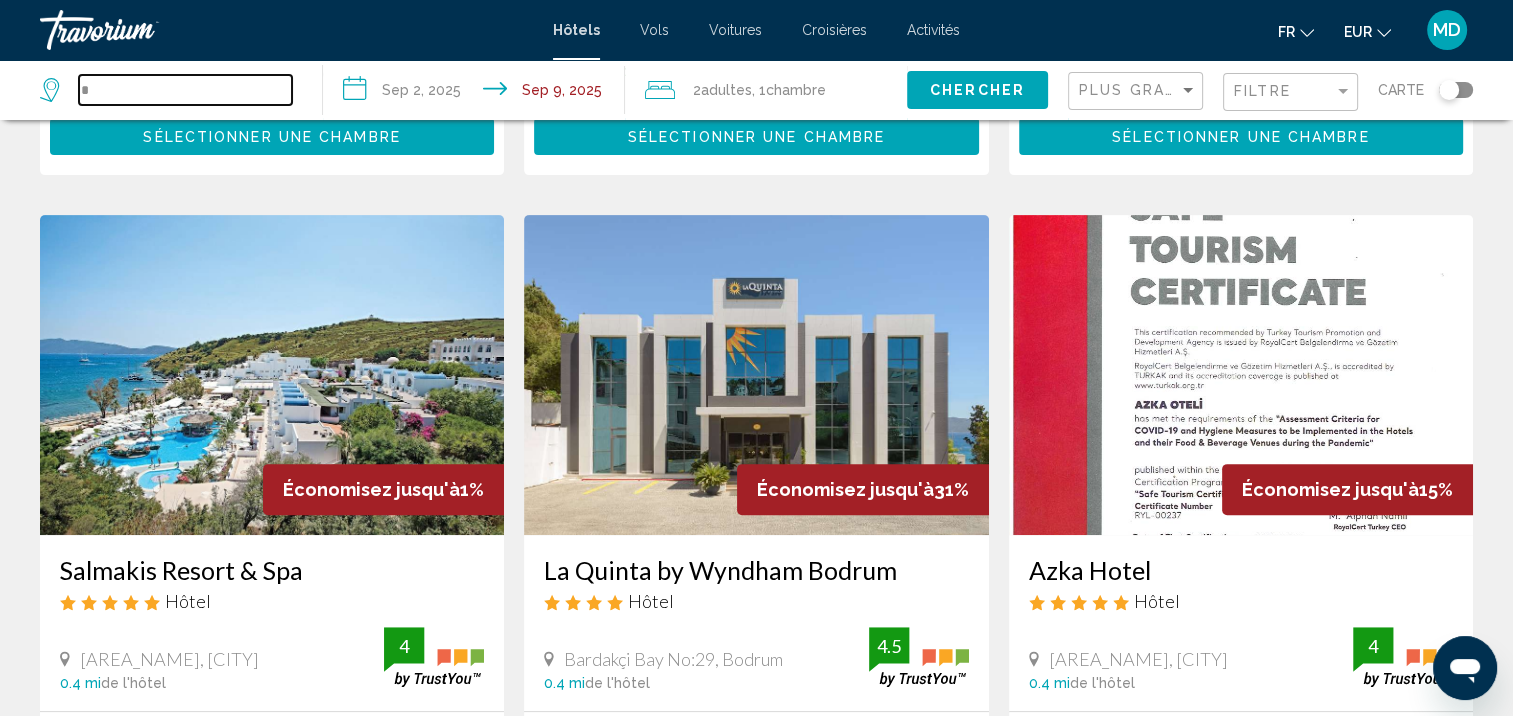 scroll, scrollTop: 0, scrollLeft: 0, axis: both 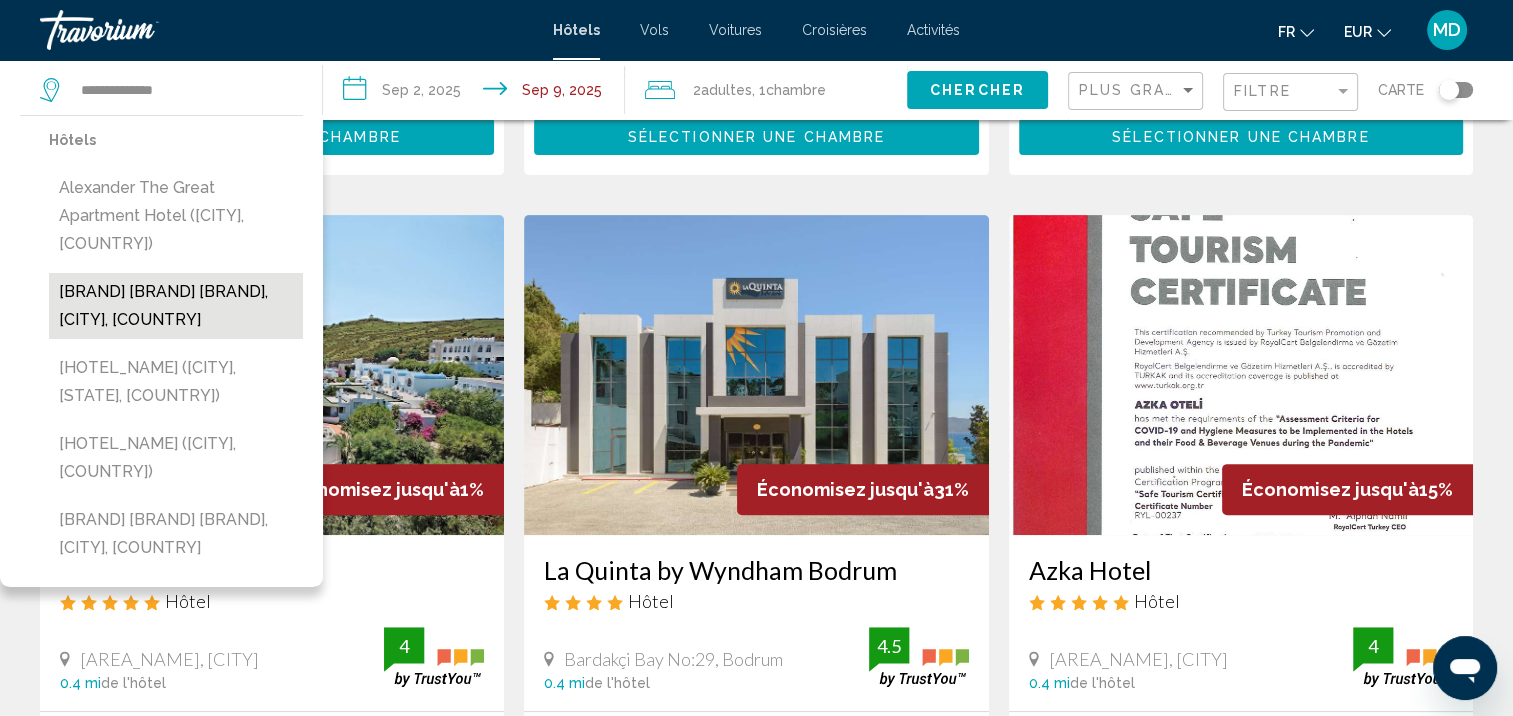 click on "[BRAND] [BRAND] [BRAND], [CITY], [COUNTRY]" at bounding box center [176, 306] 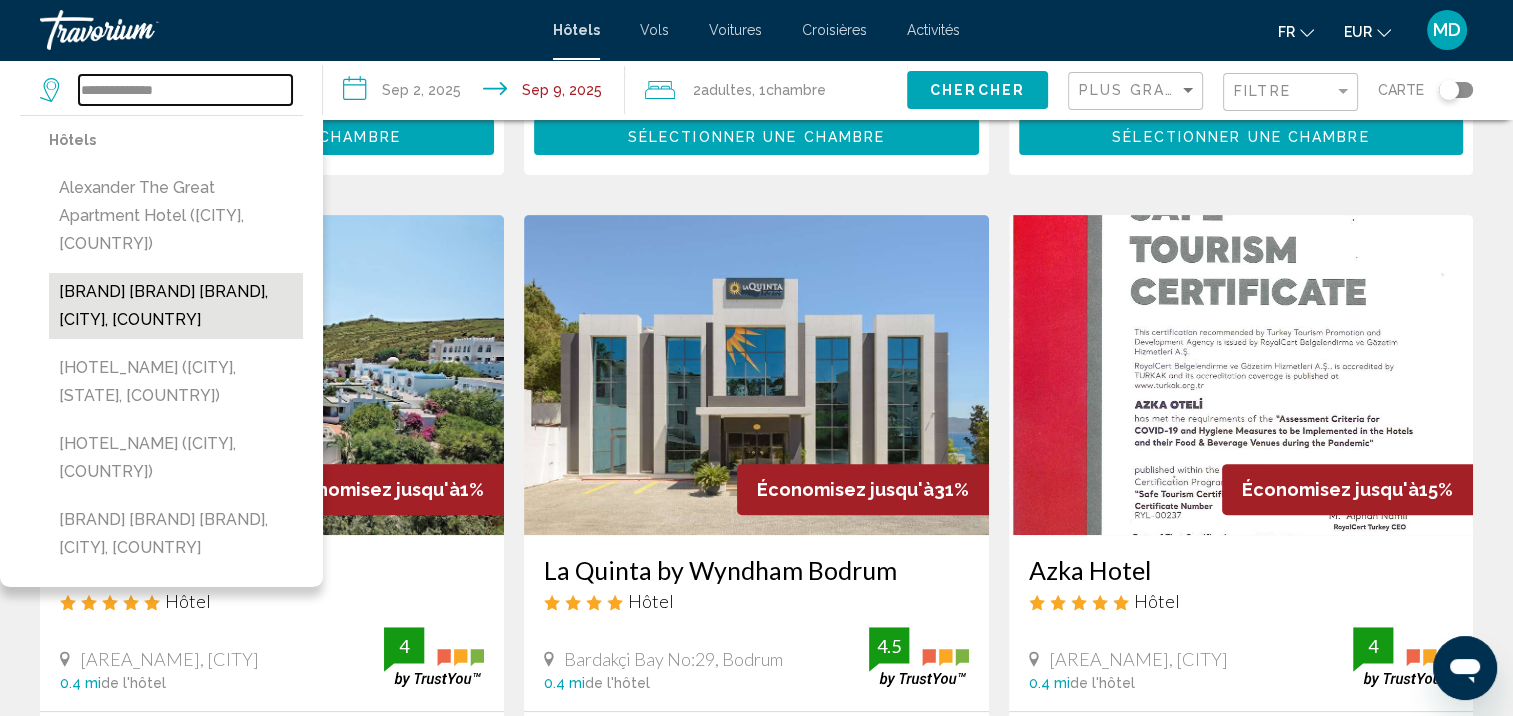 type on "**********" 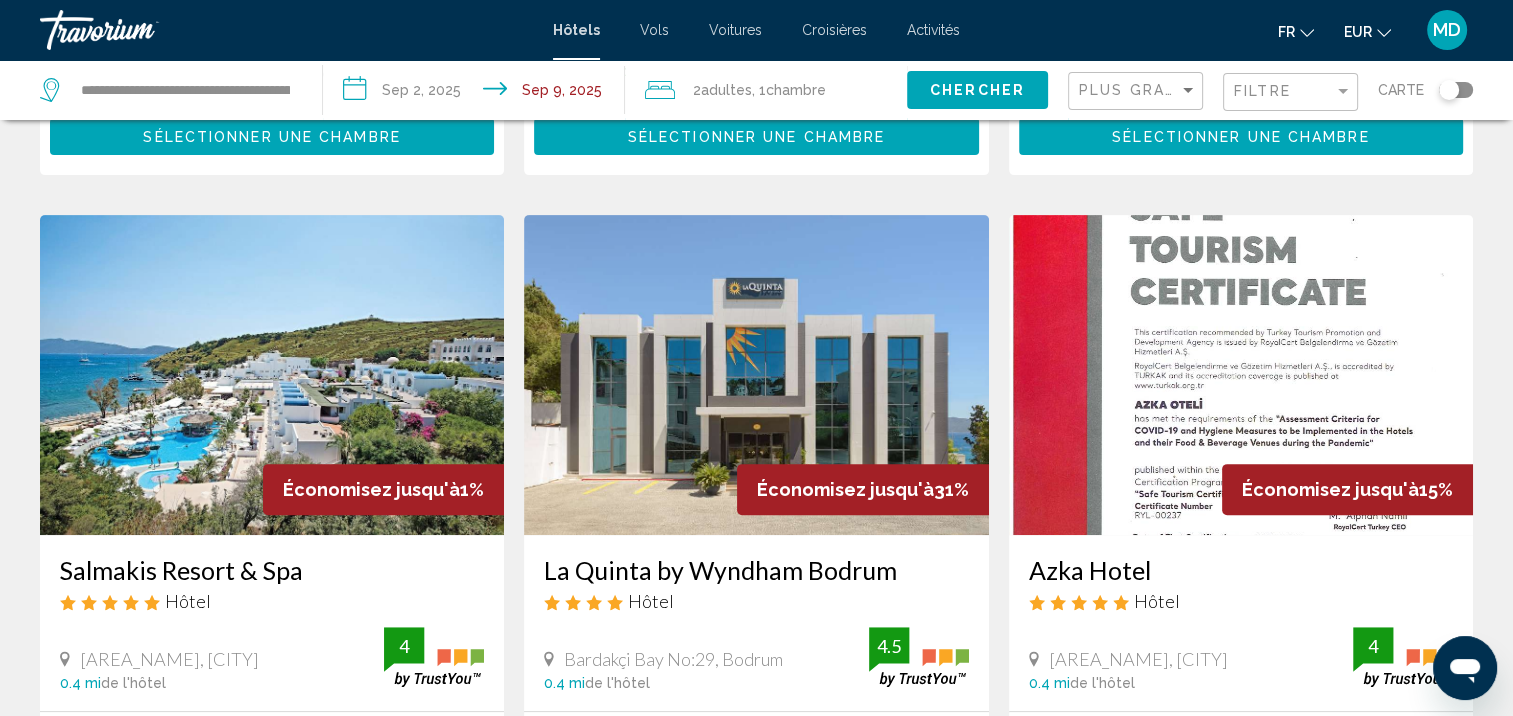 click on "Chercher" 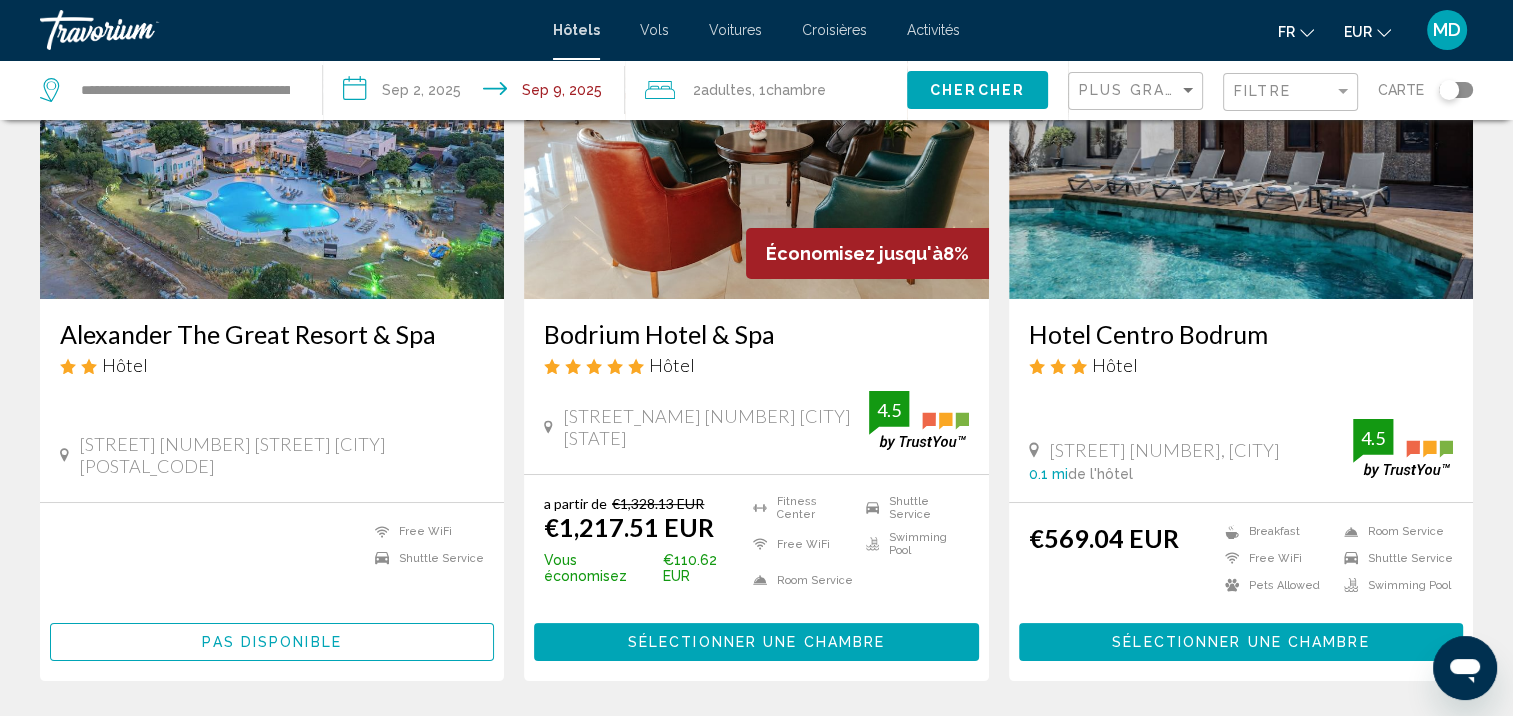 scroll, scrollTop: 216, scrollLeft: 0, axis: vertical 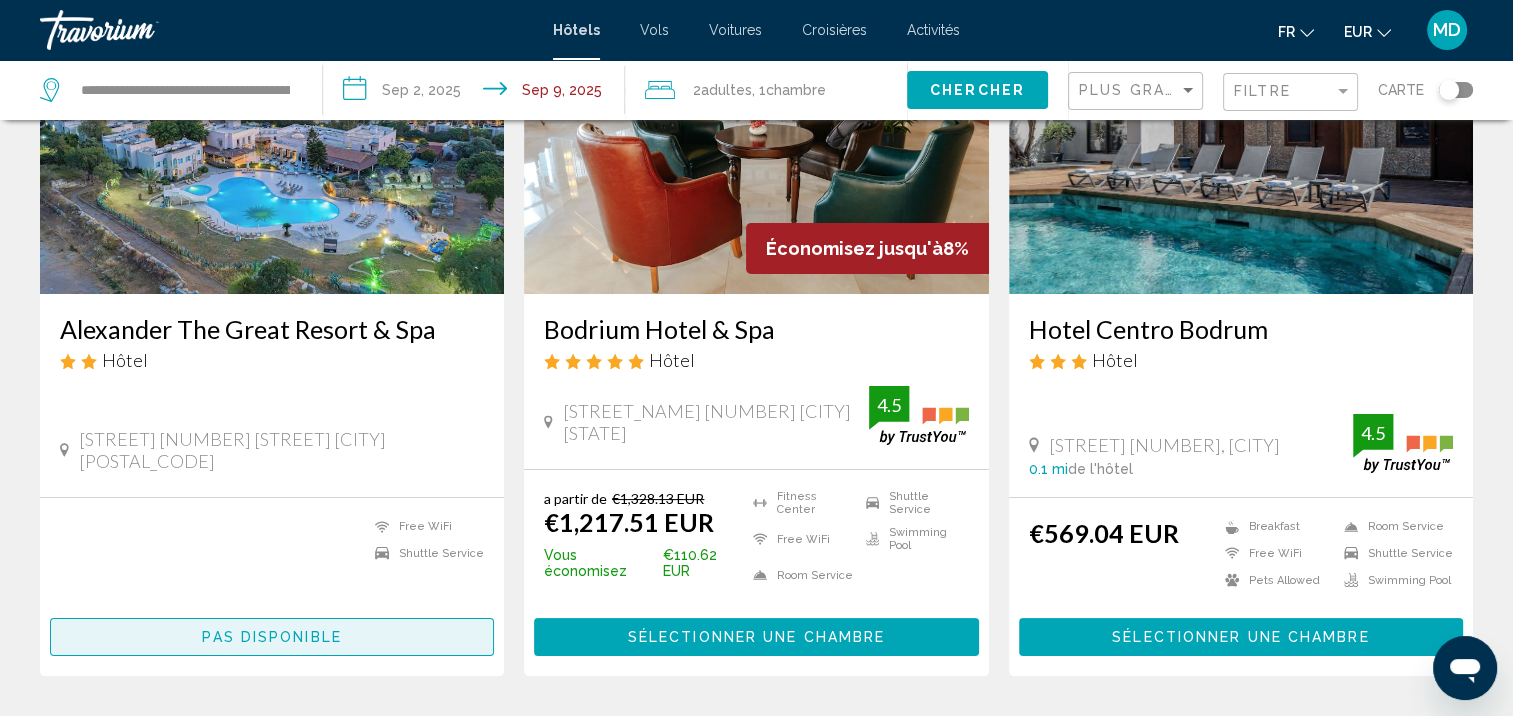 click on "Pas disponible" at bounding box center [272, 636] 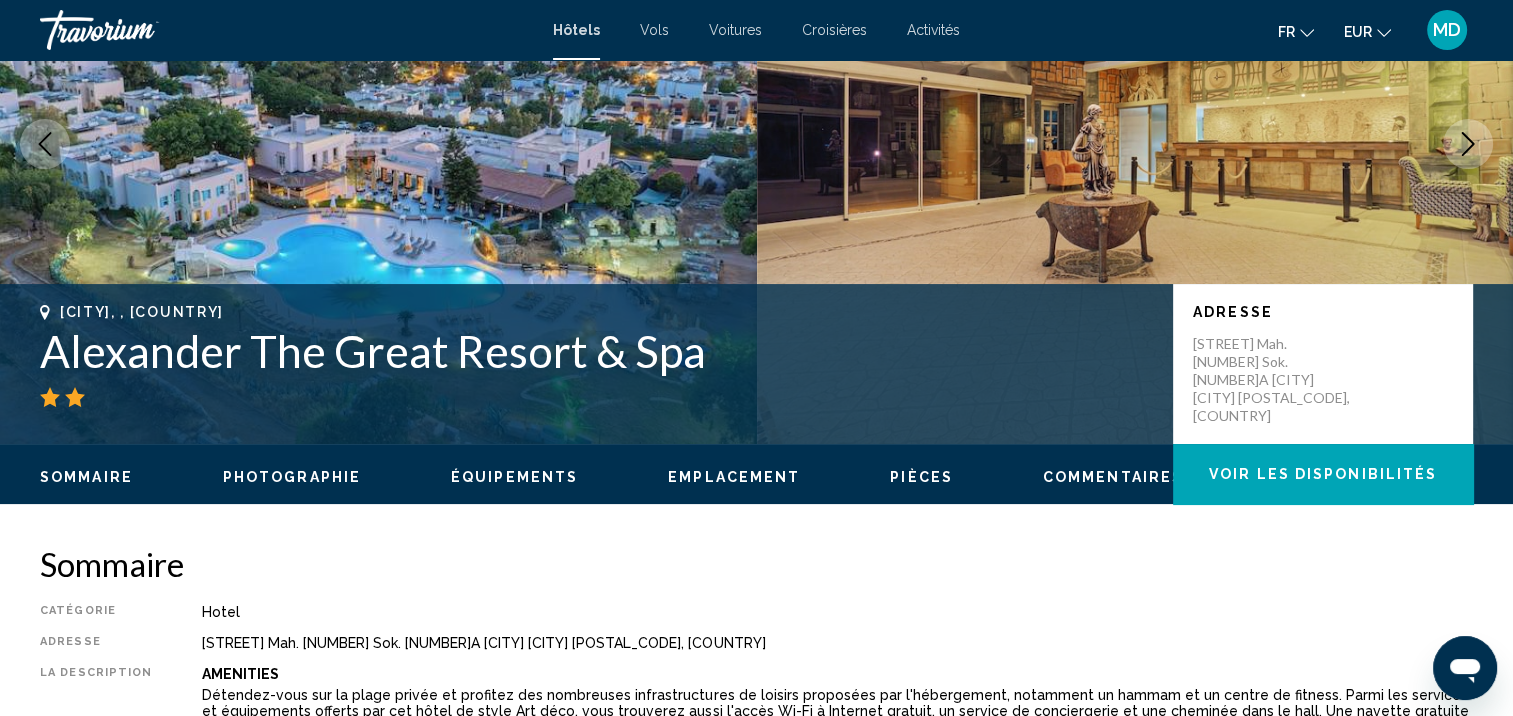 scroll, scrollTop: 2, scrollLeft: 0, axis: vertical 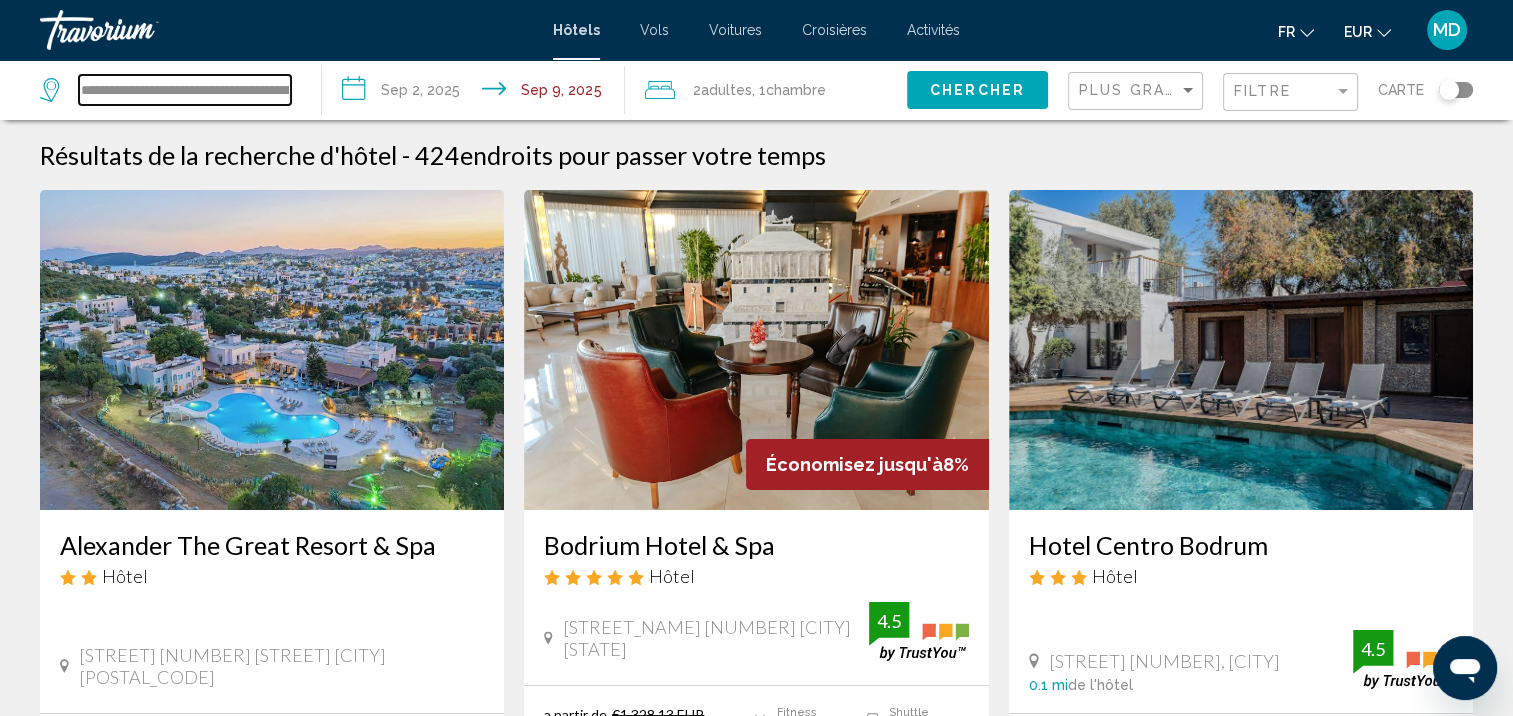 drag, startPoint x: 89, startPoint y: 92, endPoint x: 340, endPoint y: 77, distance: 251.44781 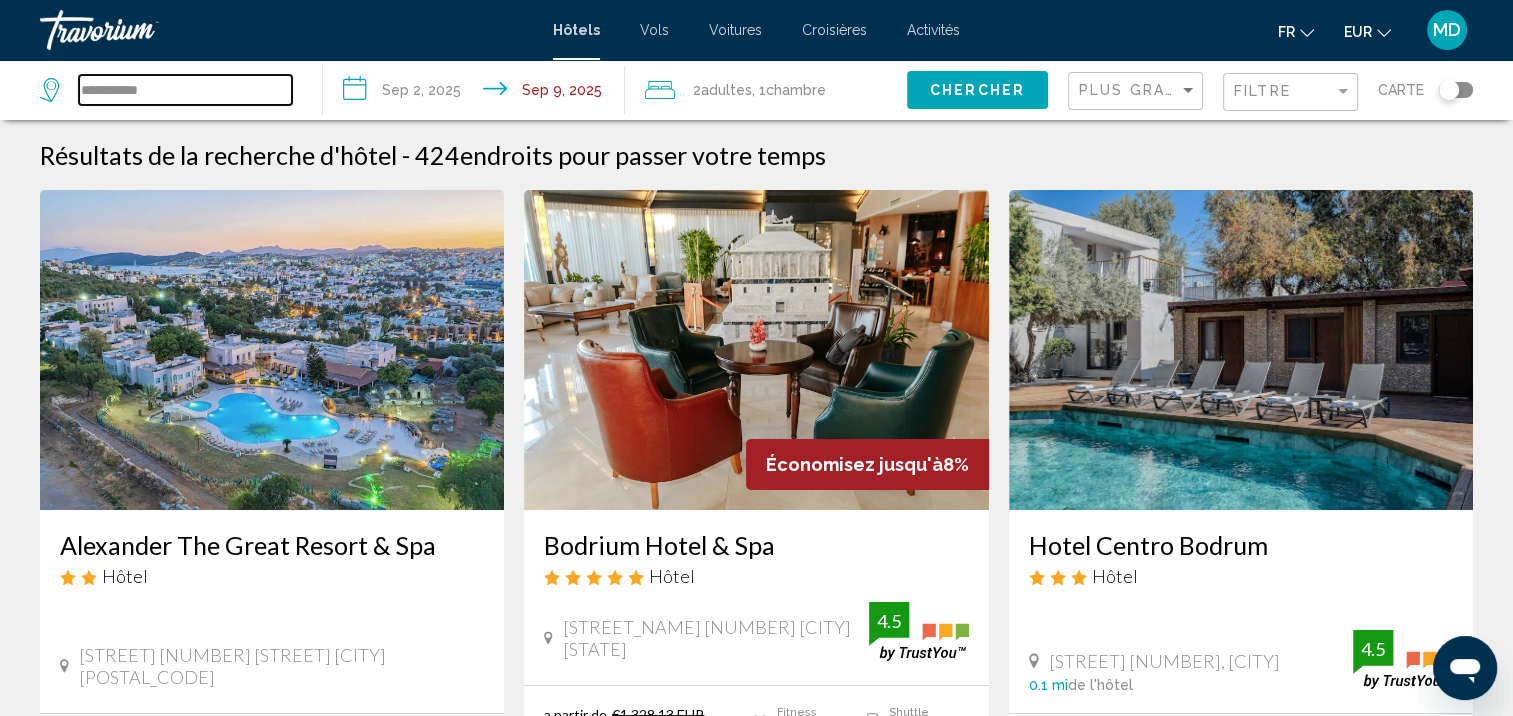scroll, scrollTop: 0, scrollLeft: 0, axis: both 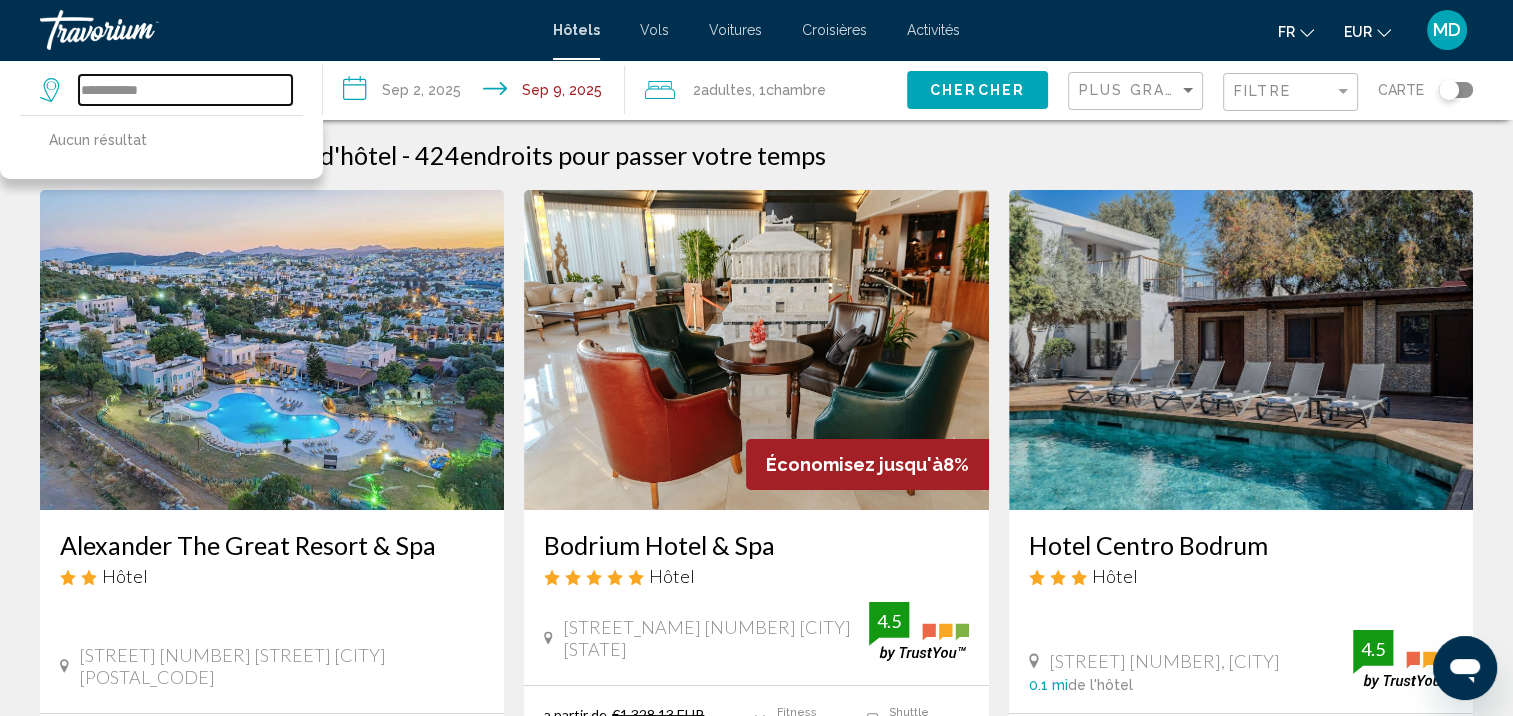 drag, startPoint x: 253, startPoint y: 102, endPoint x: -4, endPoint y: 171, distance: 266.10147 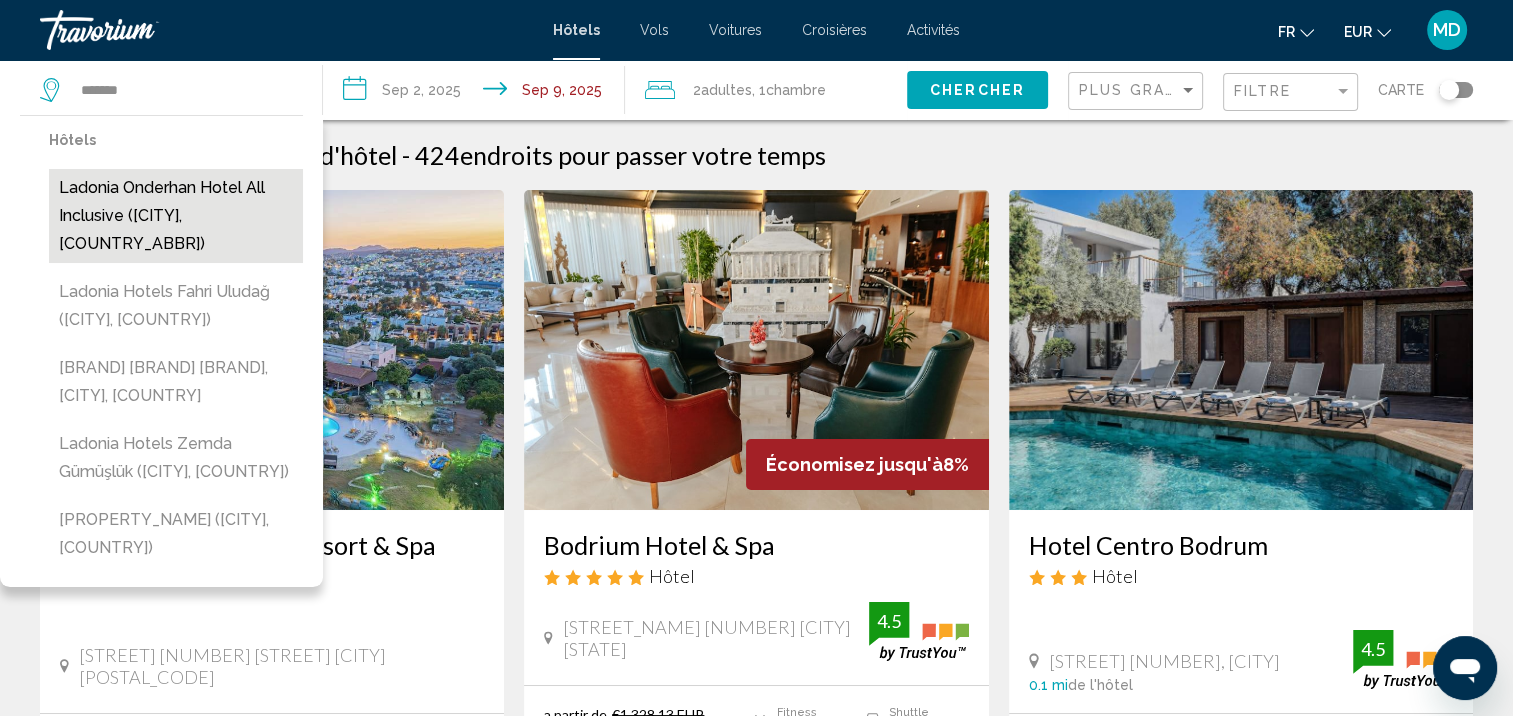 click on "Ladonia Onderhan Hotel All Inclusive ([CITY], [COUNTRY_ABBR])" at bounding box center (176, 216) 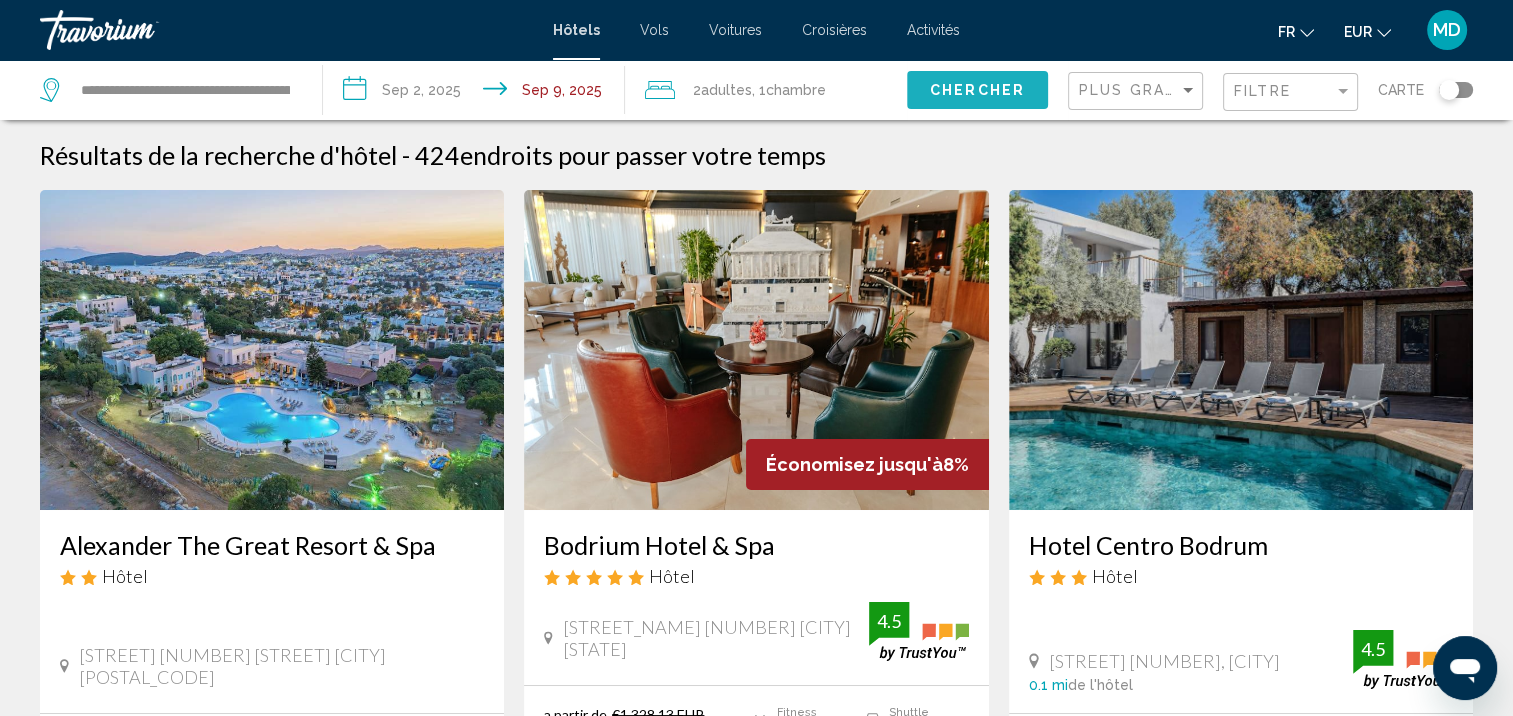 click on "Chercher" 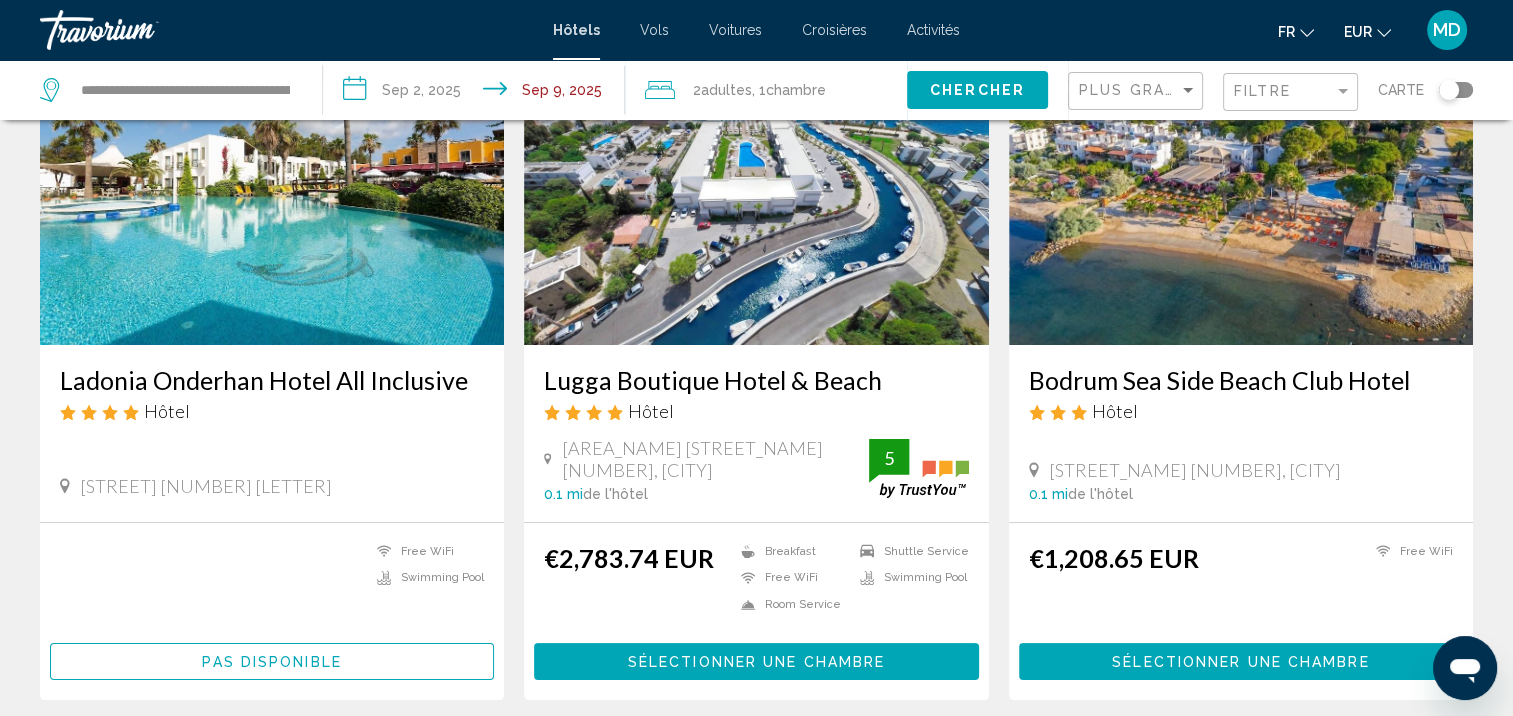 scroll, scrollTop: 0, scrollLeft: 0, axis: both 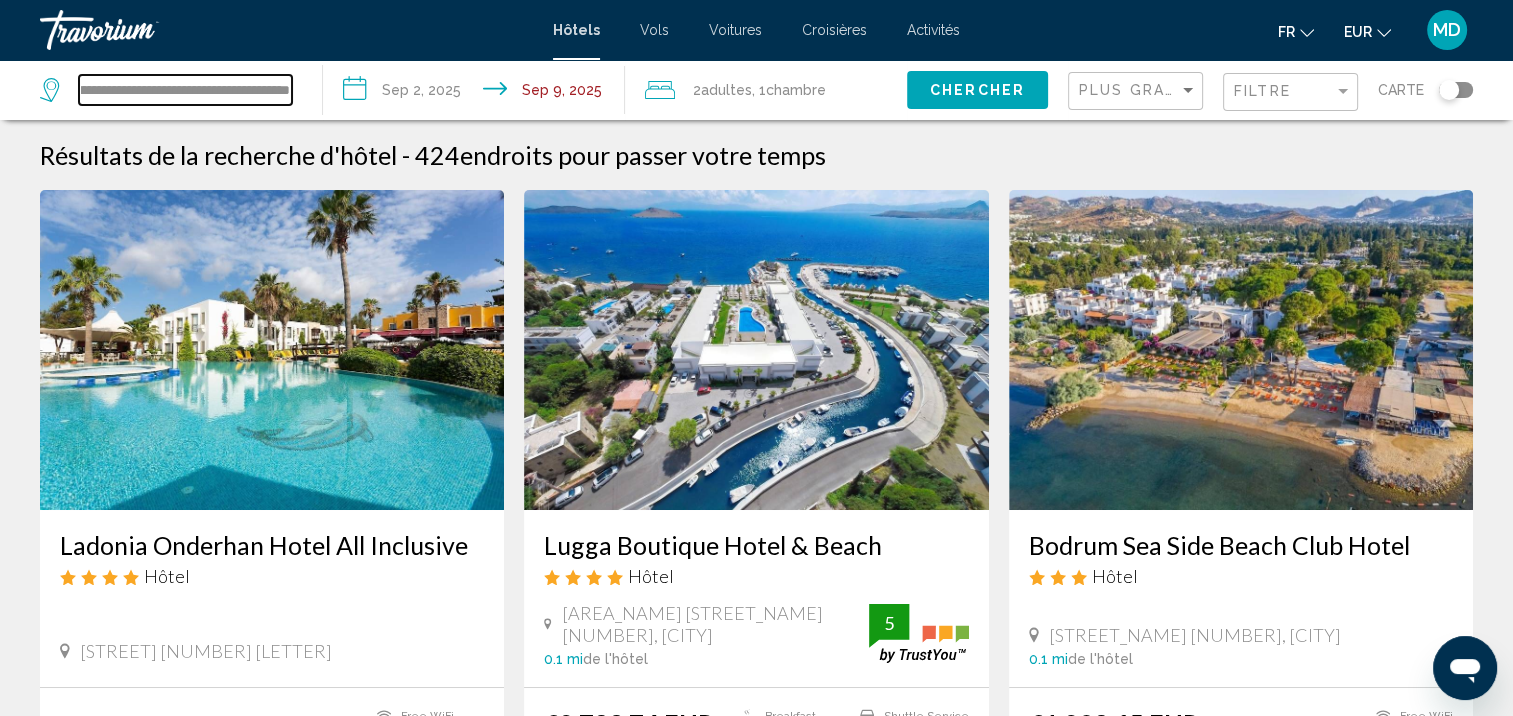 drag, startPoint x: 79, startPoint y: 90, endPoint x: 945, endPoint y: 5, distance: 870.1615 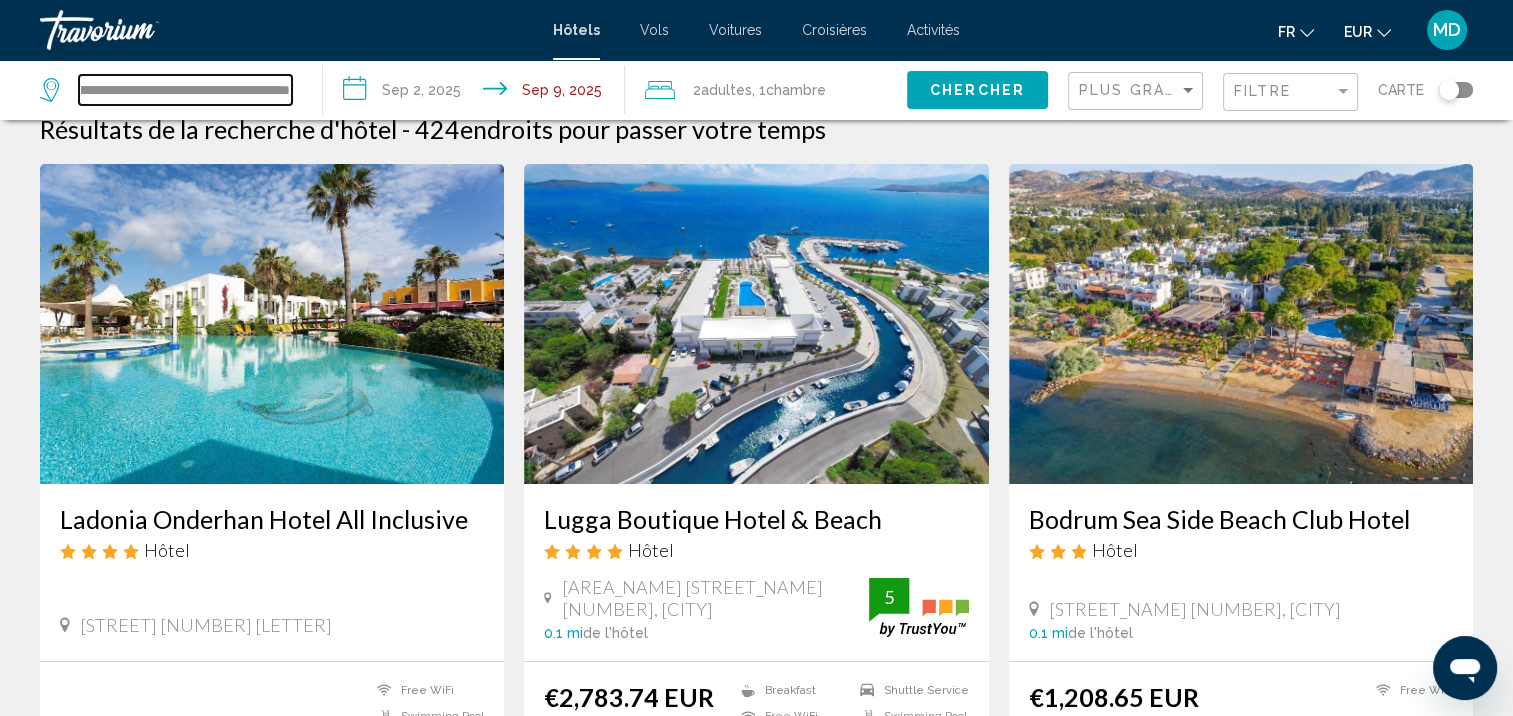 scroll, scrollTop: 0, scrollLeft: 0, axis: both 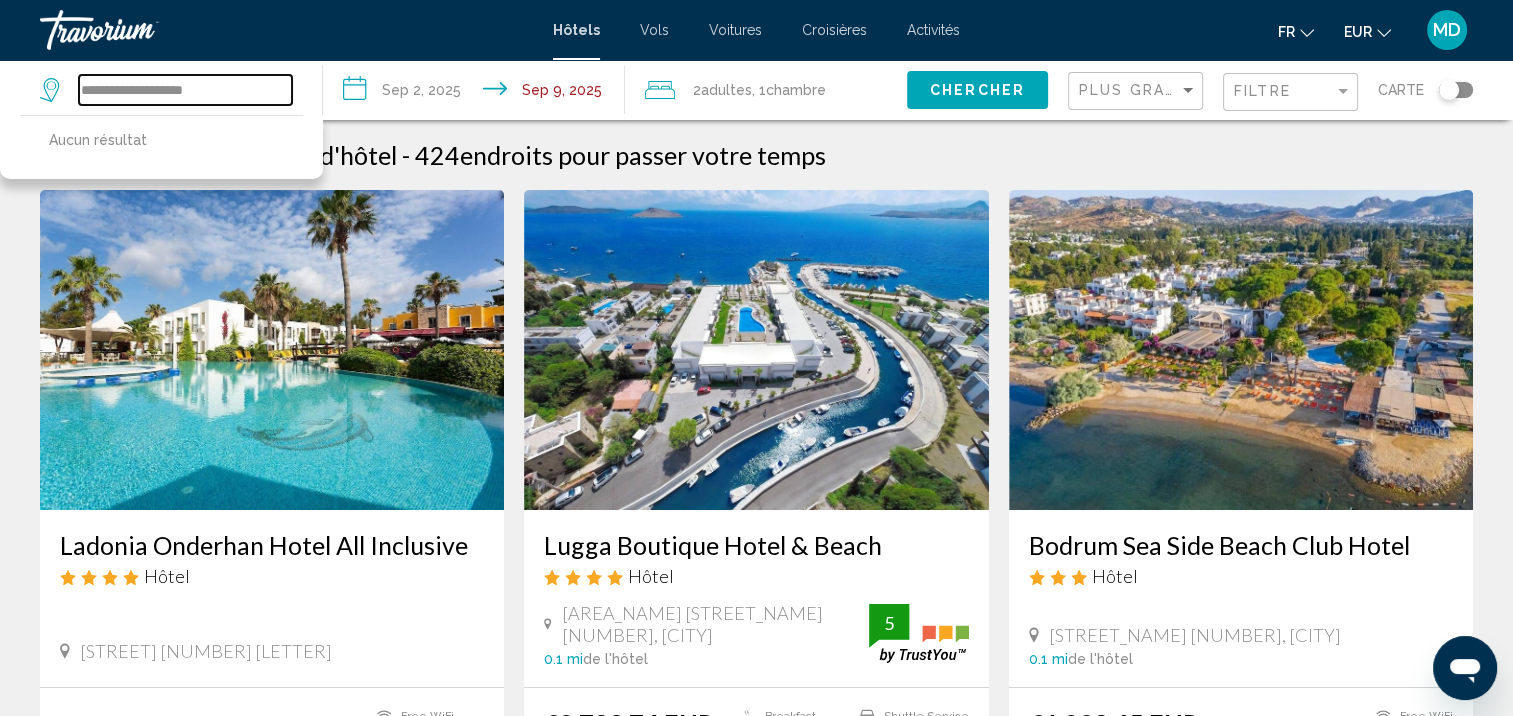 drag, startPoint x: 186, startPoint y: 87, endPoint x: 148, endPoint y: 158, distance: 80.529495 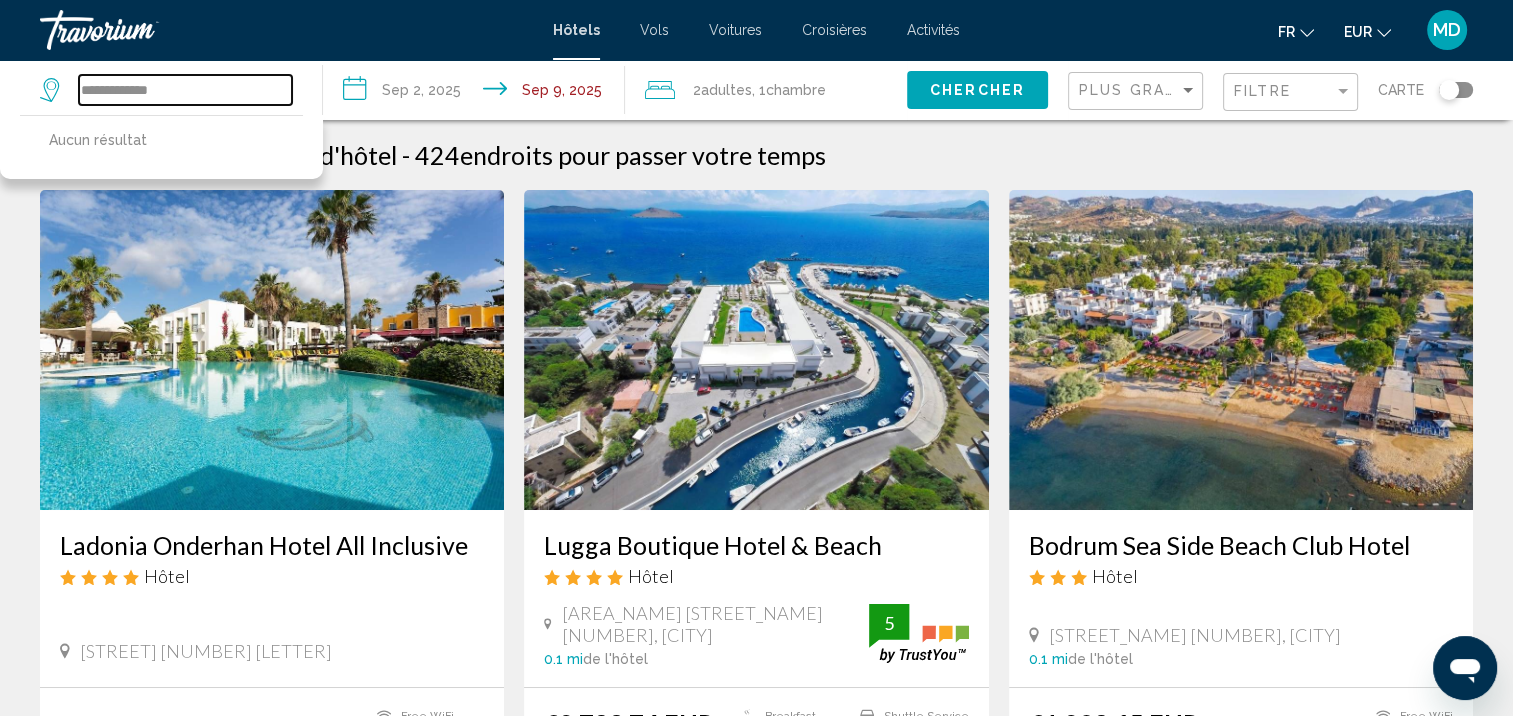 click on "**********" at bounding box center (185, 90) 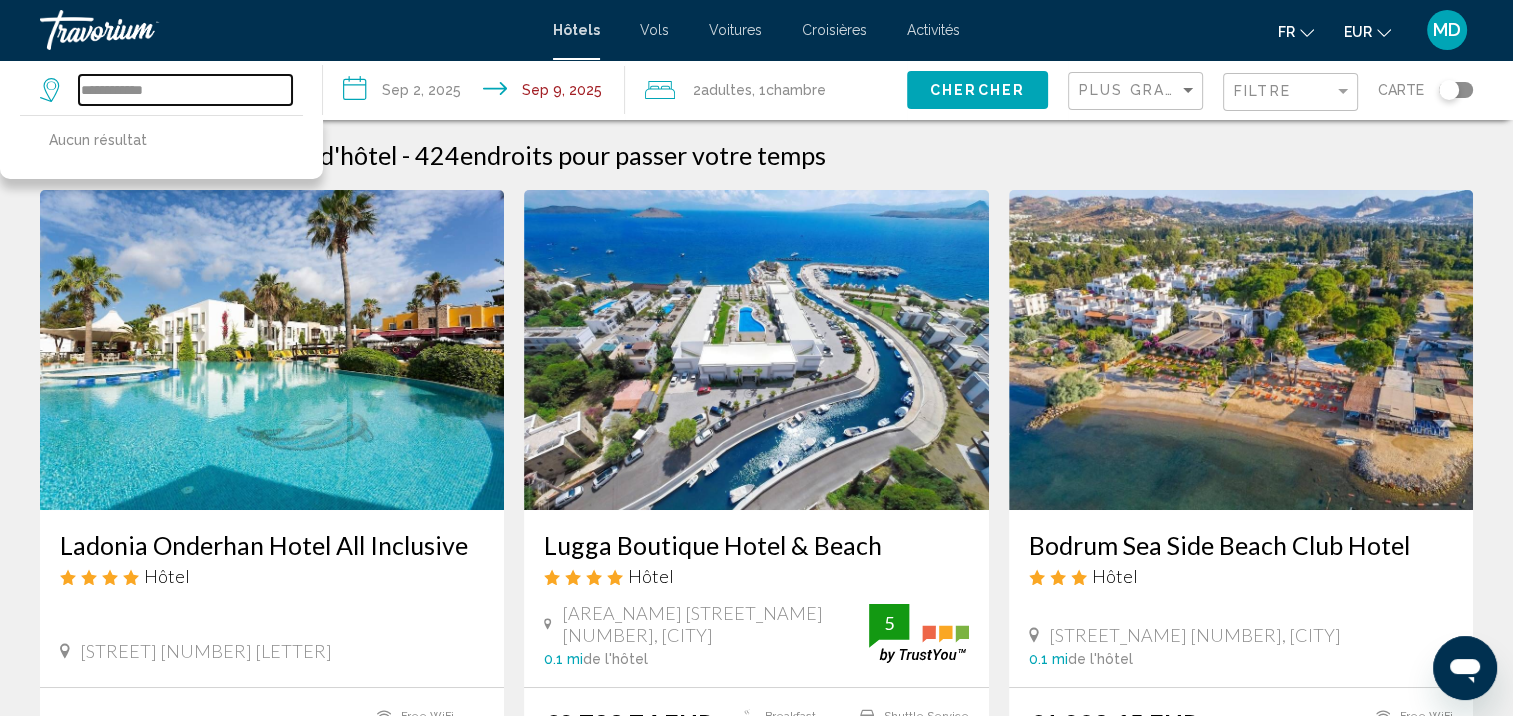 drag, startPoint x: 132, startPoint y: 87, endPoint x: 0, endPoint y: 68, distance: 133.36041 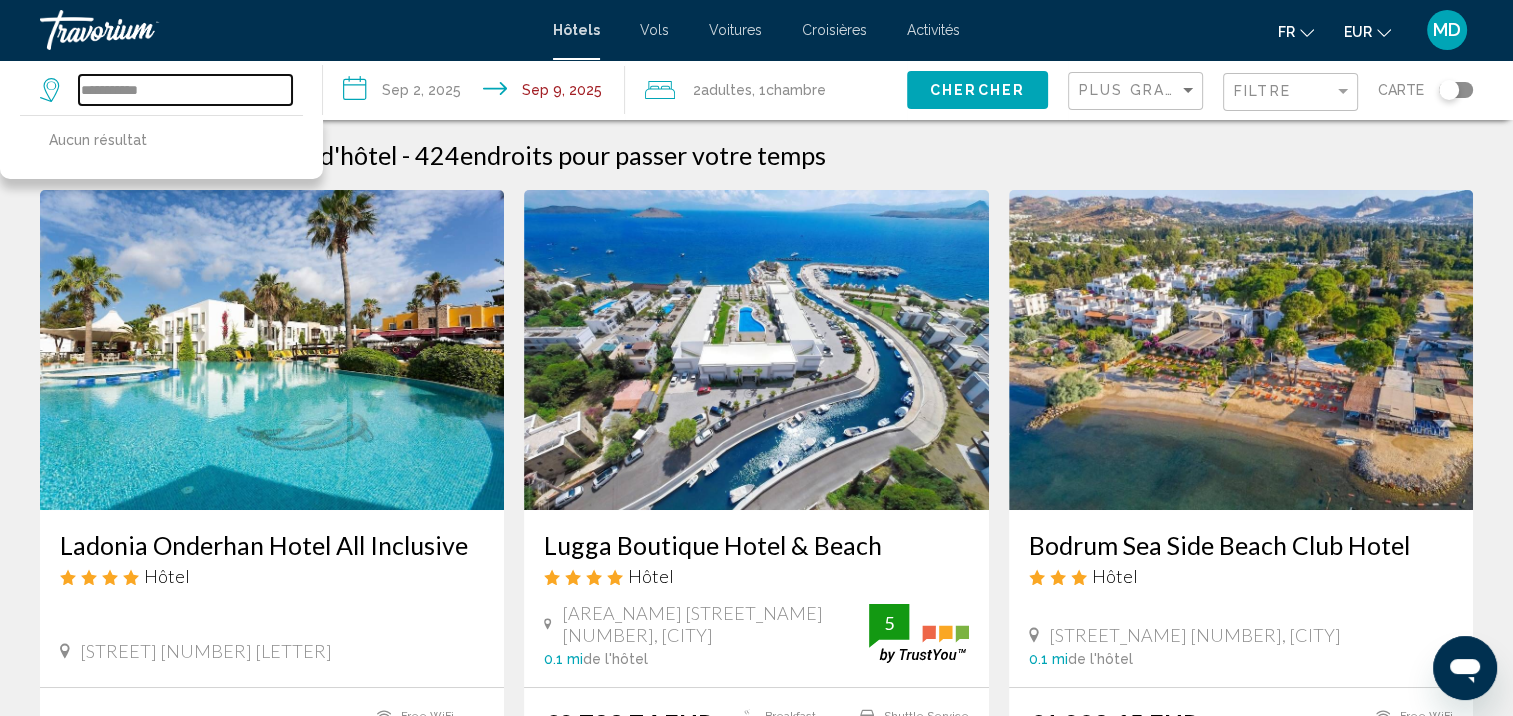 drag, startPoint x: 191, startPoint y: 88, endPoint x: 0, endPoint y: 45, distance: 195.78049 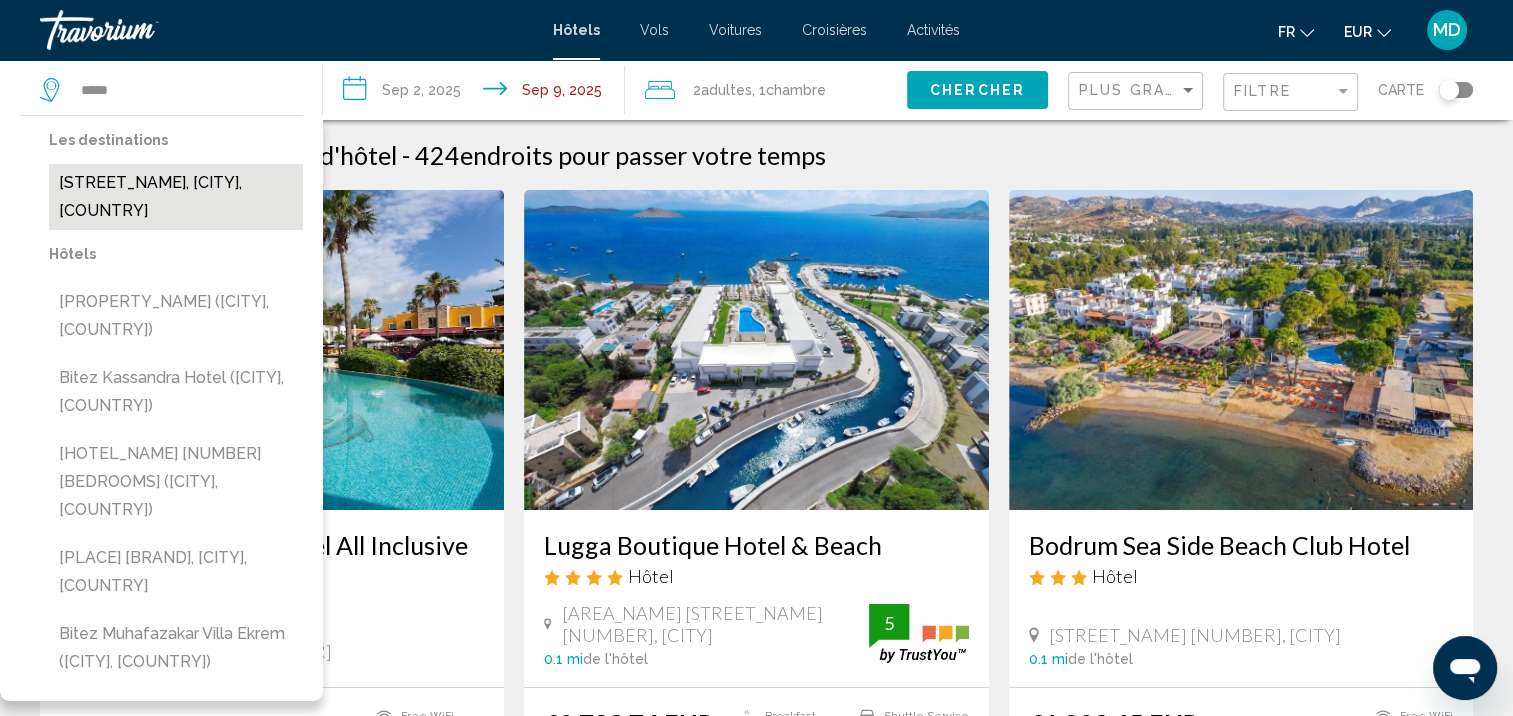 click on "[STREET_NAME], [CITY], [COUNTRY]" at bounding box center [176, 197] 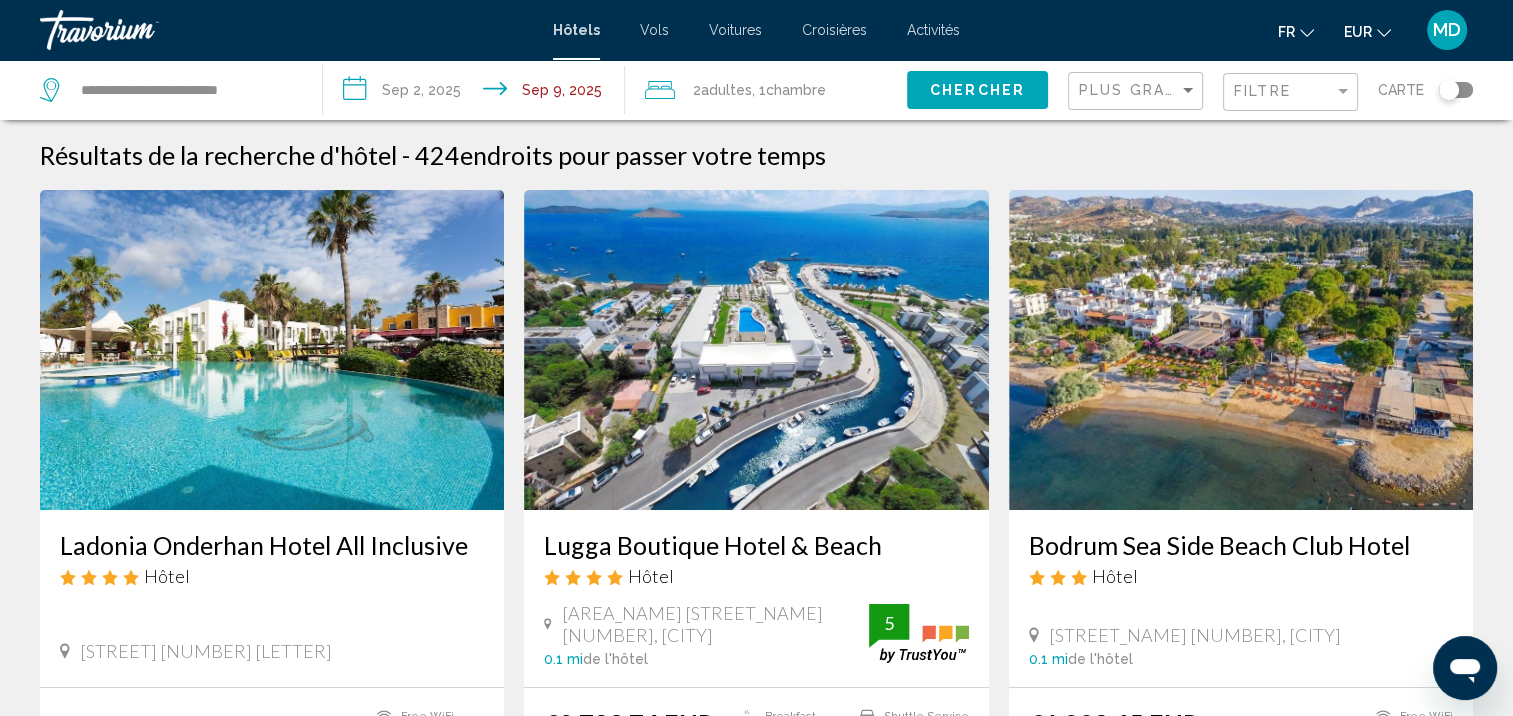 click on "Chercher" 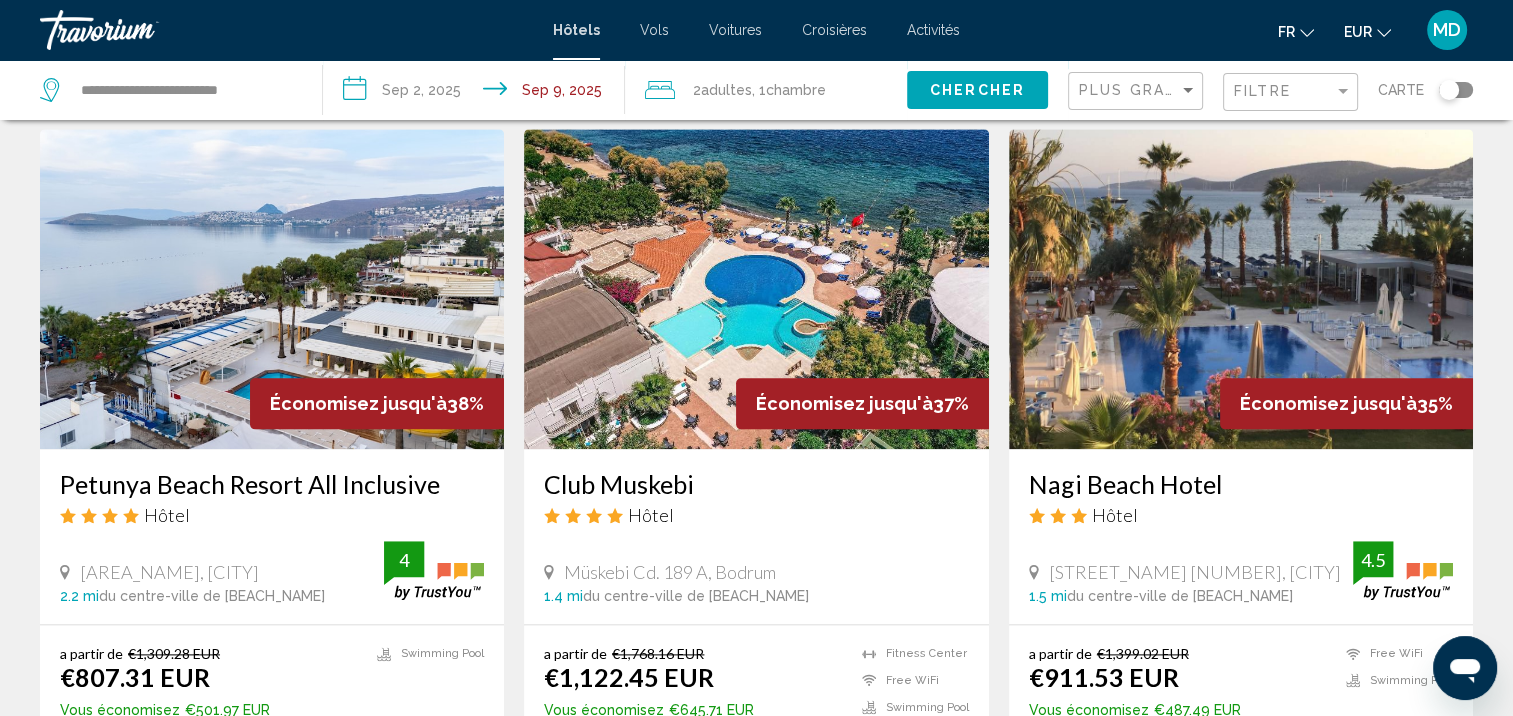 scroll, scrollTop: 2356, scrollLeft: 0, axis: vertical 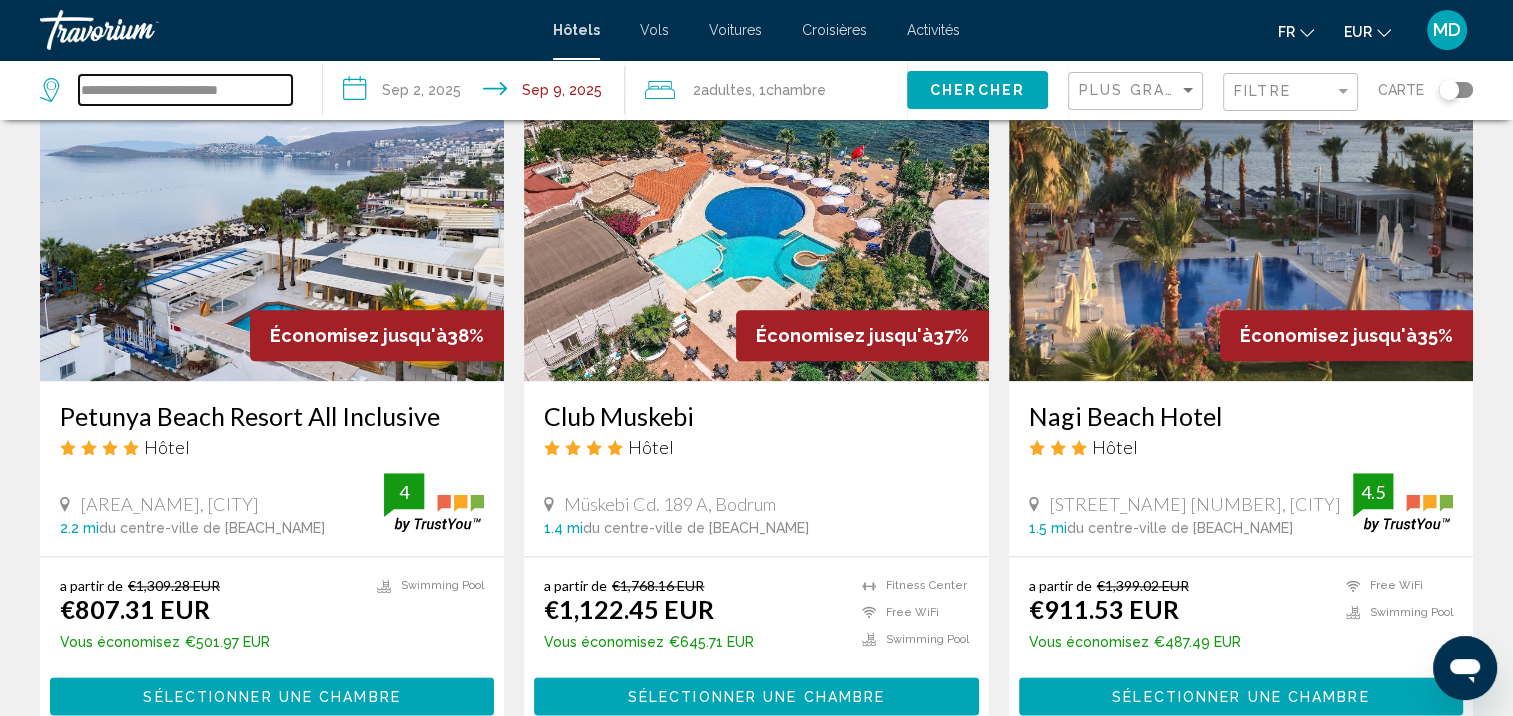 click on "**********" at bounding box center [185, 90] 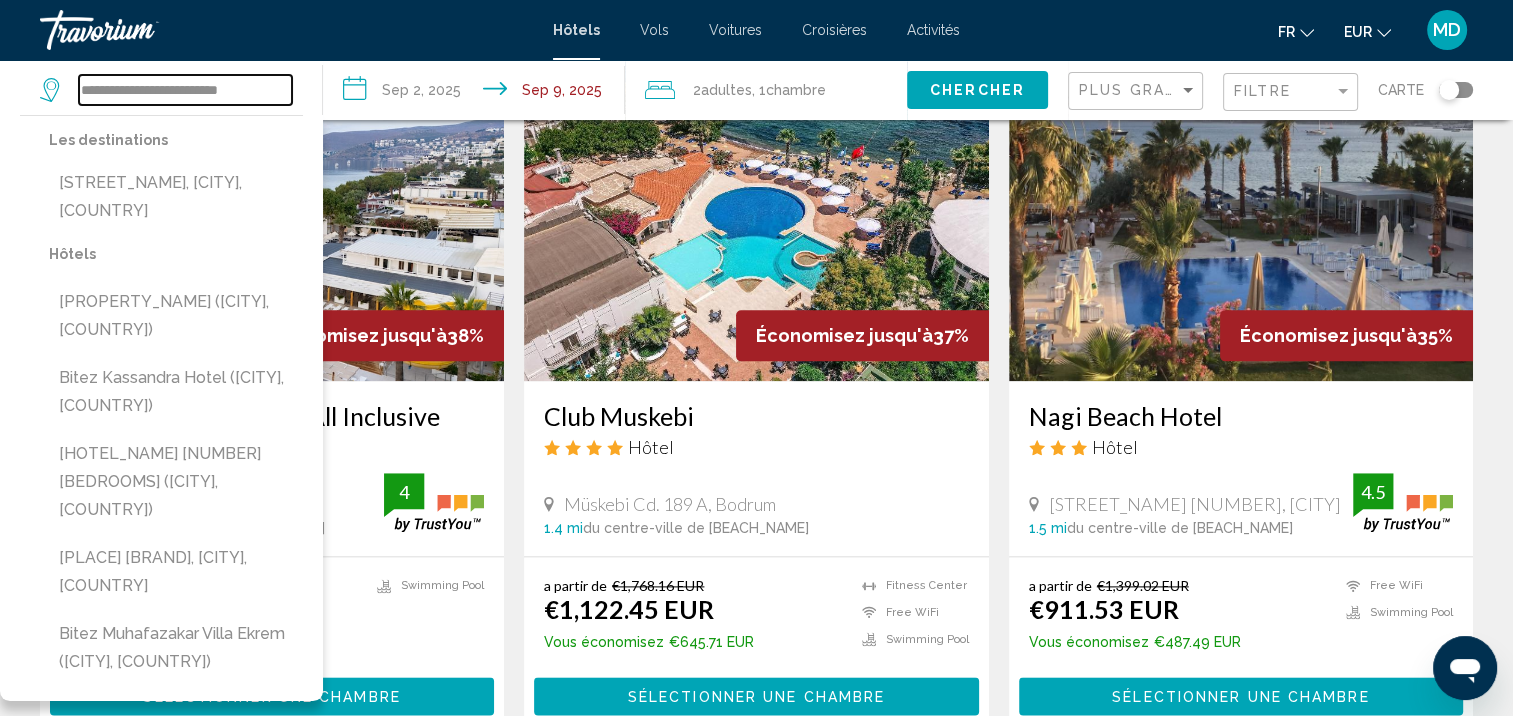 drag, startPoint x: 275, startPoint y: 96, endPoint x: 128, endPoint y: 80, distance: 147.86818 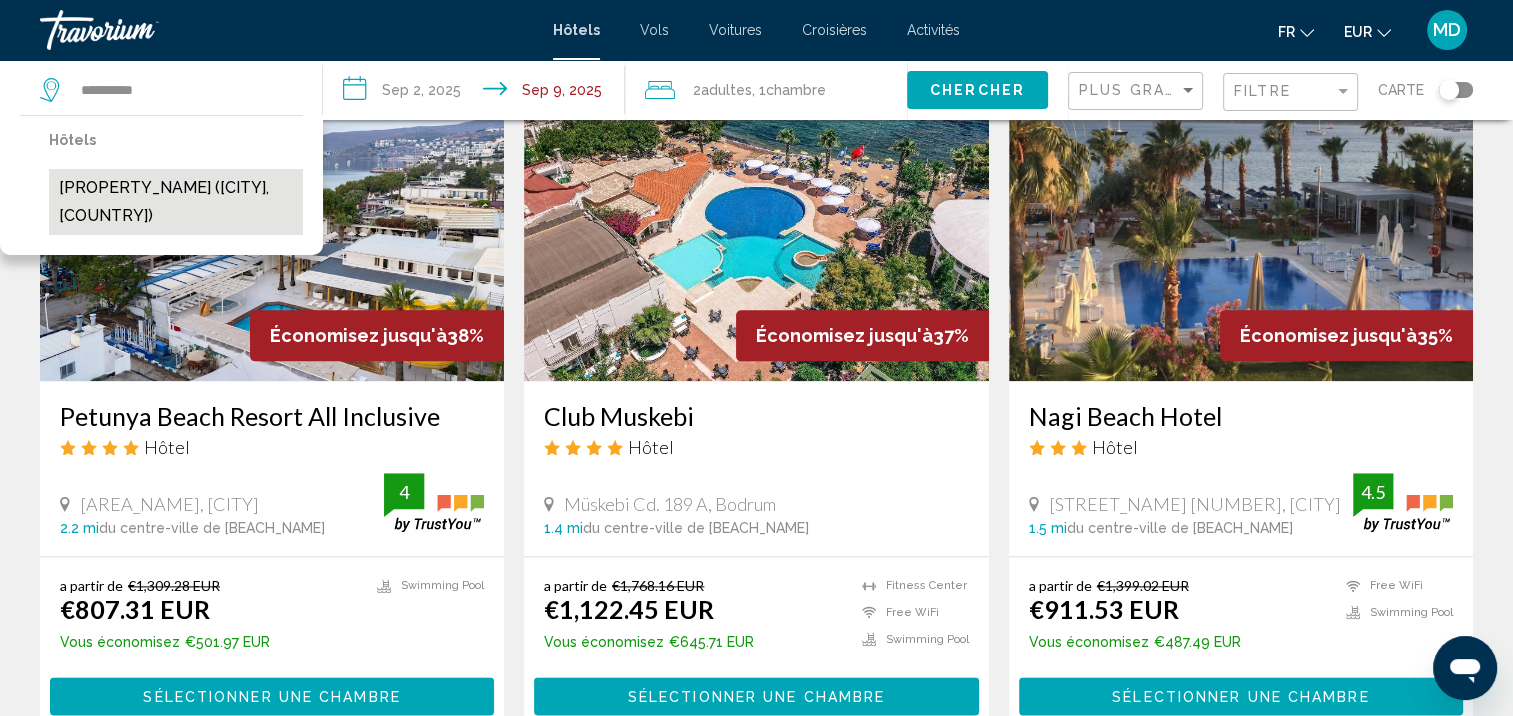 click on "[PROPERTY_NAME] ([CITY], [COUNTRY])" at bounding box center (176, 202) 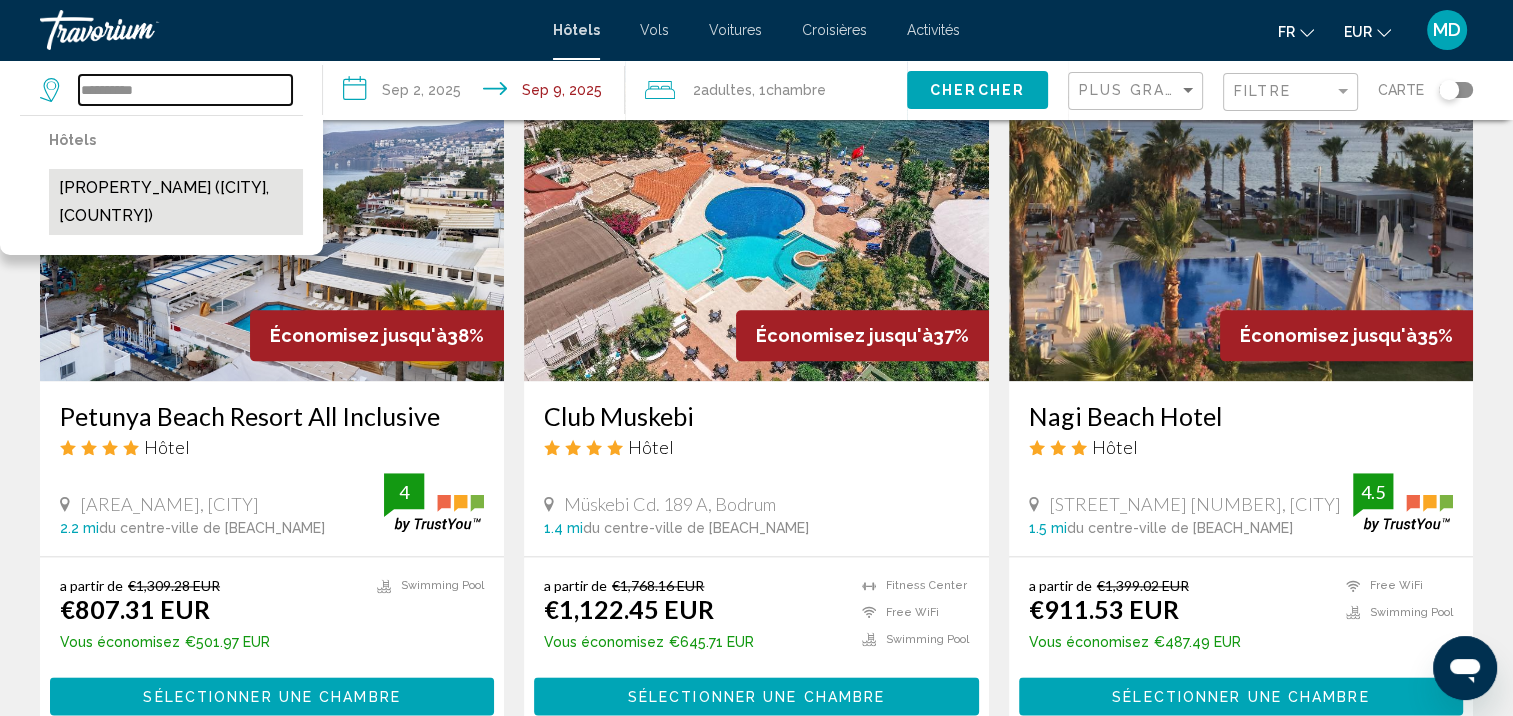 type on "**********" 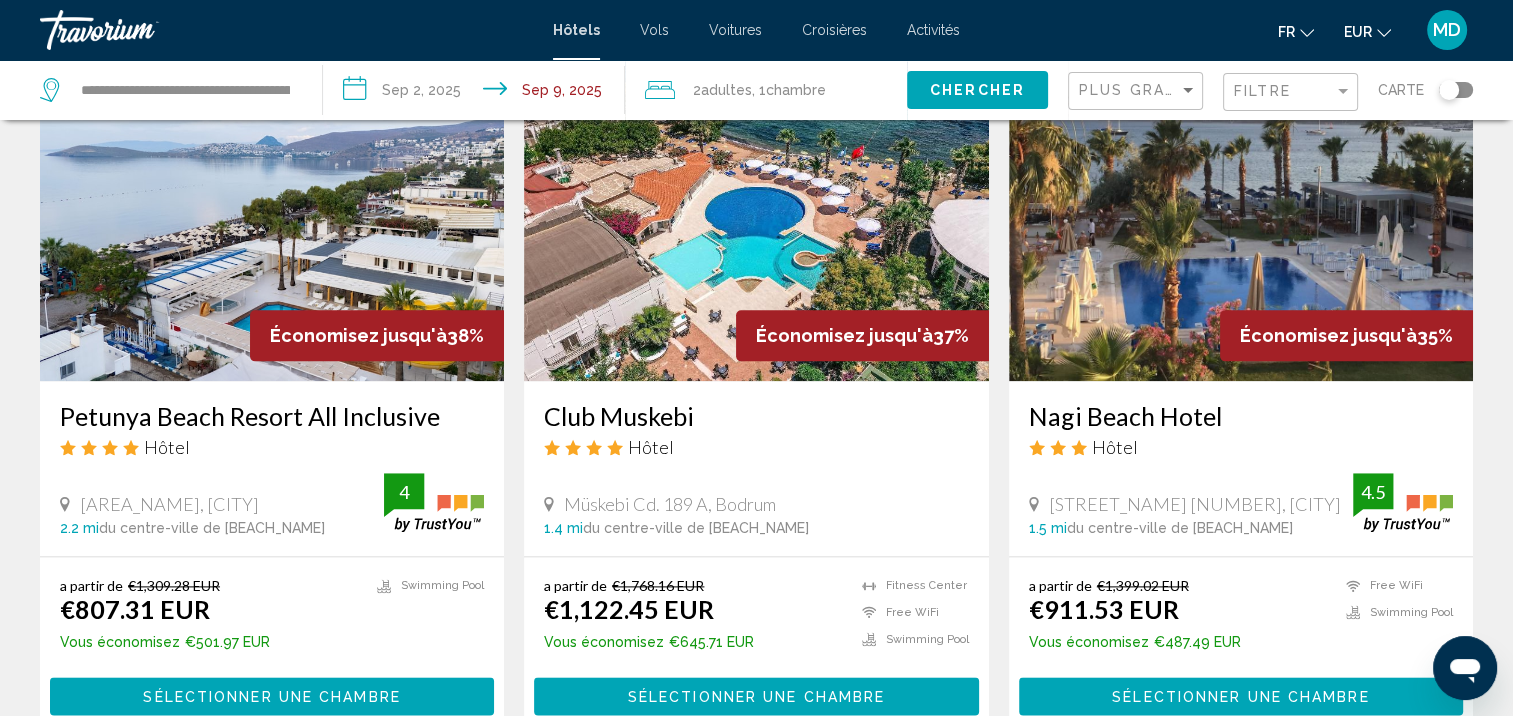 click on "Chercher" 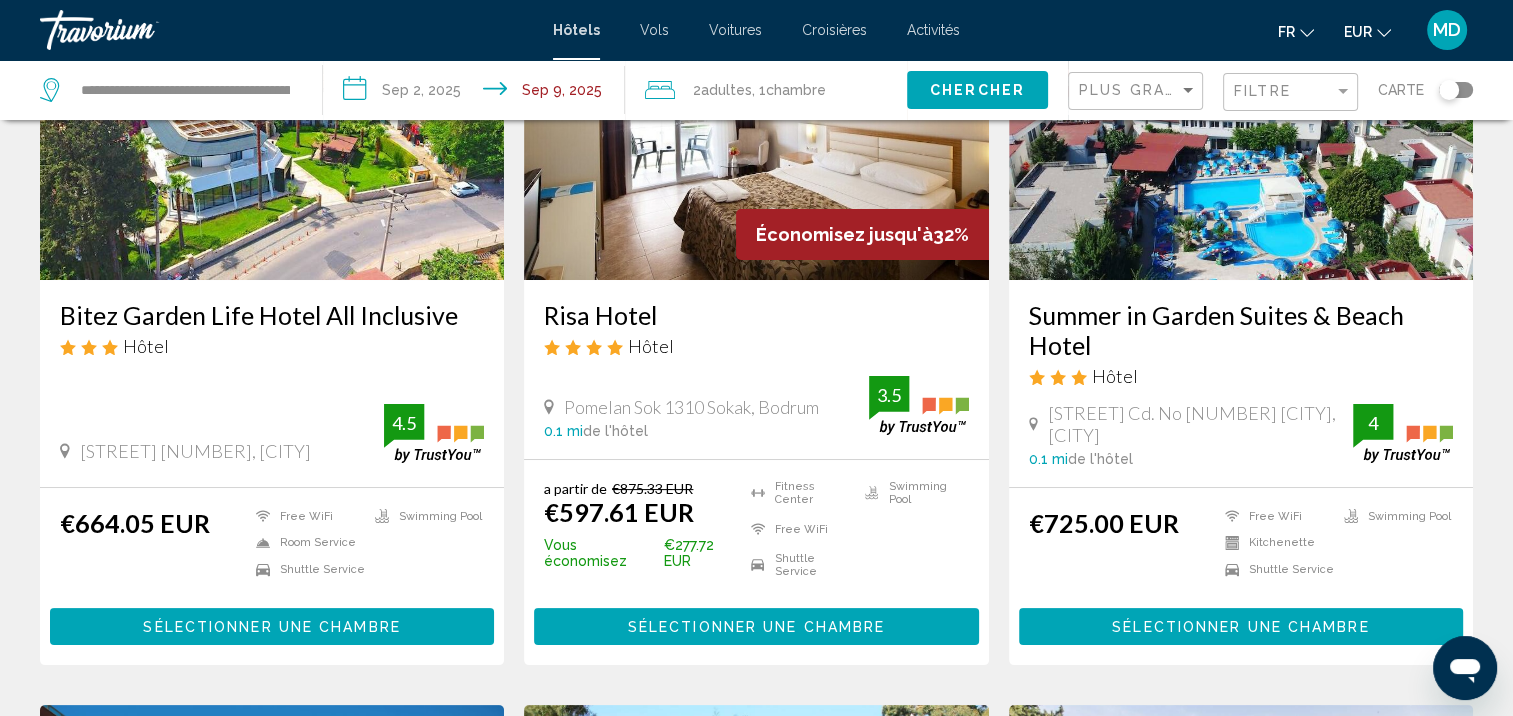 scroll, scrollTop: 232, scrollLeft: 0, axis: vertical 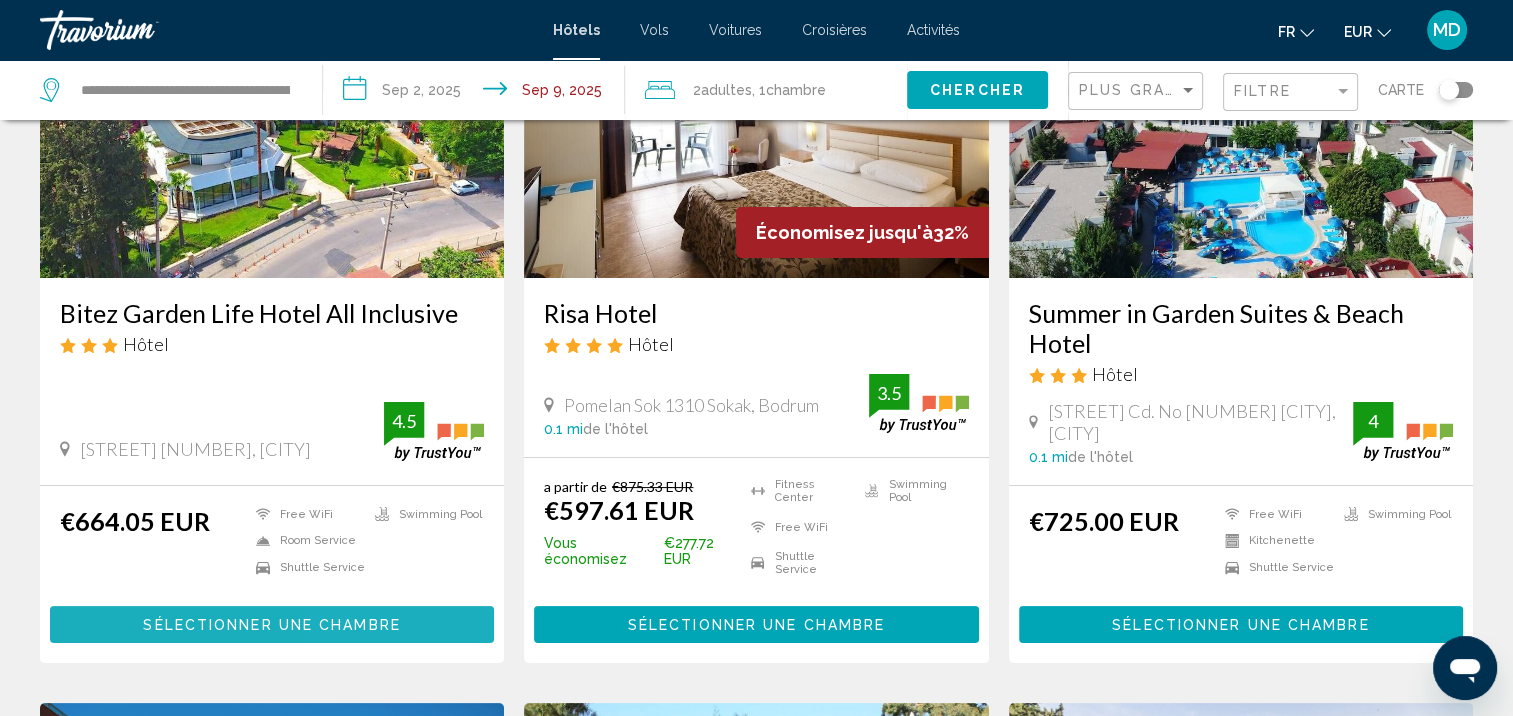 click on "Sélectionner une chambre" at bounding box center (271, 625) 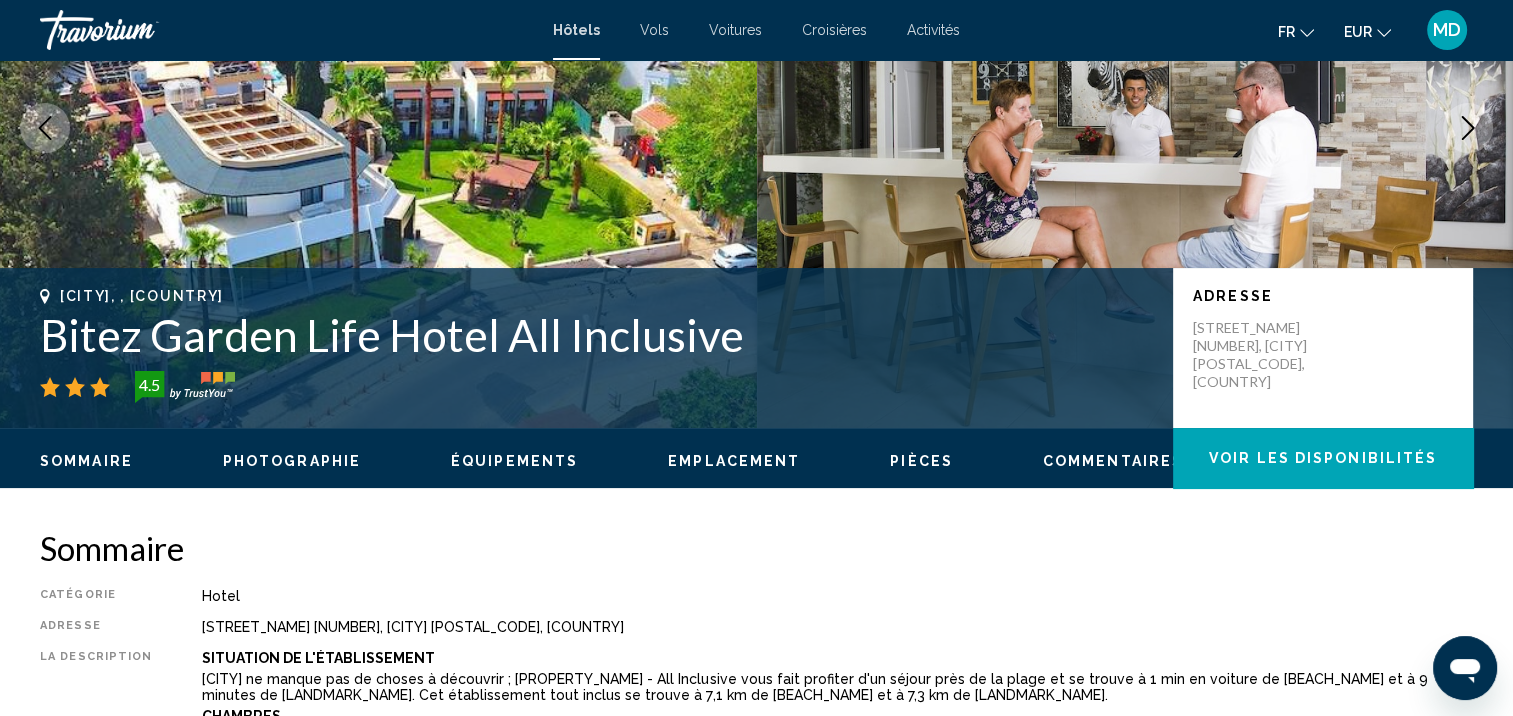 scroll, scrollTop: 2, scrollLeft: 0, axis: vertical 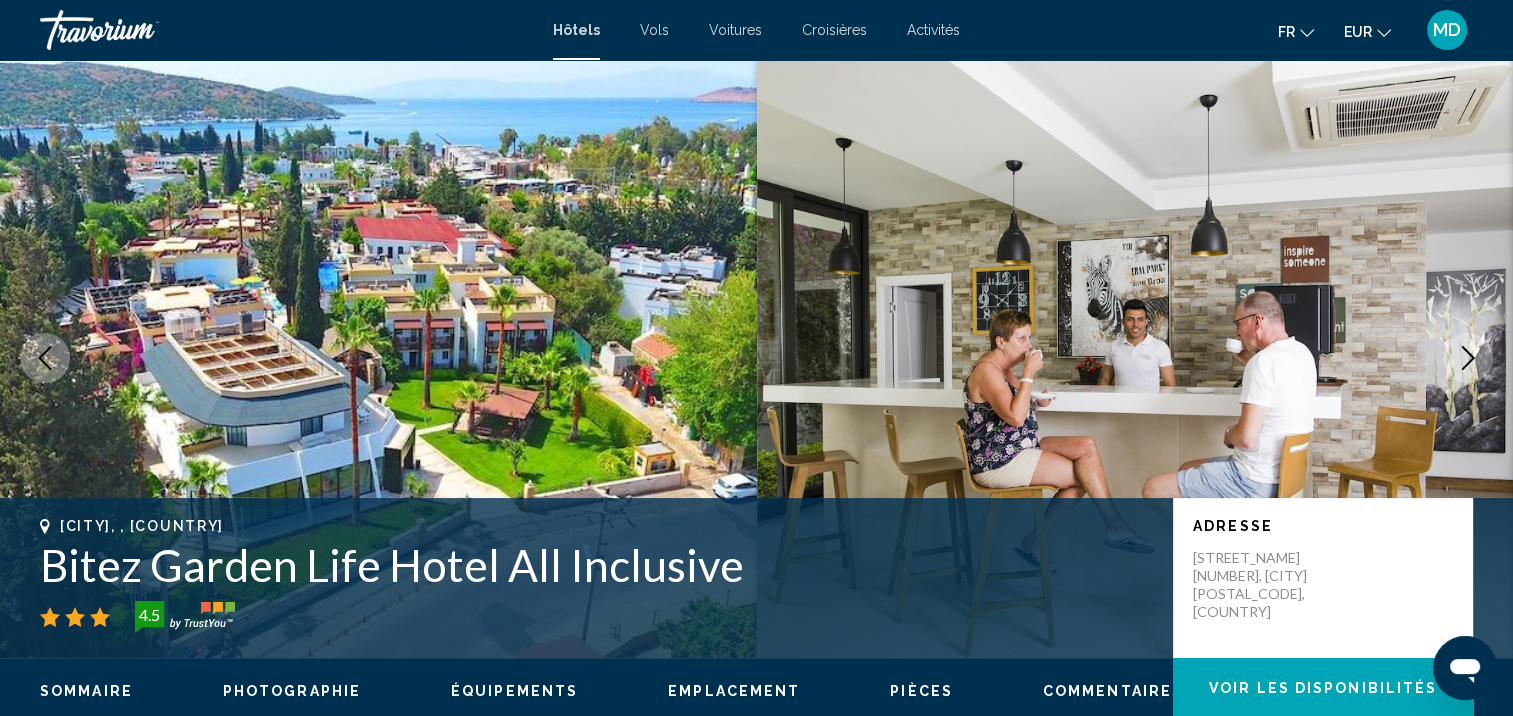click 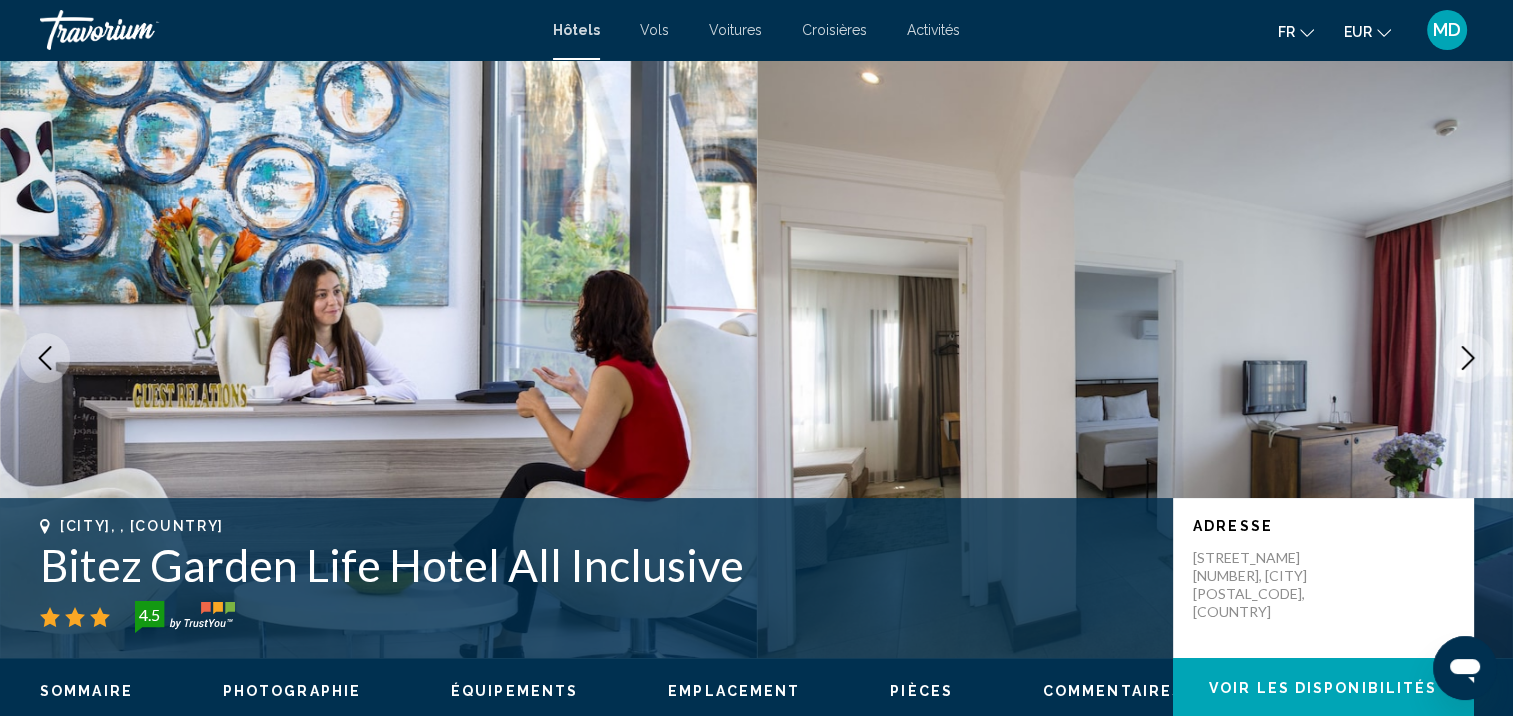 click 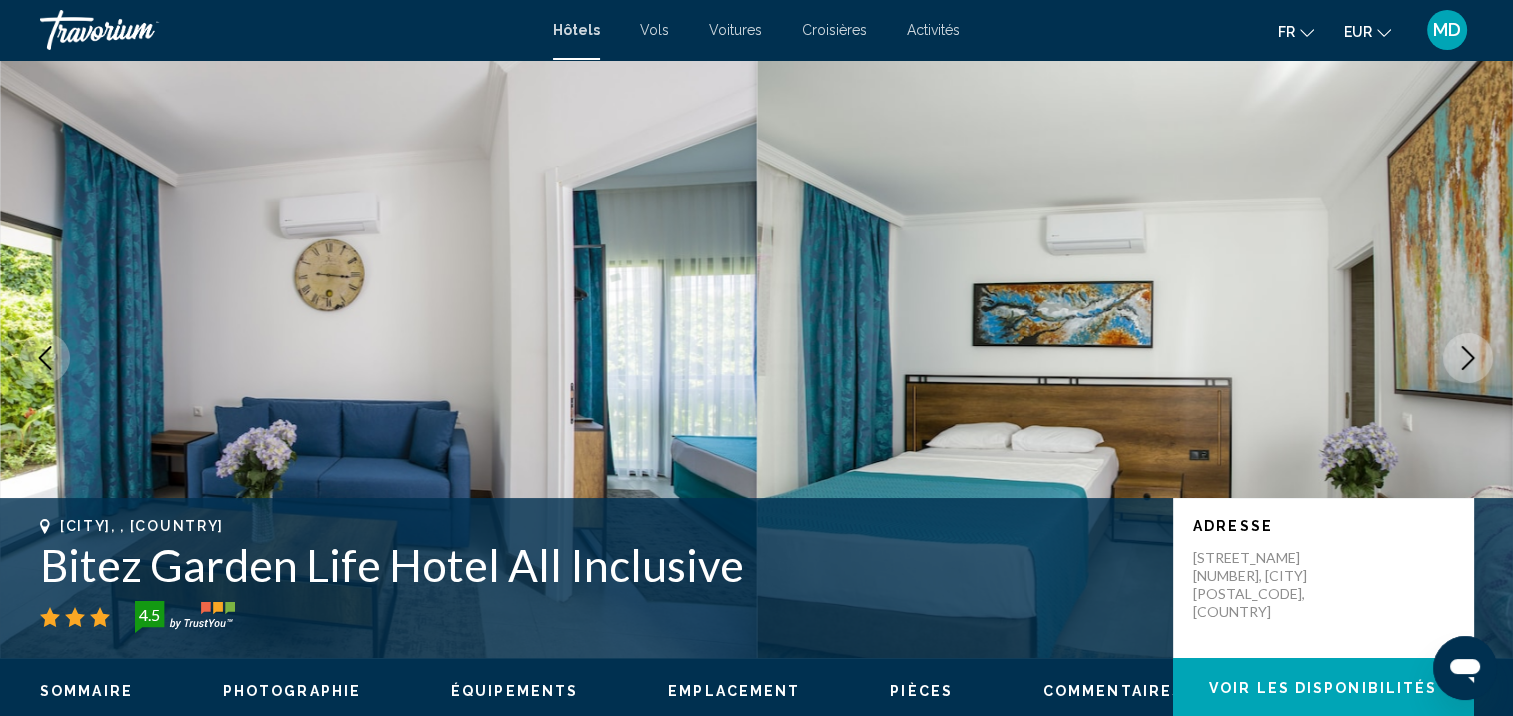 click 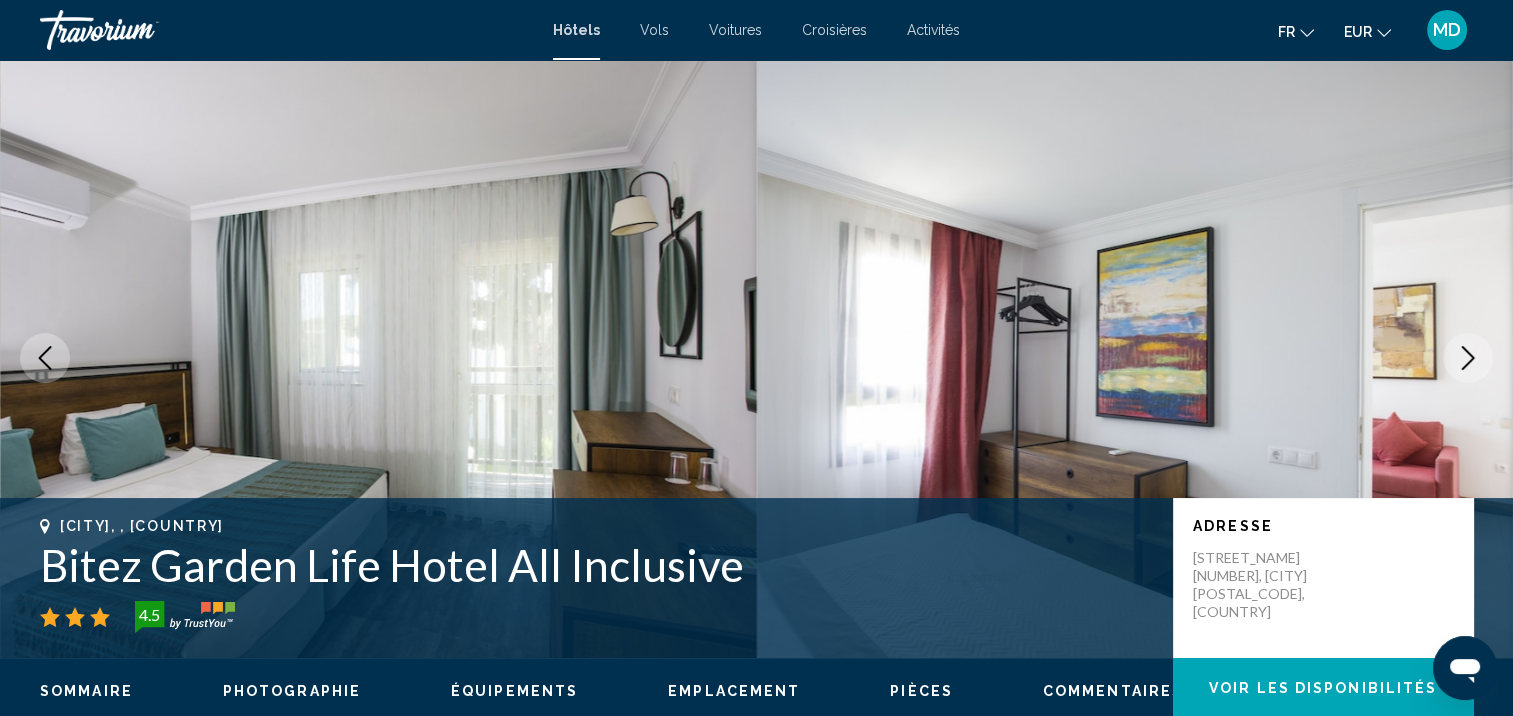 click 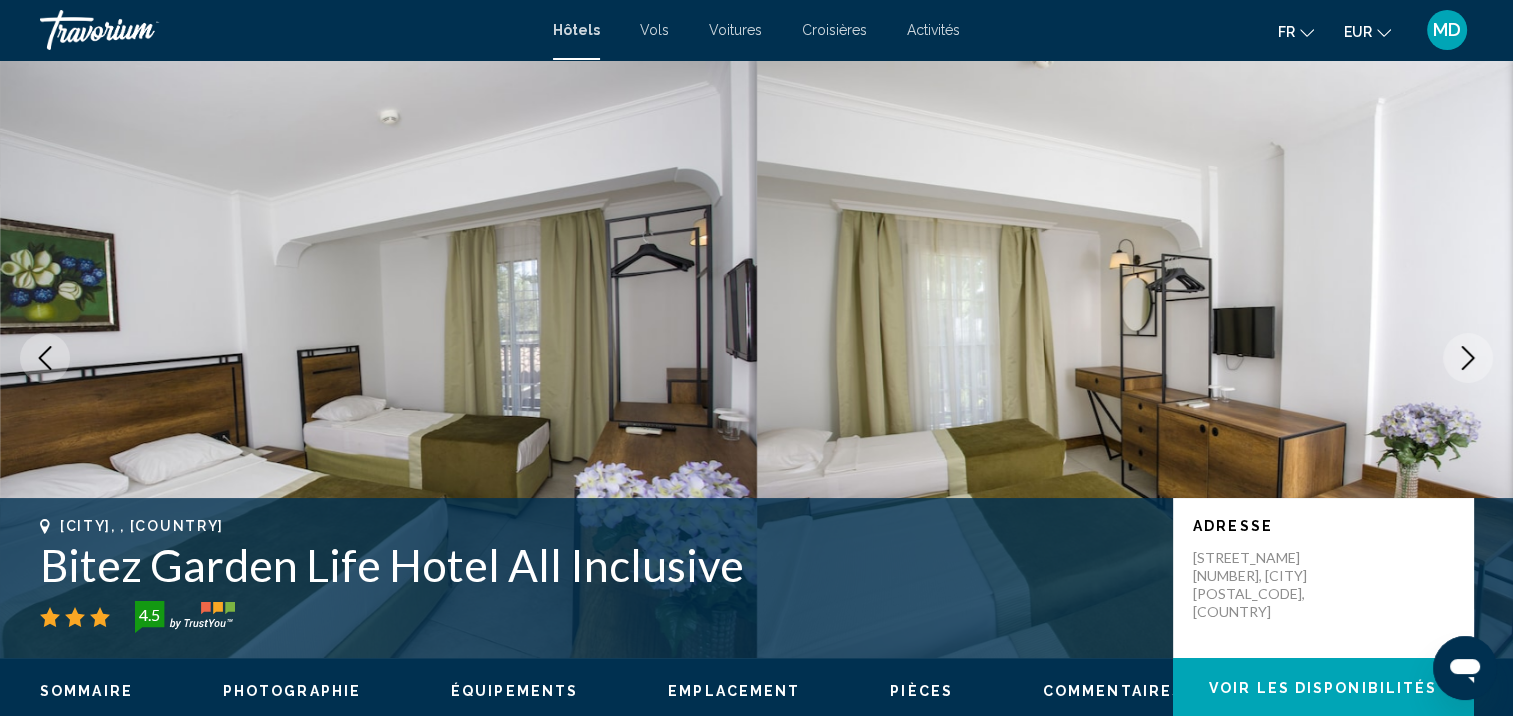 click 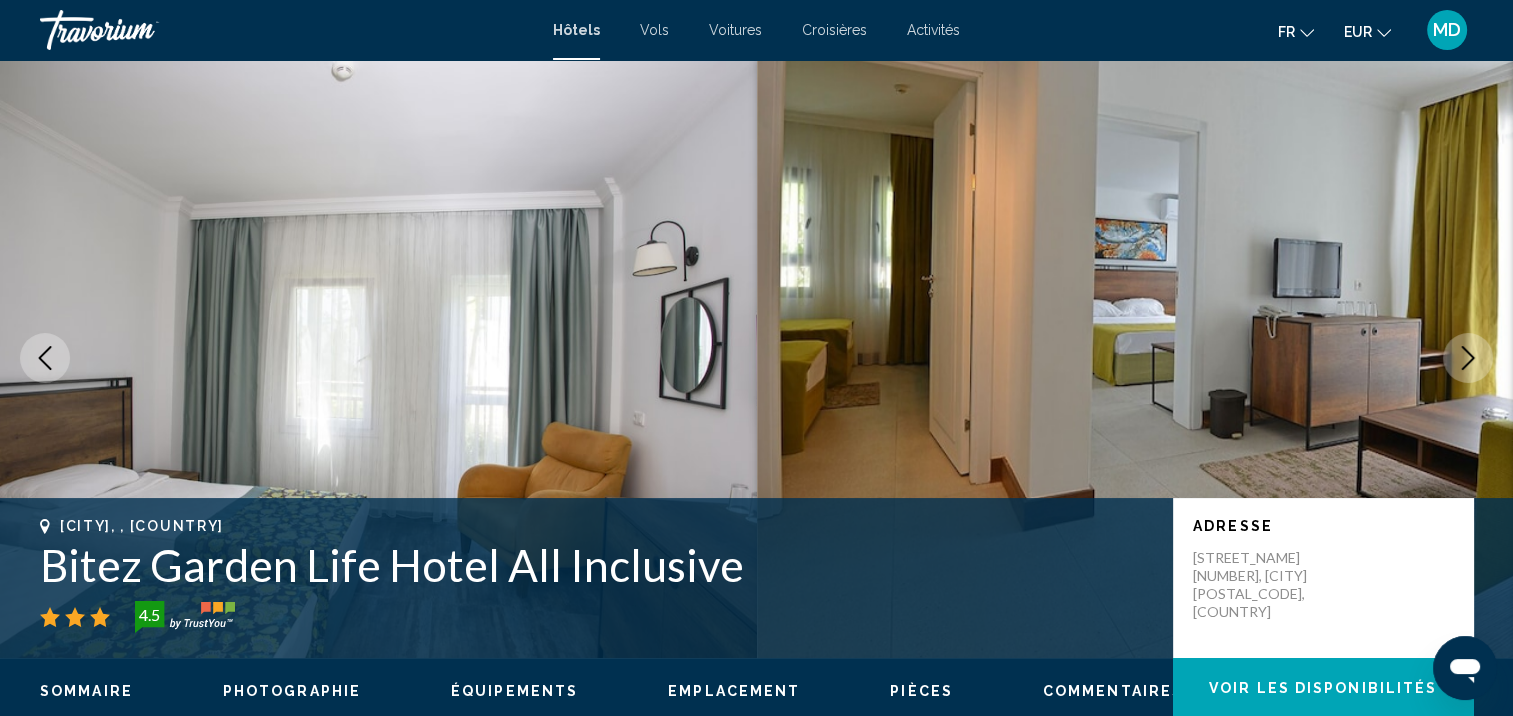 click 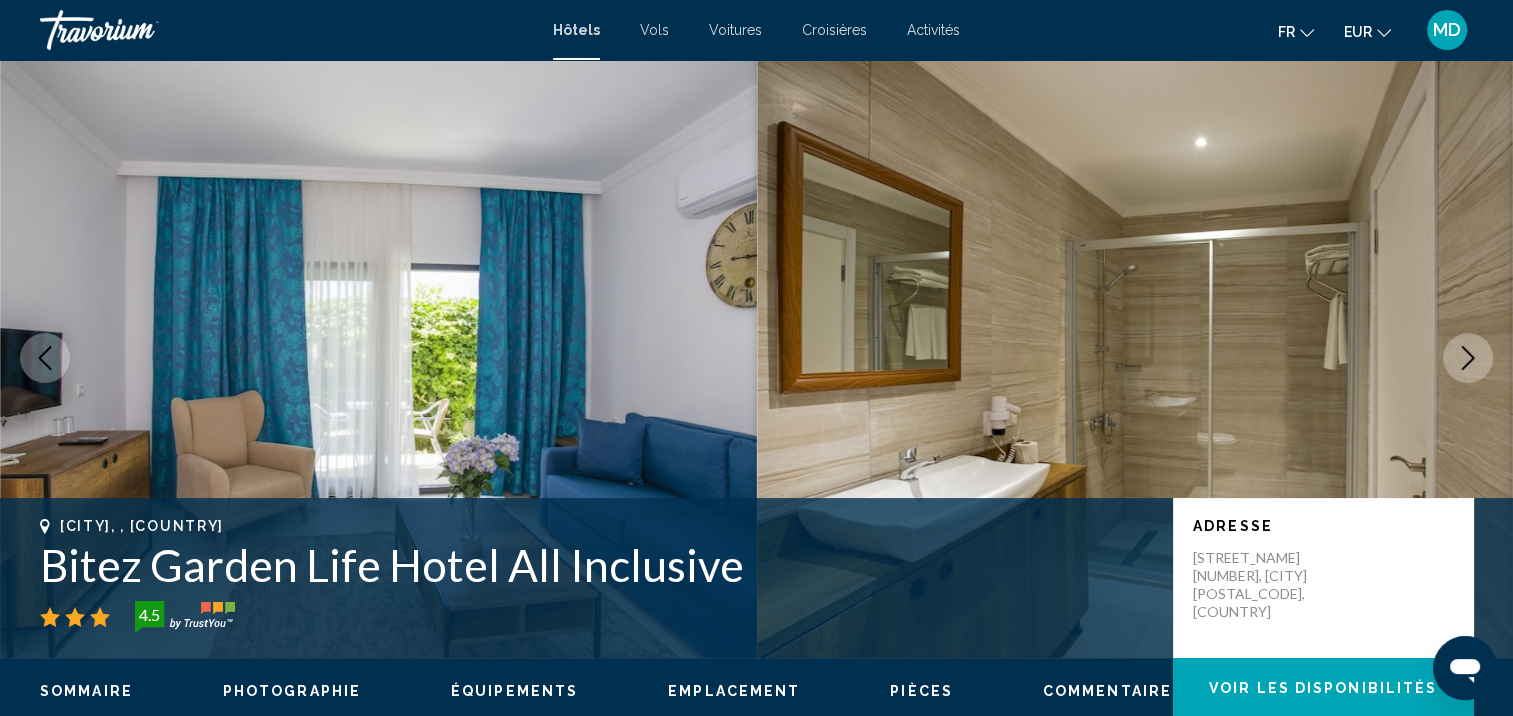 click 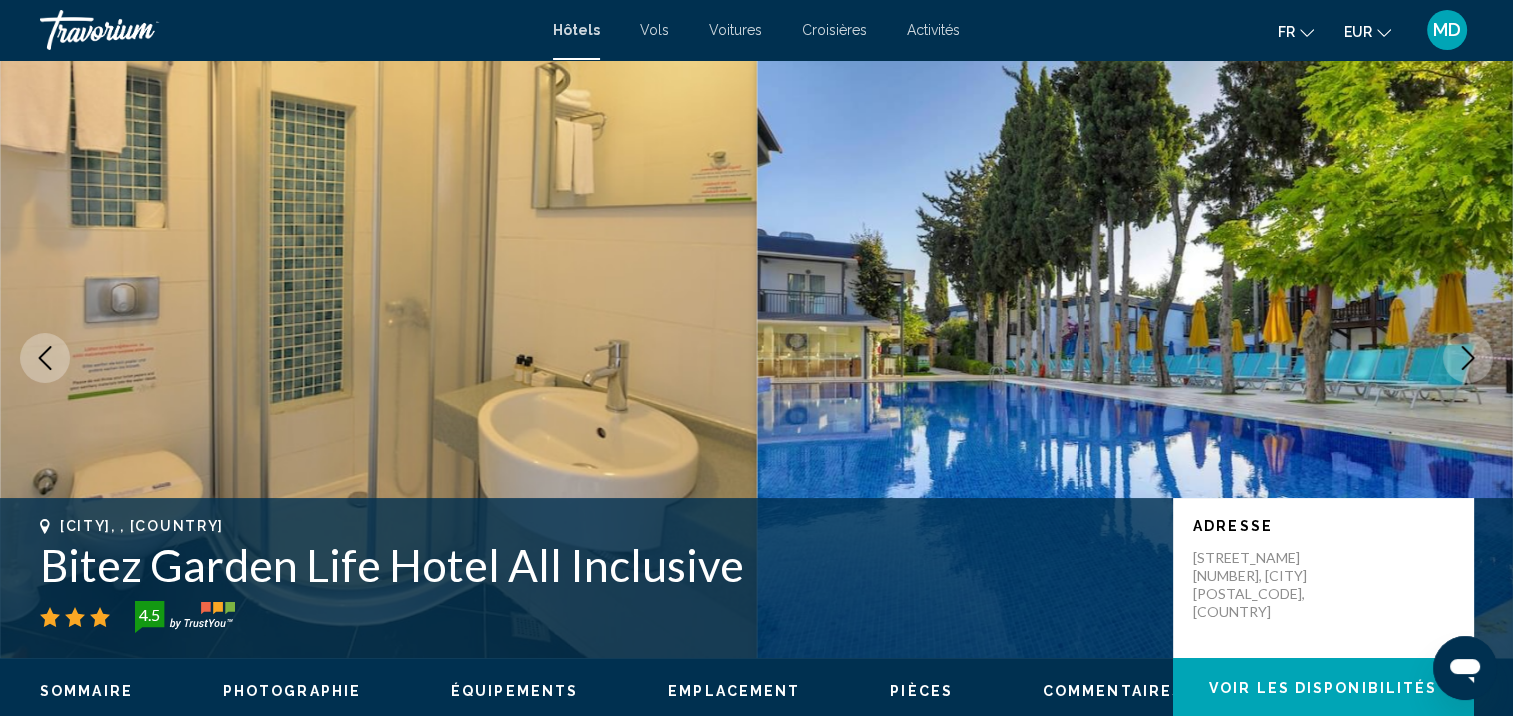 click 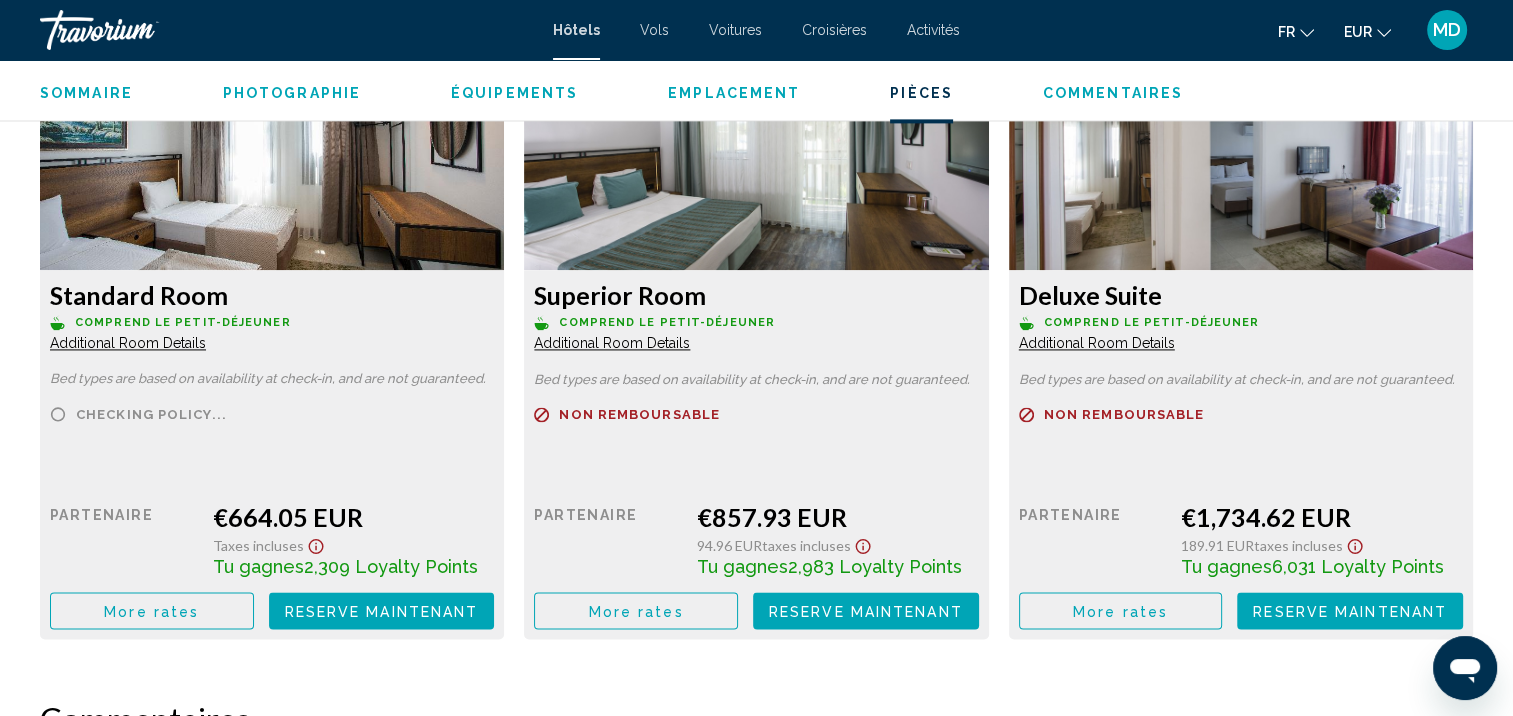 scroll, scrollTop: 2813, scrollLeft: 0, axis: vertical 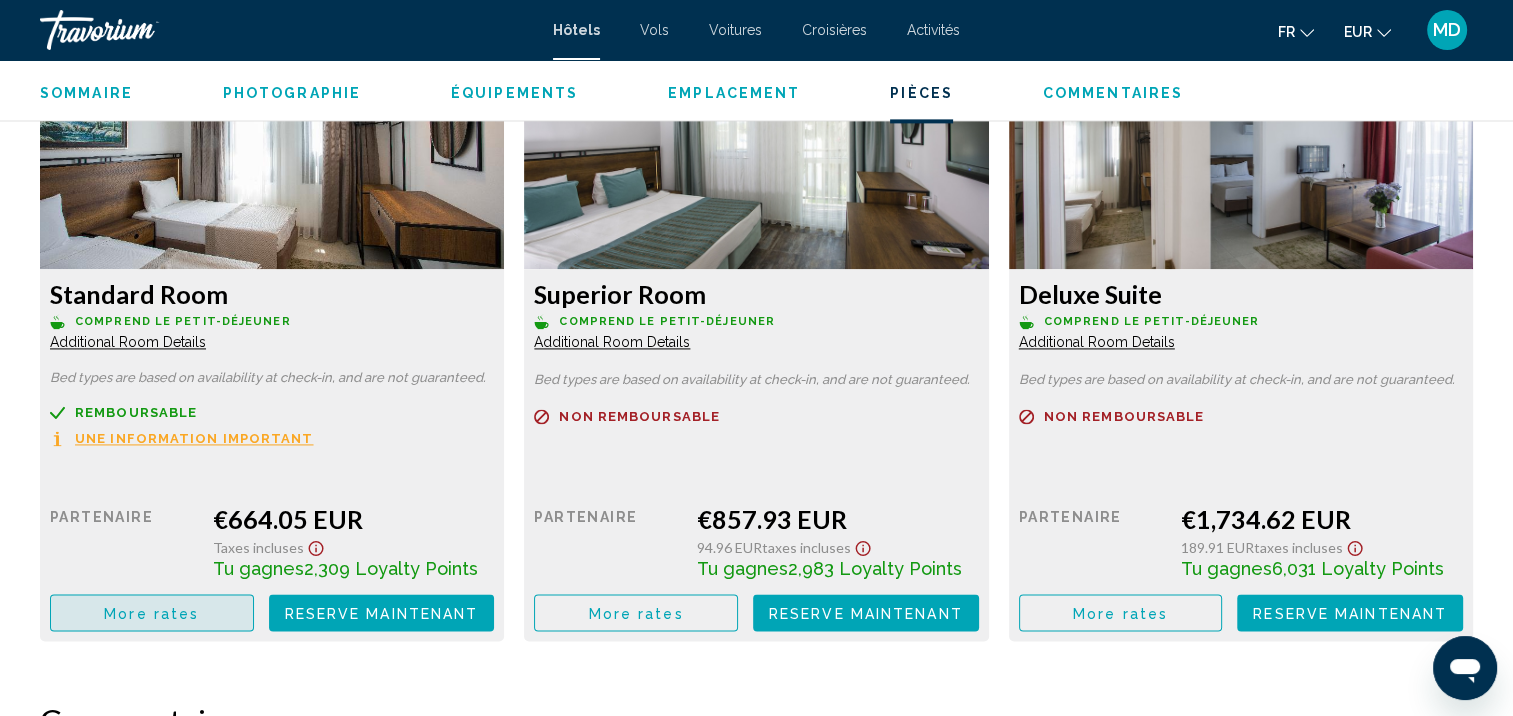 click on "More rates" at bounding box center [151, 613] 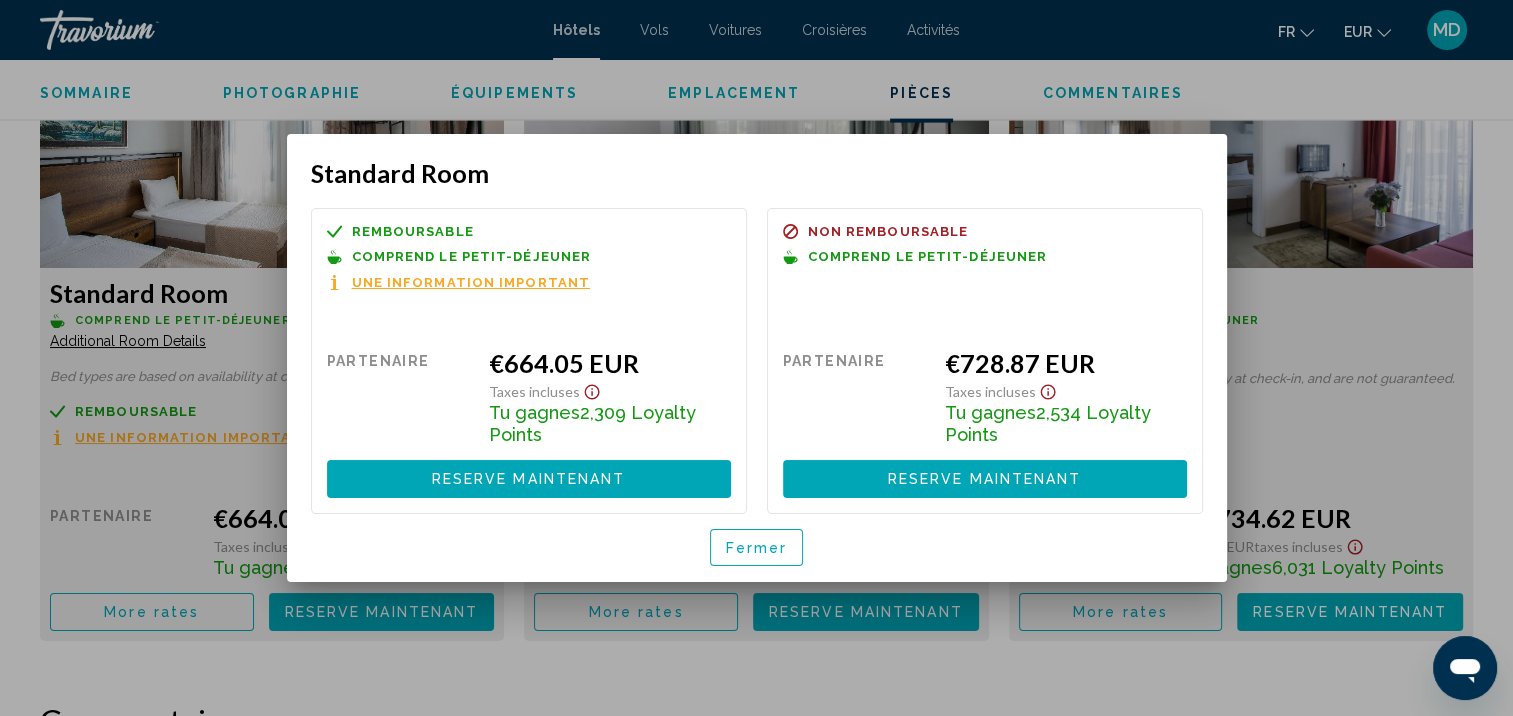 click on "Fermer" at bounding box center [757, 548] 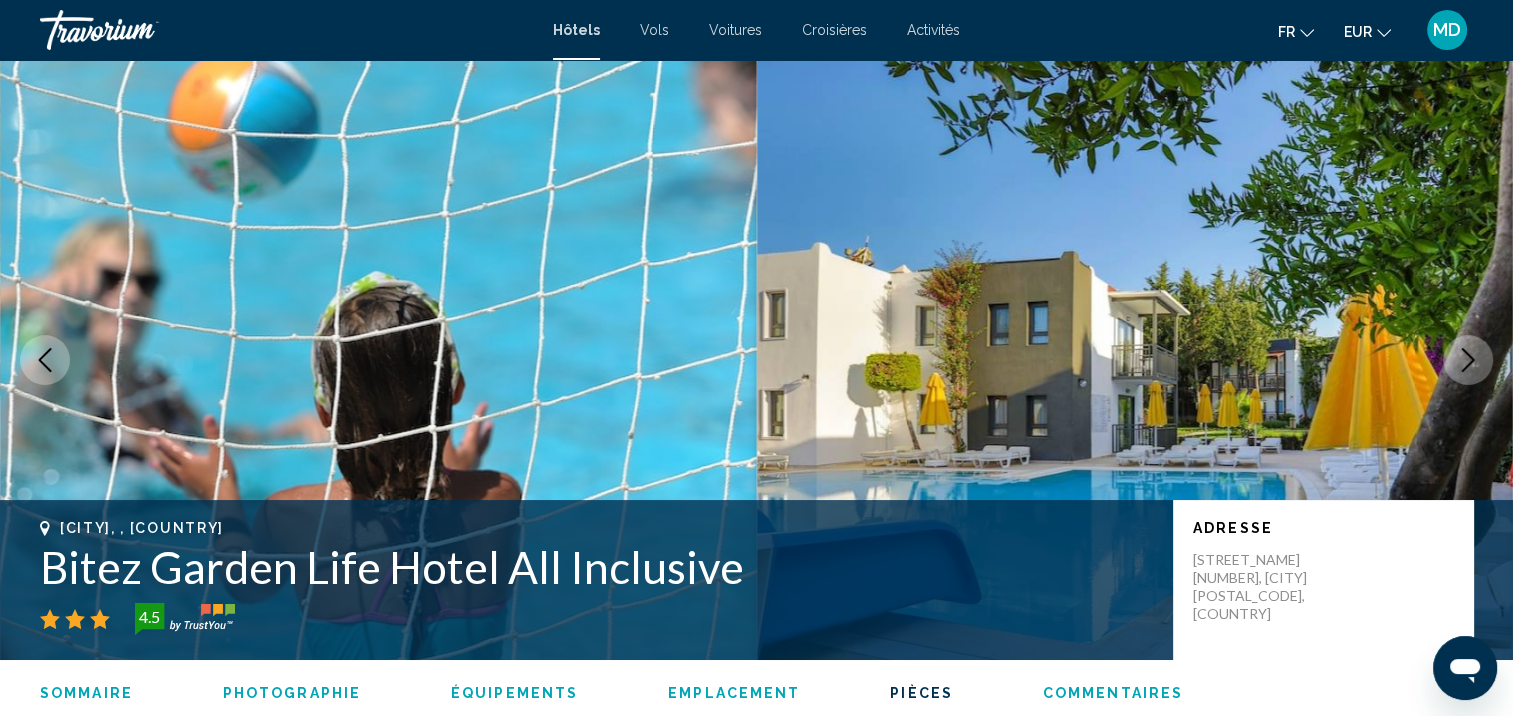 scroll, scrollTop: 2813, scrollLeft: 0, axis: vertical 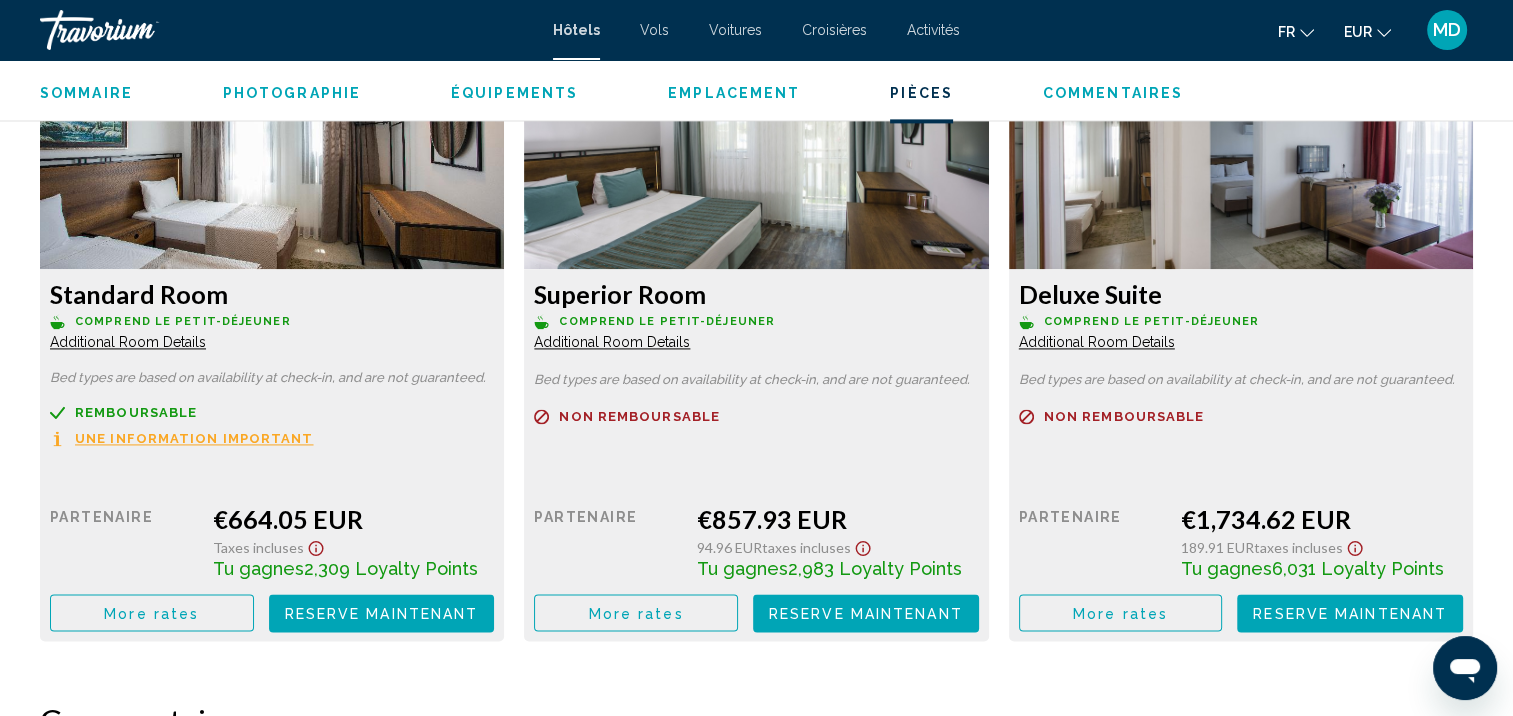click on "More rates" at bounding box center (152, 612) 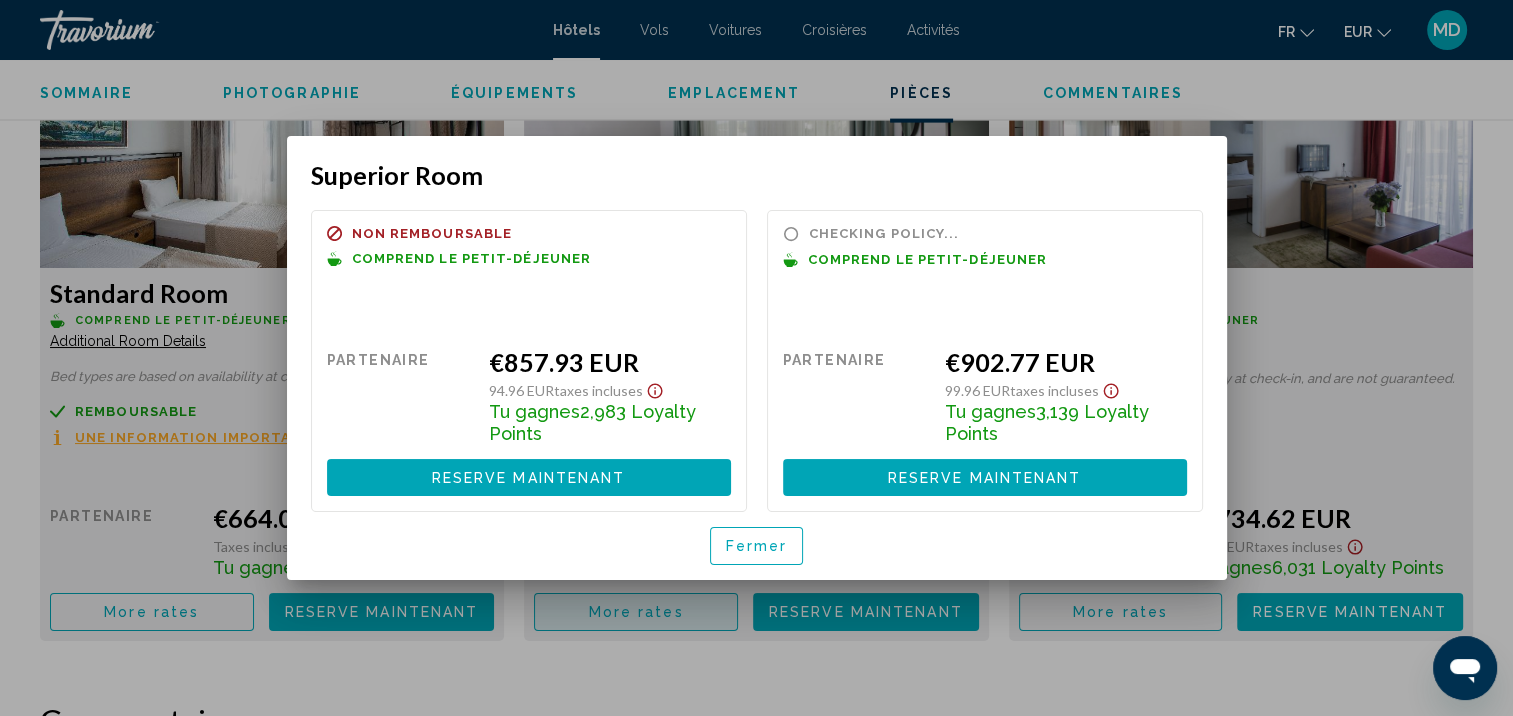 scroll, scrollTop: 0, scrollLeft: 0, axis: both 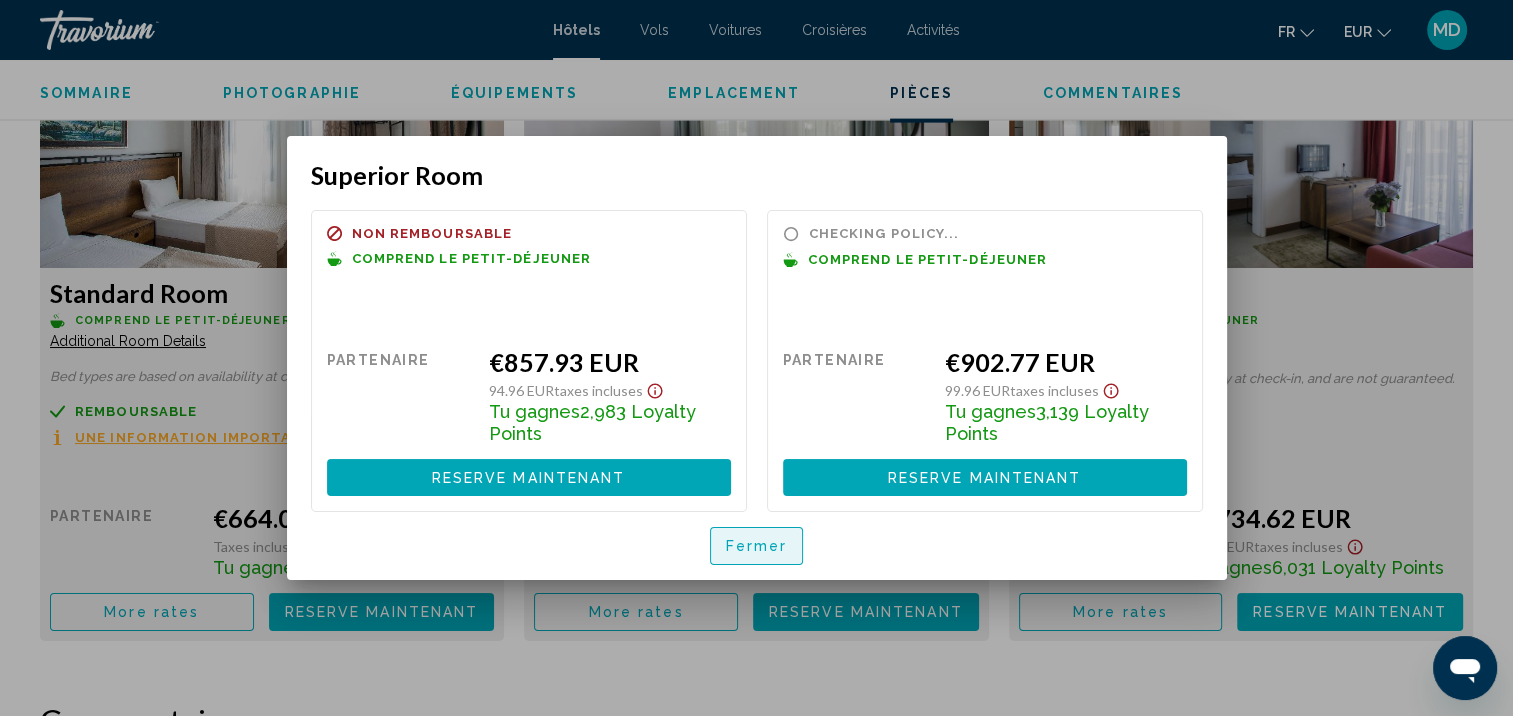 click on "Fermer" at bounding box center [757, 545] 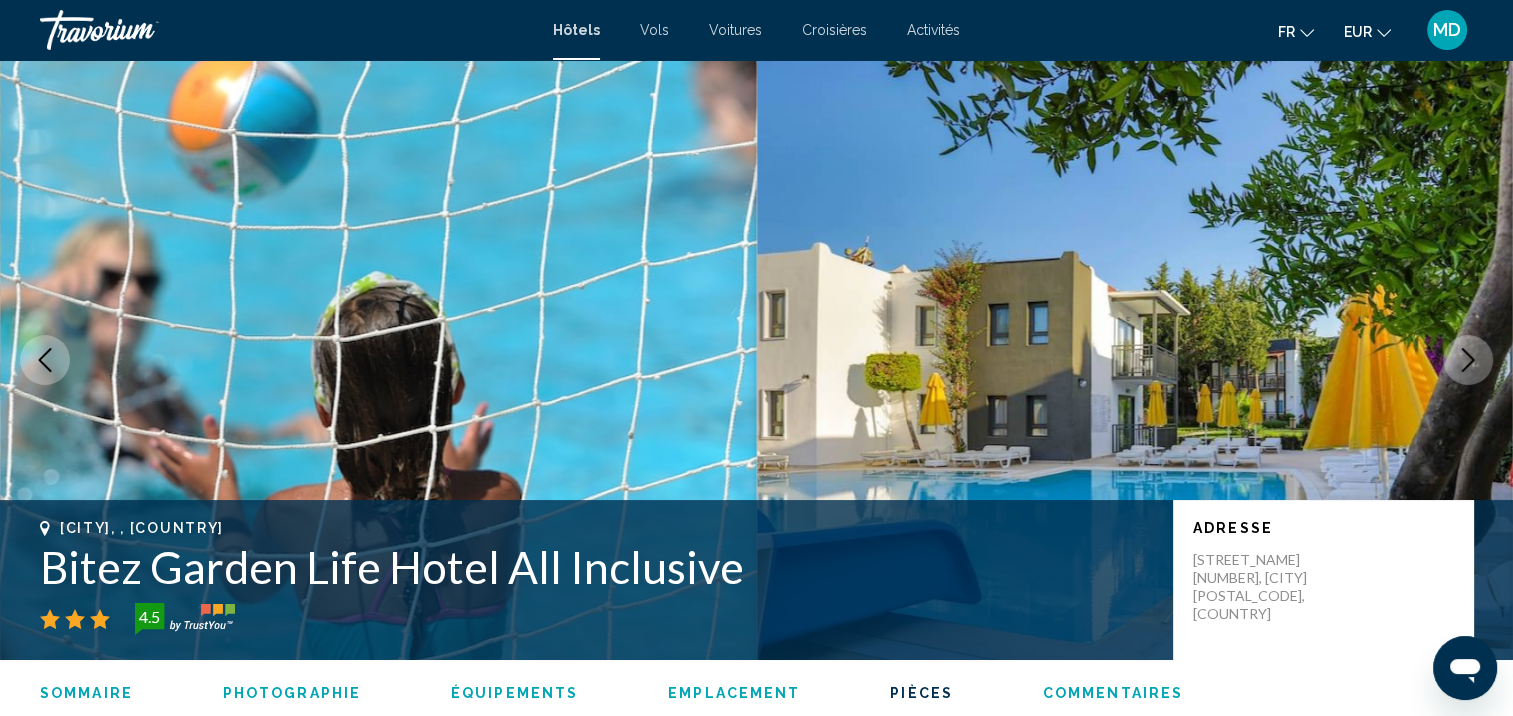 scroll, scrollTop: 2813, scrollLeft: 0, axis: vertical 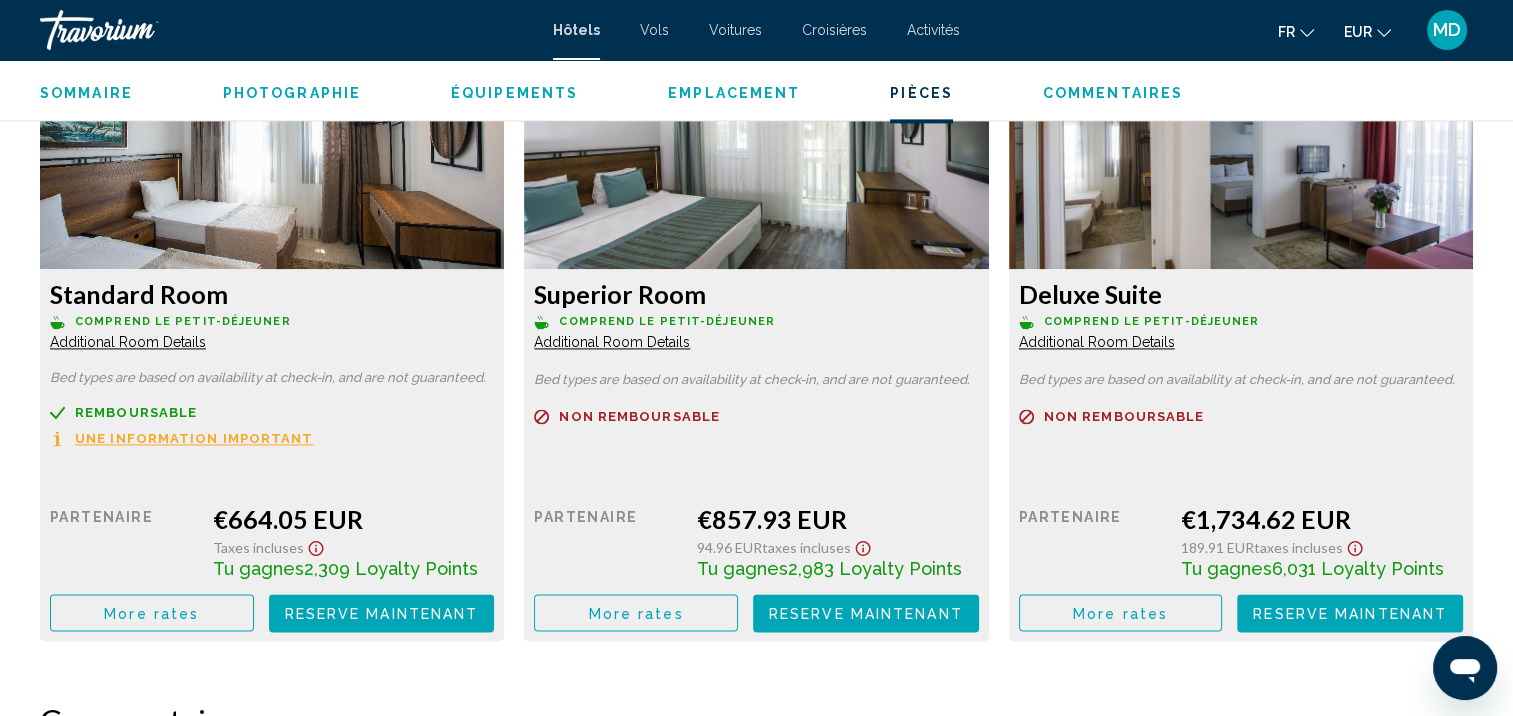 click on "More rates" at bounding box center [151, 613] 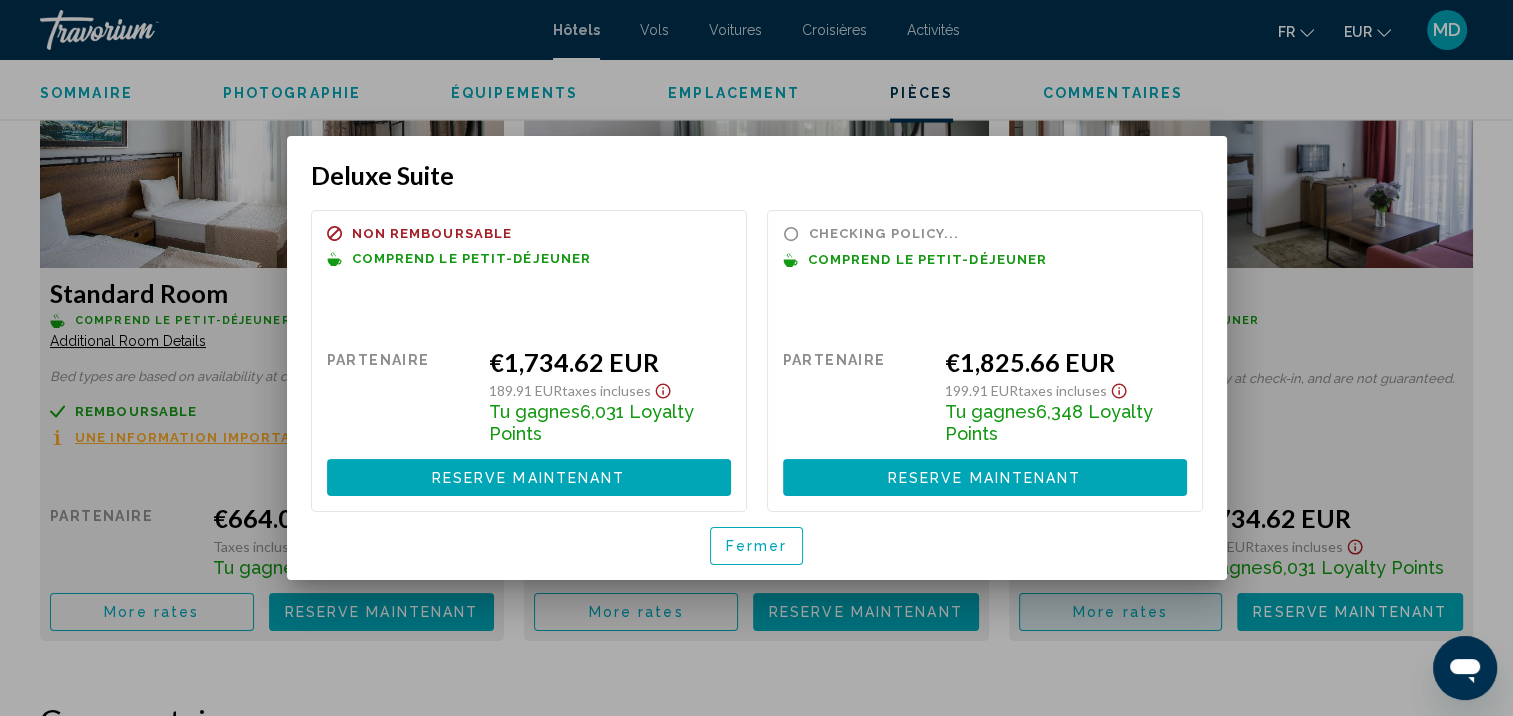 scroll, scrollTop: 0, scrollLeft: 0, axis: both 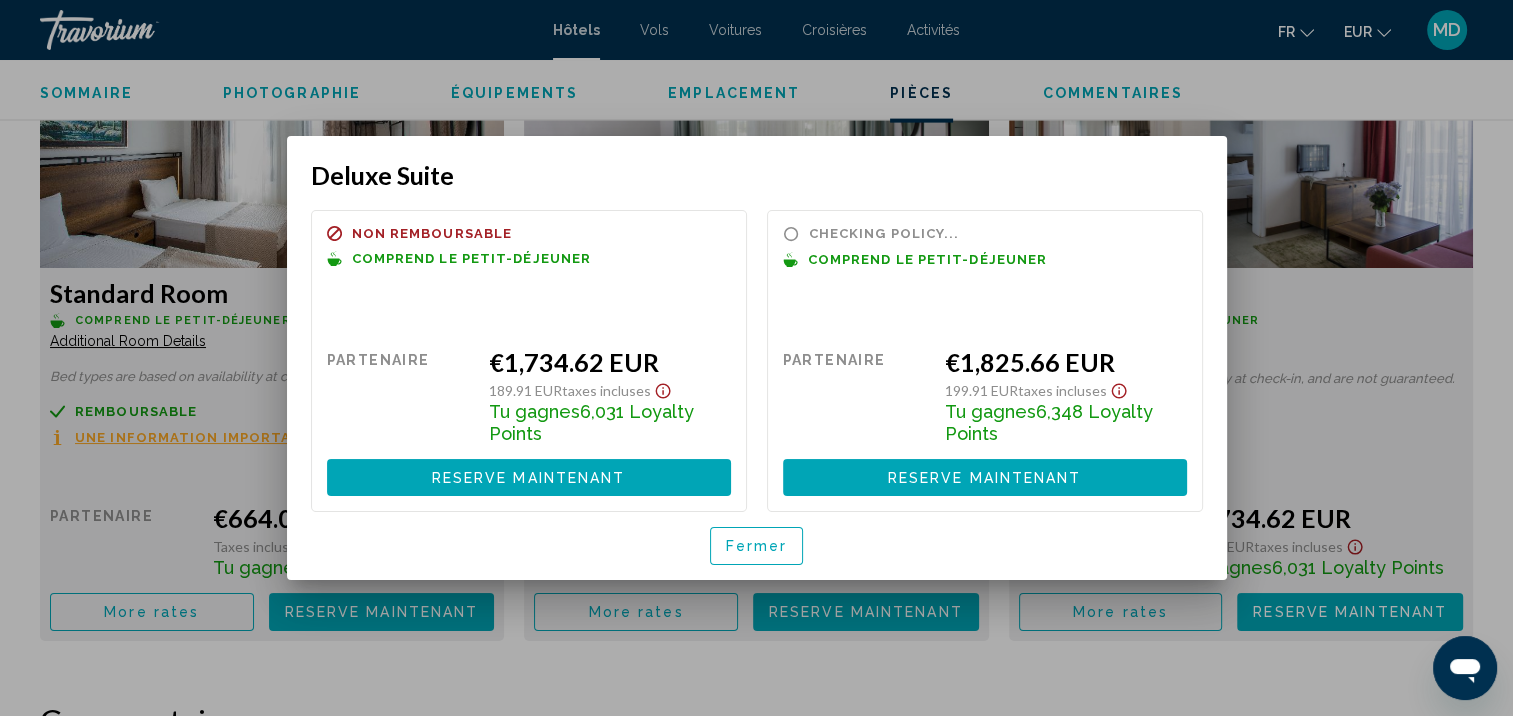 click on "Fermer" at bounding box center [757, 545] 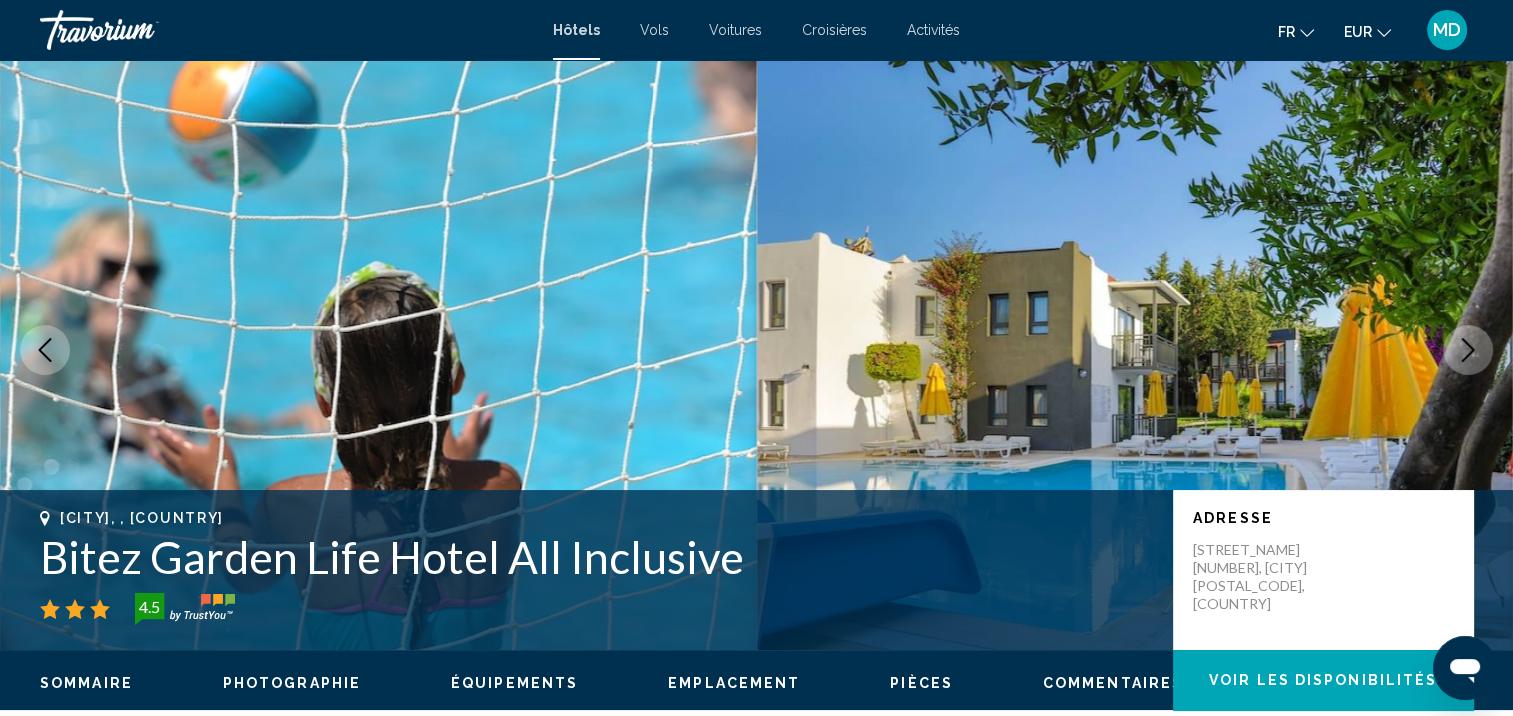 scroll, scrollTop: 0, scrollLeft: 0, axis: both 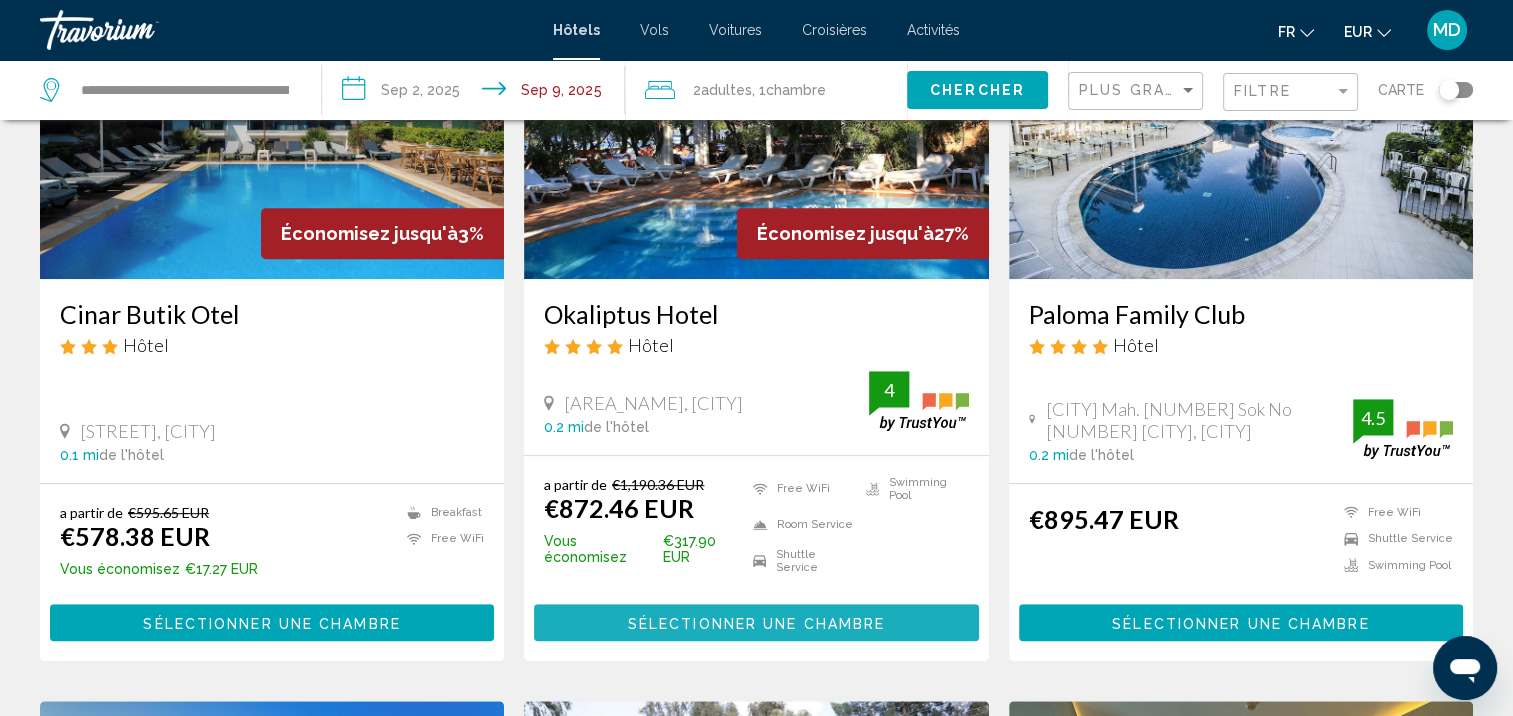 click on "Sélectionner une chambre" at bounding box center [756, 623] 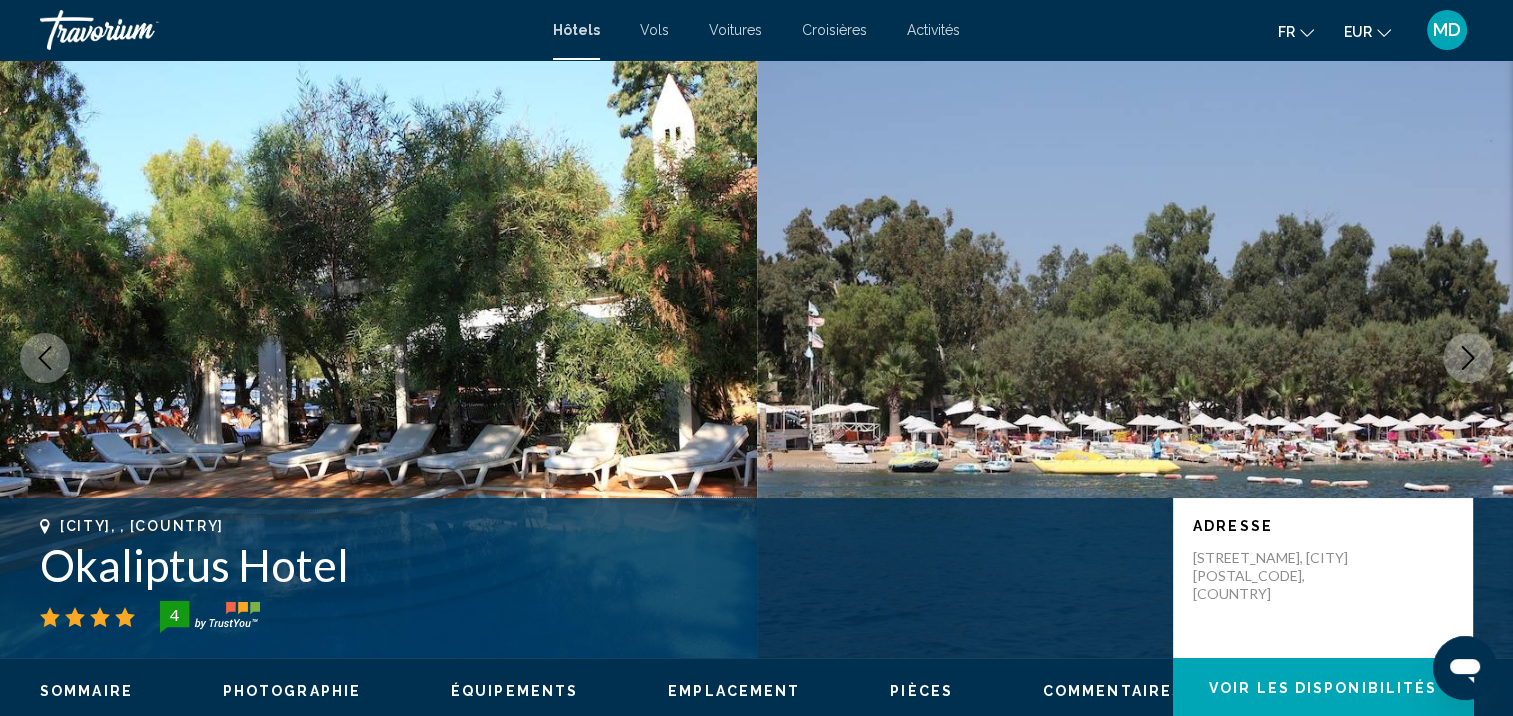 scroll, scrollTop: 88, scrollLeft: 0, axis: vertical 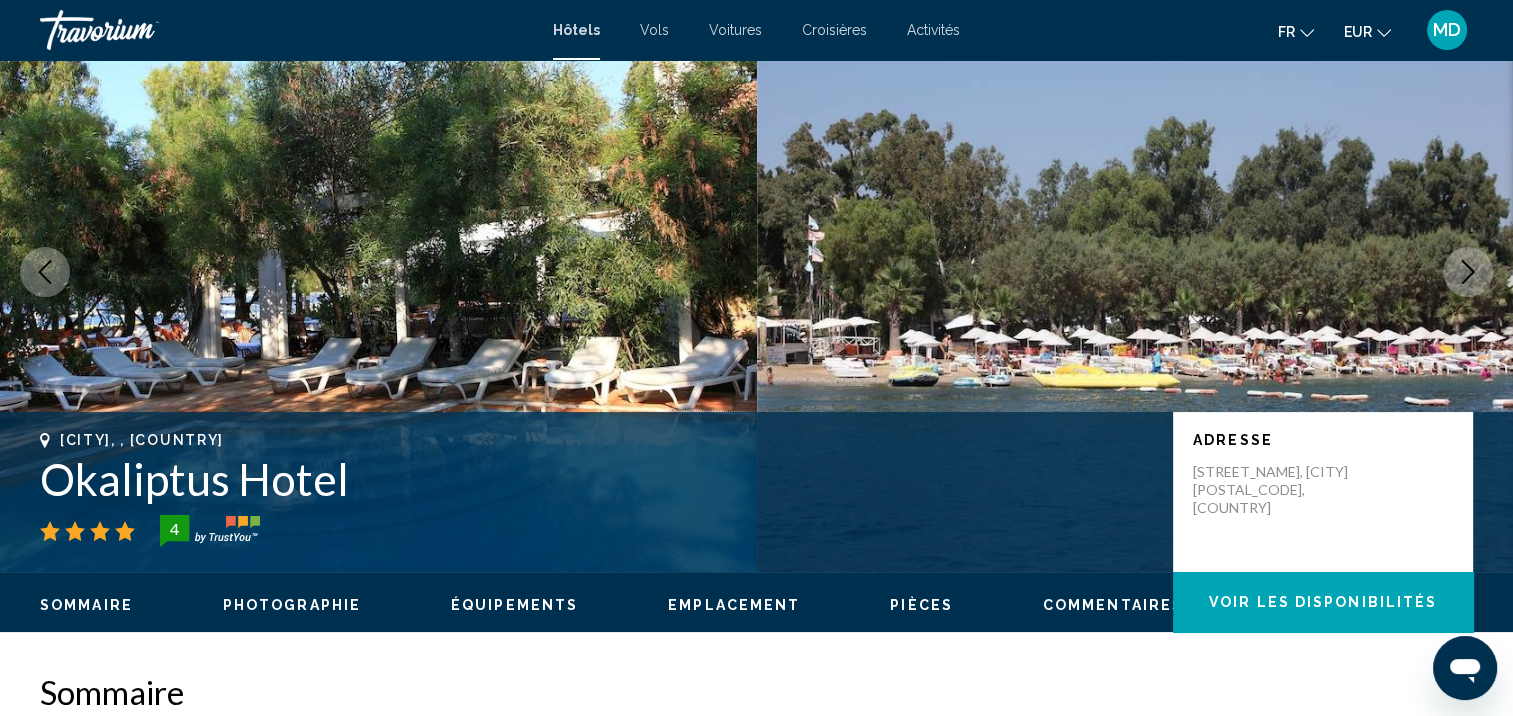 click at bounding box center (1468, 272) 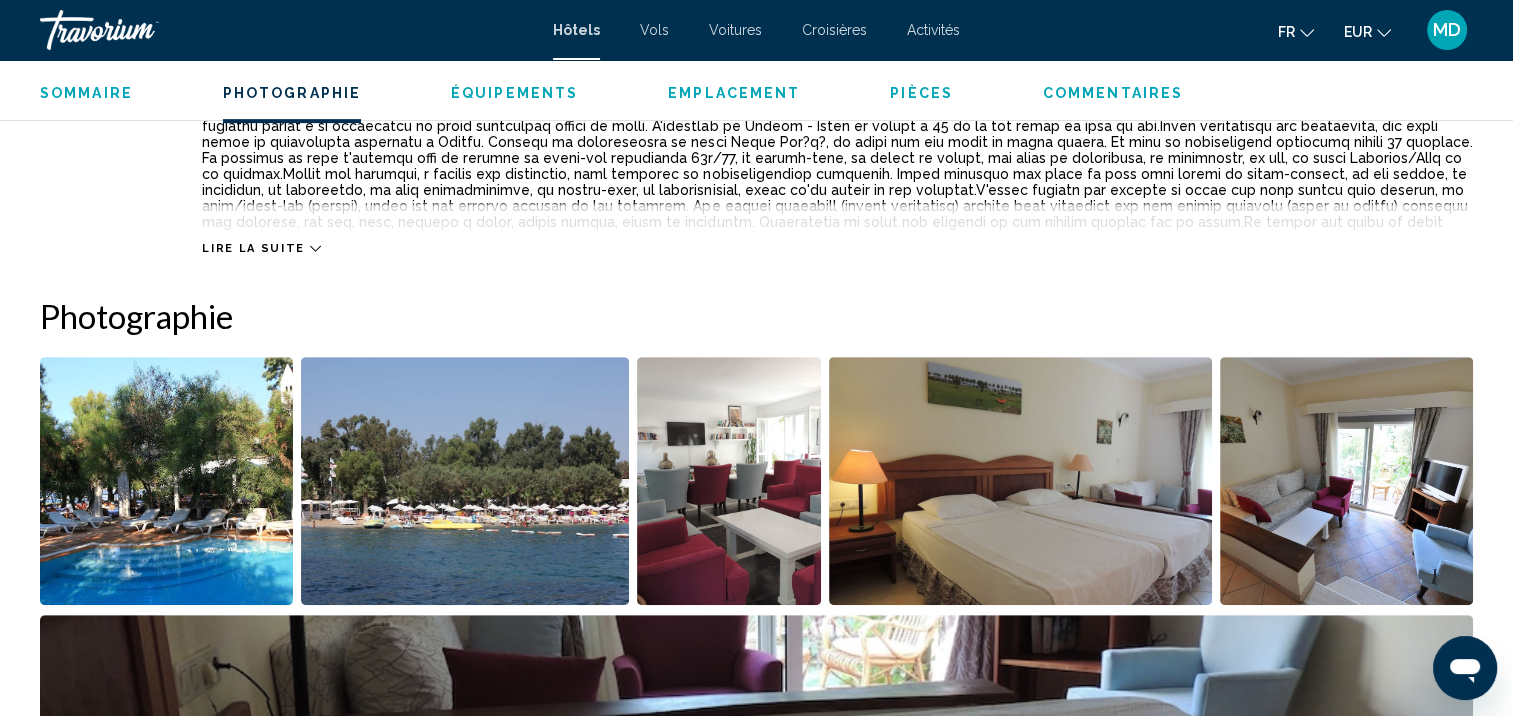 scroll, scrollTop: 680, scrollLeft: 0, axis: vertical 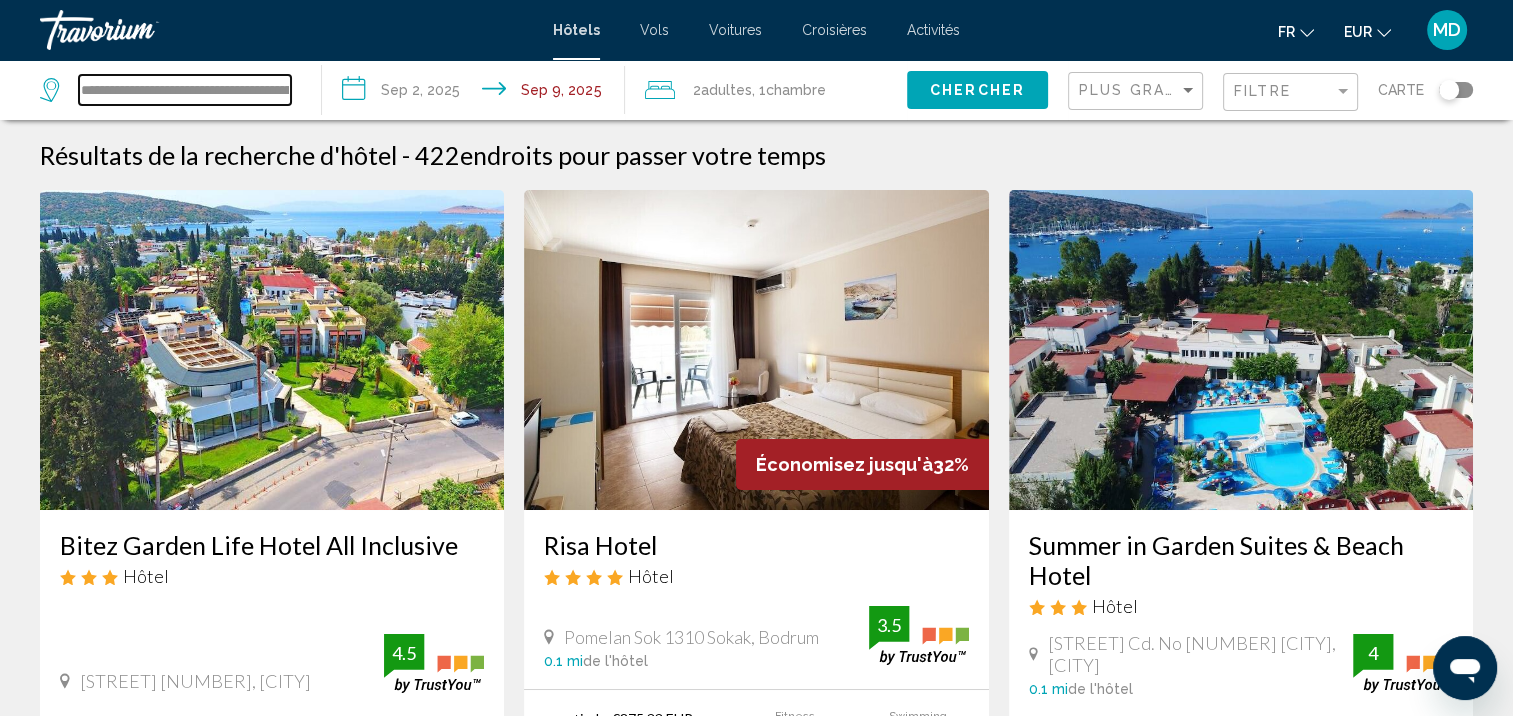 click on "**********" at bounding box center [185, 90] 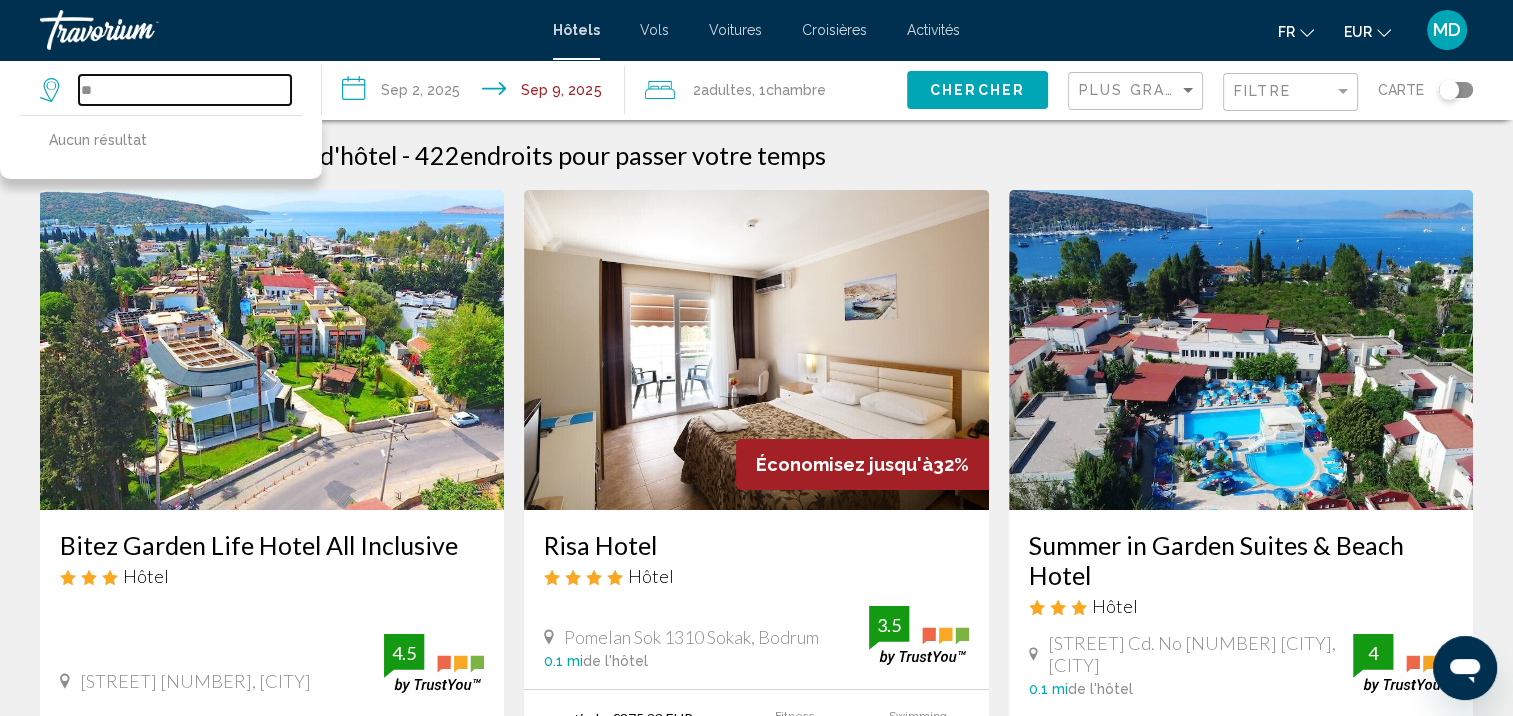 type on "*" 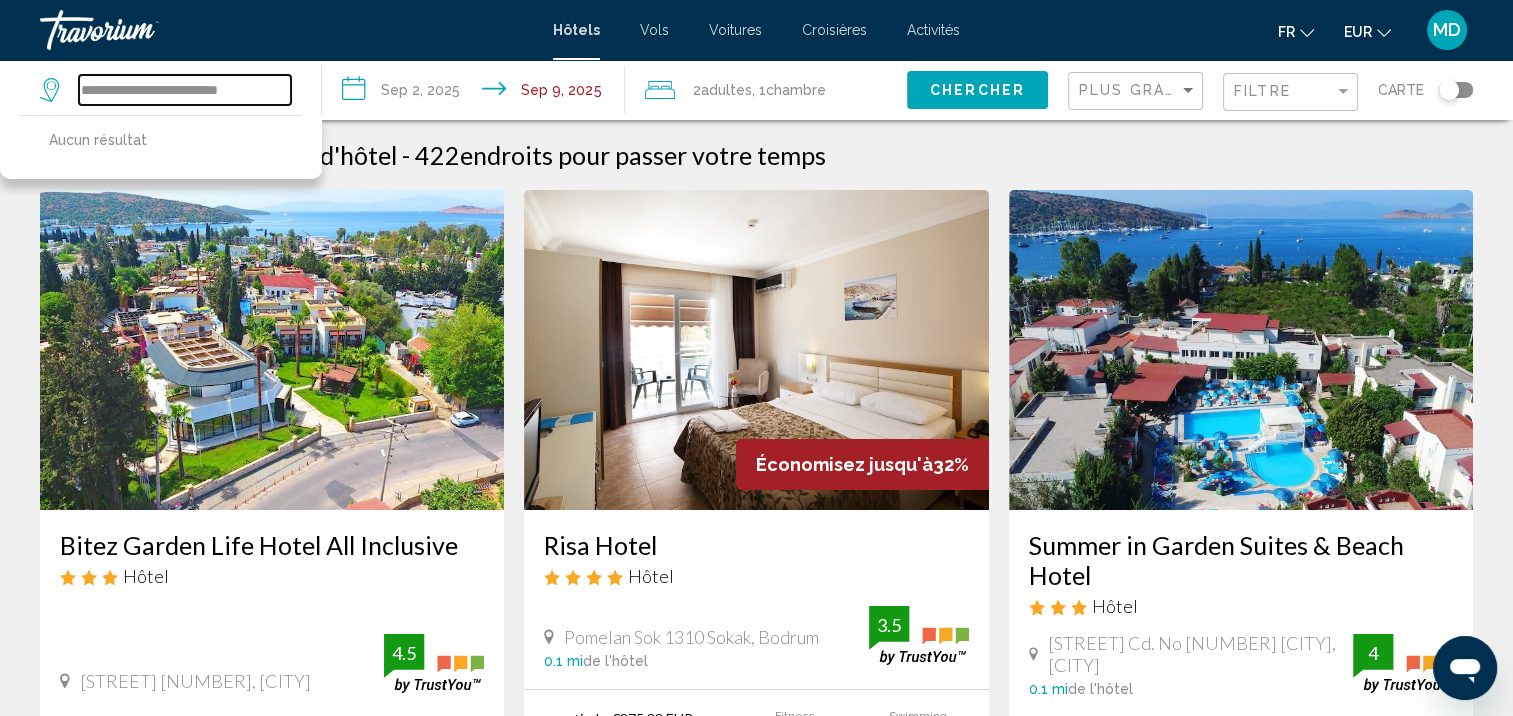 click on "**********" at bounding box center (185, 90) 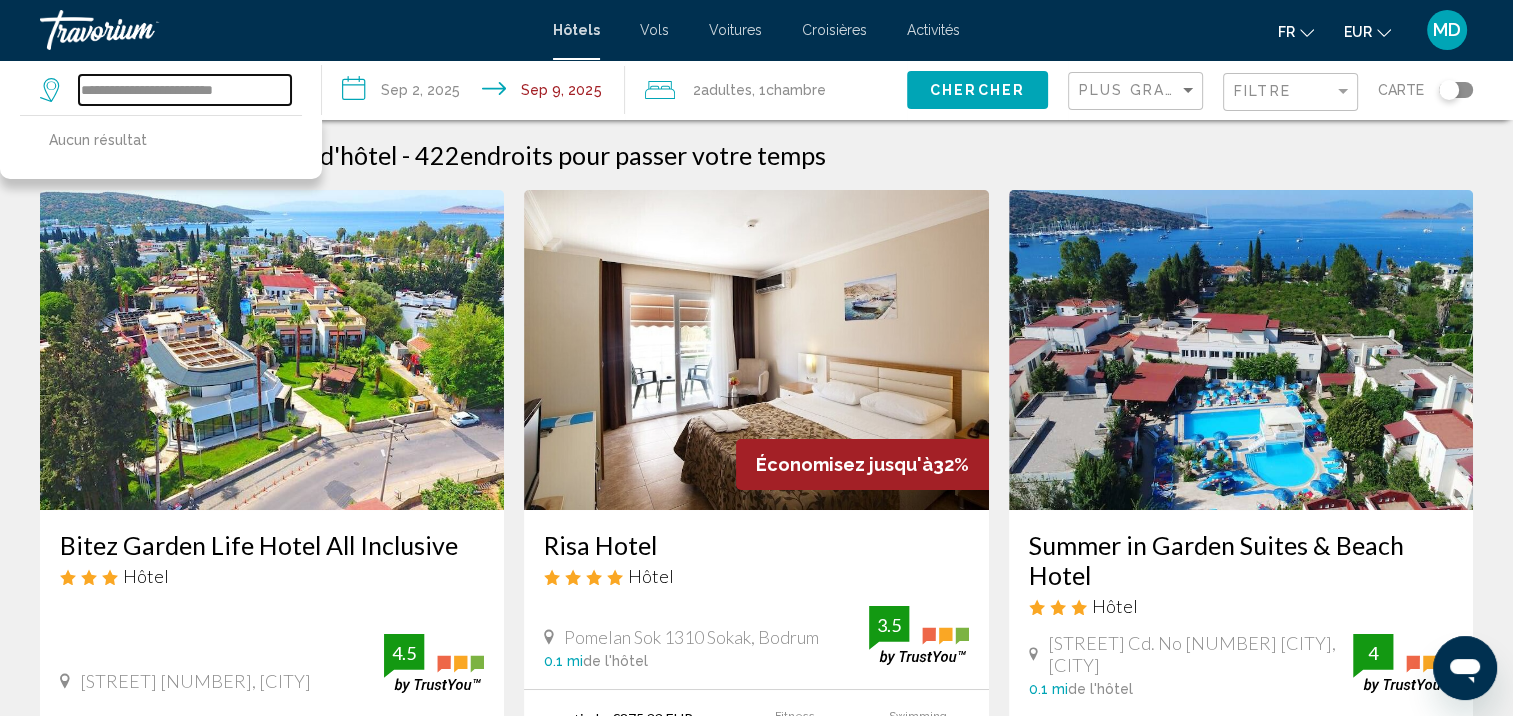 drag, startPoint x: 261, startPoint y: 91, endPoint x: 167, endPoint y: 72, distance: 95.90099 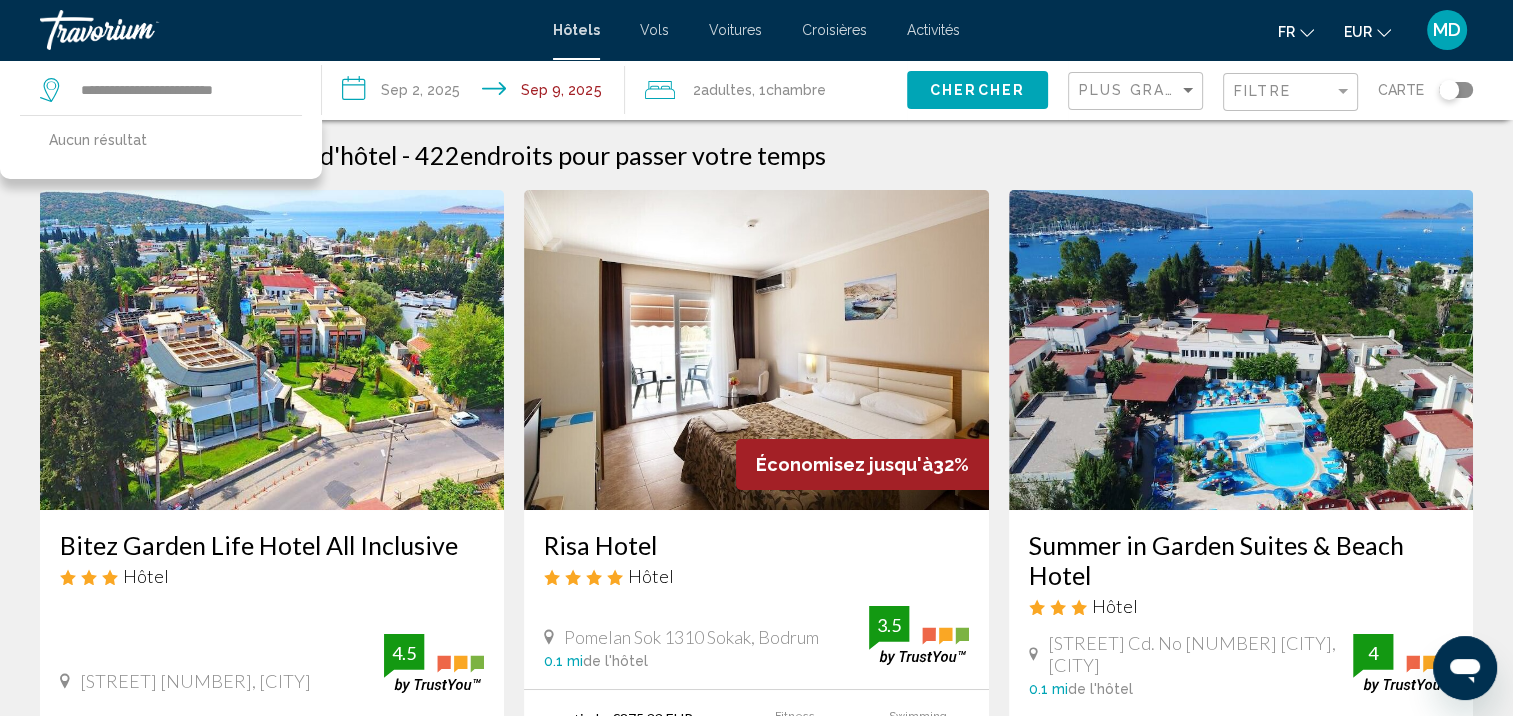 click on "**********" 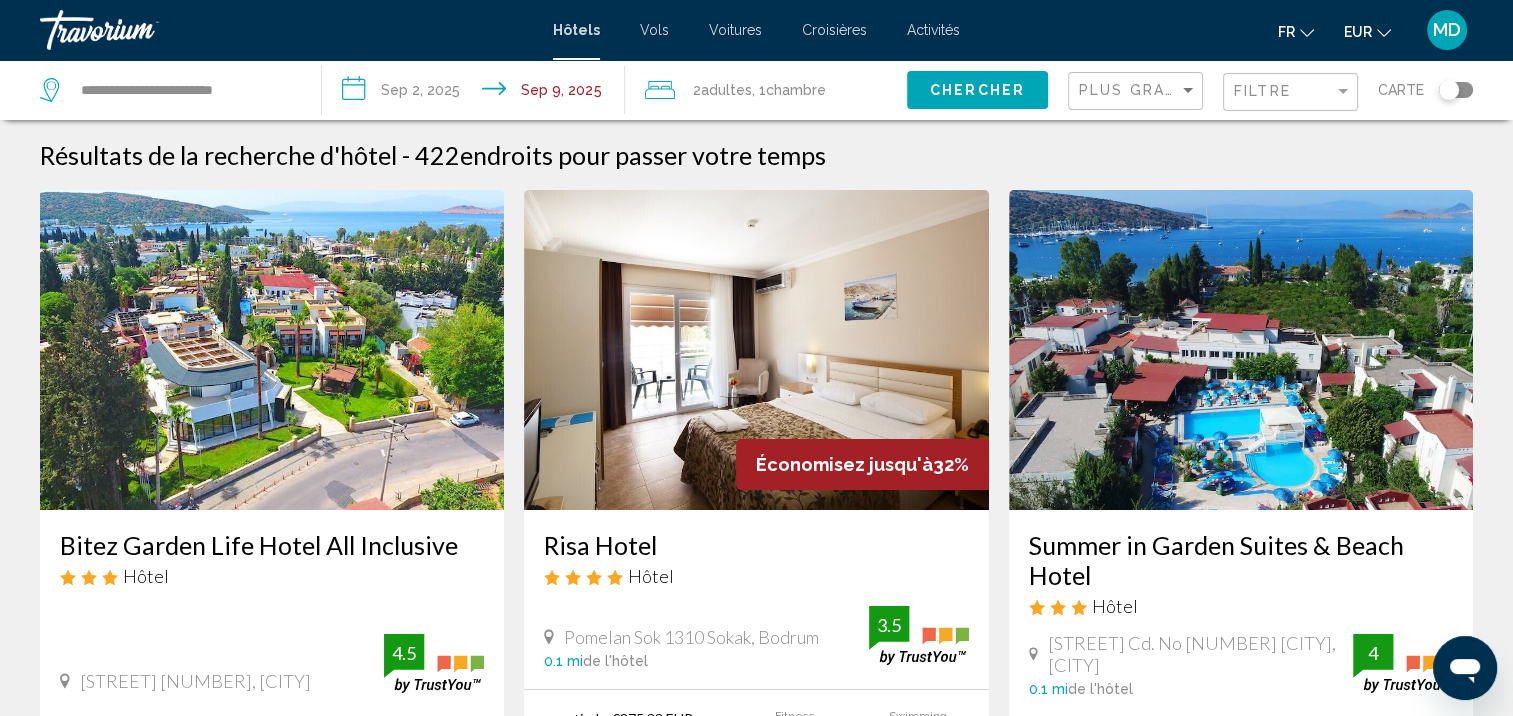 click on "**********" 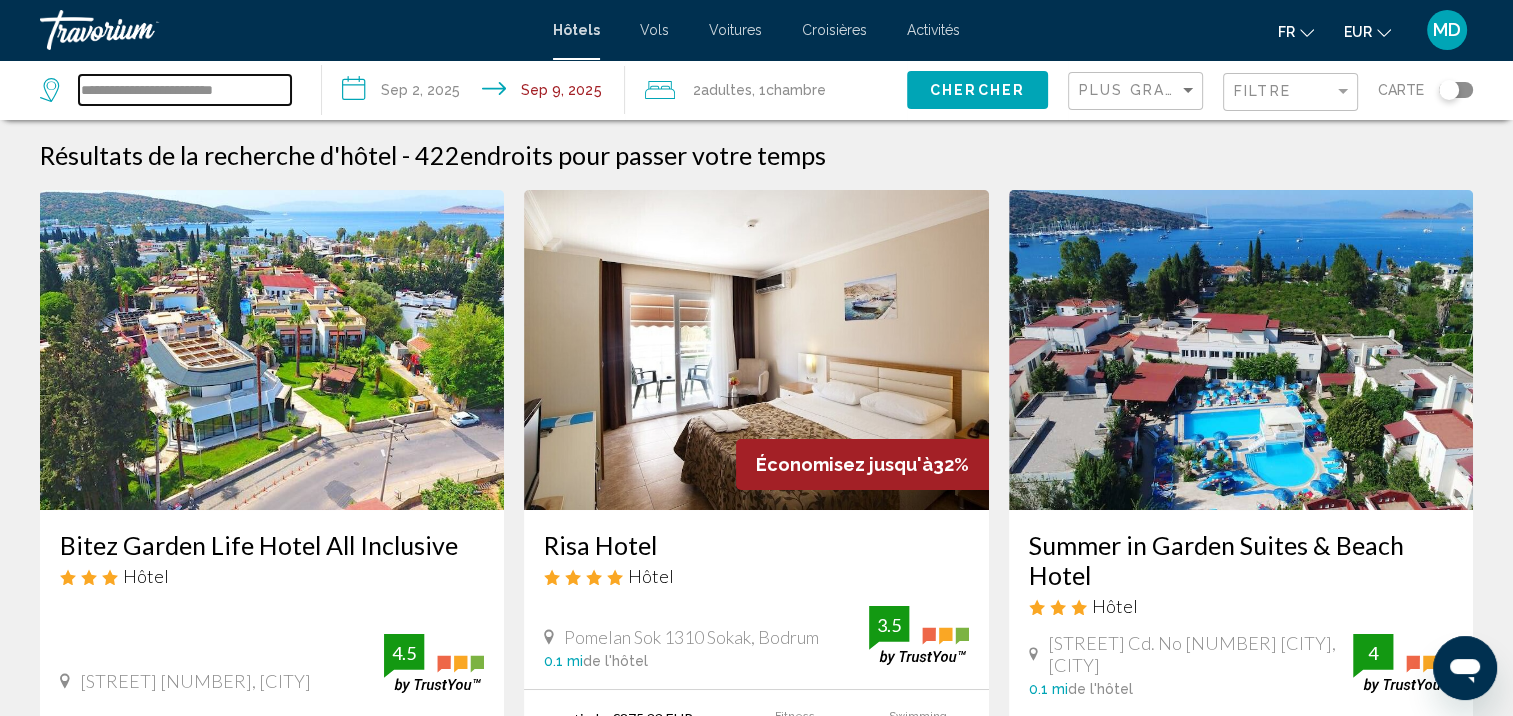 click on "**********" at bounding box center [185, 90] 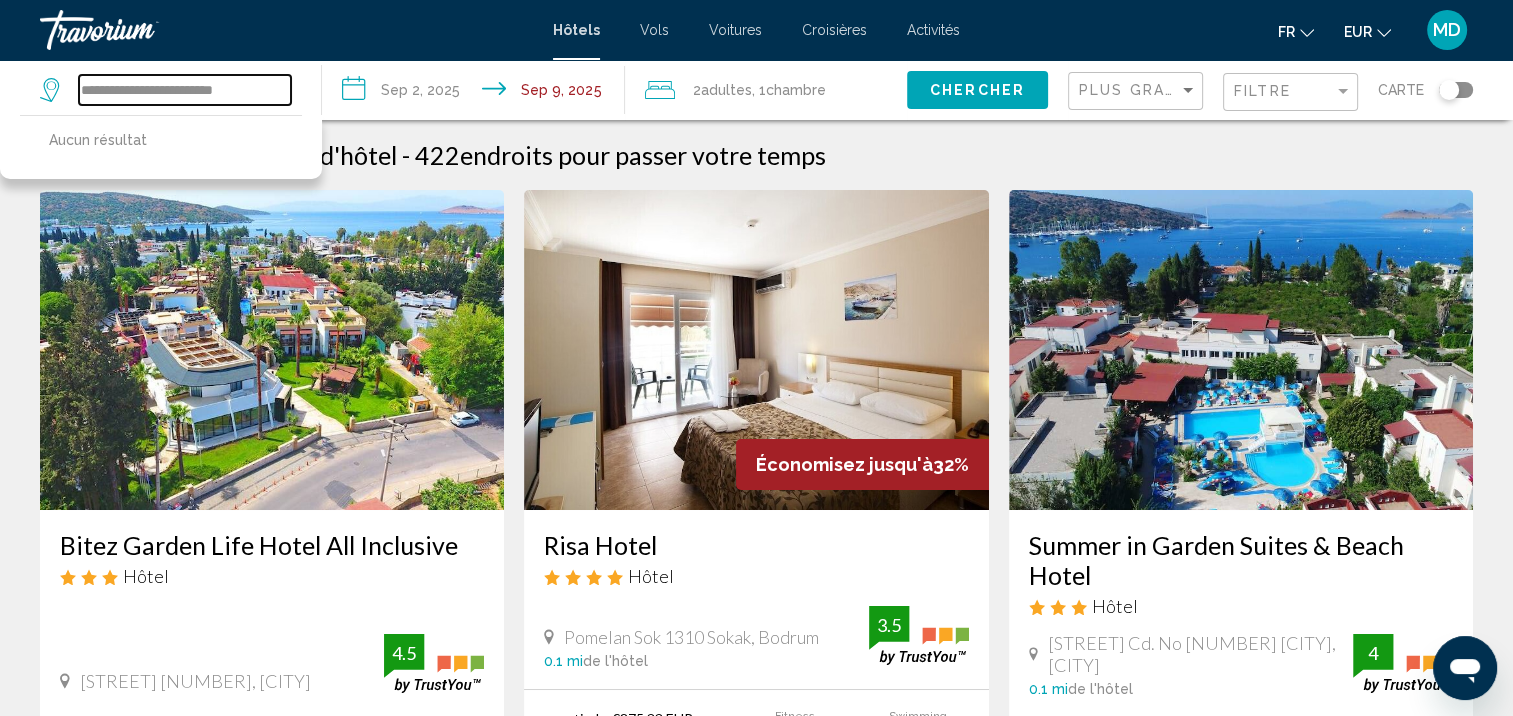 drag, startPoint x: 113, startPoint y: 93, endPoint x: 0, endPoint y: 77, distance: 114.12712 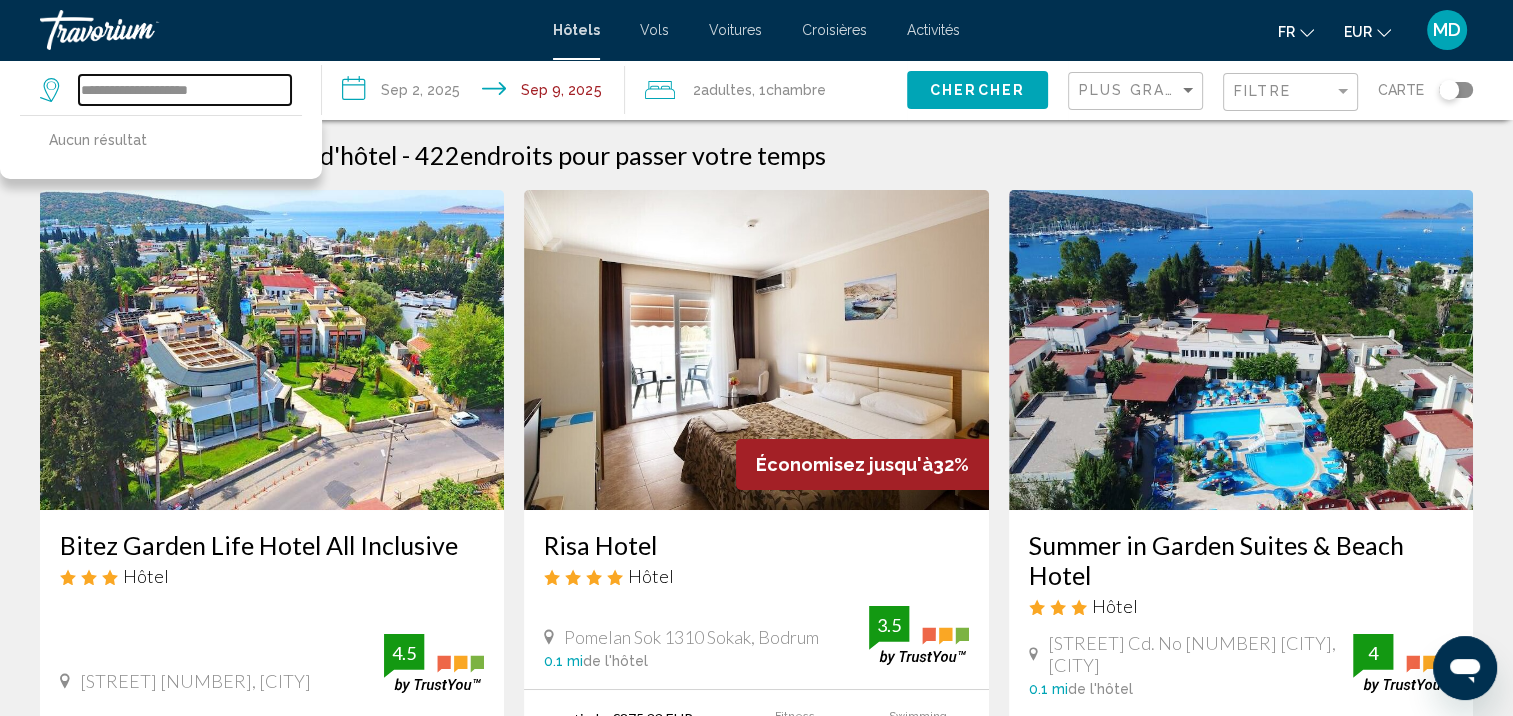 click on "**********" at bounding box center (185, 90) 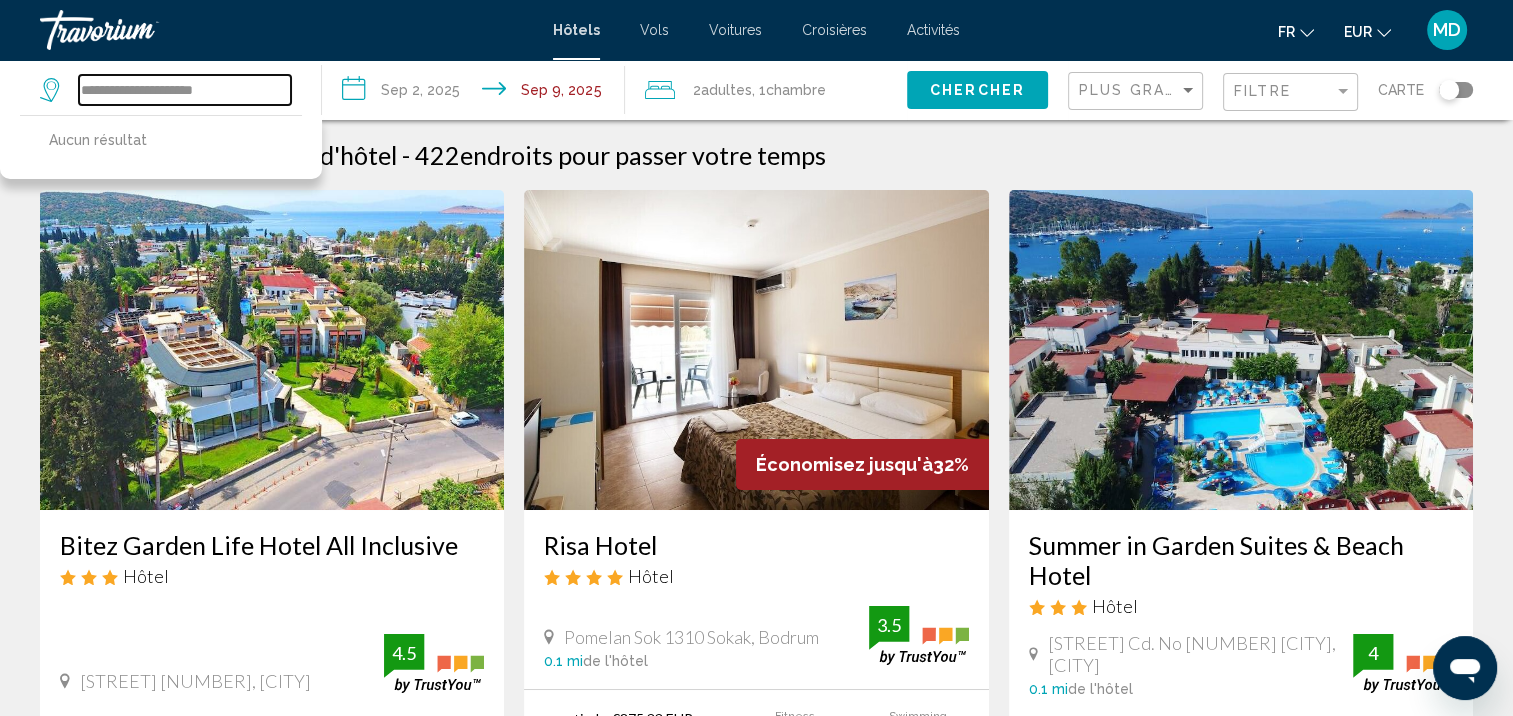 click on "**********" at bounding box center [185, 90] 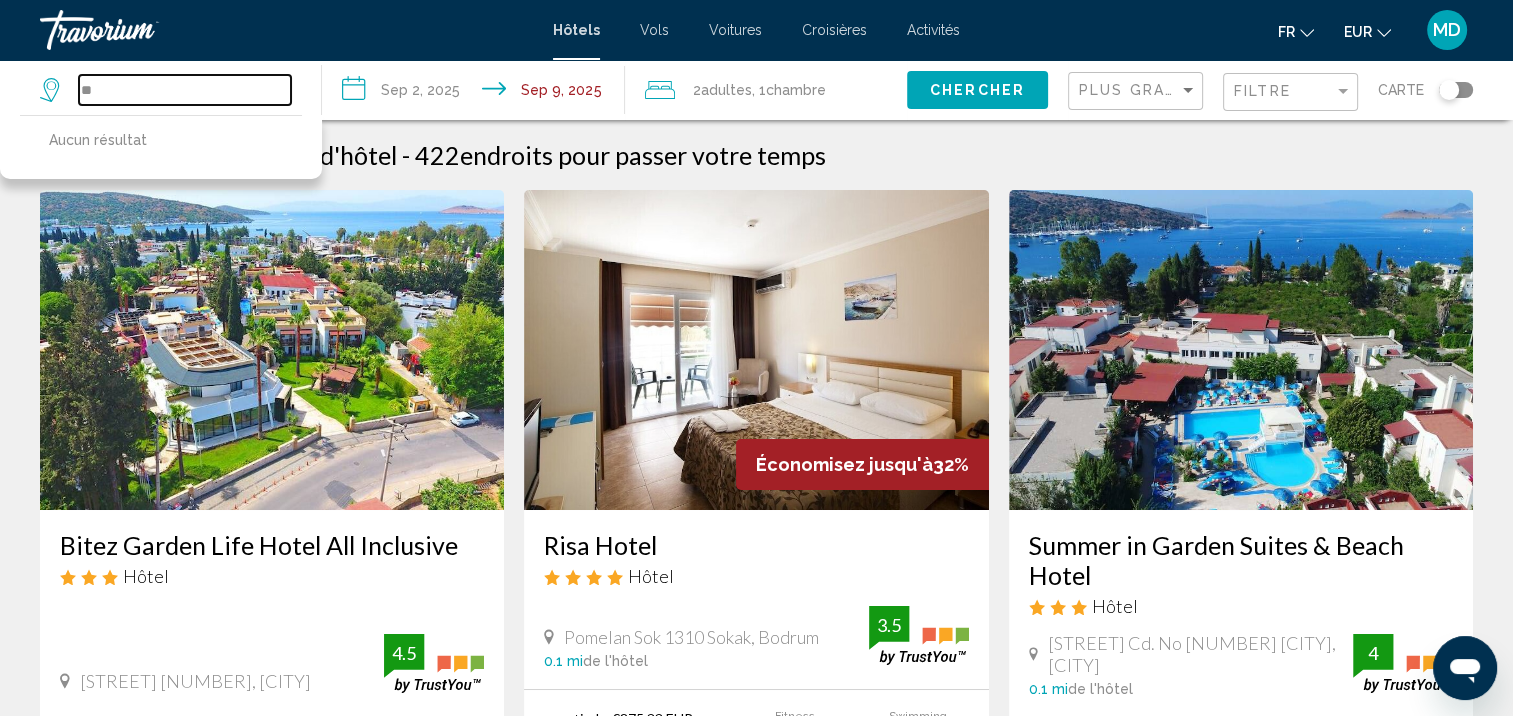 type on "*" 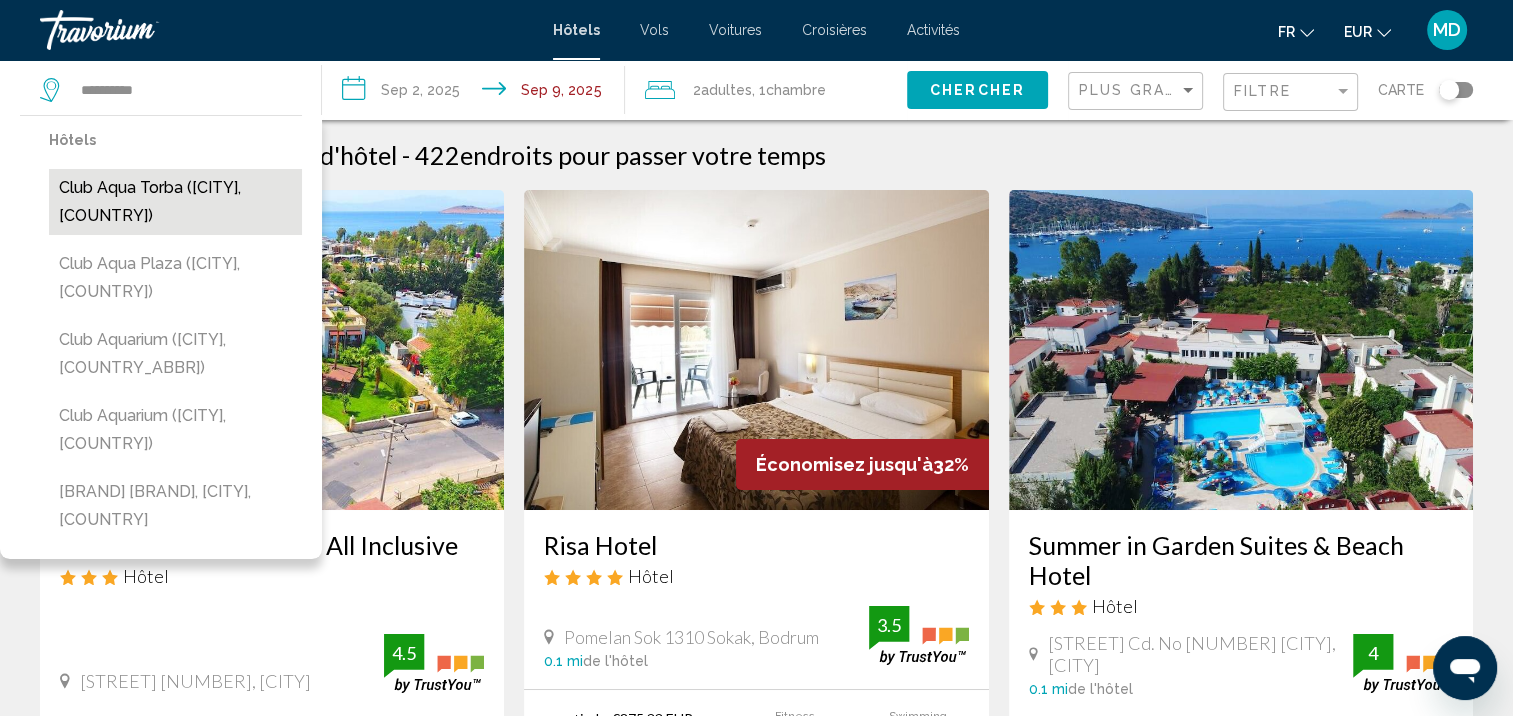 click on "Club Aqua Torba ([CITY], [COUNTRY])" at bounding box center [175, 202] 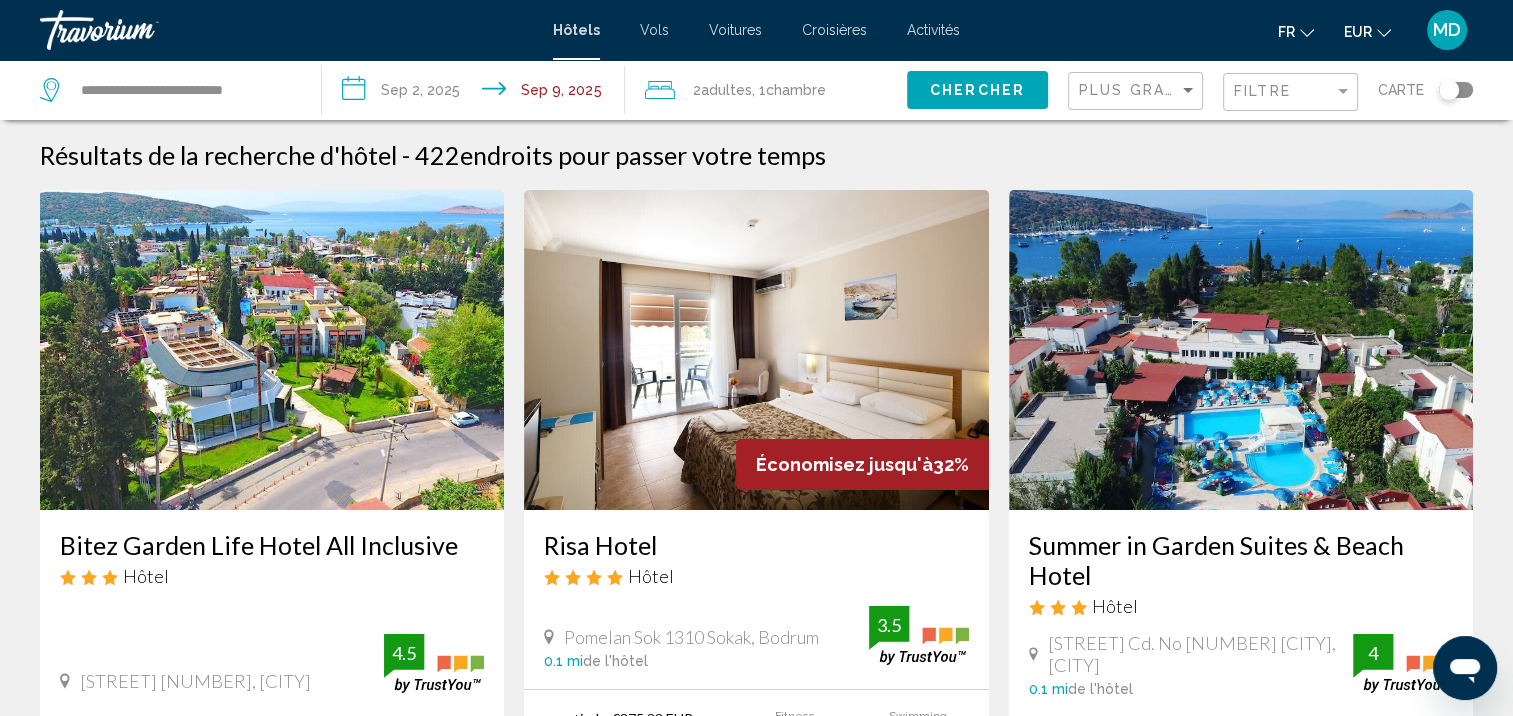 click on "Chercher" 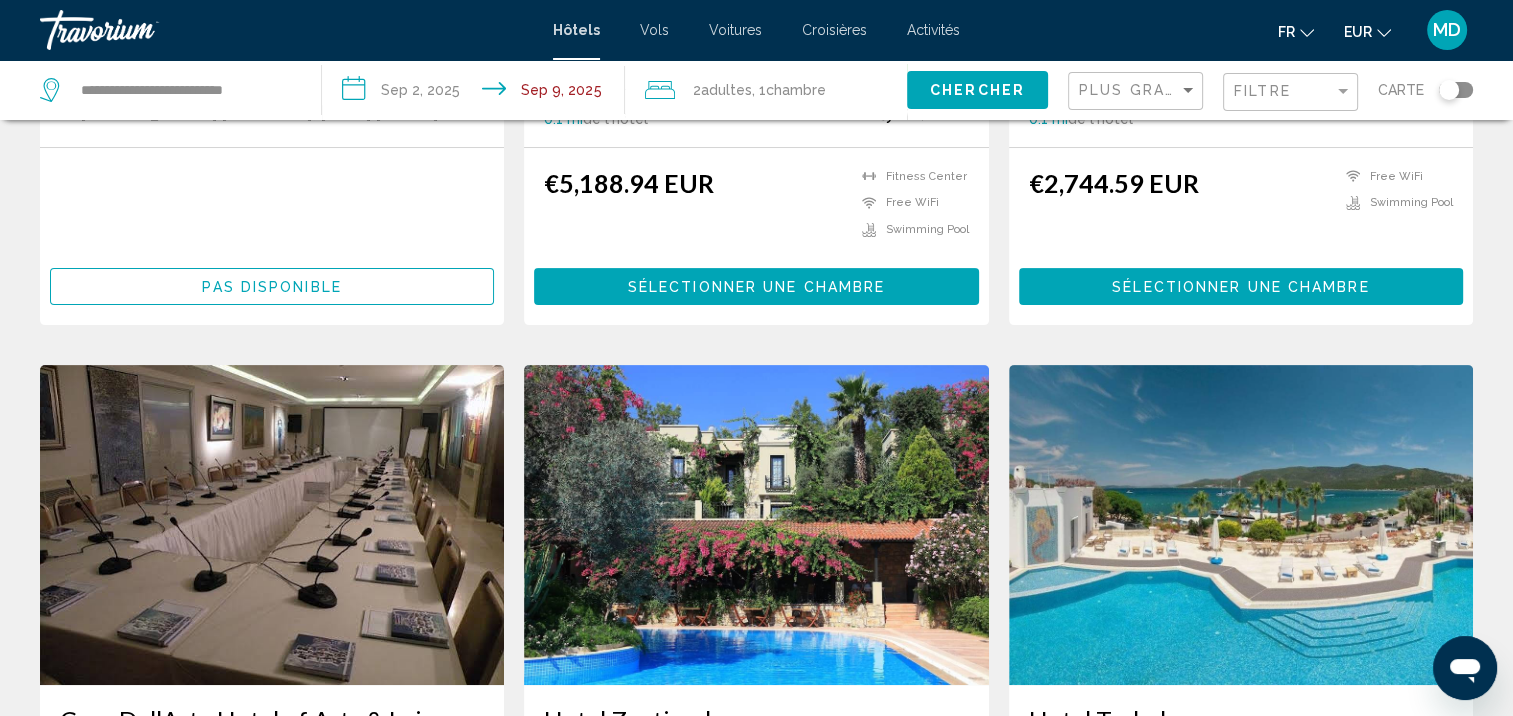 scroll, scrollTop: 83, scrollLeft: 0, axis: vertical 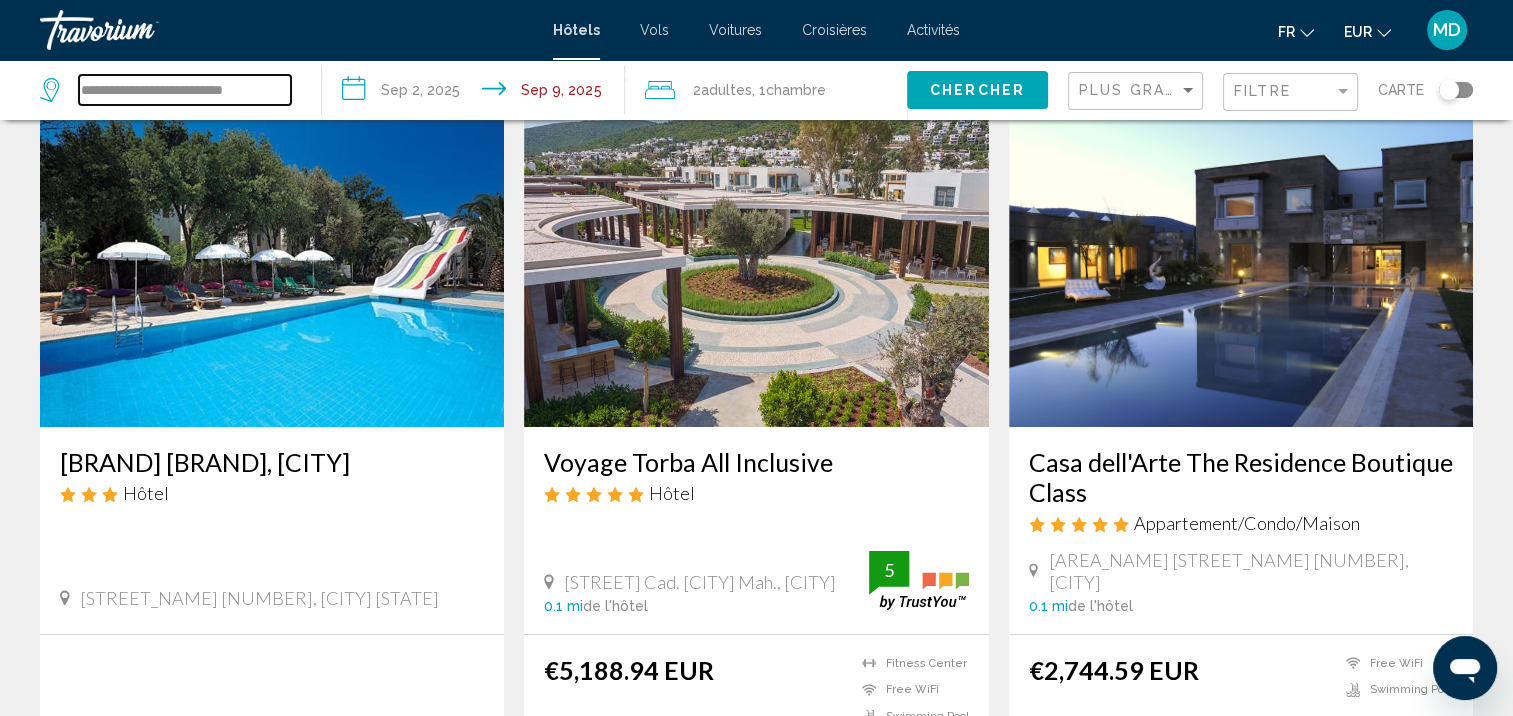 drag, startPoint x: 79, startPoint y: 87, endPoint x: 734, endPoint y: 25, distance: 657.9278 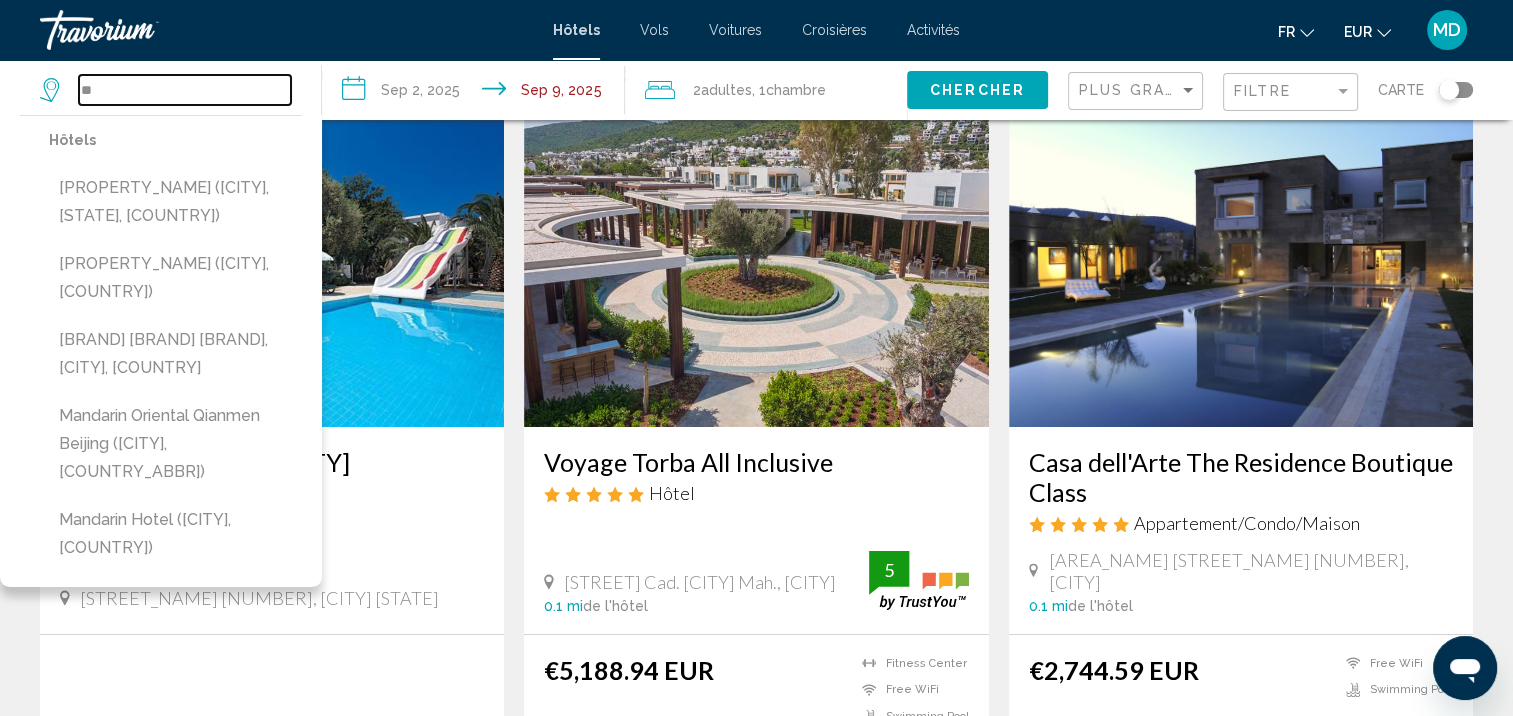 type on "*" 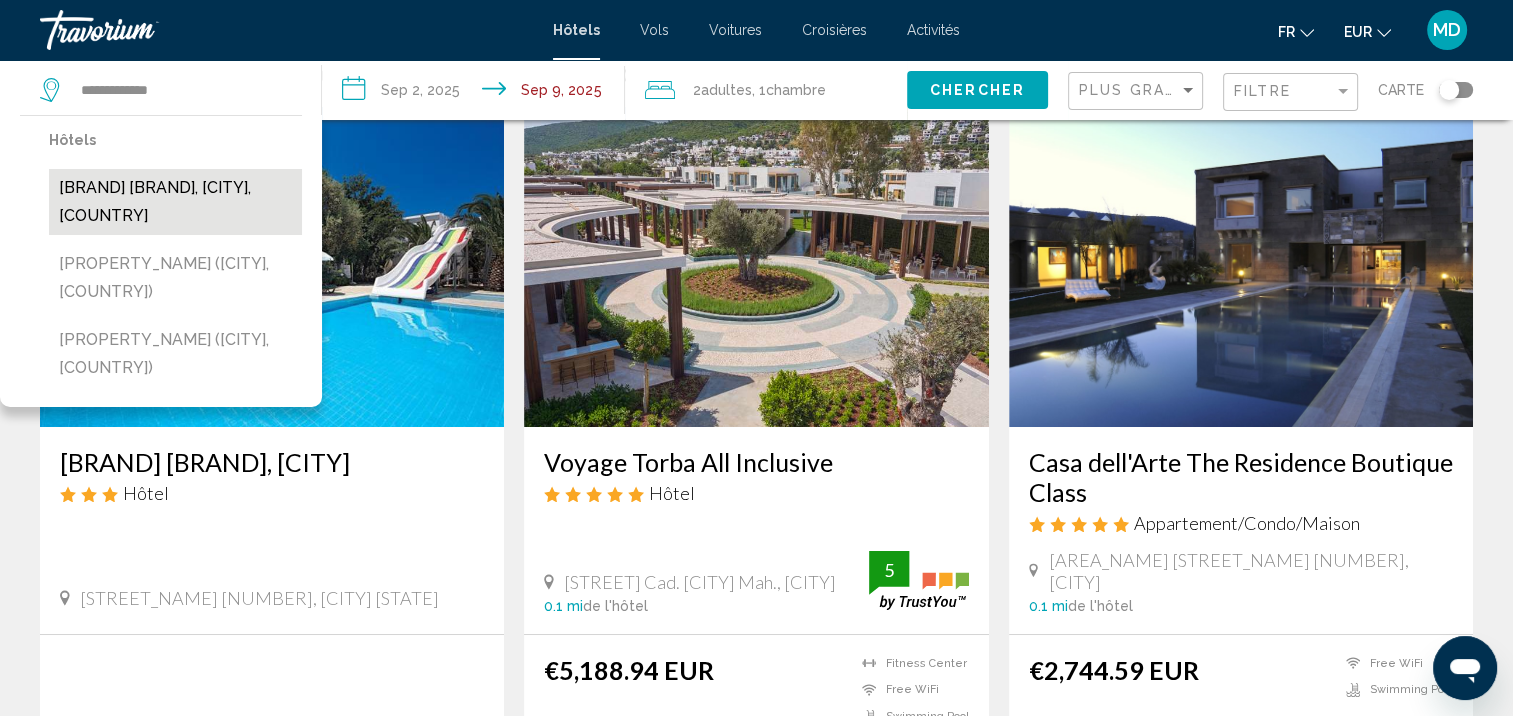click on "[BRAND] [BRAND], [CITY], [COUNTRY]" at bounding box center [175, 202] 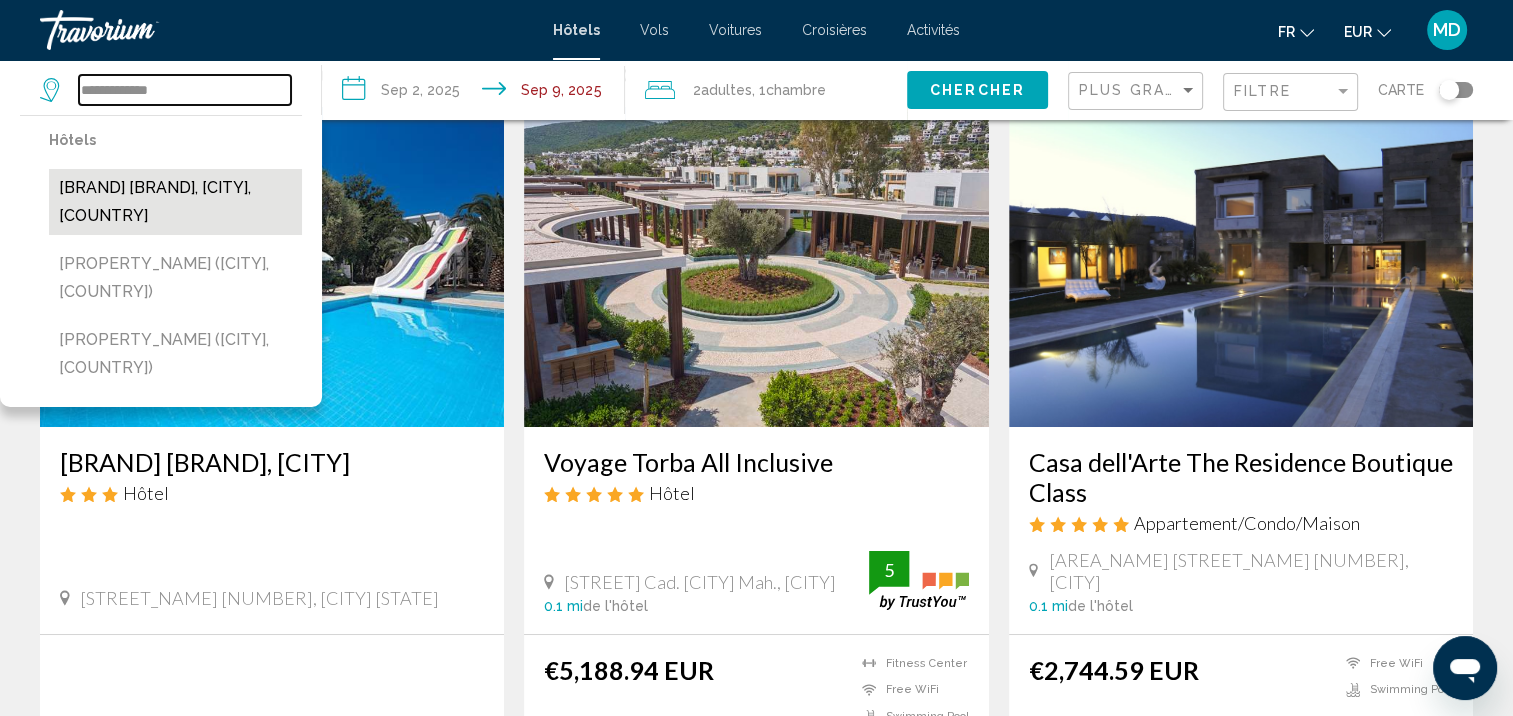 type on "**********" 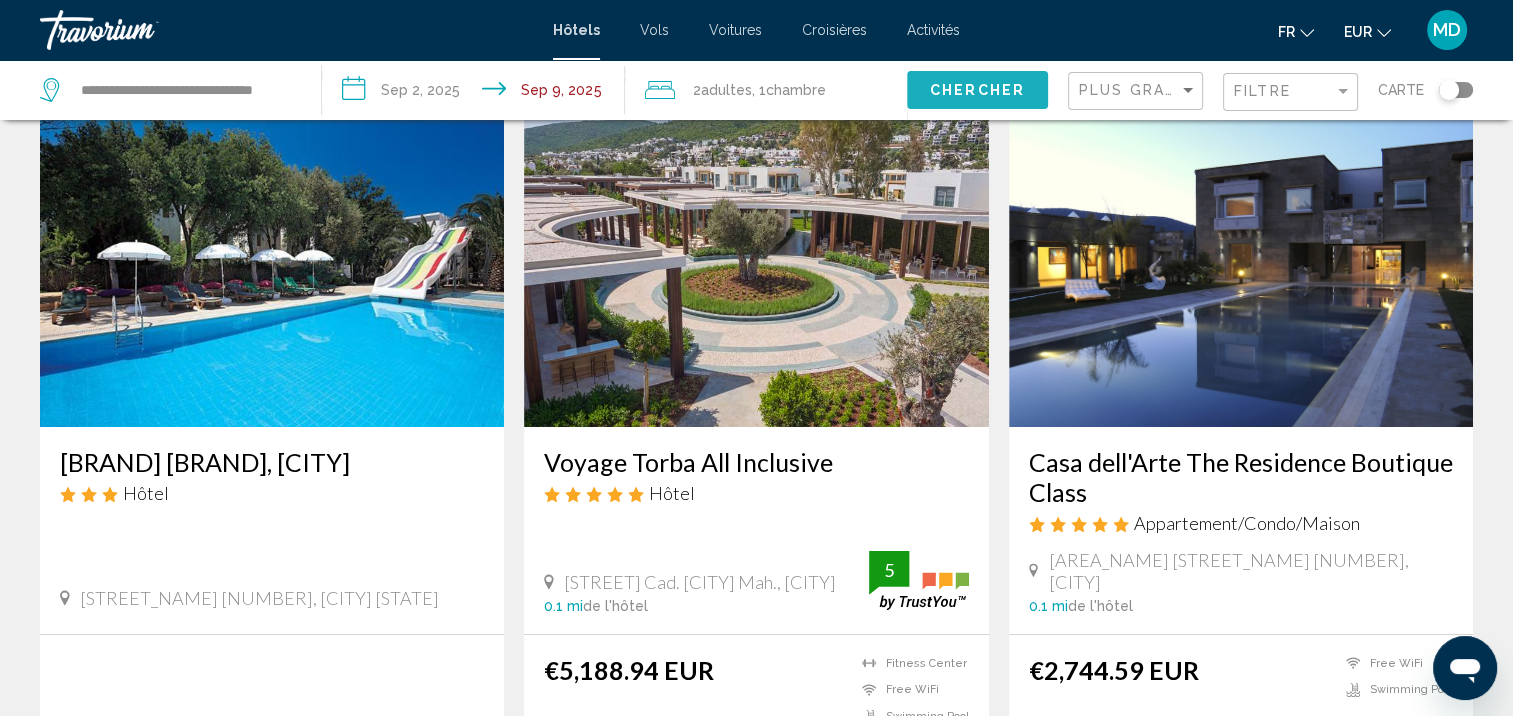 click on "Chercher" 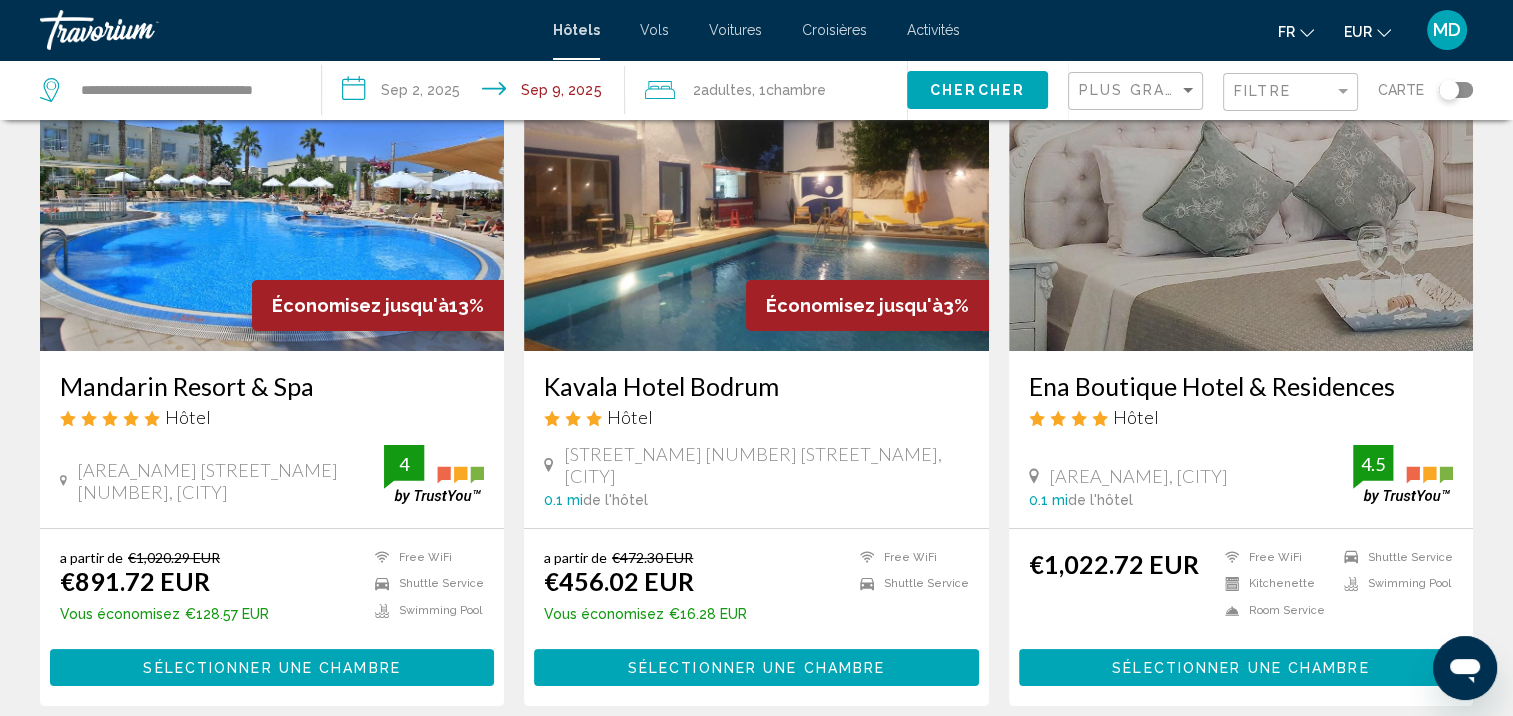 scroll, scrollTop: 160, scrollLeft: 0, axis: vertical 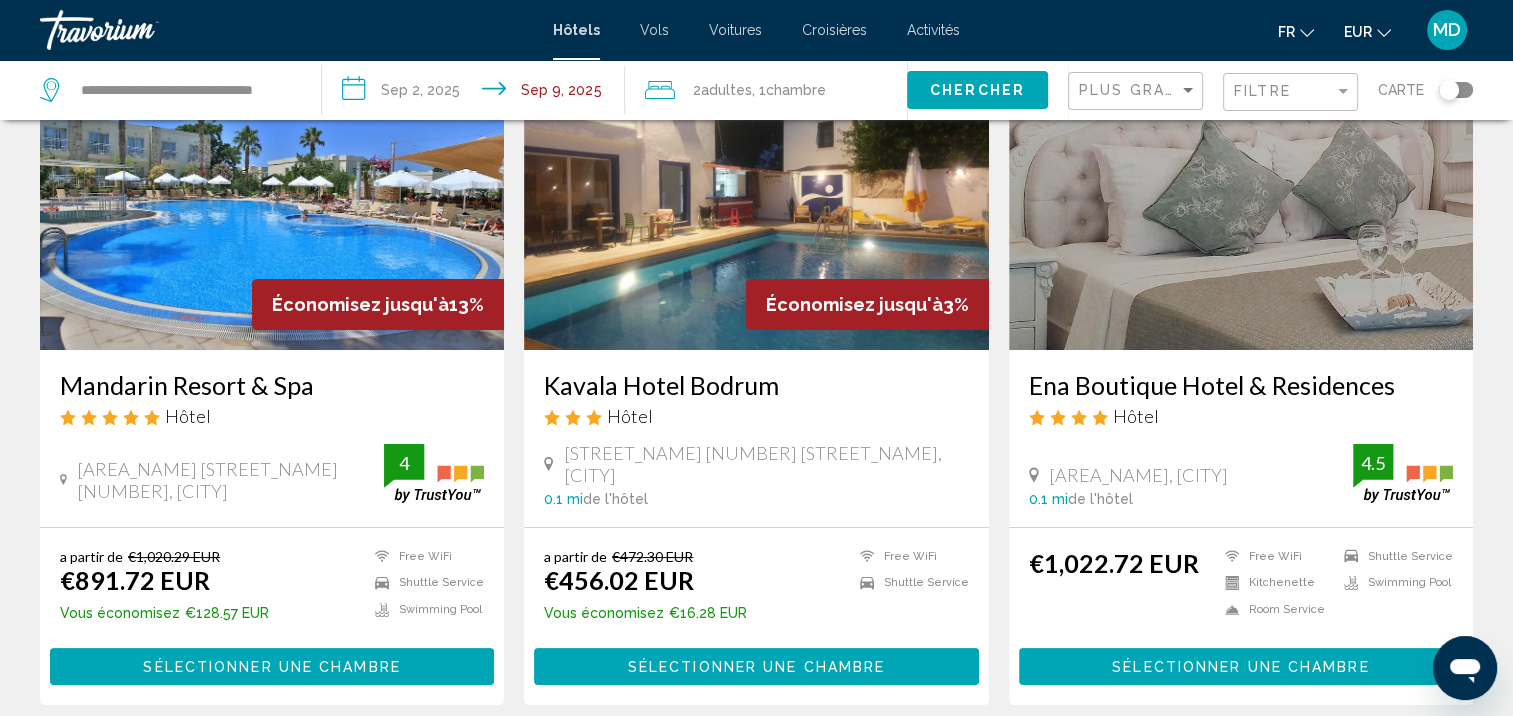 click on "Sélectionner une chambre" at bounding box center (271, 667) 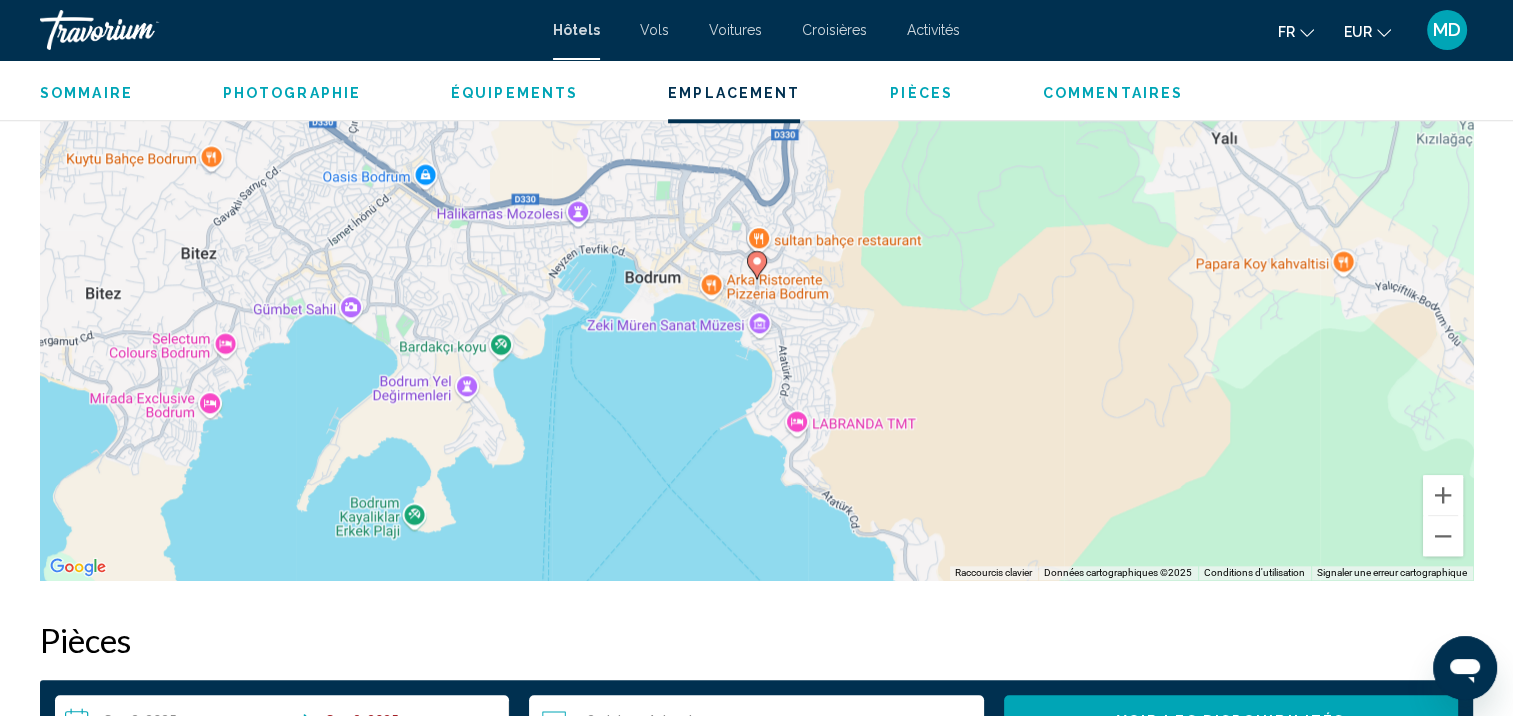 scroll, scrollTop: 2017, scrollLeft: 0, axis: vertical 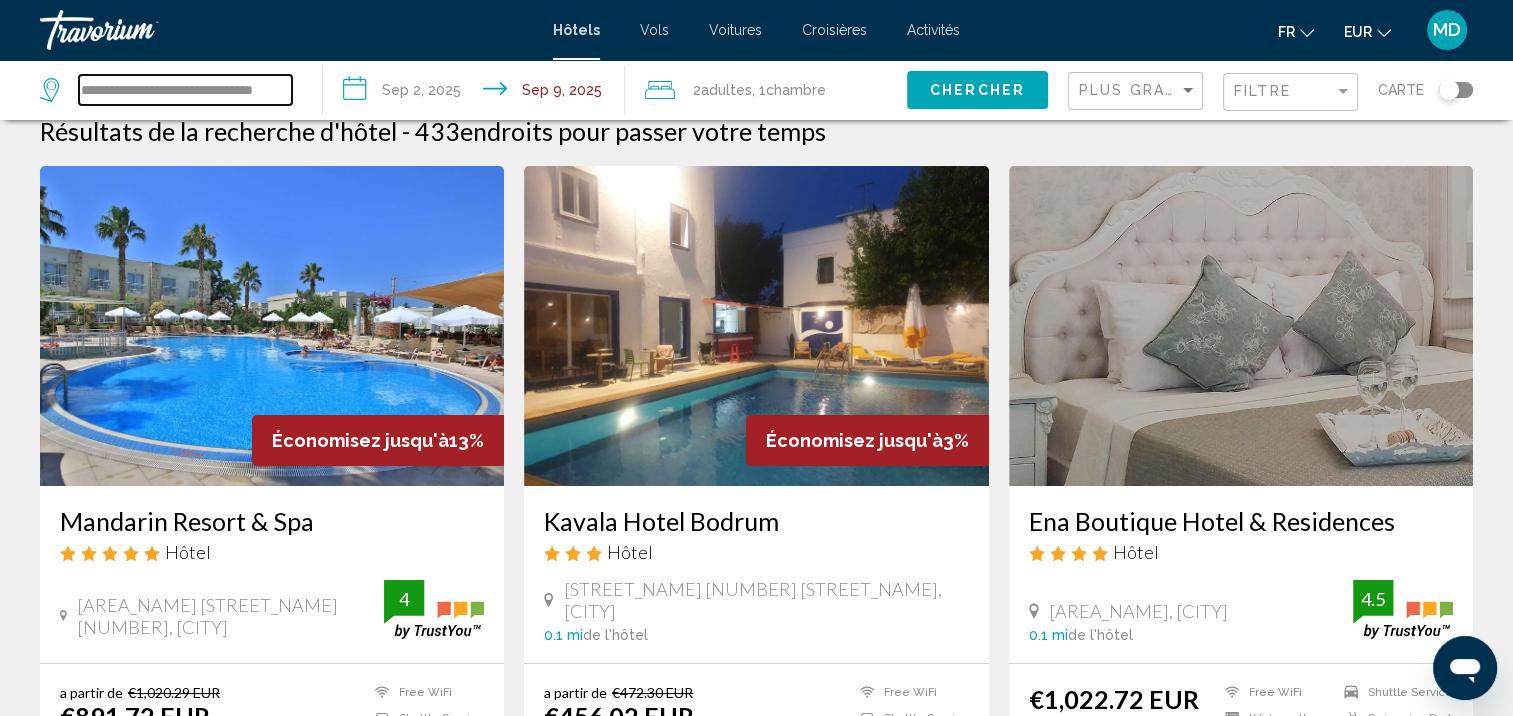 drag, startPoint x: 87, startPoint y: 88, endPoint x: 568, endPoint y: 144, distance: 484.2489 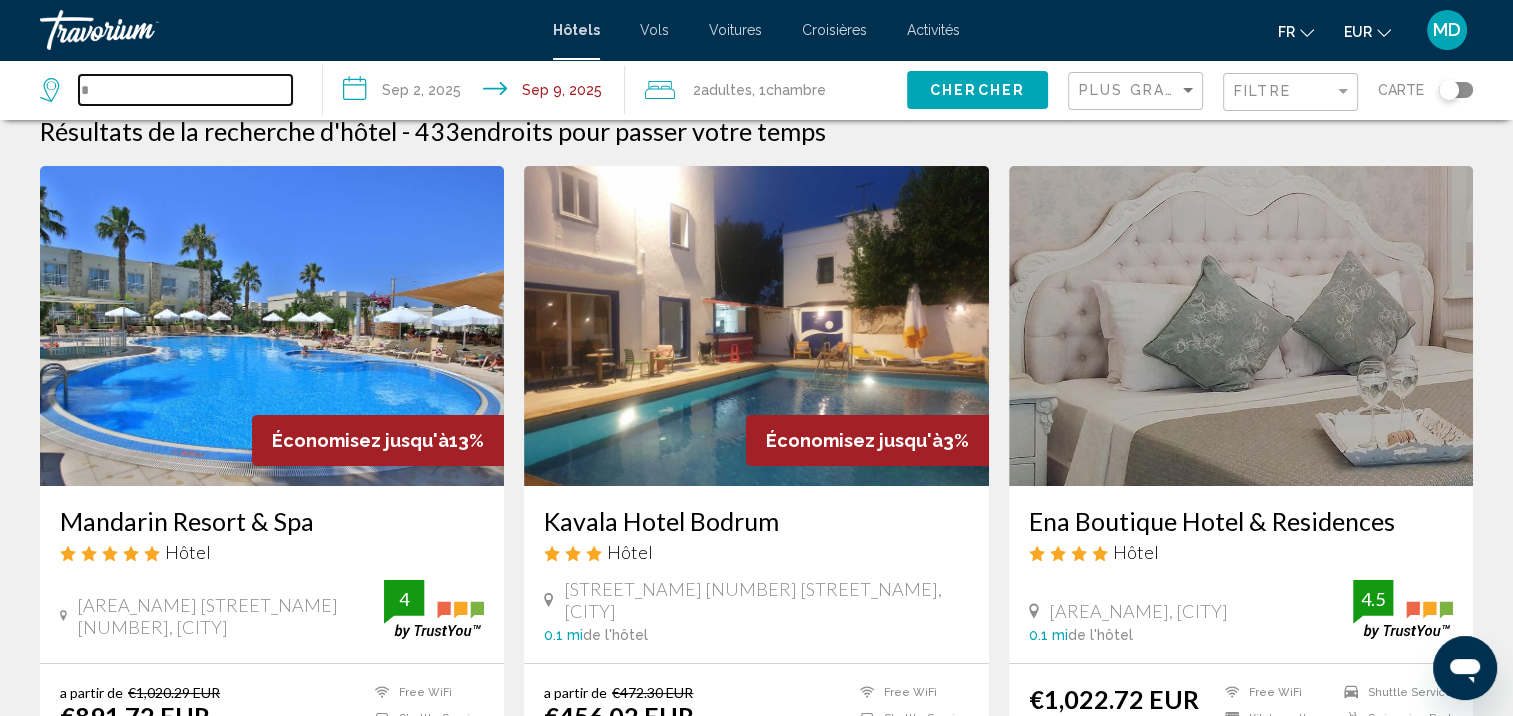 scroll, scrollTop: 0, scrollLeft: 0, axis: both 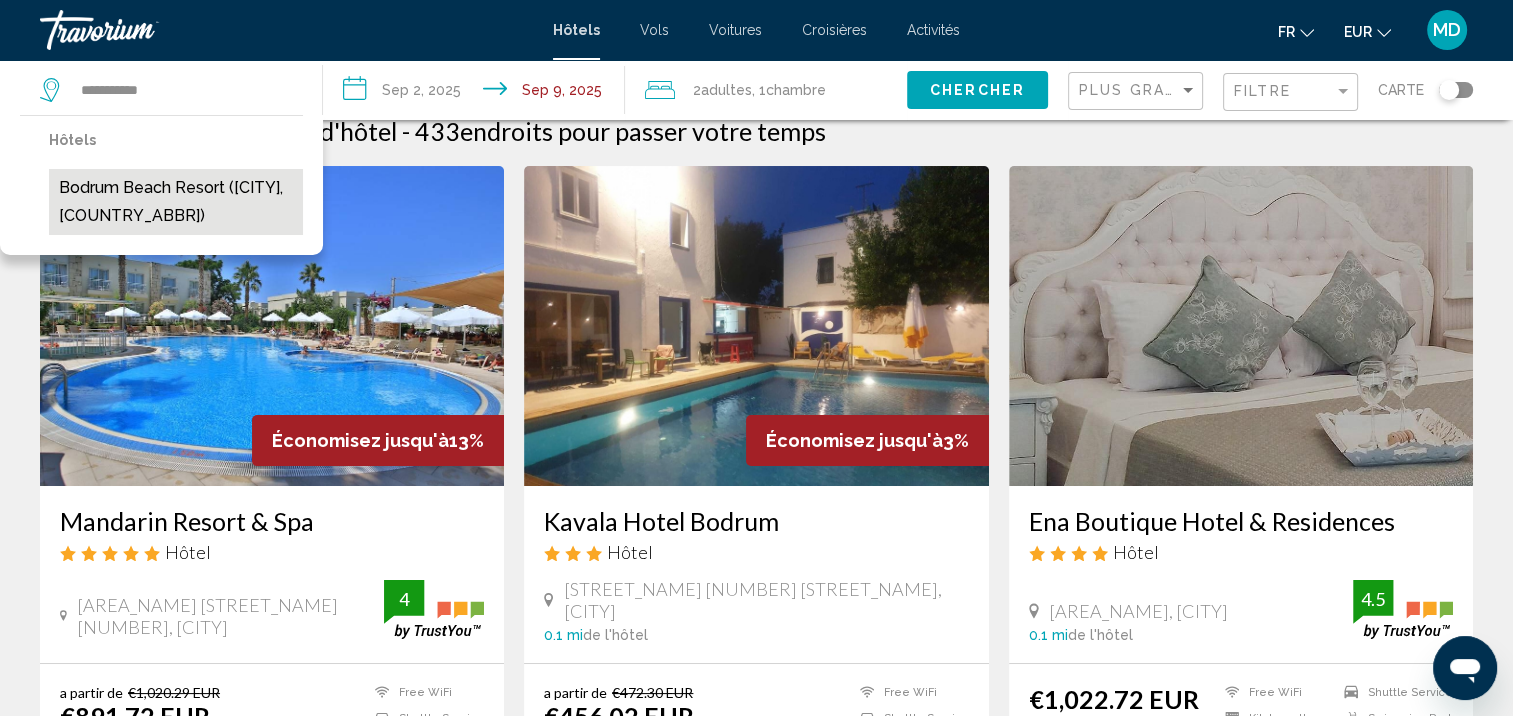 click on "Bodrum Beach Resort ([CITY], [COUNTRY_ABBR])" at bounding box center [176, 202] 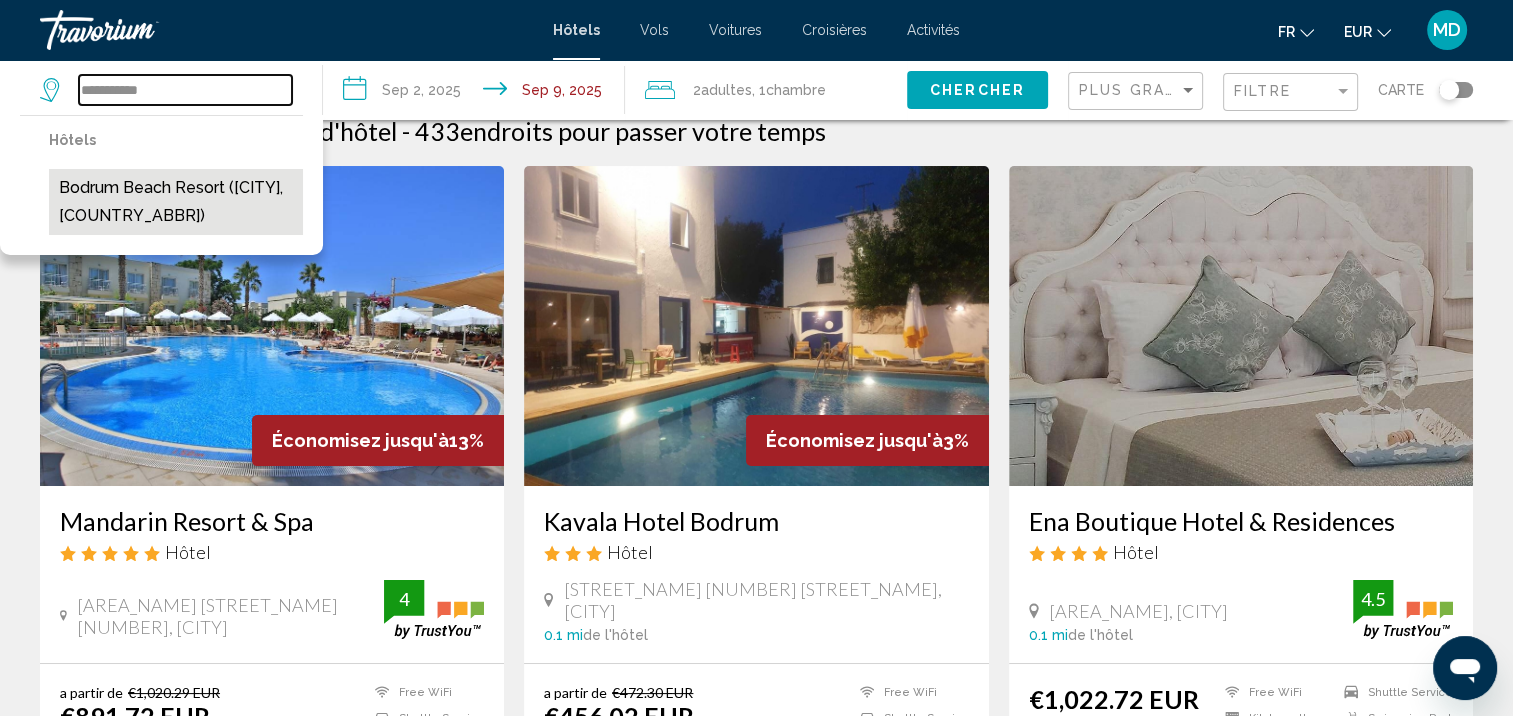 type on "**********" 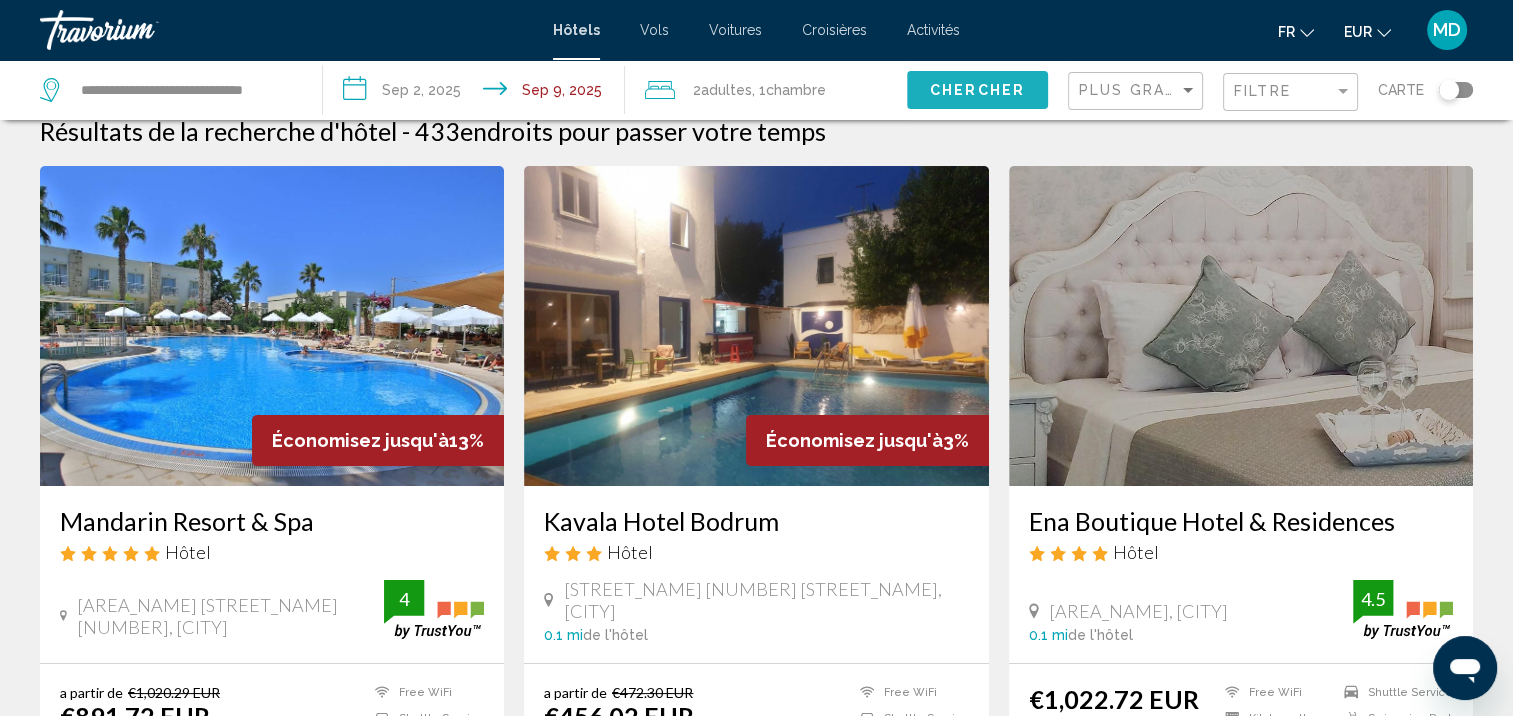 click on "Chercher" 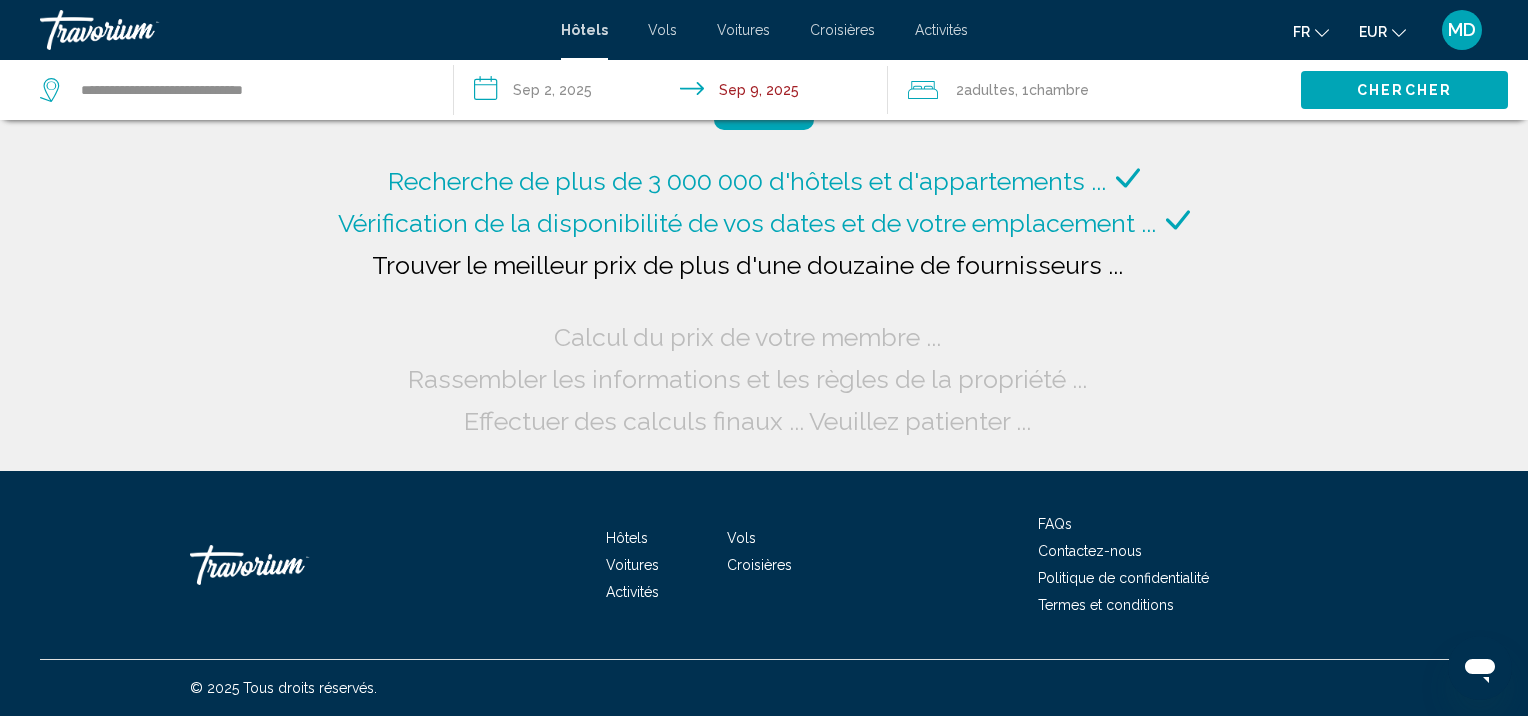 click on "2  Adulte Adultes , 1  Chambre pièces" 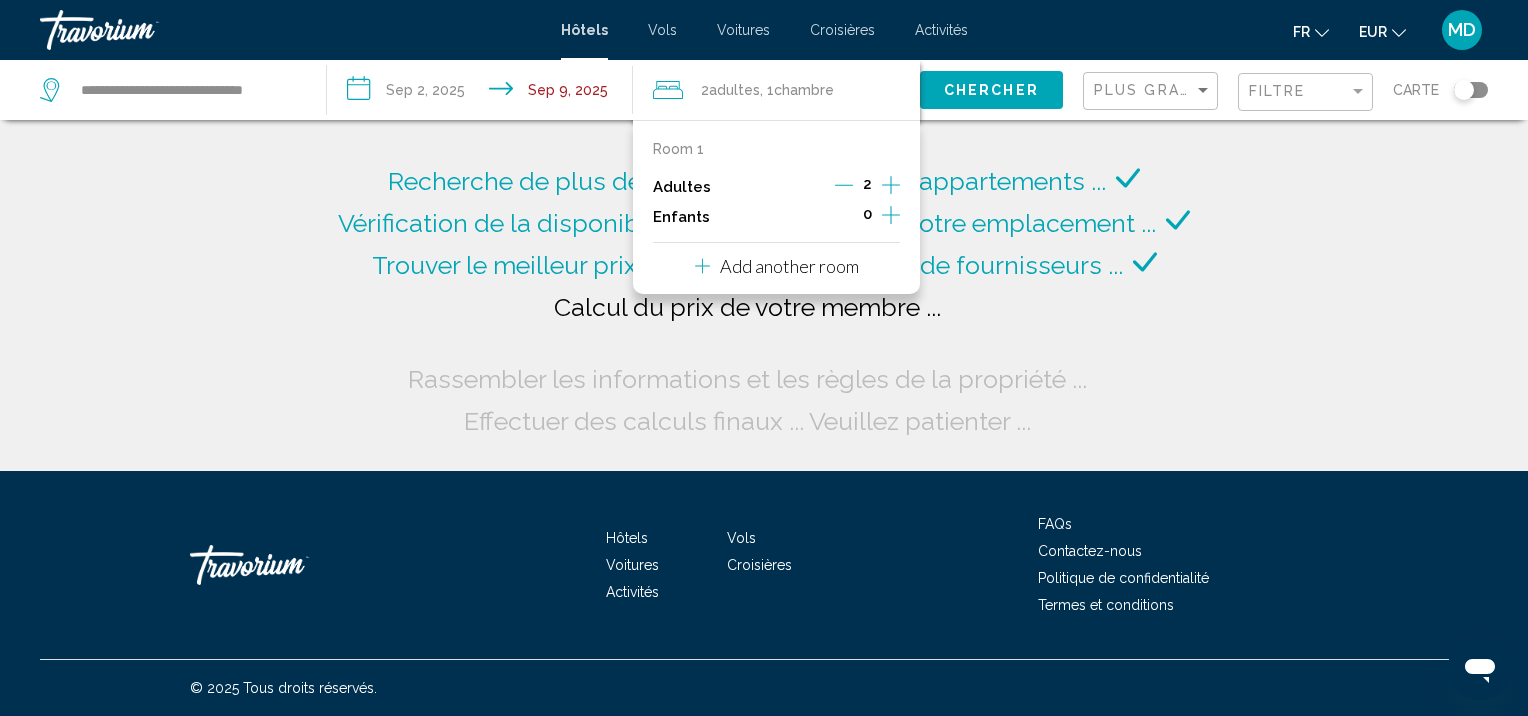 click on "Recherche de plus de 3 000 000 d'hôtels et d'appartements ...
Vérification de la disponibilité de vos dates et de votre emplacement ..." 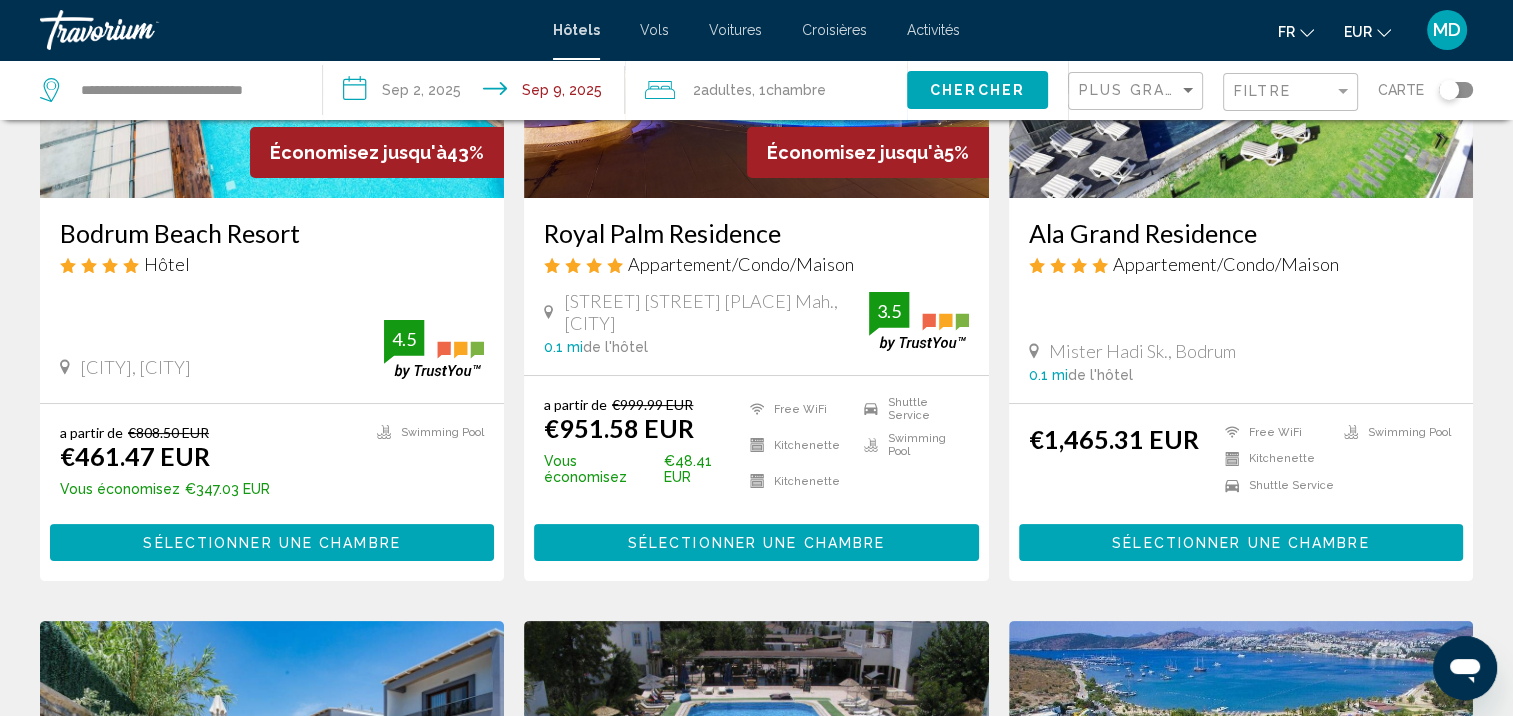 scroll, scrollTop: 315, scrollLeft: 0, axis: vertical 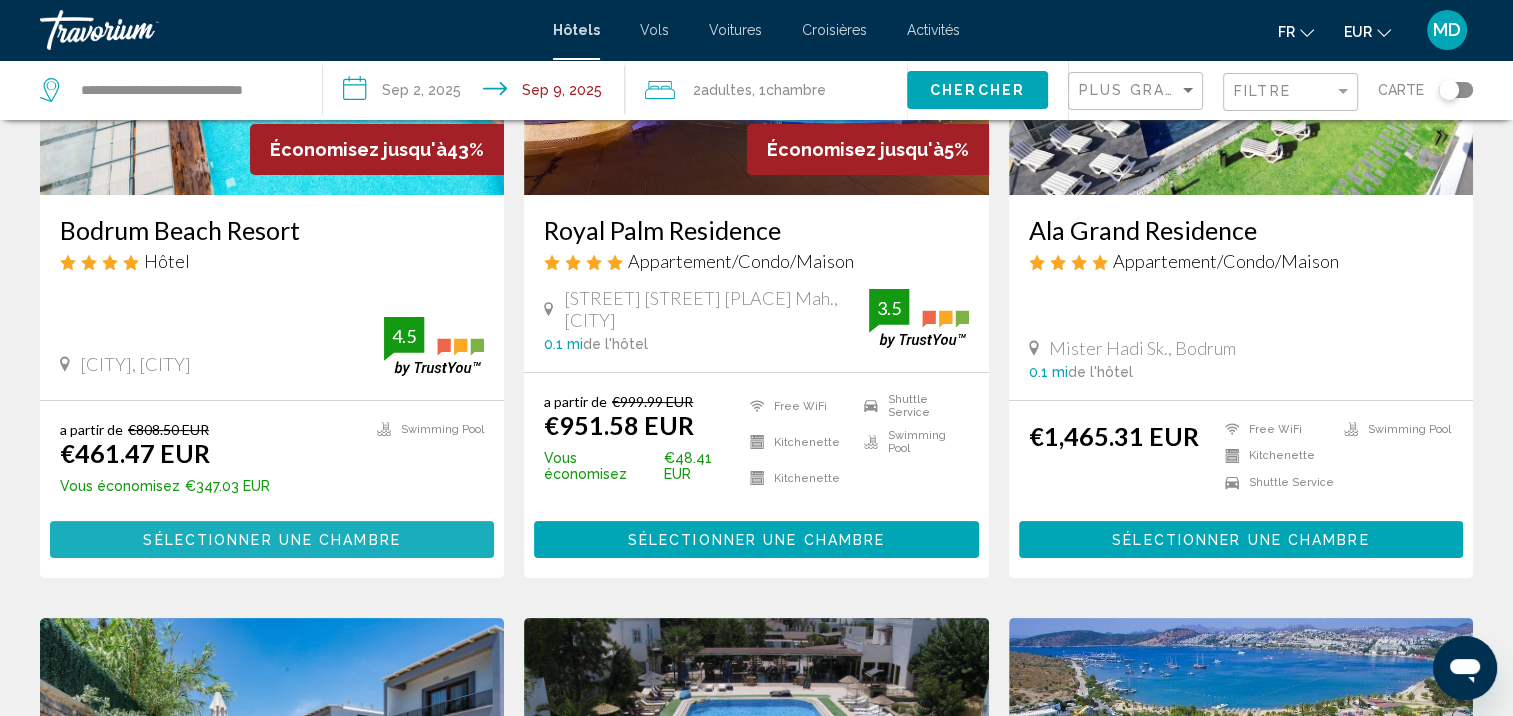 click on "Sélectionner une chambre" at bounding box center (271, 540) 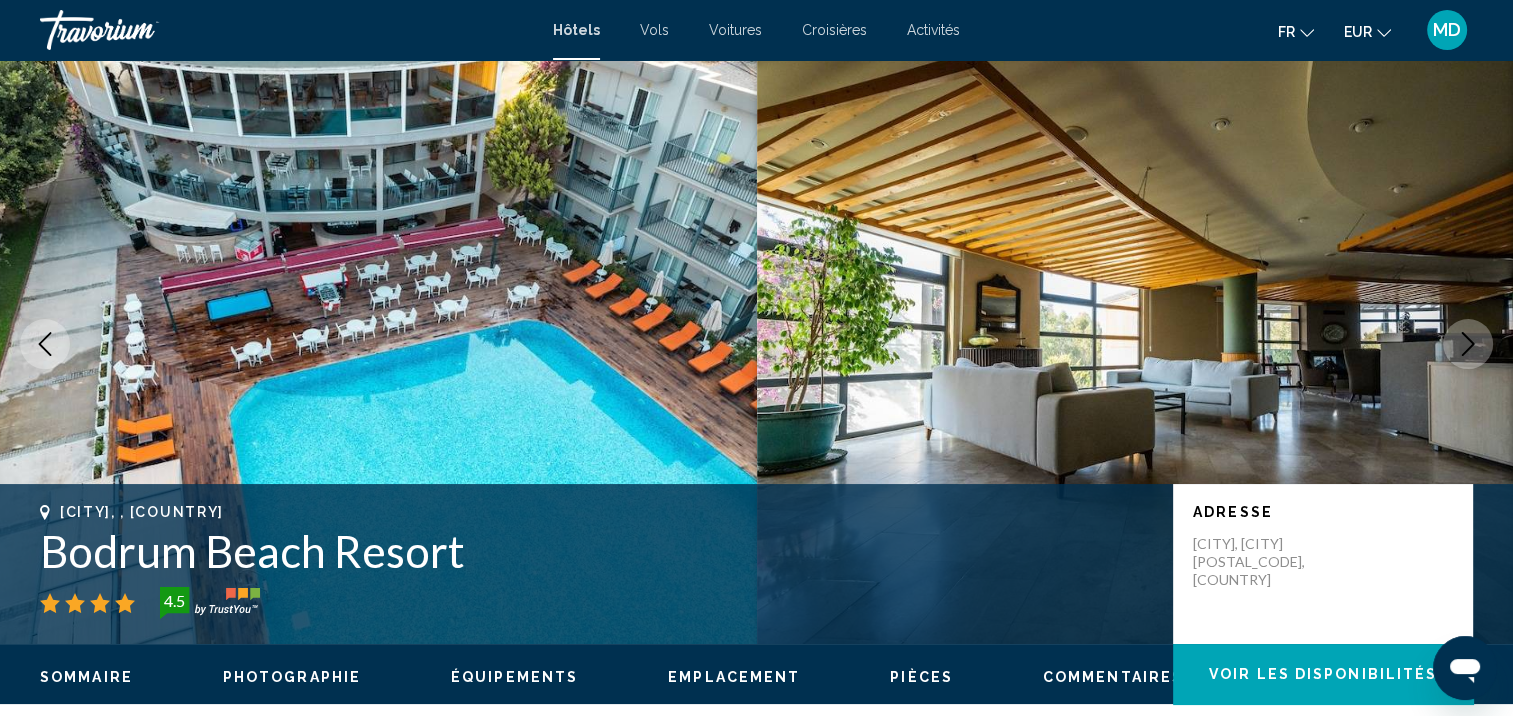 scroll, scrollTop: 0, scrollLeft: 0, axis: both 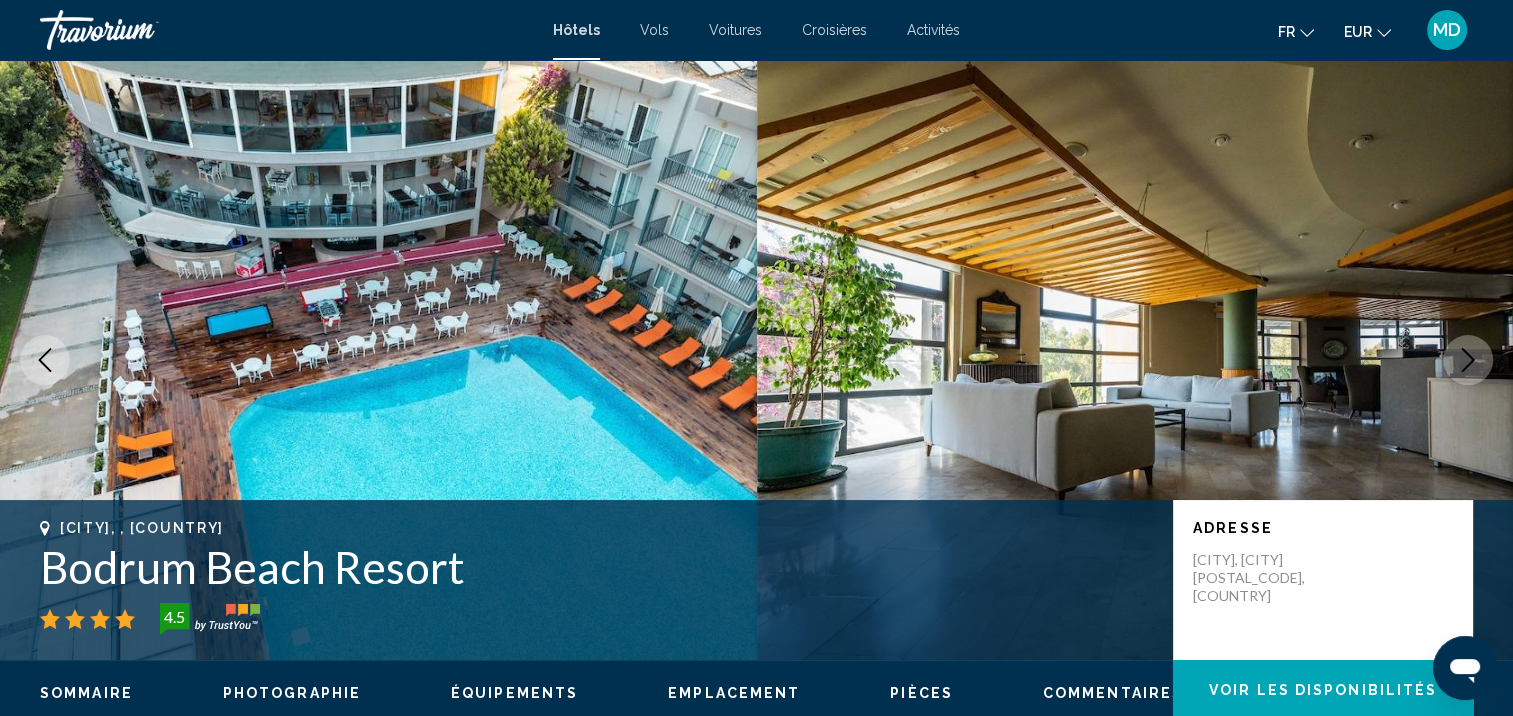 click 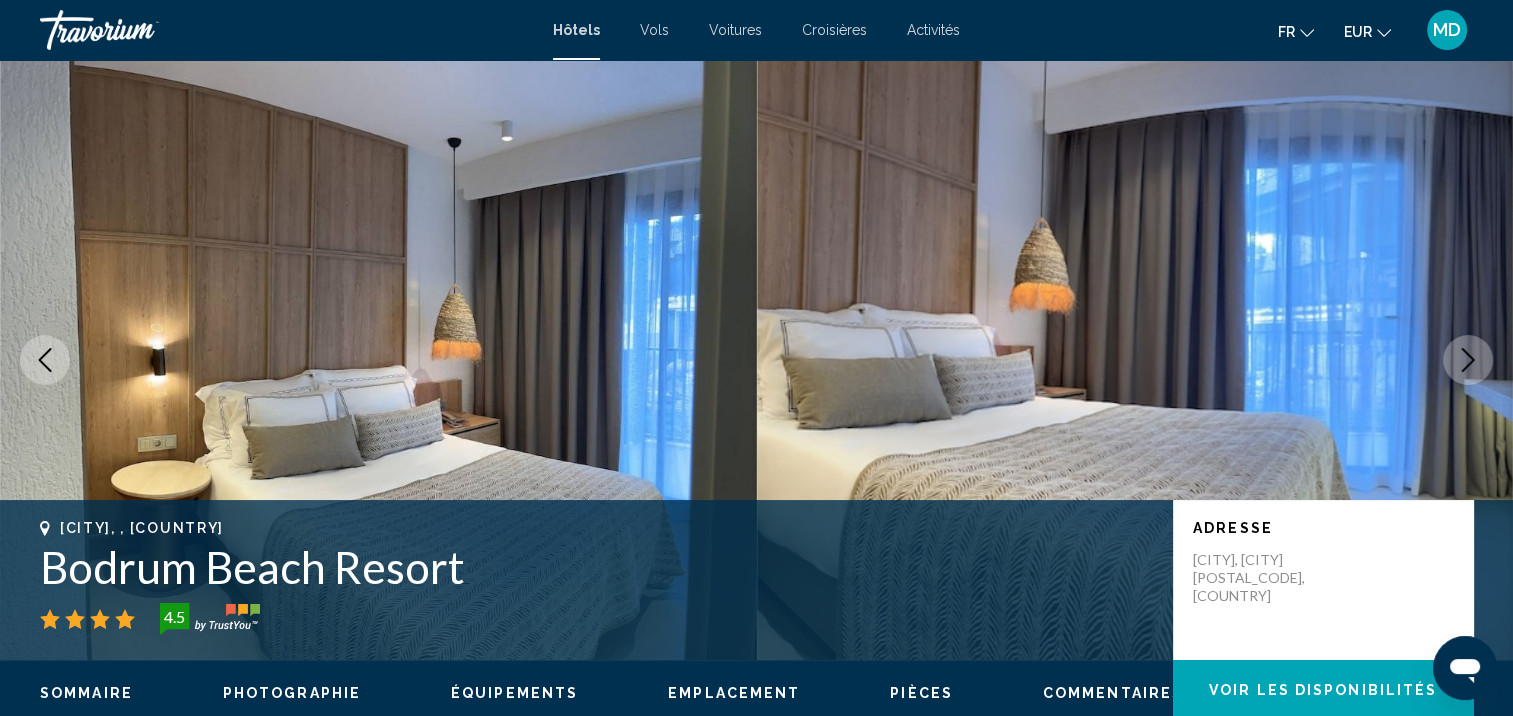 click 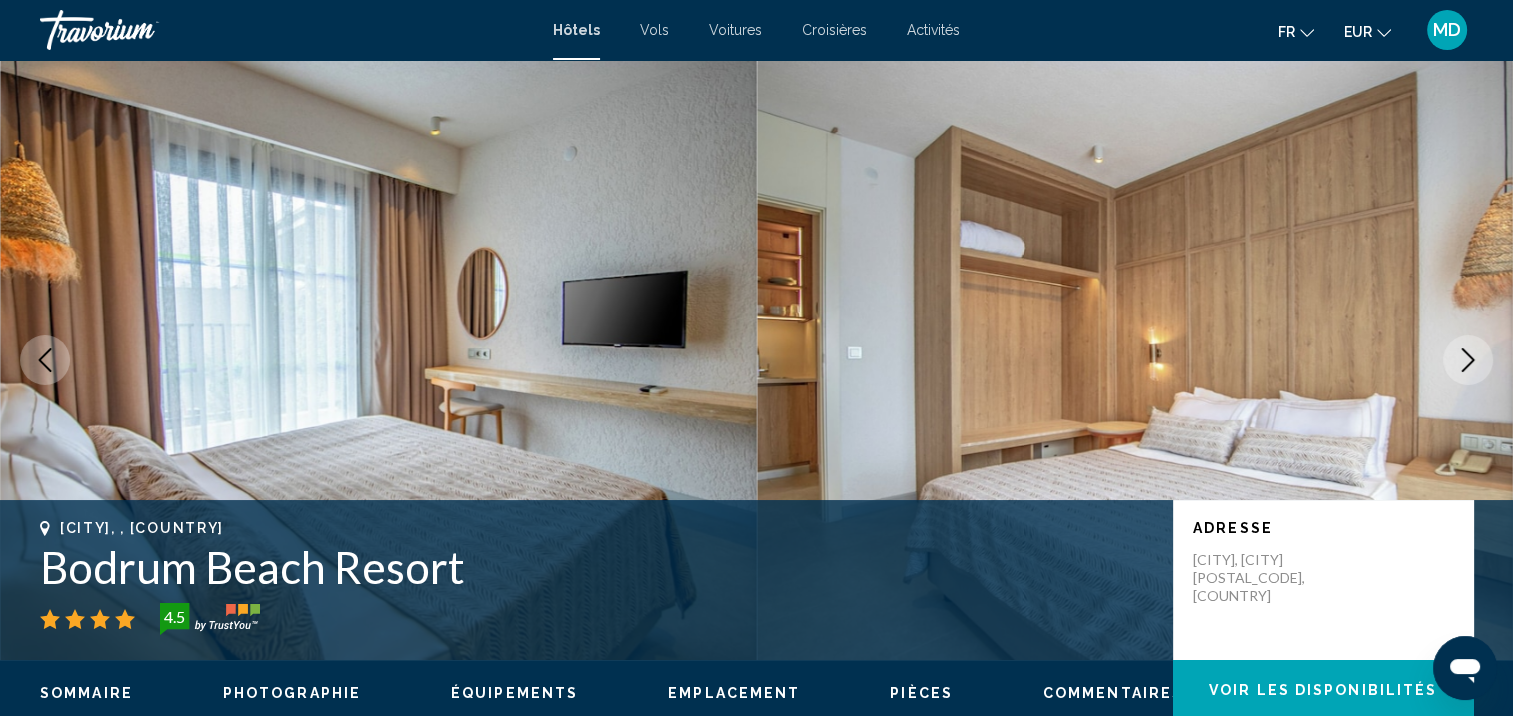 click 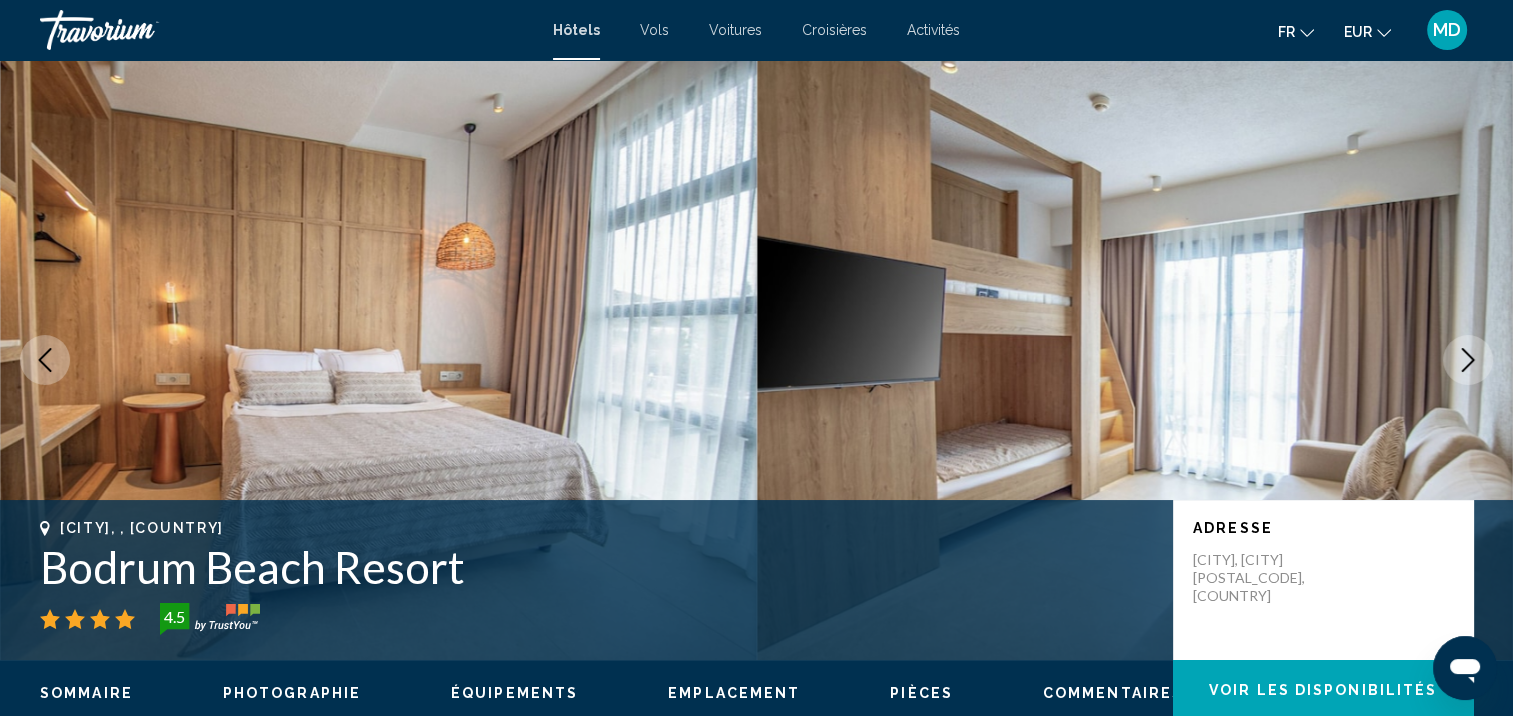 click 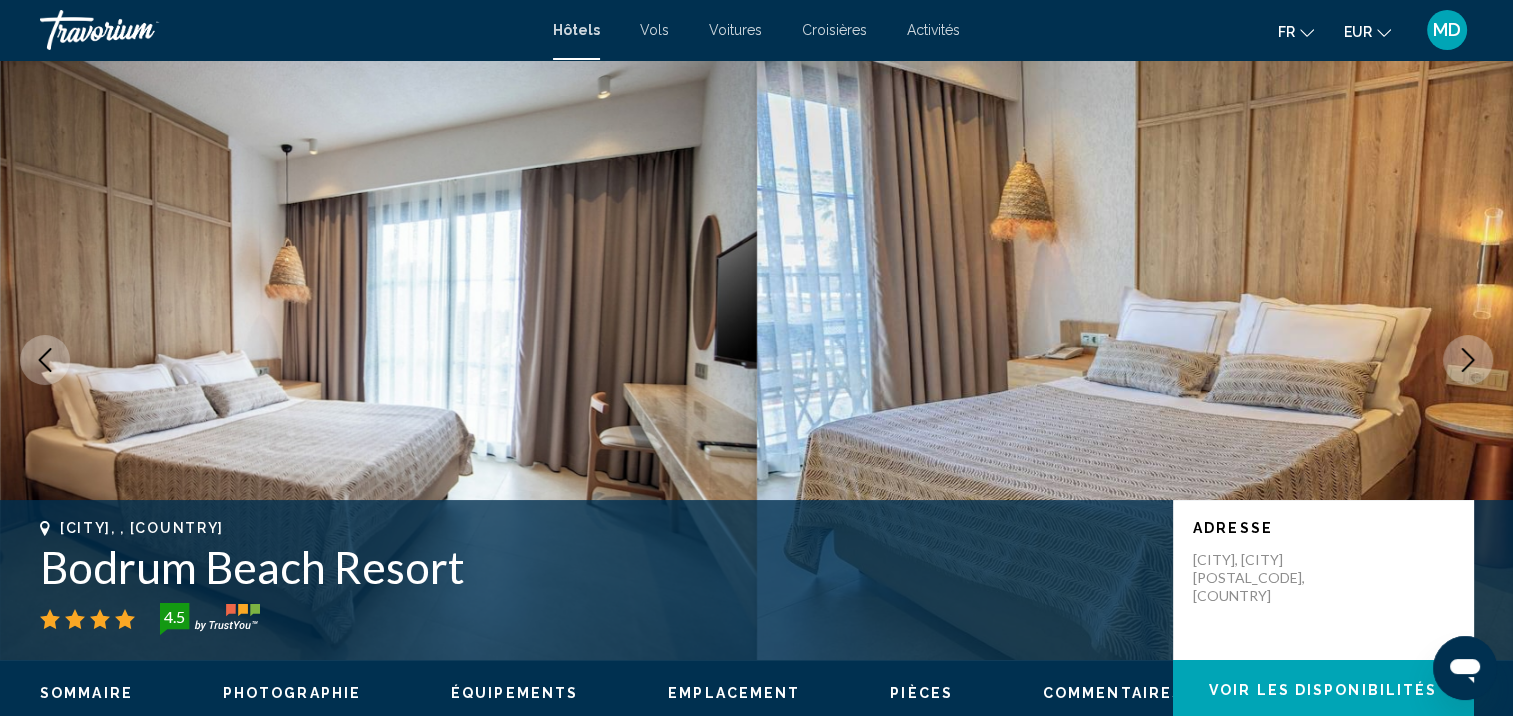 click at bounding box center (1468, 360) 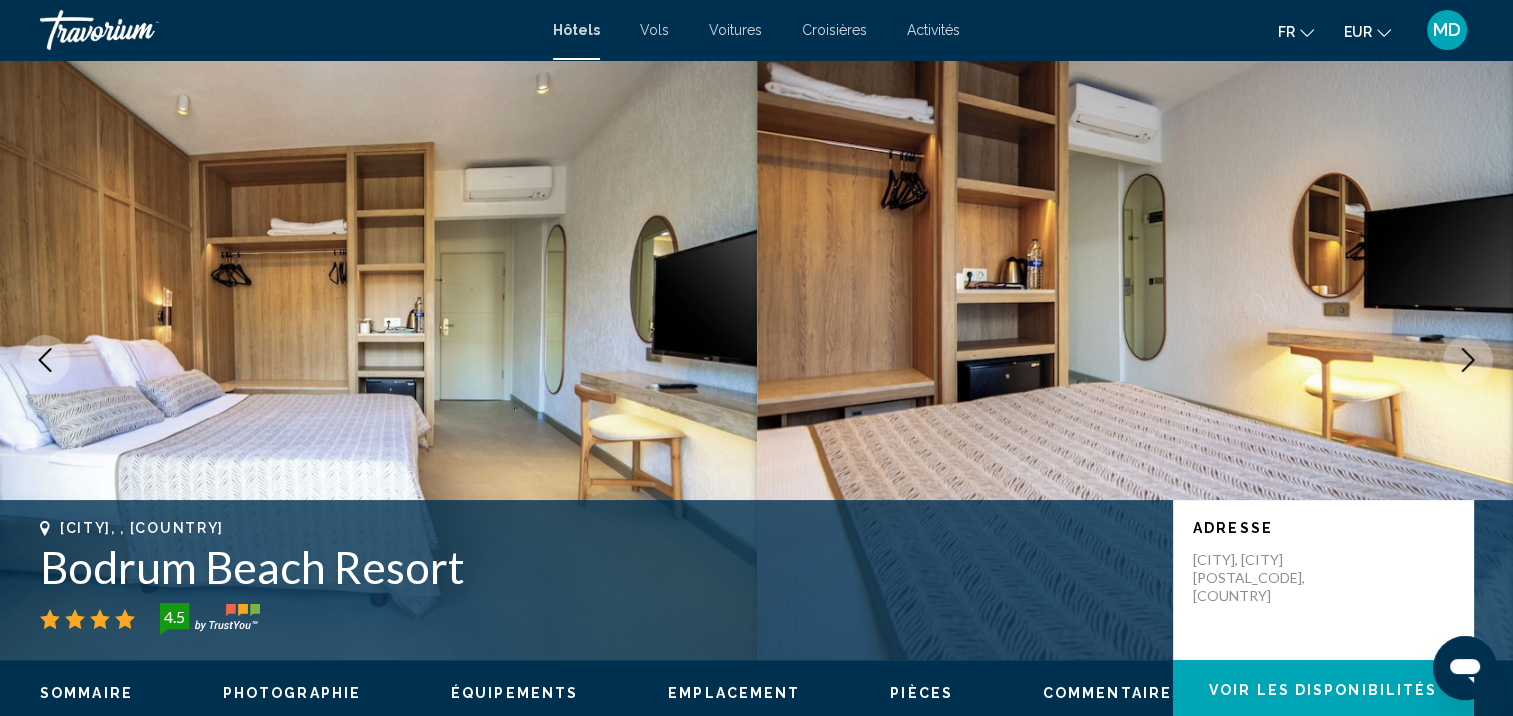 click at bounding box center [1468, 360] 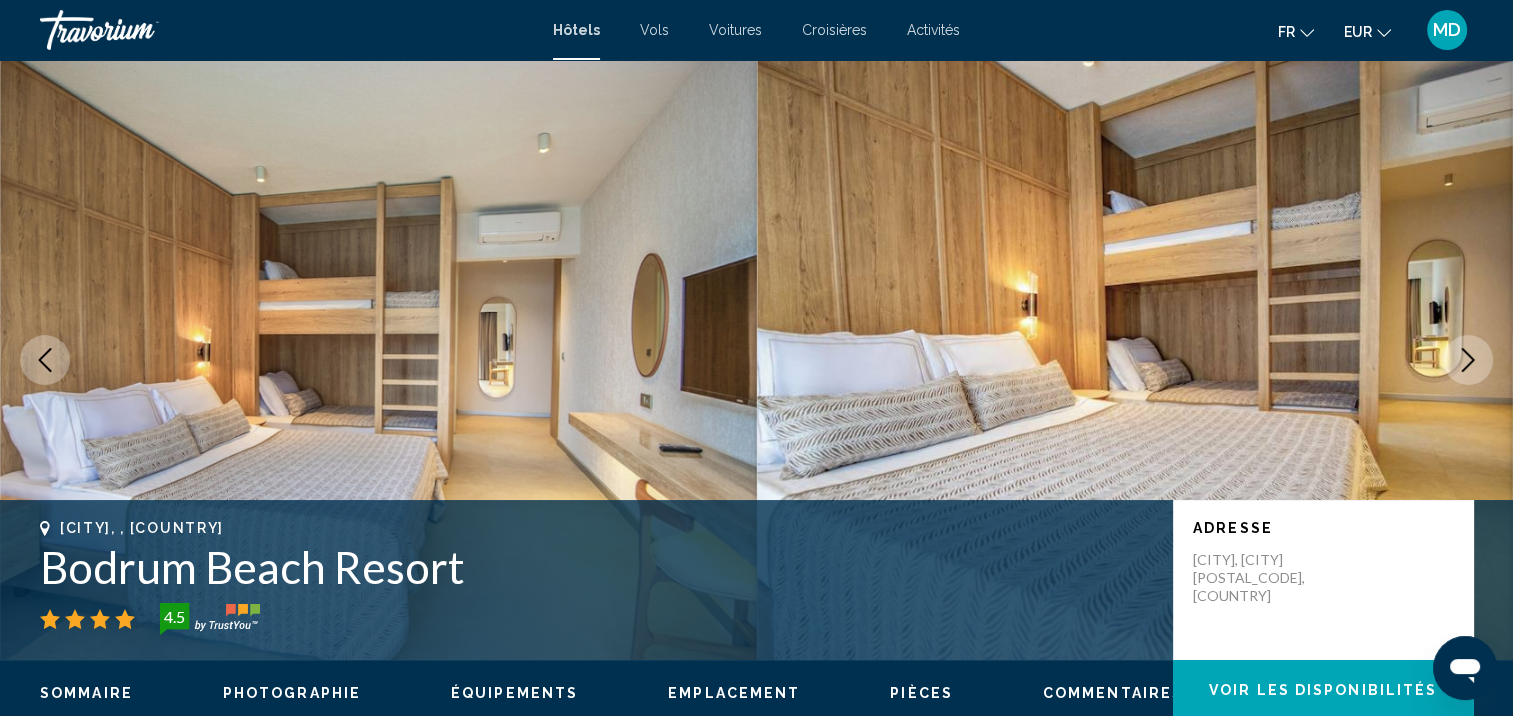 click at bounding box center (1468, 360) 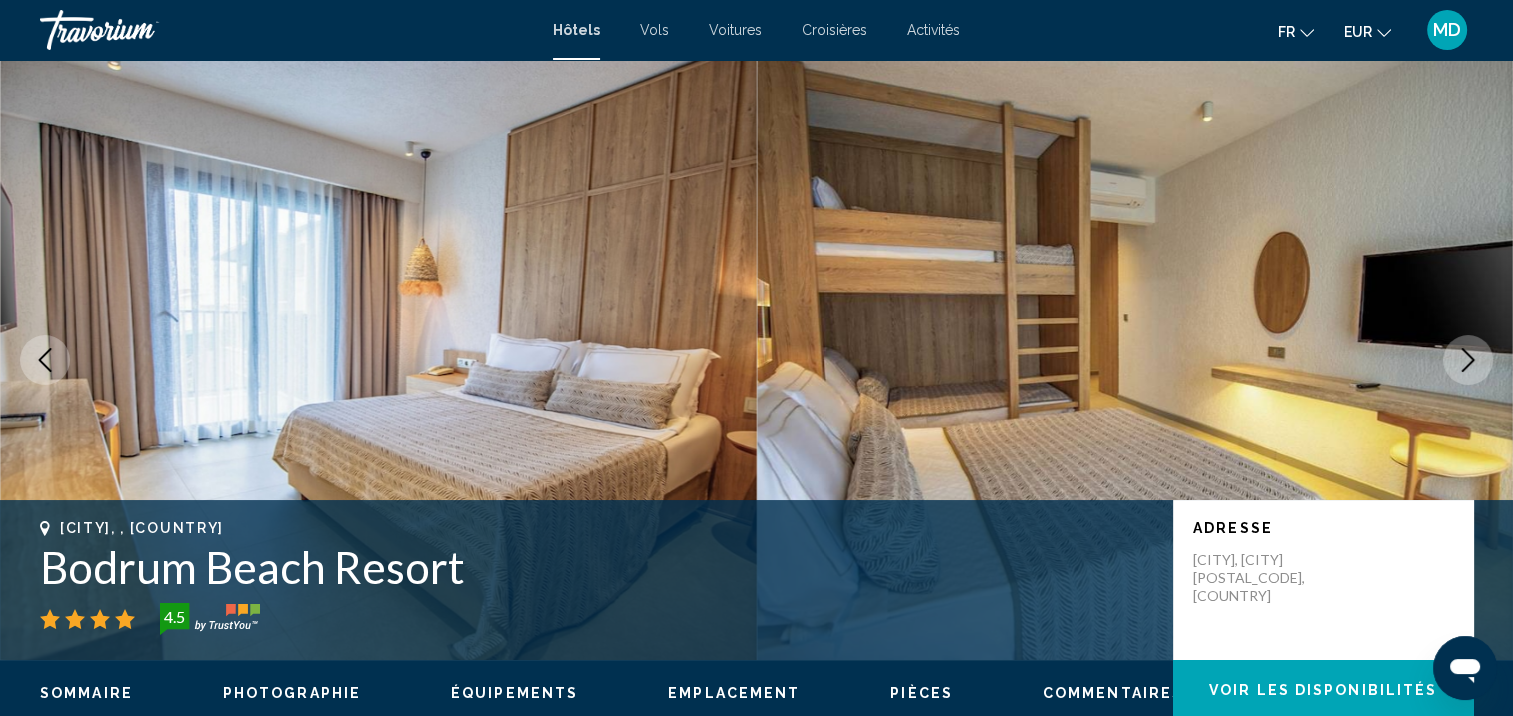 click at bounding box center (1468, 360) 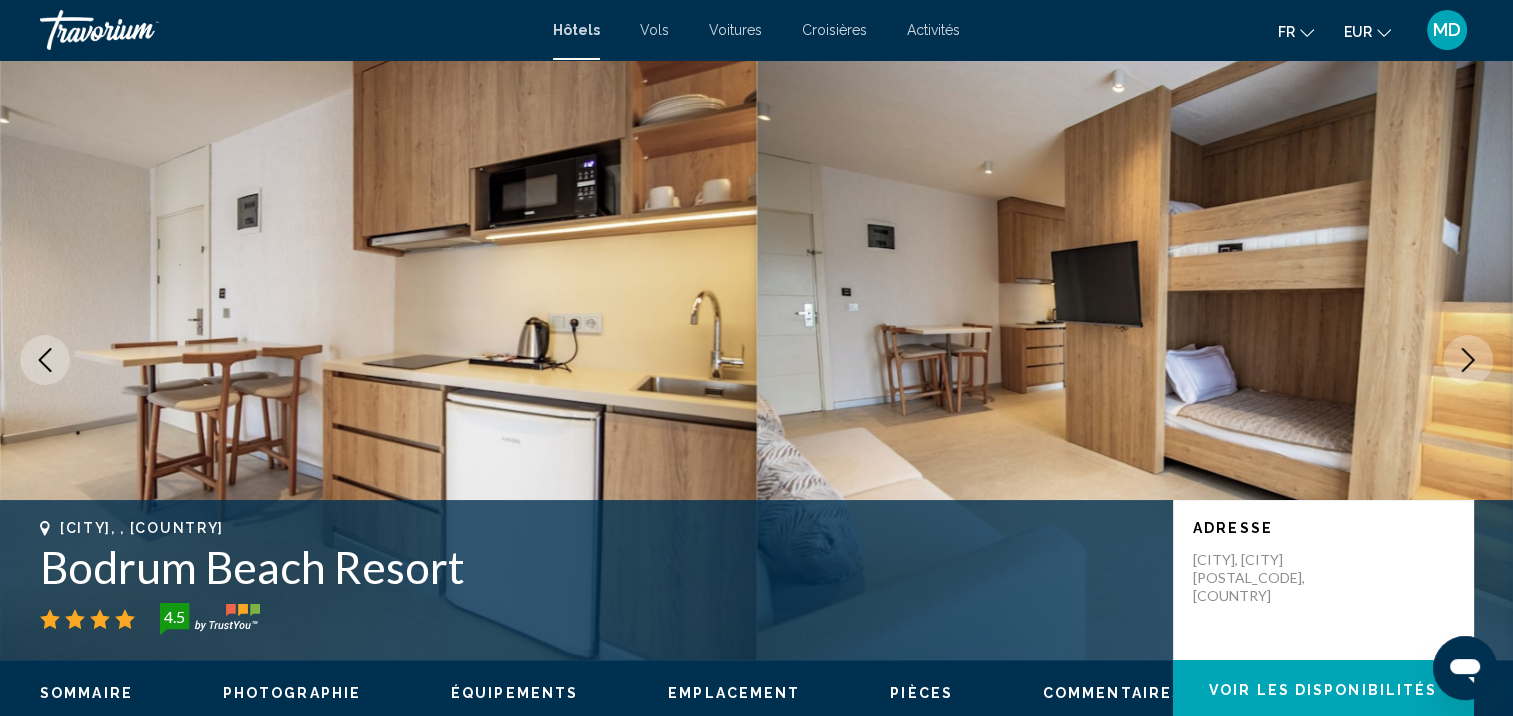 click at bounding box center [1468, 360] 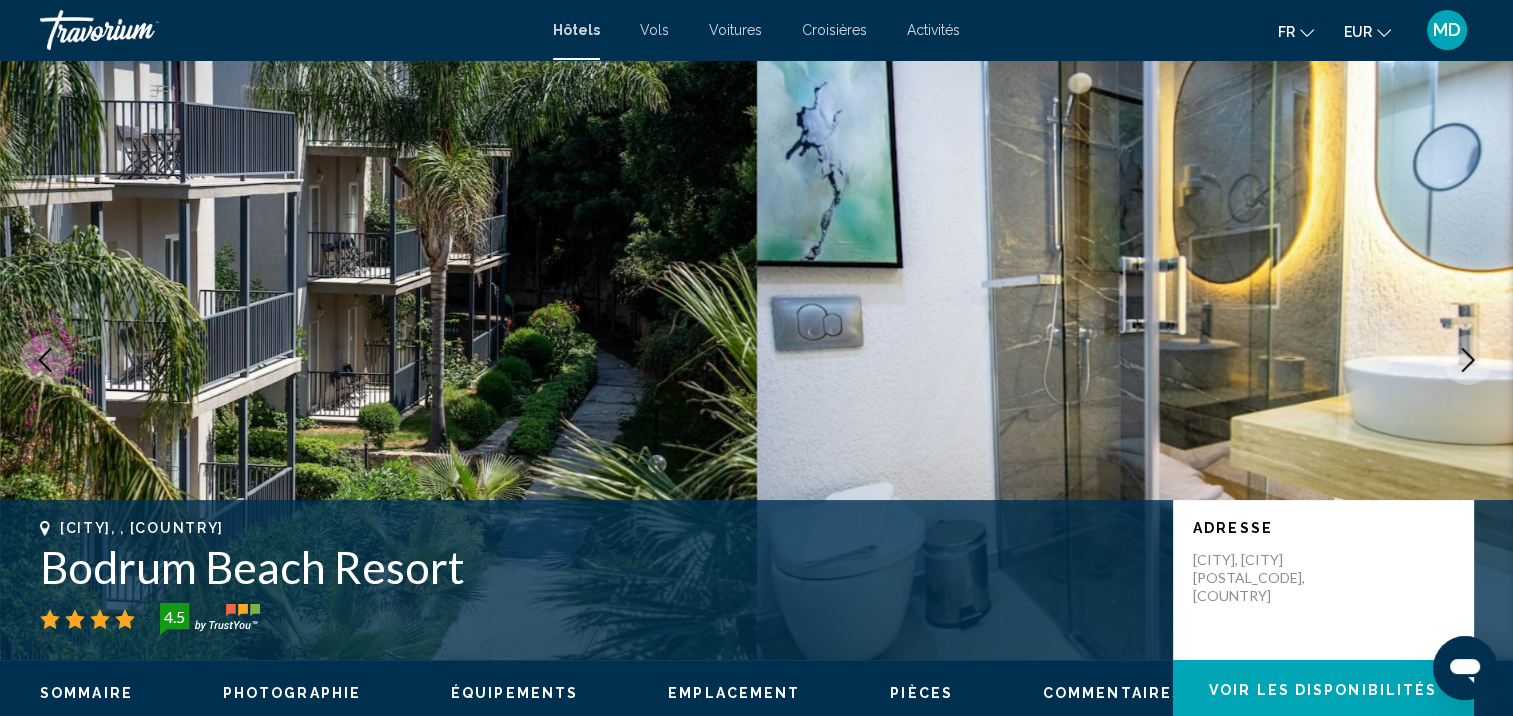 click at bounding box center [1468, 360] 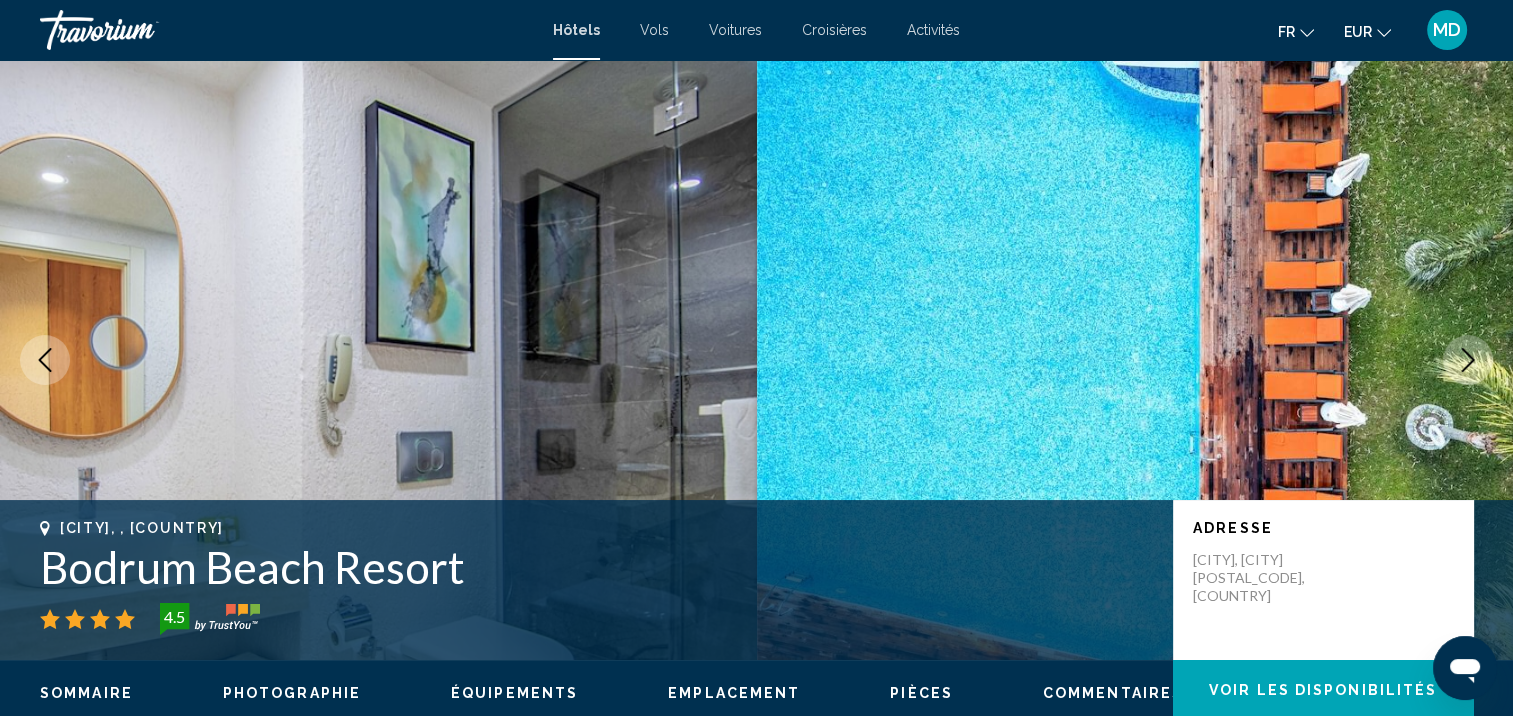 click 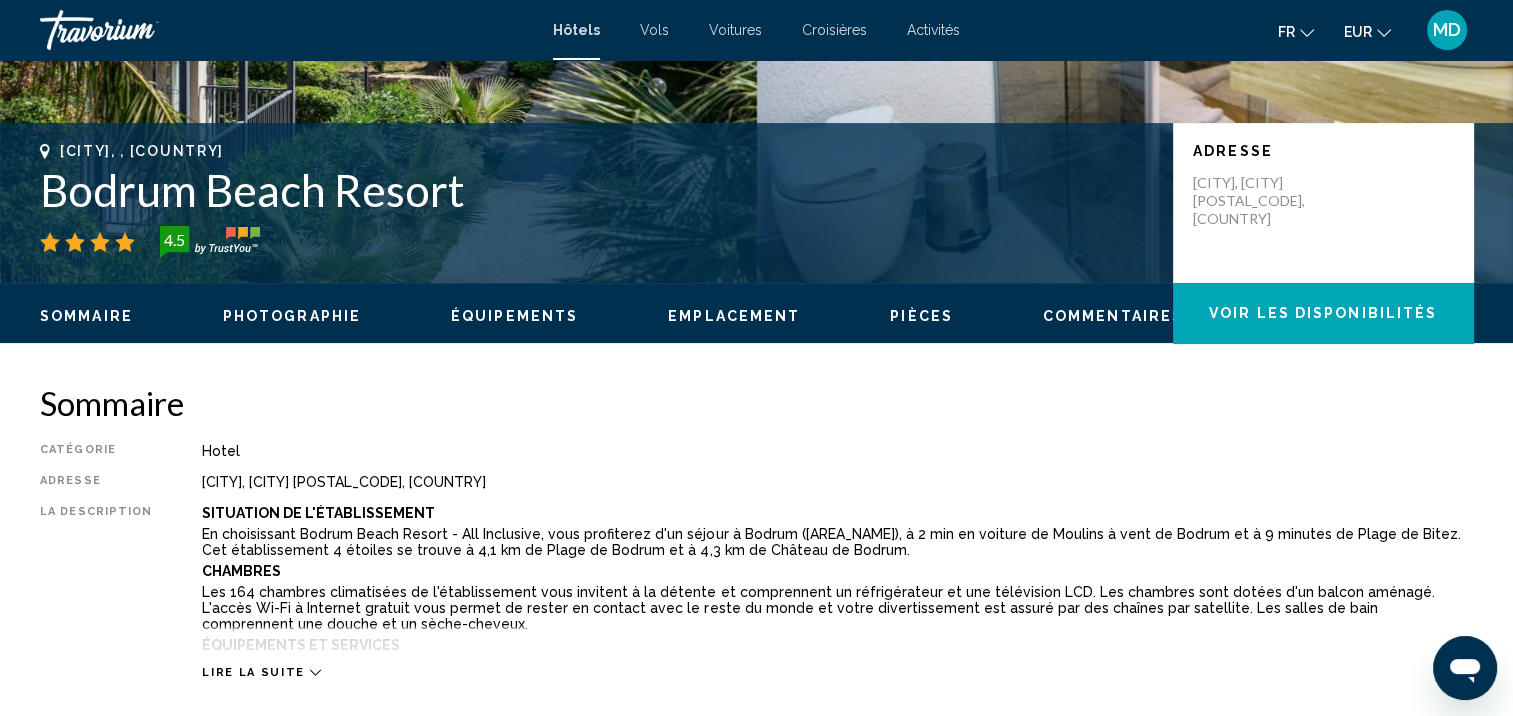 scroll, scrollTop: 0, scrollLeft: 0, axis: both 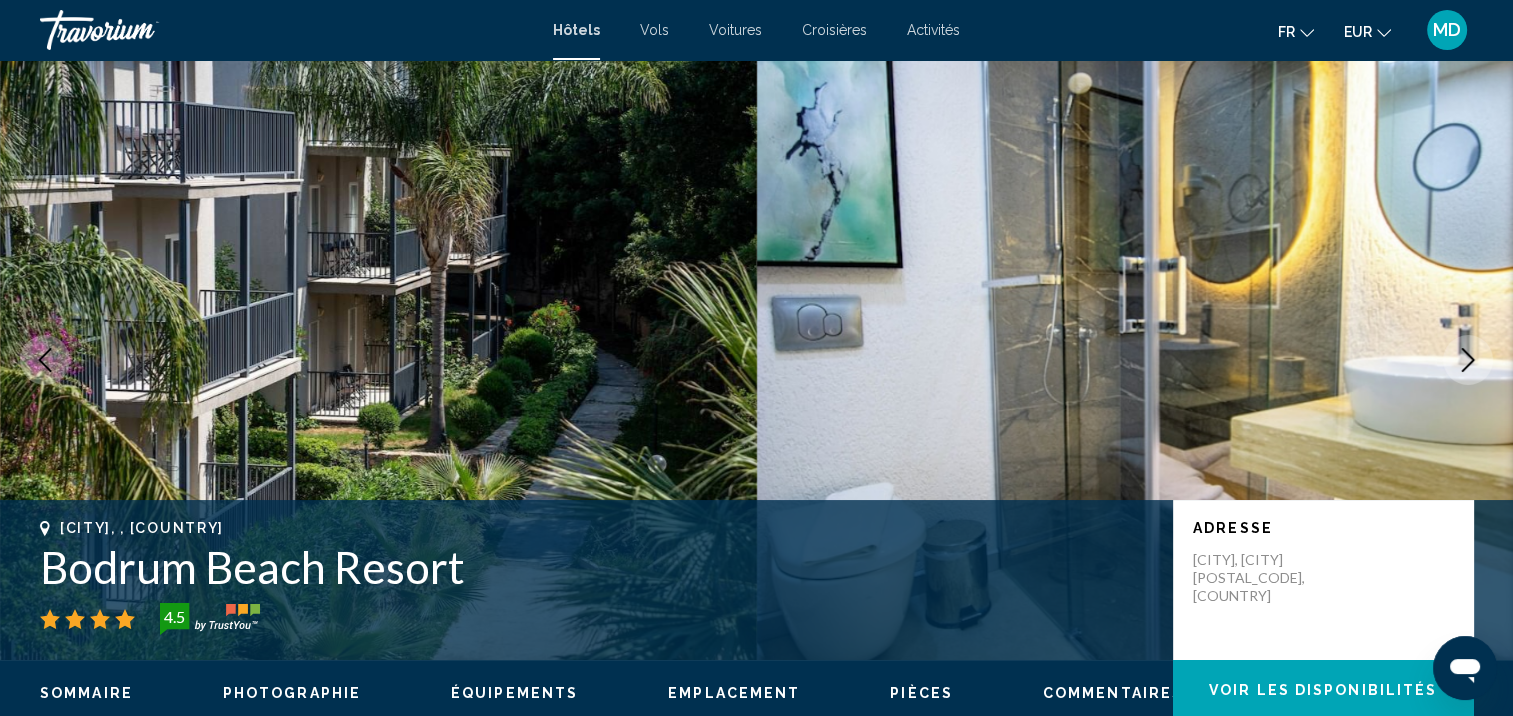 click 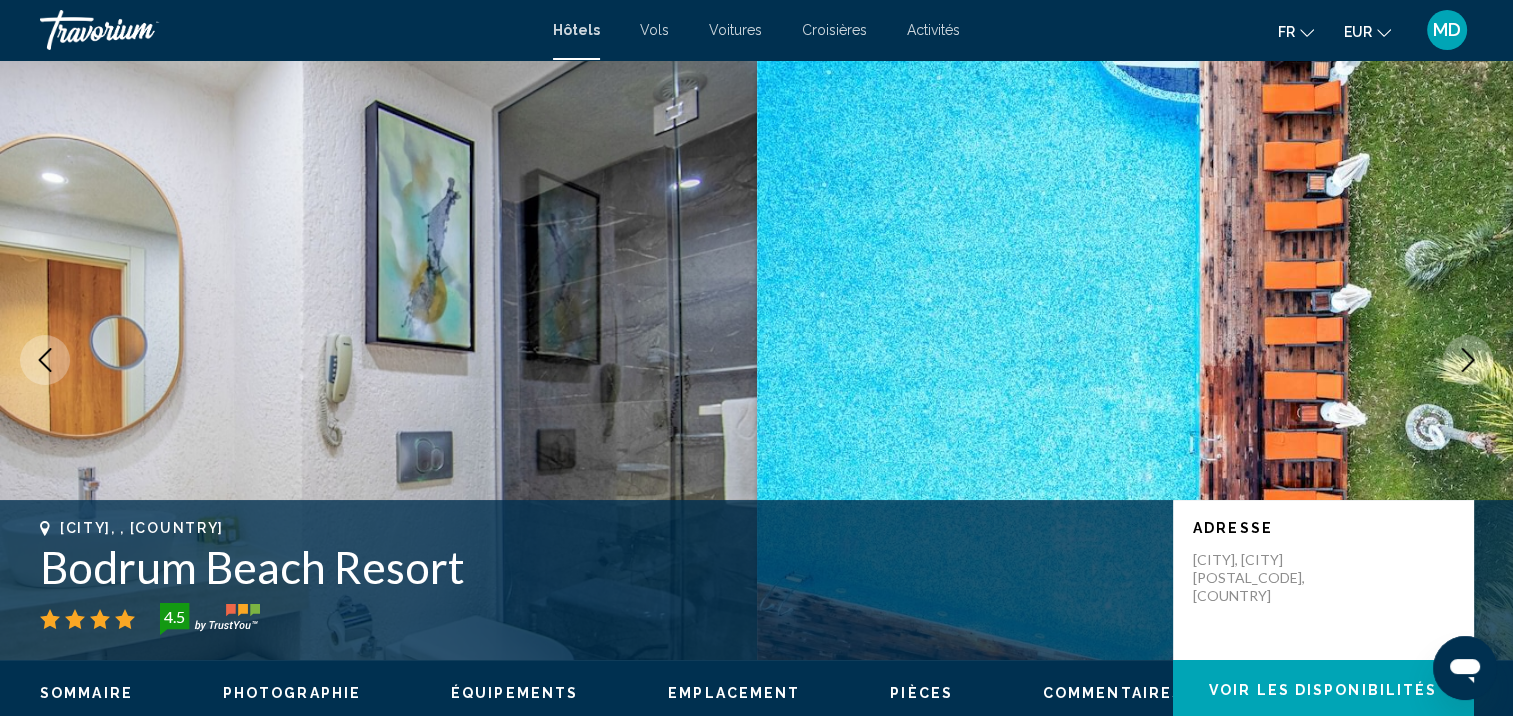 click 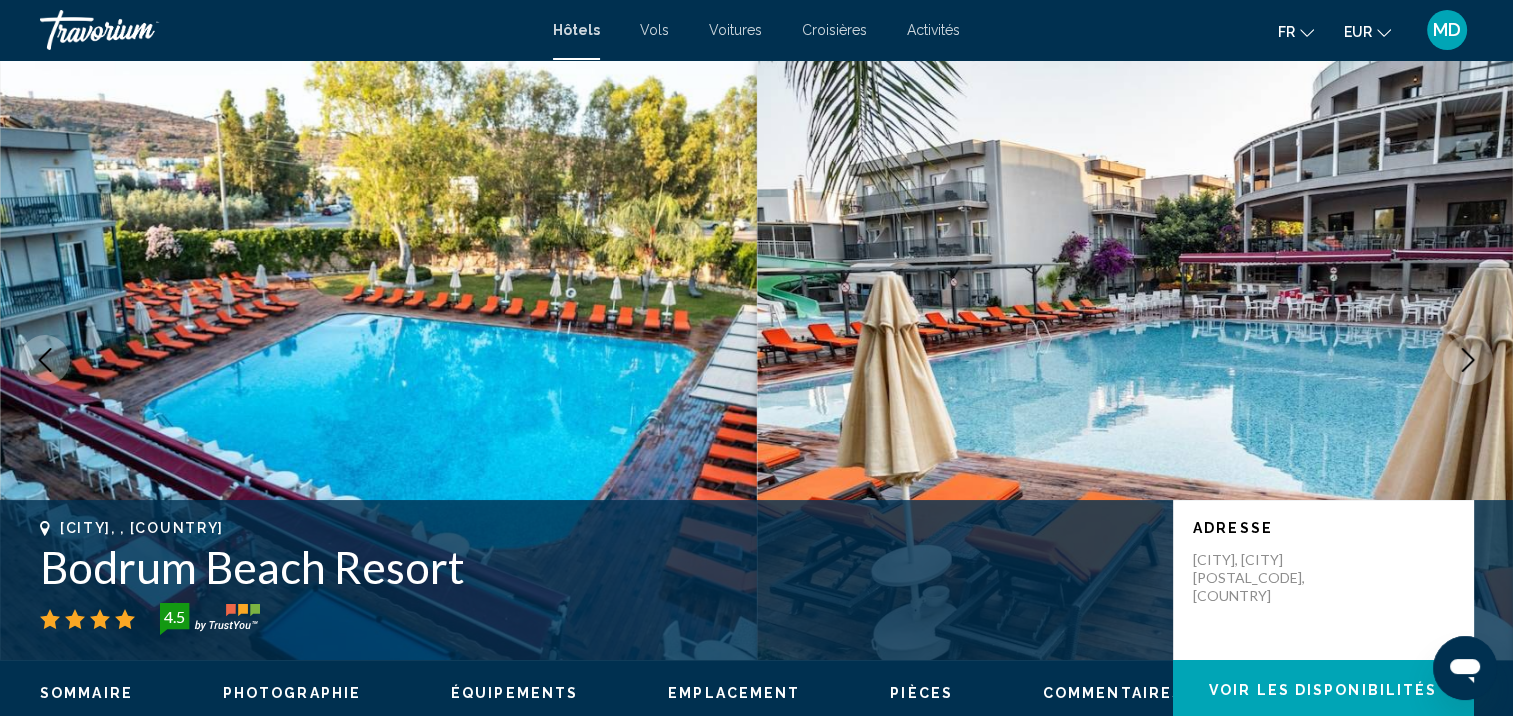 click 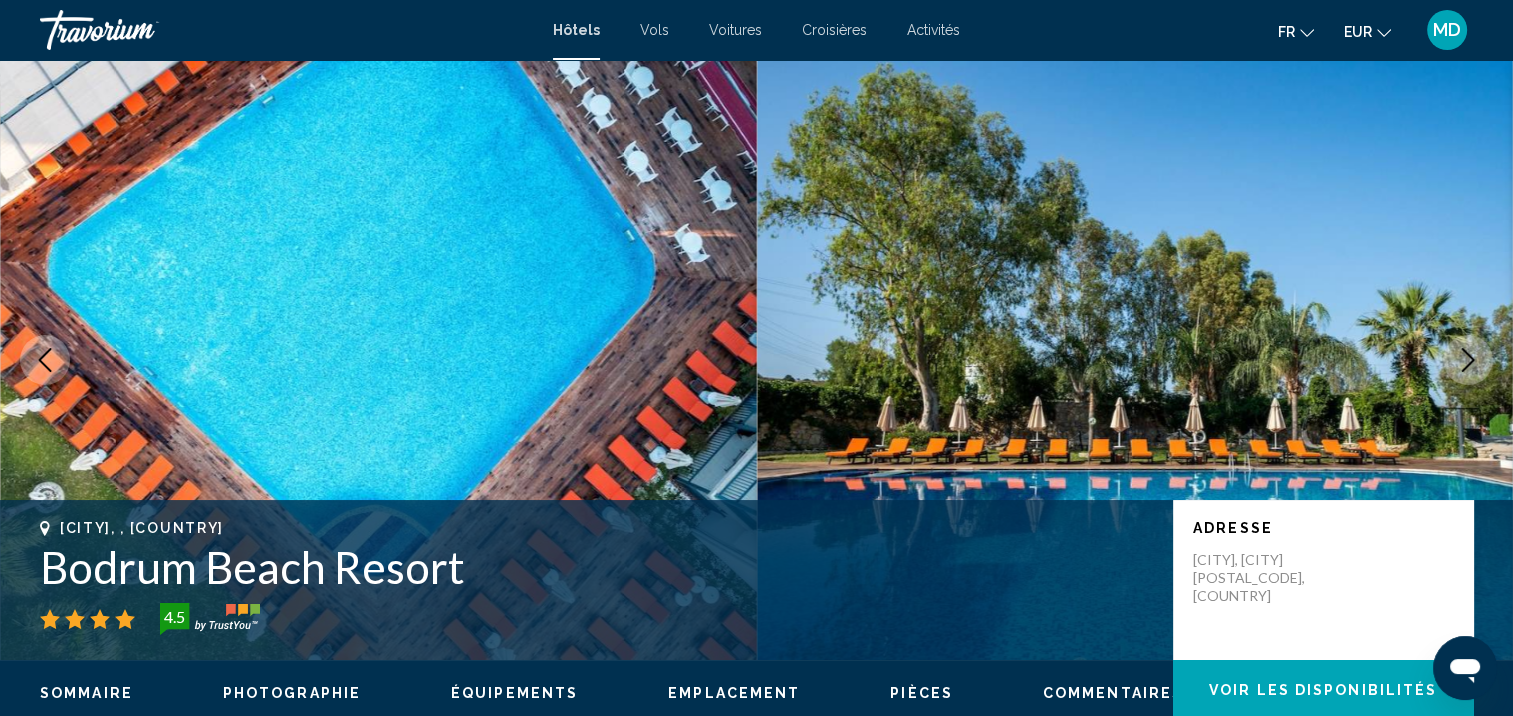 click 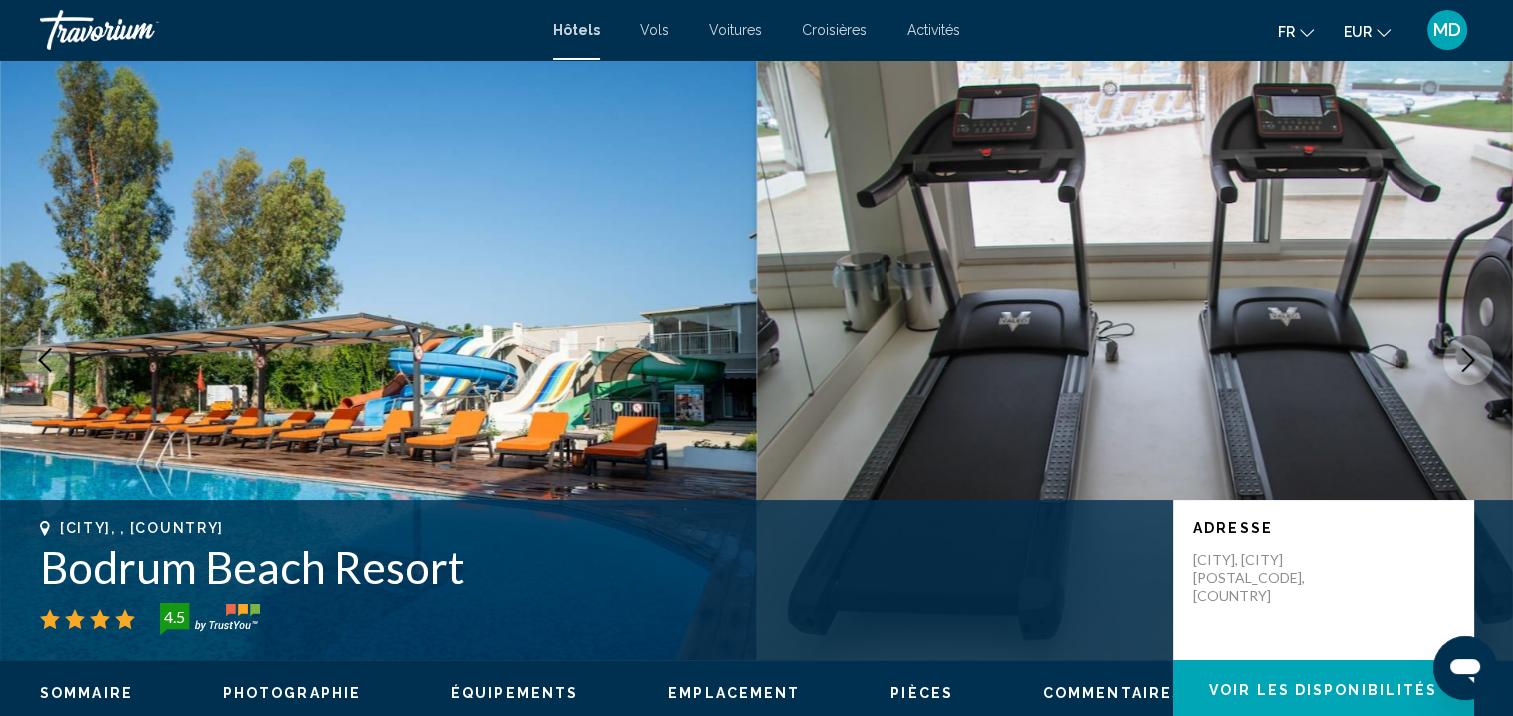 click 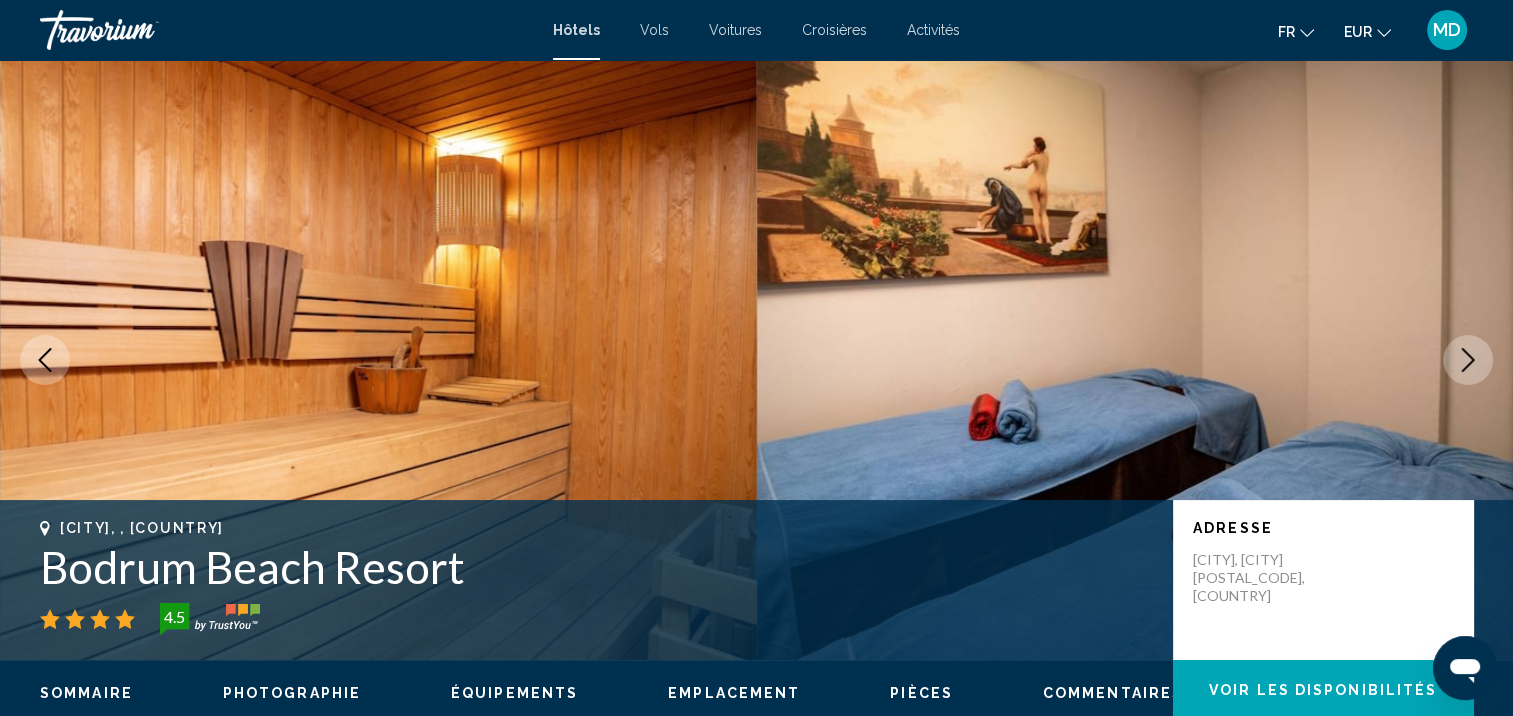 click 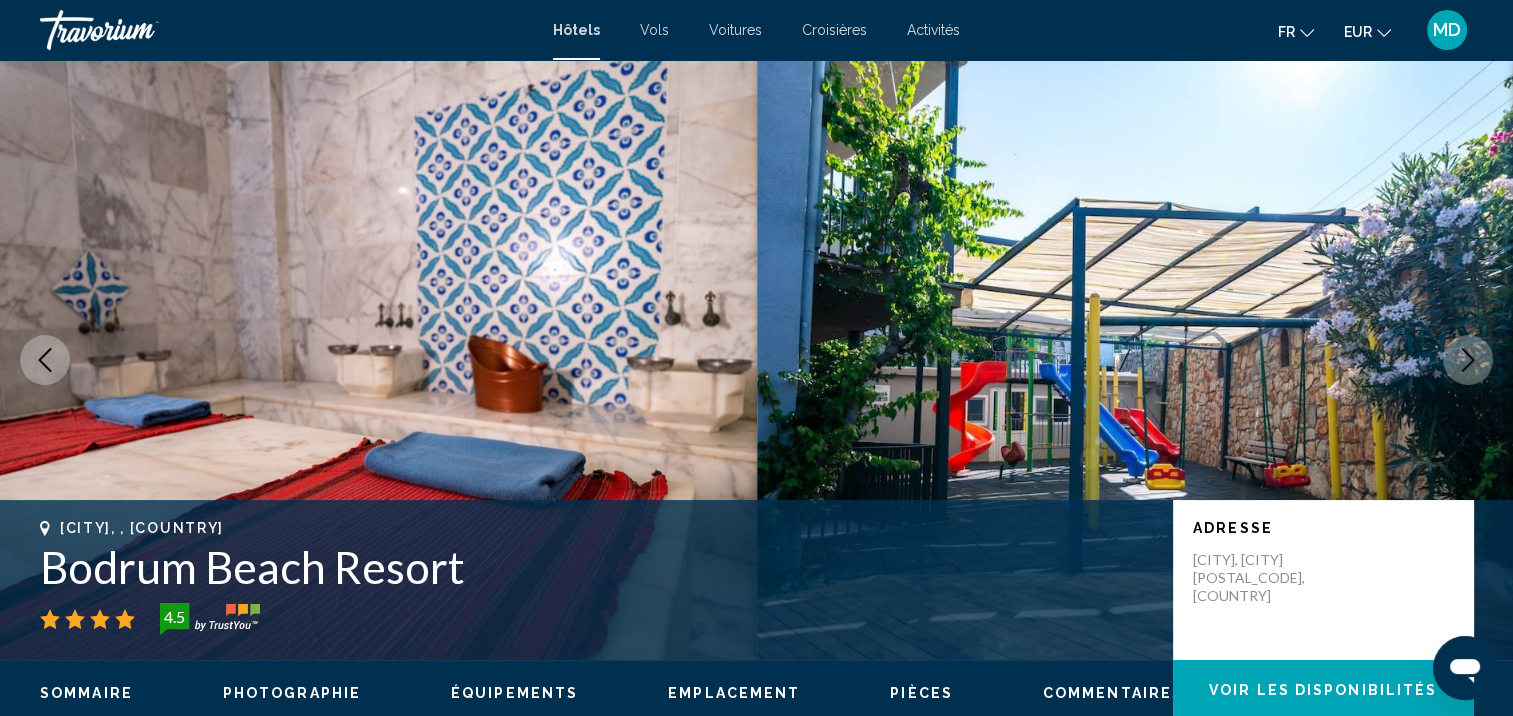click 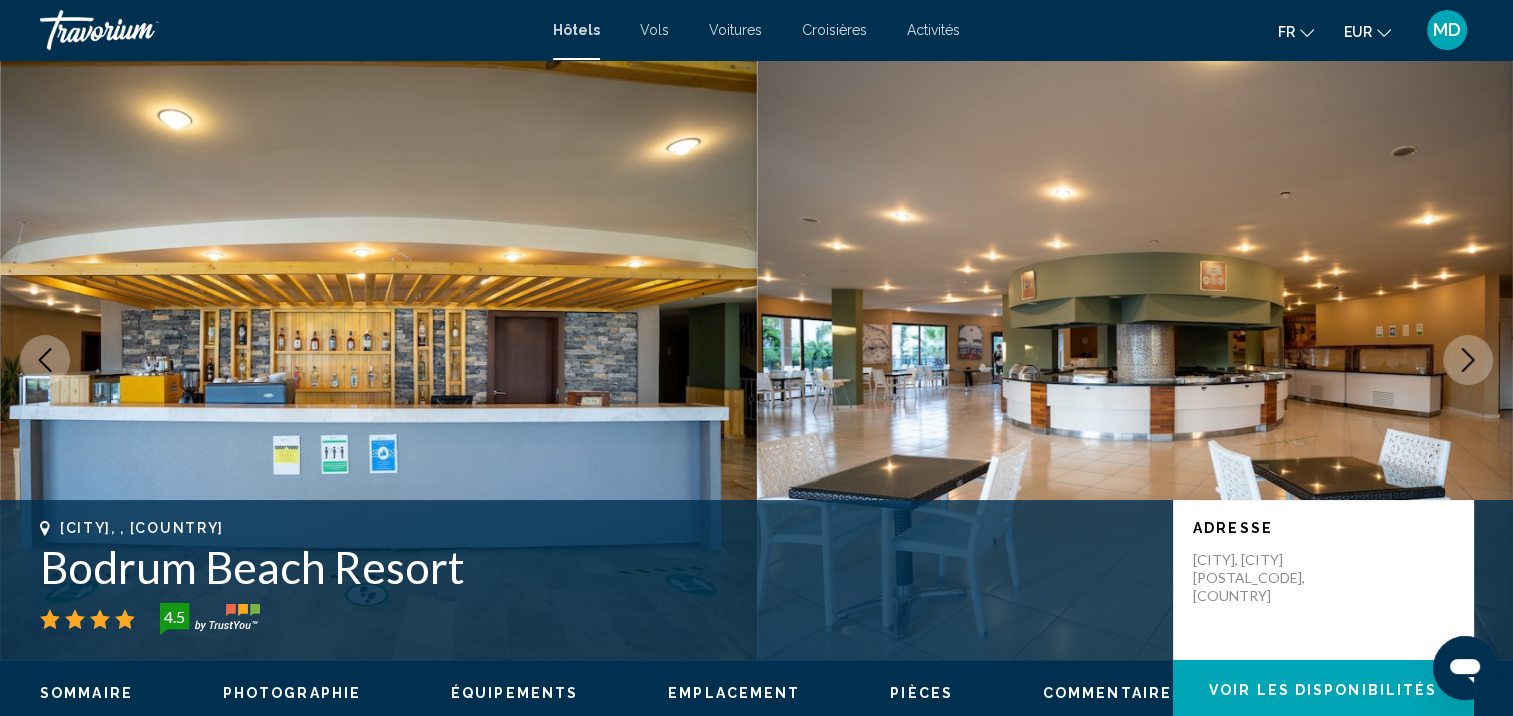 click 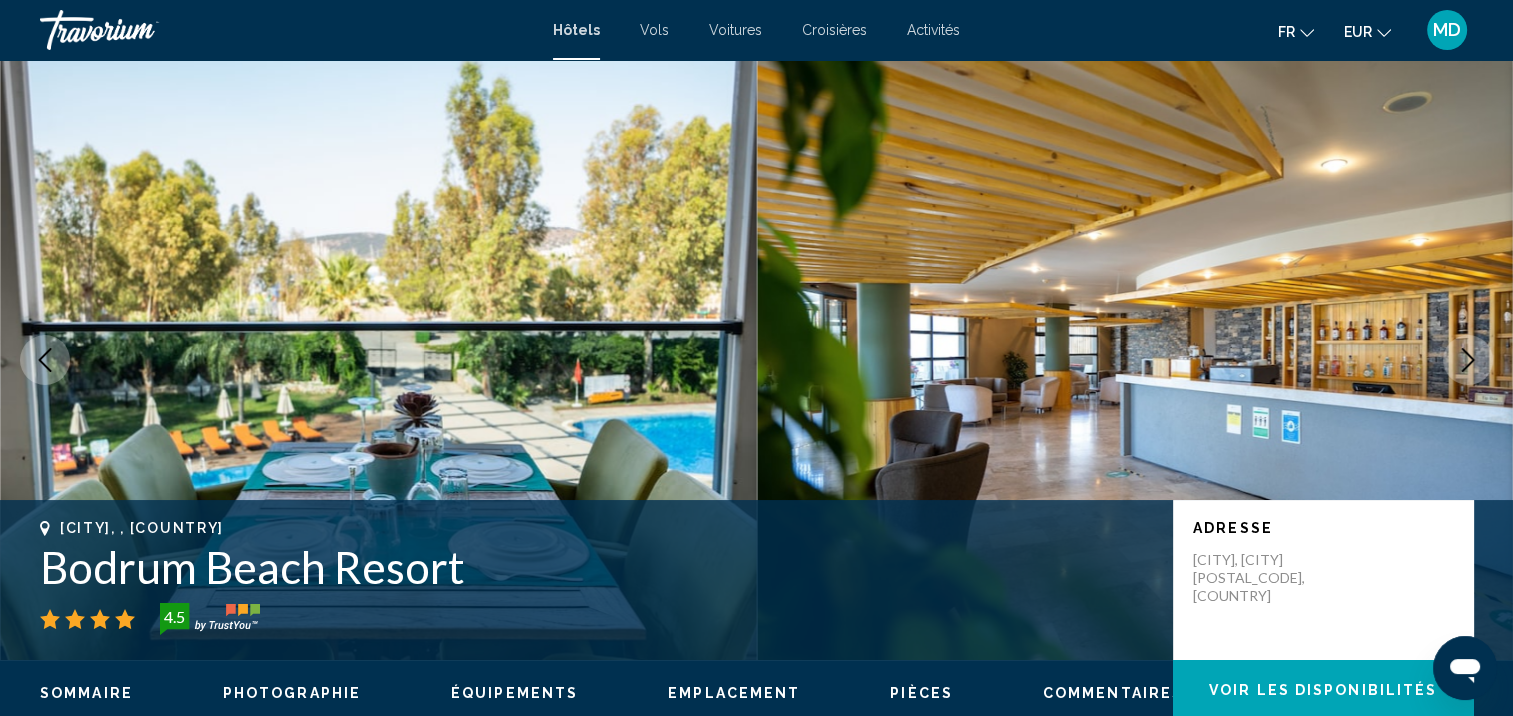 click 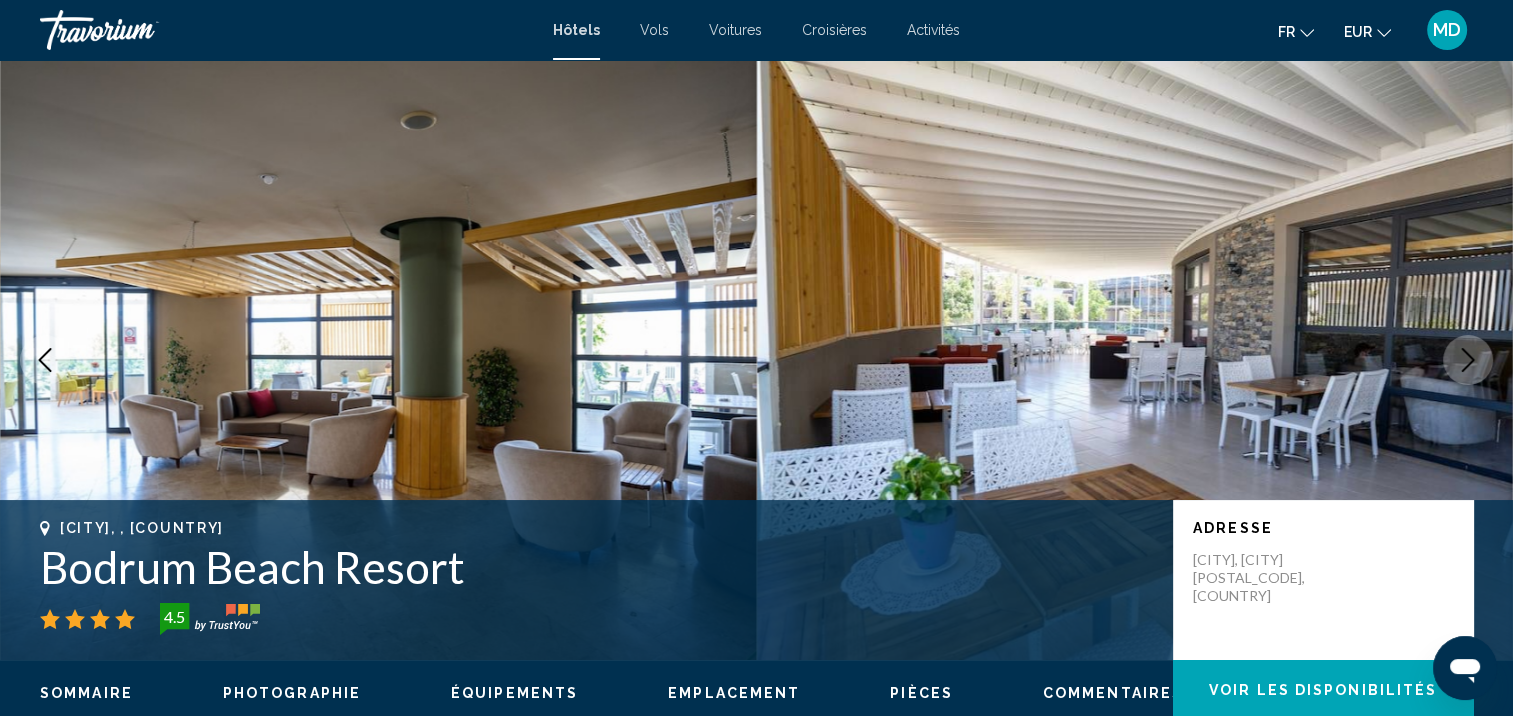 click 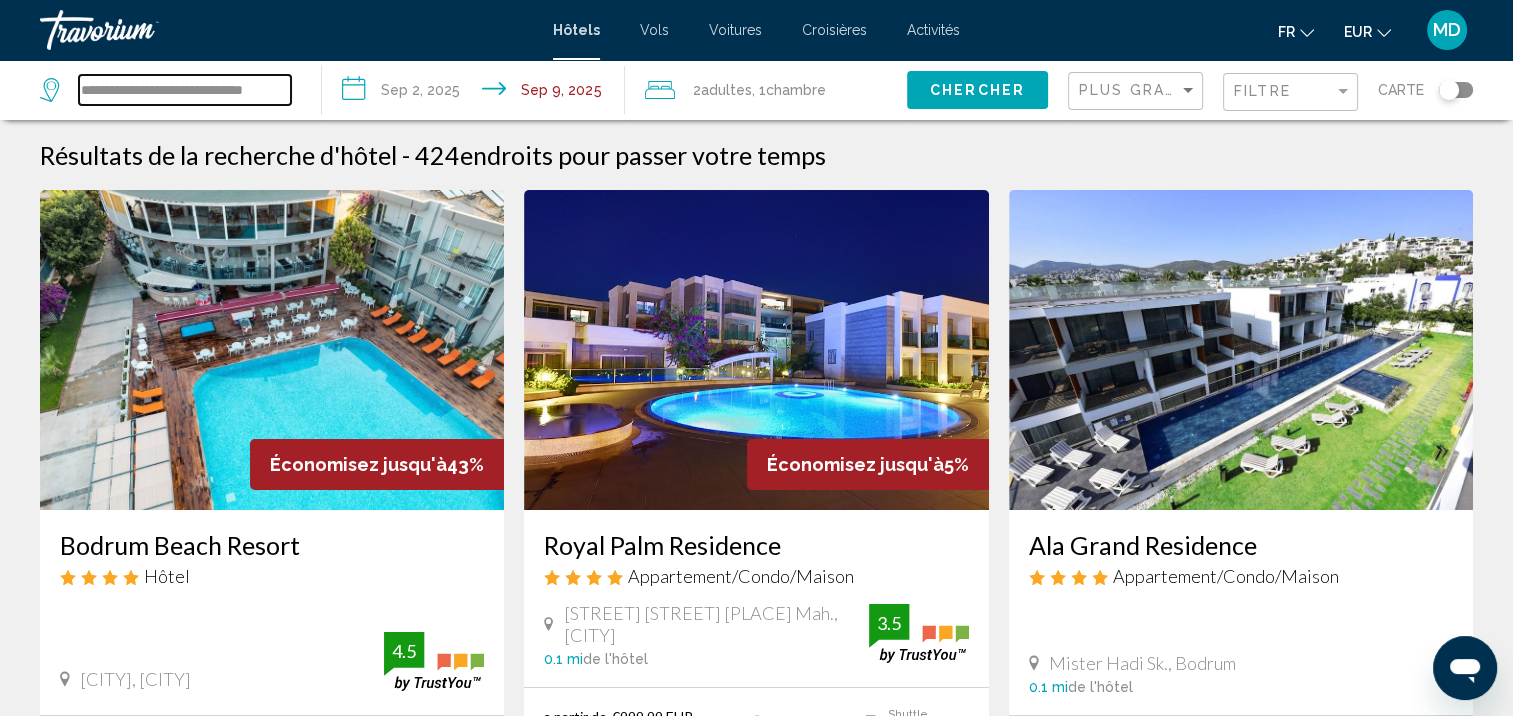 drag, startPoint x: 79, startPoint y: 84, endPoint x: 442, endPoint y: 3, distance: 371.9274 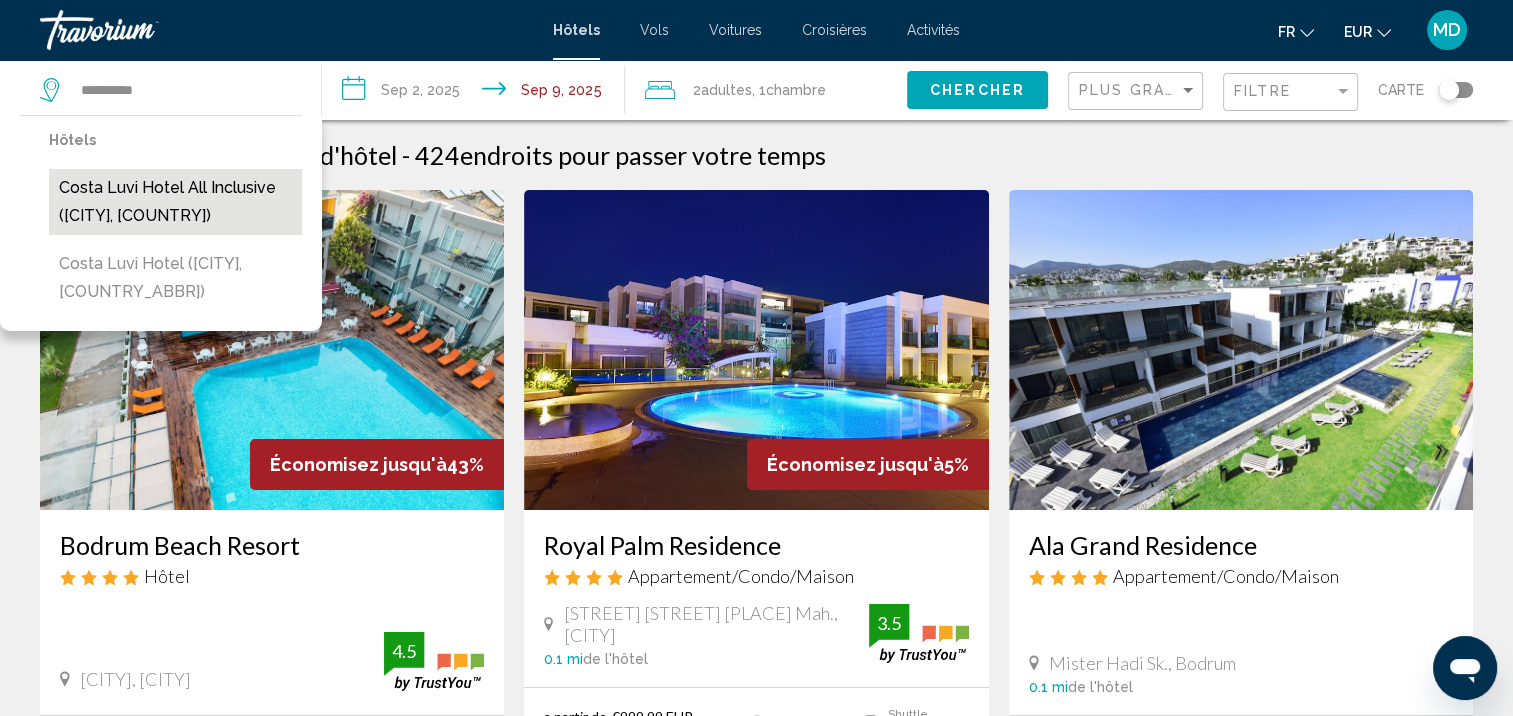 click on "Costa Luvi Hotel All Inclusive ([CITY], [COUNTRY])" at bounding box center (175, 202) 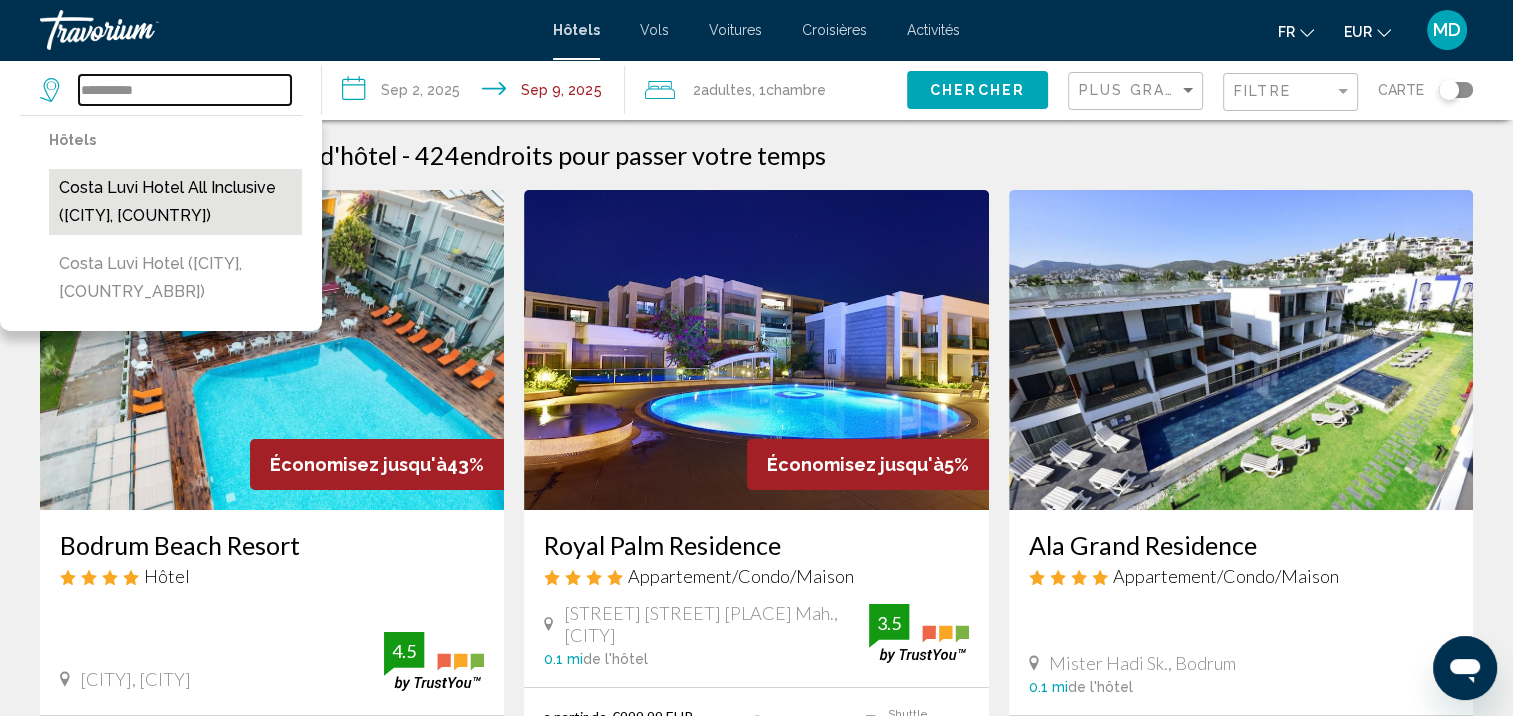 type on "**********" 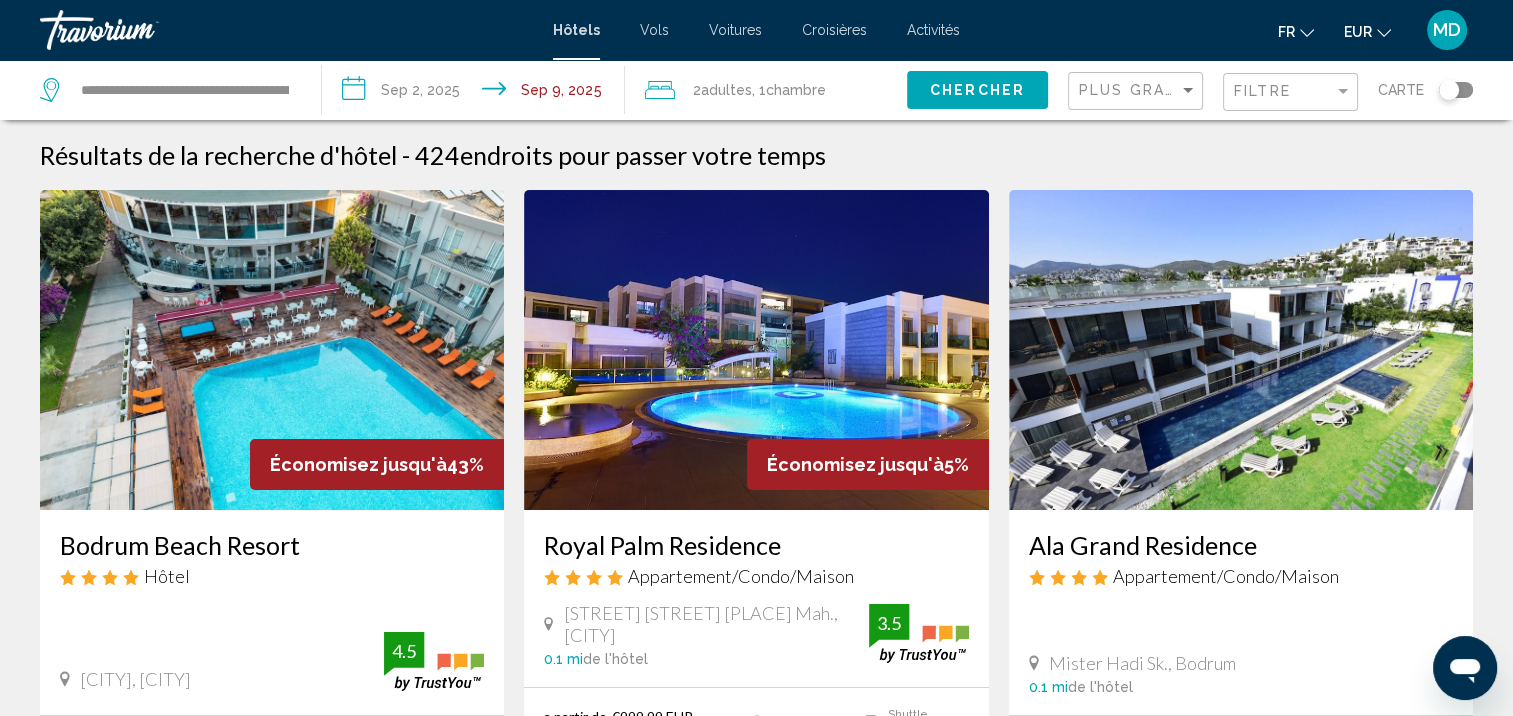 click on "Chercher" 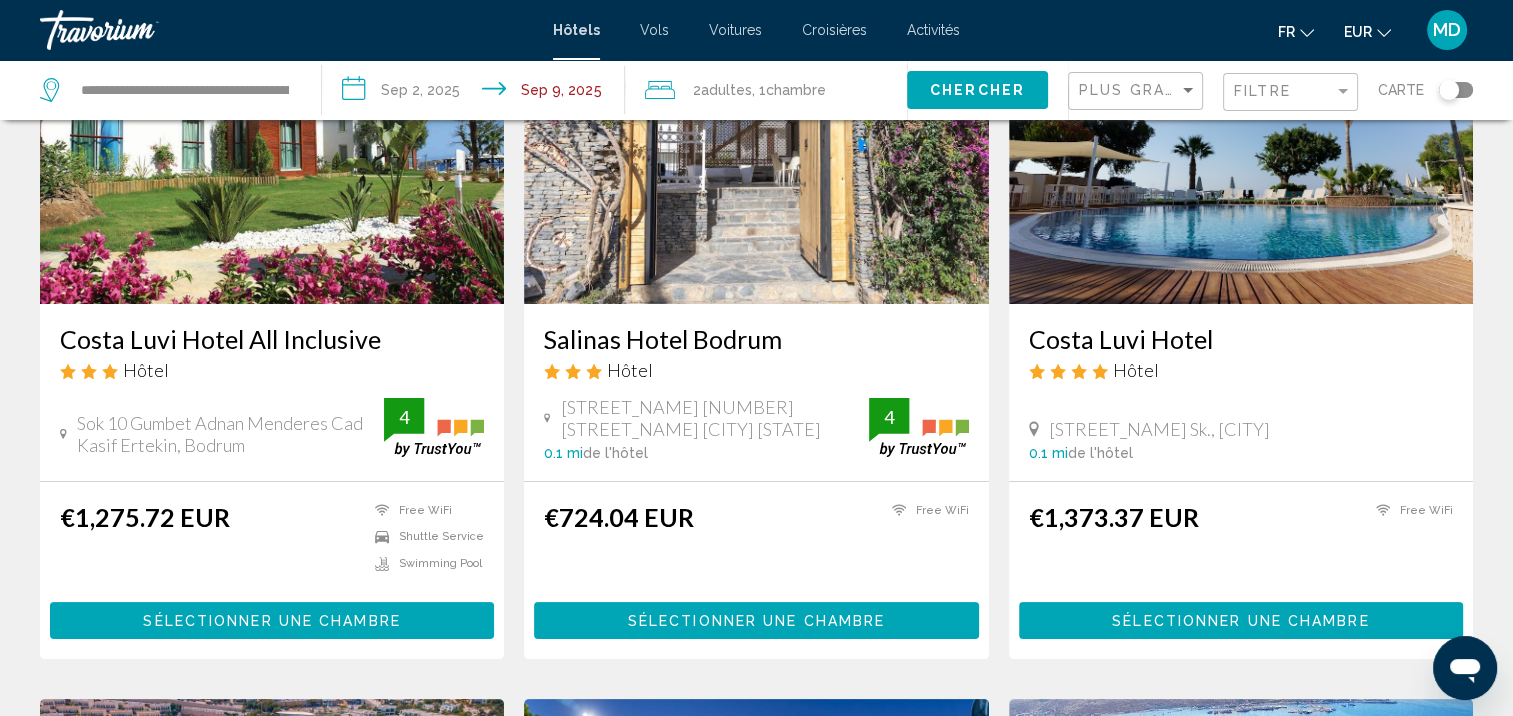 scroll, scrollTop: 212, scrollLeft: 0, axis: vertical 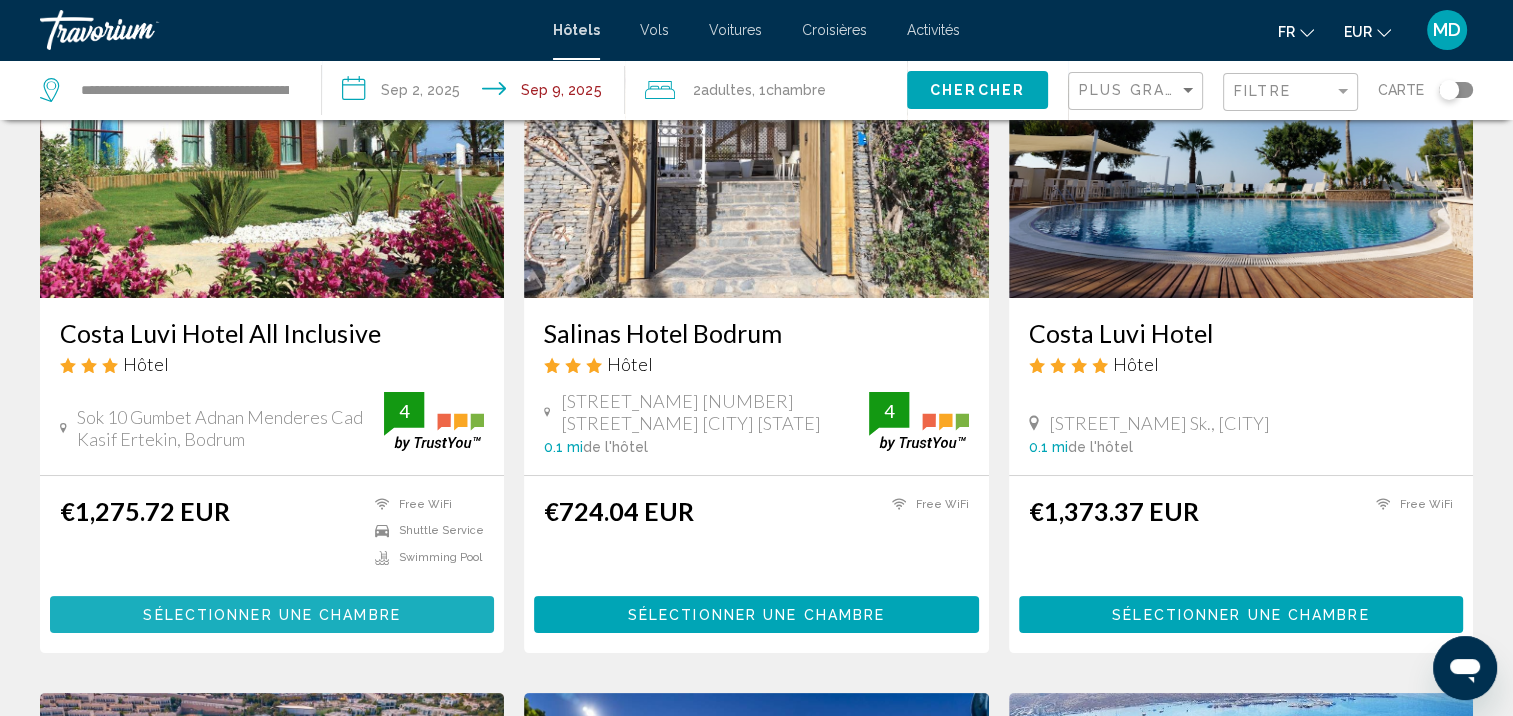 click on "Sélectionner une chambre" at bounding box center [271, 615] 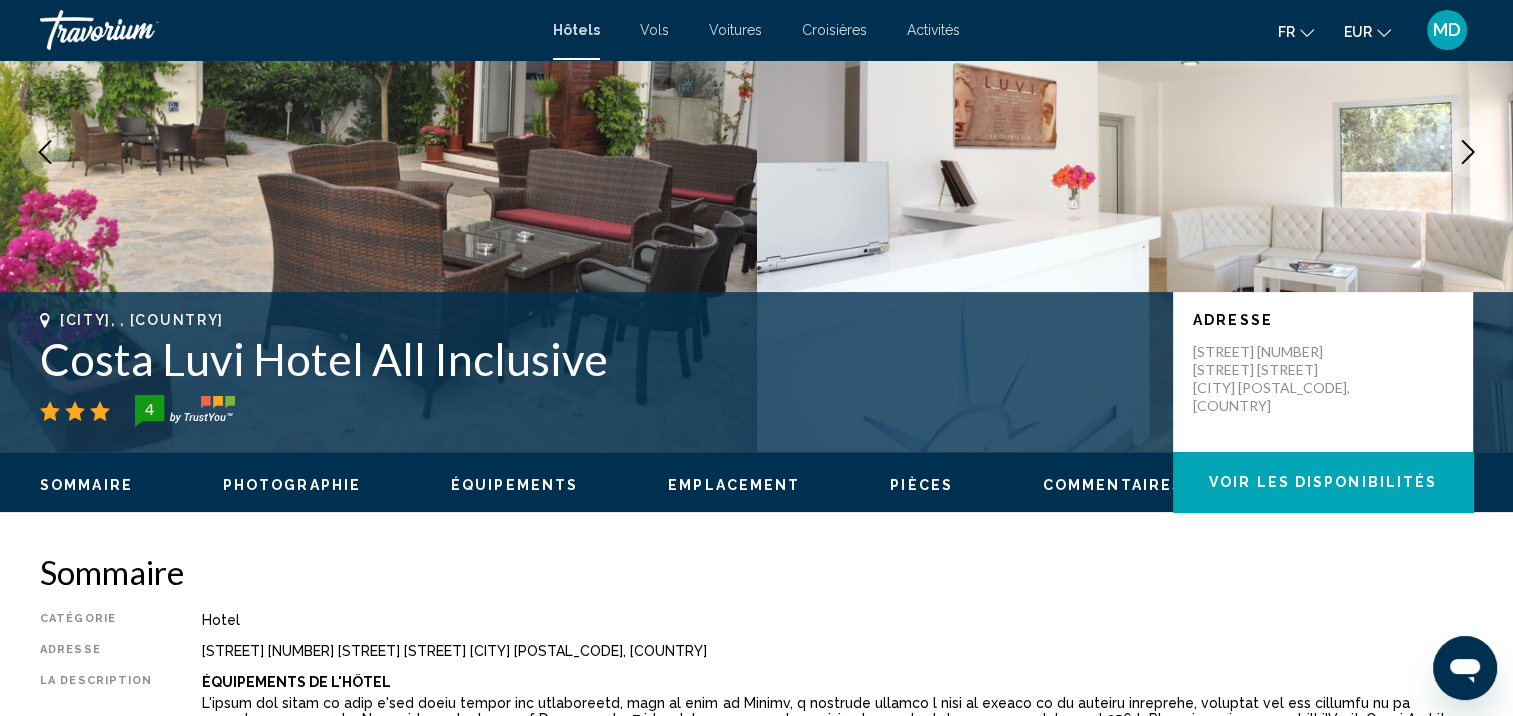 scroll, scrollTop: 196, scrollLeft: 0, axis: vertical 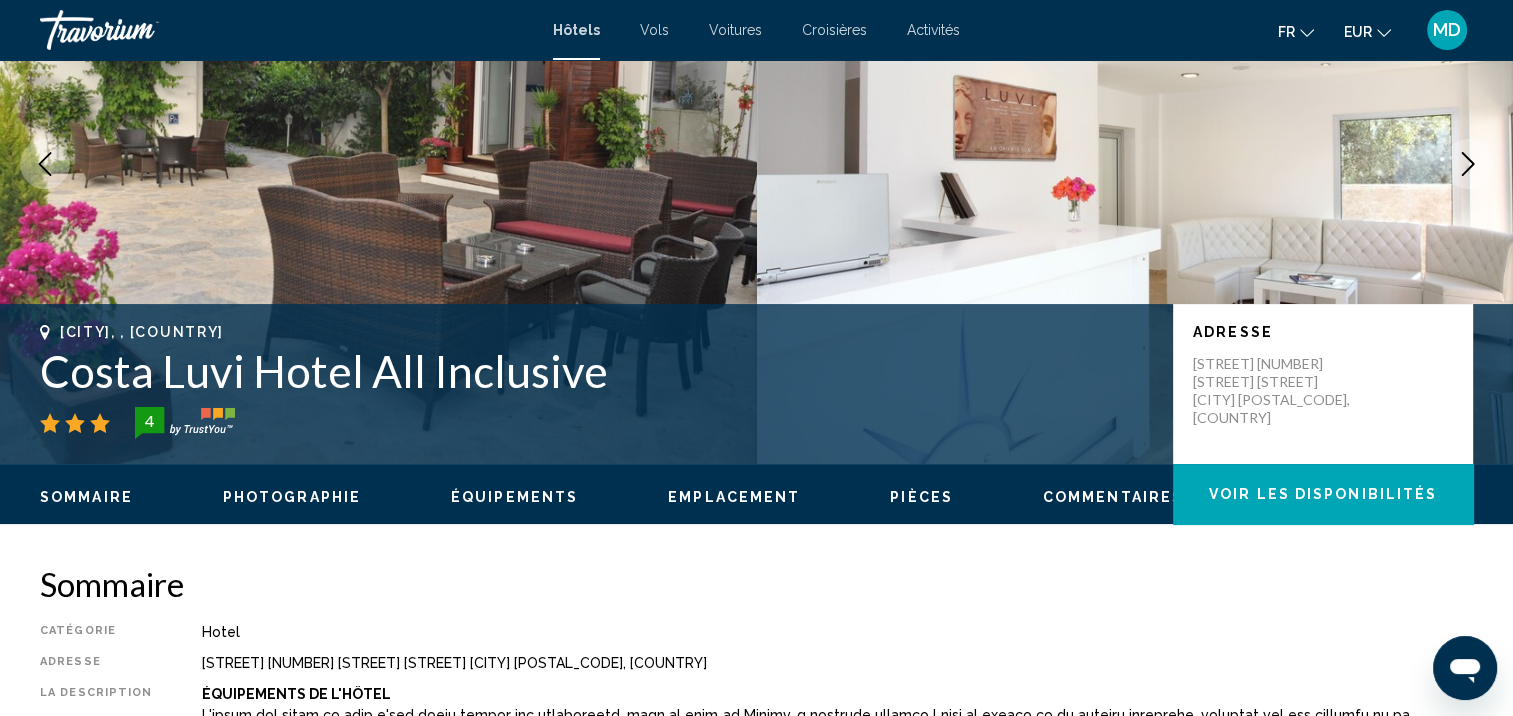 click 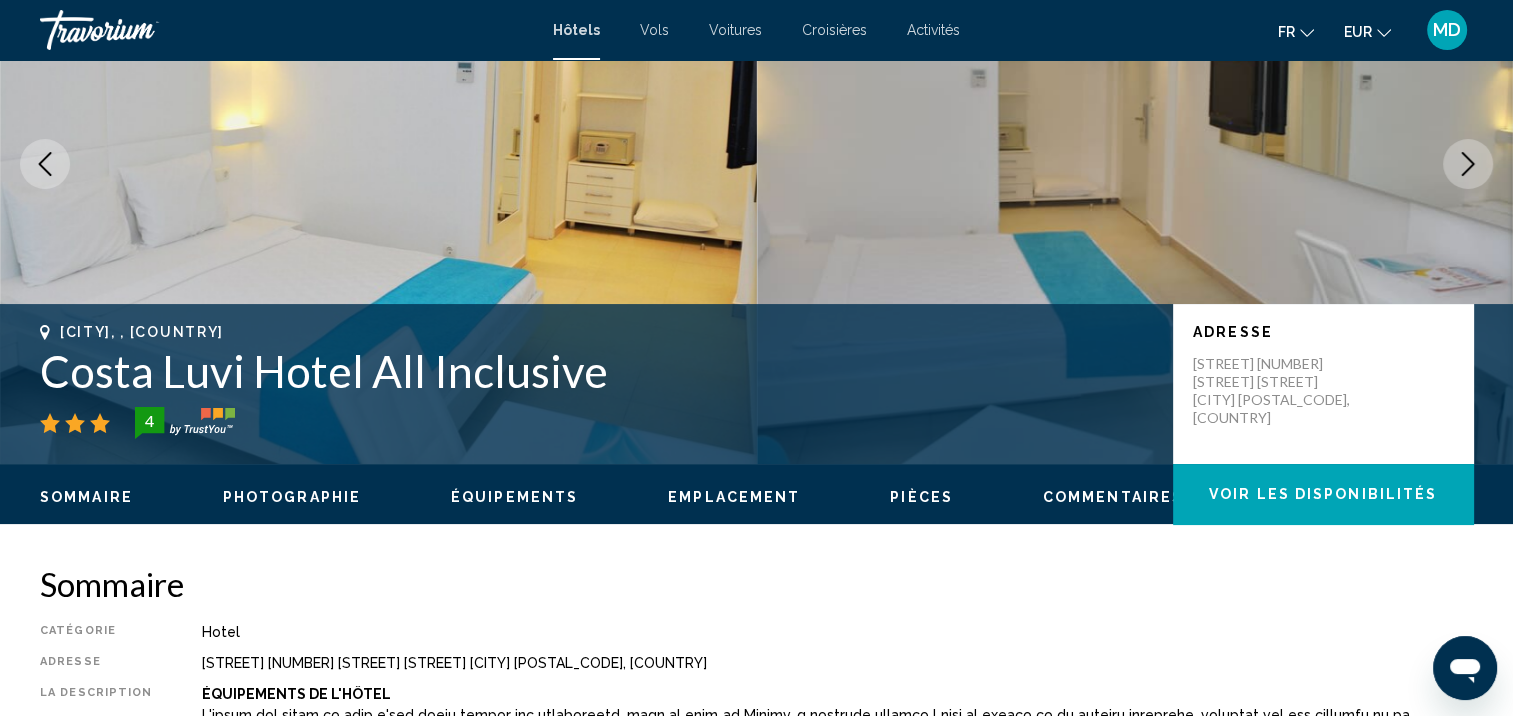 click 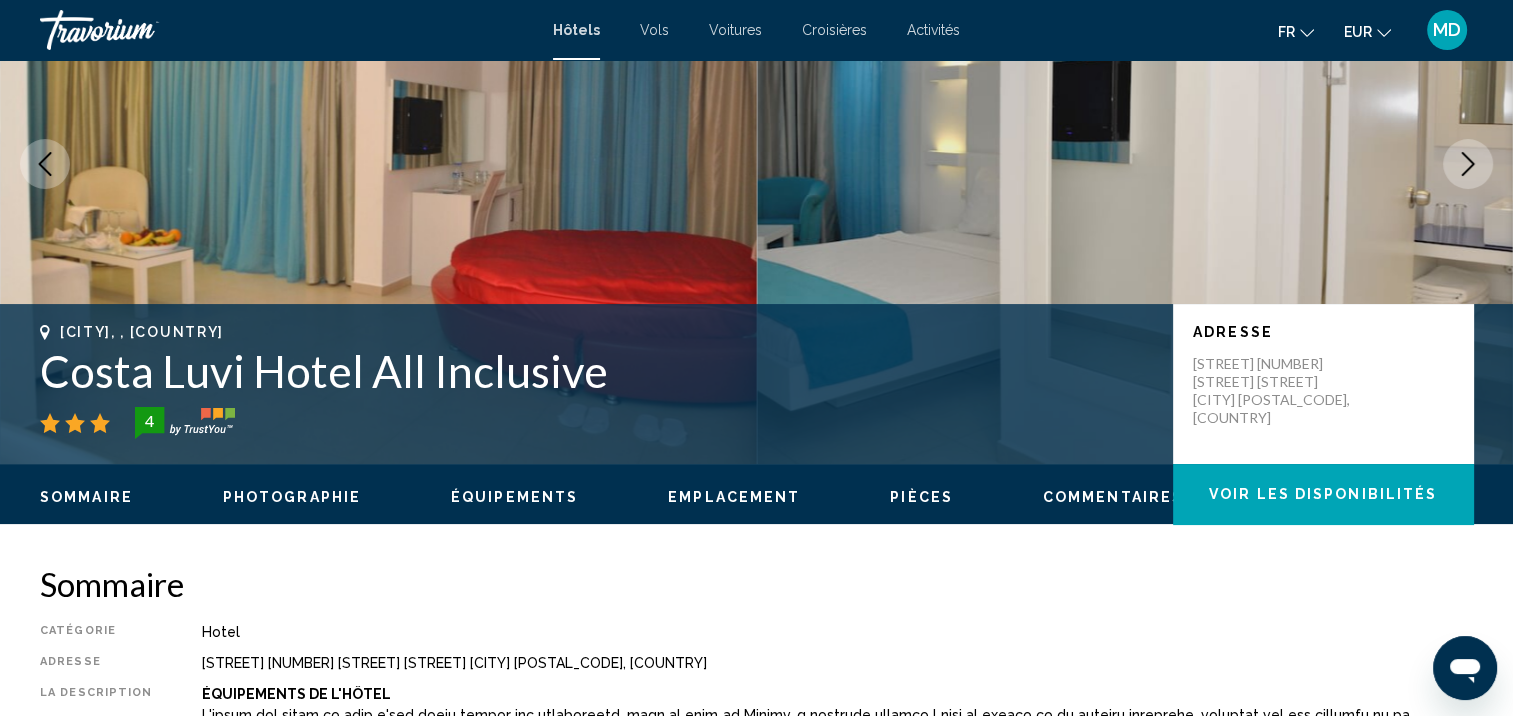 click 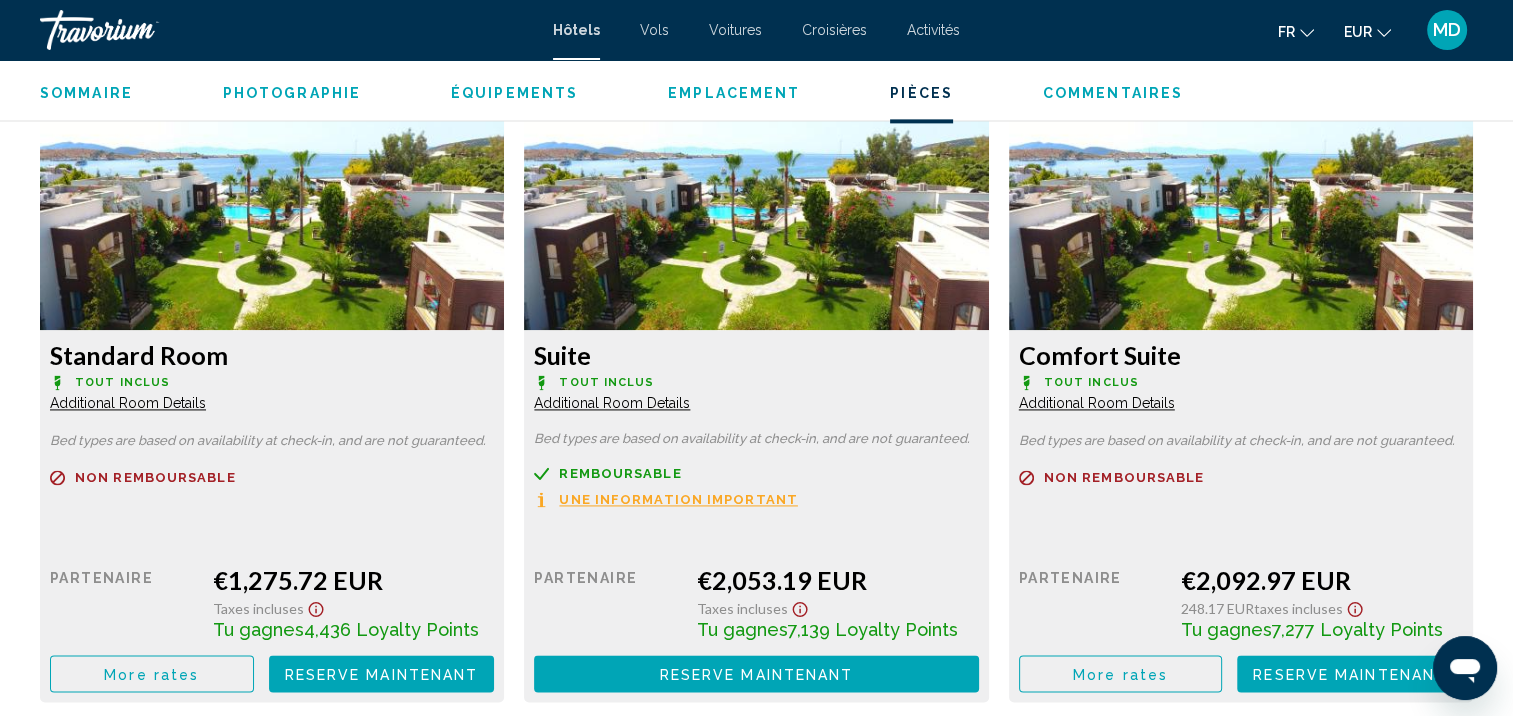scroll, scrollTop: 2753, scrollLeft: 0, axis: vertical 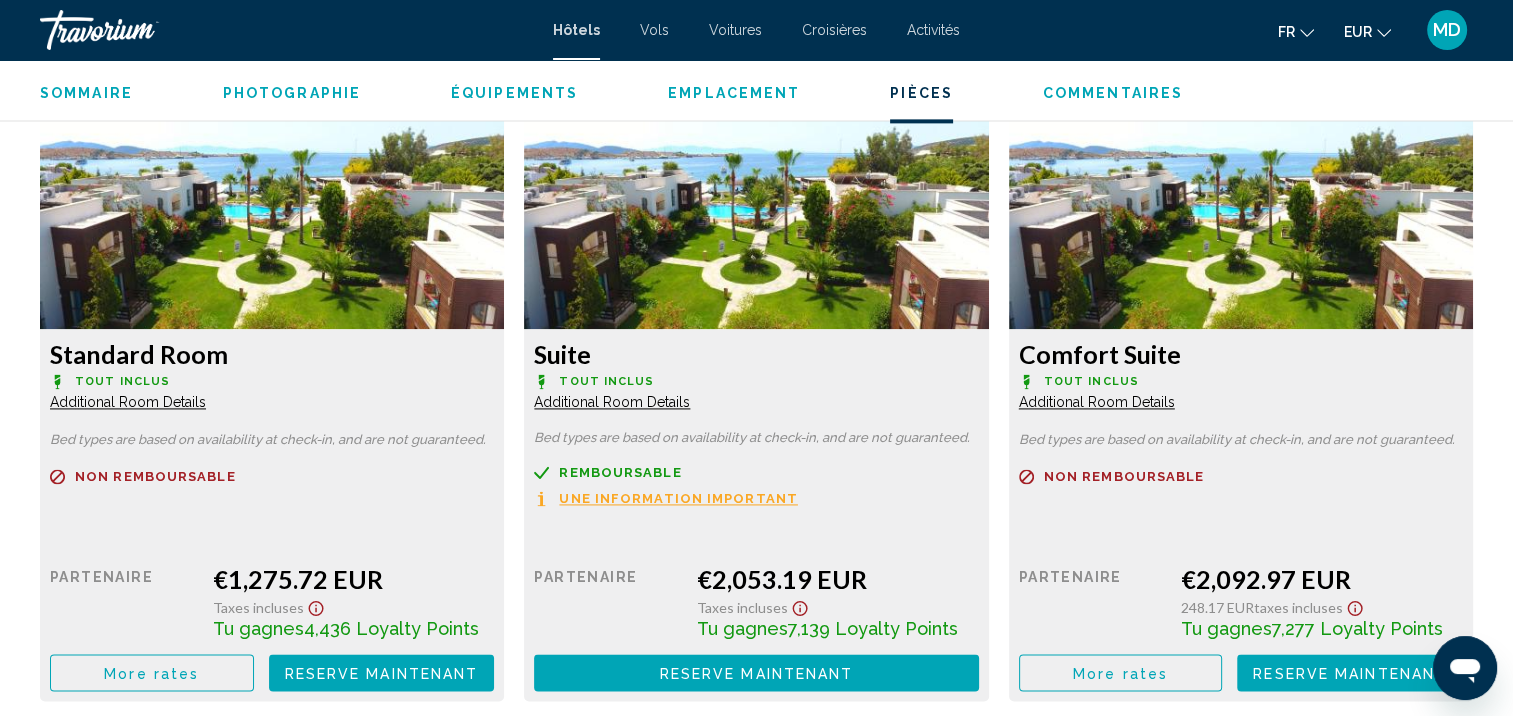 click on "More rates" at bounding box center [151, 673] 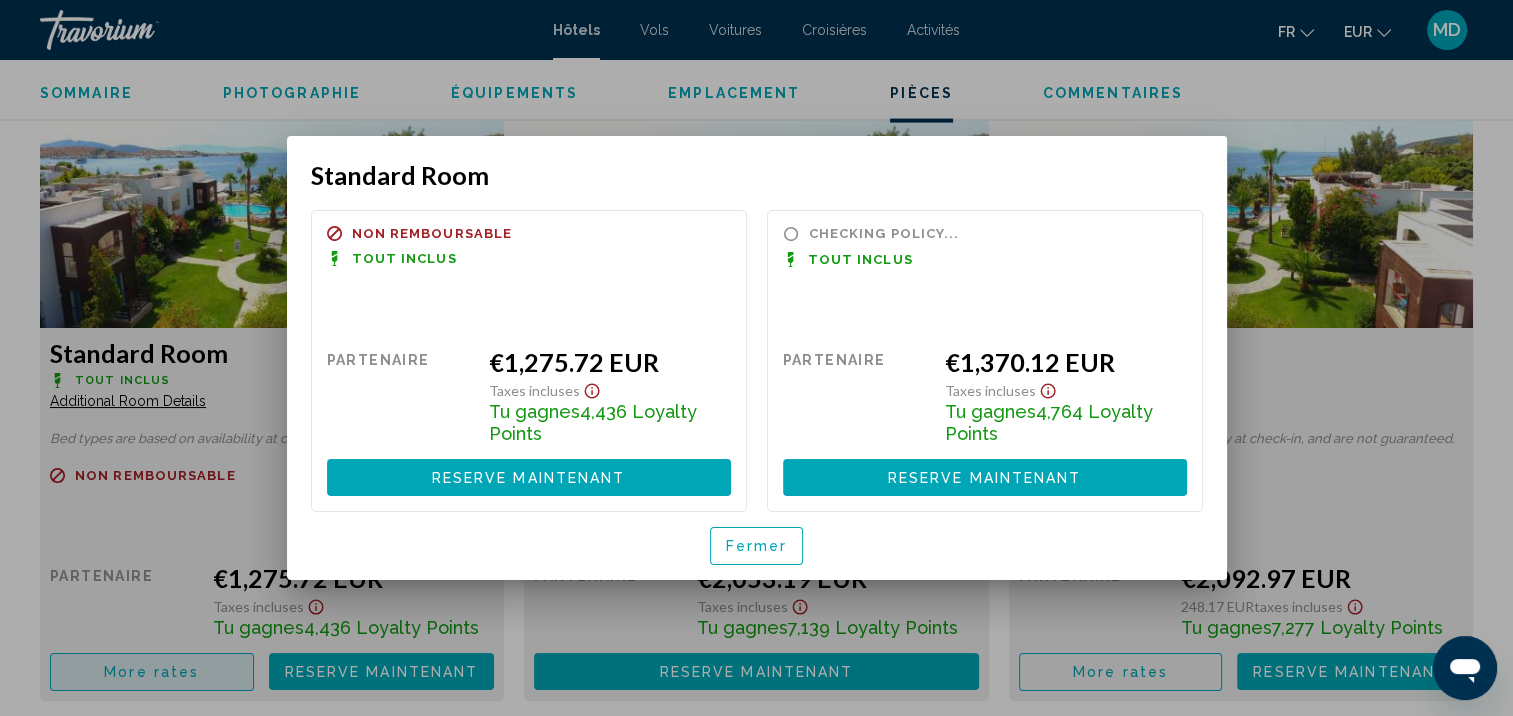 scroll, scrollTop: 0, scrollLeft: 0, axis: both 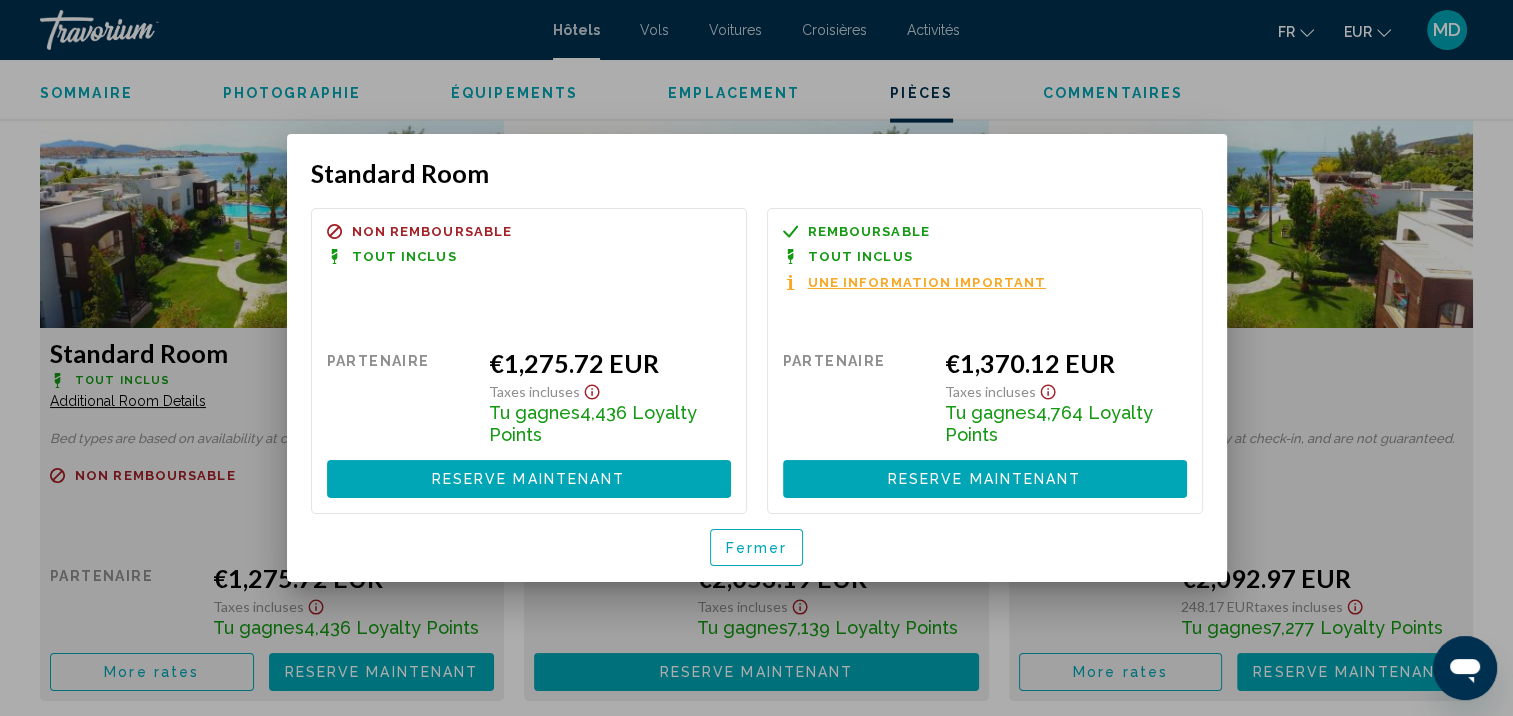 click on "Fermer" at bounding box center (757, 547) 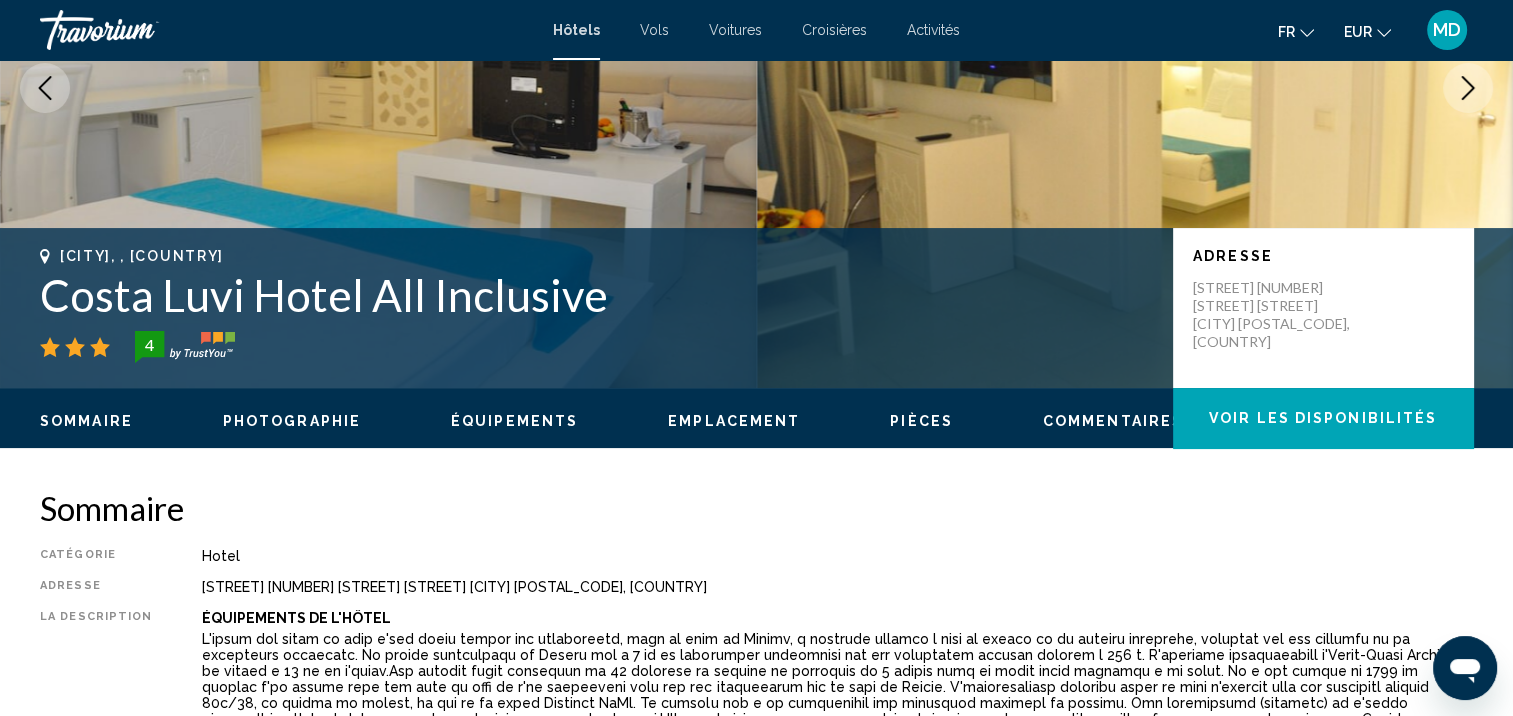 scroll, scrollTop: 0, scrollLeft: 0, axis: both 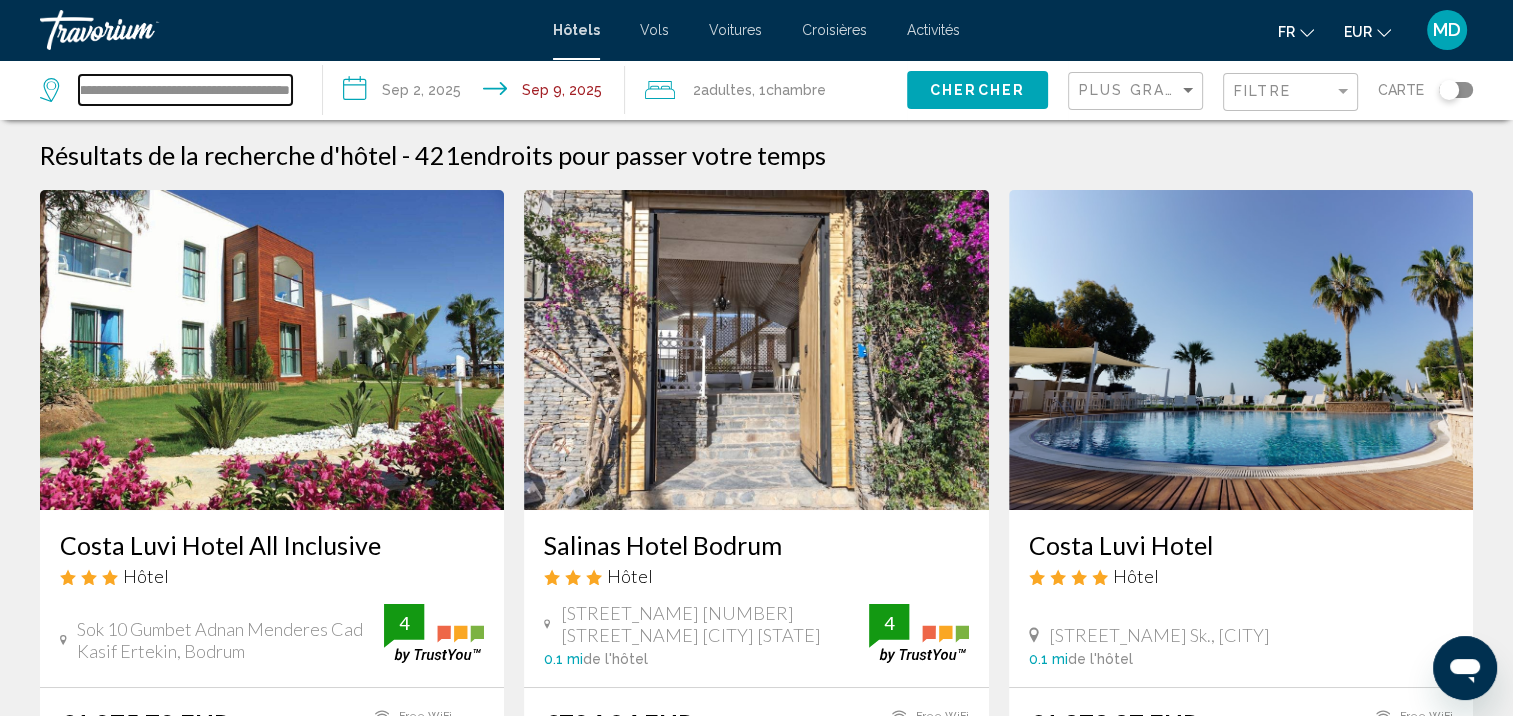 drag, startPoint x: 82, startPoint y: 92, endPoint x: 898, endPoint y: 25, distance: 818.746 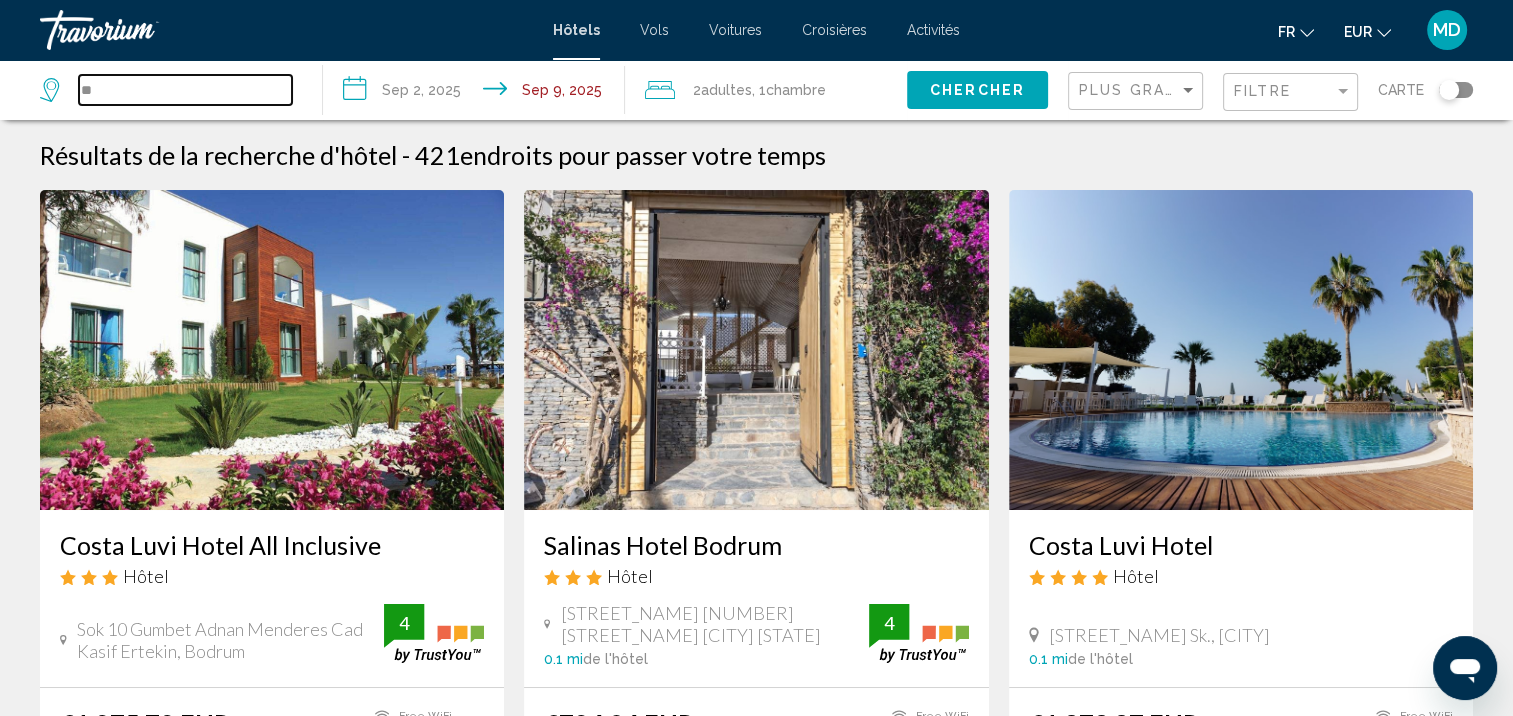 scroll, scrollTop: 0, scrollLeft: 0, axis: both 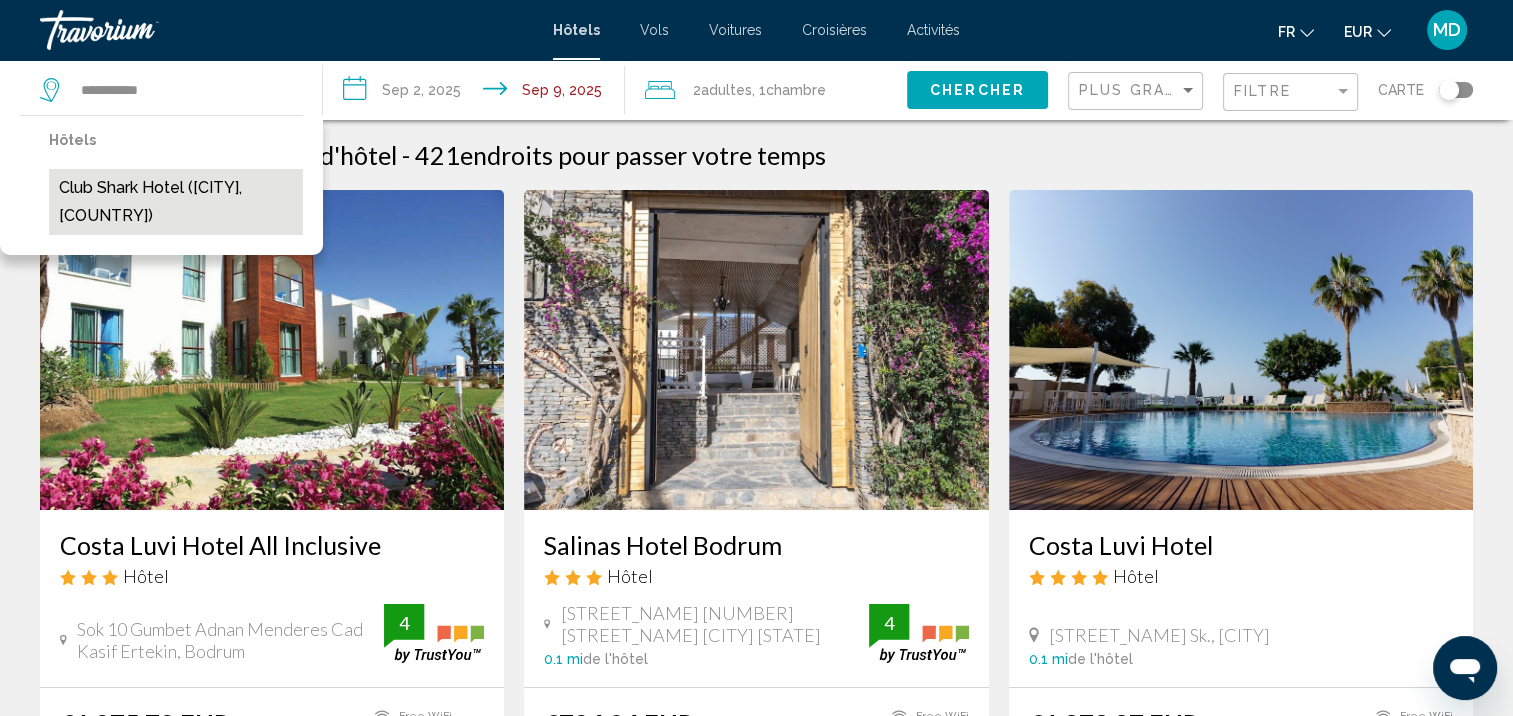 click on "Club Shark Hotel ([CITY], [COUNTRY])" at bounding box center (176, 202) 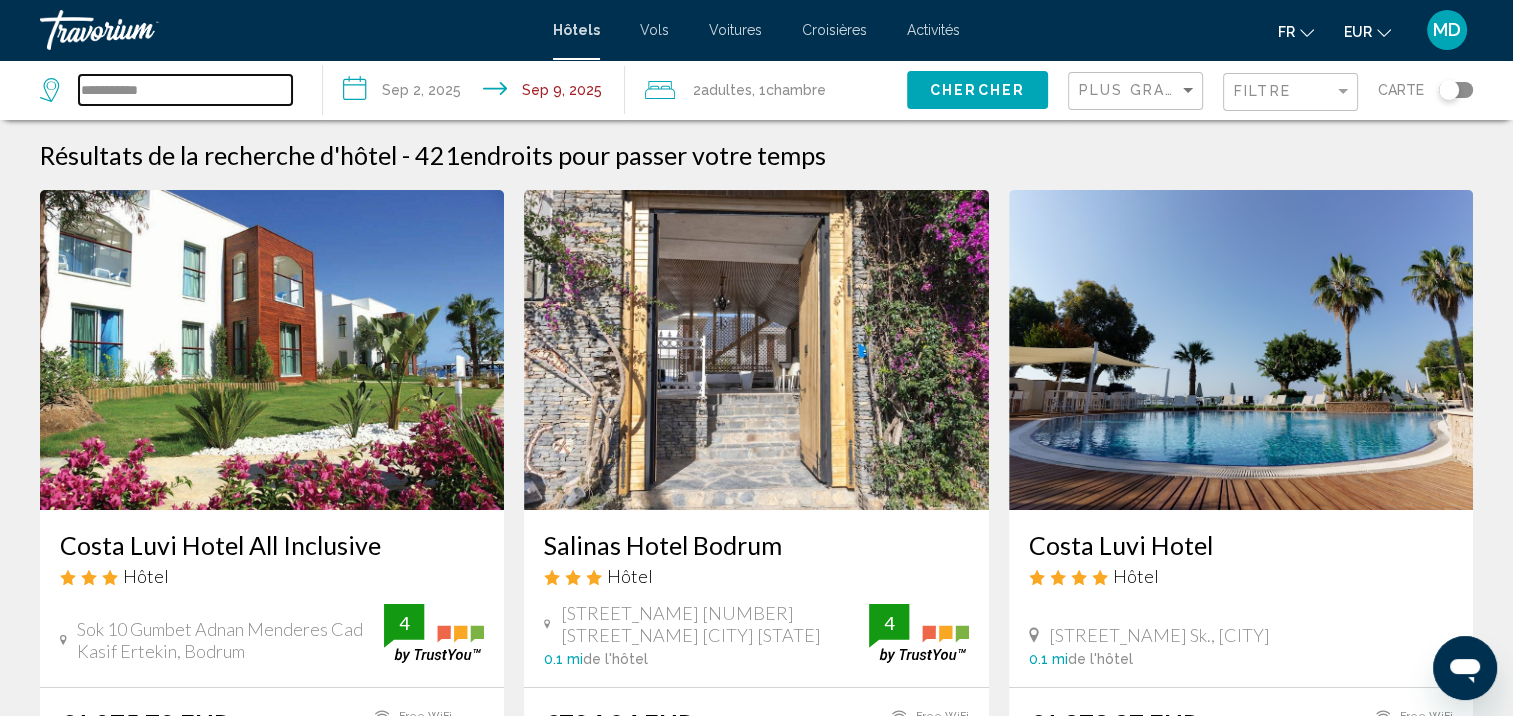 type on "**********" 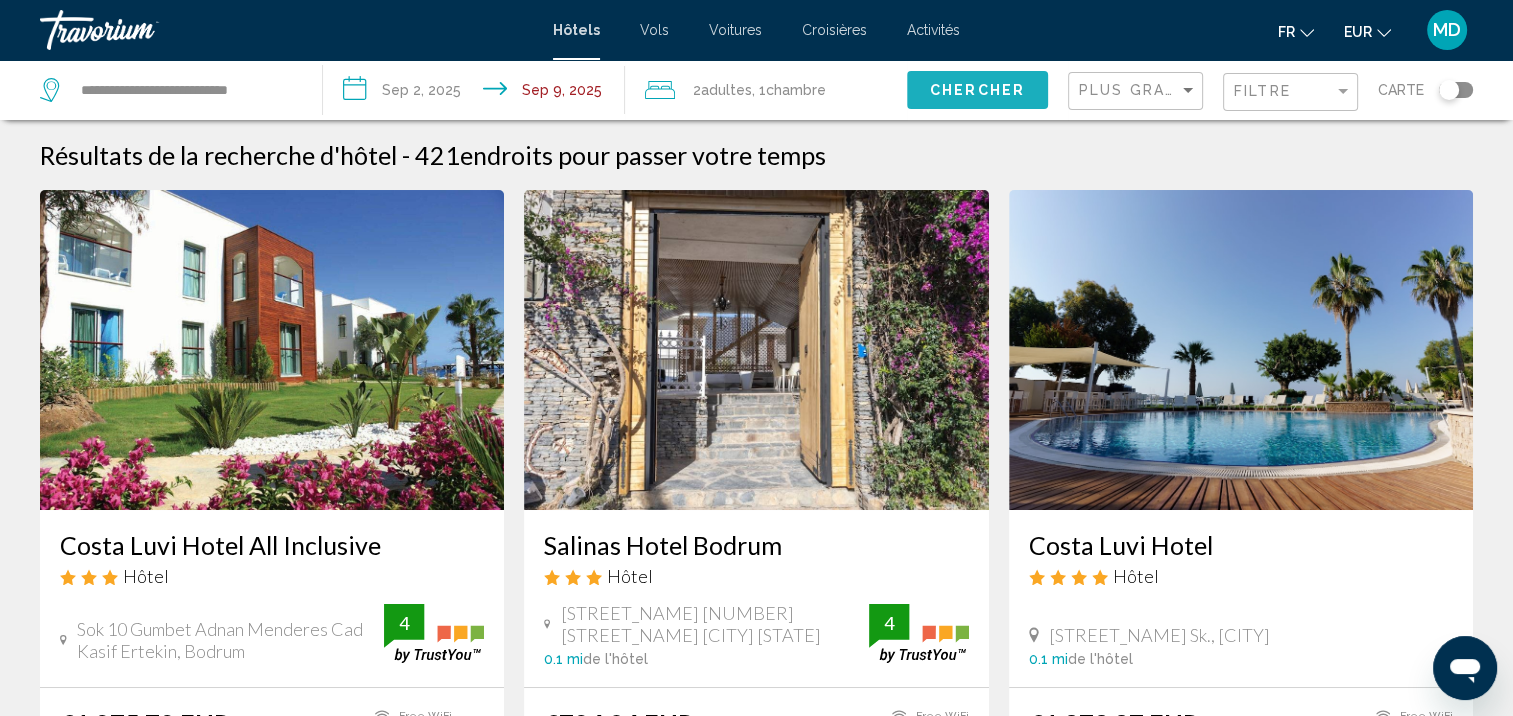 click on "Chercher" 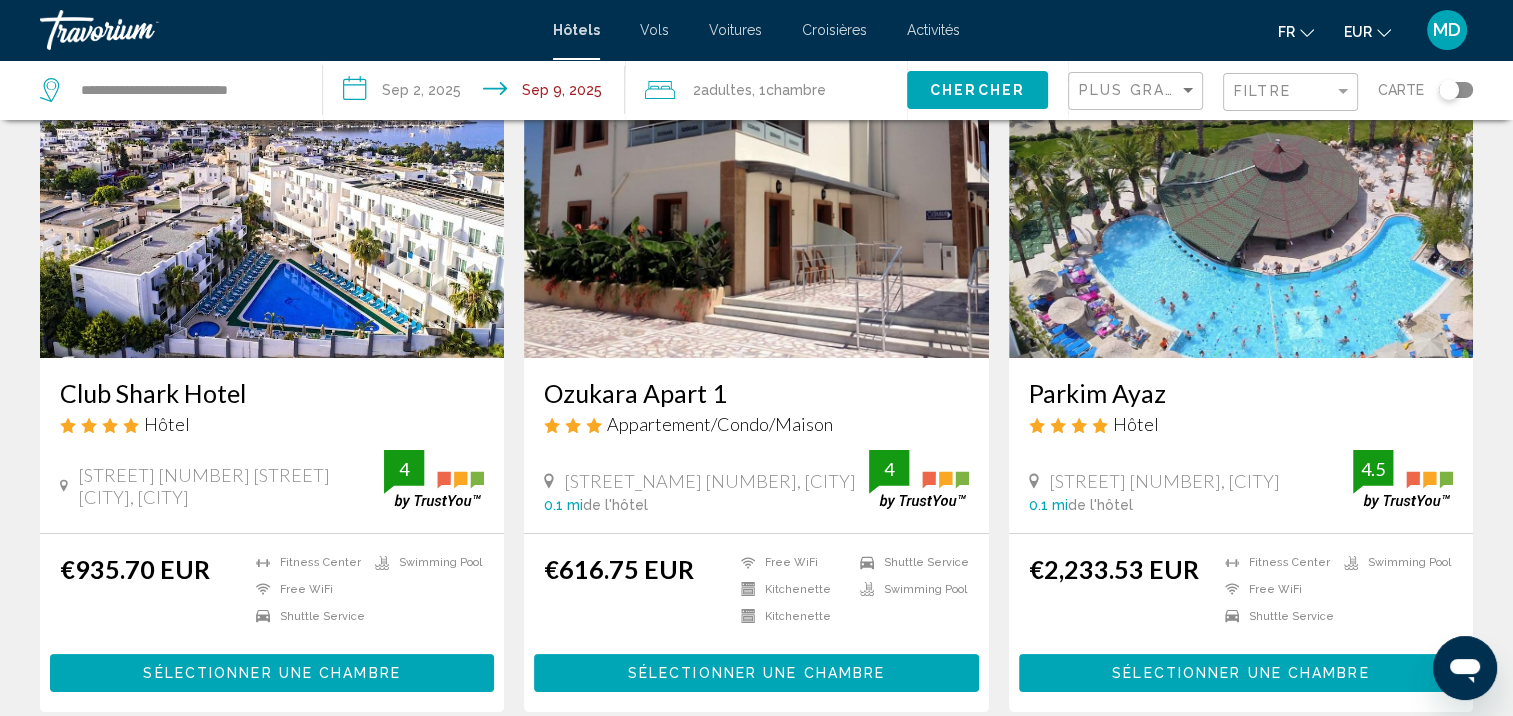scroll, scrollTop: 162, scrollLeft: 0, axis: vertical 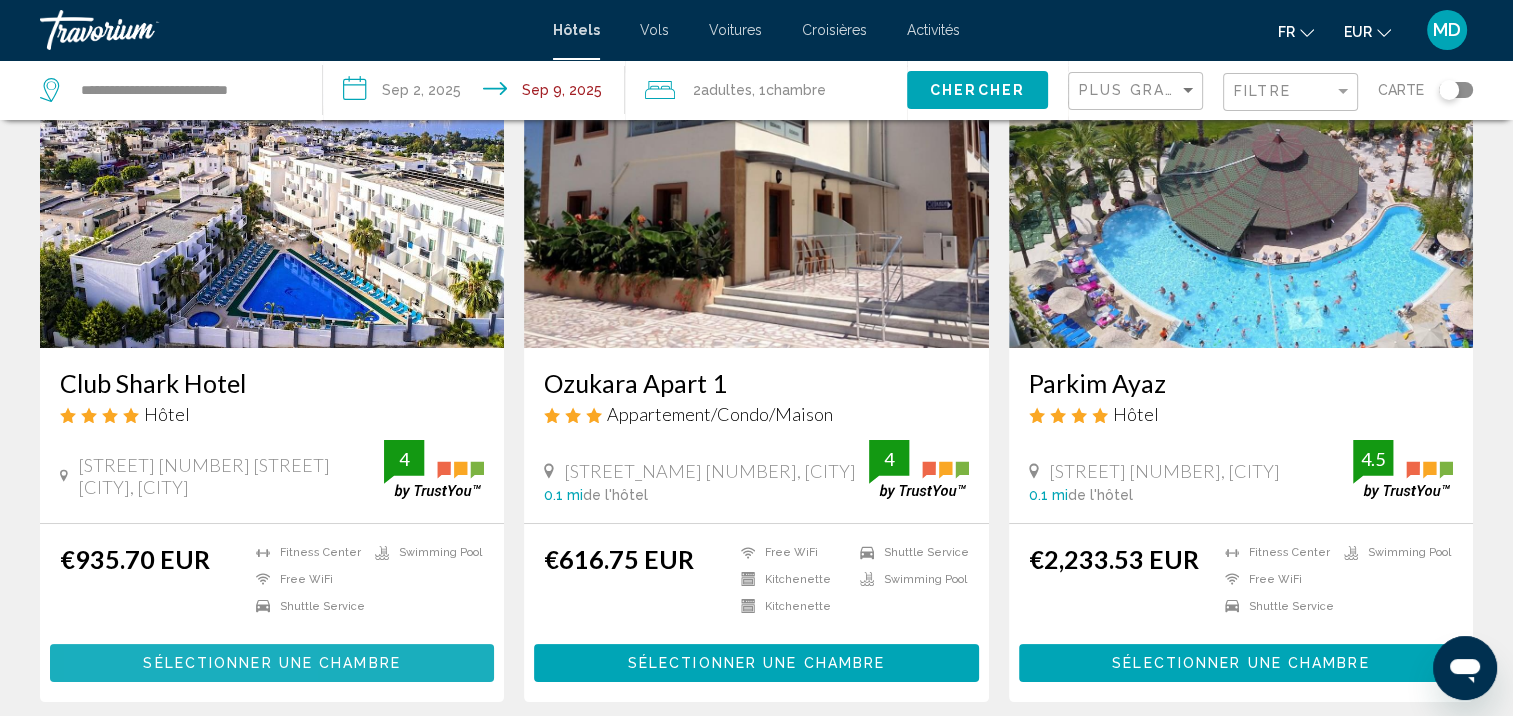 click on "Sélectionner une chambre" at bounding box center (271, 664) 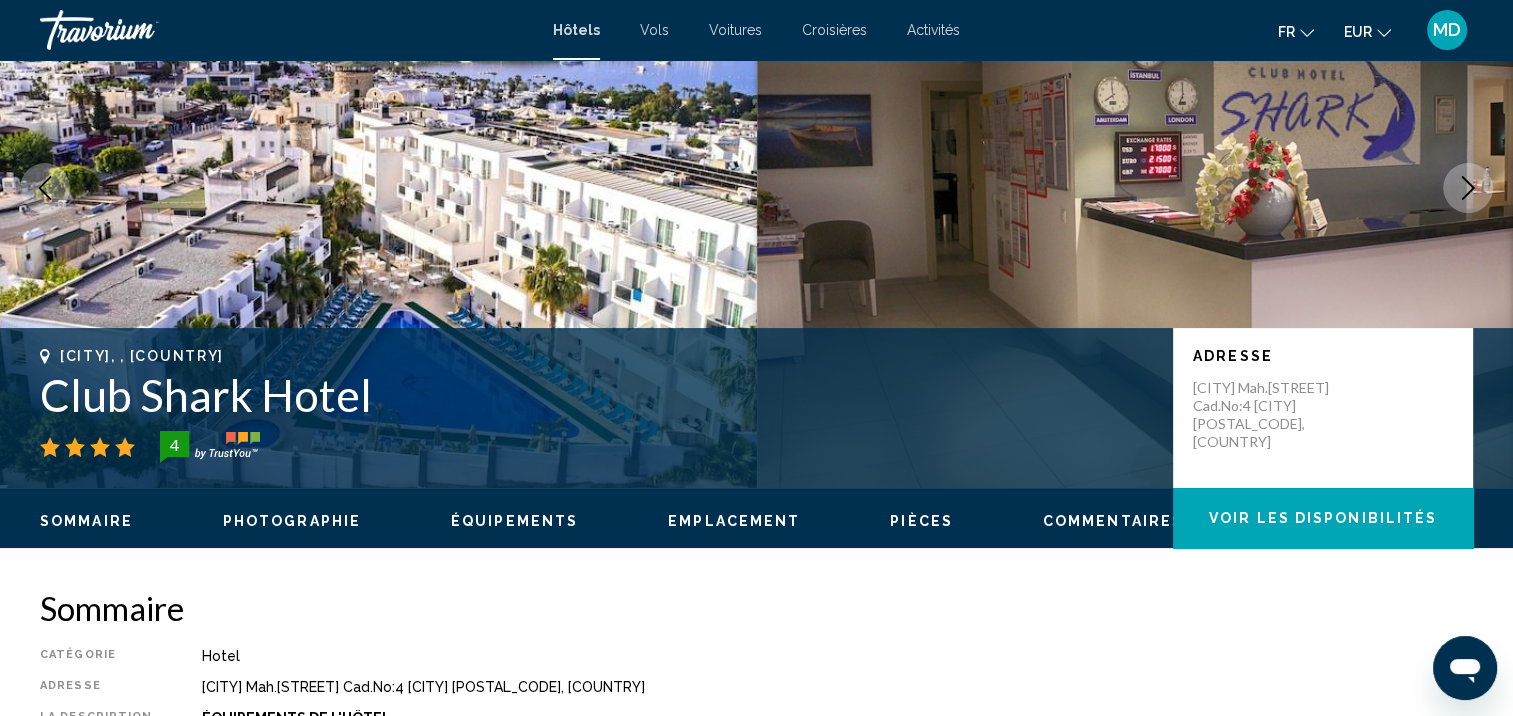 scroll, scrollTop: 0, scrollLeft: 0, axis: both 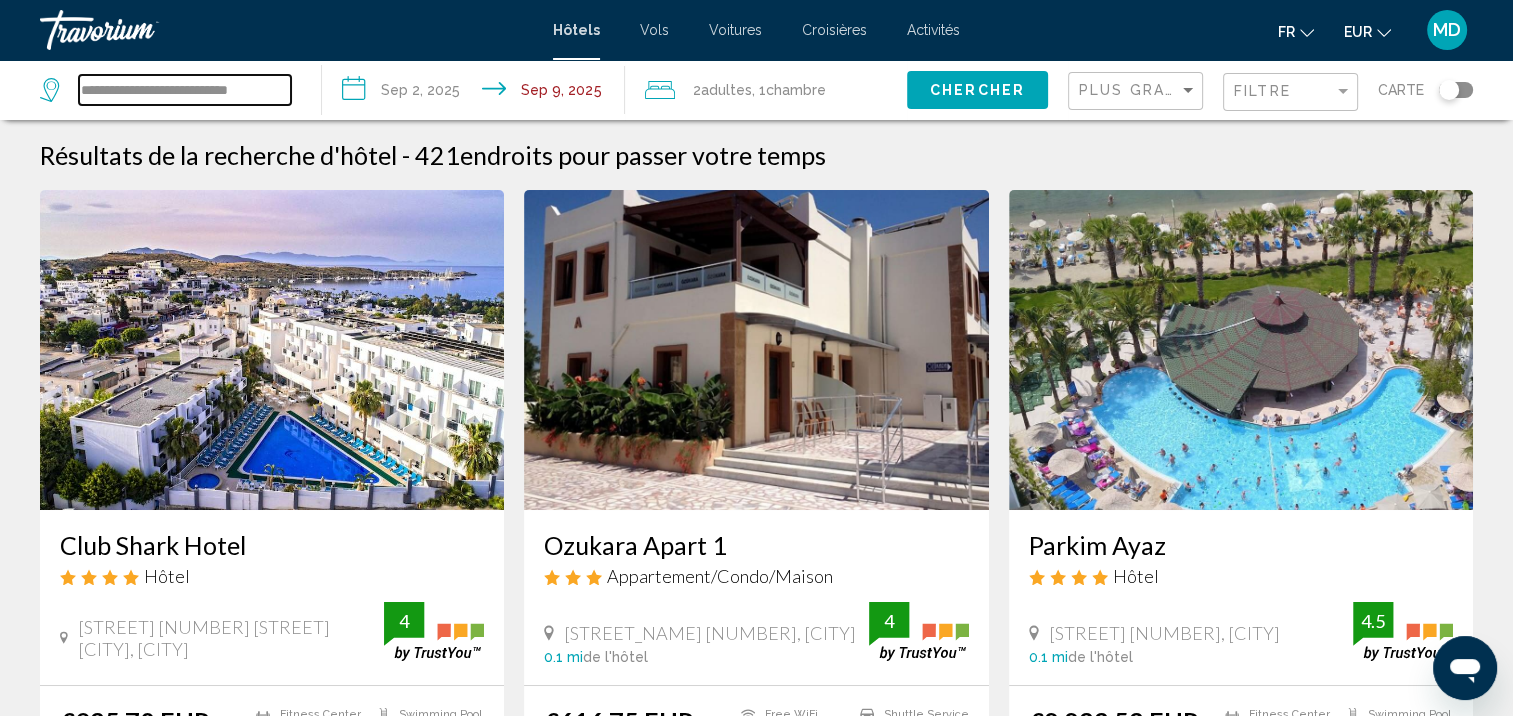 drag, startPoint x: 82, startPoint y: 94, endPoint x: 691, endPoint y: 144, distance: 611.0491 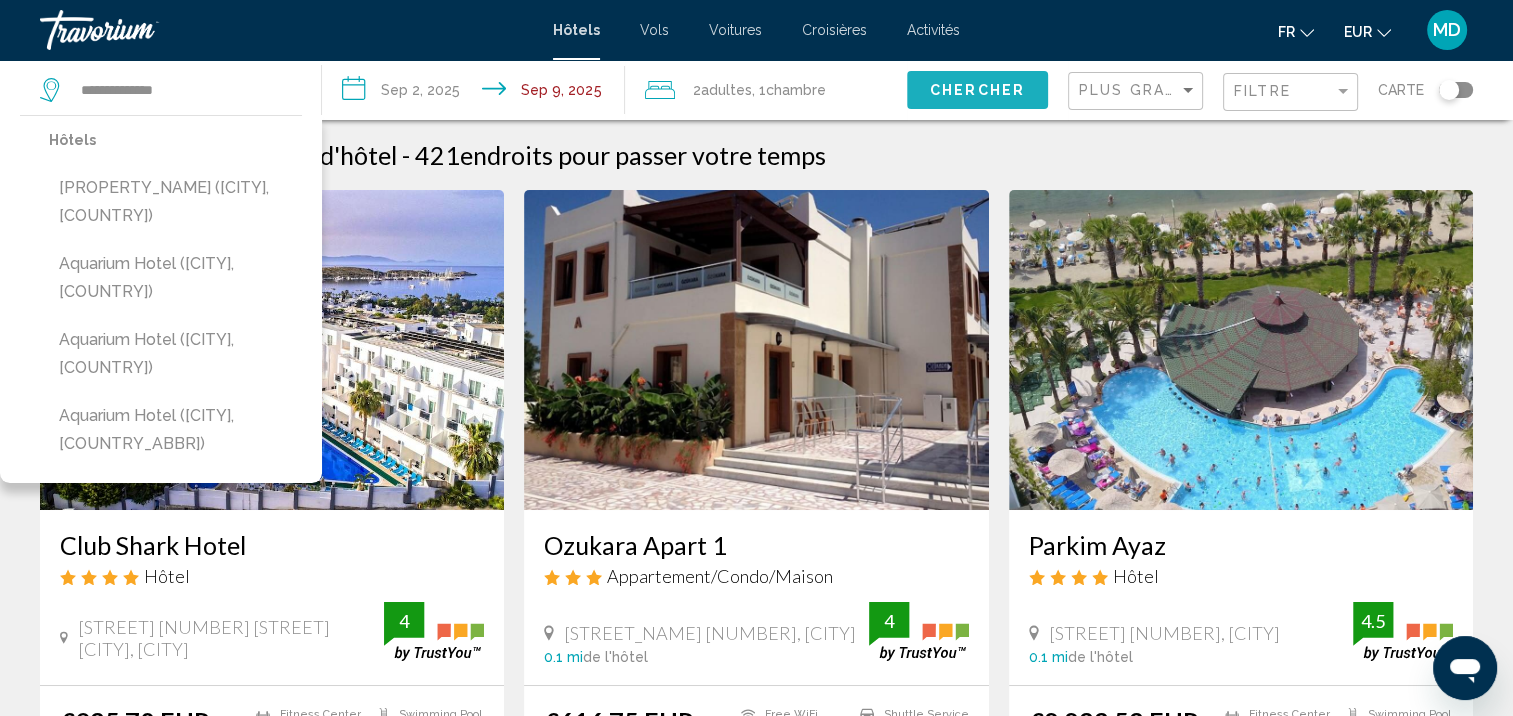 click on "Chercher" 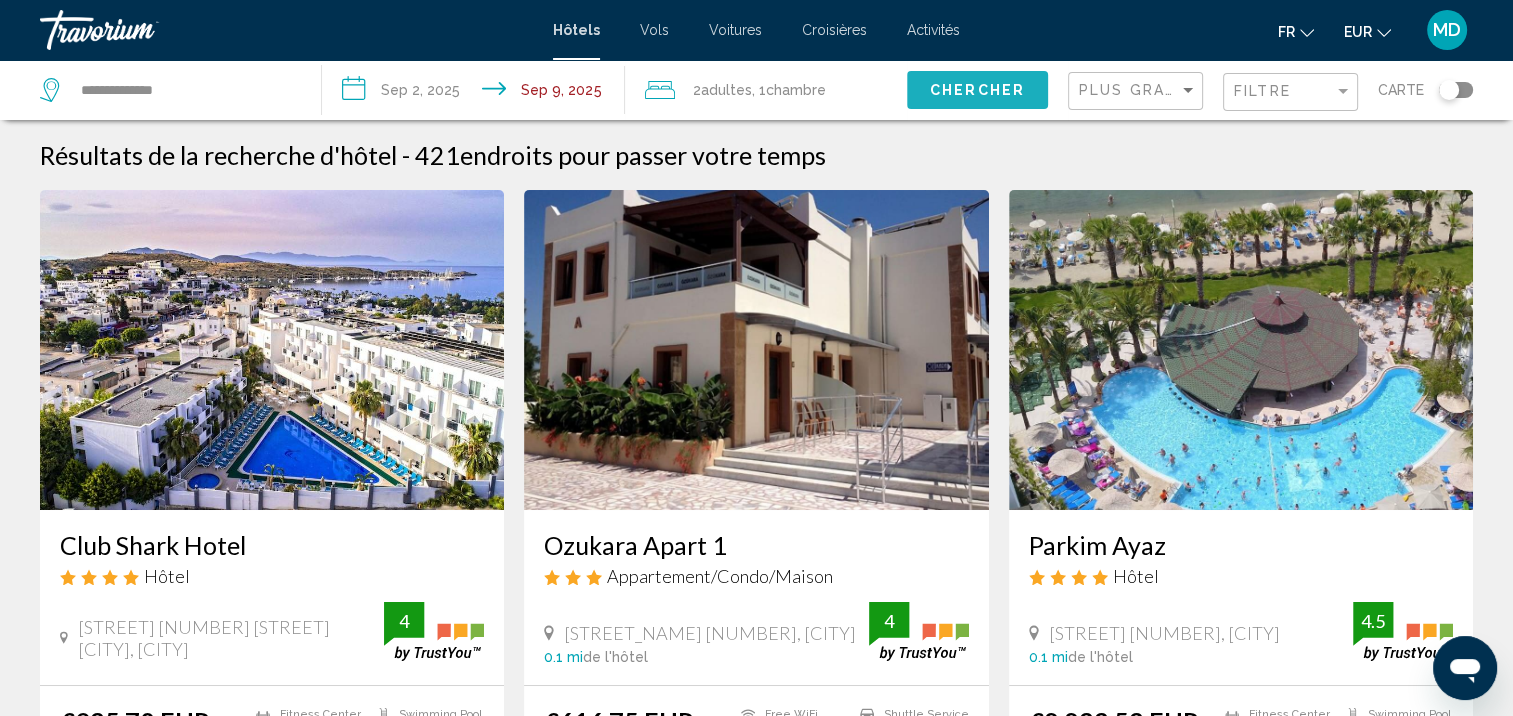 click on "Chercher" 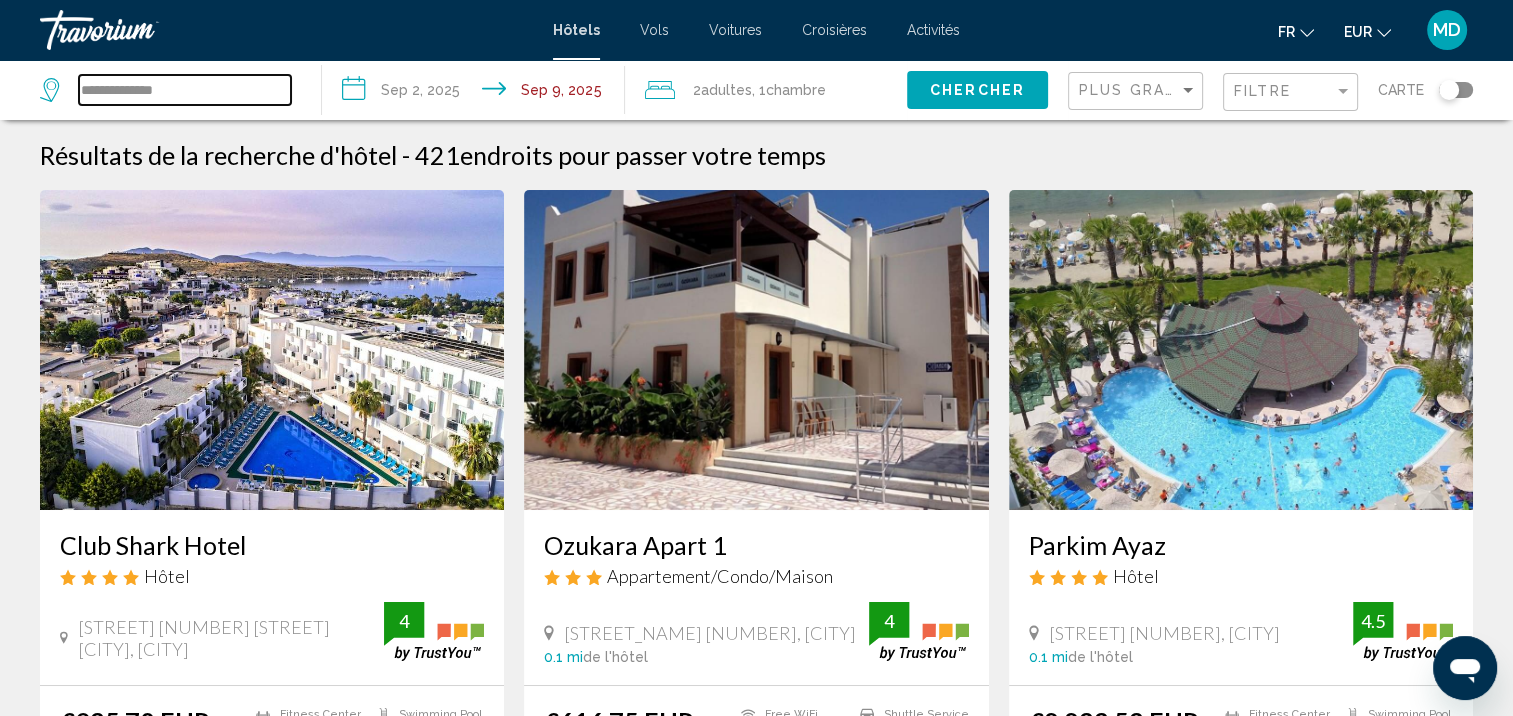 drag, startPoint x: 208, startPoint y: 96, endPoint x: 0, endPoint y: 63, distance: 210.60152 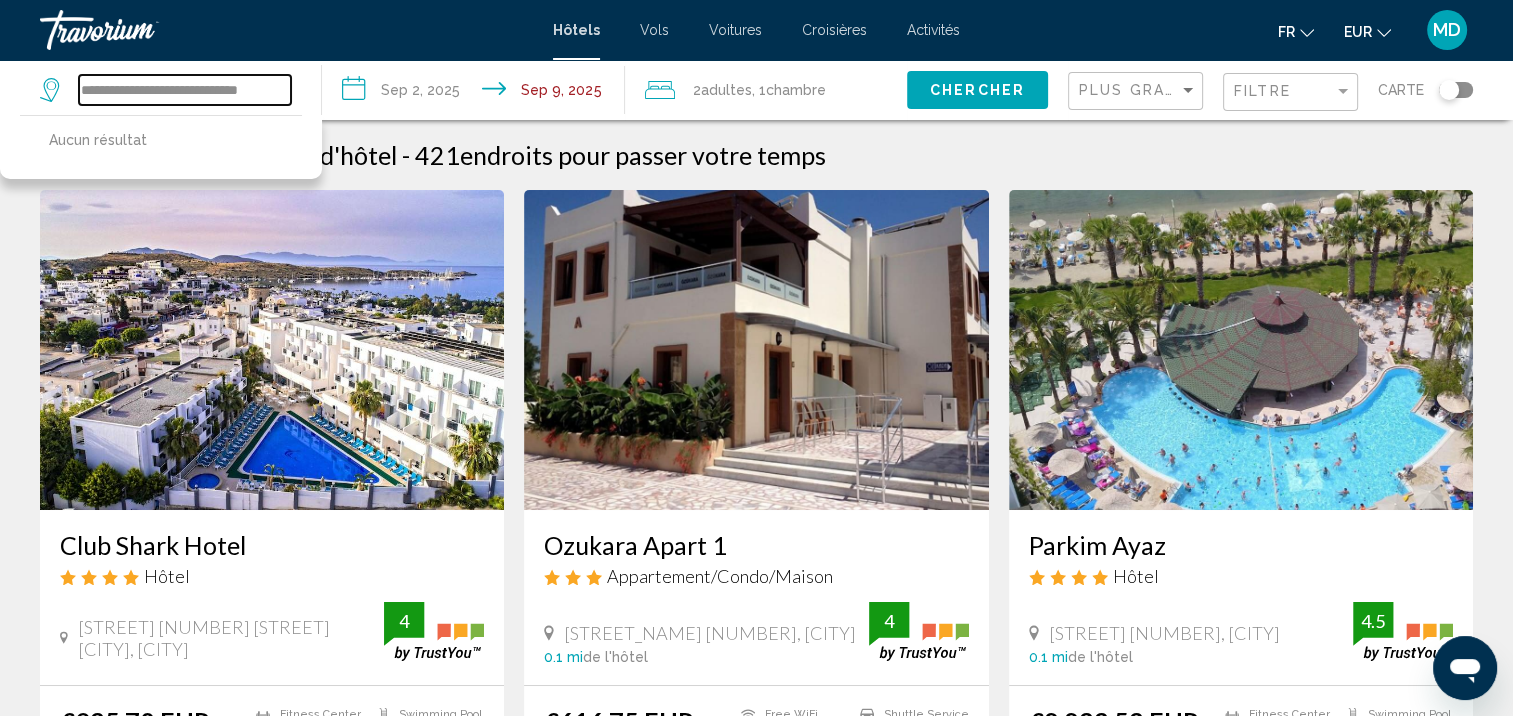 scroll, scrollTop: 0, scrollLeft: 8, axis: horizontal 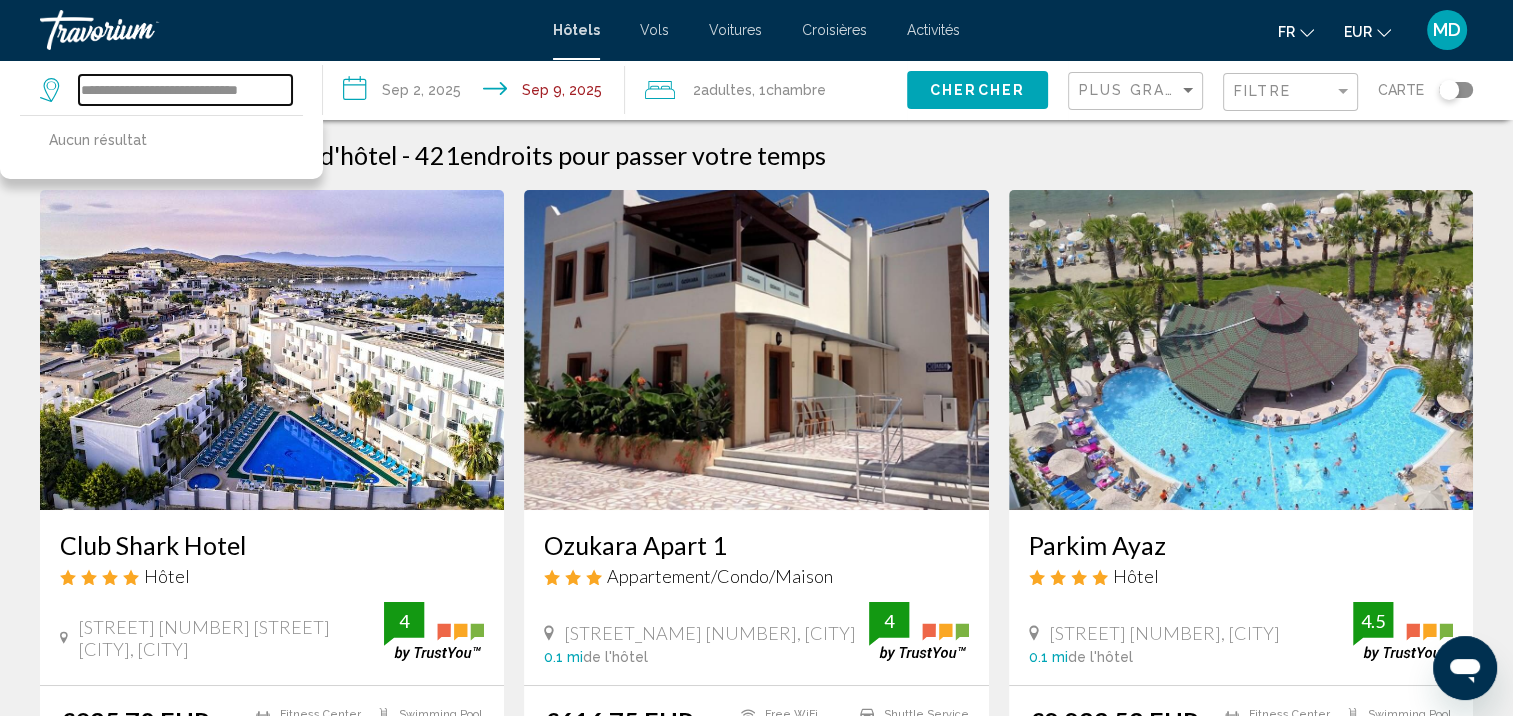 click on "**********" at bounding box center (185, 90) 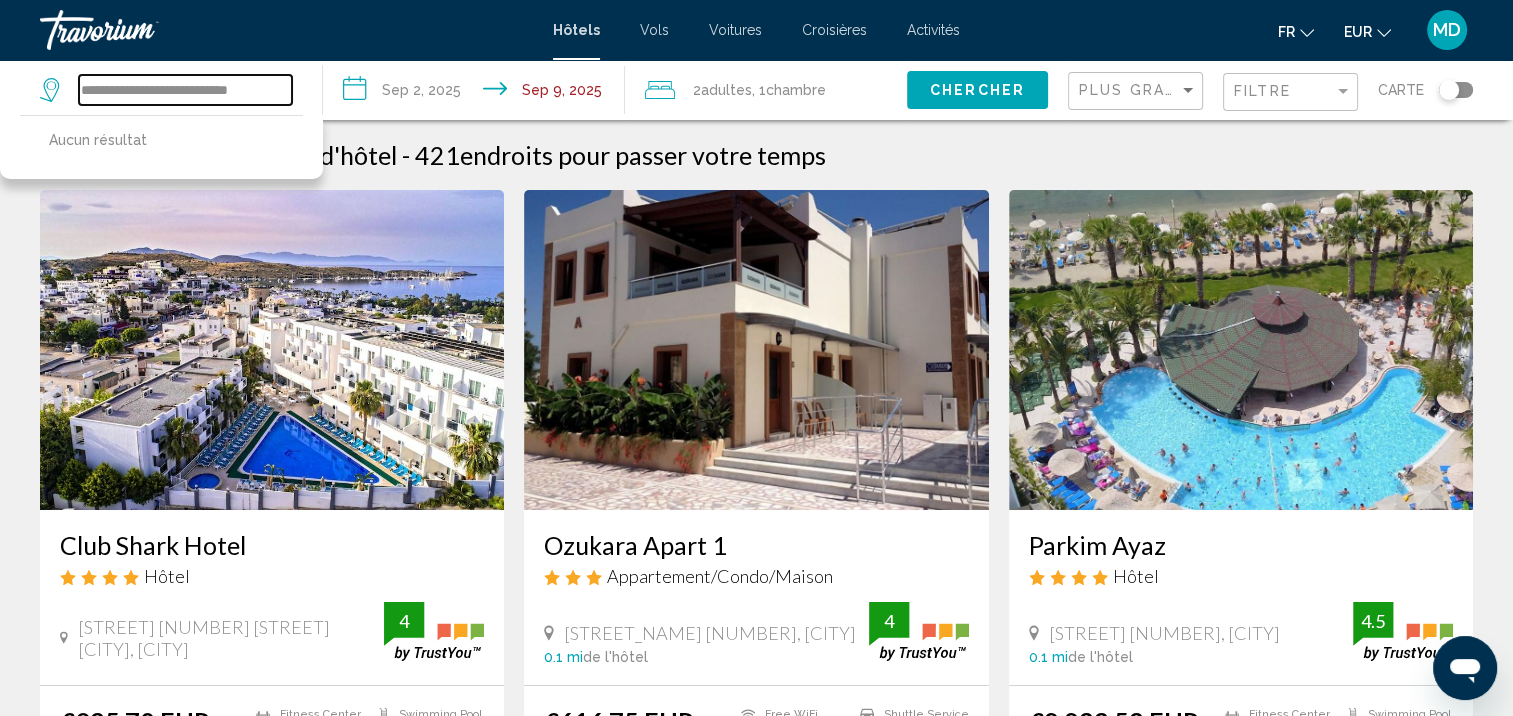 scroll, scrollTop: 0, scrollLeft: 0, axis: both 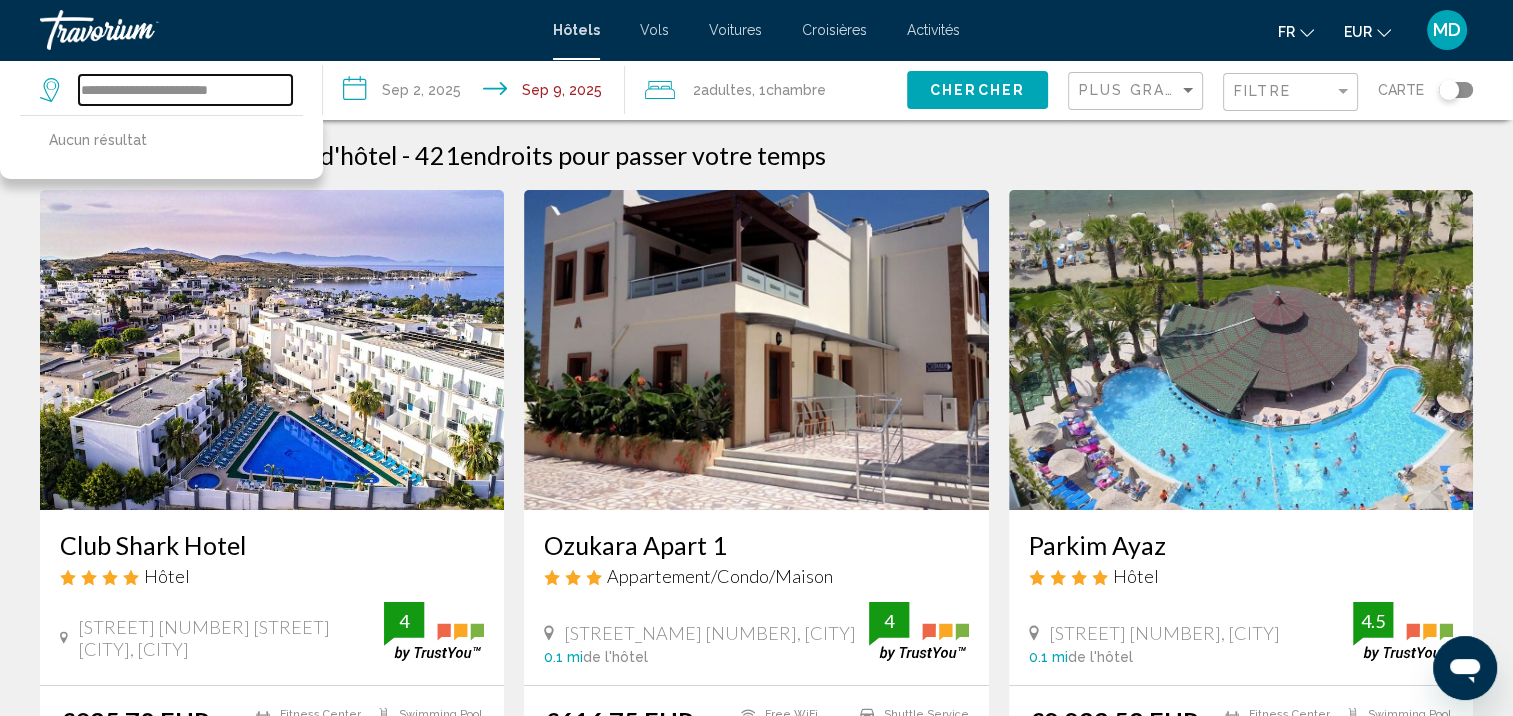 click on "**********" at bounding box center (185, 90) 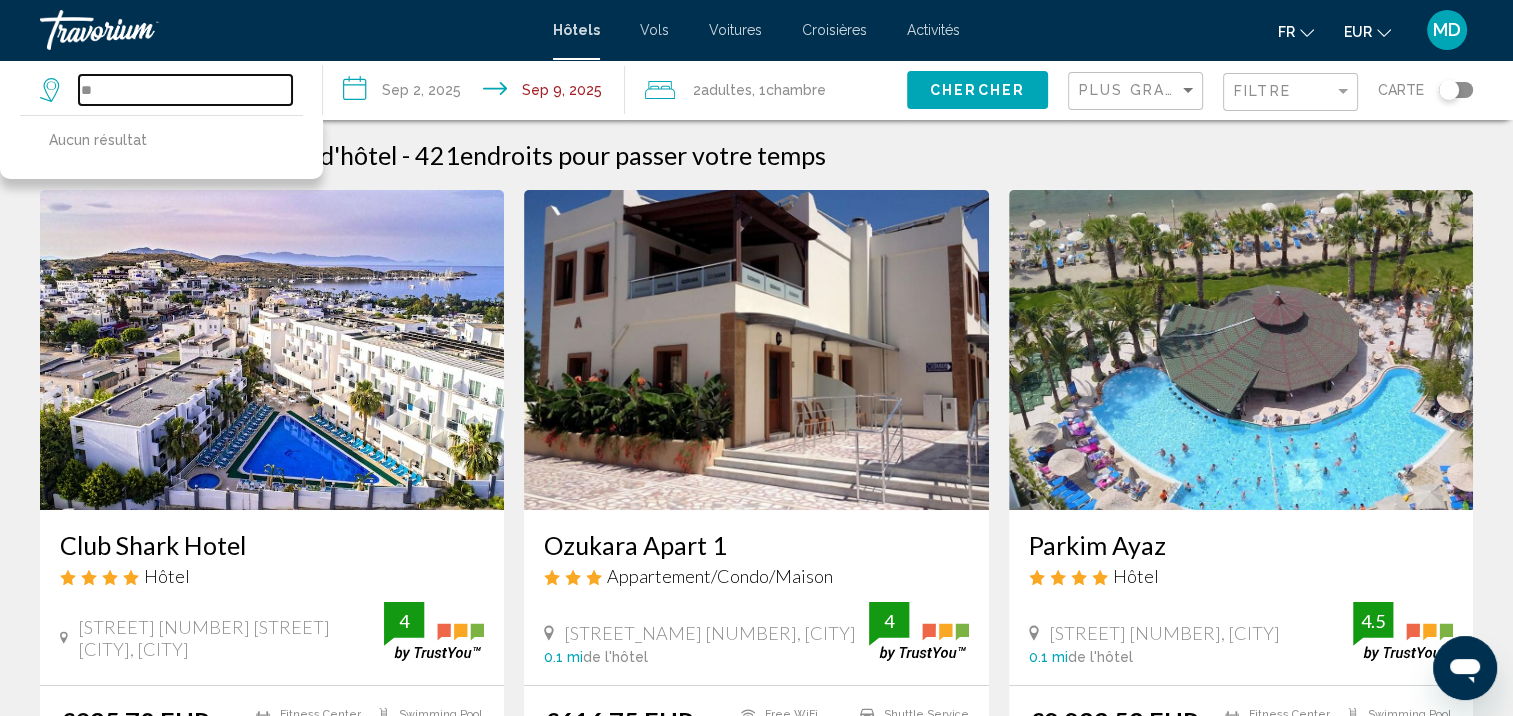 type on "*" 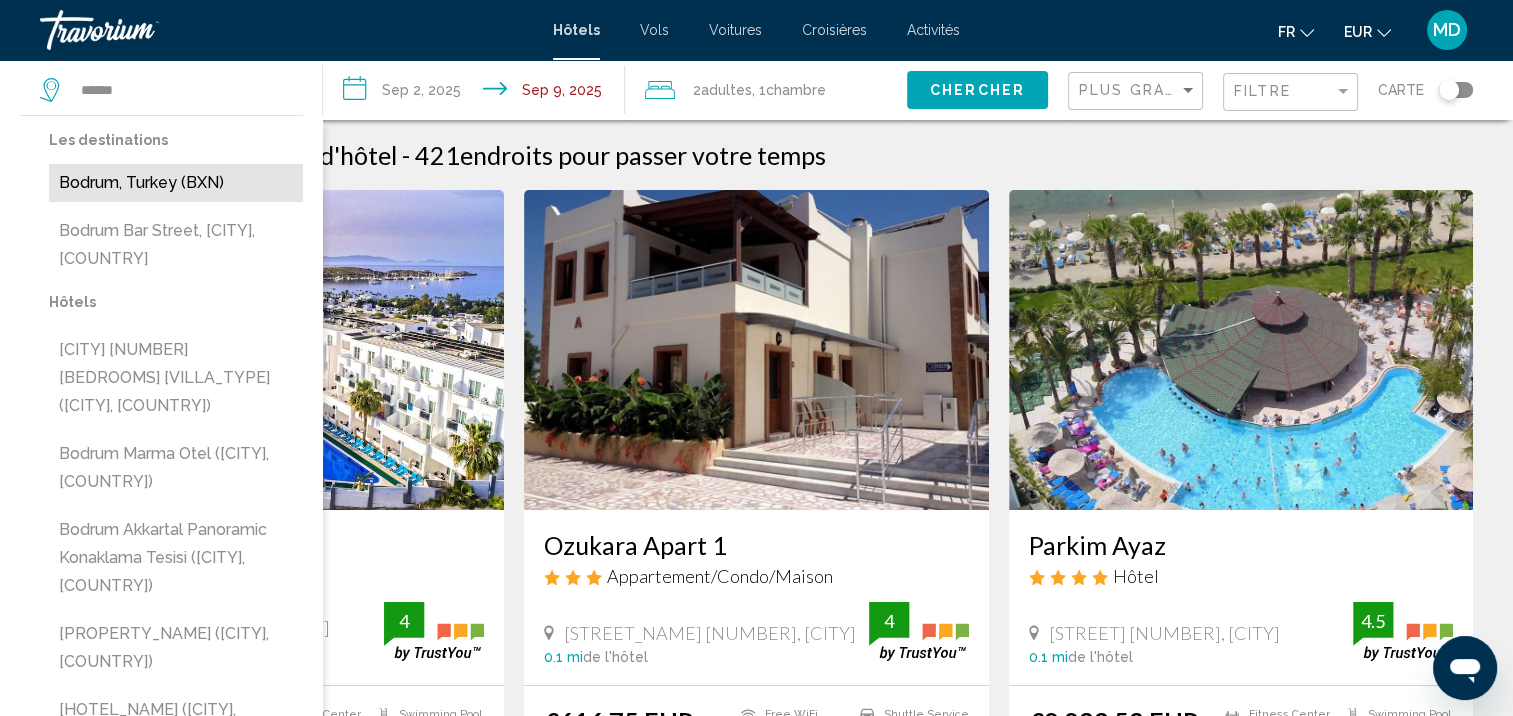 click on "Bodrum, Turkey (BXN)" at bounding box center (176, 183) 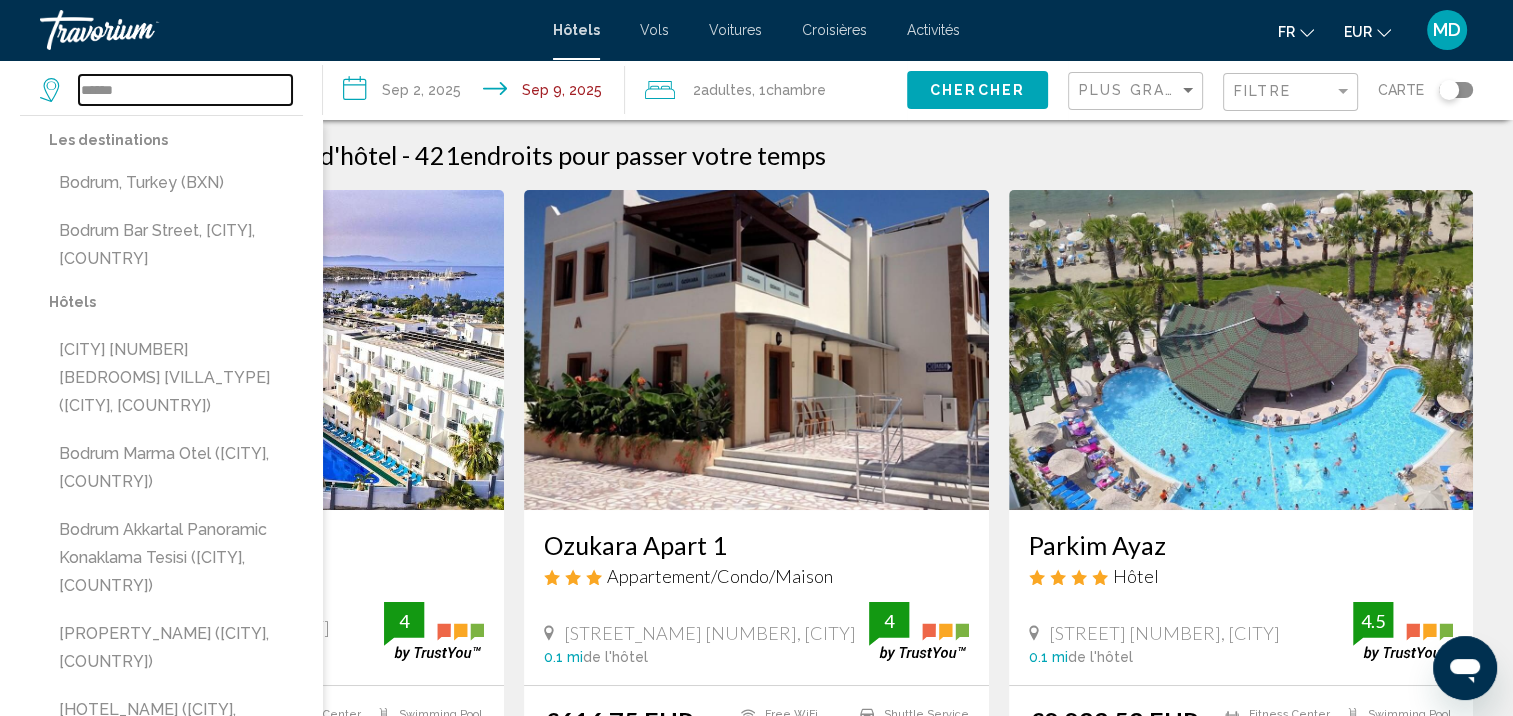 type on "**********" 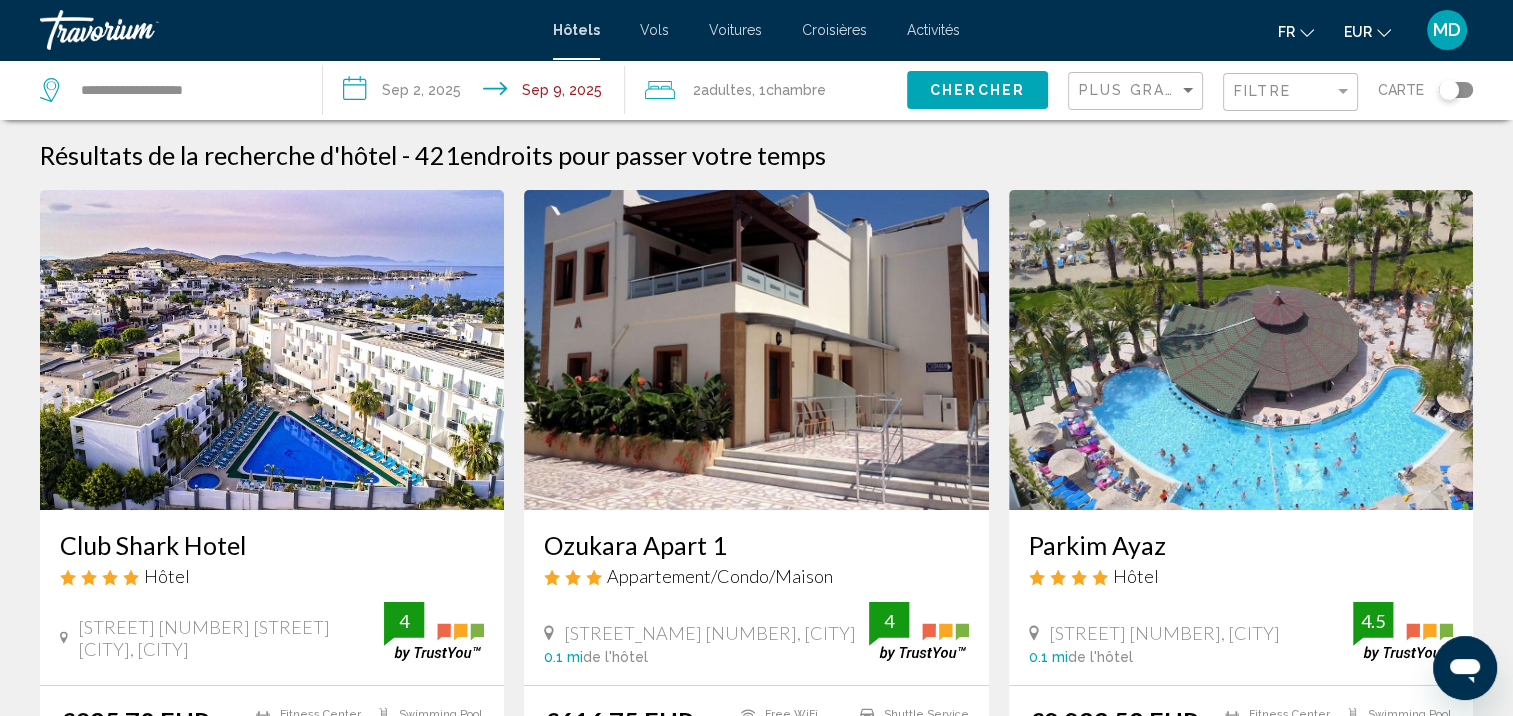click on "Chercher" 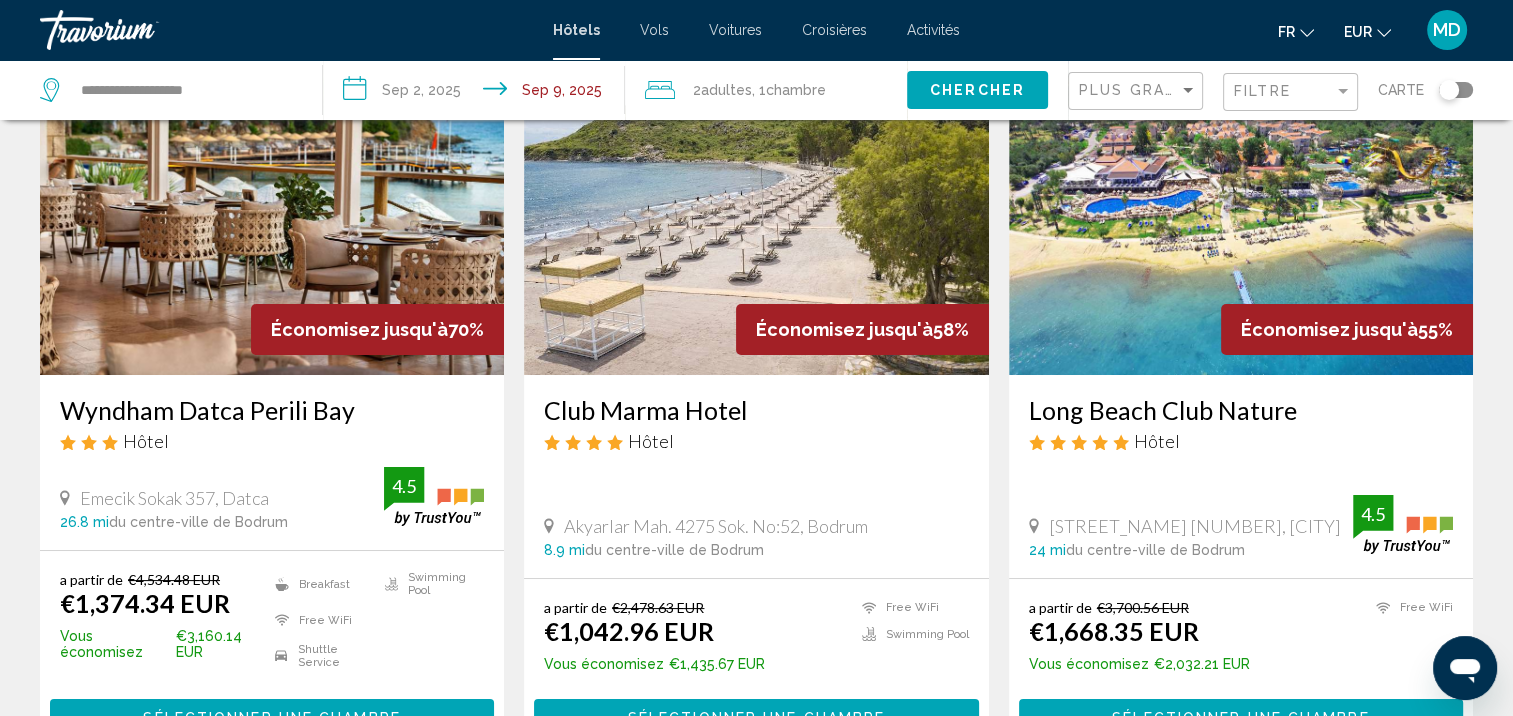 scroll, scrollTop: 0, scrollLeft: 0, axis: both 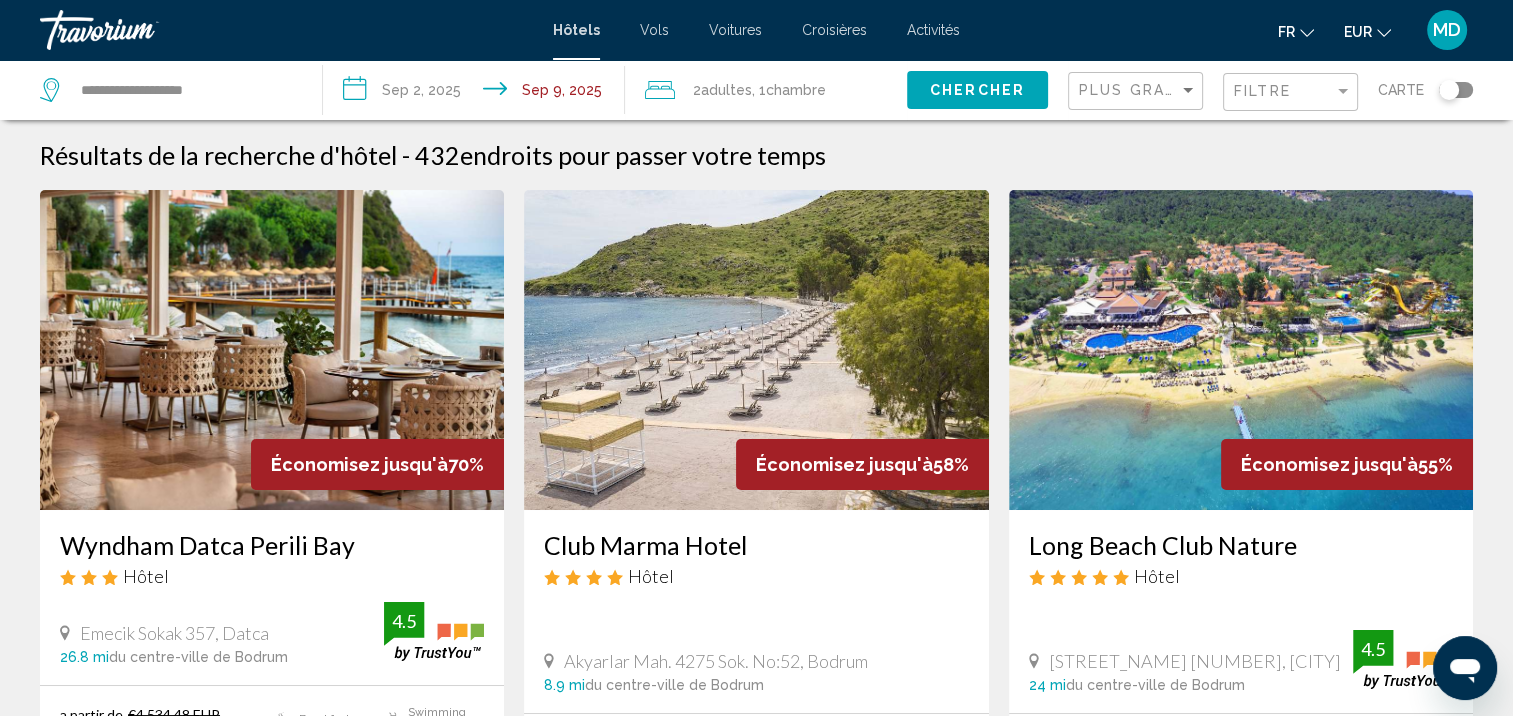 click 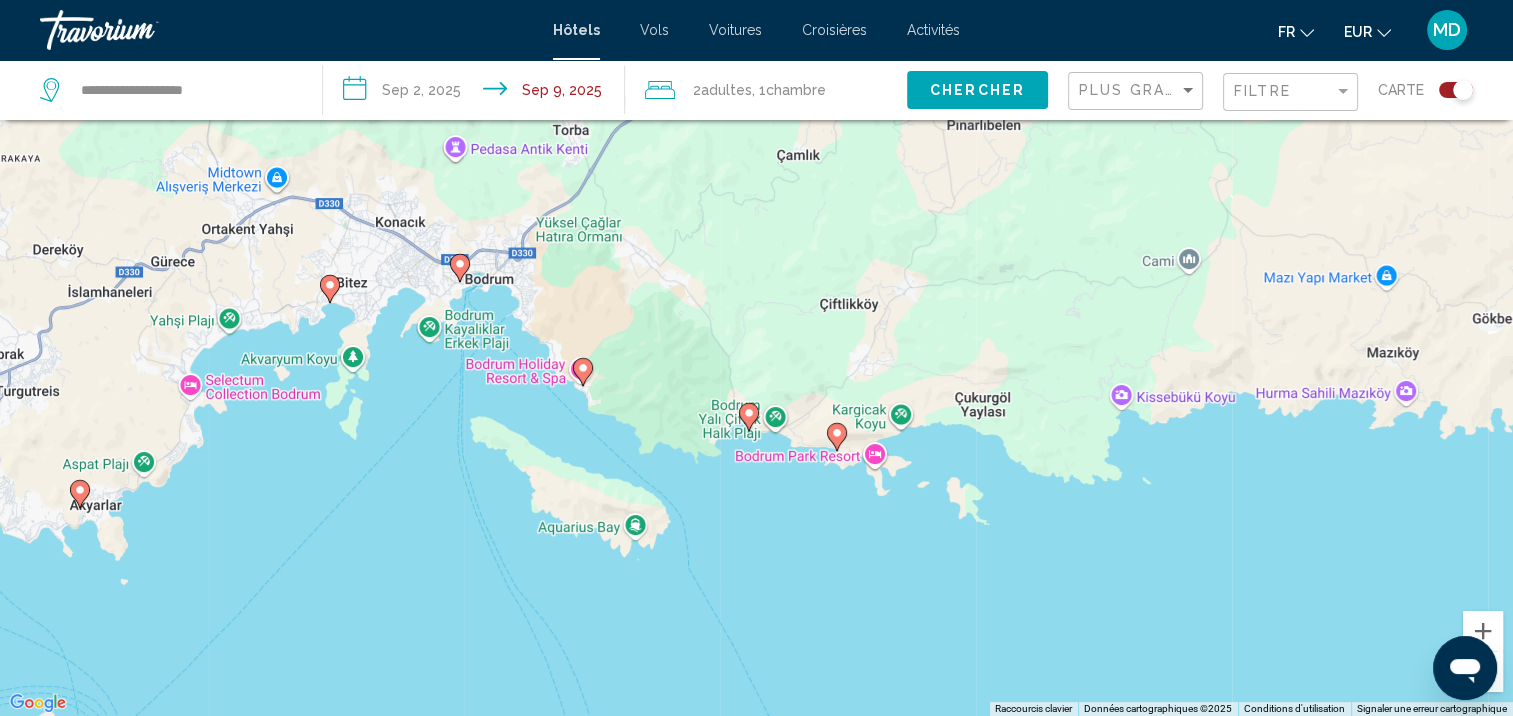drag, startPoint x: 344, startPoint y: 398, endPoint x: 711, endPoint y: 492, distance: 378.84692 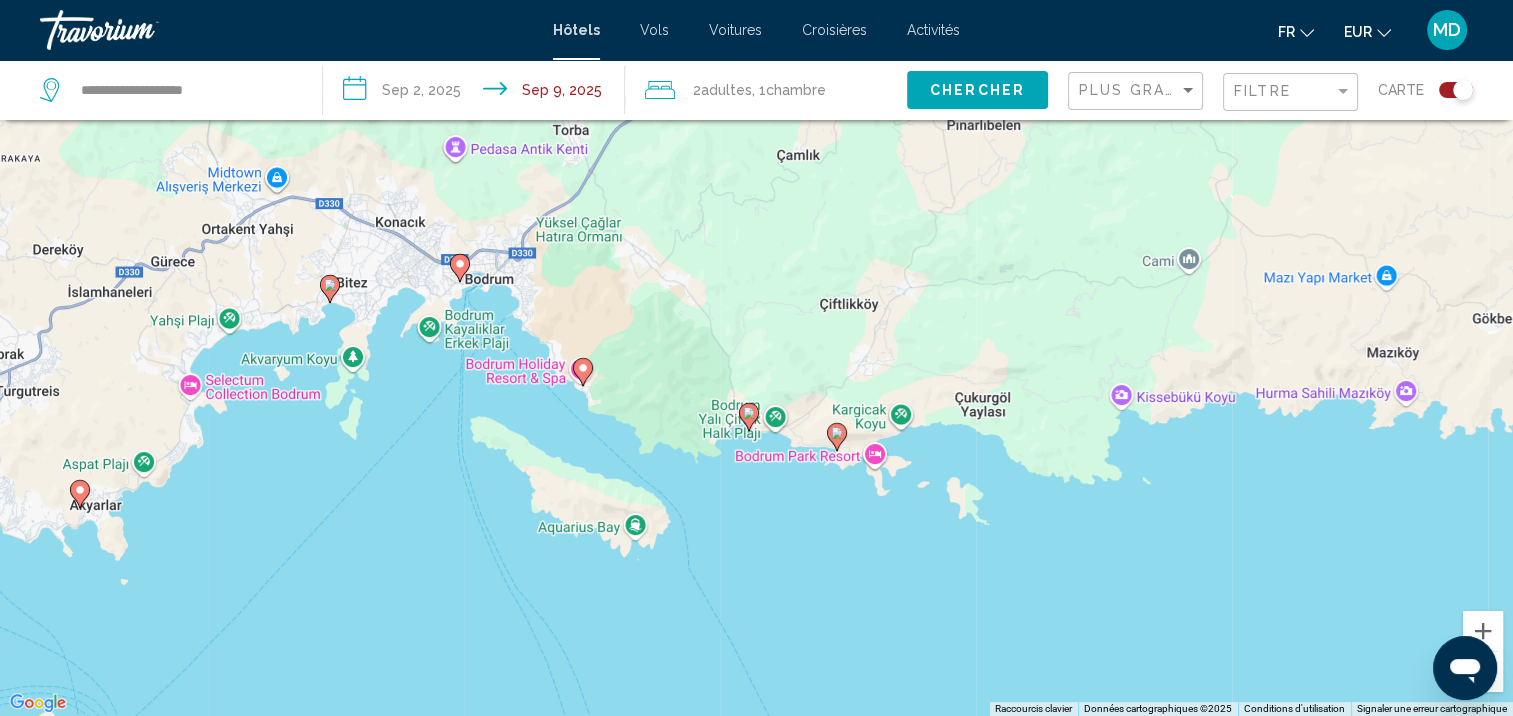 click on "Pour activer le glissement avec le clavier, appuyez sur Alt+Entrée. Une fois ce mode activé, utilisez les touches fléchées pour déplacer le repère. Pour valider le déplacement, appuyez sur Entrée. Pour annuler, appuyez sur Échap." at bounding box center [756, 358] 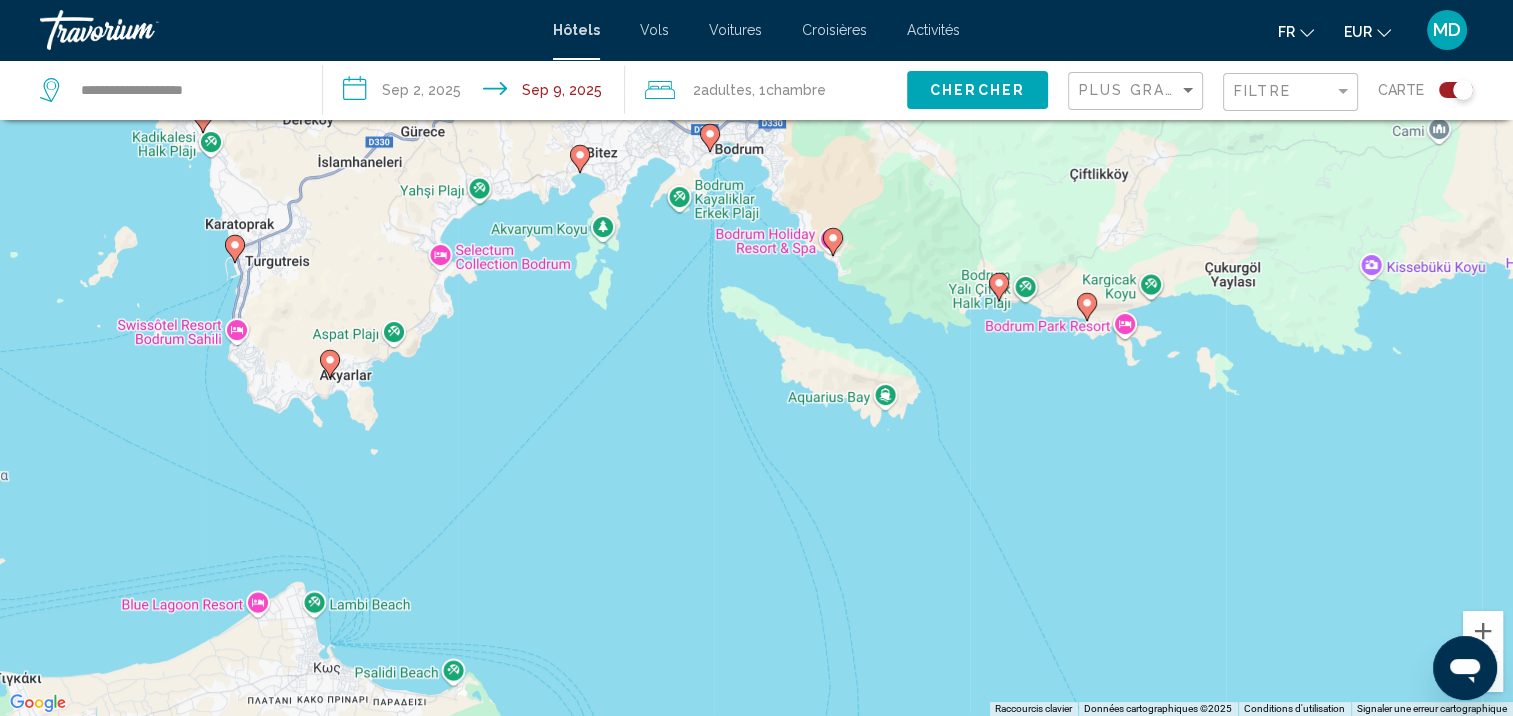 drag, startPoint x: 641, startPoint y: 499, endPoint x: 882, endPoint y: 356, distance: 280.23206 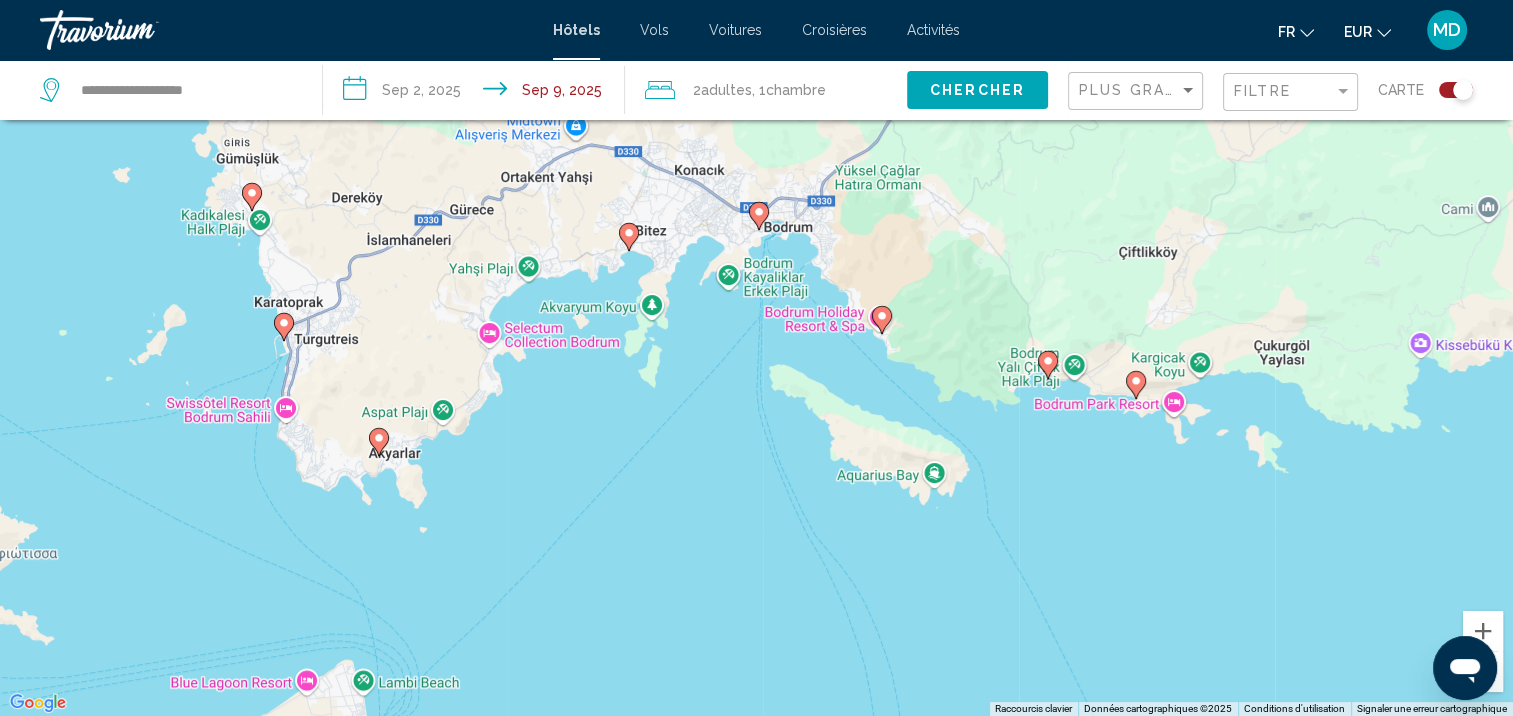 drag, startPoint x: 882, startPoint y: 356, endPoint x: 931, endPoint y: 436, distance: 93.813644 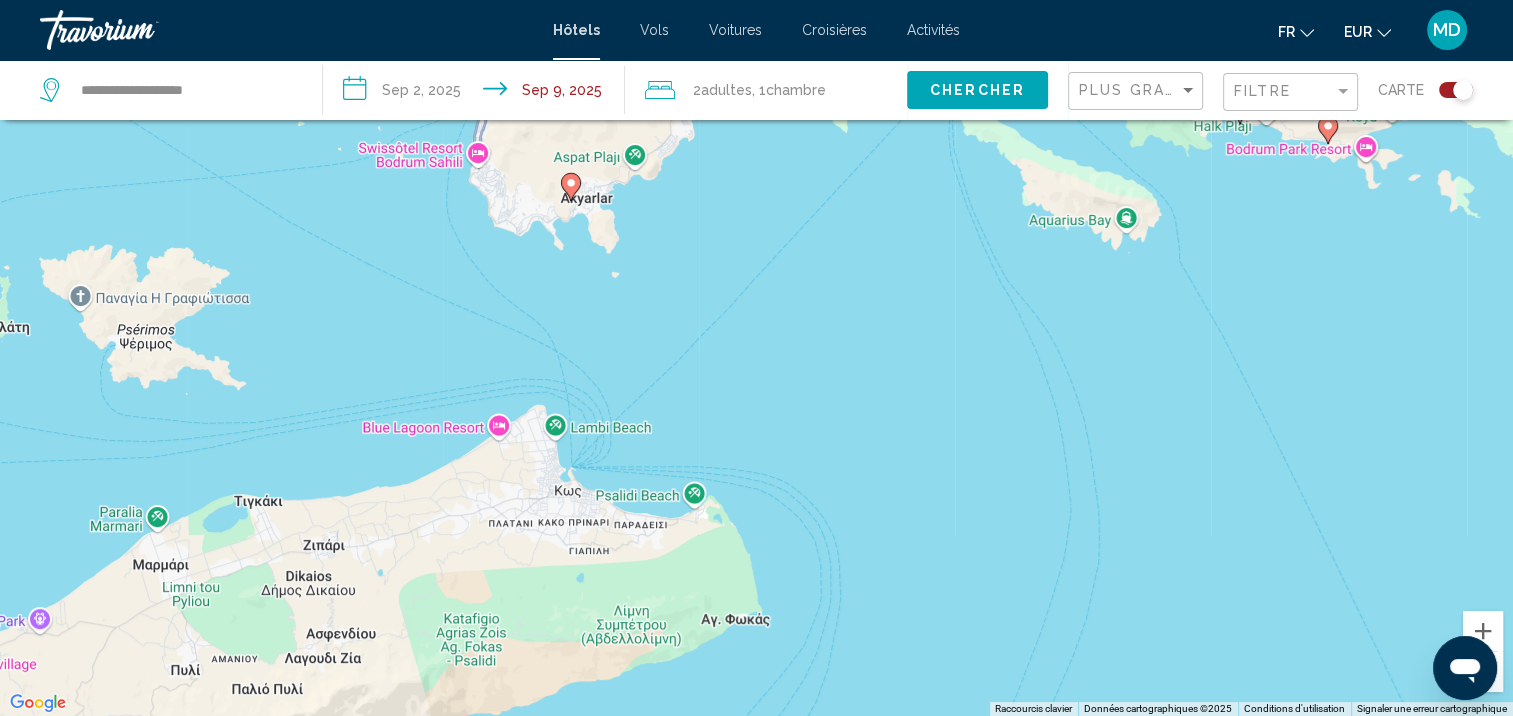 drag, startPoint x: 736, startPoint y: 572, endPoint x: 936, endPoint y: 325, distance: 317.81912 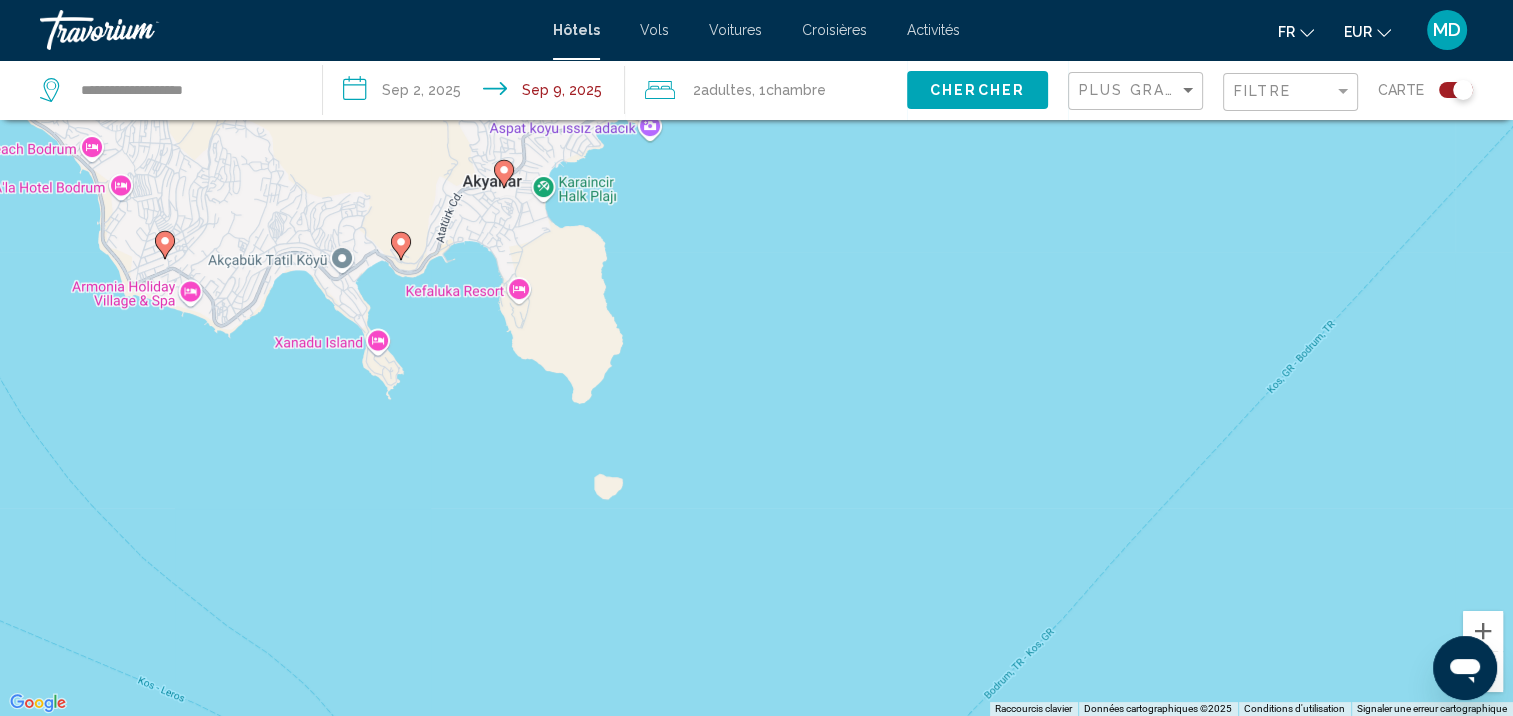 drag, startPoint x: 574, startPoint y: 236, endPoint x: 644, endPoint y: 524, distance: 296.3849 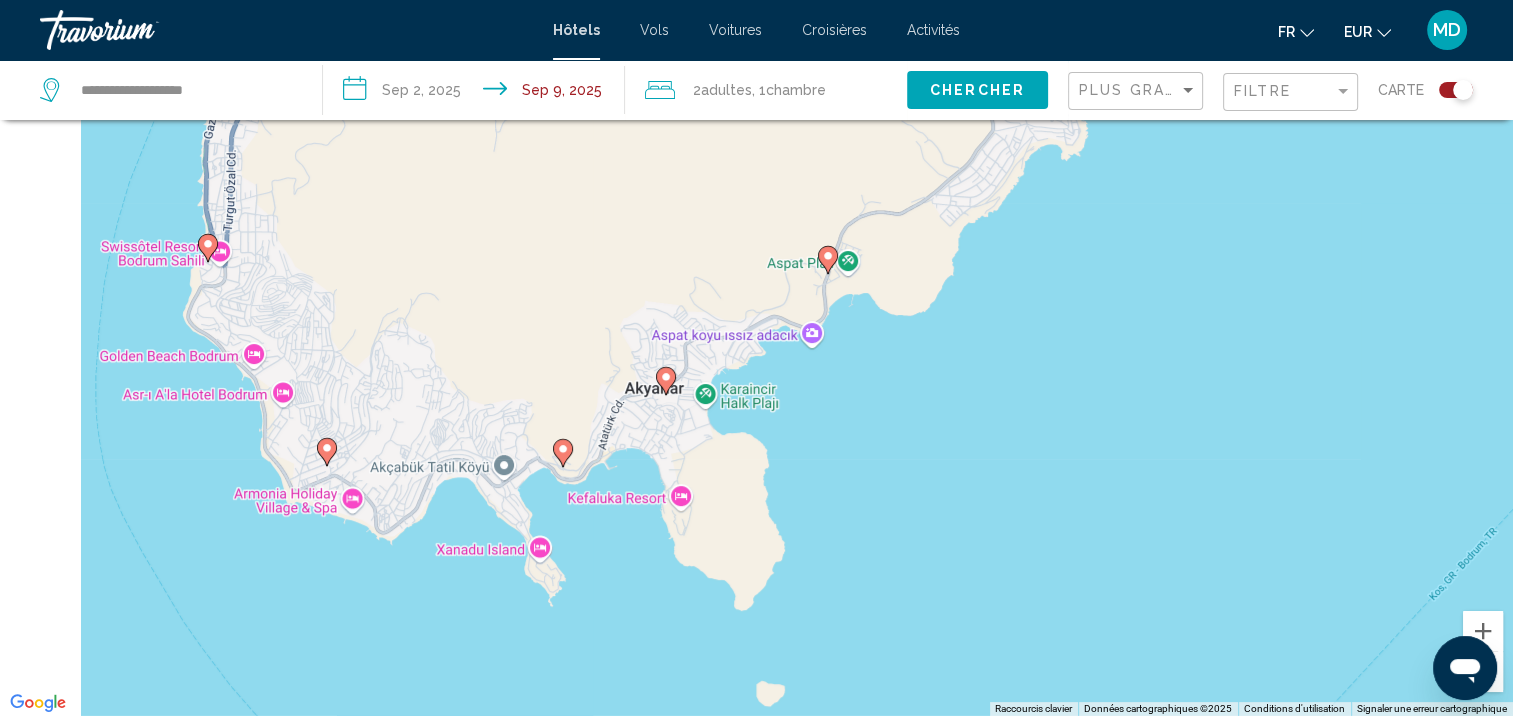 drag, startPoint x: 192, startPoint y: 485, endPoint x: 338, endPoint y: 585, distance: 176.96327 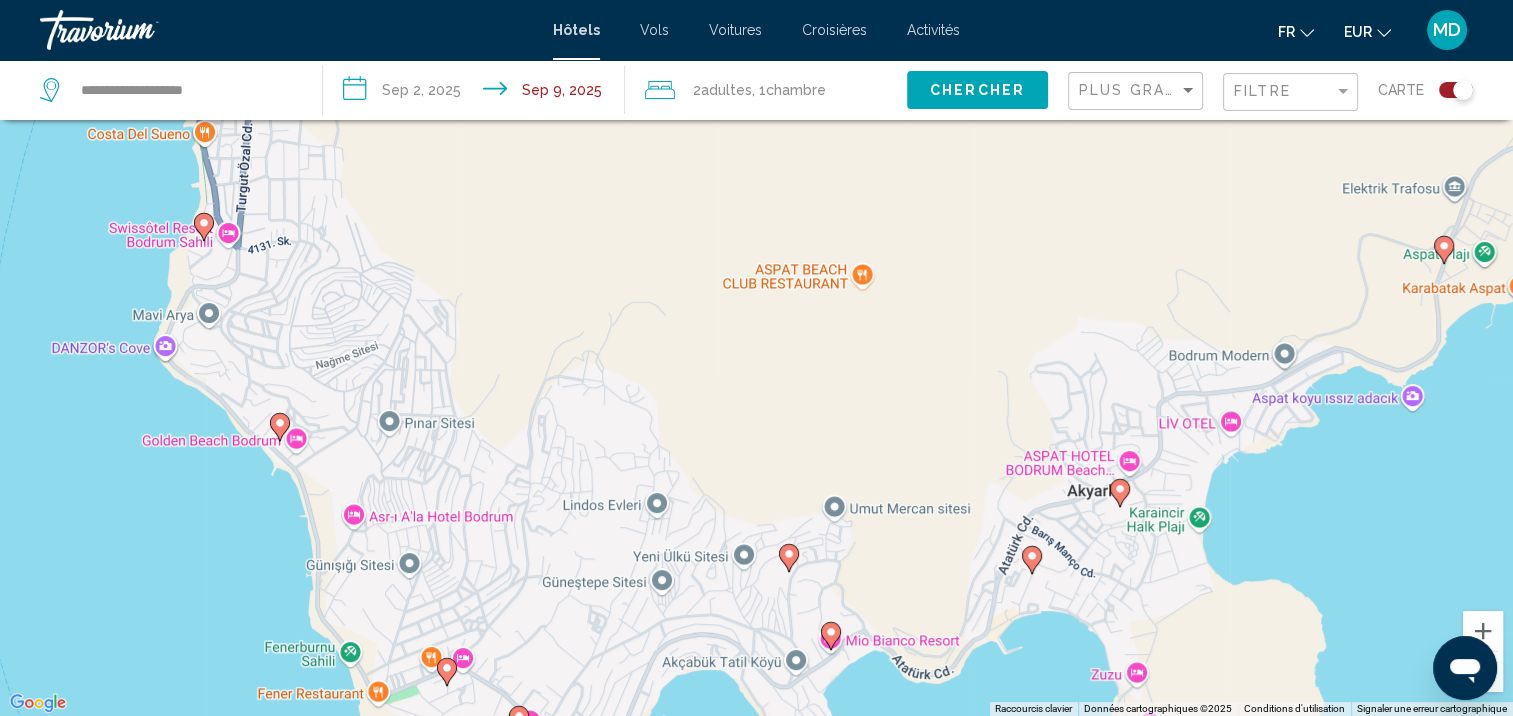 click 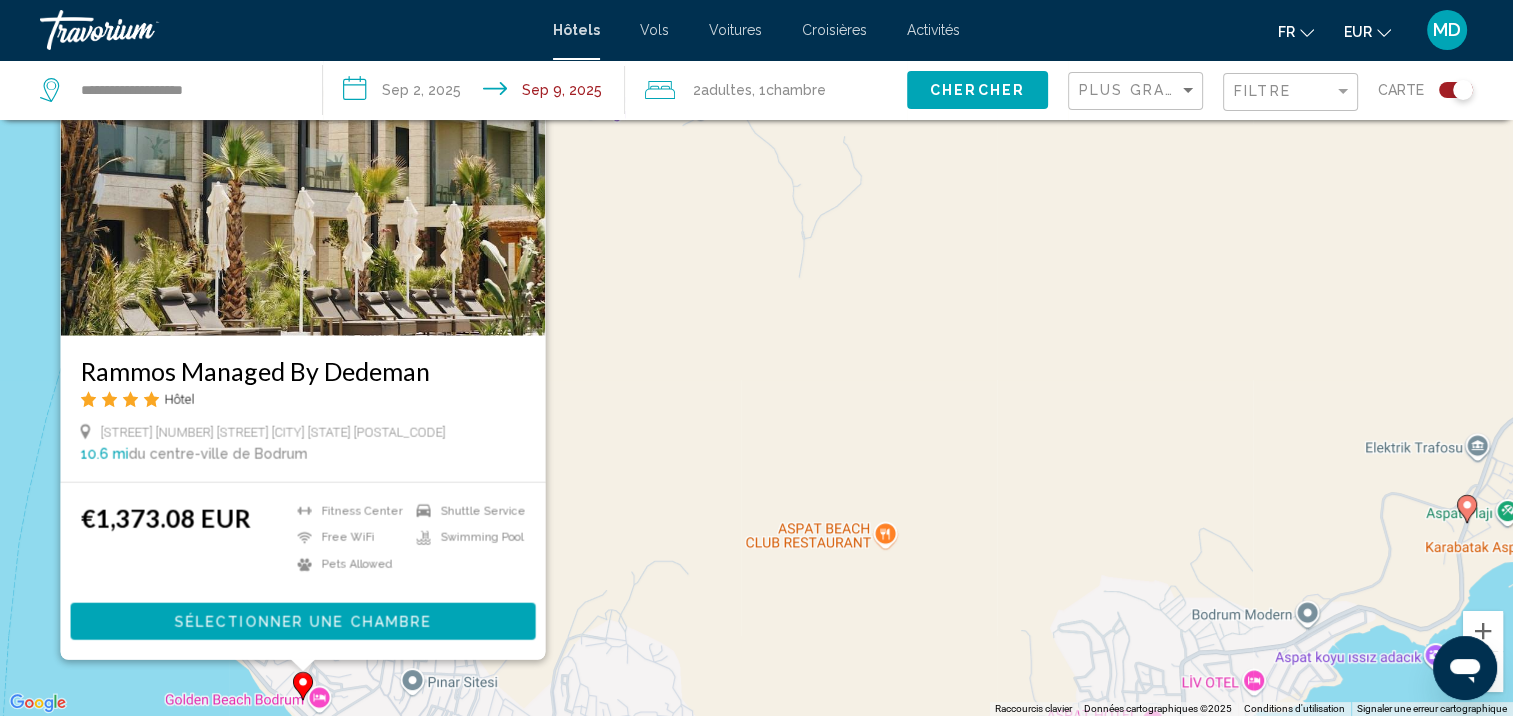 click on "Pour activer le glissement avec le clavier, appuyez sur Alt+Entrée. Une fois ce mode activé, utilisez les touches fléchées pour déplacer le repère. Pour valider le déplacement, appuyez sur Entrée. Pour annuler, appuyez sur Échap.  Rammos Managed By Dedeman
Hôtel
Gazi Mustafa Kemal Bulvarı No: [NUMBER] [CITY] [CITY] [NUMBER] mi  du centre-ville de [CITY] de l'hôtel €1,373.08 EUR
Fitness Center
Free WiFi
Pets Allowed
Shuttle Service
Swimming Pool  Sélectionner une chambre" at bounding box center [756, 358] 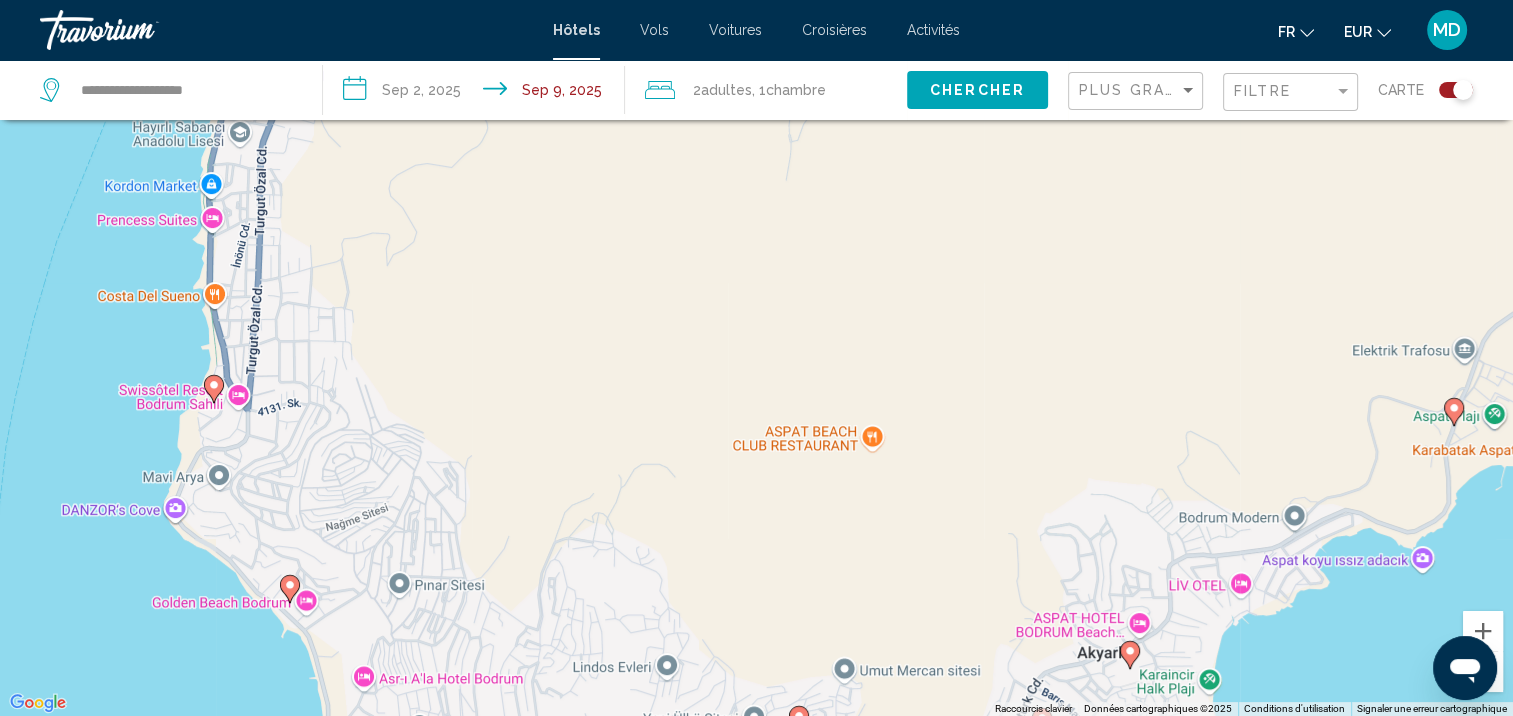 drag, startPoint x: 285, startPoint y: 620, endPoint x: 265, endPoint y: 481, distance: 140.43147 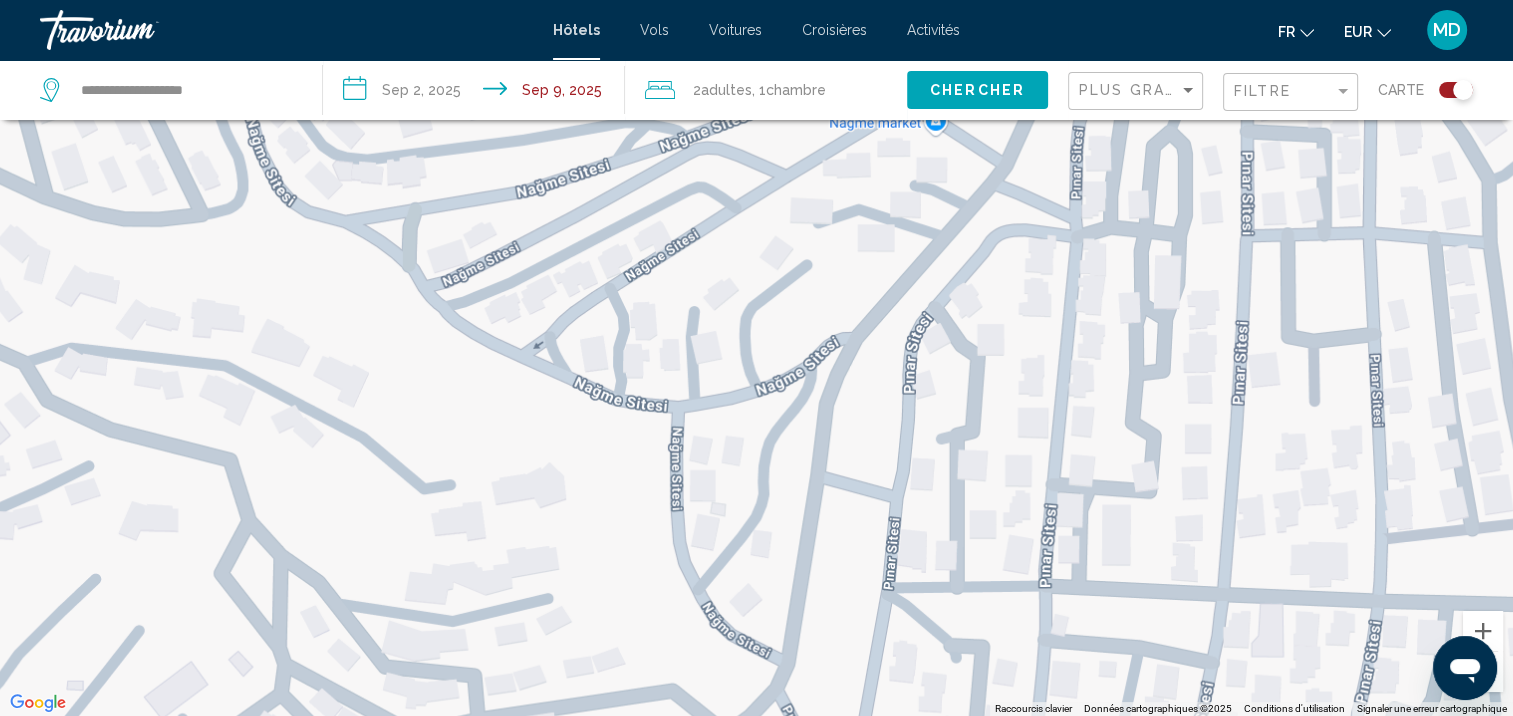 drag, startPoint x: 340, startPoint y: 573, endPoint x: 368, endPoint y: 516, distance: 63.505905 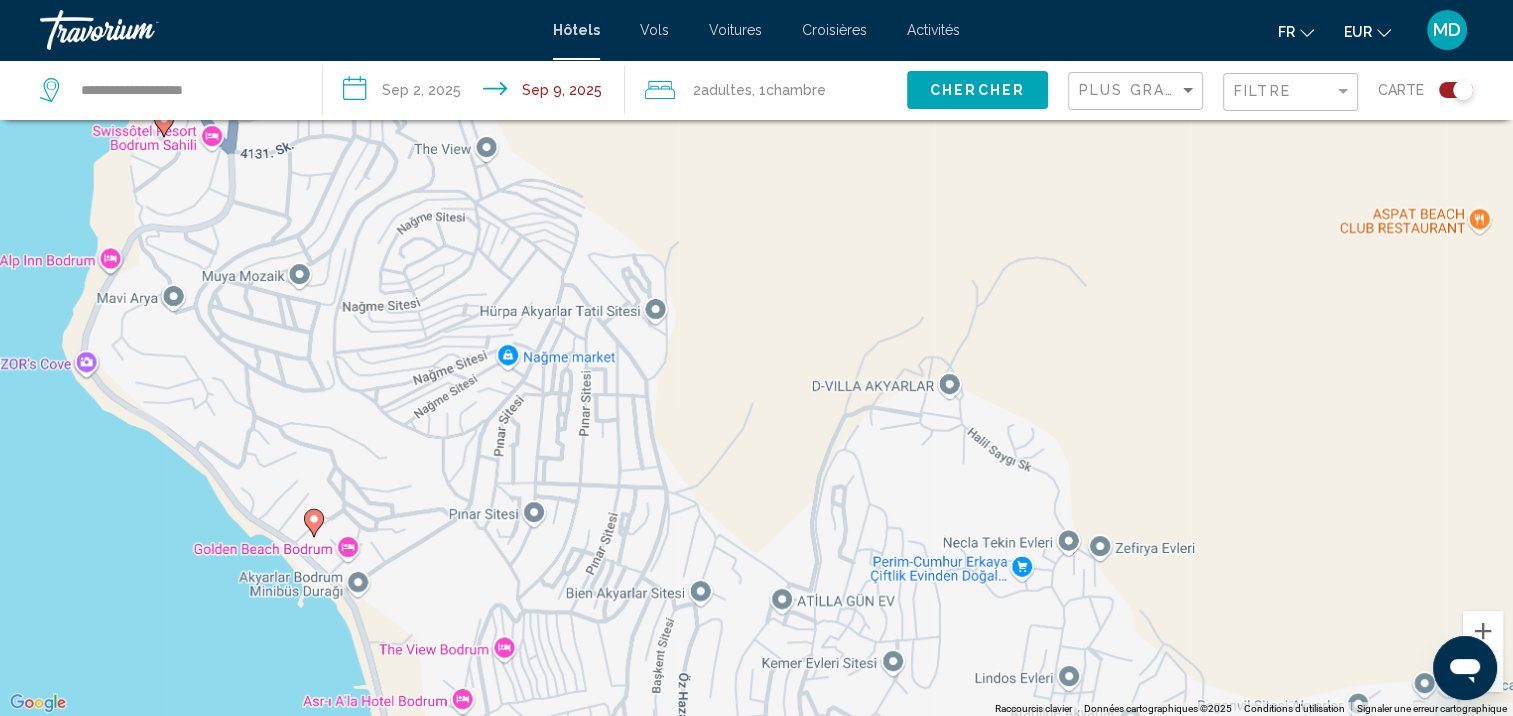 drag, startPoint x: 367, startPoint y: 605, endPoint x: 352, endPoint y: 548, distance: 58.940647 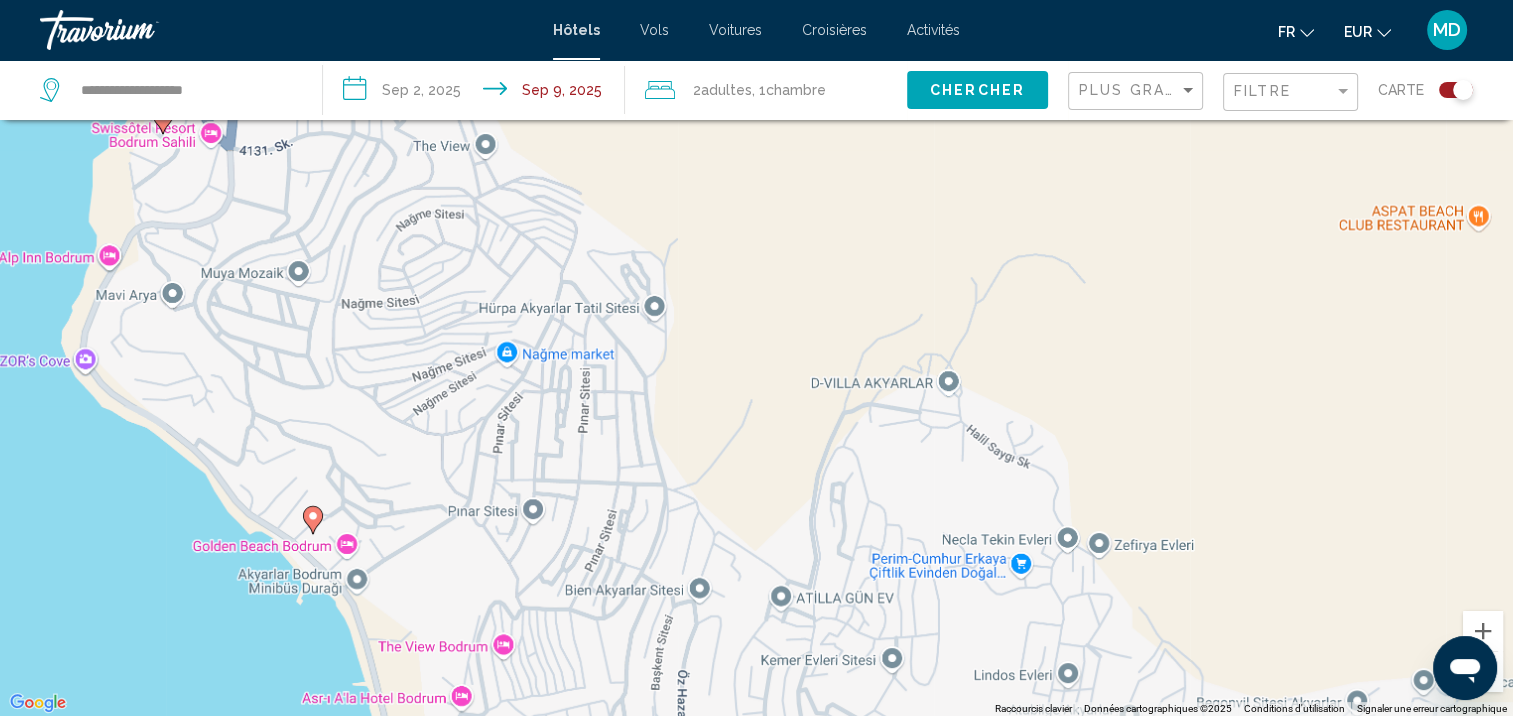click on "Pour activer le glissement avec le clavier, appuyez sur Alt+Entrée. Une fois ce mode activé, utilisez les touches fléchées pour déplacer le repère. Pour valider le déplacement, appuyez sur Entrée. Pour annuler, appuyez sur Échap." at bounding box center (756, 358) 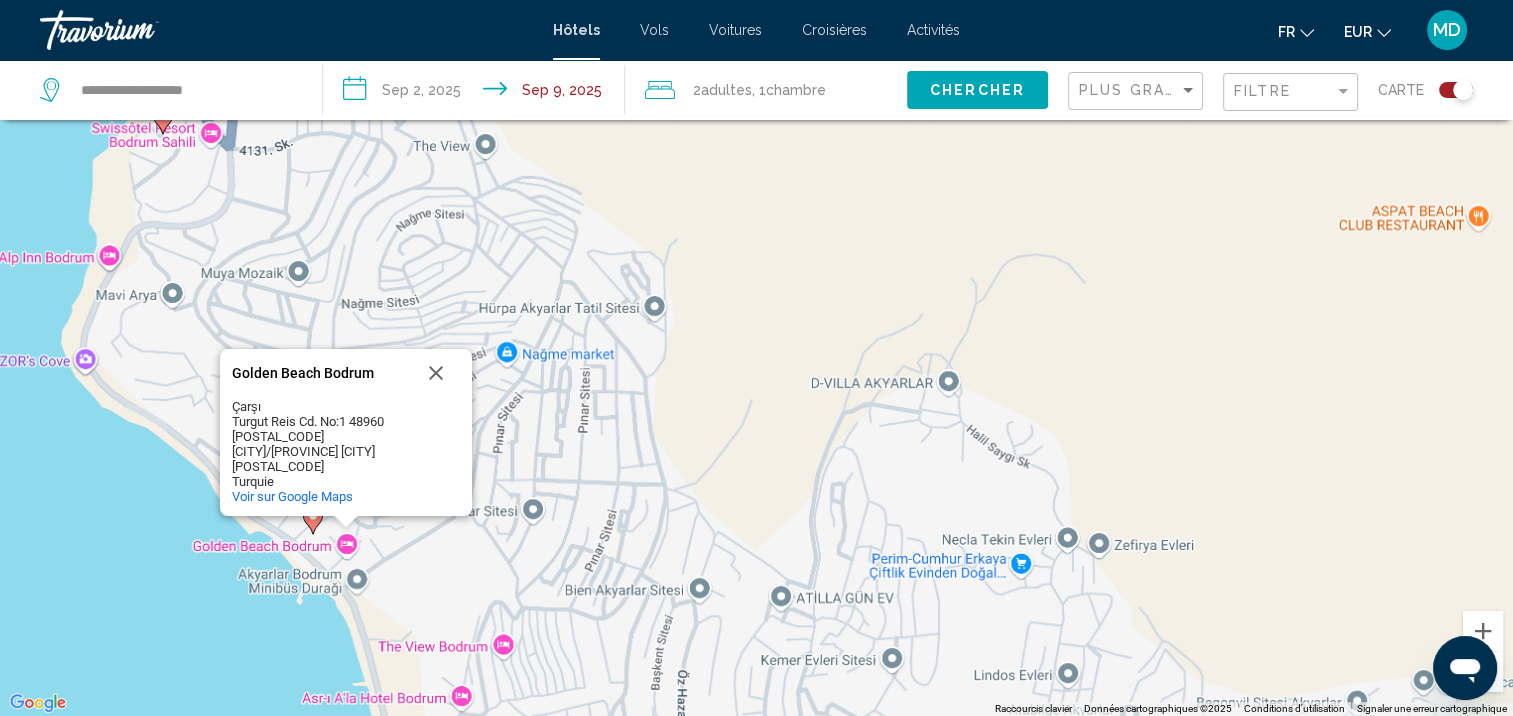 click on "Pour activer le glissement avec le clavier, appuyez sur Alt+Entrée. Une fois ce mode activé, utilisez les touches fléchées pour déplacer le repère. Pour valider le déplacement, appuyez sur Entrée. Pour annuler, appuyez sur Échap.     [HOTEL_NAME]                     [HOTEL_NAME]                 [STREET] [NUMBER] [CITY] [POSTAL_CODE] [POSTAL_CODE] [CITY]/[STATE] [COUNTRY]             Voir sur Google Maps" at bounding box center [756, 358] 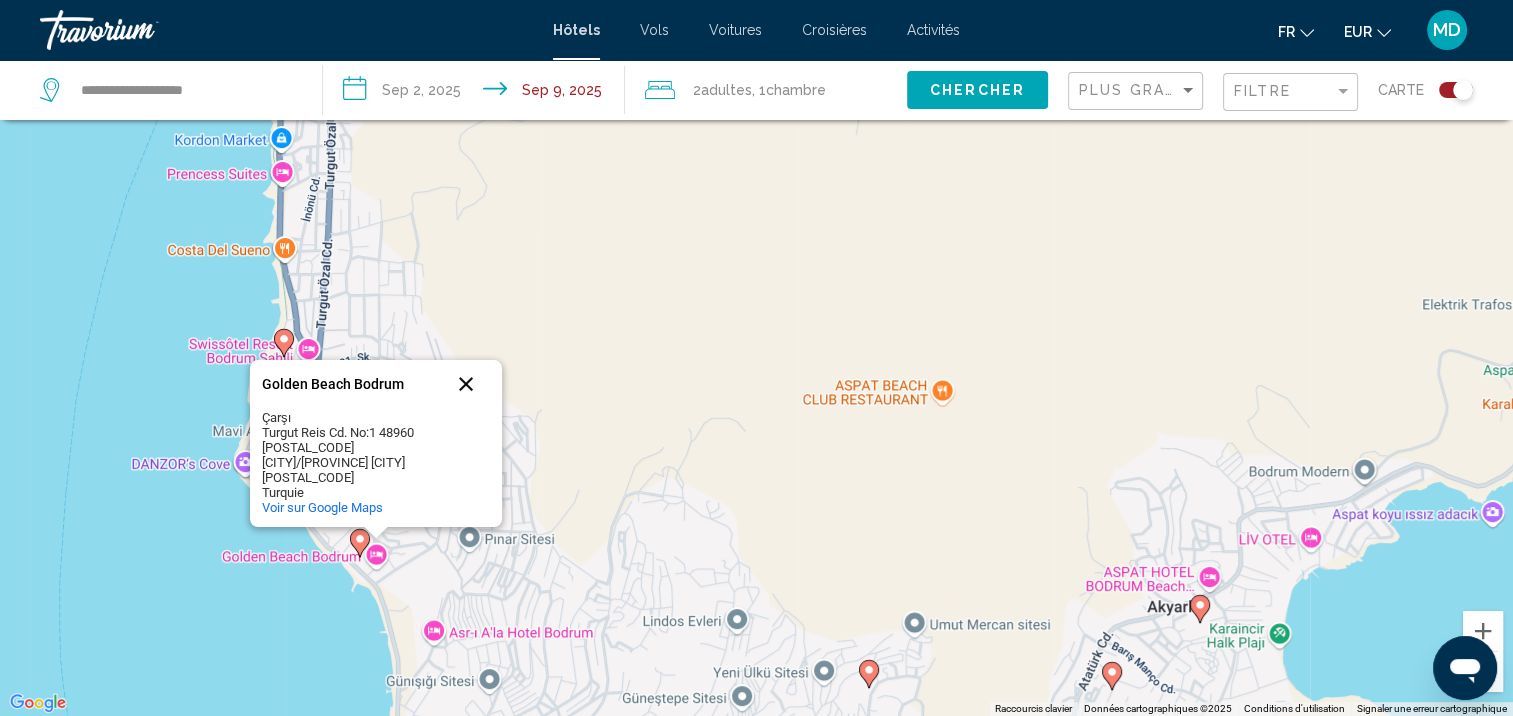 click at bounding box center (466, 384) 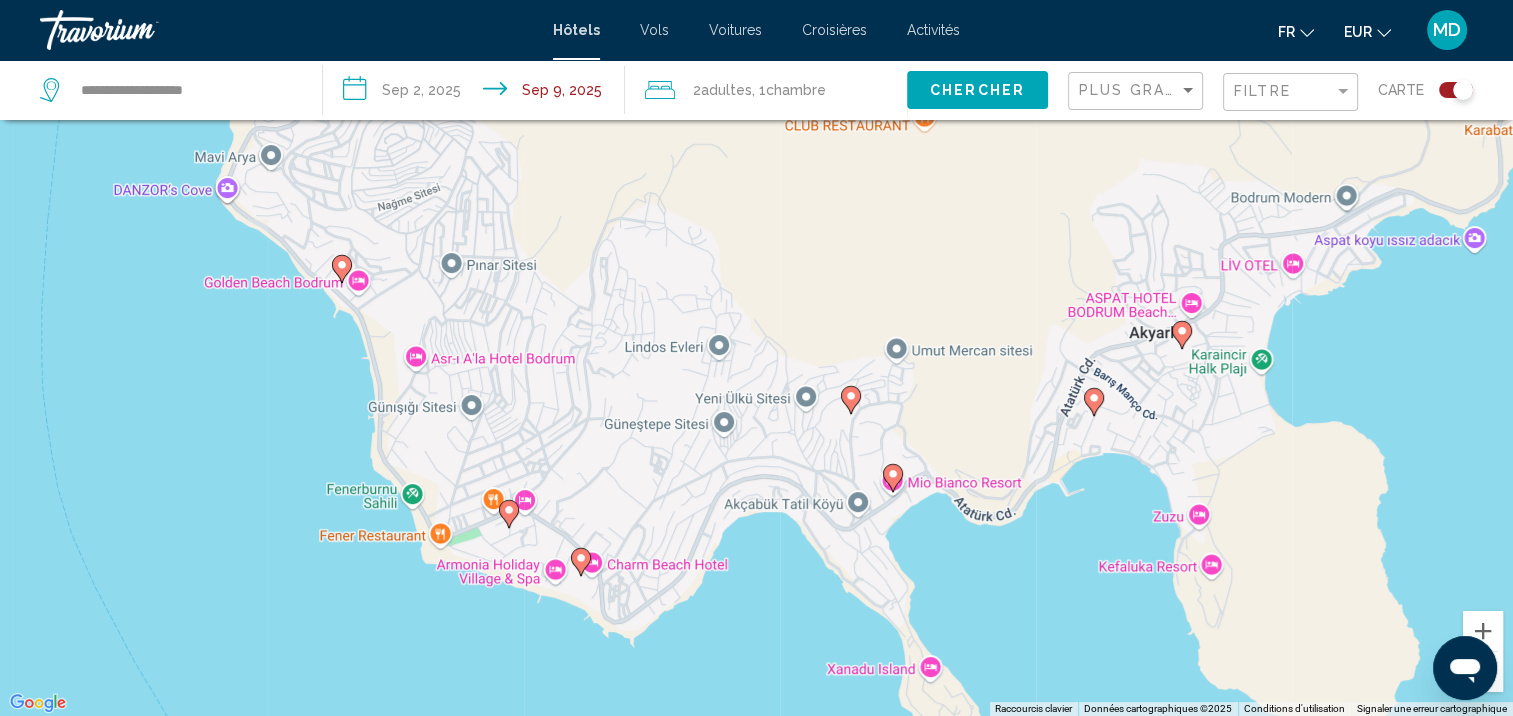 drag, startPoint x: 567, startPoint y: 434, endPoint x: 547, endPoint y: 156, distance: 278.7185 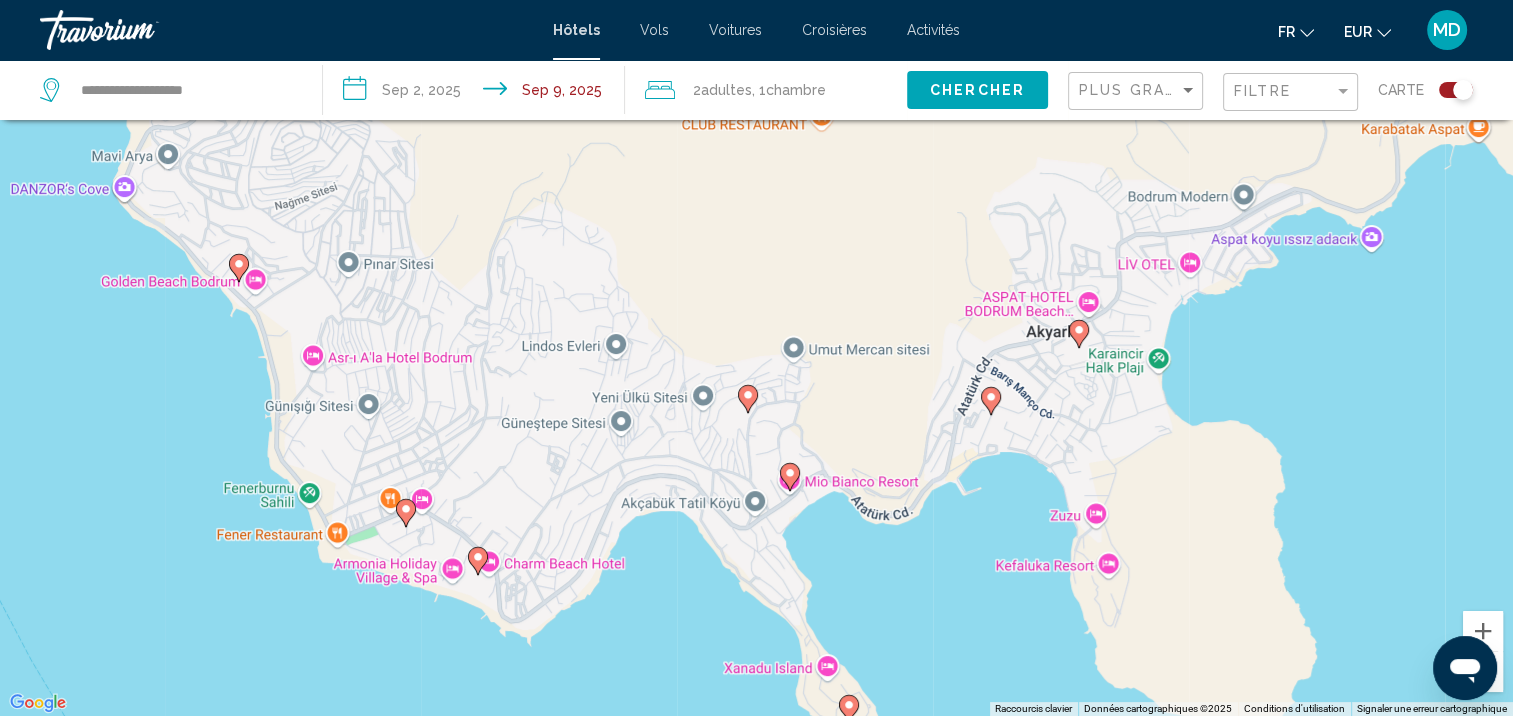 drag, startPoint x: 819, startPoint y: 407, endPoint x: 554, endPoint y: 372, distance: 267.30133 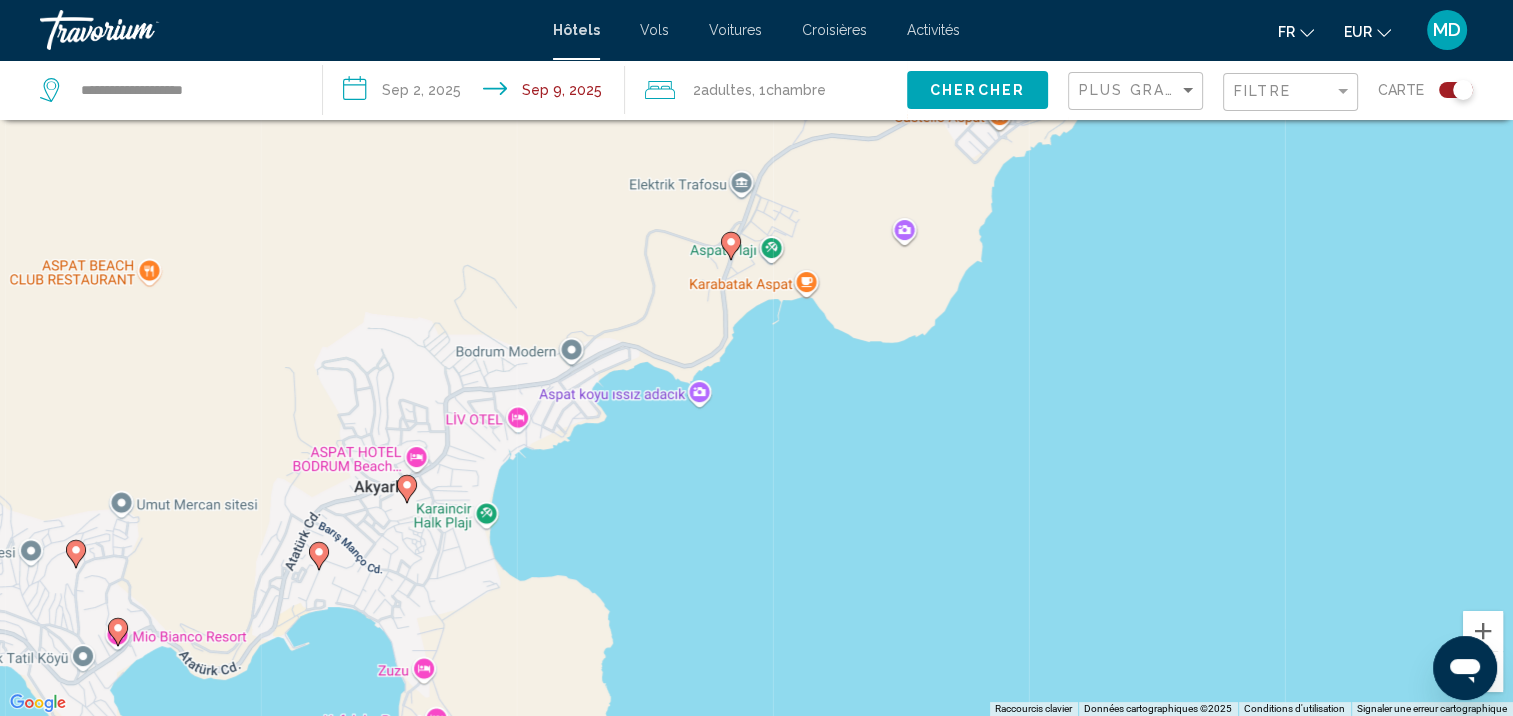 drag, startPoint x: 832, startPoint y: 389, endPoint x: 310, endPoint y: 600, distance: 563.032 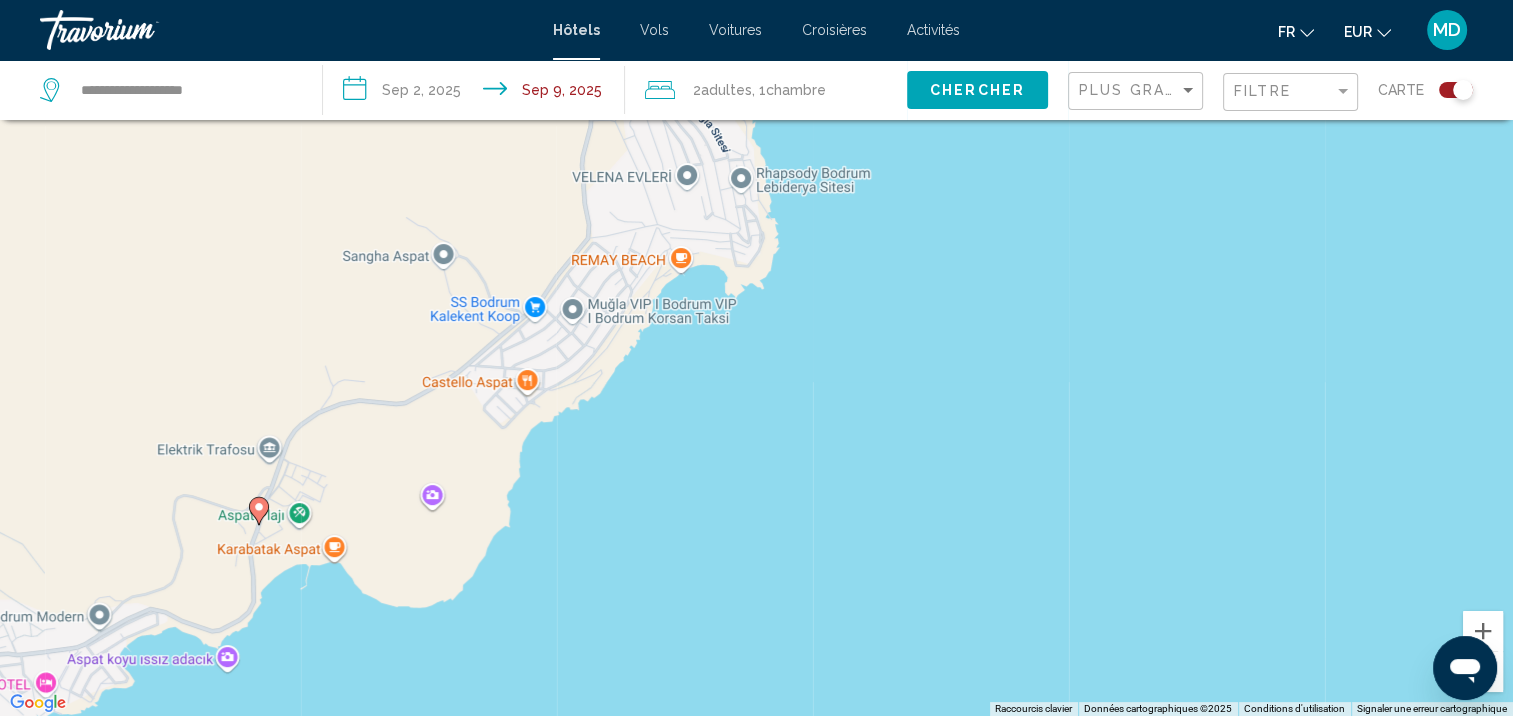 drag, startPoint x: 896, startPoint y: 347, endPoint x: 421, endPoint y: 628, distance: 551.8931 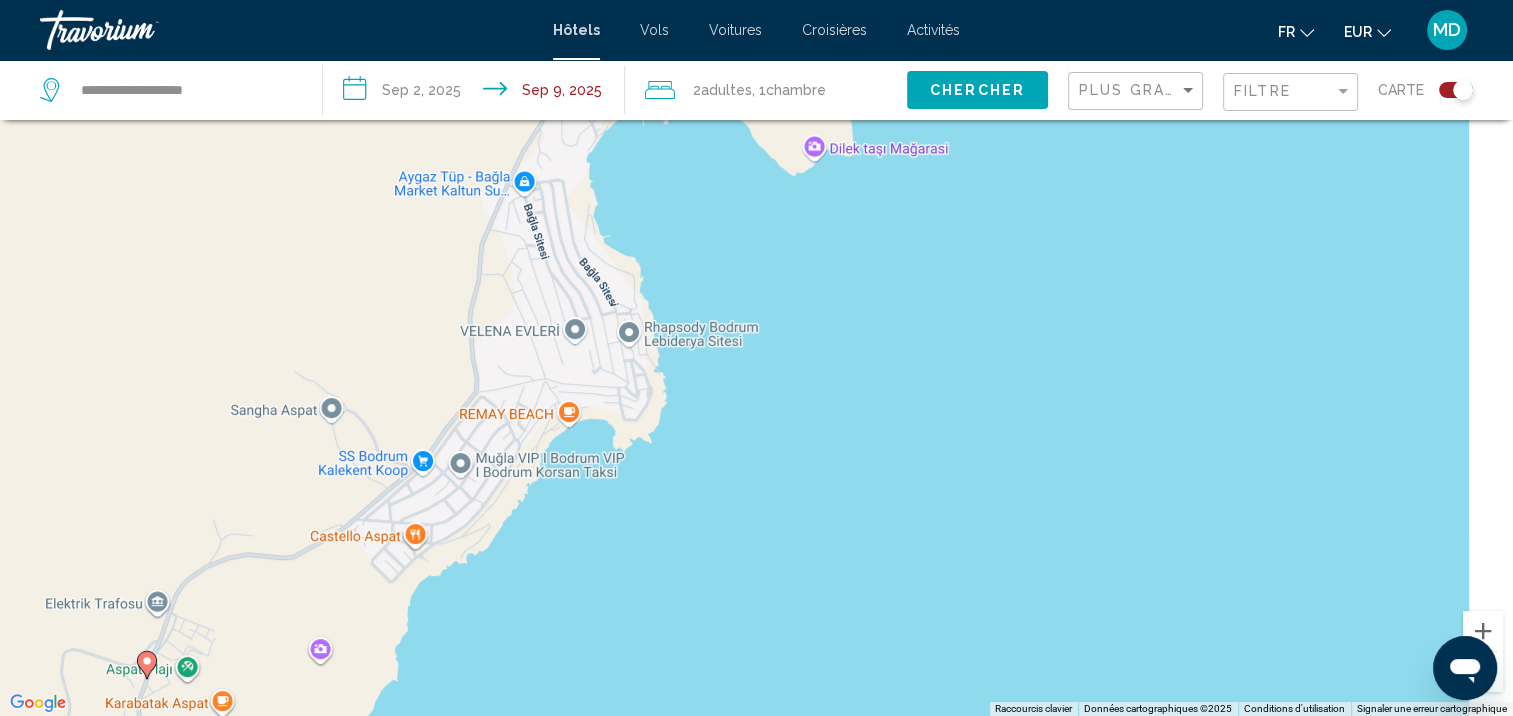 drag, startPoint x: 703, startPoint y: 374, endPoint x: 559, endPoint y: 608, distance: 274.7581 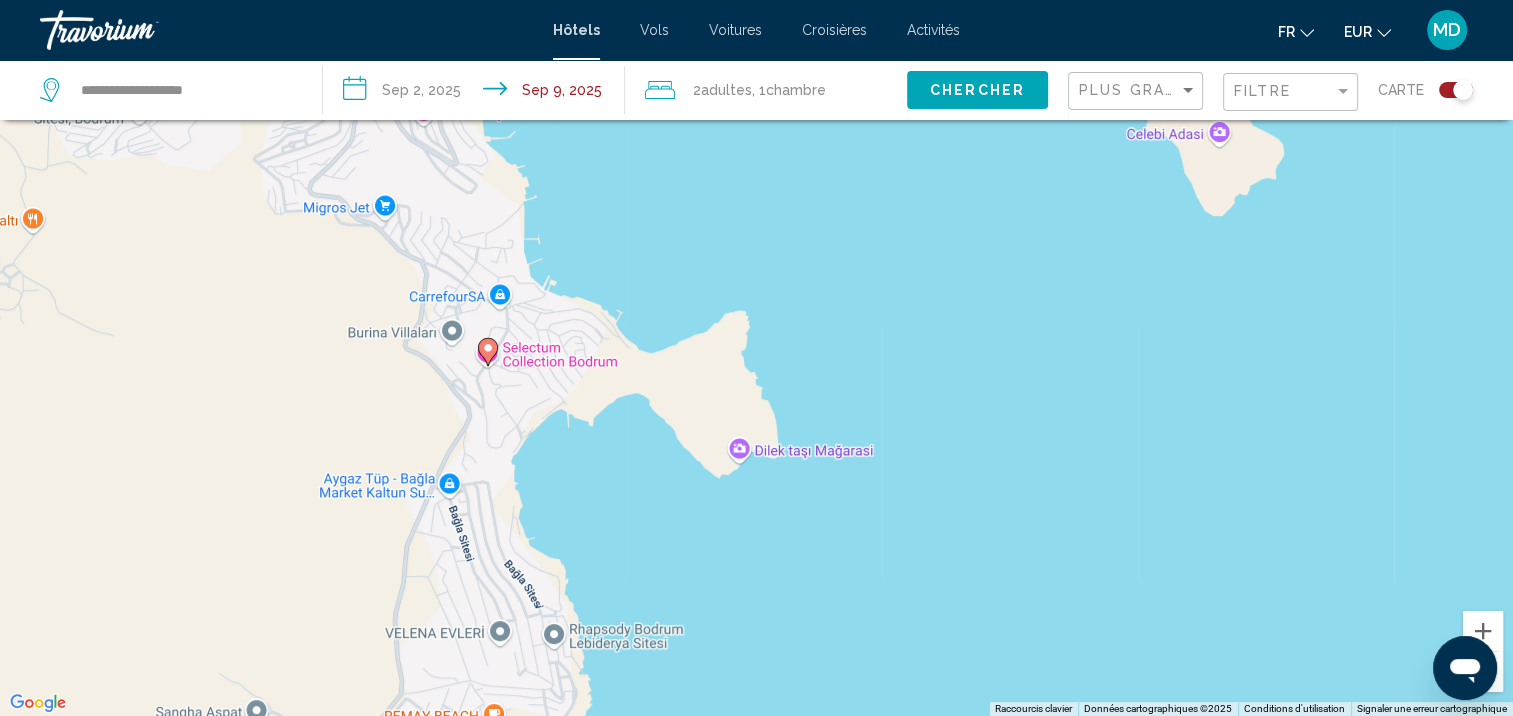 drag, startPoint x: 713, startPoint y: 419, endPoint x: 694, endPoint y: 636, distance: 217.83022 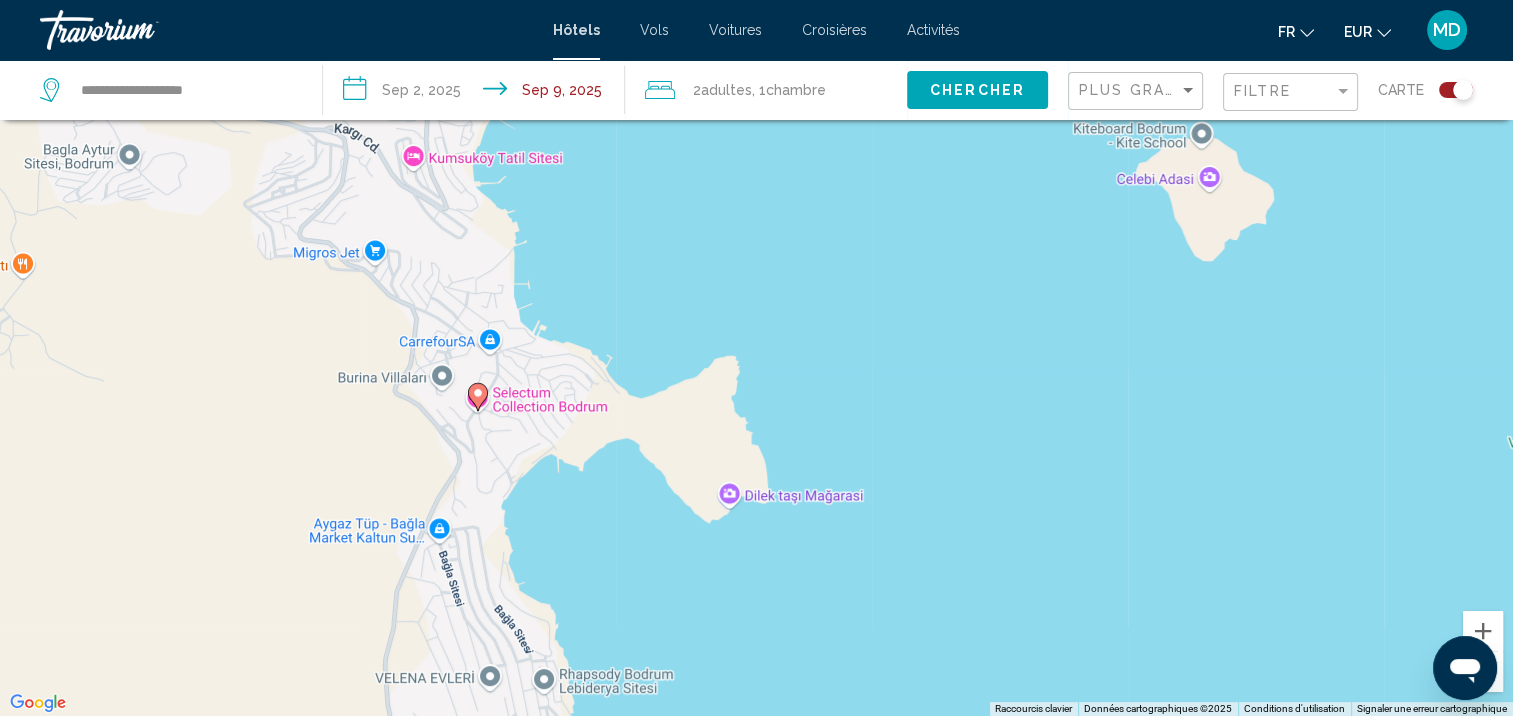 click 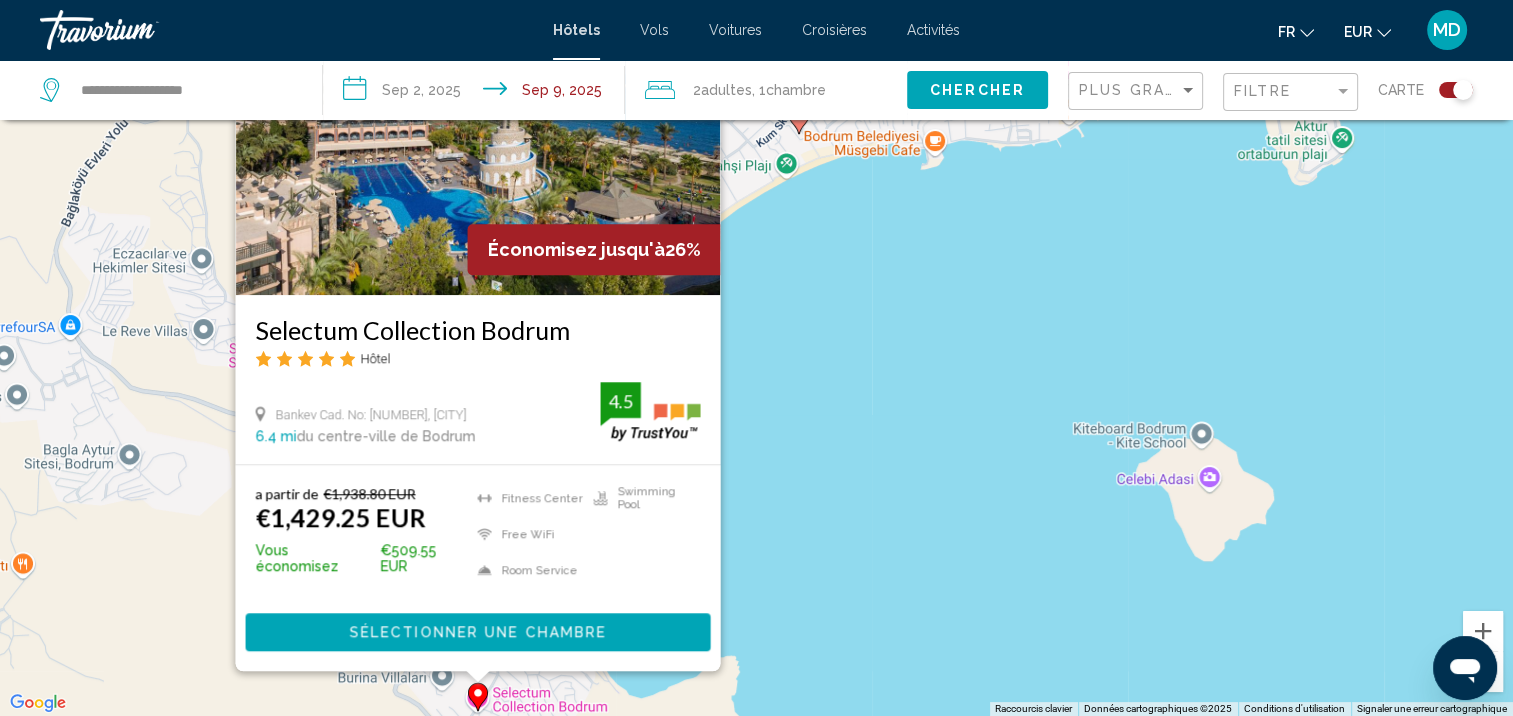 click on "Pour activer le glissement avec le clavier, appuyez sur Alt+Entrée. Une fois ce mode activé, utilisez les touches fléchées pour déplacer le repère. Pour valider le déplacement, appuyez sur Entrée. Pour annuler, appuyez sur Échap. Économisez jusqu'à  26%   Selectum Collection Bodrum
Hôtel
Bankev Cad. No: [NUMBER], [CITY] [NUMBER] mi  du centre-ville de [CITY] de l'hôtel 4.5 a partir de €1,938.80 EUR €1,429.25 EUR  Vous économisez  €509.55 EUR
Fitness Center
Free WiFi
Room Service
Swimming Pool  4.5 Sélectionner une chambre" at bounding box center (756, 358) 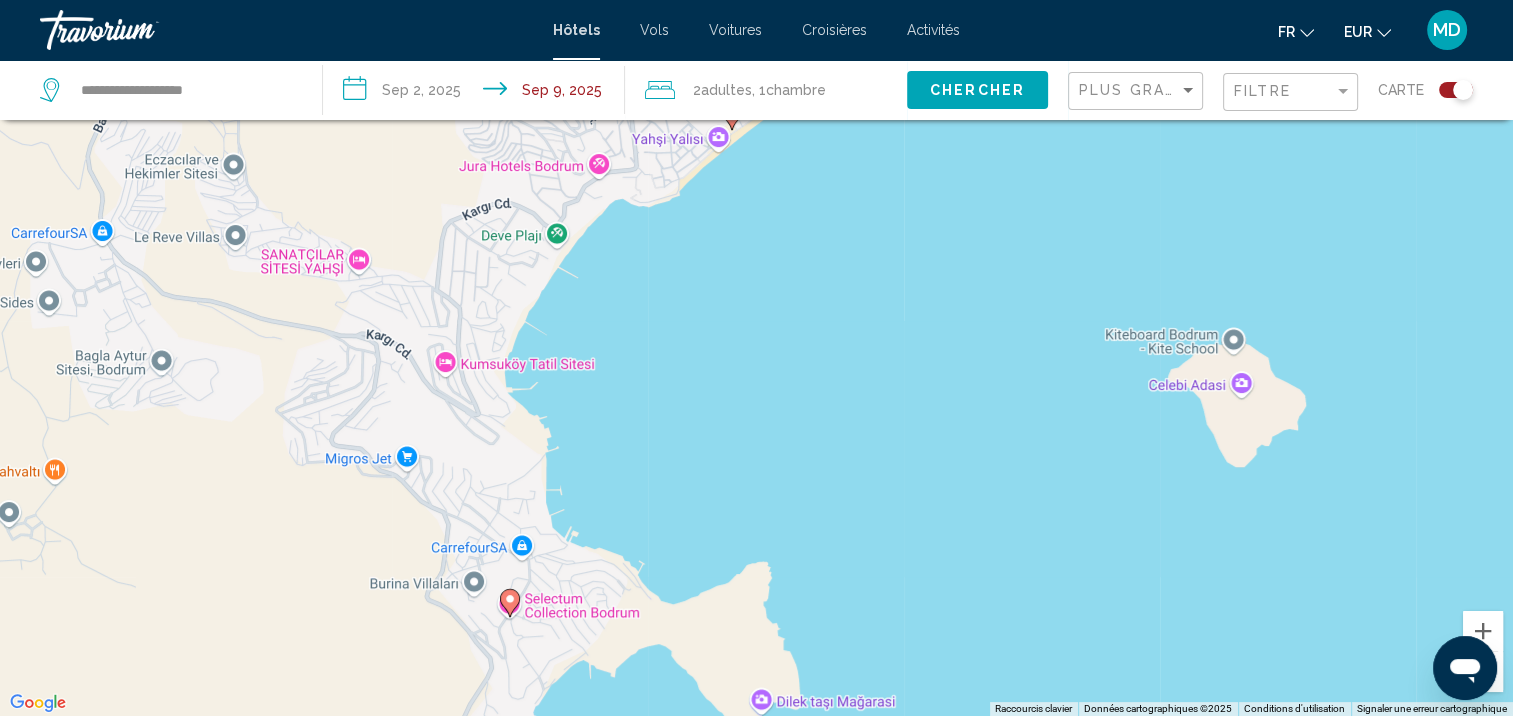 drag, startPoint x: 776, startPoint y: 340, endPoint x: 831, endPoint y: 215, distance: 136.565 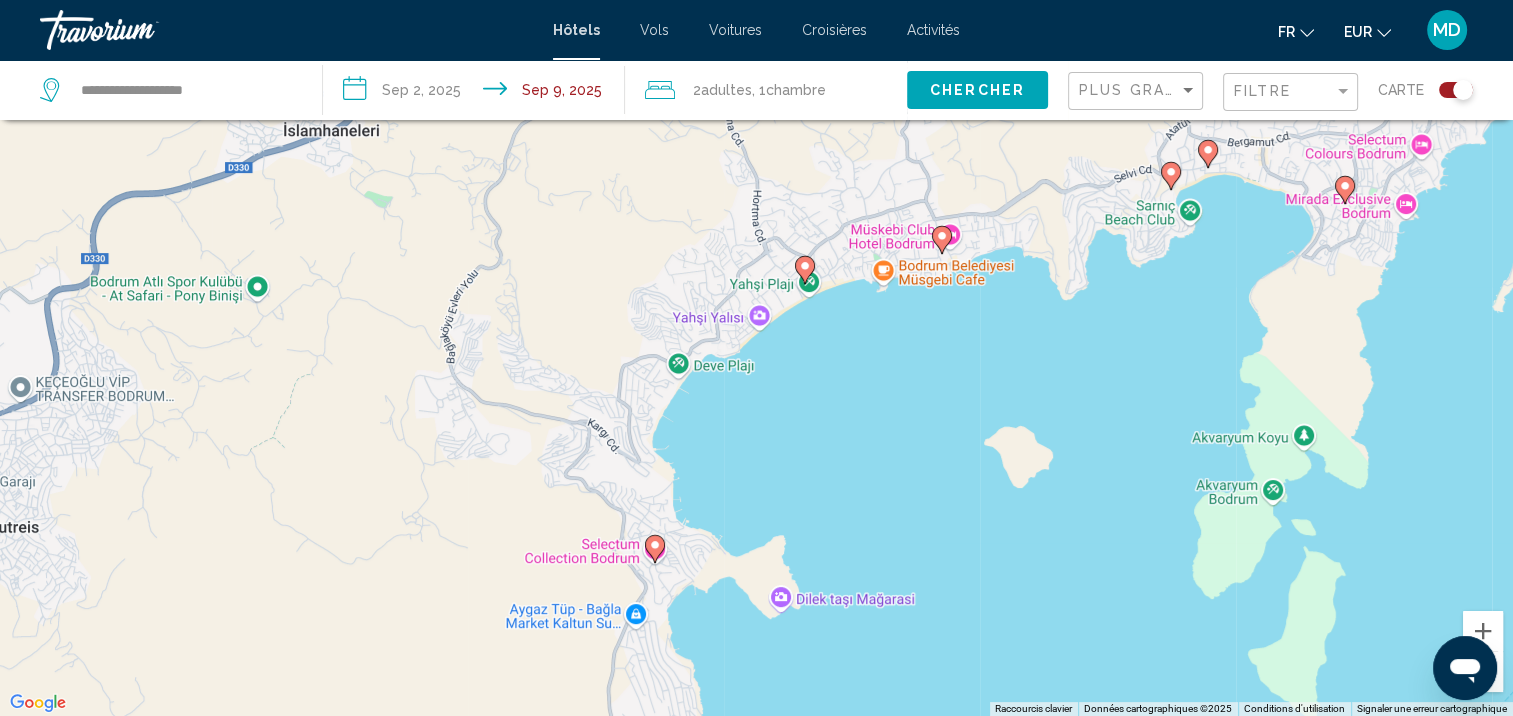 drag, startPoint x: 953, startPoint y: 240, endPoint x: 918, endPoint y: 424, distance: 187.29922 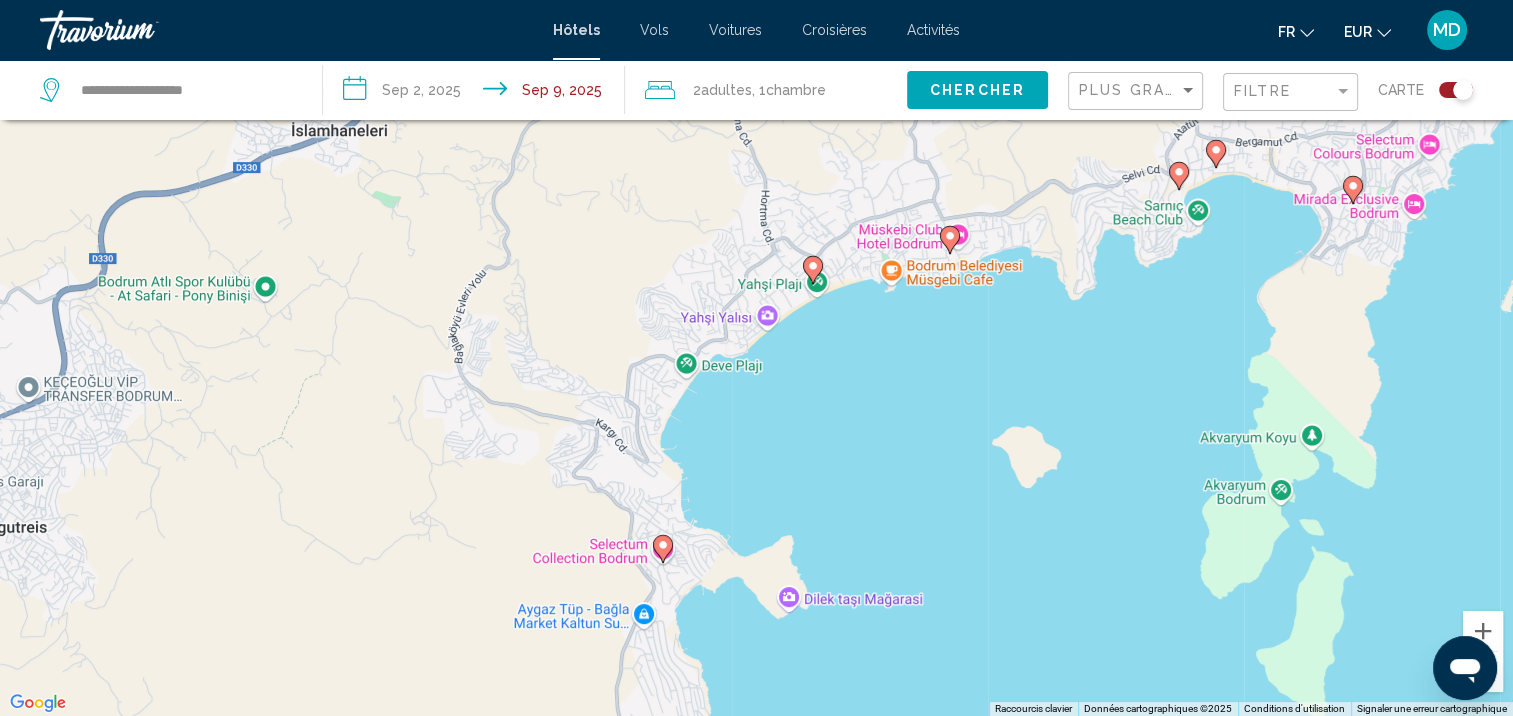 click 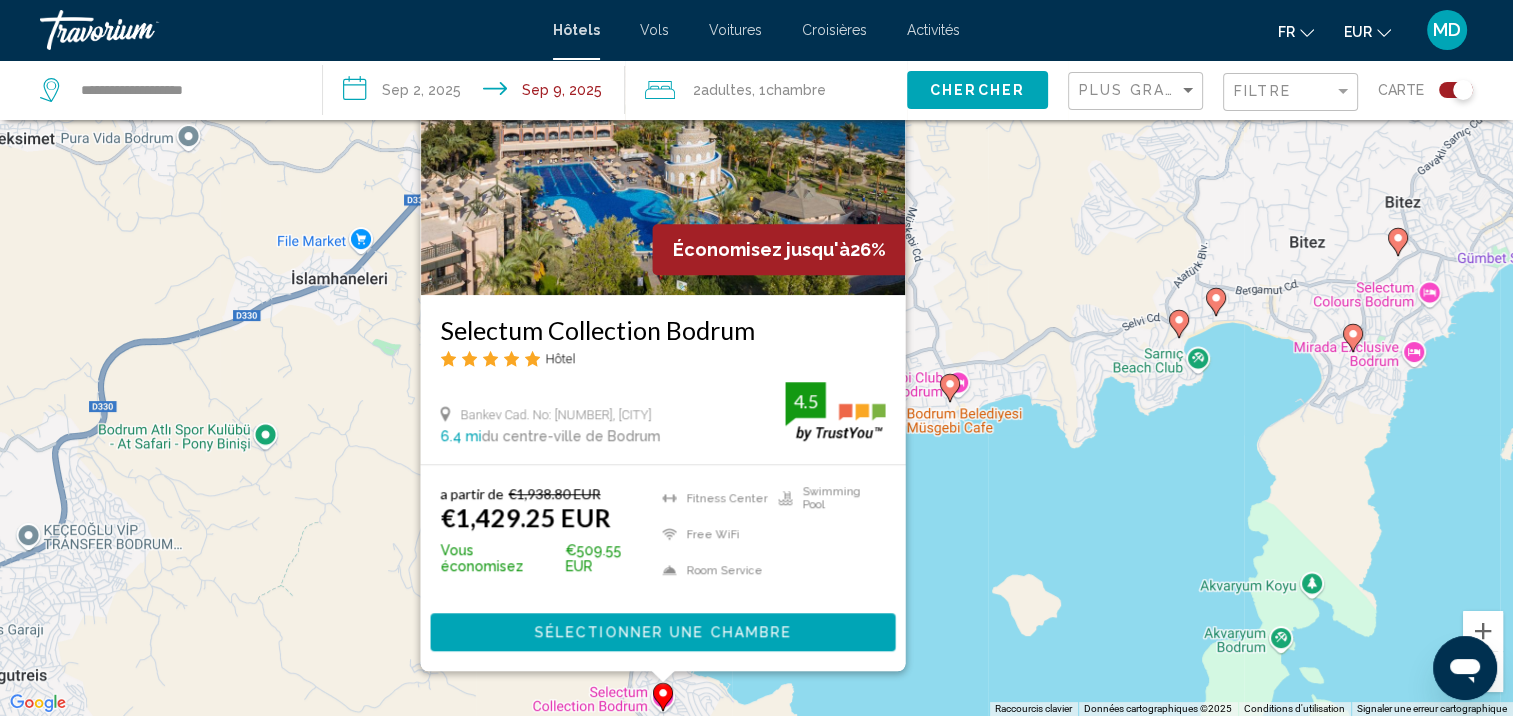click on "Pour activer le glissement avec le clavier, appuyez sur Alt+Entrée. Une fois ce mode activé, utilisez les touches fléchées pour déplacer le repère. Pour valider le déplacement, appuyez sur Entrée. Pour annuler, appuyez sur Échap. Économisez jusqu'à  26%   Selectum Collection Bodrum
Hôtel
Bankev Cad. No: [NUMBER], [CITY] [NUMBER] mi  du centre-ville de [CITY] de l'hôtel 4.5 a partir de €1,938.80 EUR €1,429.25 EUR  Vous économisez  €509.55 EUR
Fitness Center
Free WiFi
Room Service
Swimming Pool  4.5 Sélectionner une chambre" at bounding box center [756, 358] 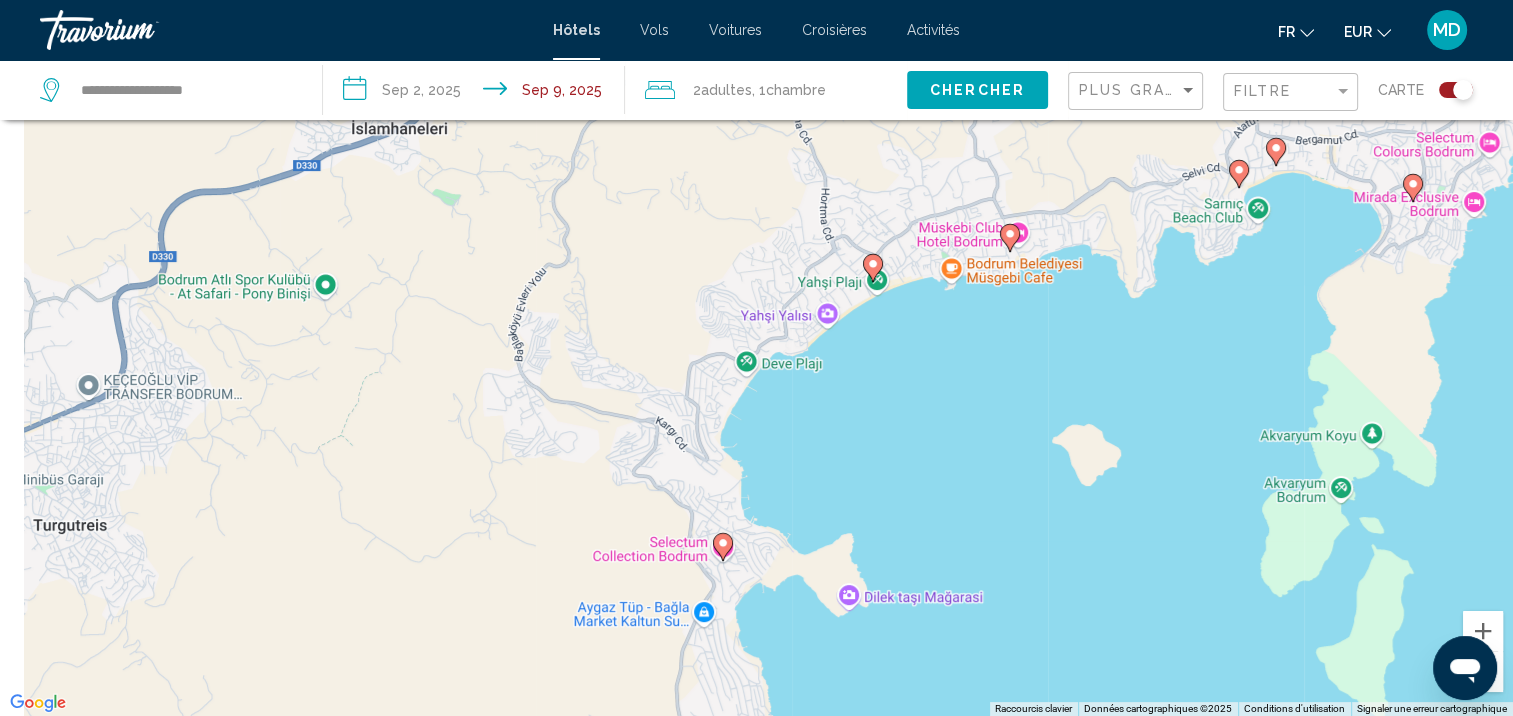 drag, startPoint x: 756, startPoint y: 570, endPoint x: 815, endPoint y: 374, distance: 204.68756 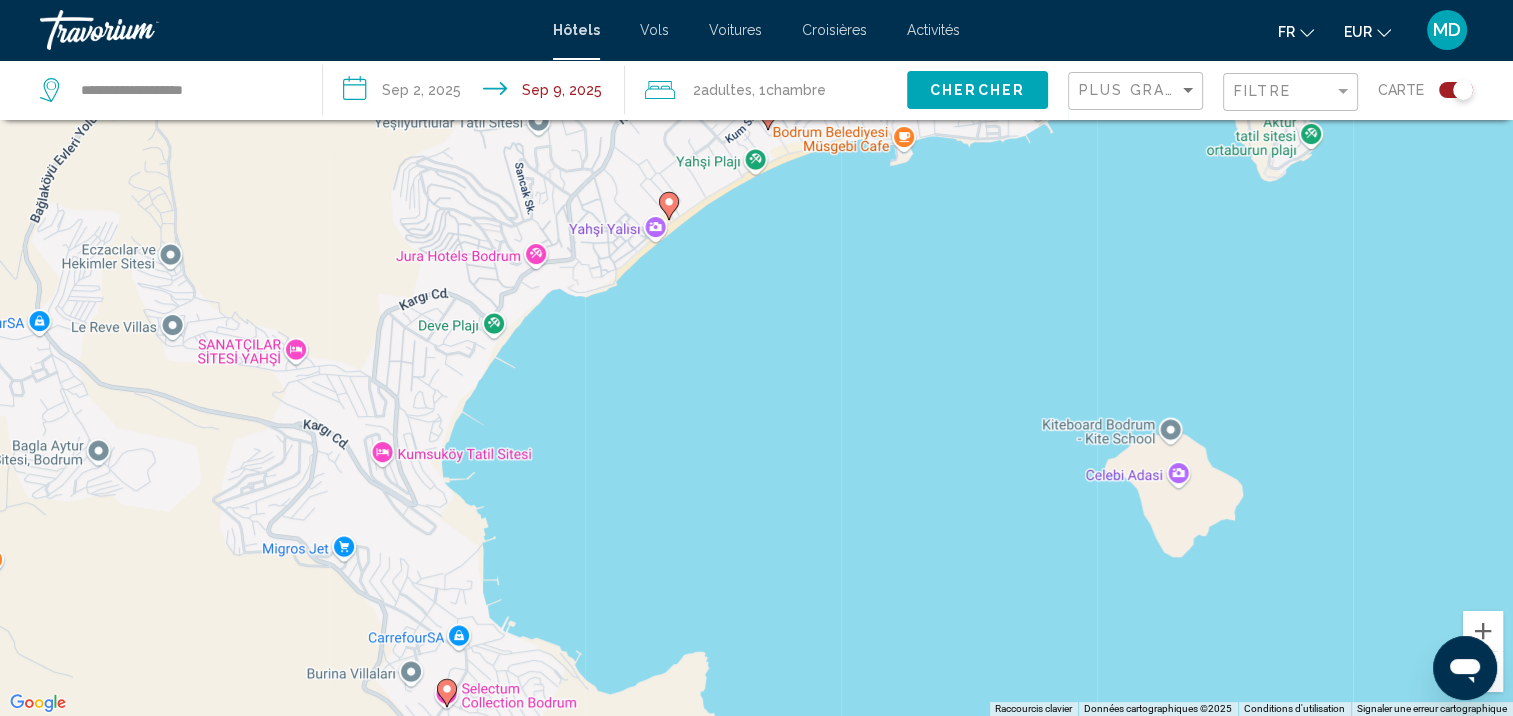 drag, startPoint x: 974, startPoint y: 280, endPoint x: 696, endPoint y: 522, distance: 368.57562 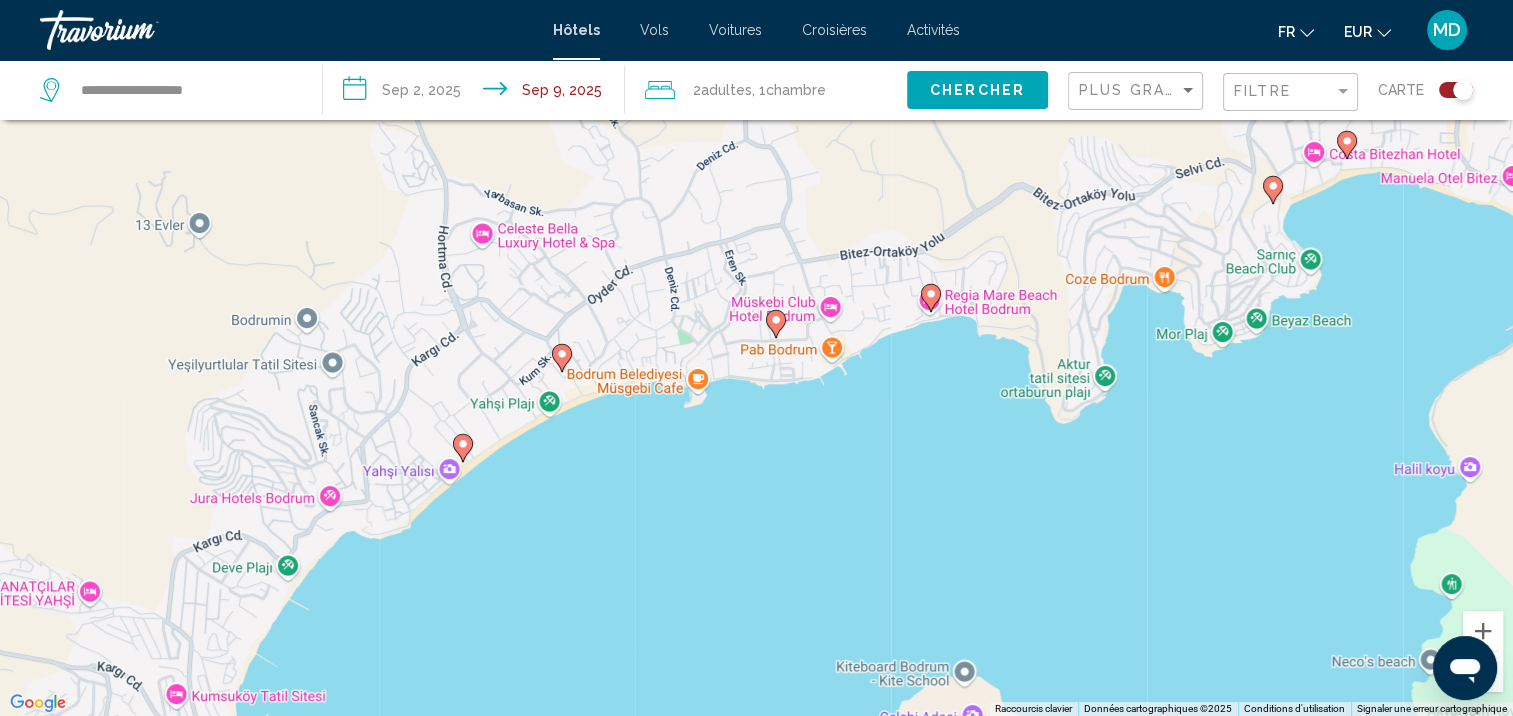 drag, startPoint x: 836, startPoint y: 389, endPoint x: 659, endPoint y: 624, distance: 294.20062 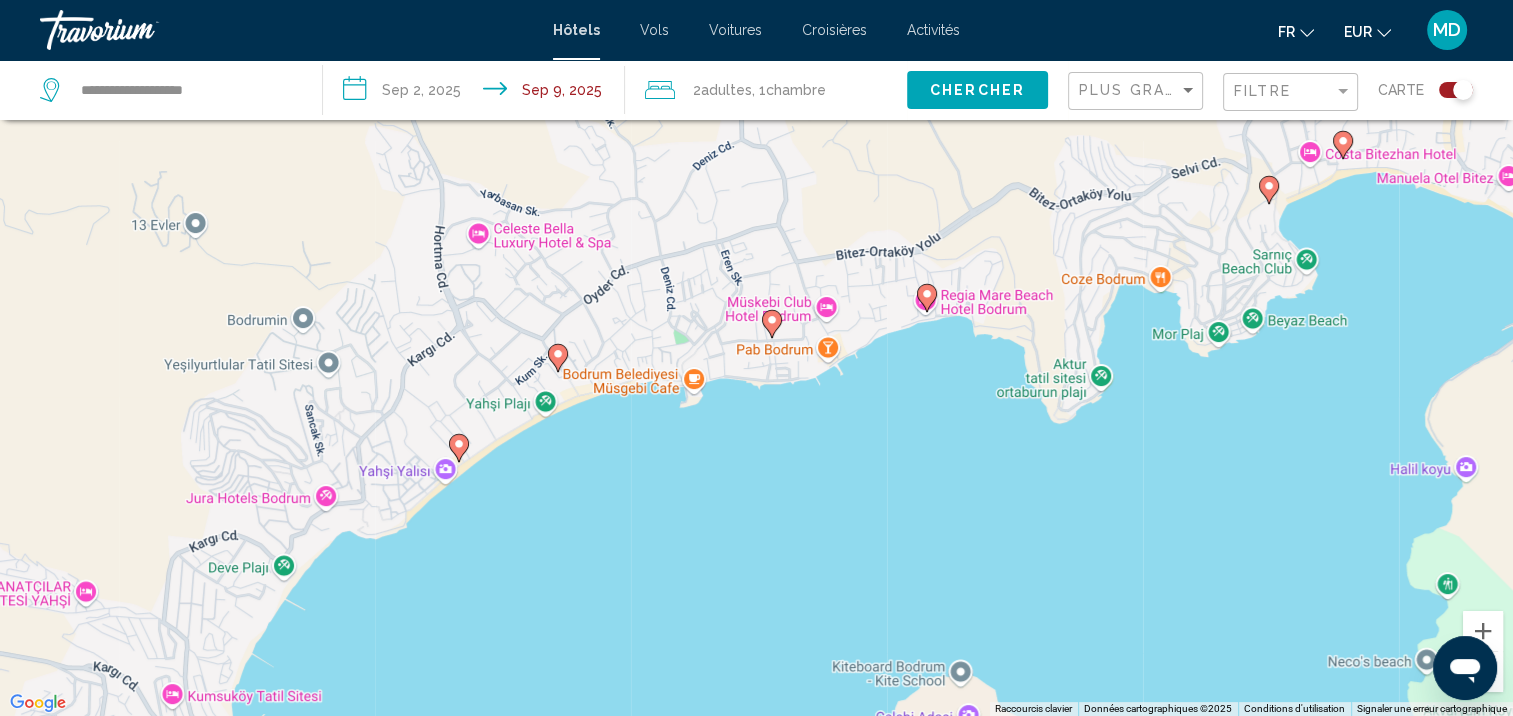 click 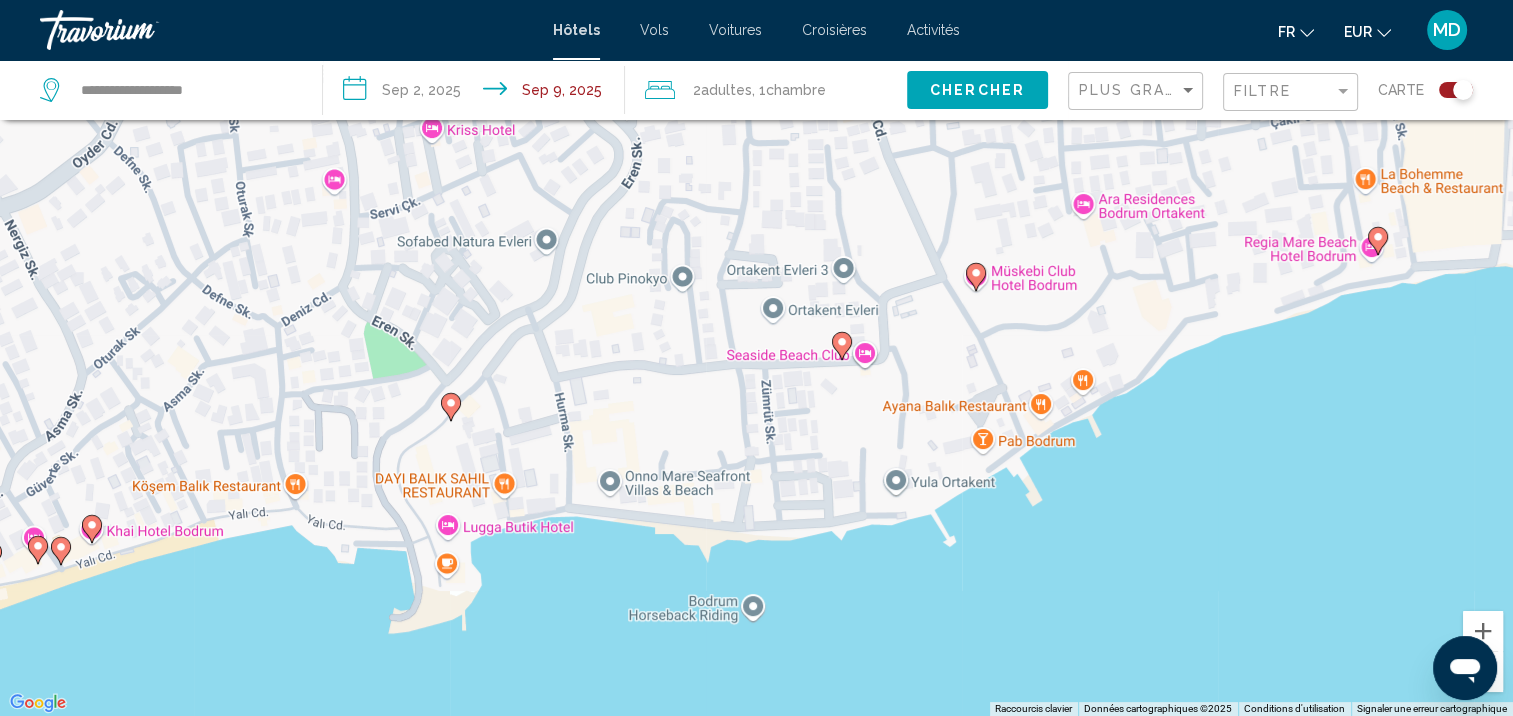 click 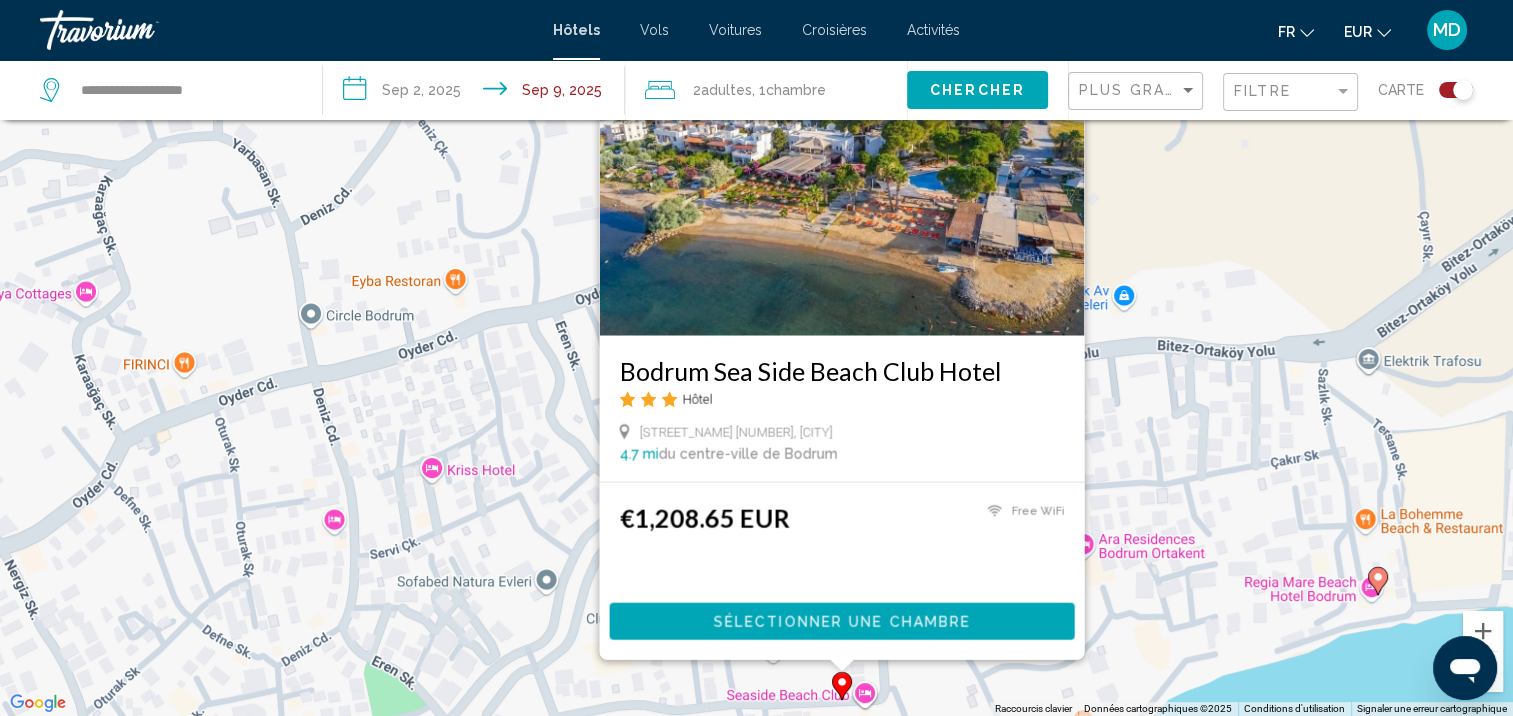 click on "Pour activer le glissement avec le clavier, appuyez sur Alt+Entrée. Une fois ce mode activé, utilisez les touches fléchées pour déplacer le repère. Pour valider le déplacement, appuyez sur Entrée. Pour annuler, appuyez sur Échap.  Bodrum Sea Side Beach Club Hotel
Hôtel
Ortakent Yahsi Mah Hurma Sok No [NUMBER], [CITY] [DISTANCE]  du centre-ville de [CITY] de l'hôtel €1,208.65 EUR
Free WiFi  Sélectionner une chambre" at bounding box center [756, 358] 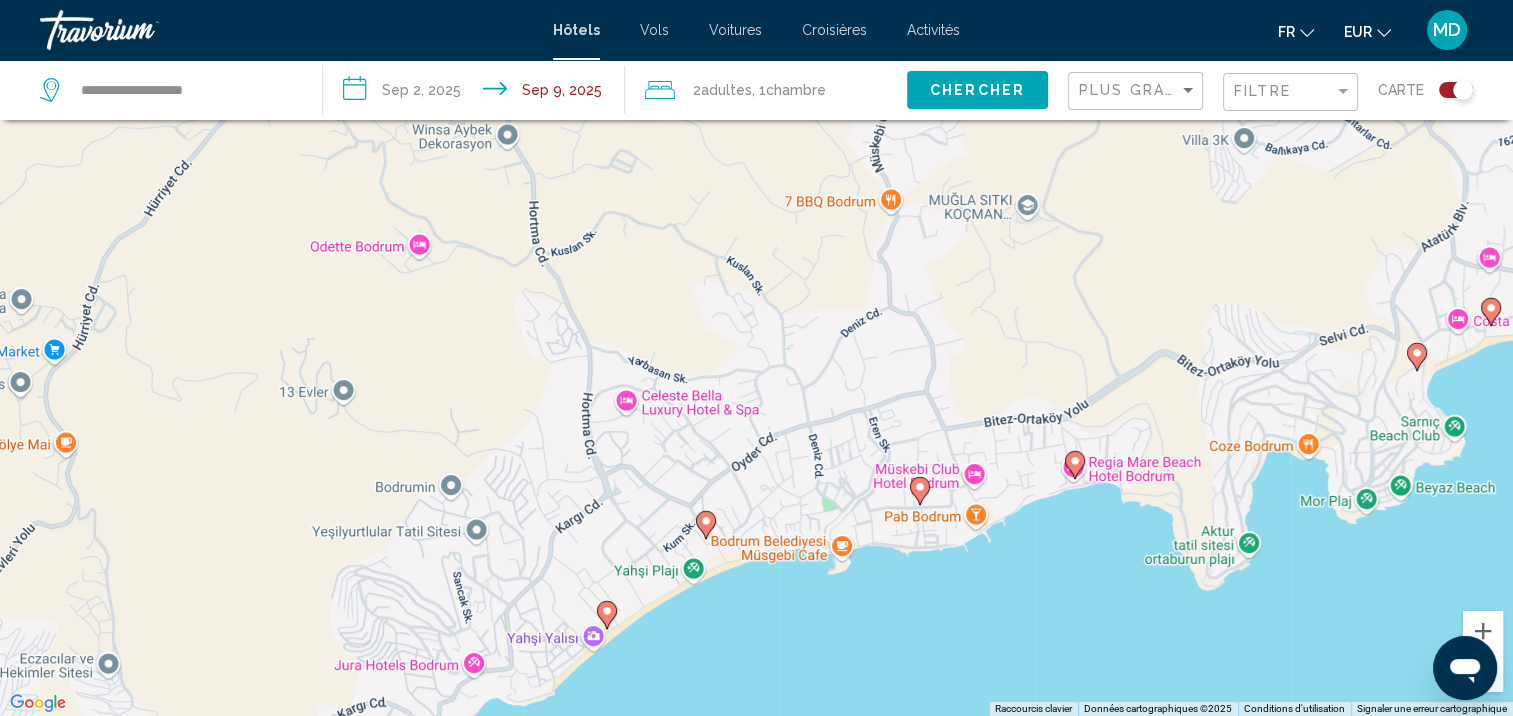 click 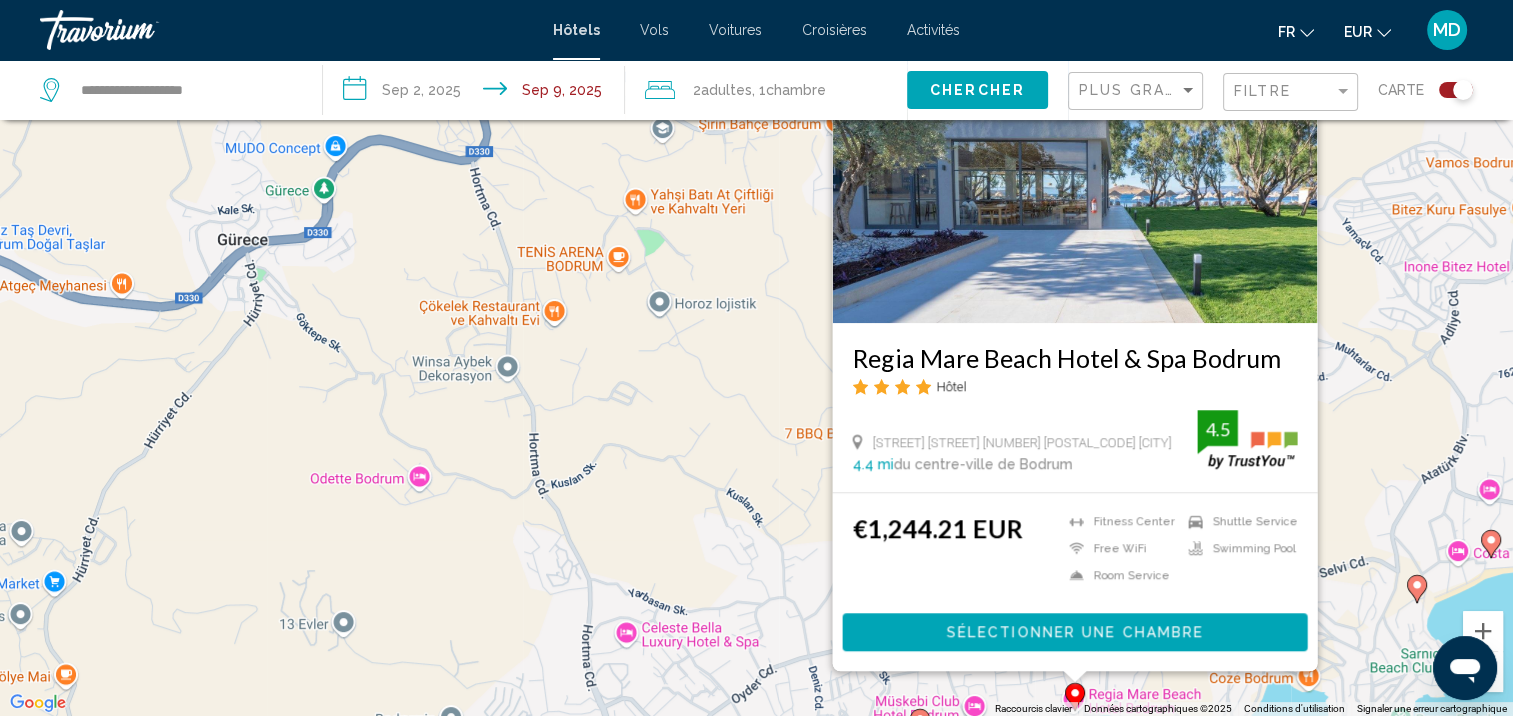 click on "Pour activer le glissement avec le clavier, appuyez sur Alt+Entrée. Une fois ce mode activé, utilisez les touches fléchées pour déplacer le repère. Pour valider le déplacement, appuyez sur Entrée. Pour annuler, appuyez sur Échap.  [HOTEL_NAME] [CITY]
Hôtel
[STREET] [NUMBER] [STREET] [NUMBER] [CITY] [POSTAL_CODE] [DISTANCE]  du centre-ville de [CITY] de l'hôtel [RATING] €[PRICE] EUR
[AMENITY]
[AMENITY]  [RATING] Sélectionner une chambre" at bounding box center (756, 358) 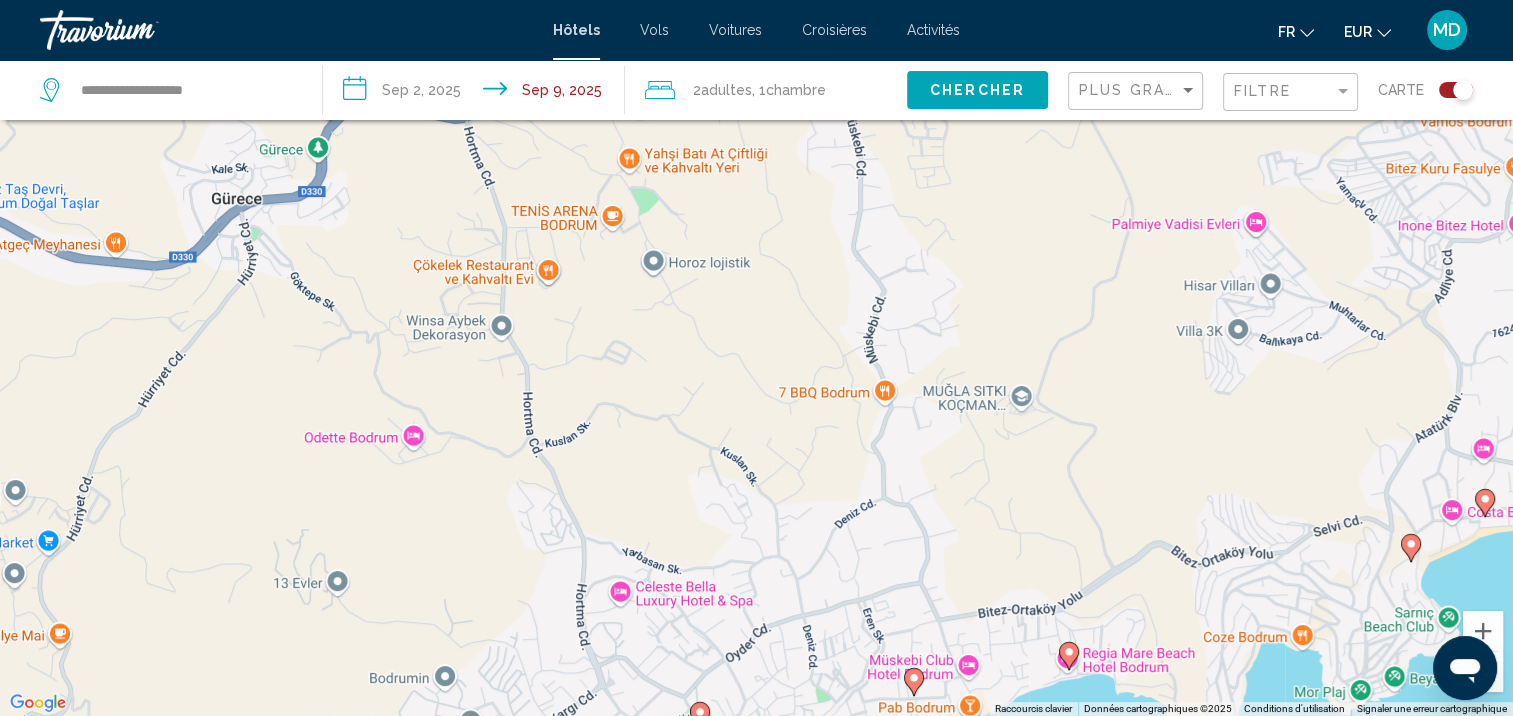 drag, startPoint x: 1008, startPoint y: 667, endPoint x: 994, endPoint y: 516, distance: 151.64761 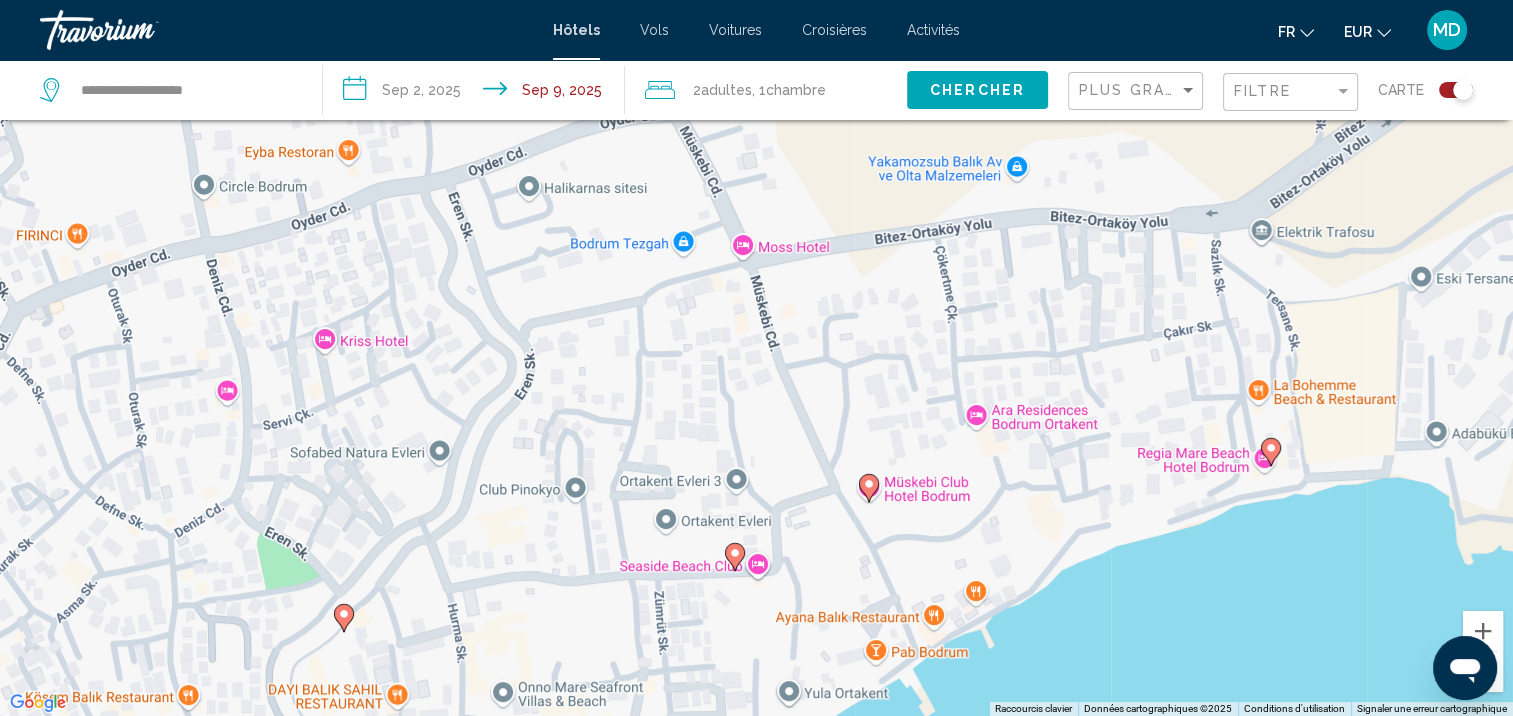 drag, startPoint x: 978, startPoint y: 579, endPoint x: 972, endPoint y: 483, distance: 96.18732 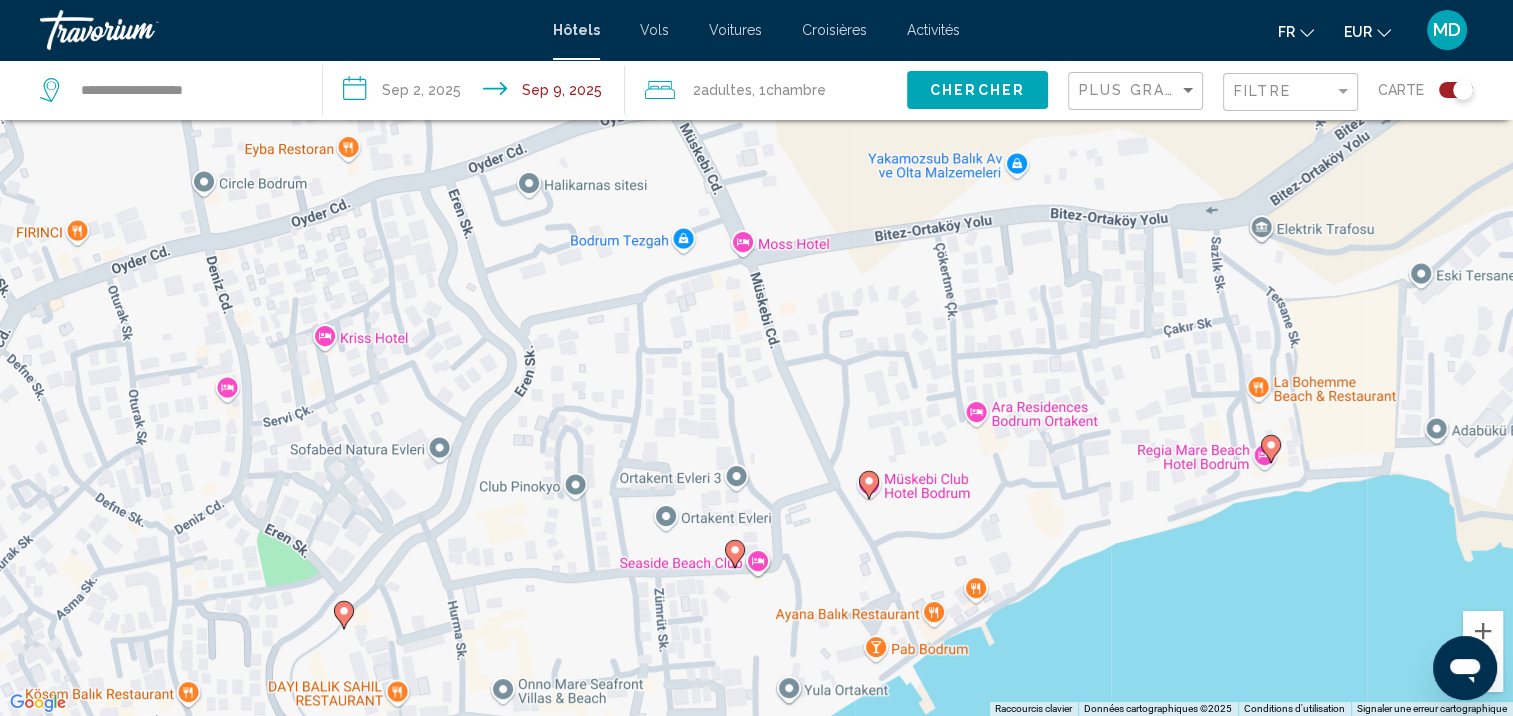 click 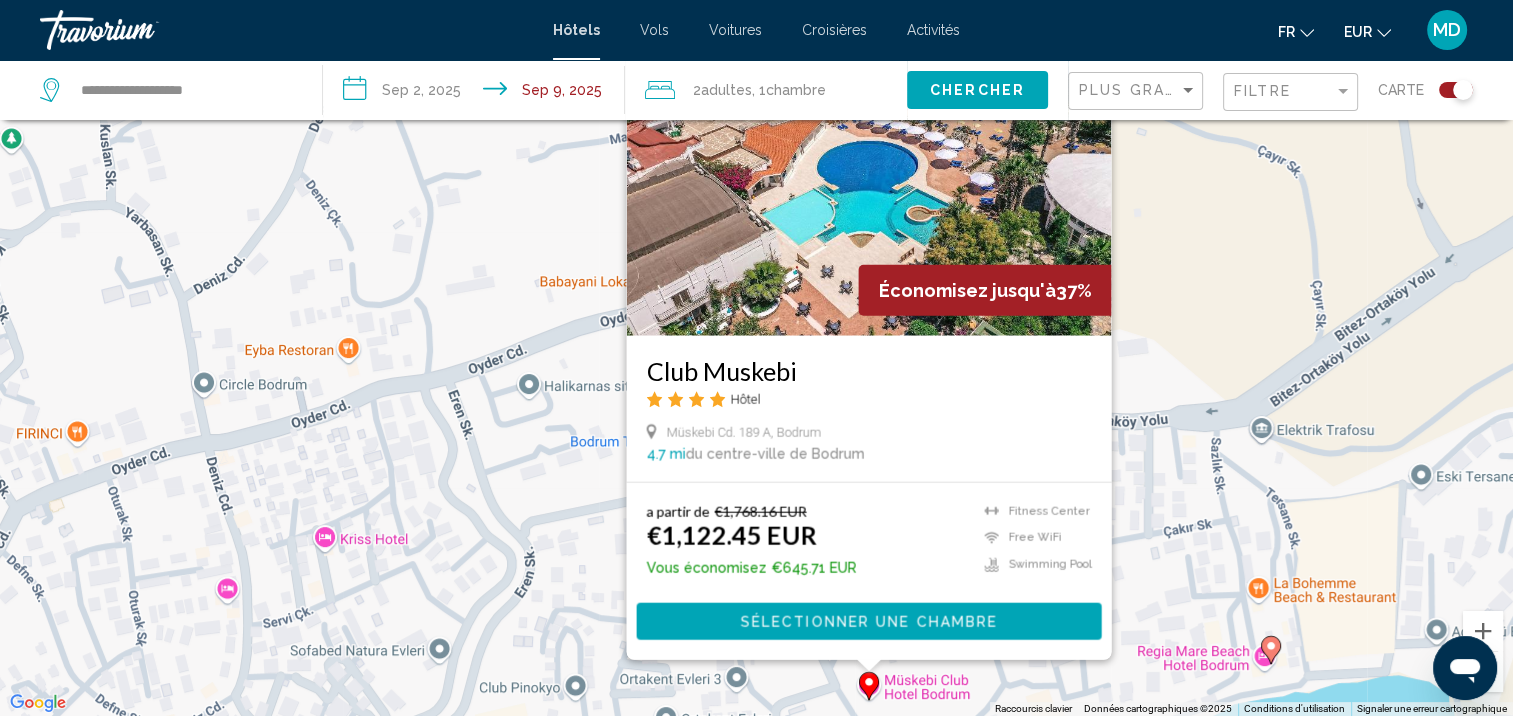 click on "Pour activer le glissement avec le clavier, appuyez sur Alt+Entrée. Une fois ce mode activé, utilisez les touches fléchées pour déplacer le repère. Pour valider le déplacement, appuyez sur Entrée. Pour annuler, appuyez sur Échap. Économisez jusqu'à  37%   Club Muskebi
Hôtel
Müskebi Cd. [NUMBER] A, [CITY] [DISTANCE]  du centre-ville de [CITY] de l'hôtel a partir de €1,768.16 EUR €1,122.45 EUR  Vous économisez  €645.71 EUR
Fitness Center
Free WiFi
Swimming Pool  Sélectionner une chambre" at bounding box center (756, 358) 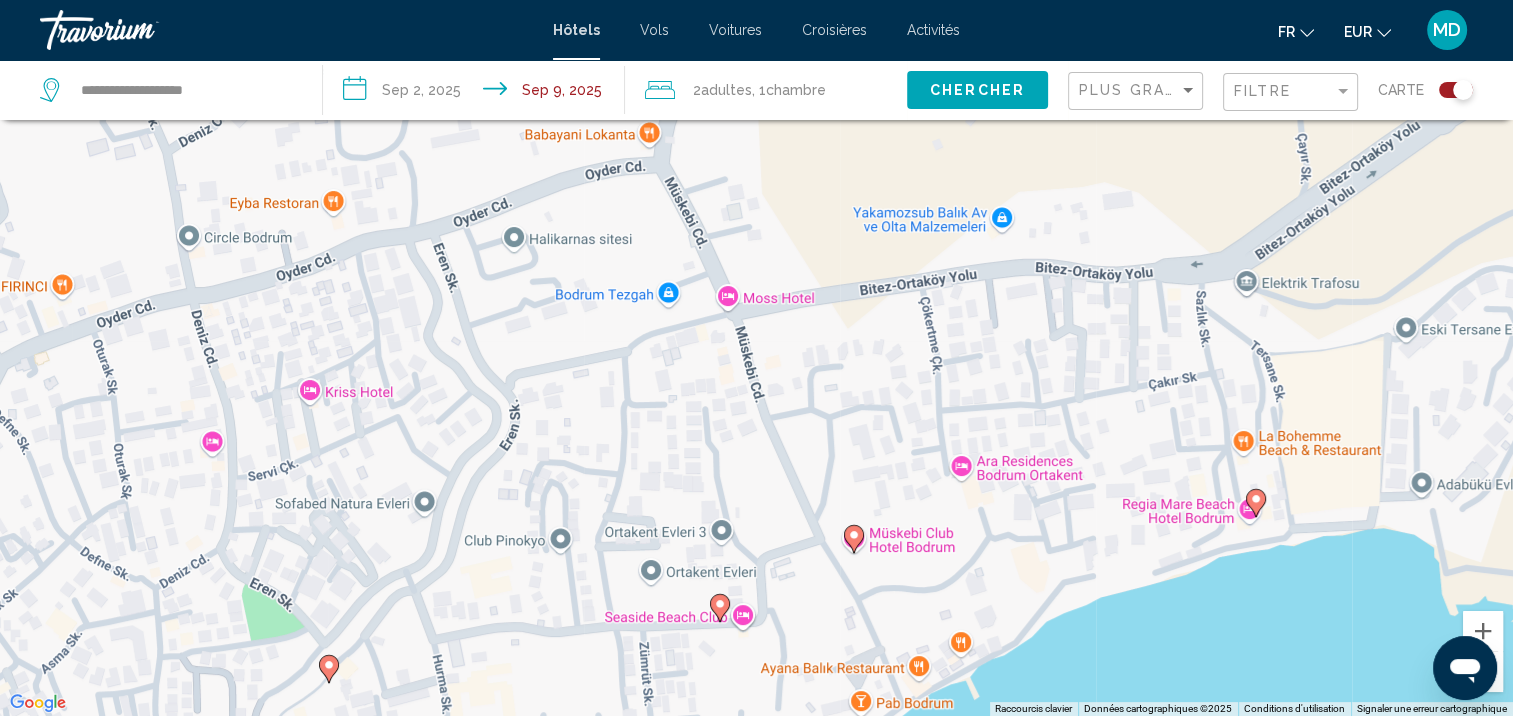 drag, startPoint x: 1104, startPoint y: 579, endPoint x: 1083, endPoint y: 400, distance: 180.22763 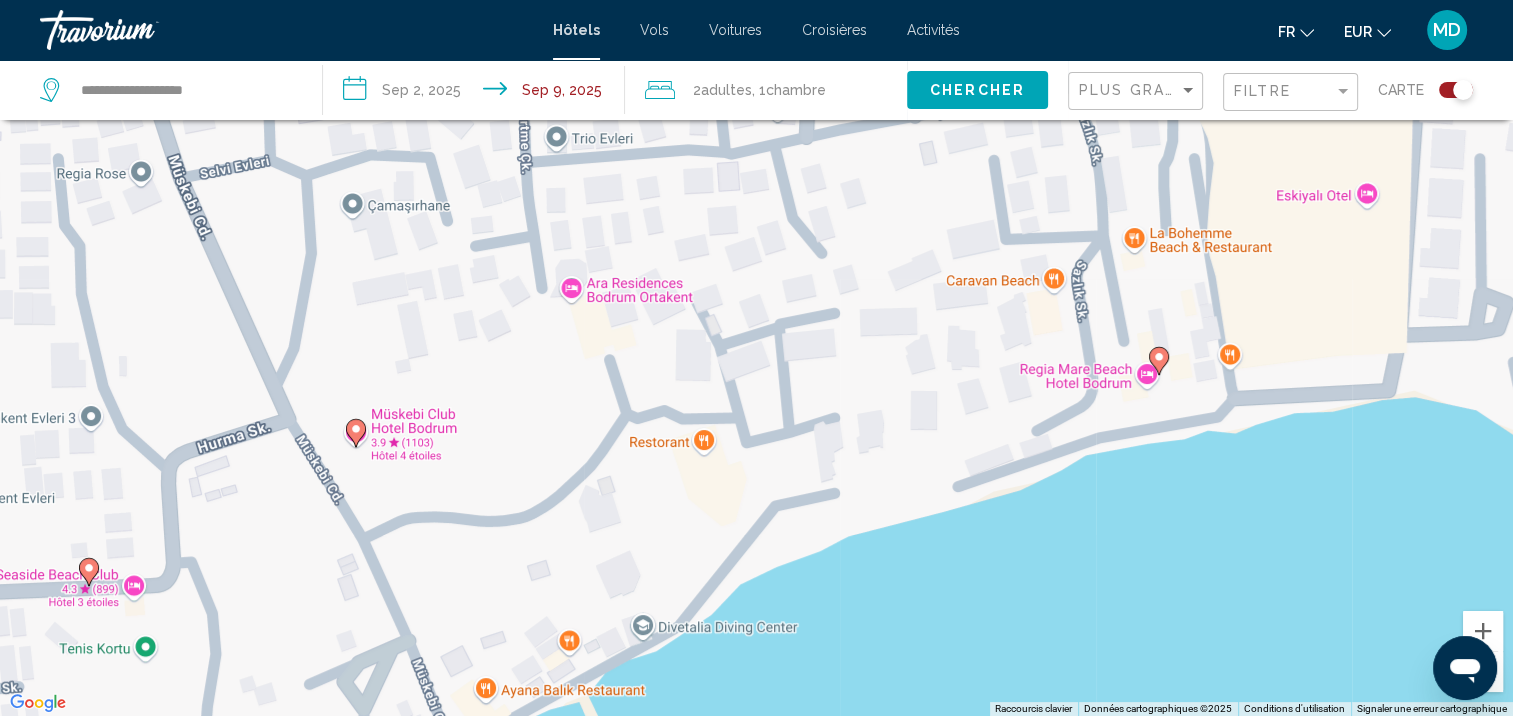 drag, startPoint x: 1109, startPoint y: 543, endPoint x: 755, endPoint y: 561, distance: 354.45734 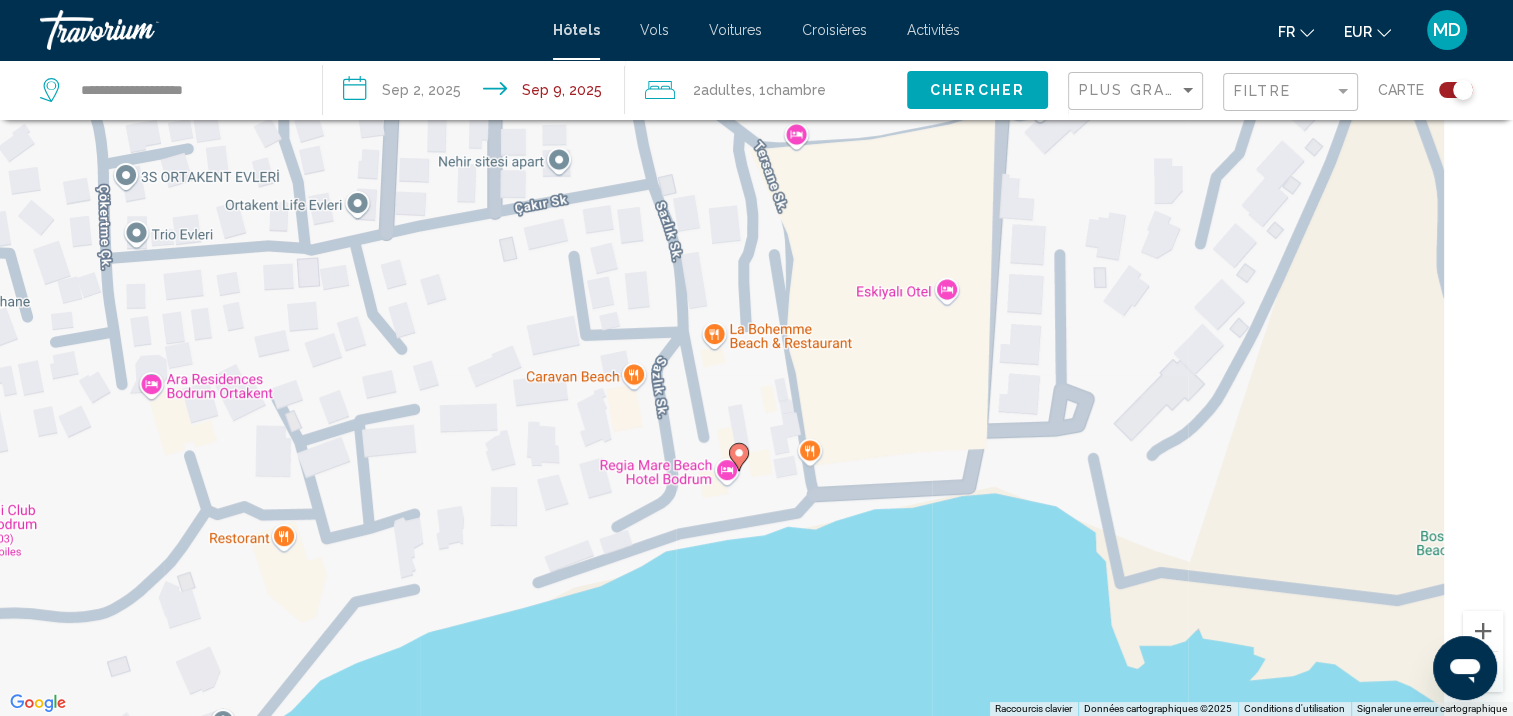 drag, startPoint x: 1088, startPoint y: 447, endPoint x: 611, endPoint y: 563, distance: 490.90222 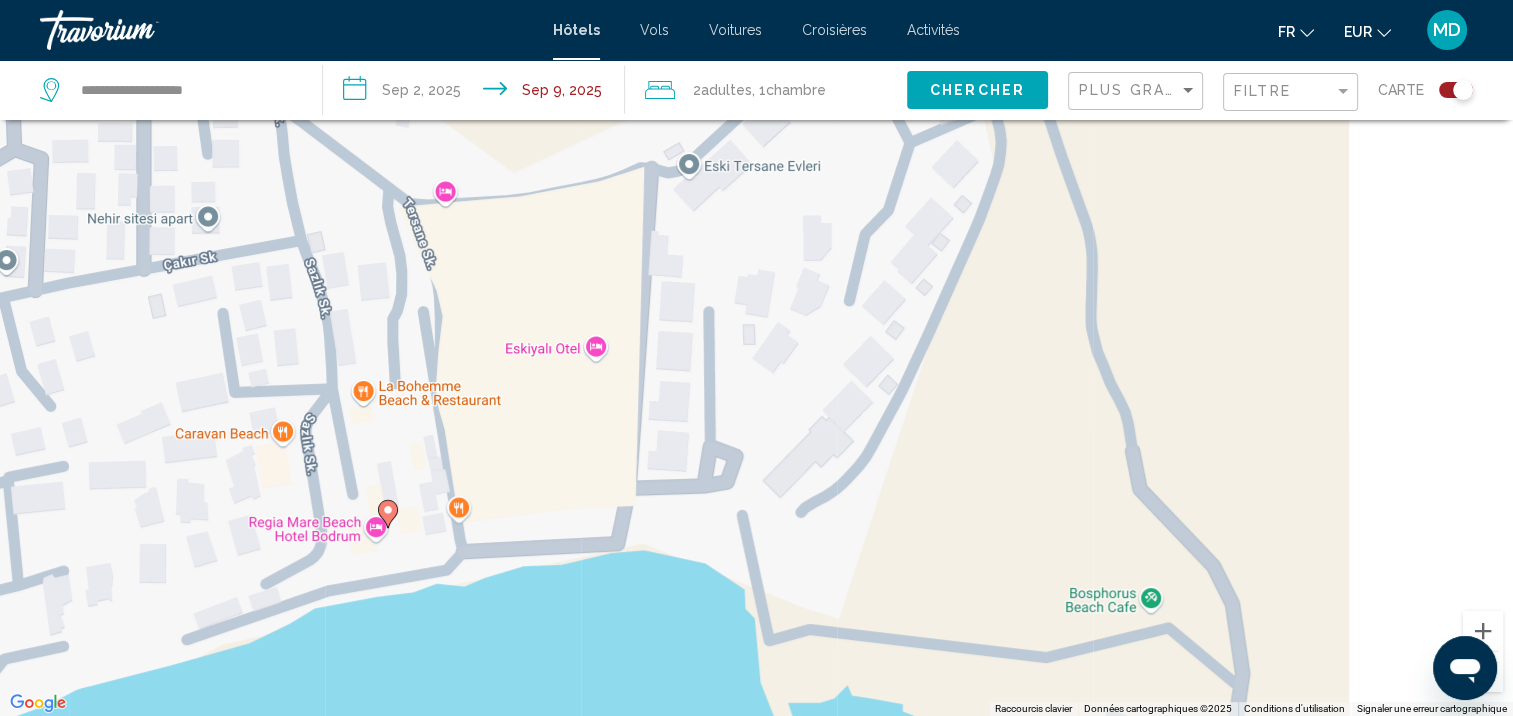drag, startPoint x: 1003, startPoint y: 521, endPoint x: 702, endPoint y: 498, distance: 301.87747 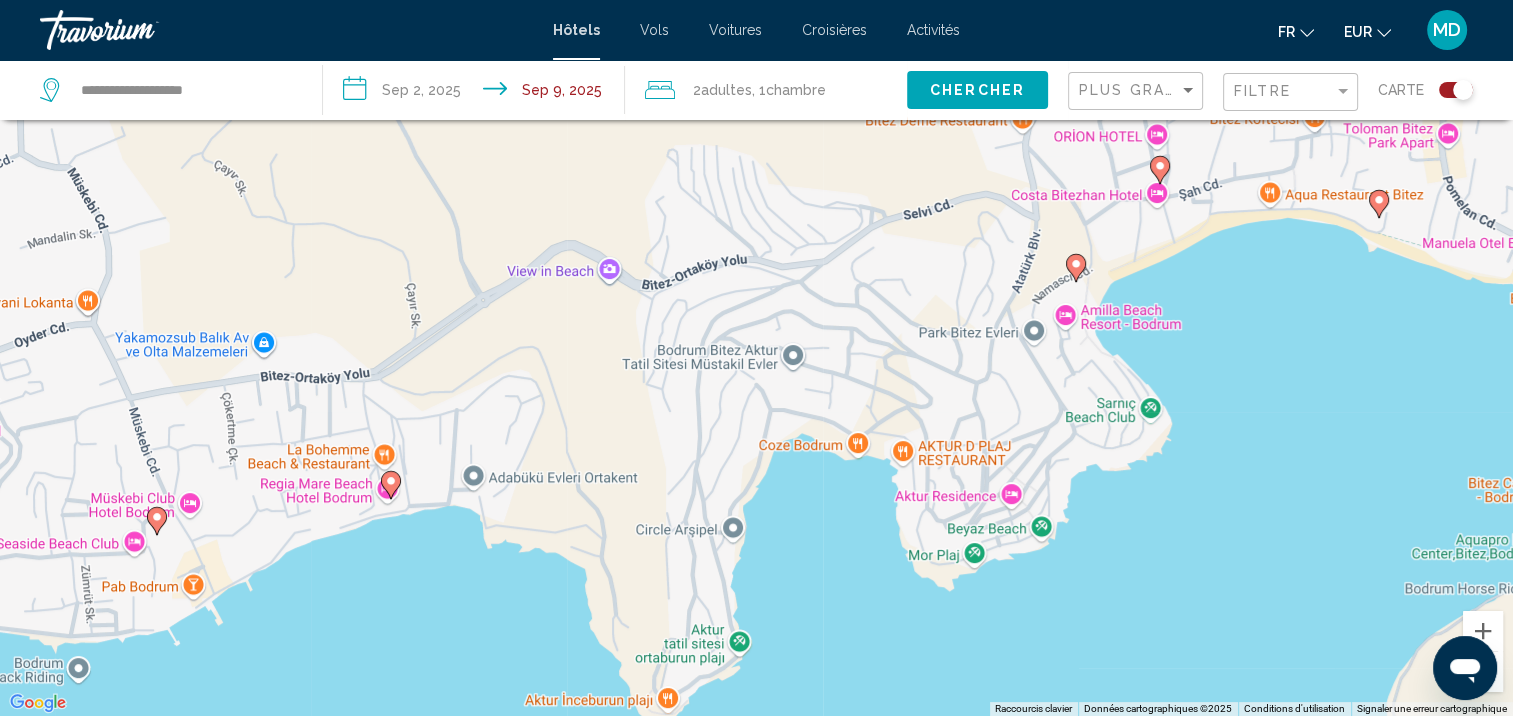 drag, startPoint x: 816, startPoint y: 488, endPoint x: 626, endPoint y: 500, distance: 190.37857 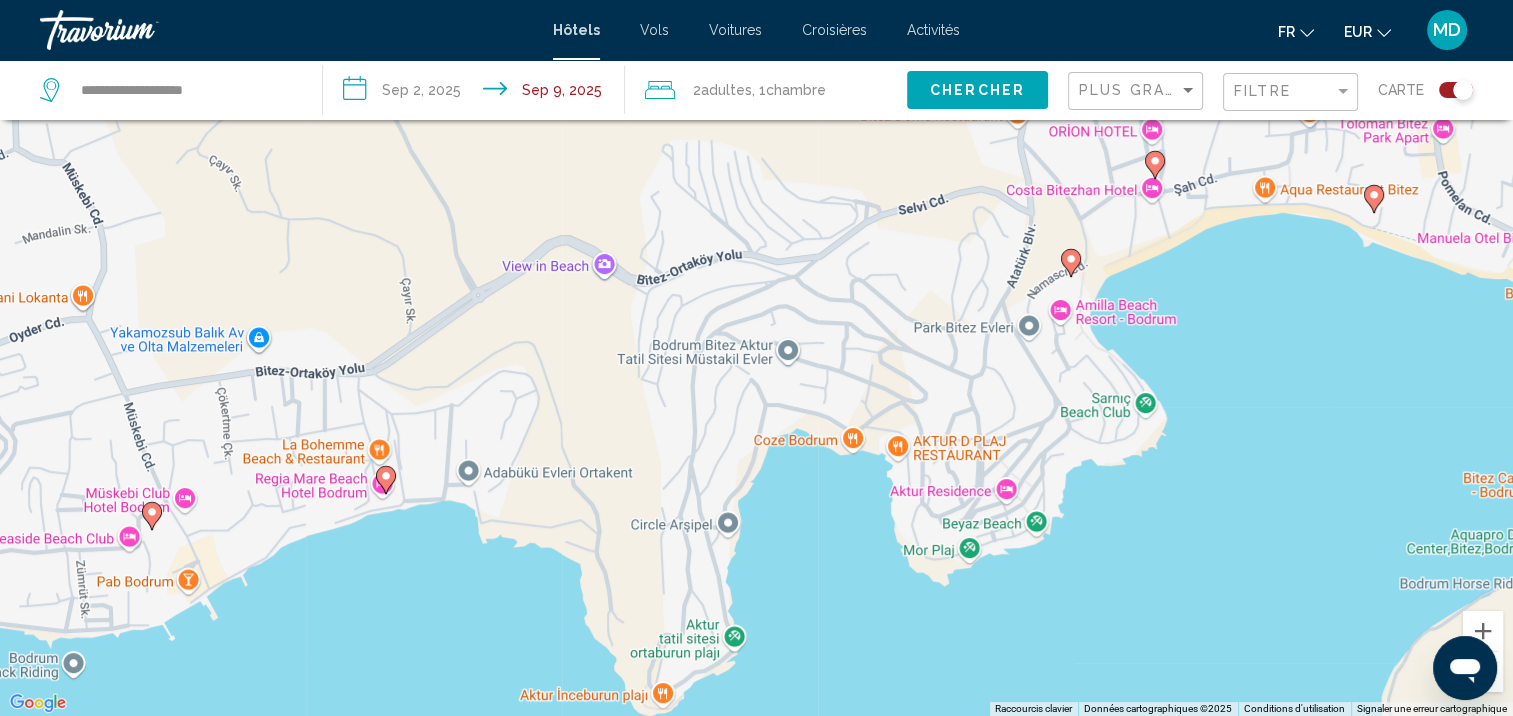 click 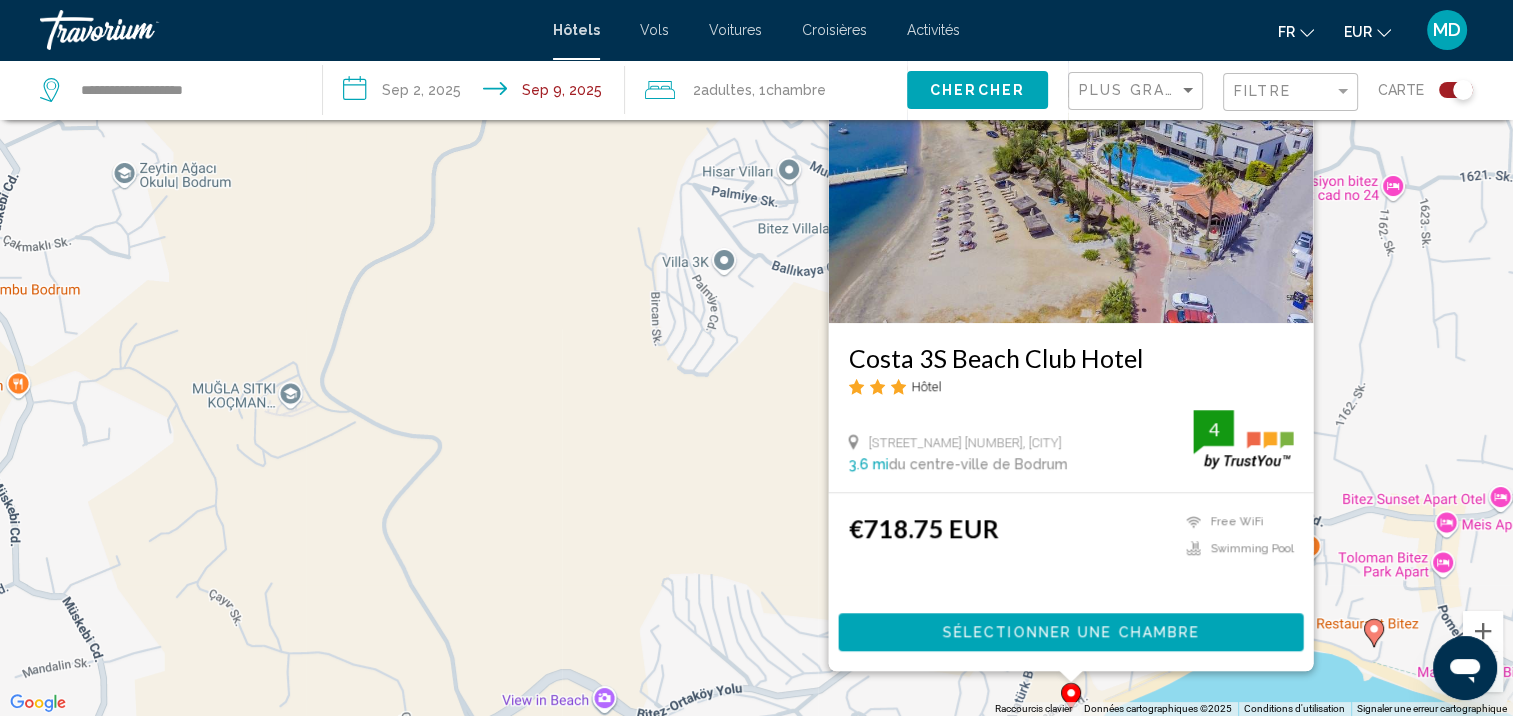 click on "Pour activer le glissement avec le clavier, appuyez sur Alt+Entrée. Une fois ce mode activé, utilisez les touches fléchées pour déplacer le repère. Pour valider le déplacement, appuyez sur Entrée. Pour annuler, appuyez sur Échap.  [HOTEL_NAME]
Hôtel
[STREET] [NUMBER] [STREET], [CITY] [DISTANCE]  du centre-ville de [CITY] de l'hôtel [RATING] €[PRICE] EUR
[AMENITY]
[AMENITY]  [RATING] Sélectionner une chambre" at bounding box center [756, 358] 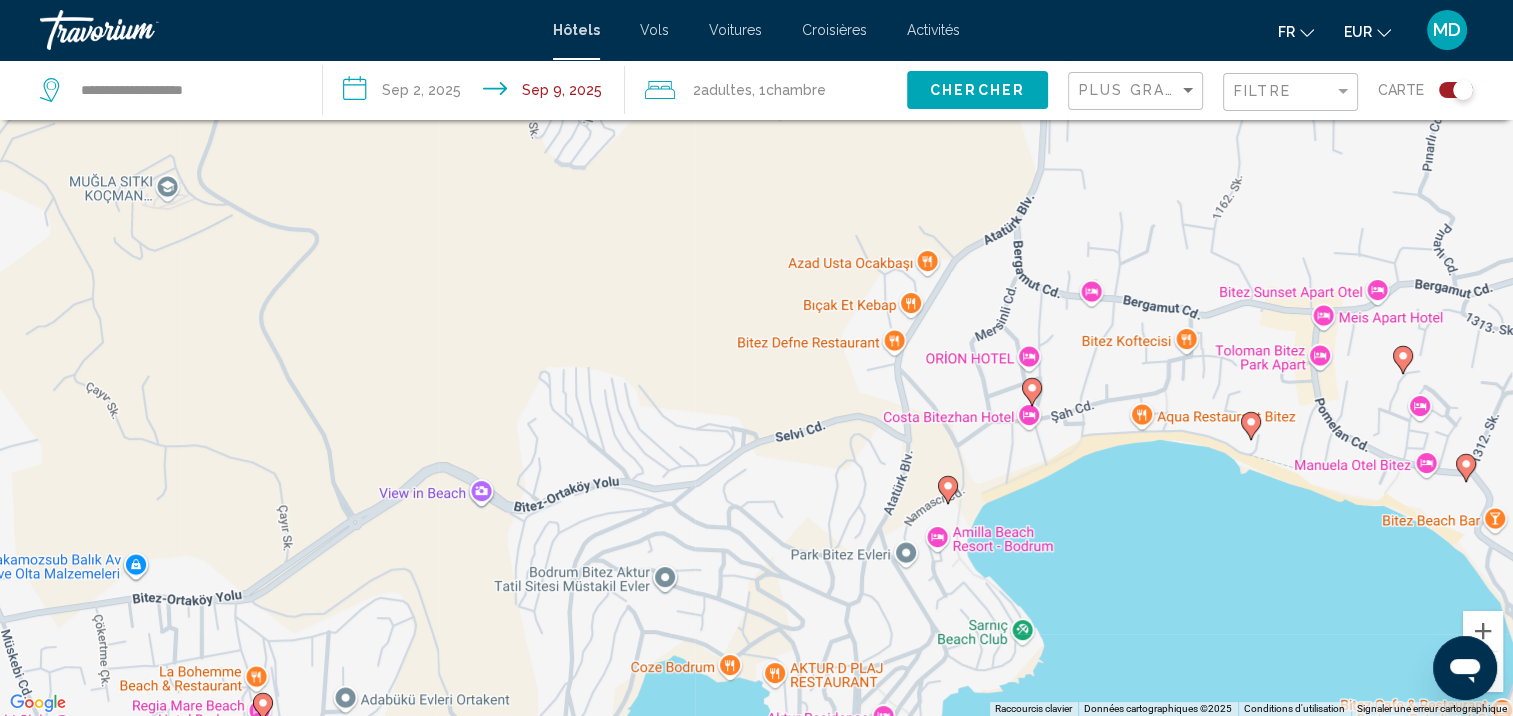 drag, startPoint x: 894, startPoint y: 516, endPoint x: 765, endPoint y: 289, distance: 261.09384 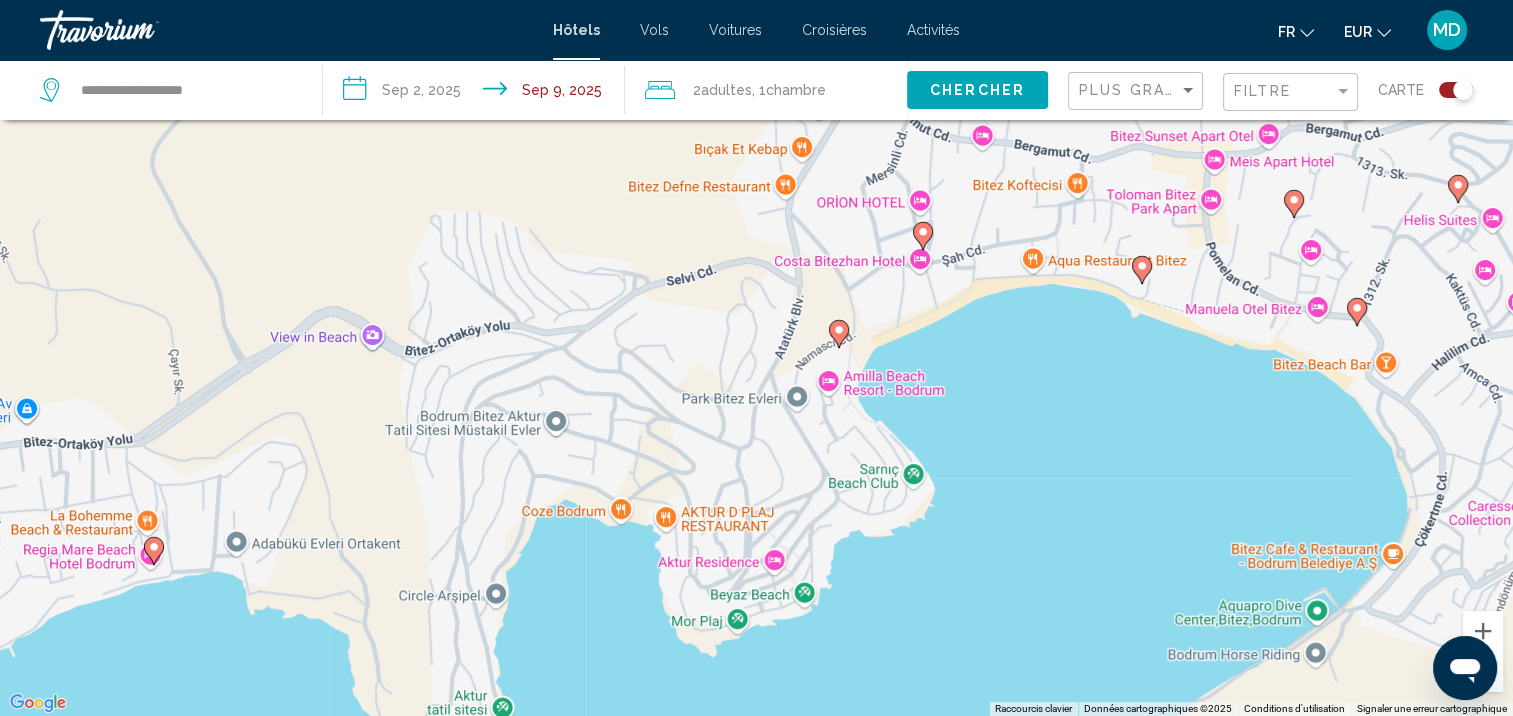 drag, startPoint x: 847, startPoint y: 519, endPoint x: 719, endPoint y: 336, distance: 223.32263 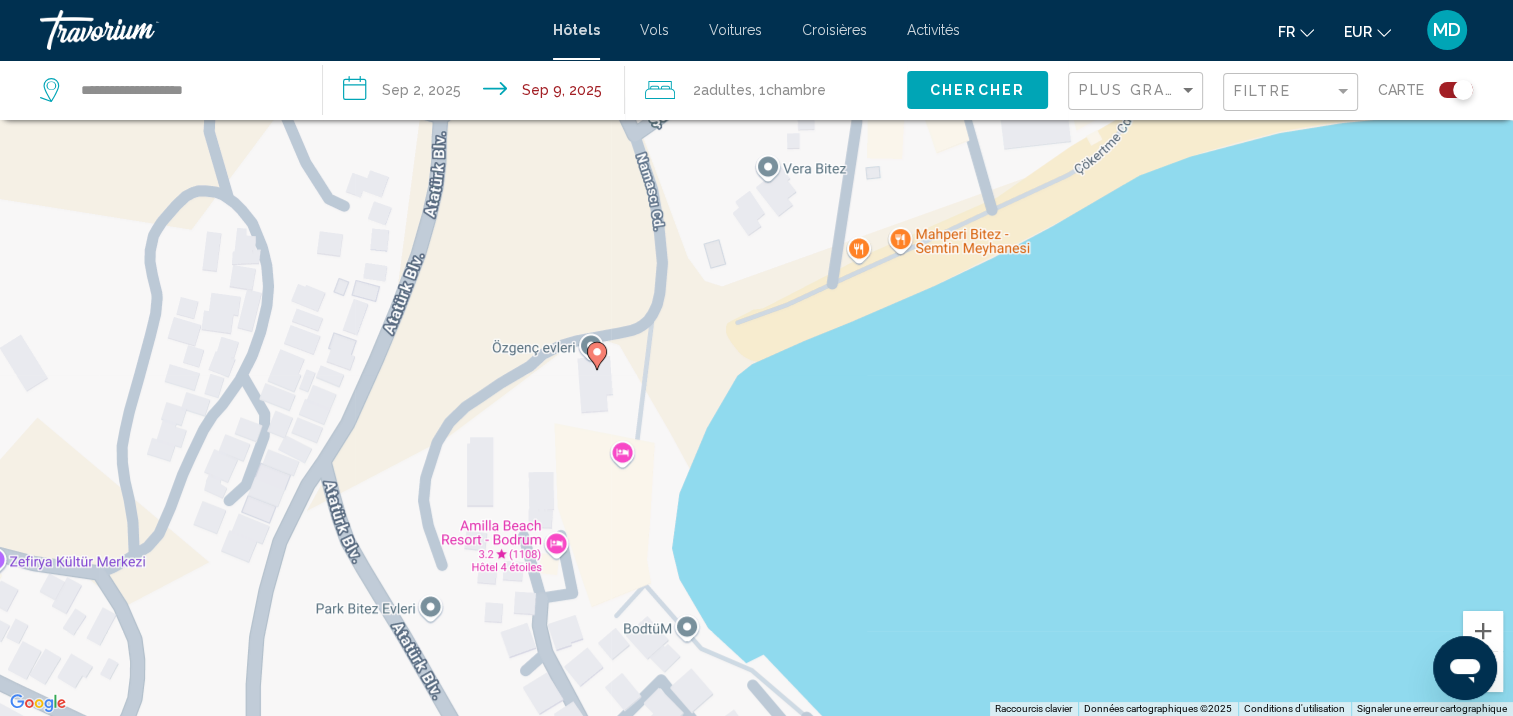 click 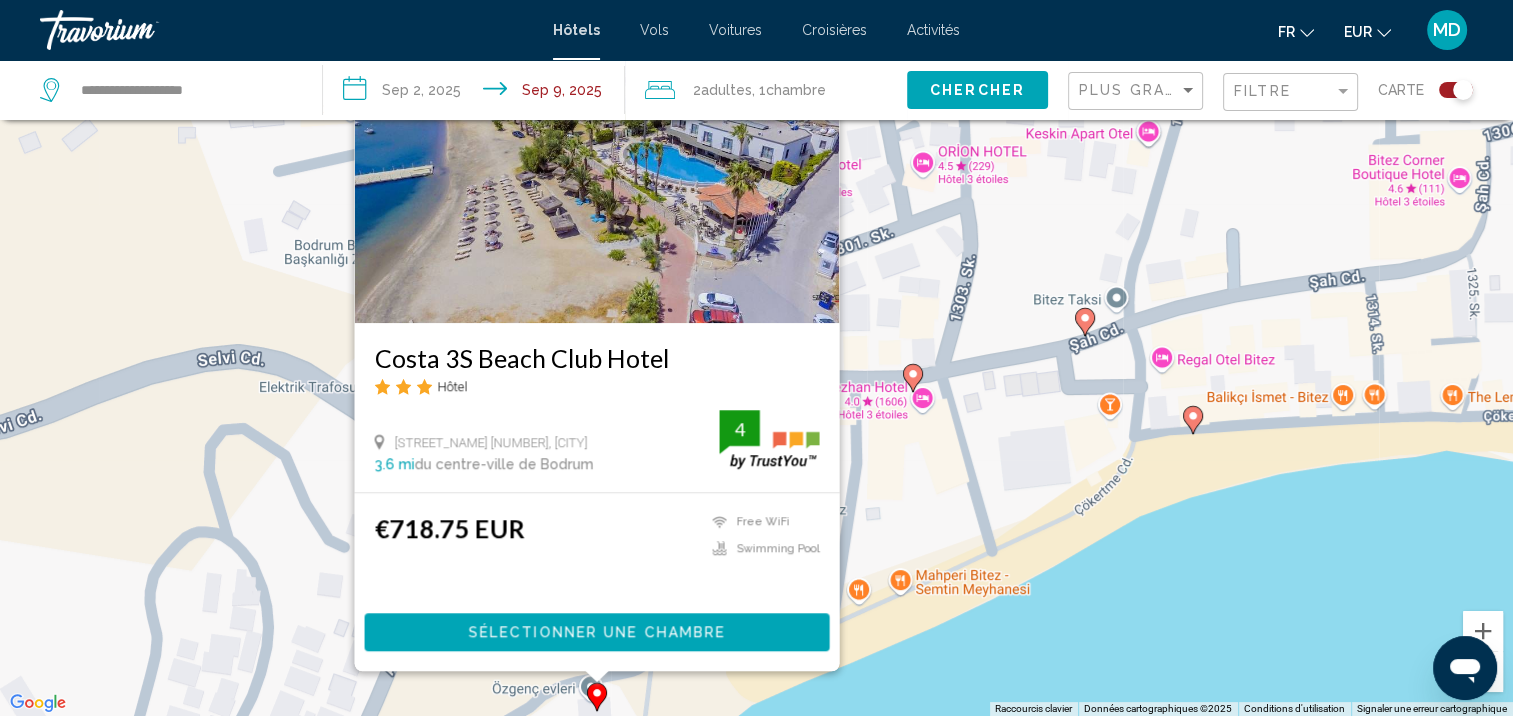 click on "Pour activer le glissement avec le clavier, appuyez sur Alt+Entrée. Une fois ce mode activé, utilisez les touches fléchées pour déplacer le repère. Pour valider le déplacement, appuyez sur Entrée. Pour annuler, appuyez sur Échap.  [HOTEL_NAME]
Hôtel
[STREET] [NUMBER] [STREET], [CITY] [DISTANCE]  du centre-ville de [CITY] de l'hôtel [RATING] €[PRICE] EUR
[AMENITY]
[AMENITY]  [RATING] Sélectionner une chambre" at bounding box center [756, 358] 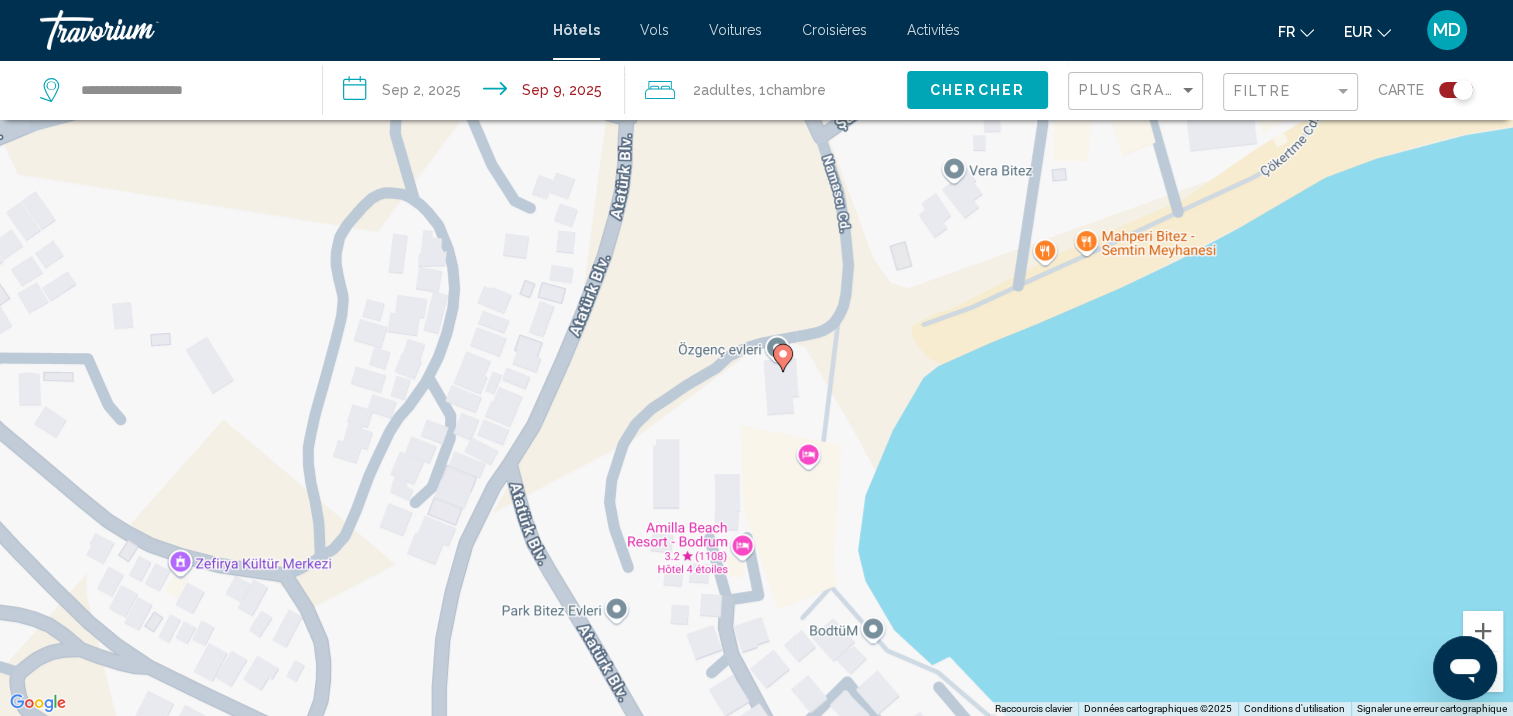 drag, startPoint x: 857, startPoint y: 496, endPoint x: 1099, endPoint y: 24, distance: 530.4225 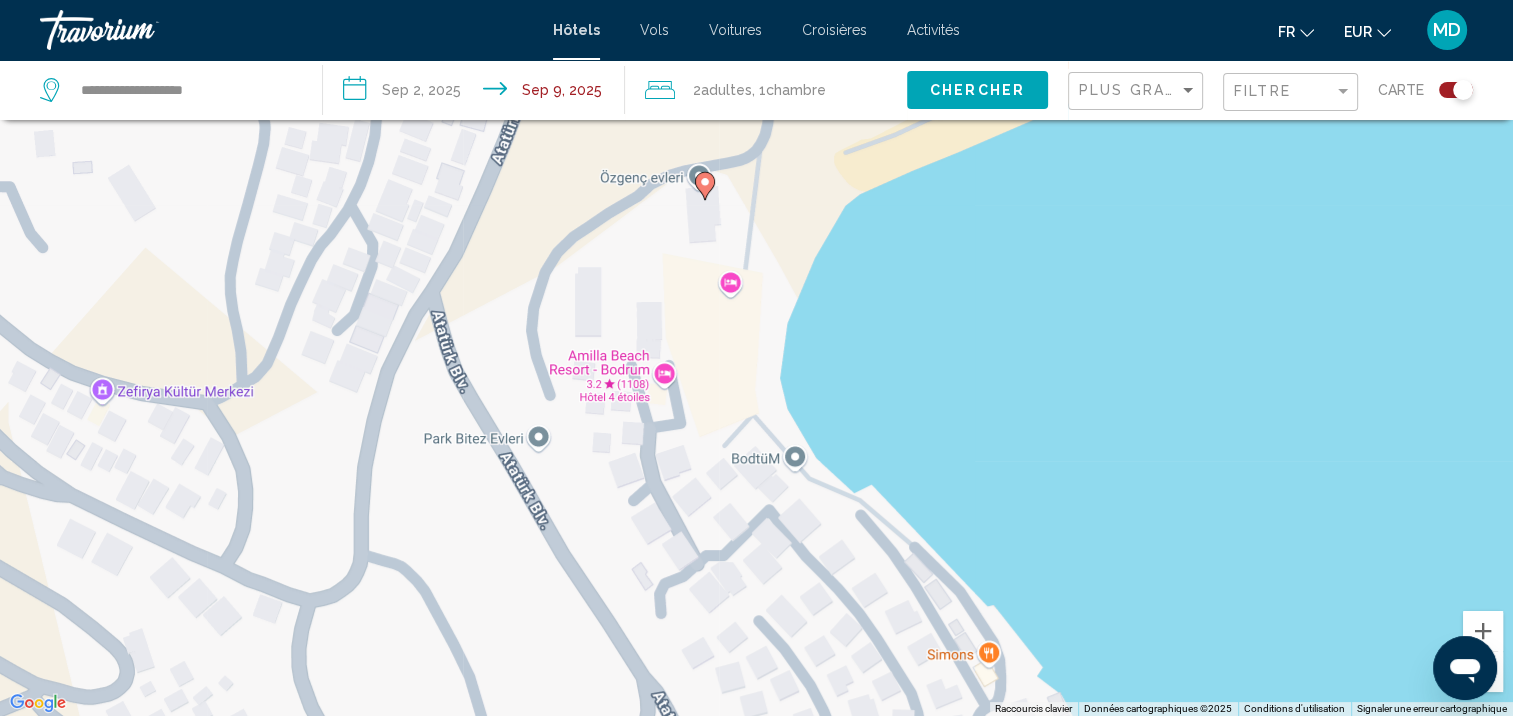 drag, startPoint x: 1071, startPoint y: 360, endPoint x: 894, endPoint y: 214, distance: 229.44498 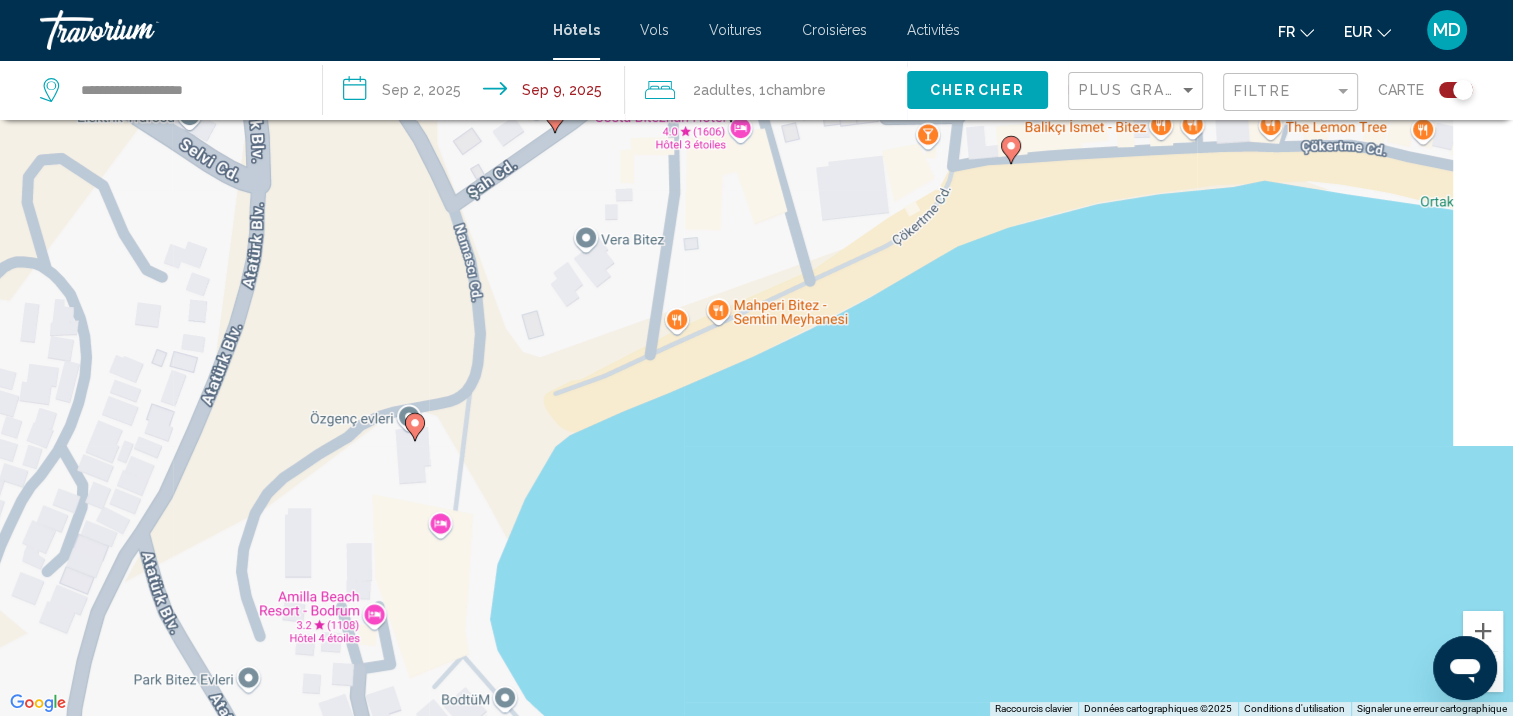 drag, startPoint x: 900, startPoint y: 280, endPoint x: 561, endPoint y: 704, distance: 542.86005 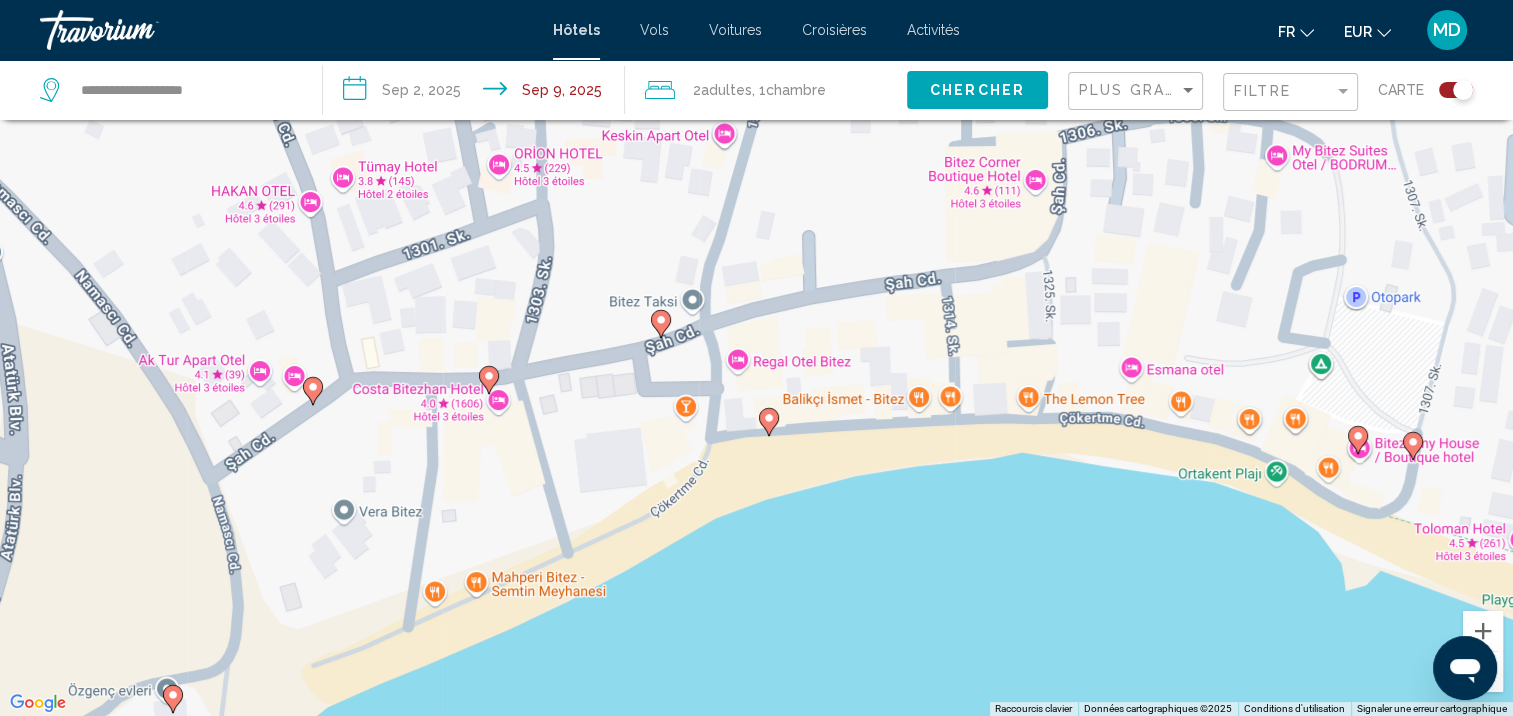 click 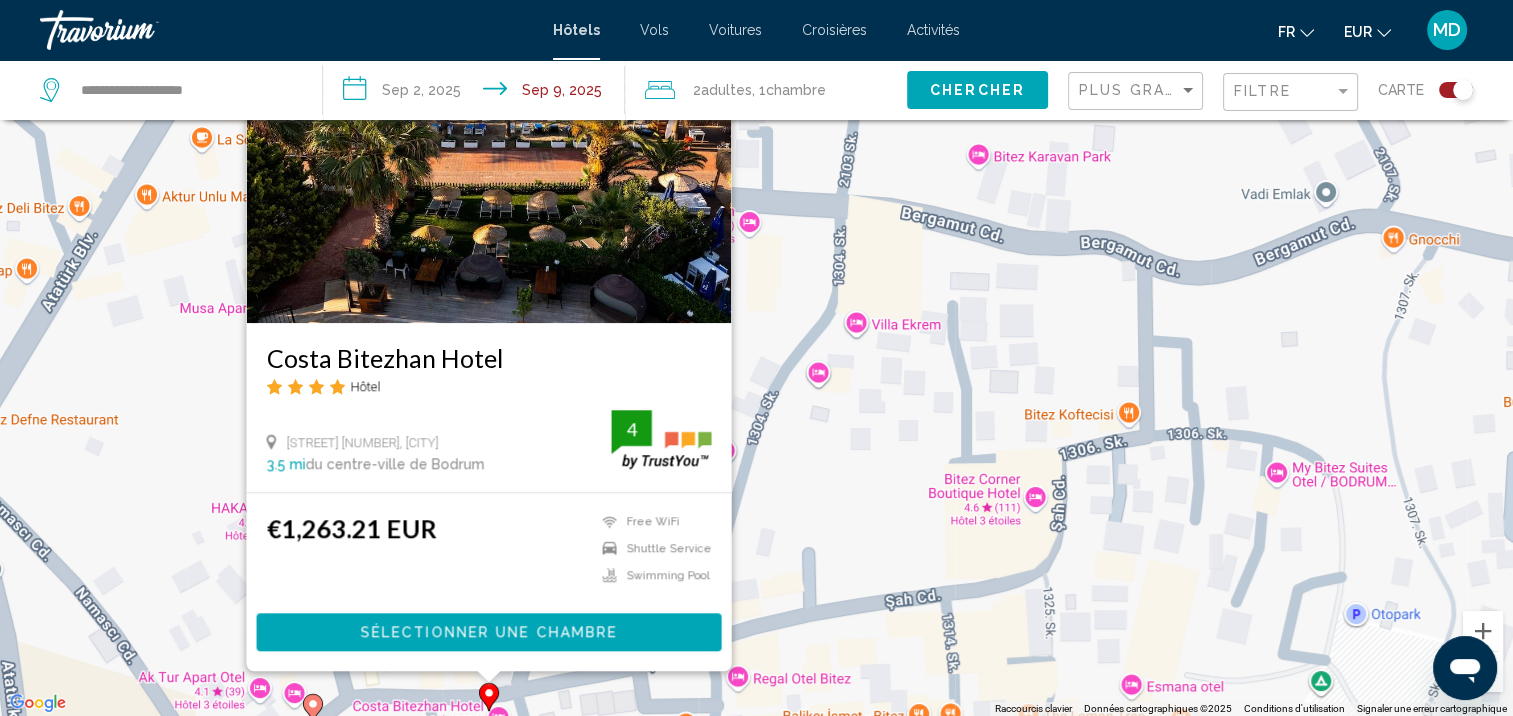 click on "Pour activer le glissement avec le clavier, appuyez sur Alt+Entrée. Une fois ce mode activé, utilisez les touches fléchées pour déplacer le repère. Pour valider le déplacement, appuyez sur Entrée. Pour annuler, appuyez sur Échap.  [BRAND] [BRAND]
Hôtel
[STREET] [NUMBER], [CITY] [DISTANCE] du centre-ville de [CITY] de l'hôtel [PRICE] EUR
Free WiFi
Shuttle Service
Swimming Pool  4 Sélectionner une chambre" at bounding box center [756, 358] 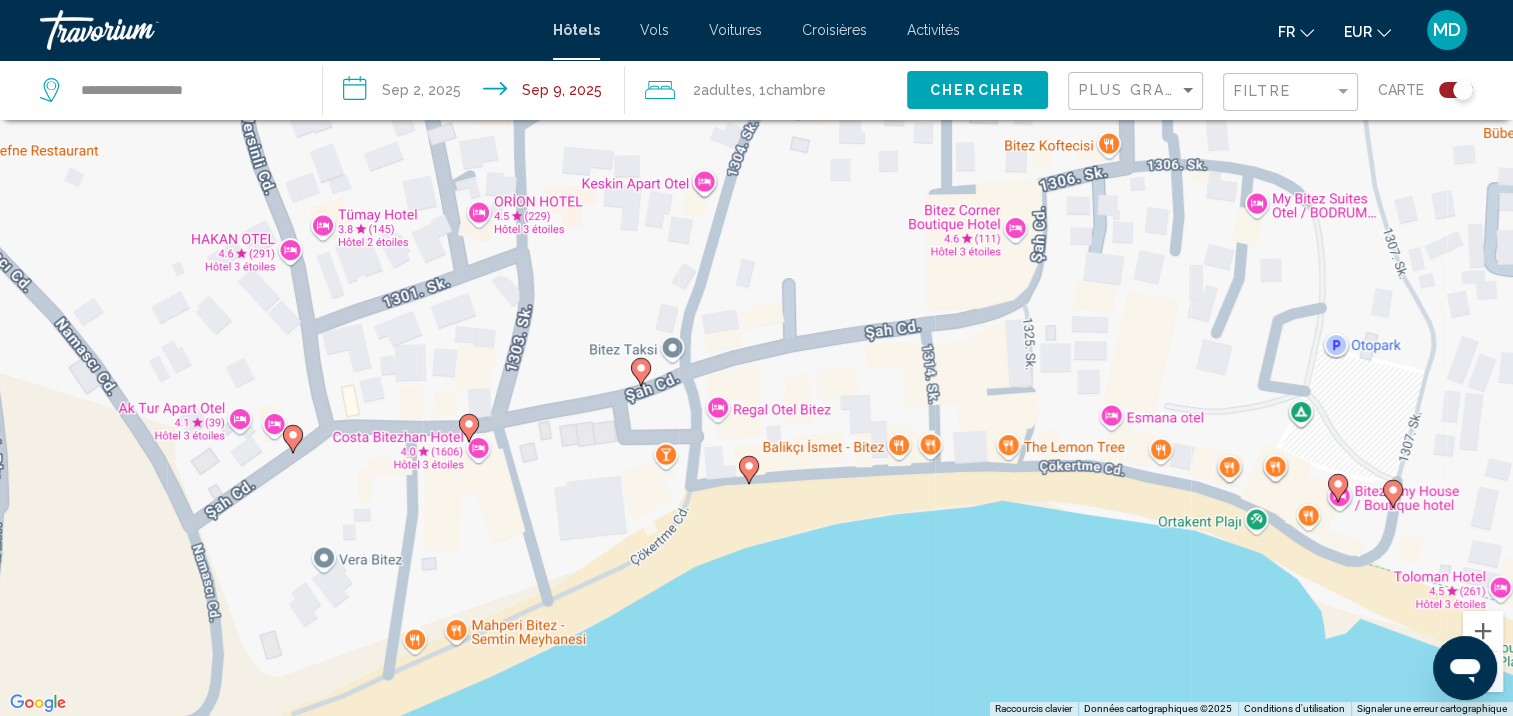 drag, startPoint x: 692, startPoint y: 555, endPoint x: 671, endPoint y: 272, distance: 283.77808 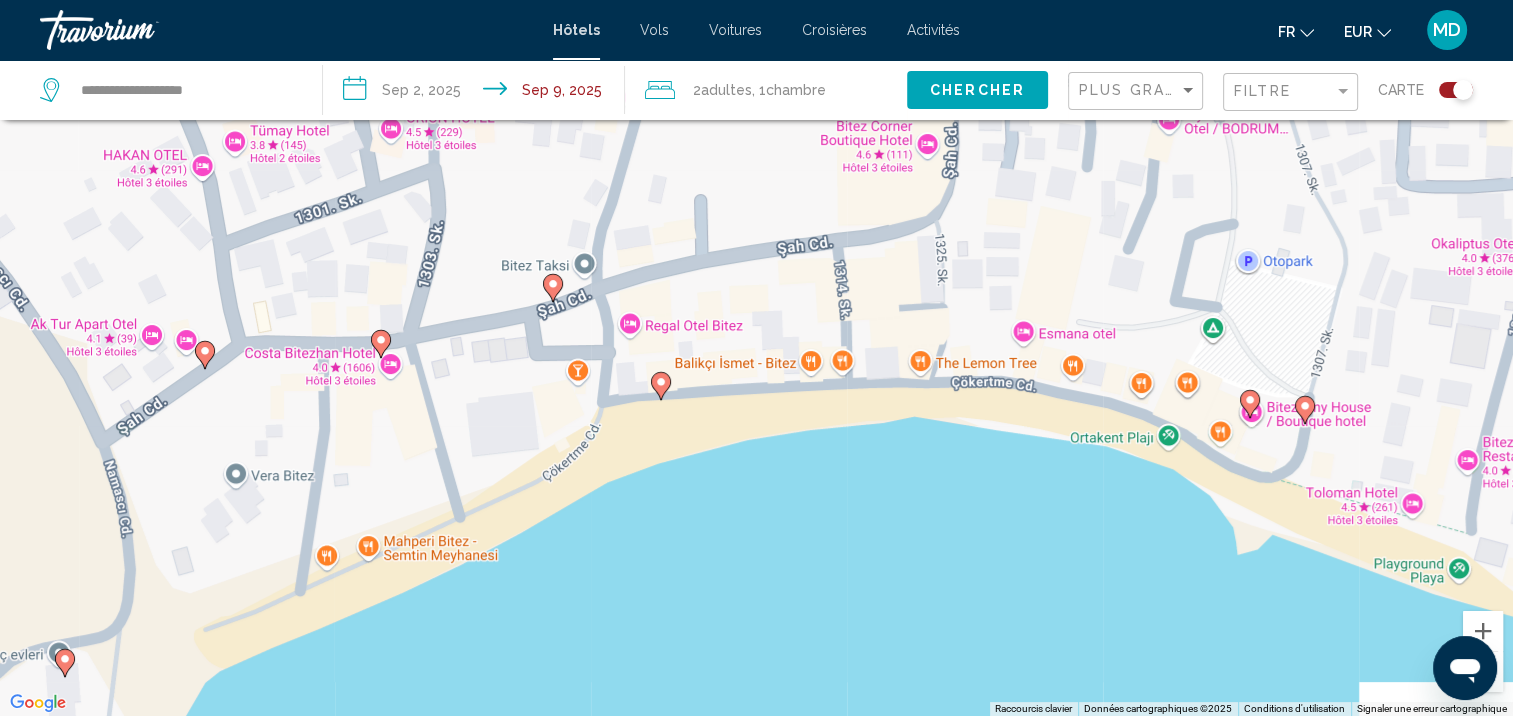 drag, startPoint x: 777, startPoint y: 543, endPoint x: 614, endPoint y: 411, distance: 209.74509 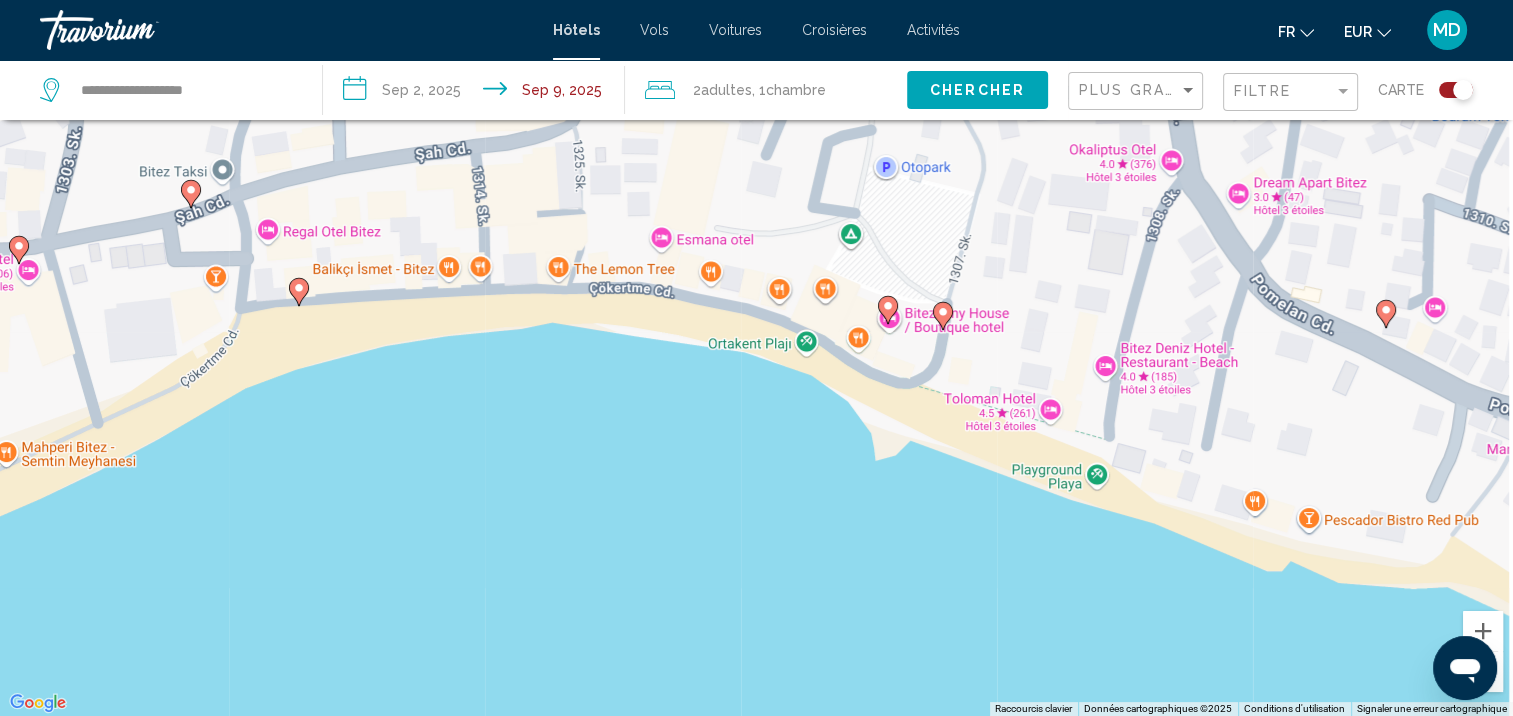 drag, startPoint x: 866, startPoint y: 359, endPoint x: 591, endPoint y: 330, distance: 276.52487 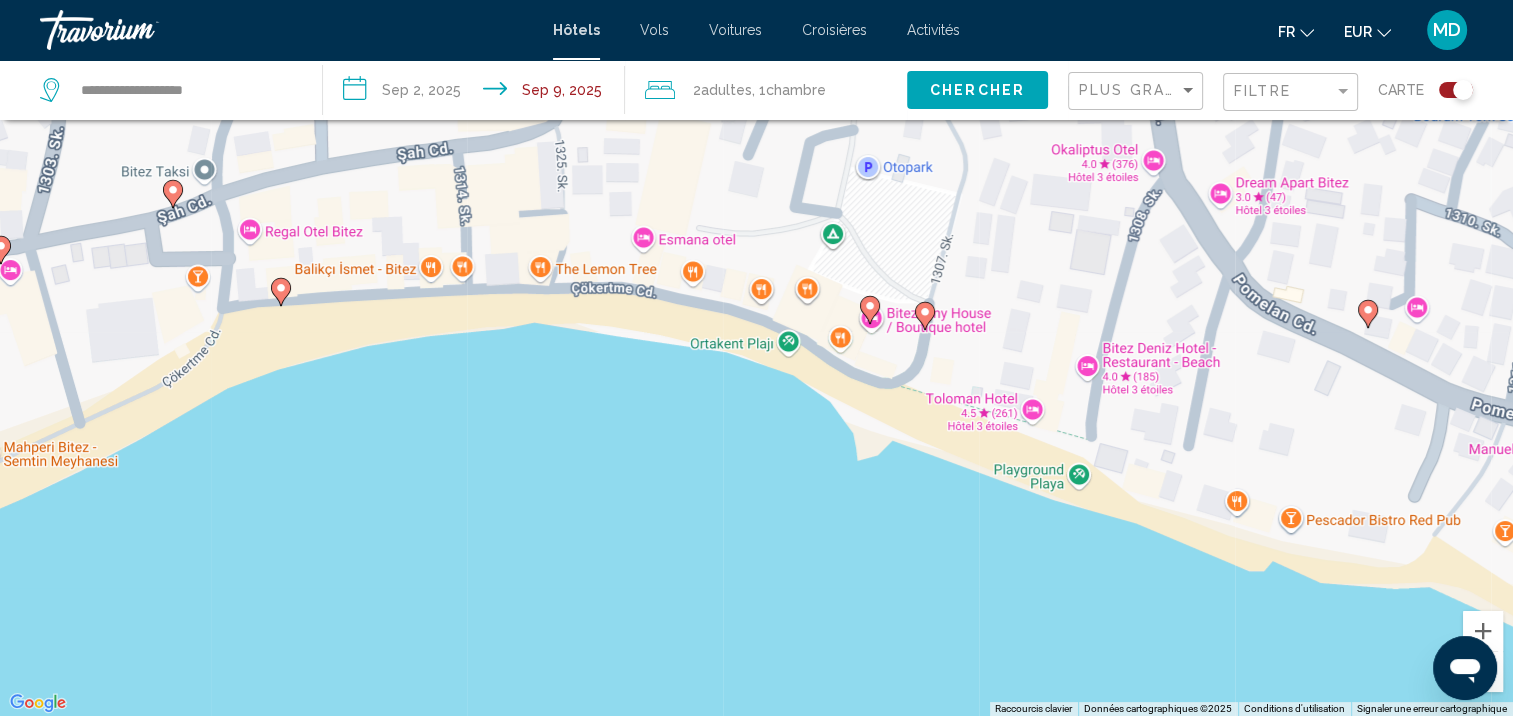 click on "Pour activer le glissement avec le clavier, appuyez sur Alt+Entrée. Une fois ce mode activé, utilisez les touches fléchées pour déplacer le repère. Pour valider le déplacement, appuyez sur Entrée. Pour annuler, appuyez sur Échap." at bounding box center [756, 358] 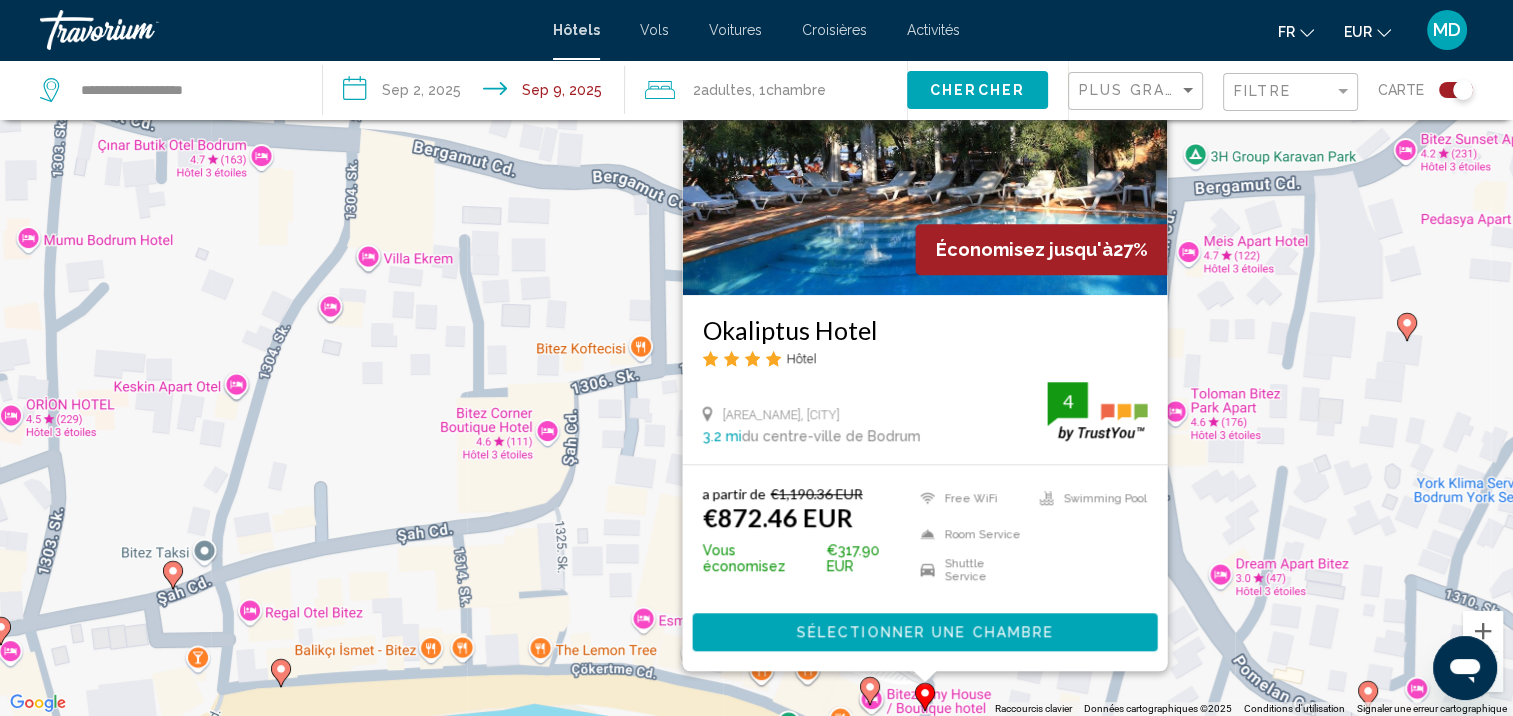 click 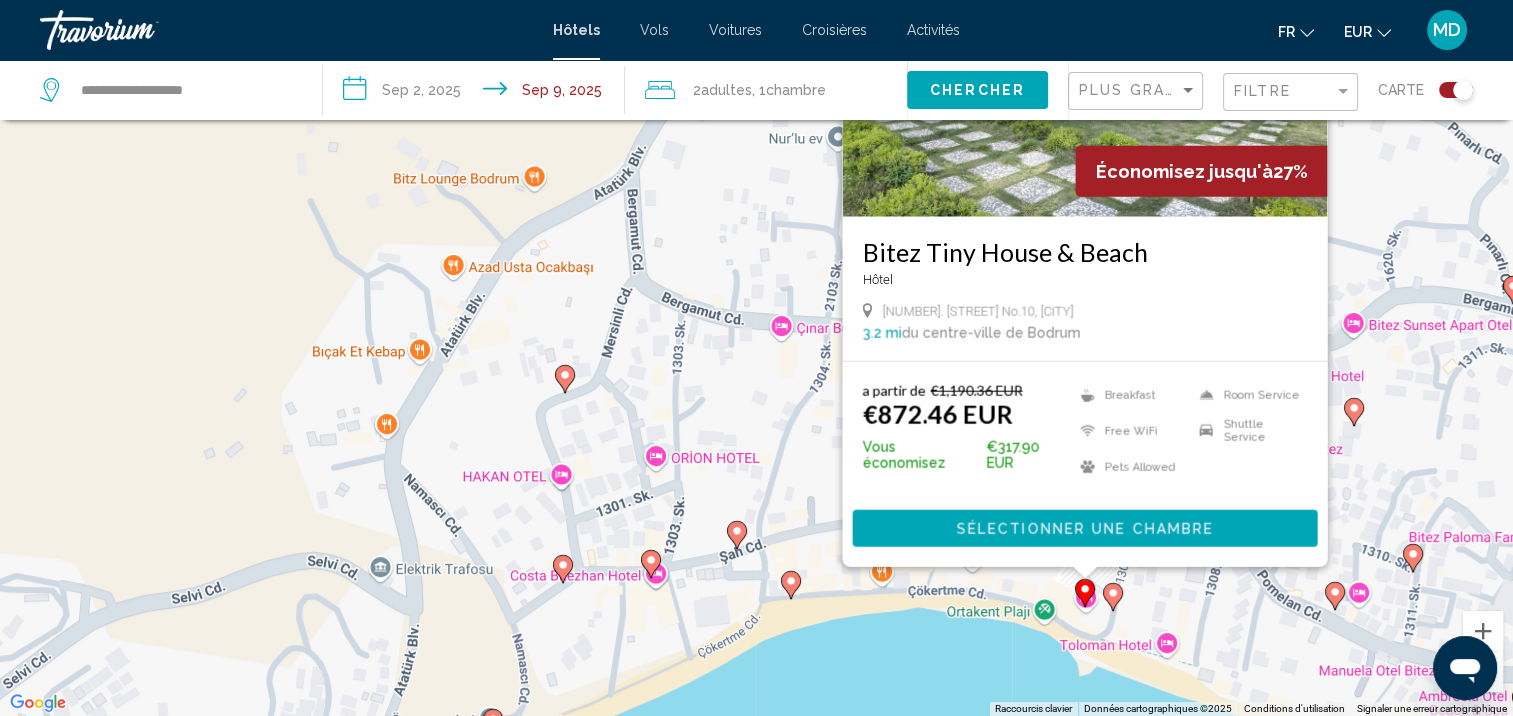 click on "Pour activer le glissement avec le clavier, appuyez sur Alt+Entrée. Une fois ce mode activé, utilisez les touches fléchées pour déplacer le repère. Pour valider le déplacement, appuyez sur Entrée. Pour annuler, appuyez sur Échap. Économisez jusqu'à  27%   Bitez Tiny House & Beach  Hôtel
1306. Sk. No.10, Bodrum 3.2 mi  du centre-ville de Bodrum de l'hôtel a partir de €1,190.36 EUR €872.46 EUR  Vous économisez  €317.90 EUR
Breakfast
Free WiFi
Pets Allowed
Room Service
Shuttle Service  Sélectionner une chambre" at bounding box center [756, 358] 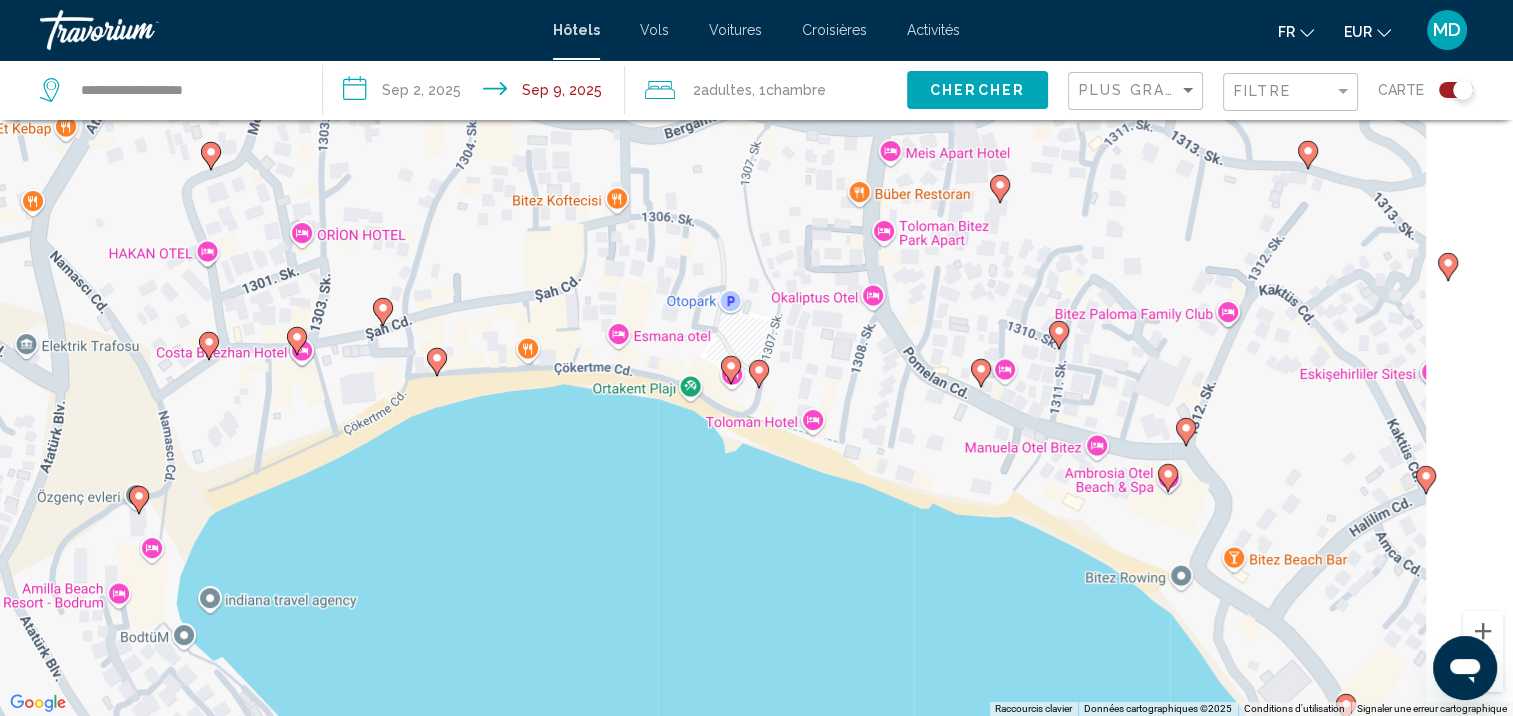 drag, startPoint x: 1257, startPoint y: 644, endPoint x: 872, endPoint y: 393, distance: 459.5933 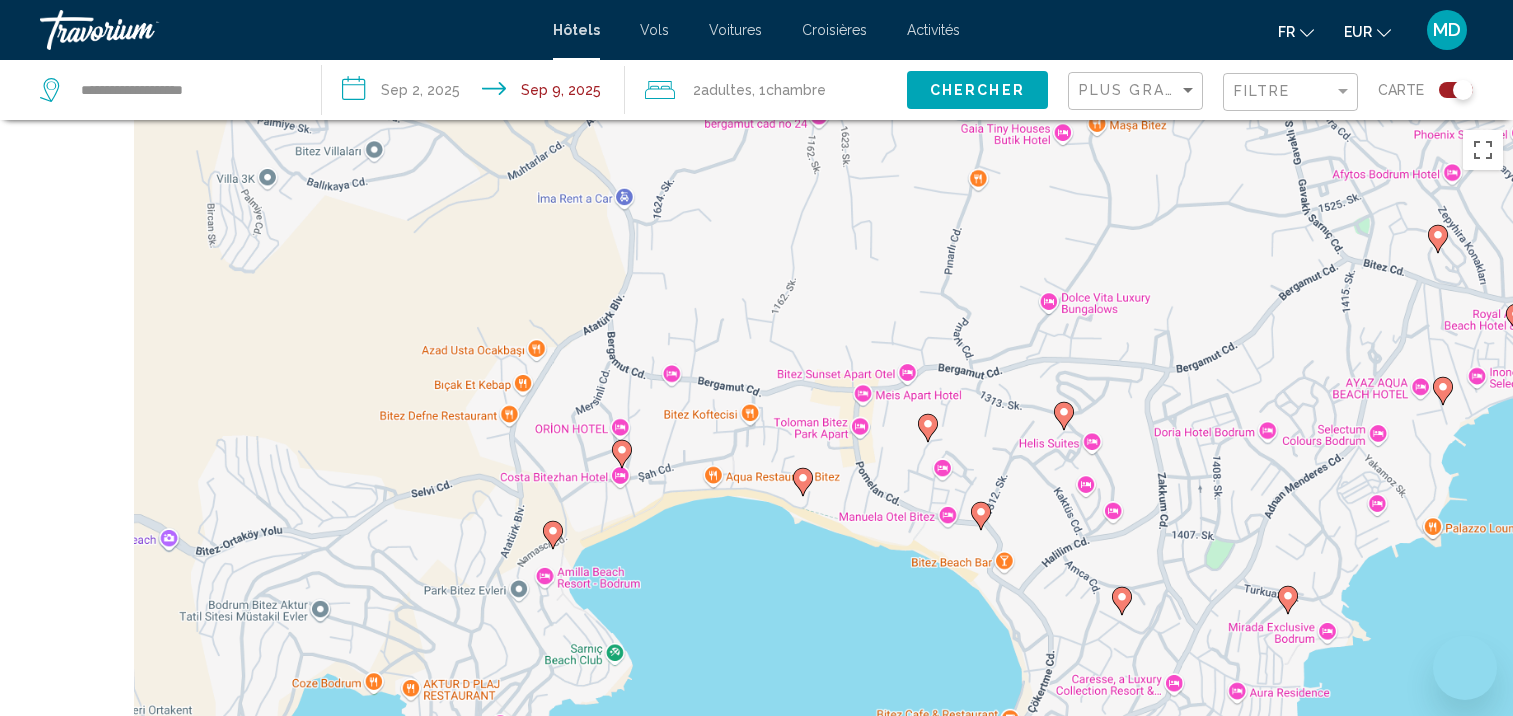 scroll, scrollTop: 120, scrollLeft: 0, axis: vertical 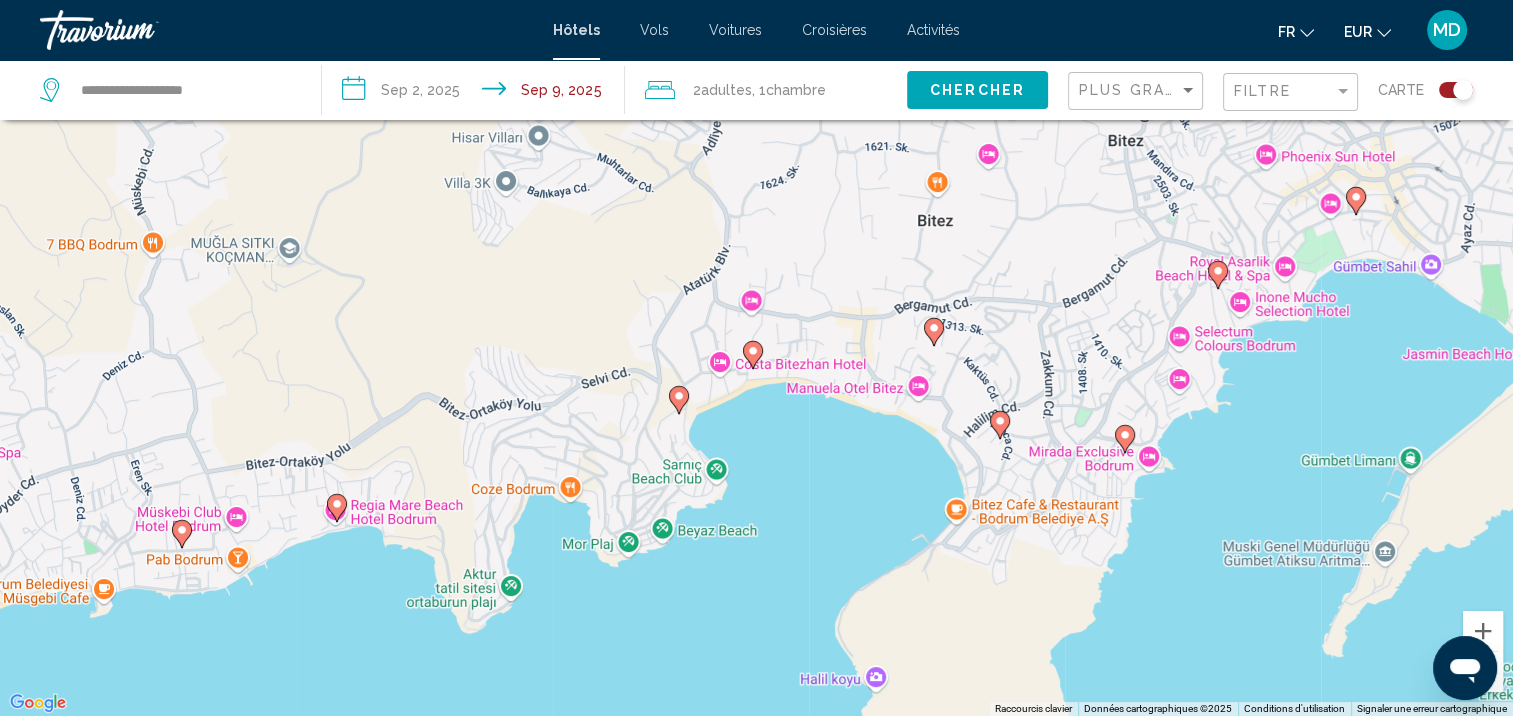 click at bounding box center (1000, 425) 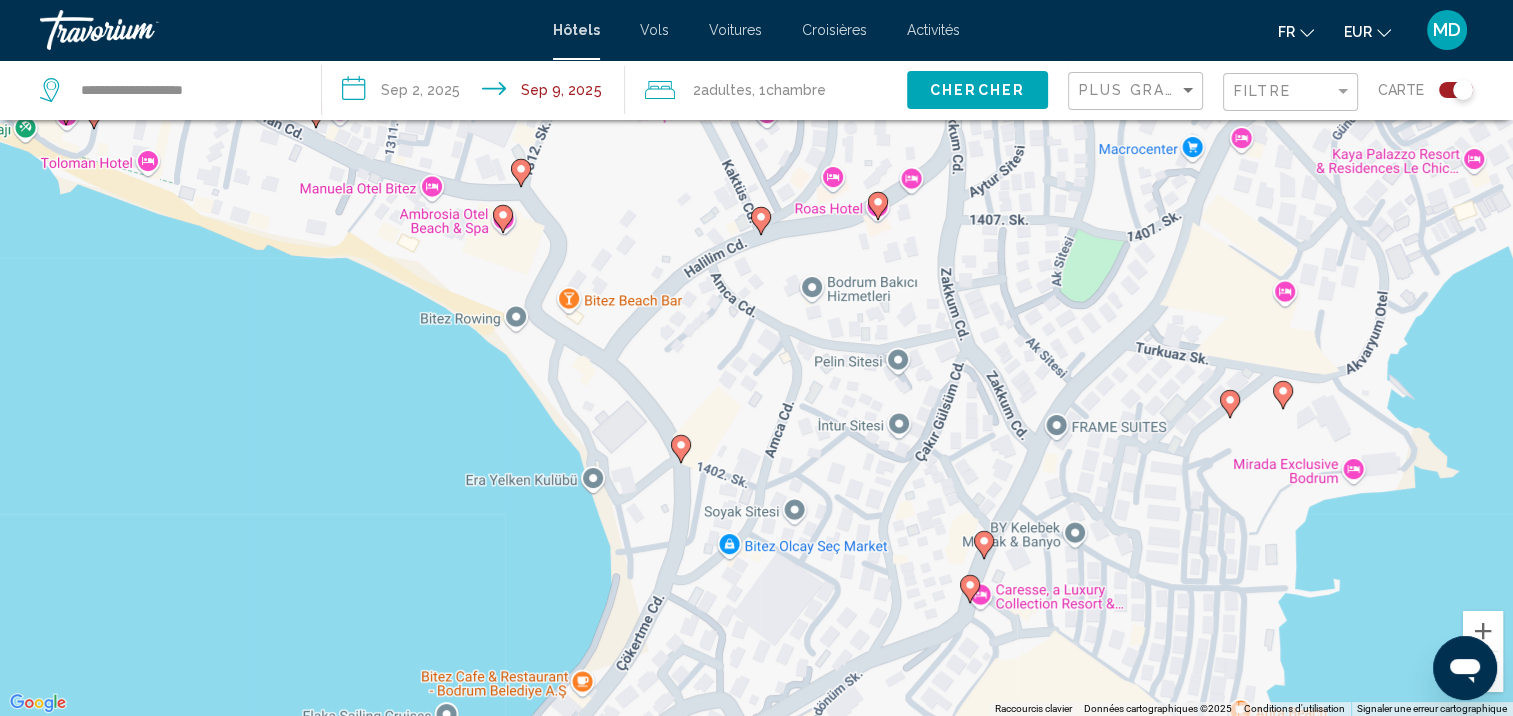 click 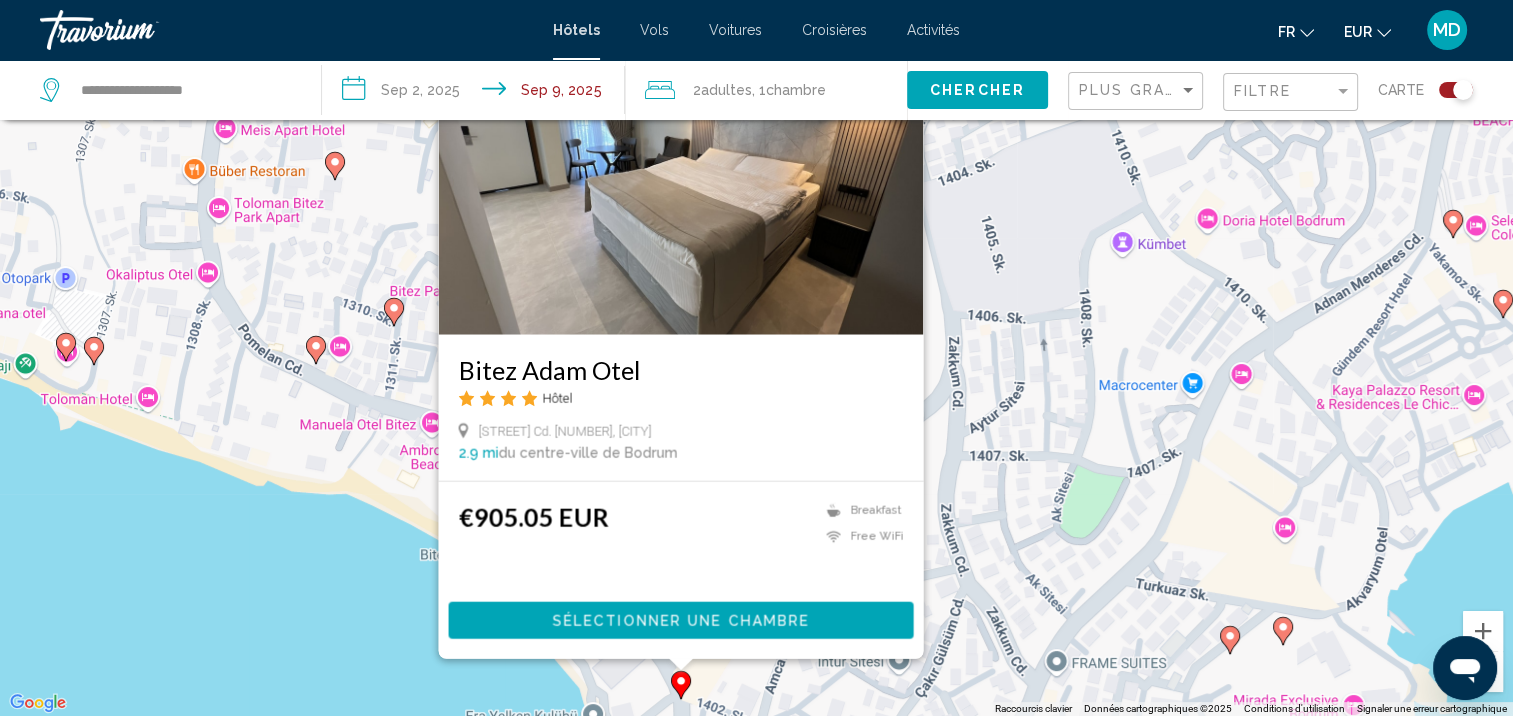 click on "Pour naviguer, appuyez sur les touches fléchées.  Pour activer le glissement avec le clavier, appuyez sur Alt+Entrée. Une fois ce mode activé, utilisez les touches fléchées pour déplacer le repère. Pour valider le déplacement, appuyez sur Entrée. Pour annuler, appuyez sur Échap.  Bitez Adam Otel
Hôtel
Çökertme Cd. 18, Bodrum 2.9 mi  du centre-ville de Bodrum de l'hôtel €905.05 EUR
Breakfast
Free WiFi  Sélectionner une chambre" at bounding box center (756, 358) 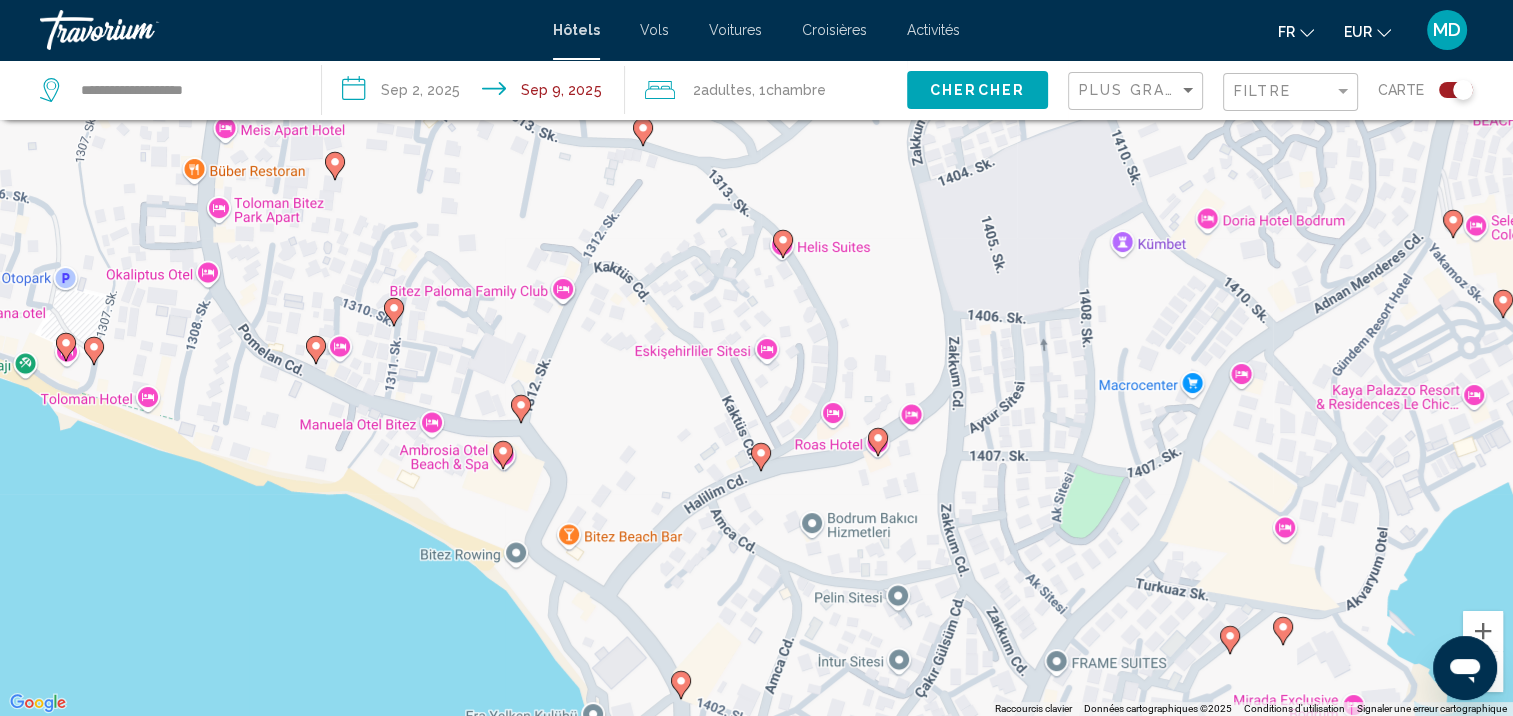 click on "Pour naviguer, appuyez sur les touches fléchées.  Pour activer le glissement avec le clavier, appuyez sur Alt+Entrée. Une fois ce mode activé, utilisez les touches fléchées pour déplacer le repère. Pour valider le déplacement, appuyez sur Entrée. Pour annuler, appuyez sur Échap." at bounding box center [756, 358] 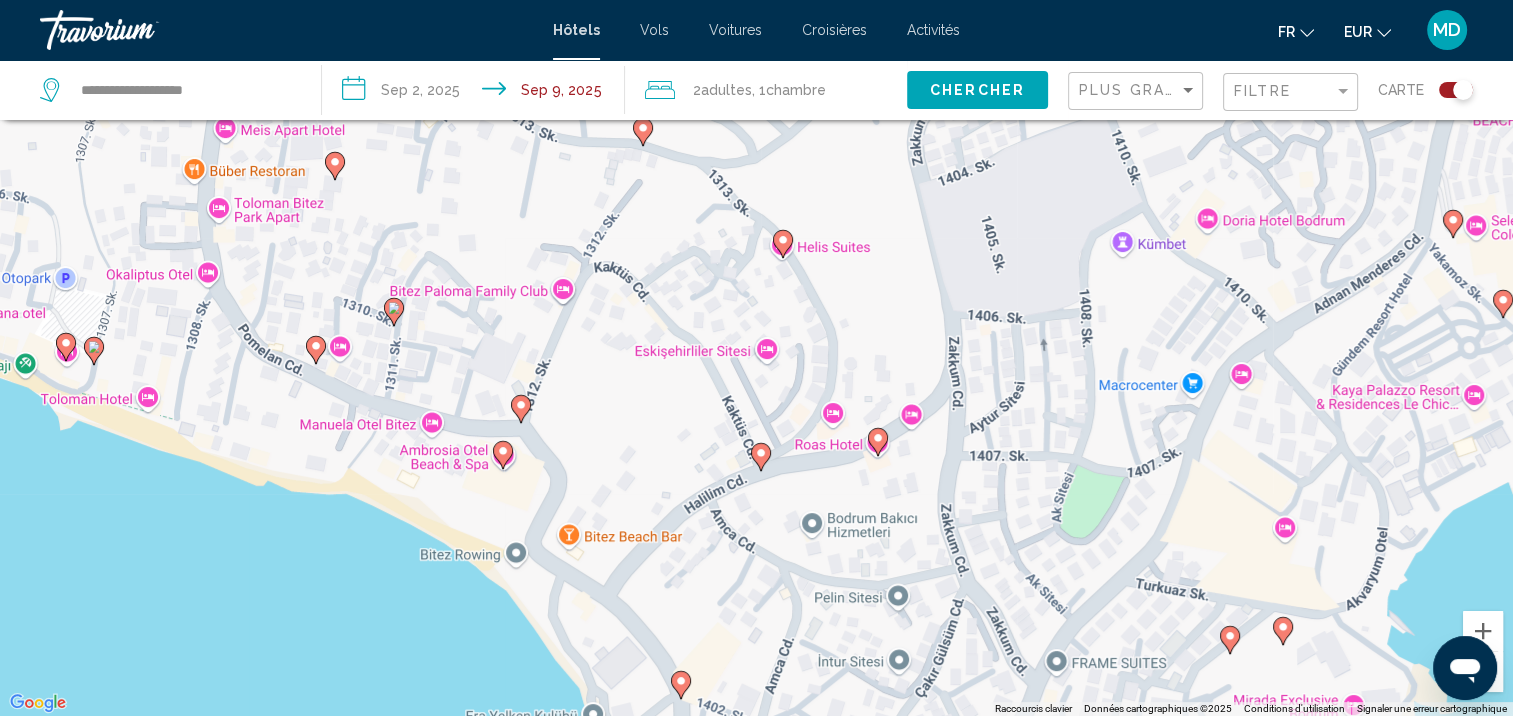 click 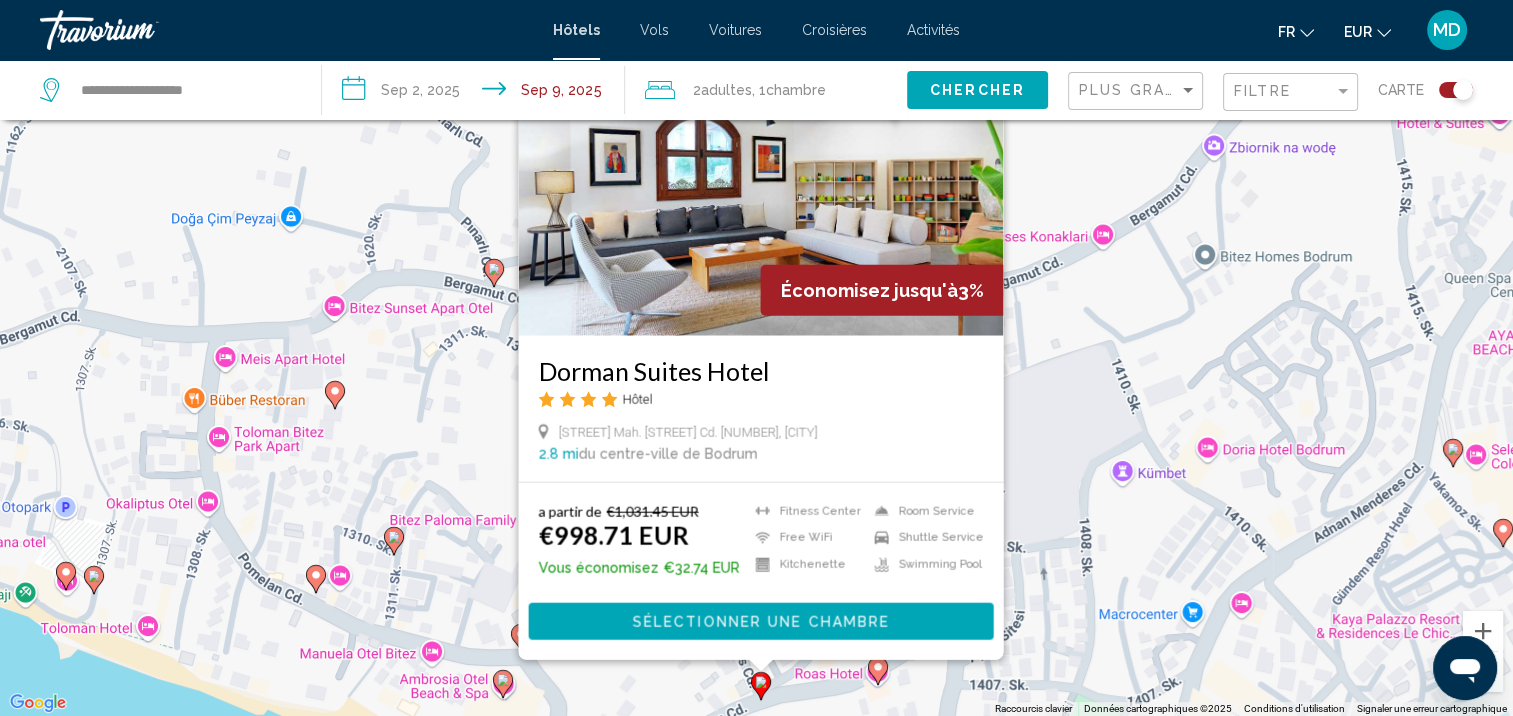 click on "Pour activer le glissement avec le clavier, appuyez sur Alt+Entrée. Une fois ce mode activé, utilisez les touches fléchées pour déplacer le repère. Pour valider le déplacement, appuyez sur Entrée. Pour annuler, appuyez sur Échap. Économisez jusqu'à  3%   Dorman Suites Hotel
Hôtel
Bitez Mah. Halilim Cd. No 6, Bodrum 2.8 mi  du centre-ville de Bodrum de l'hôtel a partir de €1,031.45 EUR €998.71 EUR  Vous économisez  €32.74 EUR
Fitness Center
Free WiFi
Kitchenette
Room Service
Shuttle Service
Swimming Pool" at bounding box center (756, 358) 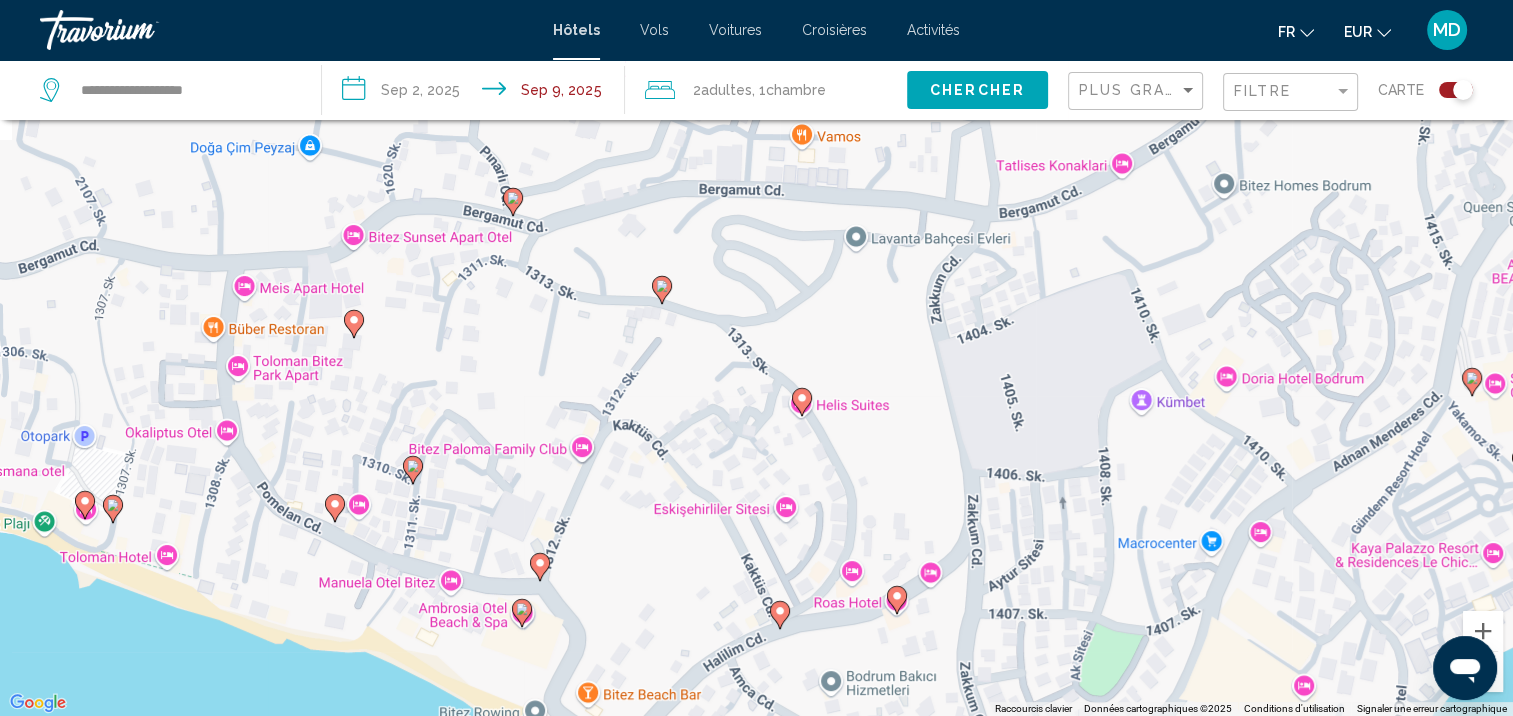 drag, startPoint x: 602, startPoint y: 688, endPoint x: 608, endPoint y: 491, distance: 197.09135 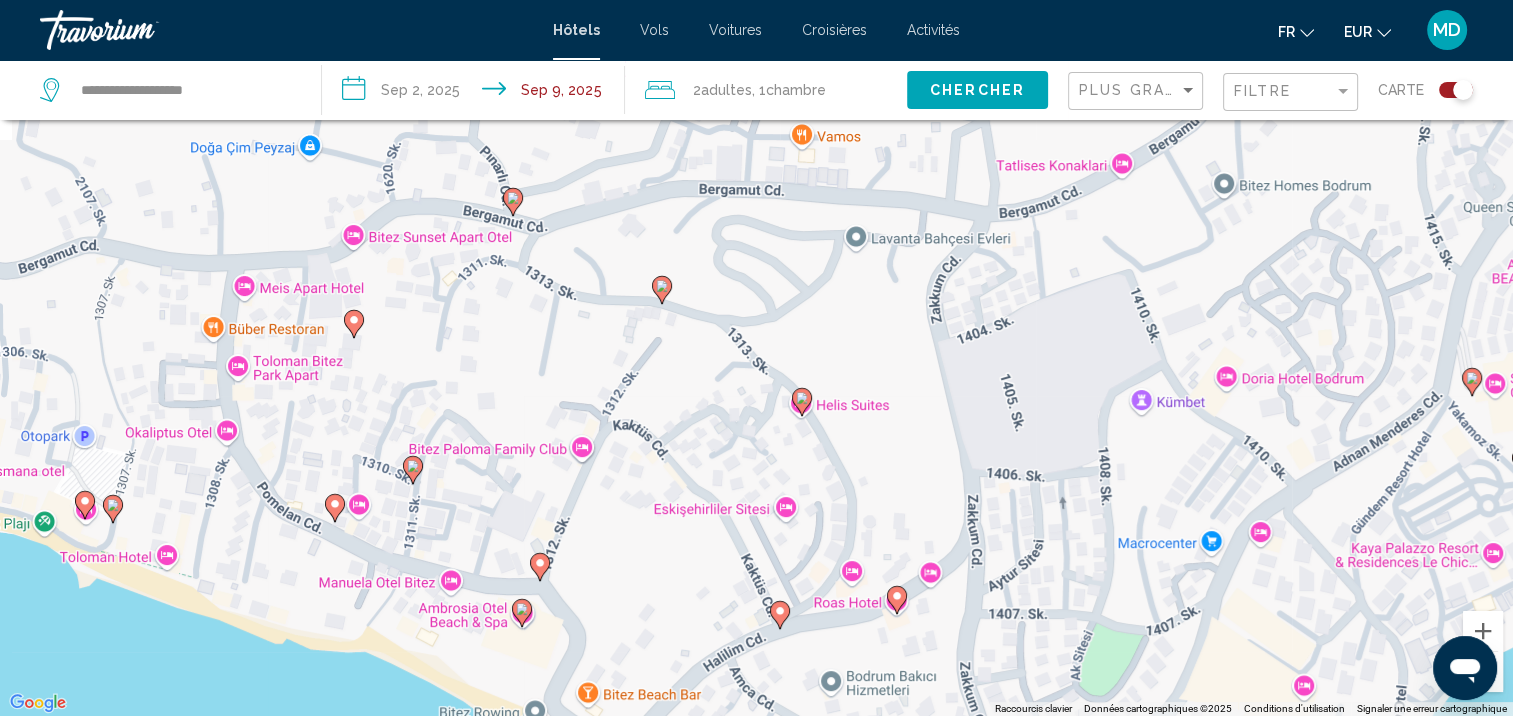 click on "Pour activer le glissement avec le clavier, appuyez sur Alt+Entrée. Une fois ce mode activé, utilisez les touches fléchées pour déplacer le repère. Pour valider le déplacement, appuyez sur Entrée. Pour annuler, appuyez sur Échap." at bounding box center [756, 358] 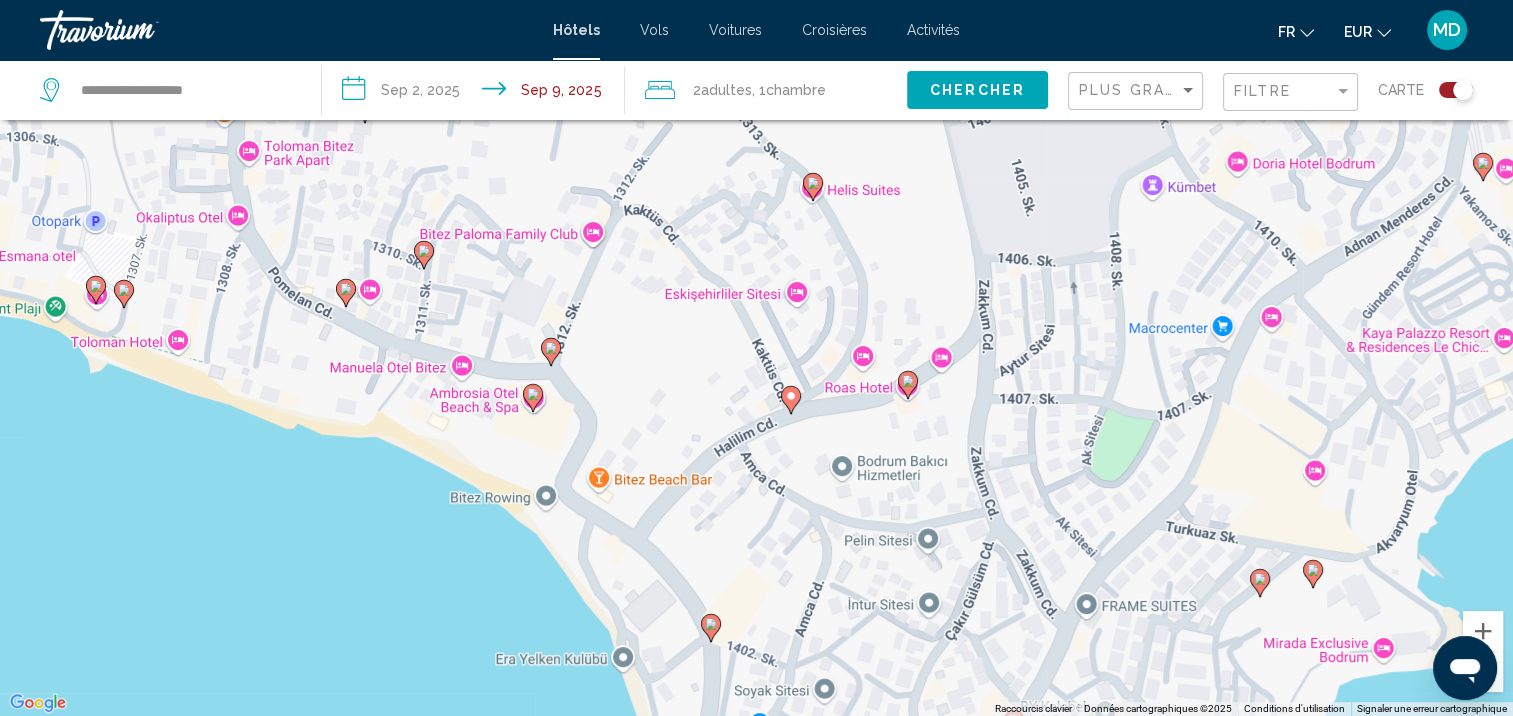 click 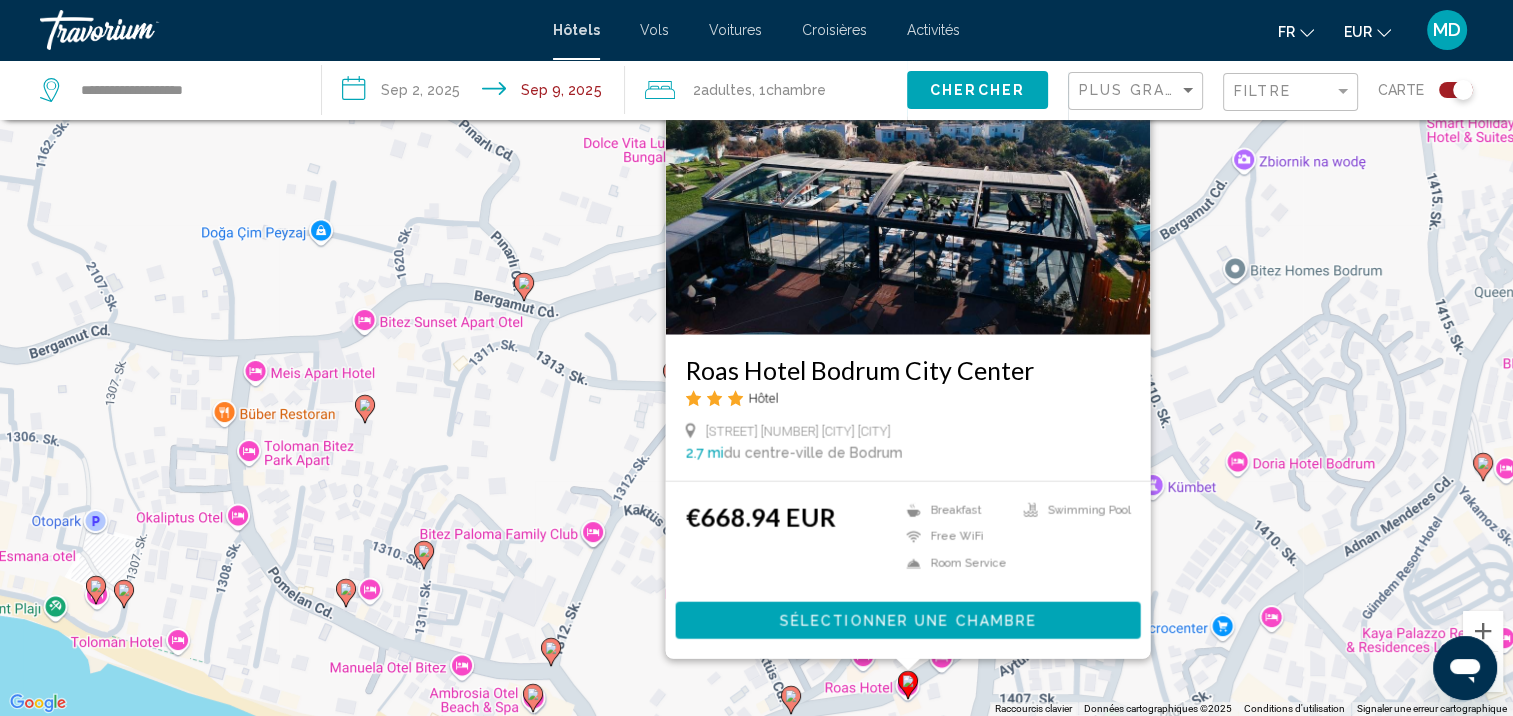 click on "Pour activer le glissement avec le clavier, appuyez sur Alt+Entrée. Une fois ce mode activé, utilisez les touches fléchées pour déplacer le repère. Pour valider le déplacement, appuyez sur Entrée. Pour annuler, appuyez sur Échap.  Roas Hotel Bodrum City Center
Hôtel
Halilim Caddesi No:5 Bitez Mah. Bodrum 2.7 mi  du centre-ville de Bodrum de l'hôtel €668.94 EUR
Breakfast
Free WiFi
Room Service
Swimming Pool  Sélectionner une chambre" at bounding box center [756, 358] 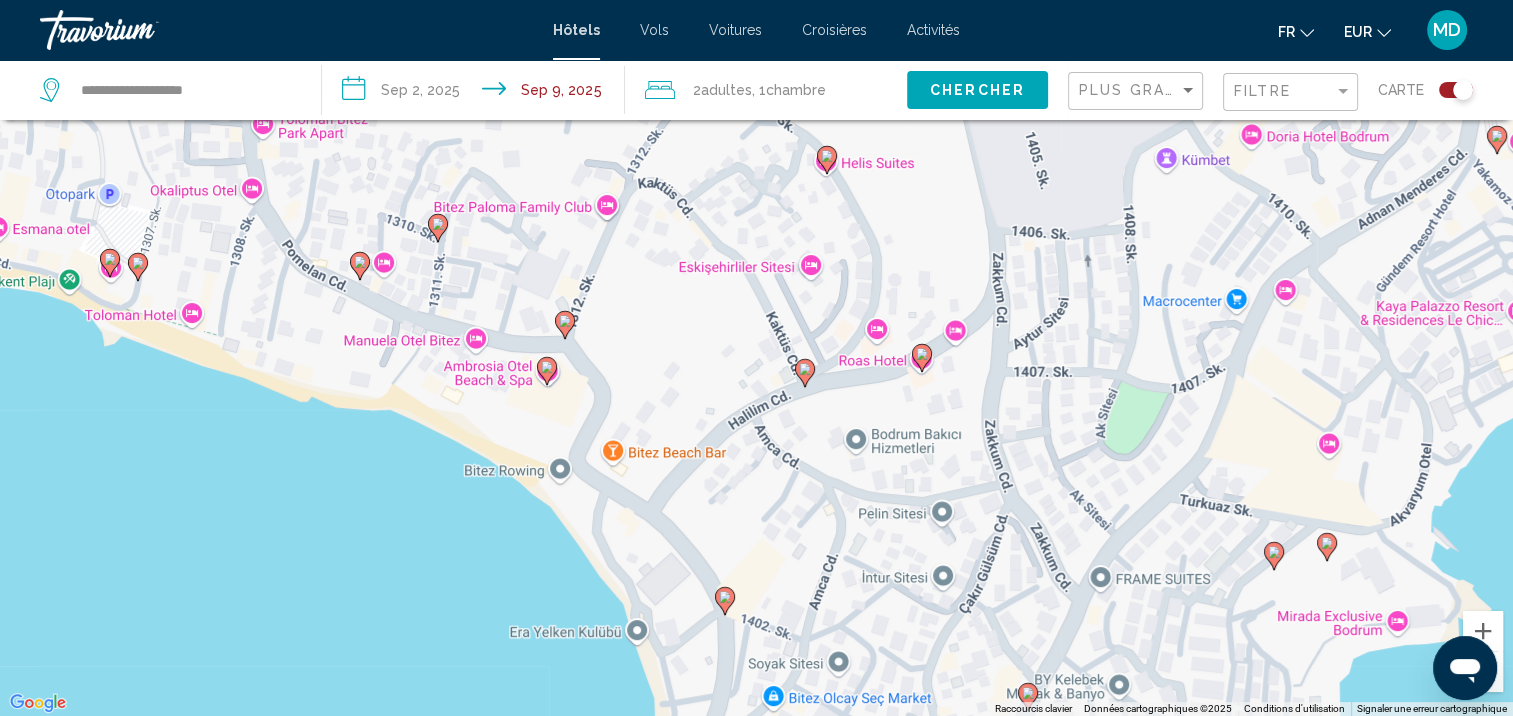 drag, startPoint x: 892, startPoint y: 609, endPoint x: 904, endPoint y: 216, distance: 393.18317 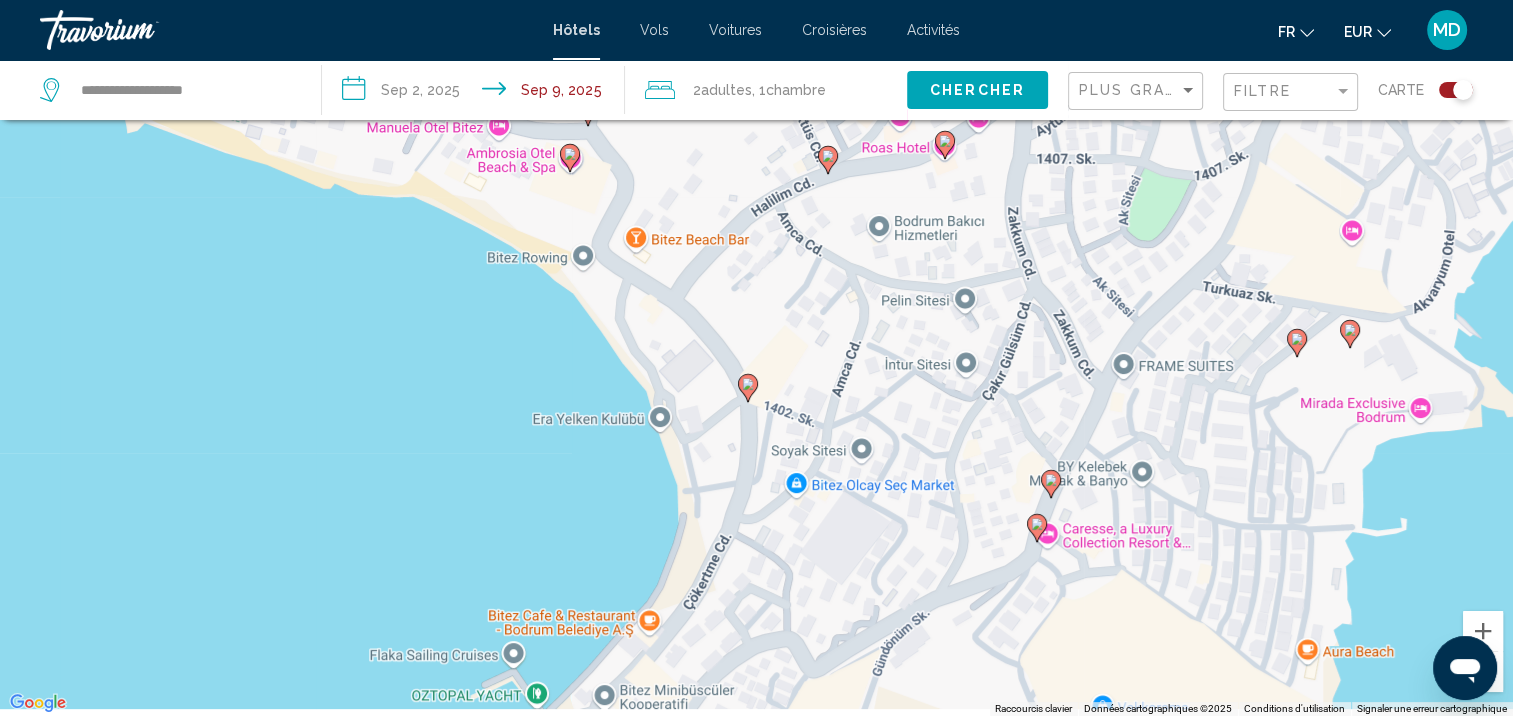 drag, startPoint x: 1128, startPoint y: 526, endPoint x: 1149, endPoint y: 256, distance: 270.81543 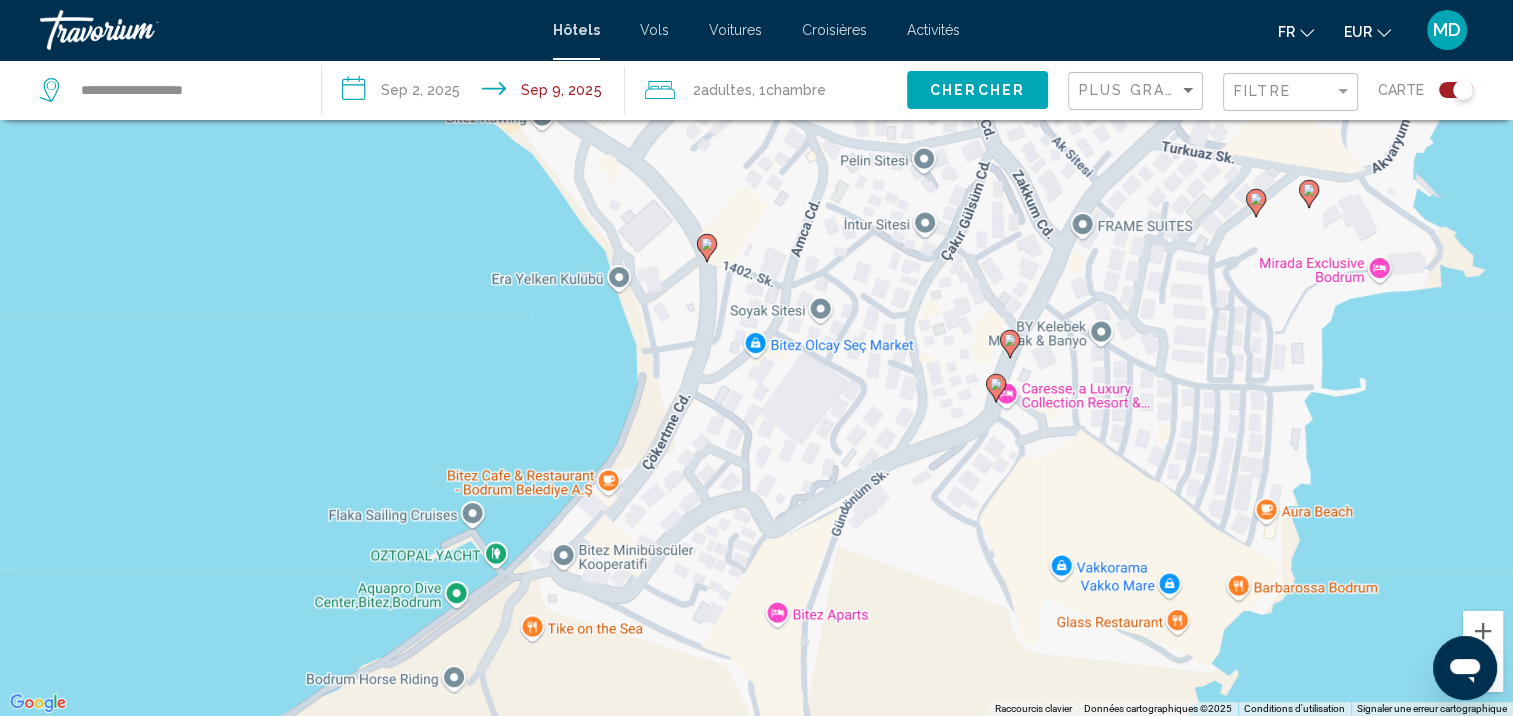 click 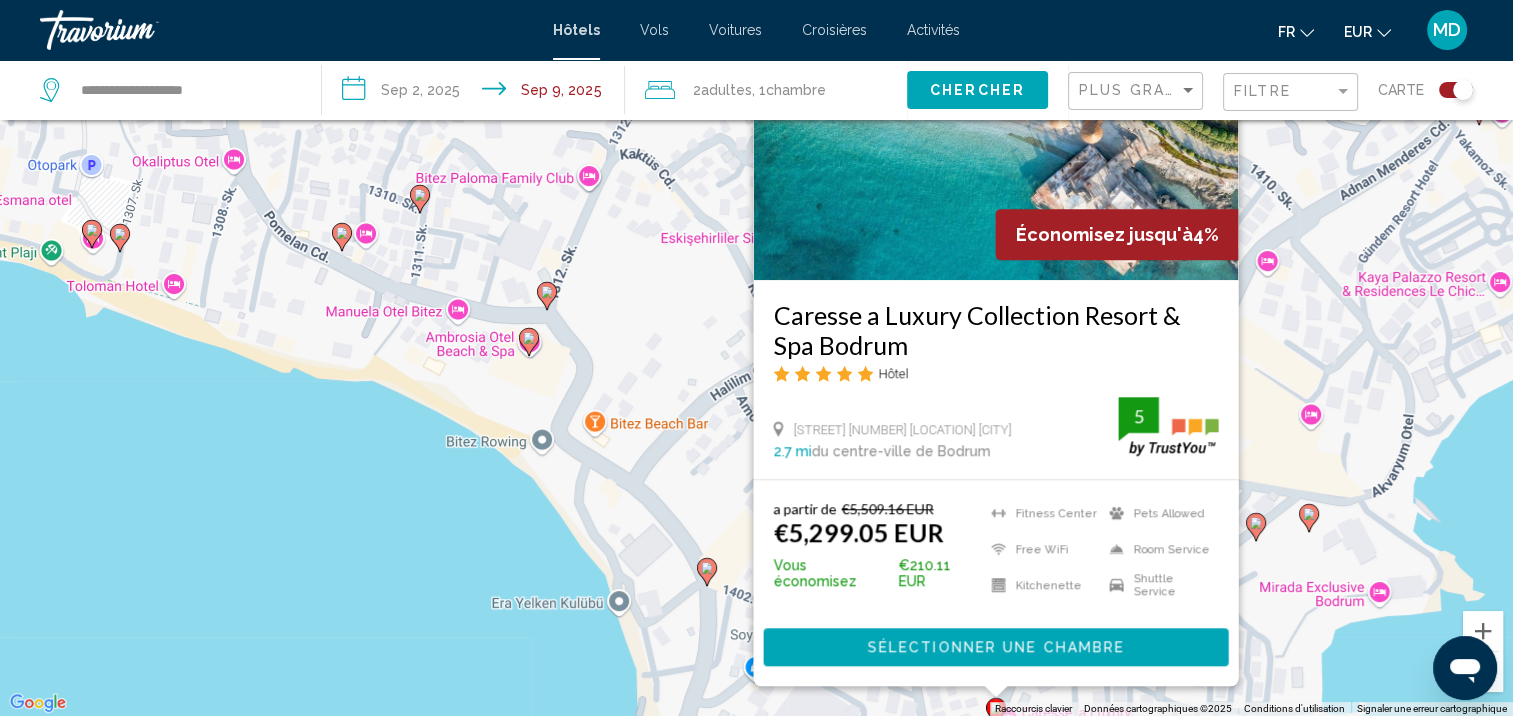 click on "Pour activer le glissement avec le clavier, appuyez sur Alt+Entrée. Une fois ce mode activé, utilisez les touches fléchées pour déplacer le repère. Pour valider le déplacement, appuyez sur Entrée. Pour annuler, appuyez sur Échap. Économisez jusqu'à  4%   Caresse a Luxury Collection Resort & Spa Bodrum
Hôtel
Adnan Menderes Cad. No: 89 Asarlik Mevkii Bodrum 2.7 mi  du centre-ville de Bodrum de l'hôtel 5 a partir de €5,509.16 EUR €5,299.05 EUR  Vous économisez  €210.11 EUR
Fitness Center
Free WiFi
Kitchenette
Pets Allowed
Room Service  5" at bounding box center (756, 358) 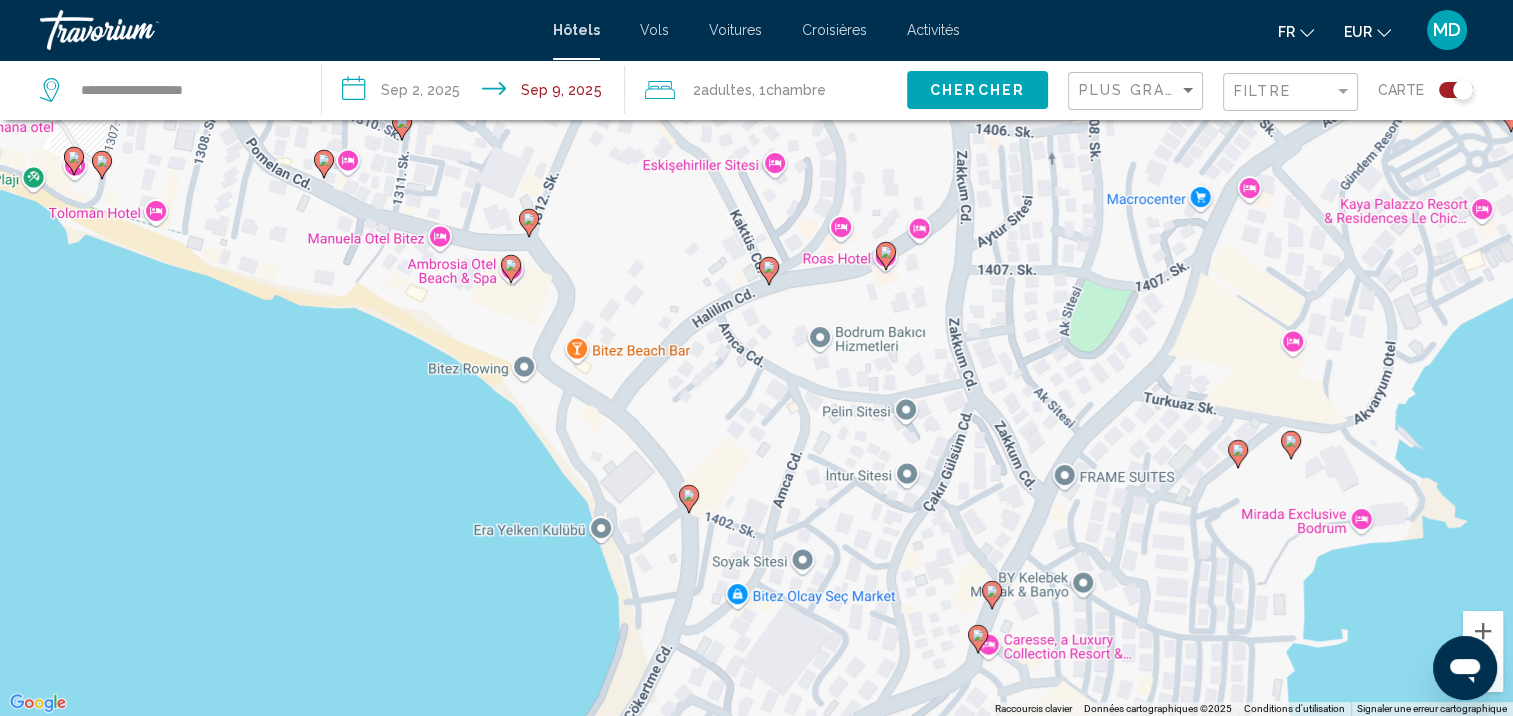 drag, startPoint x: 920, startPoint y: 582, endPoint x: 886, endPoint y: 468, distance: 118.96218 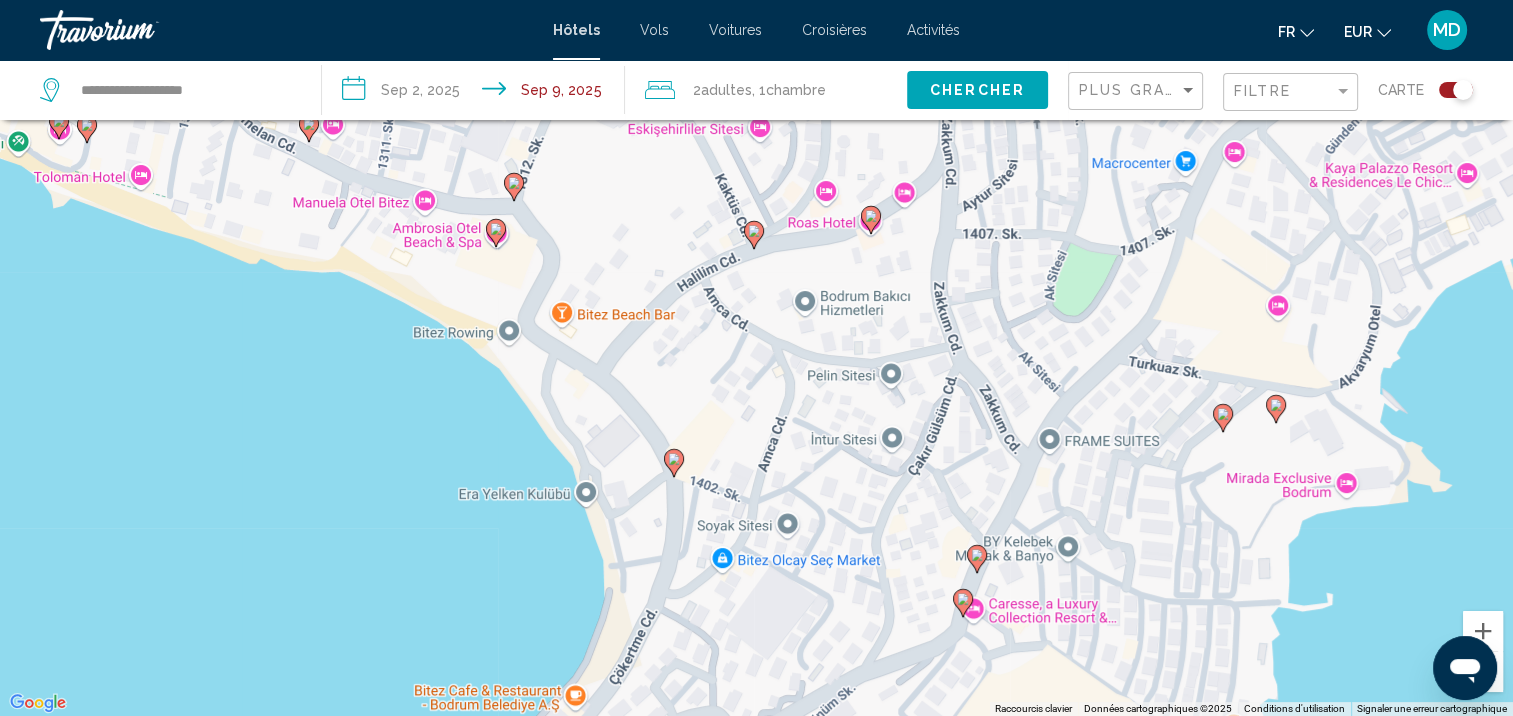 drag, startPoint x: 919, startPoint y: 507, endPoint x: 934, endPoint y: 466, distance: 43.65776 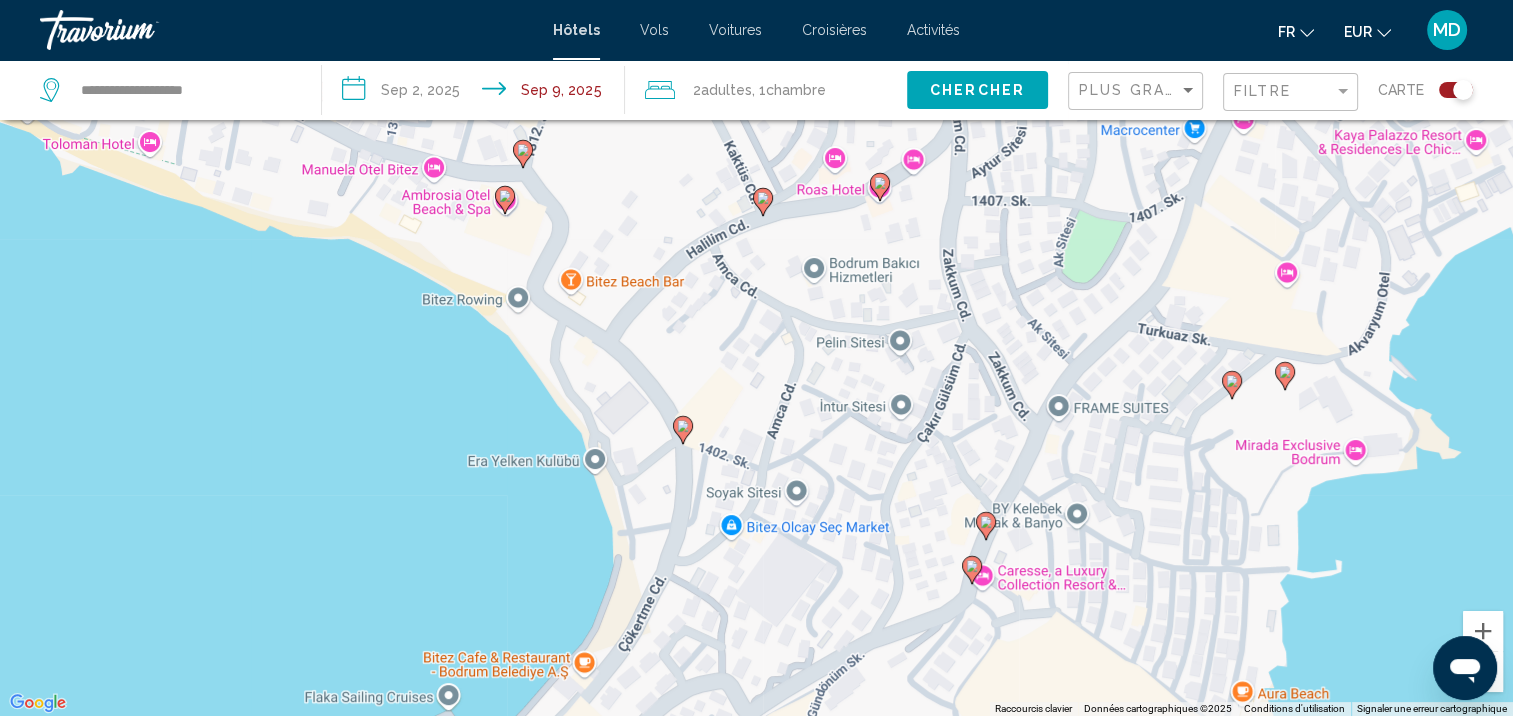 drag, startPoint x: 912, startPoint y: 506, endPoint x: 972, endPoint y: 388, distance: 132.37825 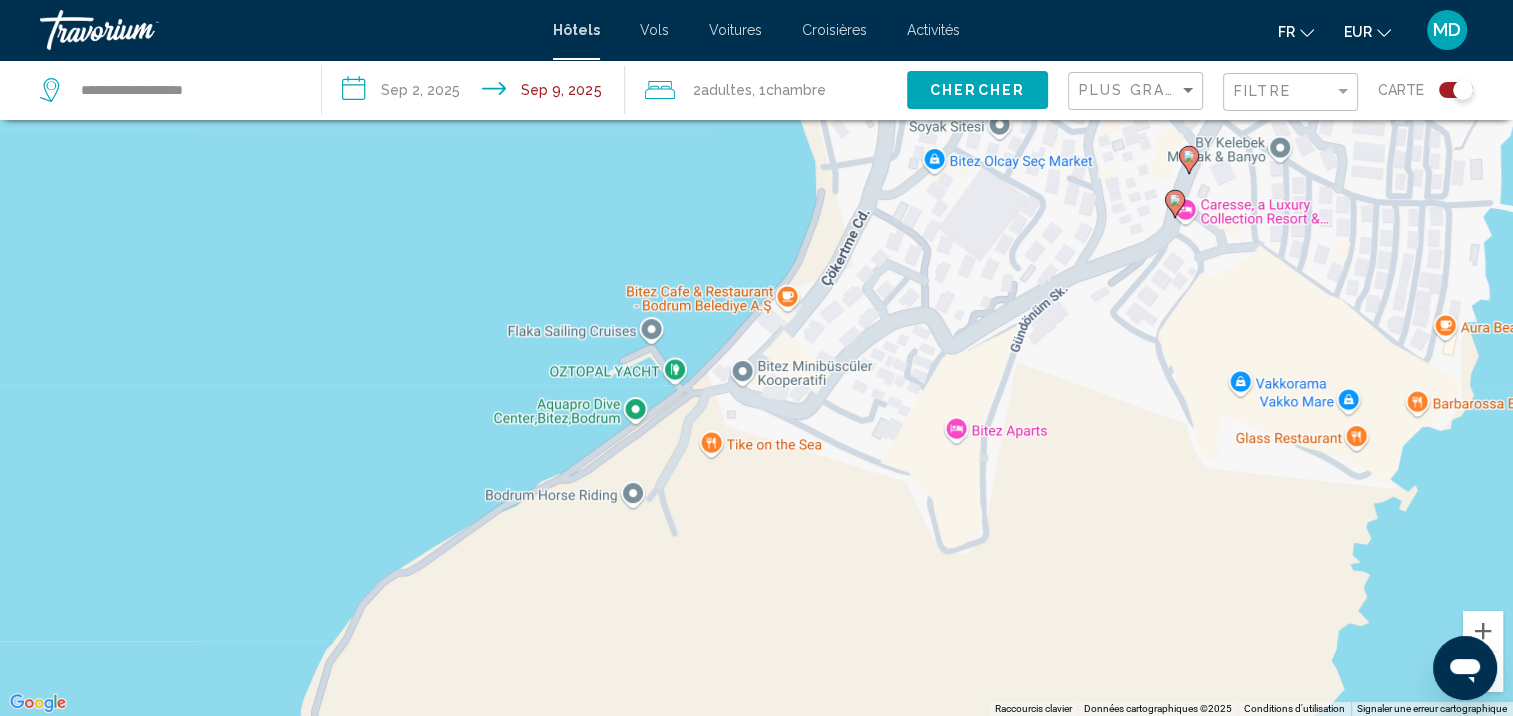 drag, startPoint x: 972, startPoint y: 384, endPoint x: 980, endPoint y: 356, distance: 29.12044 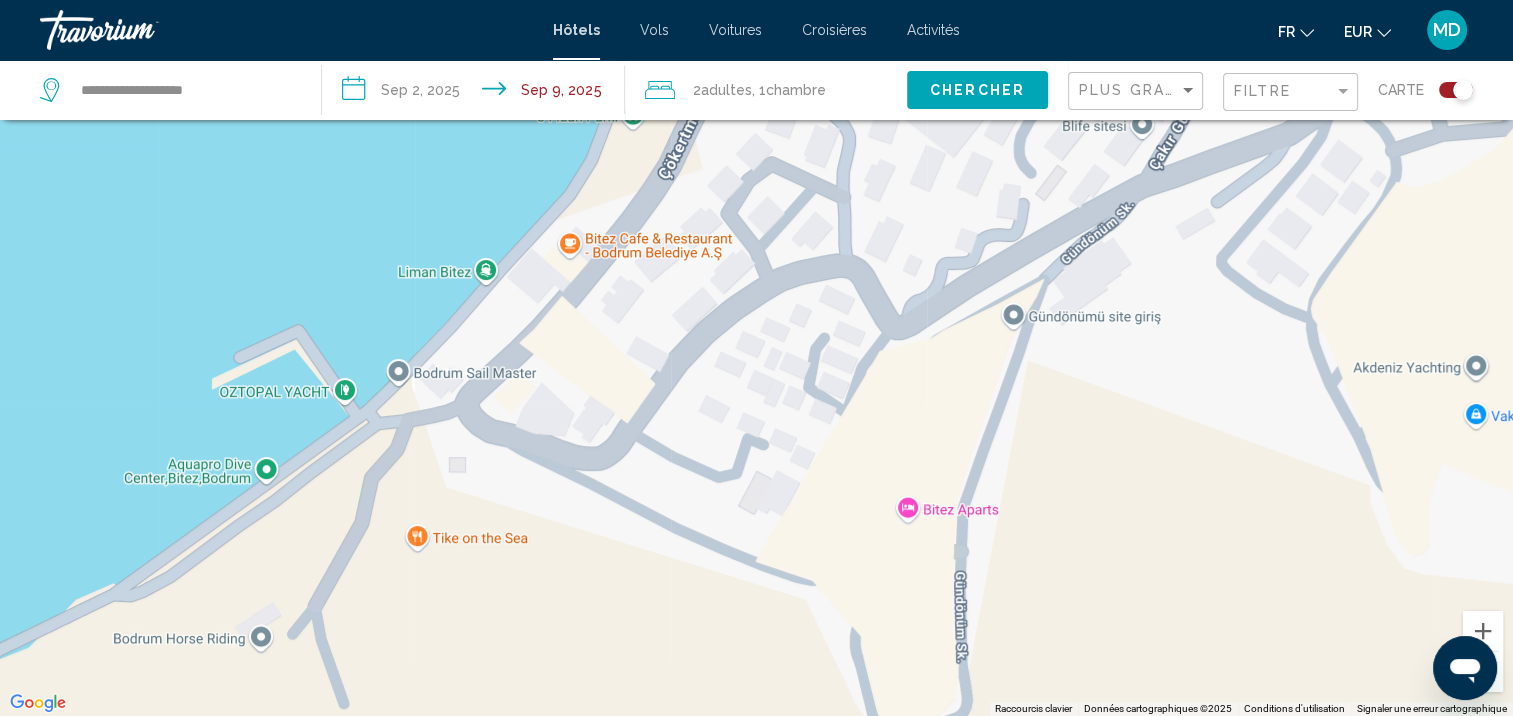 drag, startPoint x: 1112, startPoint y: 342, endPoint x: 924, endPoint y: 595, distance: 315.2031 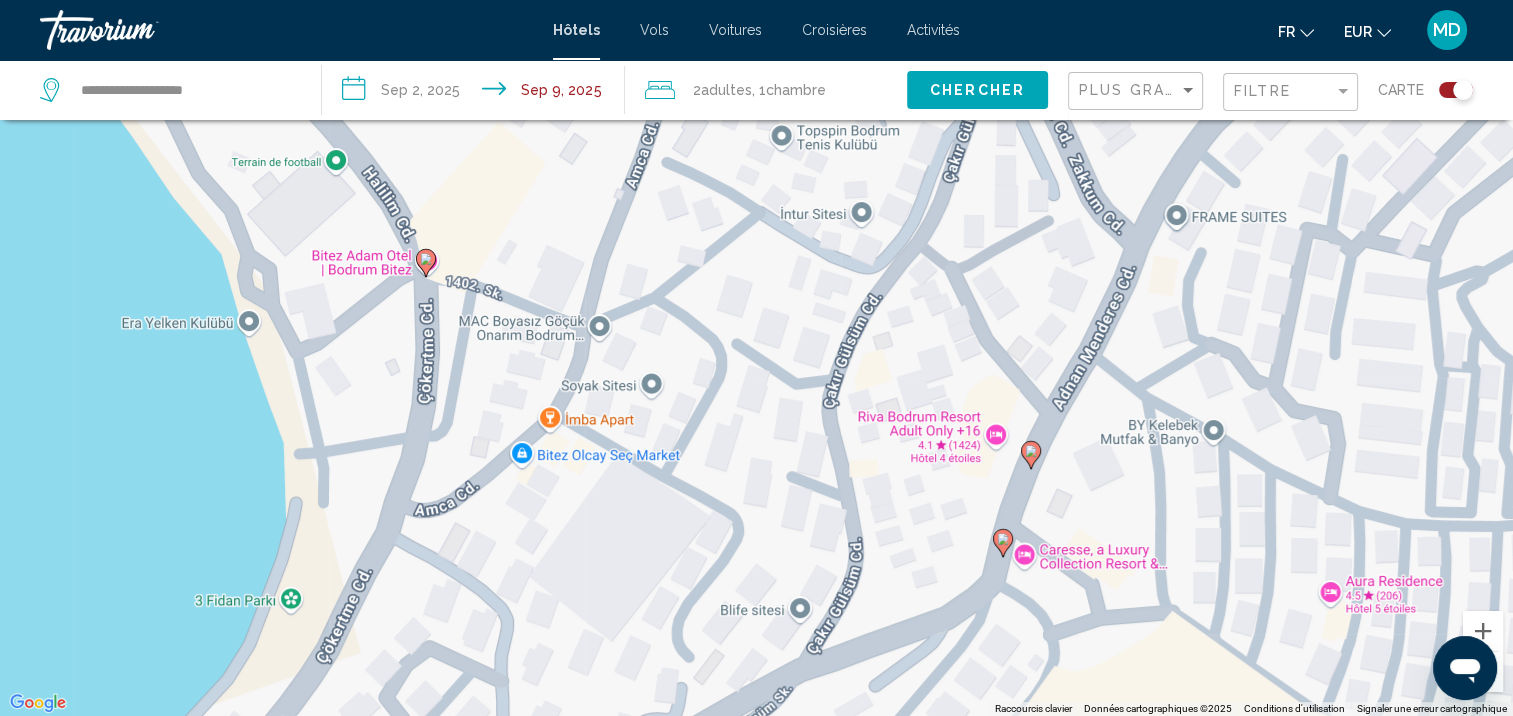 click at bounding box center [1031, 455] 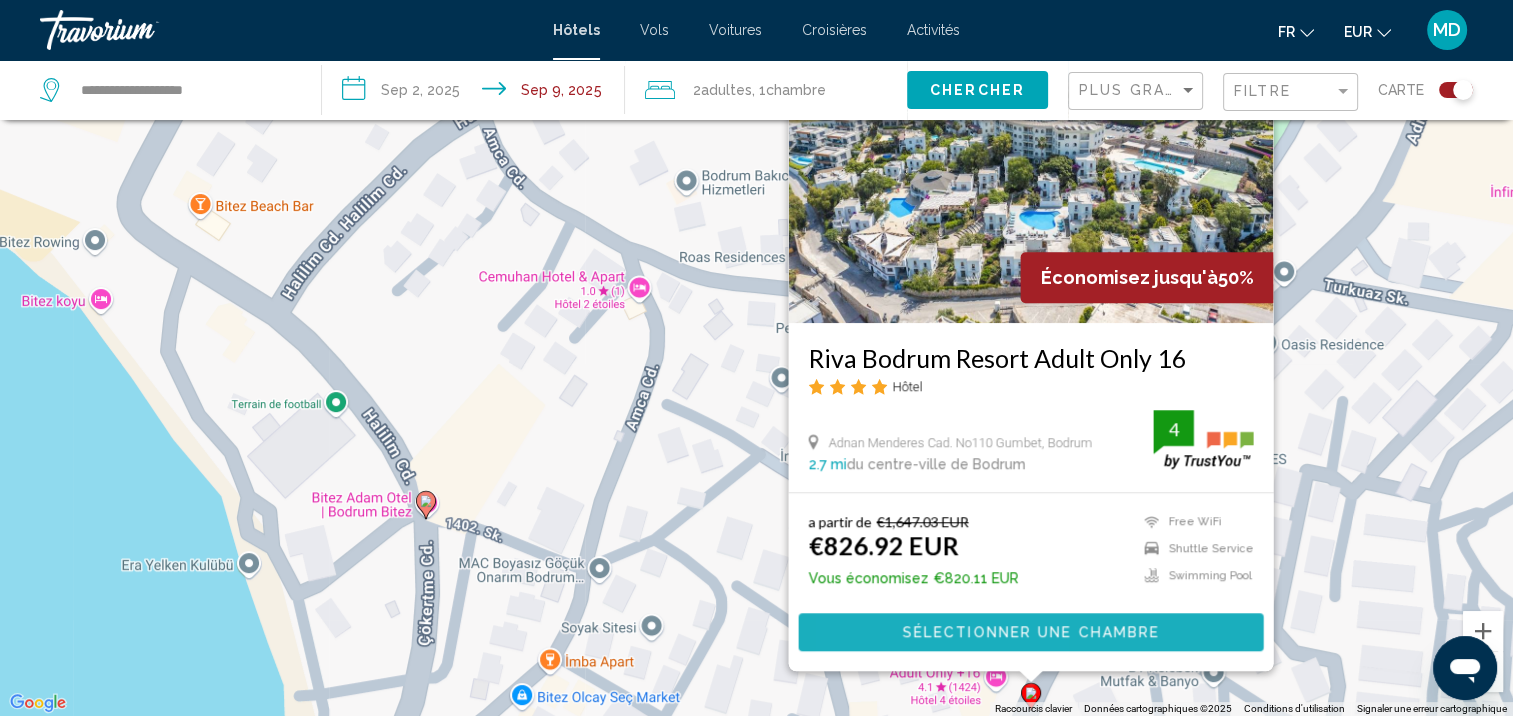 click on "Sélectionner une chambre" at bounding box center (1030, 633) 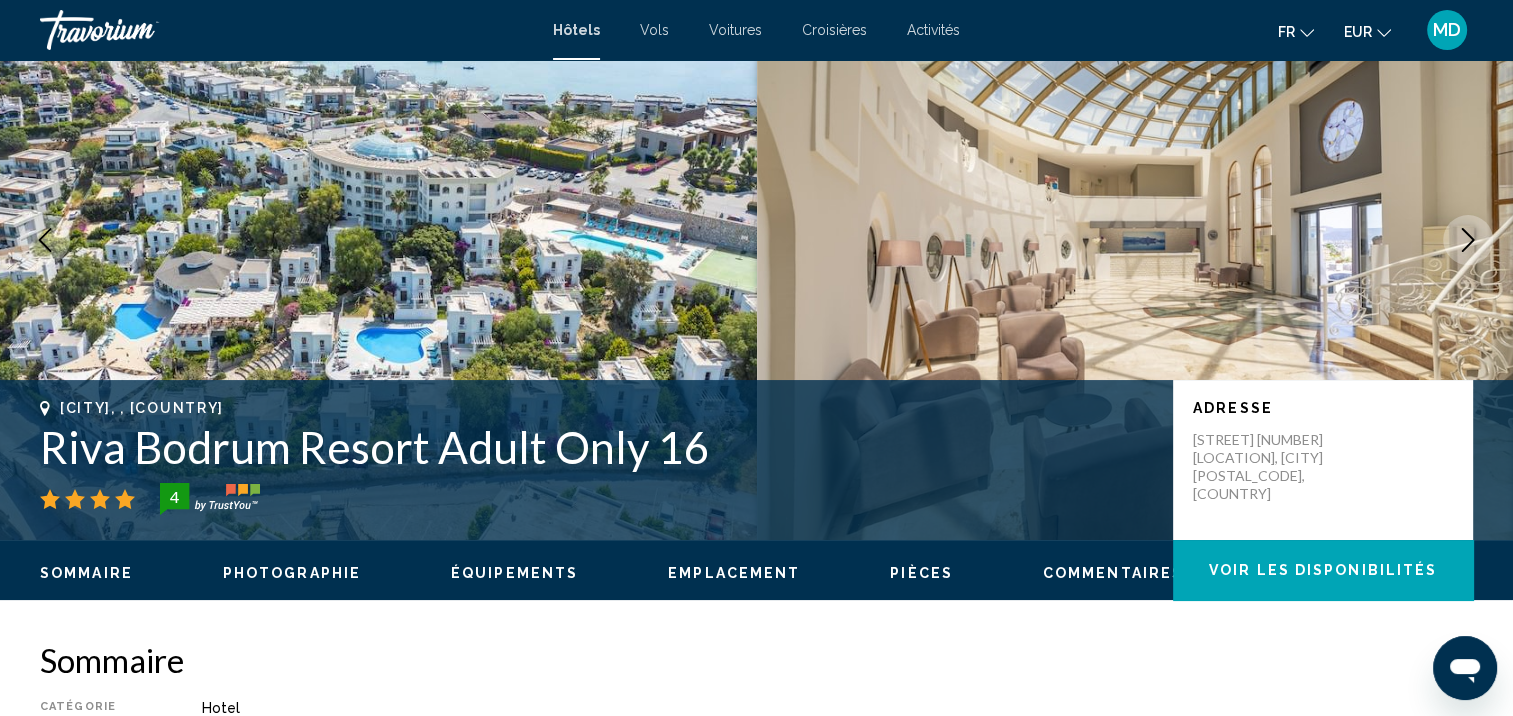 scroll, scrollTop: 1, scrollLeft: 0, axis: vertical 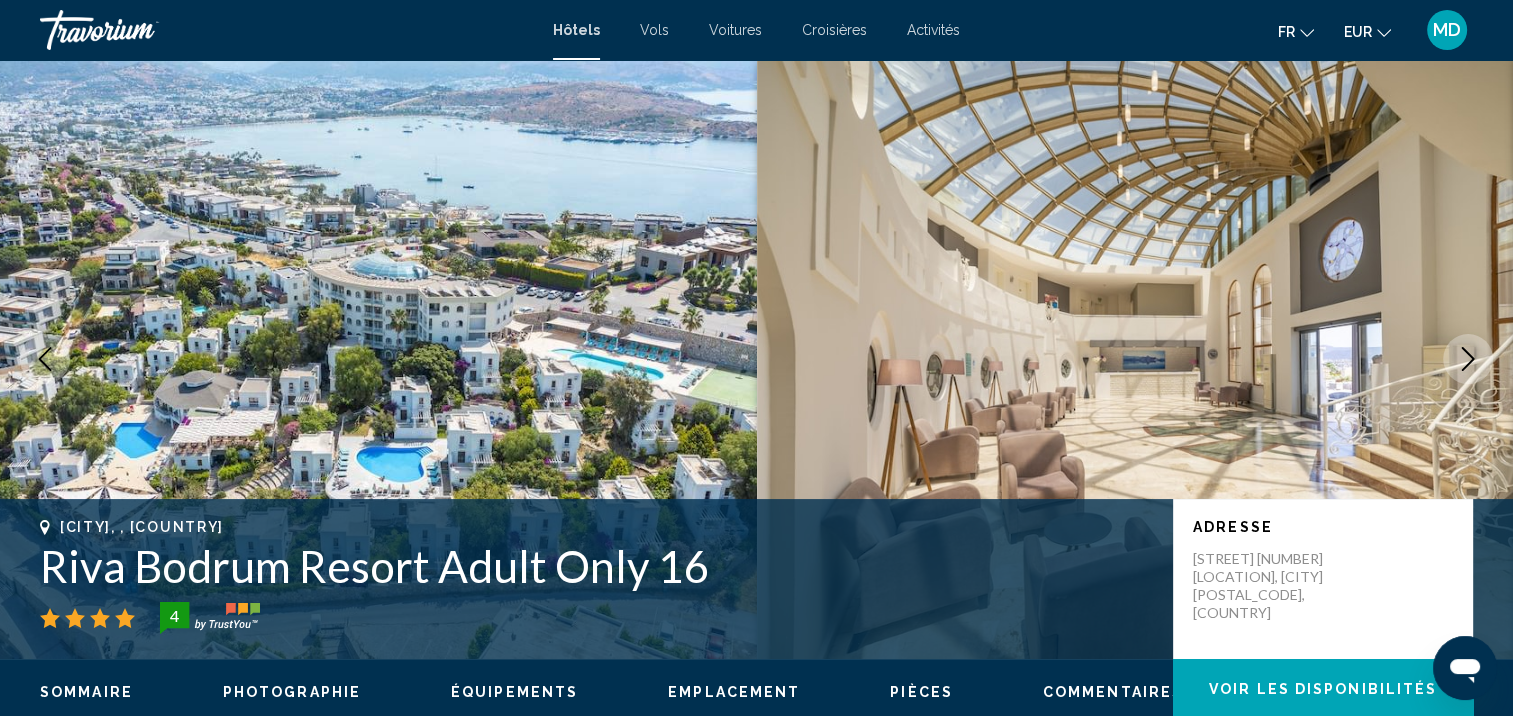 click 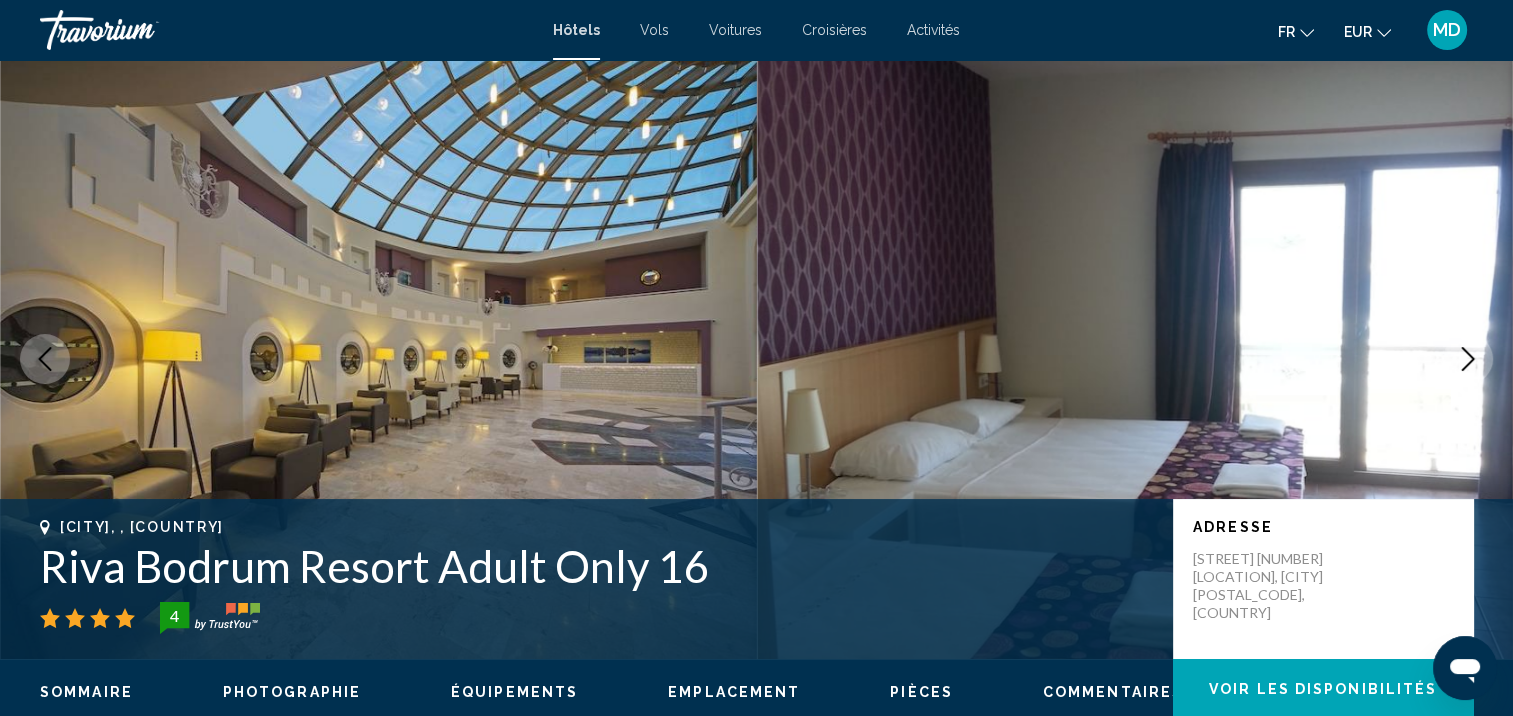 click 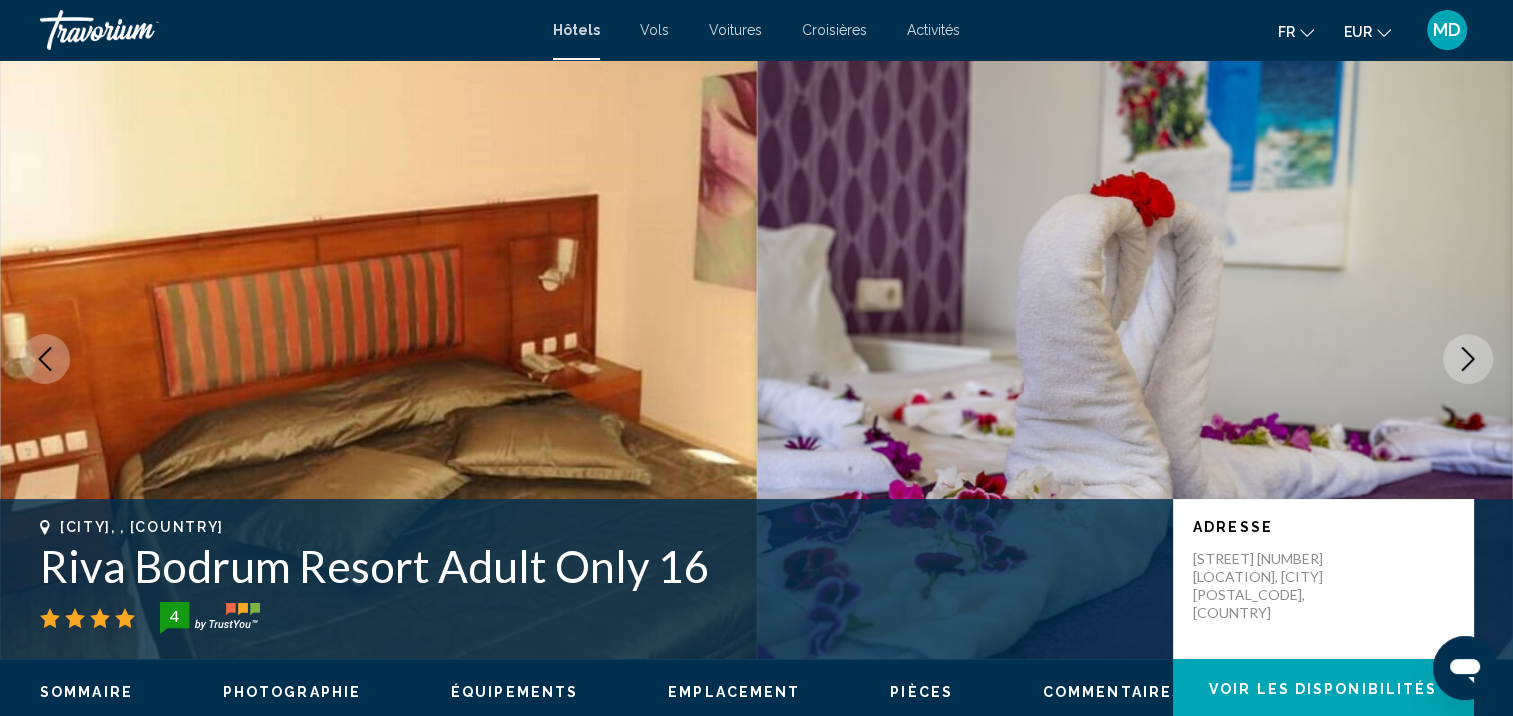 click 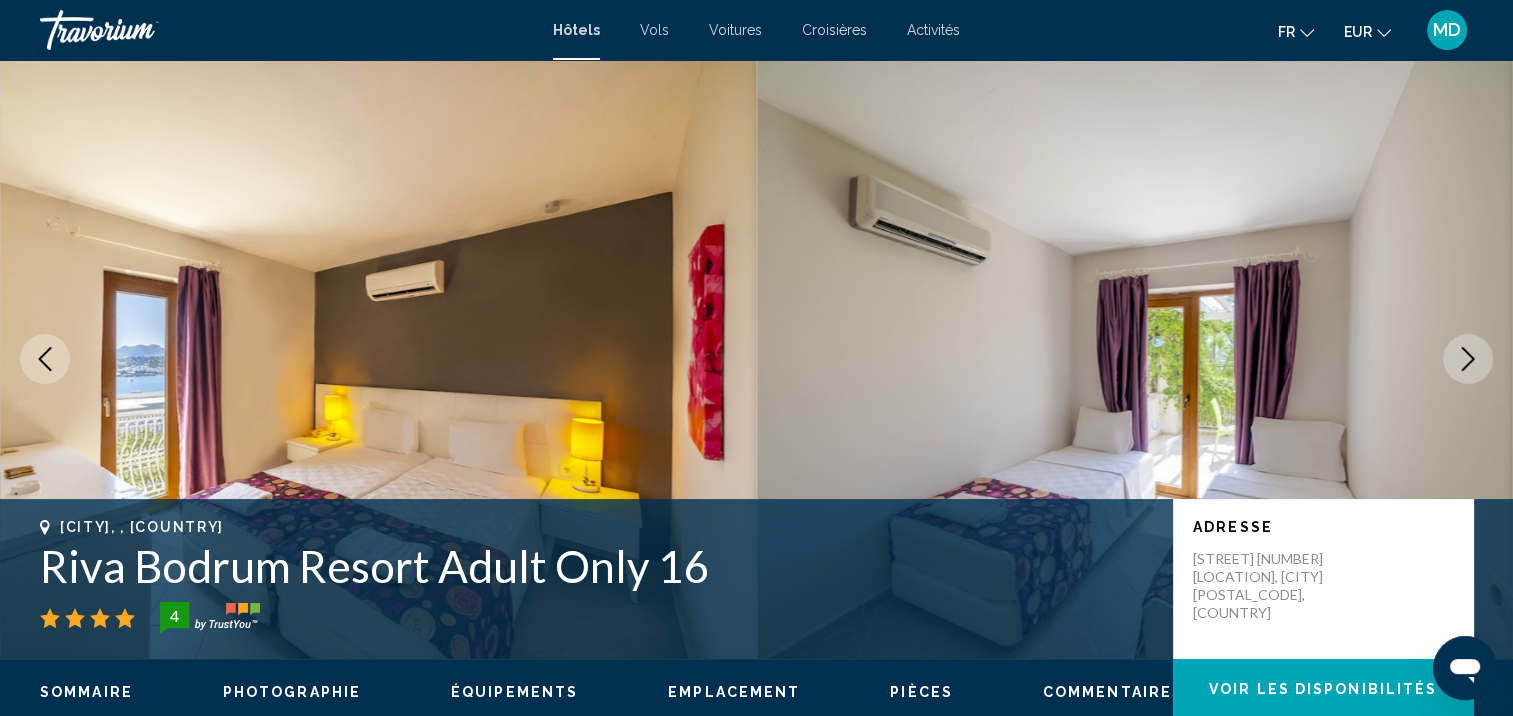 click 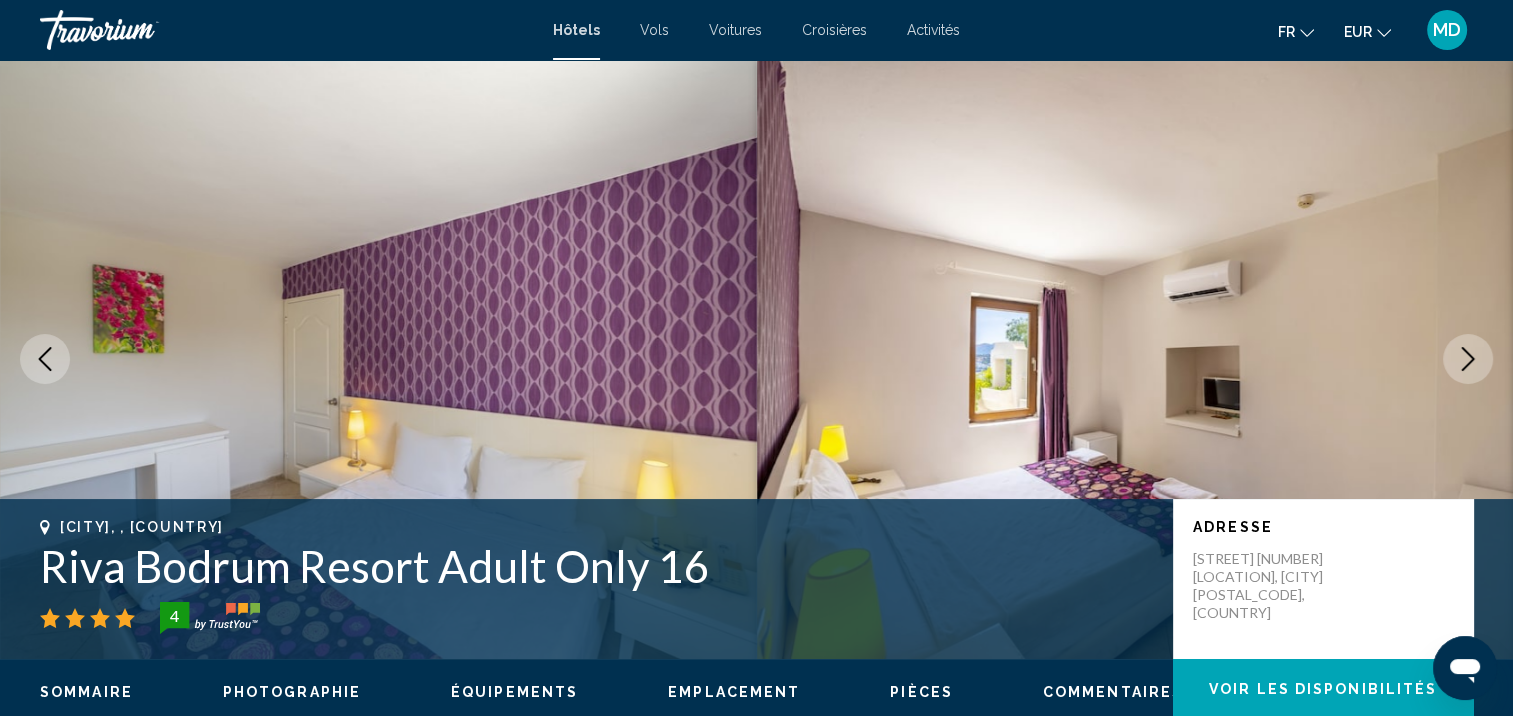 click 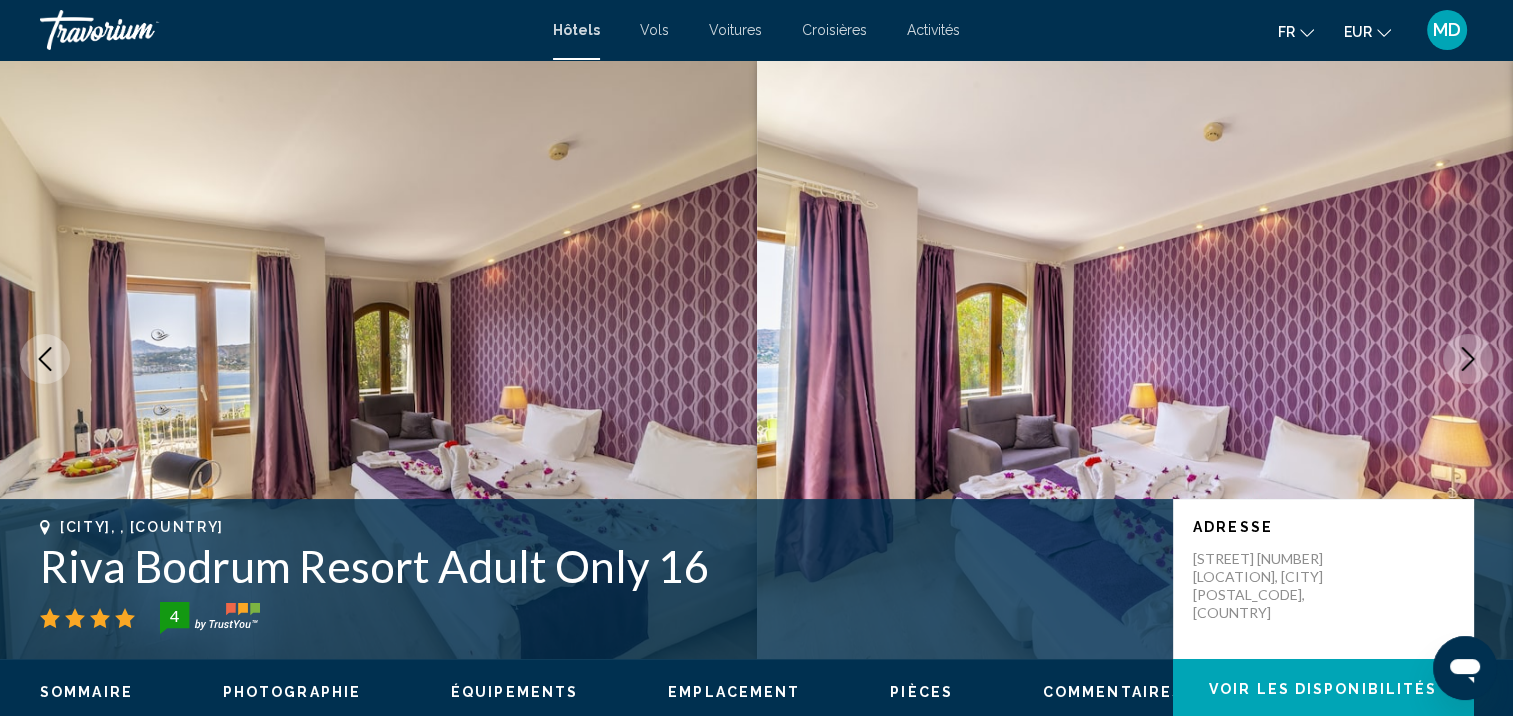 click 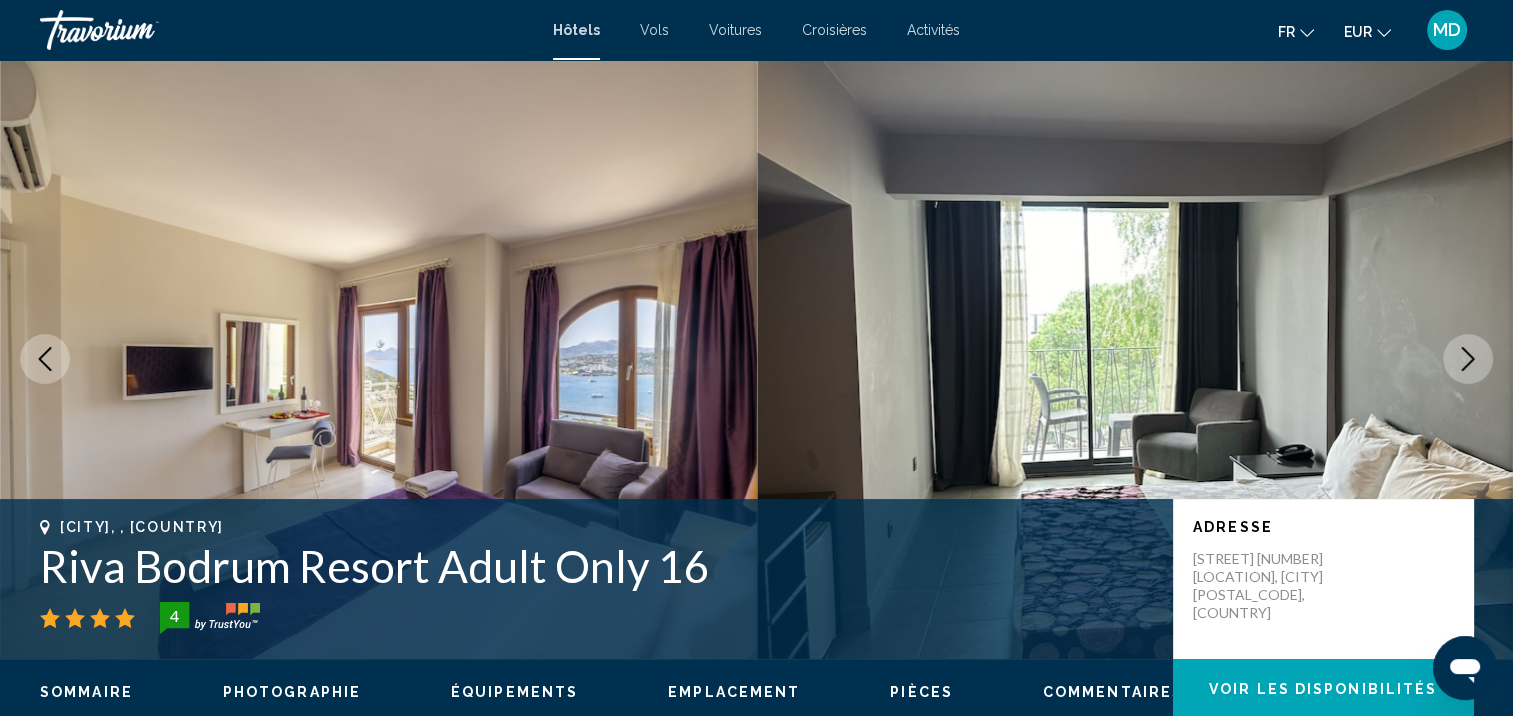 click 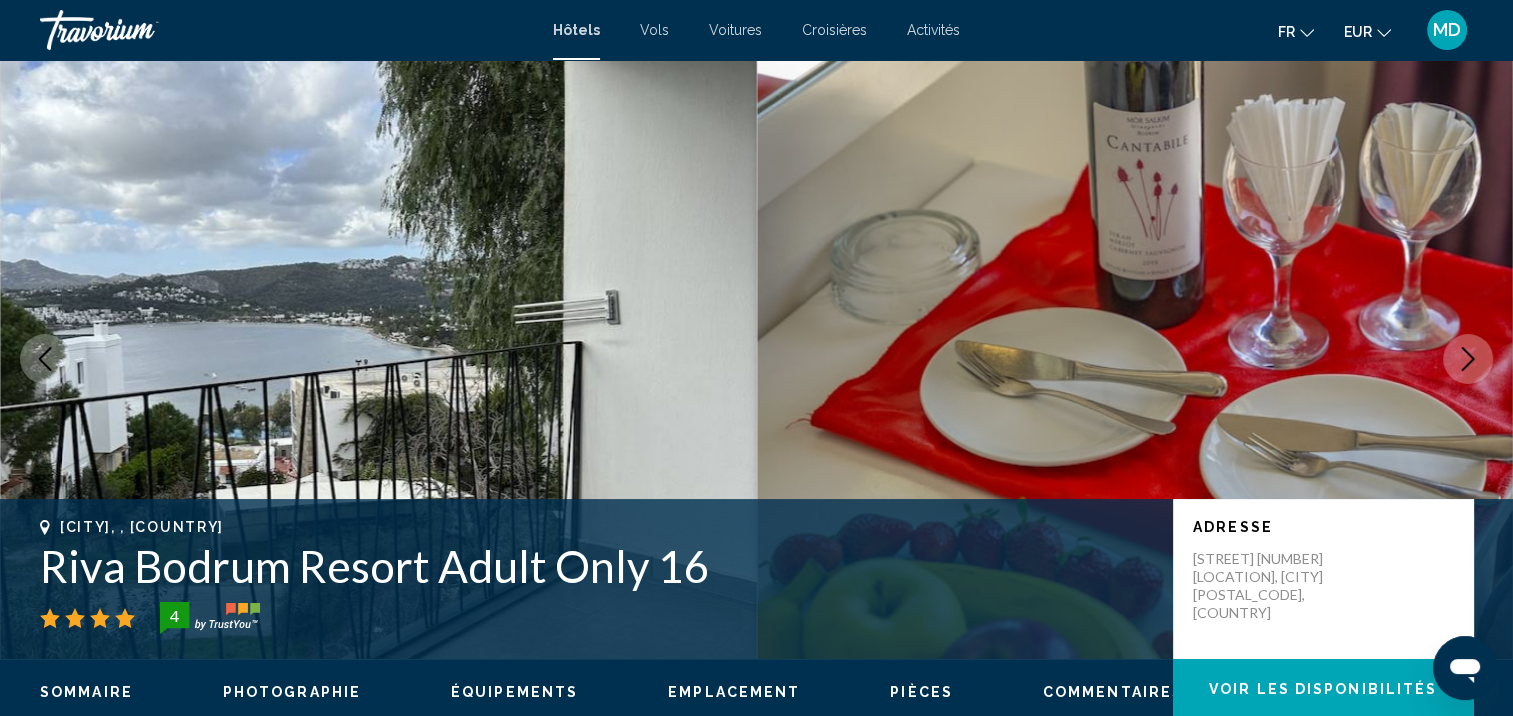 click 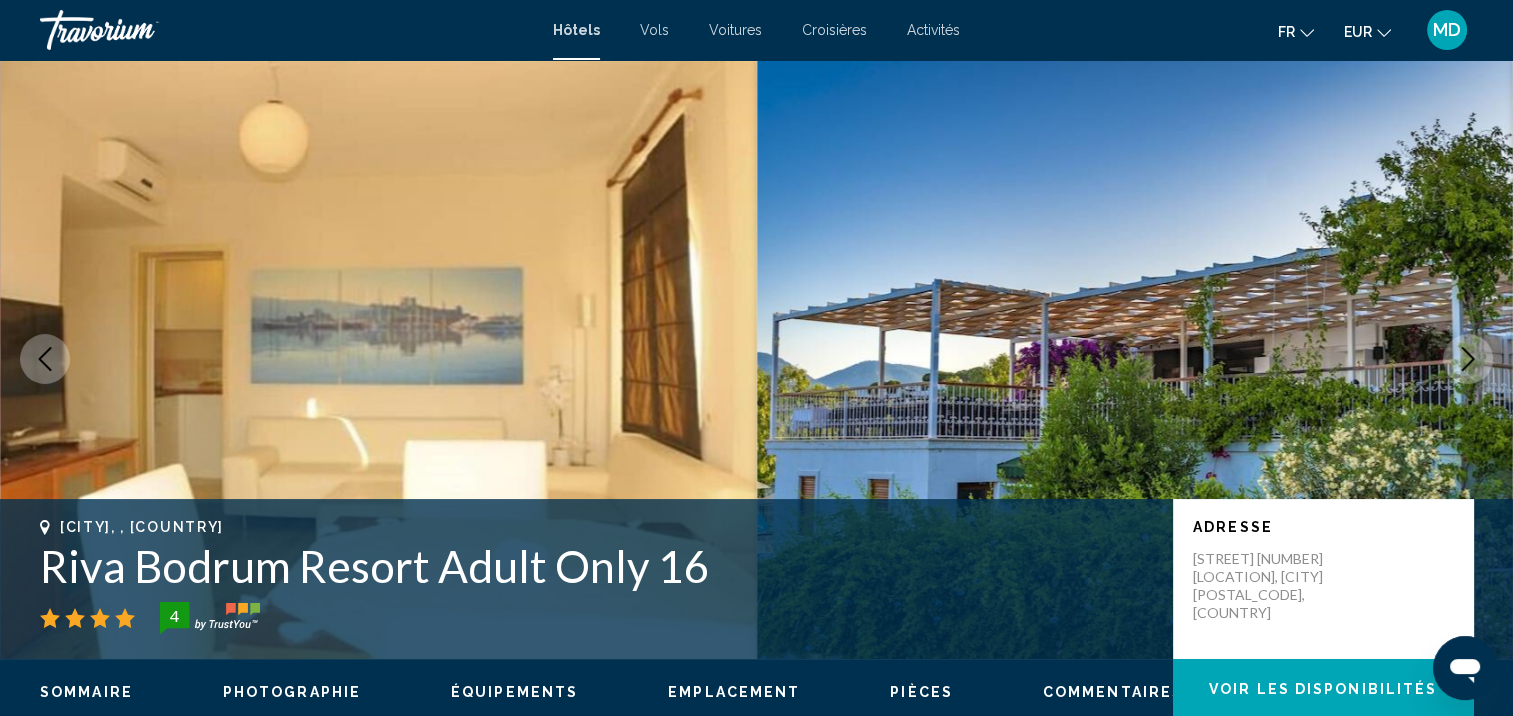 click 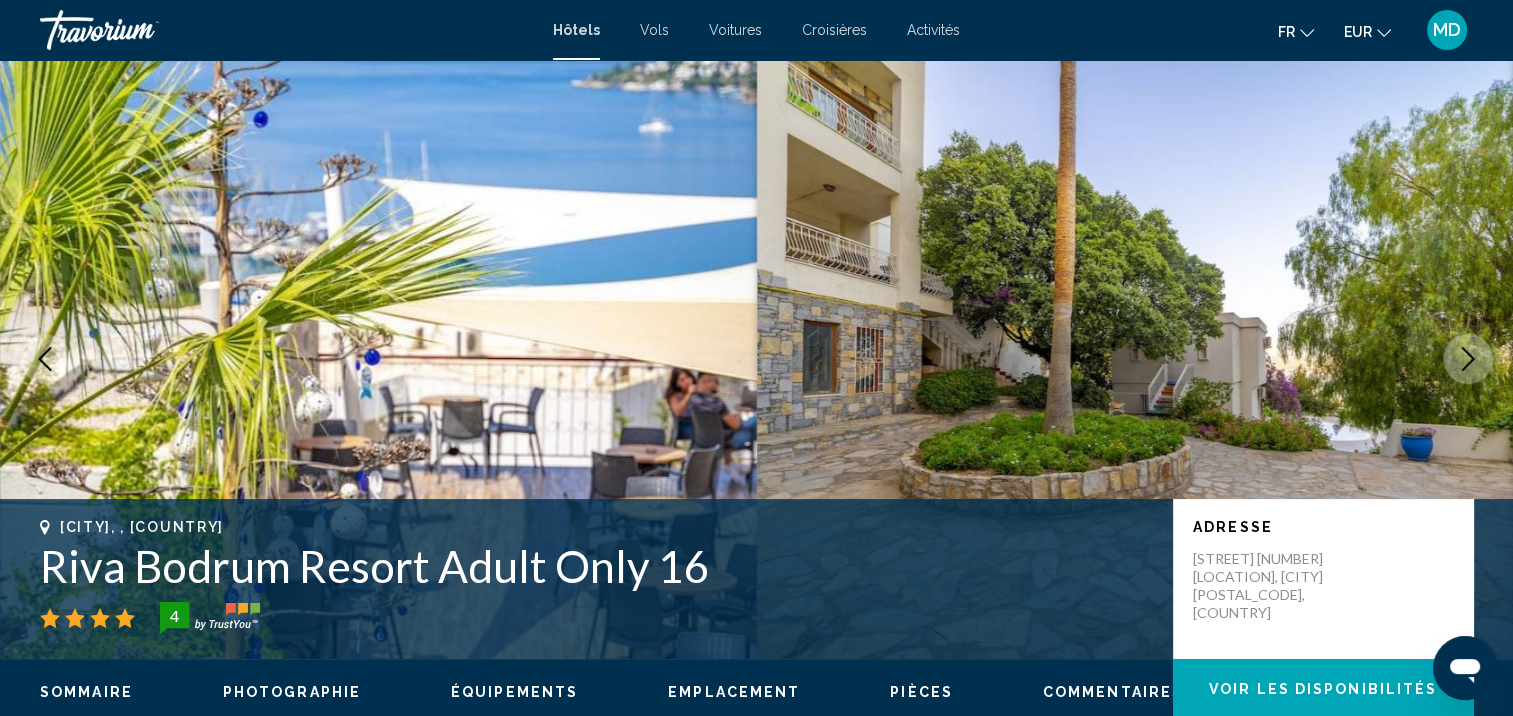click 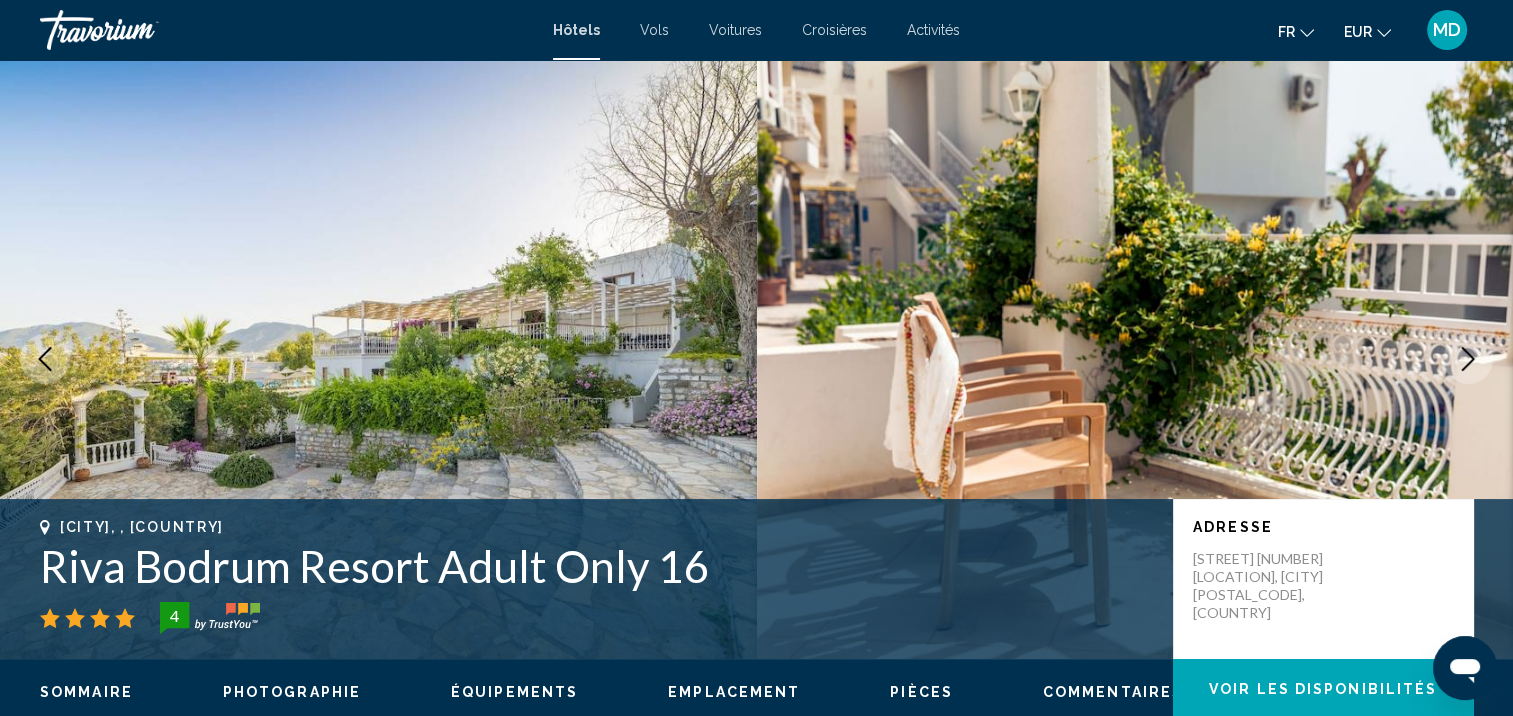 click 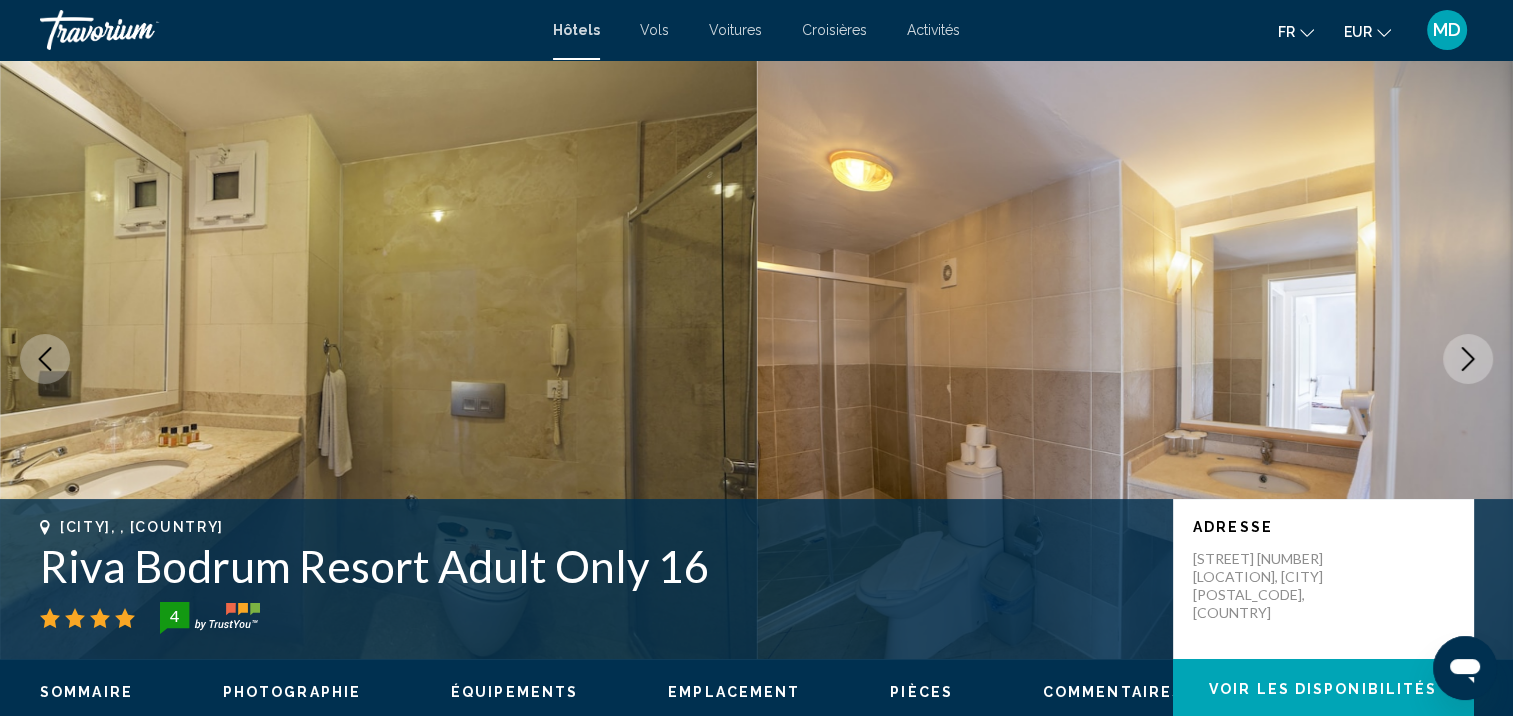 click 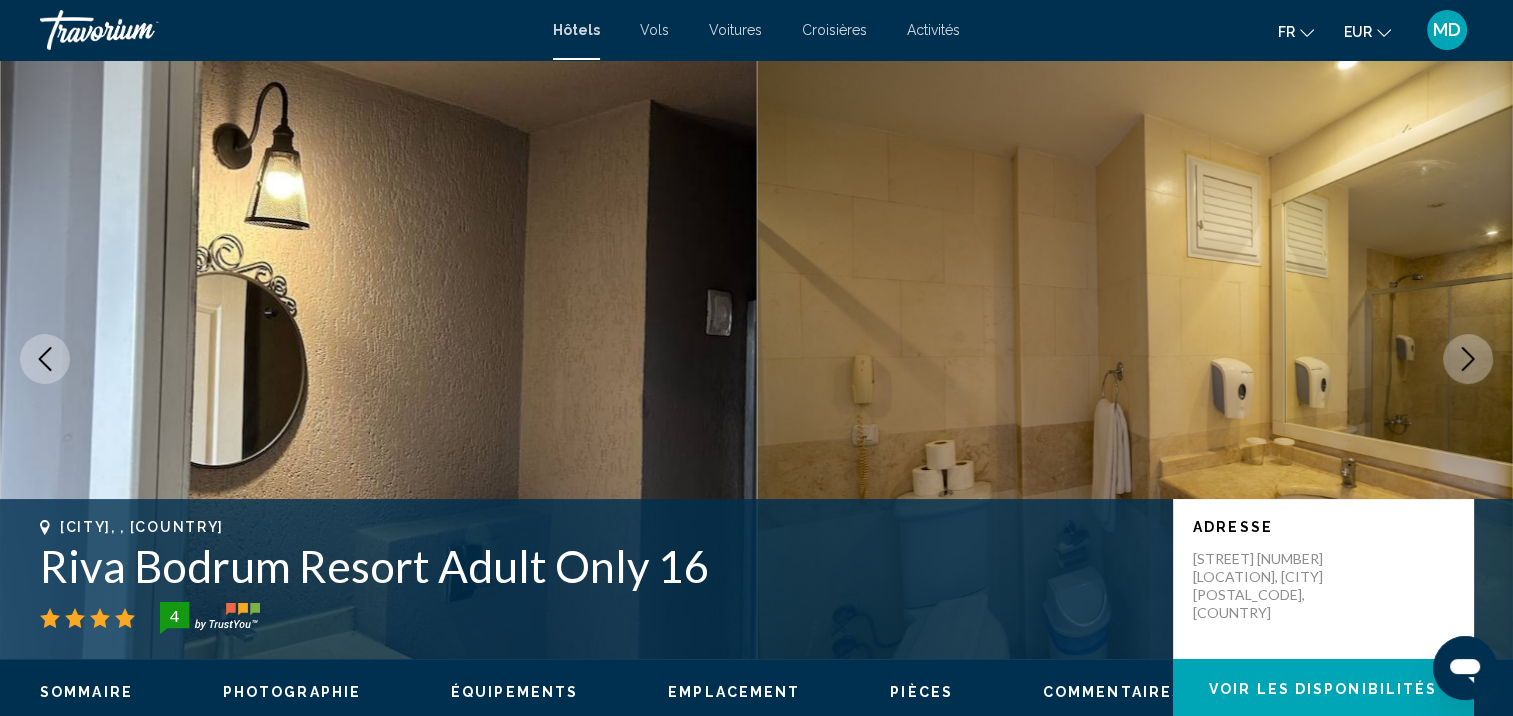click 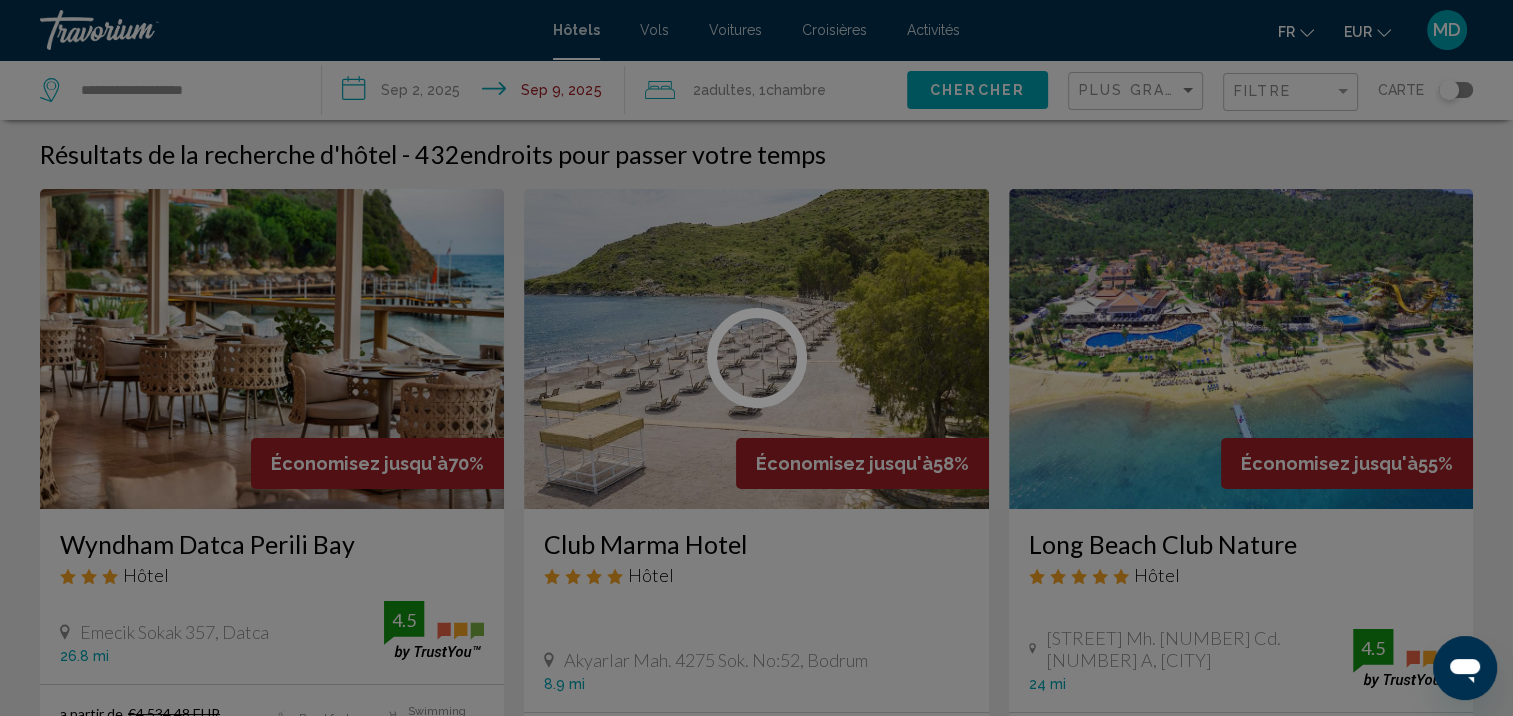 scroll, scrollTop: 0, scrollLeft: 0, axis: both 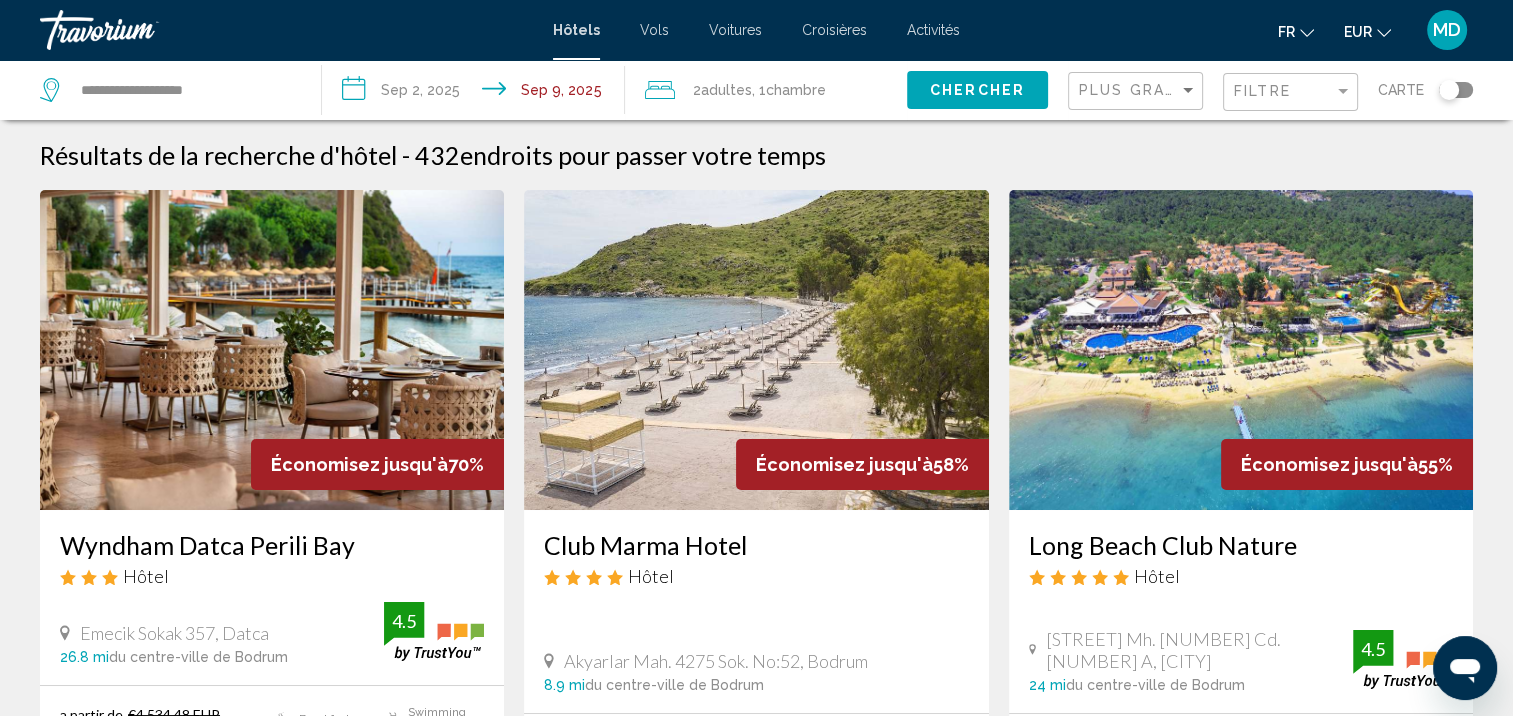click 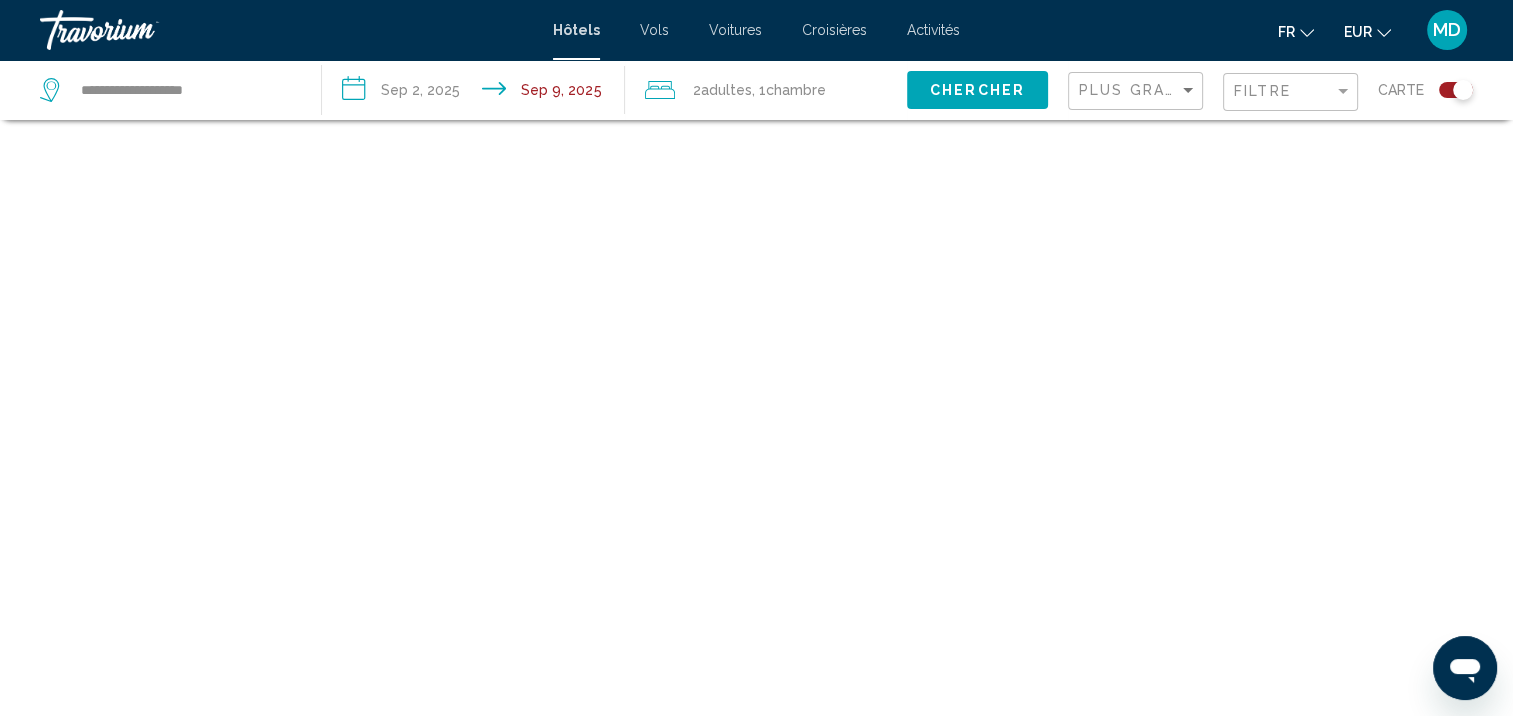 scroll, scrollTop: 120, scrollLeft: 0, axis: vertical 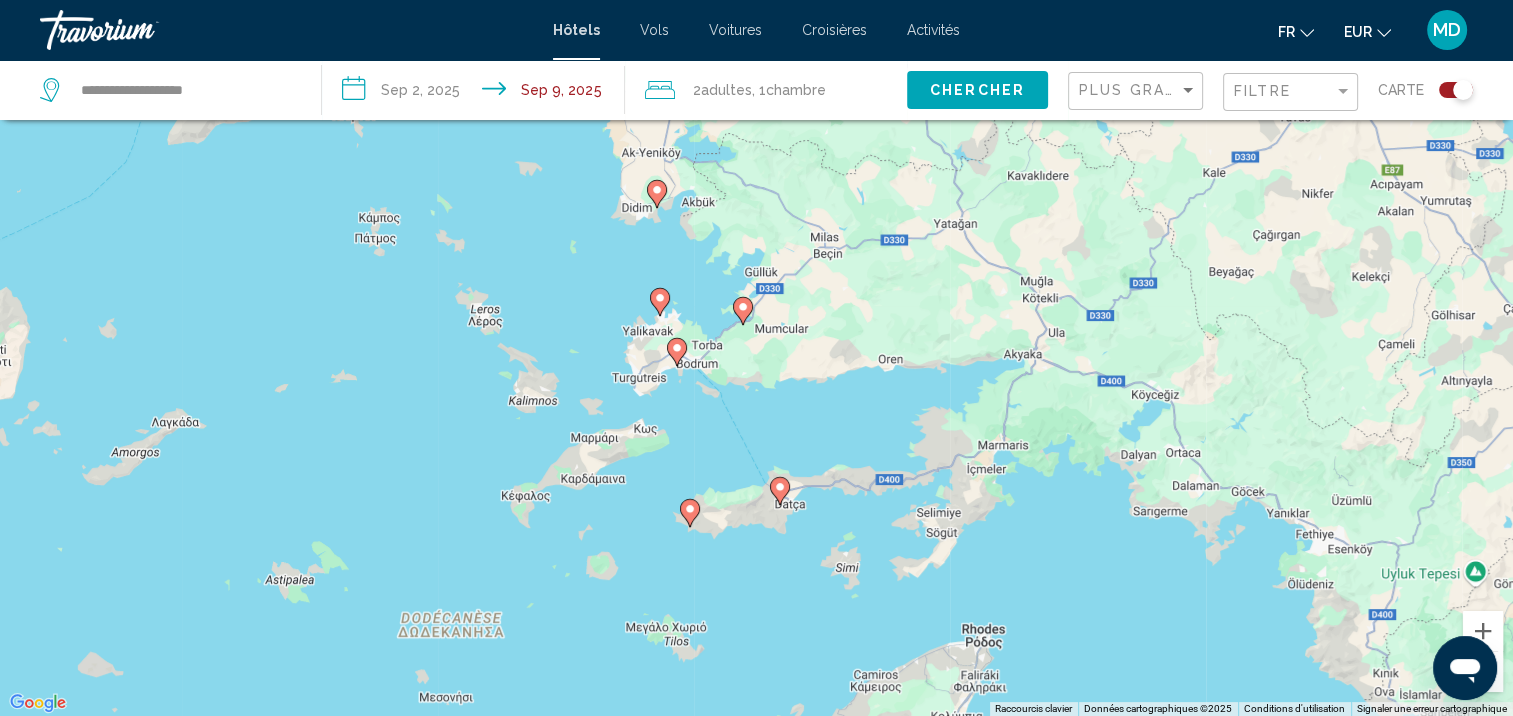 click on "Pour activer le glissement avec le clavier, appuyez sur Alt+Entrée. Une fois ce mode activé, utilisez les touches fléchées pour déplacer le repère. Pour valider le déplacement, appuyez sur Entrée. Pour annuler, appuyez sur Échap." at bounding box center [756, 358] 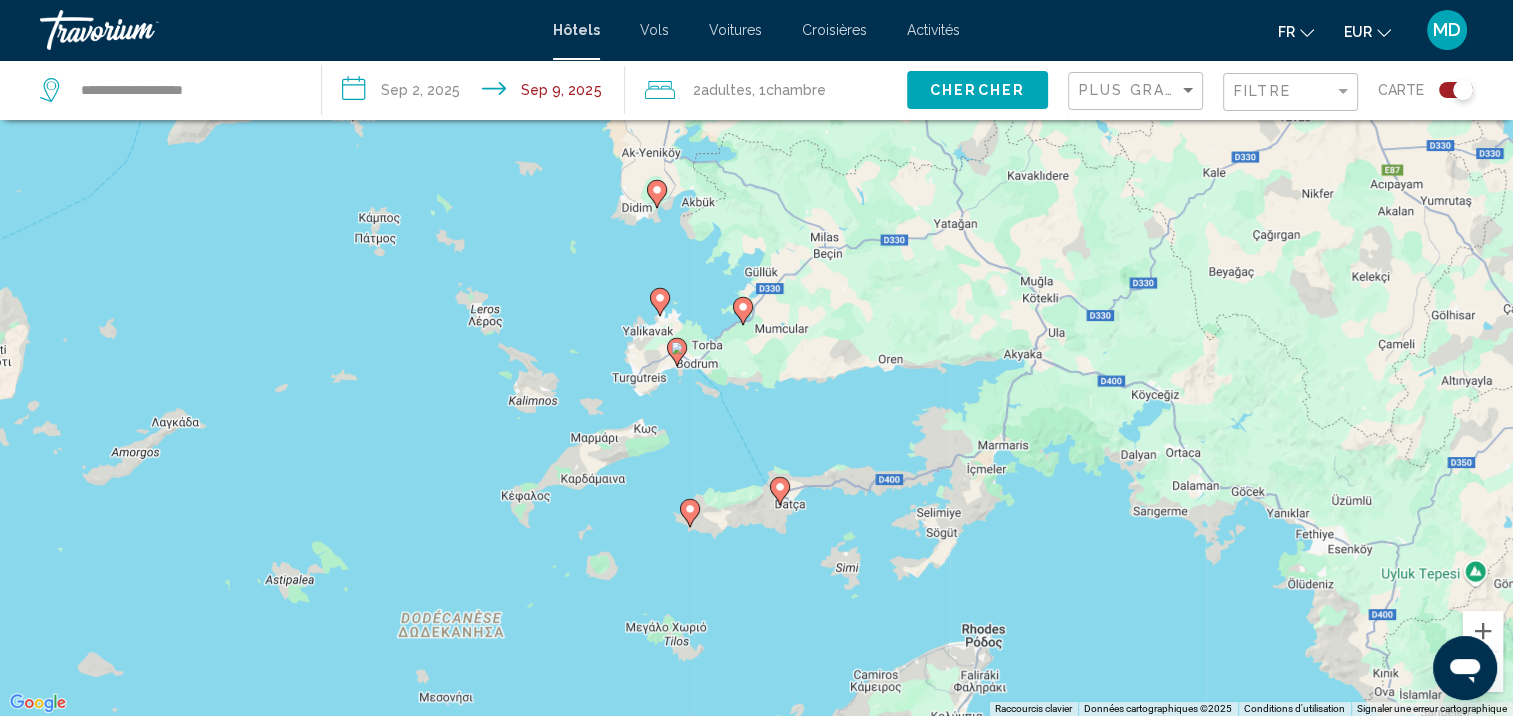 click on "Pour activer le glissement avec le clavier, appuyez sur Alt+Entrée. Une fois ce mode activé, utilisez les touches fléchées pour déplacer le repère. Pour valider le déplacement, appuyez sur Entrée. Pour annuler, appuyez sur Échap." at bounding box center (756, 358) 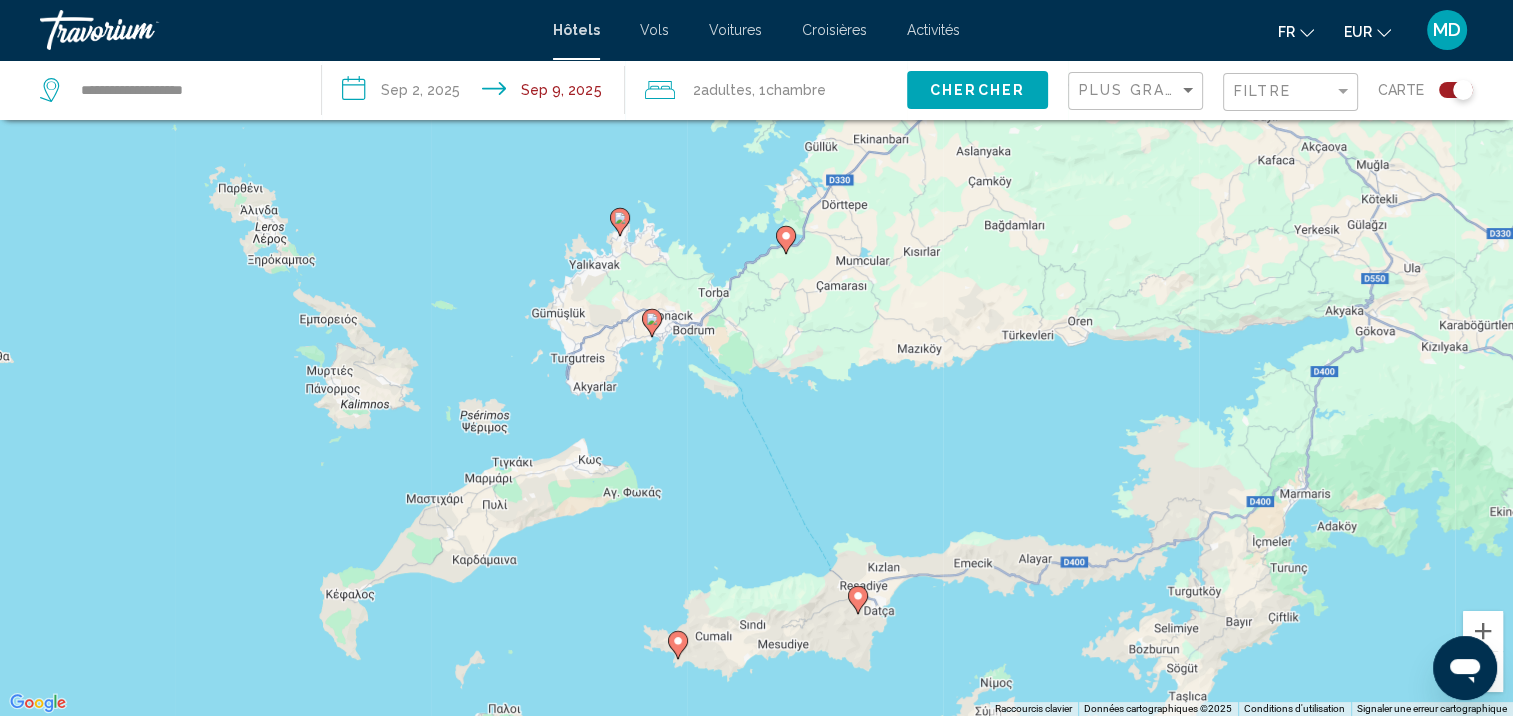 click on "Pour activer le glissement avec le clavier, appuyez sur Alt+Entrée. Une fois ce mode activé, utilisez les touches fléchées pour déplacer le repère. Pour valider le déplacement, appuyez sur Entrée. Pour annuler, appuyez sur Échap." at bounding box center [756, 358] 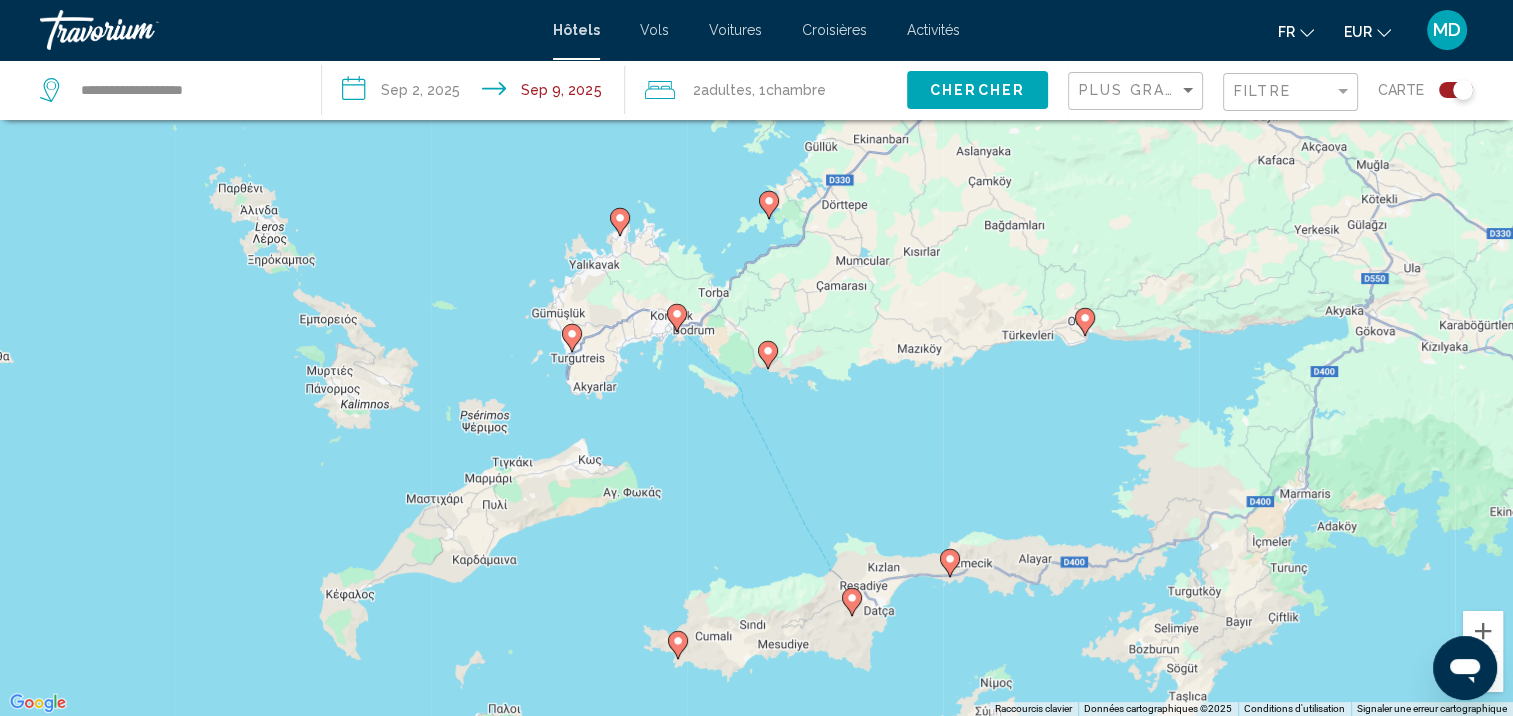 click on "Pour activer le glissement avec le clavier, appuyez sur Alt+Entrée. Une fois ce mode activé, utilisez les touches fléchées pour déplacer le repère. Pour valider le déplacement, appuyez sur Entrée. Pour annuler, appuyez sur Échap." at bounding box center (756, 358) 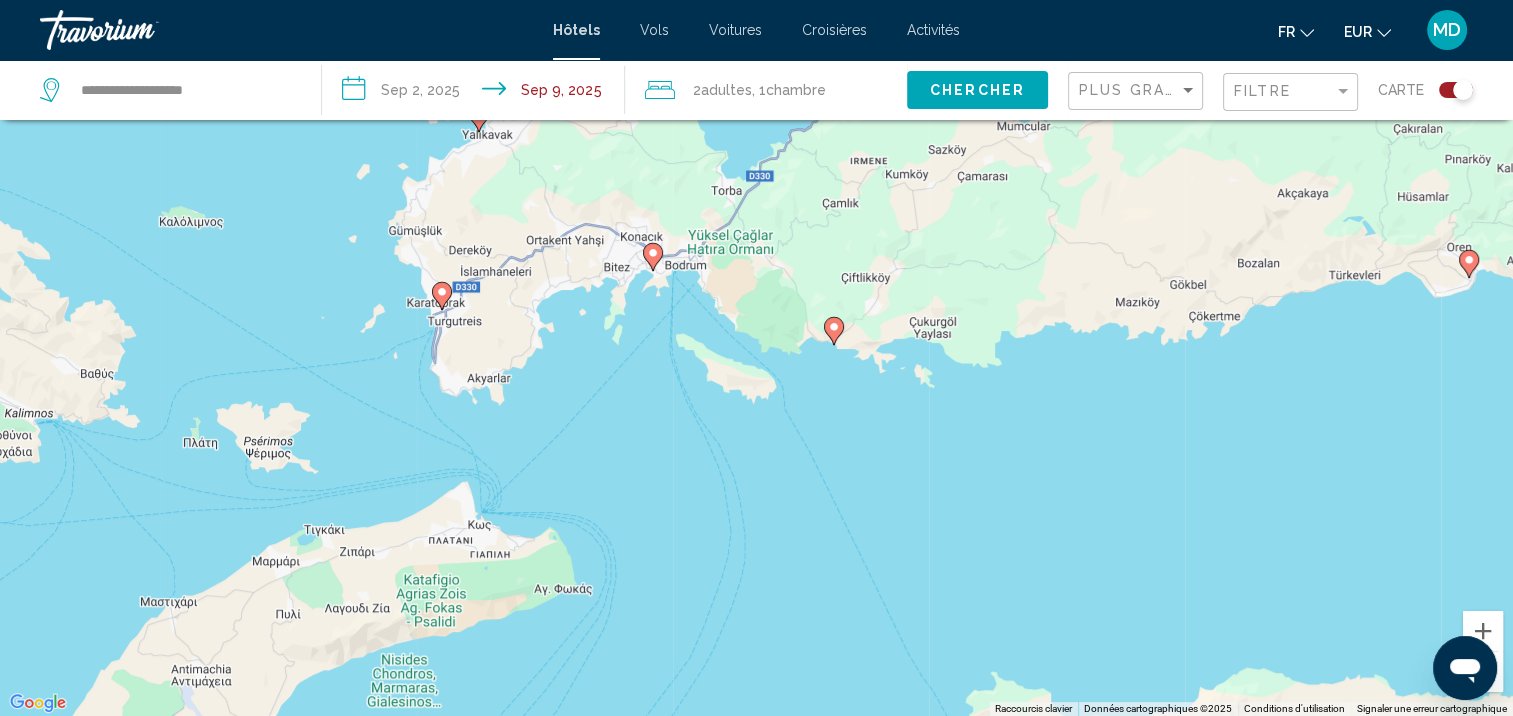click on "Pour activer le glissement avec le clavier, appuyez sur Alt+Entrée. Une fois ce mode activé, utilisez les touches fléchées pour déplacer le repère. Pour valider le déplacement, appuyez sur Entrée. Pour annuler, appuyez sur Échap." at bounding box center [756, 358] 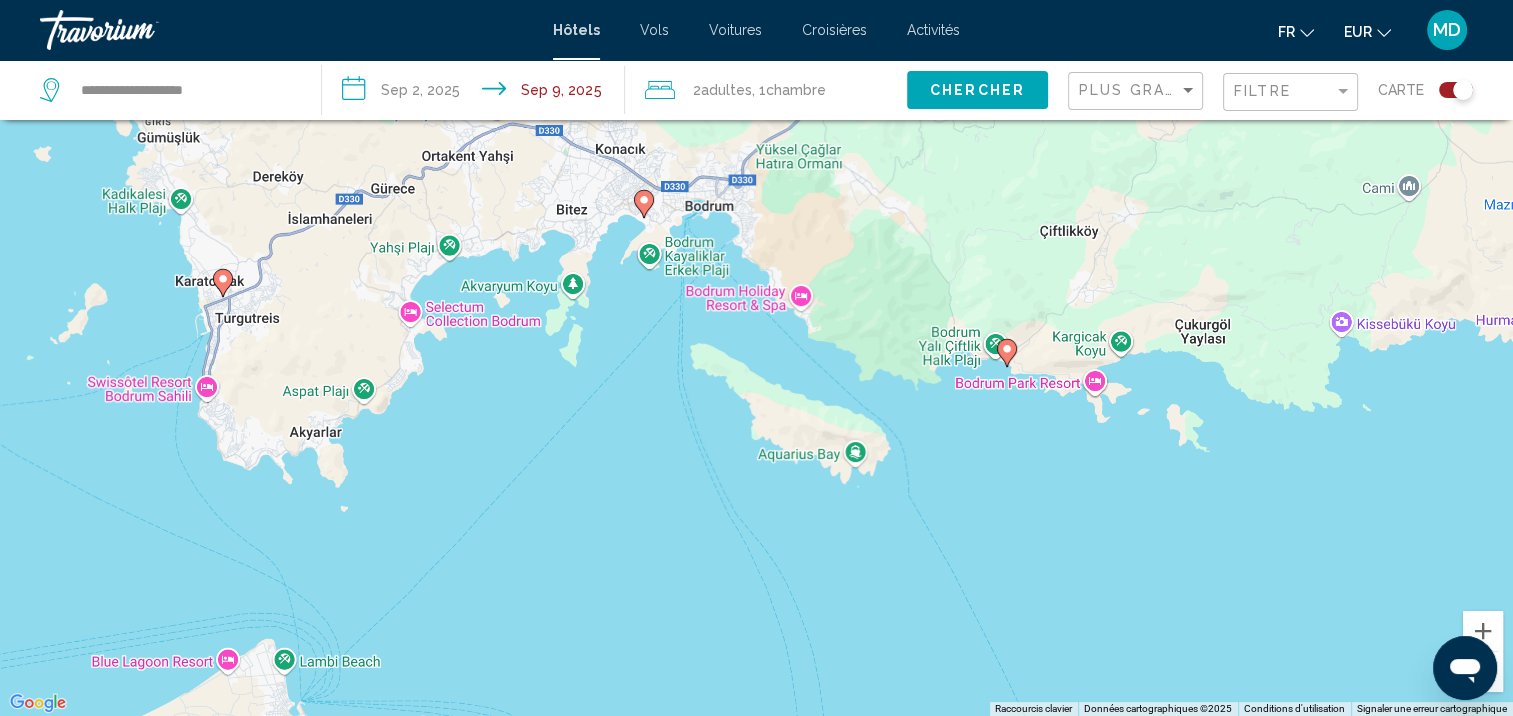 click on "Pour activer le glissement avec le clavier, appuyez sur Alt+Entrée. Une fois ce mode activé, utilisez les touches fléchées pour déplacer le repère. Pour valider le déplacement, appuyez sur Entrée. Pour annuler, appuyez sur Échap." at bounding box center (756, 358) 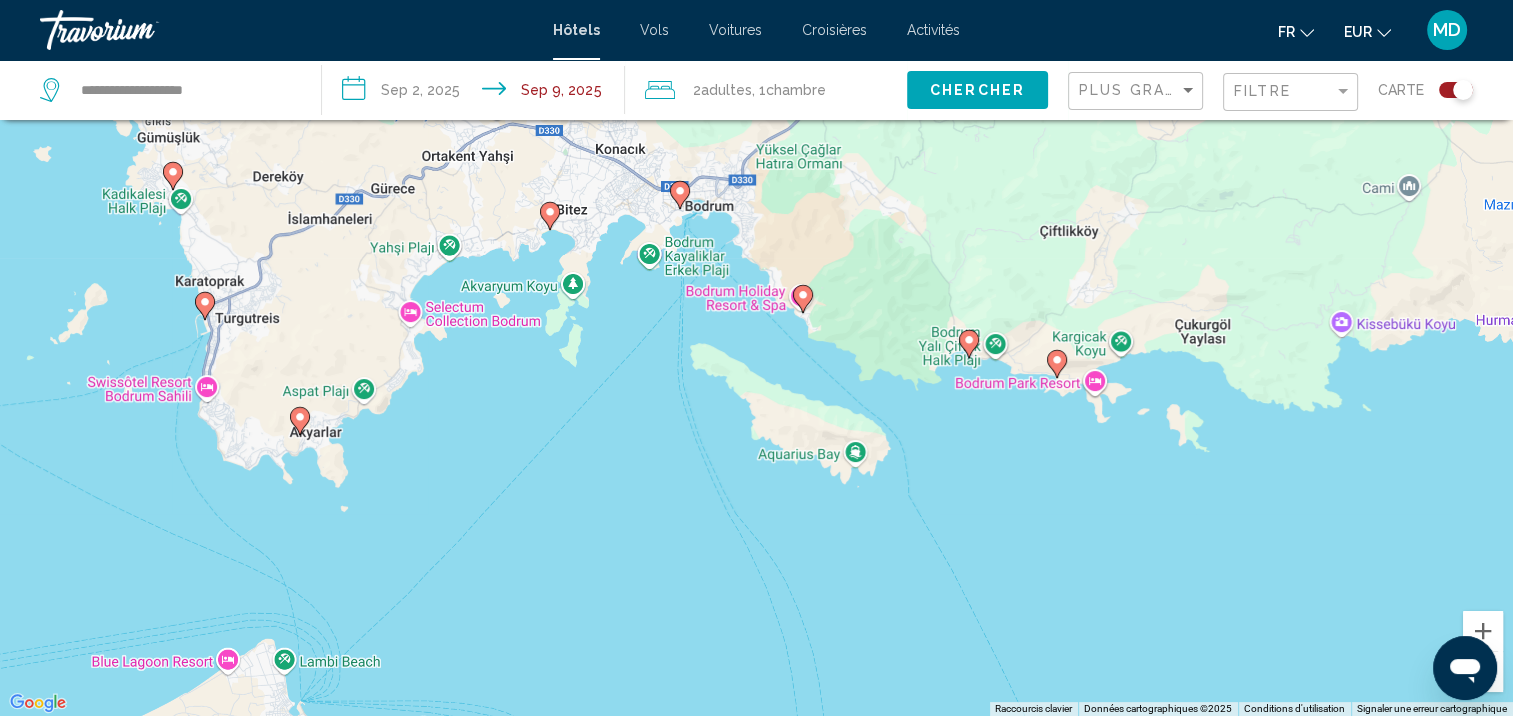 click on "Pour activer le glissement avec le clavier, appuyez sur Alt+Entrée. Une fois ce mode activé, utilisez les touches fléchées pour déplacer le repère. Pour valider le déplacement, appuyez sur Entrée. Pour annuler, appuyez sur Échap." at bounding box center [756, 358] 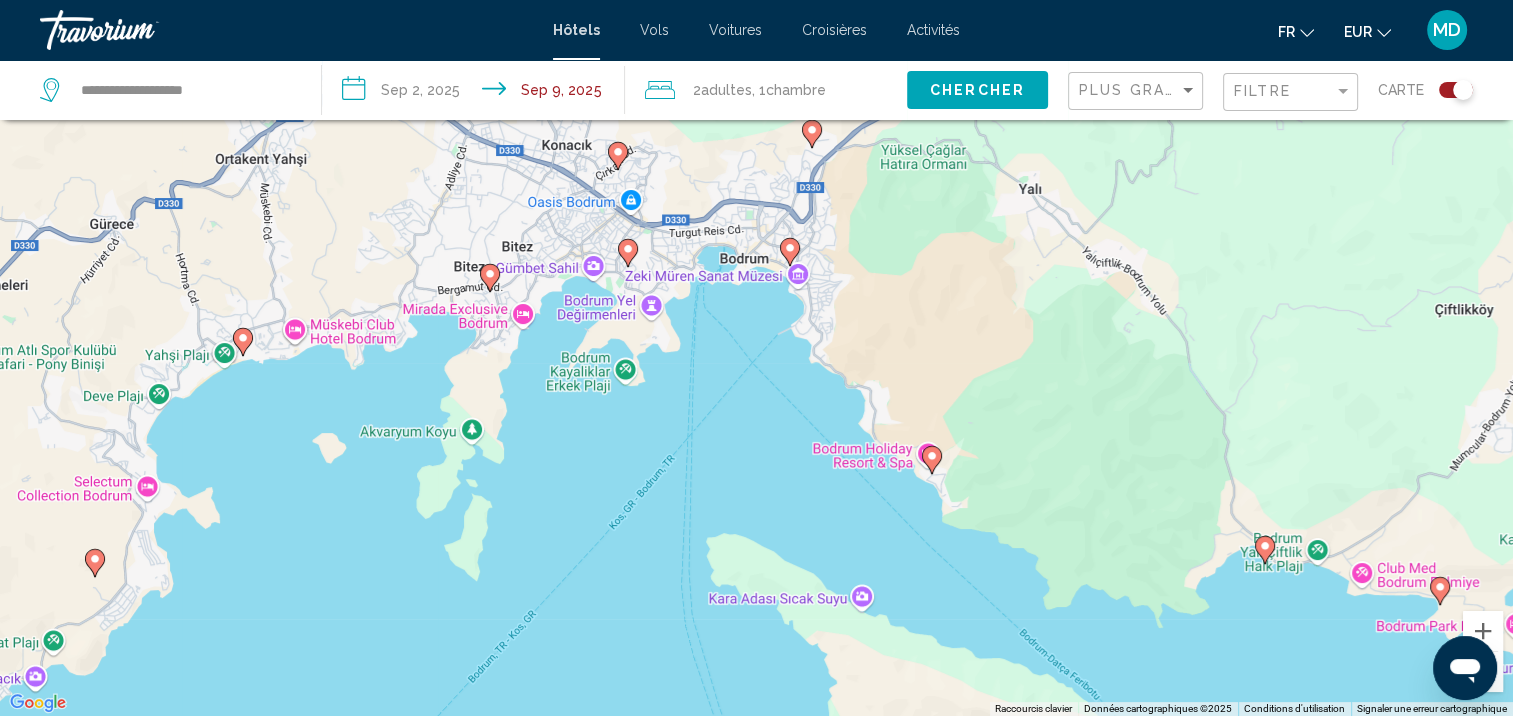 drag, startPoint x: 664, startPoint y: 327, endPoint x: 670, endPoint y: 528, distance: 201.08954 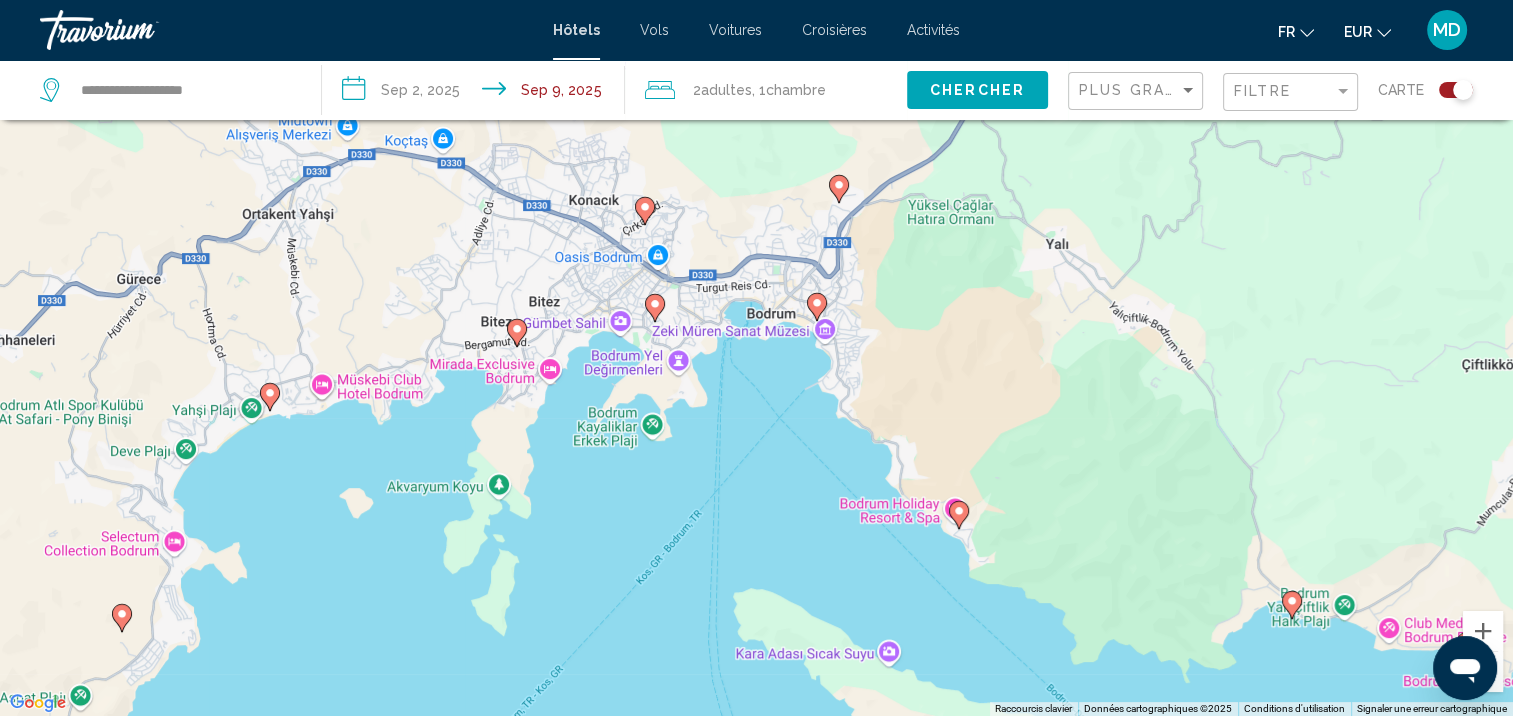 click at bounding box center (959, 515) 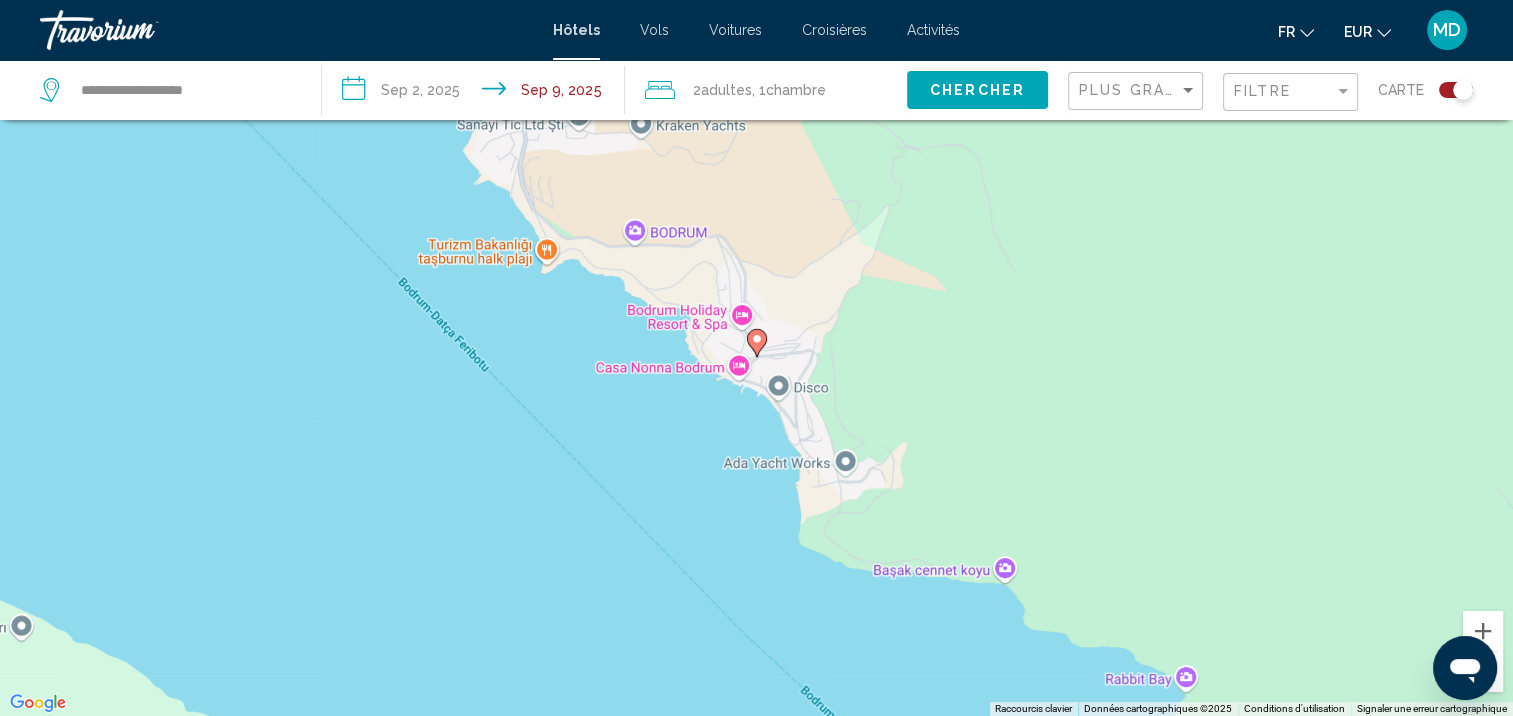 click at bounding box center (757, 343) 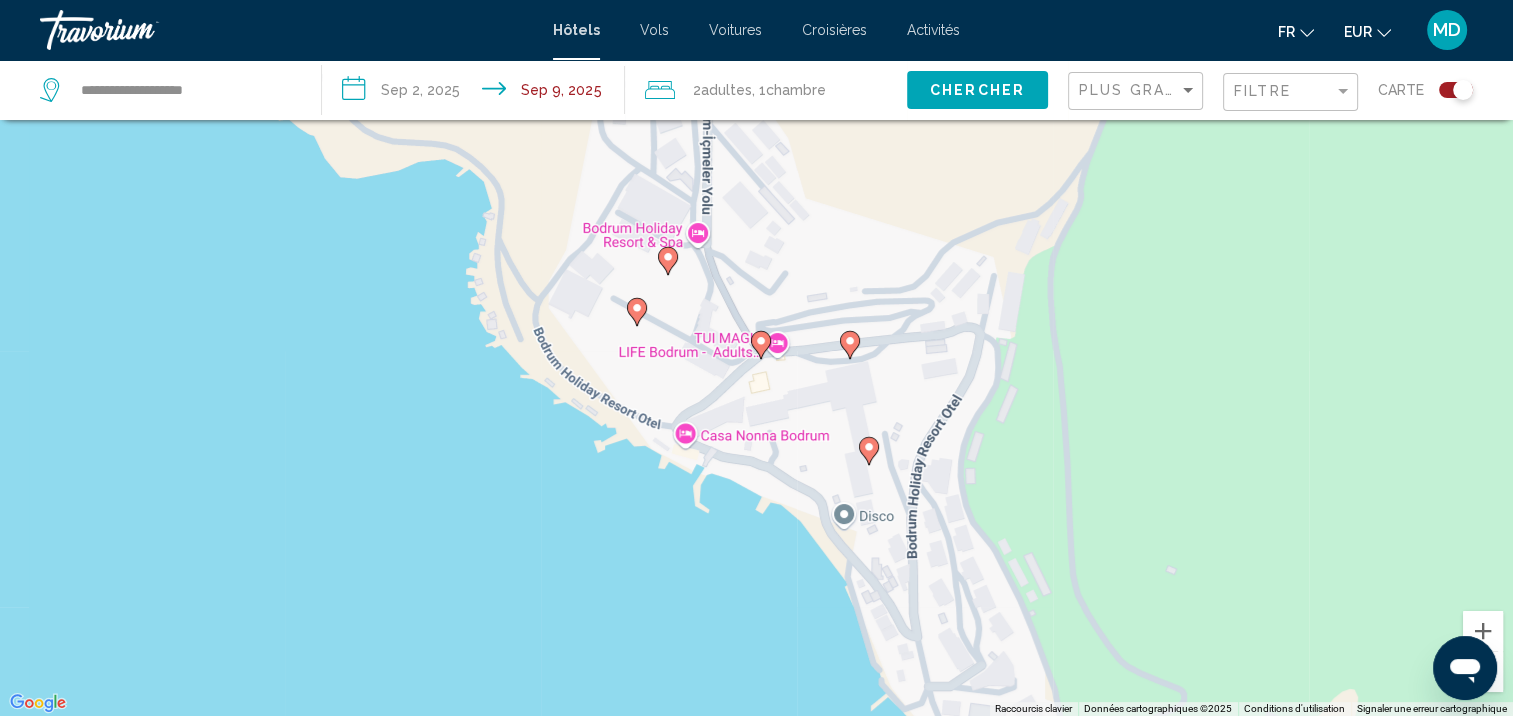 click 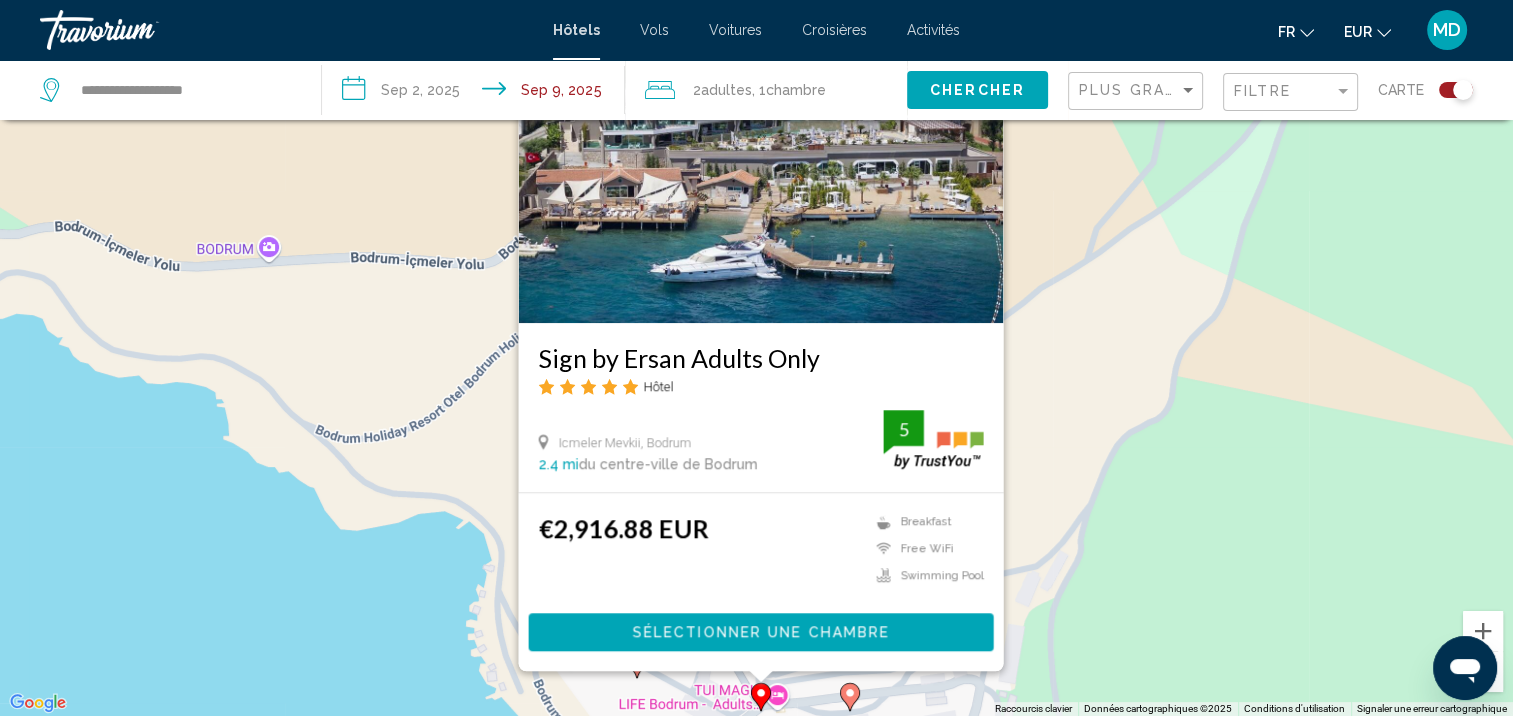 click on "Pour activer le glissement avec le clavier, appuyez sur Alt+Entrée. Une fois ce mode activé, utilisez les touches fléchées pour déplacer le repère. Pour valider le déplacement, appuyez sur Entrée. Pour annuler, appuyez sur Échap.  Sign by Ersan Adults Only
Hôtel
Icmeler Mevkii, Bodrum 2.4 mi  du centre-ville de Bodrum de l'hôtel 5 €2,916.88 EUR
Breakfast
Free WiFi
Swimming Pool  5 Sélectionner une chambre" at bounding box center (756, 358) 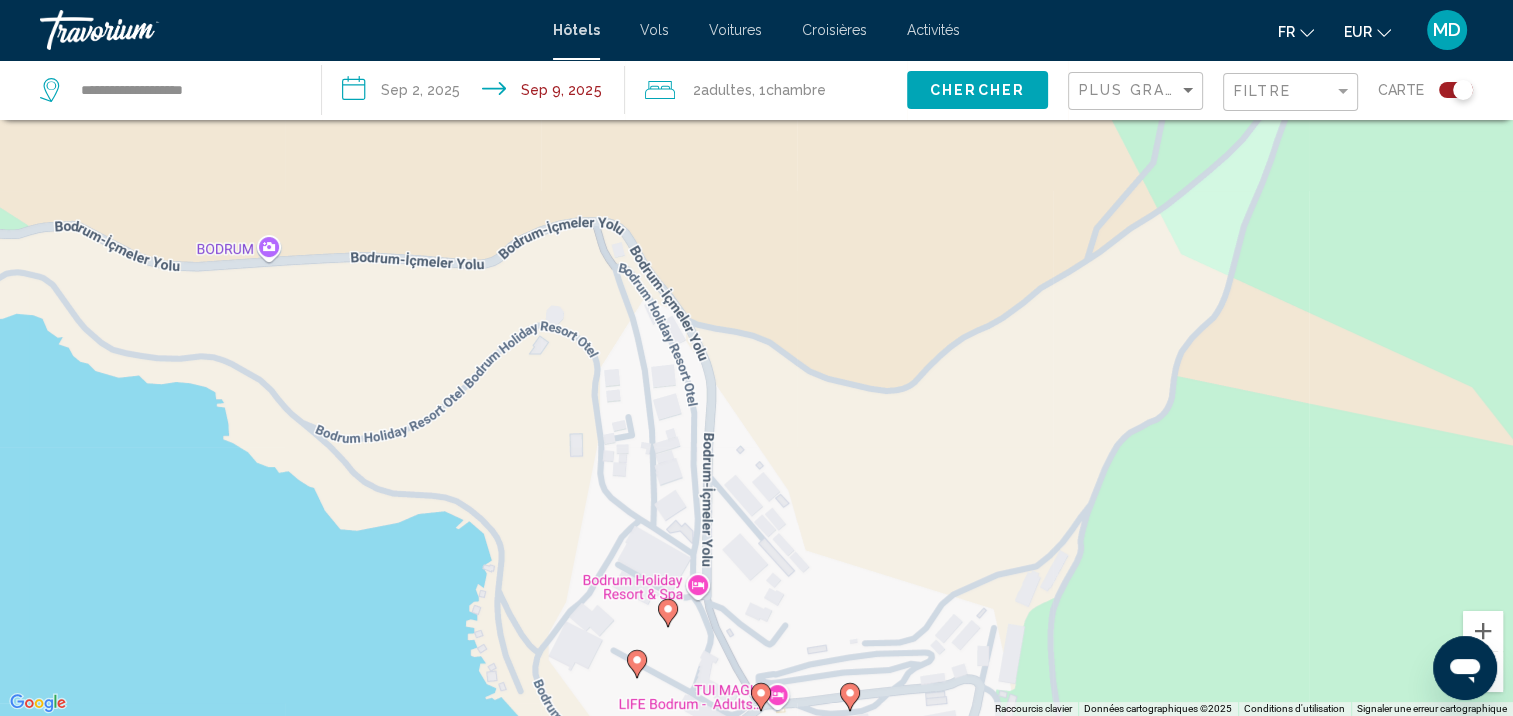 click 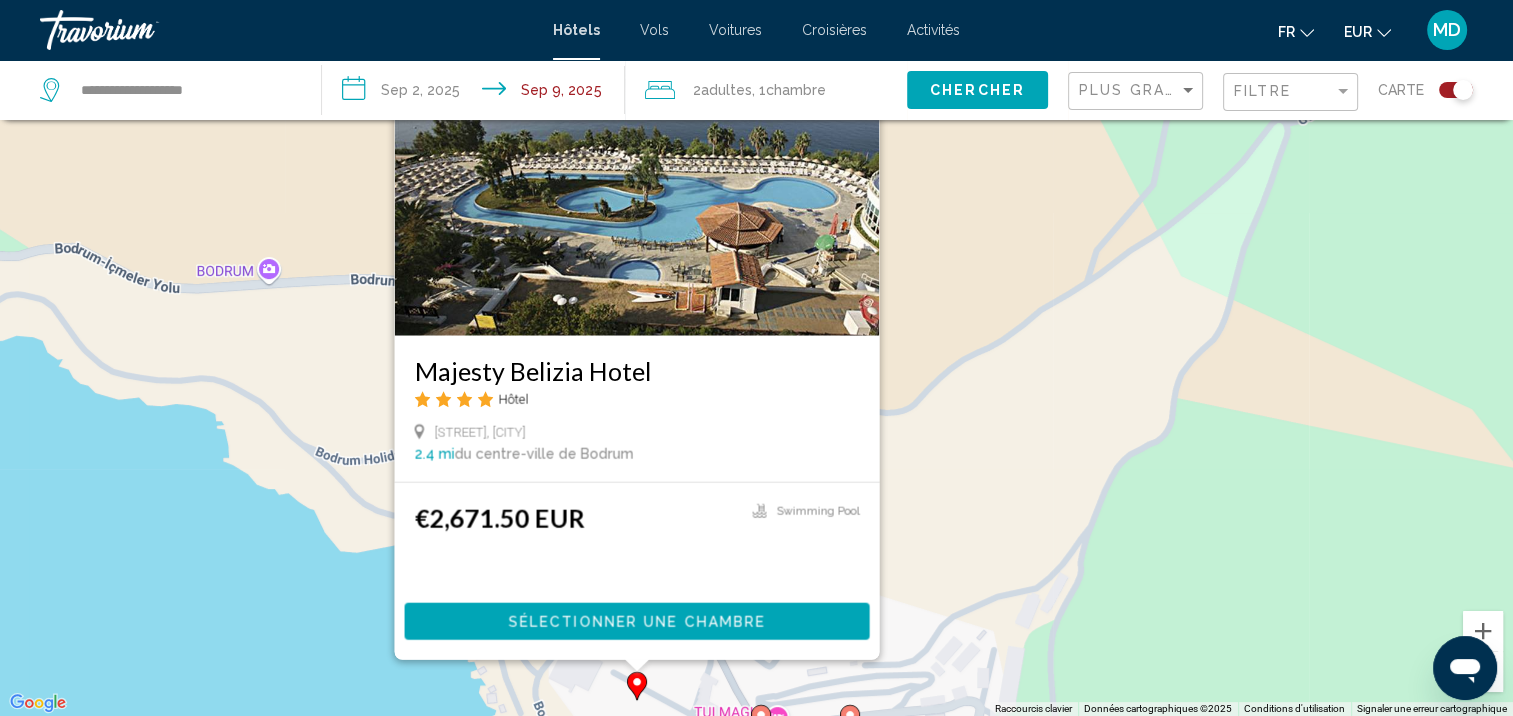 click on "Pour activer le glissement avec le clavier, appuyez sur Alt+Entrée. Une fois ce mode activé, utilisez les touches fléchées pour déplacer le repère. Pour valider le déplacement, appuyez sur Entrée. Pour annuler, appuyez sur Échap.  Majesty Belizia Hotel
Hôtel
Kizilagac Mevkii Icmeler Koyu, Bodrum 2.4 mi  du centre-ville de Bodrum de l'hôtel €2,671.50 EUR
Swimming Pool  Sélectionner une chambre" at bounding box center [756, 358] 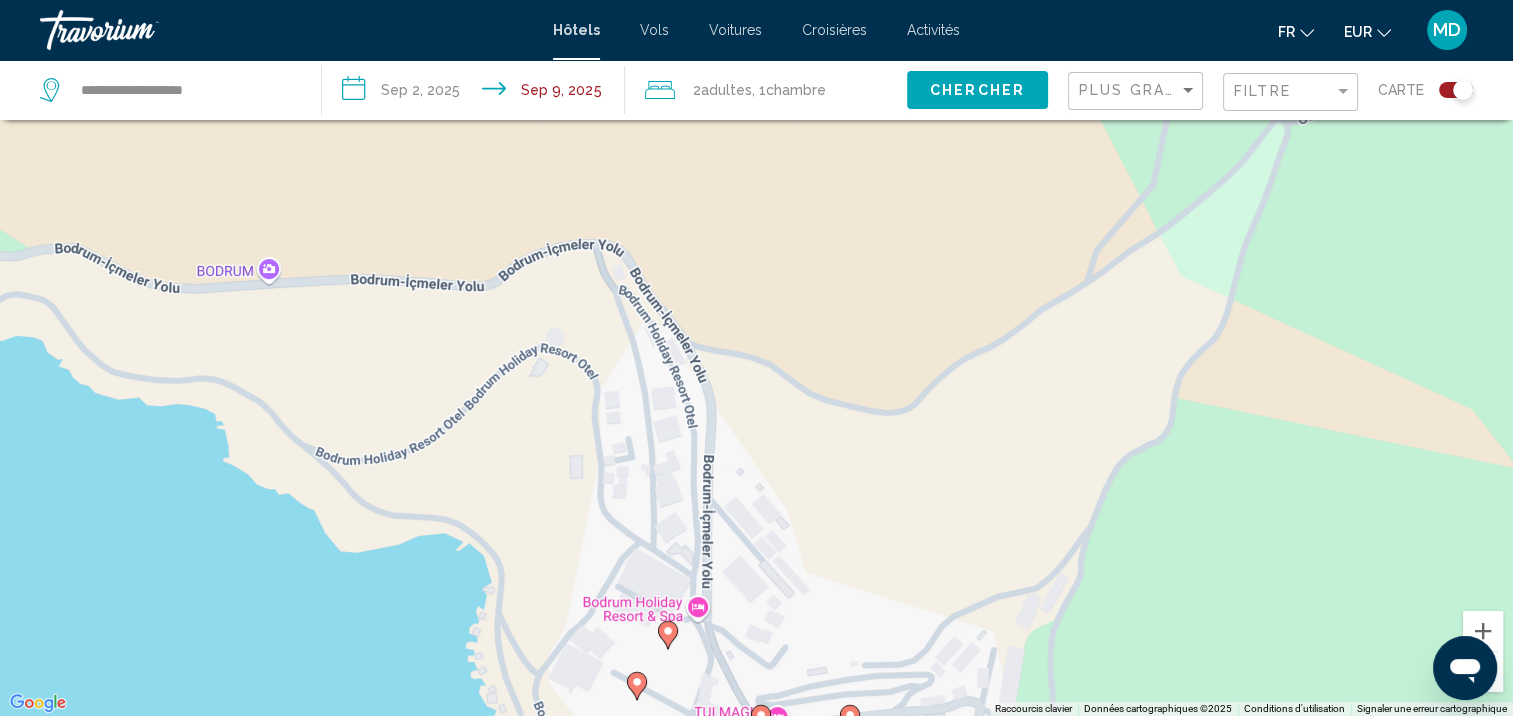 click 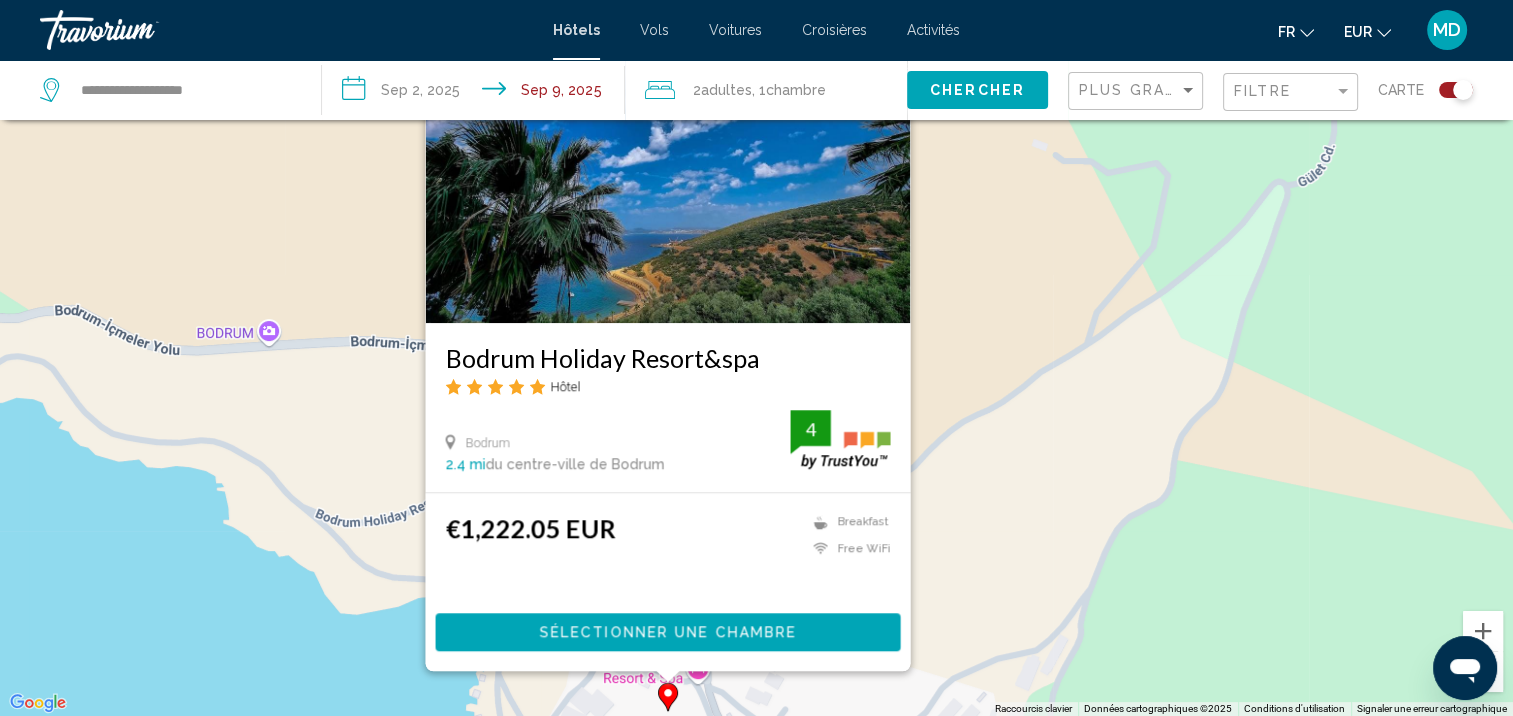 click on "Pour activer le glissement avec le clavier, appuyez sur Alt+Entrée. Une fois ce mode activé, utilisez les touches fléchées pour déplacer le repère. Pour valider le déplacement, appuyez sur Entrée. Pour annuler, appuyez sur Échap.  Bodrum Holiday Resort&spa
Hôtel
Bodrum 2.4 mi  du centre-ville de Bodrum de l'hôtel 4 €1,222.05 EUR
Breakfast
Free WiFi  4 Sélectionner une chambre" at bounding box center [756, 358] 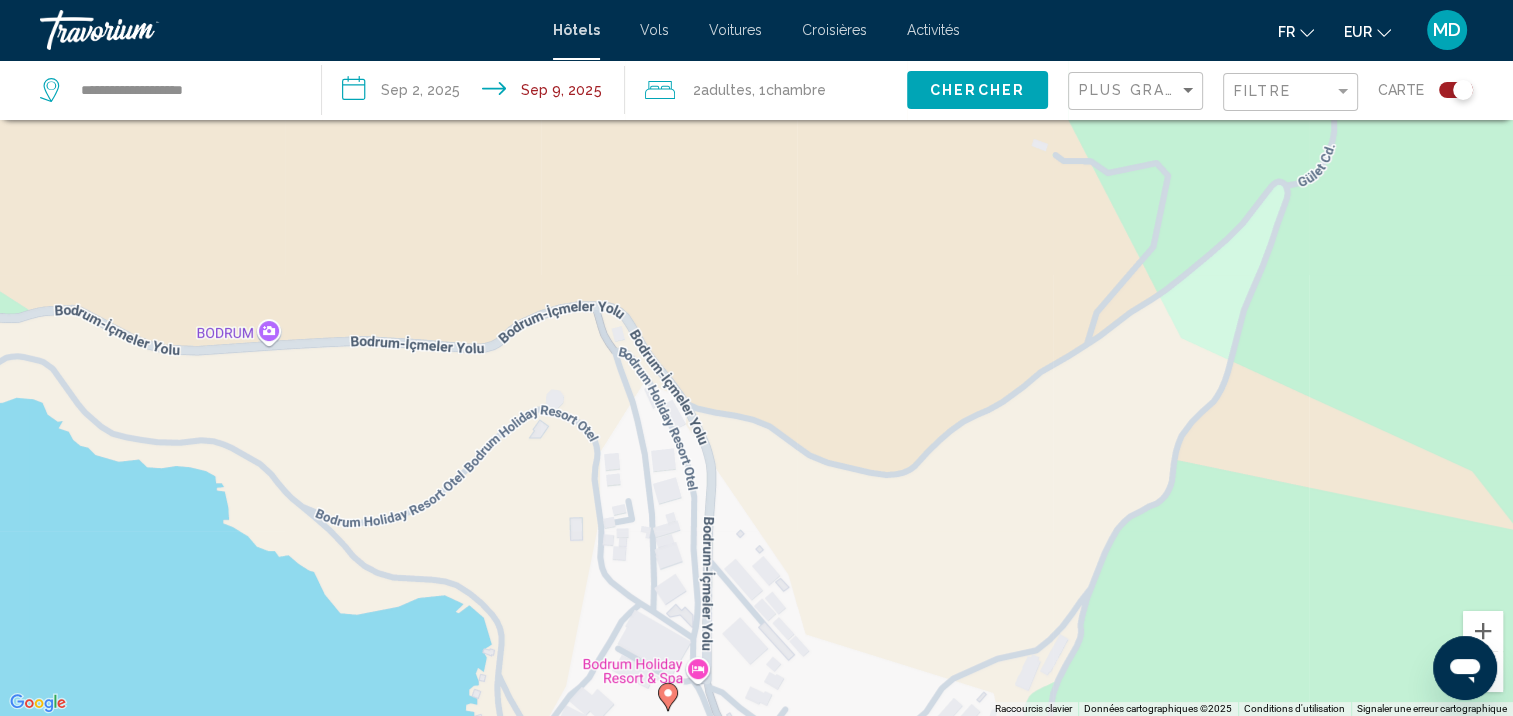 drag, startPoint x: 987, startPoint y: 513, endPoint x: 905, endPoint y: 363, distance: 170.95029 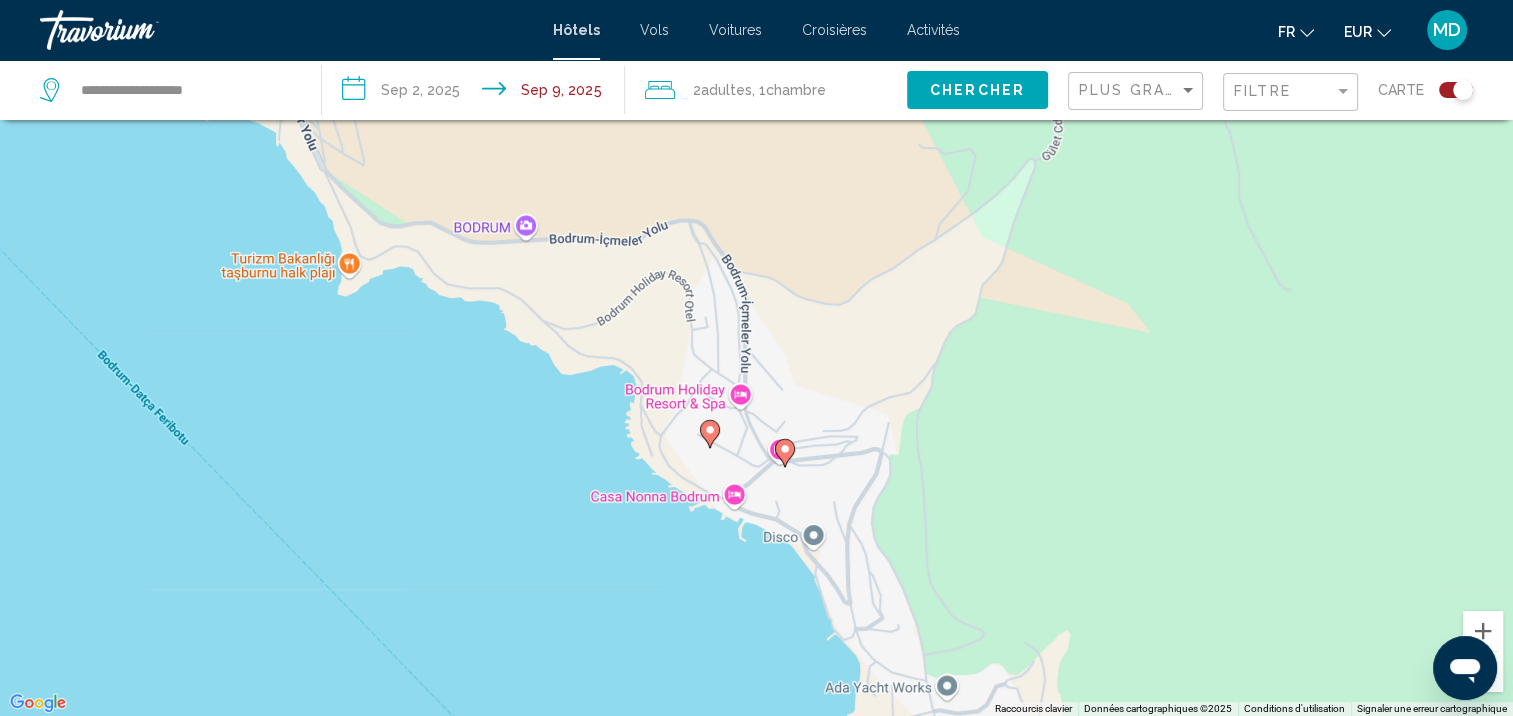 click on "Pour activer le glissement avec le clavier, appuyez sur Alt+Entrée. Une fois ce mode activé, utilisez les touches fléchées pour déplacer le repère. Pour valider le déplacement, appuyez sur Entrée. Pour annuler, appuyez sur Échap." at bounding box center [756, 358] 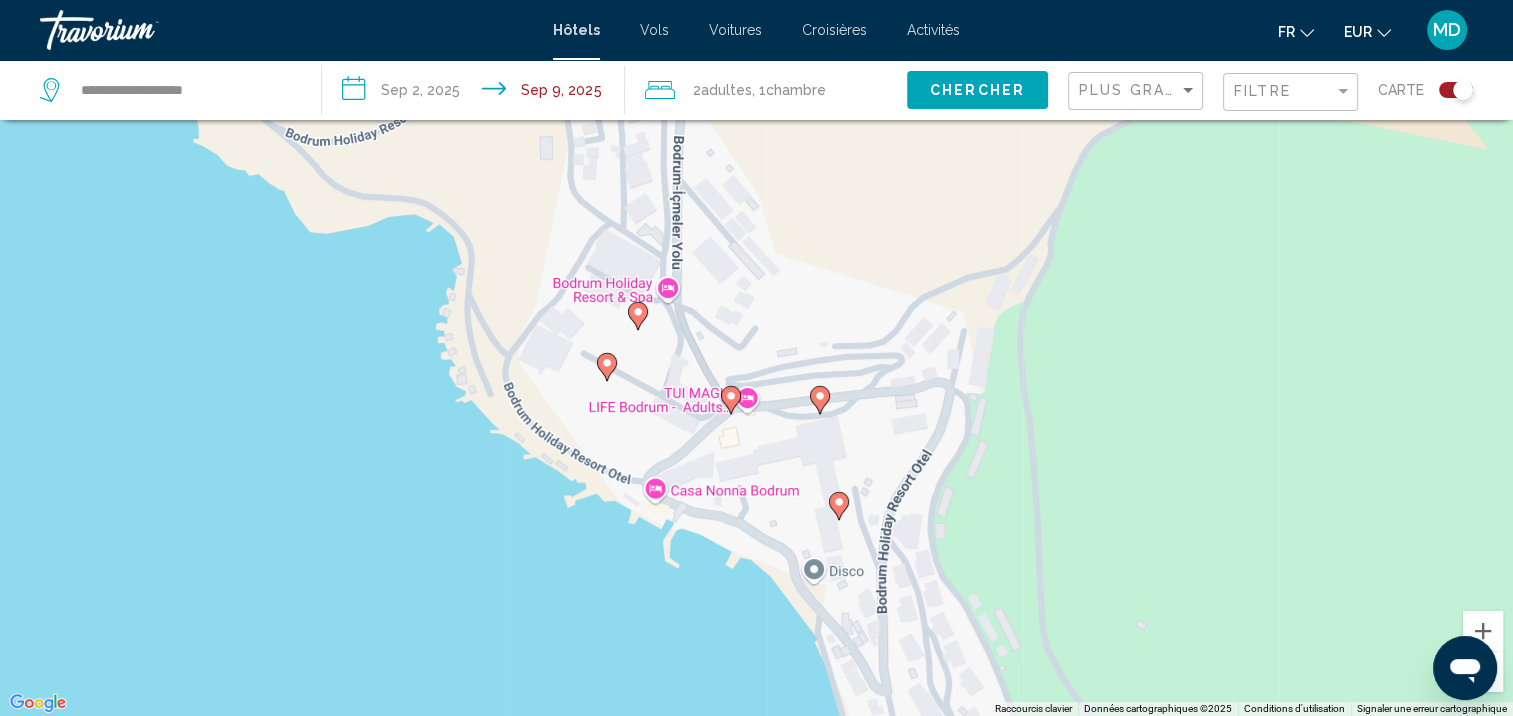 click on "Pour activer le glissement avec le clavier, appuyez sur Alt+Entrée. Une fois ce mode activé, utilisez les touches fléchées pour déplacer le repère. Pour valider le déplacement, appuyez sur Entrée. Pour annuler, appuyez sur Échap." at bounding box center [756, 358] 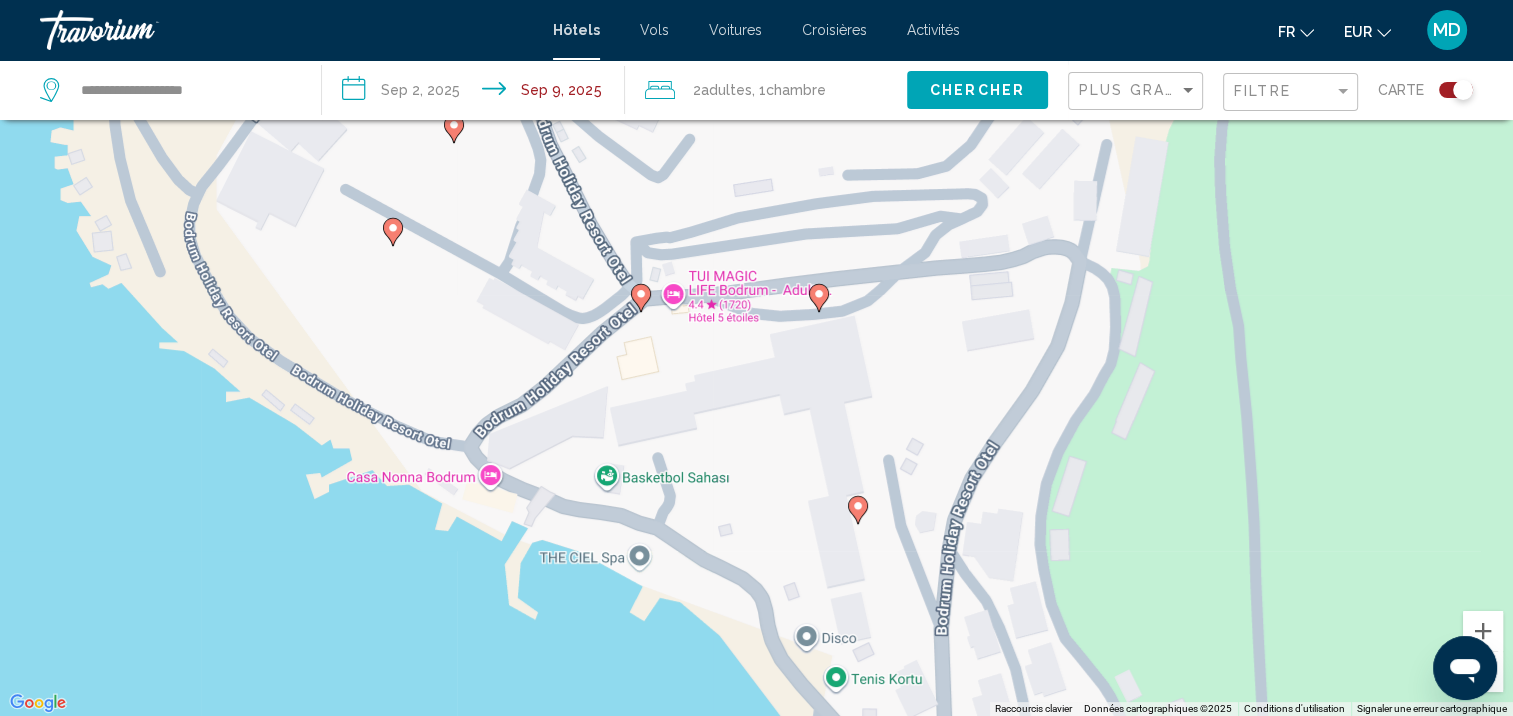 click 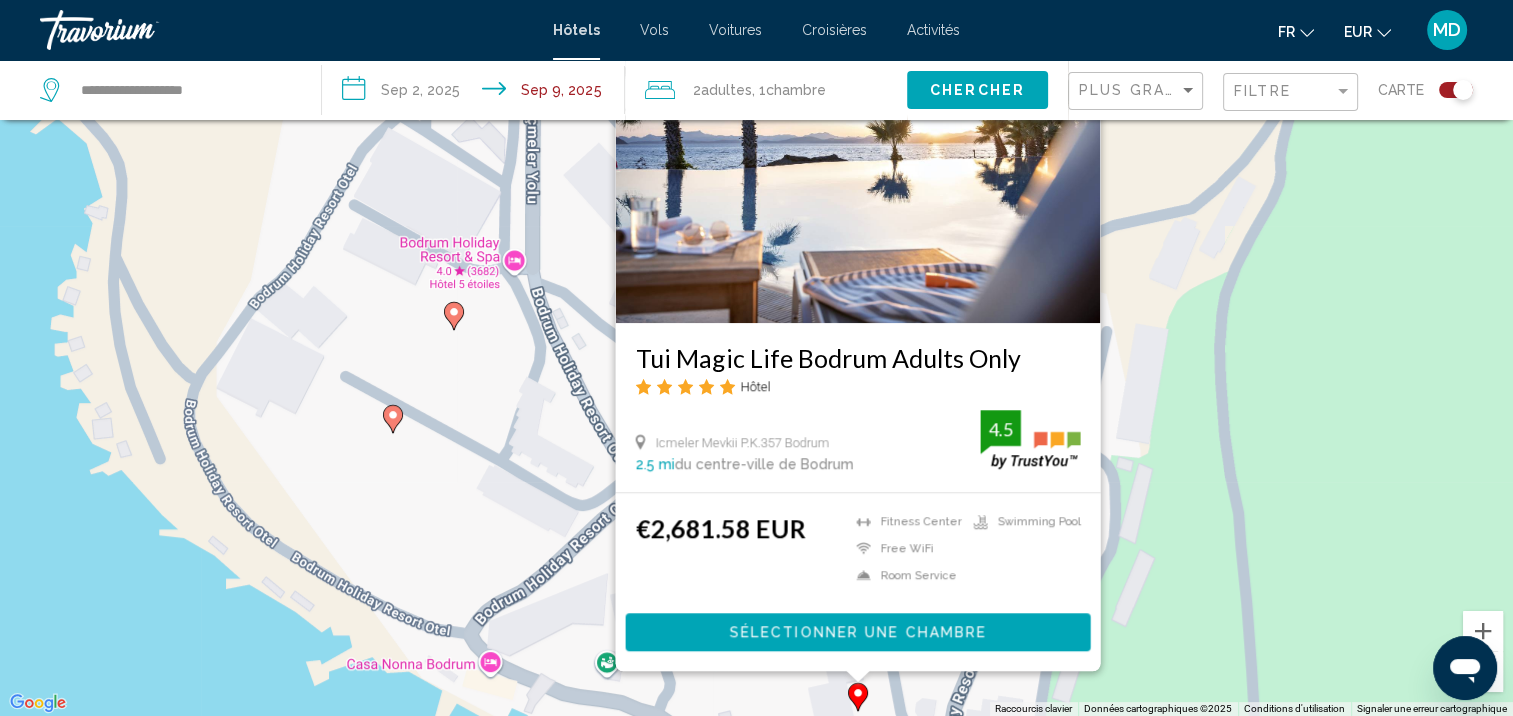 click on "Pour activer le glissement avec le clavier, appuyez sur Alt+Entrée. Une fois ce mode activé, utilisez les touches fléchées pour déplacer le repère. Pour valider le déplacement, appuyez sur Entrée. Pour annuler, appuyez sur Échap.  Tui Magic Life Bodrum Adults Only
Hôtel
Icmeler Mevkii P.K.357 Bodrum 2.5 mi  du centre-ville de Bodrum de l'hôtel 4.5 €2,681.58 EUR
Fitness Center
Free WiFi
Room Service
Swimming Pool  4.5 Sélectionner une chambre" at bounding box center [756, 358] 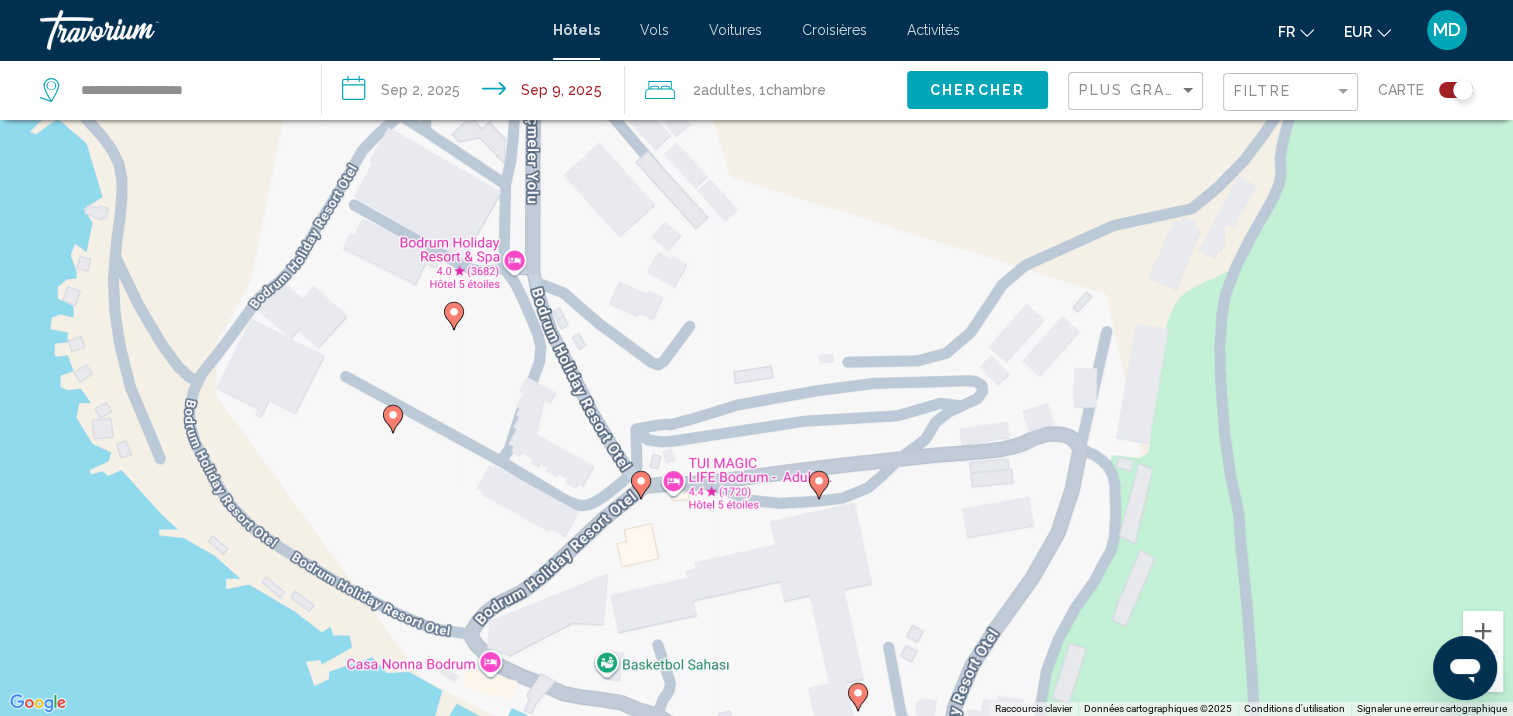 click 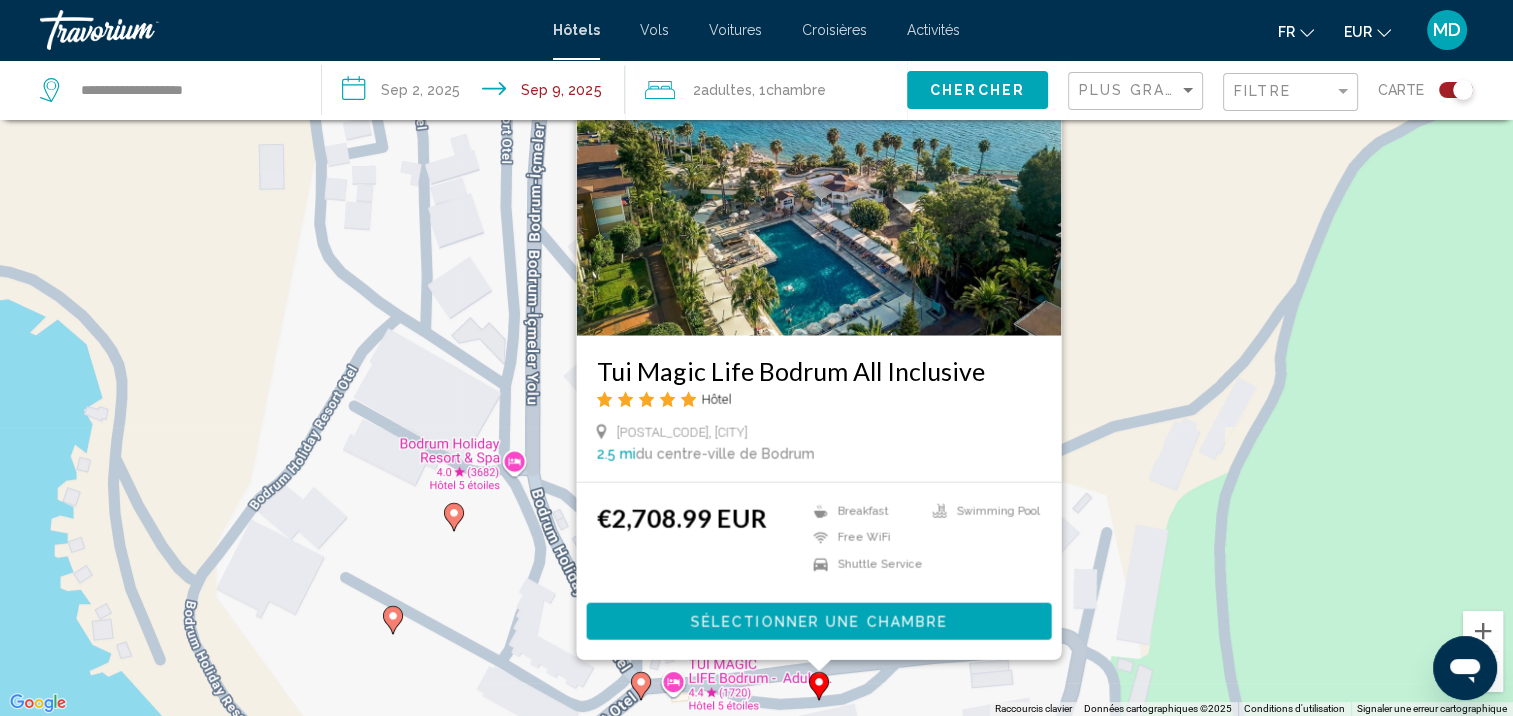 click on "Pour activer le glissement avec le clavier, appuyez sur Alt+Entrée. Une fois ce mode activé, utilisez les touches fléchées pour déplacer le repère. Pour valider le déplacement, appuyez sur Entrée. Pour annuler, appuyez sur Échap.  Tui Magic Life Bodrum All Inclusive
Hôtel
Pk 3357, Bodrum 2.5 mi  du centre-ville de Bodrum de l'hôtel €2,708.99 EUR
Breakfast
Free WiFi
Shuttle Service
Swimming Pool  Sélectionner une chambre" at bounding box center (756, 358) 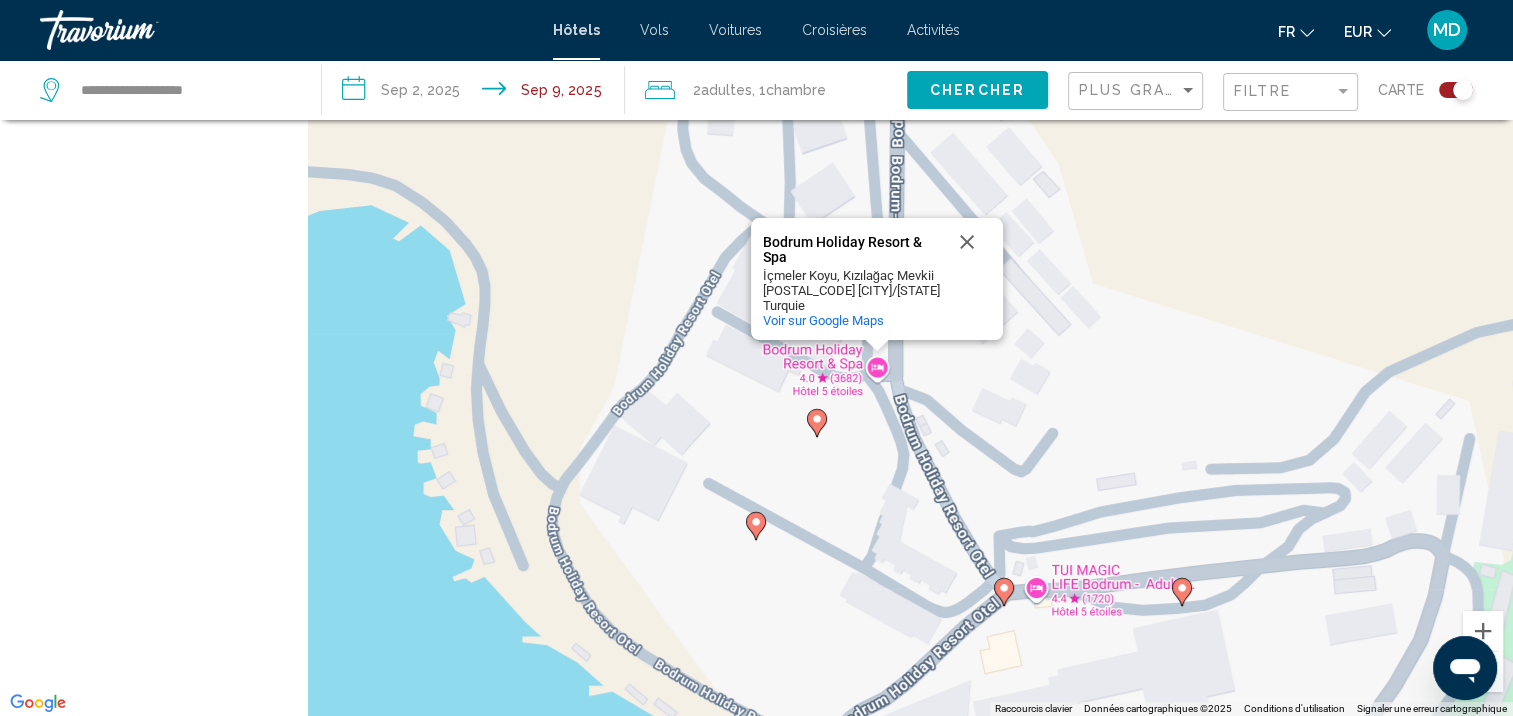 drag, startPoint x: 678, startPoint y: 500, endPoint x: 1308, endPoint y: 391, distance: 639.35986 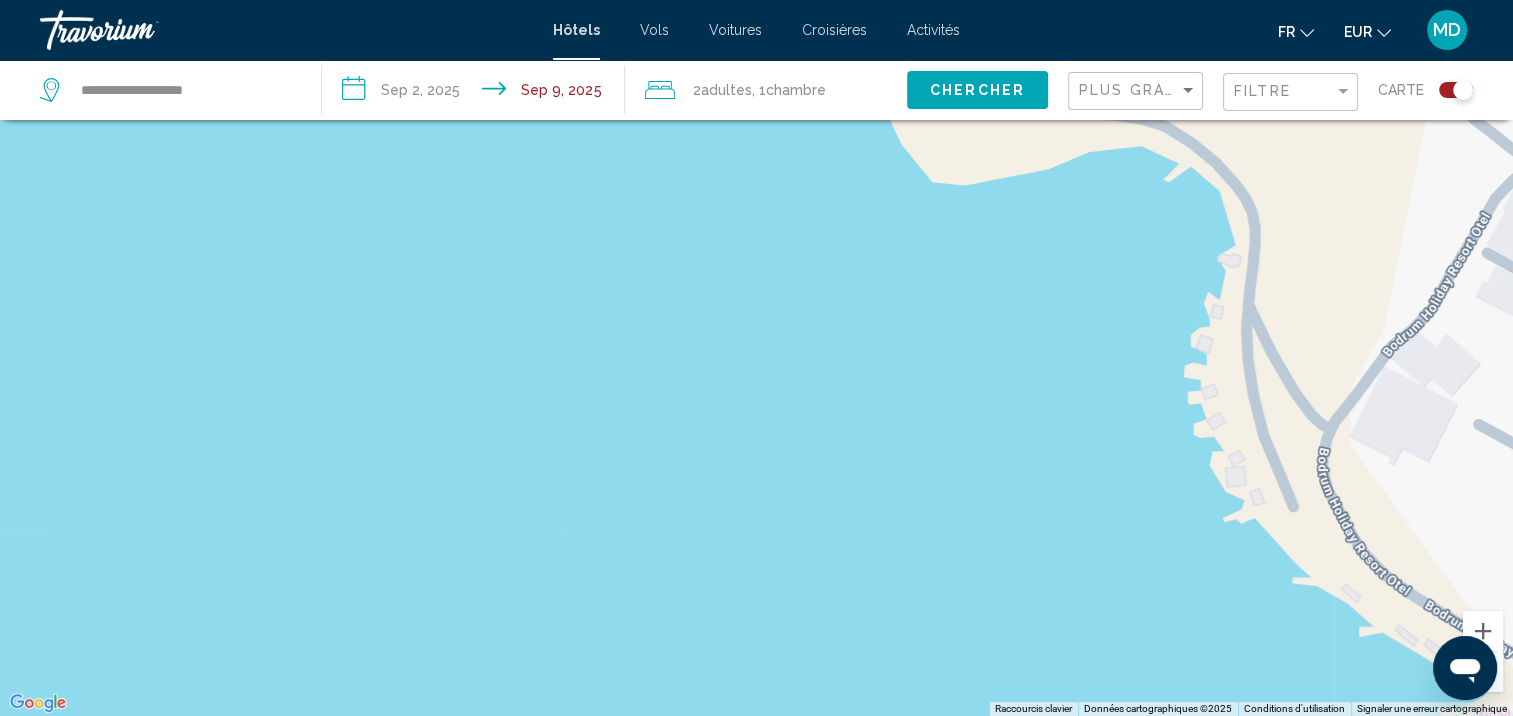 drag, startPoint x: 967, startPoint y: 332, endPoint x: 846, endPoint y: 391, distance: 134.61798 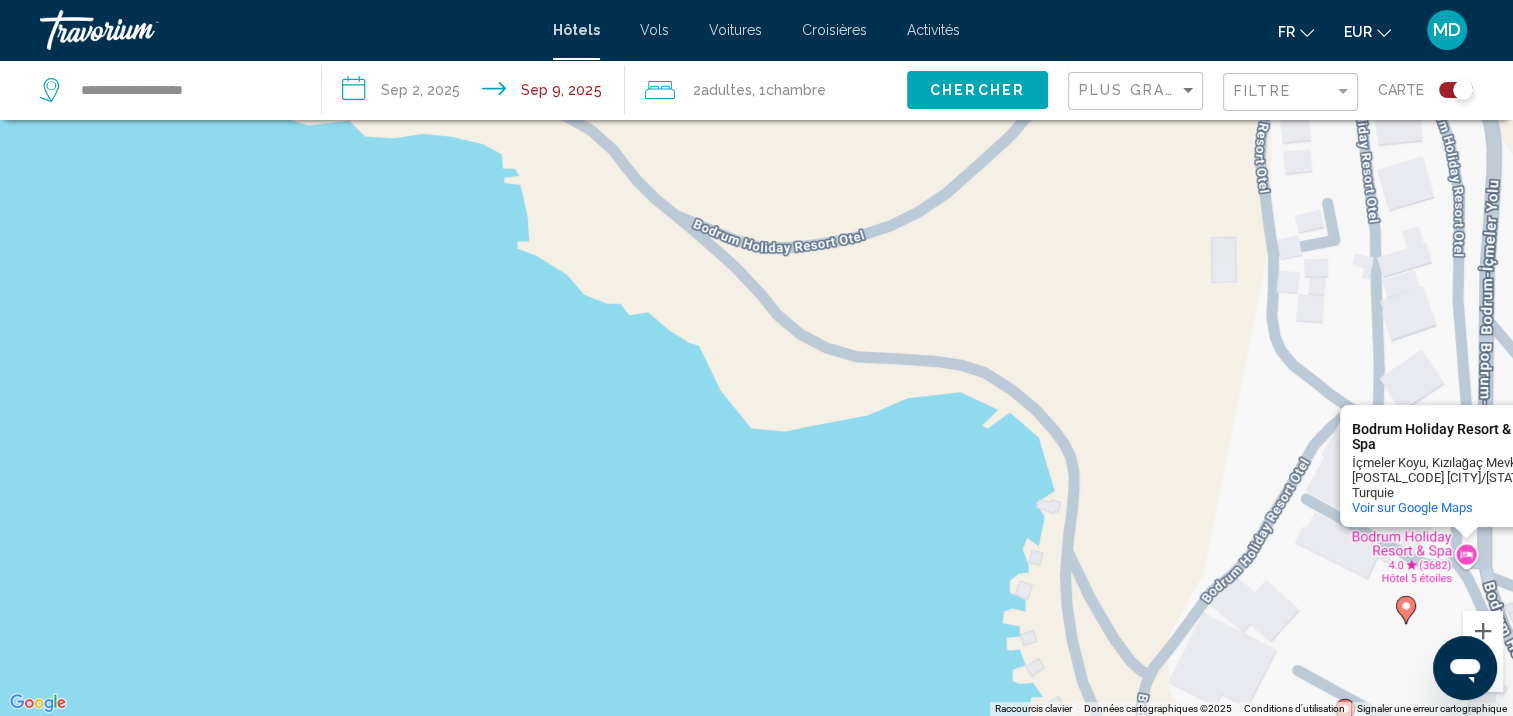 drag, startPoint x: 799, startPoint y: 405, endPoint x: 577, endPoint y: 740, distance: 401.88184 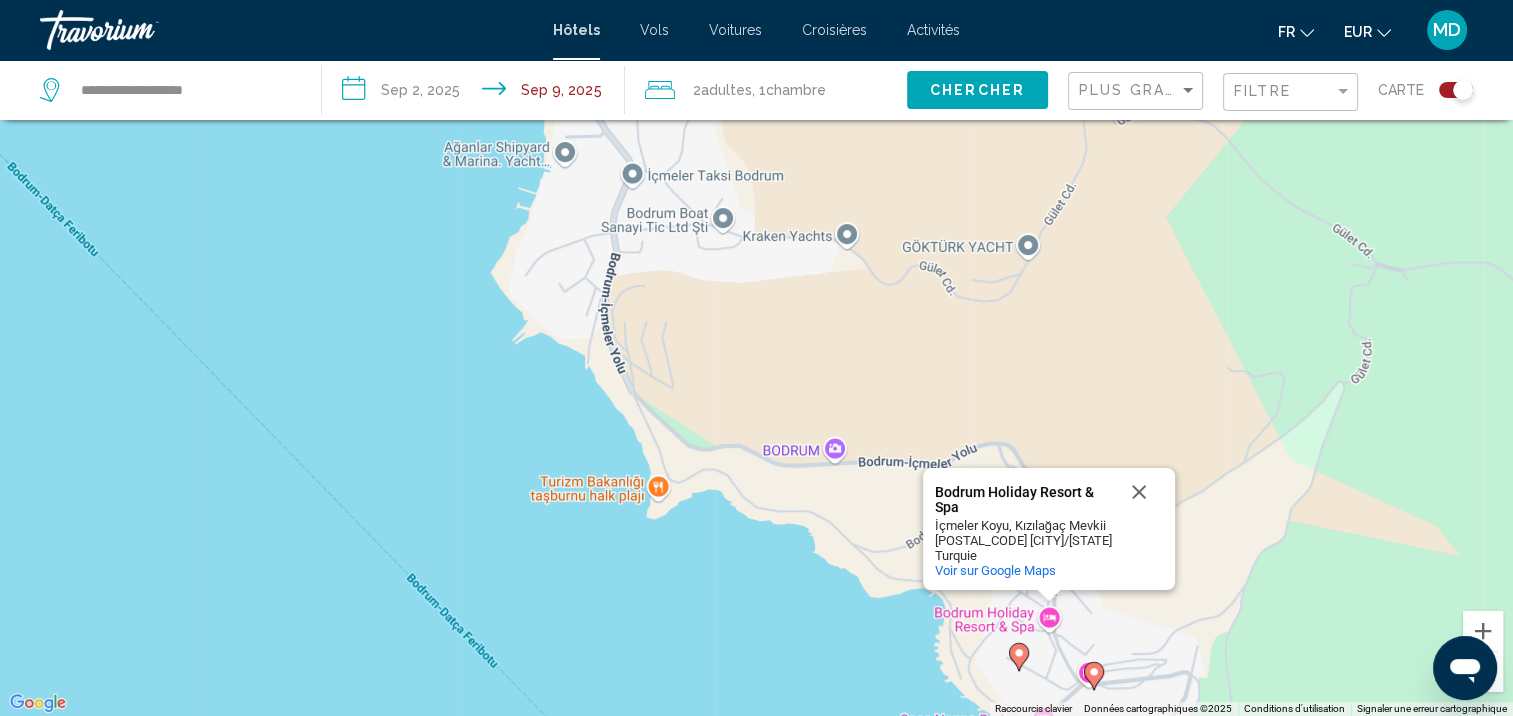 drag, startPoint x: 698, startPoint y: 448, endPoint x: 868, endPoint y: 523, distance: 185.80904 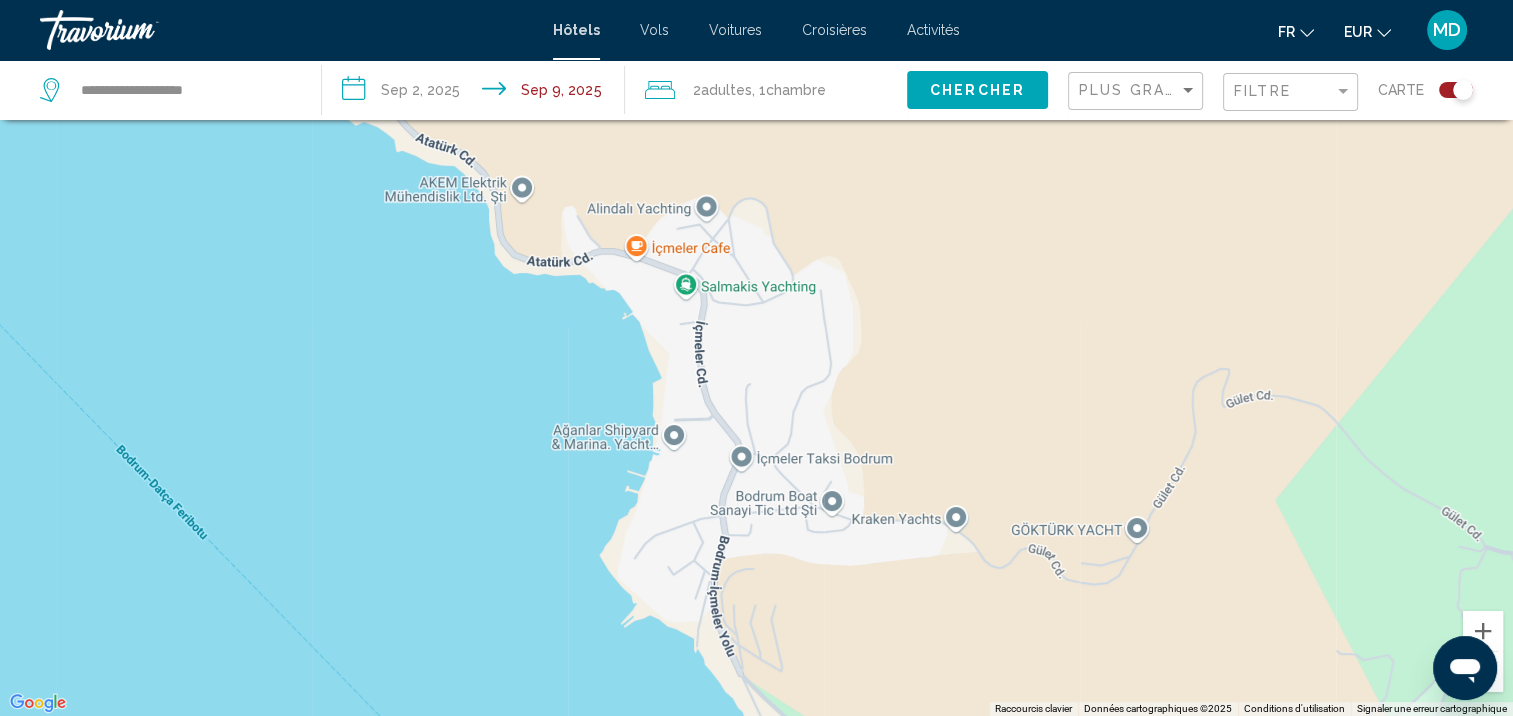 drag, startPoint x: 814, startPoint y: 419, endPoint x: 856, endPoint y: 728, distance: 311.8413 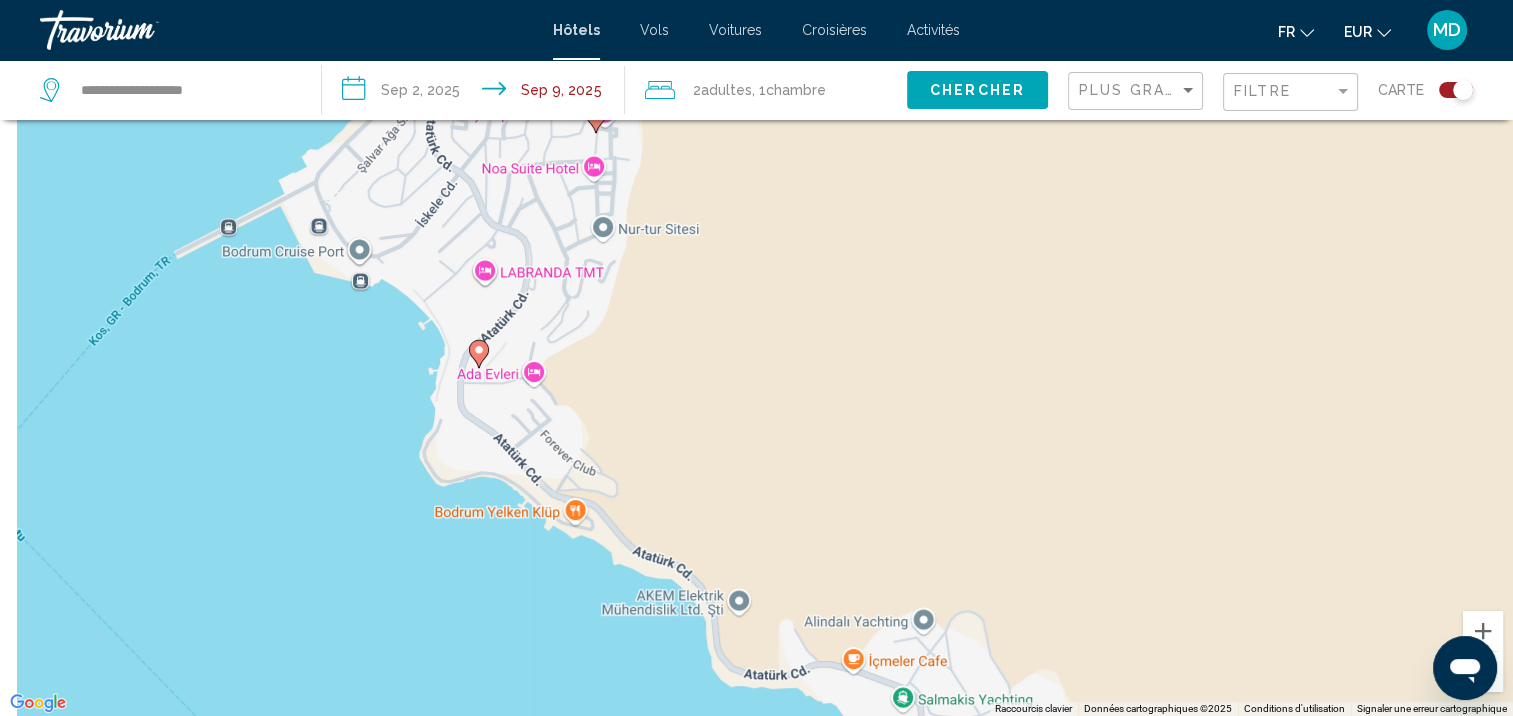 drag, startPoint x: 622, startPoint y: 536, endPoint x: 866, endPoint y: 725, distance: 308.63733 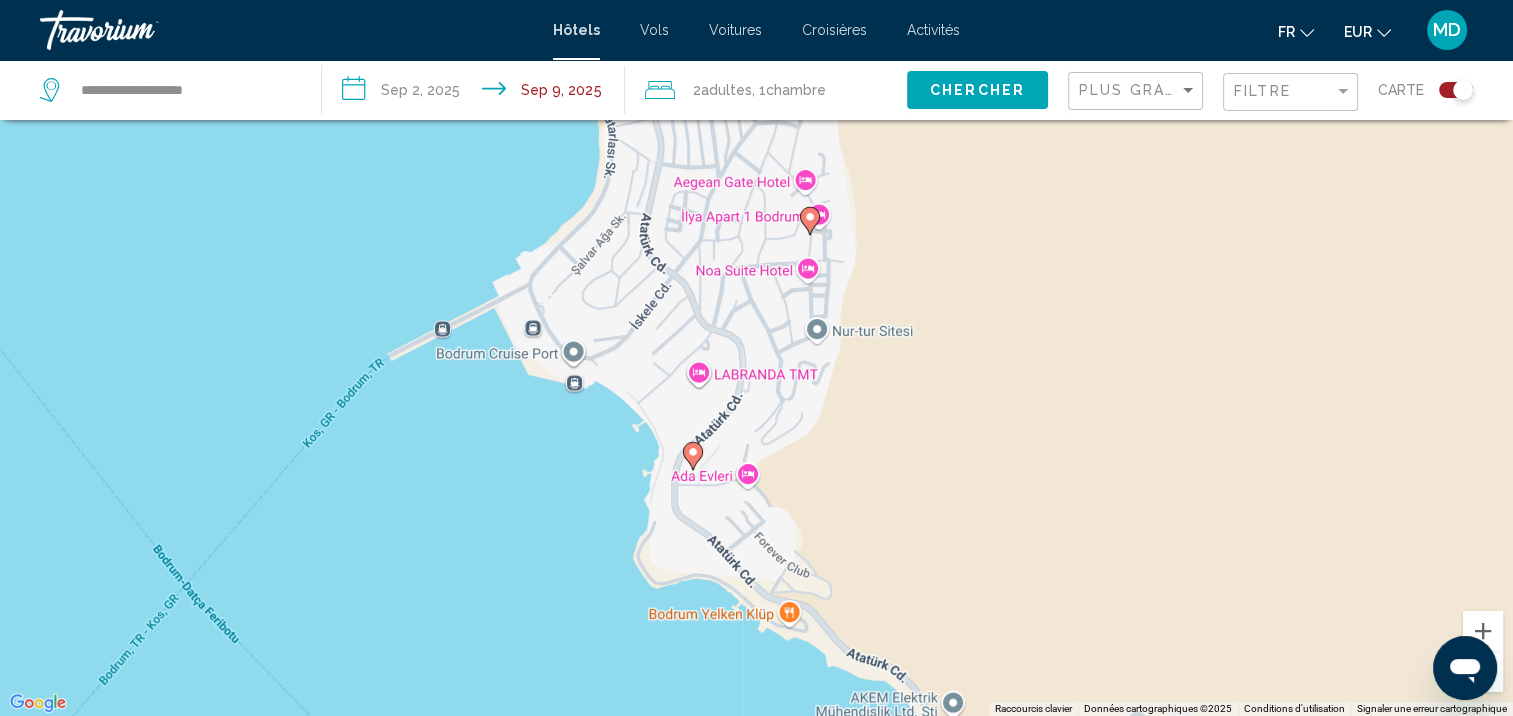 click 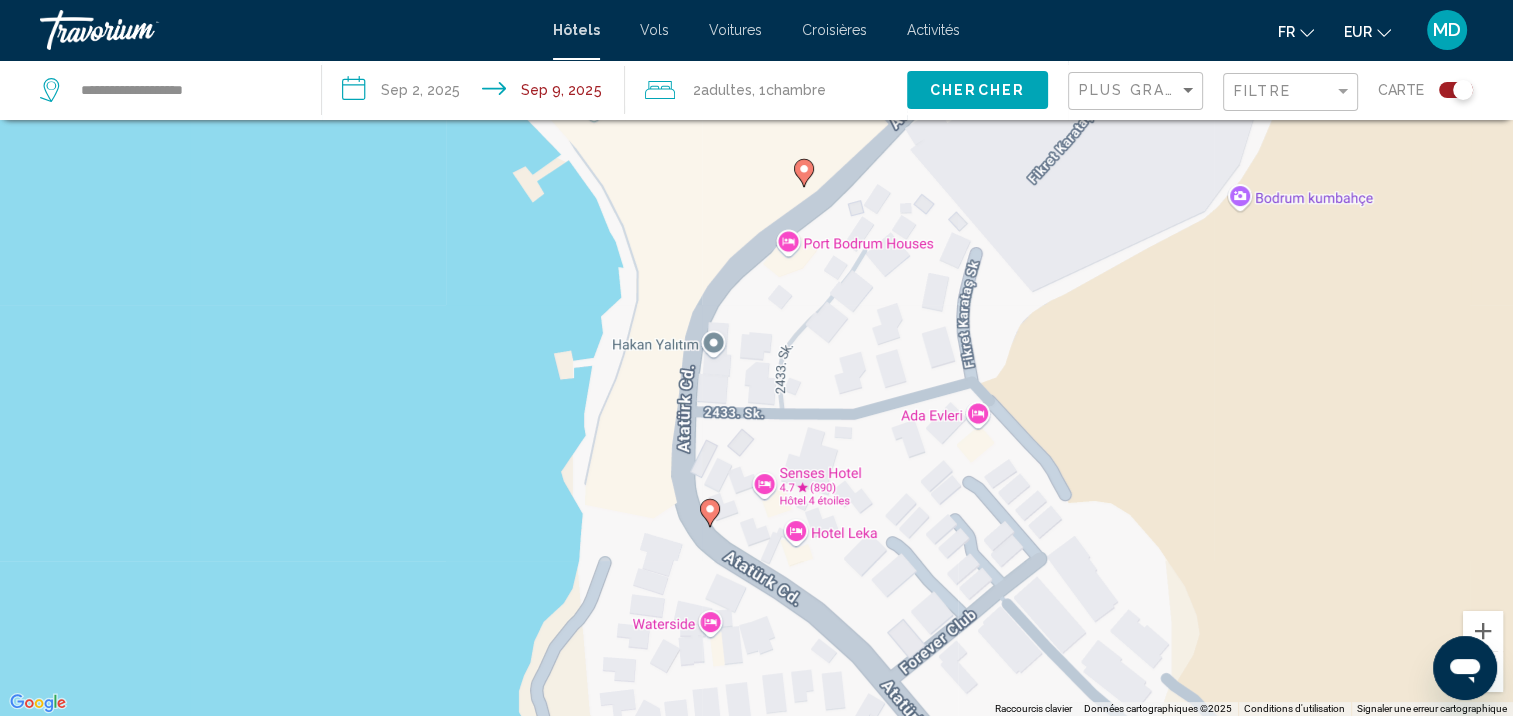 click 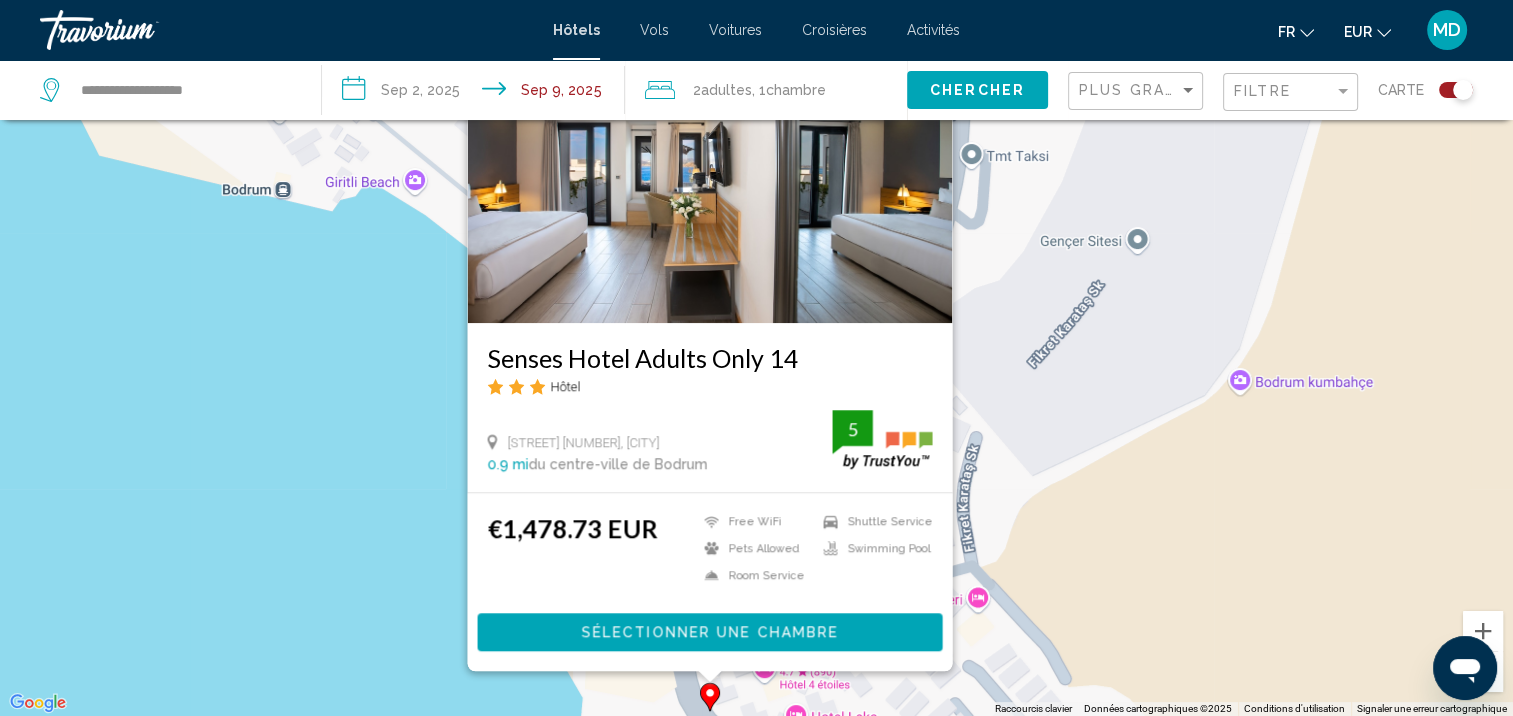click on "Pour activer le glissement avec le clavier, appuyez sur Alt+Entrée. Une fois ce mode activé, utilisez les touches fléchées pour déplacer le repère. Pour valider le déplacement, appuyez sur Entrée. Pour annuler, appuyez sur Échap.  Senses Hotel Adults Only 14
Hôtel
Kumbahce Mah. Ataturk Cd. No.179, Bodrum 0.9 mi  du centre-ville de Bodrum de l'hôtel 5 €1,478.73 EUR
Free WiFi
Pets Allowed
Room Service
Shuttle Service
Swimming Pool  5 Sélectionner une chambre" at bounding box center (756, 358) 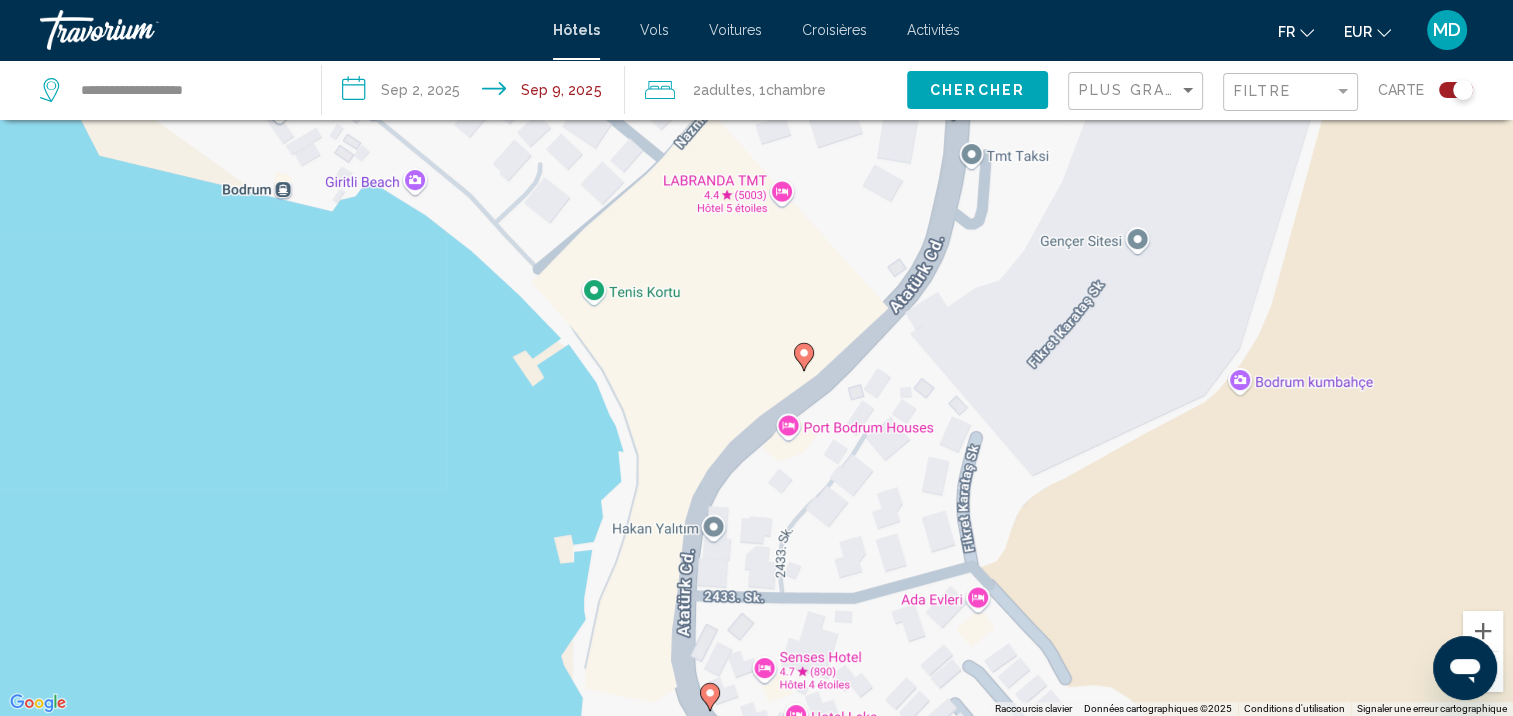 click 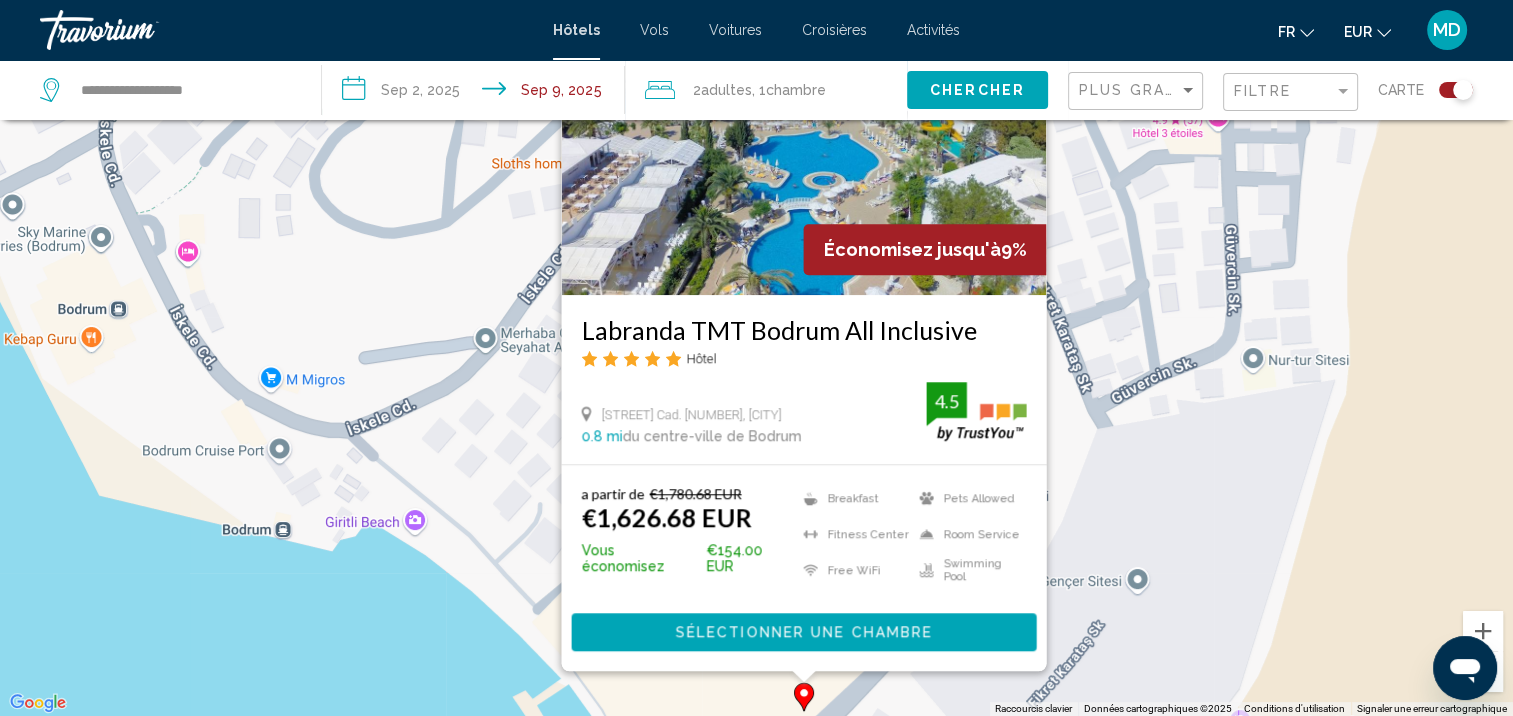 click on "Pour activer le glissement avec le clavier, appuyez sur Alt+Entrée. Une fois ce mode activé, utilisez les touches fléchées pour déplacer le repère. Pour valider le déplacement, appuyez sur Entrée. Pour annuler, appuyez sur Échap. Économisez jusqu'à  9%   Labranda TMT Bodrum All Inclusive
Hôtel
Atatürk Cad. No: 180, Bodrum 0.8 mi  du centre-ville de Bodrum de l'hôtel 4.5 a partir de €1,780.68 EUR €1,626.68 EUR  Vous économisez  €154.00 EUR
Breakfast
Fitness Center
Free WiFi
Pets Allowed
Room Service
Swimming Pool  4.5" at bounding box center (756, 358) 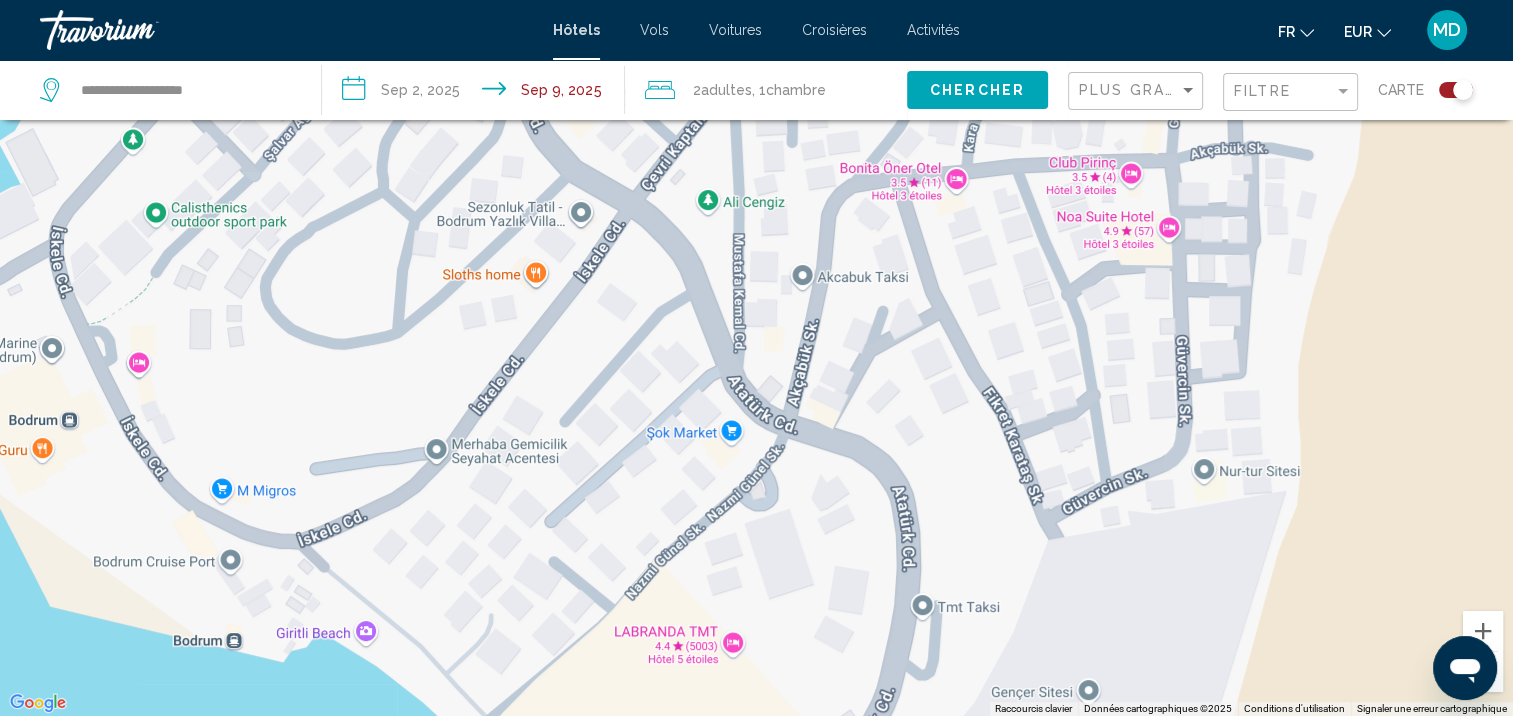 drag, startPoint x: 935, startPoint y: 393, endPoint x: 805, endPoint y: 616, distance: 258.12595 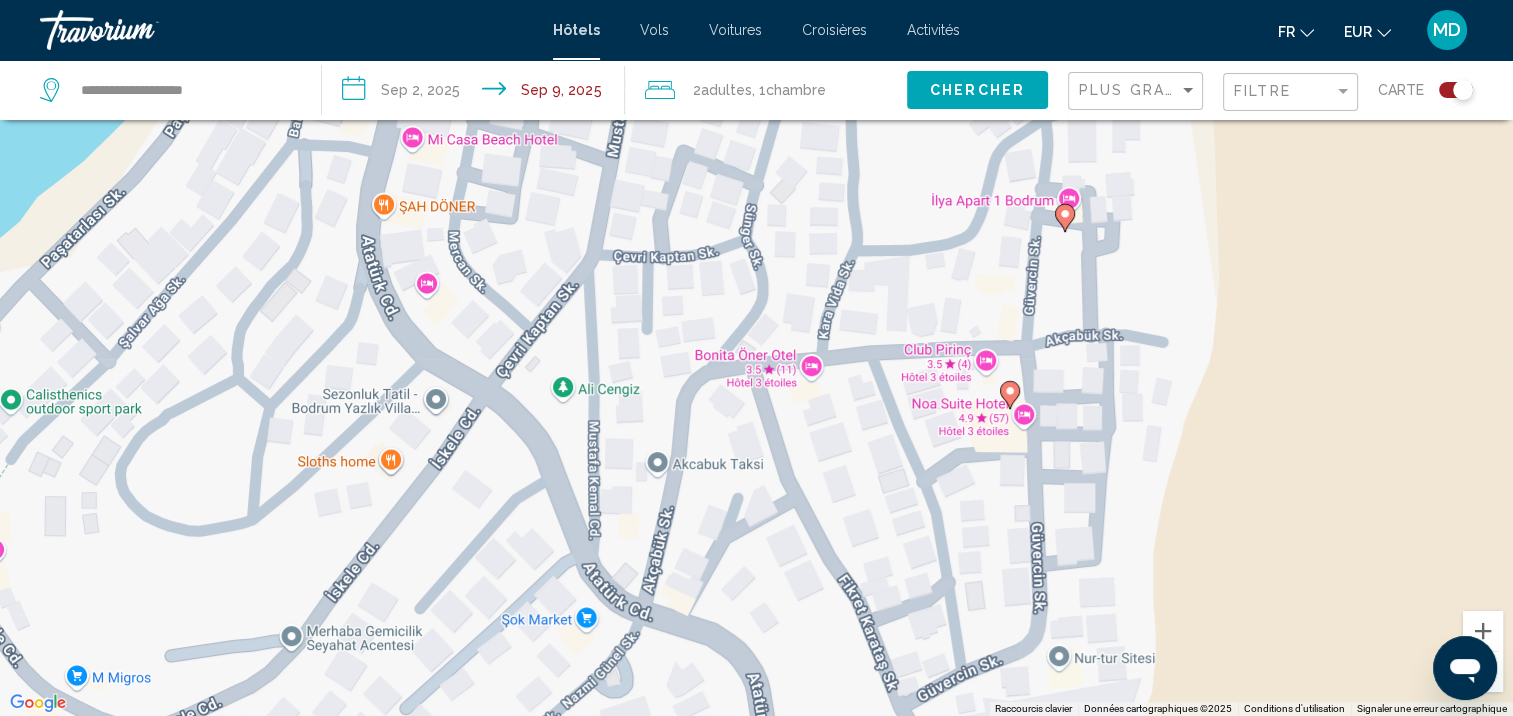 click at bounding box center (1010, 395) 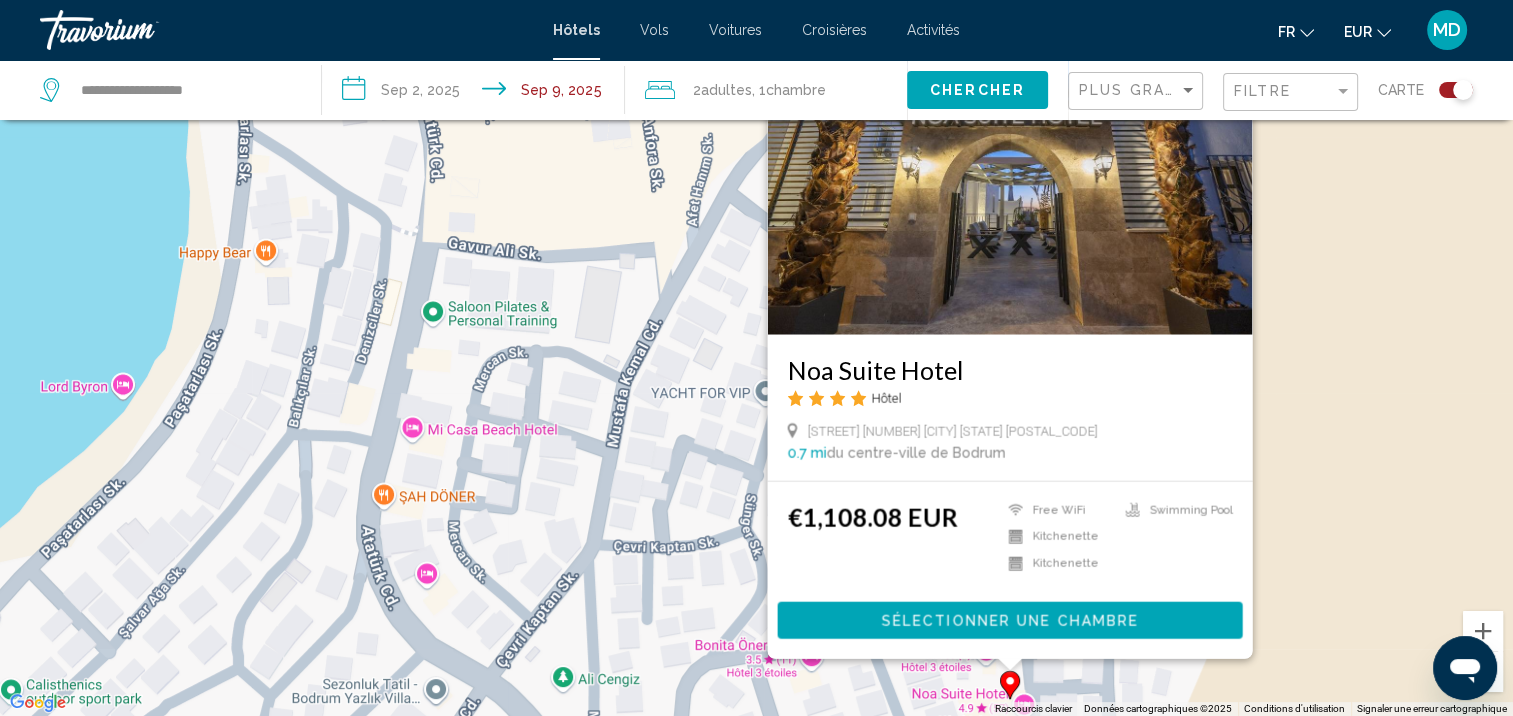 click on "Pour activer le glissement avec le clavier, appuyez sur Alt+Entrée. Une fois ce mode activé, utilisez les touches fléchées pour déplacer le repère. Pour valider le déplacement, appuyez sur Entrée. Pour annuler, appuyez sur Échap.  Noa Suite Hotel
Hôtel
Güvercin Sk. 20 Bodrum Mugla 48400 0.7 mi  du centre-ville de Bodrum de l'hôtel €1,108.08 EUR
Free WiFi
Kitchenette
Kitchenette
Swimming Pool  Sélectionner une chambre" at bounding box center (756, 358) 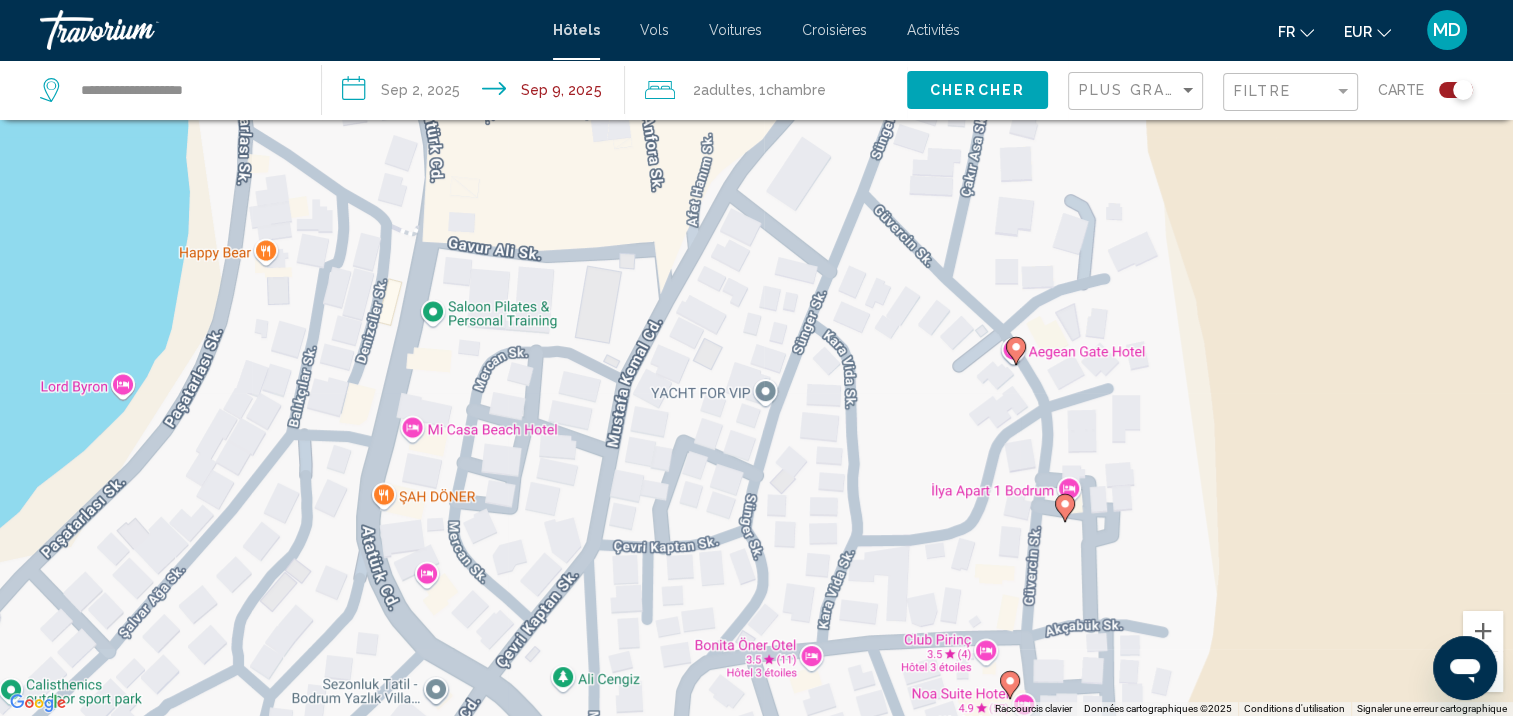 click 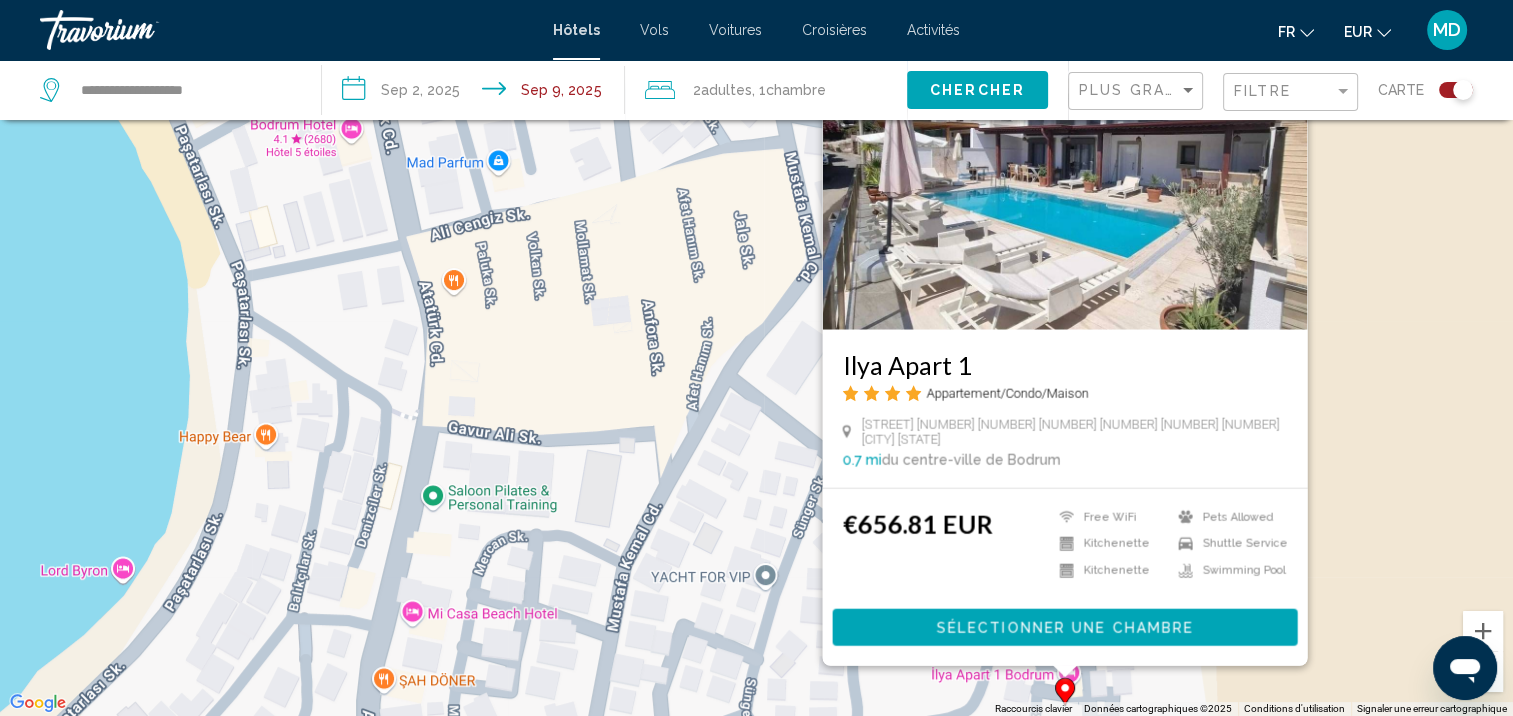 click on "Pour activer le glissement avec le clavier, appuyez sur Alt+Entrée. Une fois ce mode activé, utilisez les touches fléchées pour déplacer le repère. Pour valider le déplacement, appuyez sur Entrée. Pour annuler, appuyez sur Échap.  Ilya Apart 1
Appartement/Condo/Maison
Kumbahçe Mah. Güvercin Sok. No:15 A 1 2 15 B 1 2 3 4 15 C 1 2 3 4 Bodrum Muğla 0.7 mi  du centre-ville de Bodrum de l'hôtel €656.81 EUR
Free WiFi
Kitchenette
Kitchenette
Pets Allowed
Shuttle Service
Swimming Pool  Sélectionner une chambre" at bounding box center (756, 358) 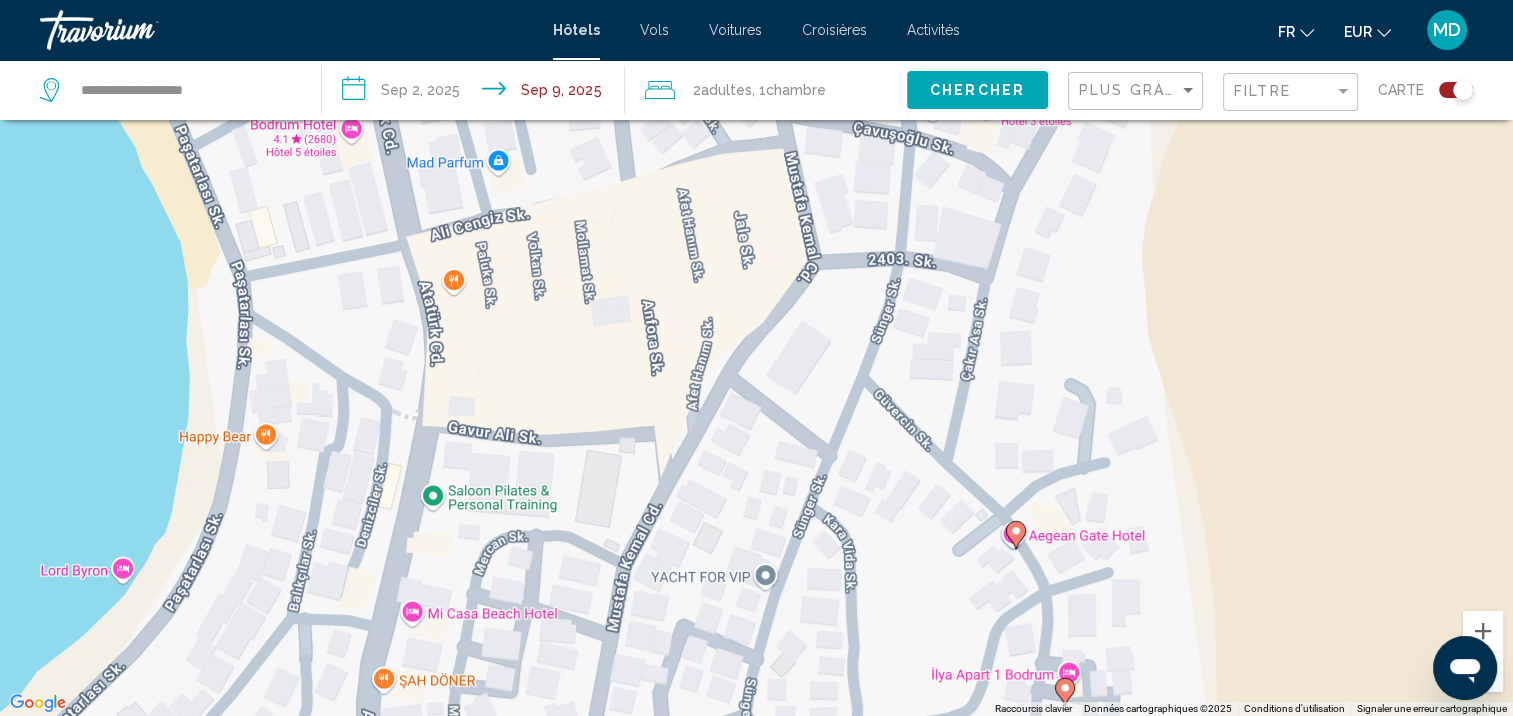 click 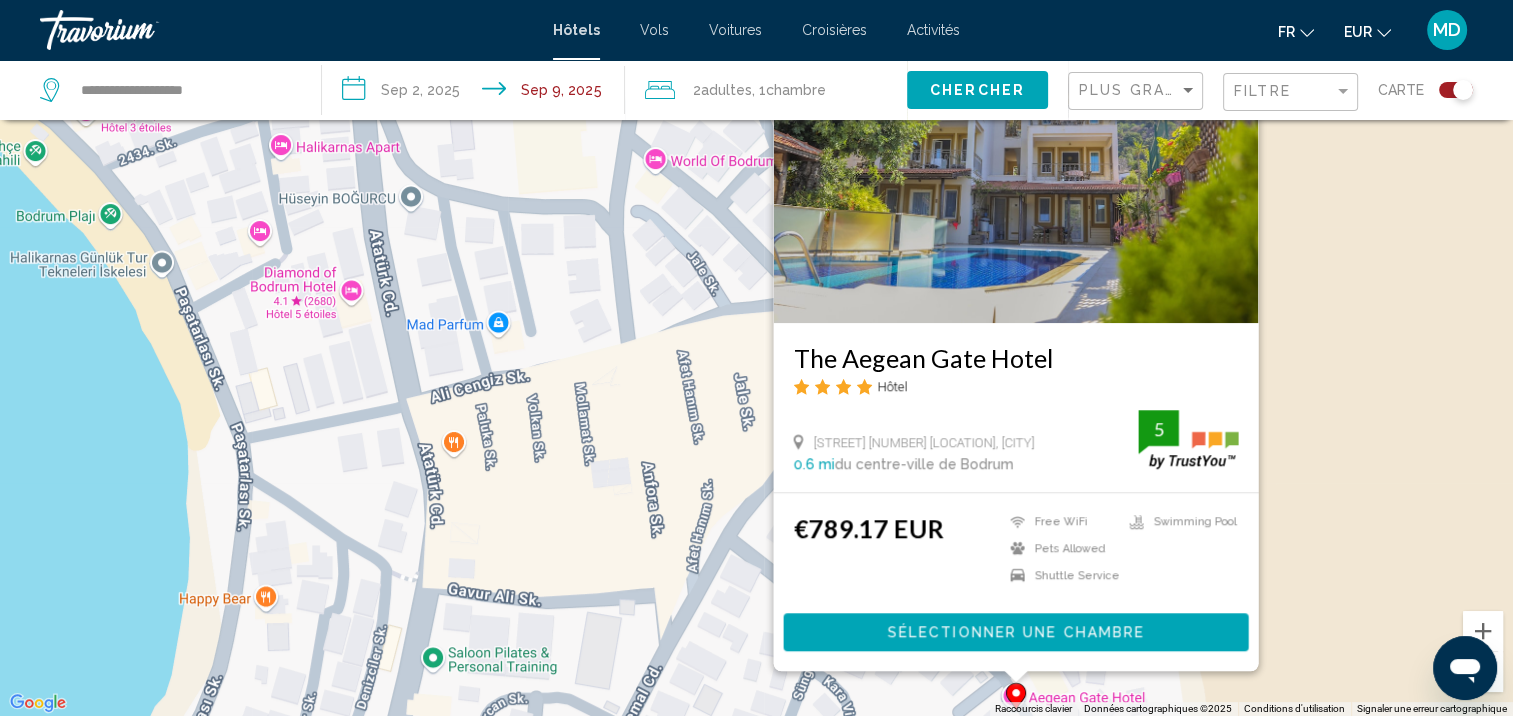 click on "Pour activer le glissement avec le clavier, appuyez sur Alt+Entrée. Une fois ce mode activé, utilisez les touches fléchées pour déplacer le repère. Pour valider le déplacement, appuyez sur Entrée. Pour annuler, appuyez sur Échap.  The Aegean Gate Hotel
Hôtel
Kumbahce Mahallesi Guvercin Sokak No:2 Akcabuk Mevkii, Bodrum 0.6 mi  du centre-ville de Bodrum de l'hôtel 5 €789.17 EUR
Free WiFi
Pets Allowed
Shuttle Service
Swimming Pool  5 Sélectionner une chambre" at bounding box center (756, 358) 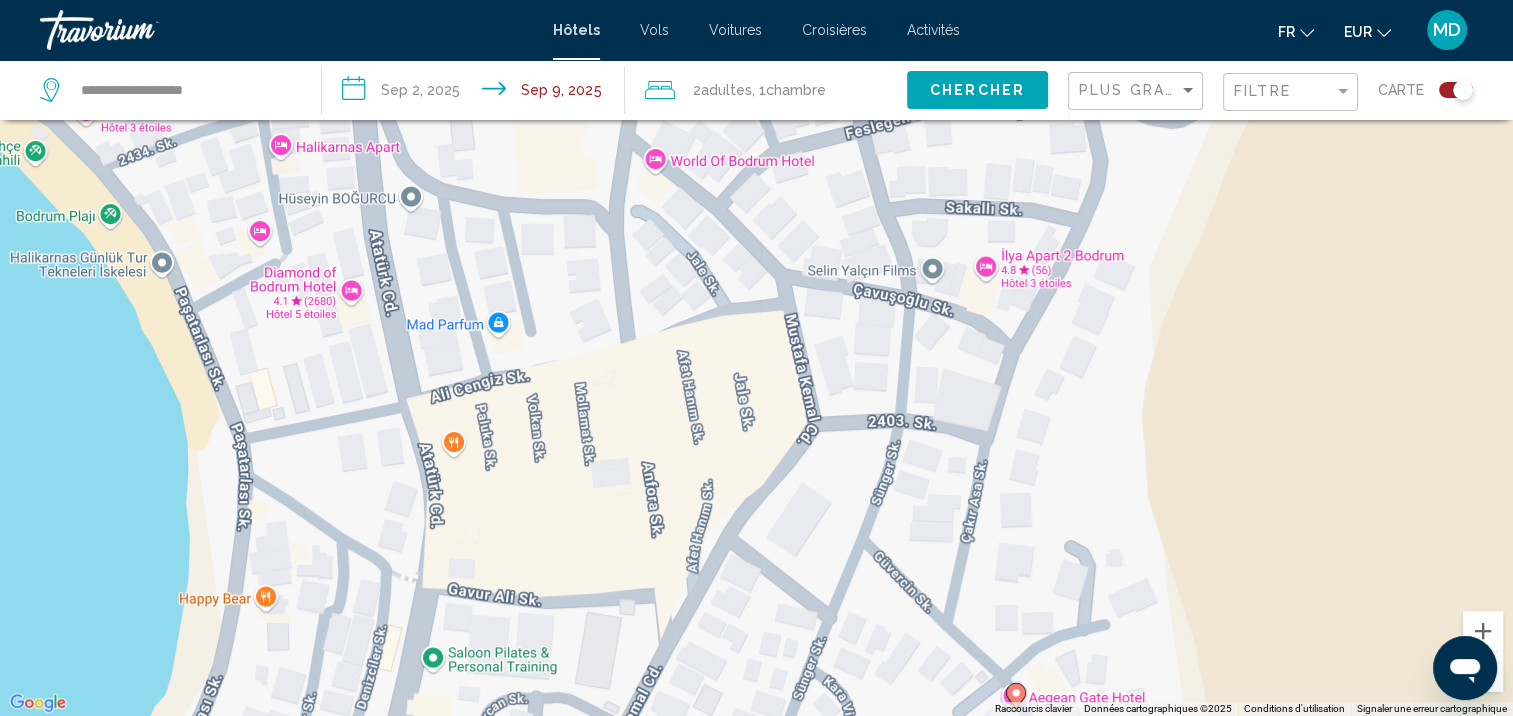 drag, startPoint x: 745, startPoint y: 444, endPoint x: 1108, endPoint y: 388, distance: 367.29416 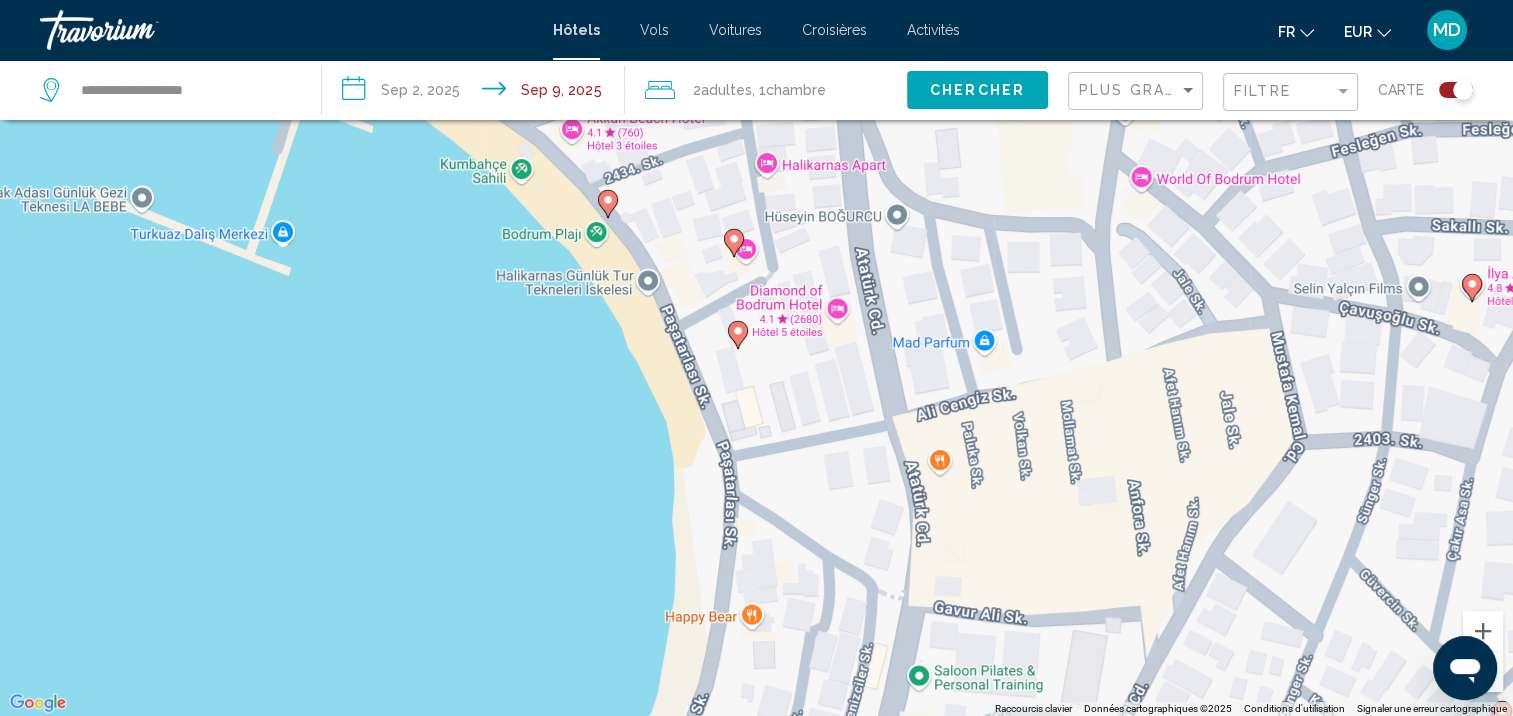 click 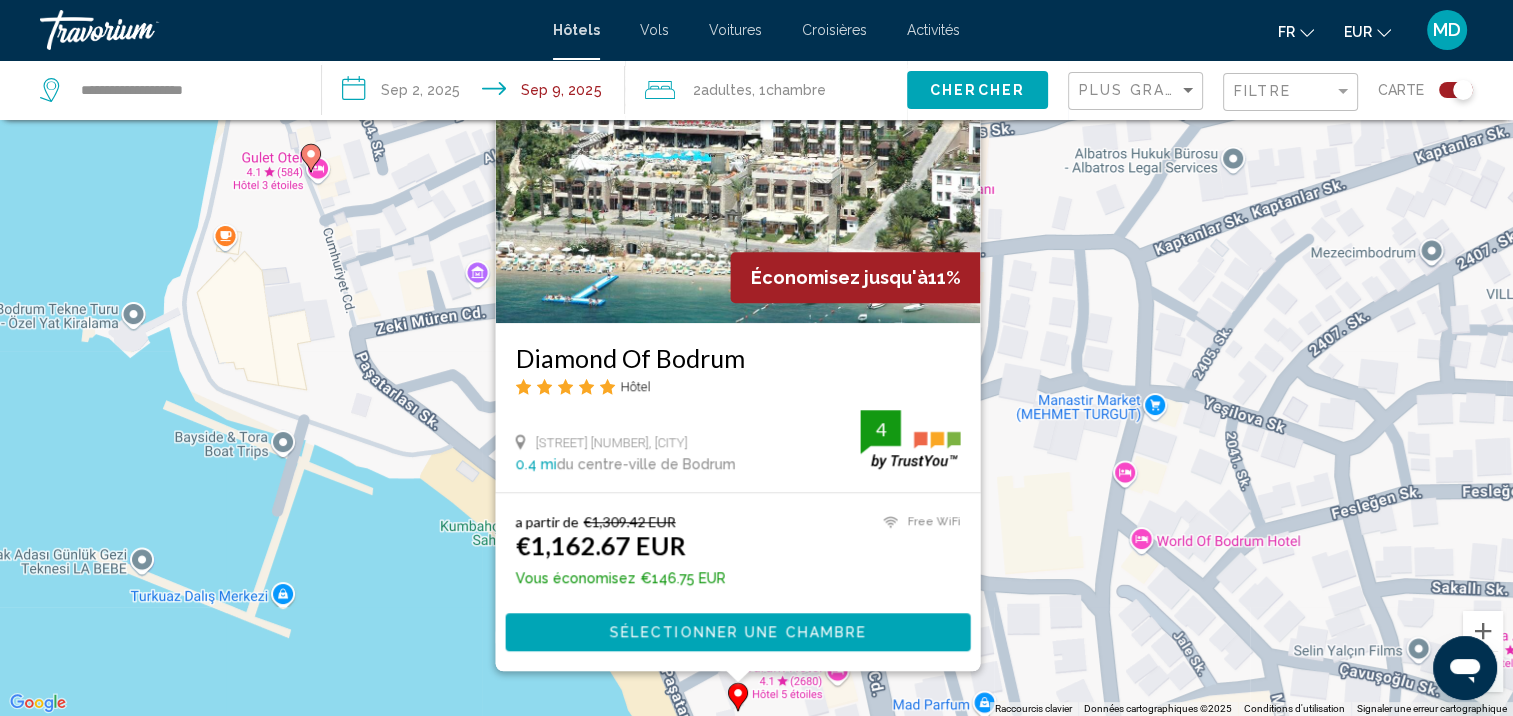 click on "Pour activer le glissement avec le clavier, appuyez sur Alt+Entrée. Une fois ce mode activé, utilisez les touches fléchées pour déplacer le repère. Pour valider le déplacement, appuyez sur Entrée. Pour annuler, appuyez sur Échap. Économisez jusqu'à  11%   Diamond Of Bodrum
Hôtel
Kumbahce Mh. Ataturk Cd No 136, Bodrum 0.4 mi  du centre-ville de Bodrum de l'hôtel 4 a partir de €1,309.42 EUR €1,162.67 EUR  Vous économisez  €146.75 EUR
Free WiFi  4 Sélectionner une chambre" at bounding box center [756, 358] 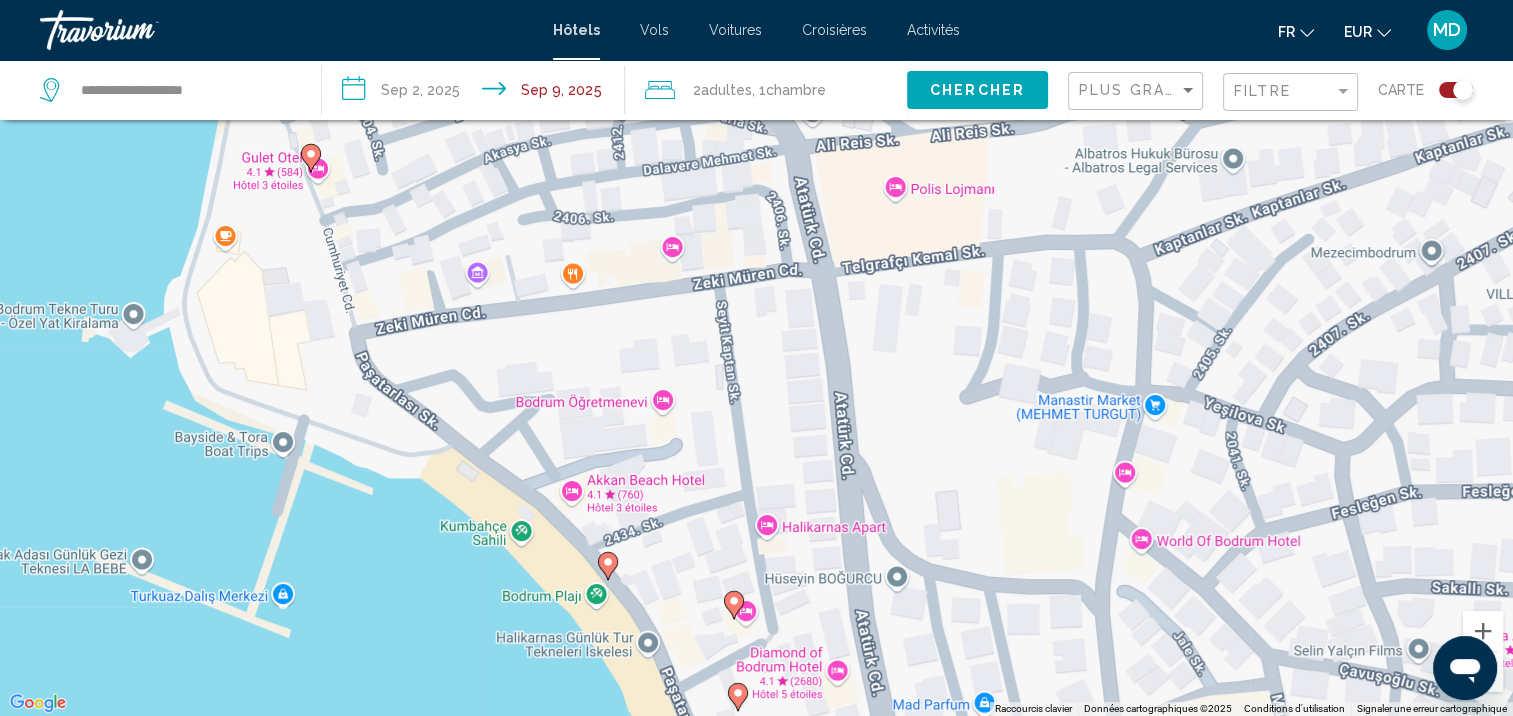 click 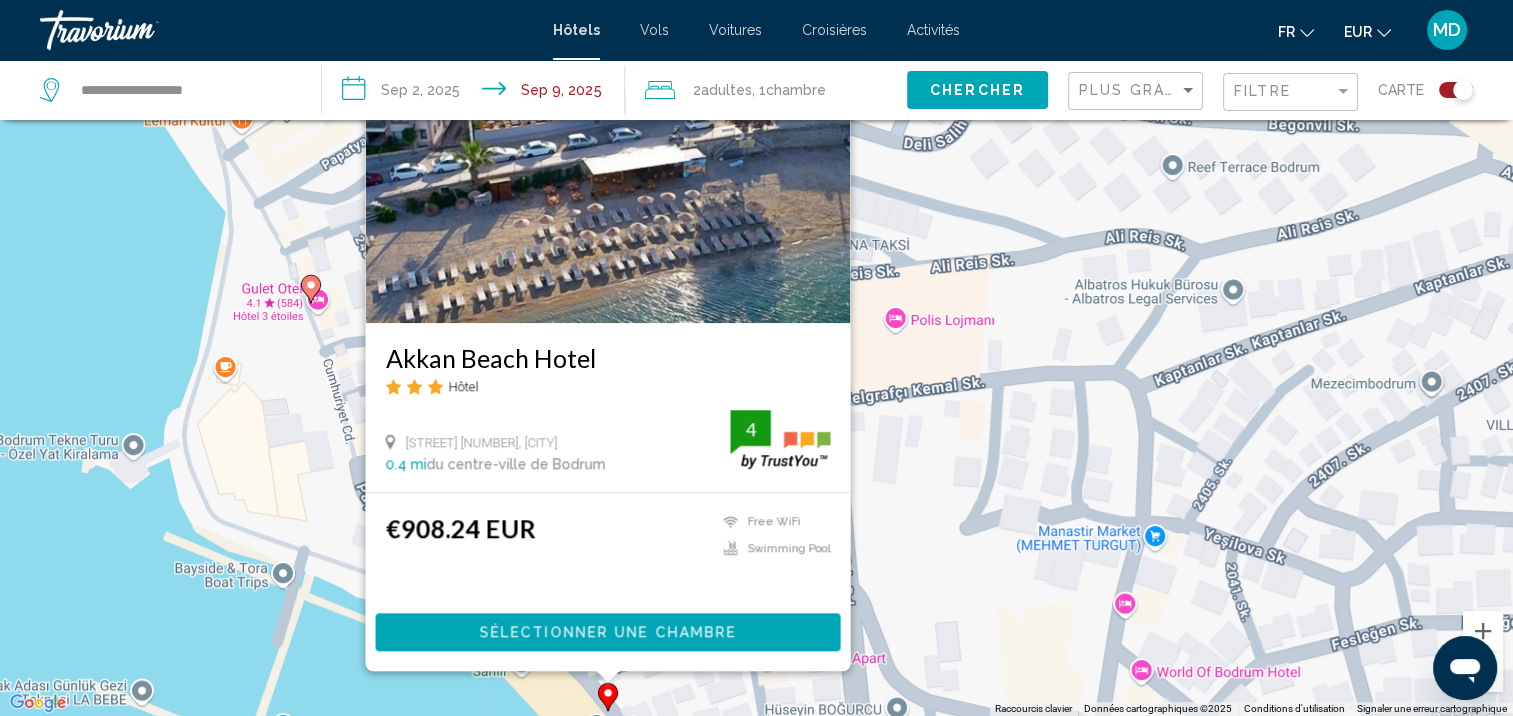 click on "Pour activer le glissement avec le clavier, appuyez sur Alt+Entrée. Une fois ce mode activé, utilisez les touches fléchées pour déplacer le repère. Pour valider le déplacement, appuyez sur Entrée. Pour annuler, appuyez sur Échap.  Akkan Beach Hotel
Hôtel
Kumbahçe Mah. Pasa Tarlasi No:5, Bodrum 0.4 mi  du centre-ville de Bodrum de l'hôtel 4 €908.24 EUR
Free WiFi
Swimming Pool  4 Sélectionner une chambre" at bounding box center (756, 358) 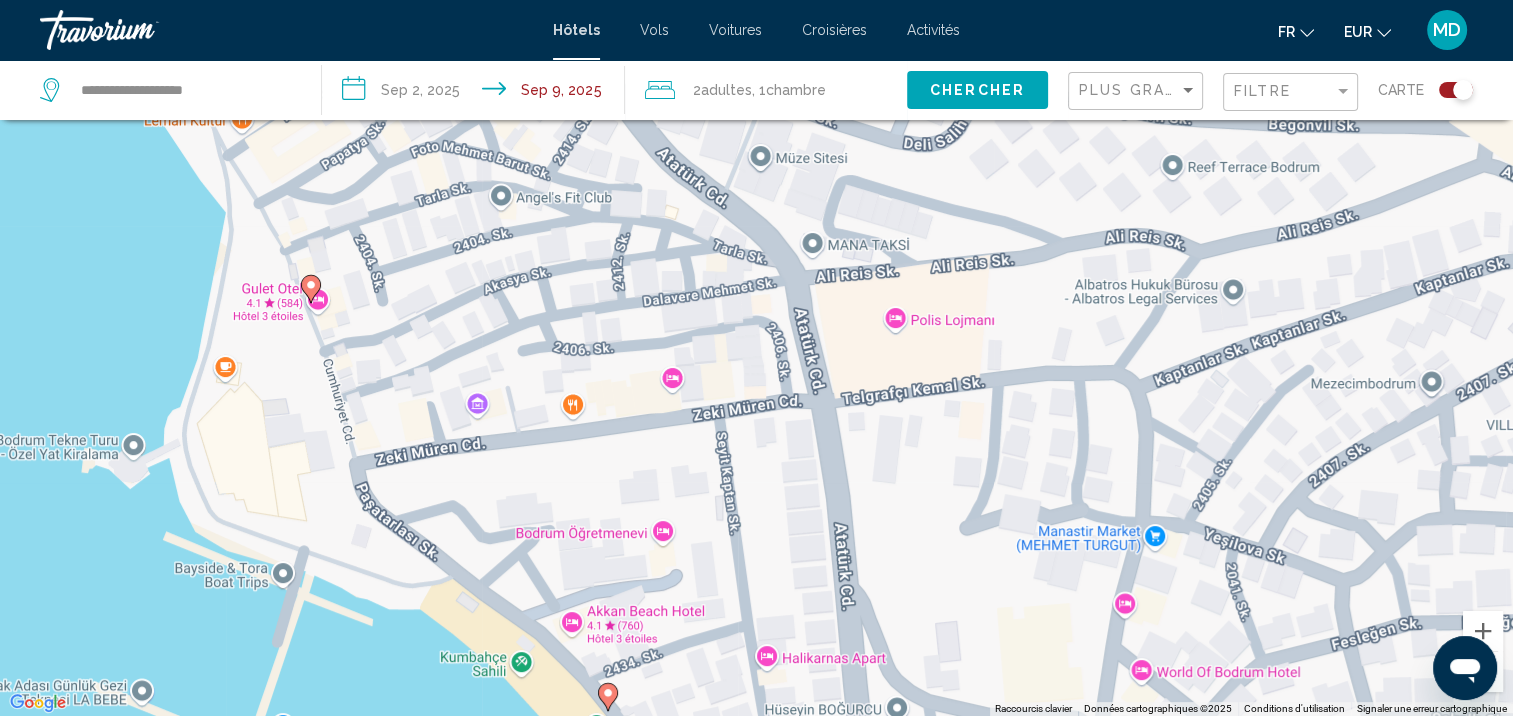 drag, startPoint x: 786, startPoint y: 537, endPoint x: 793, endPoint y: 470, distance: 67.36468 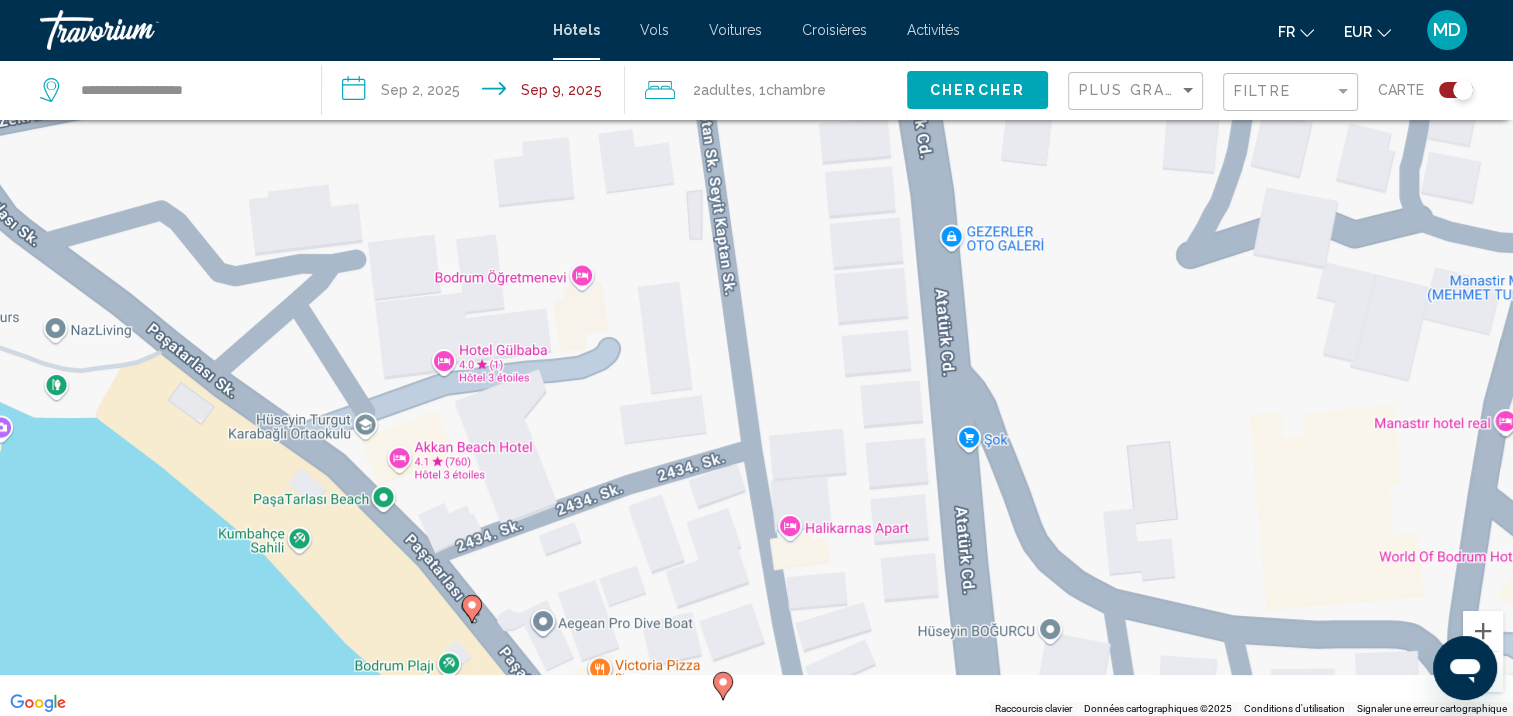 drag, startPoint x: 736, startPoint y: 556, endPoint x: 762, endPoint y: 444, distance: 114.97826 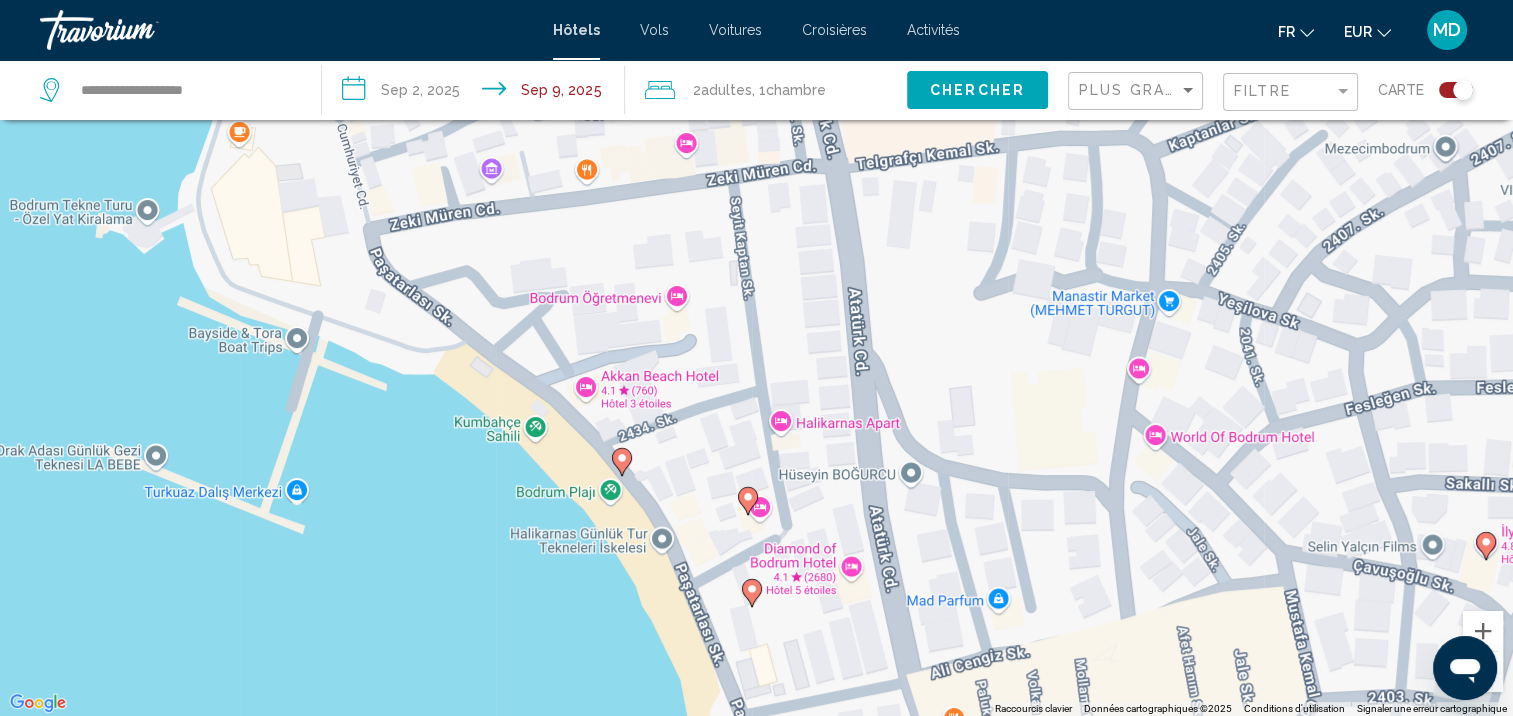 click 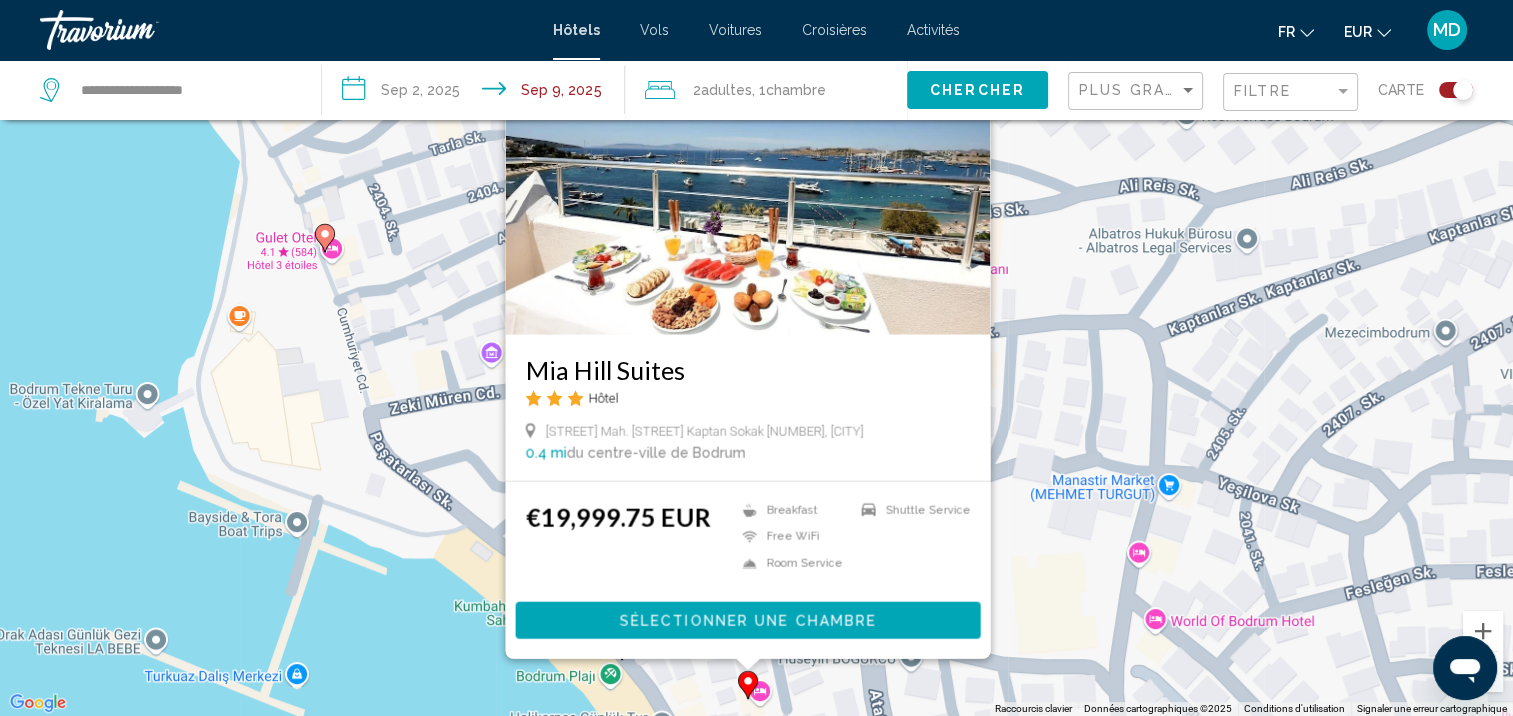 click on "€19,999.75 EUR
Breakfast
Free WiFi
Room Service
Shuttle Service  Sélectionner une chambre" at bounding box center [747, 570] 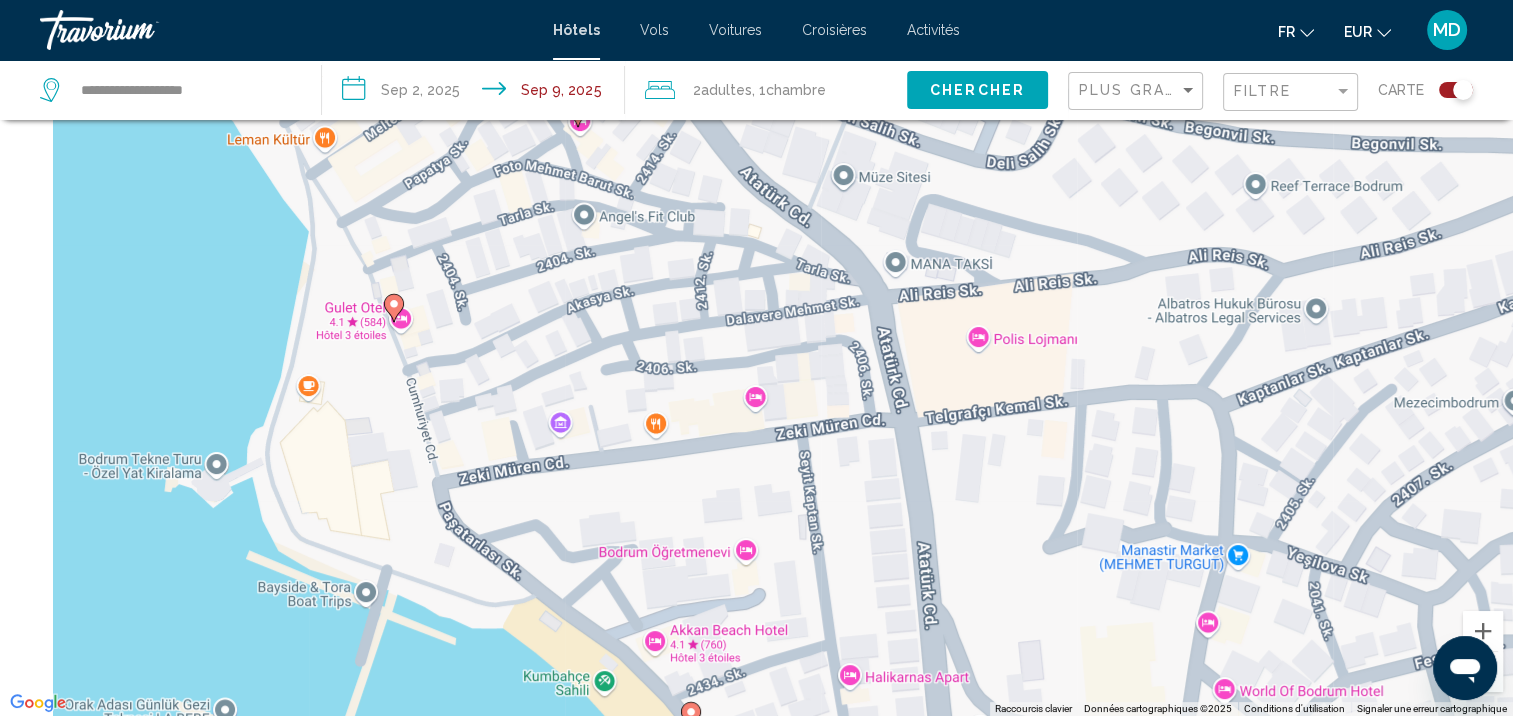 drag, startPoint x: 491, startPoint y: 476, endPoint x: 643, endPoint y: 636, distance: 220.68983 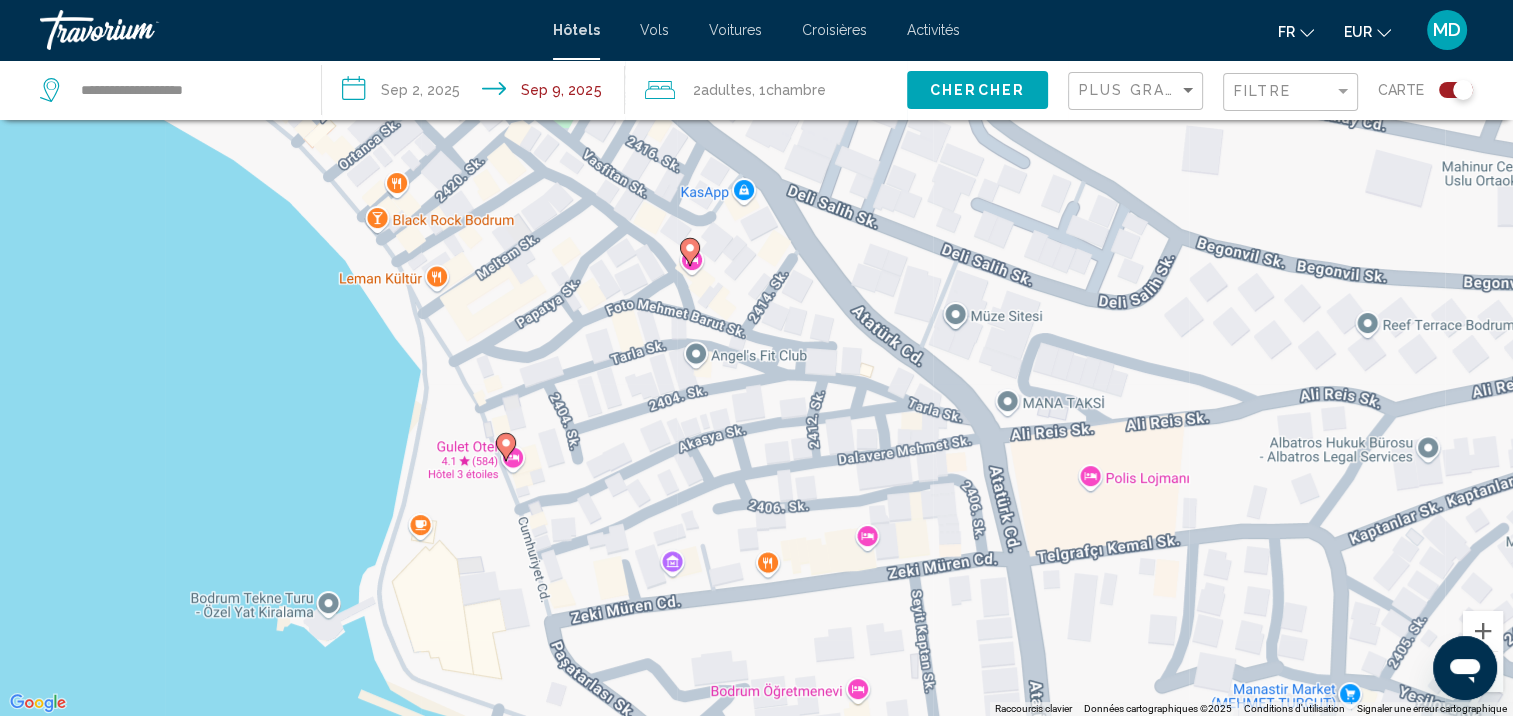 click 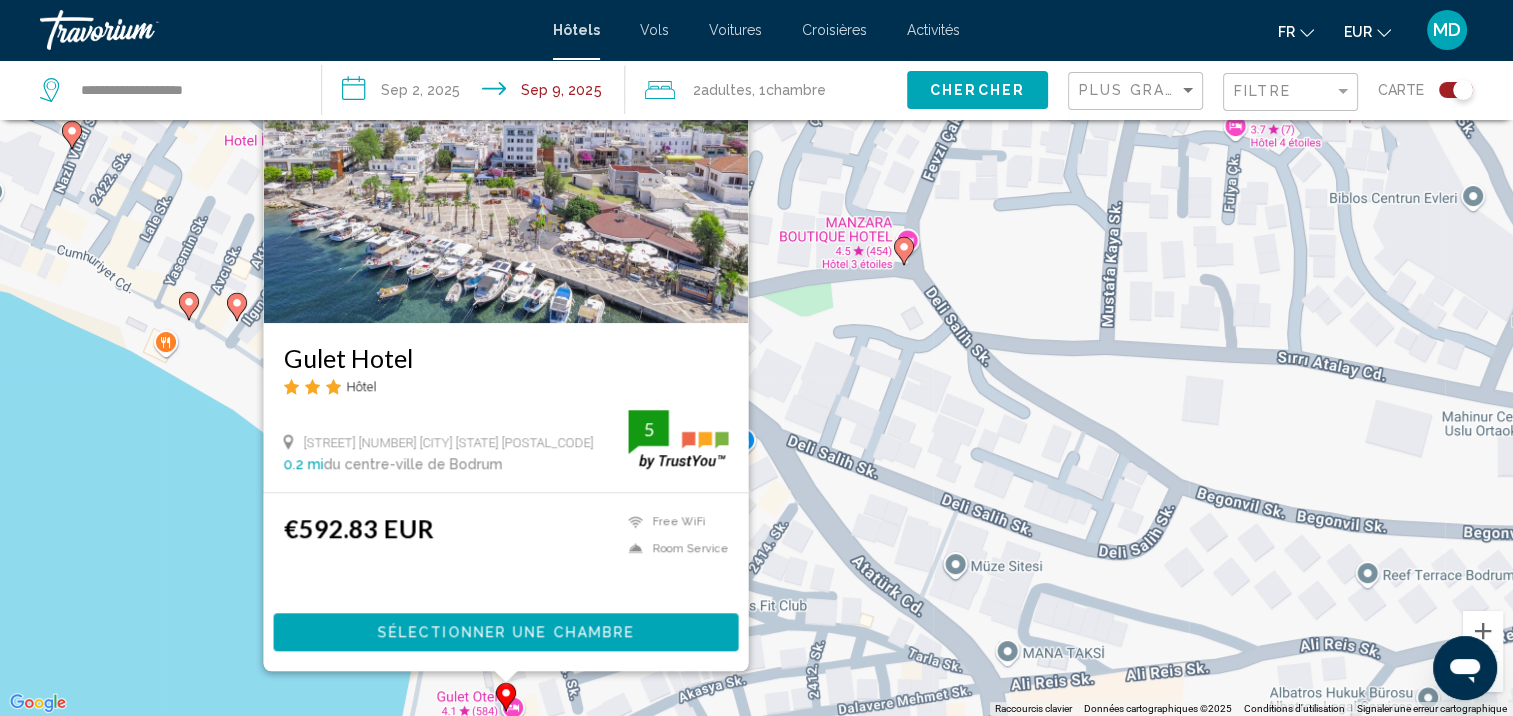 click on "Pour activer le glissement avec le clavier, appuyez sur Alt+Entrée. Une fois ce mode activé, utilisez les touches fléchées pour déplacer le repère. Pour valider le déplacement, appuyez sur Entrée. Pour annuler, appuyez sur Échap.  Gulet Hotel
Hôtel
Cumhuriyet Cad No 177 Bodrum Mugla 48400 0.2 mi  du centre-ville de Bodrum de l'hôtel 5 €592.83 EUR
Free WiFi
Room Service  5 Sélectionner une chambre" at bounding box center (756, 358) 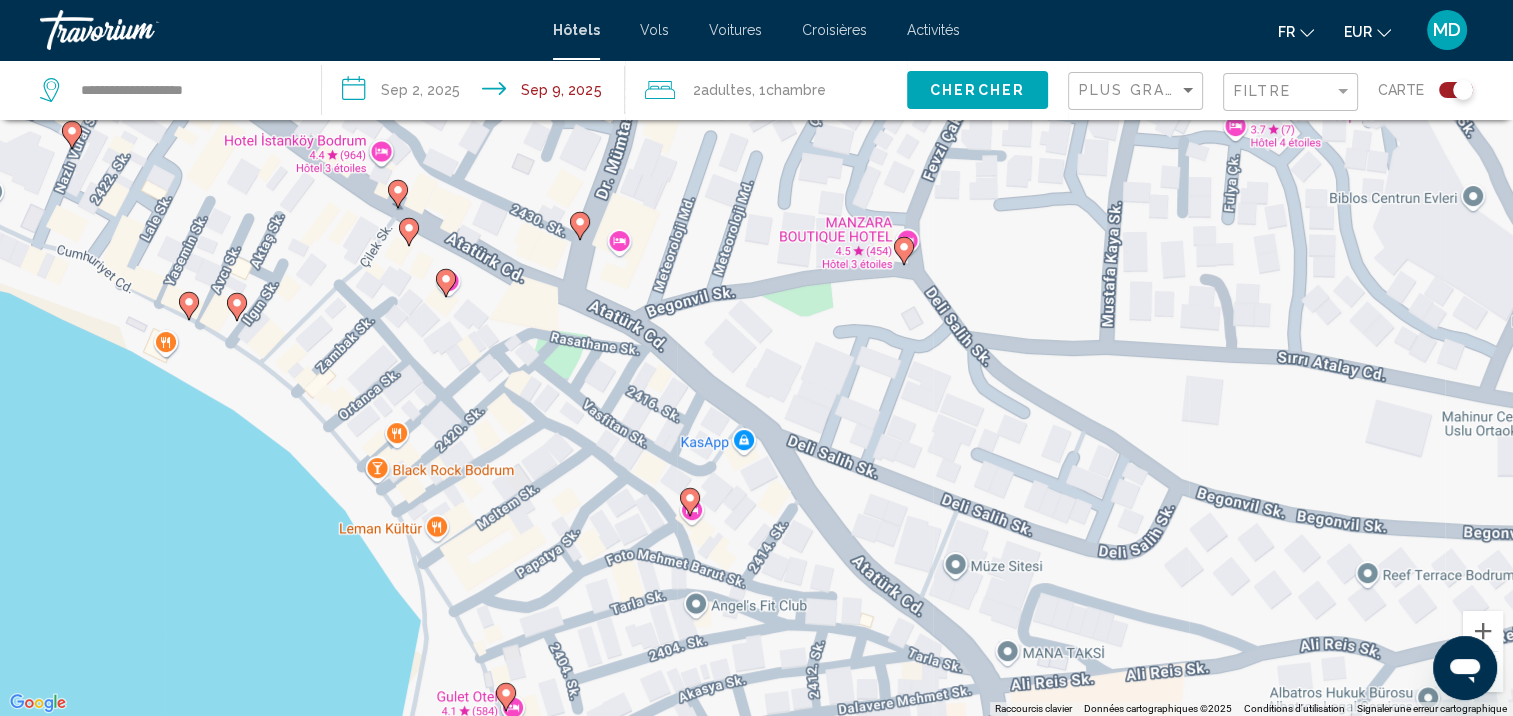 click 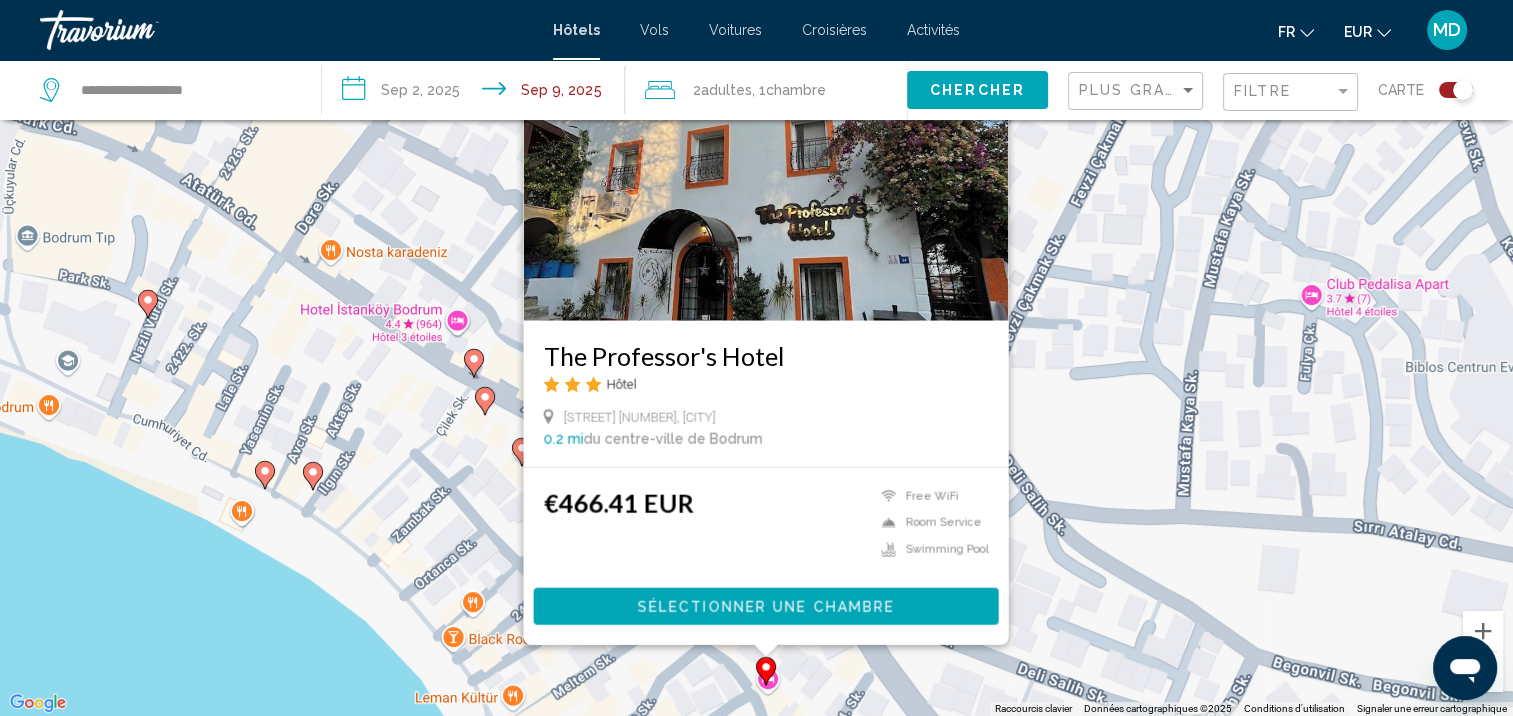 drag, startPoint x: 316, startPoint y: 616, endPoint x: 448, endPoint y: 624, distance: 132.2422 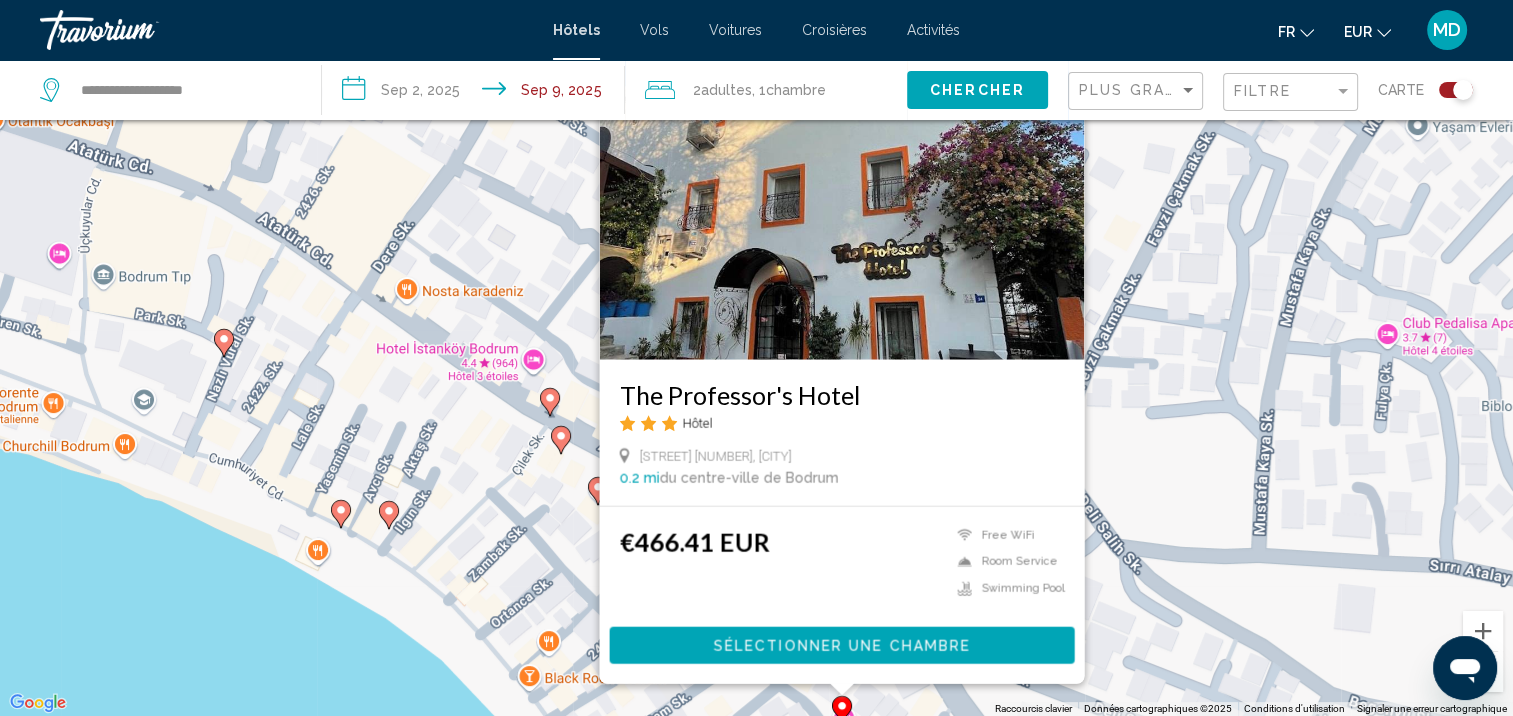 click 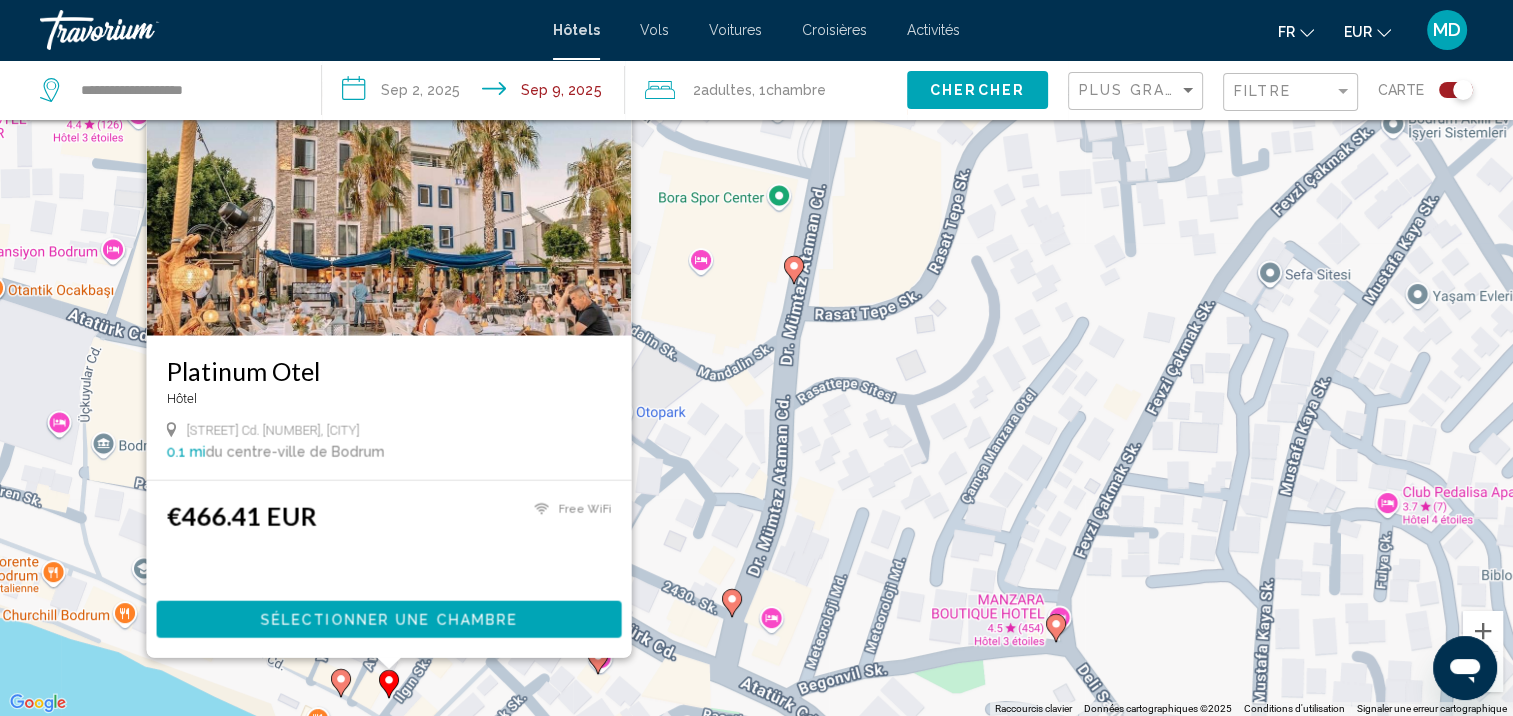 click 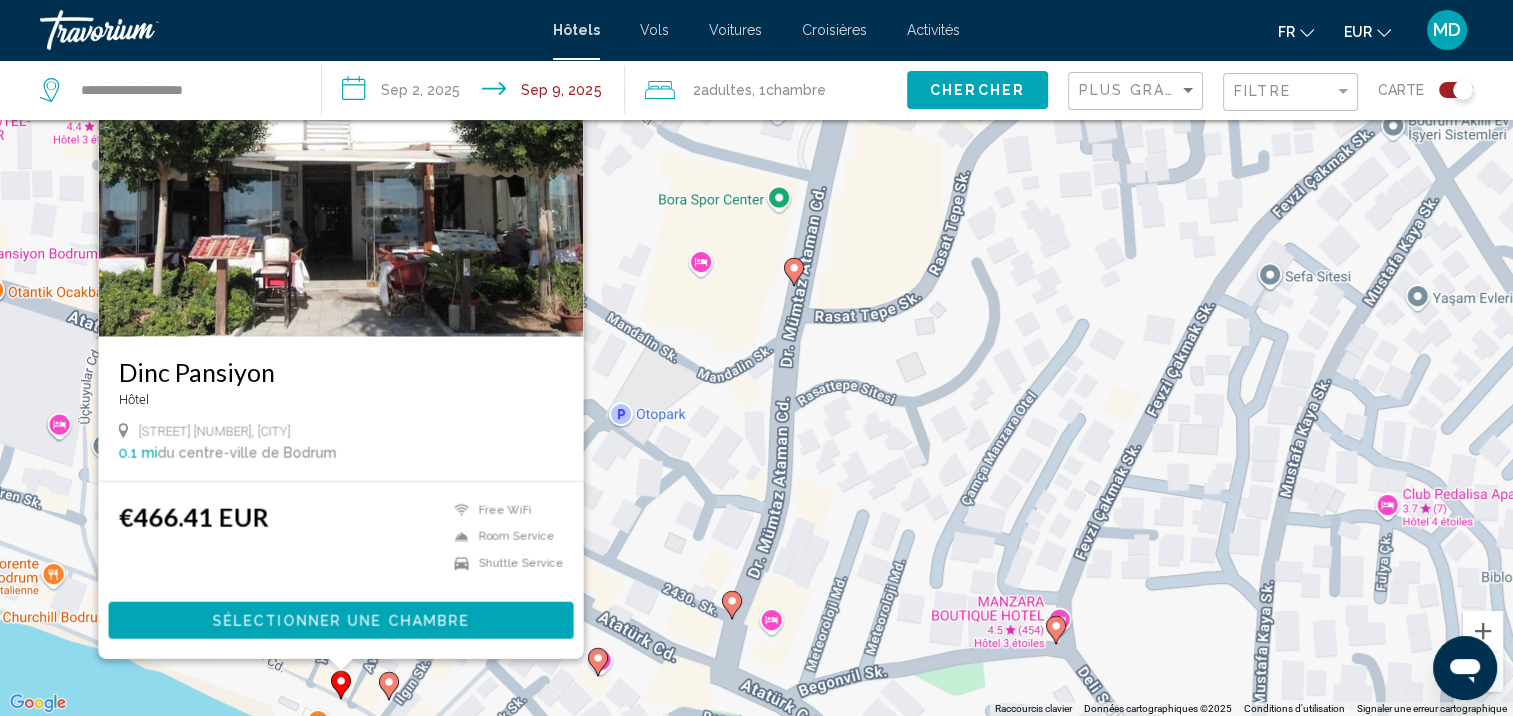 click 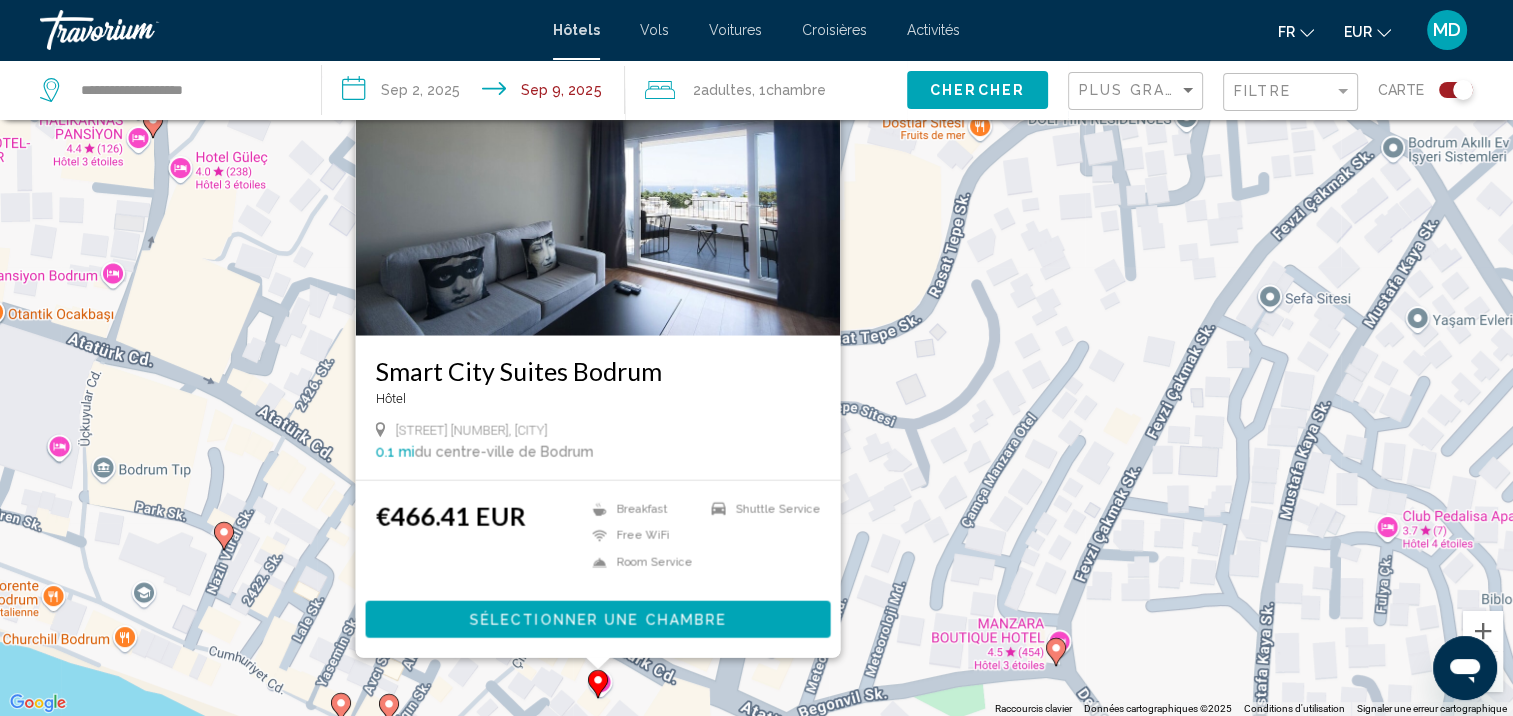 click on "Pour activer le glissement avec le clavier, appuyez sur Alt+Entrée. Une fois ce mode activé, utilisez les touches fléchées pour déplacer le repère. Pour valider le déplacement, appuyez sur Entrée. Pour annuler, appuyez sur Échap.  Smart City Suites Bodrum  Hôtel
Kumbahce Mah Ataturk Cad No 100, Bodrum 0.1 mi  du centre-ville de Bodrum de l'hôtel €466.41 EUR
Breakfast
Free WiFi
Room Service
Shuttle Service  Sélectionner une chambre" at bounding box center [756, 358] 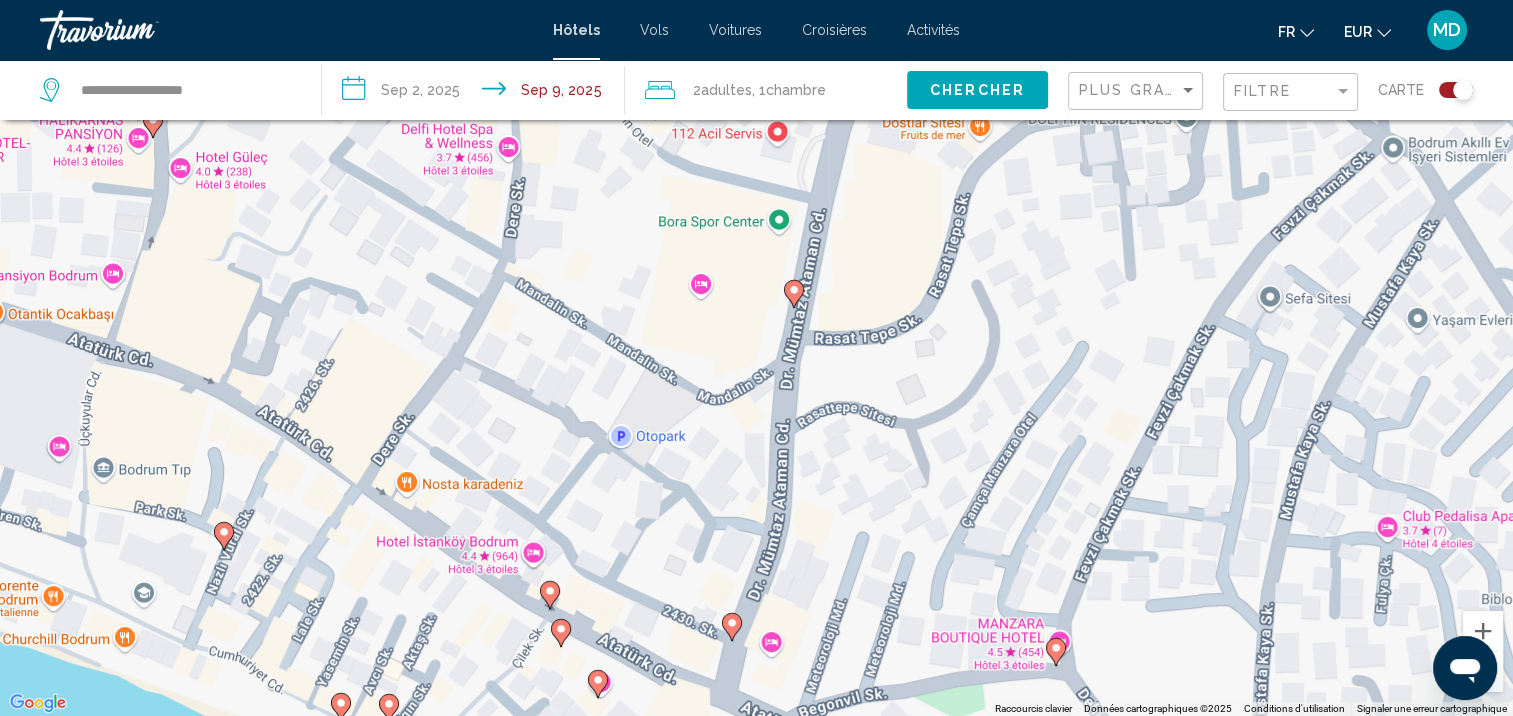 click 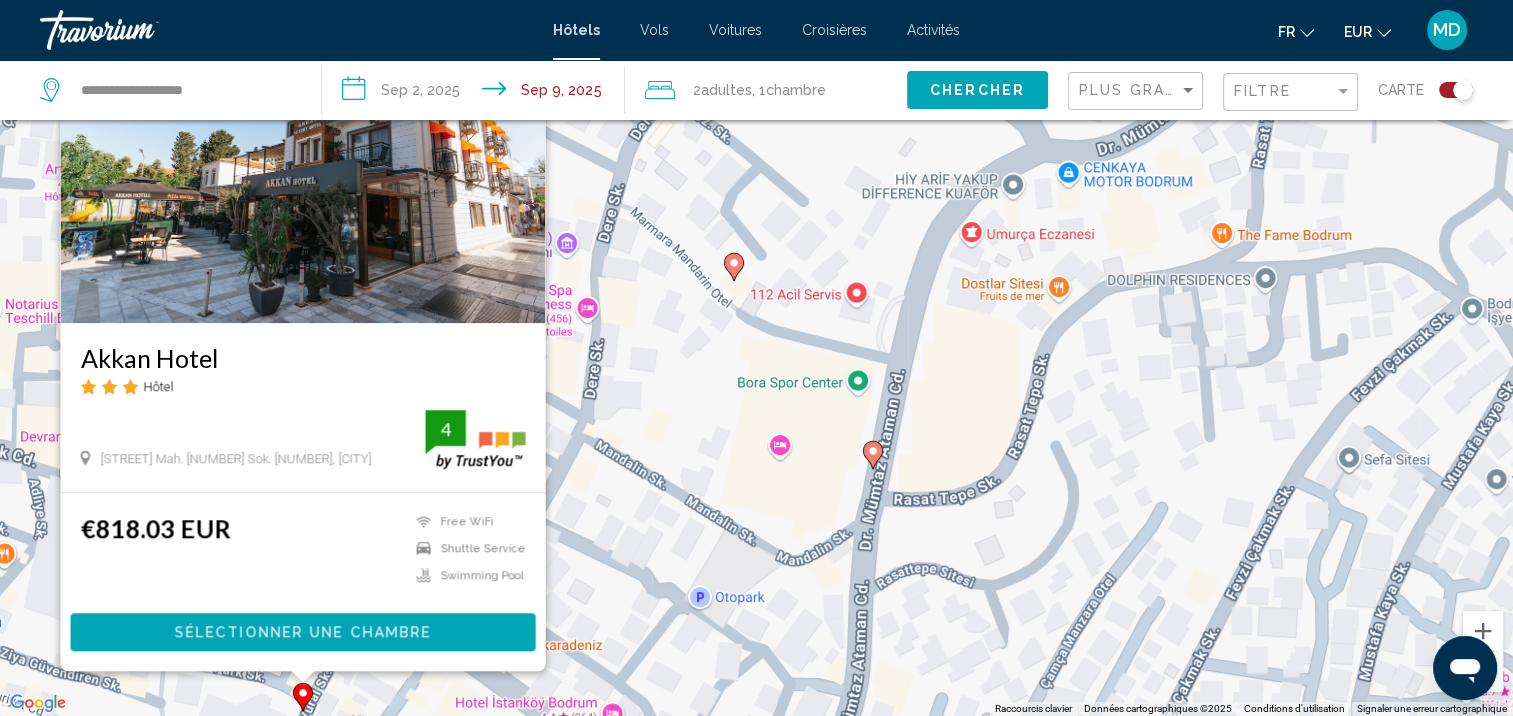 click on "Pour activer le glissement avec le clavier, appuyez sur Alt+Entrée. Une fois ce mode activé, utilisez les touches fléchées pour déplacer le repère. Pour valider le déplacement, appuyez sur Entrée. Pour annuler, appuyez sur Échap.  Akkan Hotel
Hôtel
Kumbahçe Mah. 2422 Sok. No:2, Bodrum 0 mi  du centre-ville de Bodrum de l'hôtel 4 €818.03 EUR
Free WiFi
Shuttle Service
Swimming Pool  4 Sélectionner une chambre" at bounding box center [756, 358] 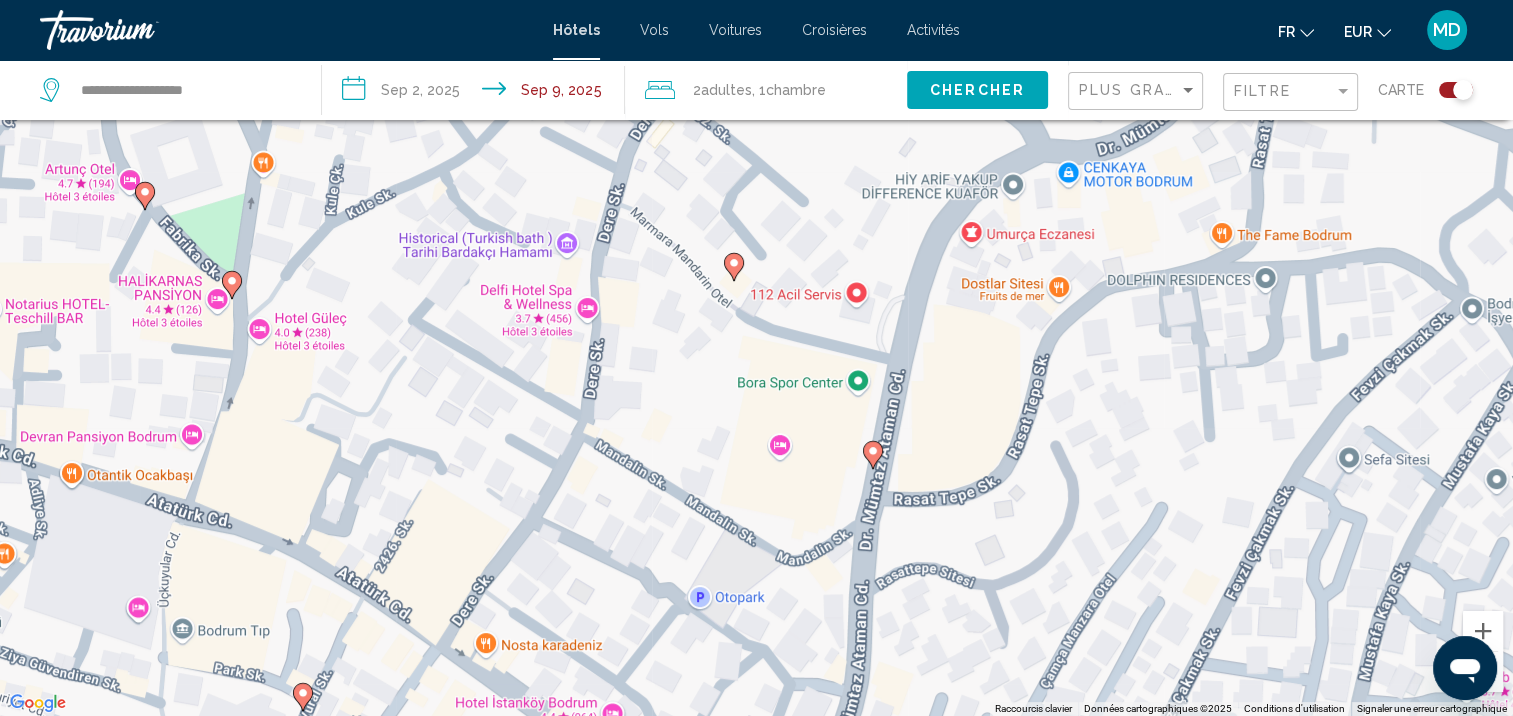 click on "Pour activer le glissement avec le clavier, appuyez sur Alt+Entrée. Une fois ce mode activé, utilisez les touches fléchées pour déplacer le repère. Pour valider le déplacement, appuyez sur Entrée. Pour annuler, appuyez sur Échap." at bounding box center (756, 358) 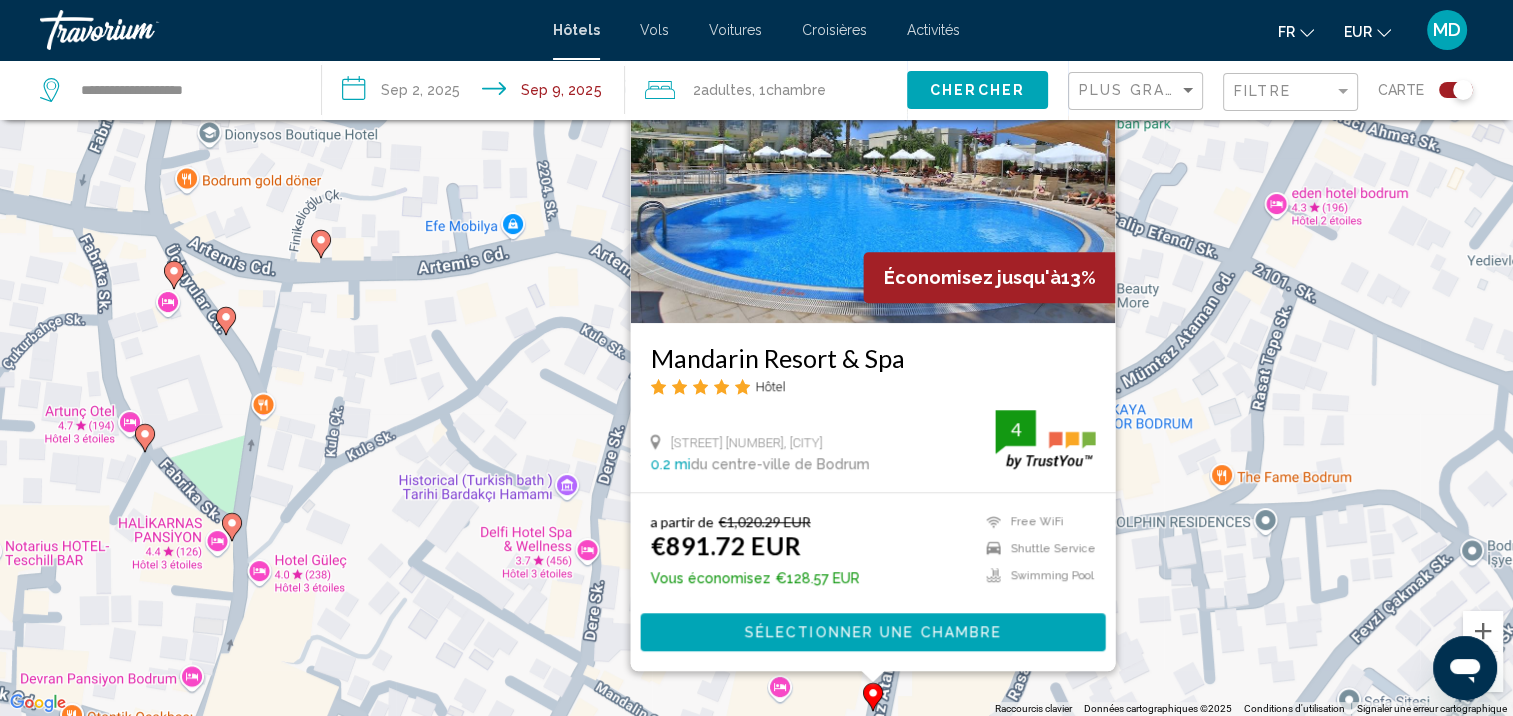 click on "Pour activer le glissement avec le clavier, appuyez sur Alt+Entrée. Une fois ce mode activé, utilisez les touches fléchées pour déplacer le repère. Pour valider le déplacement, appuyez sur Entrée. Pour annuler, appuyez sur Échap. Économisez jusqu'à  13%   Mandarin Resort & Spa
Hôtel
Umurca Mah. Dr. Mumtaz Ataman Cad. 27, Bodrum 0.2 mi  du centre-ville de Bodrum de l'hôtel 4 a partir de €1,020.29 EUR €891.72 EUR  Vous économisez  €128.57 EUR
Free WiFi
Shuttle Service
Swimming Pool  4 Sélectionner une chambre" at bounding box center [756, 358] 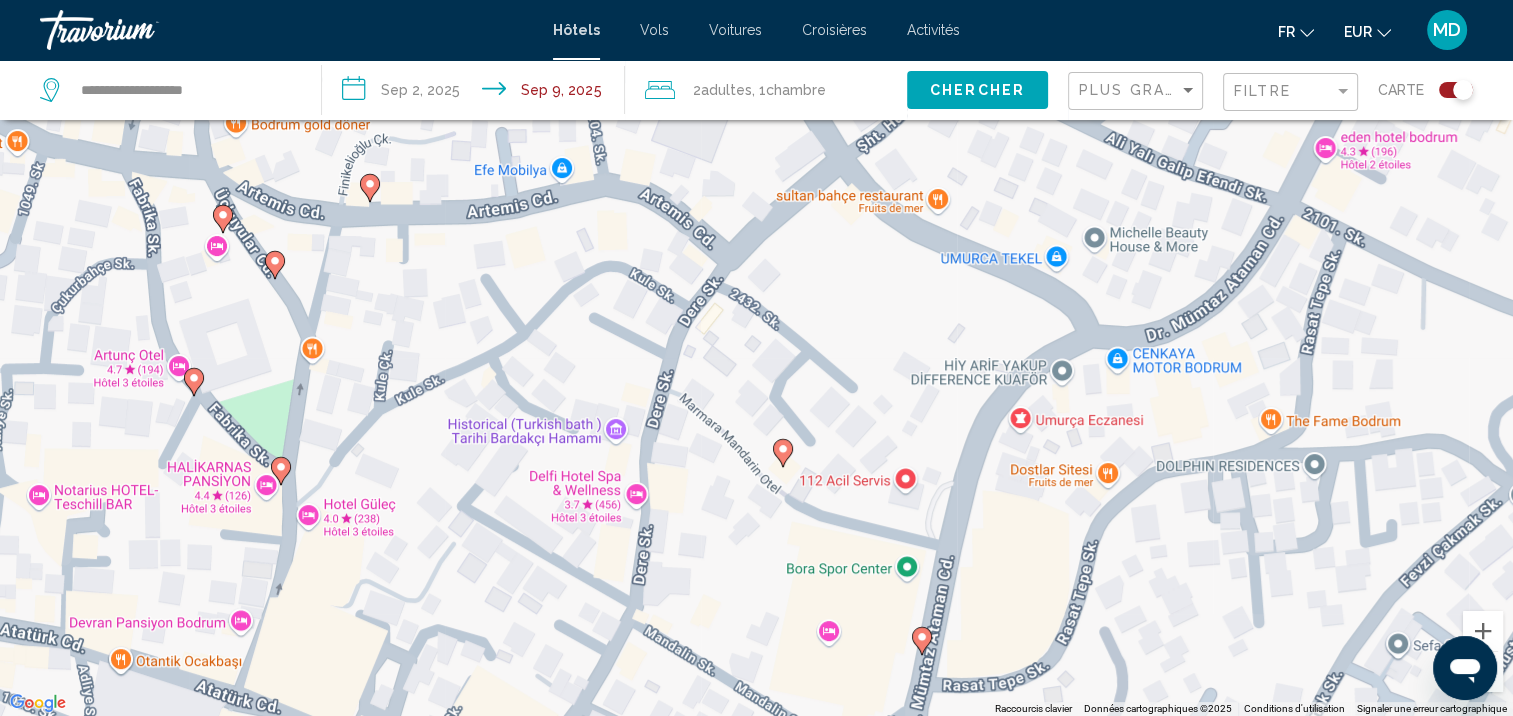 drag, startPoint x: 583, startPoint y: 534, endPoint x: 988, endPoint y: 171, distance: 543.86945 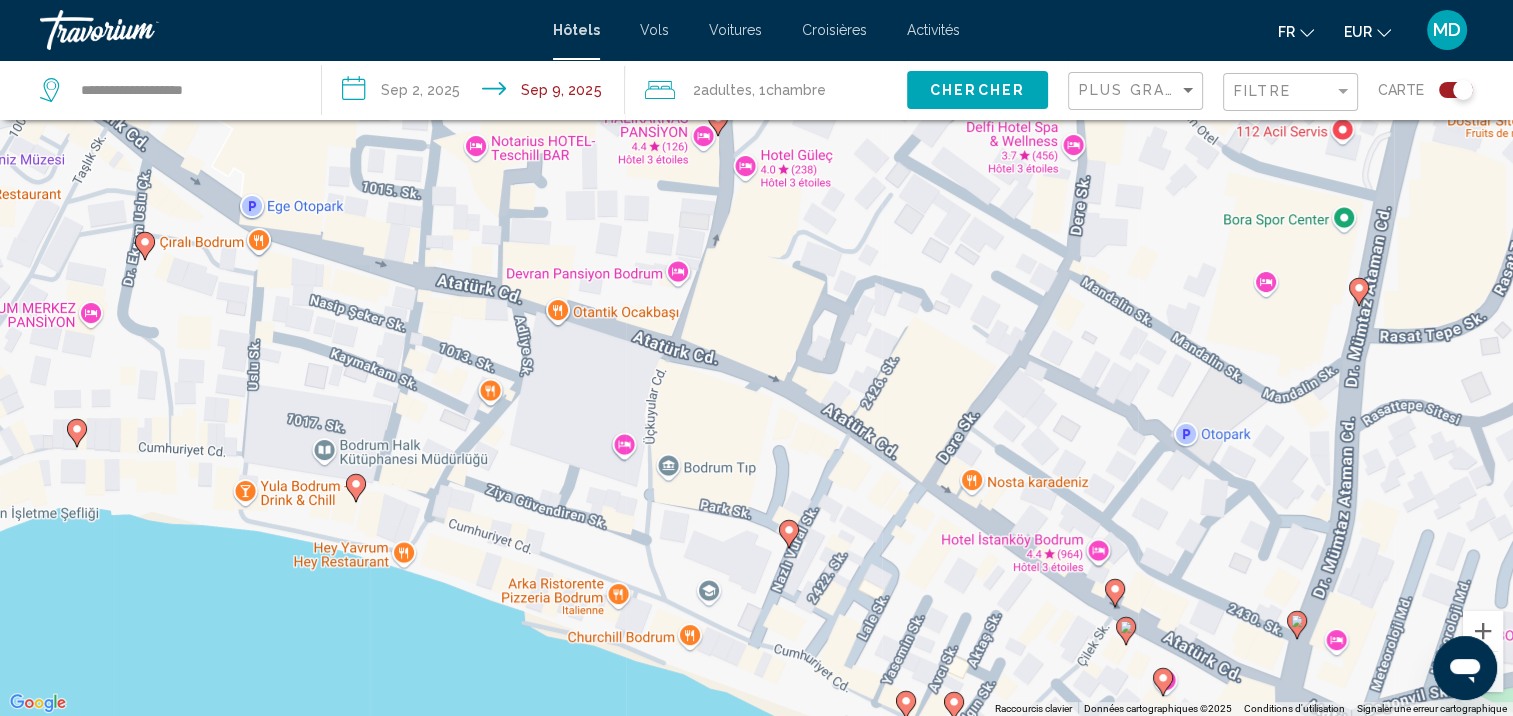 drag, startPoint x: 397, startPoint y: 433, endPoint x: 493, endPoint y: 476, distance: 105.1903 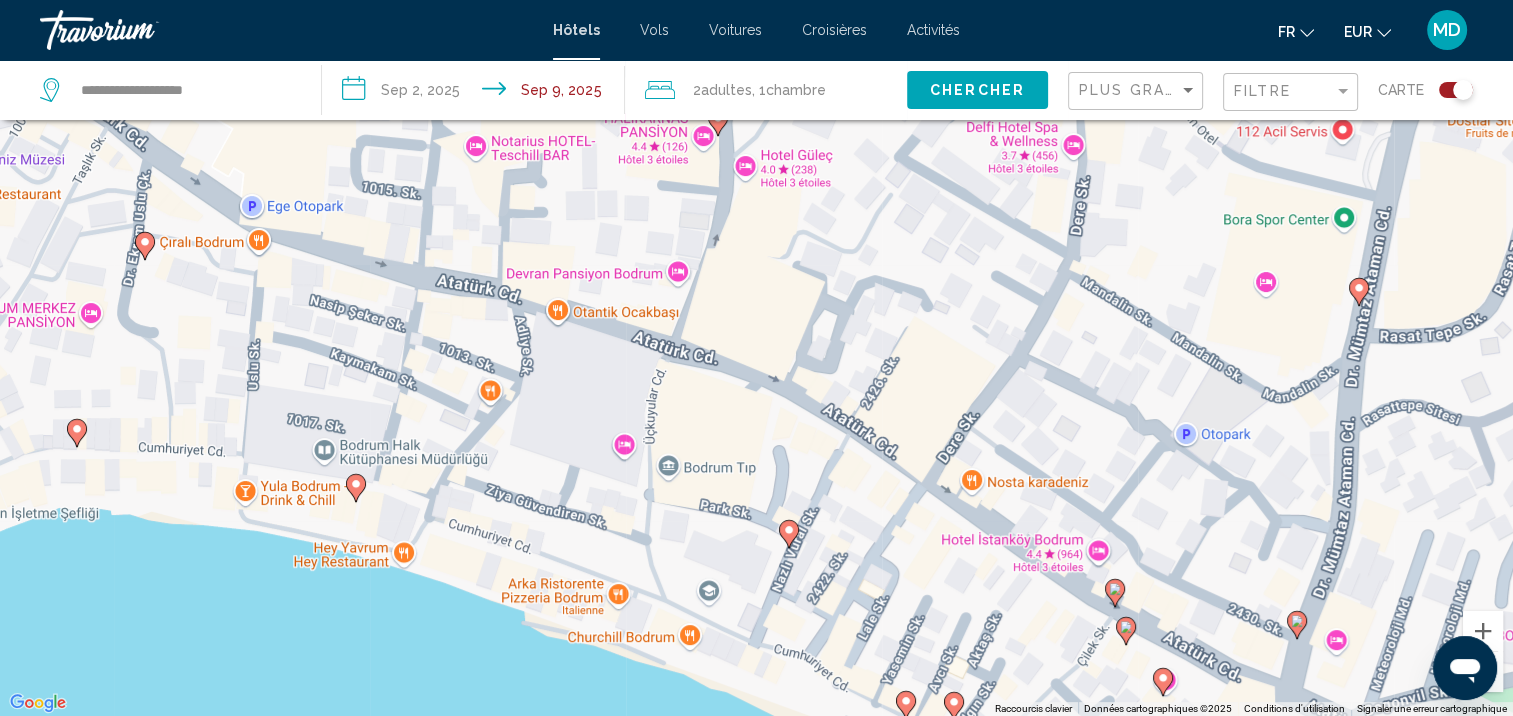 click on "Pour activer le glissement avec le clavier, appuyez sur Alt+Entrée. Une fois ce mode activé, utilisez les touches fléchées pour déplacer le repère. Pour valider le déplacement, appuyez sur Entrée. Pour annuler, appuyez sur Échap." at bounding box center [756, 358] 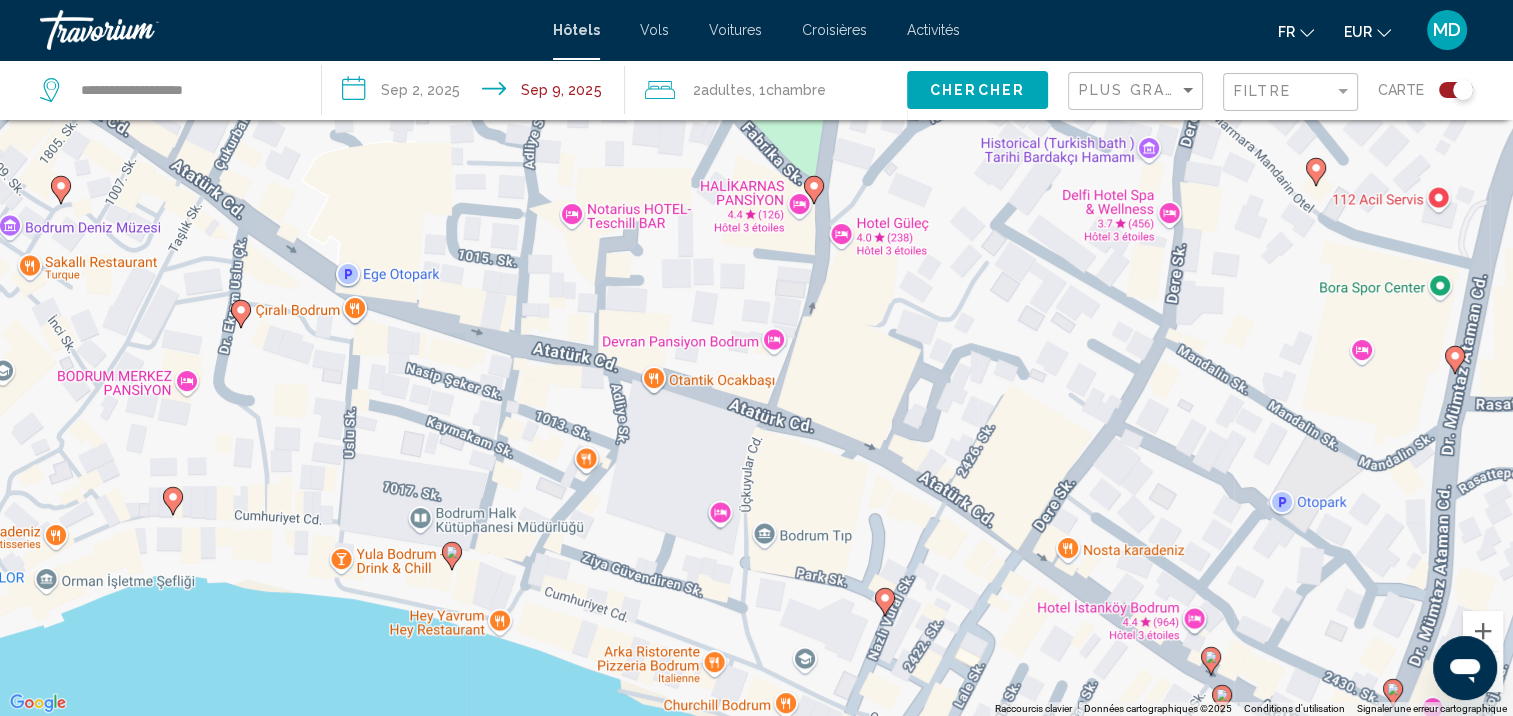 click 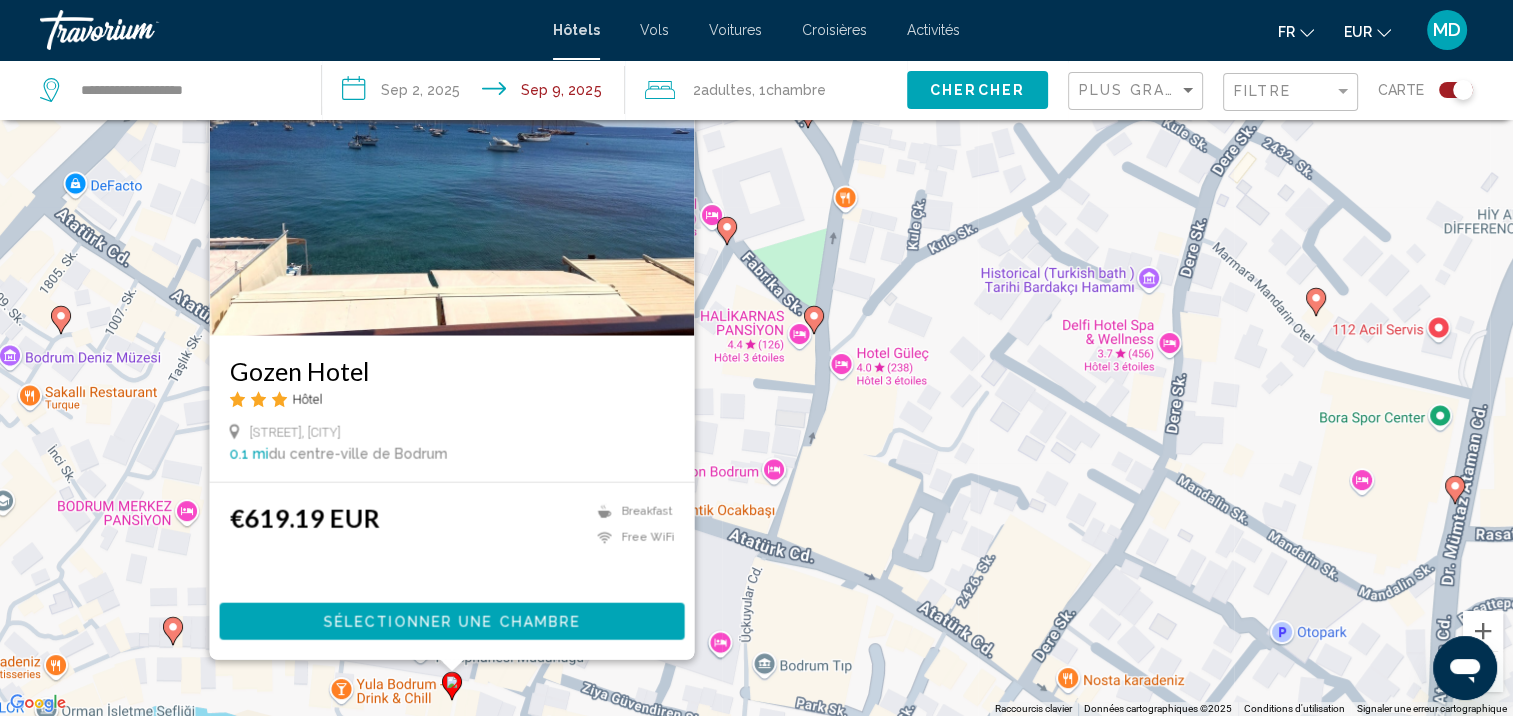 click on "Pour activer le glissement avec le clavier, appuyez sur Alt+Entrée. Une fois ce mode activé, utilisez les touches fléchées pour déplacer le repère. Pour valider le déplacement, appuyez sur Entrée. Pour annuler, appuyez sur Échap.  Gozen Hotel
Hôtel
Cumhuriyet Cd., Bodrum 0.1 mi  du centre-ville de Bodrum de l'hôtel €619.19 EUR
Breakfast
Free WiFi  Sélectionner une chambre" at bounding box center [756, 358] 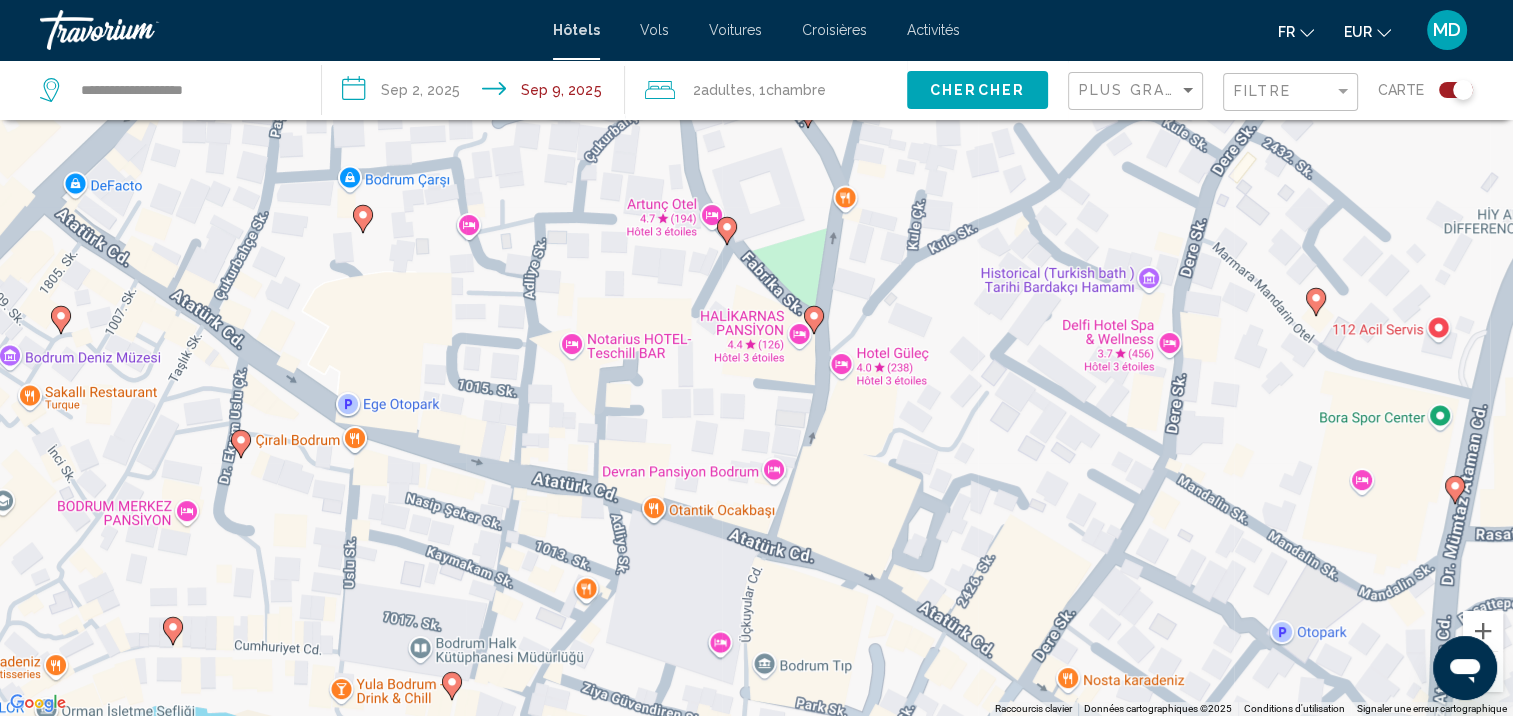 drag, startPoint x: 185, startPoint y: 591, endPoint x: 364, endPoint y: 581, distance: 179.27911 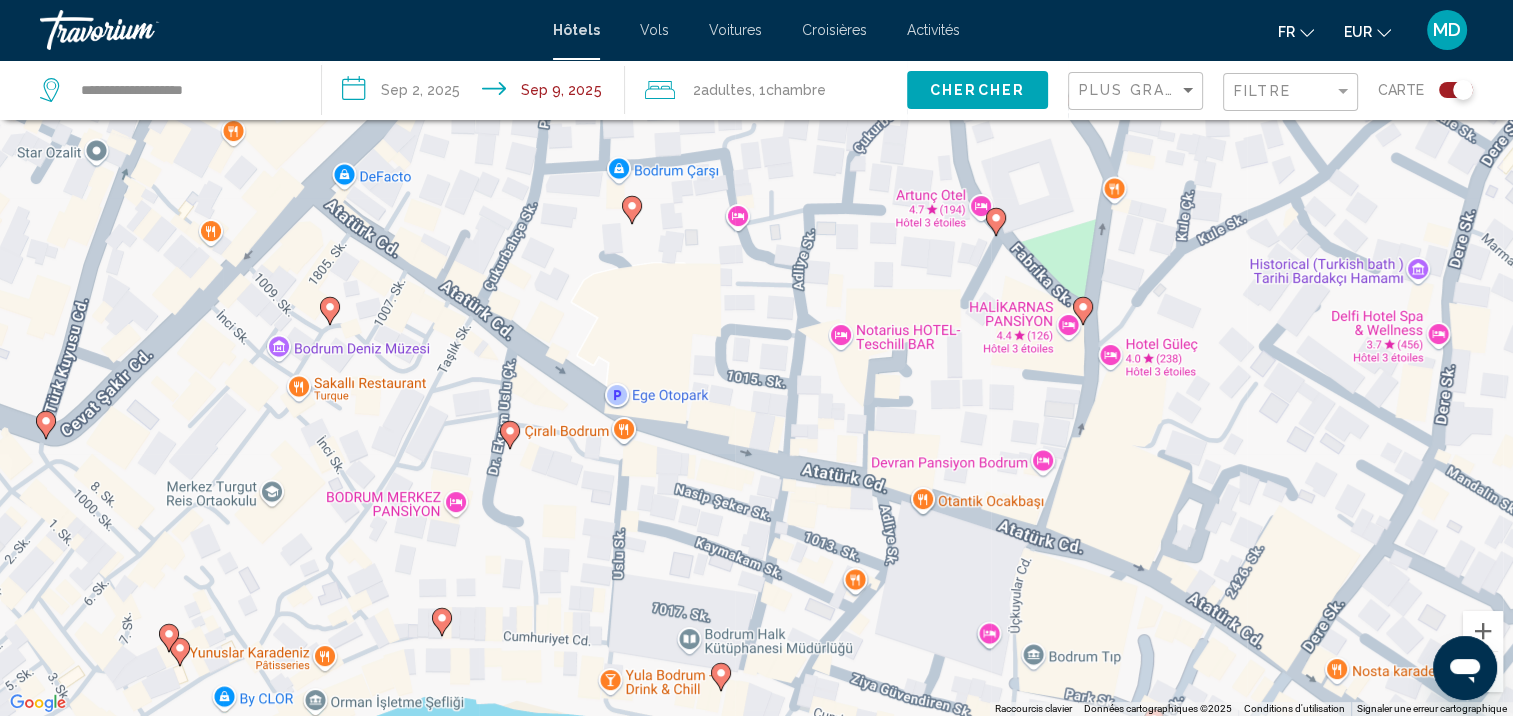 click on "Pour activer le glissement avec le clavier, appuyez sur Alt+Entrée. Une fois ce mode activé, utilisez les touches fléchées pour déplacer le repère. Pour valider le déplacement, appuyez sur Entrée. Pour annuler, appuyez sur Échap." at bounding box center [756, 358] 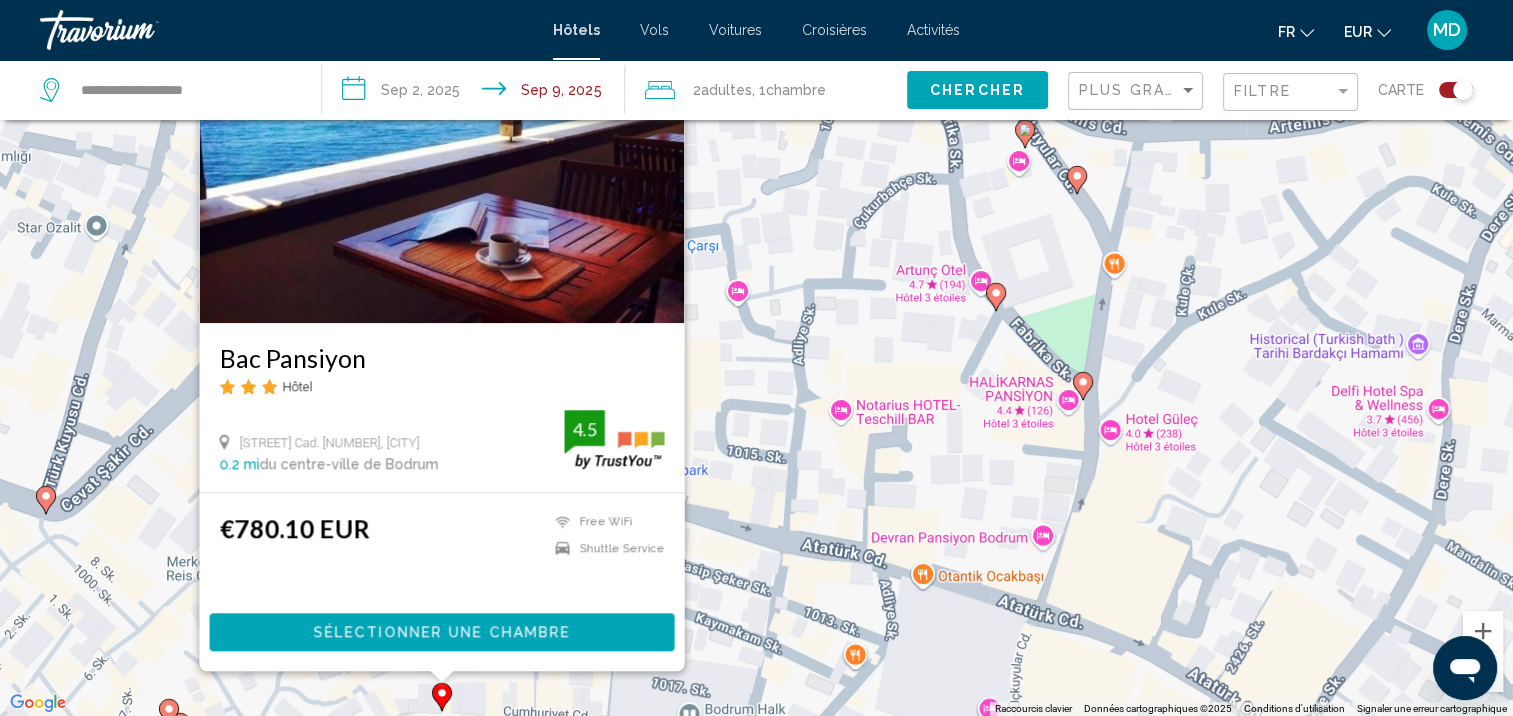 click on "Pour activer le glissement avec le clavier, appuyez sur Alt+Entrée. Une fois ce mode activé, utilisez les touches fléchées pour déplacer le repère. Pour valider le déplacement, appuyez sur Entrée. Pour annuler, appuyez sur Échap.  Bac Pansiyon
Hôtel
Cumhuriyet Cad. No 16, Bodrum 0.2 mi  du centre-ville de Bodrum de l'hôtel 4.5 €780.10 EUR
Free WiFi
Shuttle Service  4.5 Sélectionner une chambre" at bounding box center (756, 358) 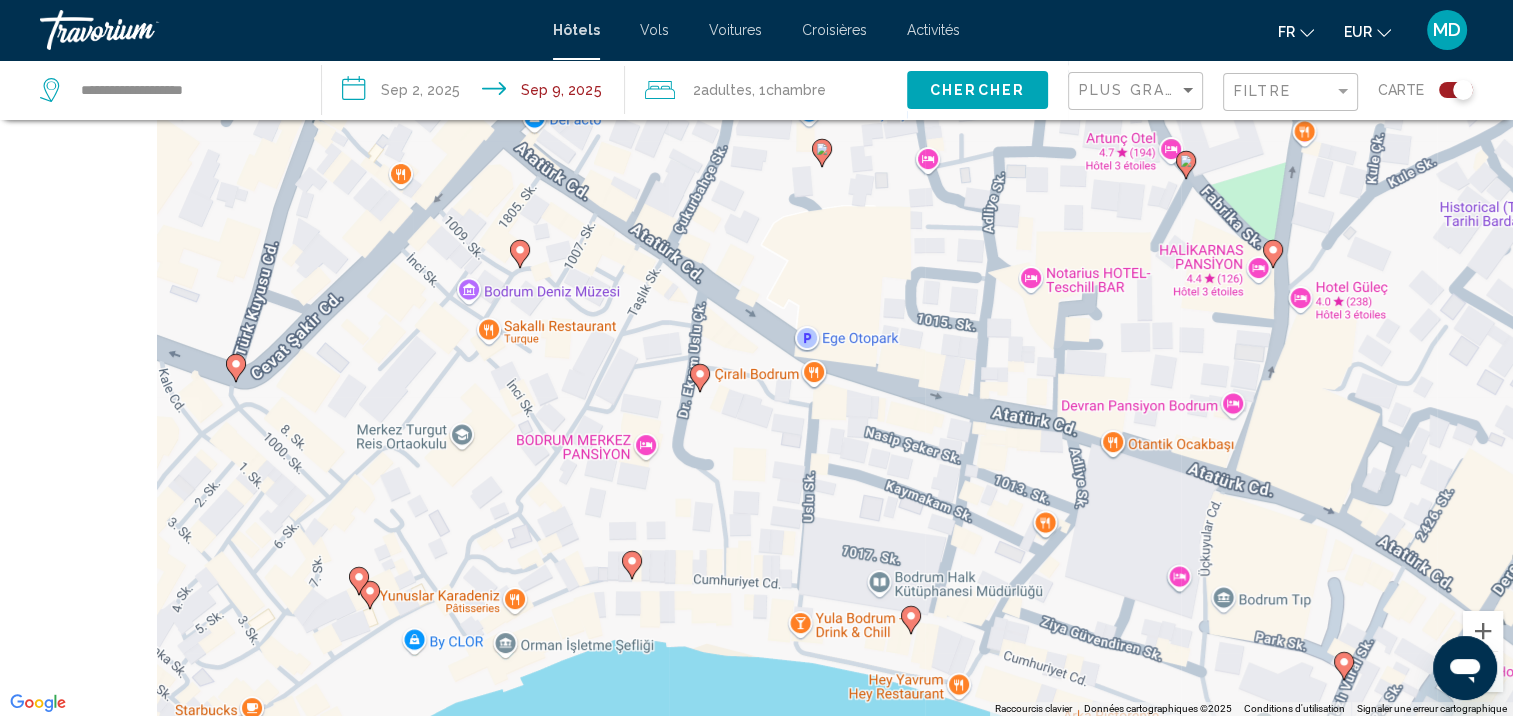 drag, startPoint x: 222, startPoint y: 610, endPoint x: 511, endPoint y: 418, distance: 346.96542 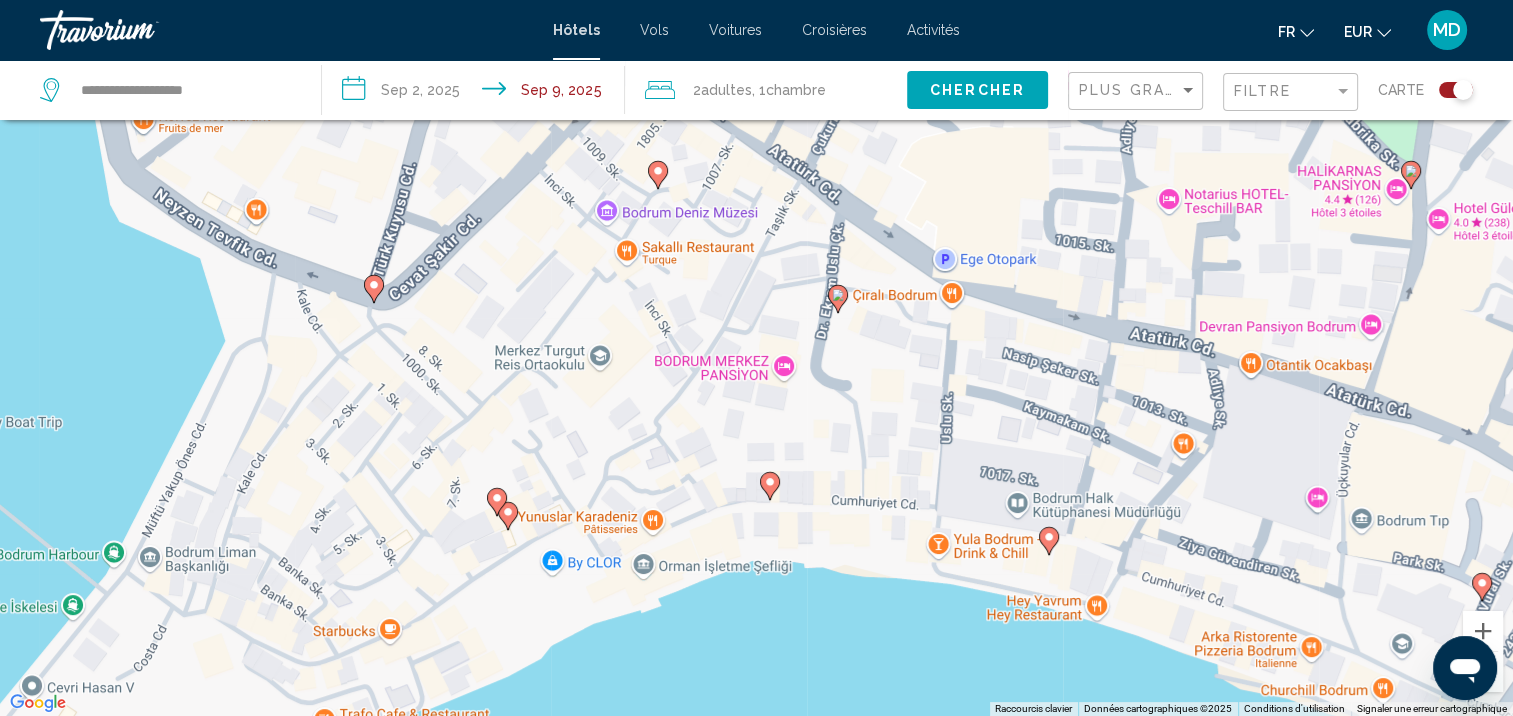 click 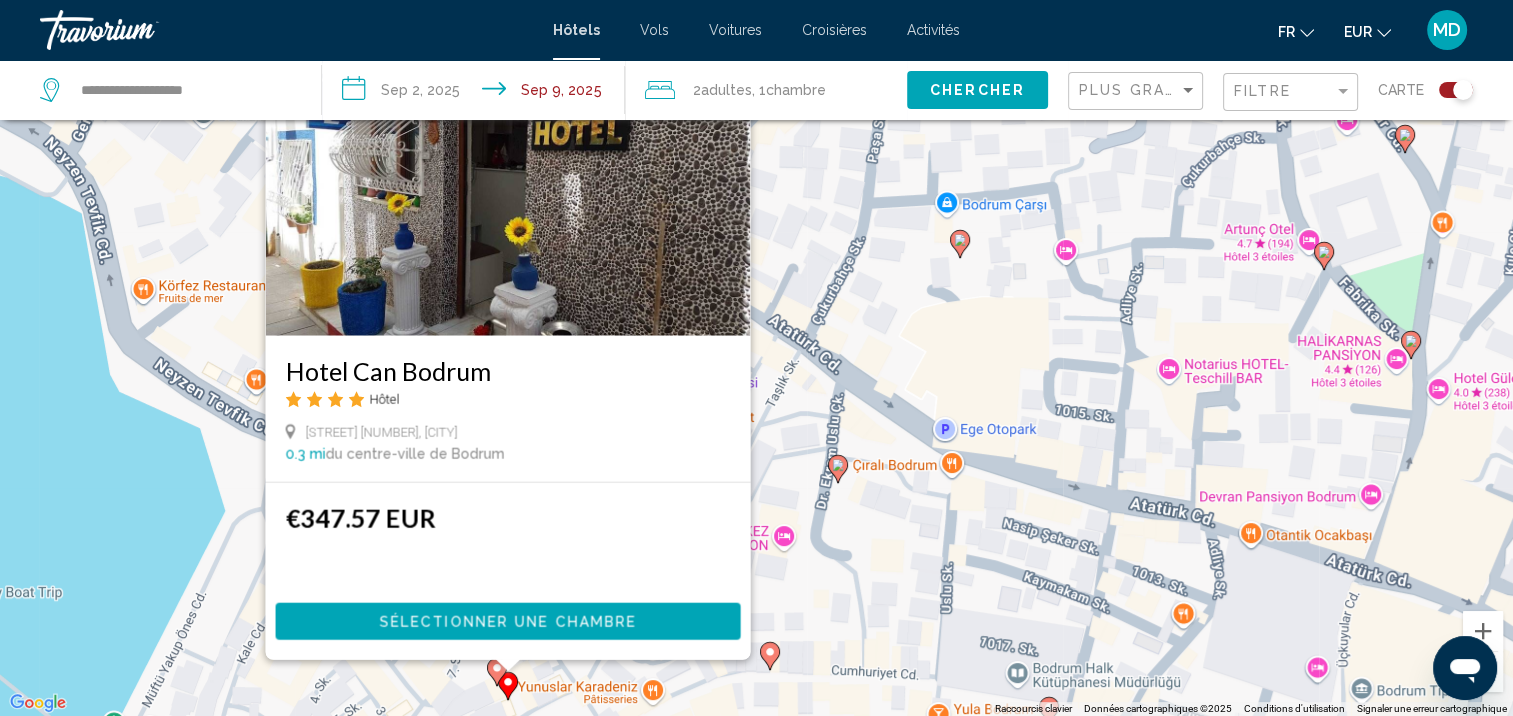 click on "Pour activer le glissement avec le clavier, appuyez sur Alt+Entrée. Une fois ce mode activé, utilisez les touches fléchées pour déplacer le repère. Pour valider le déplacement, appuyez sur Entrée. Pour annuler, appuyez sur Échap.  Hotel Can Bodrum
Hôtel
Carsi Mah. Carsi Hamam Sok No9, Bodrum 0.3 mi  du centre-ville de Bodrum de l'hôtel €347.57 EUR  Sélectionner une chambre" at bounding box center [756, 358] 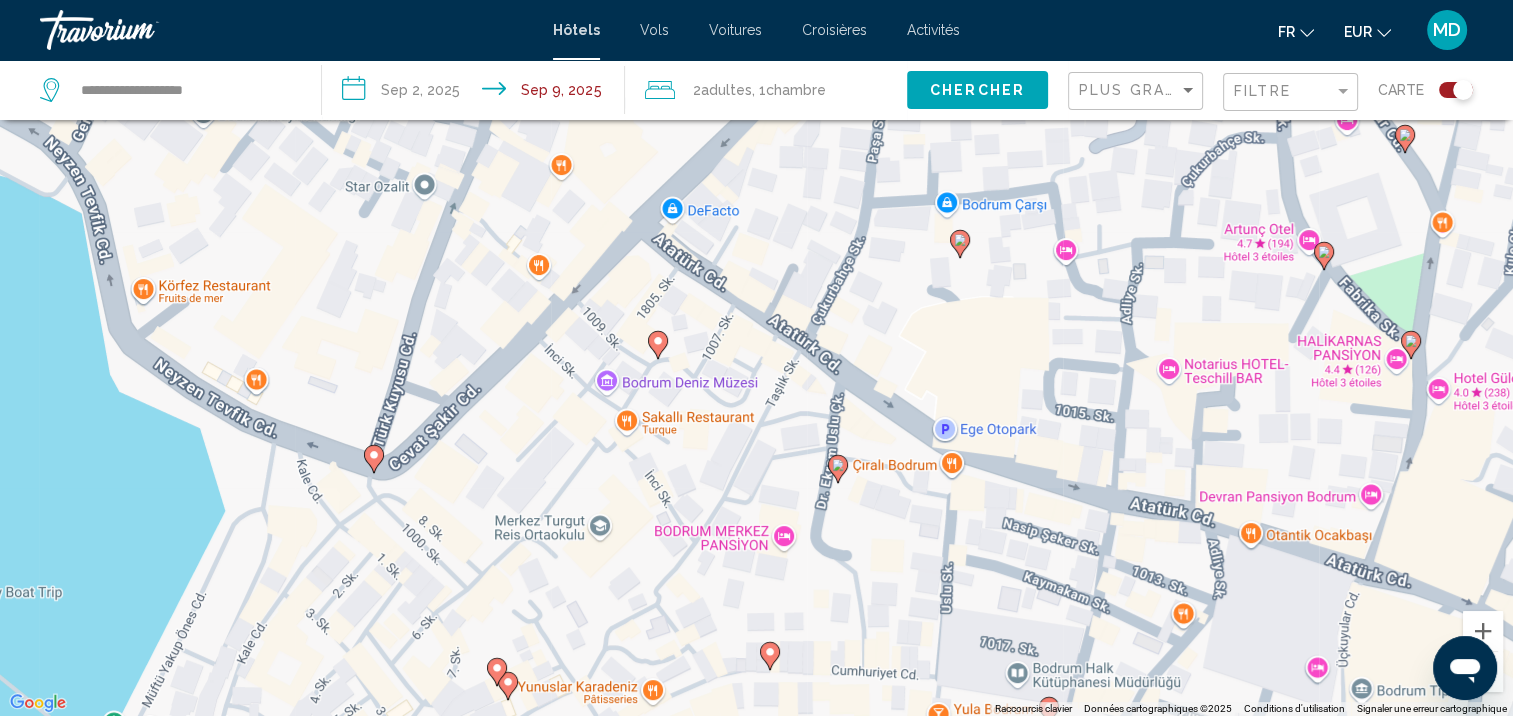 click at bounding box center (497, 672) 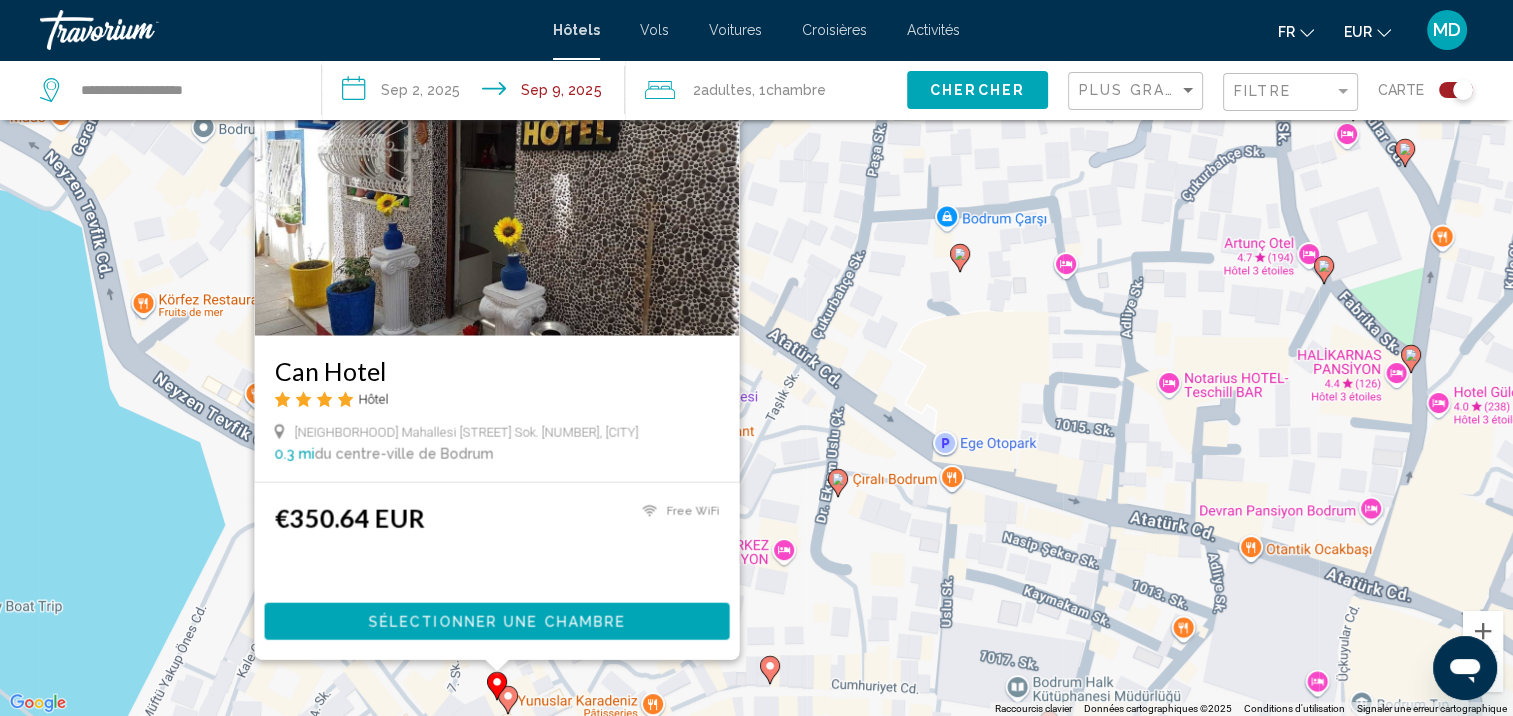 click on "Pour activer le glissement avec le clavier, appuyez sur Alt+Entrée. Une fois ce mode activé, utilisez les touches fléchées pour déplacer le repère. Pour valider le déplacement, appuyez sur Entrée. Pour annuler, appuyez sur Échap.  Can Hotel
Hôtel
Çarsi Mahallesi Çarsi Hamam Sok.No9, Bodrum 0.3 mi  du centre-ville de Bodrum de l'hôtel €350.64 EUR
Free WiFi  Sélectionner une chambre" at bounding box center [756, 358] 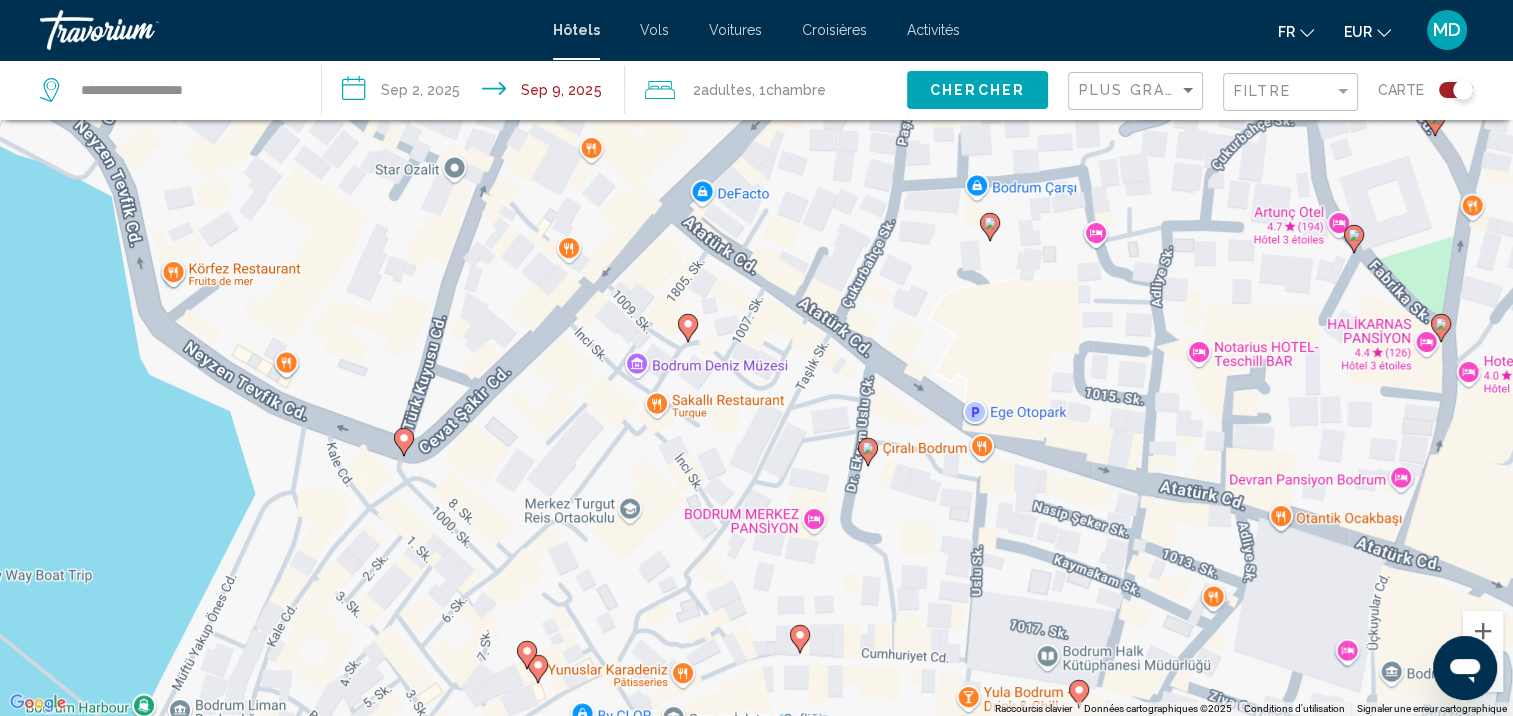 drag, startPoint x: 202, startPoint y: 601, endPoint x: 294, endPoint y: 500, distance: 136.6199 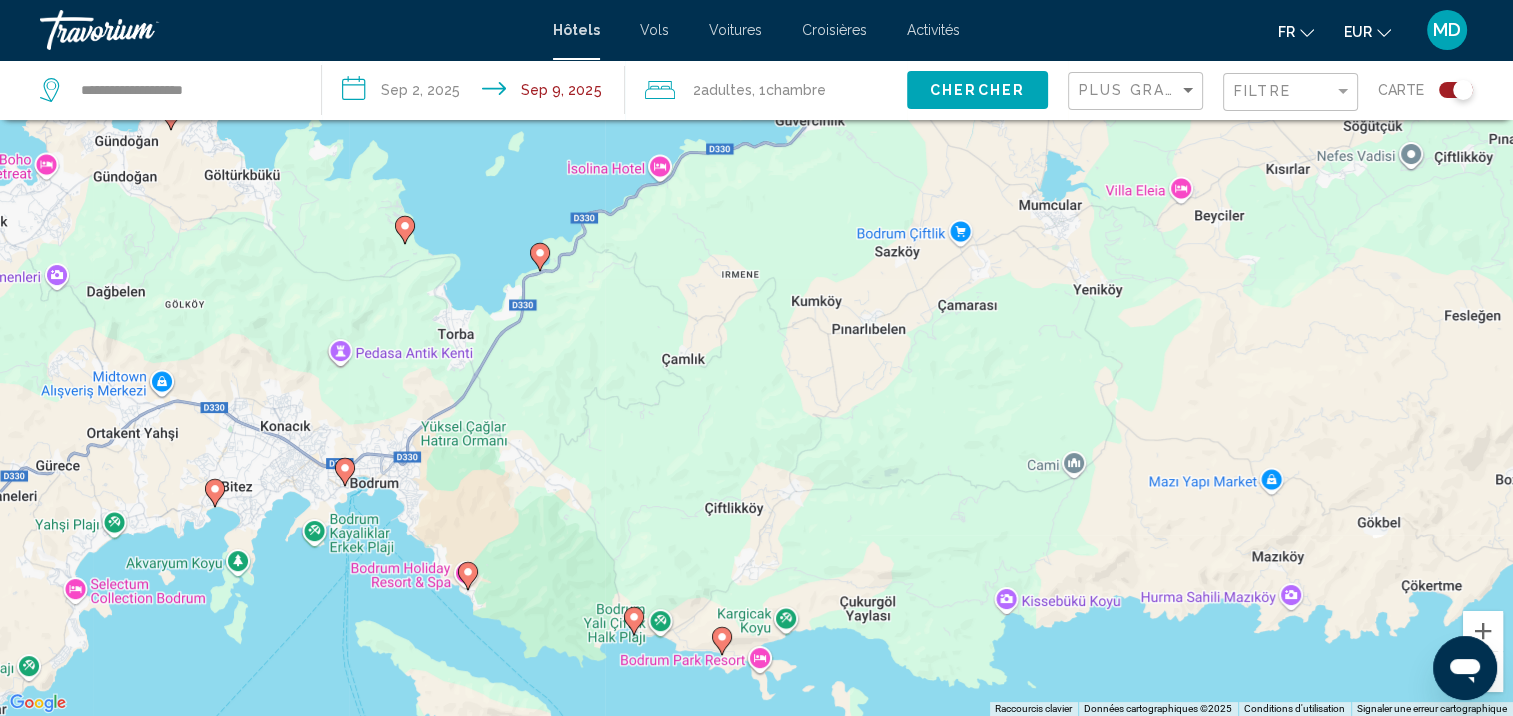 drag, startPoint x: 498, startPoint y: 469, endPoint x: 439, endPoint y: 711, distance: 249.08833 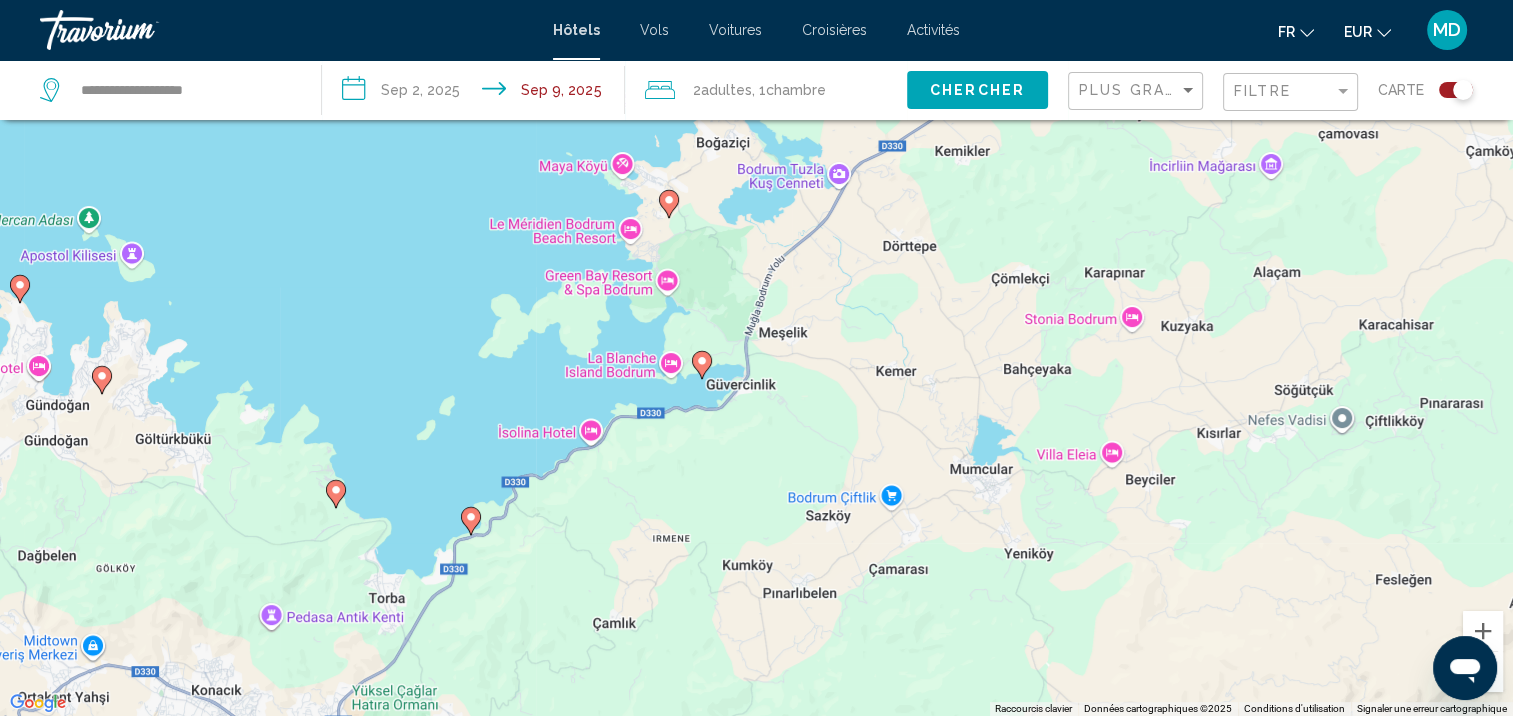 click 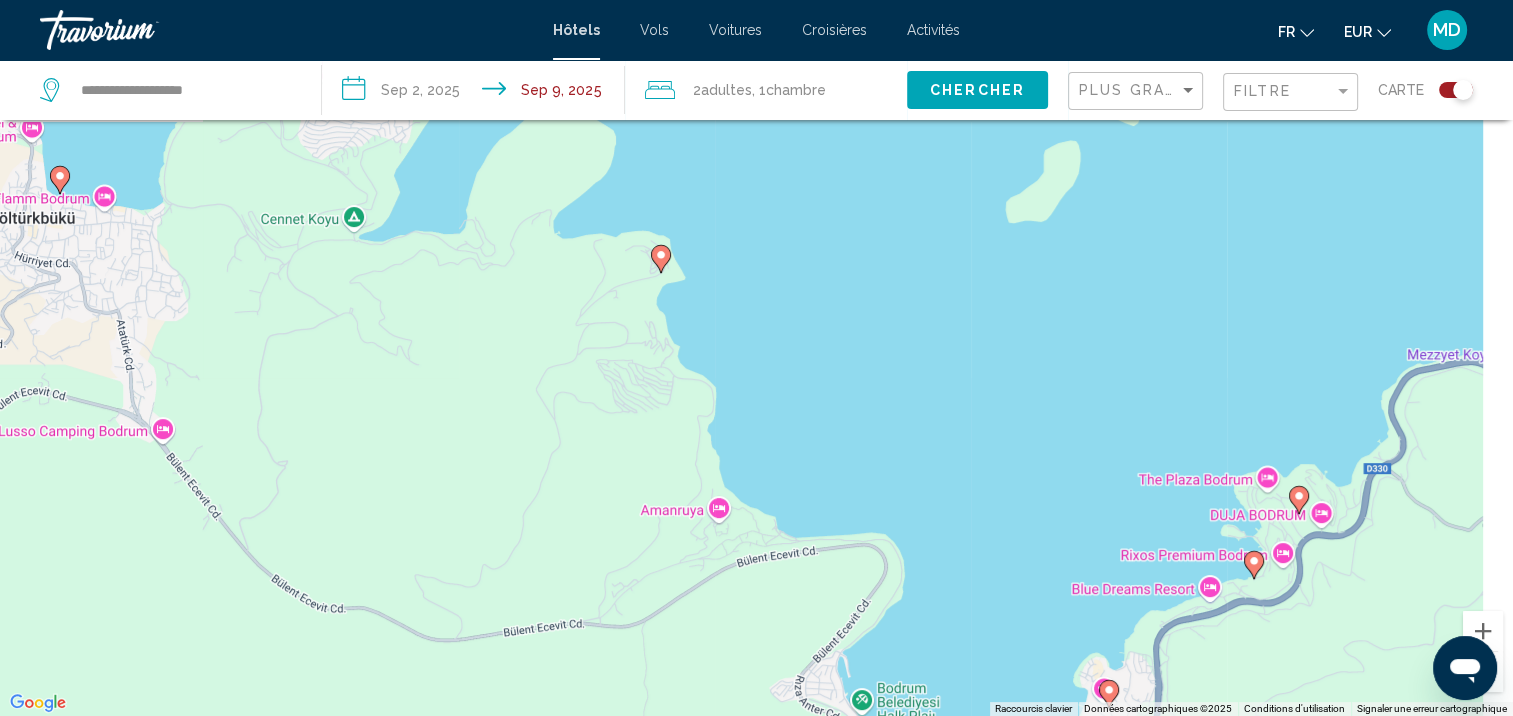 drag, startPoint x: 780, startPoint y: 328, endPoint x: 703, endPoint y: 512, distance: 199.46178 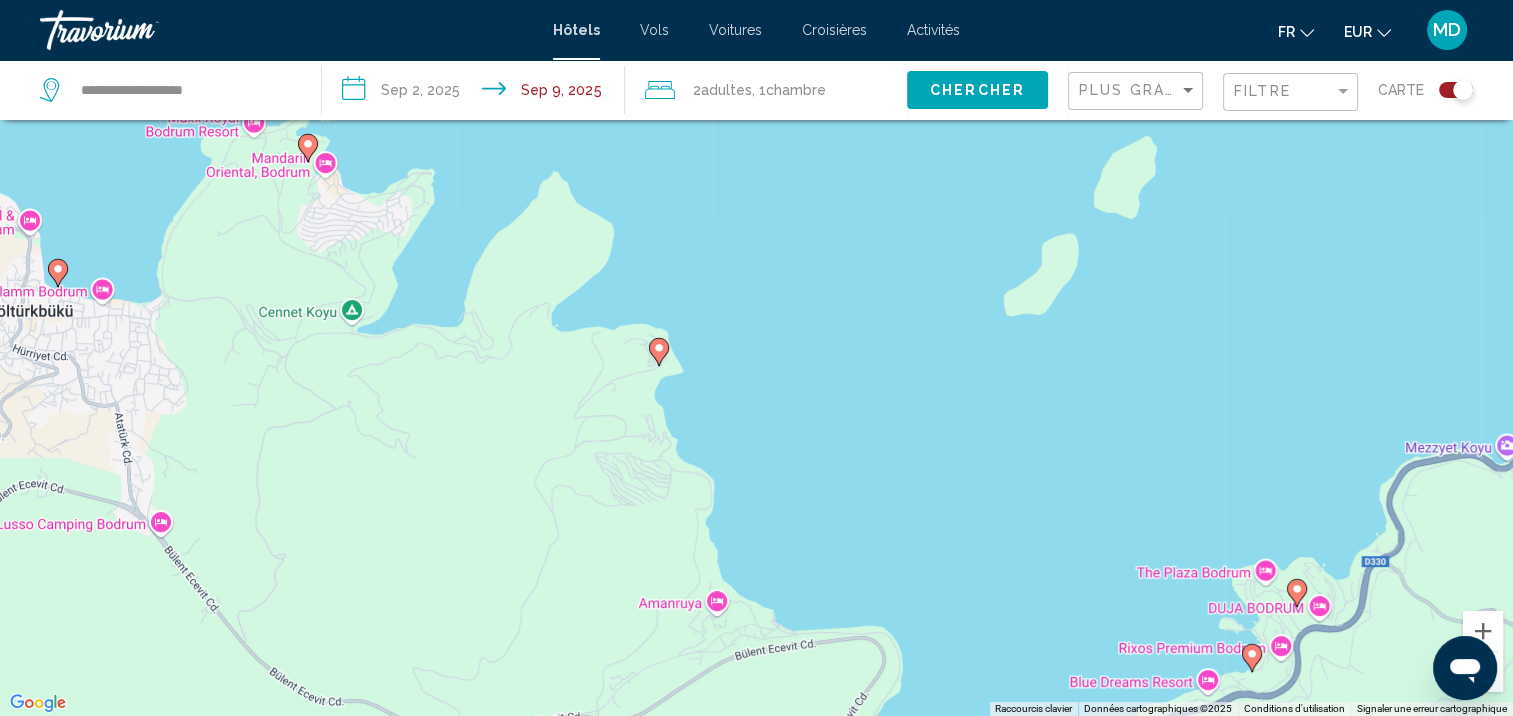 click 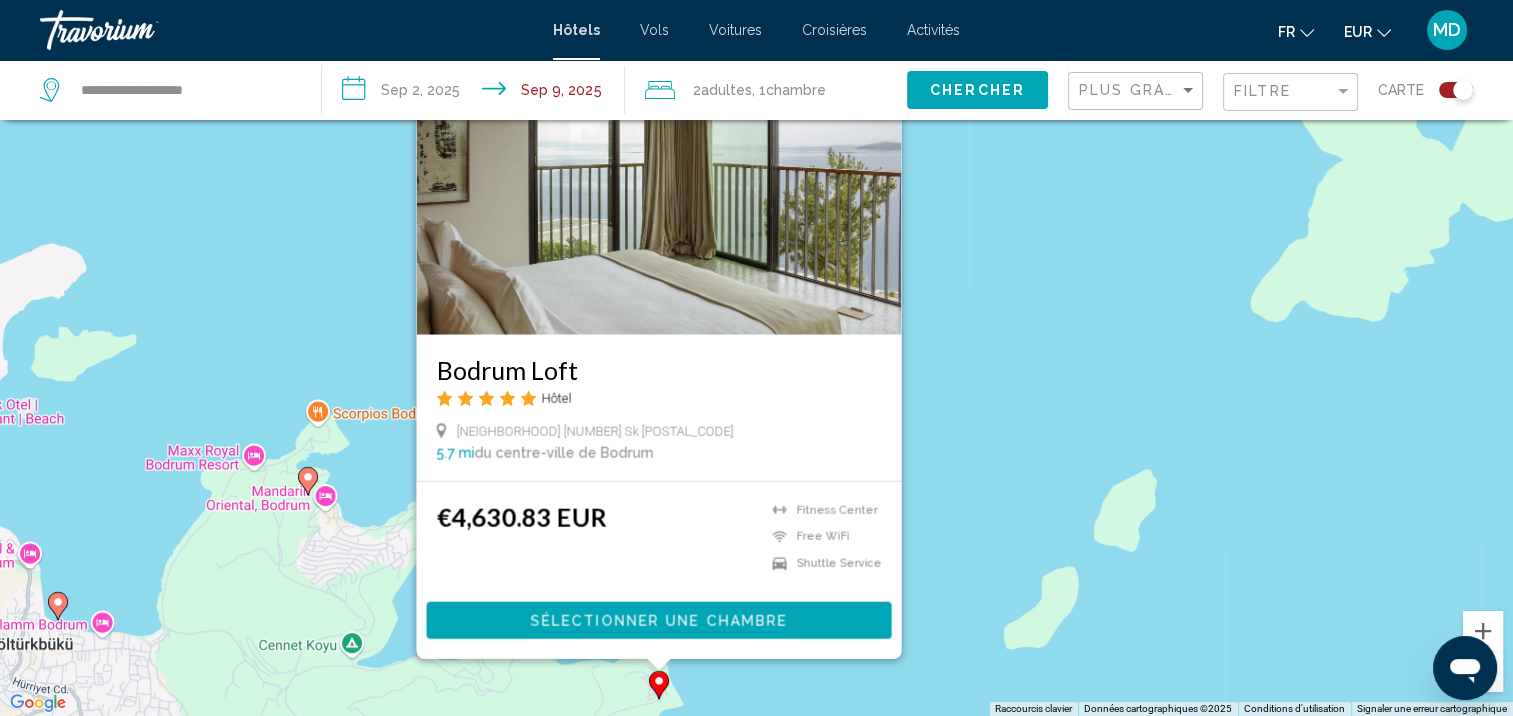 click on "Pour activer le glissement avec le clavier, appuyez sur Alt+Entrée. Une fois ce mode activé, utilisez les touches fléchées pour déplacer le repère. Pour valider le déplacement, appuyez sur Entrée. Pour annuler, appuyez sur Échap.  Bodrum Loft
Hôtel
Golkoy Mahallesi 325 Sk No 7 Bodrum Bodrum Mugla 48483 5.7 mi  du centre-ville de Bodrum de l'hôtel €4,630.83 EUR
Fitness Center
Free WiFi
Shuttle Service  Sélectionner une chambre" at bounding box center [756, 358] 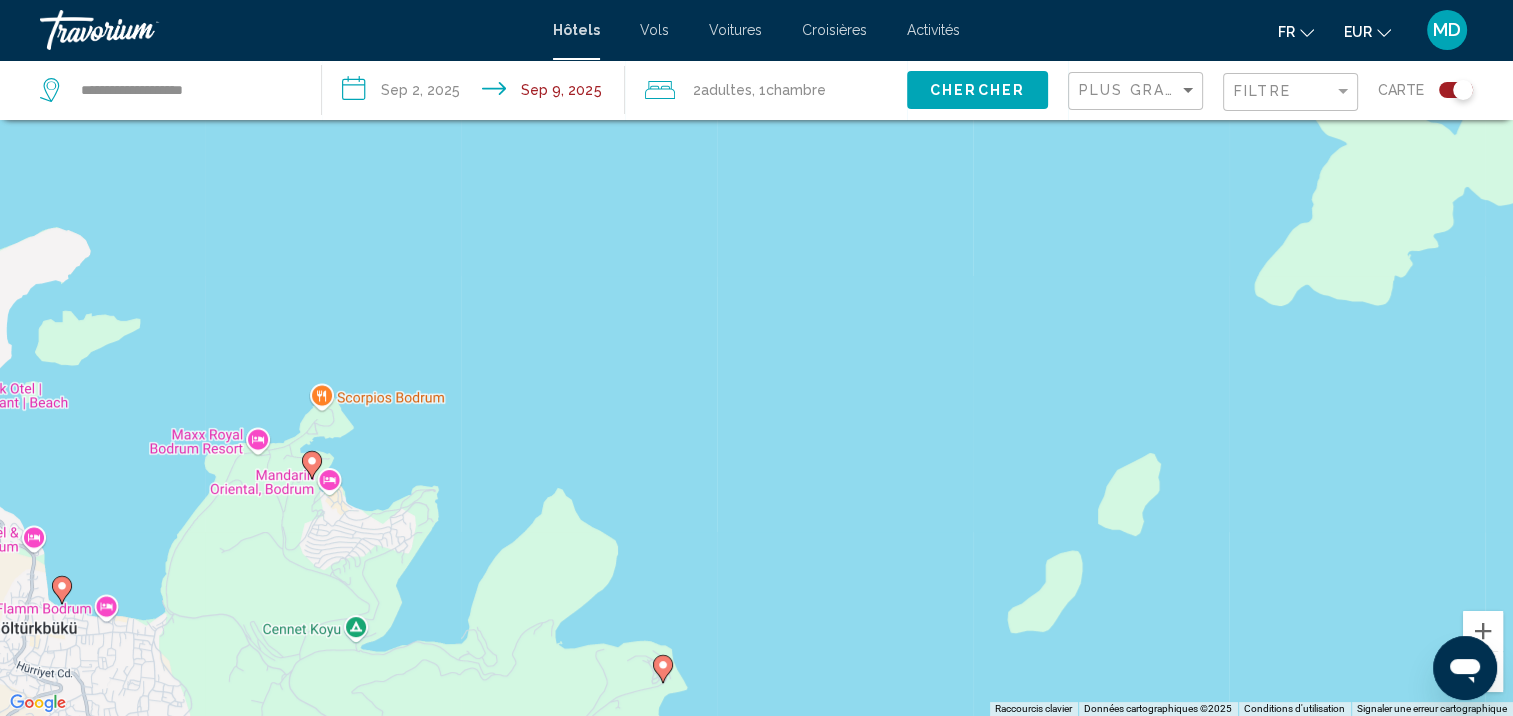 drag, startPoint x: 976, startPoint y: 551, endPoint x: 902, endPoint y: 421, distance: 149.58609 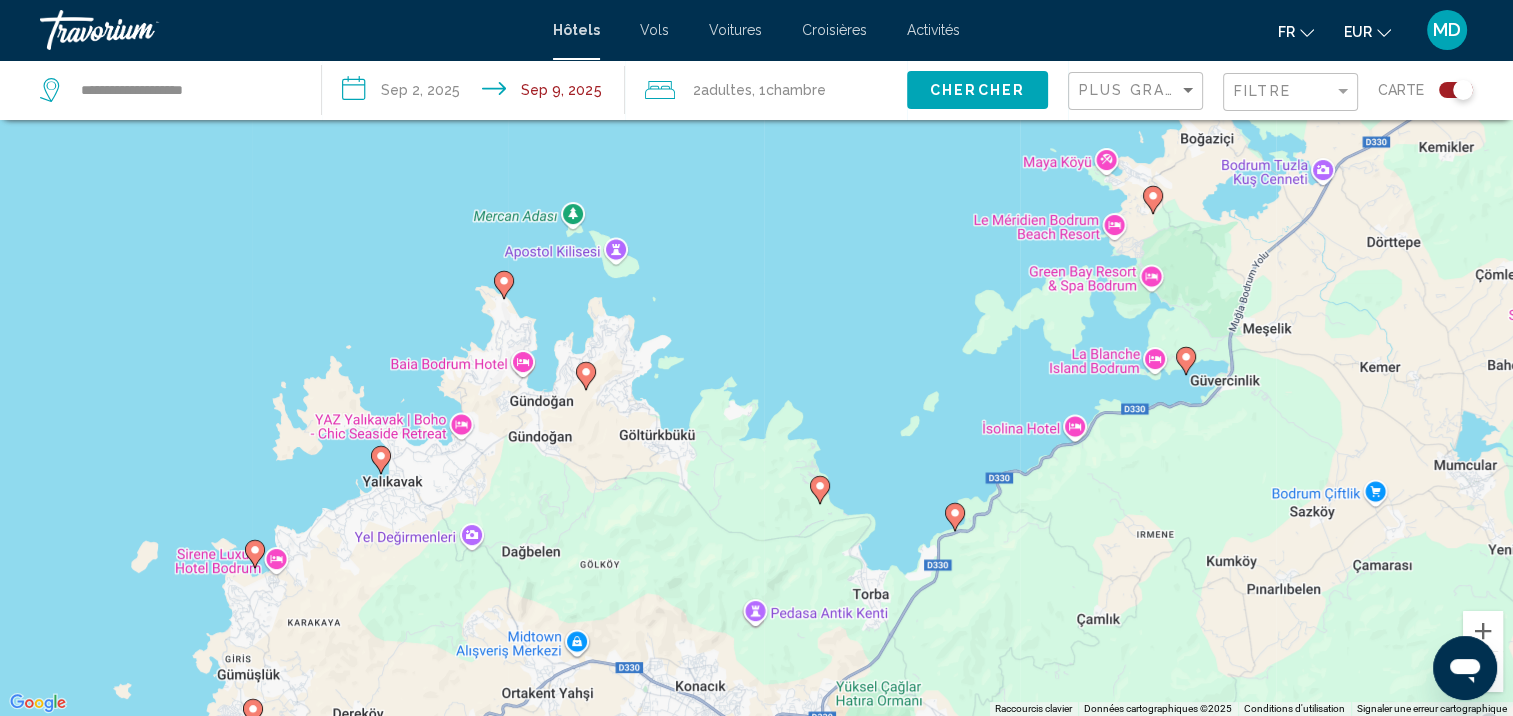 click 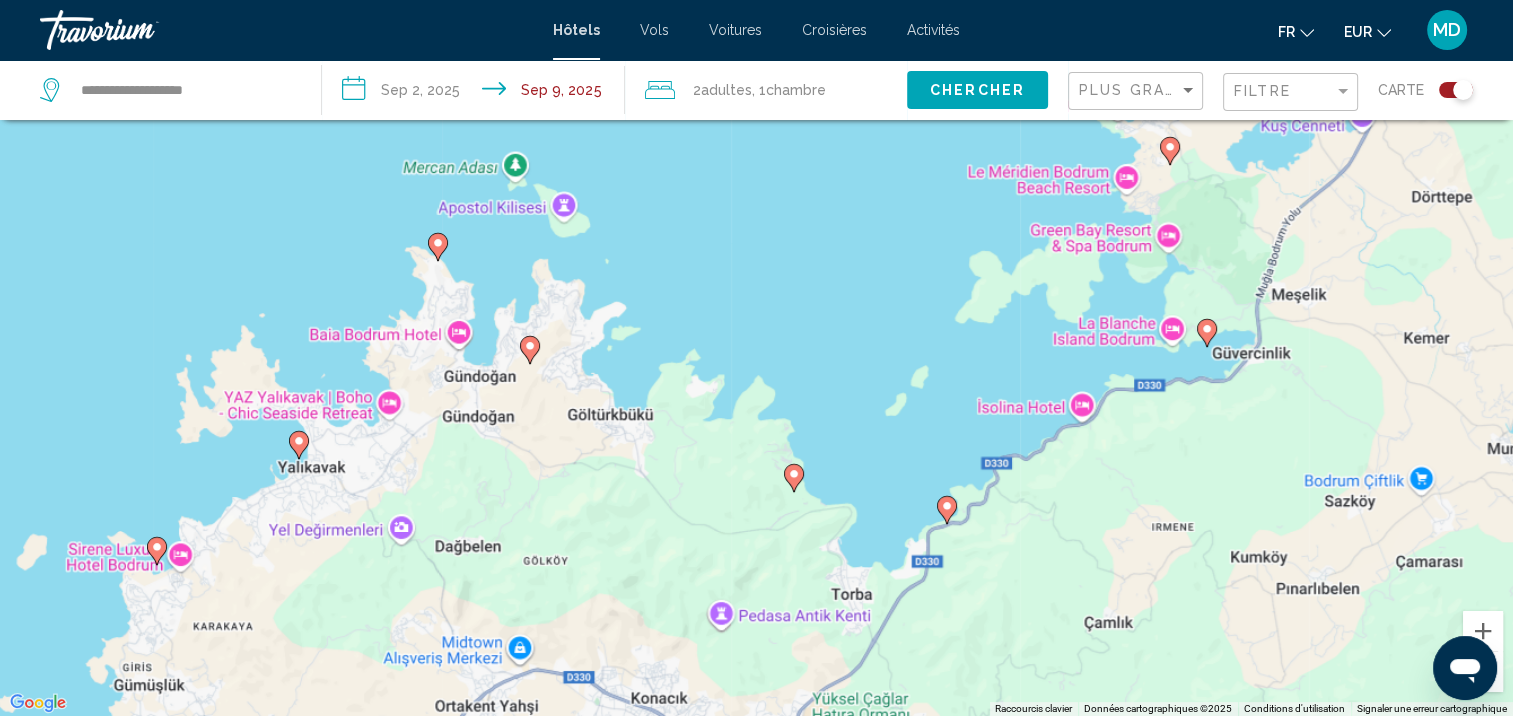 click on "Pour activer le glissement avec le clavier, appuyez sur Alt+Entrée. Une fois ce mode activé, utilisez les touches fléchées pour déplacer le repère. Pour valider le déplacement, appuyez sur Entrée. Pour annuler, appuyez sur Échap." at bounding box center [756, 358] 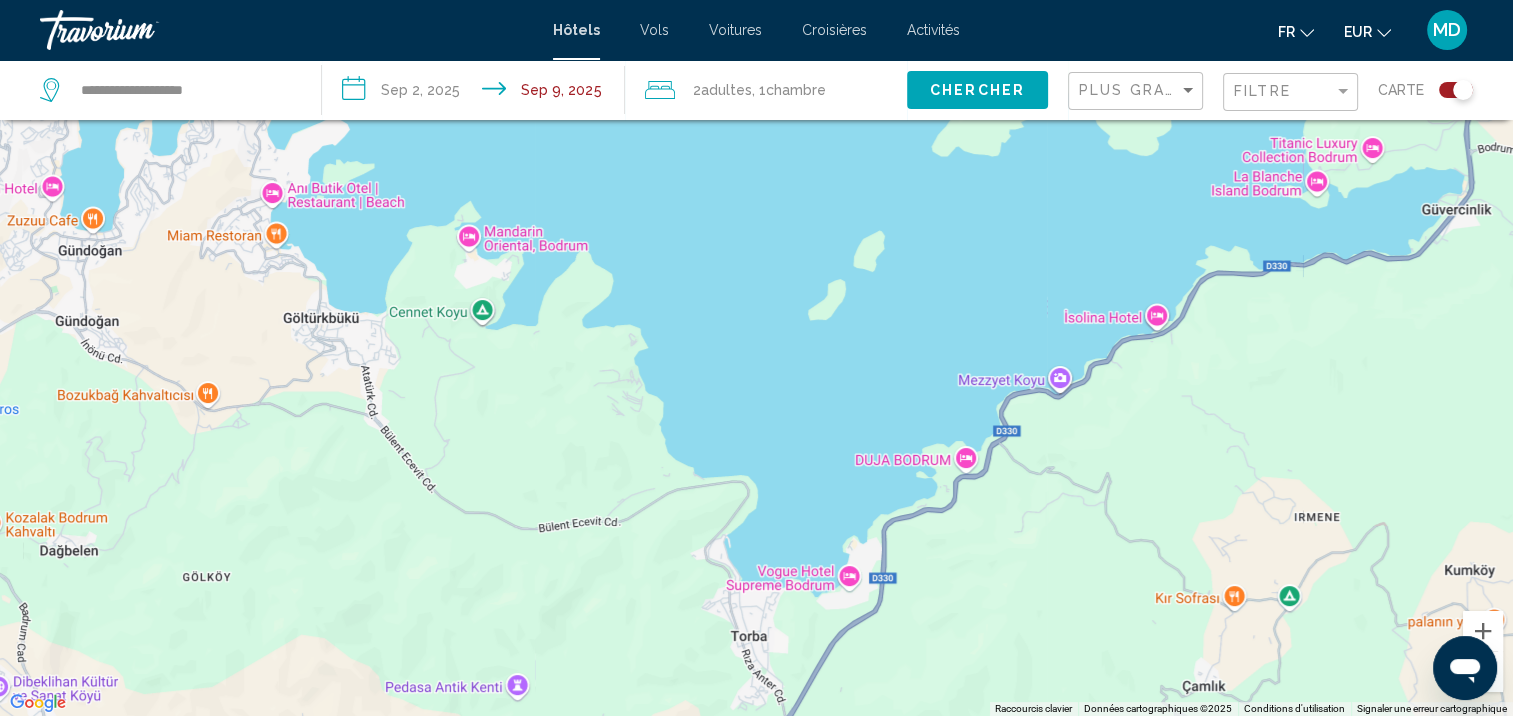 click on "Pour activer le glissement avec le clavier, appuyez sur Alt+Entrée. Une fois ce mode activé, utilisez les touches fléchées pour déplacer le repère. Pour valider le déplacement, appuyez sur Entrée. Pour annuler, appuyez sur Échap." at bounding box center [756, 358] 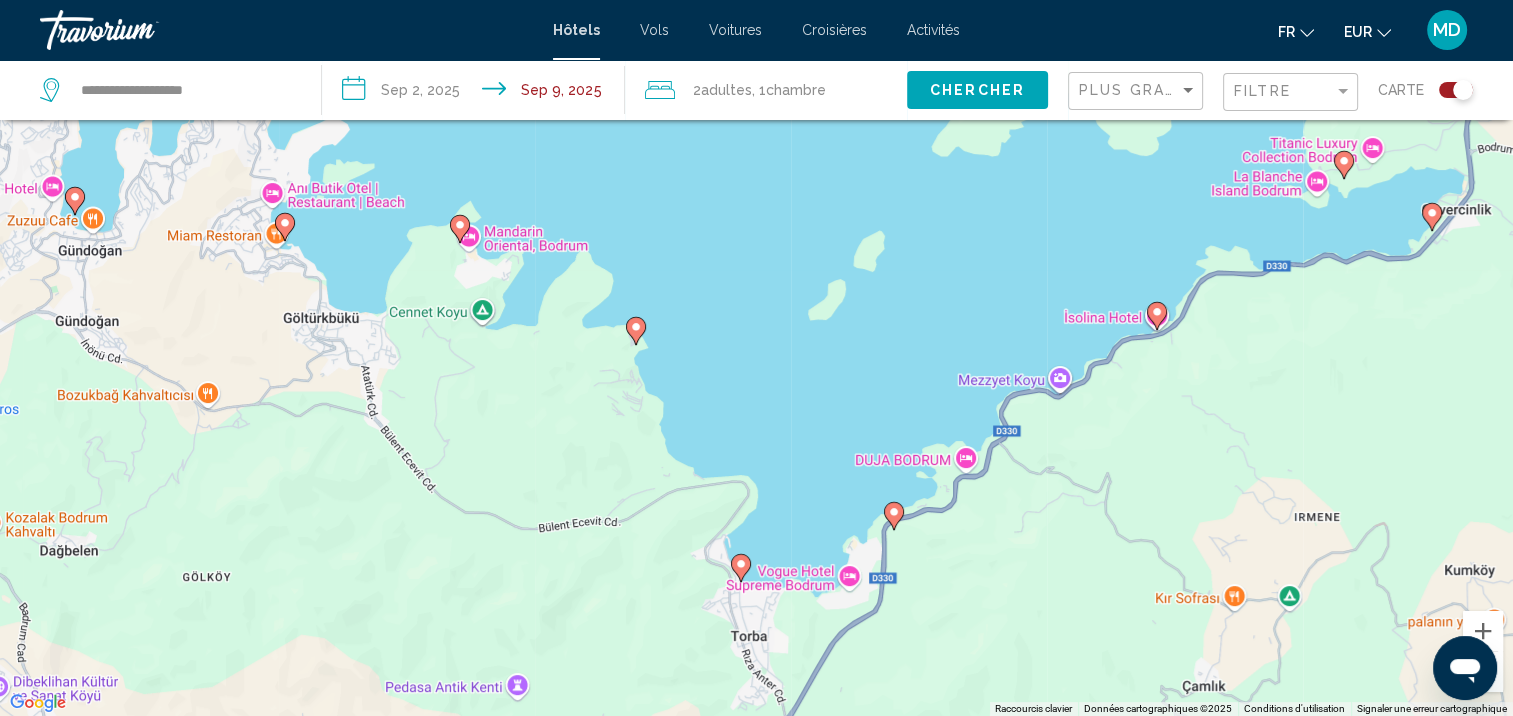 click on "Pour activer le glissement avec le clavier, appuyez sur Alt+Entrée. Une fois ce mode activé, utilisez les touches fléchées pour déplacer le repère. Pour valider le déplacement, appuyez sur Entrée. Pour annuler, appuyez sur Échap." at bounding box center [756, 358] 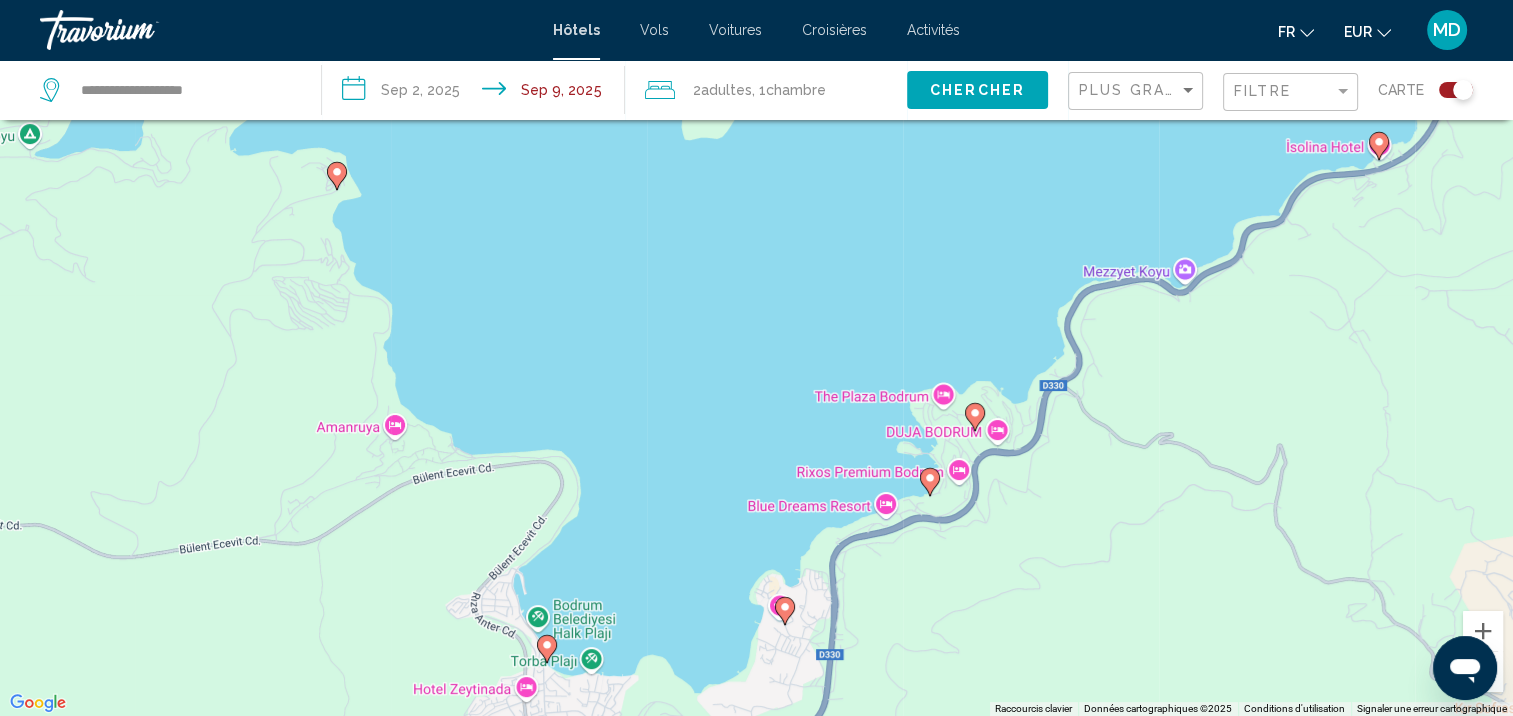click 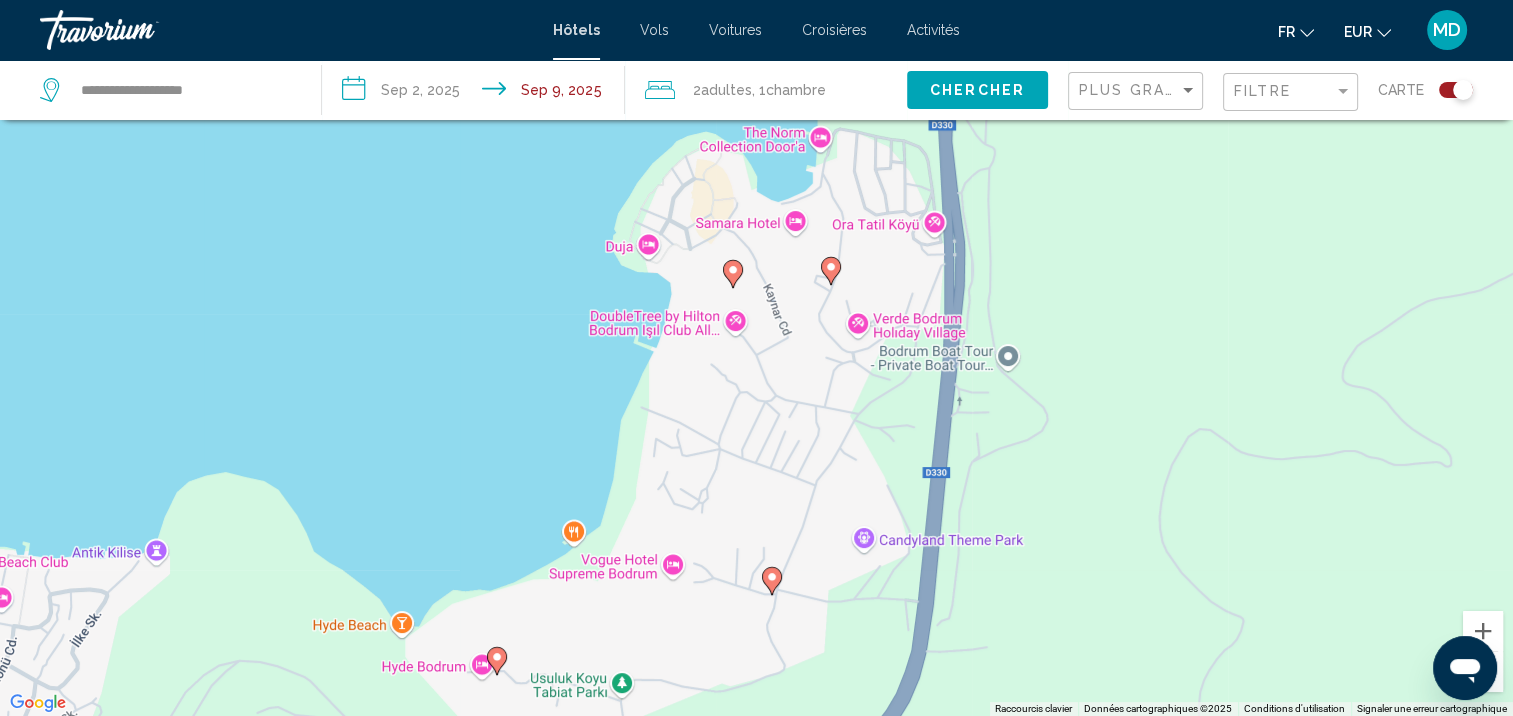 click on "Pour naviguer, appuyez sur les touches fléchées. Pour activer le glissement avec le clavier, appuyez sur Alt+Entrée. Une fois ce mode activé, utilisez les touches fléchées pour déplacer le repère. Pour valider le déplacement, appuyez sur Entrée. Pour annuler, appuyez sur Échap." at bounding box center (756, 358) 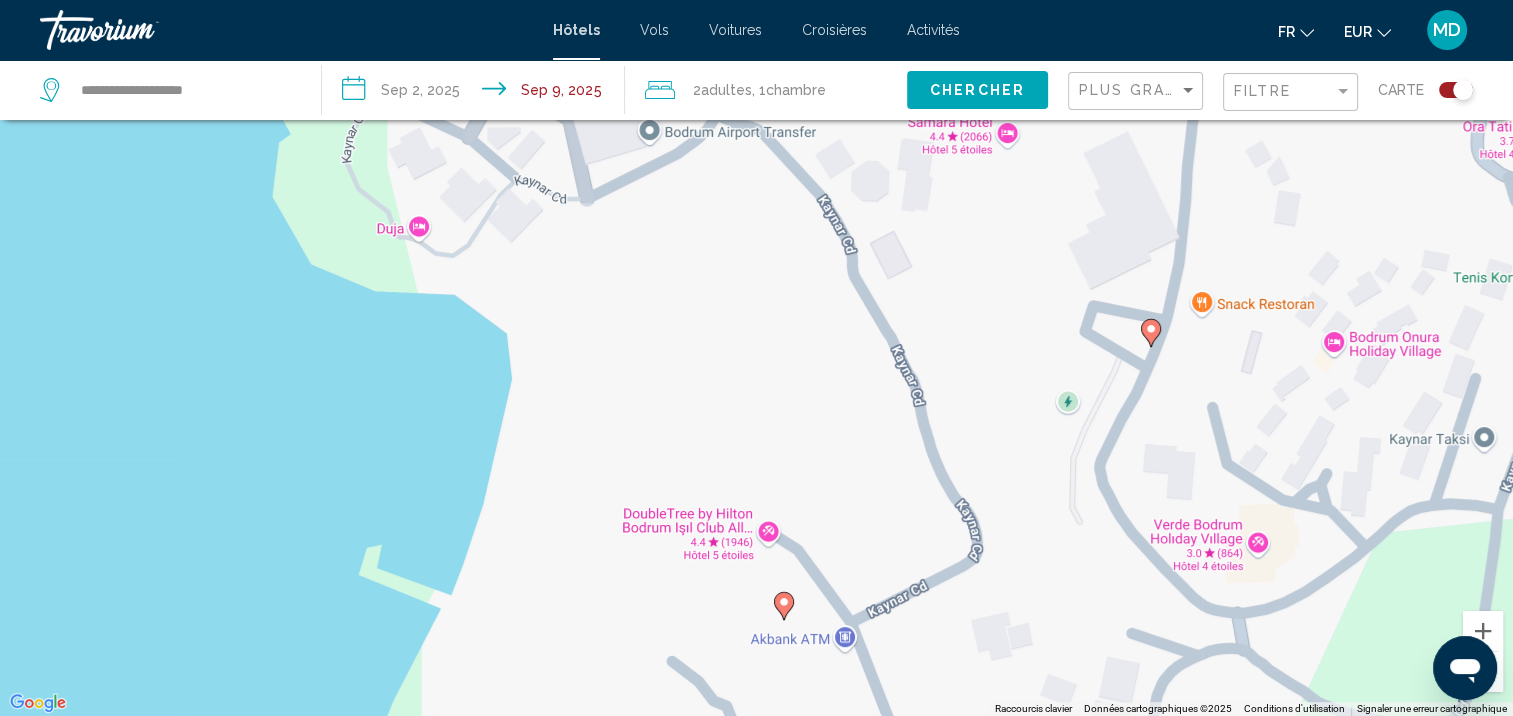 click 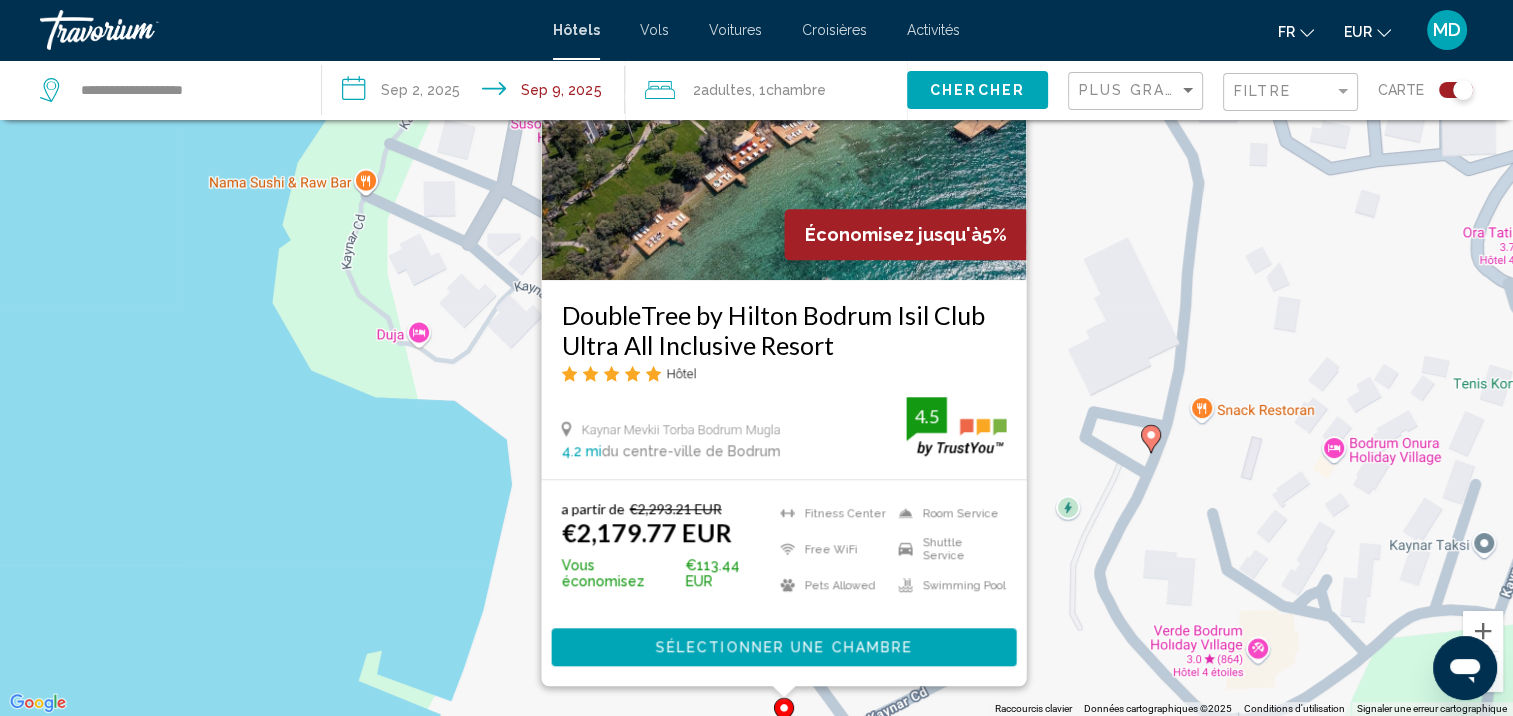 click at bounding box center [1151, 439] 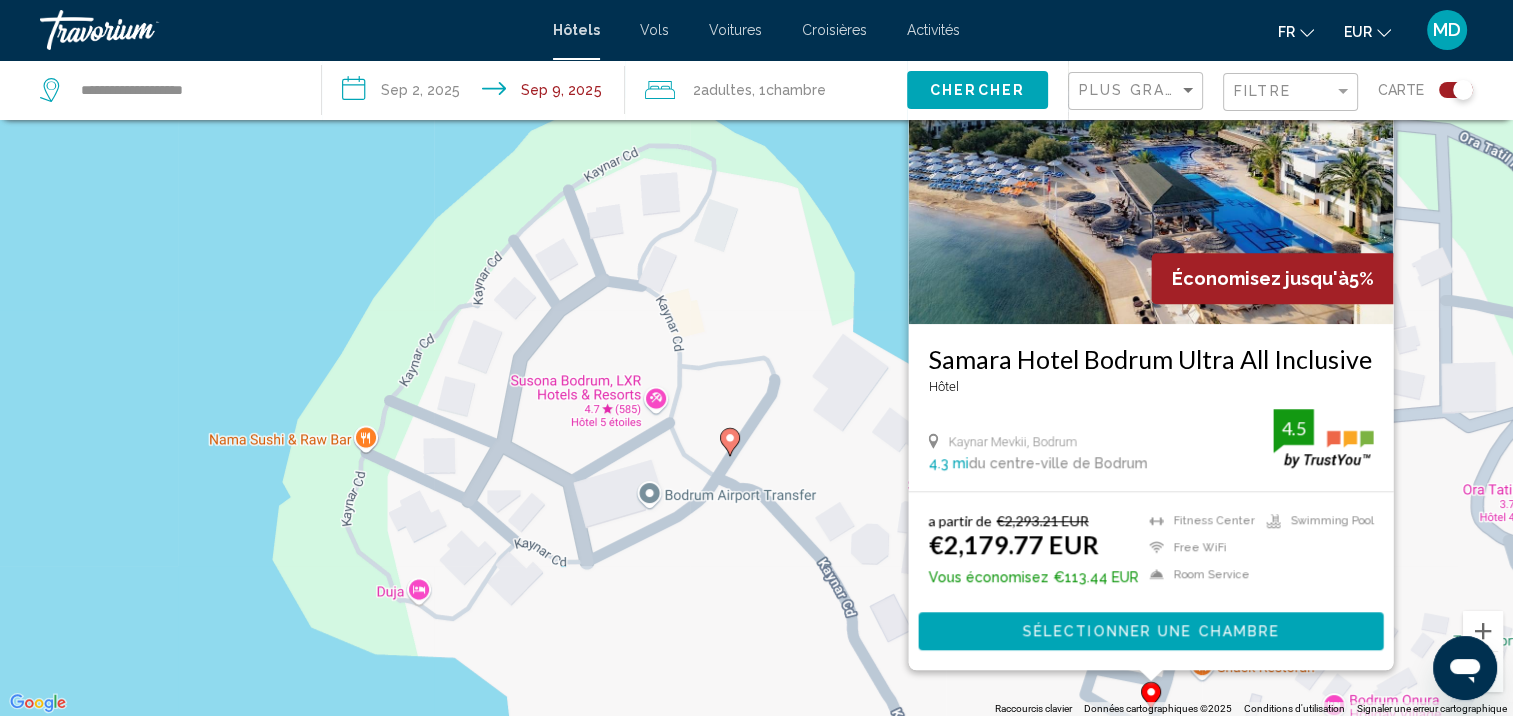 click on "Pour activer le glissement avec le clavier, appuyez sur Alt+Entrée. Une fois ce mode activé, utilisez les touches fléchées pour déplacer le repère. Pour valider le déplacement, appuyez sur Entrée. Pour annuler, appuyez sur Échap. Économisez jusqu'à  5%   Samara Hotel Bodrum Ultra All Inclusive  Hôtel
Kaynar Mevkii, Bodrum 4.3 mi  du centre-ville de Bodrum de l'hôtel 4.5 a partir de €2,293.21 EUR €2,179.77 EUR  Vous économisez  €113.44 EUR
Fitness Center
Free WiFi
Room Service
Swimming Pool  4.5 Sélectionner une chambre" at bounding box center [756, 358] 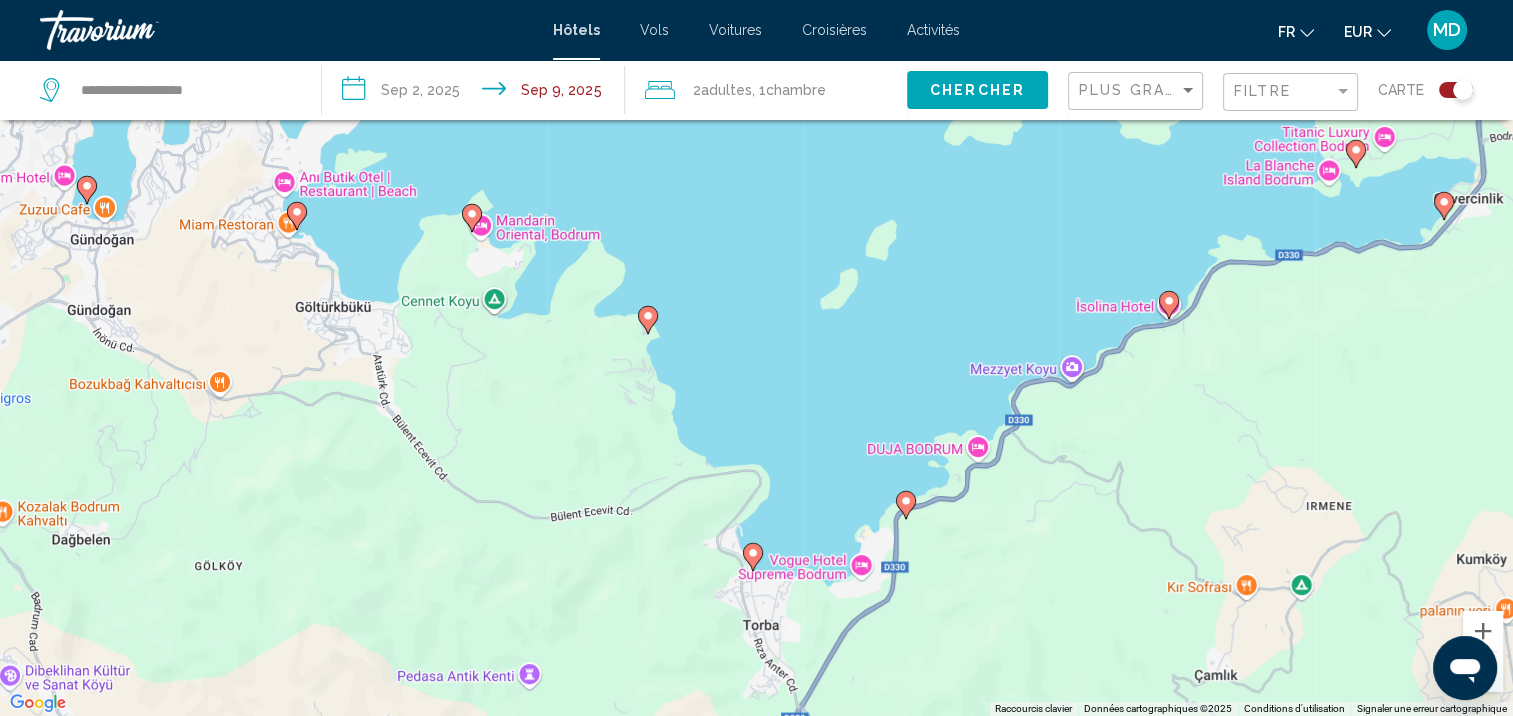 click on "Pour activer le glissement avec le clavier, appuyez sur Alt+Entrée. Une fois ce mode activé, utilisez les touches fléchées pour déplacer le repère. Pour valider le déplacement, appuyez sur Entrée. Pour annuler, appuyez sur Échap." at bounding box center [756, 358] 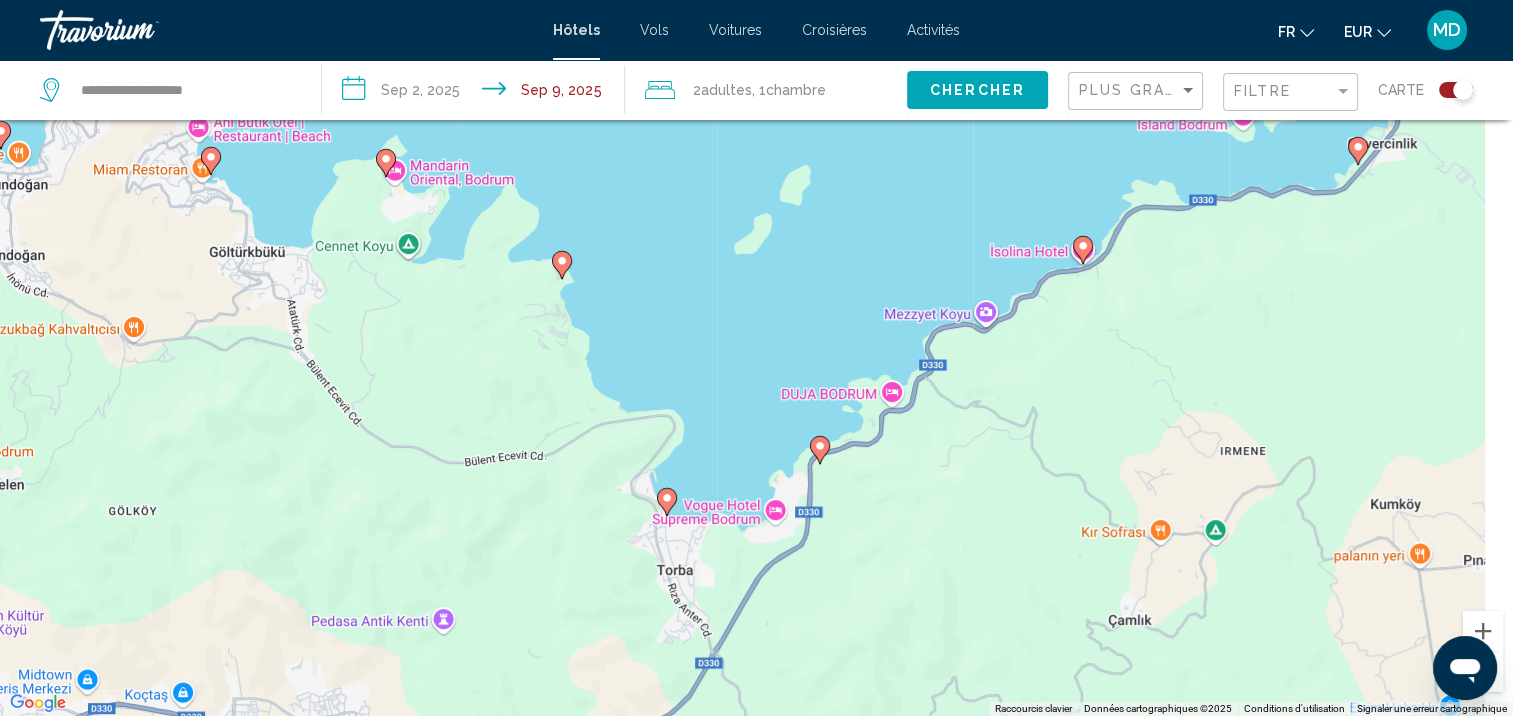 drag, startPoint x: 949, startPoint y: 566, endPoint x: 757, endPoint y: 470, distance: 214.66252 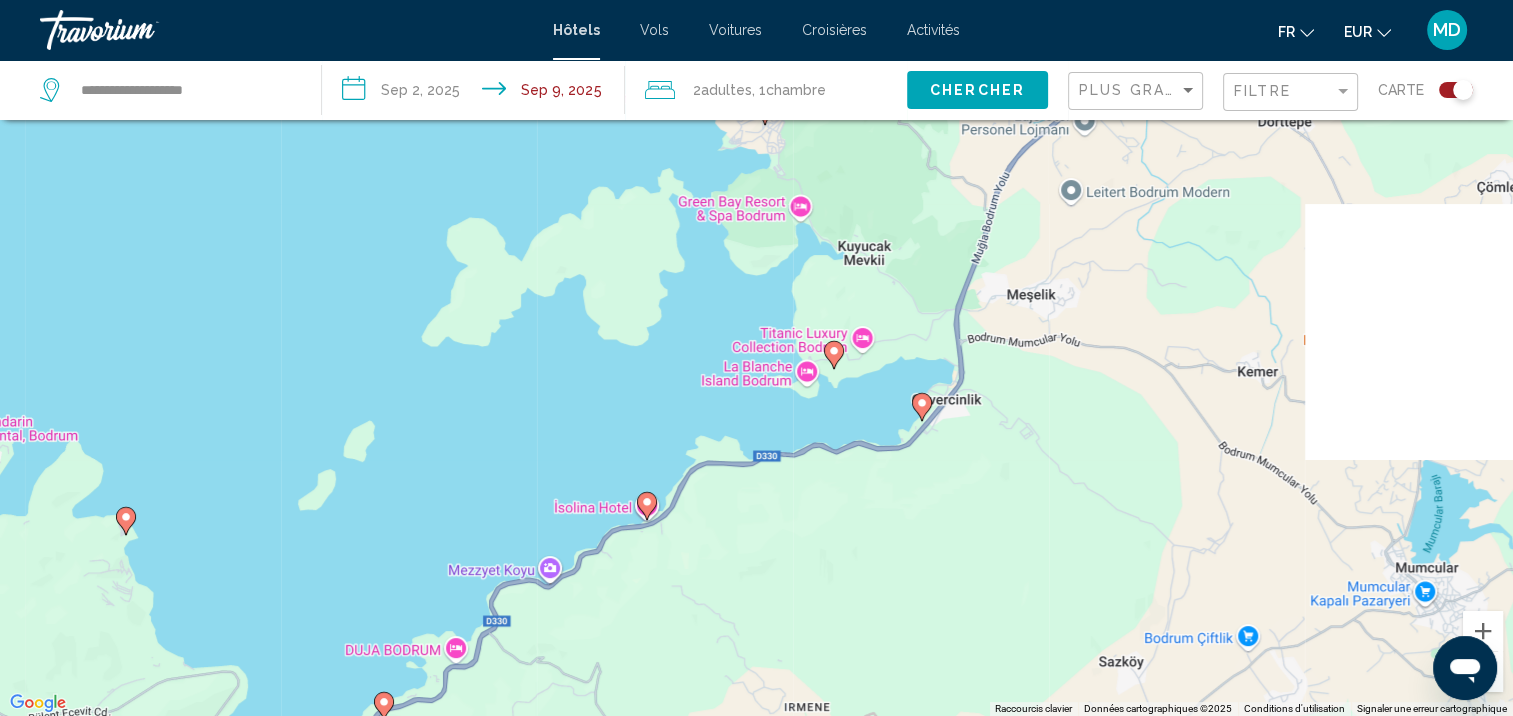 drag, startPoint x: 848, startPoint y: 466, endPoint x: 544, endPoint y: 758, distance: 421.52106 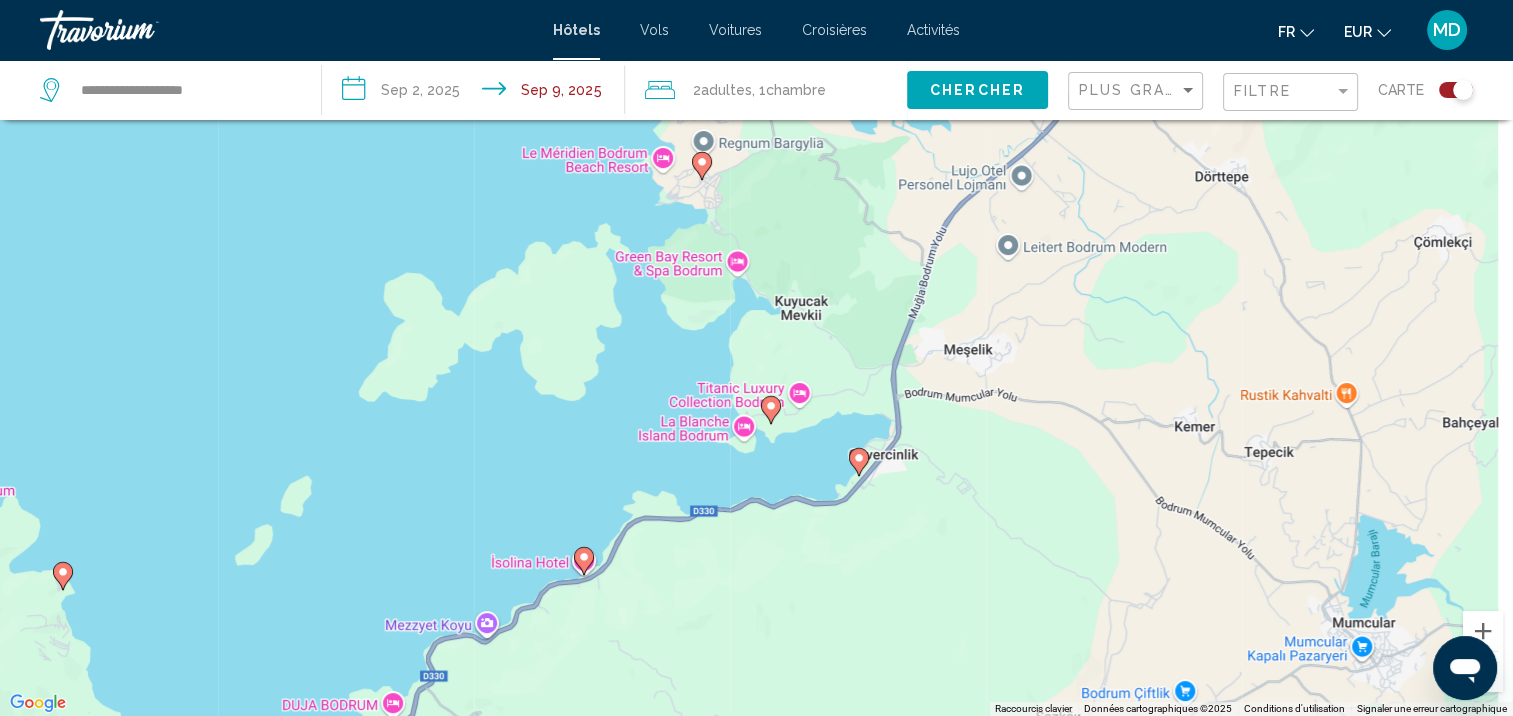 drag, startPoint x: 933, startPoint y: 455, endPoint x: 850, endPoint y: 520, distance: 105.42296 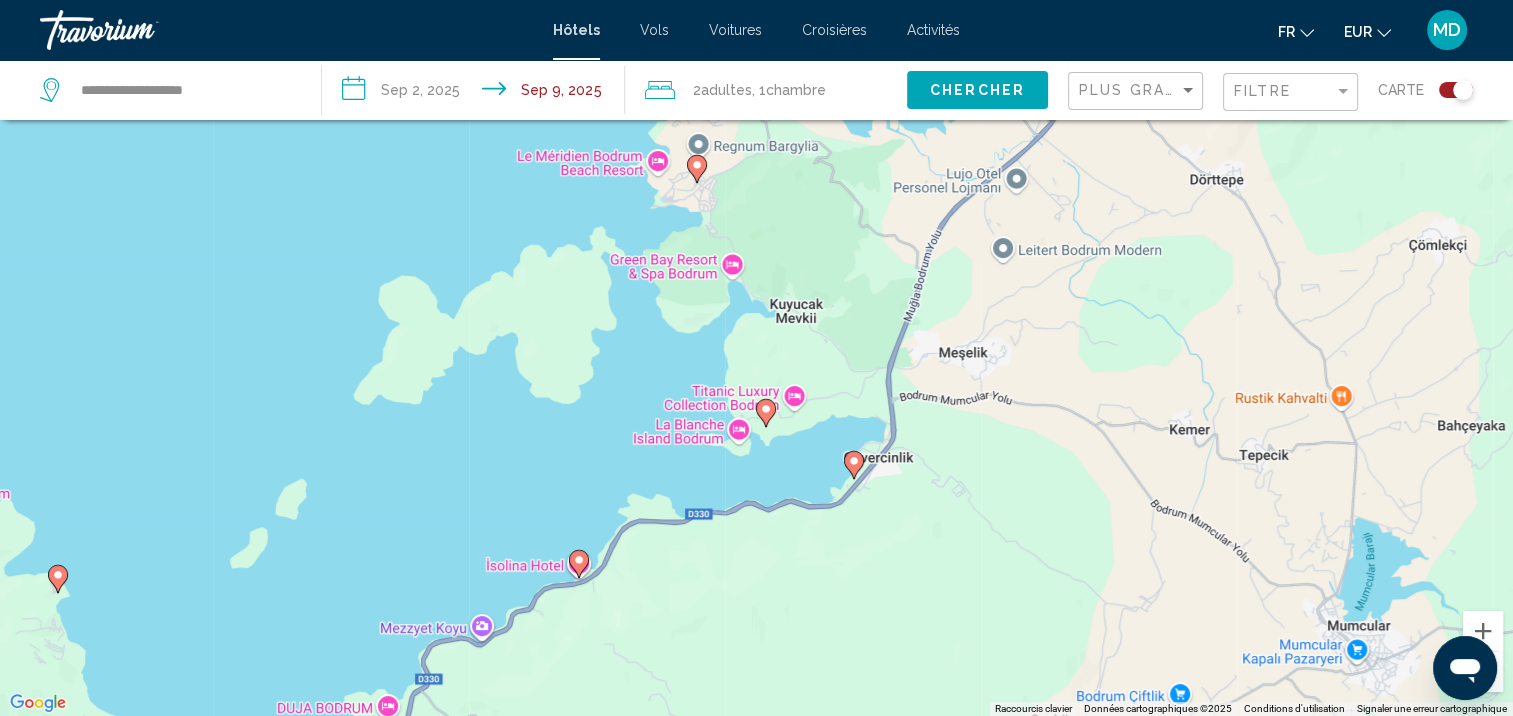 click 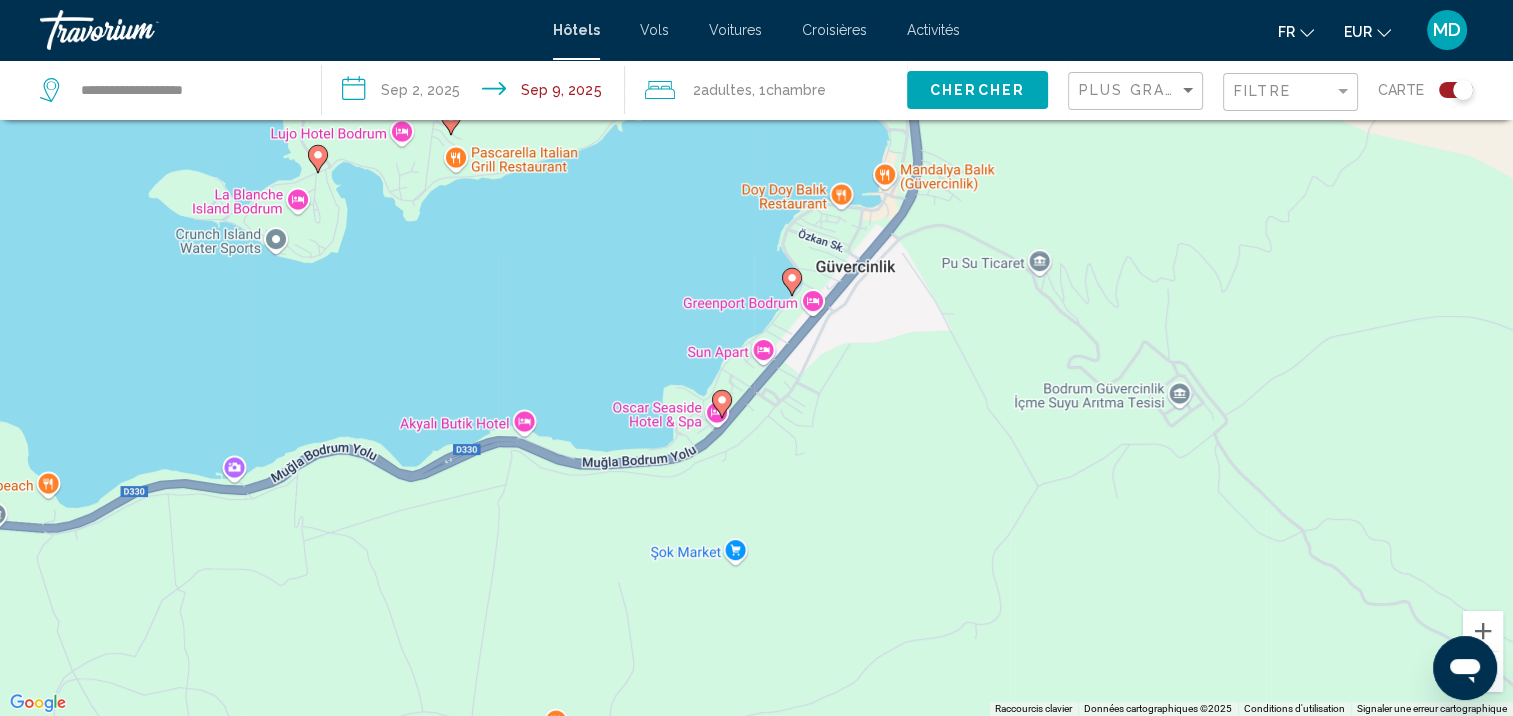 click 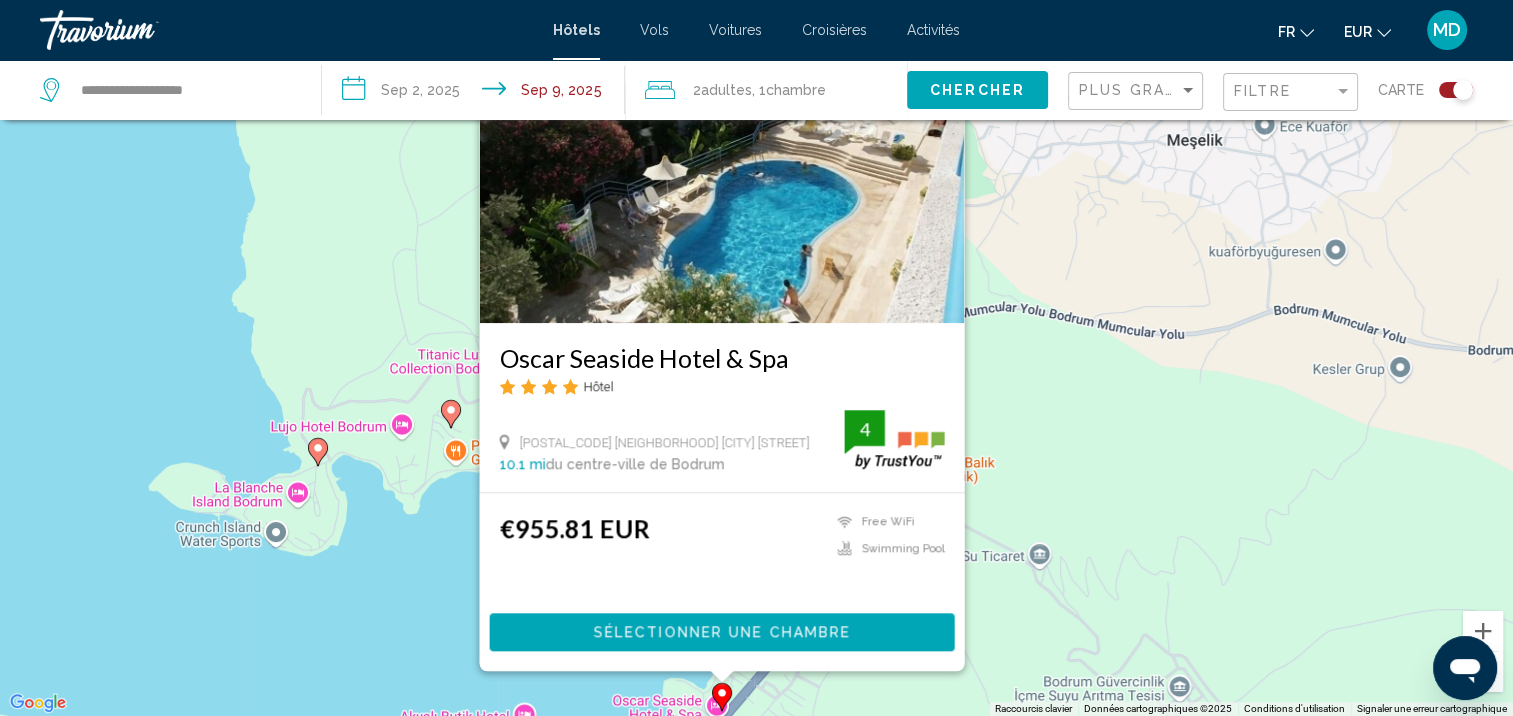 click on "Pour activer le glissement avec le clavier, appuyez sur Alt+Entrée. Une fois ce mode activé, utilisez les touches fléchées pour déplacer le repère. Pour valider le déplacement, appuyez sur Entrée. Pour annuler, appuyez sur Échap.  Oscar Seaside Hotel & Spa
Hôtel
358 Guvercinlik Bodrum Birgun Sokak 10.1 mi  du centre-ville de Bodrum de l'hôtel 4 €955.81 EUR
Free WiFi
Swimming Pool  4 Sélectionner une chambre" at bounding box center [756, 358] 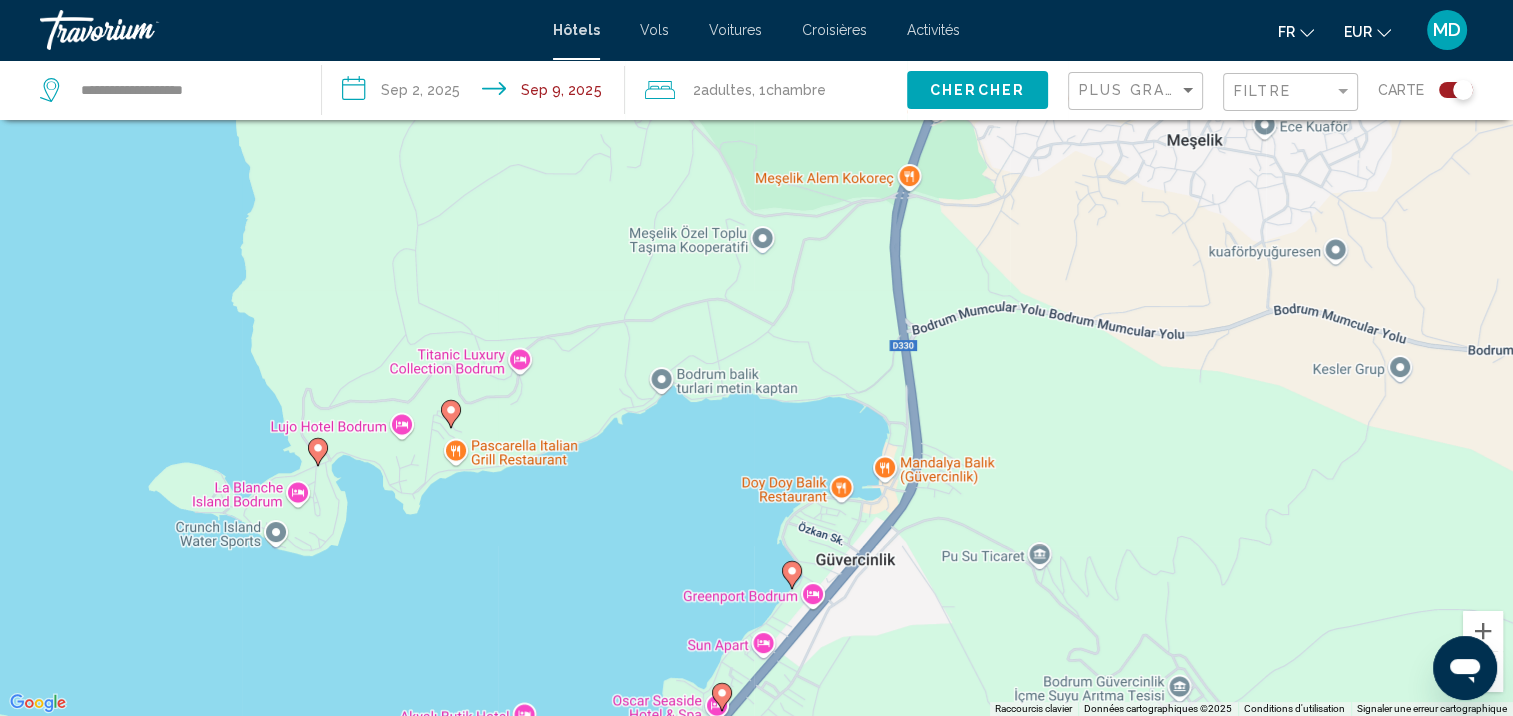 click 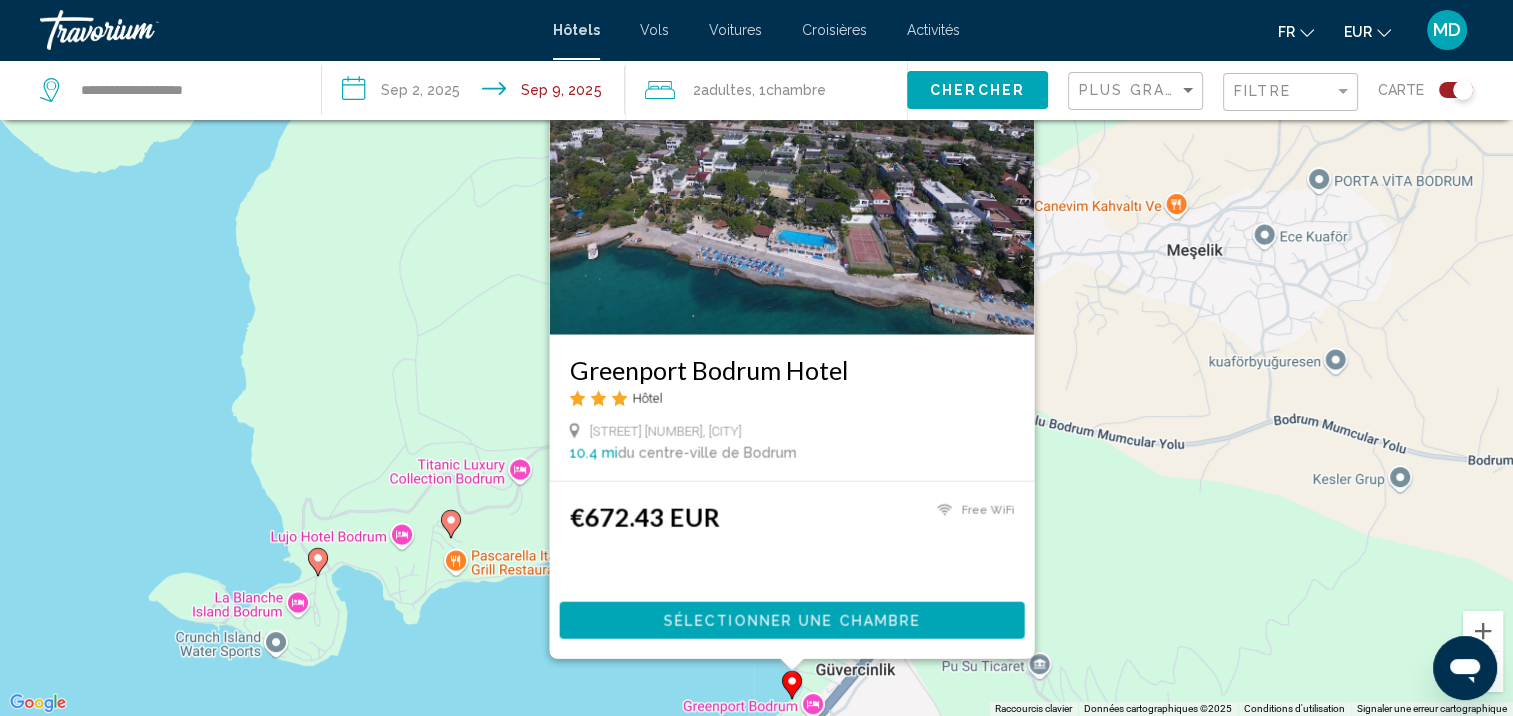 click on "Pour activer le glissement avec le clavier, appuyez sur Alt+Entrée. Une fois ce mode activé, utilisez les touches fléchées pour déplacer le repère. Pour valider le déplacement, appuyez sur Entrée. Pour annuler, appuyez sur Échap.  Greenport Bodrum Hotel
Hôtel
Guvercinlik Bulvari No 90, Bodrum 10.4 mi  du centre-ville de Bodrum de l'hôtel €672.43 EUR
Free WiFi  Sélectionner une chambre" at bounding box center (756, 358) 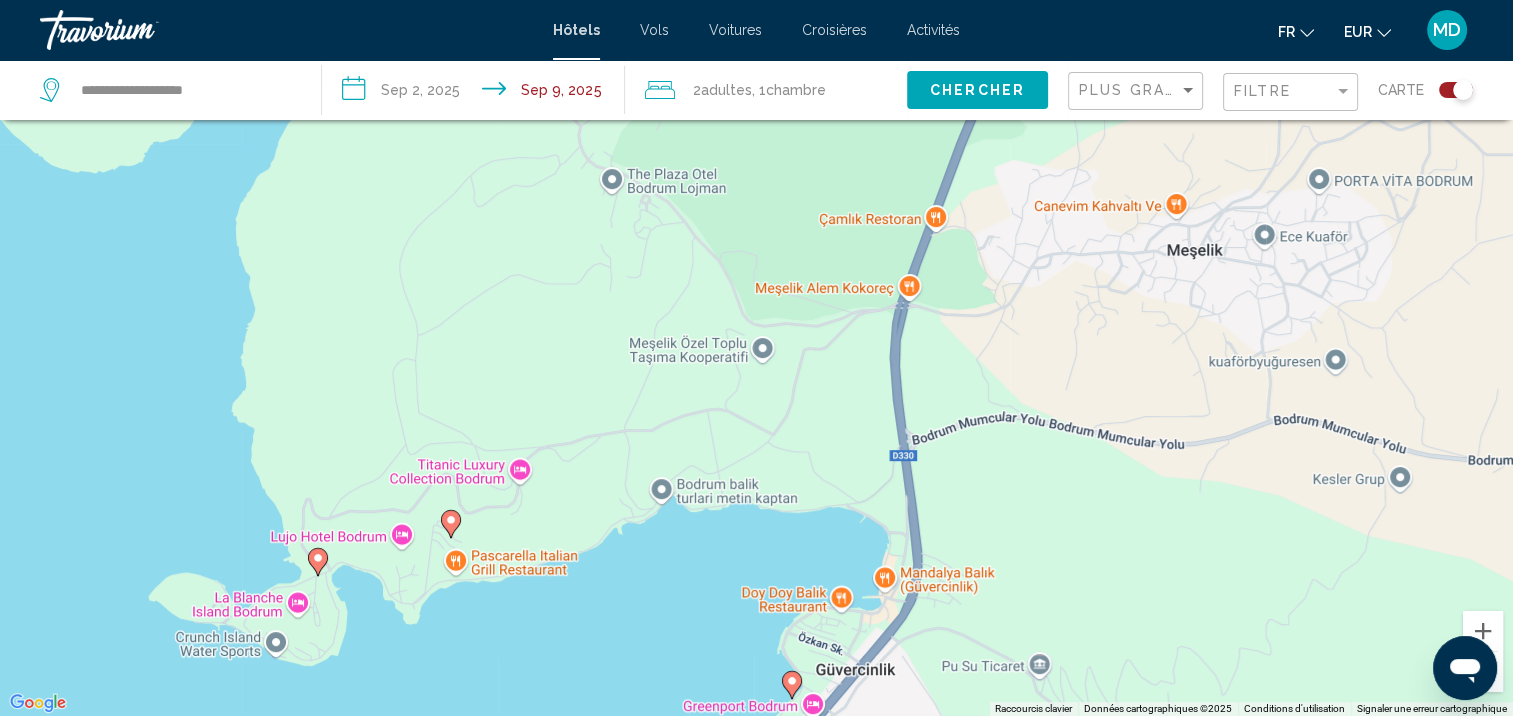 click on "Pour activer le glissement avec le clavier, appuyez sur Alt+Entrée. Une fois ce mode activé, utilisez les touches fléchées pour déplacer le repère. Pour valider le déplacement, appuyez sur Entrée. Pour annuler, appuyez sur Échap." at bounding box center [756, 358] 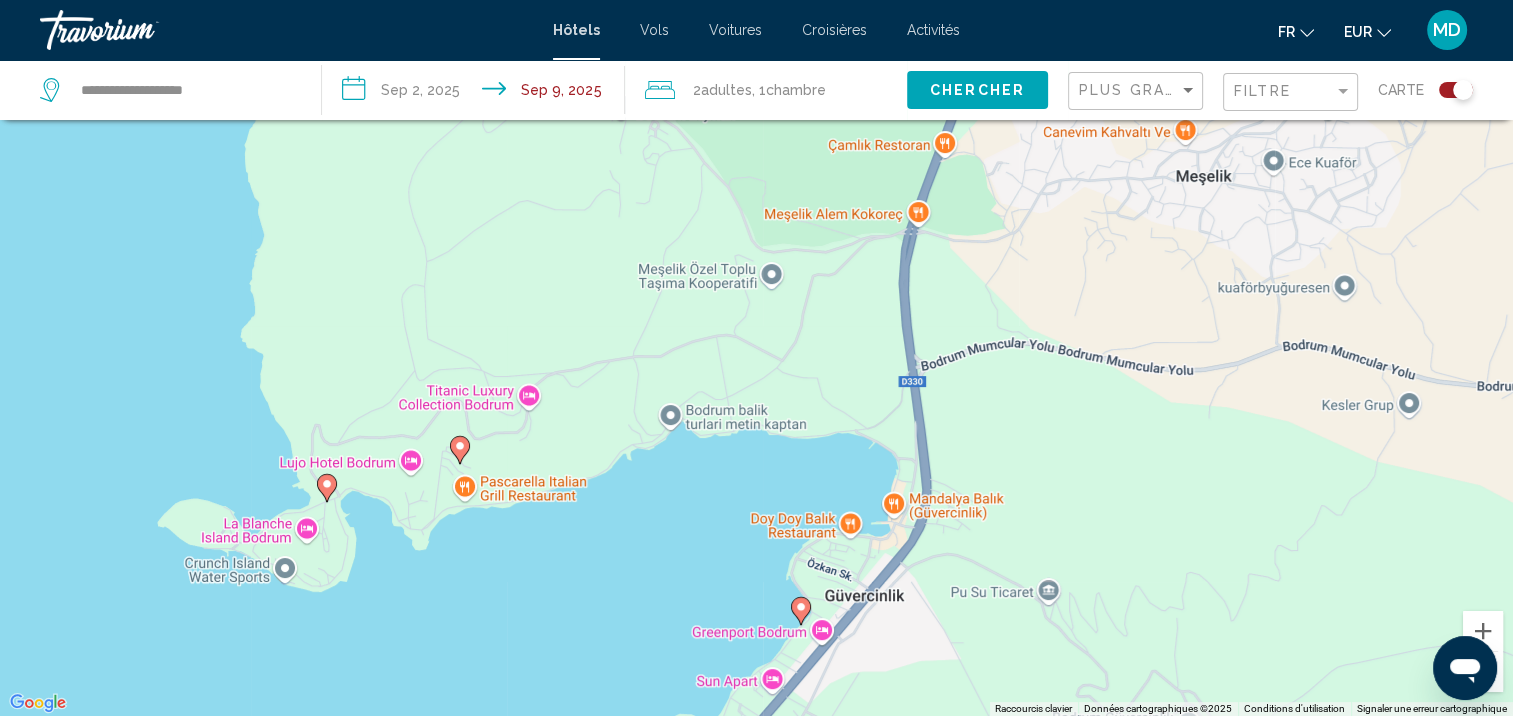 drag, startPoint x: 740, startPoint y: 608, endPoint x: 732, endPoint y: 428, distance: 180.17769 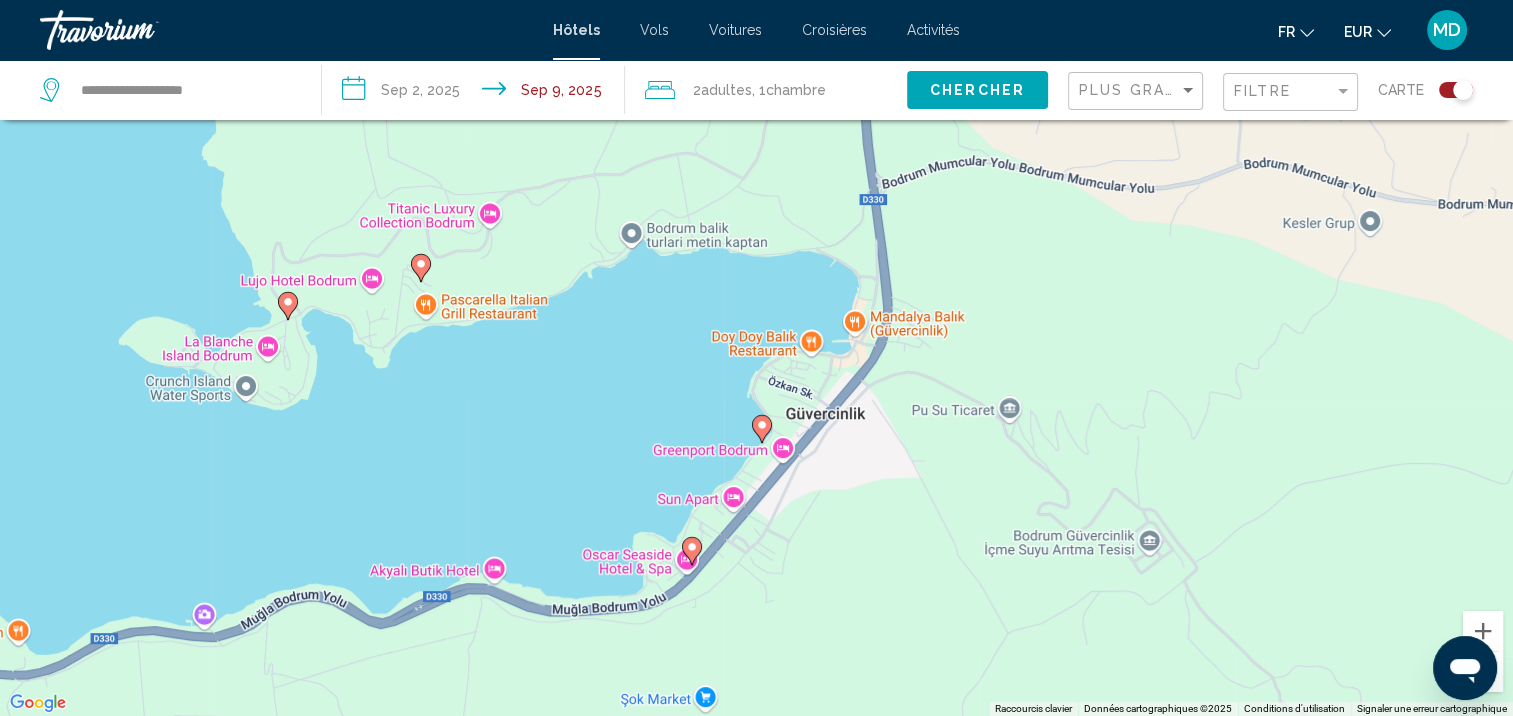 click on "Pour activer le glissement avec le clavier, appuyez sur Alt+Entrée. Une fois ce mode activé, utilisez les touches fléchées pour déplacer le repère. Pour valider le déplacement, appuyez sur Entrée. Pour annuler, appuyez sur Échap." at bounding box center (756, 358) 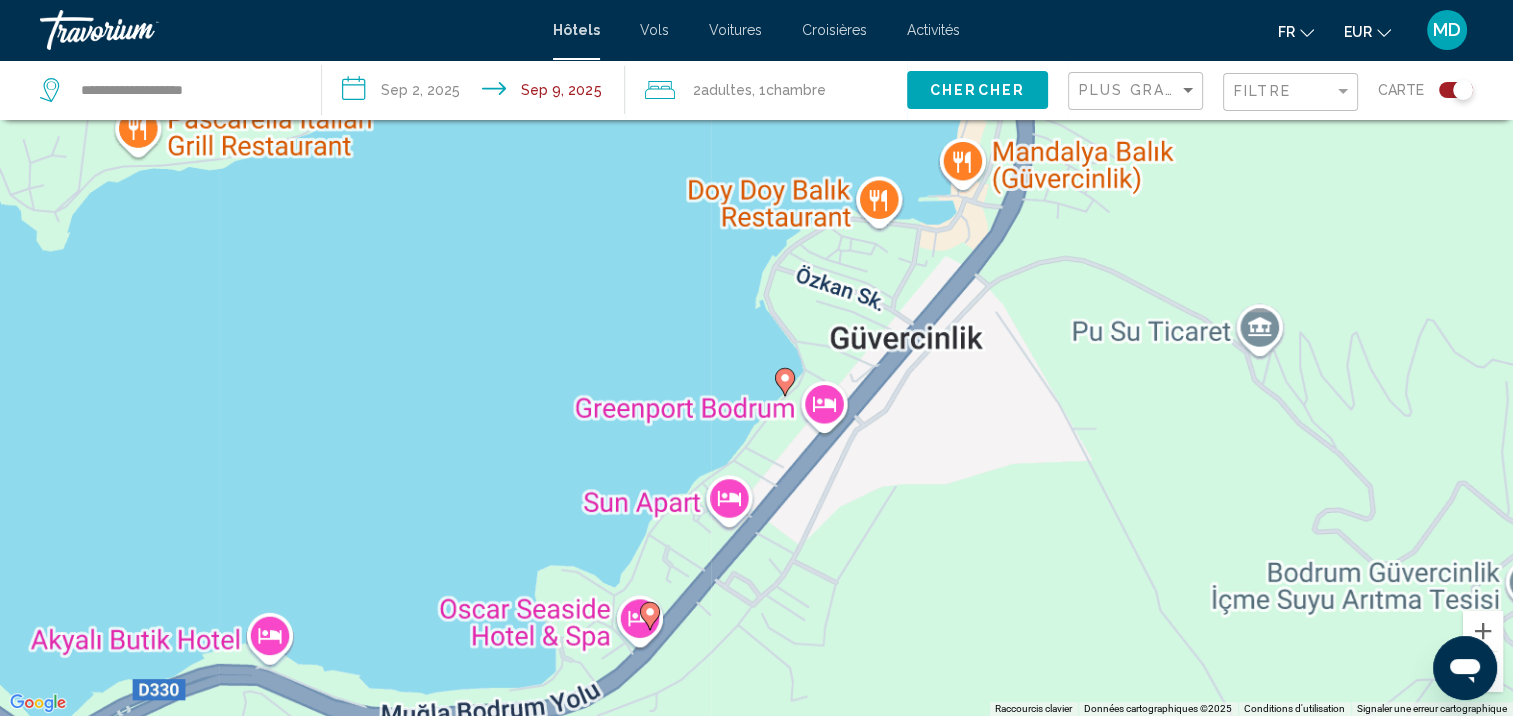 click on "Pour activer le glissement avec le clavier, appuyez sur Alt+Entrée. Une fois ce mode activé, utilisez les touches fléchées pour déplacer le repère. Pour valider le déplacement, appuyez sur Entrée. Pour annuler, appuyez sur Échap." at bounding box center (756, 358) 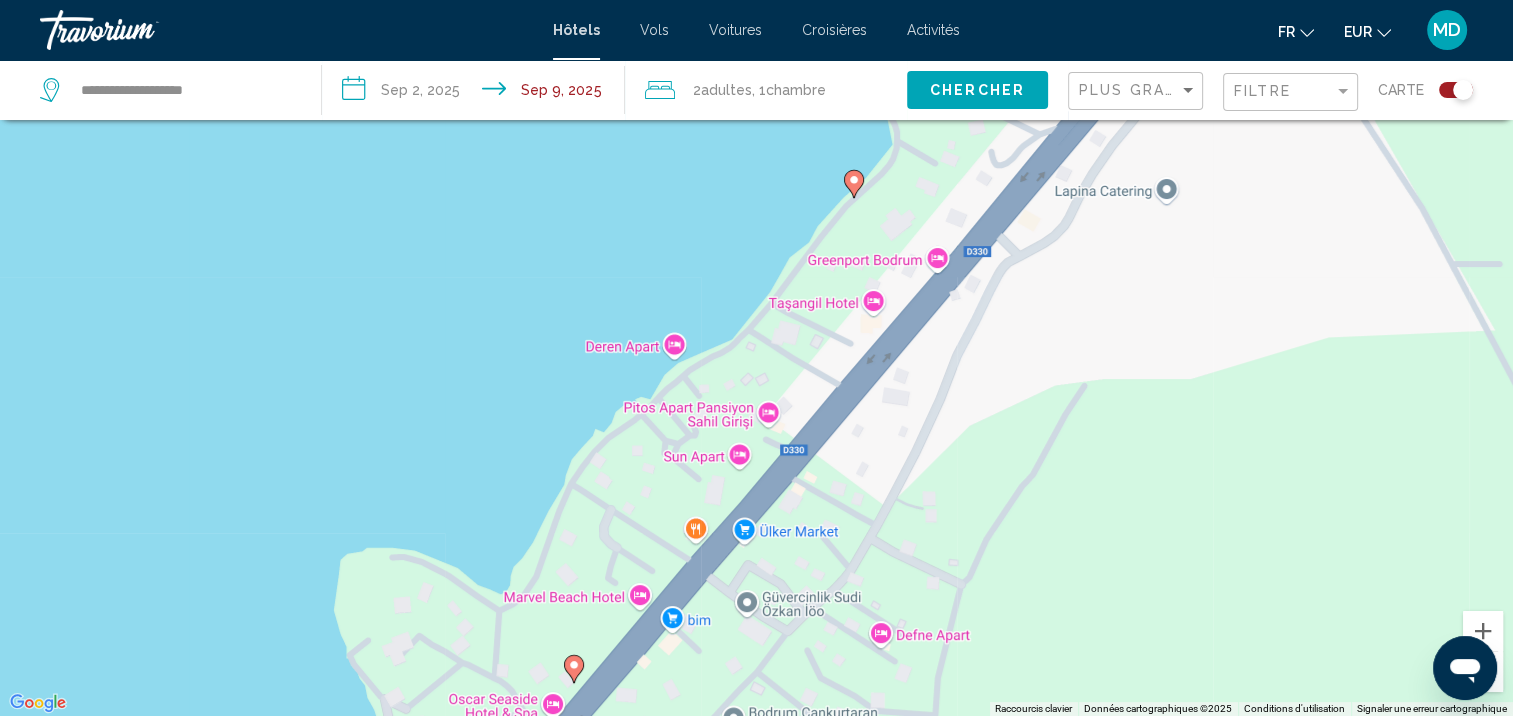 drag, startPoint x: 796, startPoint y: 500, endPoint x: 824, endPoint y: 420, distance: 84.758484 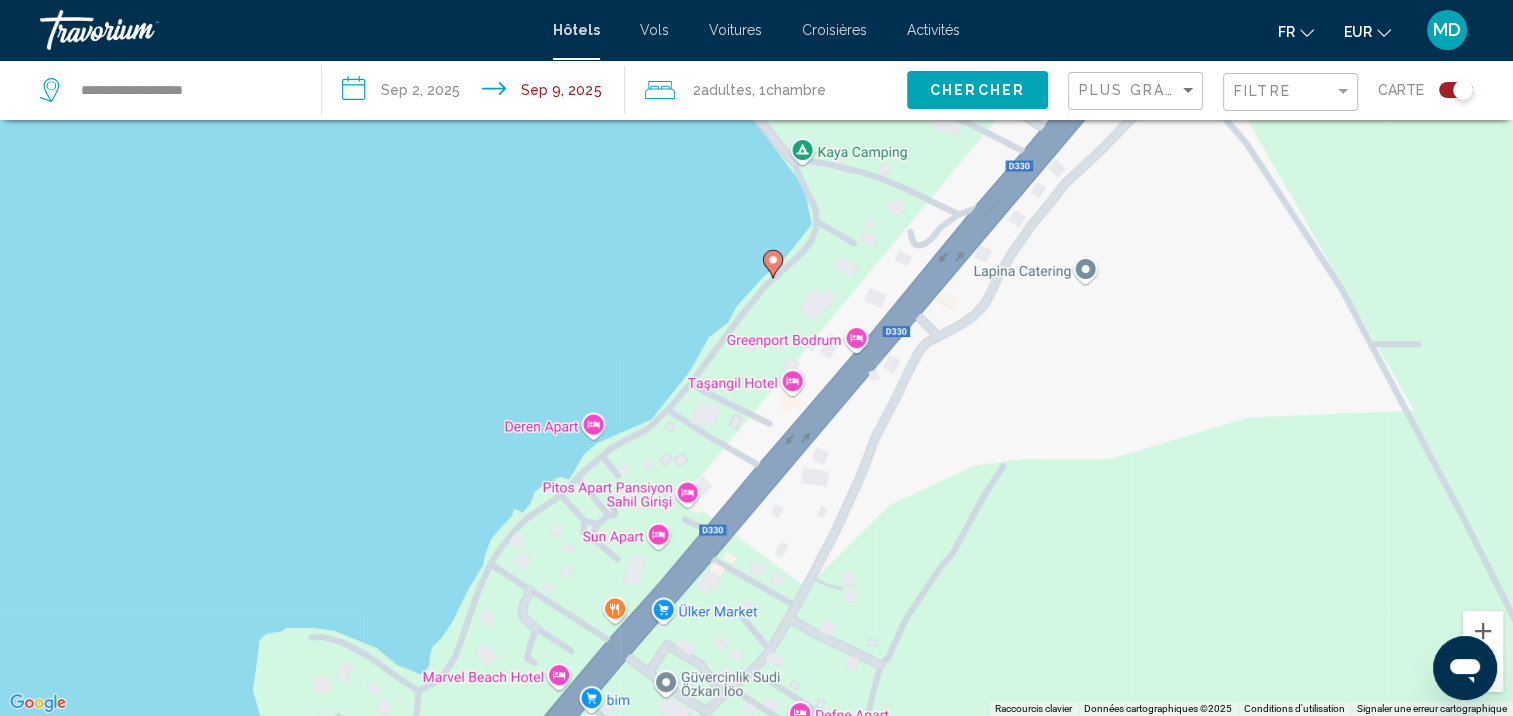 drag, startPoint x: 912, startPoint y: 373, endPoint x: 800, endPoint y: 550, distance: 209.45883 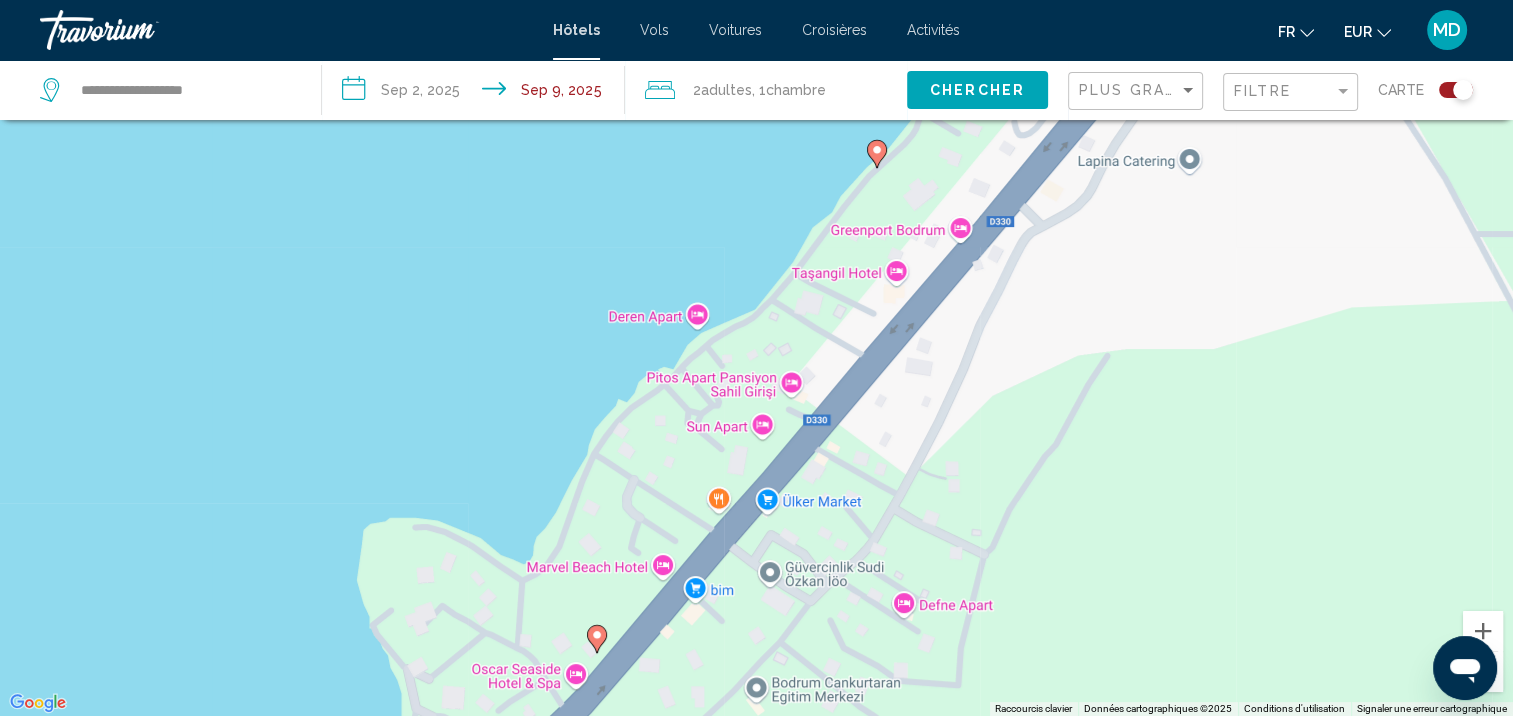 drag, startPoint x: 826, startPoint y: 480, endPoint x: 1007, endPoint y: 272, distance: 275.72632 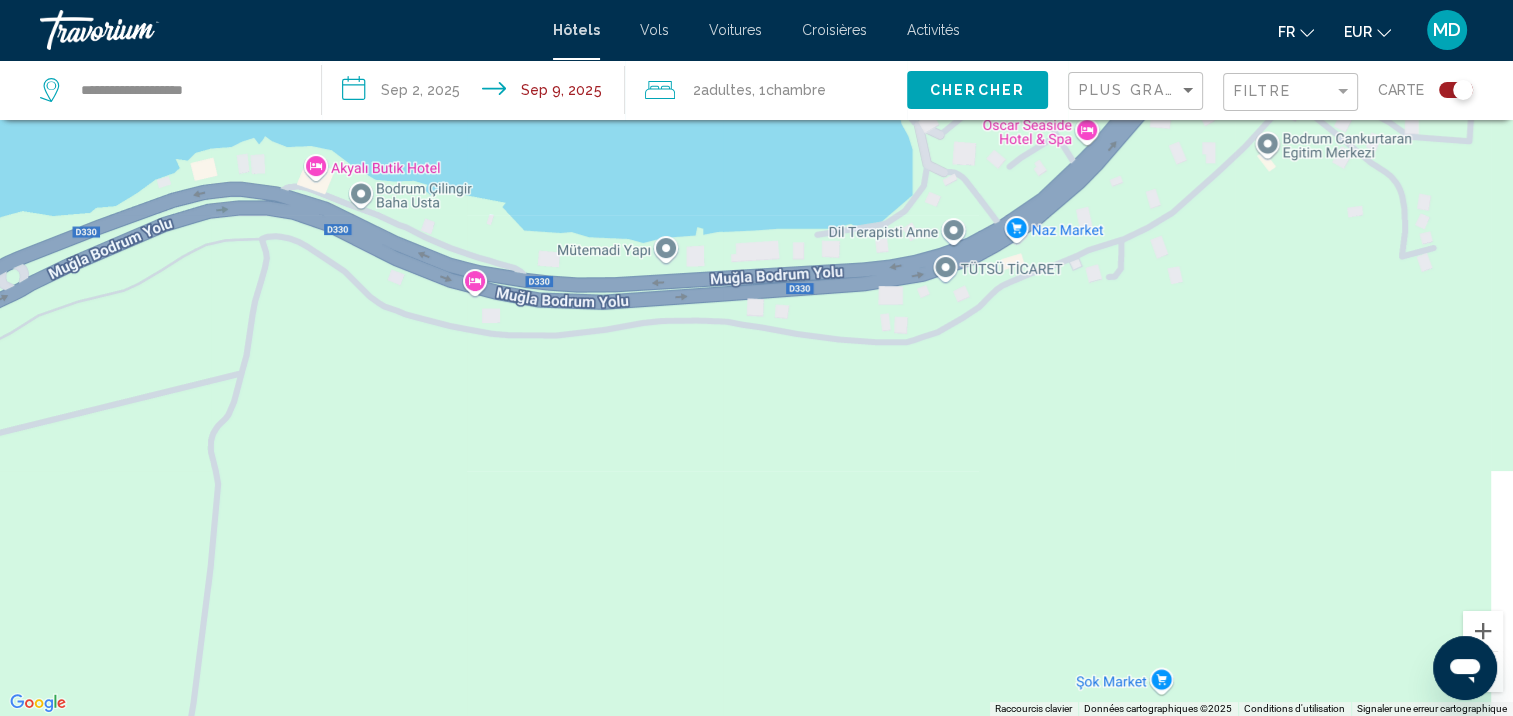 drag, startPoint x: 956, startPoint y: 288, endPoint x: 820, endPoint y: 467, distance: 224.80435 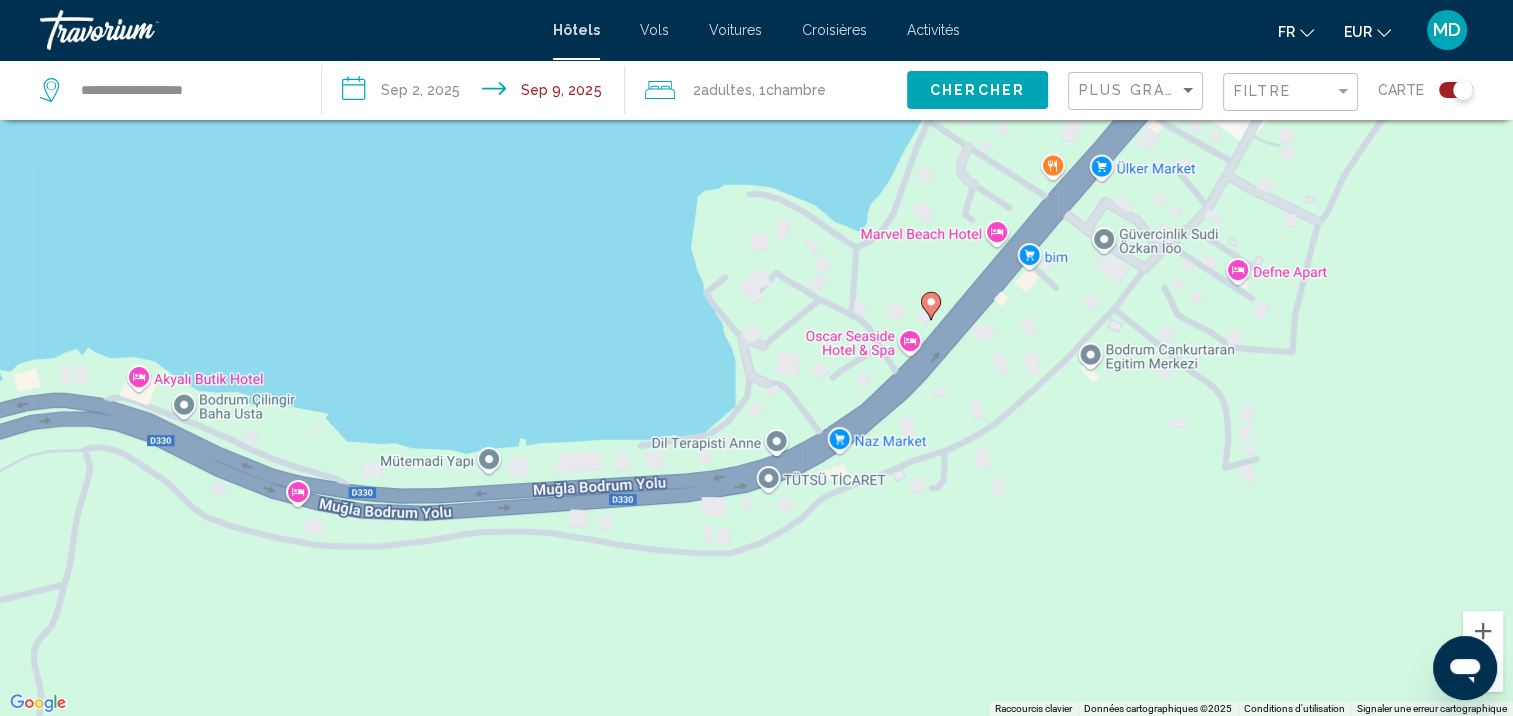 drag, startPoint x: 1010, startPoint y: 259, endPoint x: 932, endPoint y: 384, distance: 147.33974 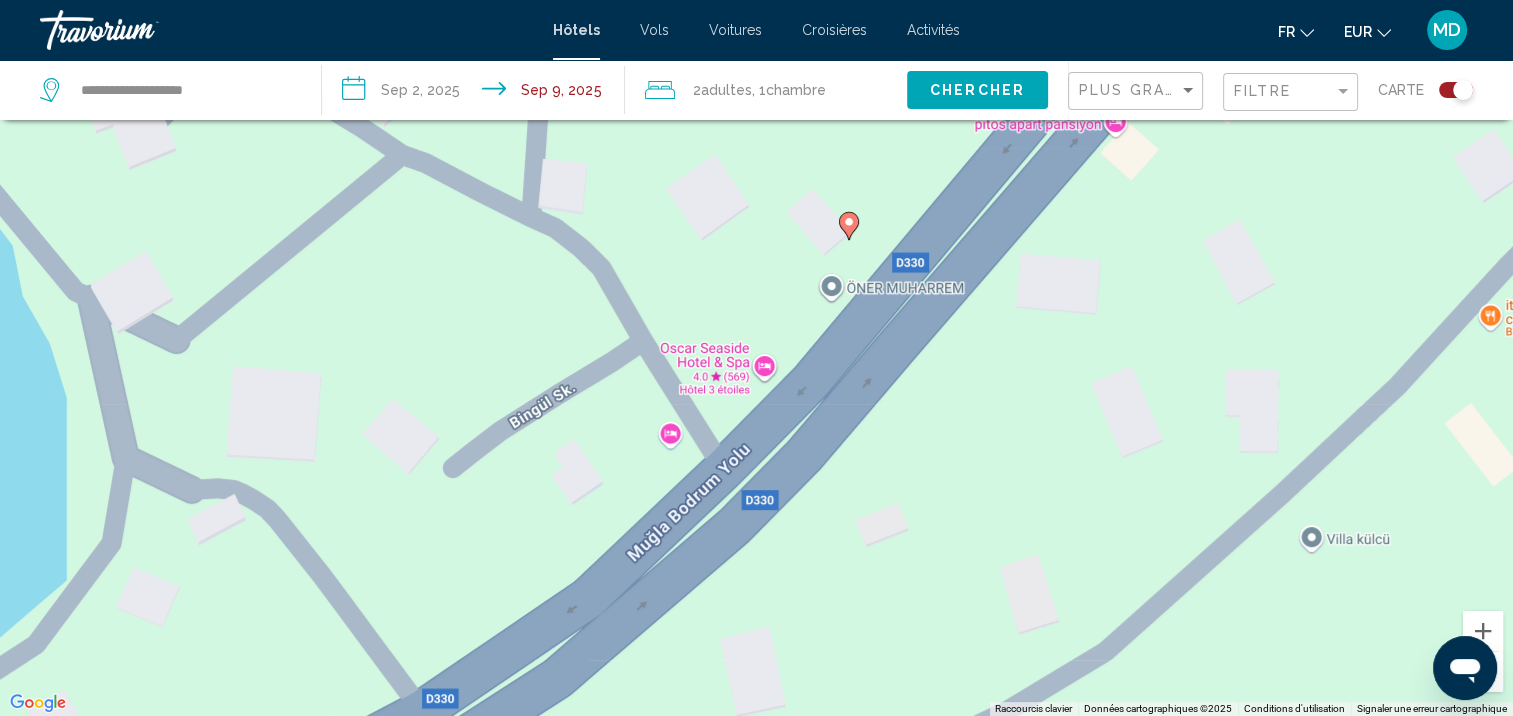 drag, startPoint x: 927, startPoint y: 293, endPoint x: 896, endPoint y: 383, distance: 95.189285 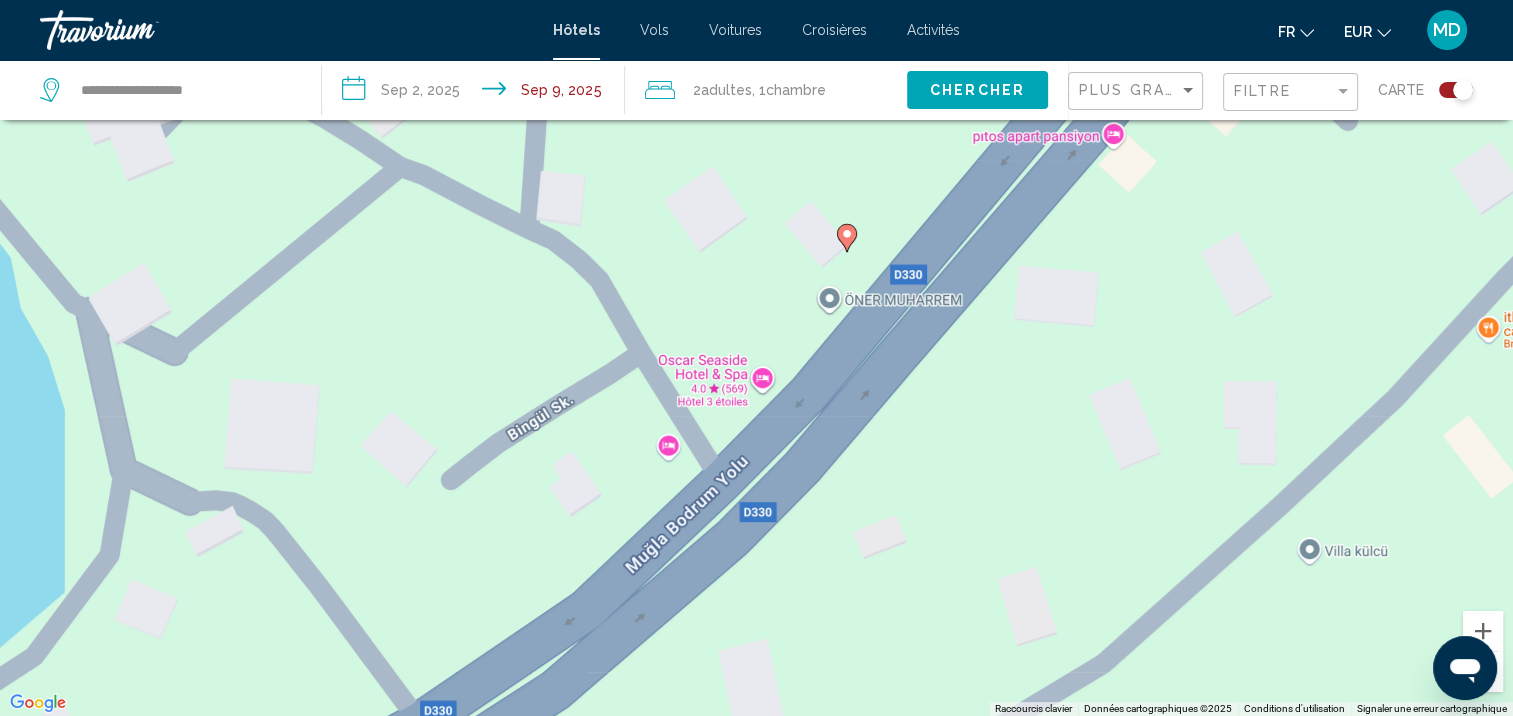 click 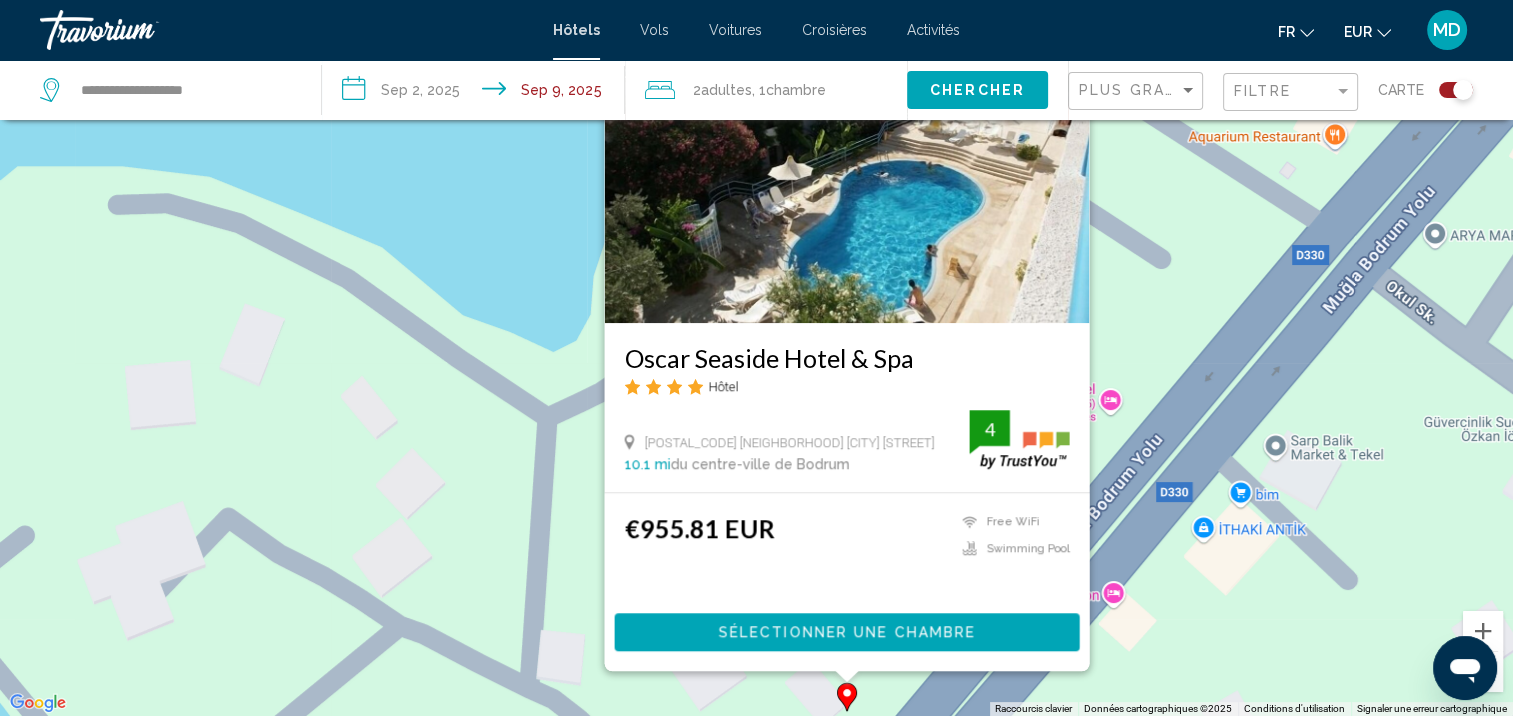 click on "Pour activer le glissement avec le clavier, appuyez sur Alt+Entrée. Une fois ce mode activé, utilisez les touches fléchées pour déplacer le repère. Pour valider le déplacement, appuyez sur Entrée. Pour annuler, appuyez sur Échap.  Oscar Seaside Hotel & Spa
Hôtel
358 Guvercinlik Bodrum Birgun Sokak 10.1 mi  du centre-ville de Bodrum de l'hôtel 4 €955.81 EUR
Free WiFi
Swimming Pool  4 Sélectionner une chambre" at bounding box center (756, 358) 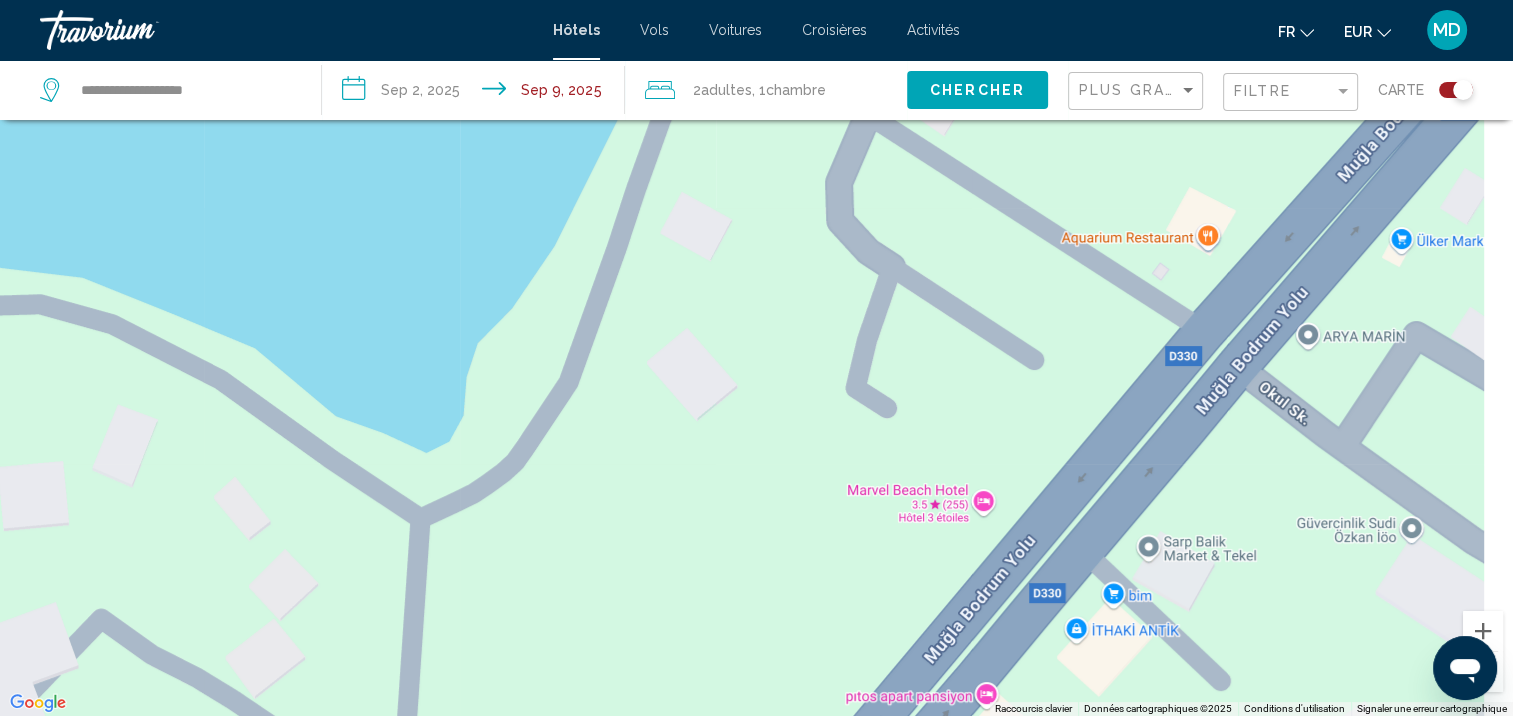drag, startPoint x: 1164, startPoint y: 295, endPoint x: 1040, endPoint y: 395, distance: 159.29846 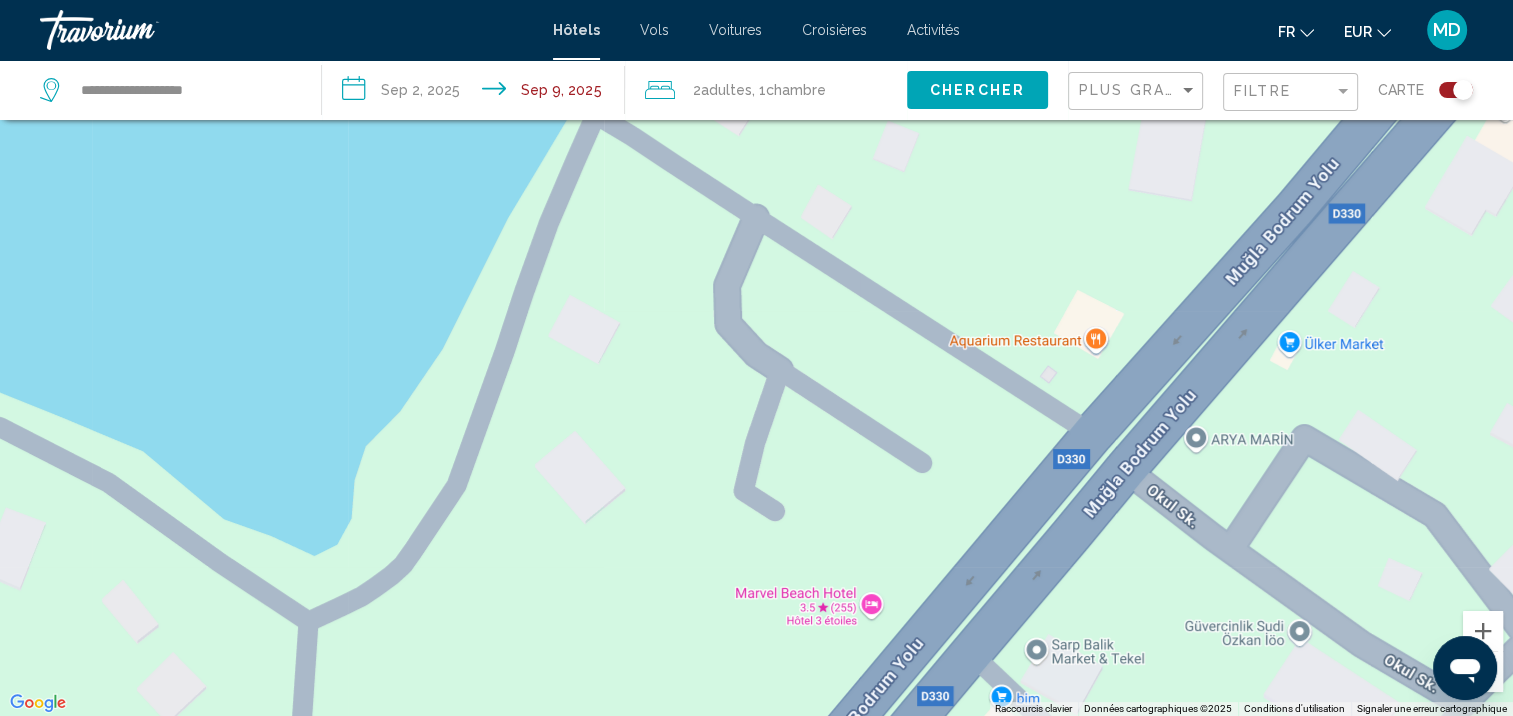 drag, startPoint x: 1034, startPoint y: 388, endPoint x: 900, endPoint y: 505, distance: 177.89041 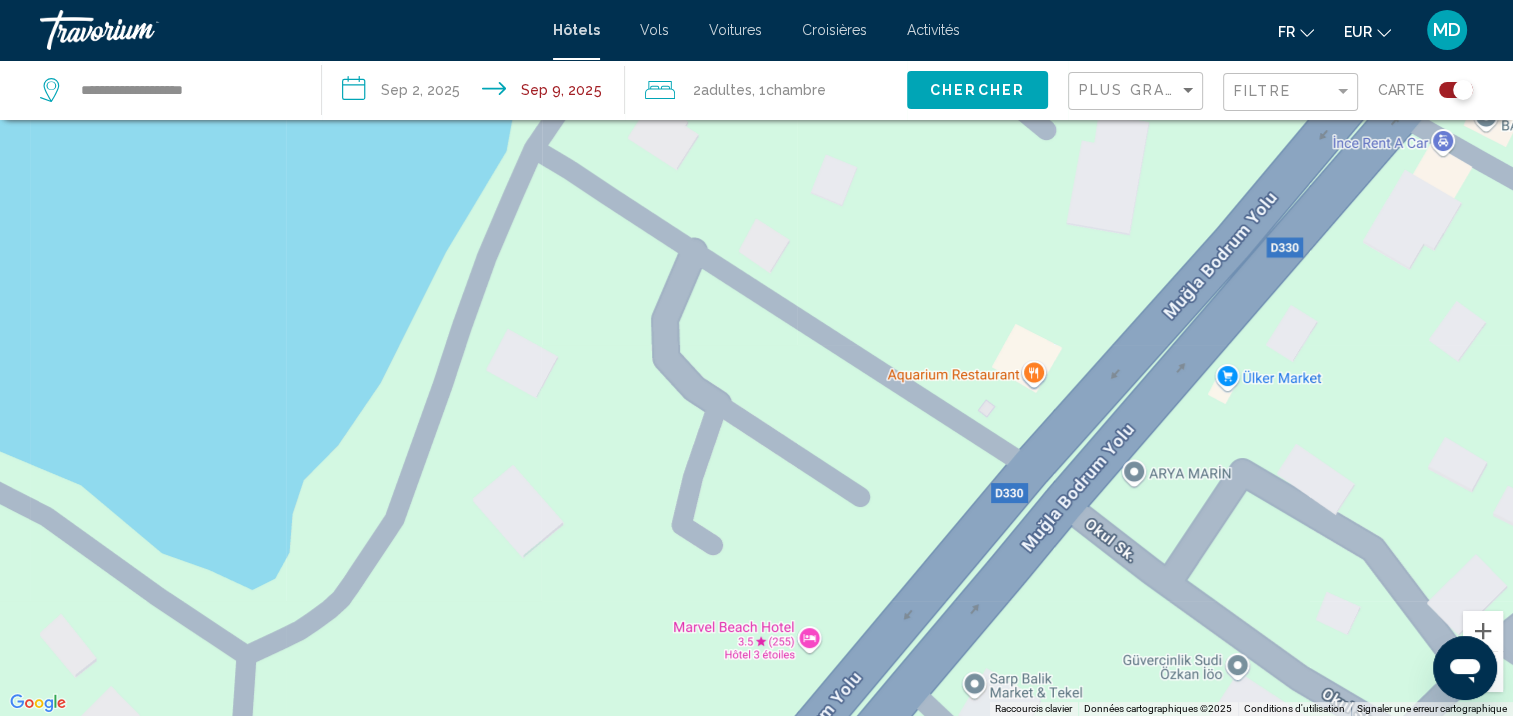 drag, startPoint x: 884, startPoint y: 528, endPoint x: 640, endPoint y: 759, distance: 336.0015 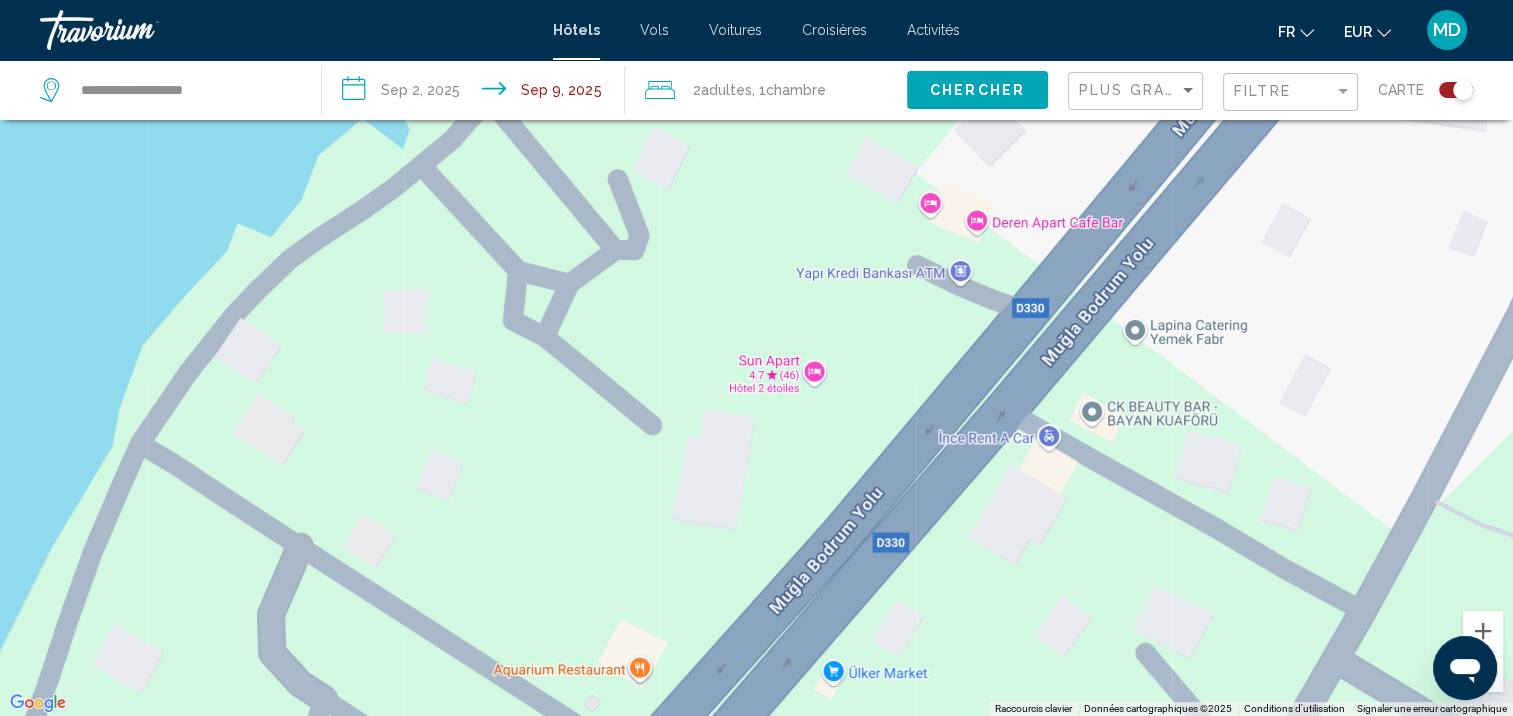 drag, startPoint x: 846, startPoint y: 510, endPoint x: 751, endPoint y: 612, distance: 139.38795 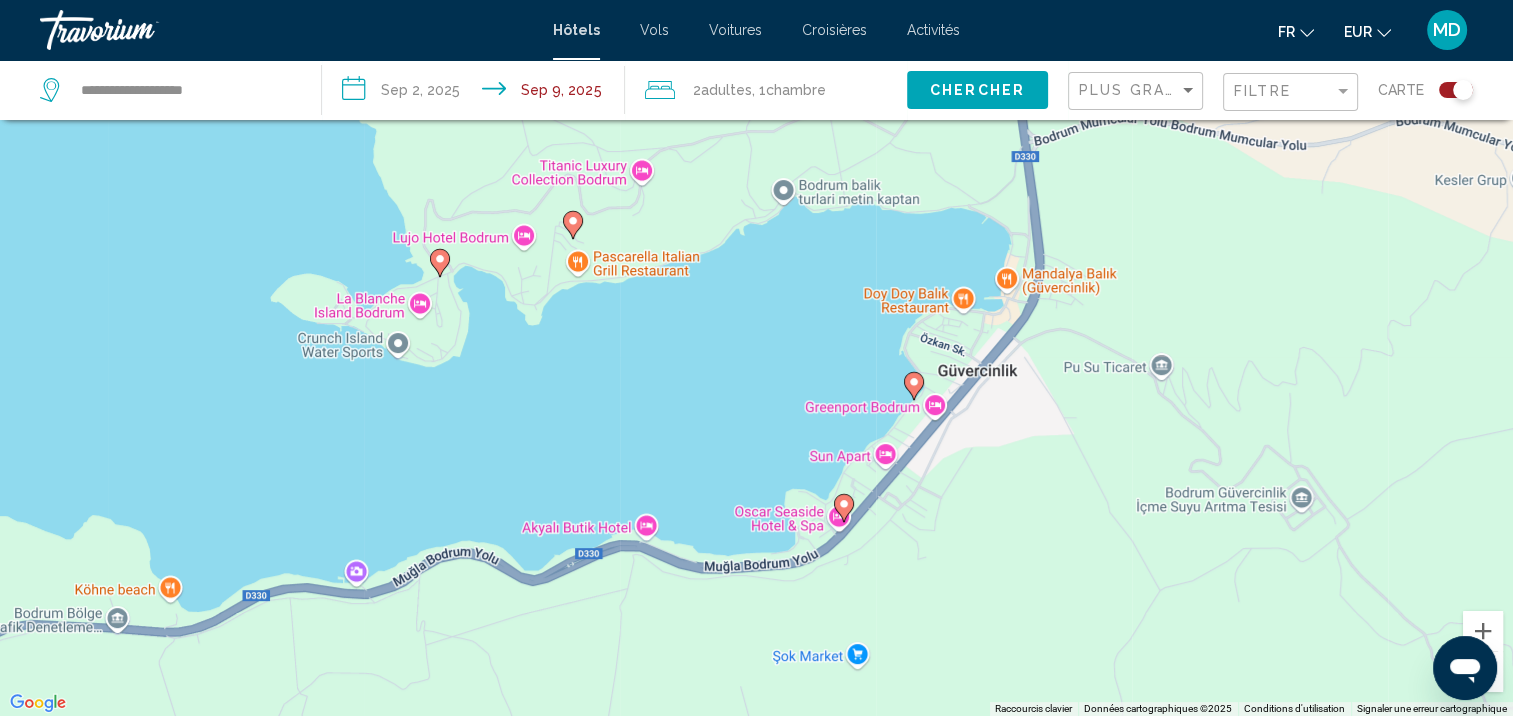 click 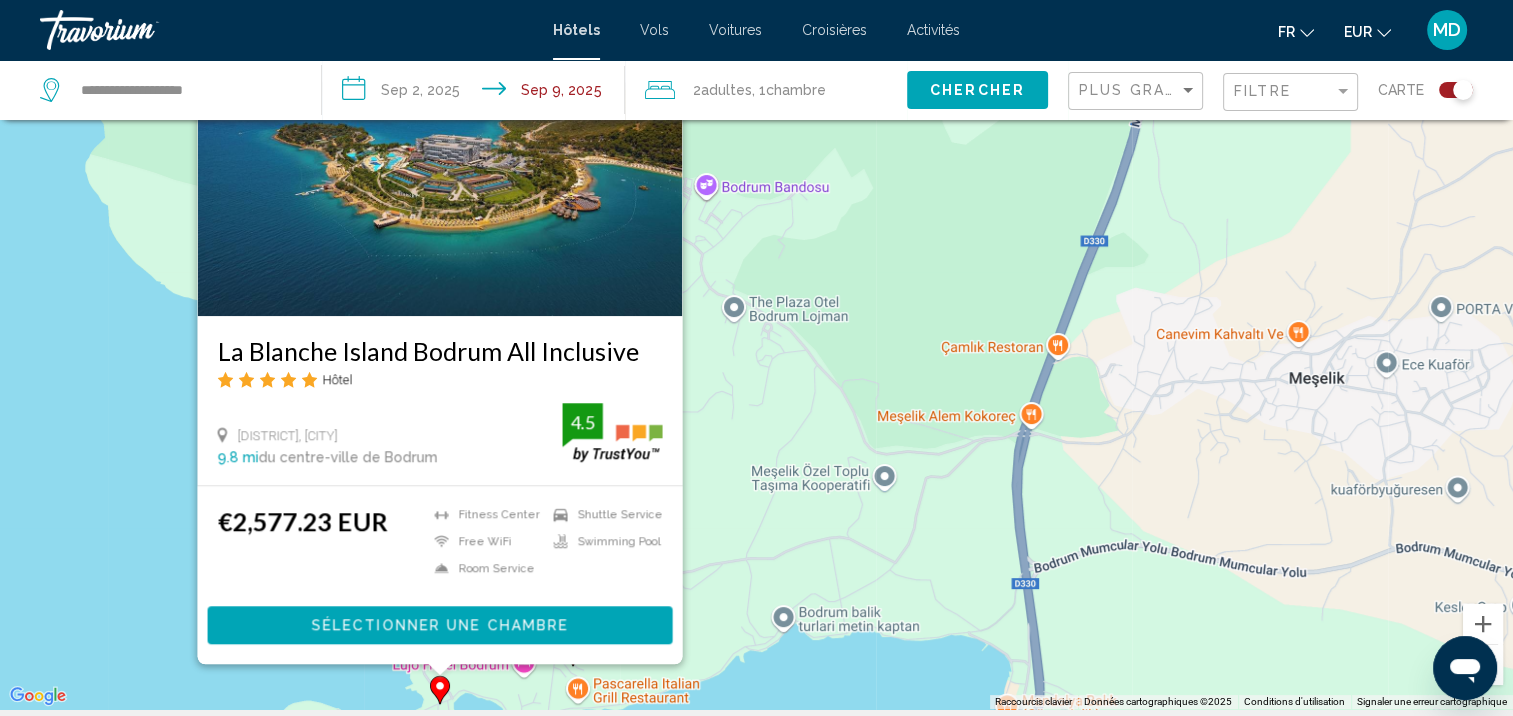 scroll, scrollTop: 240, scrollLeft: 0, axis: vertical 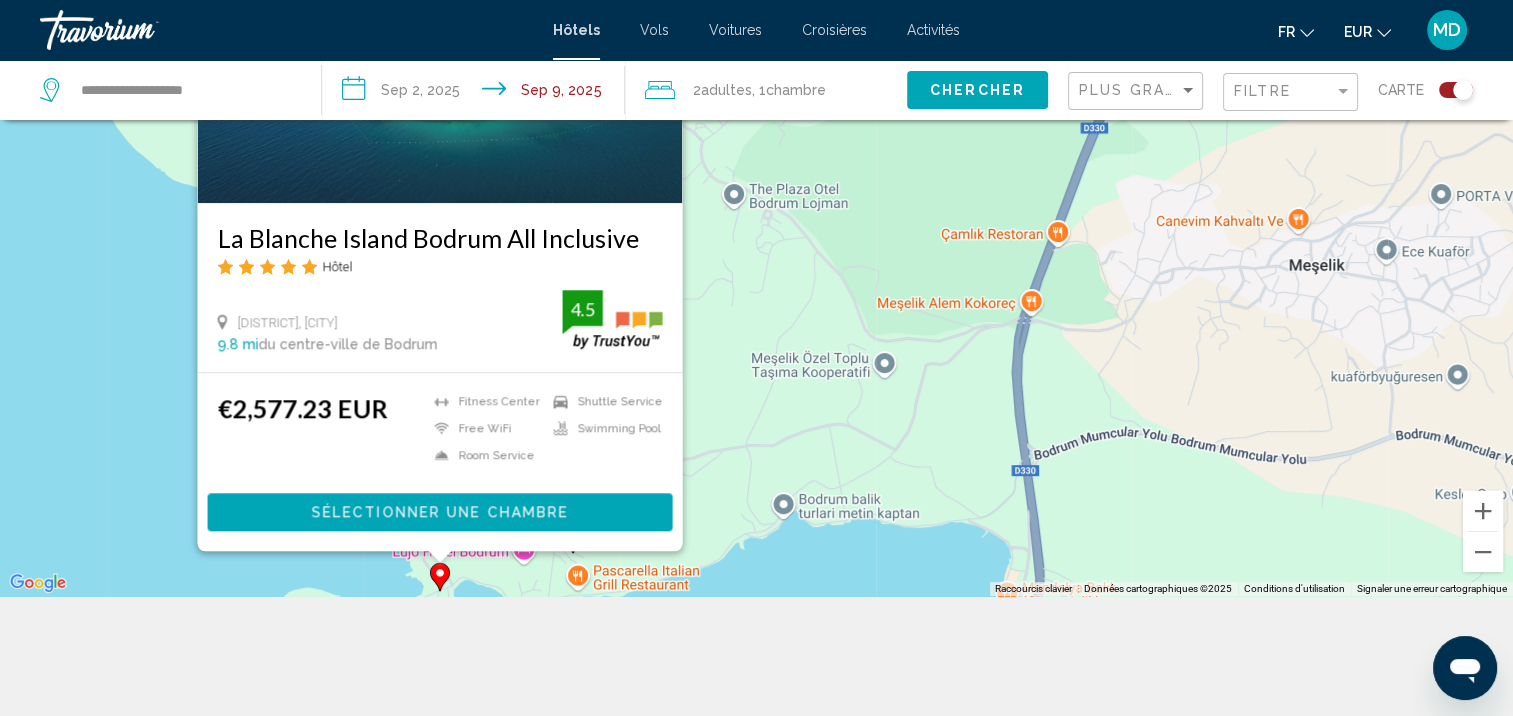 click on "Pour activer le glissement avec le clavier, appuyez sur Alt+Entrée. Une fois ce mode activé, utilisez les touches fléchées pour déplacer le repère. Pour valider le déplacement, appuyez sur Entrée. Pour annuler, appuyez sur Échap.  La Blanche Island Bodrum All Inclusive
Hôtel
Güvercinlik, Milas 9.8 mi  du centre-ville de Bodrum de l'hôtel 4.5 €2,577.23 EUR
Fitness Center
Free WiFi
Room Service
Shuttle Service
Swimming Pool  4.5 Sélectionner une chambre" at bounding box center [756, 238] 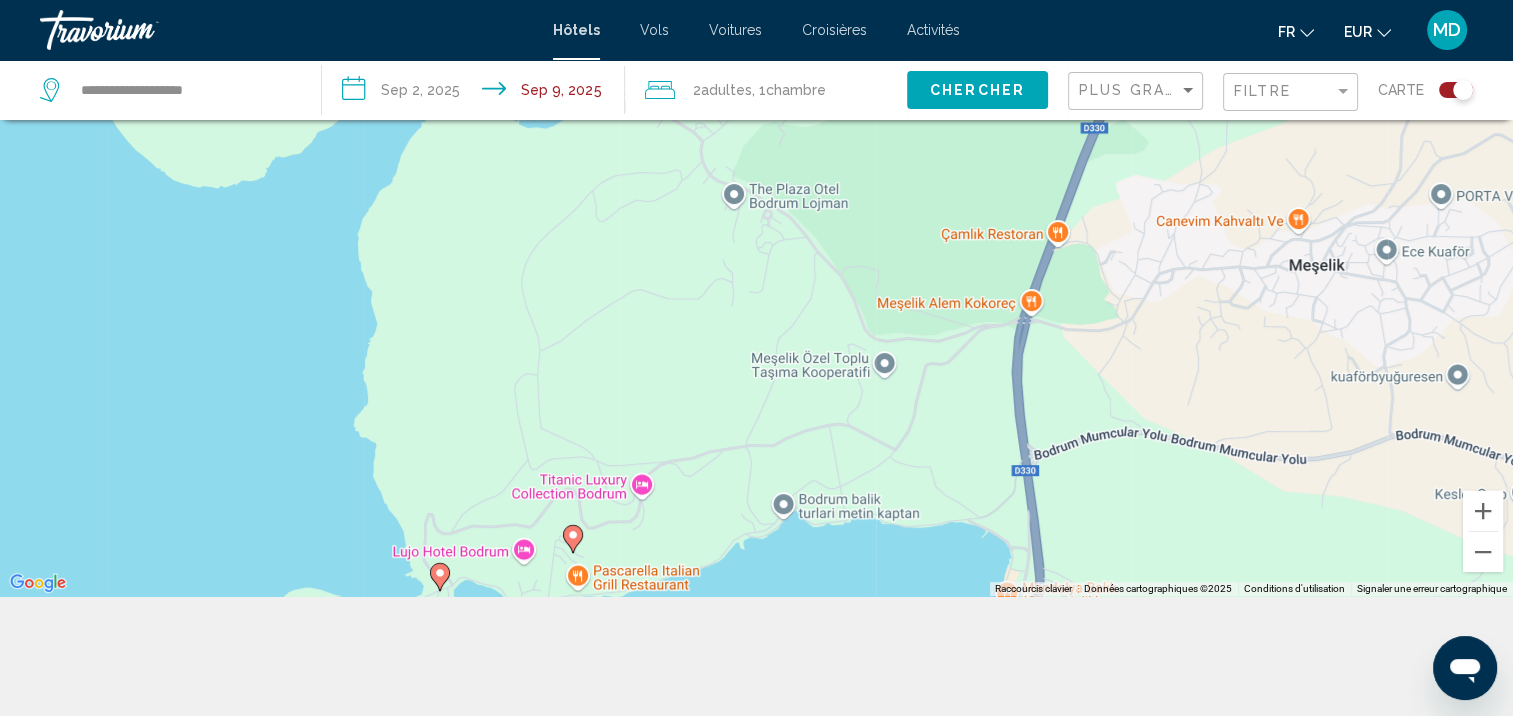 click 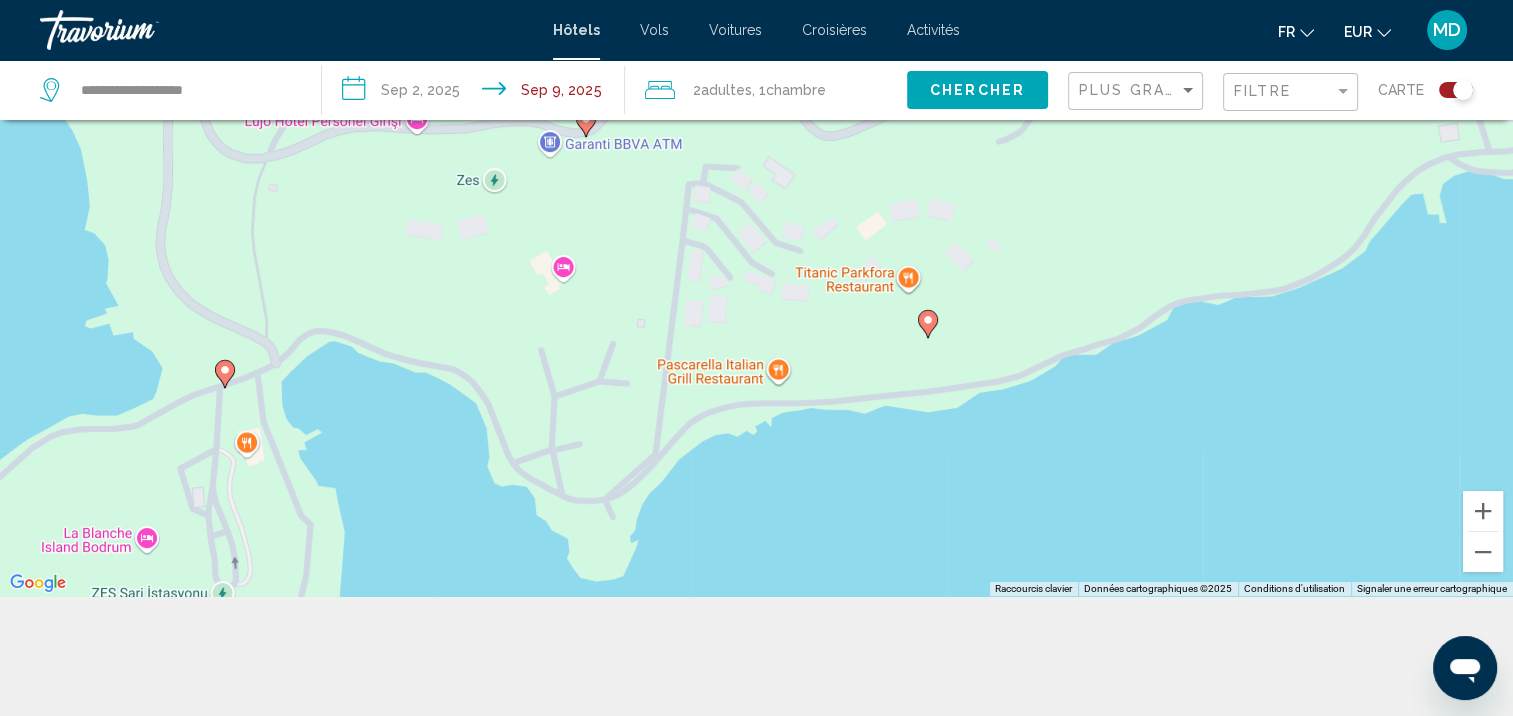 click 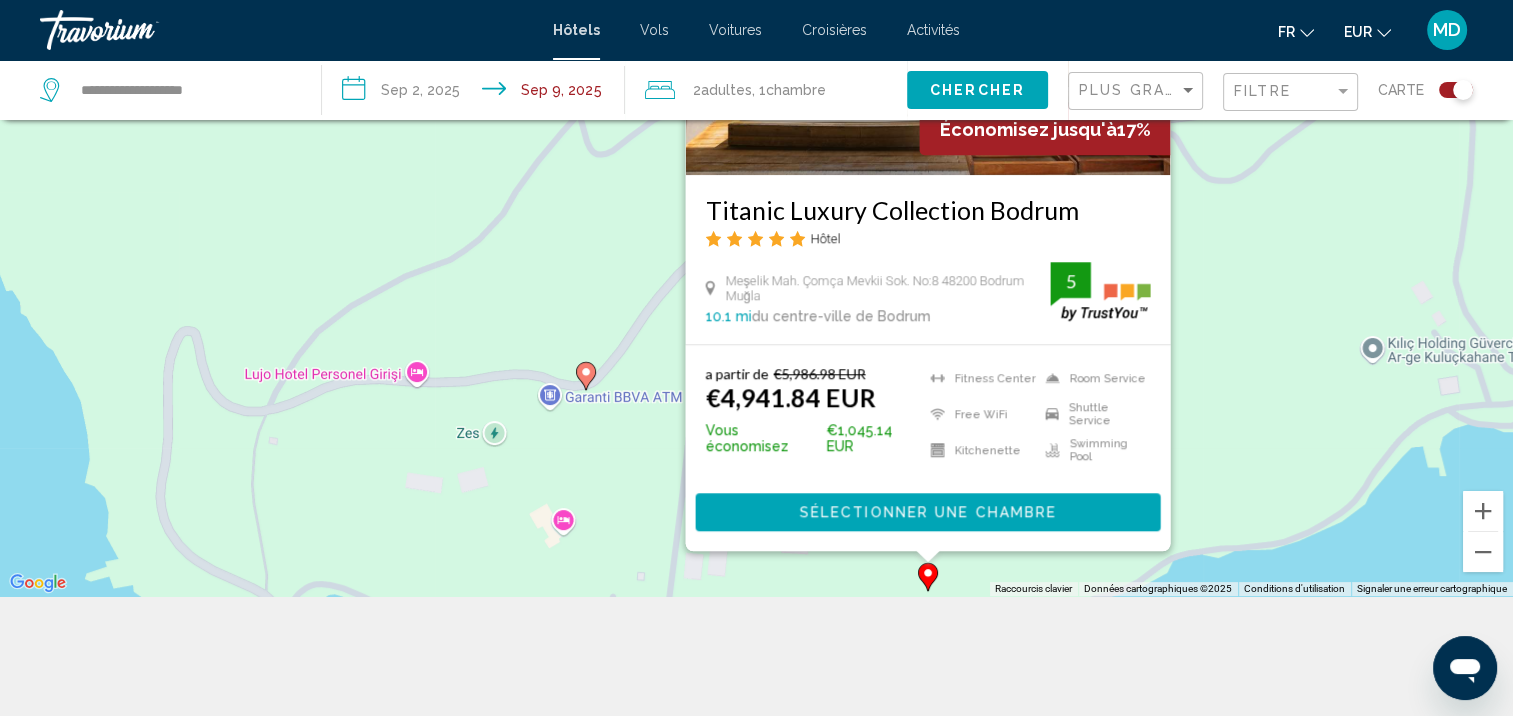 click on "Pour activer le glissement avec le clavier, appuyez sur Alt+Entrée. Une fois ce mode activé, utilisez les touches fléchées pour déplacer le repère. Pour valider le déplacement, appuyez sur Entrée. Pour annuler, appuyez sur Échap. Économisez jusqu'à  17%   Titanic Luxury Collection Bodrum
Hôtel
Meşelik Mah. Çomça Mevkii Sok. No:8 48200 Bodrum Muğla 10.1 mi  du centre-ville de Bodrum de l'hôtel 5 a partir de €5,986.98 EUR €4,941.84 EUR  Vous économisez  €1,045.14 EUR
Fitness Center
Free WiFi
Kitchenette
Room Service
Shuttle Service  5" at bounding box center [756, 238] 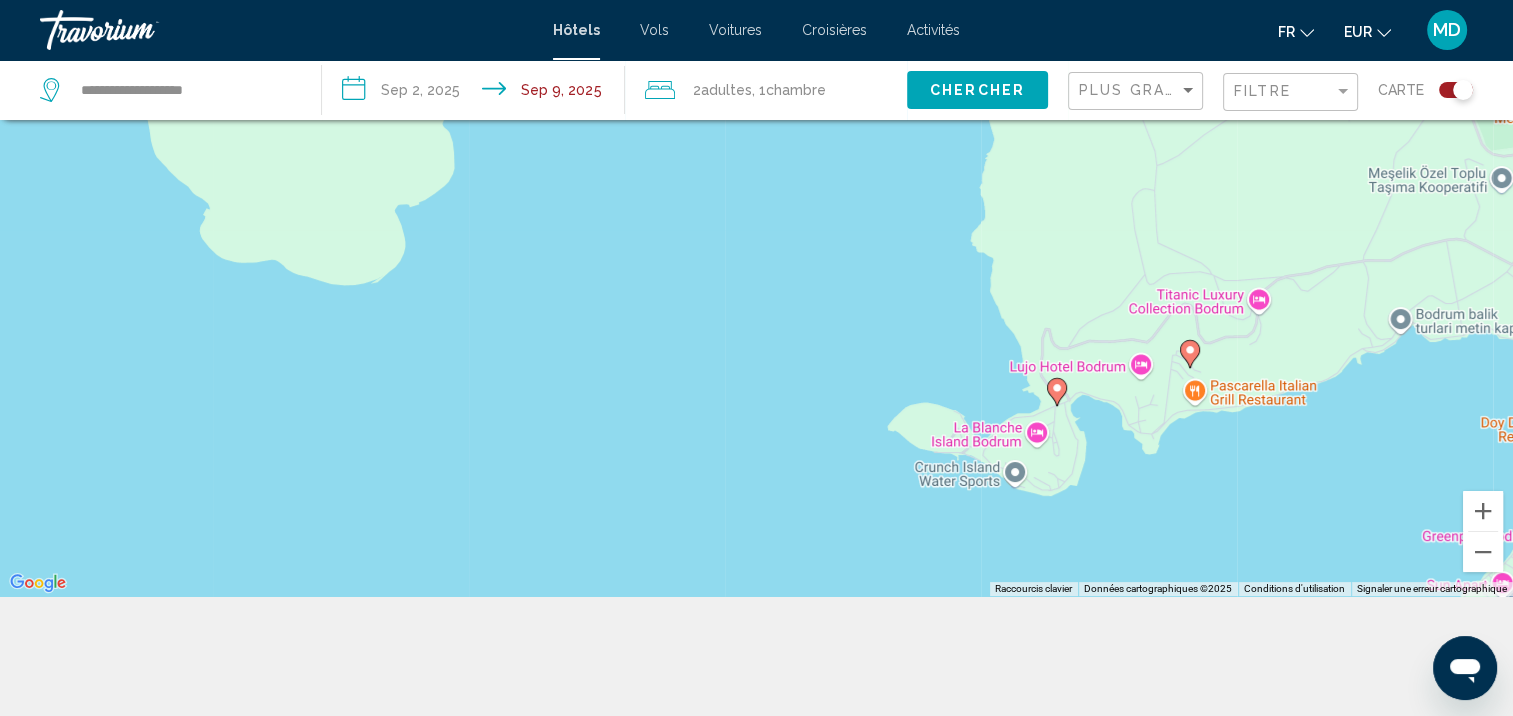 click on "MD" at bounding box center [1447, 30] 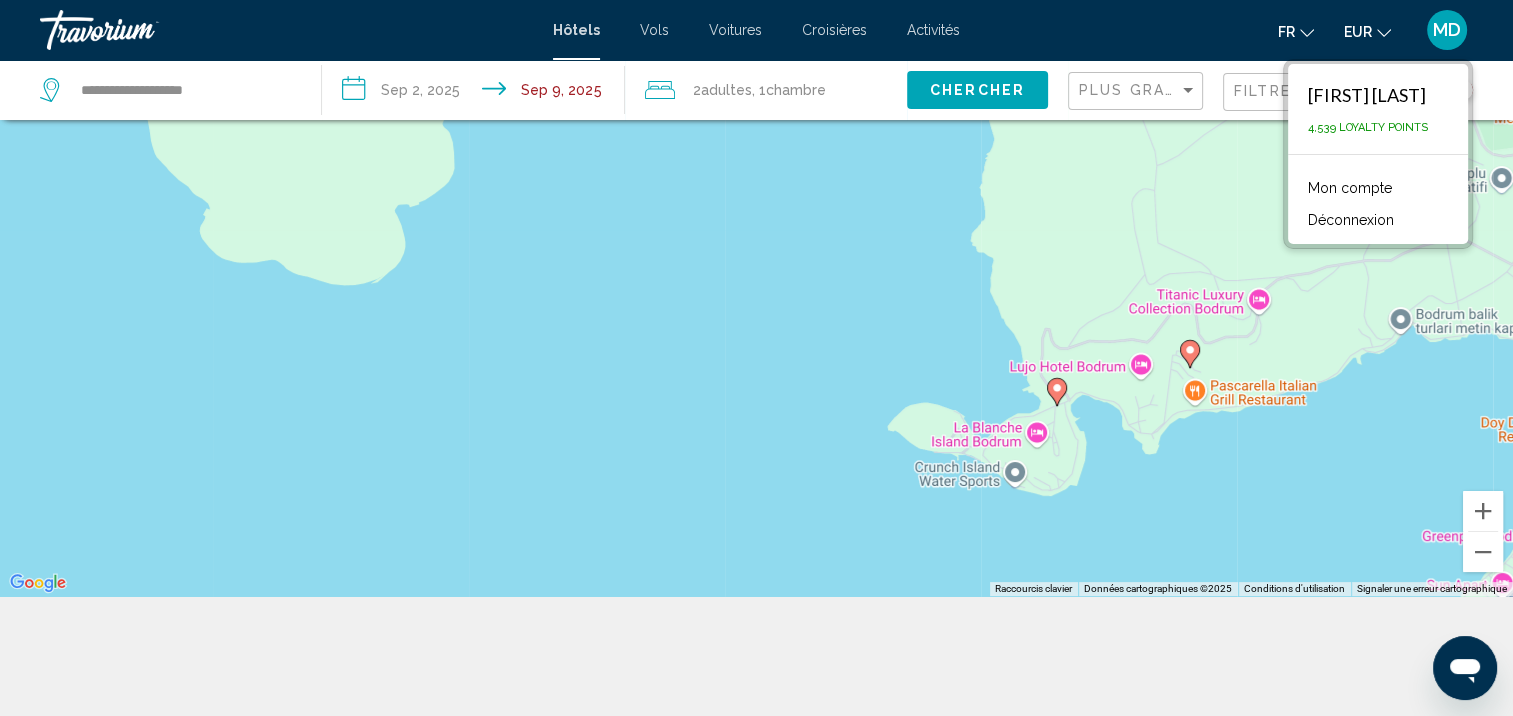 click on "Mon compte" at bounding box center [1350, 188] 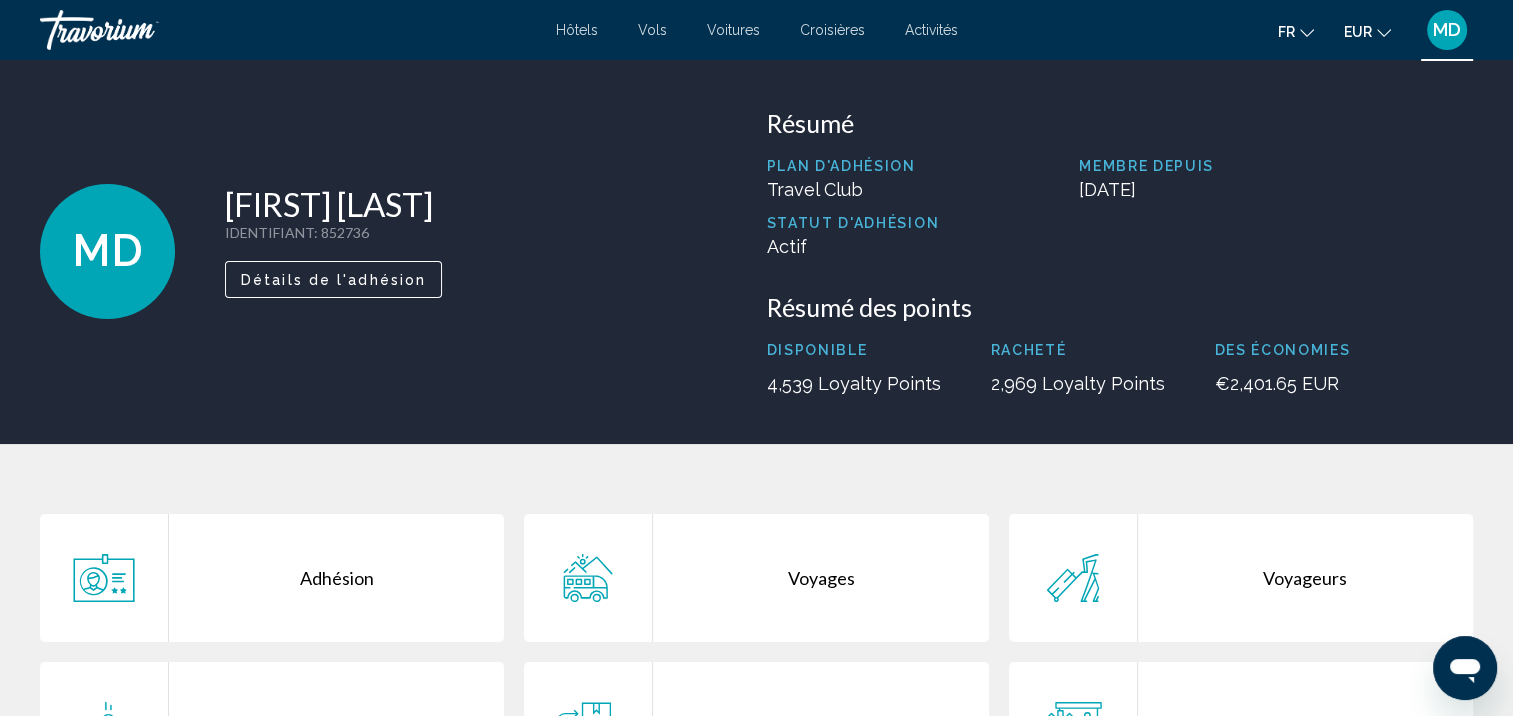scroll, scrollTop: 166, scrollLeft: 0, axis: vertical 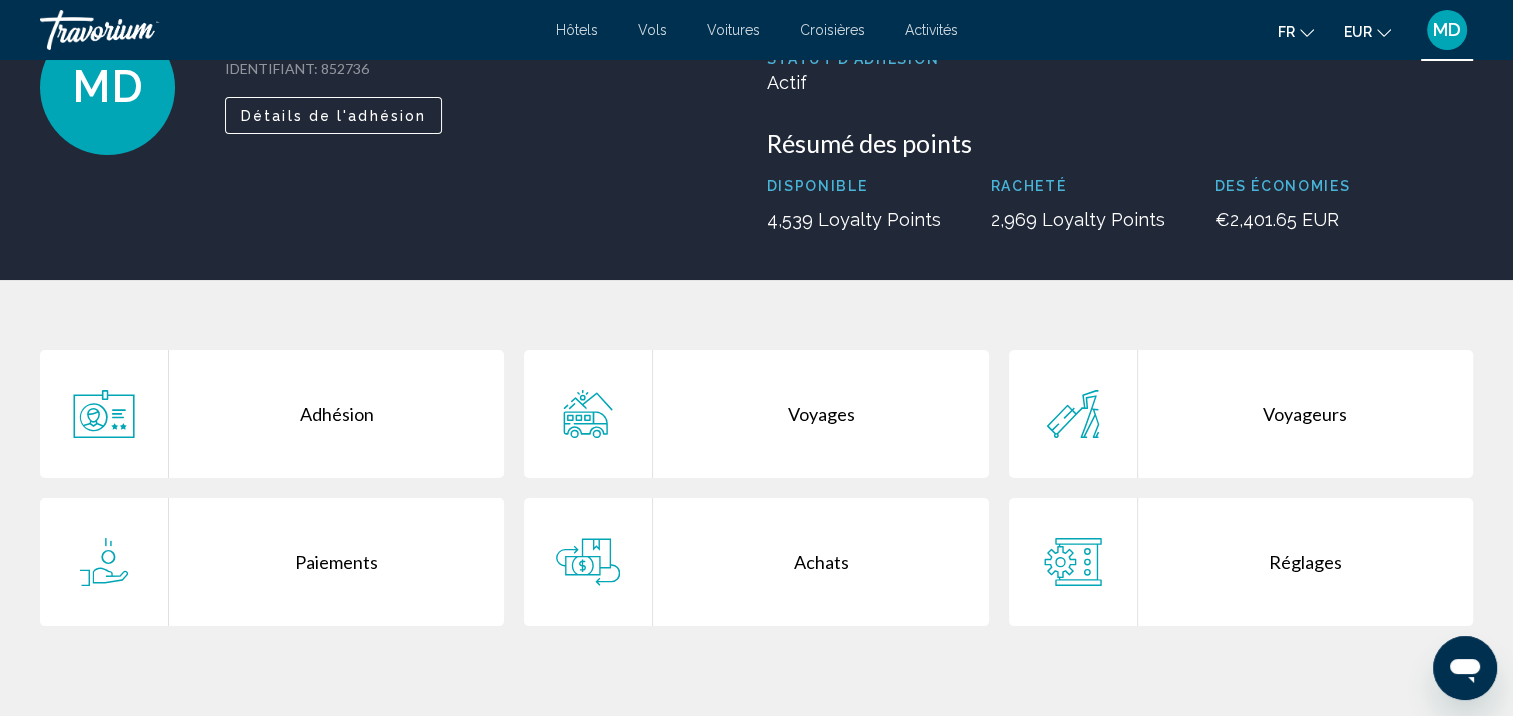 click on "Voyages" at bounding box center [820, 414] 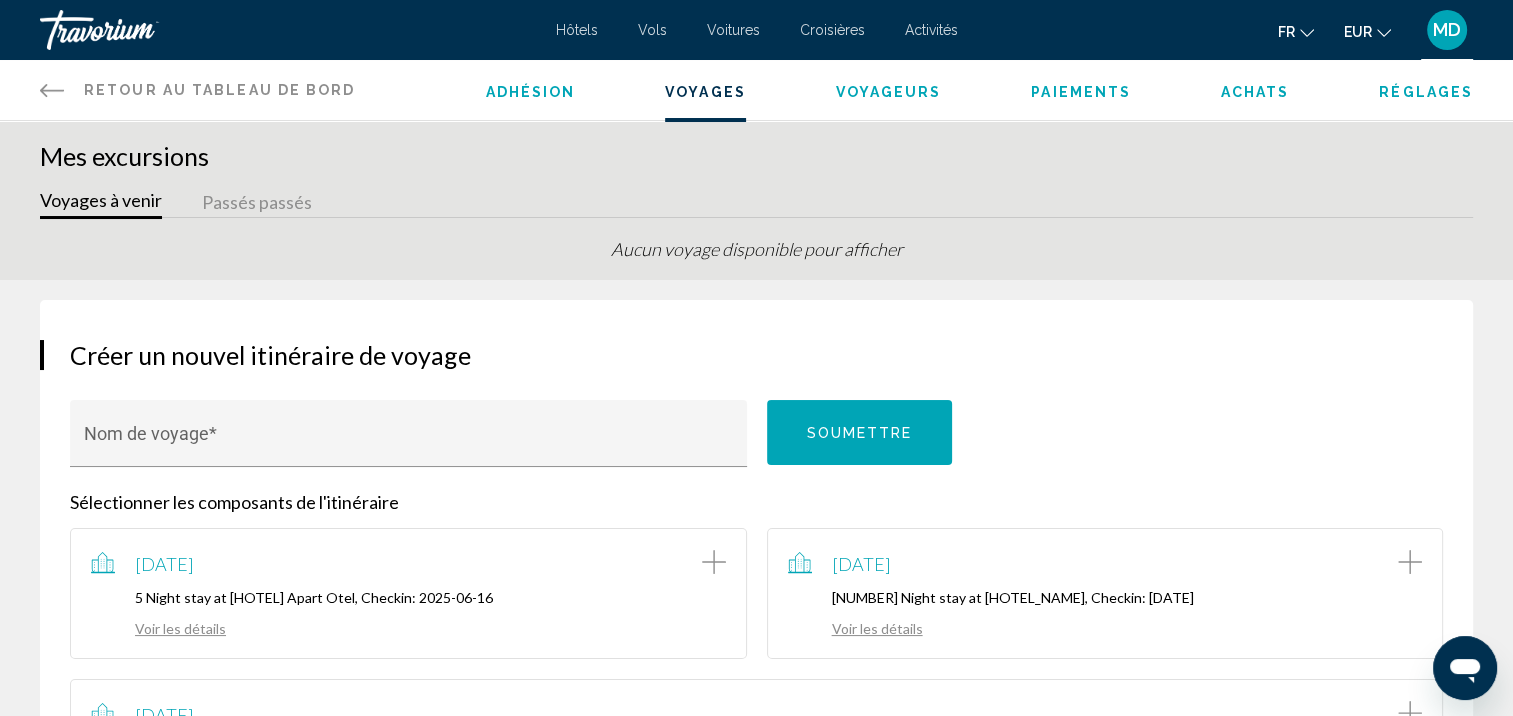 scroll, scrollTop: 152, scrollLeft: 0, axis: vertical 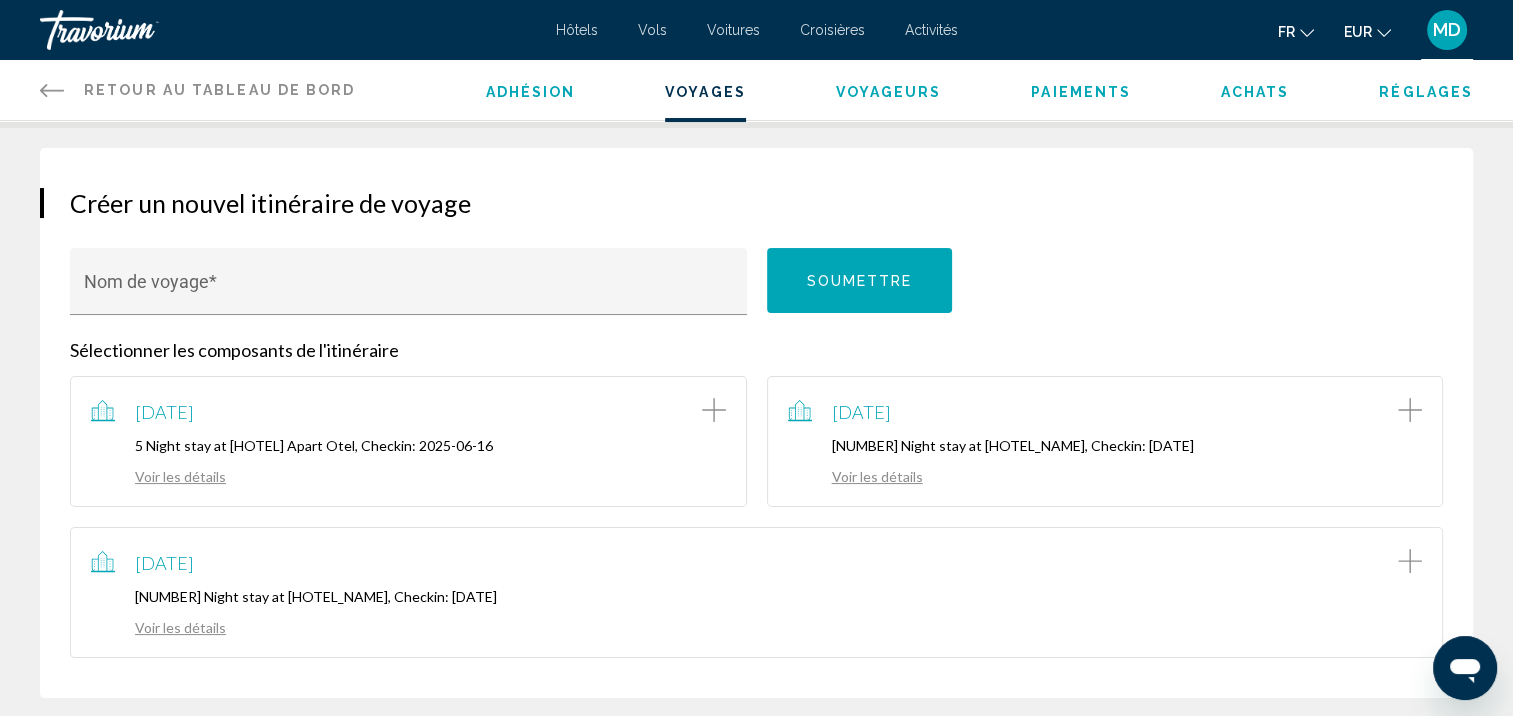 click on "September 1, 2025
7 Night stay at Champion Holiday Village All Inclusive, Checkin: 2025-09-01 Voir les détails" at bounding box center [756, 592] 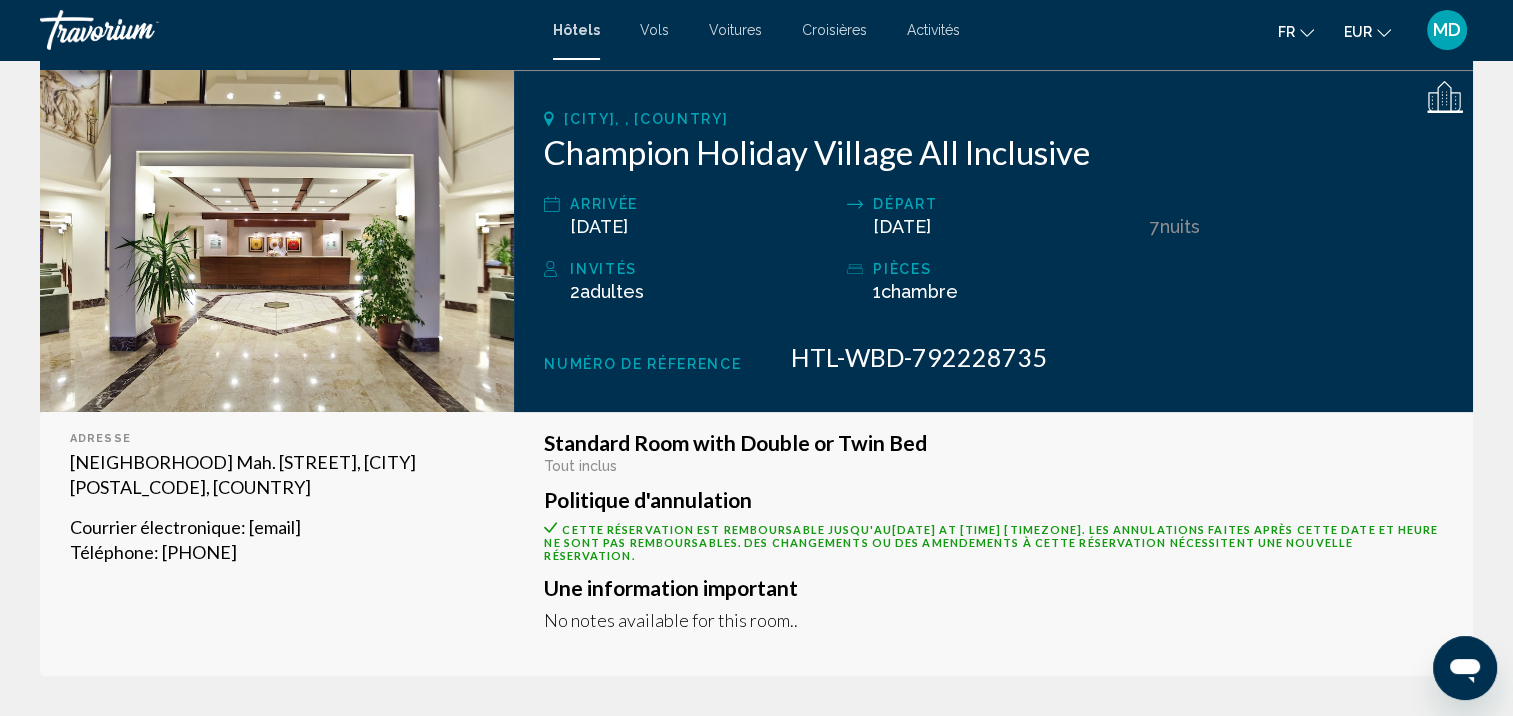 click 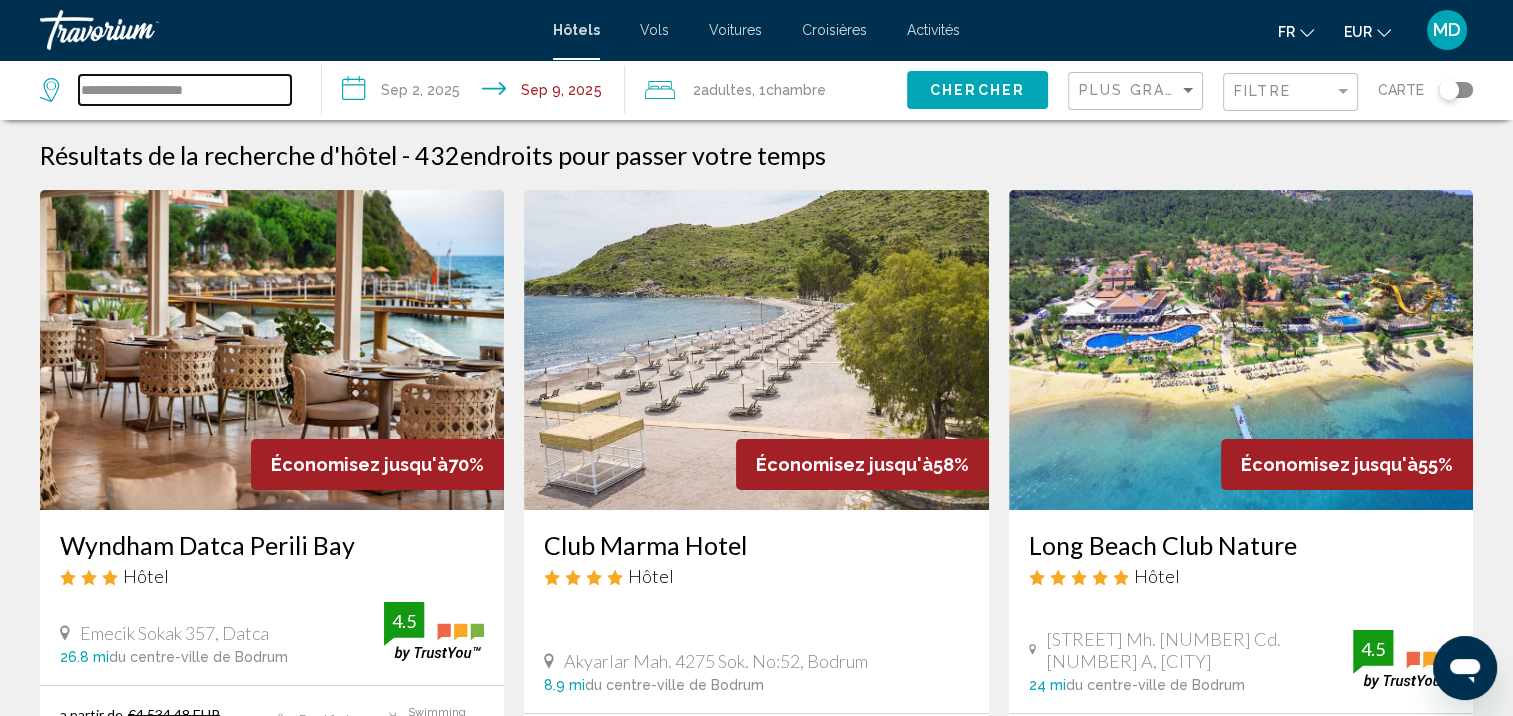 drag, startPoint x: 273, startPoint y: 93, endPoint x: -4, endPoint y: -1, distance: 292.51495 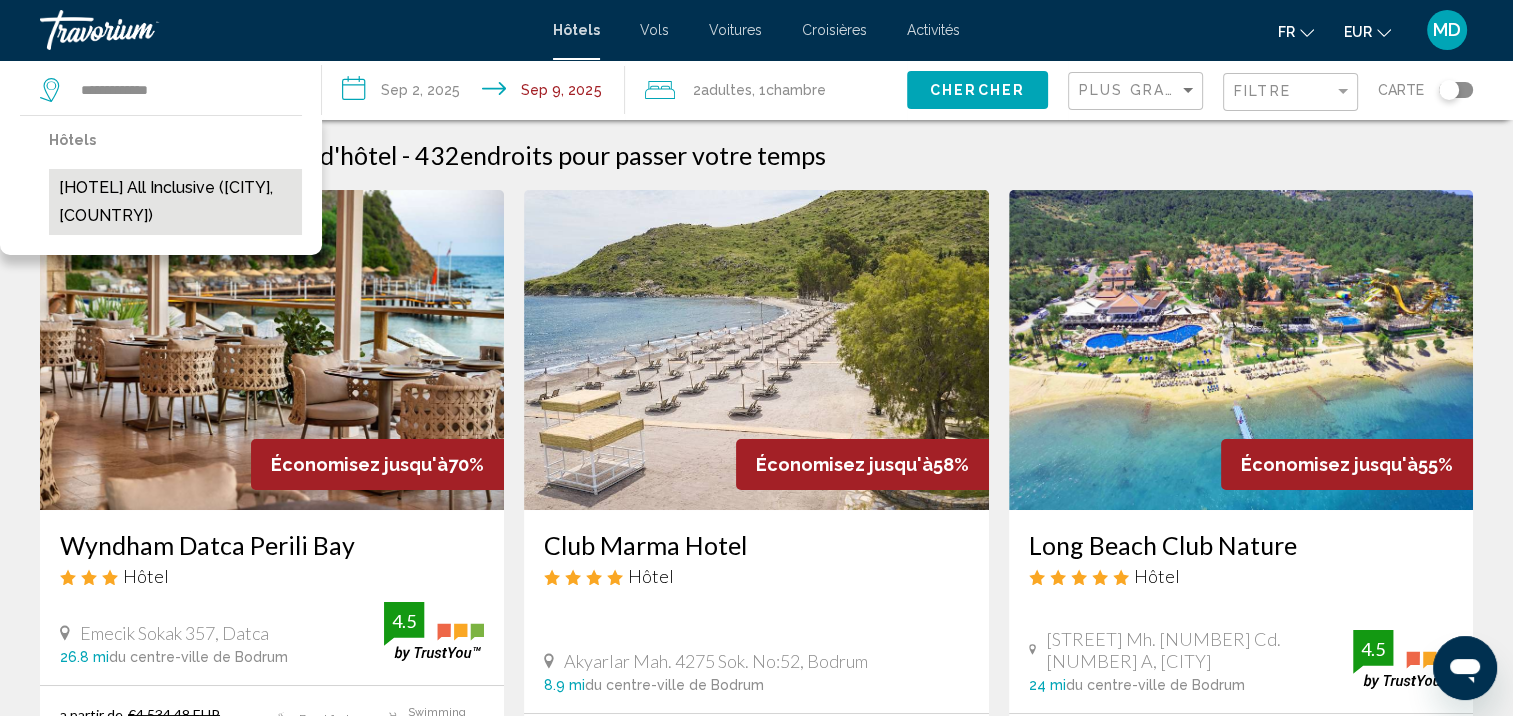 click on "Champion Holiday Village All Inclusive (Kemer, TR)" at bounding box center [175, 202] 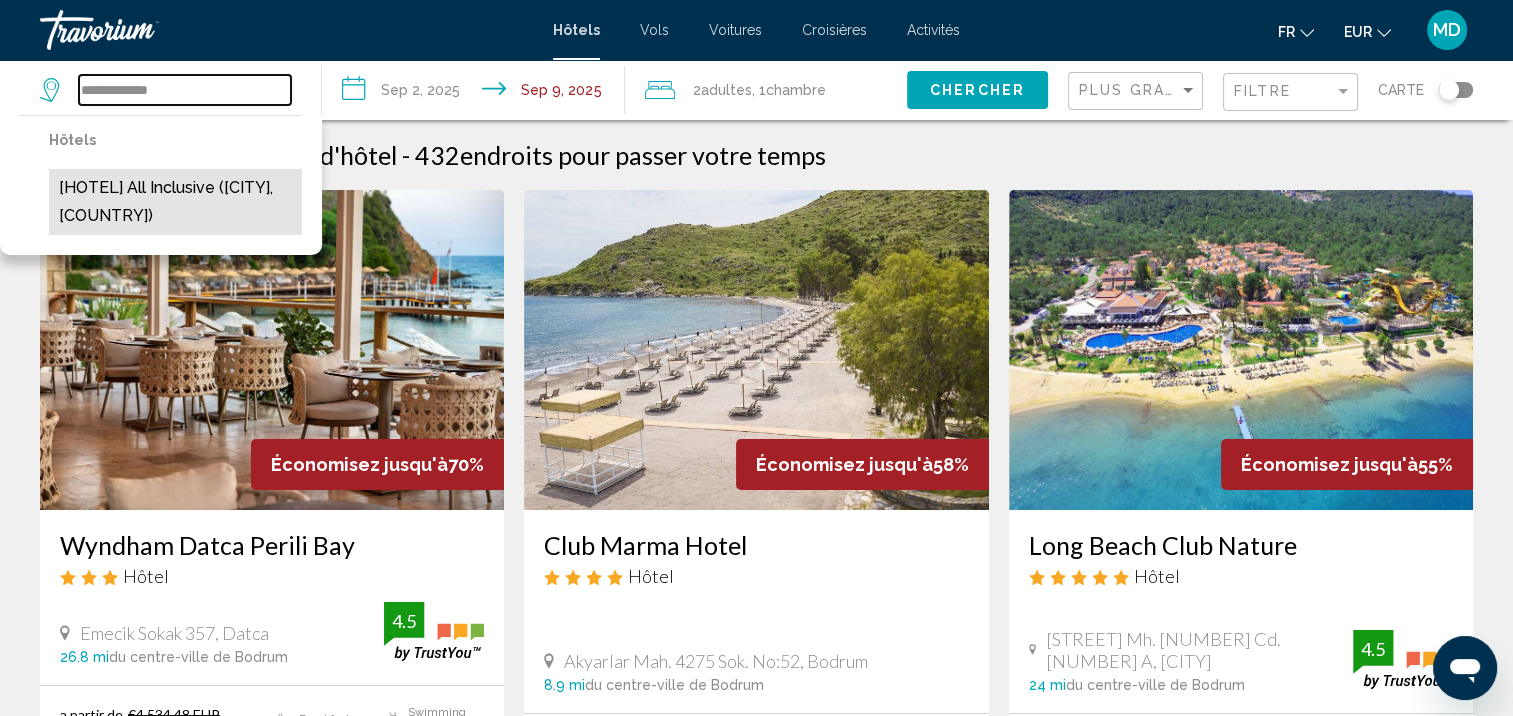 type on "**********" 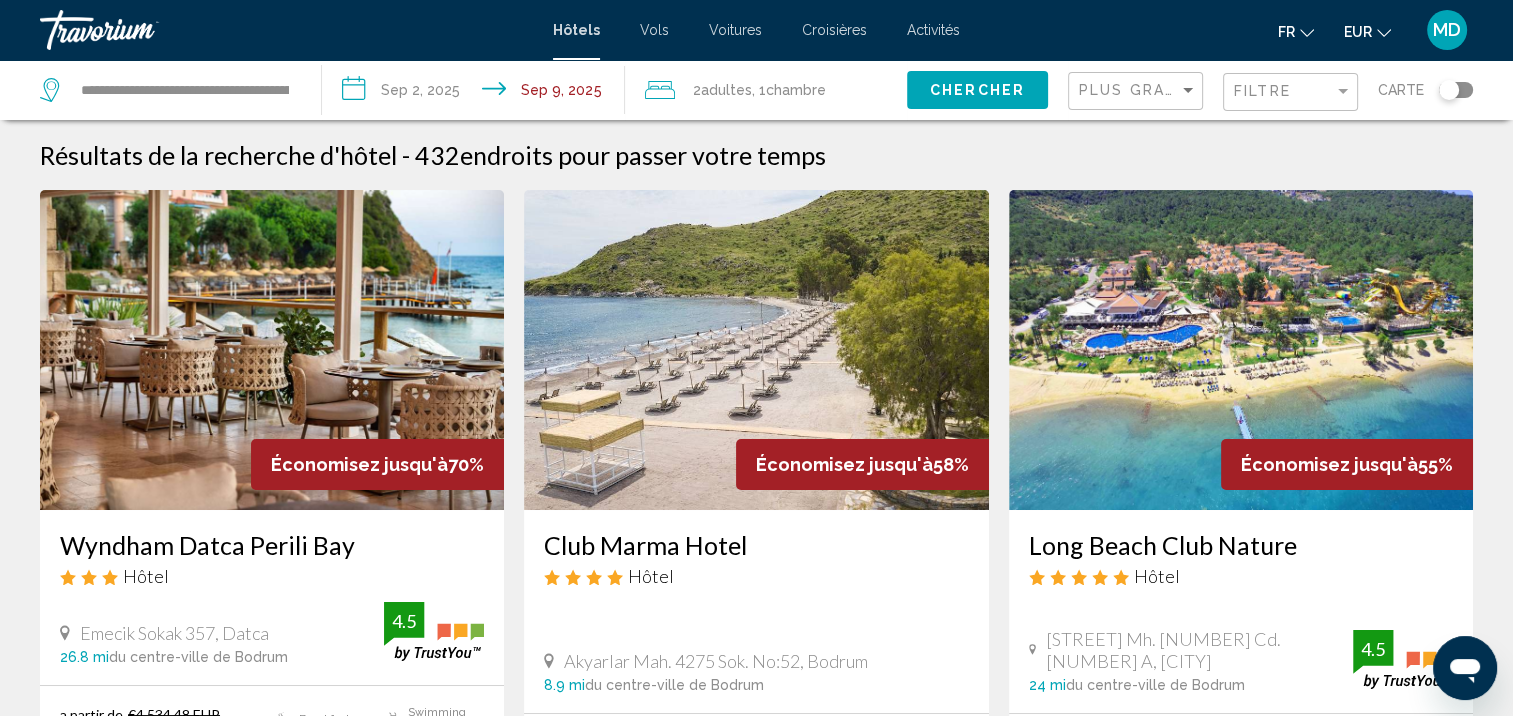 click on "Chercher" 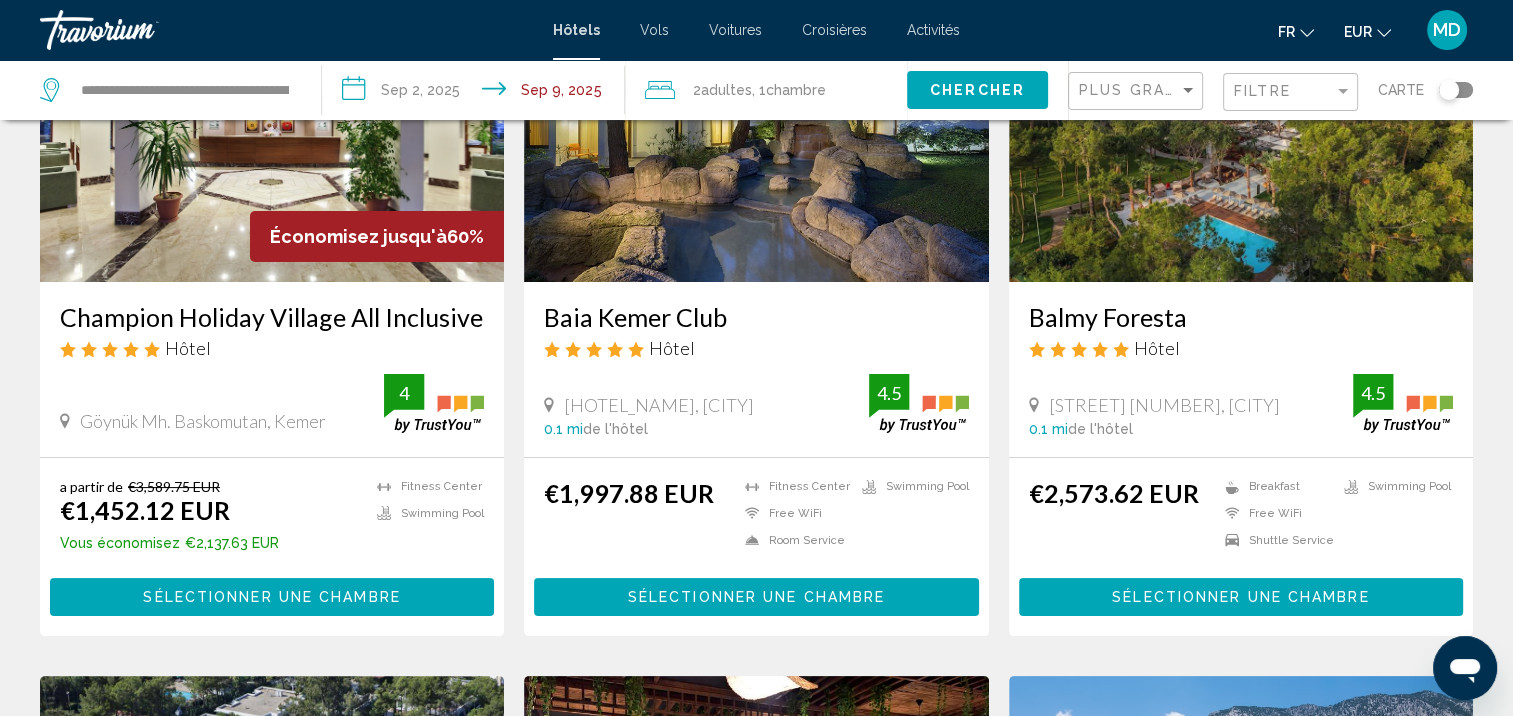 scroll, scrollTop: 247, scrollLeft: 0, axis: vertical 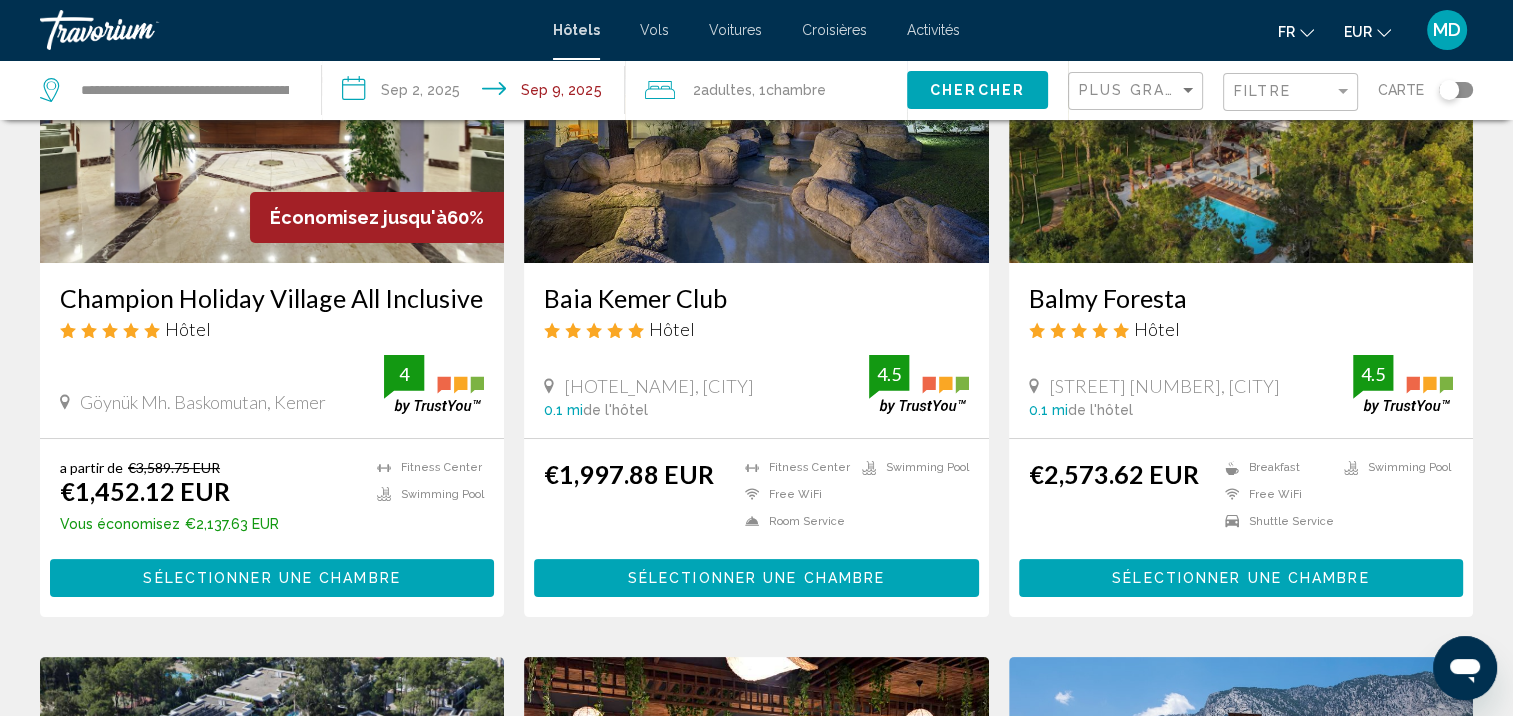 click on "Champion Holiday Village All Inclusive" at bounding box center (272, 298) 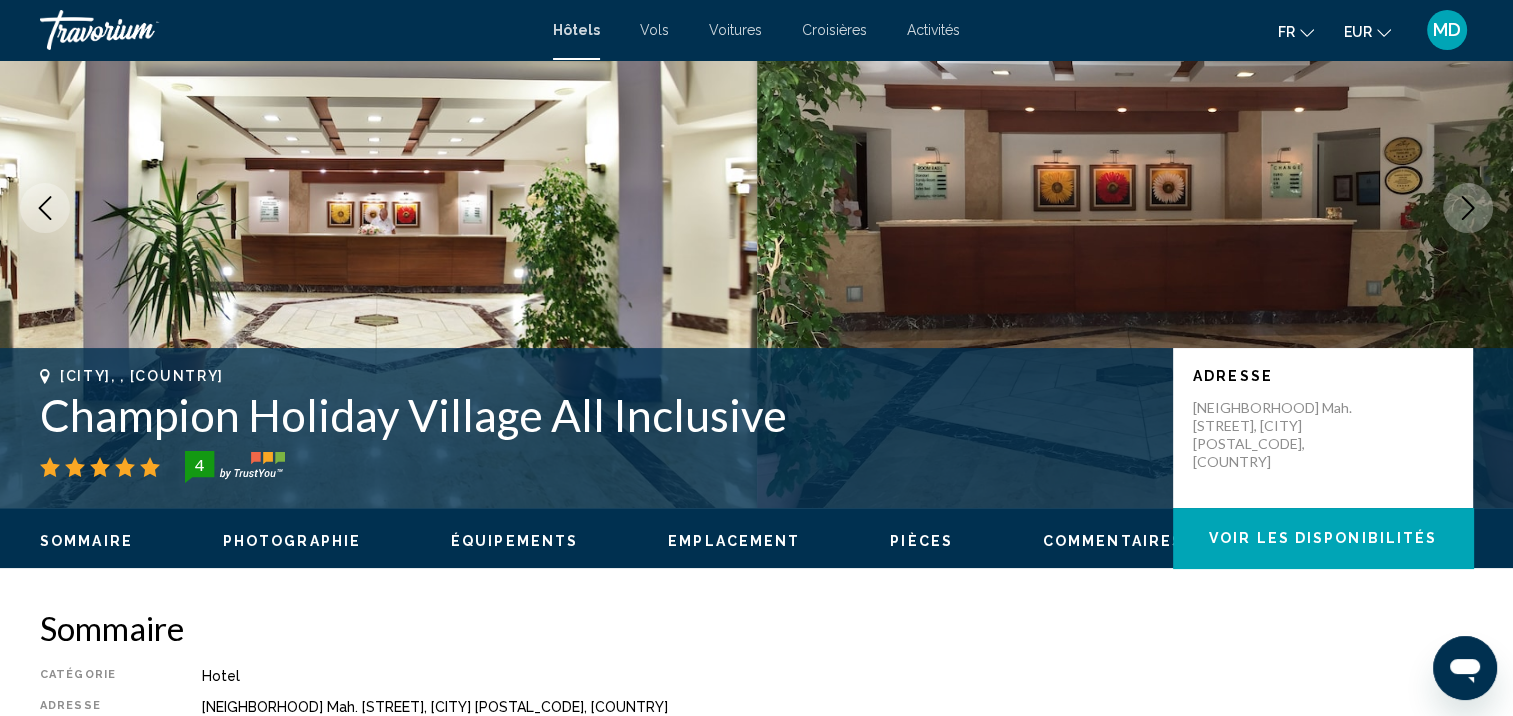 scroll, scrollTop: 0, scrollLeft: 0, axis: both 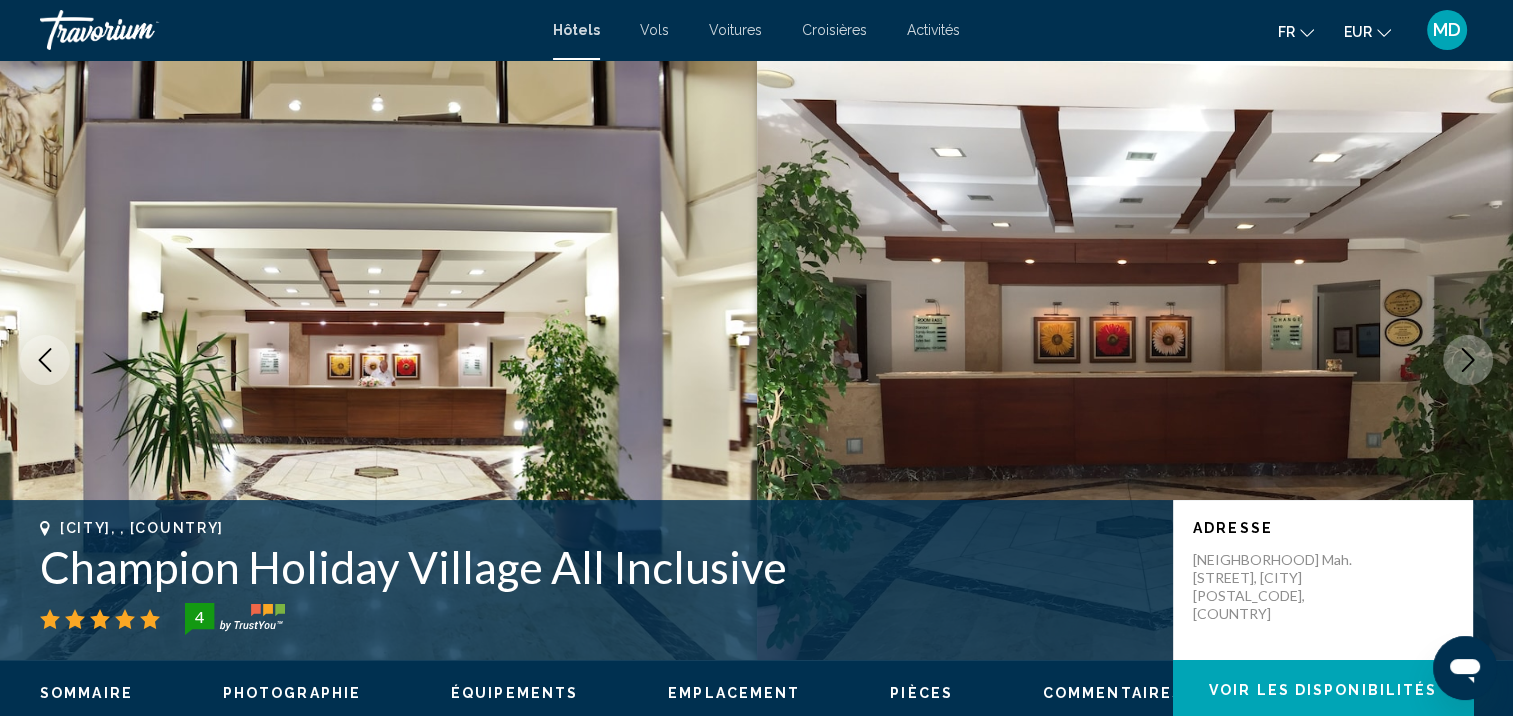 click 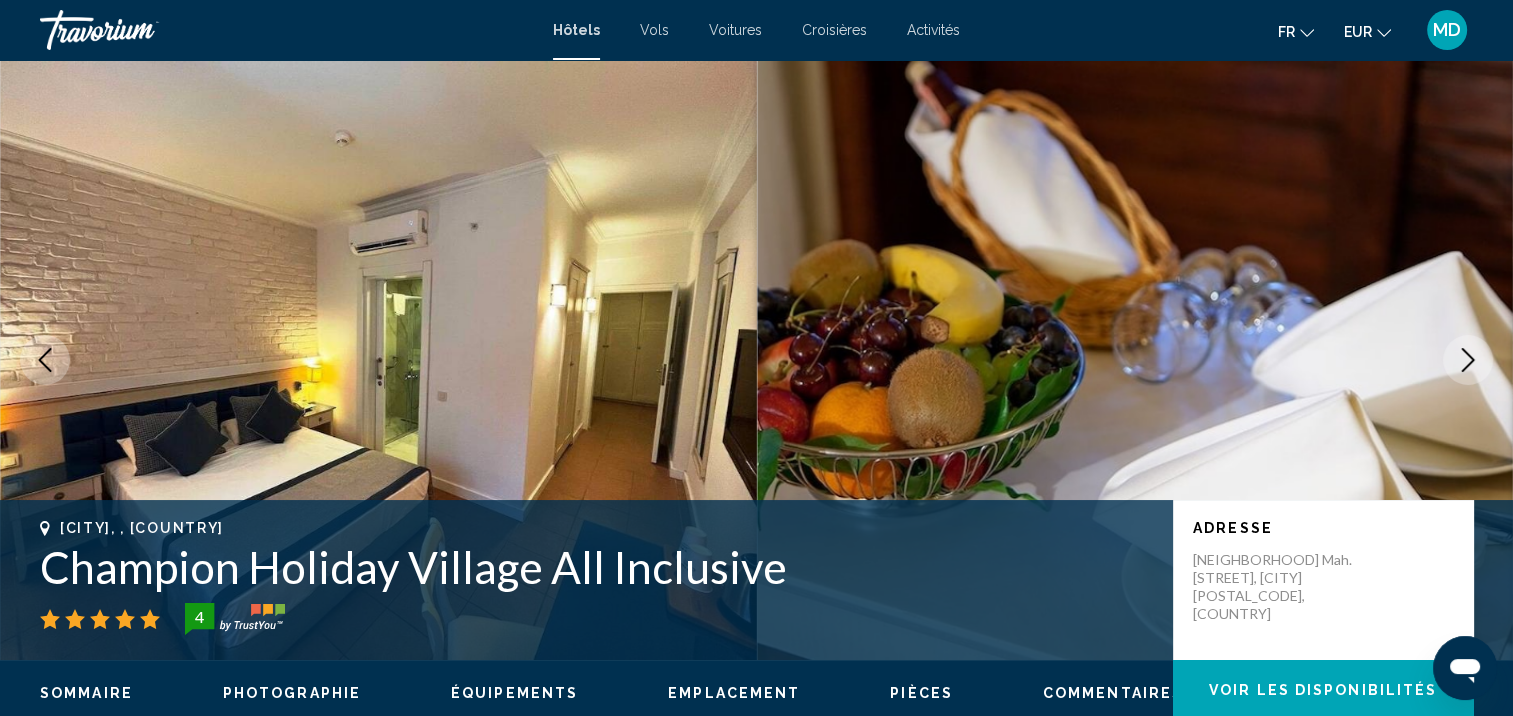 click 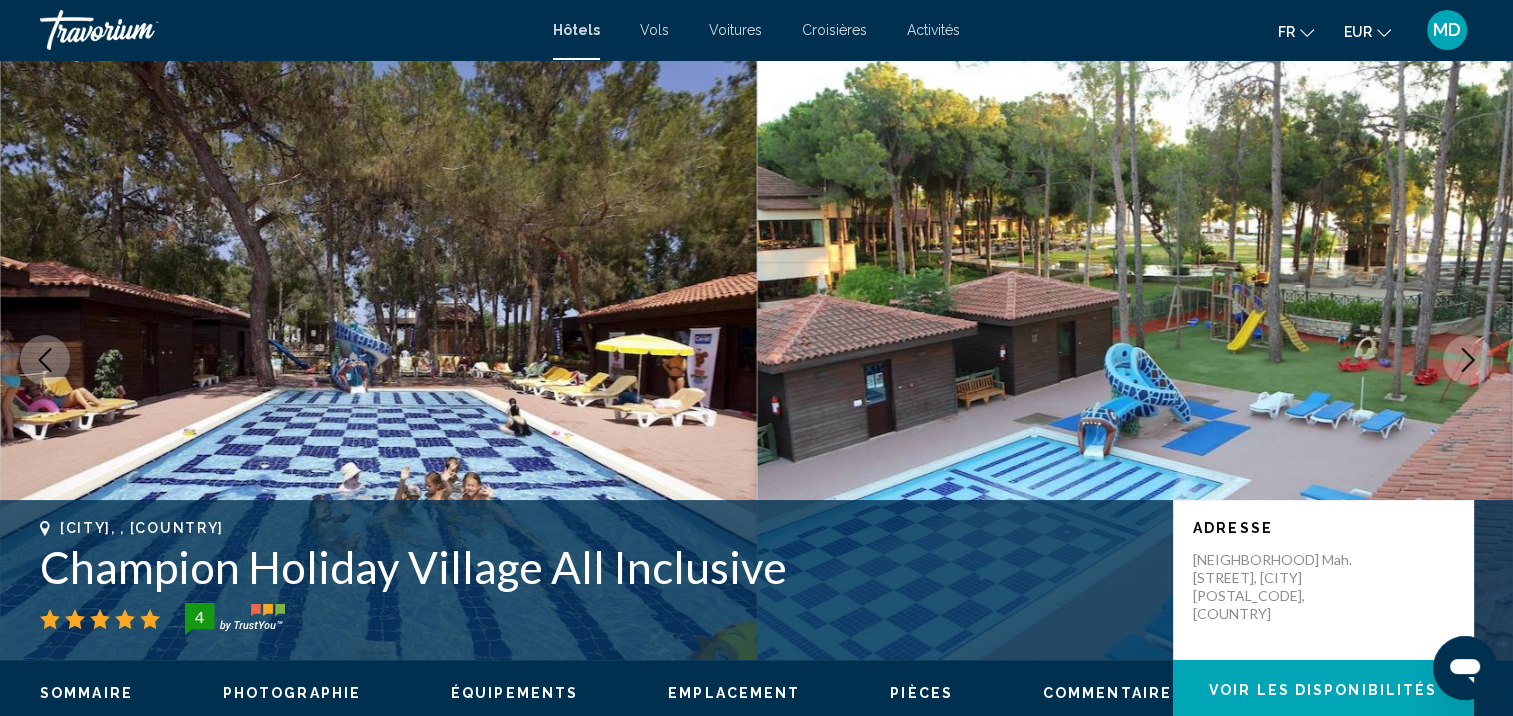 click 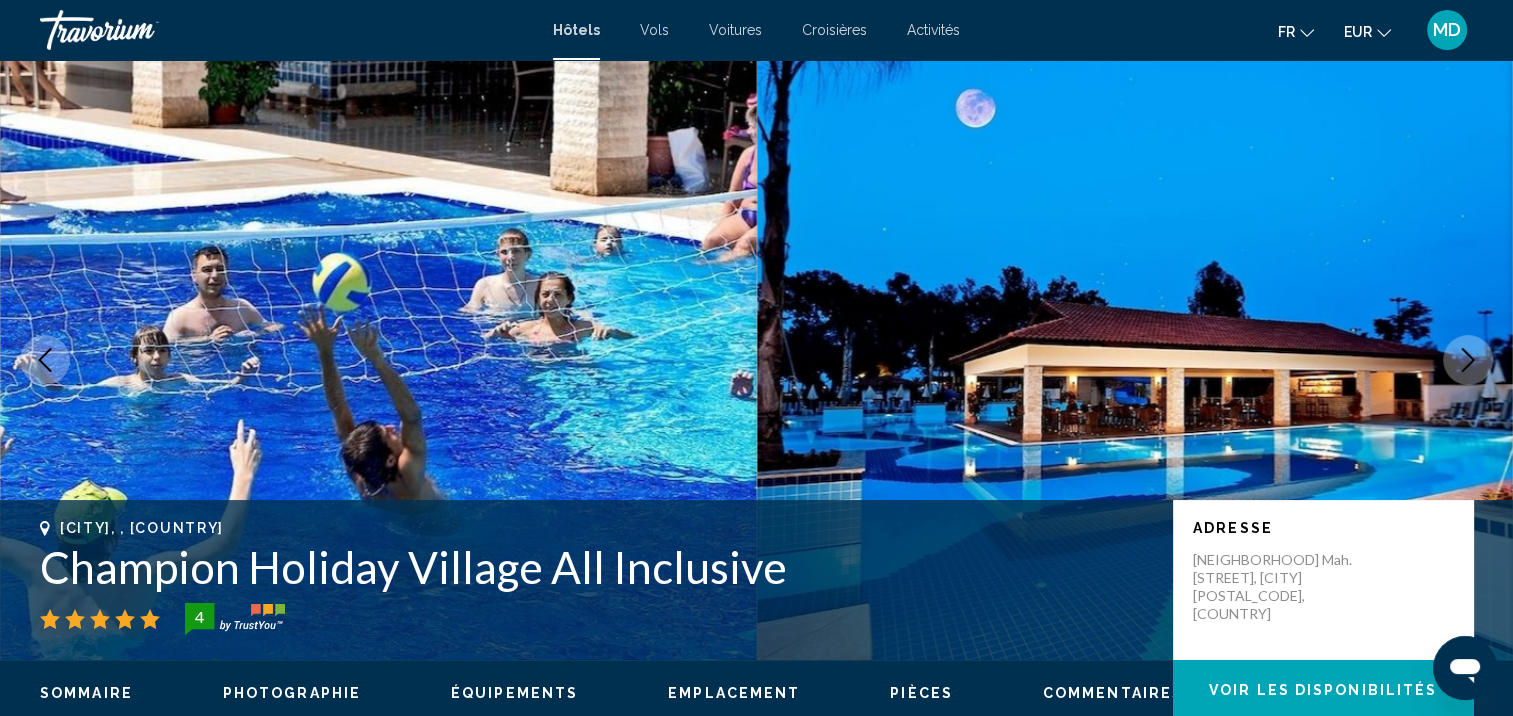 click 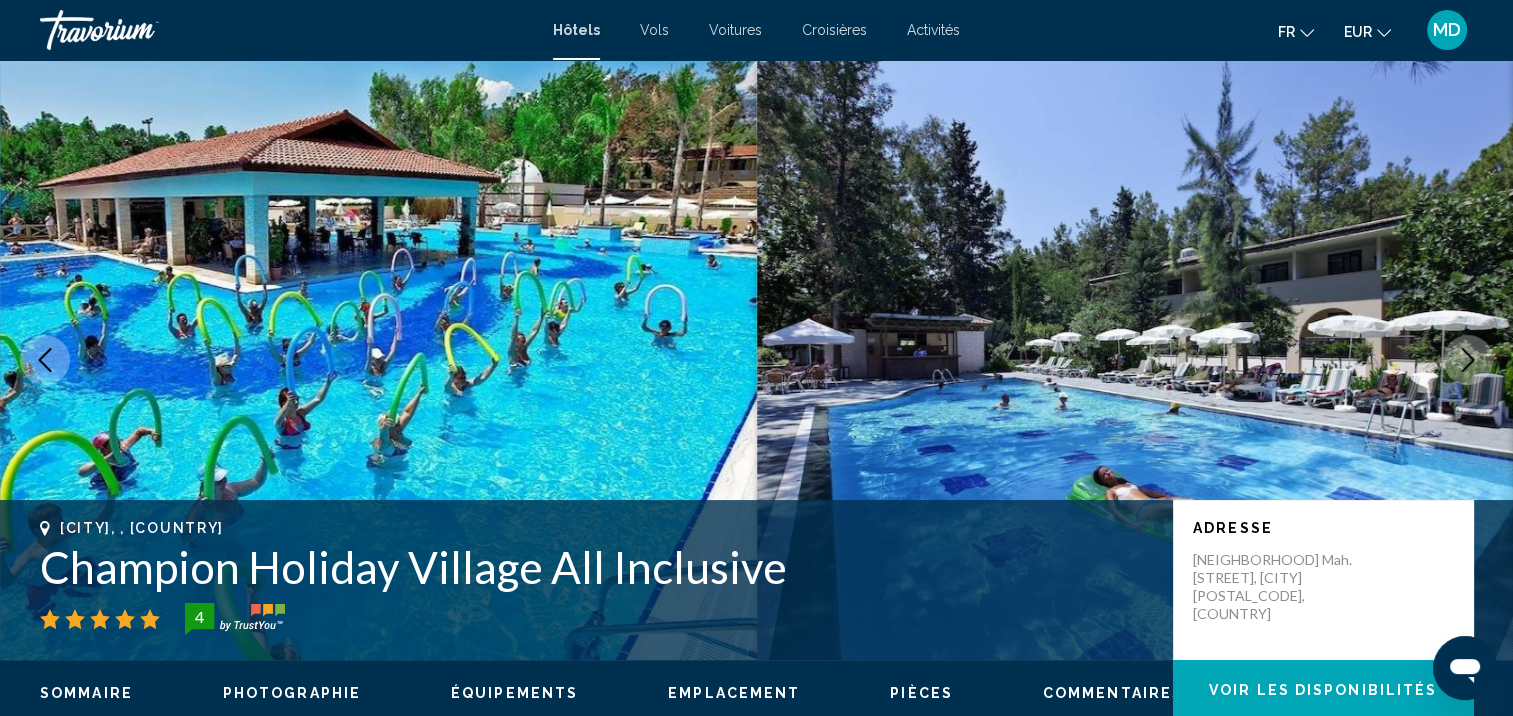 click 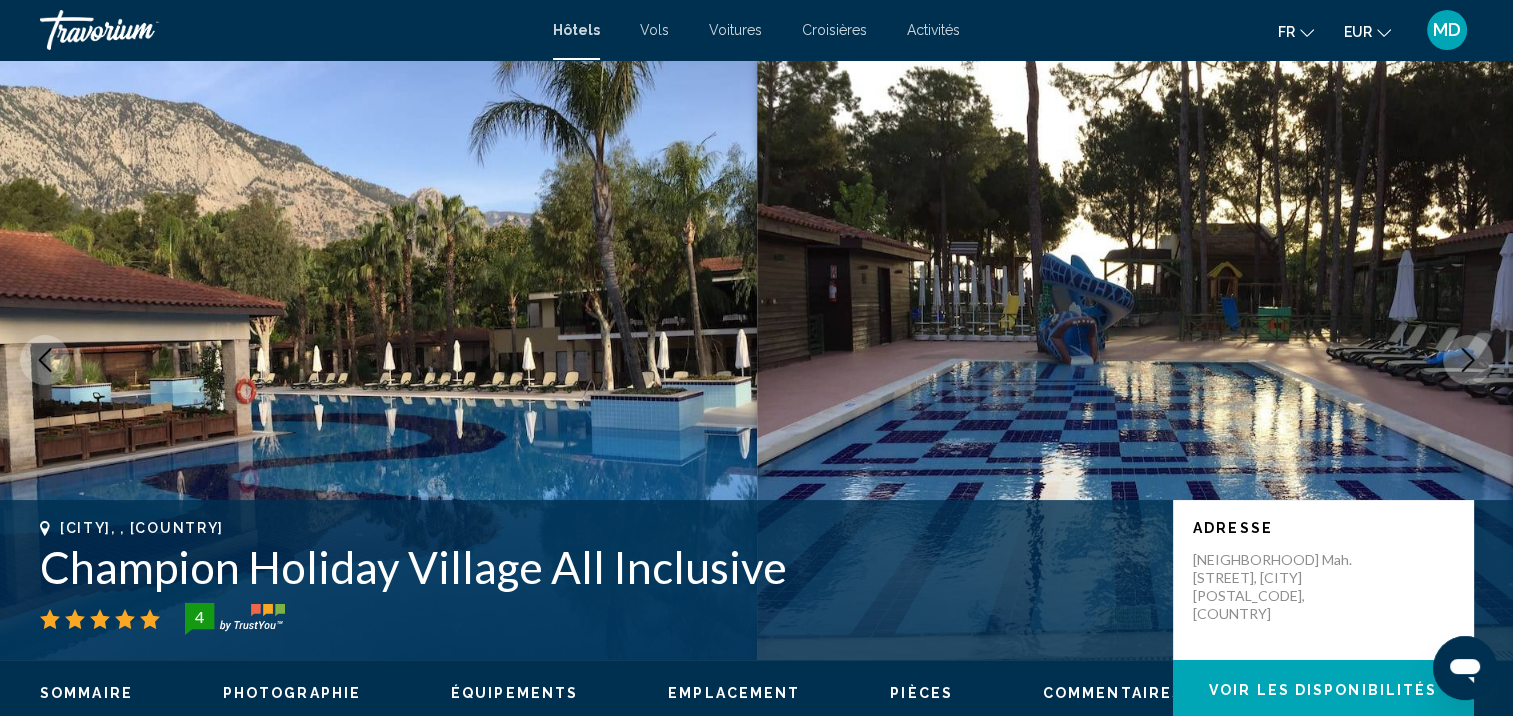 click 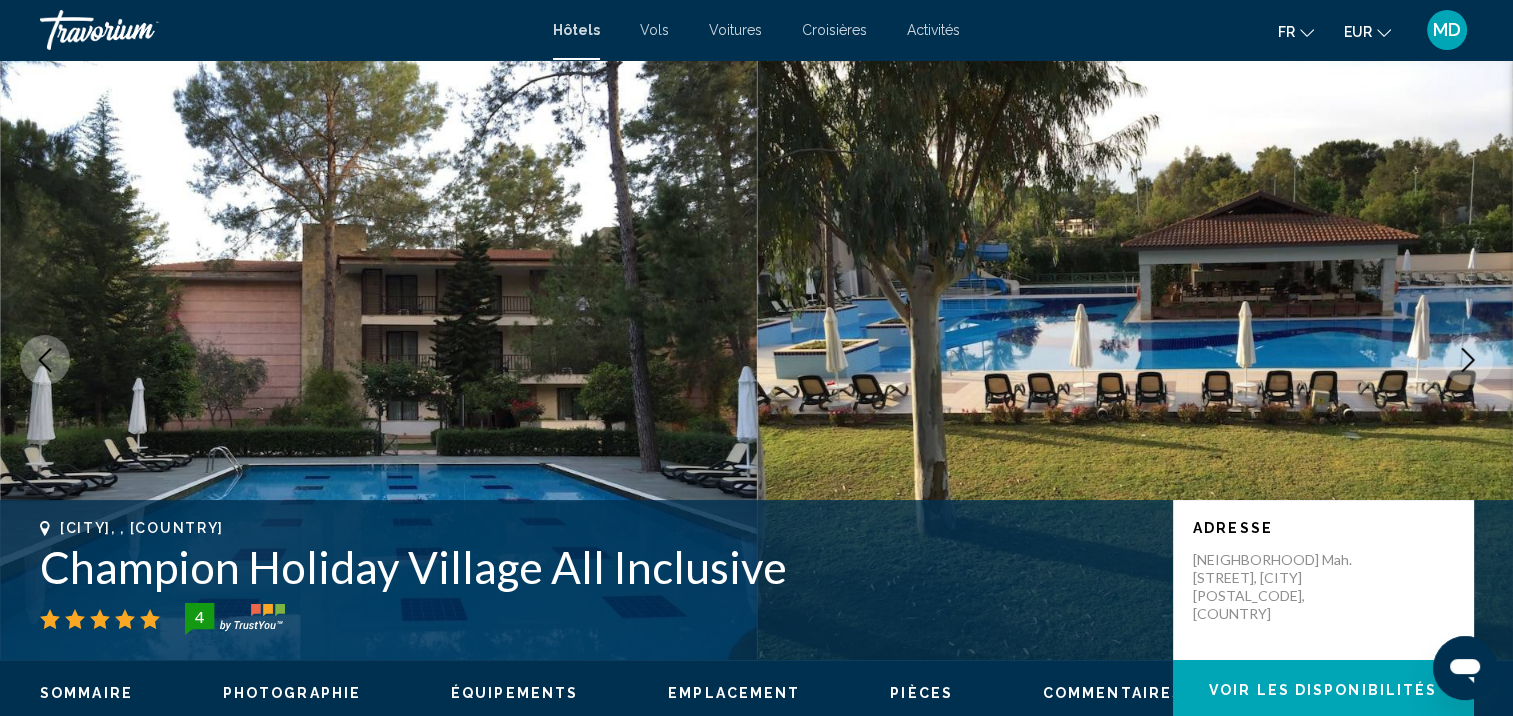 click 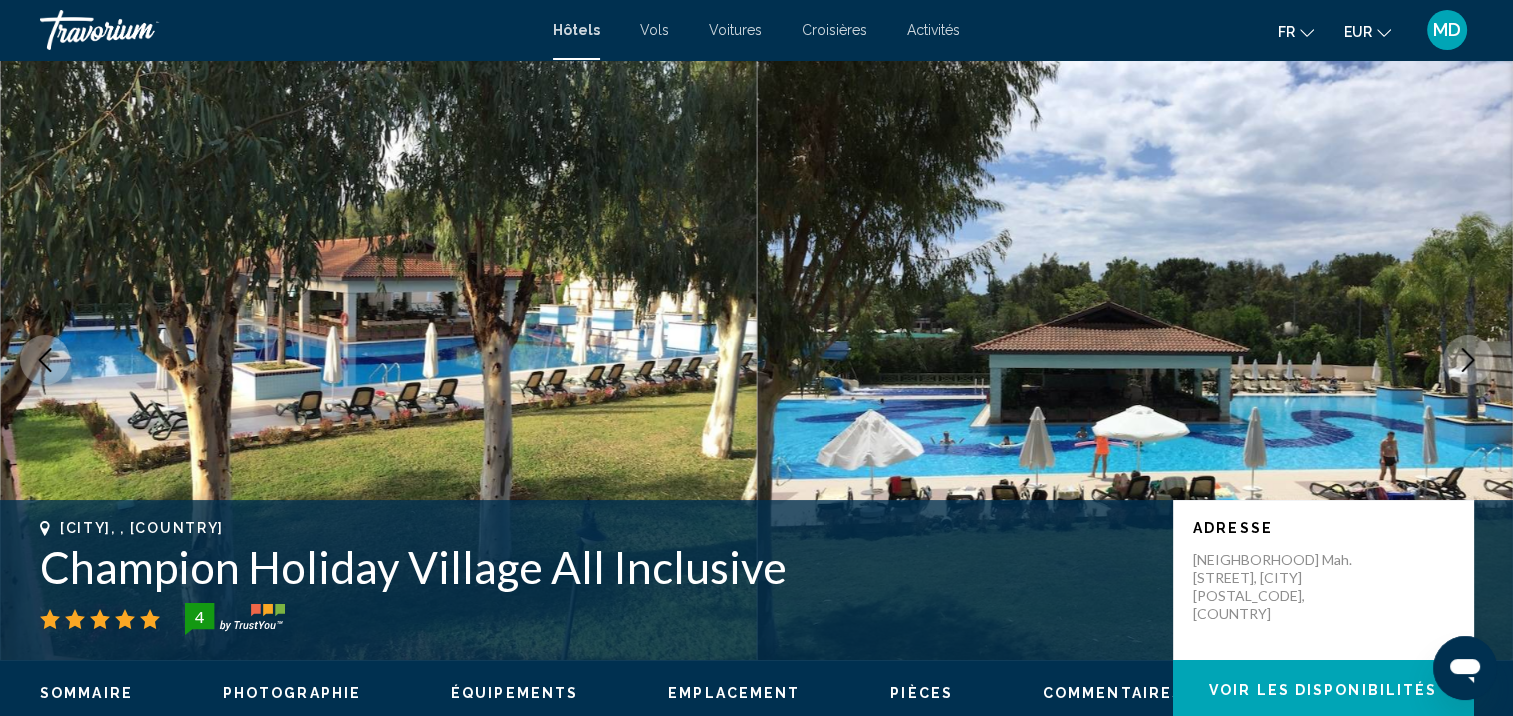 click 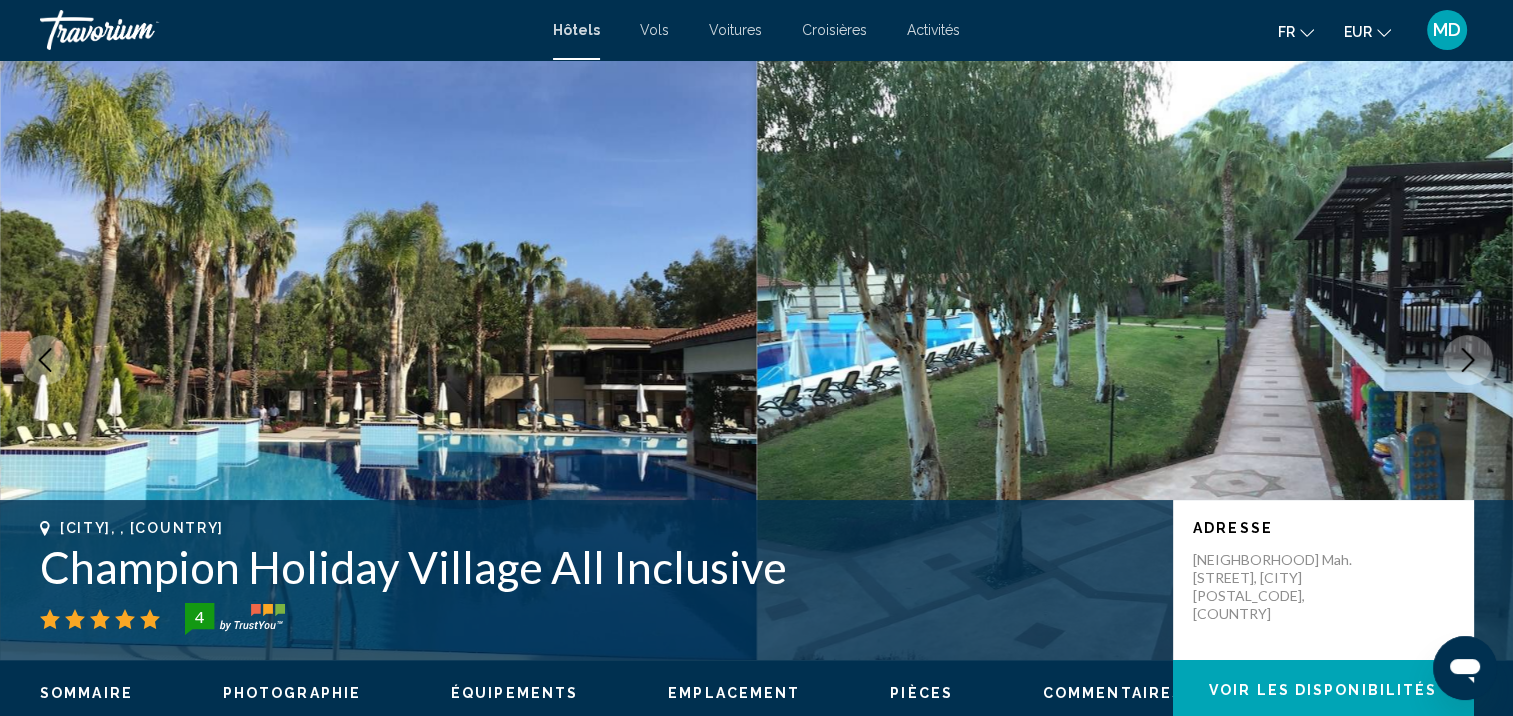 click 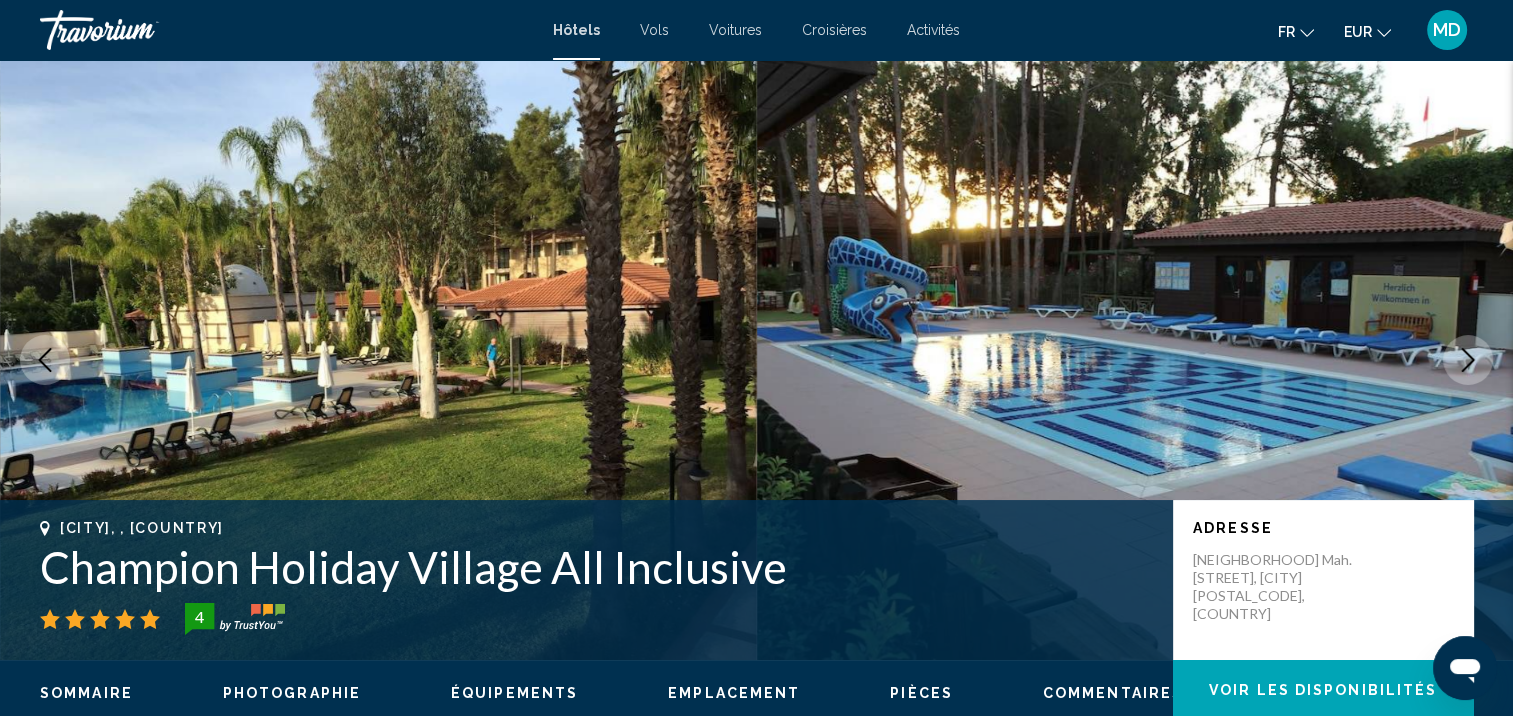 click 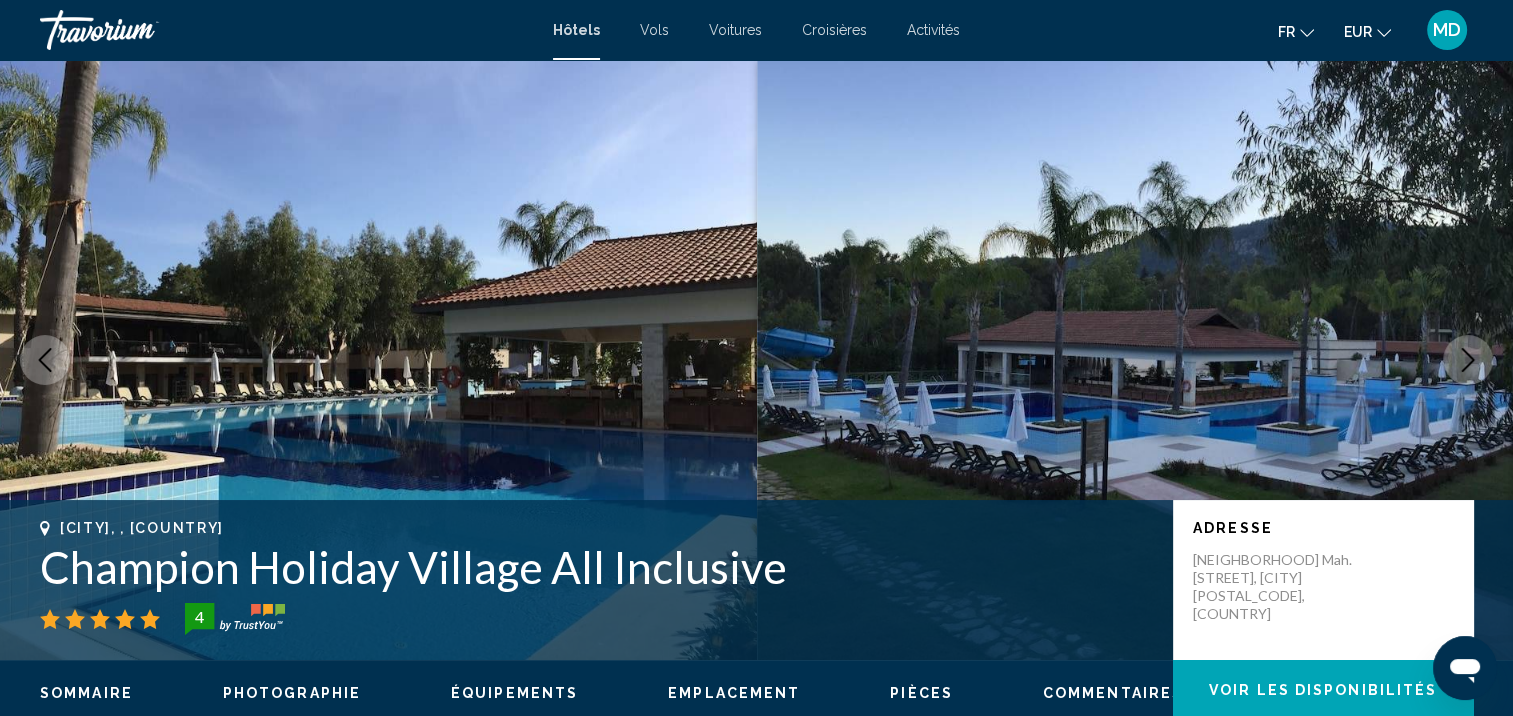 click 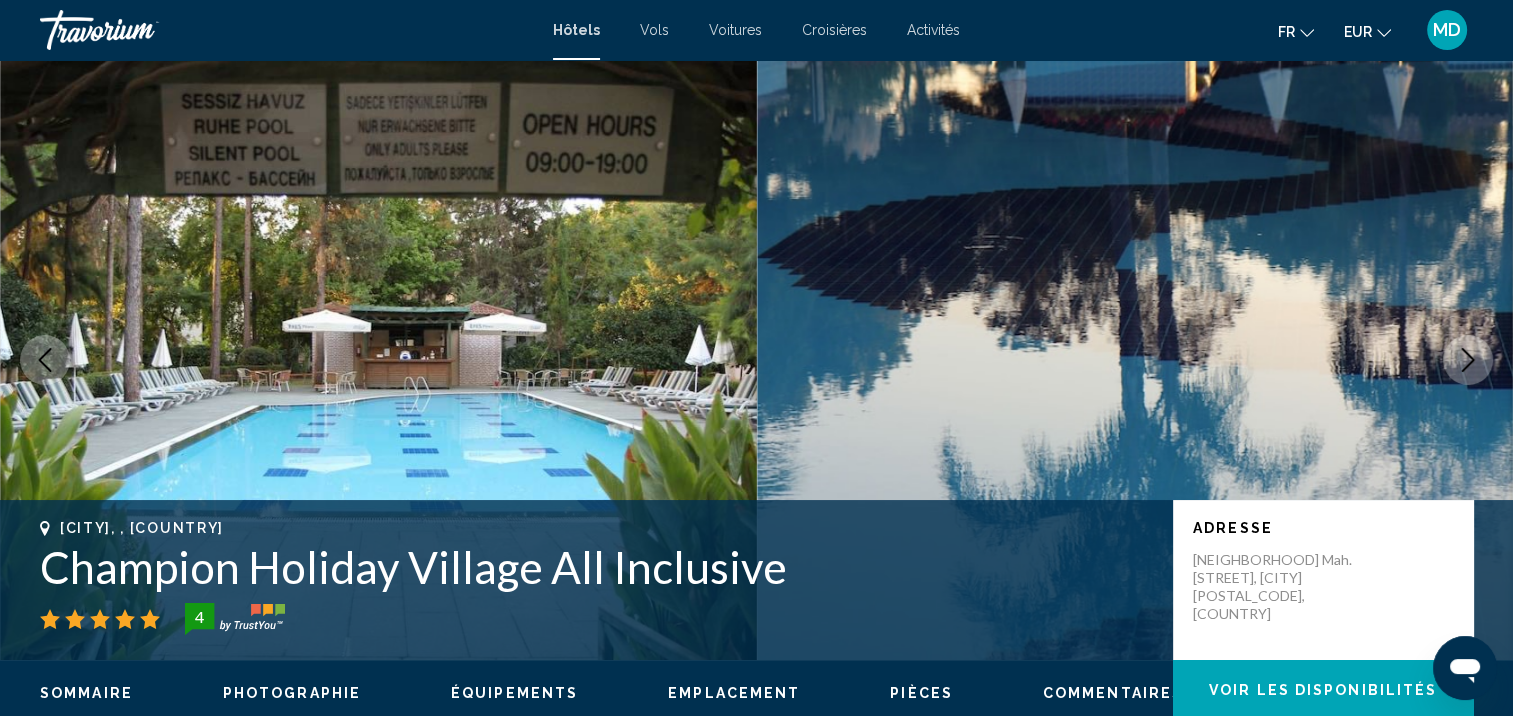 click 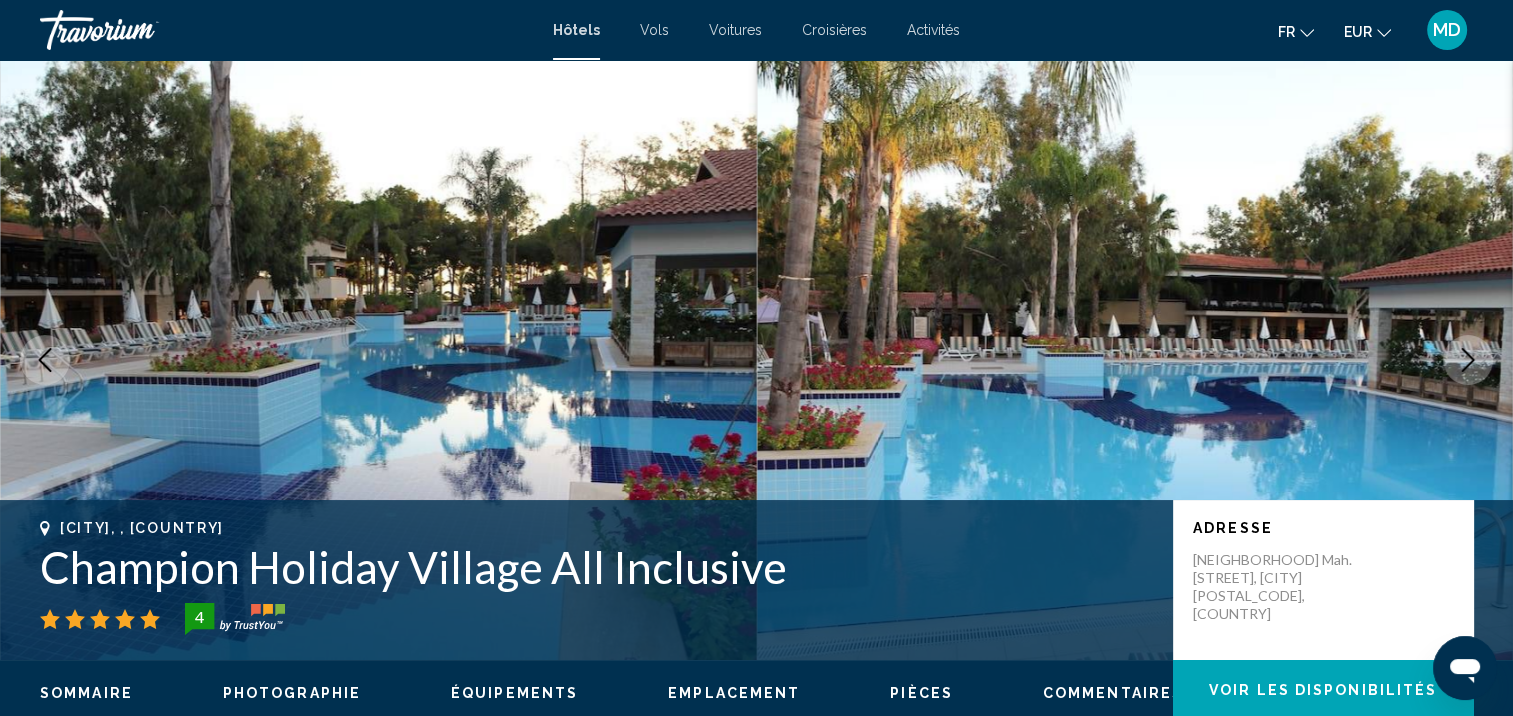 click 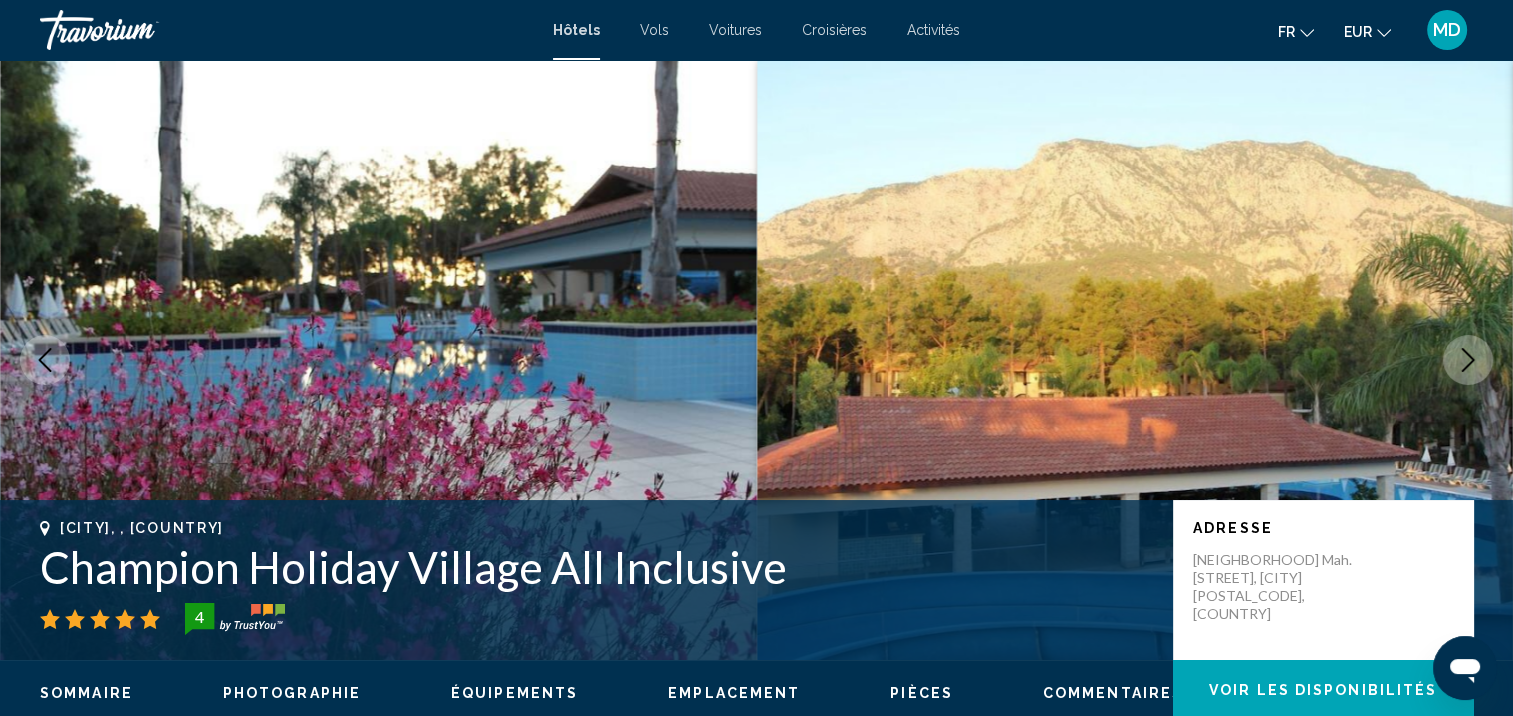 click 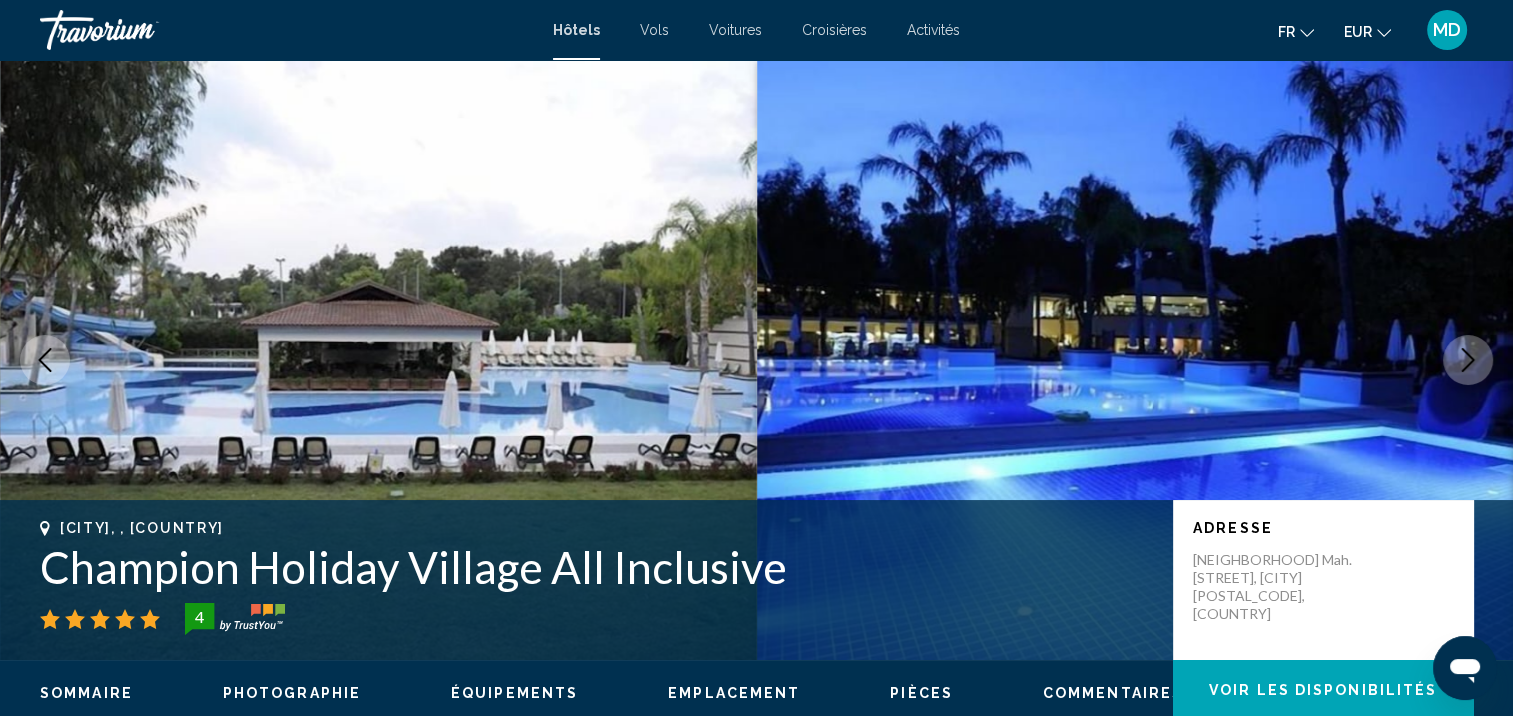 click at bounding box center [1135, 360] 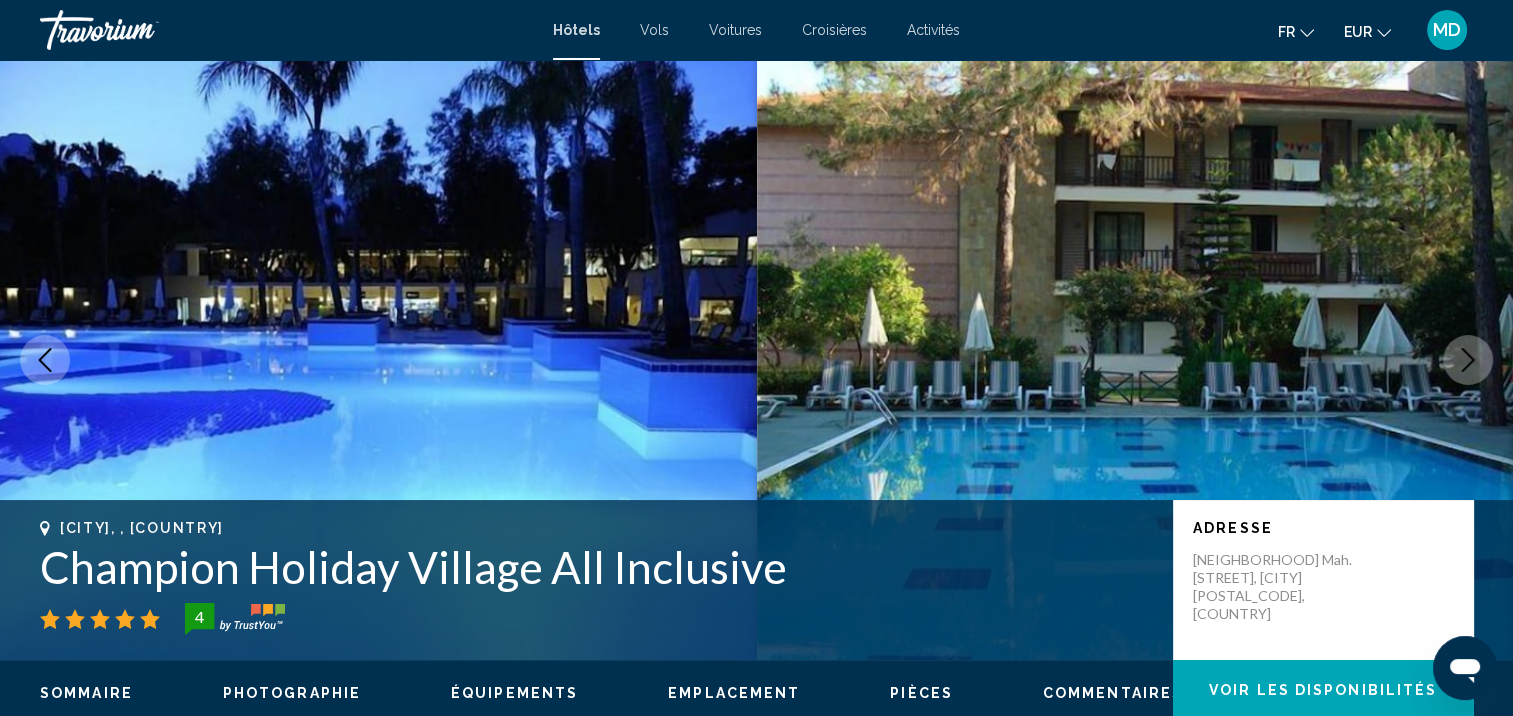 click at bounding box center (1468, 360) 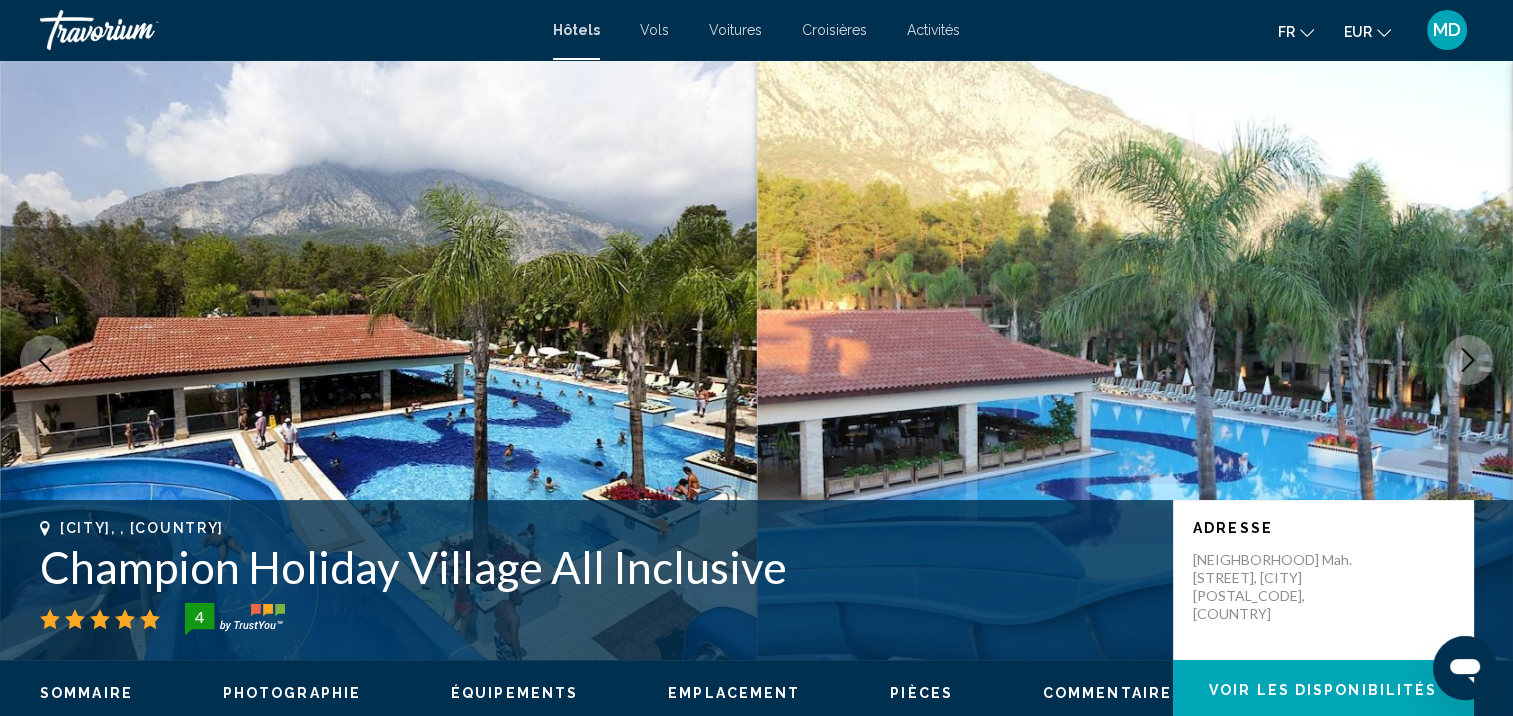 click at bounding box center (1468, 360) 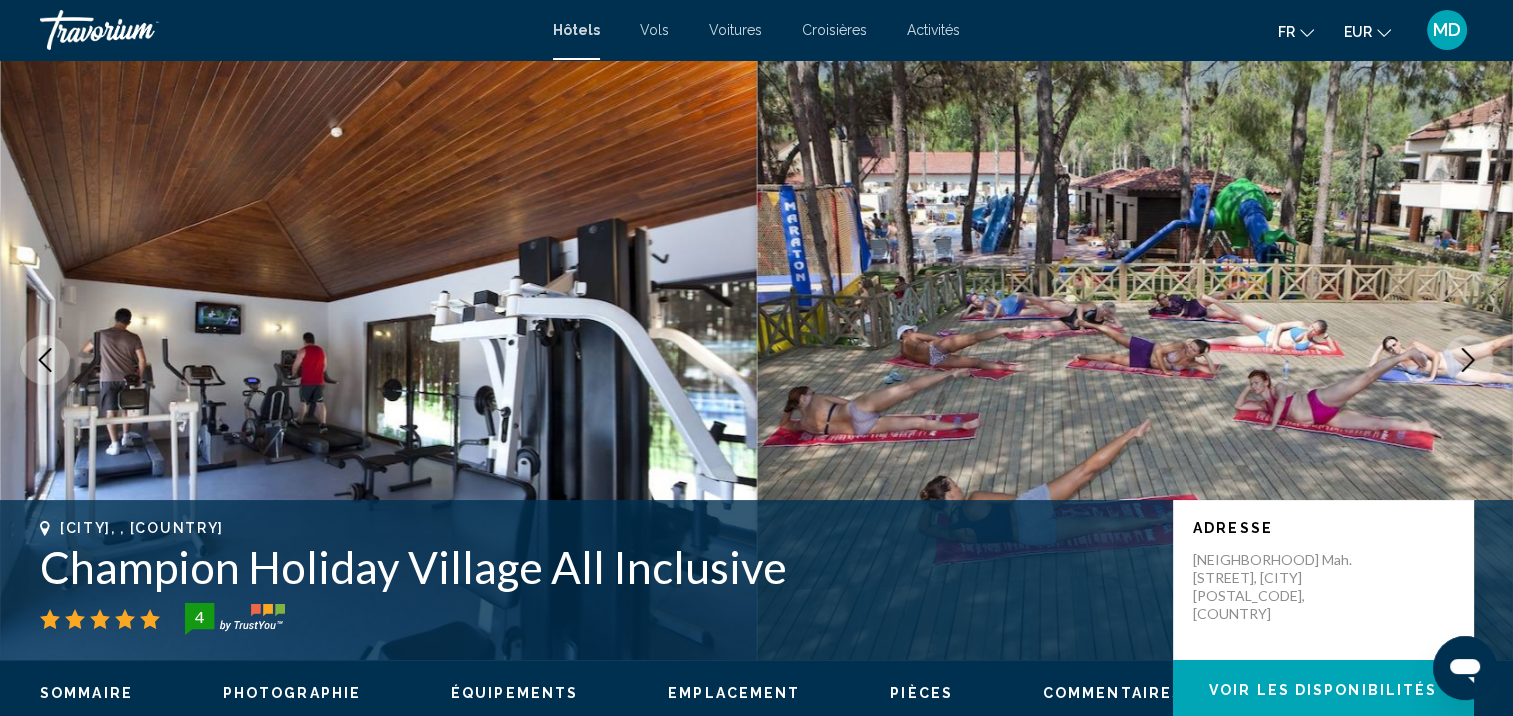 click at bounding box center [1468, 360] 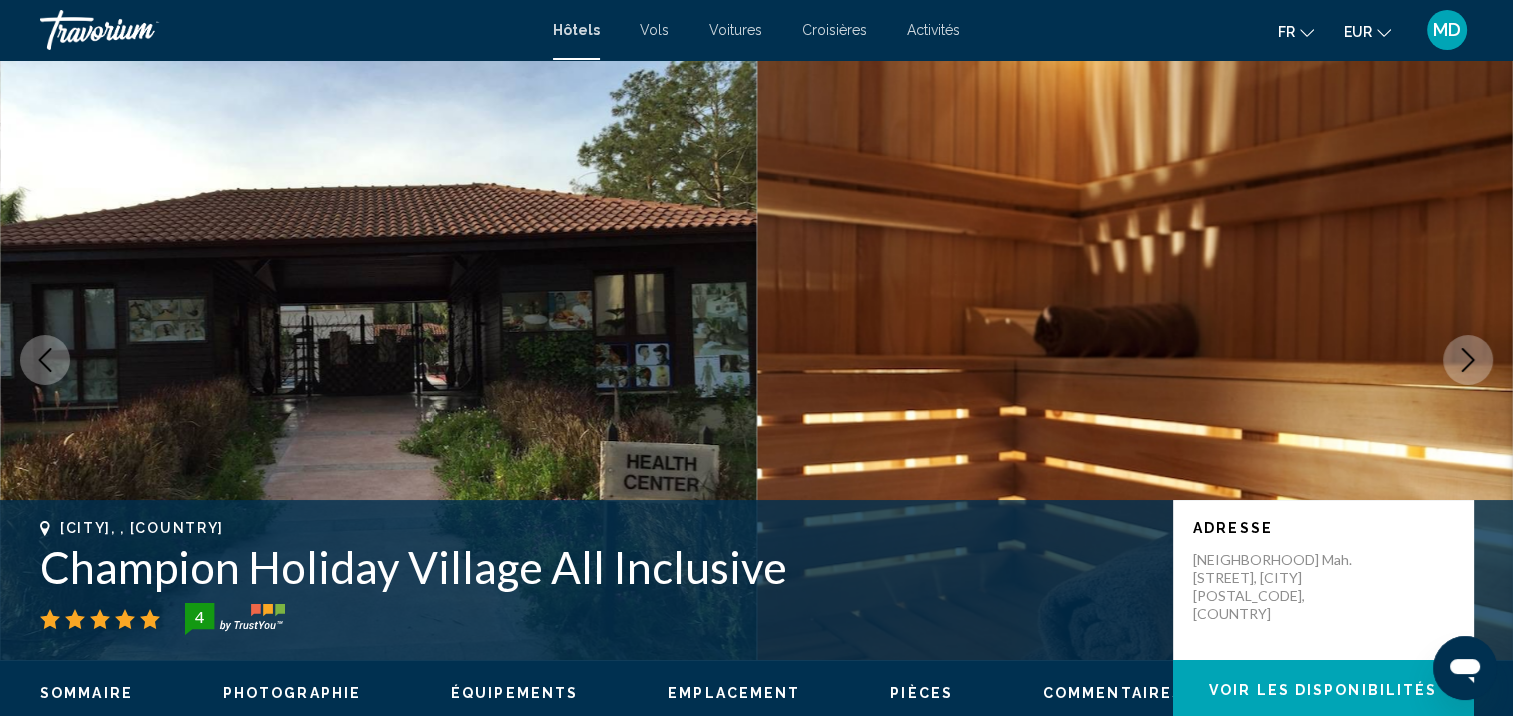 click at bounding box center [1468, 360] 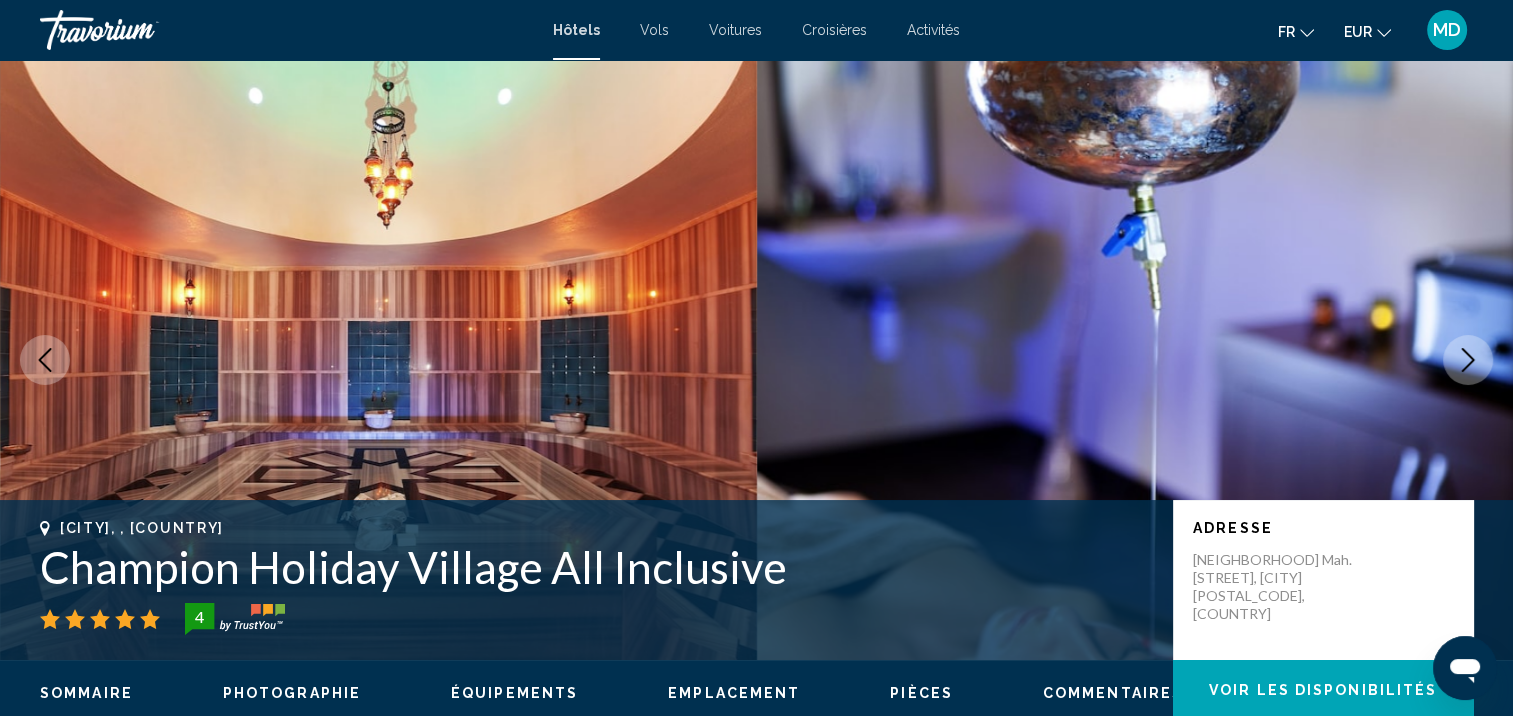 click at bounding box center (1468, 360) 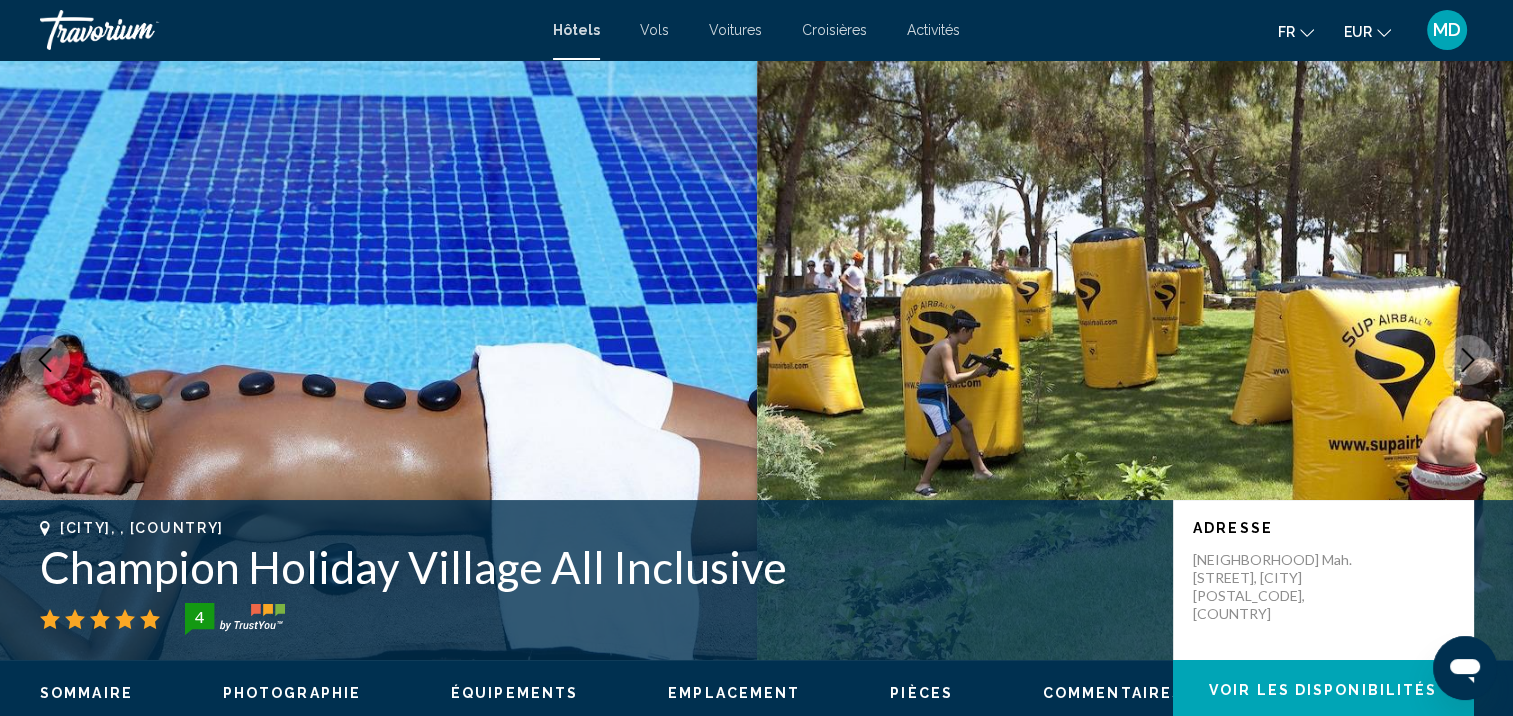 click at bounding box center (1468, 360) 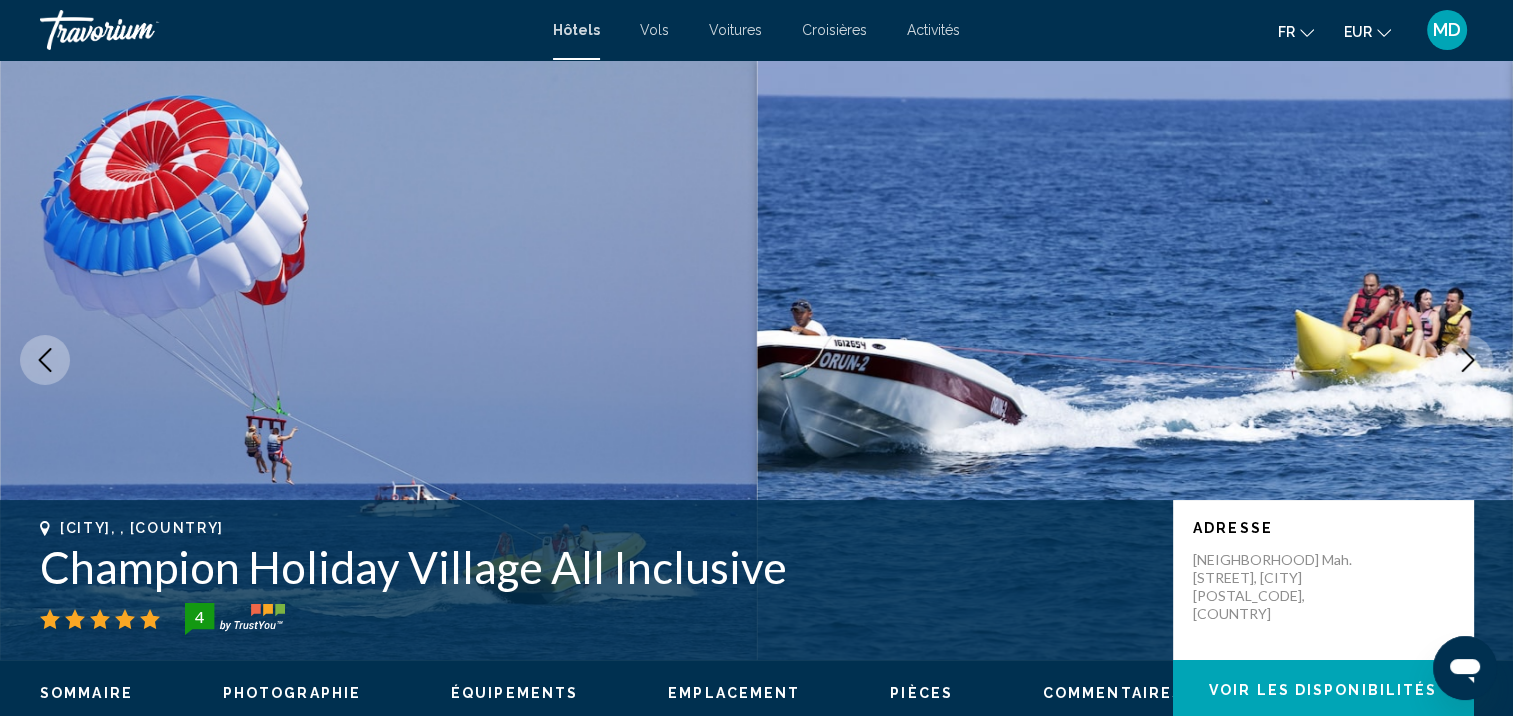 click at bounding box center [1468, 360] 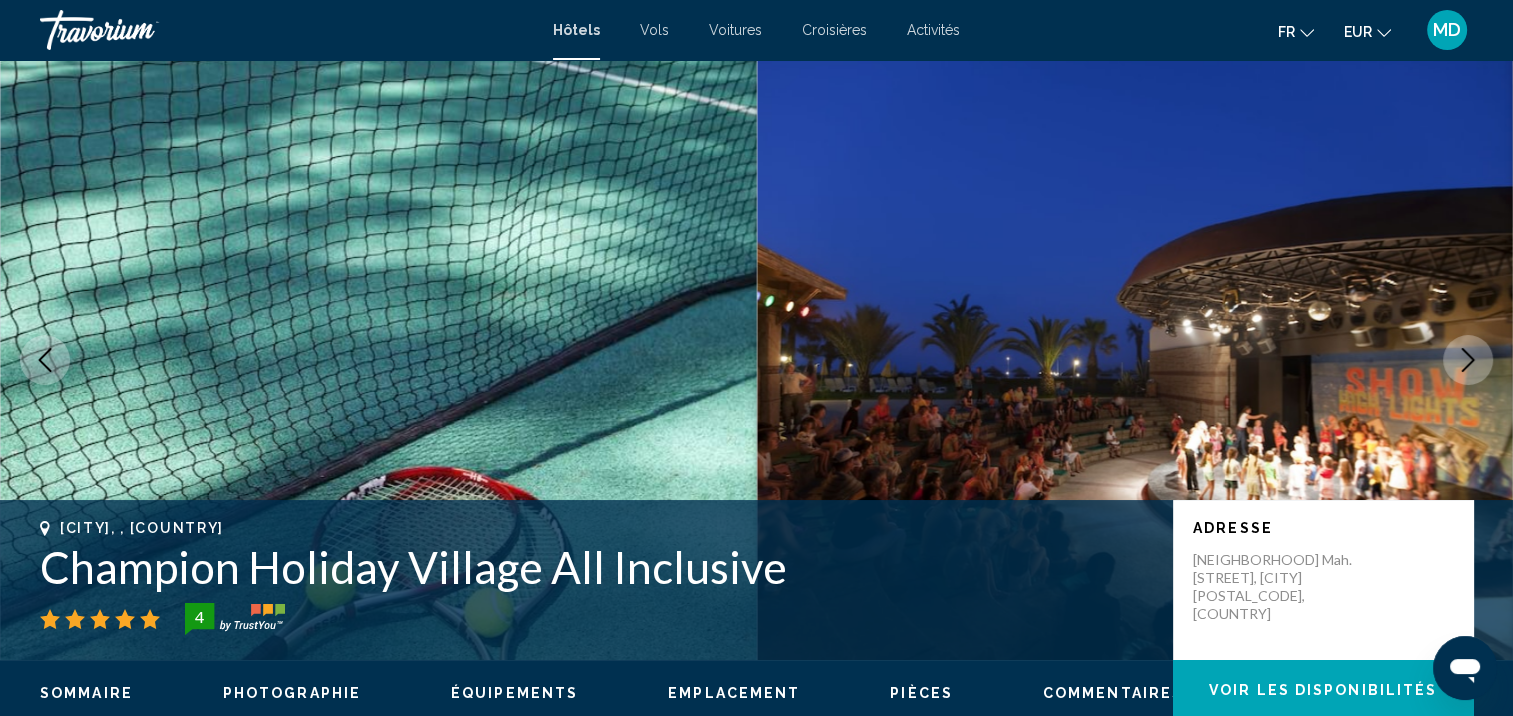 click at bounding box center [1468, 360] 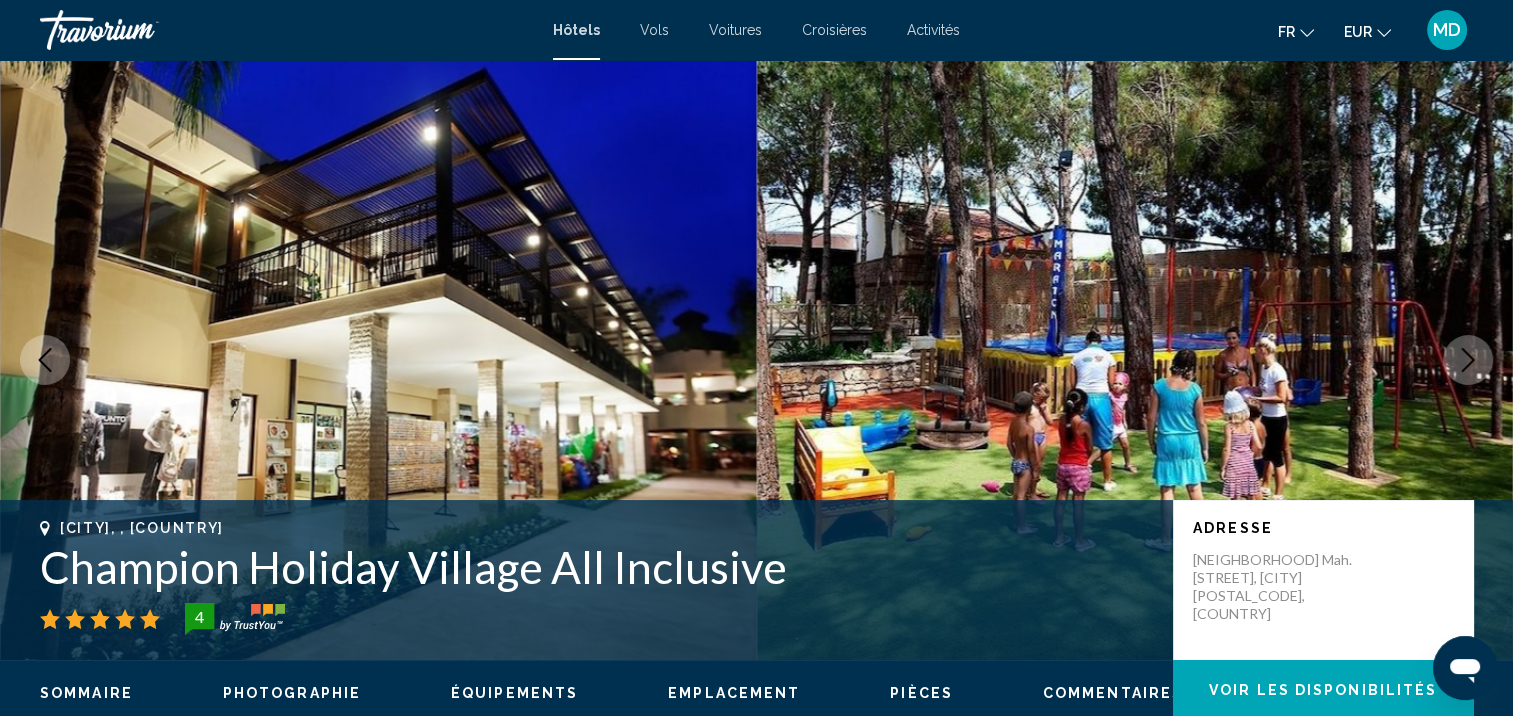 click at bounding box center [1468, 360] 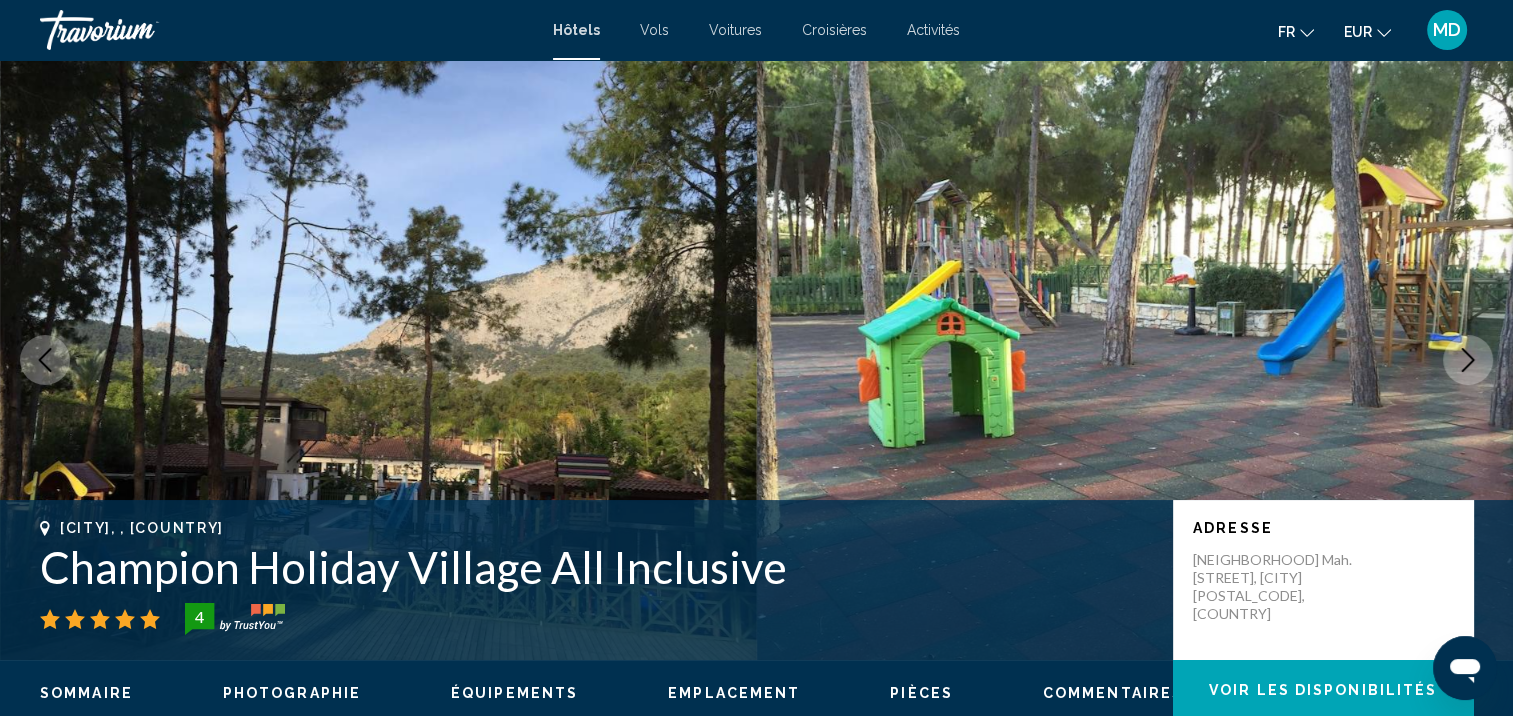 click at bounding box center (1468, 360) 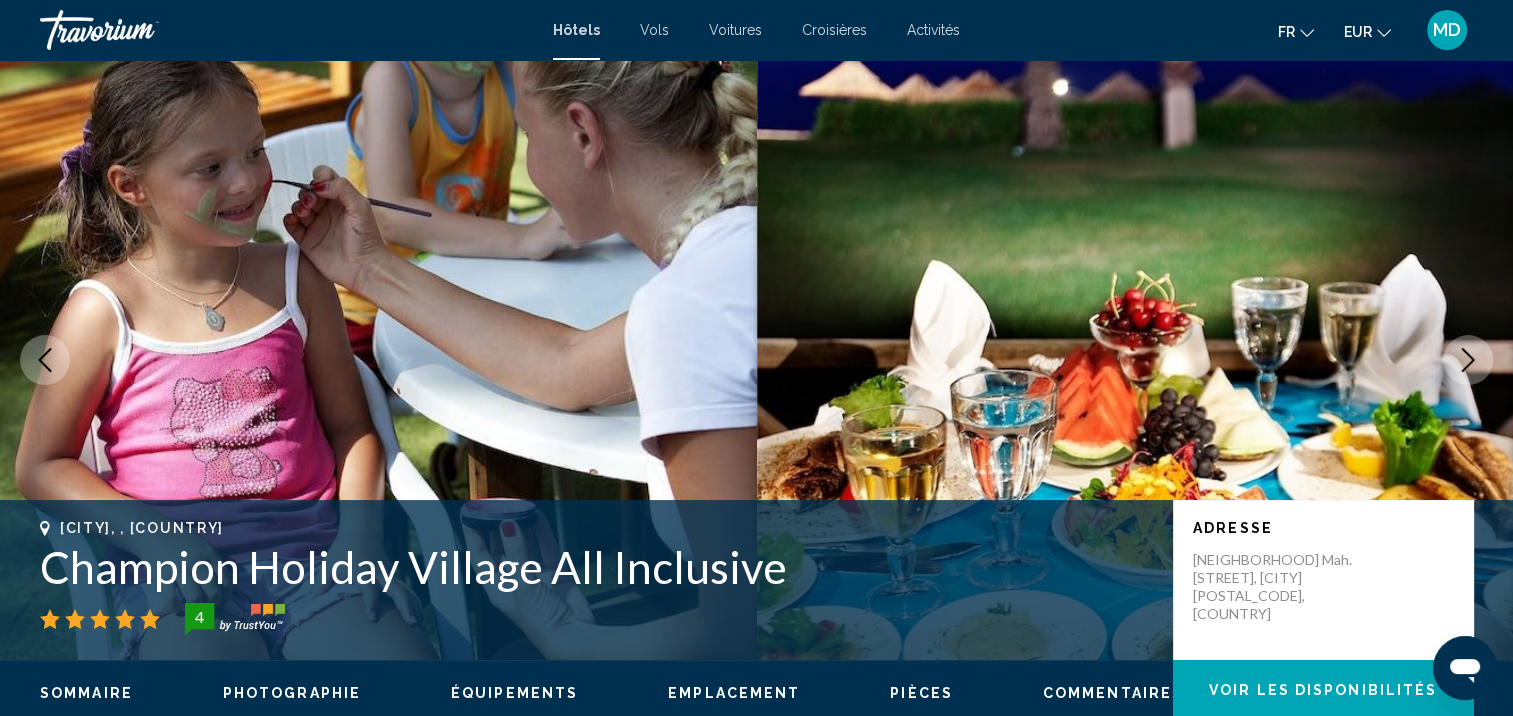 click at bounding box center [1468, 360] 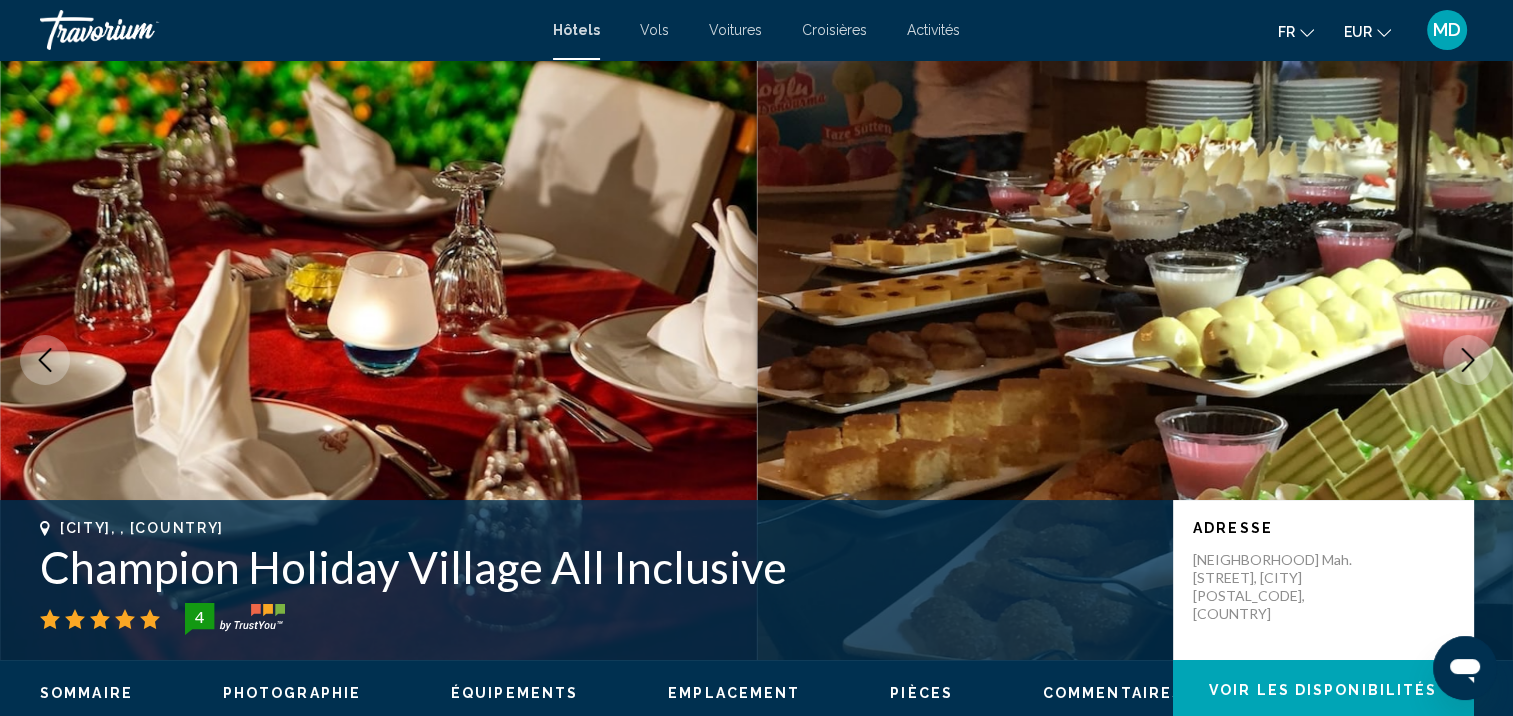 click at bounding box center (1468, 360) 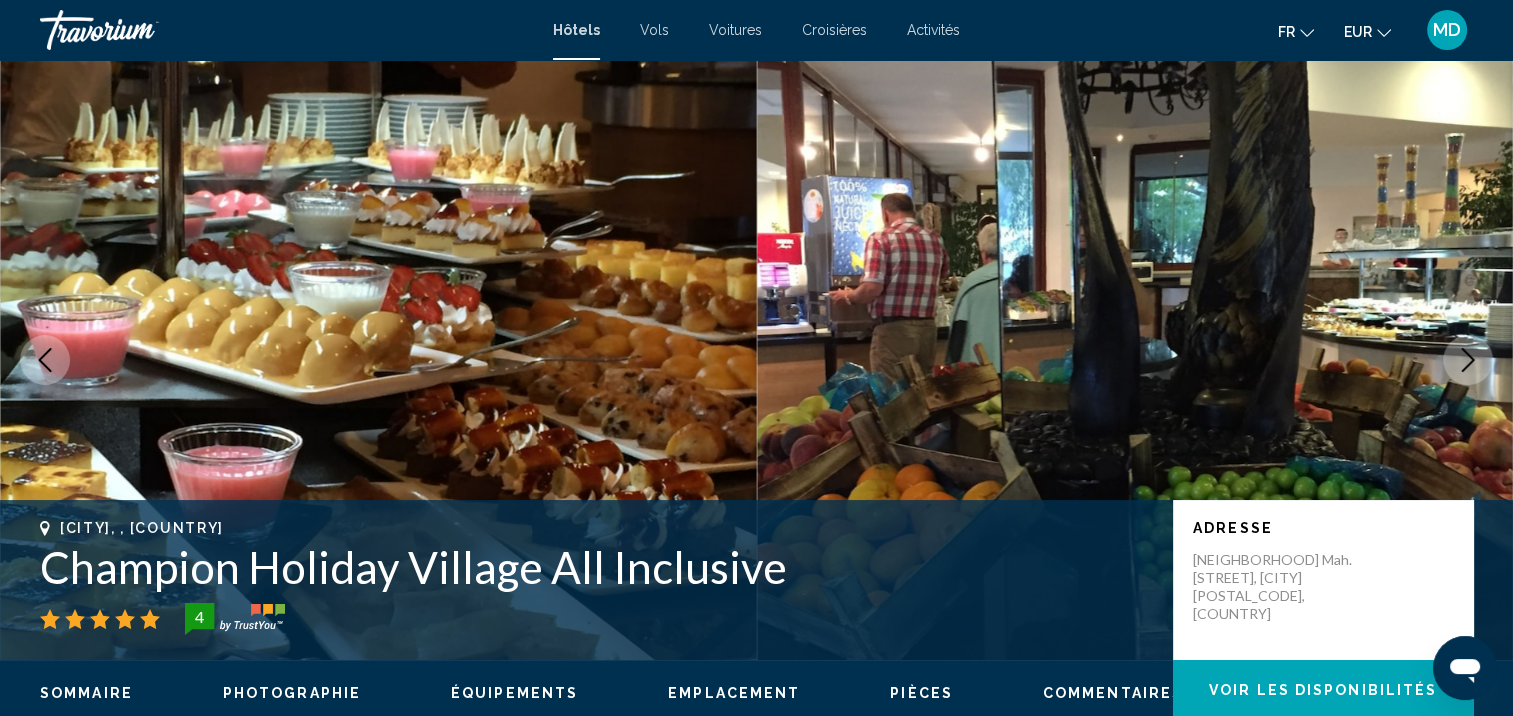 click at bounding box center [1468, 360] 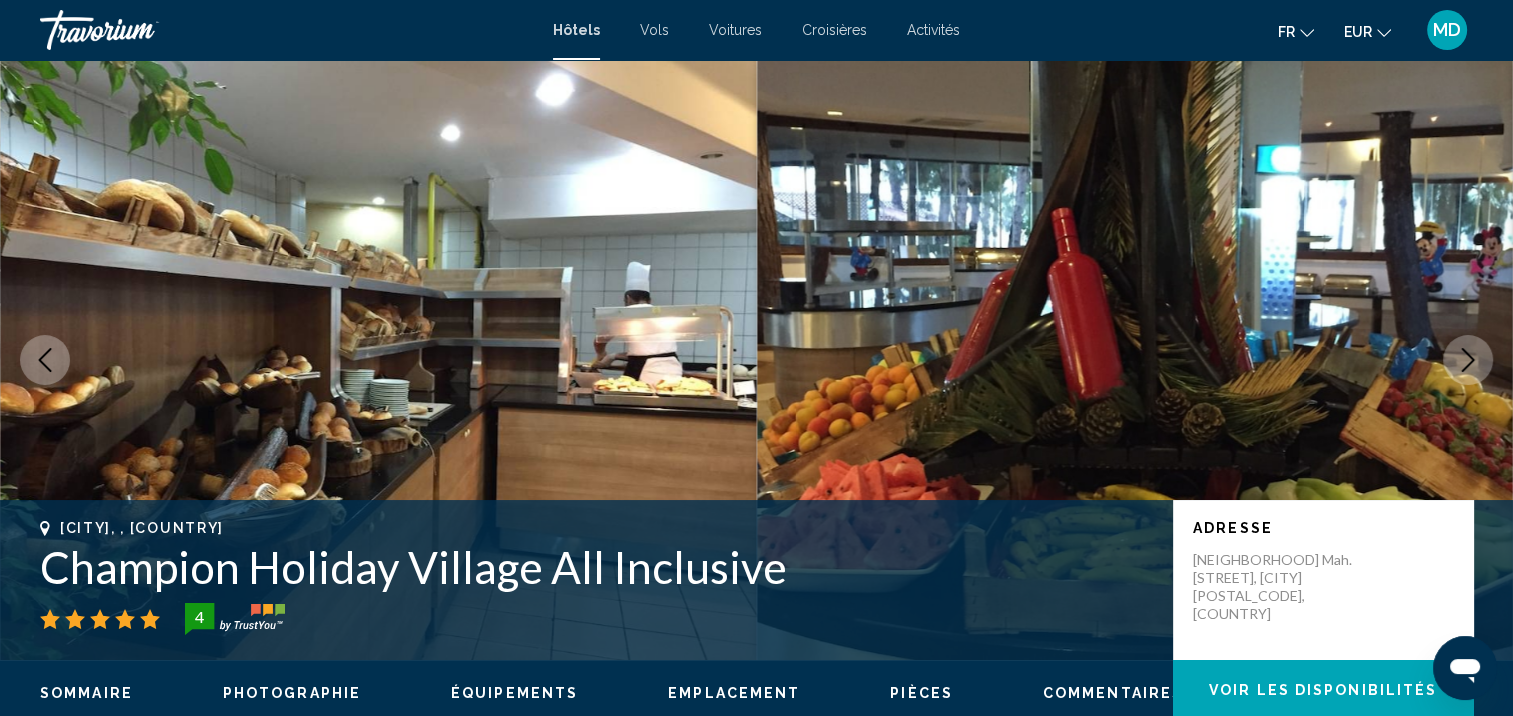 click at bounding box center (1468, 360) 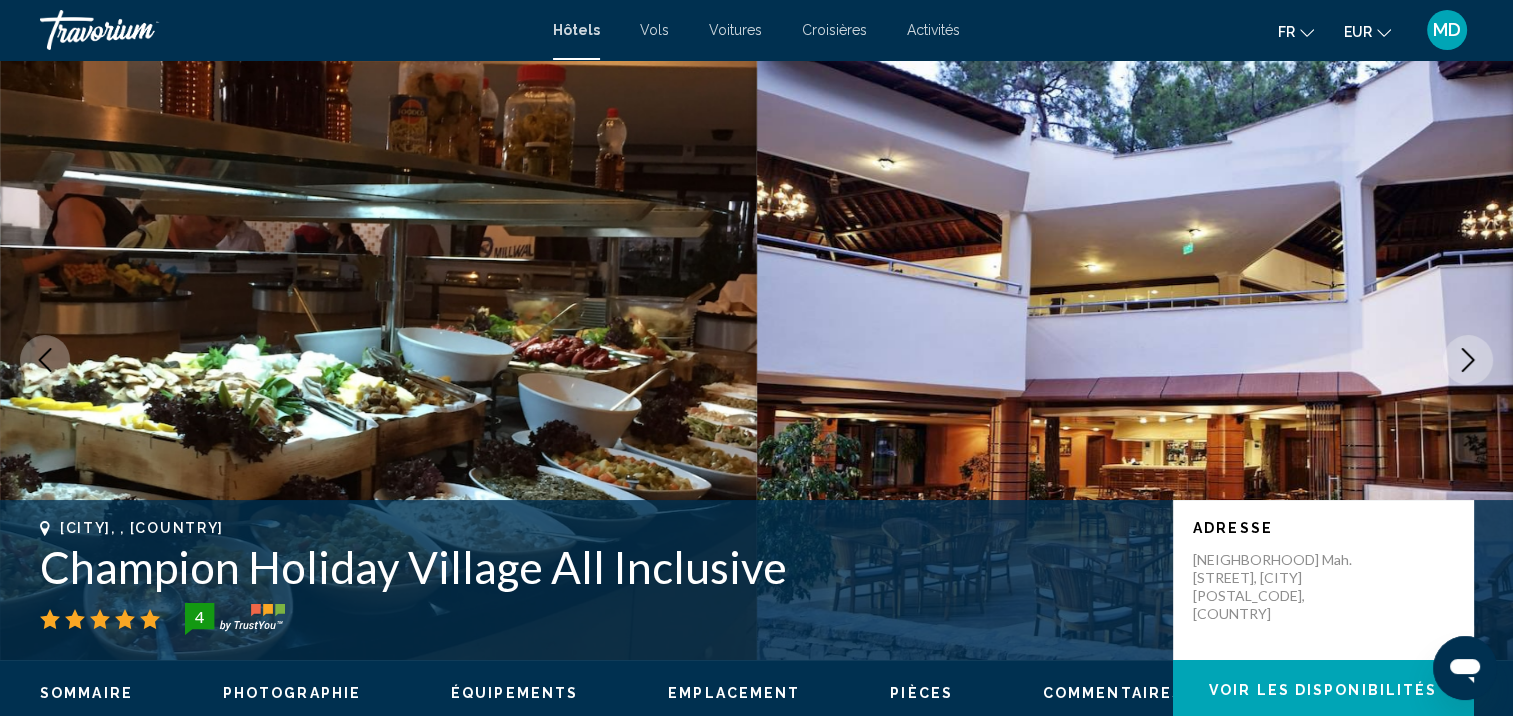 click at bounding box center [1468, 360] 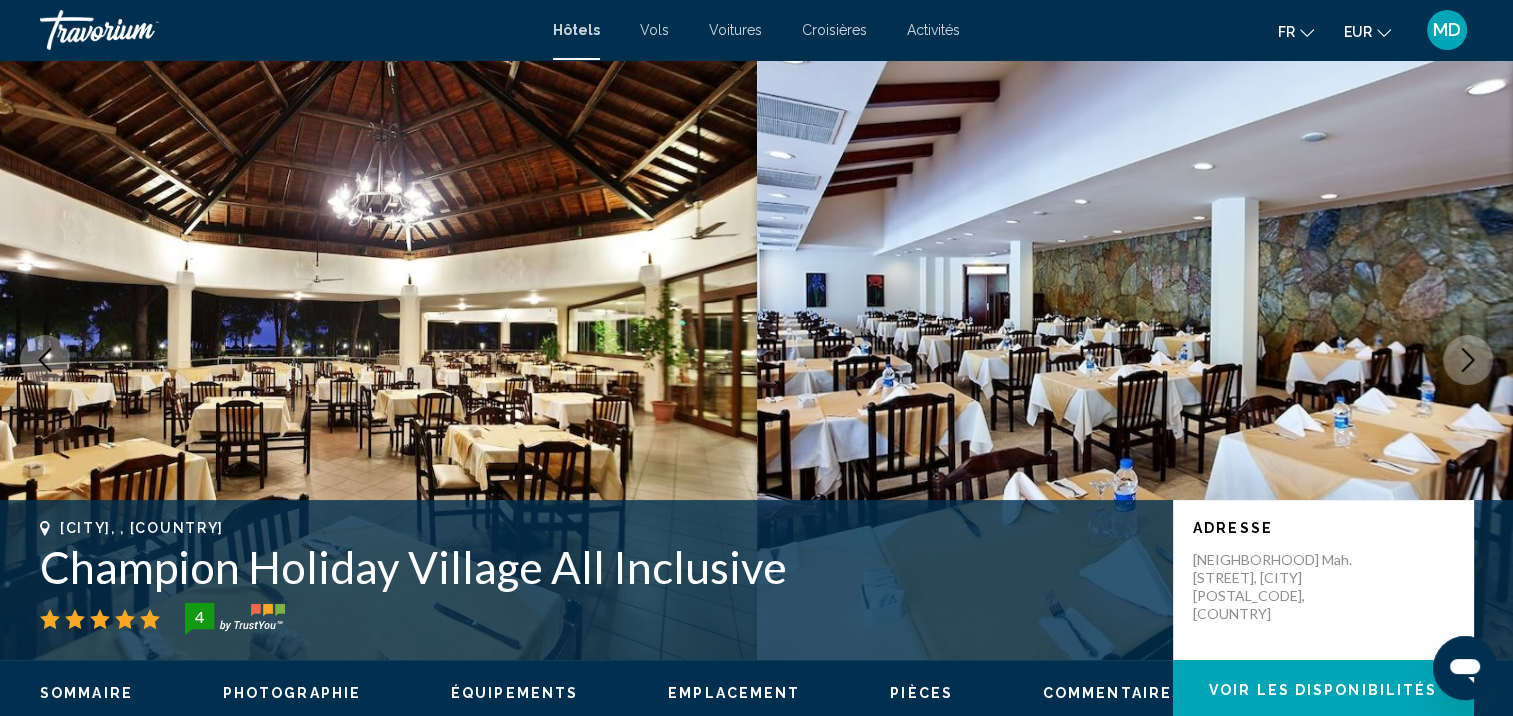 click at bounding box center (1468, 360) 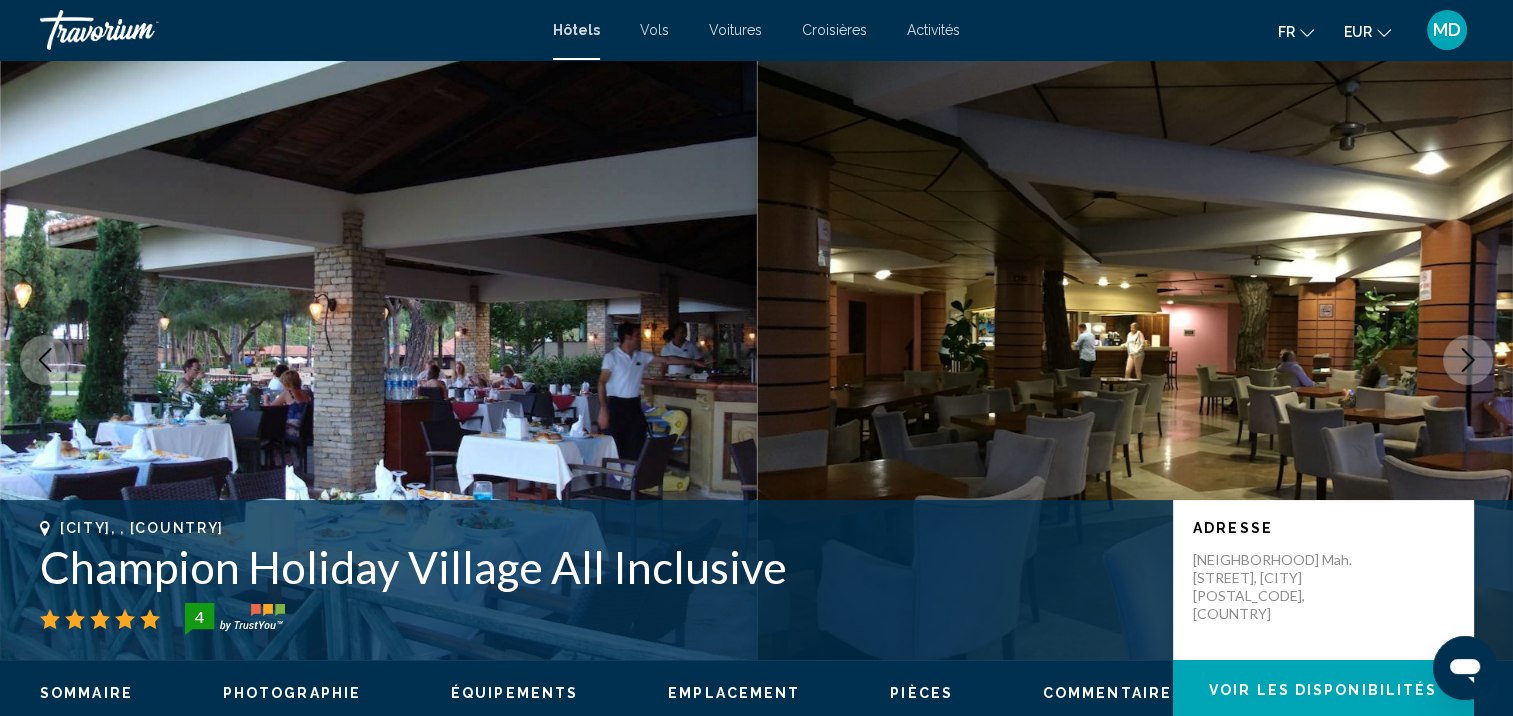 click at bounding box center (1468, 360) 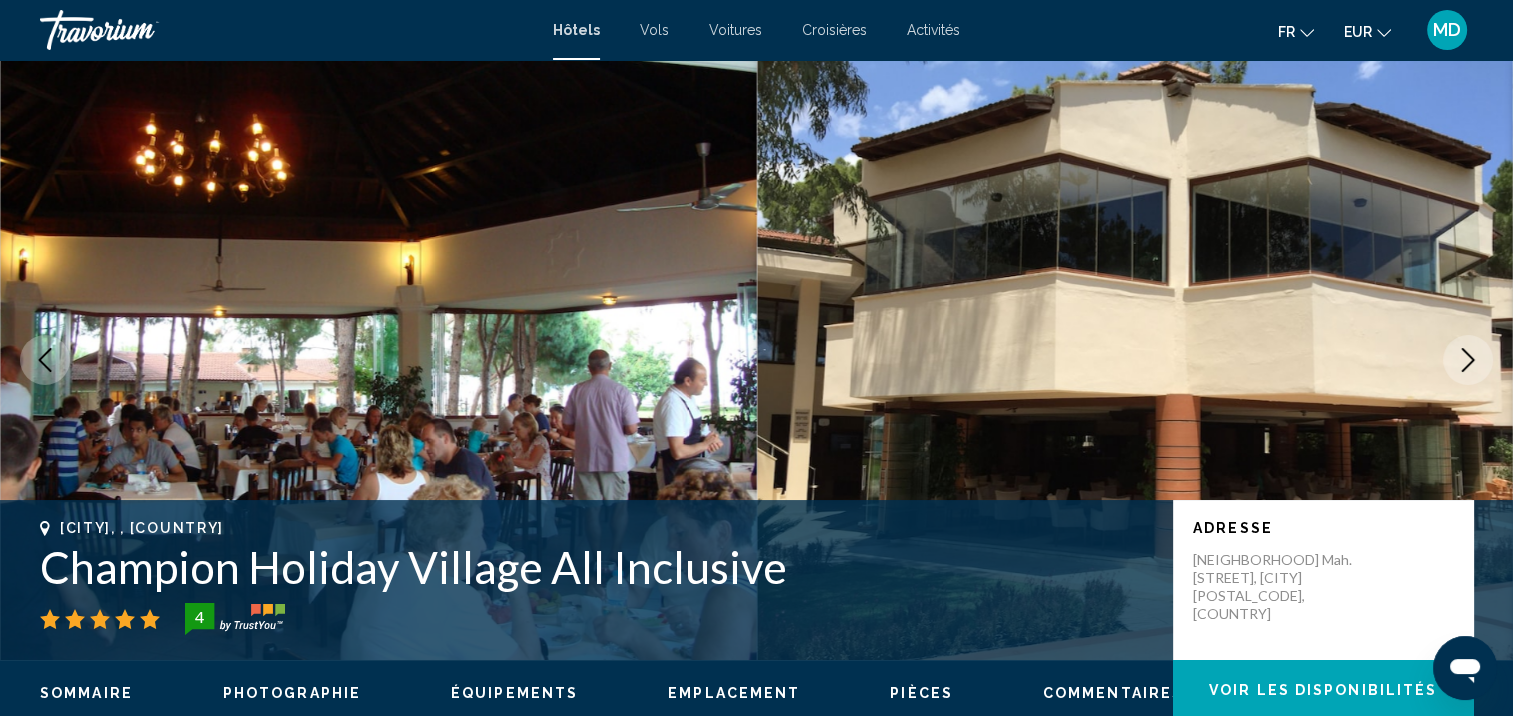 click at bounding box center (1468, 360) 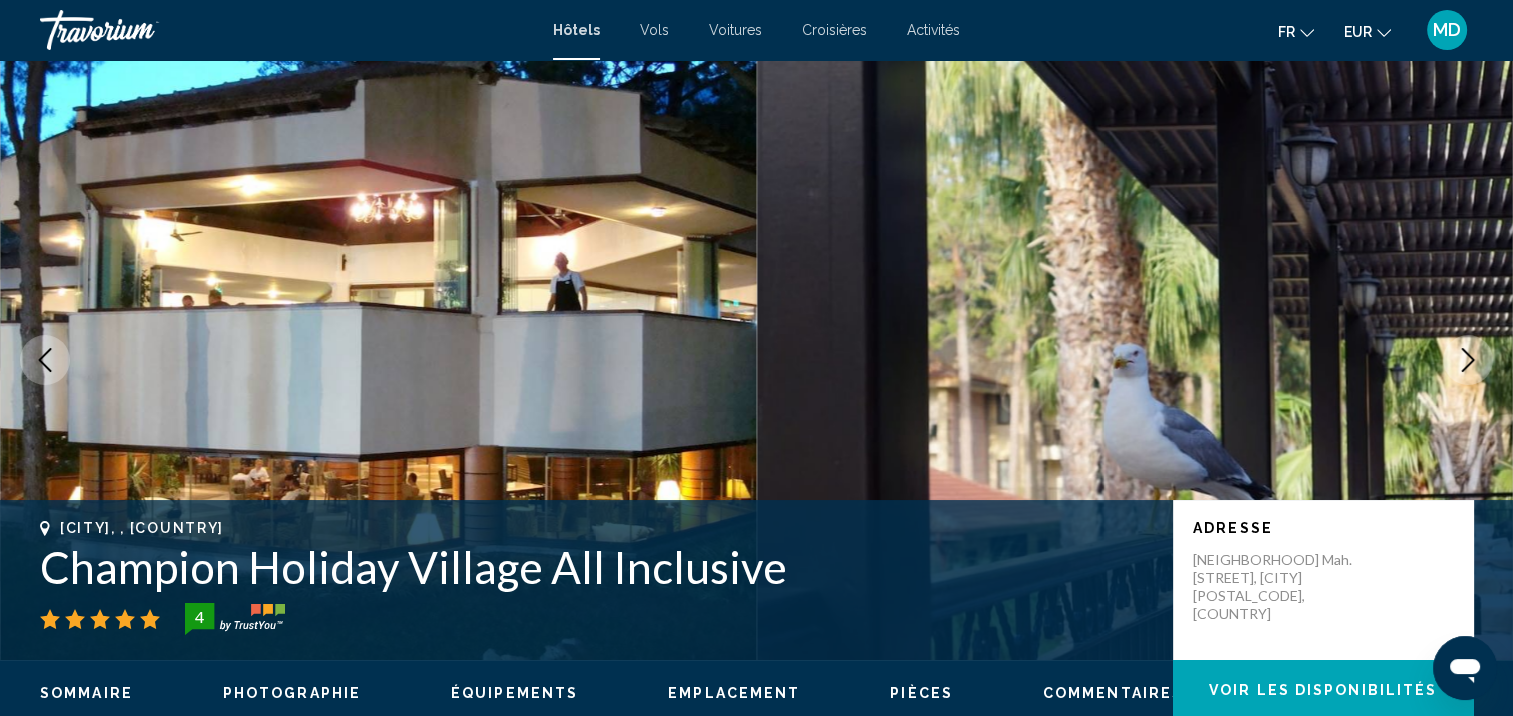 click at bounding box center [1468, 360] 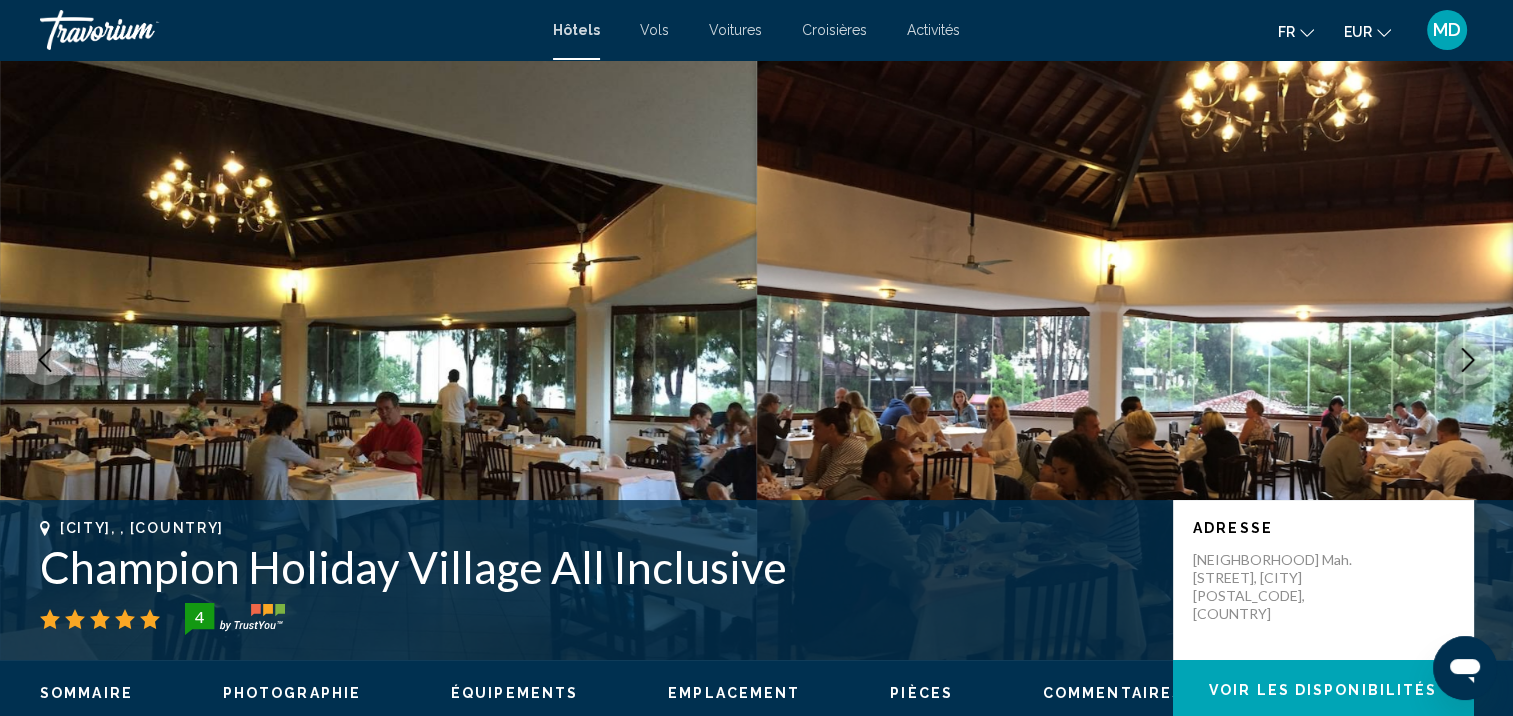 click at bounding box center (1468, 360) 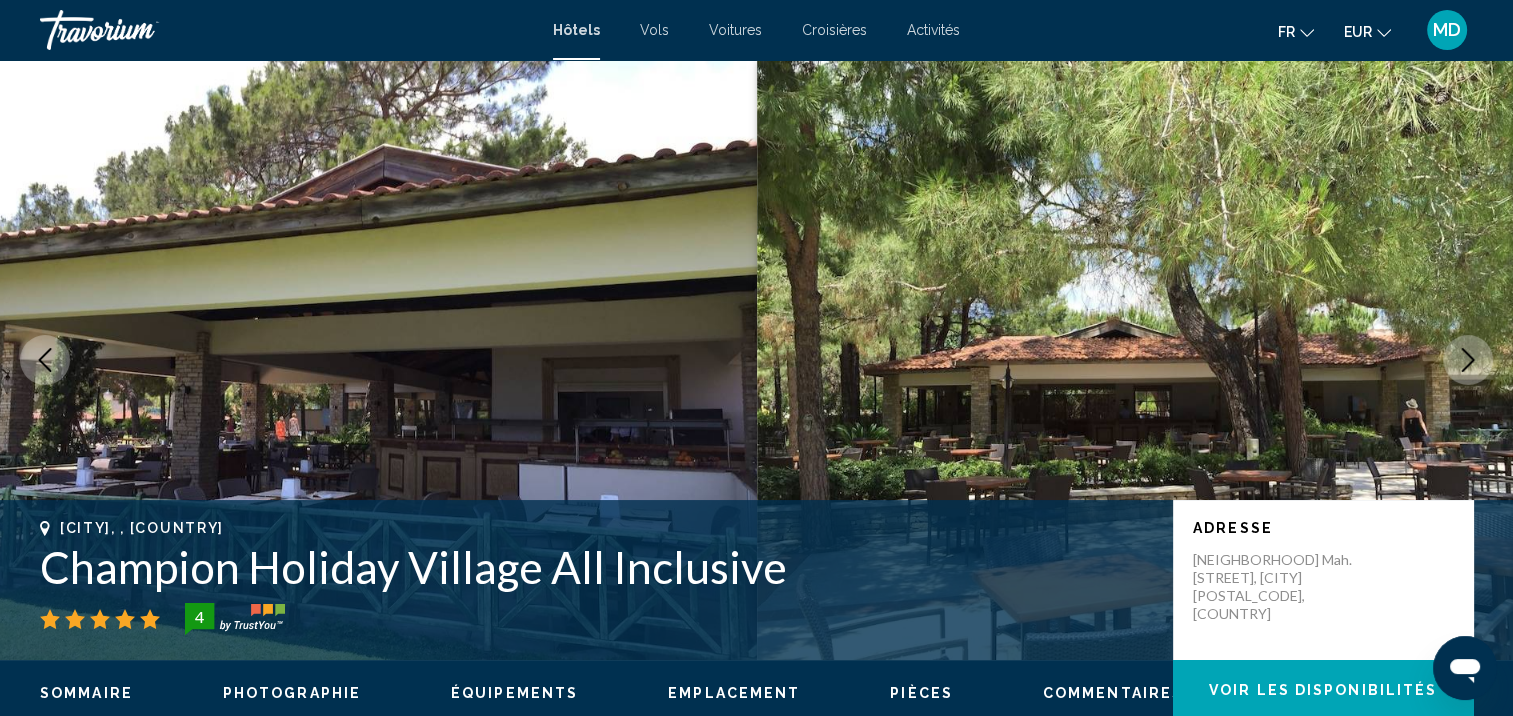 click at bounding box center (1468, 360) 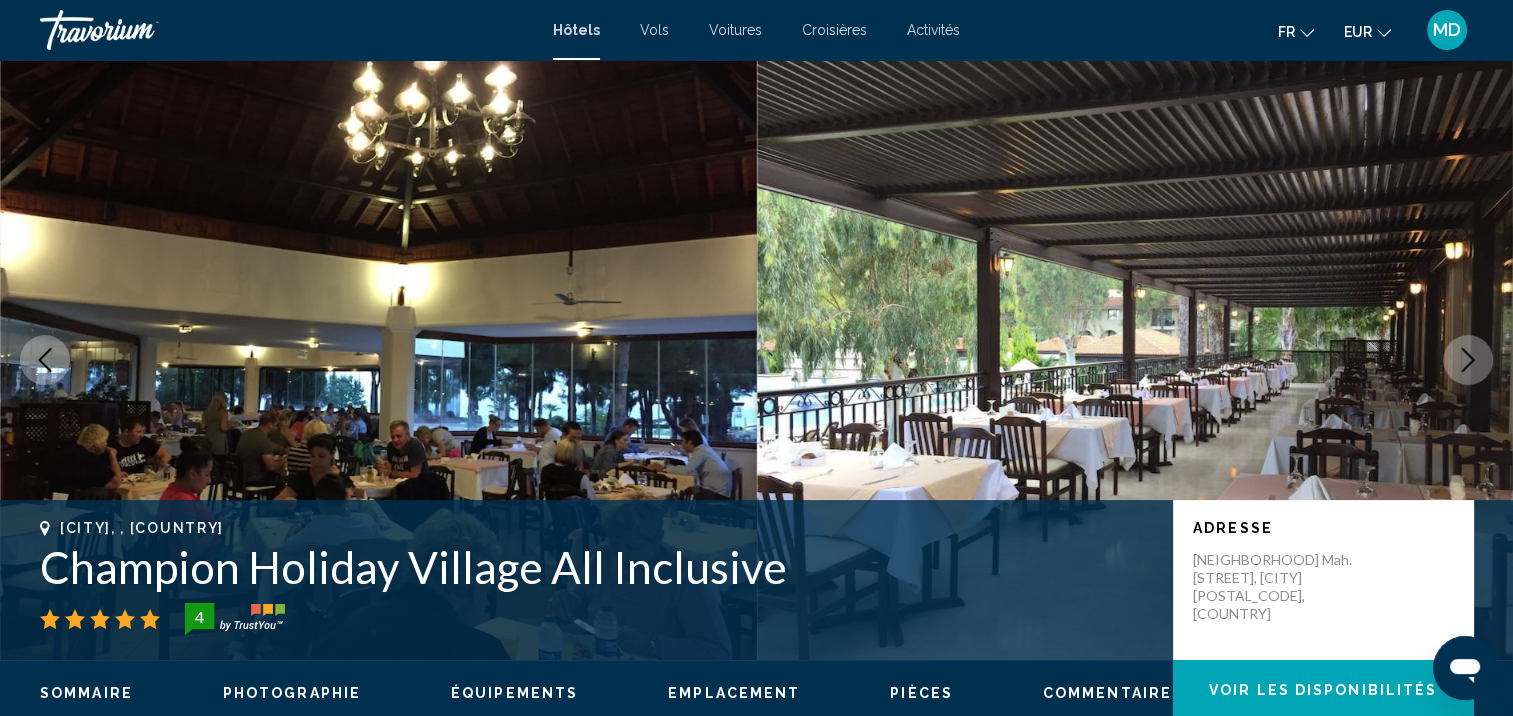 click at bounding box center [1468, 360] 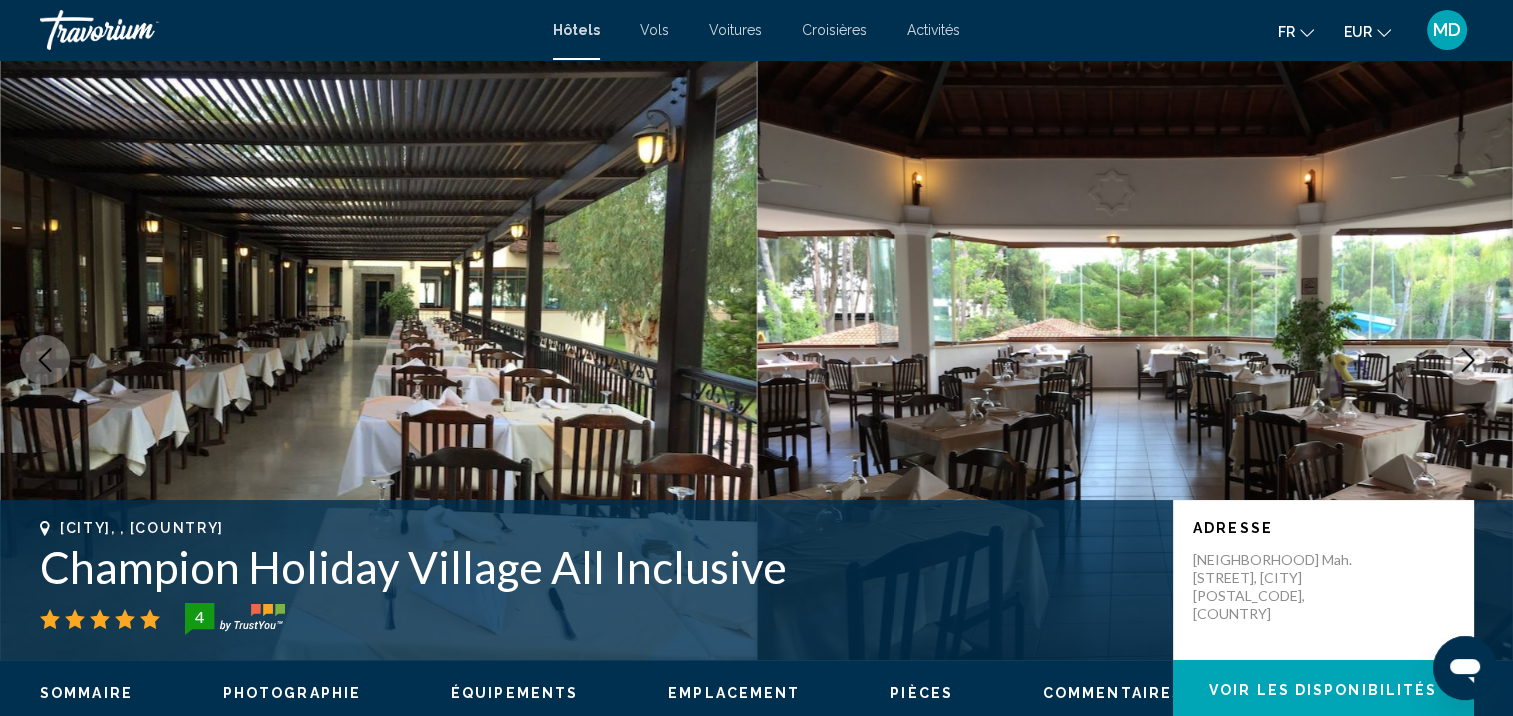 click at bounding box center [1468, 360] 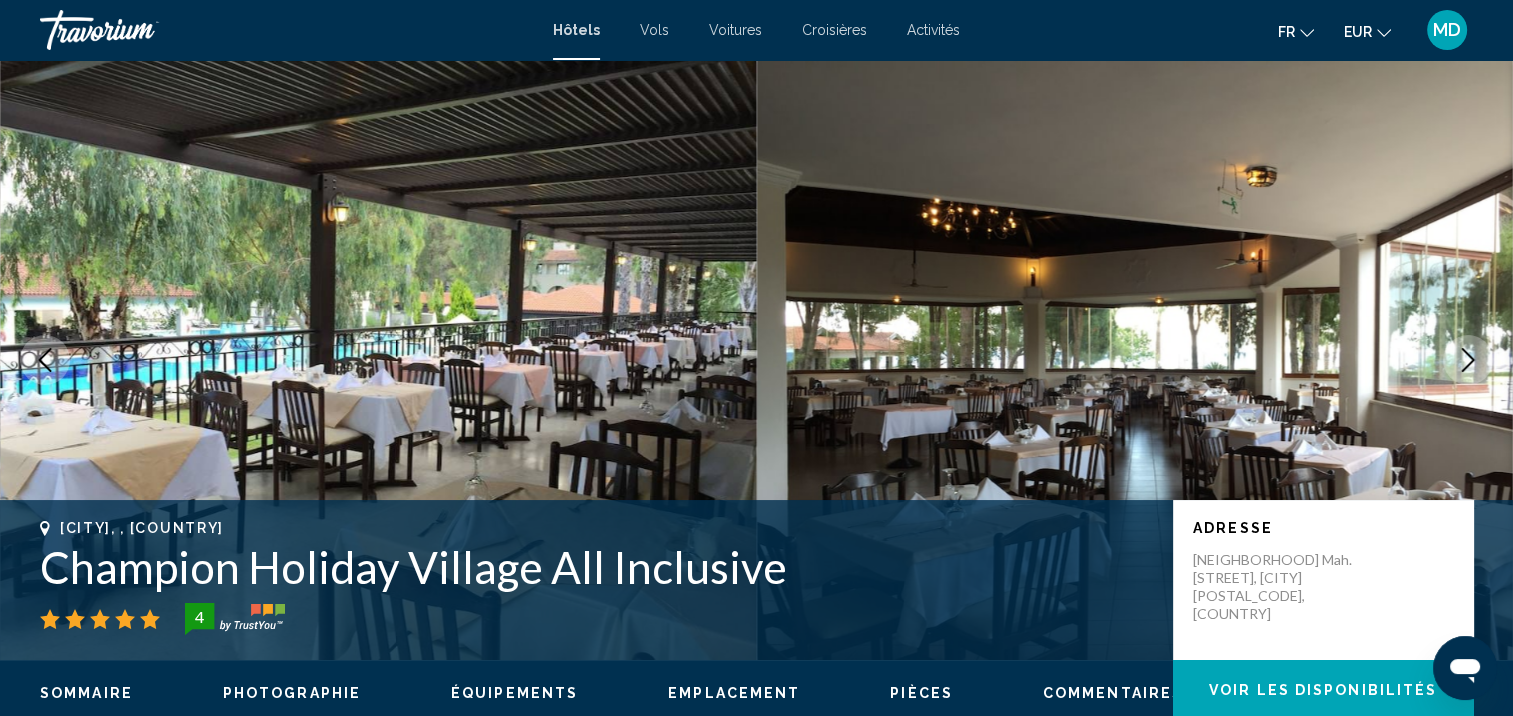 click at bounding box center (1468, 360) 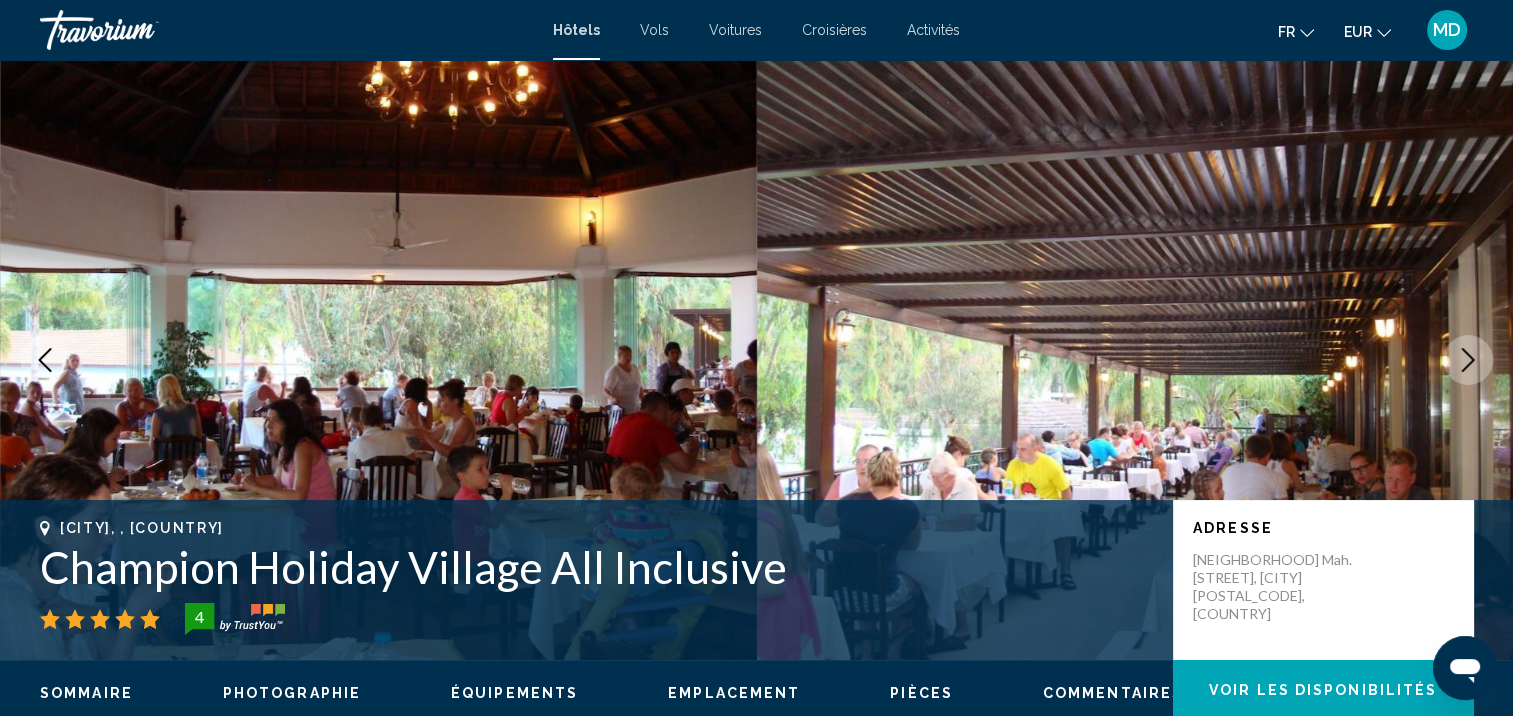 click at bounding box center (1468, 360) 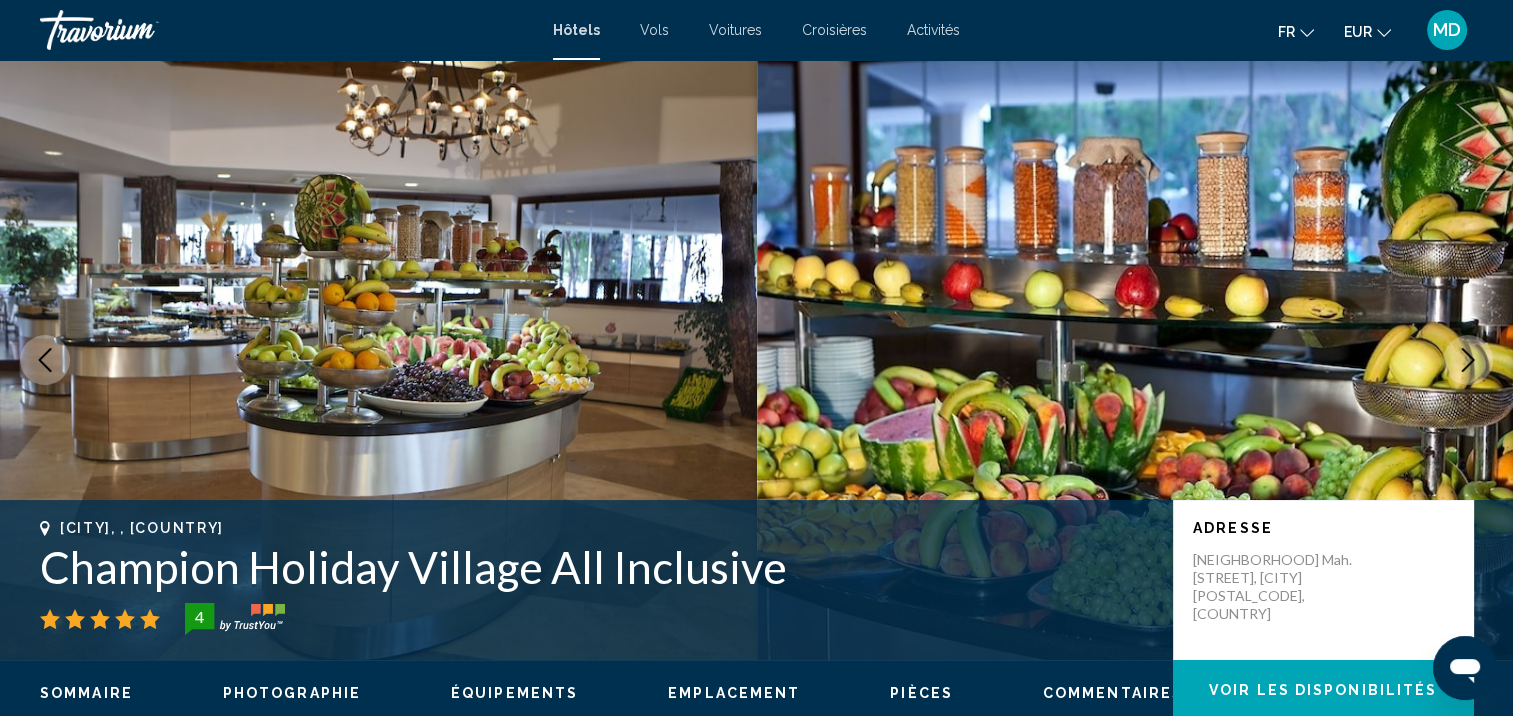 click at bounding box center [1468, 360] 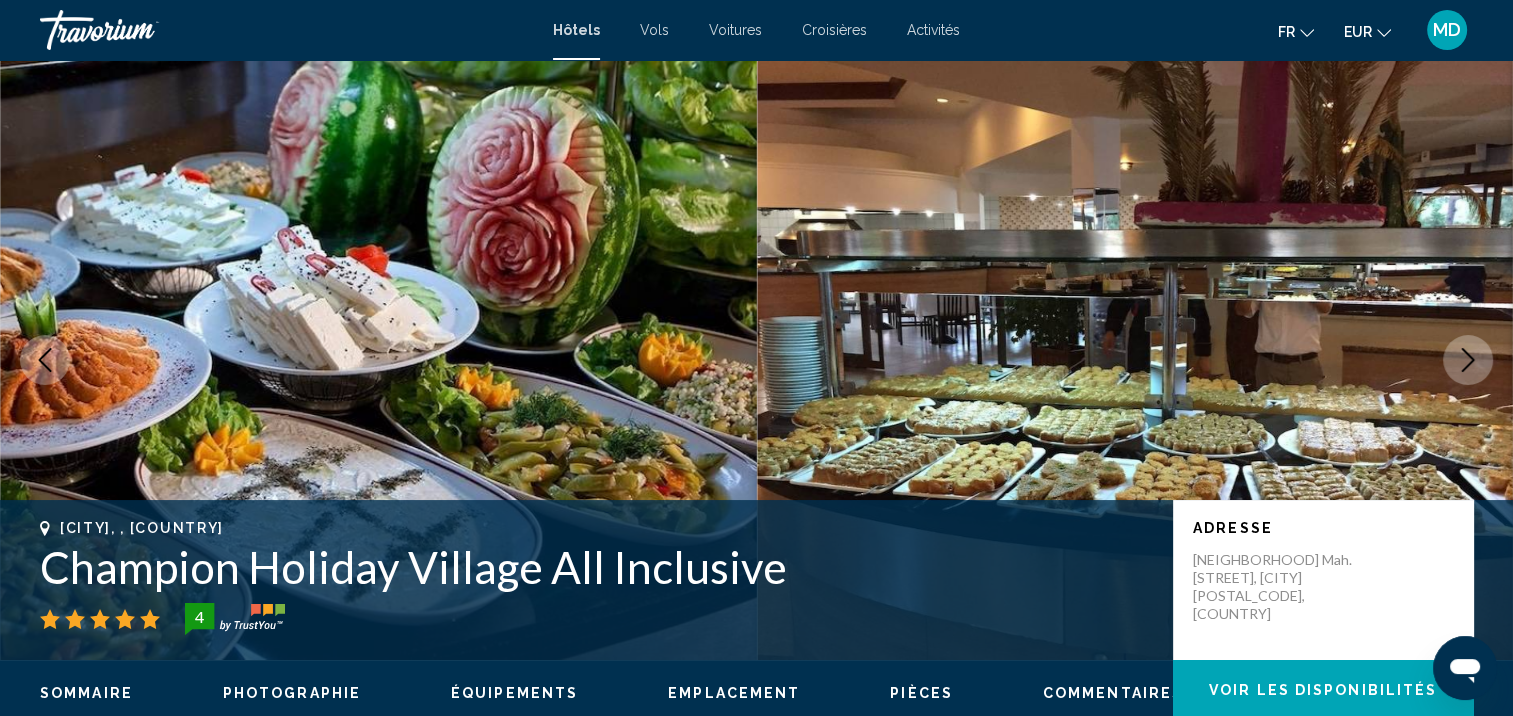 click at bounding box center (1468, 360) 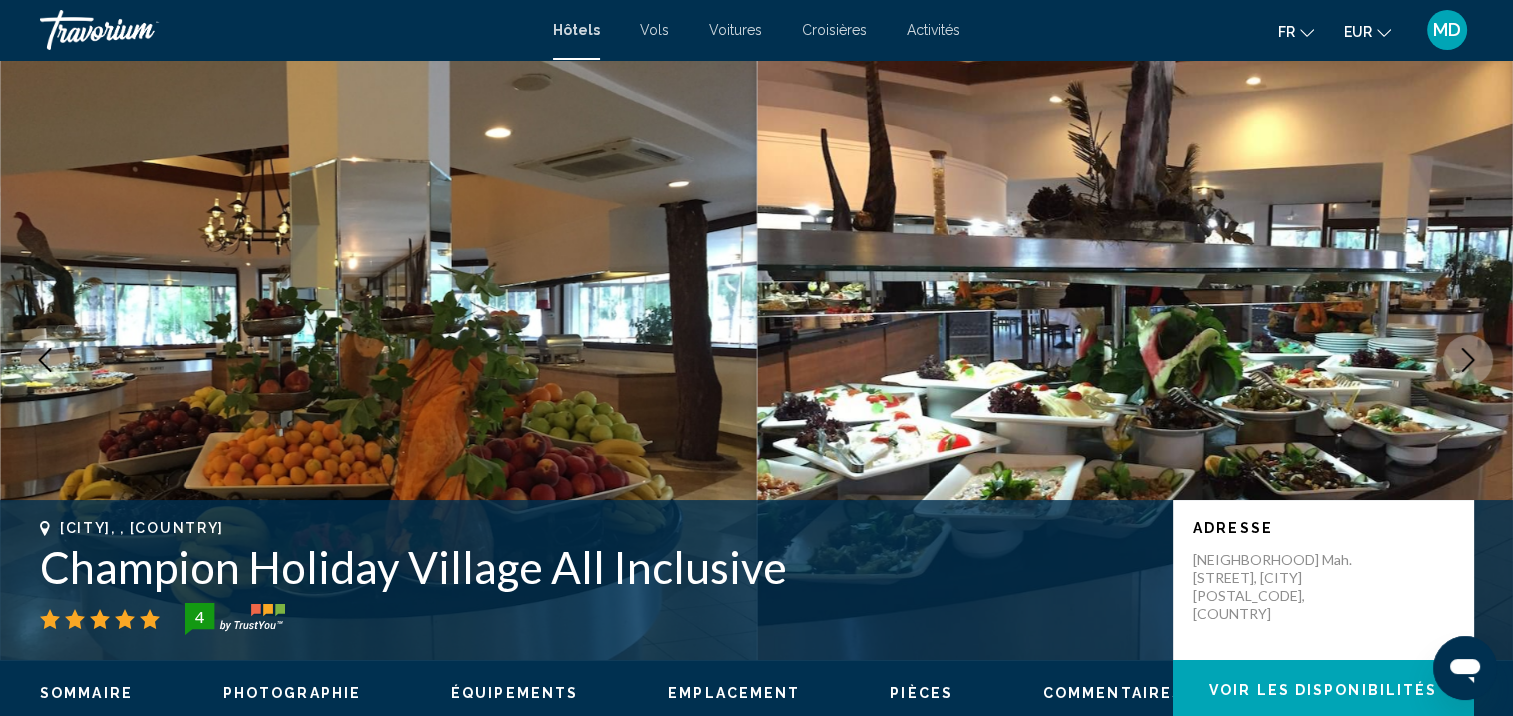 click at bounding box center (1468, 360) 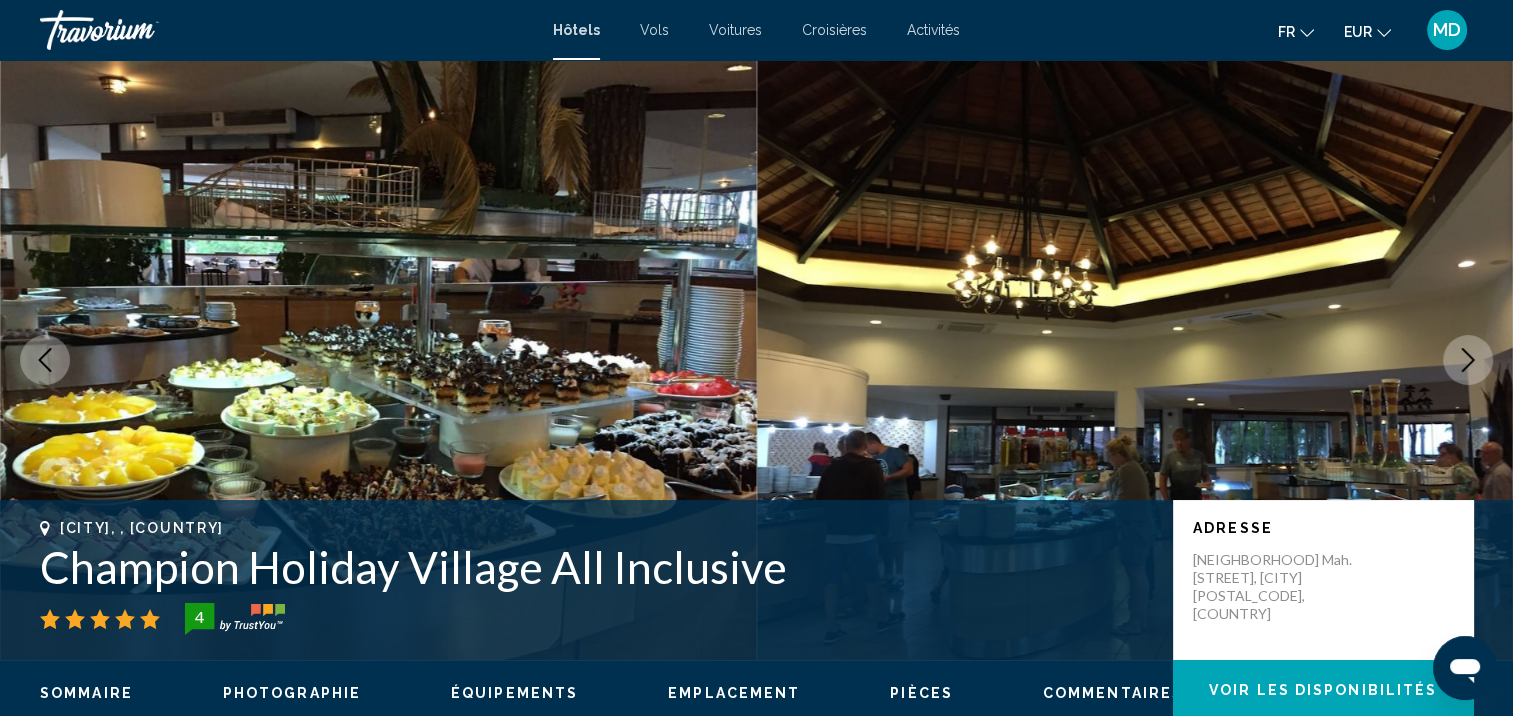 click at bounding box center (1468, 360) 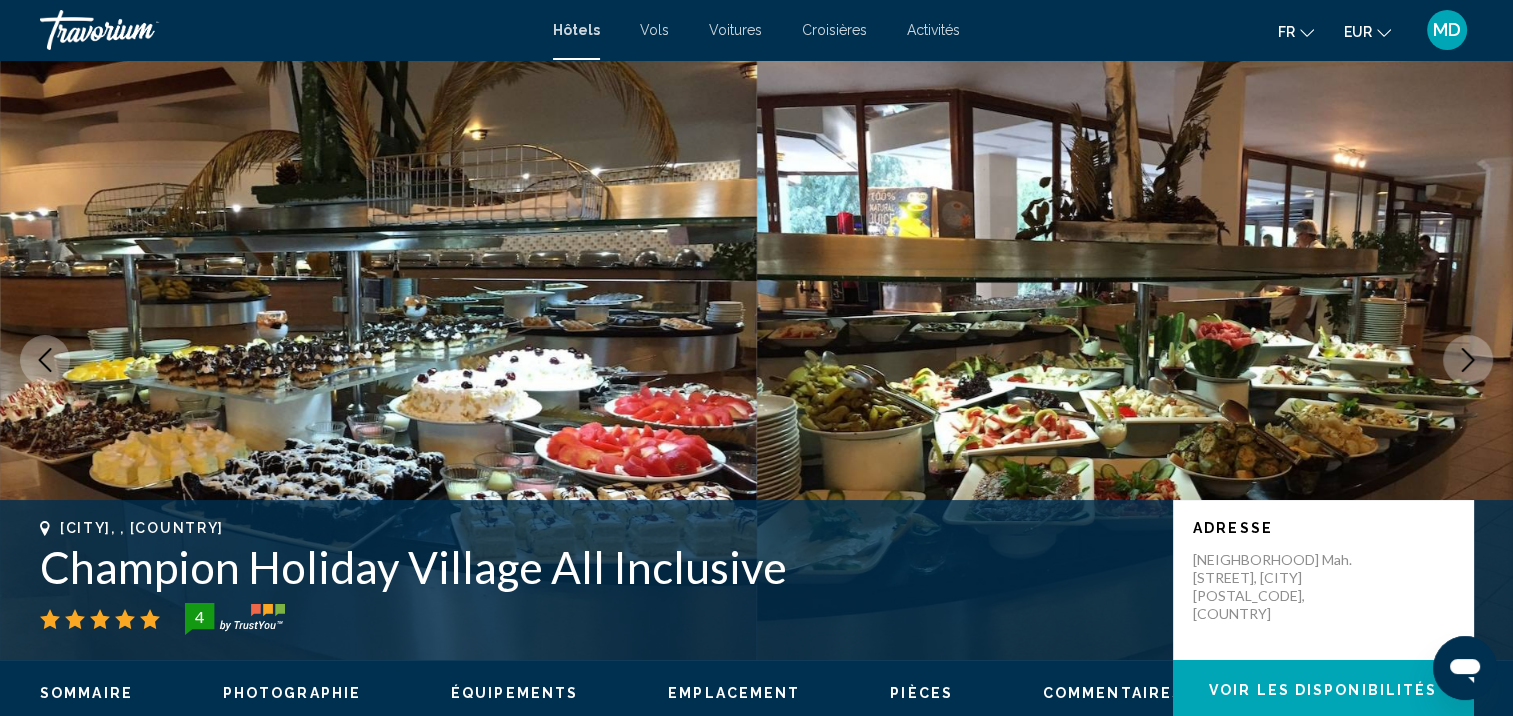 click at bounding box center (1468, 360) 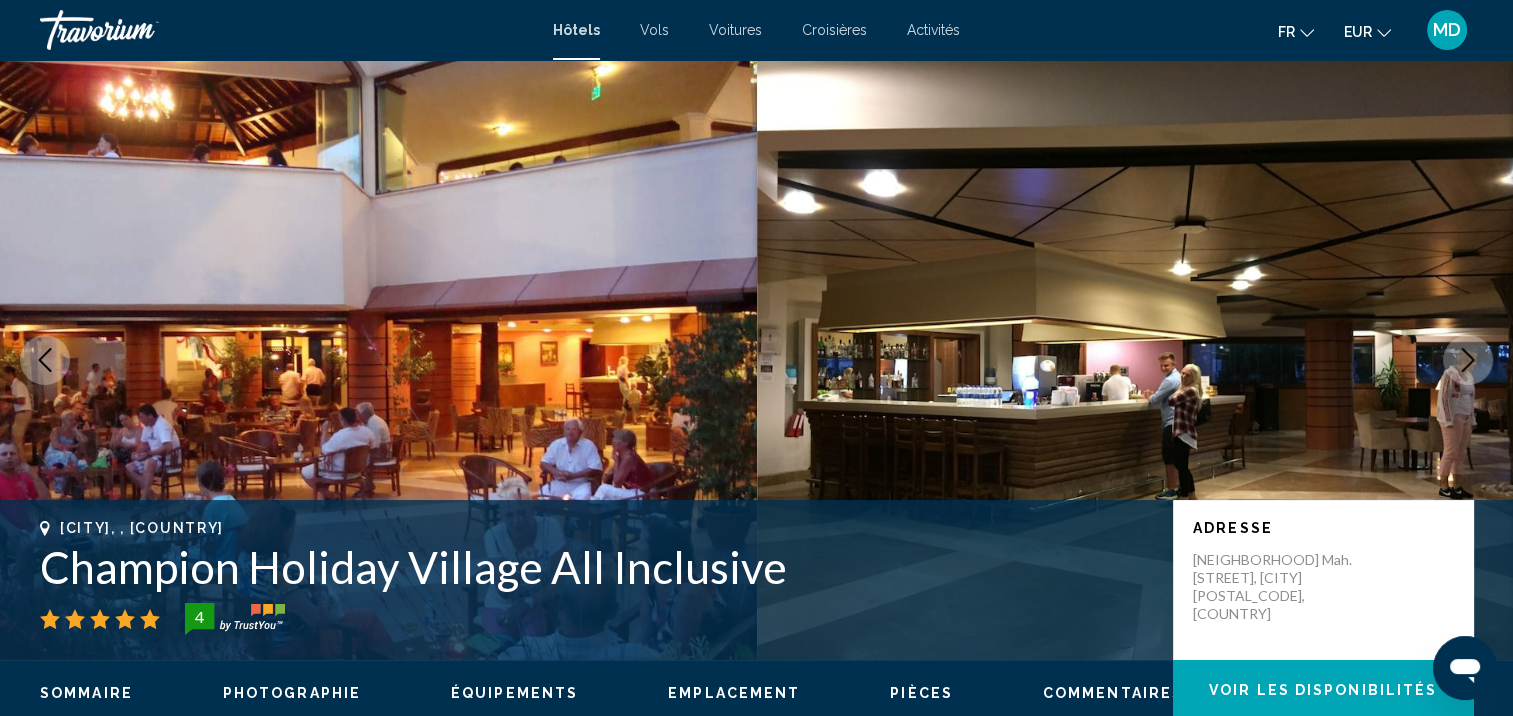 click at bounding box center [1468, 360] 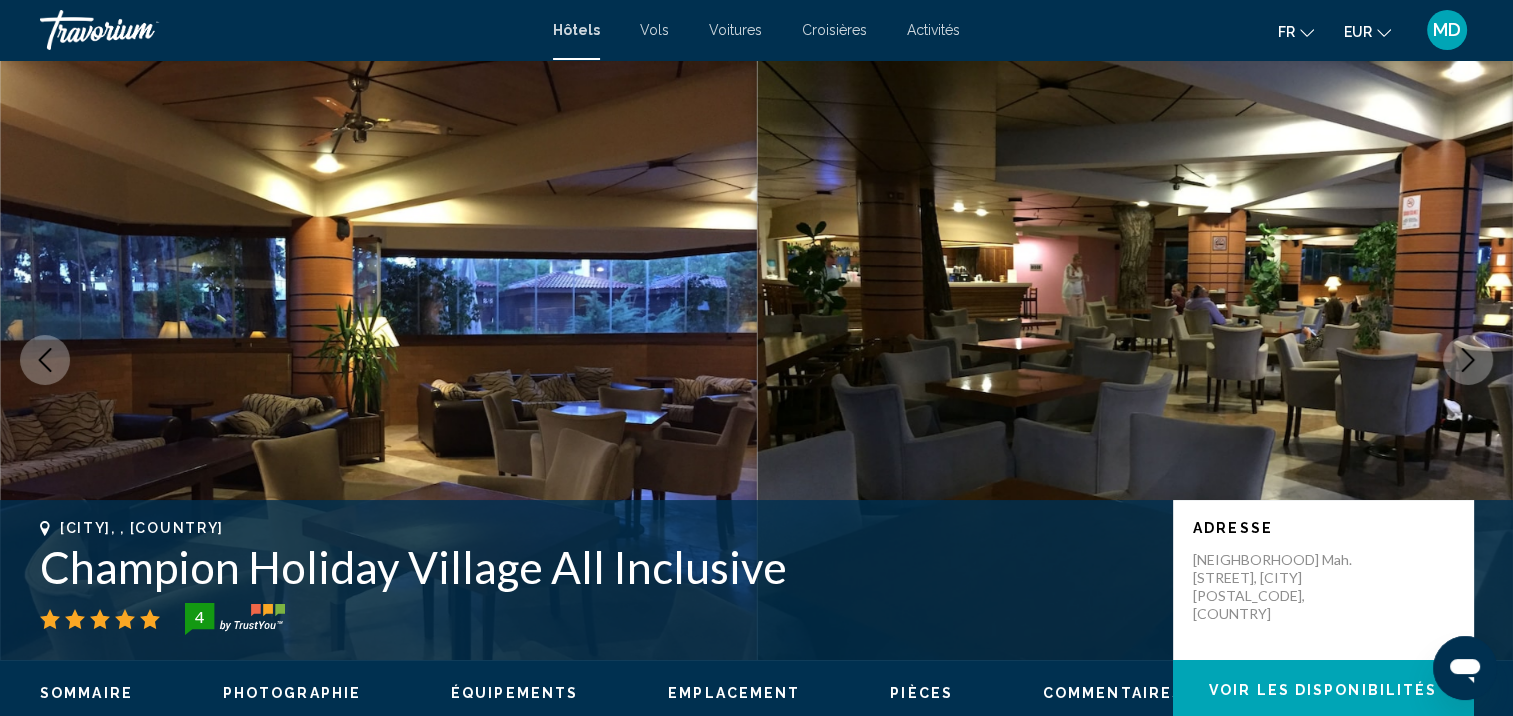 click at bounding box center [1468, 360] 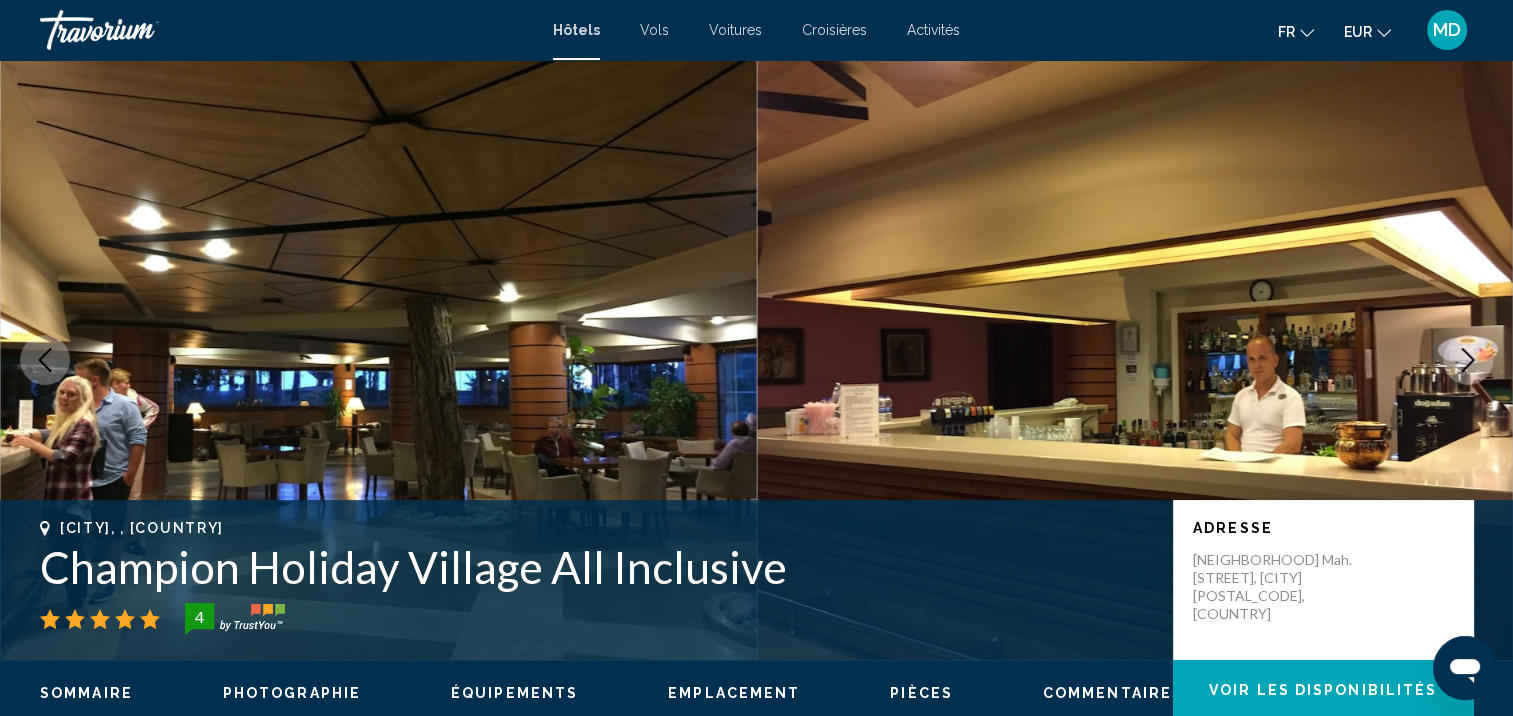 click at bounding box center (1468, 360) 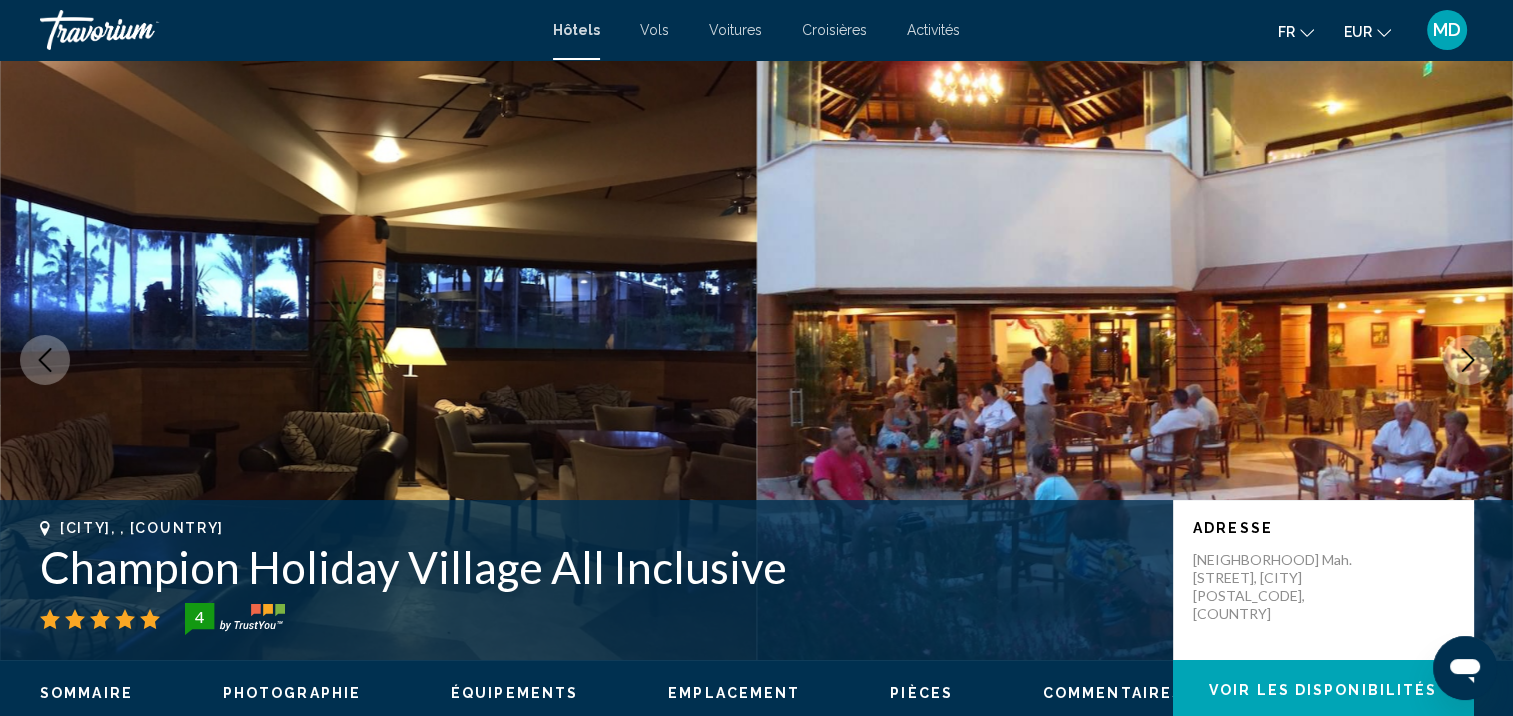 click at bounding box center (1468, 360) 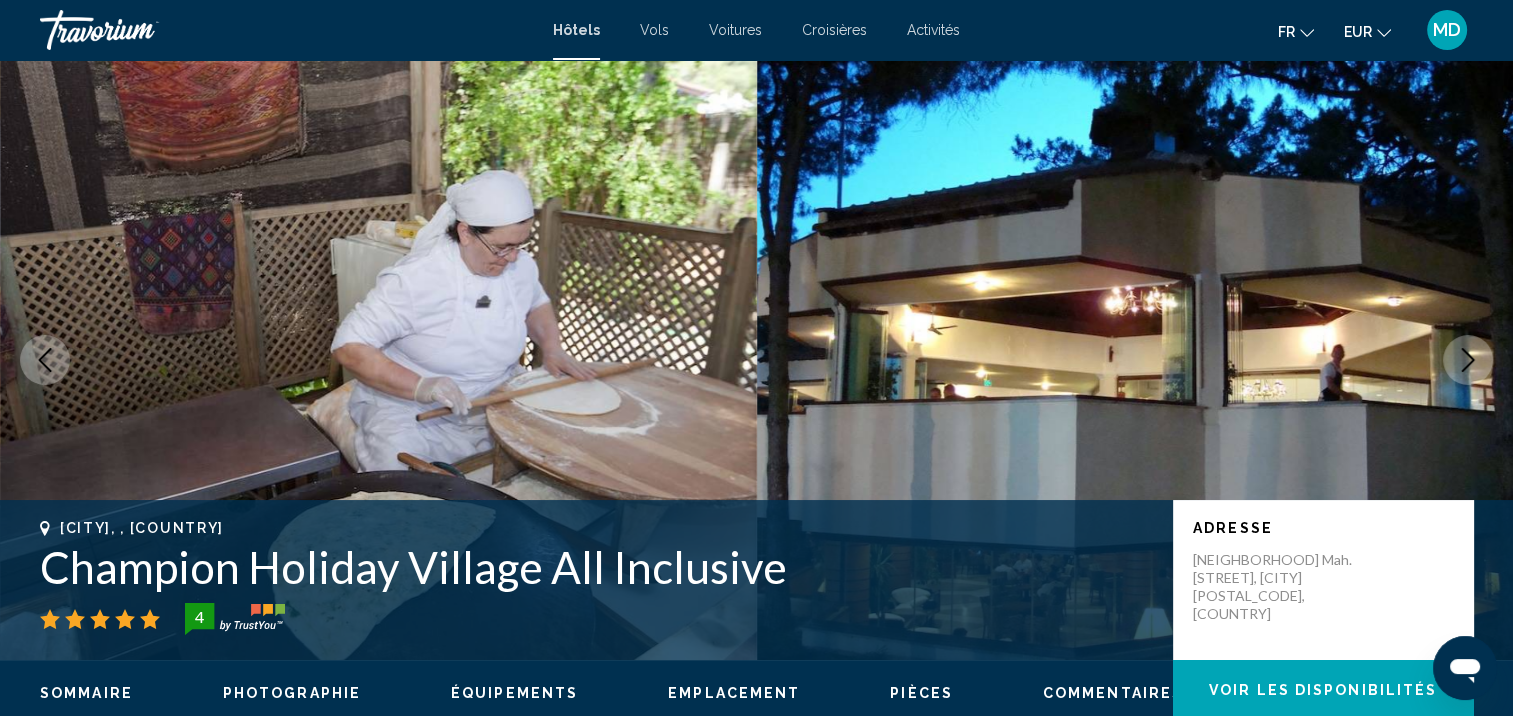 click at bounding box center (1468, 360) 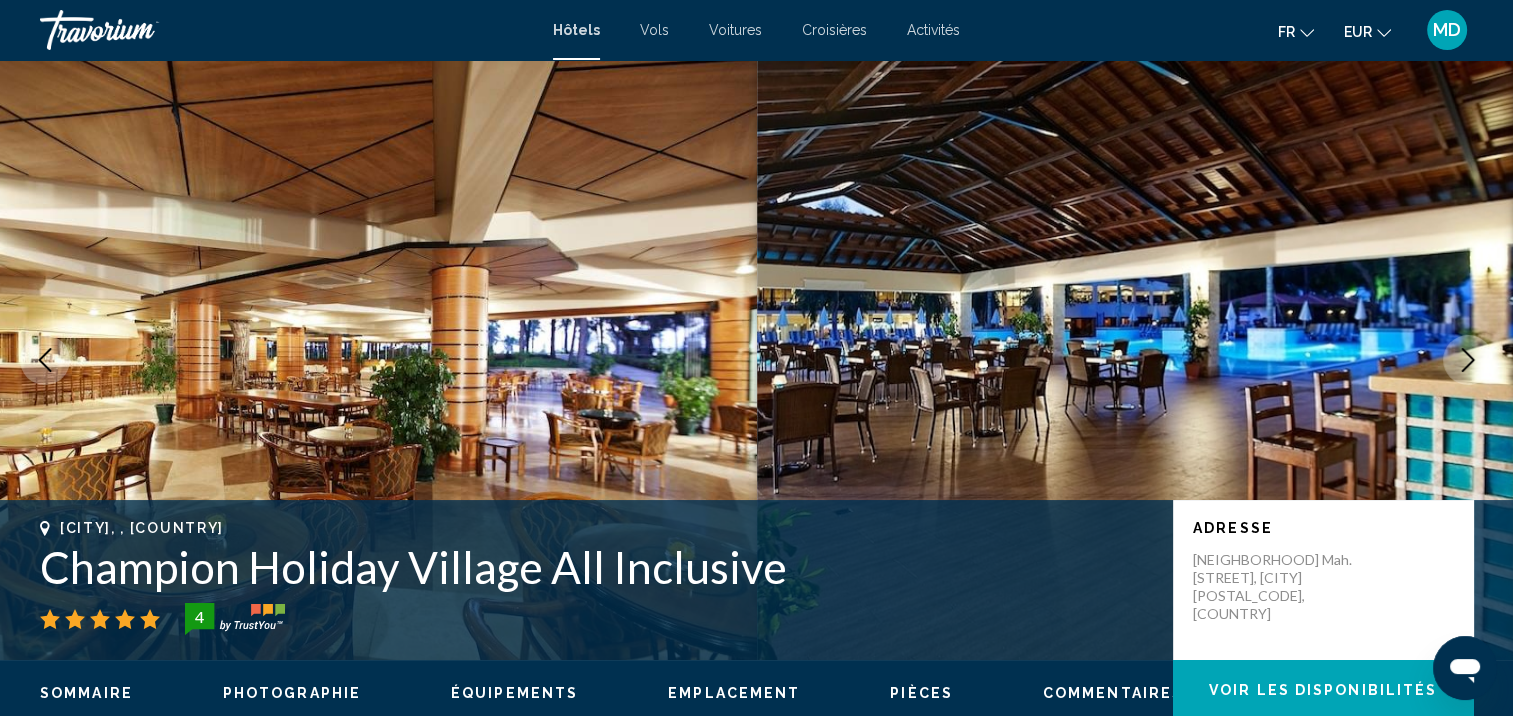 click at bounding box center (1468, 360) 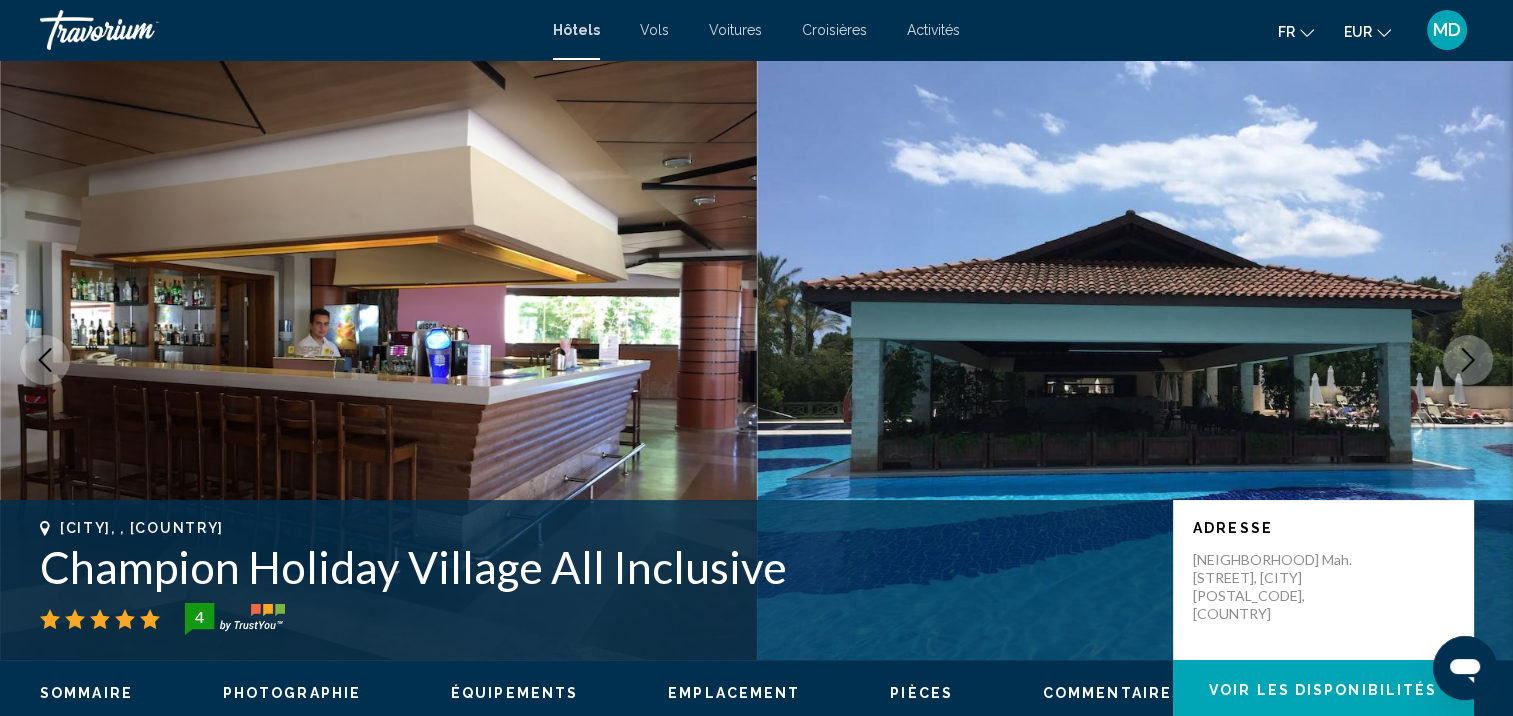click at bounding box center [1468, 360] 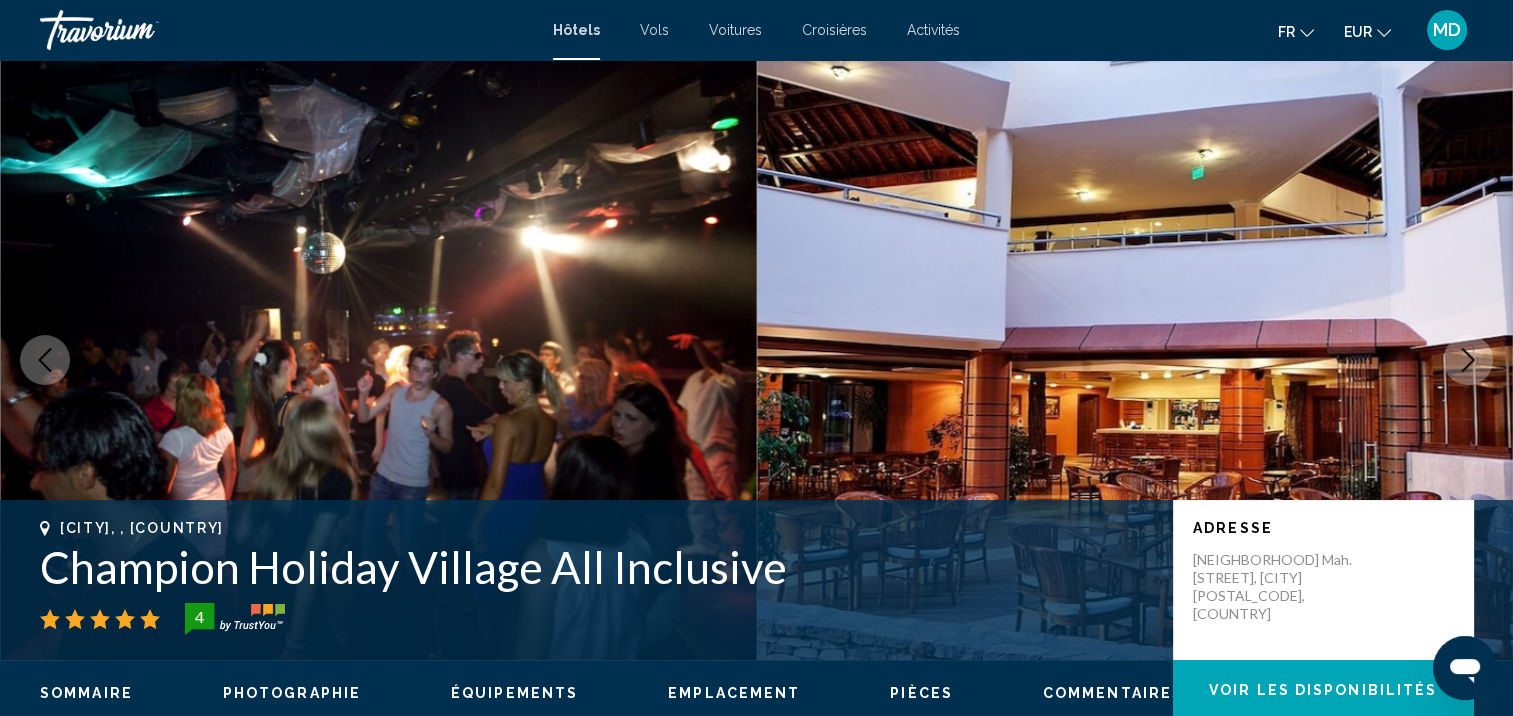 click at bounding box center (1468, 360) 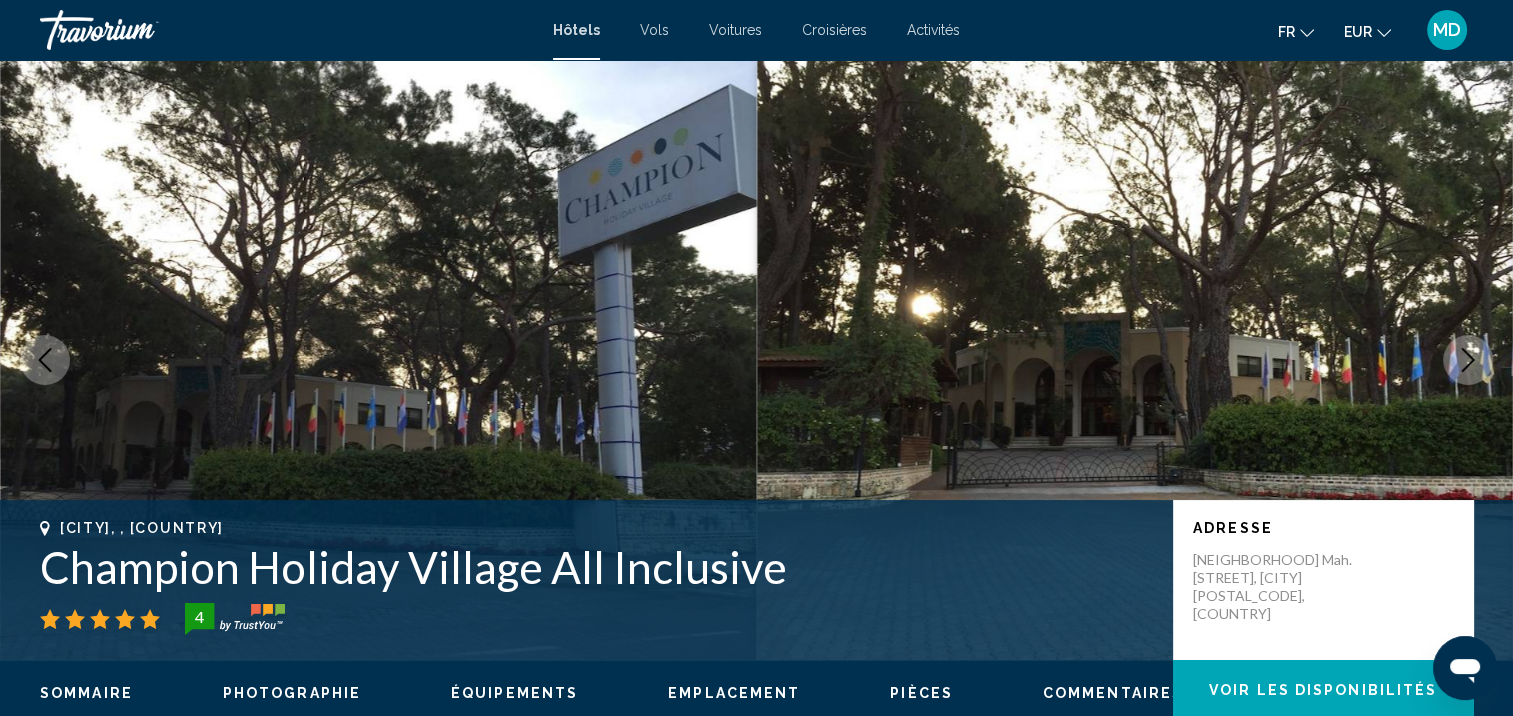 click at bounding box center (1468, 360) 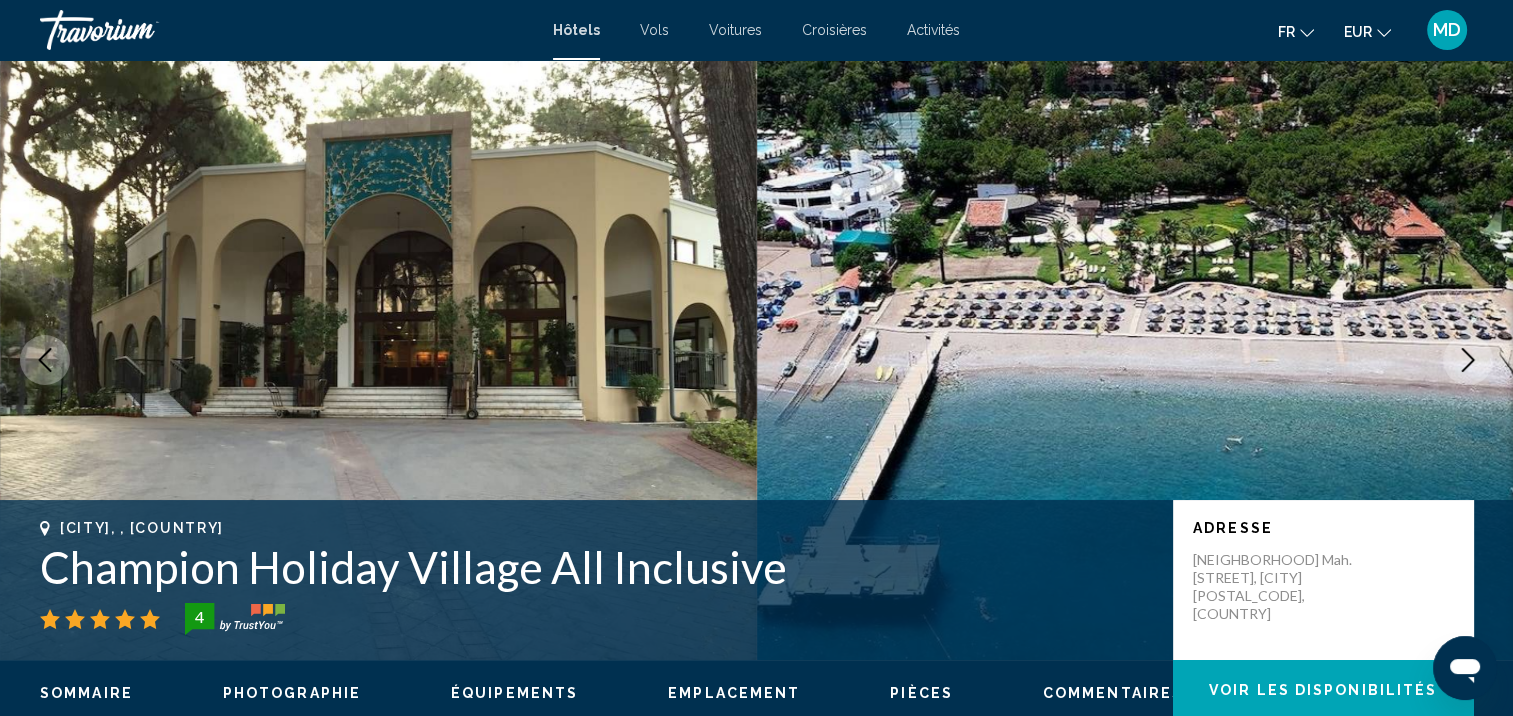click at bounding box center (1468, 360) 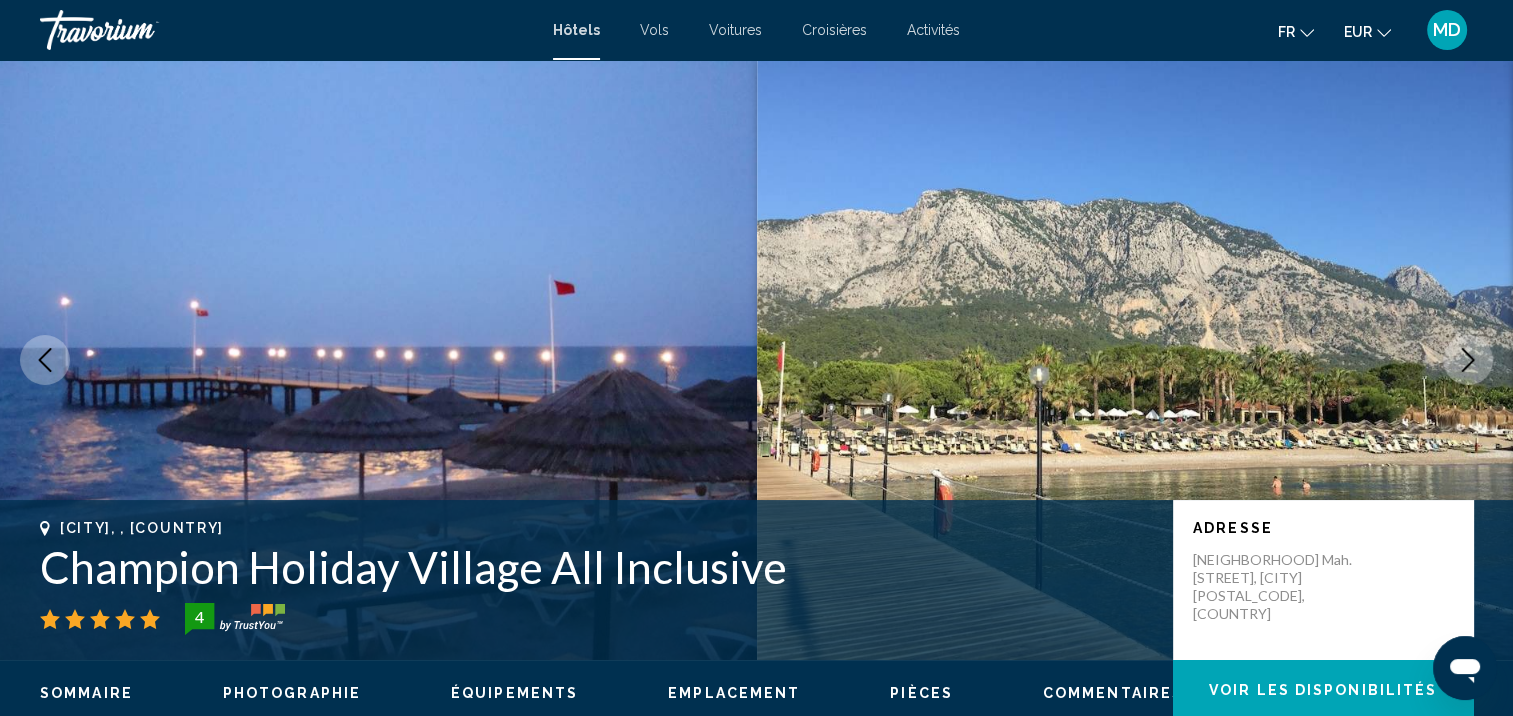 click at bounding box center [1468, 360] 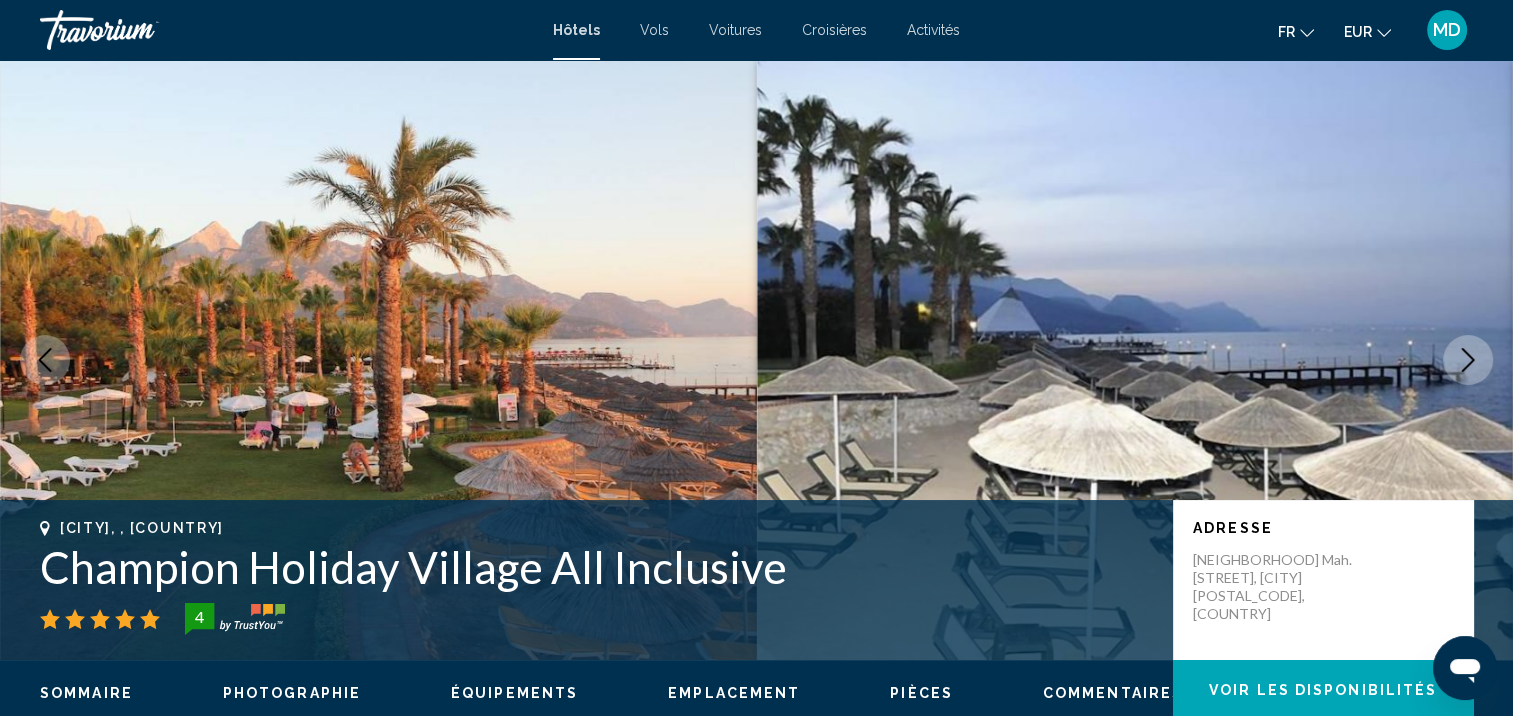 click at bounding box center (1468, 360) 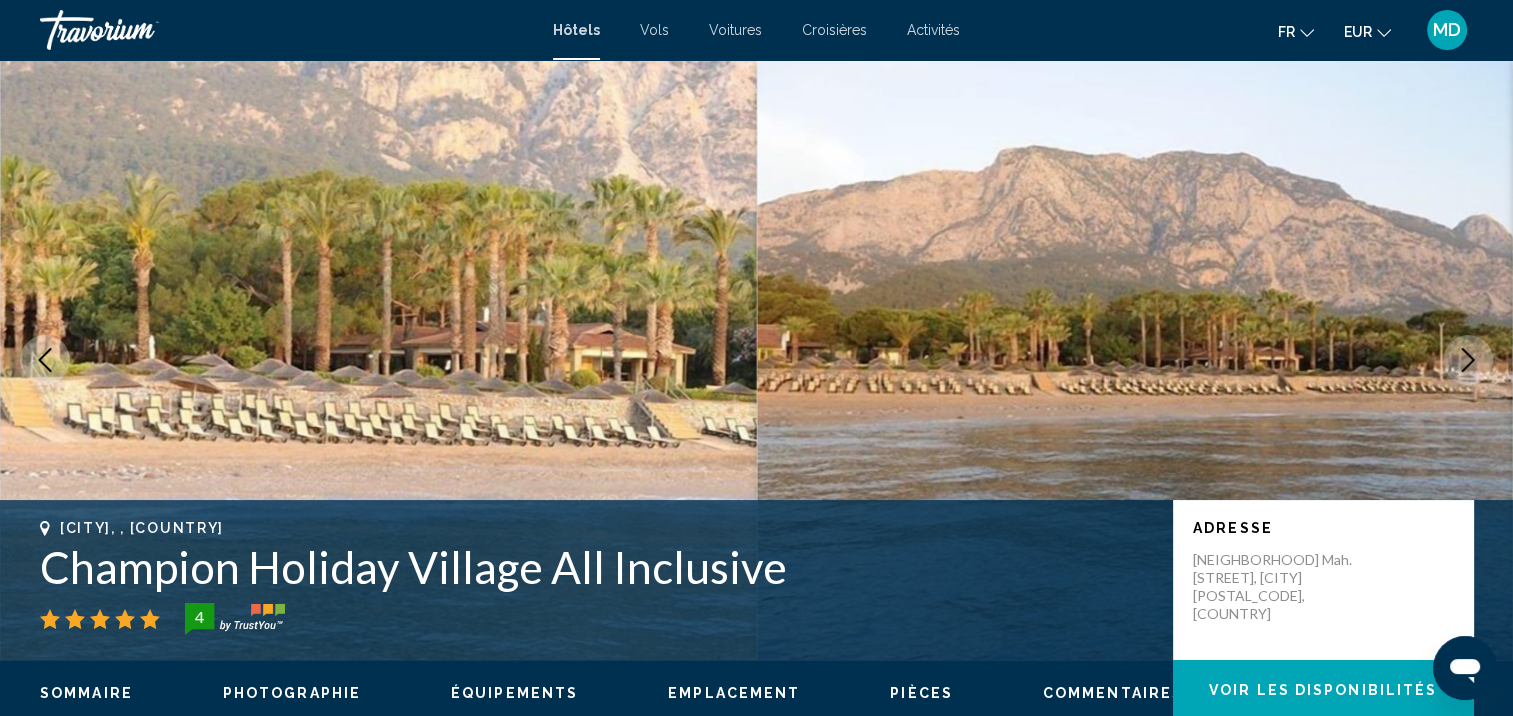 click at bounding box center (1468, 360) 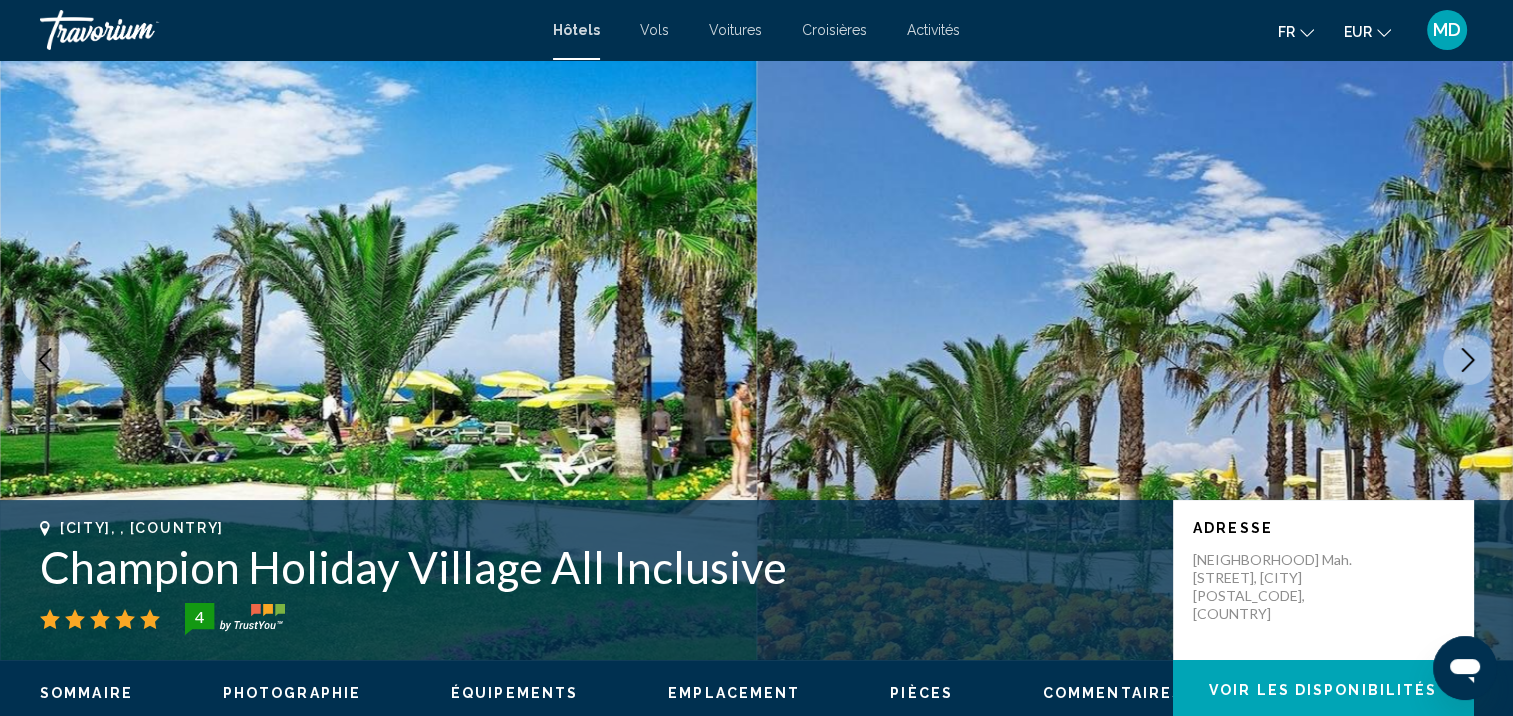 click at bounding box center (1468, 360) 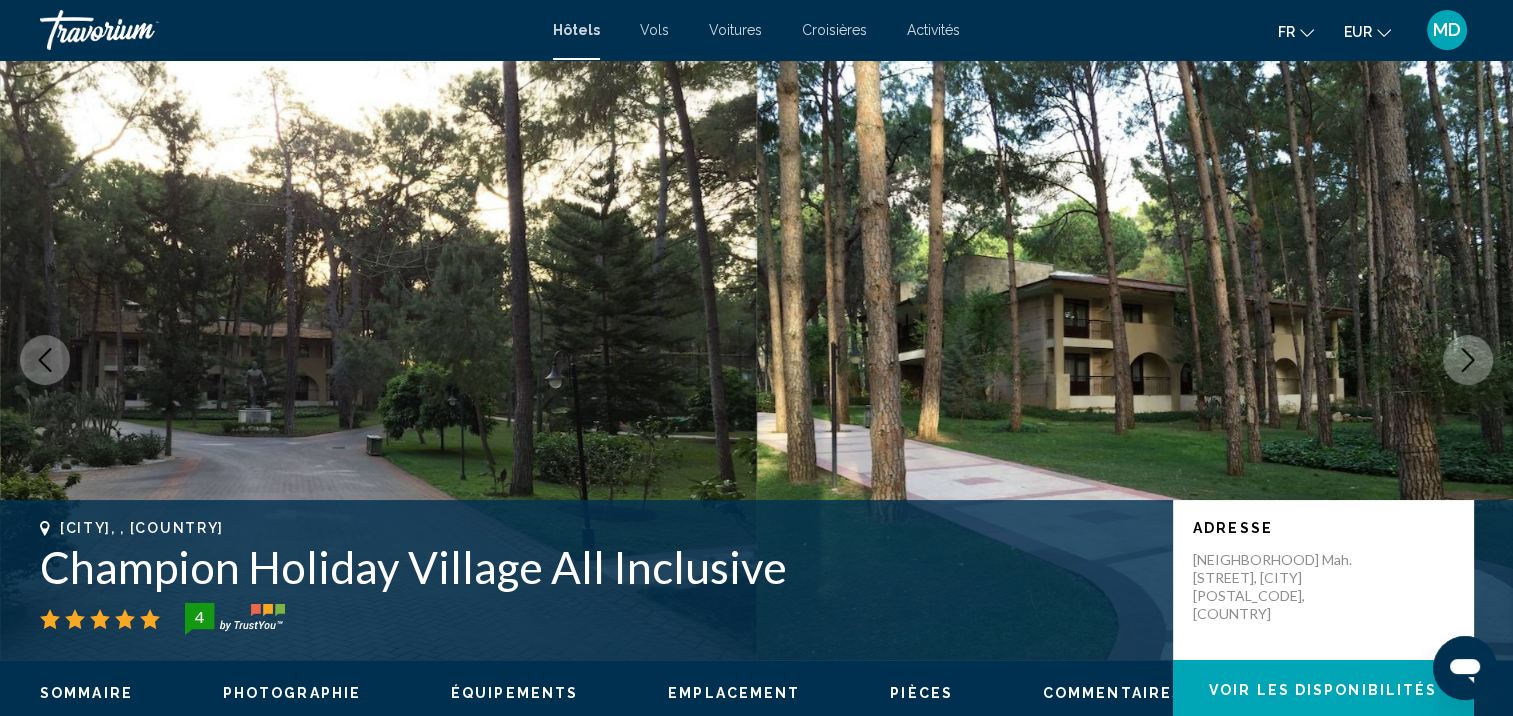 click at bounding box center (1468, 360) 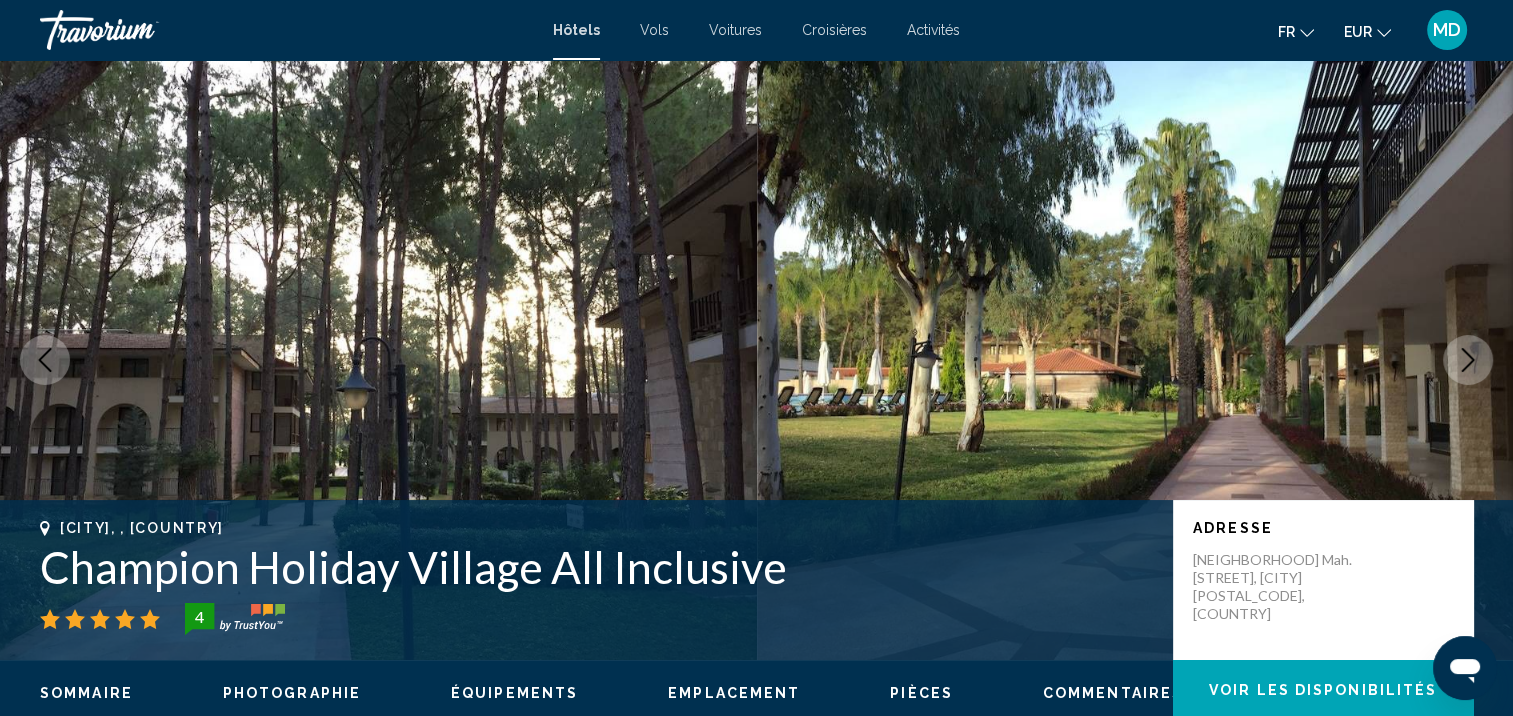 click at bounding box center [1468, 360] 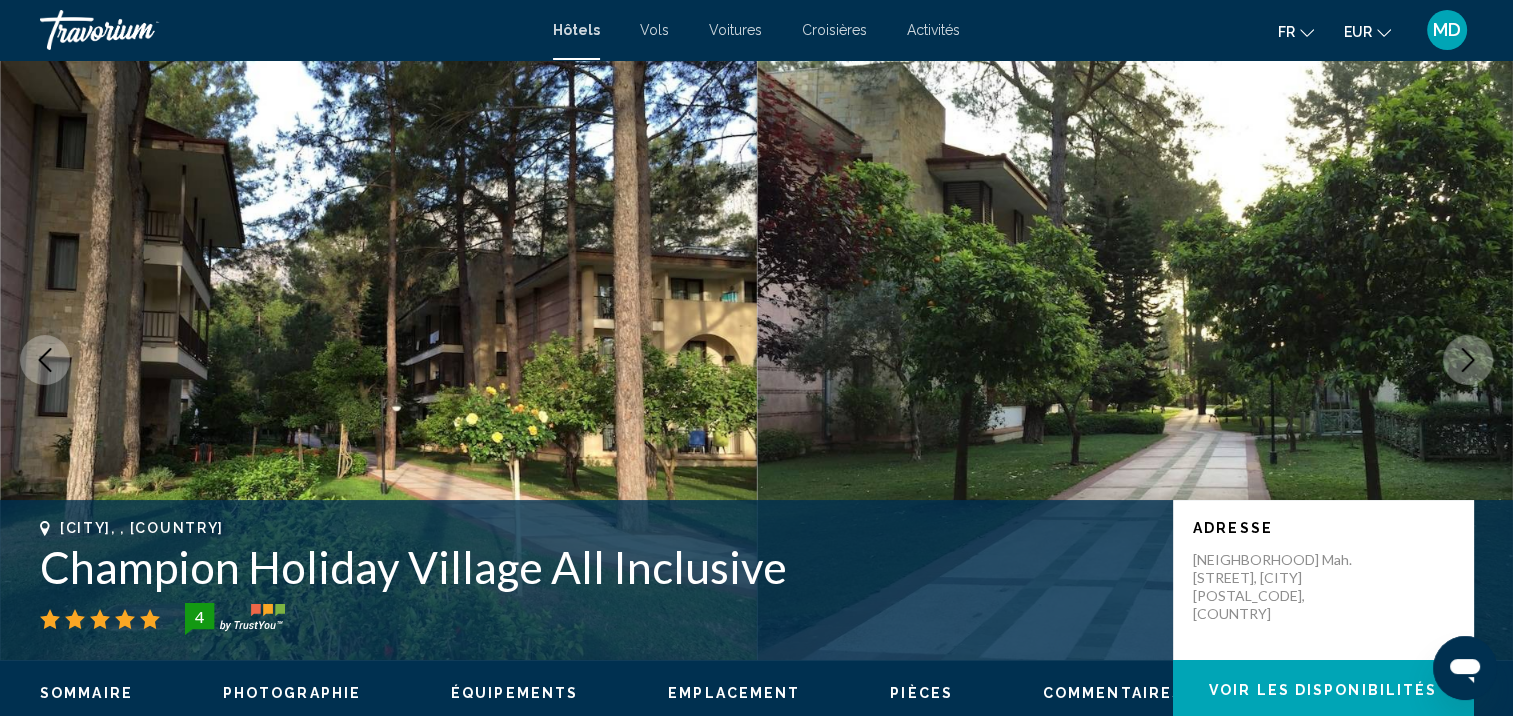 click at bounding box center [1468, 360] 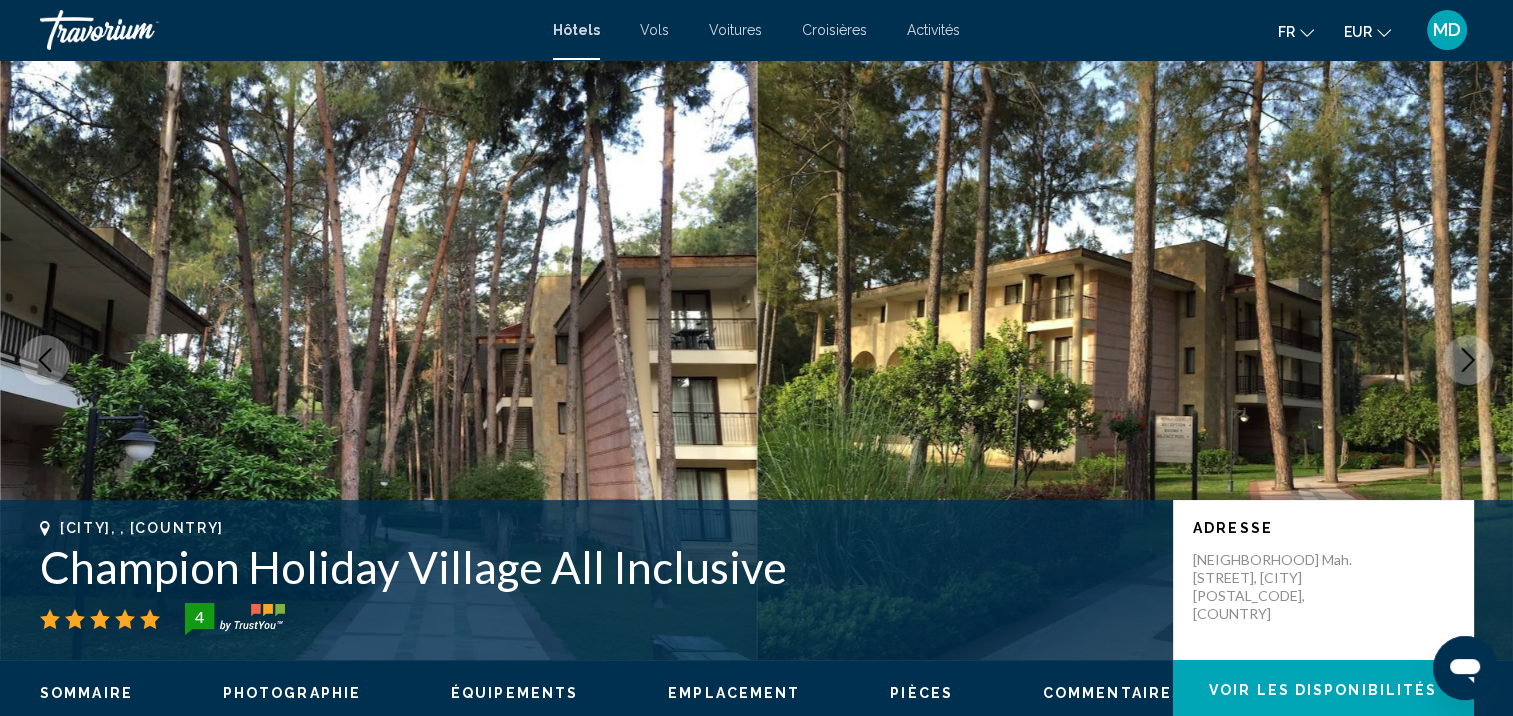 click at bounding box center (1468, 360) 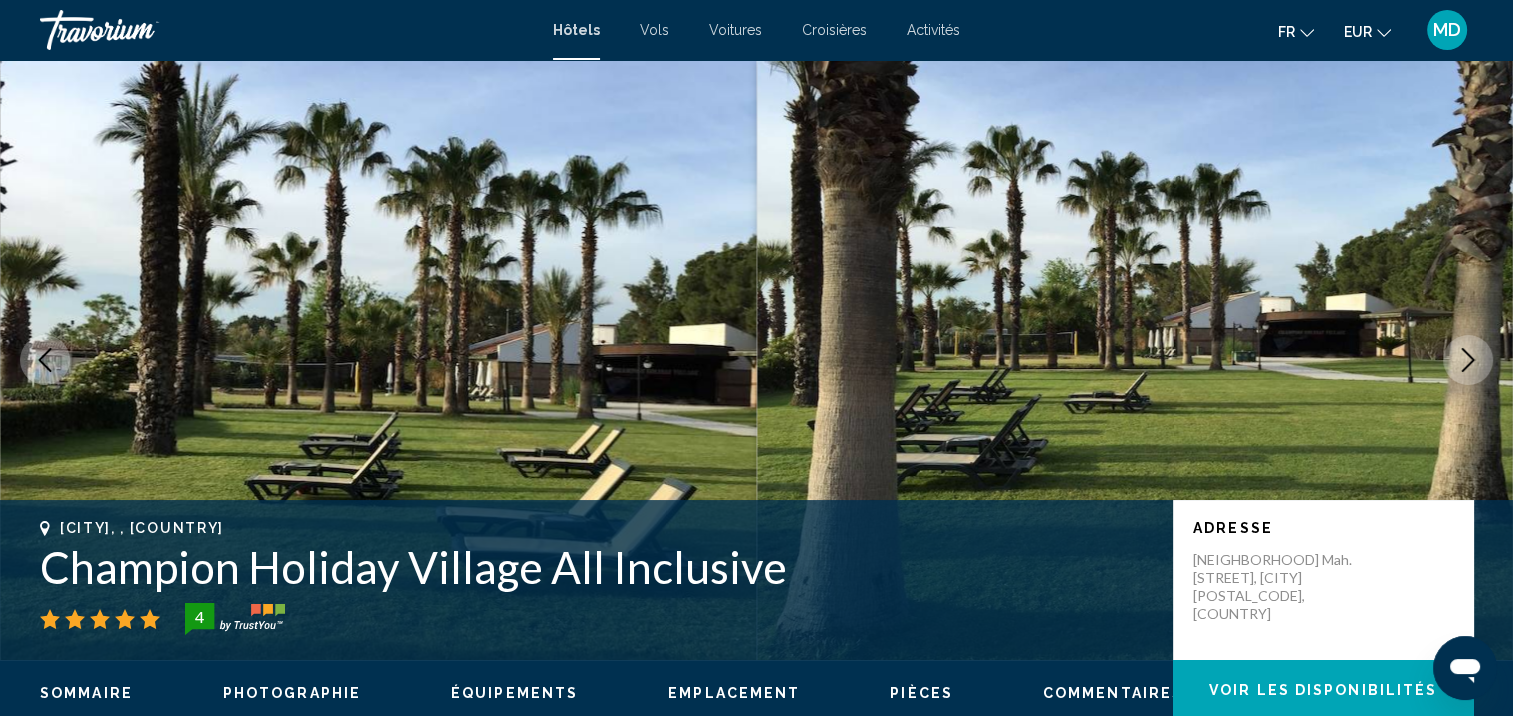 click at bounding box center (1468, 360) 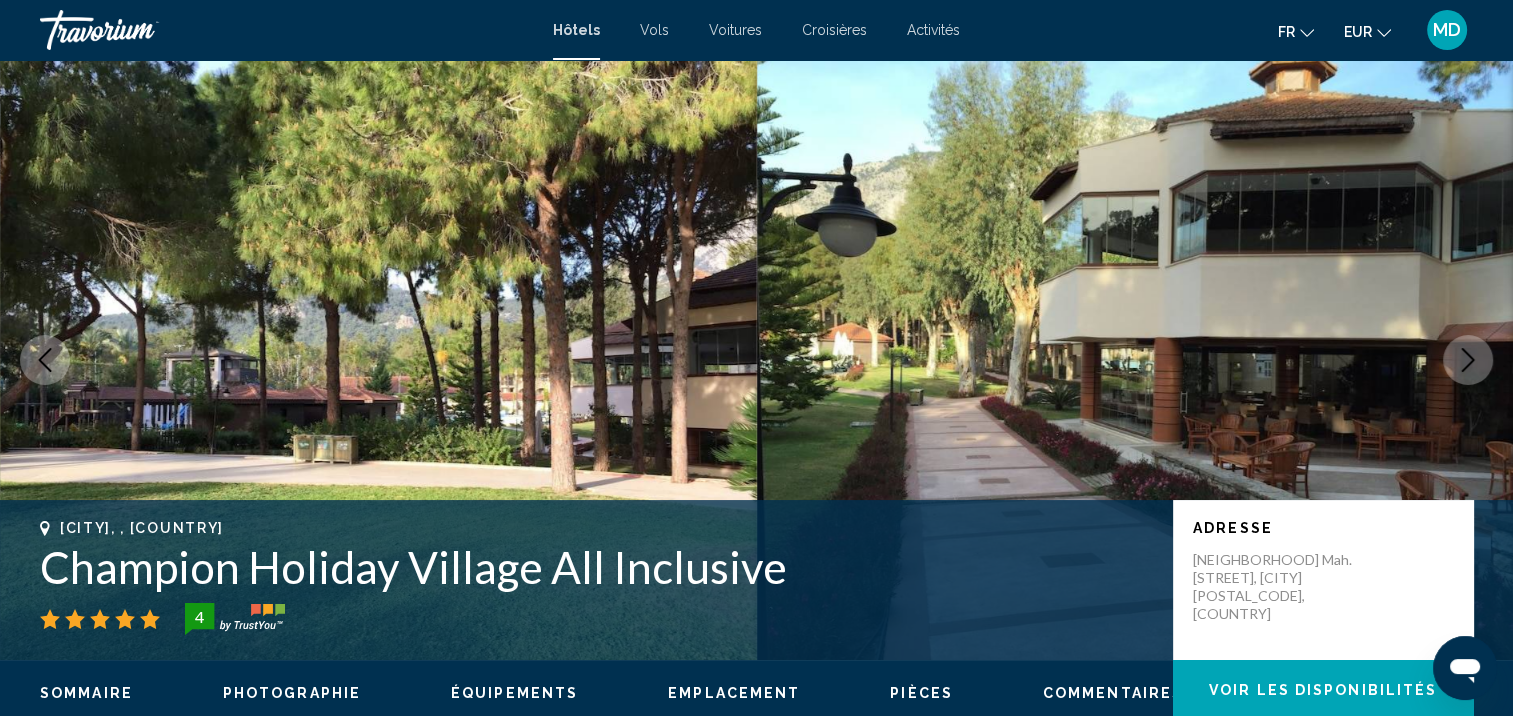 click at bounding box center (1468, 360) 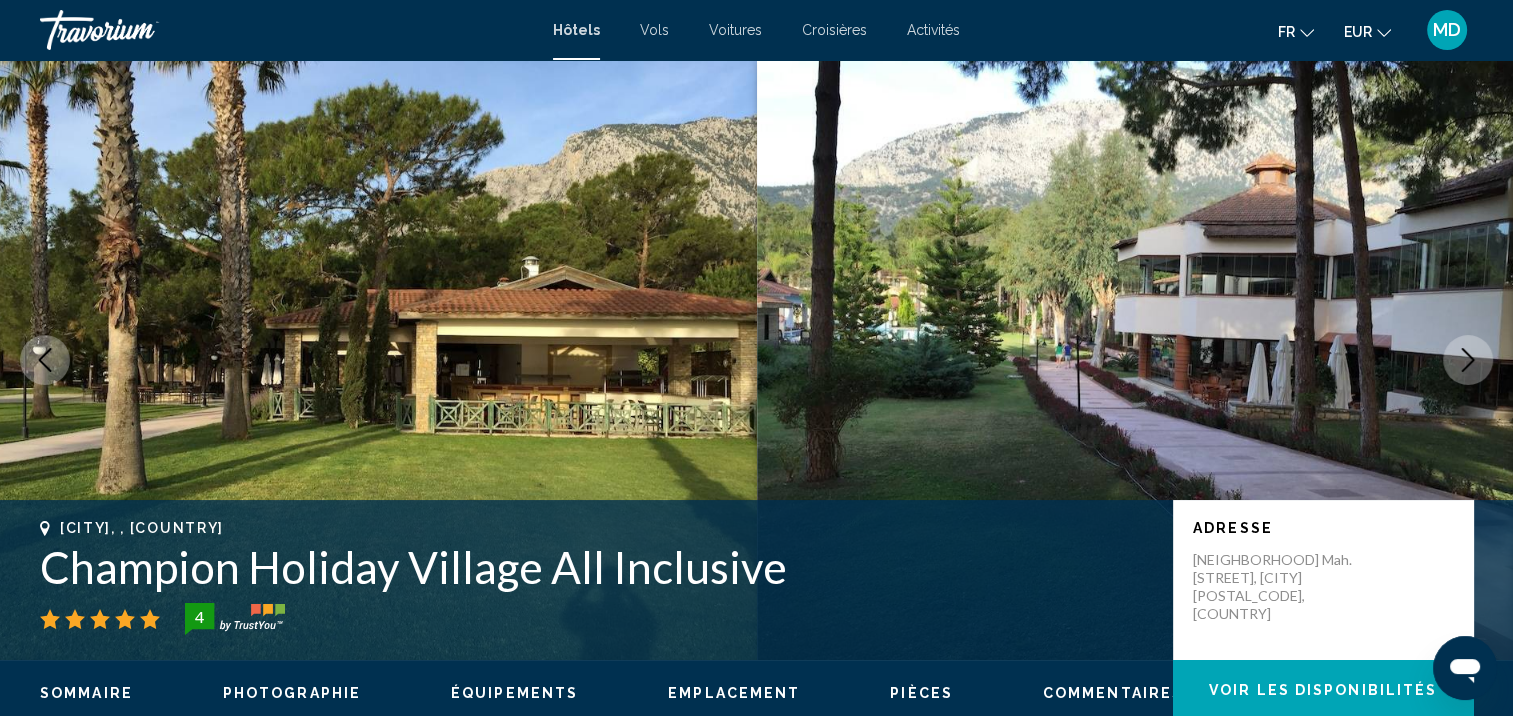 click at bounding box center (1468, 360) 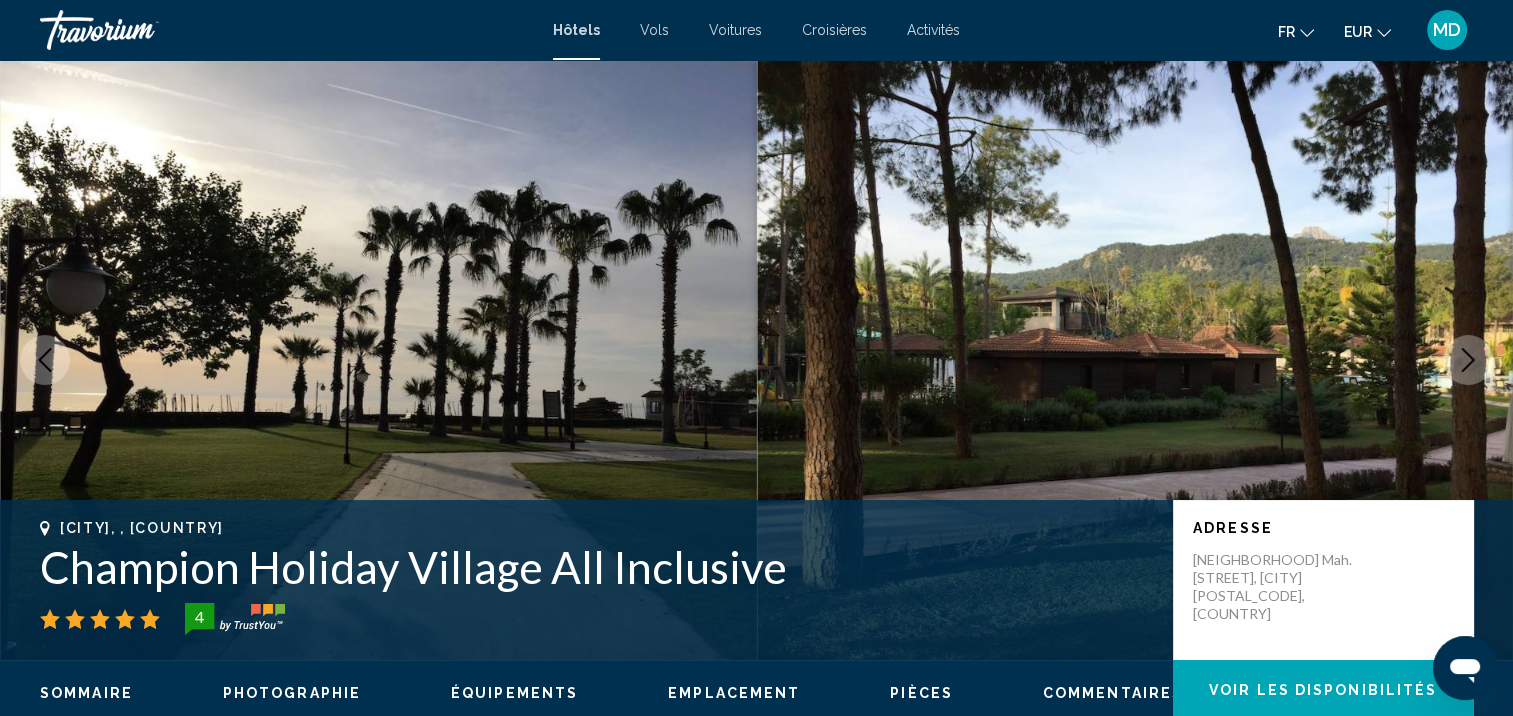 click at bounding box center (1468, 360) 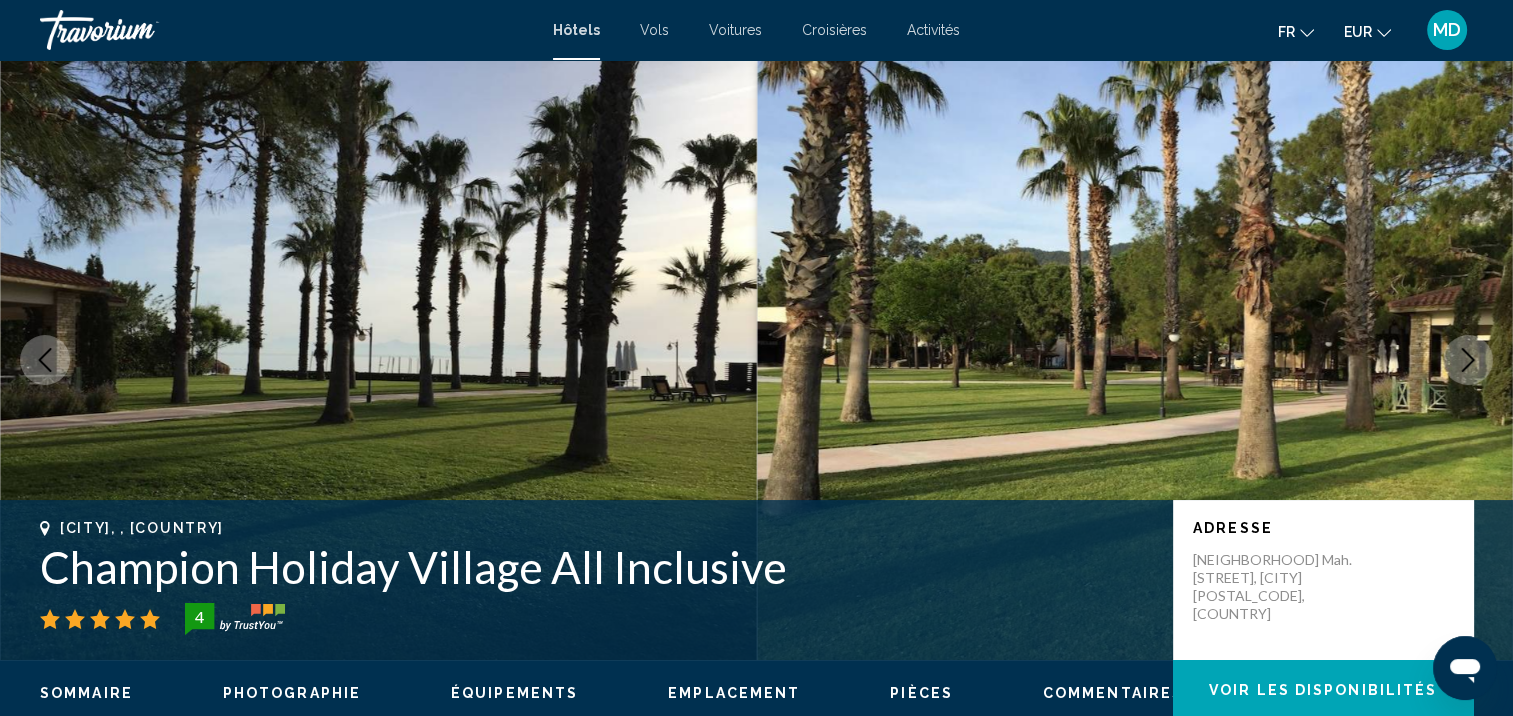 click at bounding box center (1468, 360) 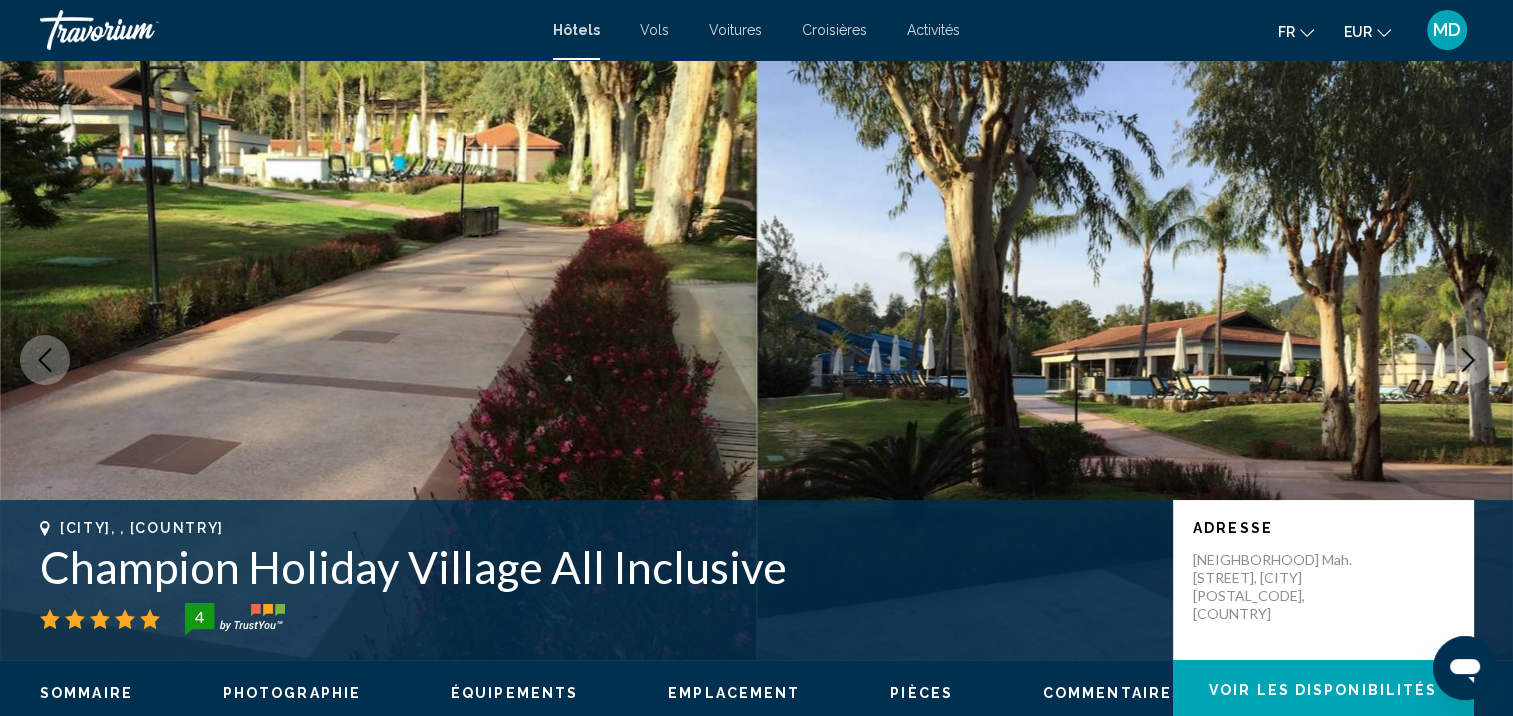 click at bounding box center (1468, 360) 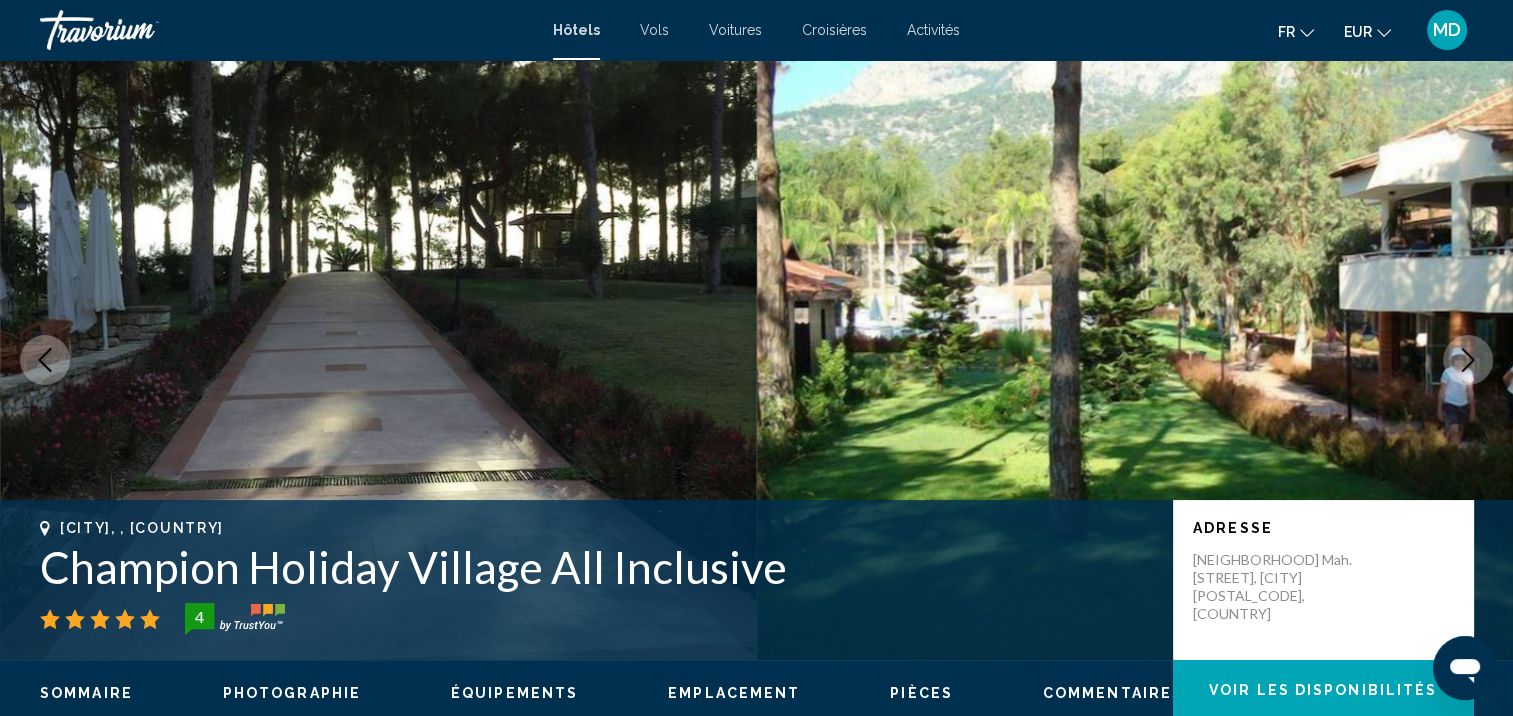 click at bounding box center (1468, 360) 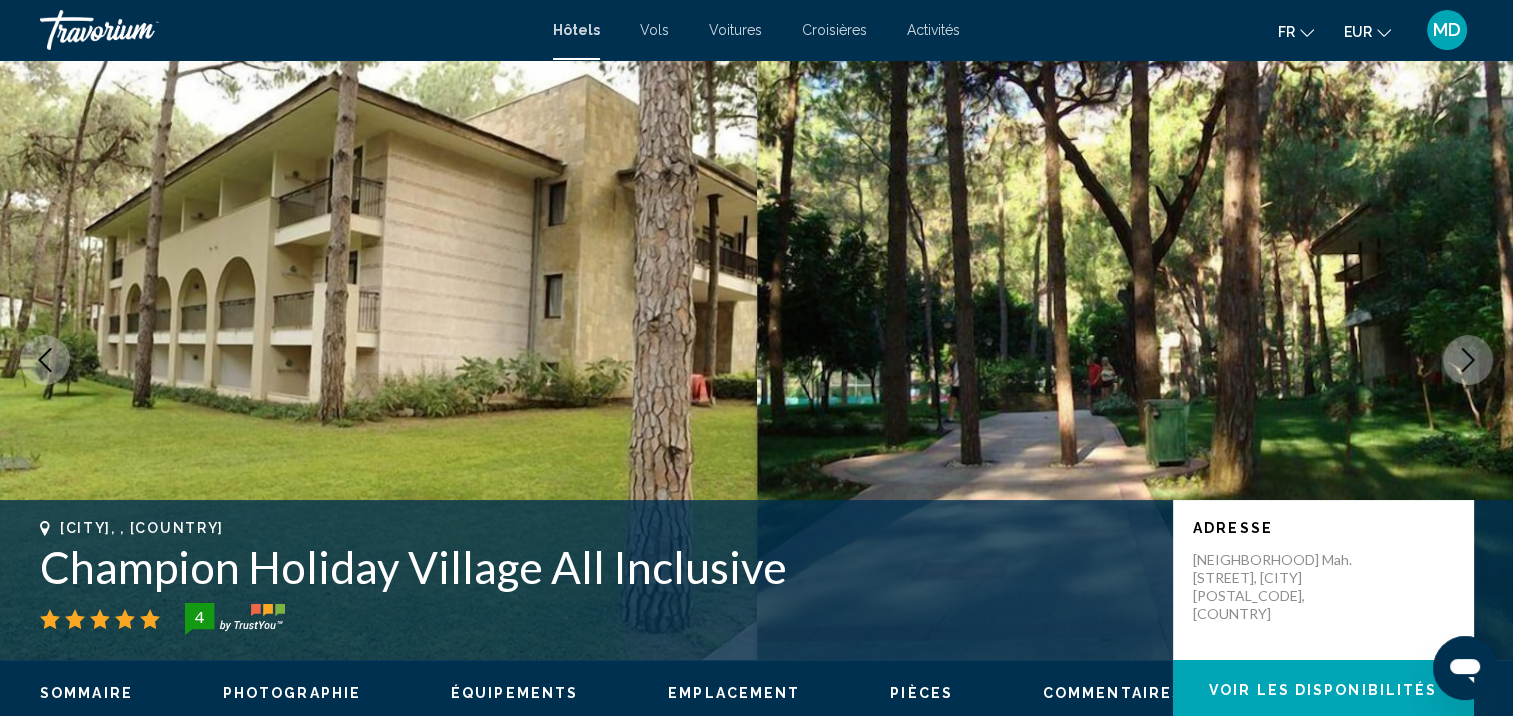 click at bounding box center (1468, 360) 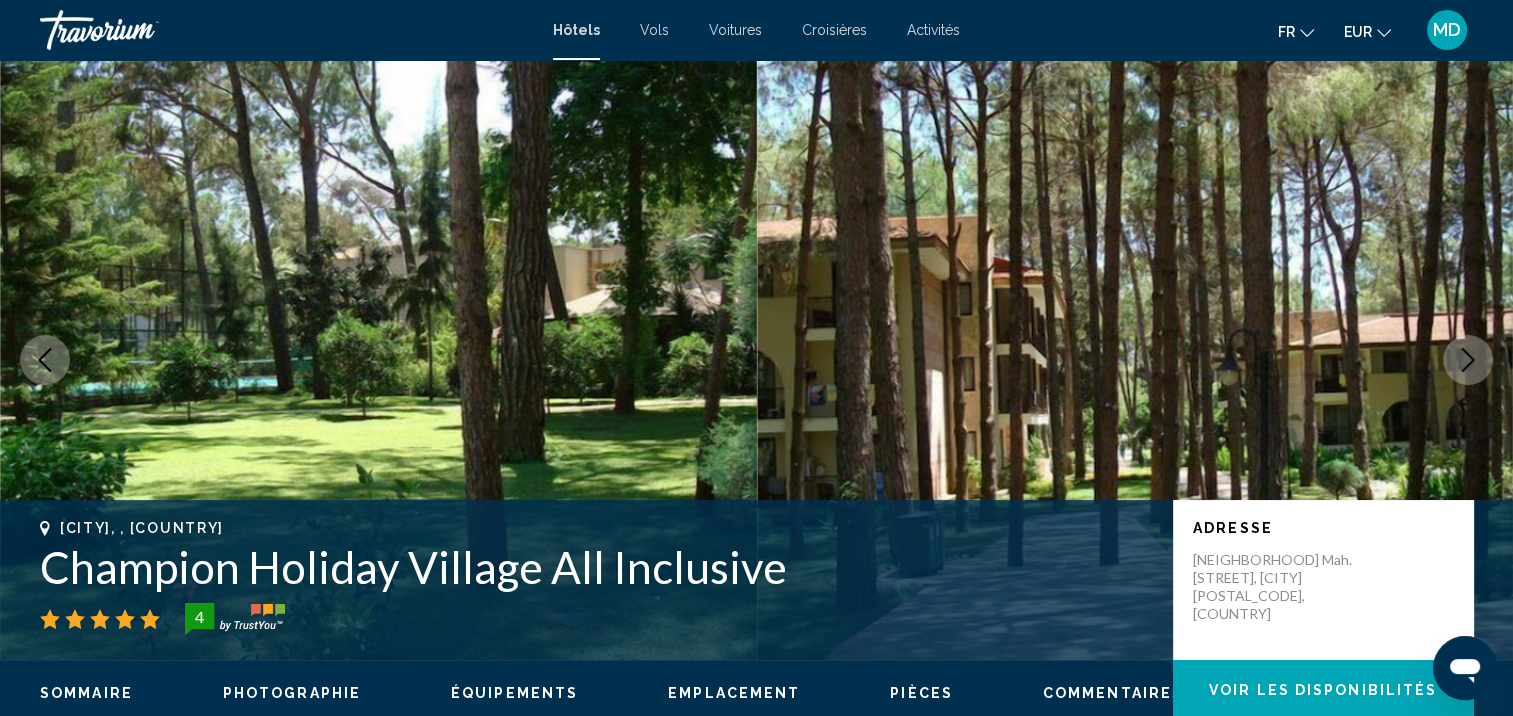 click at bounding box center [1468, 360] 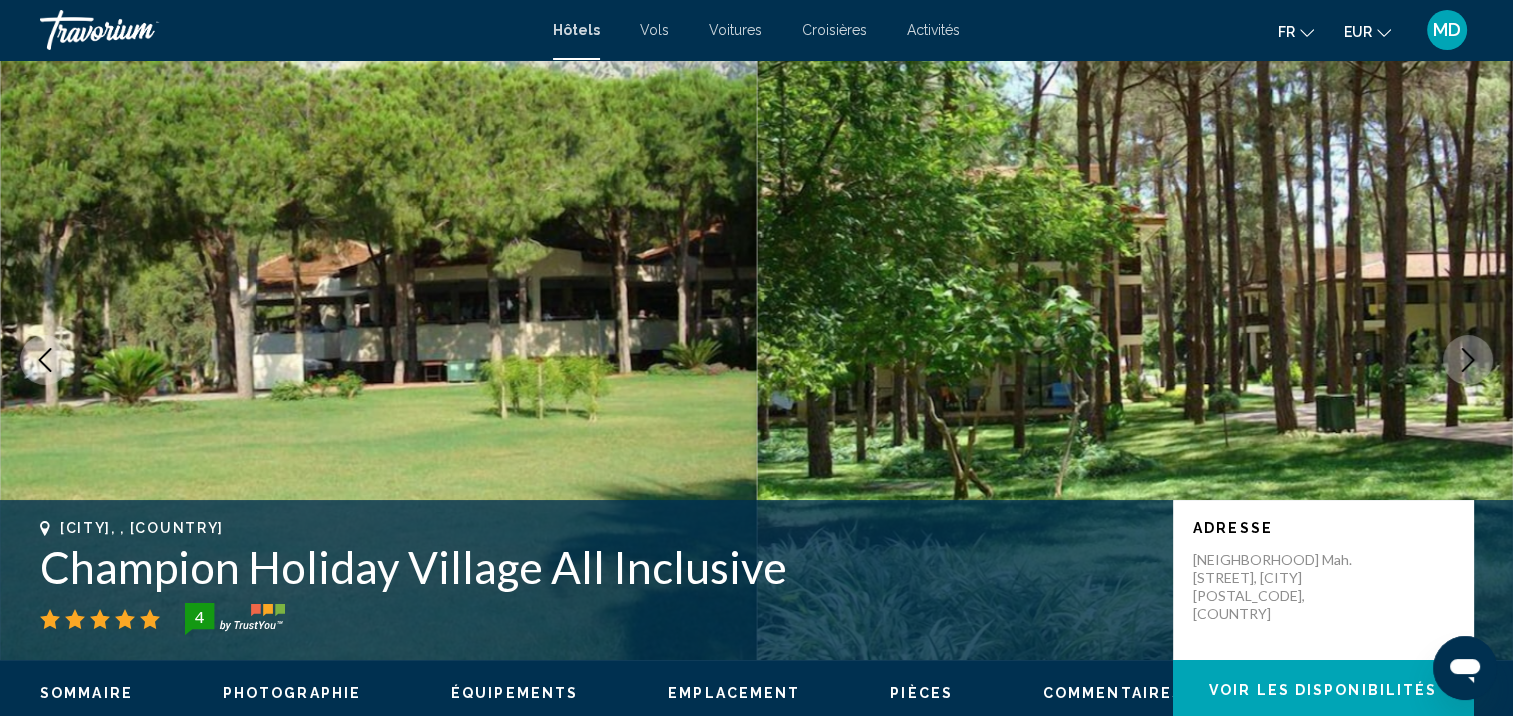 click at bounding box center [1468, 360] 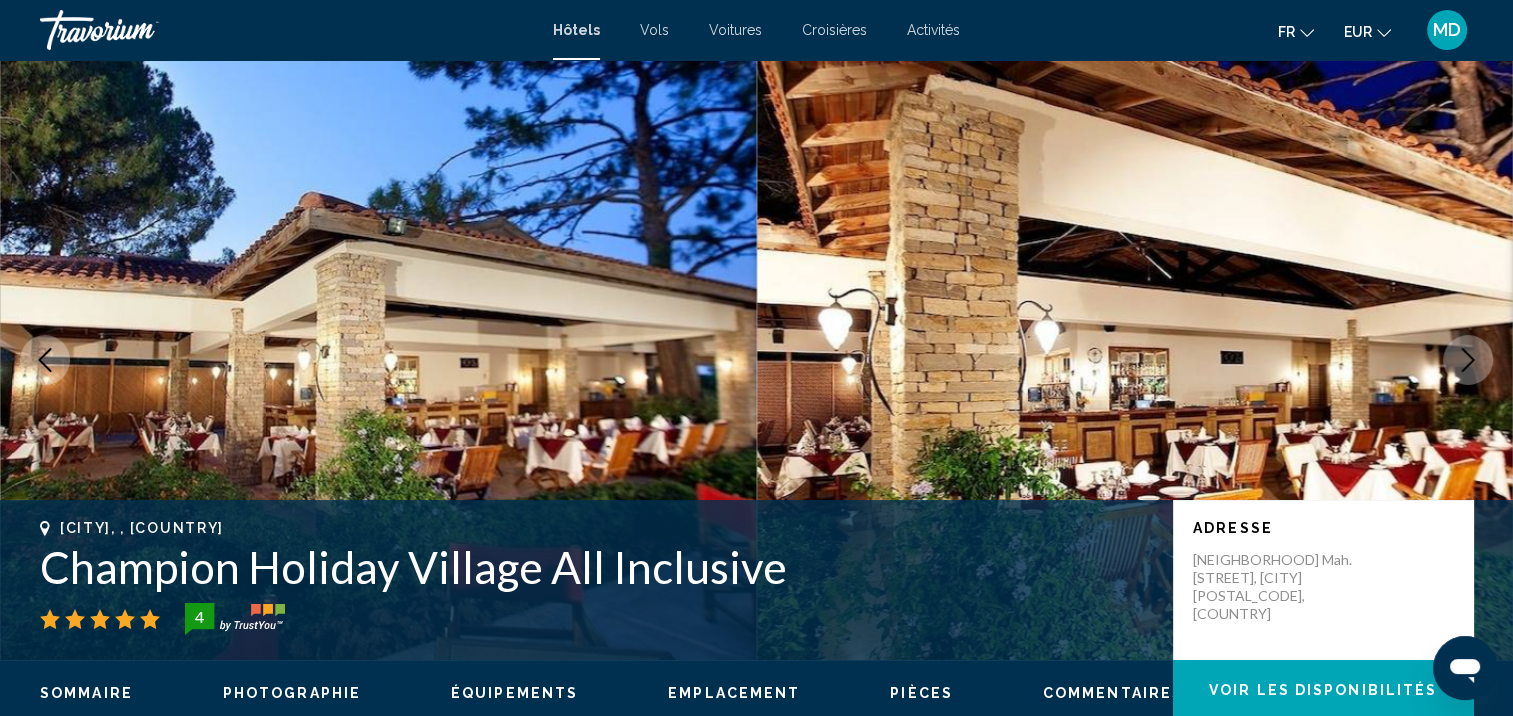 click at bounding box center [1468, 360] 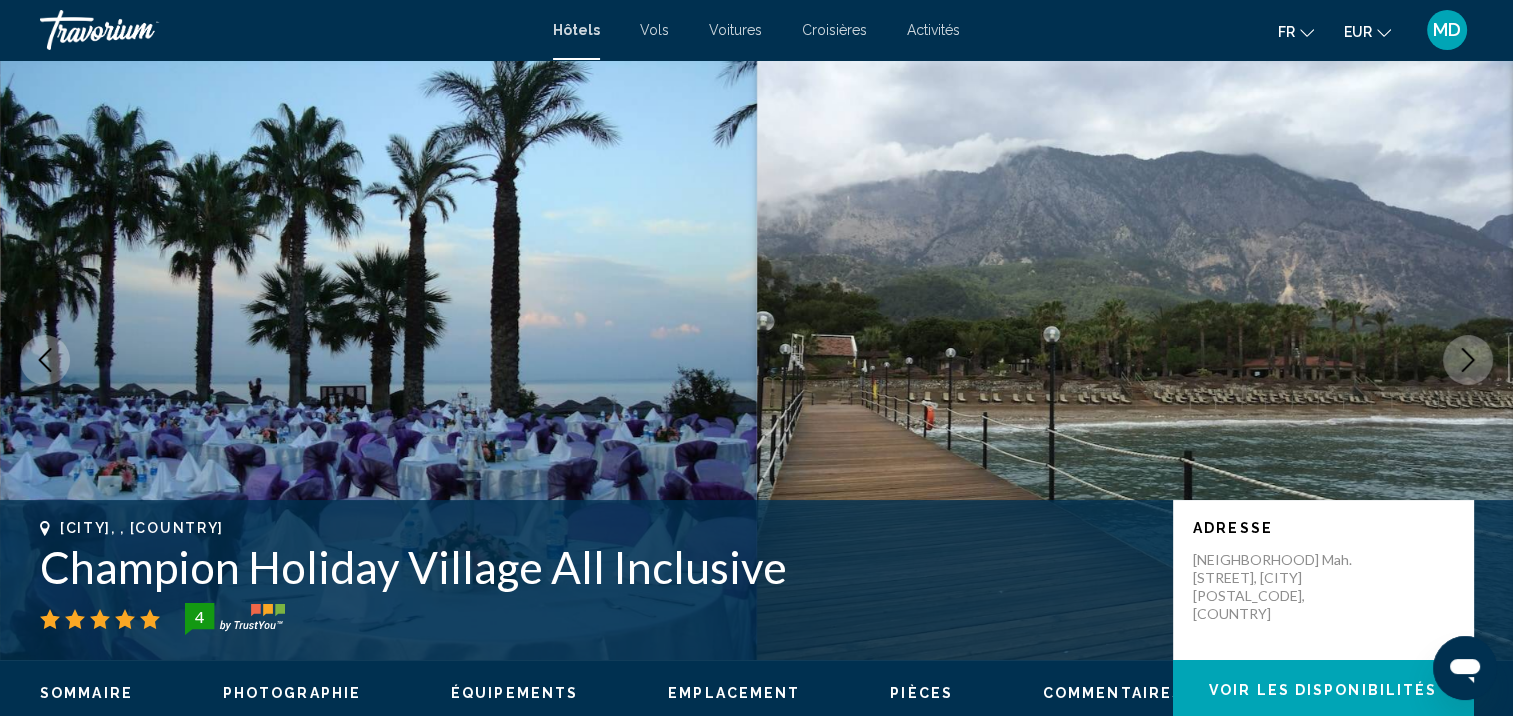 click at bounding box center [1468, 360] 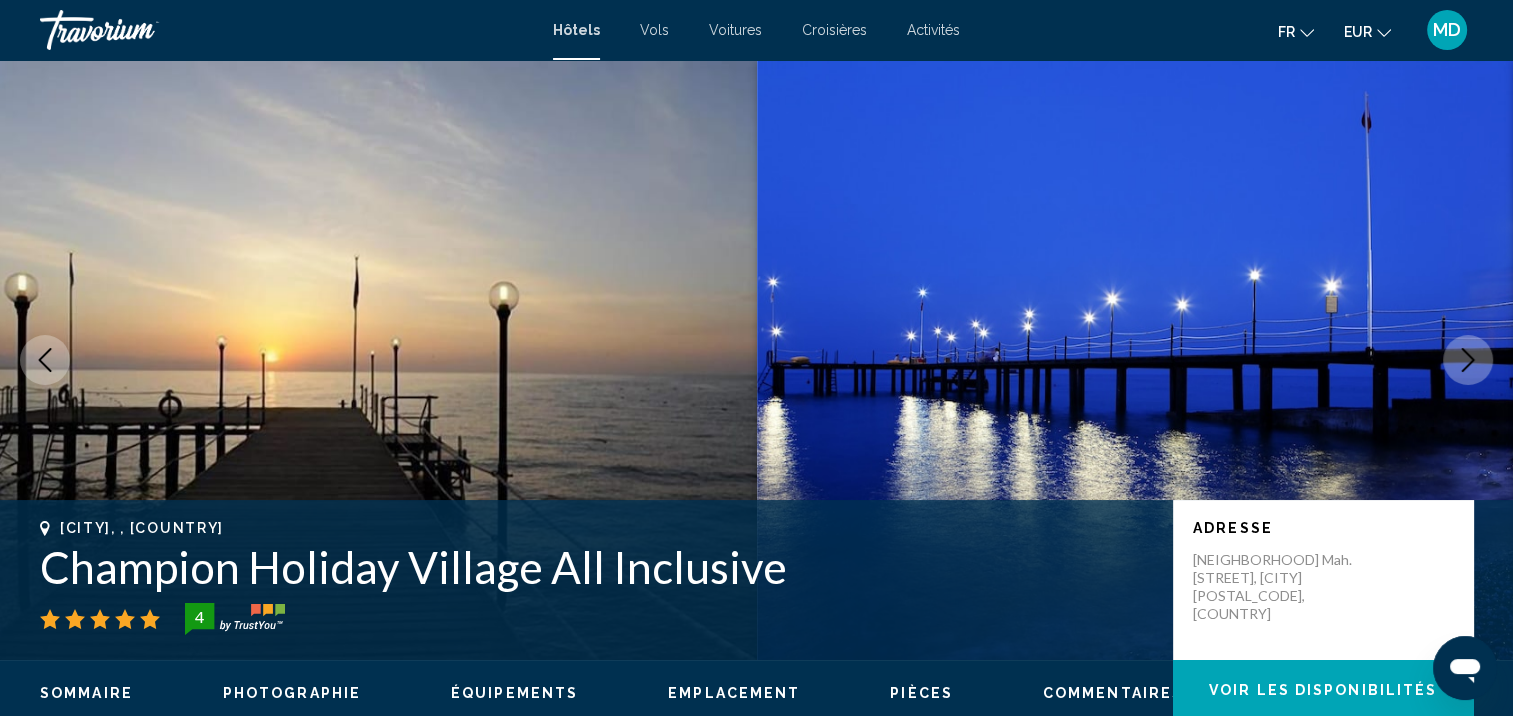 click at bounding box center (1468, 360) 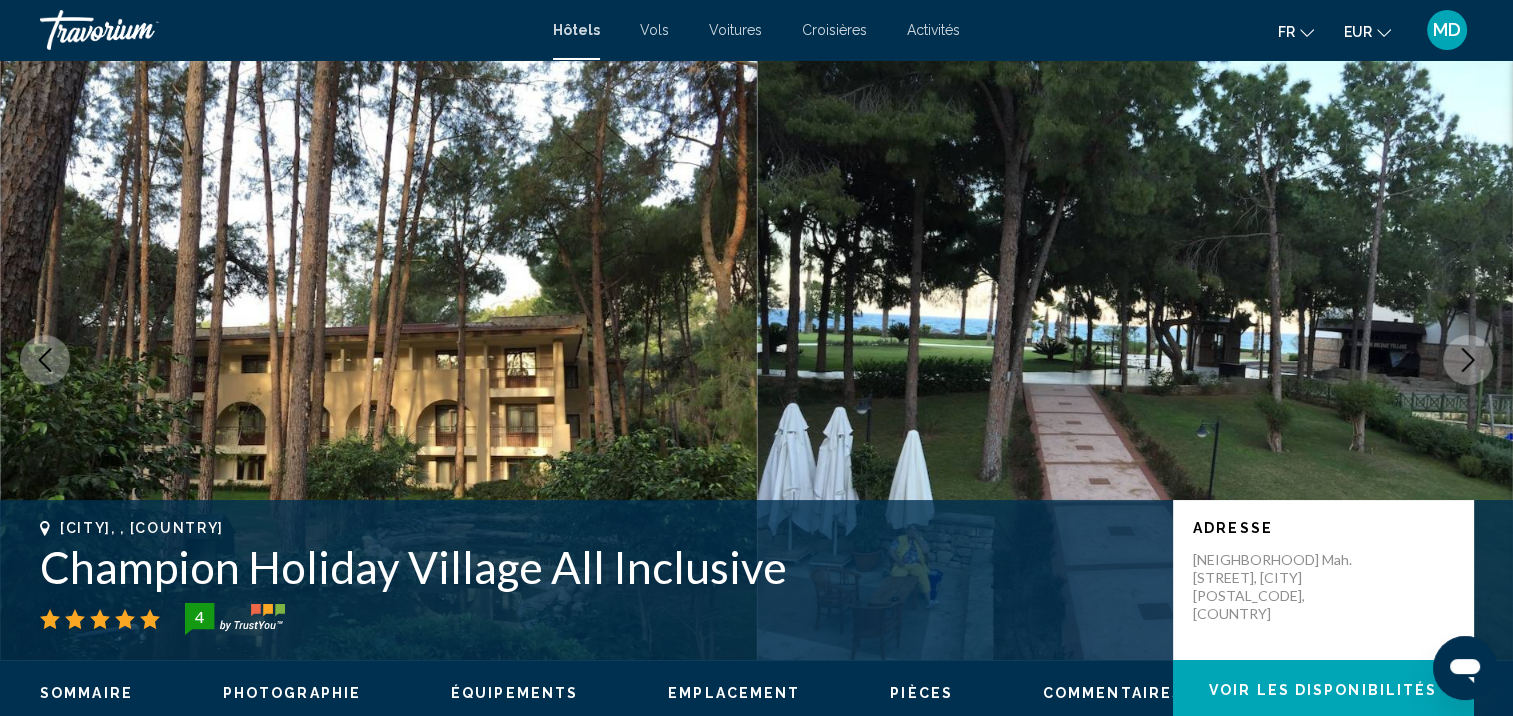 click at bounding box center [1468, 360] 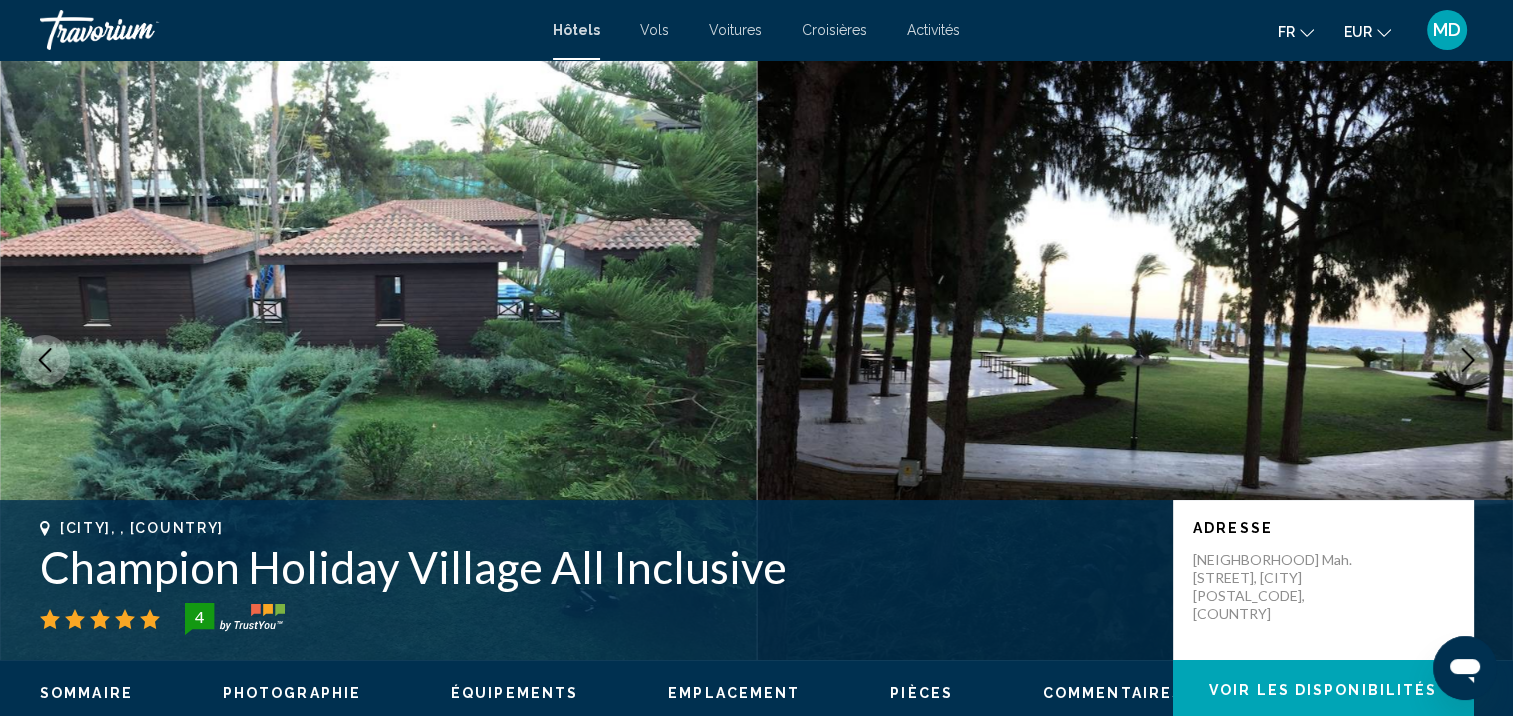 click at bounding box center (1468, 360) 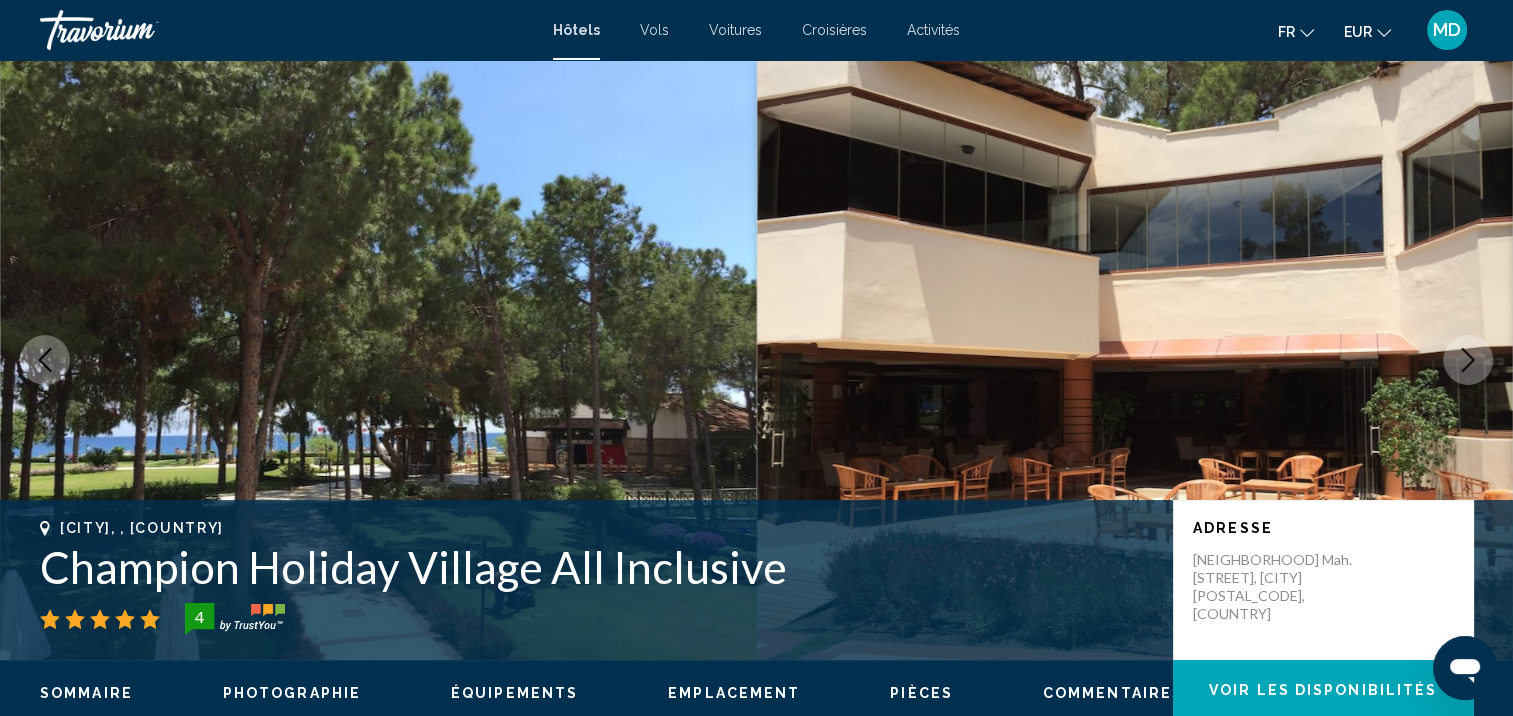 click at bounding box center (1468, 360) 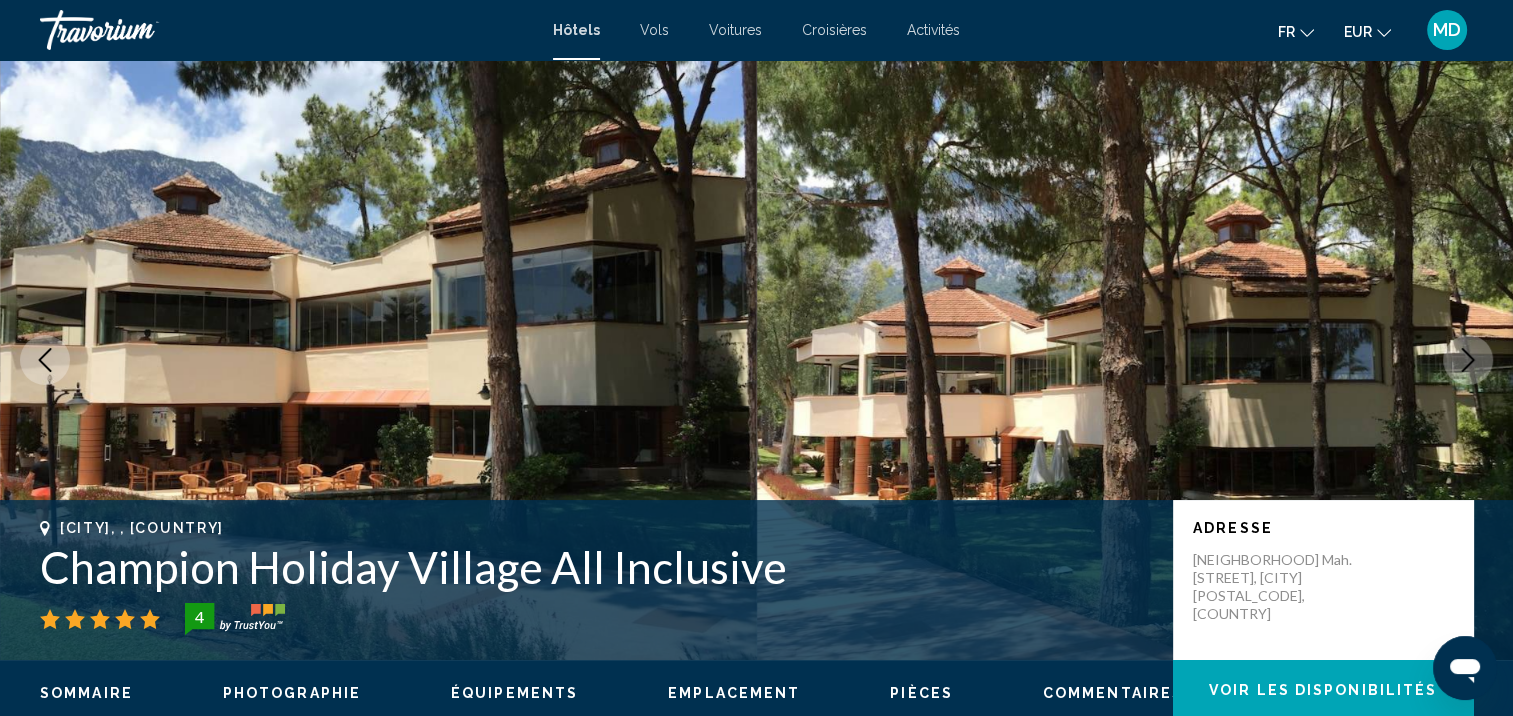 click at bounding box center (1468, 360) 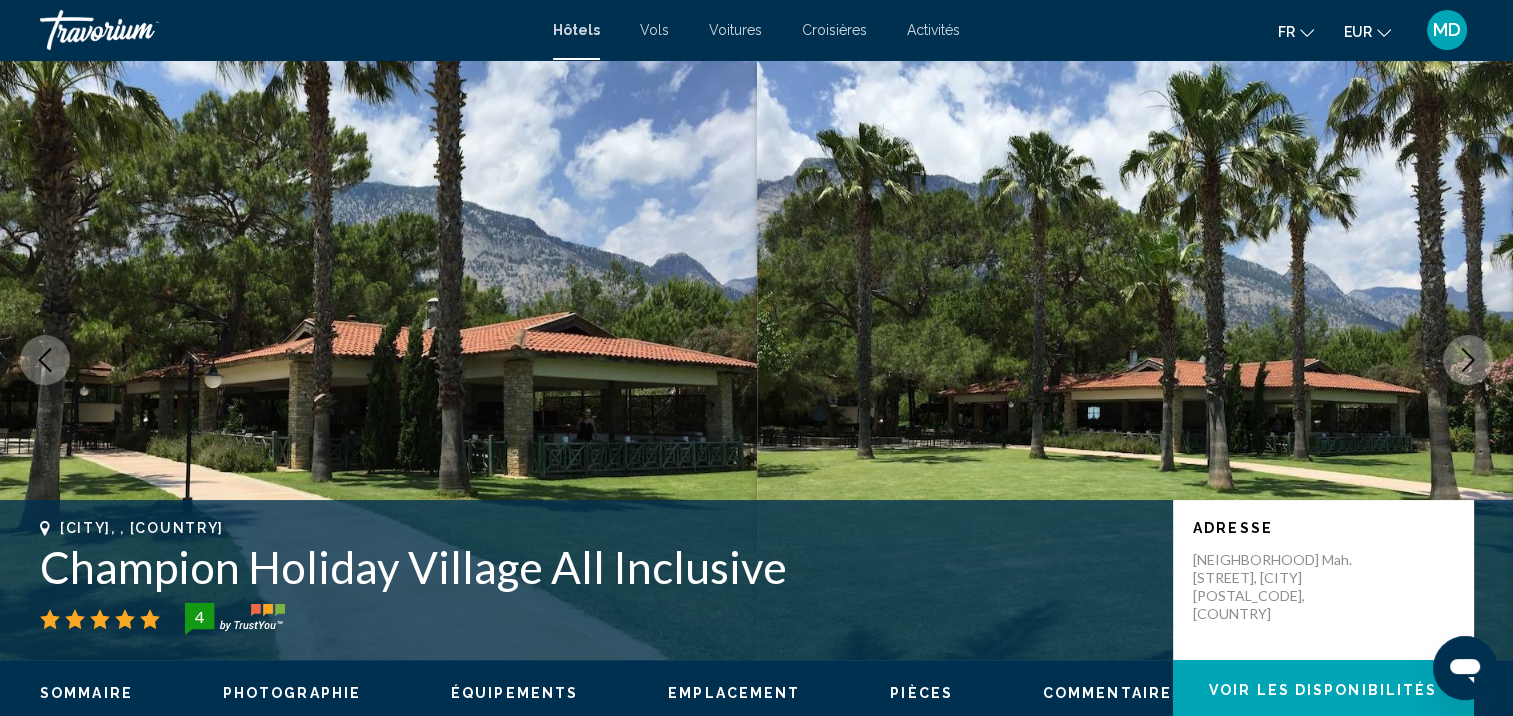 click at bounding box center (1468, 360) 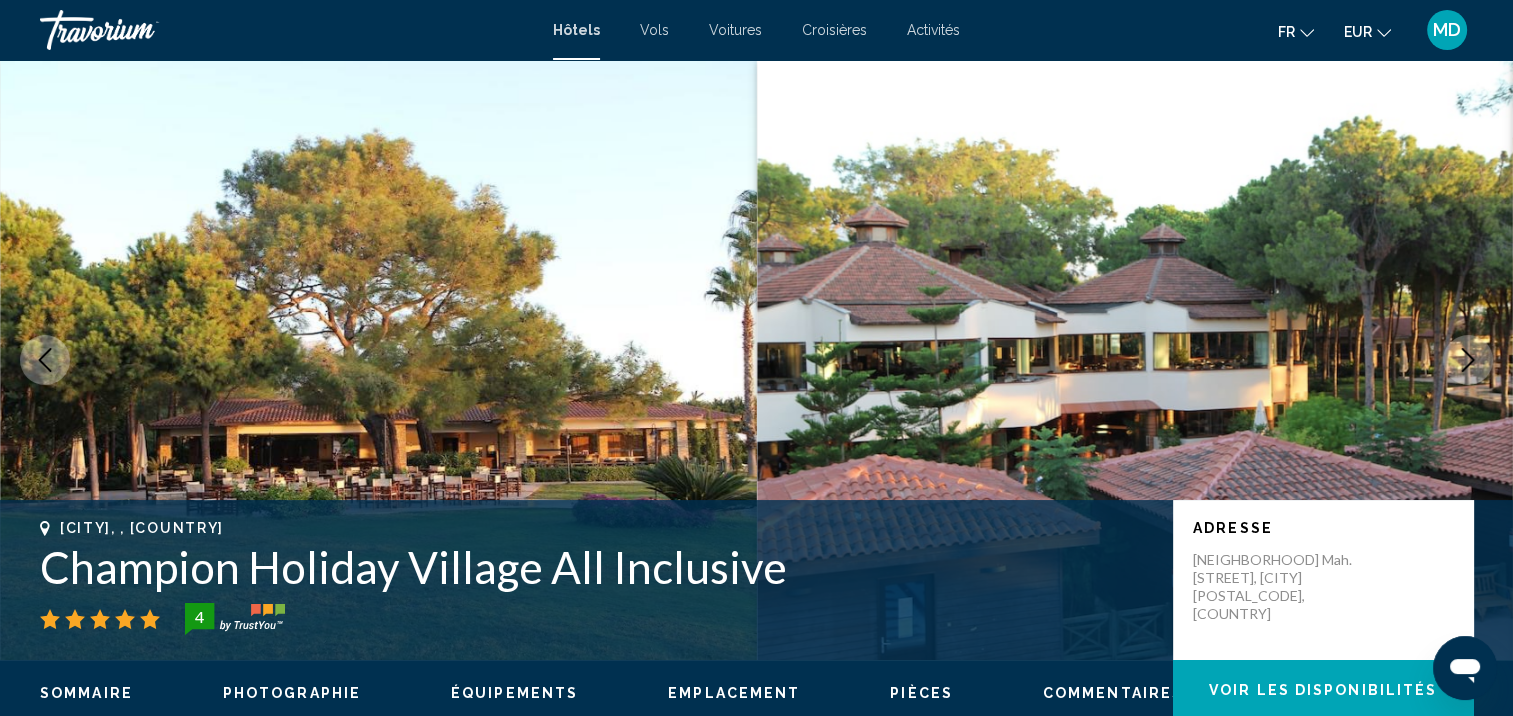 click at bounding box center (1468, 360) 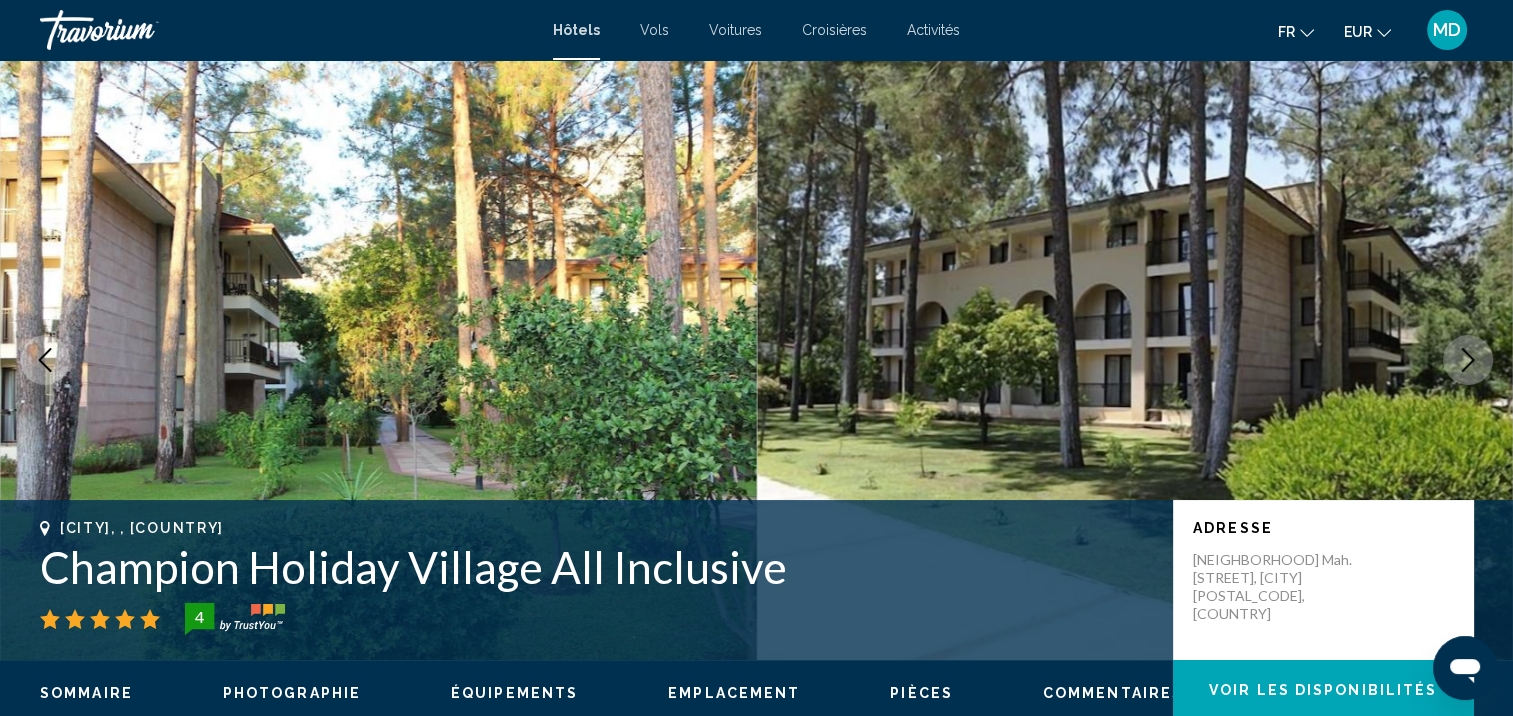 click at bounding box center (1468, 360) 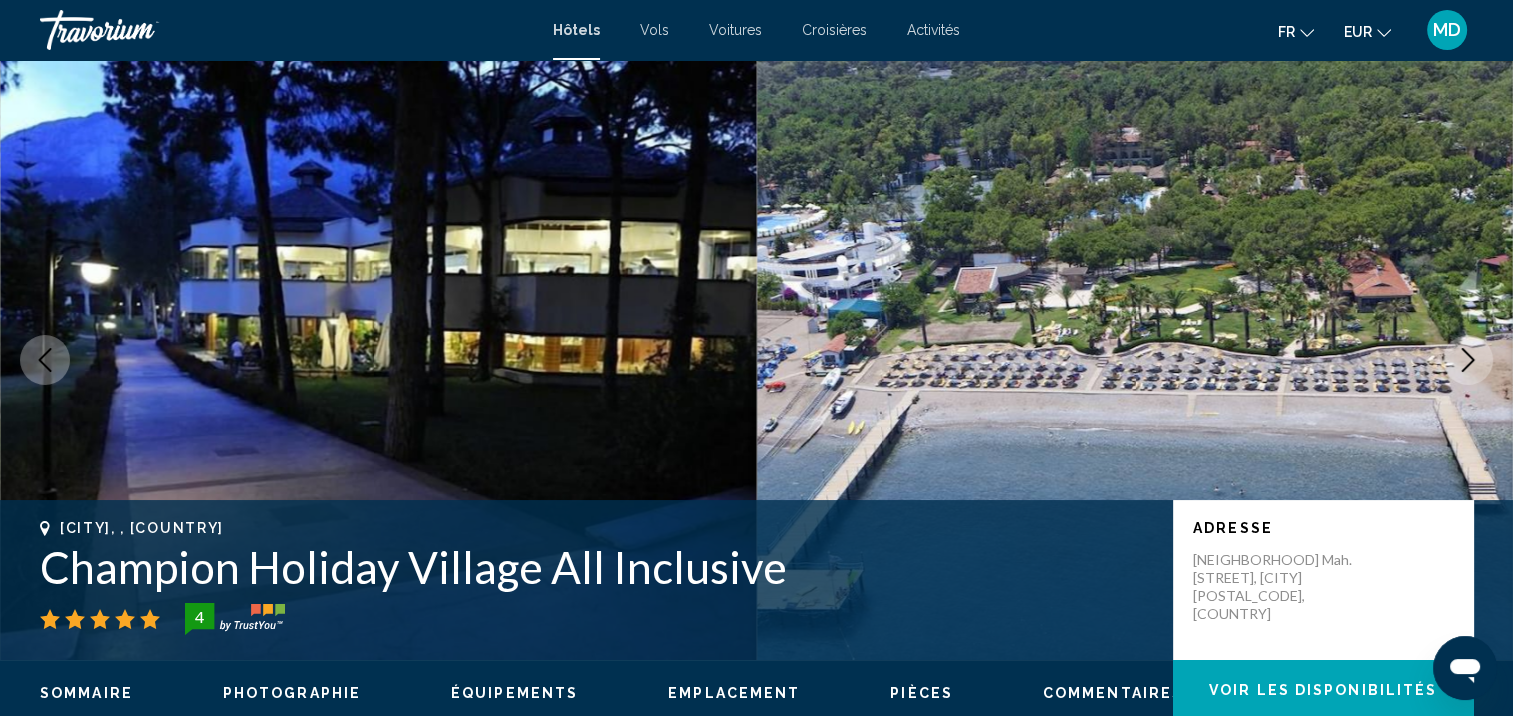 click at bounding box center (1468, 360) 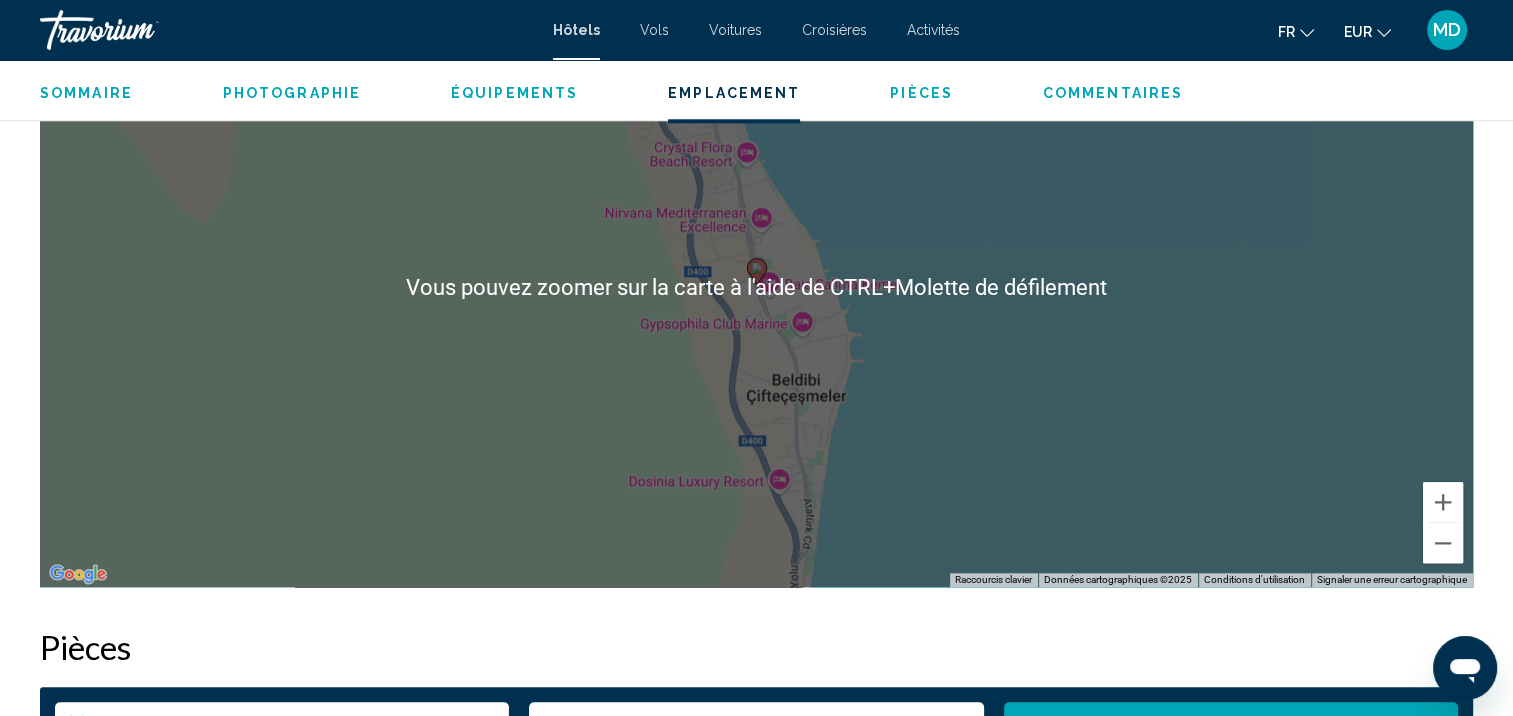 scroll, scrollTop: 2027, scrollLeft: 0, axis: vertical 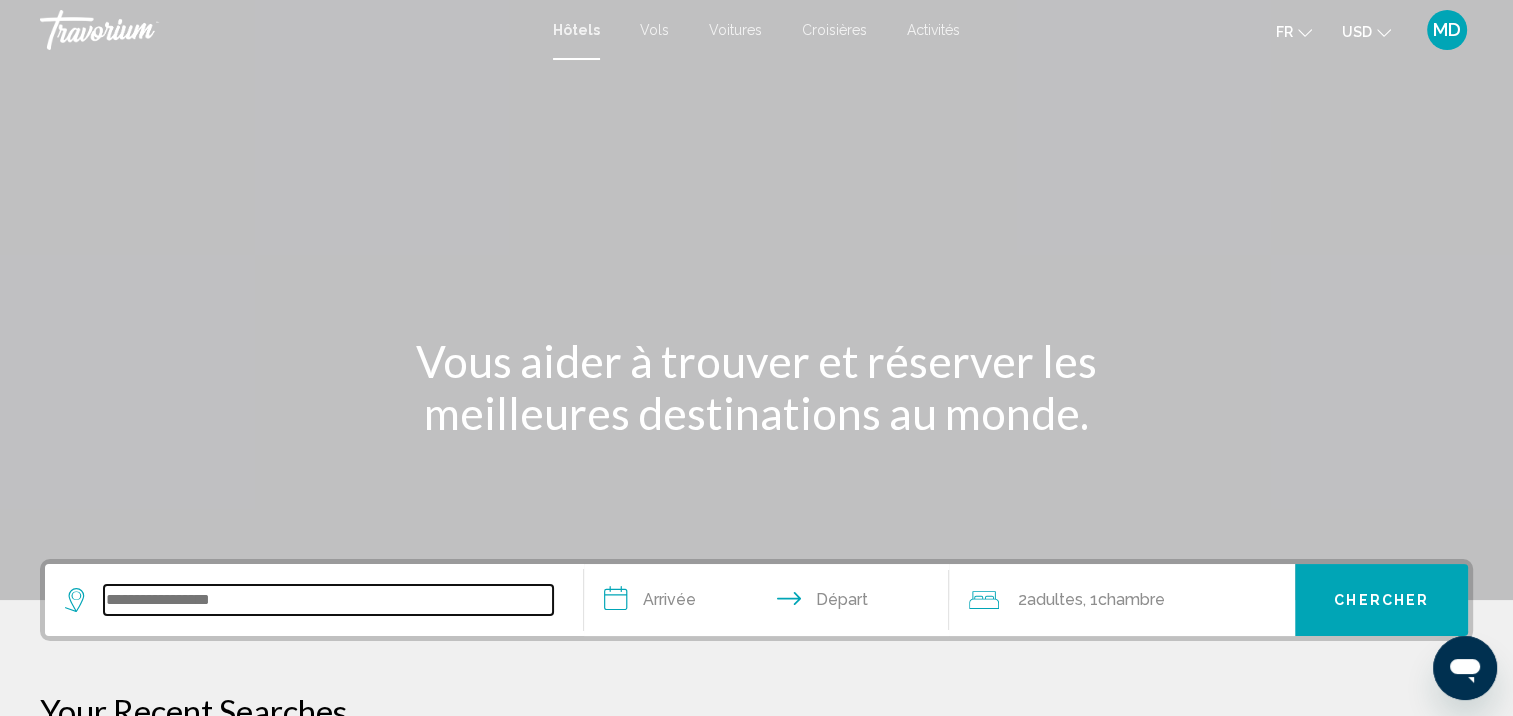 click at bounding box center (328, 600) 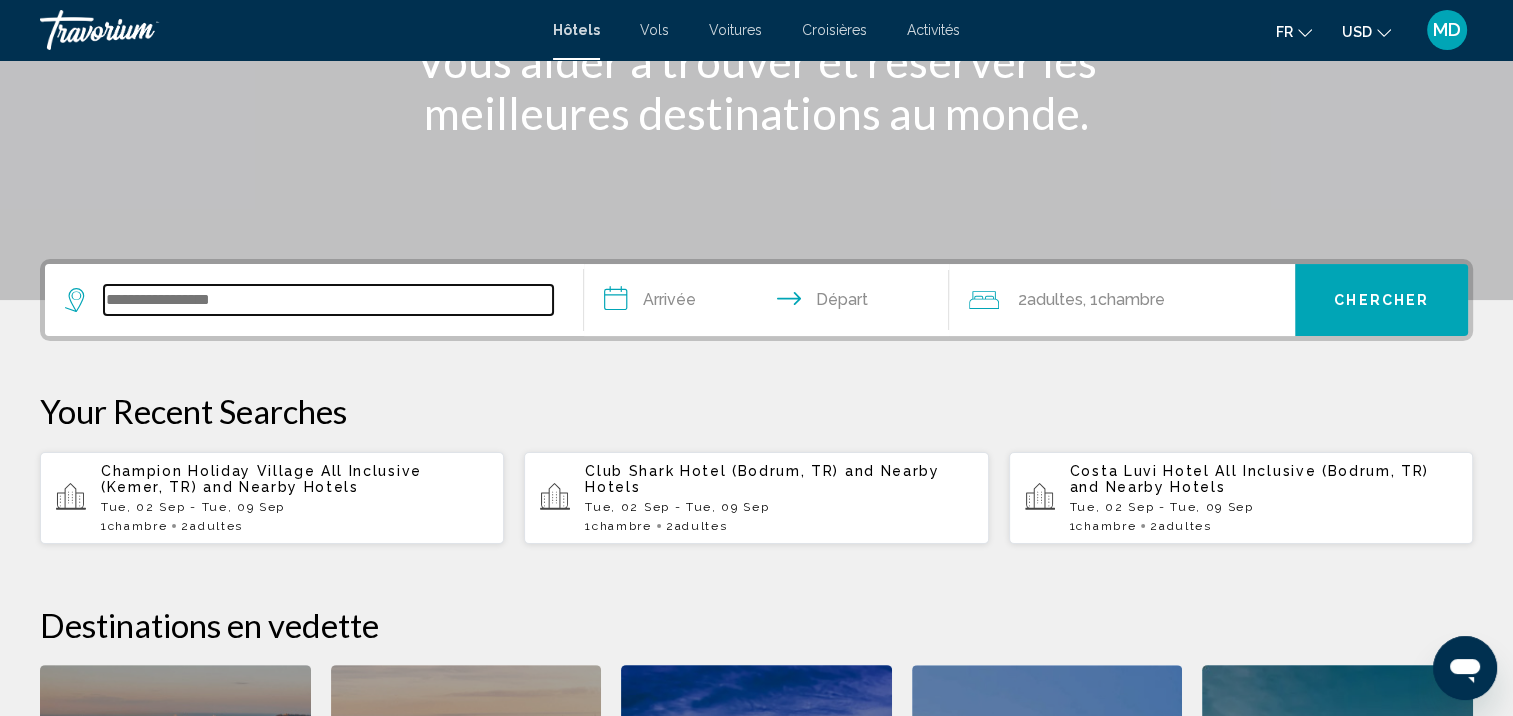 scroll, scrollTop: 493, scrollLeft: 0, axis: vertical 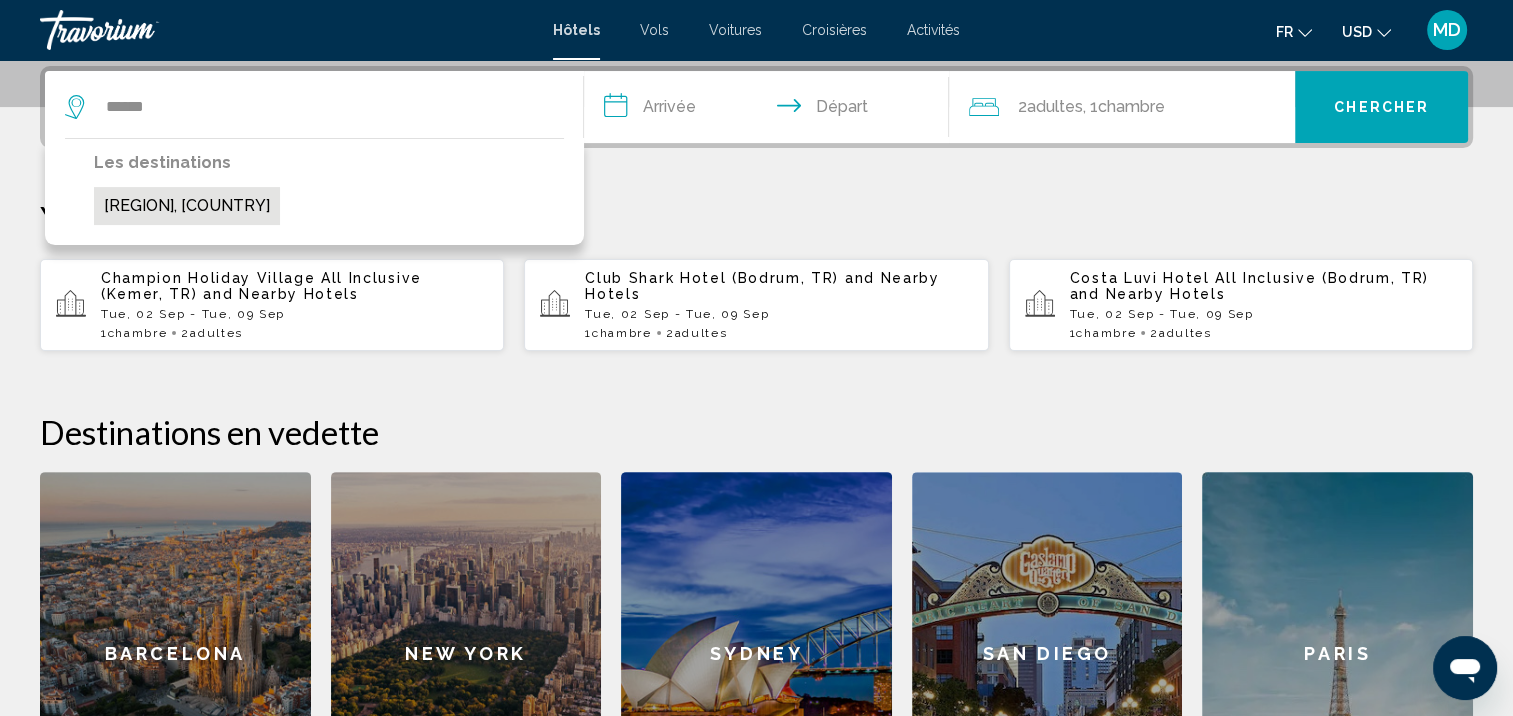 click on "[REGION], [COUNTRY]" at bounding box center [187, 206] 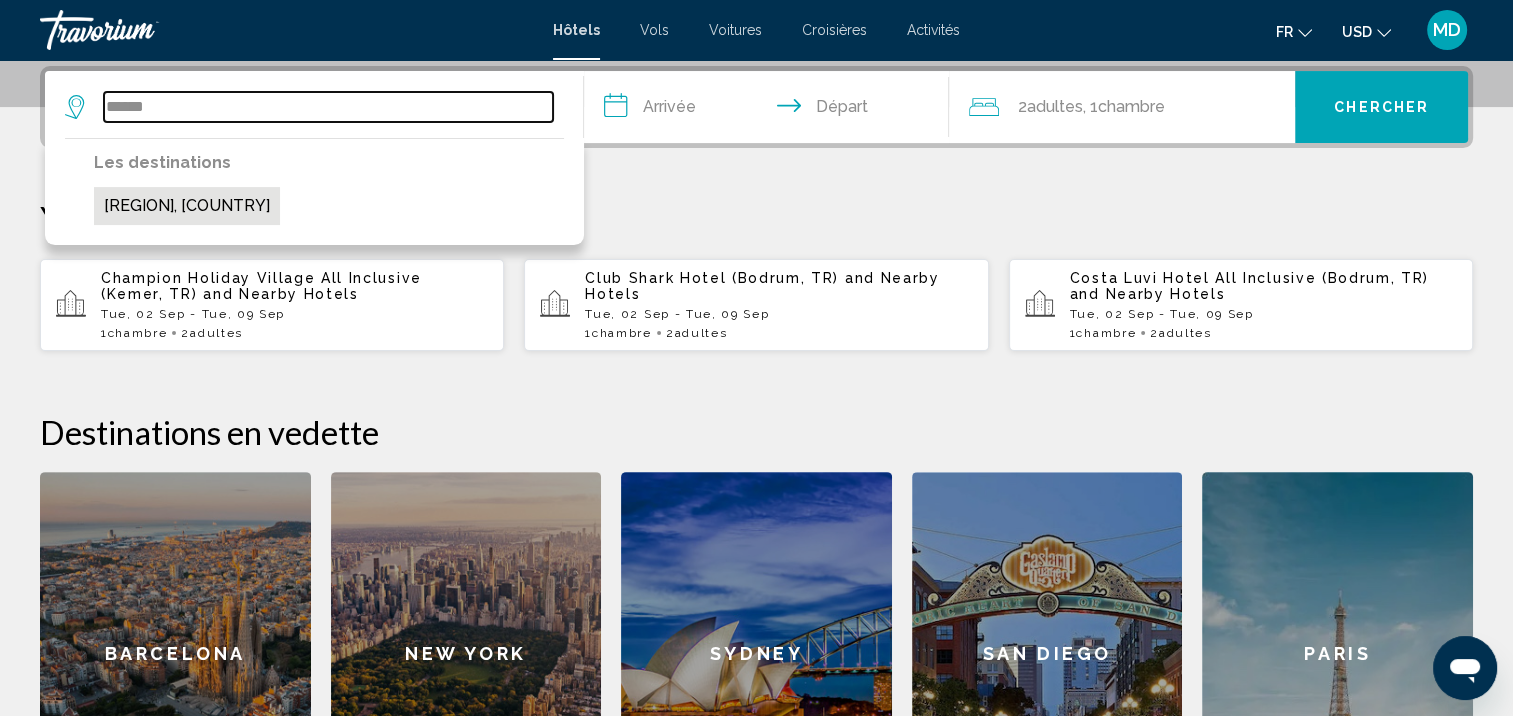 type on "**********" 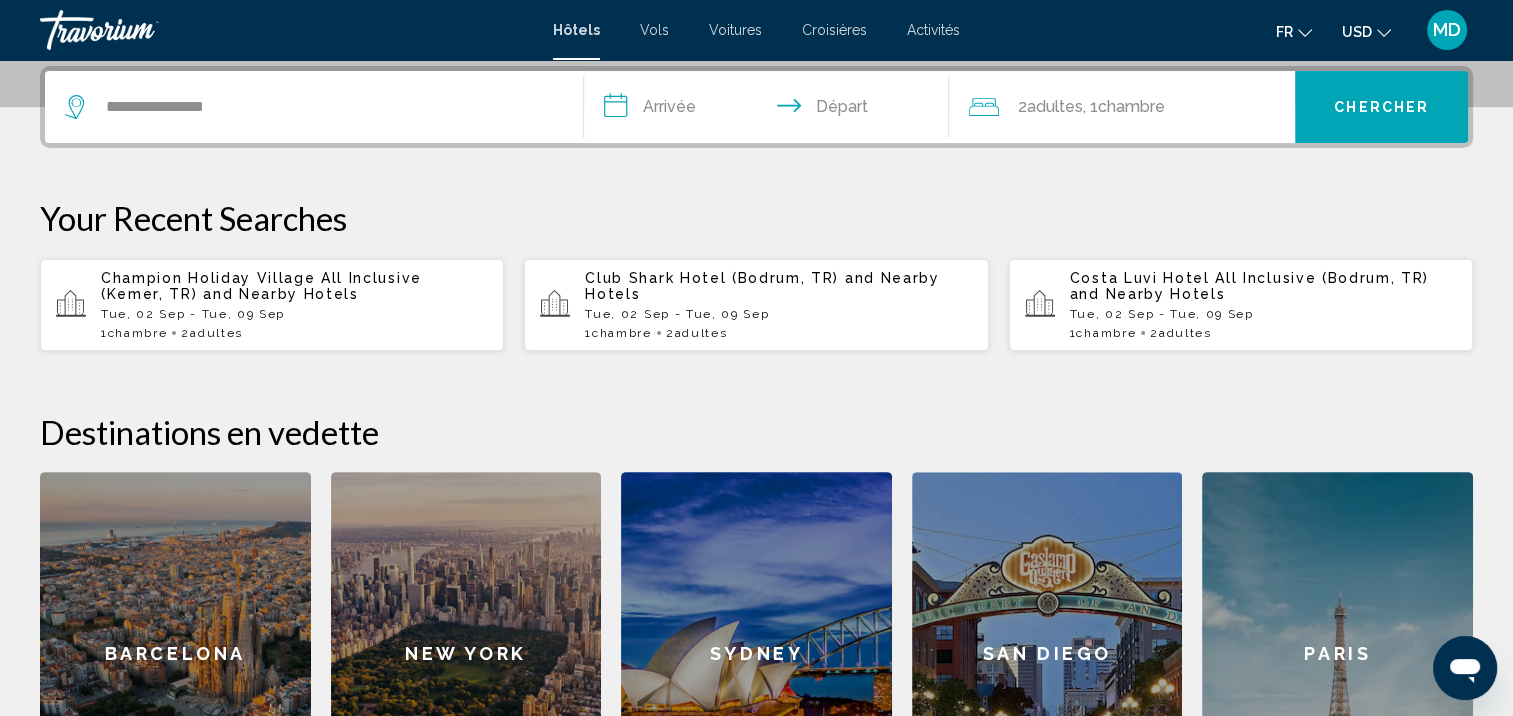 click on "**********" at bounding box center [771, 110] 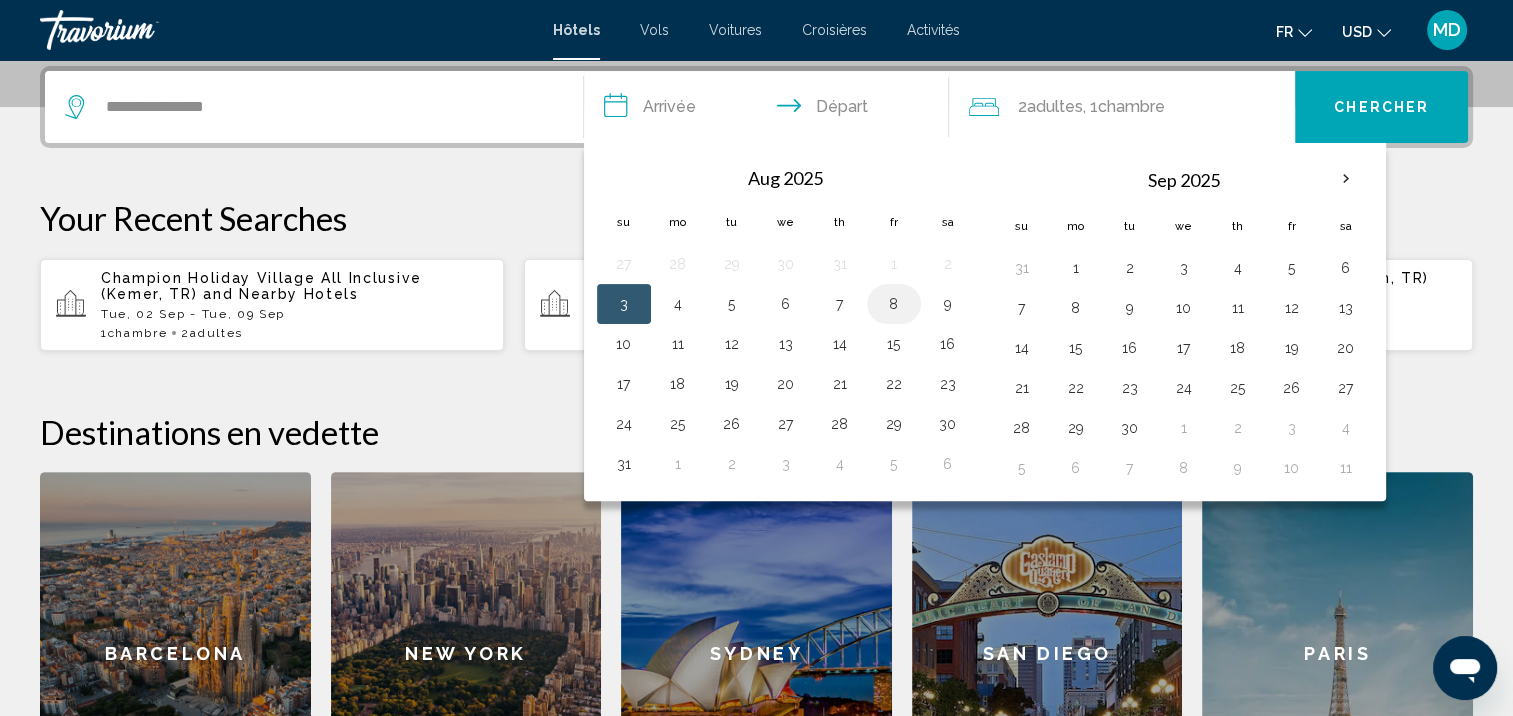 click on "8" at bounding box center (894, 304) 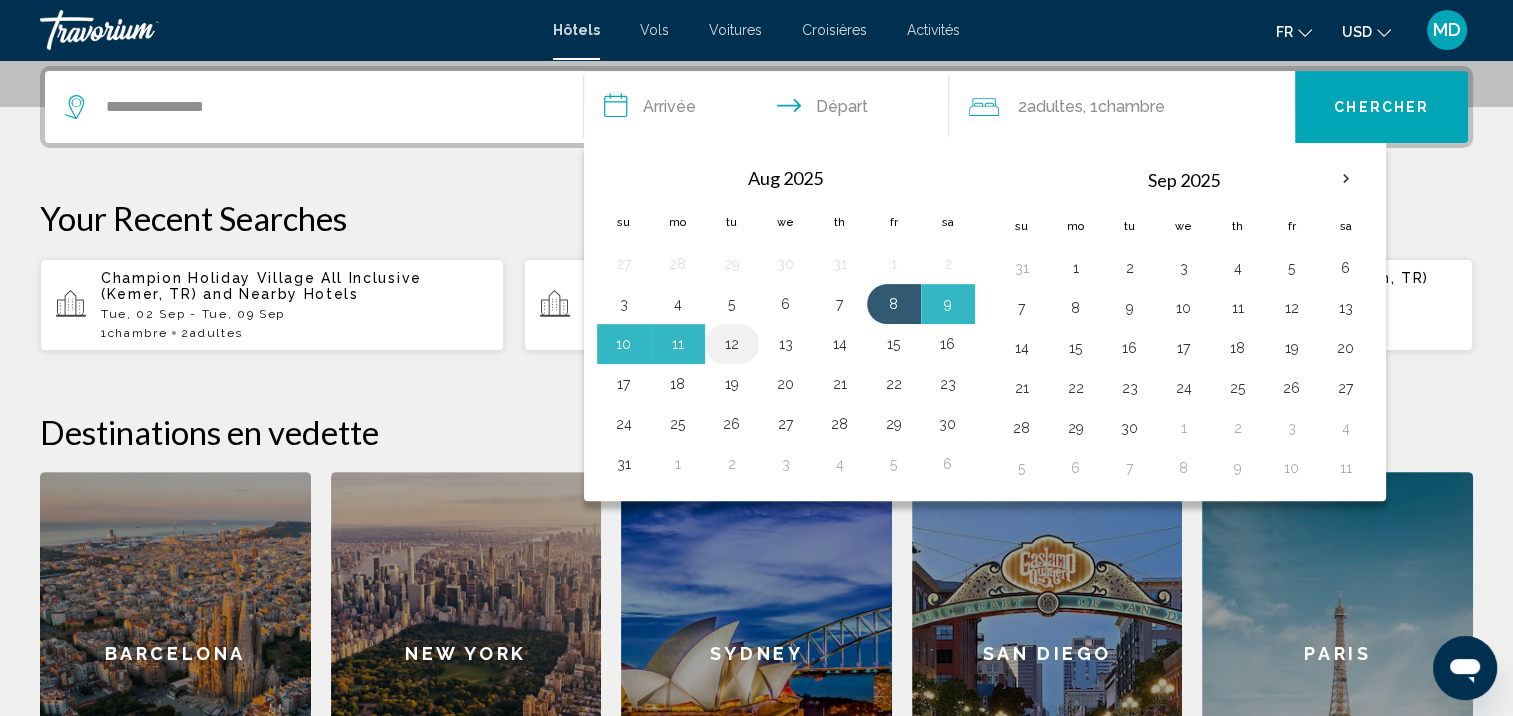 click on "12" at bounding box center [732, 344] 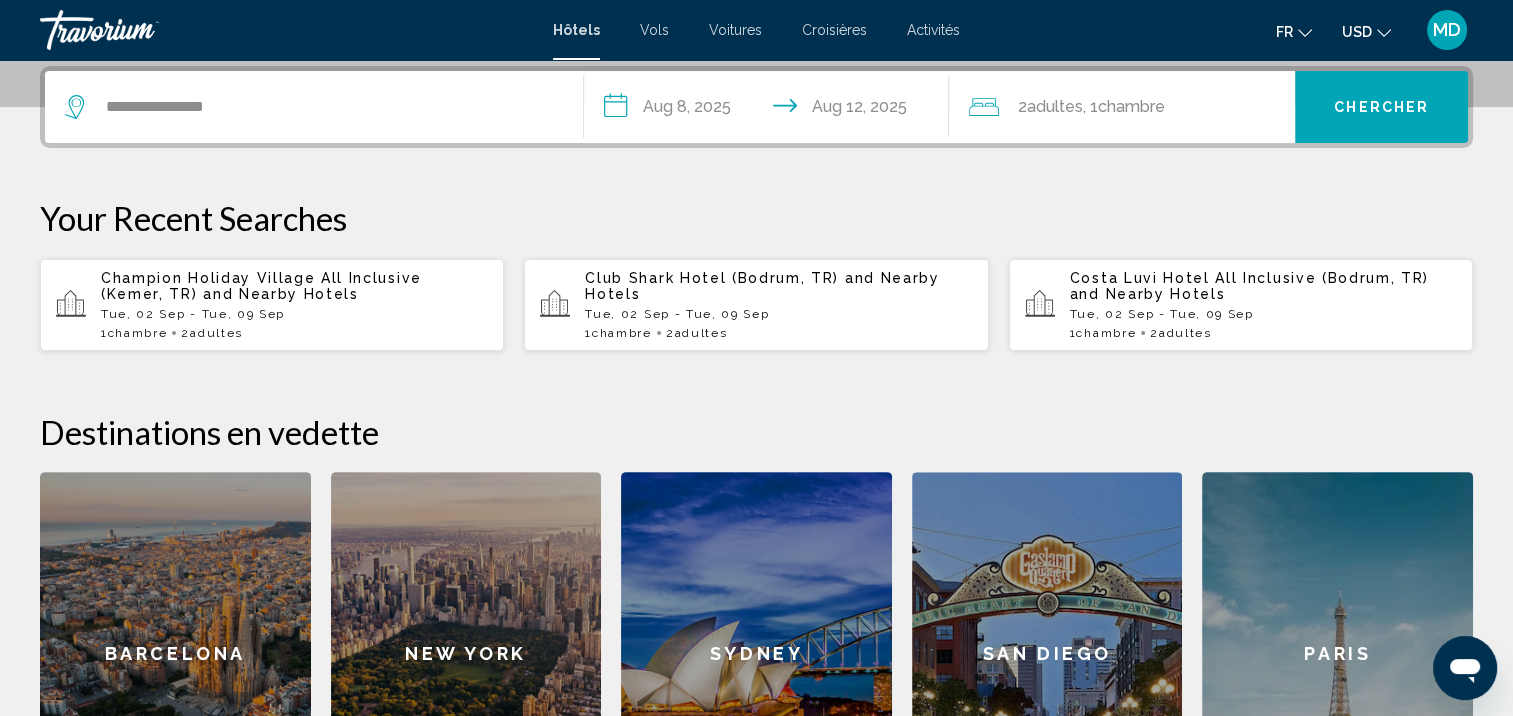 click on ", 1  Chambre pièces" 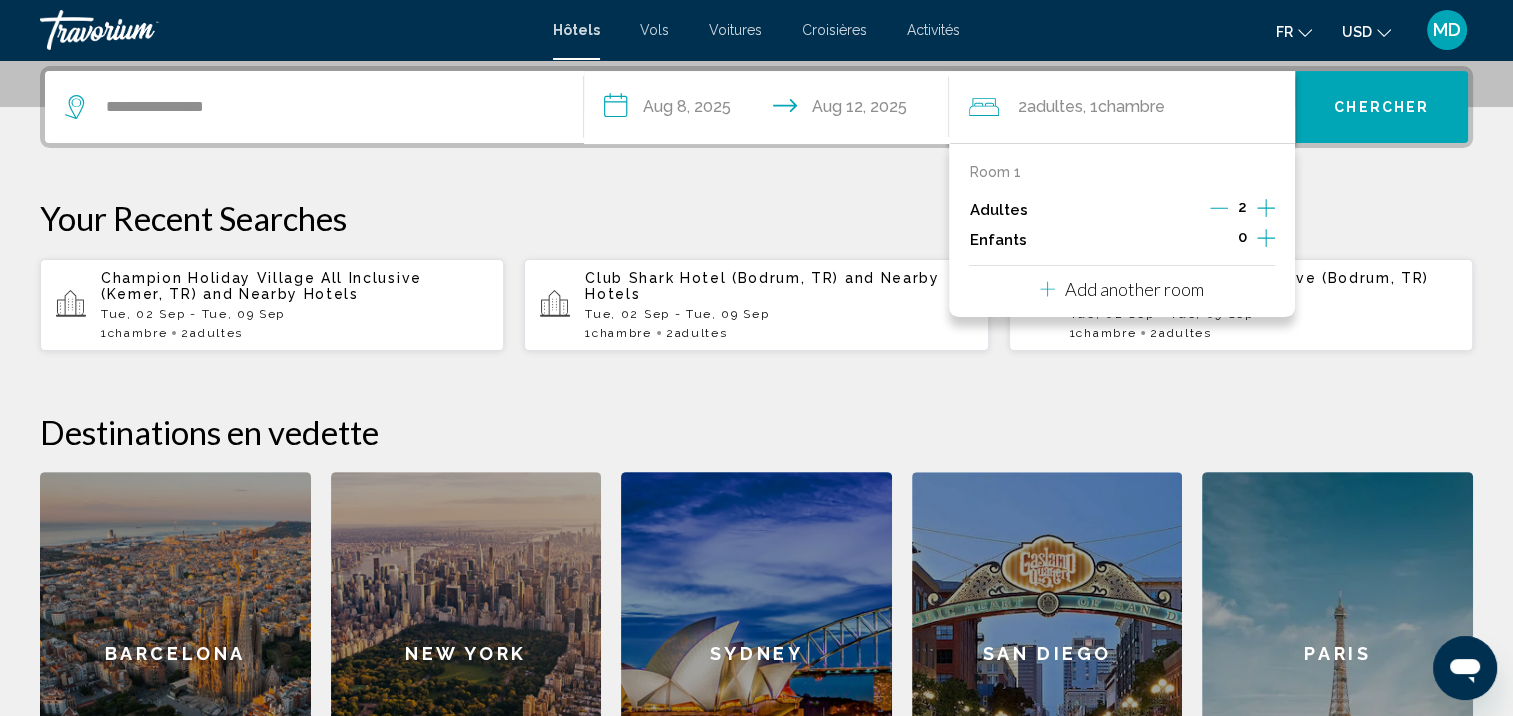 click on "2" at bounding box center (1242, 210) 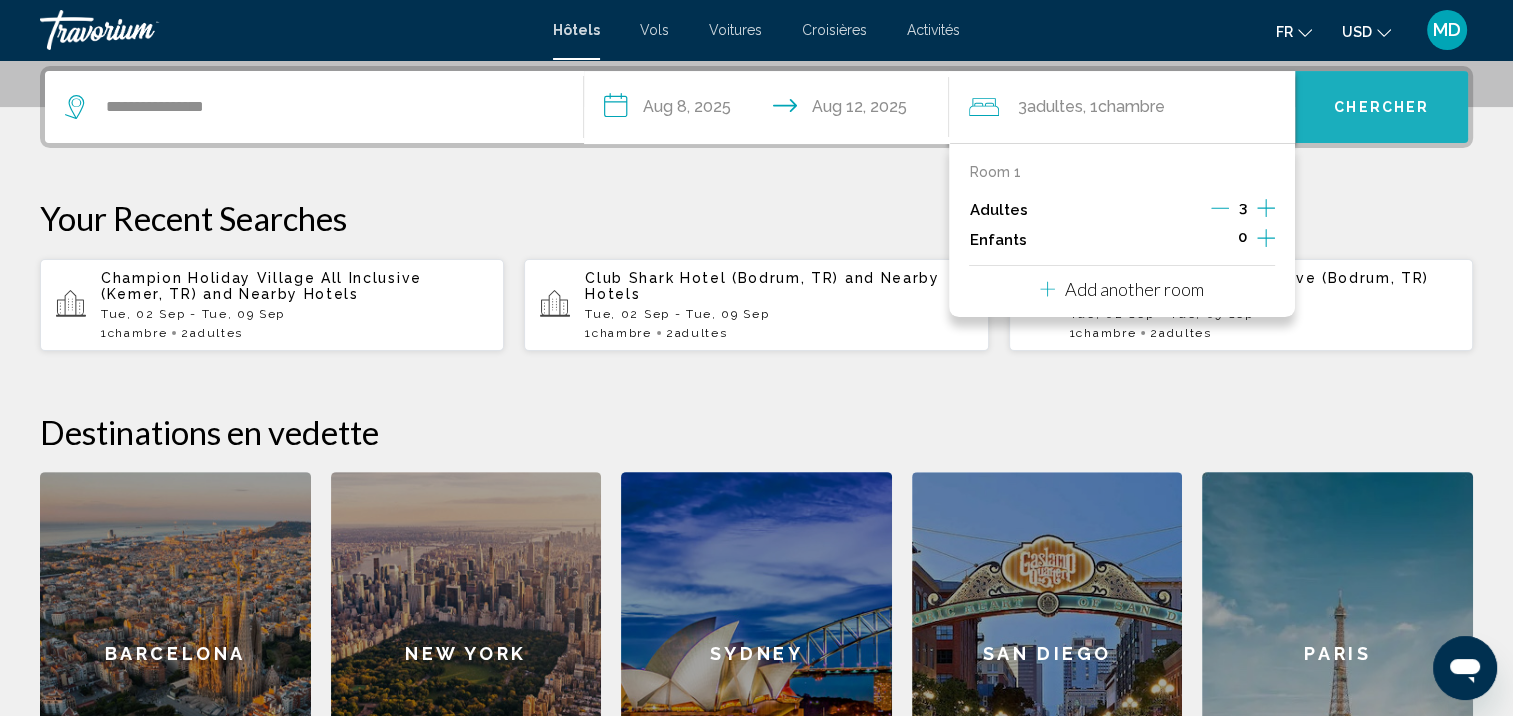 click on "Chercher" at bounding box center [1381, 107] 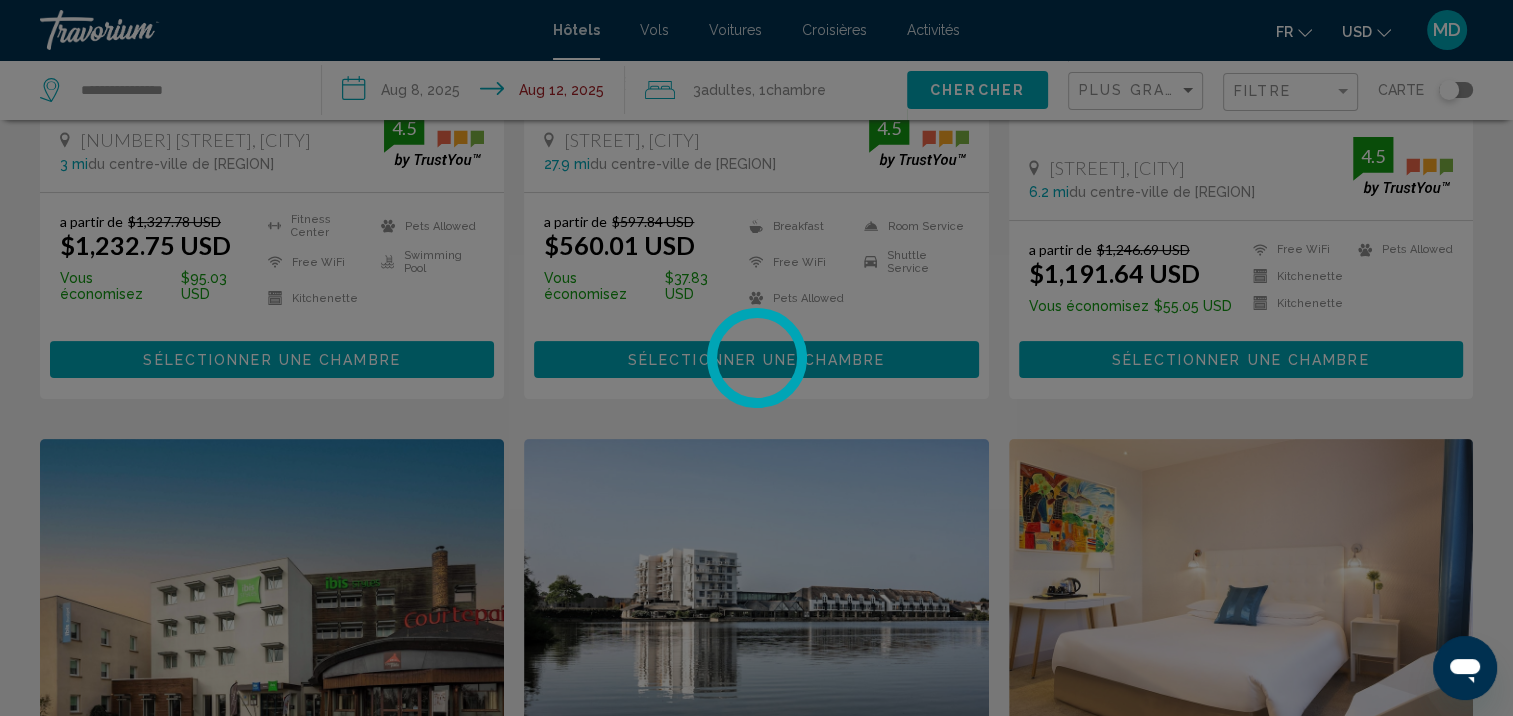 scroll, scrollTop: 0, scrollLeft: 0, axis: both 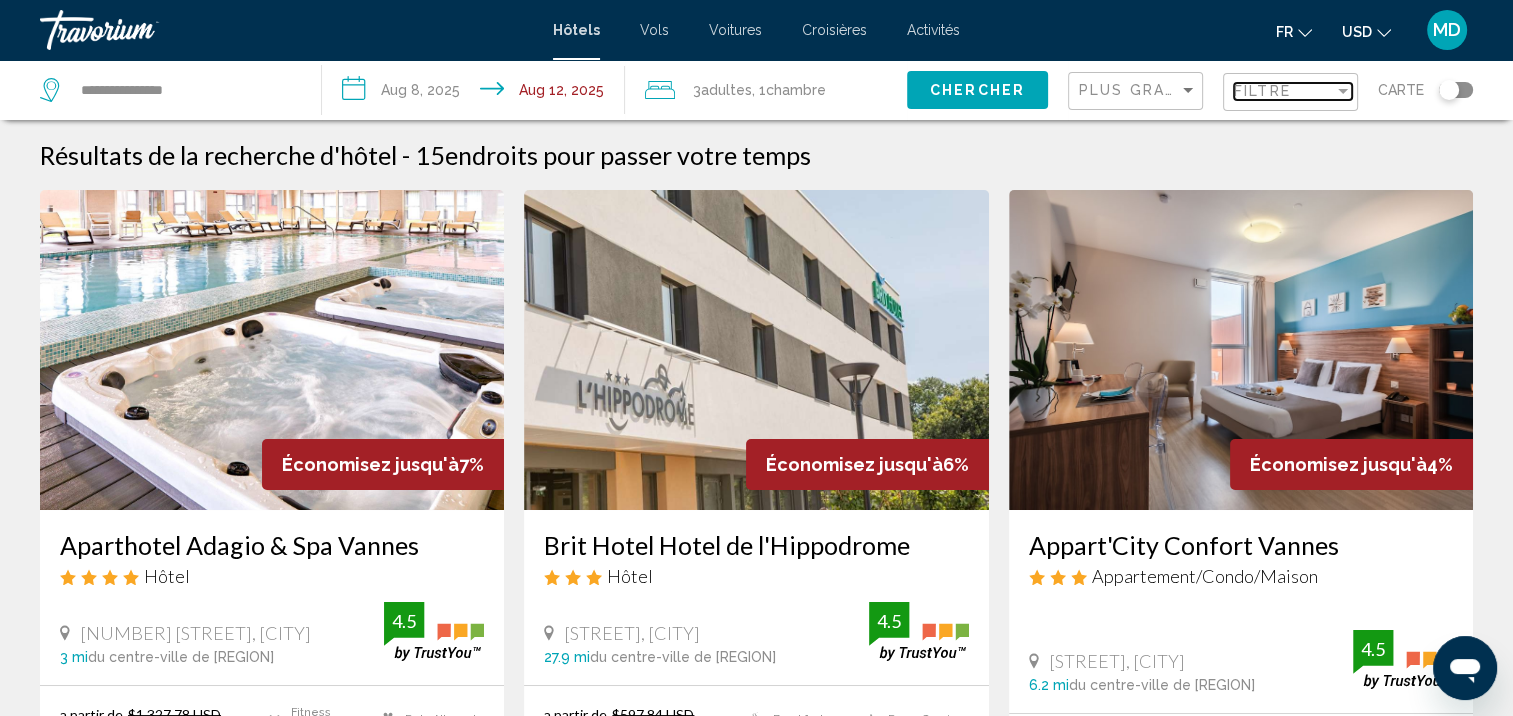click on "Filtre" at bounding box center [1284, 91] 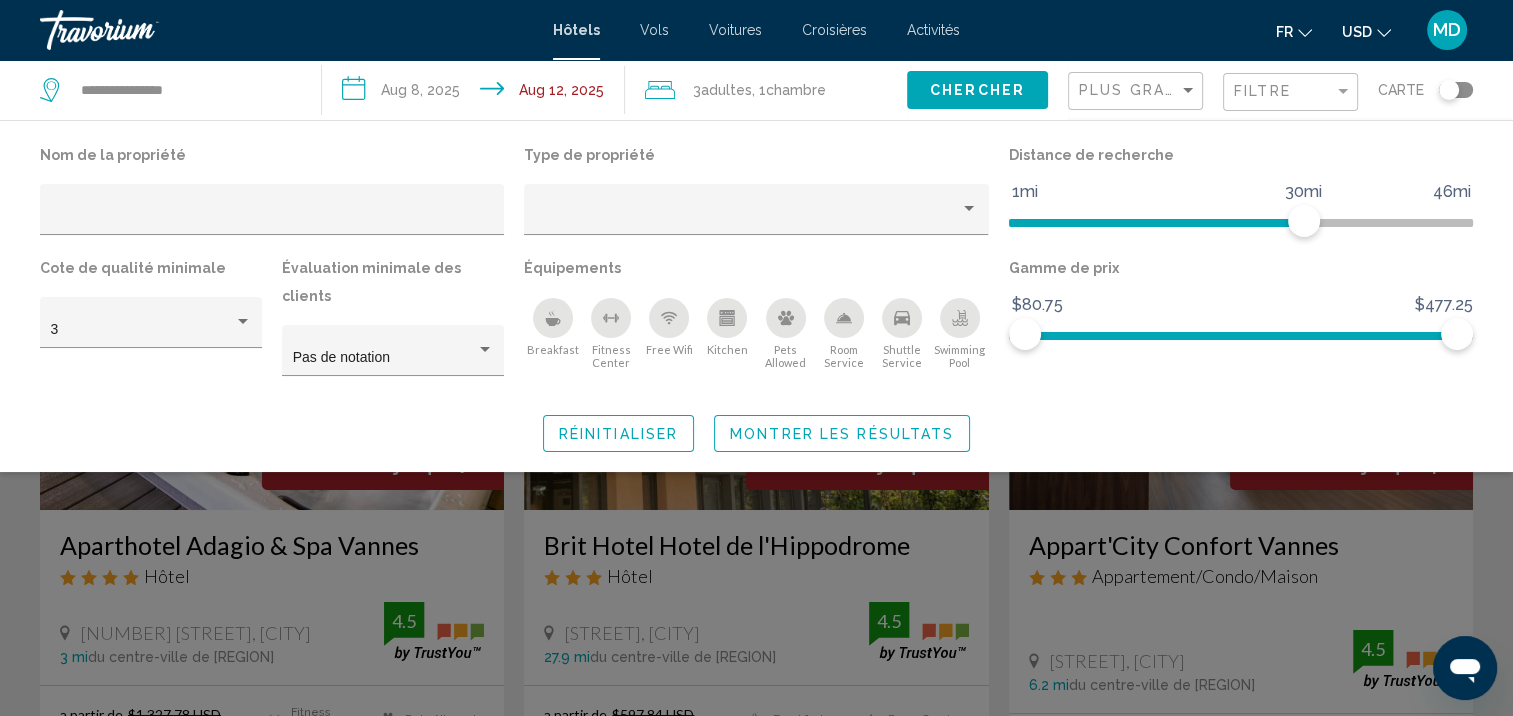 click on "USD
USD ($) MXN (Mex$) CAD (Can$) GBP (£) EUR (€) AUD (A$) NZD (NZ$) CNY (CN¥)" 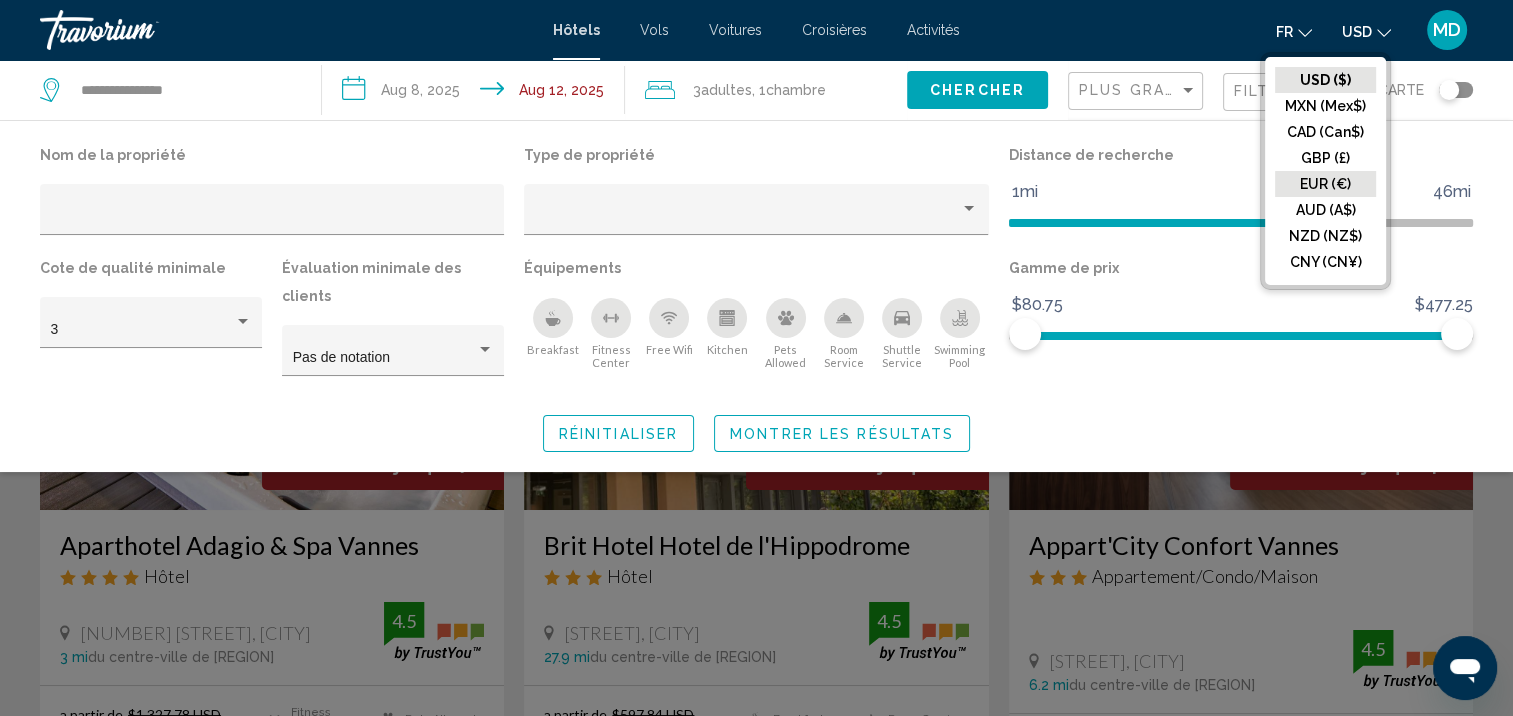click on "EUR (€)" 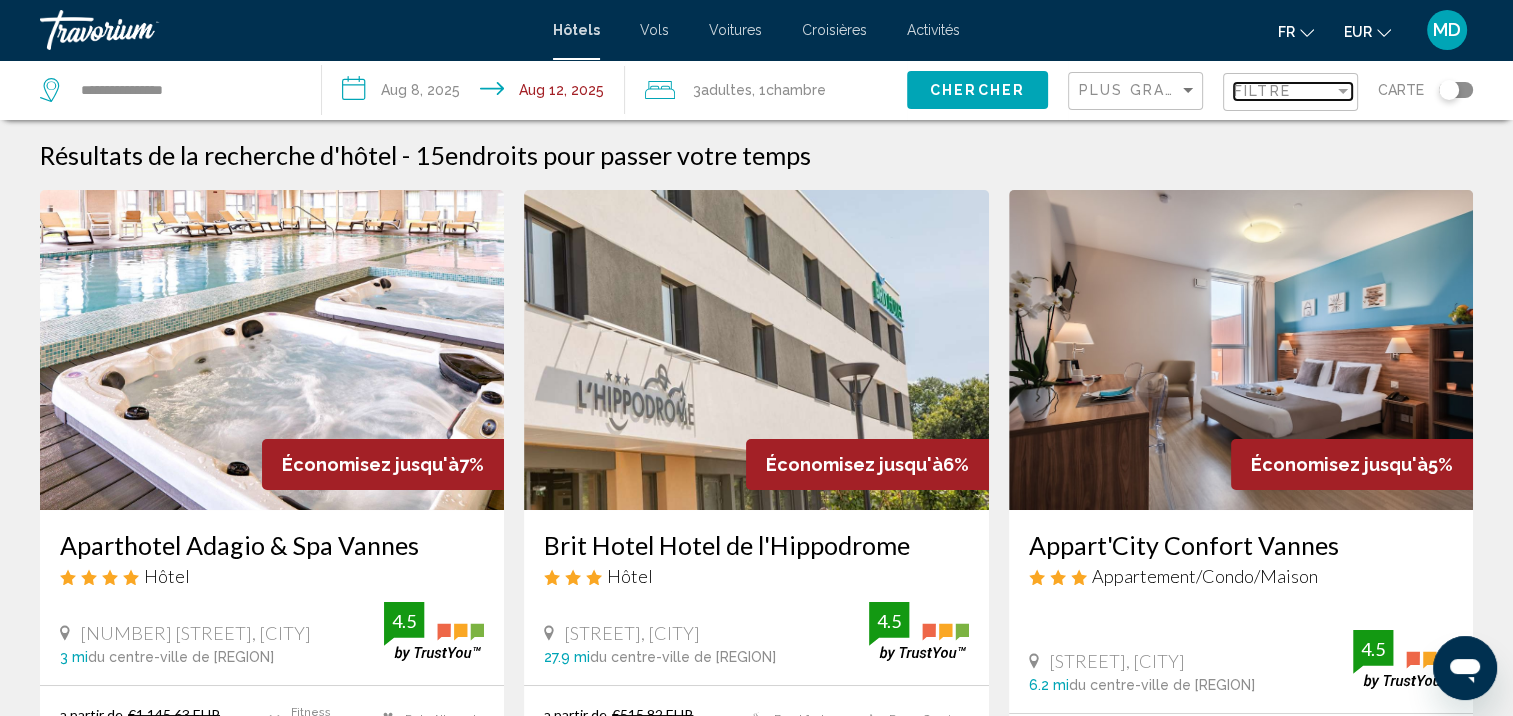 click on "Filtre" at bounding box center (1262, 91) 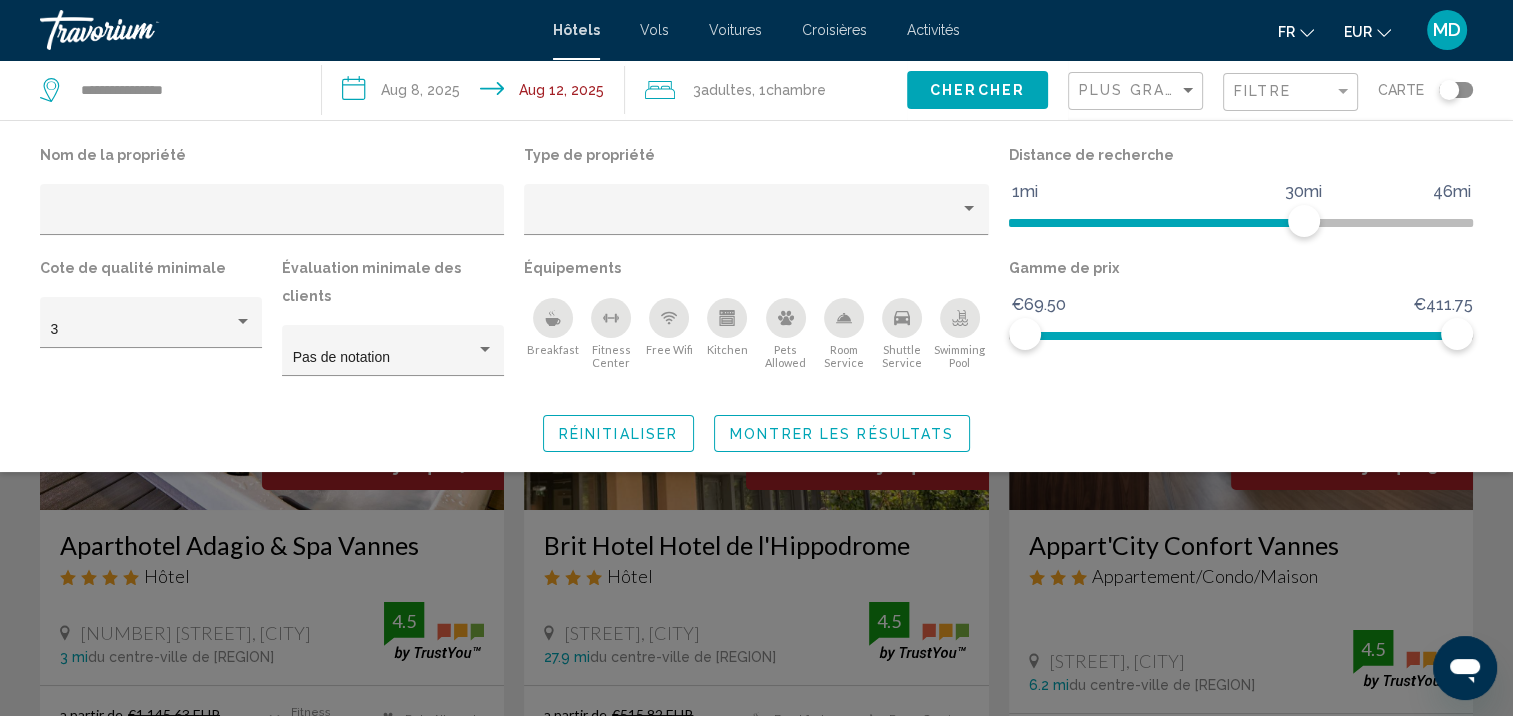click 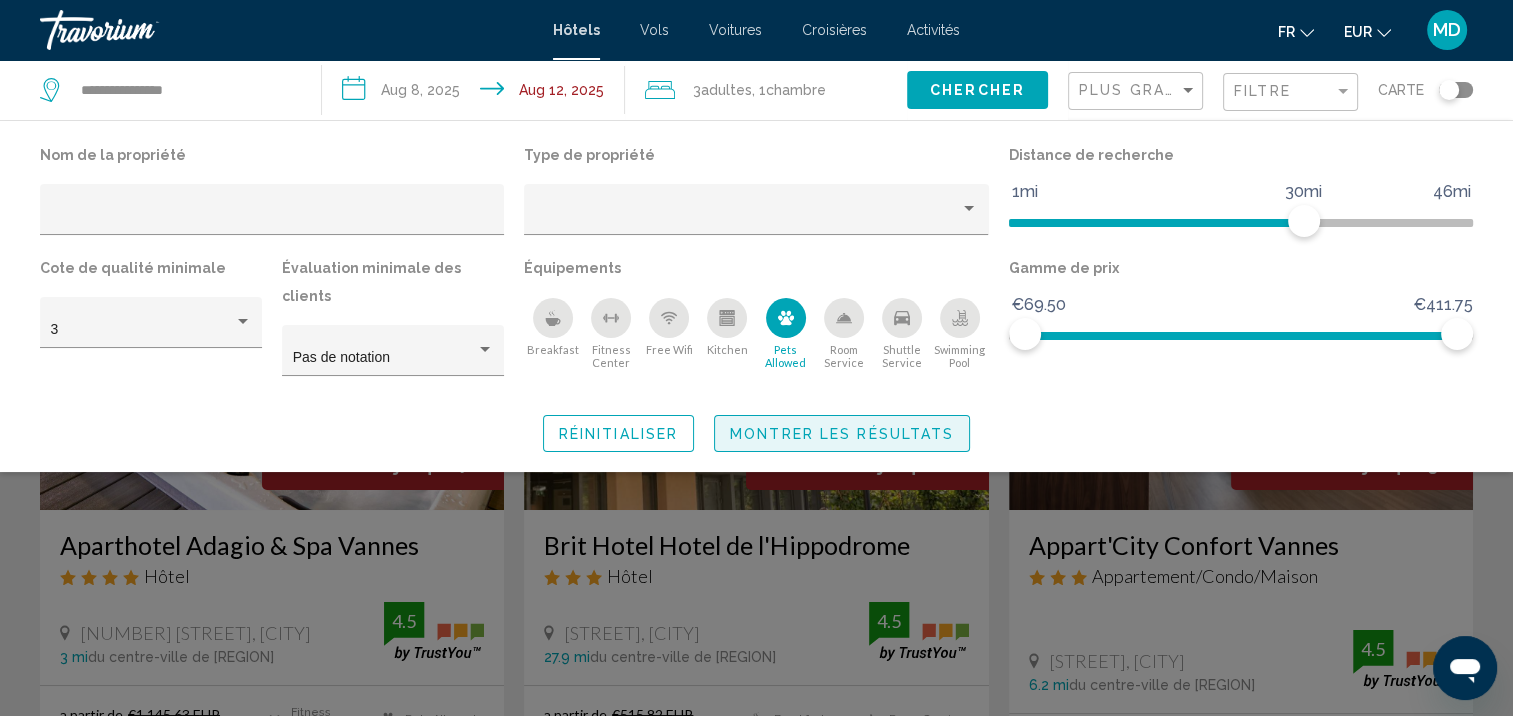 click on "Montrer les résultats" 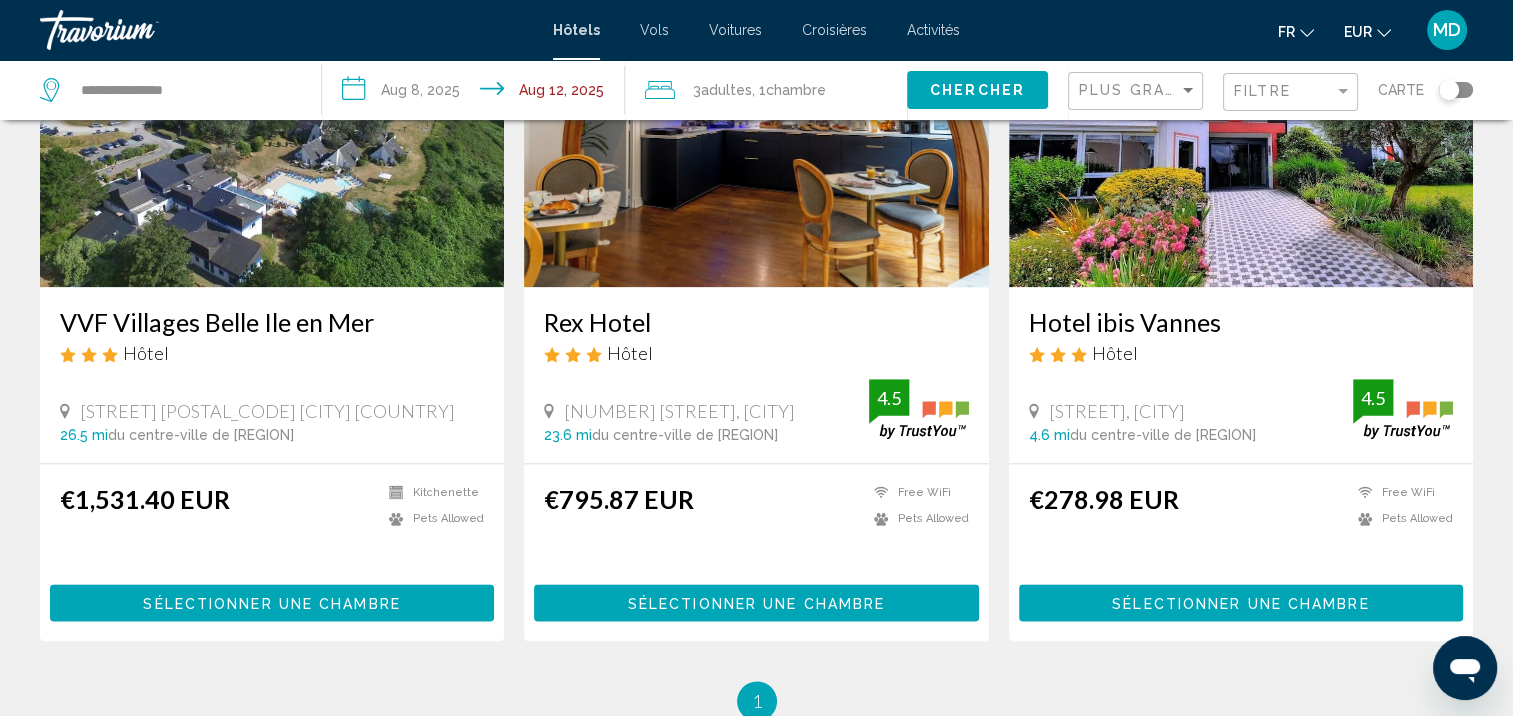 scroll, scrollTop: 2426, scrollLeft: 0, axis: vertical 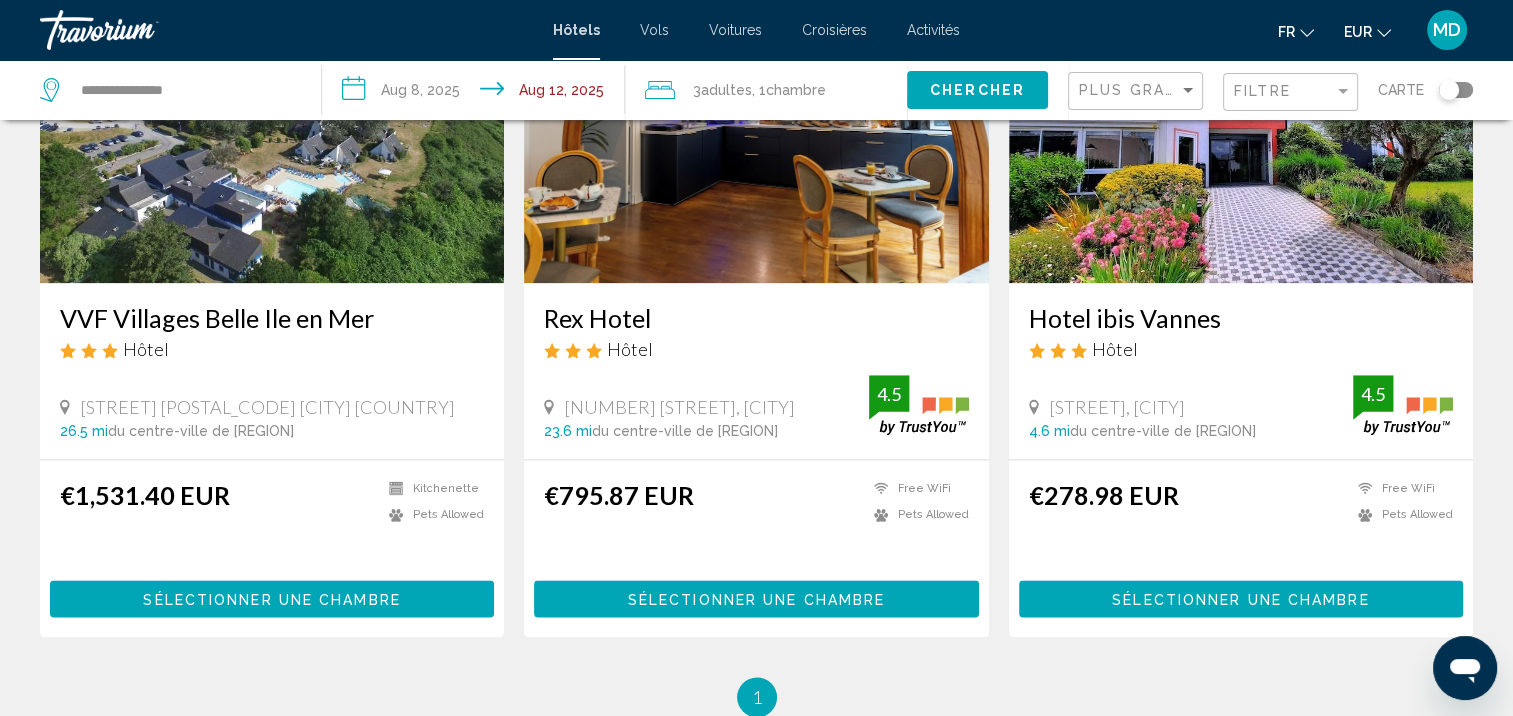 click on "Sélectionner une chambre" at bounding box center (1241, 598) 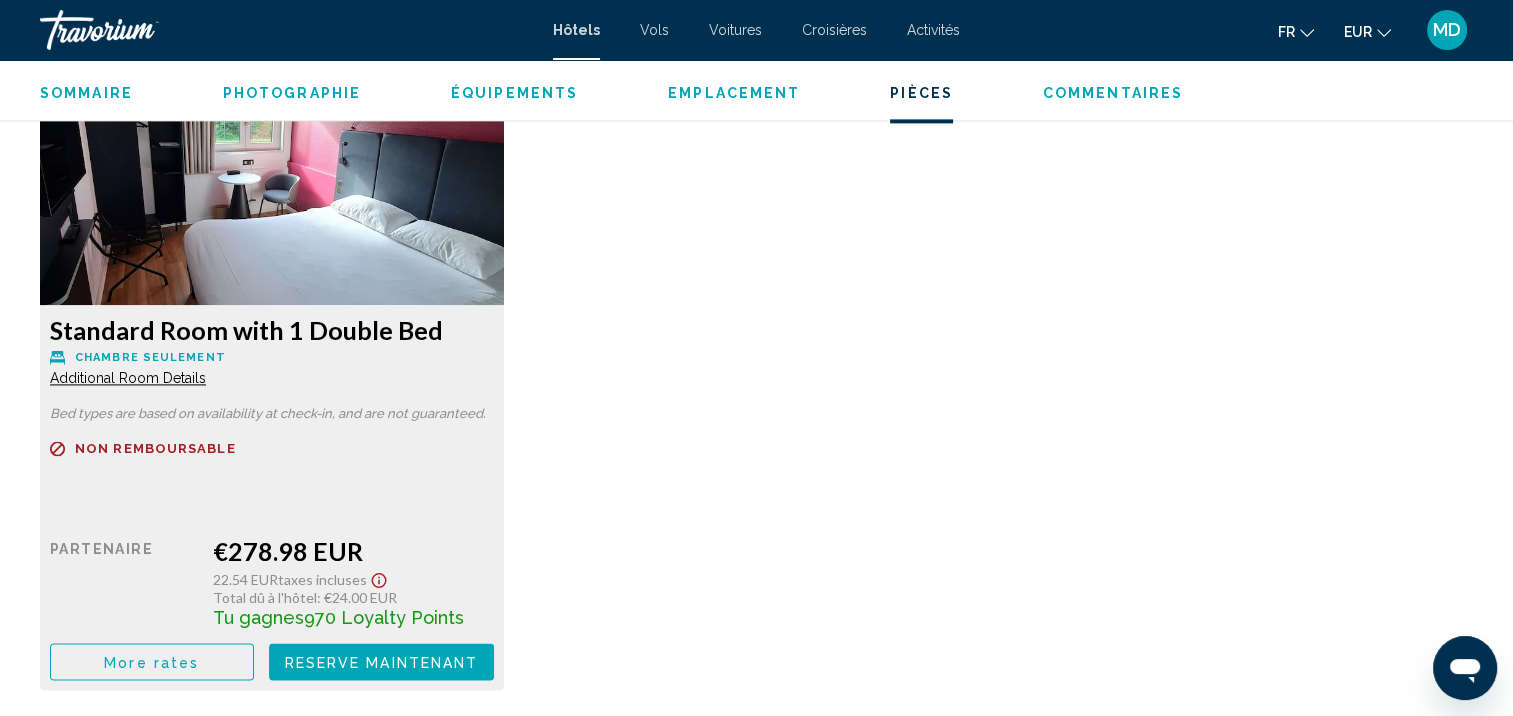 scroll, scrollTop: 2778, scrollLeft: 0, axis: vertical 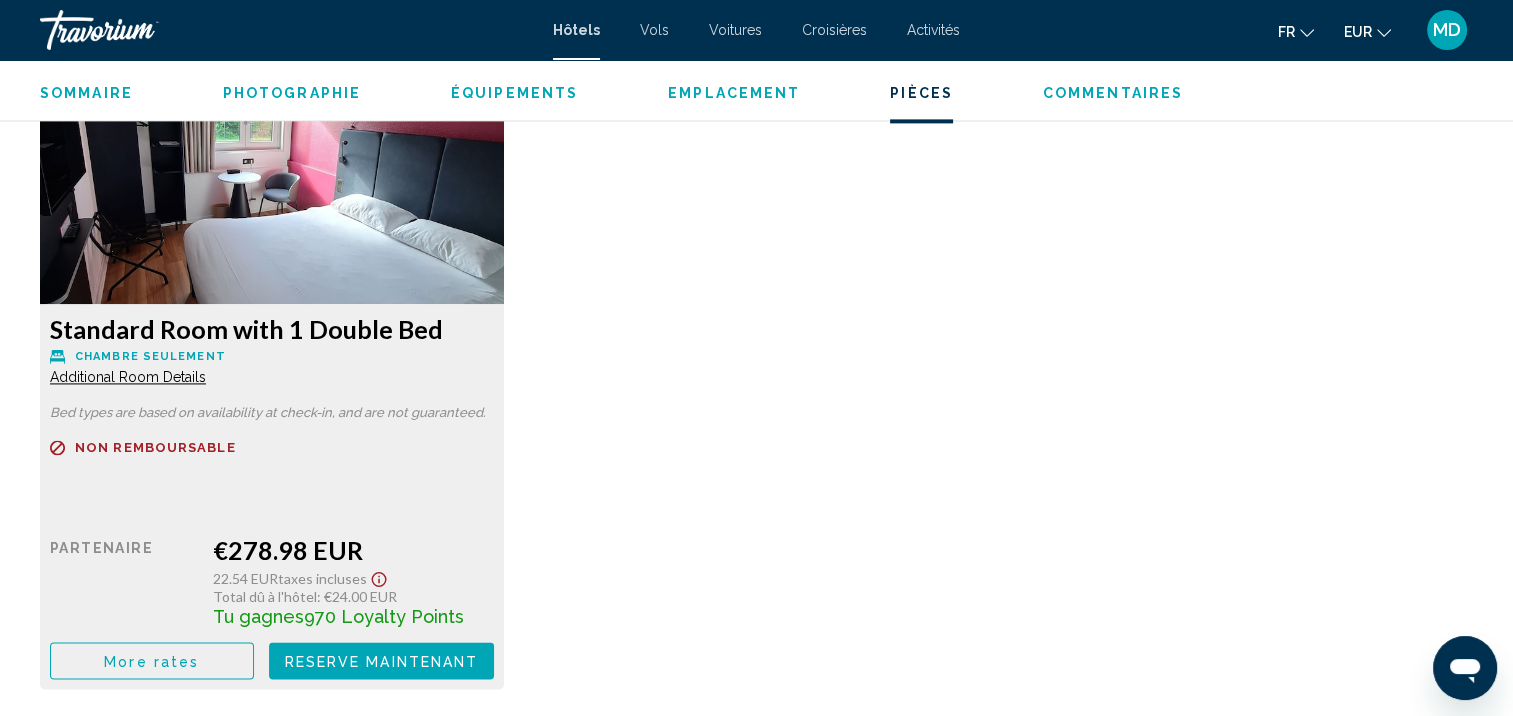 click on "Additional Room Details" at bounding box center [128, 377] 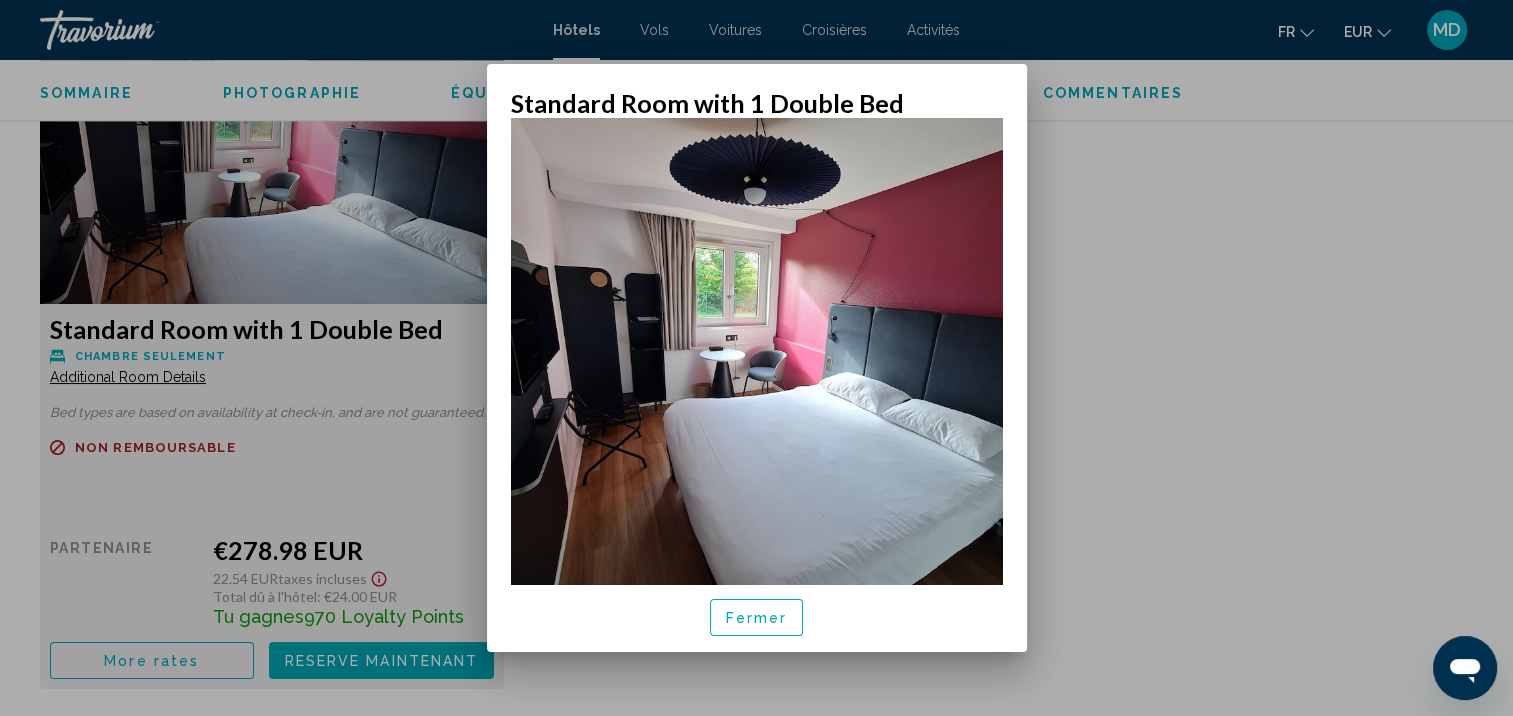 scroll, scrollTop: 48, scrollLeft: 0, axis: vertical 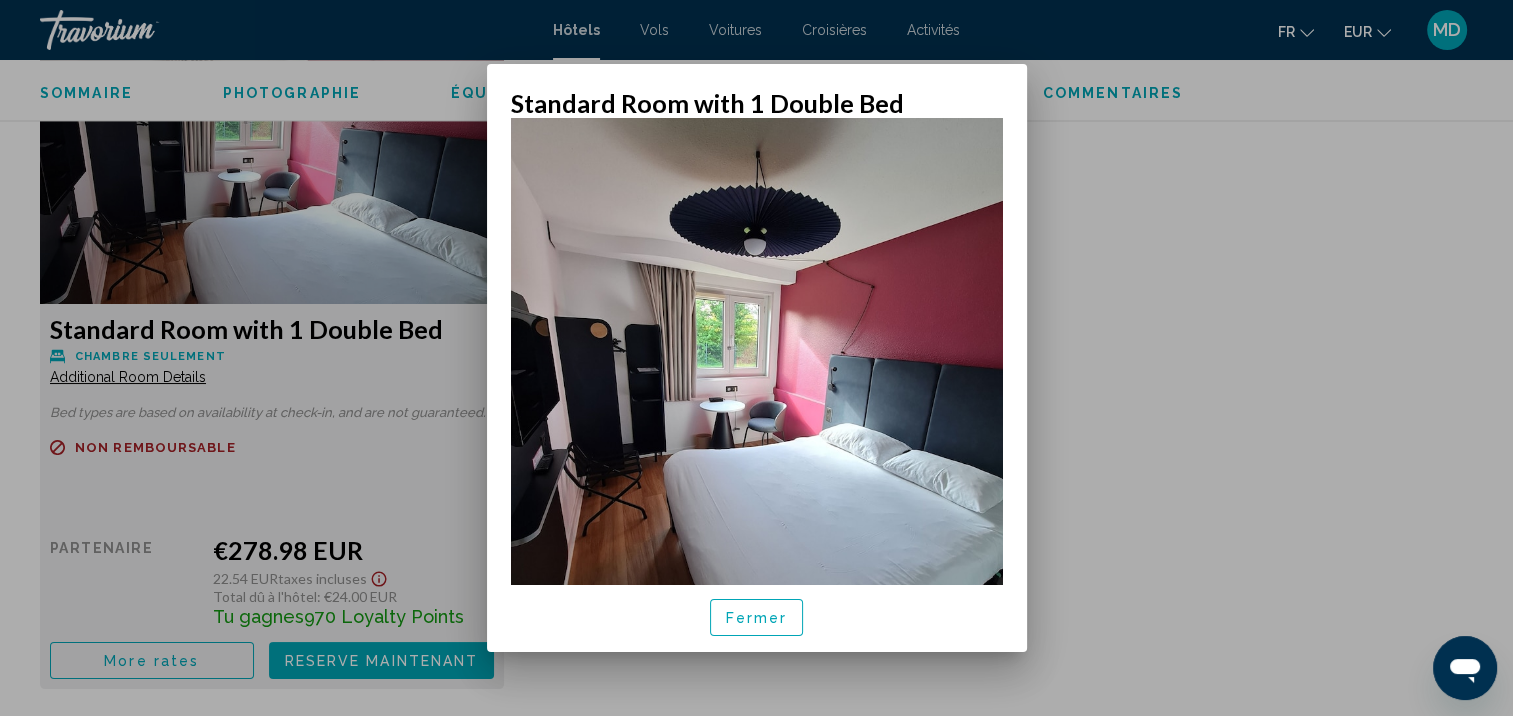 click on "Fermer" at bounding box center (757, 618) 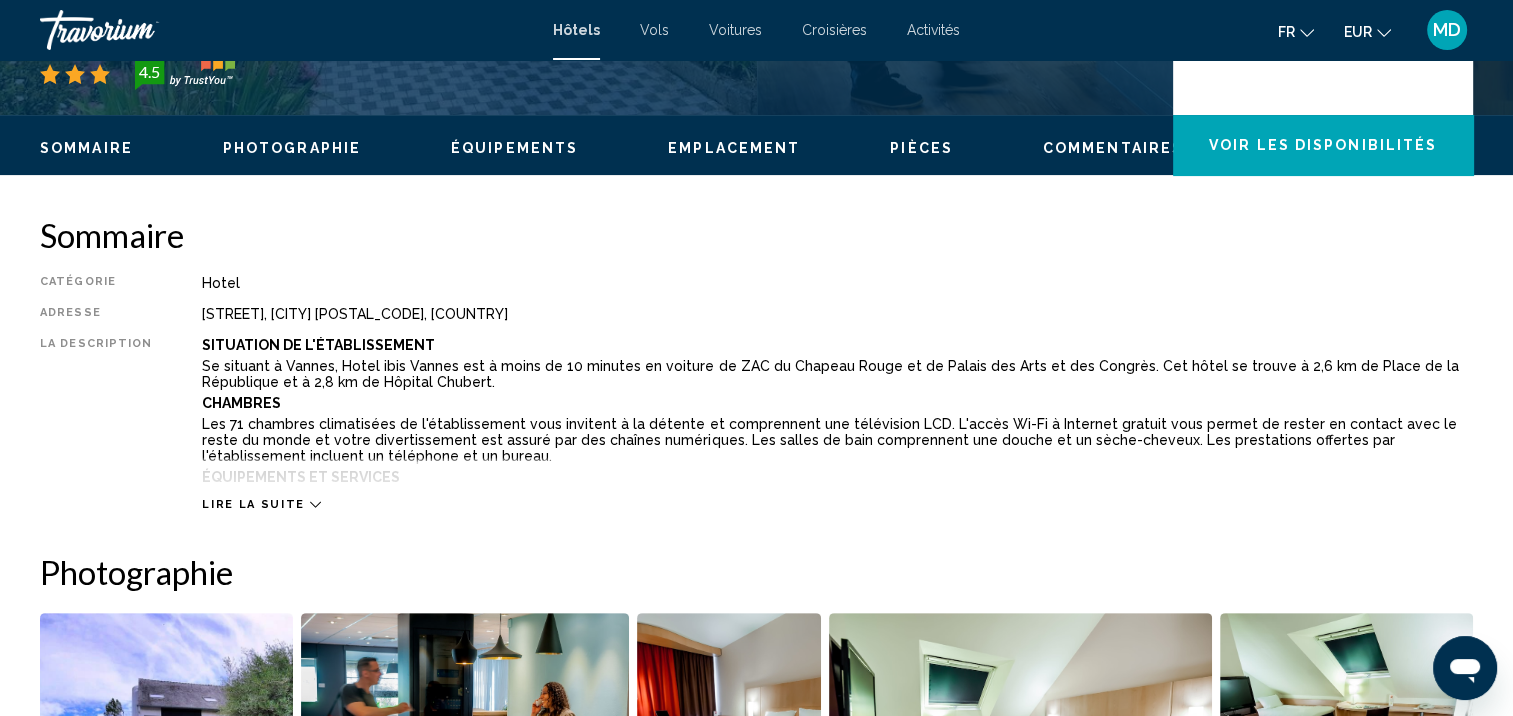 scroll, scrollTop: 0, scrollLeft: 0, axis: both 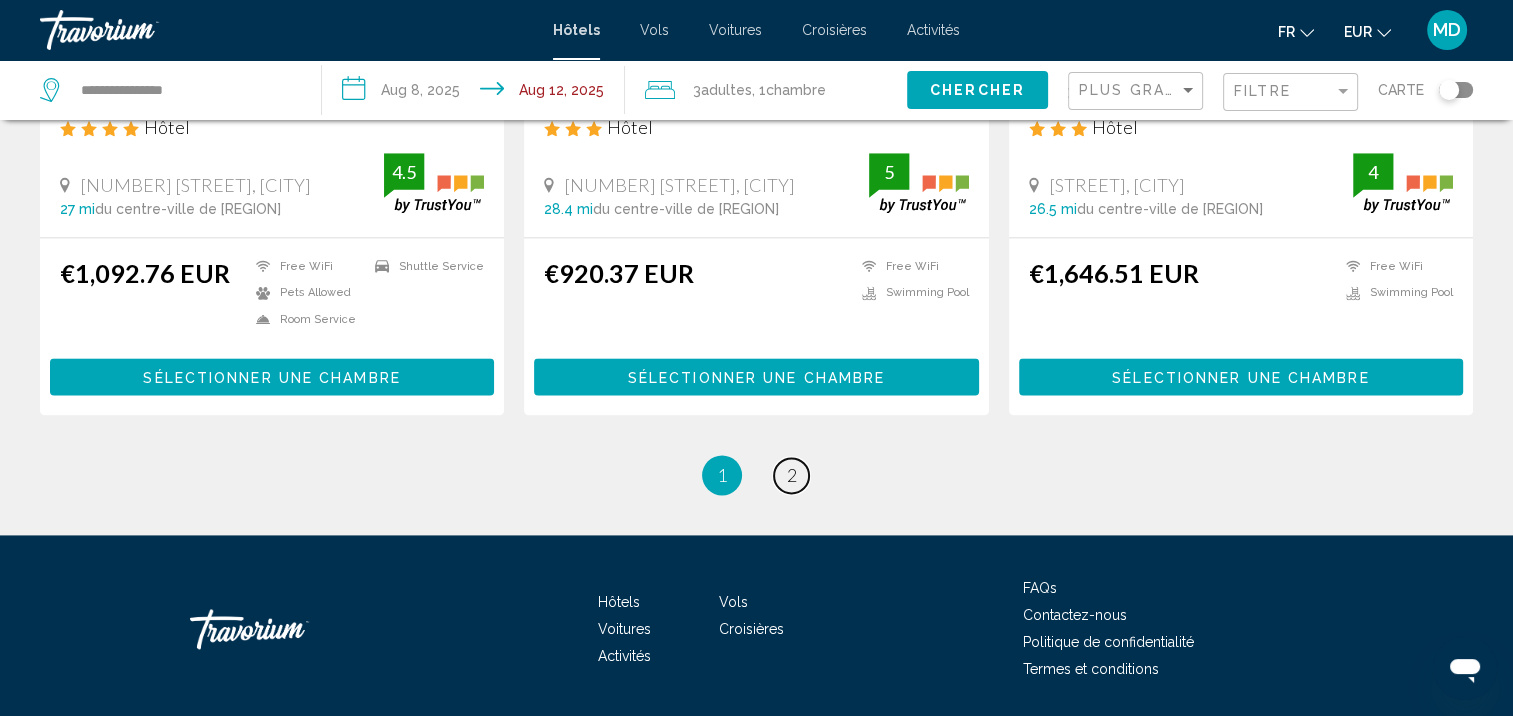 drag, startPoint x: 992, startPoint y: 352, endPoint x: 785, endPoint y: 479, distance: 242.85387 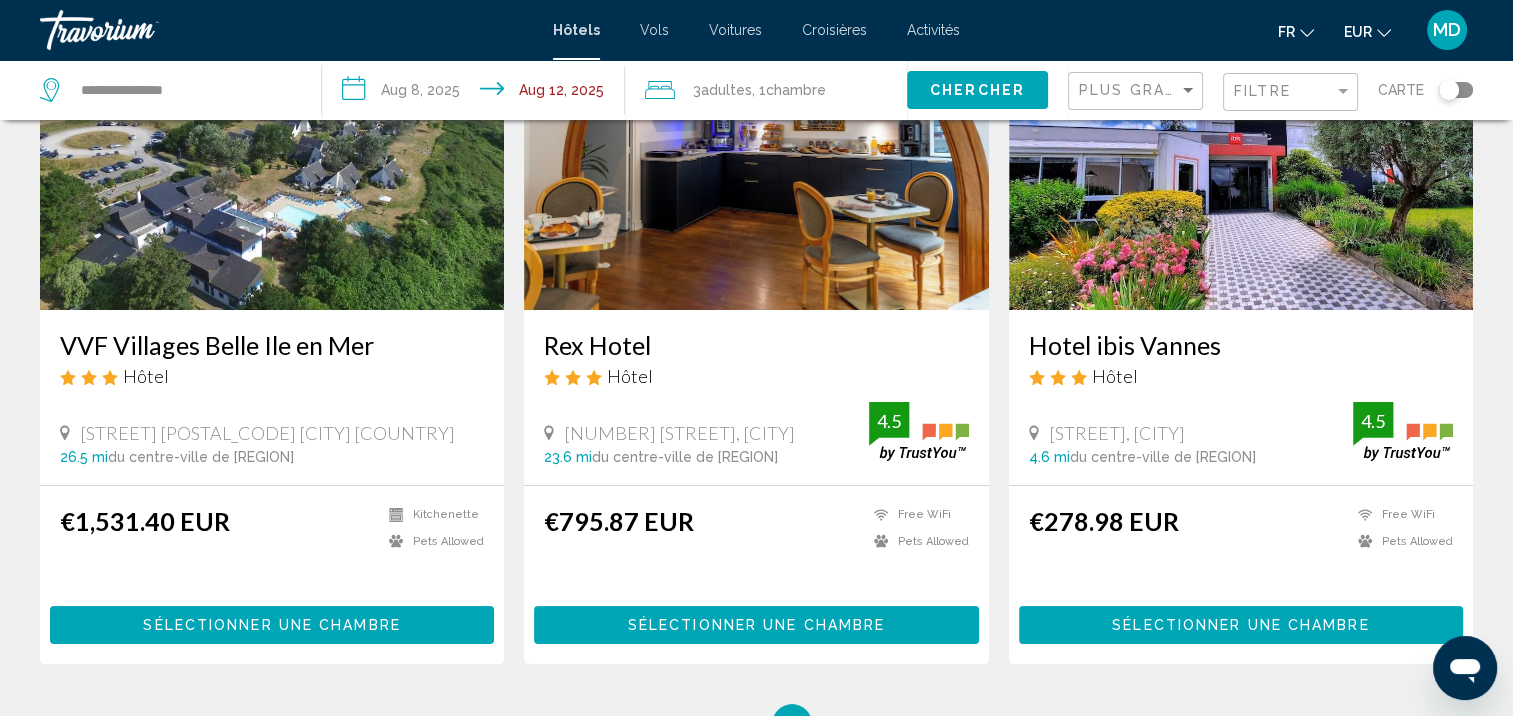 scroll, scrollTop: 192, scrollLeft: 0, axis: vertical 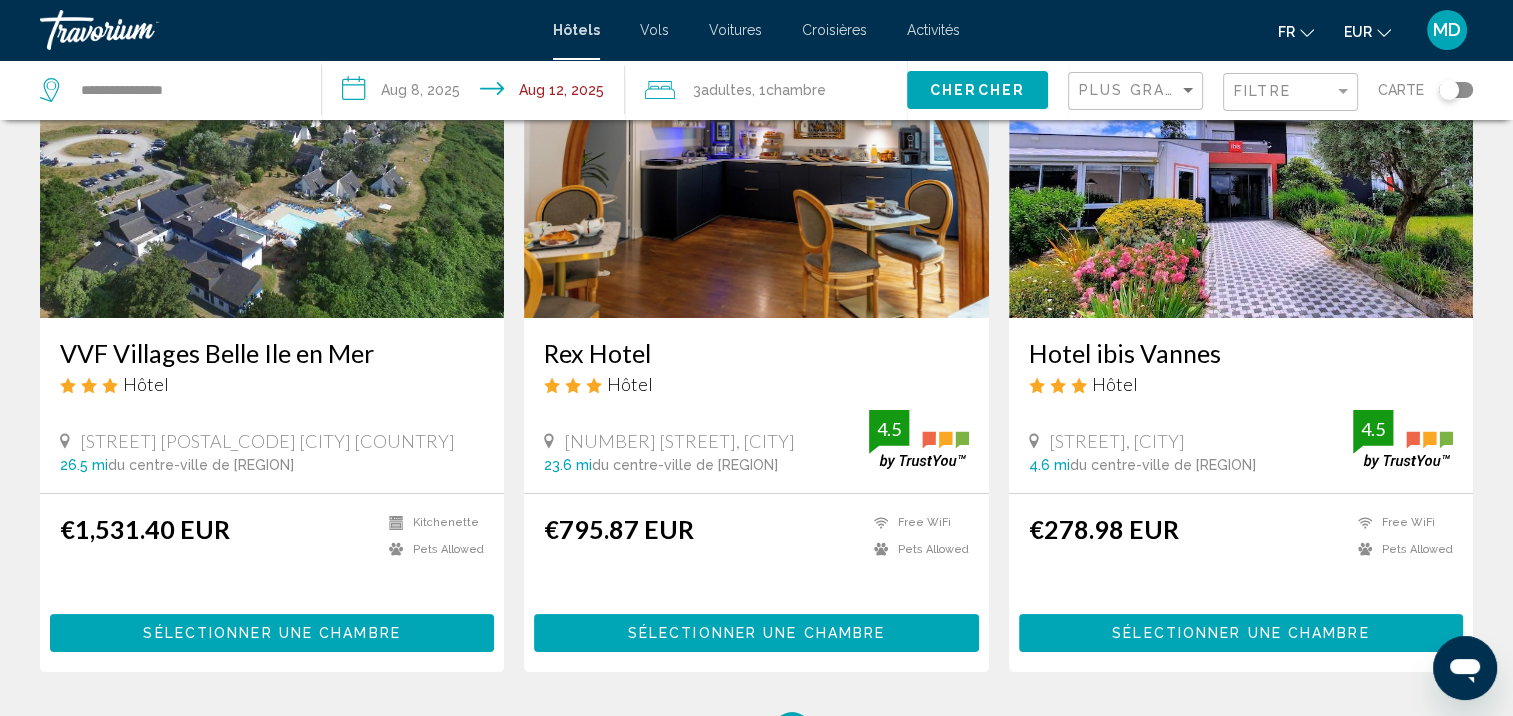 click on "Sélectionner une chambre" at bounding box center (1241, 632) 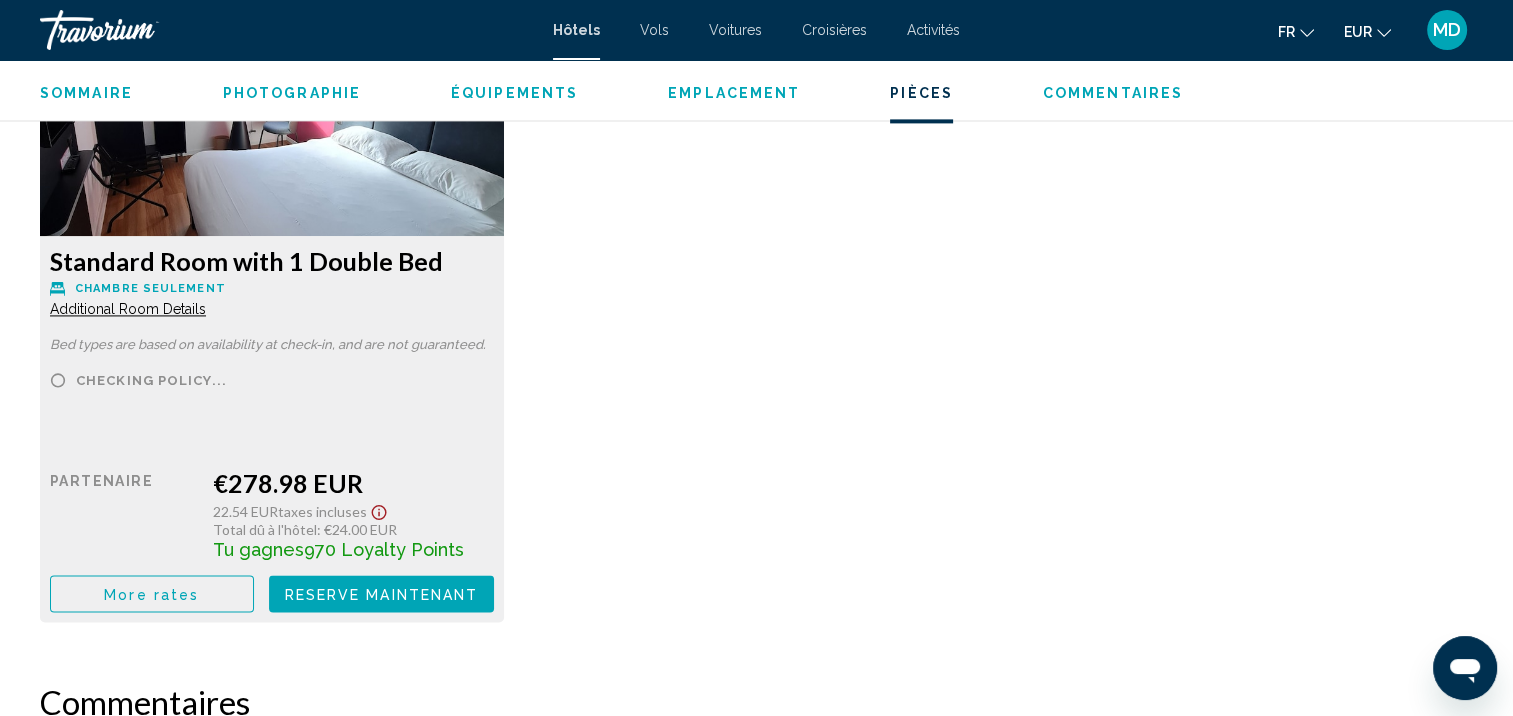 scroll, scrollTop: 2850, scrollLeft: 0, axis: vertical 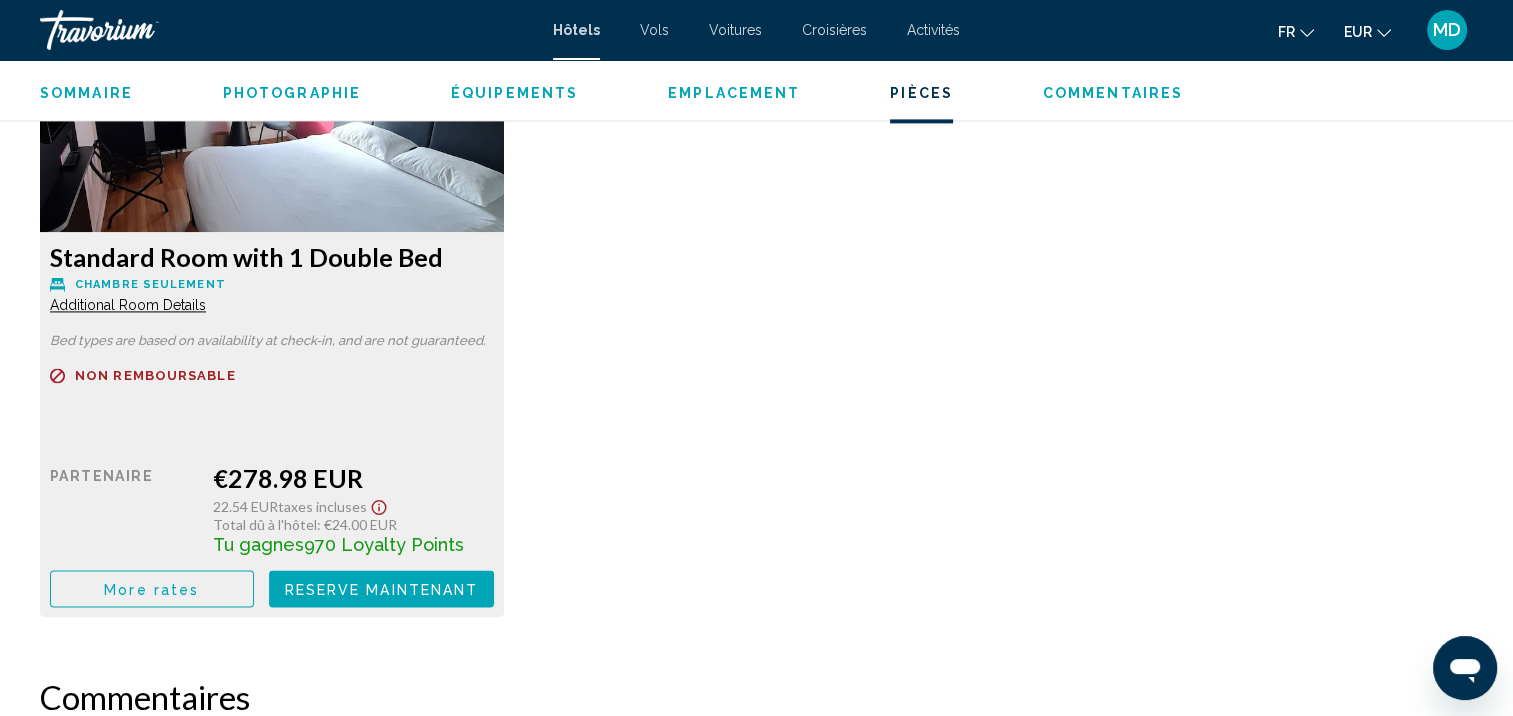 click on "More rates" at bounding box center (152, 588) 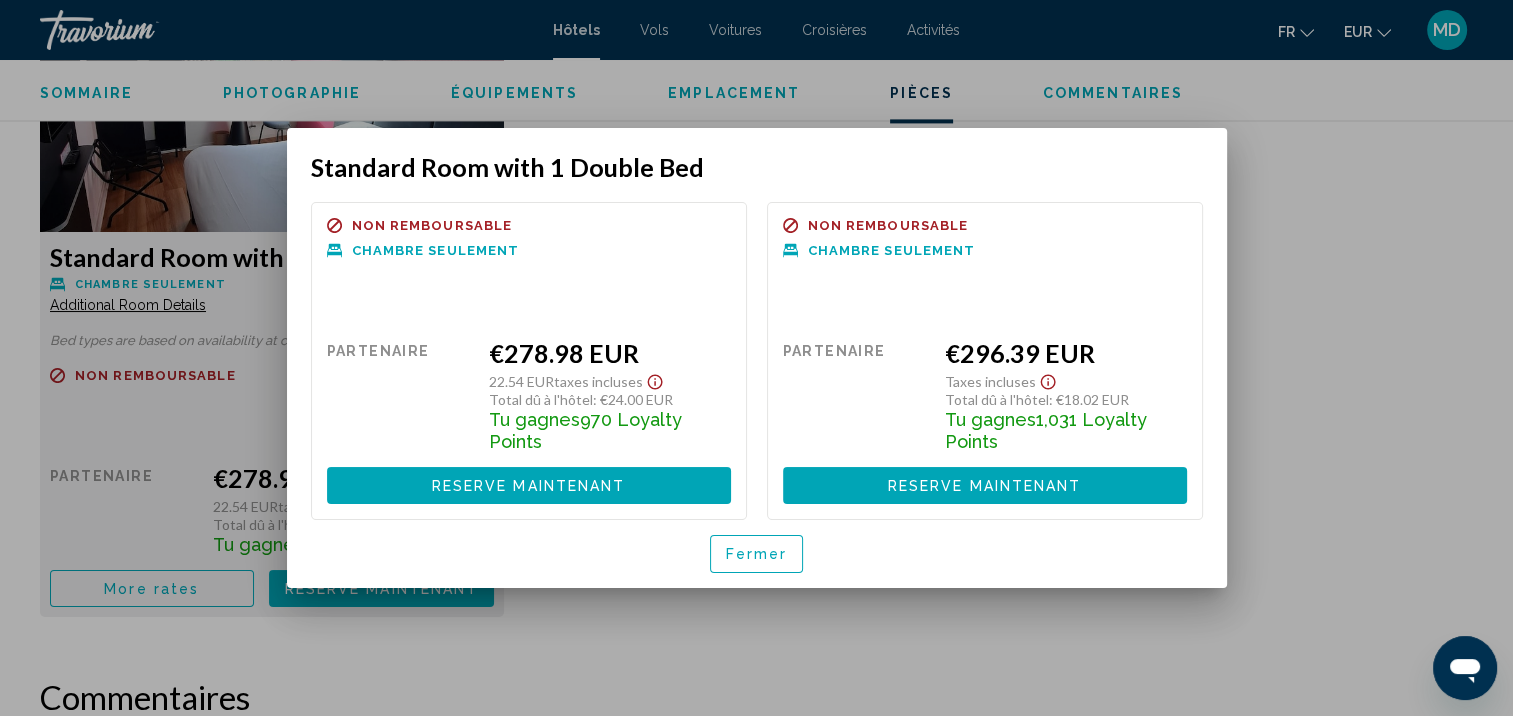 click on "Fermer" at bounding box center [757, 555] 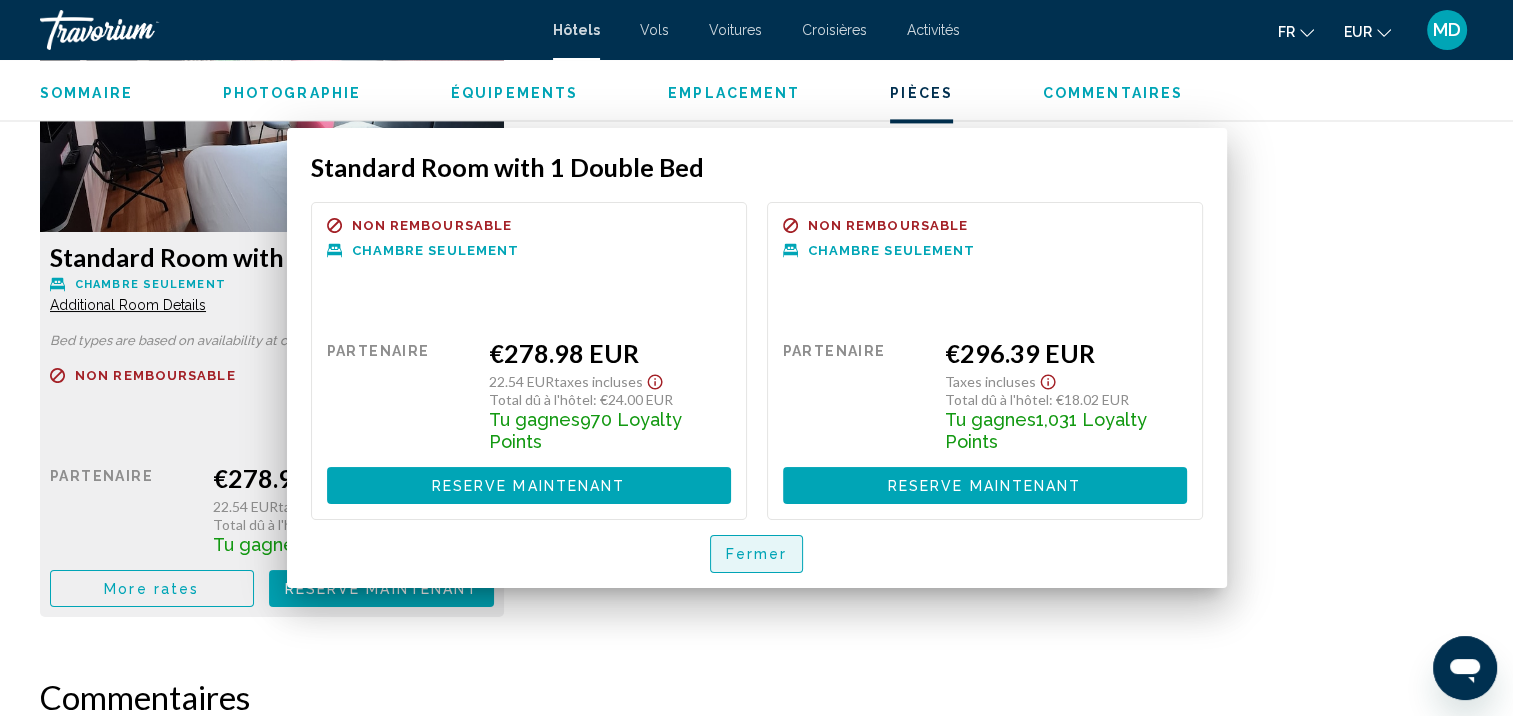 scroll, scrollTop: 2850, scrollLeft: 0, axis: vertical 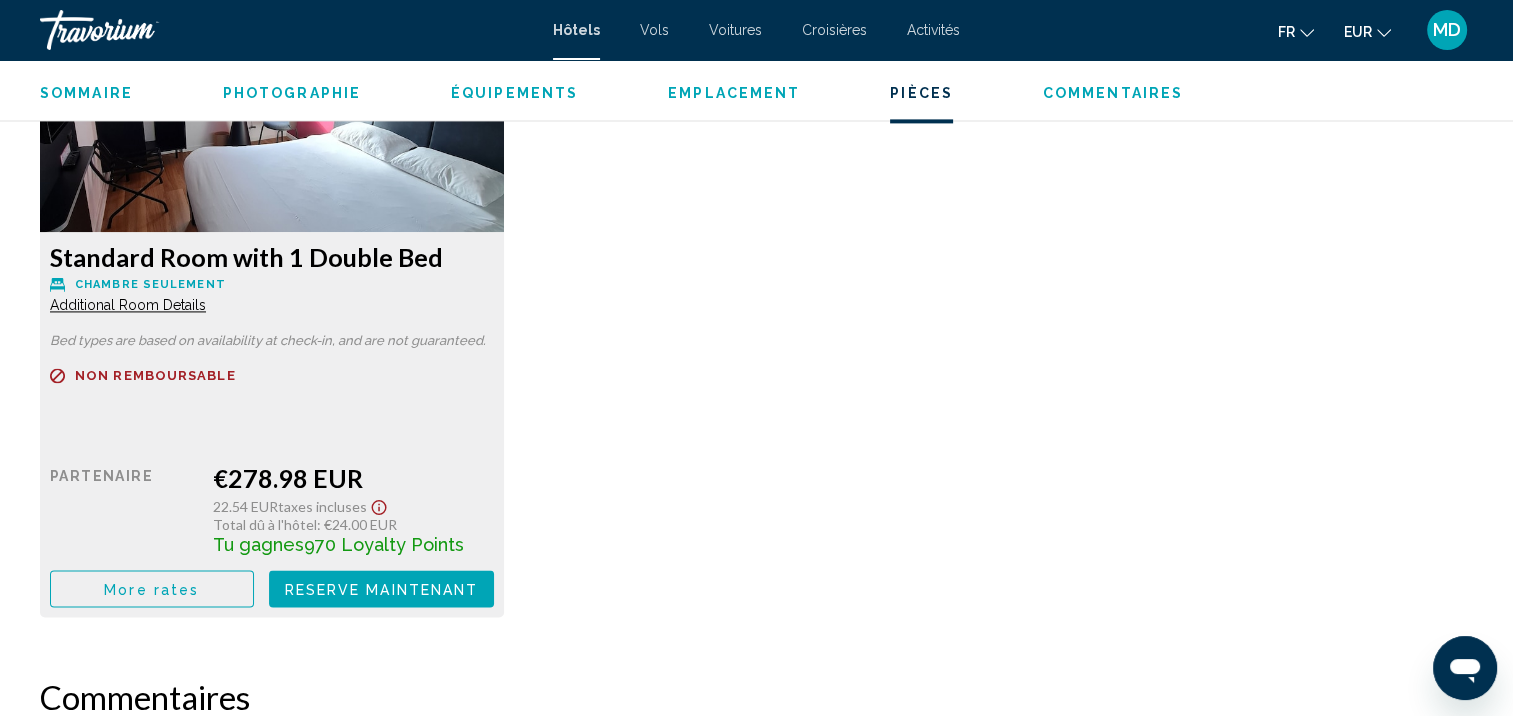 click on "Additional Room Details" at bounding box center (128, 305) 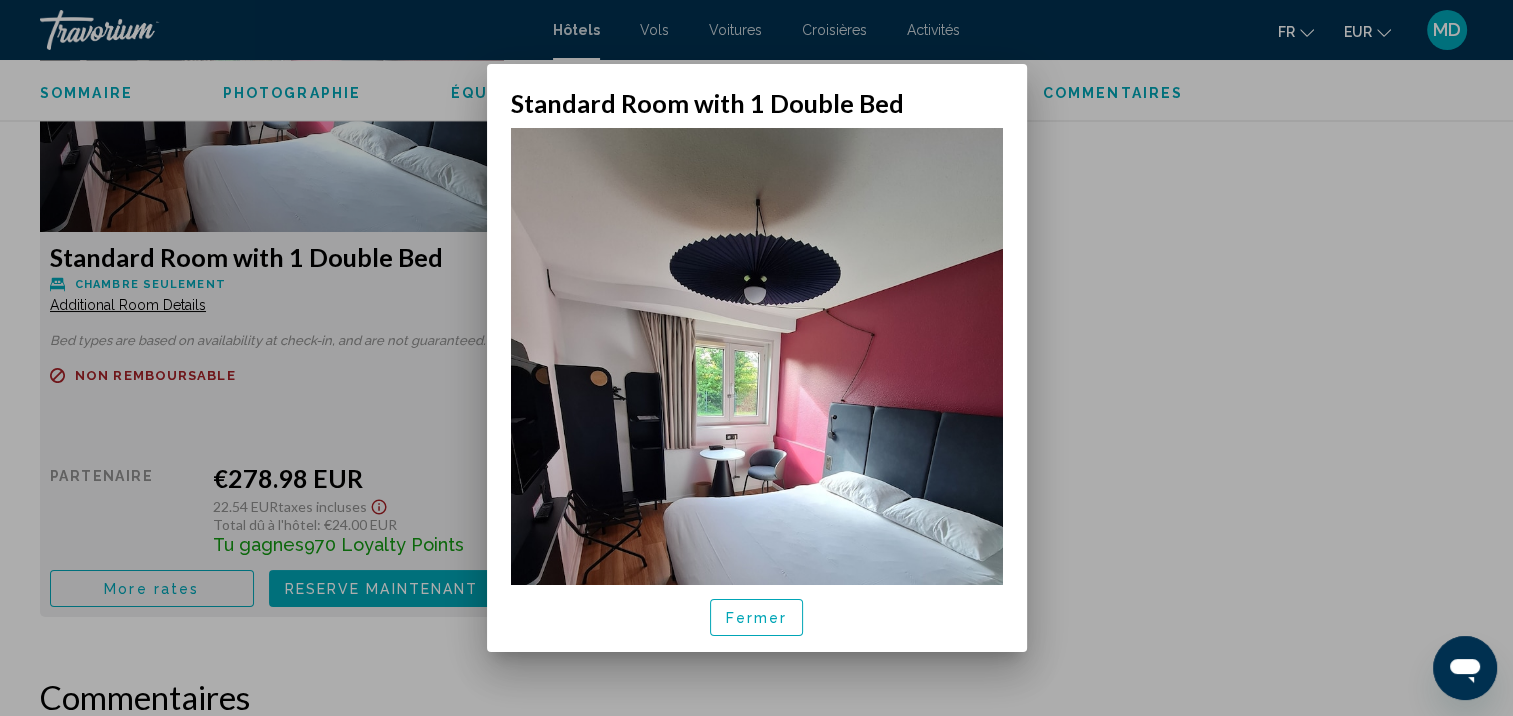 scroll, scrollTop: 0, scrollLeft: 0, axis: both 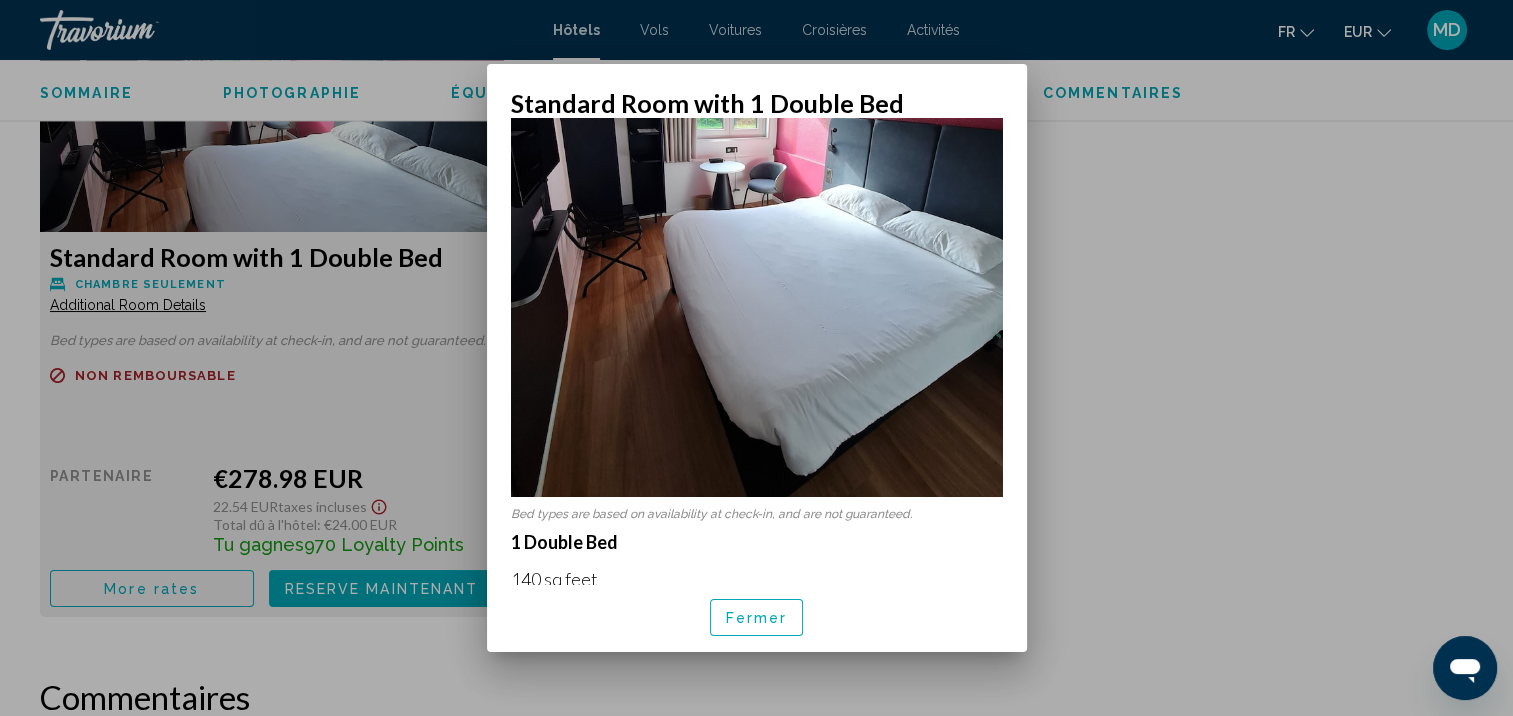 click on "Fermer" at bounding box center (757, 617) 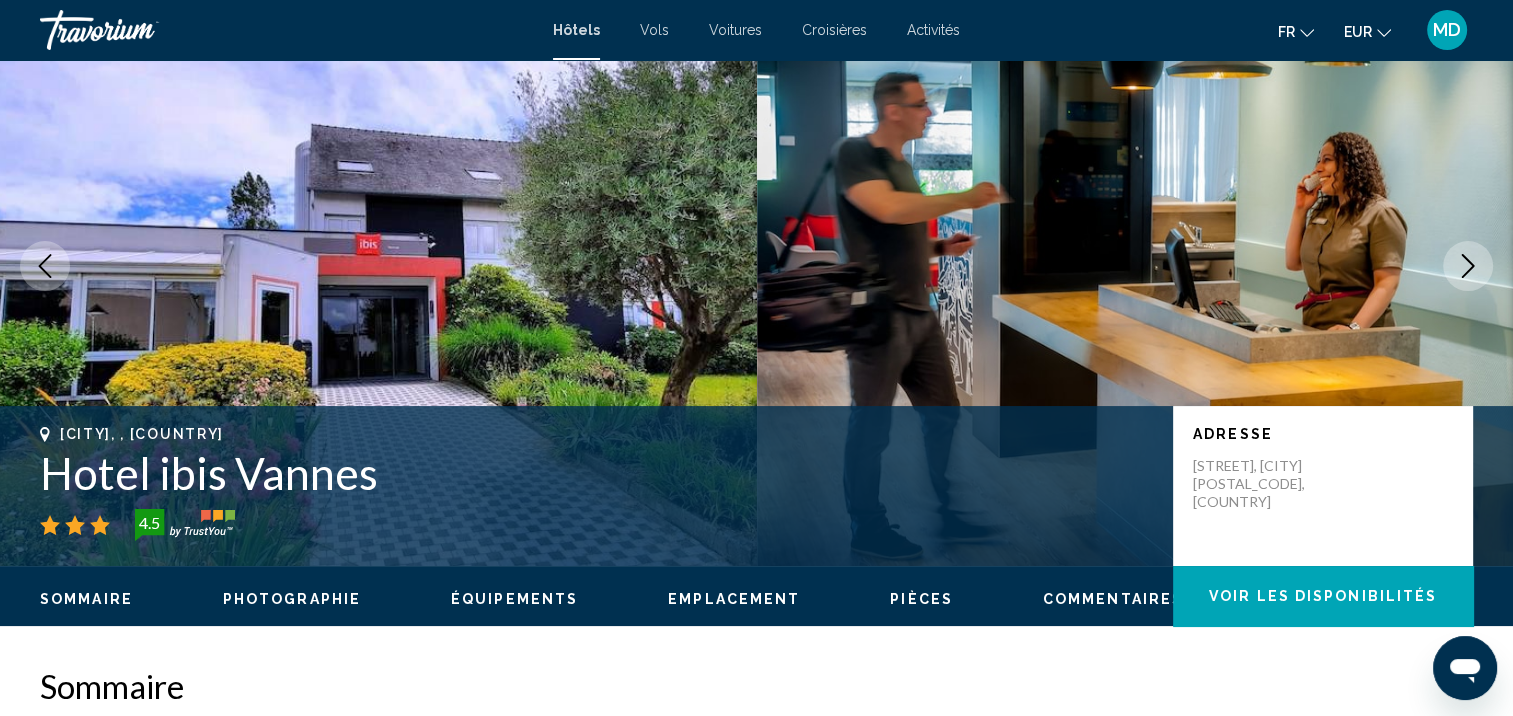 scroll, scrollTop: 0, scrollLeft: 0, axis: both 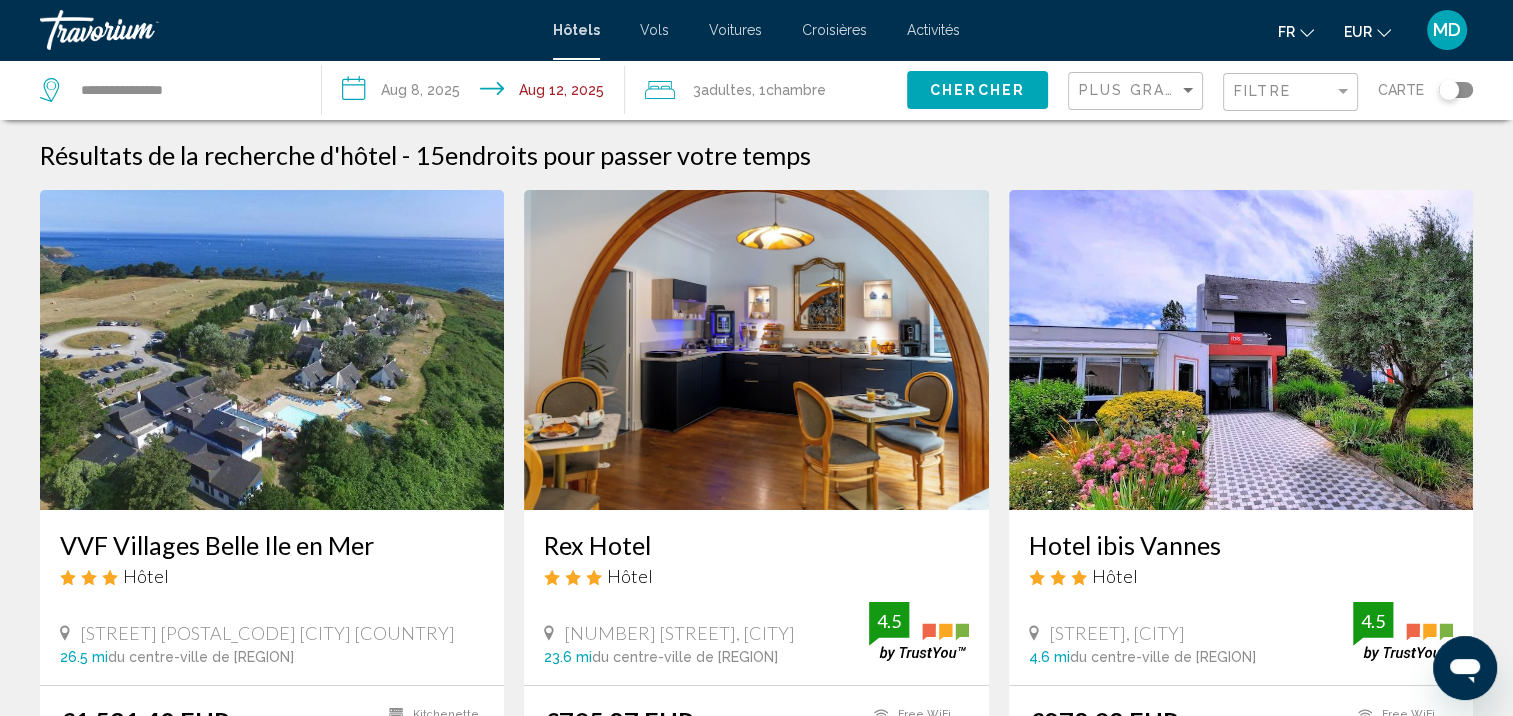 click on "3  Adulte Adultes" 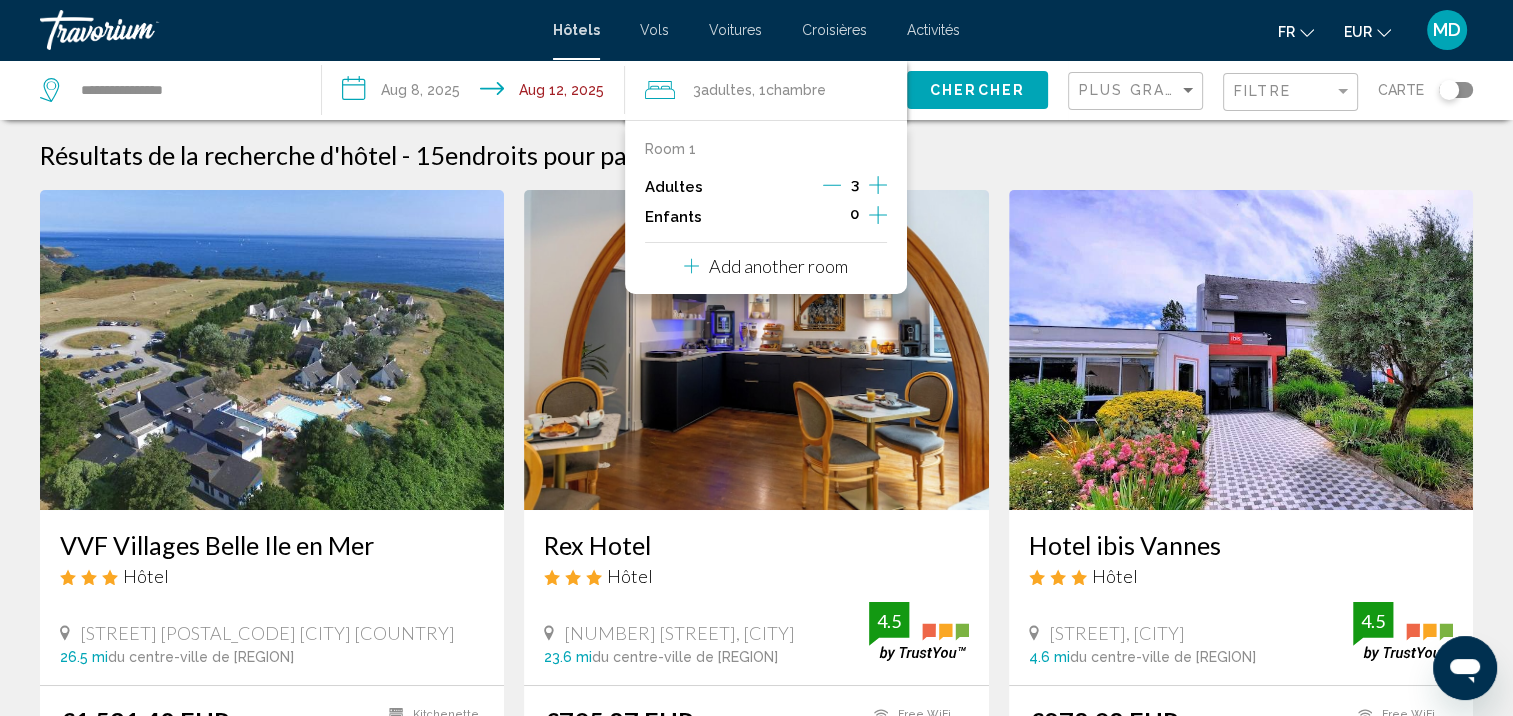 click 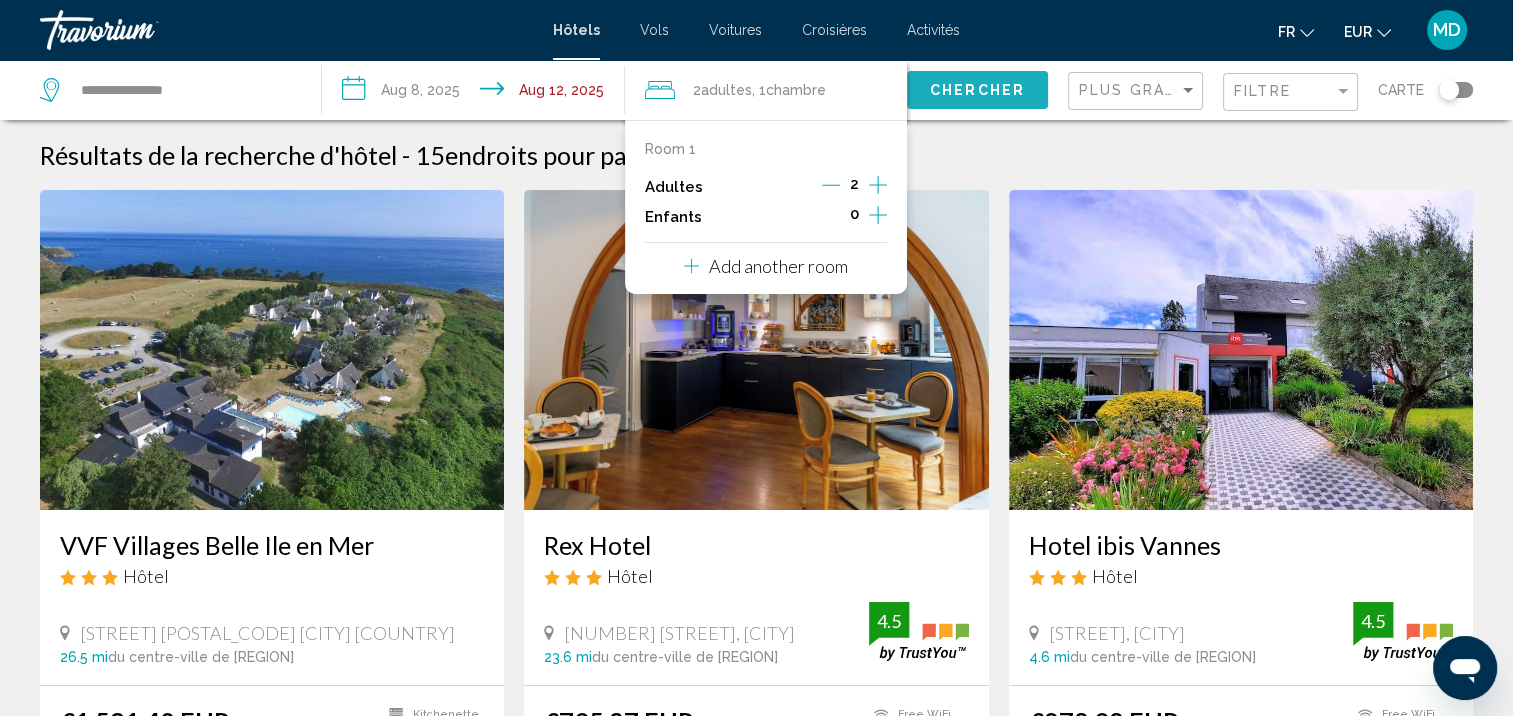 click on "Chercher" 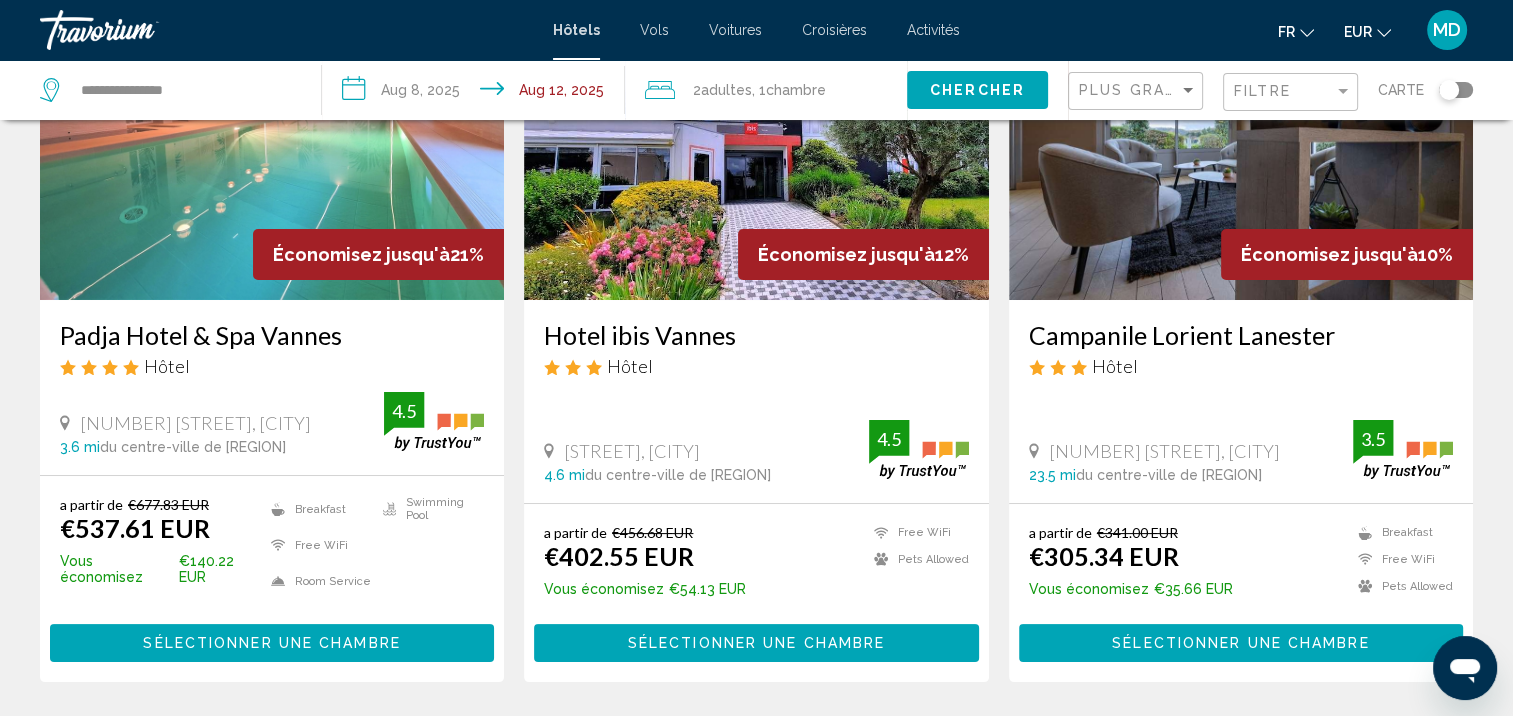 scroll, scrollTop: 212, scrollLeft: 0, axis: vertical 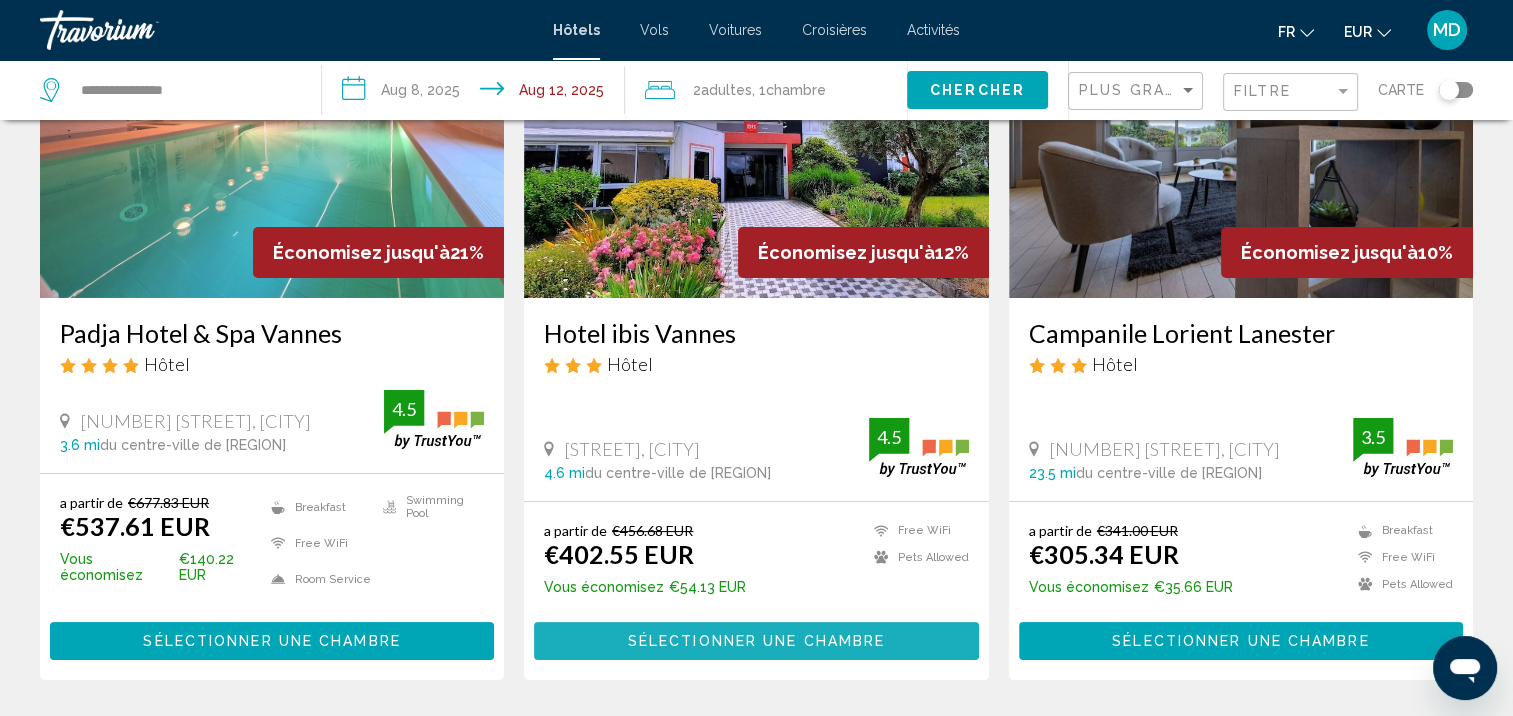click on "Sélectionner une chambre" at bounding box center [756, 642] 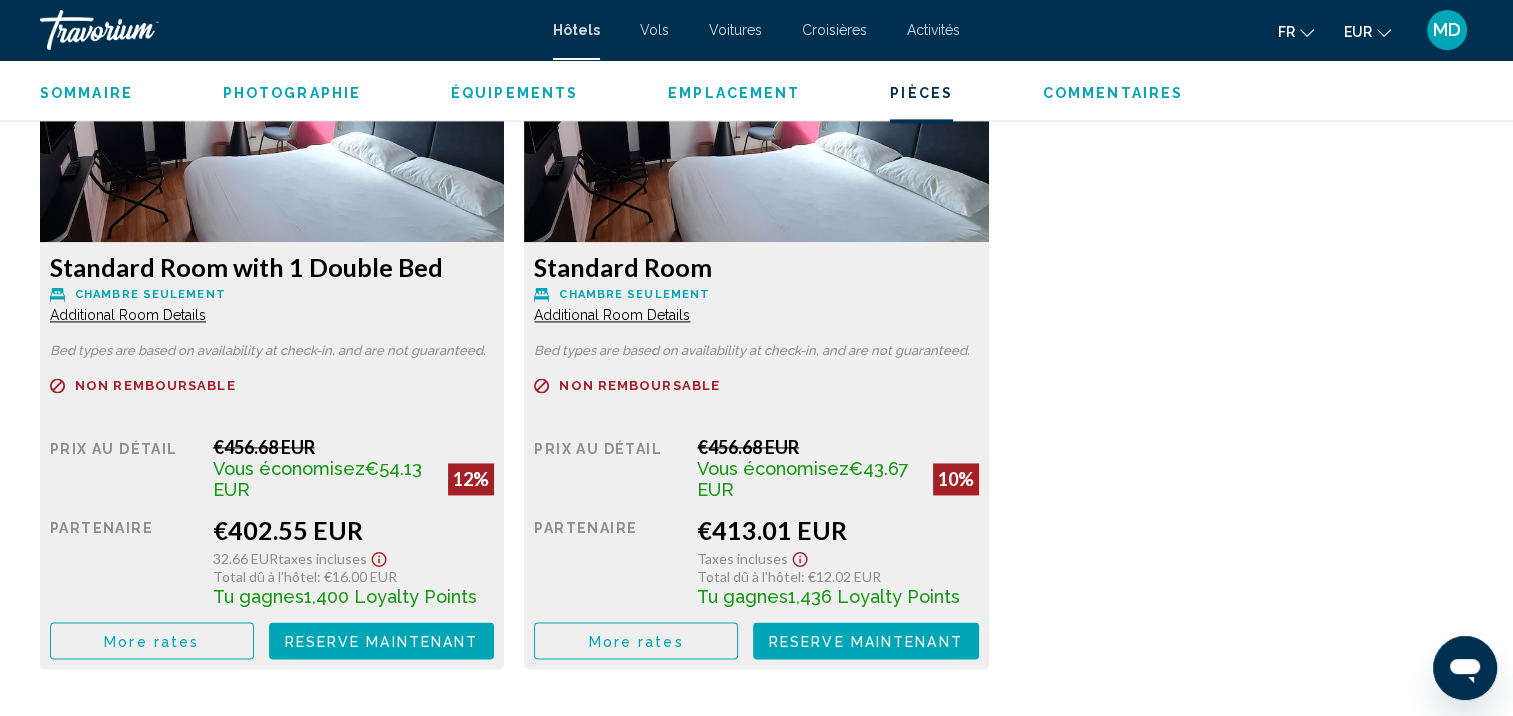 scroll, scrollTop: 2840, scrollLeft: 0, axis: vertical 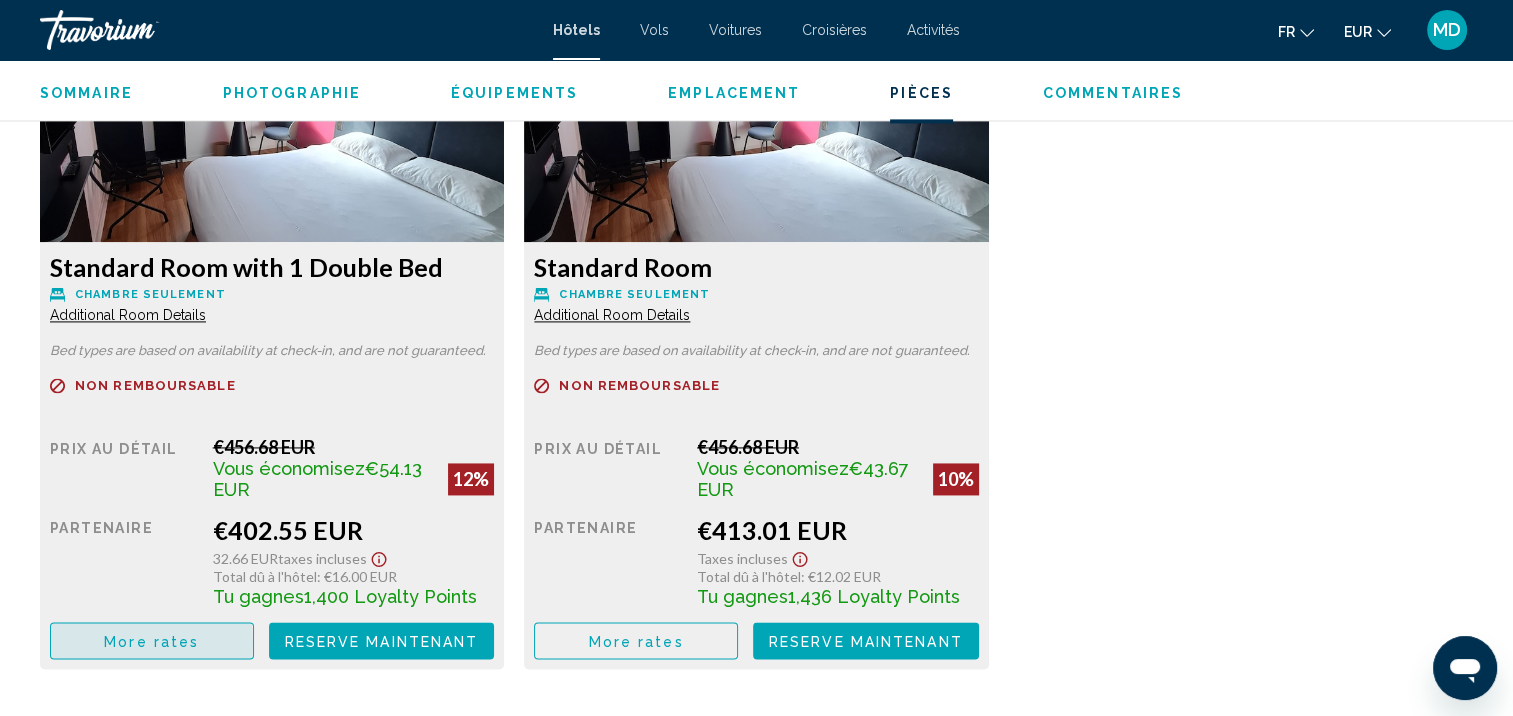 click on "More rates" at bounding box center [152, 640] 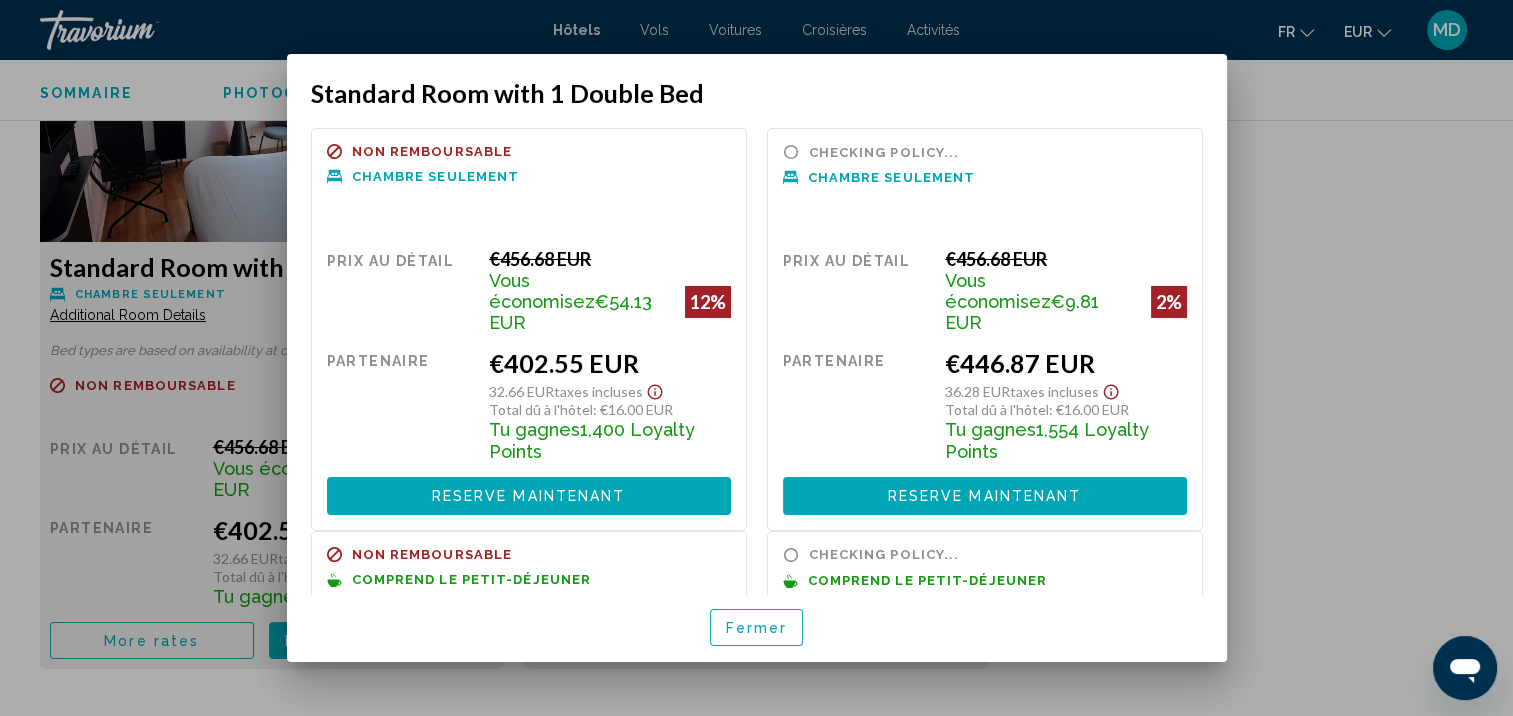 scroll, scrollTop: 0, scrollLeft: 0, axis: both 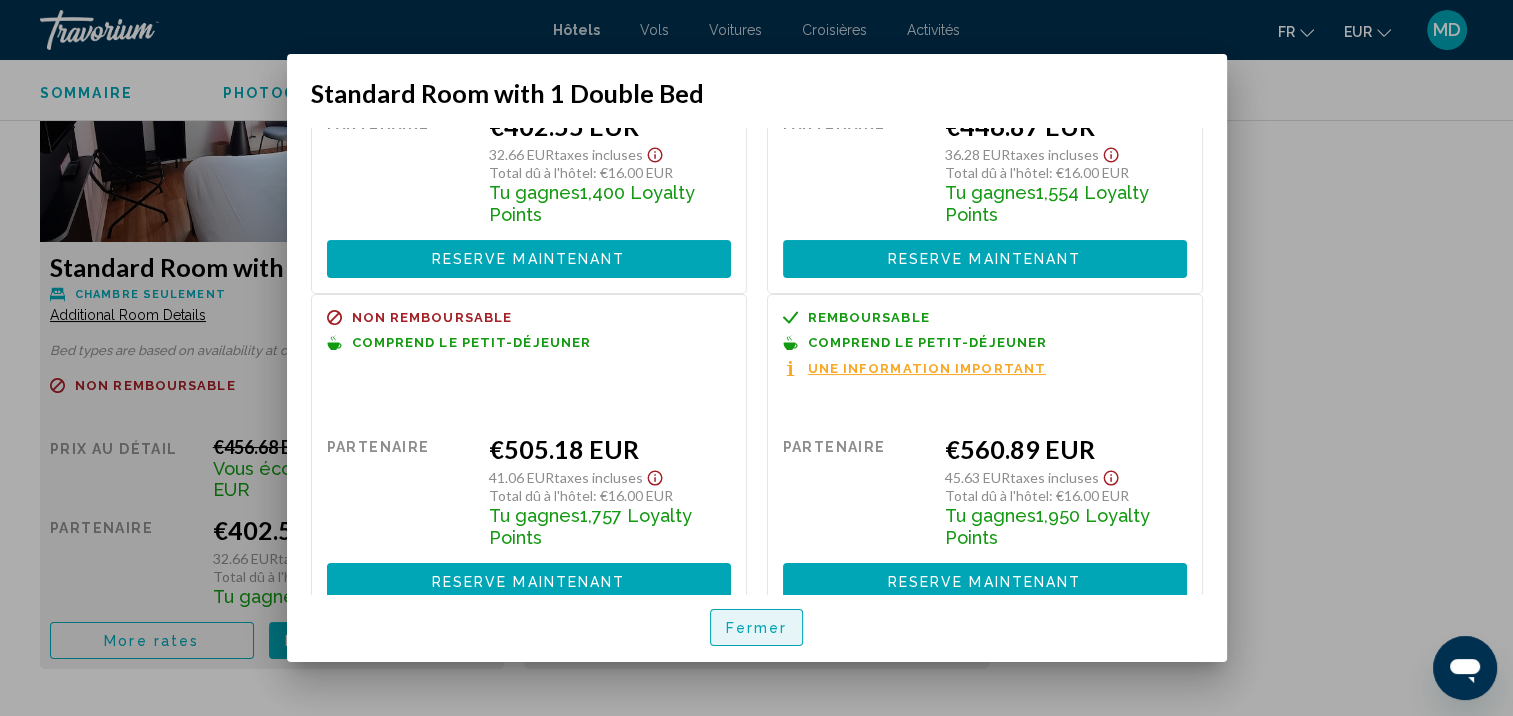 click on "Fermer" at bounding box center [757, 628] 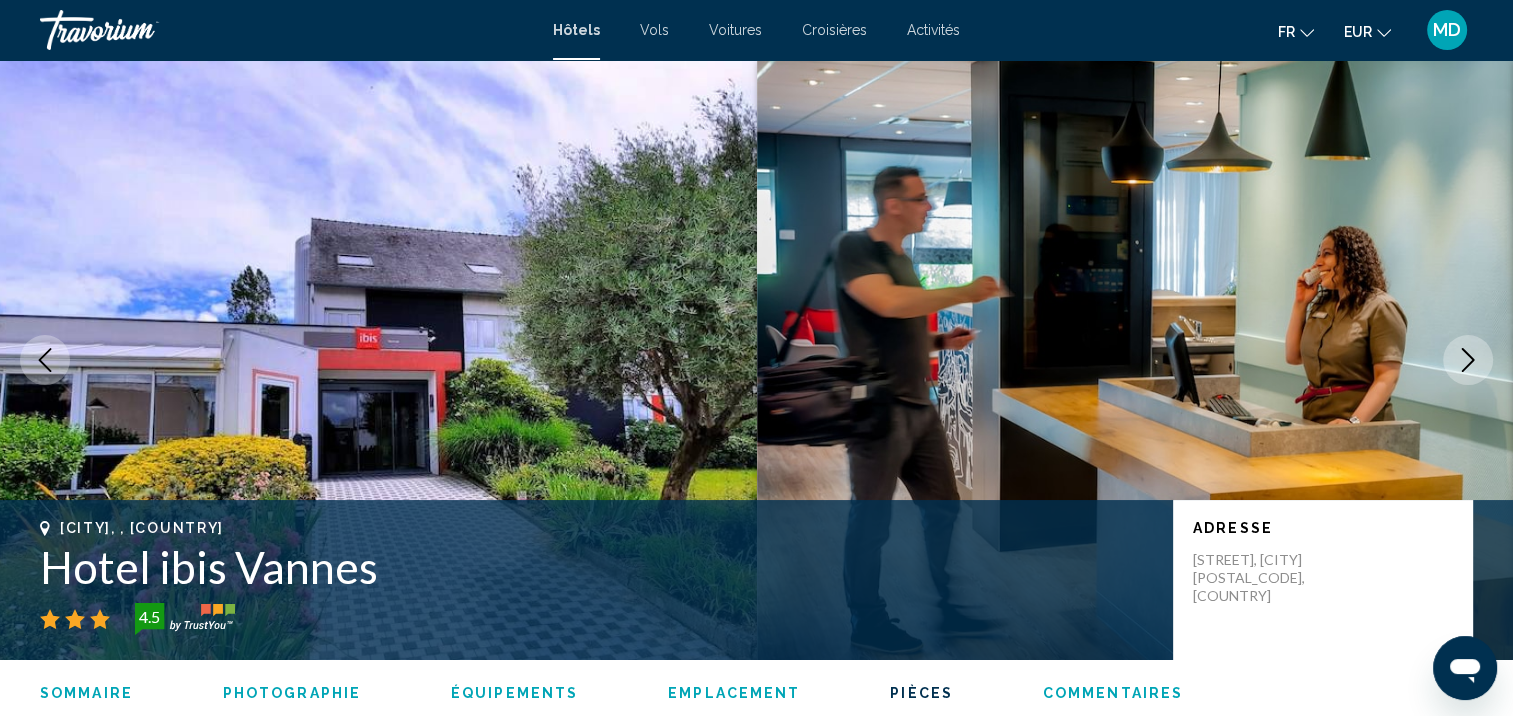 scroll, scrollTop: 2840, scrollLeft: 0, axis: vertical 